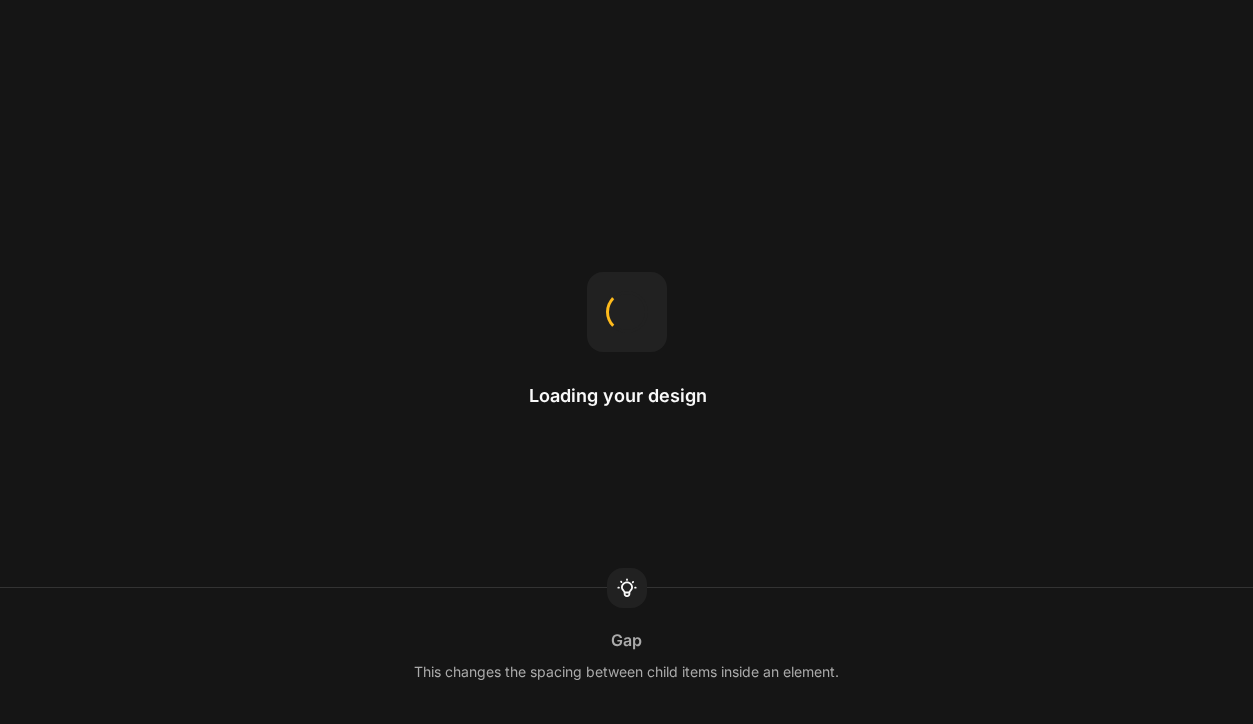 scroll, scrollTop: 0, scrollLeft: 0, axis: both 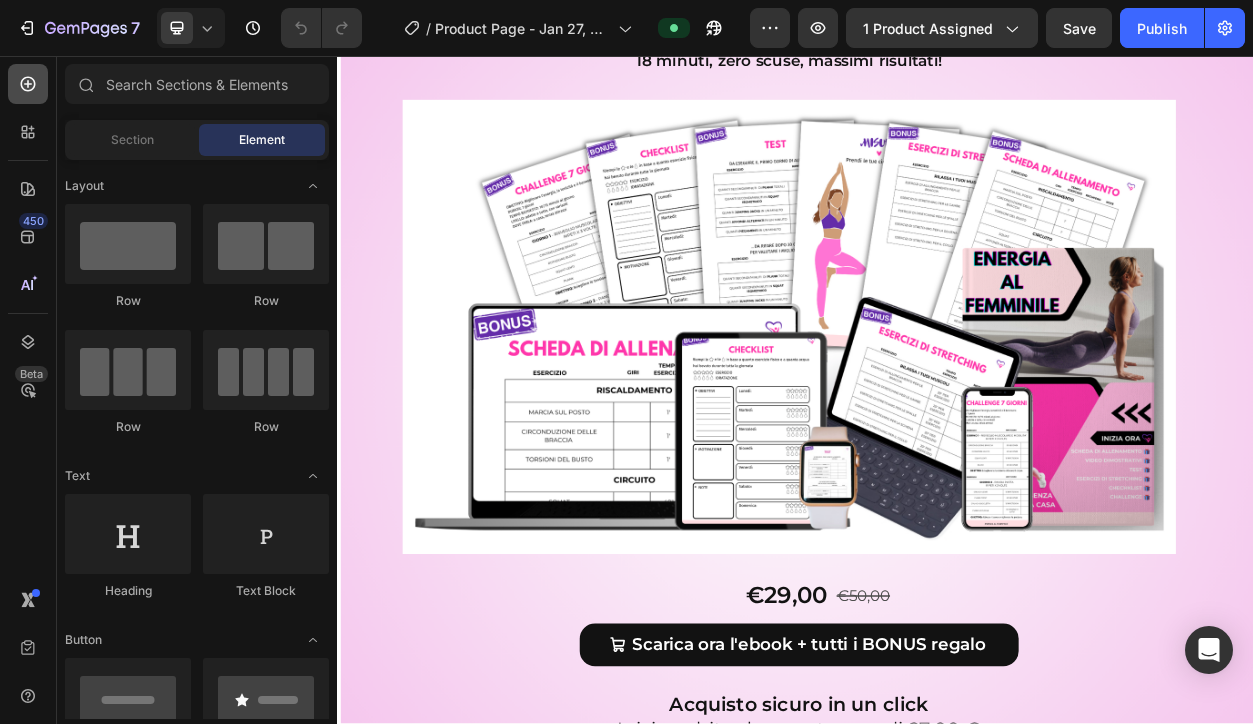 click 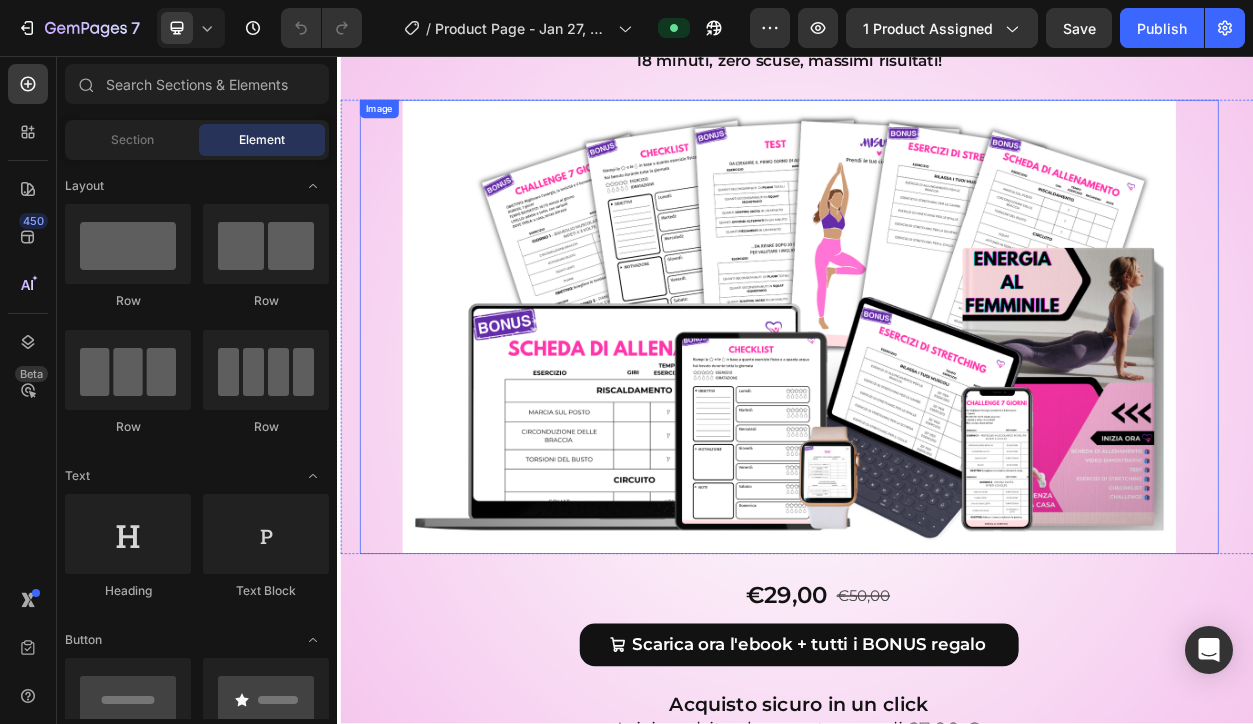 click at bounding box center (929, 412) 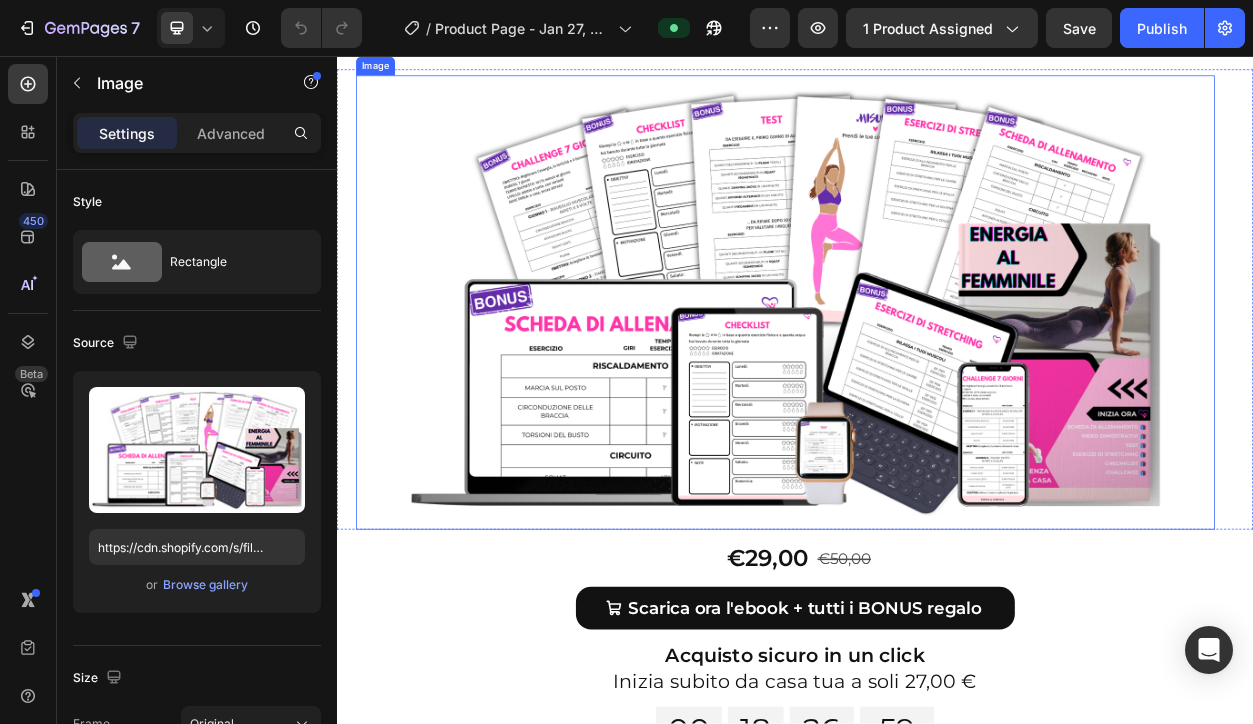 scroll, scrollTop: 7806, scrollLeft: 0, axis: vertical 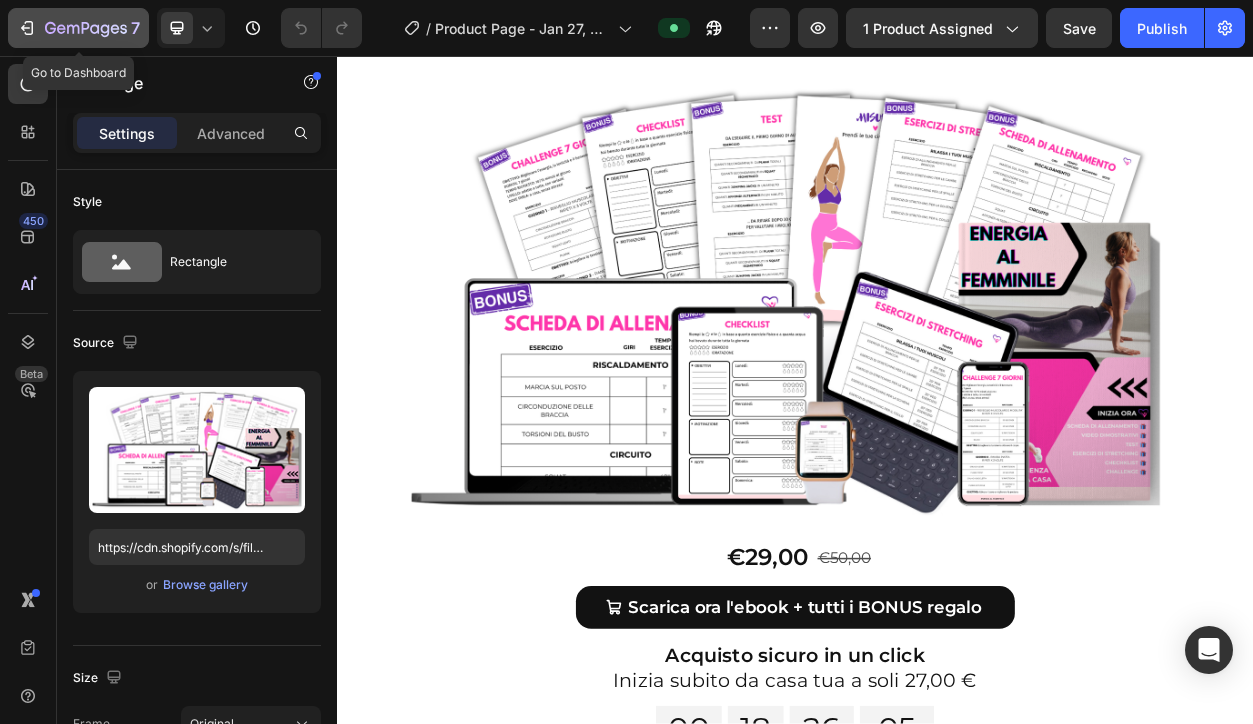 click 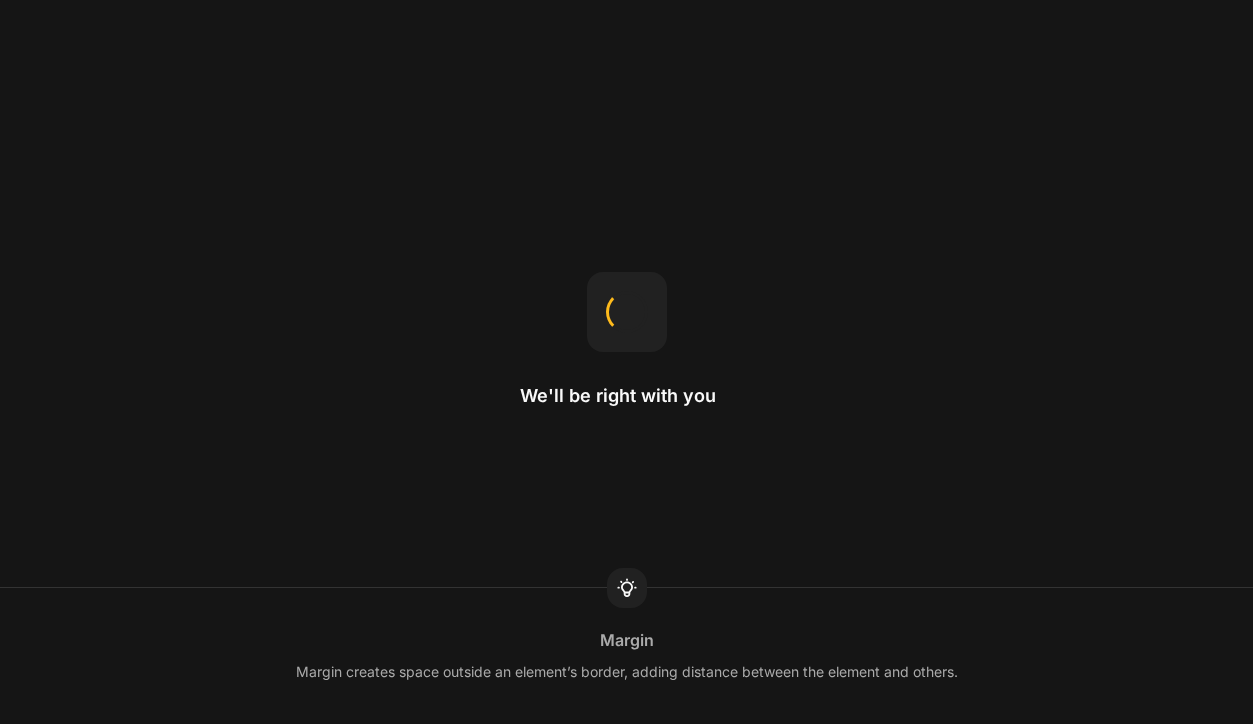 scroll, scrollTop: 0, scrollLeft: 0, axis: both 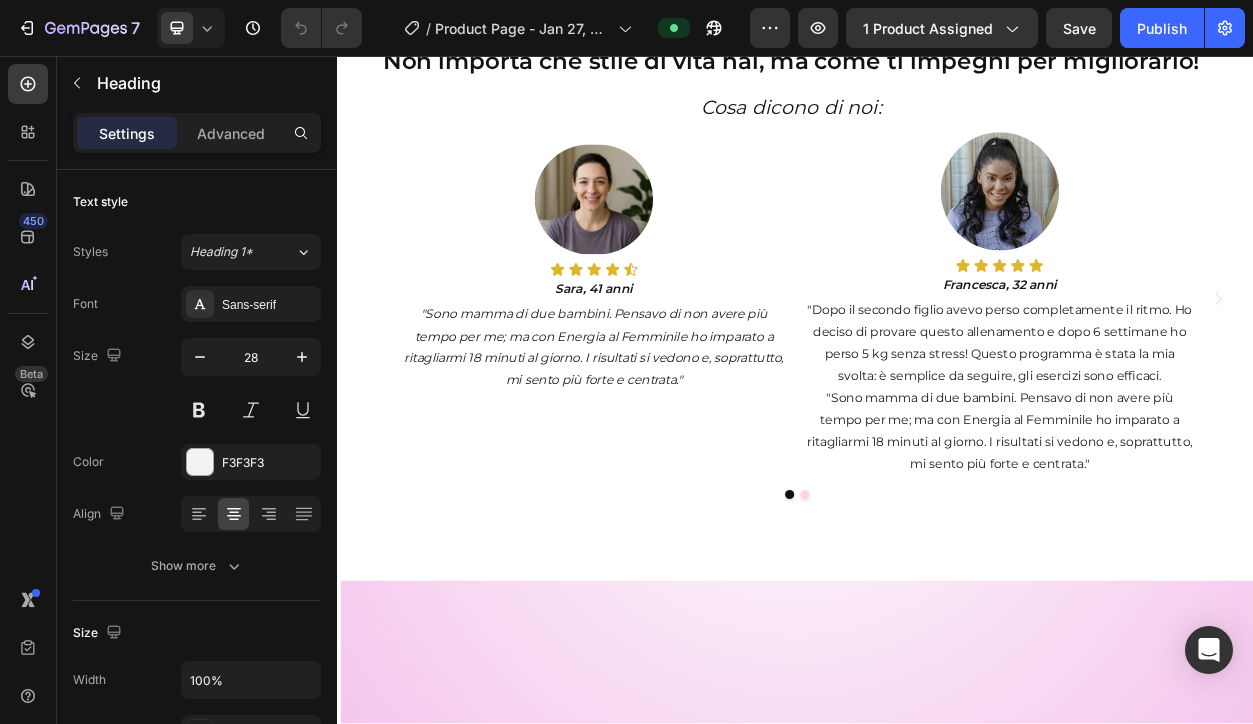 click on "Questa guida fa per te se:" at bounding box center (664, -219) 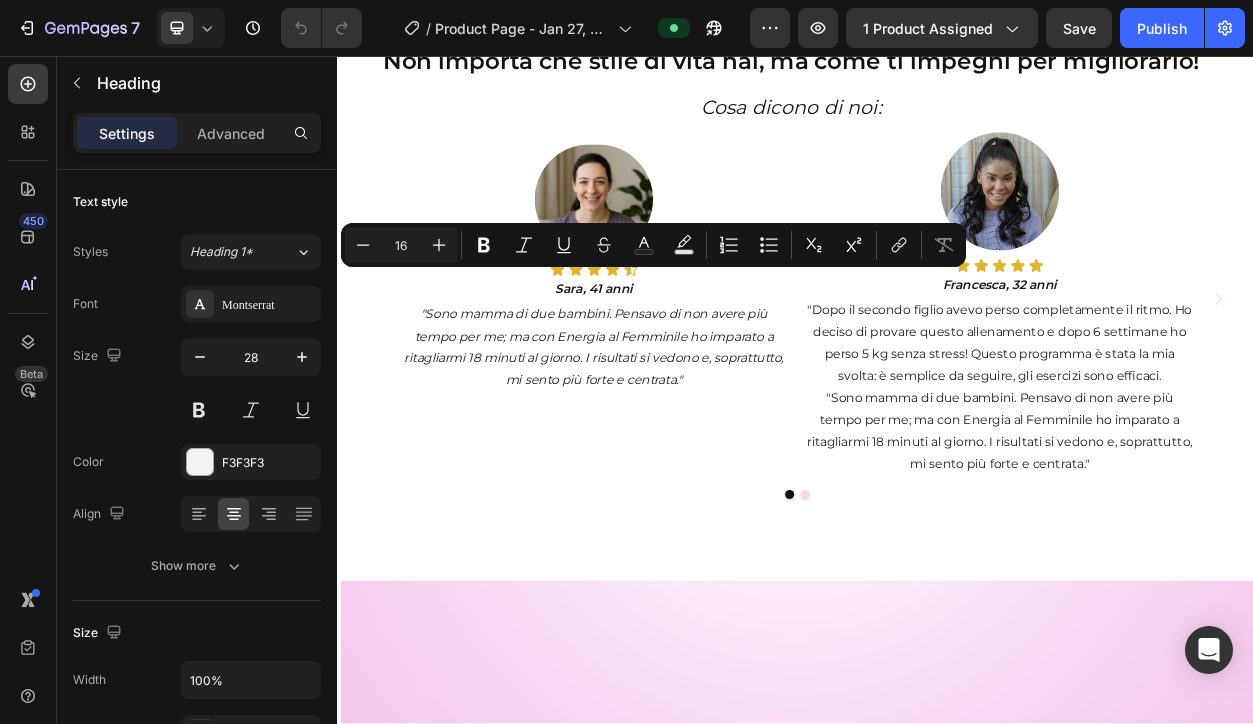 click on "Non hai attrezzi : basta solamente il tuo corpo" at bounding box center [681, -111] 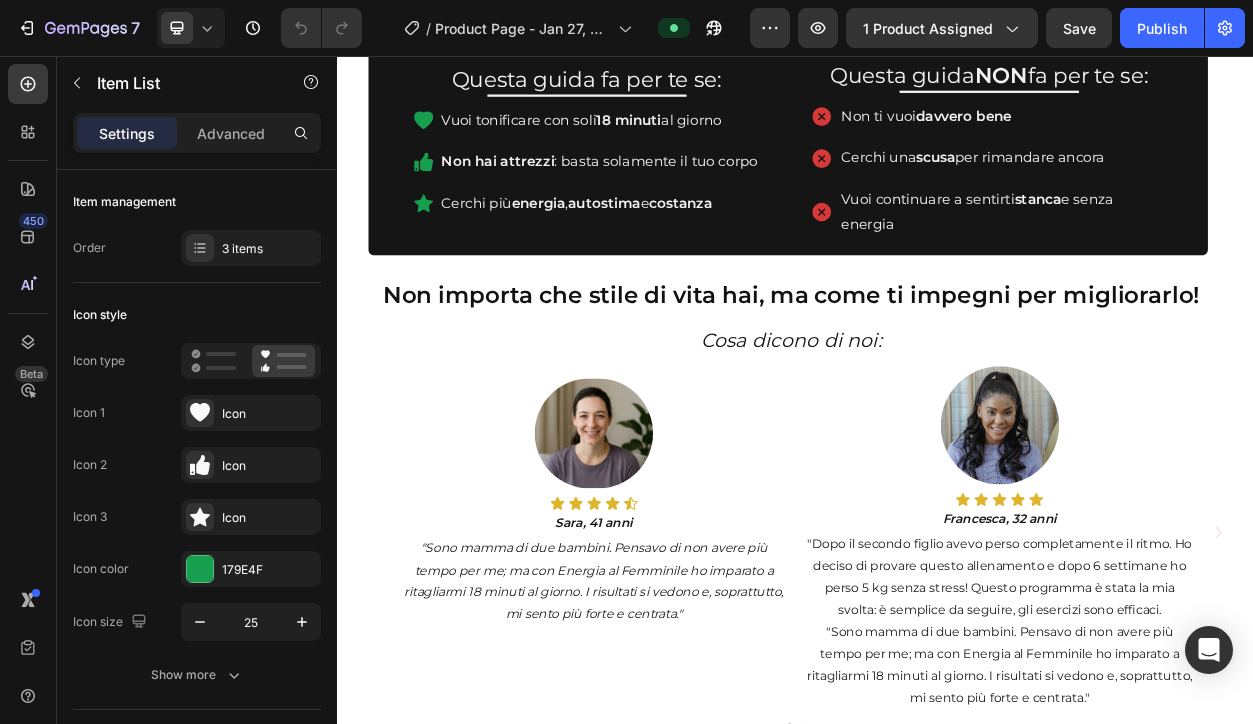 scroll, scrollTop: 834, scrollLeft: 0, axis: vertical 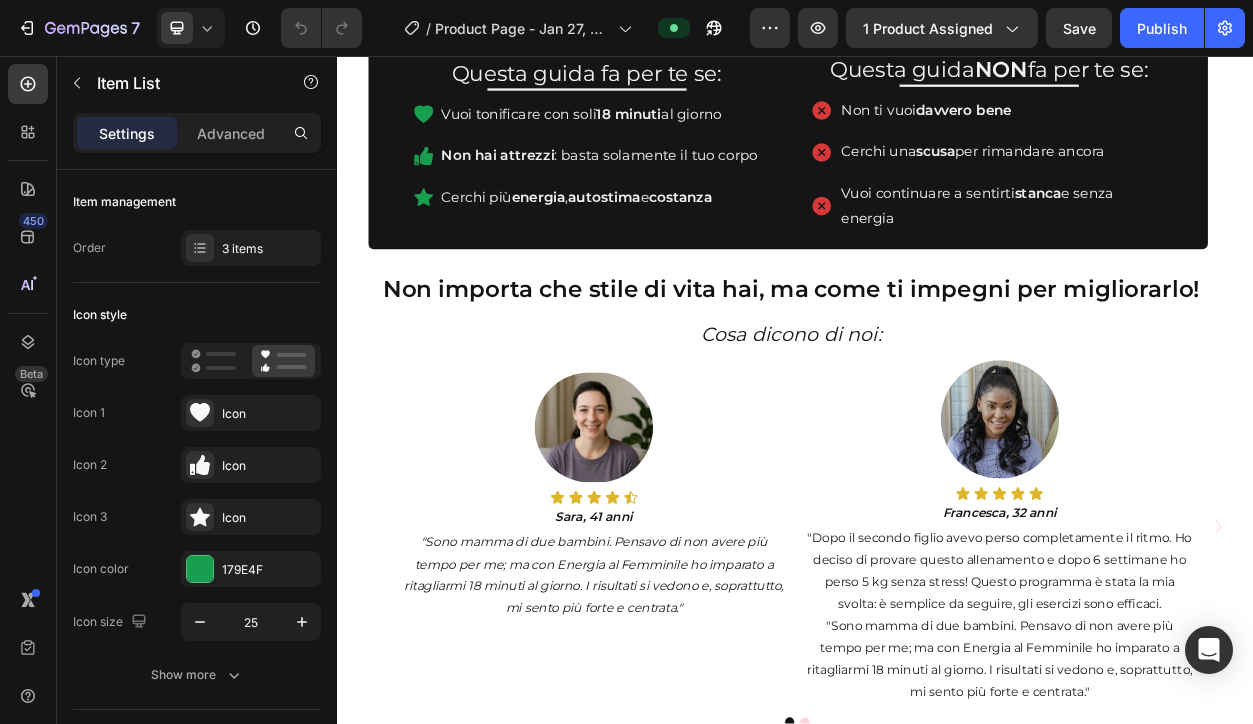 click on "Inizia subito da casa tua a soli 27,00 €" at bounding box center [937, -187] 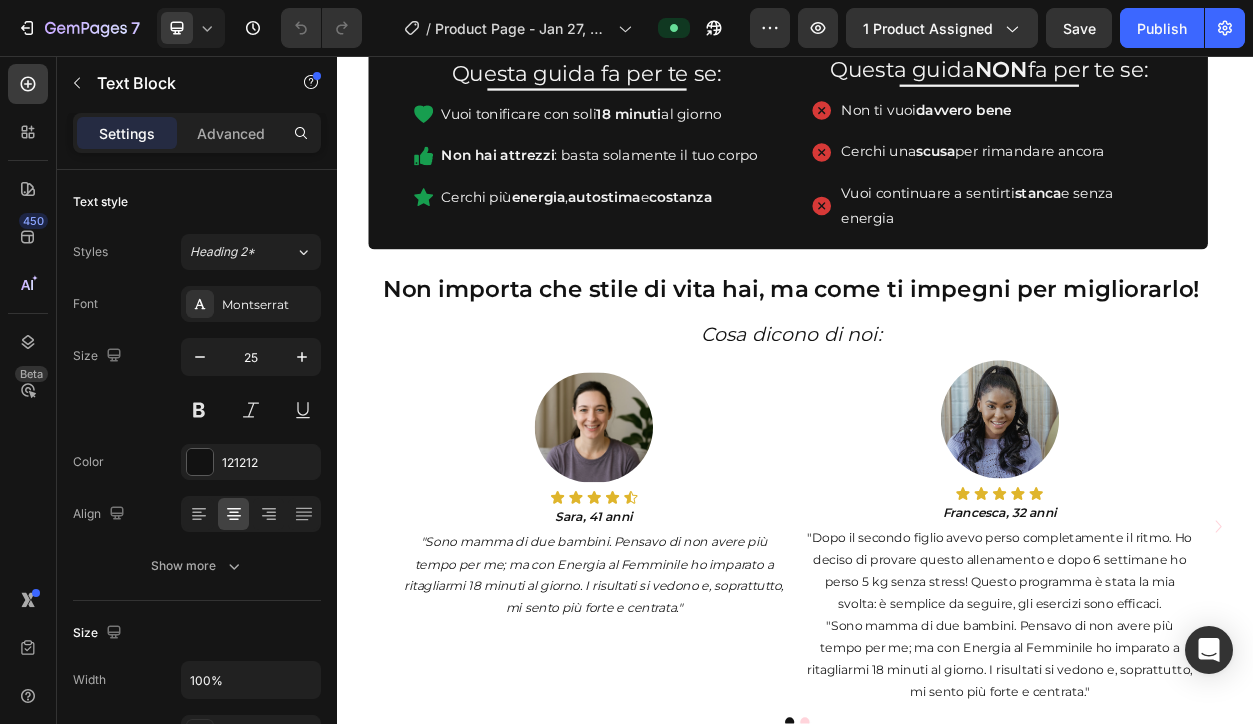 click on "Inizia subito da casa tua a soli 27,00 €" at bounding box center (937, -187) 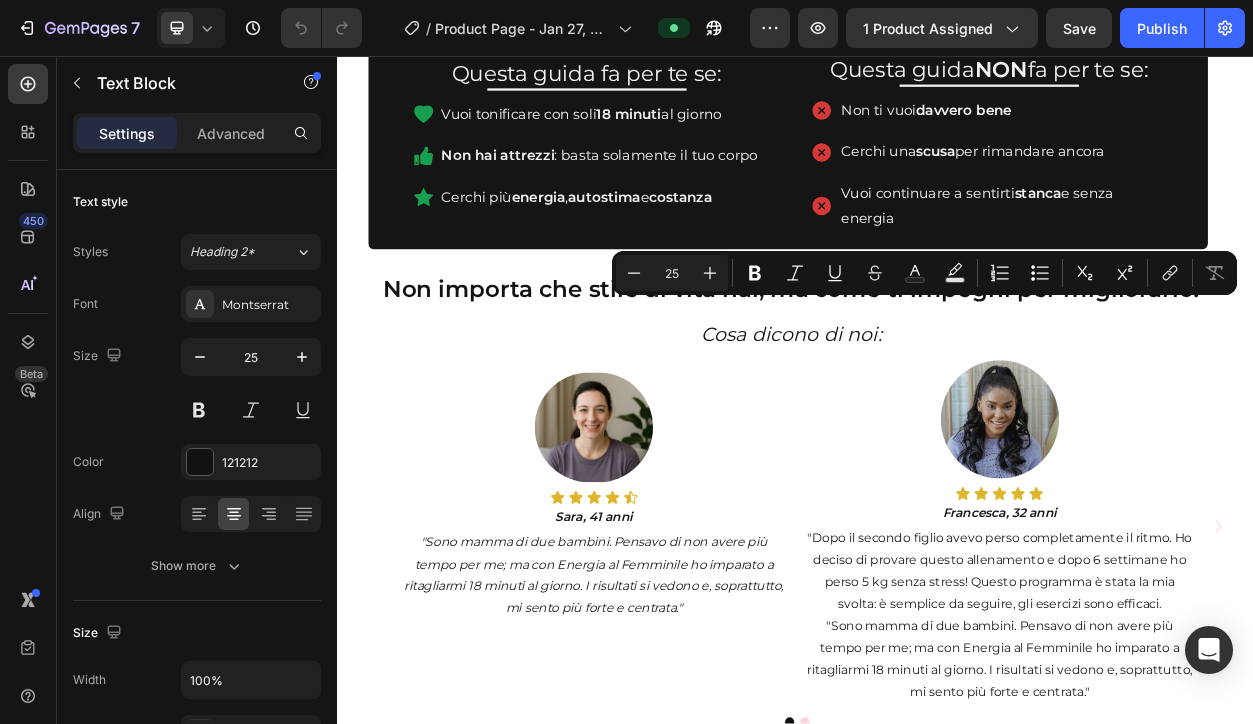 click on "Inizia subito da casa tua a soli 27,00 €" at bounding box center [937, -187] 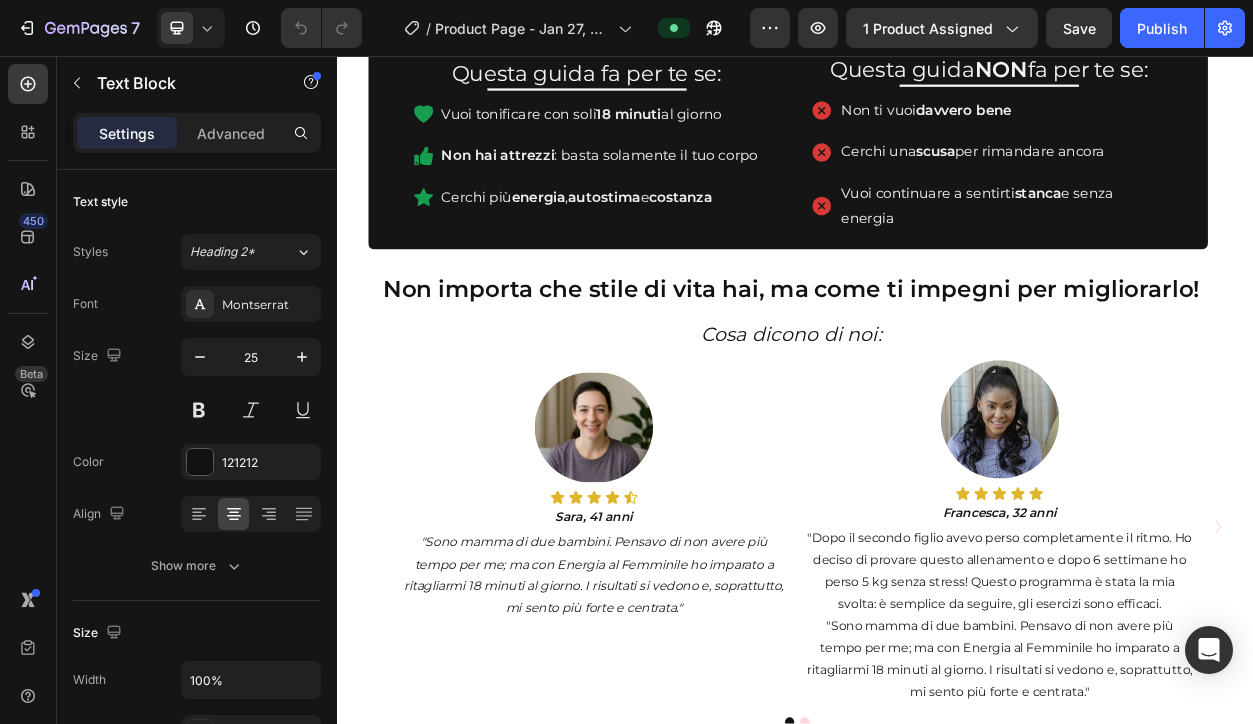 click on "Inizia subito da casa tua a soli 27,00 €" at bounding box center (937, -187) 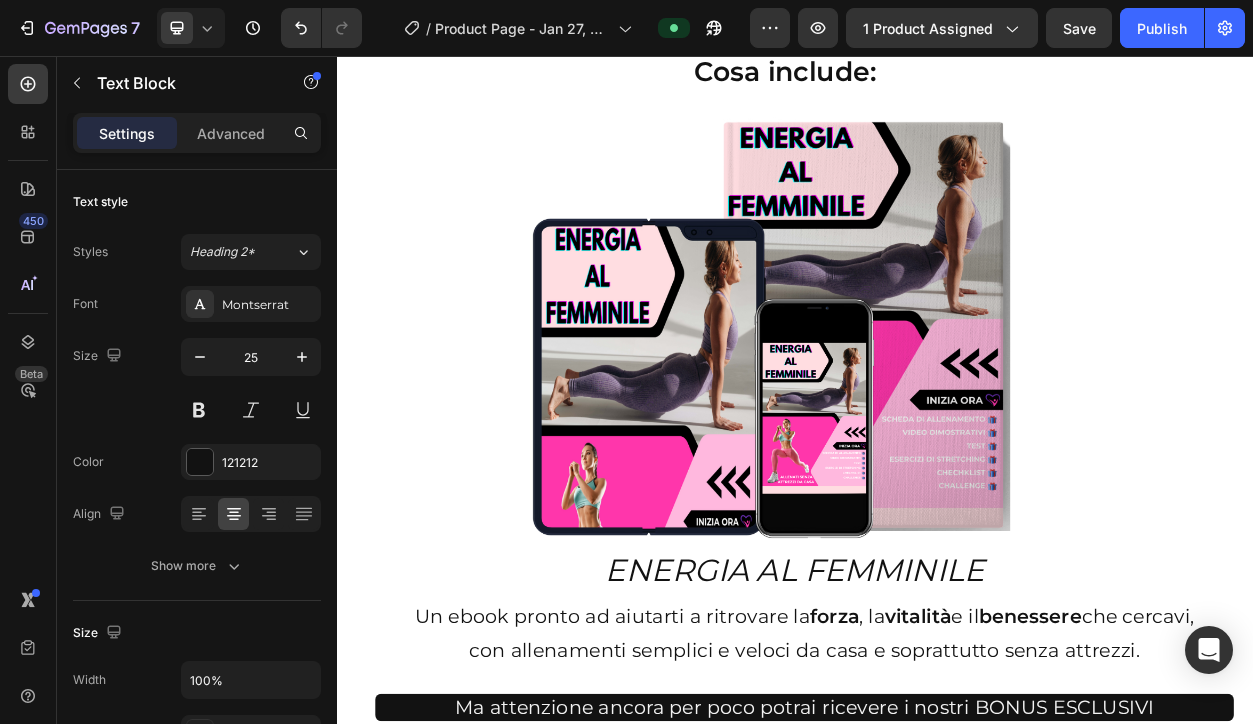 scroll, scrollTop: 4329, scrollLeft: 0, axis: vertical 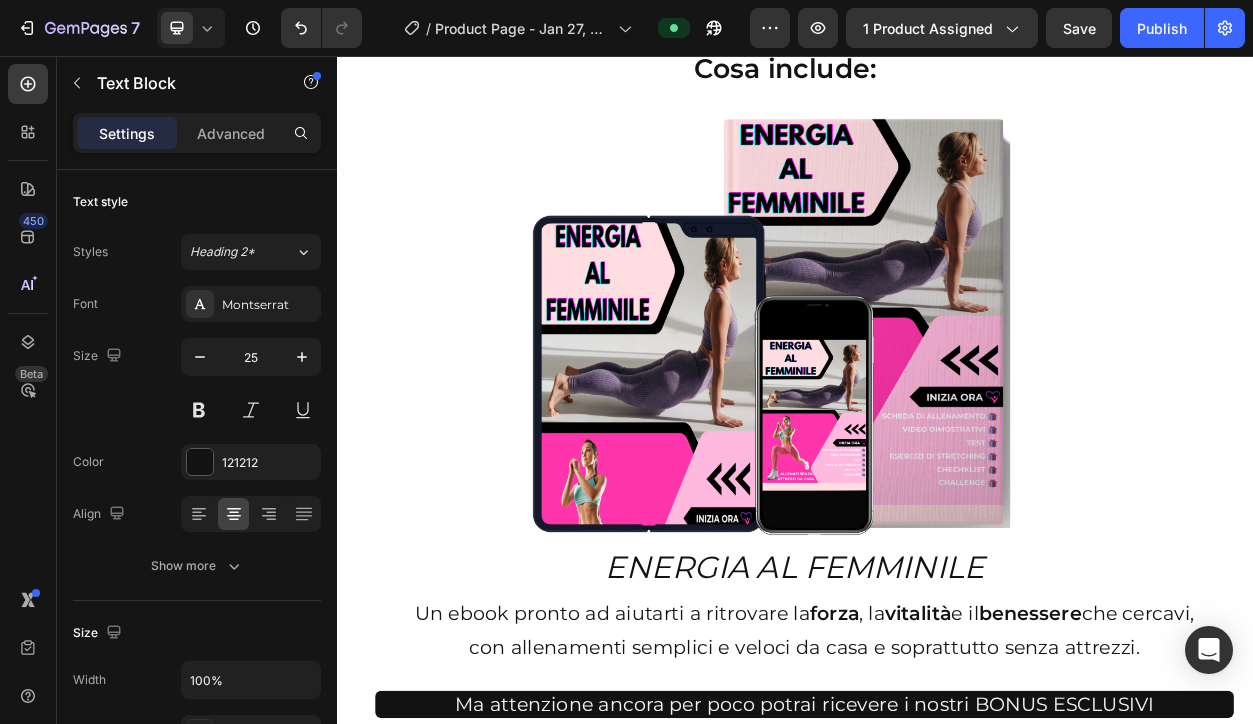 click on "Inizia subito da casa tua a soli 27,00 €" at bounding box center (942, -118) 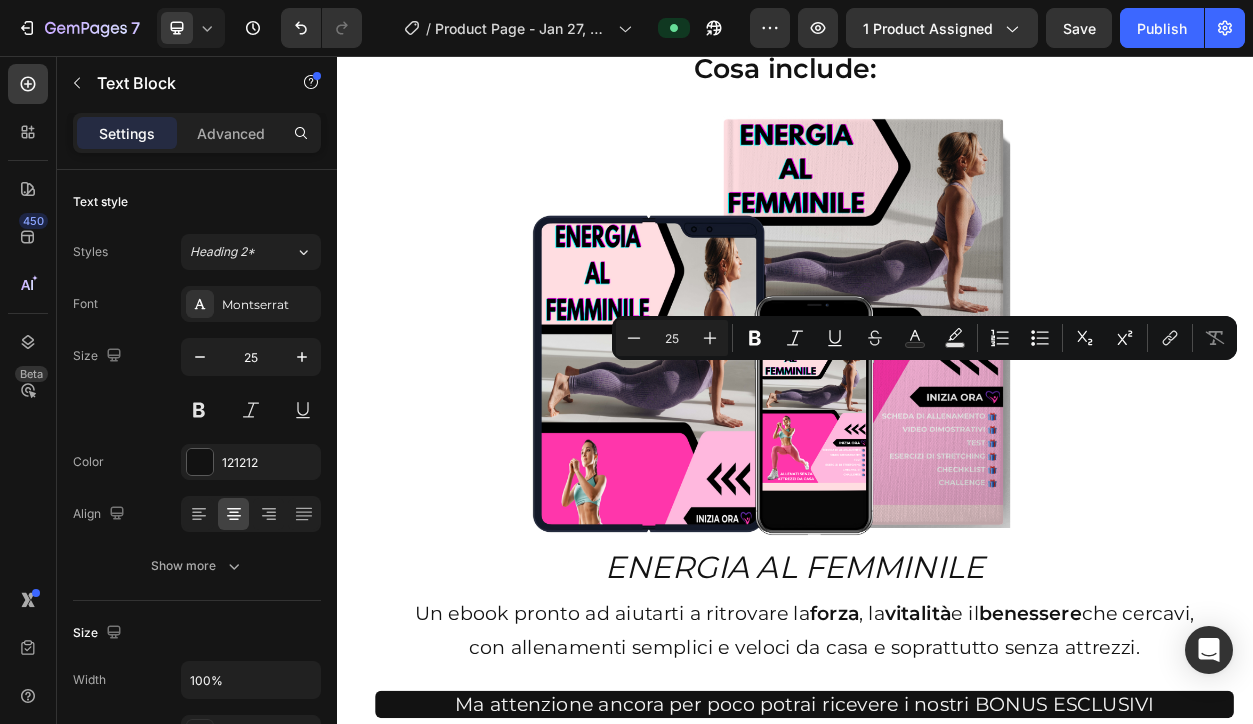 click on "Inizia subito da casa tua a soli 27,00 €" at bounding box center [942, -118] 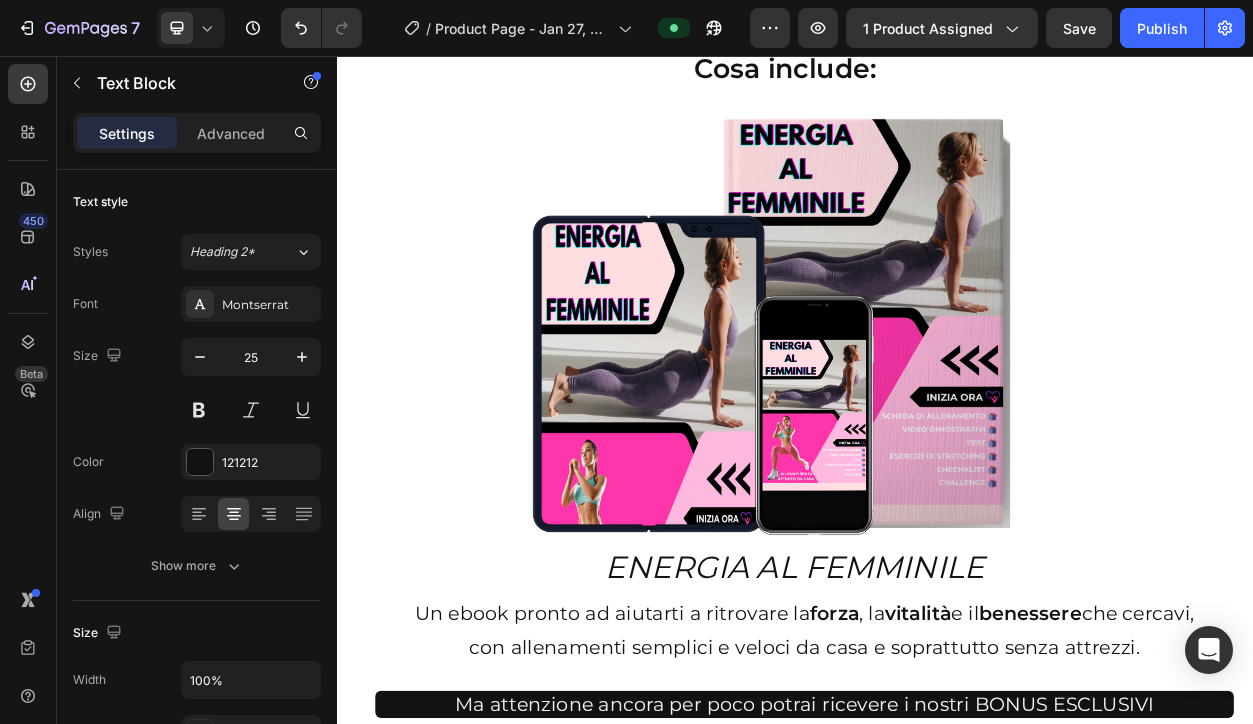 click on "Inizia subito da casa tua a soli 27,00 €" at bounding box center (942, -118) 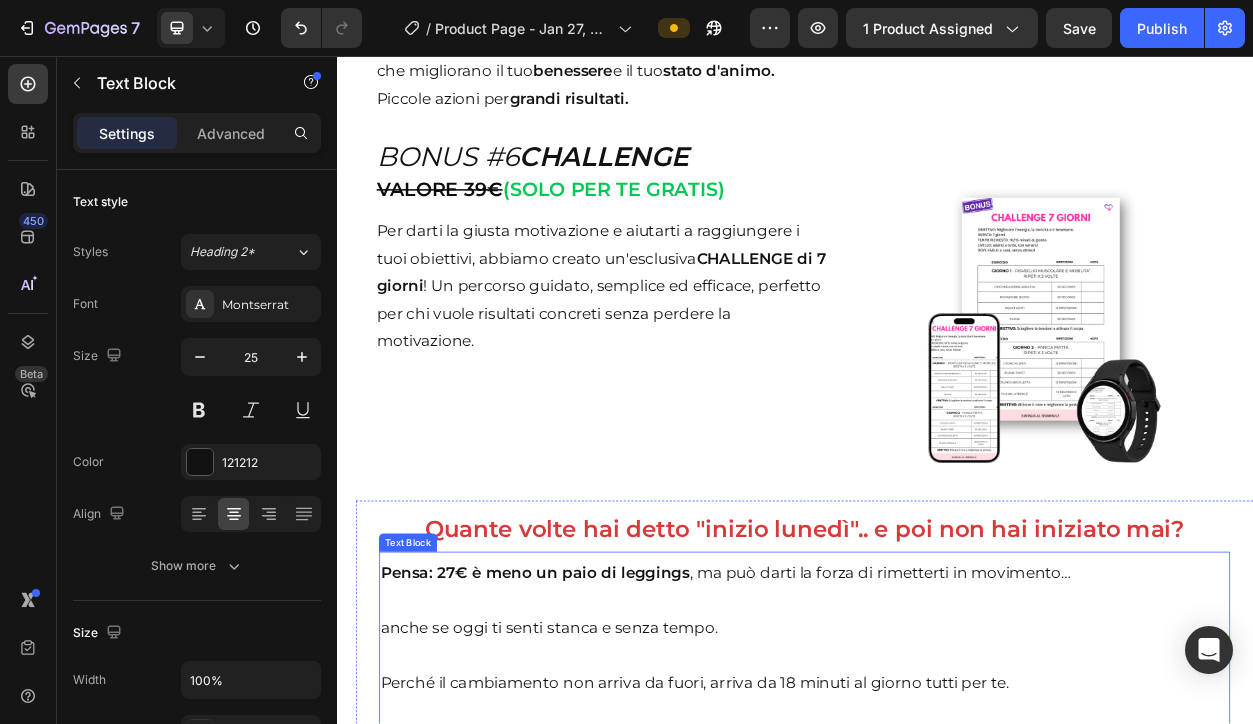 scroll, scrollTop: 7801, scrollLeft: 0, axis: vertical 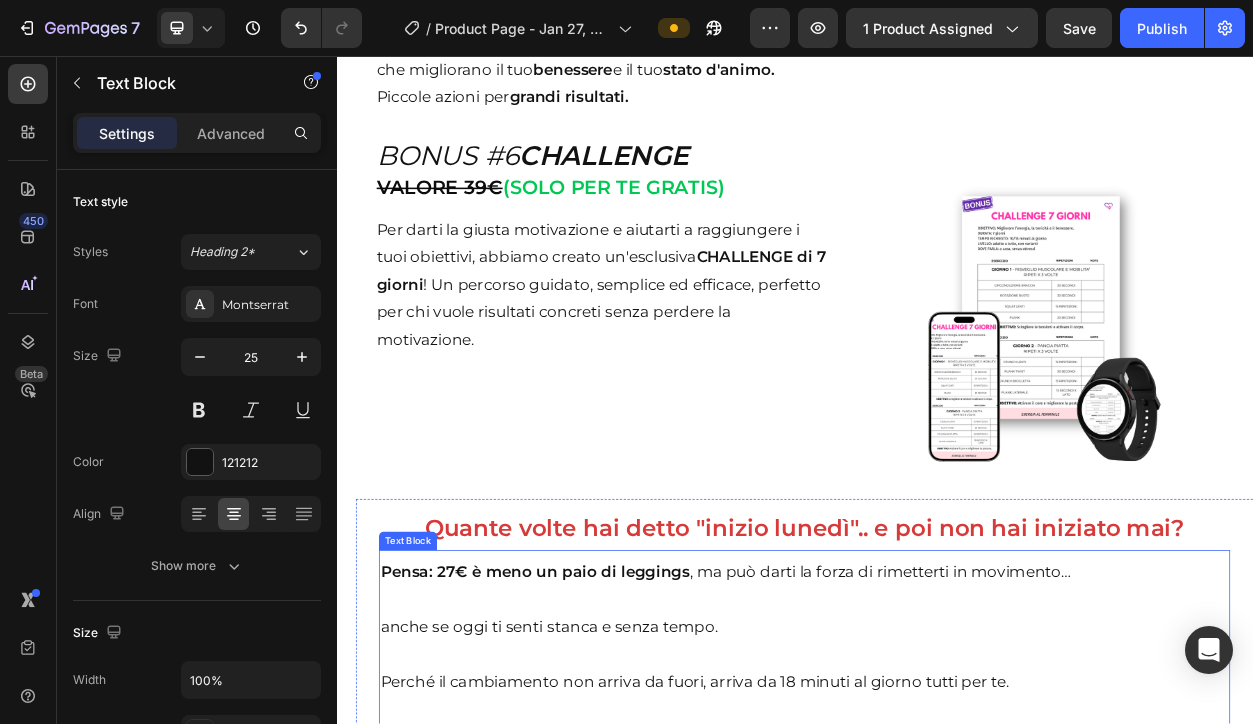 click on "Pensa: 27€ è meno un paio di leggings" at bounding box center (596, 732) 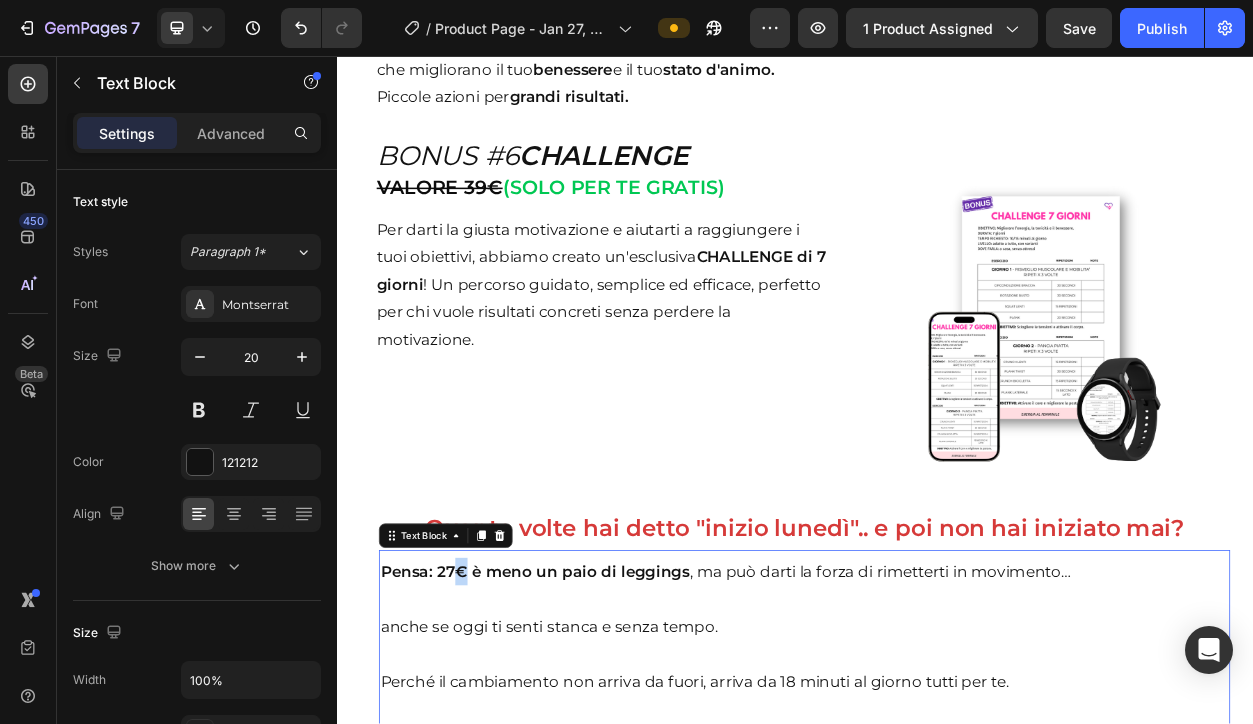 click on "Pensa: 27€ è meno un paio di leggings" at bounding box center (596, 732) 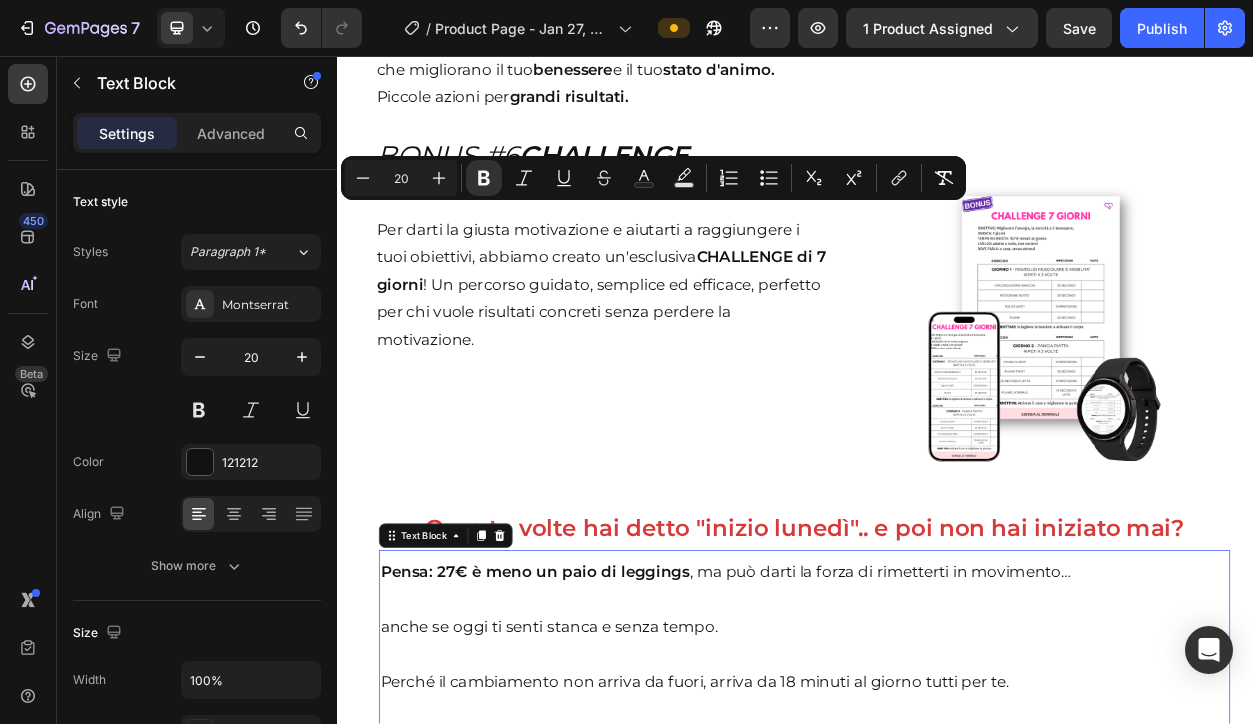 click on "Pensa: 27€ è meno un paio di leggings" at bounding box center (596, 732) 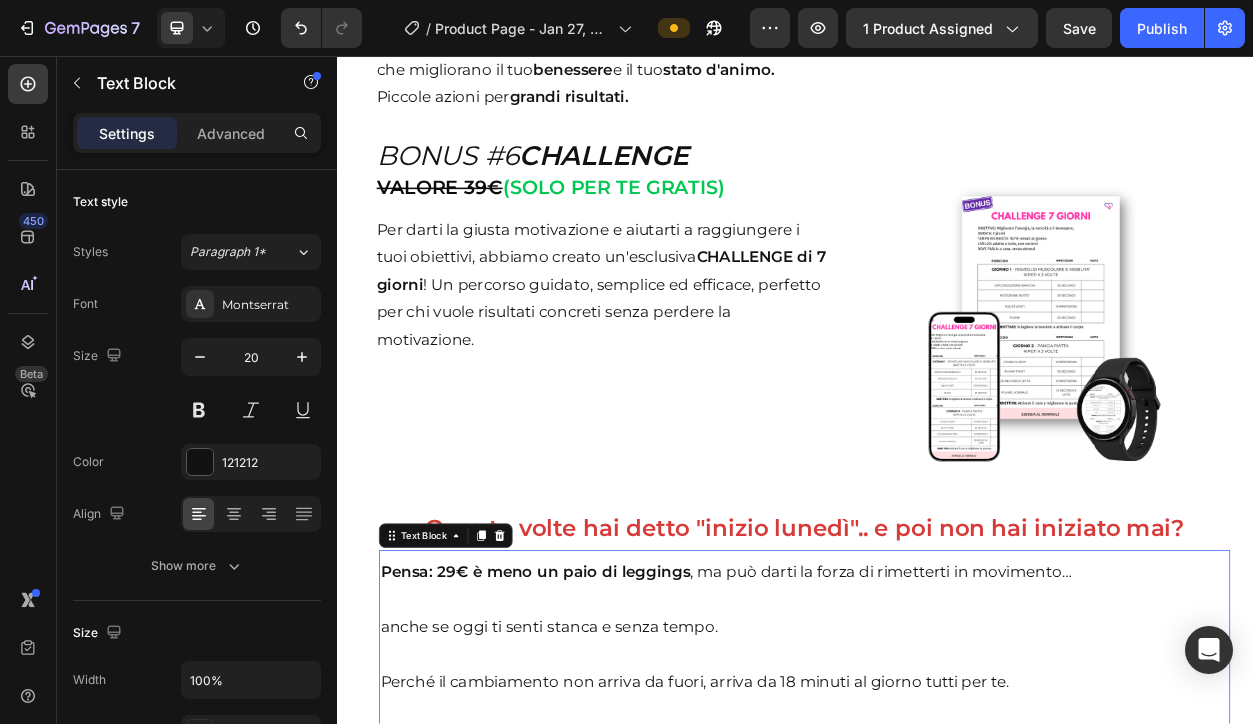 click on "💥 Offerta a tempo  limitato.  A soli 27€  invece di 97€." at bounding box center (949, 1092) 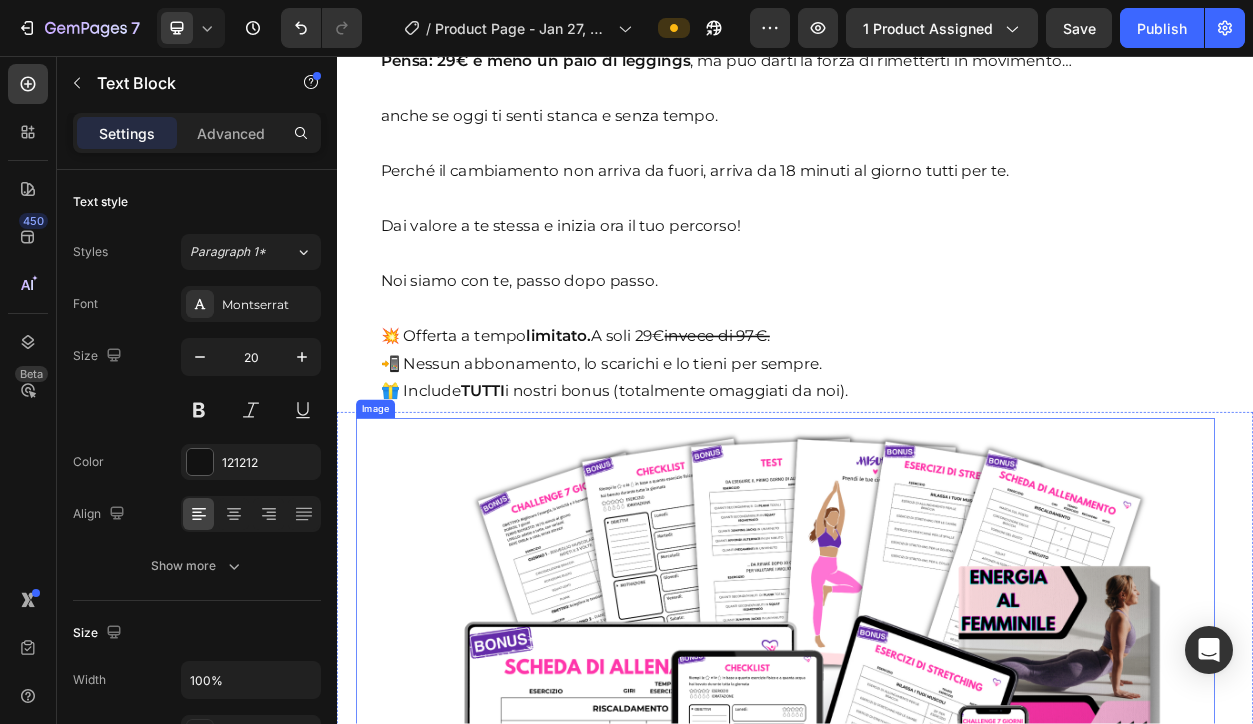scroll, scrollTop: 7355, scrollLeft: 0, axis: vertical 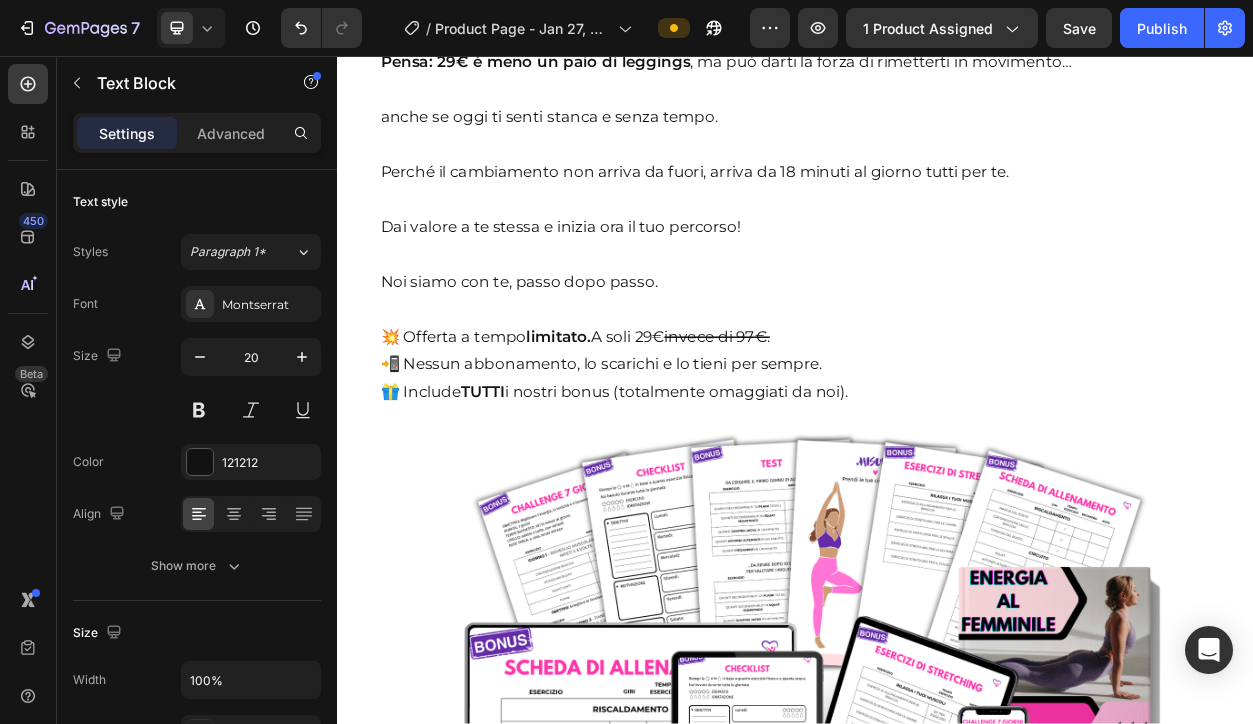 click at bounding box center (949, 388) 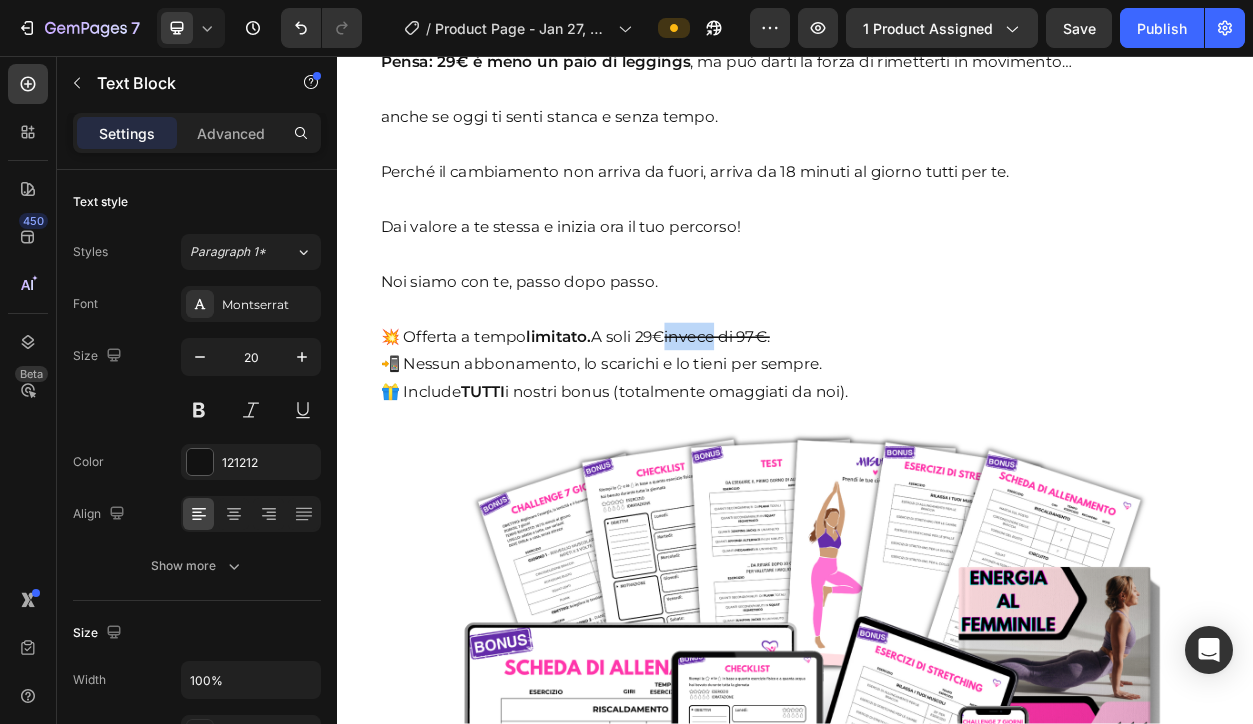 click on "invece di 97€." at bounding box center (835, 424) 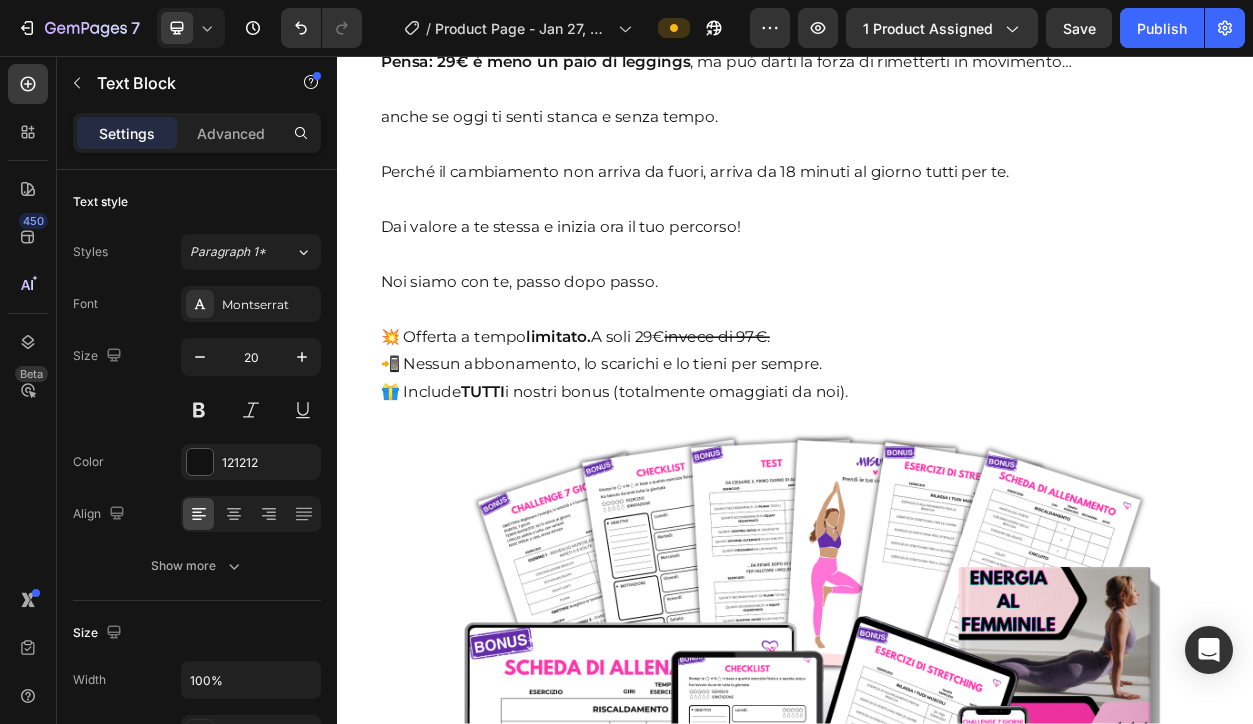 click on "invece di 97€." at bounding box center [835, 424] 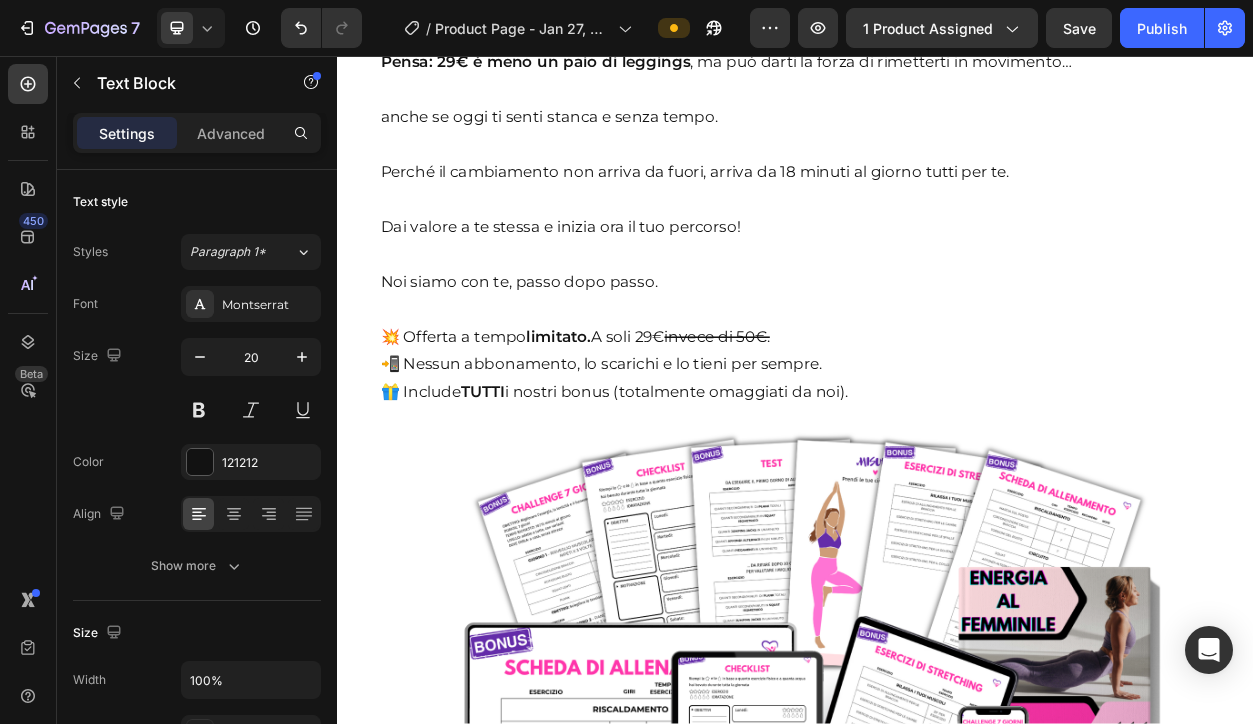 click on "💥 Offerta a tempo  limitato.  A soli 29€  invece di 50€." at bounding box center [949, 424] 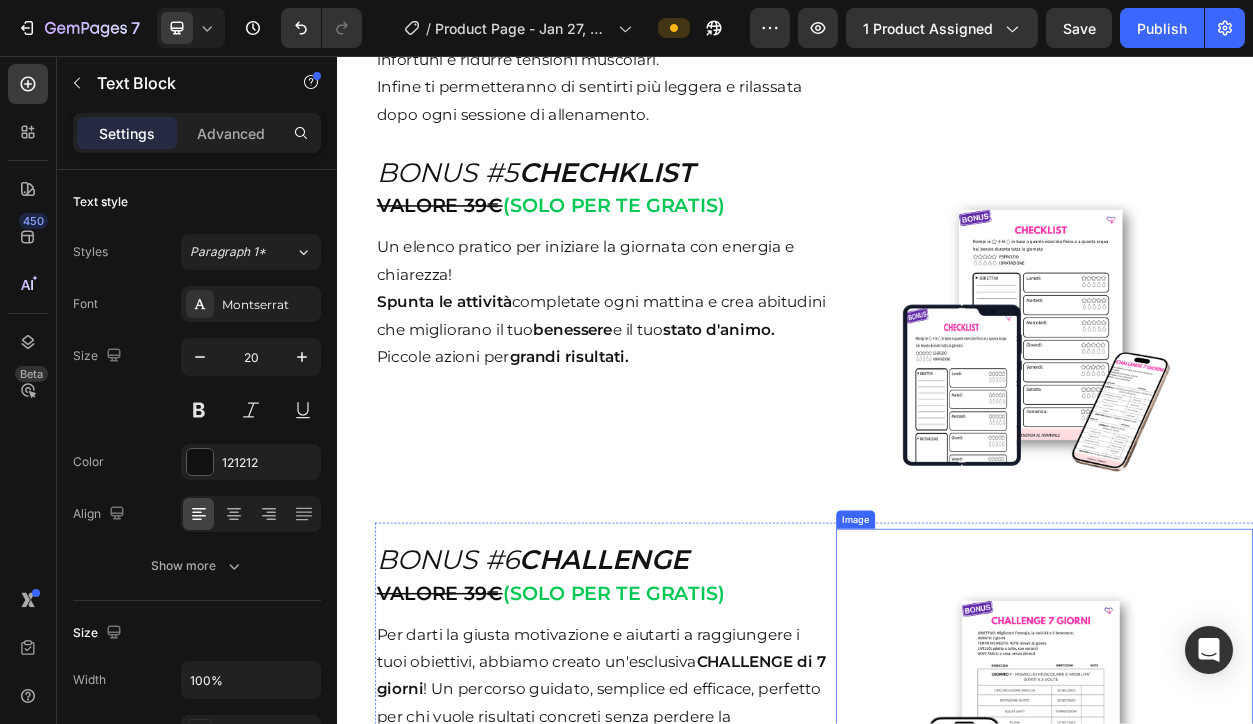 scroll, scrollTop: 7461, scrollLeft: 0, axis: vertical 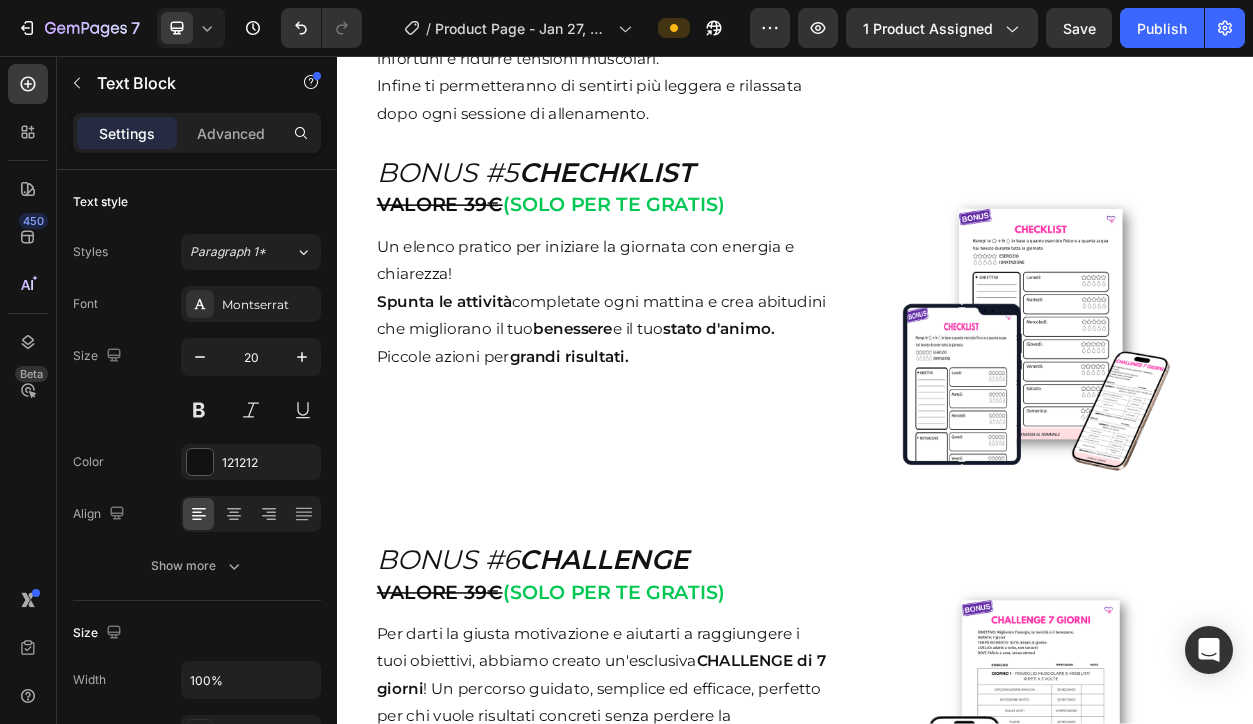 click at bounding box center [949, 1298] 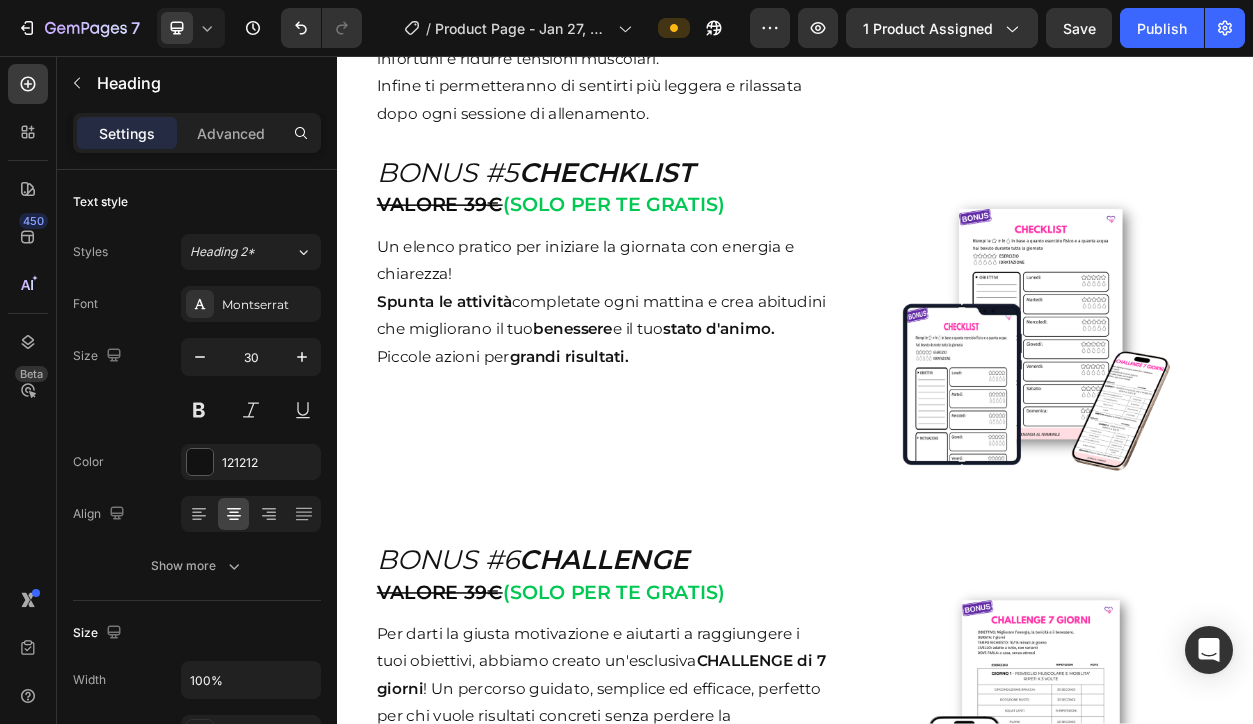 click on "Quante volte hai detto "inizio lunedì".. e poi non hai iniziato mai?" at bounding box center [949, 1204] 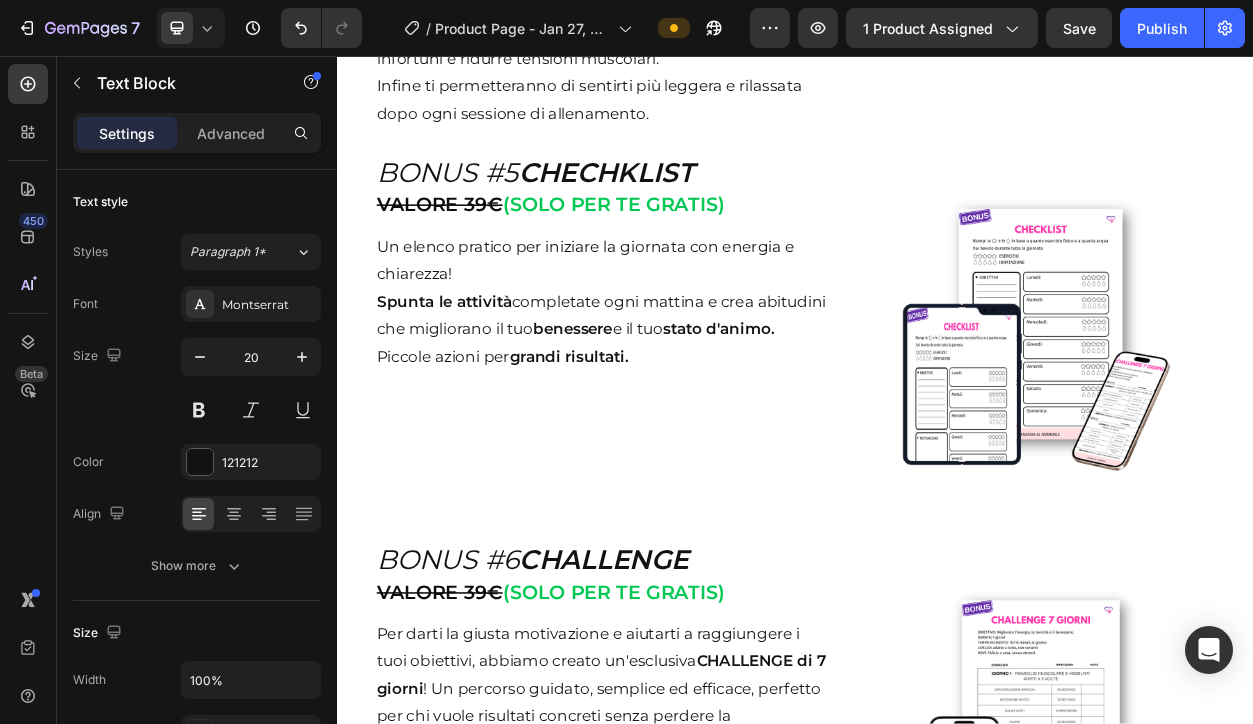 click on "Pensa: 29€ è meno un paio di leggings , ma può darti la forza di rimetterti in movimento…" at bounding box center [949, 1262] 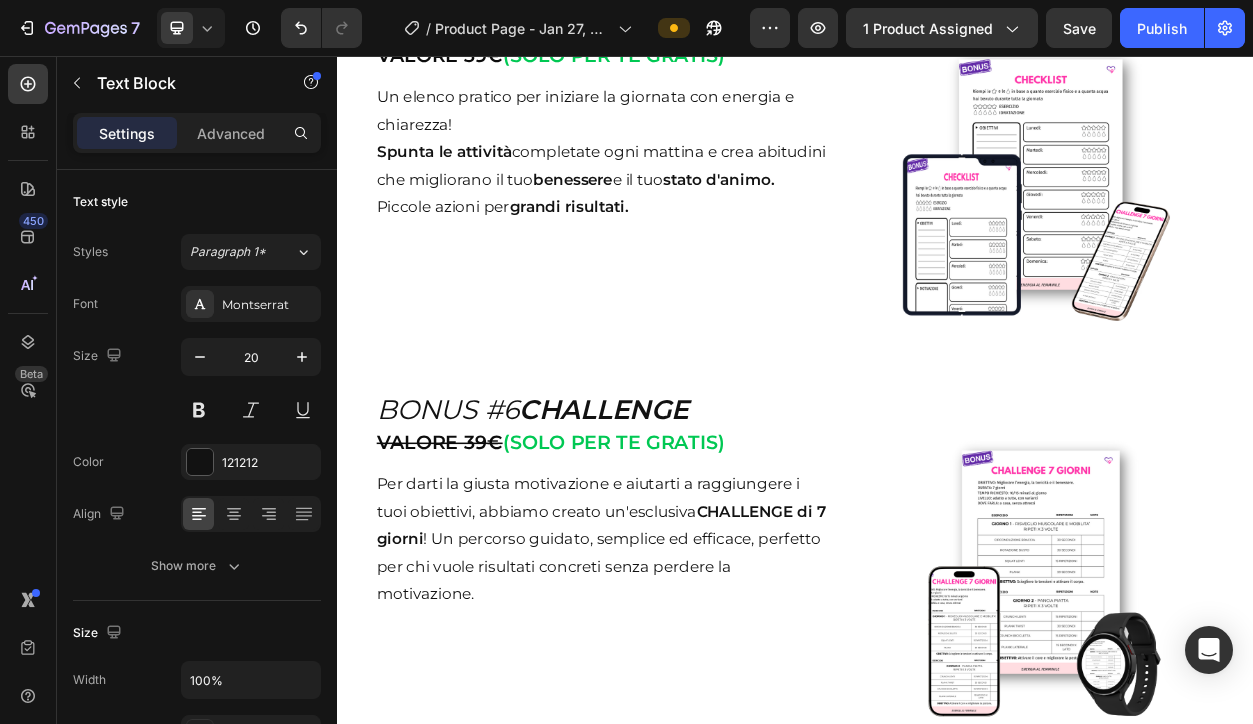 scroll, scrollTop: 7659, scrollLeft: 0, axis: vertical 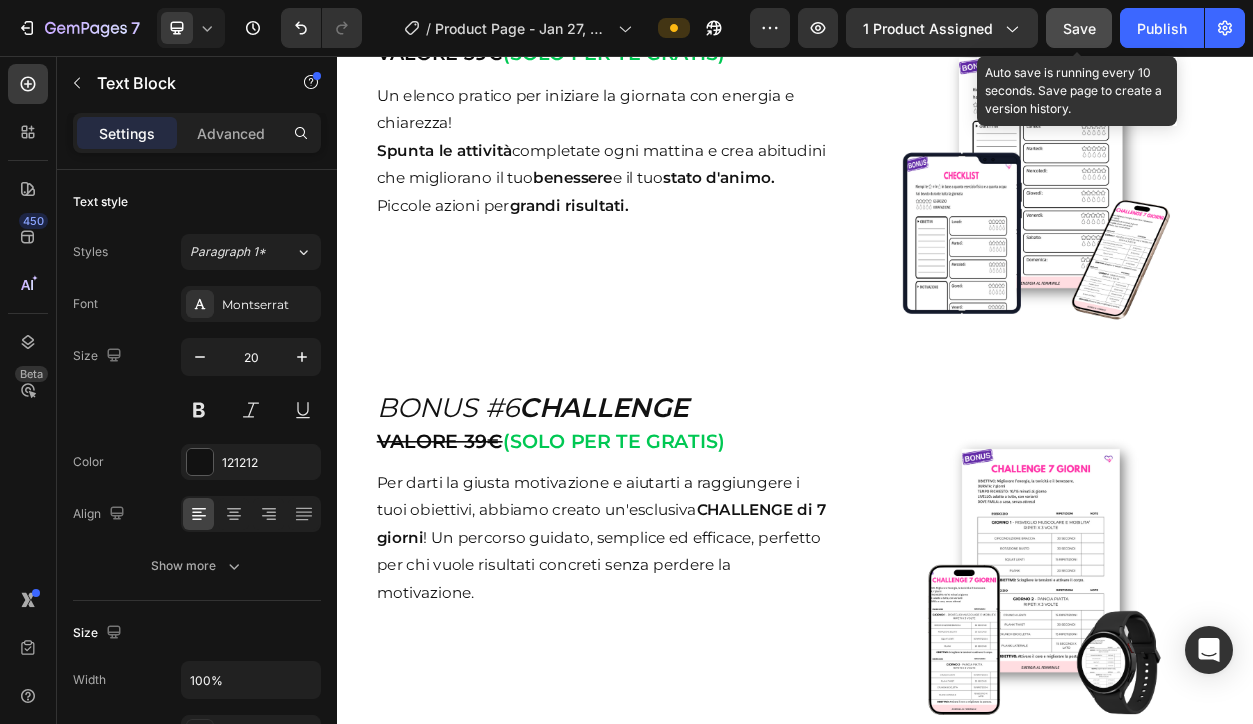 click on "Save" 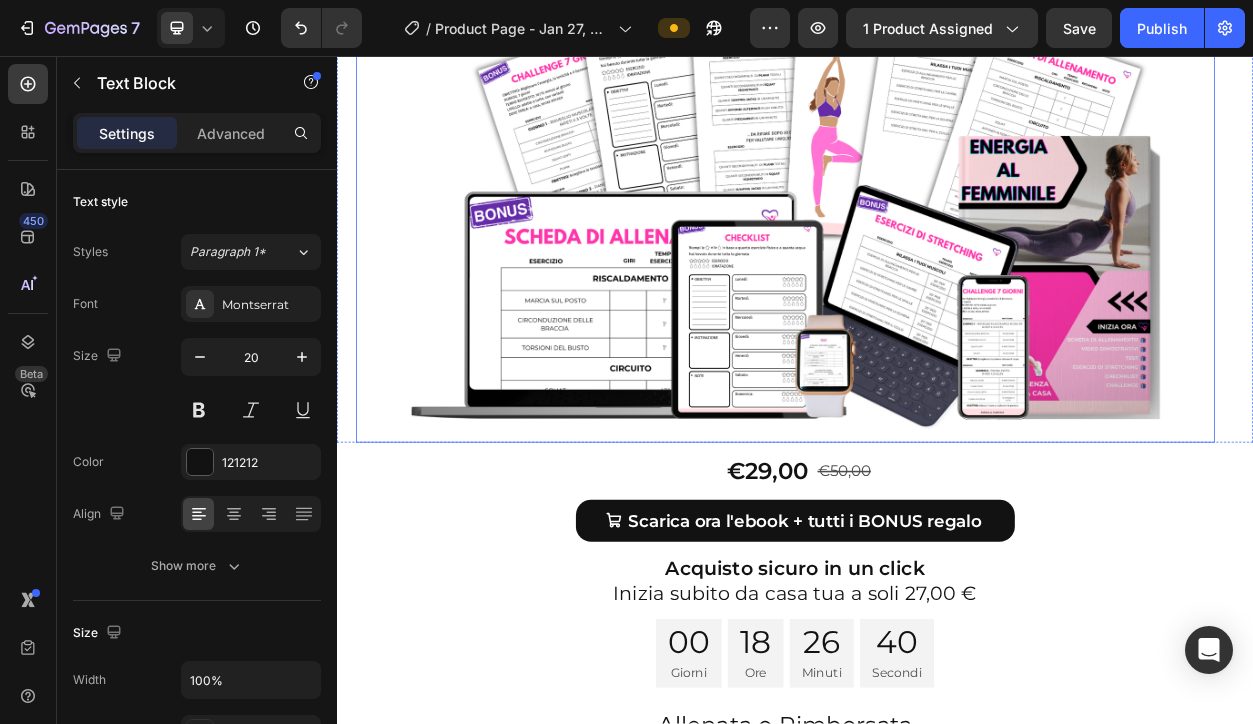 scroll, scrollTop: 8383, scrollLeft: 0, axis: vertical 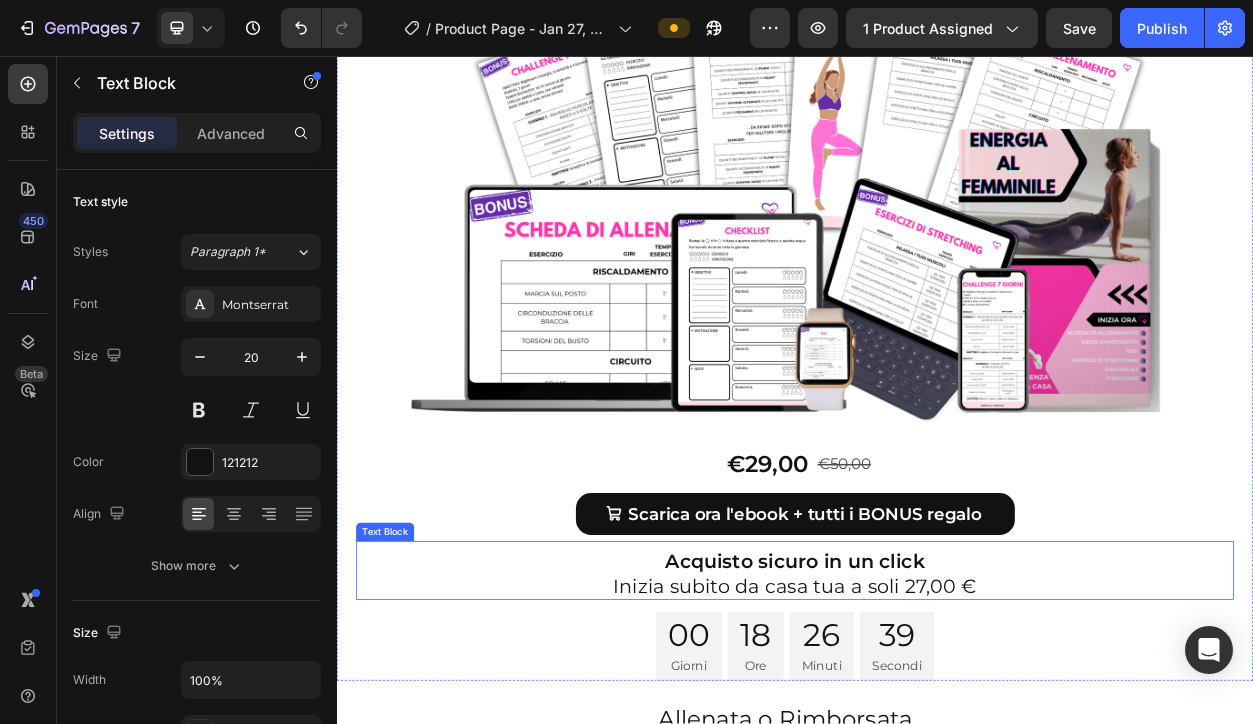 click on "Inizia subito da casa tua a soli 27,00 €" at bounding box center [937, 751] 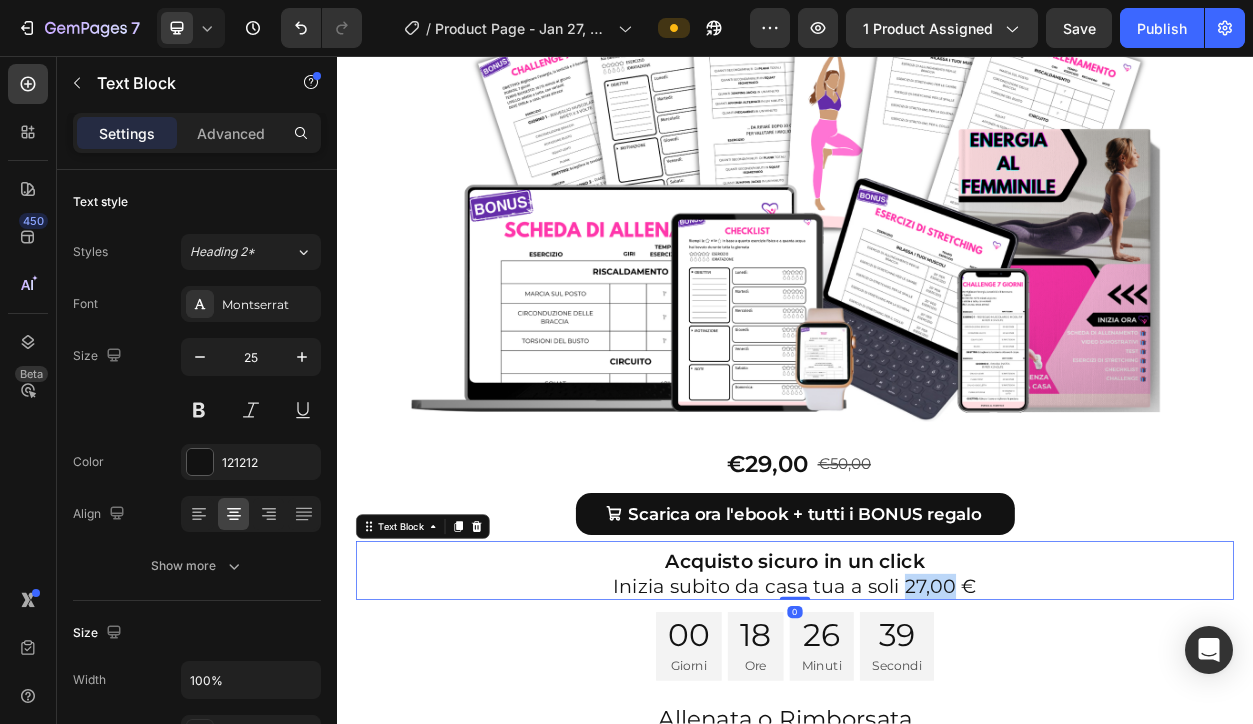 click on "Inizia subito da casa tua a soli 27,00 €" at bounding box center [937, 751] 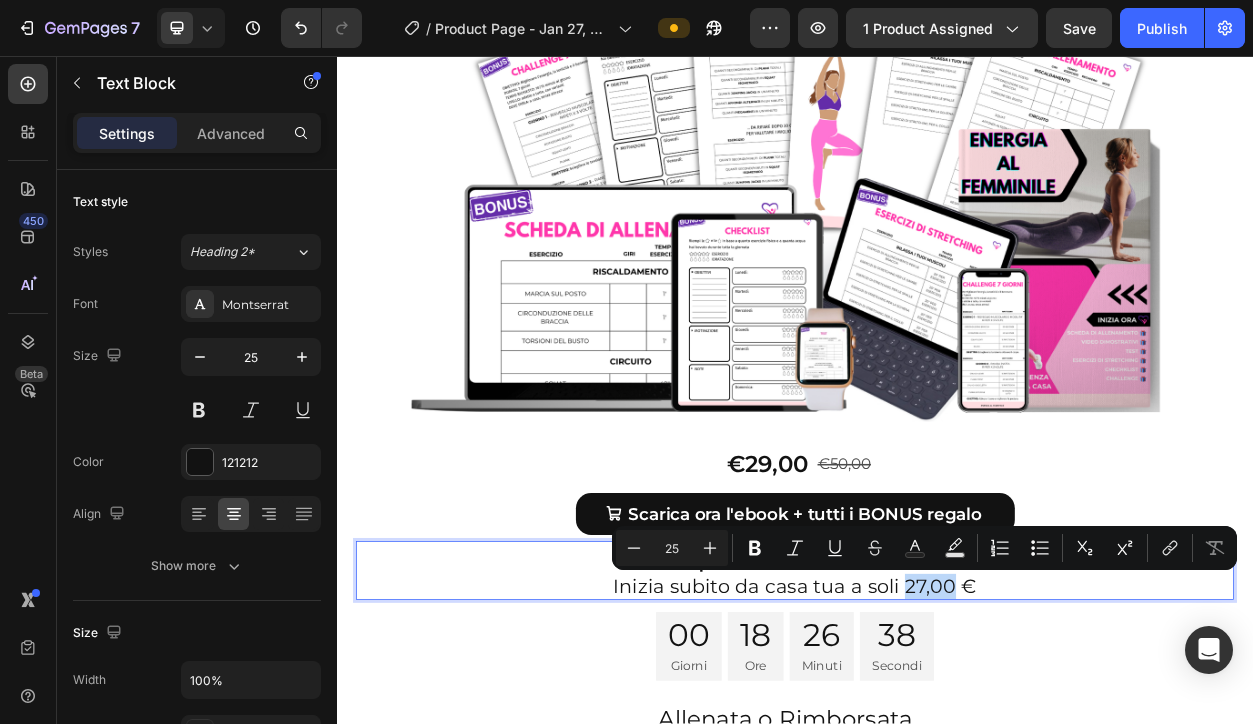 click on "Inizia subito da casa tua a soli 27,00 €" at bounding box center (937, 751) 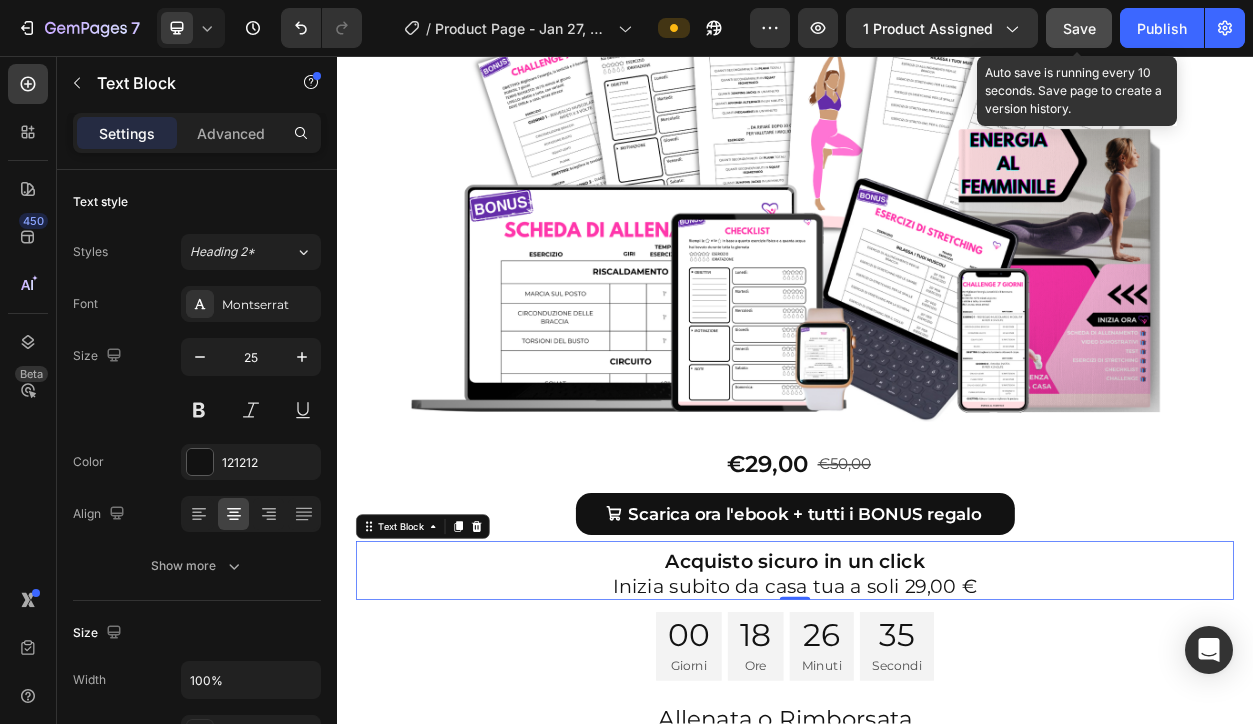 click on "Save" 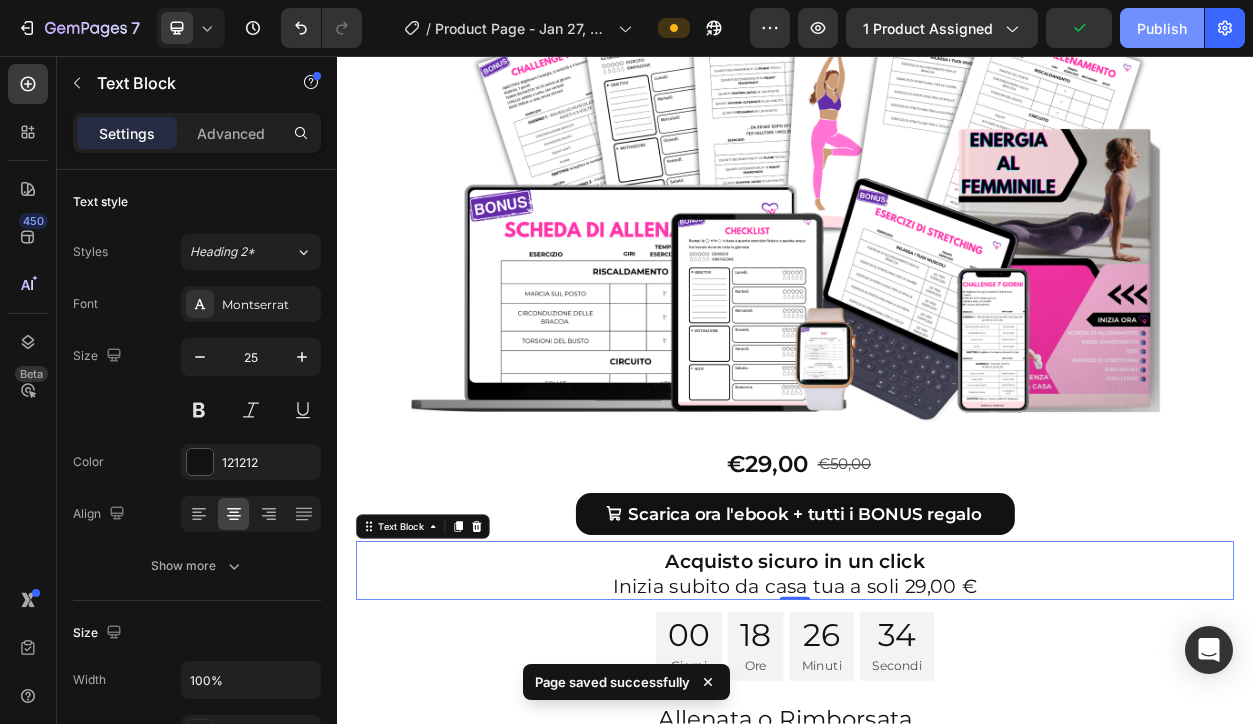 click on "Publish" at bounding box center [1162, 28] 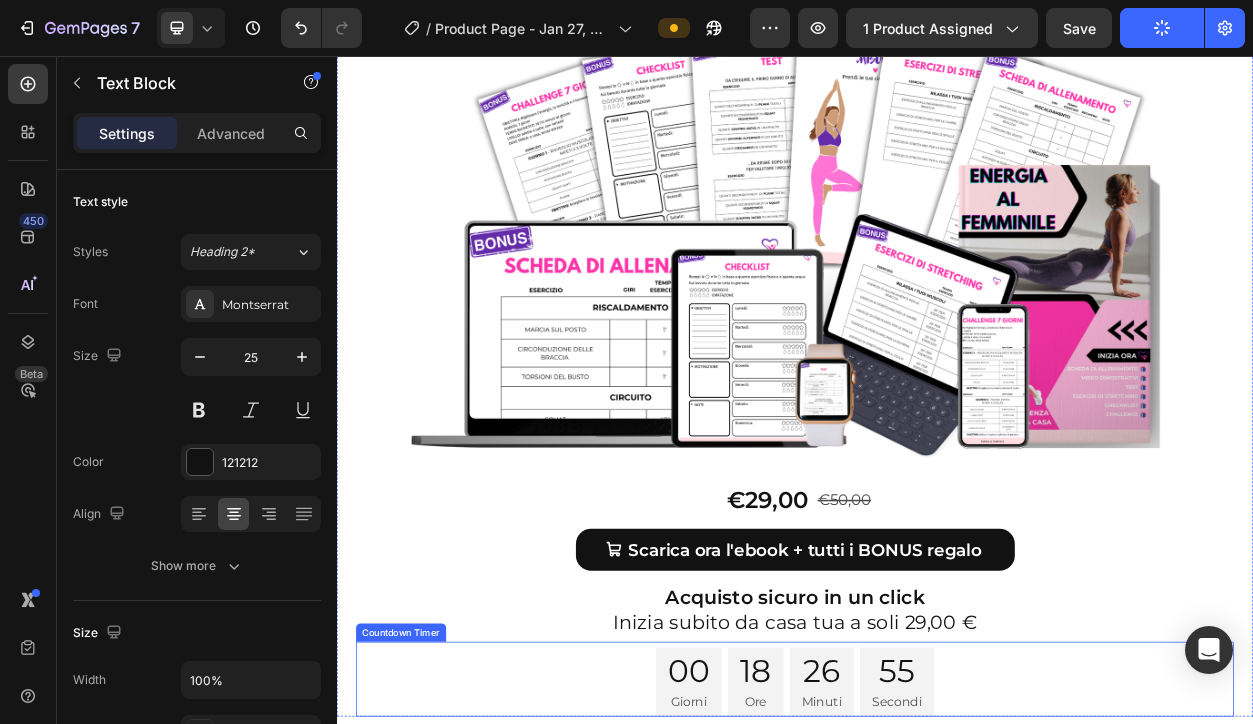 scroll, scrollTop: 8212, scrollLeft: 0, axis: vertical 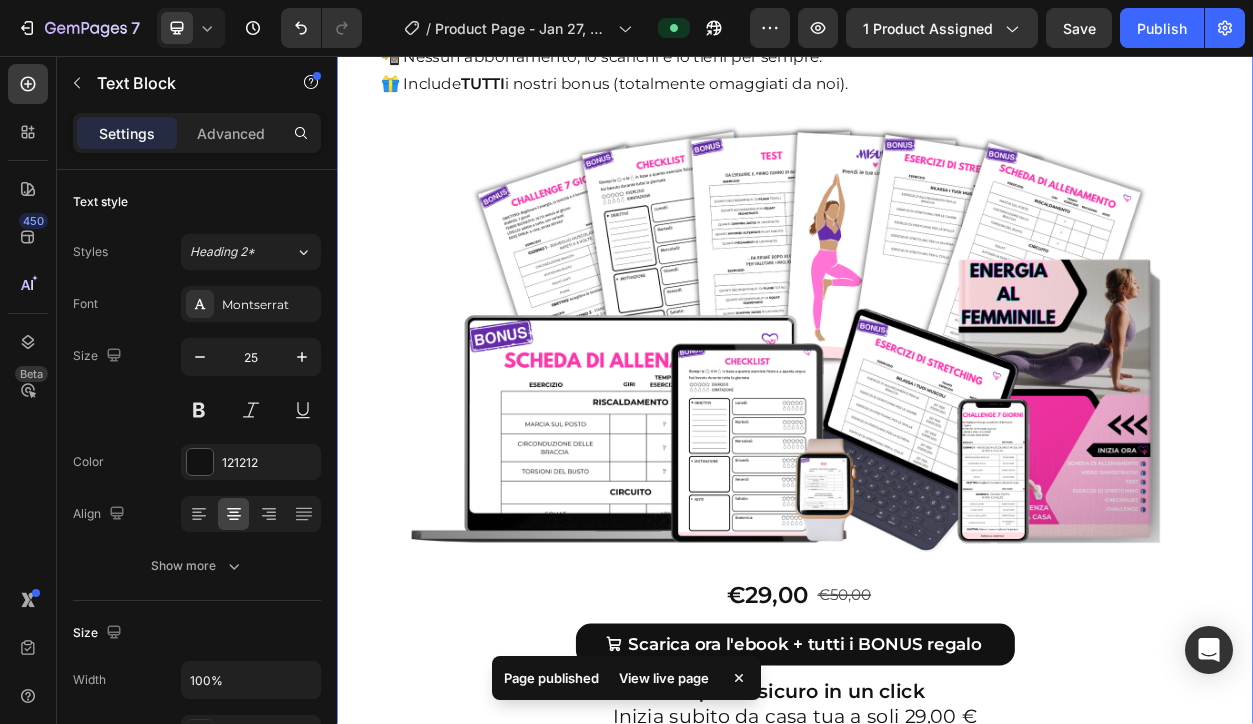 click on "Quante volte hai detto "inizio lunedì".. e poi non hai iniziato mai? Heading Pensa: 29€ è meno un paio di leggings , ma può darti la forza di rimetterti in movimento…    anche se oggi ti senti stanca e senza tempo.   Perché il cambiamento non arriva da fuori, arriva da 18 minuti al giorno tutti per te.   Dai valore a te stessa e inizia ora il tuo percorso!   Noi siamo con te, passo dopo passo.    💥 Offerta a tempo  limitato.  A soli 29€  invece di 50€. 📲 Nessun abbonamento, lo scarichi e lo tieni per sempre. 🎁 Include  TUTTI  i nostri bonus (totalmente omaggiati da noi). Text Block Row Image Row €29,00 Product Price Product Price €50,00 Product Price Product Price Row
Scarica ora l'ebook + tutti i BONUS regalo   Add to Cart Product Acquisto sicuro in un click Inizia subito da casa tua a soli 29,00 € Text Block 00 Giorni 18 Ore 26 Minuti 51 Secondi Countdown Timer" at bounding box center (937, 306) 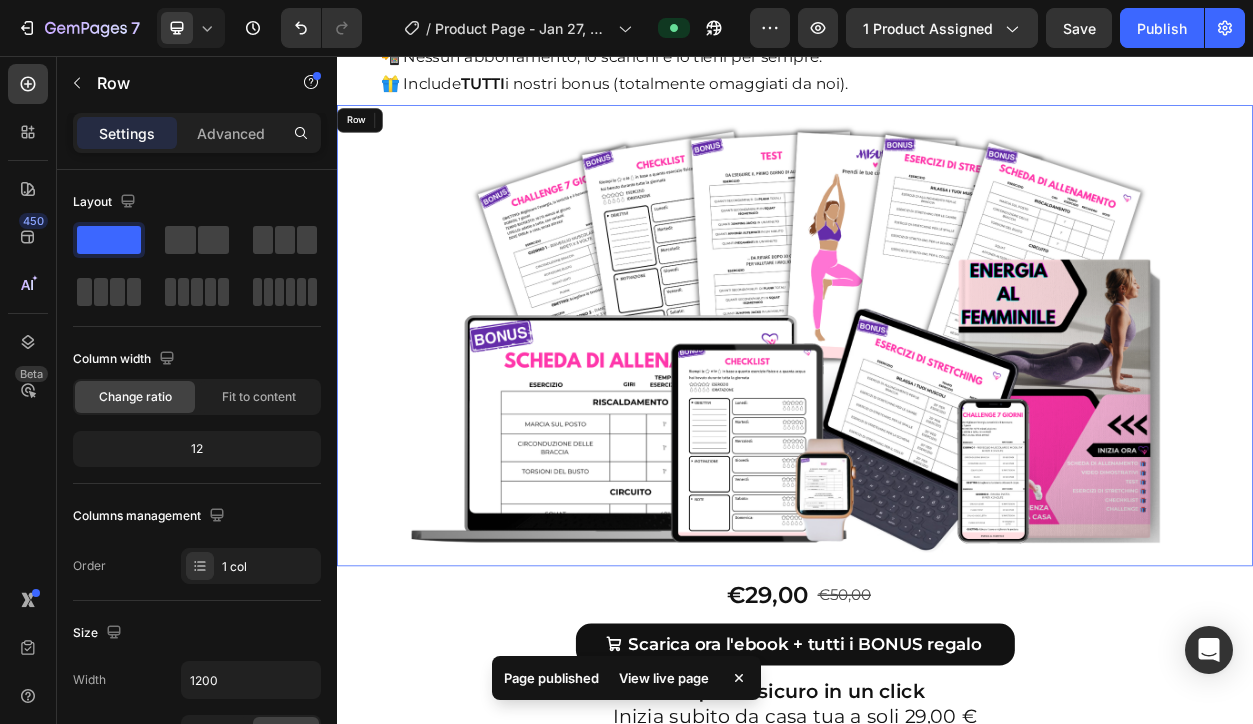 click on "Image Row" at bounding box center [937, 423] 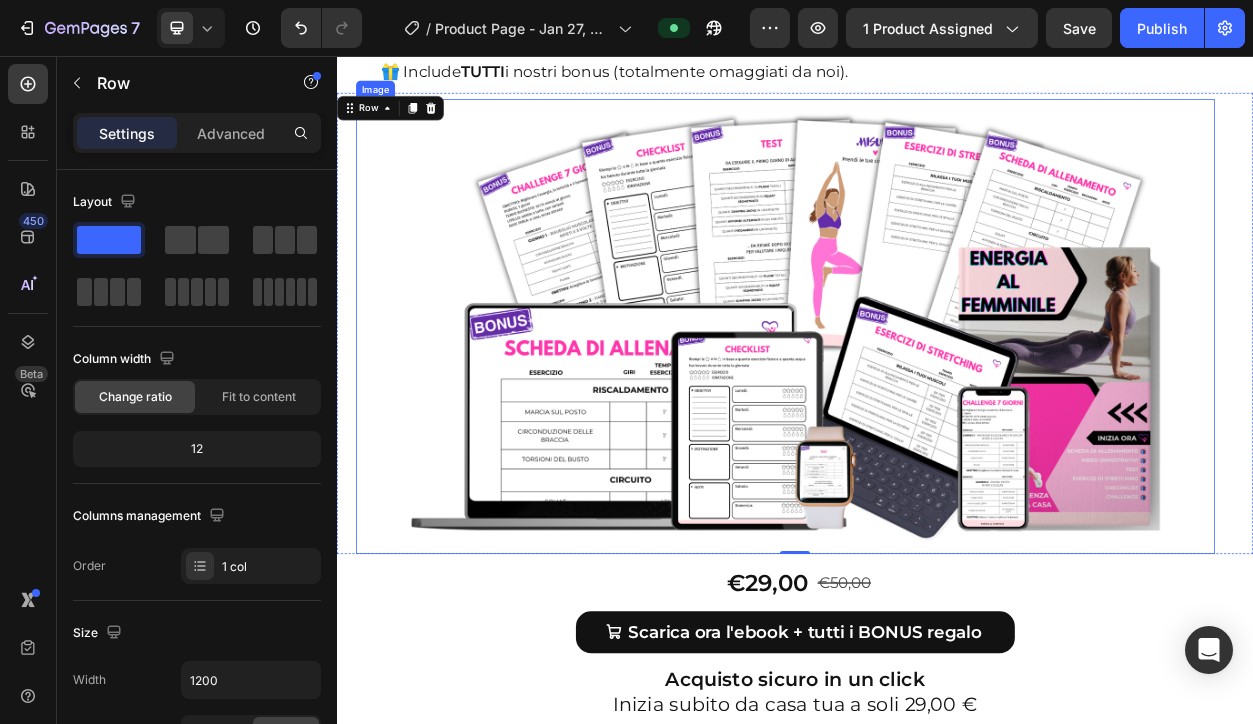 scroll, scrollTop: 8229, scrollLeft: 0, axis: vertical 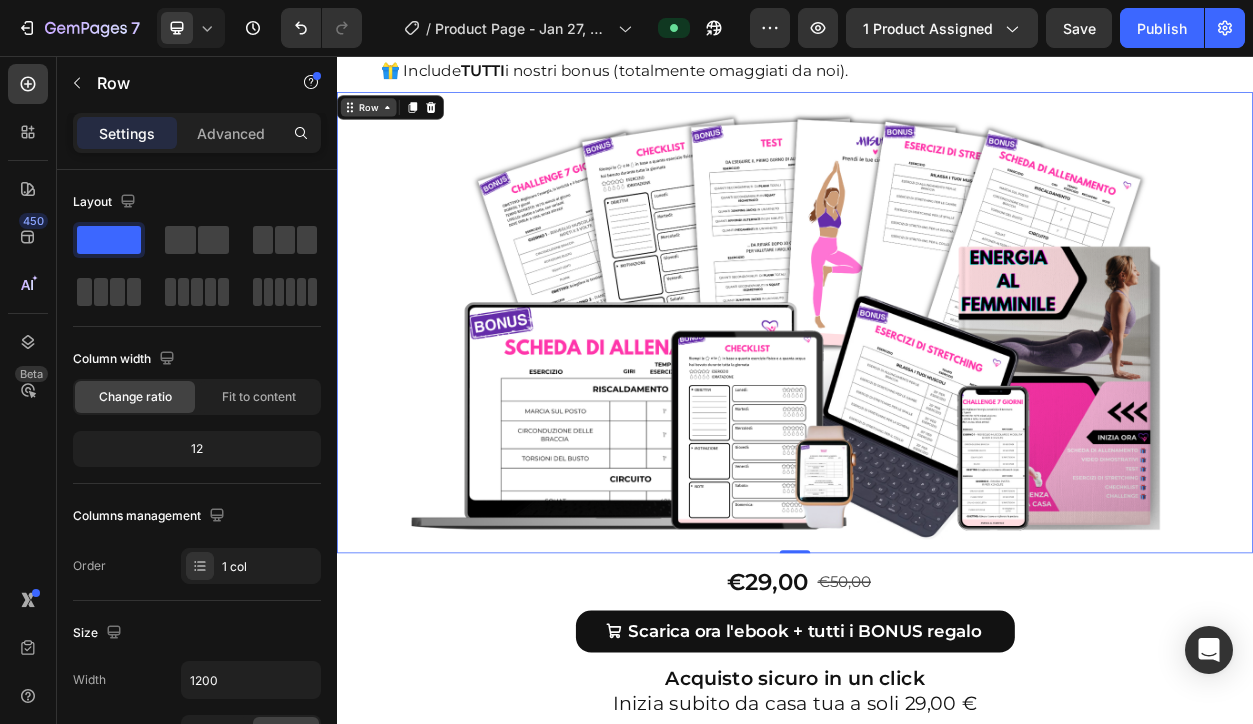 click on "Row" at bounding box center [378, 124] 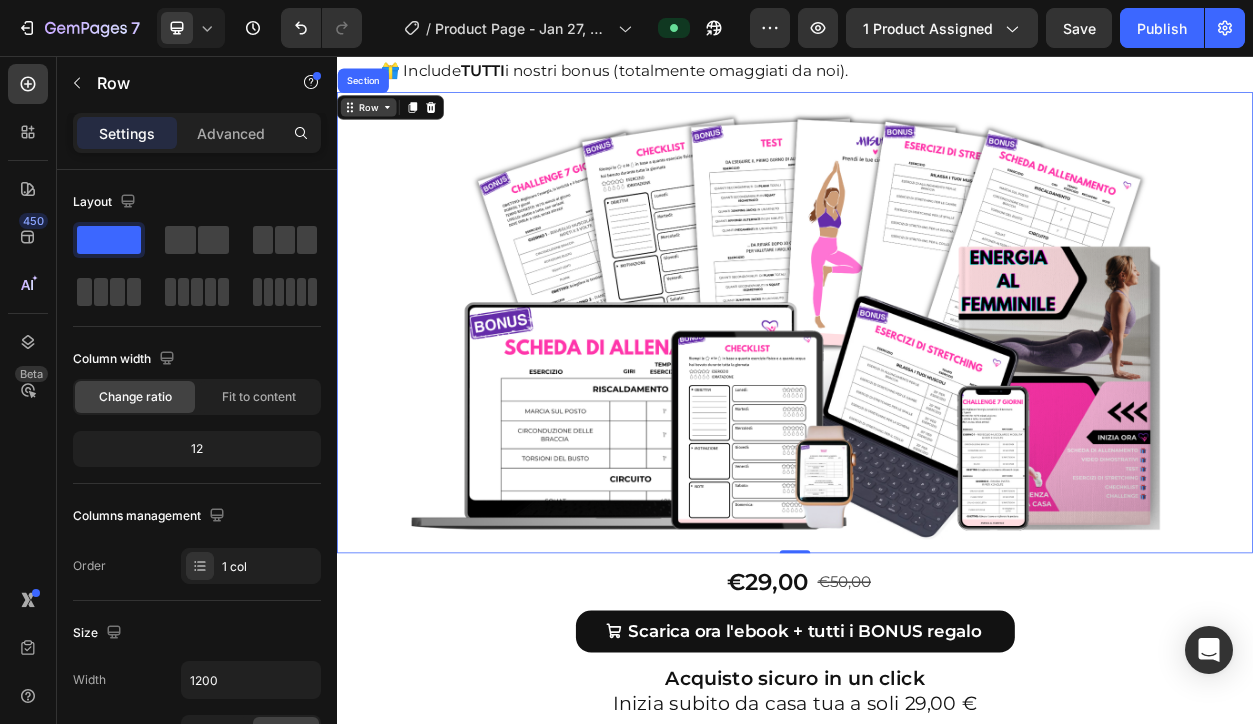 click 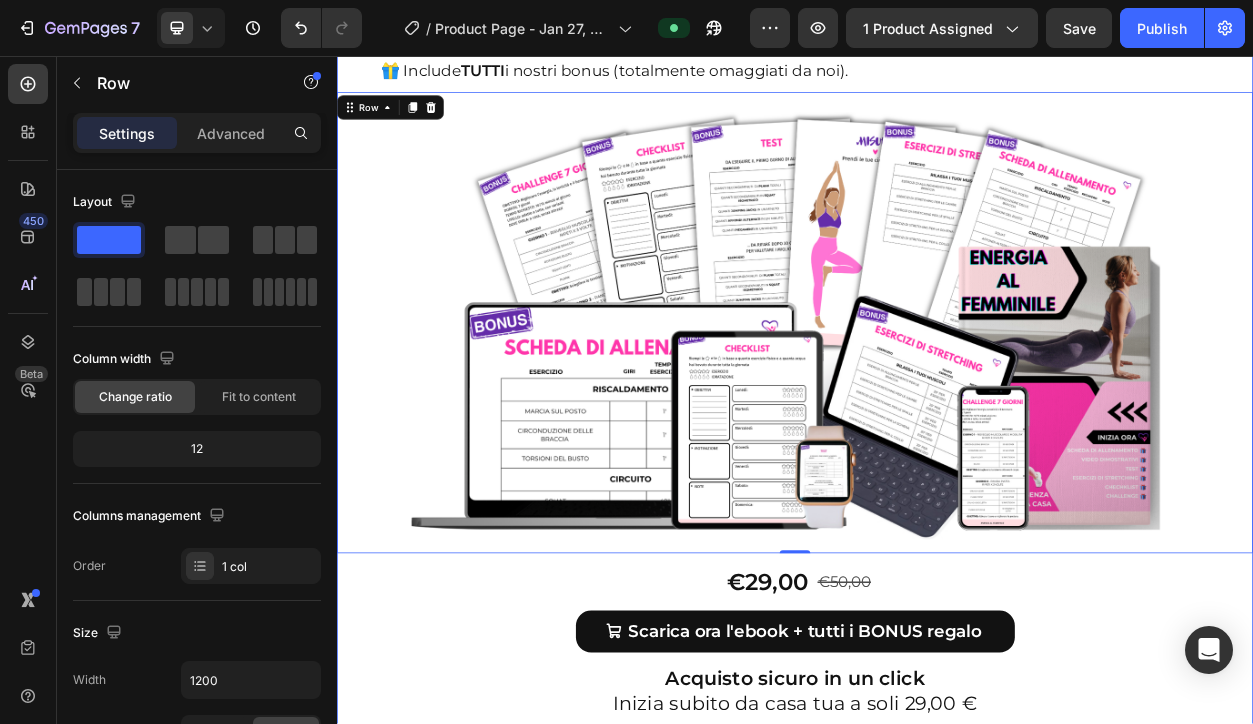 click on "Quante volte hai detto "inizio lunedì".. e poi non hai iniziato mai? Heading Pensa: 29€ è meno un paio di leggings , ma può darti la forza di rimetterti in movimento…    anche se oggi ti senti stanca e senza tempo.   Perché il cambiamento non arriva da fuori, arriva da 18 minuti al giorno tutti per te.   Dai valore a te stessa e inizia ora il tuo percorso!   Noi siamo con te, passo dopo passo.    💥 Offerta a tempo  limitato.  A soli 29€  invece di 50€. 📲 Nessun abbonamento, lo scarichi e lo tieni per sempre. 🎁 Include  TUTTI  i nostri bonus (totalmente omaggiati da noi). Text Block Row Image Row   0 €29,00 Product Price Product Price €50,00 Product Price Product Price Row
Scarica ora l'ebook + tutti i BONUS regalo   Add to Cart Product Acquisto sicuro in un click Inizia subito da casa tua a soli 29,00 € Text Block 00 Giorni 18 Ore 26 Minuti 42 Secondi Countdown Timer" at bounding box center [937, 289] 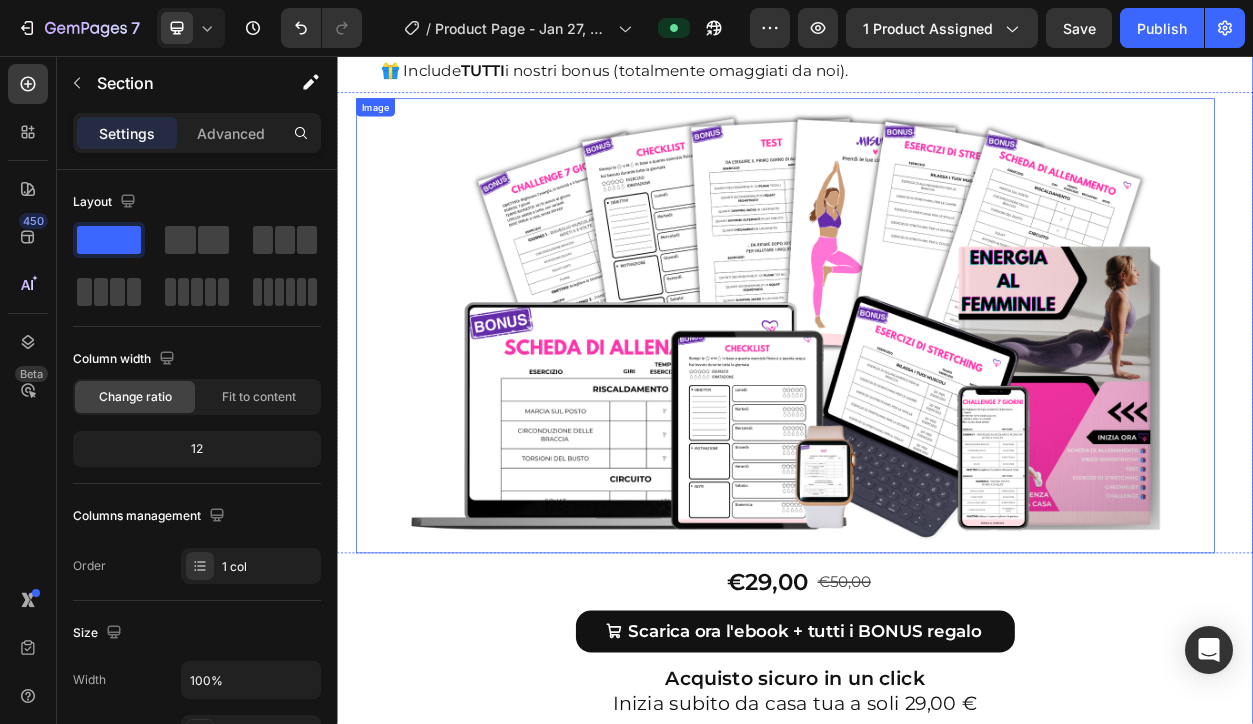 click at bounding box center [924, 410] 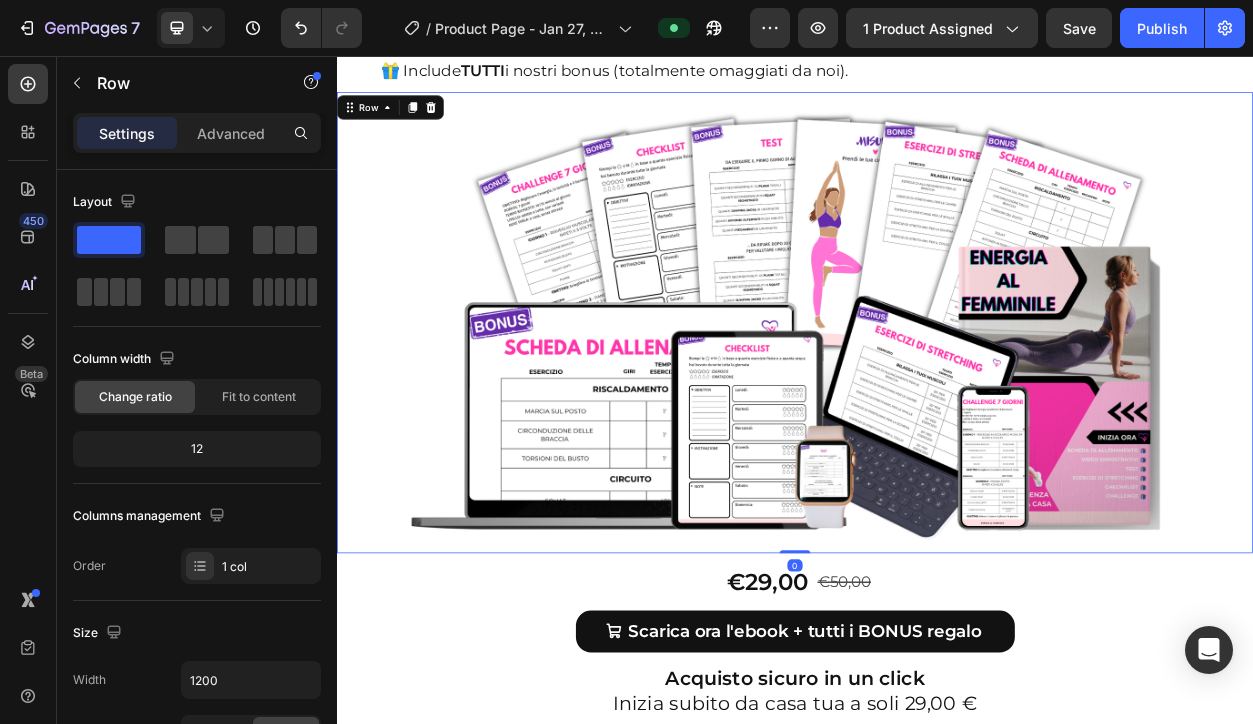click on "Image Row   0" at bounding box center [937, 406] 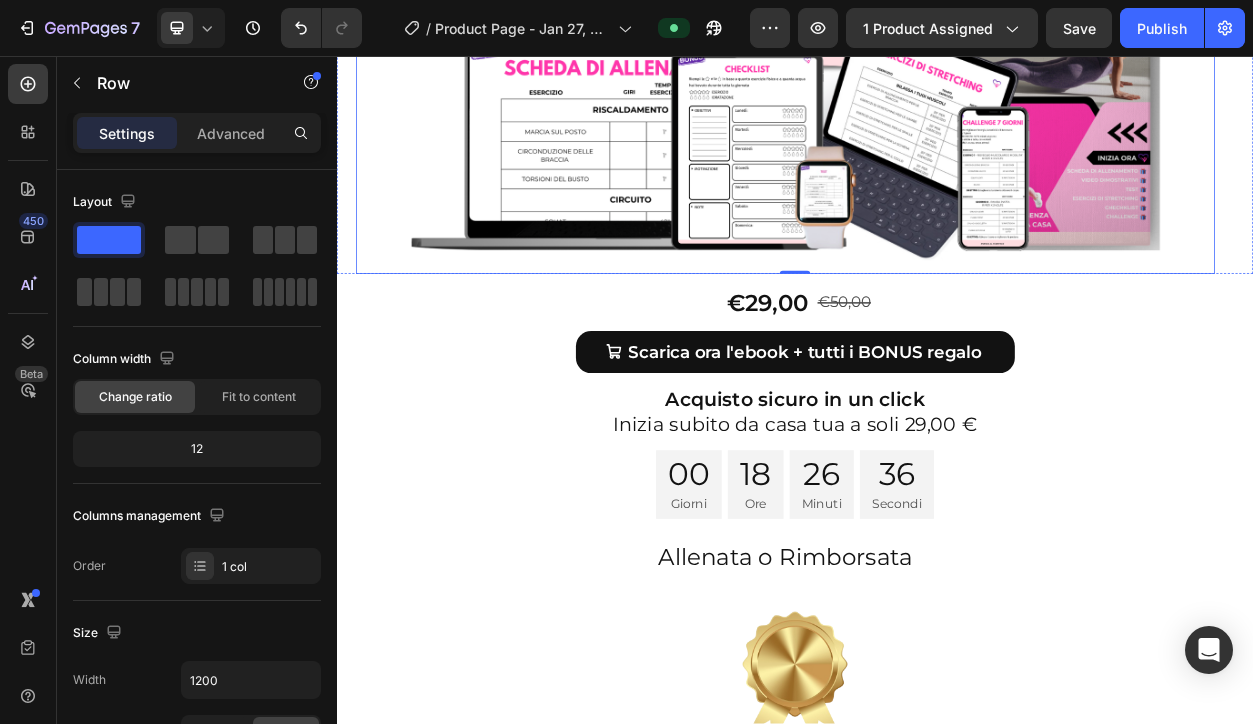 scroll, scrollTop: 8596, scrollLeft: 0, axis: vertical 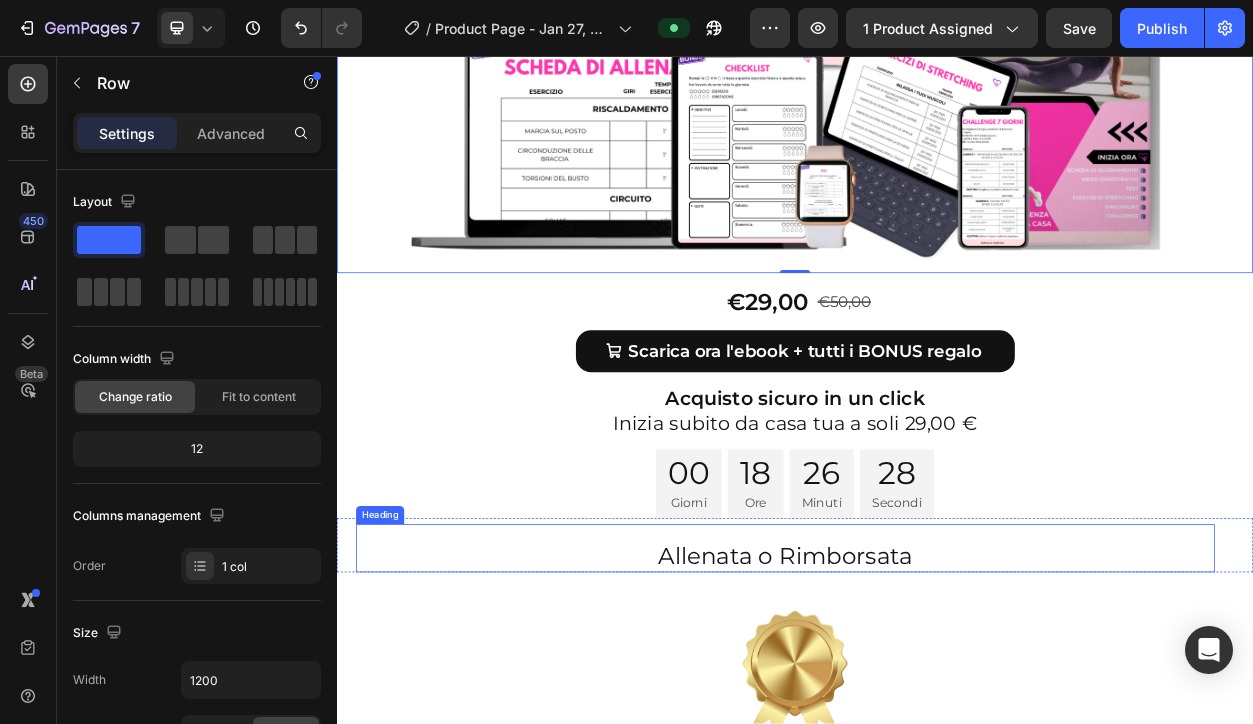 click on "Allenata o Rimborsata" at bounding box center (924, 711) 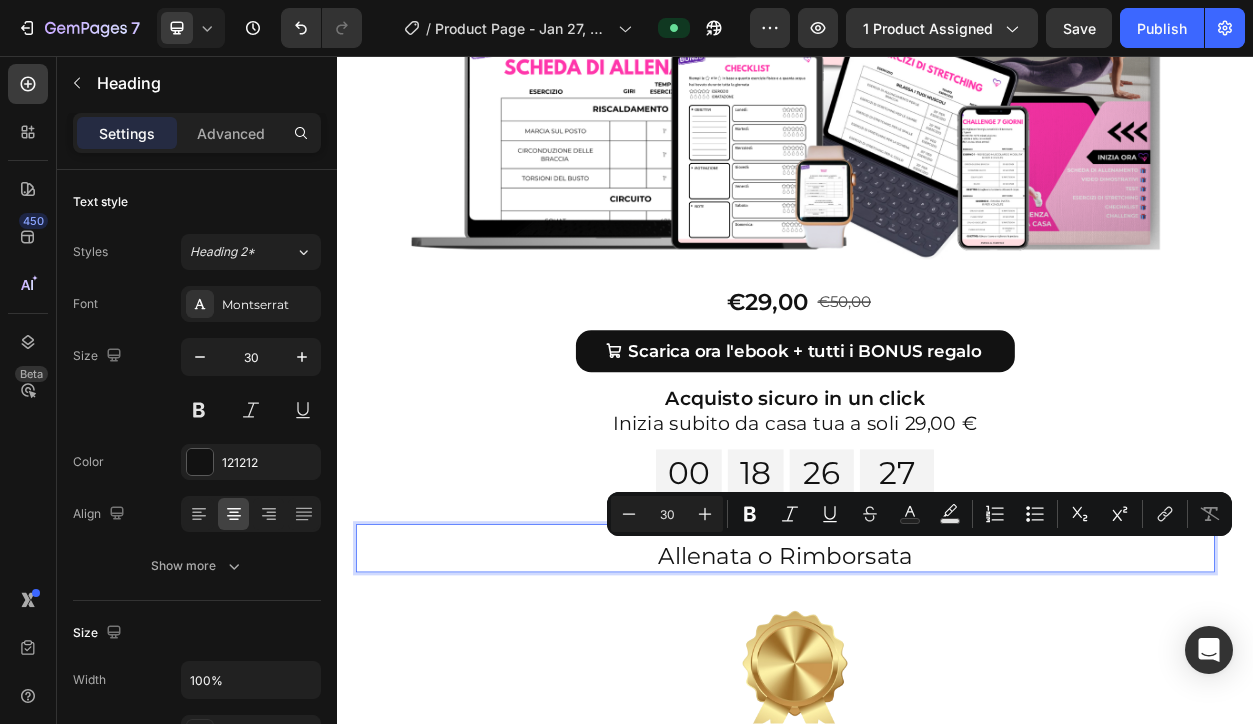 click on "Allenata o Rimborsata" at bounding box center (924, 711) 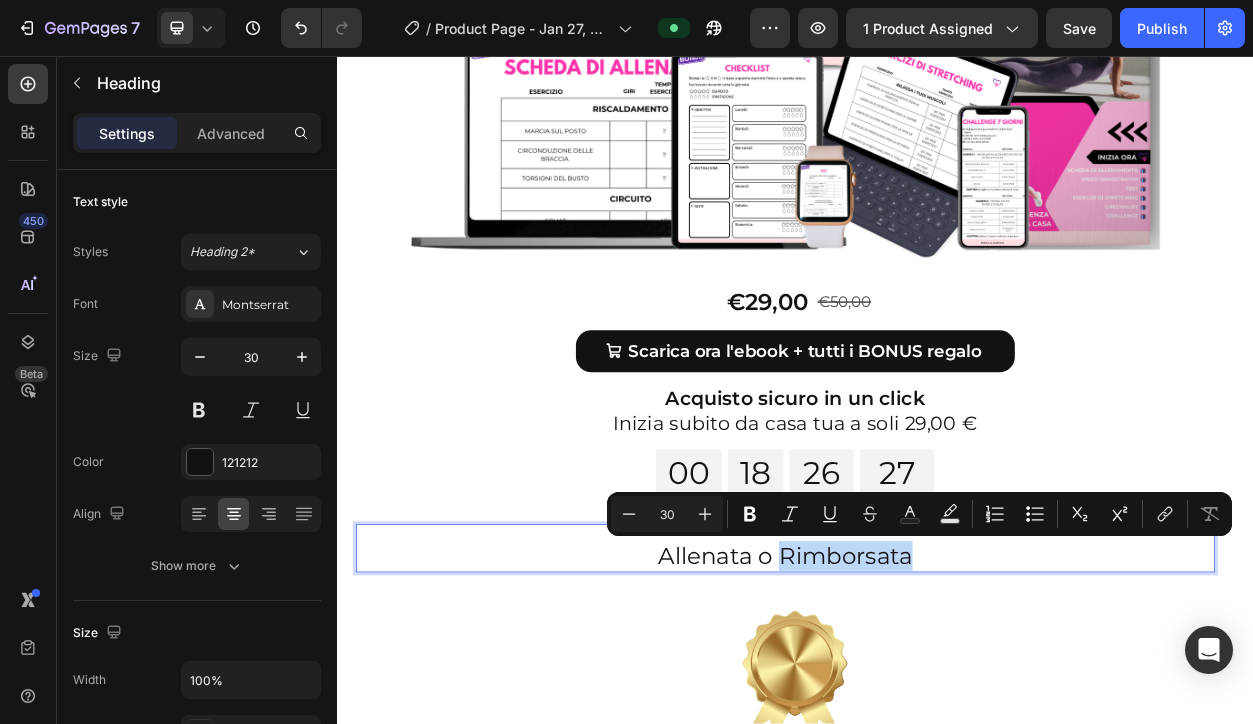 click on "Allenata o Rimborsata" at bounding box center (924, 711) 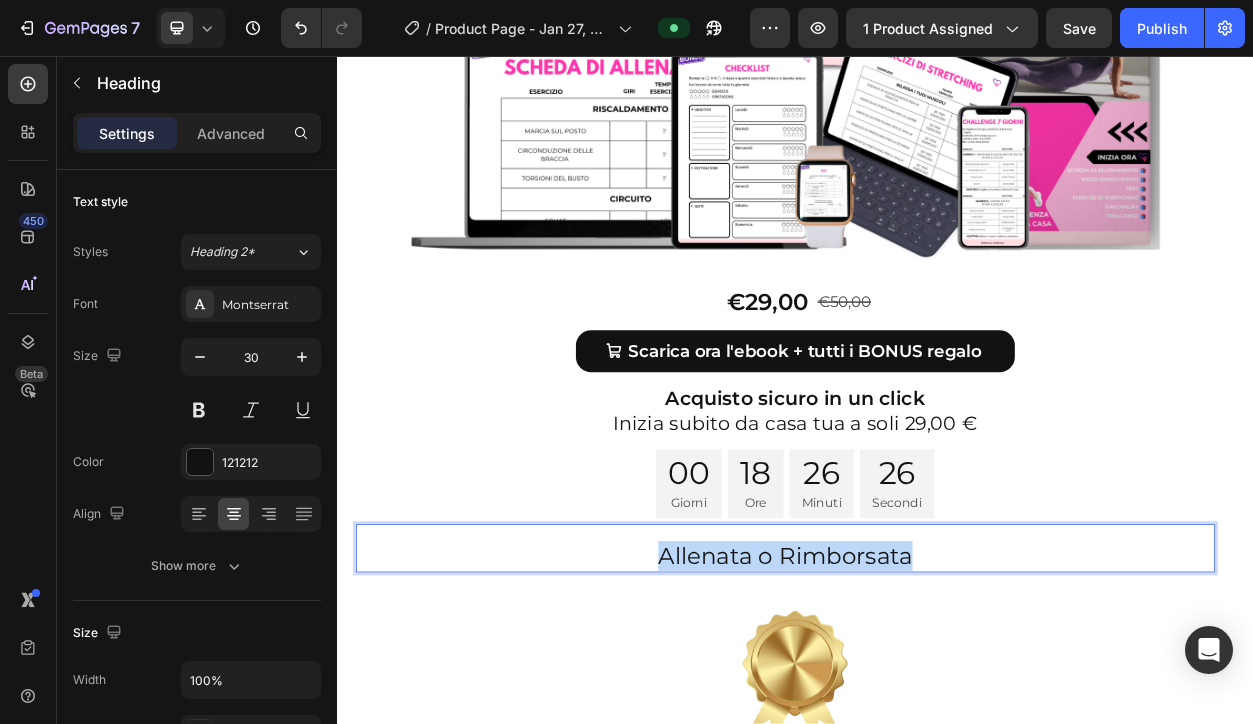click on "Allenata o Rimborsata" at bounding box center [924, 711] 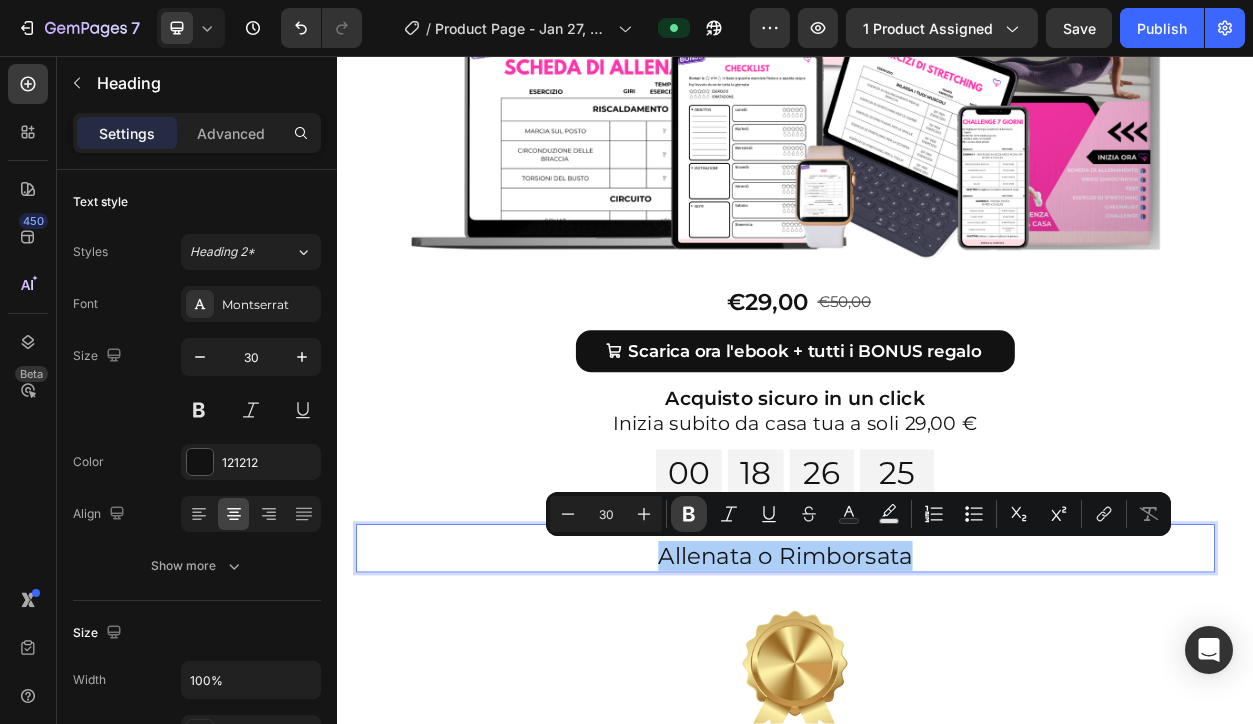 click 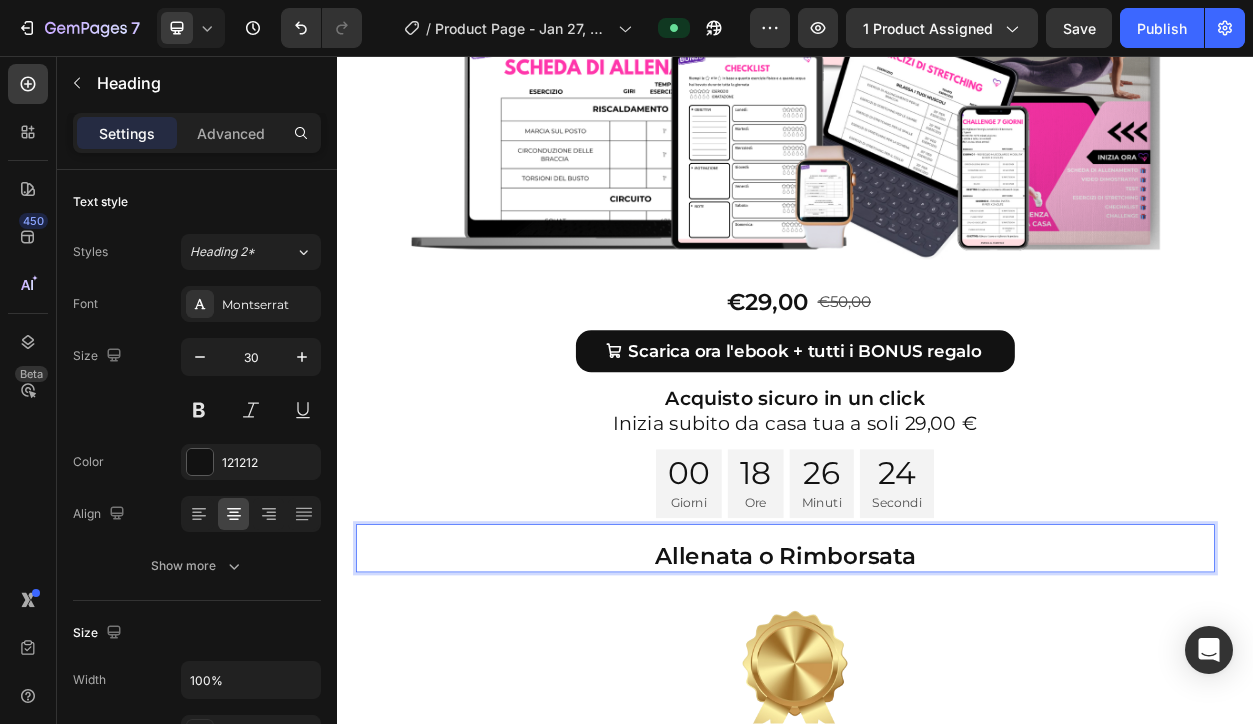 click on "Allenata o Rimborsata" at bounding box center (925, 711) 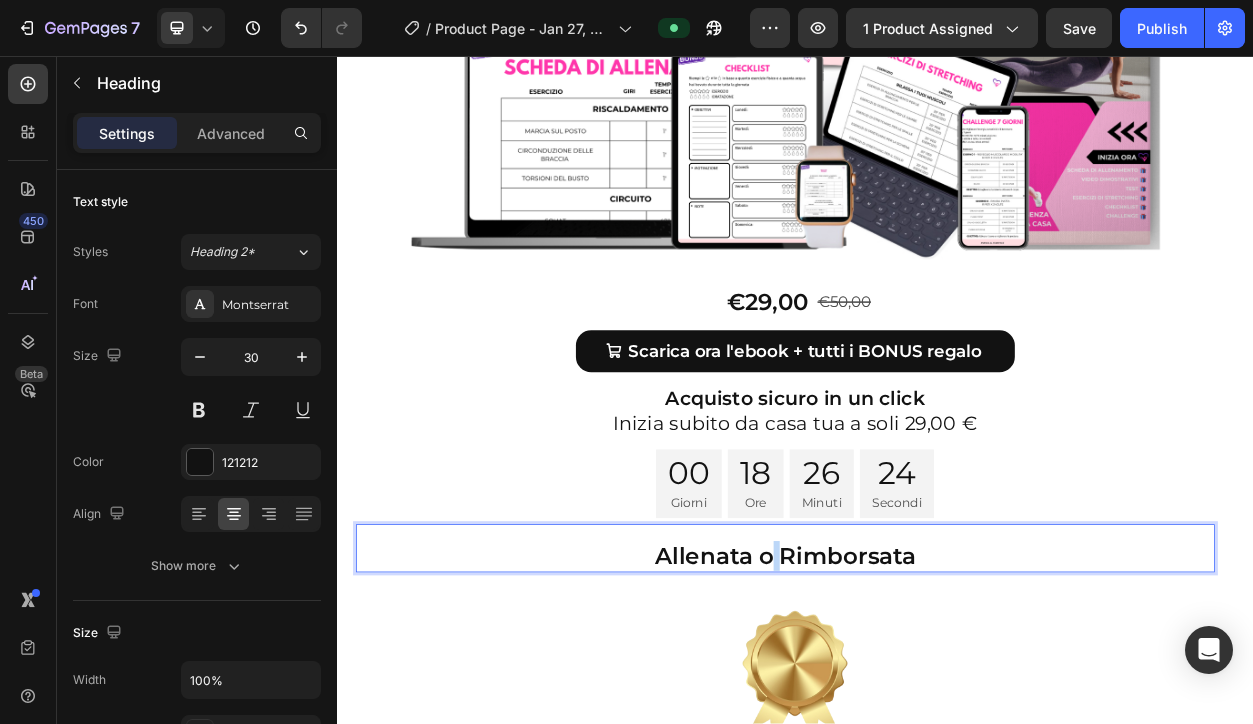 click on "Allenata o Rimborsata" at bounding box center [925, 711] 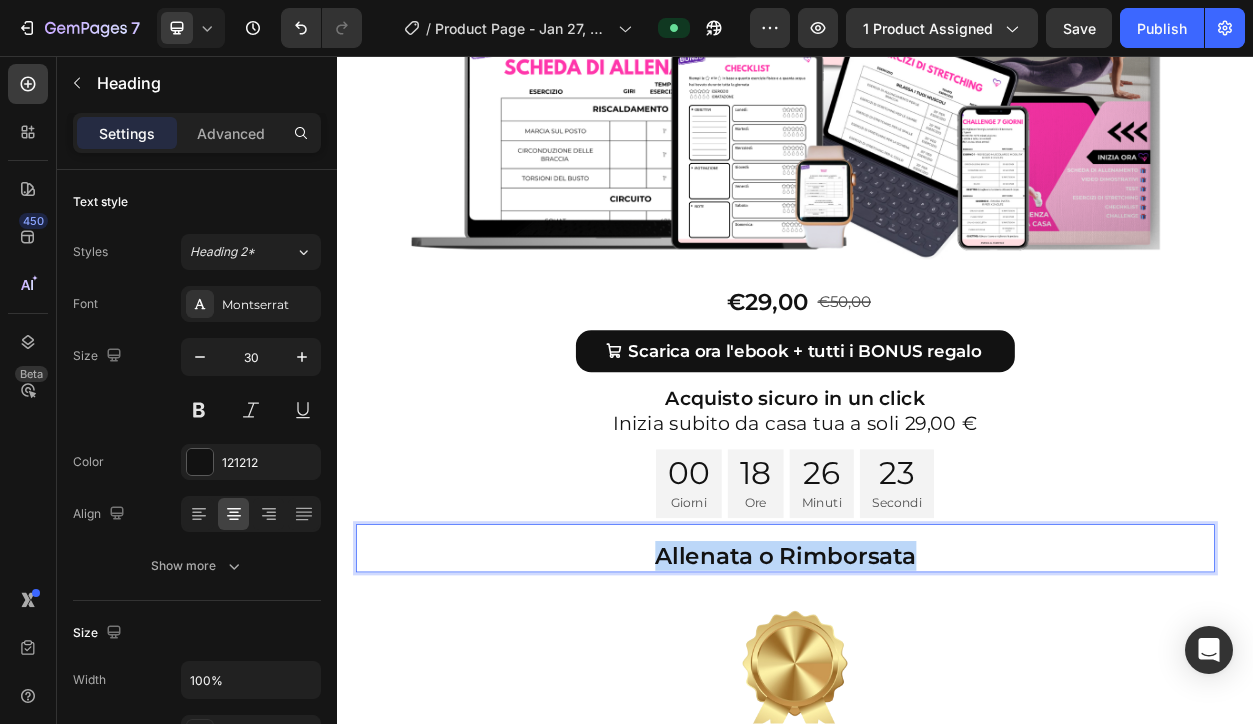 click on "Allenata o Rimborsata" at bounding box center [925, 711] 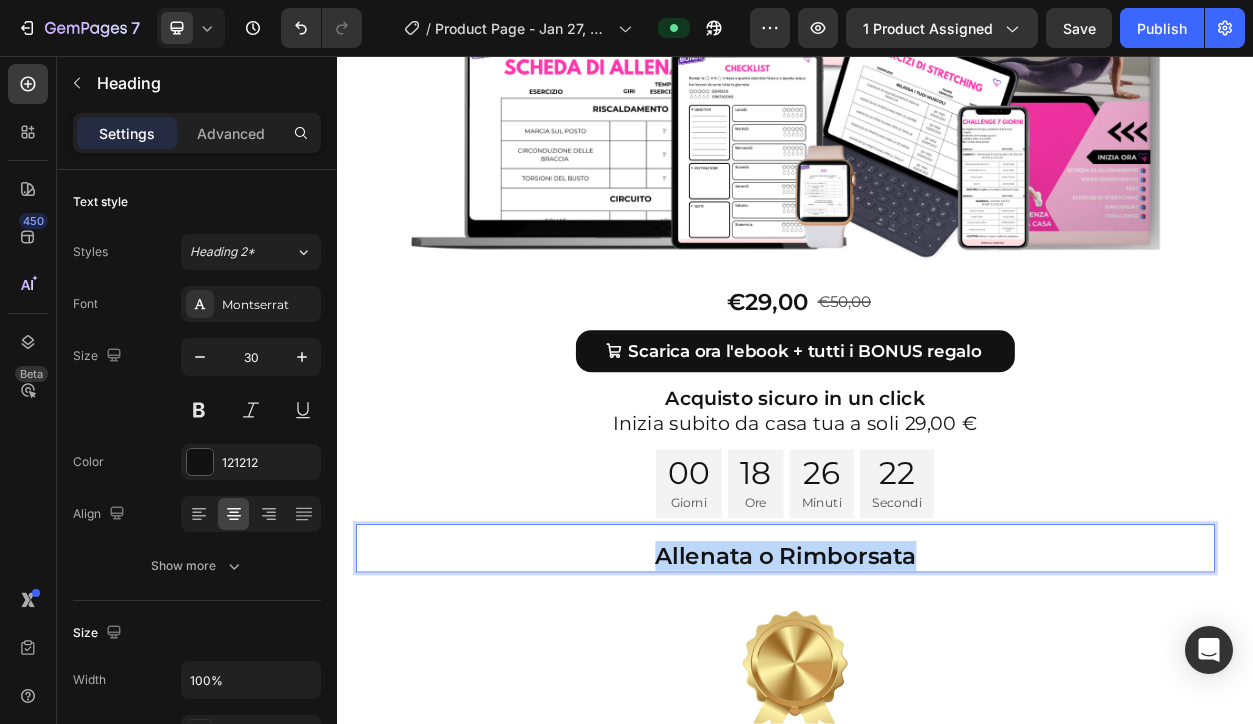 click on "Allenata o Rimborsata" at bounding box center [925, 711] 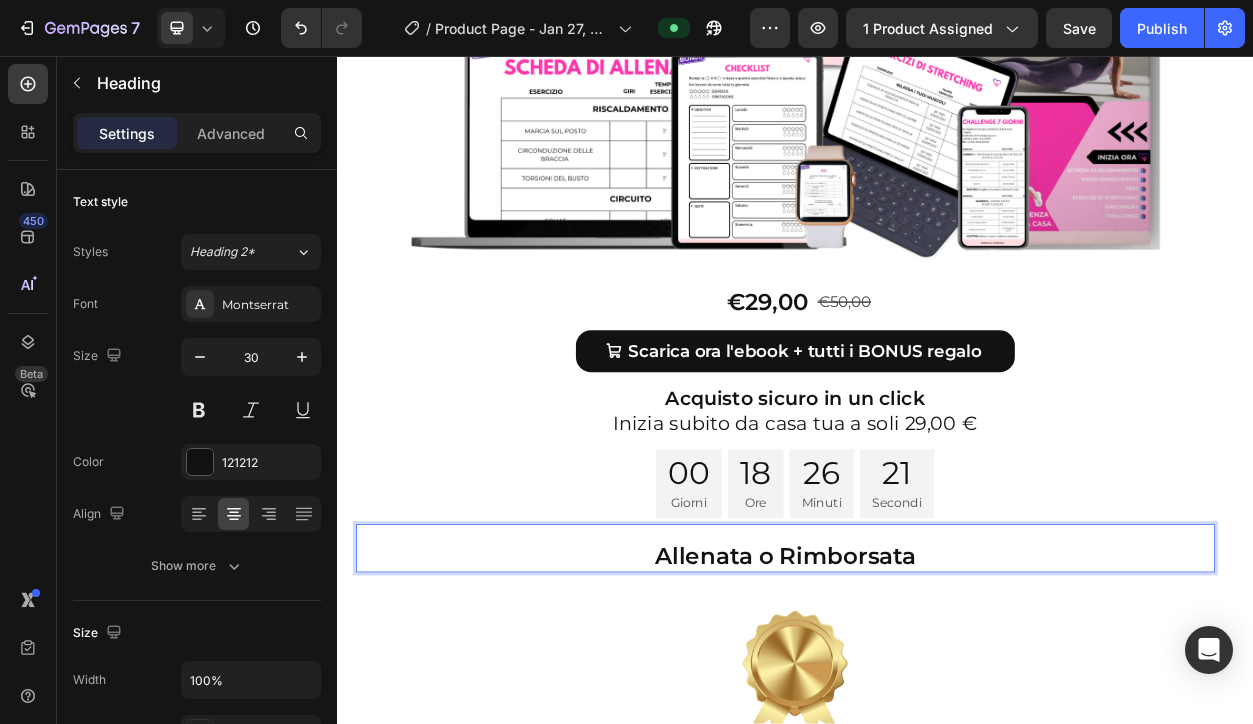 click on "Allenata o Rimborsata" at bounding box center (925, 711) 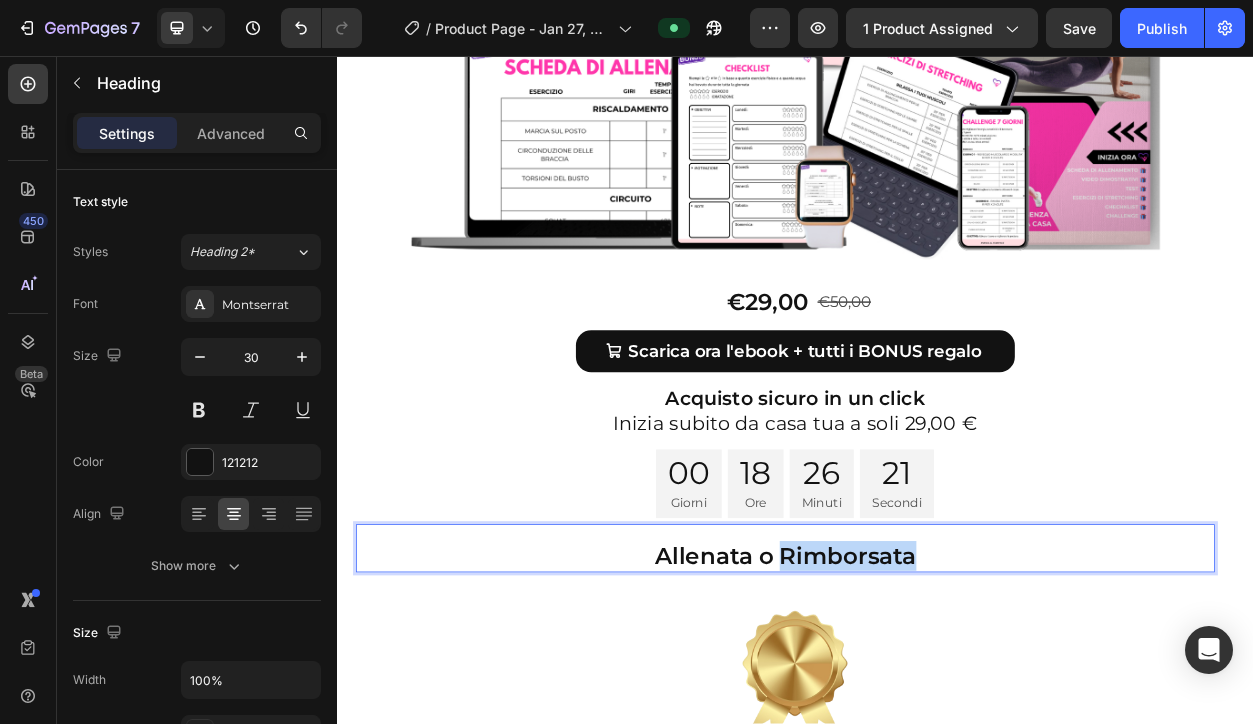click on "Allenata o Rimborsata" at bounding box center [925, 711] 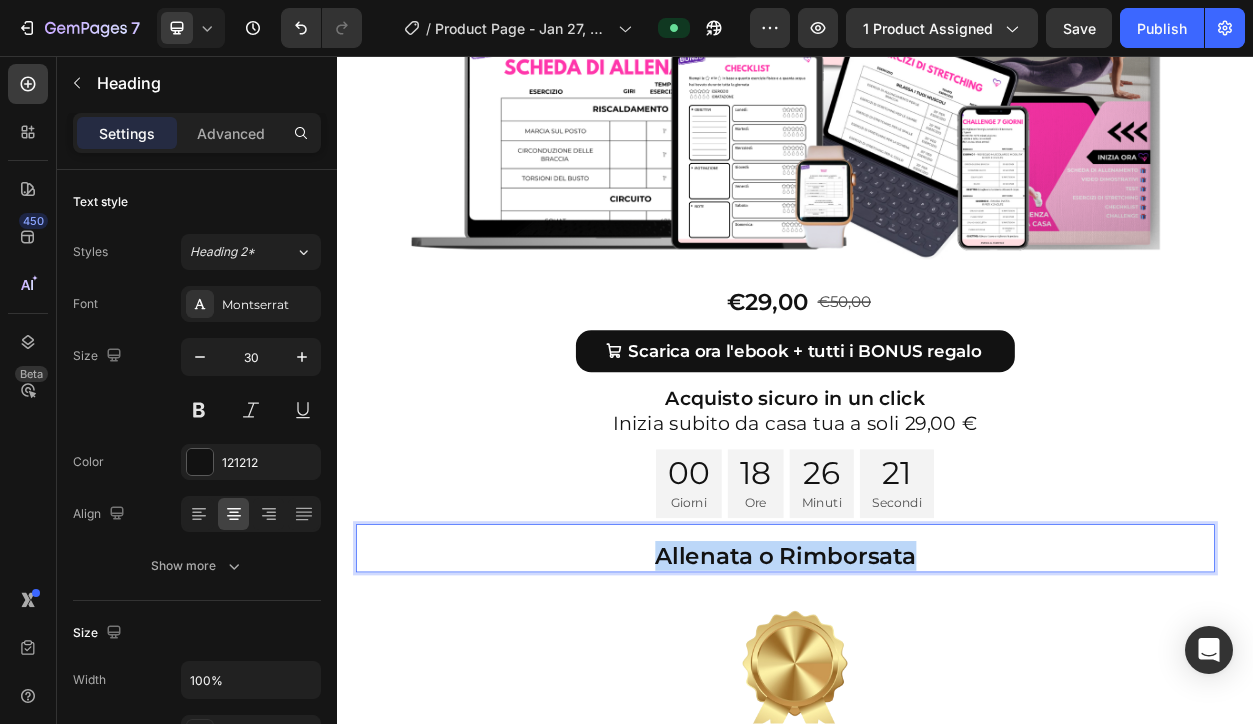 click on "Allenata o Rimborsata" at bounding box center [925, 711] 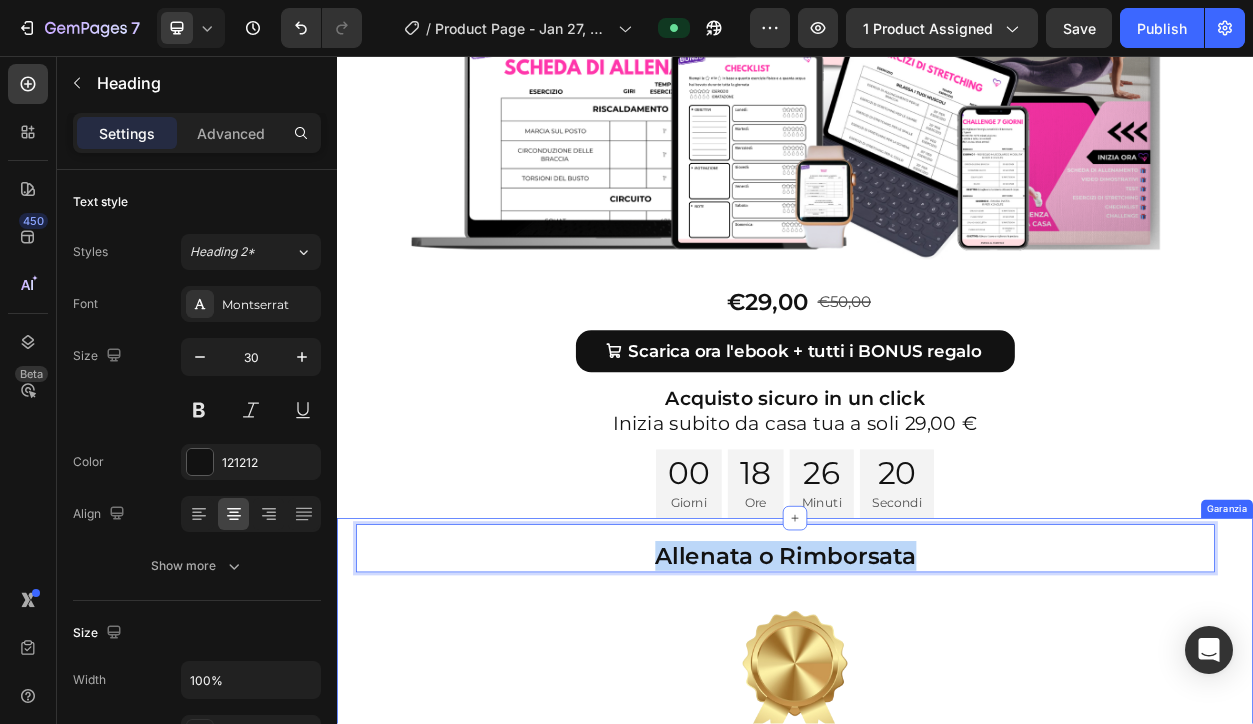 click at bounding box center (937, 871) 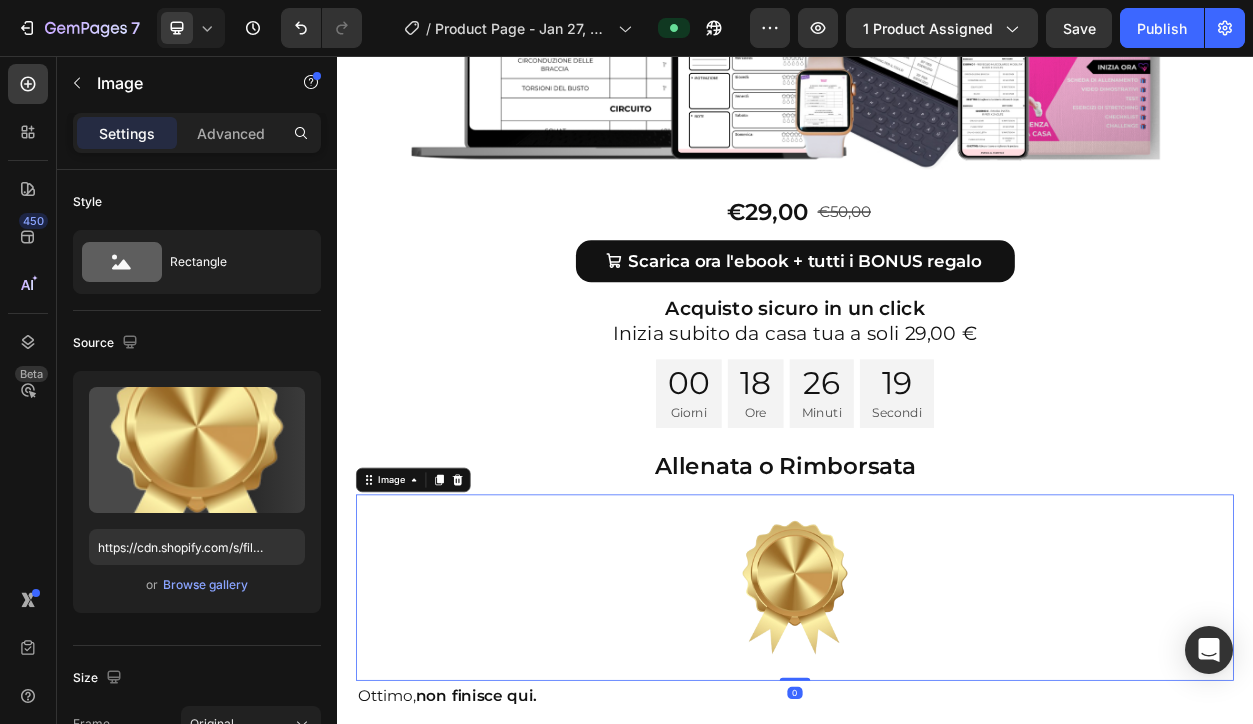 scroll, scrollTop: 8727, scrollLeft: 0, axis: vertical 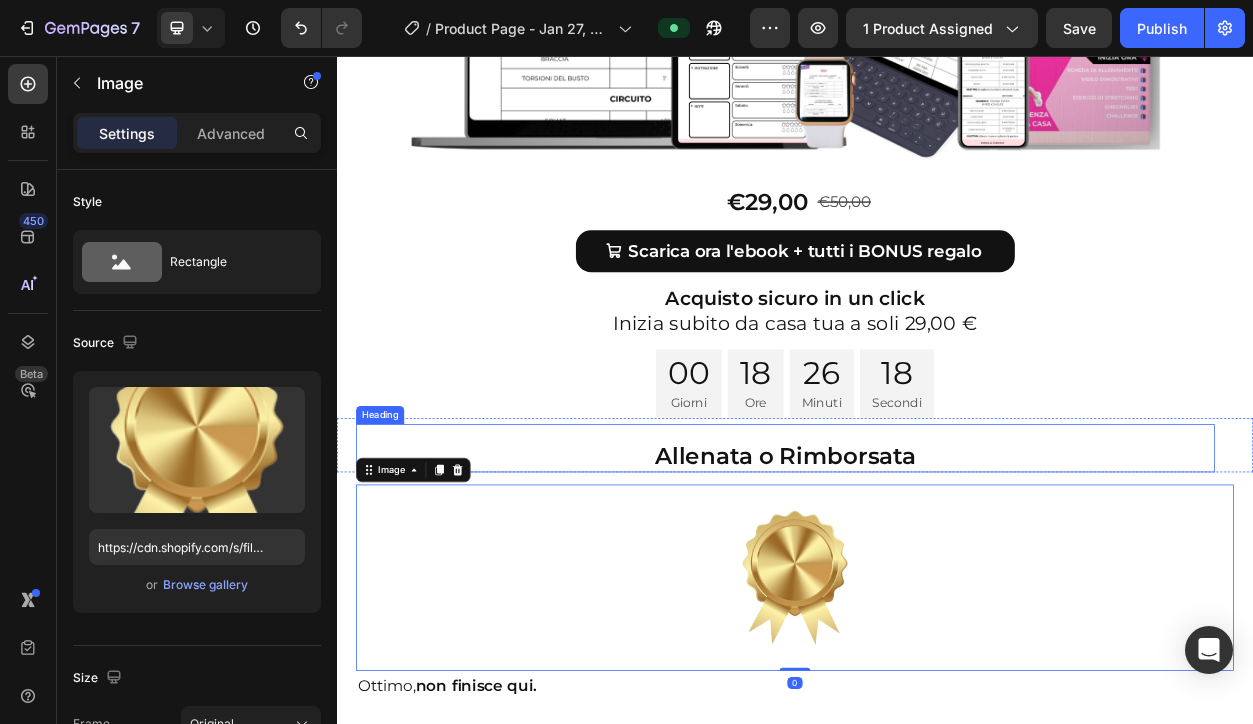 click on "Allenata o Rimborsata" at bounding box center (925, 580) 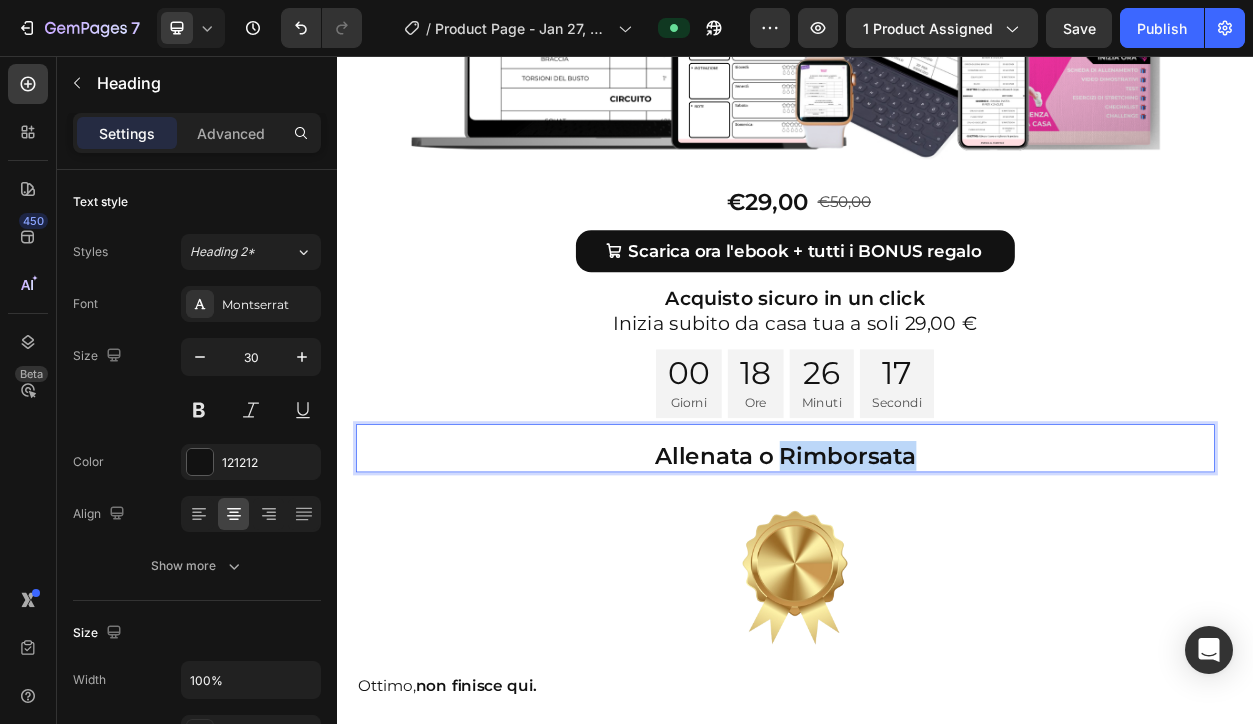 click on "Allenata o Rimborsata" at bounding box center (925, 580) 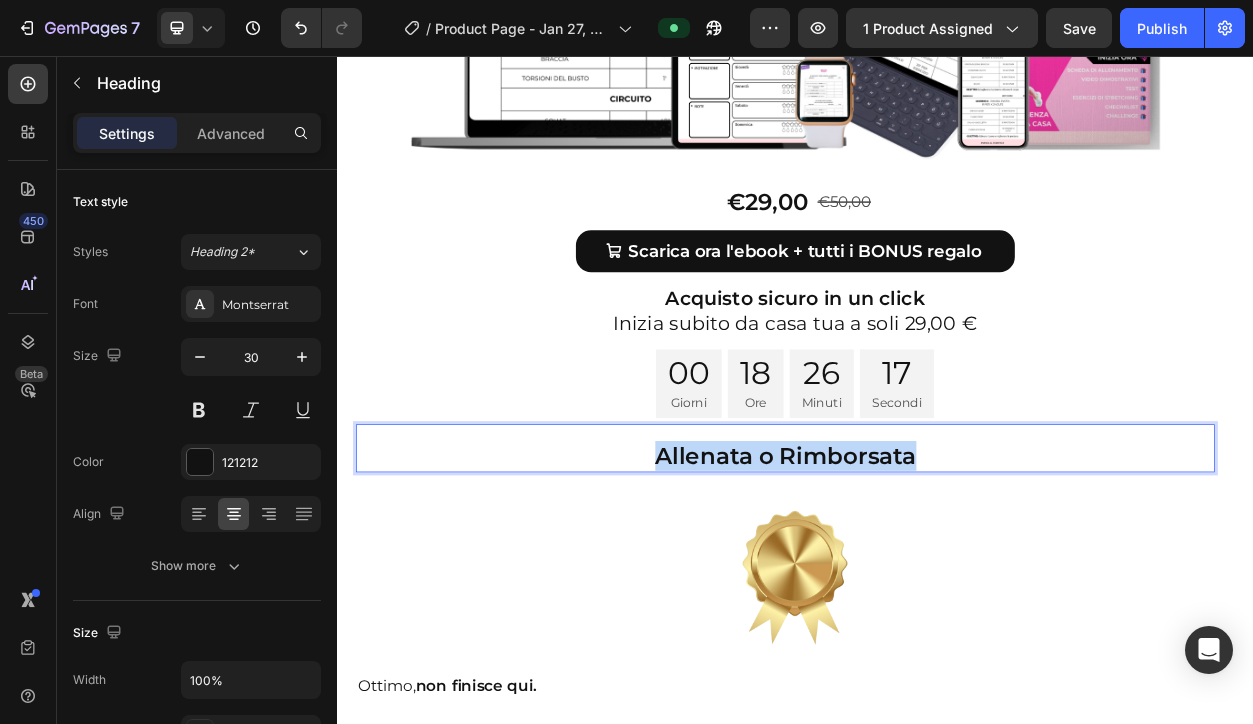 click on "Allenata o Rimborsata" at bounding box center [925, 580] 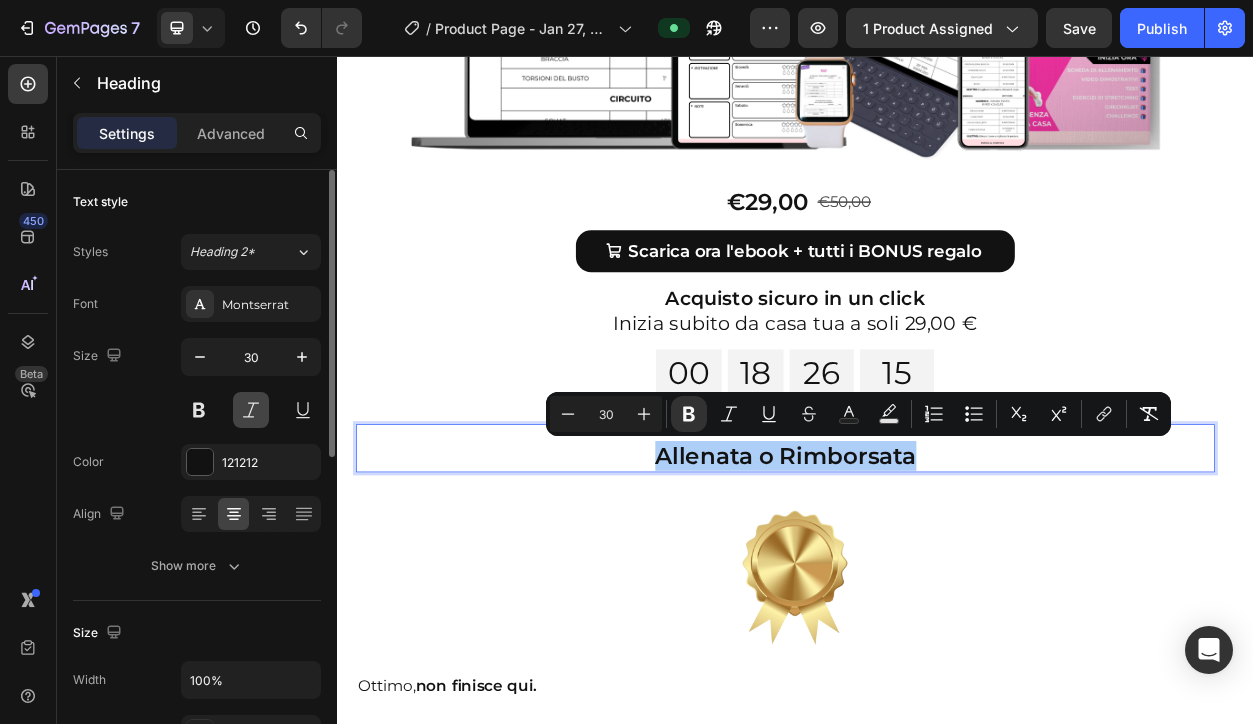 click at bounding box center [251, 410] 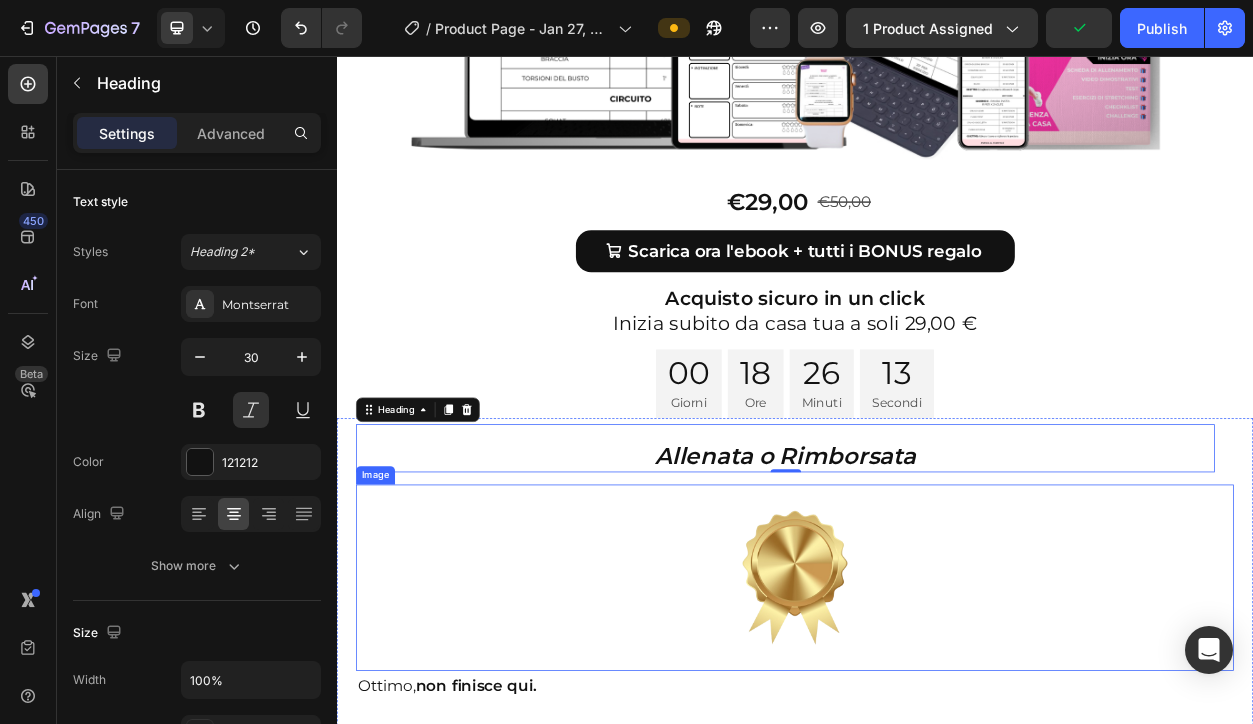 click at bounding box center [937, 740] 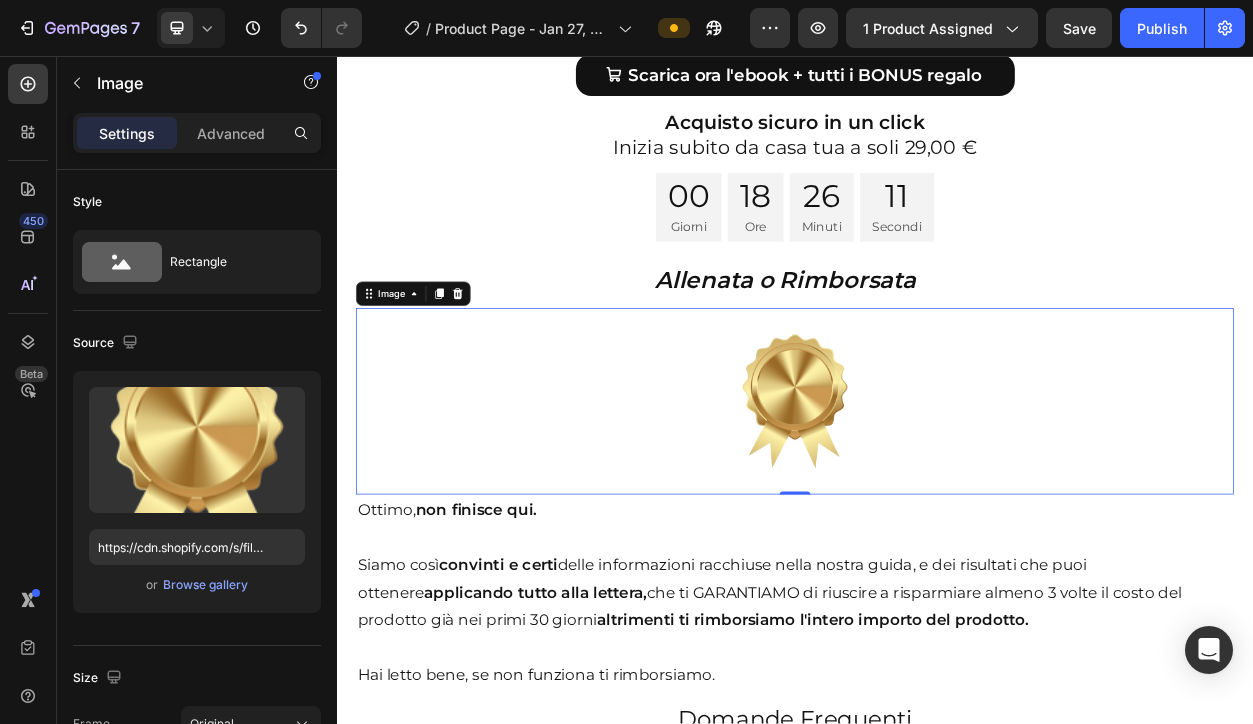 scroll, scrollTop: 8991, scrollLeft: 0, axis: vertical 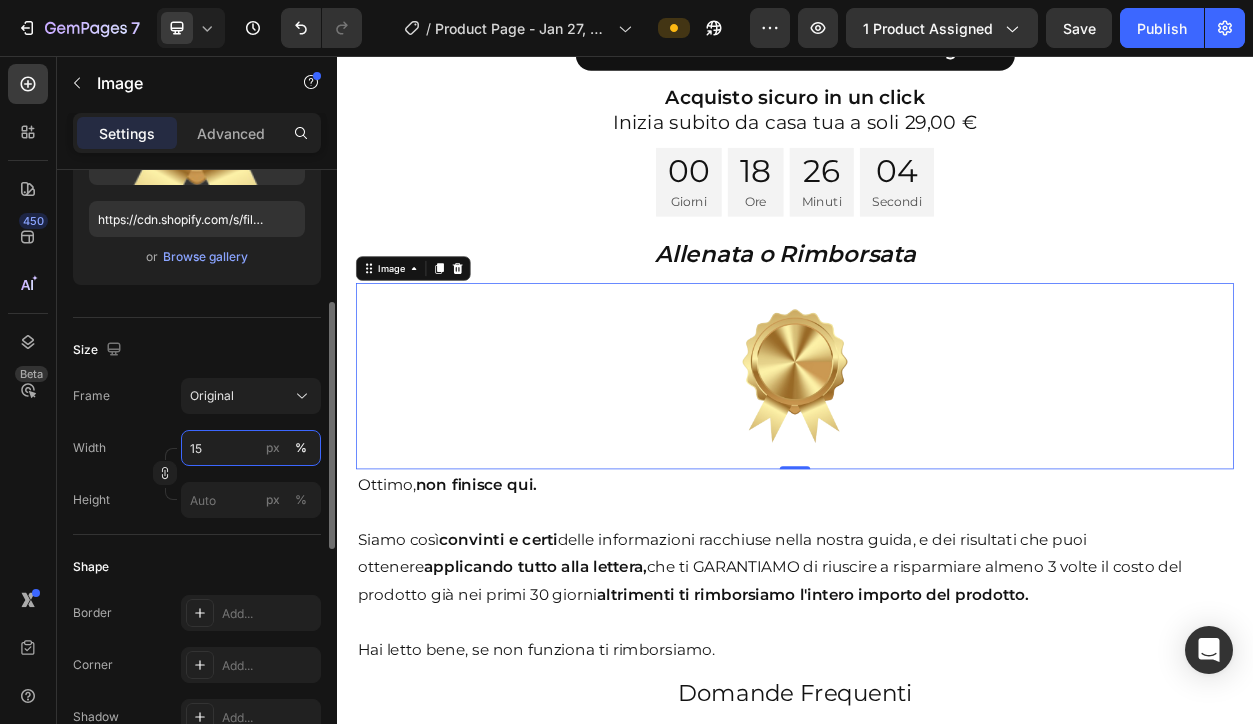 click on "15" at bounding box center (251, 448) 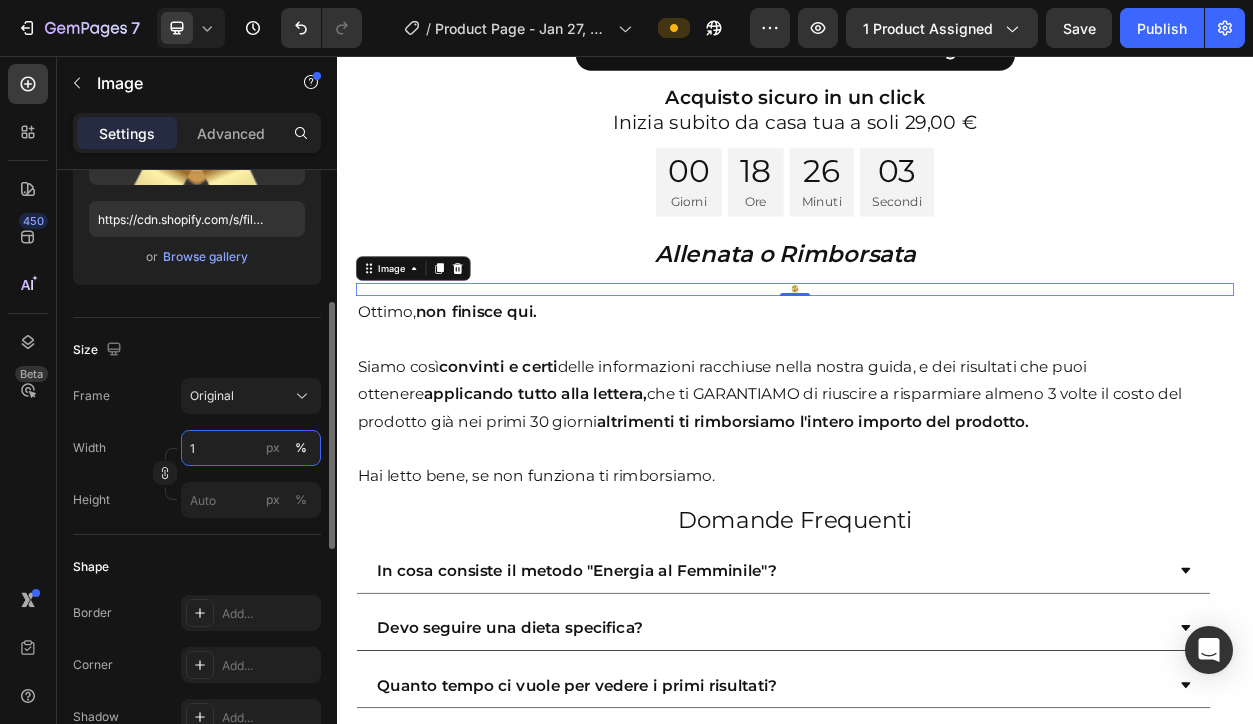 type on "10" 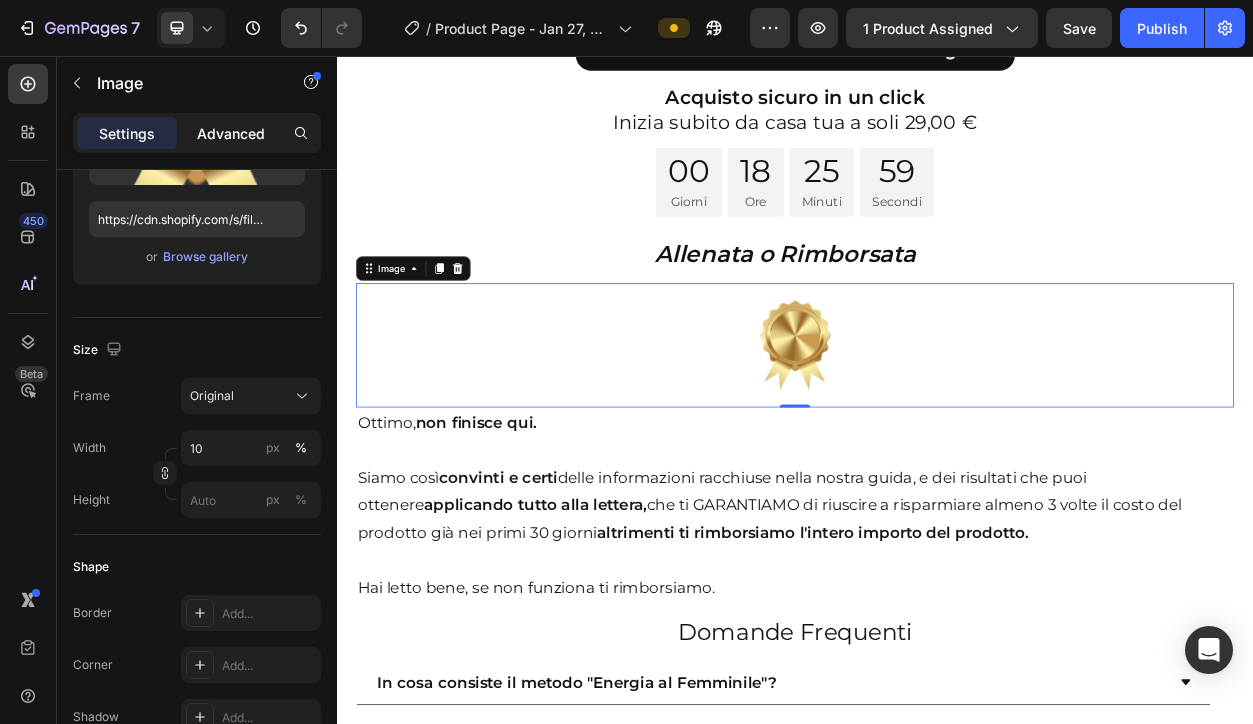 click on "Advanced" at bounding box center [231, 133] 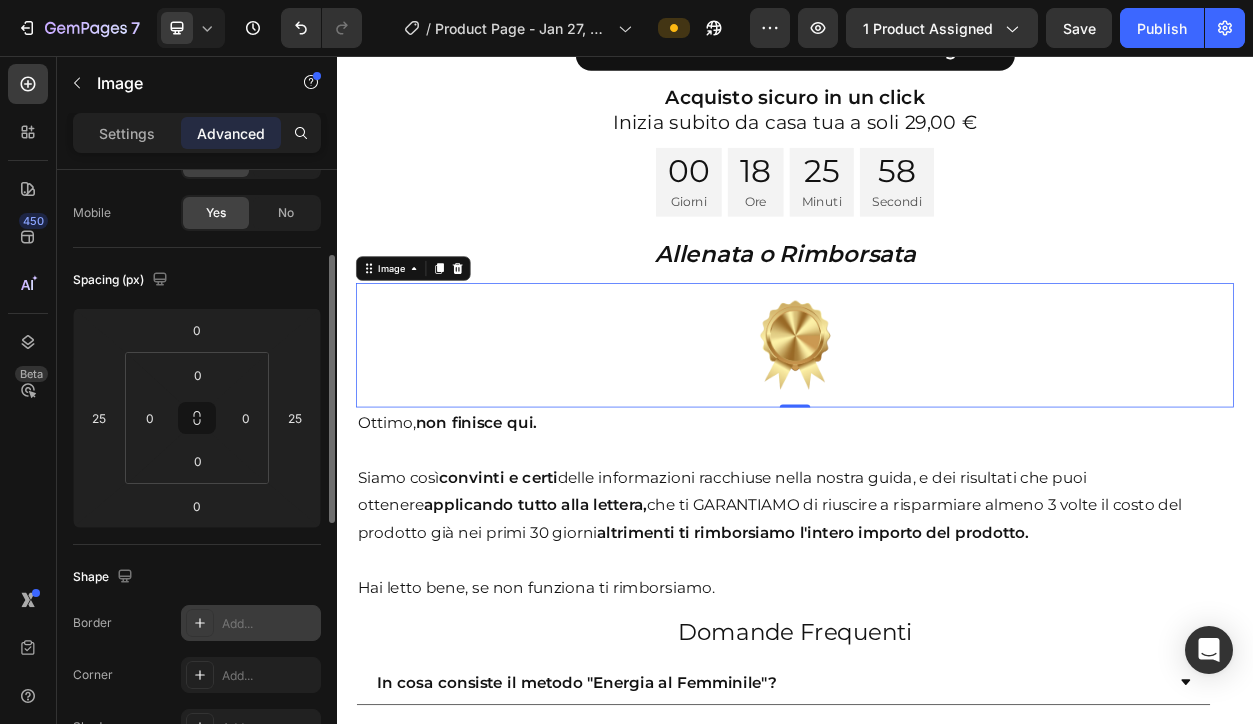 scroll, scrollTop: 123, scrollLeft: 0, axis: vertical 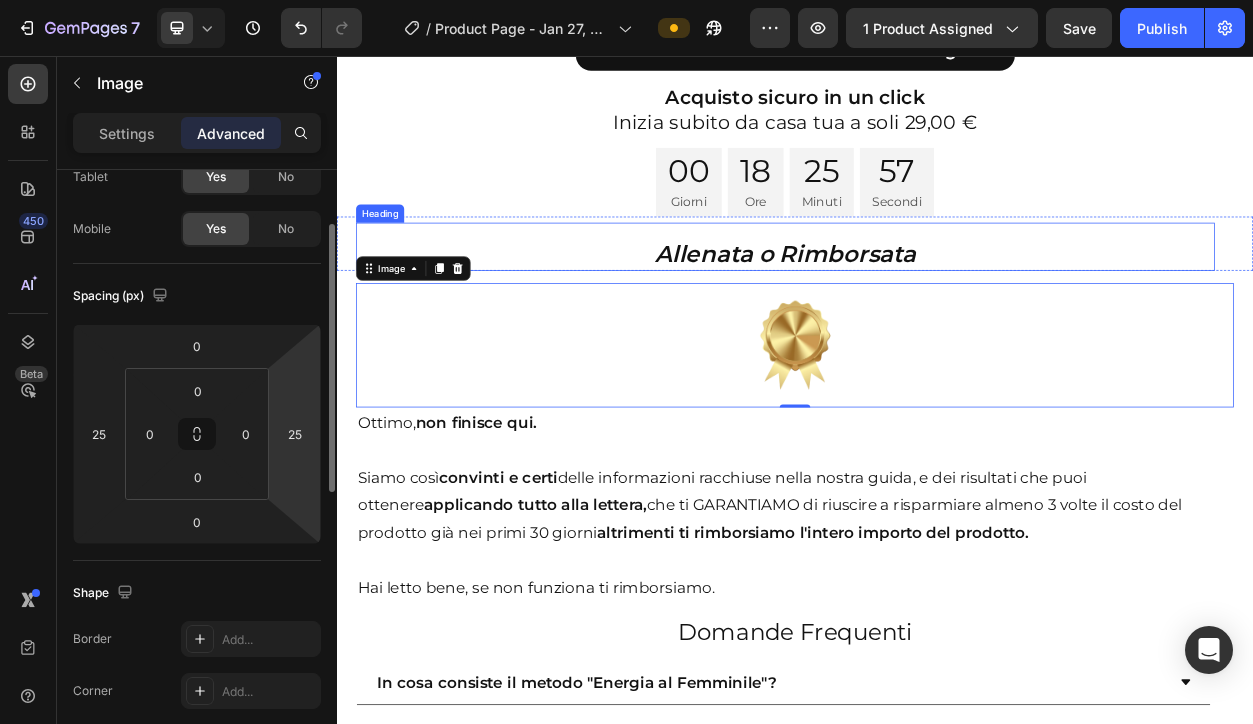 click on "Allenata o Rimborsata" at bounding box center [925, 316] 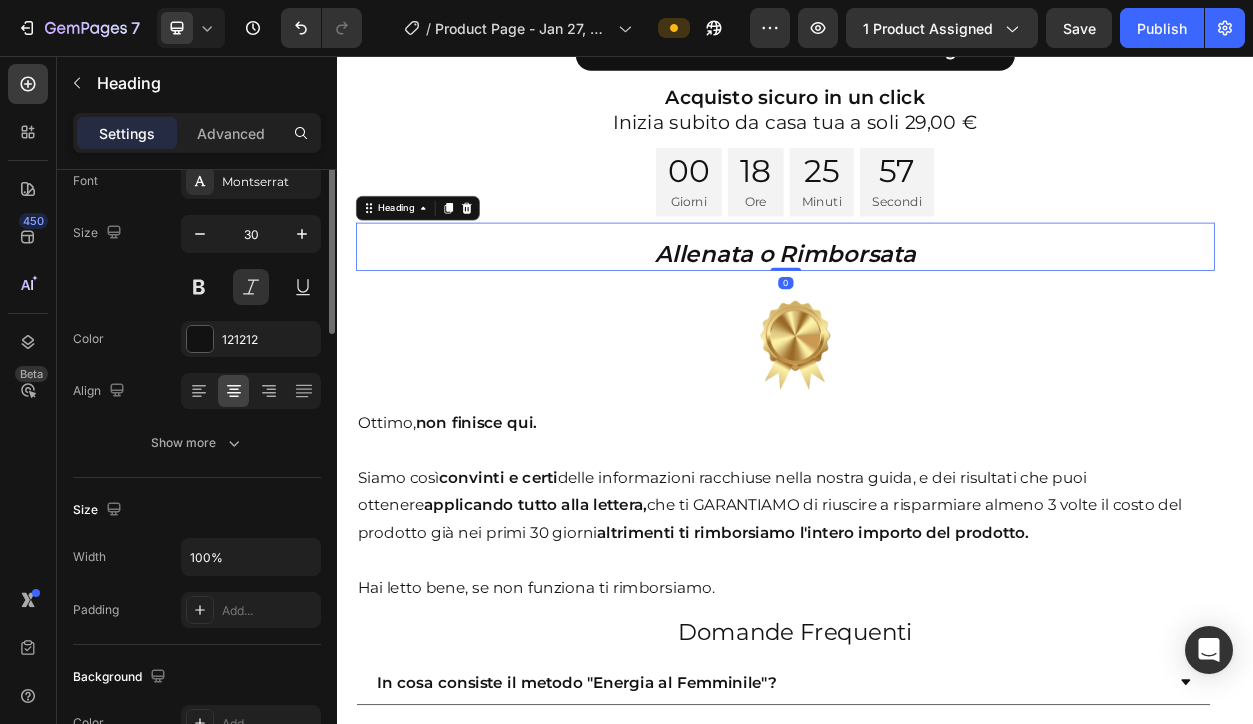 scroll, scrollTop: 0, scrollLeft: 0, axis: both 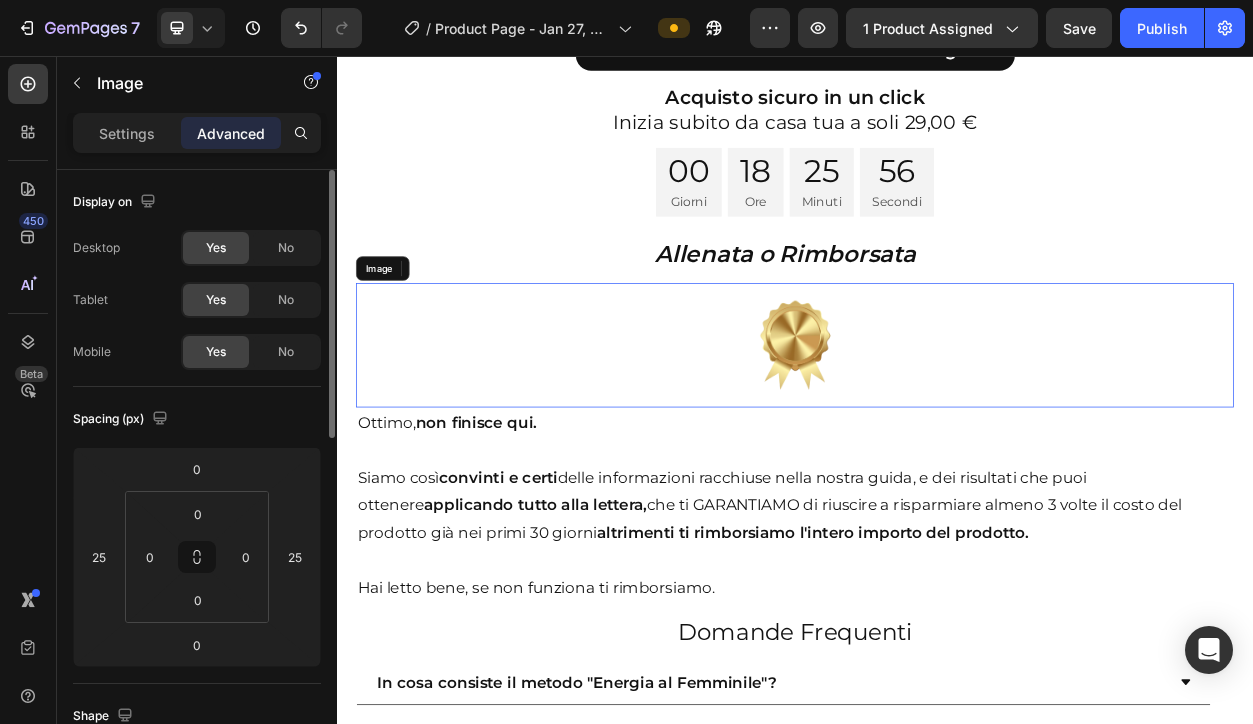 click at bounding box center (937, 435) 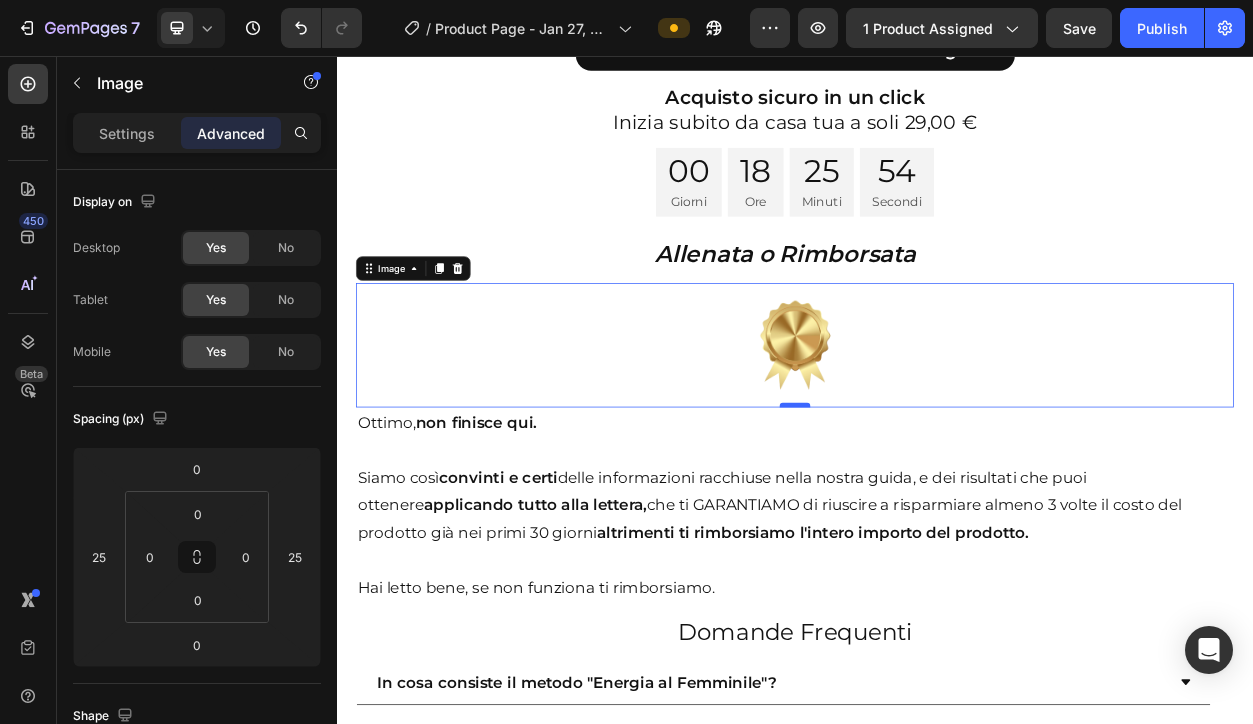 click on "⁠⁠⁠⁠⁠⁠⁠ Allenata o Rimborsata Heading Row Image   0 Ottimo,  non finisce qui. Siamo così  convinti e certi  delle informazioni racchiuse nella nostra guida, e dei risultati che puoi ottenere  applicando tutto alla lettera,  che ti GARANTIAMO di riuscire a risparmiare almeno 3 volte il costo del prodotto già nei primi 30 giorni  altrimenti ti rimborsiamo l'intero importo del prodotto. Hai letto bene, se non funziona ti rimborsiamo. Text Block" at bounding box center [937, 520] 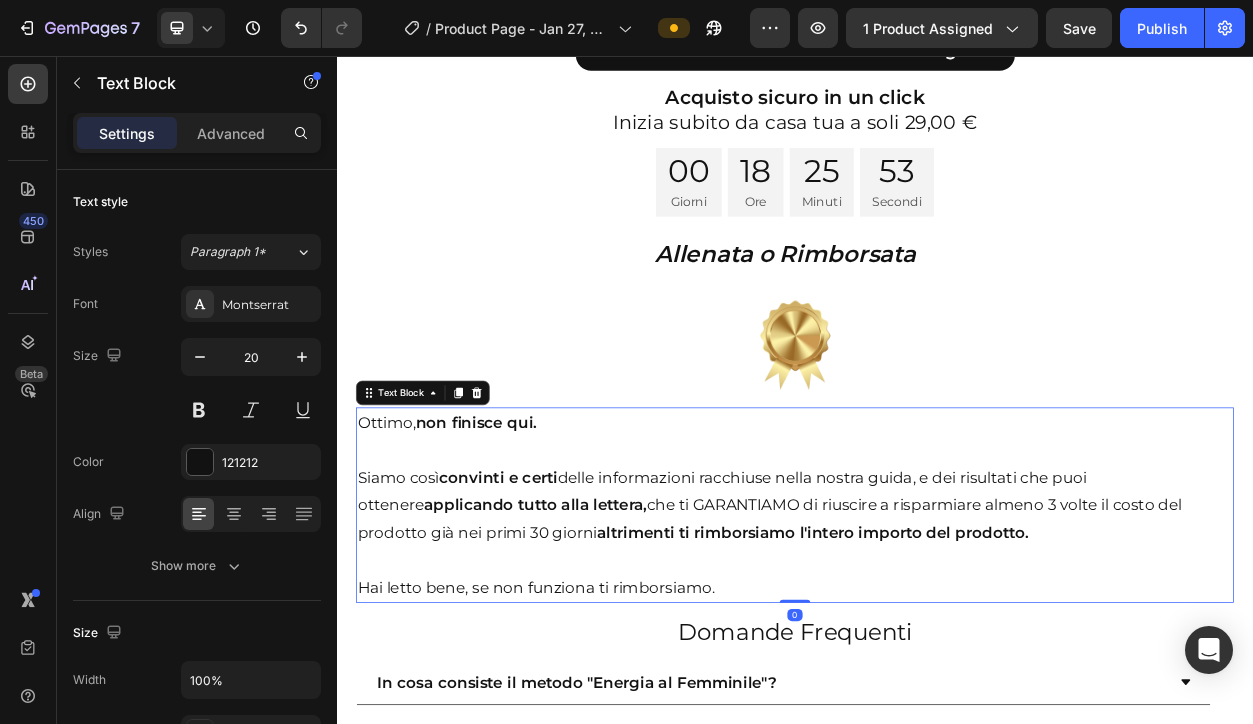 click on "Header Quante volte hai detto "inizio lunedì".. e poi non hai iniziato mai? Heading Pensa: 29€ è meno un paio di leggings , ma può darti la forza di rimetterti in movimento…    anche se oggi ti senti stanca e senza tempo.   Perché il cambiamento non arriva da fuori, arriva da 18 minuti al giorno tutti per te.   Dai valore a te stessa e inizia ora il tuo percorso!   Noi siamo con te, passo dopo passo.    💥 Offerta a tempo  limitato.  A soli 29€  invece di 50€. 📲 Nessun abbonamento, lo scarichi e lo tieni per sempre. 🎁 Include  TUTTI  i nostri bonus (totalmente omaggiati da noi). Text Block Row Image Row €29,00 Product Price Product Price €50,00 Product Price Product Price Row
Scarica ora l'ebook + tutti i BONUS regalo   Add to Cart Product Acquisto sicuro in un click Inizia subito da casa tua a soli 29,00 € Text Block 00 Giorni 18 Ore 25 Minuti 53 Secondi Countdown Timer Section 5 ⁠⁠⁠⁠⁠⁠⁠ Allenata o Rimborsata Heading Row Image Ottimo,  Text Block" at bounding box center (937, -3691) 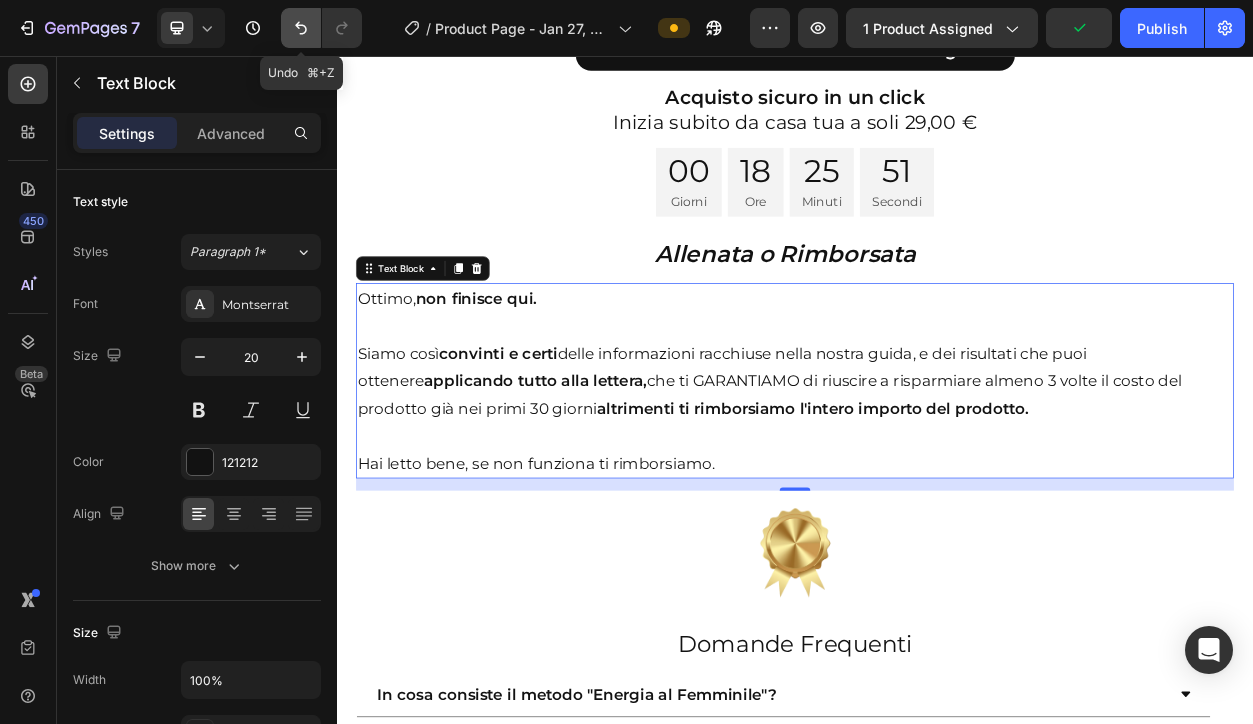 click 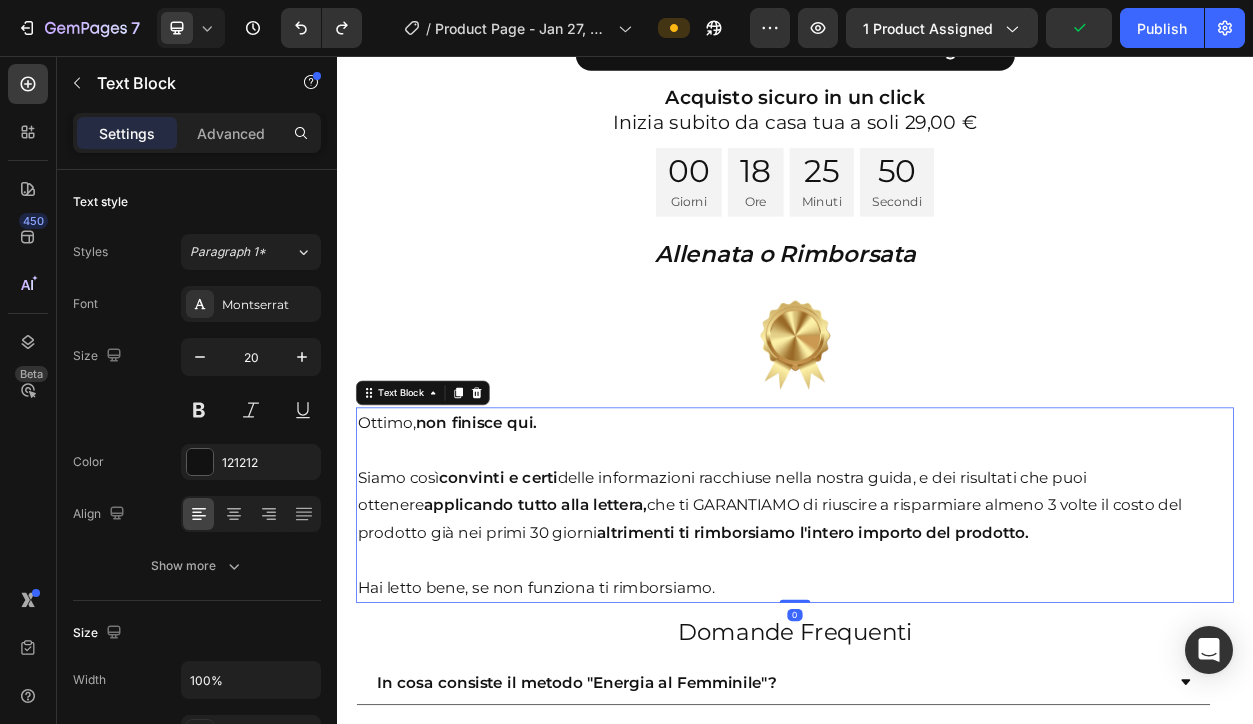 click on "Siamo così  convinti e certi  delle informazioni racchiuse nella nostra guida, e dei risultati che puoi ottenere  applicando tutto alla lettera,  che ti GARANTIAMO di riuscire a risparmiare almeno 3 volte il costo del prodotto già nei primi 30 giorni  altrimenti ti rimborsiamo l'intero importo del prodotto." at bounding box center [937, 627] 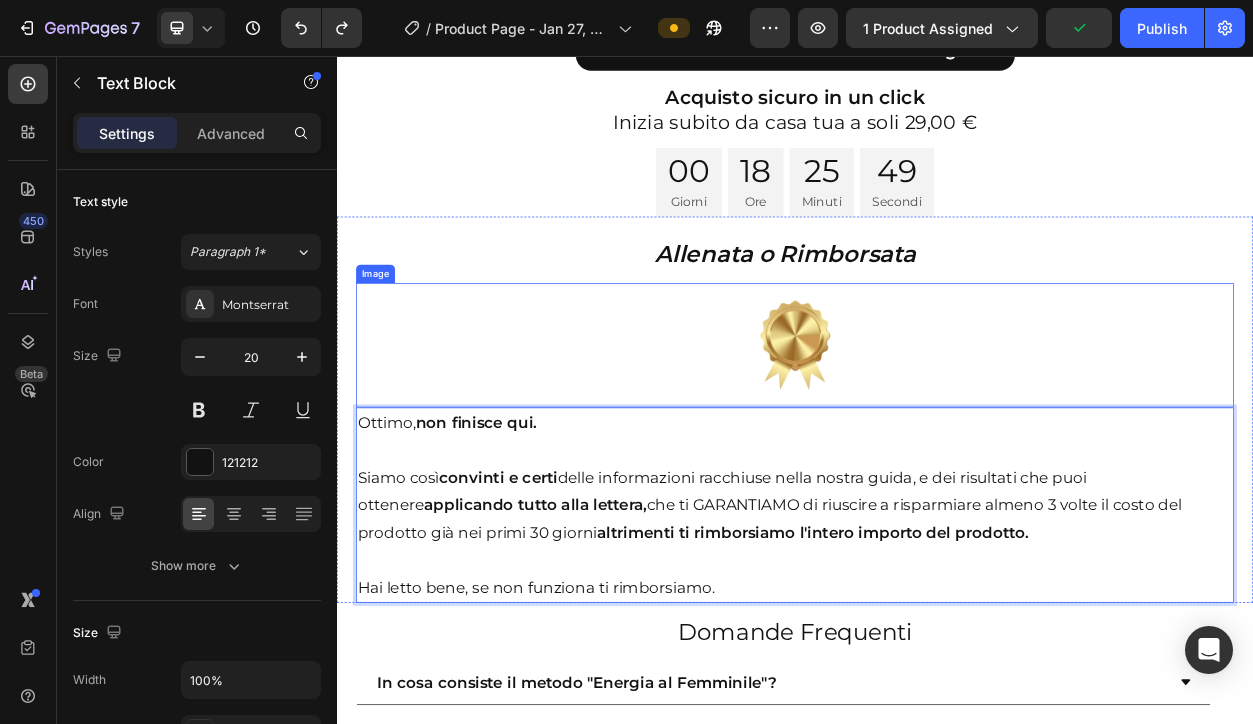 click at bounding box center (937, 435) 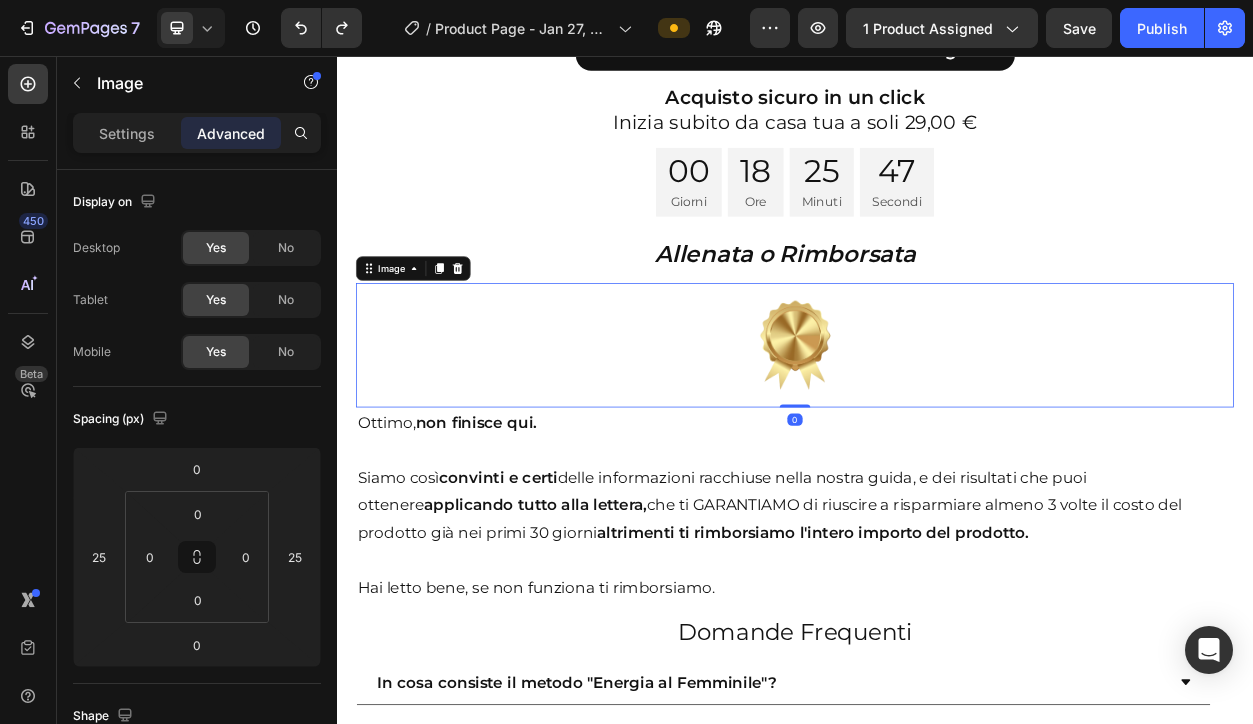 drag, startPoint x: 938, startPoint y: 512, endPoint x: 938, endPoint y: 475, distance: 37 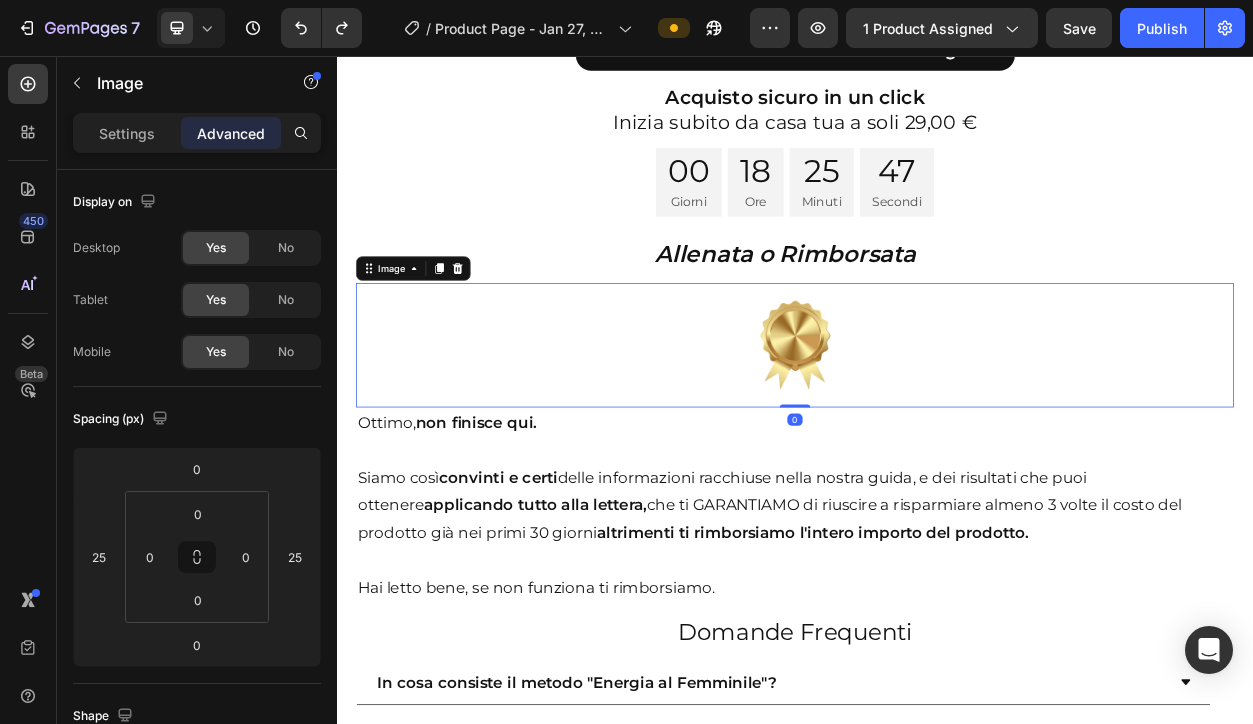 click on "Image   0" at bounding box center [937, 435] 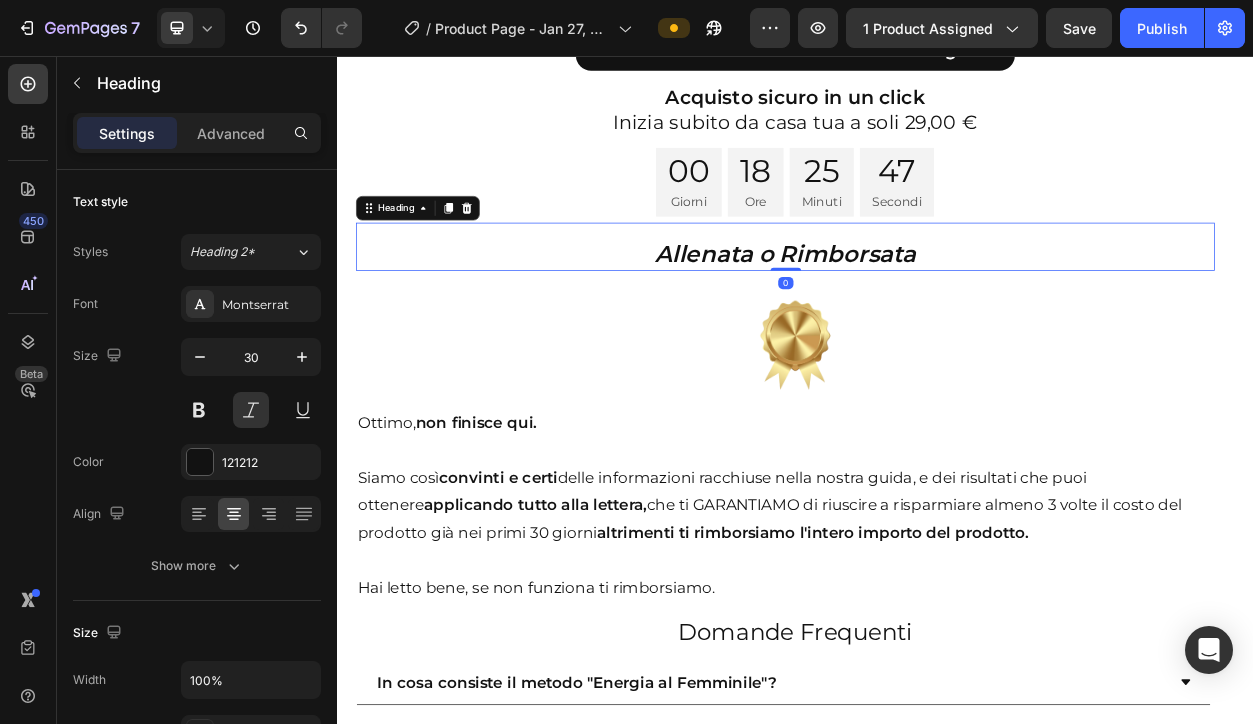 click on "Allenata o Rimborsata" at bounding box center (925, 316) 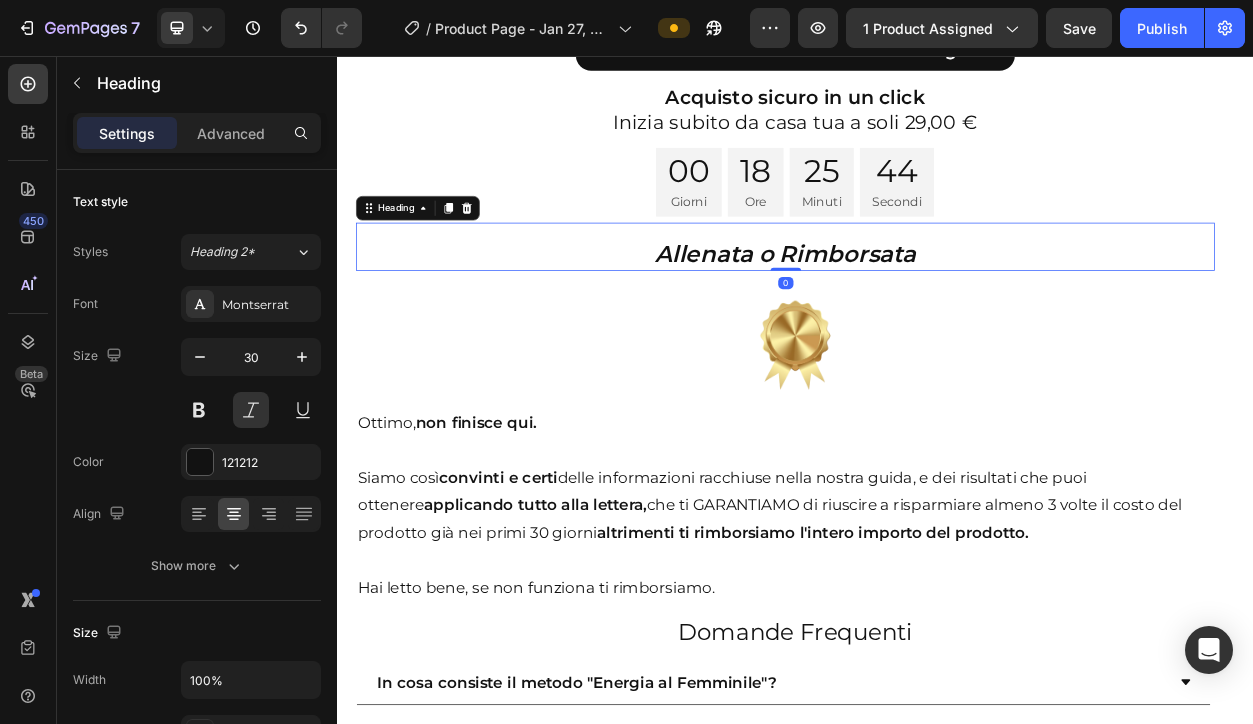 drag, startPoint x: 927, startPoint y: 332, endPoint x: 932, endPoint y: 255, distance: 77.16217 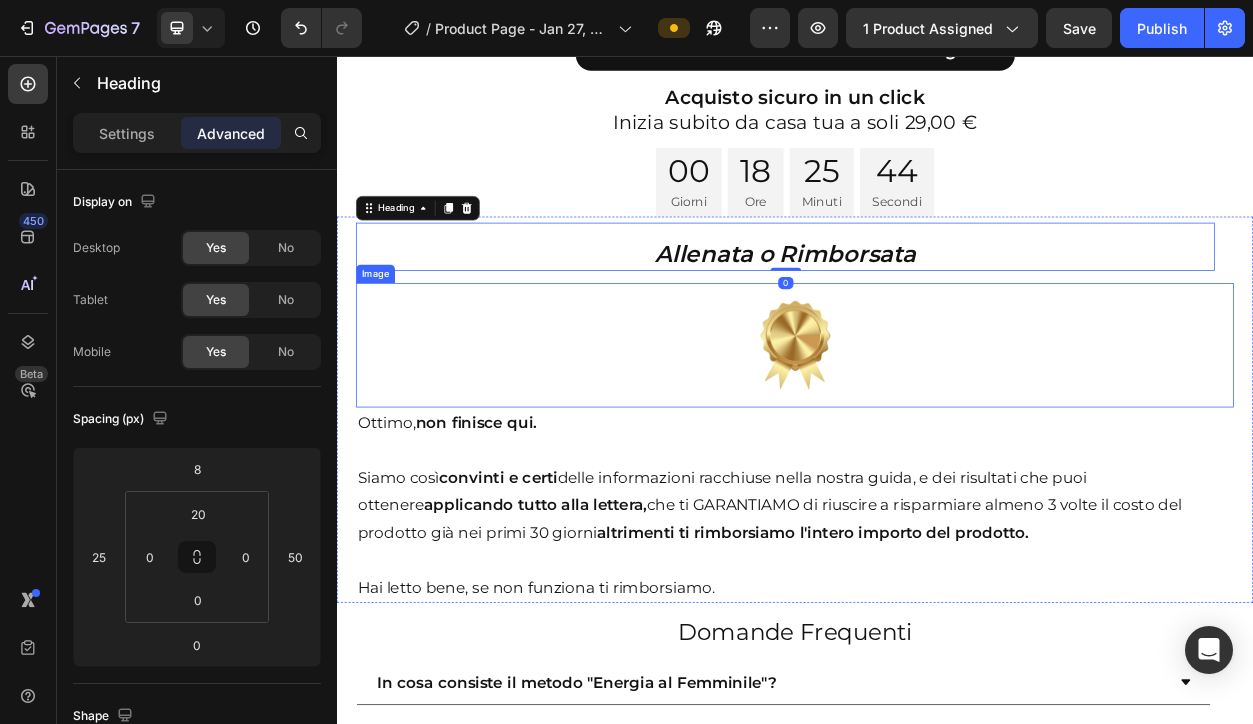 click at bounding box center (937, 435) 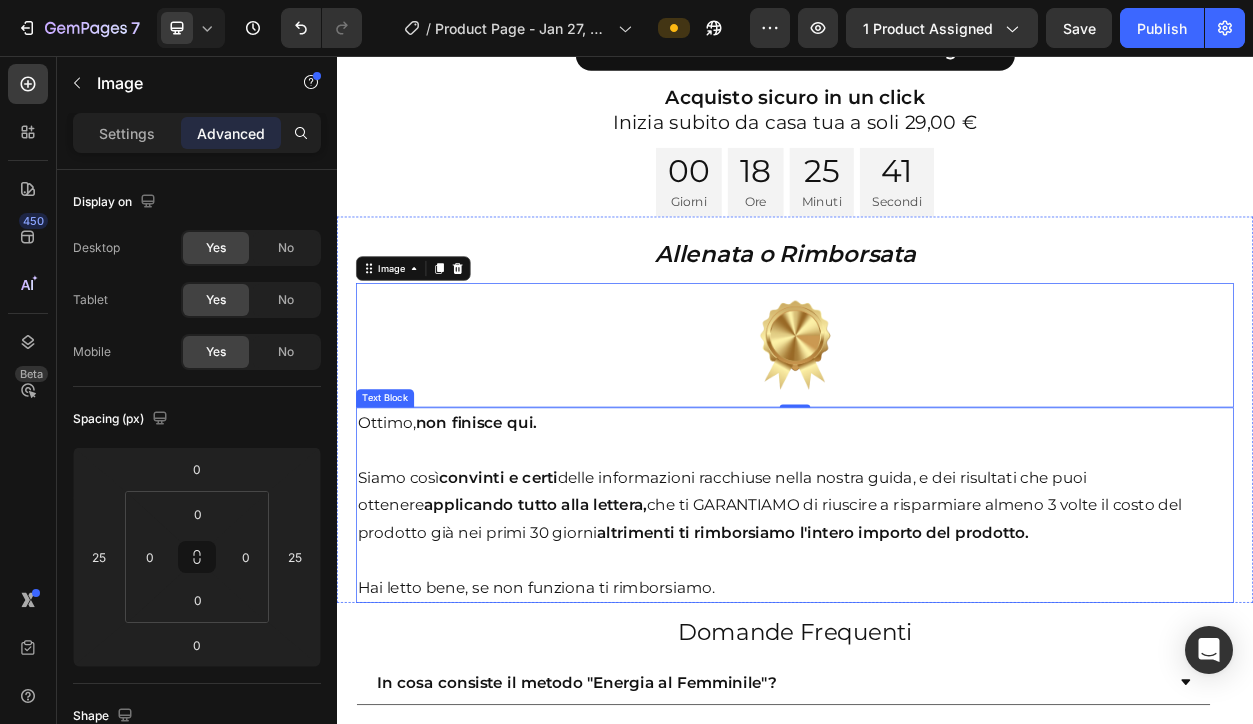 click on "⁠⁠⁠⁠⁠⁠⁠ Siamo così  convinti e certi  delle informazioni racchiuse nella nostra guida, e dei risultati che puoi ottenere  applicando tutto alla lettera,  che ti GARANTIAMO di riuscire a risparmiare almeno 3 volte il costo del prodotto già nei primi 30 giorni  altrimenti ti rimborsiamo l'intero importo del prodotto." at bounding box center [937, 627] 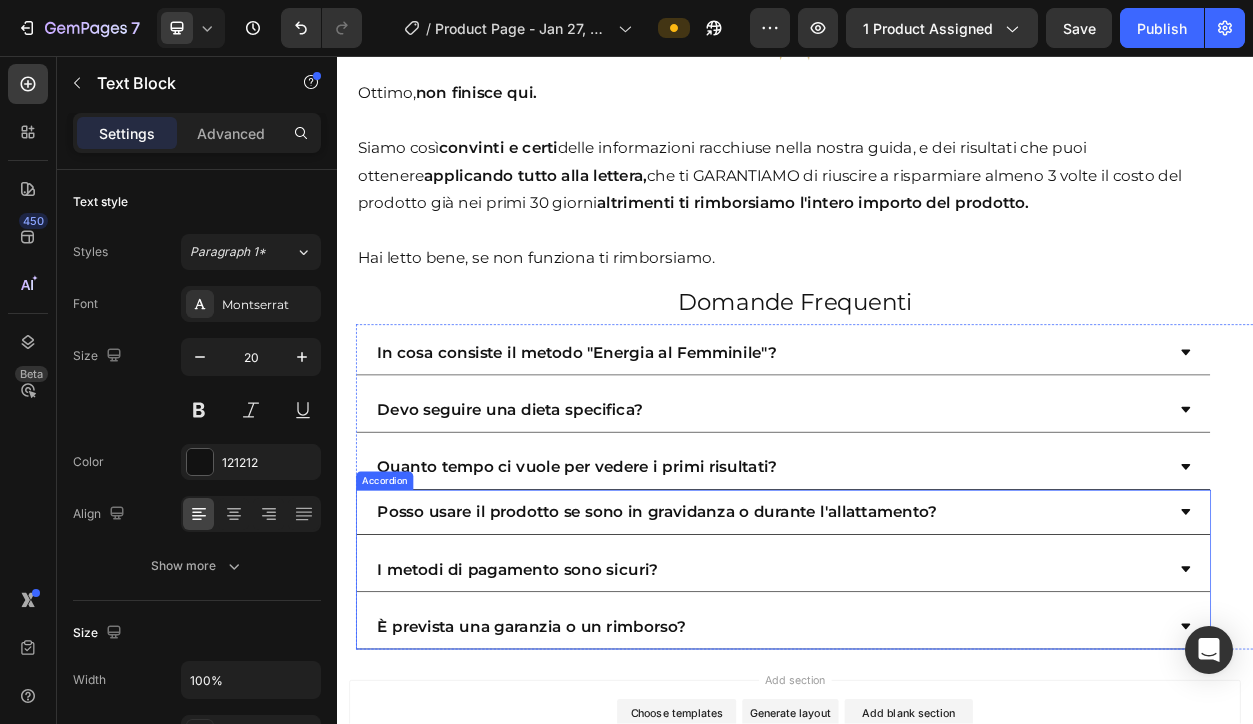 scroll, scrollTop: 8831, scrollLeft: 0, axis: vertical 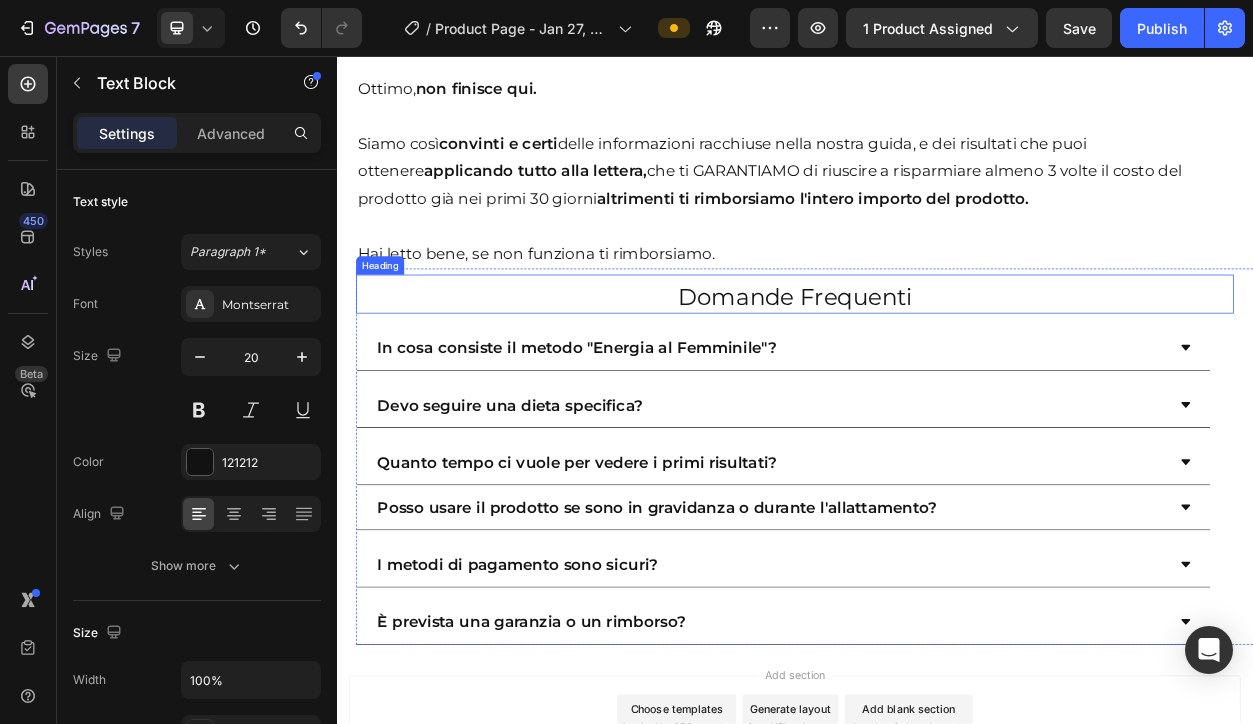 click on "Domande Frequenti" at bounding box center (937, 372) 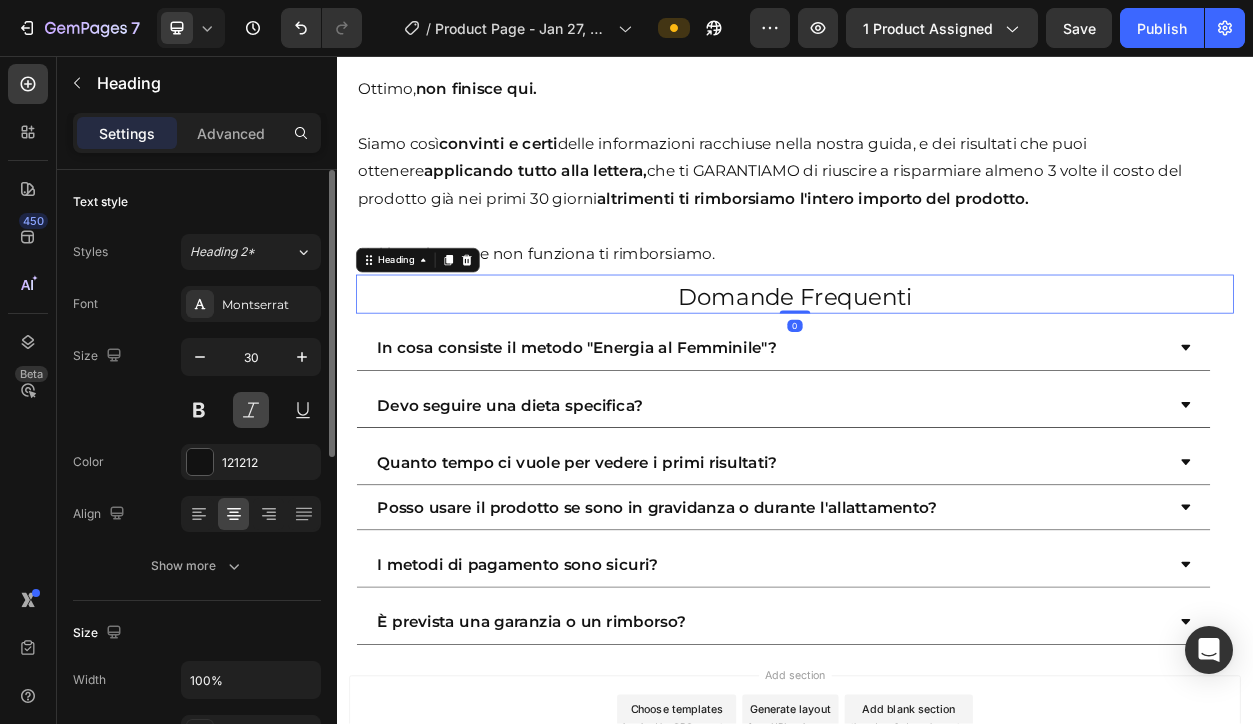 click at bounding box center (251, 410) 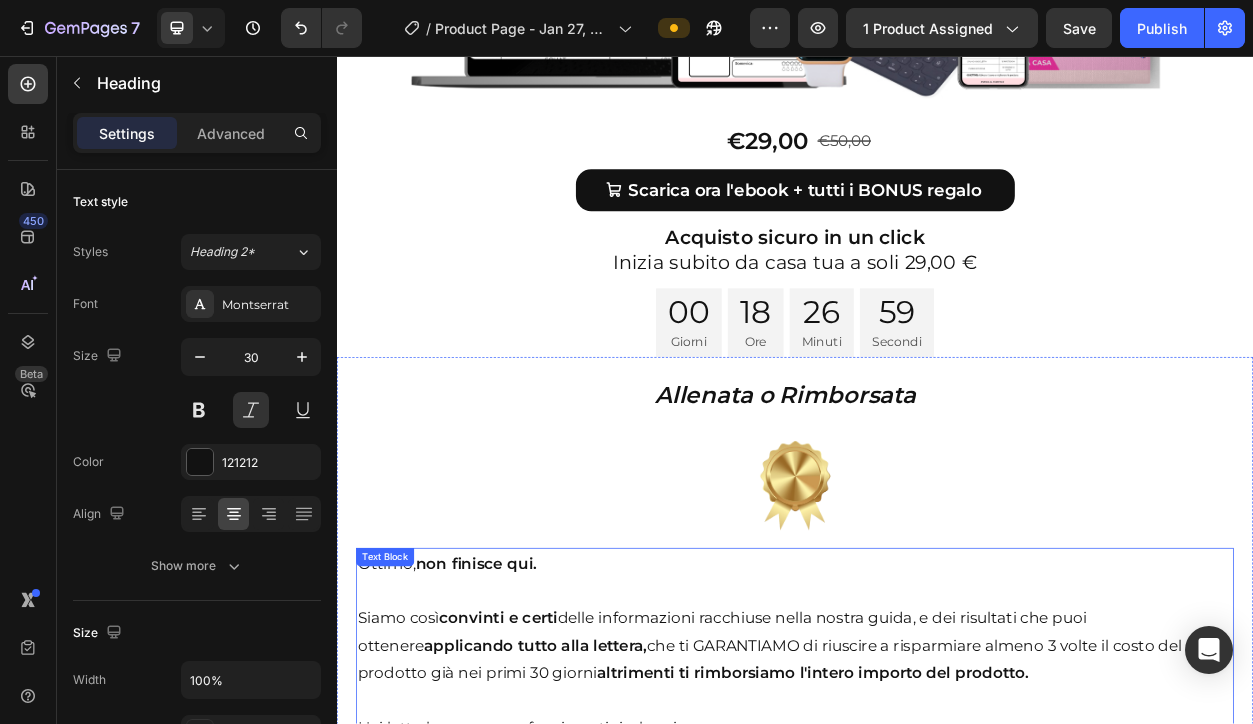 scroll, scrollTop: 8823, scrollLeft: 0, axis: vertical 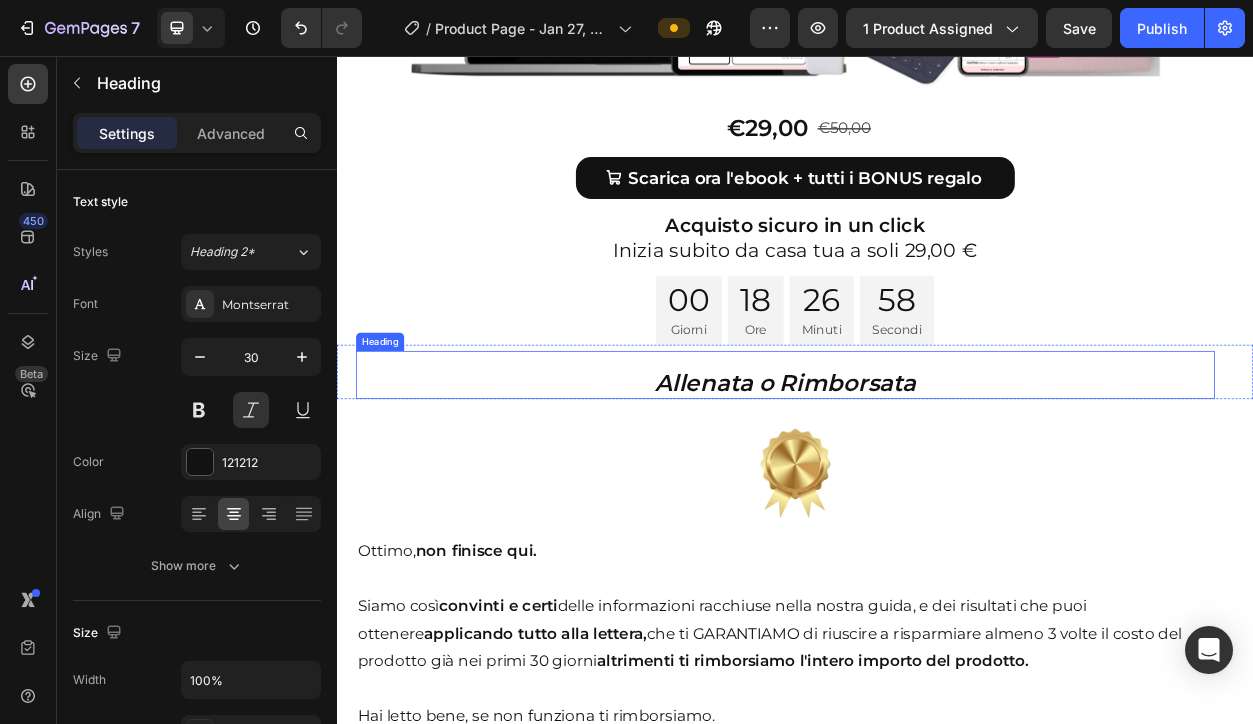 click on "Allenata o Rimborsata" at bounding box center [924, 484] 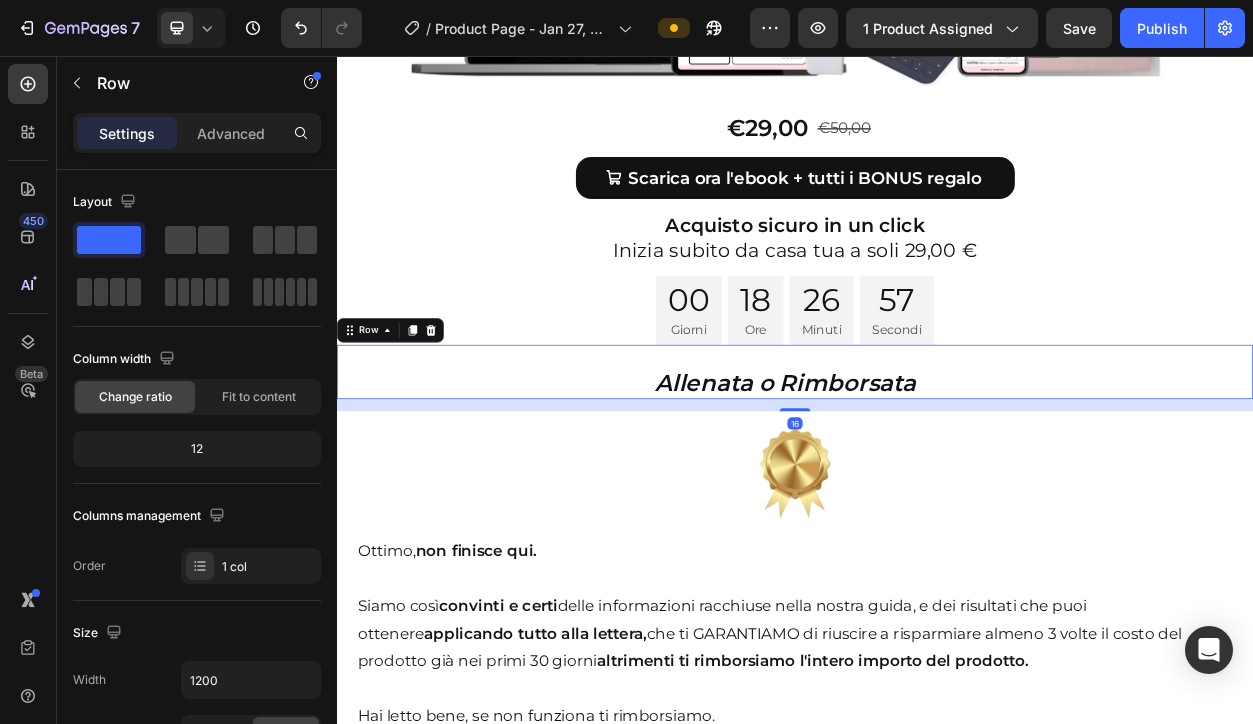 click on "Allenata o Rimborsata Heading" at bounding box center (937, 470) 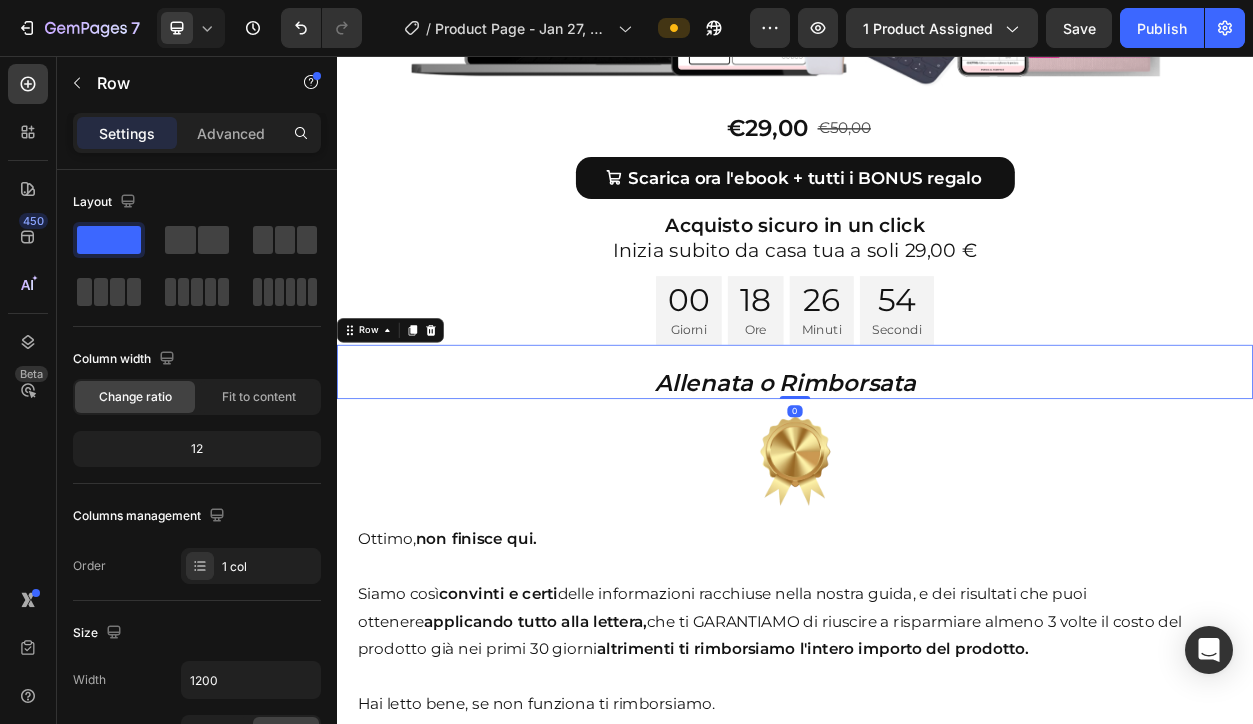 drag, startPoint x: 940, startPoint y: 517, endPoint x: 940, endPoint y: 487, distance: 30 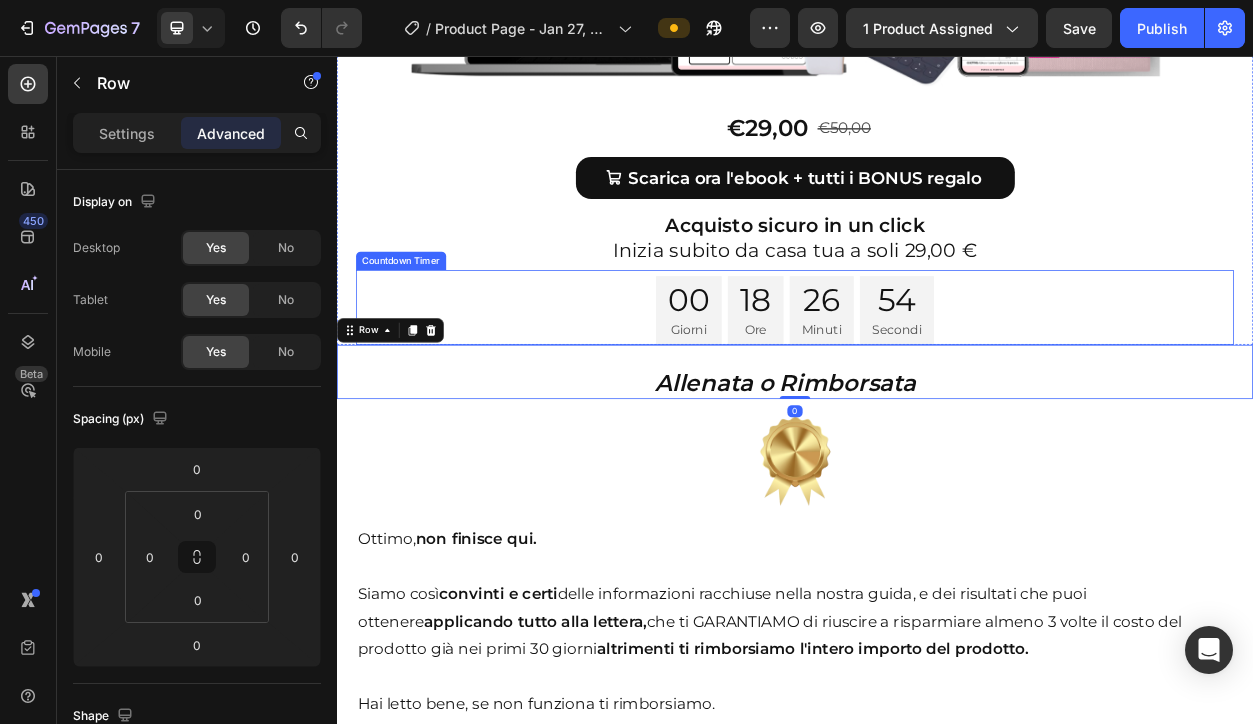 click on "00 Giorni 18 Ore 26 Minuti 54 Secondi" at bounding box center [937, 390] 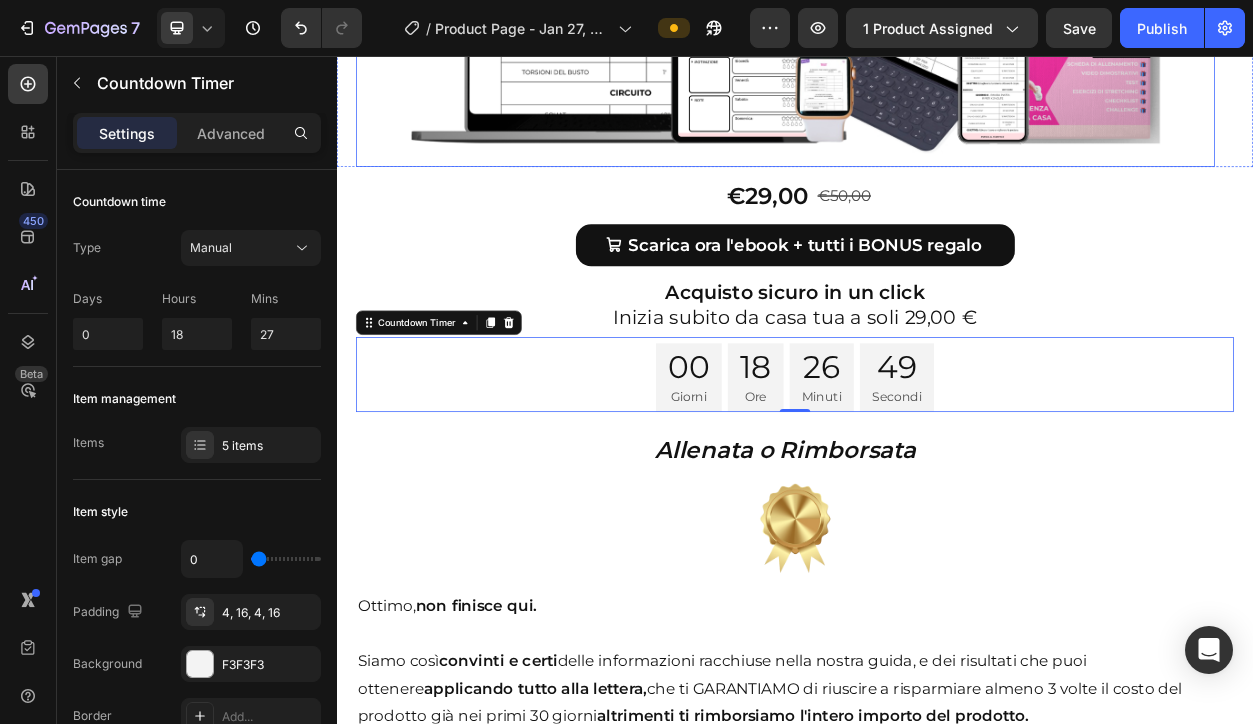 scroll, scrollTop: 8743, scrollLeft: 0, axis: vertical 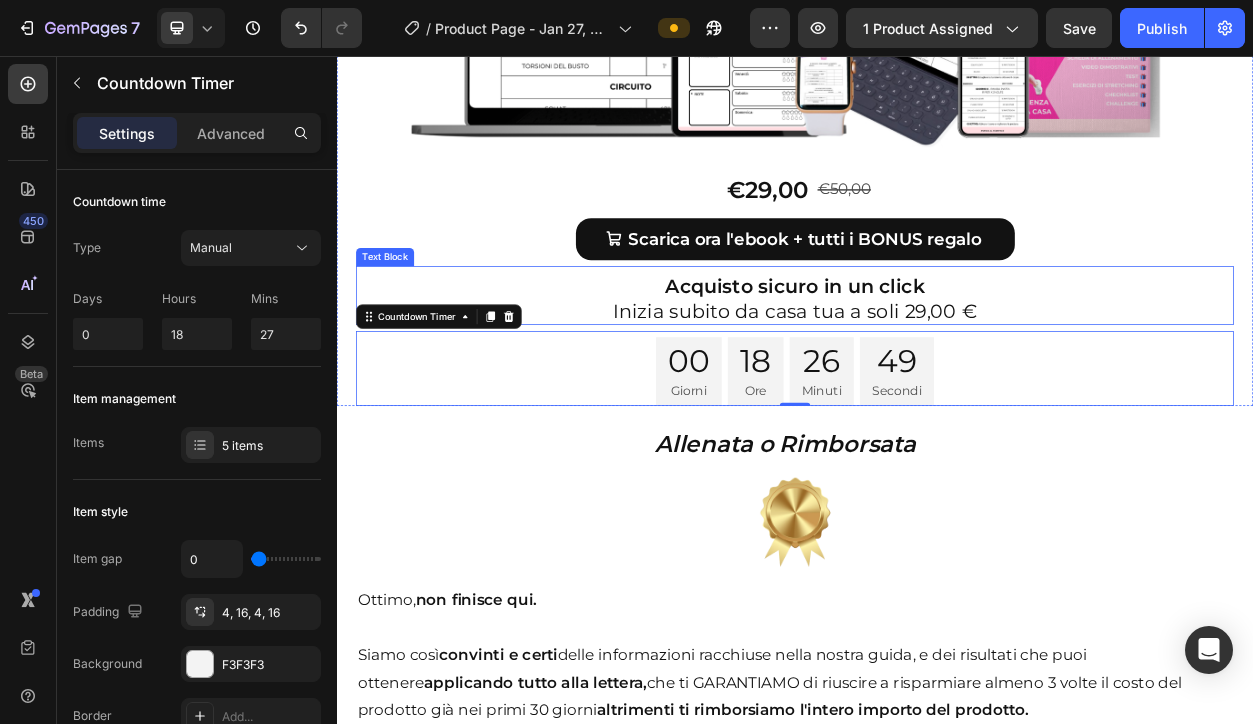 click on "Inizia subito da casa tua a soli 29,00 €" at bounding box center [937, 391] 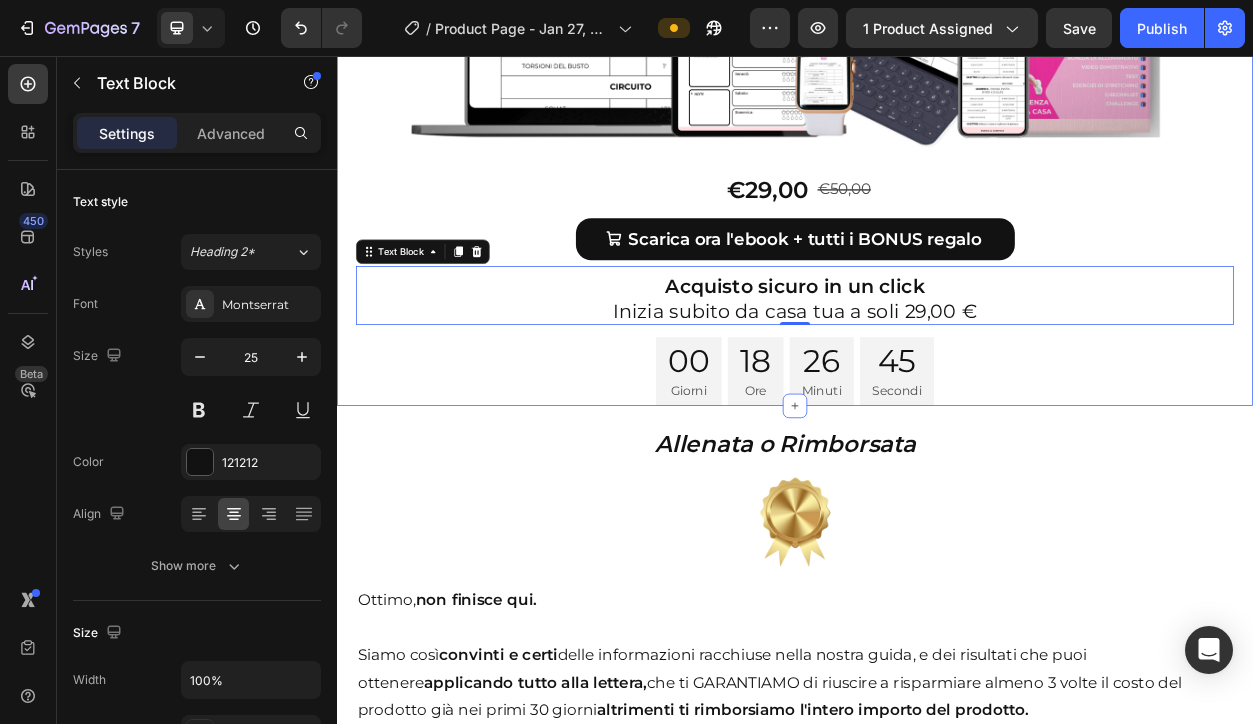 click on "Quante volte hai detto "inizio lunedì".. e poi non hai iniziato mai? Heading Pensa: 29€ è meno un paio di leggings , ma può darti la forza di rimetterti in movimento…    anche se oggi ti senti stanca e senza tempo.   Perché il cambiamento non arriva da fuori, arriva da 18 minuti al giorno tutti per te.   Dai valore a te stessa e inizia ora il tuo percorso!   Noi siamo con te, passo dopo passo.    💥 Offerta a tempo  limitato.  A soli 29€  invece di 50€. 📲 Nessun abbonamento, lo scarichi e lo tieni per sempre. 🎁 Include  TUTTI  i nostri bonus (totalmente omaggiati da noi). Text Block Row Image Row €29,00 Product Price Product Price €50,00 Product Price Product Price Row
Scarica ora l'ebook + tutti i BONUS regalo   Add to Cart Product Acquisto sicuro in un click Inizia subito da casa tua a soli 29,00 € Text Block   0 00 Giorni 18 Ore 26 Minuti 45 Secondi Countdown Timer" at bounding box center [937, -225] 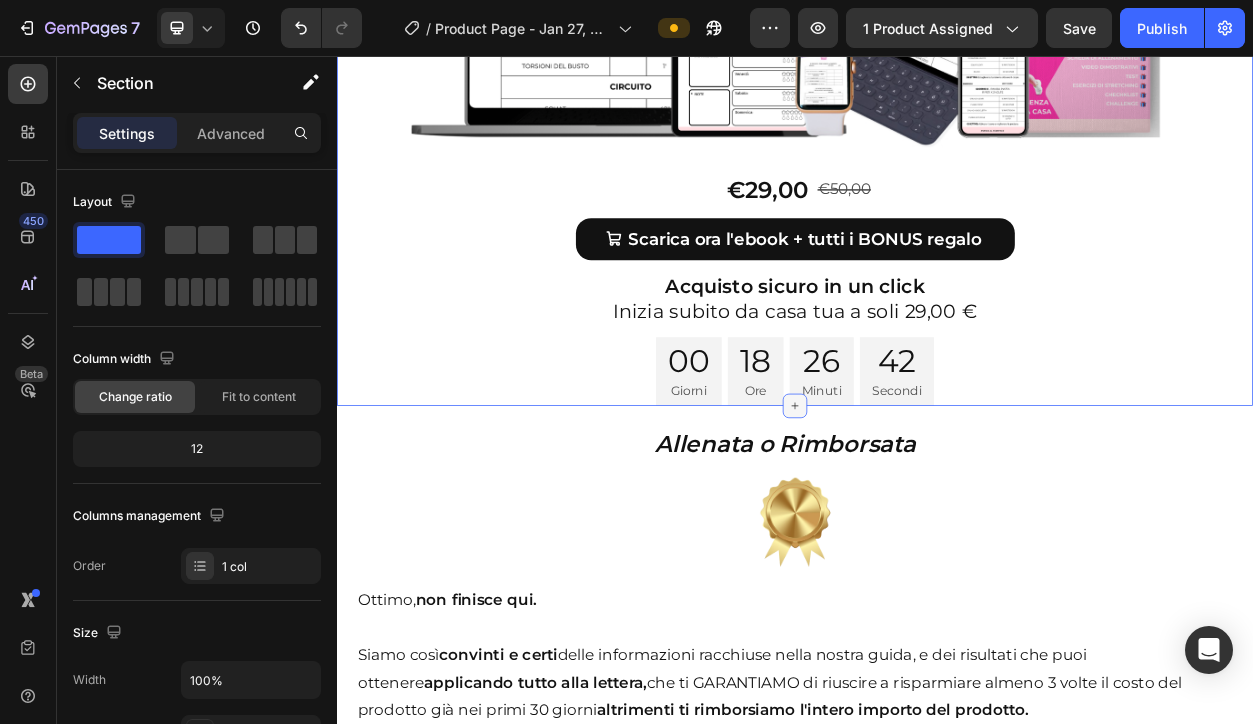 click 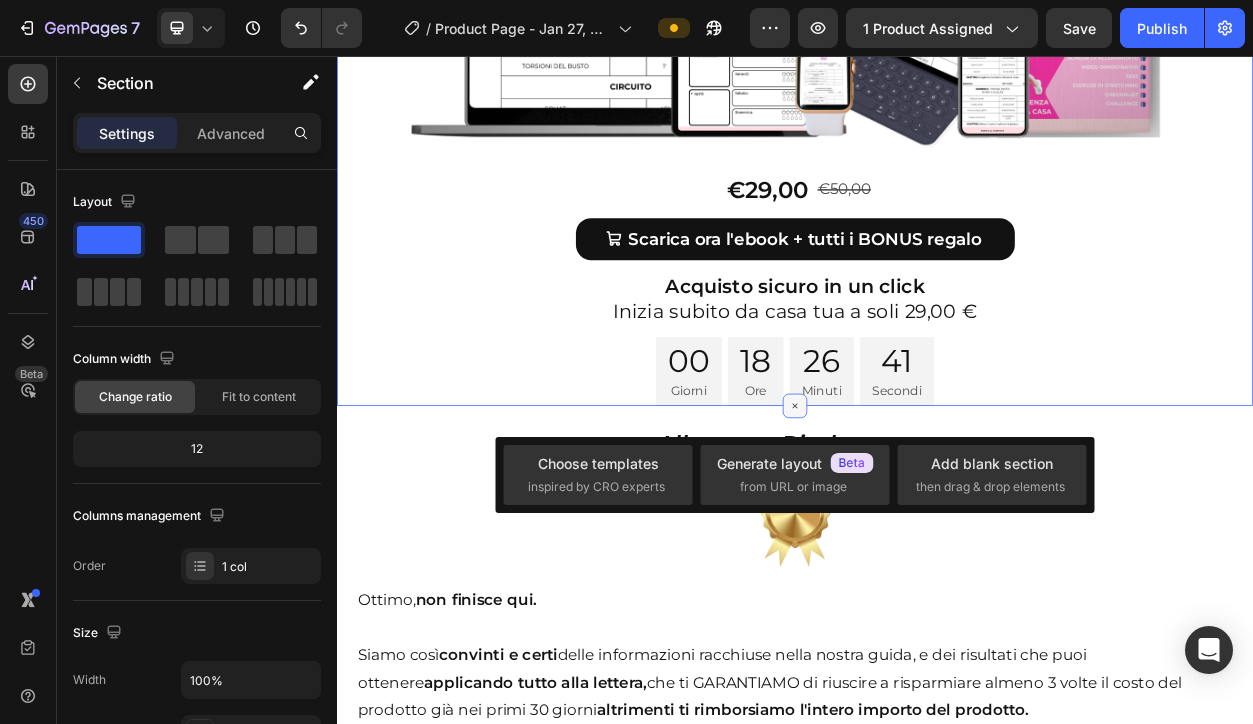 click 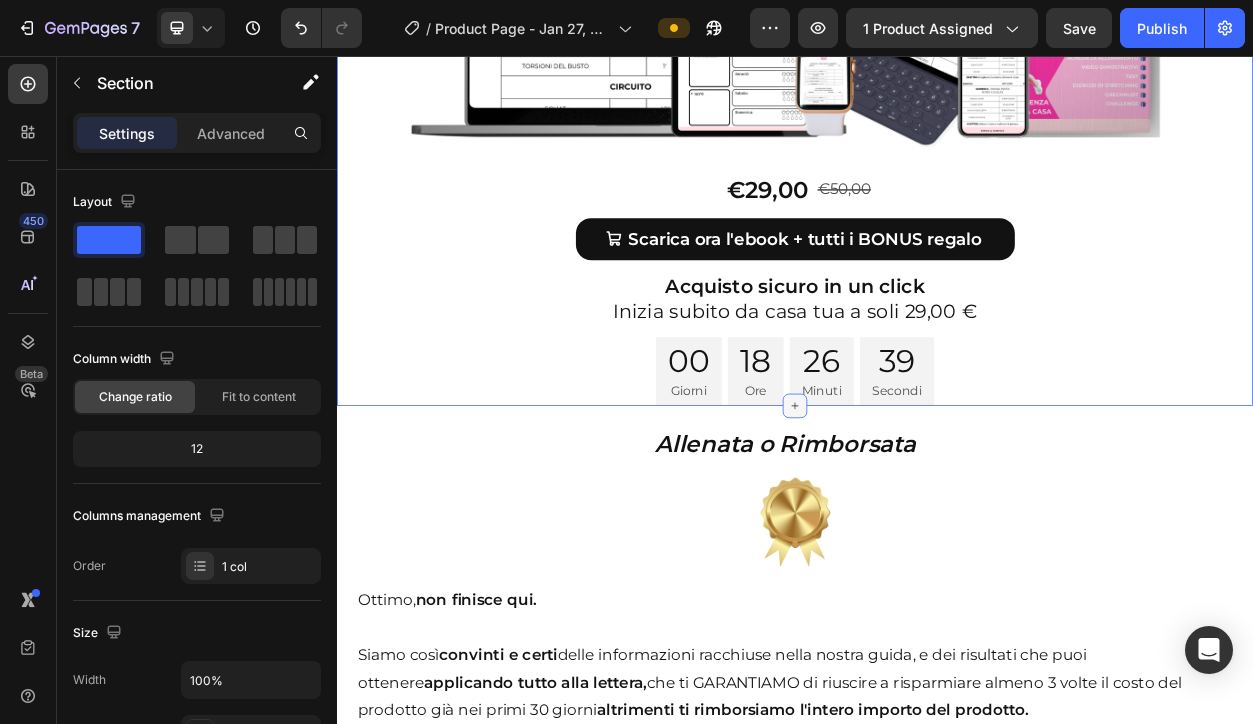 click 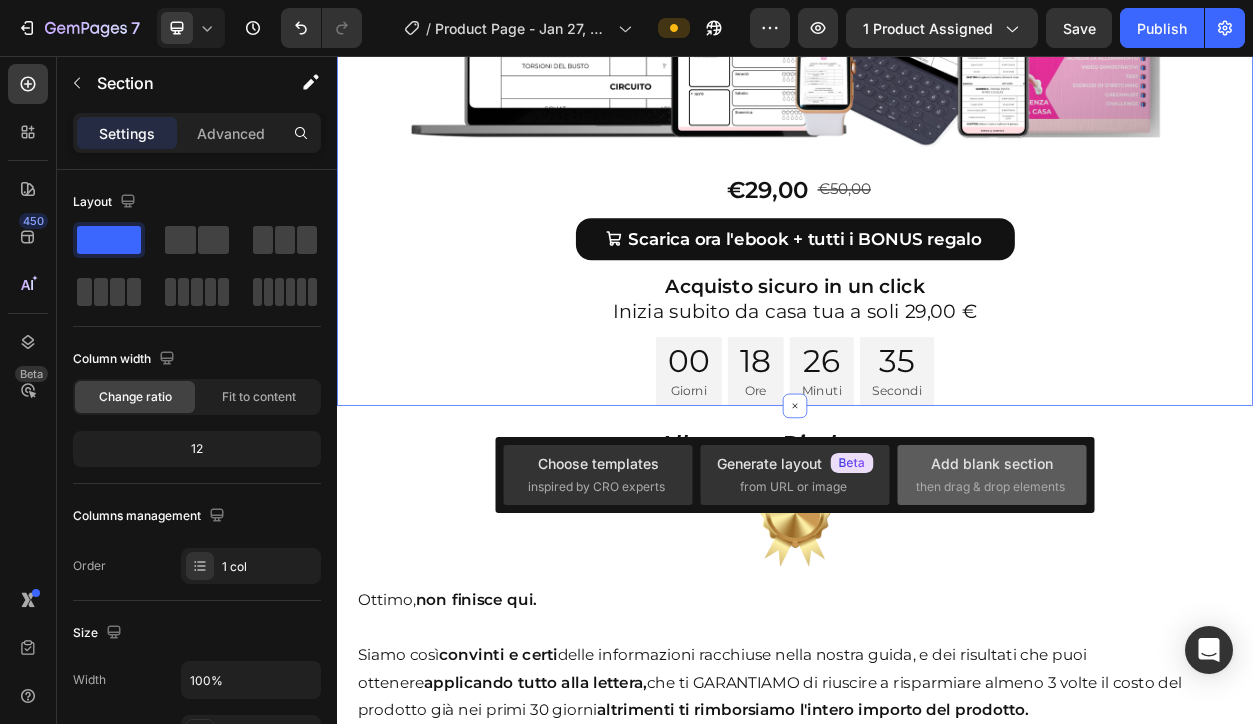 click on "then drag & drop elements" at bounding box center [990, 487] 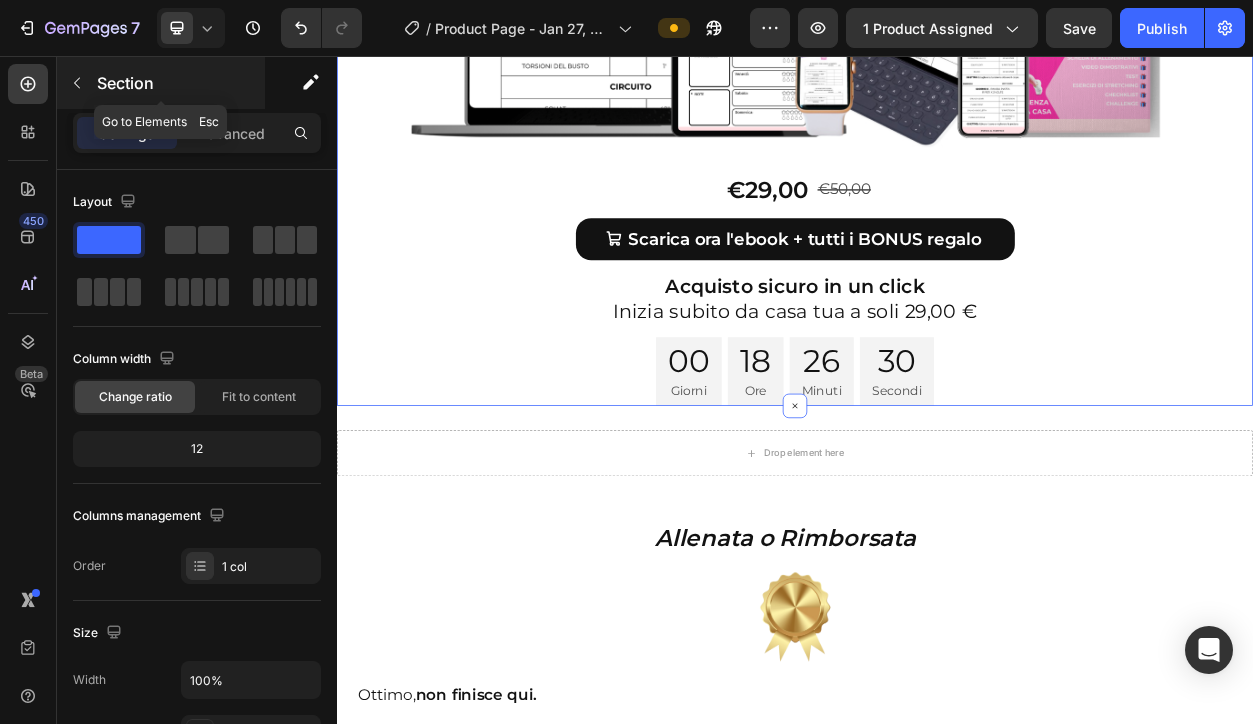 click 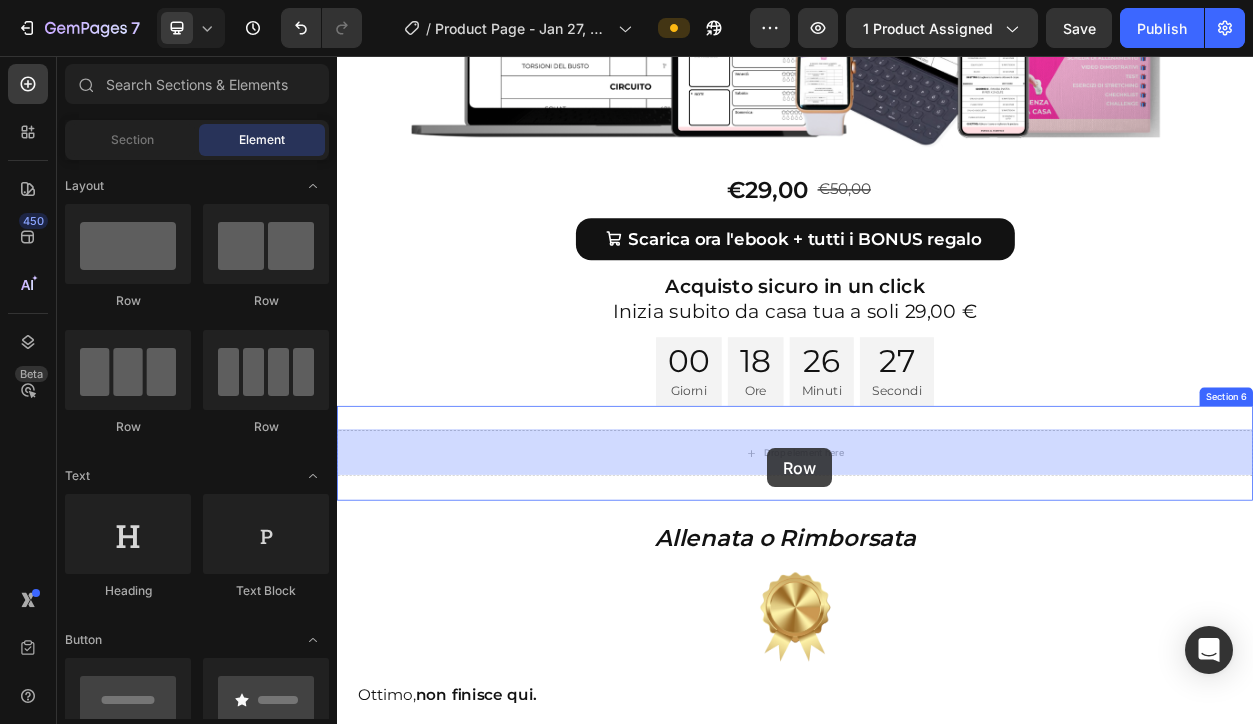 drag, startPoint x: 450, startPoint y: 305, endPoint x: 899, endPoint y: 568, distance: 520.35565 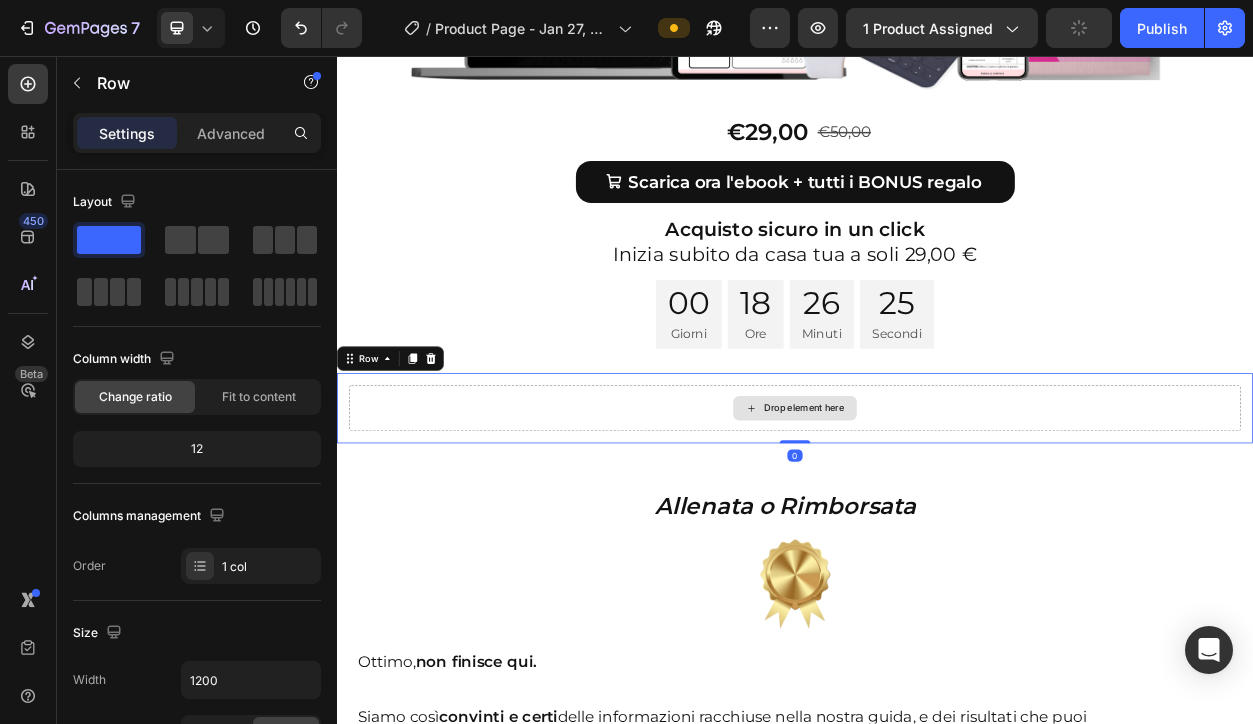 scroll, scrollTop: 8823, scrollLeft: 0, axis: vertical 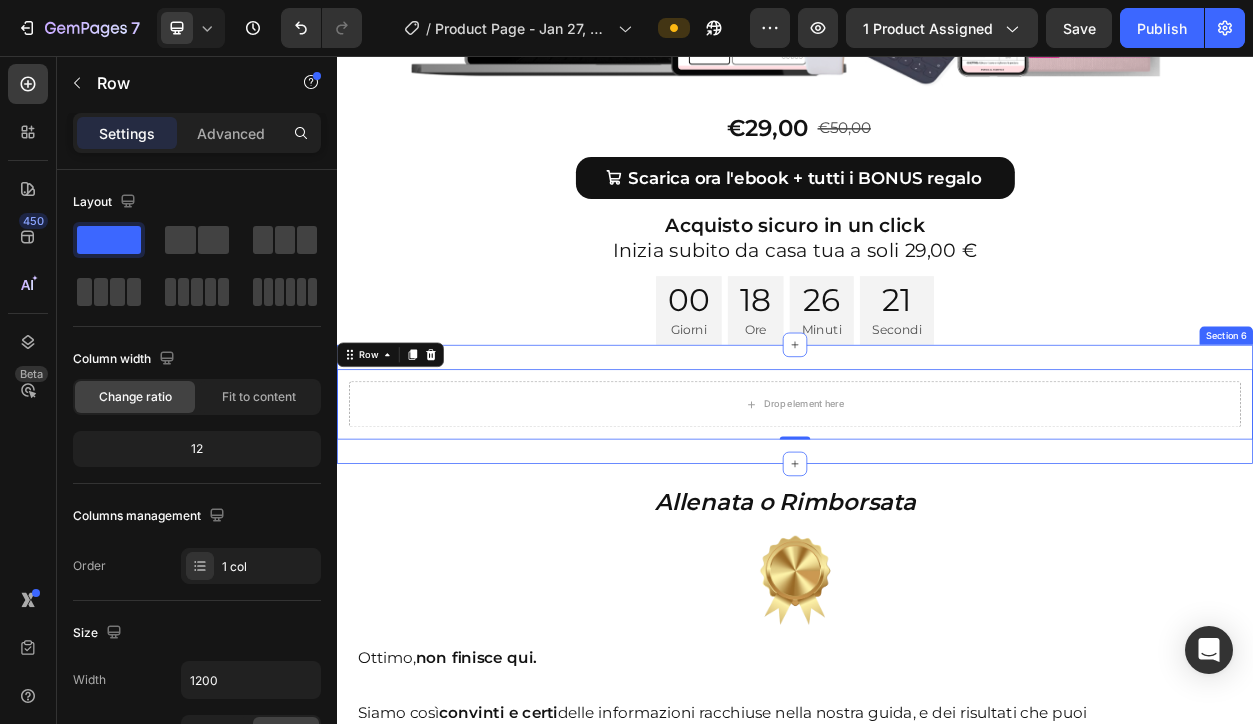 drag, startPoint x: 439, startPoint y: 291, endPoint x: 882, endPoint y: 567, distance: 521.9435 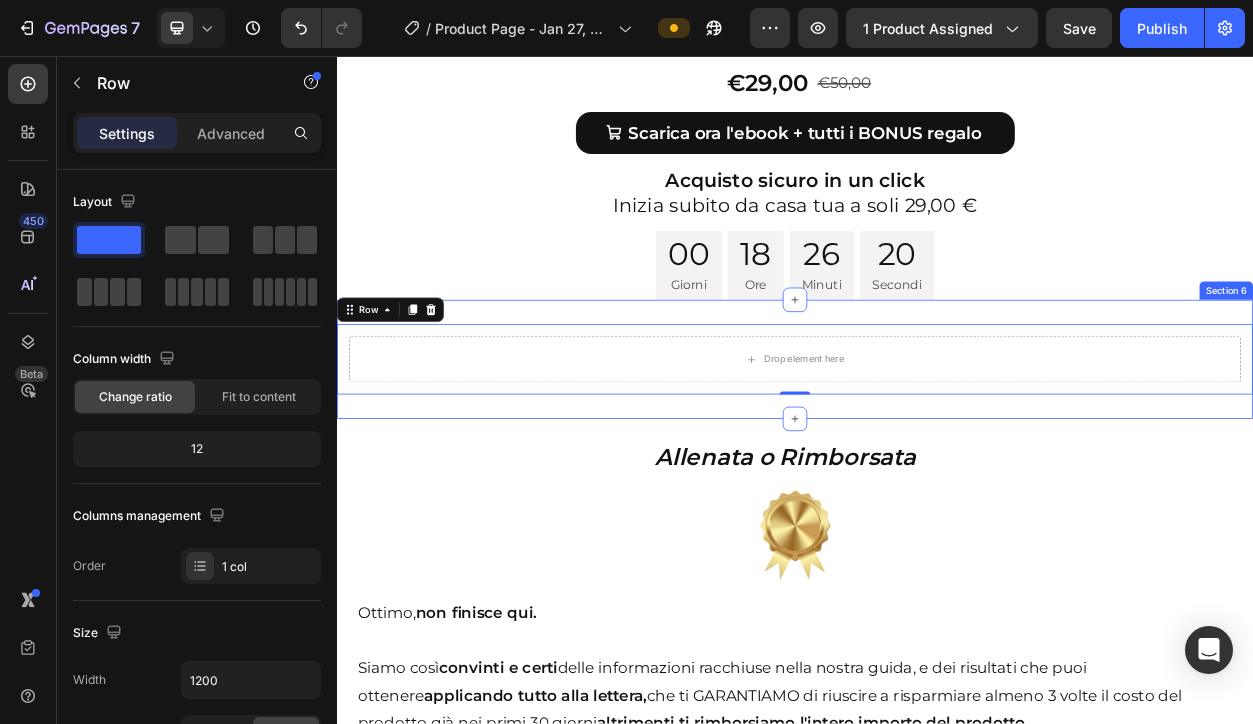 scroll, scrollTop: 8883, scrollLeft: 0, axis: vertical 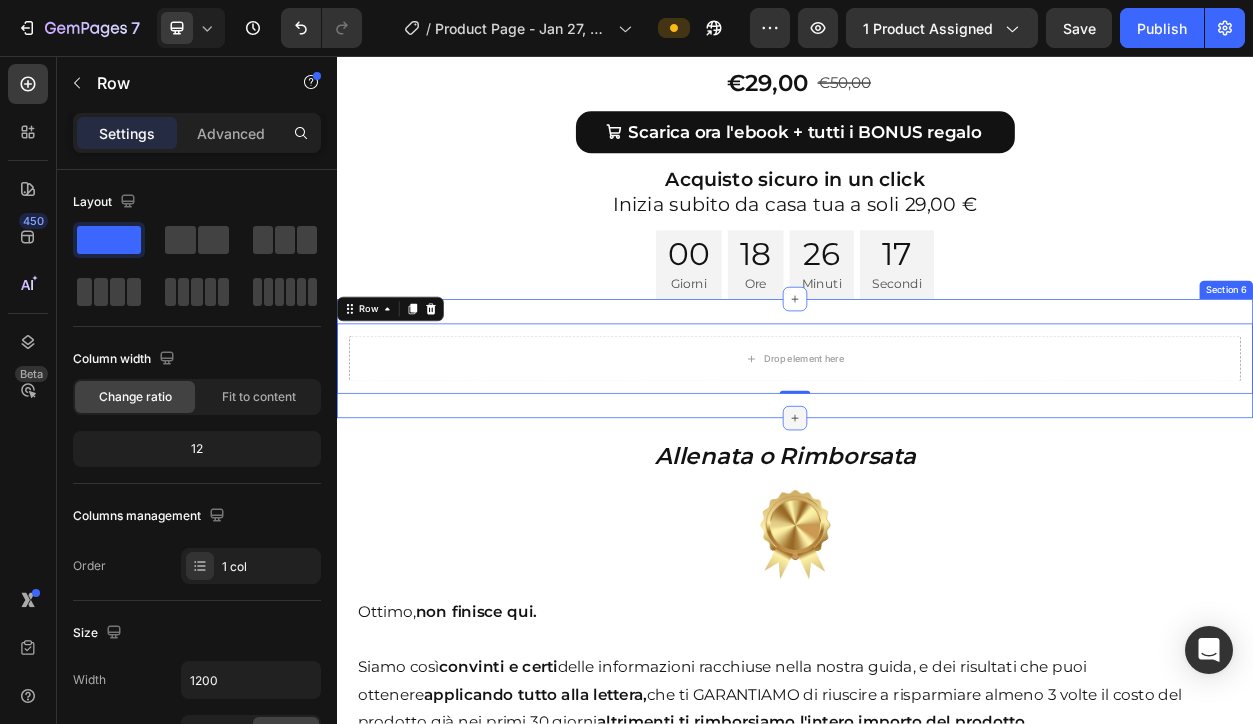 click 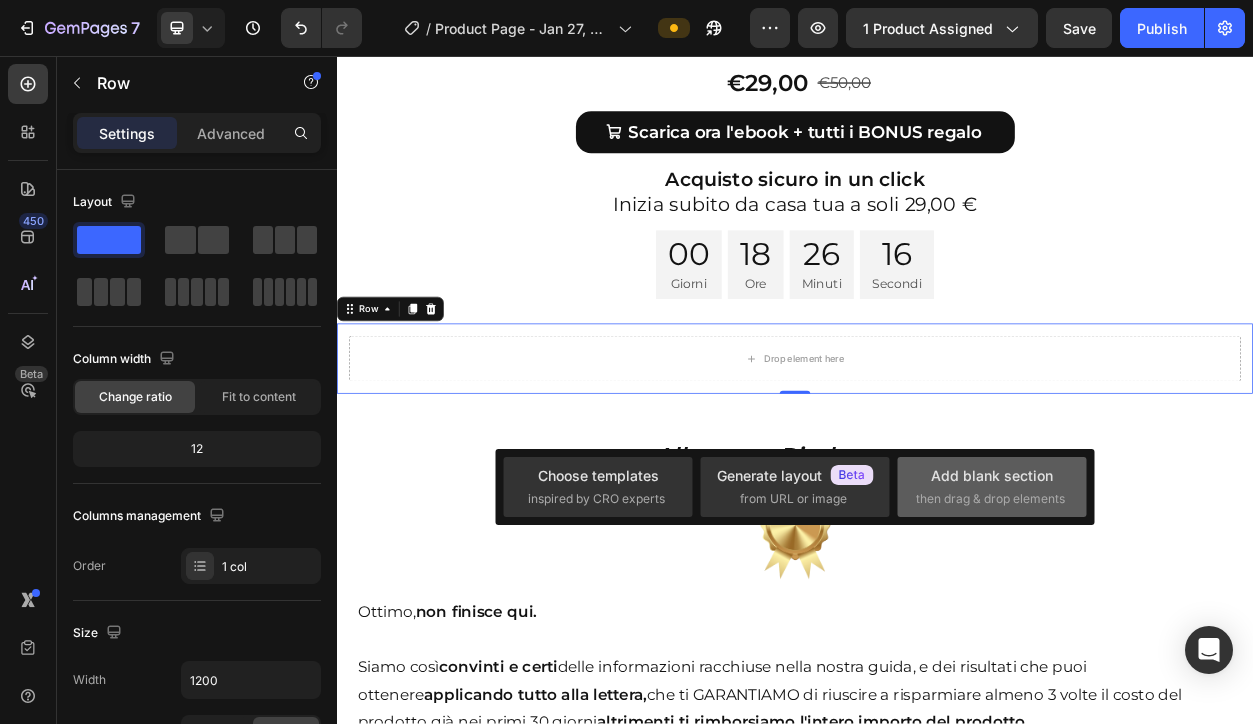 click on "then drag & drop elements" at bounding box center (990, 499) 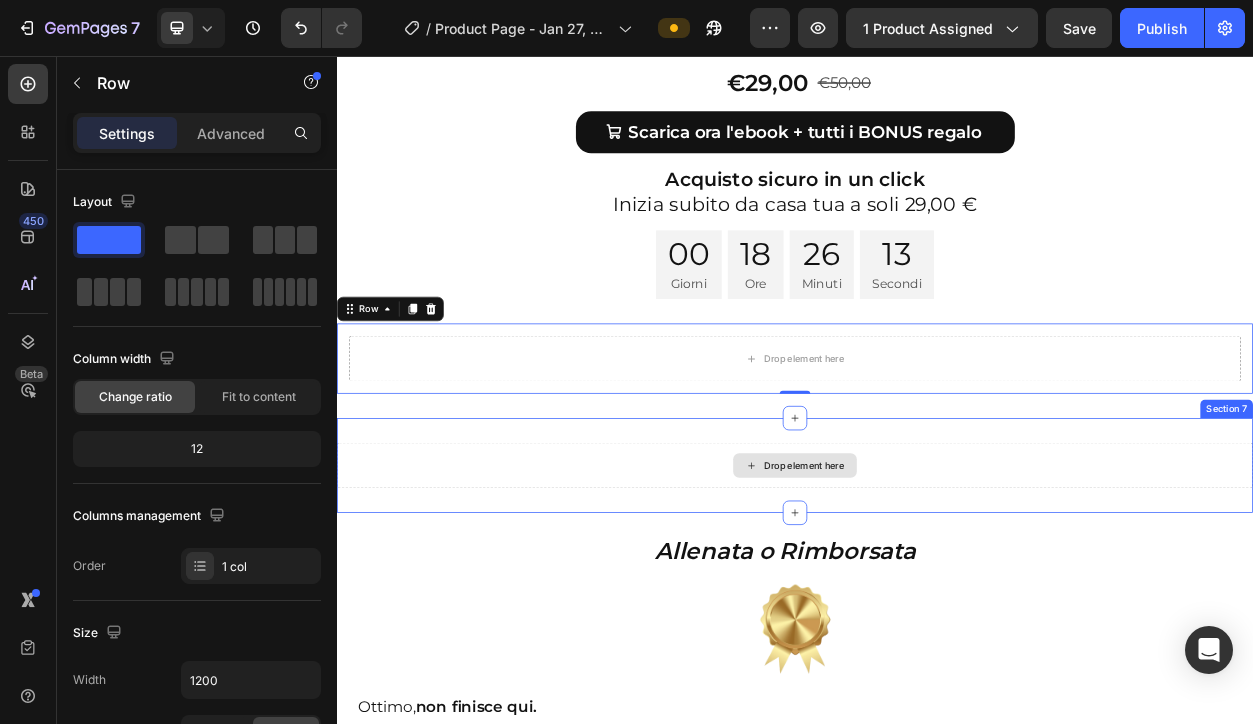 drag, startPoint x: 432, startPoint y: 289, endPoint x: 832, endPoint y: 583, distance: 496.42322 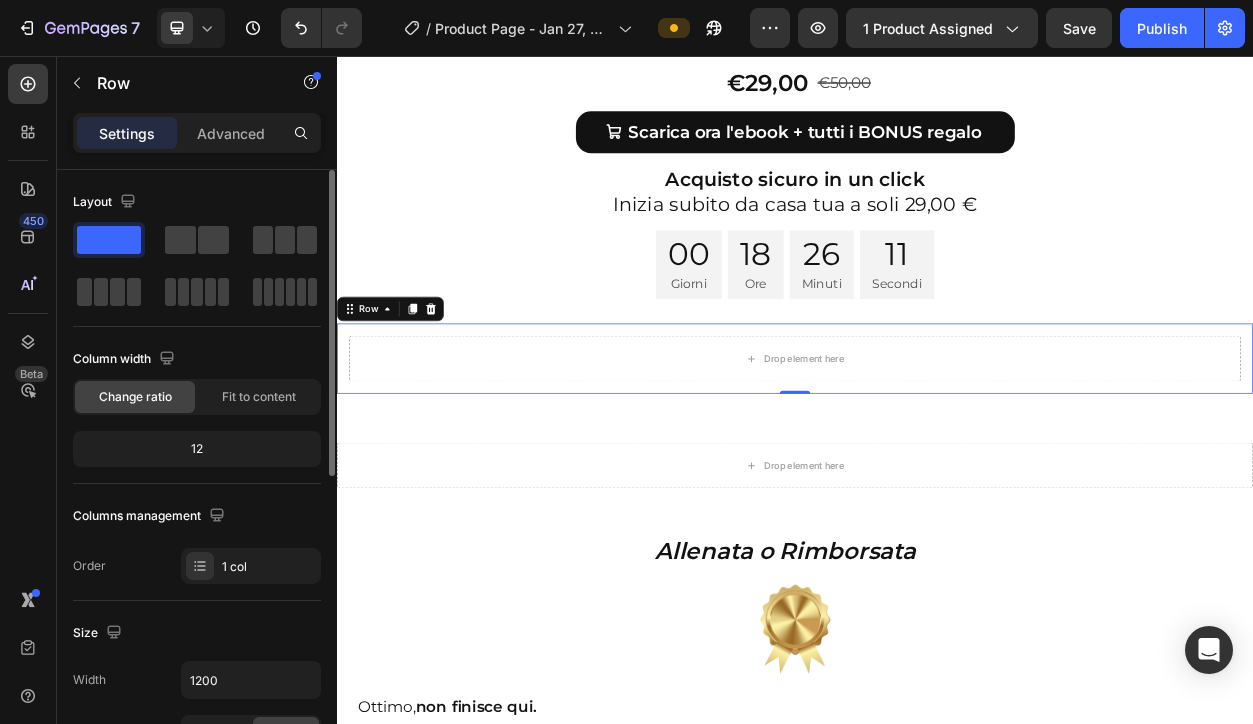 drag, startPoint x: 108, startPoint y: 235, endPoint x: 211, endPoint y: 265, distance: 107.28001 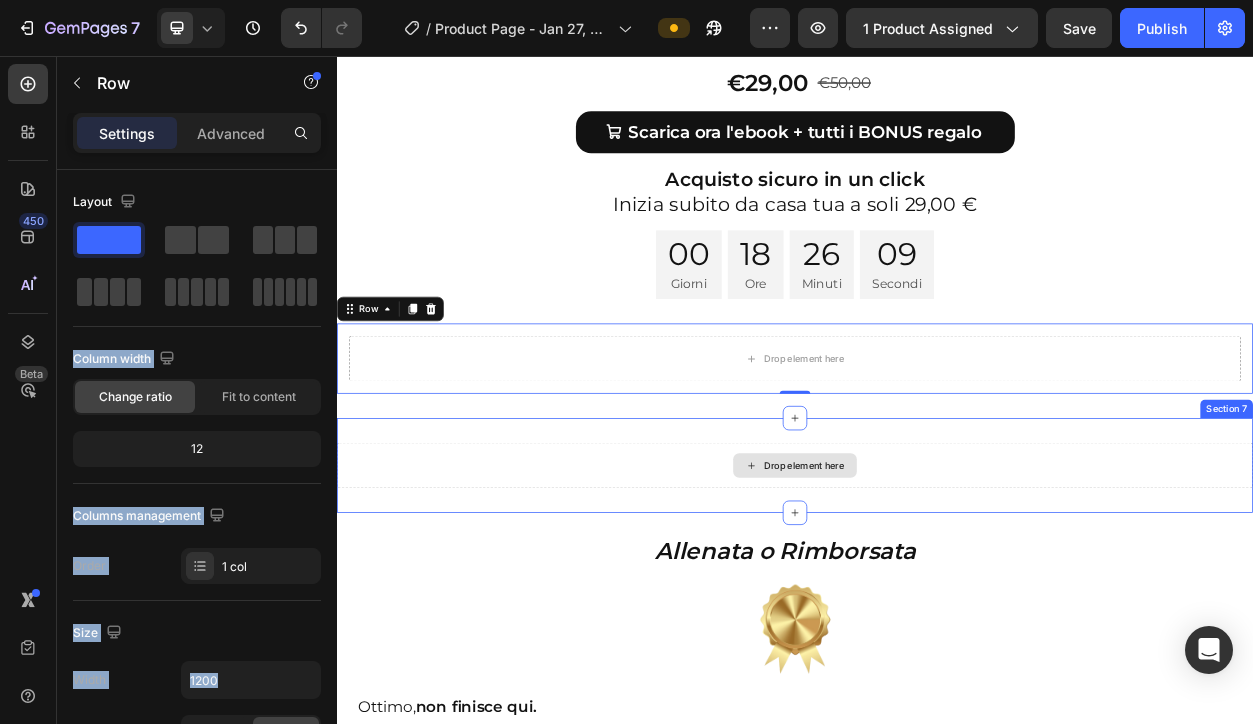 drag, startPoint x: 530, startPoint y: 301, endPoint x: 772, endPoint y: 601, distance: 385.44 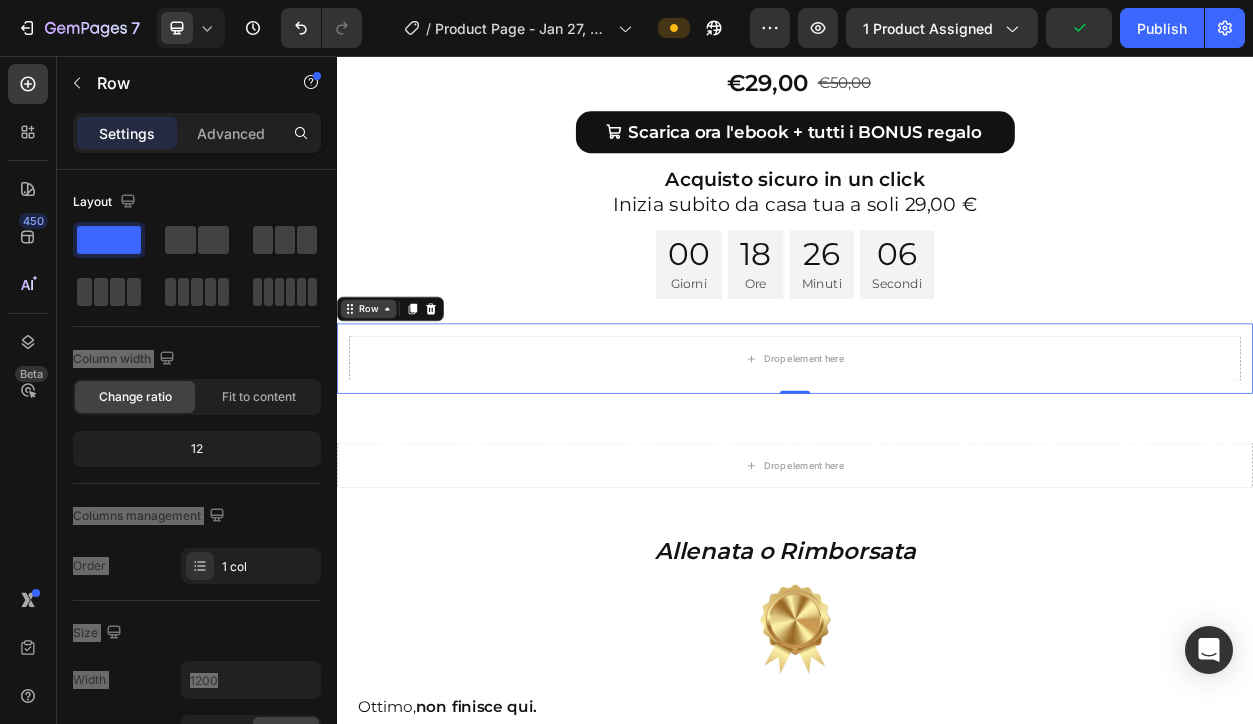 click on "Row" at bounding box center [378, 388] 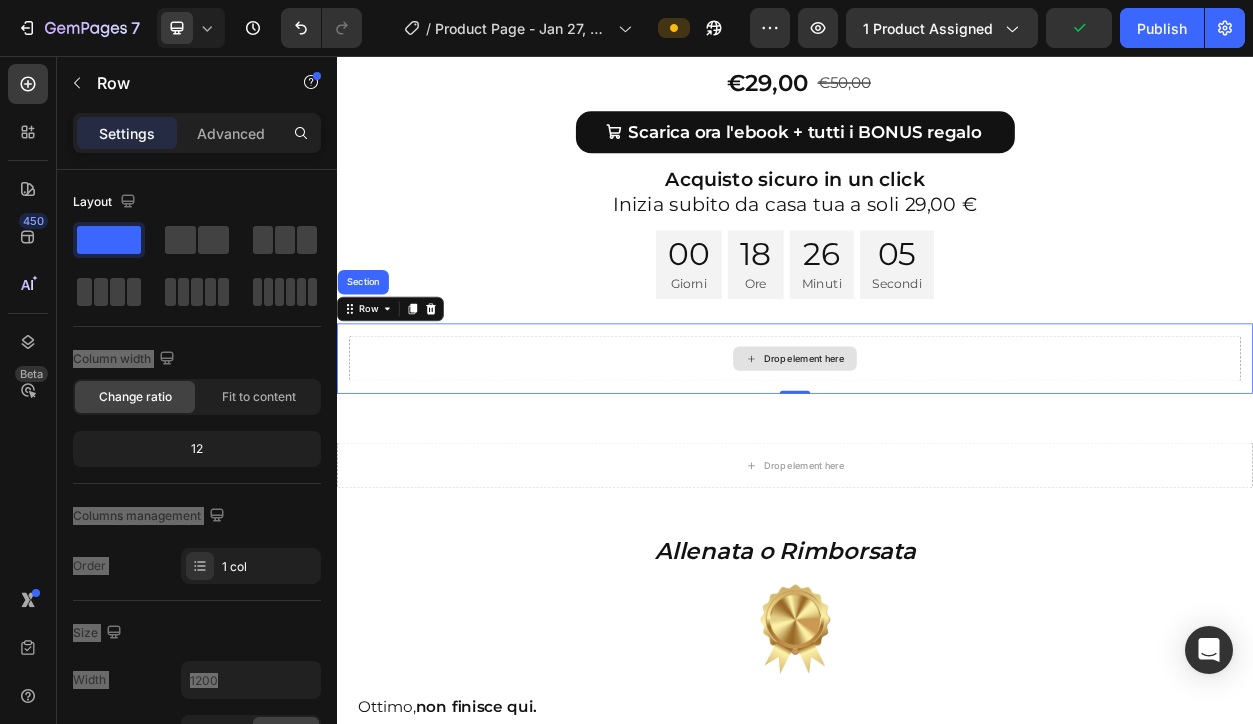 click on "Drop element here" at bounding box center (937, 453) 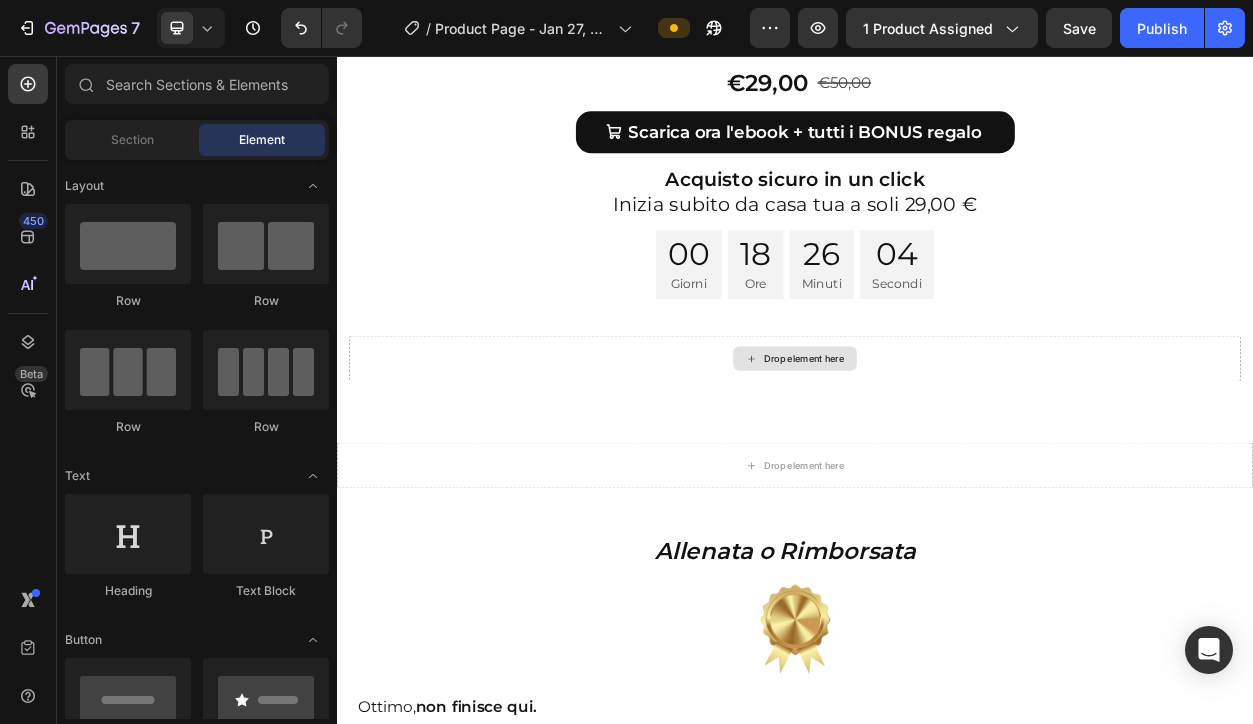 click on "Drop element here" at bounding box center [949, 453] 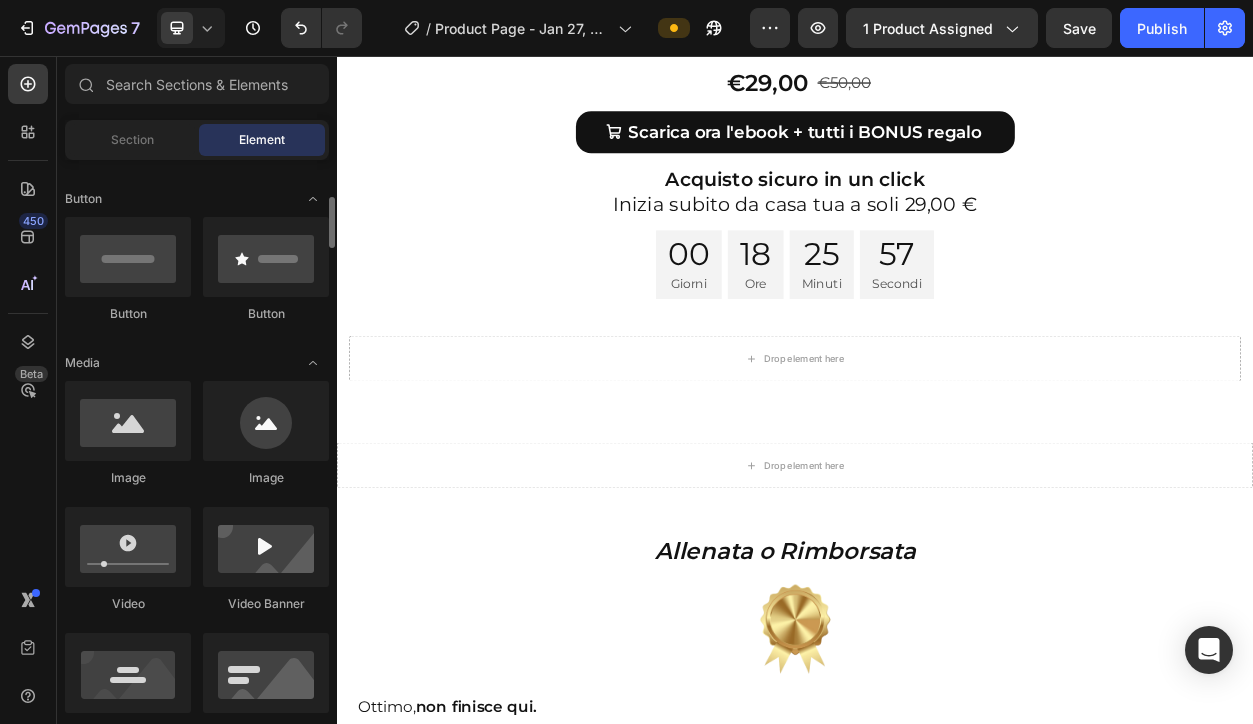 scroll, scrollTop: 446, scrollLeft: 0, axis: vertical 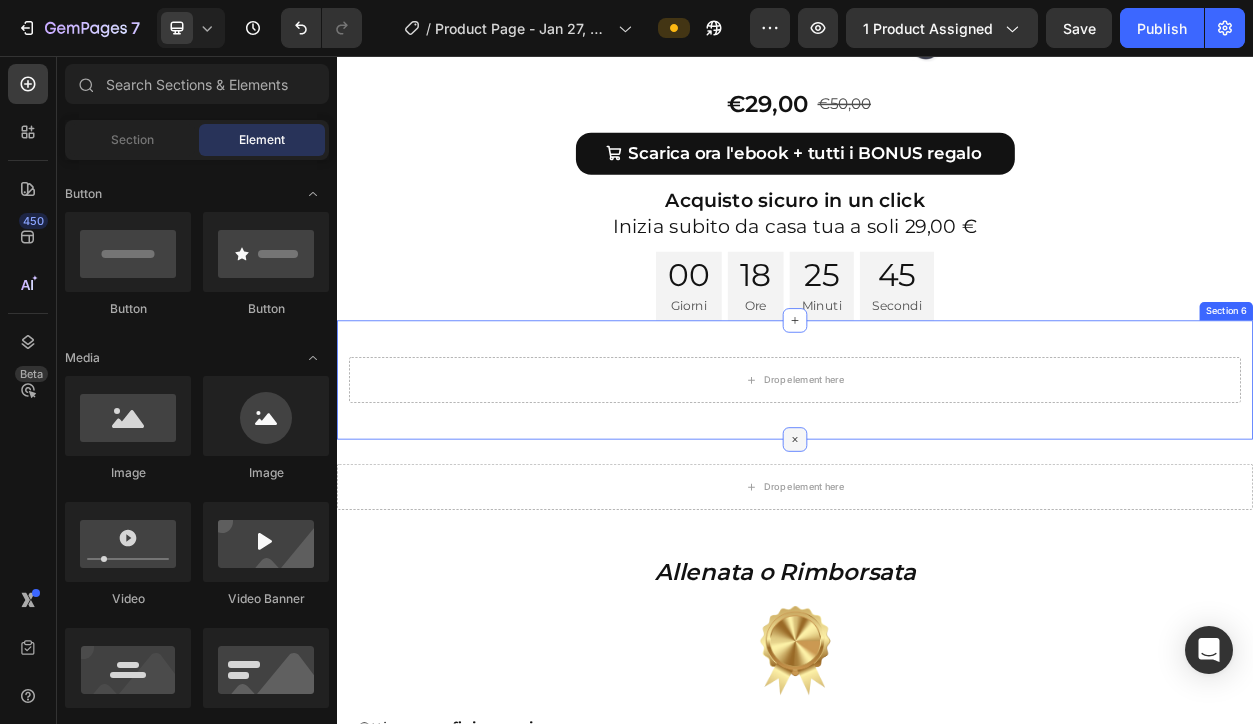 click 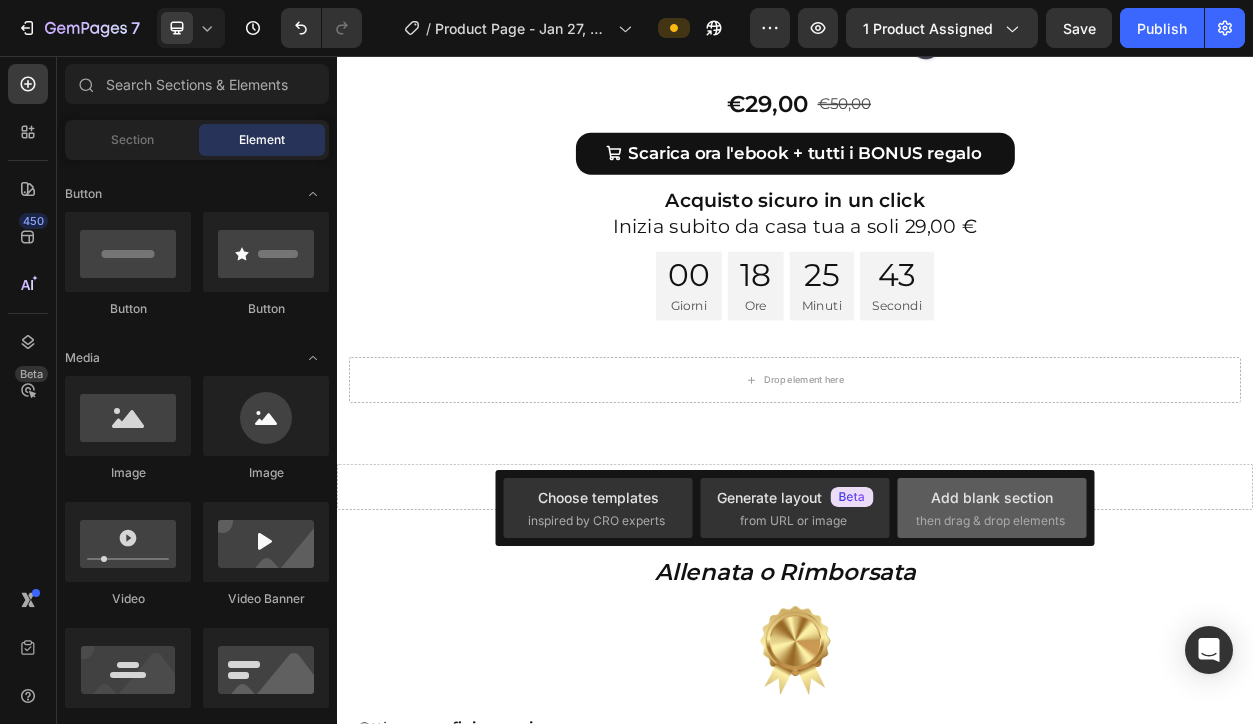 click on "Add blank section" at bounding box center [992, 497] 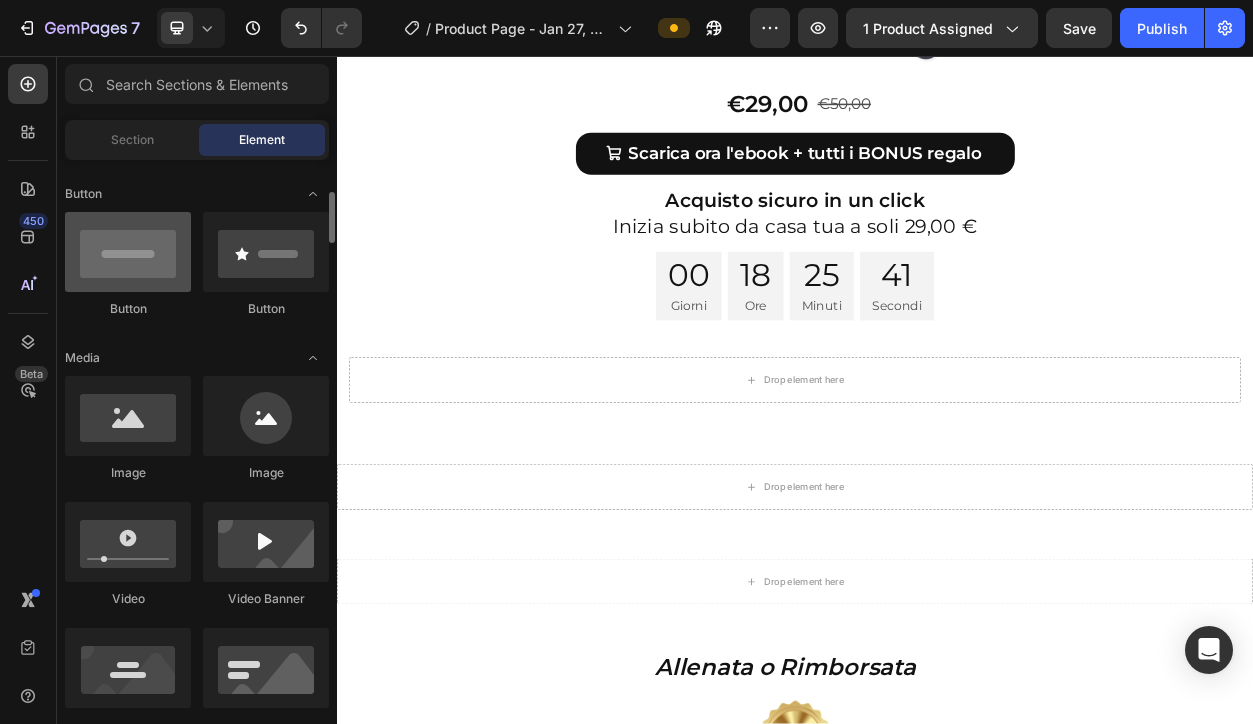 scroll, scrollTop: 0, scrollLeft: 0, axis: both 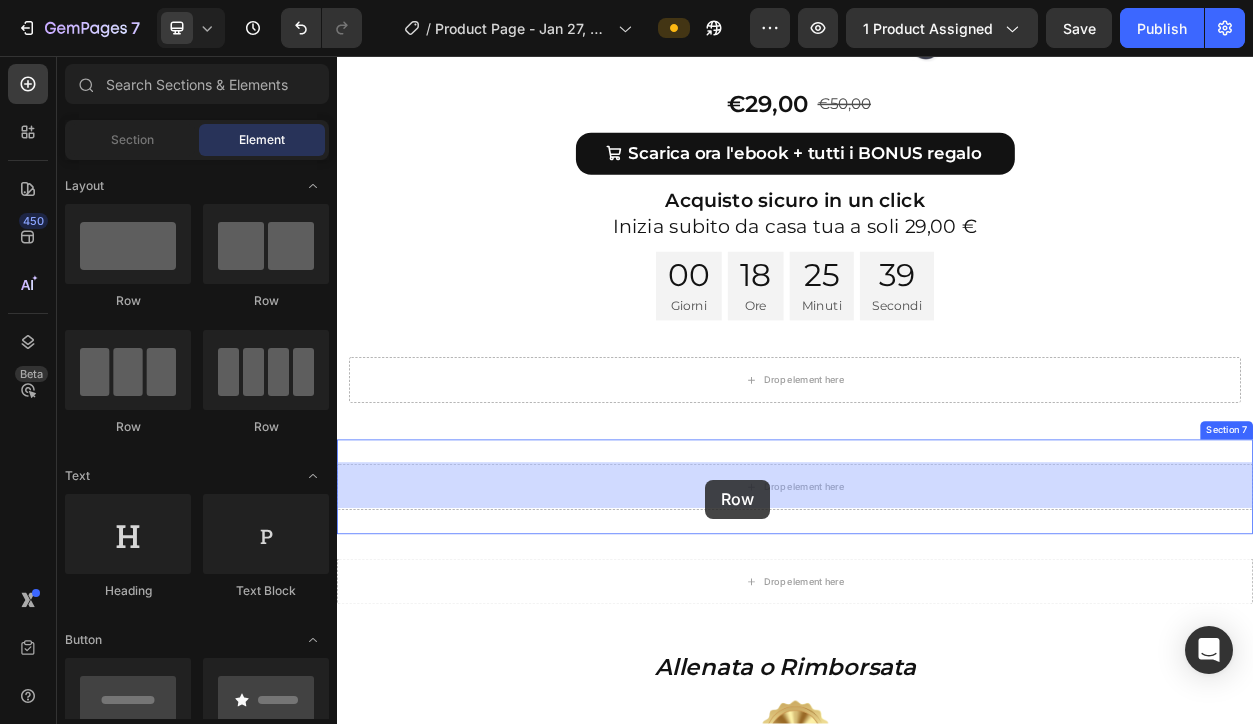 drag, startPoint x: 454, startPoint y: 295, endPoint x: 819, endPoint y: 610, distance: 482.13068 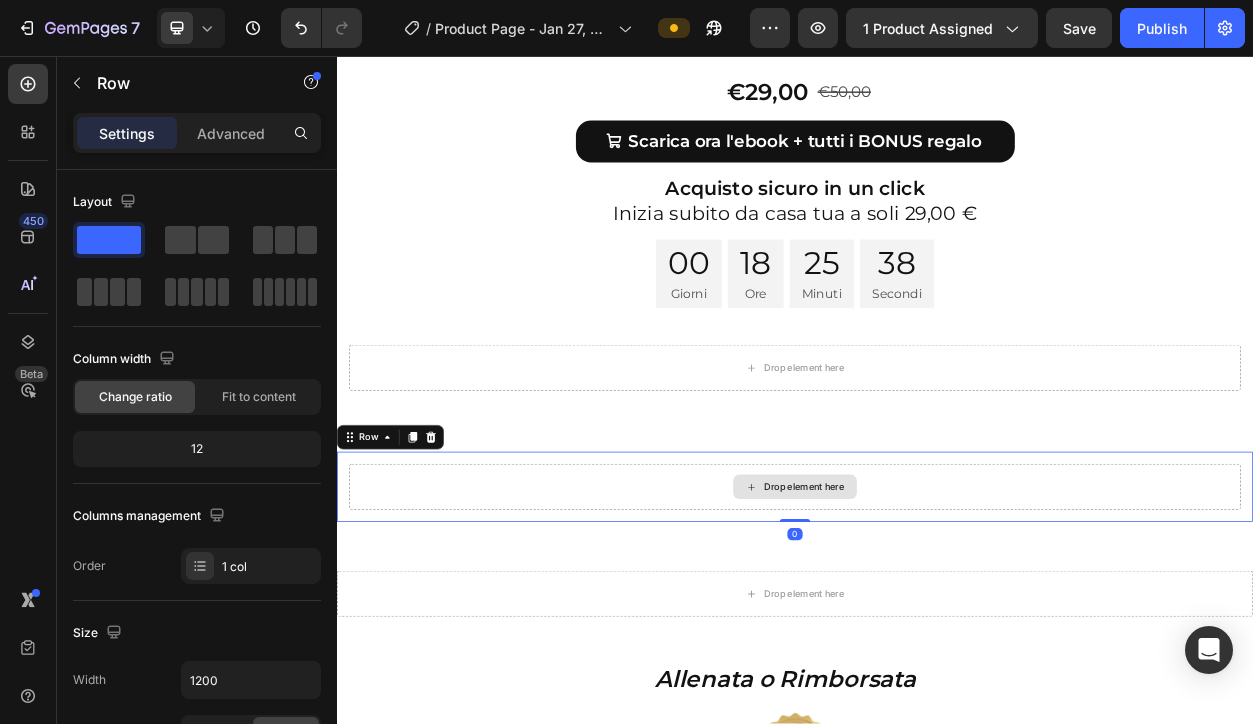 scroll, scrollTop: 8889, scrollLeft: 0, axis: vertical 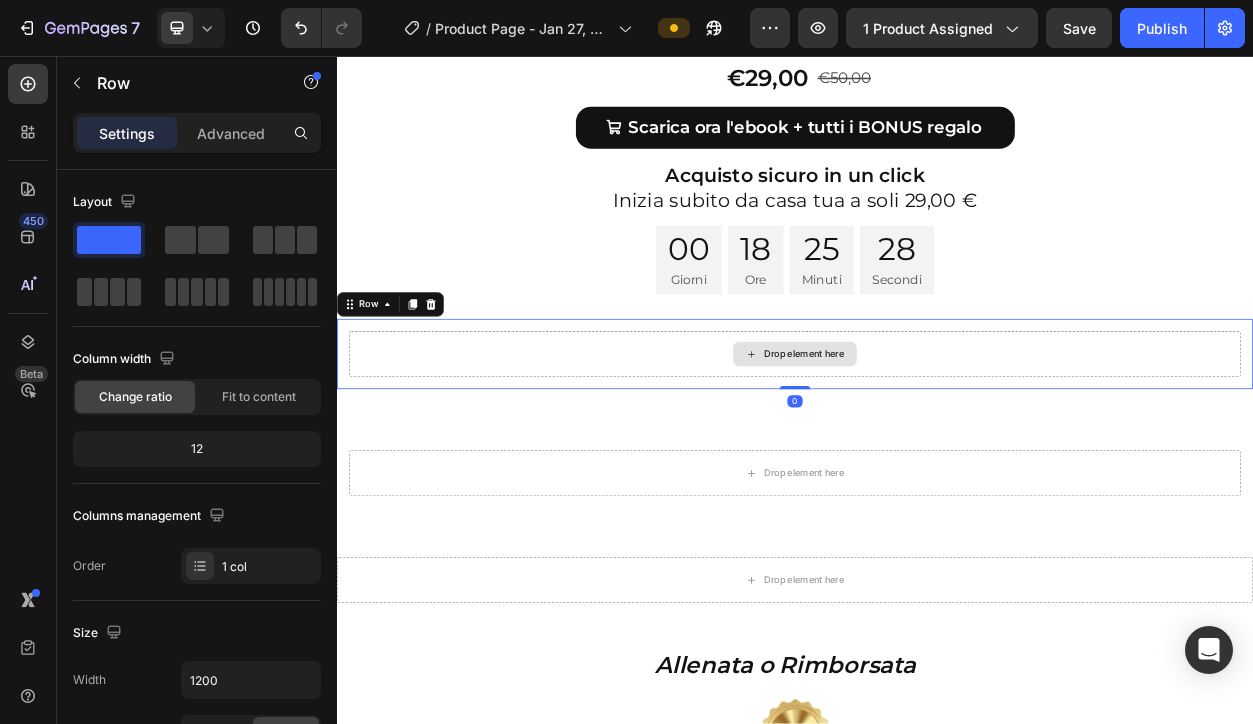 click on "Drop element here" at bounding box center [937, 447] 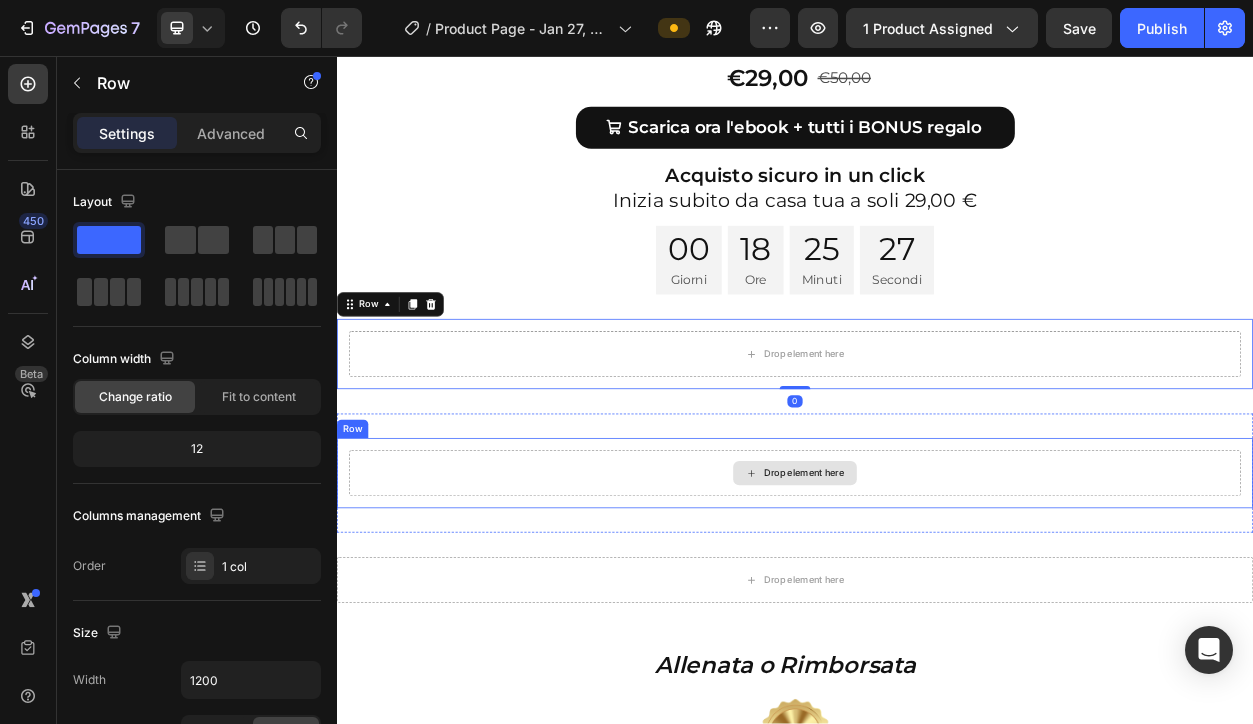 click on "Drop element here" at bounding box center (937, 603) 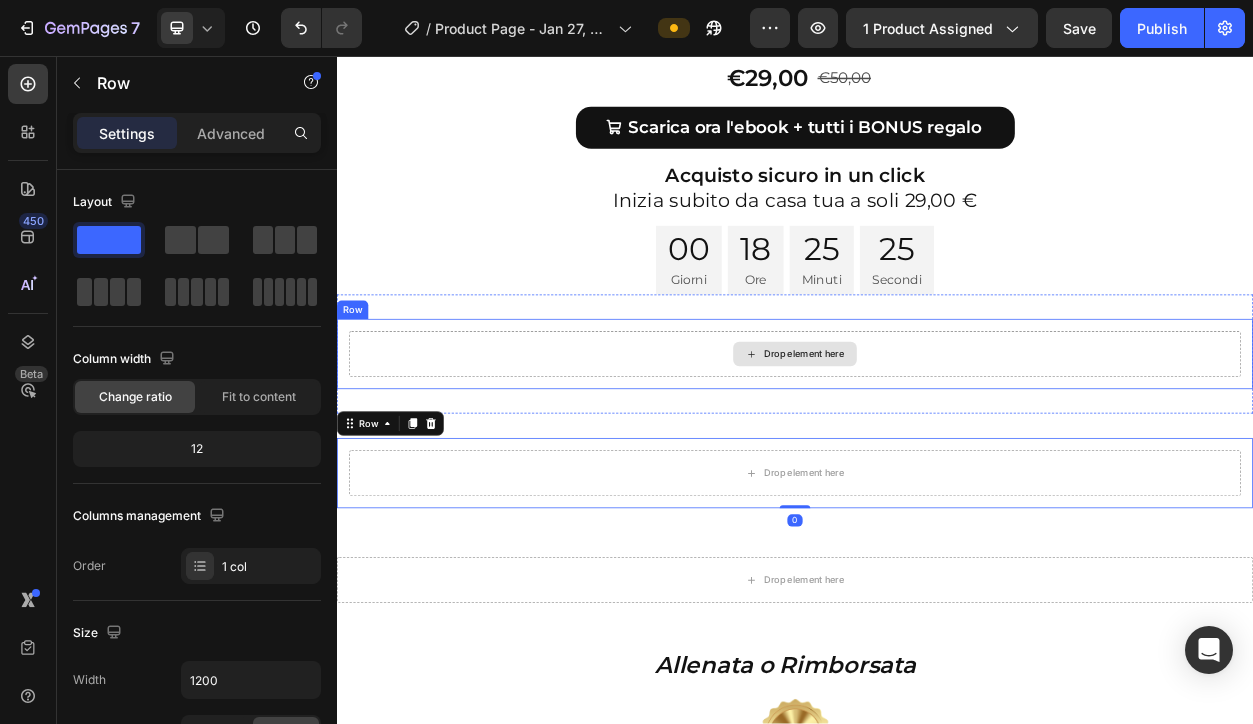 click on "Drop element here" at bounding box center [937, 447] 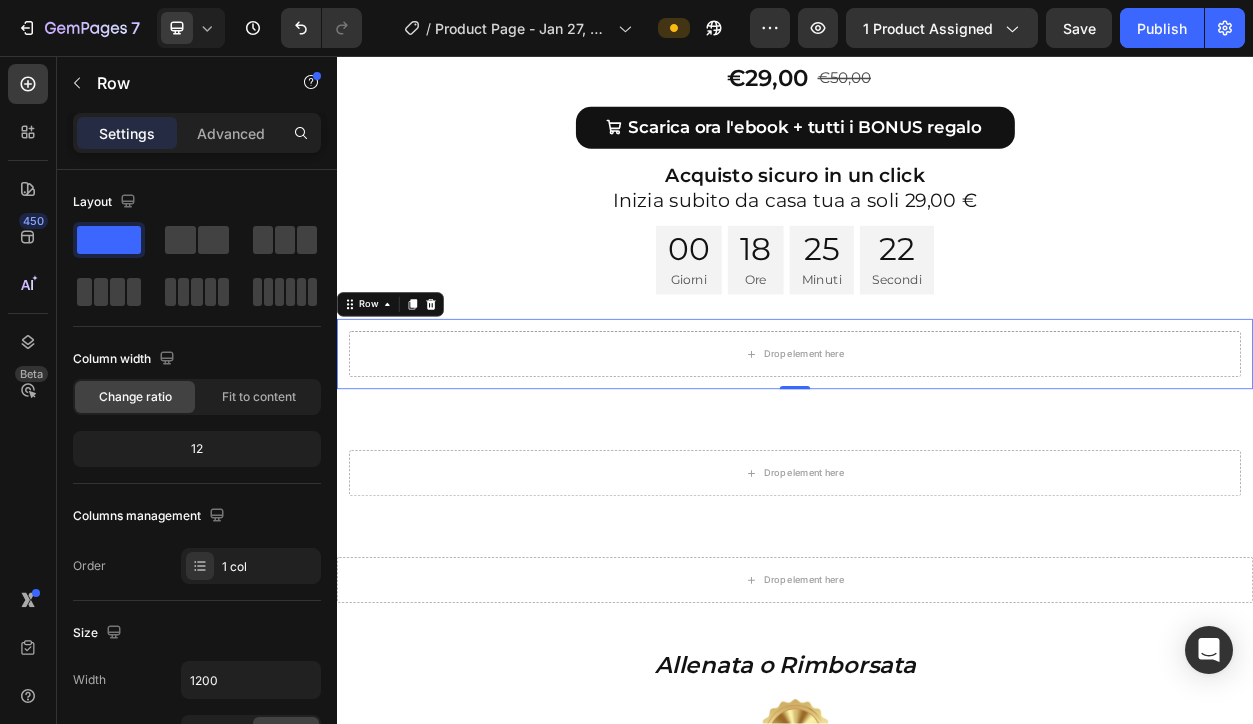 drag, startPoint x: 454, startPoint y: 290, endPoint x: 951, endPoint y: 406, distance: 510.35773 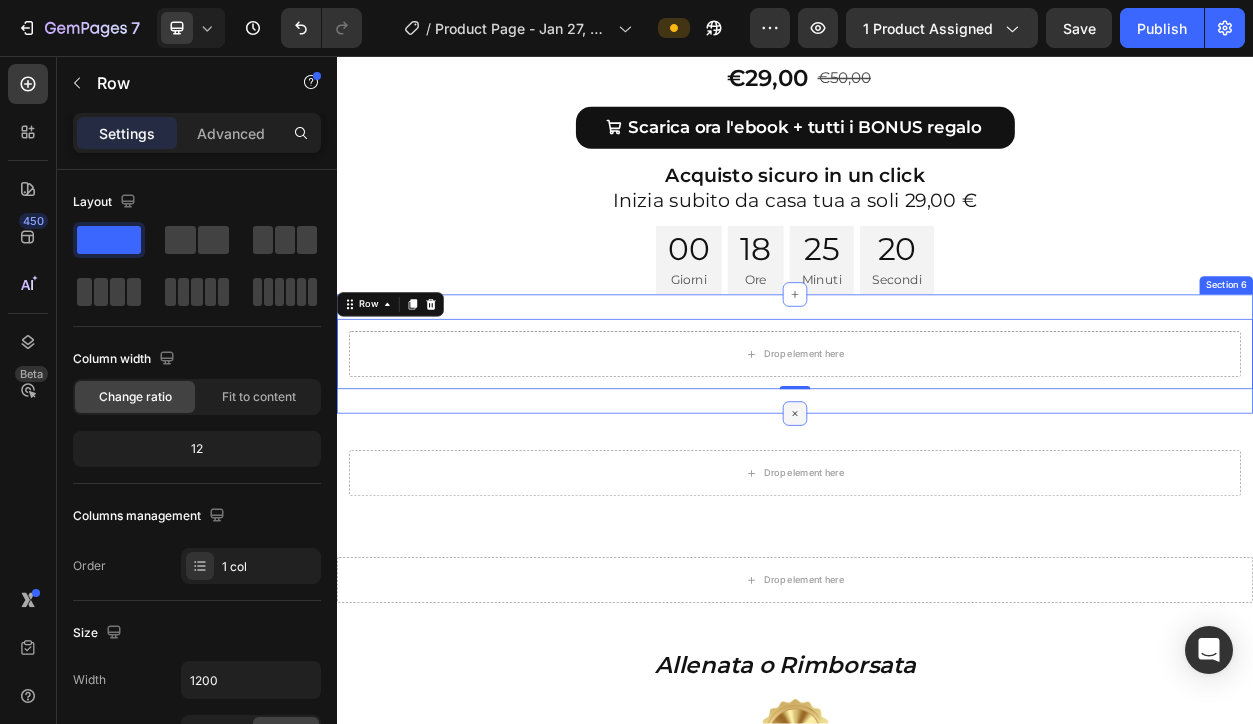 click 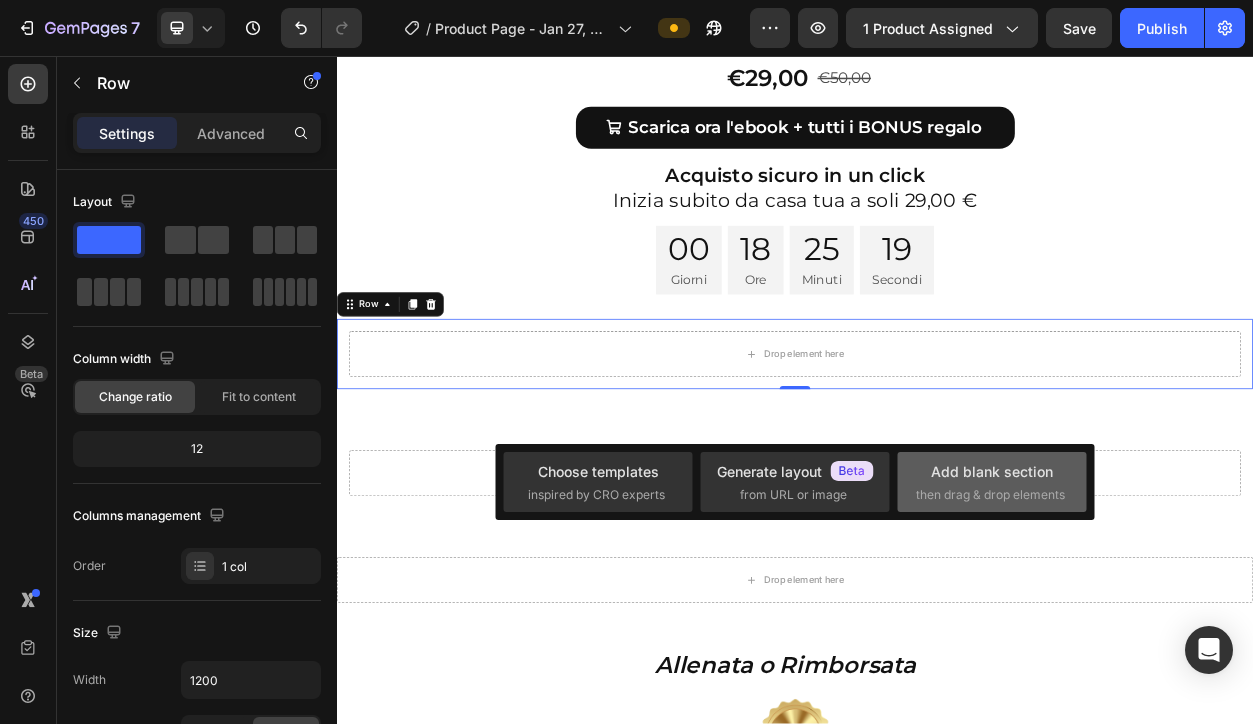 click on "Add blank section  then drag & drop elements" at bounding box center (992, 482) 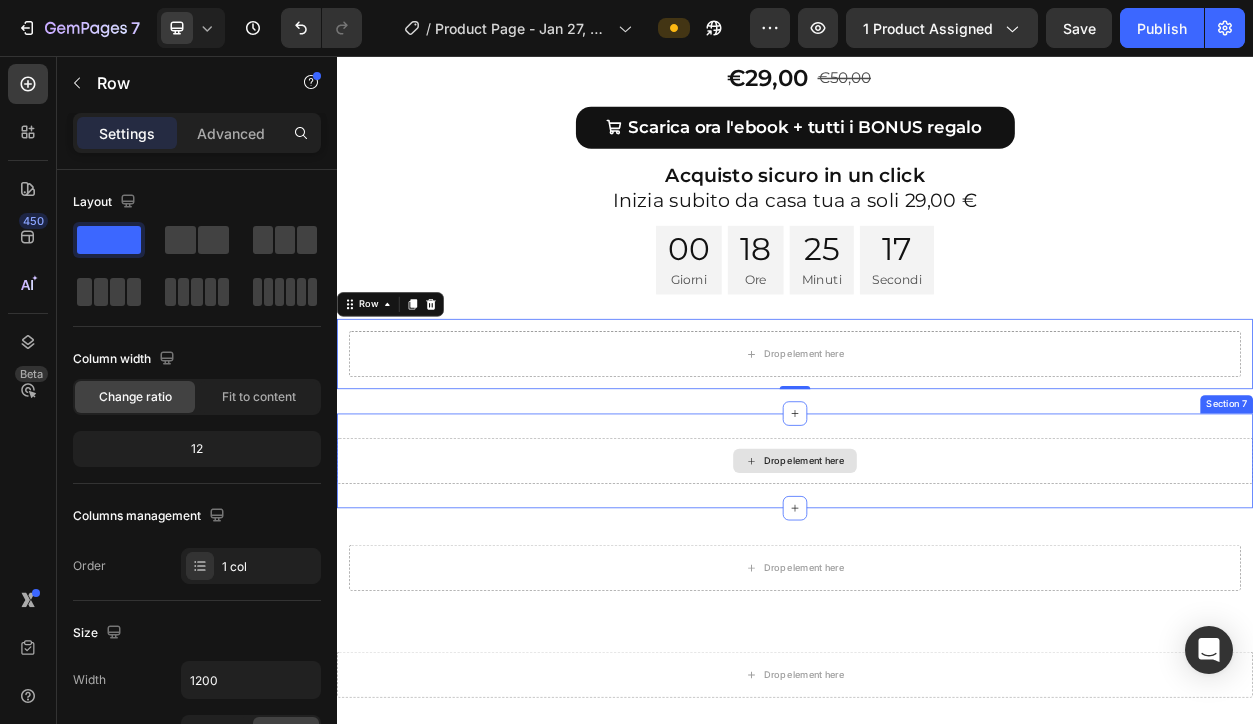drag, startPoint x: 444, startPoint y: 286, endPoint x: 1008, endPoint y: 592, distance: 641.66345 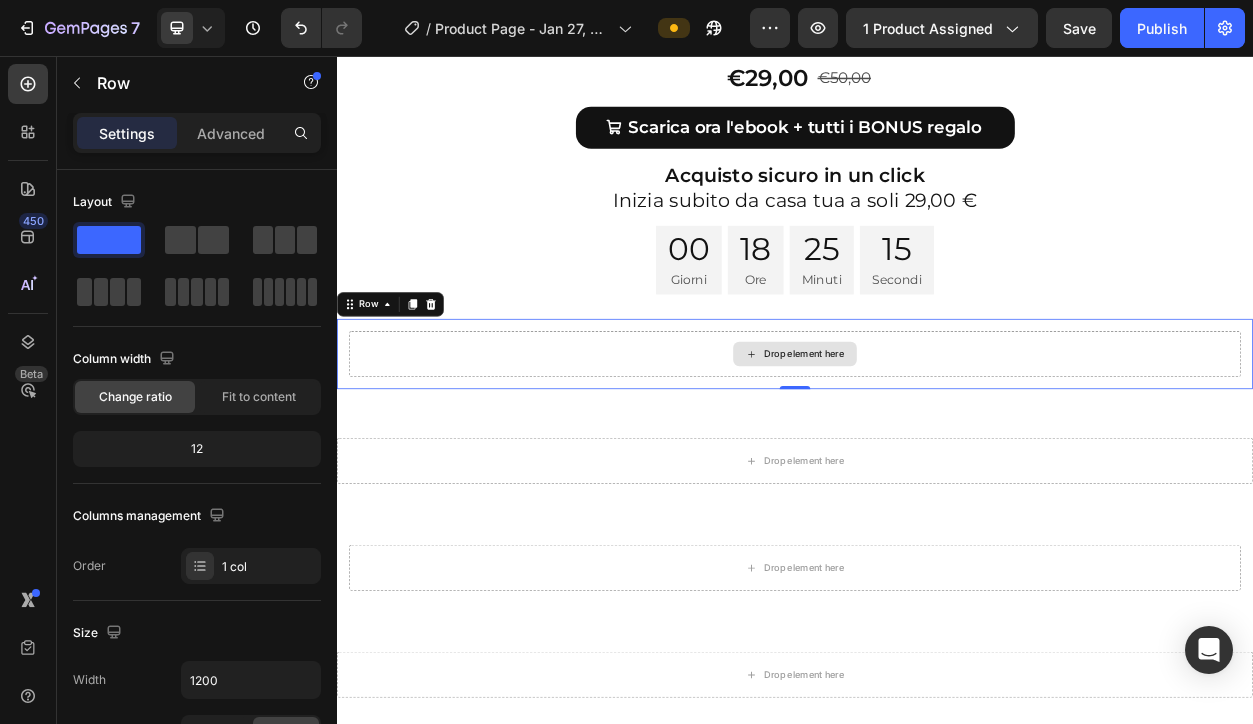 click on "Drop element here" at bounding box center [937, 447] 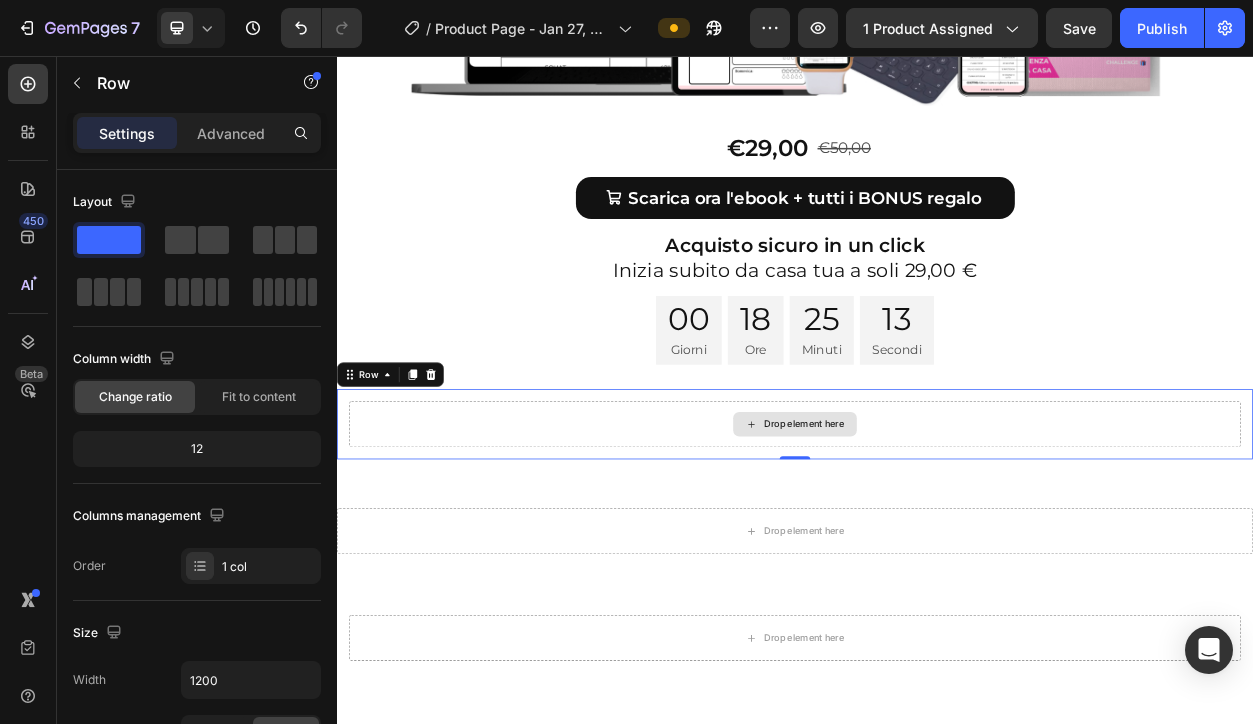 scroll, scrollTop: 8719, scrollLeft: 0, axis: vertical 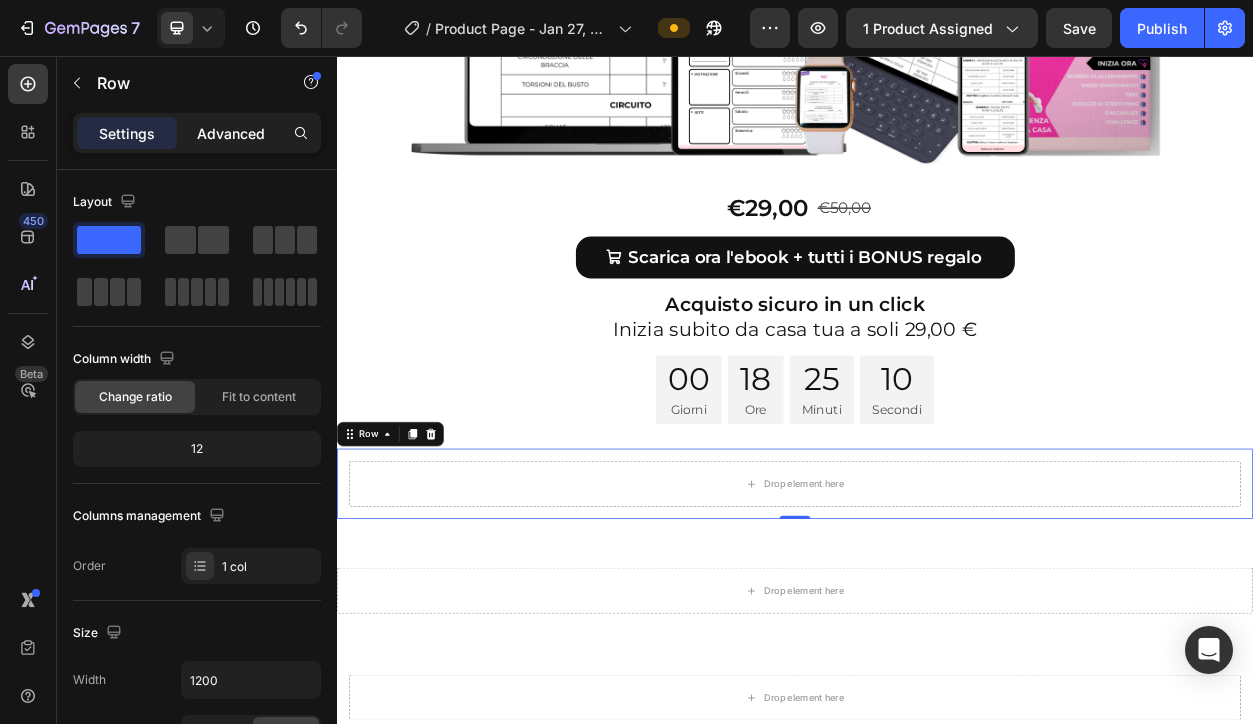 click on "Advanced" at bounding box center [231, 133] 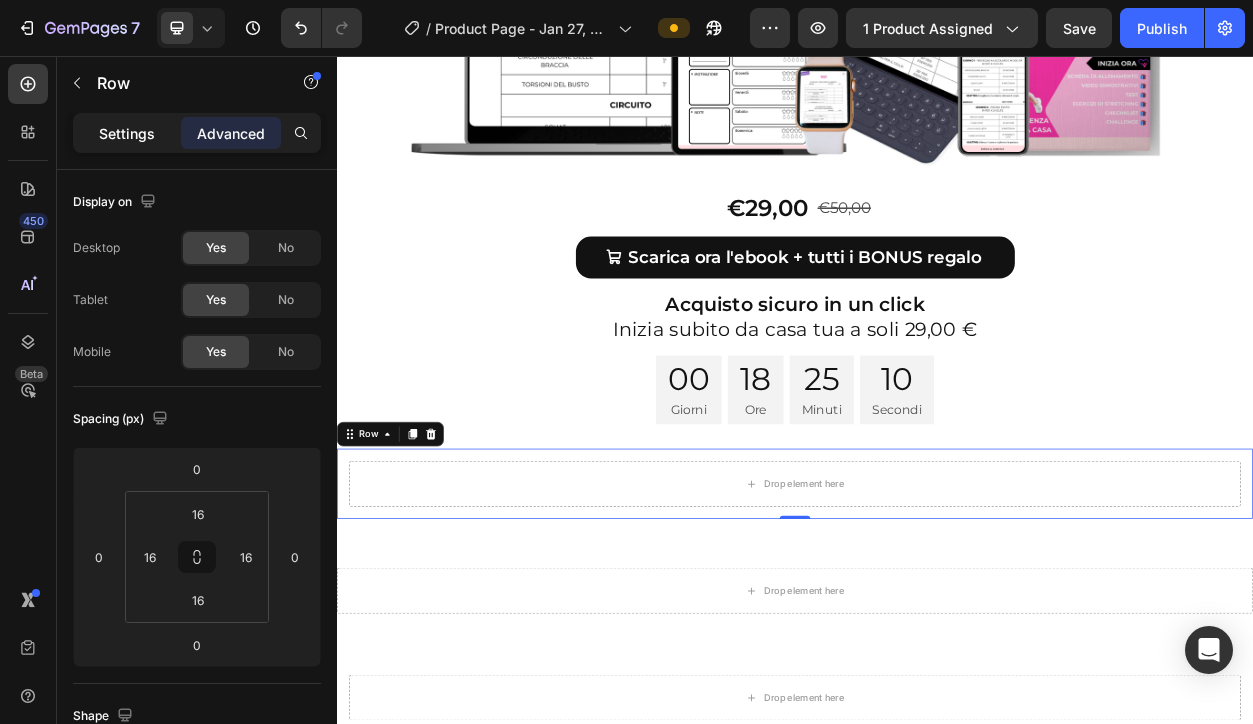 click on "Settings" at bounding box center (127, 133) 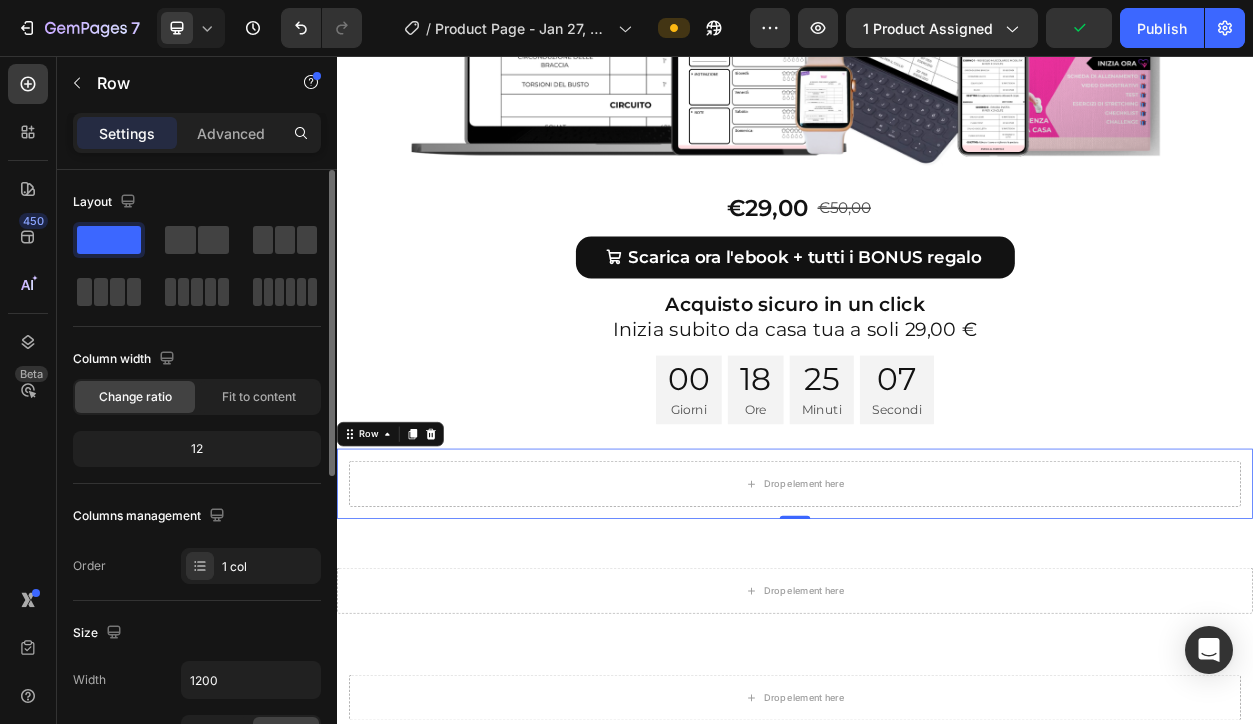 click 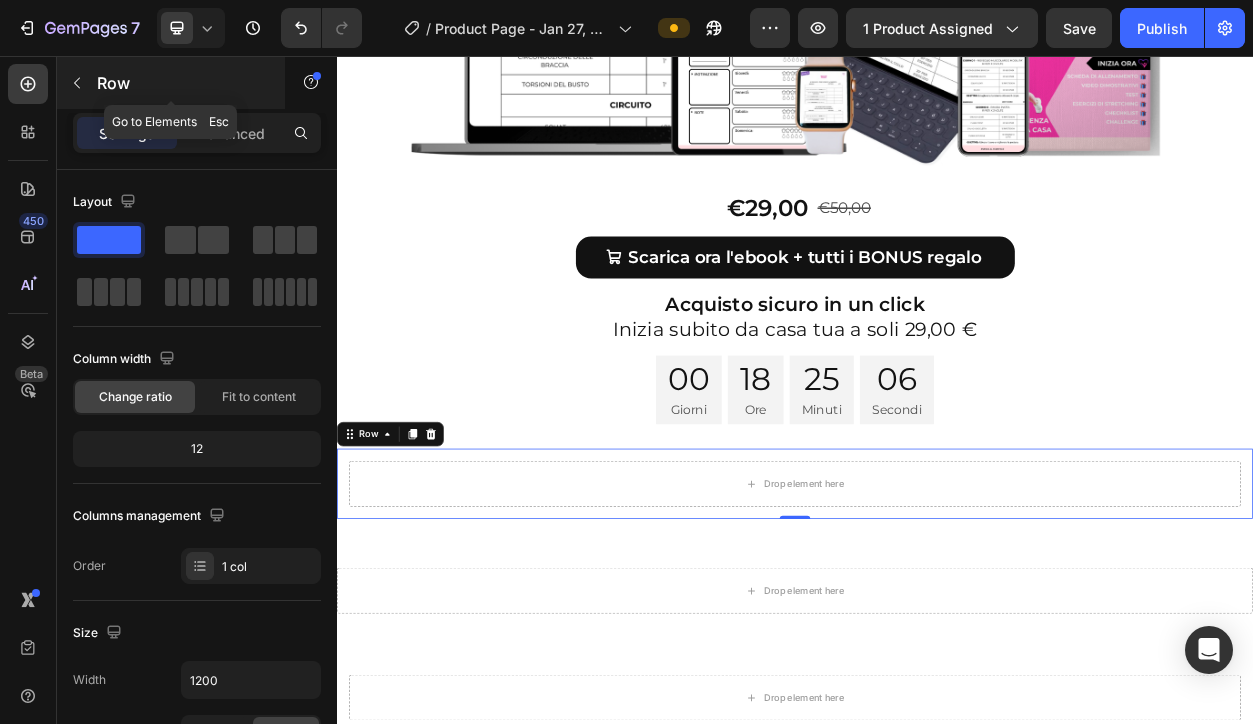 click 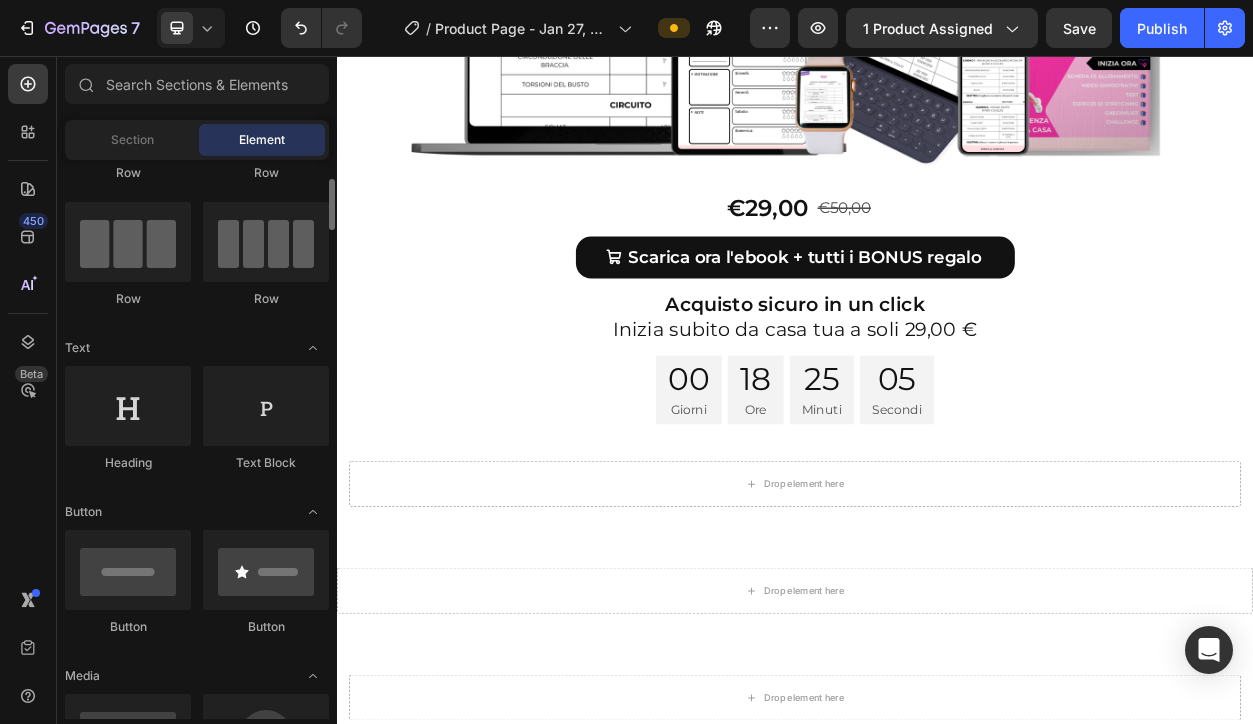 scroll, scrollTop: 195, scrollLeft: 0, axis: vertical 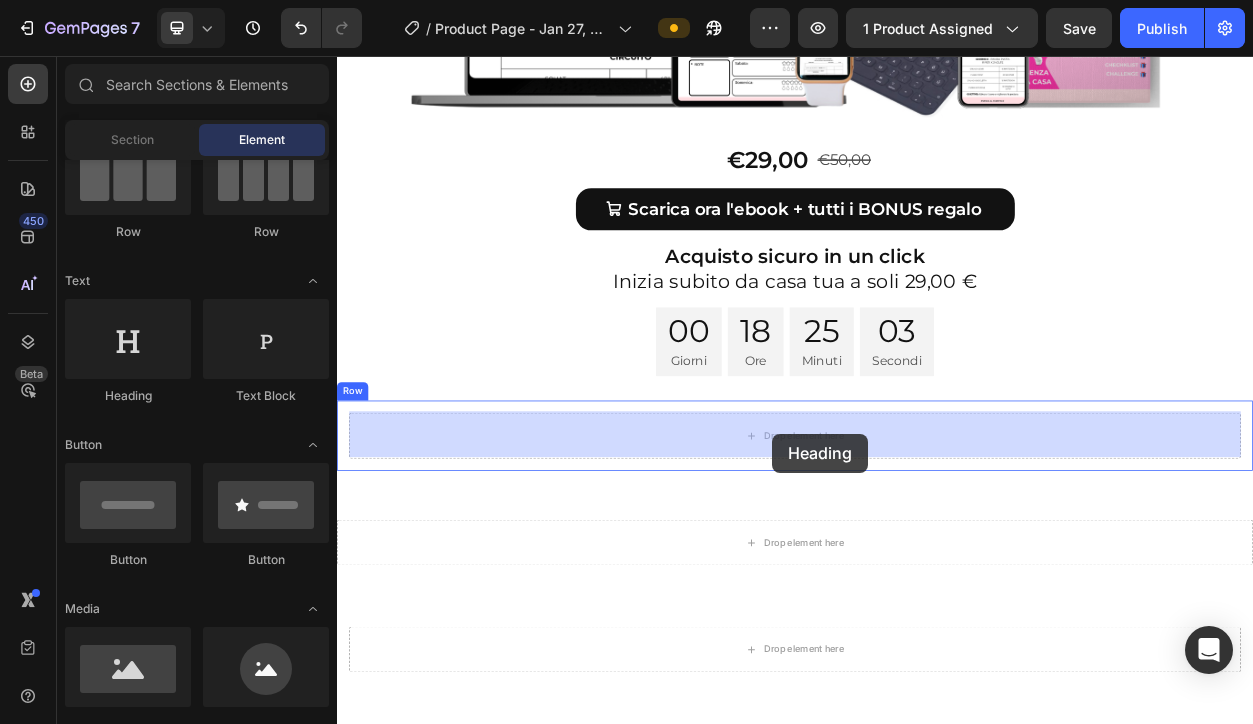 drag, startPoint x: 473, startPoint y: 405, endPoint x: 906, endPoint y: 553, distance: 457.5948 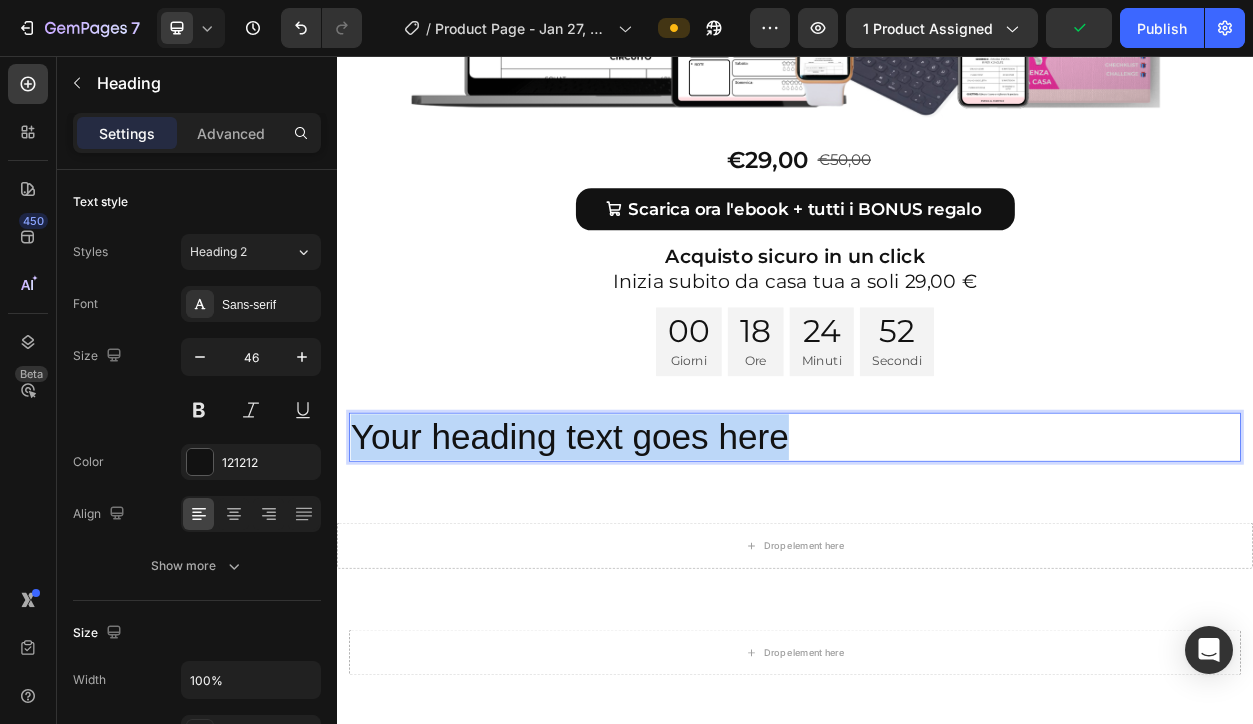 click on "Your heading text goes here" at bounding box center [937, 556] 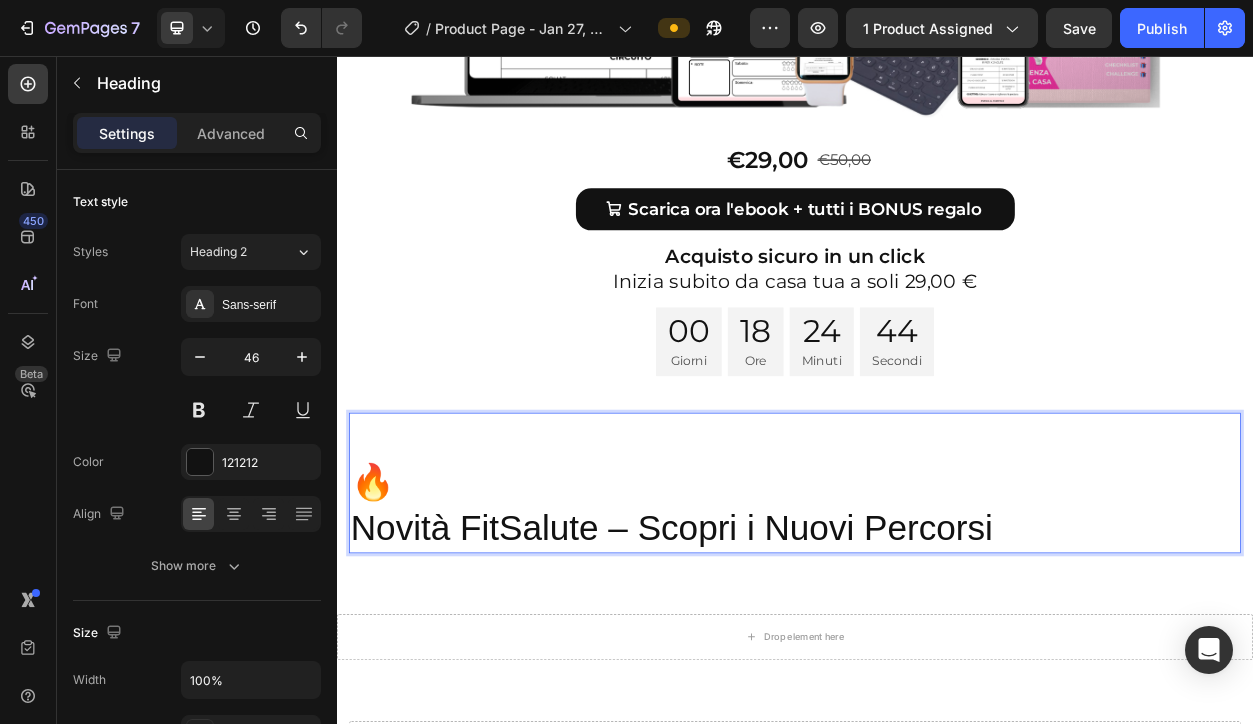 click on "🔥 Novità FitSalute – Scopri i Nuovi Percorsi" at bounding box center (937, 615) 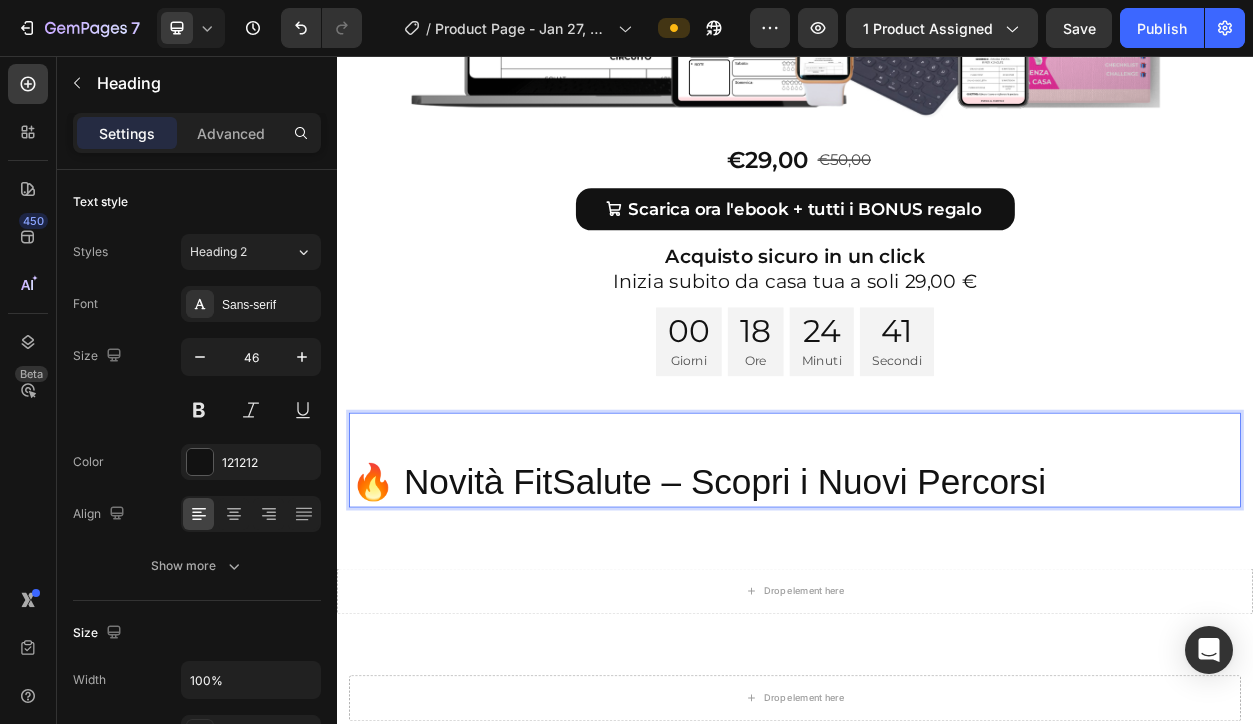 click on "🔥 Novità FitSalute – Scopri i Nuovi Percorsi" at bounding box center [937, 616] 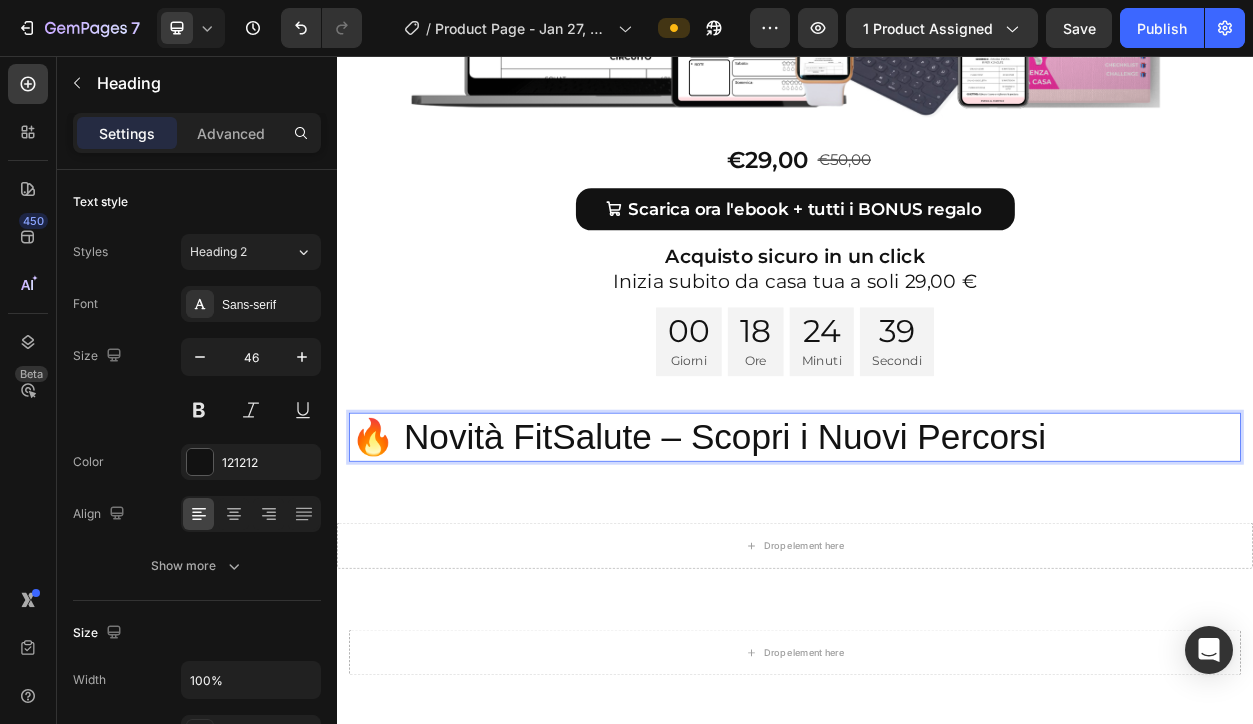 click on "🔥 Novità FitSalute – Scopri i Nuovi Percorsi" at bounding box center [937, 556] 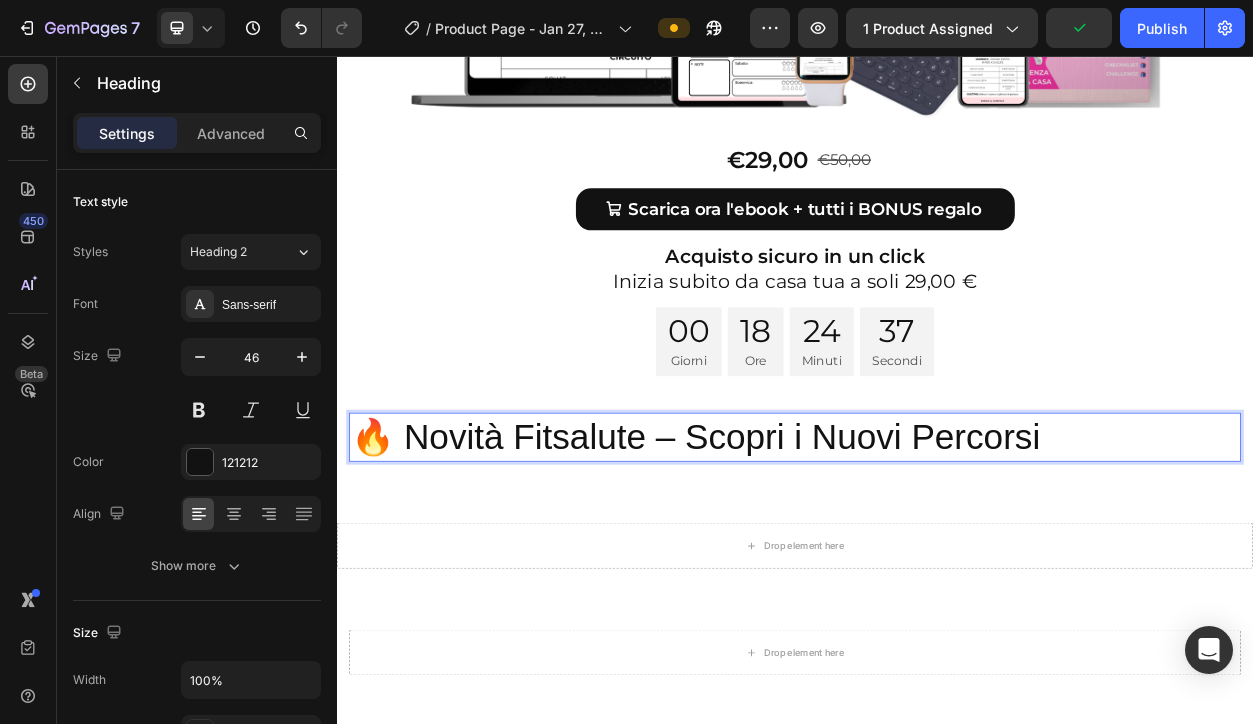 click on "🔥 Novità Fitsalute – Scopri i Nuovi Percorsi" at bounding box center (937, 556) 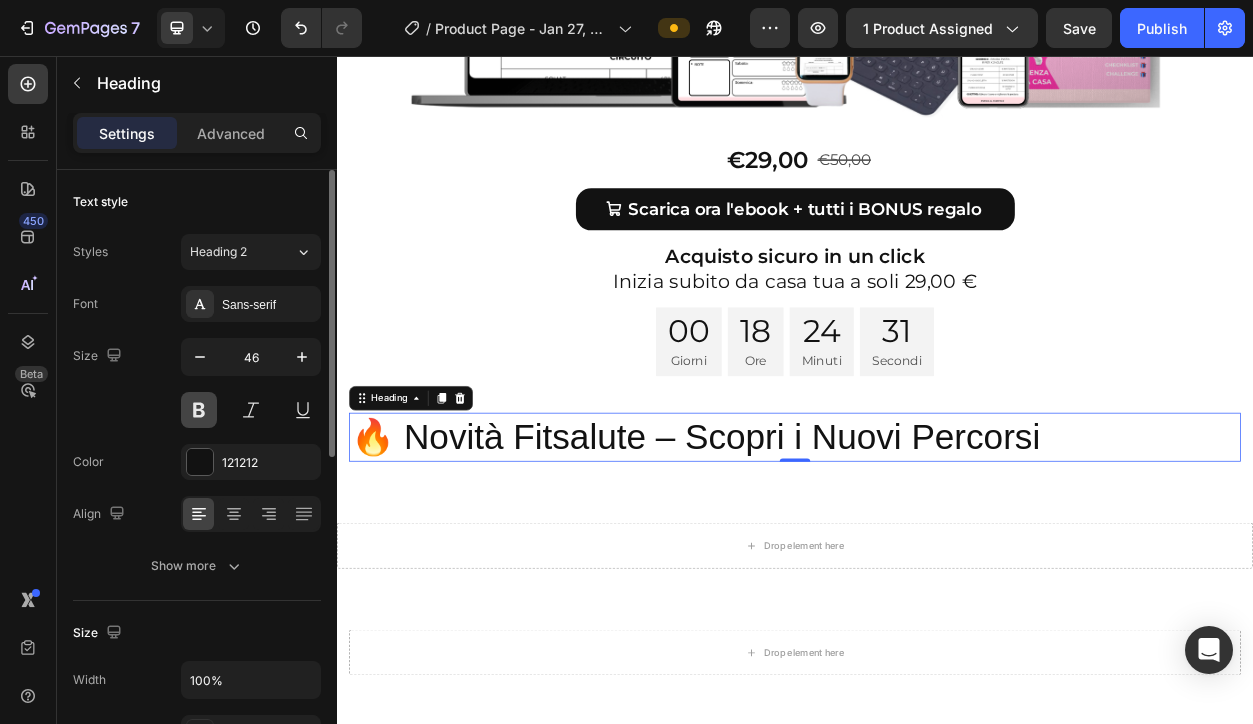click at bounding box center (199, 410) 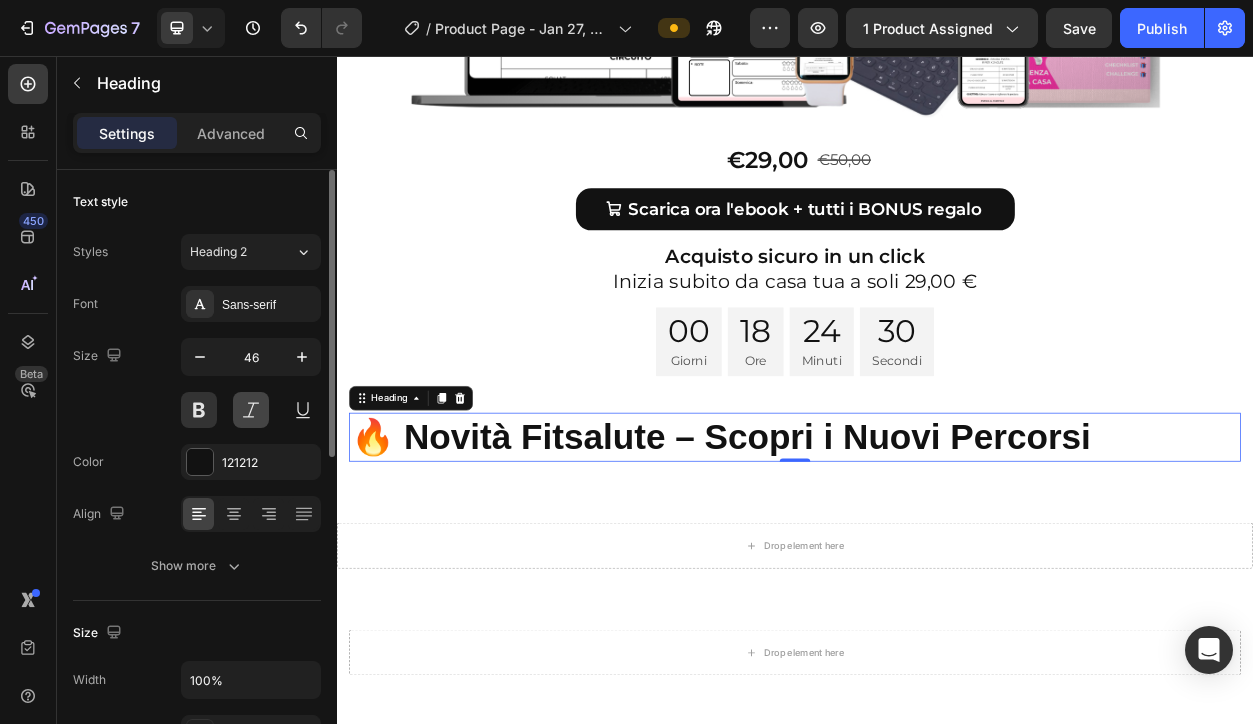 click at bounding box center (251, 410) 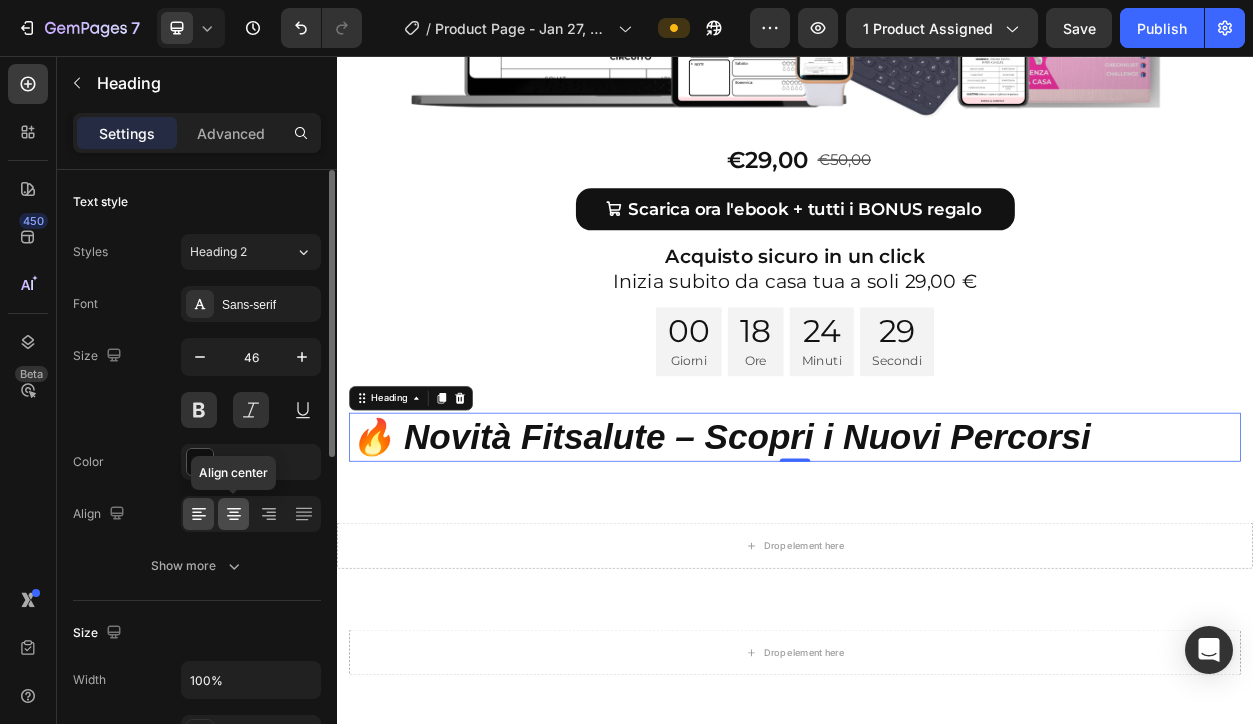 click 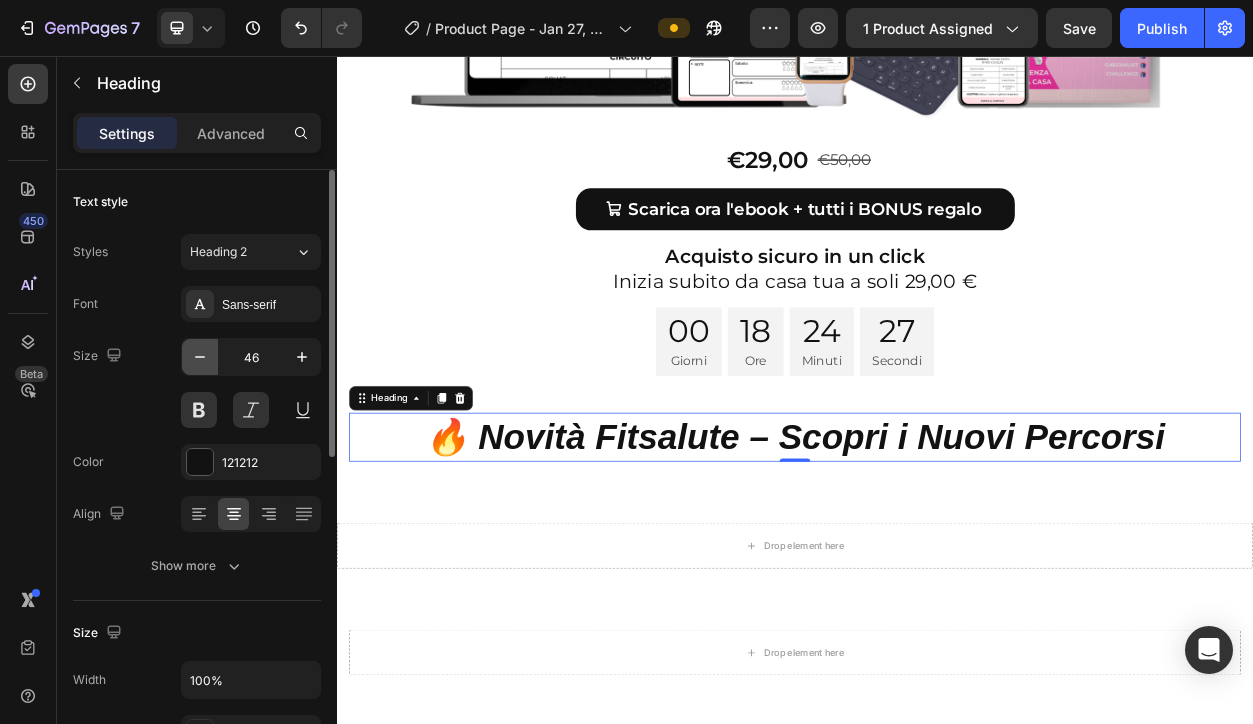 click at bounding box center [200, 357] 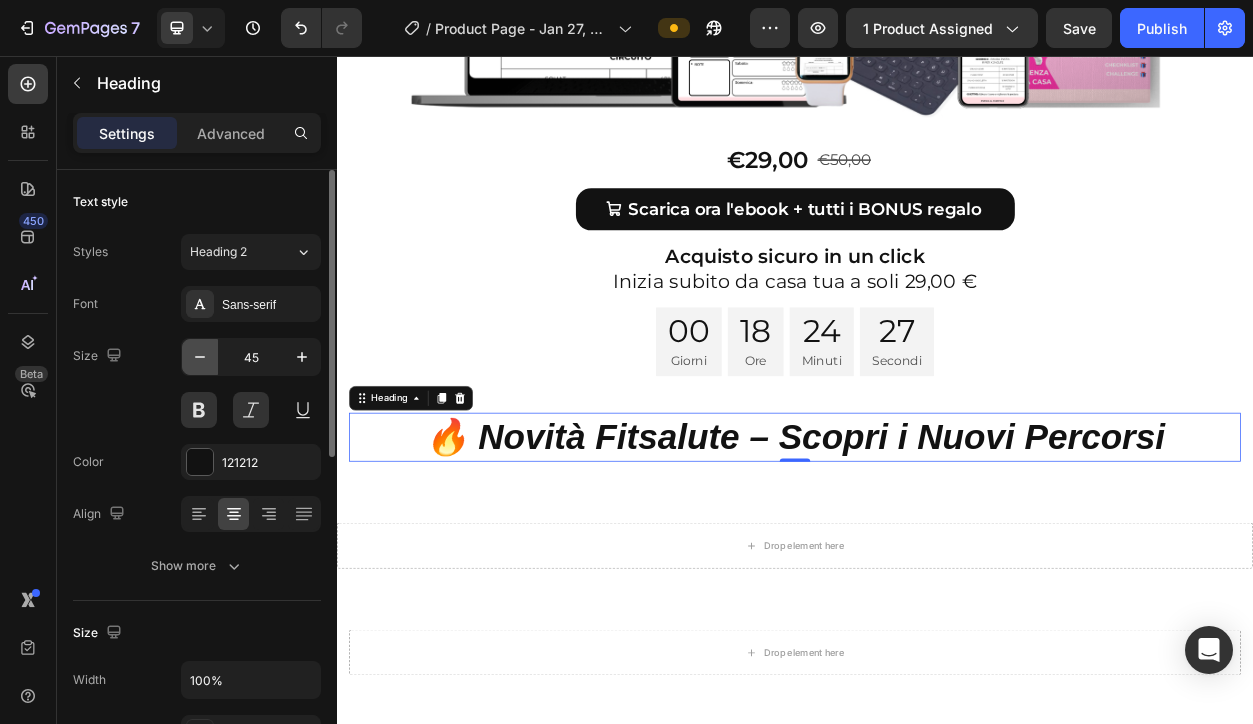 click at bounding box center [200, 357] 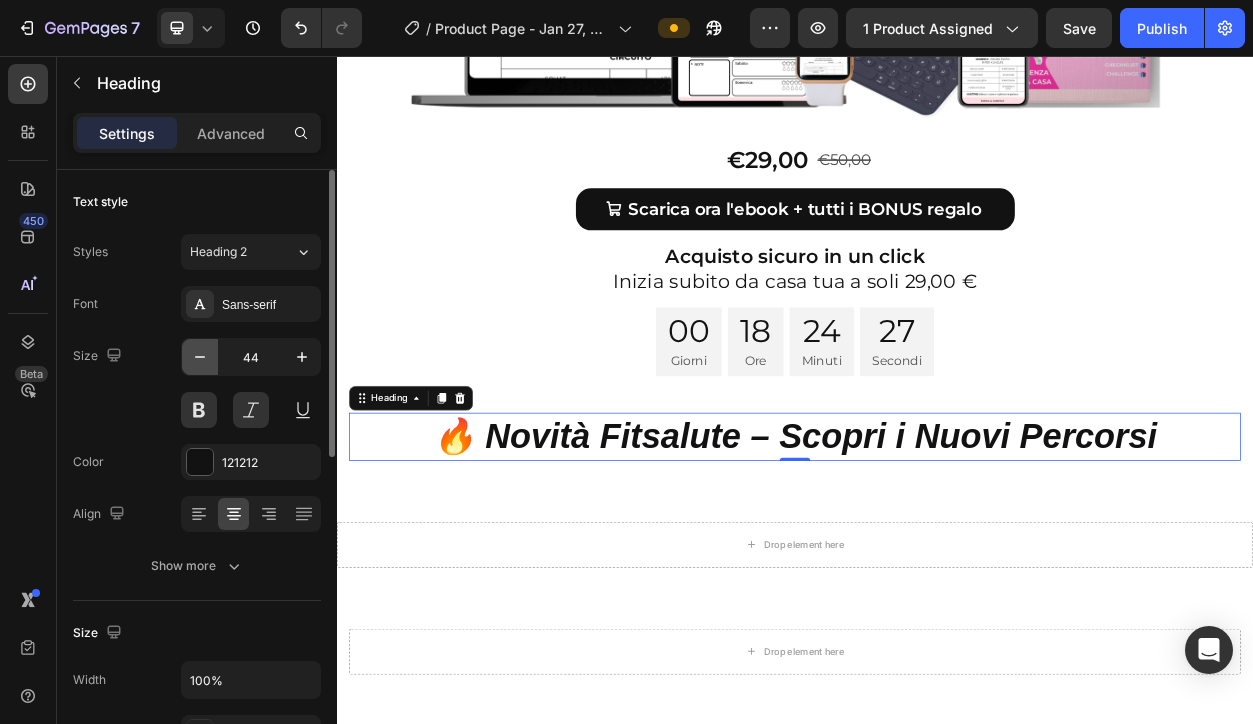 click at bounding box center (200, 357) 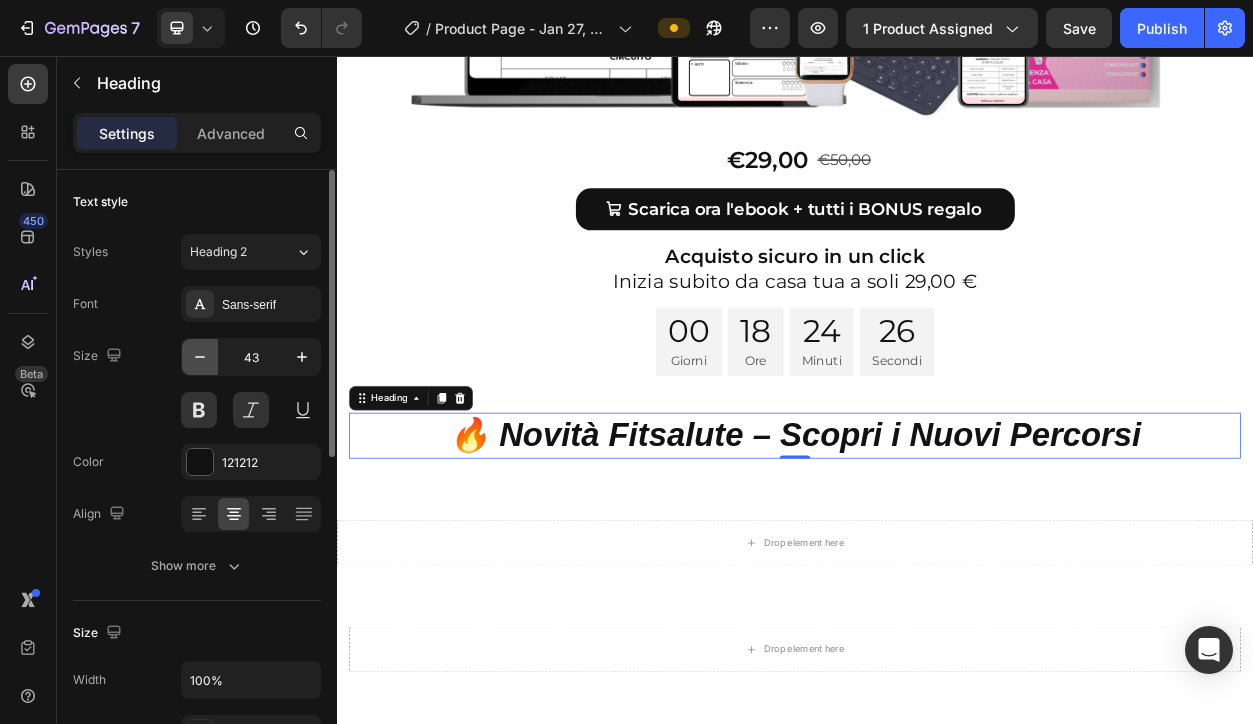 click at bounding box center (200, 357) 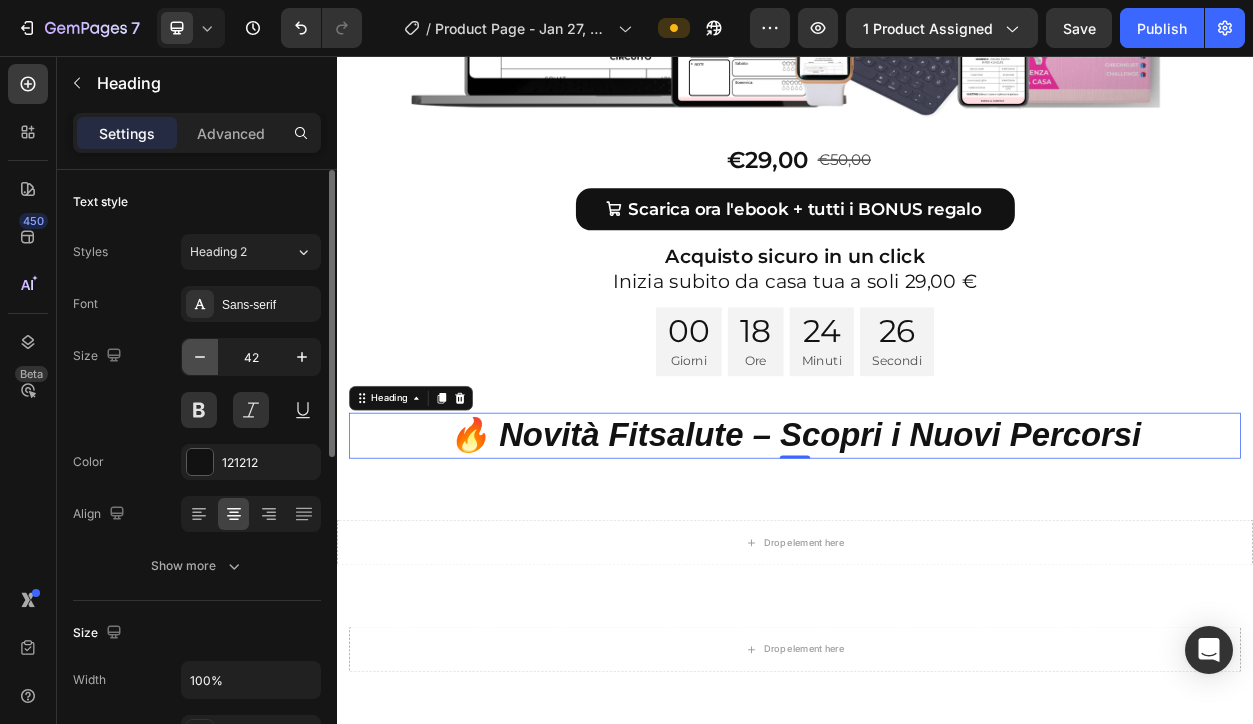 click at bounding box center [200, 357] 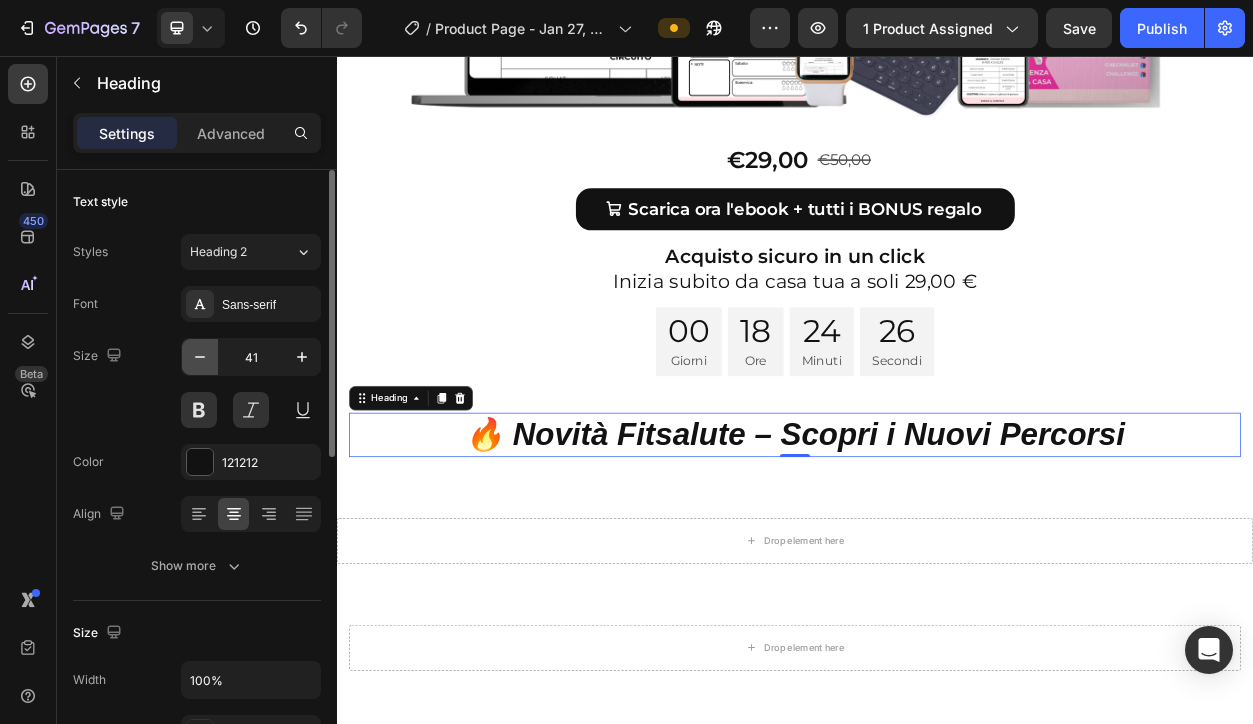click at bounding box center [200, 357] 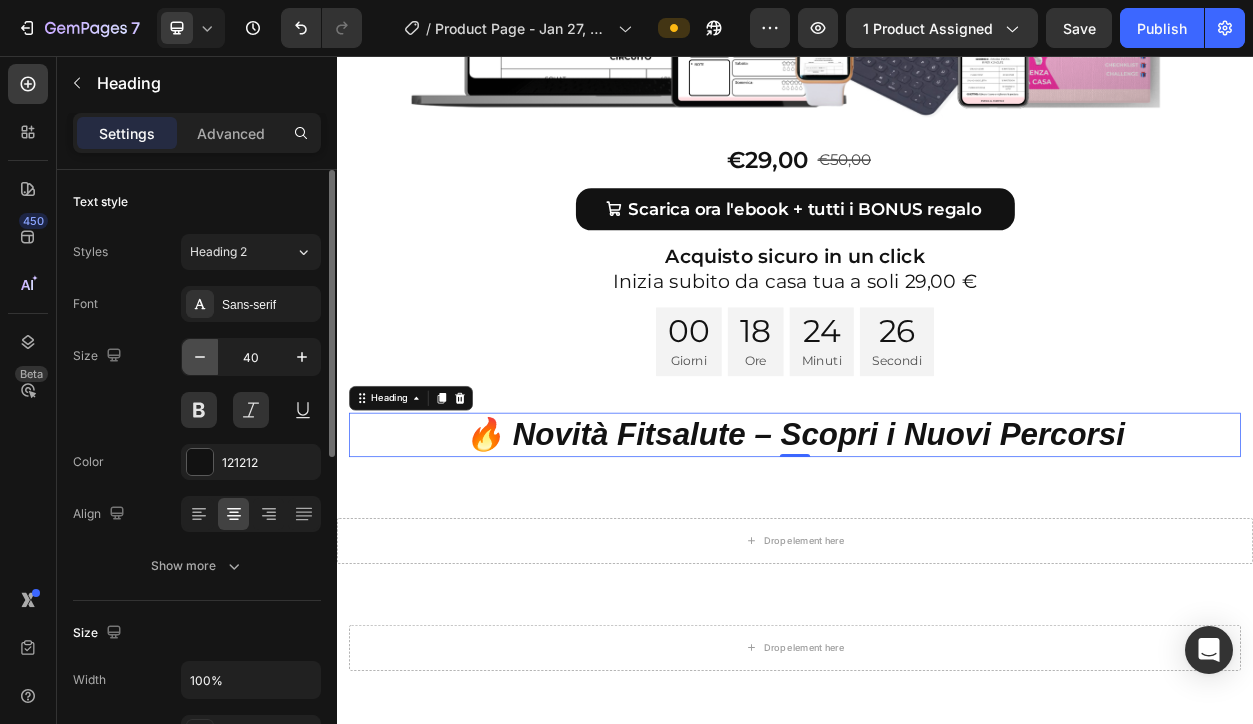 click at bounding box center (200, 357) 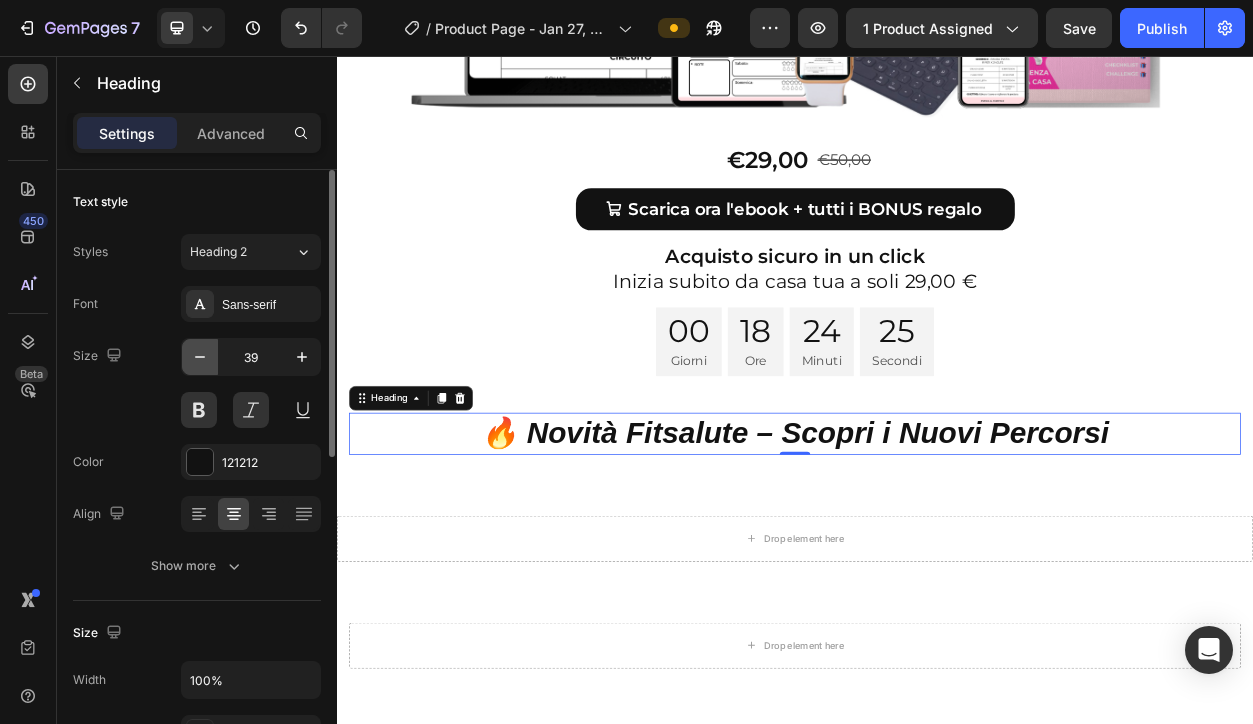 click at bounding box center [200, 357] 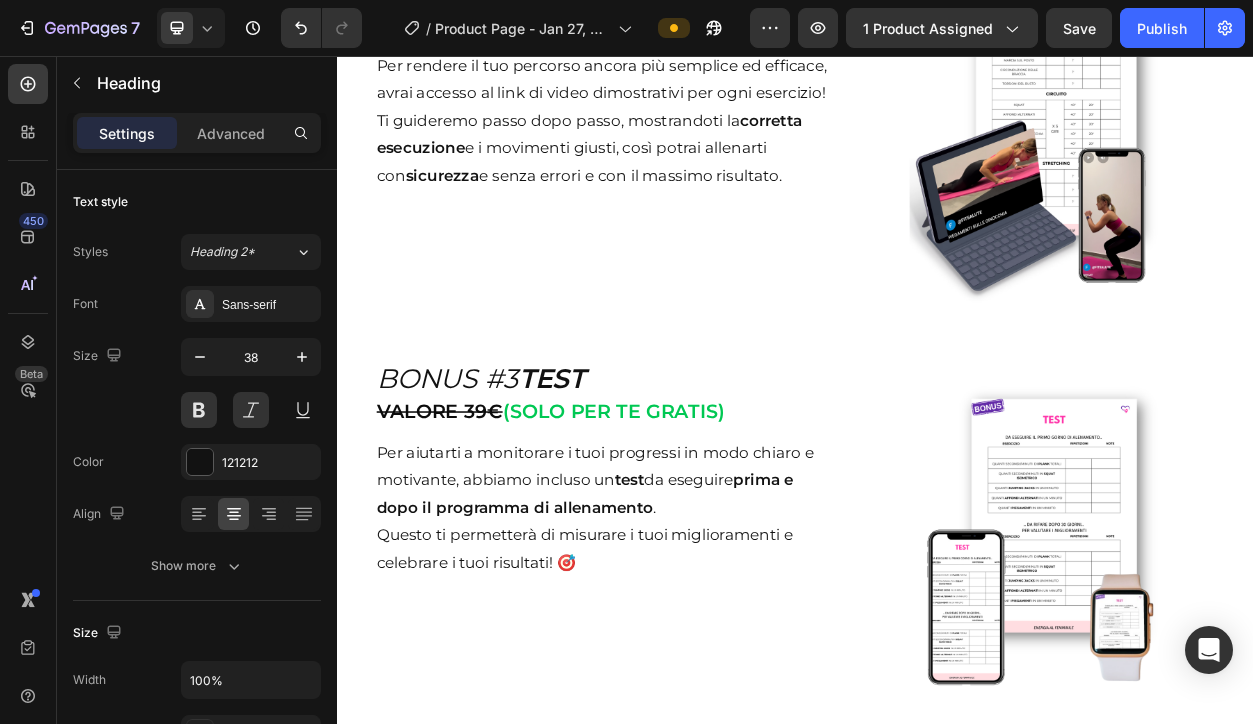 scroll, scrollTop: 6355, scrollLeft: 0, axis: vertical 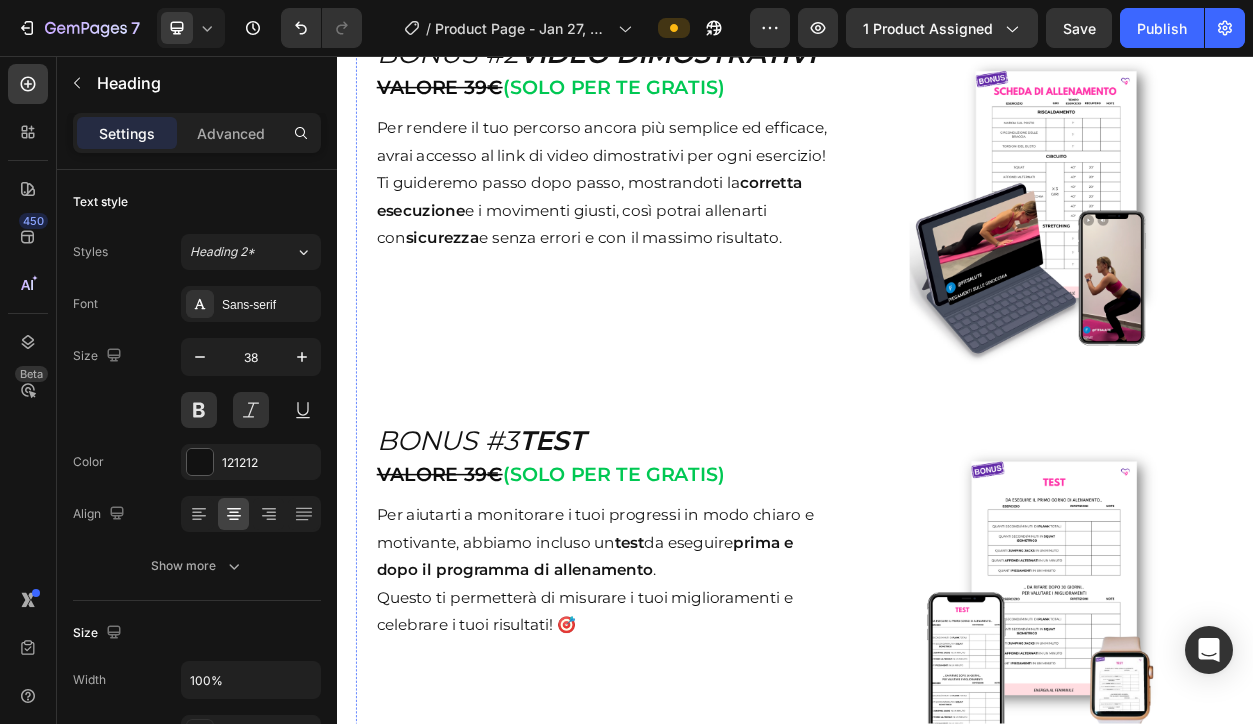 click on "BONUS #4  ESERCIZI DI STRETCHING Heading VALORE 39€  (SOLO PER TE GRATIS) Heading Per completare il tuo percorso di benessere e massimizzare i risultati dei tuoi allenamenti, abbiamo incluso un  bonus esclusivo : una guida pratica agli  esercizi di stretching , perfetti per migliorare la flessibilità, prevenire infortuni e ridurre tensioni muscolari. Infine ti permetteranno di sentirti più leggera e rilassata dopo ogni sessione di allenamento. Text Block Image Row" at bounding box center (987, 1269) 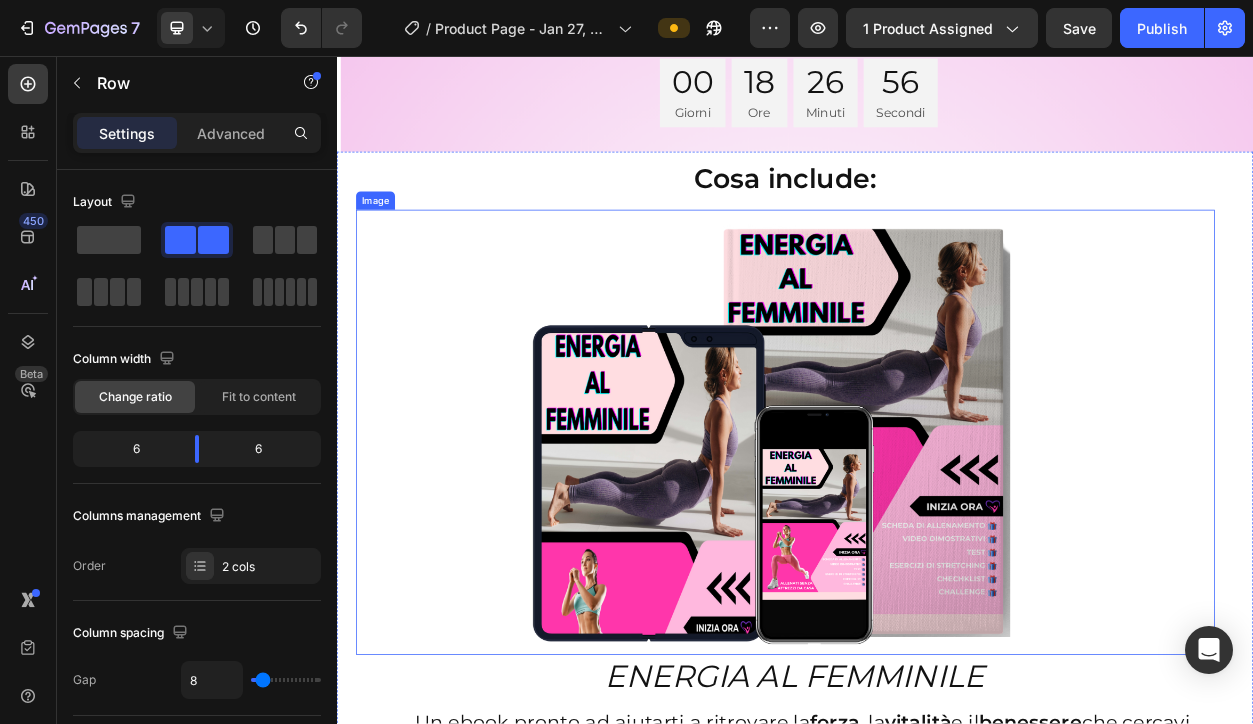 scroll, scrollTop: 4872, scrollLeft: 0, axis: vertical 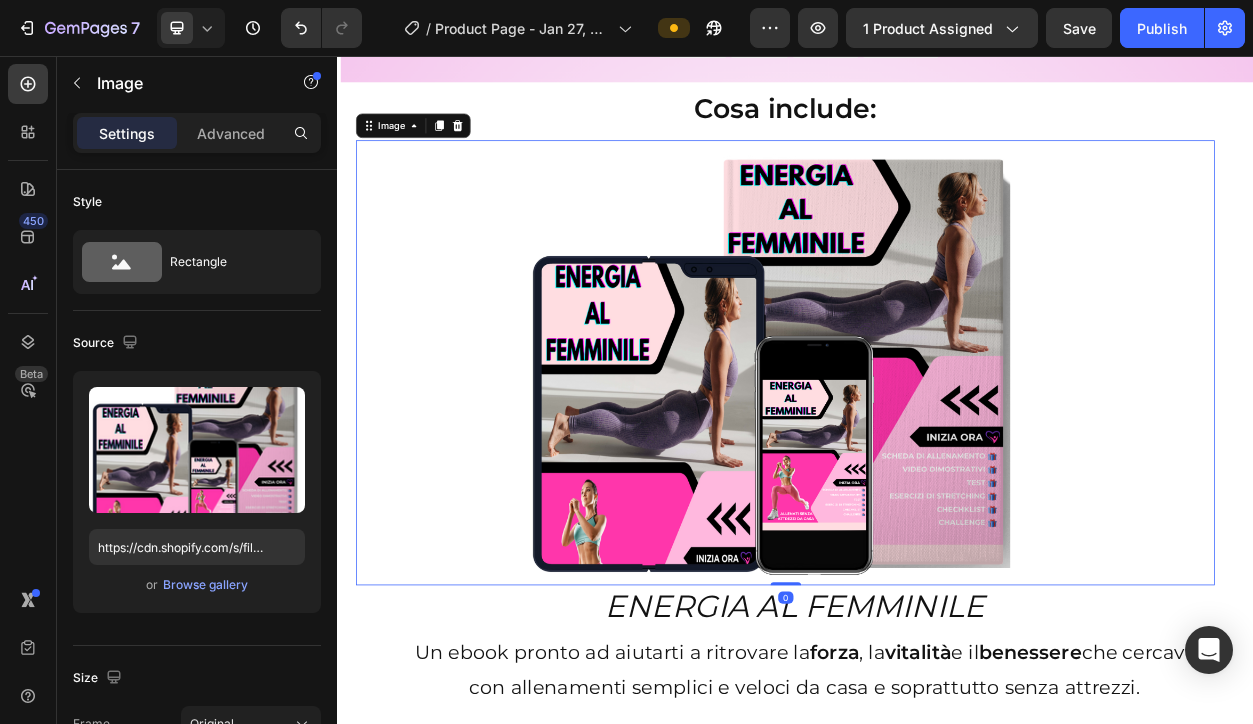 click at bounding box center [912, 459] 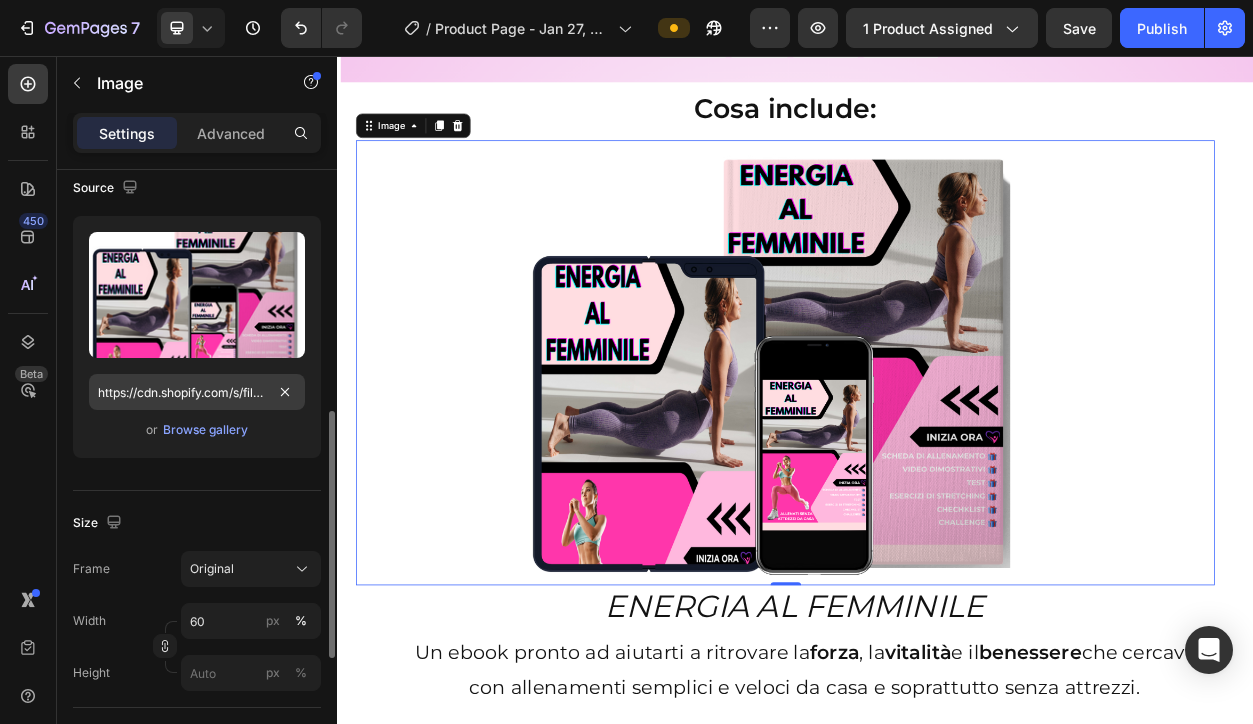 scroll, scrollTop: 334, scrollLeft: 0, axis: vertical 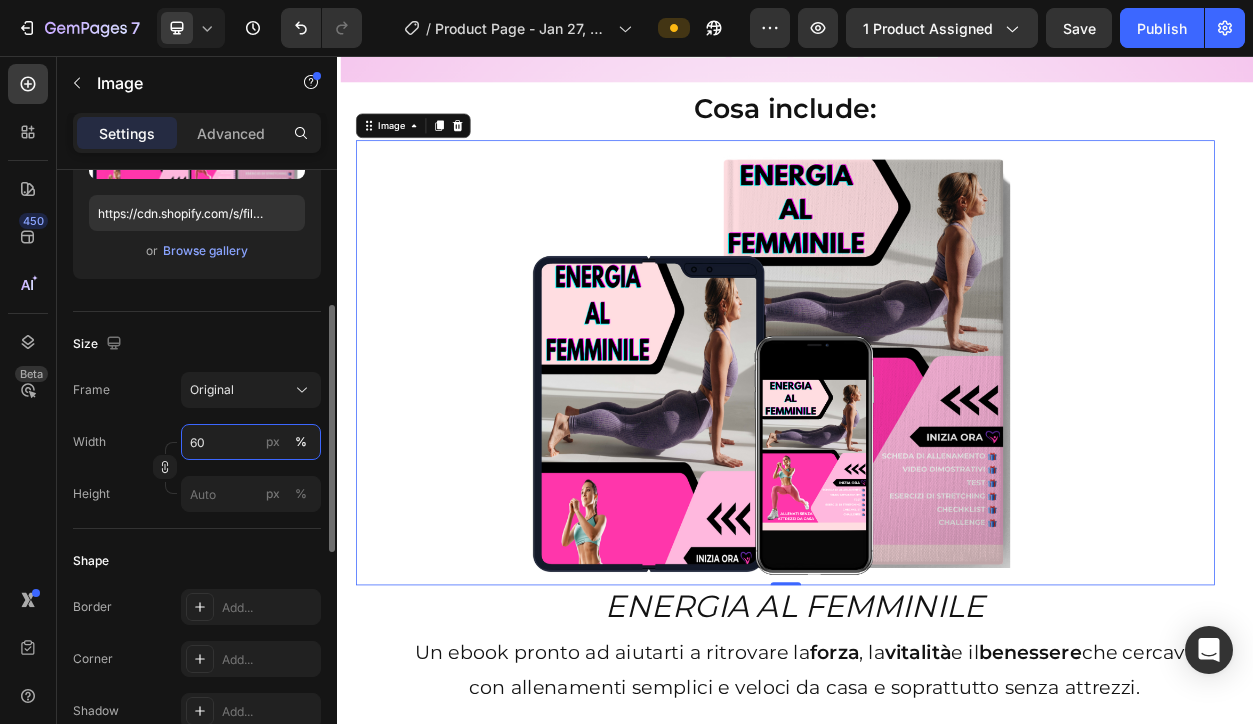 click on "60" at bounding box center [251, 442] 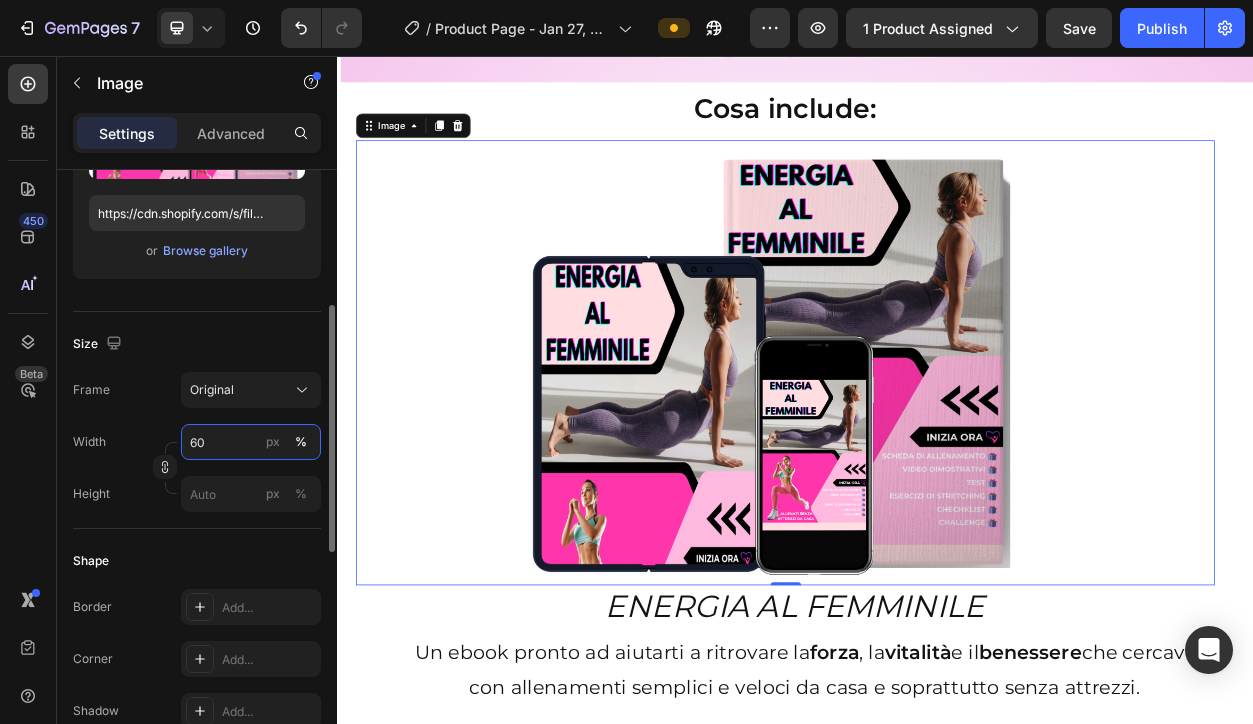 click on "60" at bounding box center [251, 442] 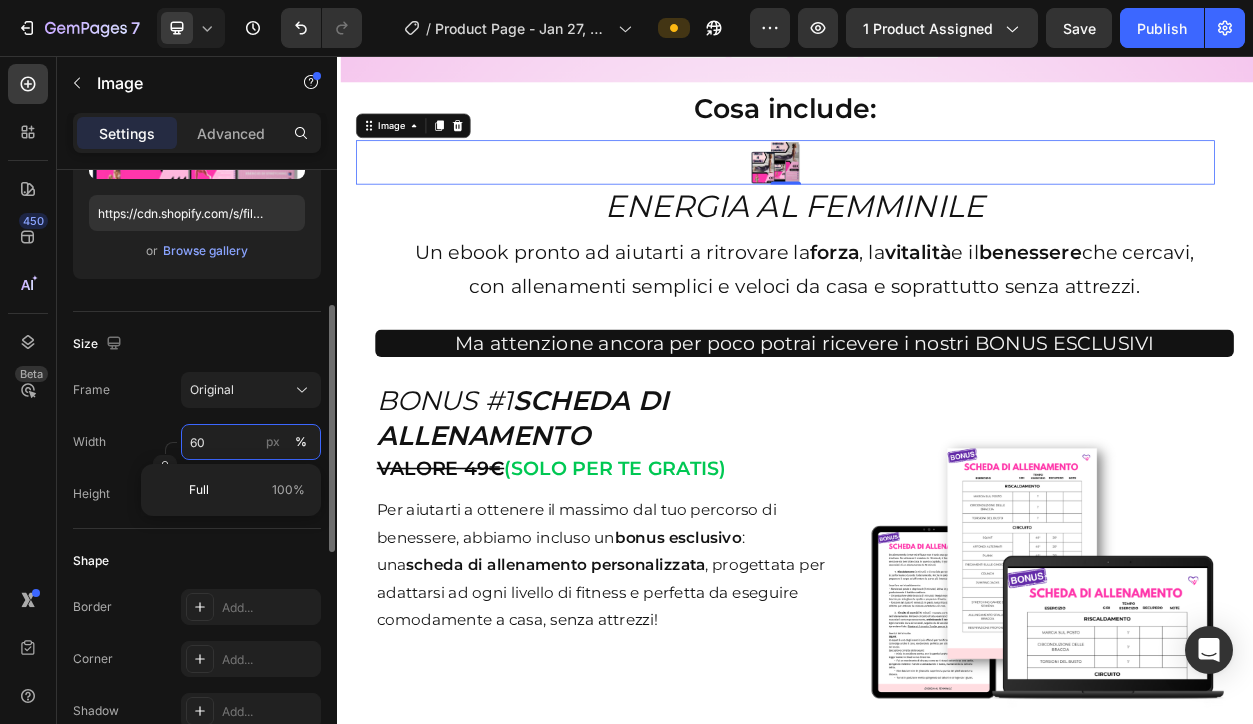 type on "6" 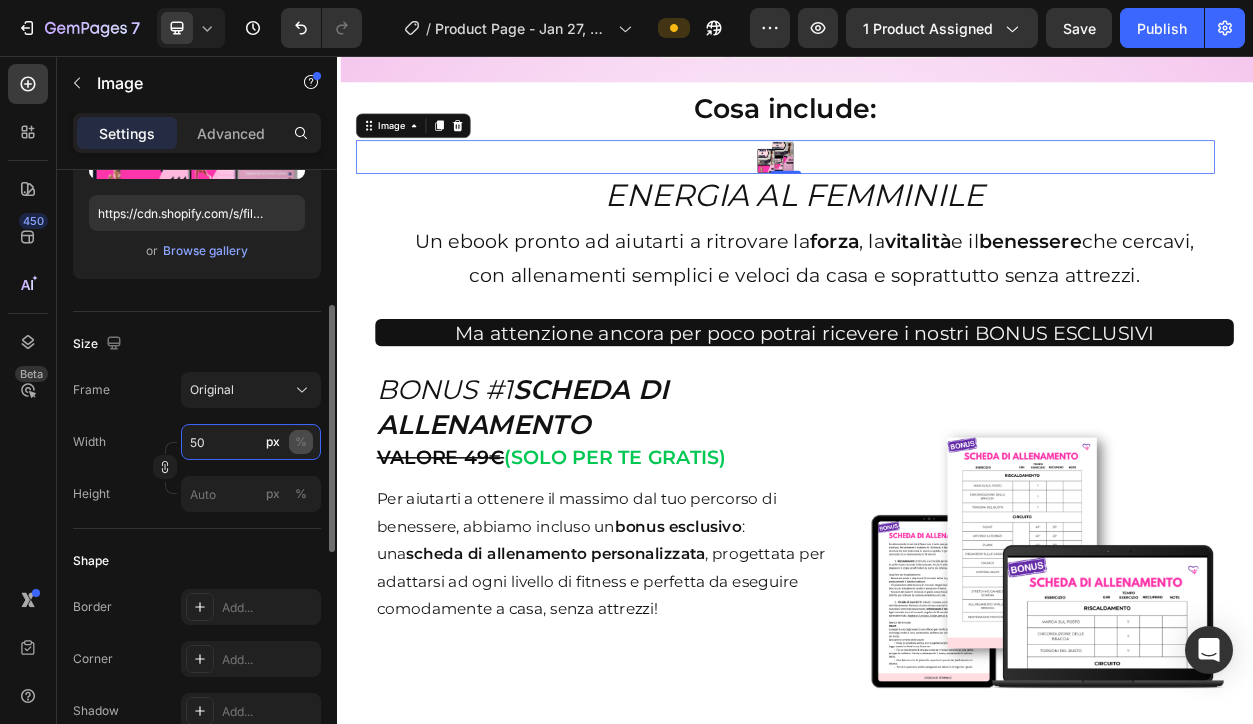type on "50" 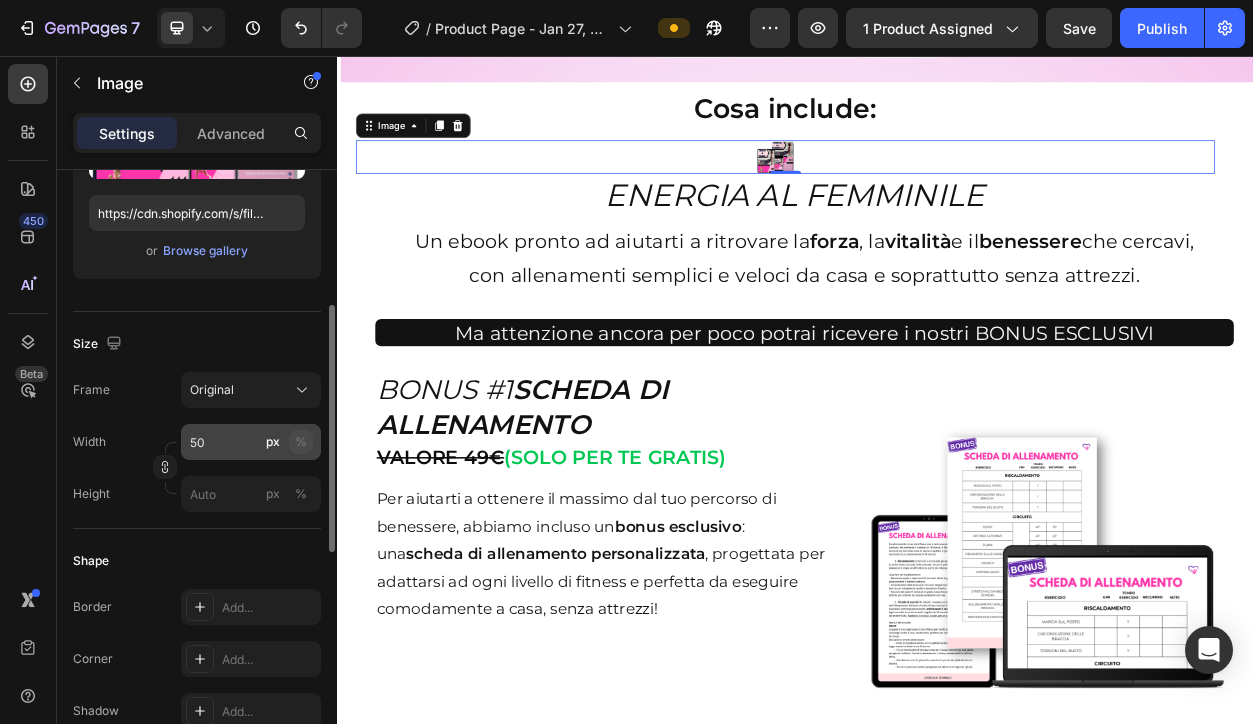 click on "%" at bounding box center [301, 442] 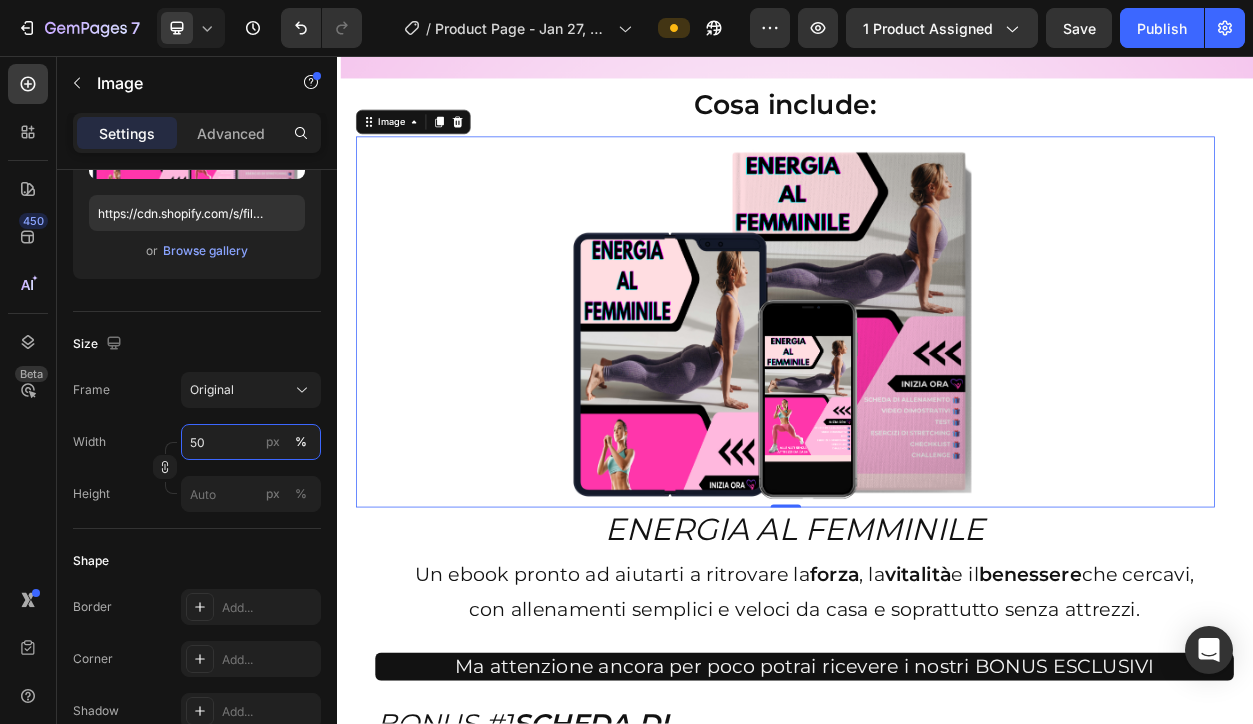 scroll, scrollTop: 4873, scrollLeft: 0, axis: vertical 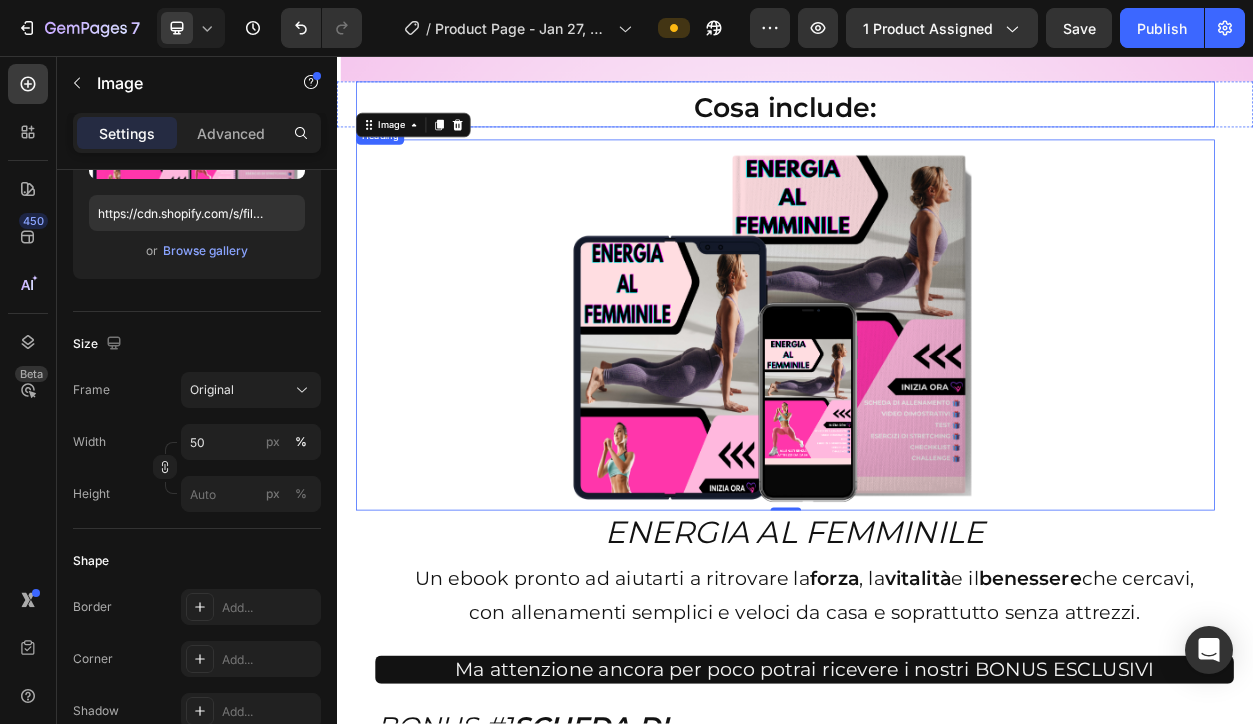 click on "Cosa include:" at bounding box center (924, 125) 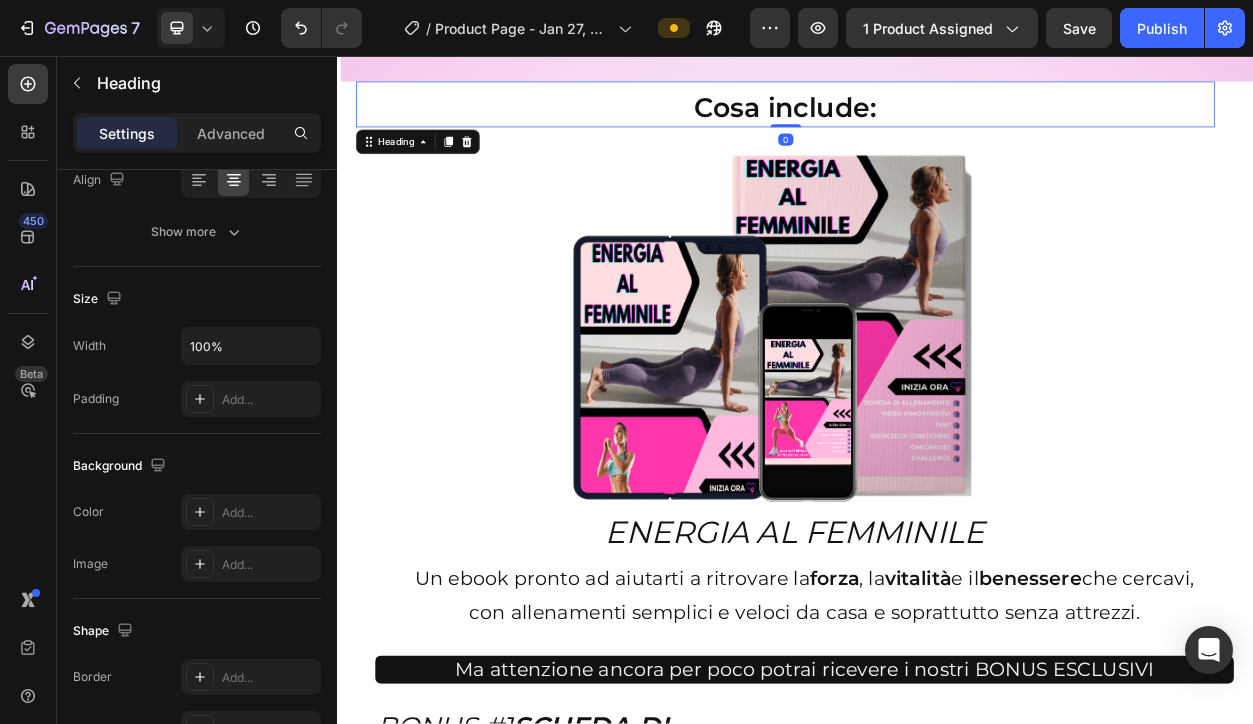 scroll, scrollTop: 0, scrollLeft: 0, axis: both 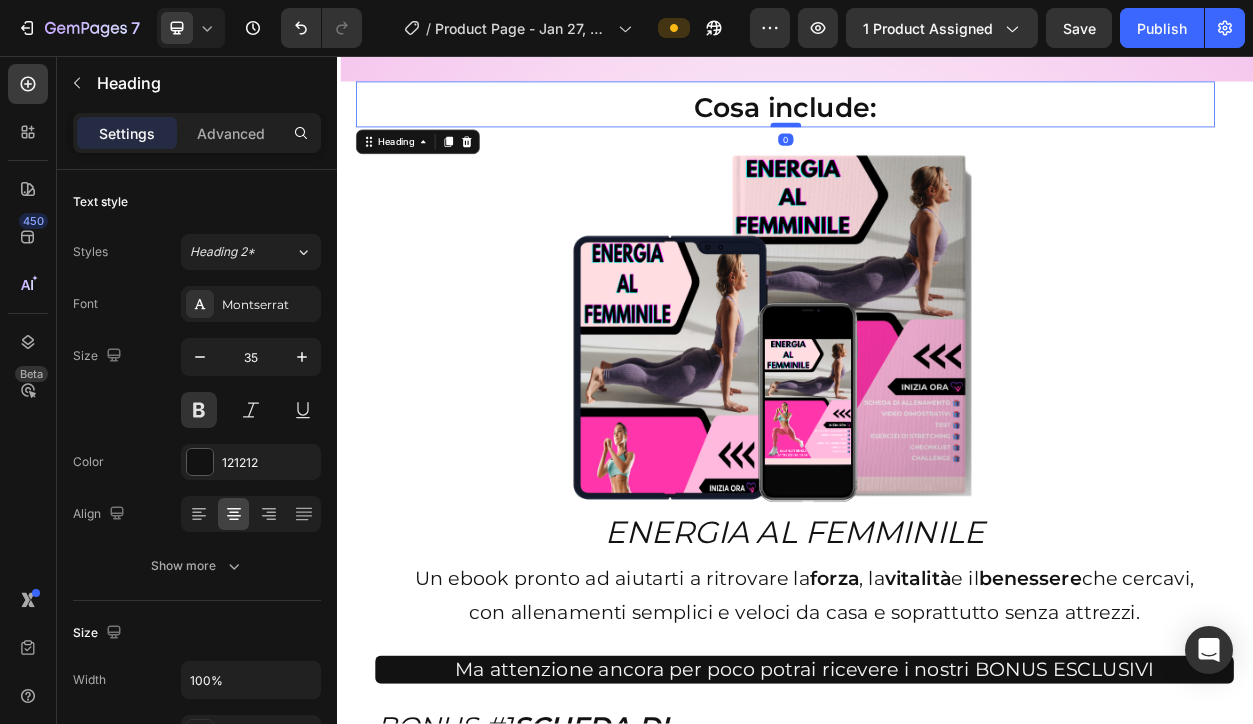 click at bounding box center [925, 147] 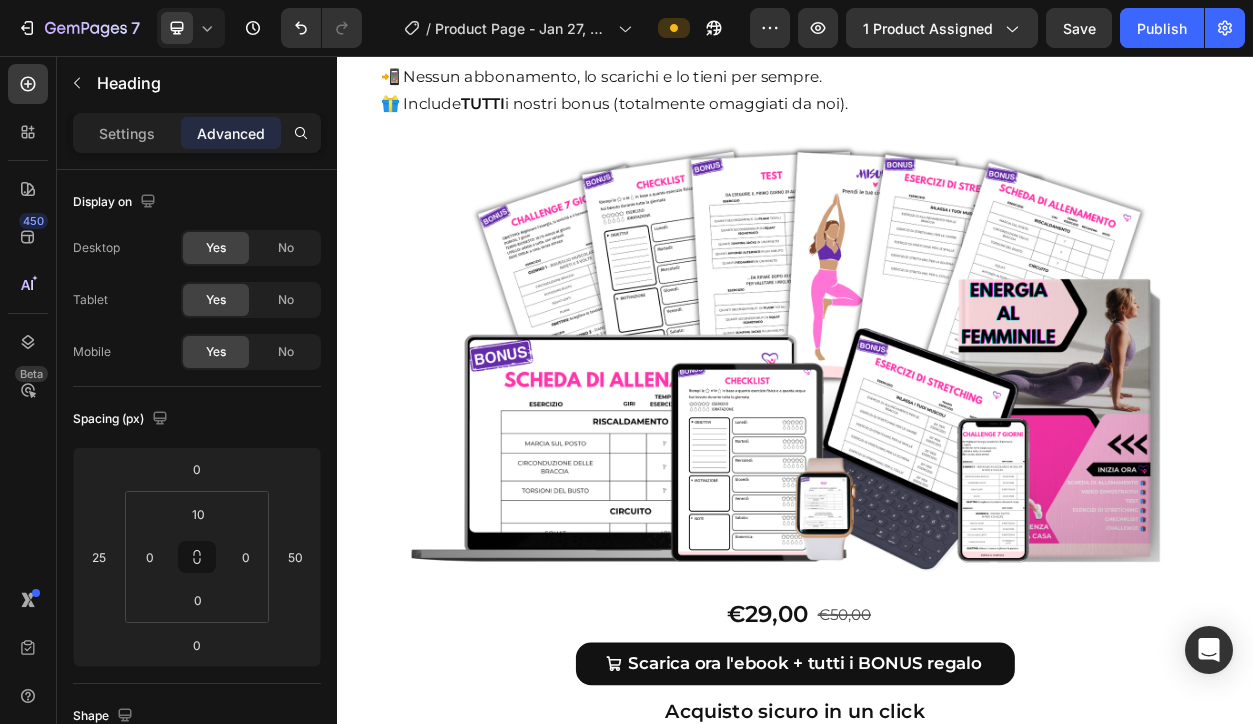 scroll, scrollTop: 9164, scrollLeft: 0, axis: vertical 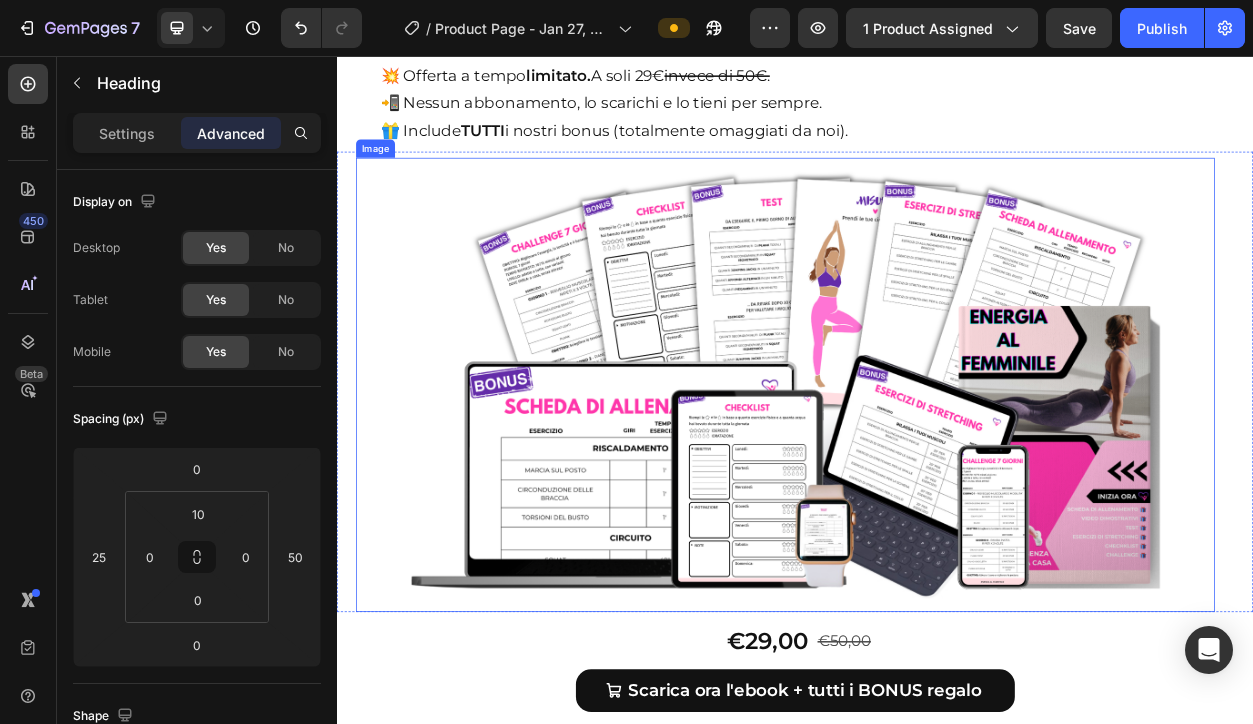 click at bounding box center (924, 488) 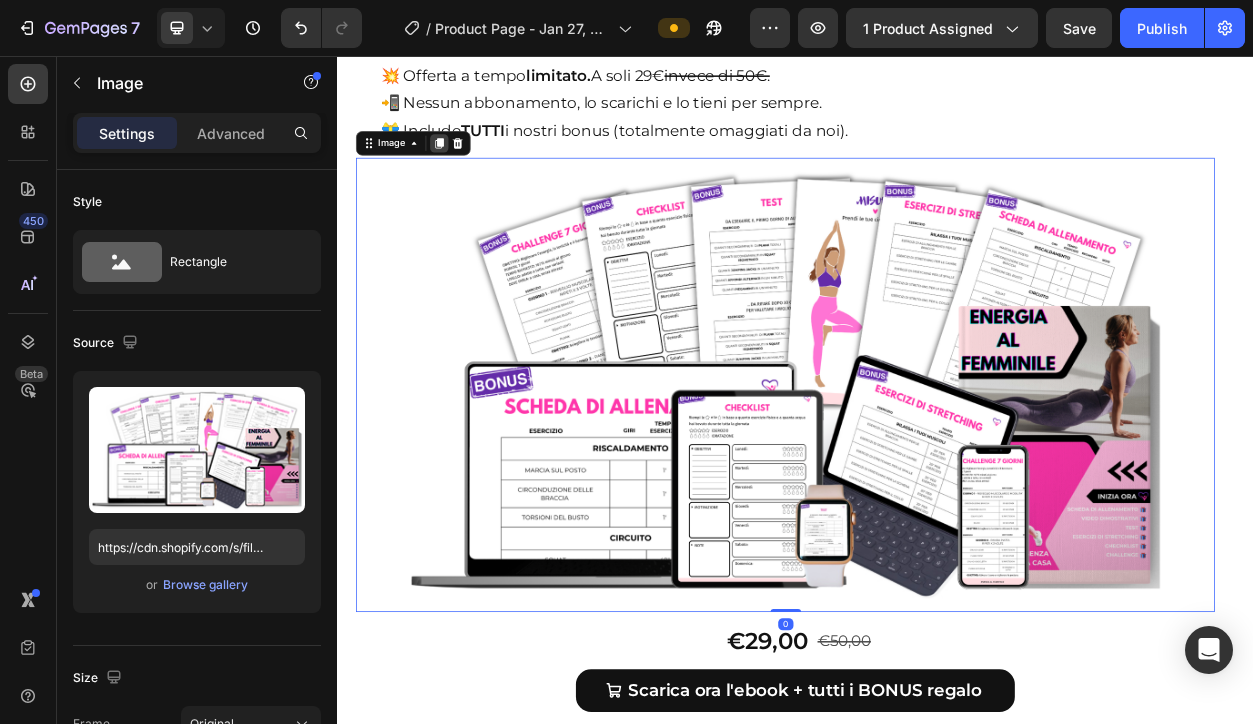 click at bounding box center [471, 171] 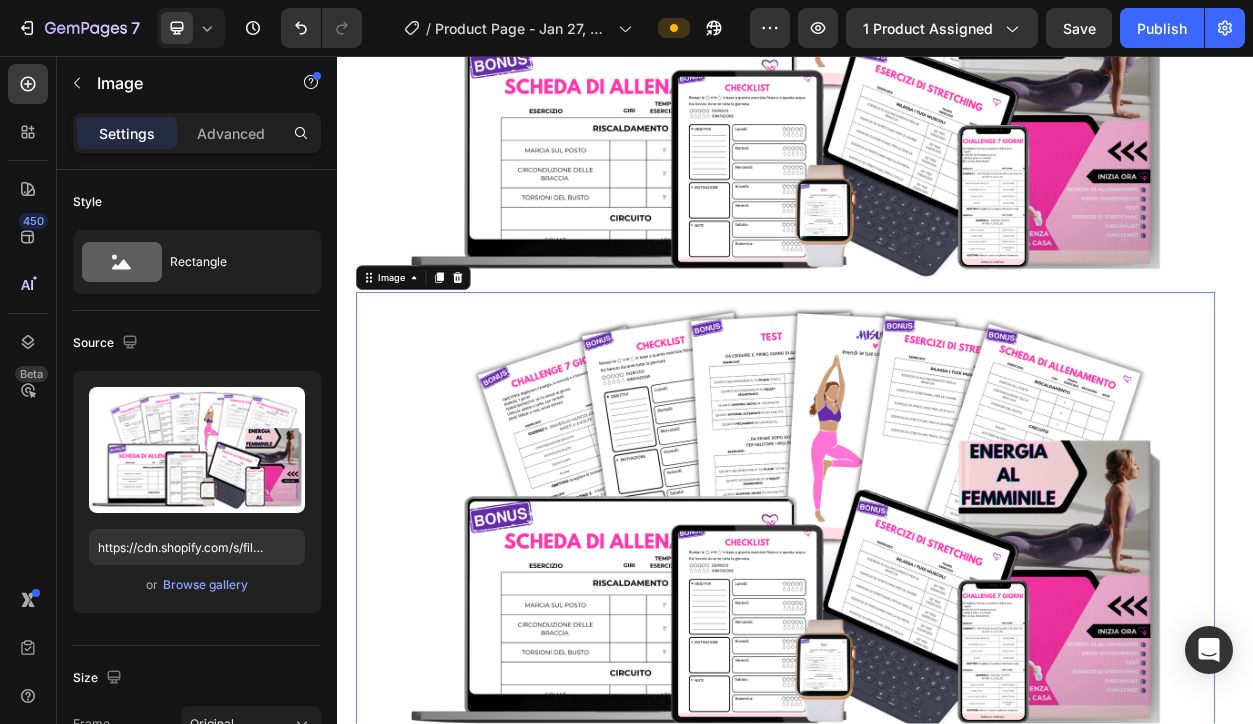 scroll, scrollTop: 9713, scrollLeft: 0, axis: vertical 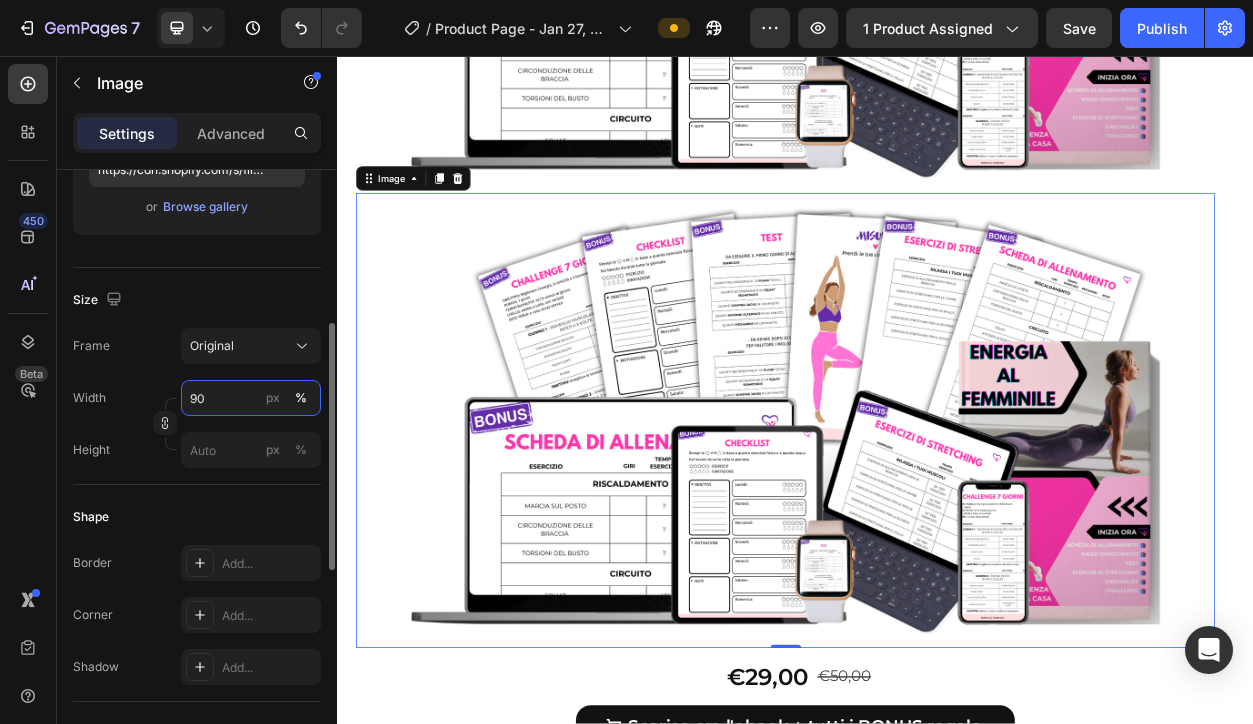 click on "90" at bounding box center (251, 398) 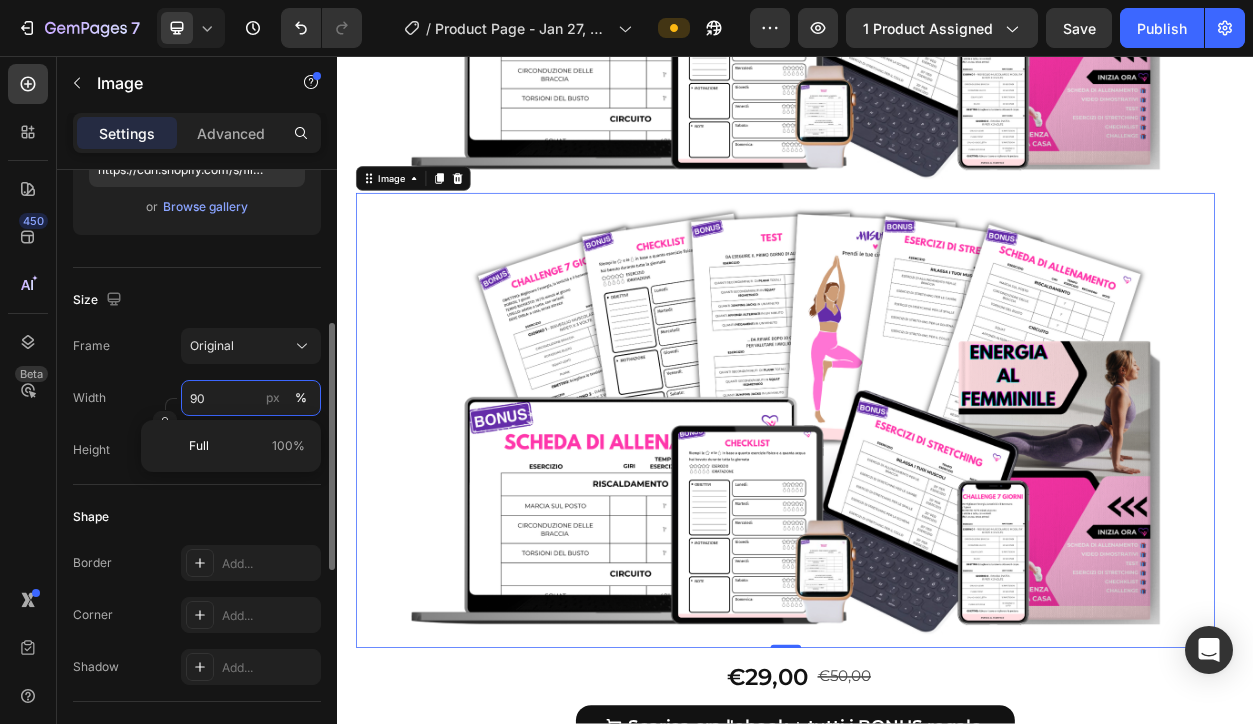 click on "90" at bounding box center [251, 398] 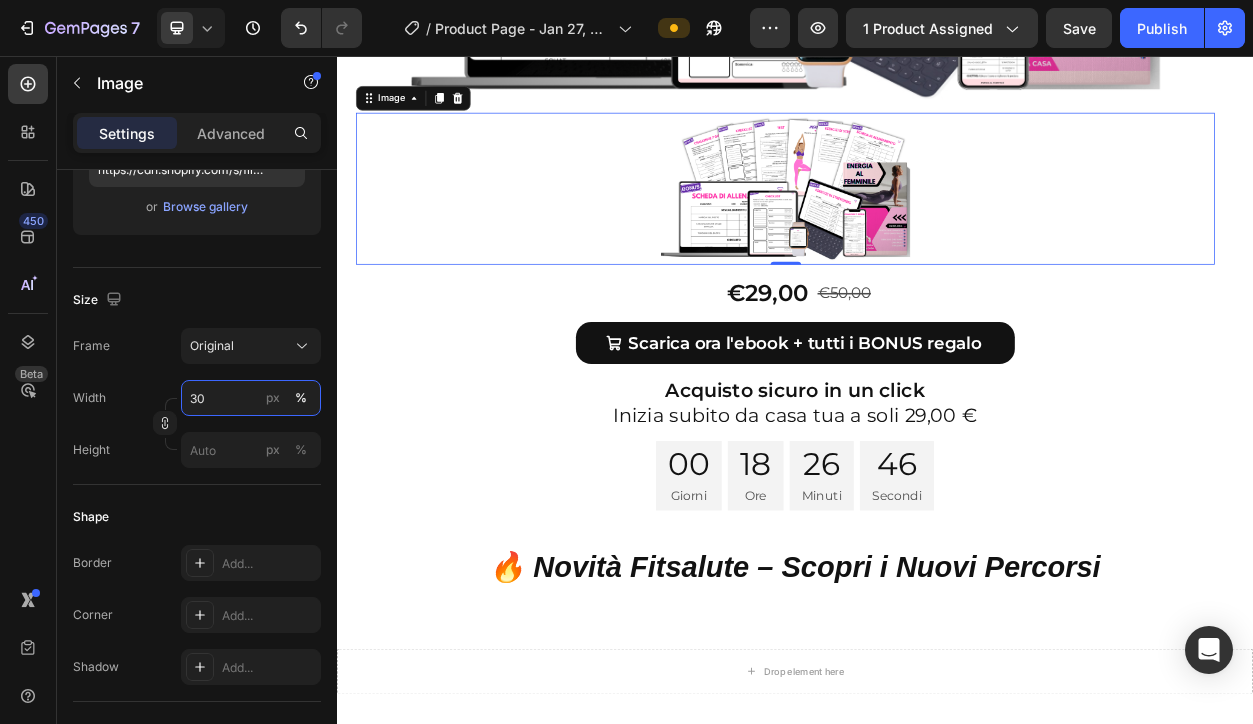 scroll, scrollTop: 9822, scrollLeft: 0, axis: vertical 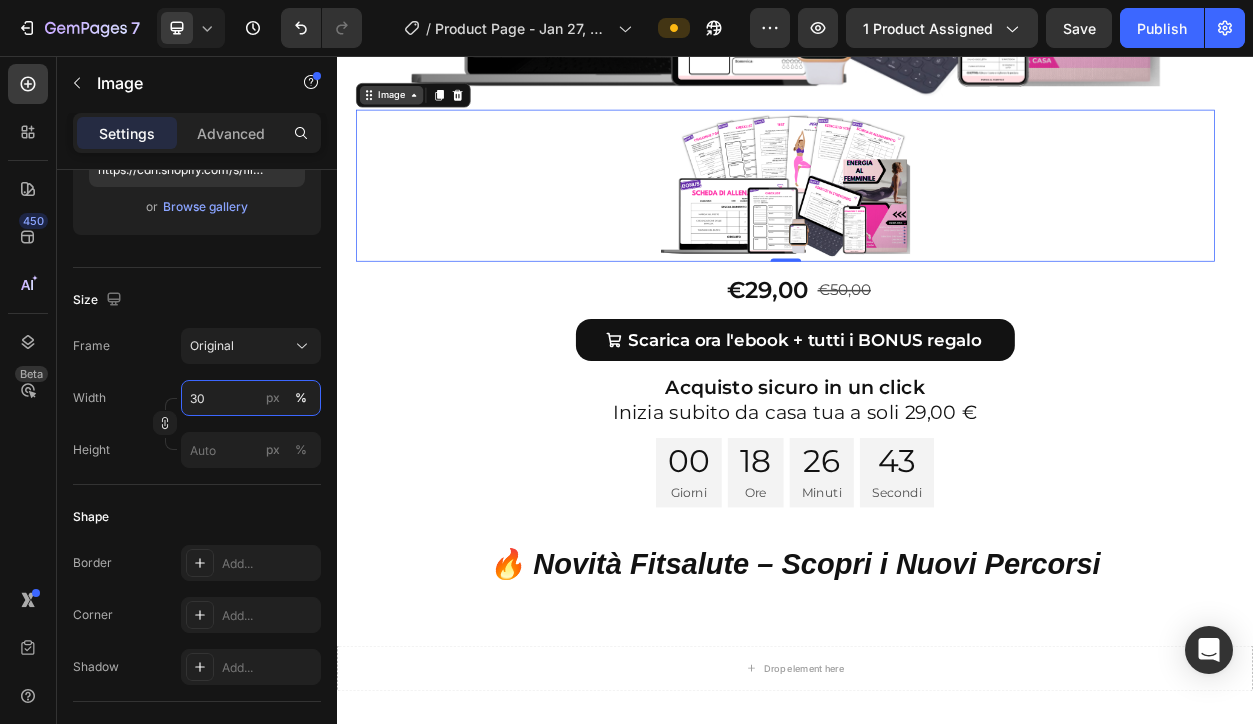 type on "30" 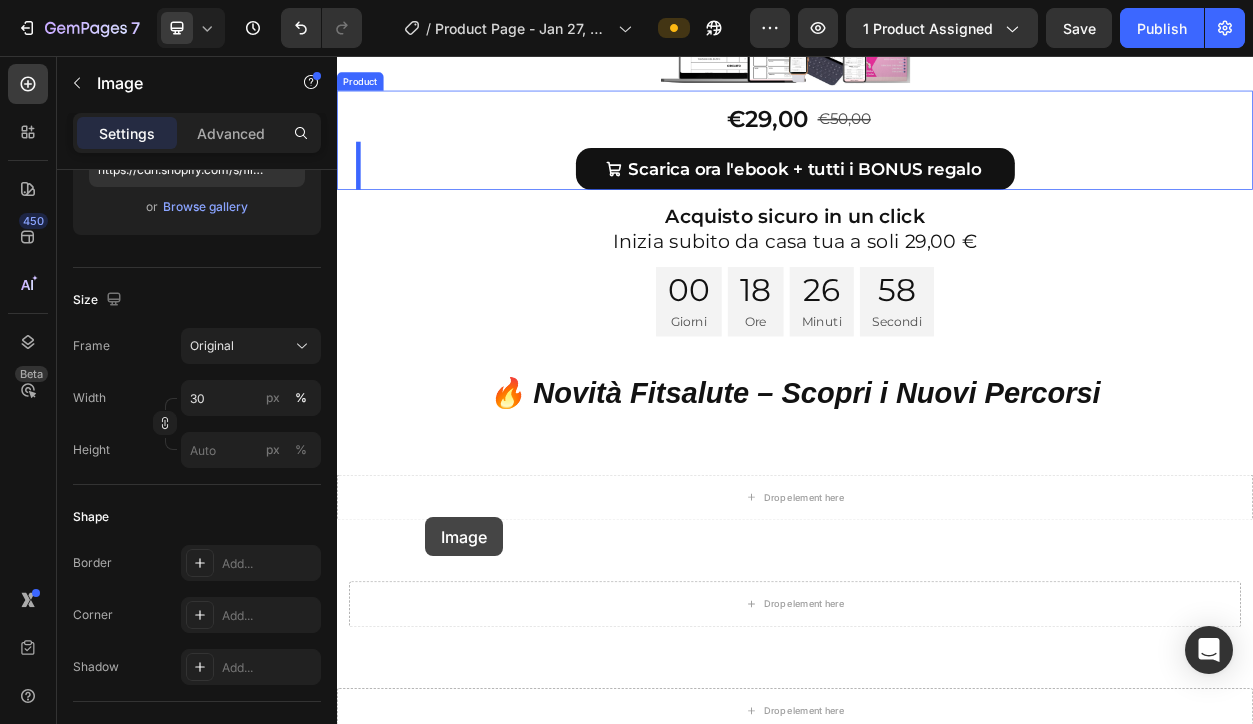 scroll, scrollTop: 10096, scrollLeft: 0, axis: vertical 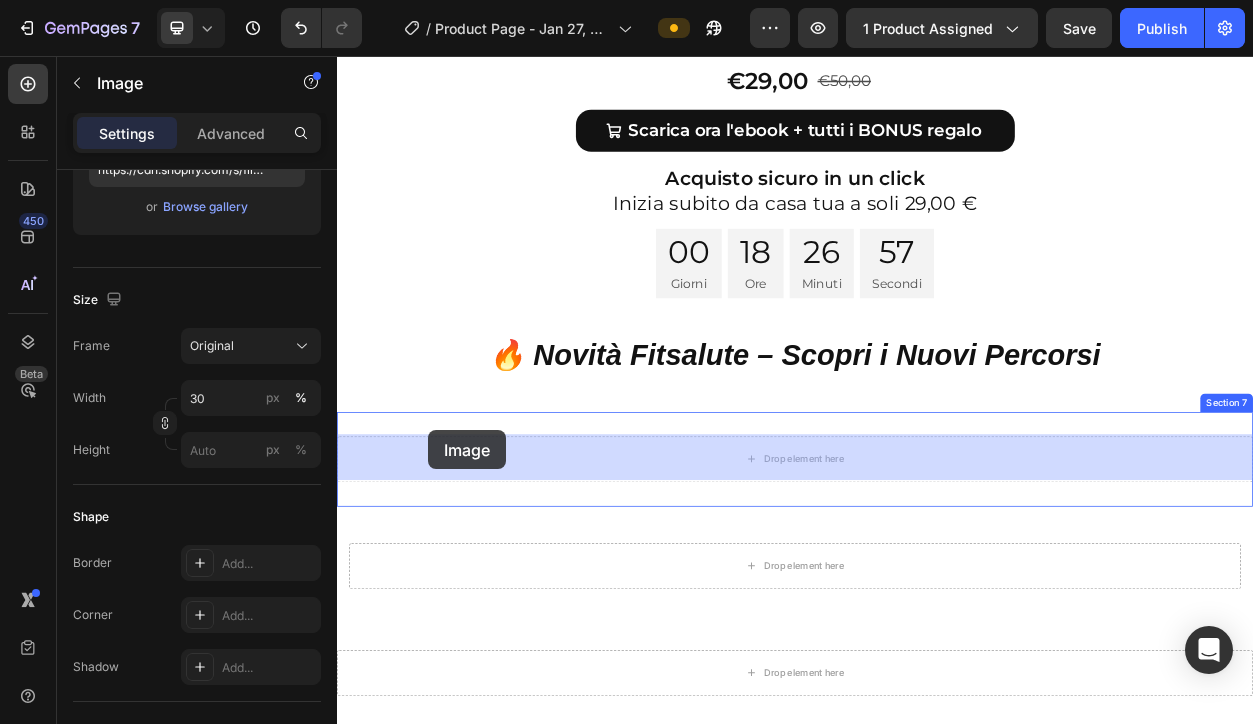drag, startPoint x: 376, startPoint y: 112, endPoint x: 455, endPoint y: 546, distance: 441.1315 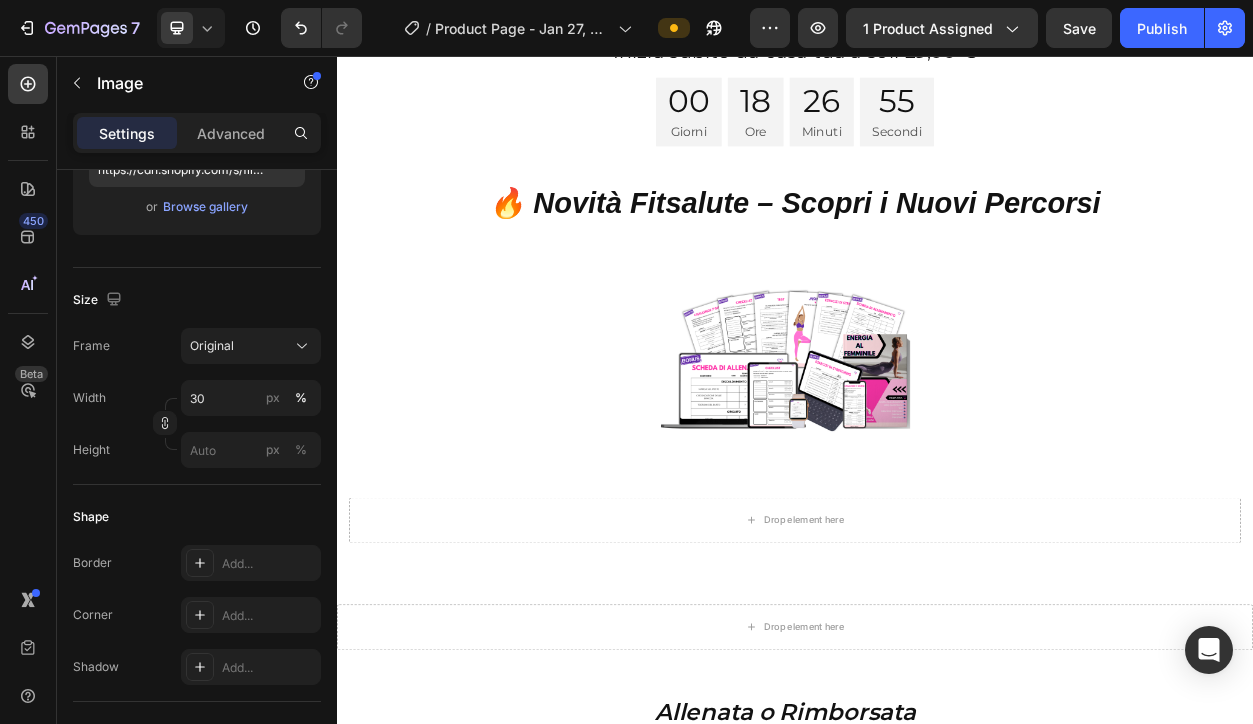 click at bounding box center [925, 455] 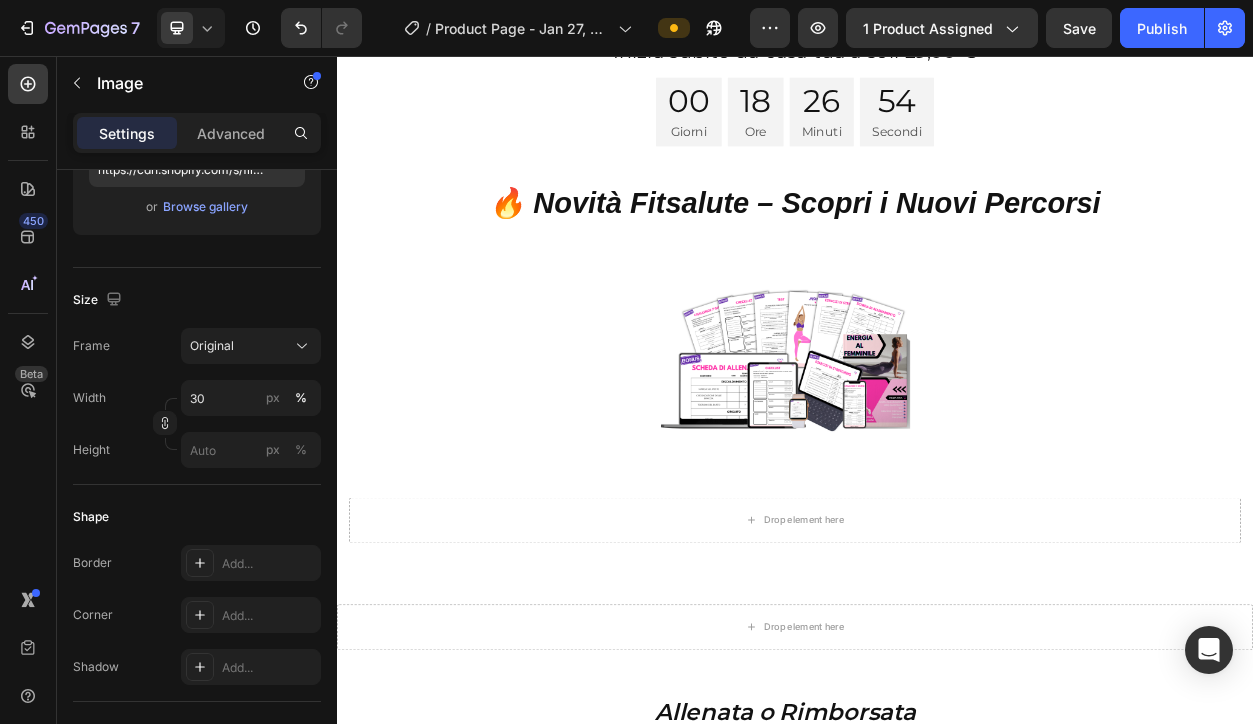 click at bounding box center (925, 455) 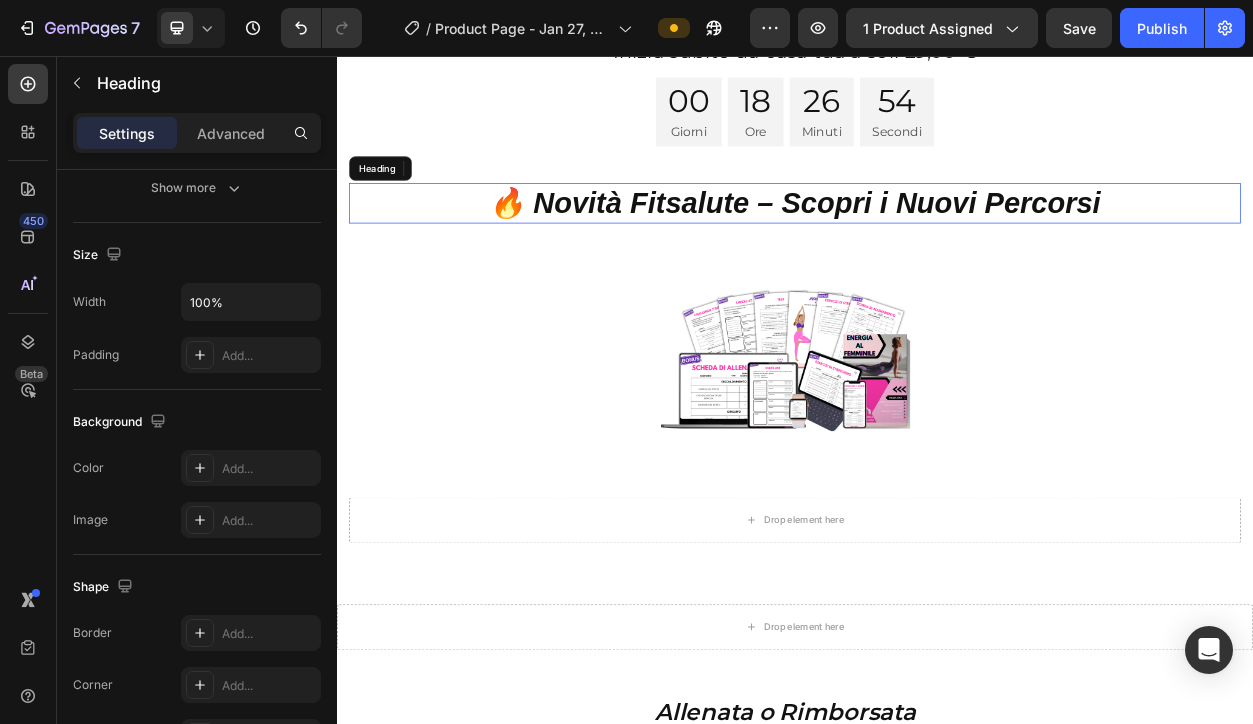 click on "🔥 Novità Fitsalute – Scopri i Nuovi Percorsi" at bounding box center [937, 249] 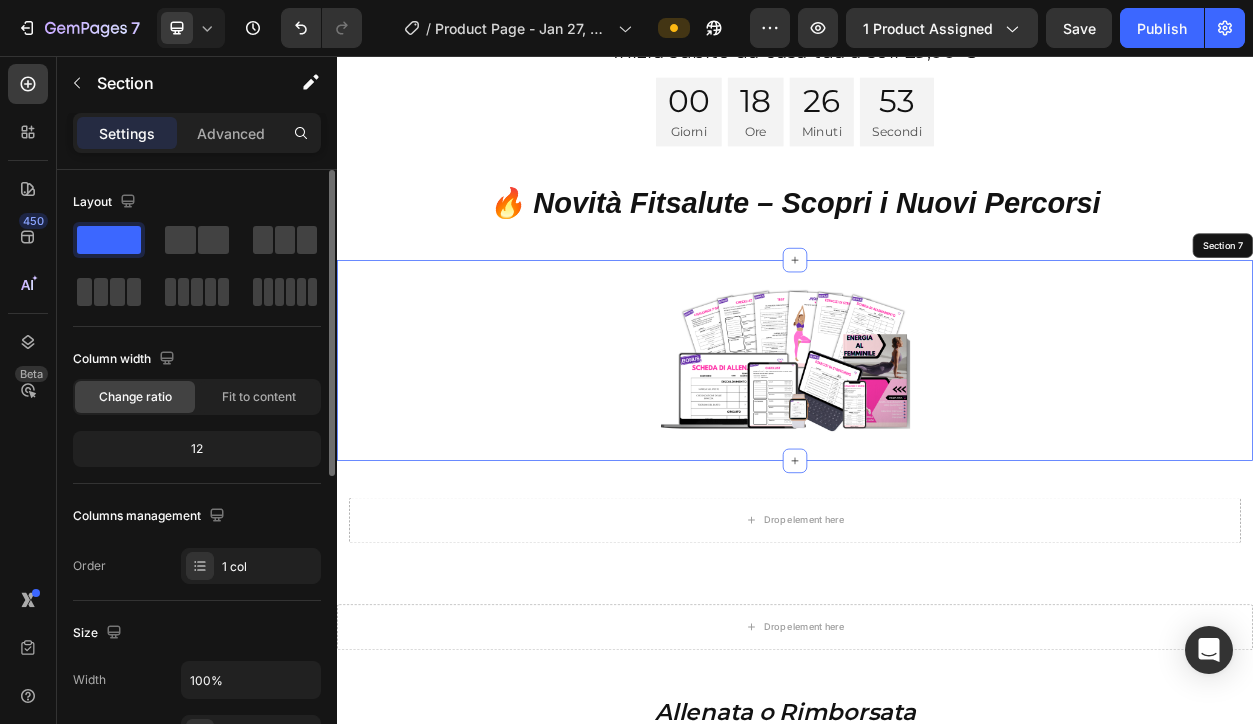 click on "Image Section 7" at bounding box center [937, 455] 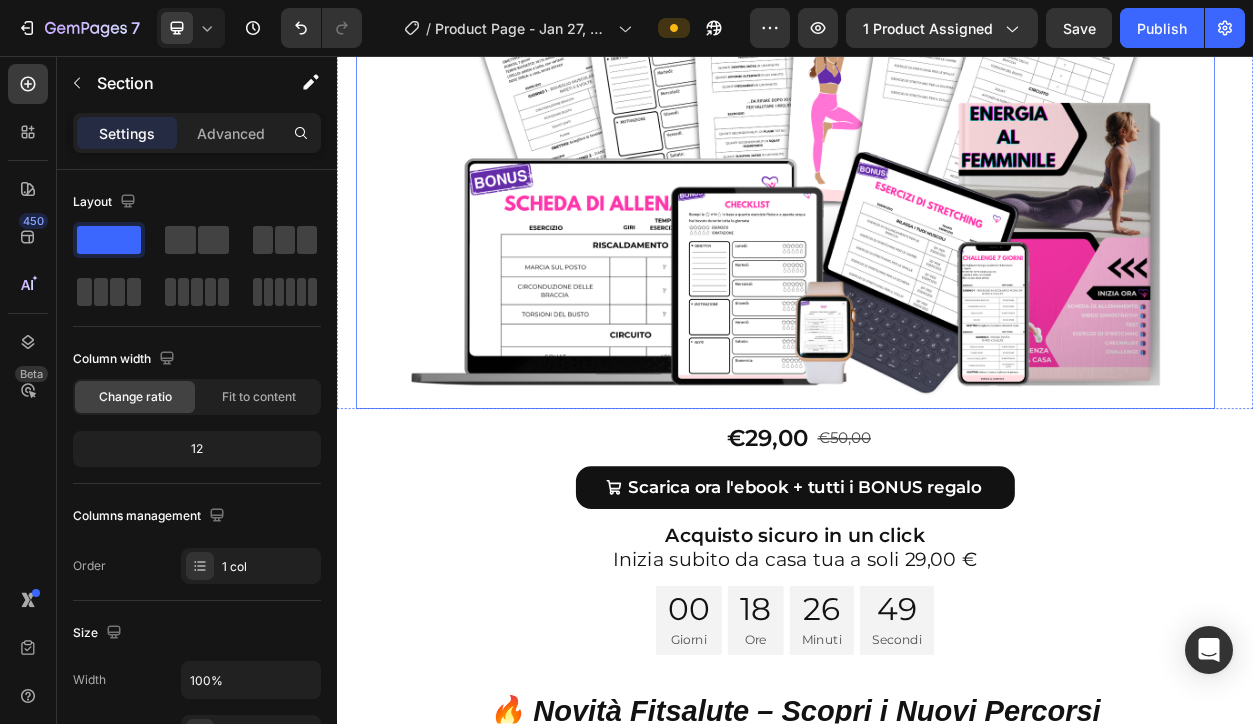 scroll, scrollTop: 9488, scrollLeft: 0, axis: vertical 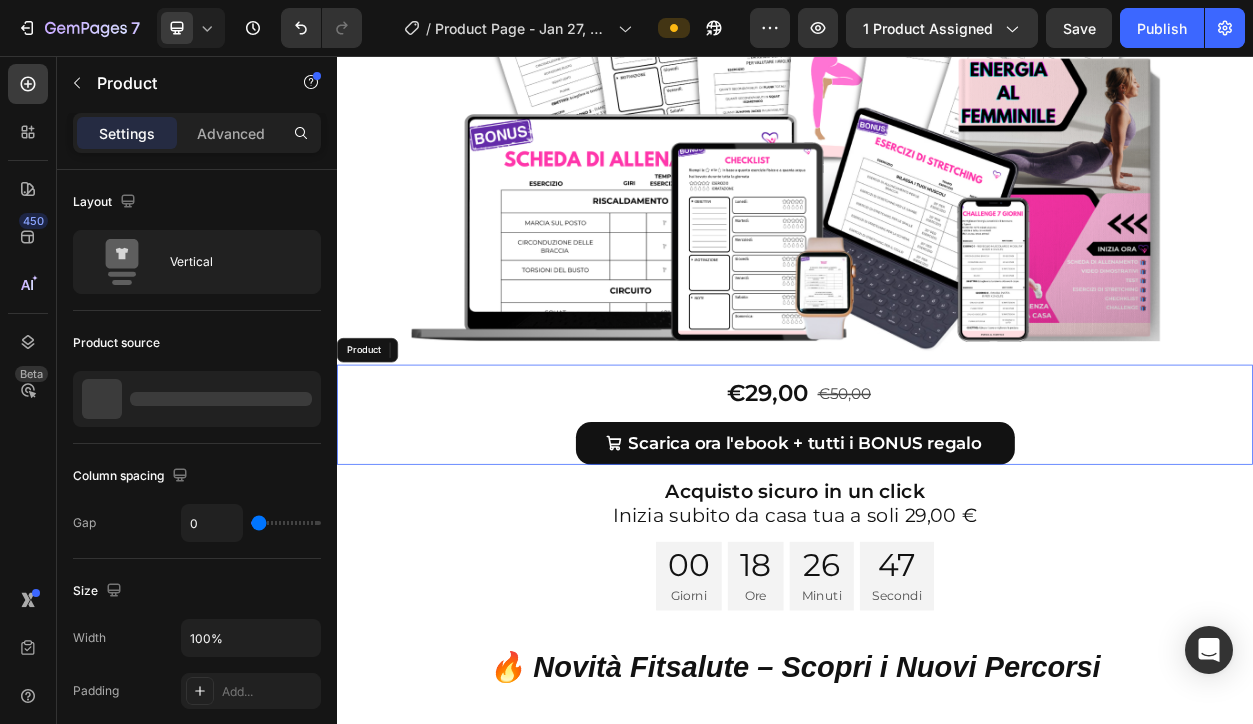 click on "€29,00 Product Price Product Price €50,00 Product Price Product Price Row" at bounding box center (937, 490) 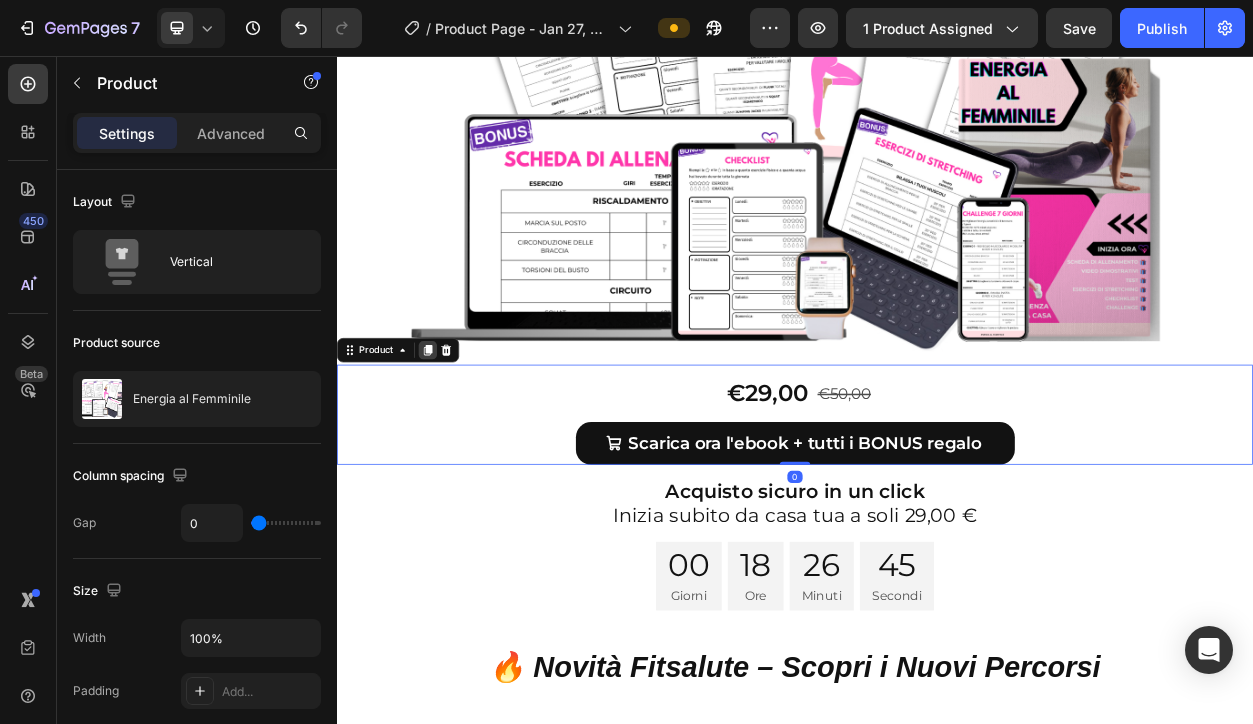 click 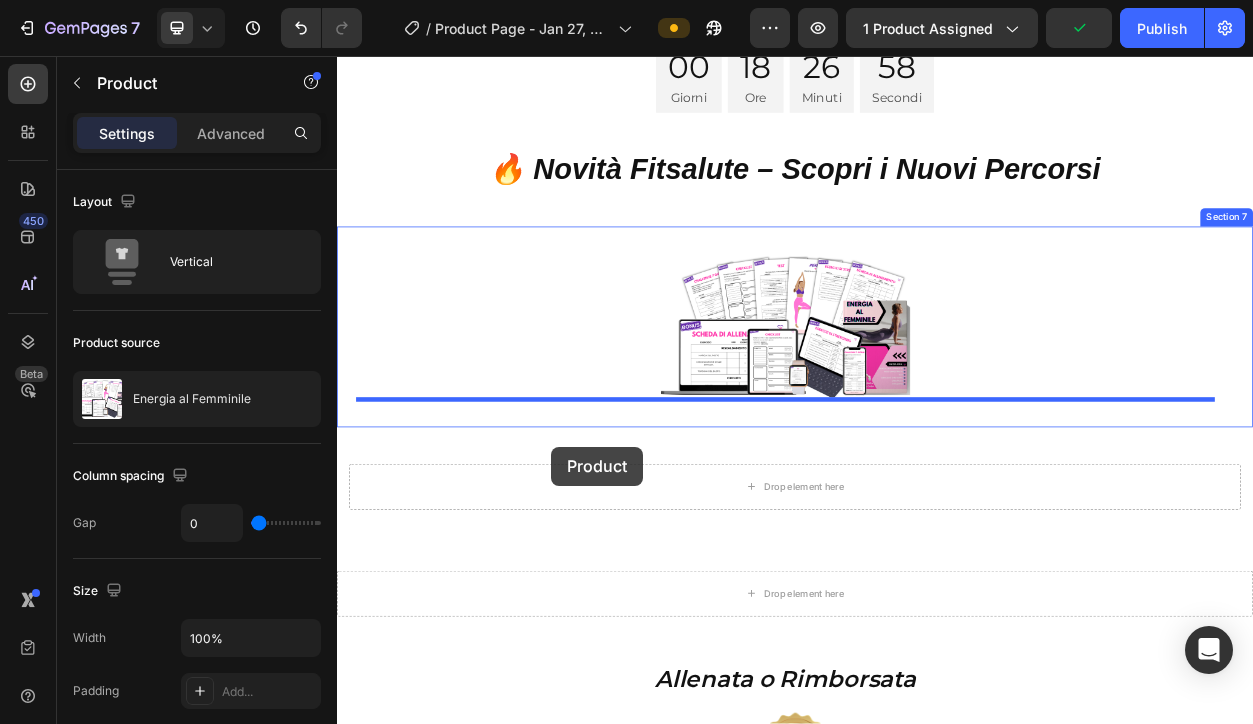 scroll, scrollTop: 10349, scrollLeft: 0, axis: vertical 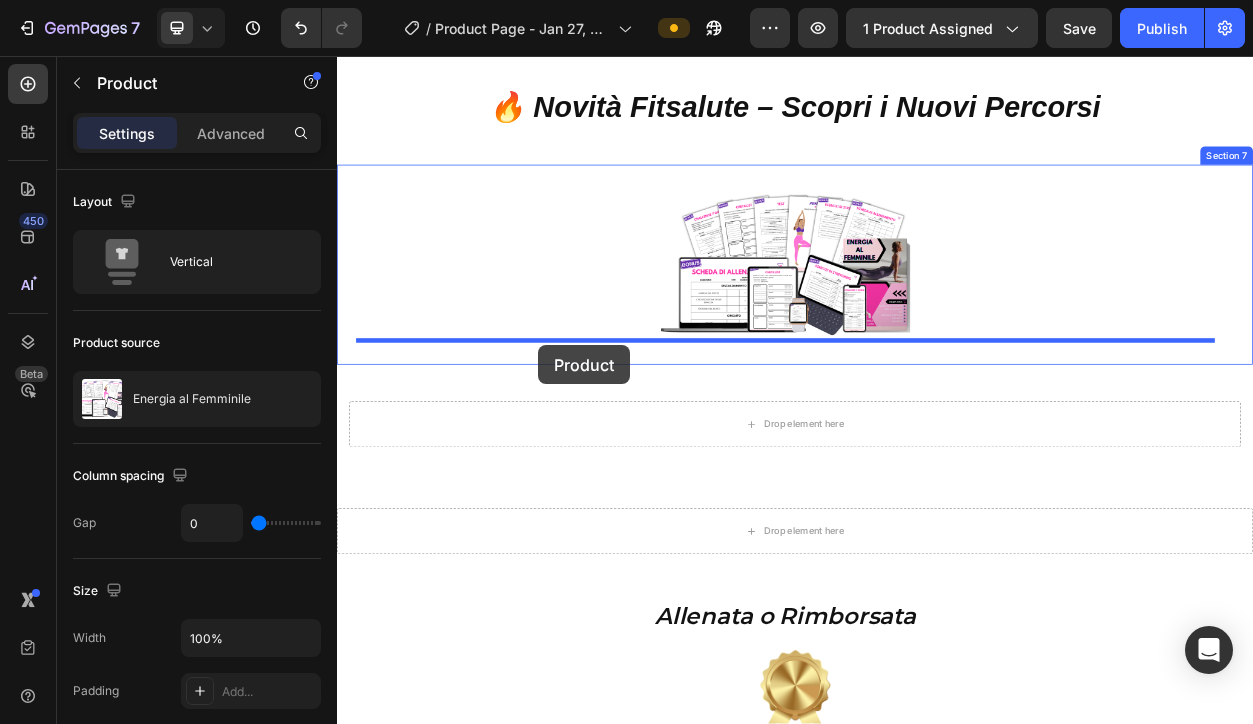 drag, startPoint x: 351, startPoint y: 297, endPoint x: 599, endPoint y: 427, distance: 280.00714 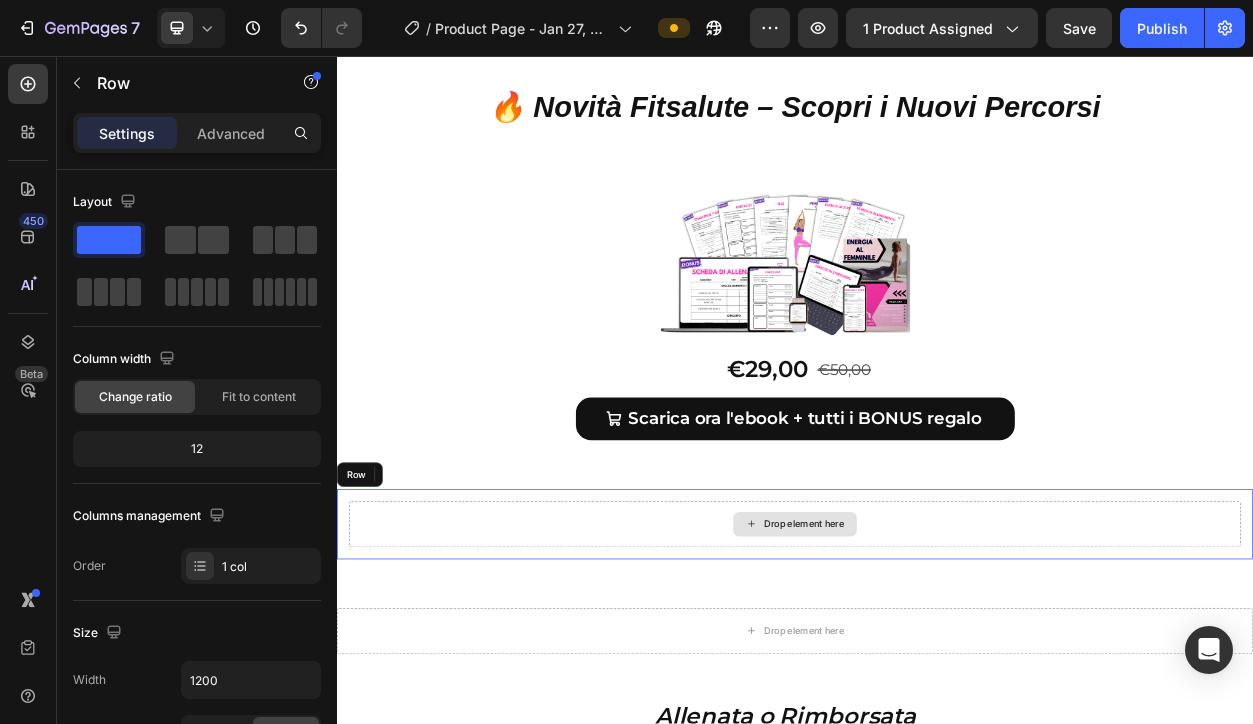 click on "Drop element here" at bounding box center (937, 670) 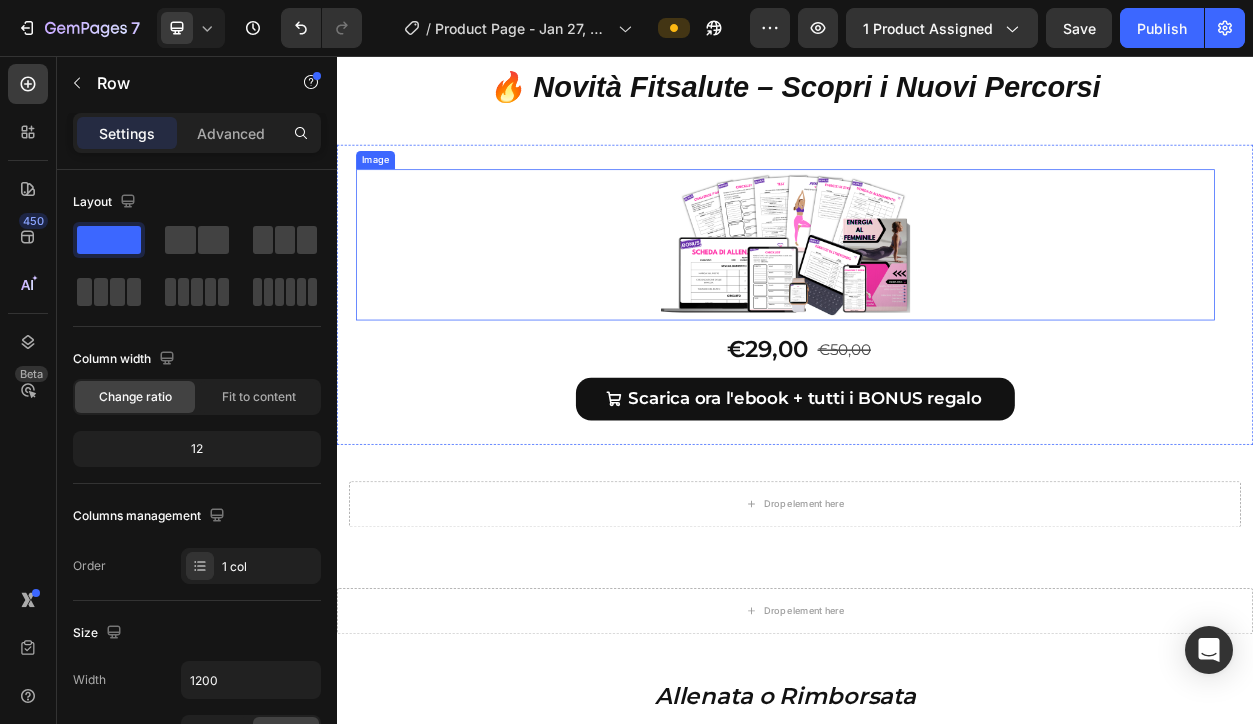 scroll, scrollTop: 10232, scrollLeft: 0, axis: vertical 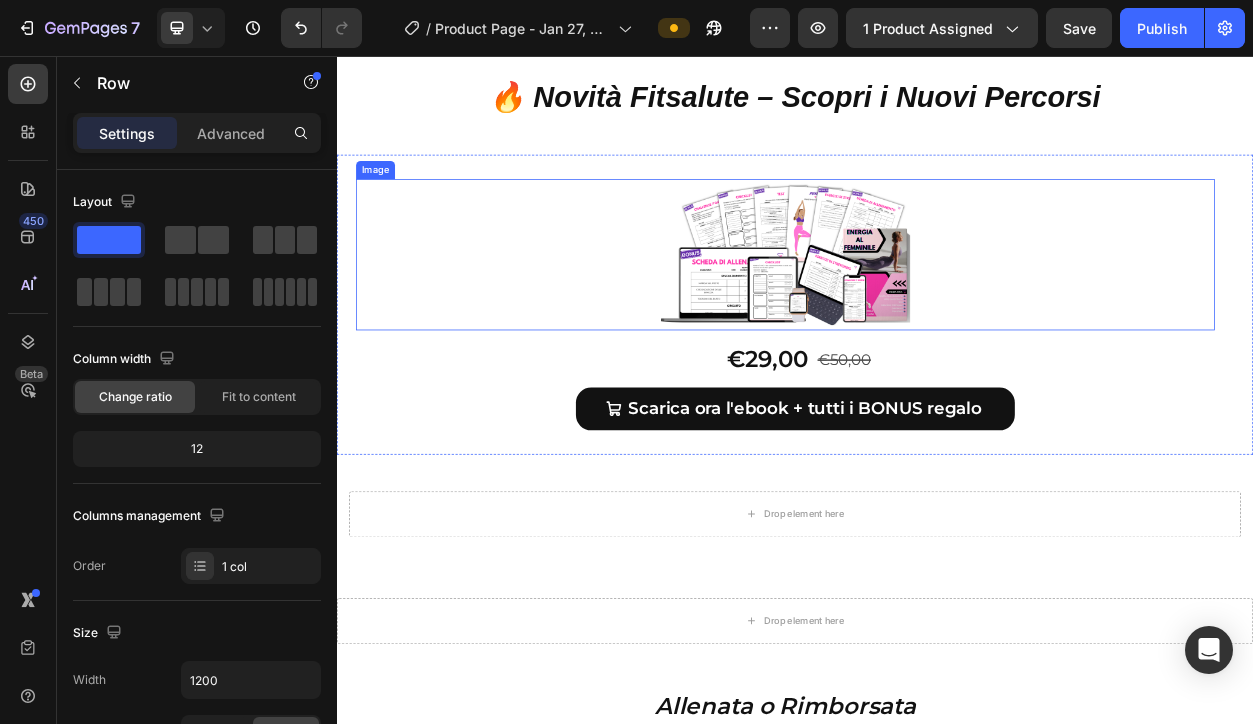 click at bounding box center (925, 317) 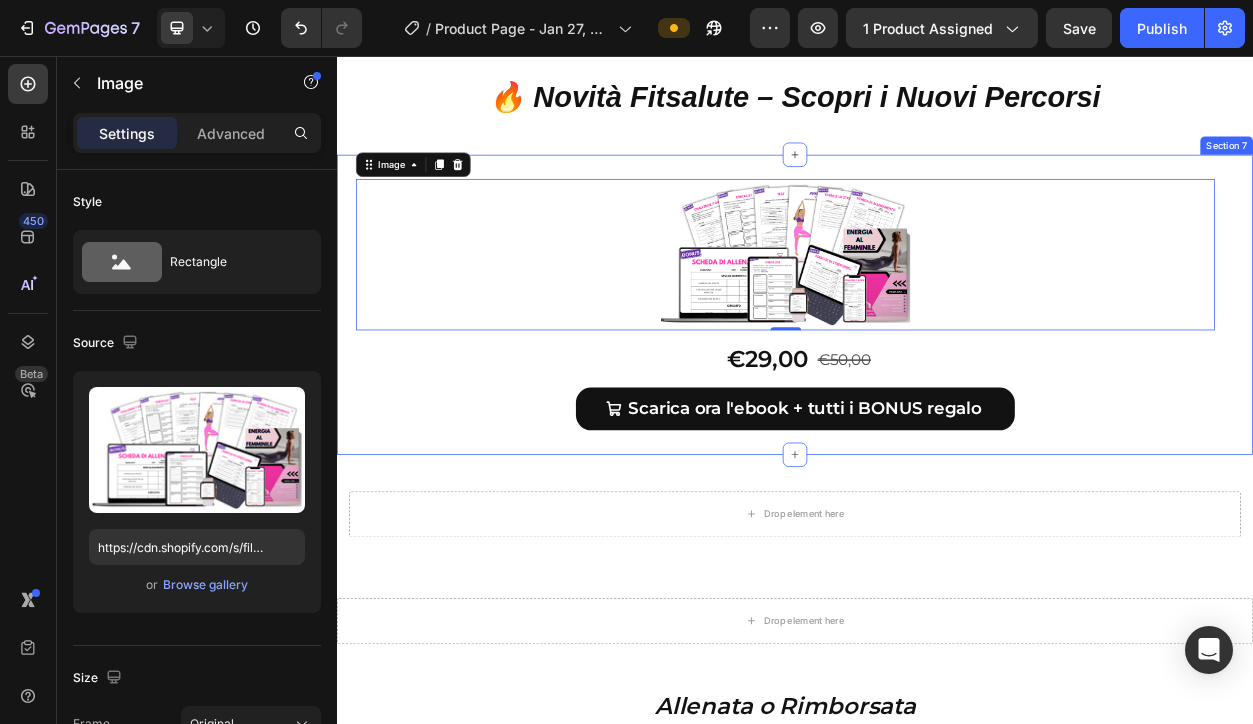 click on "Image   0 €29,00 Product Price Product Price €50,00 Product Price Product Price Row
Scarica ora l'ebook + tutti i BONUS regalo   Add to Cart Product Section 7" at bounding box center (937, 382) 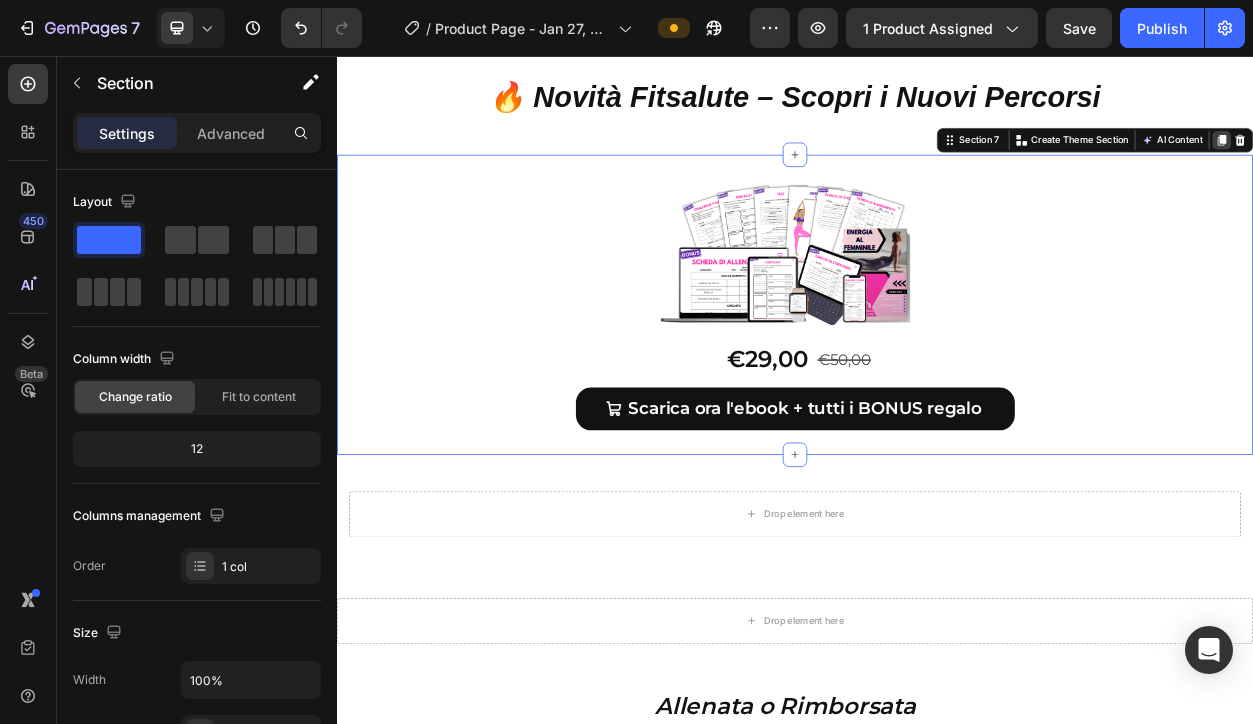 click 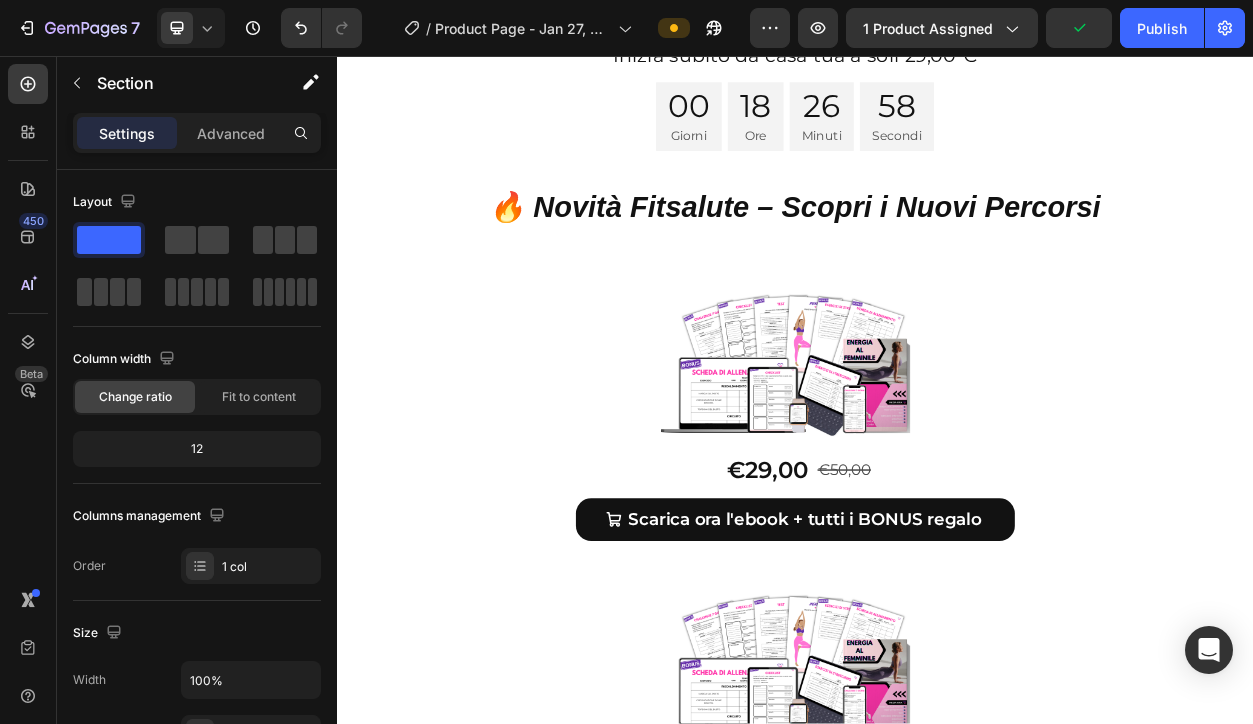 scroll, scrollTop: 10158, scrollLeft: 0, axis: vertical 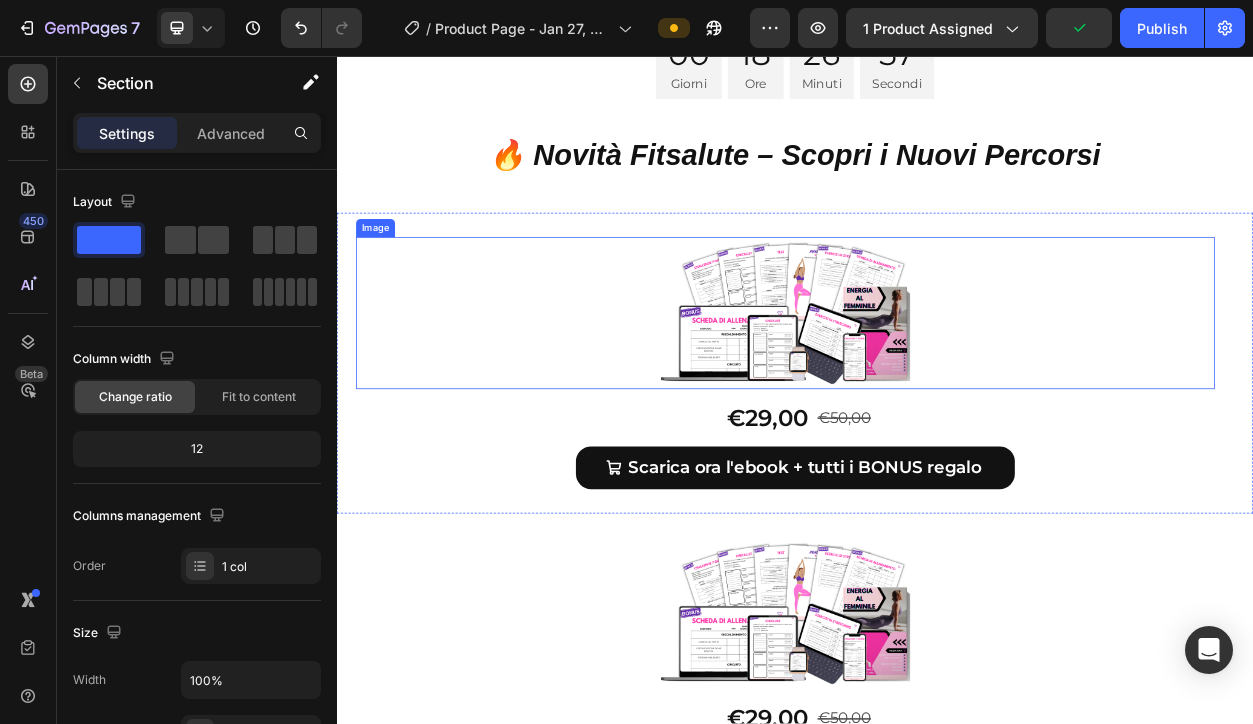 click at bounding box center (925, 393) 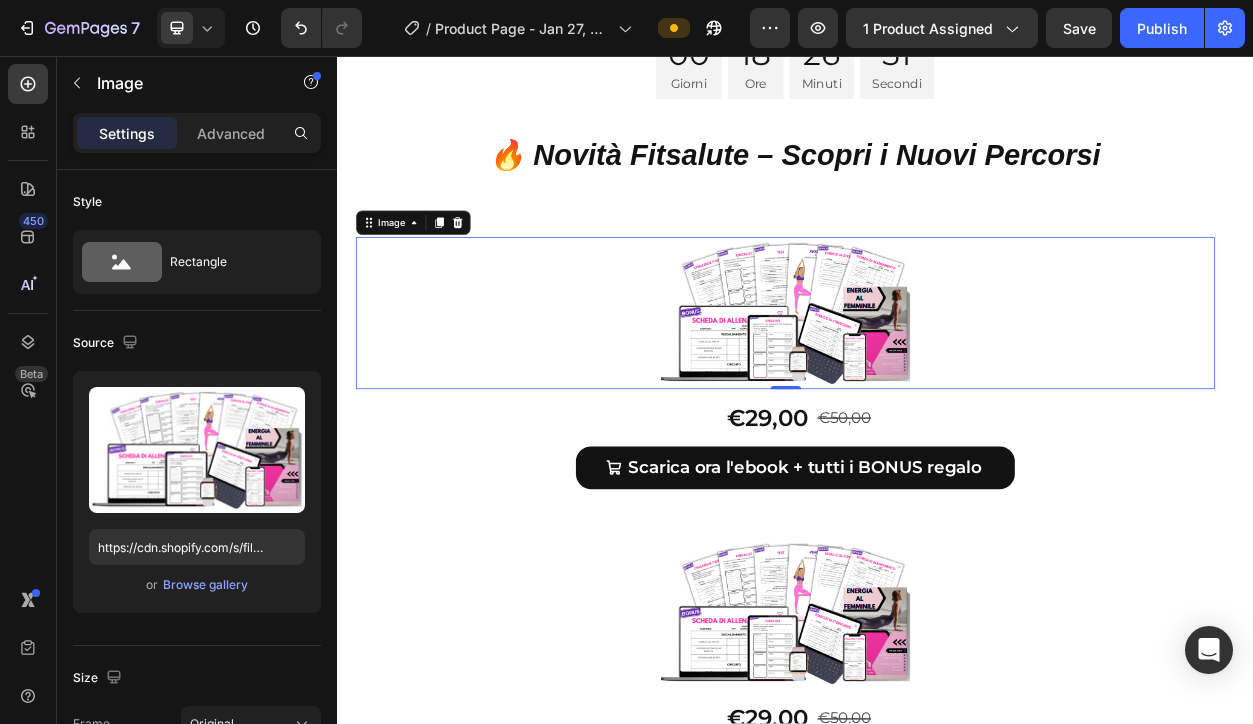 scroll, scrollTop: 10229, scrollLeft: 0, axis: vertical 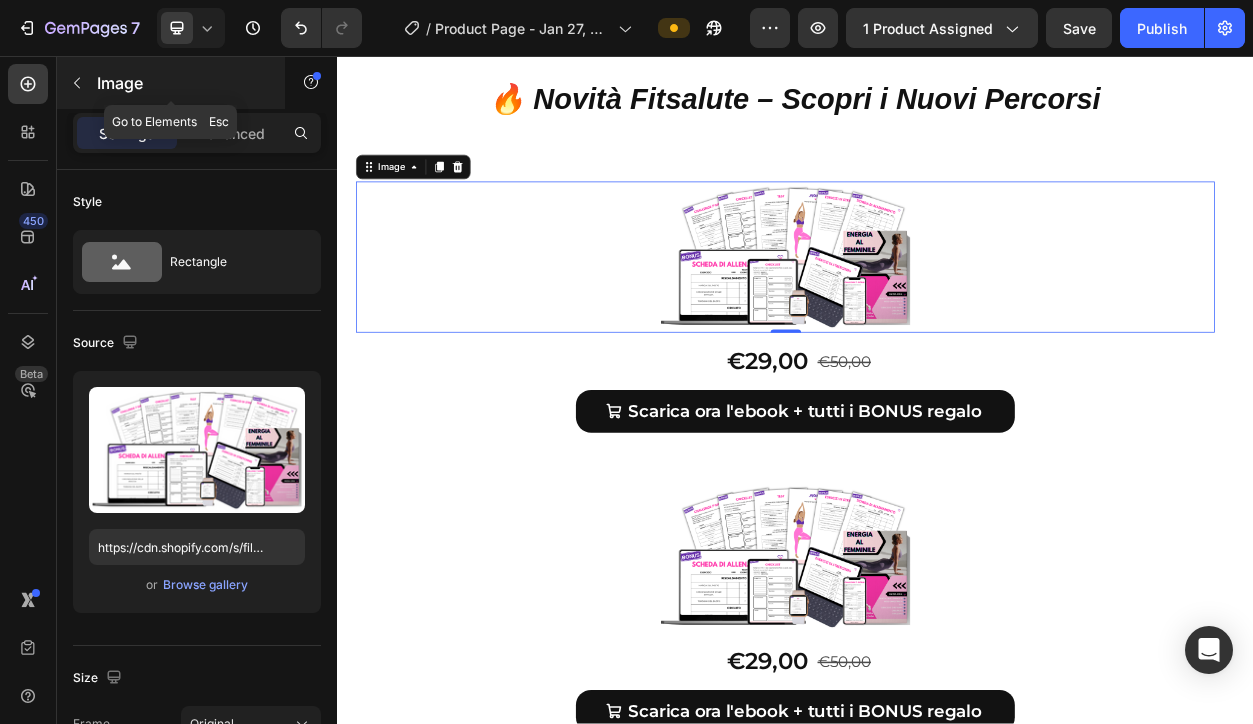 click 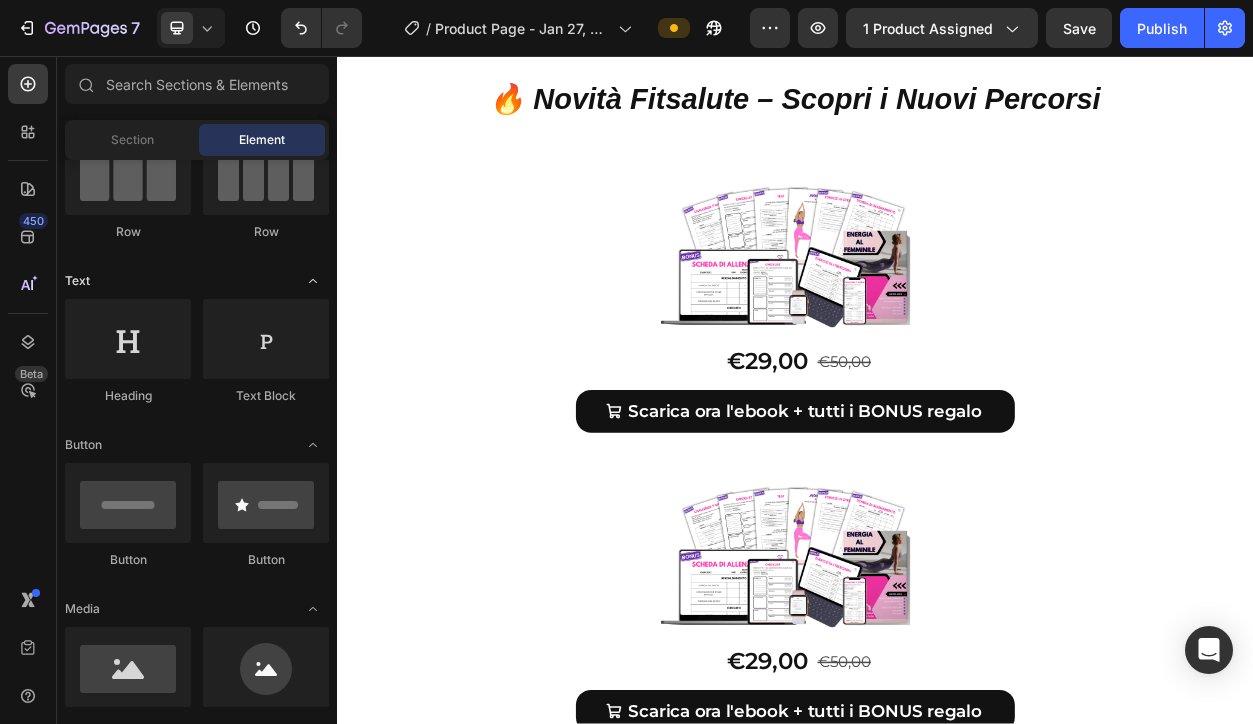 scroll, scrollTop: 0, scrollLeft: 0, axis: both 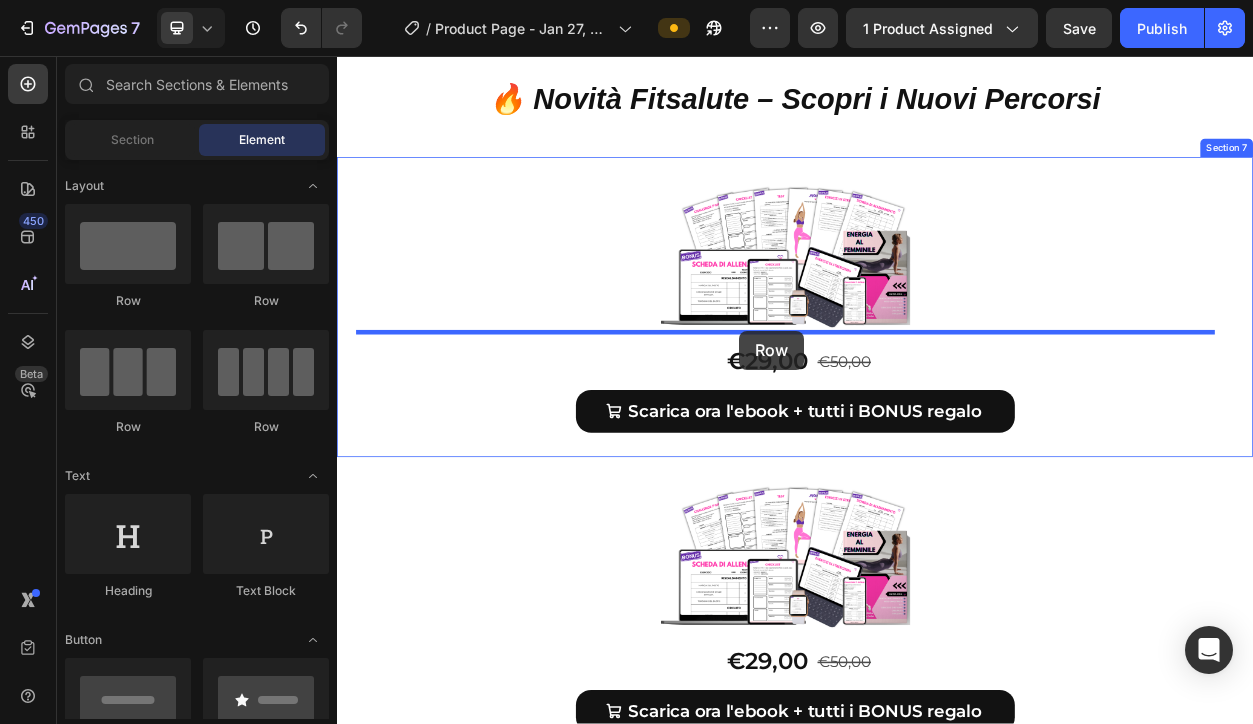 drag, startPoint x: 457, startPoint y: 294, endPoint x: 864, endPoint y: 416, distance: 424.89175 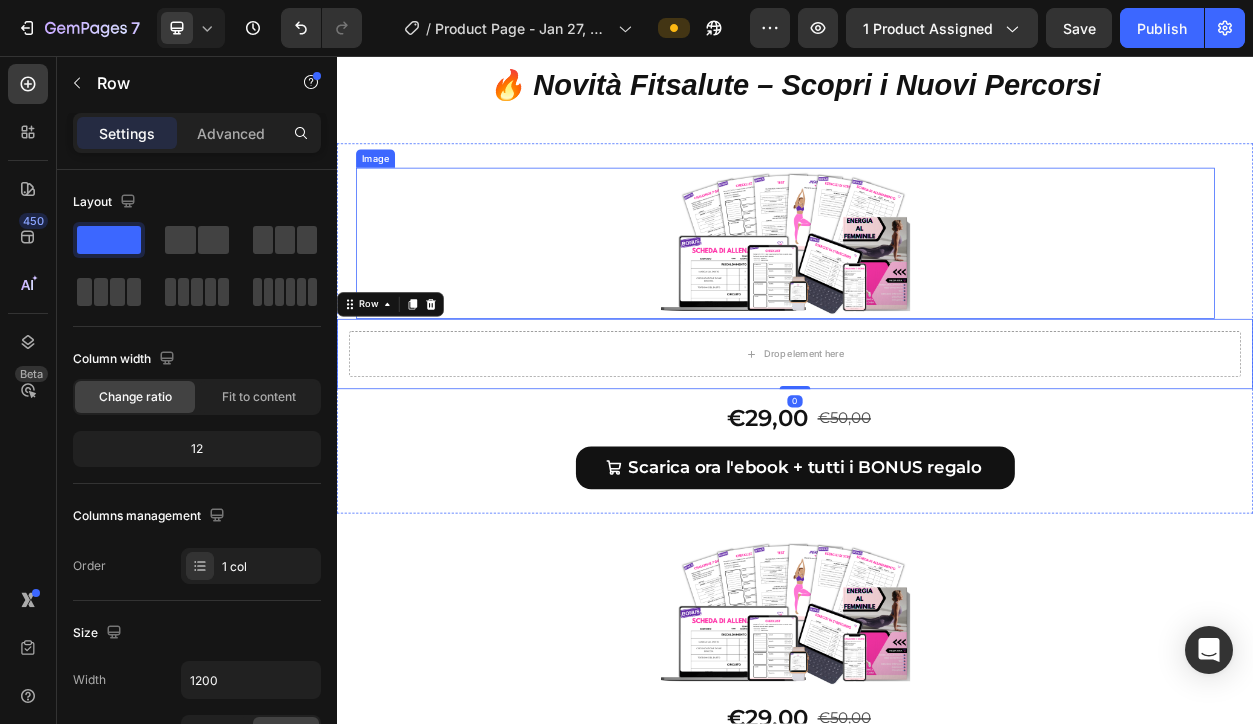 scroll, scrollTop: 10251, scrollLeft: 0, axis: vertical 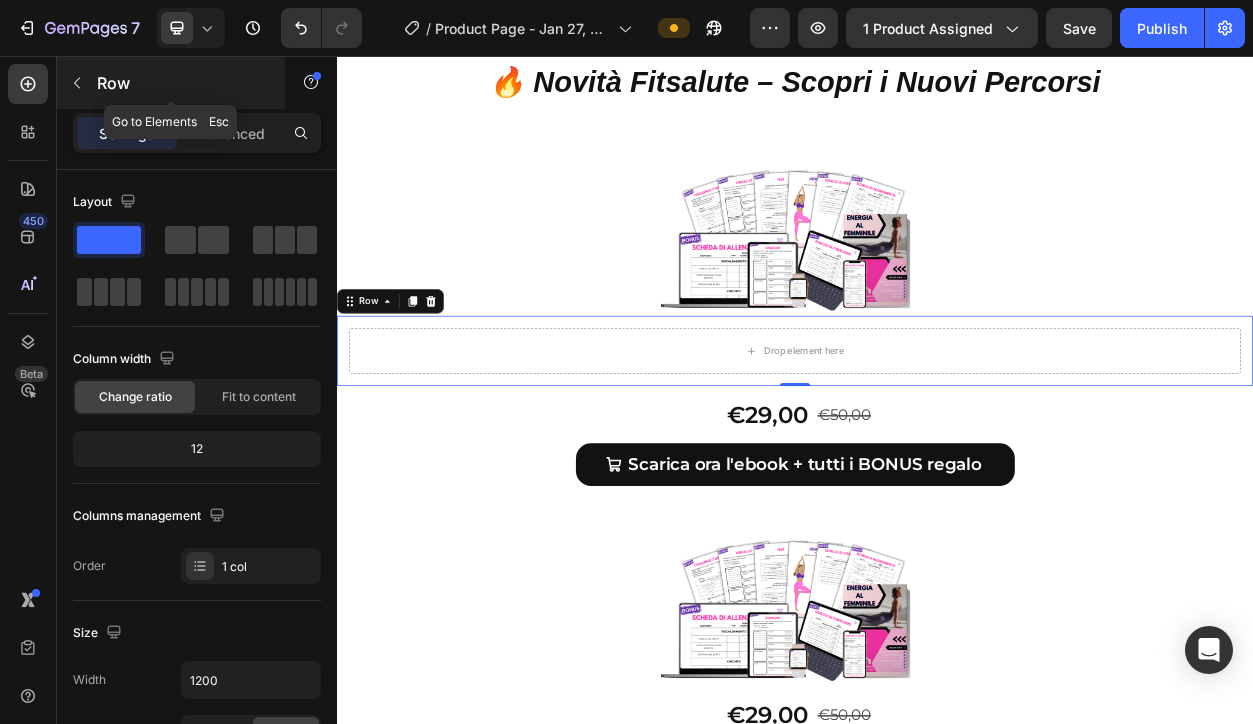 click 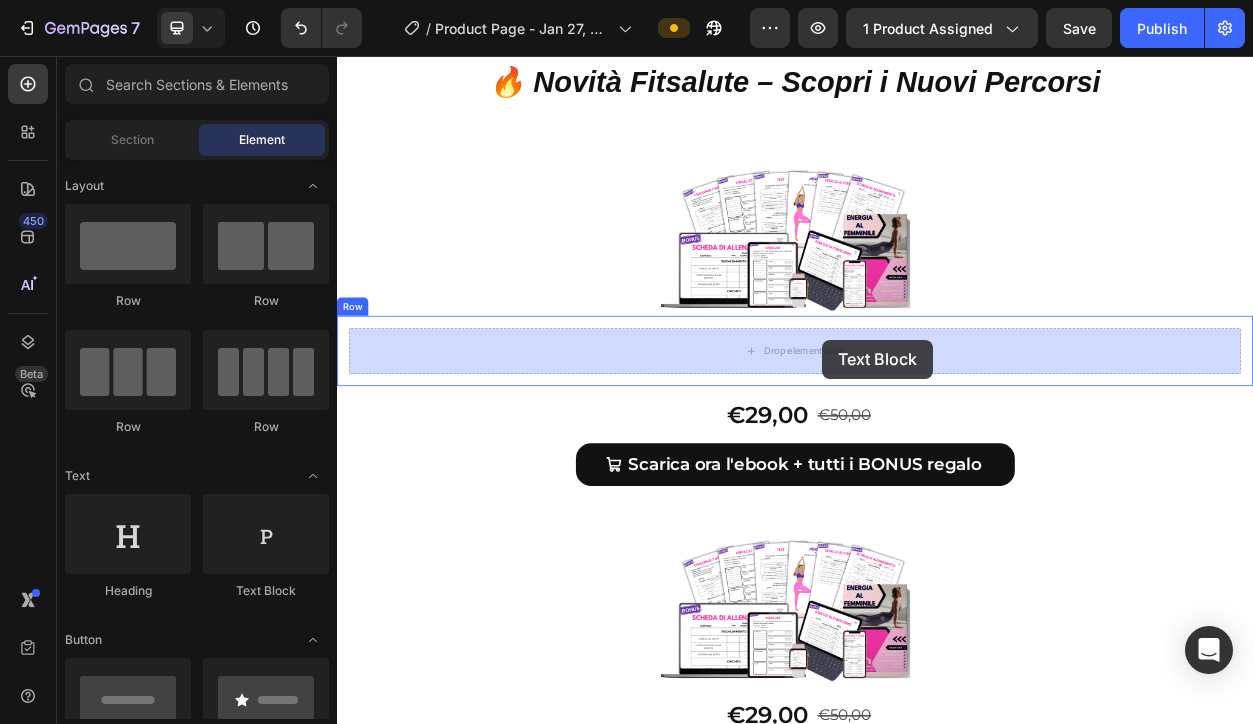 drag, startPoint x: 571, startPoint y: 586, endPoint x: 972, endPoint y: 428, distance: 431.00464 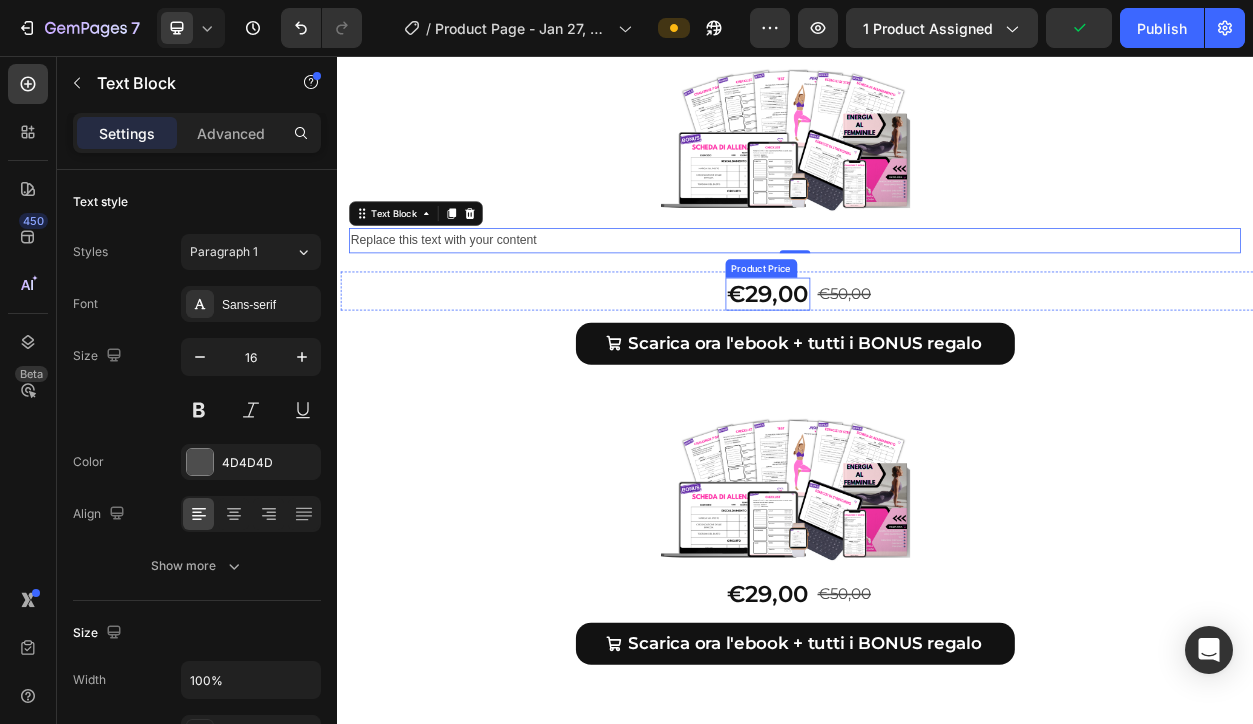 scroll, scrollTop: 10425, scrollLeft: 0, axis: vertical 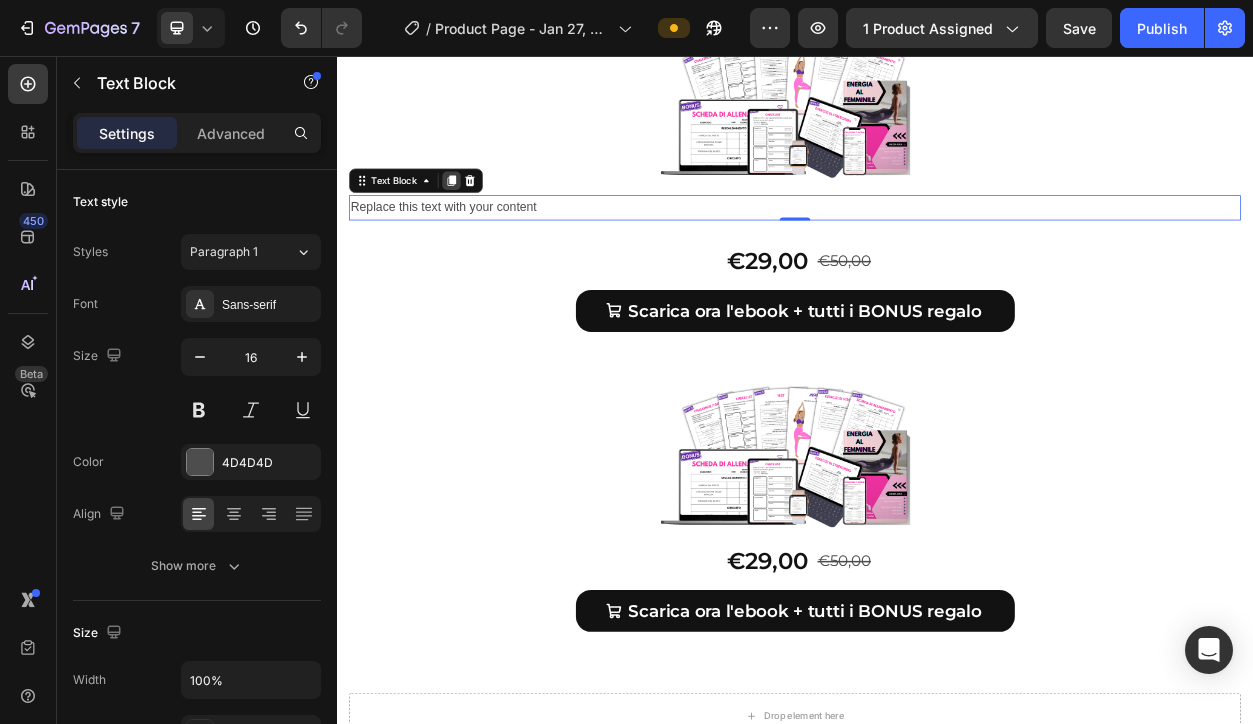 click 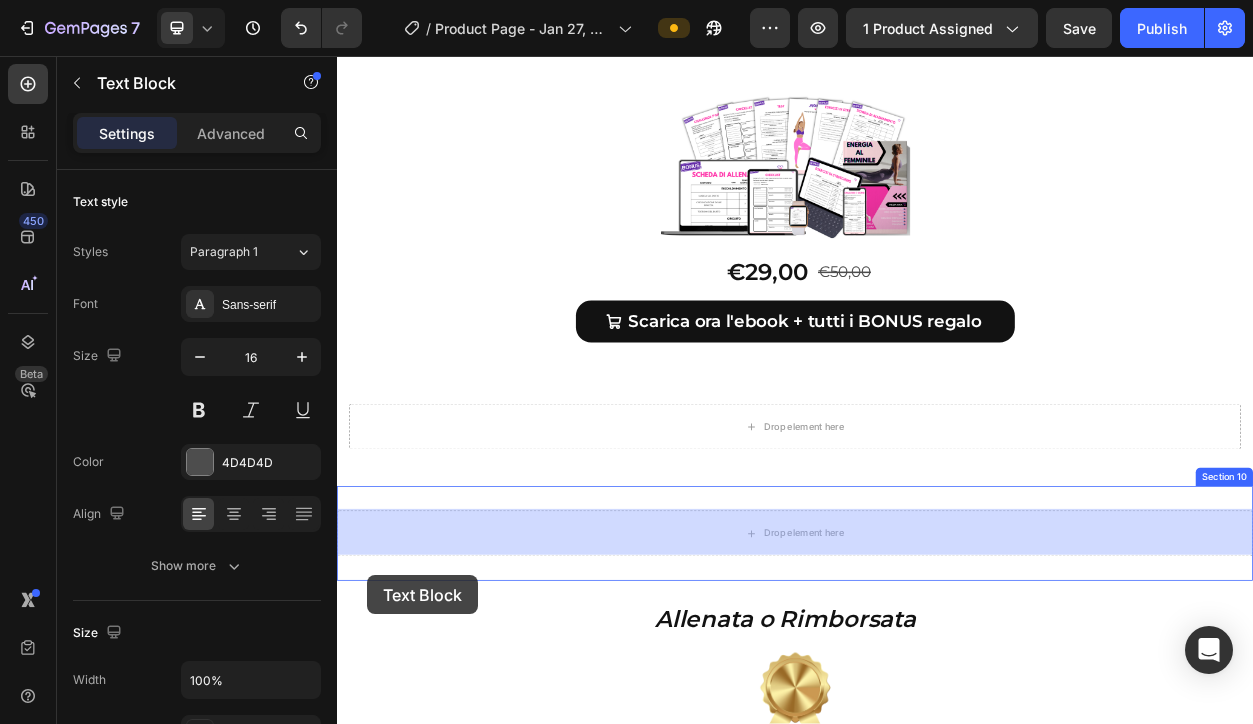 scroll, scrollTop: 10848, scrollLeft: 0, axis: vertical 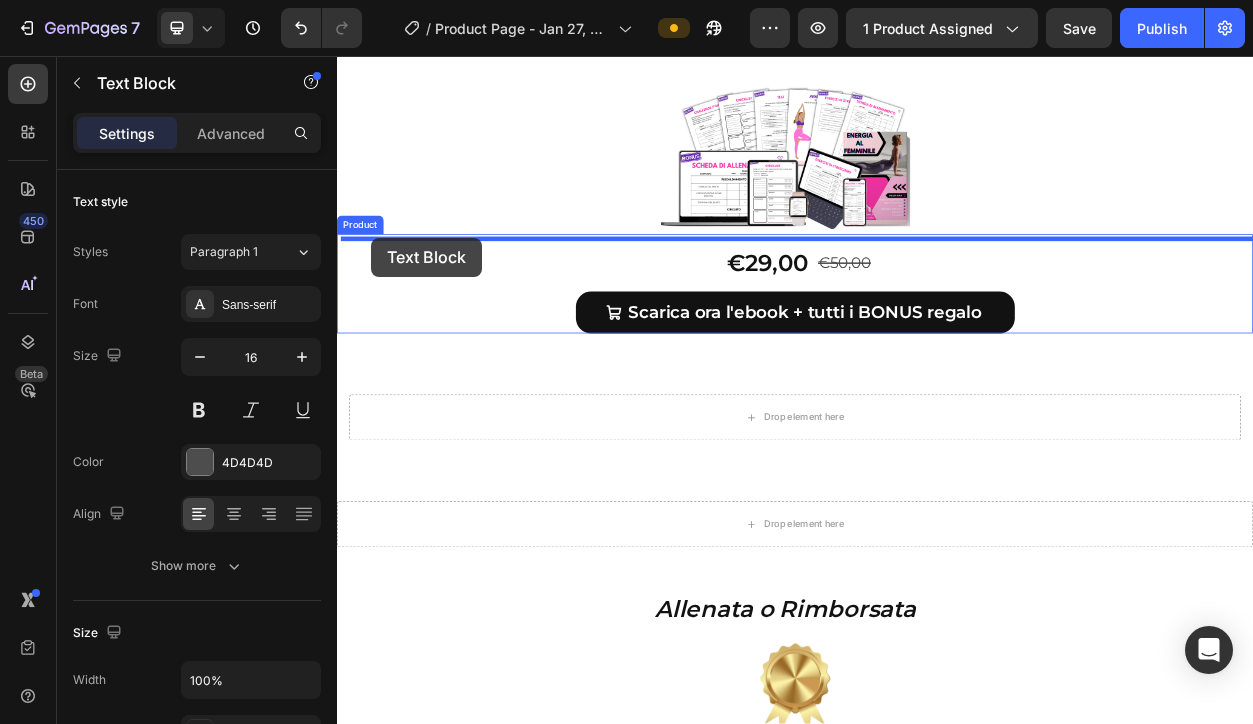 drag, startPoint x: 368, startPoint y: 255, endPoint x: 382, endPoint y: 294, distance: 41.4367 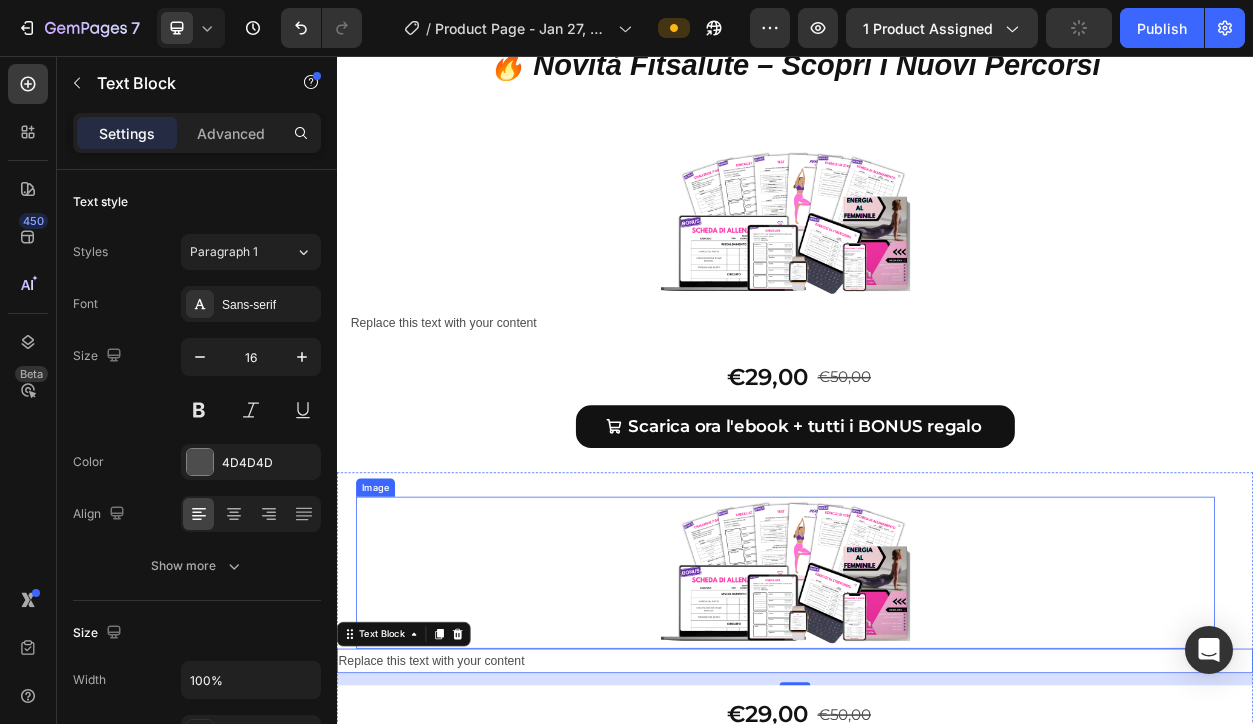 scroll, scrollTop: 9676, scrollLeft: 0, axis: vertical 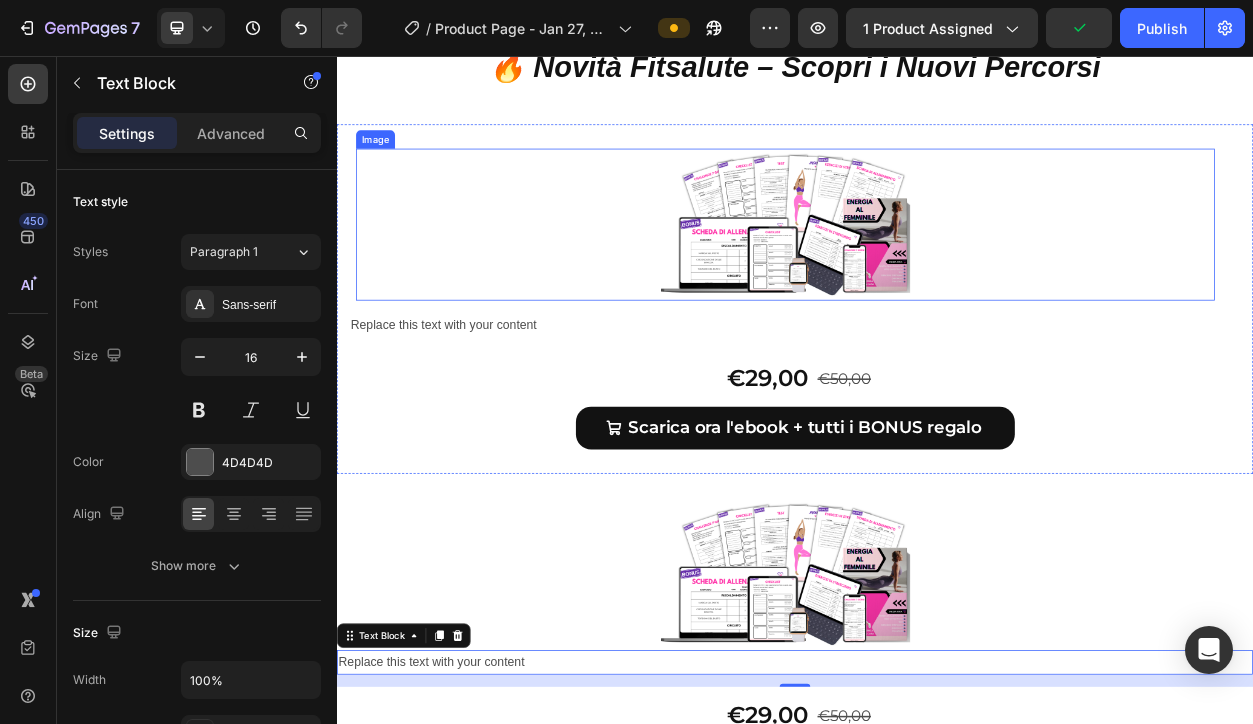 click at bounding box center (925, 277) 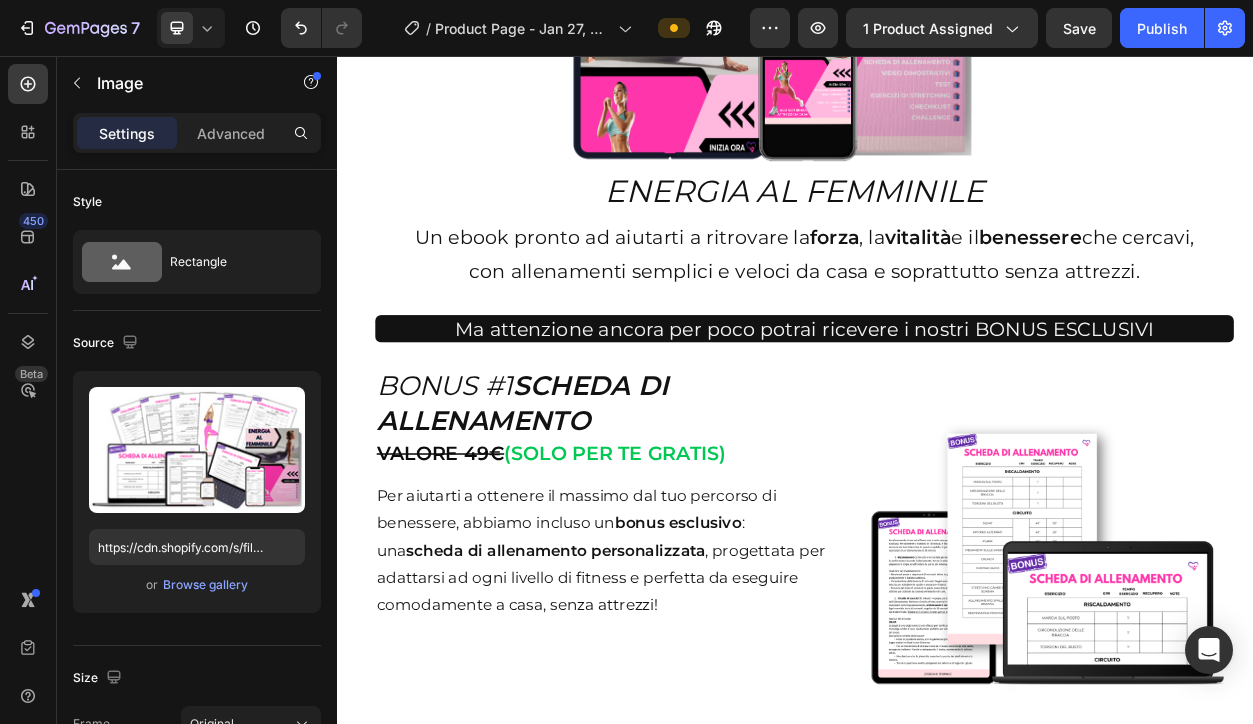 scroll, scrollTop: 5161, scrollLeft: 0, axis: vertical 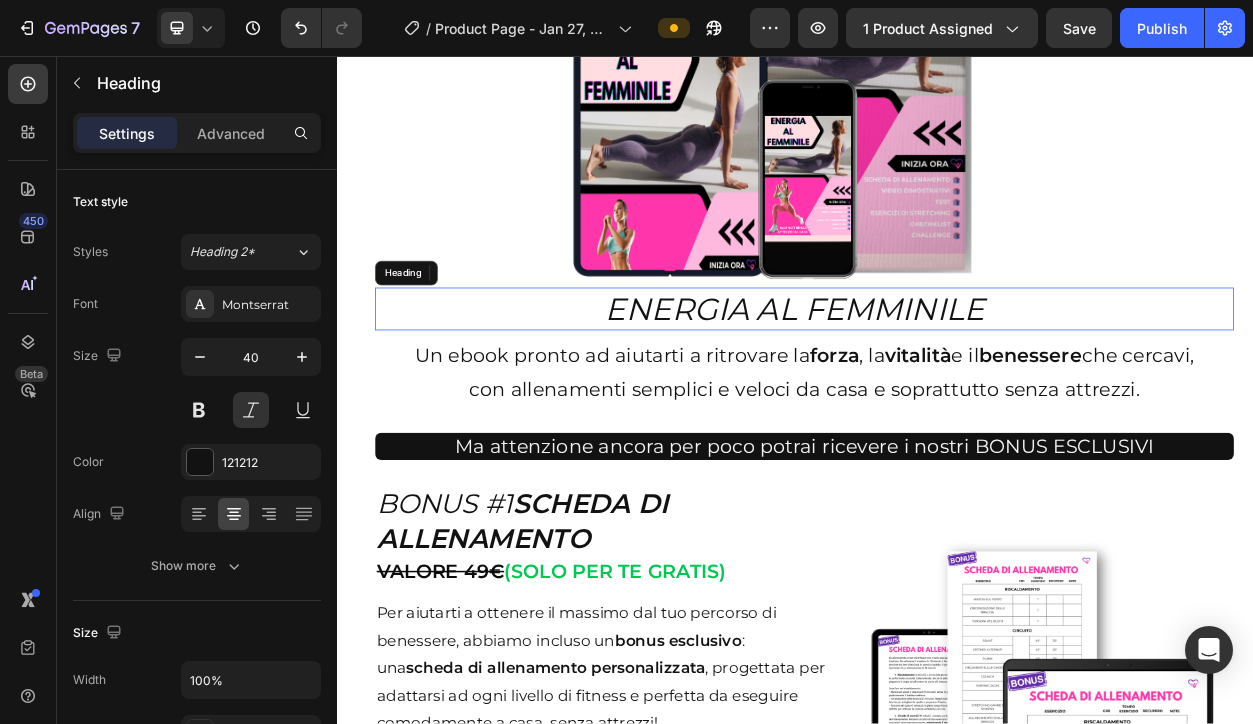 click on "ENERGIA AL FEMMINILE" at bounding box center (937, 388) 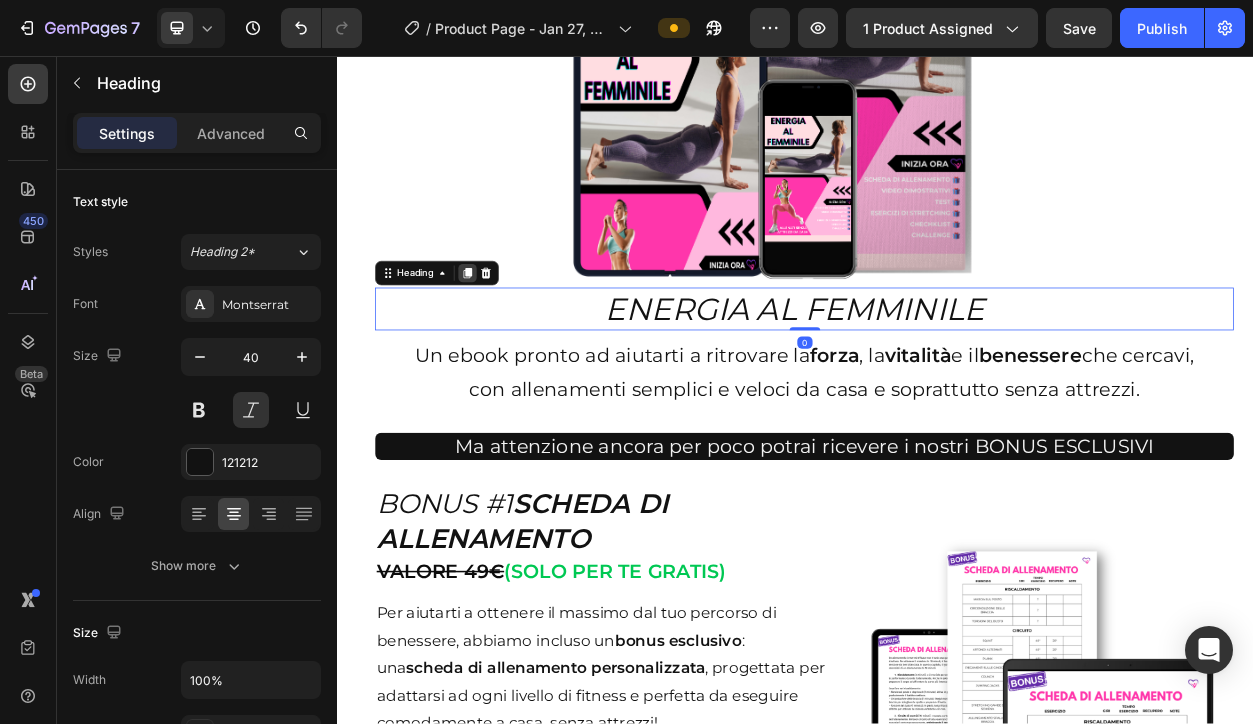 click 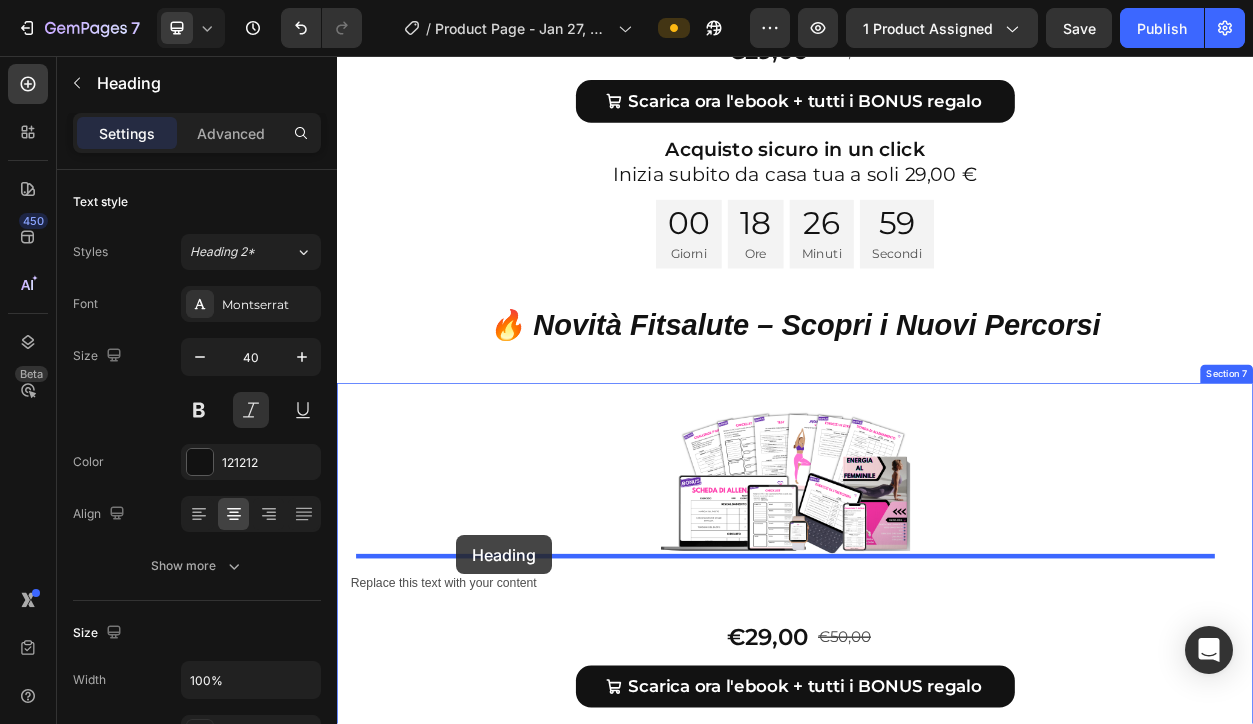 scroll, scrollTop: 8528, scrollLeft: 0, axis: vertical 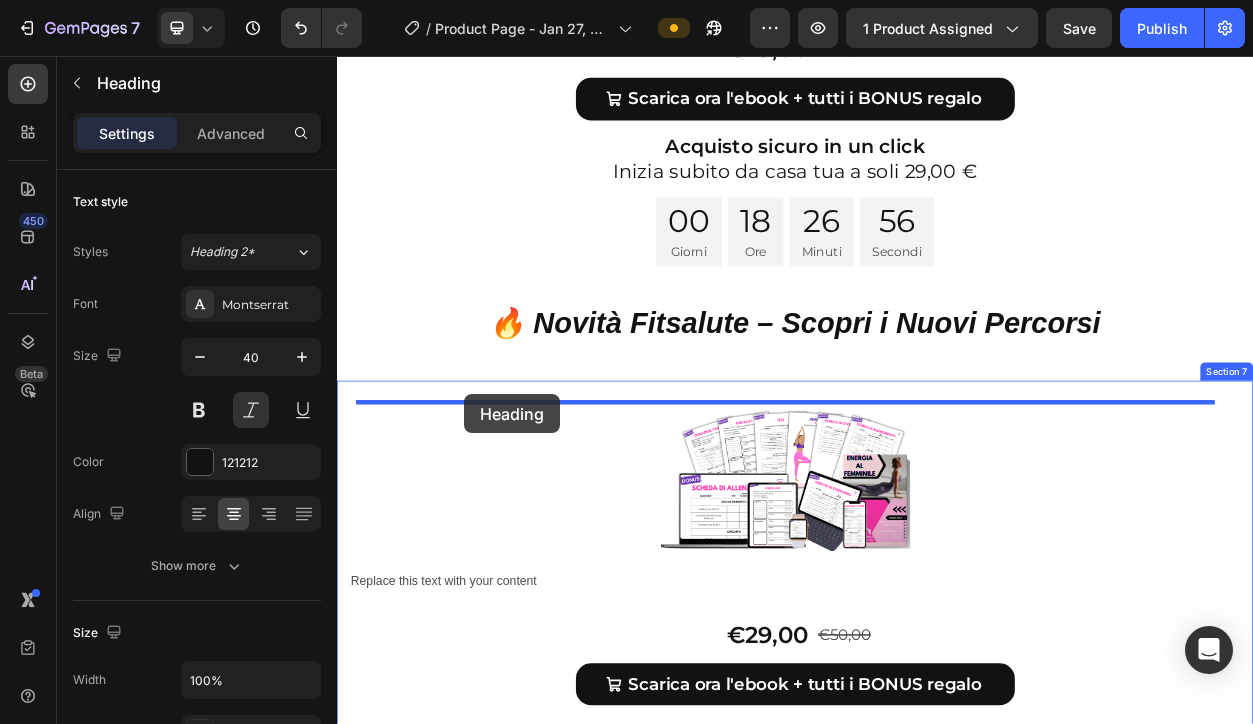 drag, startPoint x: 400, startPoint y: 398, endPoint x: 505, endPoint y: 499, distance: 145.69145 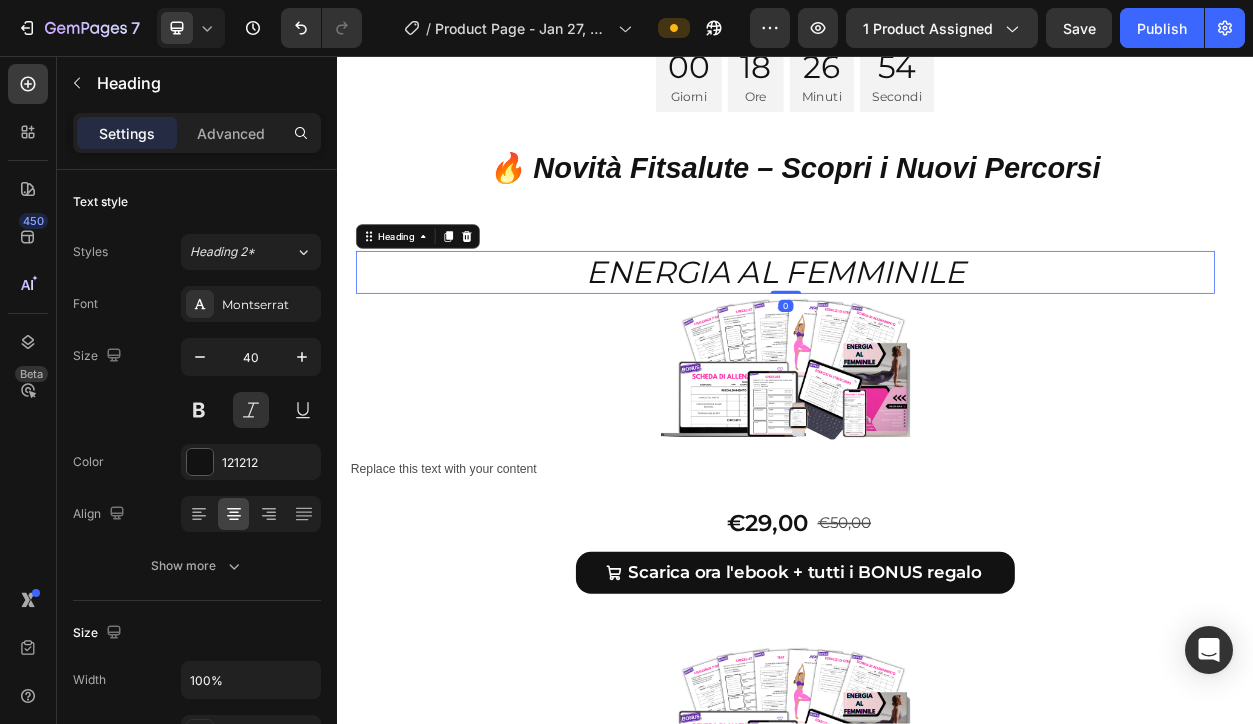 scroll, scrollTop: 8734, scrollLeft: 0, axis: vertical 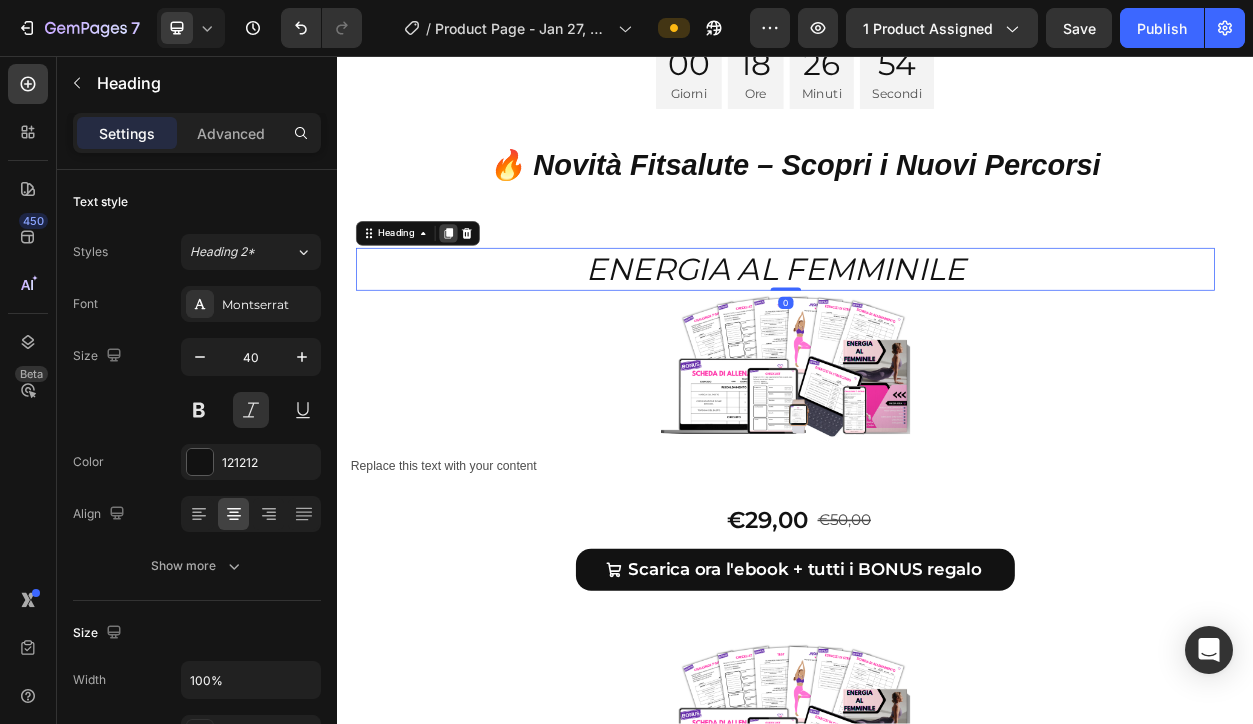 click 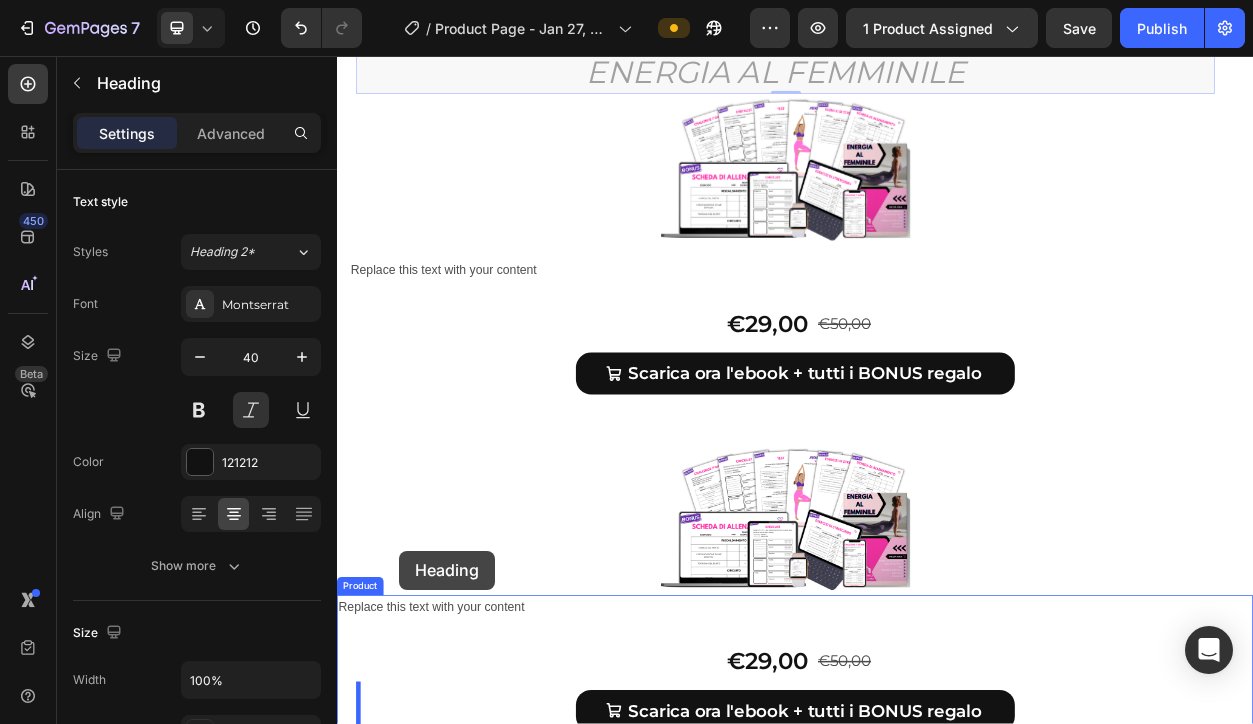 scroll, scrollTop: 9375, scrollLeft: 0, axis: vertical 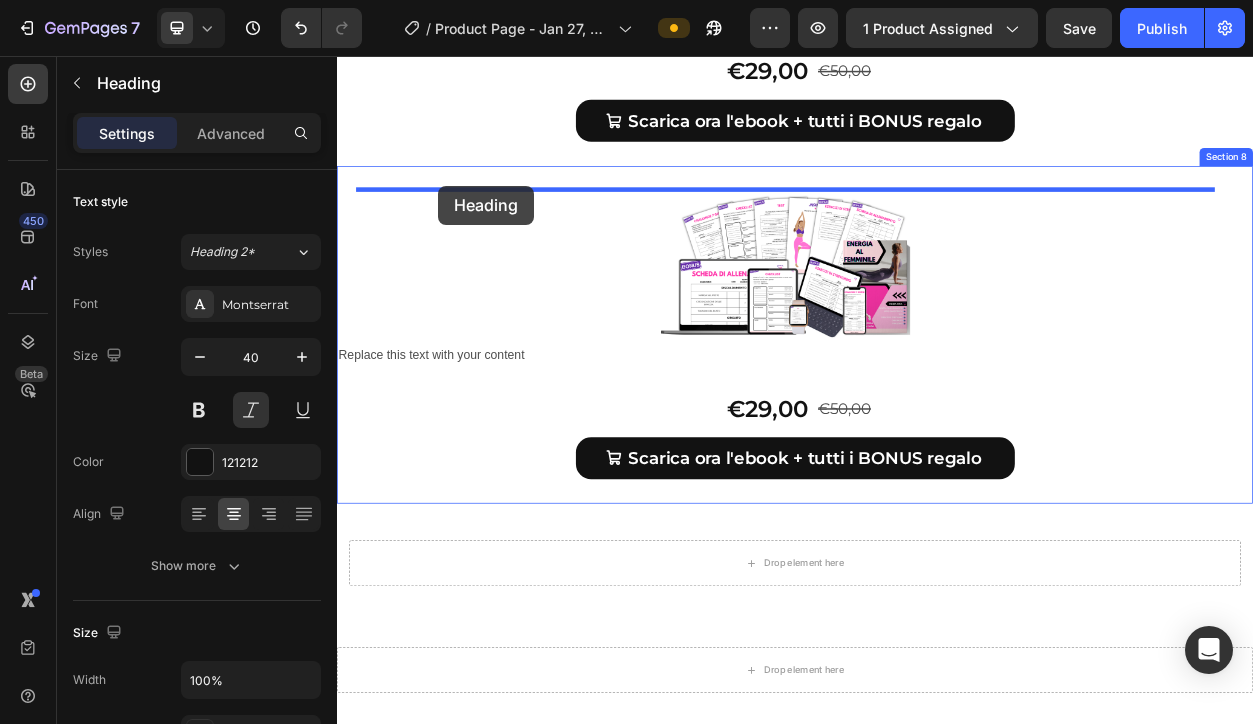 drag, startPoint x: 378, startPoint y: 342, endPoint x: 469, endPoint y: 226, distance: 147.43474 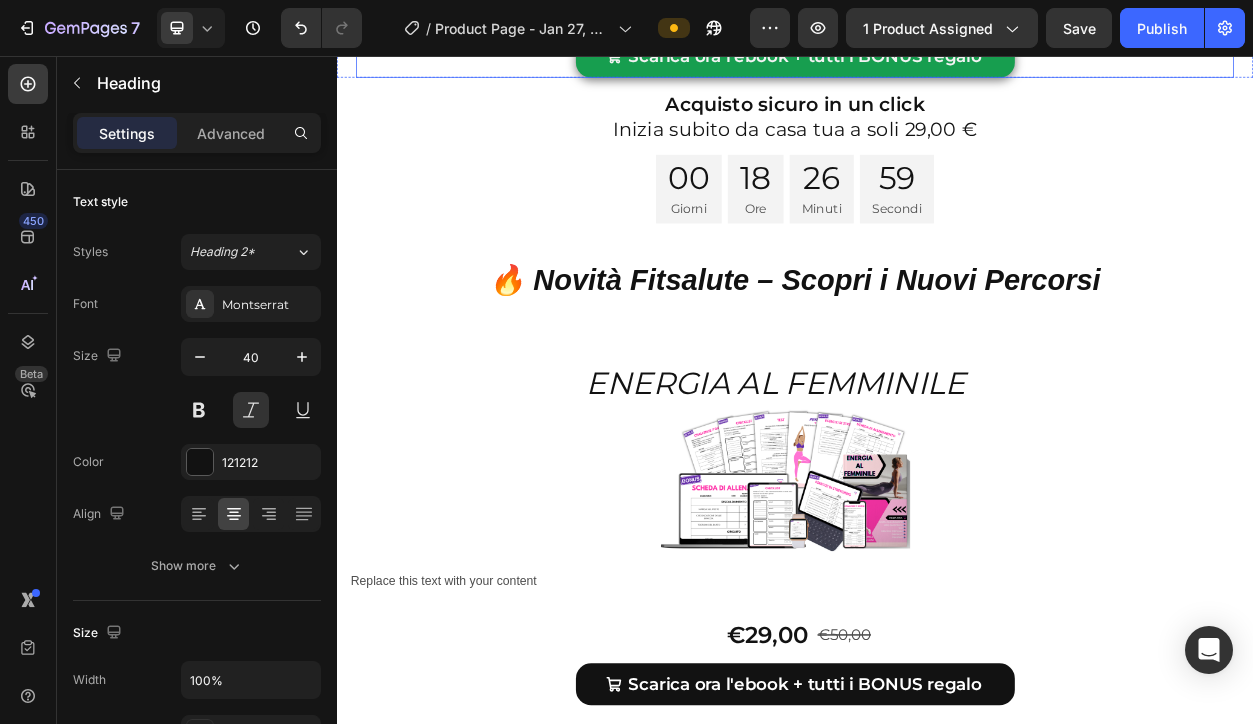 scroll, scrollTop: 8596, scrollLeft: 0, axis: vertical 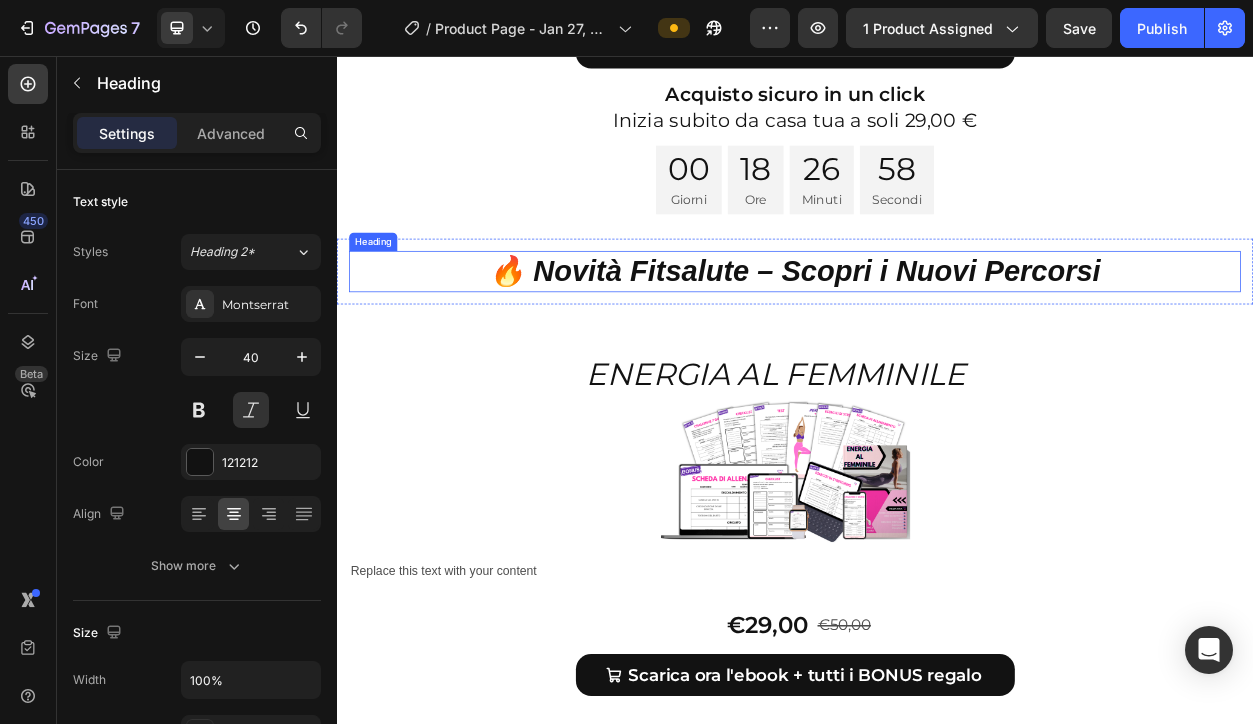 click on "🔥 Novità Fitsalute – Scopri i Nuovi Percorsi" at bounding box center (937, 338) 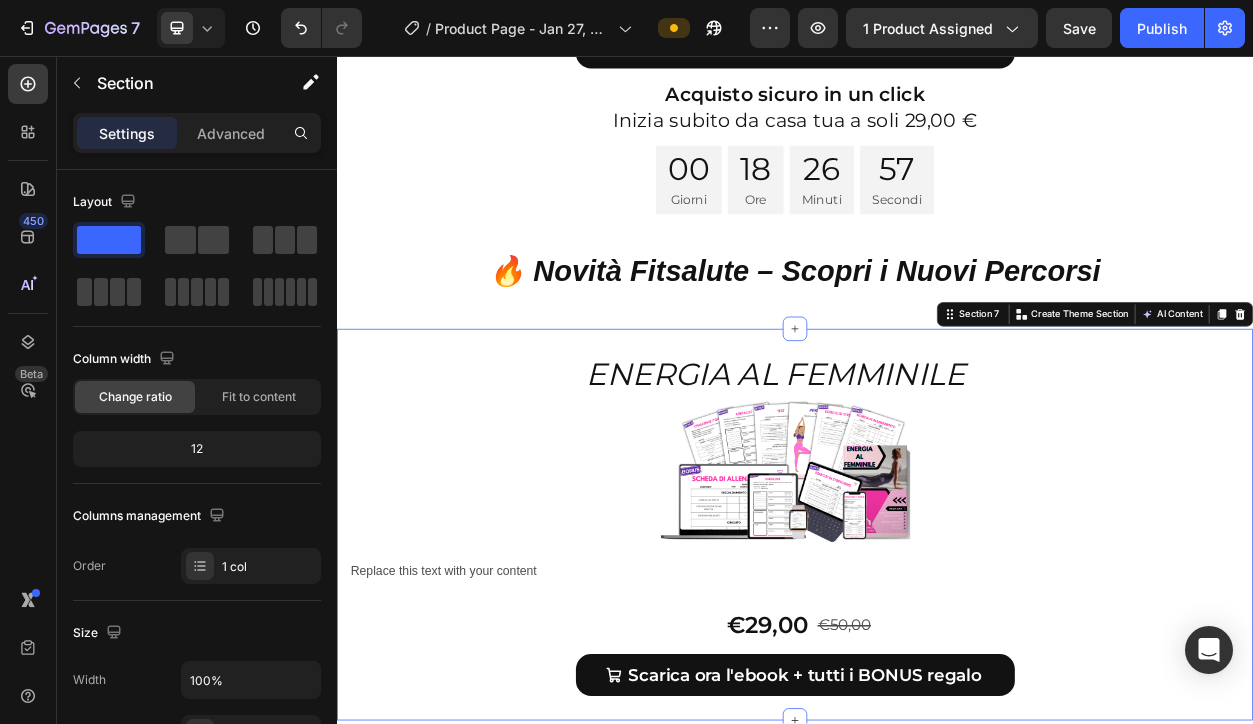 click on "ENERGIA AL FEMMINILE Heading Image Replace this text with your content Text Block Row €29,00 Product Price Product Price €50,00 Product Price Product Price Row
Scarica ora l'ebook + tutti i BONUS regalo   Add to Cart Product Section 7   You can create reusable sections Create Theme Section AI Content Write with GemAI What would you like to describe here? Tone and Voice Persuasive Product Show more Generate" at bounding box center (937, 671) 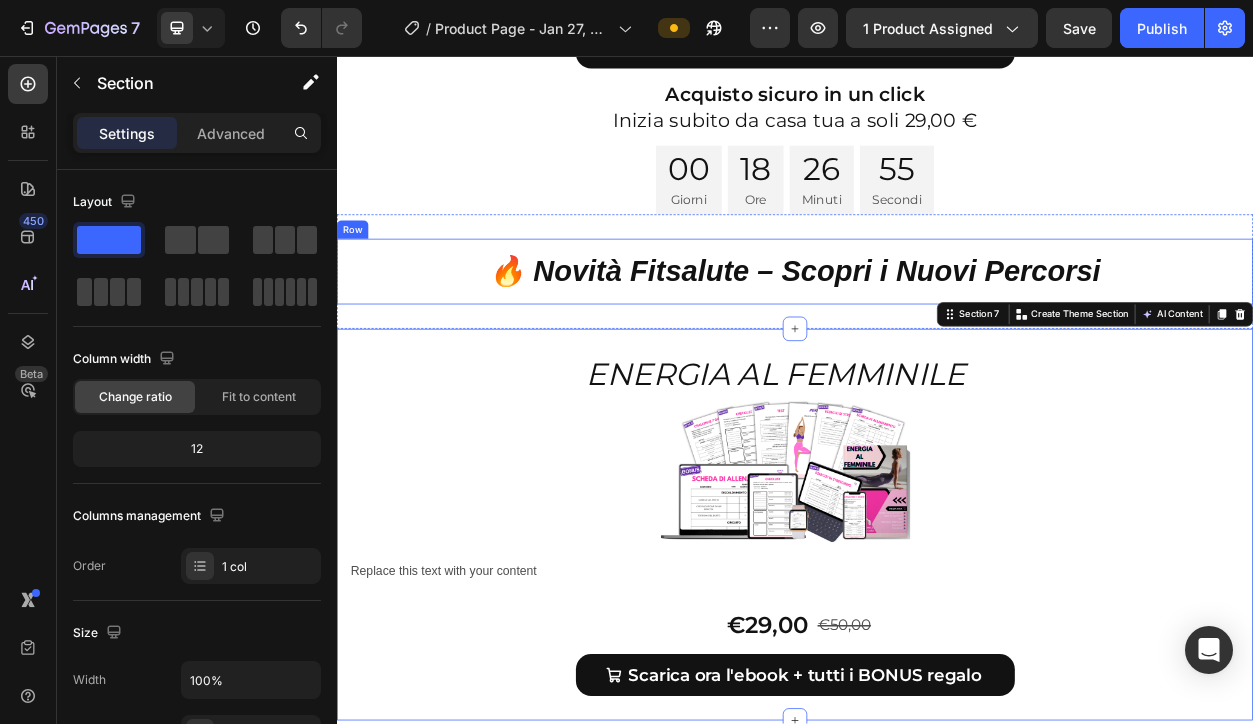 click on "🔥 Novità Fitsalute – Scopri i Nuovi Percorsi Heading Row" at bounding box center (937, 338) 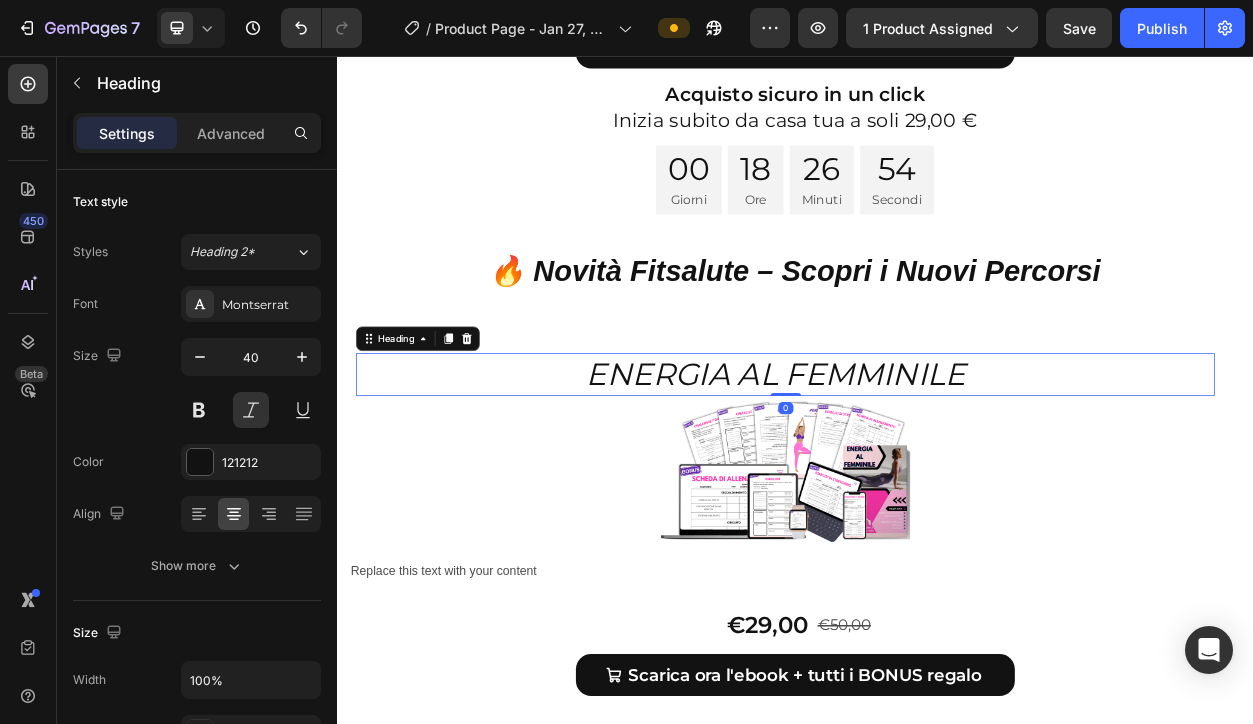 click on "ENERGIA AL FEMMINILE" at bounding box center (912, 474) 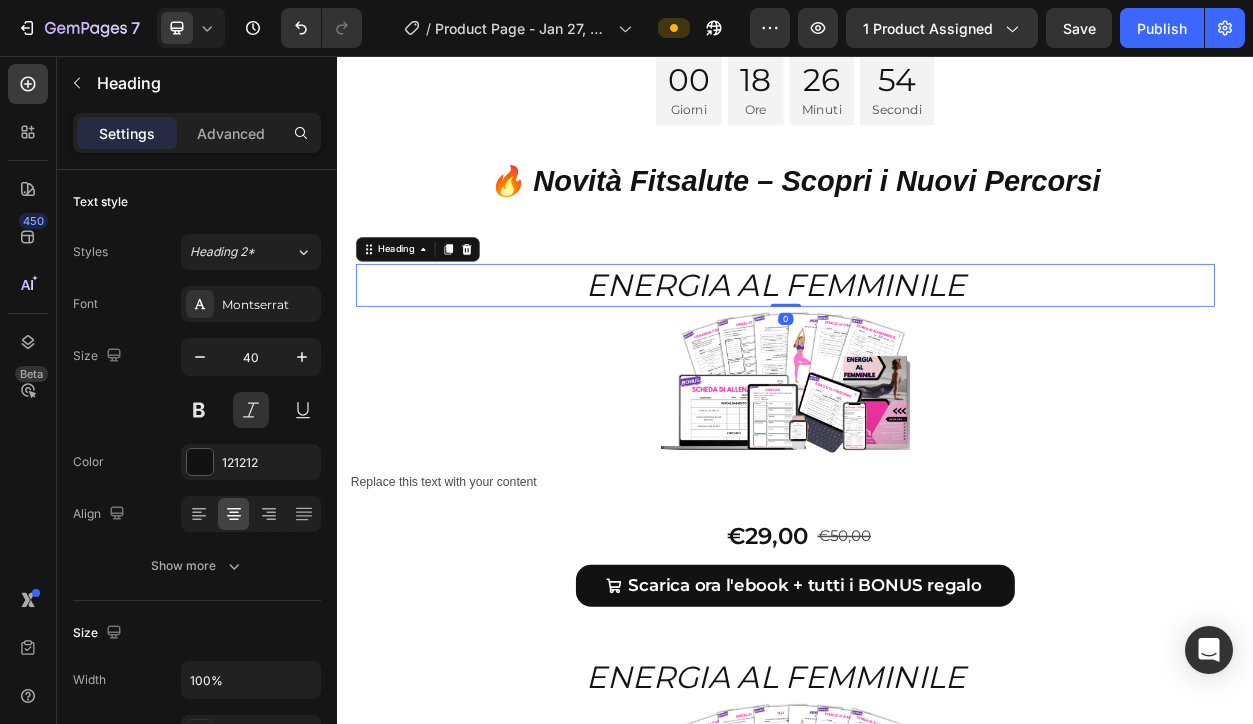 scroll, scrollTop: 8724, scrollLeft: 0, axis: vertical 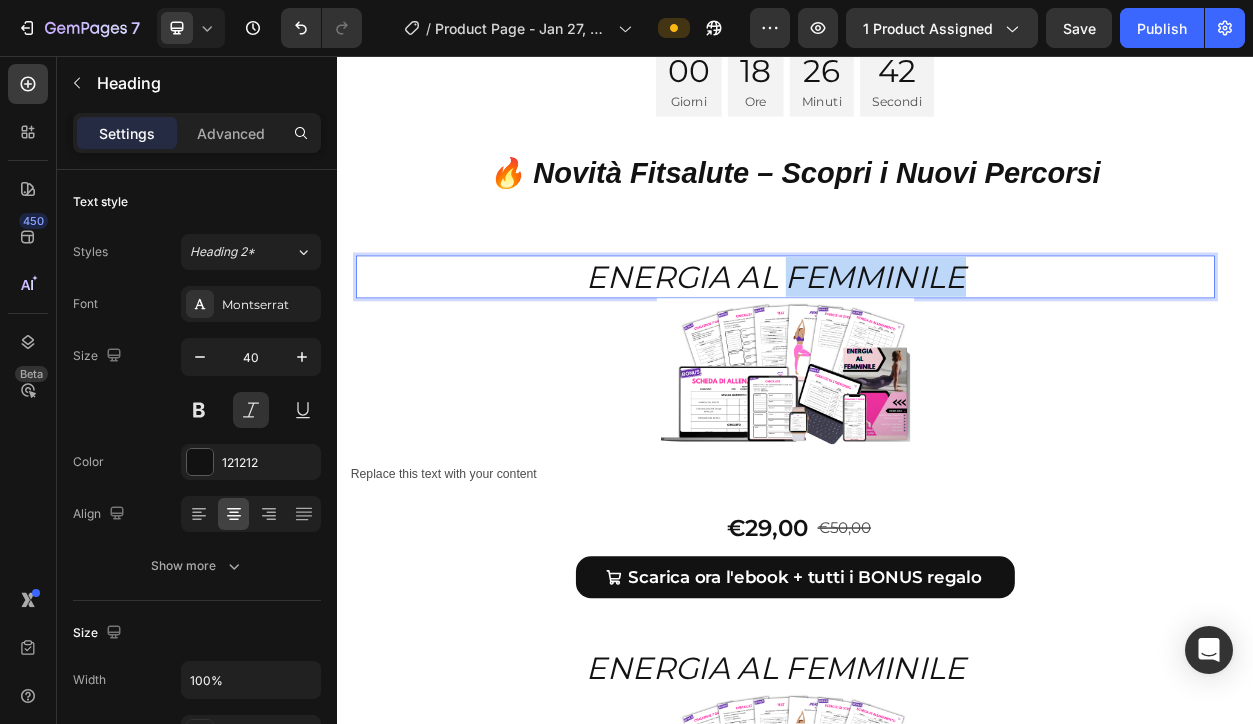 click on "ENERGIA AL FEMMINILE" at bounding box center (912, 346) 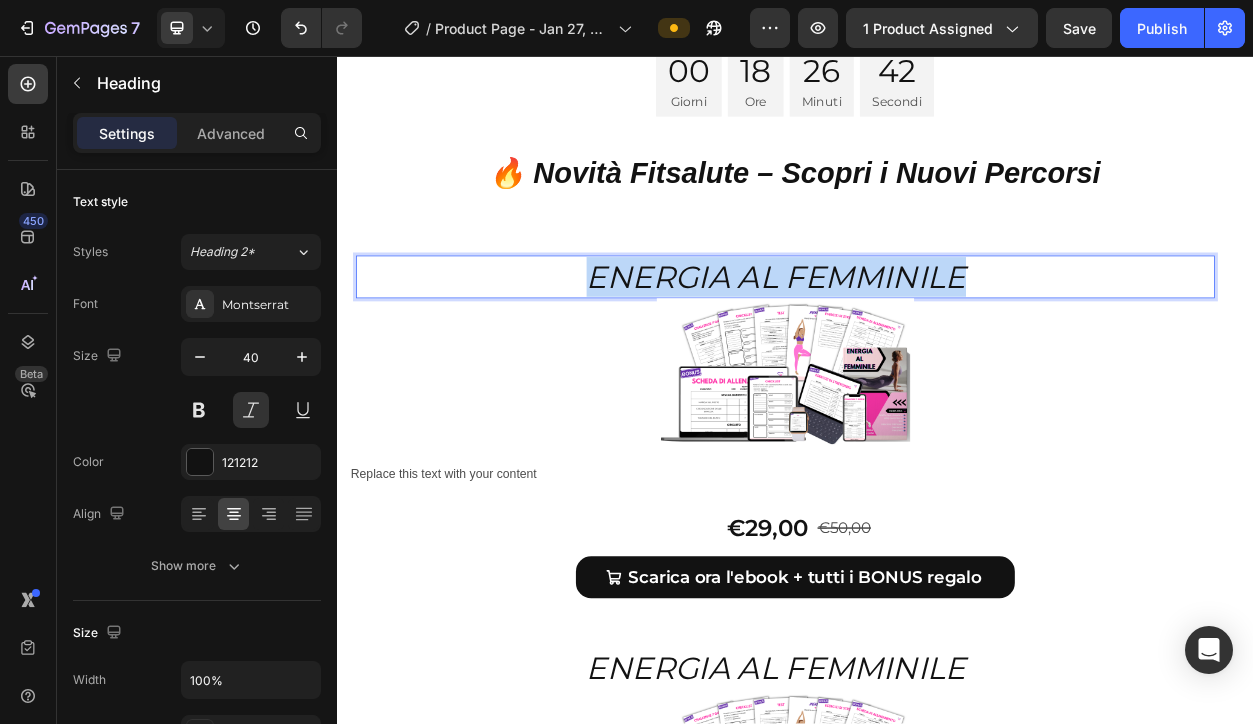 click on "ENERGIA AL FEMMINILE" at bounding box center [912, 346] 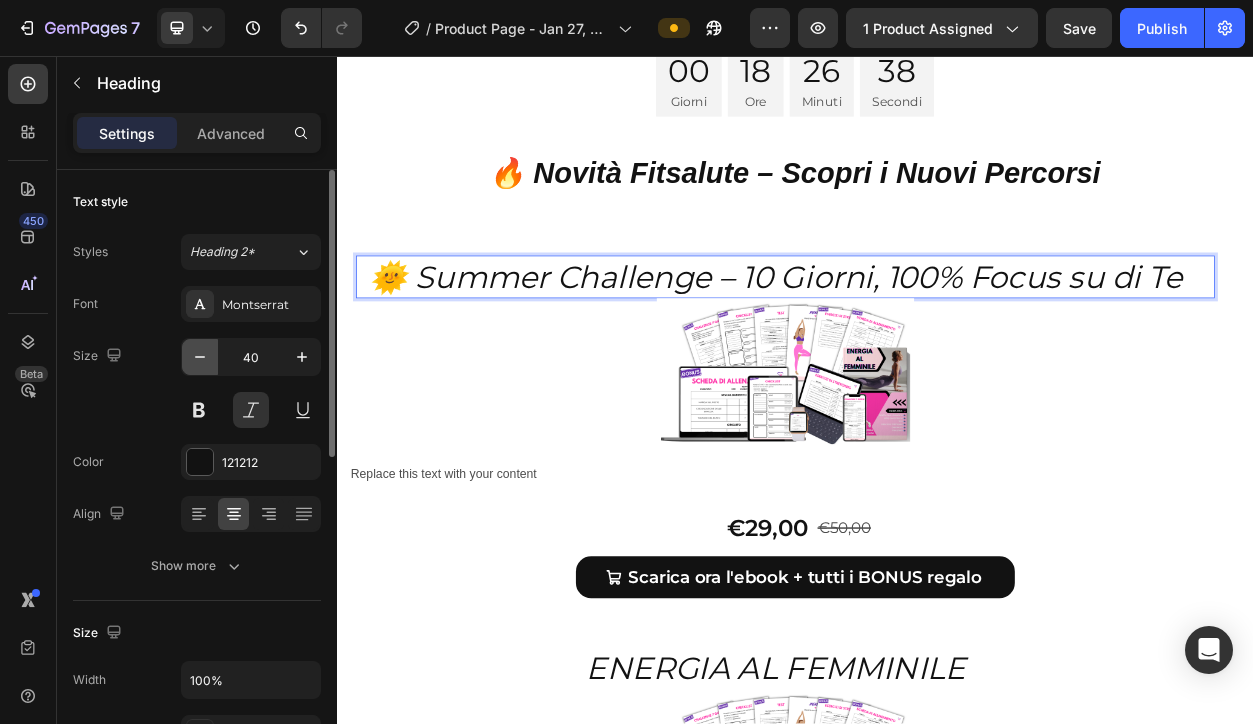 click 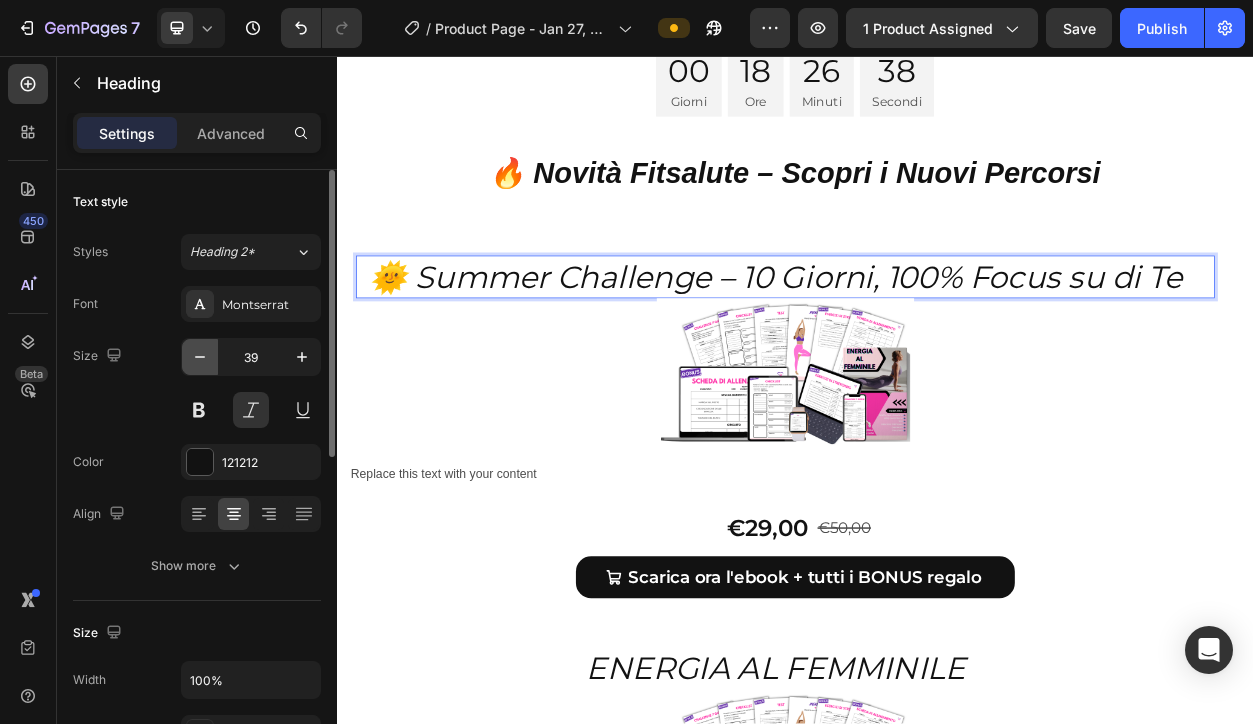 click 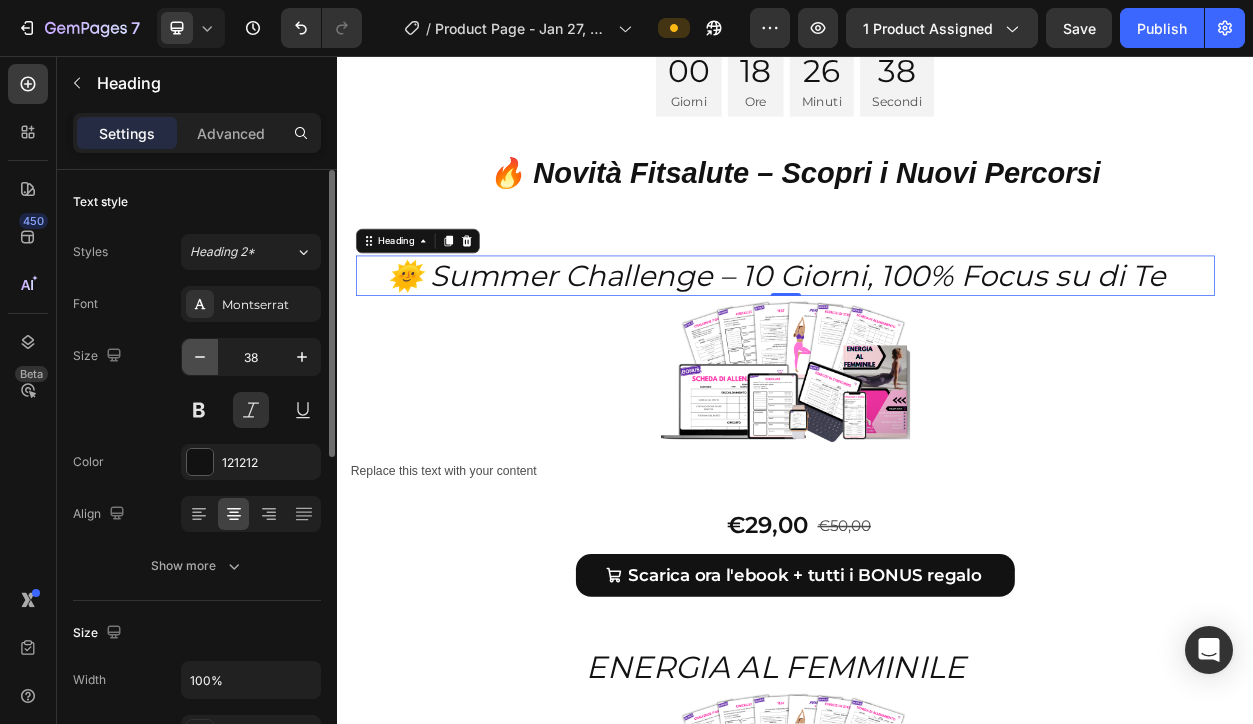 click 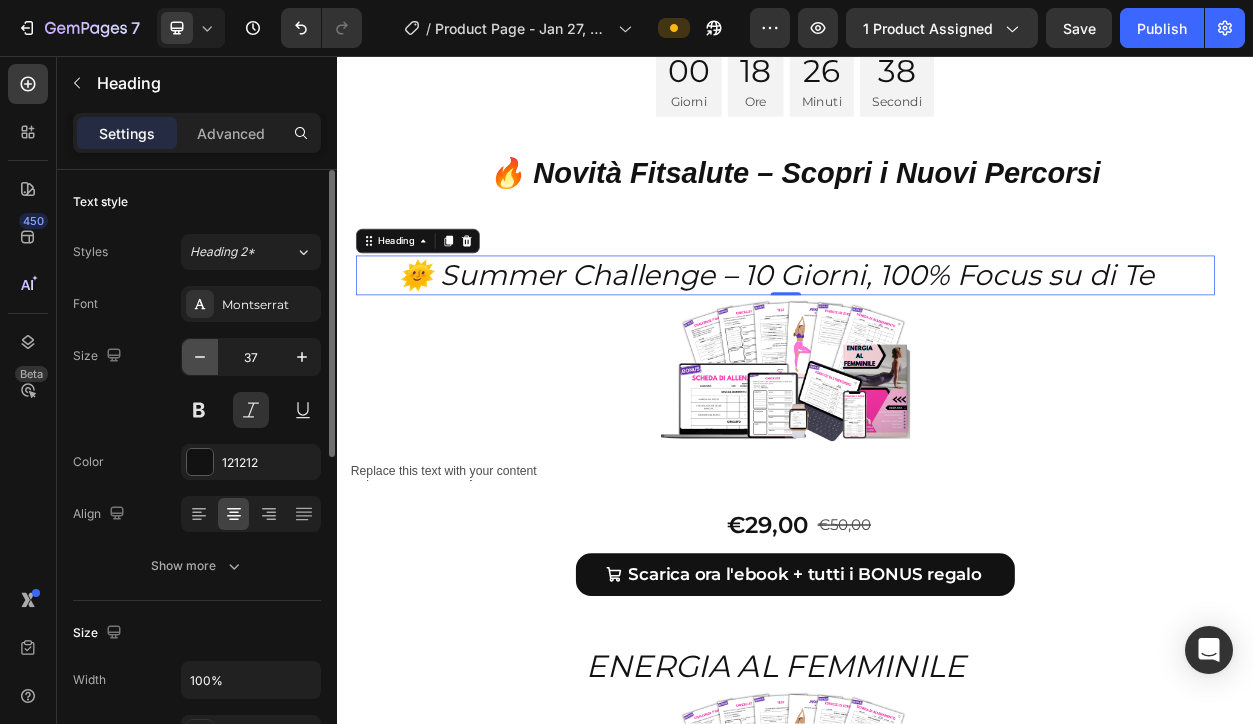 click 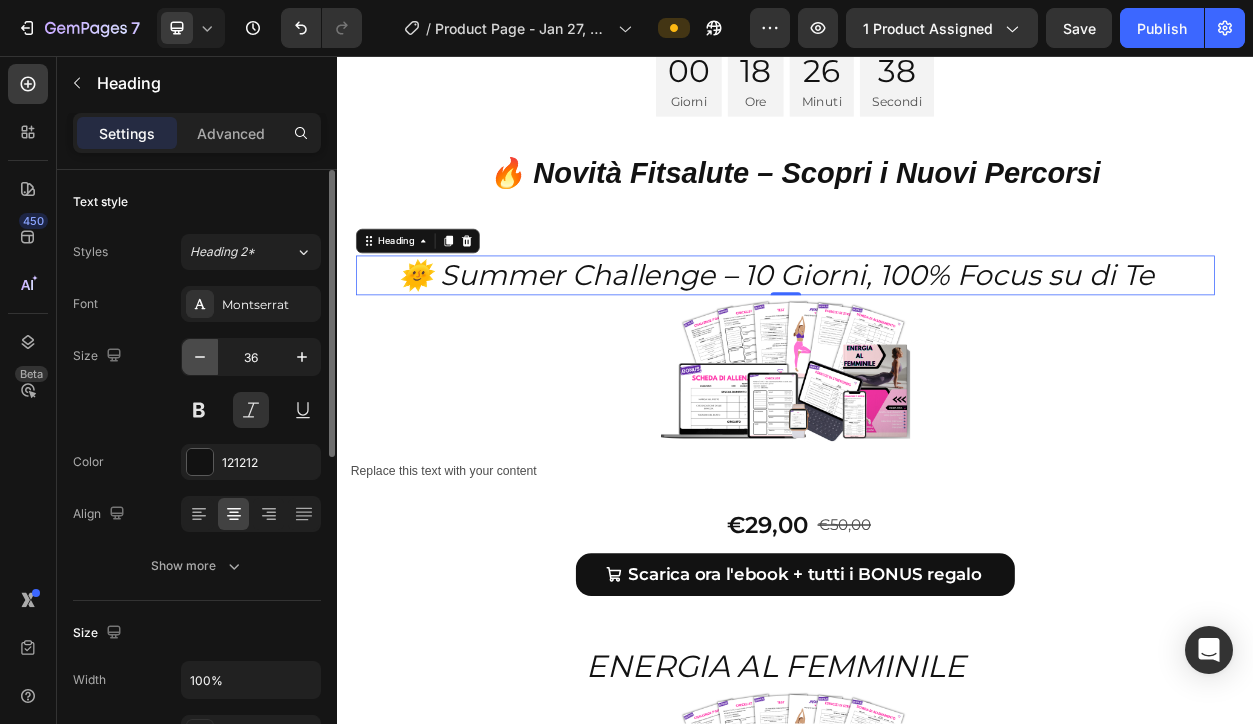 click 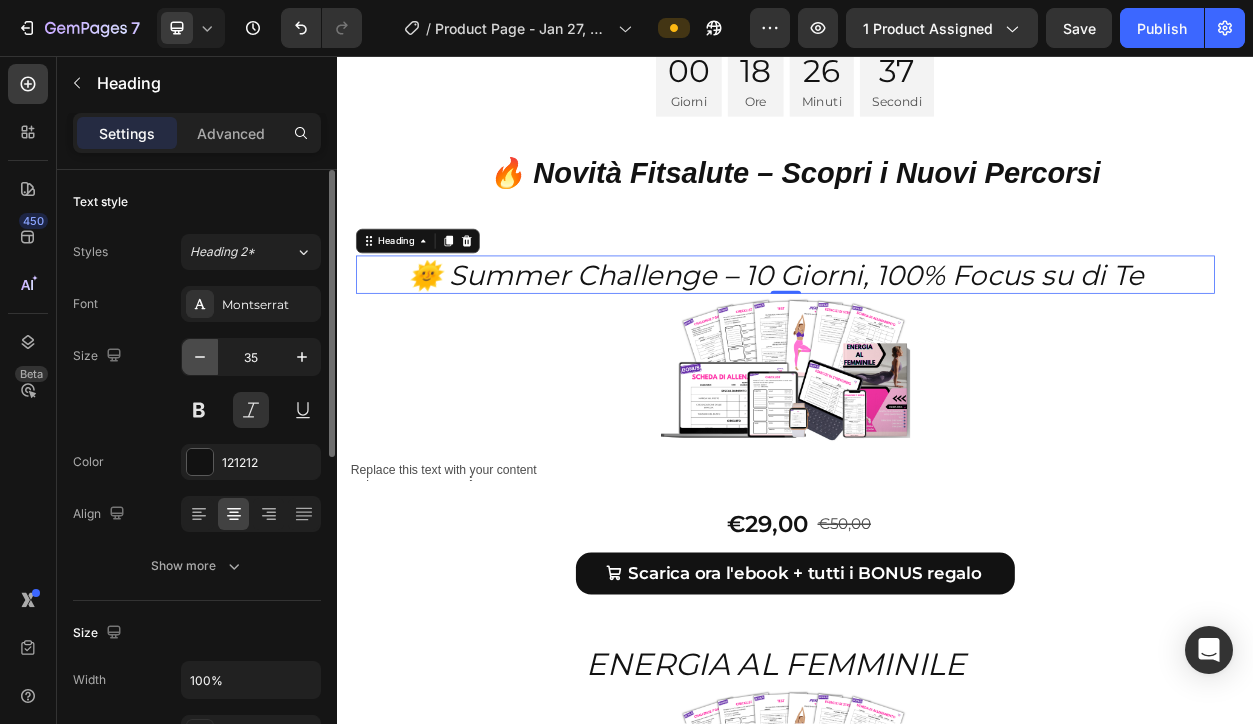 click 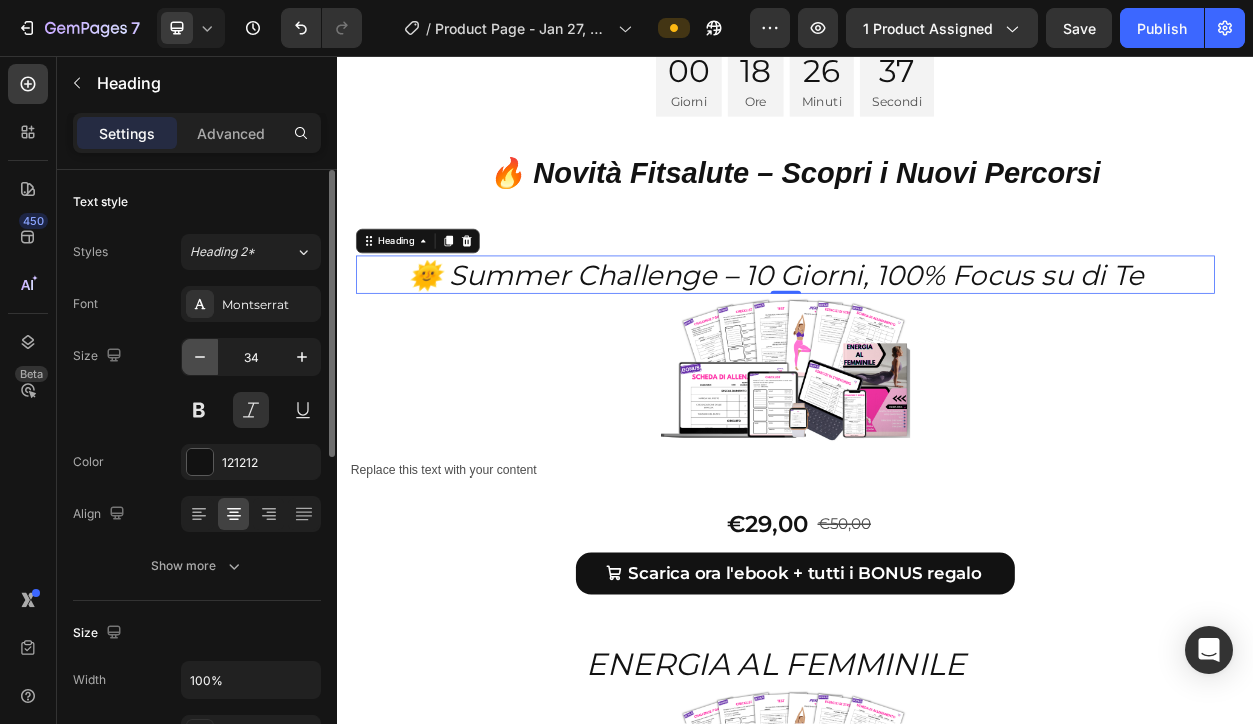 click 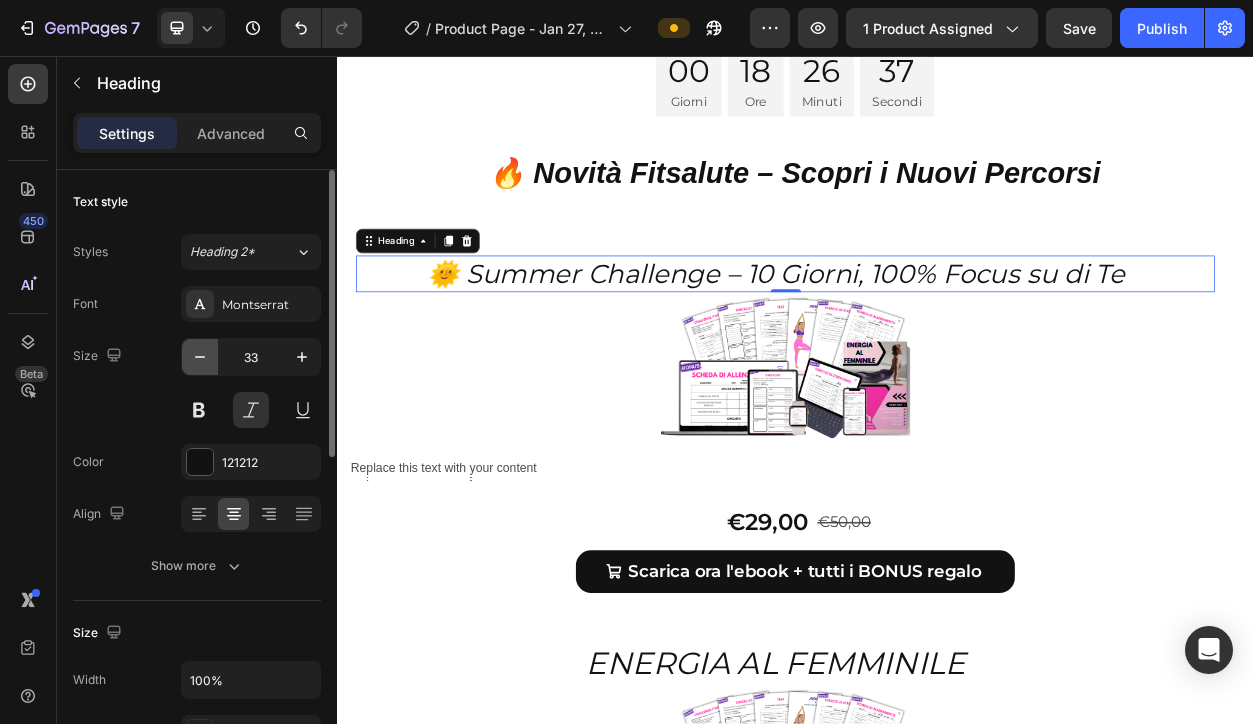 click 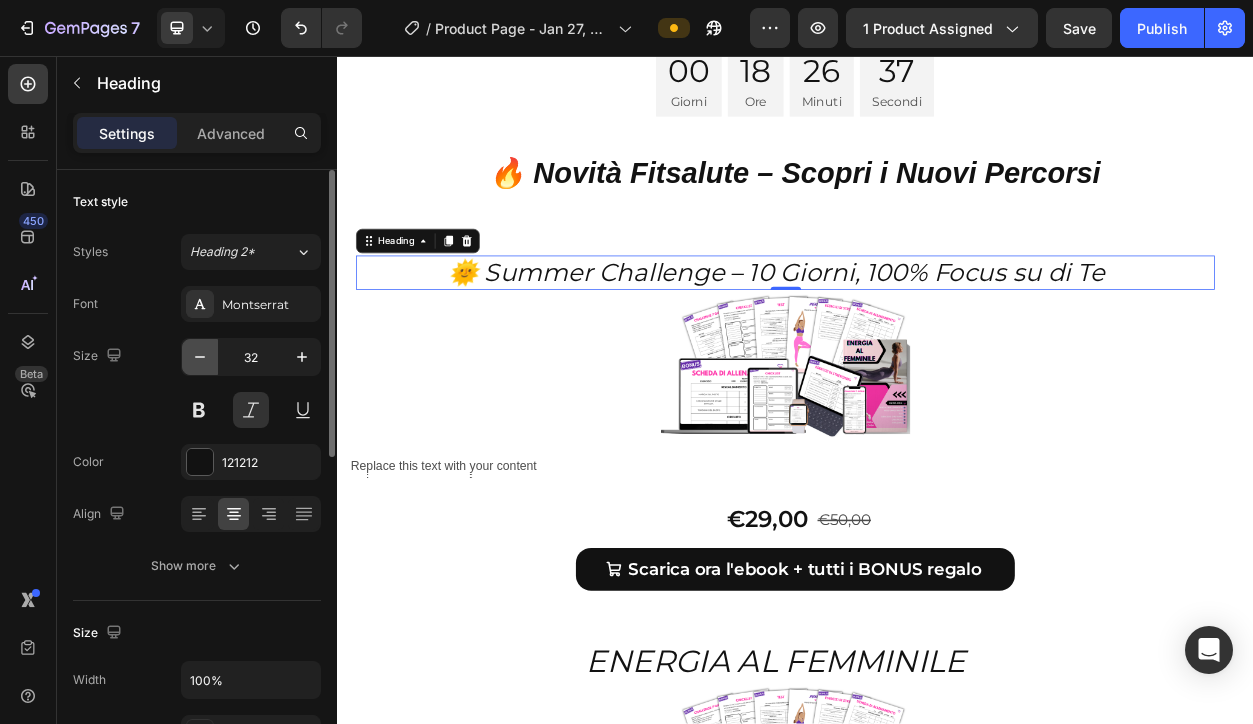 click 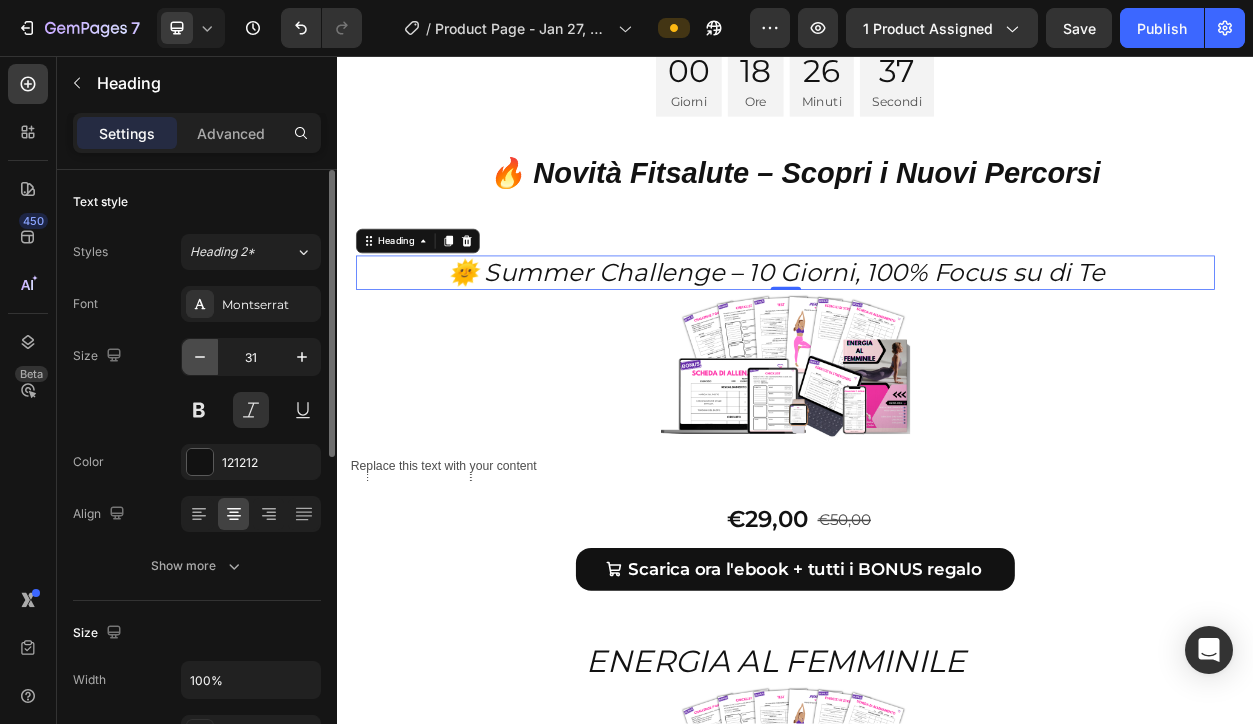 click 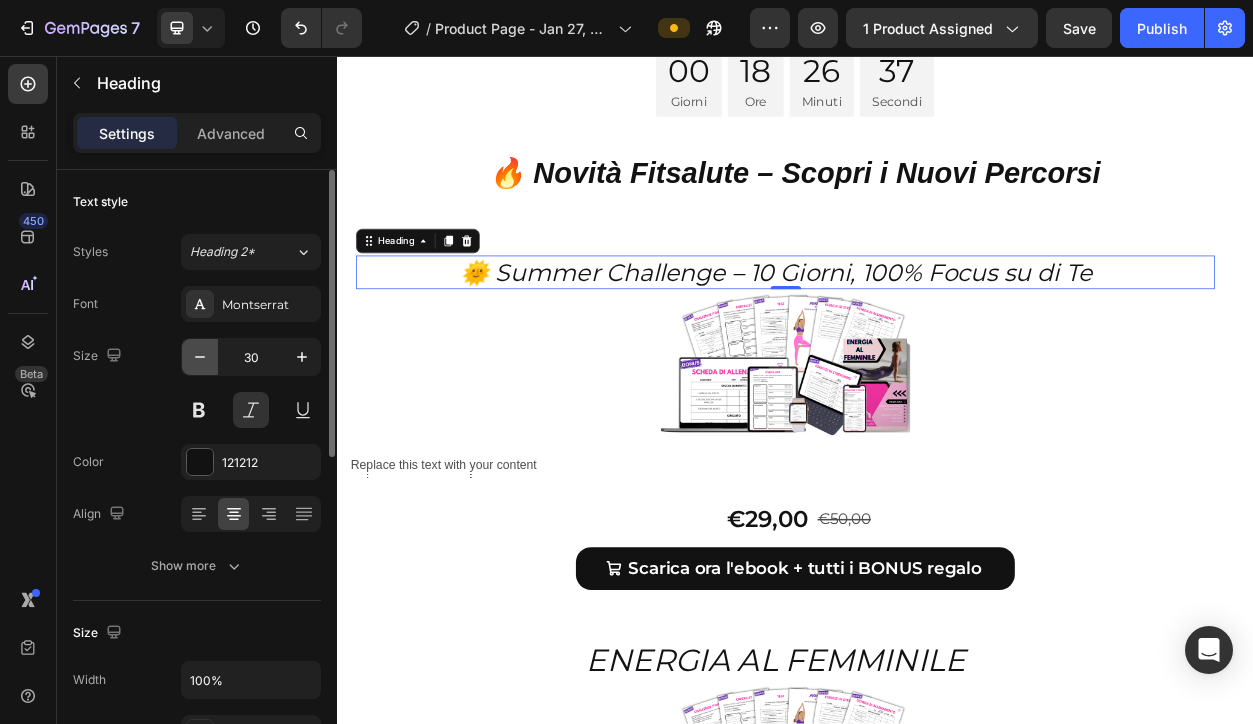 click 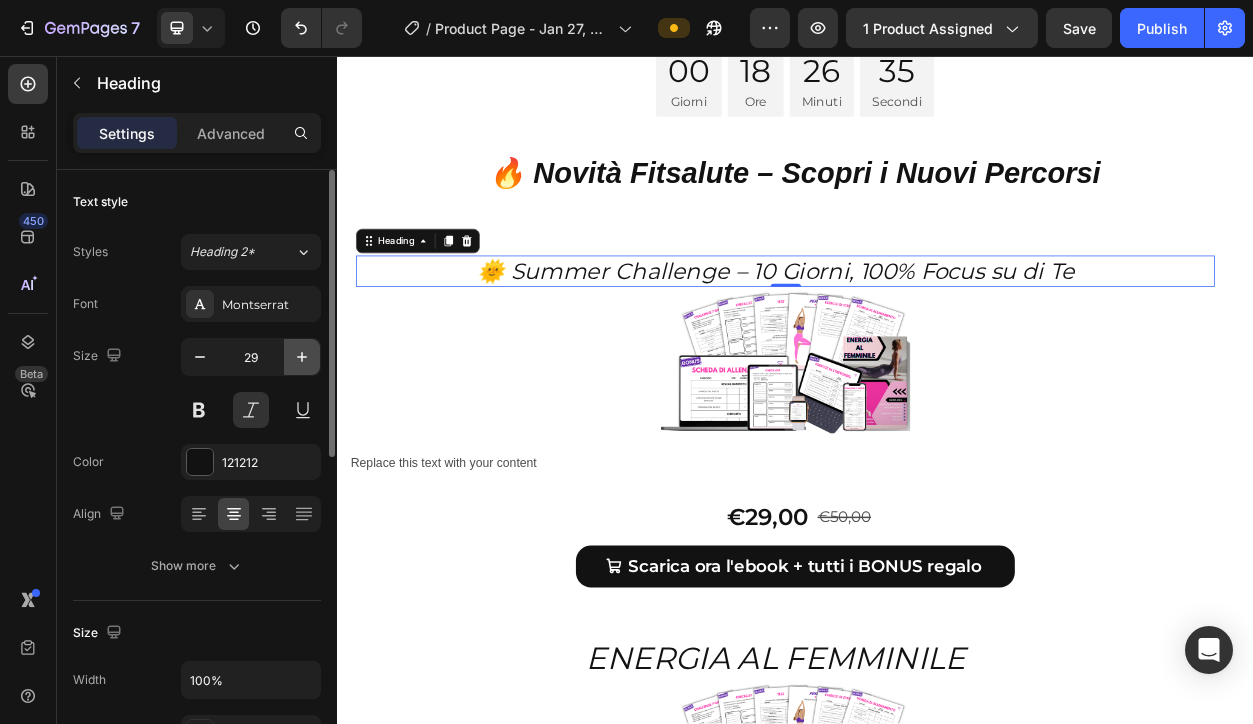 click 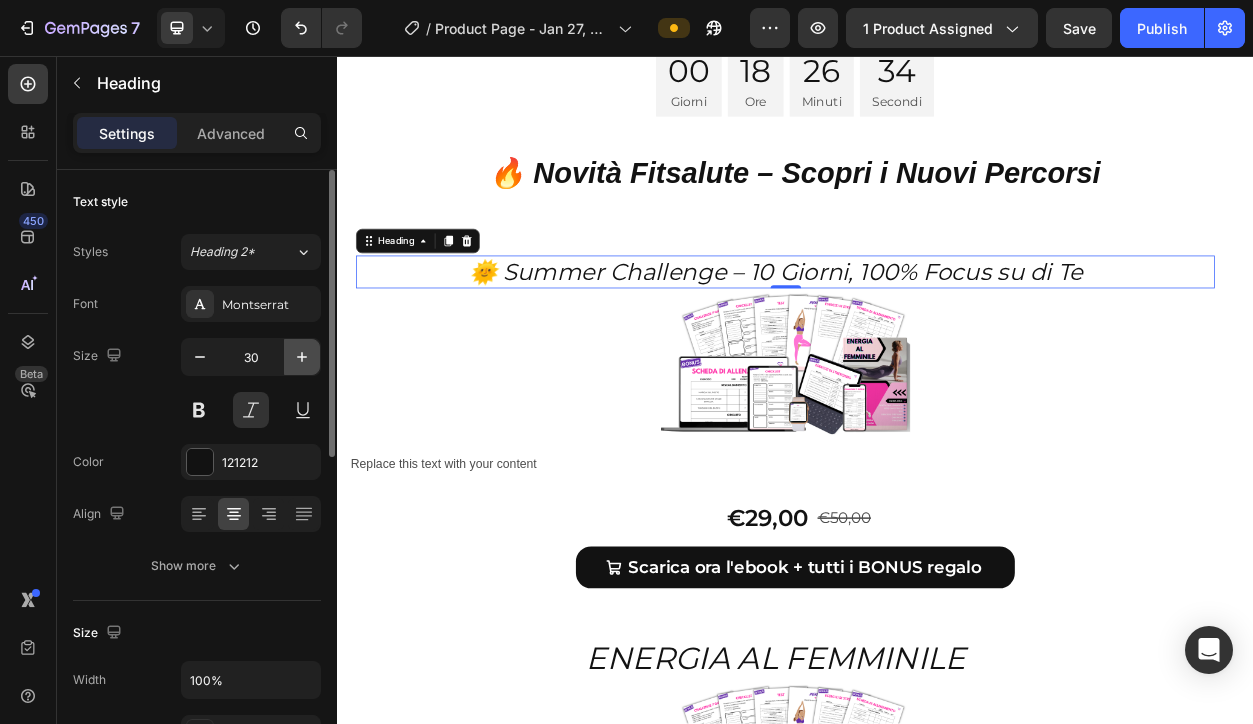 click 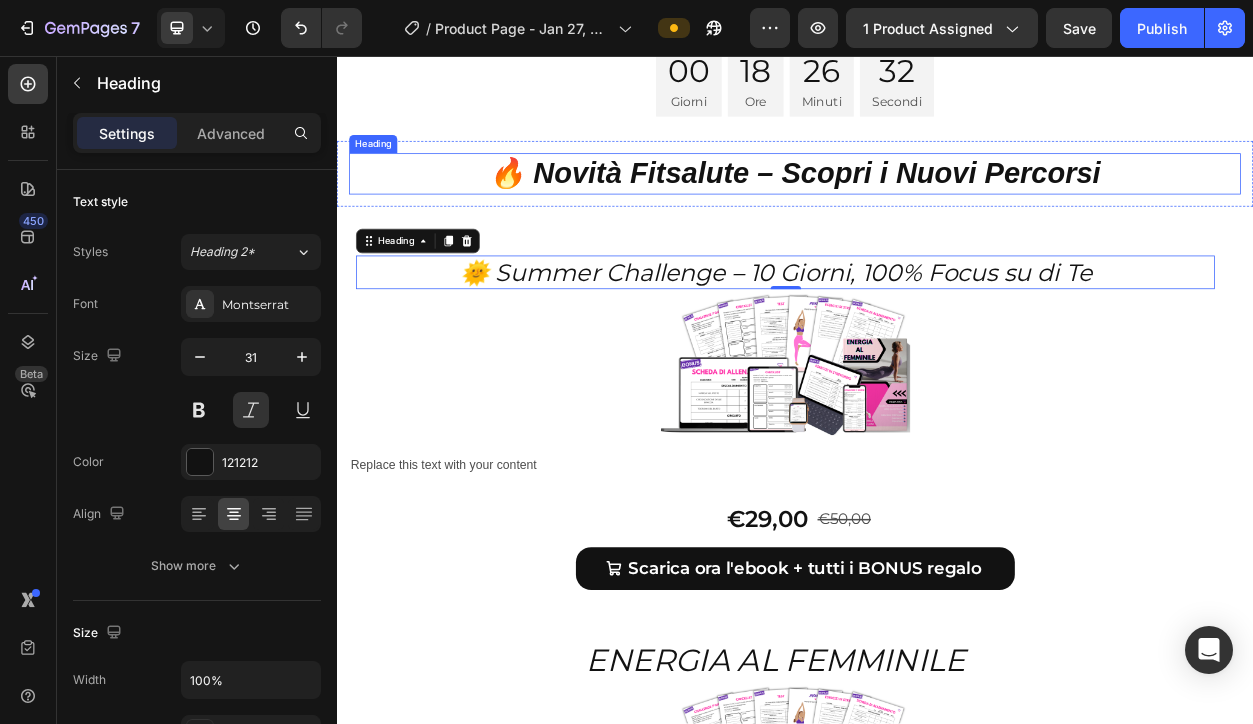 click on "🔥 Novità Fitsalute – Scopri i Nuovi Percorsi" at bounding box center (937, 210) 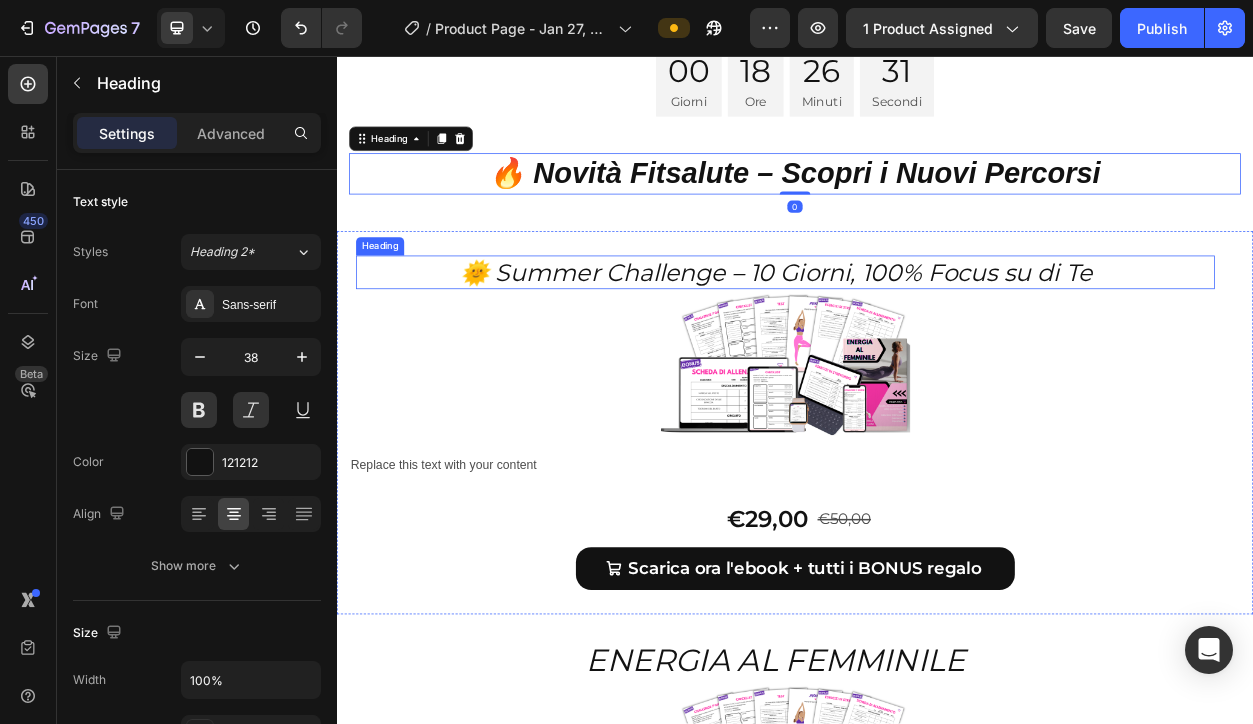 click on "🌞 Summer Challenge – 10 Giorni, 100% Focus su di Te" at bounding box center [912, 340] 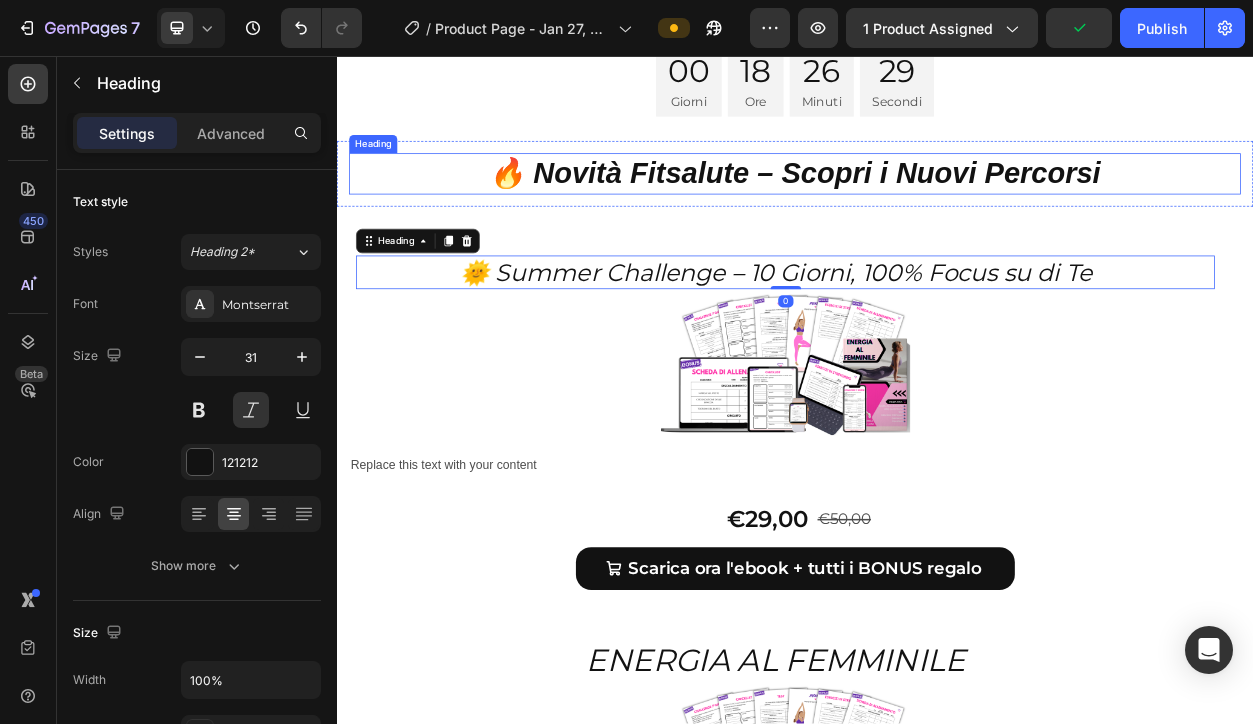 click on "🔥 Novità Fitsalute – Scopri i Nuovi Percorsi" at bounding box center [937, 210] 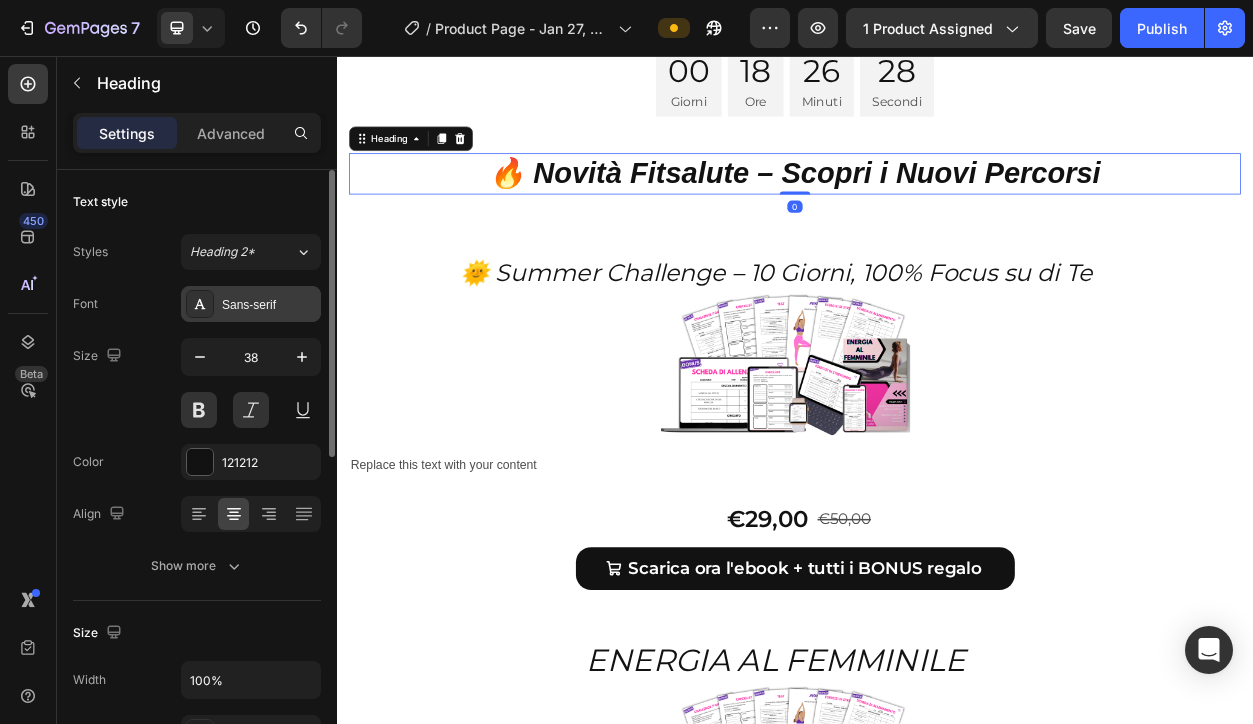 click on "Sans-serif" at bounding box center (269, 305) 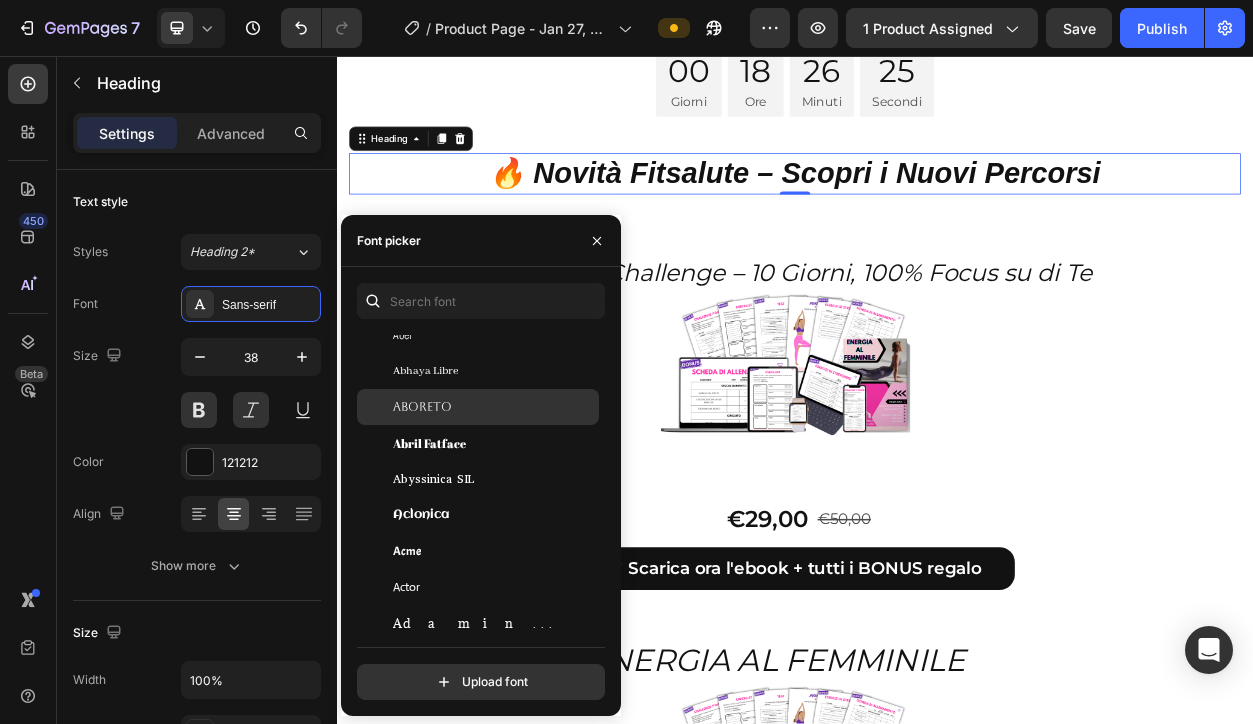 scroll, scrollTop: 213, scrollLeft: 0, axis: vertical 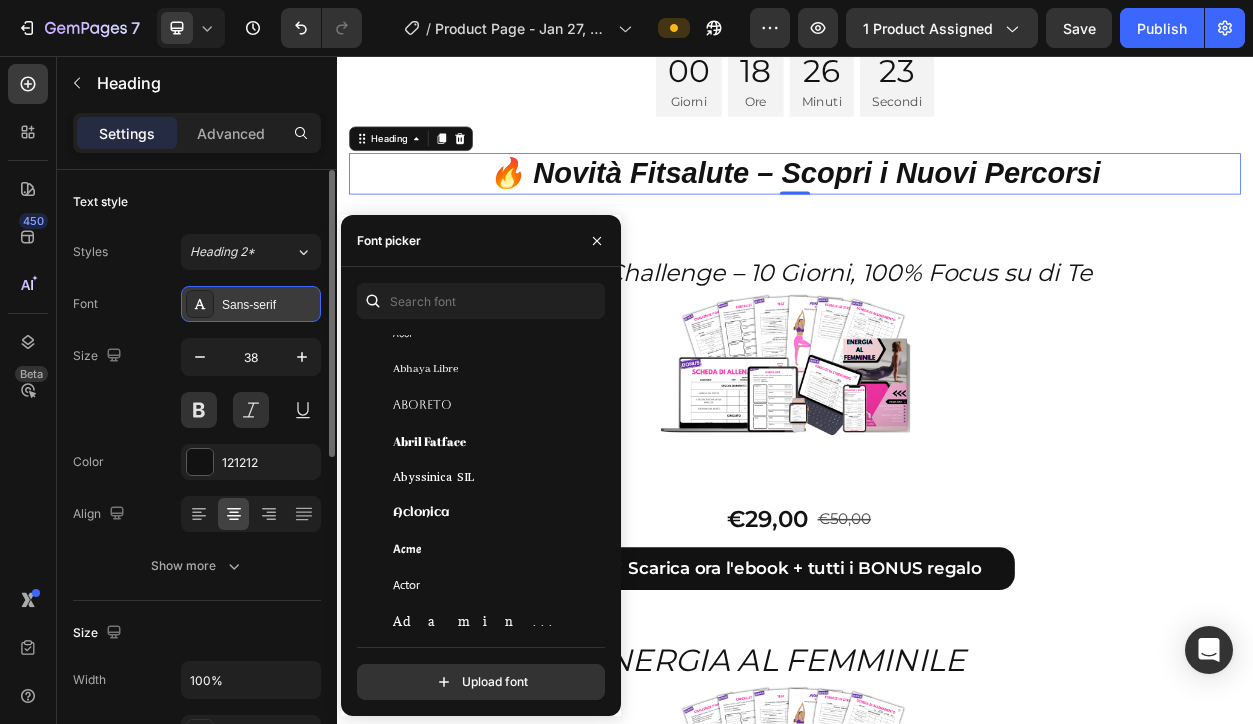 click on "Sans-serif" at bounding box center [269, 305] 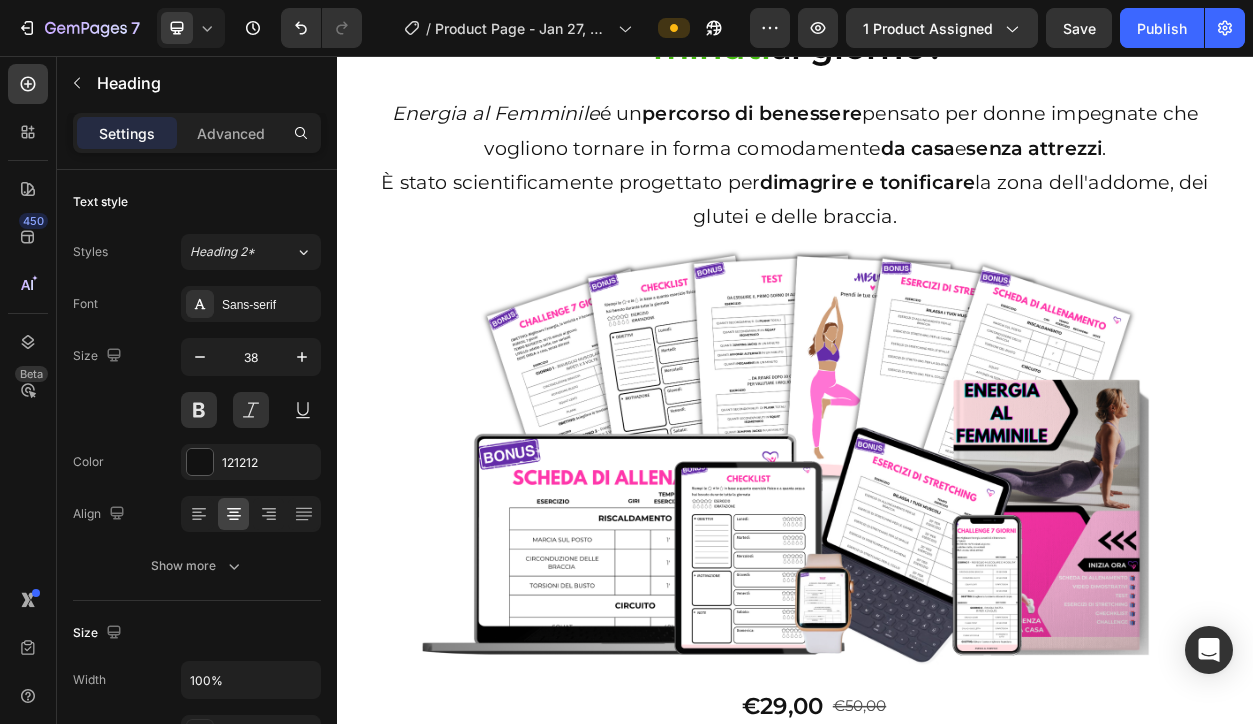 scroll, scrollTop: 43, scrollLeft: 0, axis: vertical 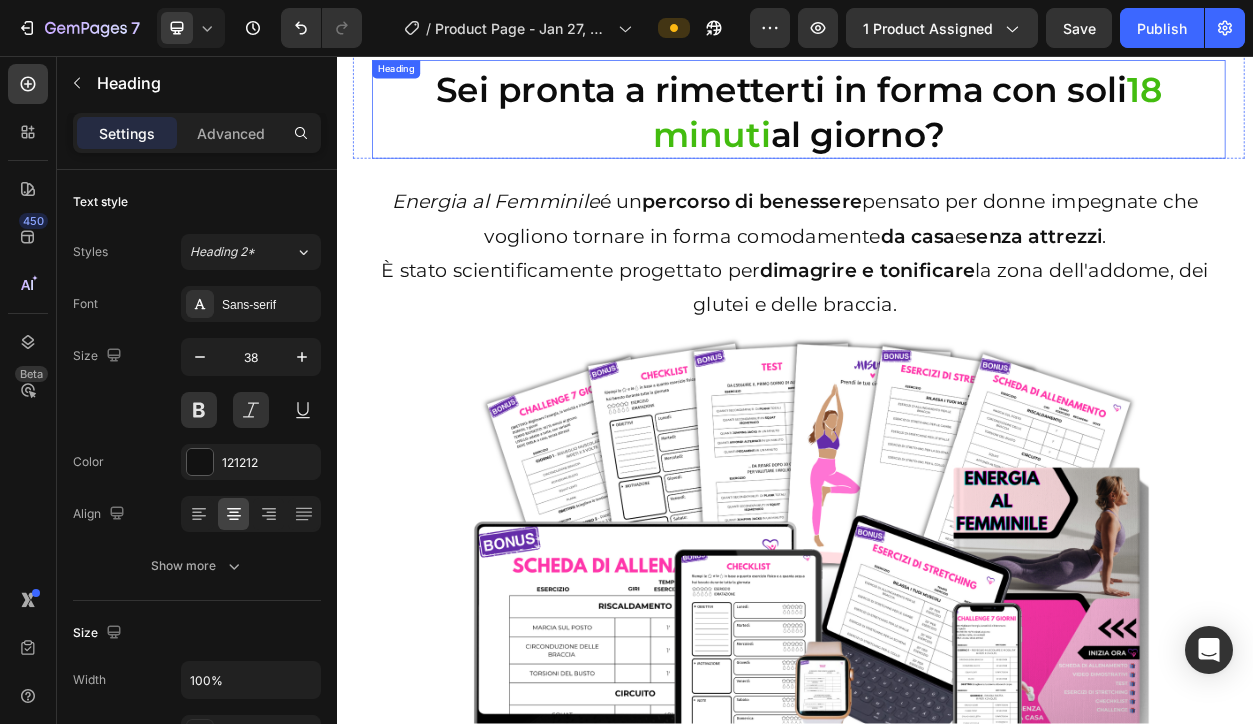 click on "Sei pronta a rimetterti in forma con soli" at bounding box center [919, 100] 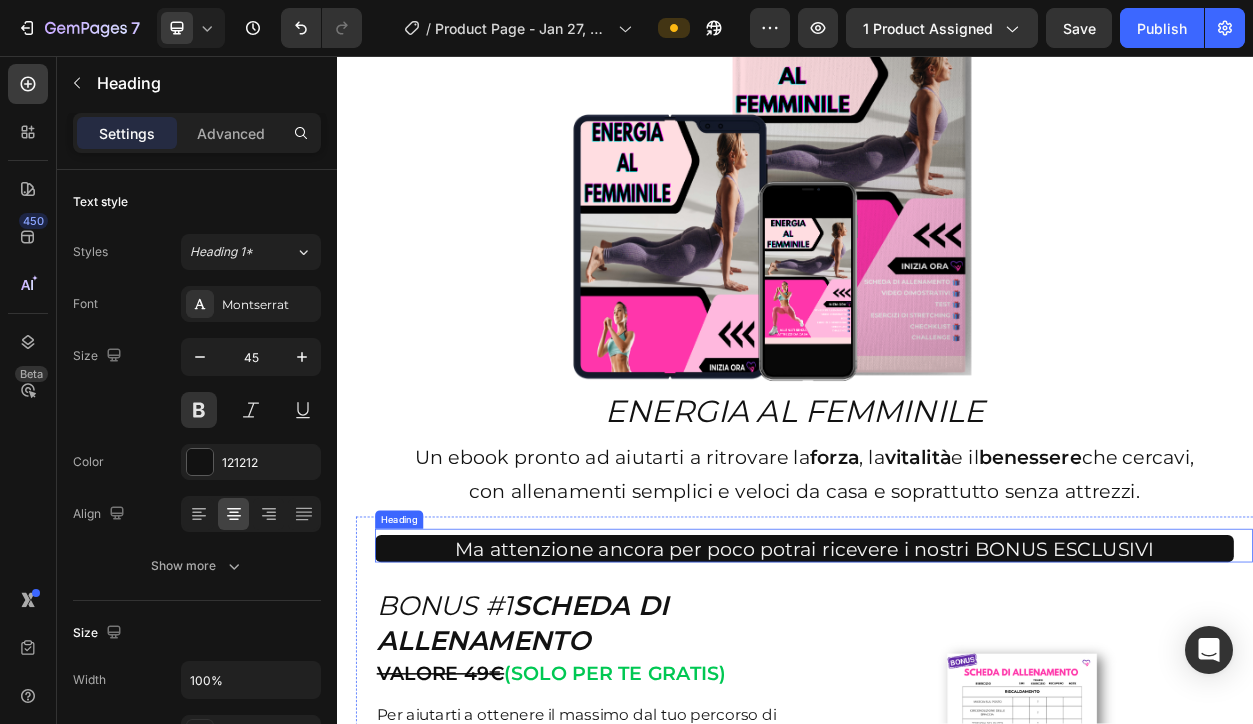 scroll, scrollTop: 5029, scrollLeft: 0, axis: vertical 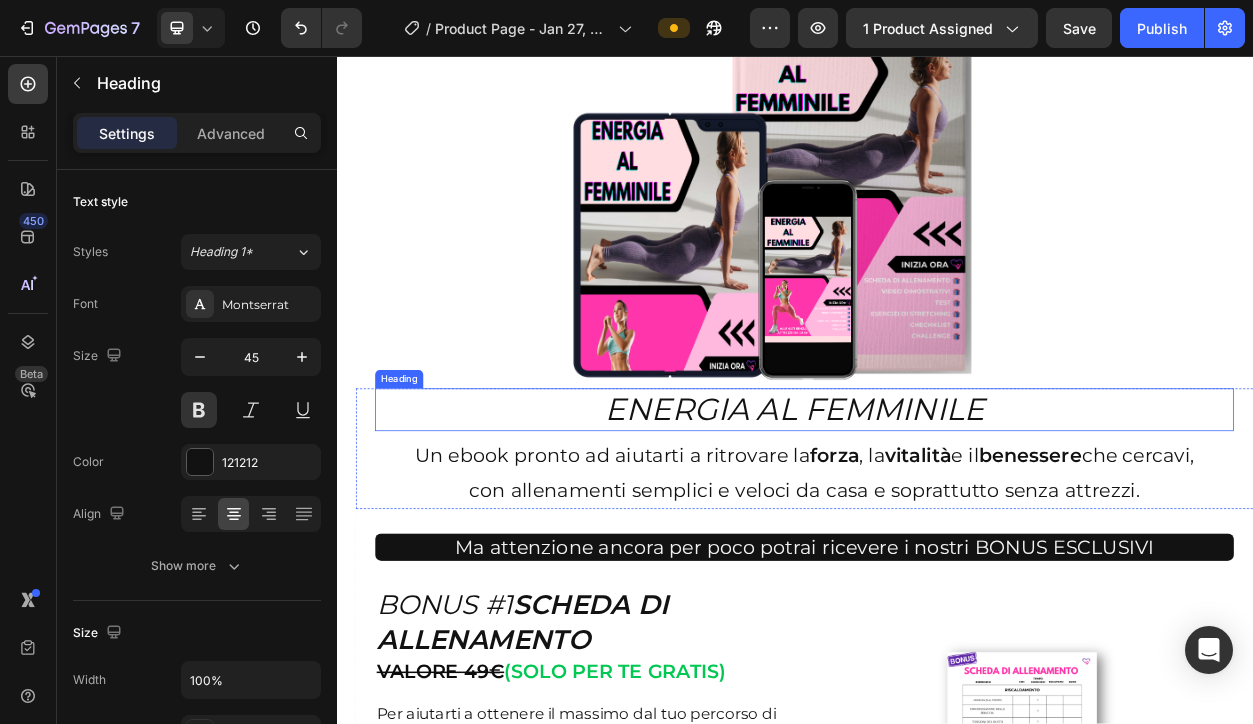 click on "ENERGIA AL FEMMINILE" at bounding box center (937, 520) 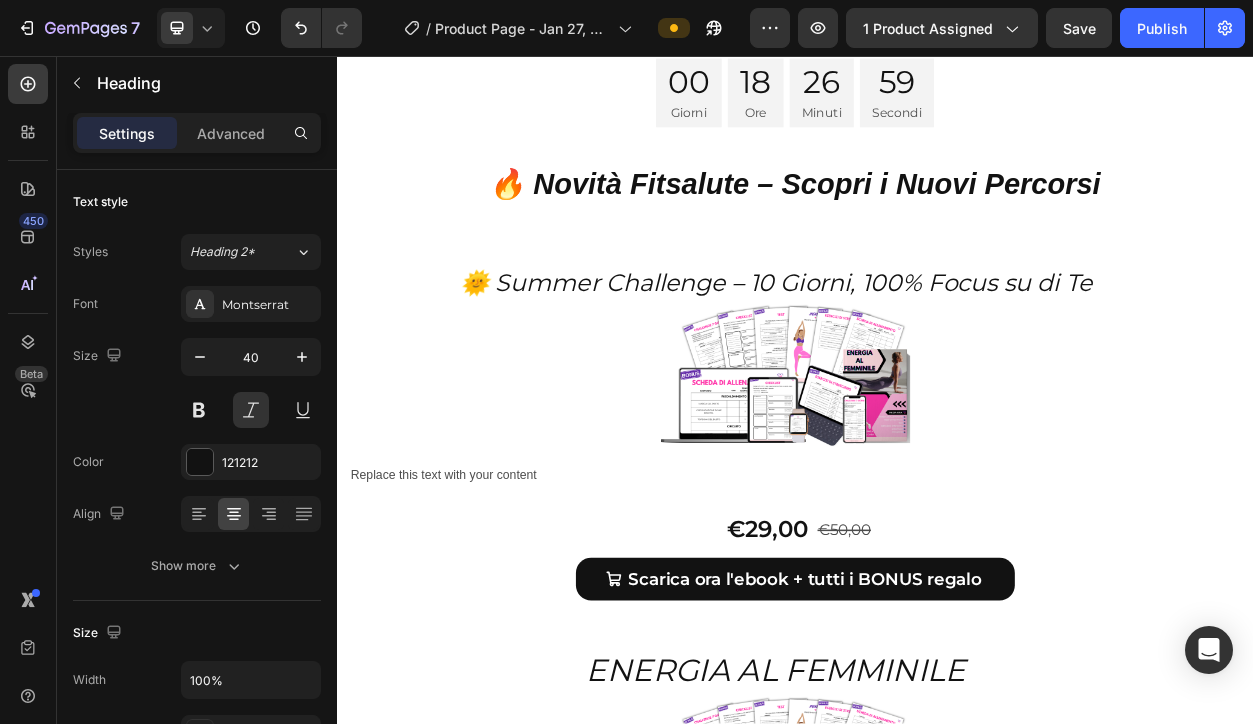 scroll, scrollTop: 10120, scrollLeft: 0, axis: vertical 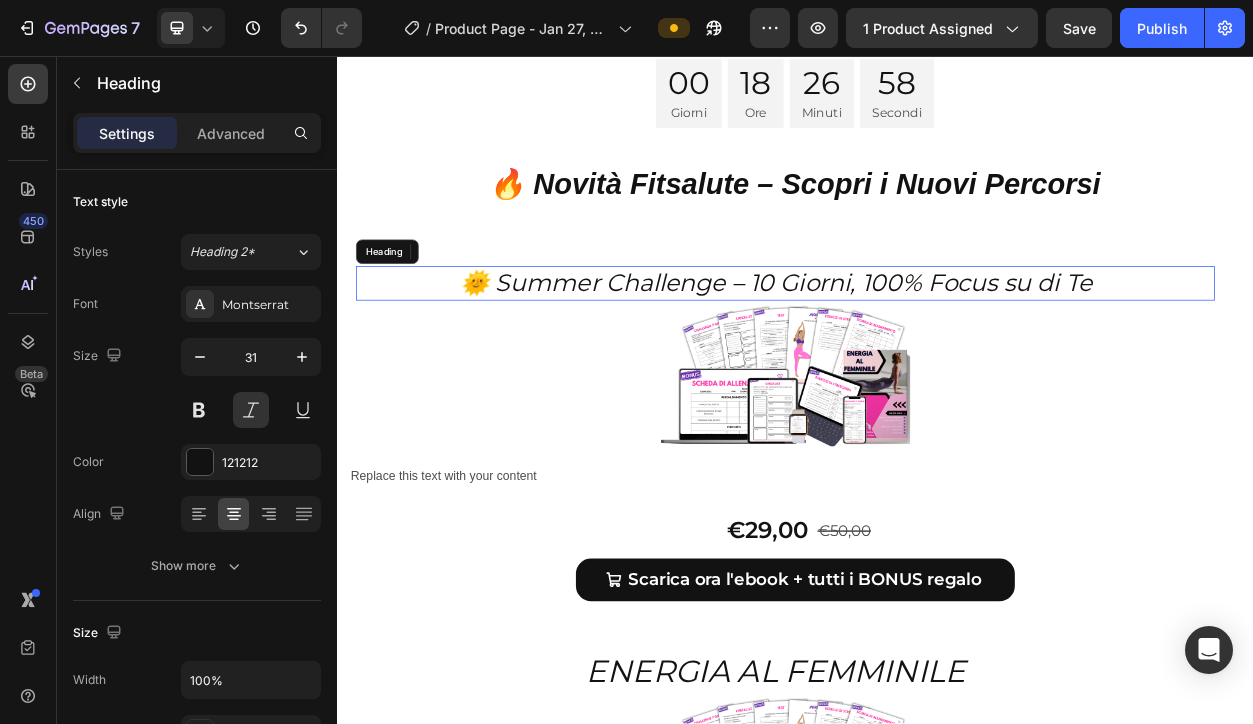 click on "🌞 Summer Challenge – 10 Giorni, 100% Focus su di Te" at bounding box center [912, 354] 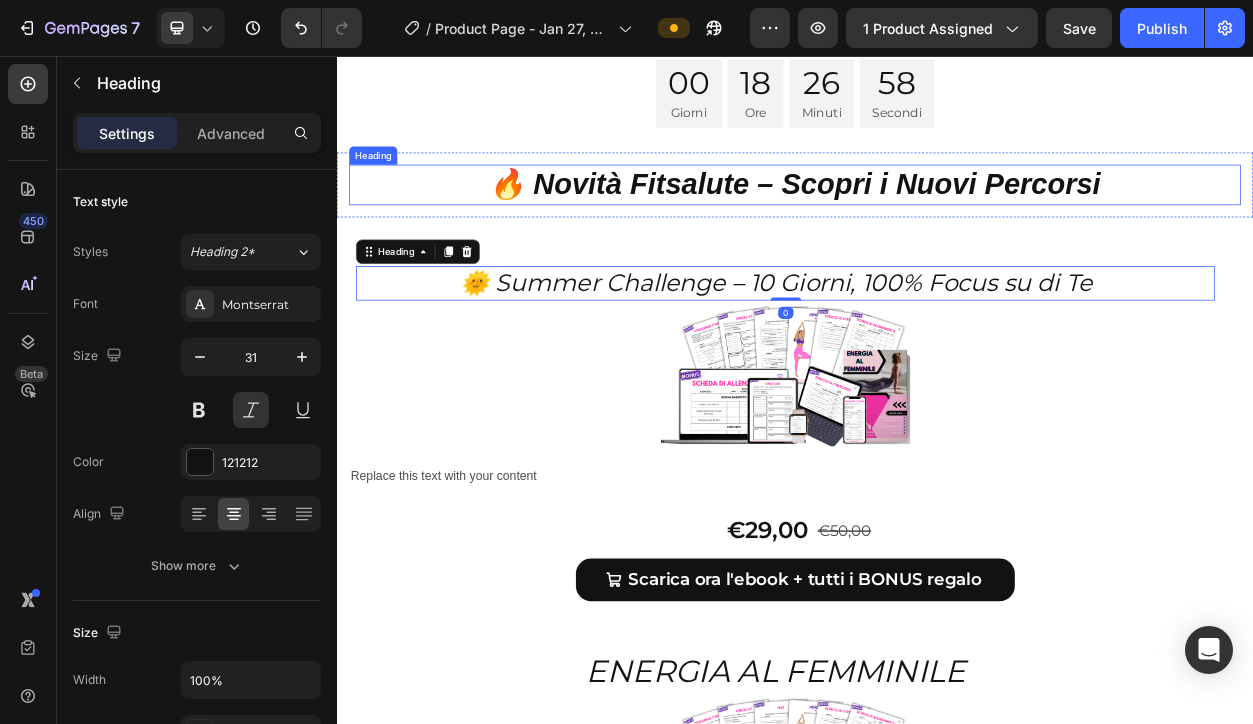 click on "🔥 Novità Fitsalute – Scopri i Nuovi Percorsi" at bounding box center [937, 225] 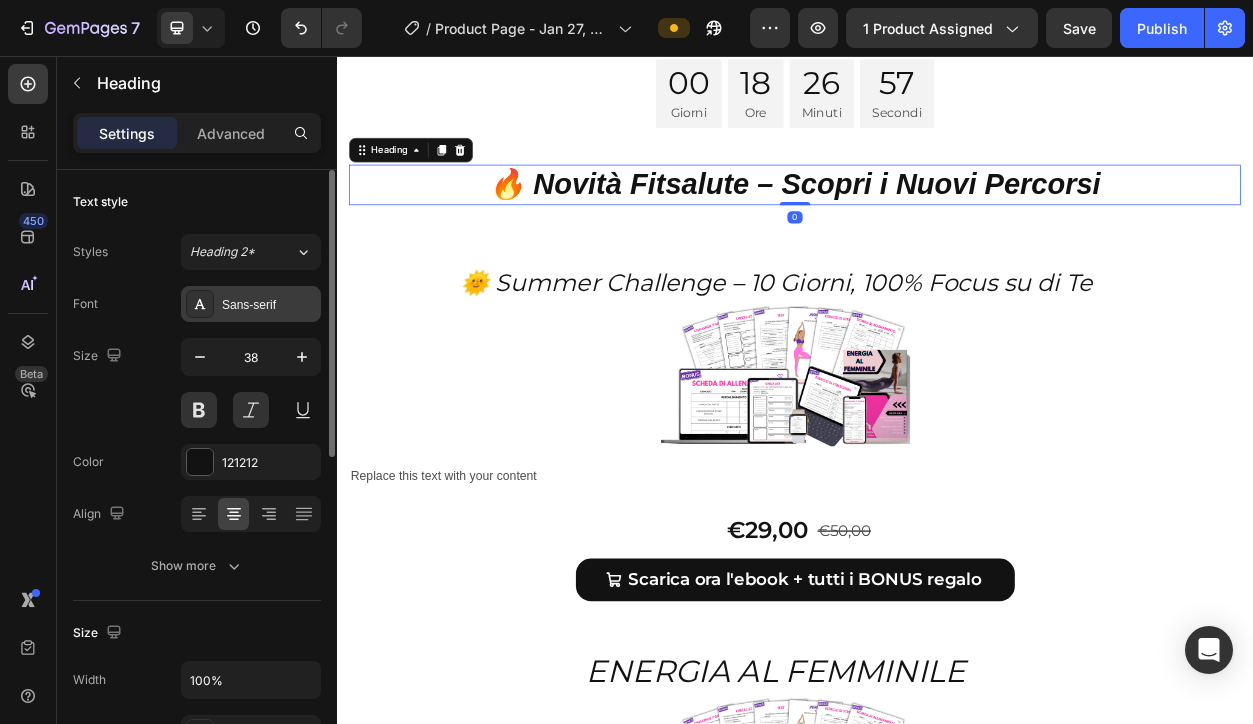 click on "Sans-serif" at bounding box center [269, 305] 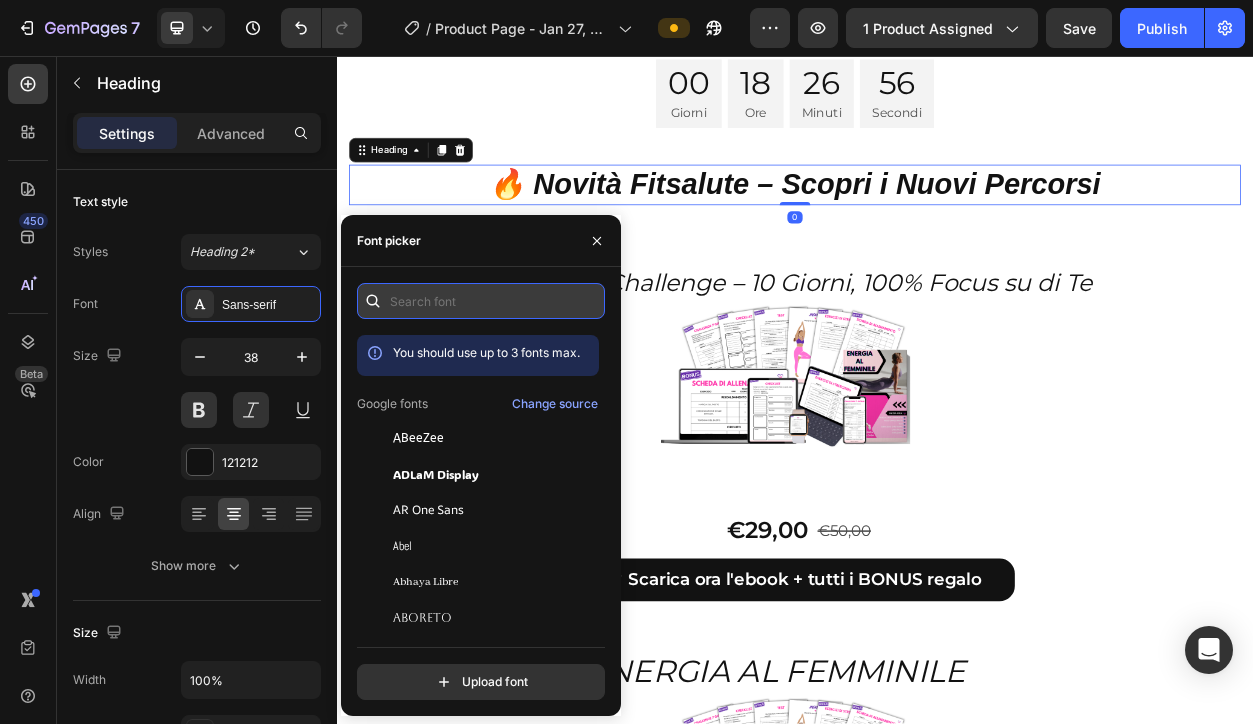 click at bounding box center [481, 301] 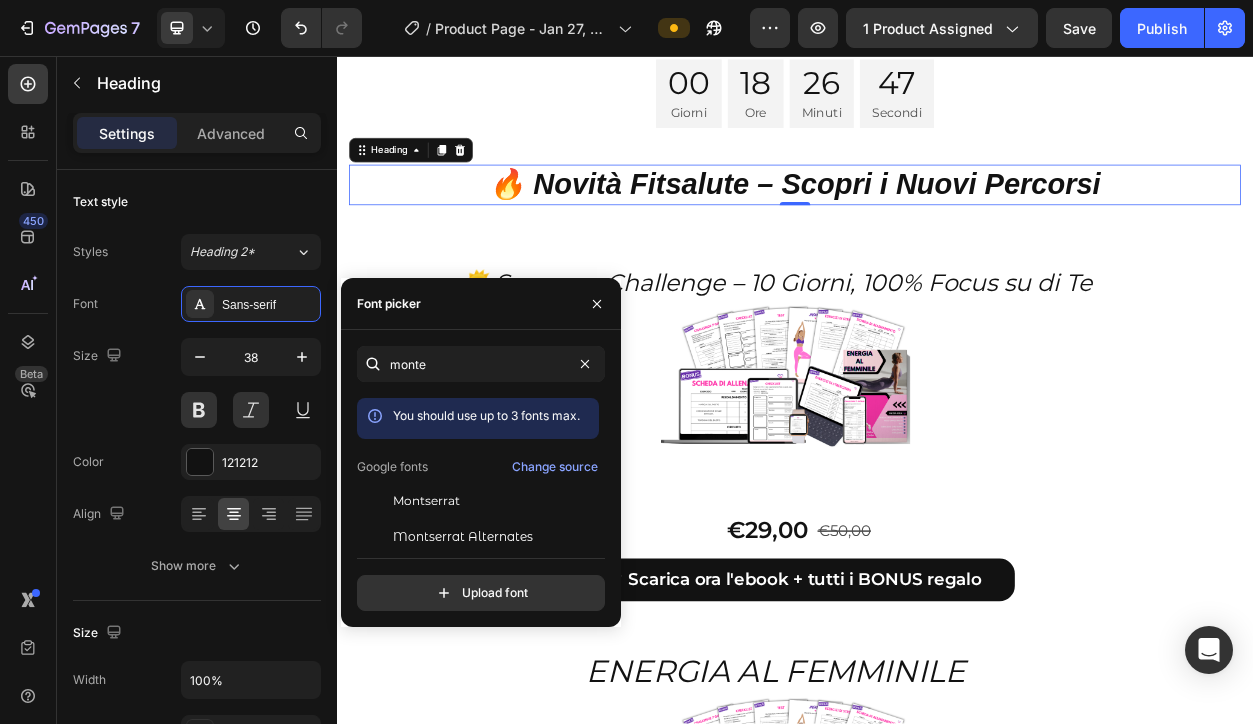 drag, startPoint x: 443, startPoint y: 306, endPoint x: 489, endPoint y: 508, distance: 207.17143 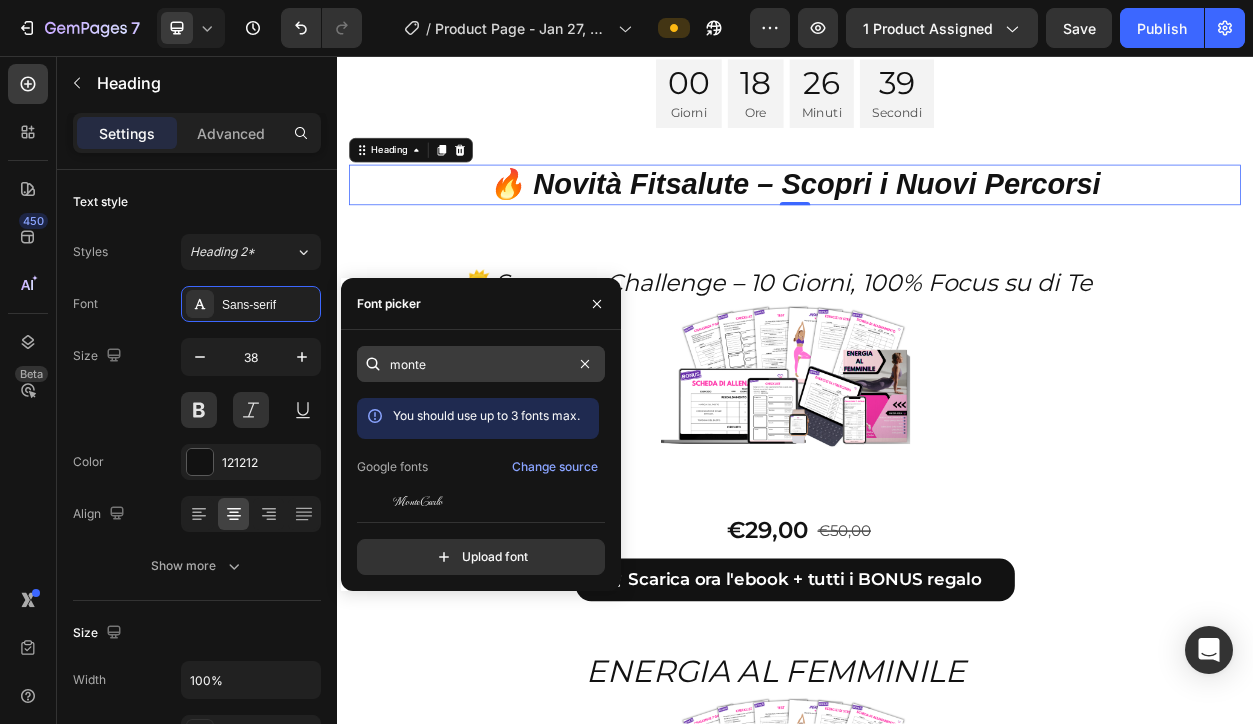 scroll, scrollTop: 0, scrollLeft: 0, axis: both 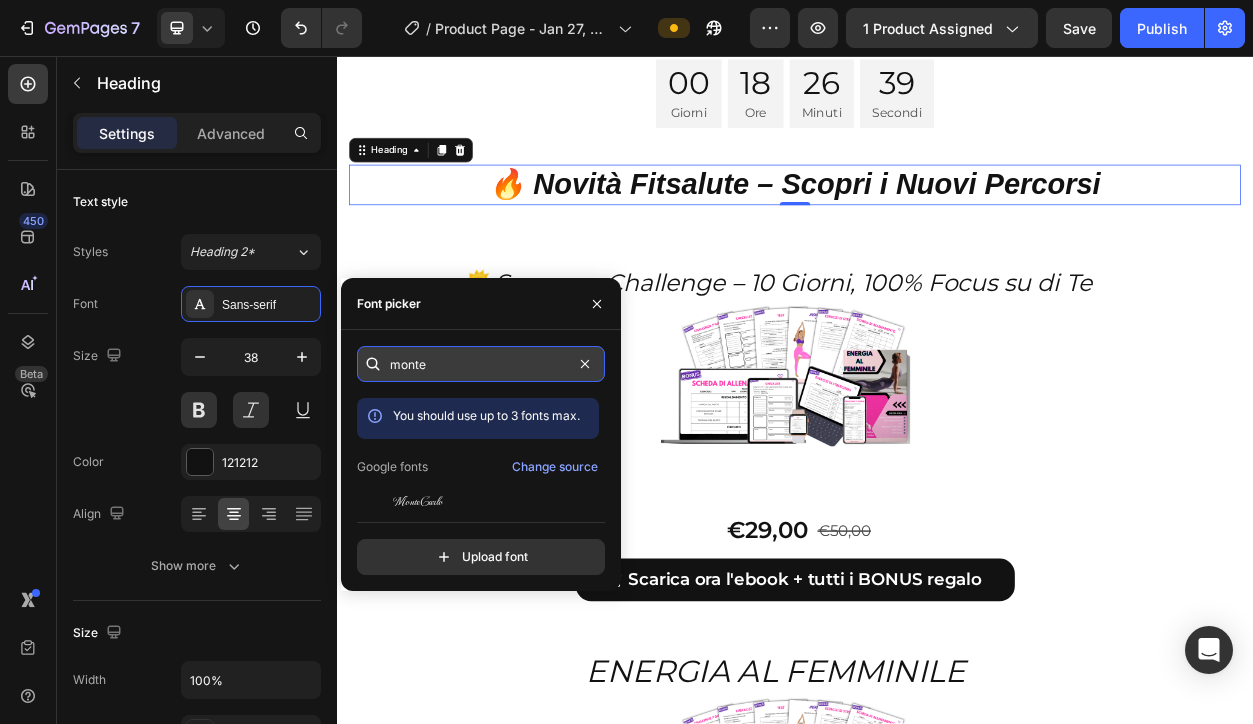click on "monte" at bounding box center [481, 364] 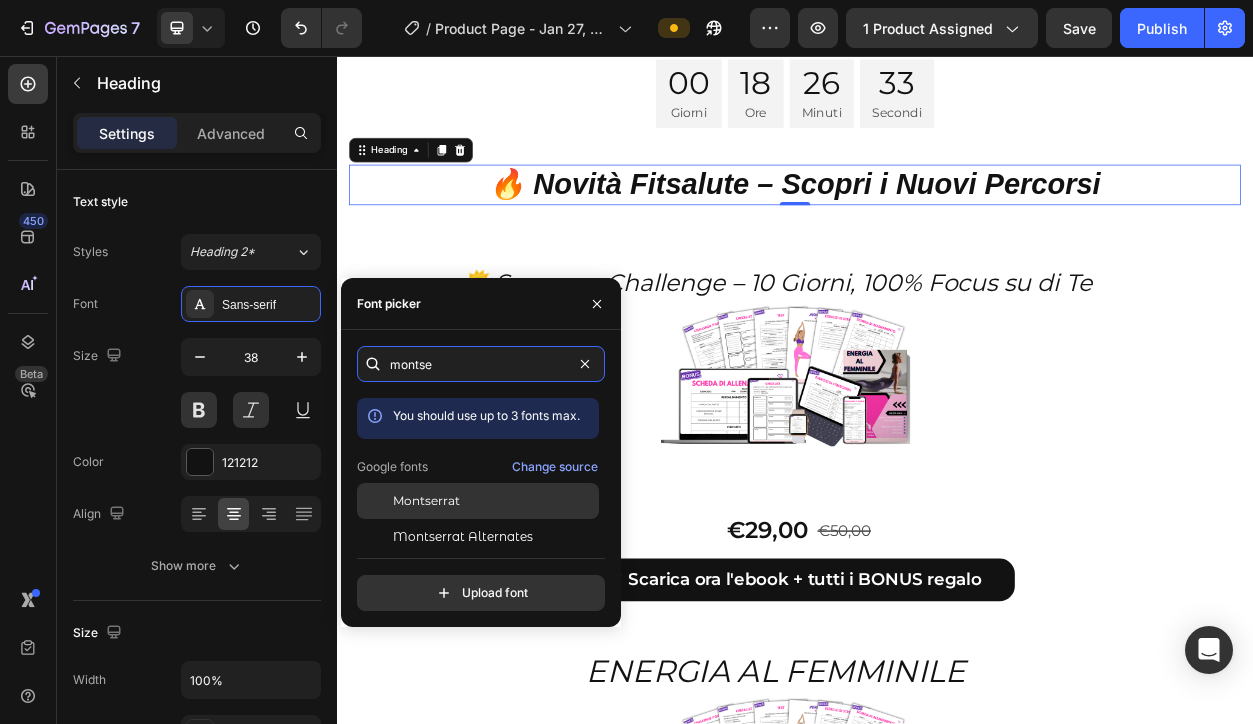 type on "montse" 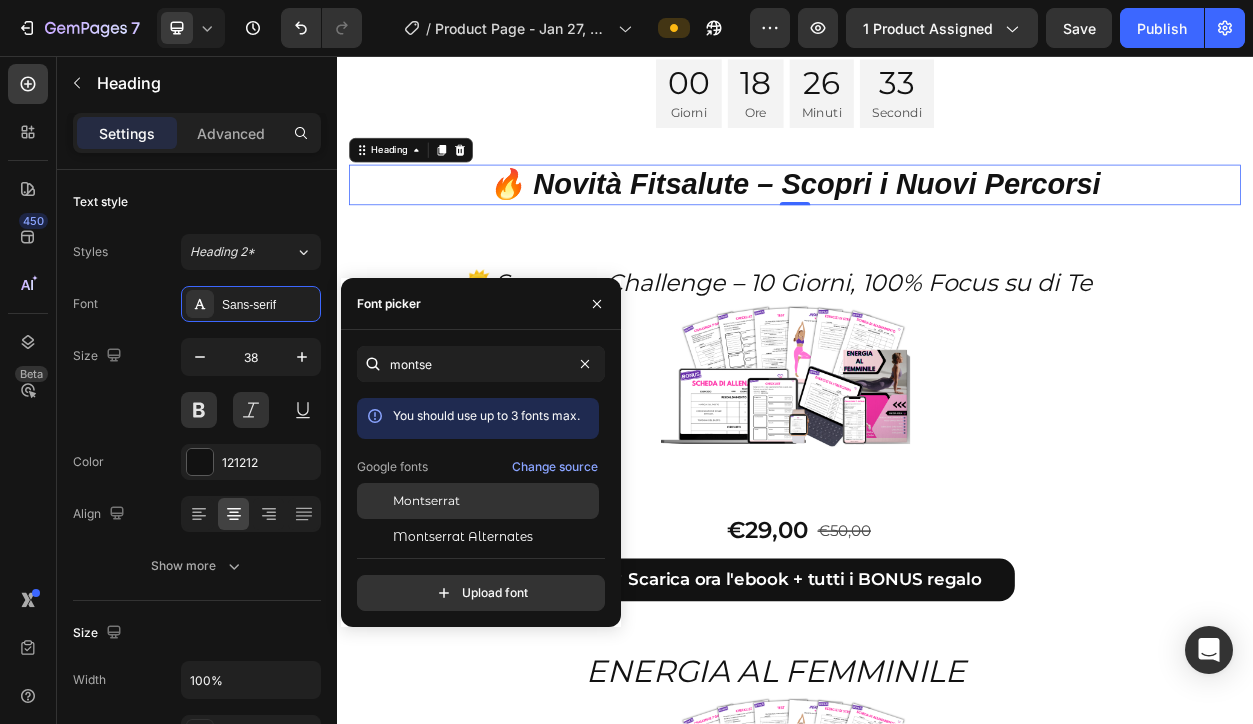 click on "Montserrat" at bounding box center (426, 501) 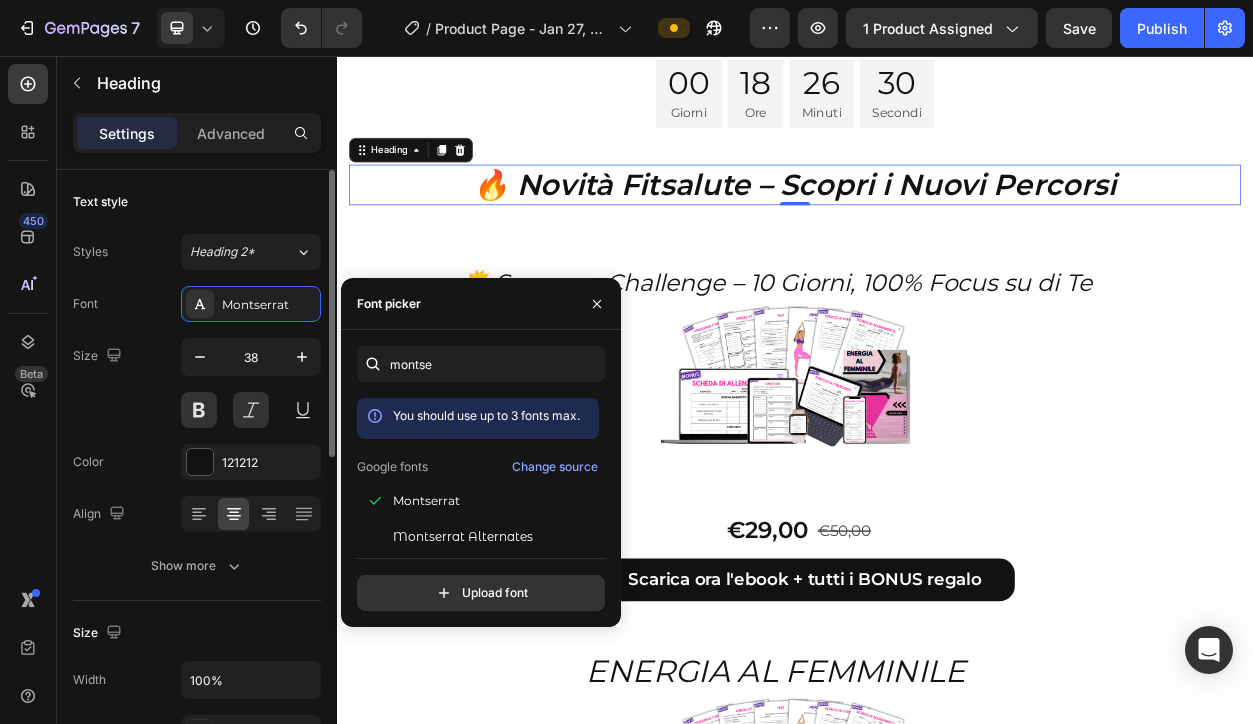 click on "Font Montserrat Size 38 Color 121212 Align Show more" at bounding box center (197, 435) 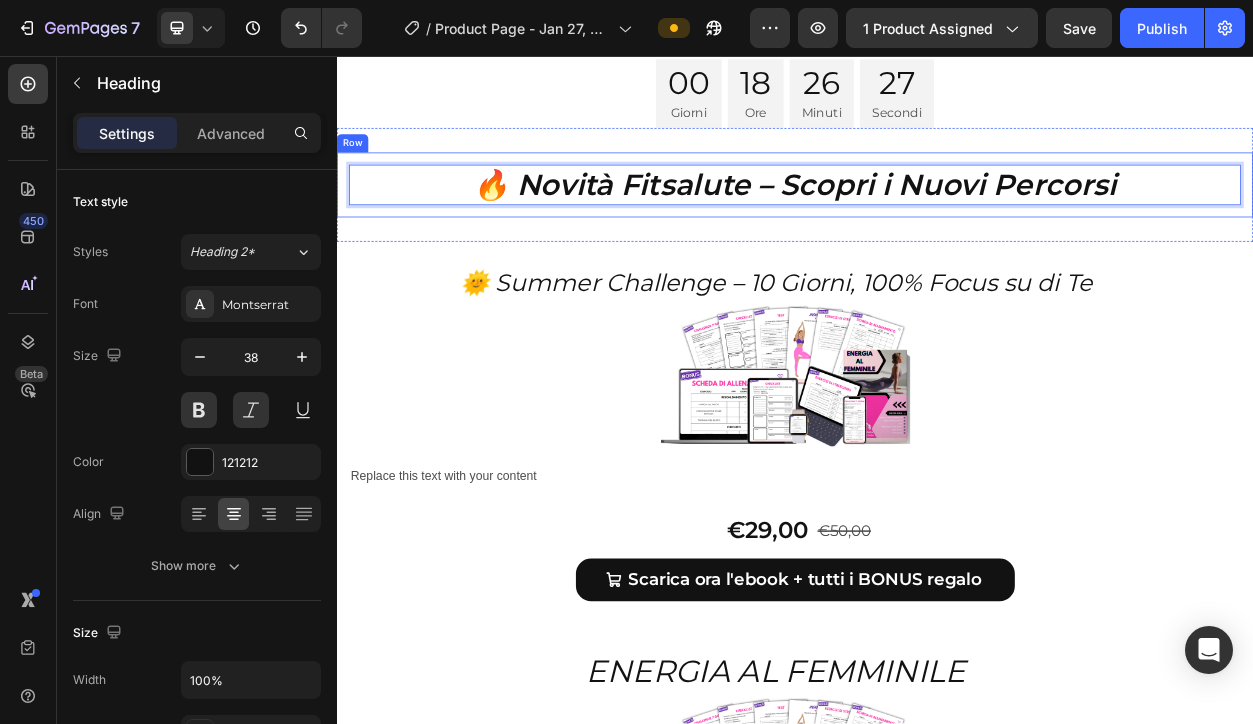 click on "🔥 Novità Fitsalute – Scopri i Nuovi Percorsi" at bounding box center (937, 225) 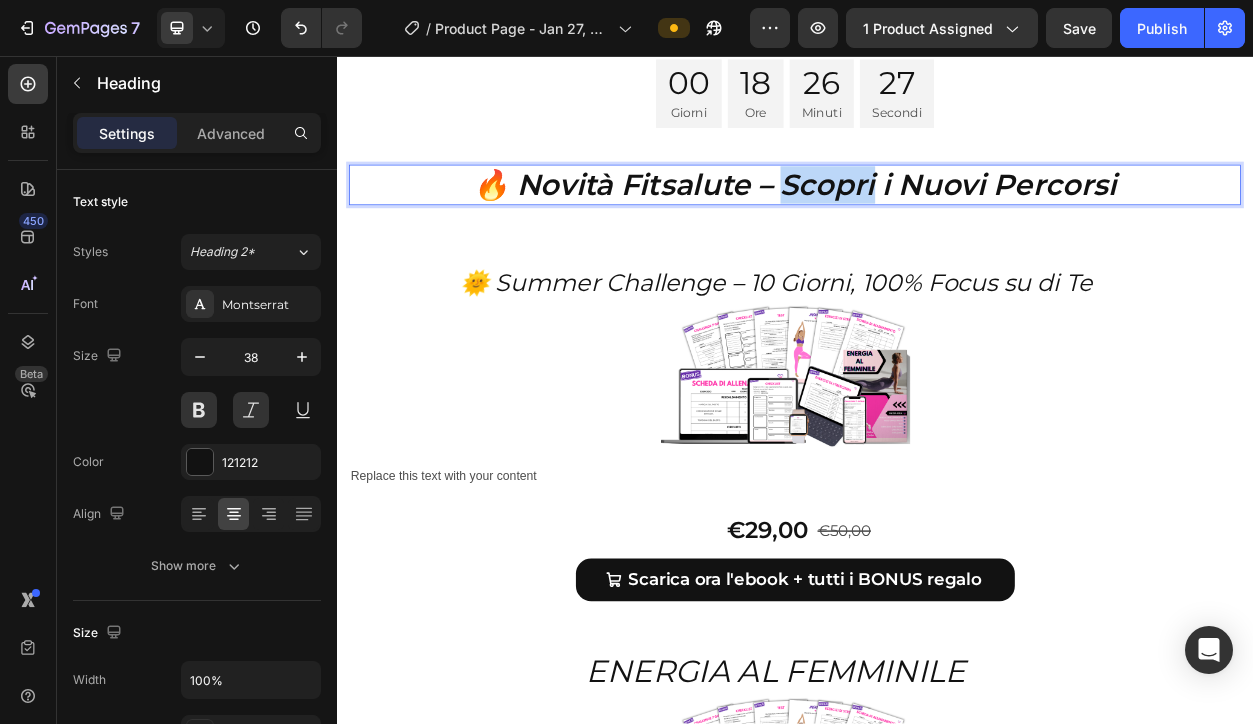 click on "🔥 Novità Fitsalute – Scopri i Nuovi Percorsi" at bounding box center [937, 225] 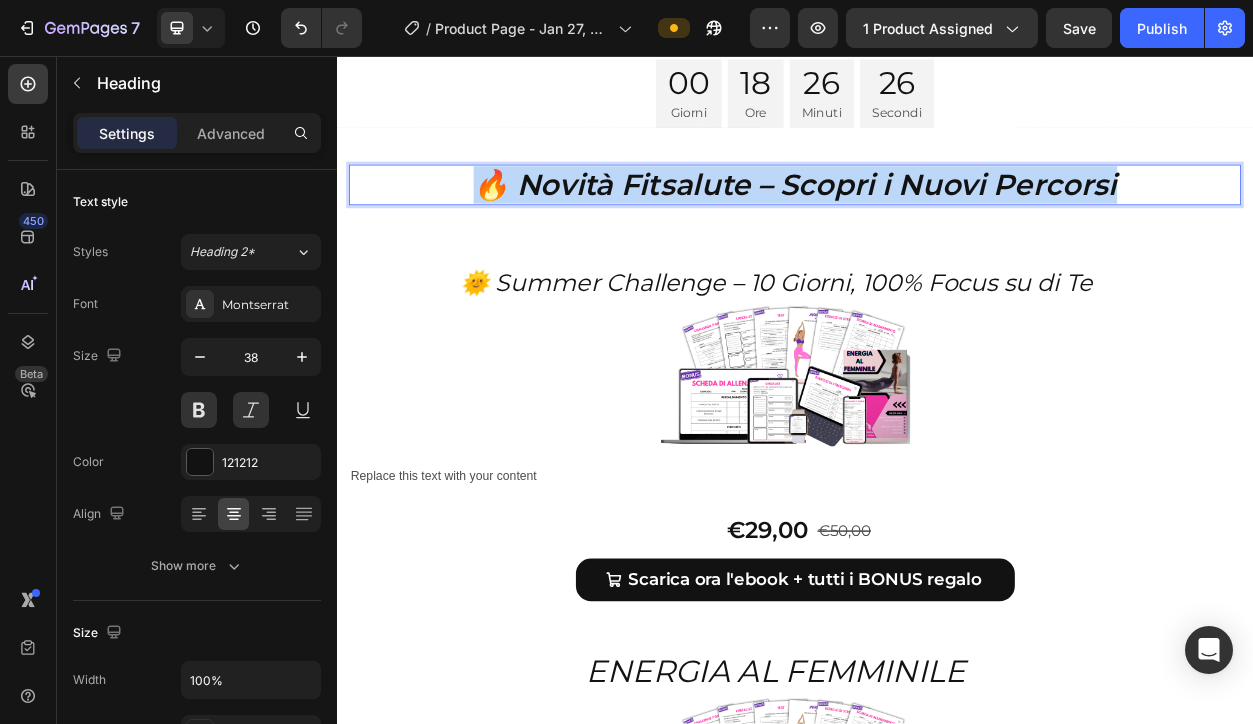 click on "🔥 Novità Fitsalute – Scopri i Nuovi Percorsi" at bounding box center [937, 225] 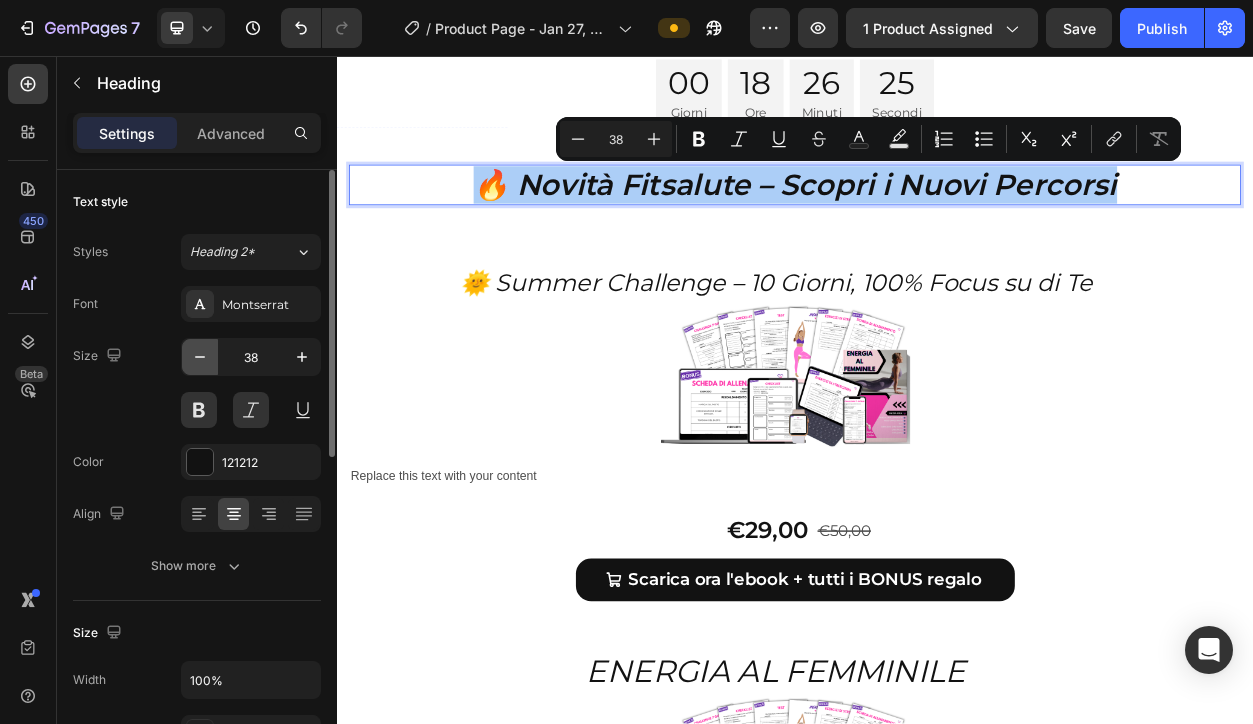click 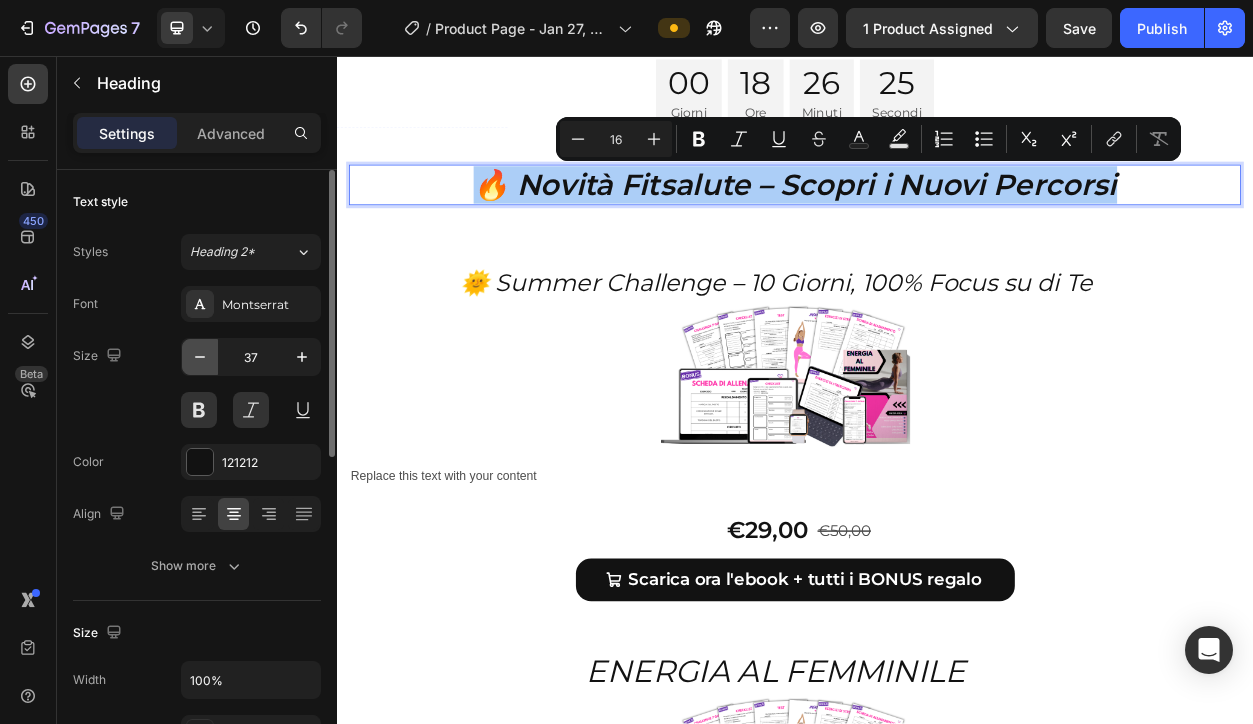click 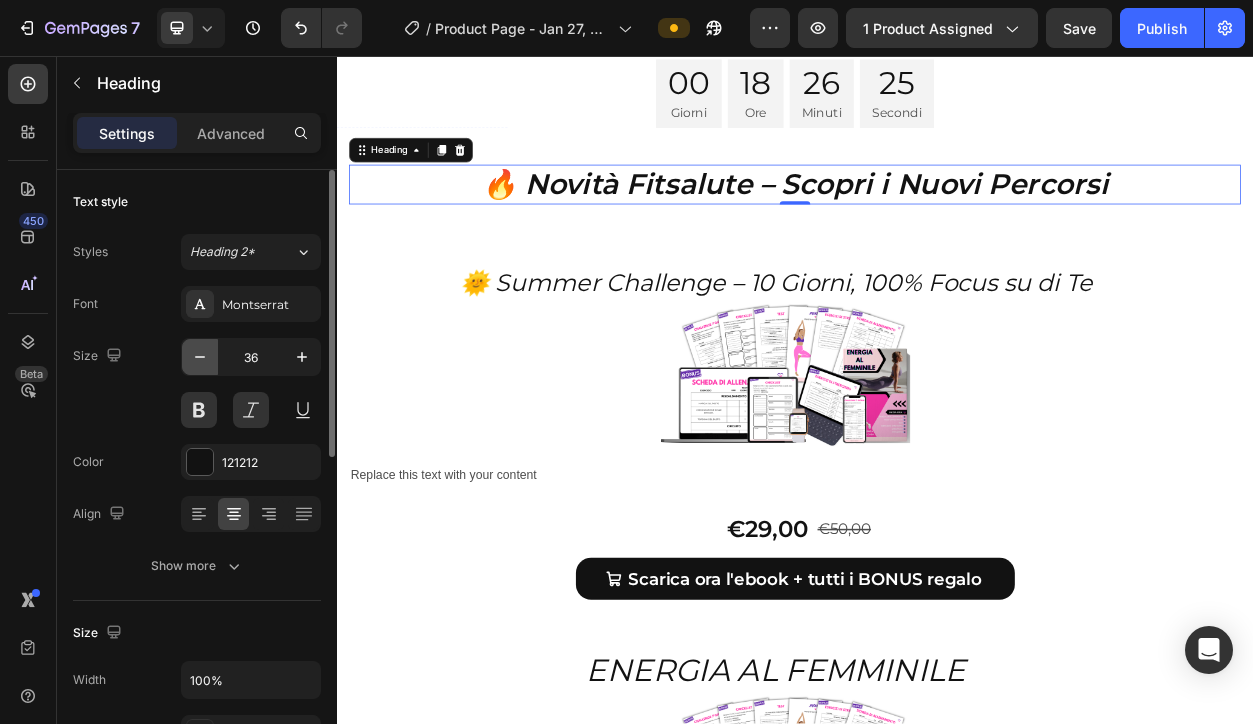 click 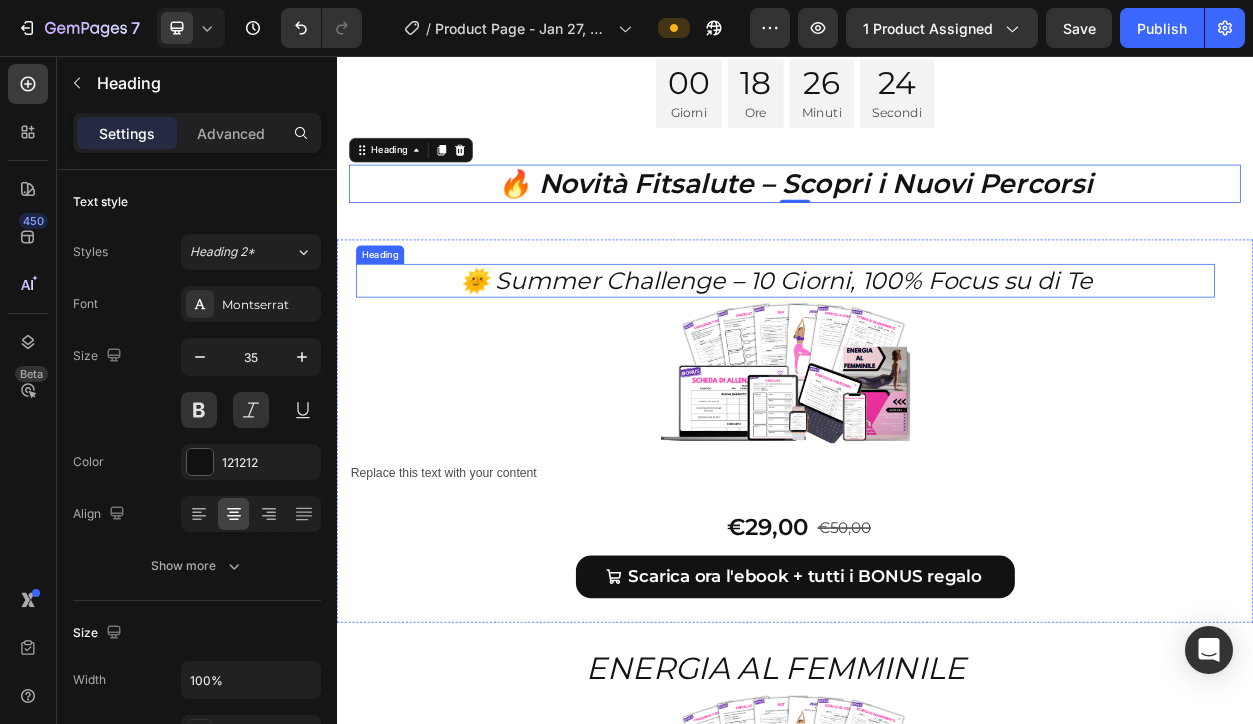 click on "🌞 Summer Challenge – 10 Giorni, 100% Focus su di Te" at bounding box center (912, 351) 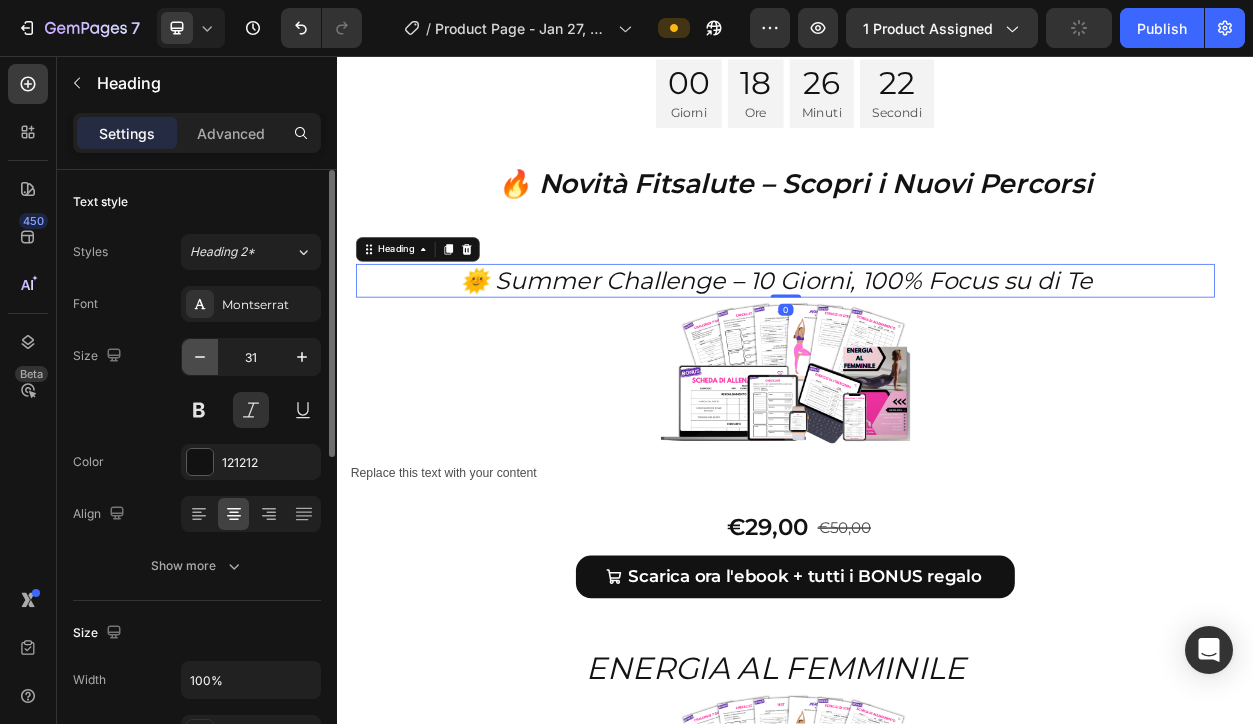 click 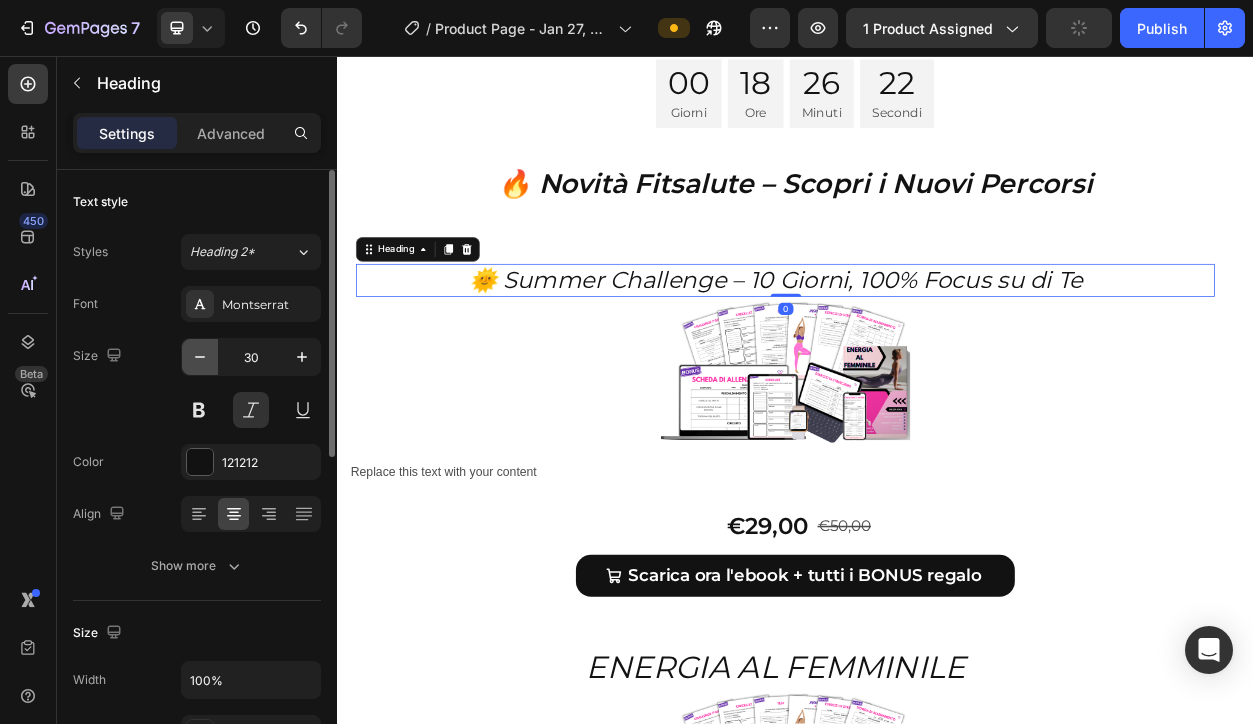 click 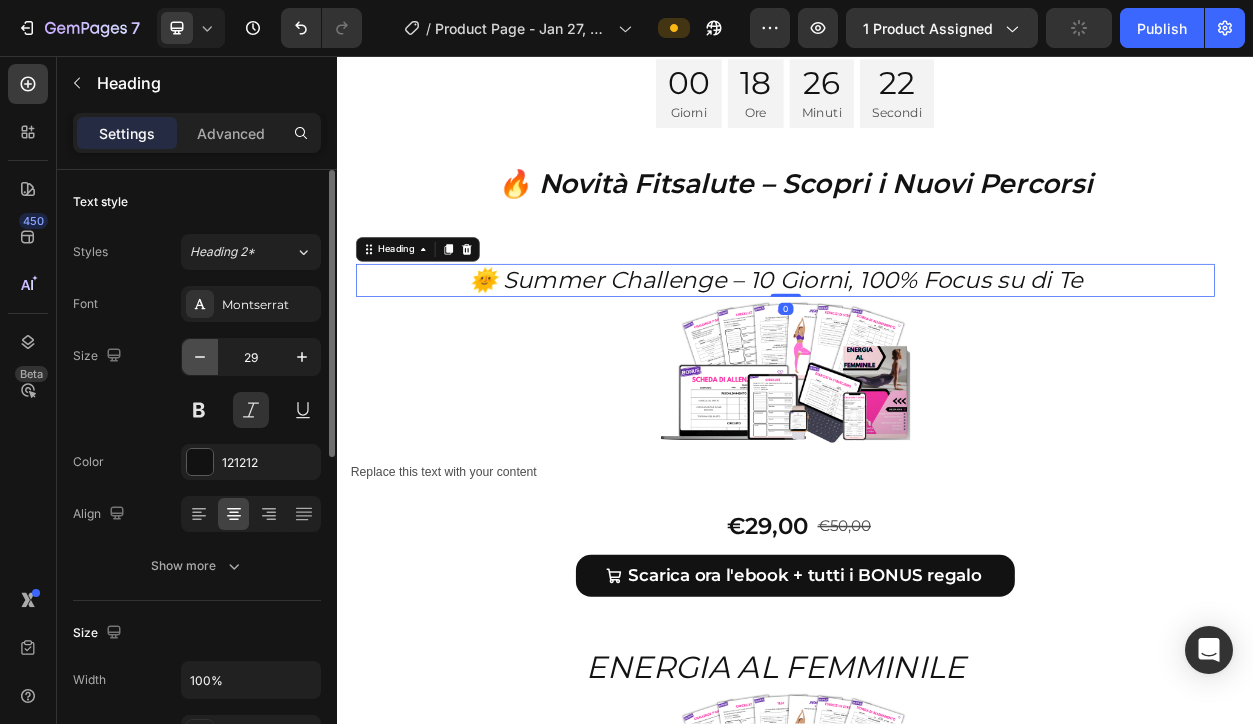 click 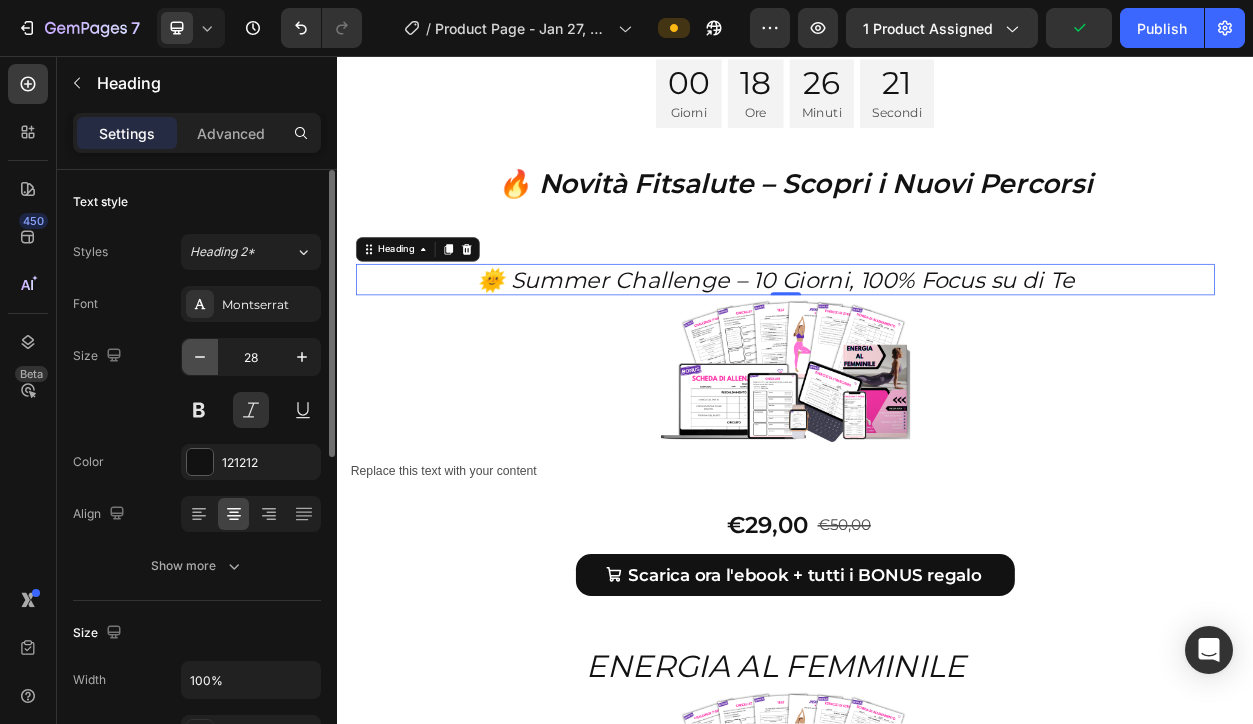click 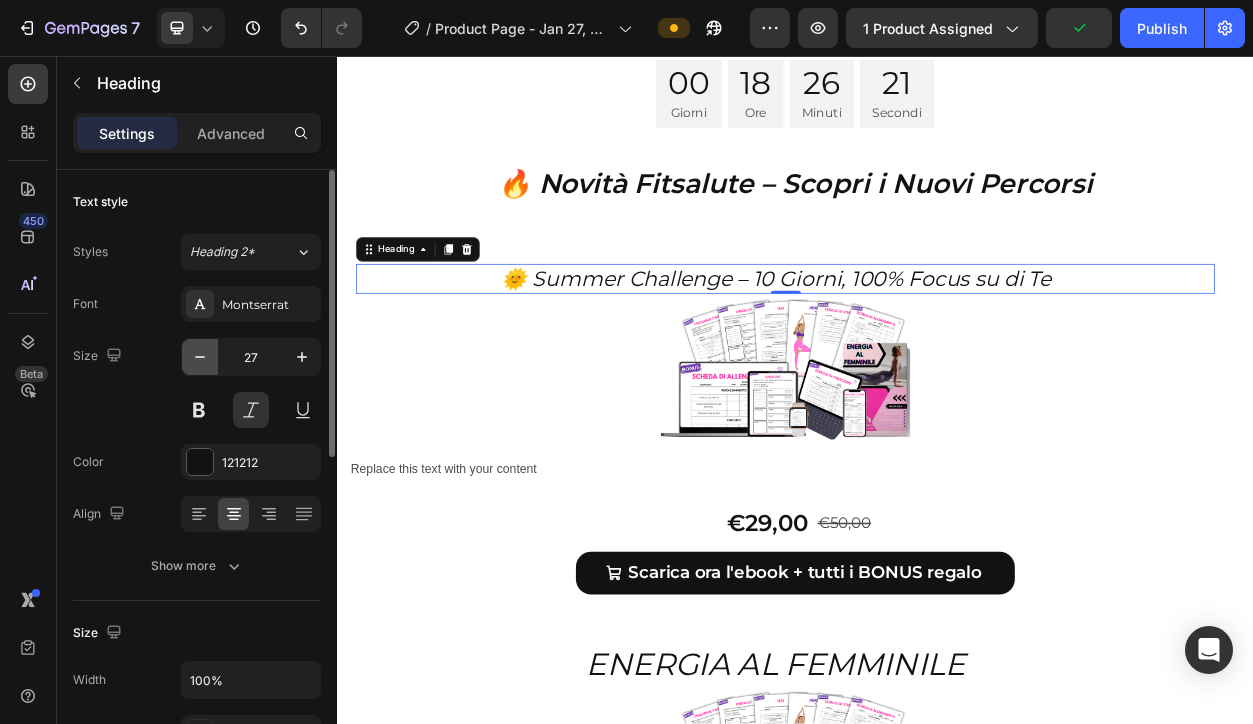 click 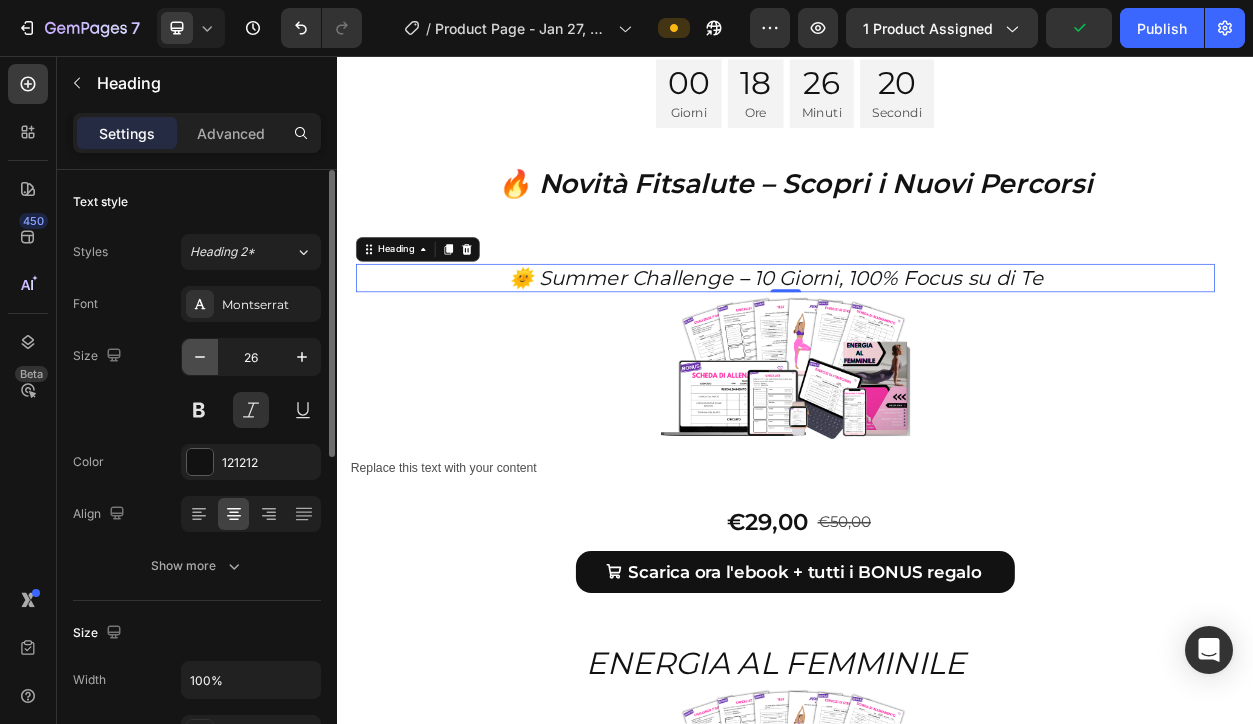 click 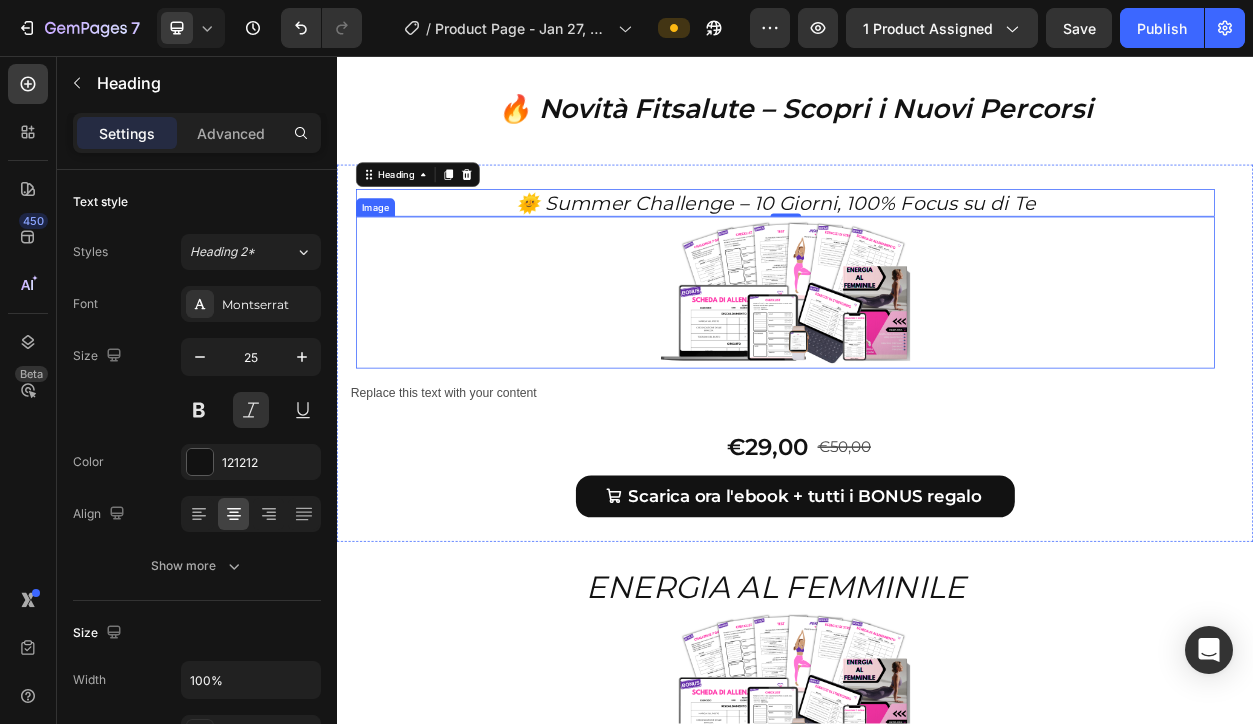 scroll, scrollTop: 10223, scrollLeft: 0, axis: vertical 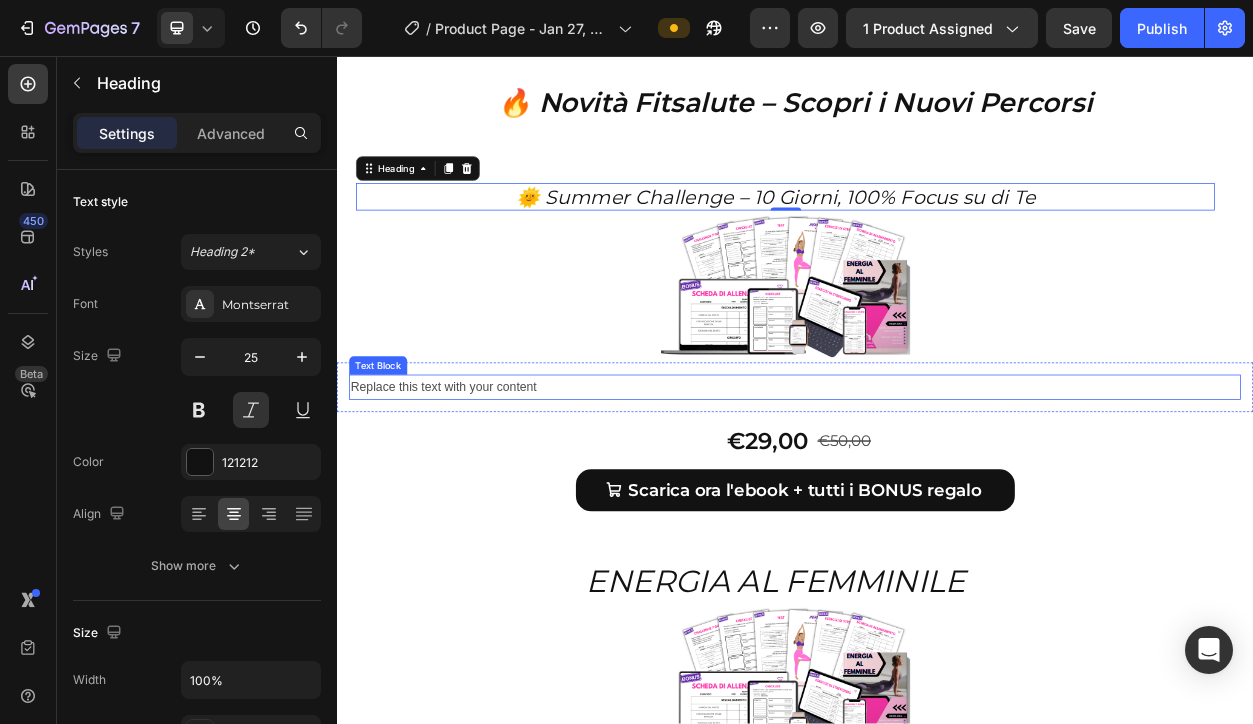 click on "Replace this text with your content" at bounding box center (937, 490) 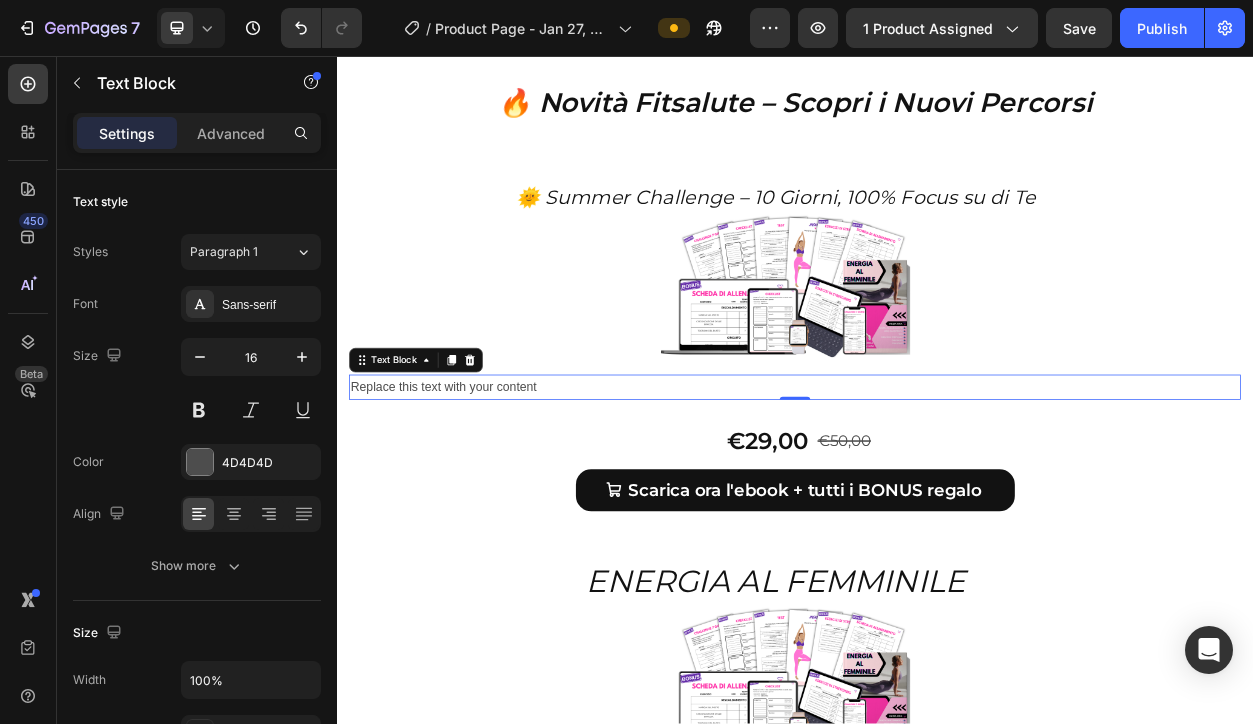 click on "Replace this text with your content" at bounding box center (937, 490) 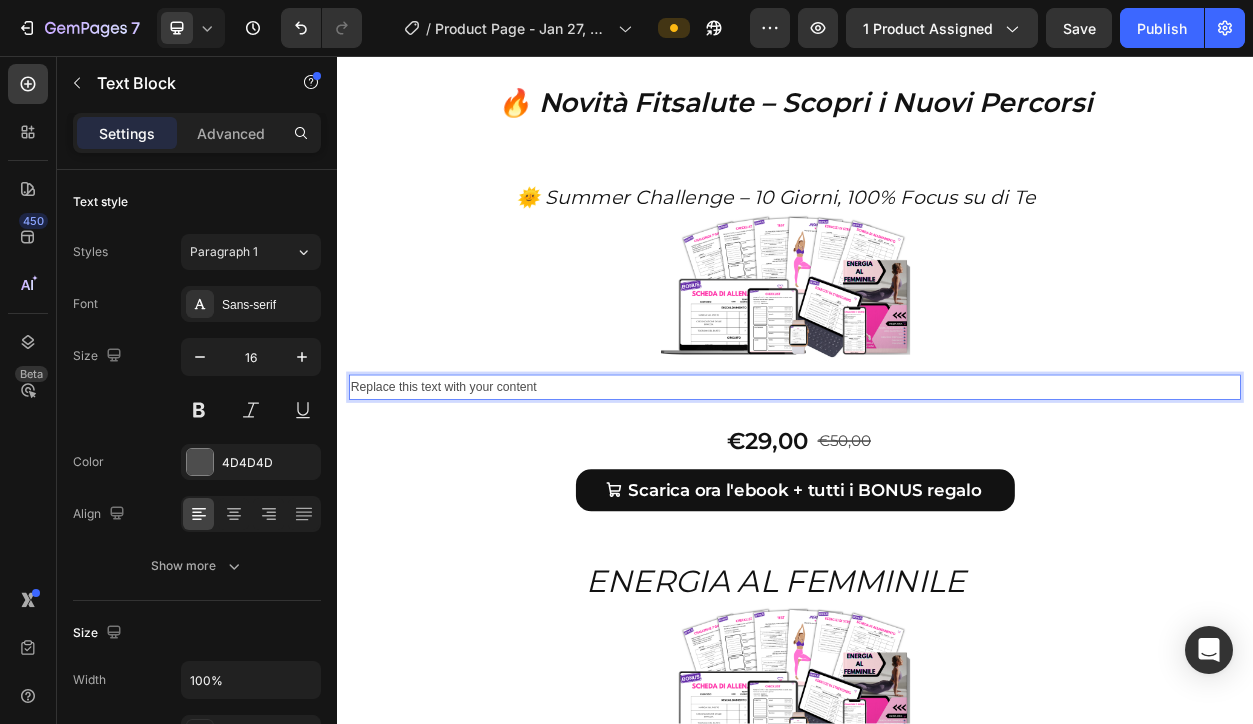 click on "Replace this text with your content" at bounding box center [937, 490] 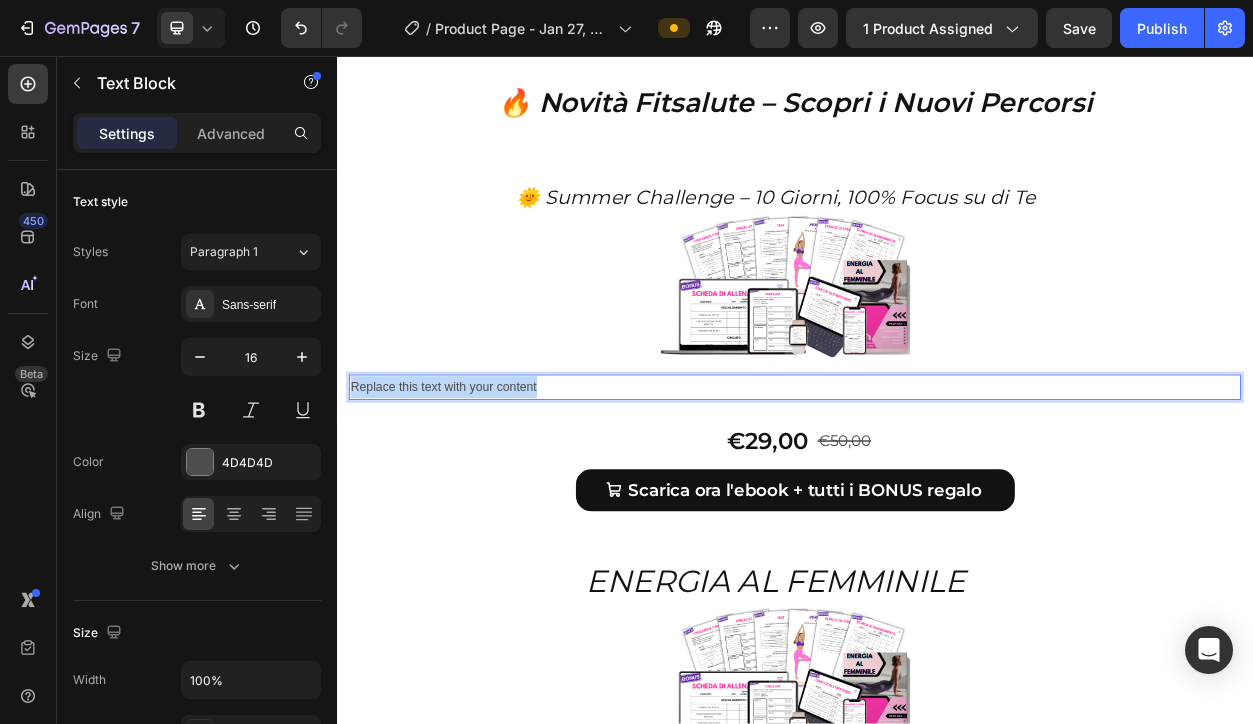 click on "Replace this text with your content" at bounding box center [937, 490] 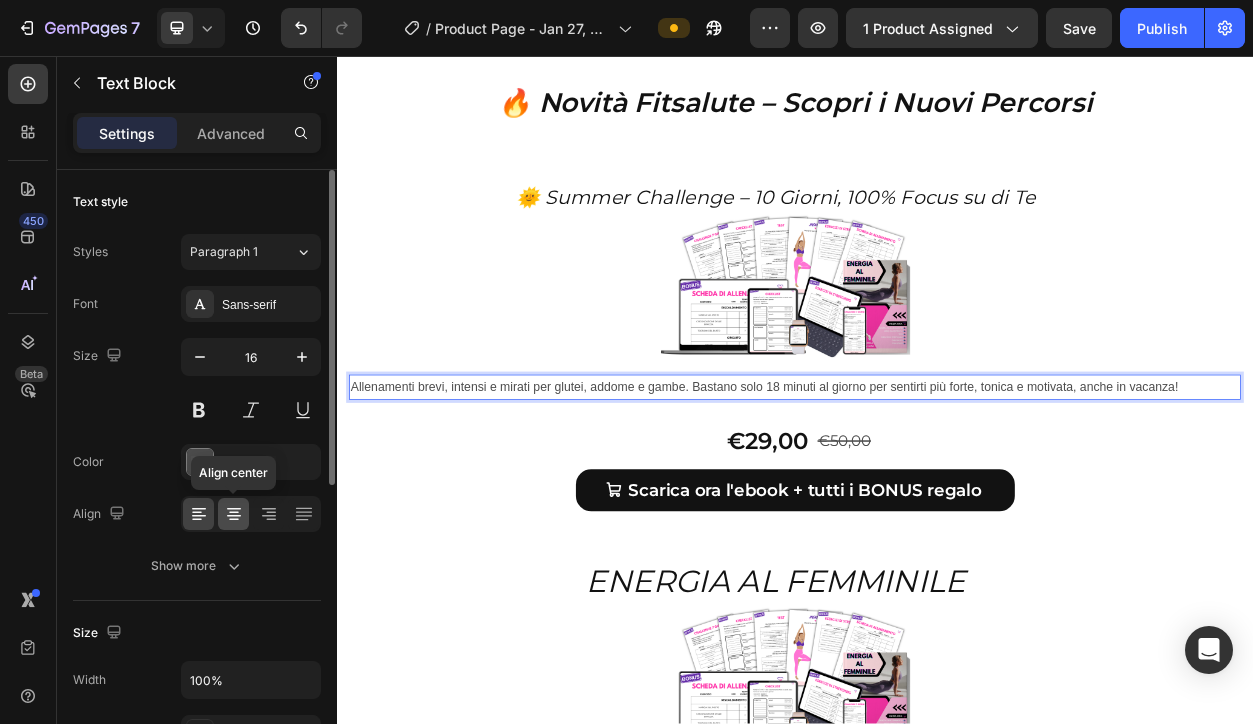 click 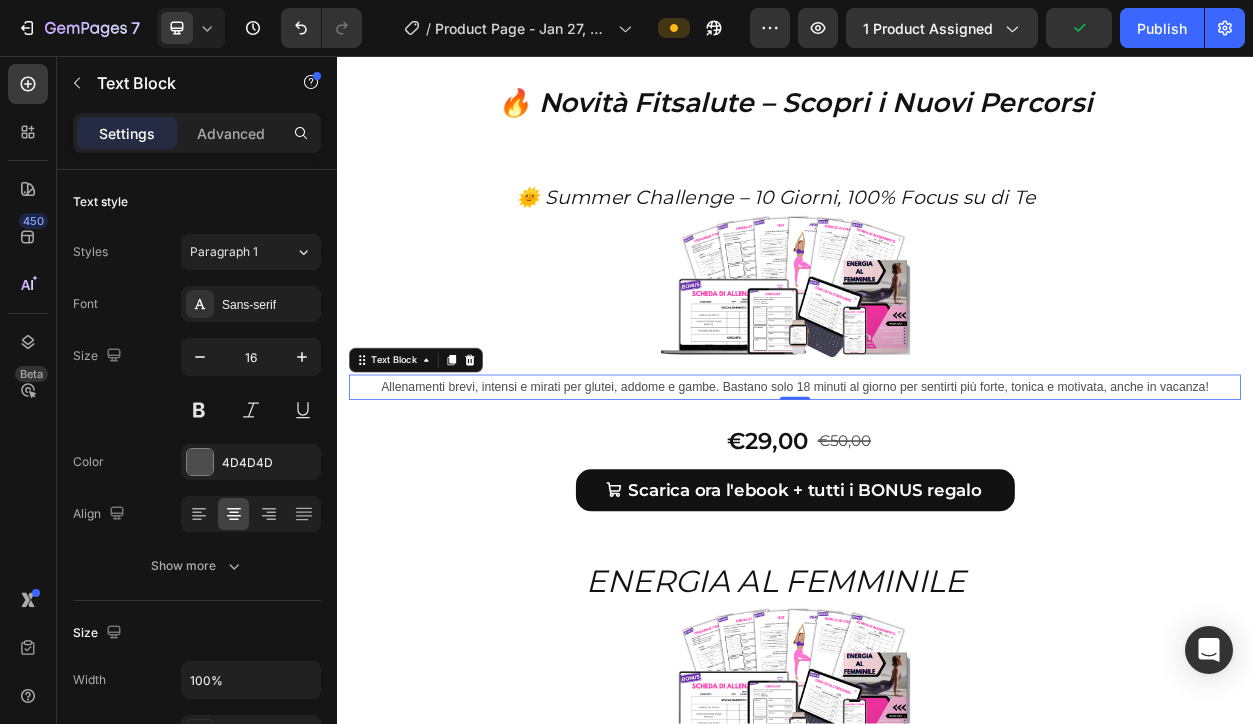 scroll, scrollTop: 10239, scrollLeft: 0, axis: vertical 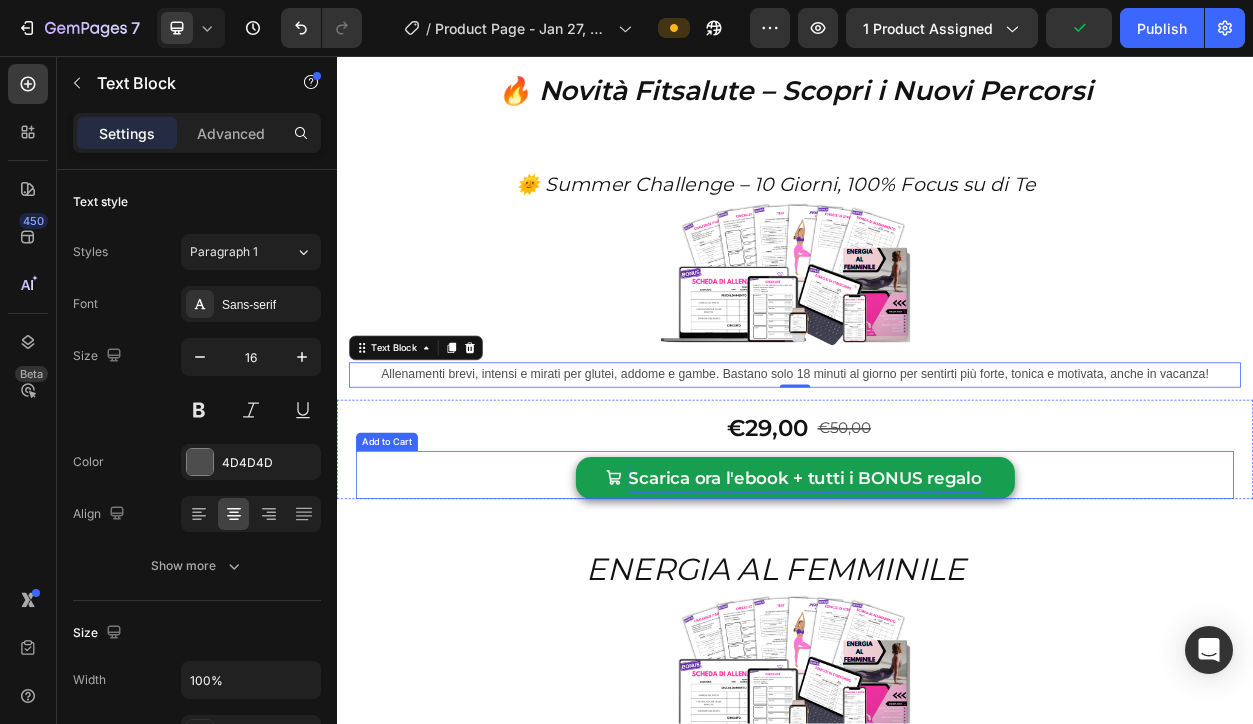 click on "Scarica ora l'ebook + tutti i BONUS regalo" at bounding box center [950, 610] 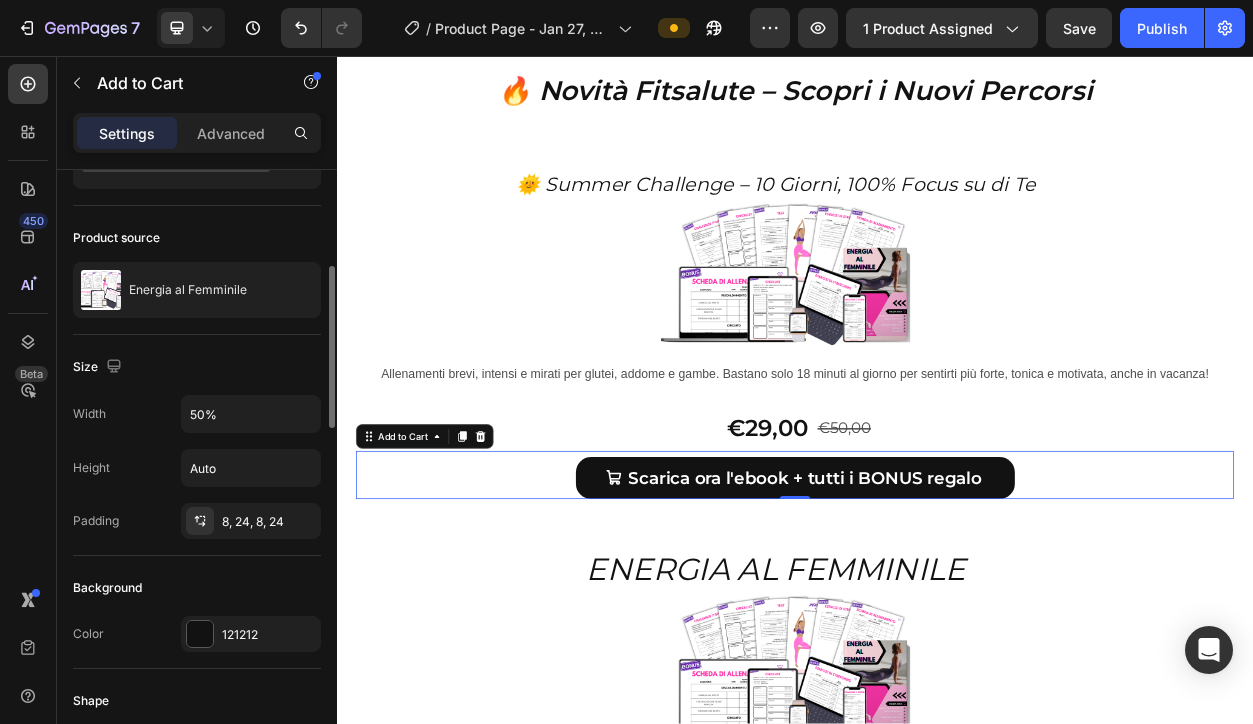 scroll, scrollTop: 0, scrollLeft: 0, axis: both 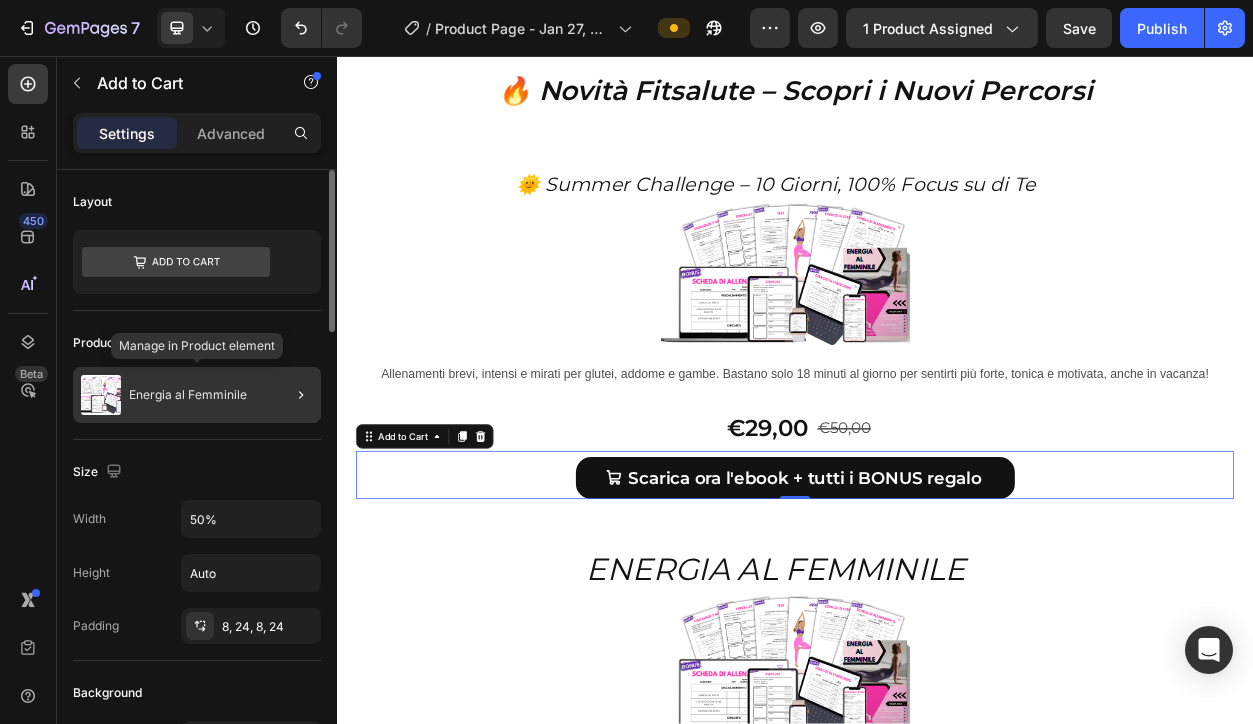 click on "Energia al Femminile" at bounding box center [188, 395] 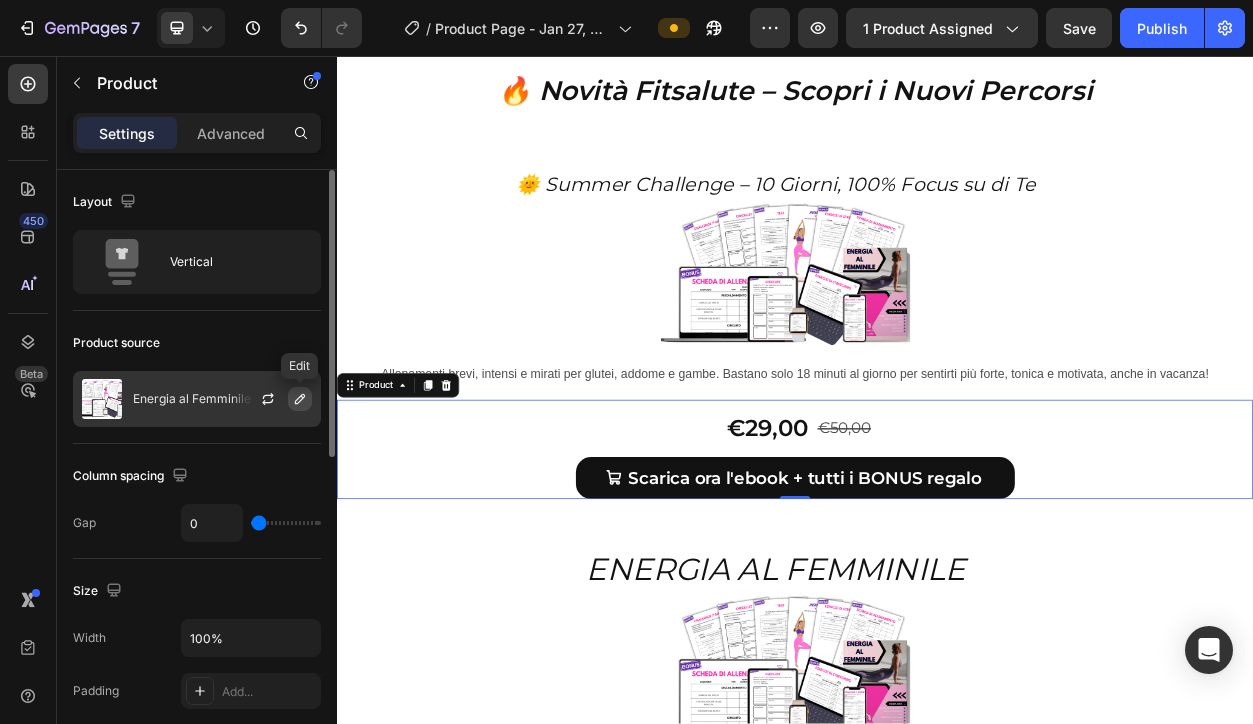 click 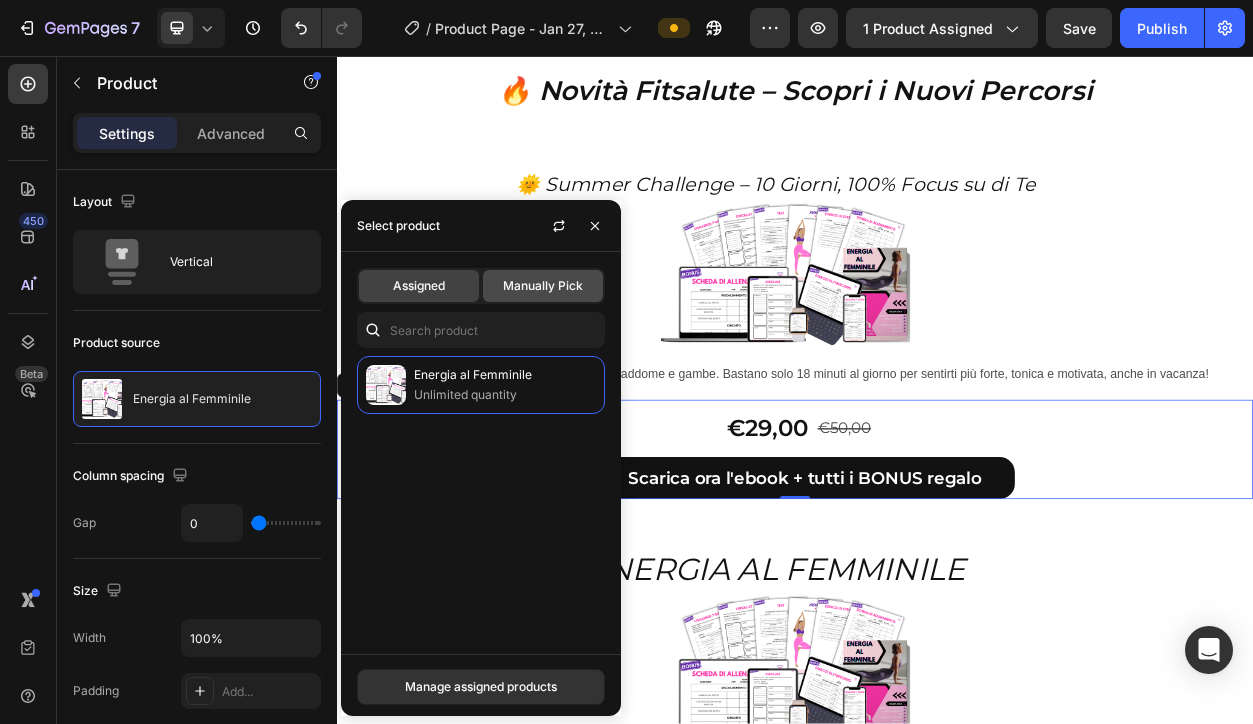 click on "Manually Pick" 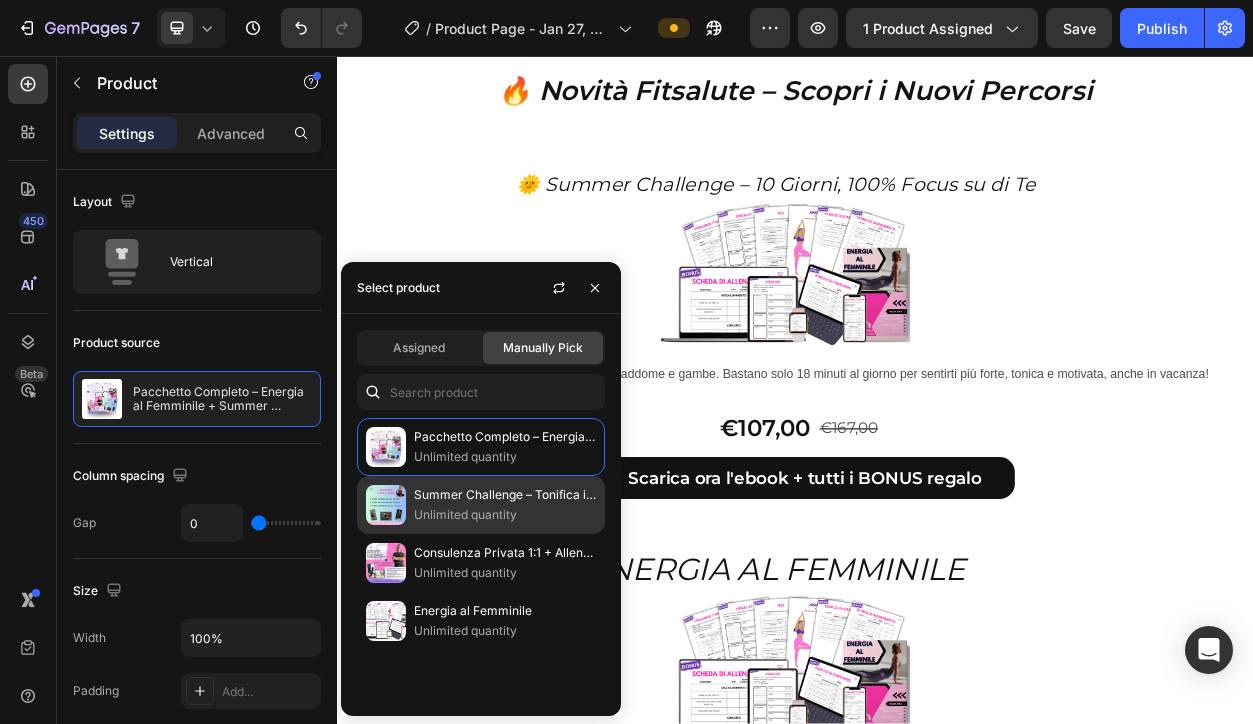 click on "Summer Challenge – Tonifica in 3 Video (Gambe, Glutei, Addome)" at bounding box center (505, 495) 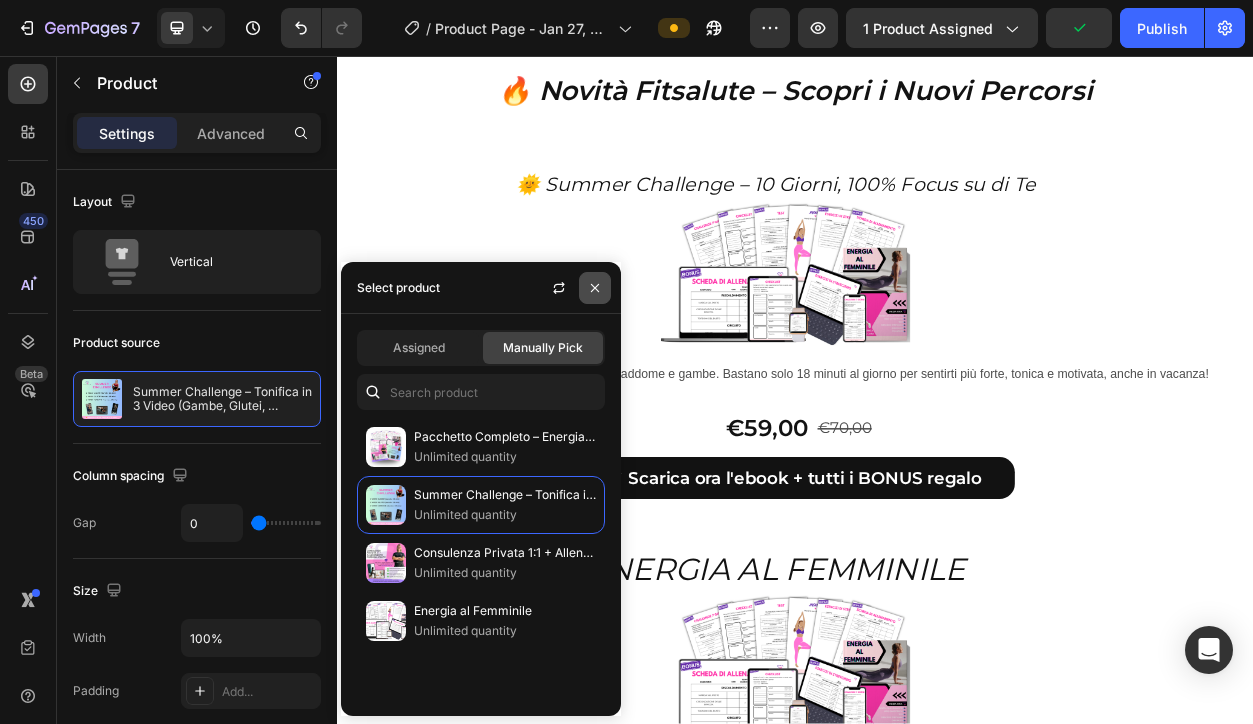 click 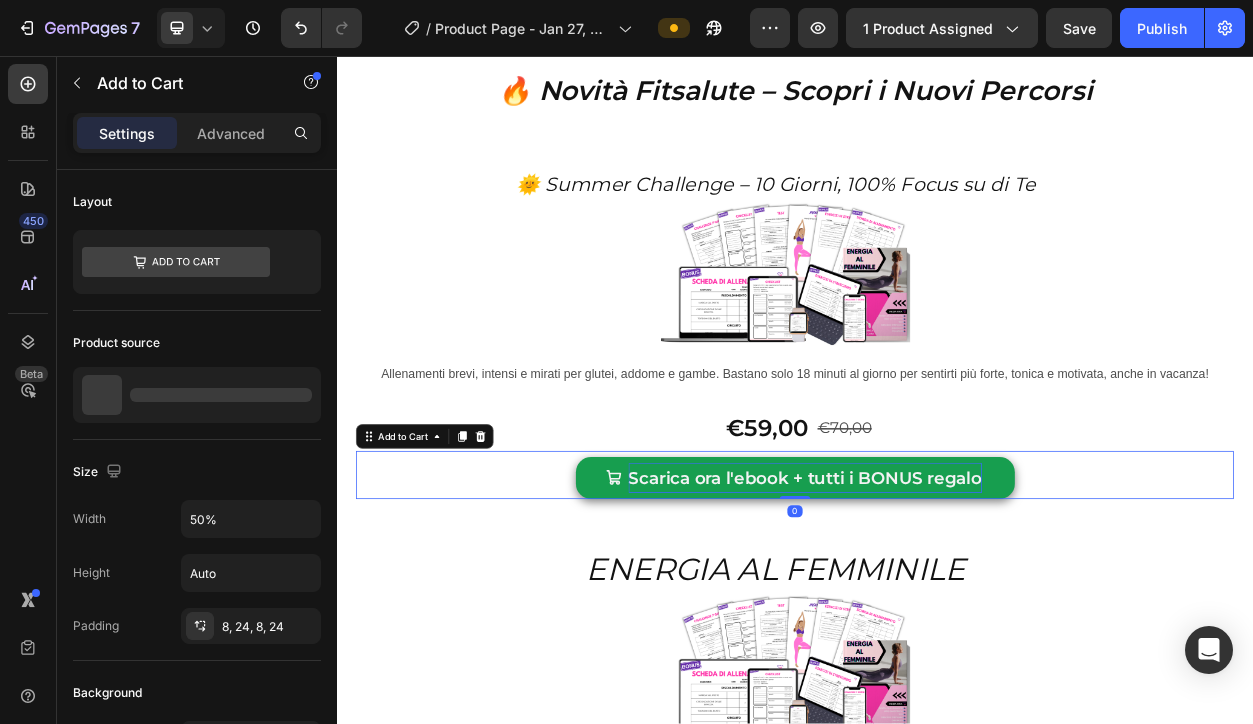 click on "Scarica ora l'ebook + tutti i BONUS regalo" at bounding box center [950, 610] 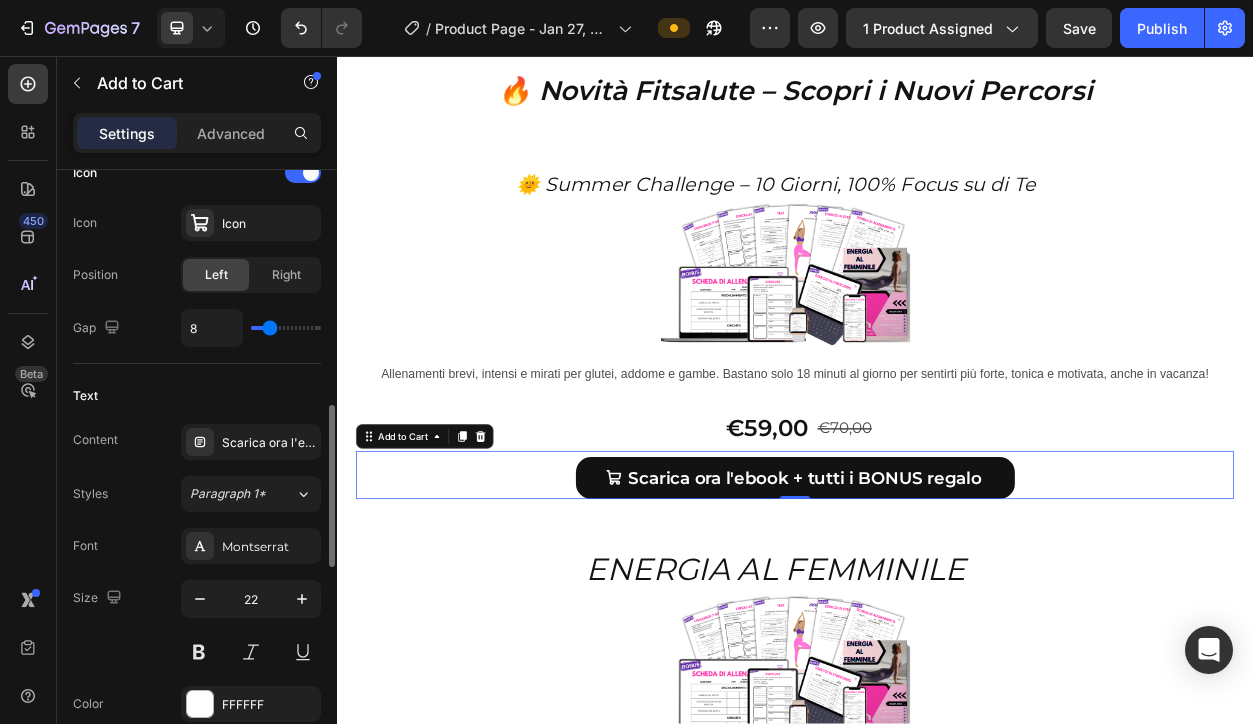 scroll, scrollTop: 858, scrollLeft: 0, axis: vertical 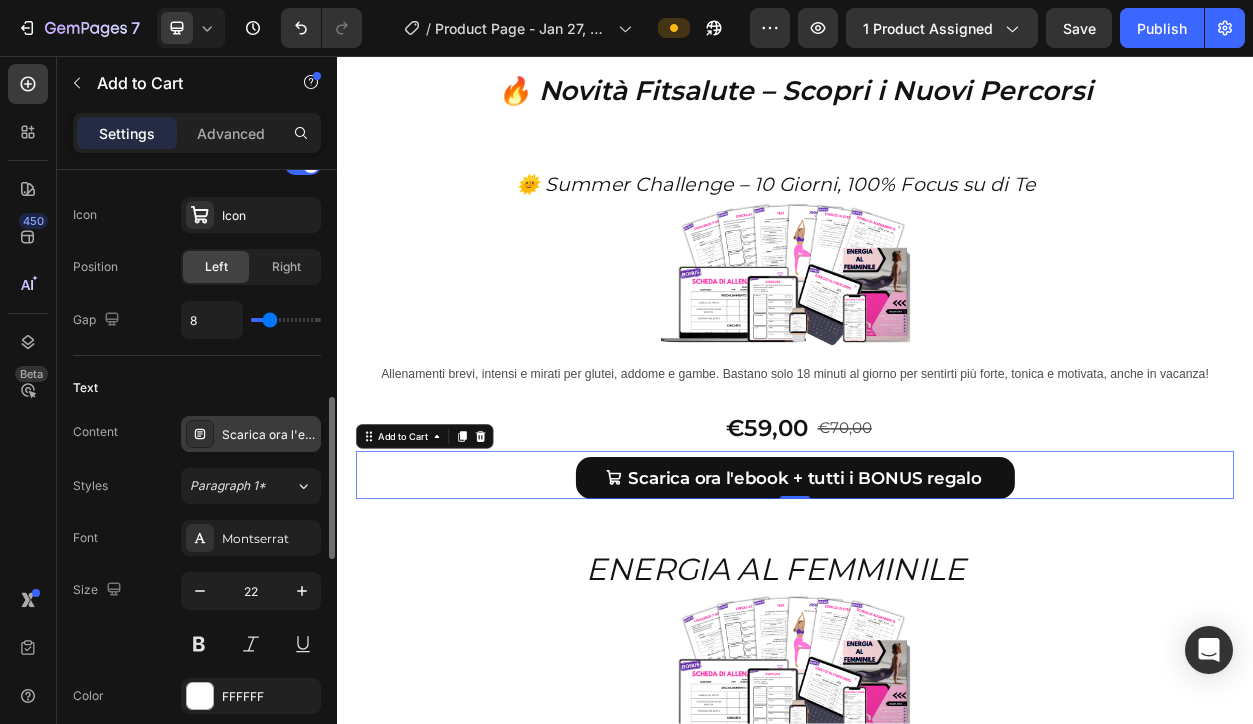click on "Scarica ora l'ebook + tutti i BONUS regalo" at bounding box center [269, 435] 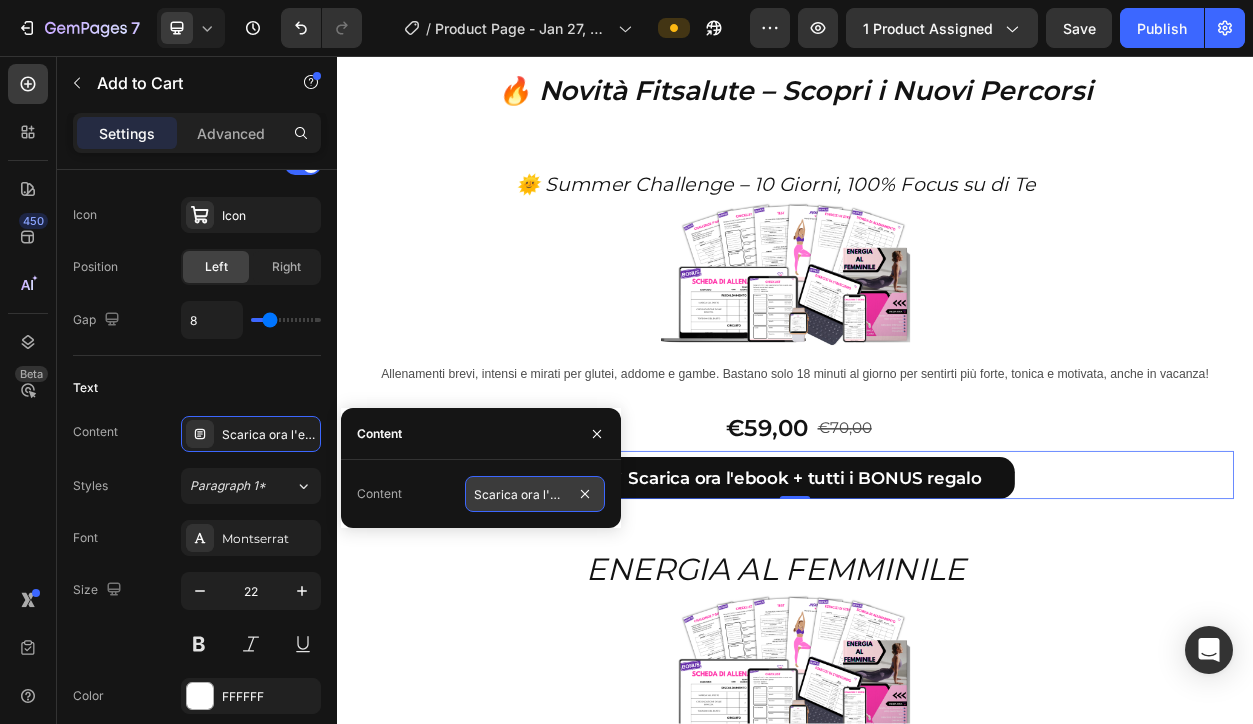 click on "Scarica ora l'ebook + tutti i BONUS regalo" at bounding box center (535, 494) 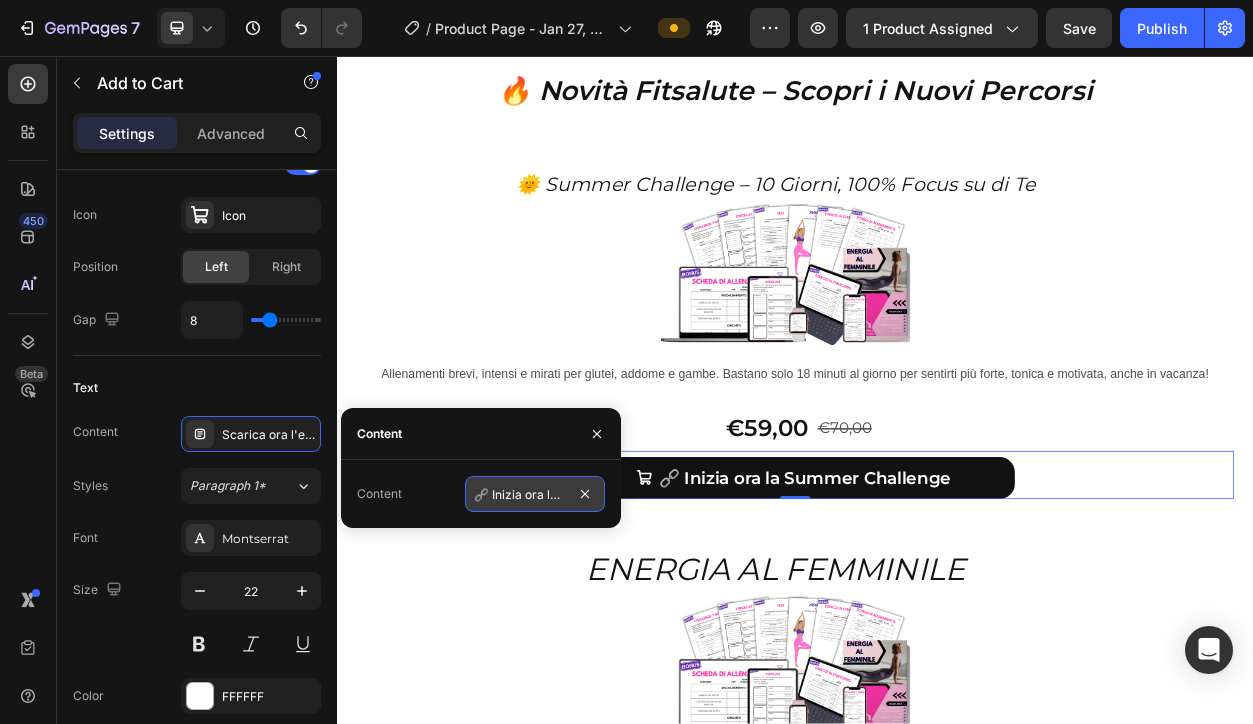 click on "🔗 Inizia ora la Summer Challenge" at bounding box center (535, 494) 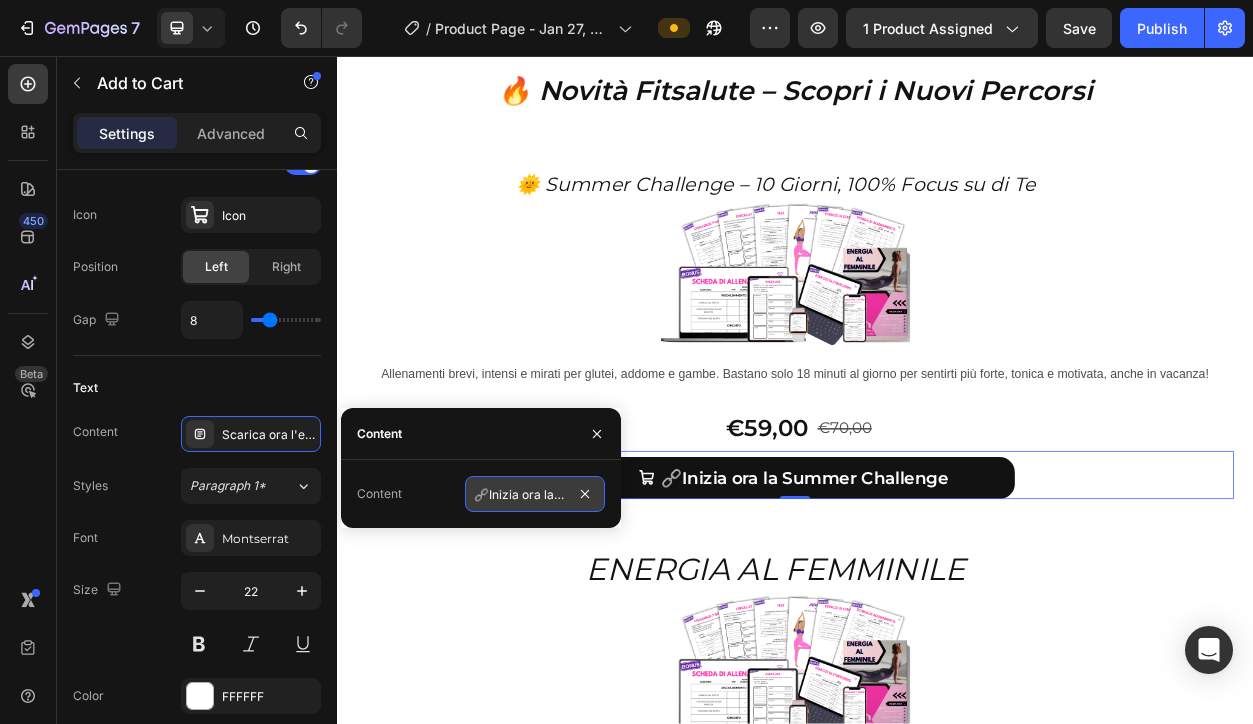 type on "Inizia ora la Summer Challenge" 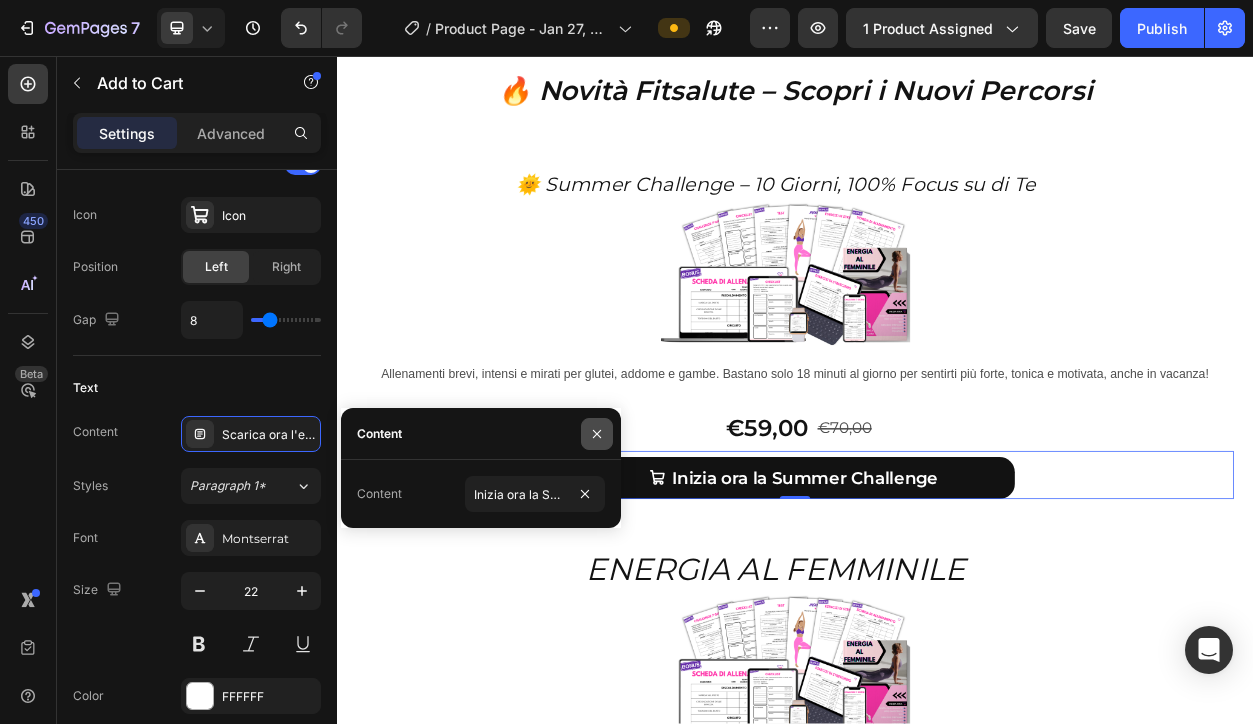 click 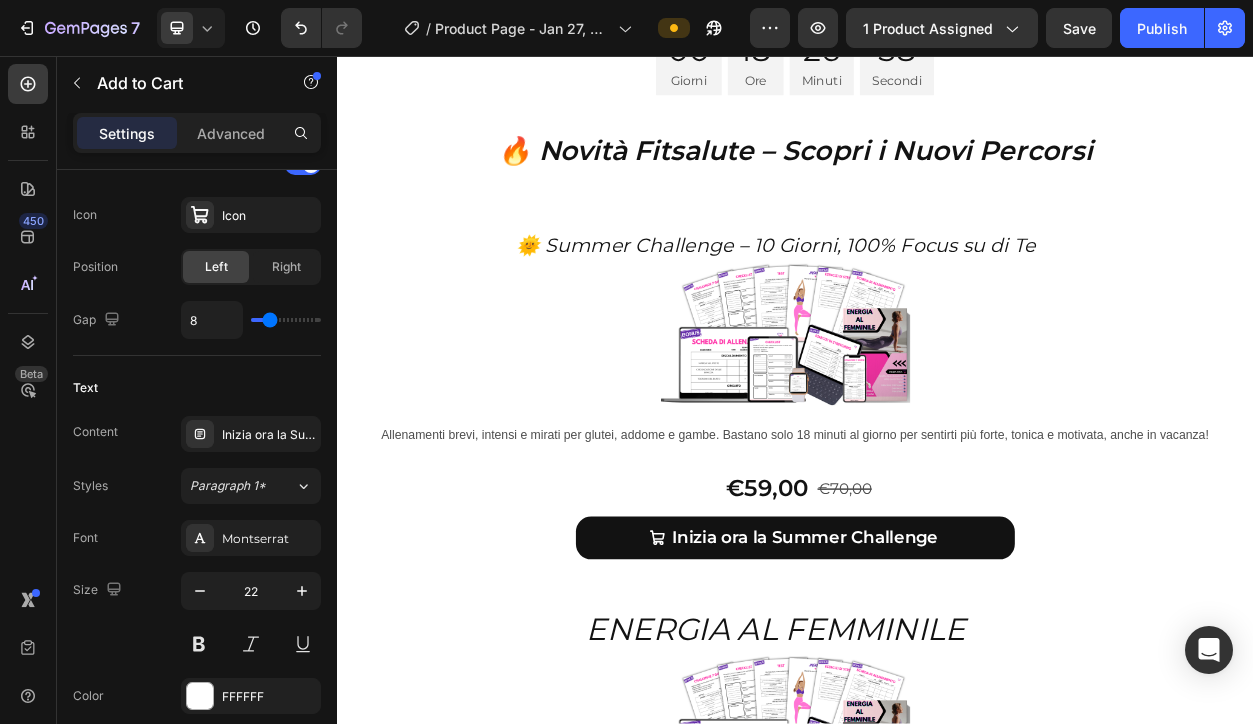 scroll, scrollTop: 10182, scrollLeft: 0, axis: vertical 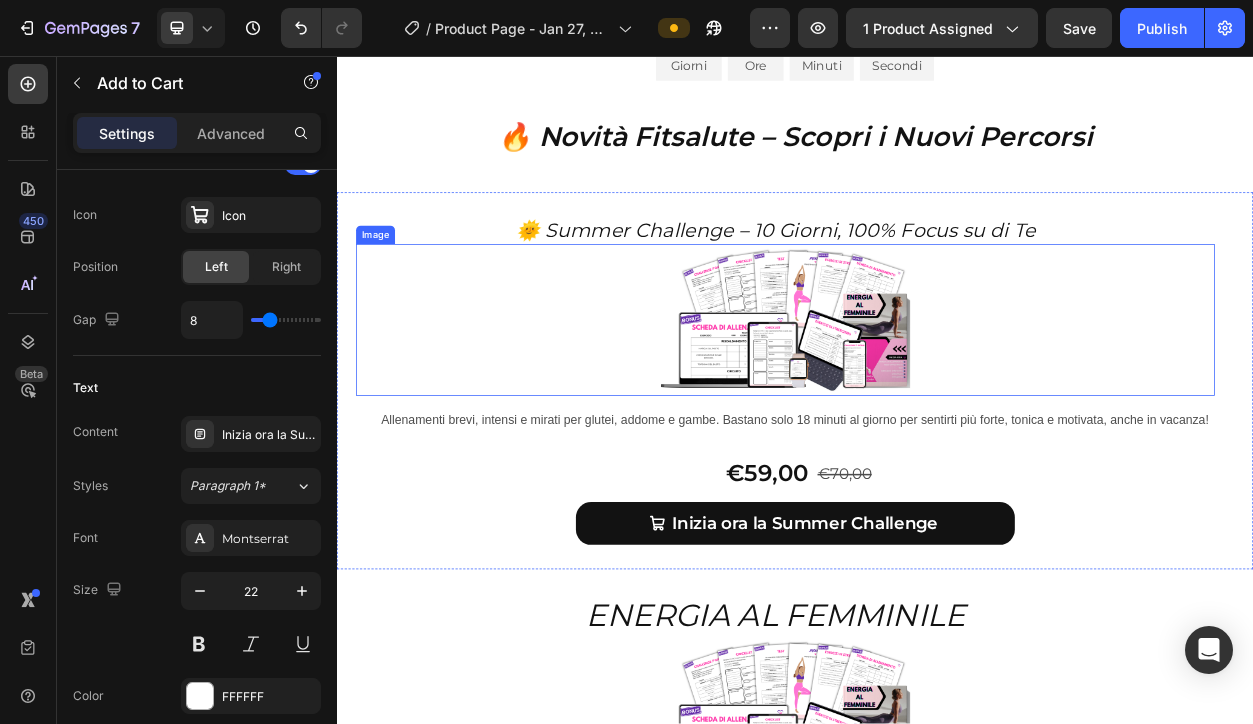 click at bounding box center [925, 402] 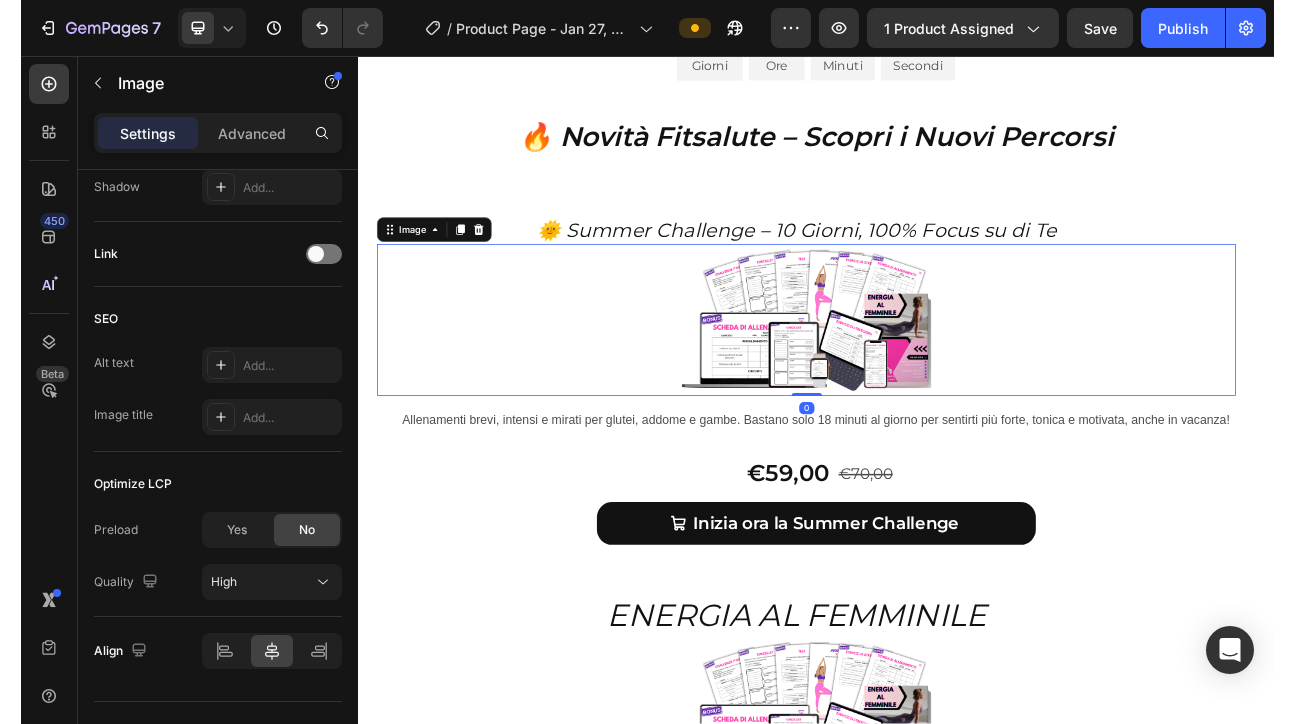 scroll, scrollTop: 0, scrollLeft: 0, axis: both 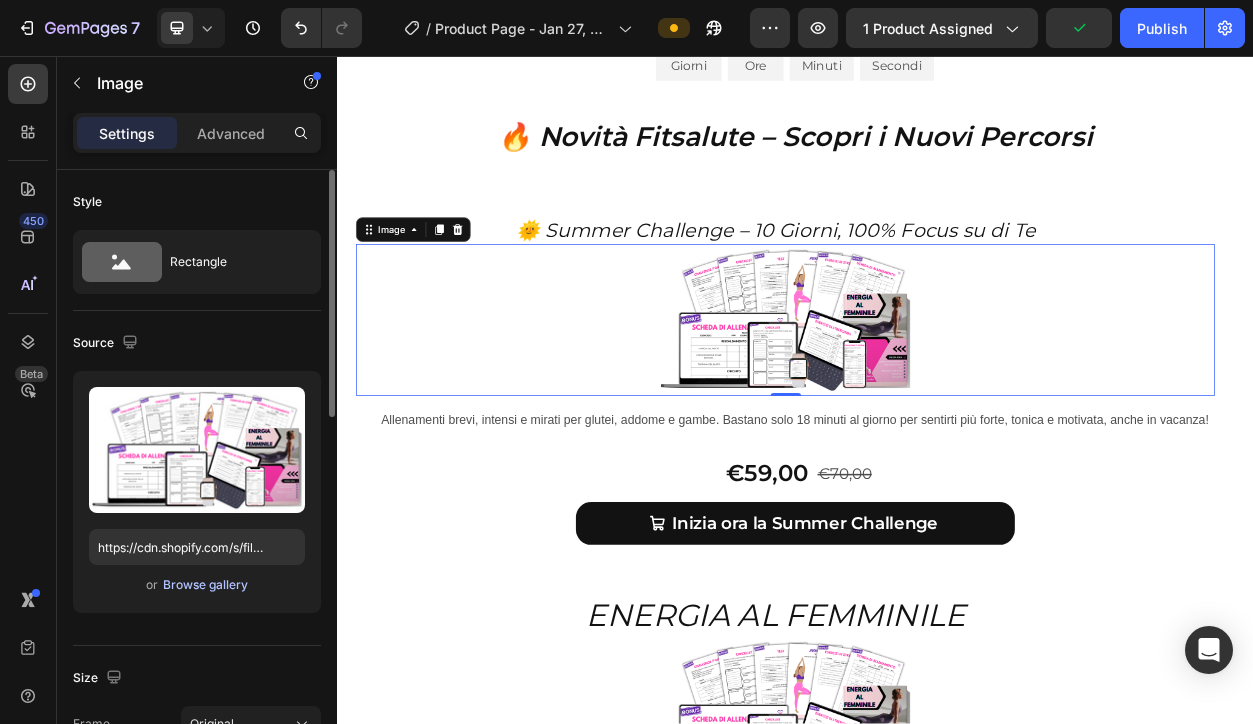 click on "Browse gallery" at bounding box center [205, 585] 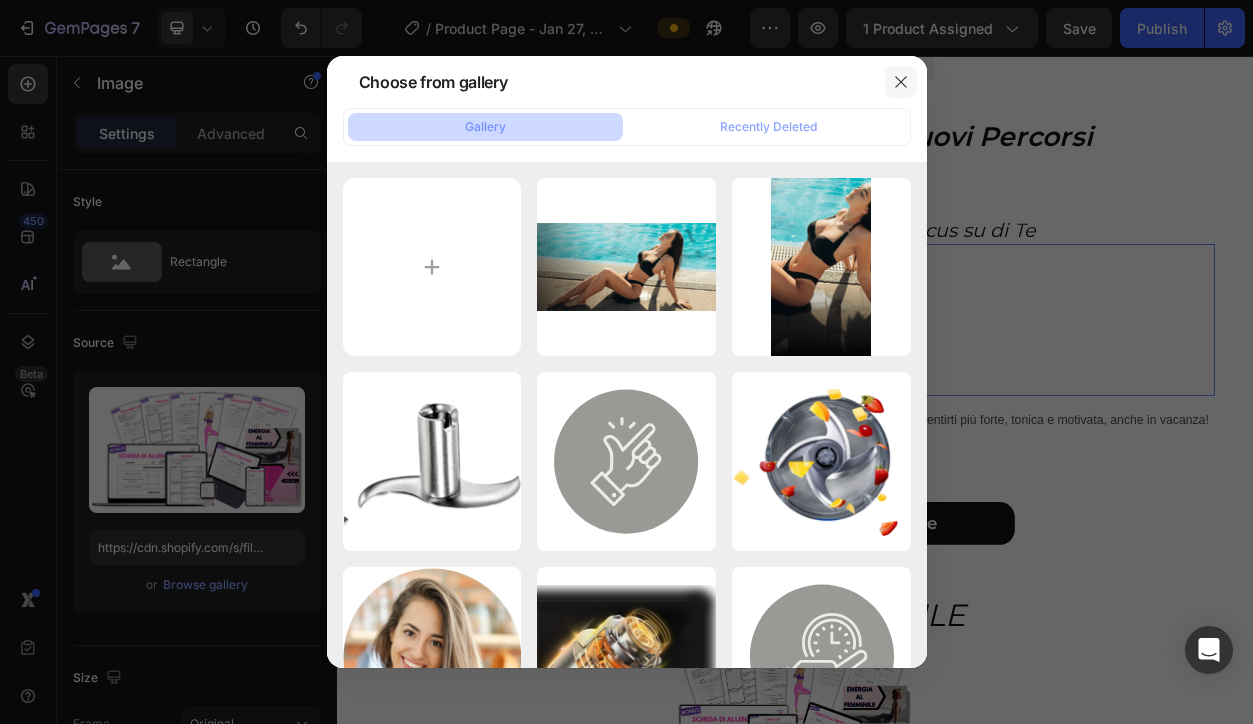 click 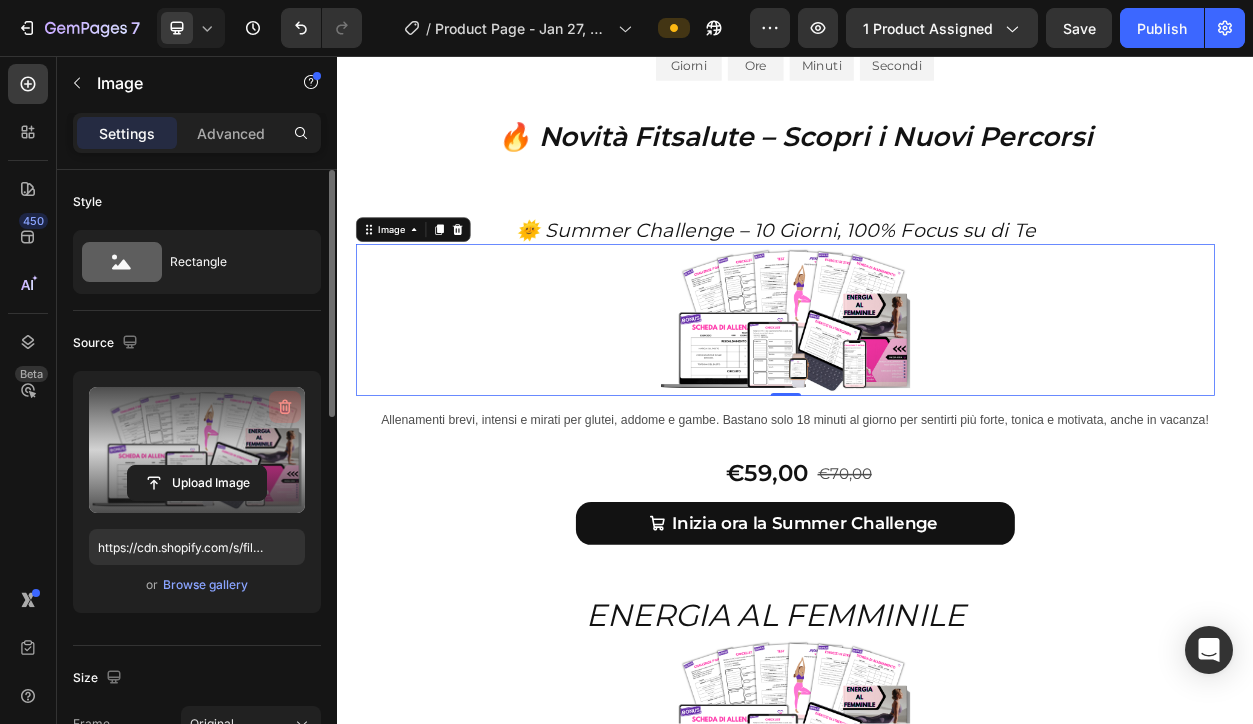 click 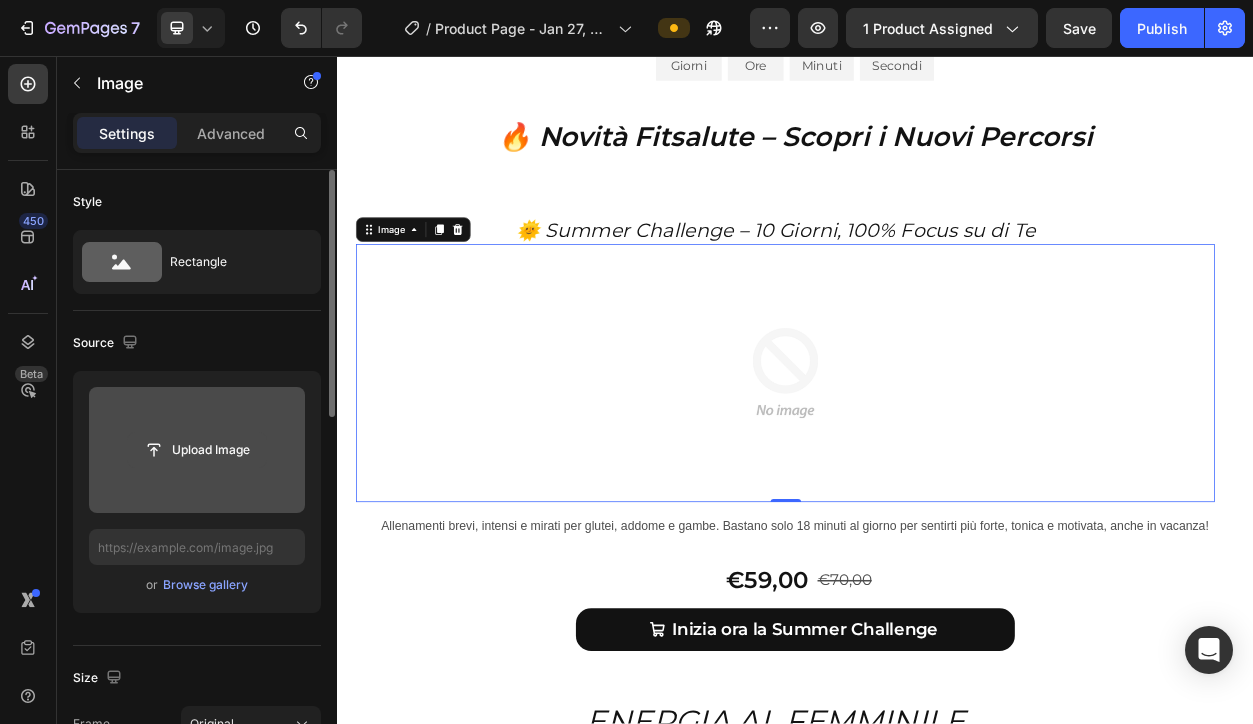 click 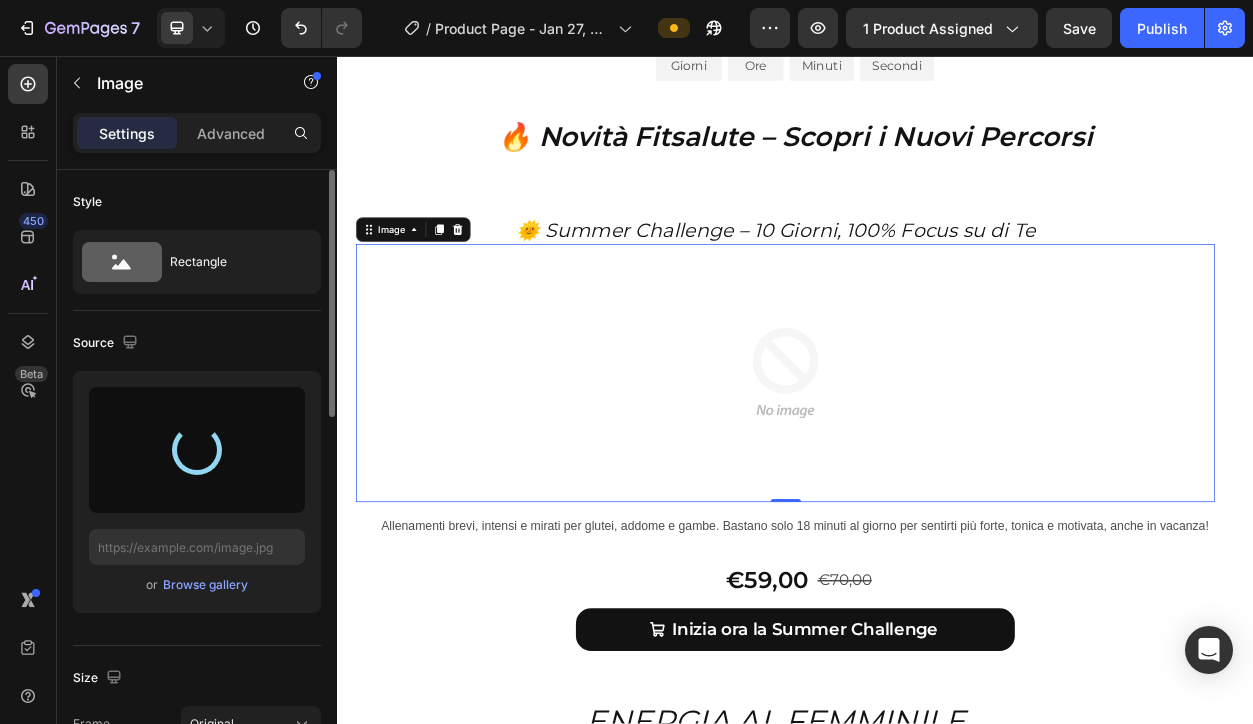 type on "https://cdn.shopify.com/s/files/1/0876/4286/6000/files/gempages_551110982638765270-931751af-00f3-4149-9f5b-7c2a33a6cae0.png" 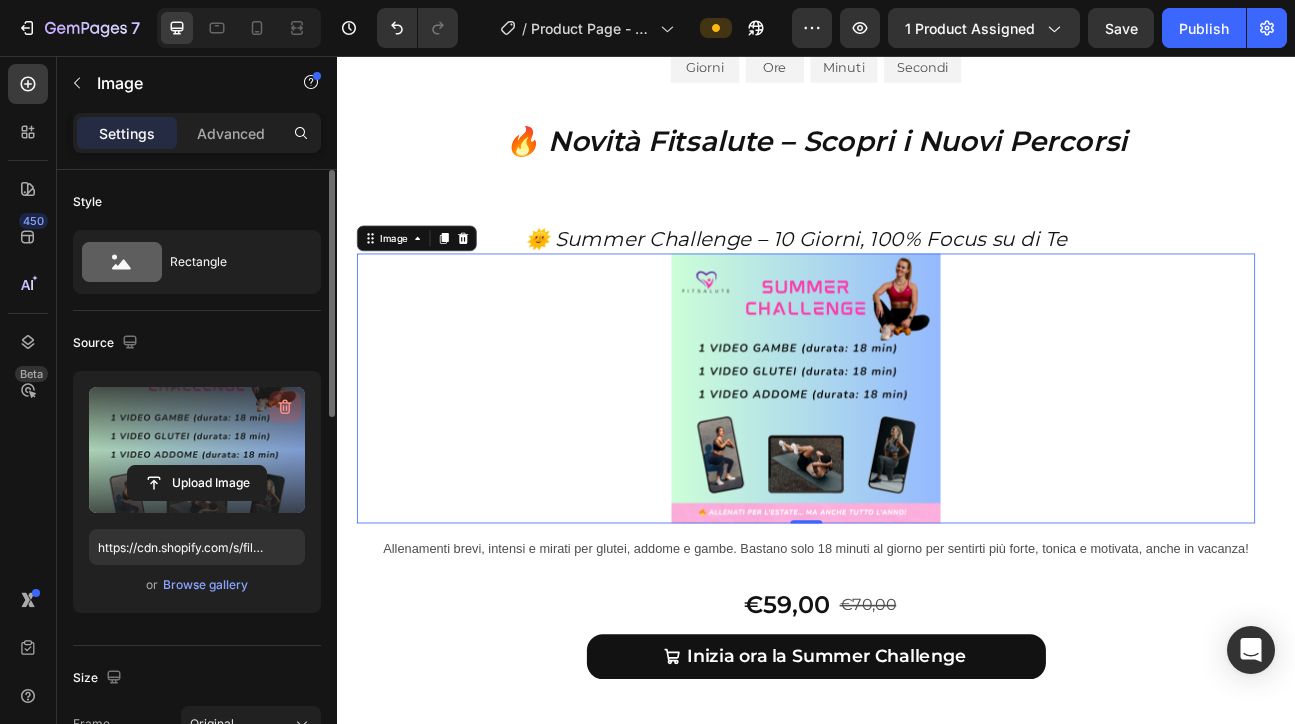 click 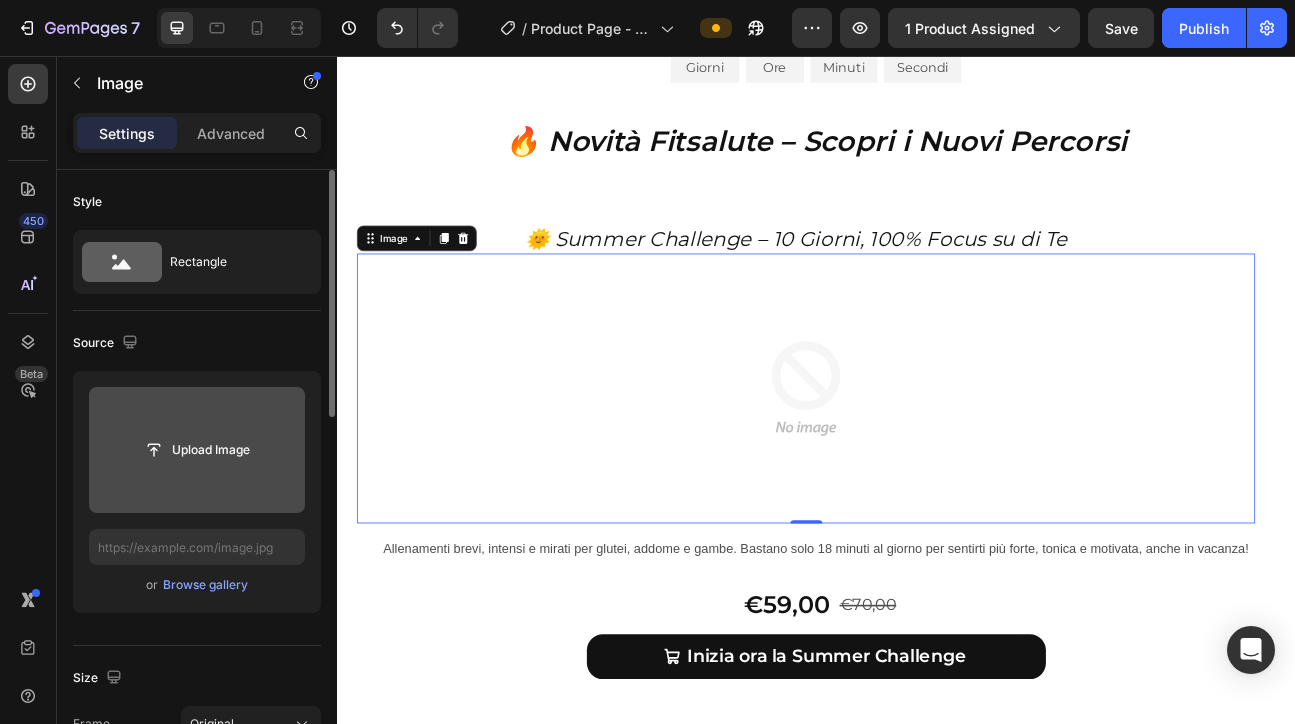 click 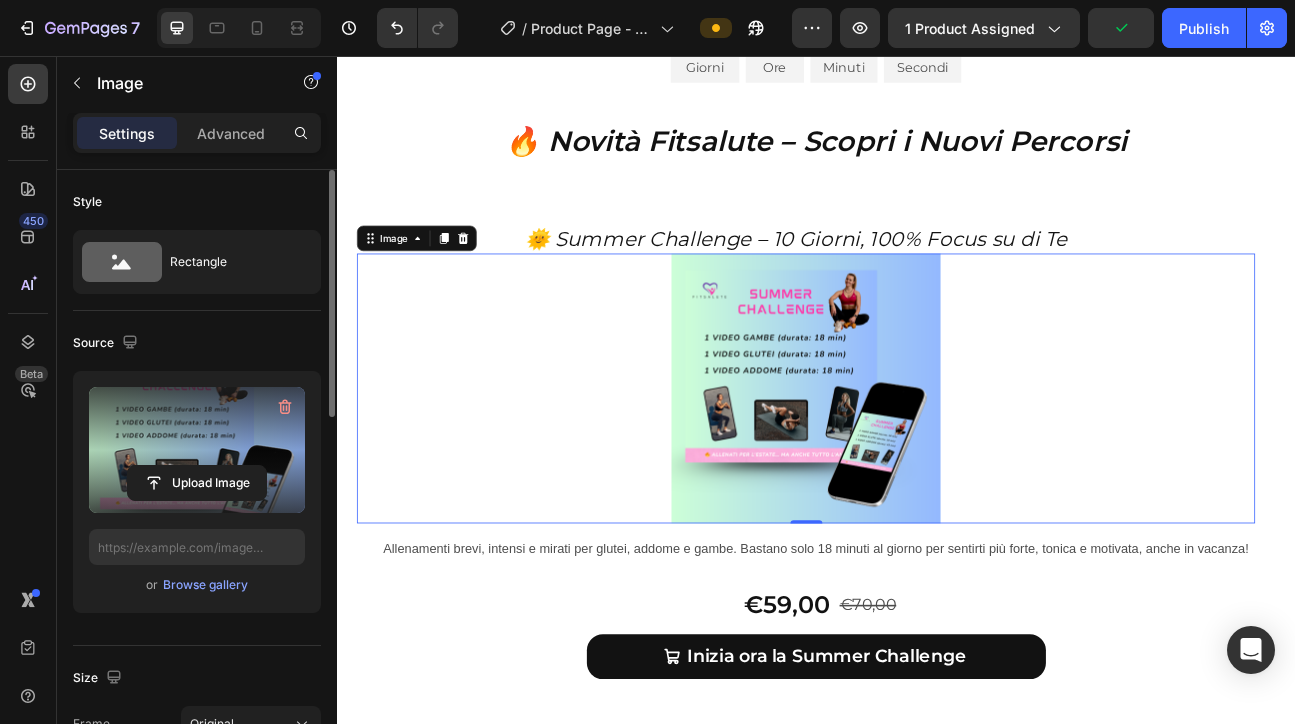 type on "https://cdn.shopify.com/s/files/1/0876/4286/6000/files/gempages_551110982638765270-cf2ca9c6-e8b9-4f2c-a6cd-5581f4f16f1a.png" 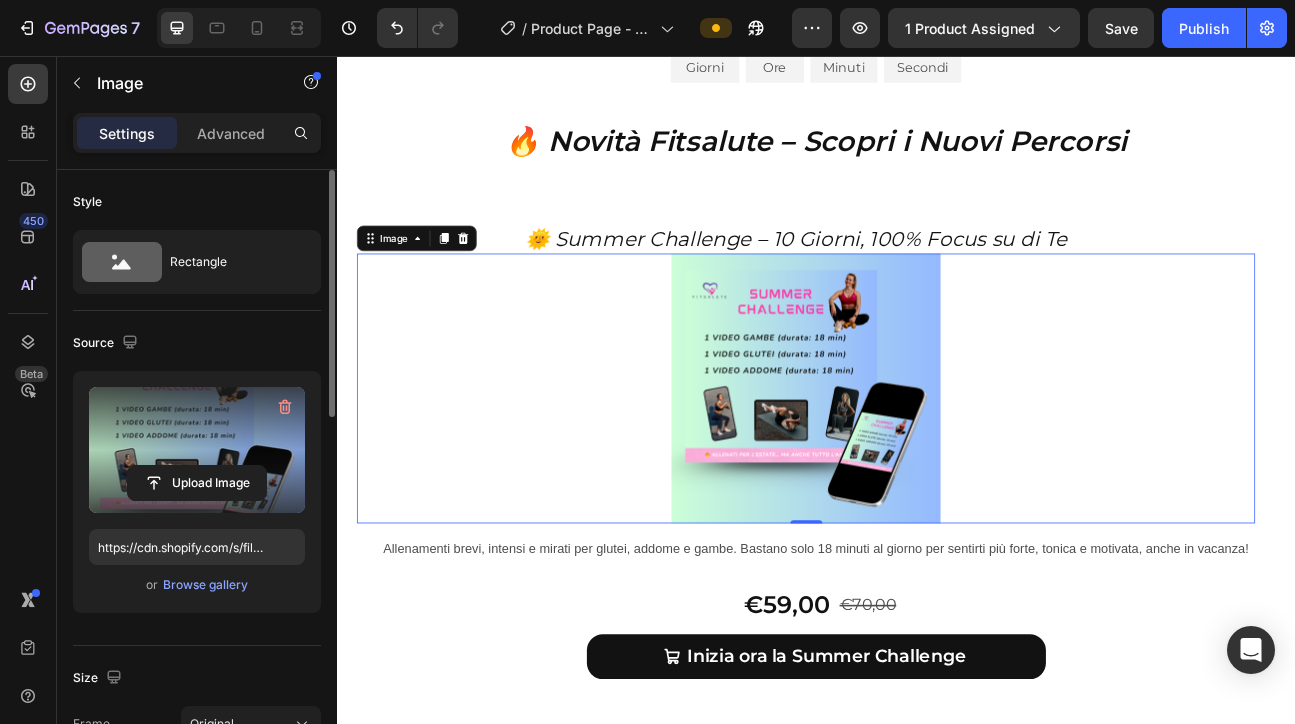 scroll, scrollTop: 10185, scrollLeft: 0, axis: vertical 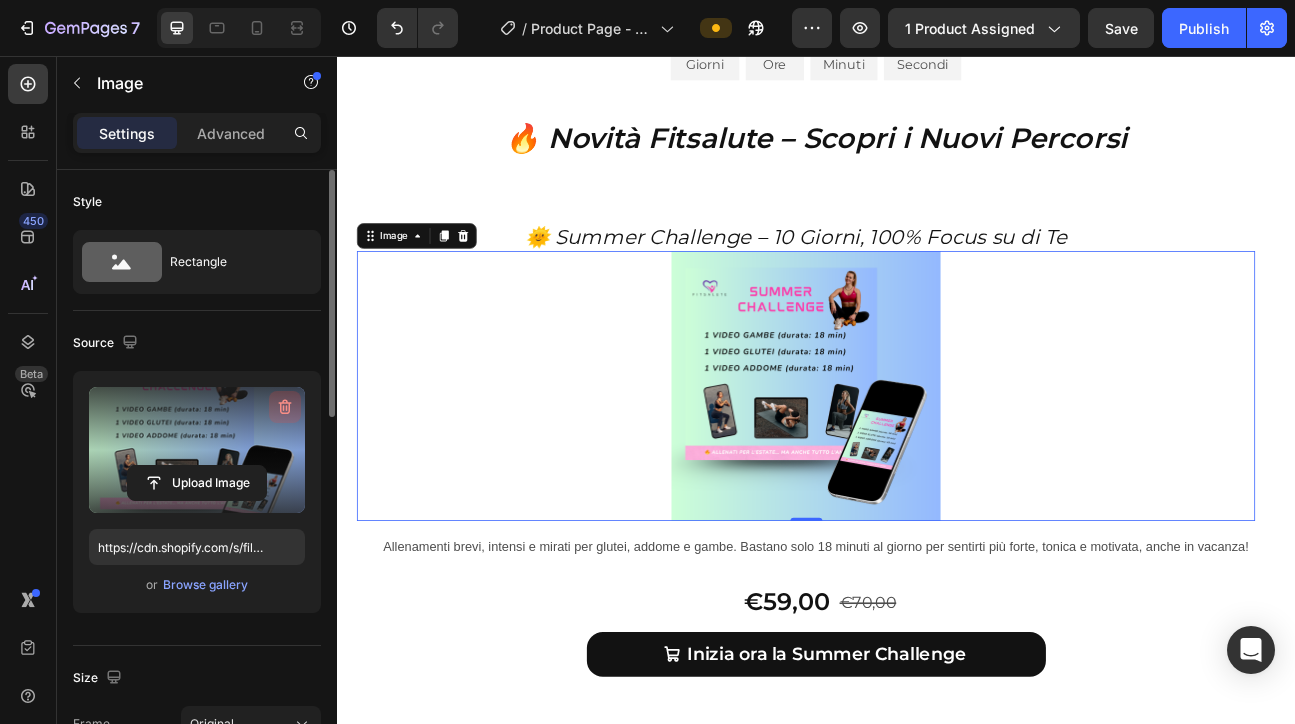 click 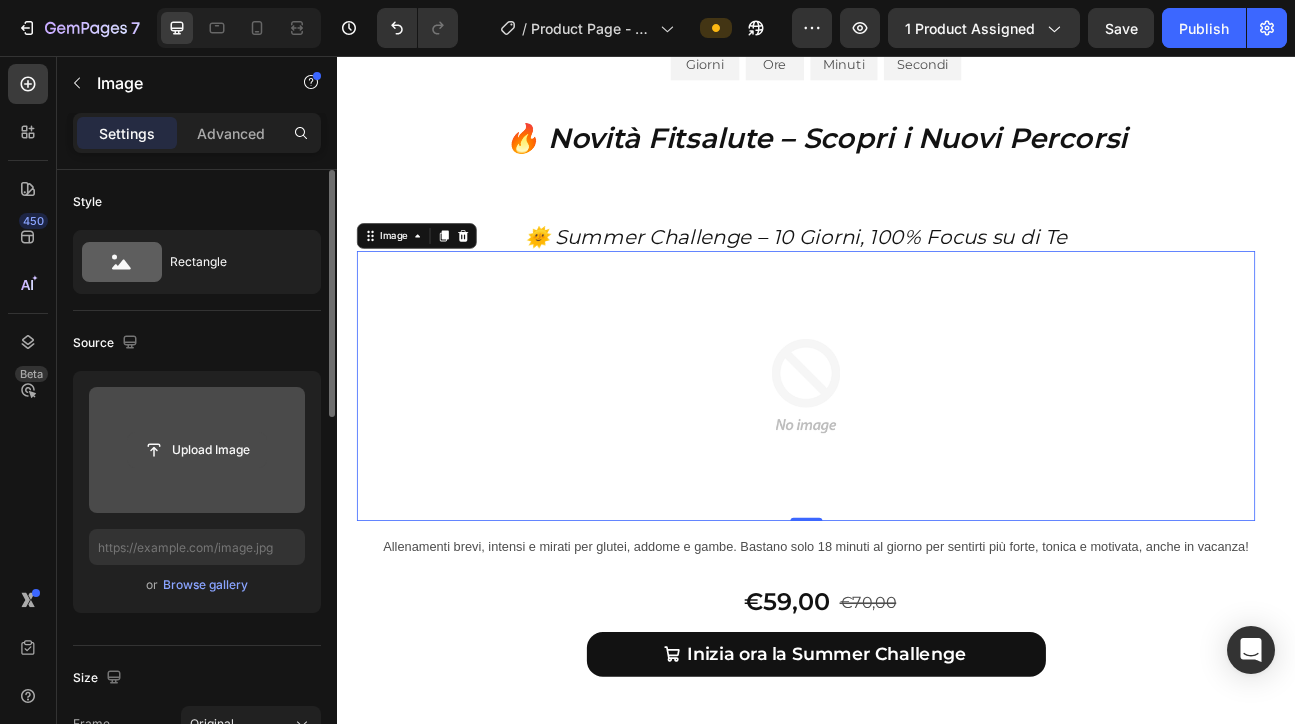 click 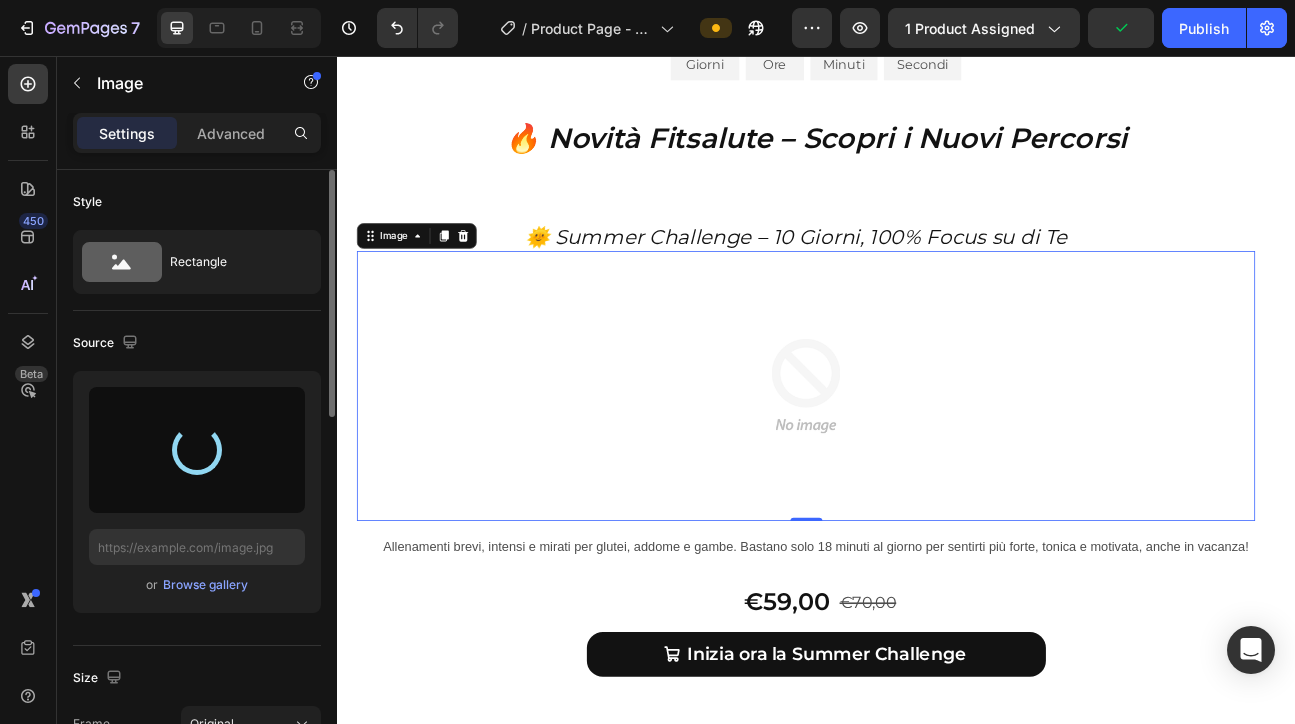 type on "https://cdn.shopify.com/s/files/1/0876/4286/6000/files/gempages_551110982638765270-75199324-de08-45db-bdd3-ad3e980b6406.png" 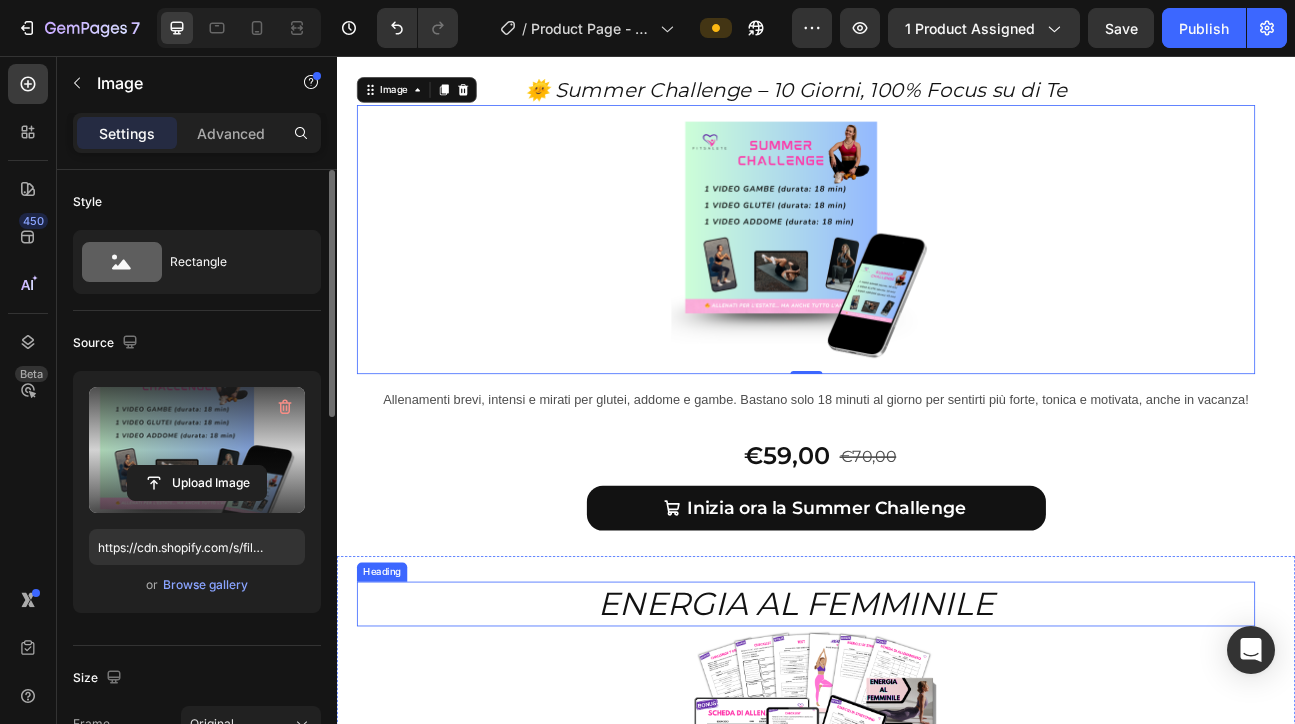 scroll, scrollTop: 10332, scrollLeft: 0, axis: vertical 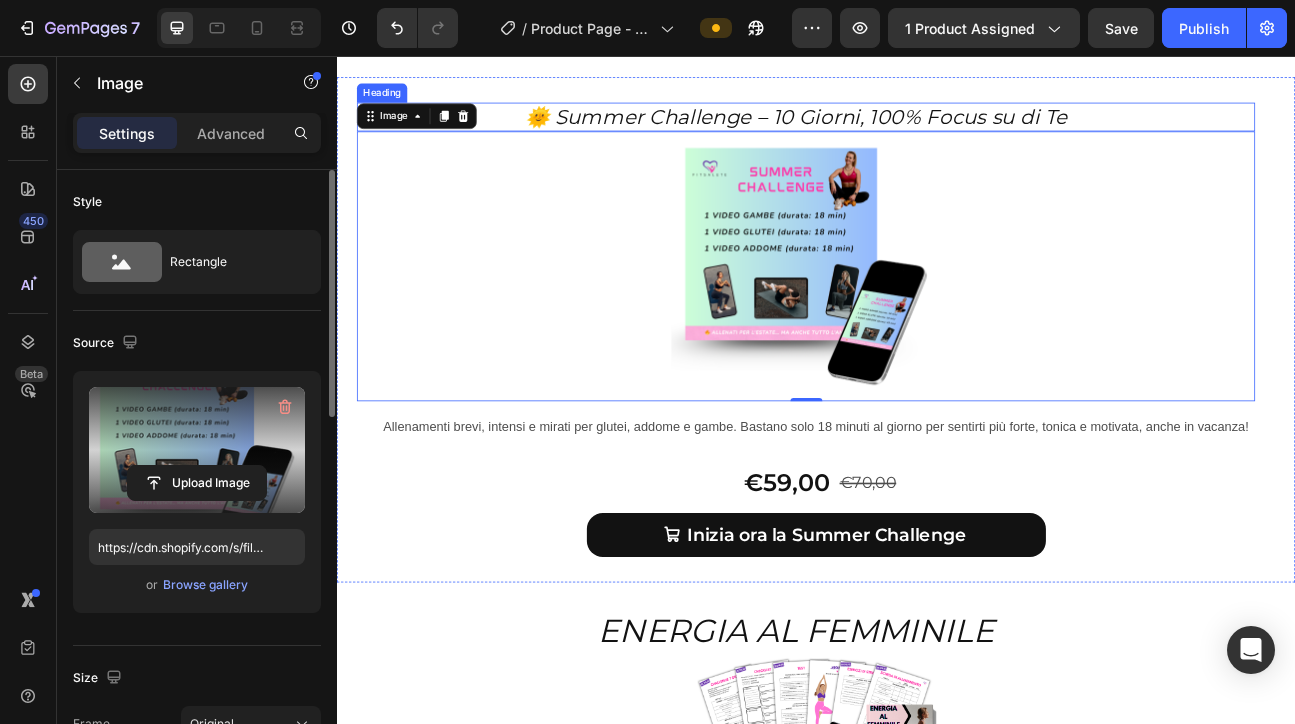 click on "🌞 Summer Challenge – 10 Giorni, 100% Focus su di Te" at bounding box center (912, 132) 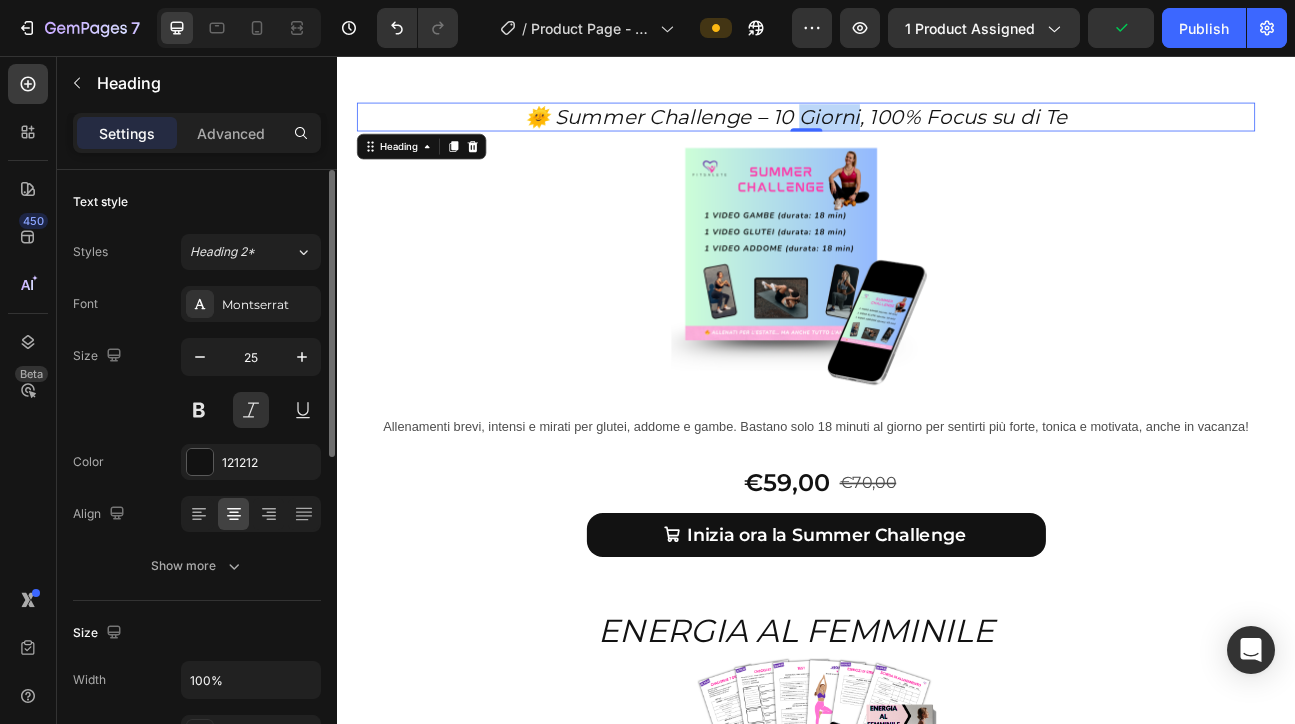 click on "🌞 Summer Challenge – 10 Giorni, 100% Focus su di Te" at bounding box center (912, 132) 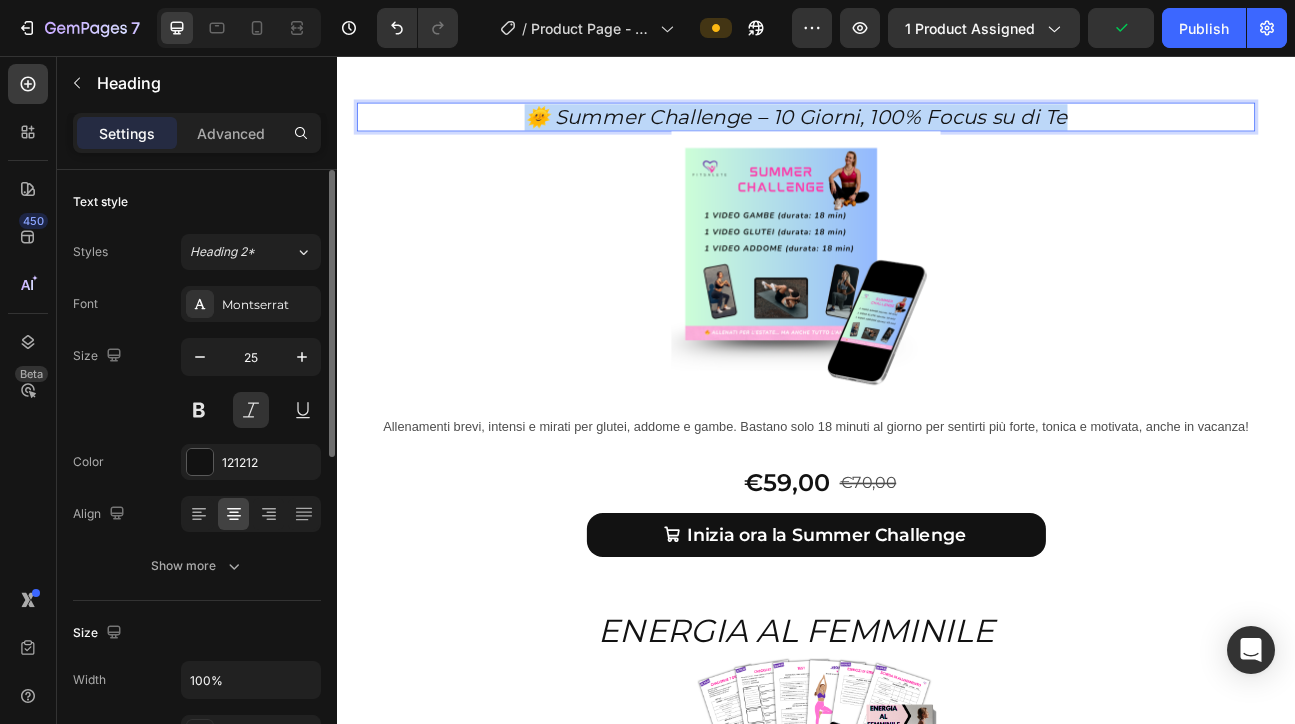 click on "🌞 Summer Challenge – 10 Giorni, 100% Focus su di Te" at bounding box center (912, 132) 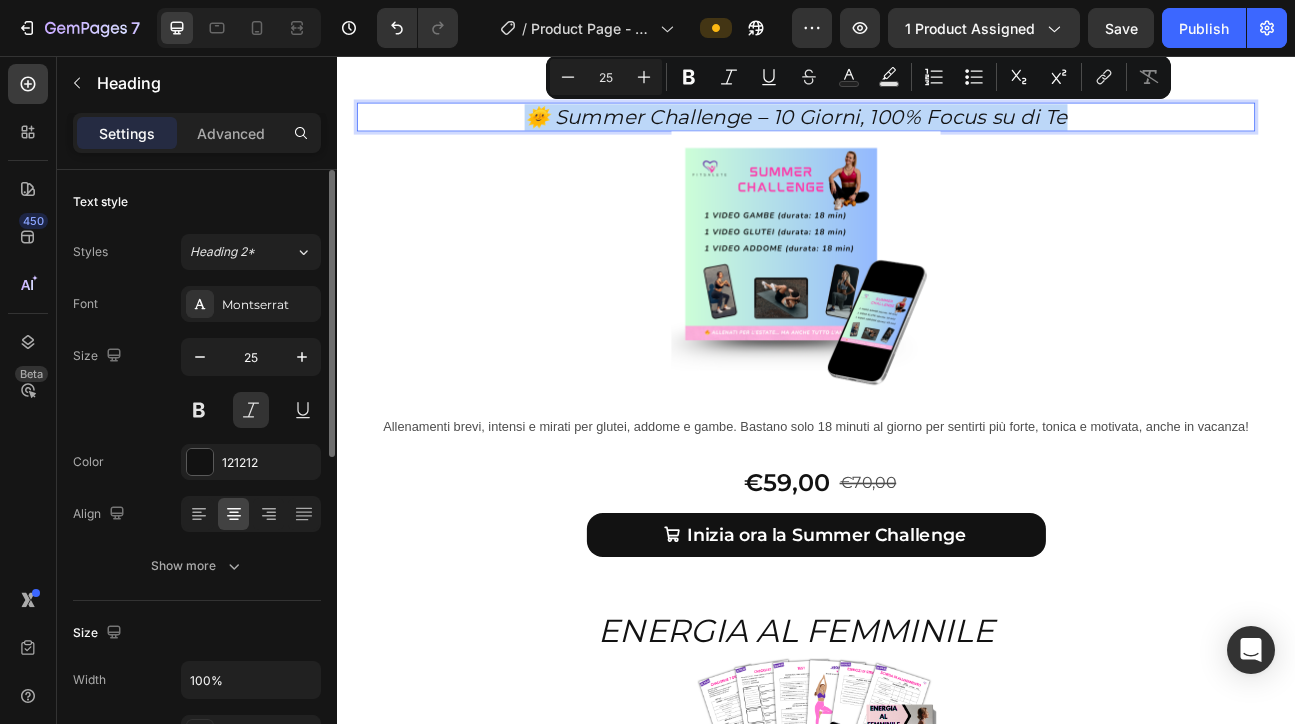 copy on "🌞 Summer Challenge – 10 Giorni, 100% Focus su di Te" 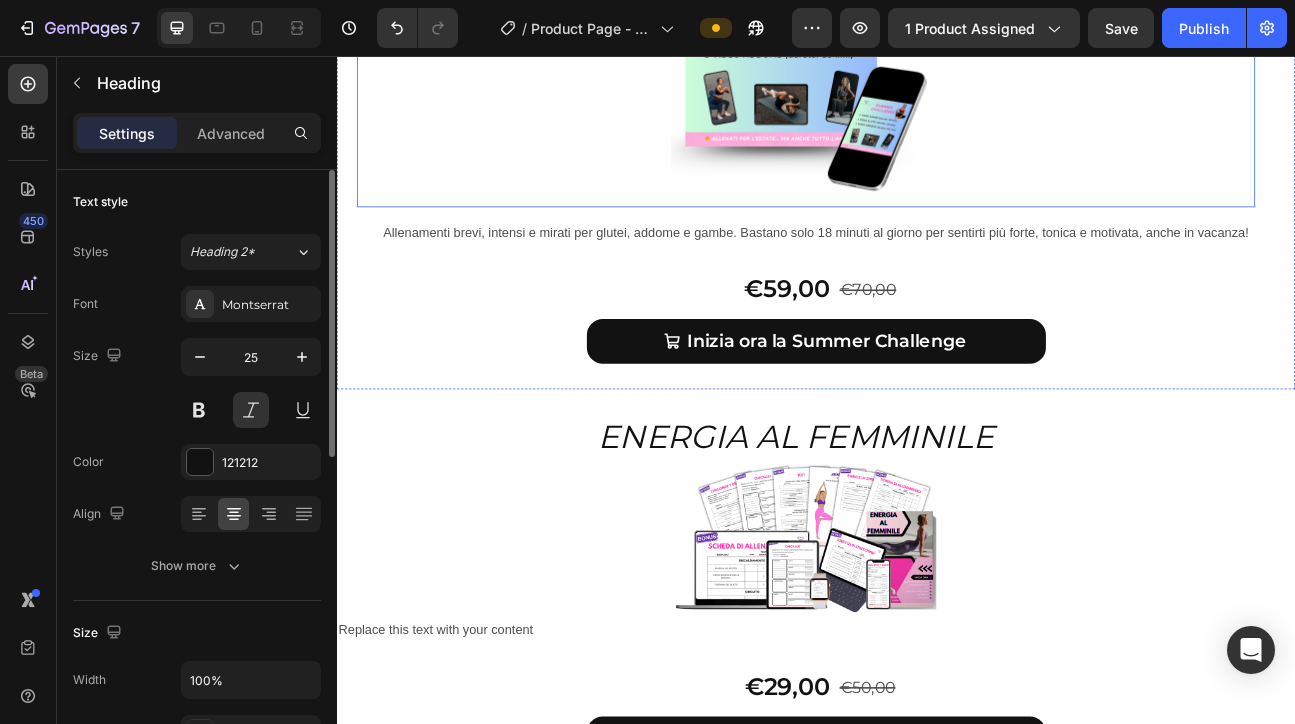 scroll, scrollTop: 10621, scrollLeft: 0, axis: vertical 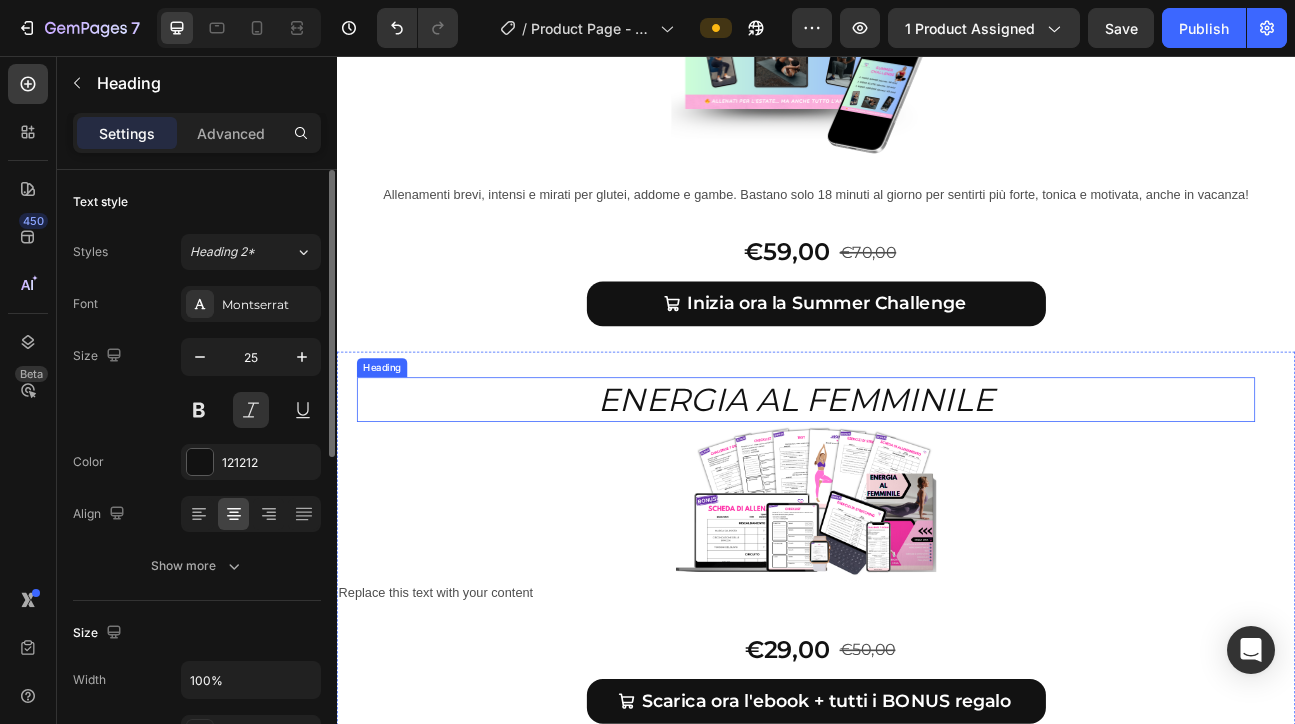 click on "ENERGIA AL FEMMINILE" at bounding box center (912, 486) 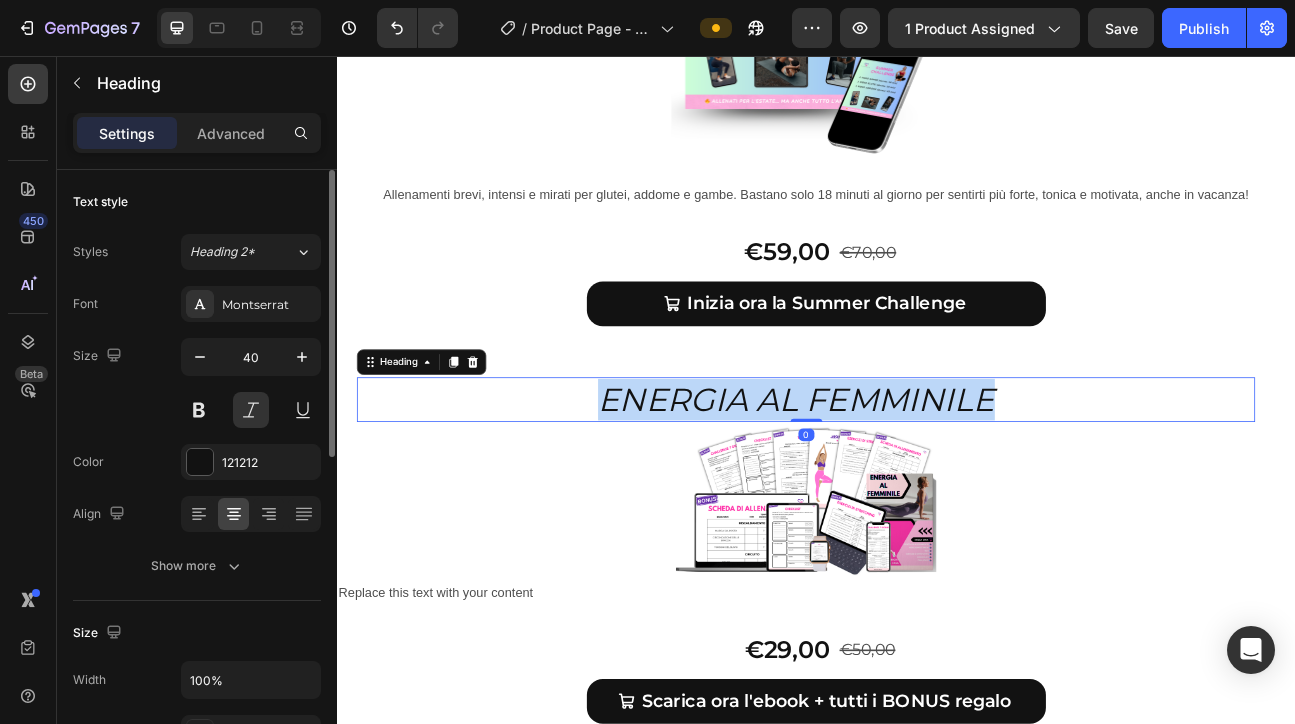 click on "ENERGIA AL FEMMINILE" at bounding box center (912, 486) 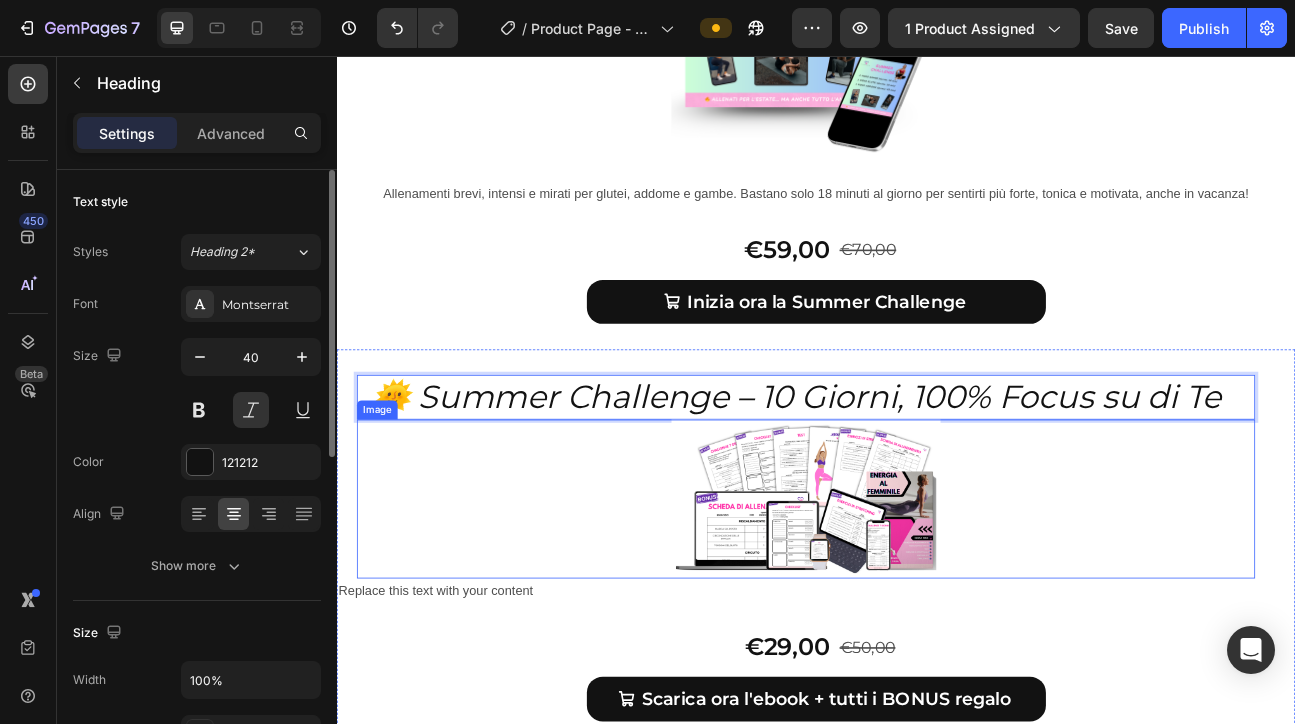 scroll, scrollTop: 9714, scrollLeft: 0, axis: vertical 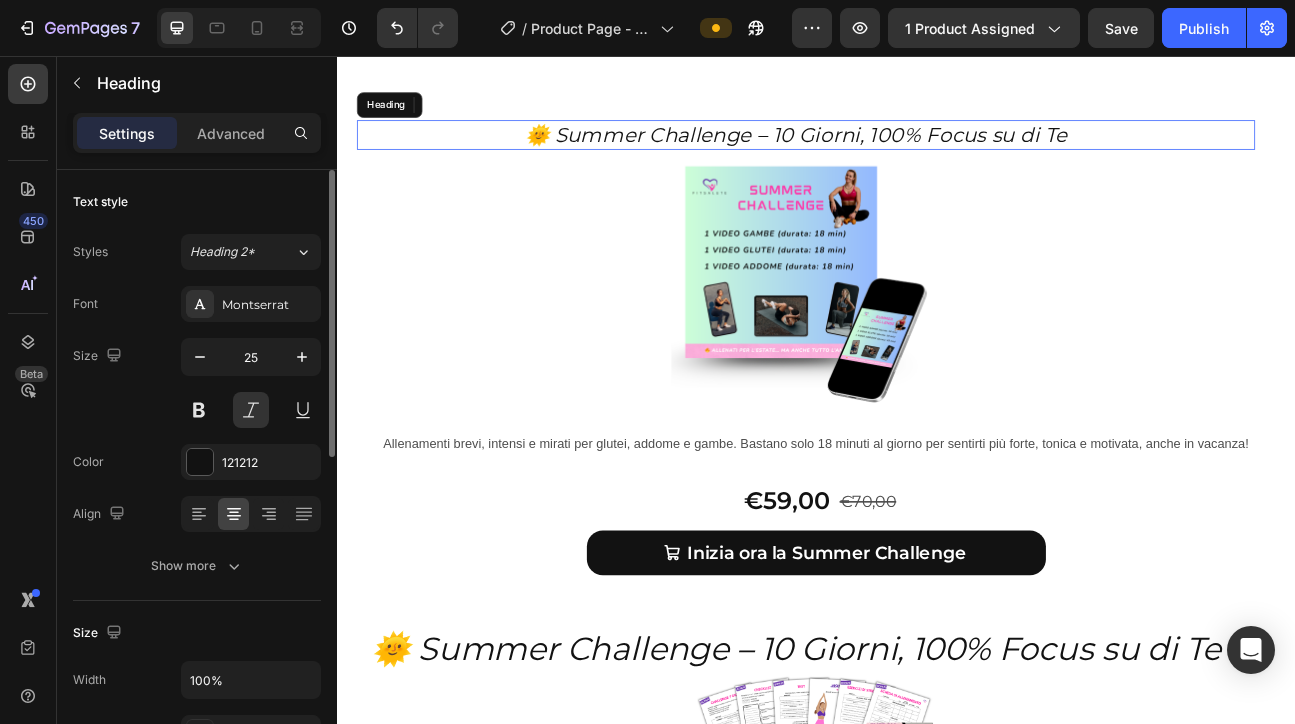 click on "🌞 Summer Challenge – 10 Giorni, 100% Focus su di Te" at bounding box center (912, 154) 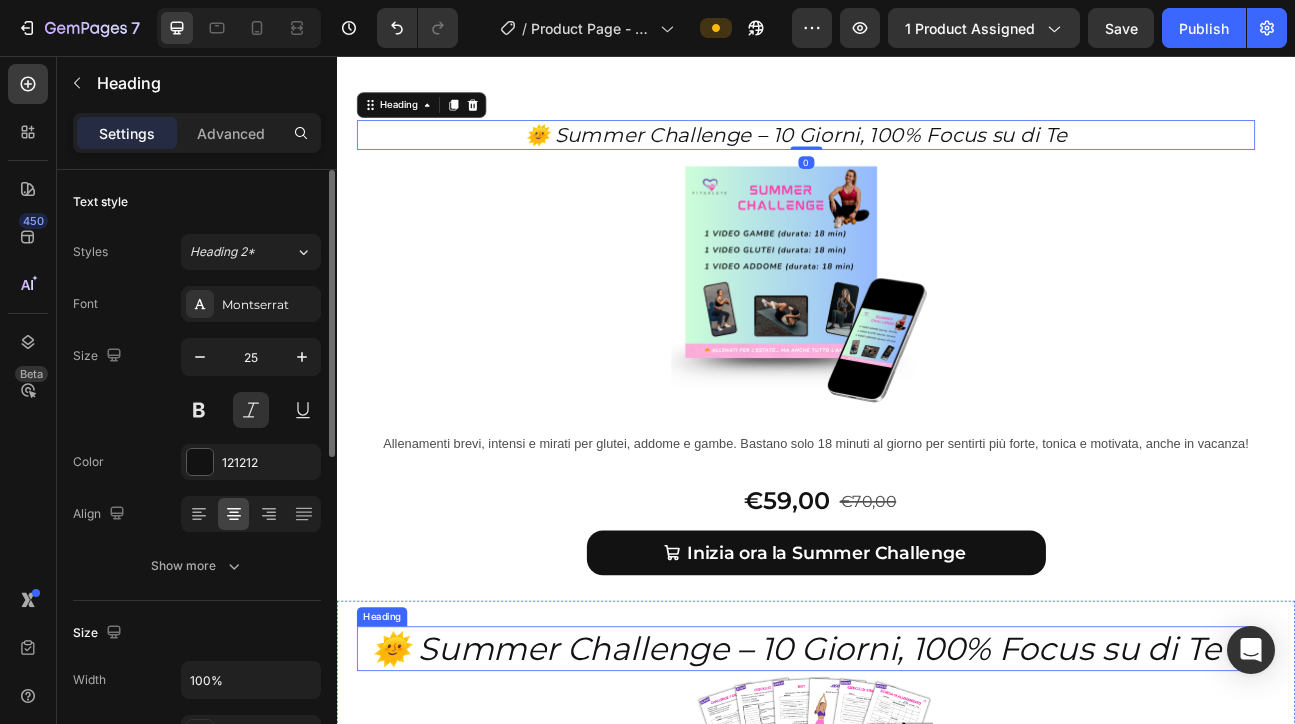 click on "🌞 Summer Challenge – 10 Giorni, 100% Focus su di Te" at bounding box center (912, 798) 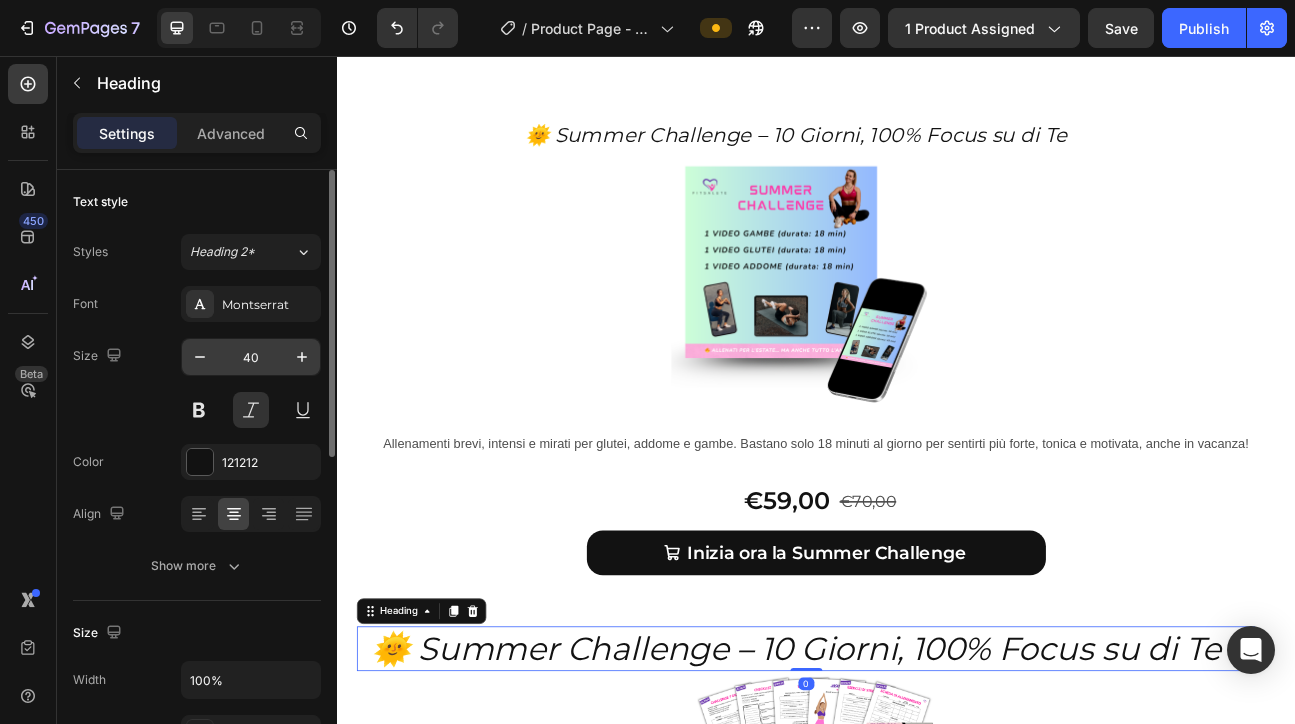 click on "40" at bounding box center [251, 357] 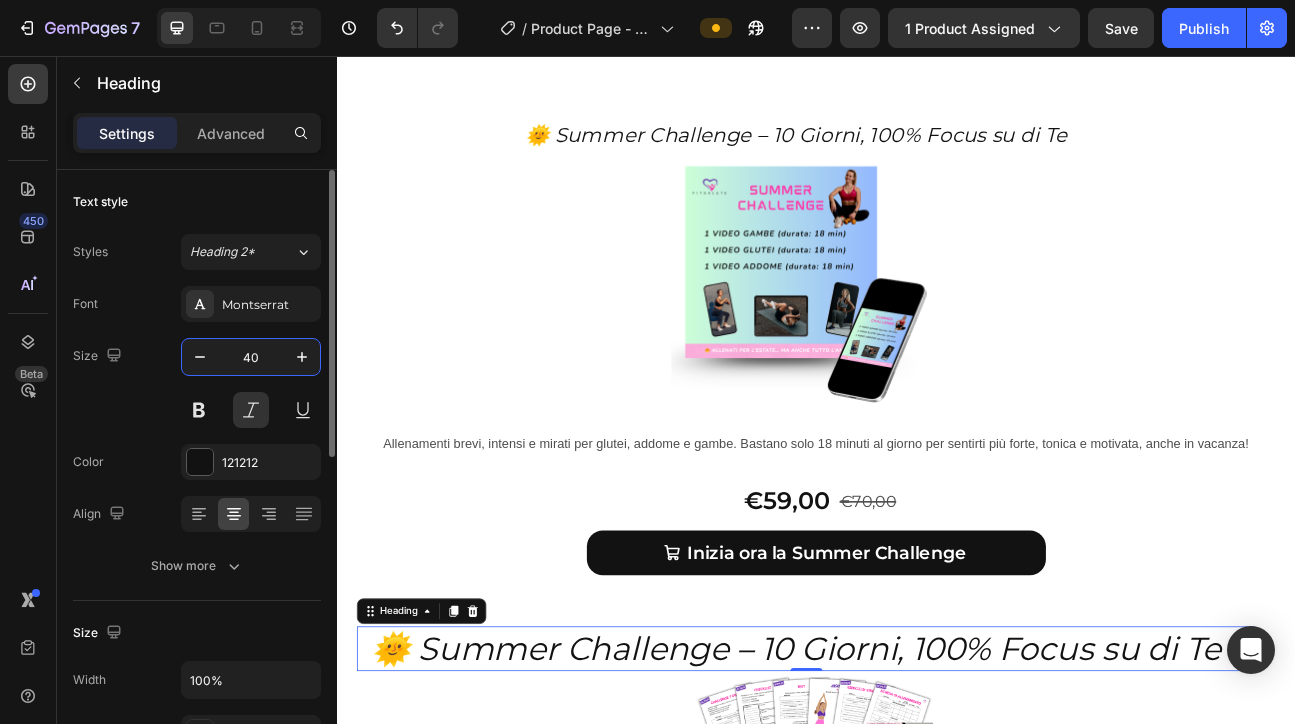 type on "4" 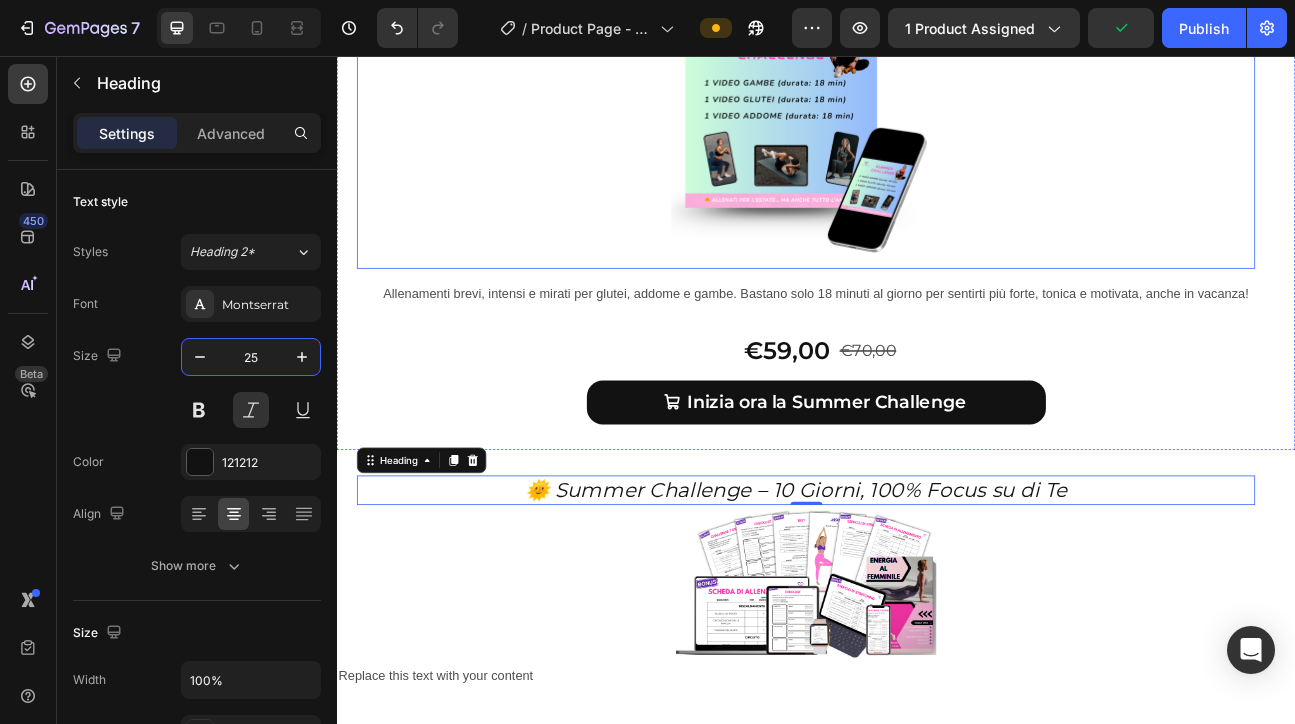scroll, scrollTop: 9907, scrollLeft: 0, axis: vertical 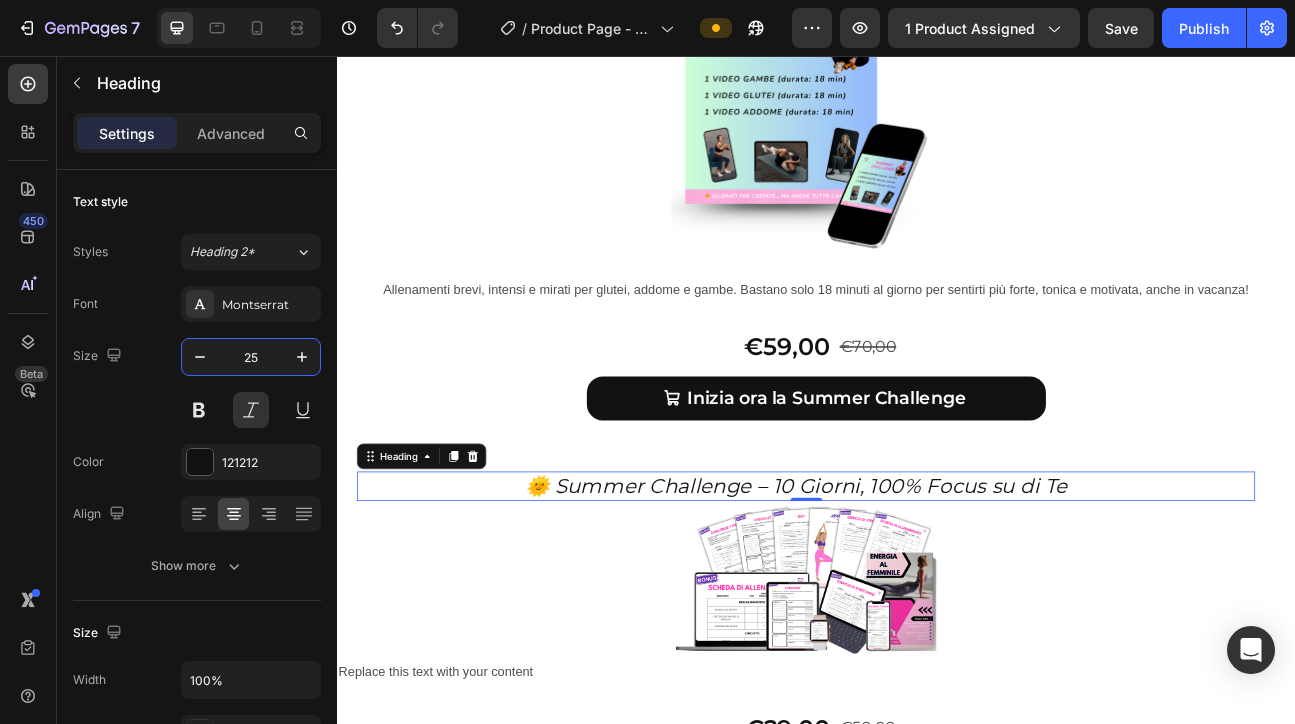 type on "25" 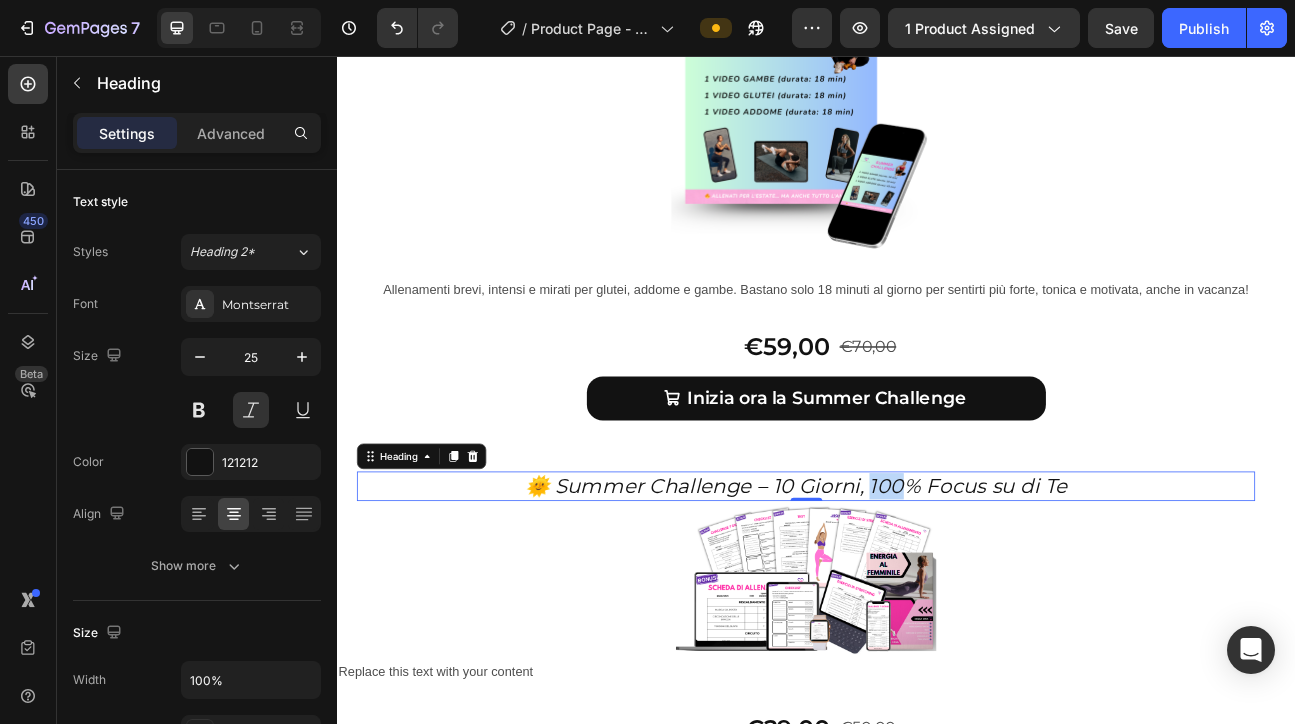 click on "🌞 Summer Challenge – 10 Giorni, 100% Focus su di Te" at bounding box center (912, 594) 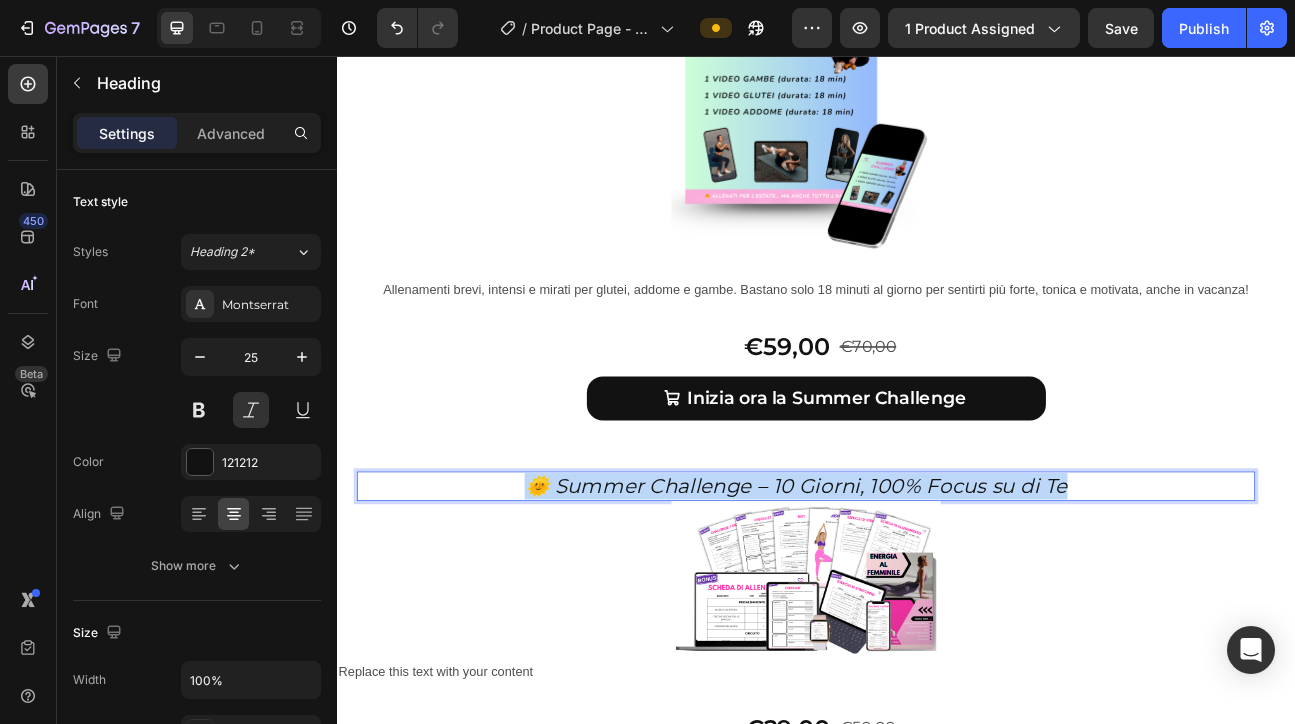 click on "🌞 Summer Challenge – 10 Giorni, 100% Focus su di Te" at bounding box center [912, 594] 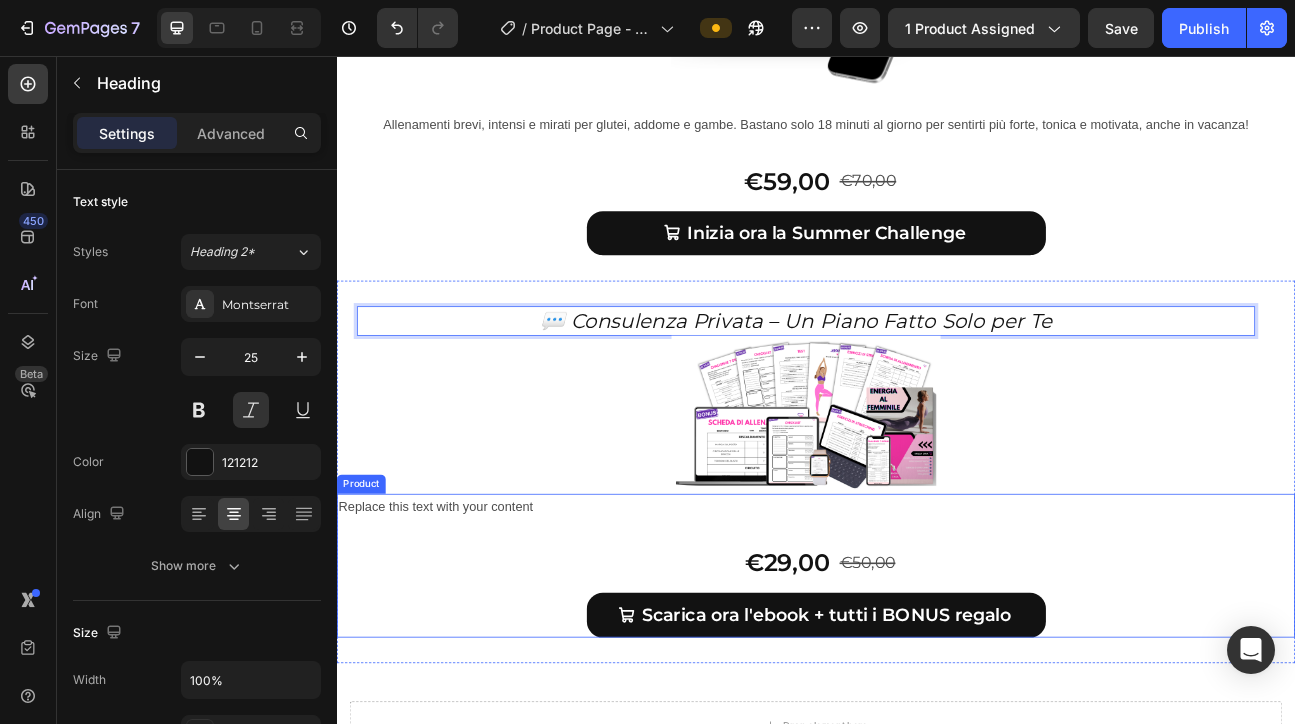 scroll, scrollTop: 10122, scrollLeft: 0, axis: vertical 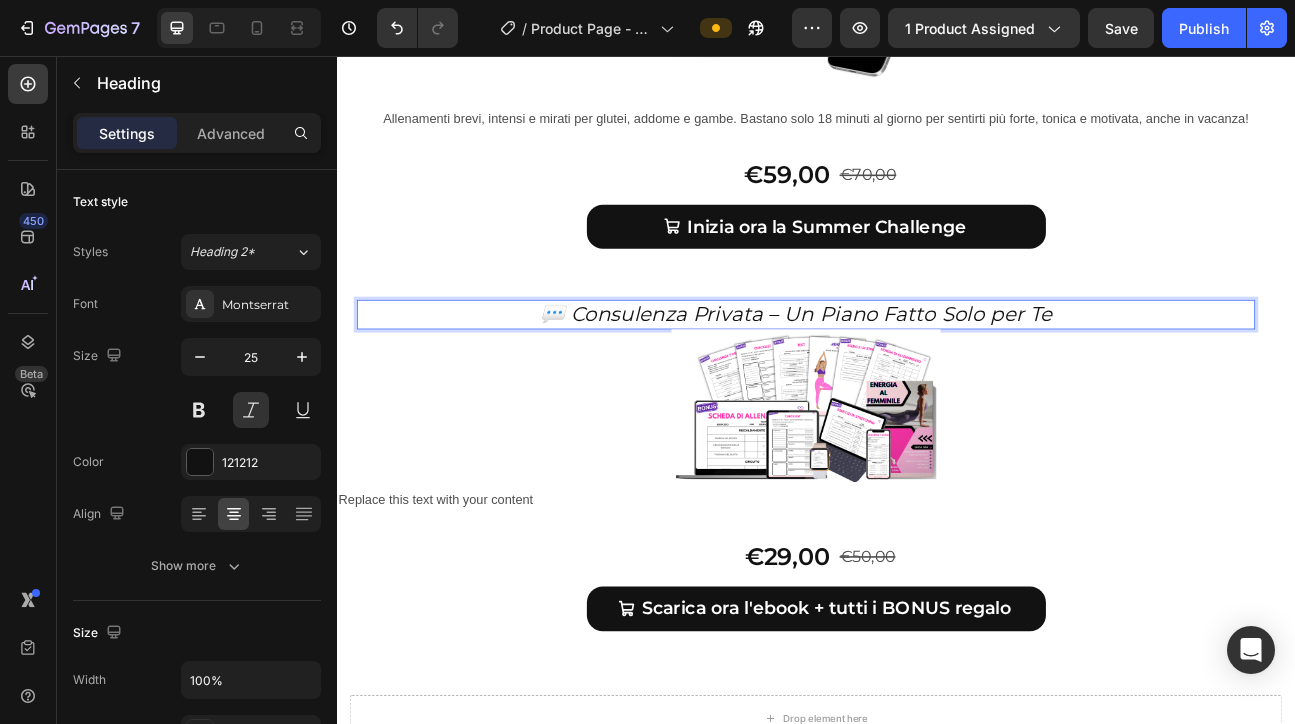 click on "💬 Consulenza Privata – Un Piano Fatto Solo per Te" at bounding box center [912, 379] 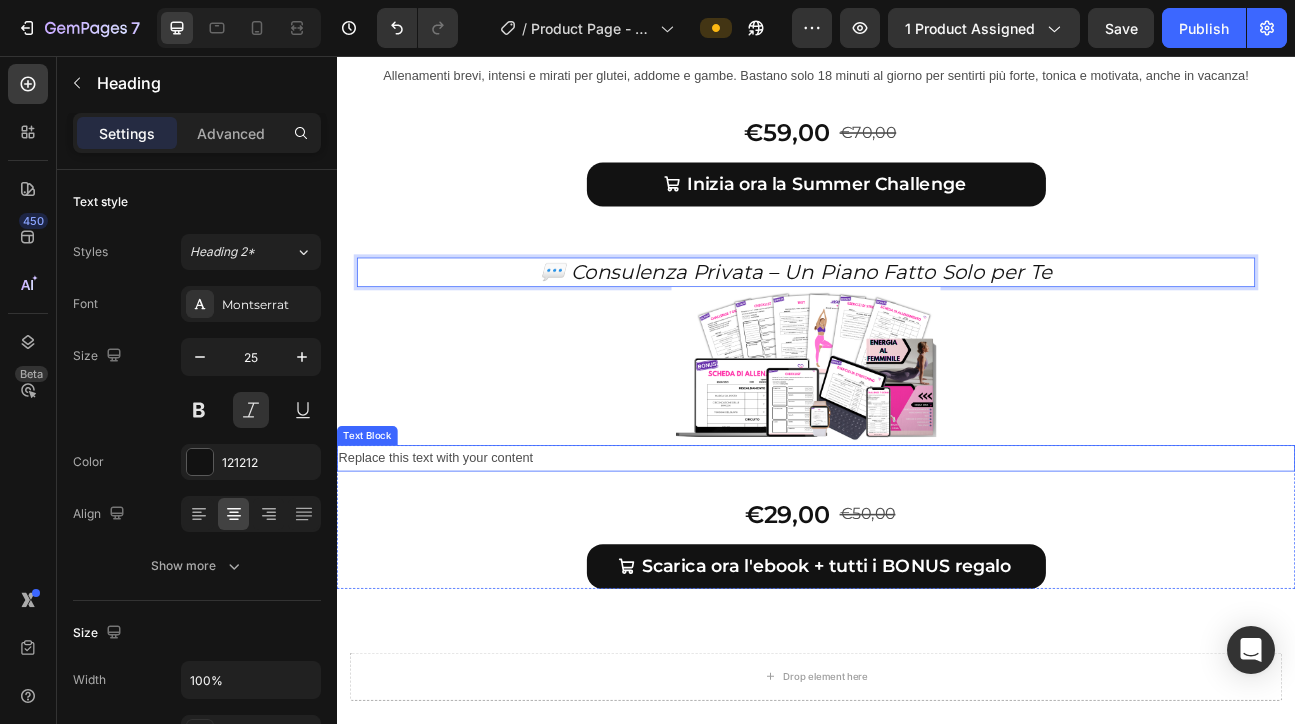 scroll, scrollTop: 10166, scrollLeft: 0, axis: vertical 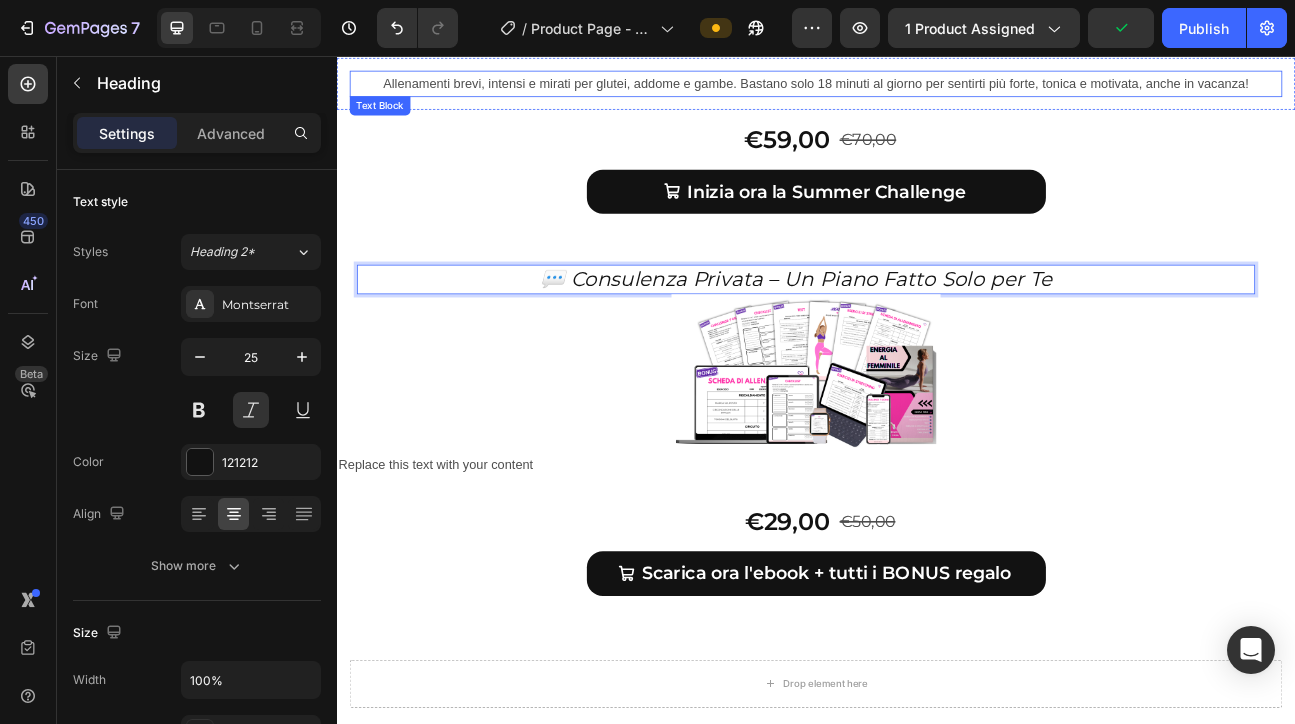 click on "Allenamenti brevi, intensi e mirati per glutei, addome e gambe. Bastano solo 18 minuti al giorno per sentirti più forte, tonica e motivata, anche in vacanza!" at bounding box center [937, 90] 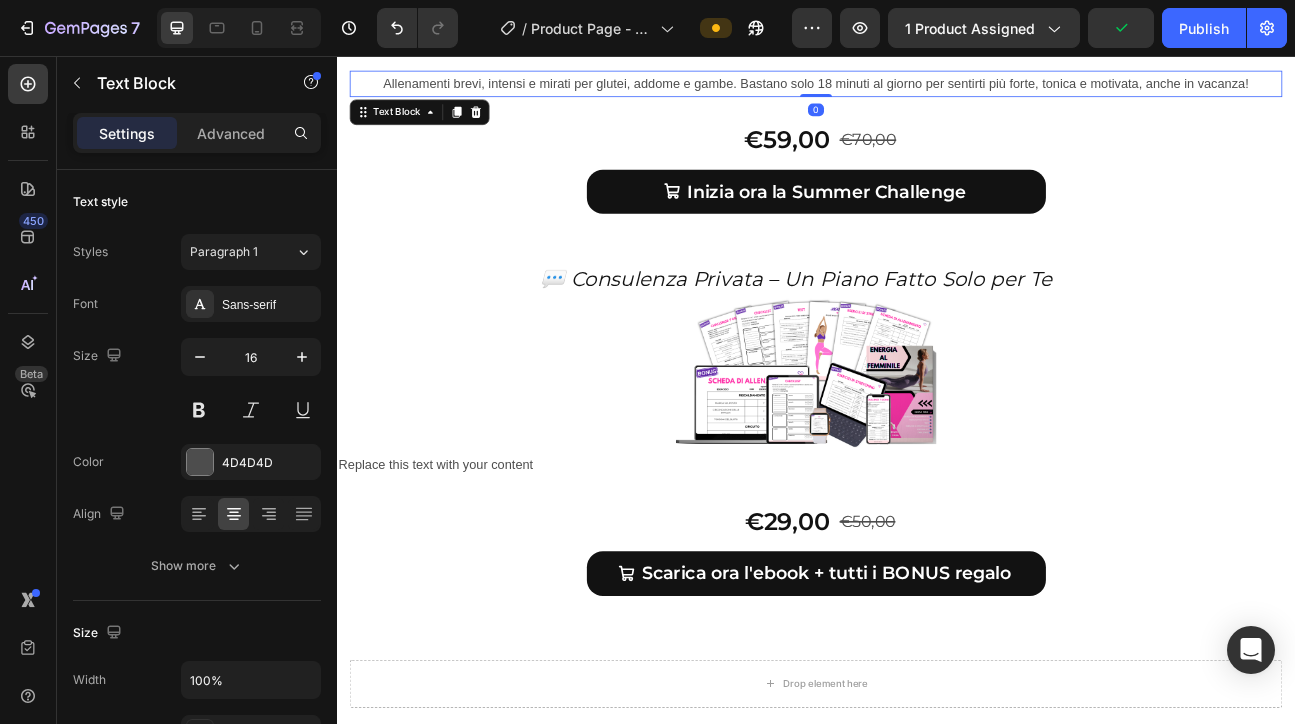 click on "Allenamenti brevi, intensi e mirati per glutei, addome e gambe. Bastano solo 18 minuti al giorno per sentirti più forte, tonica e motivata, anche in vacanza!" at bounding box center [937, 90] 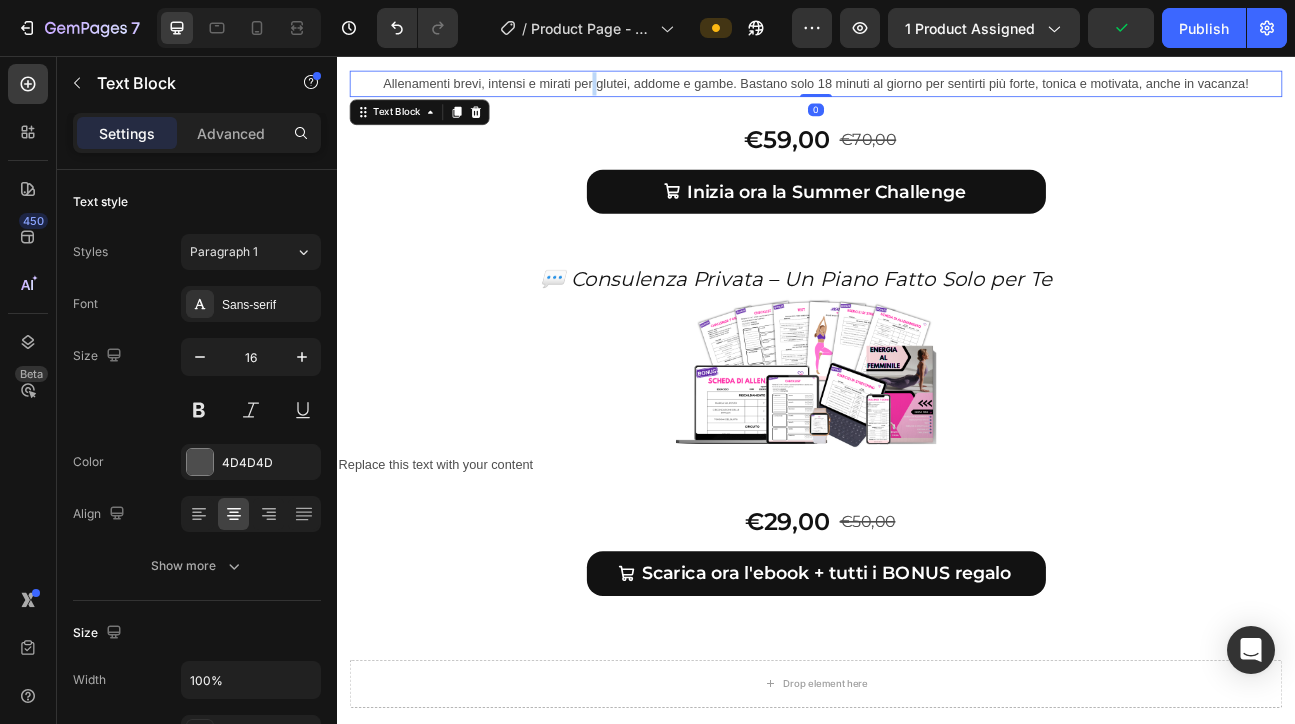 click on "Allenamenti brevi, intensi e mirati per glutei, addome e gambe. Bastano solo 18 minuti al giorno per sentirti più forte, tonica e motivata, anche in vacanza!" at bounding box center (937, 90) 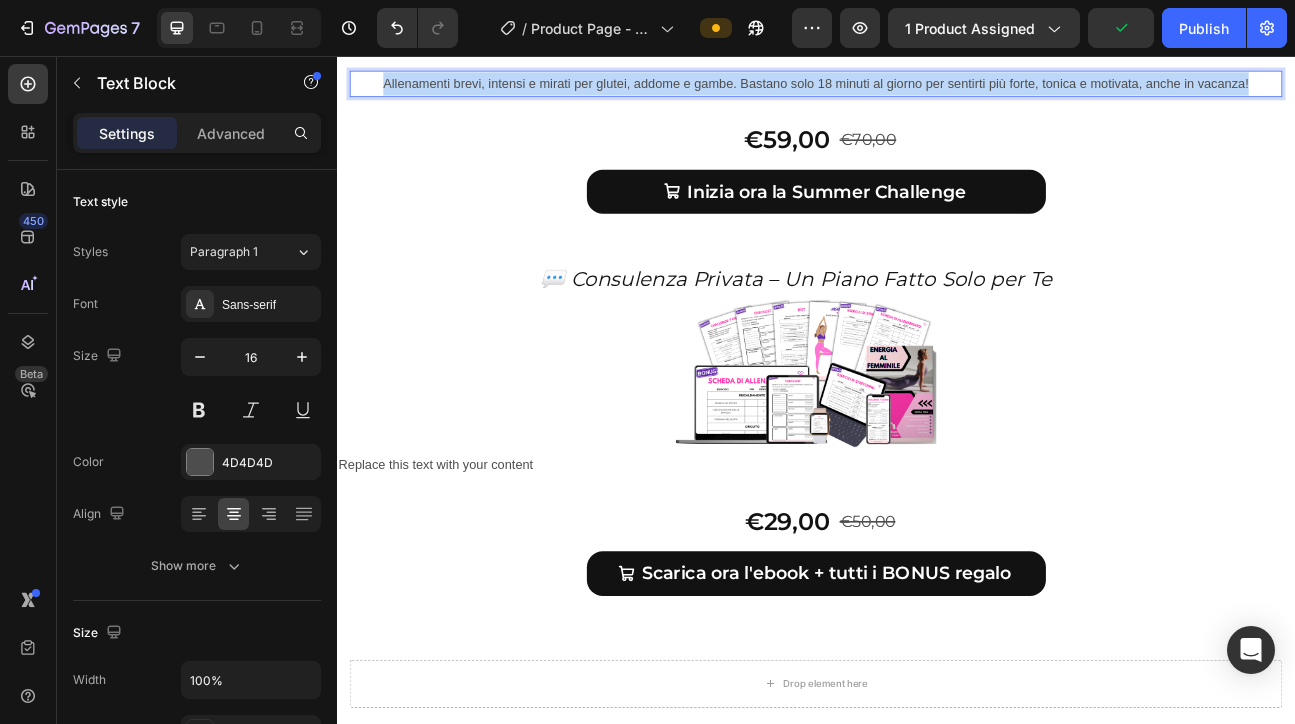 click on "Allenamenti brevi, intensi e mirati per glutei, addome e gambe. Bastano solo 18 minuti al giorno per sentirti più forte, tonica e motivata, anche in vacanza!" at bounding box center [937, 90] 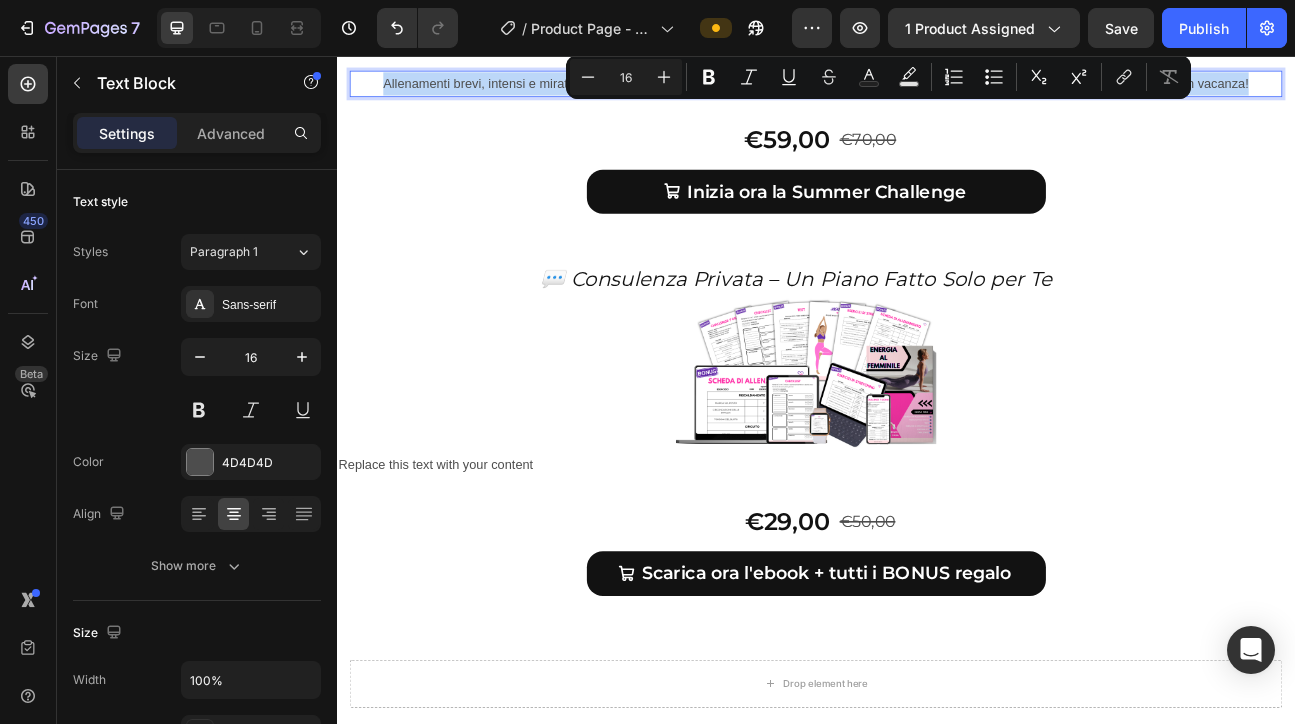 copy on "Allenamenti brevi, intensi e mirati per glutei, addome e gambe. Bastano solo 18 minuti al giorno per sentirti più forte, tonica e motivata, anche in vacanza!" 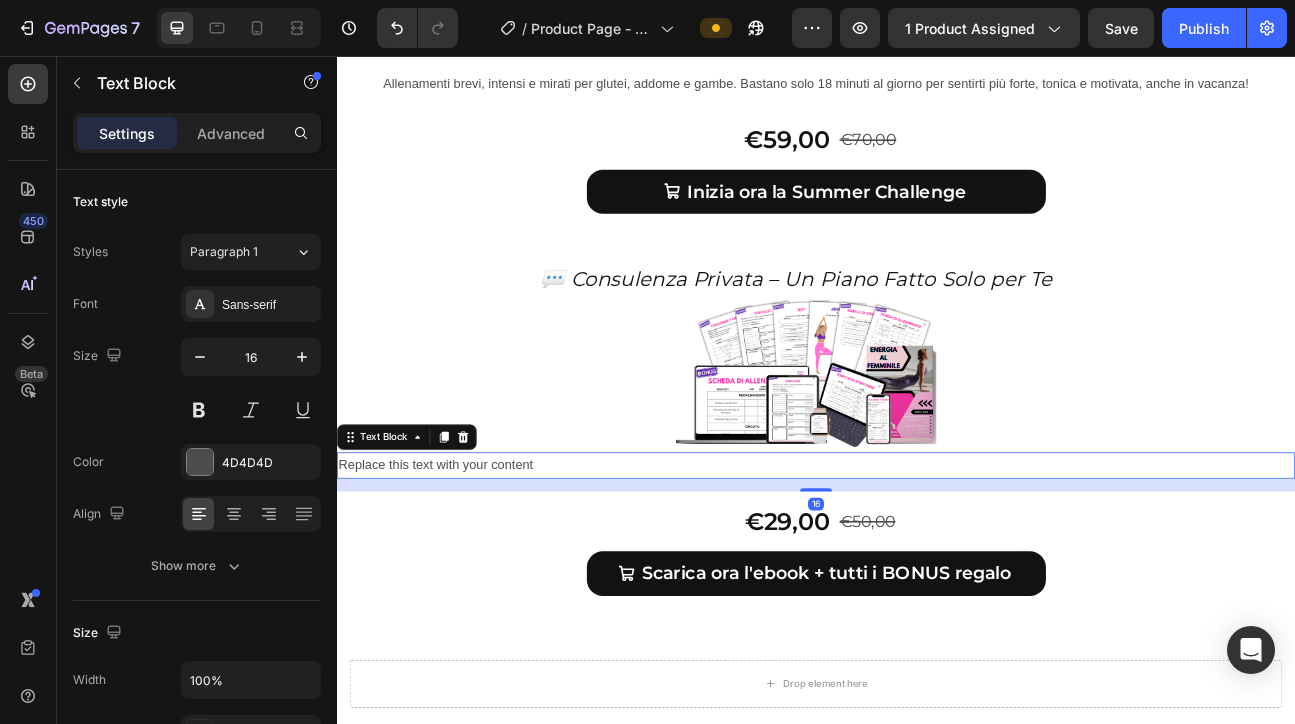 click on "Replace this text with your content" at bounding box center (937, 568) 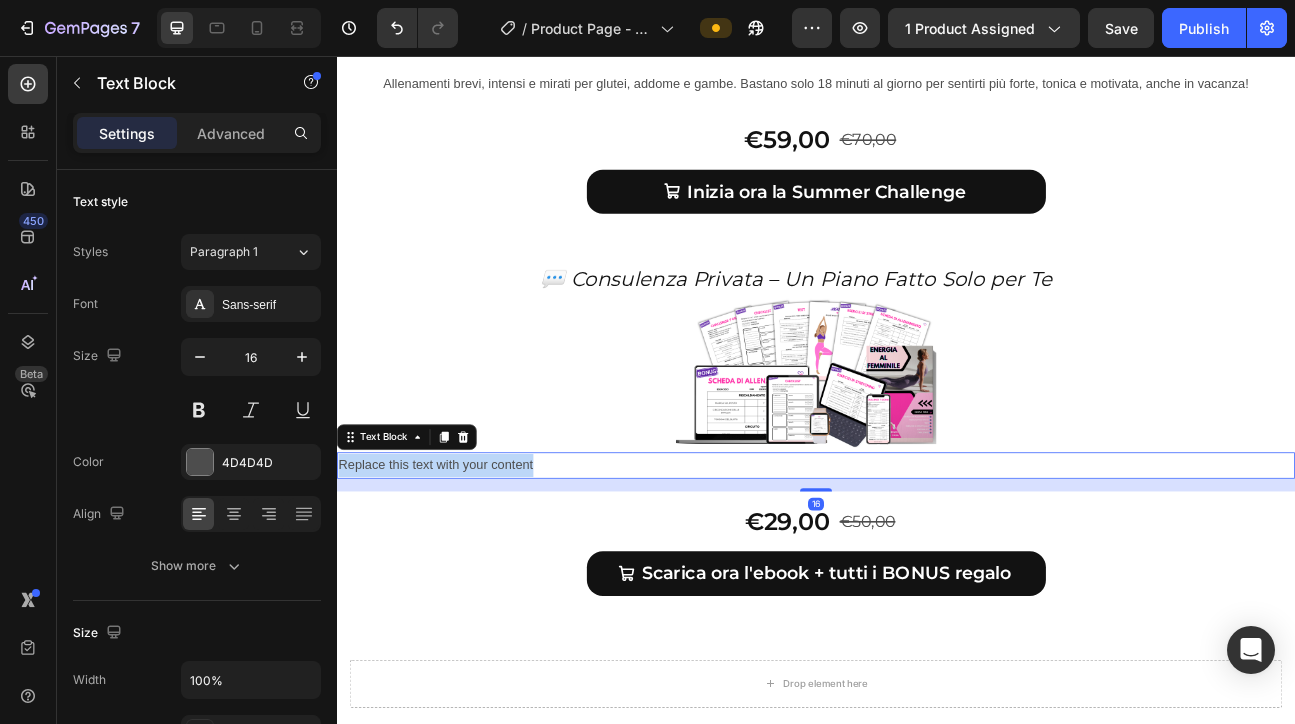 click on "Replace this text with your content" at bounding box center [937, 568] 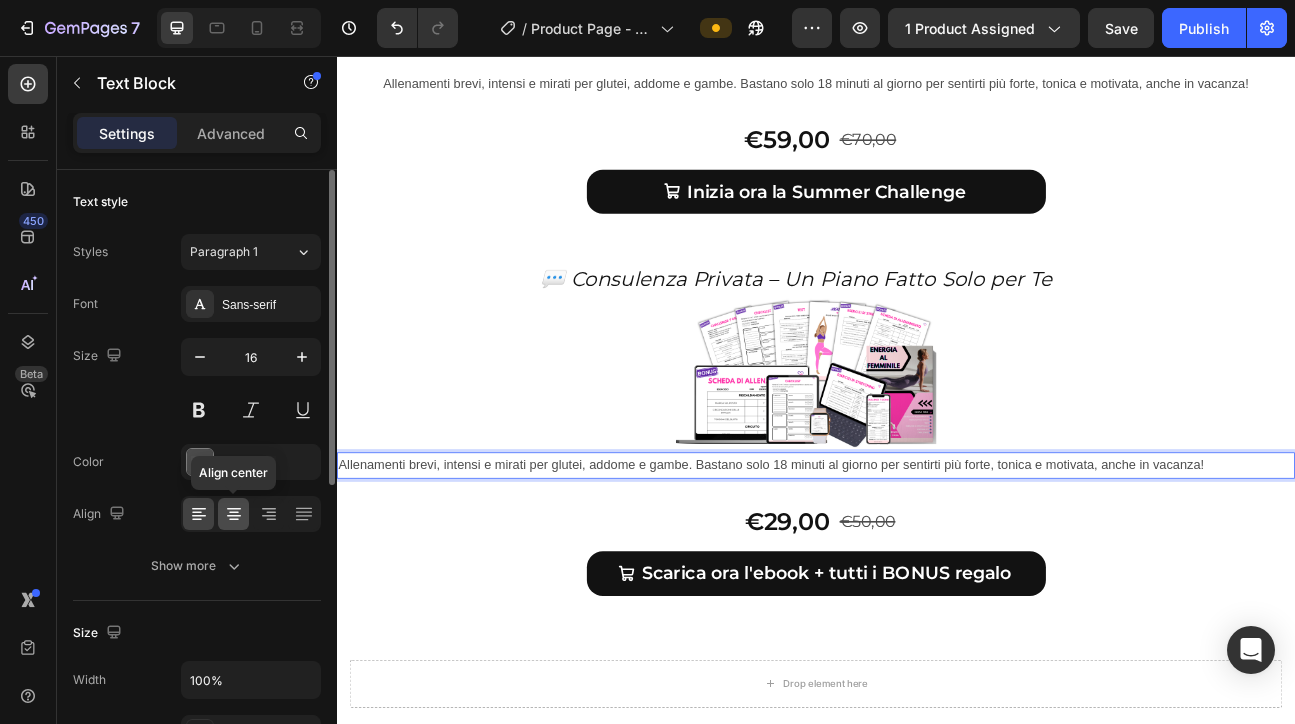 click 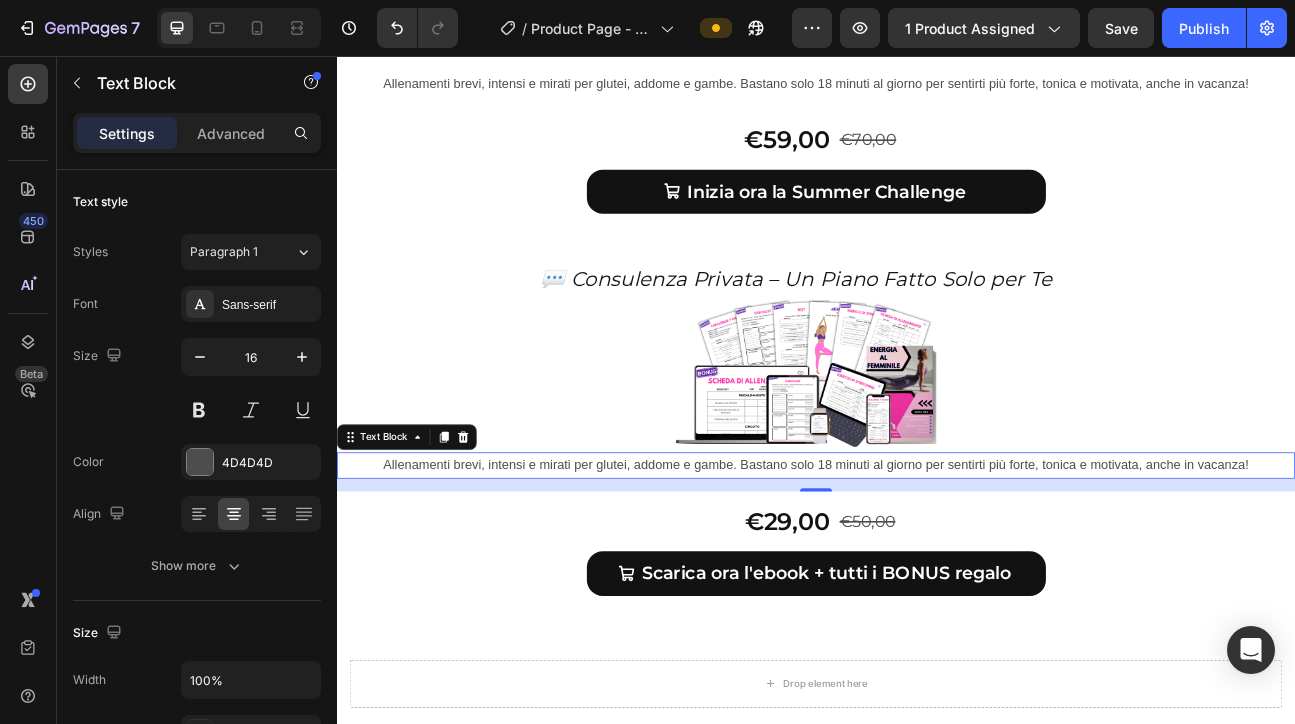 click on "Allenamenti brevi, intensi e mirati per glutei, addome e gambe. Bastano solo 18 minuti al giorno per sentirti più forte, tonica e motivata, anche in vacanza!" at bounding box center (937, 568) 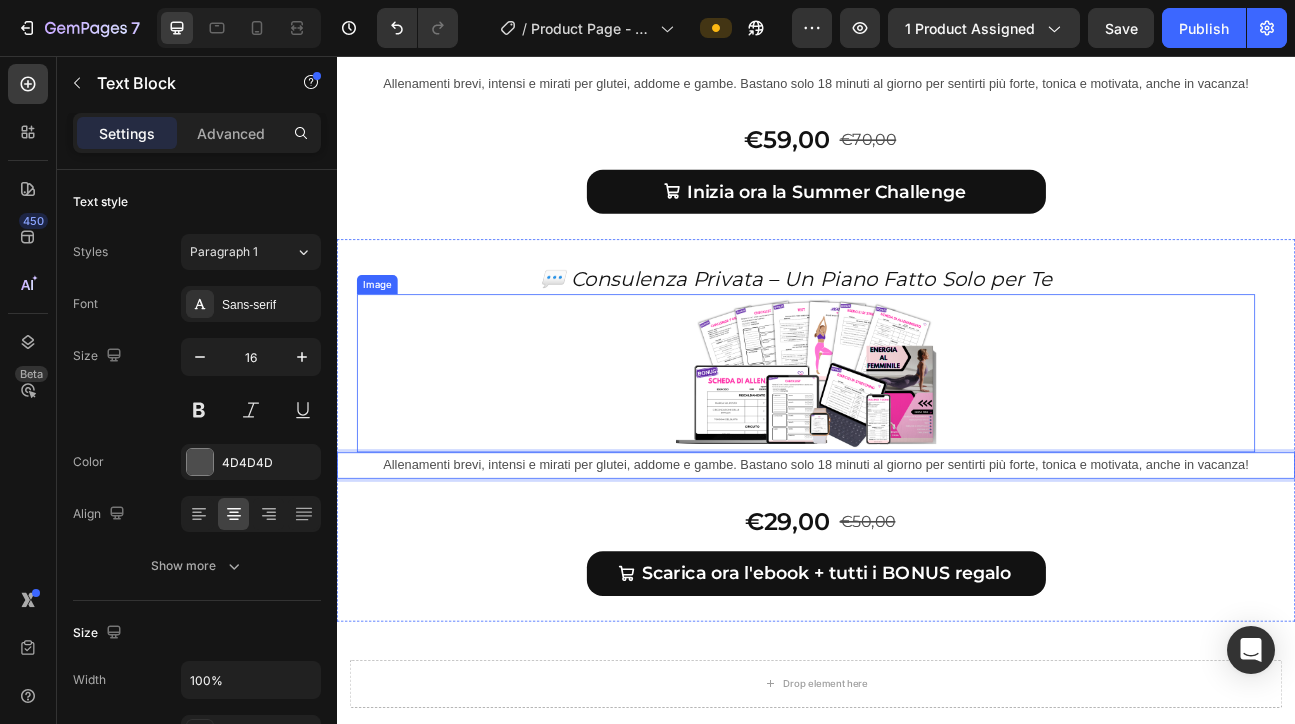 click at bounding box center (924, 453) 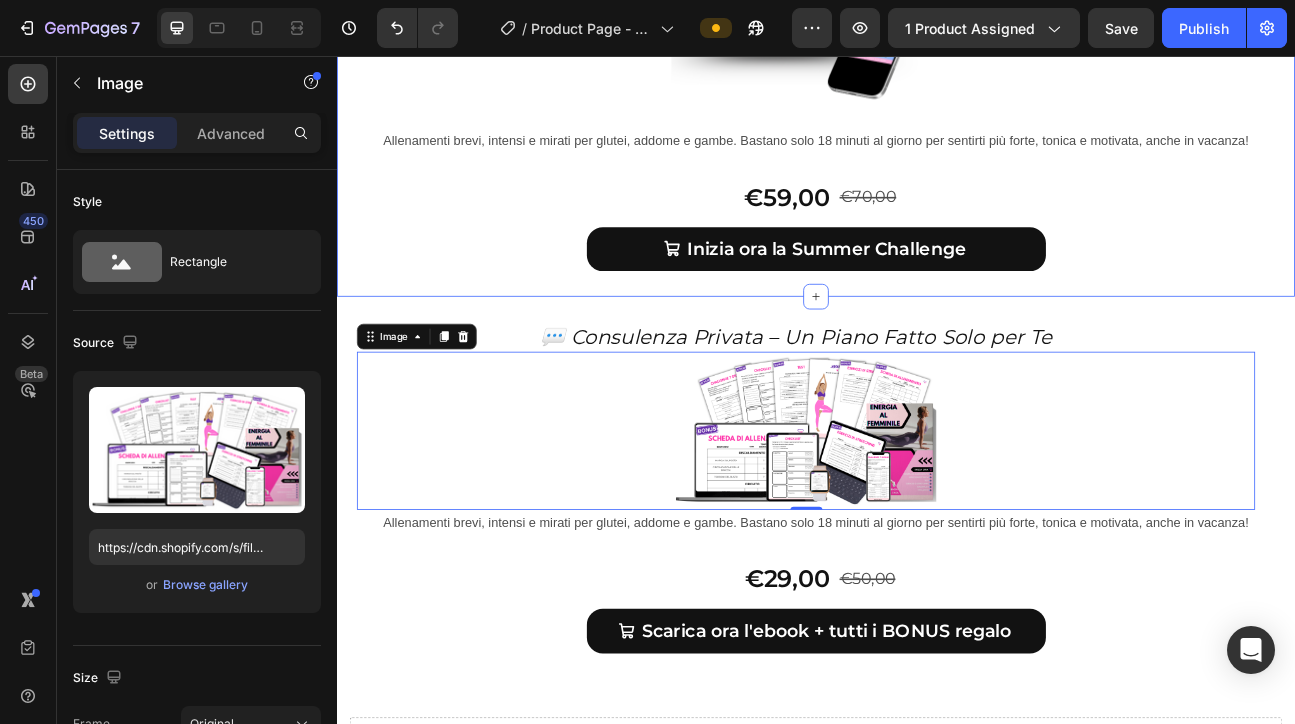 scroll, scrollTop: 10097, scrollLeft: 0, axis: vertical 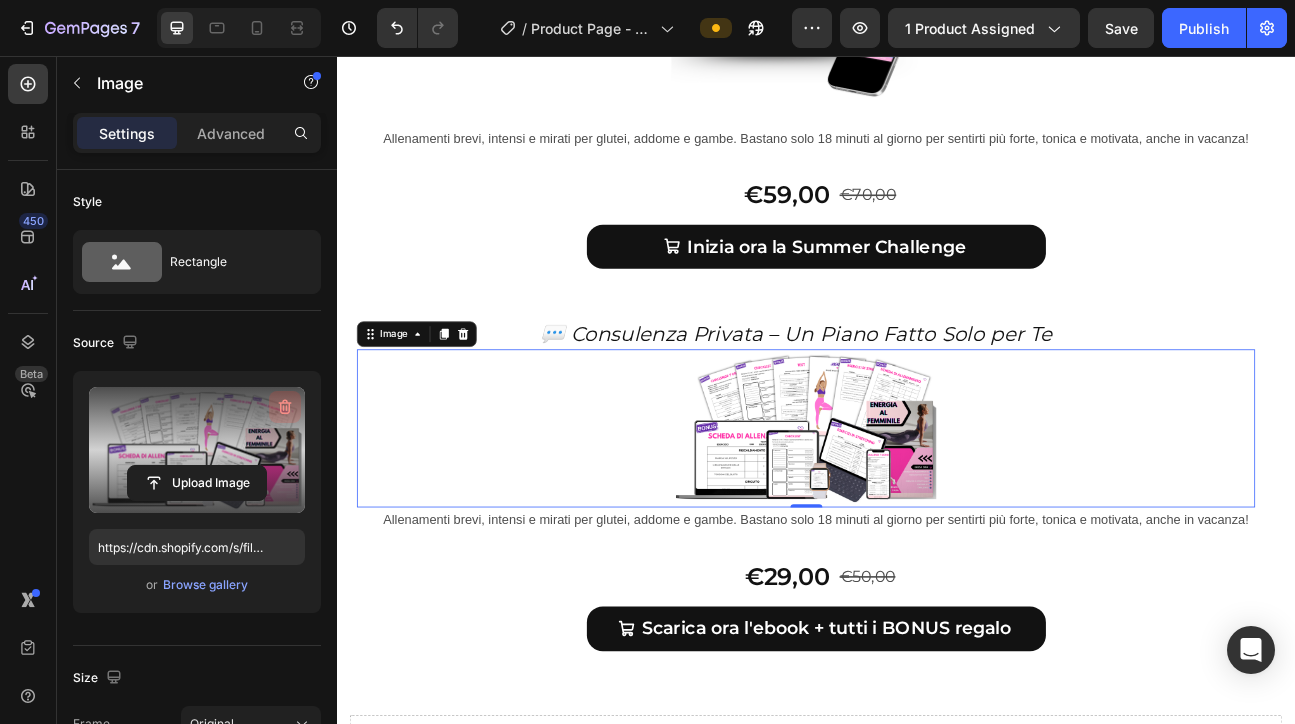 click 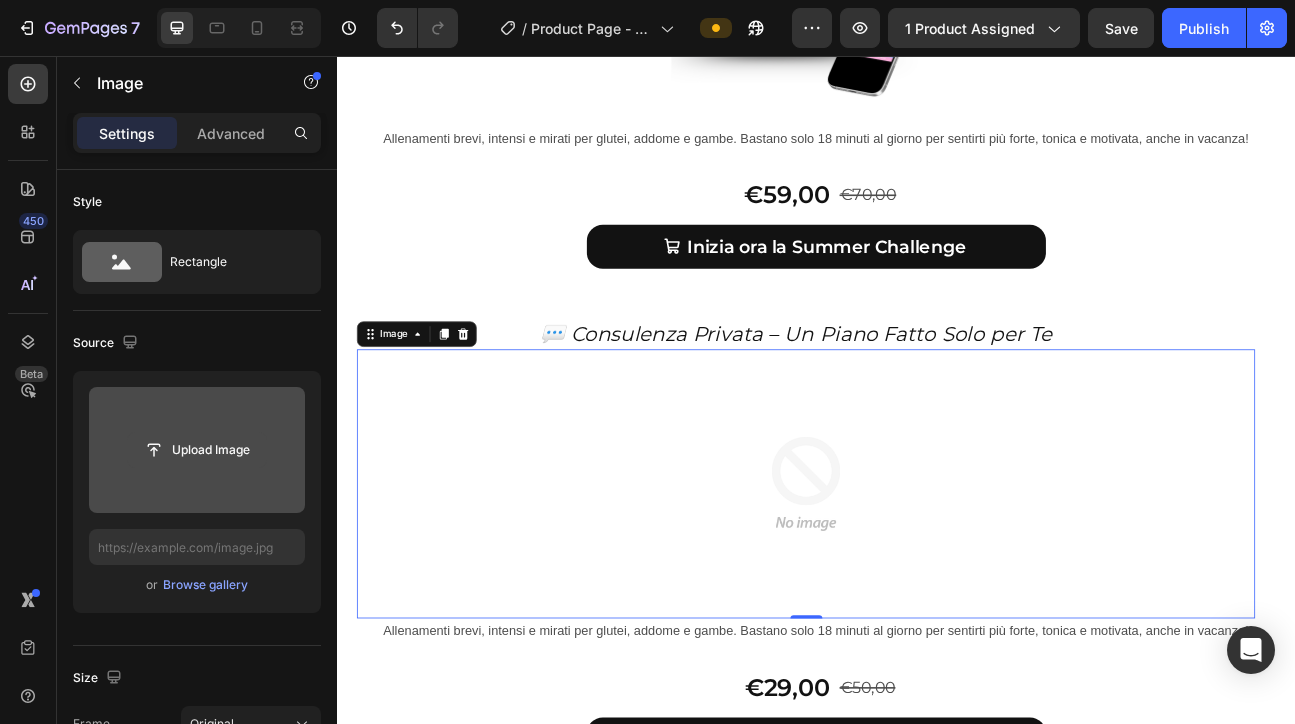 click 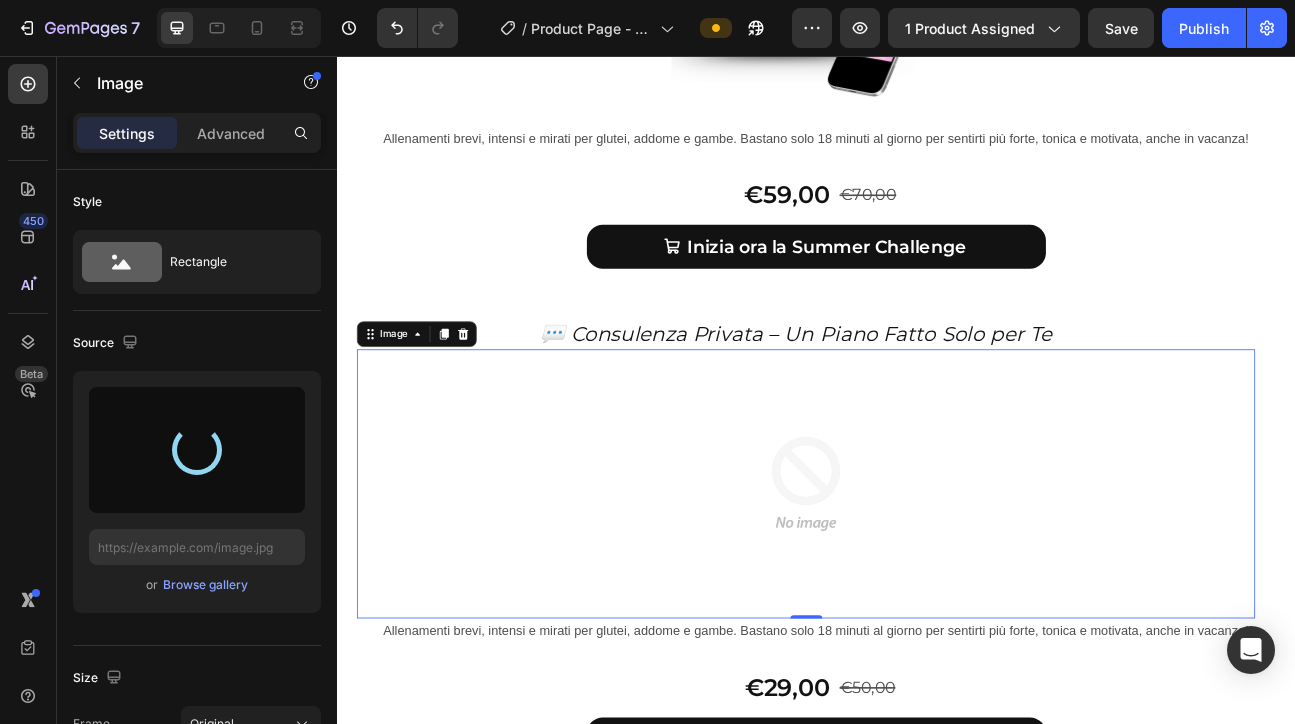 type on "https://cdn.shopify.com/s/files/1/0876/4286/6000/files/gempages_551110982638765270-fecf2537-7773-4d93-bf10-3aa0a8e7b376.png" 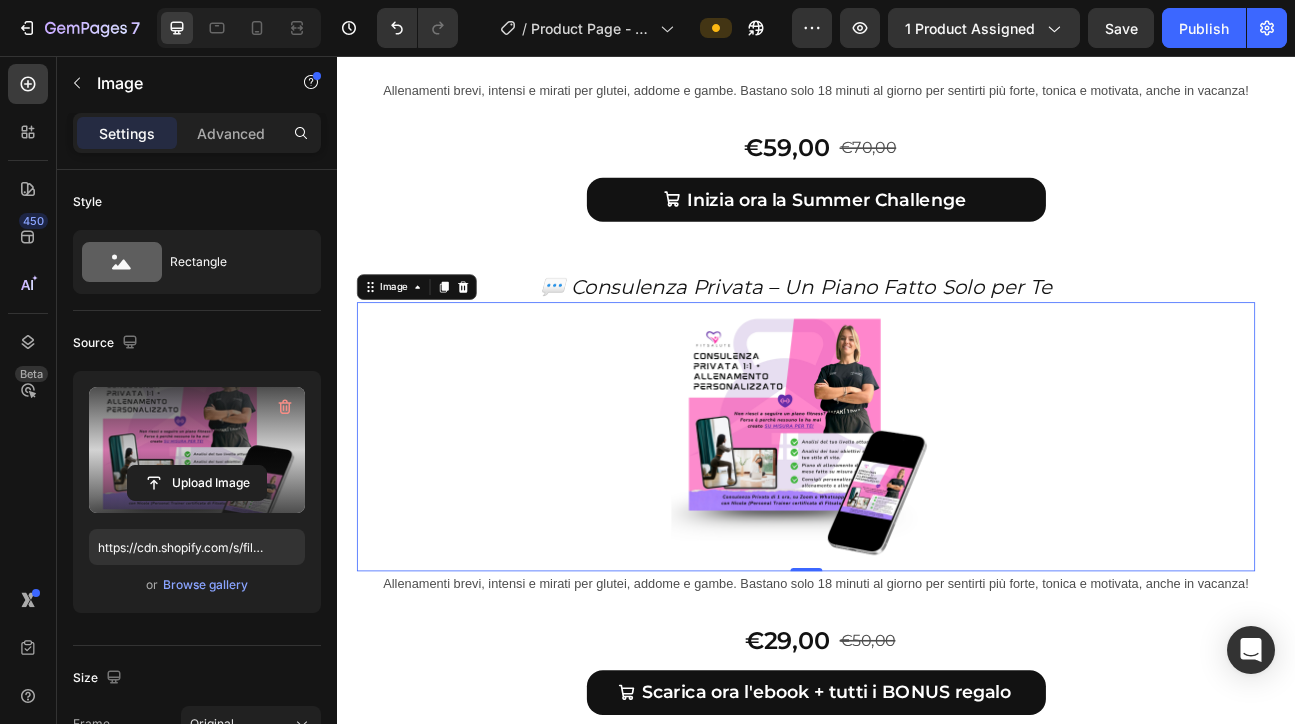 scroll, scrollTop: 10187, scrollLeft: 0, axis: vertical 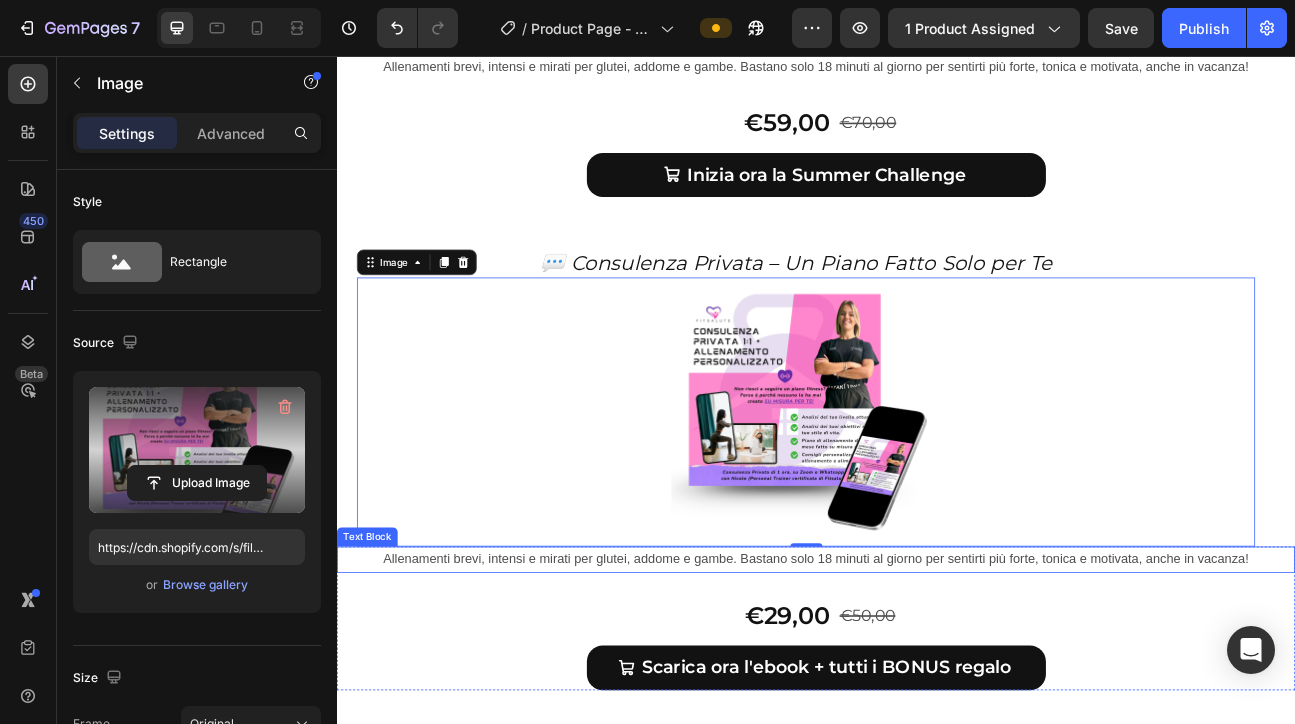 click on "Allenamenti brevi, intensi e mirati per glutei, addome e gambe. Bastano solo 18 minuti al giorno per sentirti più forte, tonica e motivata, anche in vacanza!" at bounding box center (937, 686) 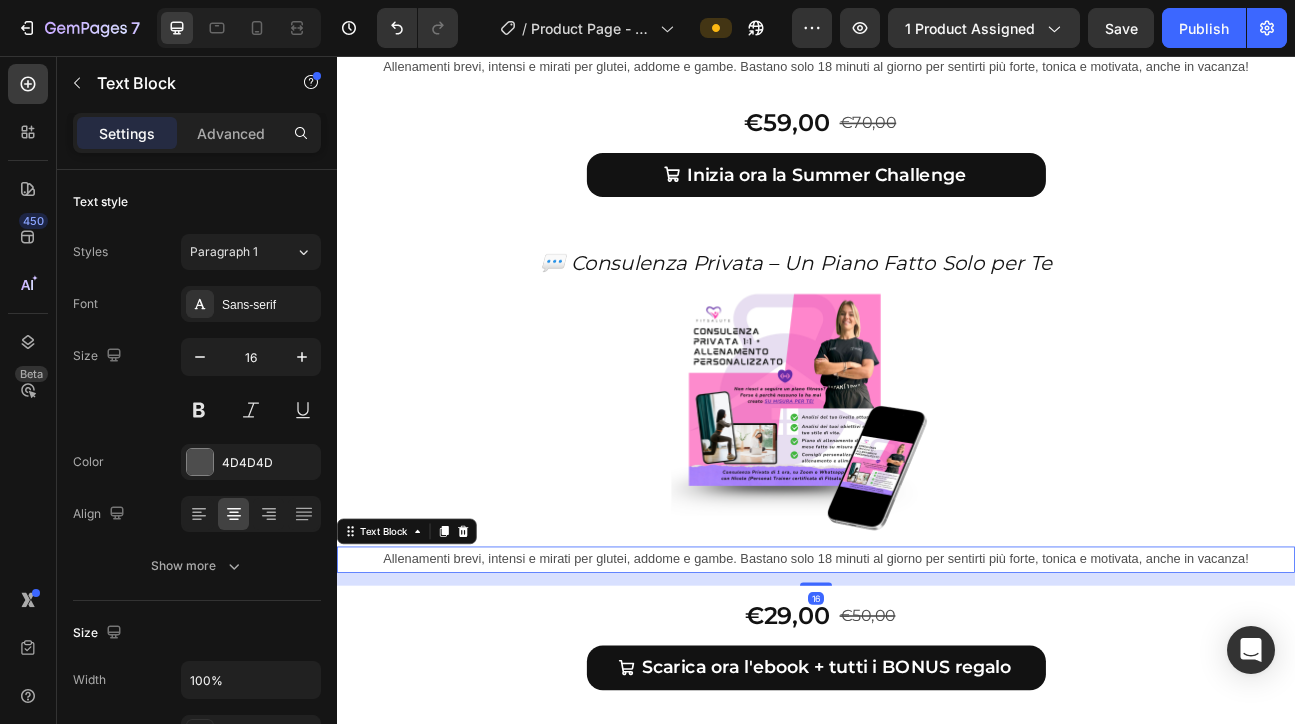 click on "Allenamenti brevi, intensi e mirati per glutei, addome e gambe. Bastano solo 18 minuti al giorno per sentirti più forte, tonica e motivata, anche in vacanza!" at bounding box center (937, 686) 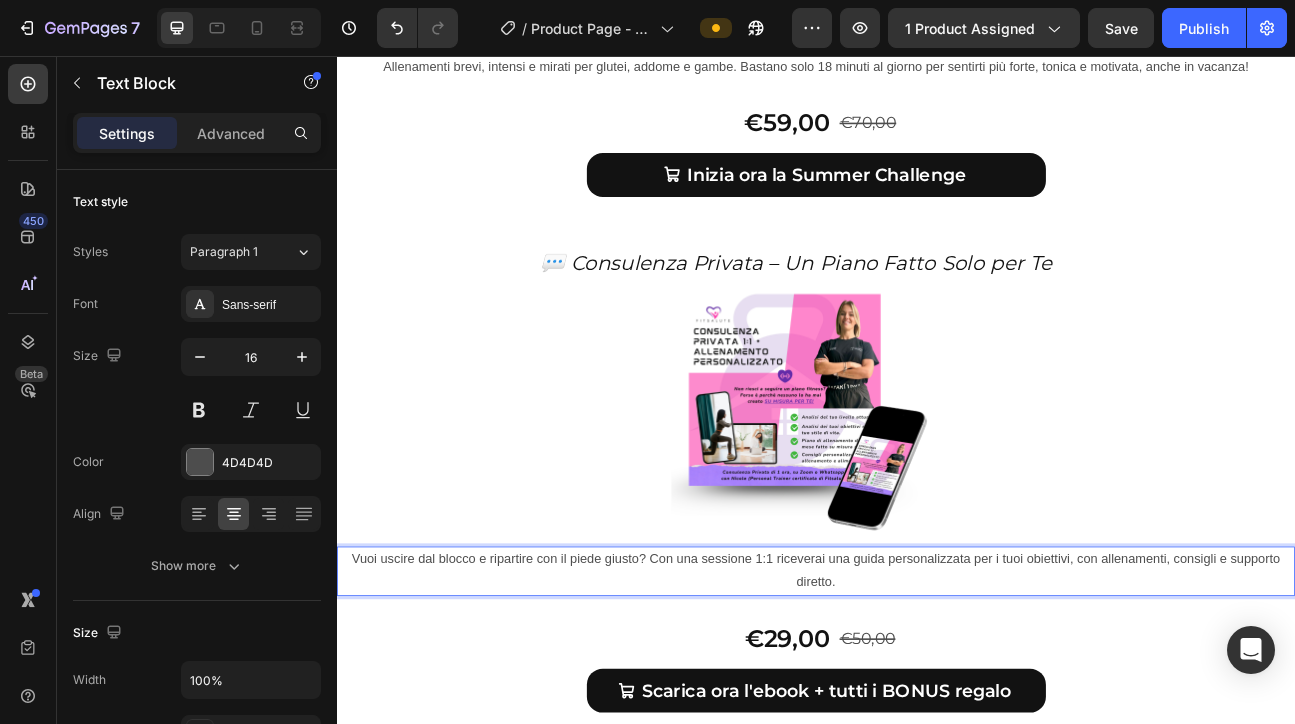 click on "Vuoi uscire dal blocco e ripartire con il piede giusto? Con una sessione 1:1 riceverai una guida personalizzata per i tuoi obiettivi, con allenamenti, consigli e supporto diretto." at bounding box center [937, 701] 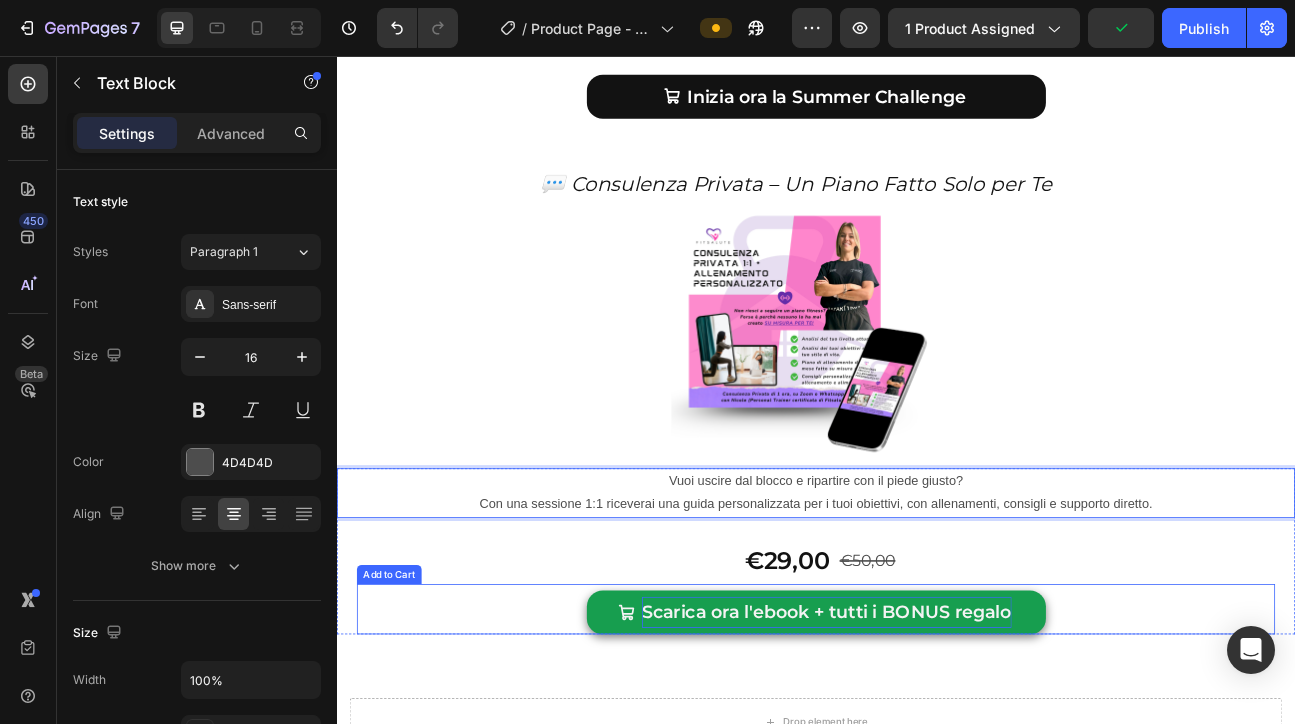 scroll, scrollTop: 10281, scrollLeft: 0, axis: vertical 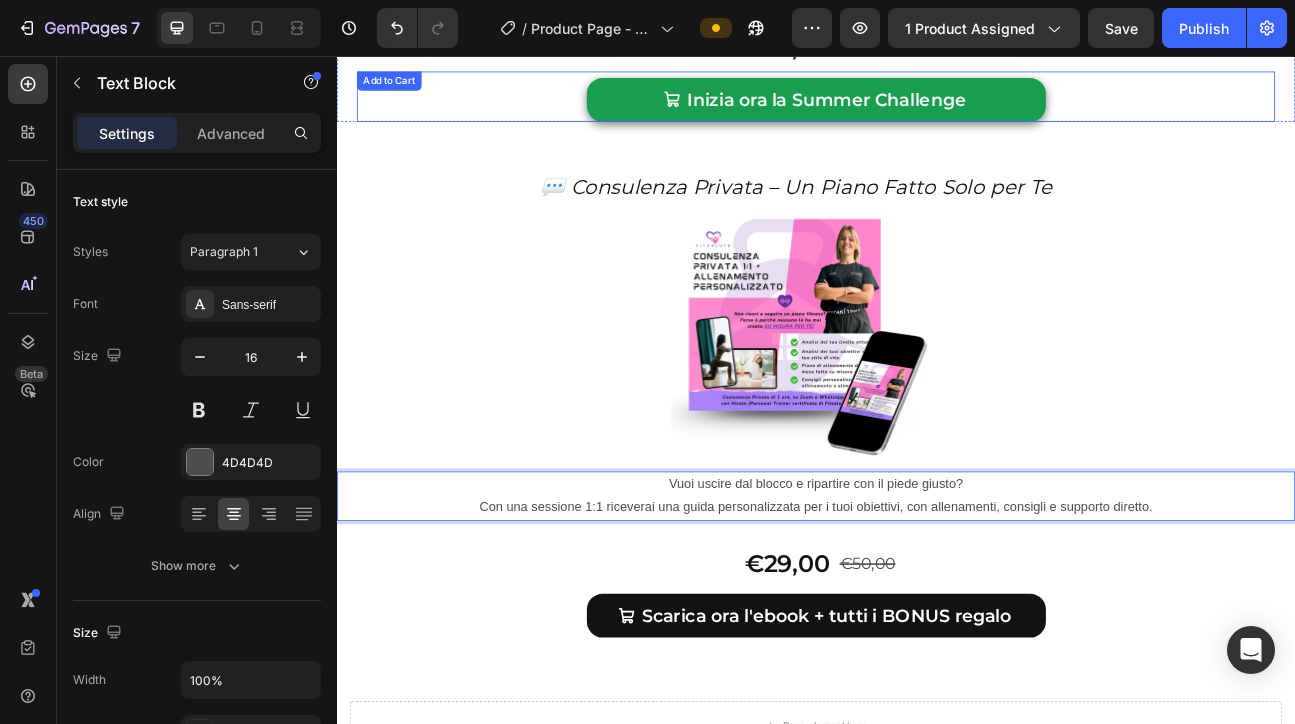 click on "Inizia ora la Summer Challenge" at bounding box center [937, 111] 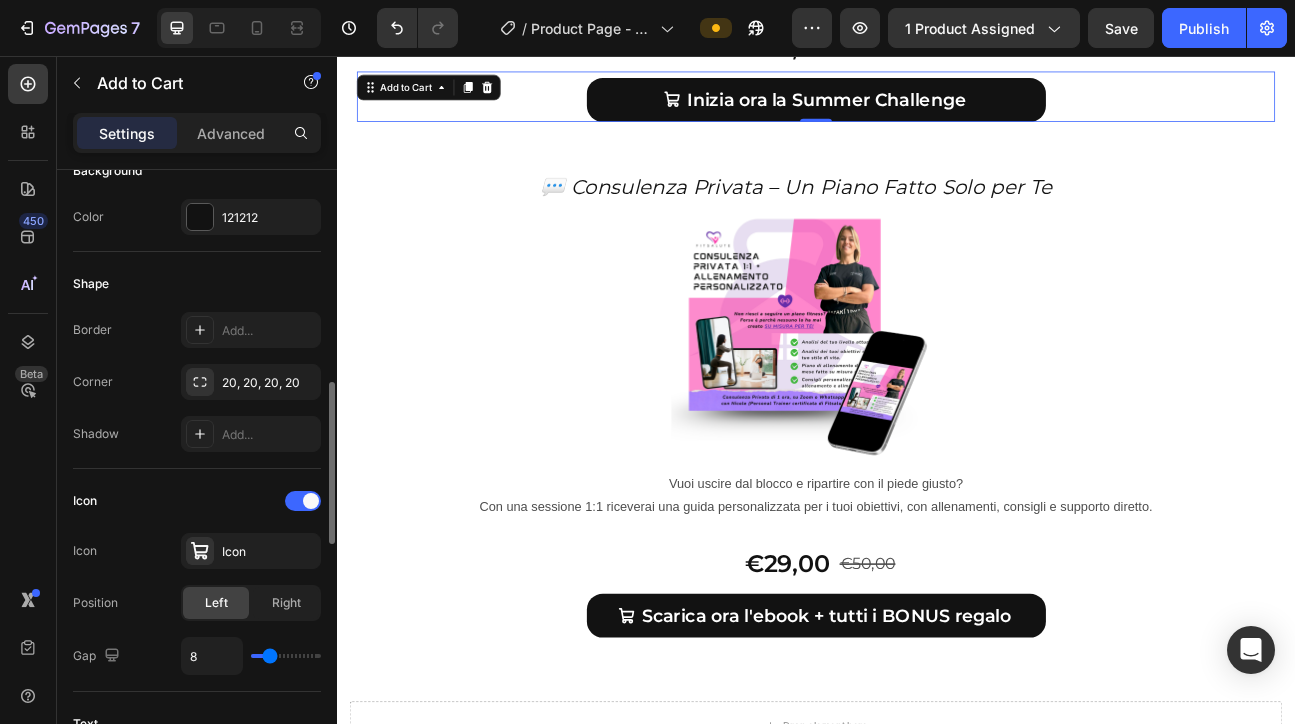 scroll, scrollTop: 603, scrollLeft: 0, axis: vertical 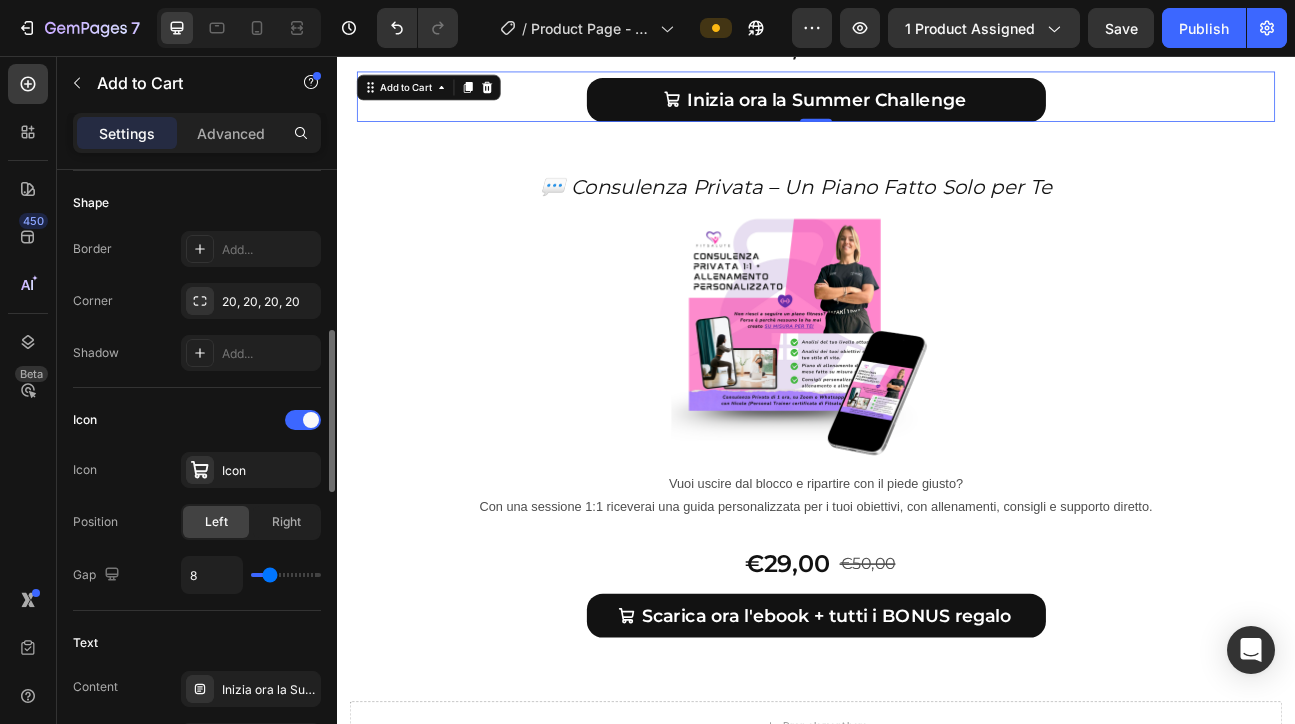 type on "6" 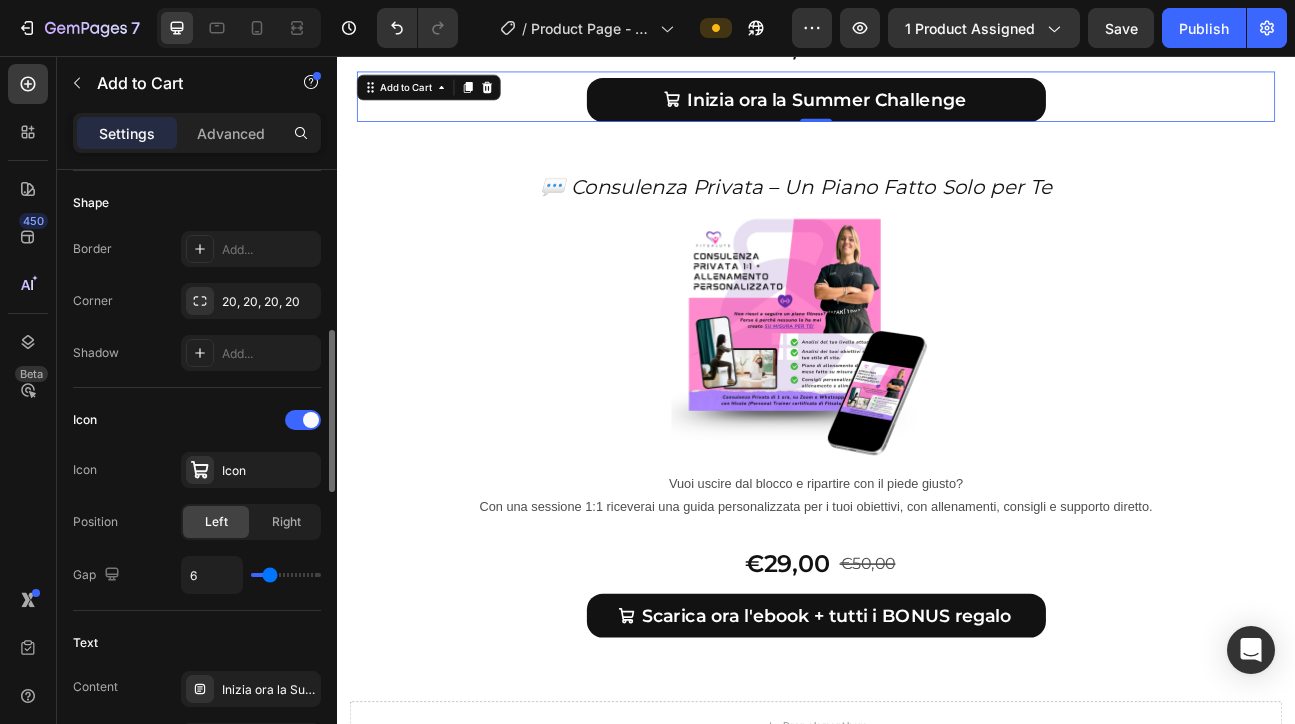 type on "6" 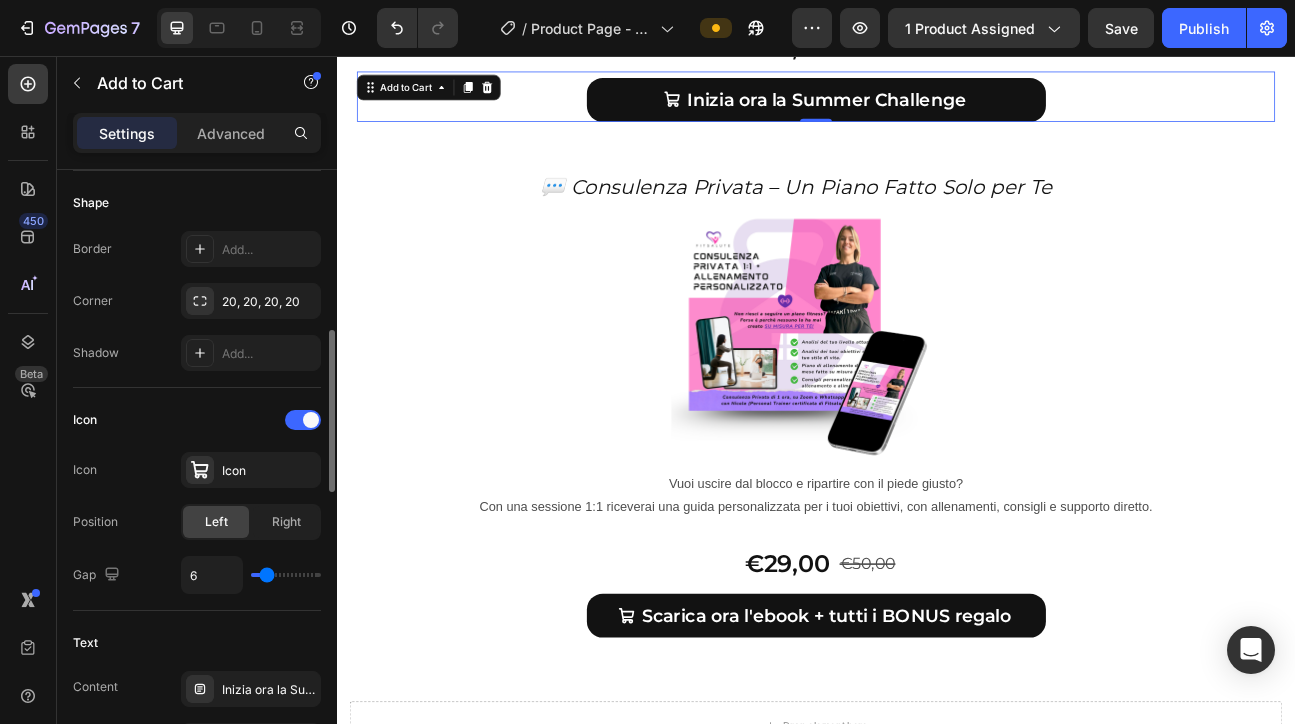 type on "5" 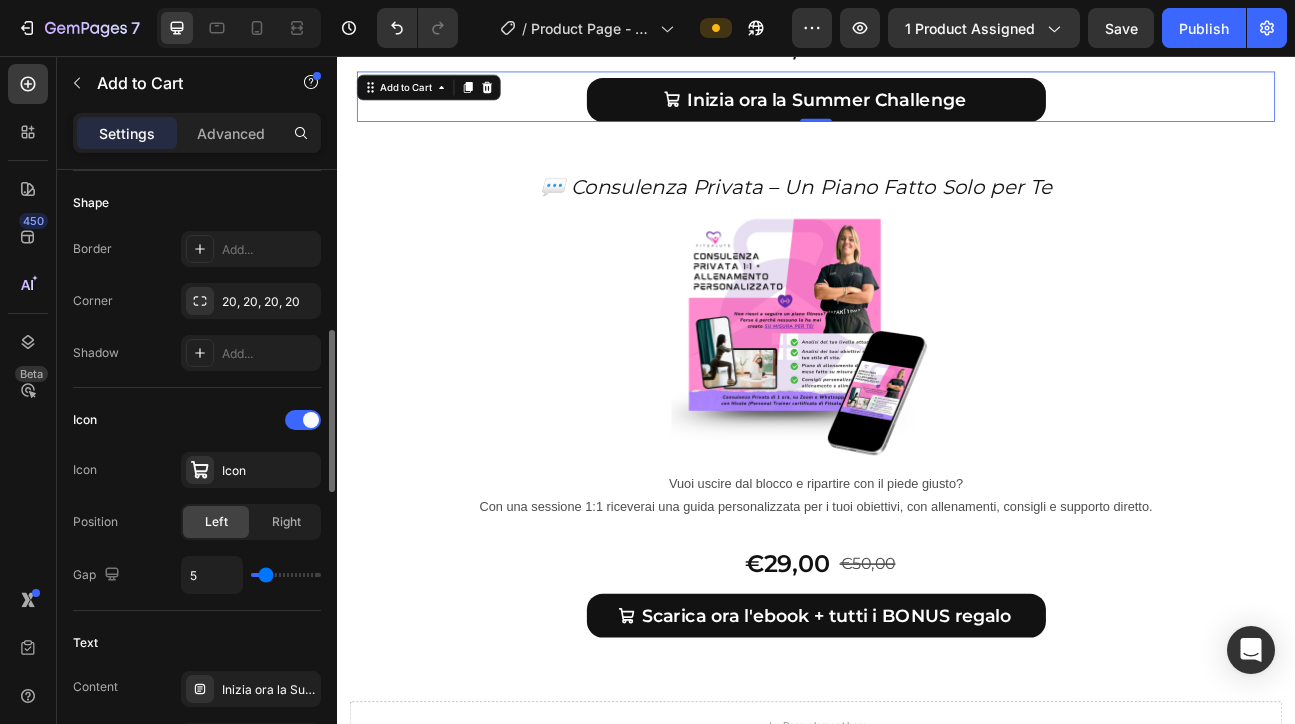 type on "3" 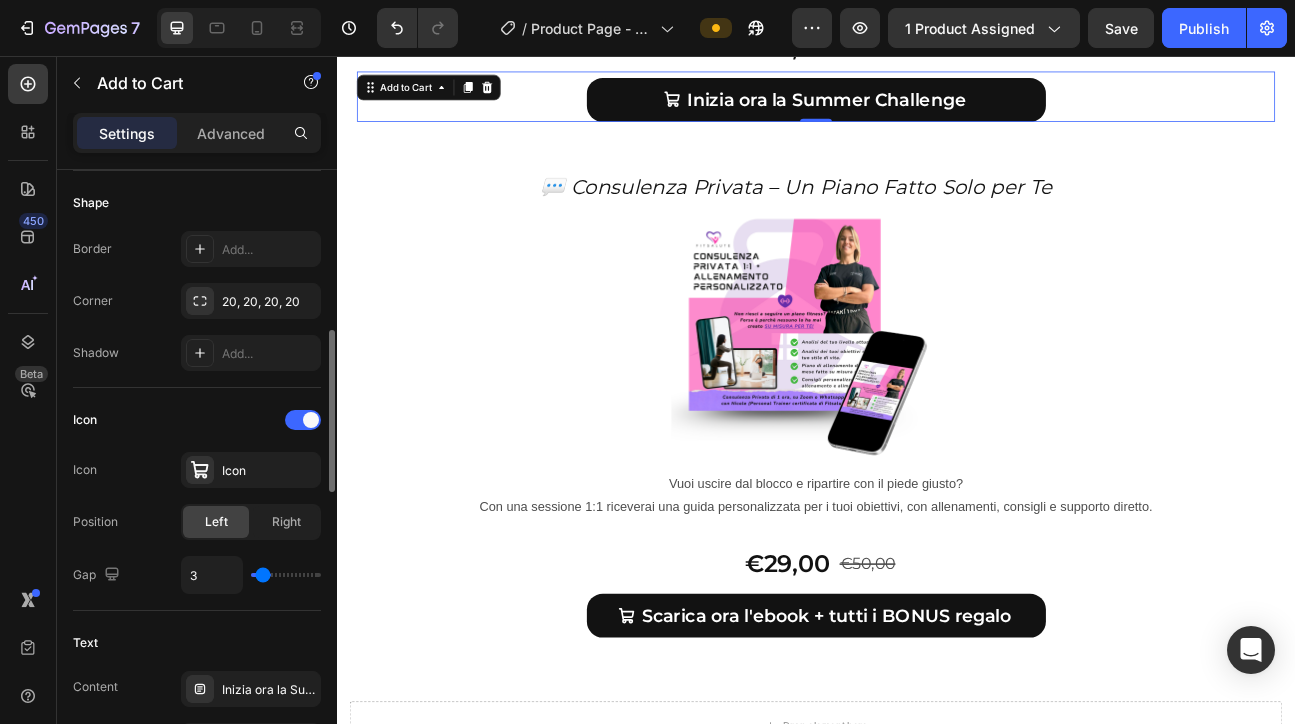 type on "2" 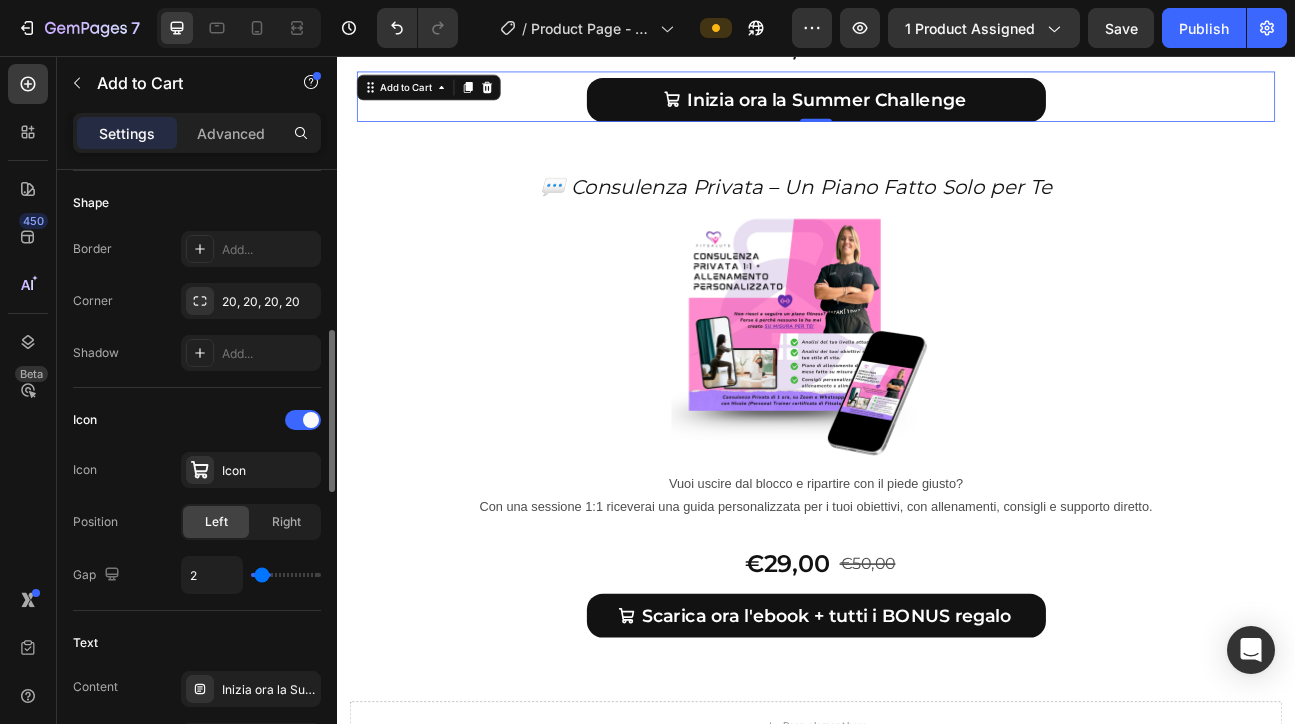 type on "1" 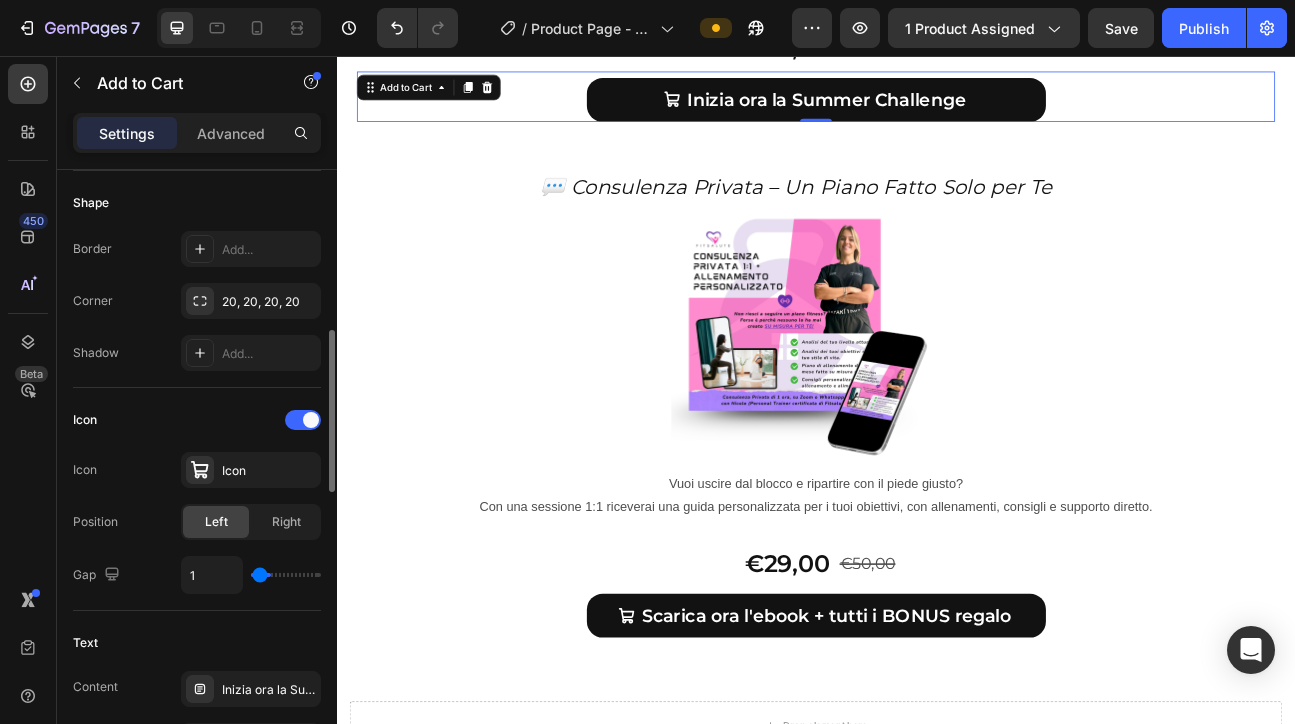type on "0" 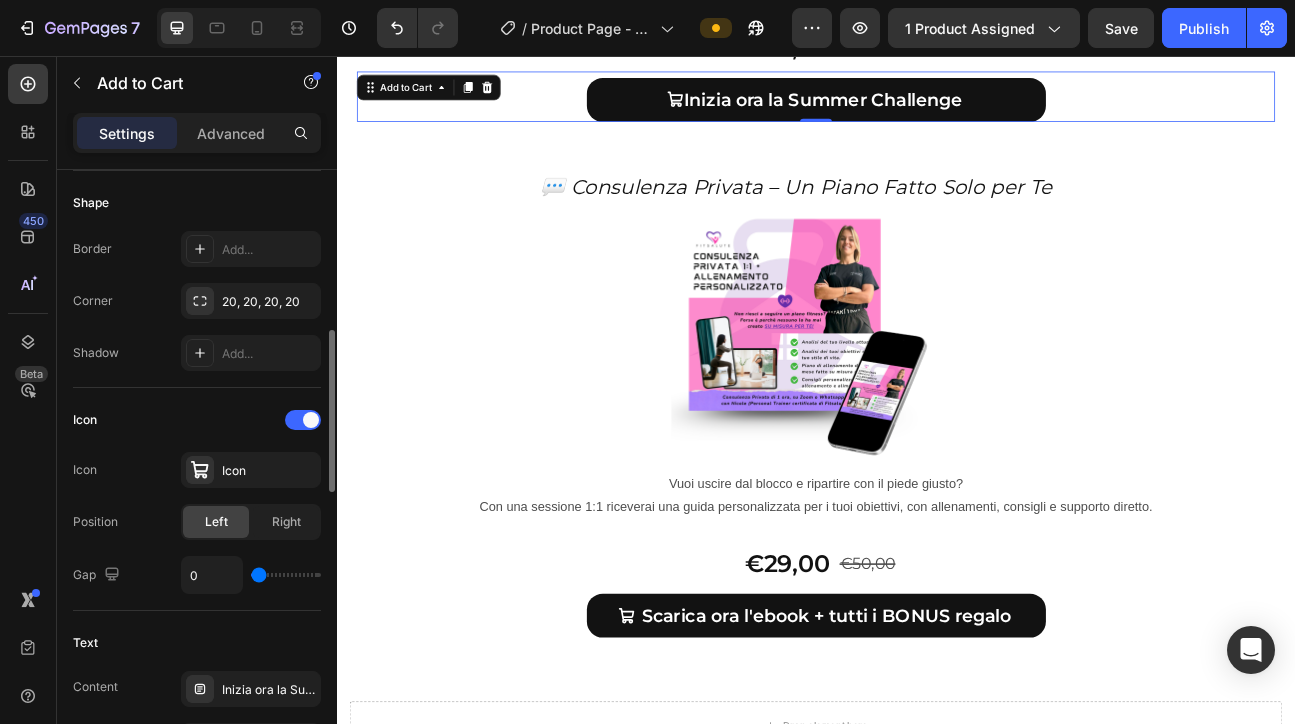 drag, startPoint x: 264, startPoint y: 571, endPoint x: 253, endPoint y: 573, distance: 11.18034 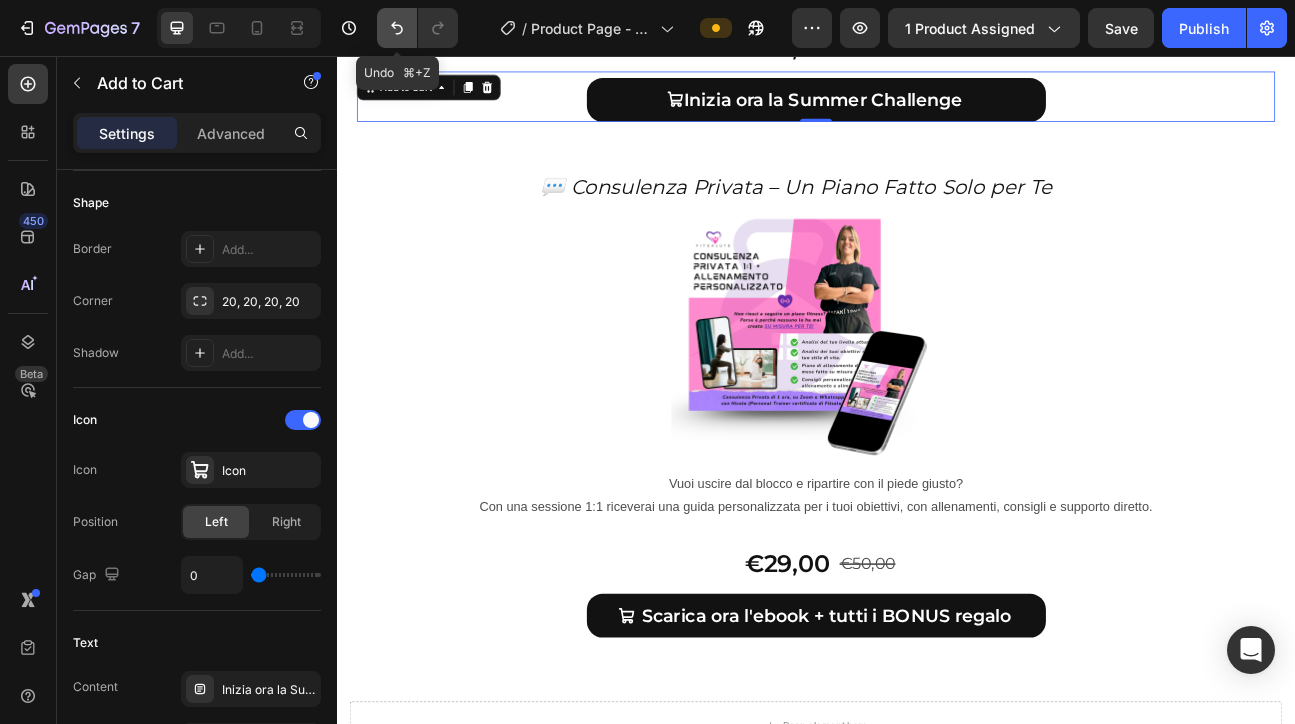 click 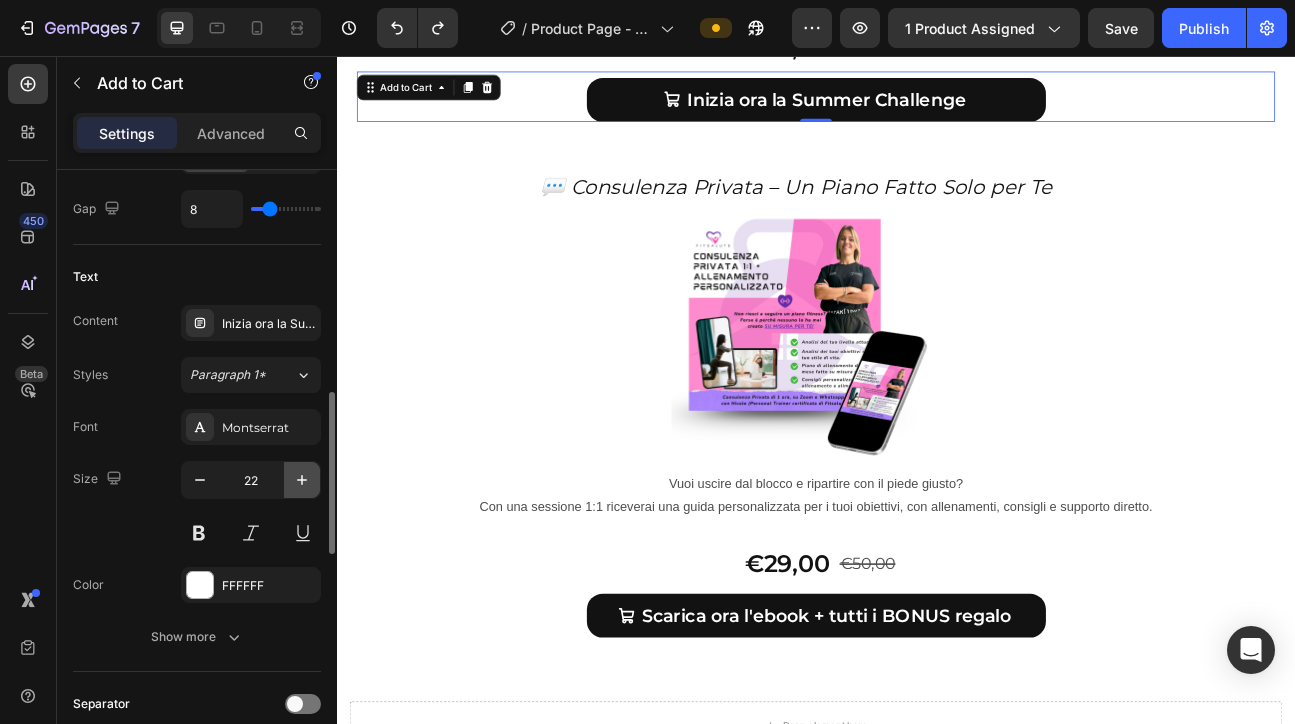 scroll, scrollTop: 970, scrollLeft: 0, axis: vertical 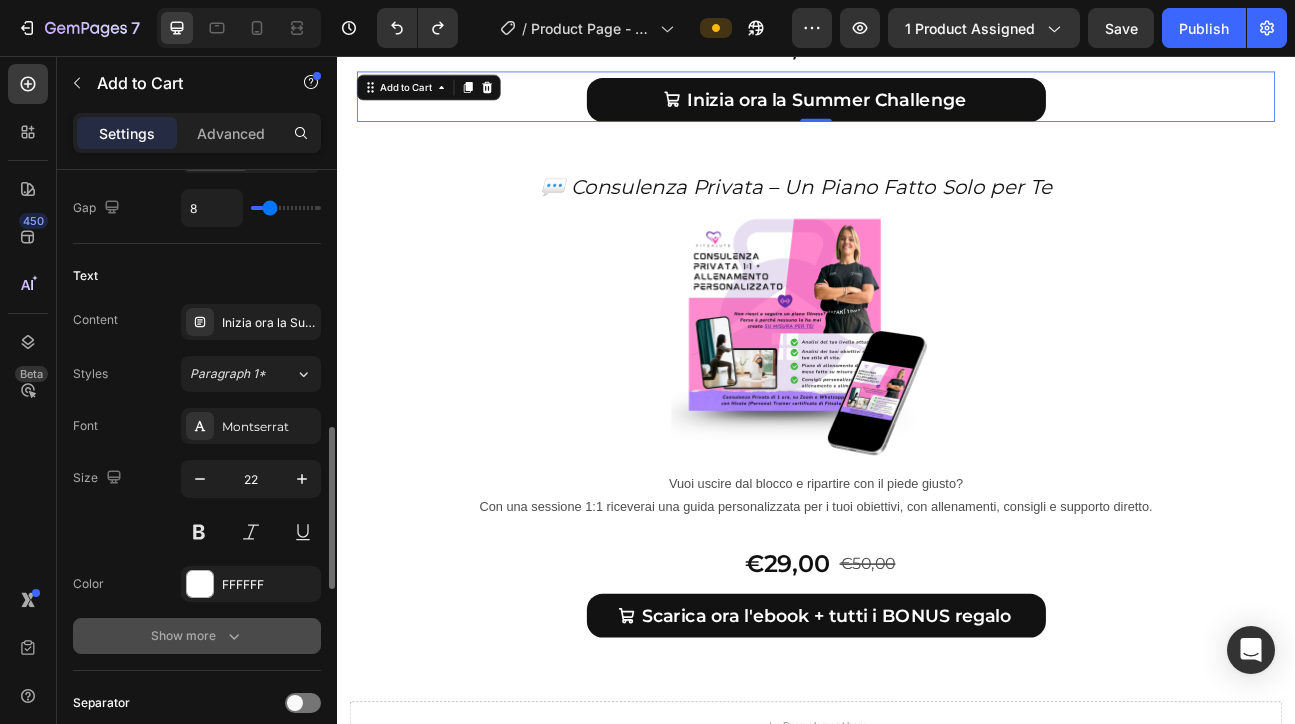 click on "Show more" at bounding box center [197, 636] 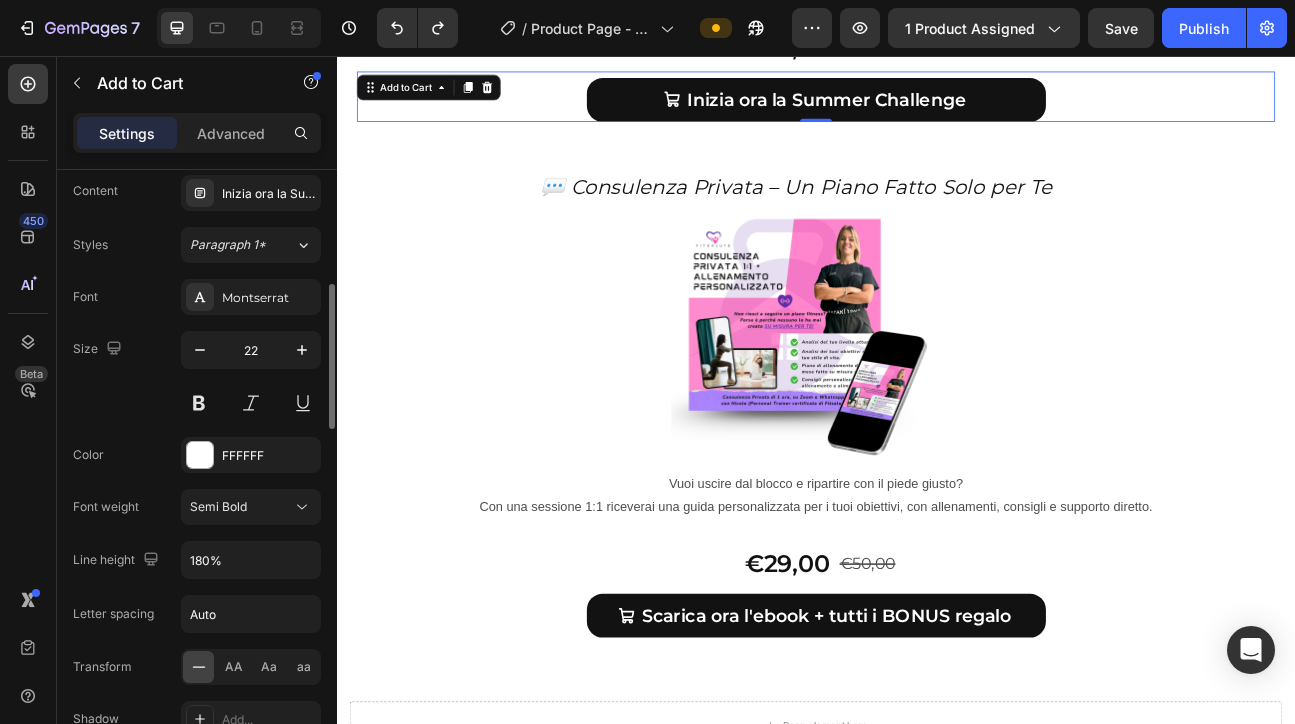 scroll, scrollTop: 1111, scrollLeft: 0, axis: vertical 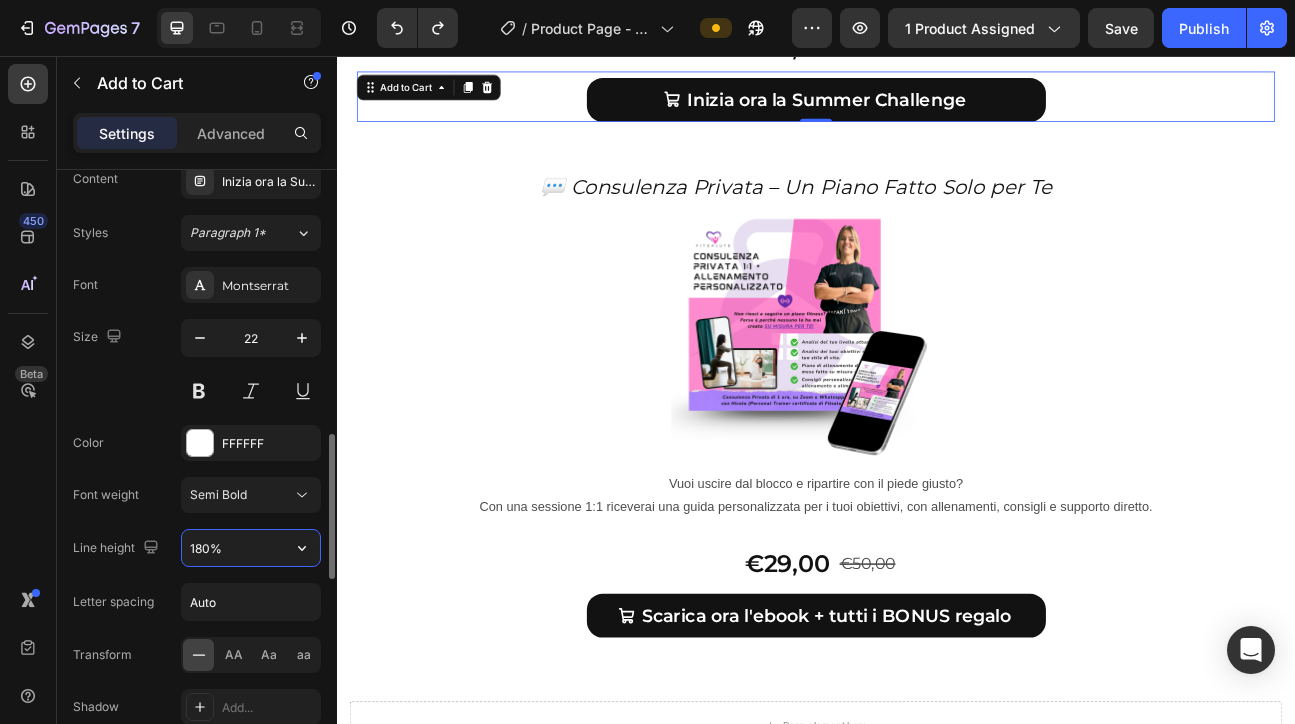 click on "180%" at bounding box center [251, 548] 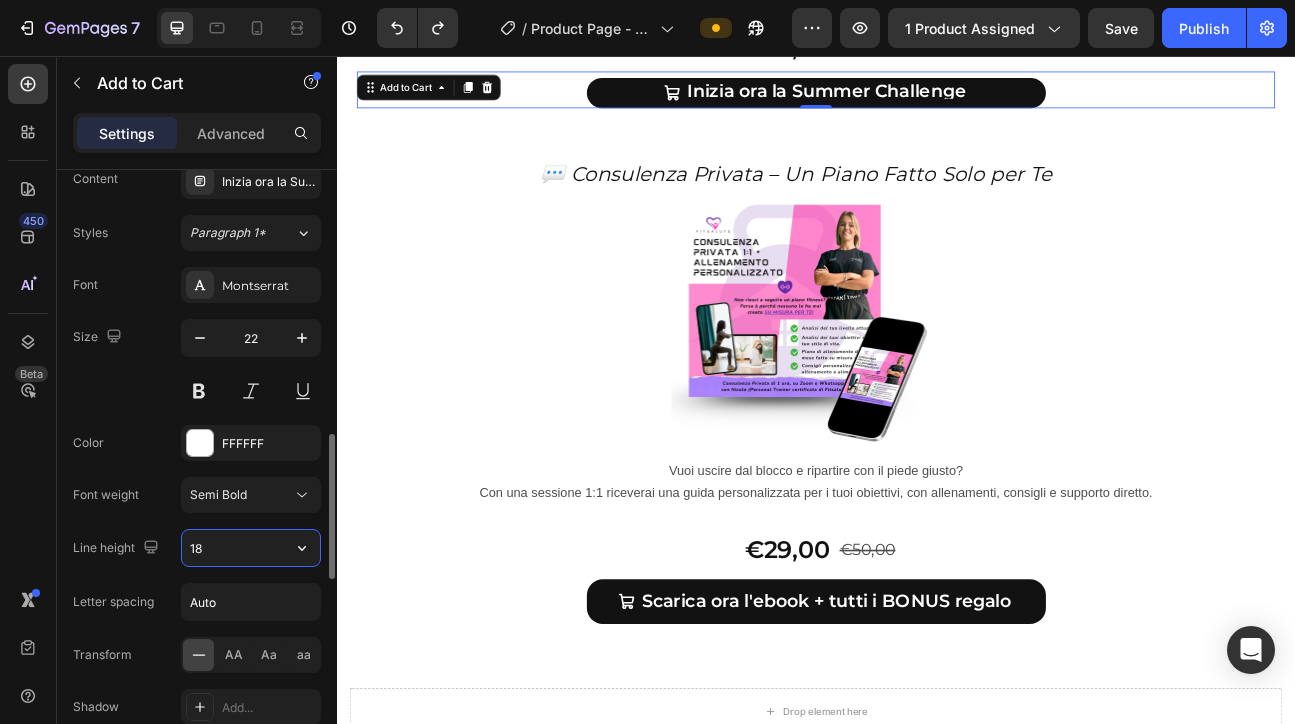 type on "1" 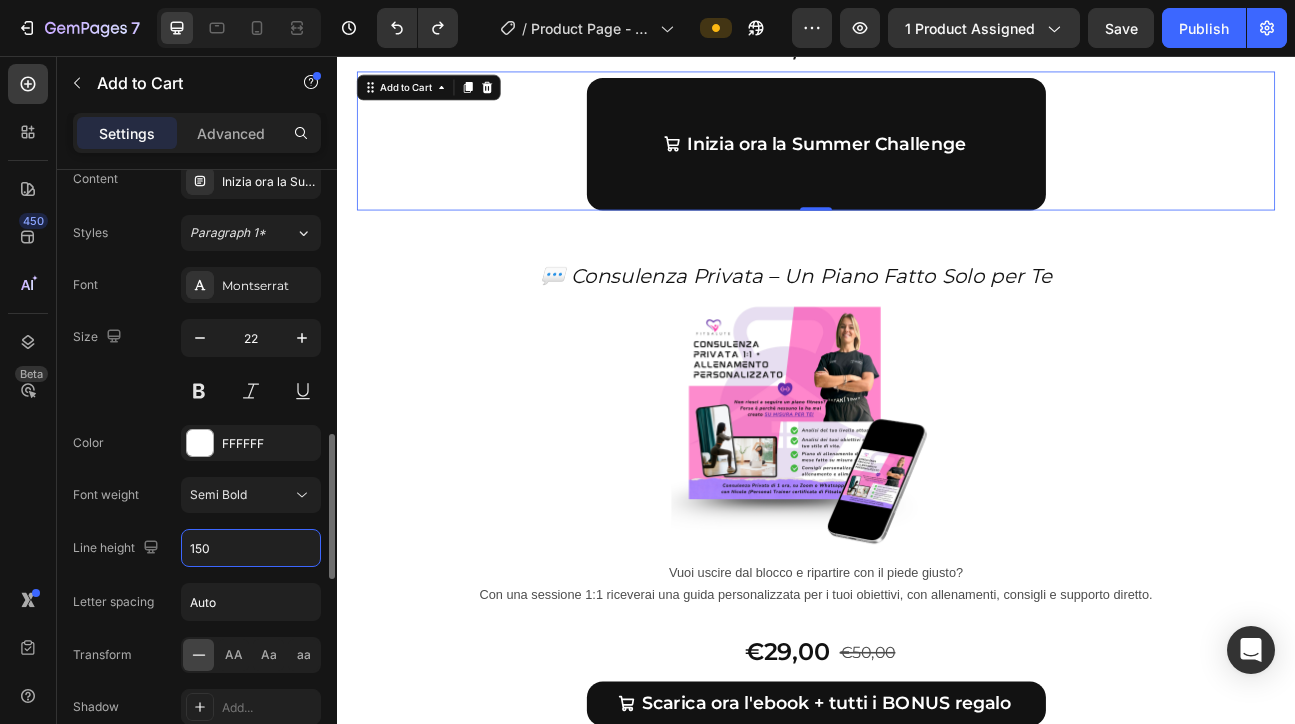 click on "Font weight Semi Bold" at bounding box center [197, 495] 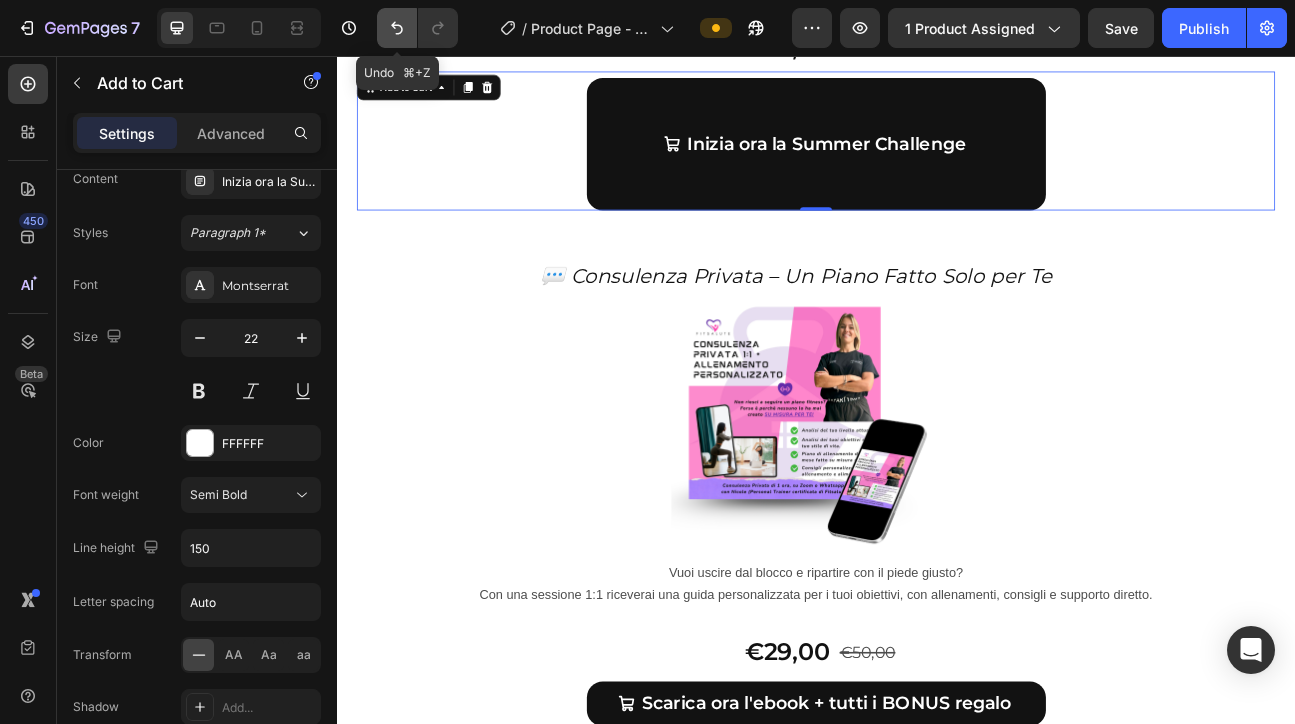 click 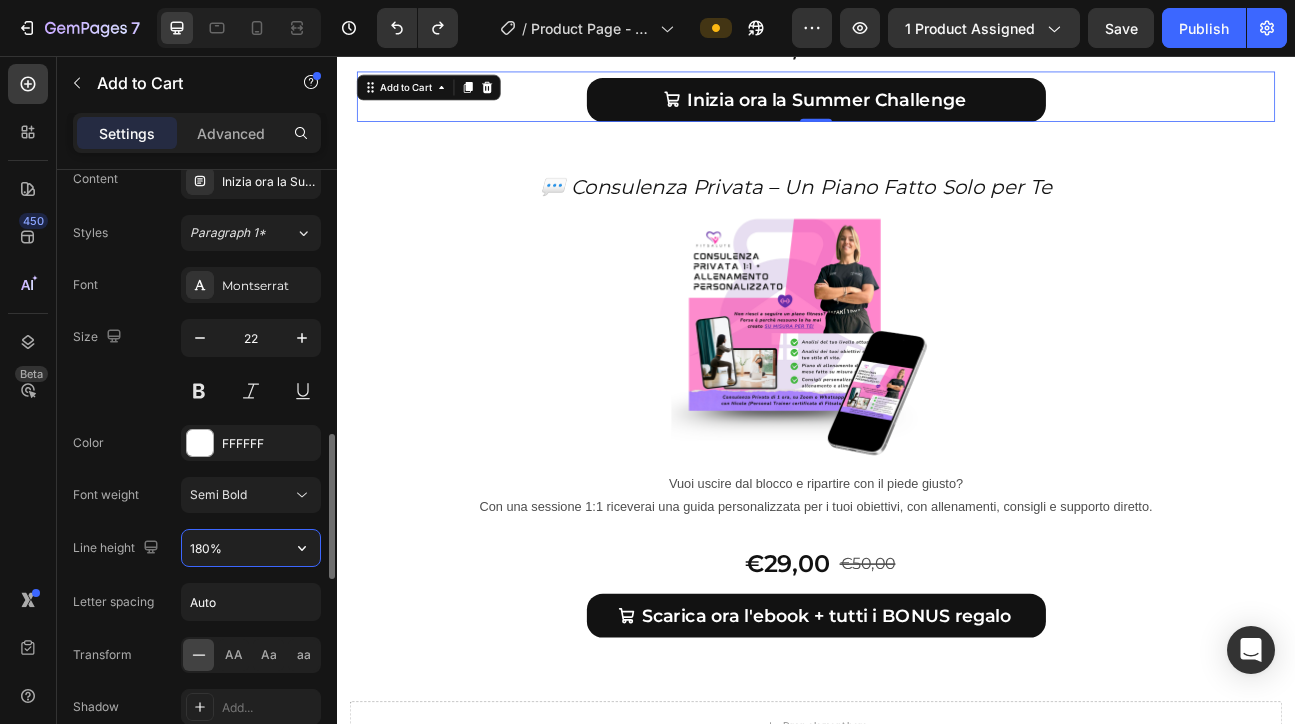 click on "180%" at bounding box center (251, 548) 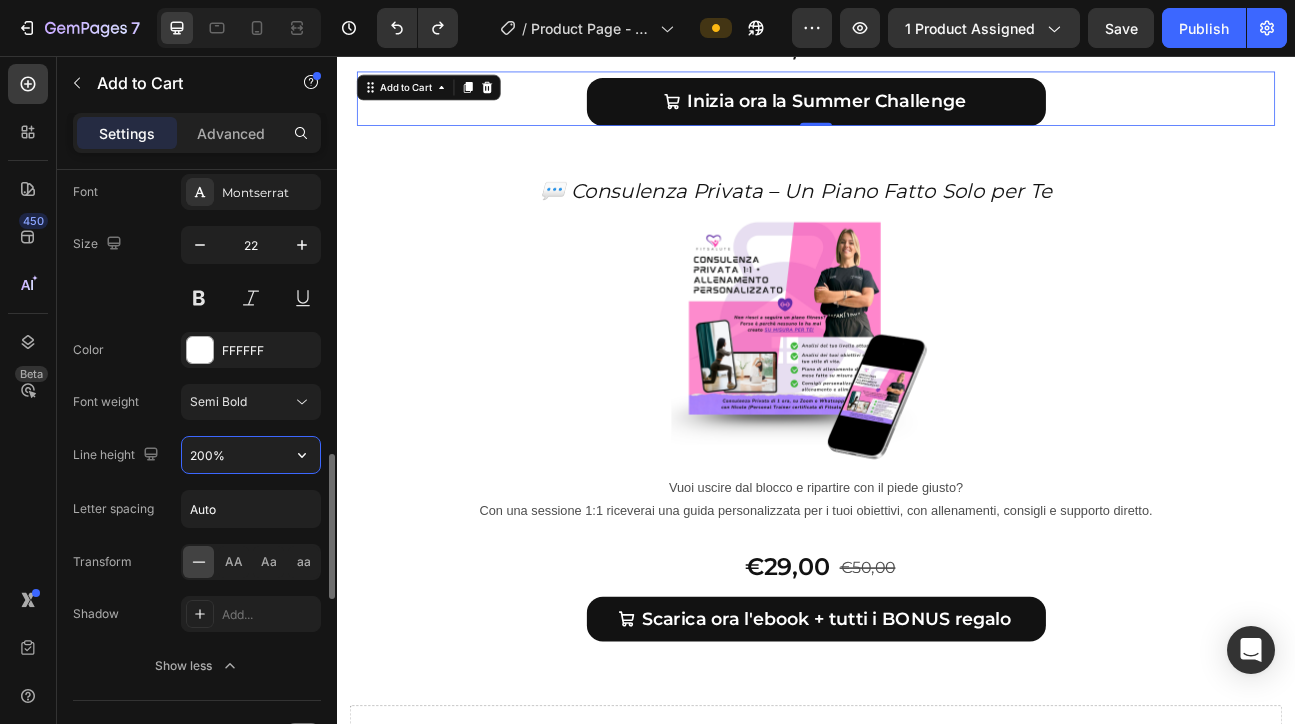 scroll, scrollTop: 1202, scrollLeft: 0, axis: vertical 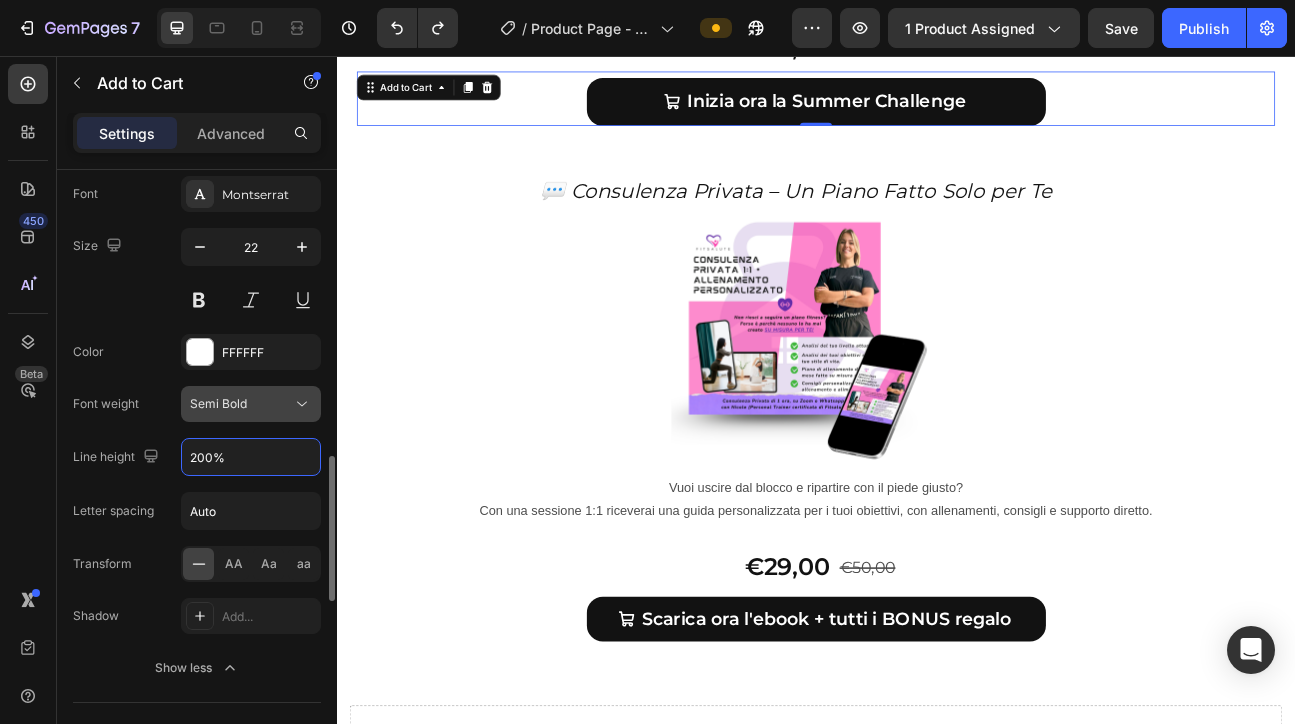 type on "200%" 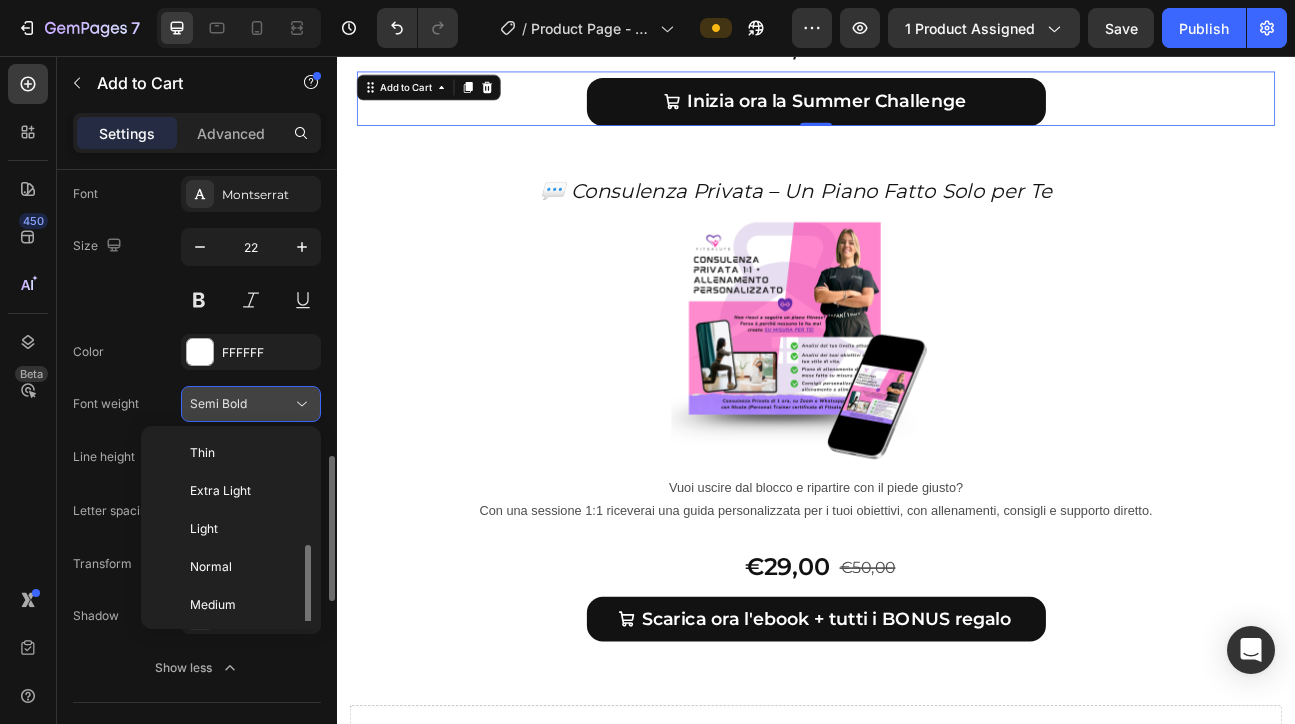 scroll, scrollTop: 72, scrollLeft: 0, axis: vertical 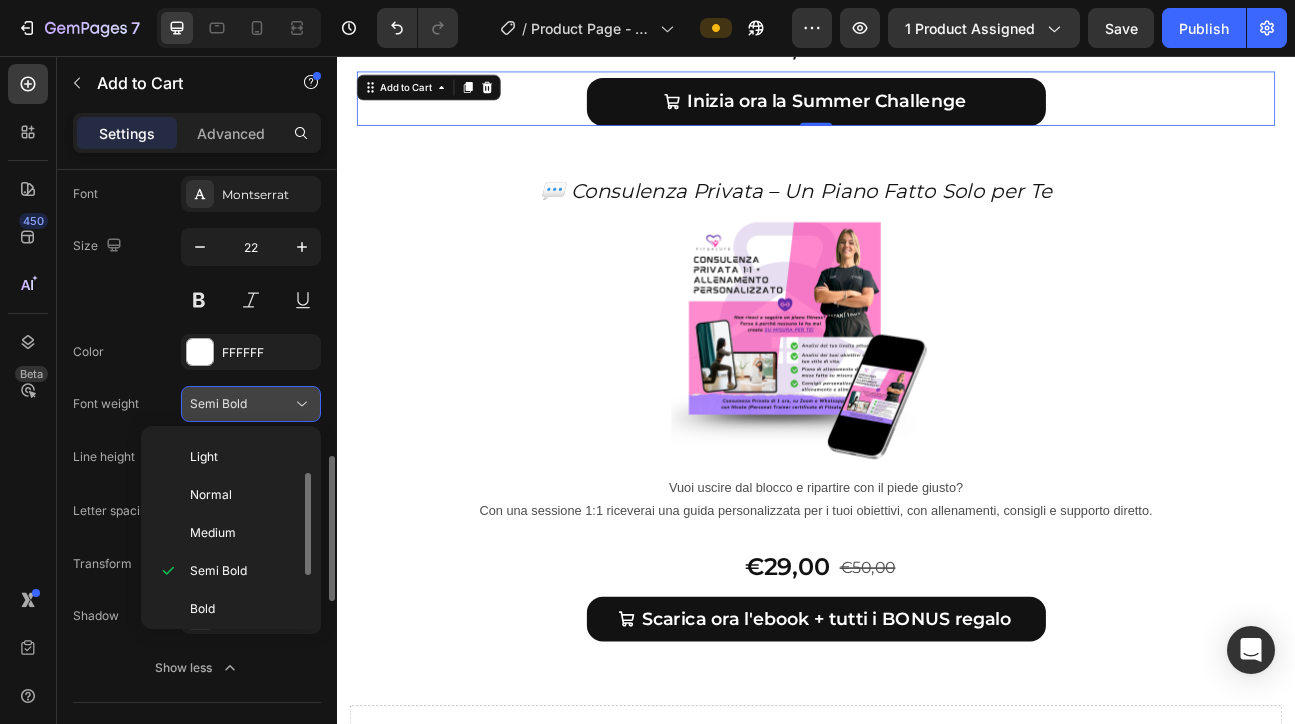 click on "Semi Bold" at bounding box center (218, 403) 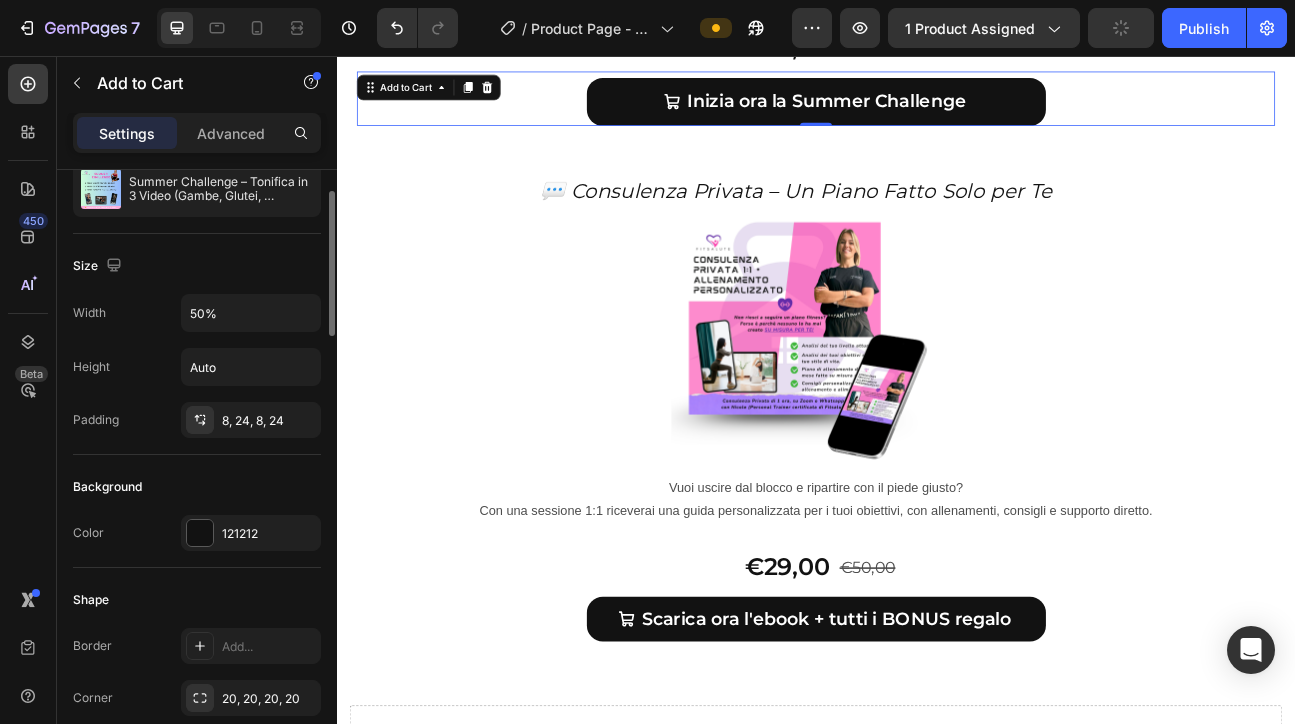scroll, scrollTop: 180, scrollLeft: 0, axis: vertical 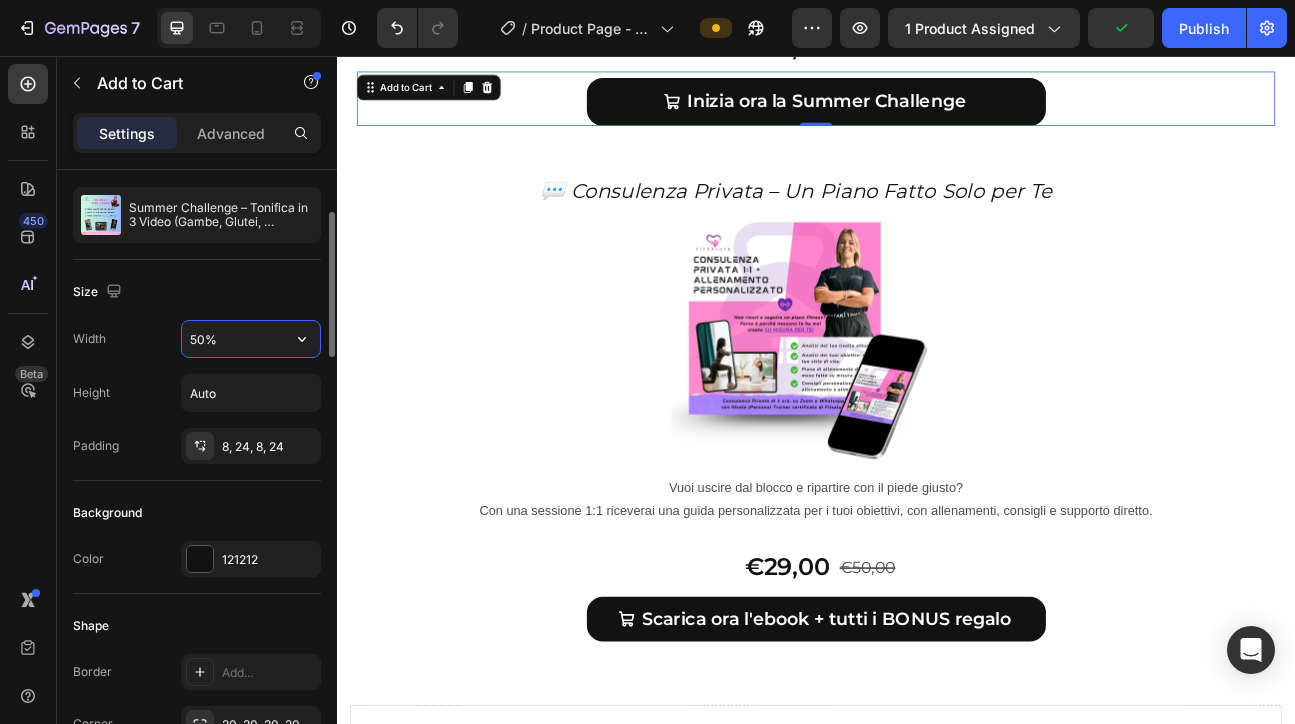 click on "50%" at bounding box center (251, 339) 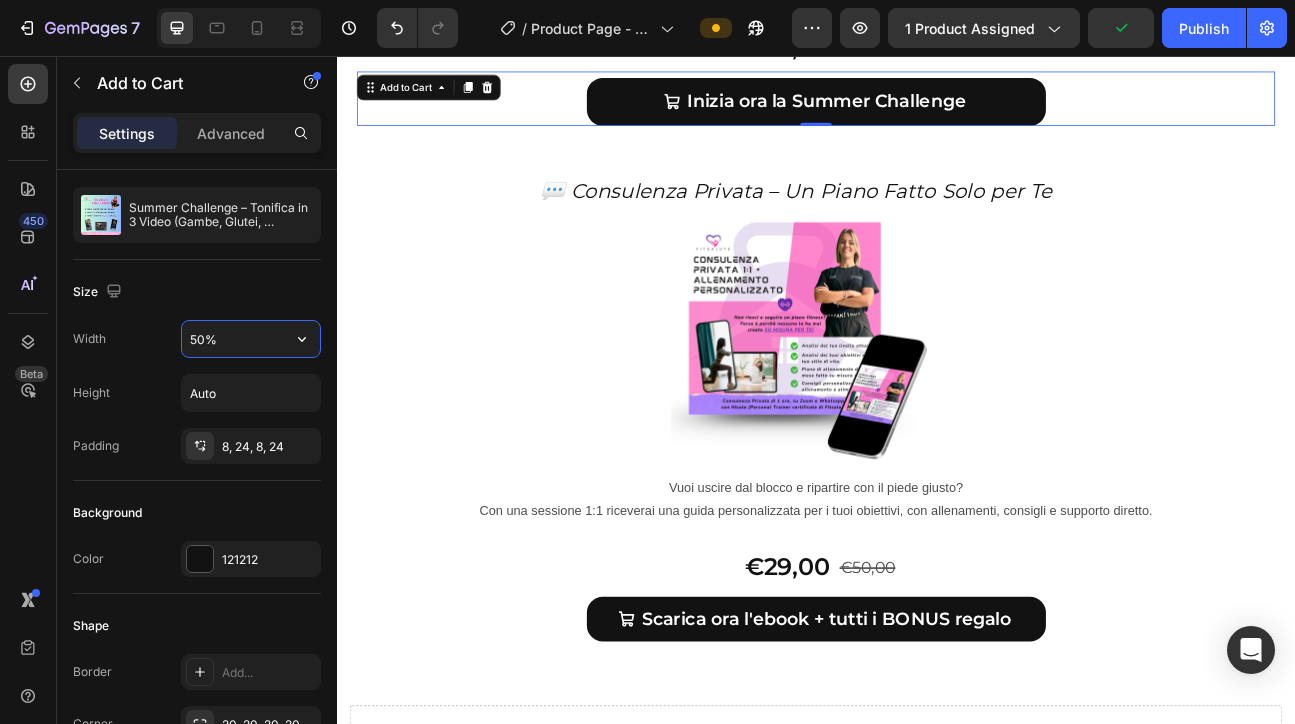 click on "50%" at bounding box center (251, 339) 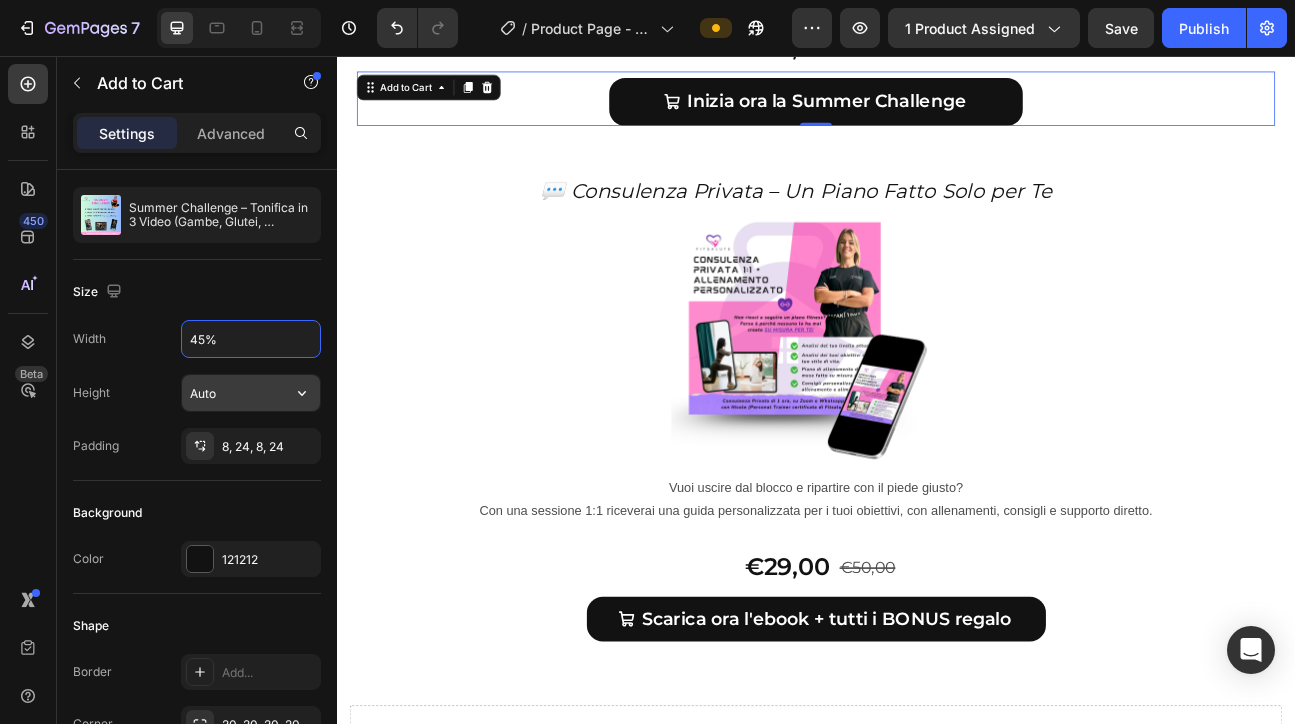 type on "45%" 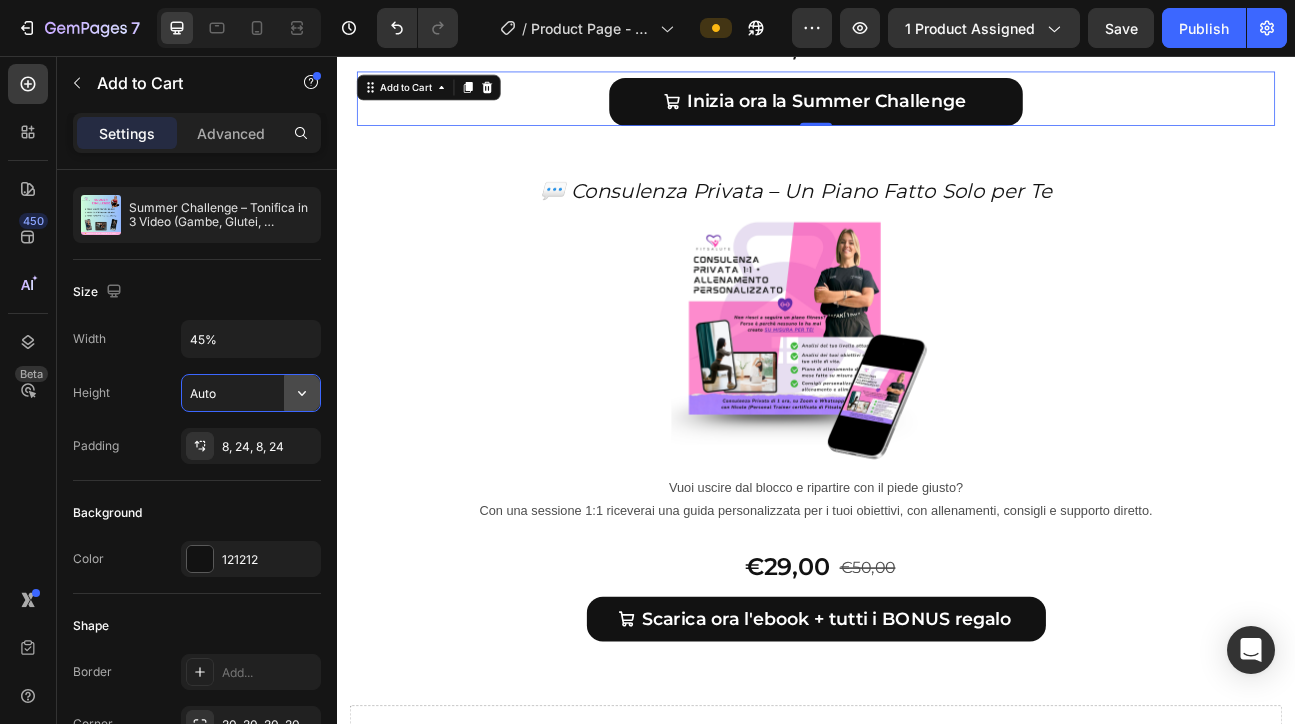 click 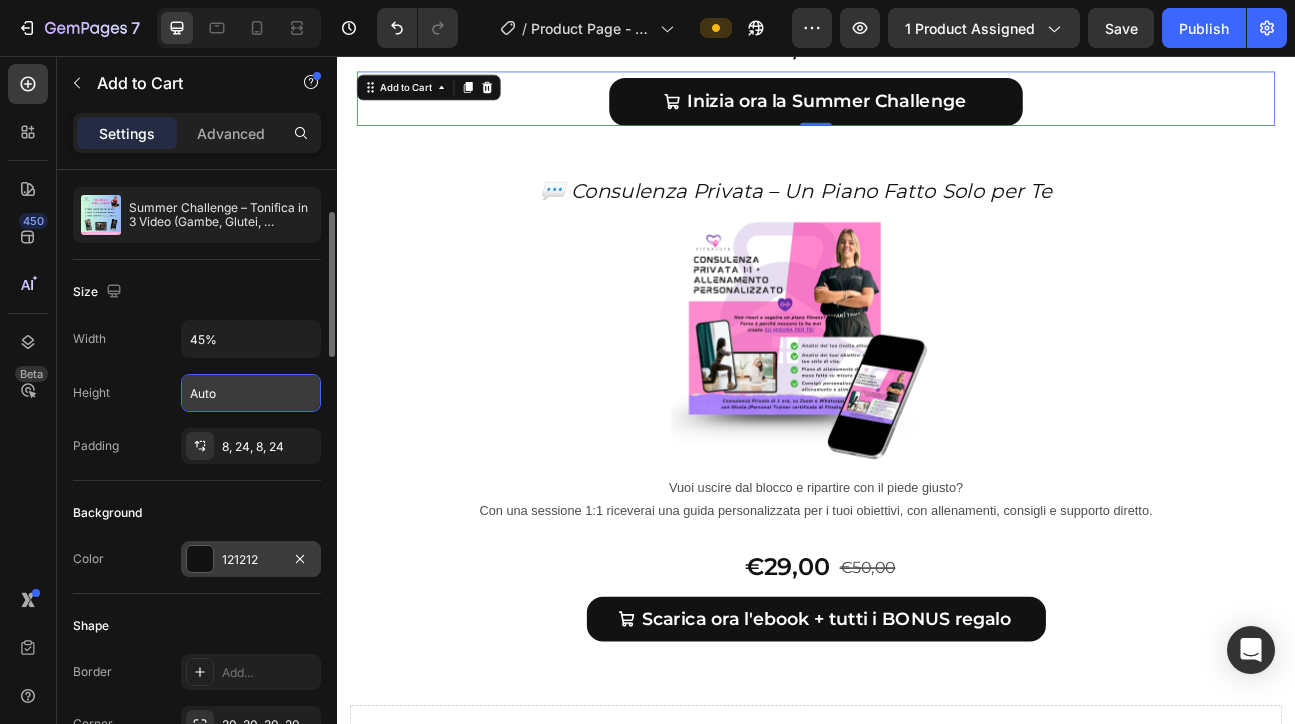 click at bounding box center (200, 559) 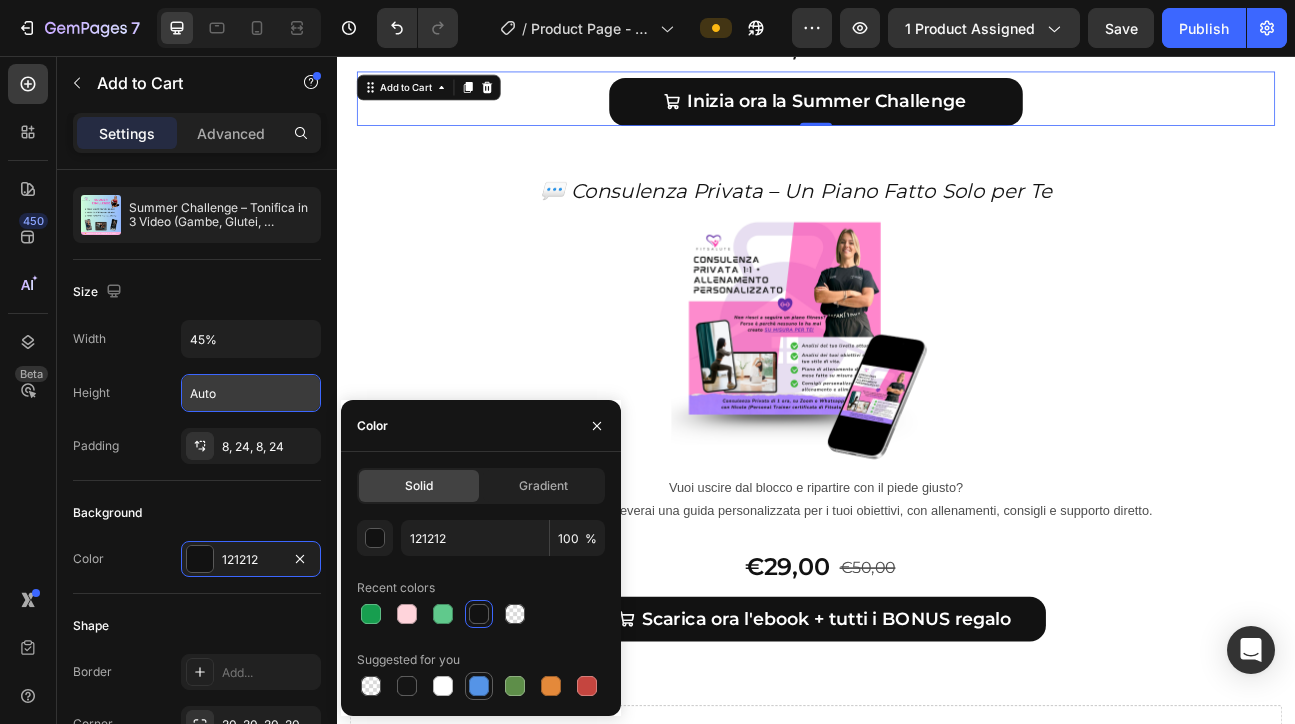 click at bounding box center [479, 686] 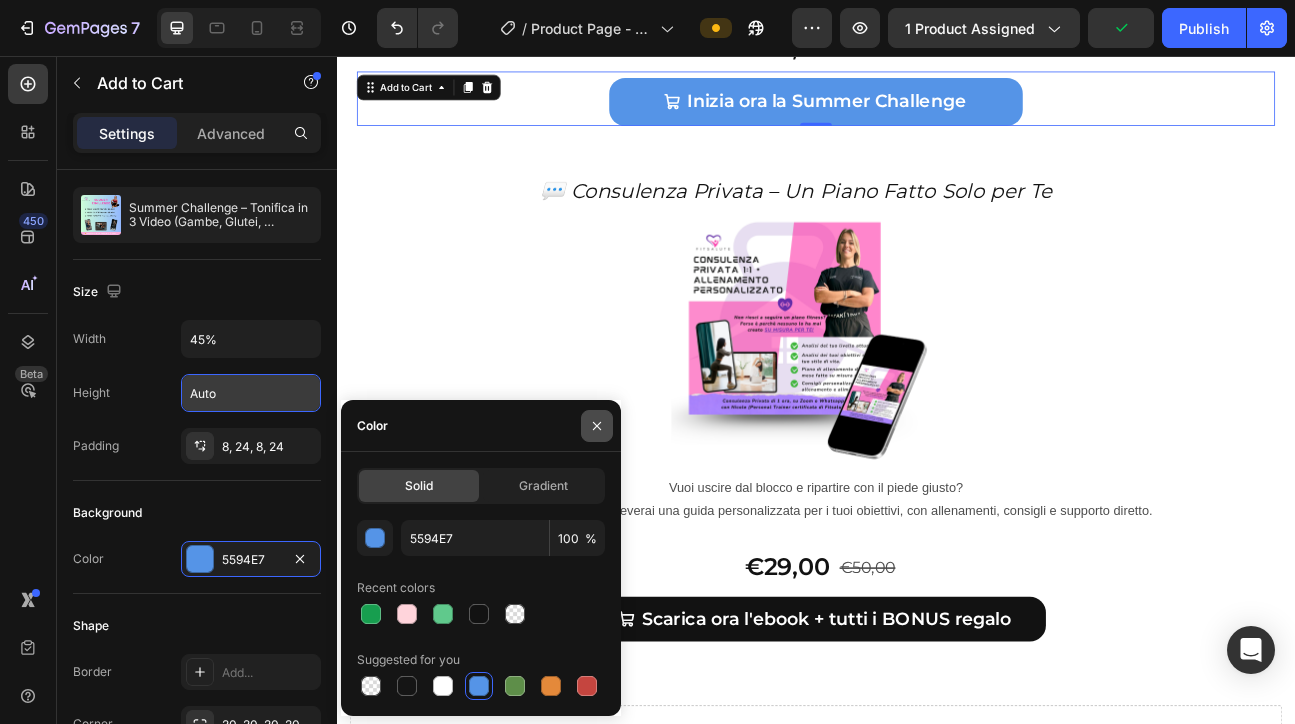 click 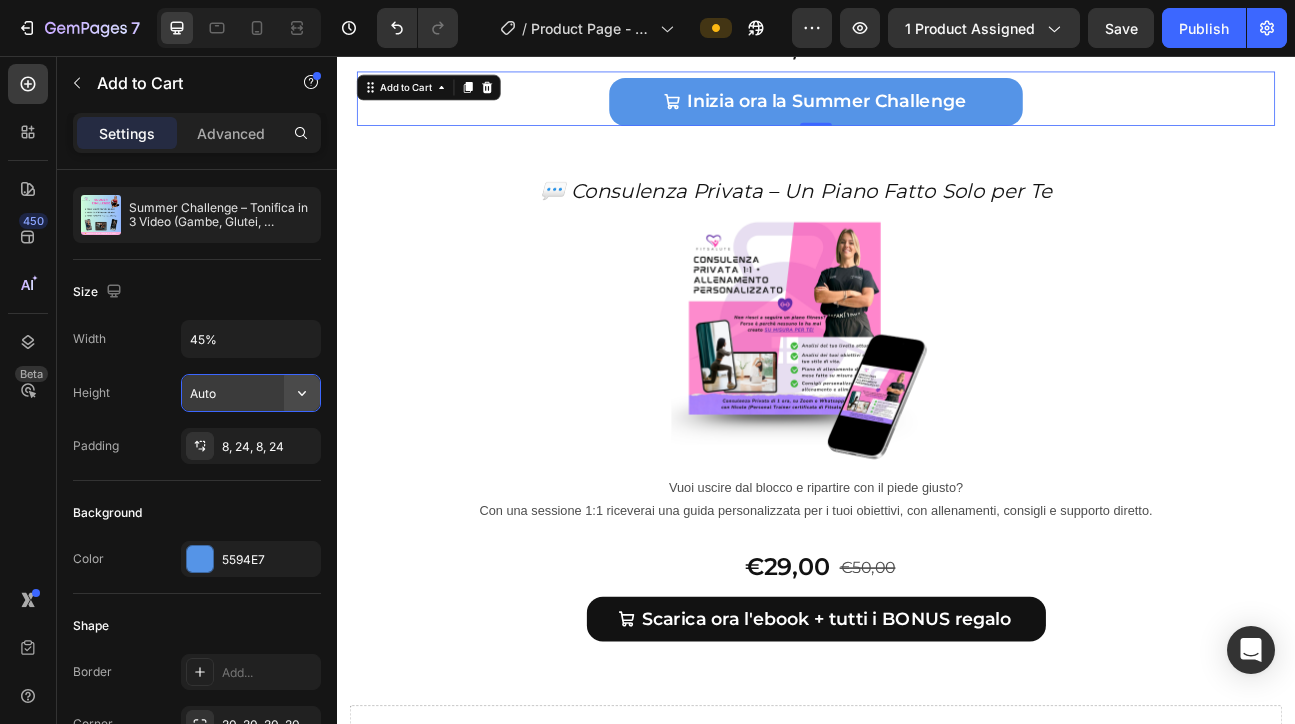 click 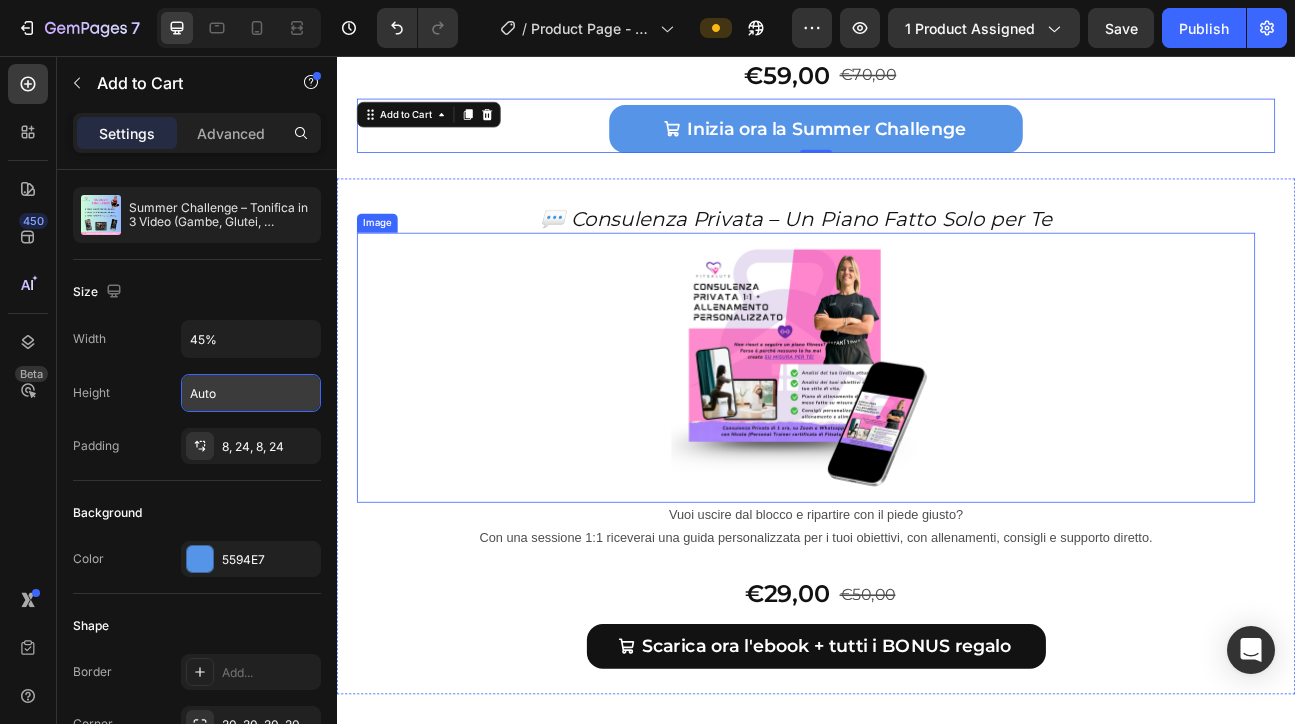 scroll, scrollTop: 10264, scrollLeft: 0, axis: vertical 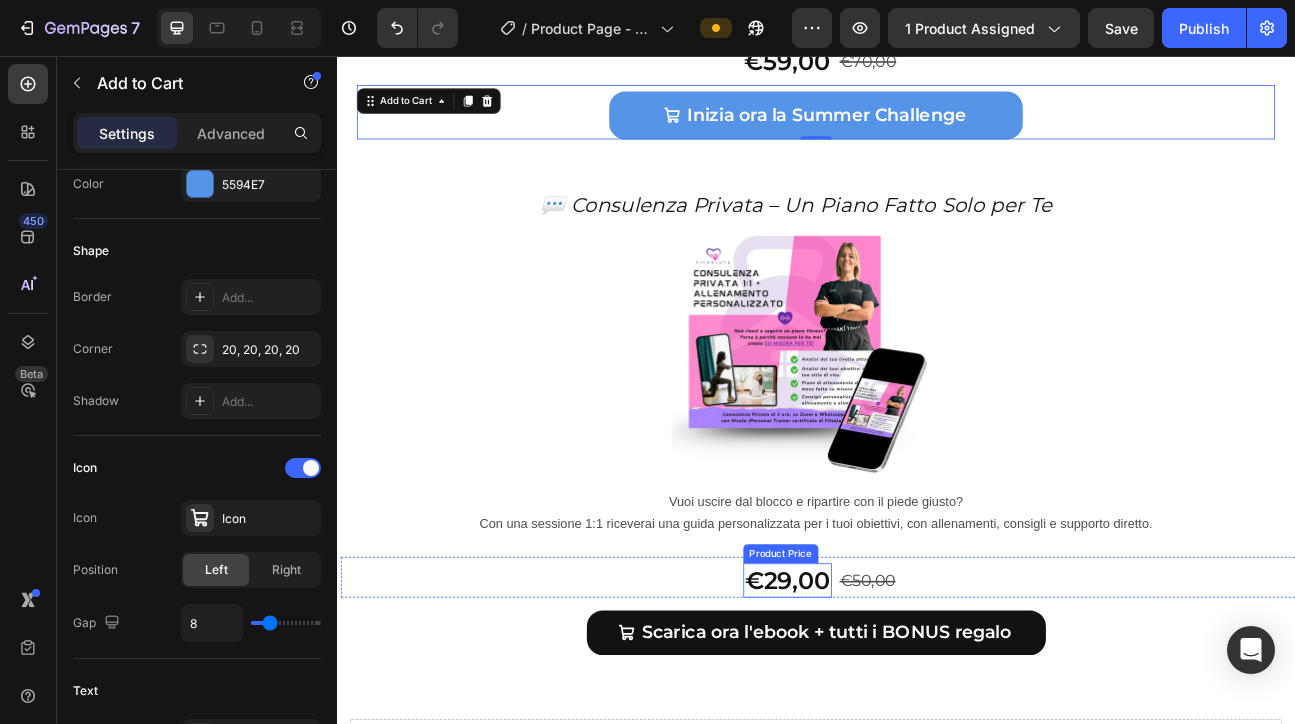 click on "€29,00" at bounding box center [901, 712] 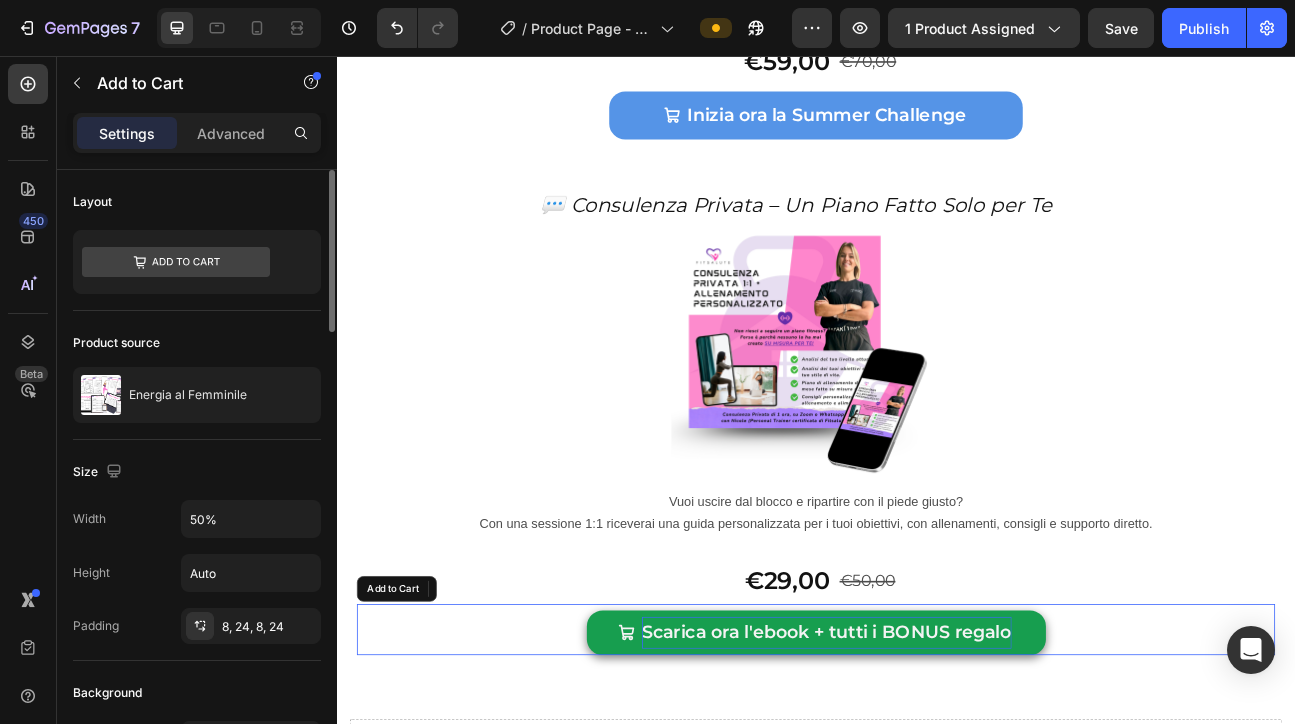click on "Scarica ora l'ebook + tutti i BONUS regalo" at bounding box center (950, 778) 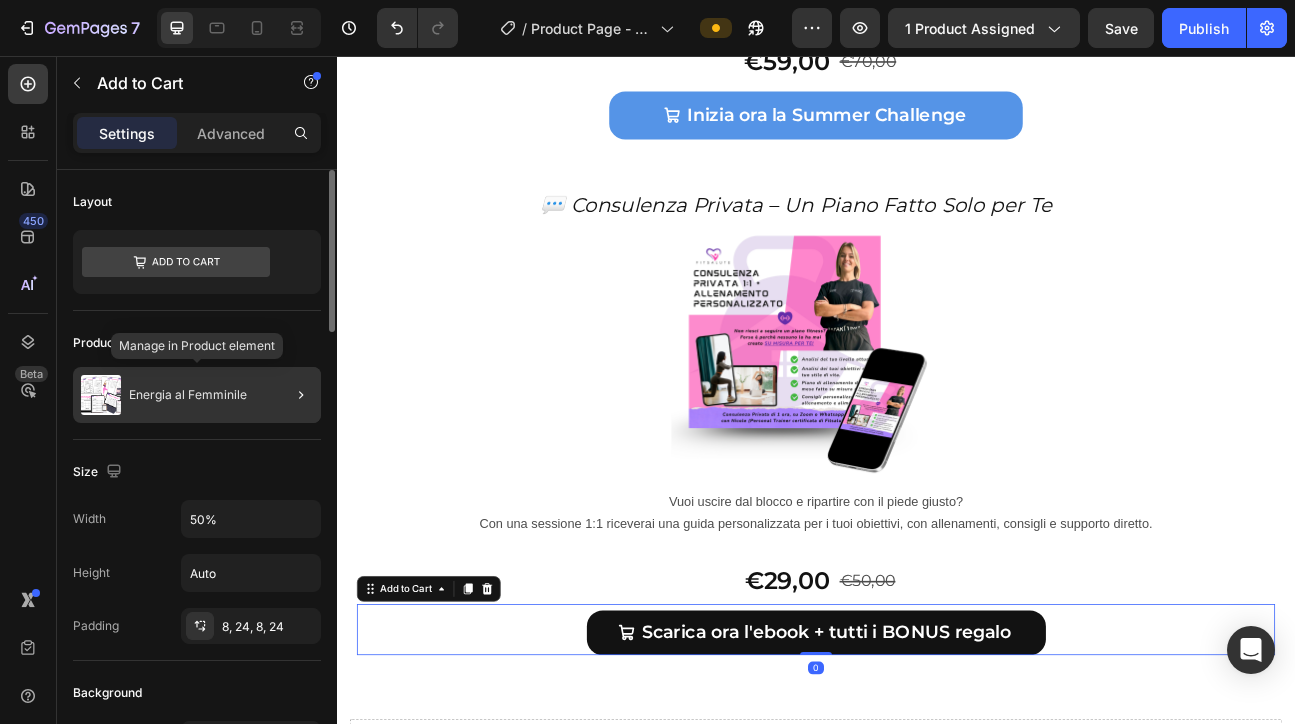 click on "Energia al Femminile" at bounding box center (188, 395) 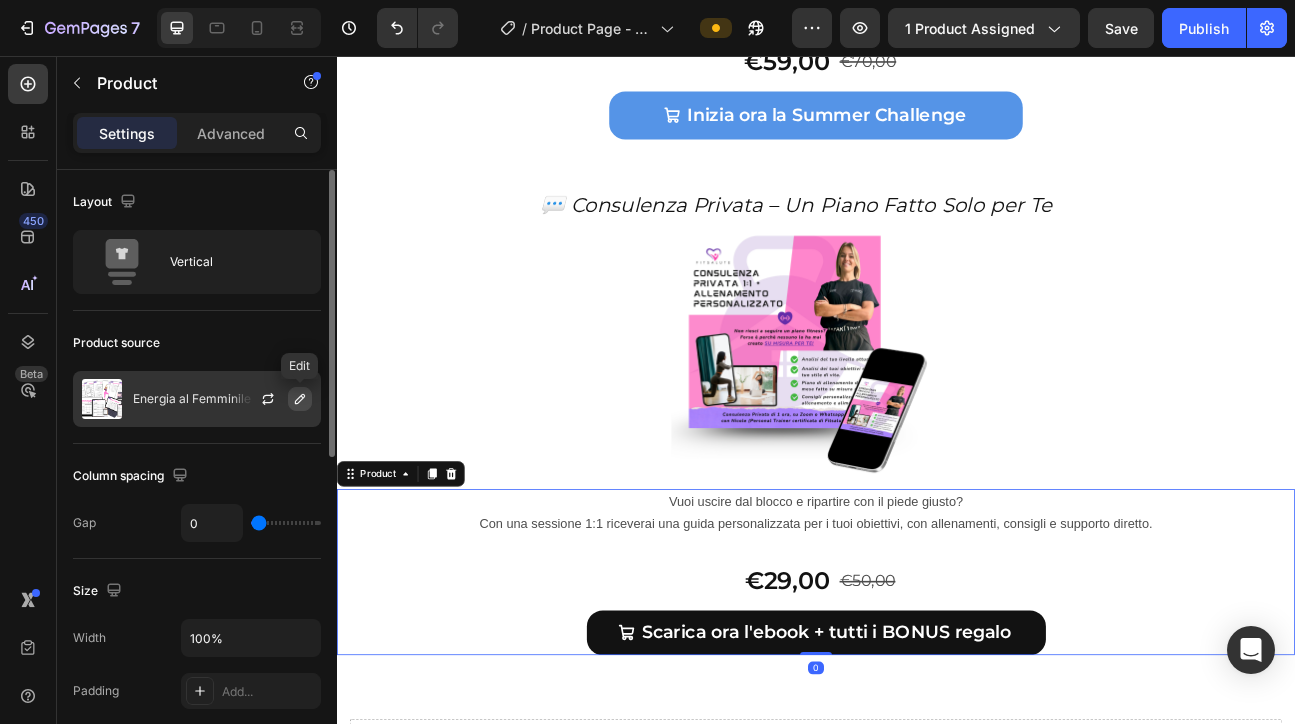 click 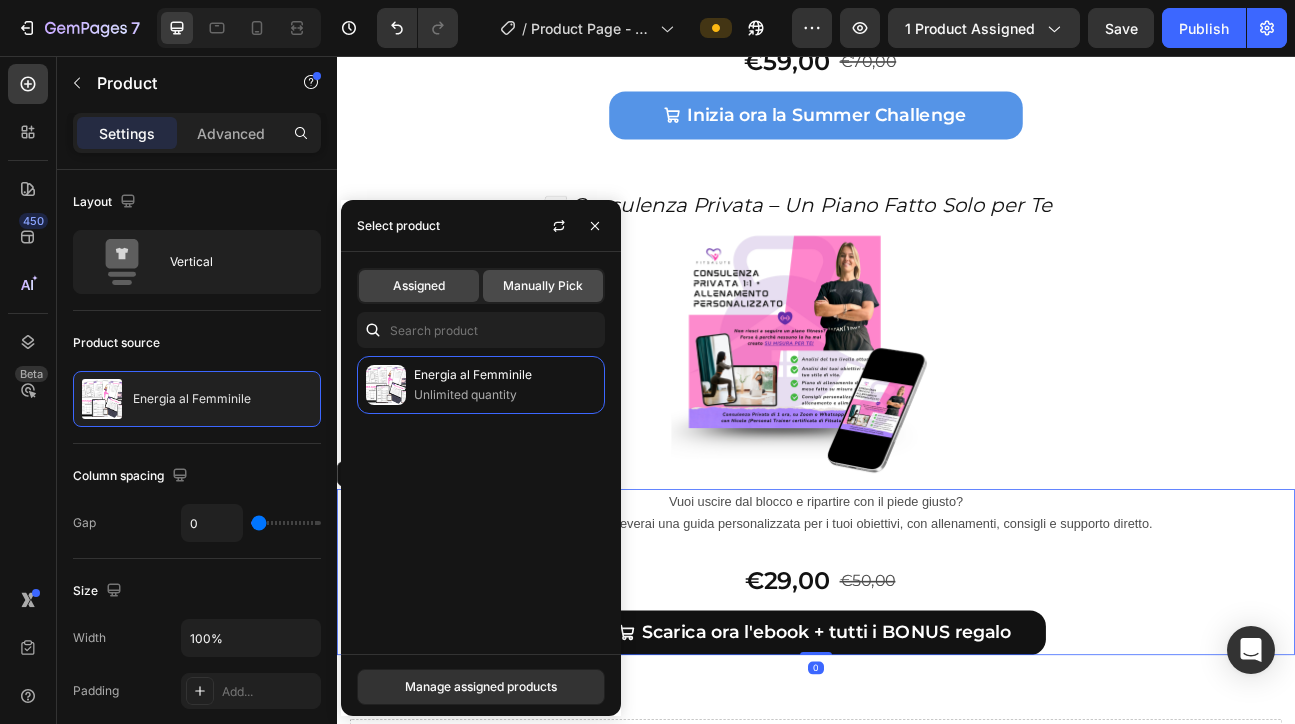 click on "Manually Pick" 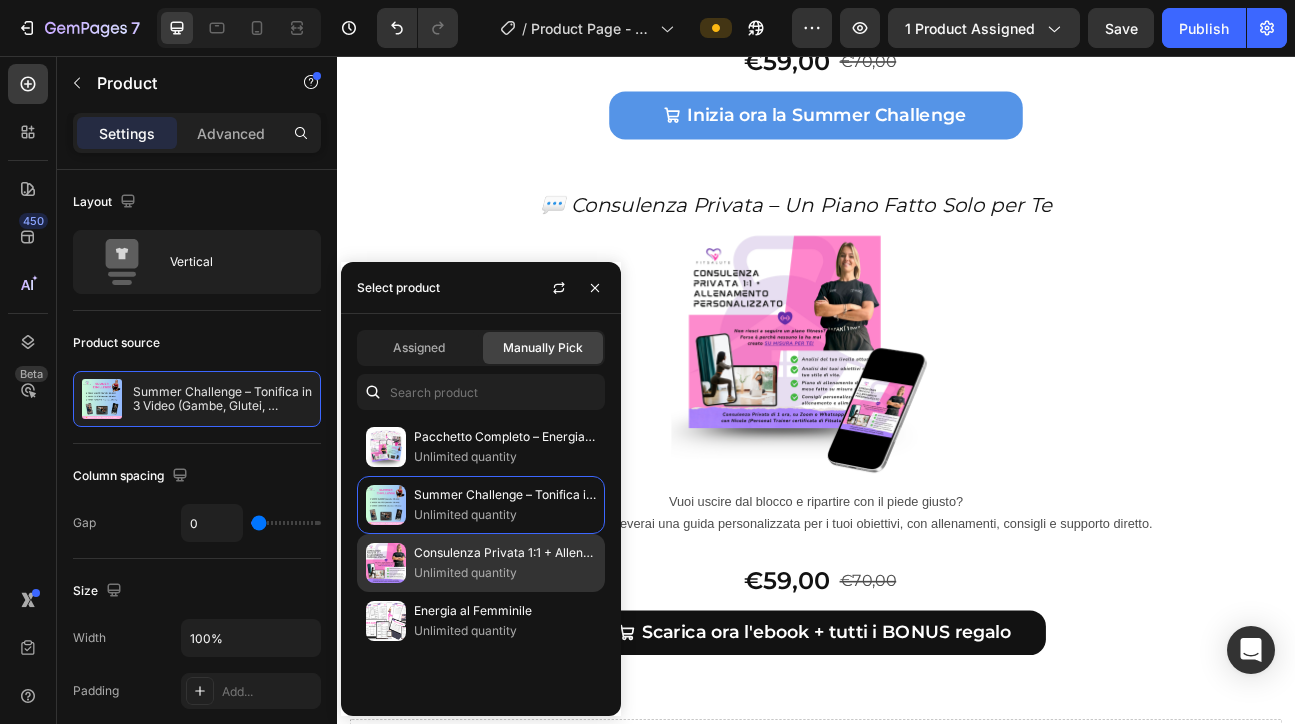 click on "Consulenza Privata 1:1 + Allenamento Personalizzato" at bounding box center (505, 553) 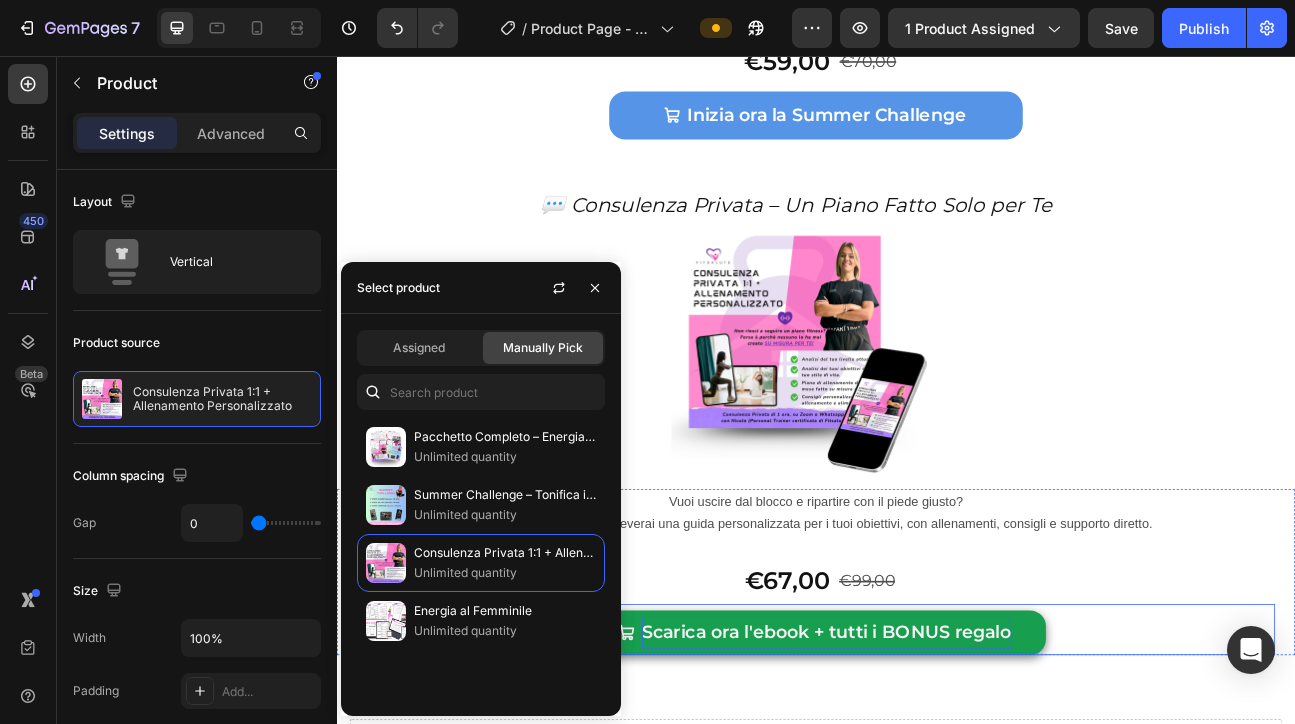 click on "Scarica ora l'ebook + tutti i BONUS regalo" at bounding box center [950, 778] 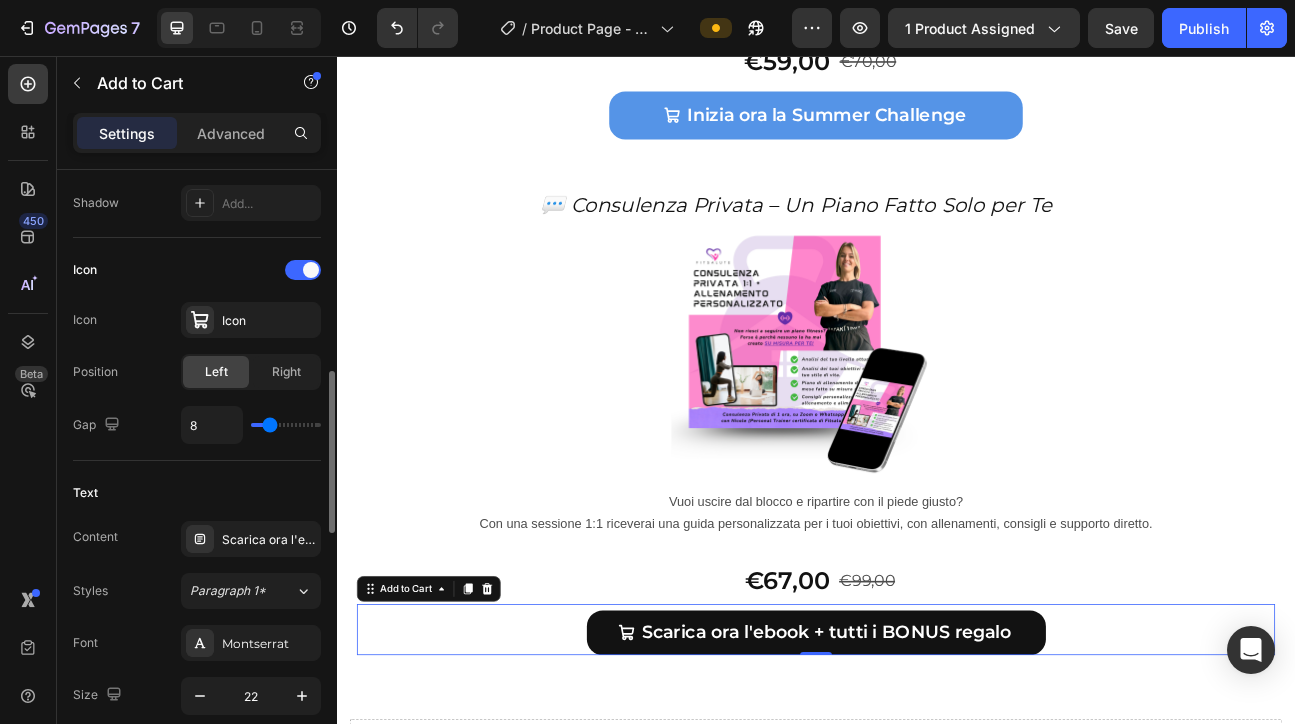 scroll, scrollTop: 754, scrollLeft: 0, axis: vertical 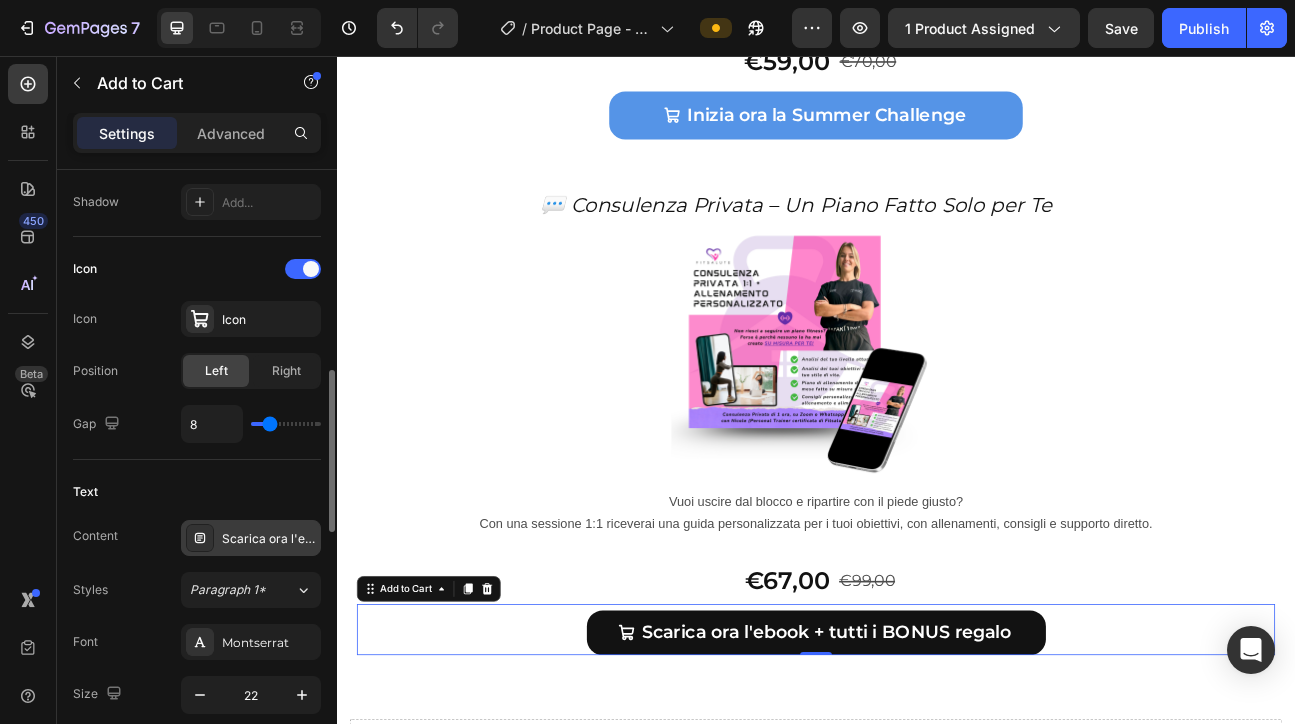 click on "Scarica ora l'ebook + tutti i BONUS regalo" at bounding box center [269, 539] 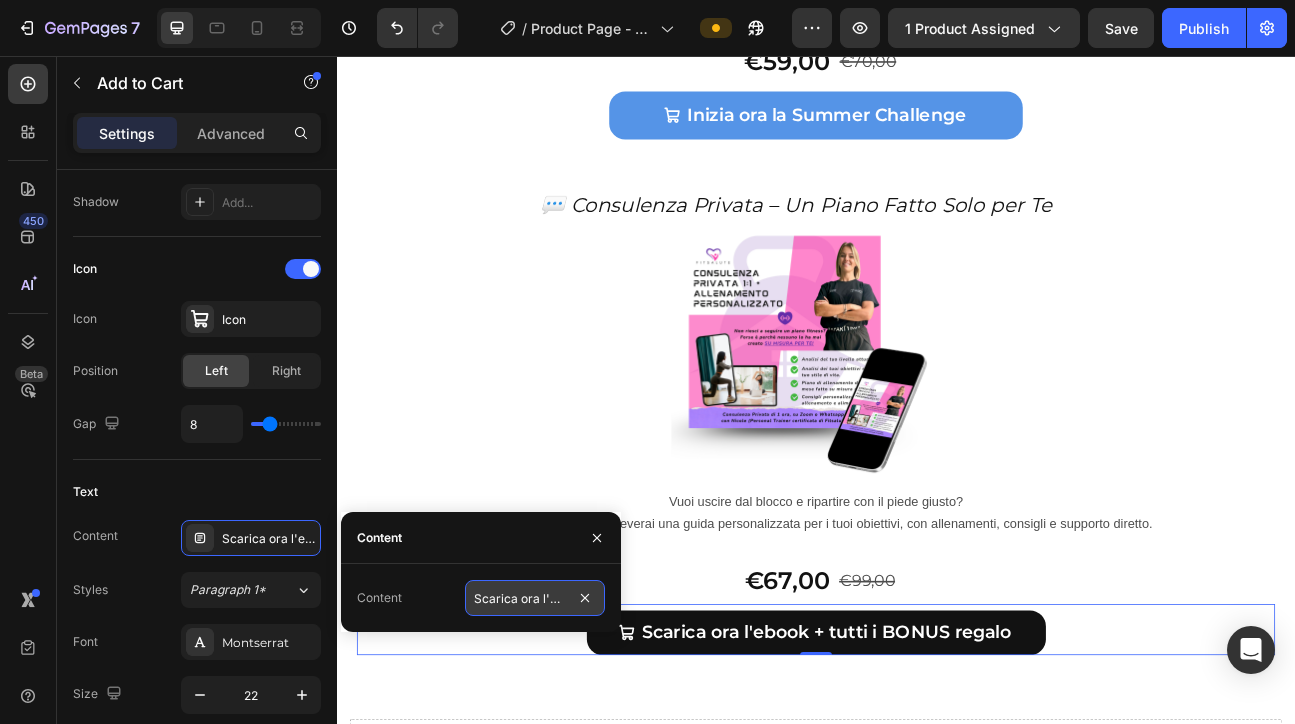 click on "Scarica ora l'ebook + tutti i BONUS regalo" at bounding box center [535, 598] 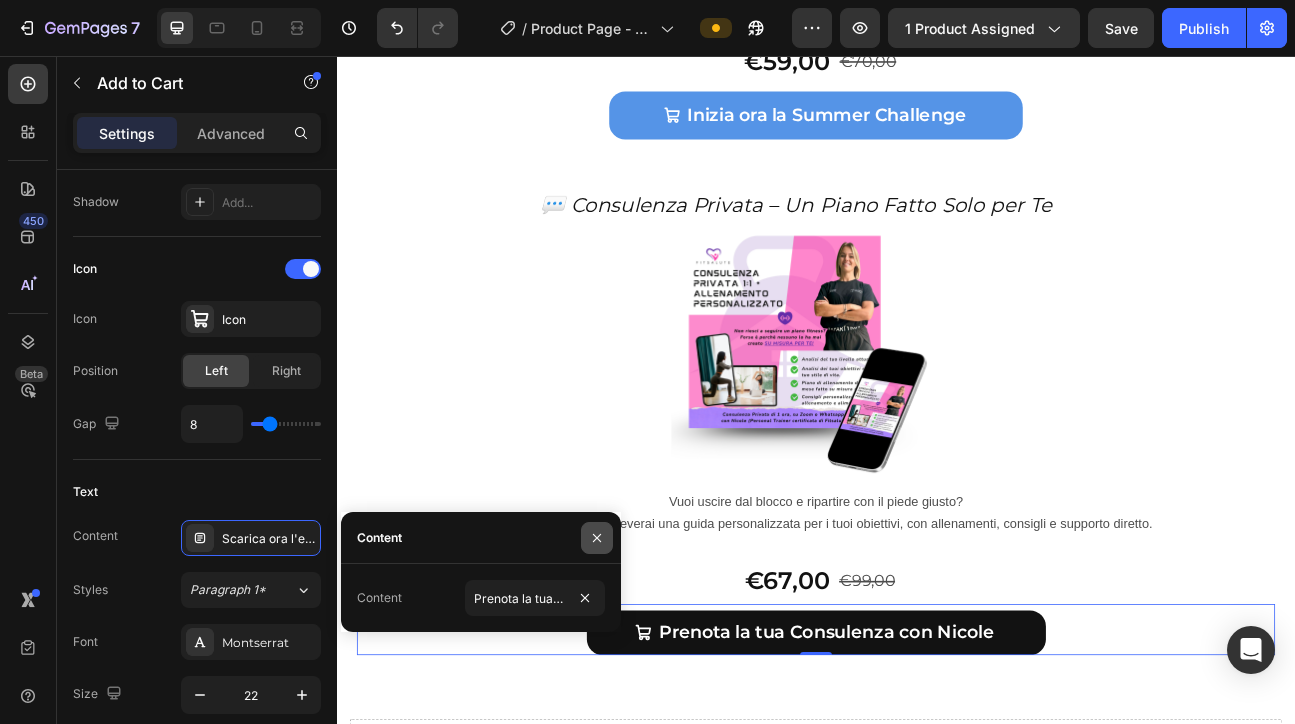 click 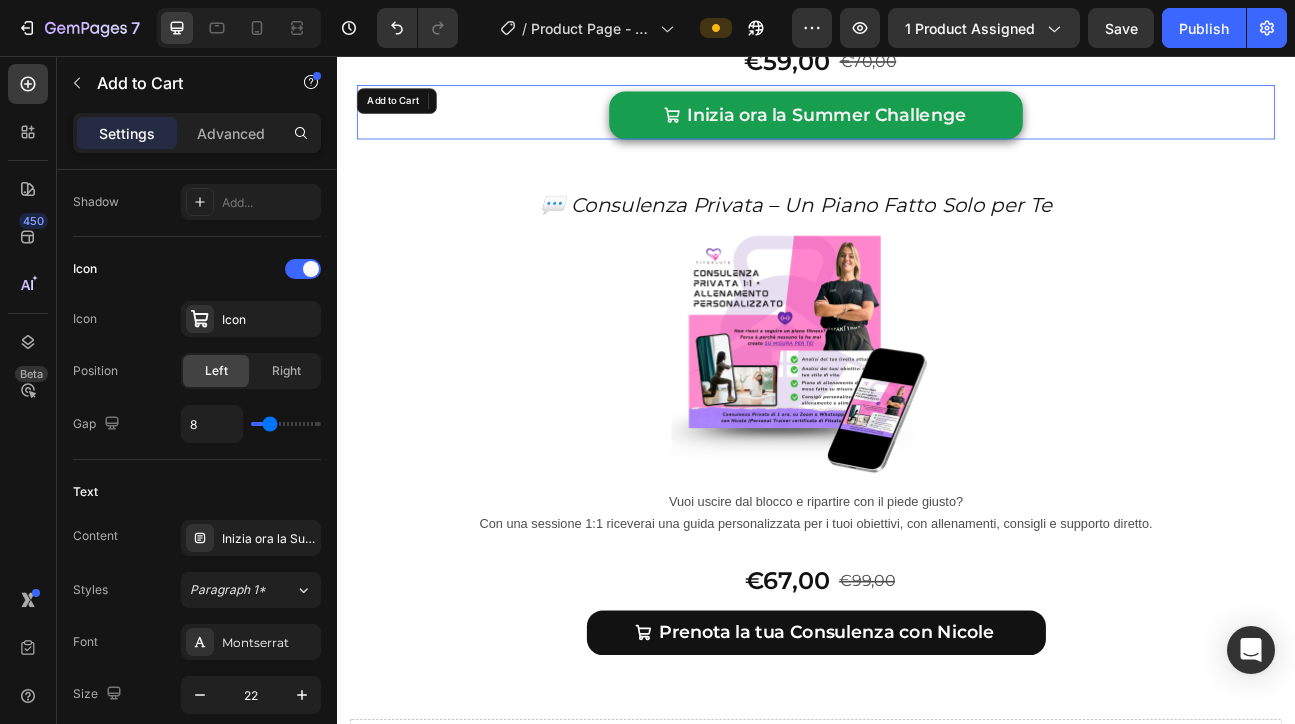 click on "Inizia ora la Summer Challenge" at bounding box center [937, 130] 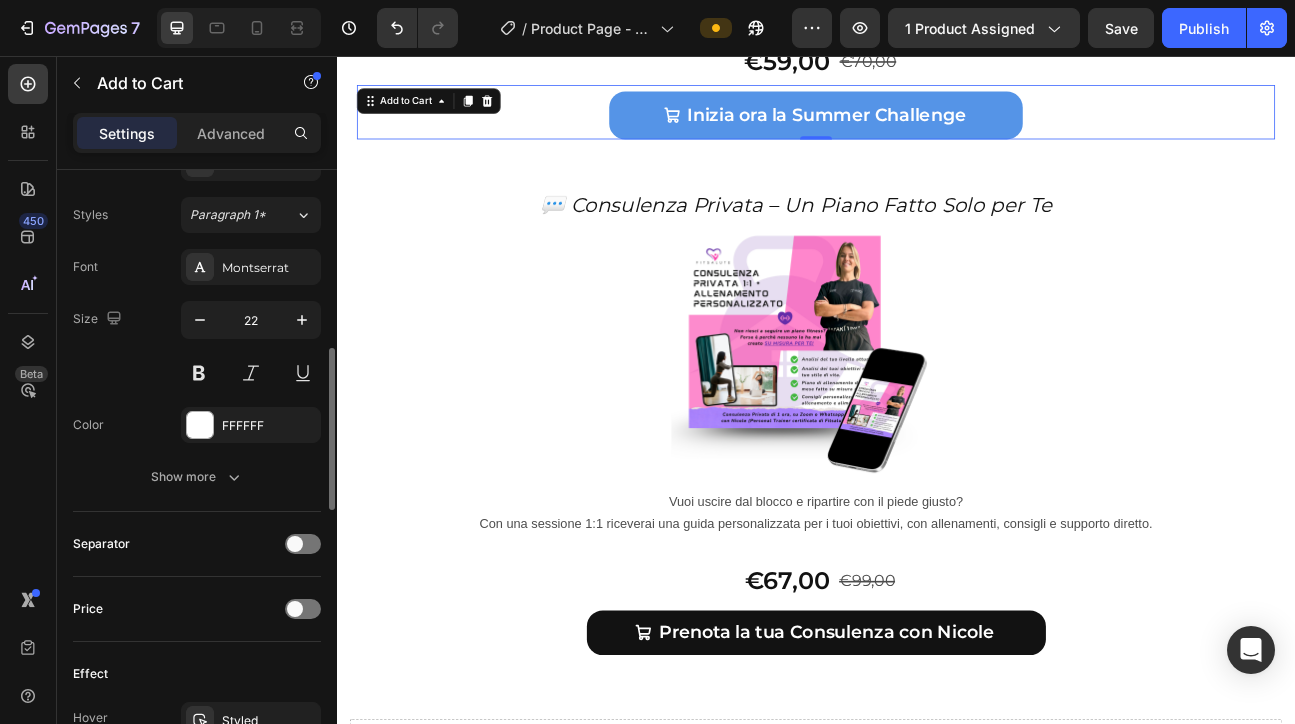scroll, scrollTop: 1274, scrollLeft: 0, axis: vertical 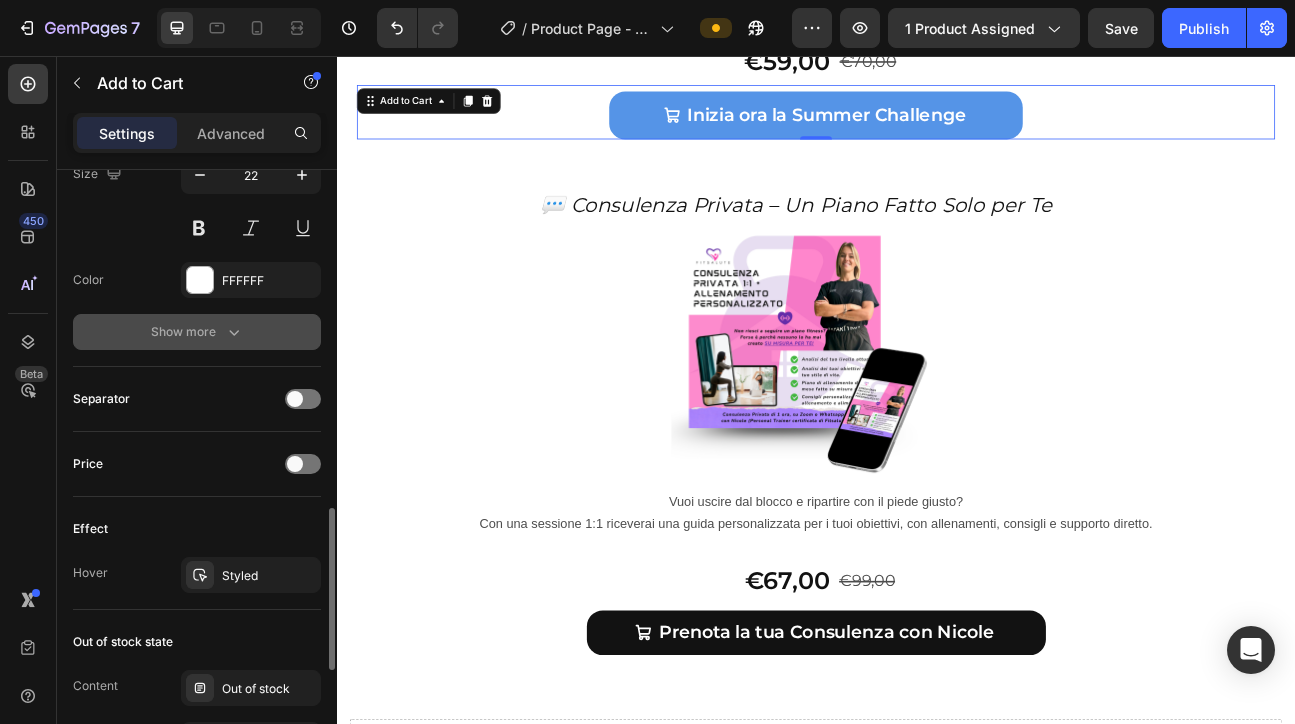 click on "Show more" at bounding box center [197, 332] 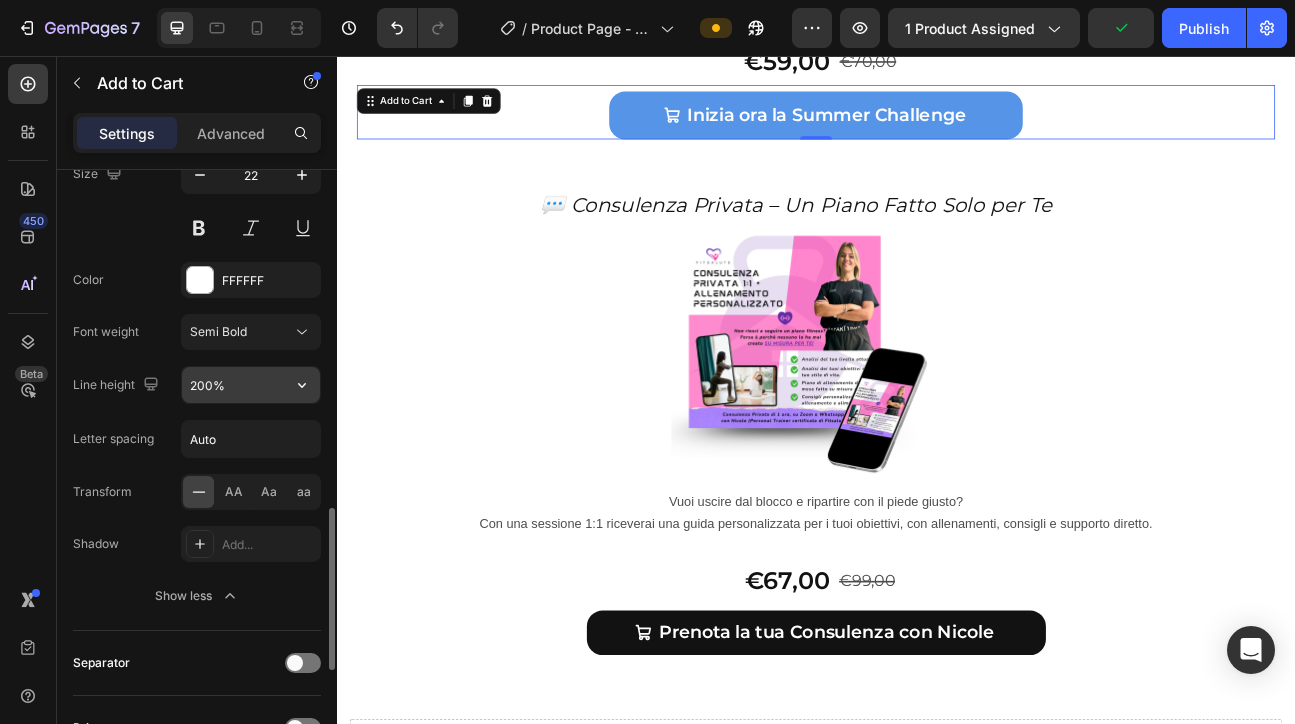 click on "200%" at bounding box center [251, 385] 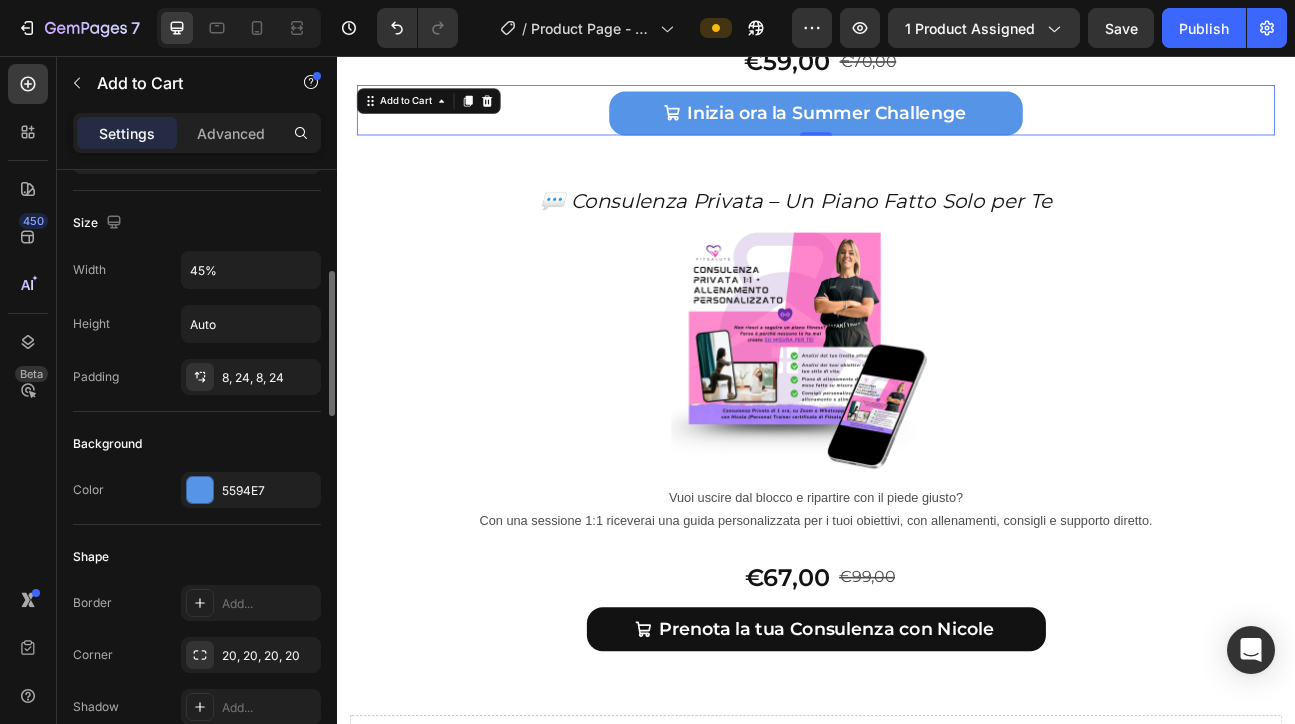 scroll, scrollTop: 248, scrollLeft: 0, axis: vertical 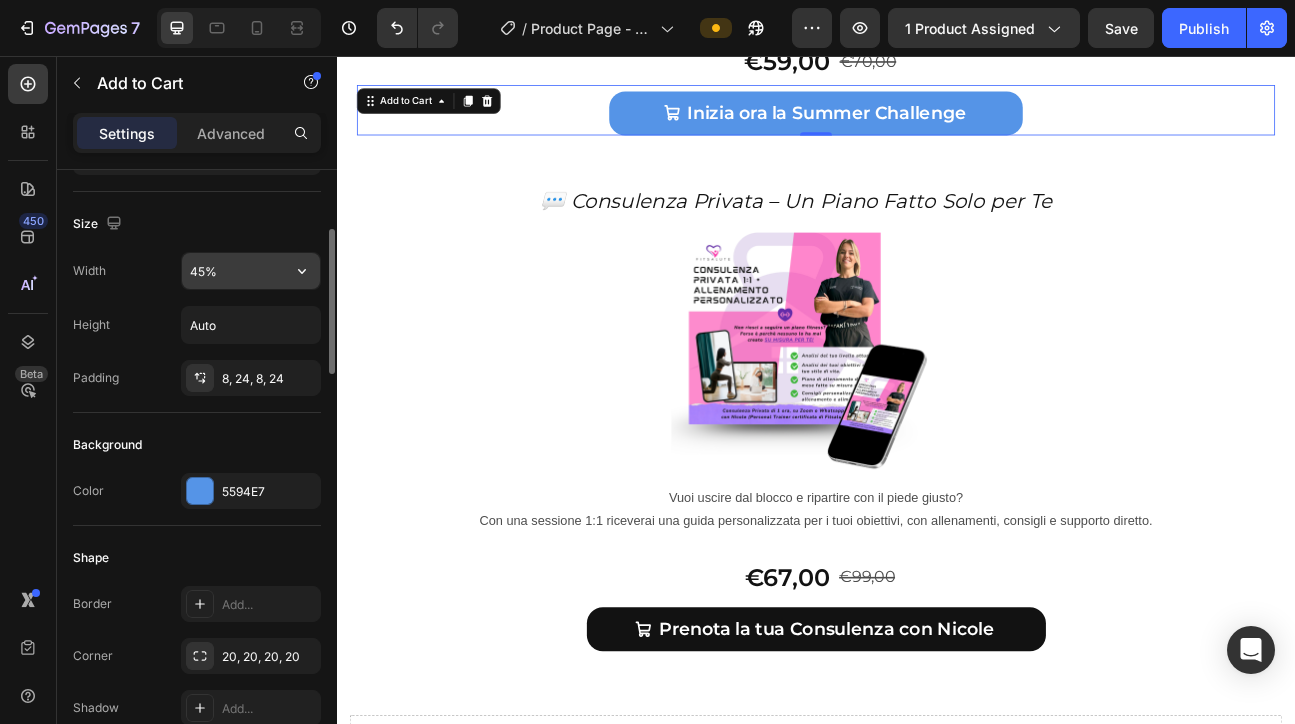 type on "180%" 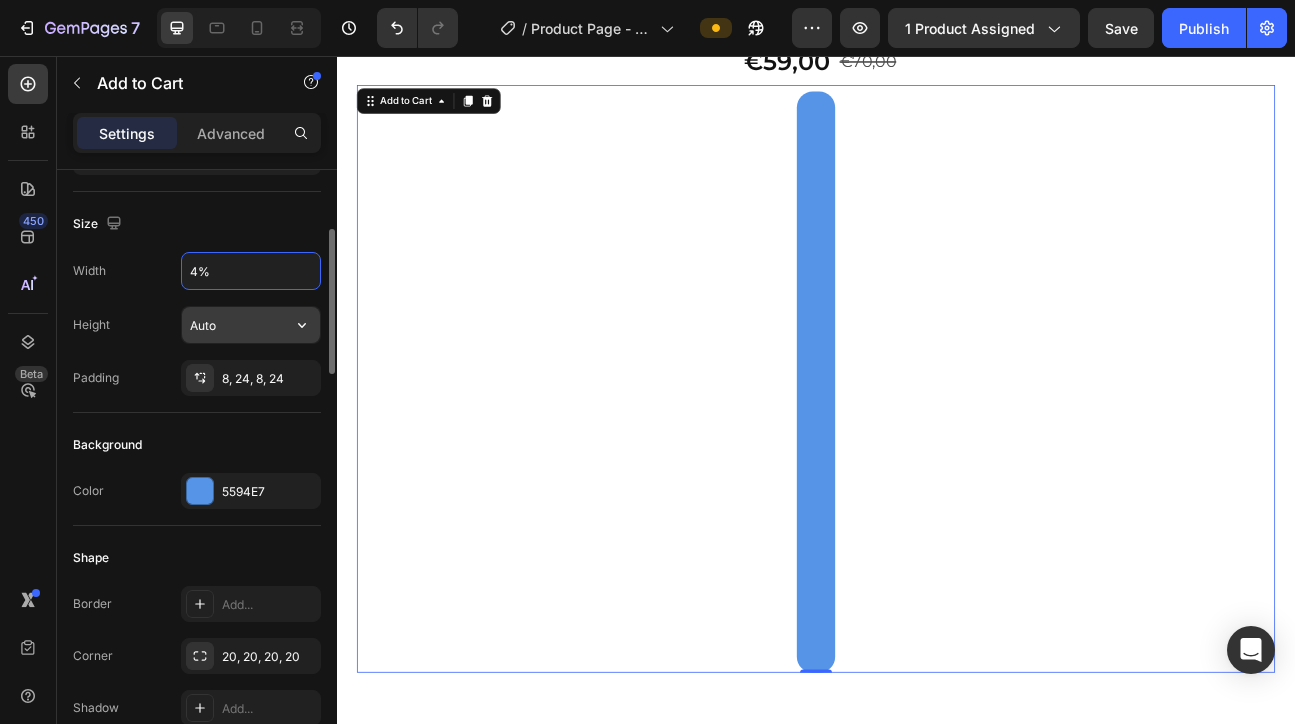 type on "40%" 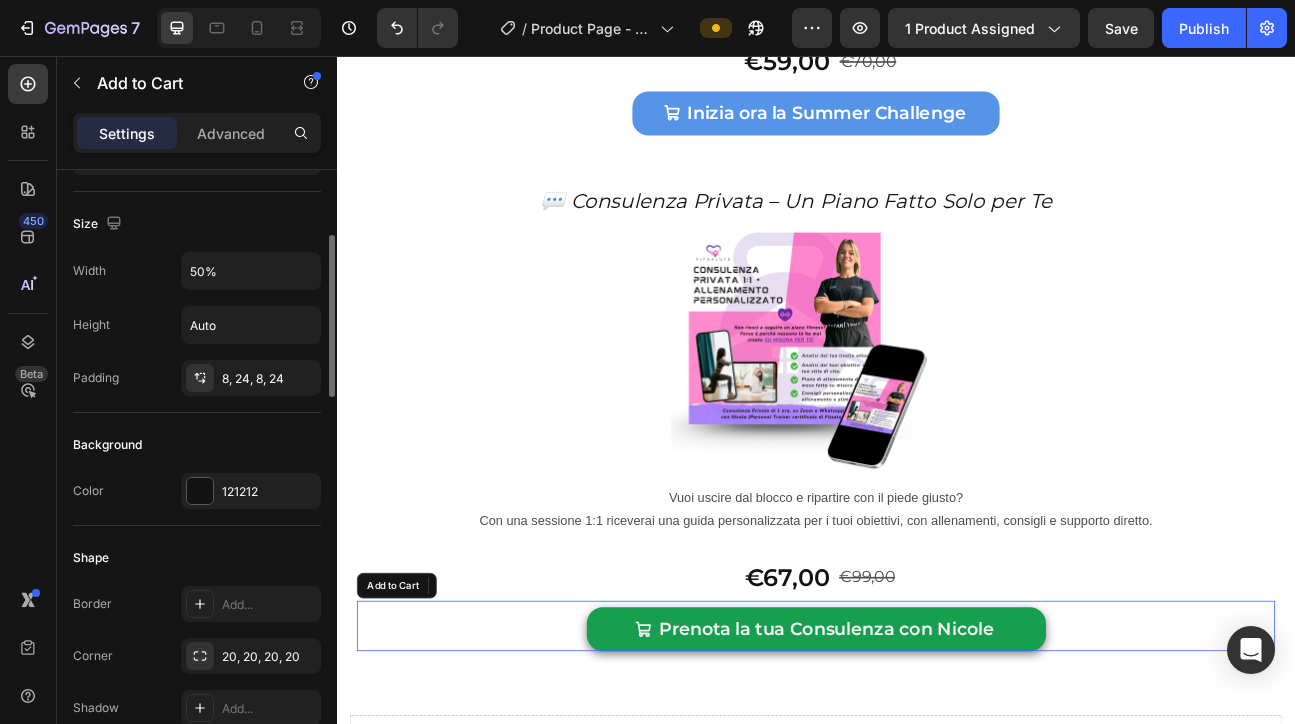 click on "Prenota la tua Consulenza con Nicole" at bounding box center [937, 774] 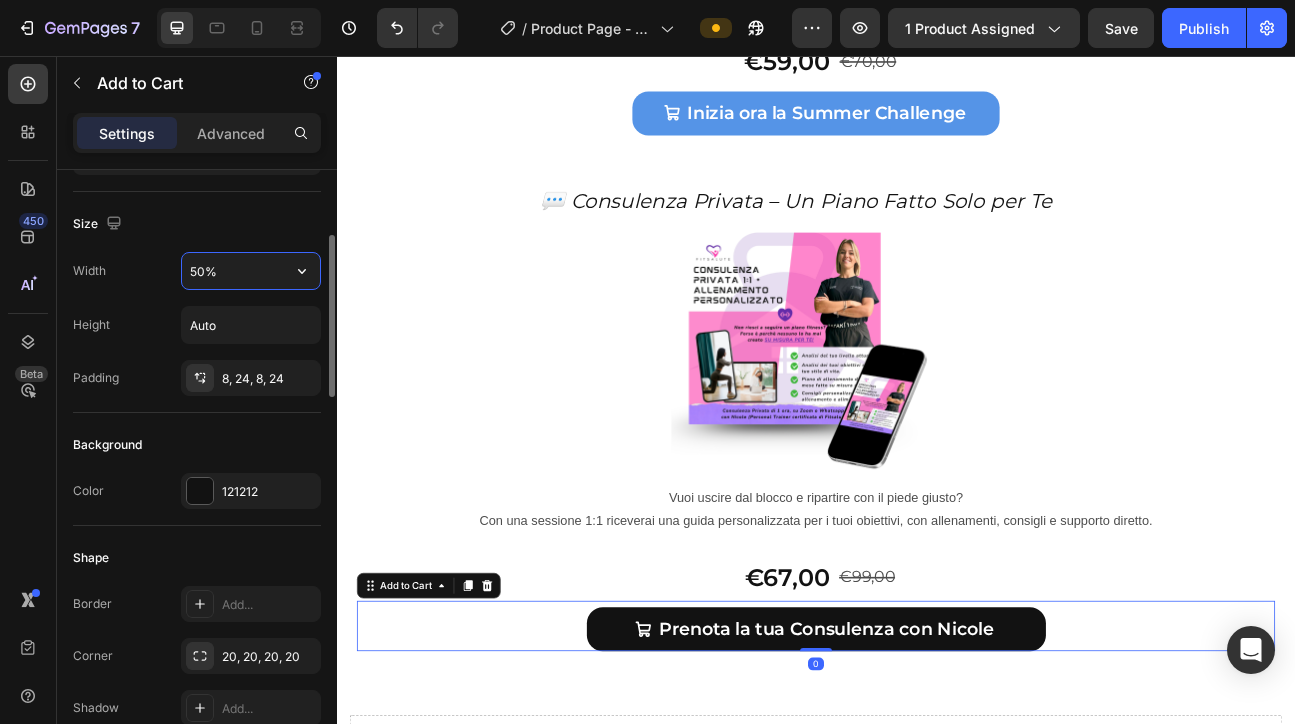 click on "50%" at bounding box center [251, 271] 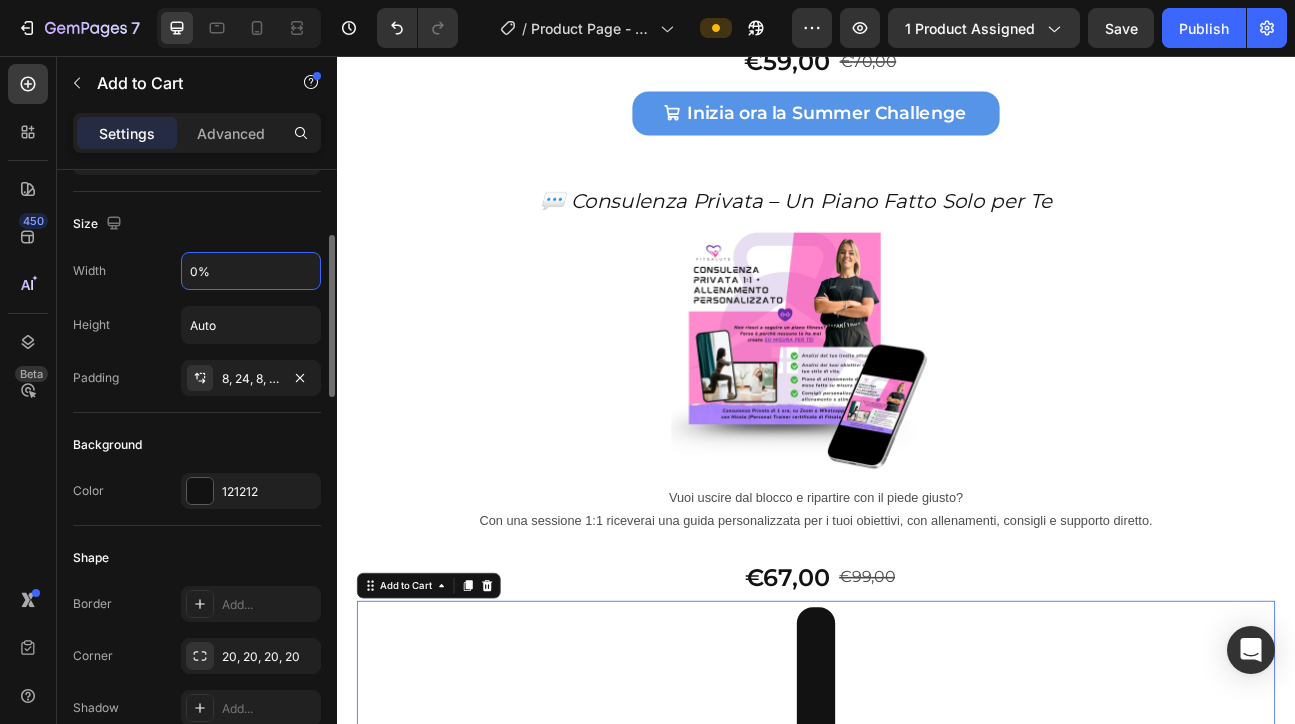 type on "40%" 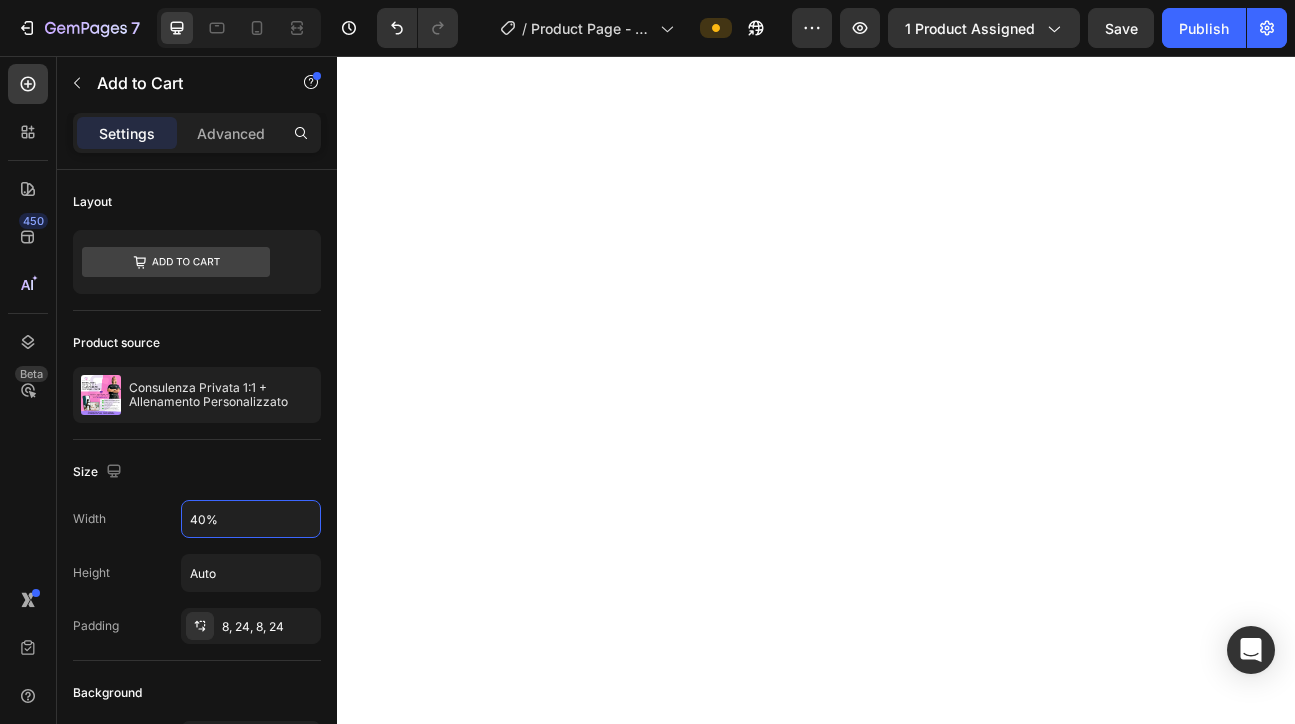 scroll, scrollTop: 0, scrollLeft: 0, axis: both 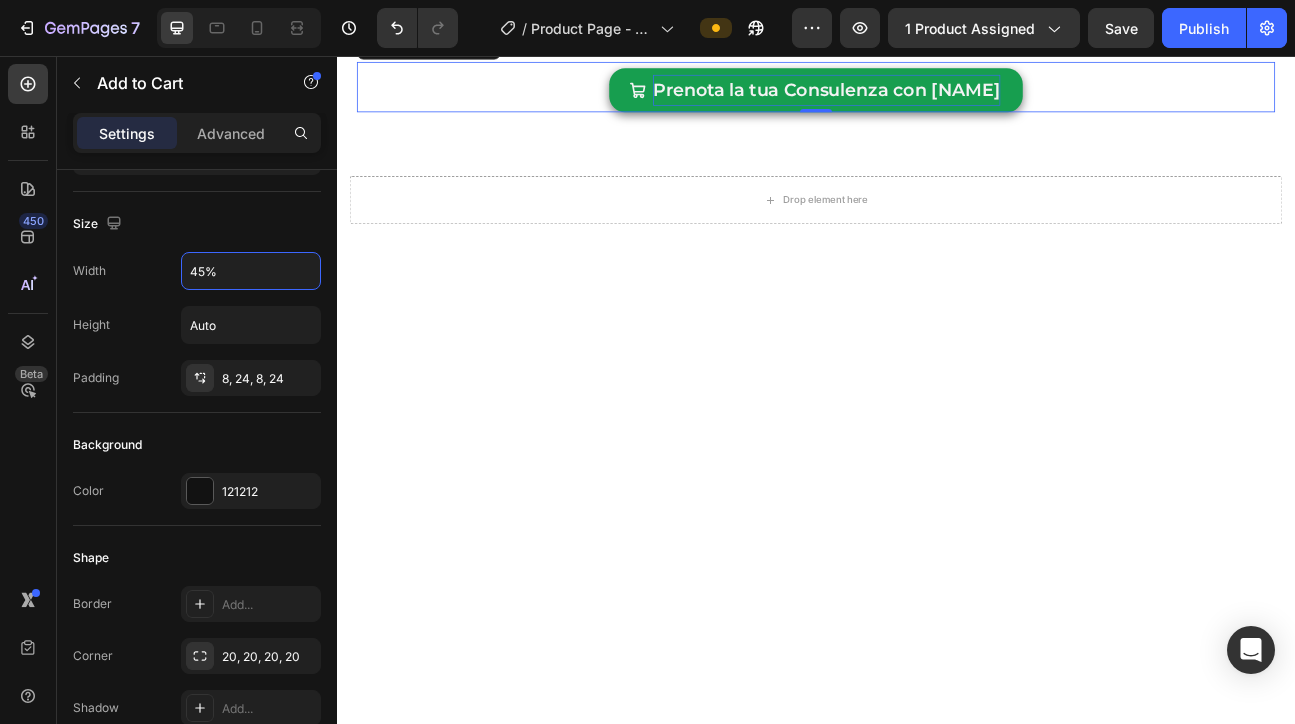 type on "45%" 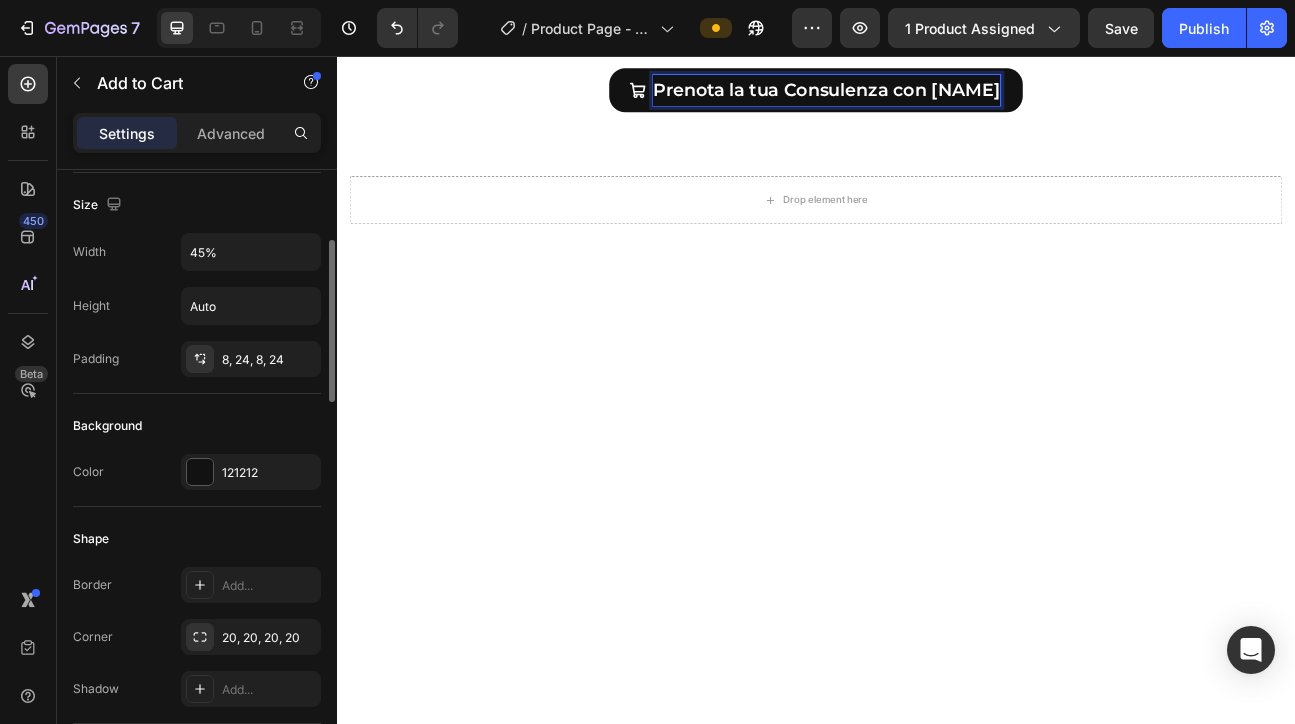 scroll, scrollTop: 267, scrollLeft: 0, axis: vertical 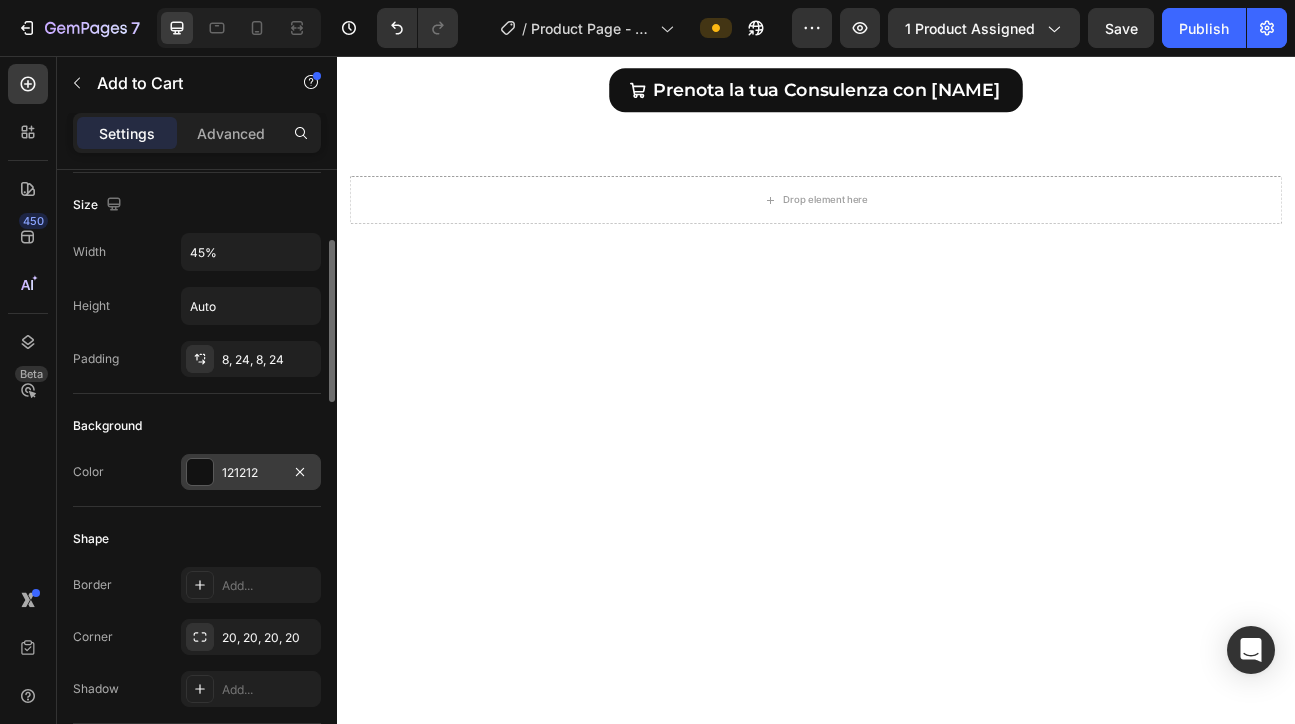 click at bounding box center (200, 472) 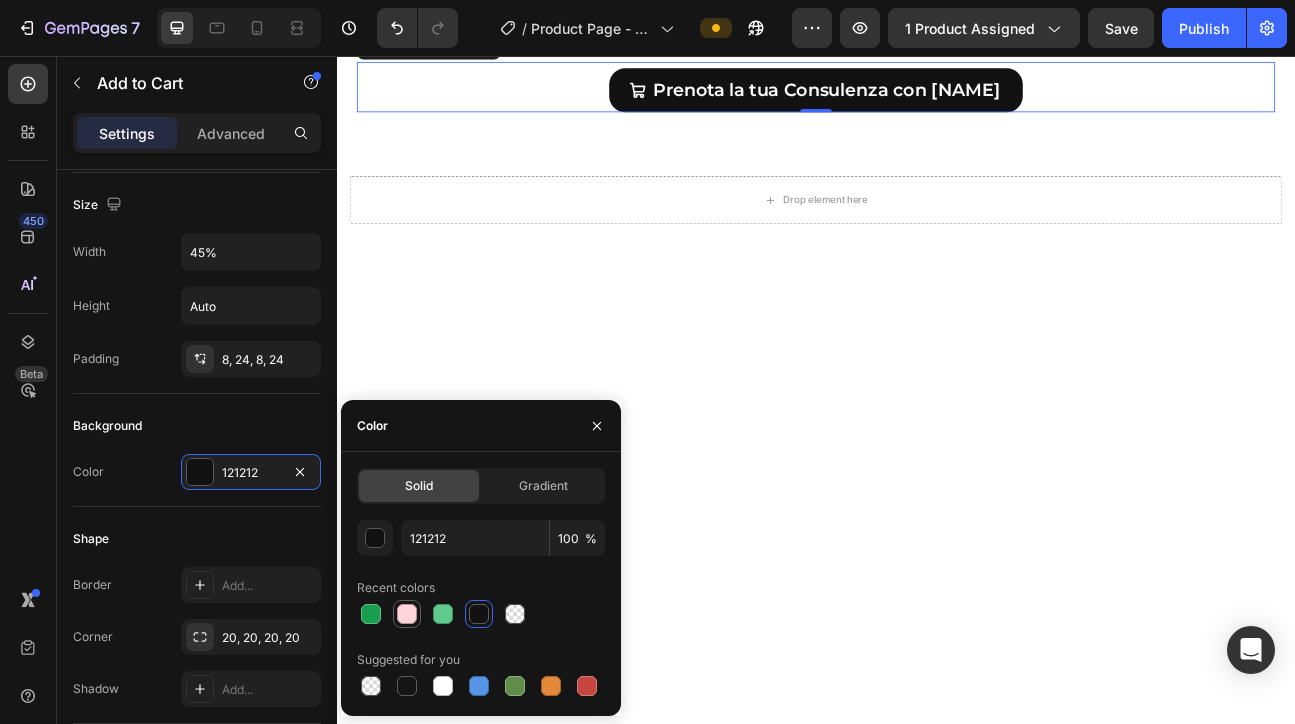 click at bounding box center [407, 614] 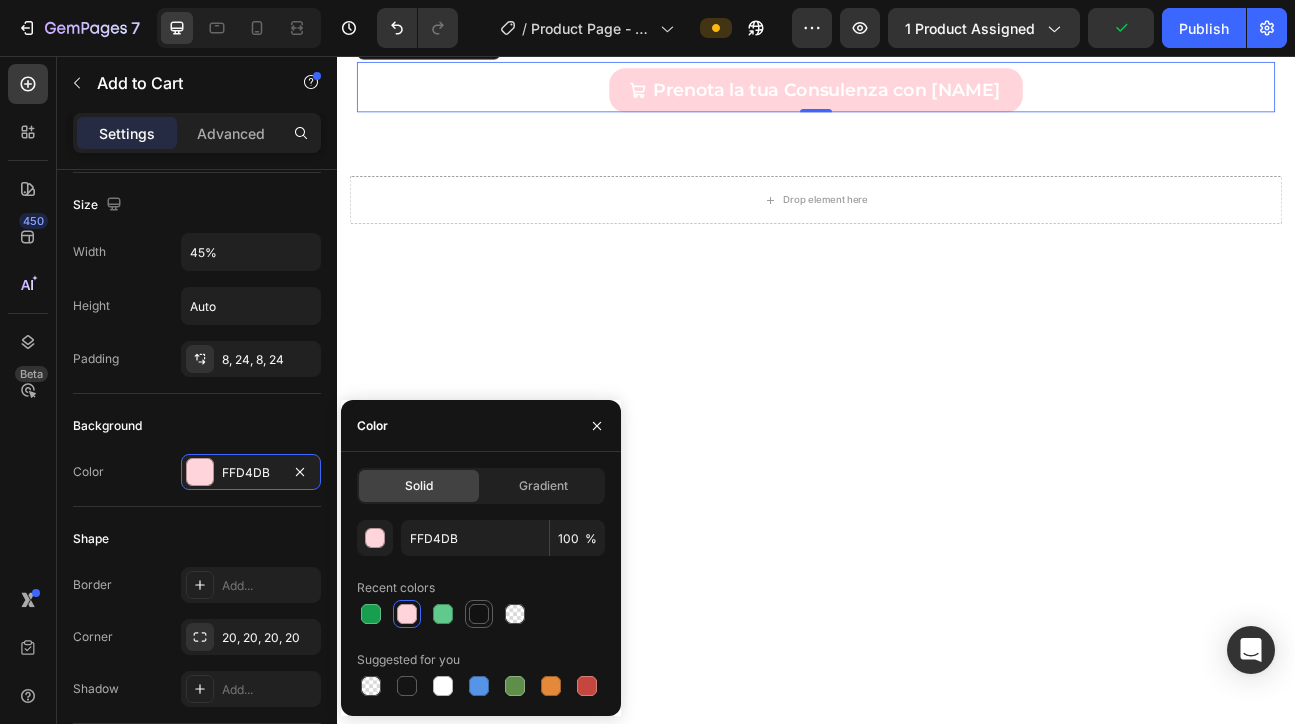 click at bounding box center (479, 614) 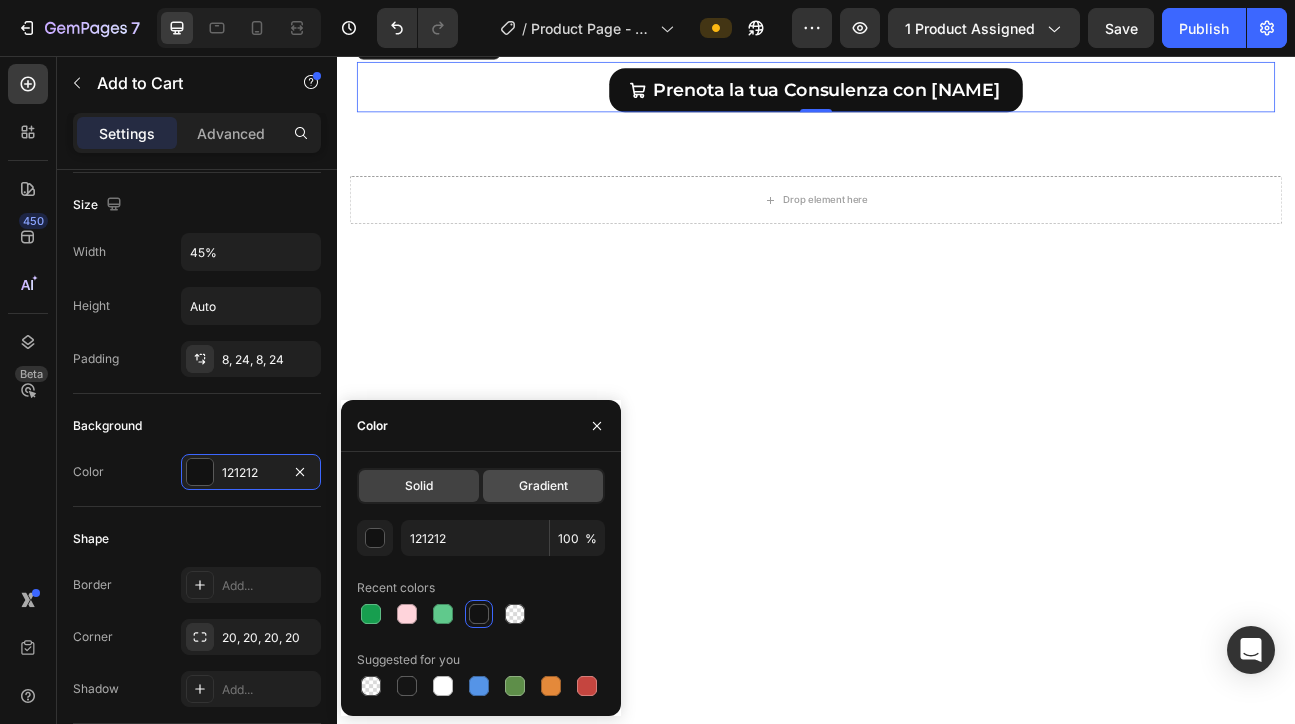 click on "Gradient" 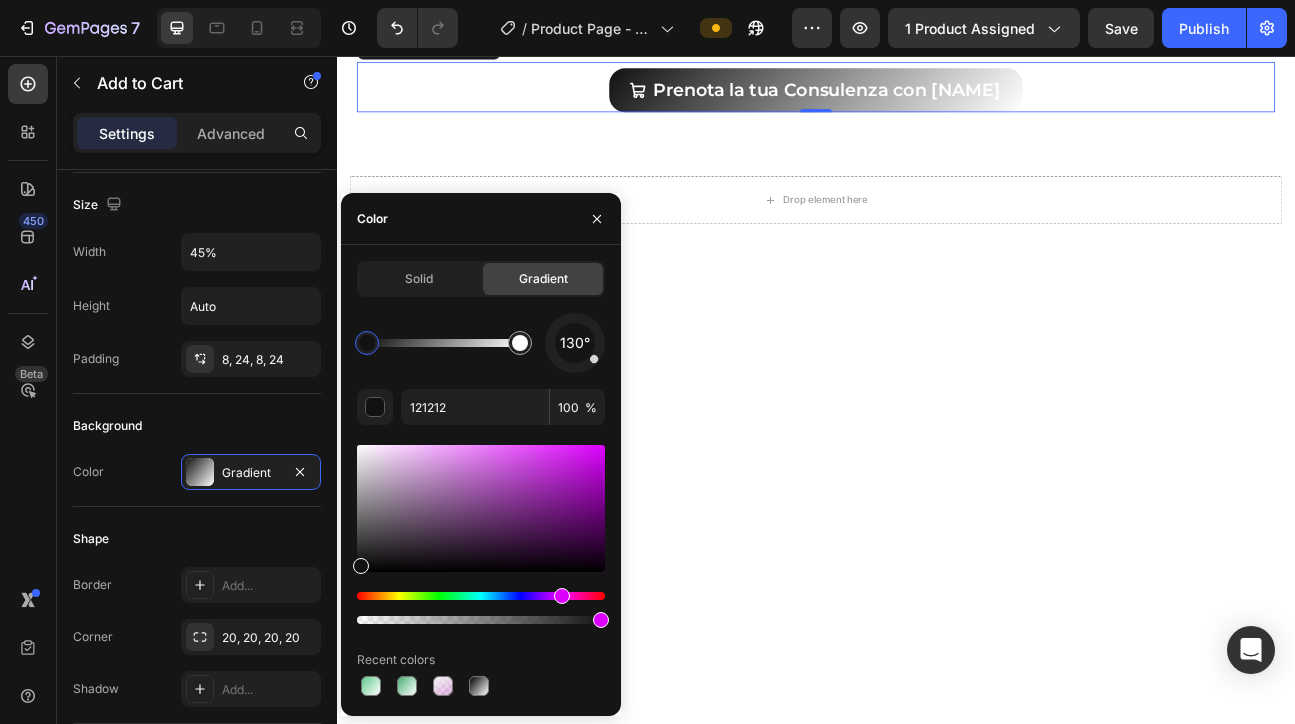 click at bounding box center [481, 596] 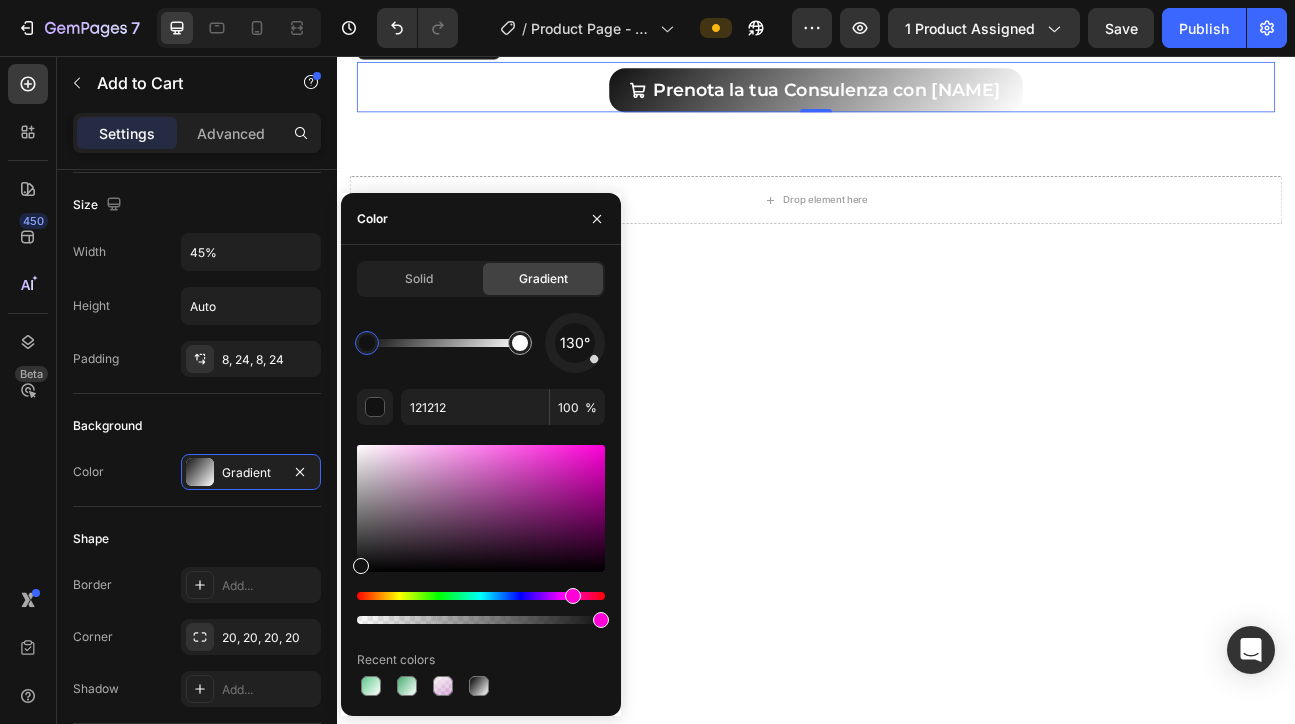 drag, startPoint x: 561, startPoint y: 597, endPoint x: 572, endPoint y: 596, distance: 11.045361 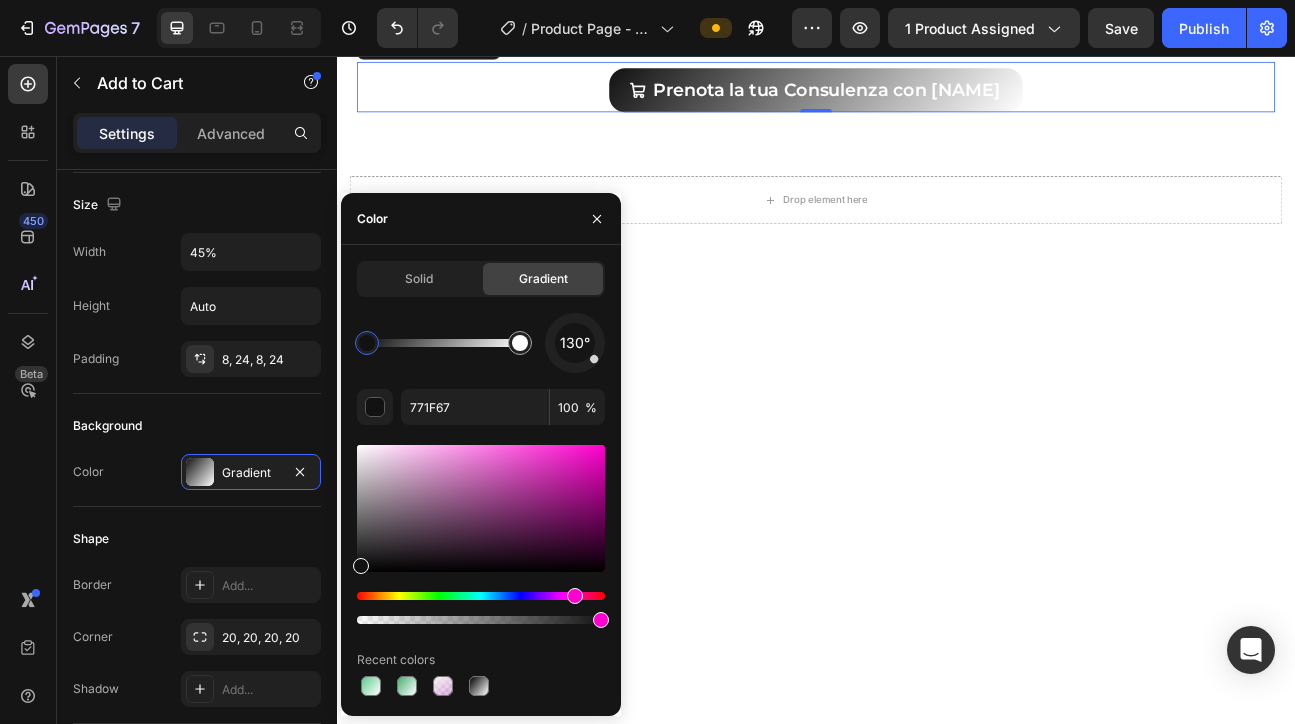 click at bounding box center (481, 508) 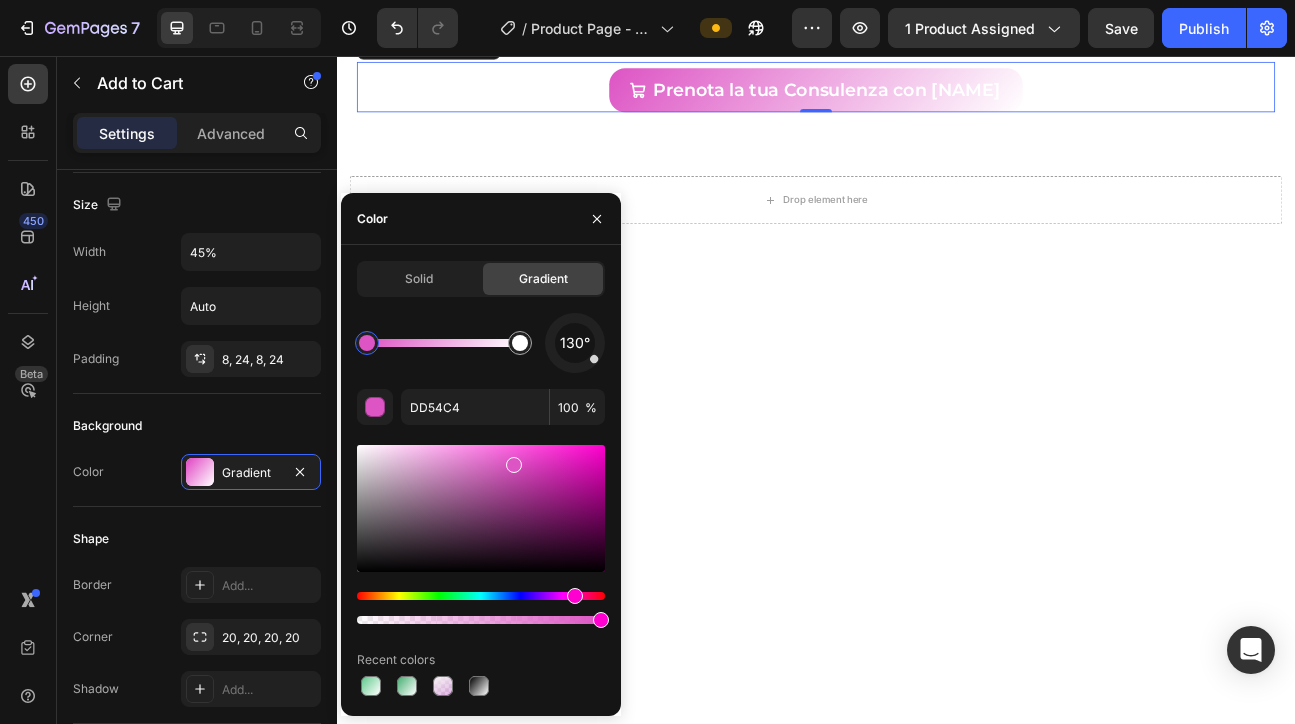 click at bounding box center [481, 508] 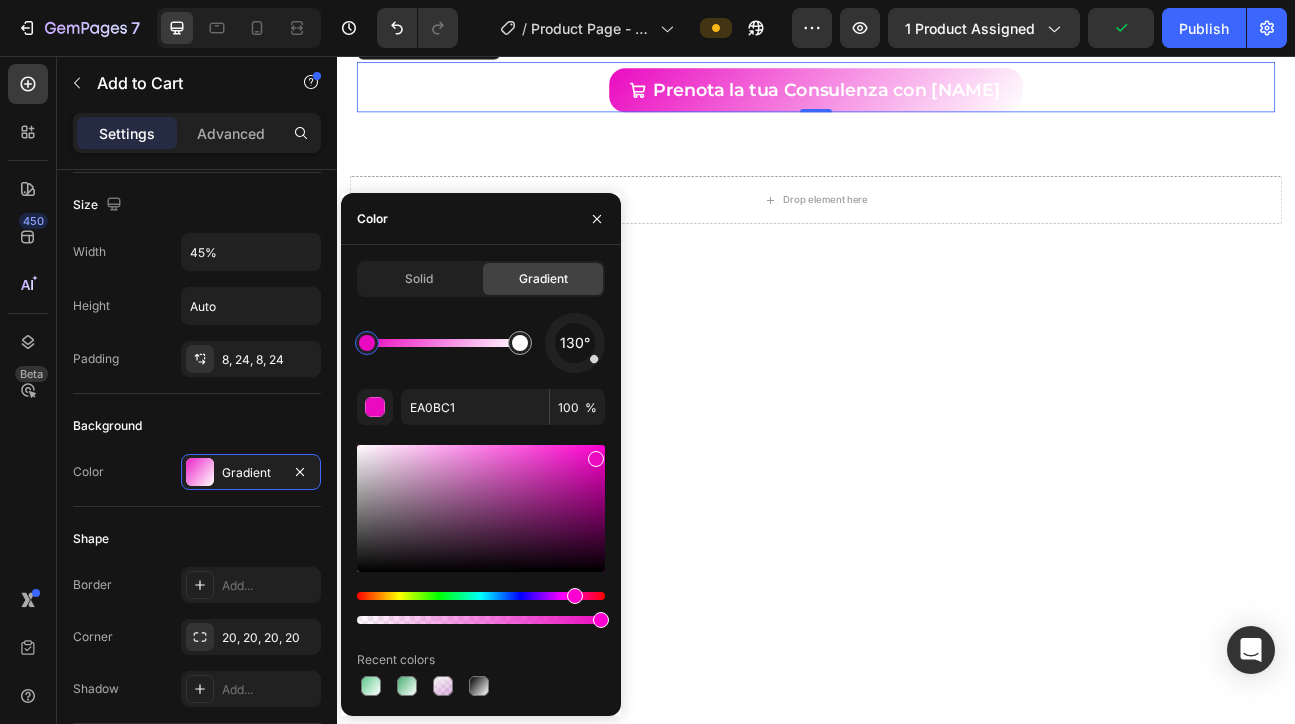 click at bounding box center [481, 508] 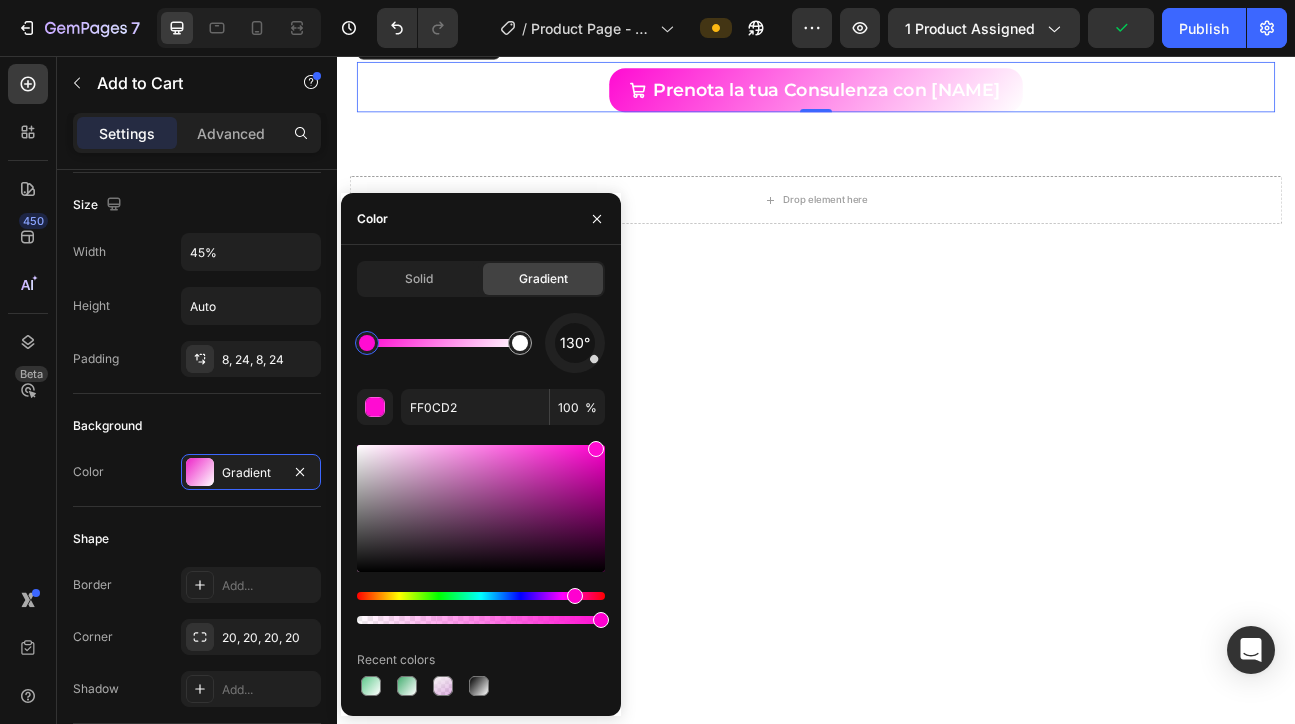 drag, startPoint x: 594, startPoint y: 453, endPoint x: 593, endPoint y: 440, distance: 13.038404 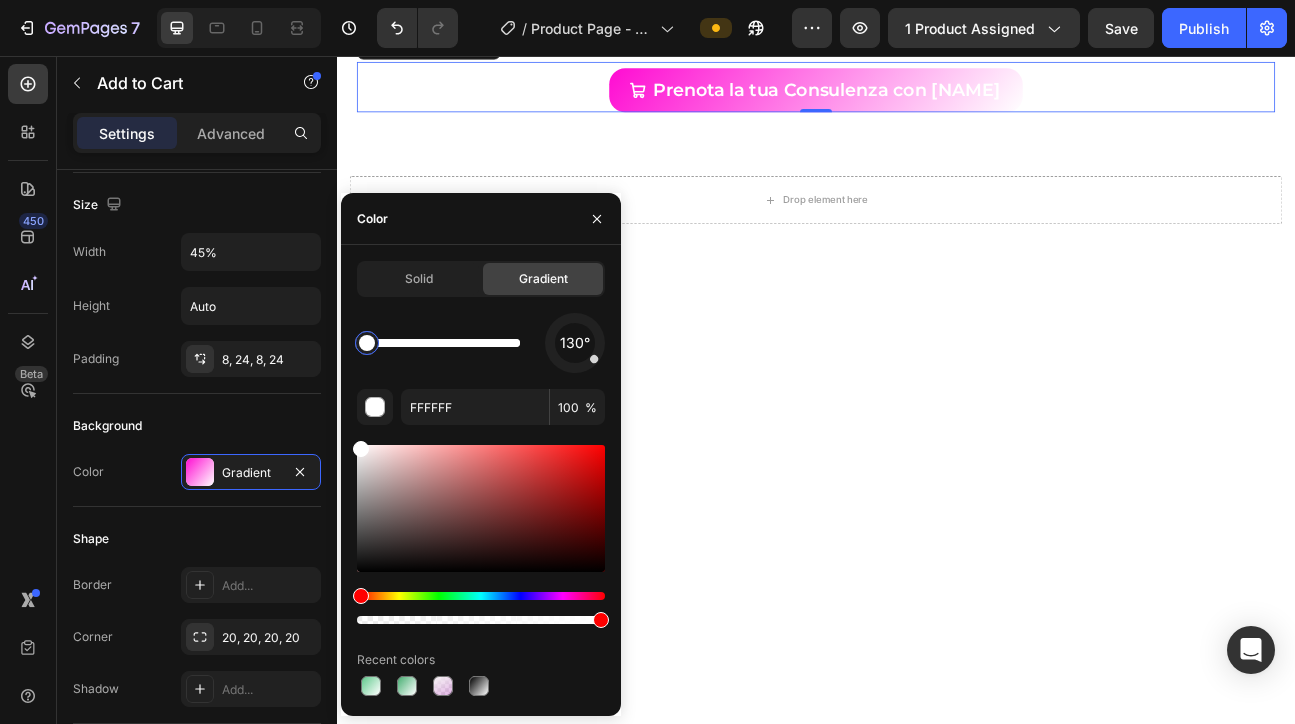 drag, startPoint x: 859, startPoint y: 401, endPoint x: 340, endPoint y: 418, distance: 519.2783 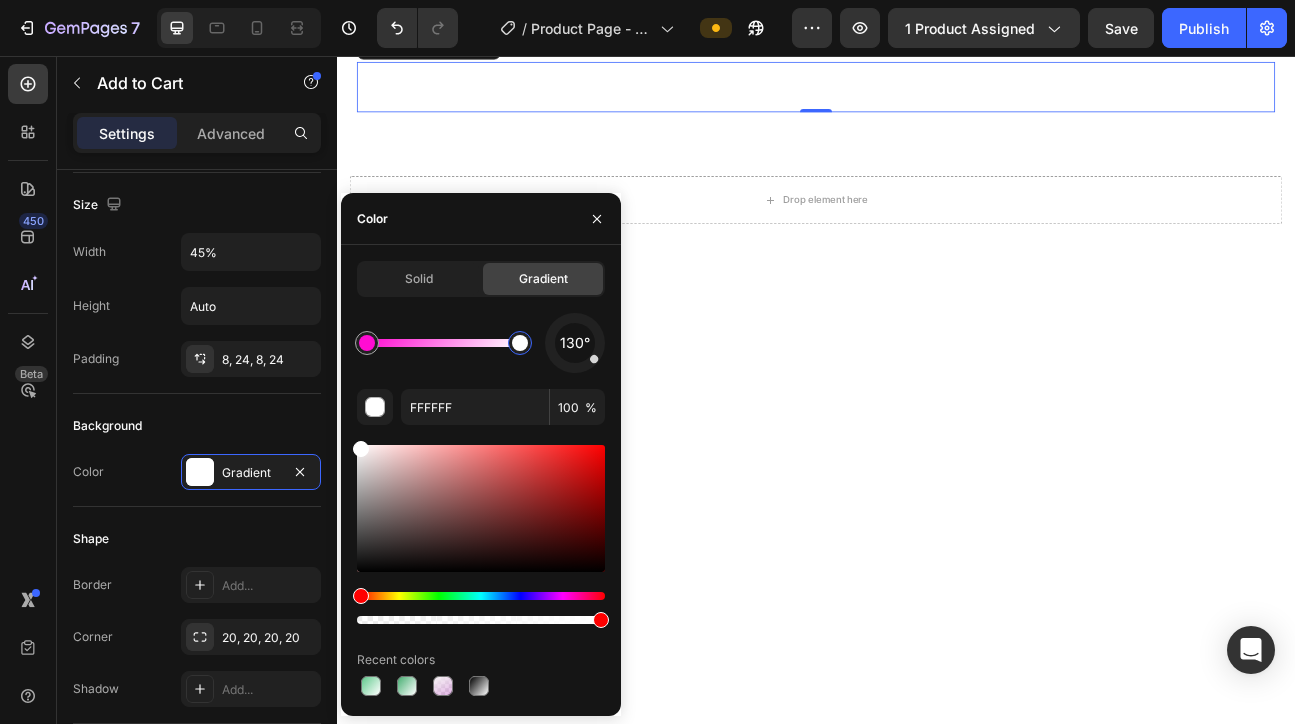 drag, startPoint x: 370, startPoint y: 343, endPoint x: 550, endPoint y: 338, distance: 180.06943 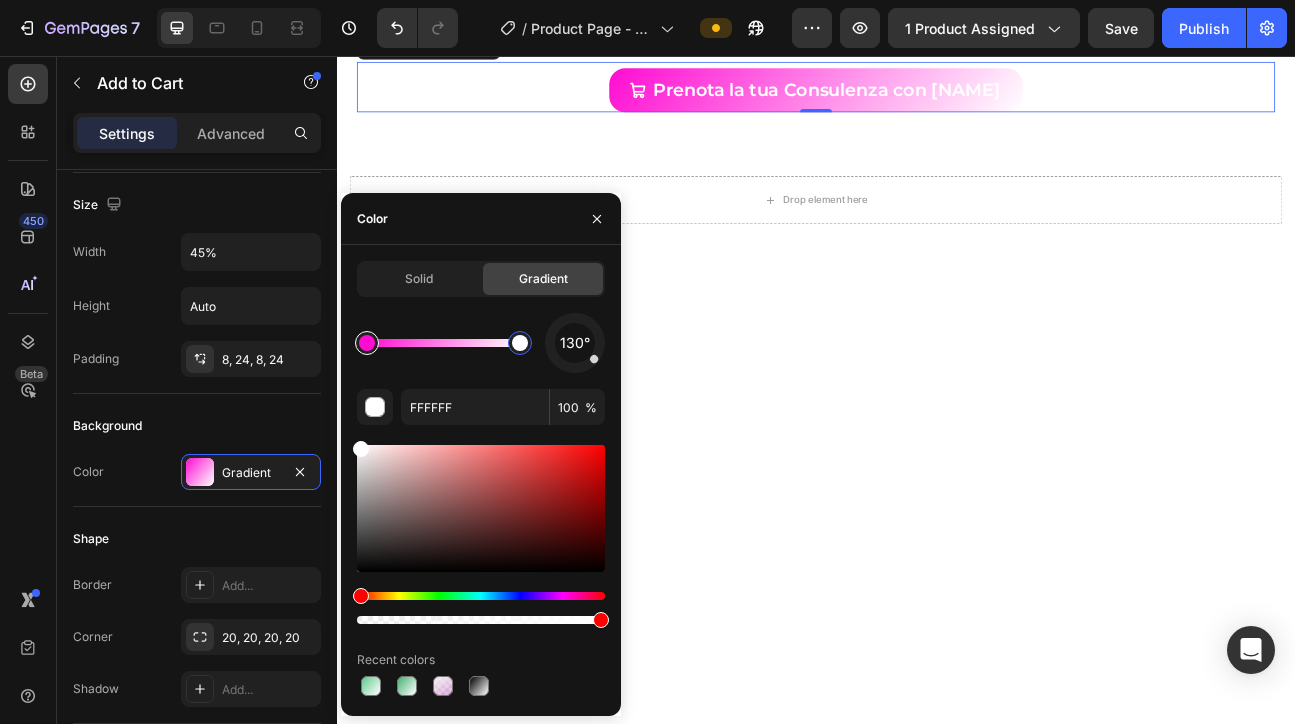 type on "FF0CD2" 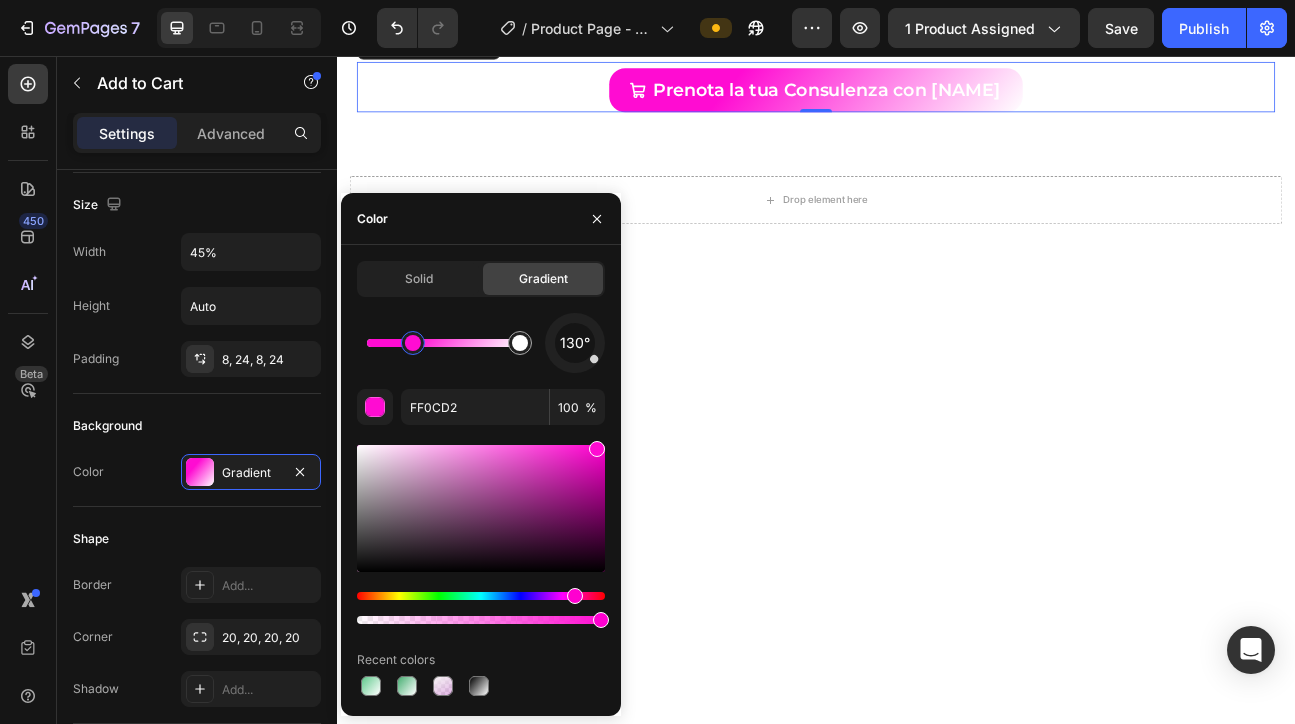 drag, startPoint x: 370, startPoint y: 339, endPoint x: 405, endPoint y: 343, distance: 35.22783 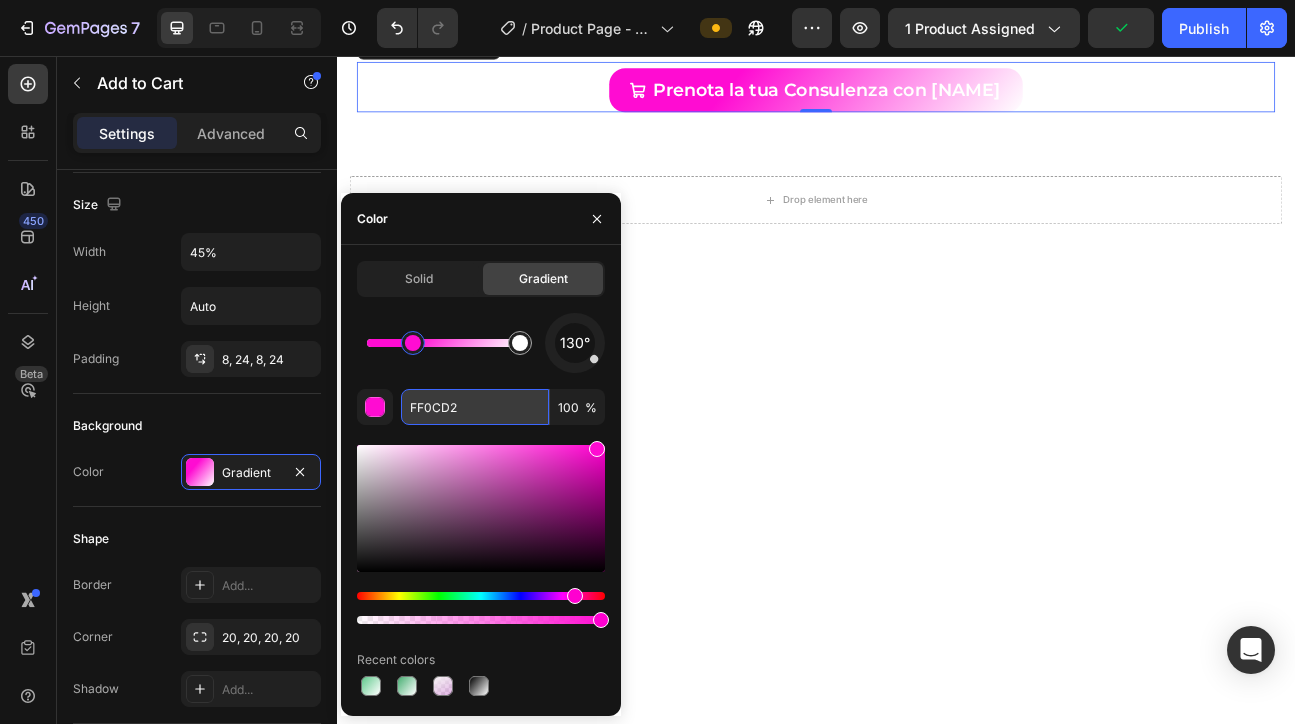 click on "FF0CD2" at bounding box center (475, 407) 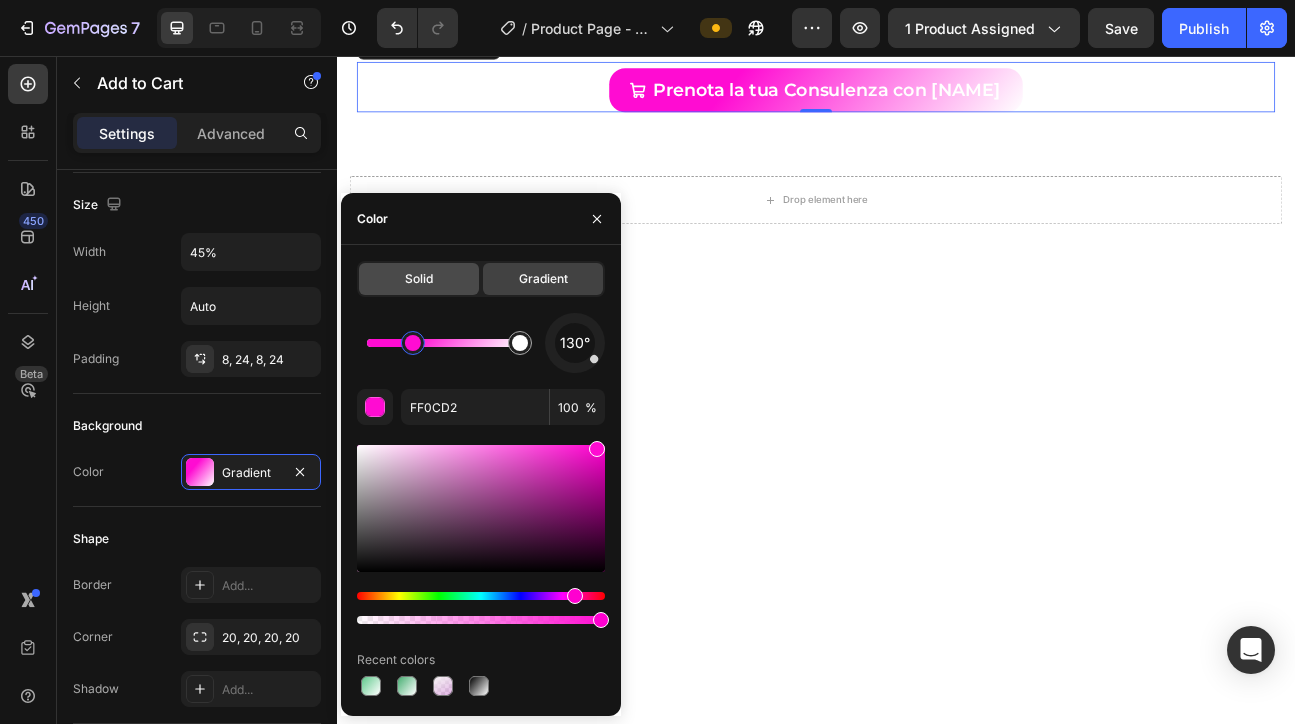 click on "Solid" 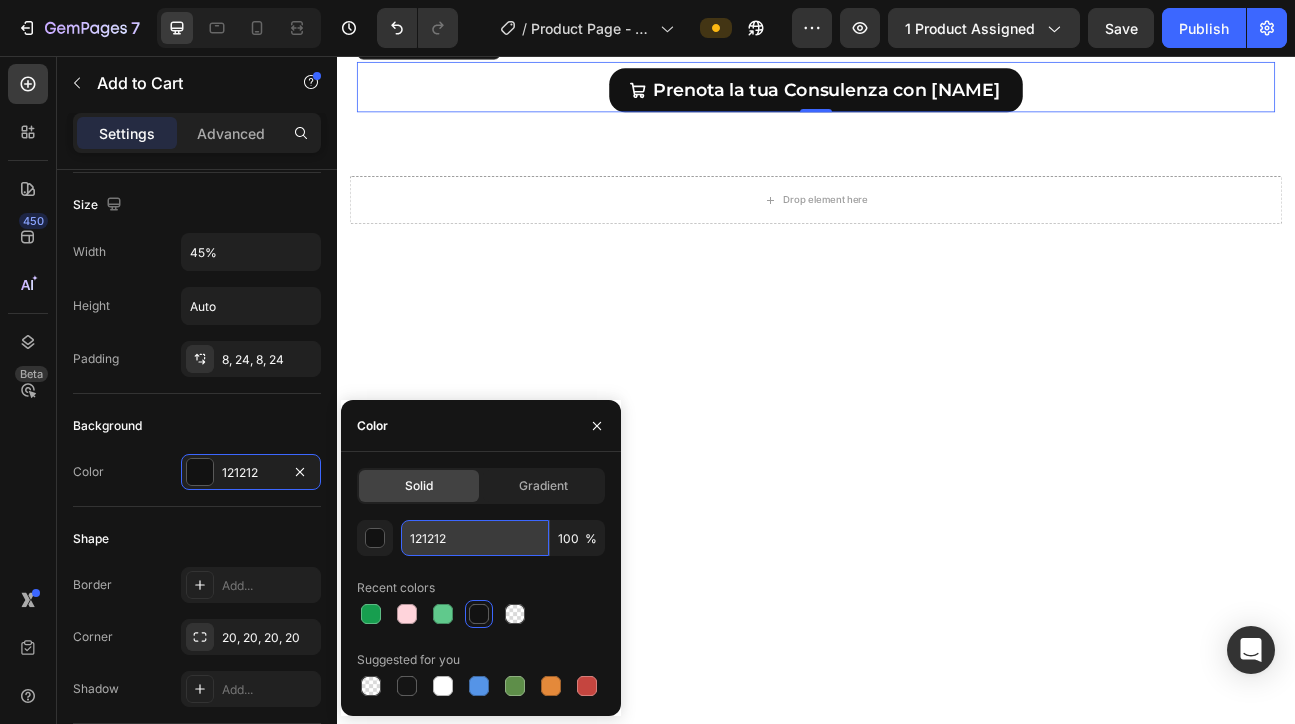 click on "121212" at bounding box center [475, 538] 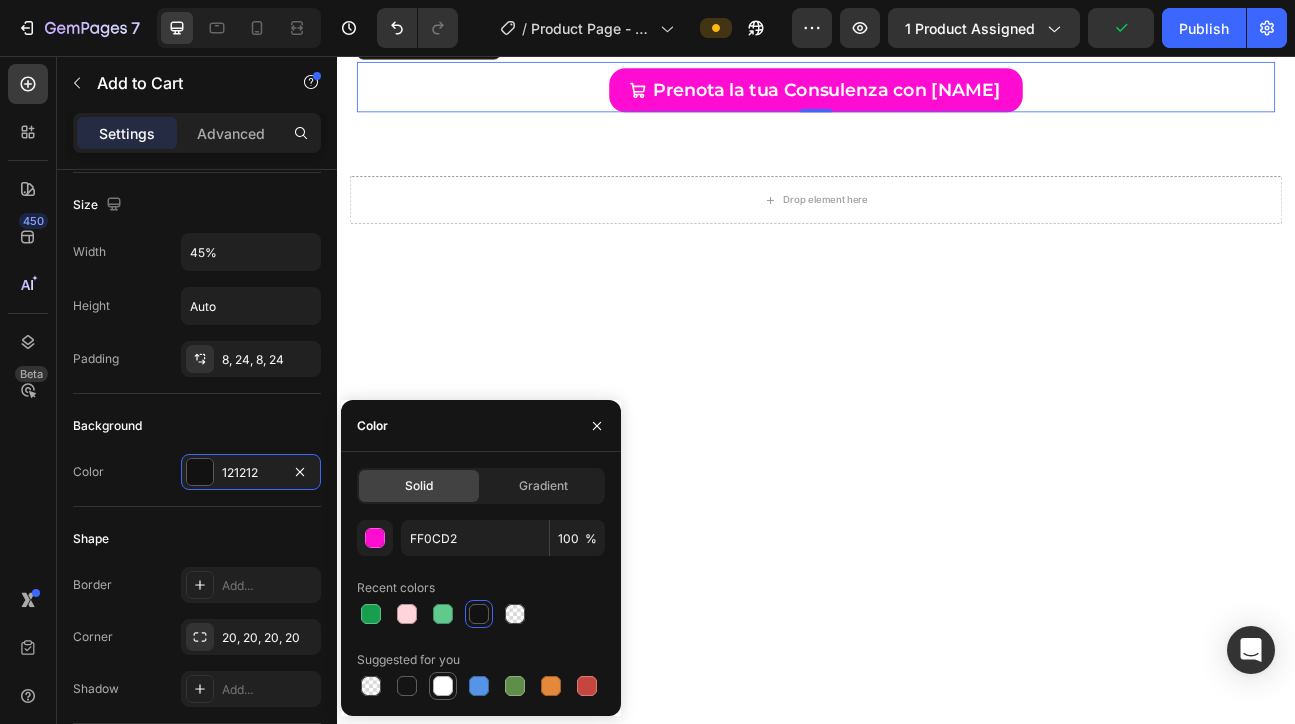 click at bounding box center [443, 686] 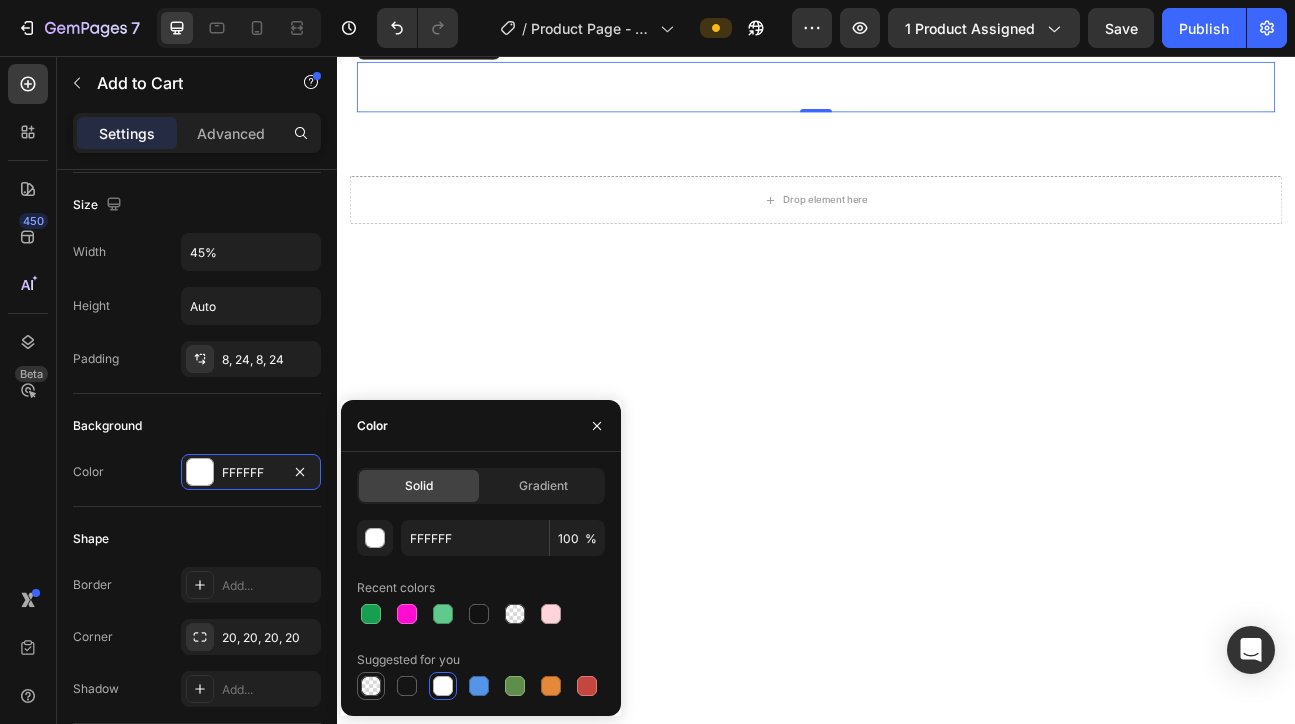 click at bounding box center (371, 686) 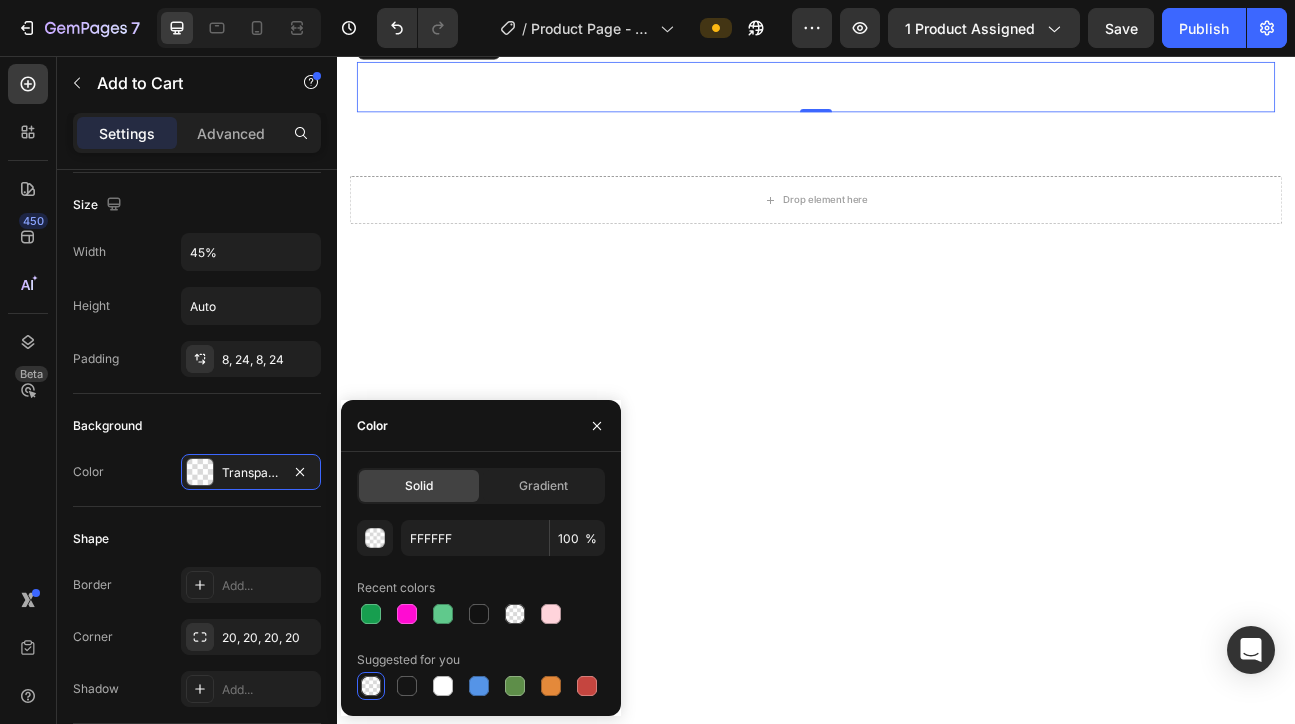 type on "000000" 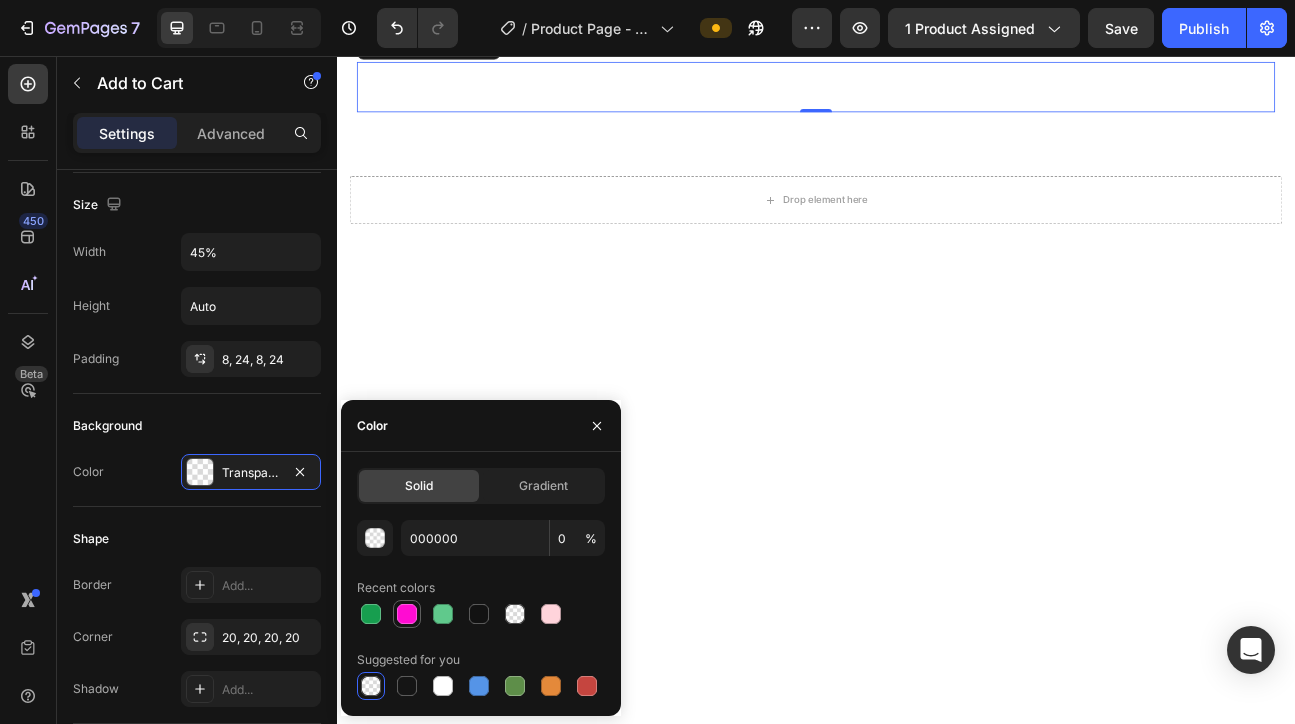 click at bounding box center (407, 614) 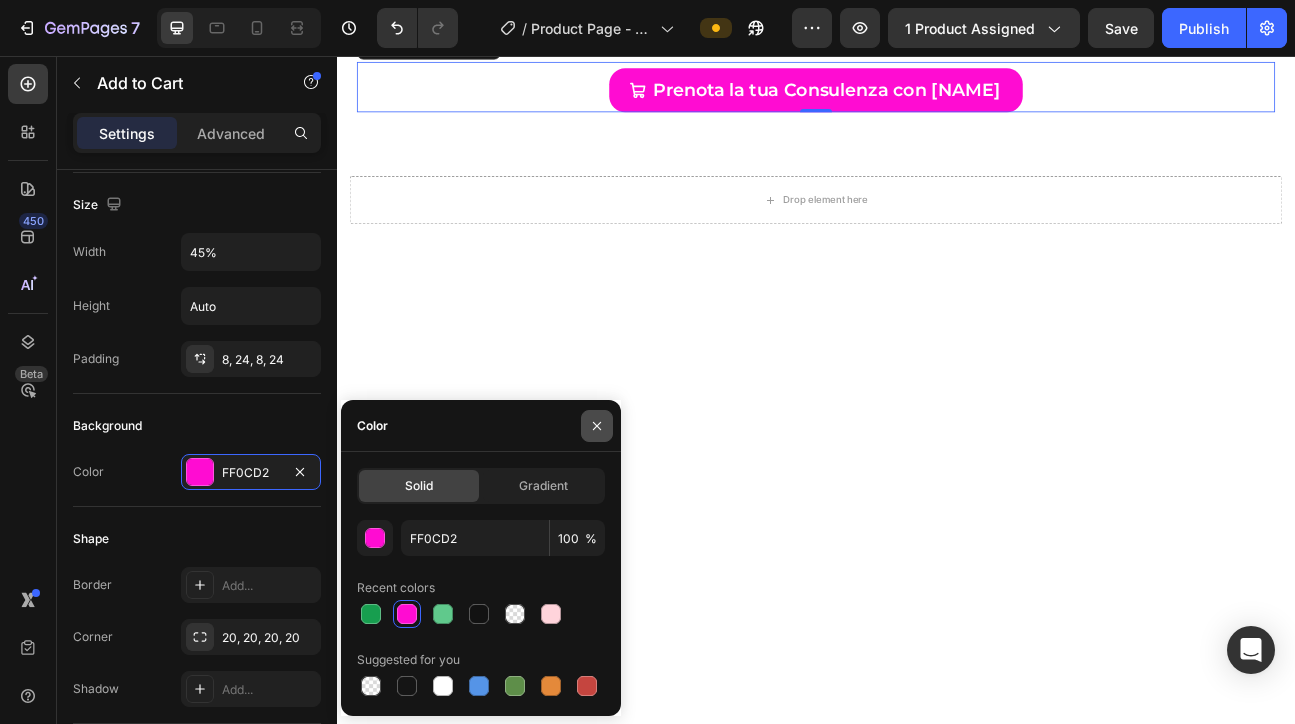 click 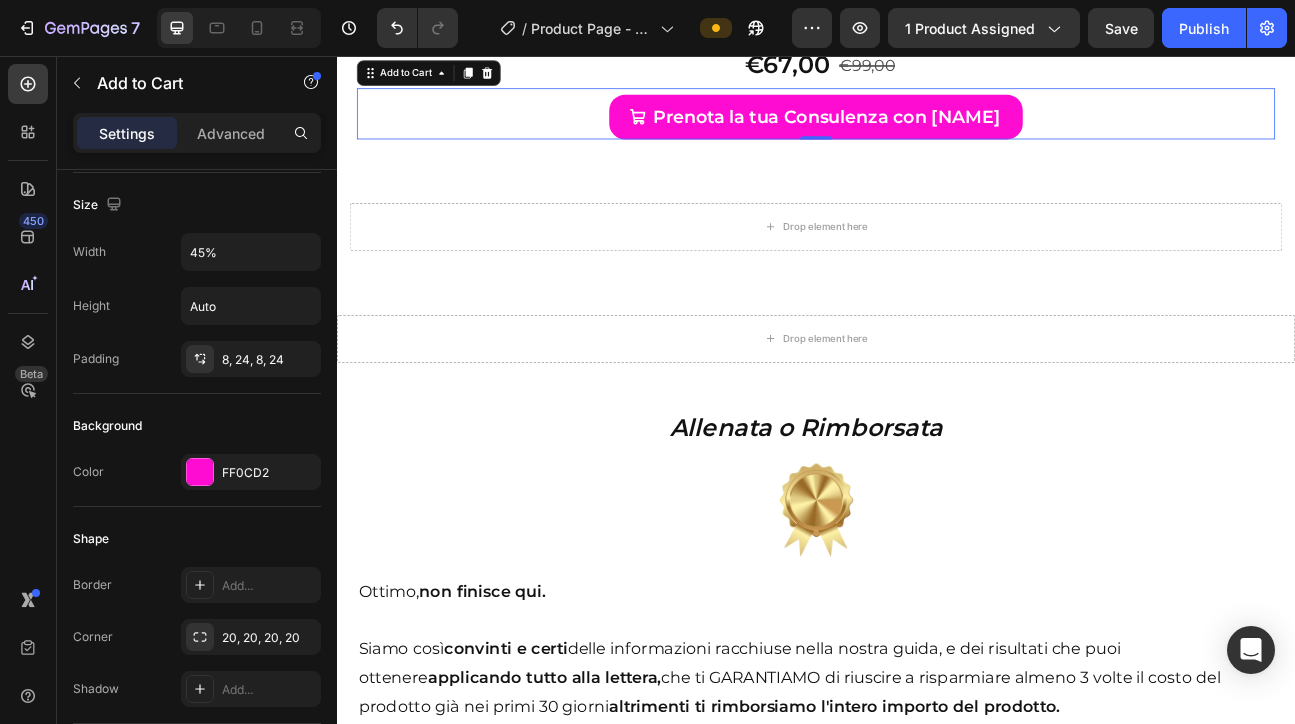 scroll, scrollTop: 10561, scrollLeft: 0, axis: vertical 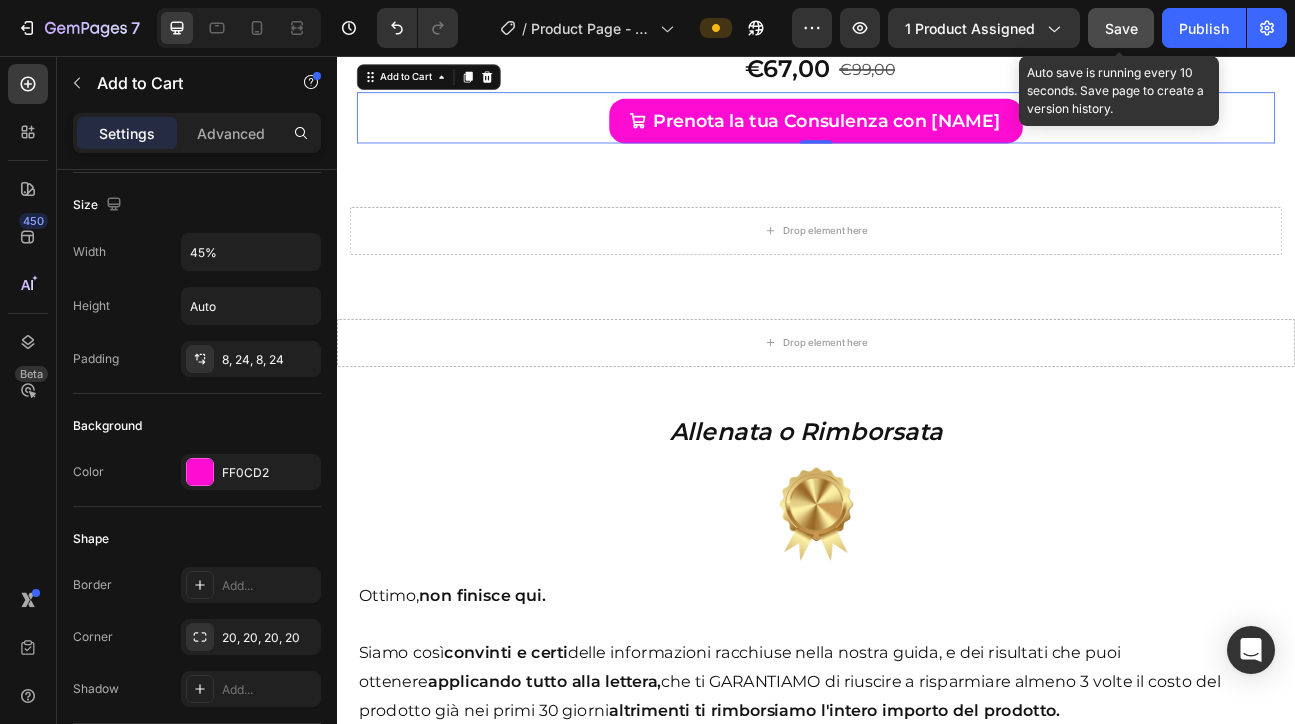 click on "Save" 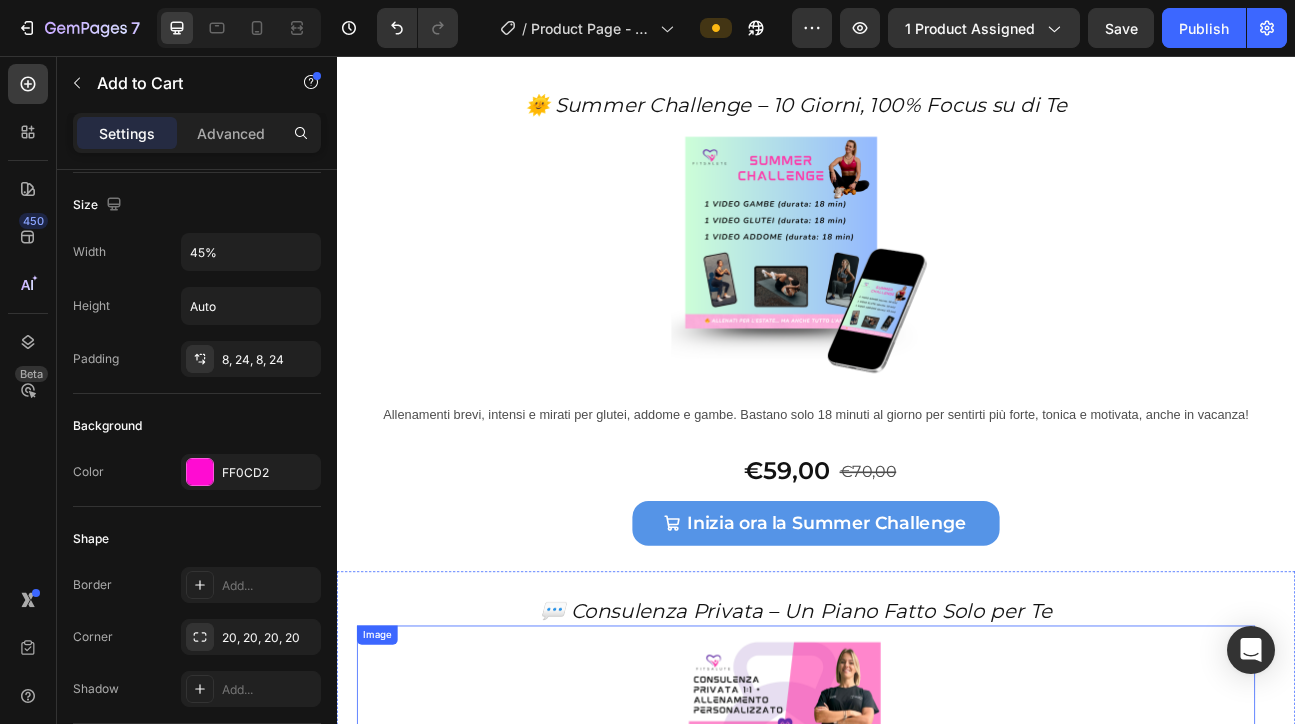 scroll, scrollTop: 9668, scrollLeft: 0, axis: vertical 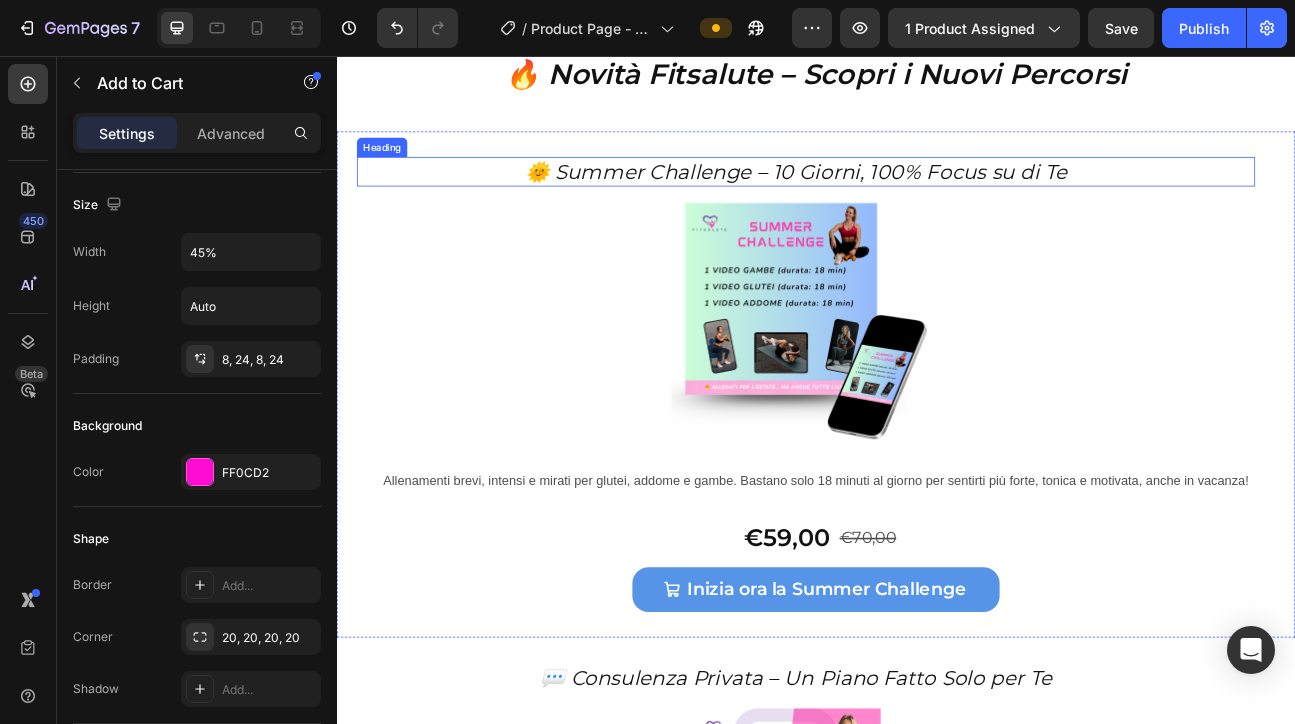 click on "🌞 Summer Challenge – 10 Giorni, 100% Focus su di Te" at bounding box center [912, 200] 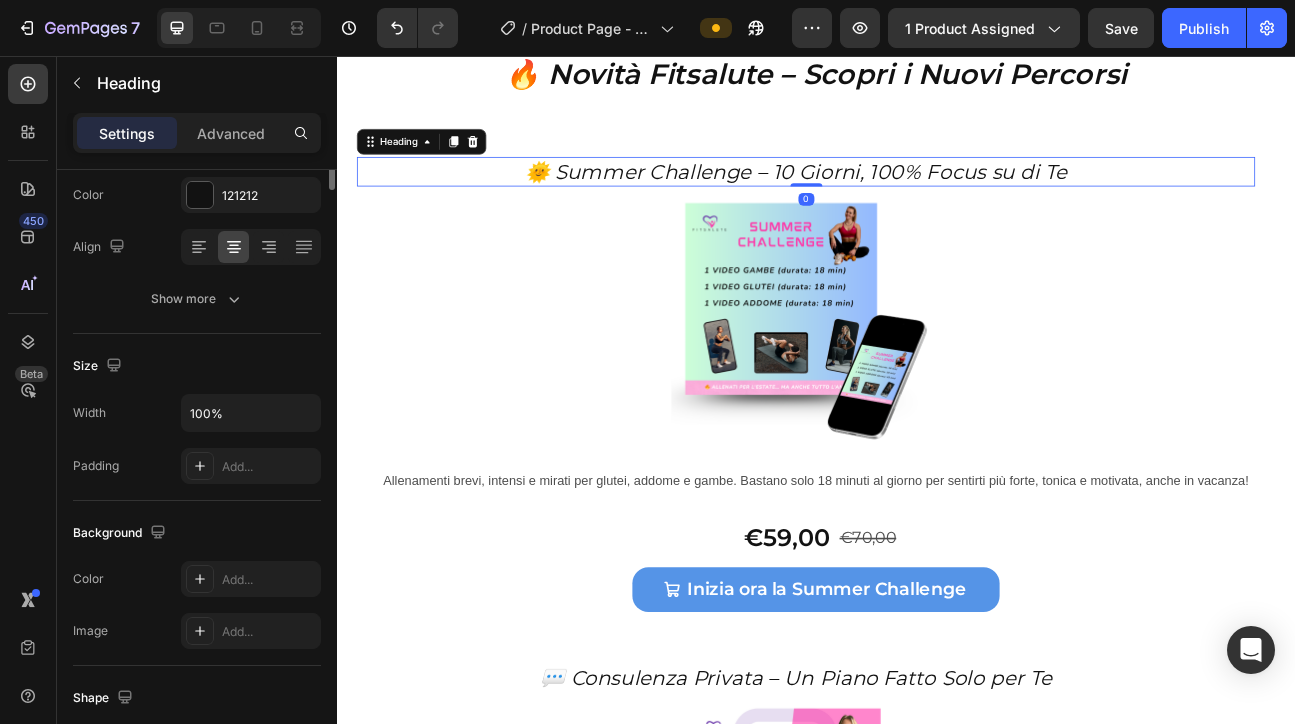 scroll, scrollTop: 0, scrollLeft: 0, axis: both 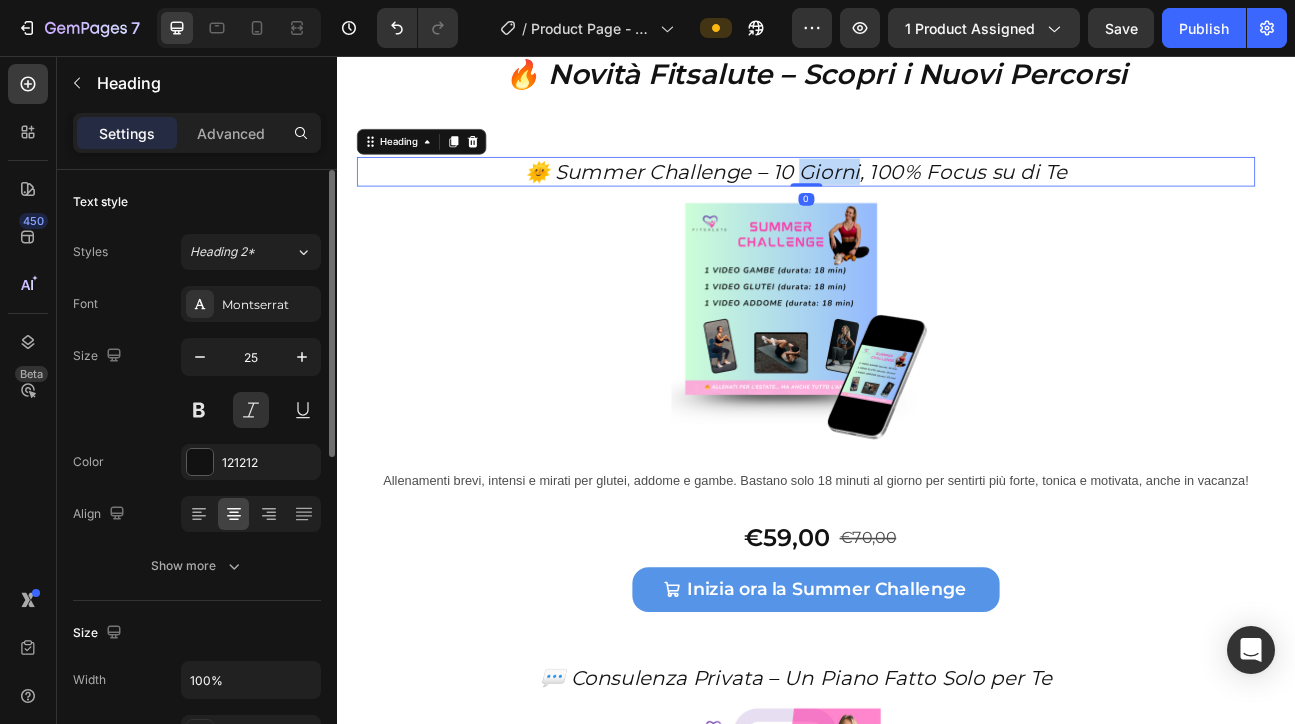 click on "🌞 Summer Challenge – 10 Giorni, 100% Focus su di Te" at bounding box center [912, 200] 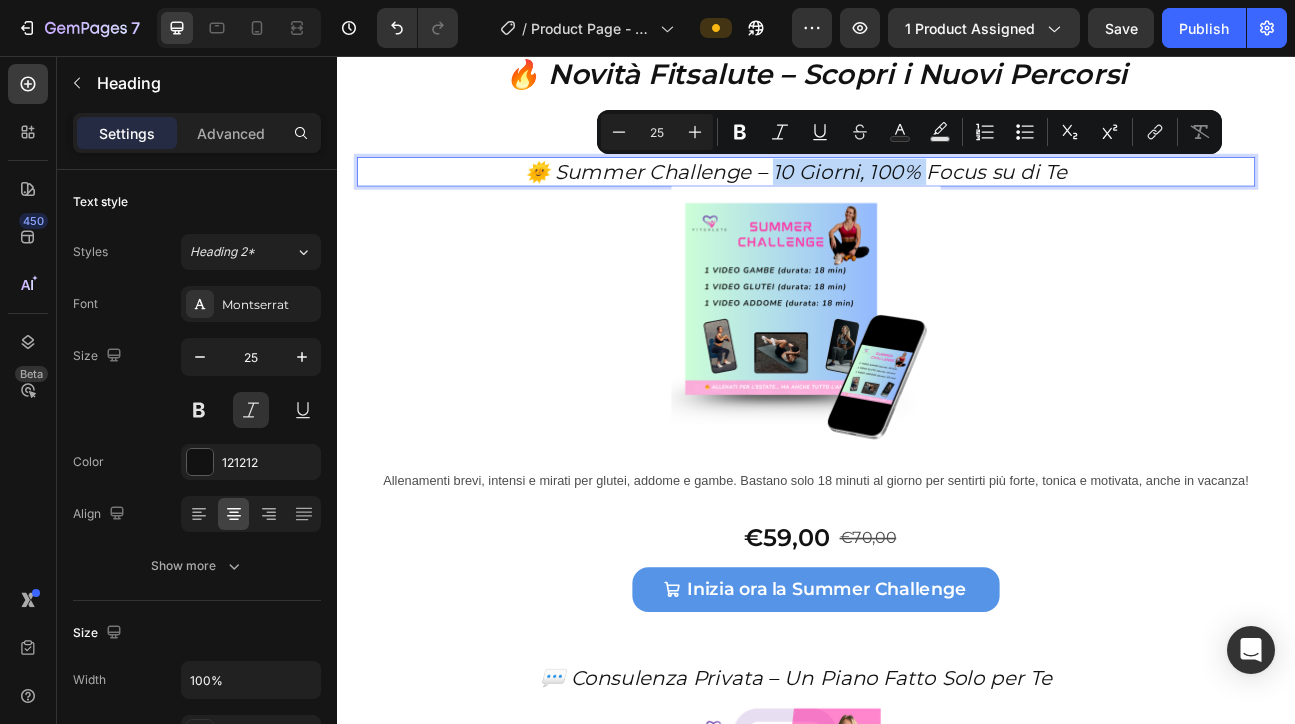 drag, startPoint x: 886, startPoint y: 201, endPoint x: 1080, endPoint y: 206, distance: 194.06442 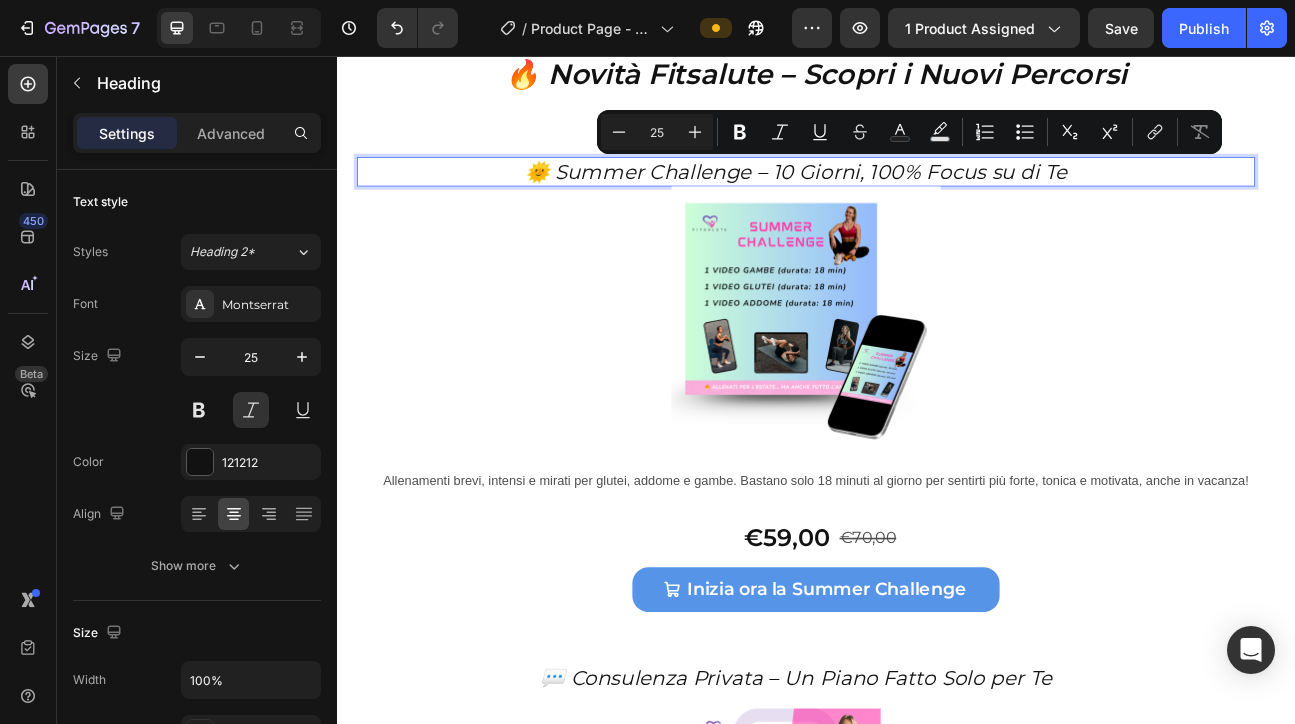 click on "🌞 Summer Challenge – 10 Giorni, 100% Focus su di Te" at bounding box center (912, 200) 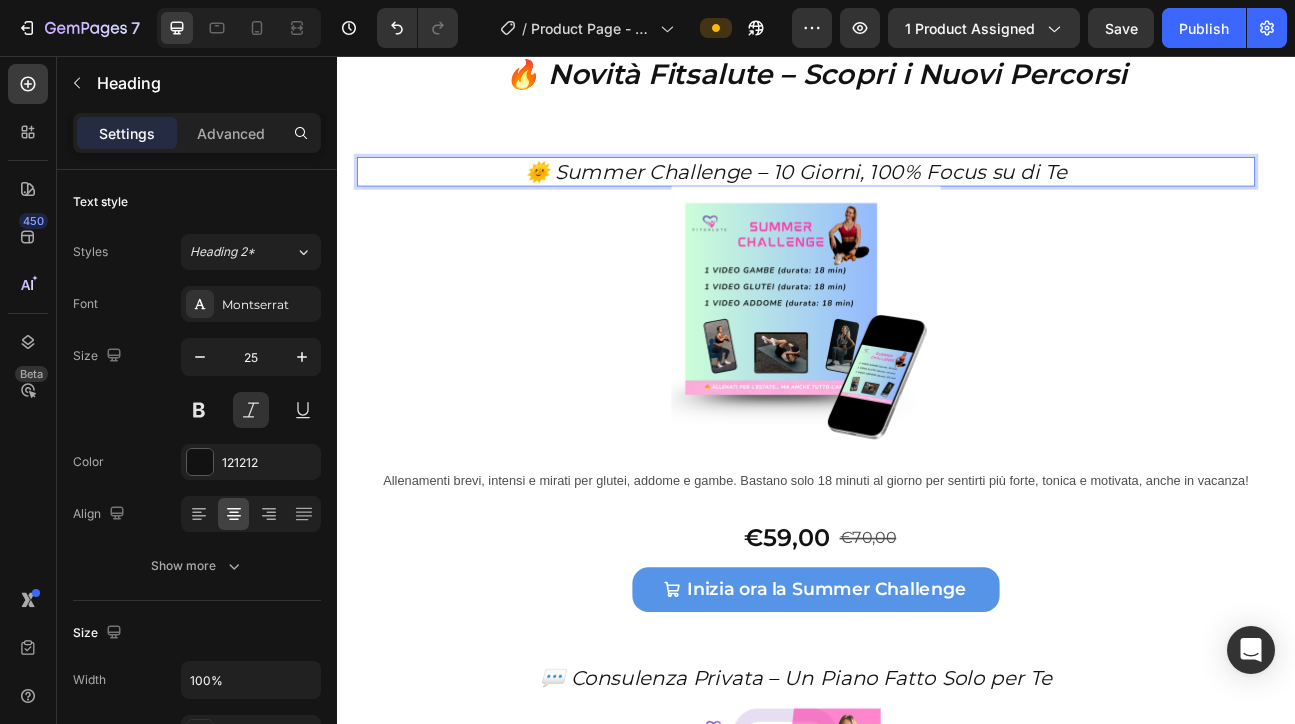 click on "🌞 Summer Challenge – 10 Giorni, 100% Focus su di Te" at bounding box center [912, 200] 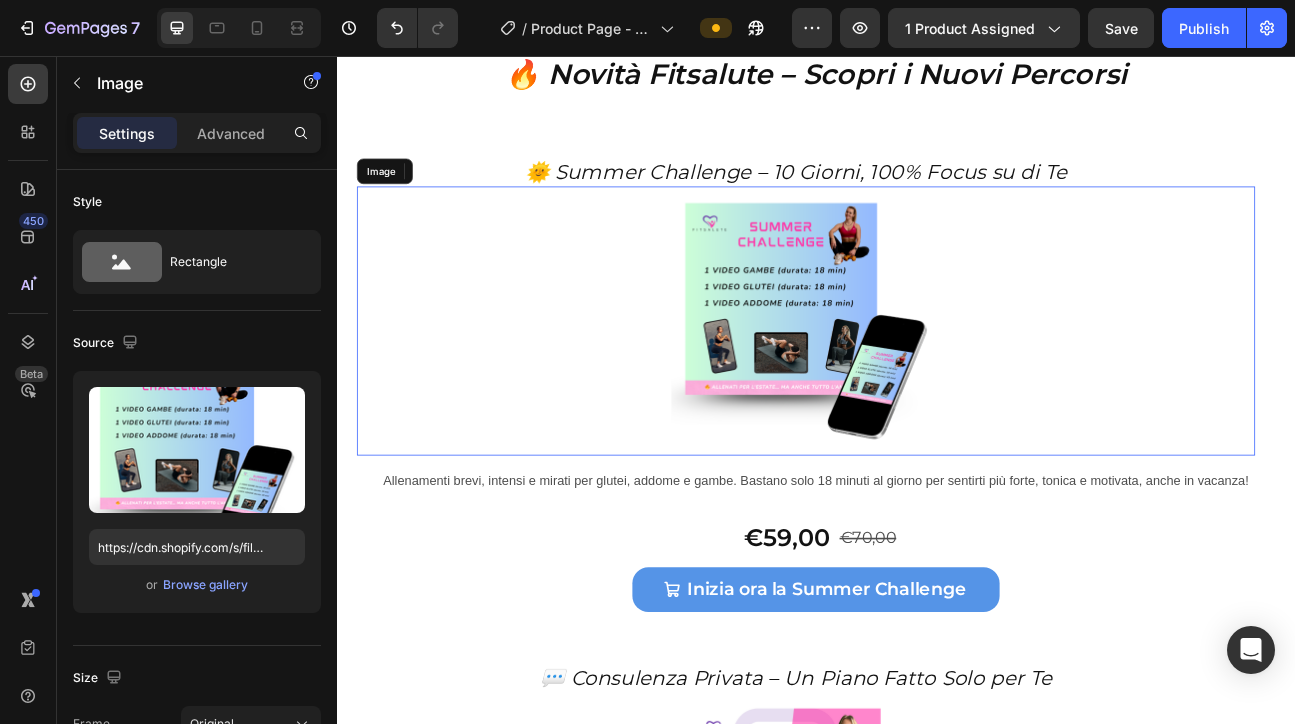 click at bounding box center [925, 388] 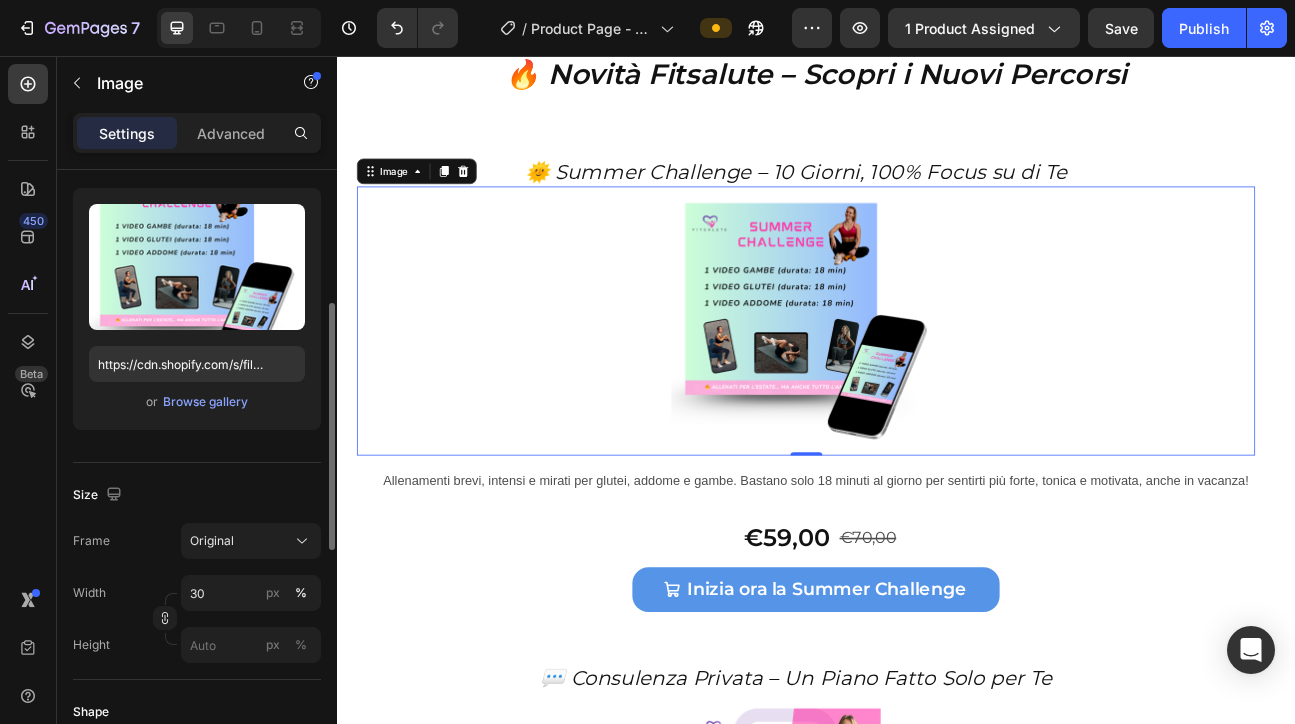 scroll, scrollTop: 244, scrollLeft: 0, axis: vertical 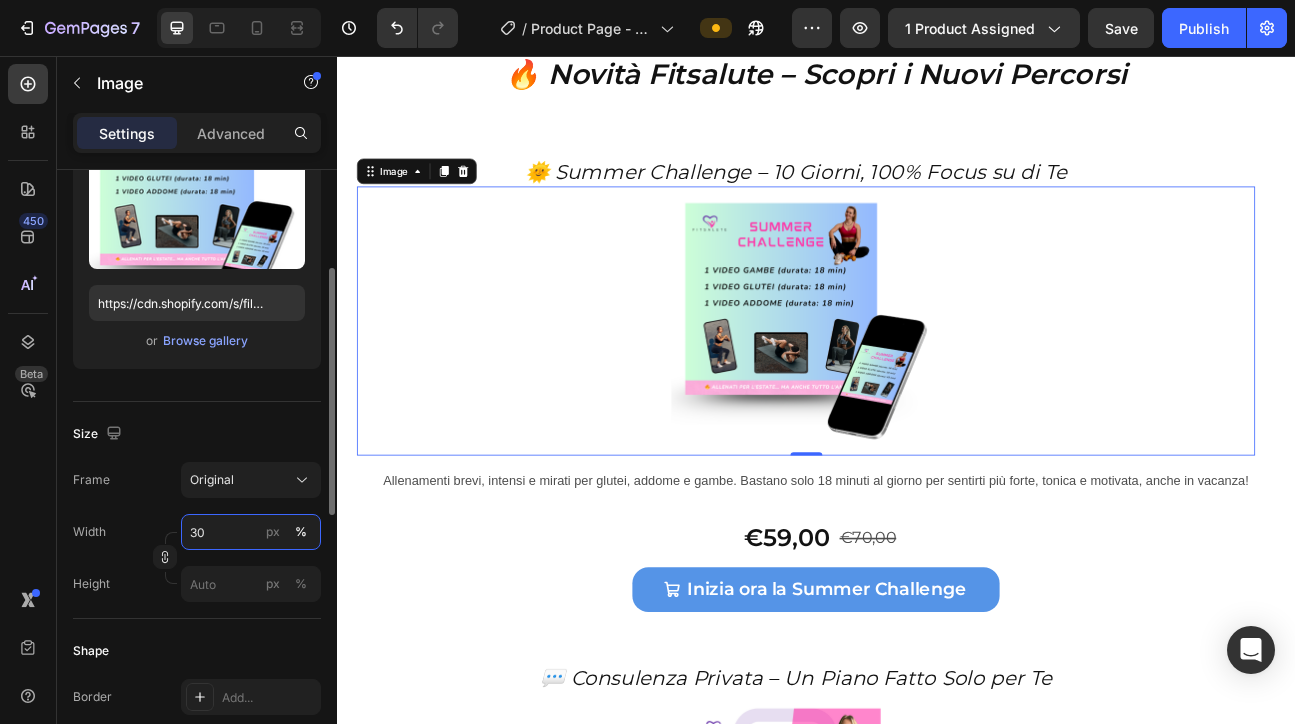 click on "30" at bounding box center (251, 532) 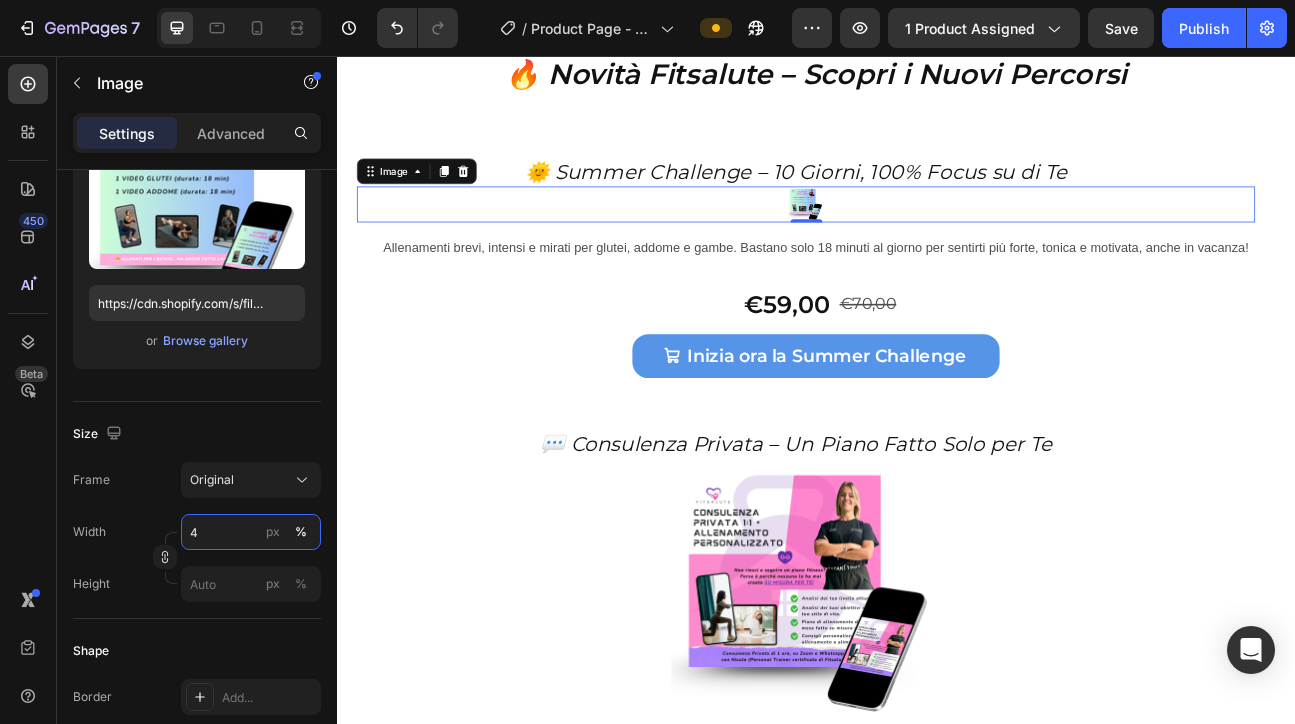 type on "40" 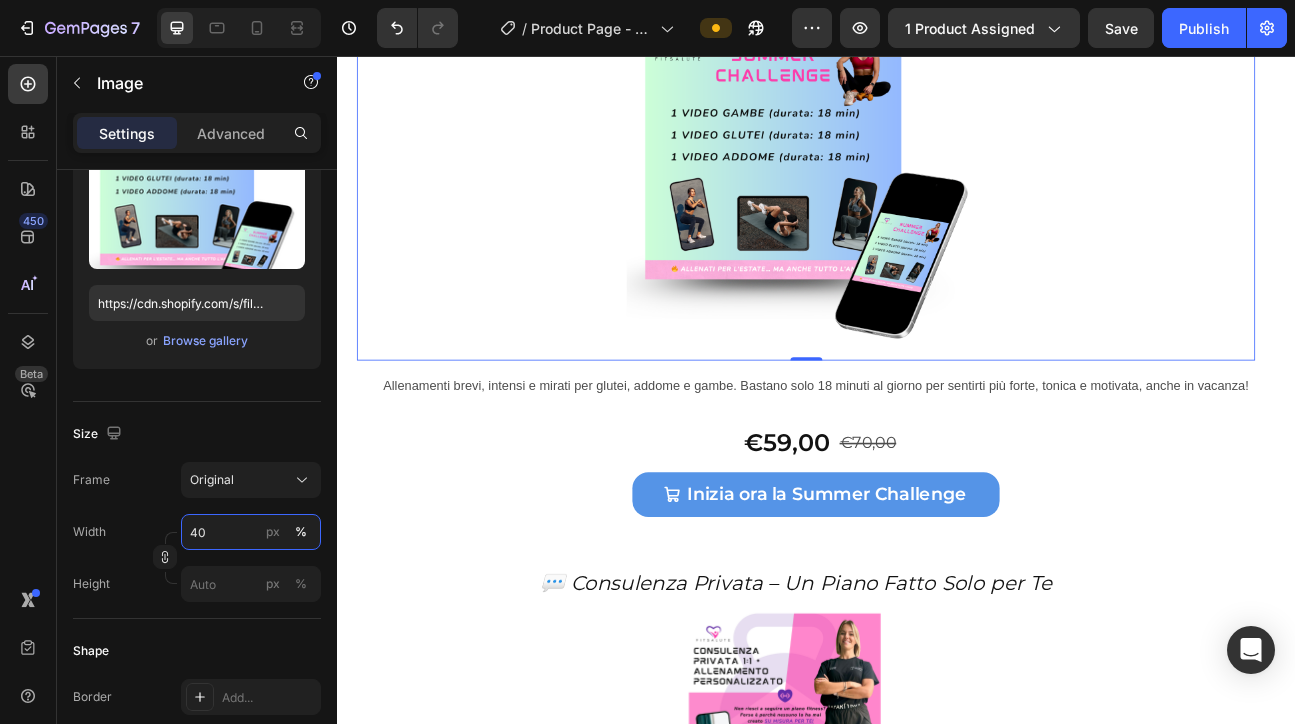 scroll, scrollTop: 10182, scrollLeft: 0, axis: vertical 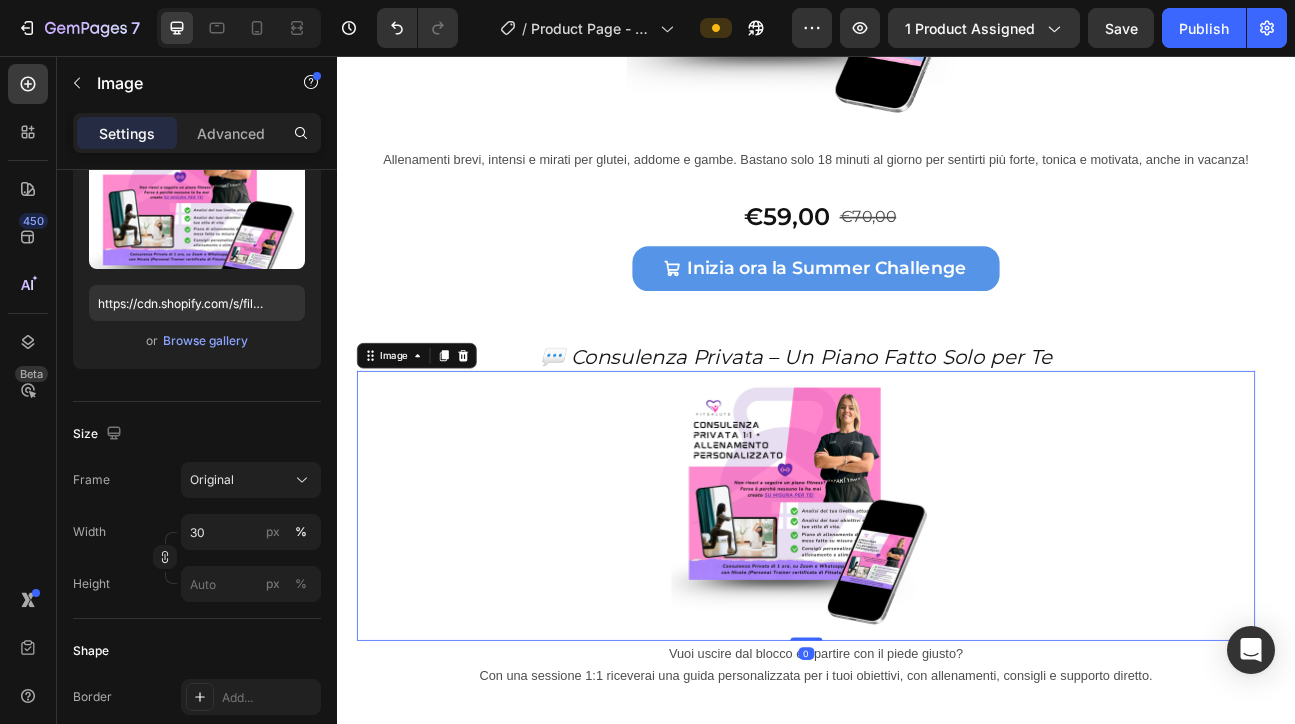 drag, startPoint x: 1043, startPoint y: 549, endPoint x: 800, endPoint y: 603, distance: 248.9277 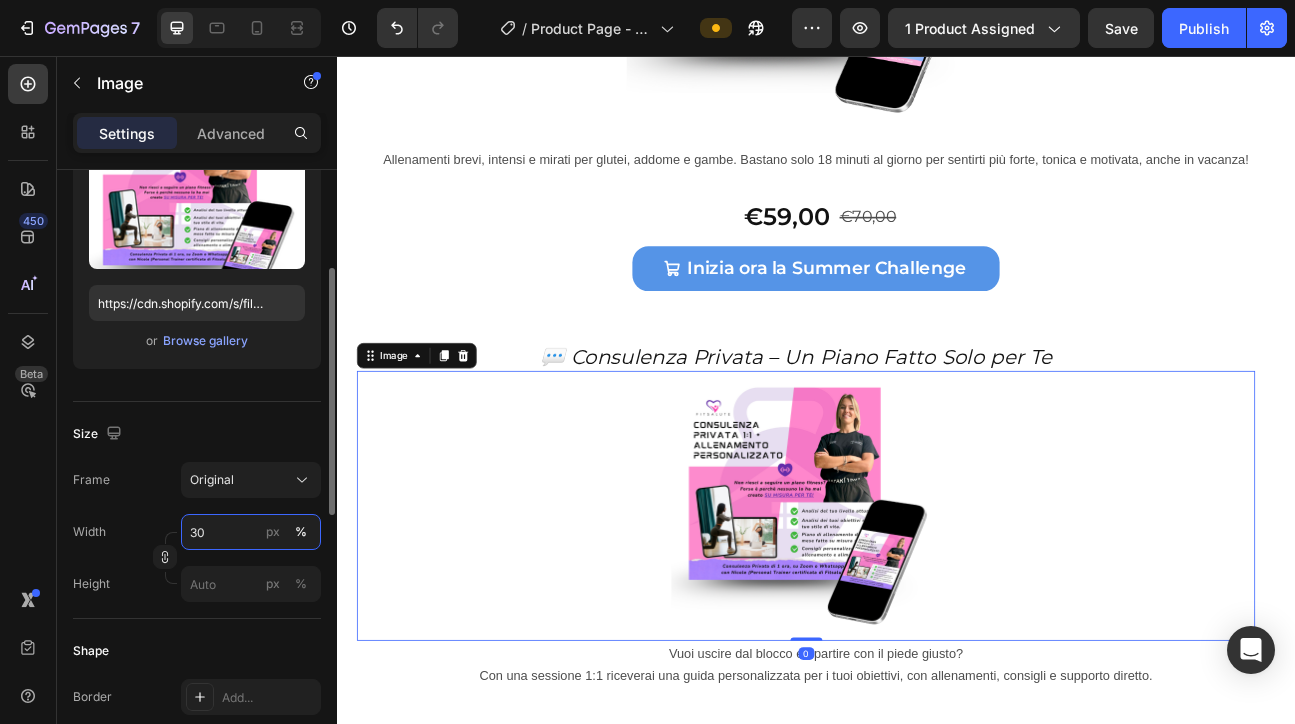 click on "30" at bounding box center (251, 532) 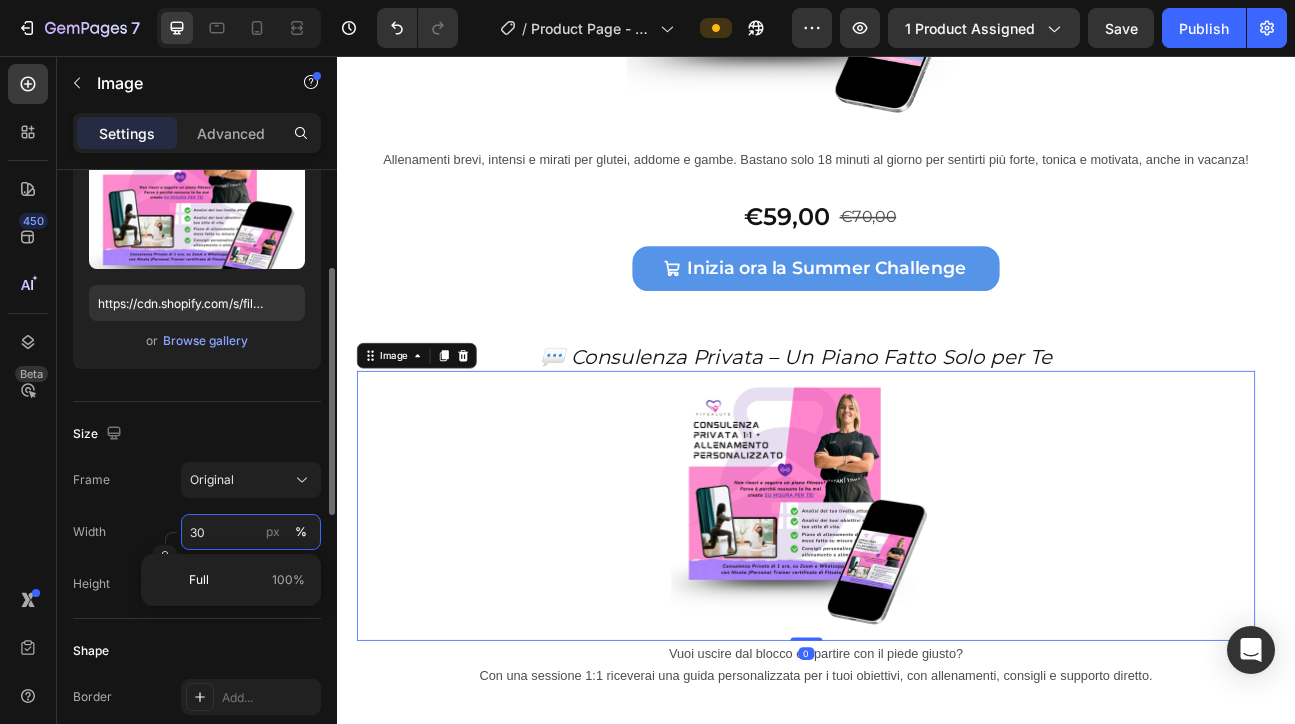 type on "3" 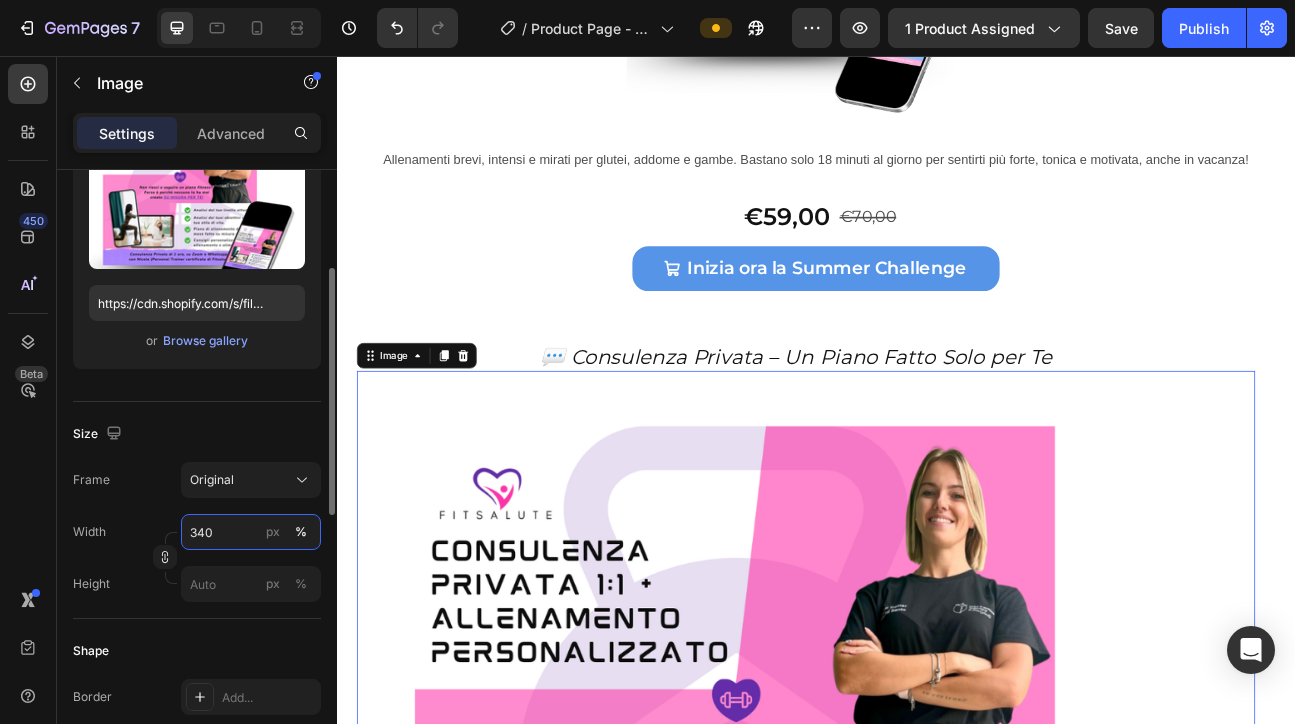 click on "340" at bounding box center (251, 532) 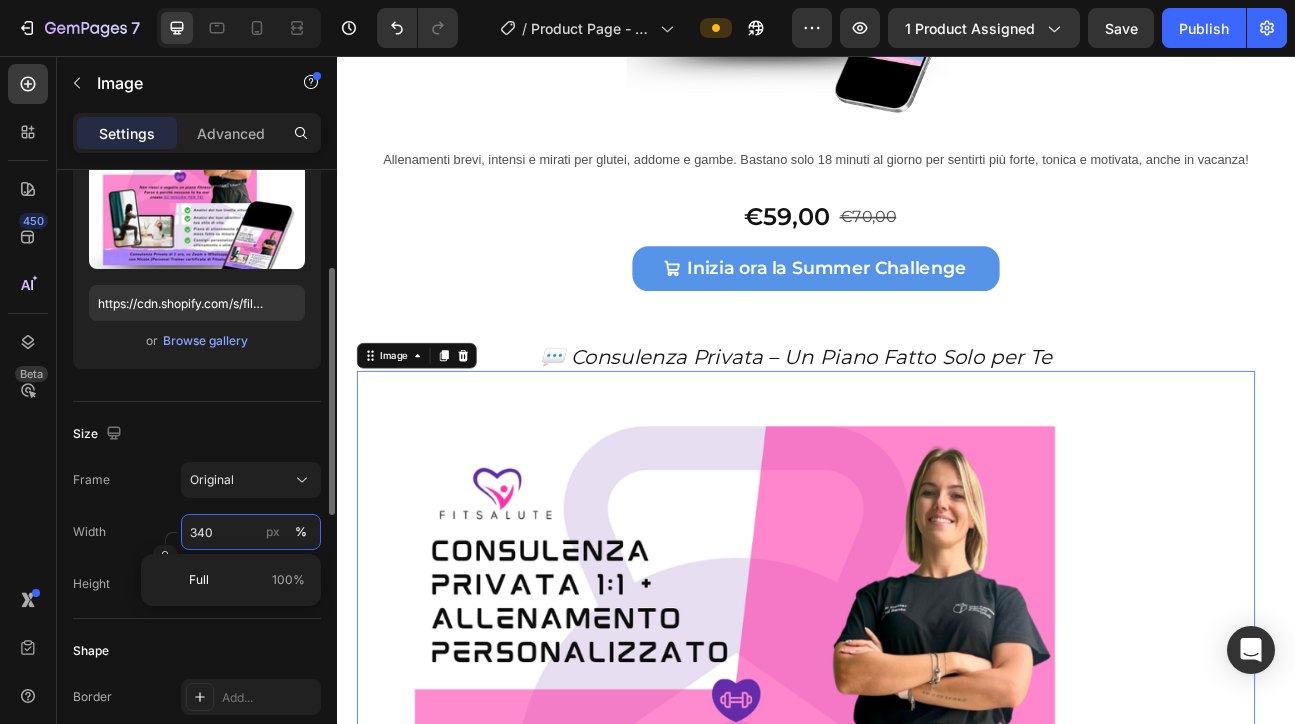 type on "40" 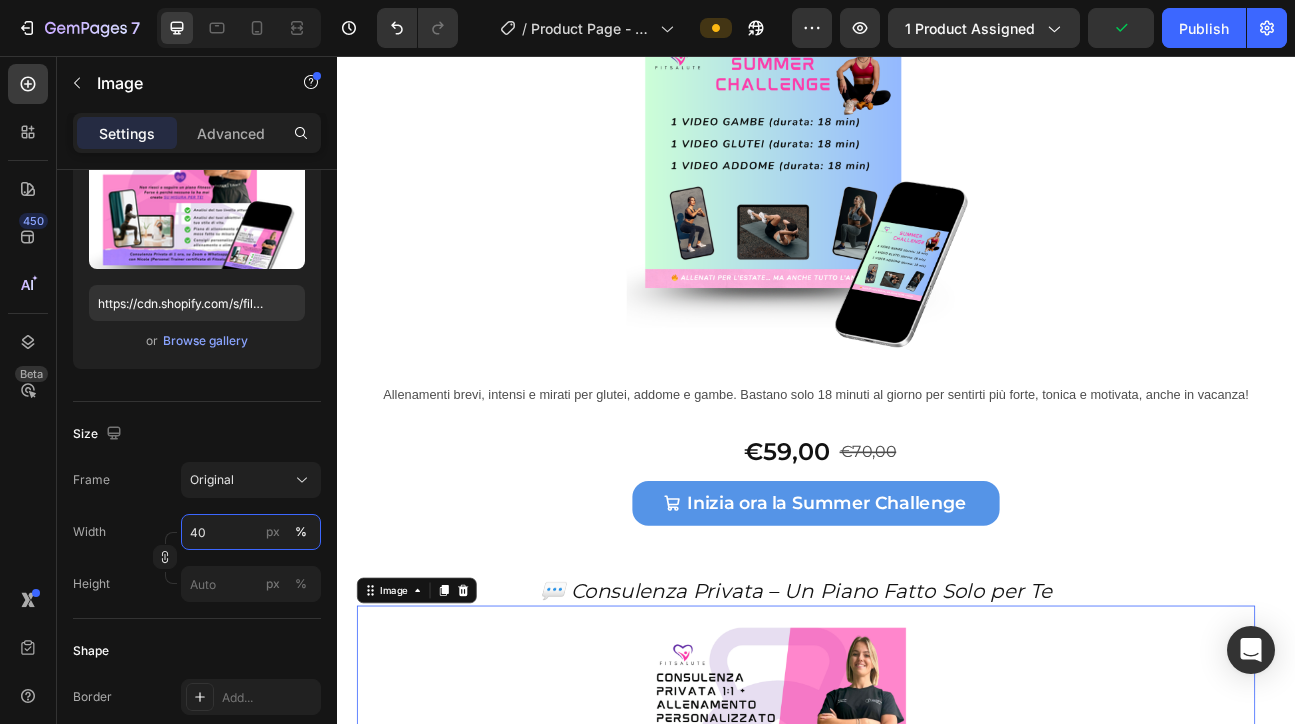 scroll, scrollTop: 9885, scrollLeft: 0, axis: vertical 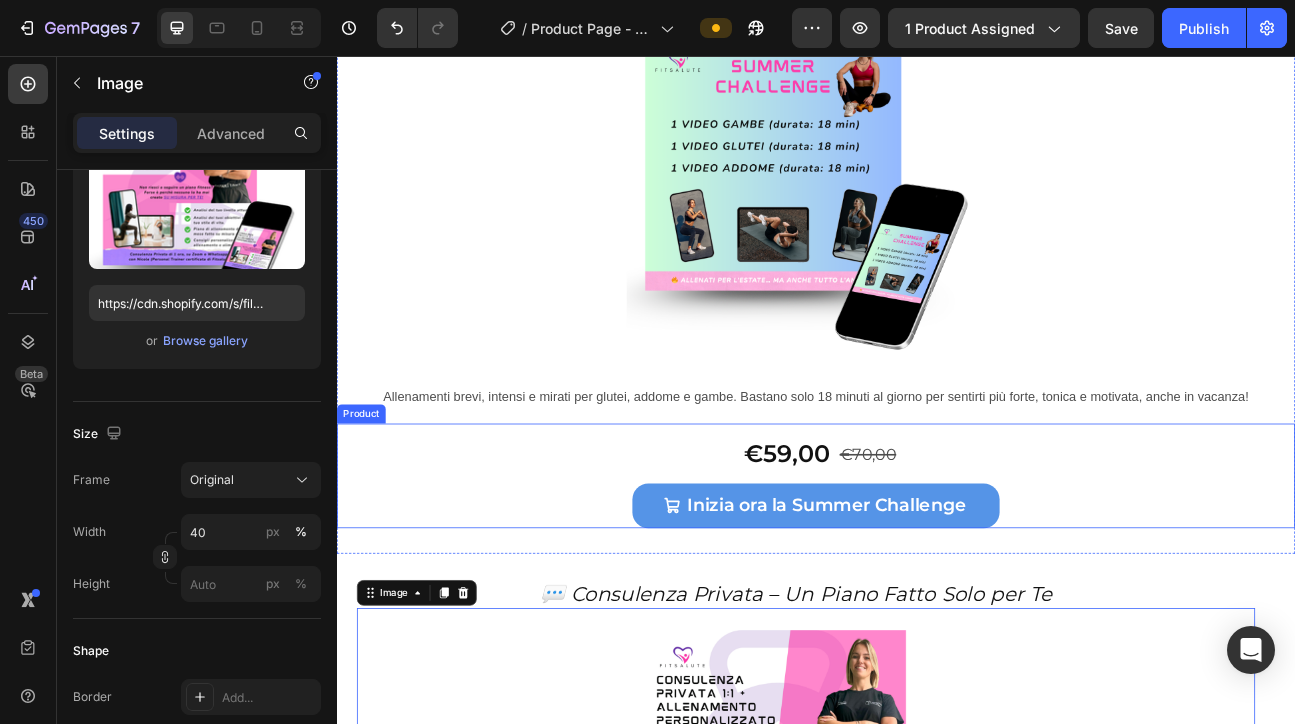 click on "Allenamenti brevi, intensi e mirati per glutei, addome e gambe. Bastano solo 18 minuti al giorno per sentirti più forte, tonica e motivata, anche in vacanza!" at bounding box center [937, 483] 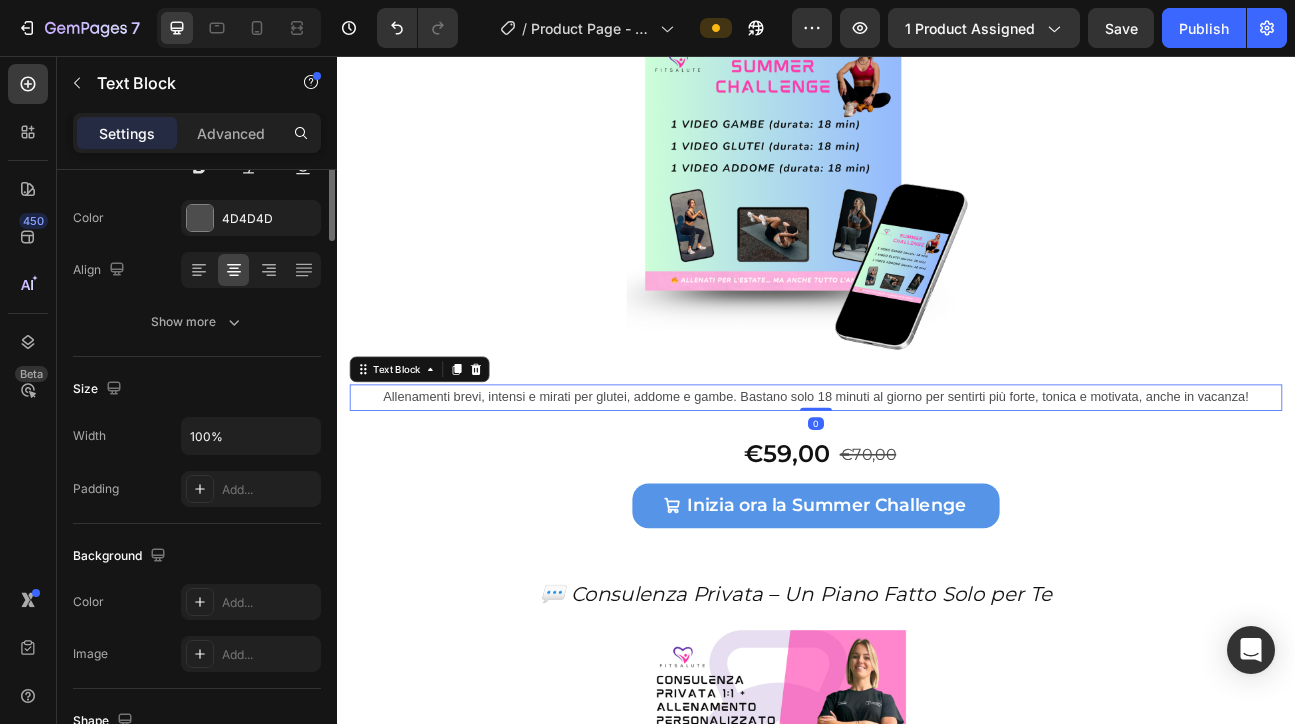 scroll, scrollTop: 0, scrollLeft: 0, axis: both 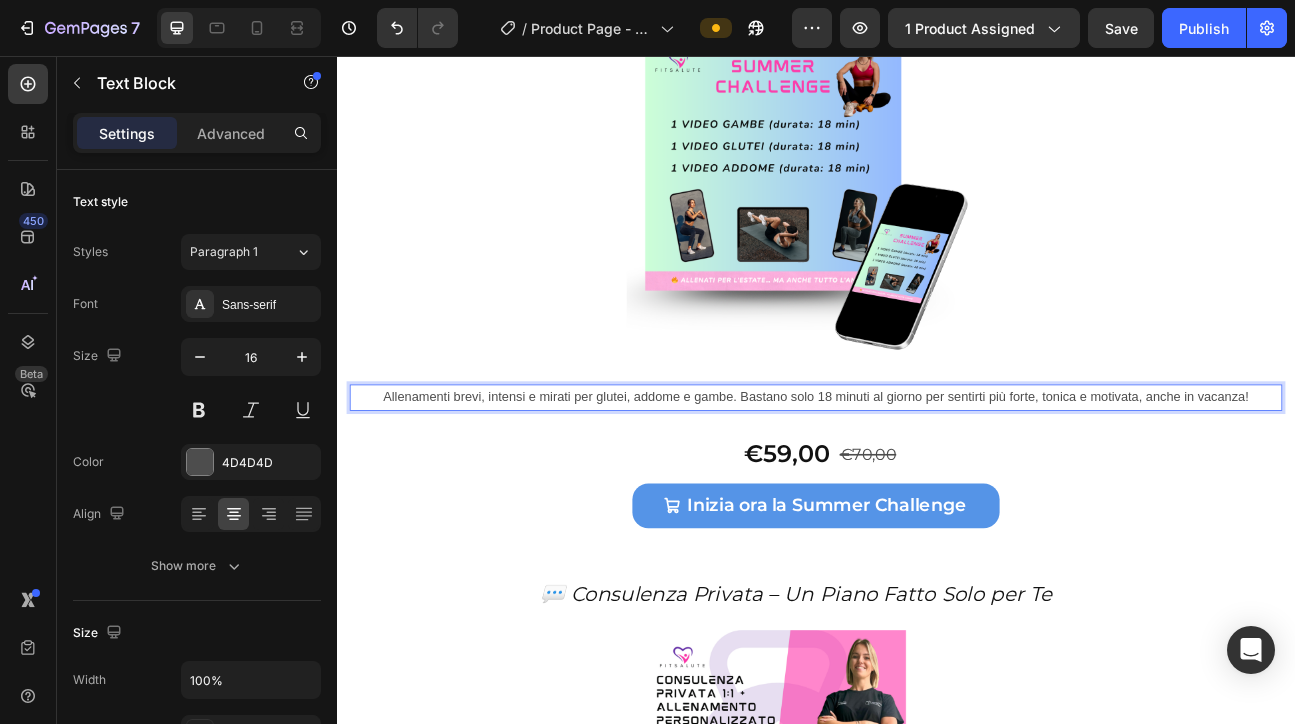 click on "Allenamenti brevi, intensi e mirati per glutei, addome e gambe. Bastano solo 18 minuti al giorno per sentirti più forte, tonica e motivata, anche in vacanza!" at bounding box center (937, 483) 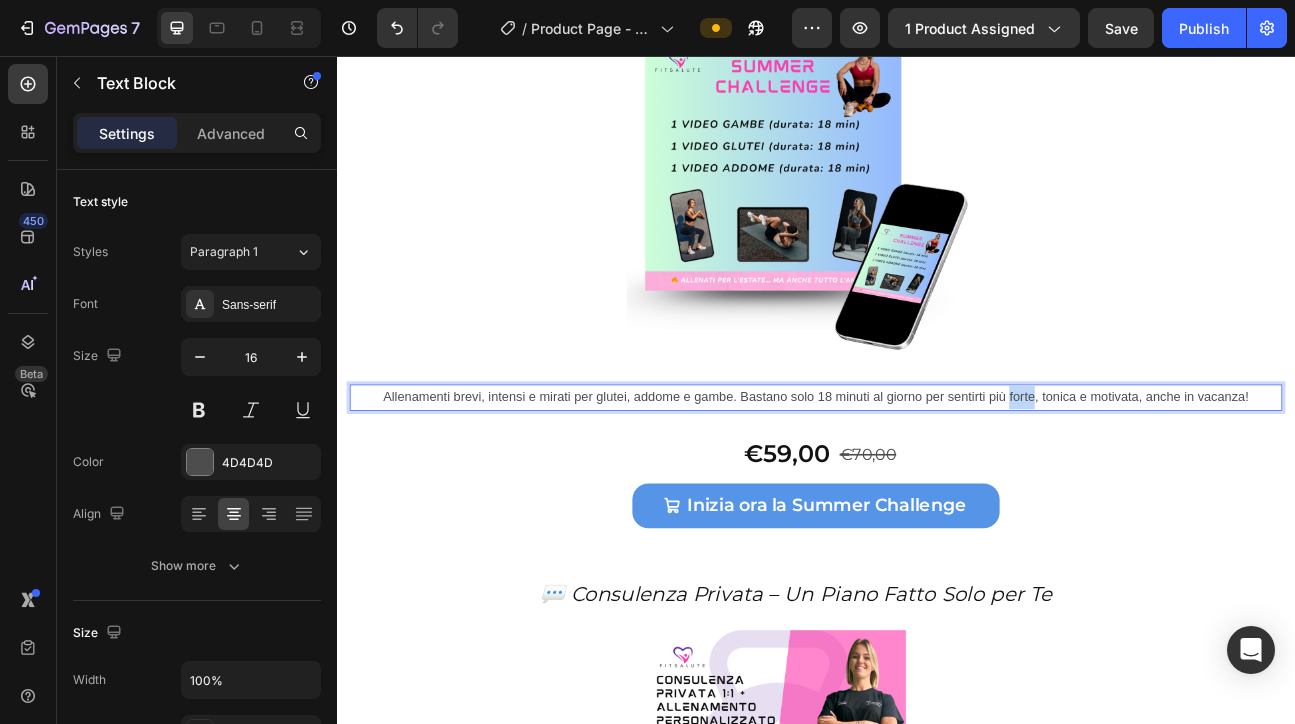click on "Allenamenti brevi, intensi e mirati per glutei, addome e gambe. Bastano solo 18 minuti al giorno per sentirti più forte, tonica e motivata, anche in vacanza!" at bounding box center [937, 483] 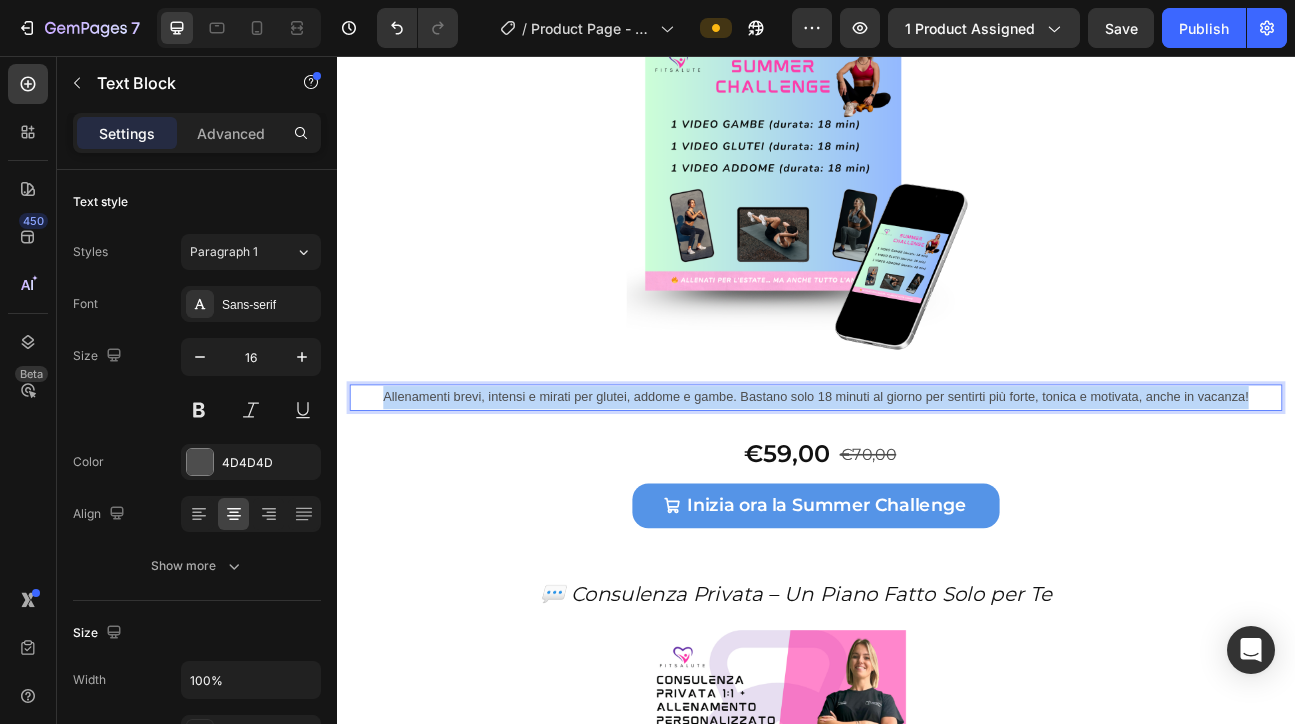 click on "Allenamenti brevi, intensi e mirati per glutei, addome e gambe. Bastano solo 18 minuti al giorno per sentirti più forte, tonica e motivata, anche in vacanza!" at bounding box center (937, 483) 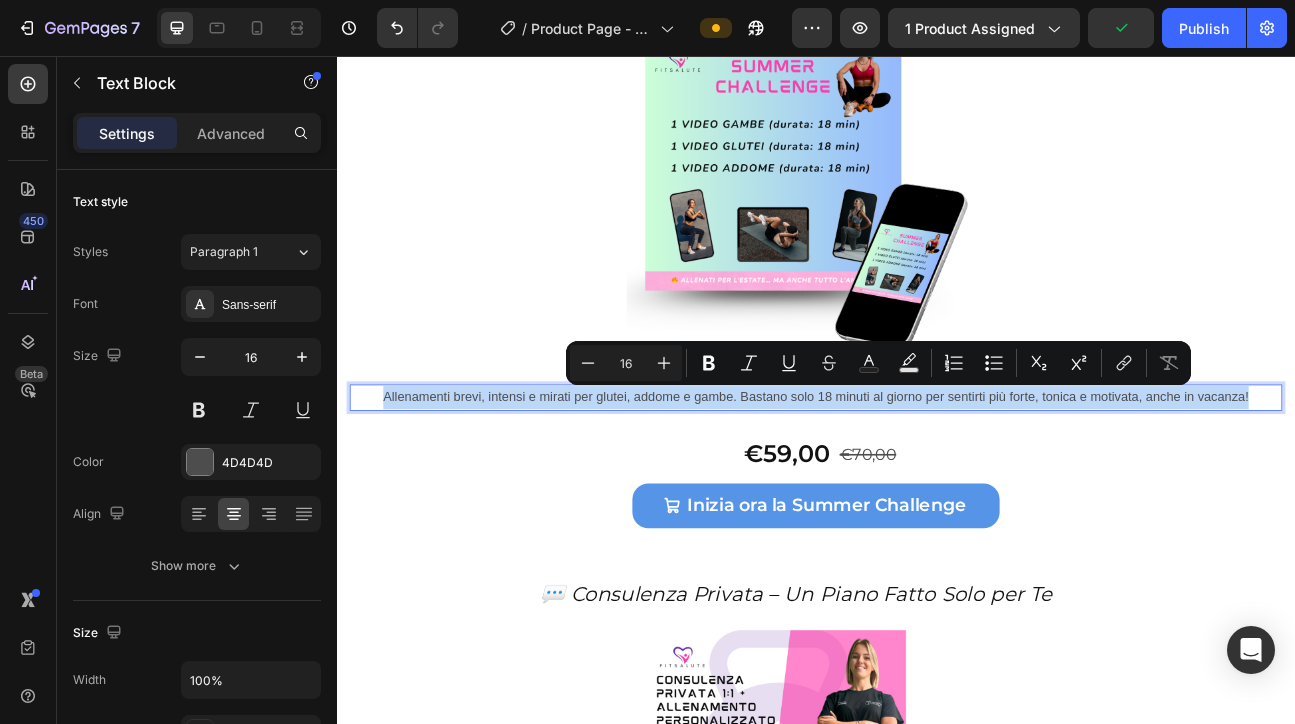 click on "Allenamenti brevi, intensi e mirati per glutei, addome e gambe. Bastano solo 18 minuti al giorno per sentirti più forte, tonica e motivata, anche in vacanza!" at bounding box center [937, 483] 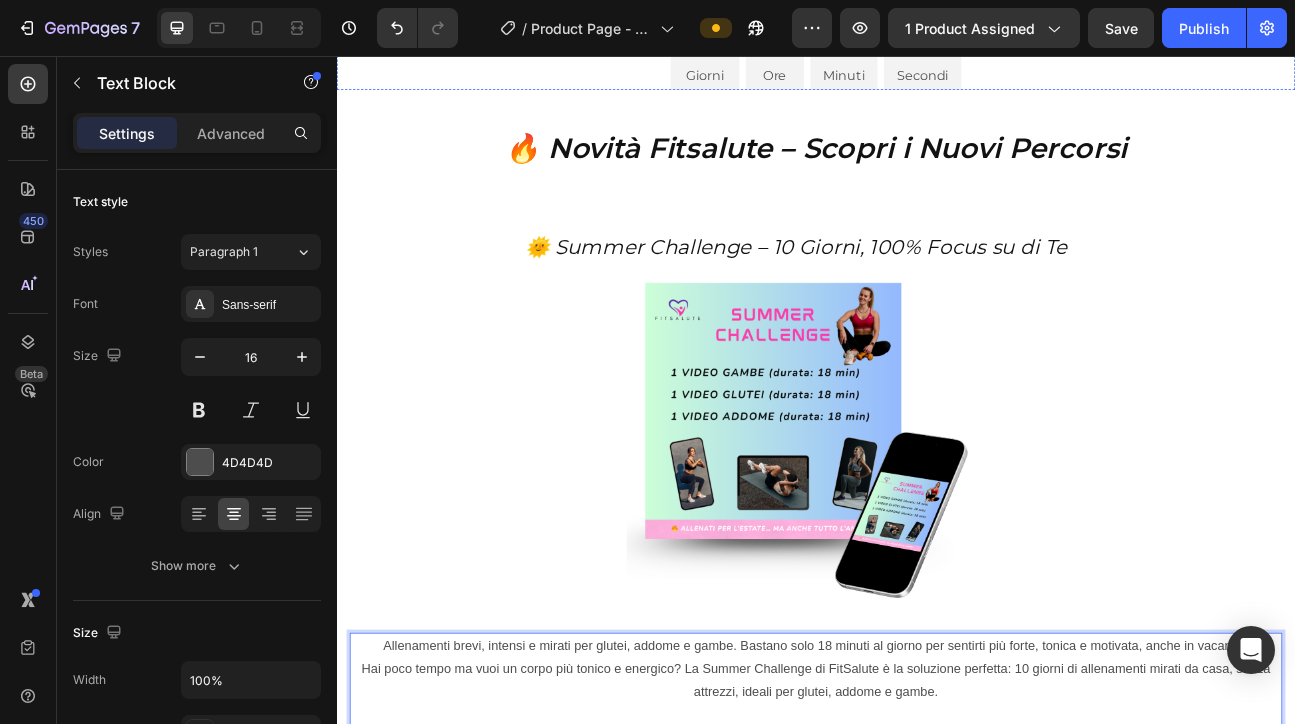 click on "00 Giorni 18 Ore 26 Minuti 59 Secondi" at bounding box center [937, 53] 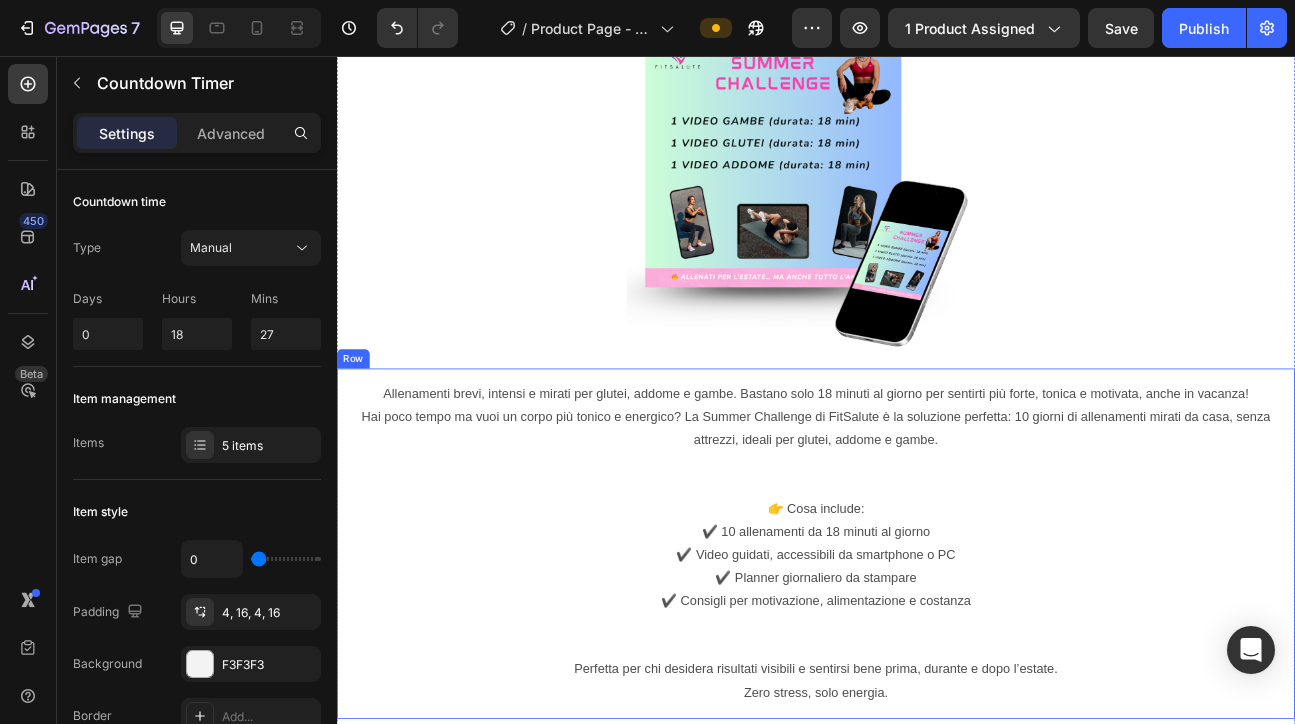 scroll, scrollTop: 10532, scrollLeft: 0, axis: vertical 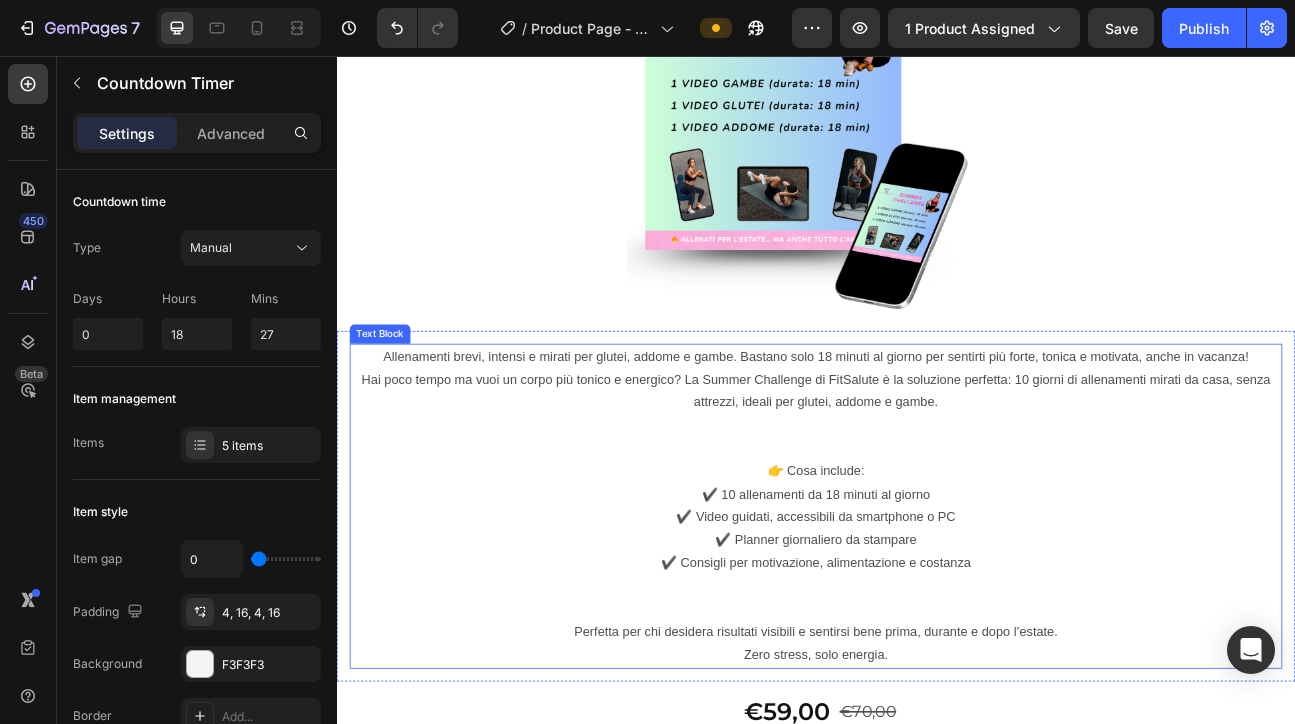 click on "Hai poco tempo ma vuoi un corpo più tonico e energico? La Summer Challenge di FitSalute è la soluzione perfetta: 10 giorni di allenamenti mirati da casa, senza attrezzi, ideali per glutei, addome e gambe." at bounding box center [937, 476] 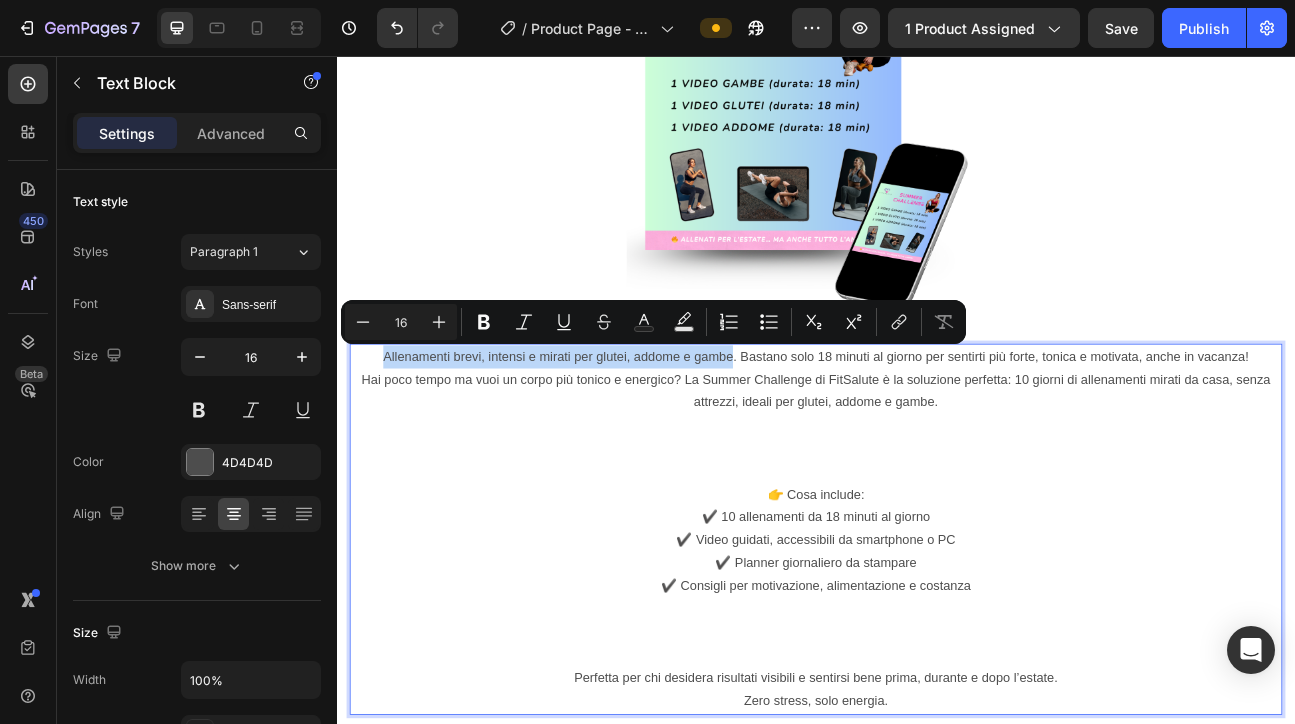 drag, startPoint x: 834, startPoint y: 434, endPoint x: 387, endPoint y: 424, distance: 447.11185 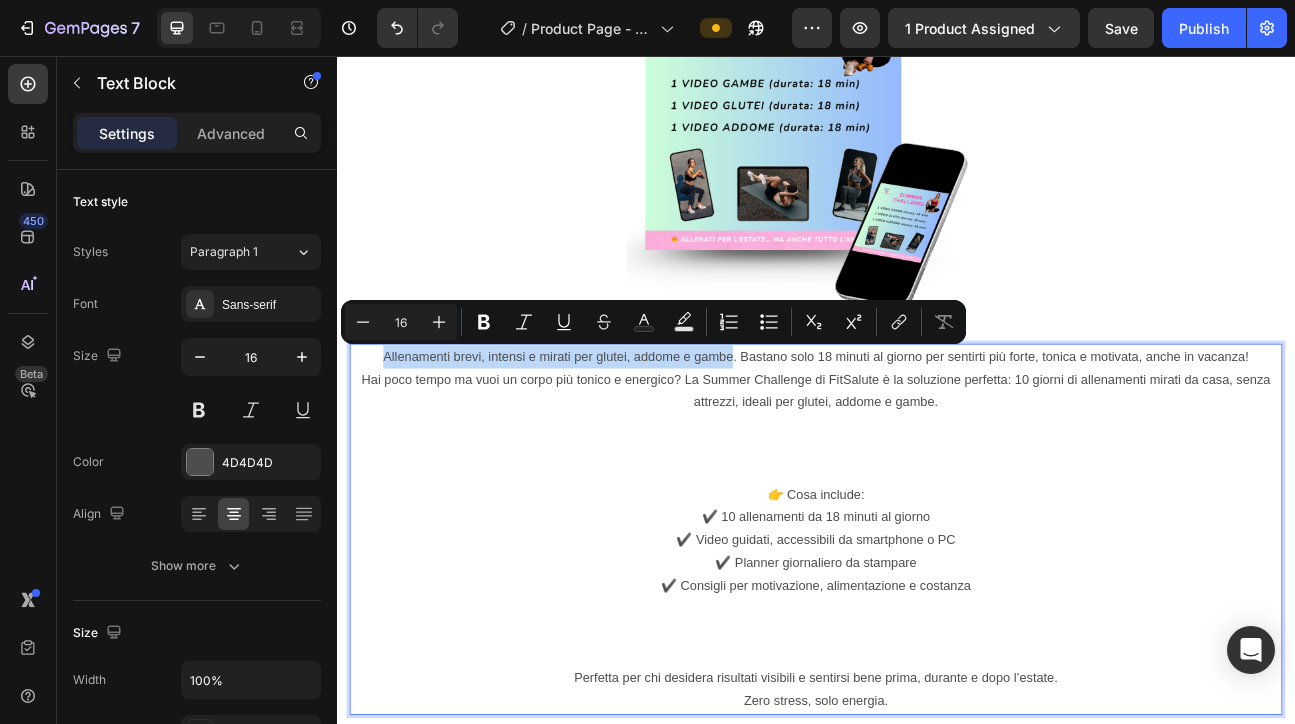 click on "Allenamenti brevi, intensi e mirati per glutei, addome e gambe. Bastano solo 18 minuti al giorno per sentirti più forte, tonica e motivata, anche in vacanza!" at bounding box center [937, 432] 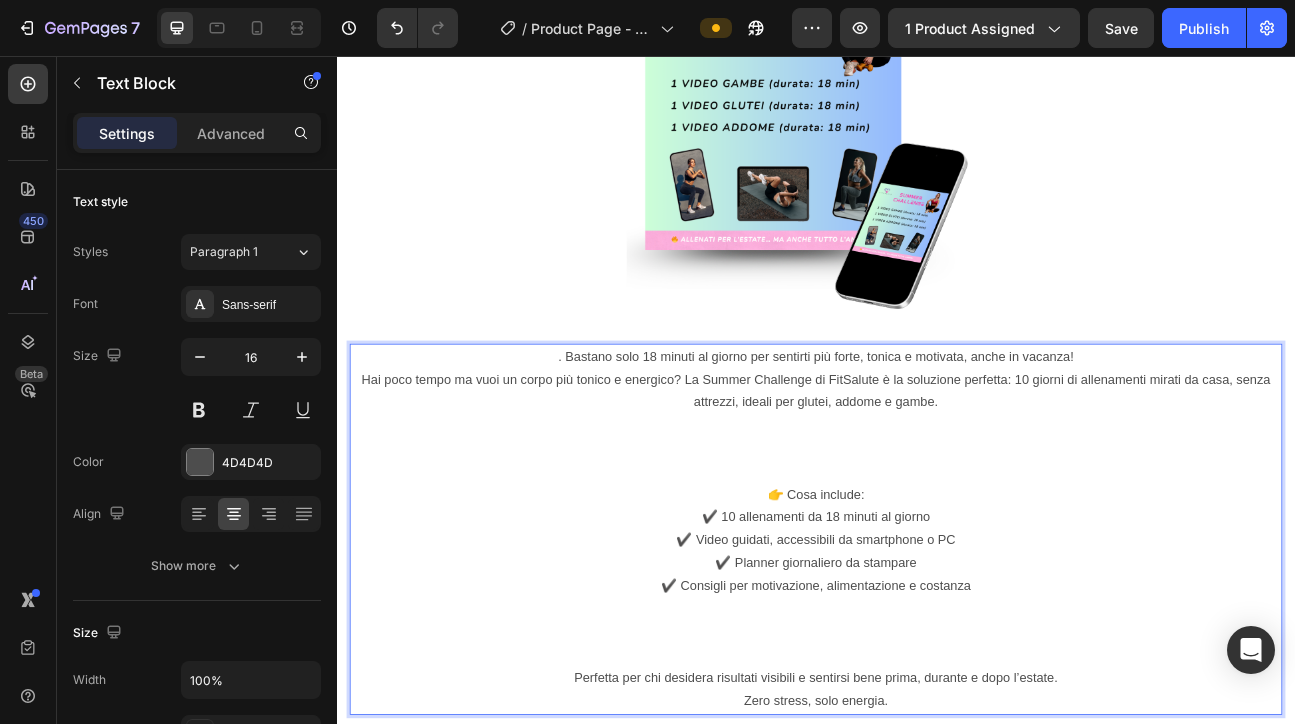 click on "Hai poco tempo ma vuoi un corpo più tonico e energico? La Summer Challenge di FitSalute è la soluzione perfetta: 10 giorni di allenamenti mirati da casa, senza attrezzi, ideali per glutei, addome e gambe." at bounding box center [937, 476] 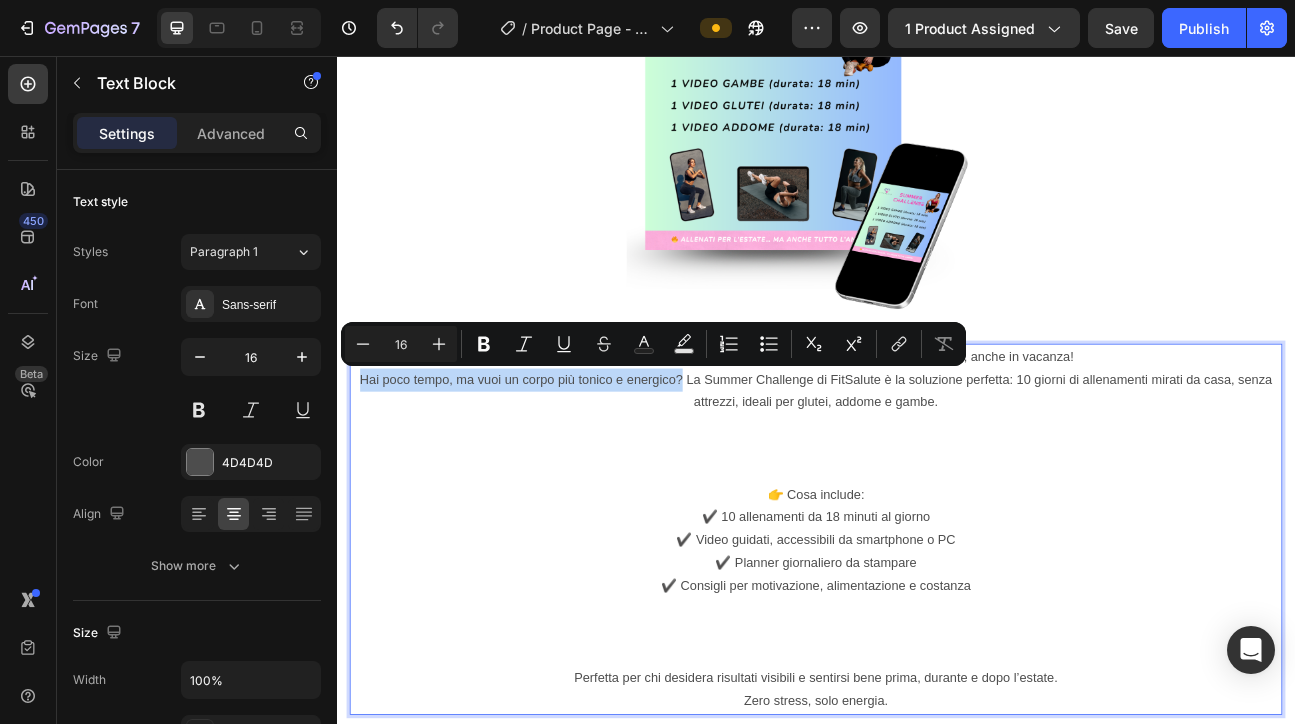 drag, startPoint x: 765, startPoint y: 461, endPoint x: 361, endPoint y: 458, distance: 404.01114 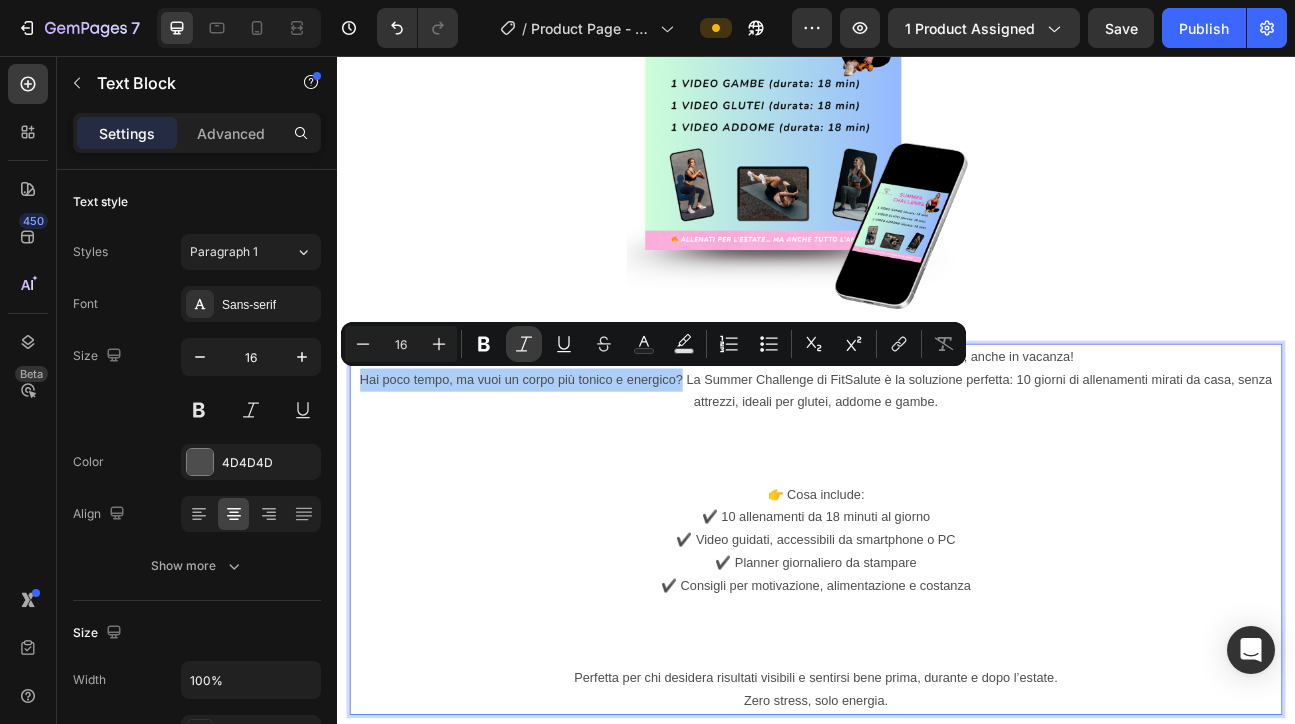 click 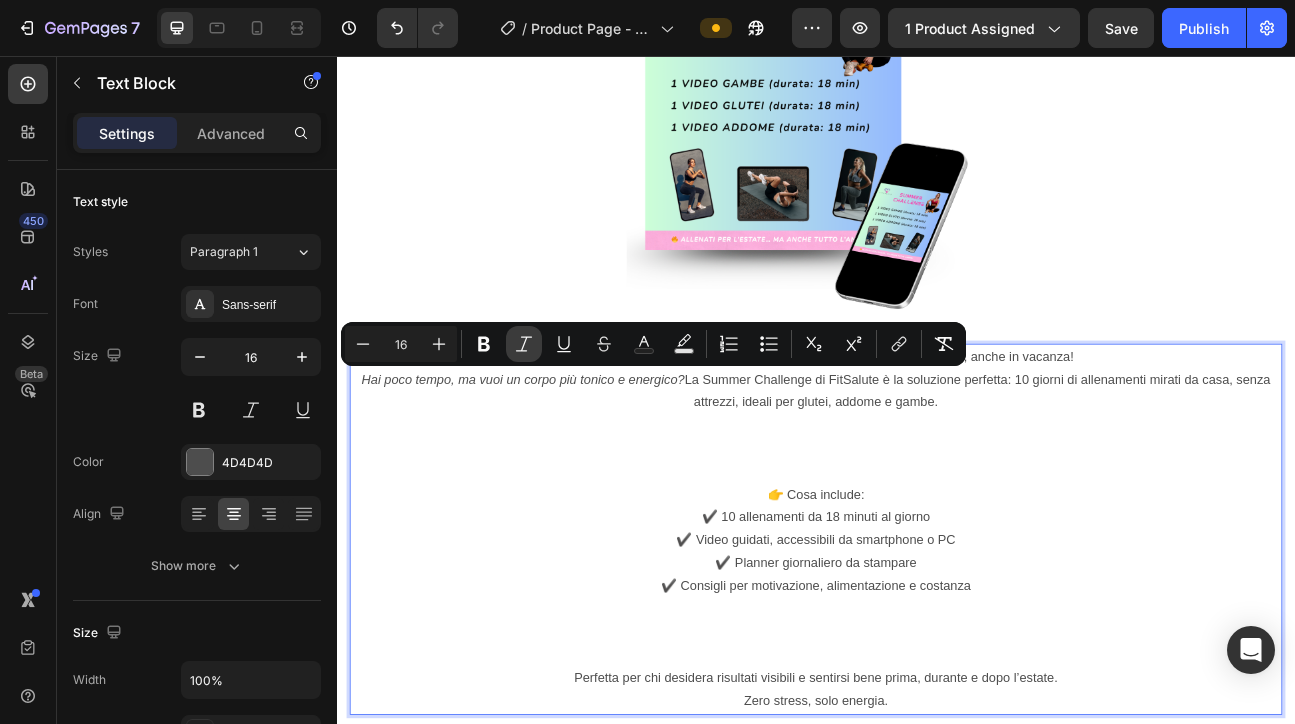 click 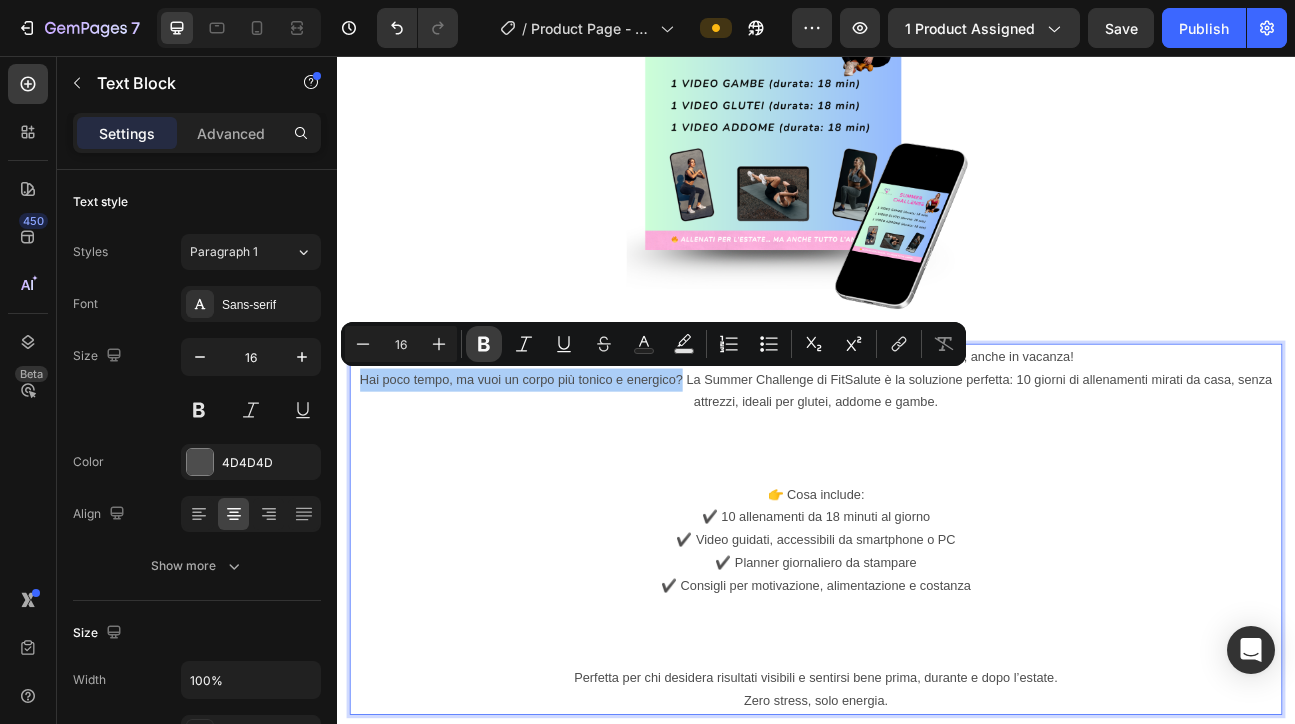 click 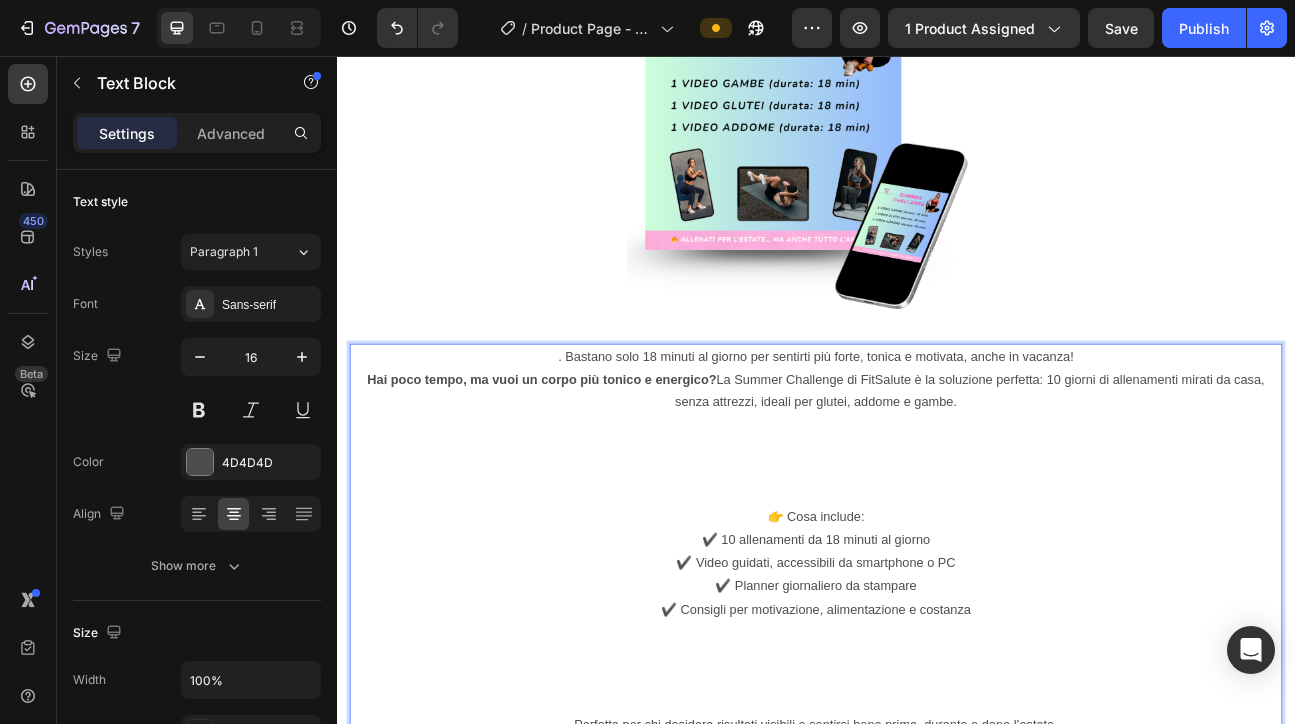 click on "Hai poco tempo, ma vuoi un corpo più tonico e energico?  La Summer Challenge di FitSalute è la soluzione perfetta: 10 giorni di allenamenti mirati da casa, senza attrezzi, ideali per glutei, addome e gambe." at bounding box center [937, 476] 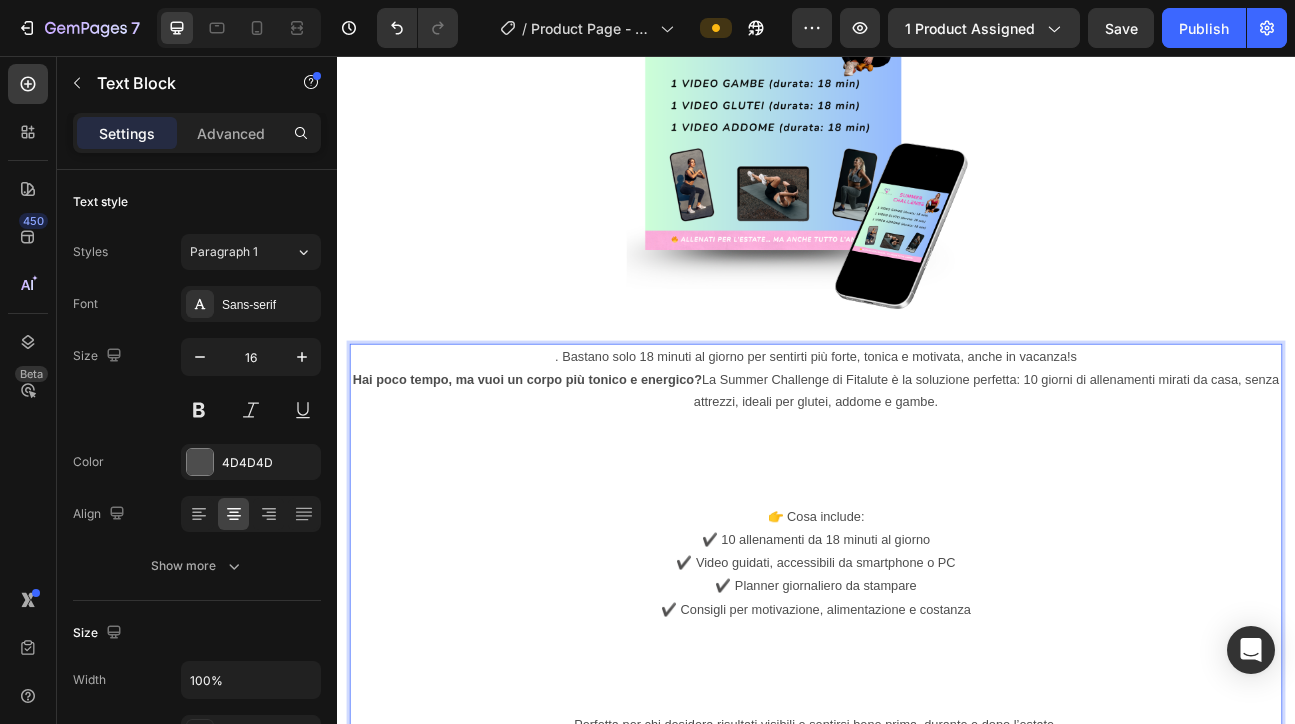 click on "Hai poco tempo, ma vuoi un corpo più tonico e energico?  La Summer Challenge di Fitalute è la soluzione perfetta: 10 giorni di allenamenti mirati da casa, senza attrezzi, ideali per glutei, addome e gambe." at bounding box center (937, 476) 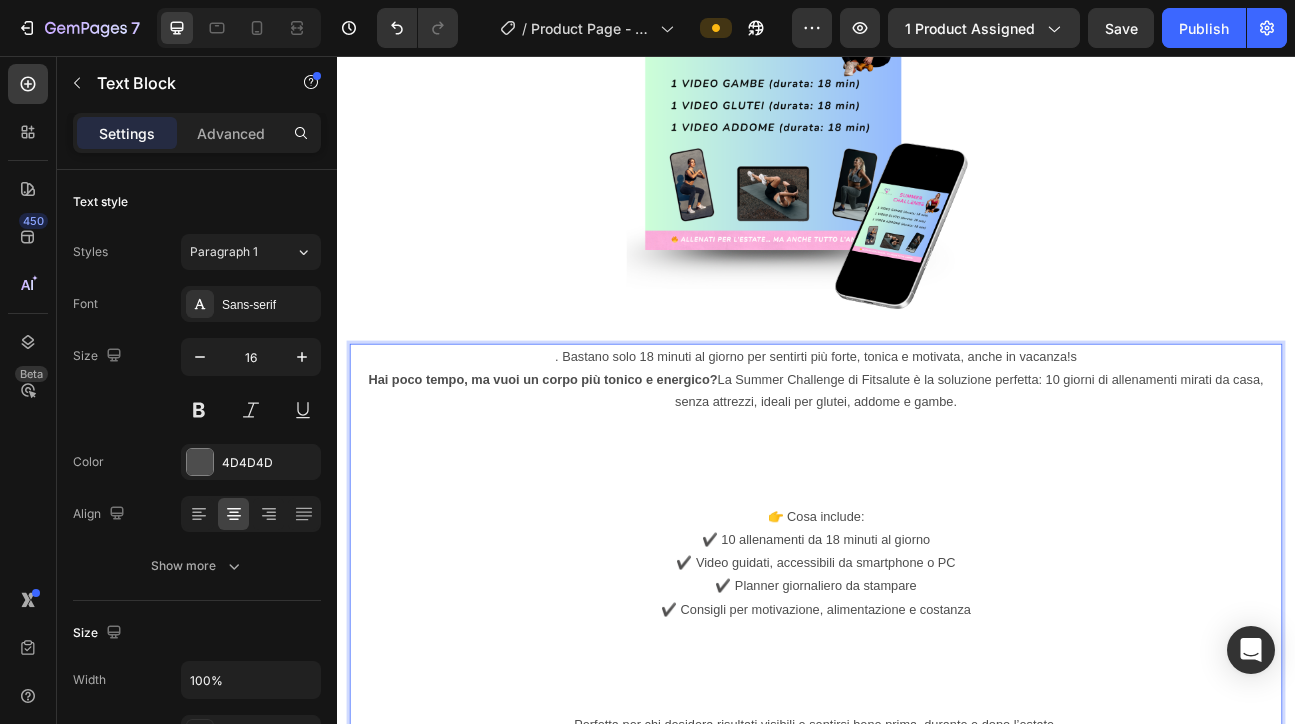 click on "Hai poco tempo, ma vuoi un corpo più tonico e energico?  La Summer Challenge di Fitsalute è la soluzione perfetta: 10 giorni di allenamenti mirati da casa, senza attrezzi, ideali per glutei, addome e gambe." at bounding box center (937, 476) 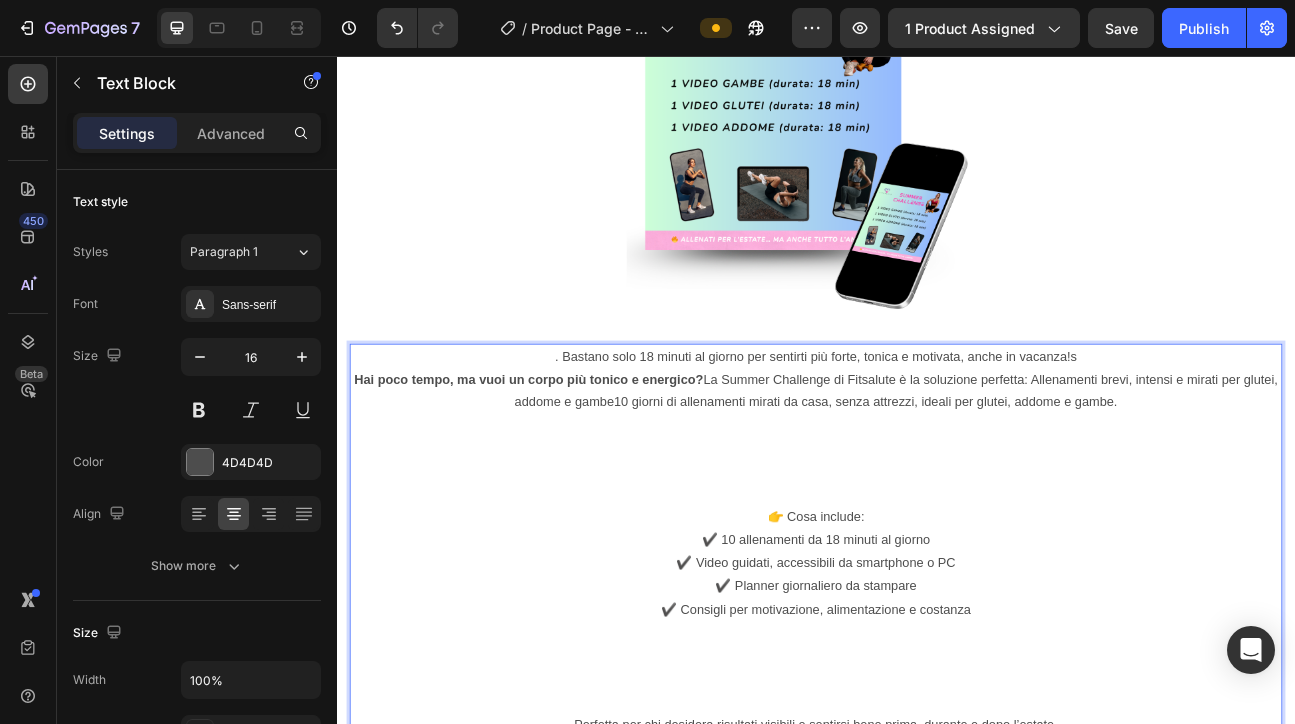 click on "Hai poco tempo, ma vuoi un corpo più tonico e energico?  La Summer Challenge di Fitsalute è la soluzione perfetta: Allenamenti brevi, intensi e mirati per glutei, addome e gambe10 giorni di allenamenti mirati da casa, senza attrezzi, ideali per glutei, addome e gambe." at bounding box center (937, 476) 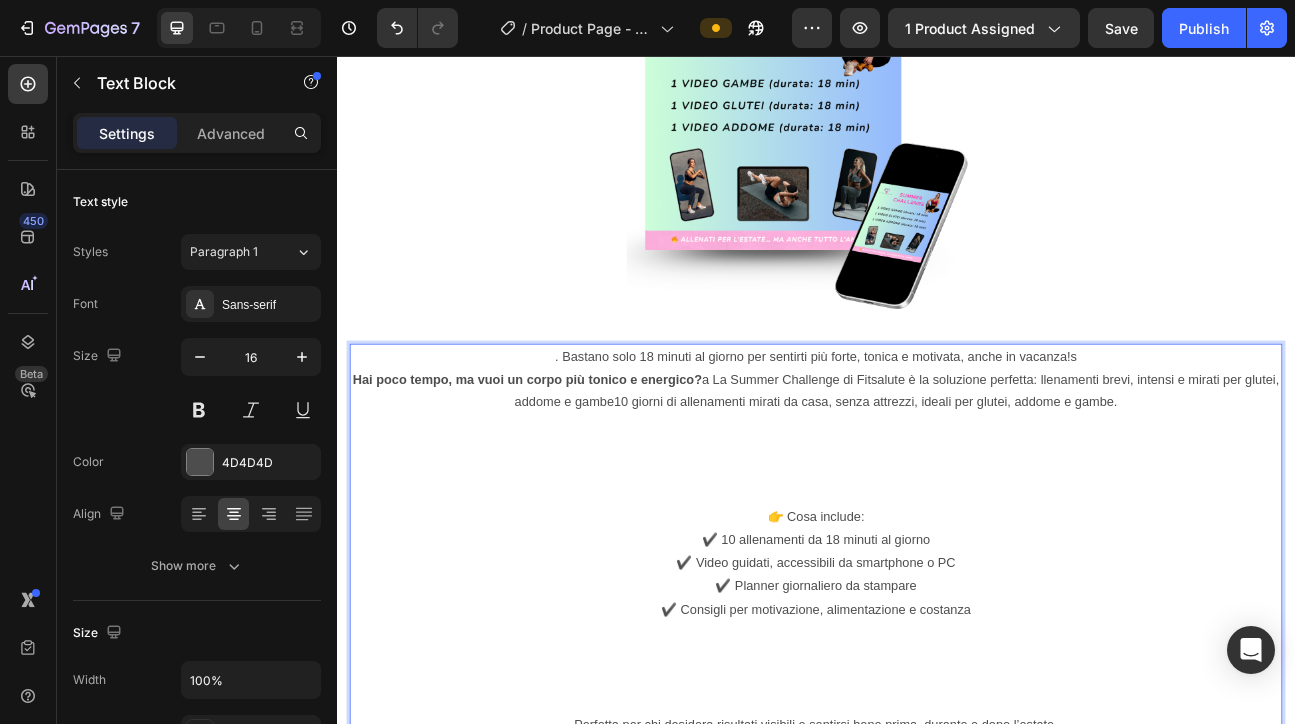click on "Hai poco tempo, ma vuoi un corpo più tonico e energico? a La Summer Challenge di Fitsalute è la soluzione perfetta: llenamenti brevi, intensi e mirati per glutei, addome e gambe10 giorni di allenamenti mirati da casa, senza attrezzi, ideali per glutei, addome e gambe." at bounding box center (937, 476) 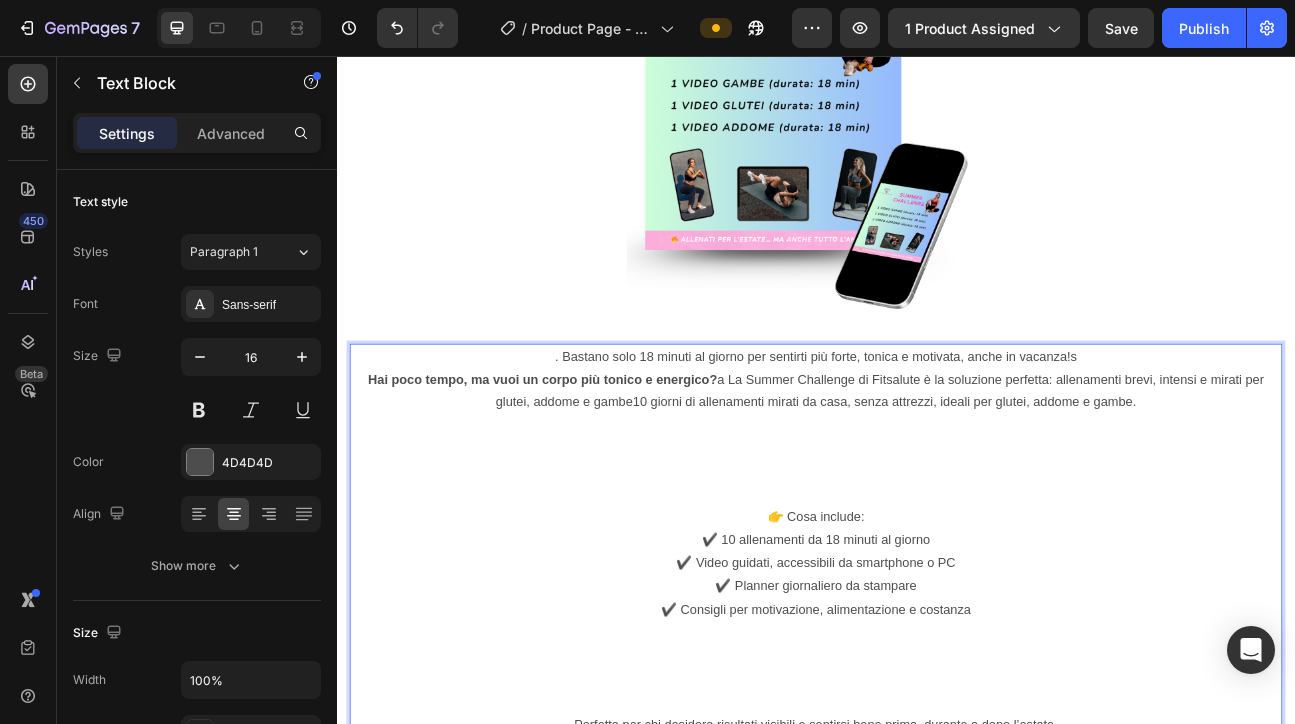 click on "Hai poco tempo, ma vuoi un corpo più tonico e energico? a La Summer Challenge di Fitsalute è la soluzione perfetta: allenamenti brevi, intensi e mirati per glutei, addome e gambe10 giorni di allenamenti mirati da casa, senza attrezzi, ideali per glutei, addome e gambe." at bounding box center [937, 476] 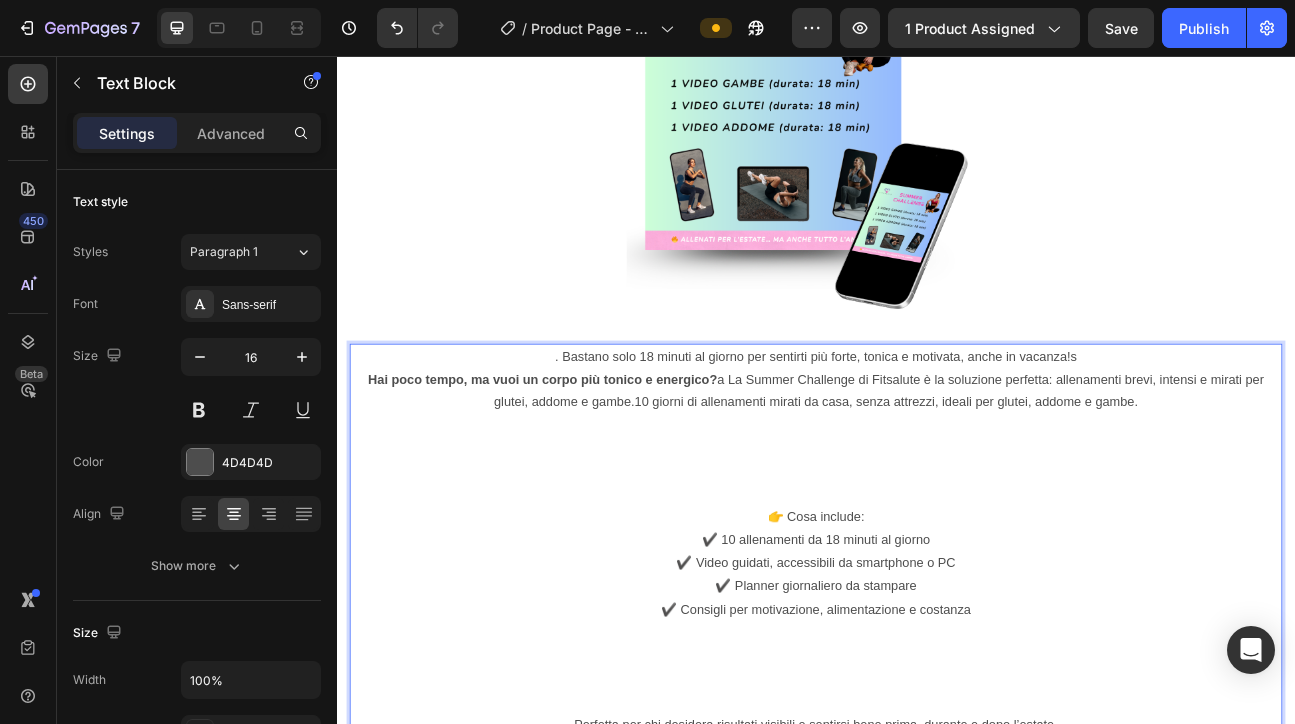 click at bounding box center (937, 561) 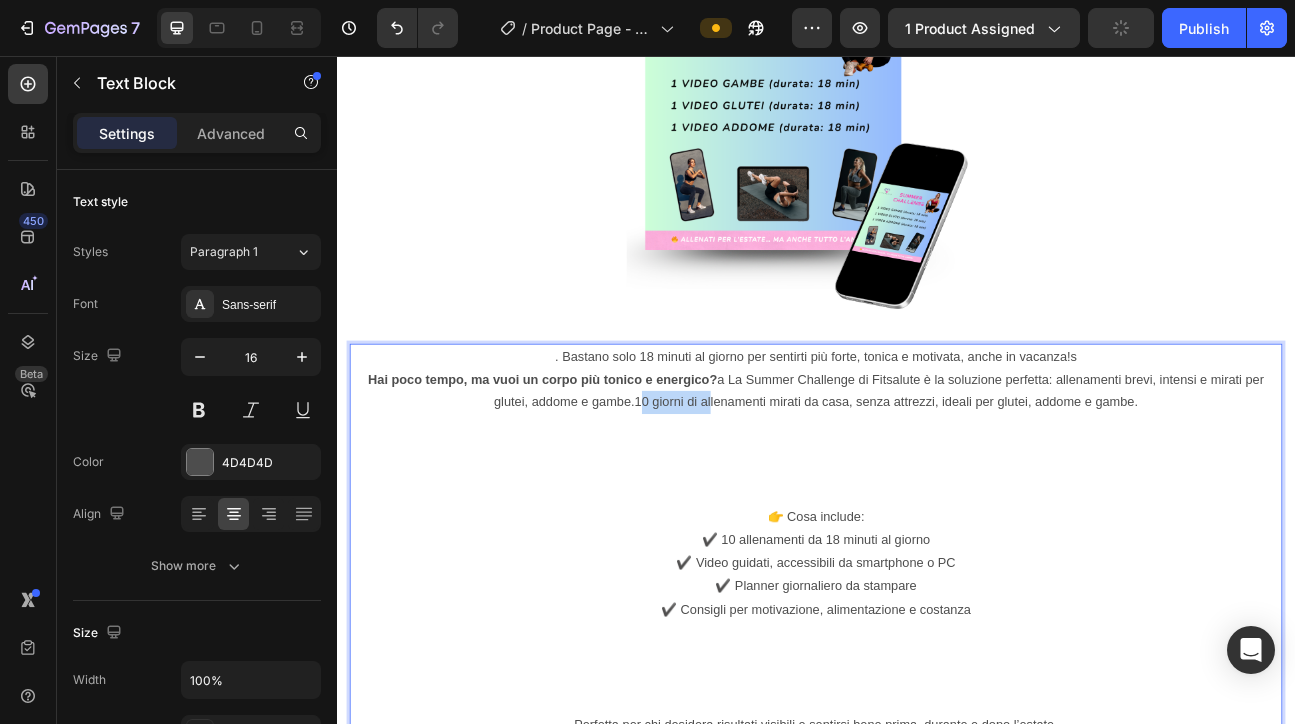 drag, startPoint x: 797, startPoint y: 491, endPoint x: 714, endPoint y: 492, distance: 83.00603 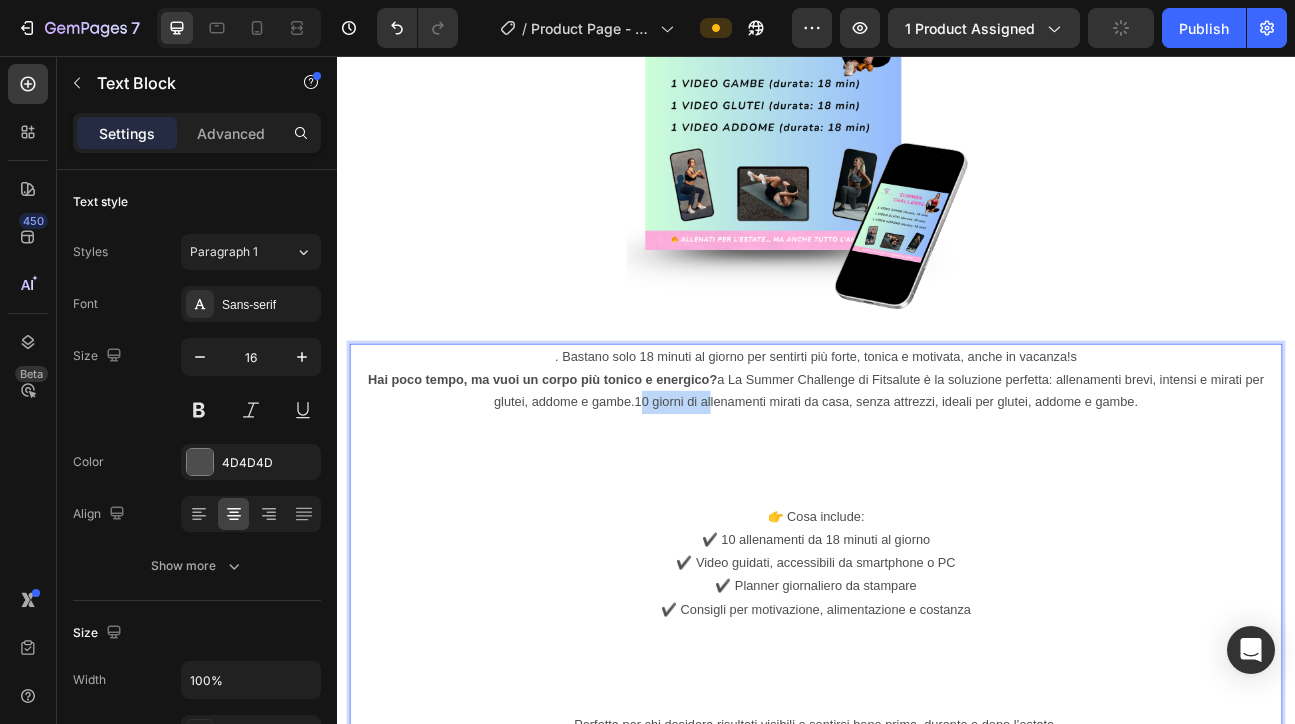 click on "Hai poco tempo, ma vuoi un corpo più tonico e energico?  a La Summer Challenge di Fitsalute è la soluzione perfetta: allenamenti brevi, intensi e mirati per glutei, addome e gambe.10 giorni di allenamenti mirati da casa, senza attrezzi, ideali per glutei, addome e gambe." at bounding box center (937, 476) 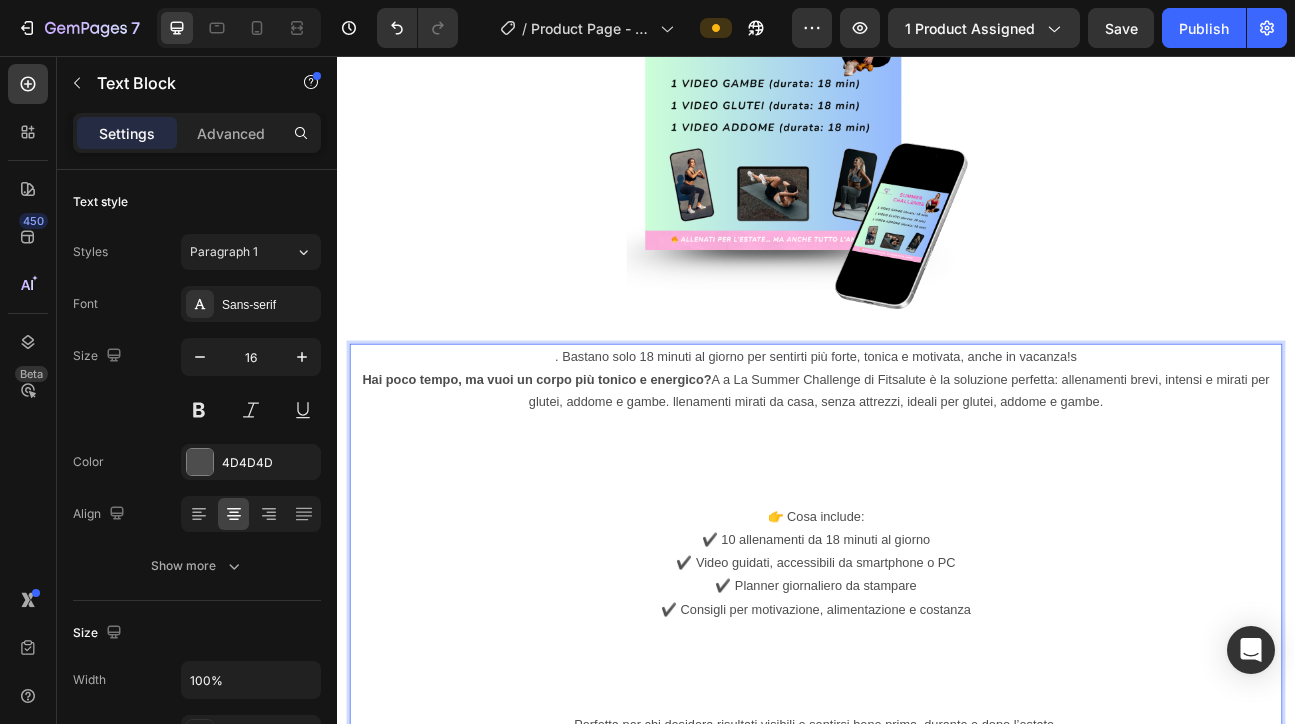 click on "Hai poco tempo, ma vuoi un corpo più tonico e energico? A a La Summer Challenge di Fitsalute è la soluzione perfetta: allenamenti brevi, intensi e mirati per glutei, addome e gambe. llenamenti mirati da casa, senza attrezzi, ideali per glutei, addome e gambe." at bounding box center [937, 476] 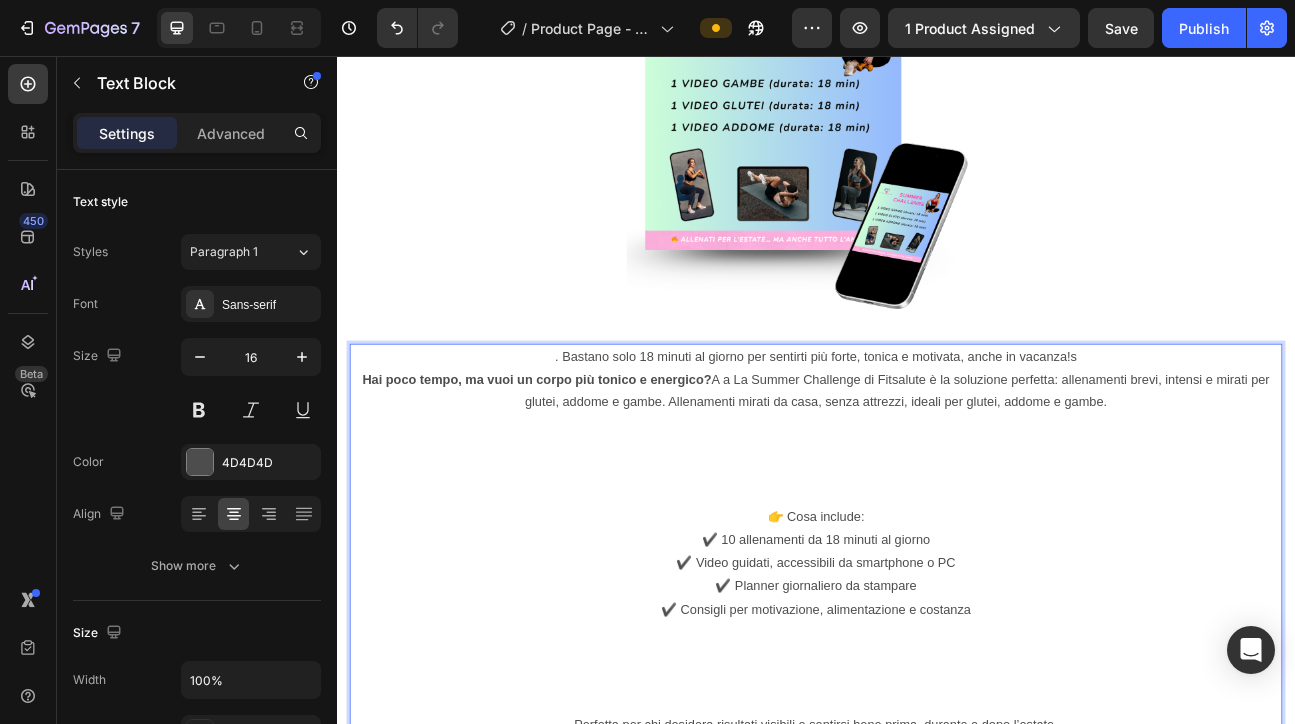 click on "Hai poco tempo, ma vuoi un corpo più tonico e energico? A a La Summer Challenge di Fitsalute è la soluzione perfetta: allenamenti brevi, intensi e mirati per glutei, addome e gambe. Allenamenti mirati da casa, senza attrezzi, ideali per glutei, addome e gambe." at bounding box center (937, 476) 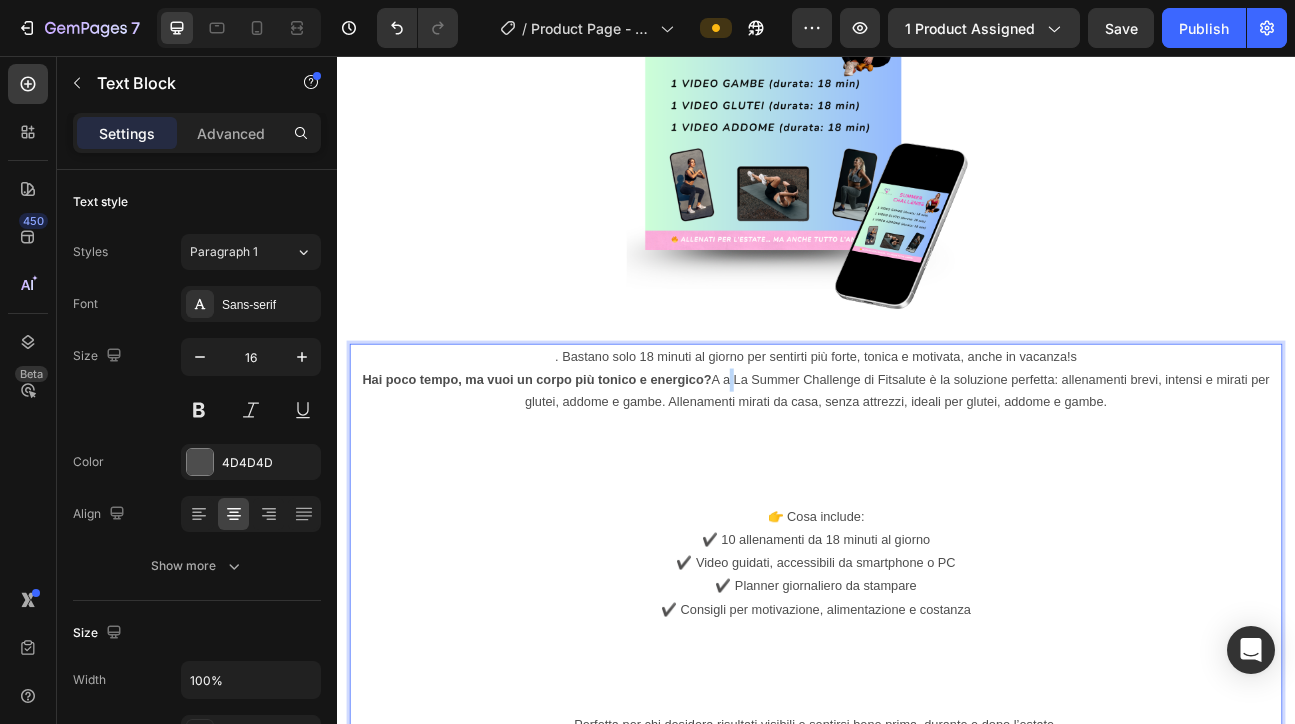 click on "Hai poco tempo, ma vuoi un corpo più tonico e energico? A a La Summer Challenge di Fitsalute è la soluzione perfetta: allenamenti brevi, intensi e mirati per glutei, addome e gambe. Allenamenti mirati da casa, senza attrezzi, ideali per glutei, addome e gambe." at bounding box center (937, 476) 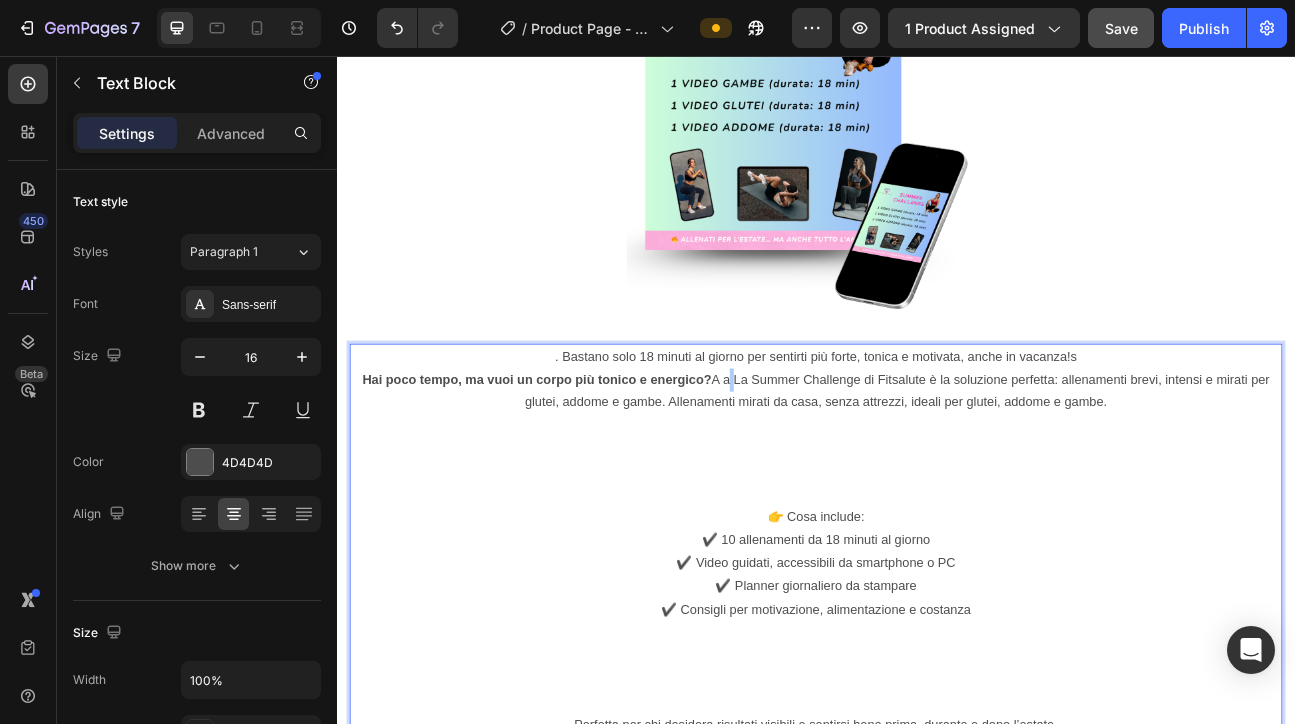 click on "Save" at bounding box center (1121, 28) 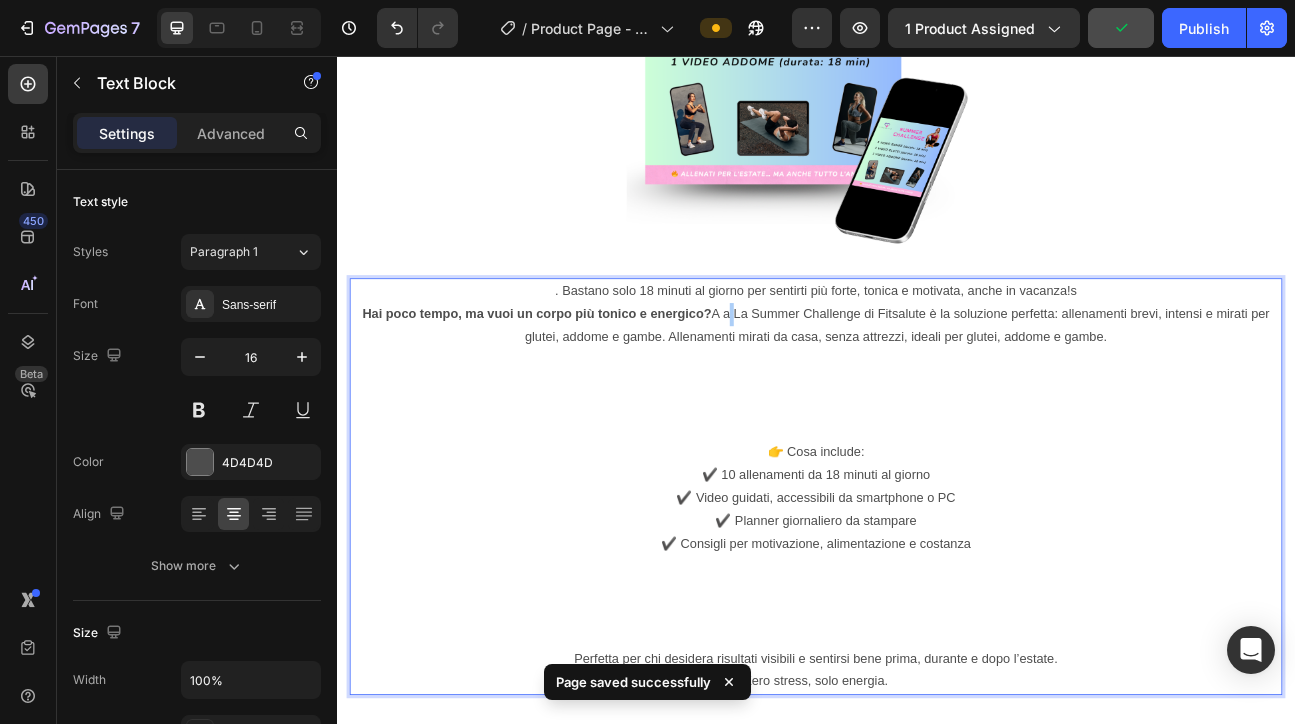 scroll, scrollTop: 10625, scrollLeft: 0, axis: vertical 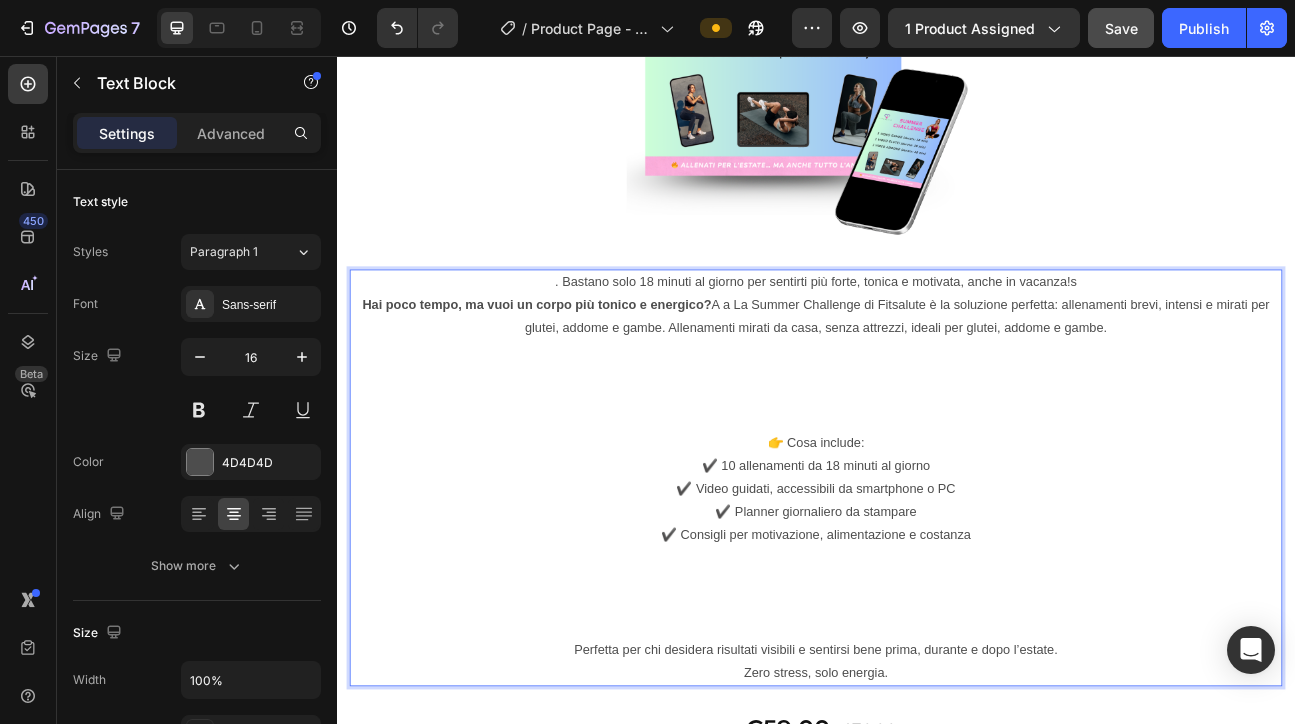 click on "Hai poco tempo, ma vuoi un corpo più tonico e energico? A a La Summer Challenge di Fitsalute è la soluzione perfetta: allenamenti brevi, intensi e mirati per glutei, addome e gambe. Allenamenti mirati da casa, senza attrezzi, ideali per glutei, addome e gambe." at bounding box center (937, 383) 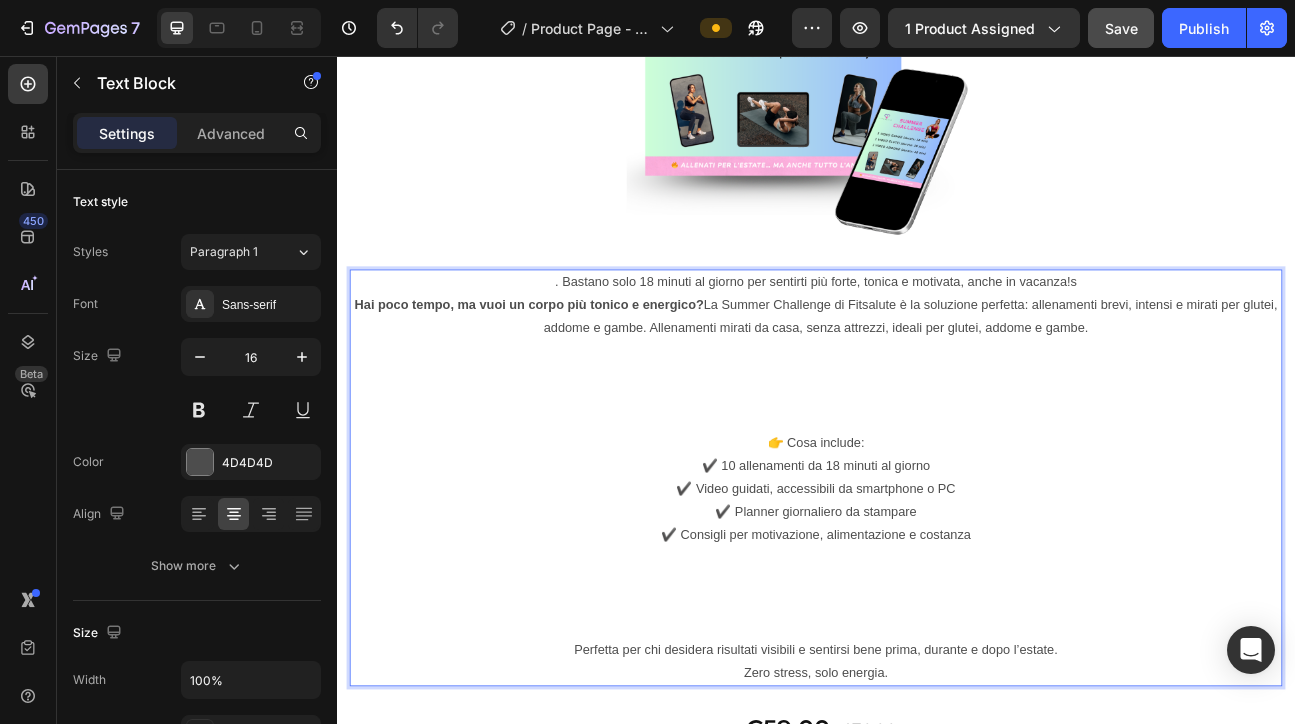 click on "Hai poco tempo, ma vuoi un corpo più tonico e energico?  La Summer Challenge di Fitsalute è la soluzione perfetta: allenamenti brevi, intensi e mirati per glutei, addome e gambe. Allenamenti mirati da casa, senza attrezzi, ideali per glutei, addome e gambe." at bounding box center [937, 383] 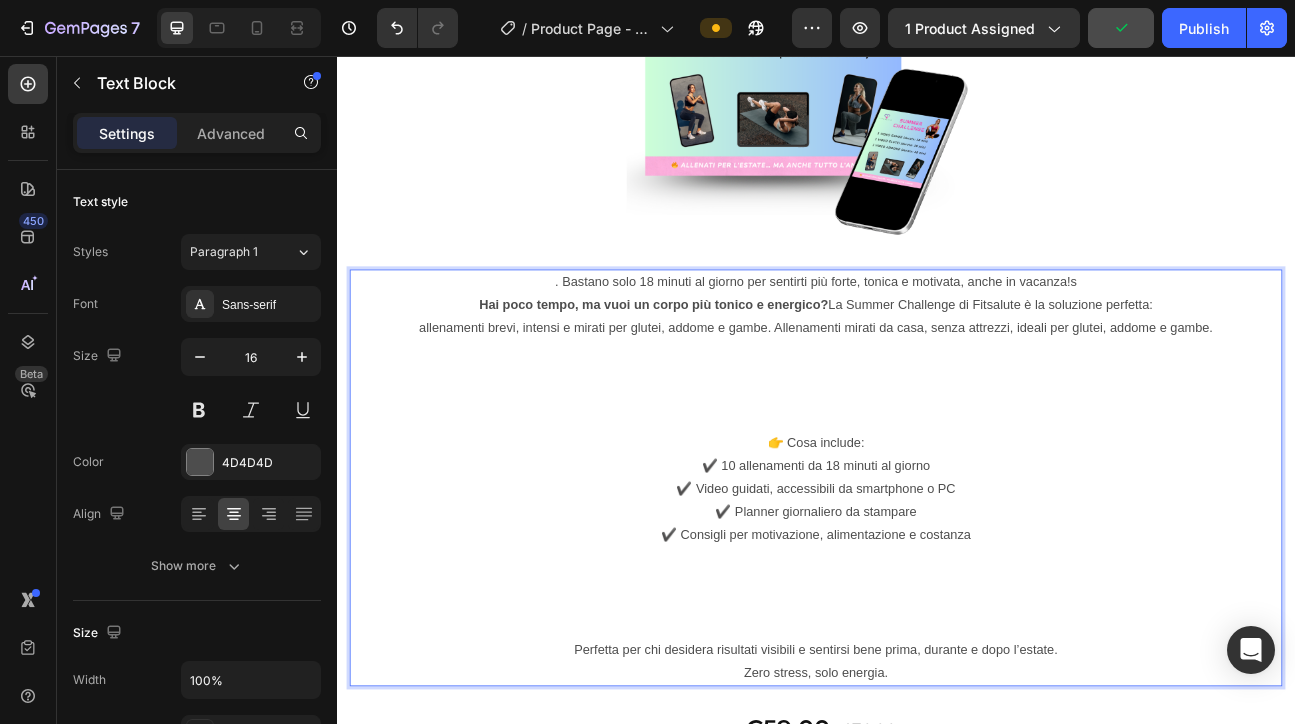 click on "allenamenti brevi, intensi e mirati per glutei, addome e gambe. Allenamenti mirati da casa, senza attrezzi, ideali per glutei, addome e gambe." at bounding box center (937, 396) 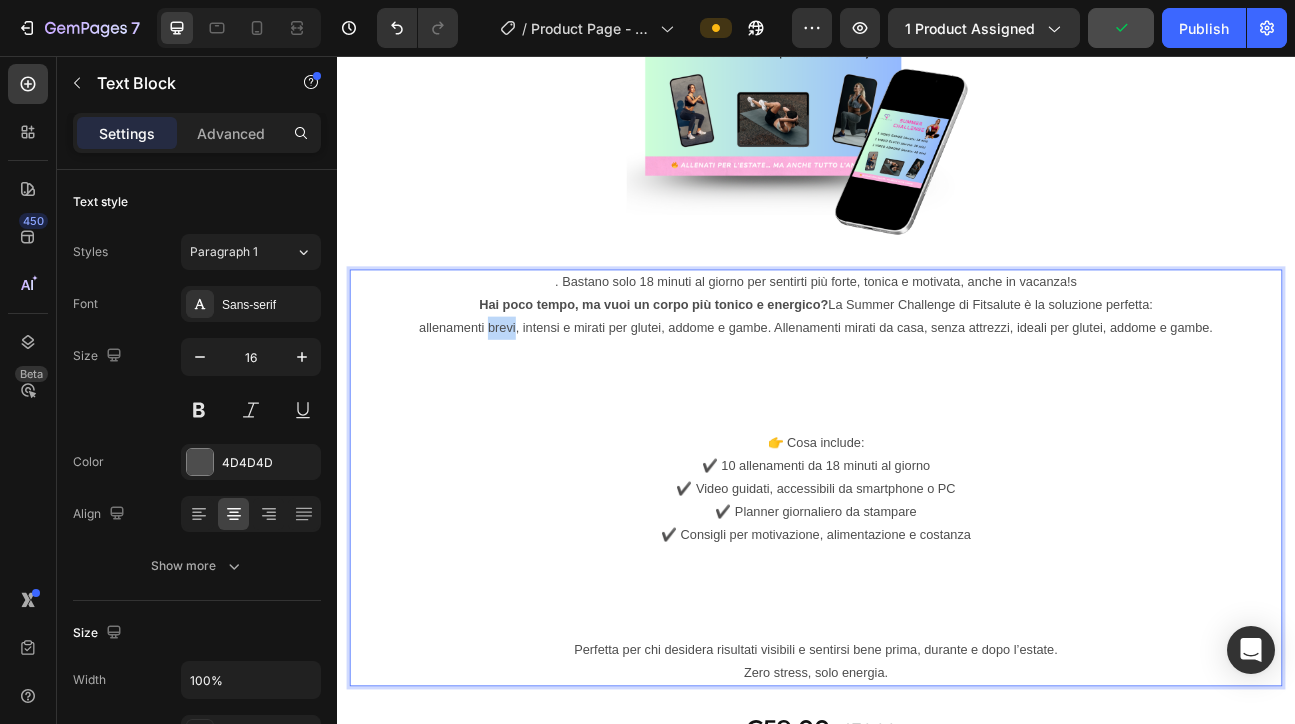 click on "allenamenti brevi, intensi e mirati per glutei, addome e gambe. Allenamenti mirati da casa, senza attrezzi, ideali per glutei, addome e gambe." at bounding box center (937, 396) 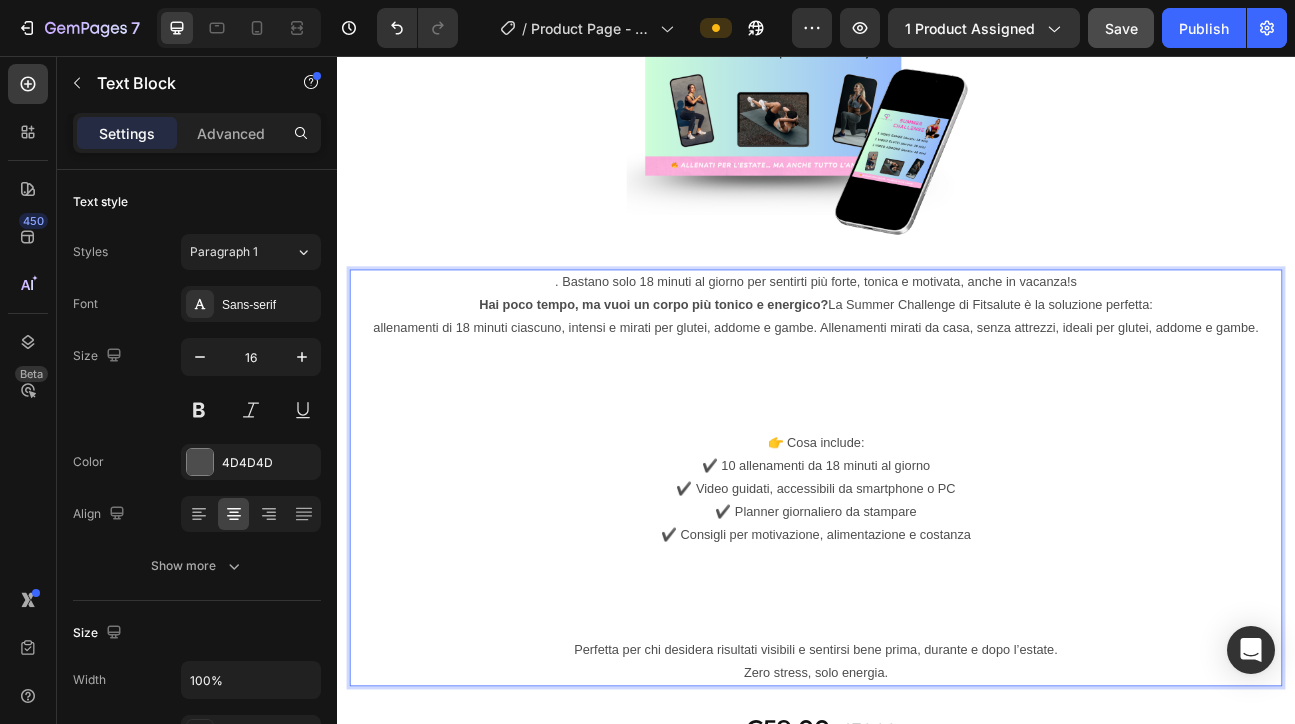 click on "allenamenti di 18 minuti ciascuno, intensi e mirati per glutei, addome e gambe. Allenamenti mirati da casa, senza attrezzi, ideali per glutei, addome e gambe." at bounding box center (937, 396) 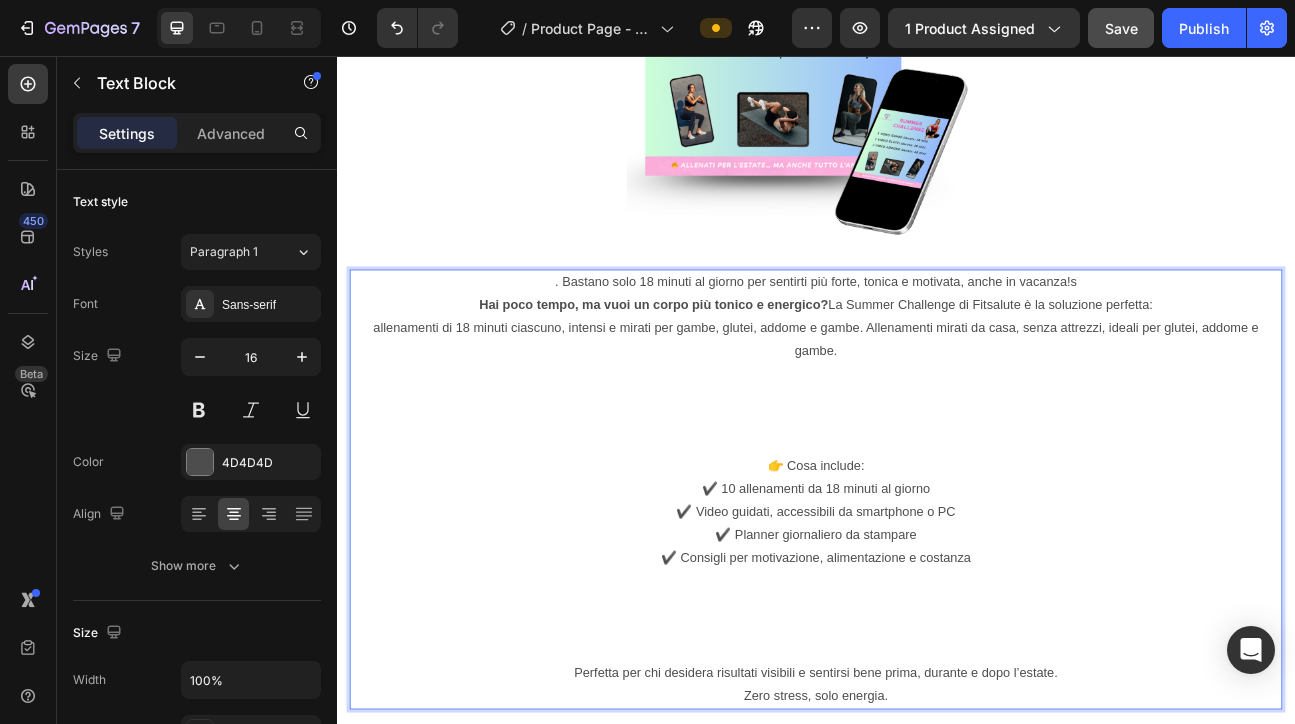click on "allenamenti di 18 minuti ciascuno, intensi e mirati per gambe, glutei, addome e gambe. Allenamenti mirati da casa, senza attrezzi, ideali per glutei, addome e gambe." at bounding box center (937, 411) 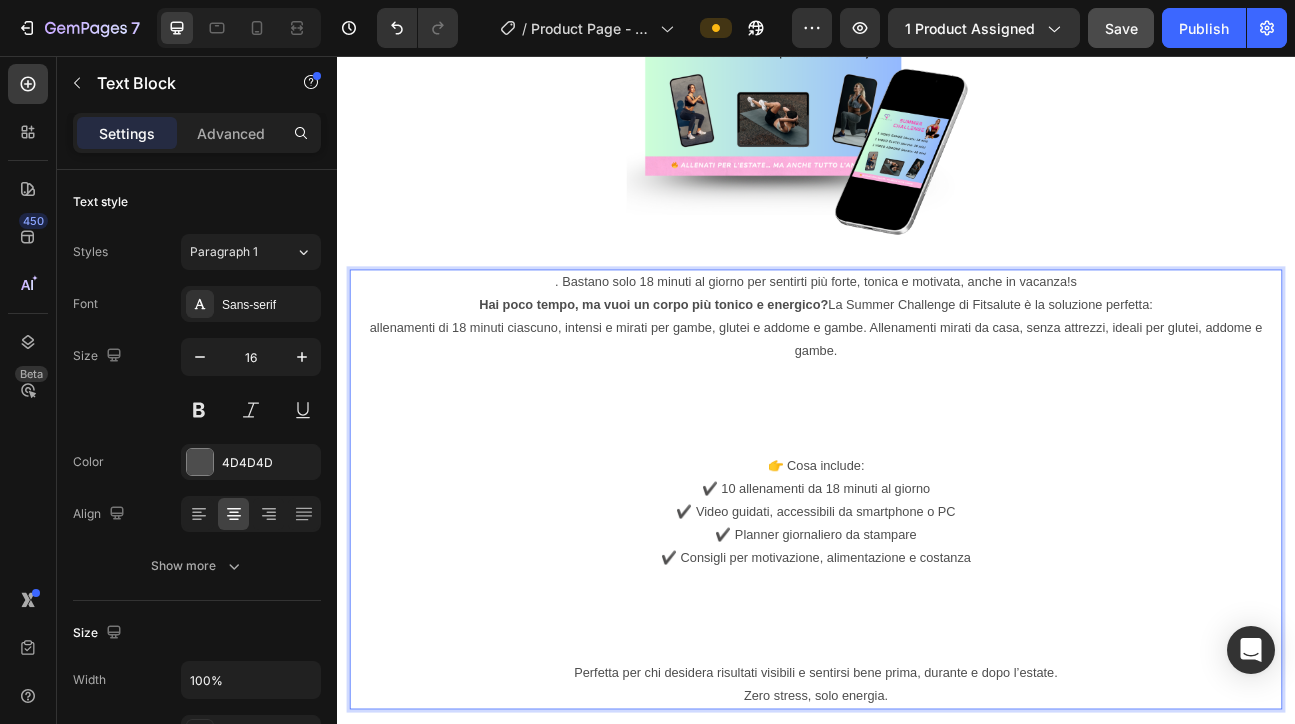 click on "allenamenti di 18 minuti ciascuno, intensi e mirati per gambe, glutei e addome e gambe. Allenamenti mirati da casa, senza attrezzi, ideali per glutei, addome e gambe." at bounding box center (937, 411) 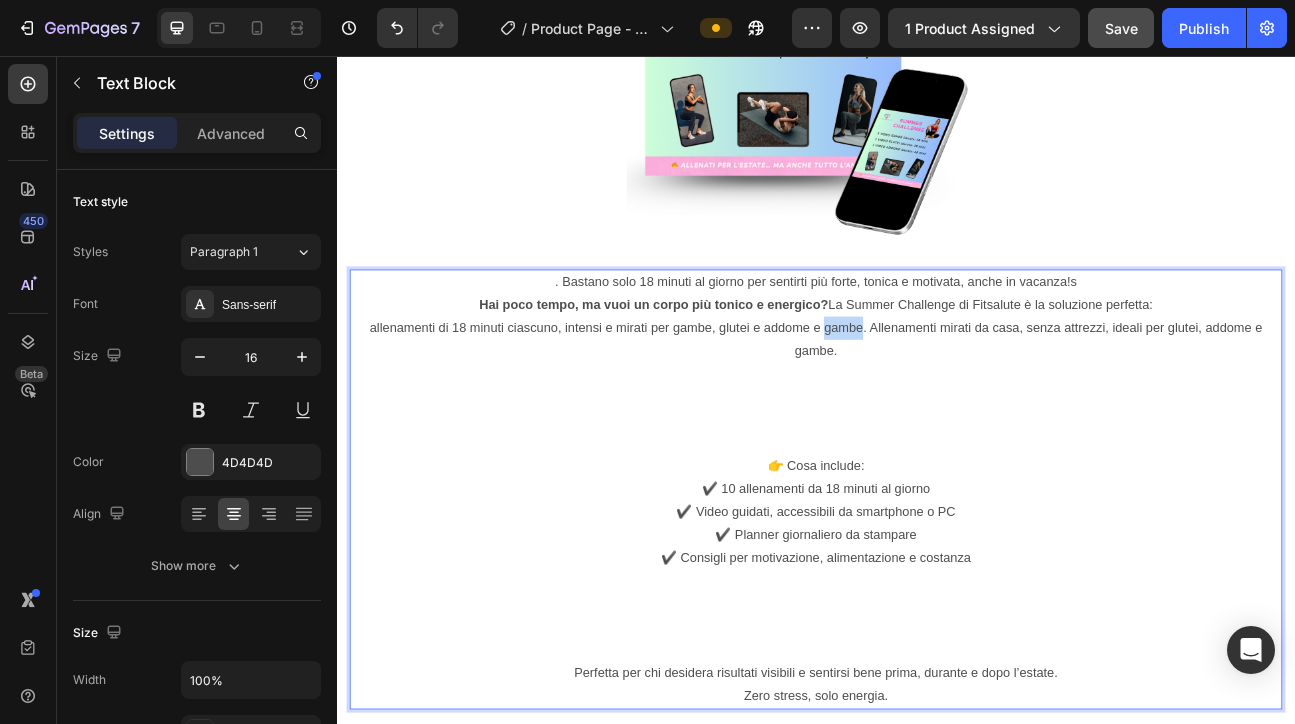 click on "allenamenti di 18 minuti ciascuno, intensi e mirati per gambe, glutei e addome e gambe. Allenamenti mirati da casa, senza attrezzi, ideali per glutei, addome e gambe." at bounding box center [937, 411] 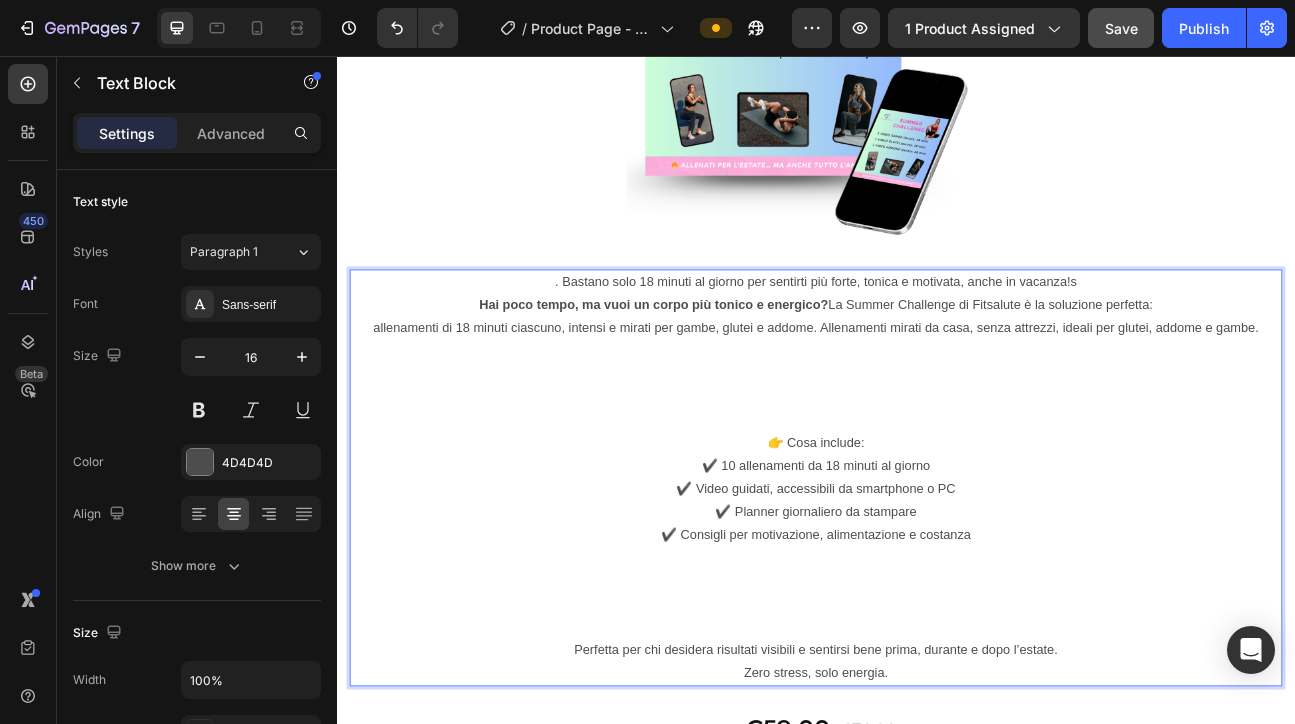 click on "allenamenti di 18 minuti ciascuno, intensi e mirati per gambe, glutei e addome. Allenamenti mirati da casa, senza attrezzi, ideali per glutei, addome e gambe." at bounding box center (937, 396) 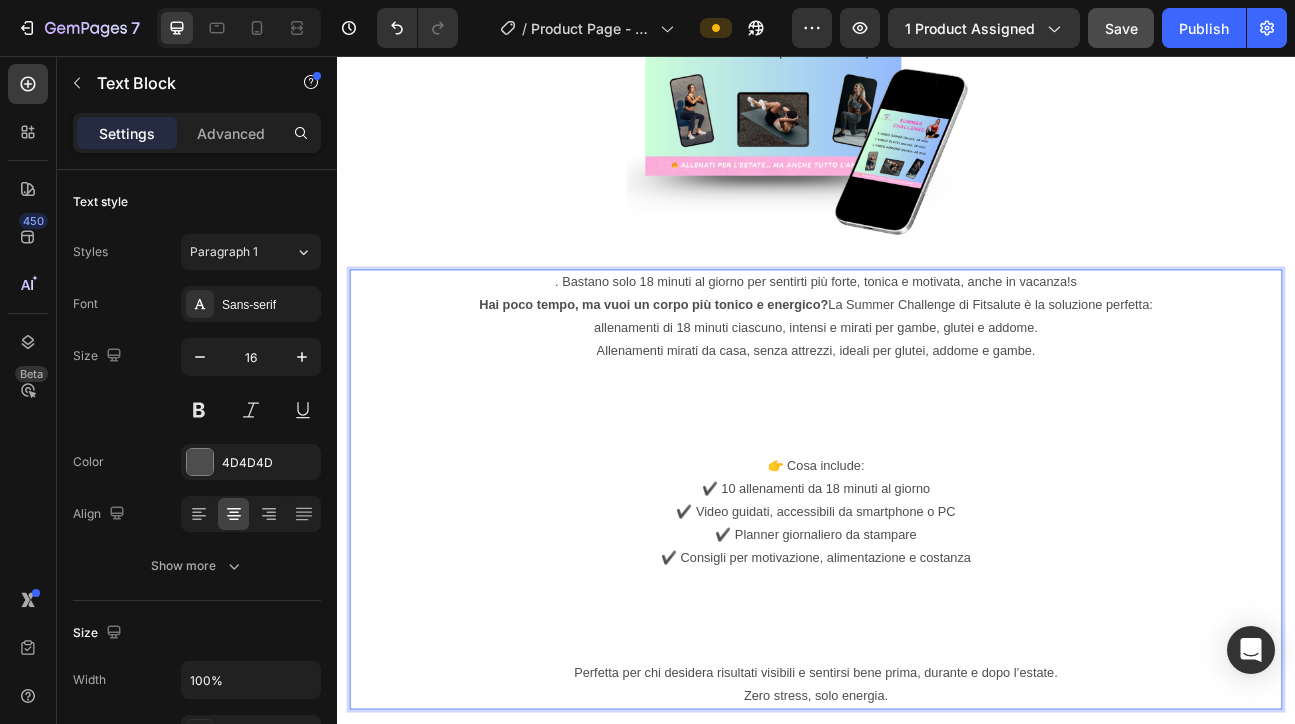 click on ". Bastano solo 18 minuti al giorno per sentirti più forte, tonica e motivata, anche in vacanza!s" at bounding box center [937, 339] 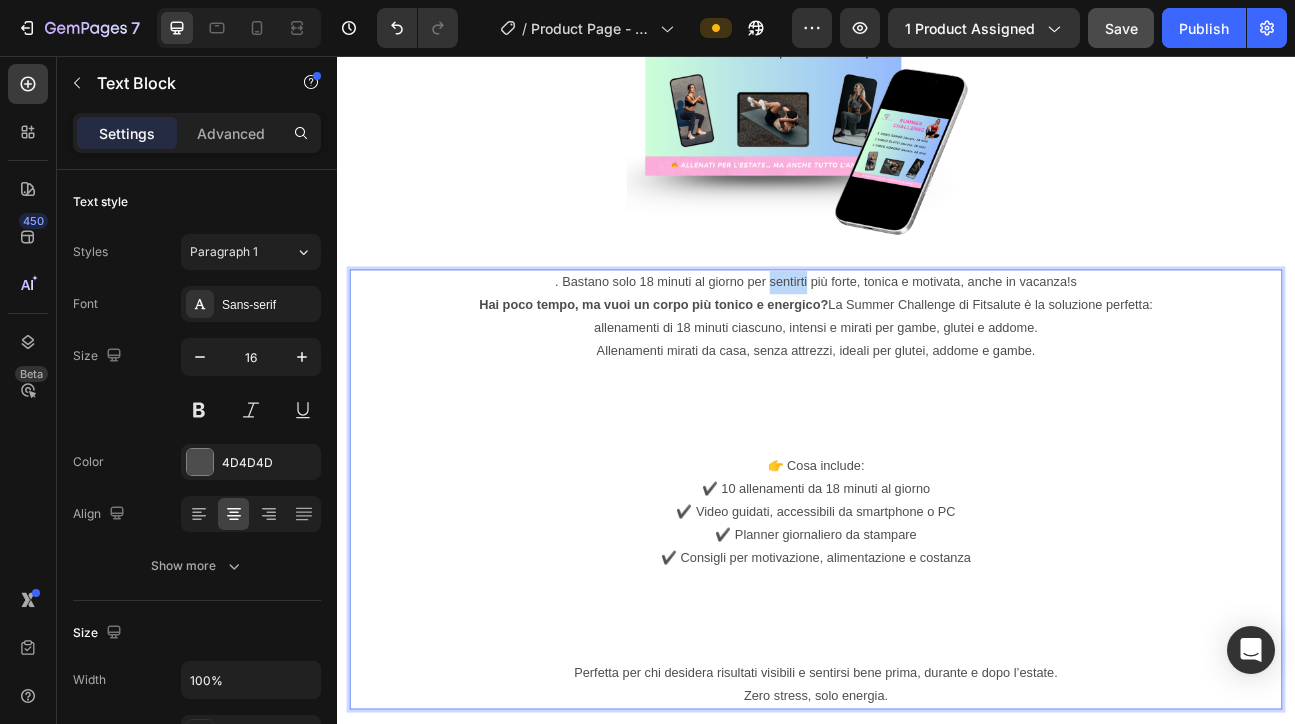 click on ". Bastano solo 18 minuti al giorno per sentirti più forte, tonica e motivata, anche in vacanza!s" at bounding box center [937, 339] 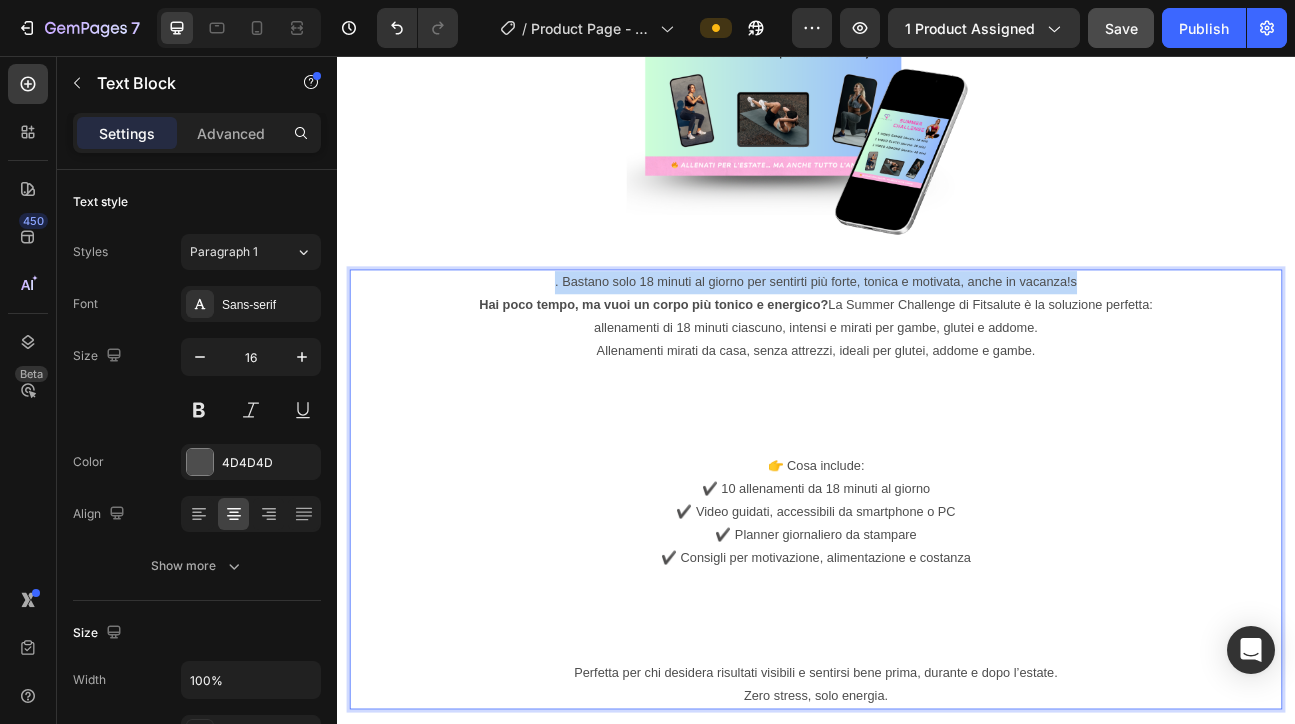 click on ". Bastano solo 18 minuti al giorno per sentirti più forte, tonica e motivata, anche in vacanza!s" at bounding box center (937, 339) 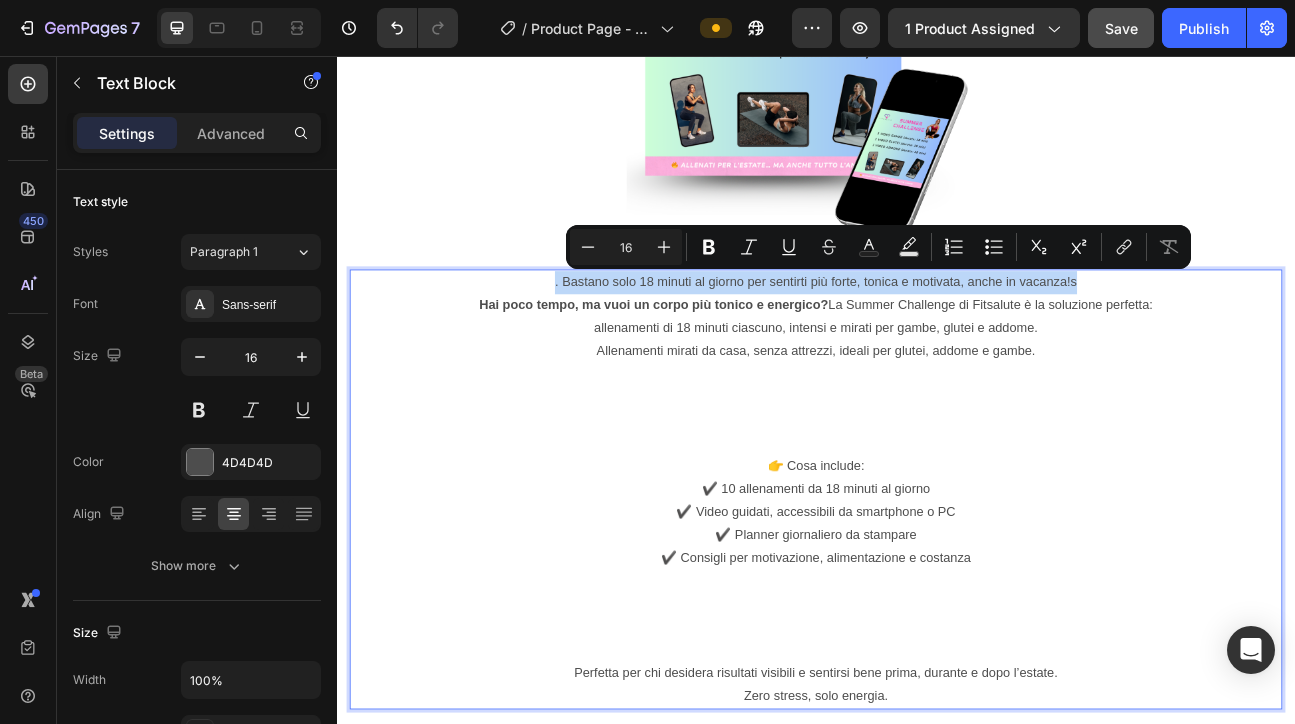 copy on ". Bastano solo 18 minuti al giorno per sentirti più forte, tonica e motivata, anche in vacanza!s" 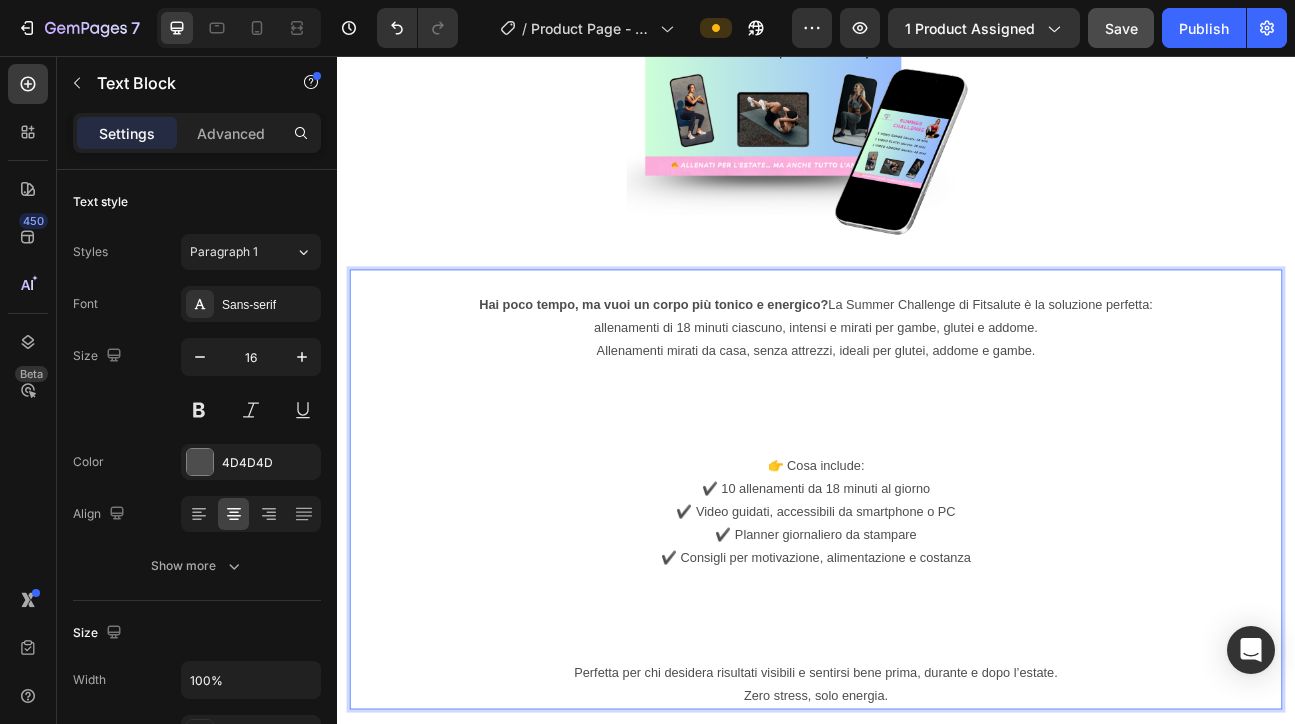 click on "Hai poco tempo, ma vuoi un corpo più tonico e energico?  La Summer Challenge di Fitsalute è la soluzione perfetta:" at bounding box center [937, 368] 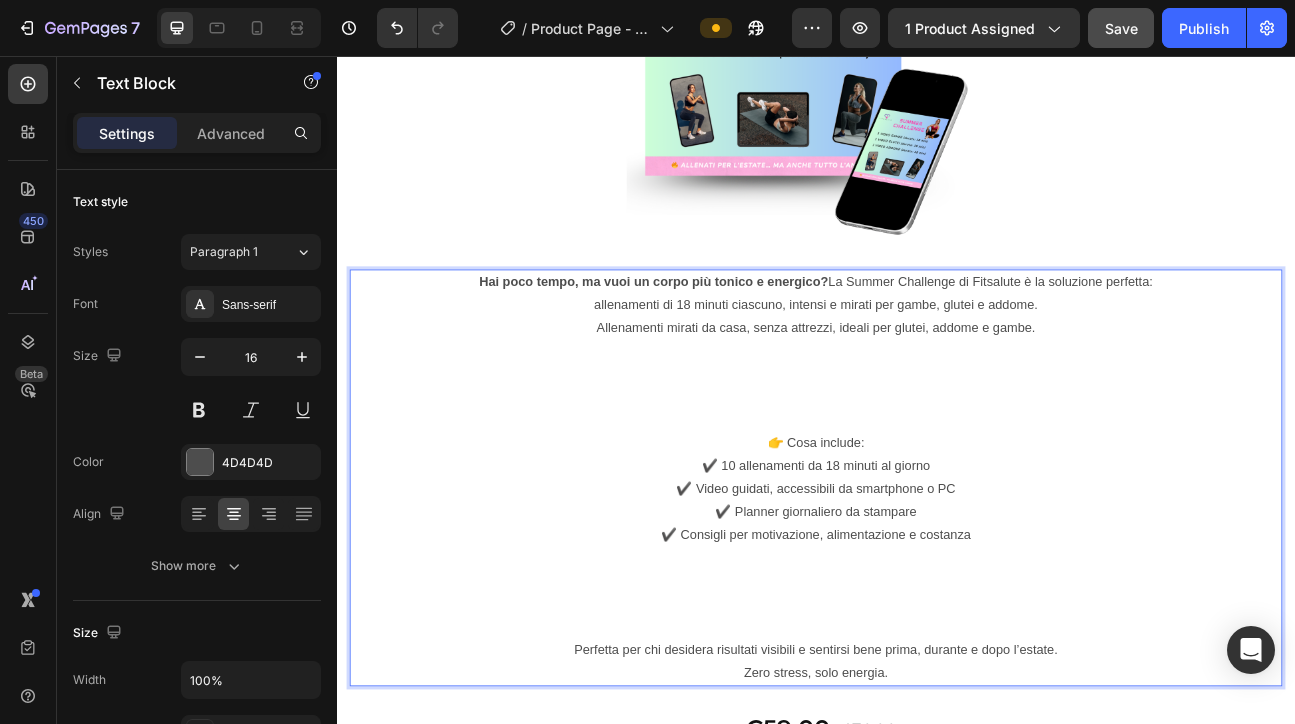 click on "Allenamenti mirati da casa, senza attrezzi, ideali per glutei, addome e gambe." at bounding box center (937, 396) 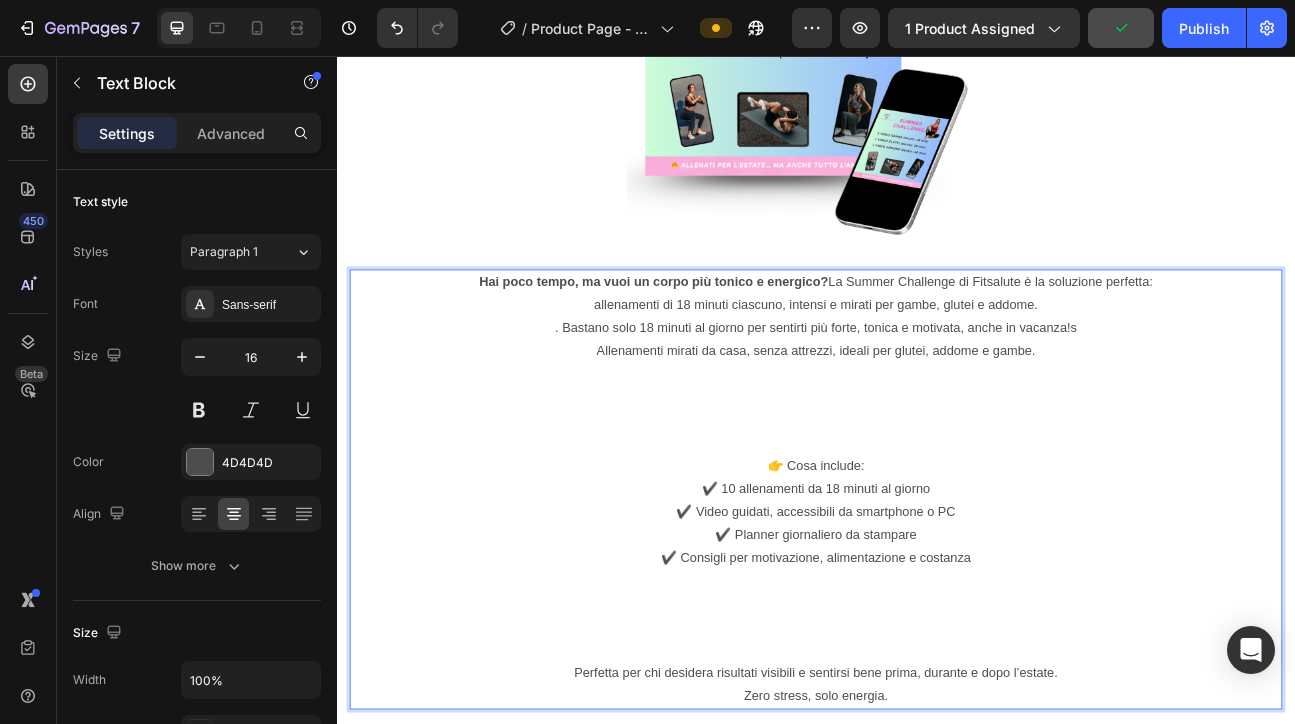 click on ". Bastano solo 18 minuti al giorno per sentirti più forte, tonica e motivata, anche in vacanza!s" at bounding box center [937, 396] 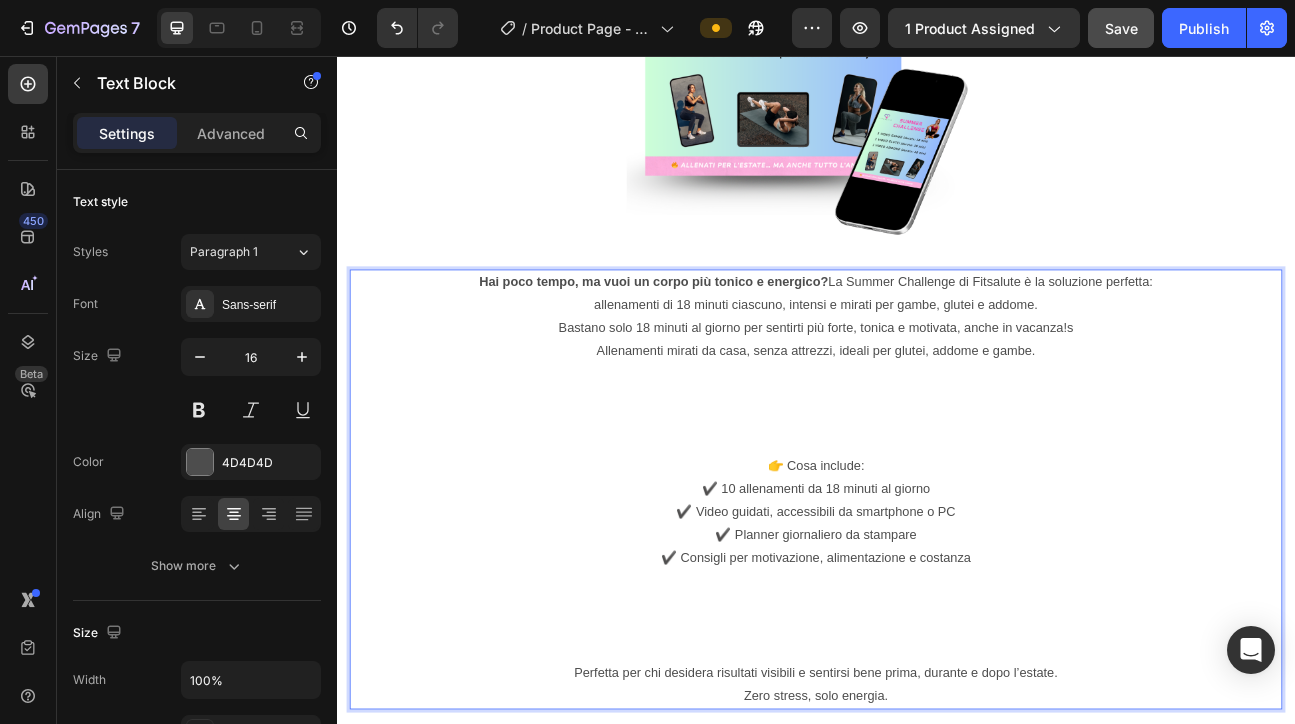 click on "Bastano solo 18 minuti al giorno per sentirti più forte, tonica e motivata, anche in vacanza!s" at bounding box center (937, 396) 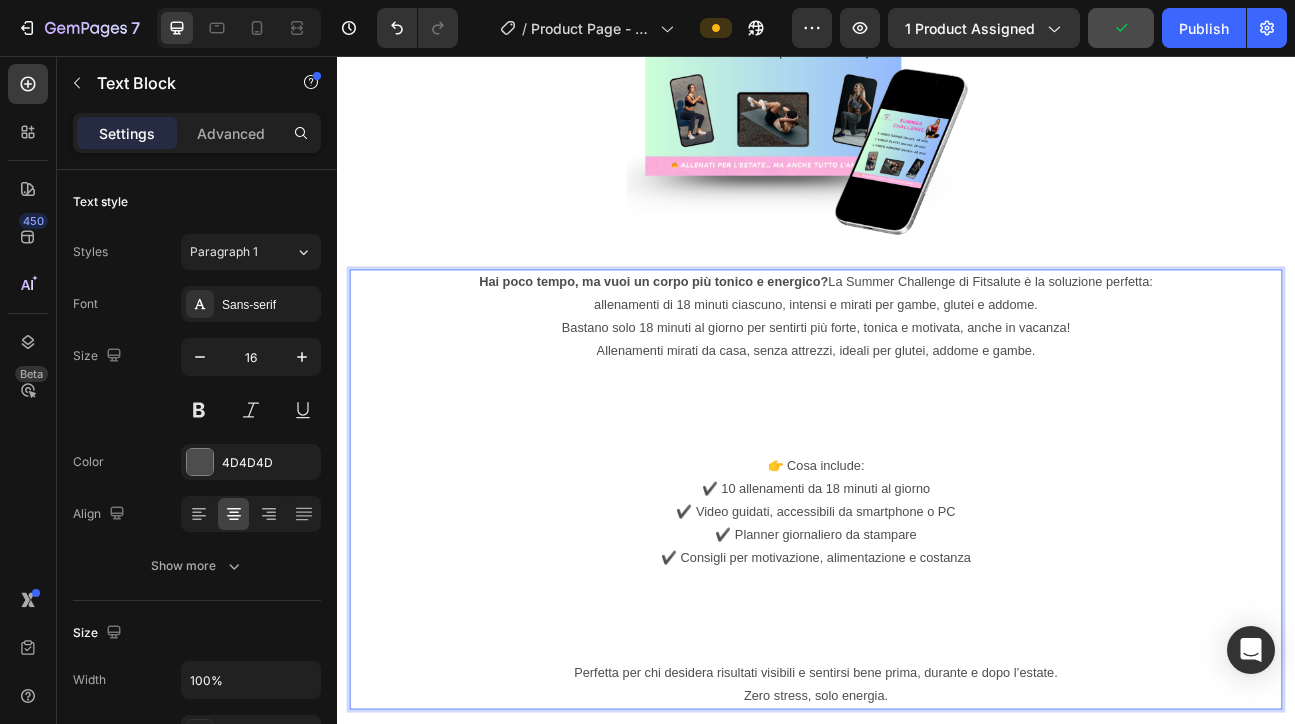 click on "allenamenti di 18 minuti ciascuno, intensi e mirati per gambe, glutei e addome." at bounding box center (937, 368) 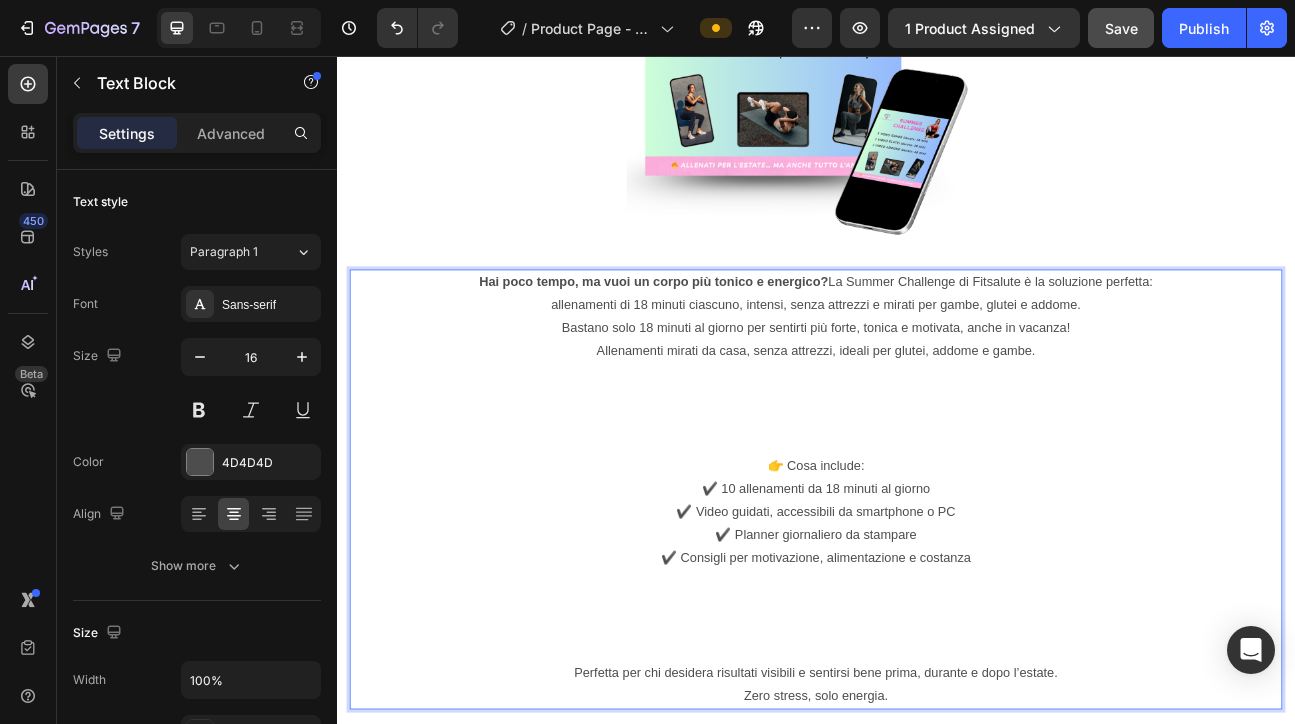 click on "Allenamenti mirati da casa, senza attrezzi, ideali per glutei, addome e gambe." at bounding box center (937, 425) 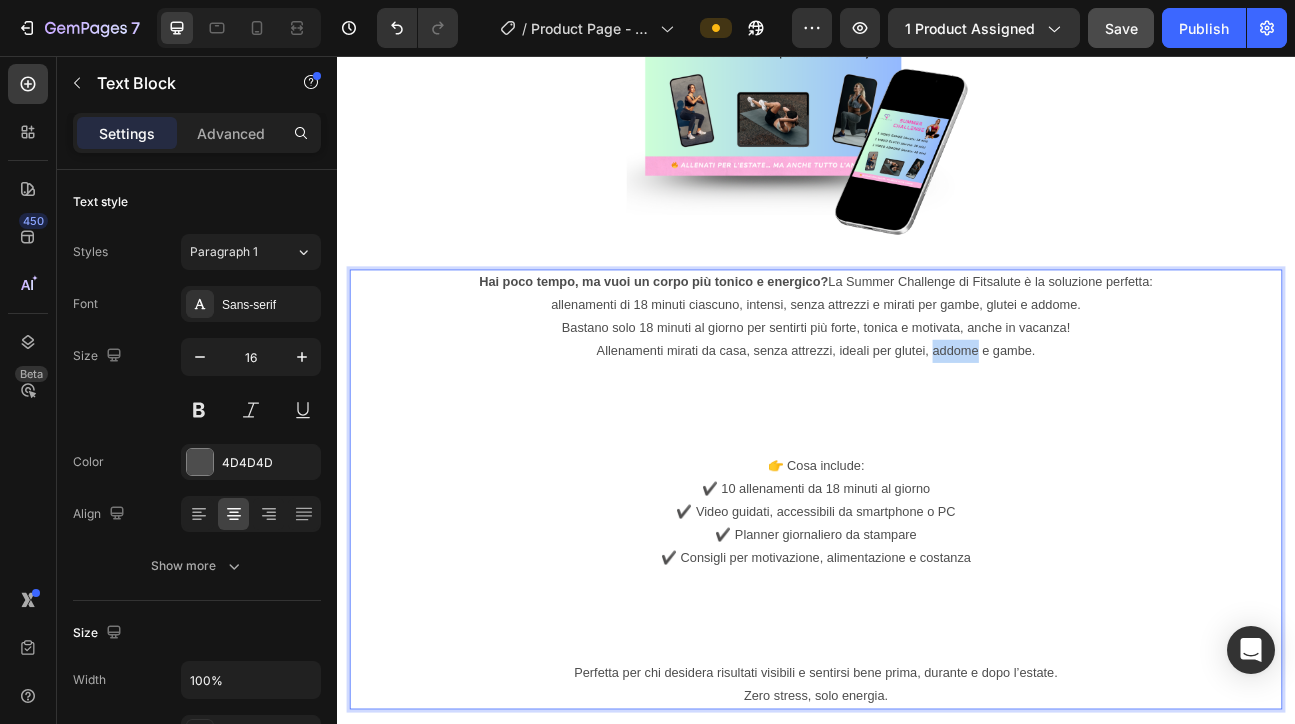 click on "Allenamenti mirati da casa, senza attrezzi, ideali per glutei, addome e gambe." at bounding box center [937, 425] 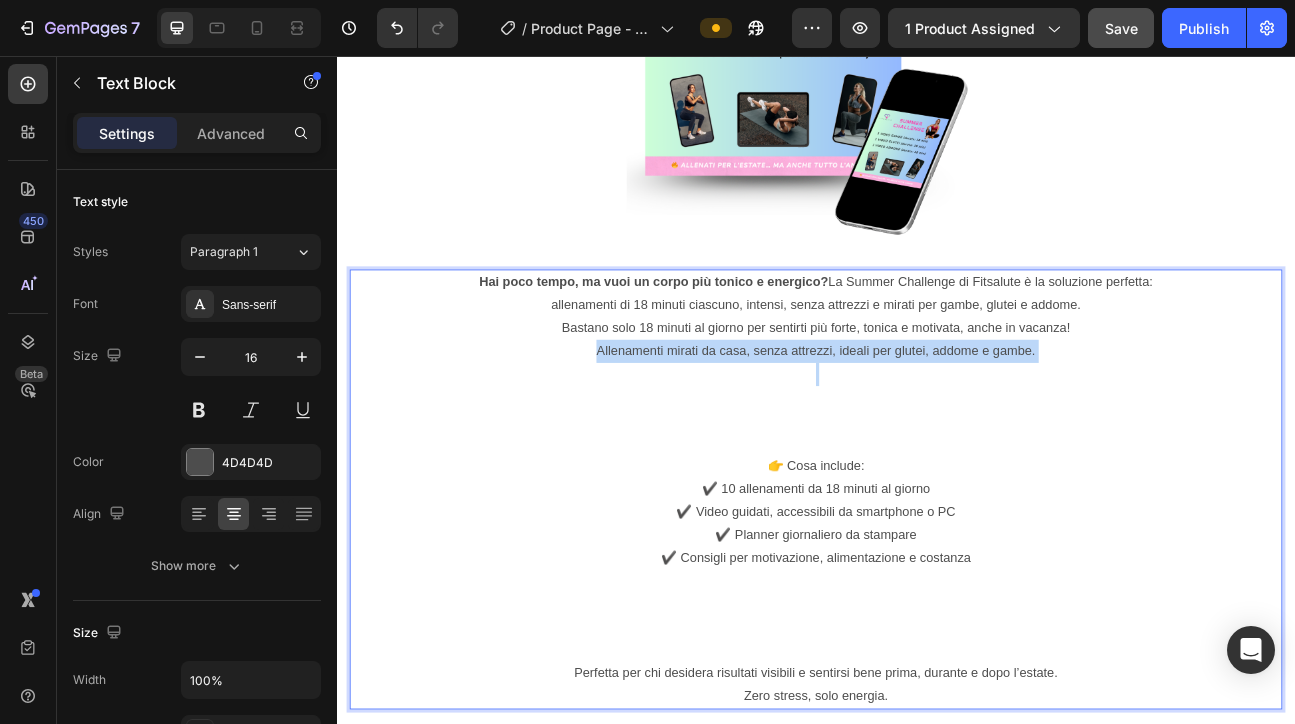 click on "Allenamenti mirati da casa, senza attrezzi, ideali per glutei, addome e gambe." at bounding box center (937, 425) 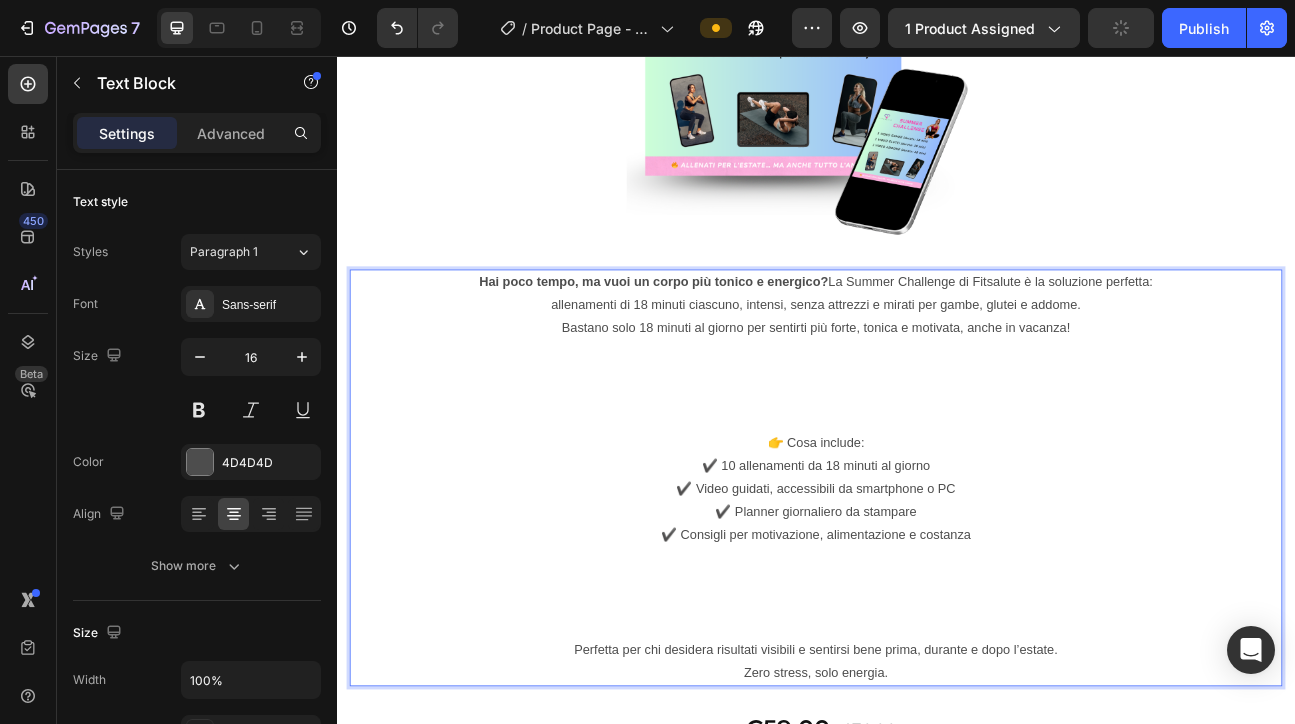 click at bounding box center (937, 468) 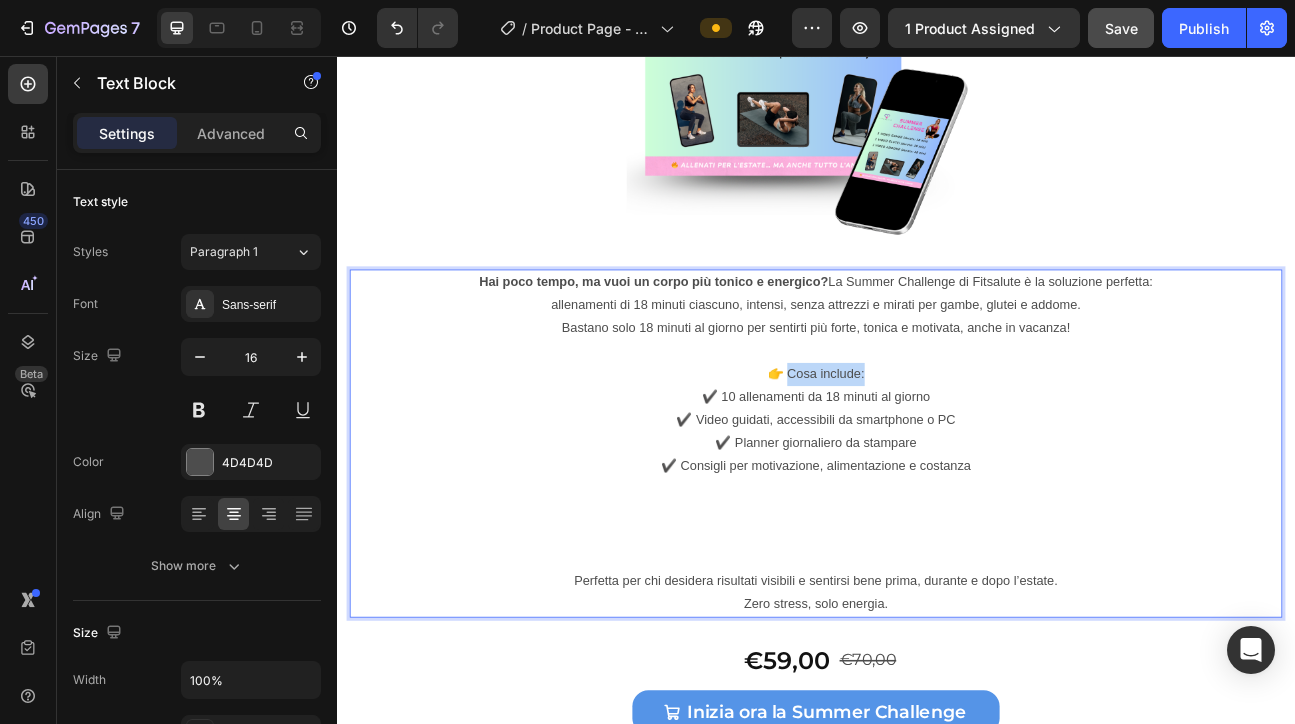drag, startPoint x: 901, startPoint y: 452, endPoint x: 1001, endPoint y: 459, distance: 100.2447 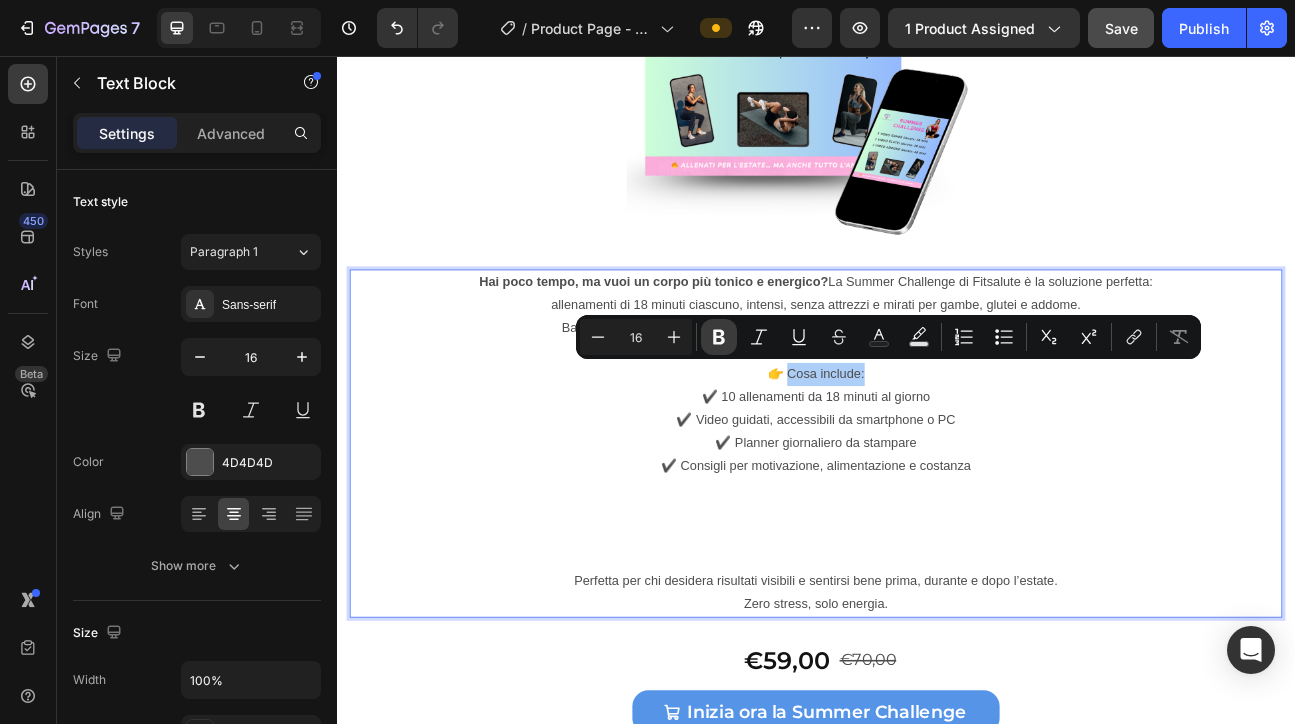 click 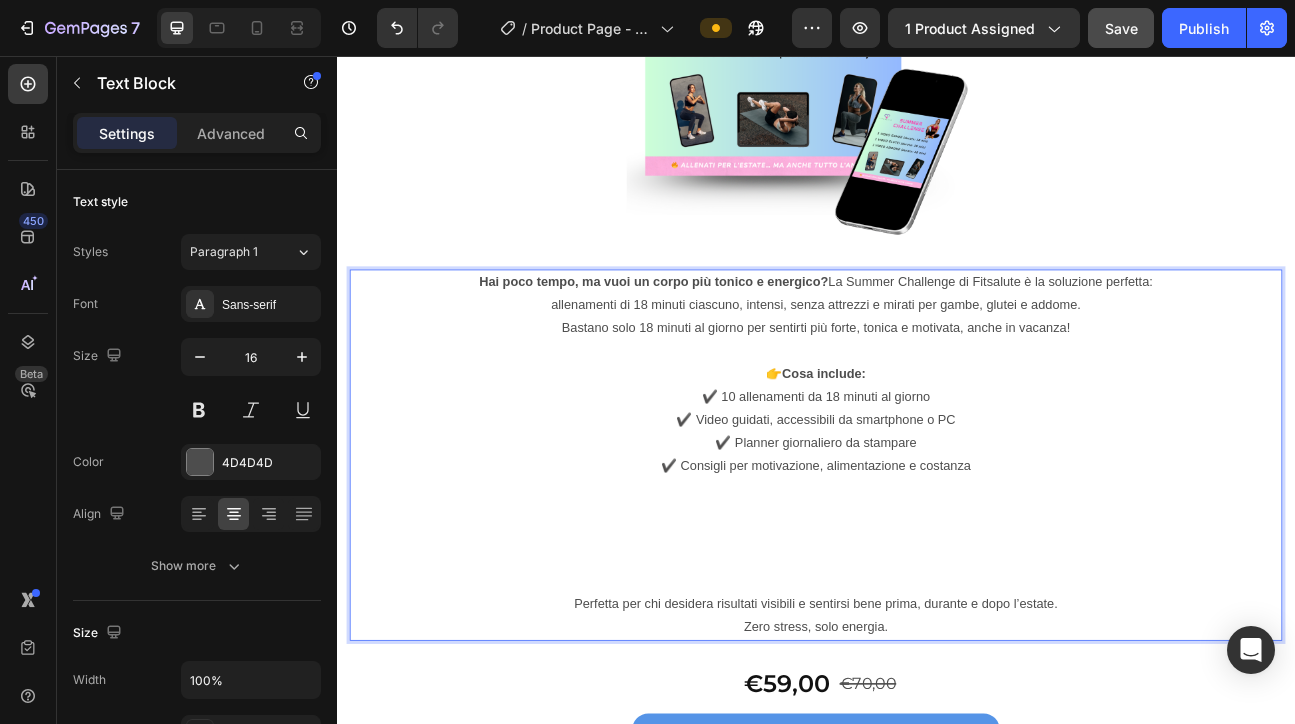 click on "✔️ 10 allenamenti da 18 minuti al giorno" at bounding box center (937, 483) 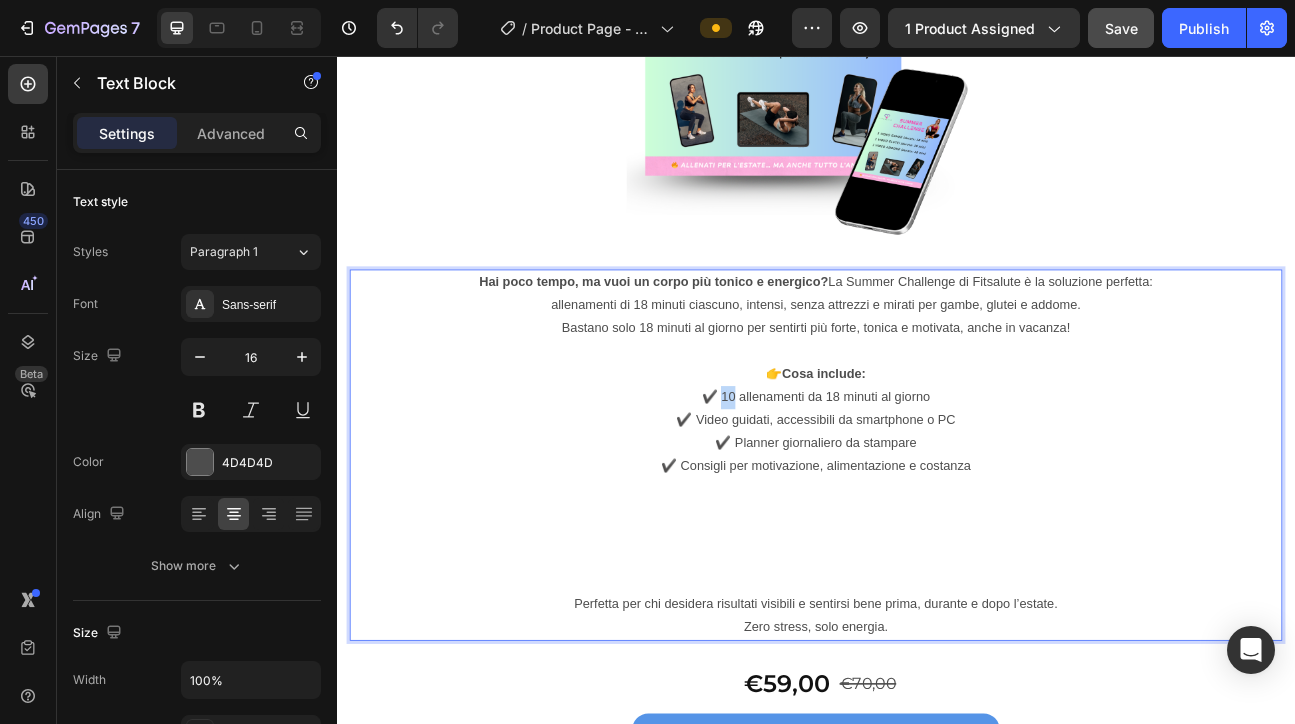 click on "✔️ 10 allenamenti da 18 minuti al giorno" at bounding box center (937, 483) 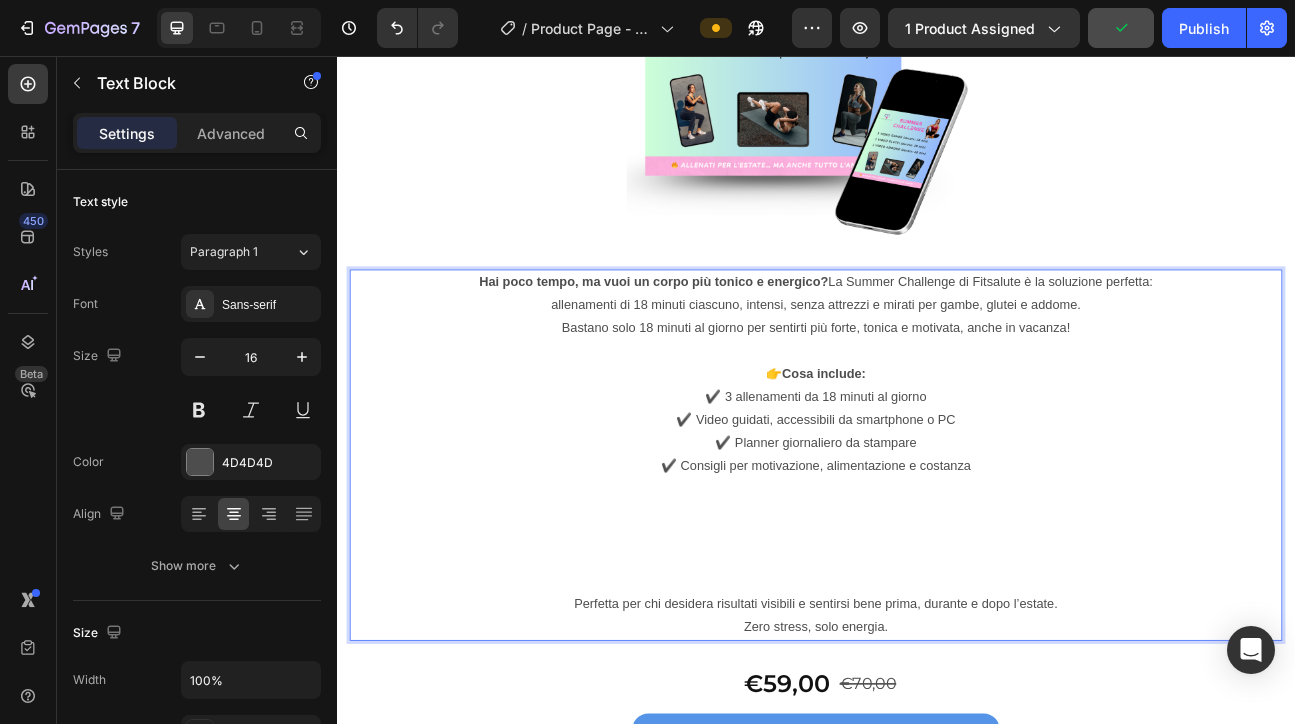 click on "✔️ 3 allenamenti da 18 minuti al giorno" at bounding box center (937, 483) 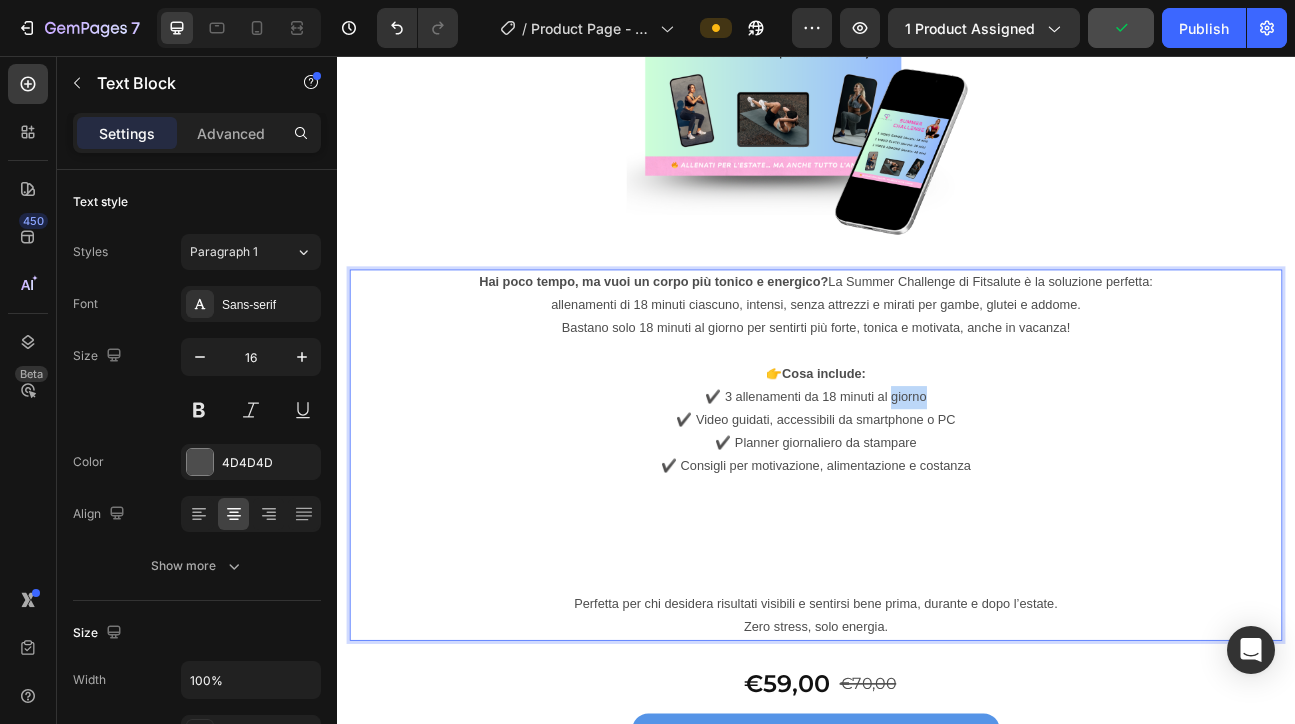 click on "✔️ 3 allenamenti da 18 minuti al giorno" at bounding box center (937, 483) 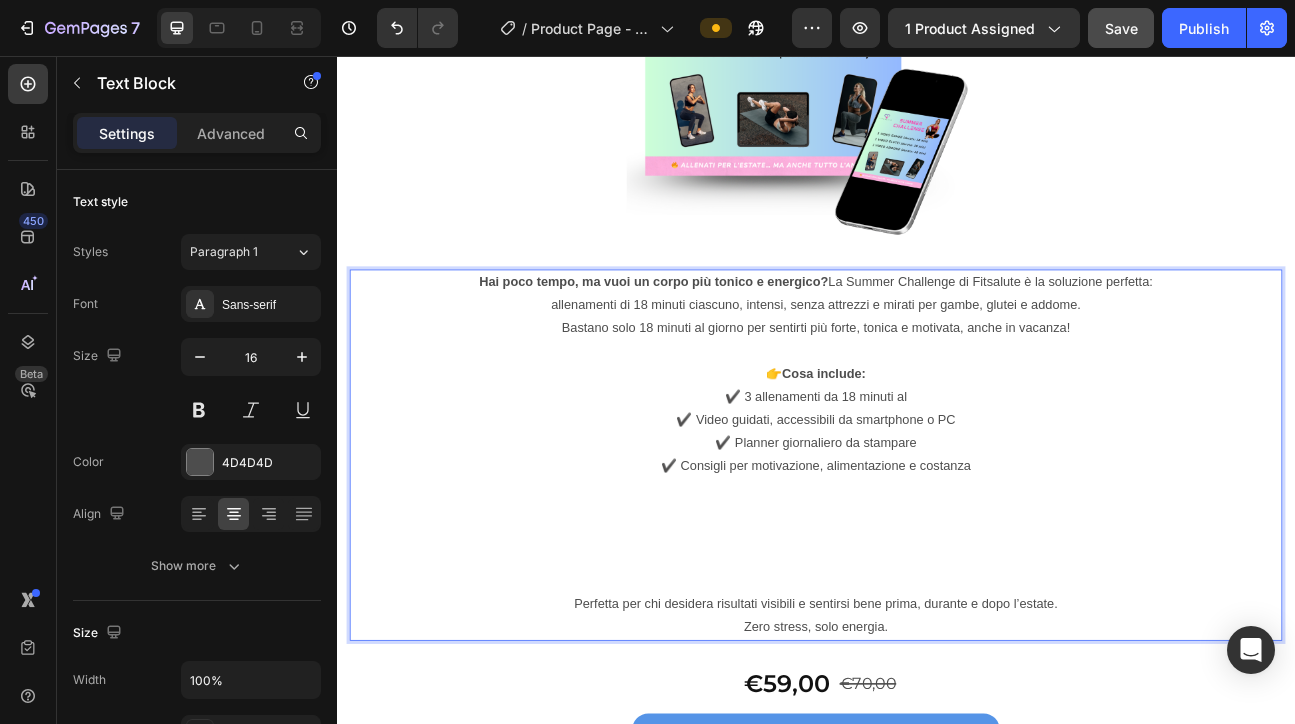 click on "👉  Cosa include:" at bounding box center [937, 454] 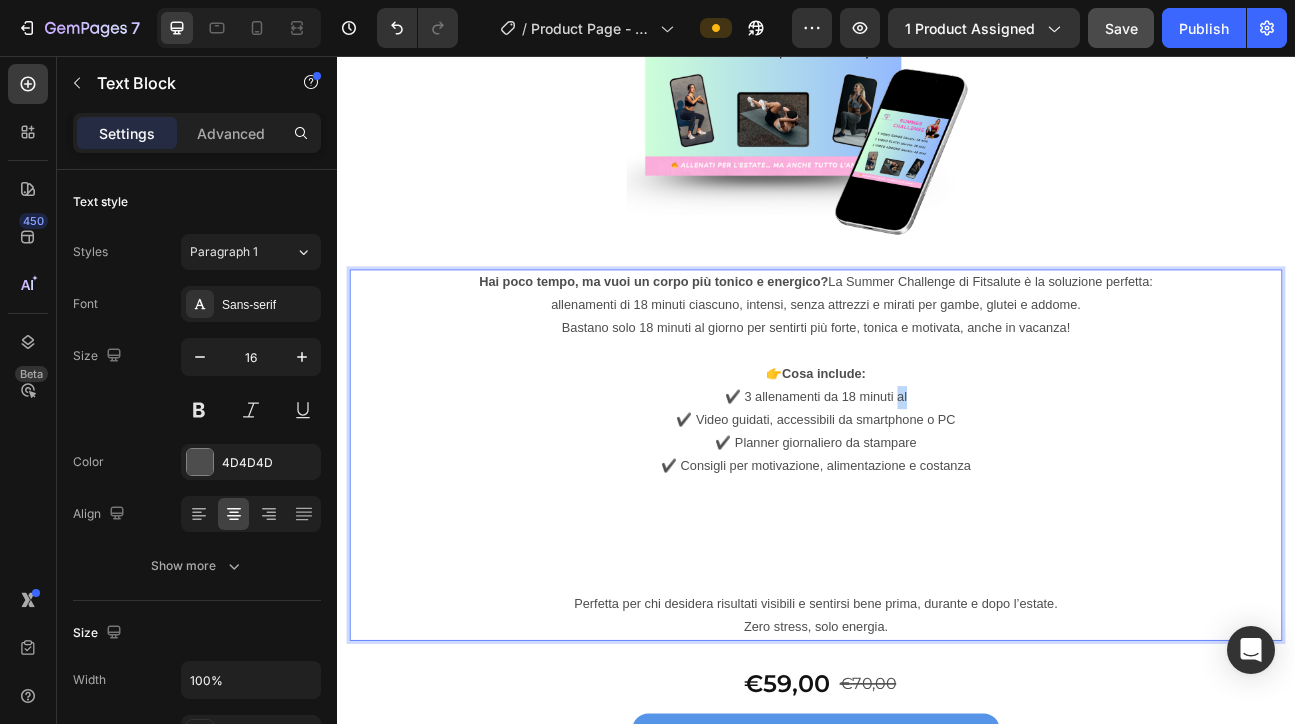 click on "✔️ 3 allenamenti da 18 minuti al" at bounding box center (937, 483) 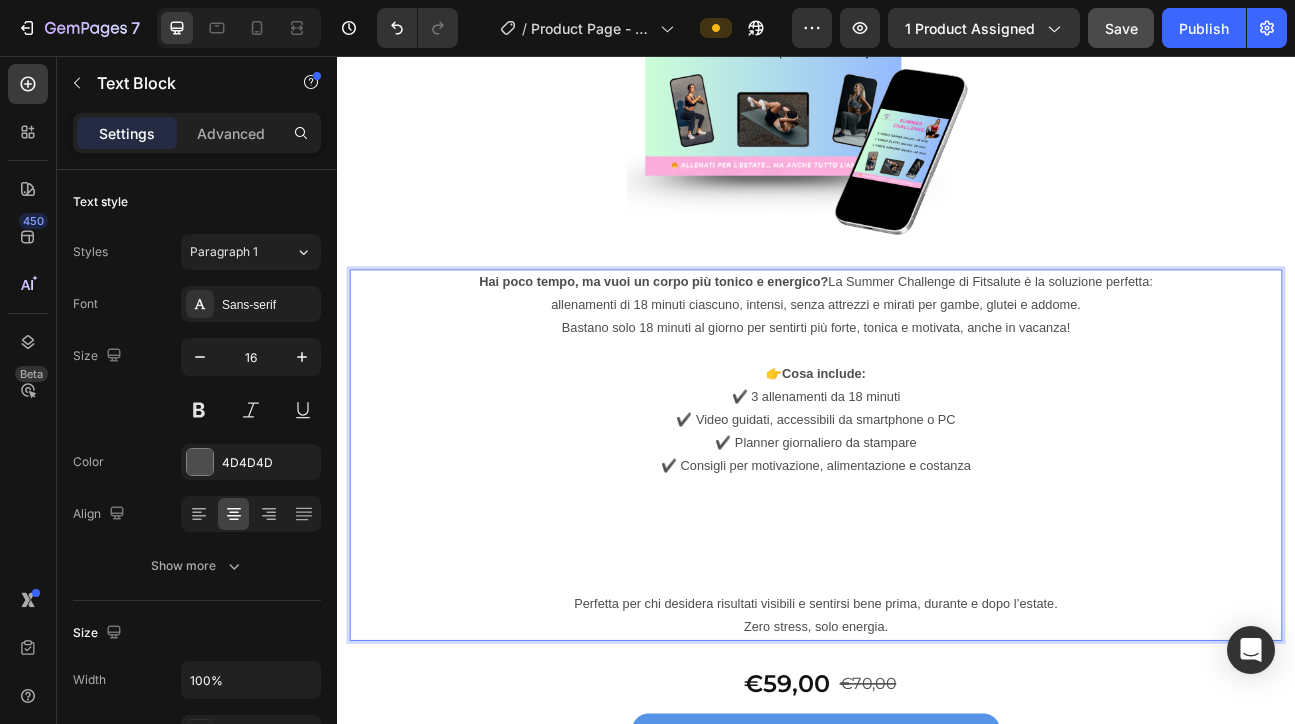 click on "✔️ 3 allenamenti da 18 minuti" at bounding box center (937, 483) 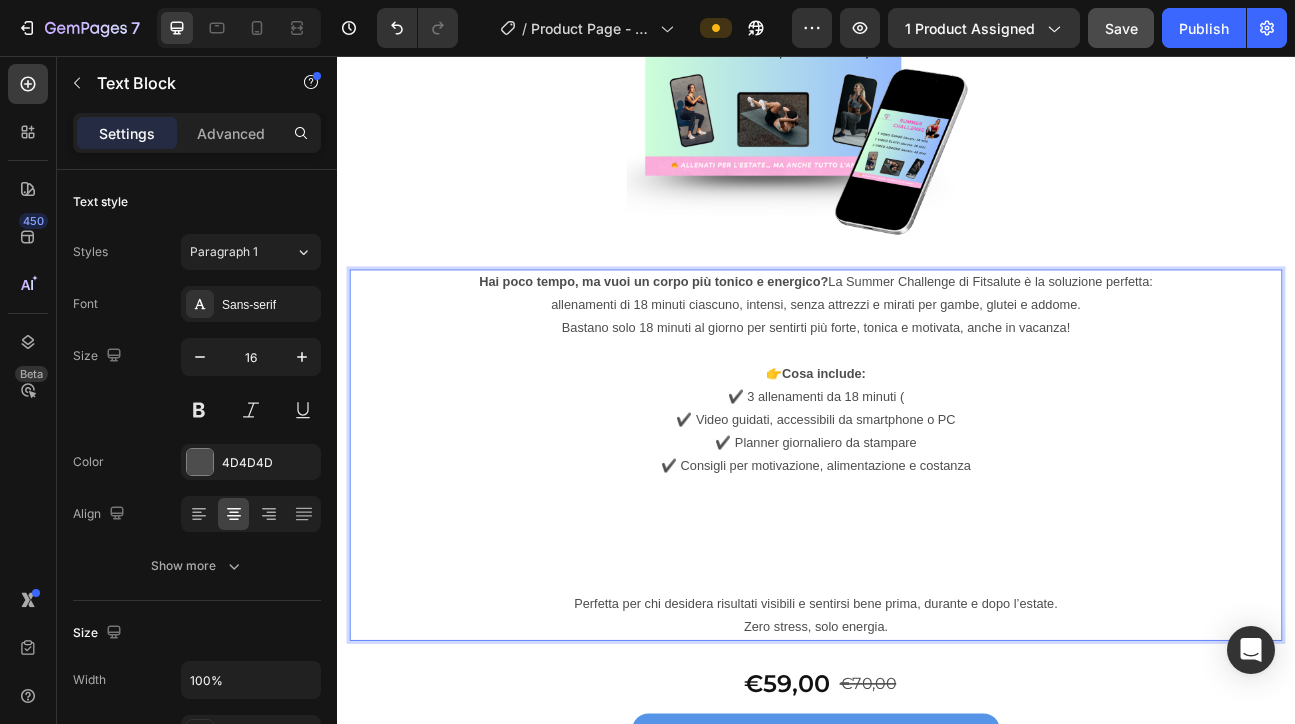 click on "✔️ 3 allenamenti da 18 minuti (" at bounding box center (937, 483) 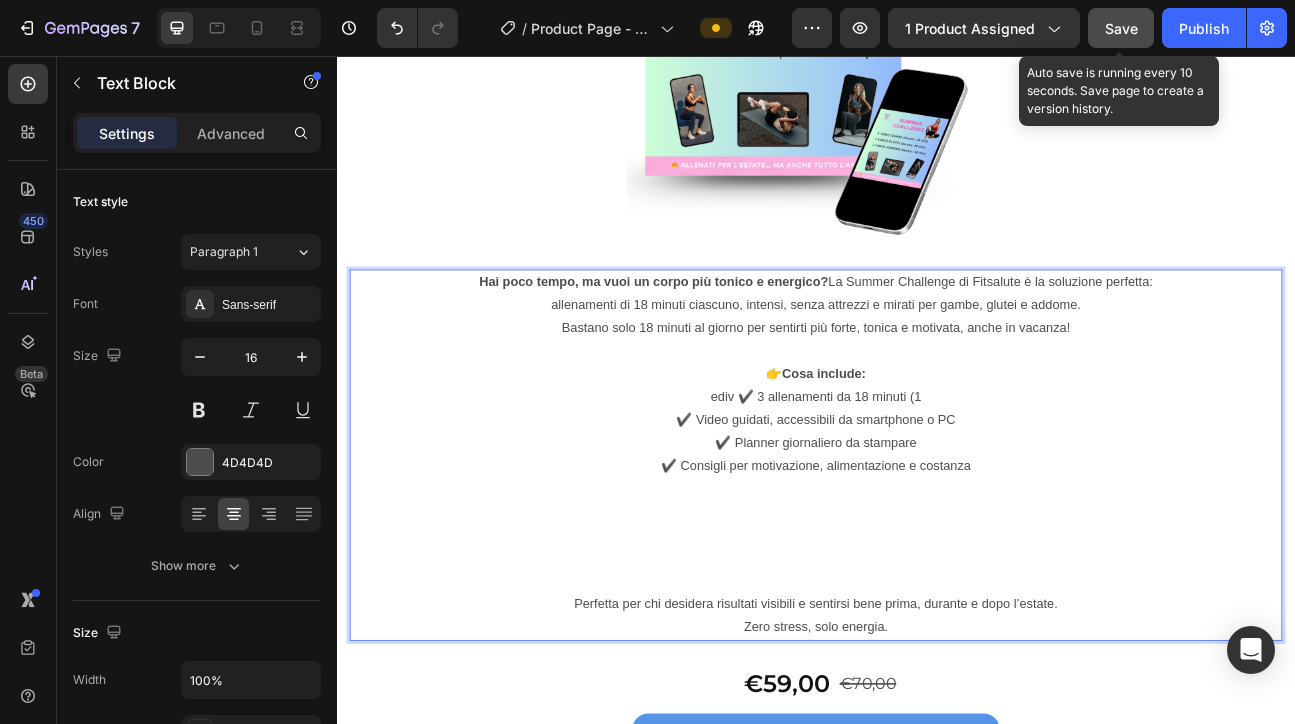 click on "Save" 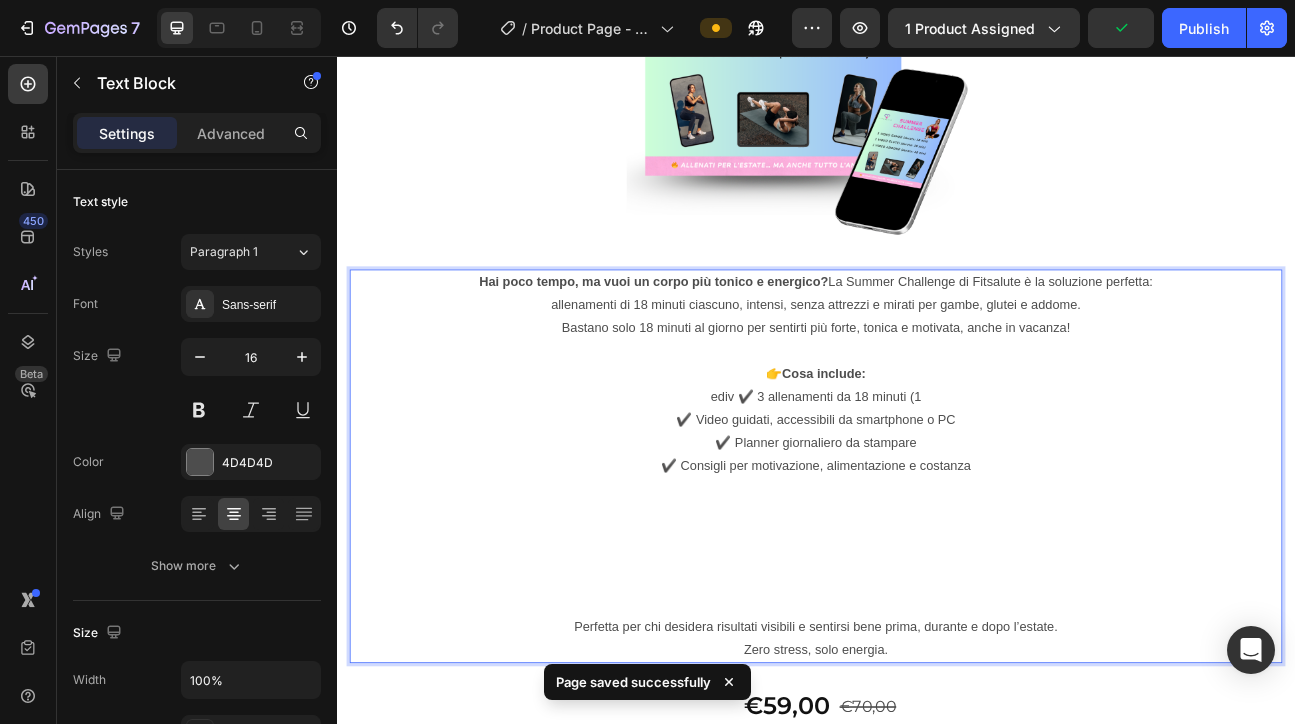 click on "ediv ✔️ 3 allenamenti da 18 minuti (1" at bounding box center (937, 483) 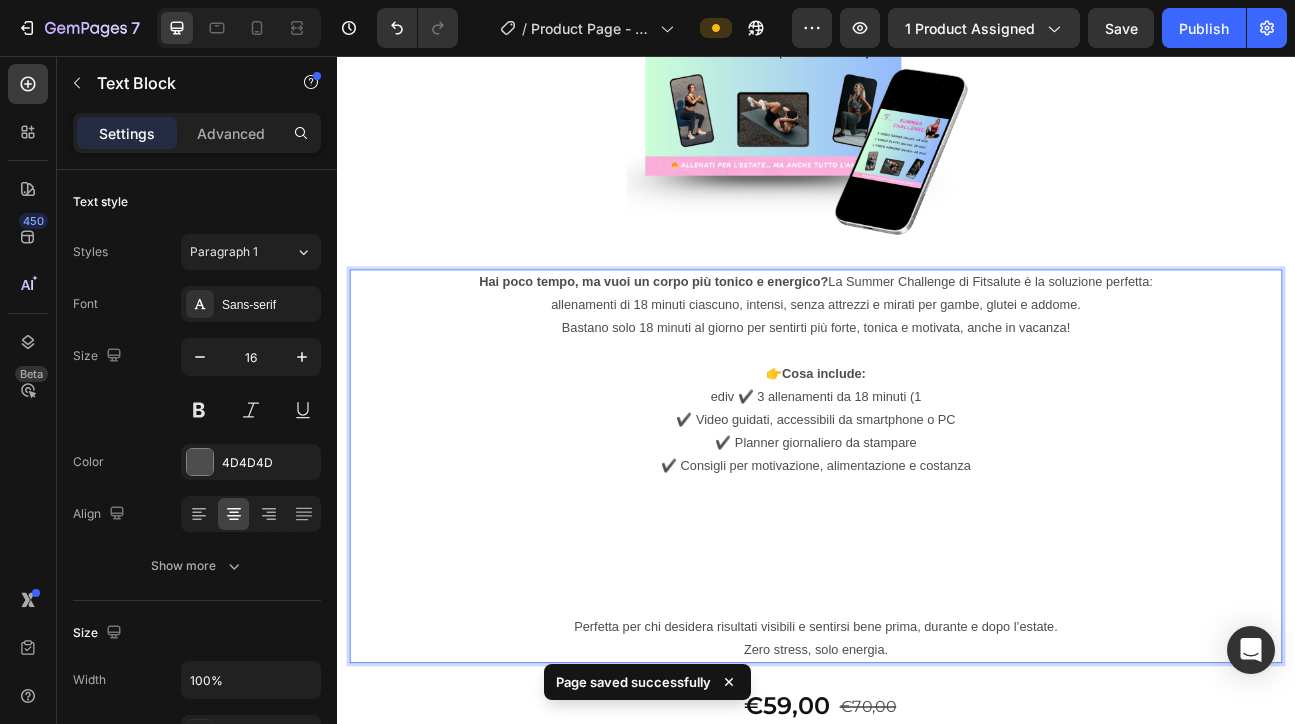 click on "ediv ✔️ 3 allenamenti da 18 minuti (1" at bounding box center (937, 483) 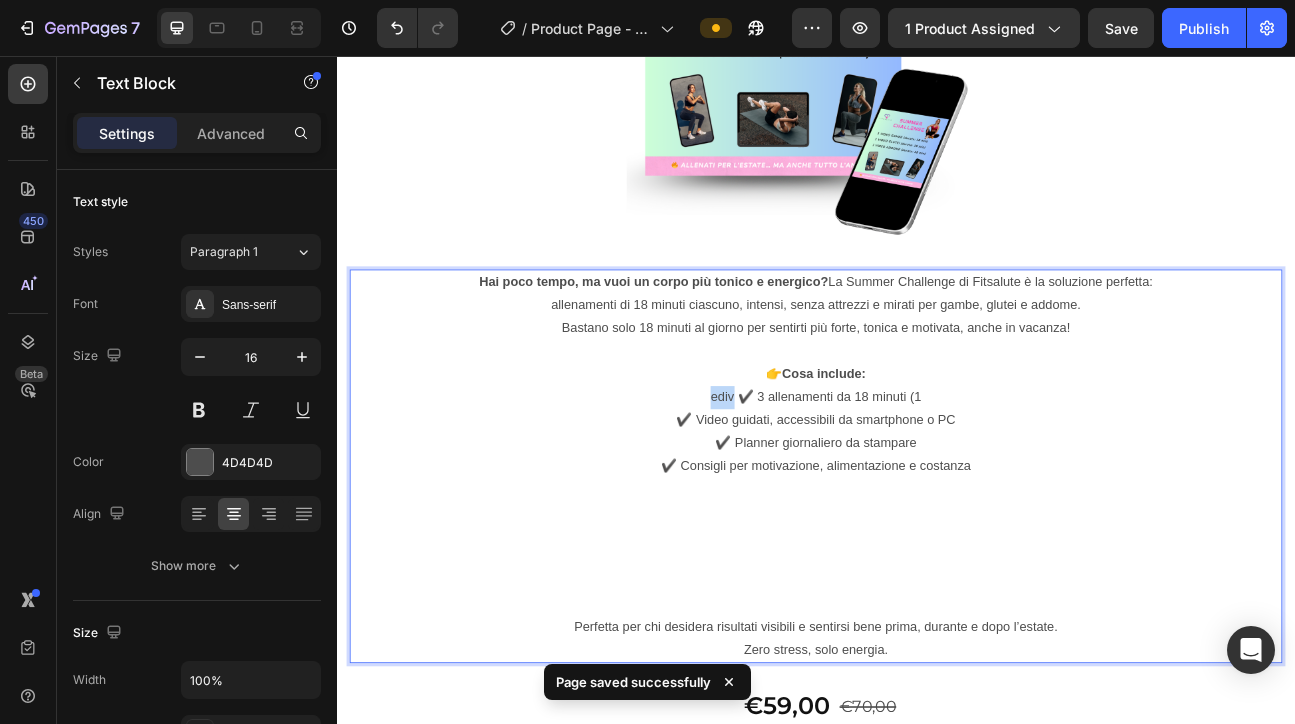 click on "ediv ✔️ 3 allenamenti da 18 minuti (1" at bounding box center (937, 483) 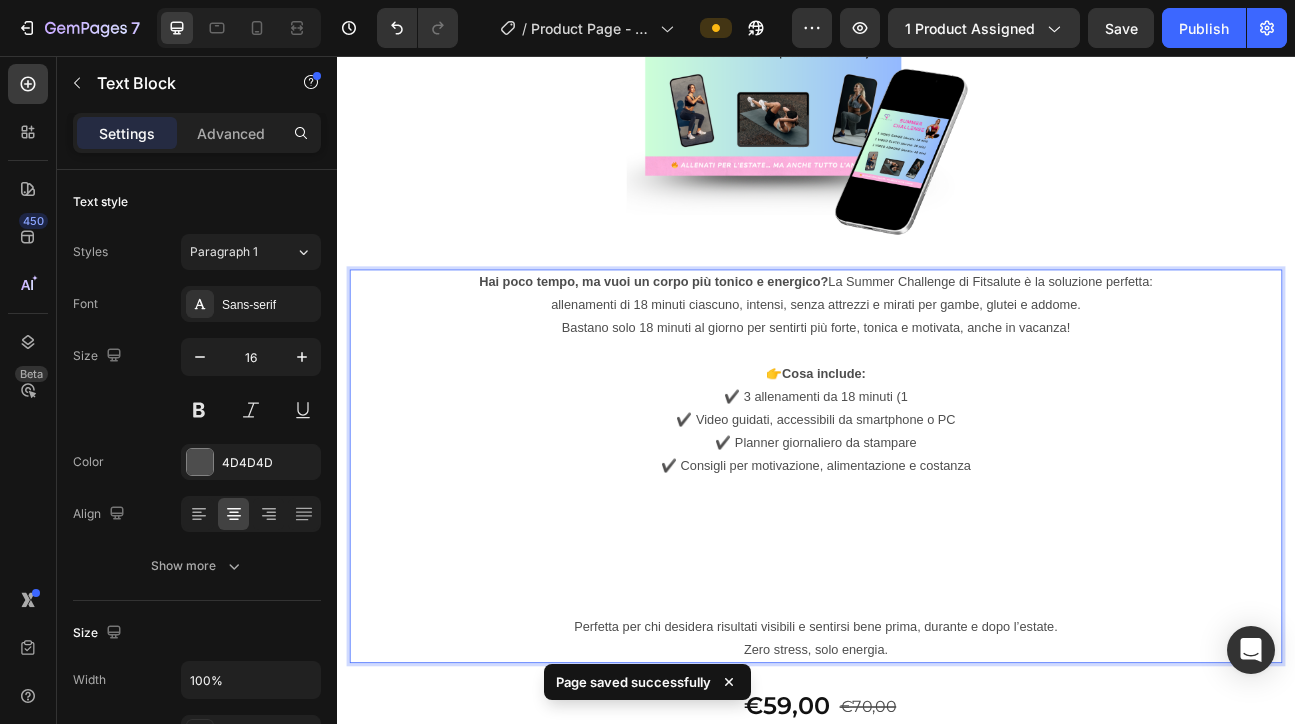 click on "✔️ 3 allenamenti da 18 minuti (1" at bounding box center (937, 483) 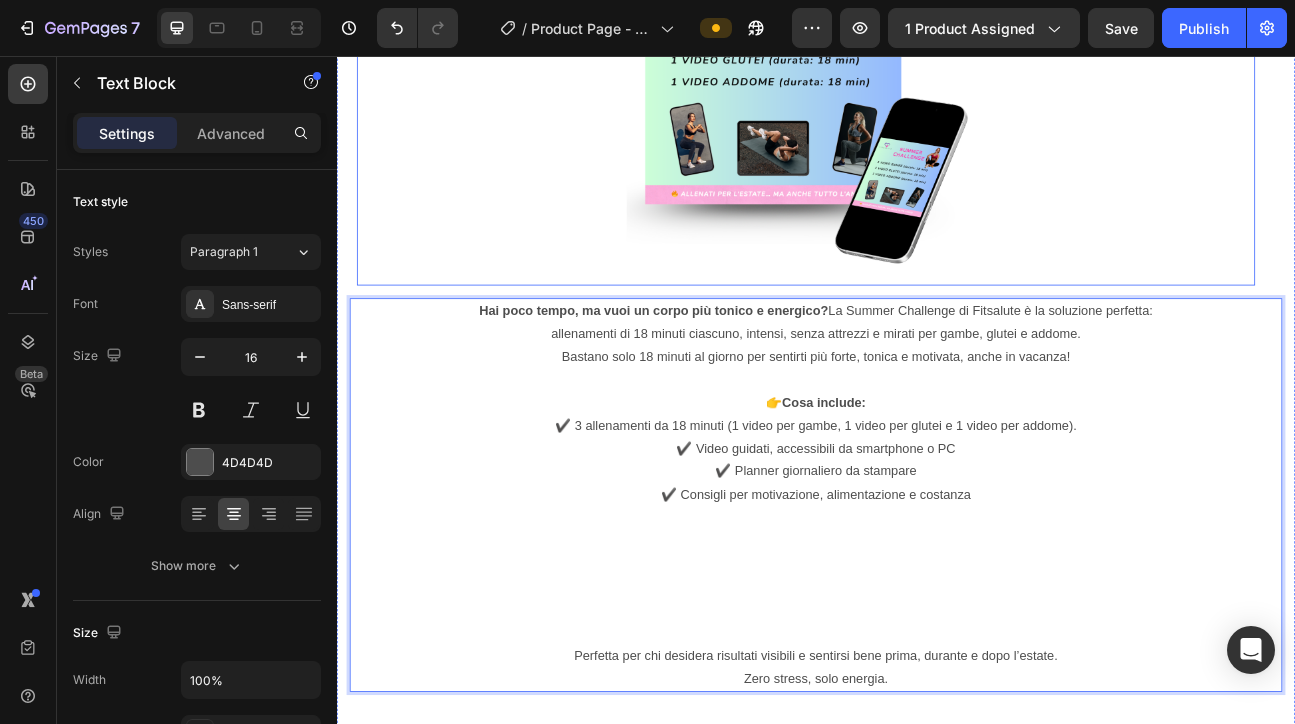 scroll, scrollTop: 10593, scrollLeft: 0, axis: vertical 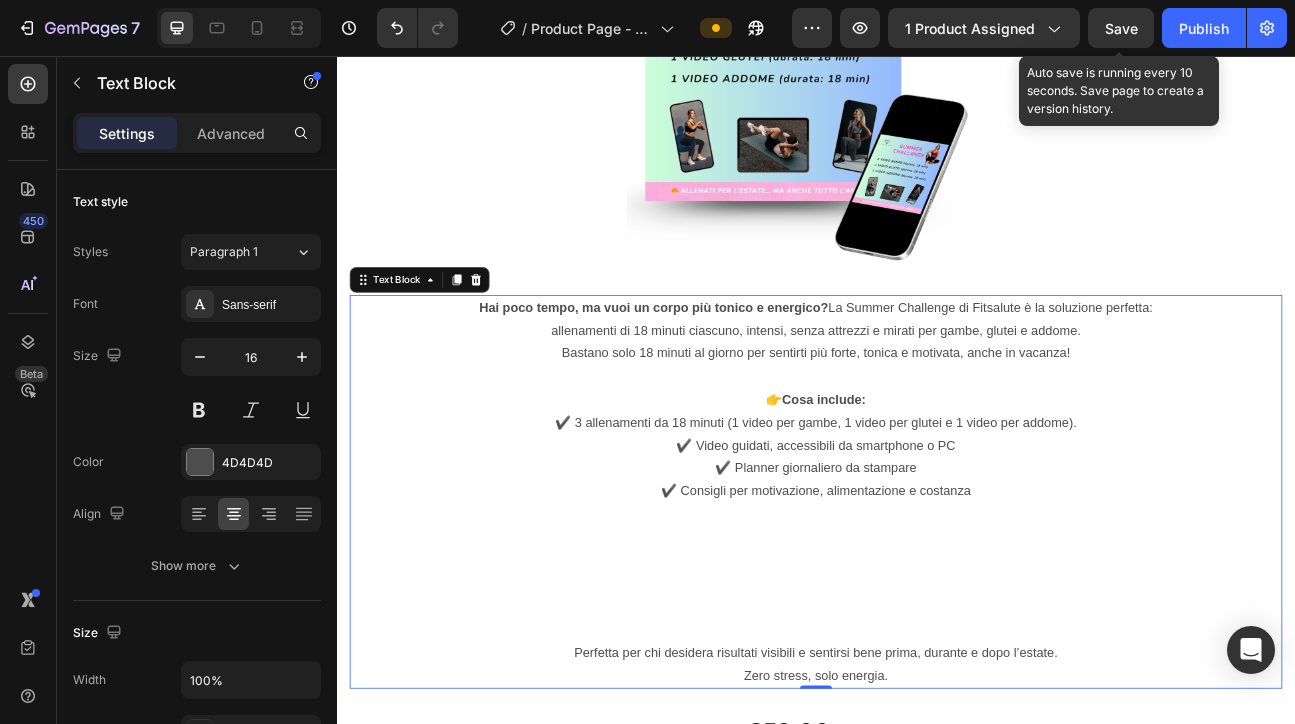 click on "Save" at bounding box center [1121, 28] 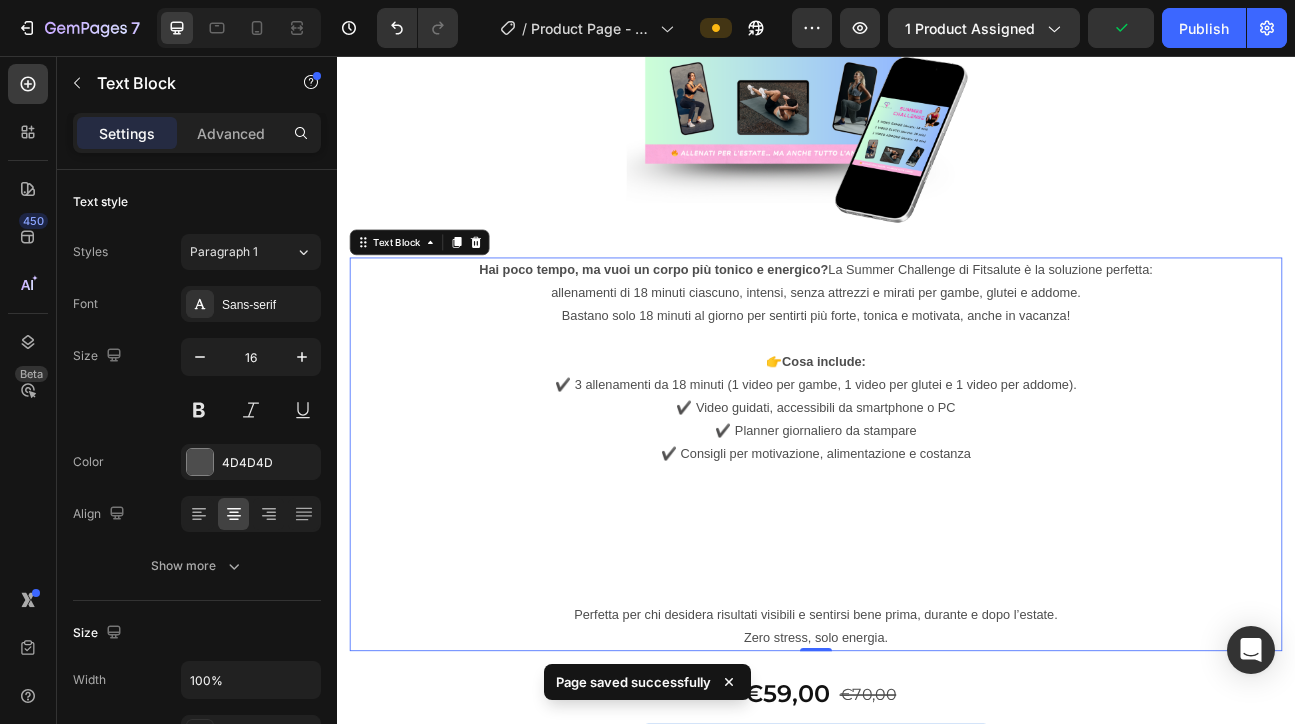 scroll, scrollTop: 10681, scrollLeft: 0, axis: vertical 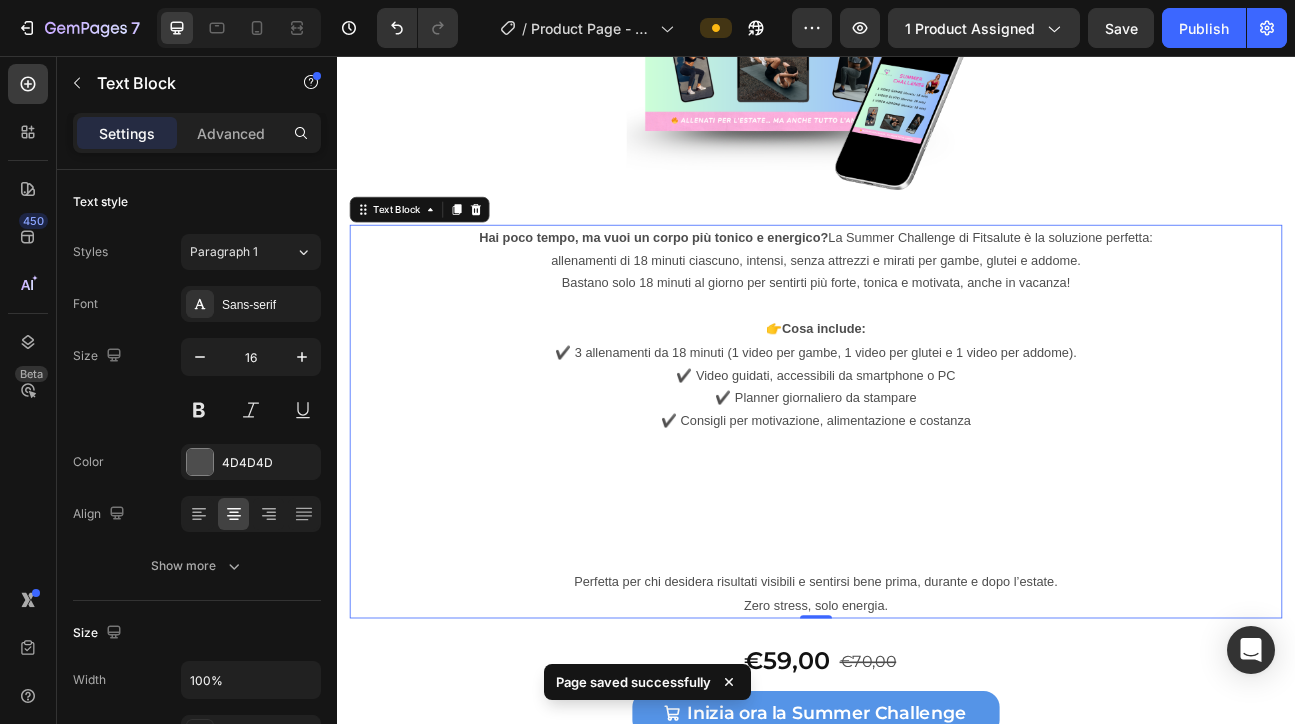 click on "✔️ Planner giornaliero da stampare" at bounding box center (937, 484) 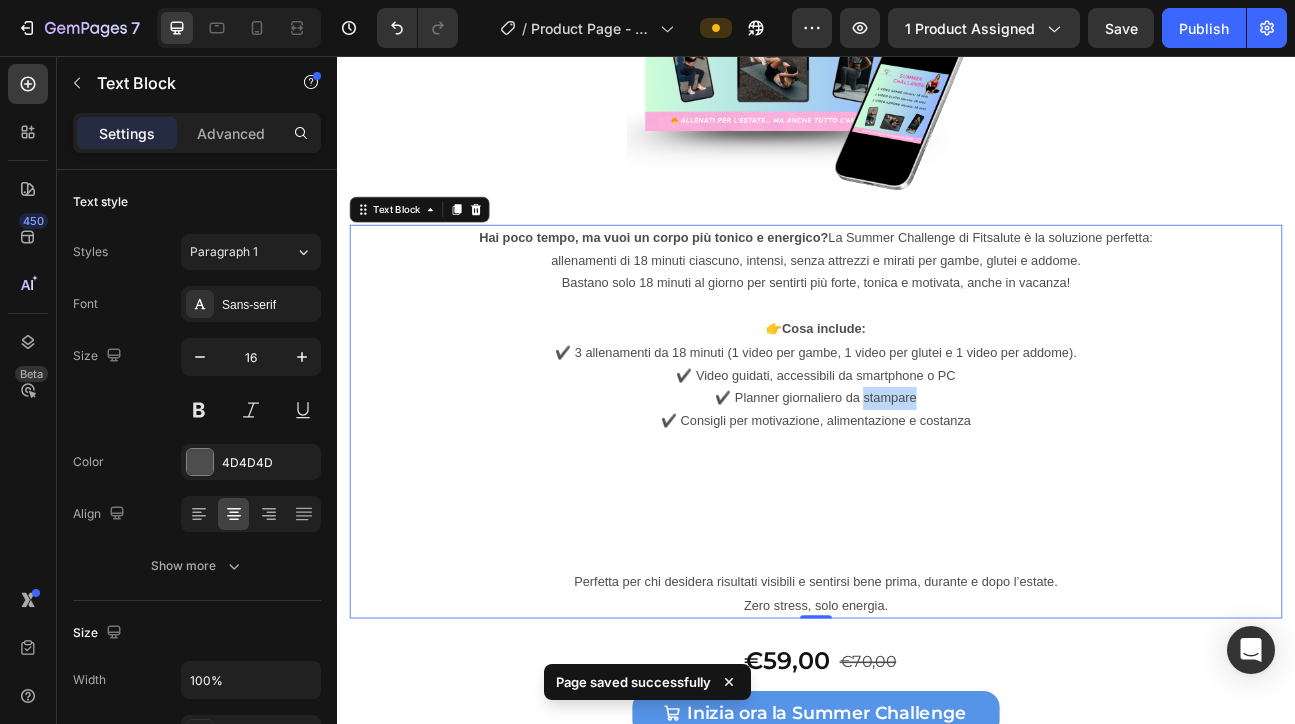 click on "✔️ Planner giornaliero da stampare" at bounding box center (937, 484) 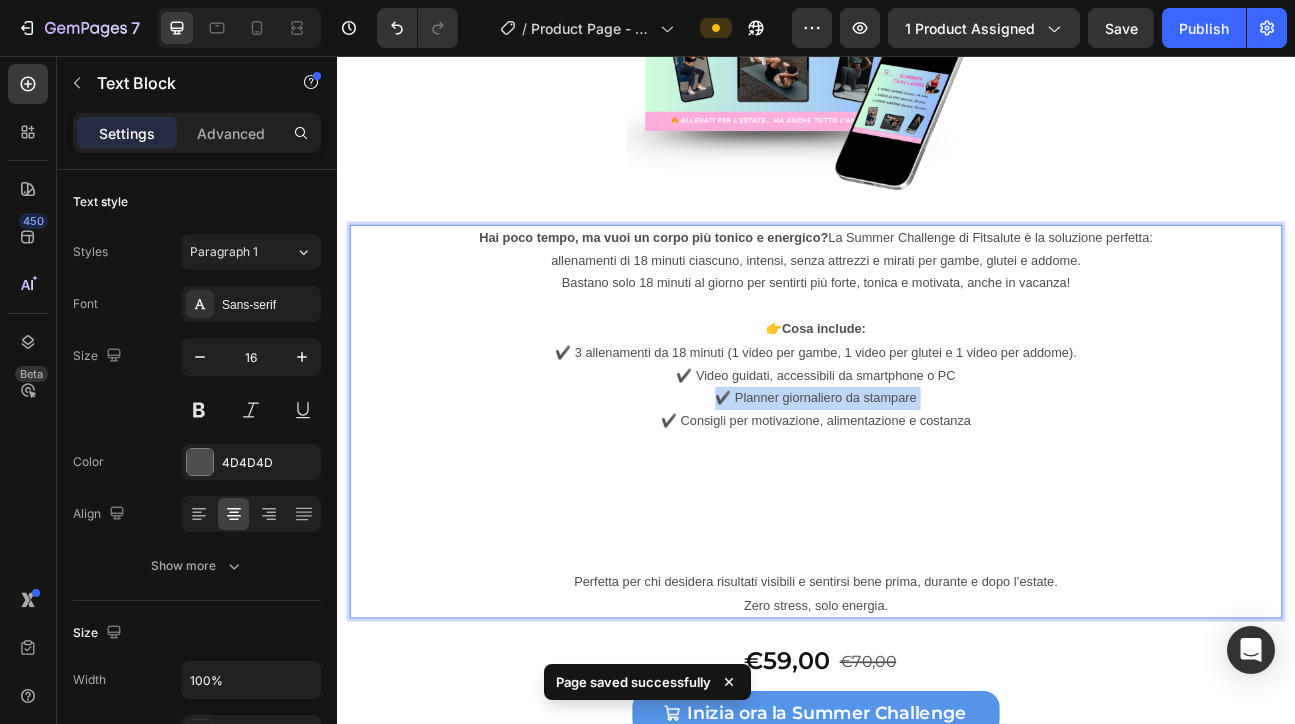click on "✔️ Planner giornaliero da stampare" at bounding box center (937, 484) 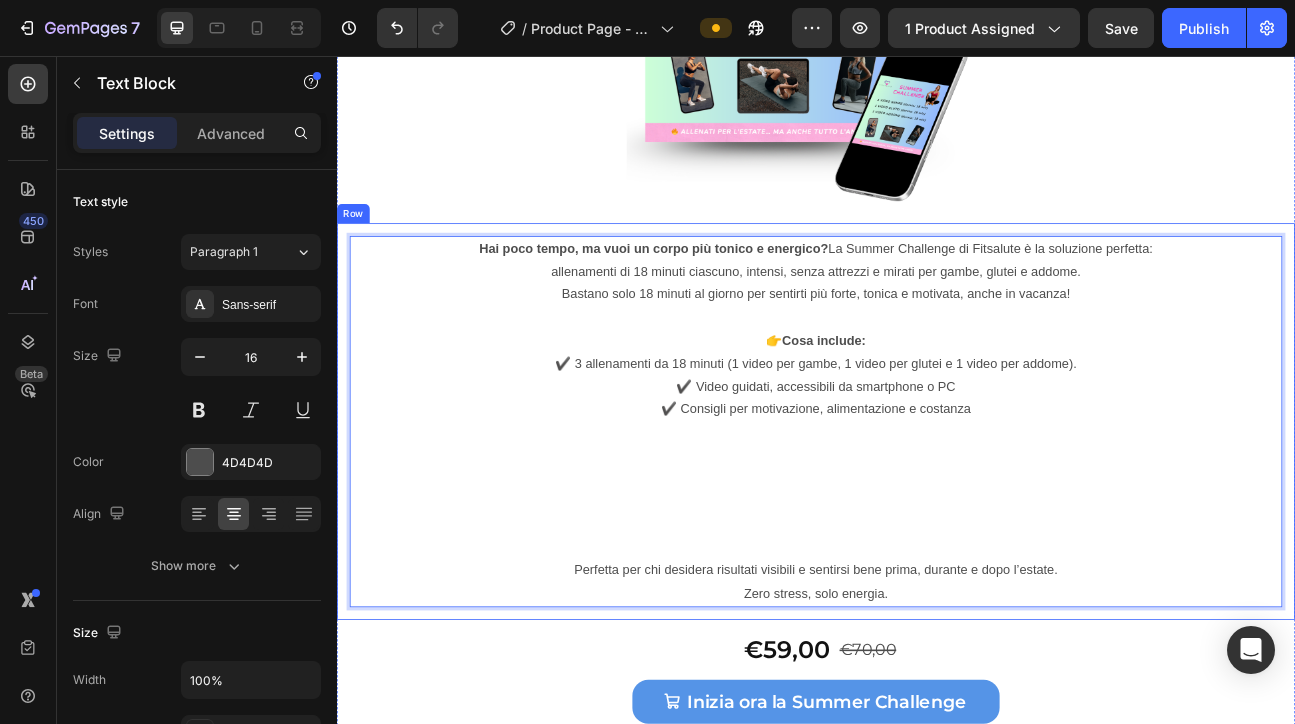 scroll, scrollTop: 10671, scrollLeft: 0, axis: vertical 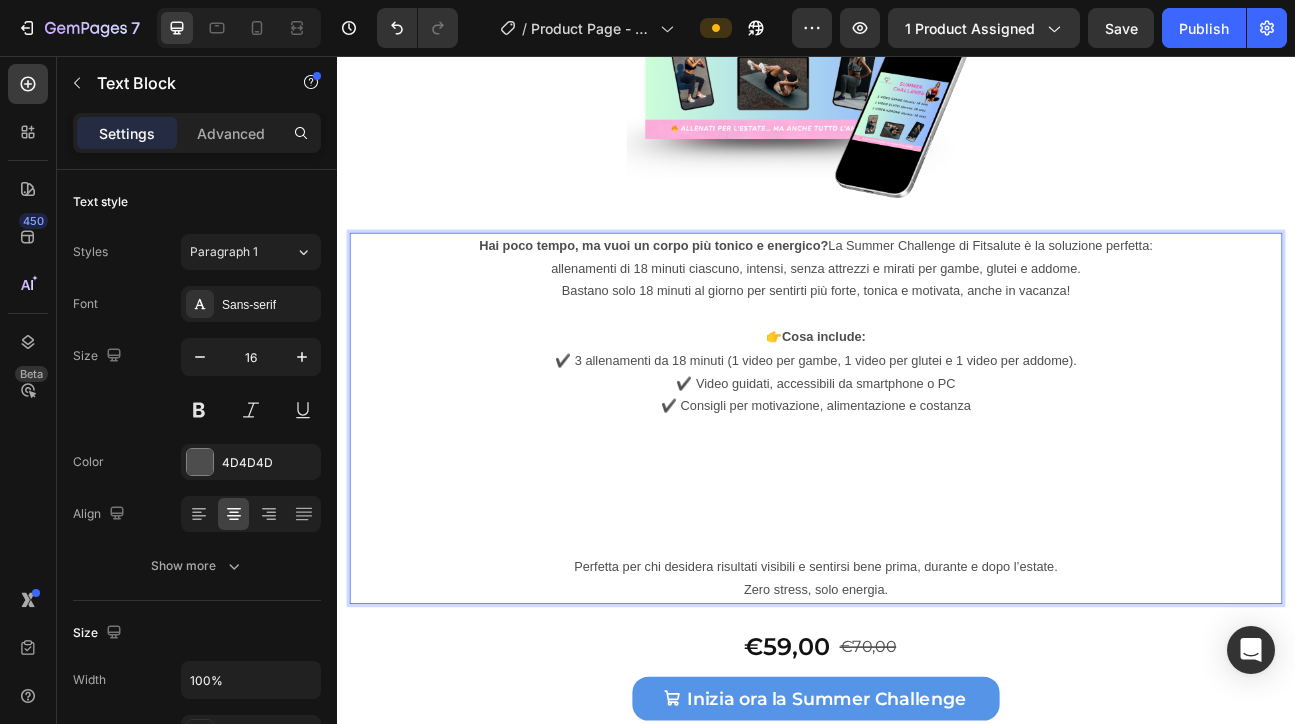 click on "✔️ Consigli per motivazione, alimentazione e costanza" at bounding box center (937, 494) 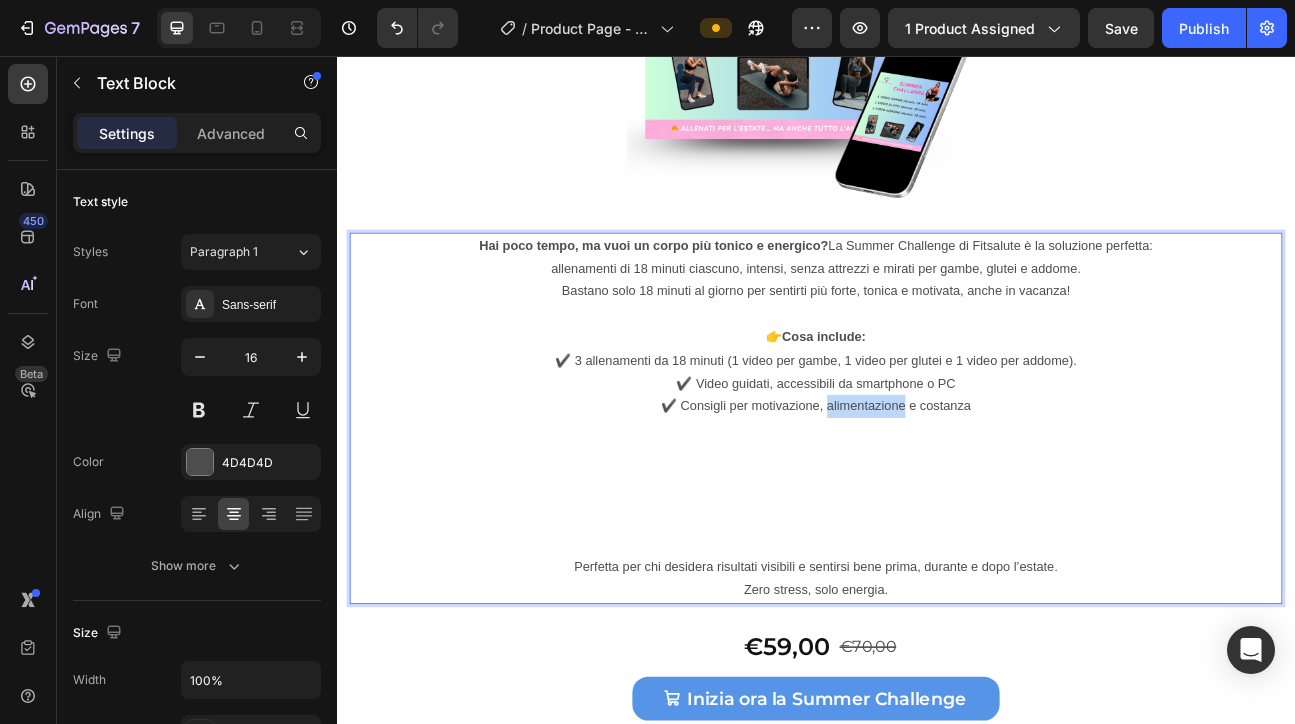 click on "✔️ Consigli per motivazione, alimentazione e costanza" at bounding box center [937, 494] 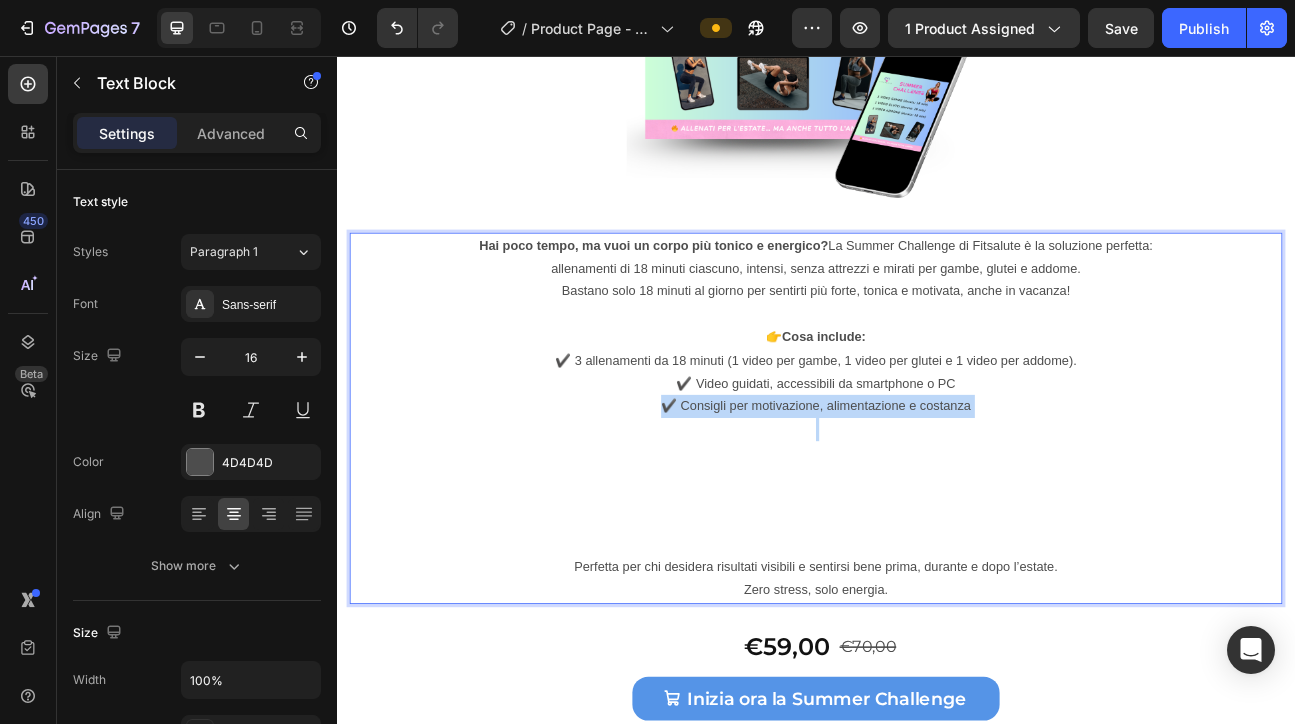 click on "✔️ Consigli per motivazione, alimentazione e costanza" at bounding box center (937, 494) 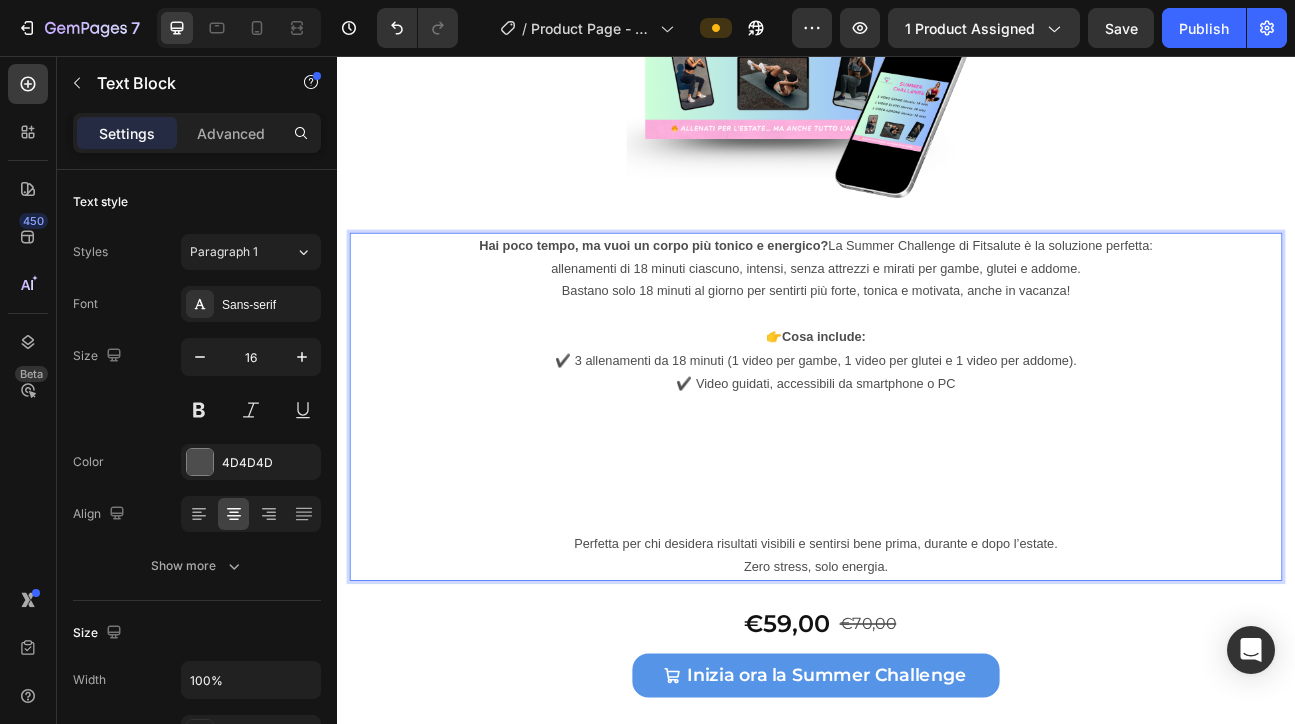 click at bounding box center (937, 566) 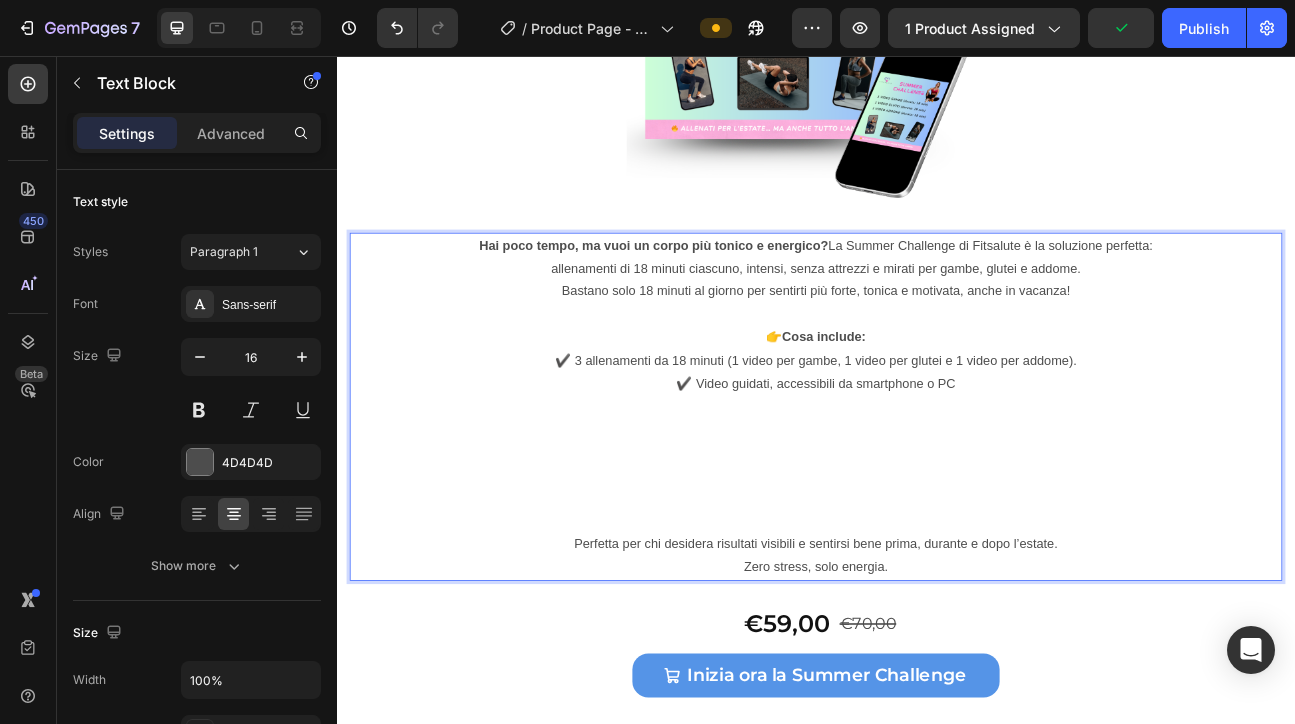 click at bounding box center (937, 566) 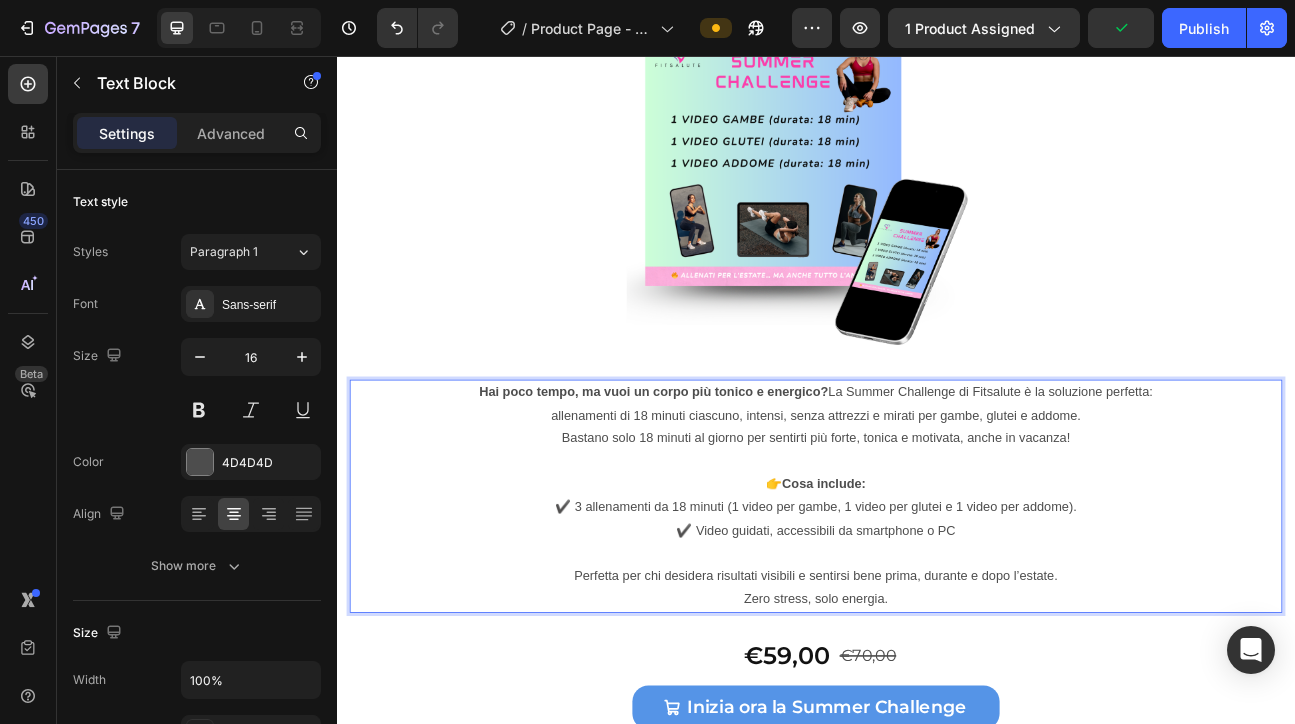 scroll, scrollTop: 10568, scrollLeft: 0, axis: vertical 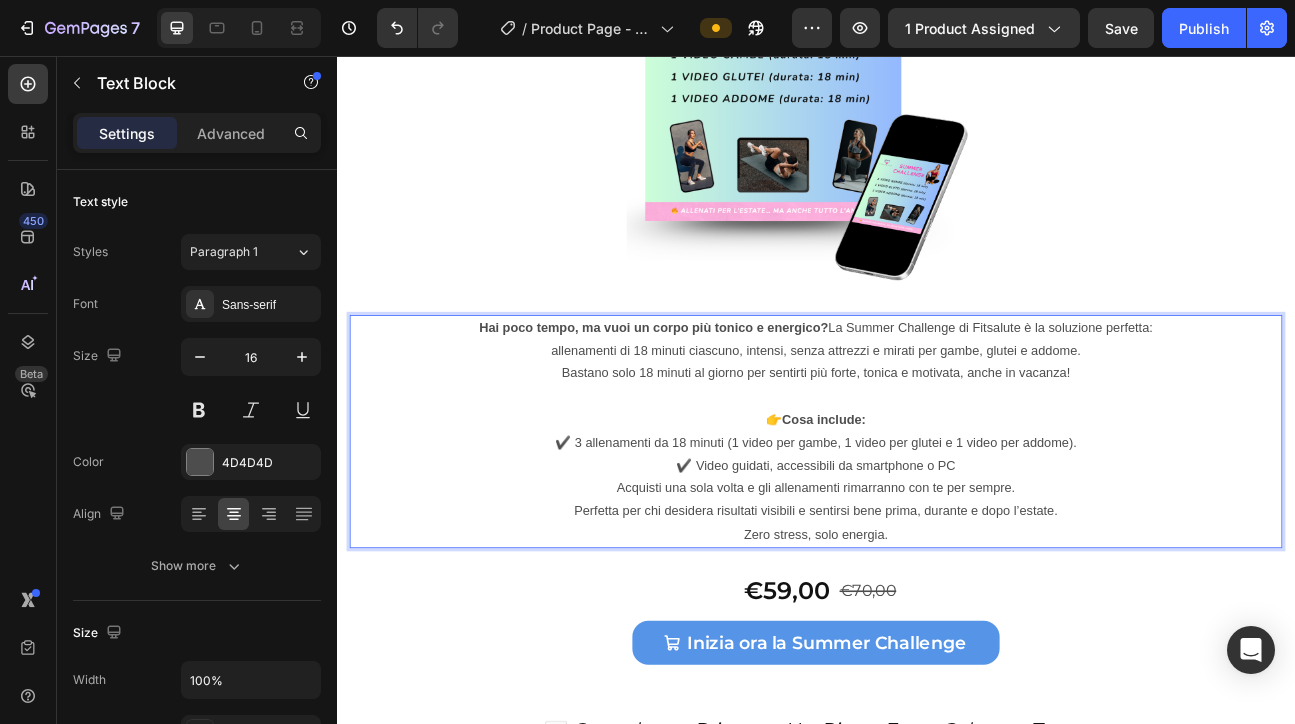click on "✔️ Video guidati, accessibili da smartphone o PC" at bounding box center (937, 569) 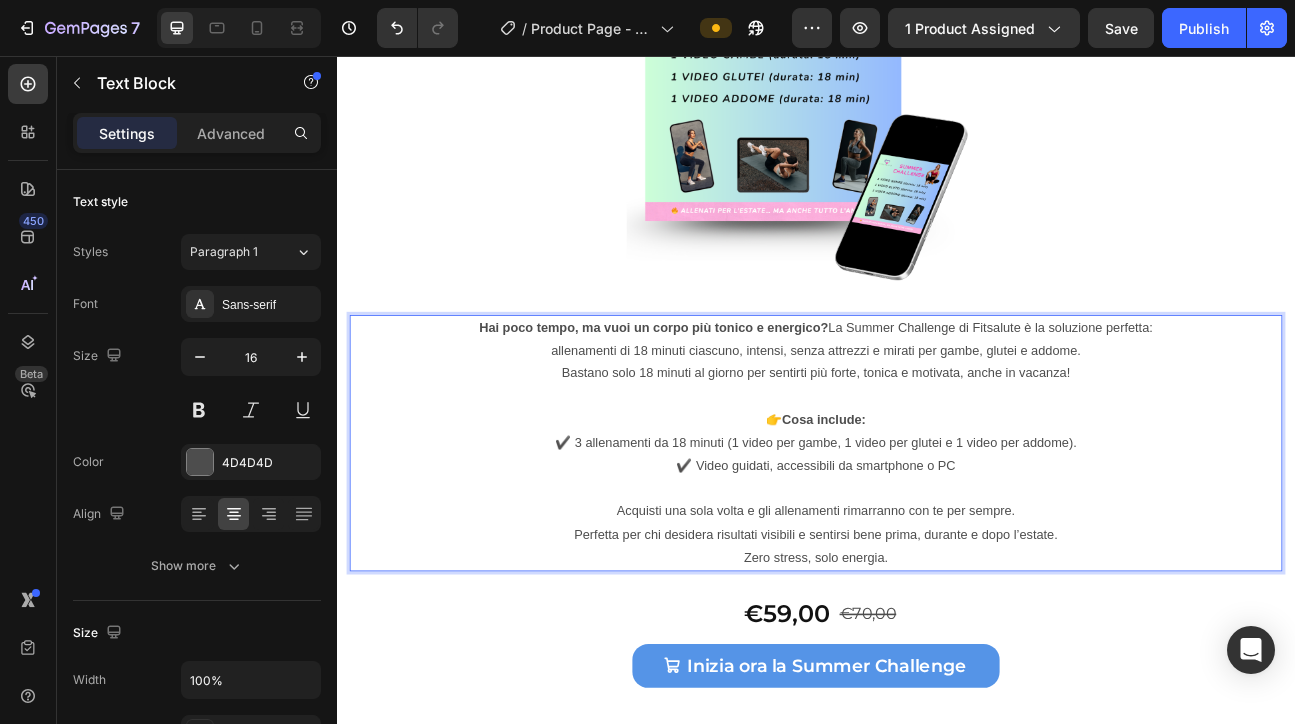 click on "Acquisti una sola volta e gli allenamenti rimarranno con te per sempre." at bounding box center (937, 626) 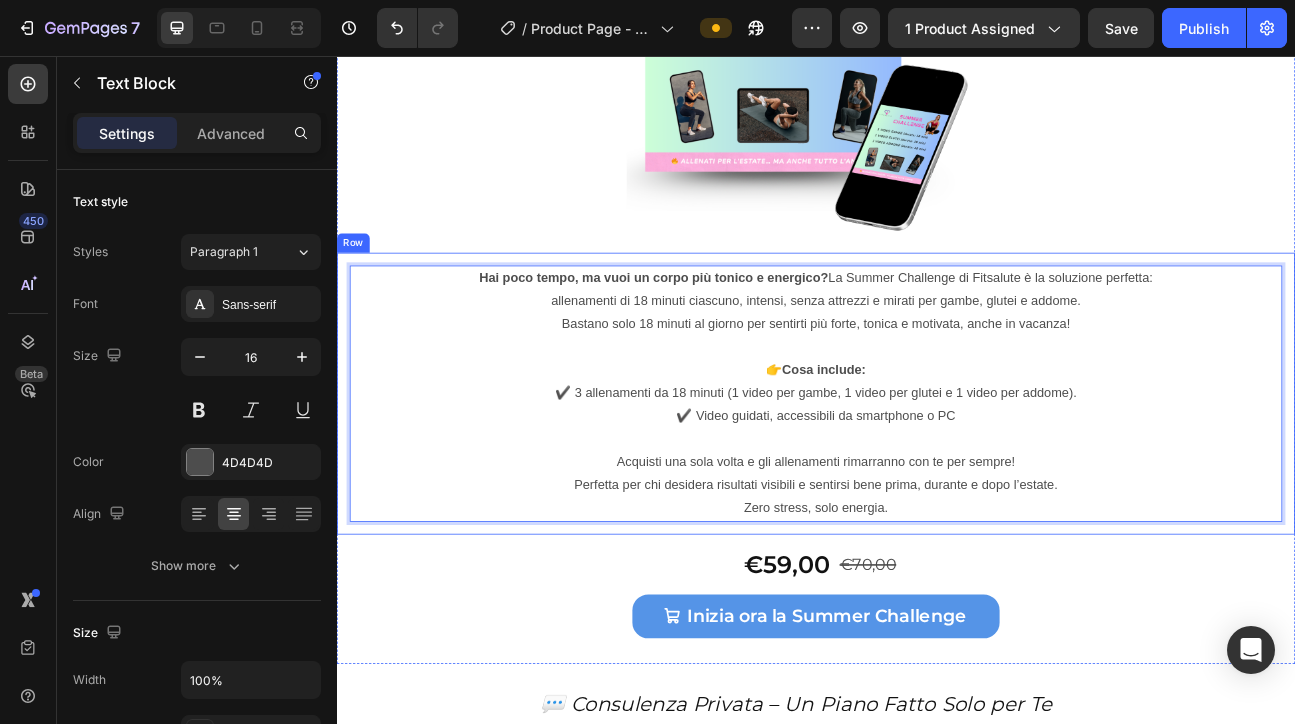scroll, scrollTop: 10659, scrollLeft: 0, axis: vertical 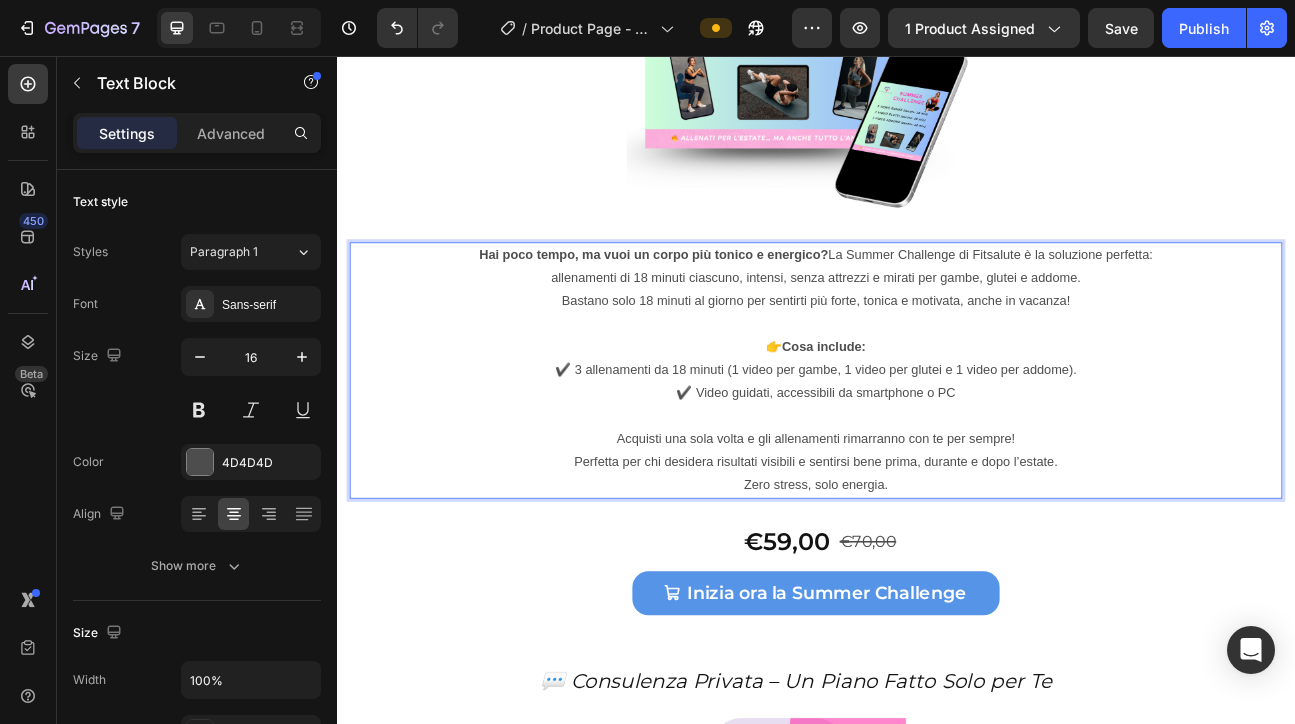 click on "Zero stress, solo energia." at bounding box center [937, 593] 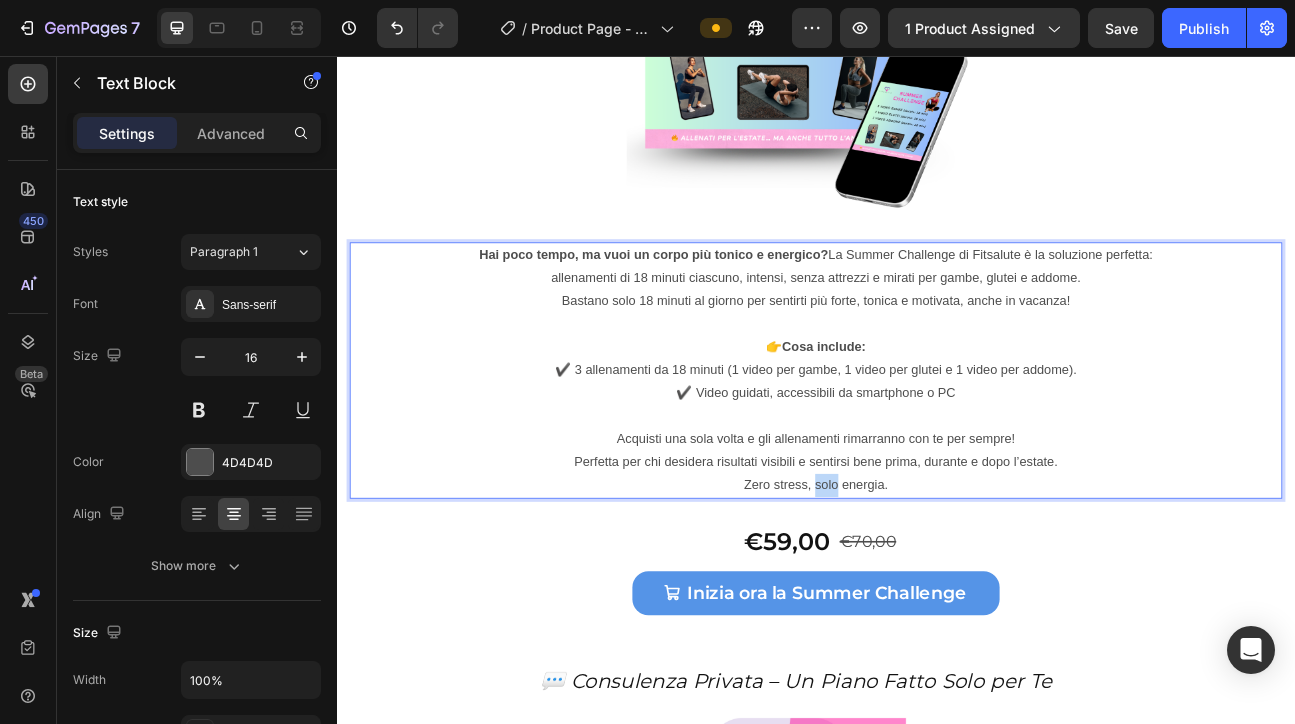 click on "Zero stress, solo energia." at bounding box center (937, 593) 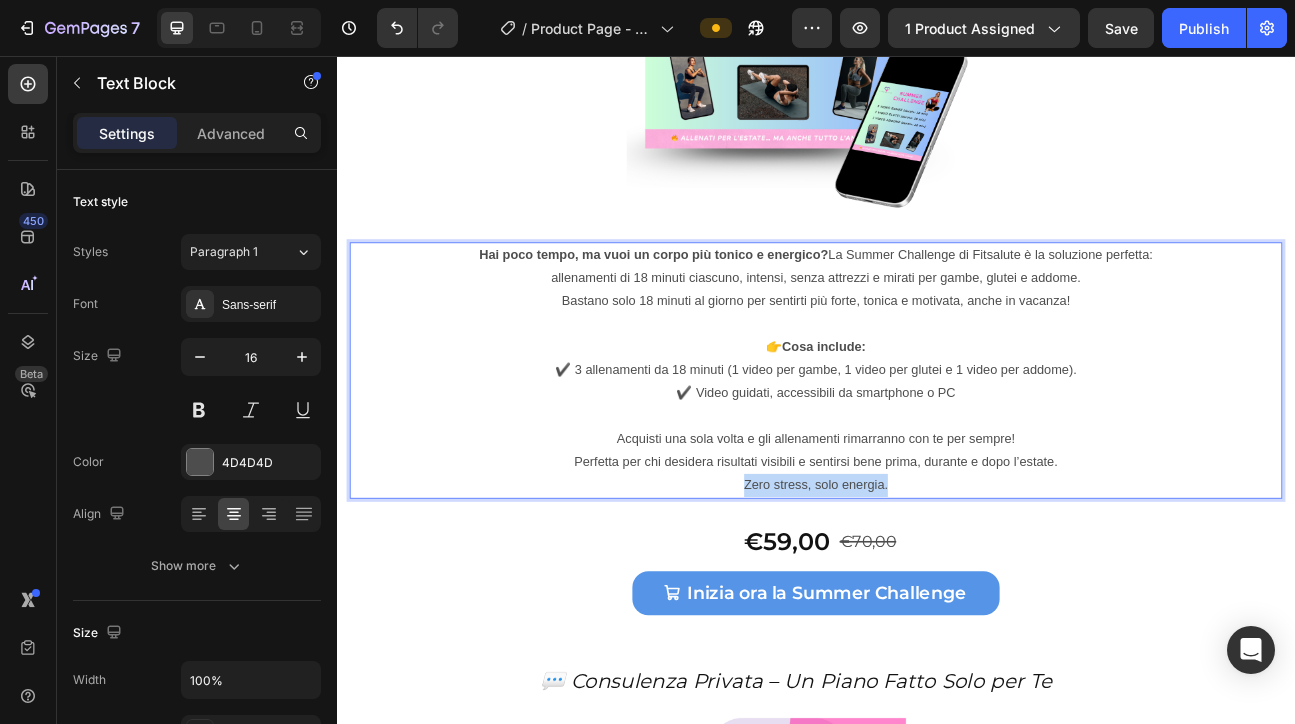 click on "Zero stress, solo energia." at bounding box center (937, 593) 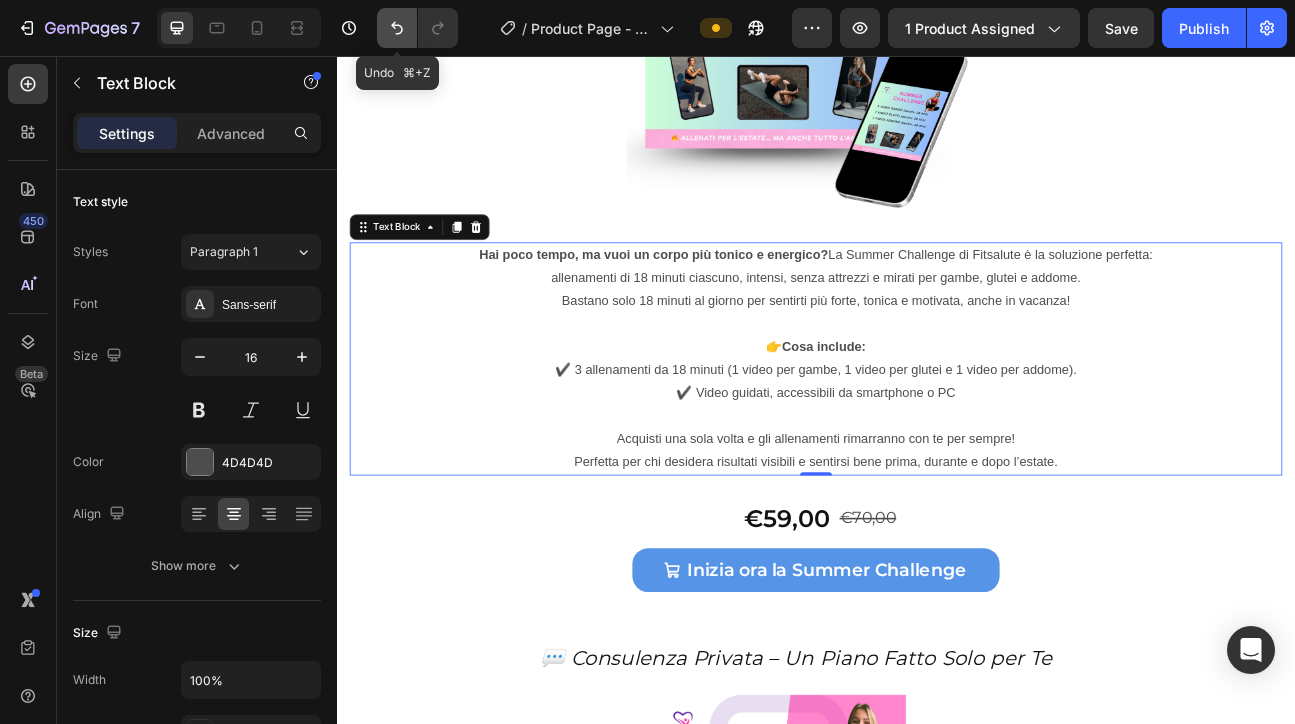 click 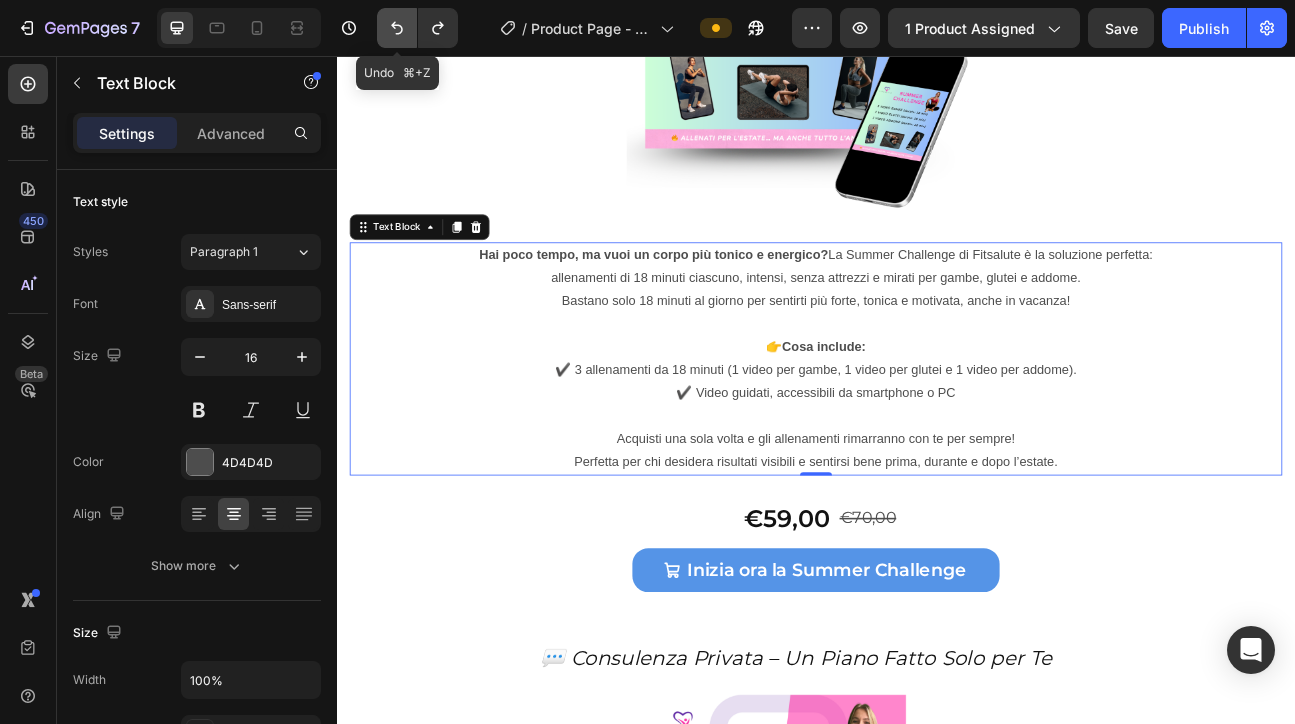 click 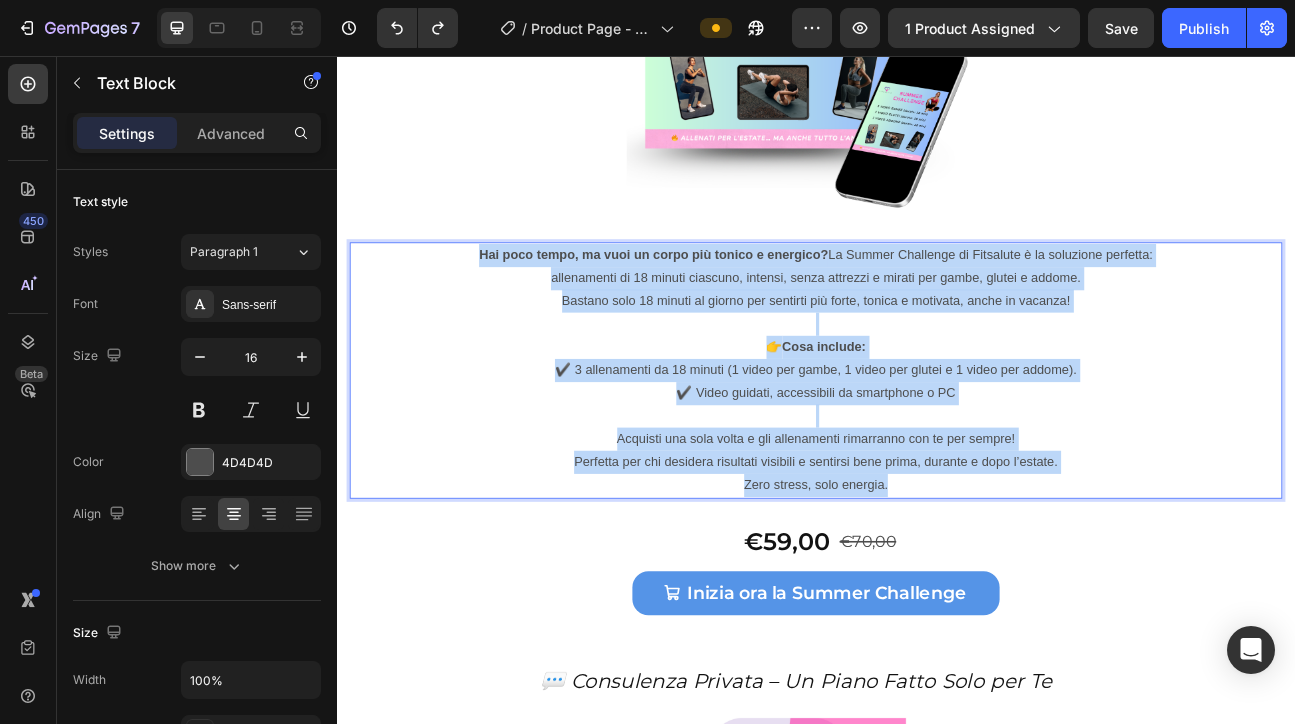 drag, startPoint x: 1247, startPoint y: 533, endPoint x: 504, endPoint y: 302, distance: 778.081 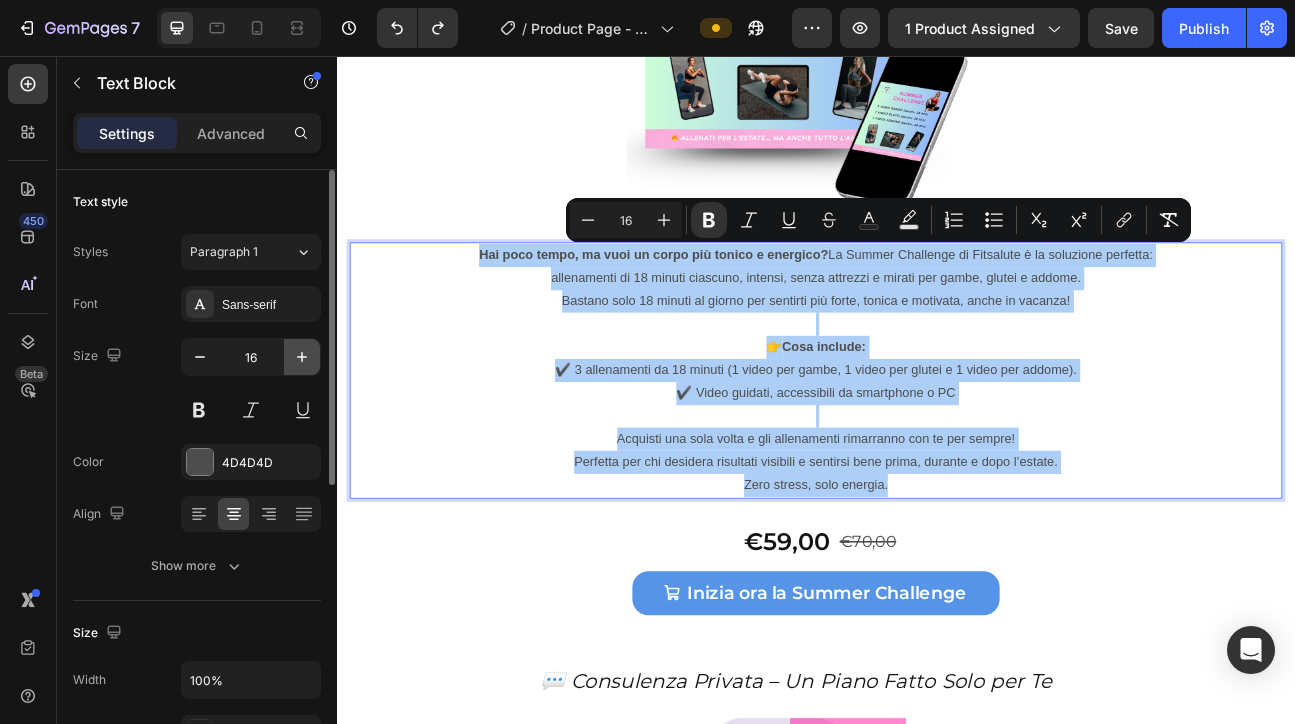 click at bounding box center [302, 357] 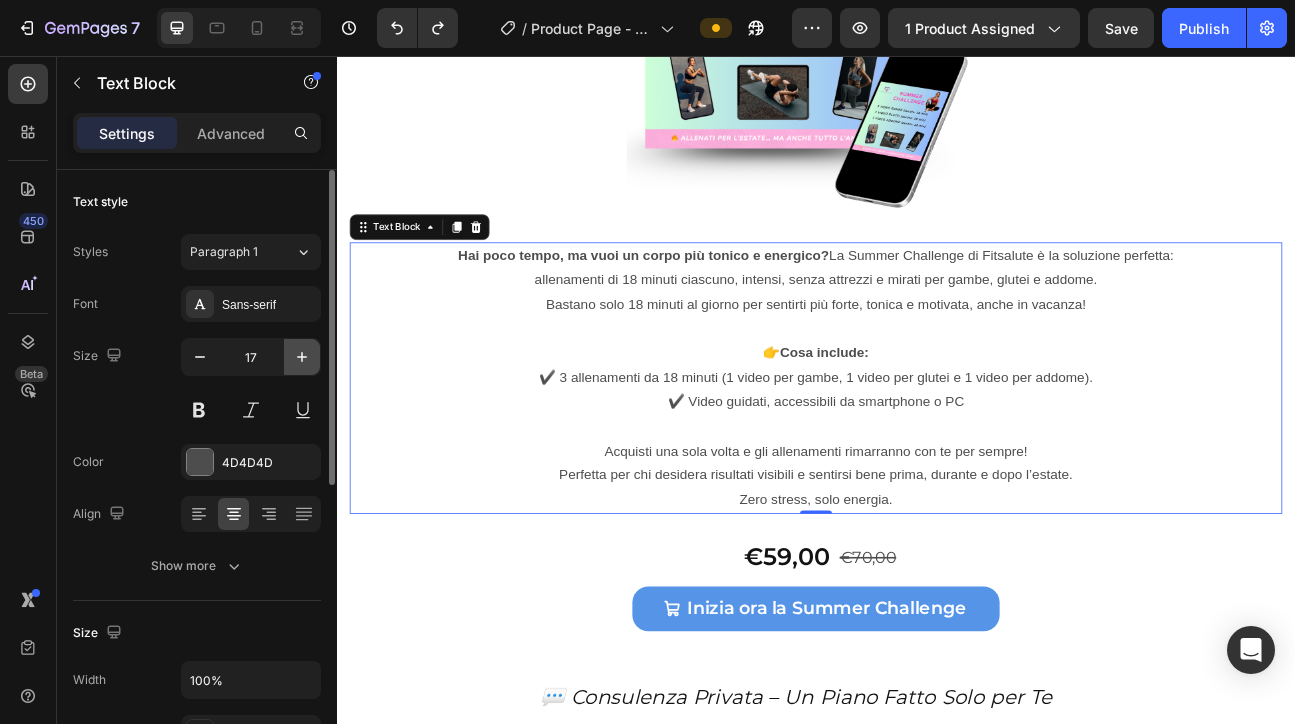 click at bounding box center (302, 357) 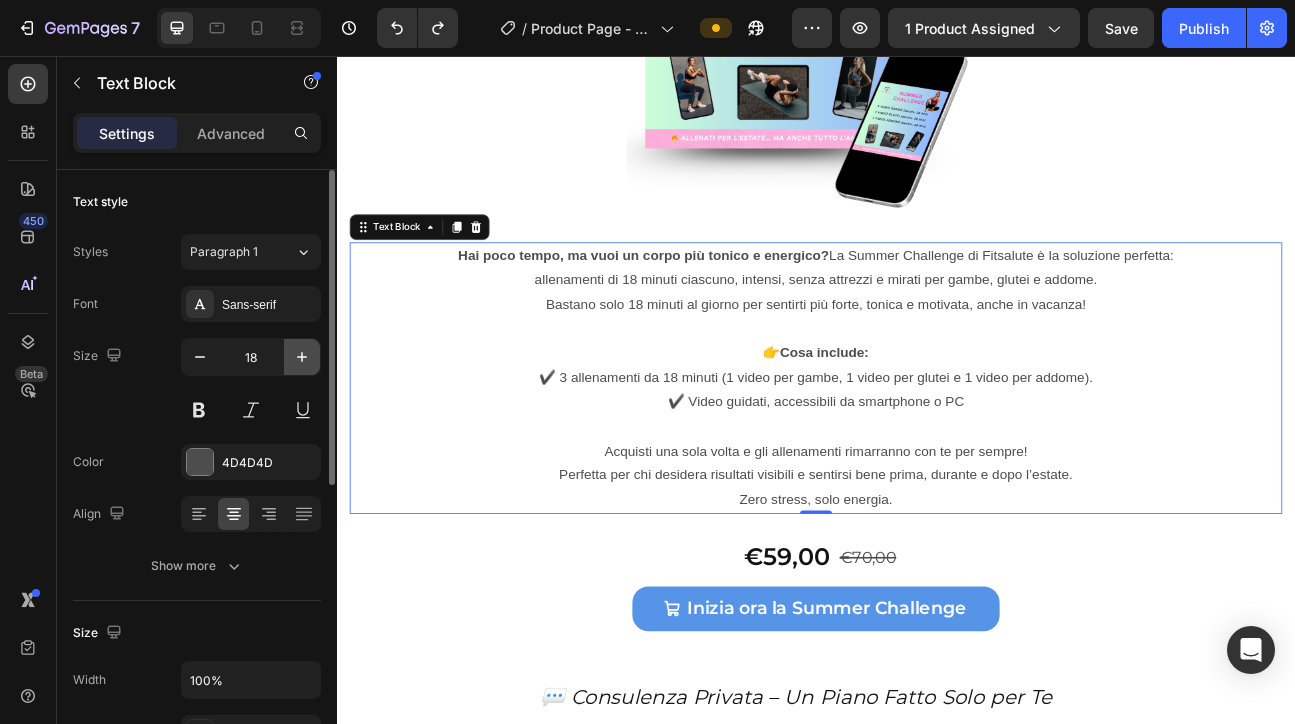 click at bounding box center (302, 357) 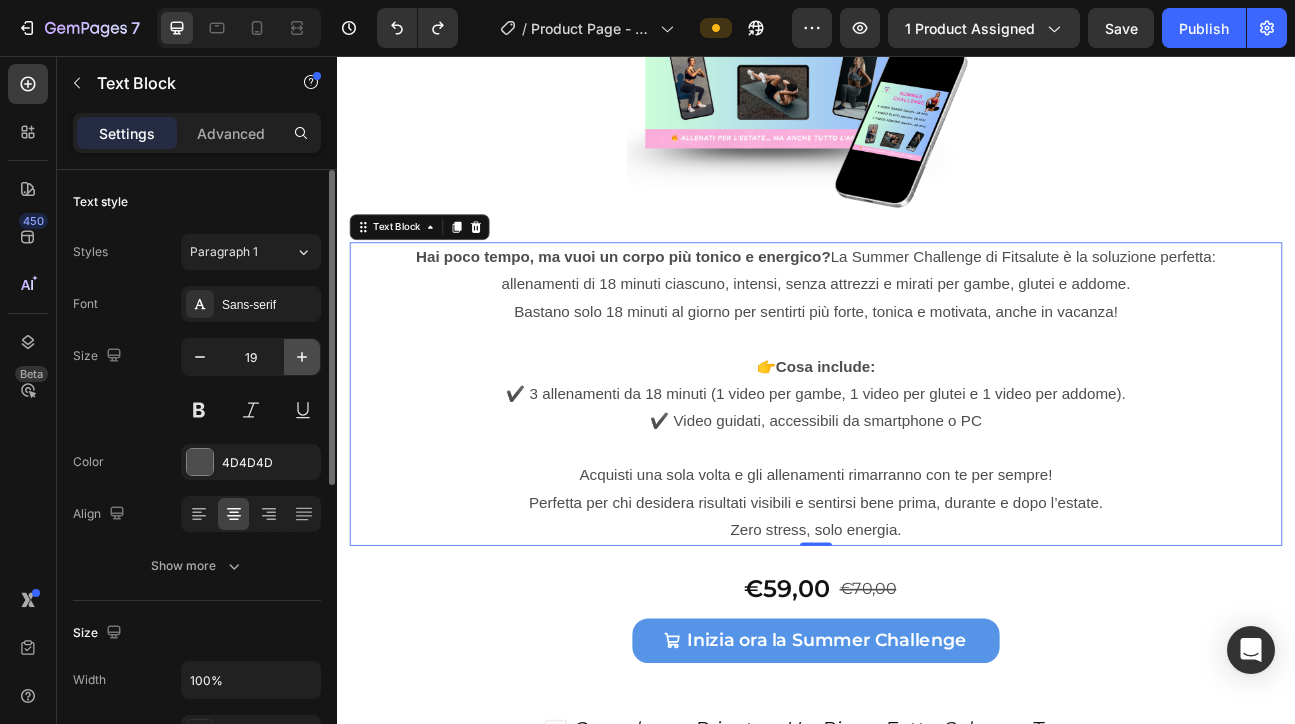 click at bounding box center (302, 357) 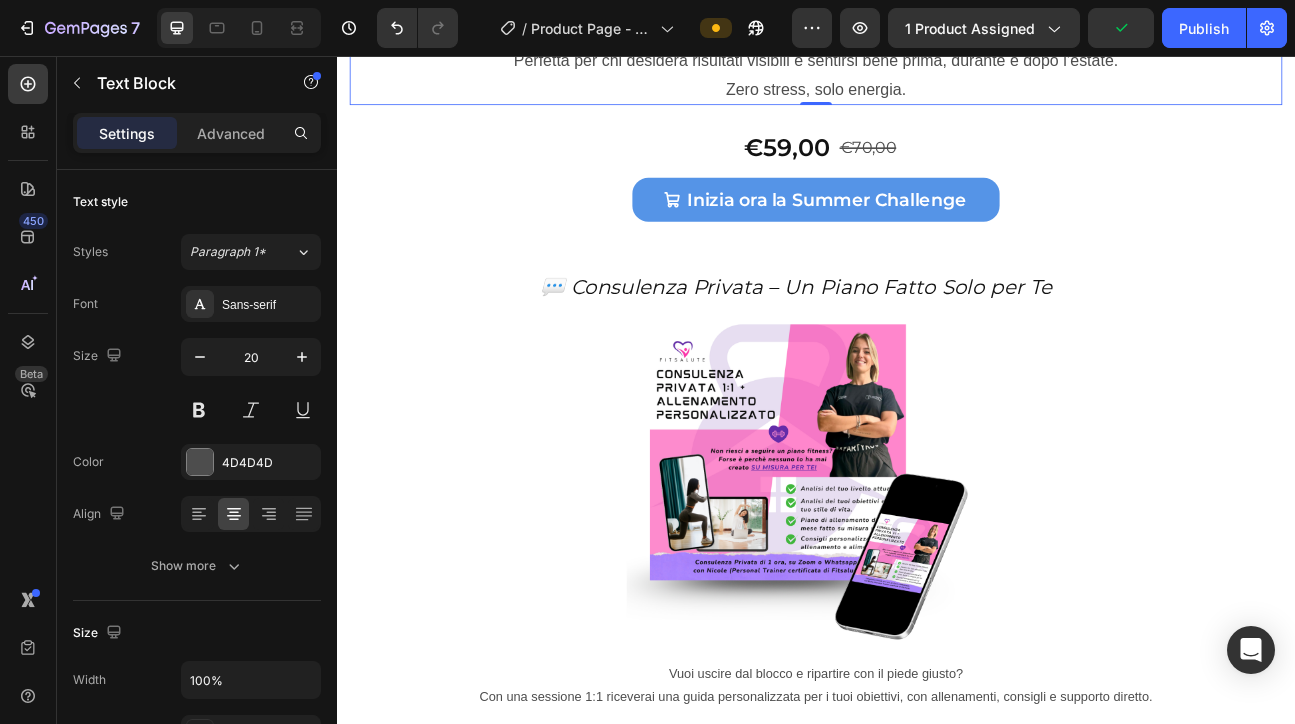 scroll, scrollTop: 11235, scrollLeft: 0, axis: vertical 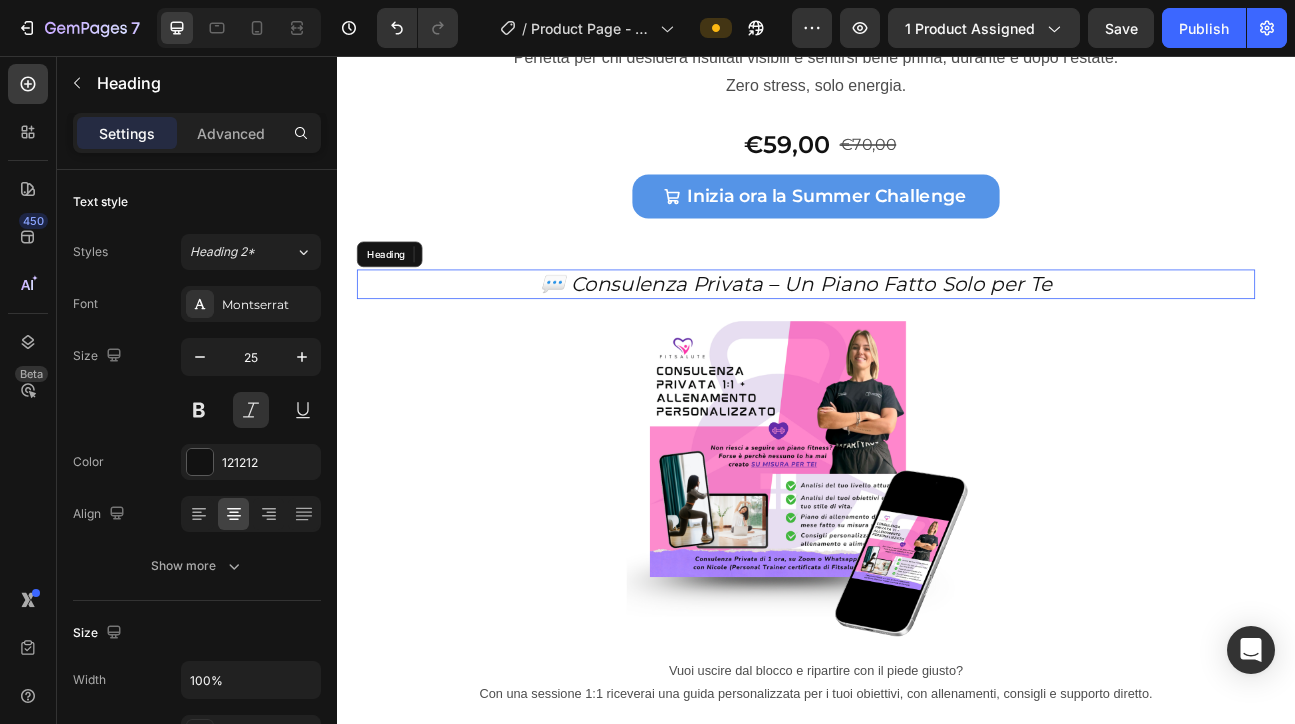 click on "💬 Consulenza Privata – Un Piano Fatto Solo per Te" at bounding box center [912, 341] 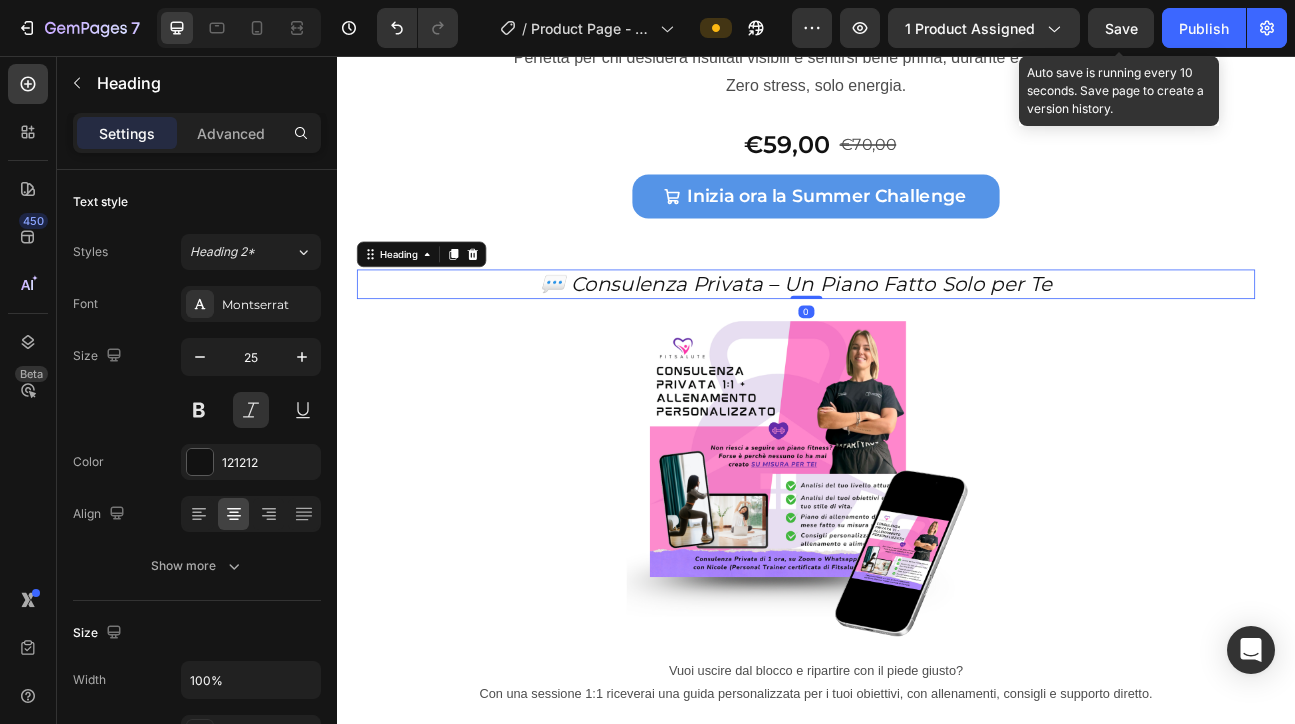click on "Save" at bounding box center (1121, 28) 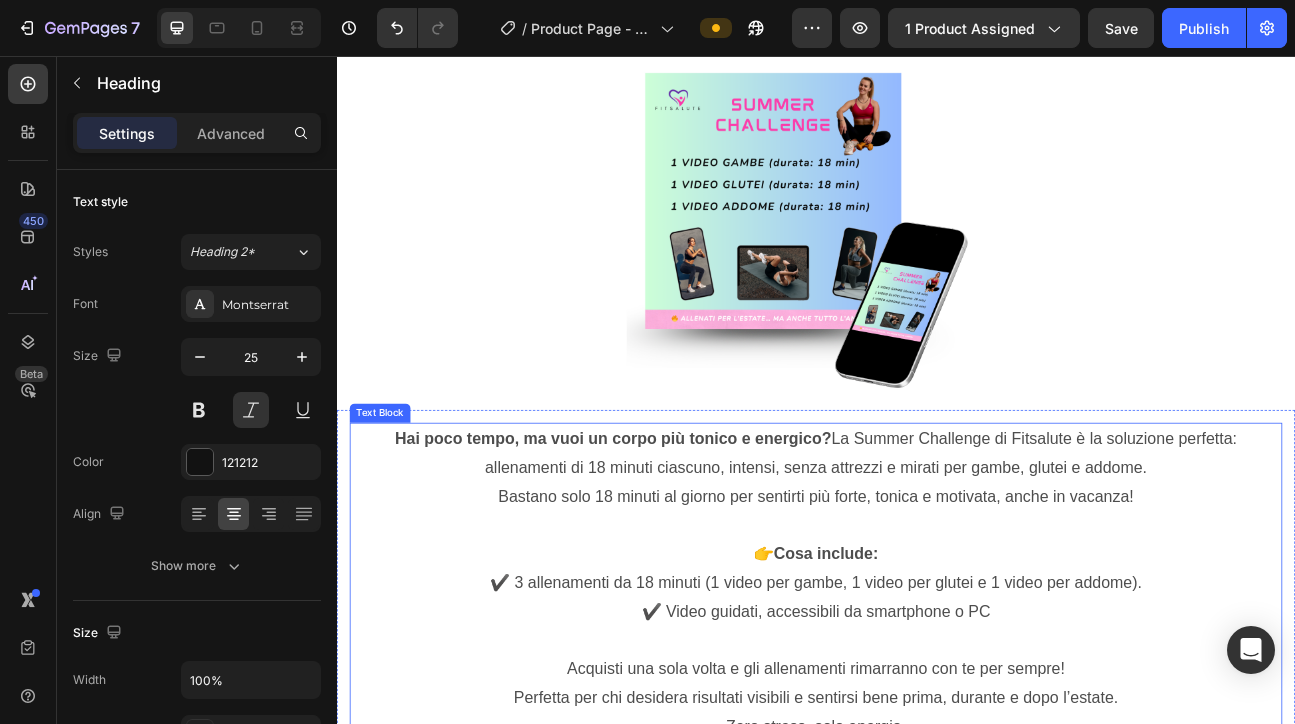 scroll, scrollTop: 10273, scrollLeft: 0, axis: vertical 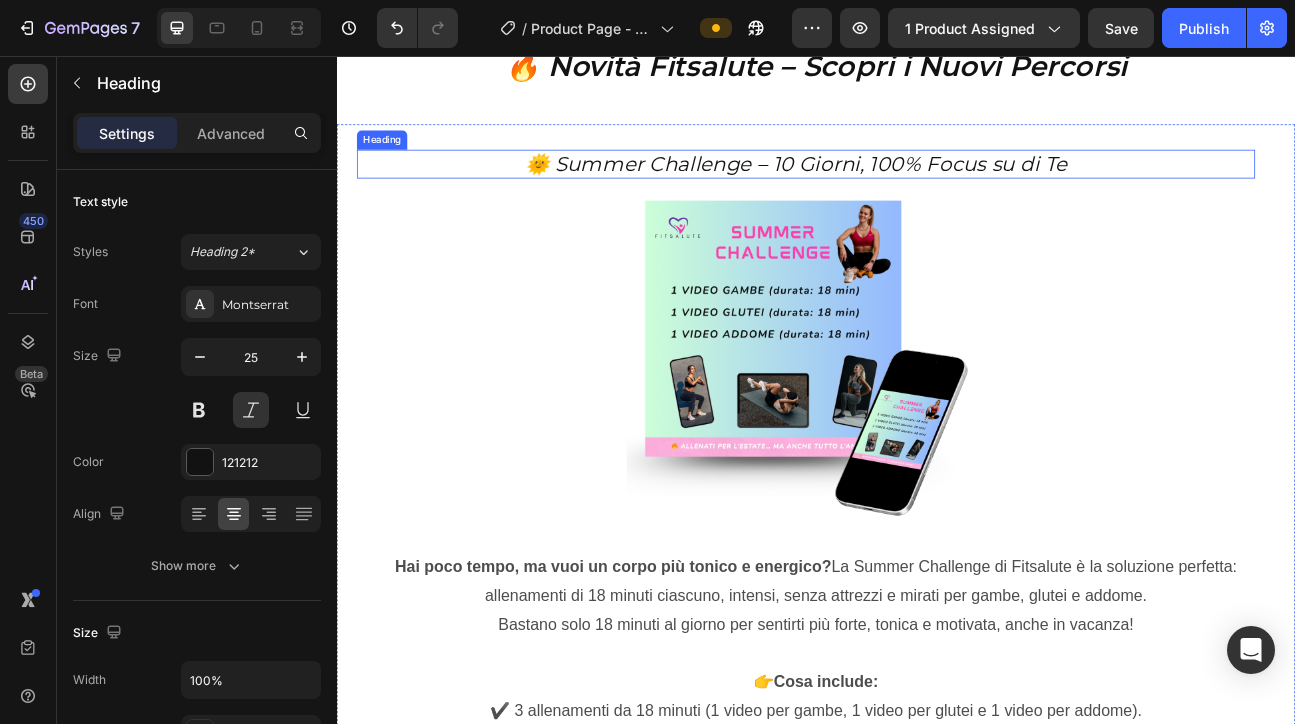 click on "🌞 Summer Challenge – 10 Giorni, 100% Focus su di Te" at bounding box center (912, 191) 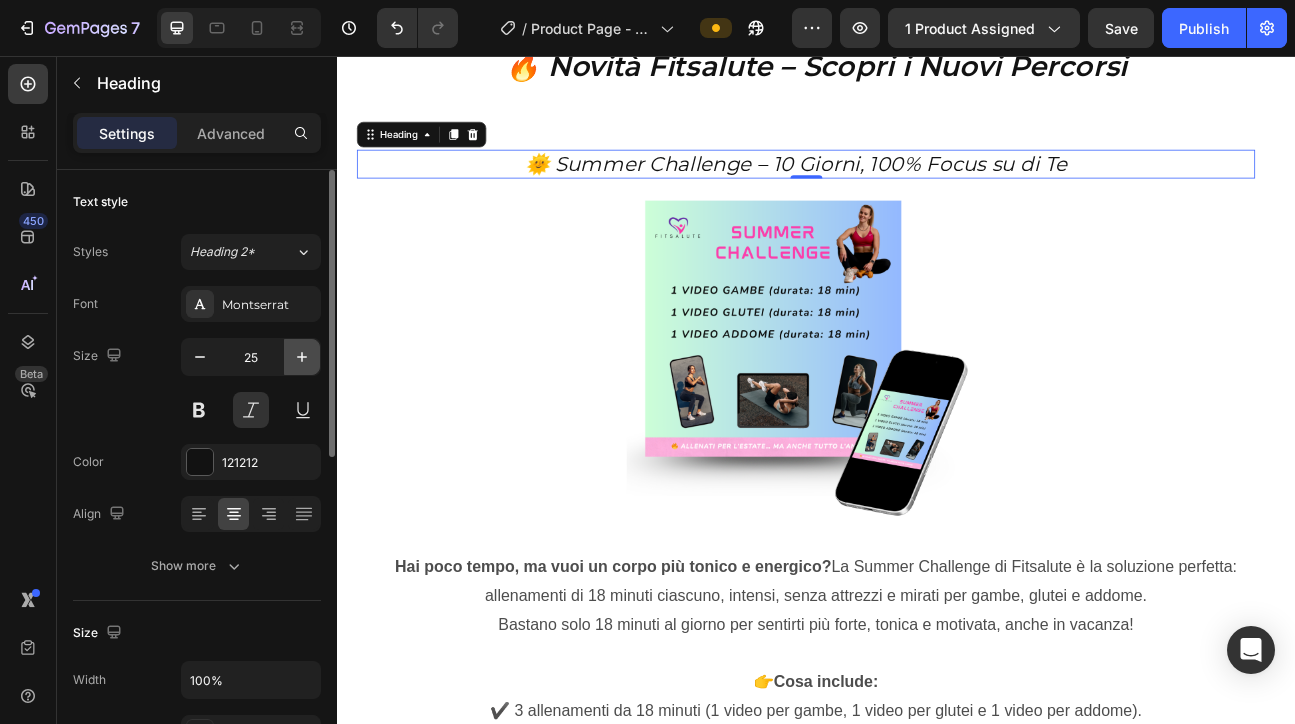click 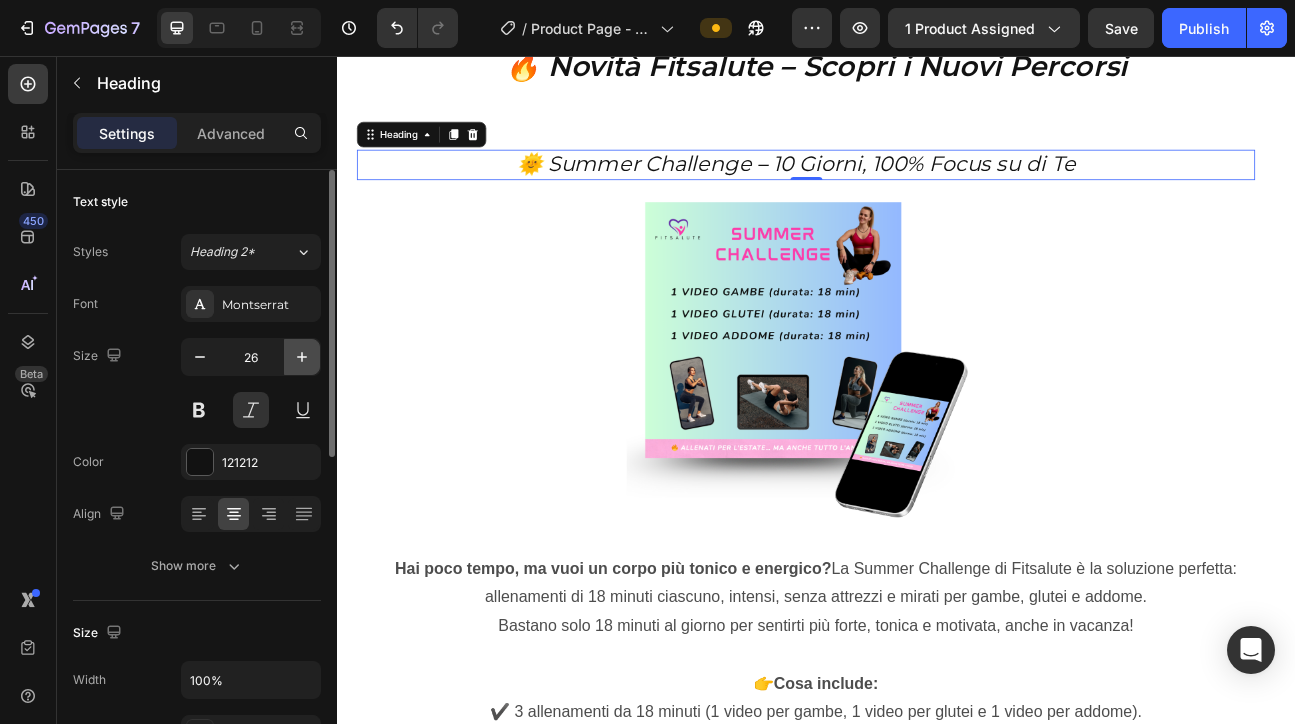 click 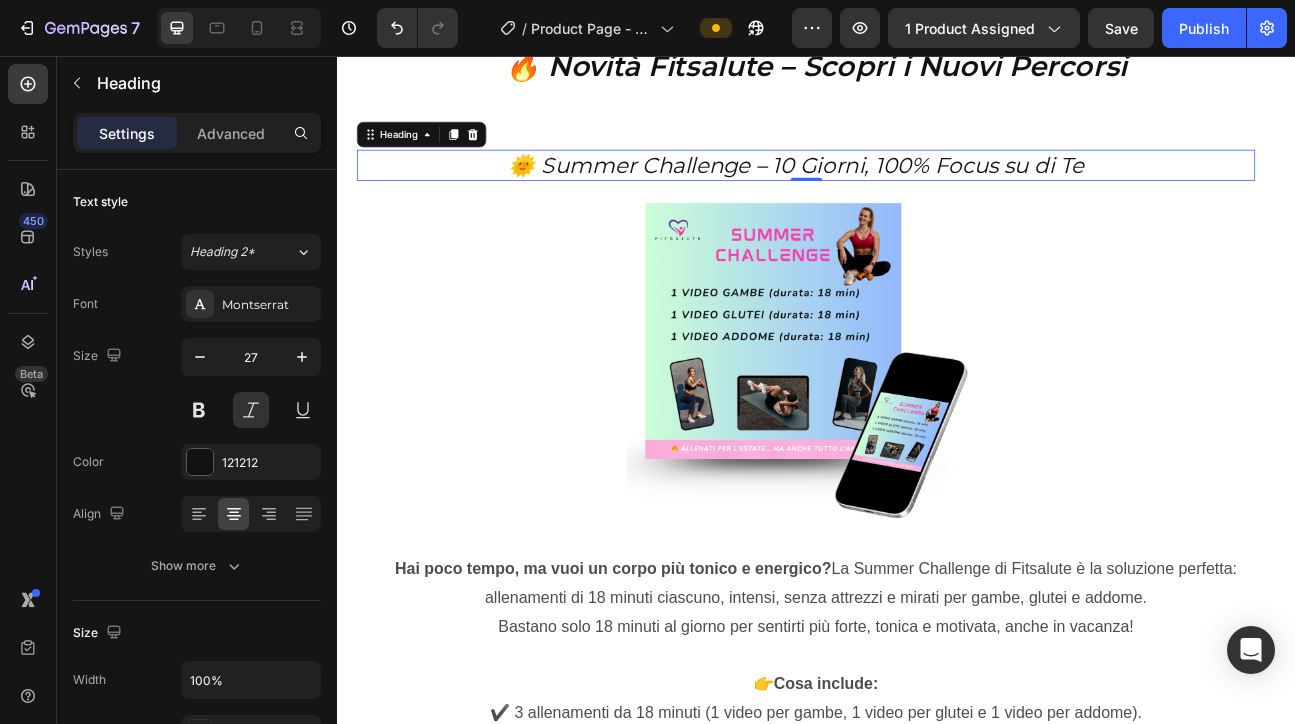 click on "🔥 Novità Fitsalute – Scopri i Nuovi Percorsi" at bounding box center (937, 68) 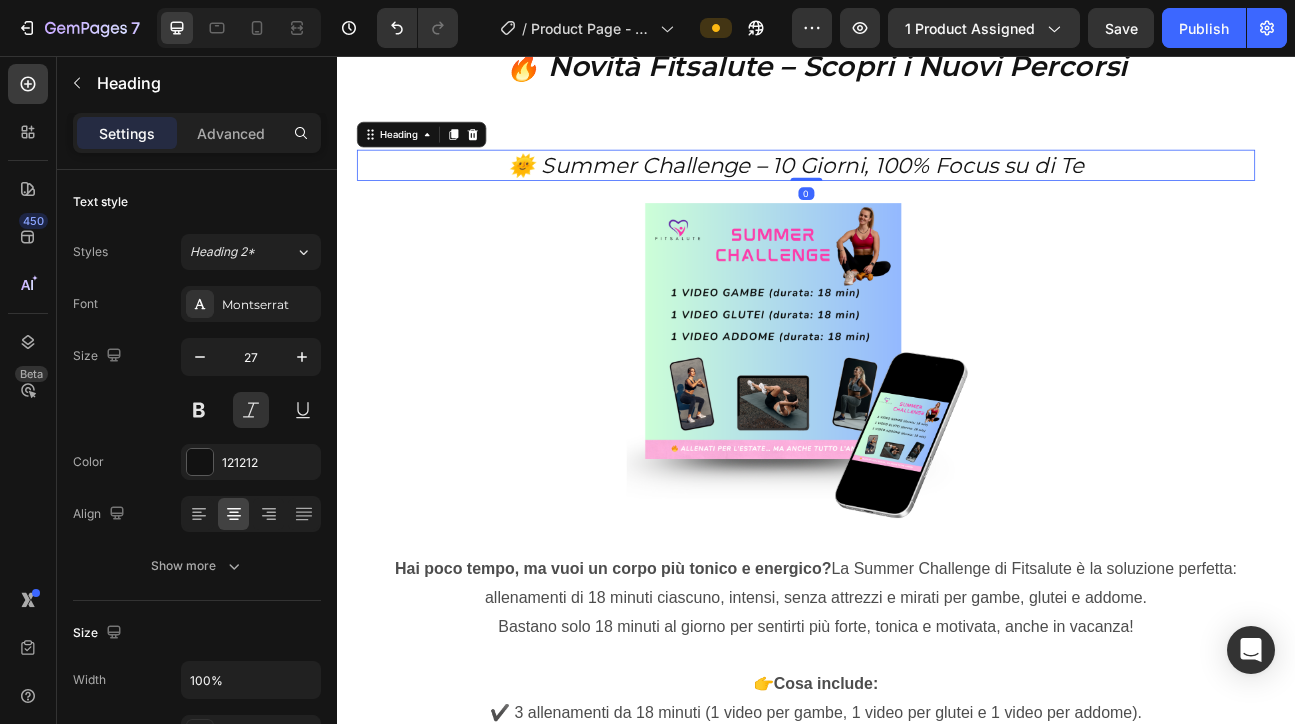 click on "🌞 Summer Challenge – 10 Giorni, 100% Focus su di Te" at bounding box center [912, 192] 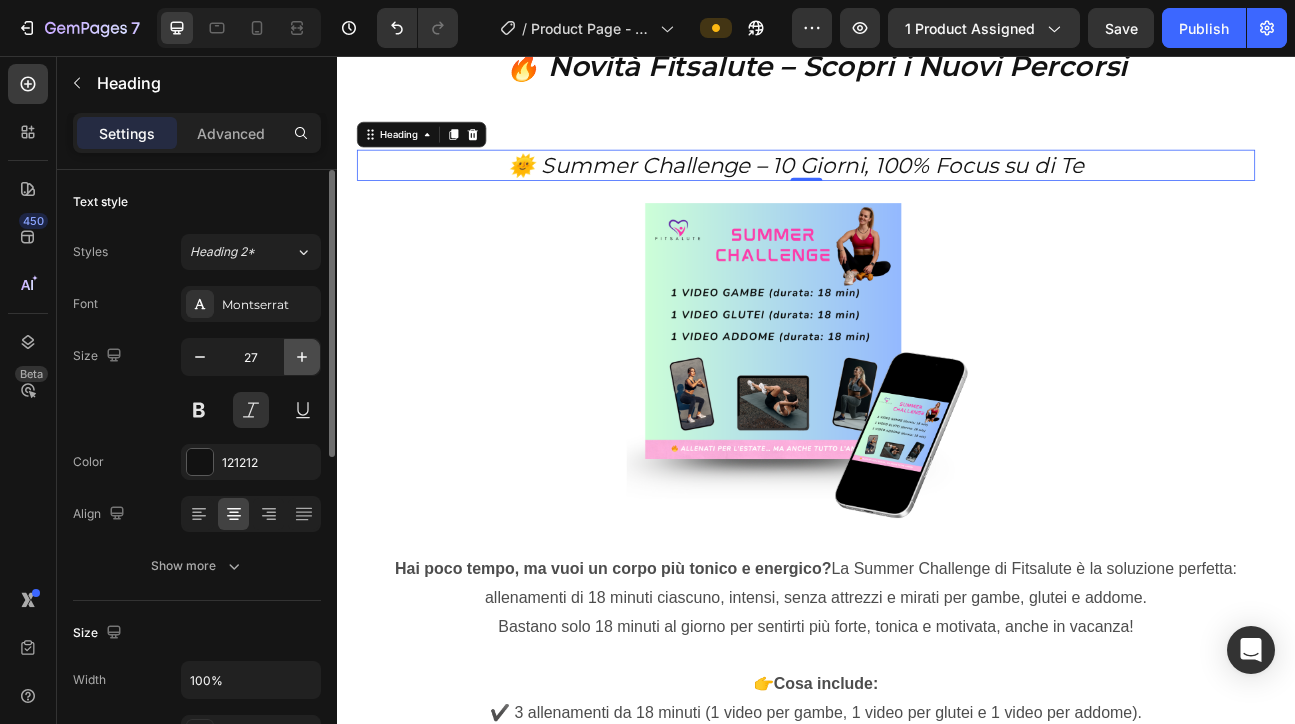 click 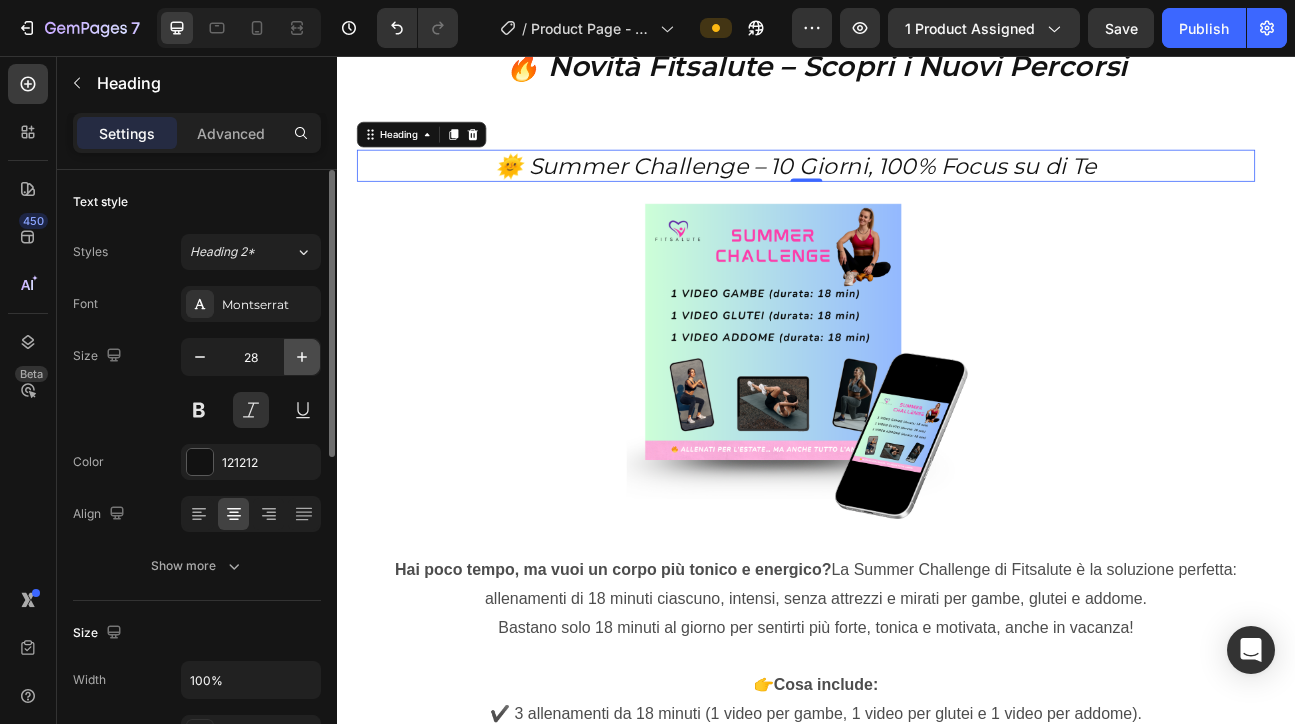 click 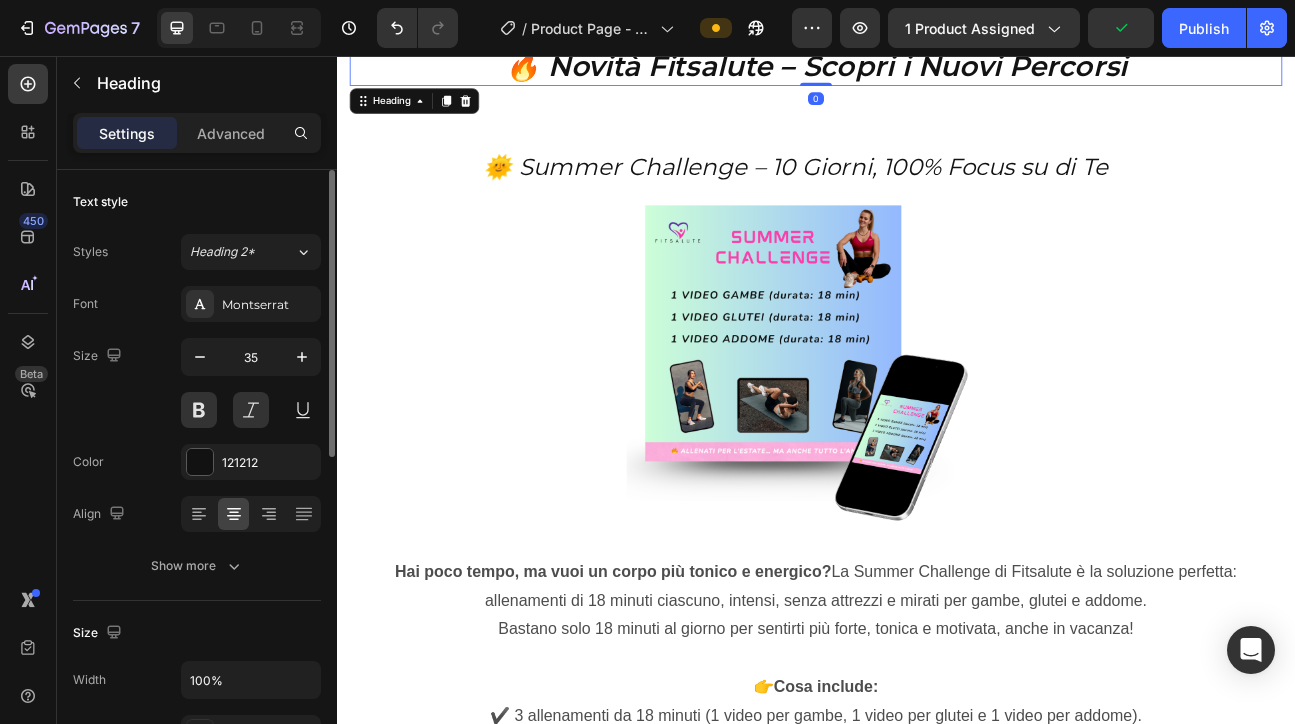 click on "🔥 Novità Fitsalute – Scopri i Nuovi Percorsi" at bounding box center [937, 68] 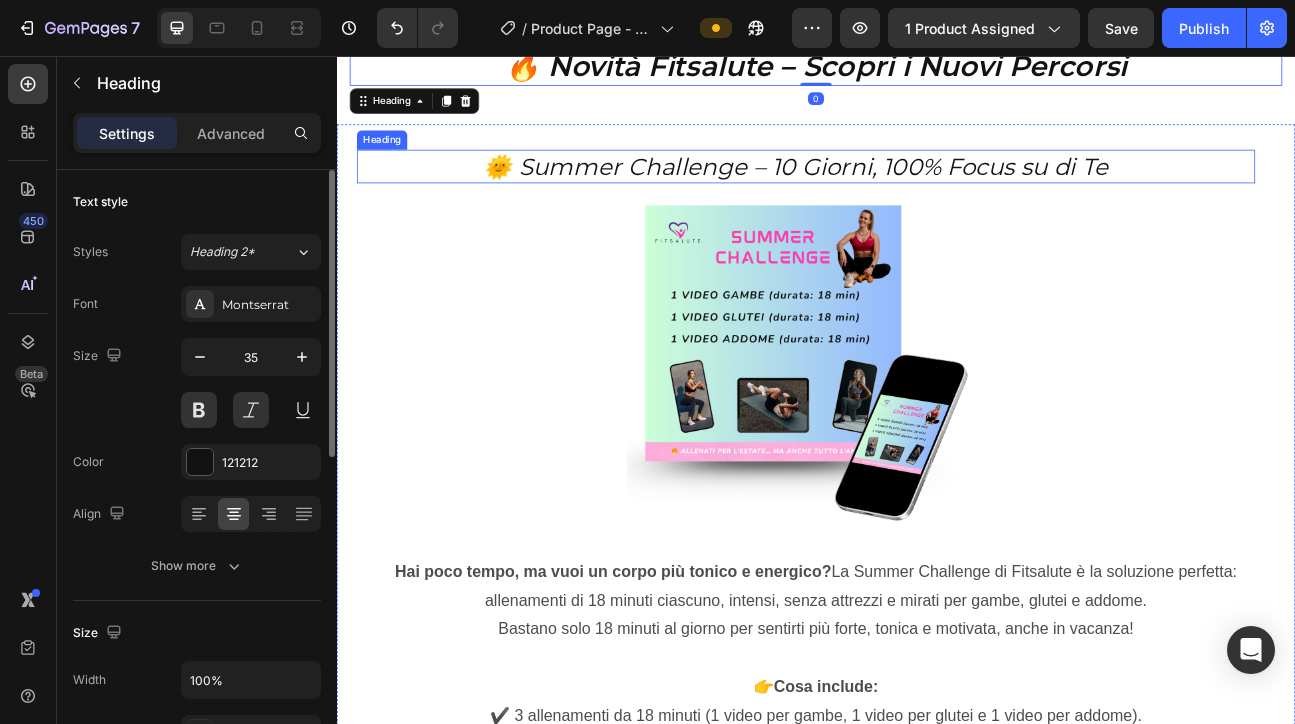 click on "🌞 Summer Challenge – 10 Giorni, 100% Focus su di Te" at bounding box center [912, 194] 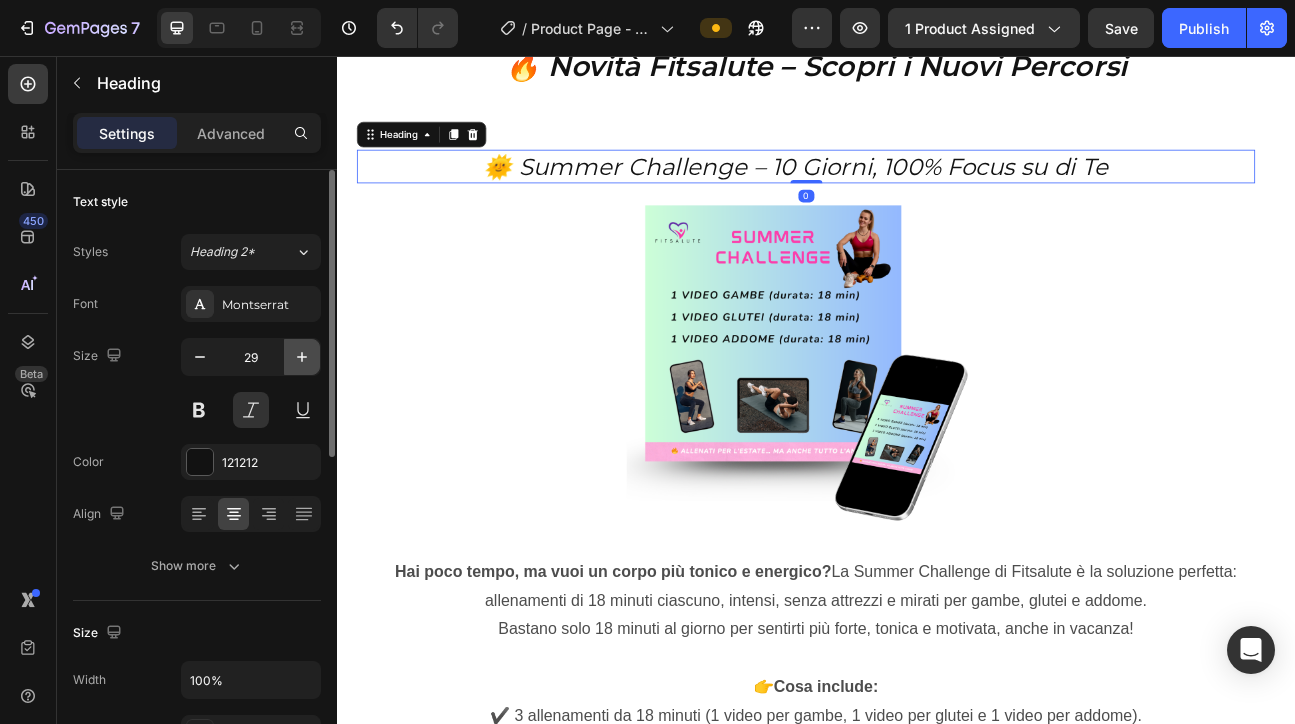 click 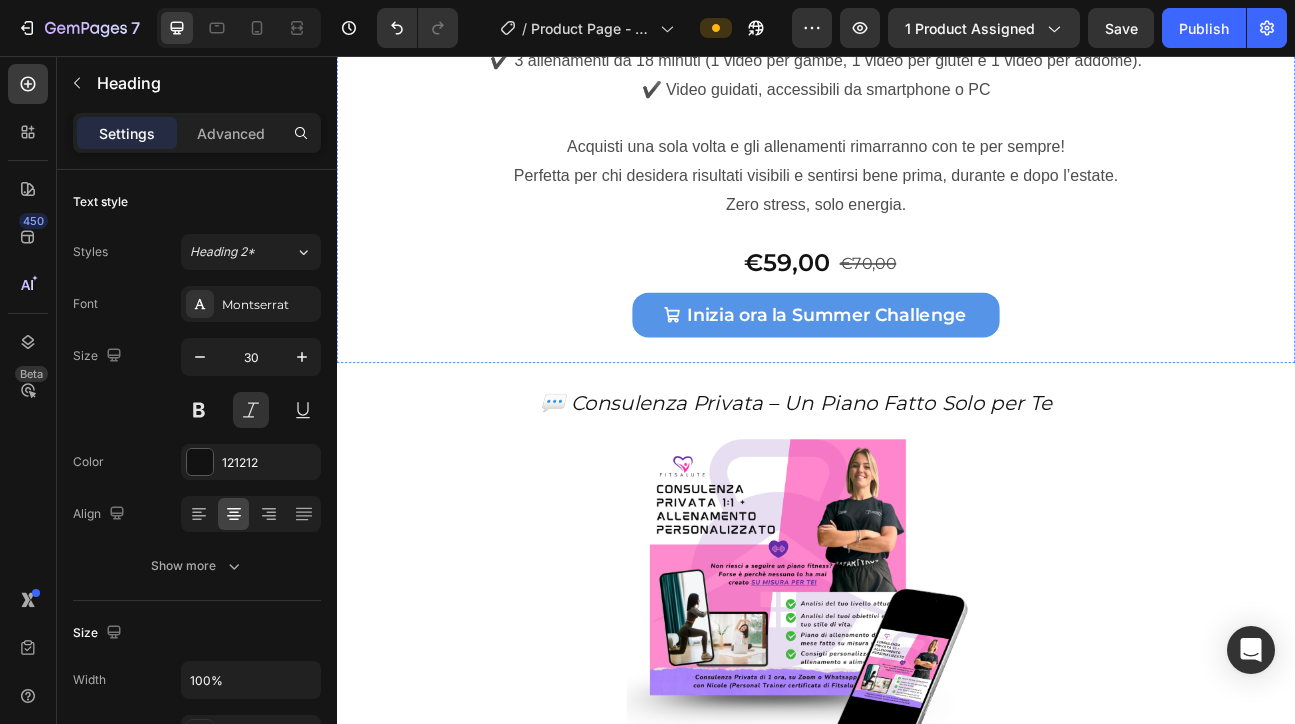 scroll, scrollTop: 11104, scrollLeft: 0, axis: vertical 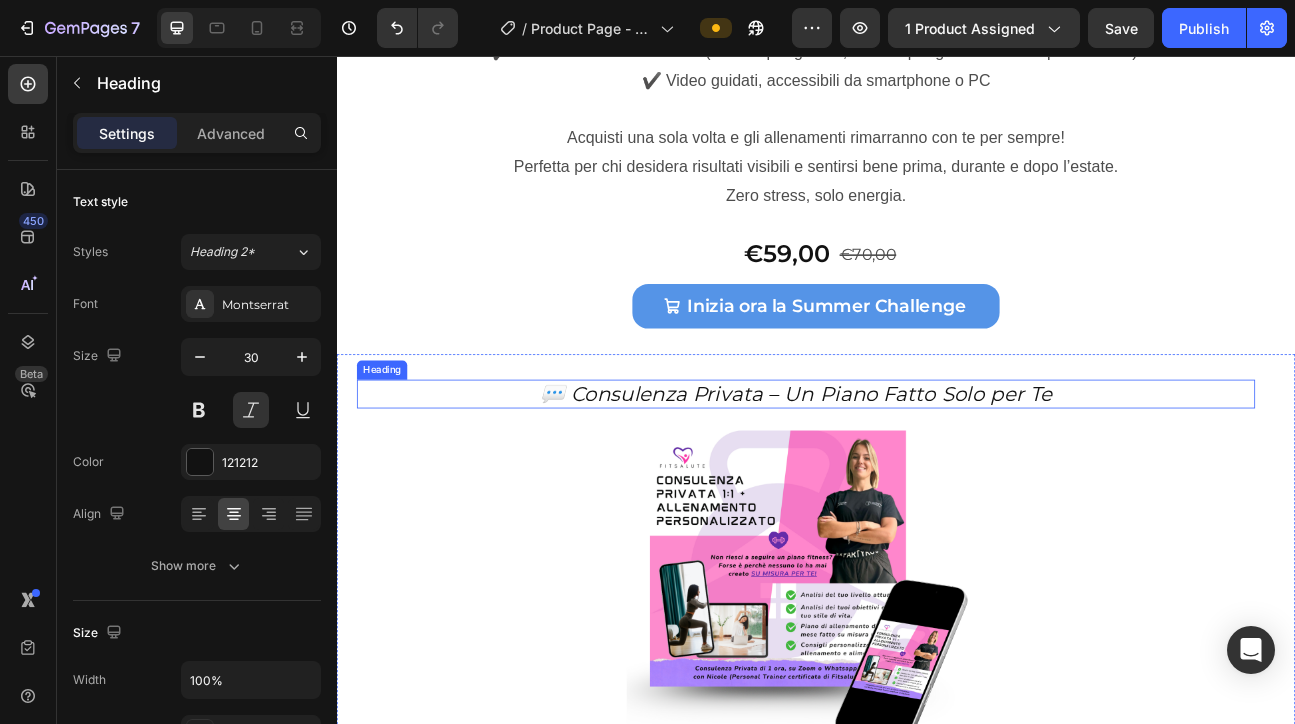 click on "💬 Consulenza Privata – Un Piano Fatto Solo per Te" at bounding box center (912, 479) 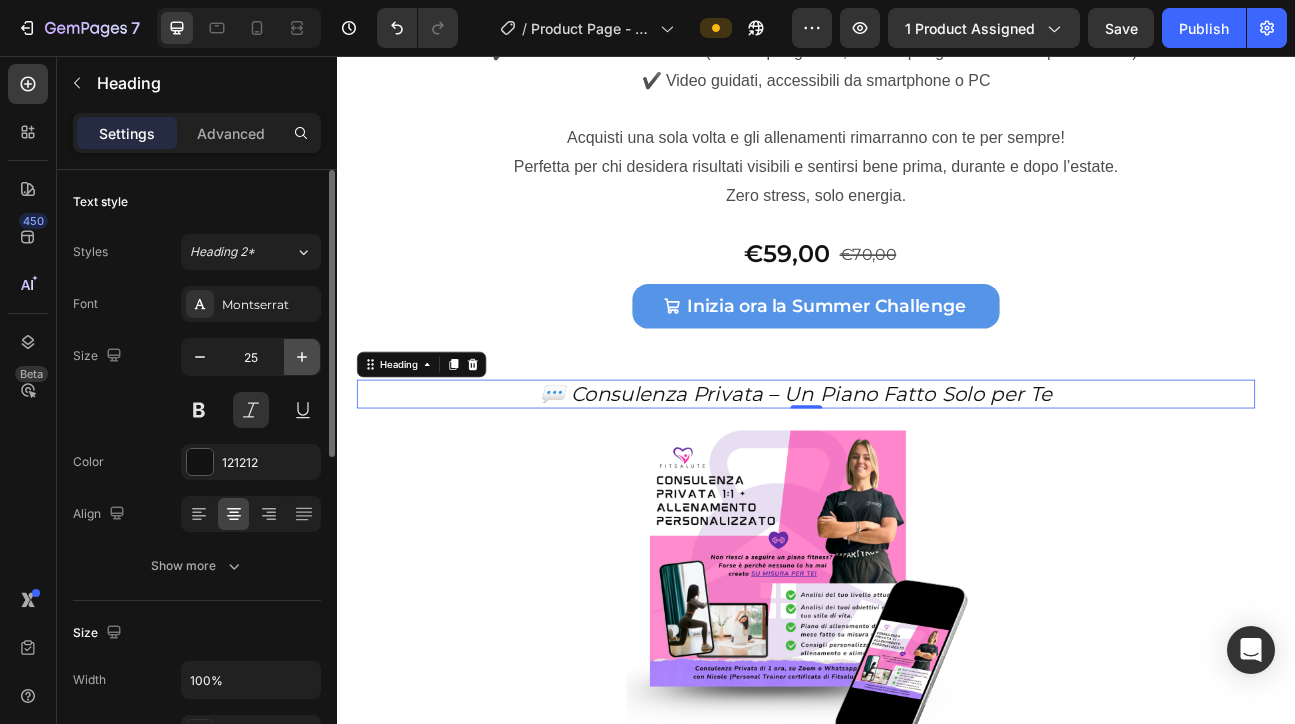 click 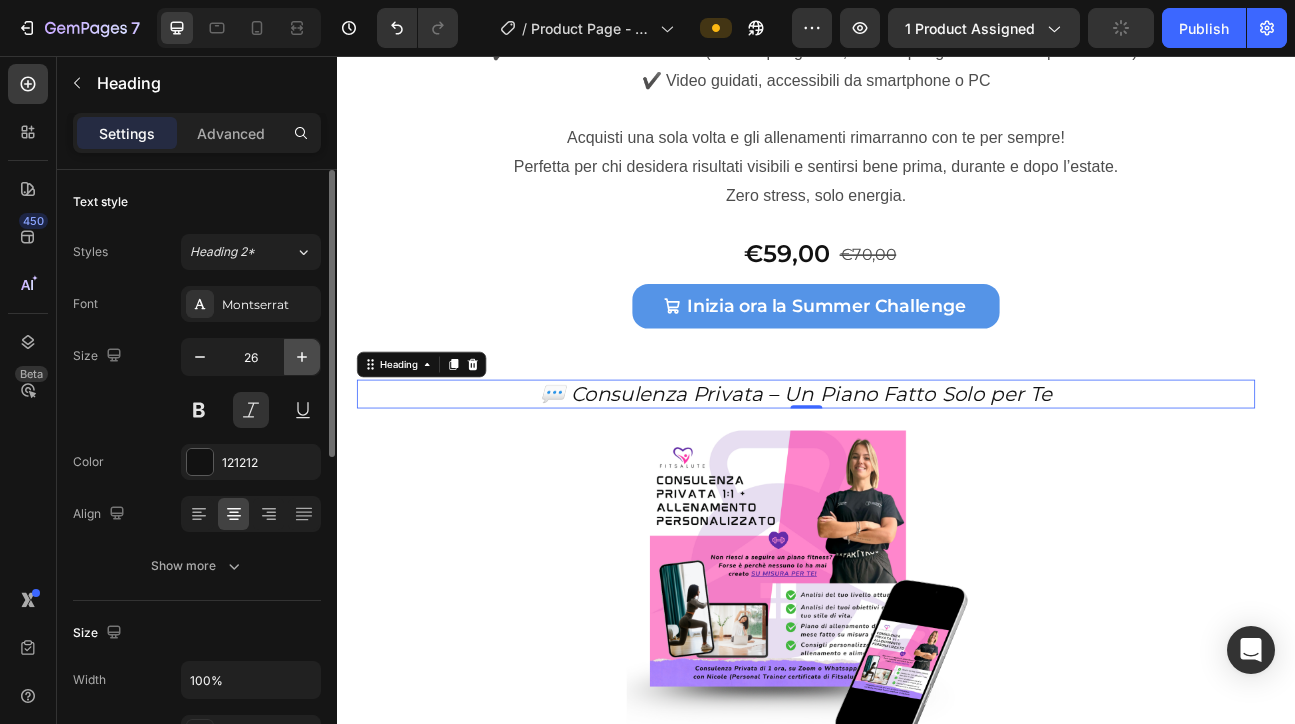 click 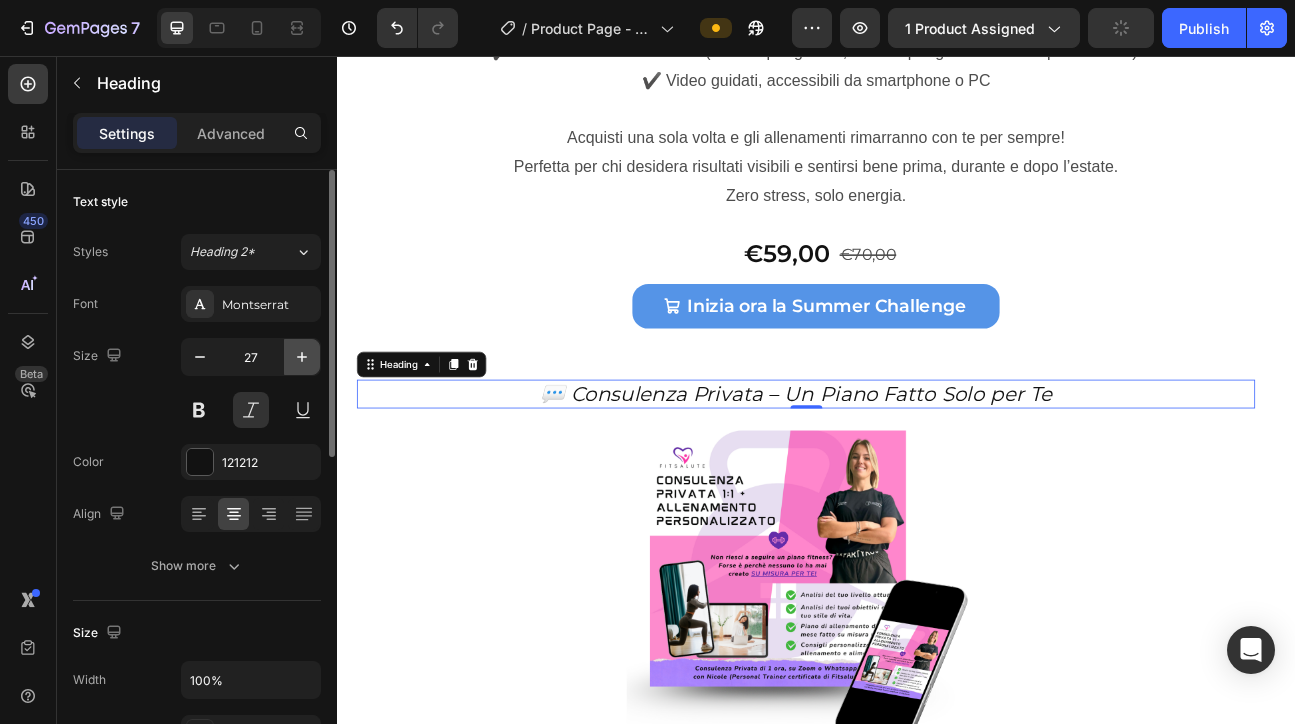 click 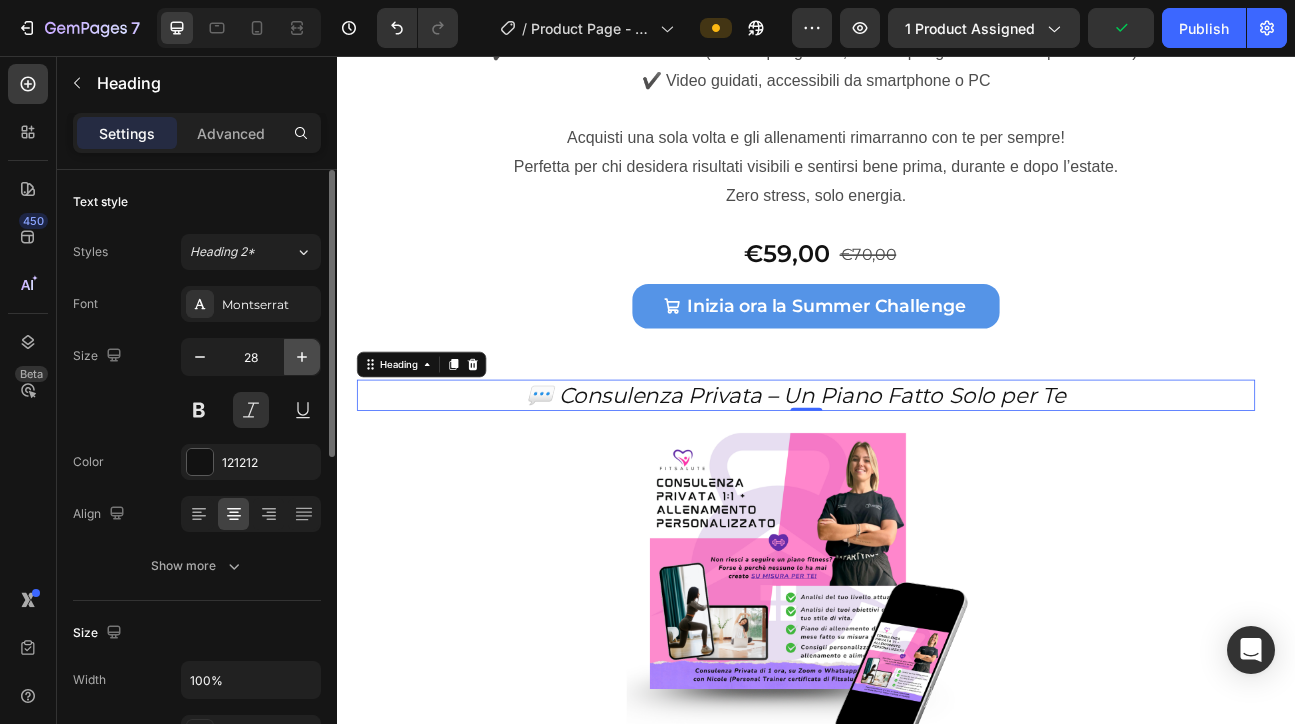 click 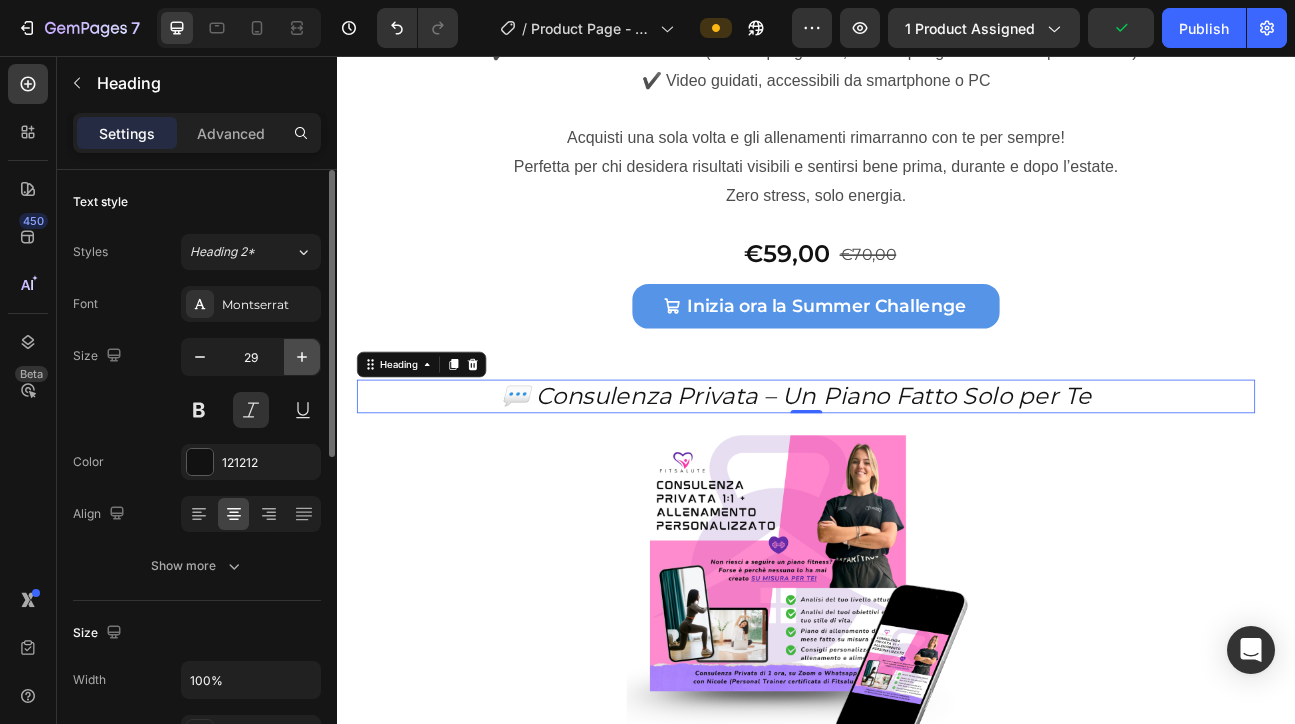 click 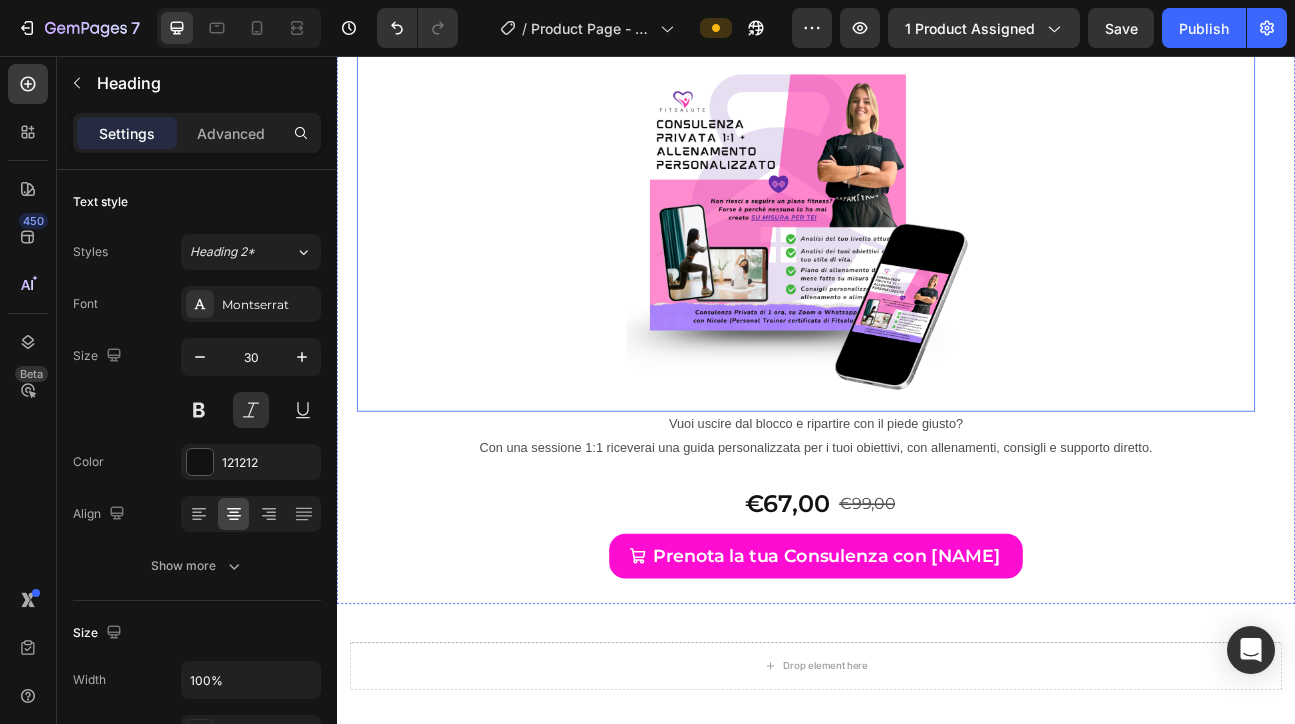 scroll, scrollTop: 11557, scrollLeft: 0, axis: vertical 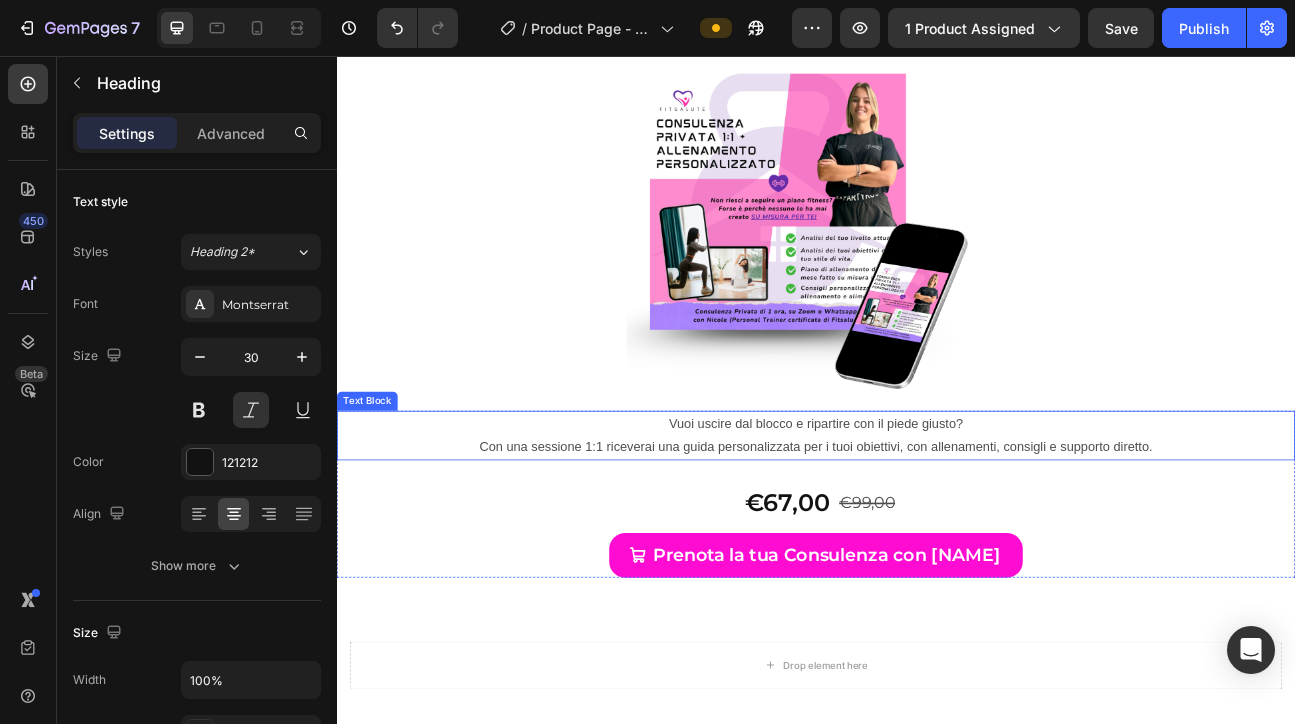 click on "Con una sessione 1:1 riceverai una guida personalizzata per i tuoi obiettivi, con allenamenti, consigli e supporto diretto." at bounding box center [937, 545] 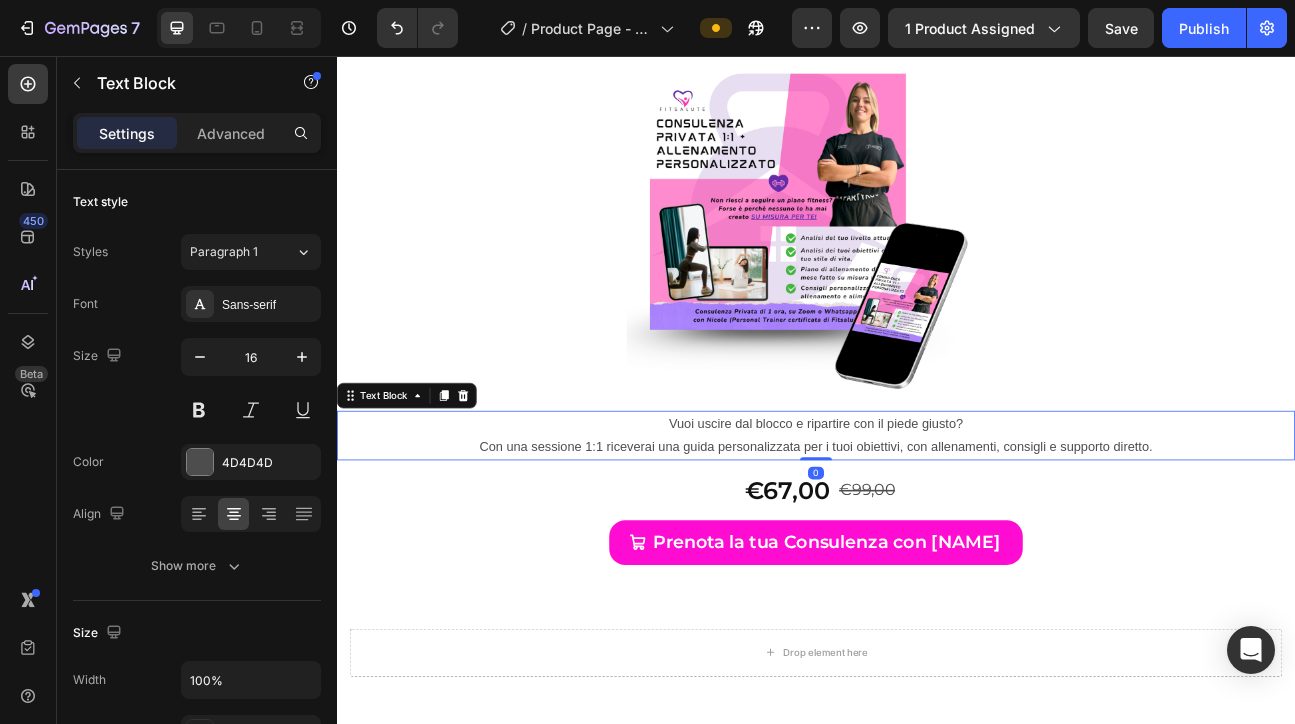 drag, startPoint x: 940, startPoint y: 573, endPoint x: 934, endPoint y: 543, distance: 30.594116 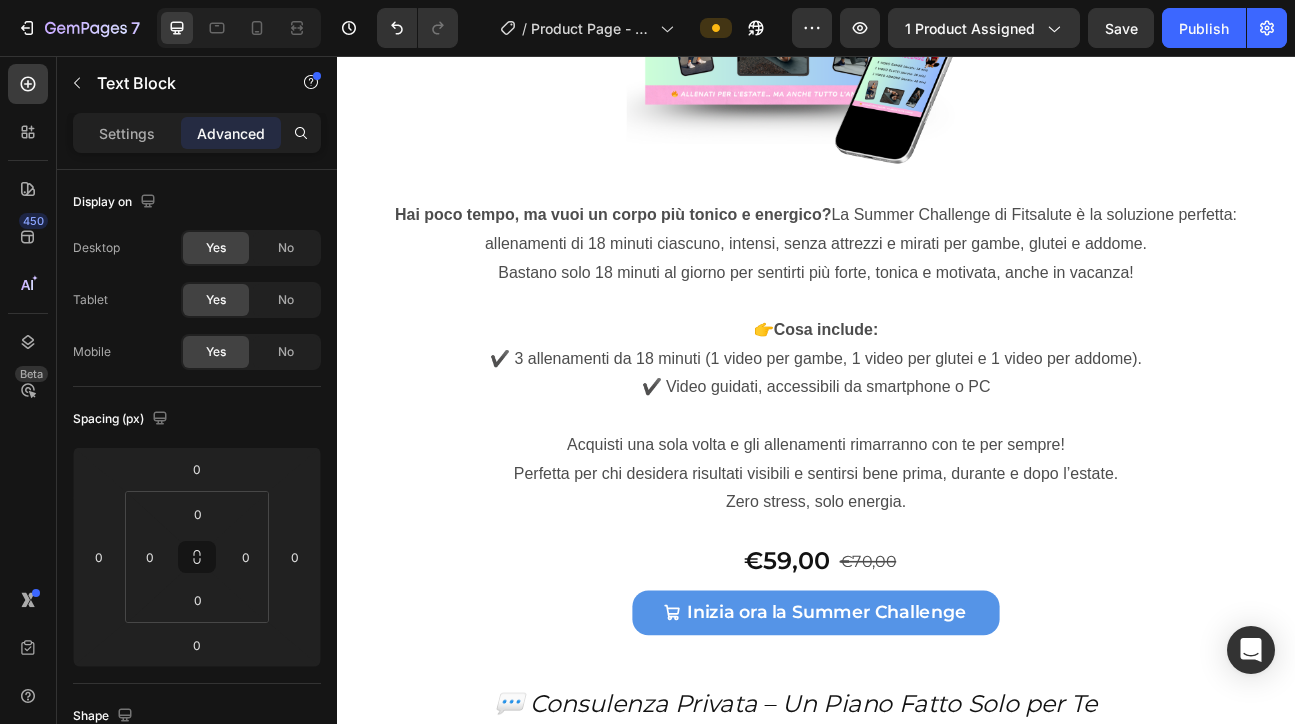 scroll, scrollTop: 10680, scrollLeft: 0, axis: vertical 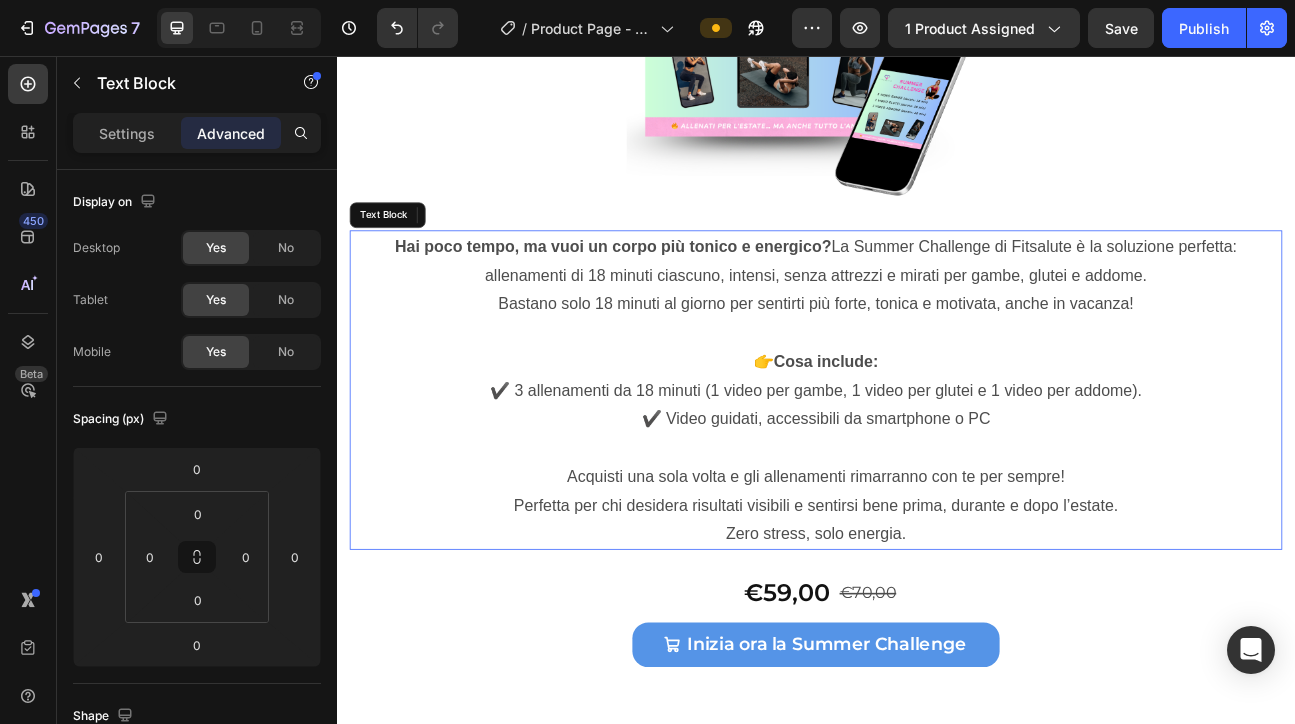 click at bounding box center (937, 402) 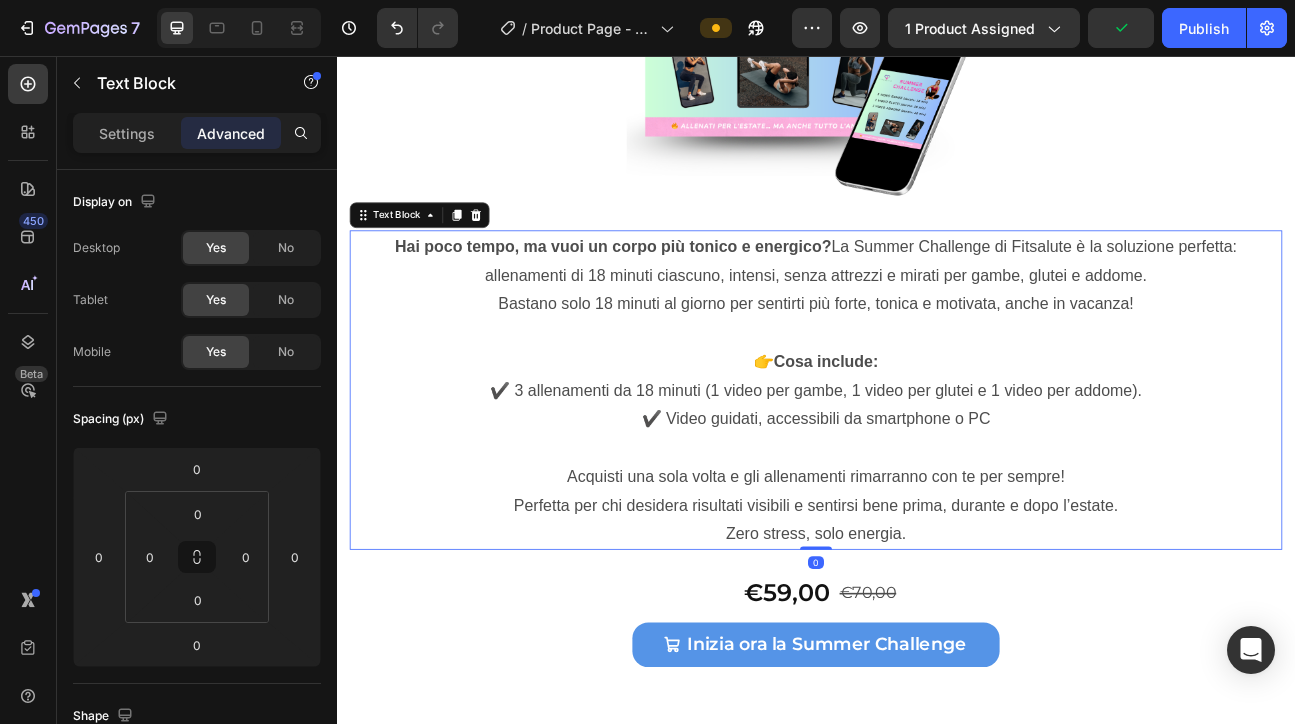 click on "Hai poco tempo, ma vuoi un corpo più tonico e energico?  La Summer Challenge di Fitsalute è la soluzione perfetta:  allenamenti di 18 minuti ciascuno, intensi, senza attrezzi e mirati per gambe, glutei e addome.  Bastano solo 18 minuti al giorno per sentirti più forte, tonica e motivata, anche in vacanza!   👉  Cosa include:  ✔️ 3 allenamenti da 18 minuti (1 video per gambe, 1 video per glutei e 1 video per addome). ✔️ Video guidati, accessibili da smartphone o PC   Acquisti una sola volta e gli allenamenti rimarranno con te per sempre! Perfetta per chi desidera risultati visibili e sentirsi bene prima, durante e dopo l’estate. Zero stress, solo energia. Text Block   0" at bounding box center (937, 474) 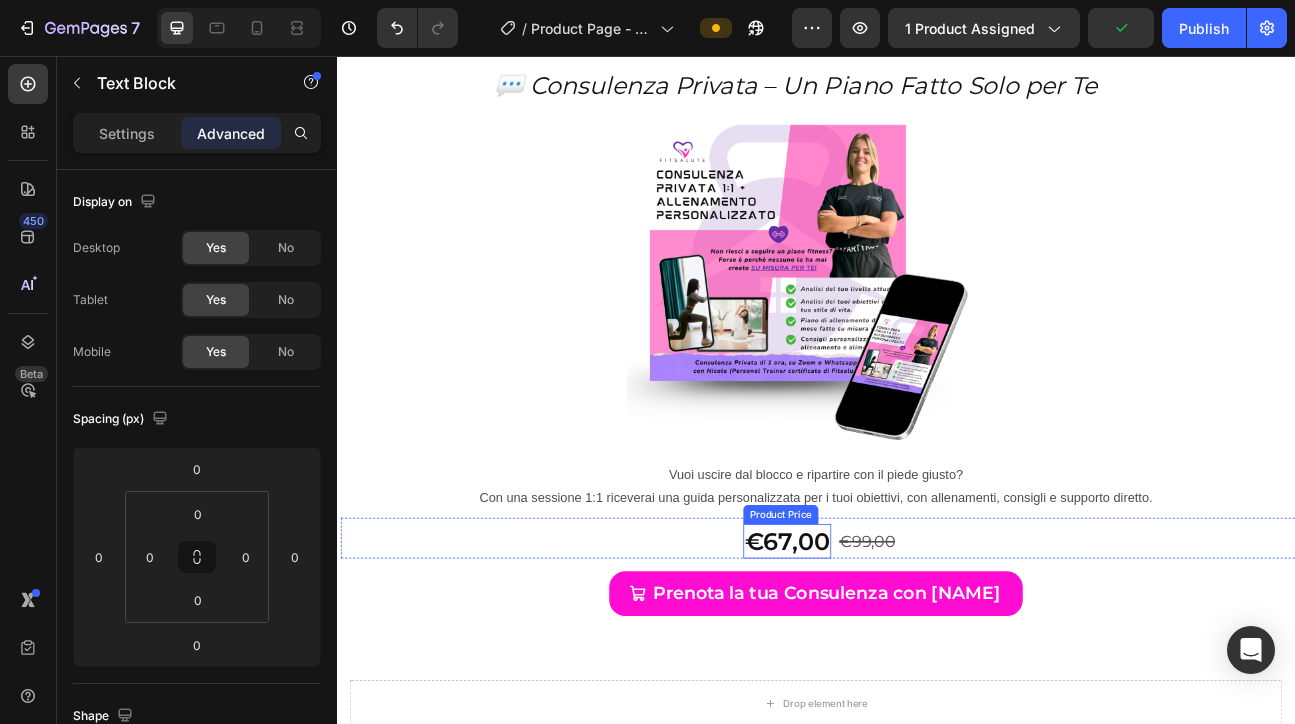 scroll, scrollTop: 11513, scrollLeft: 0, axis: vertical 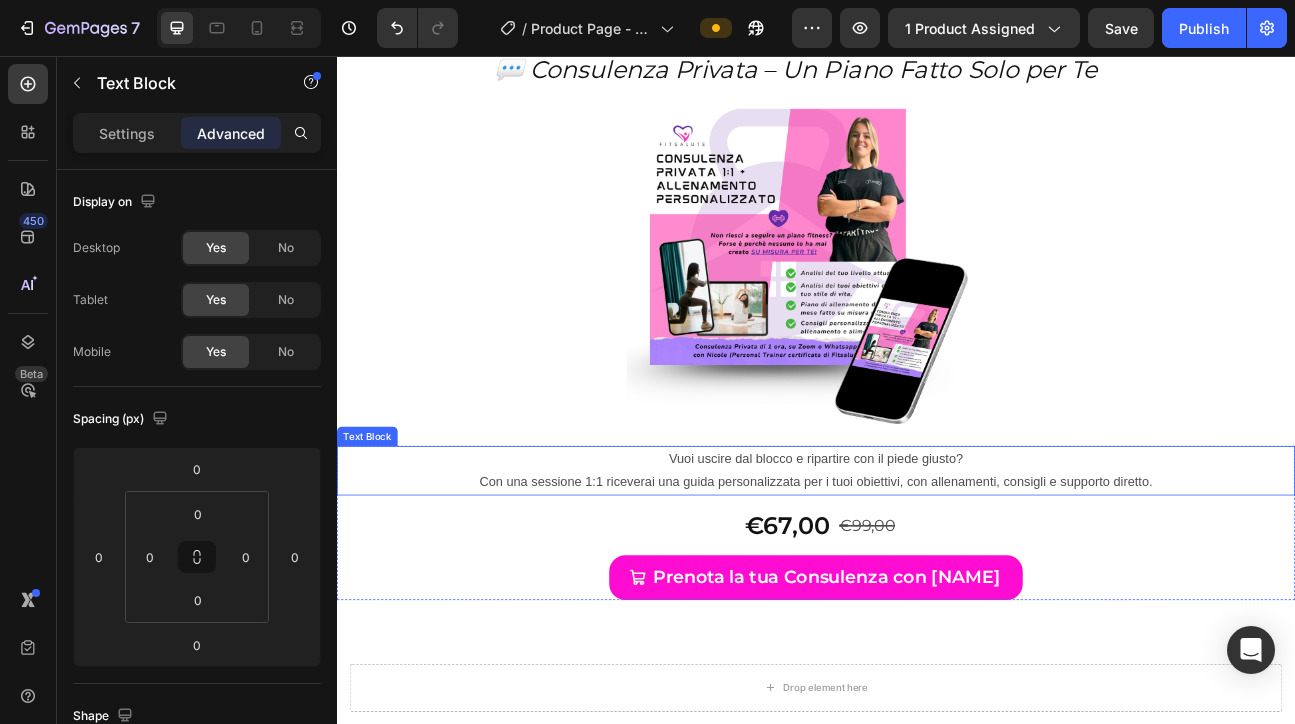 click on "Vuoi uscire dal blocco e ripartire con il piede giusto?" at bounding box center (937, 560) 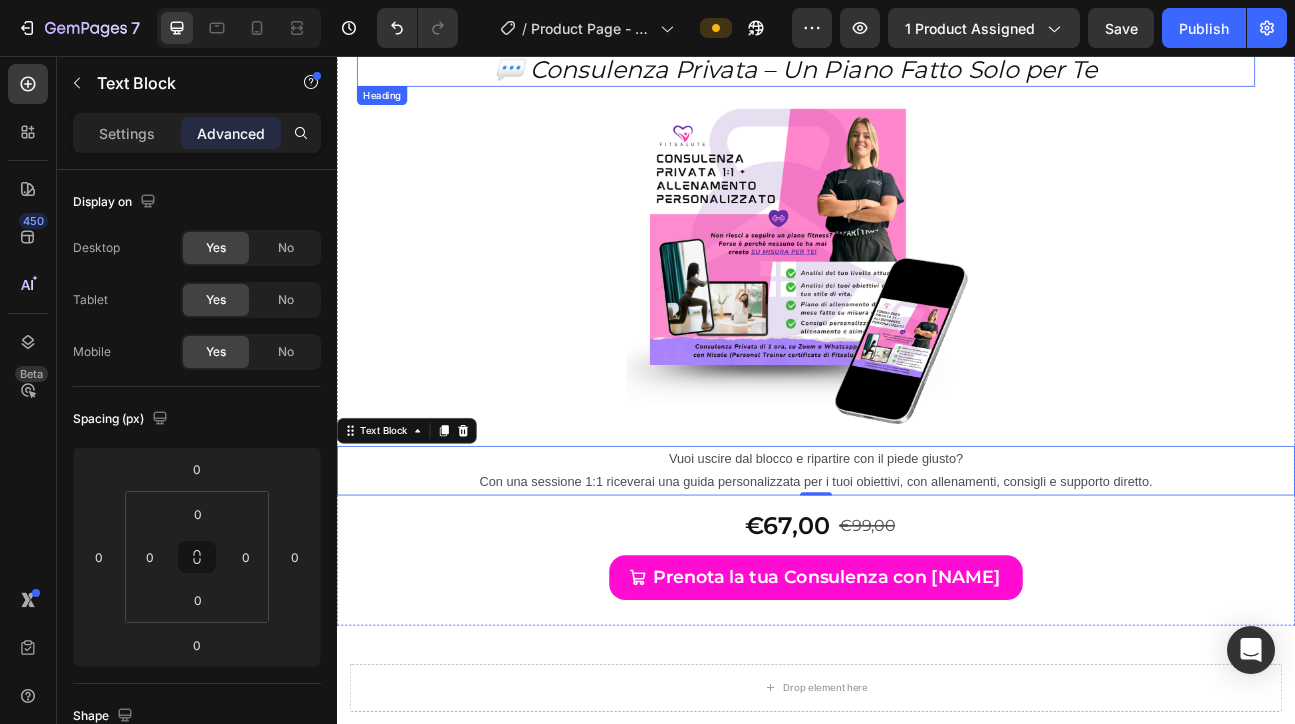 click on "💬 Consulenza Privata – Un Piano Fatto Solo per Te" at bounding box center (912, 72) 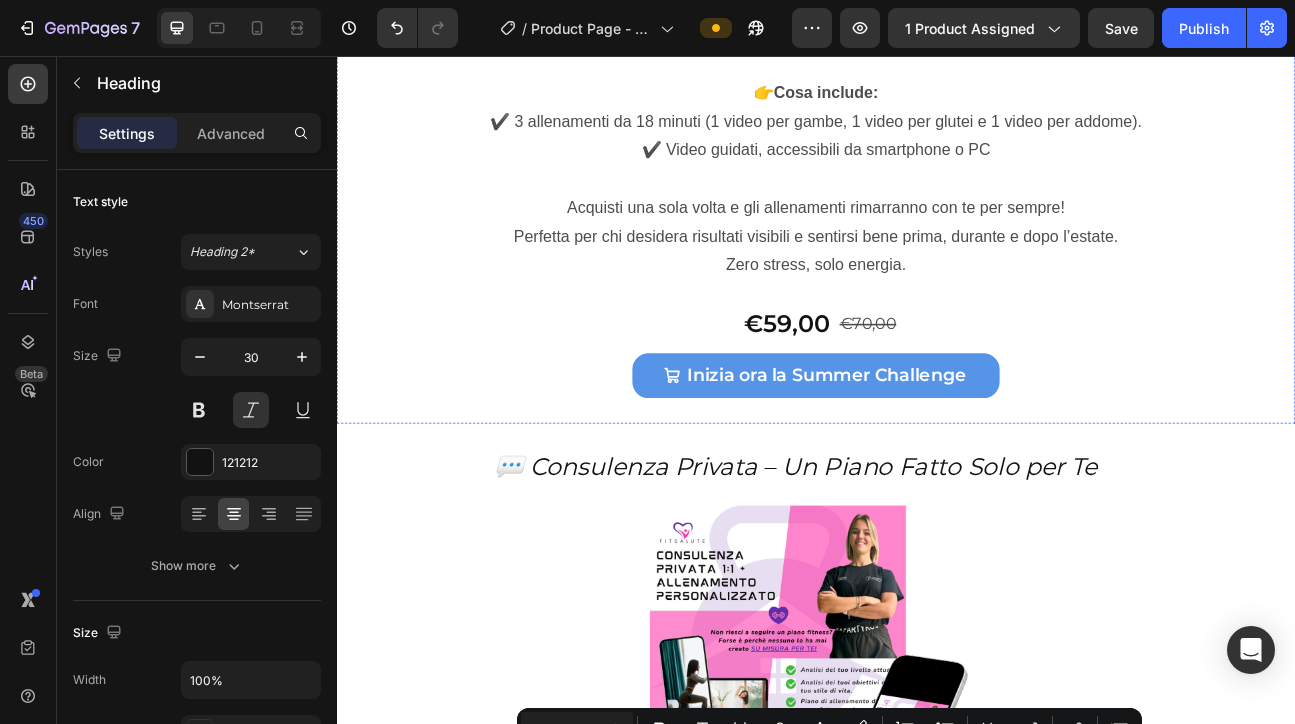 scroll, scrollTop: 11171, scrollLeft: 0, axis: vertical 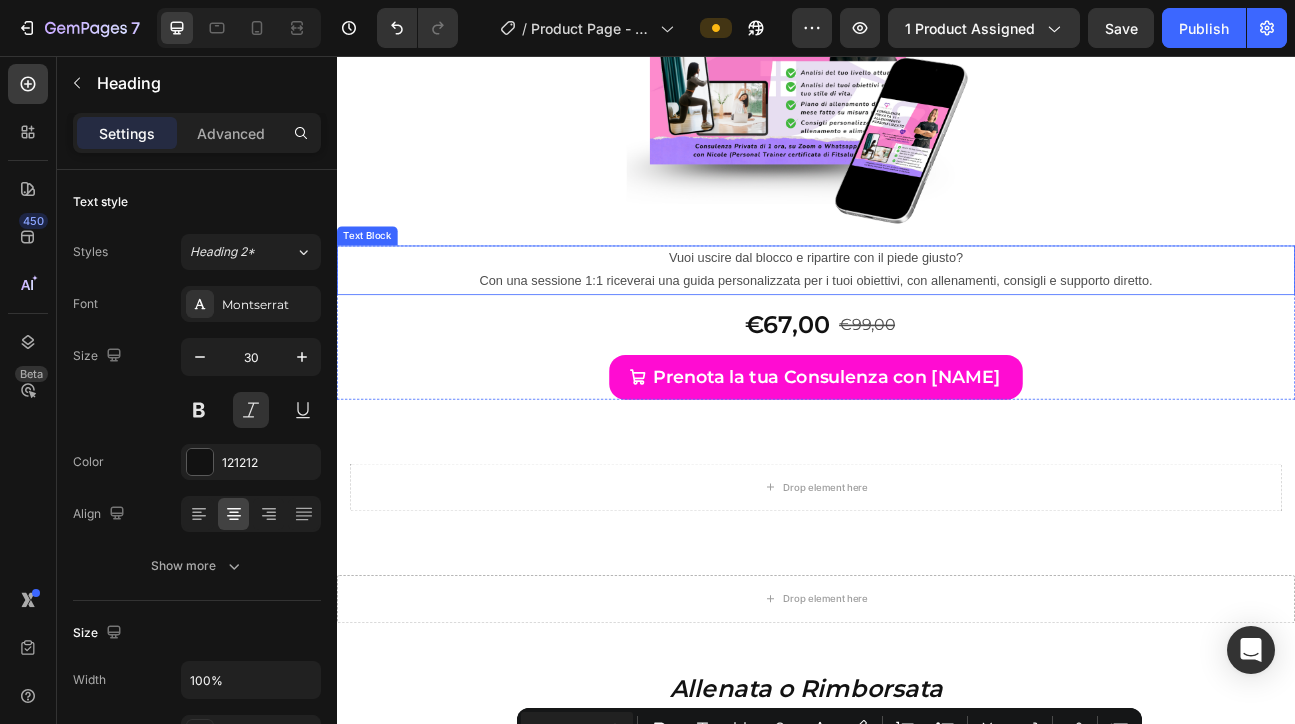 click on "Vuoi uscire dal blocco e ripartire con il piede giusto?" at bounding box center [937, 309] 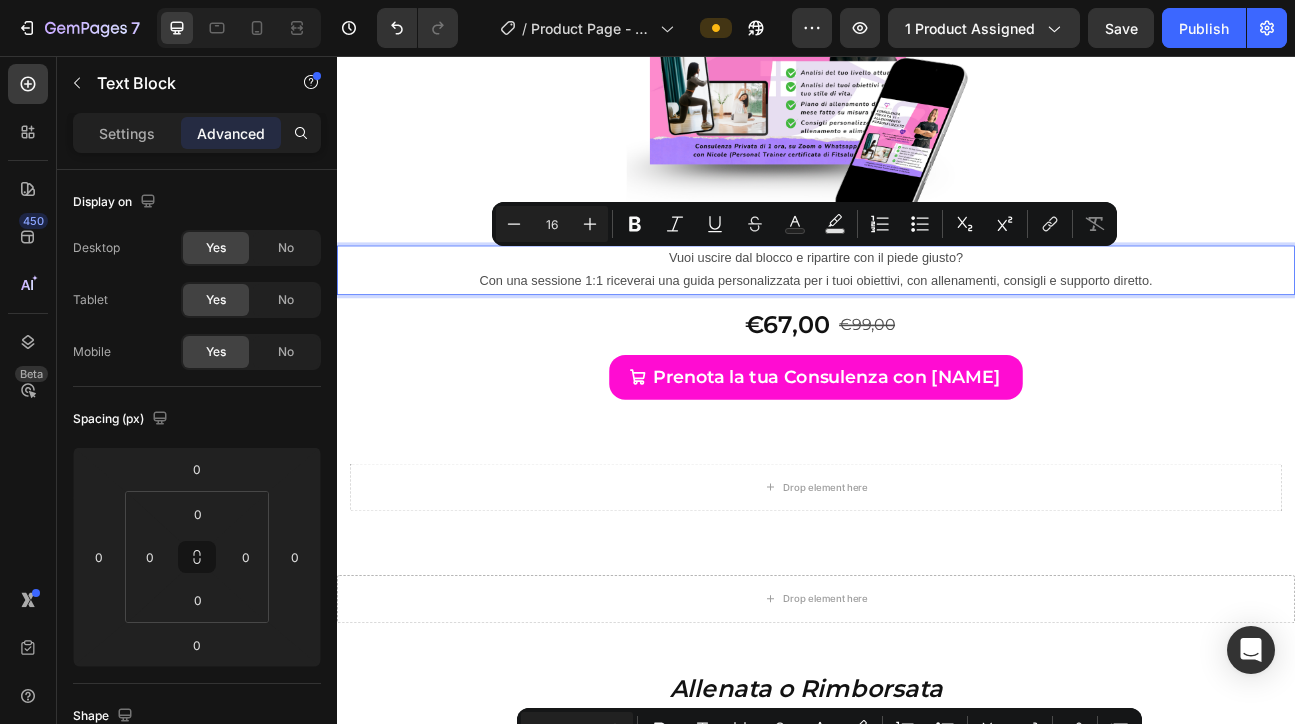 click on "Vuoi uscire dal blocco e ripartire con il piede giusto?" at bounding box center (937, 309) 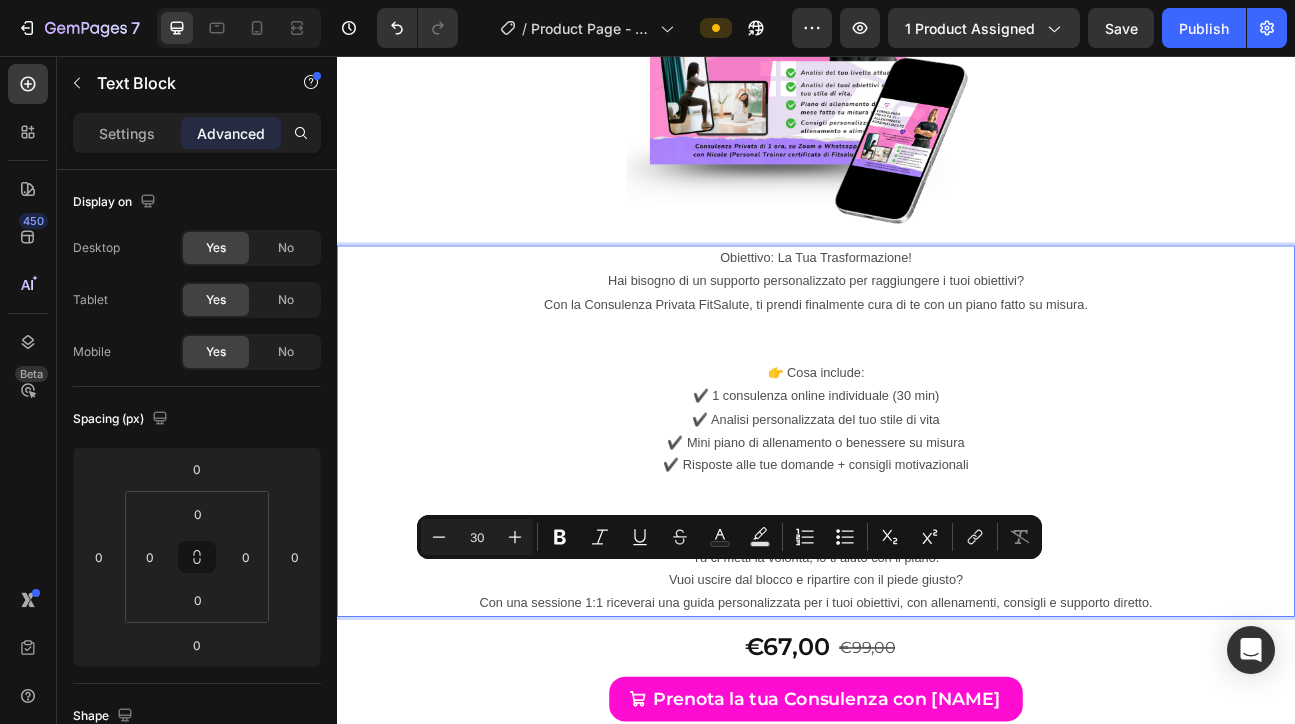 click on "Obiettivo: La Tua Trasformazione!" at bounding box center (937, 309) 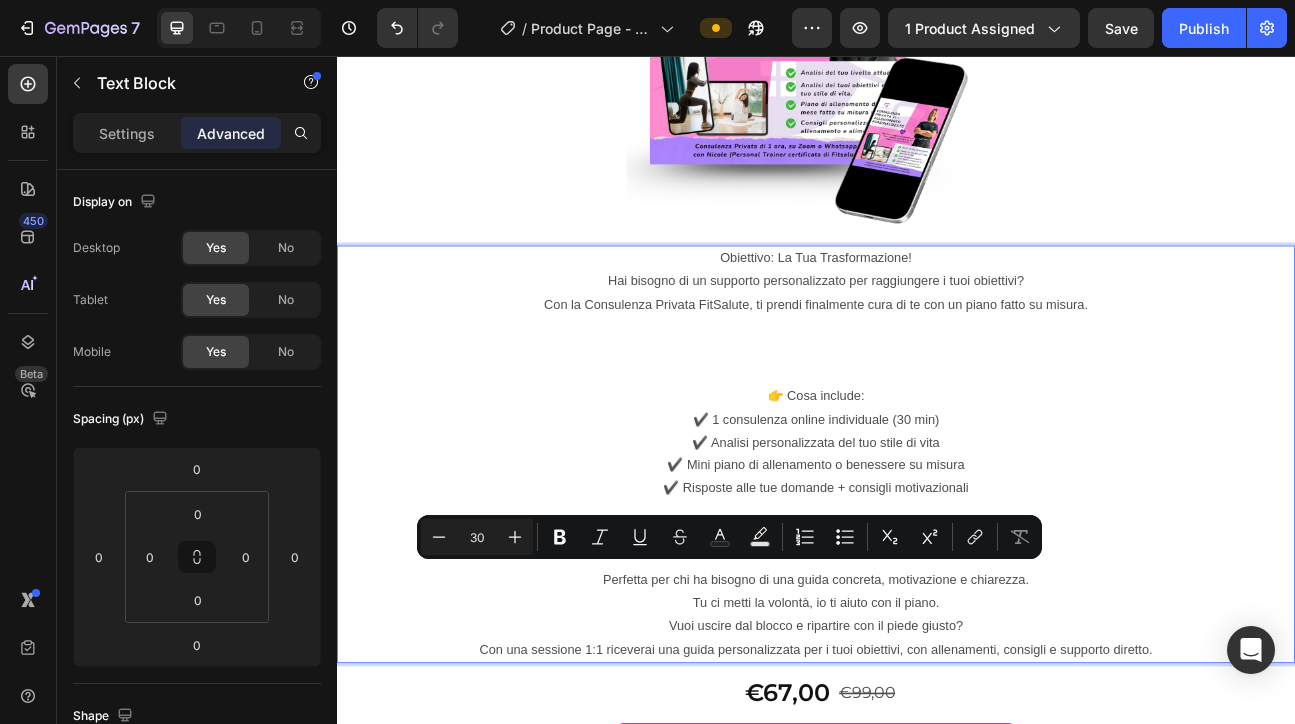 click on "Obiettivo: La Tua Trasformazione!" at bounding box center (937, 309) 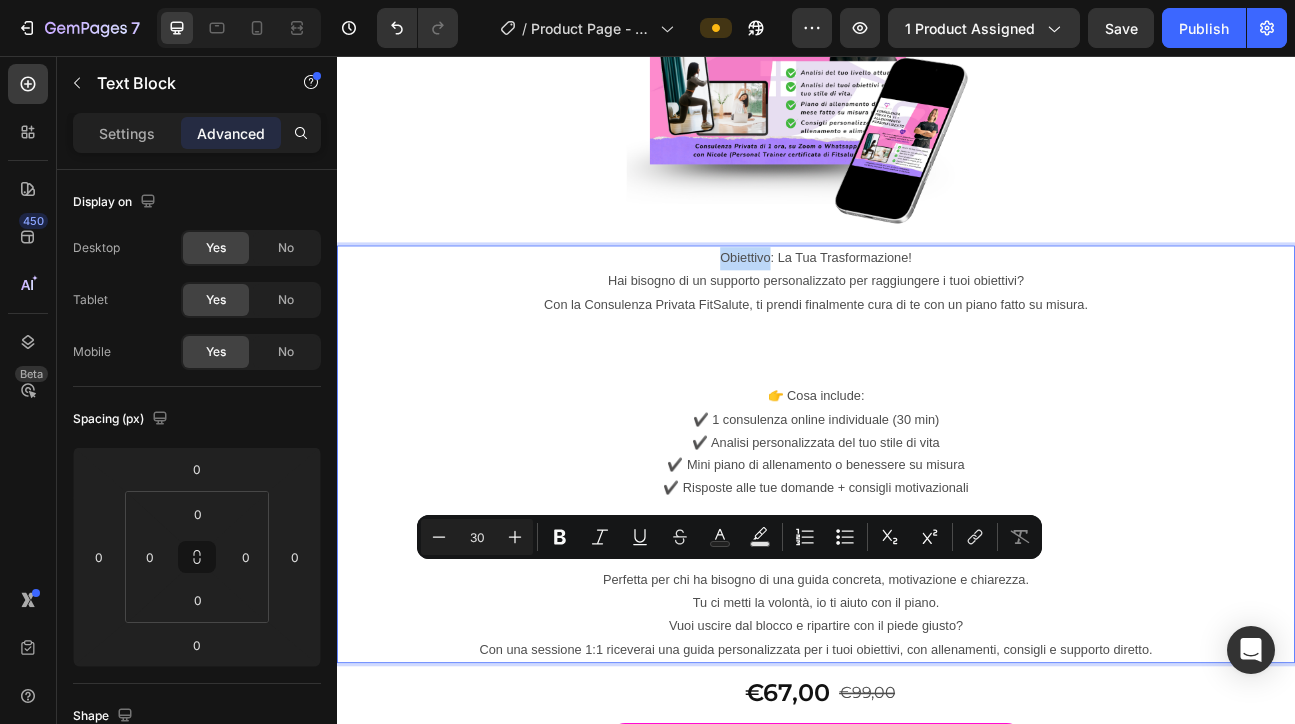 click on "Obiettivo: La Tua Trasformazione!" at bounding box center [937, 309] 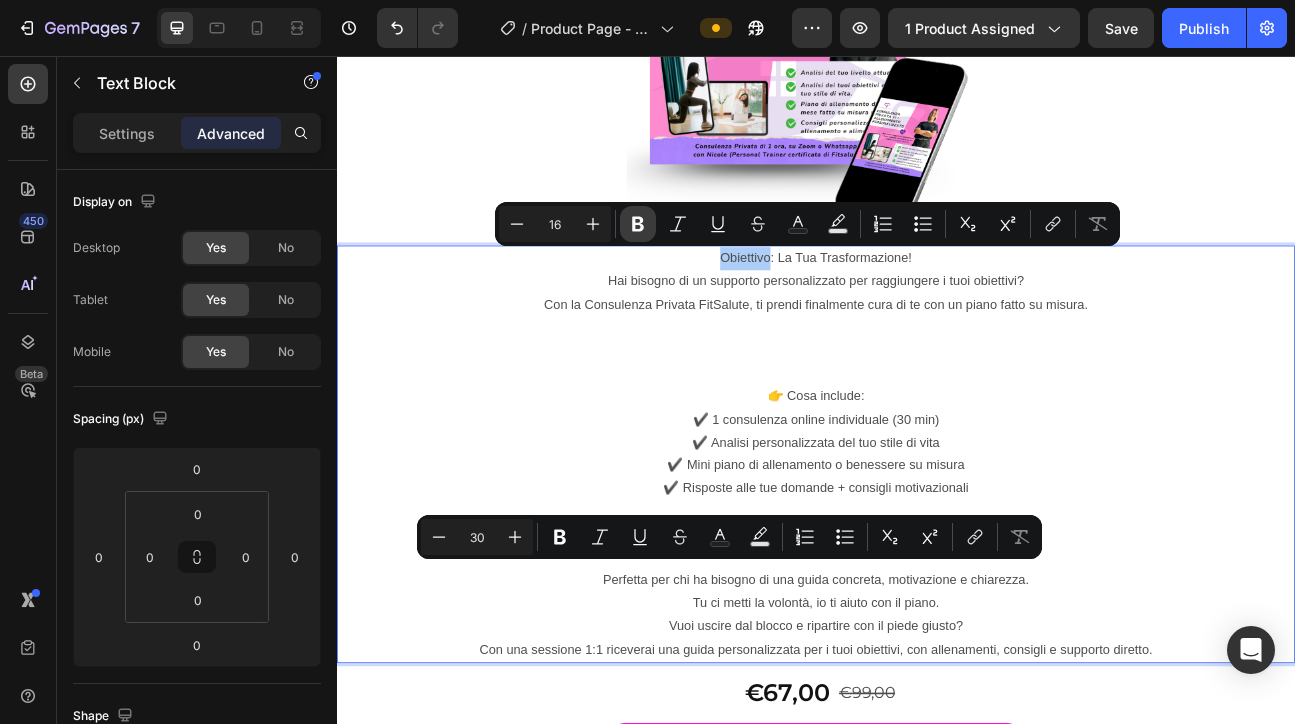 click 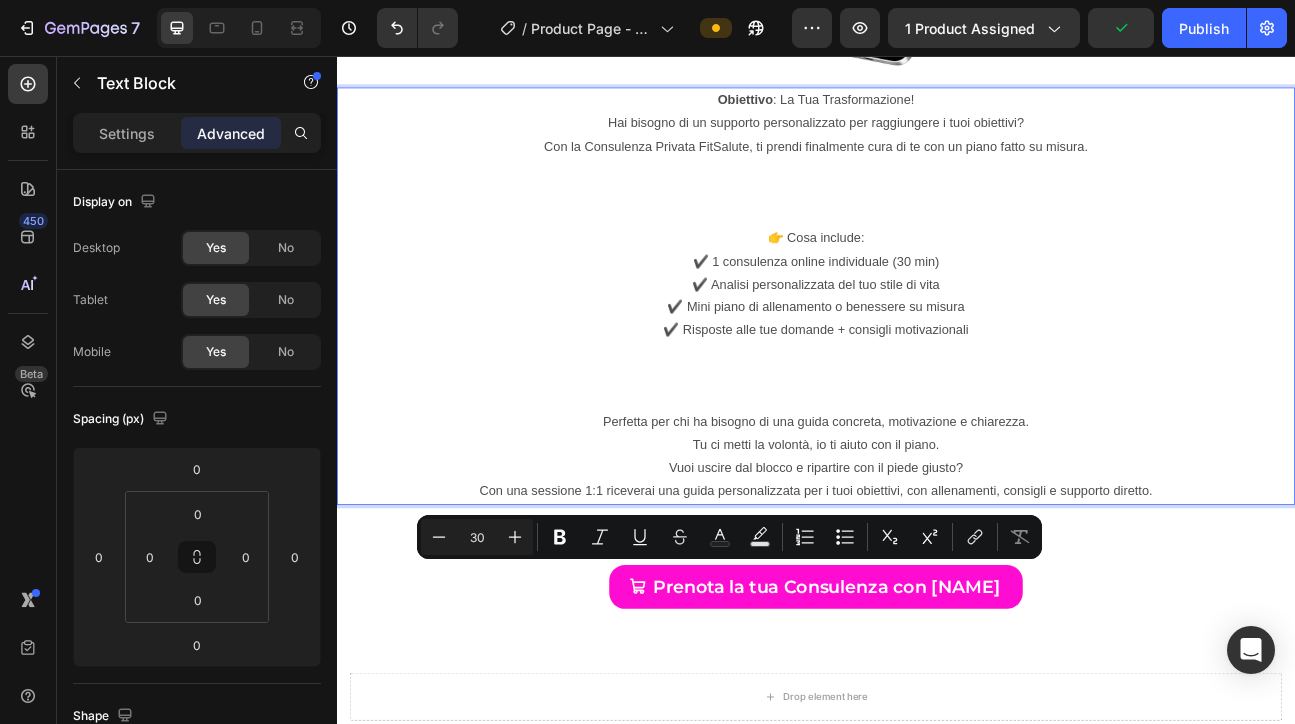 scroll, scrollTop: 12048, scrollLeft: 0, axis: vertical 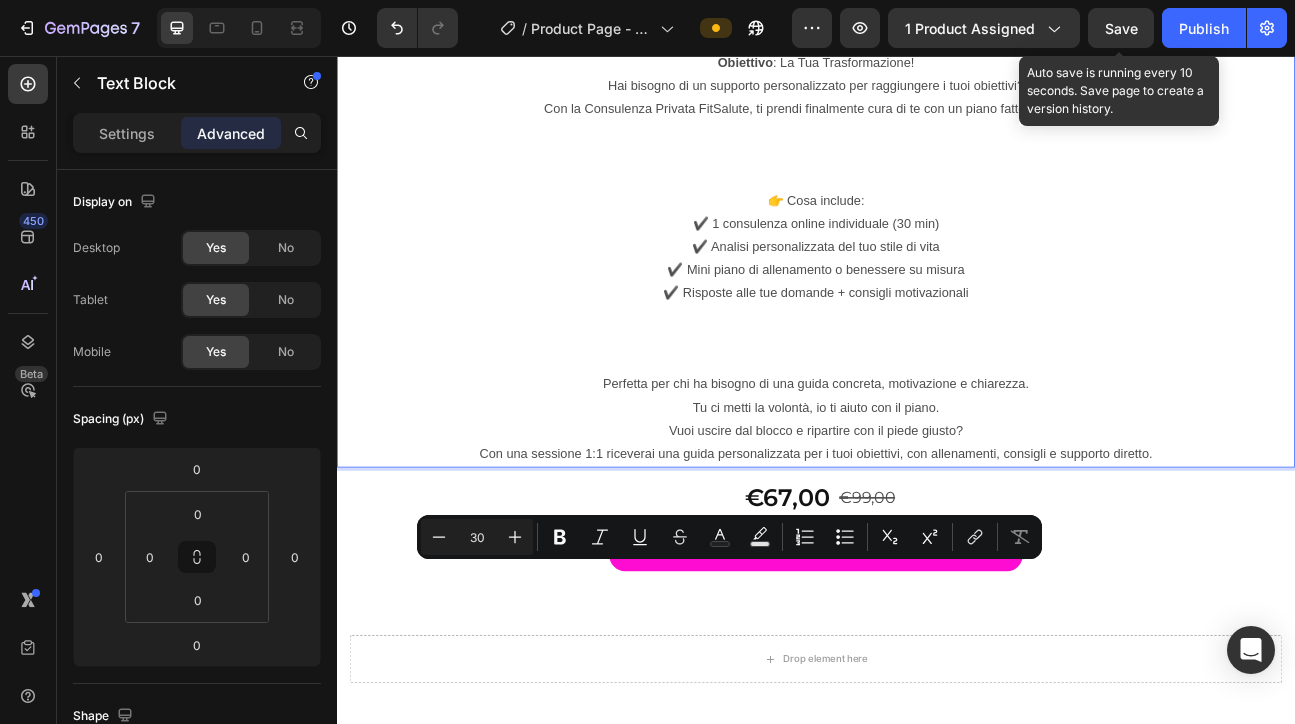 click on "Save" at bounding box center [1121, 28] 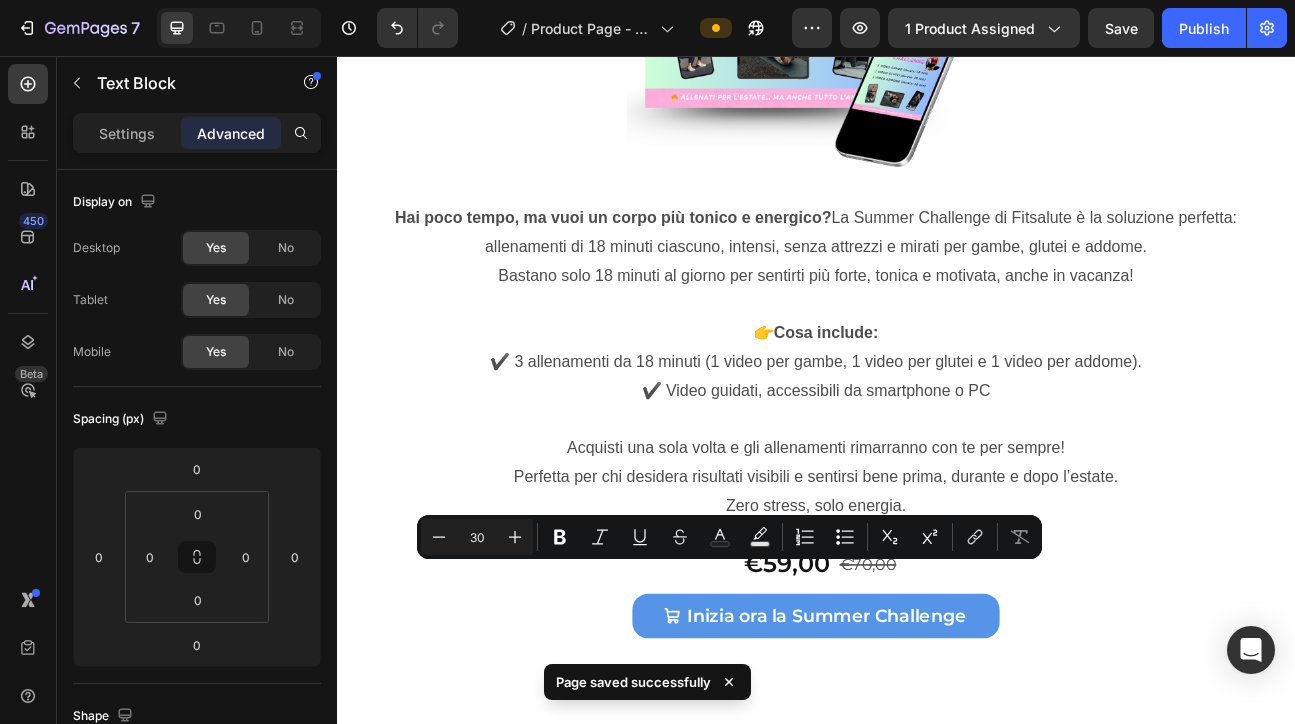 scroll, scrollTop: 10405, scrollLeft: 0, axis: vertical 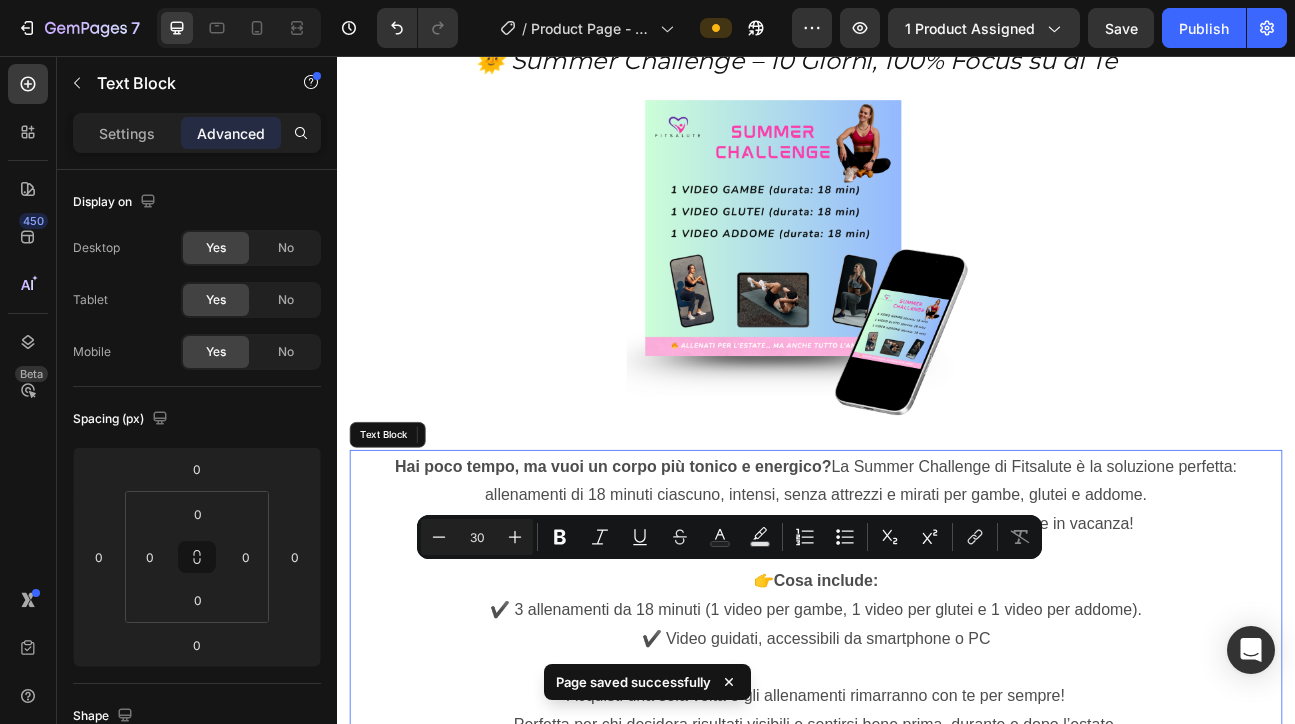 drag, startPoint x: 1296, startPoint y: 539, endPoint x: 1117, endPoint y: 591, distance: 186.4001 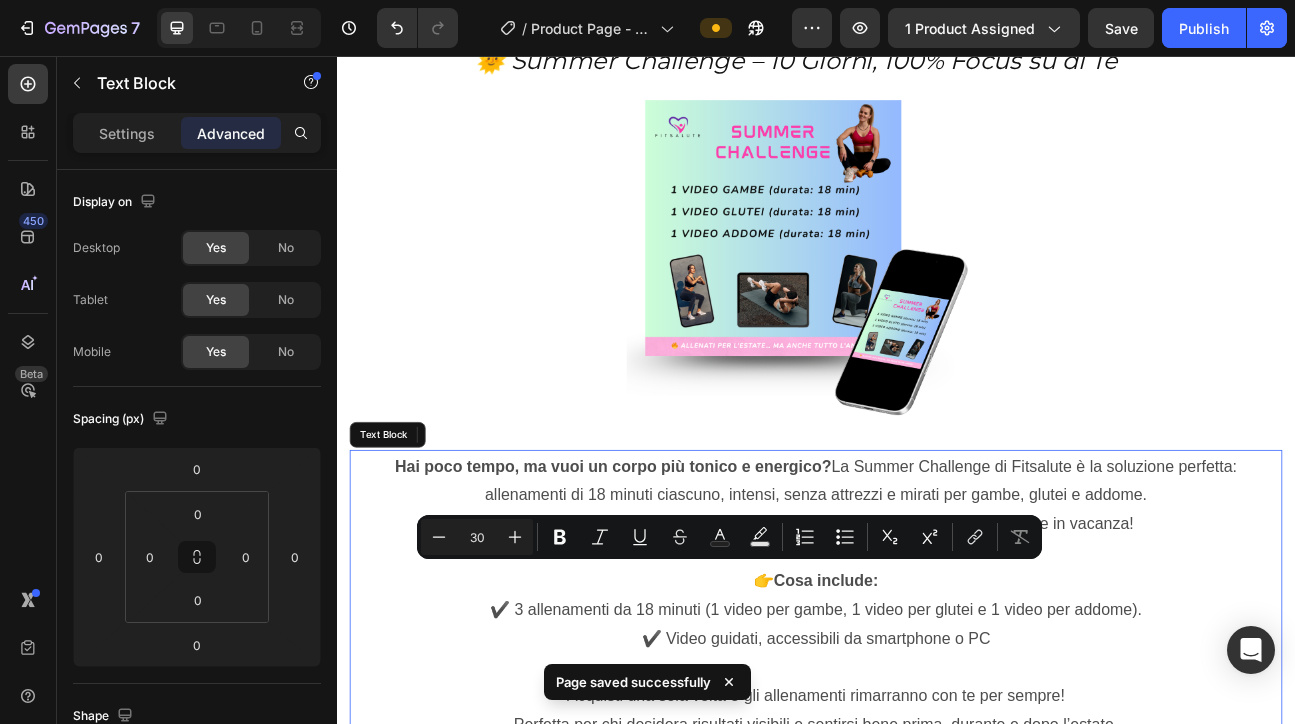 click on "allenamenti di 18 minuti ciascuno, intensi, senza attrezzi e mirati per gambe, glutei e addome." at bounding box center [937, 605] 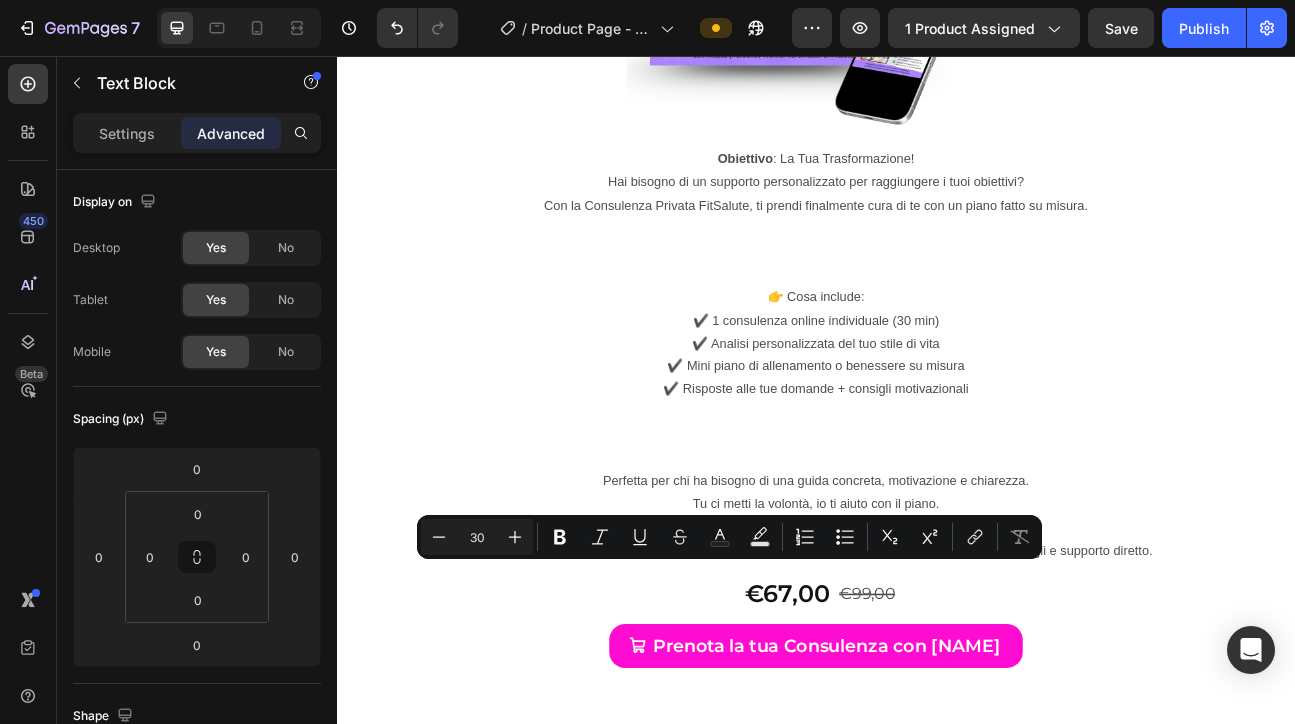 scroll, scrollTop: 11949, scrollLeft: 0, axis: vertical 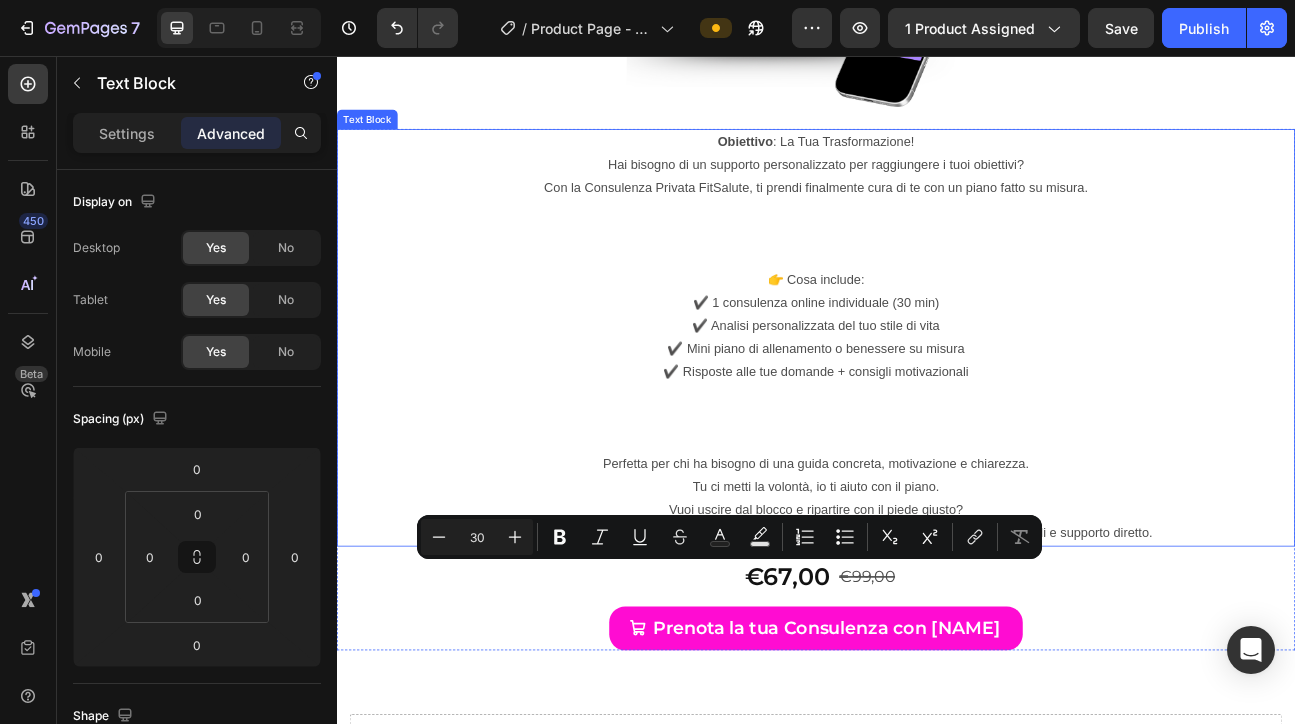click on "👉 Cosa include:" at bounding box center [937, 336] 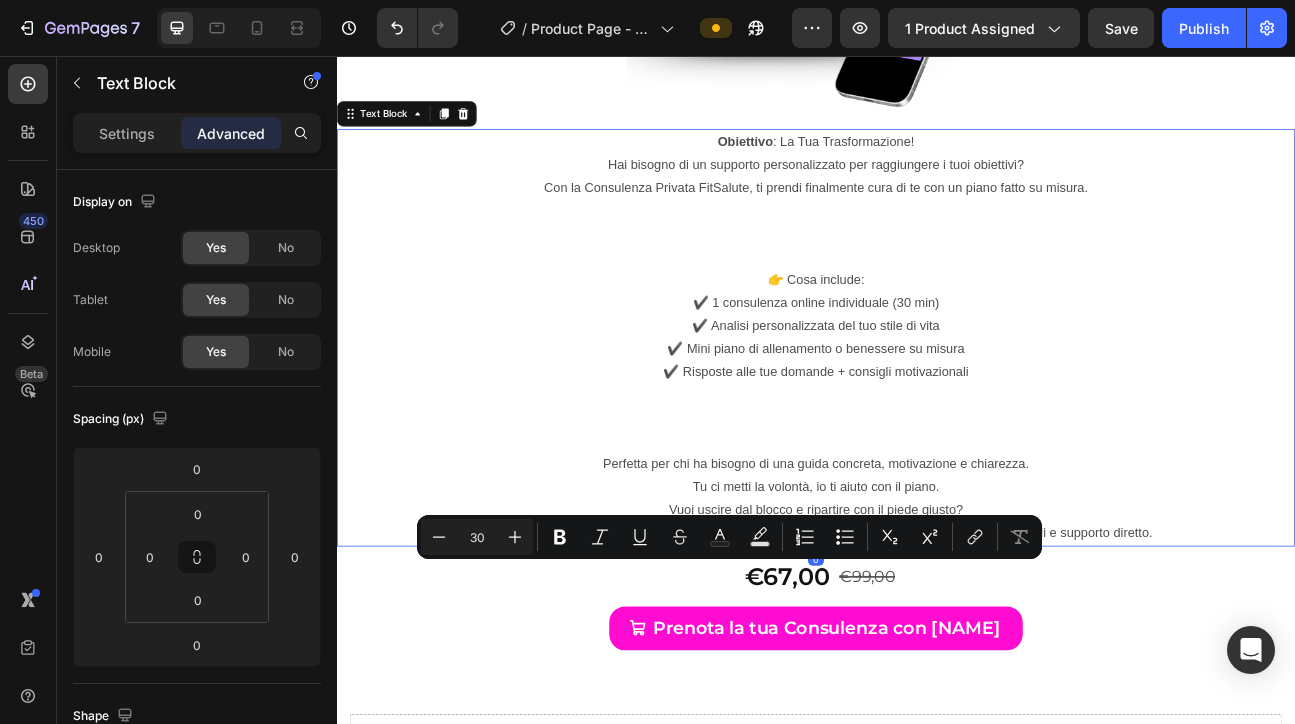 click on "Obiettivo : La Tua Trasformazione!" at bounding box center [937, 163] 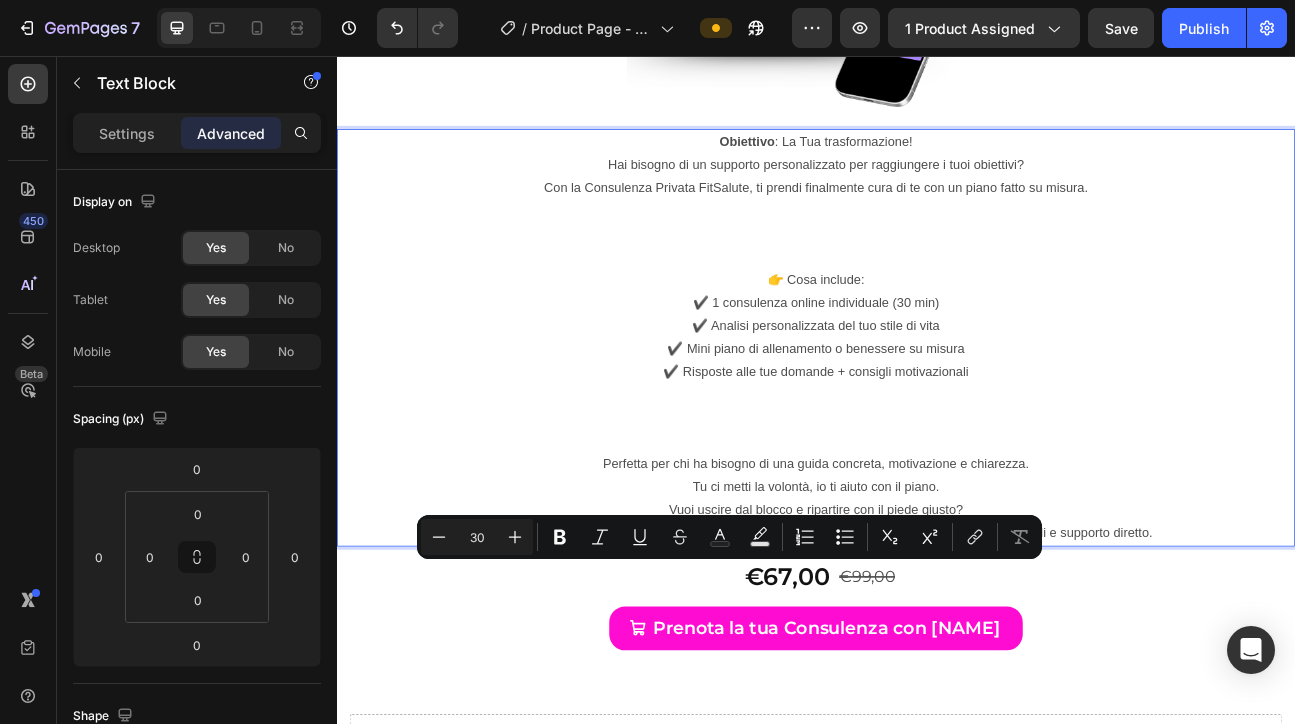 click on "Obiettivo : La Tua trasformazione!" at bounding box center (937, 163) 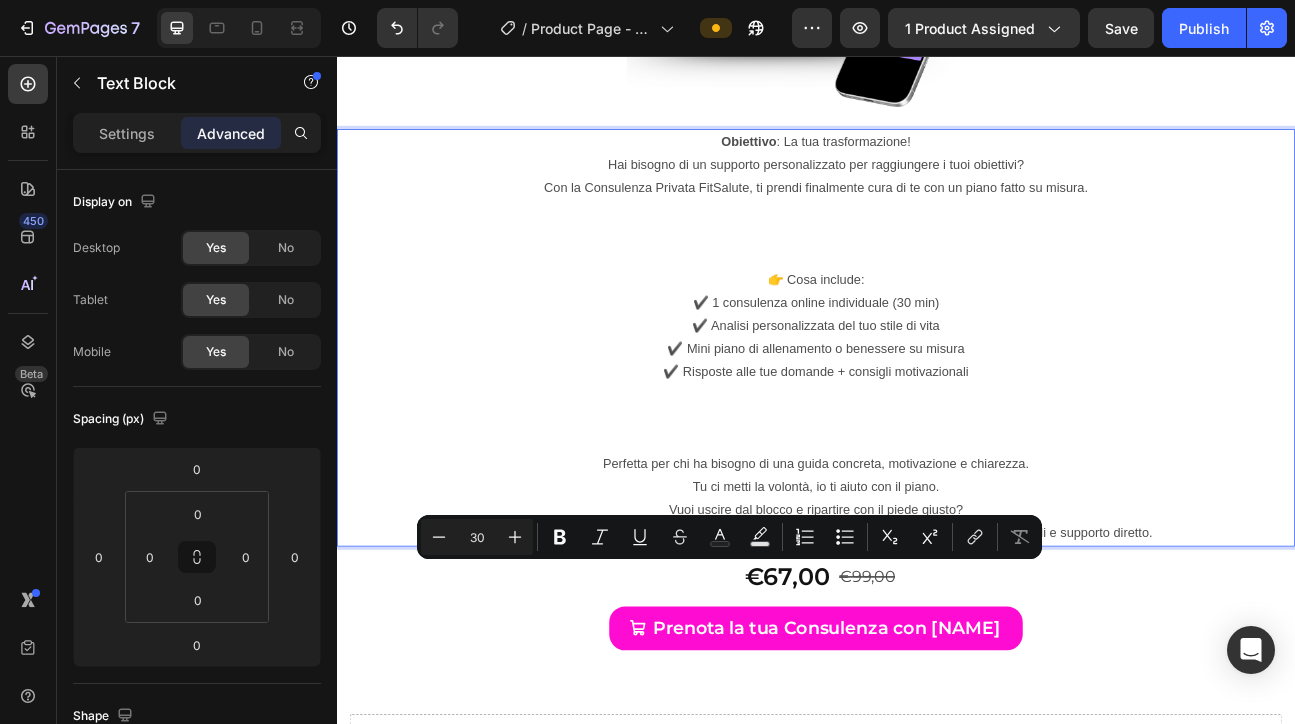 click on "Con la Consulenza Privata FitSalute, ti prendi finalmente cura di te con un piano fatto su misura." at bounding box center [937, 221] 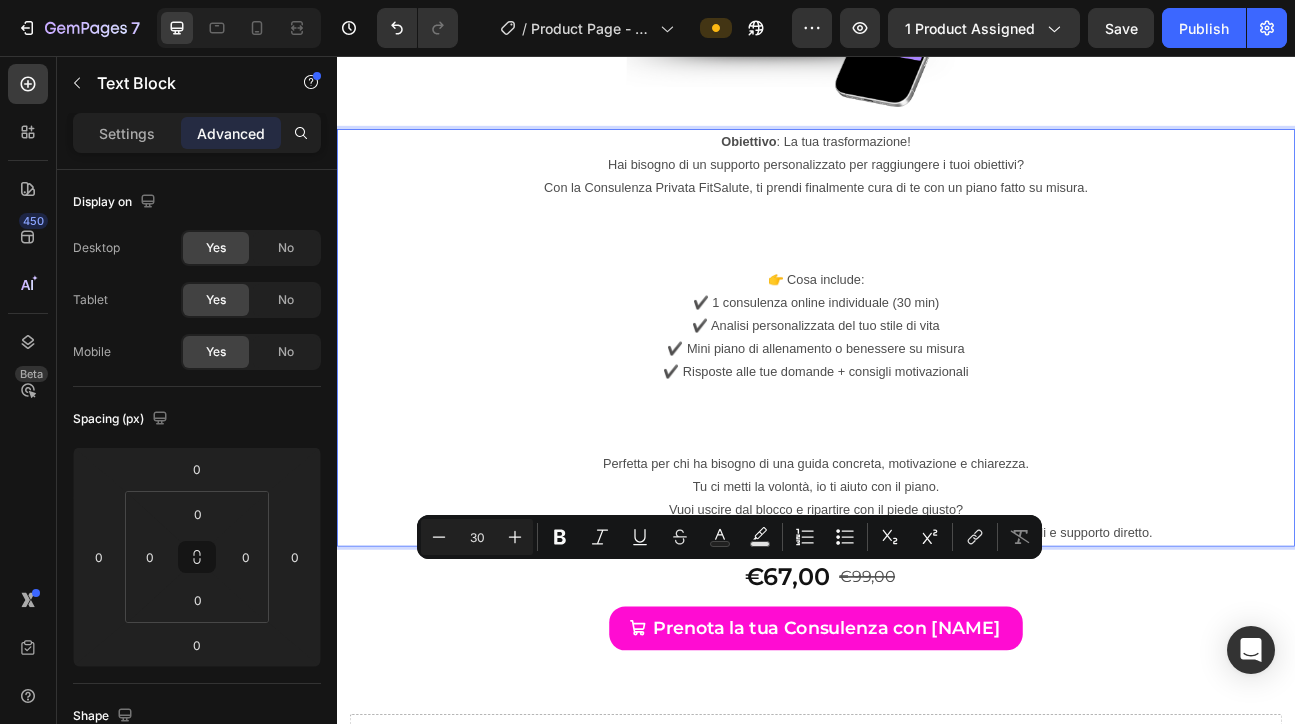 click on "Hai bisogno di un supporto personalizzato per raggiungere i tuoi obiettivi?" at bounding box center (937, 192) 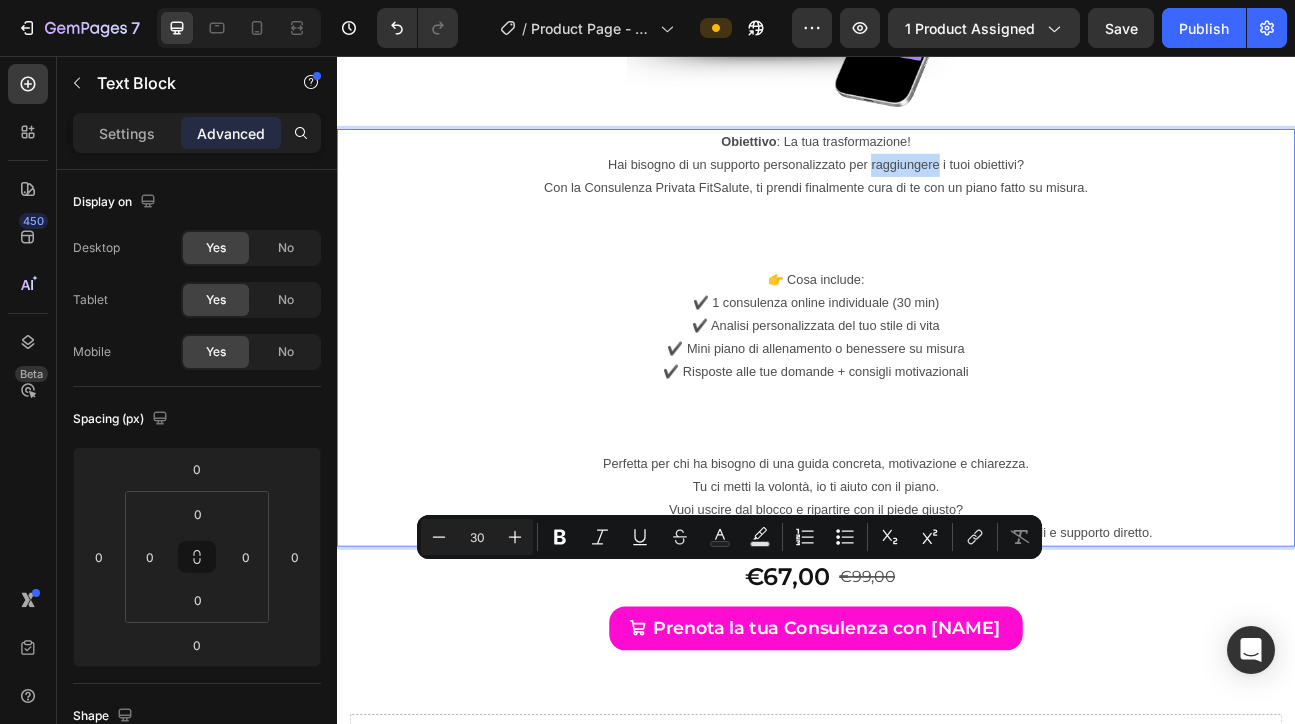 click on "Hai bisogno di un supporto personalizzato per raggiungere i tuoi obiettivi?" at bounding box center (937, 192) 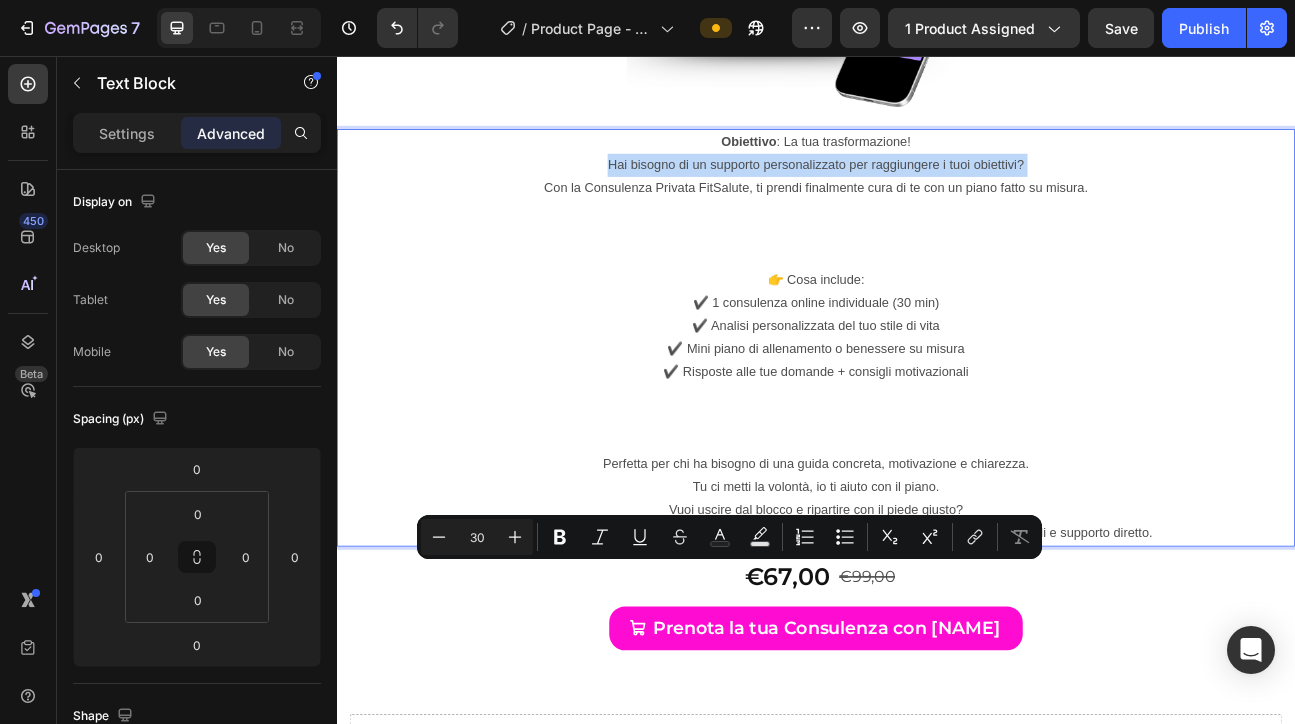click on "Hai bisogno di un supporto personalizzato per raggiungere i tuoi obiettivi?" at bounding box center (937, 192) 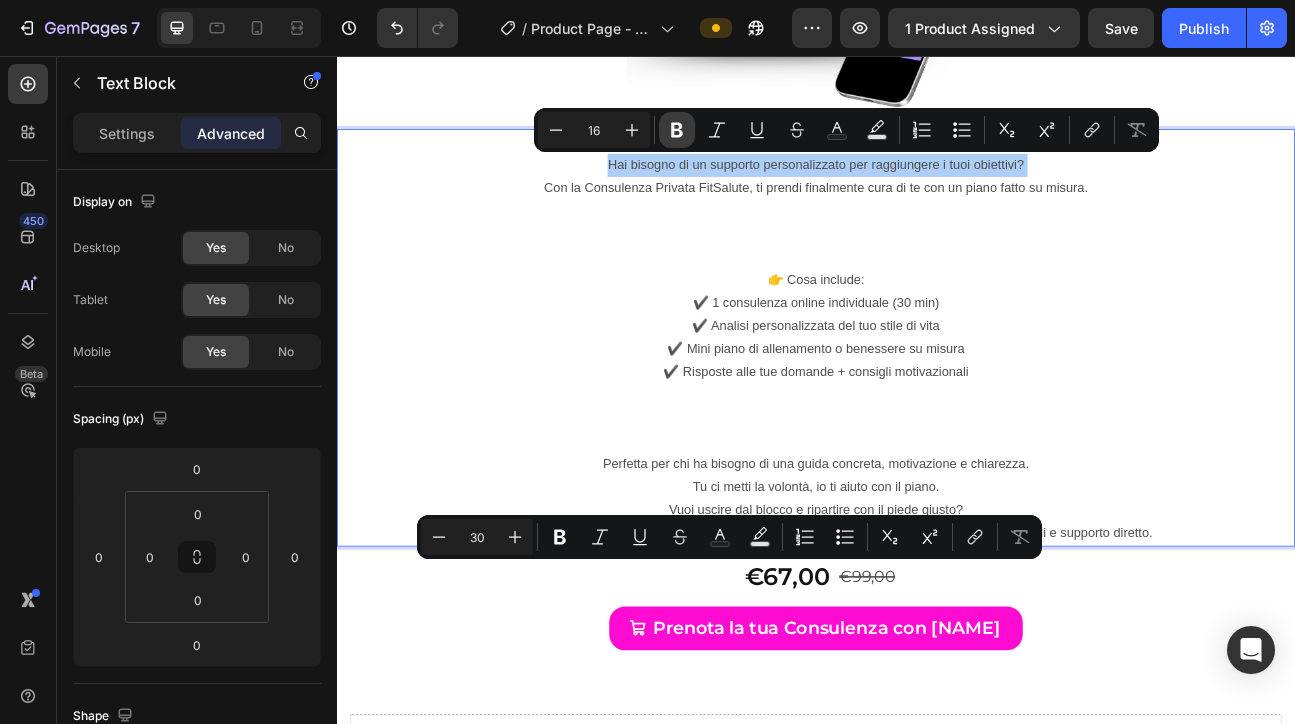 click 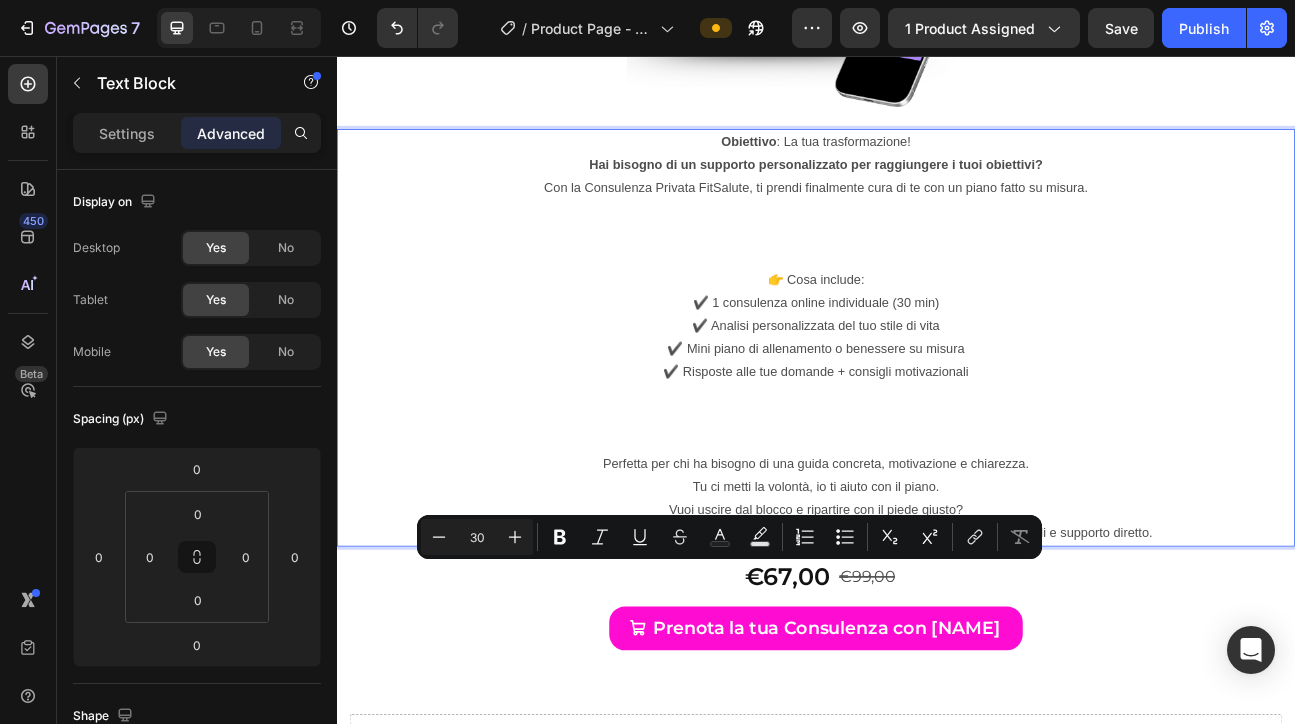 click on "Con la Consulenza Privata FitSalute, ti prendi finalmente cura di te con un piano fatto su misura." at bounding box center (937, 221) 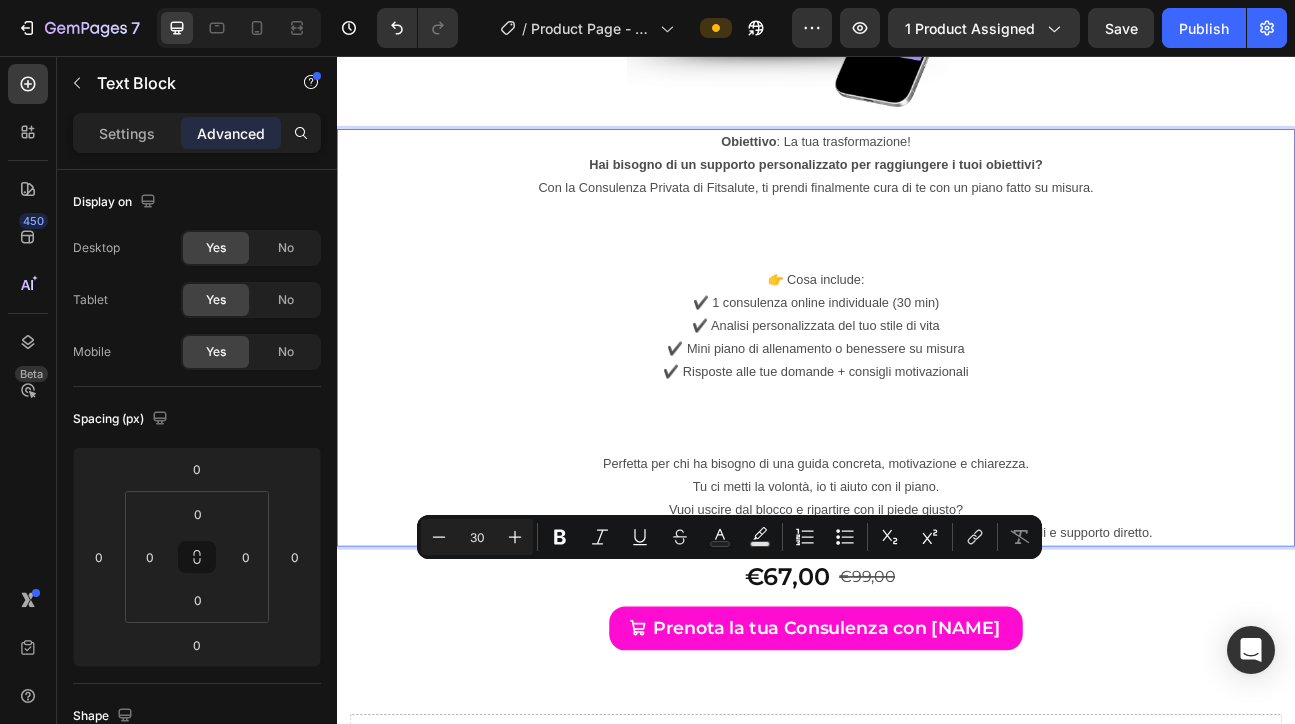 click on "Con la Consulenza Privata di Fitsalute, ti prendi finalmente cura di te con un piano fatto su misura." at bounding box center (937, 221) 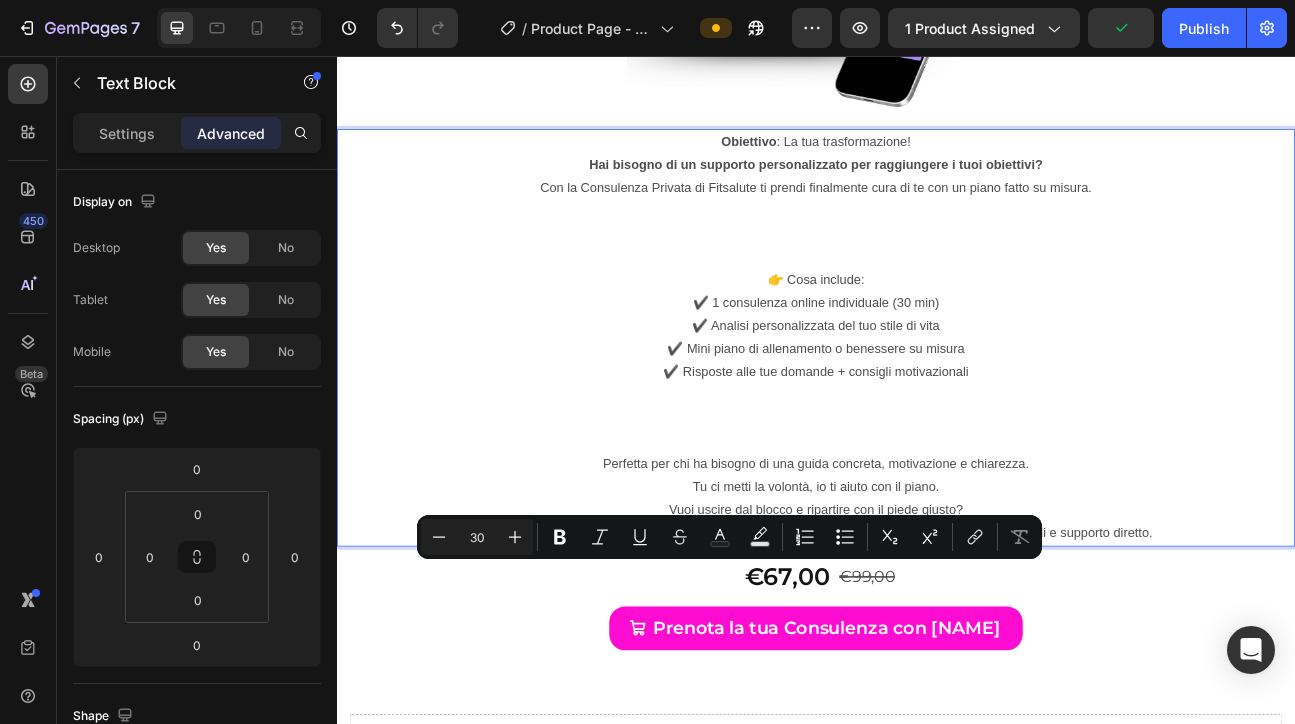 click on "⁠⁠⁠⁠⁠⁠⁠" at bounding box center (937, 279) 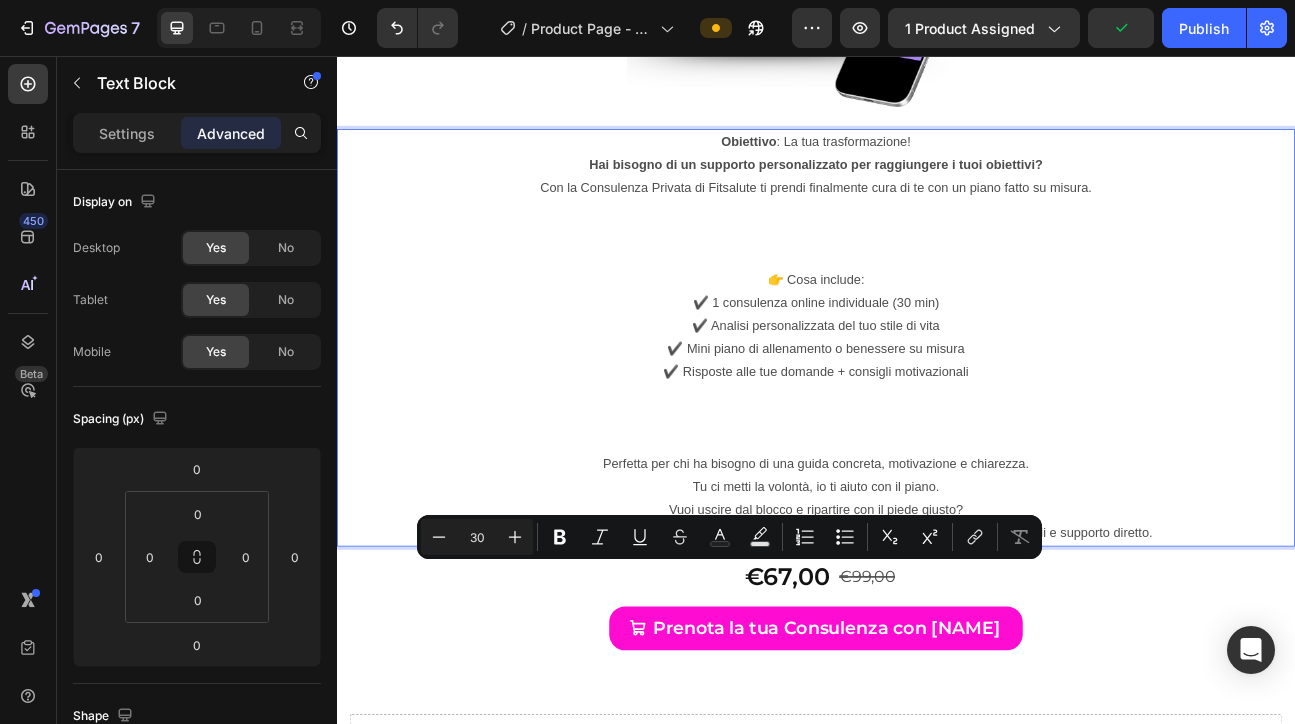 click on "⁠⁠⁠⁠⁠⁠⁠" at bounding box center [937, 279] 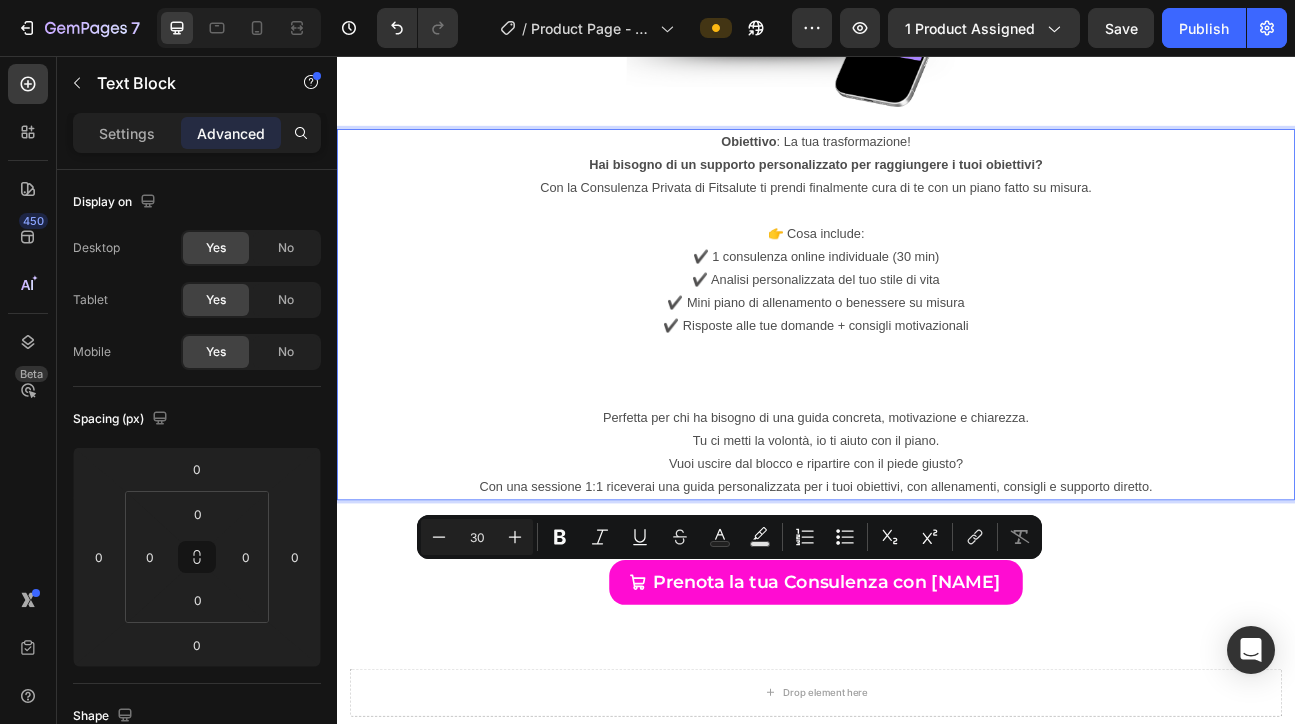 click on "👉 Cosa include:" at bounding box center [937, 279] 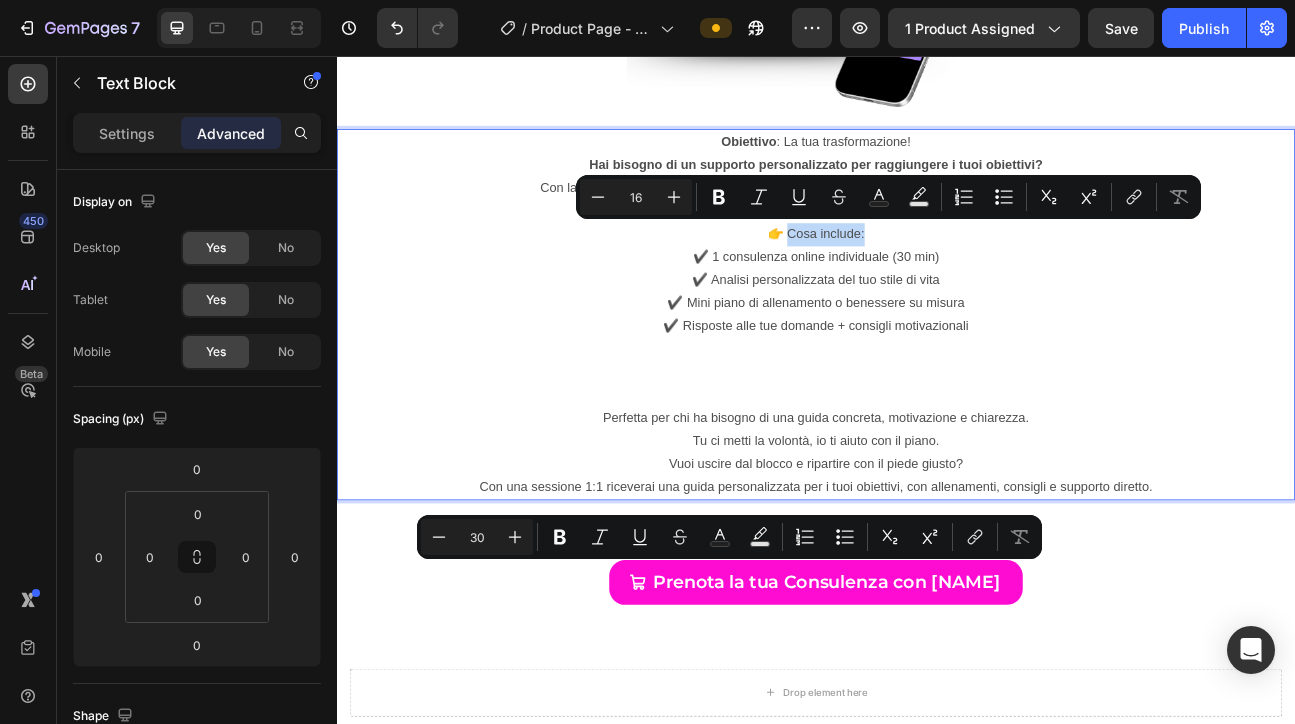 drag, startPoint x: 904, startPoint y: 271, endPoint x: 1027, endPoint y: 278, distance: 123.19903 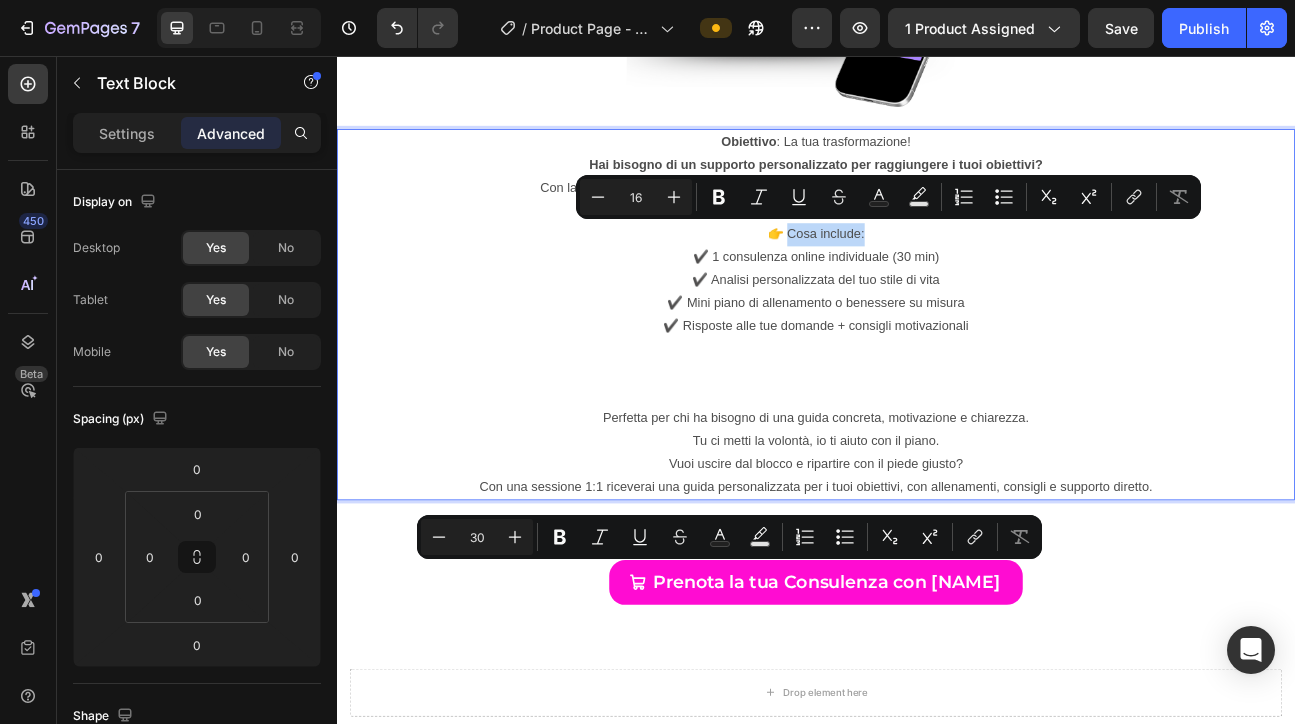 click on "👉 Cosa include:" at bounding box center (937, 279) 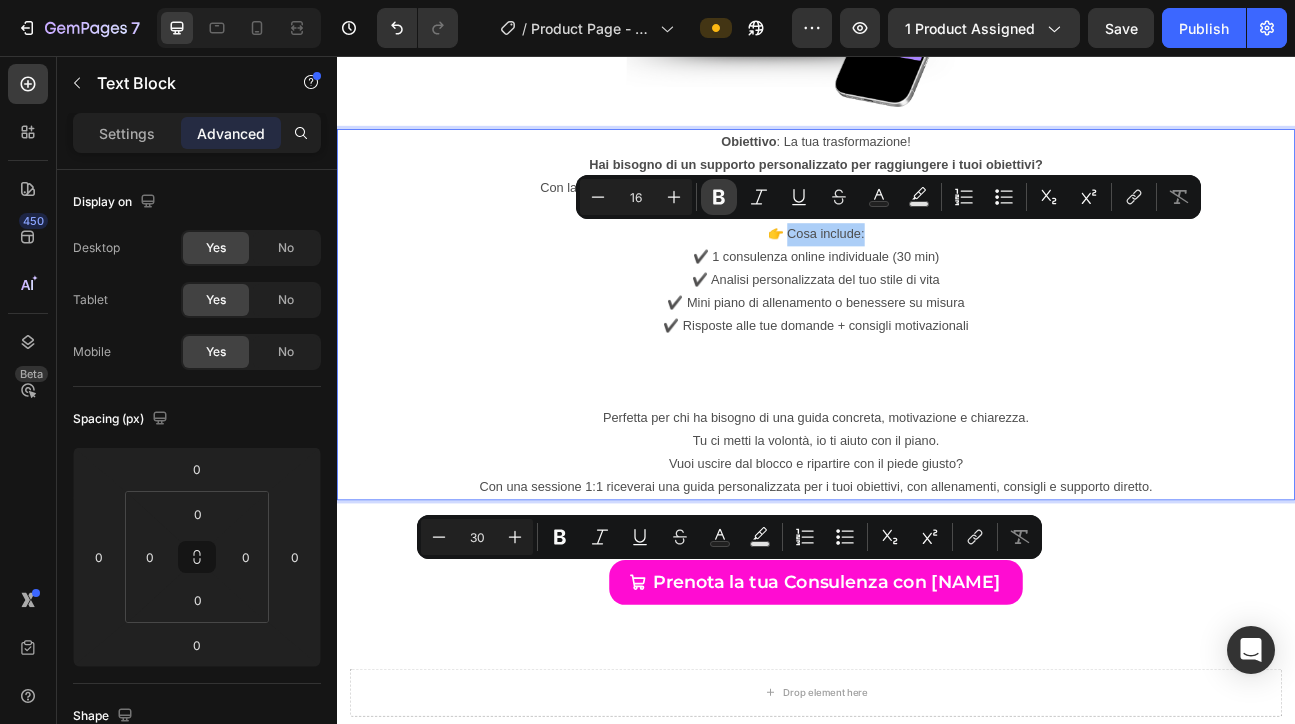click 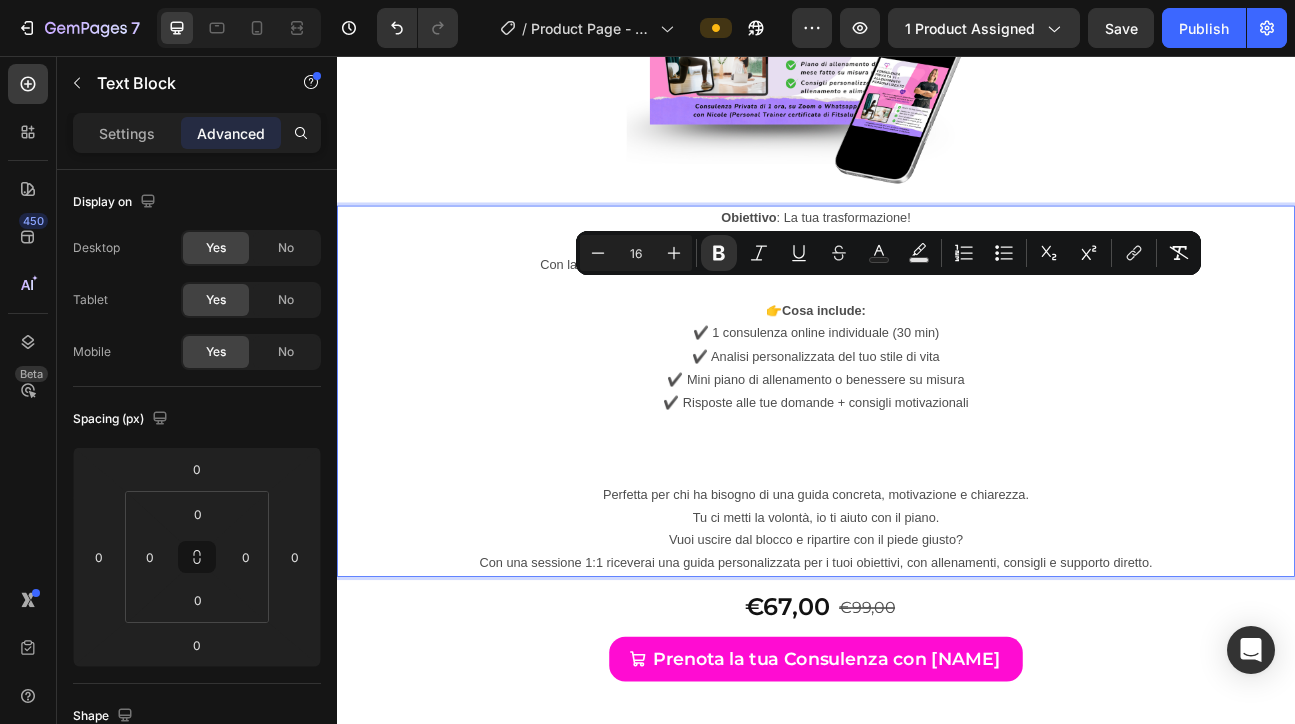 scroll, scrollTop: 11896, scrollLeft: 0, axis: vertical 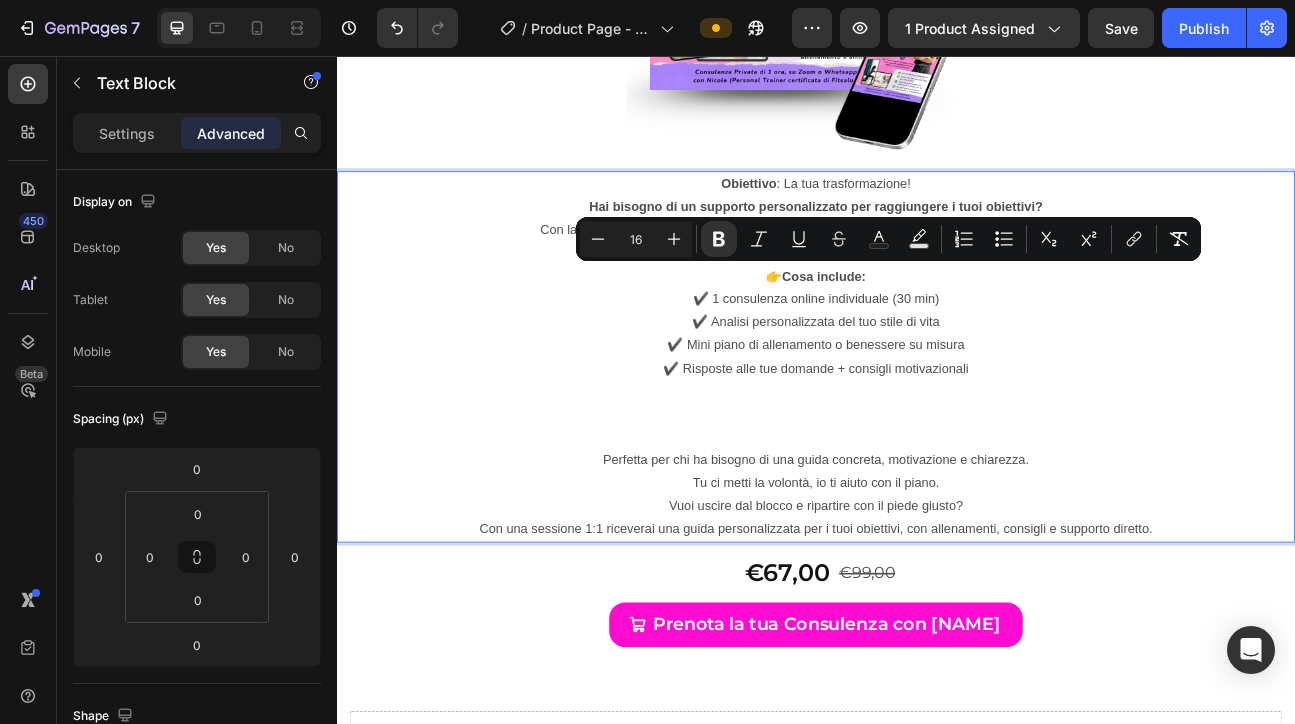 click on "✔️ Analisi personalizzata del tuo stile di vita" at bounding box center [937, 389] 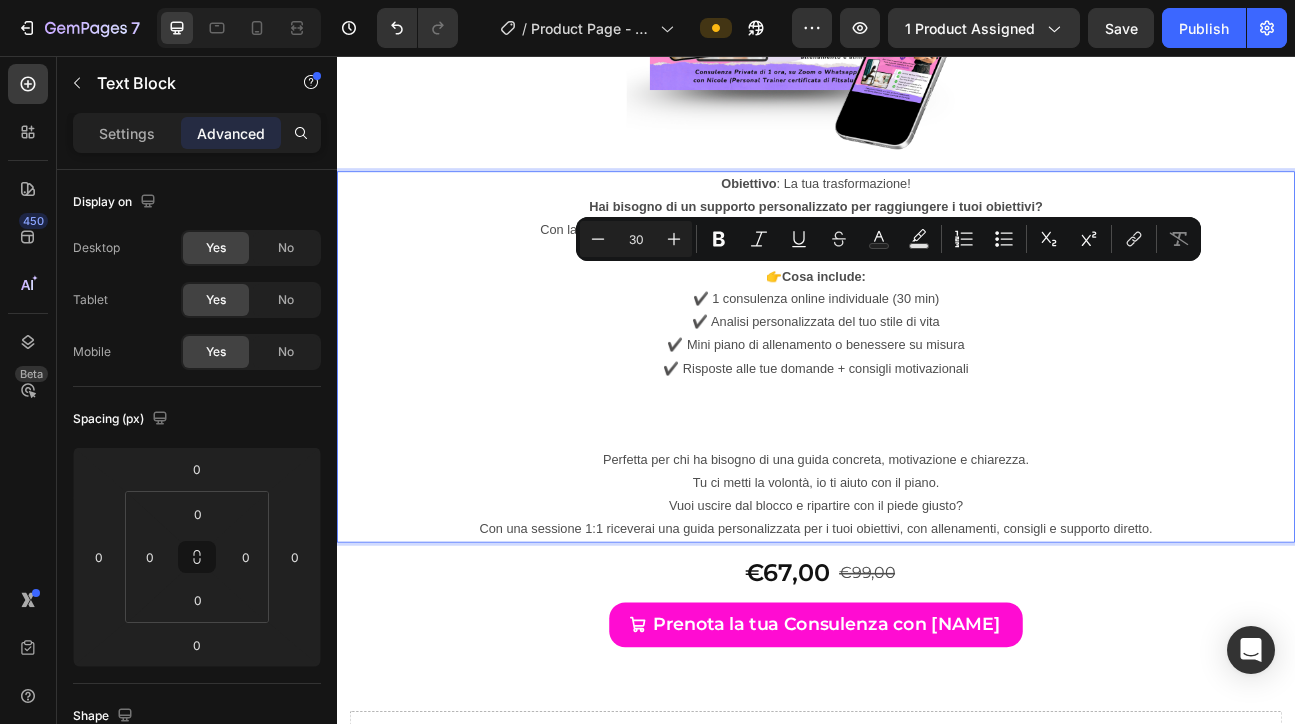 click on "✔️ Analisi personalizzata del tuo stile di vita" at bounding box center (937, 389) 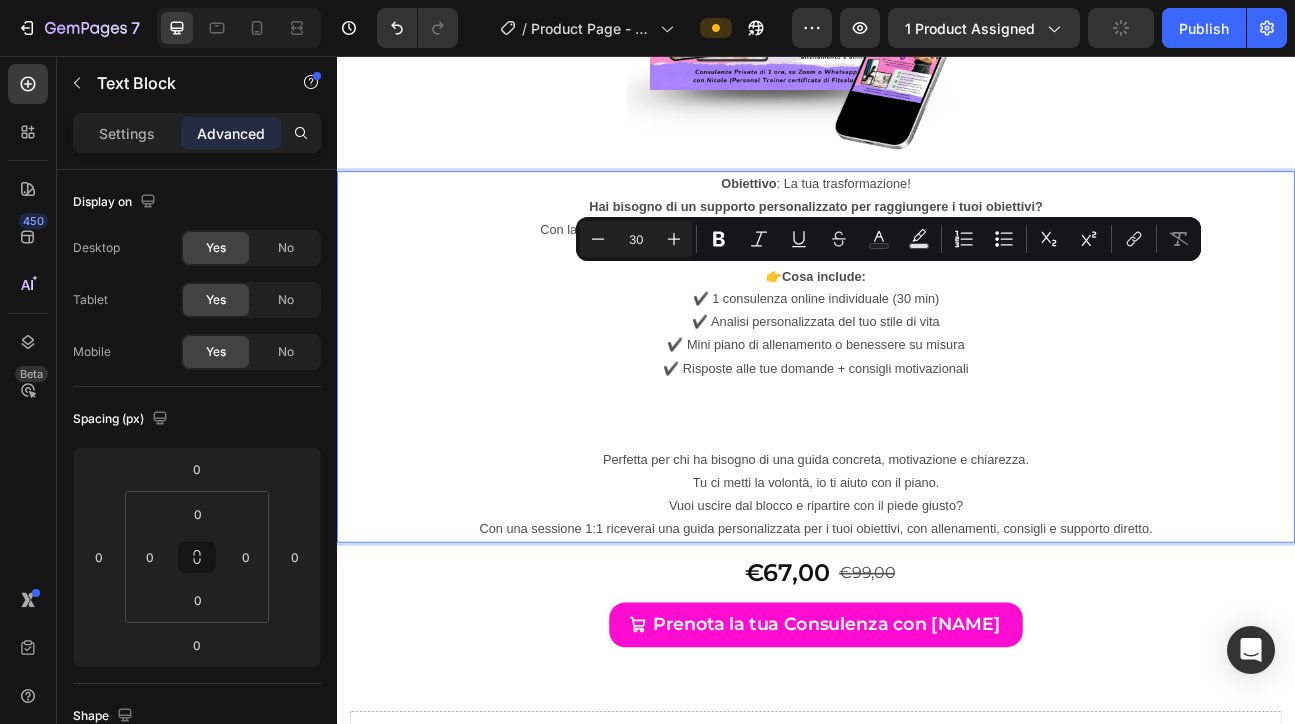 click on "✔️ 1 consulenza online individuale (30 min)" at bounding box center (937, 360) 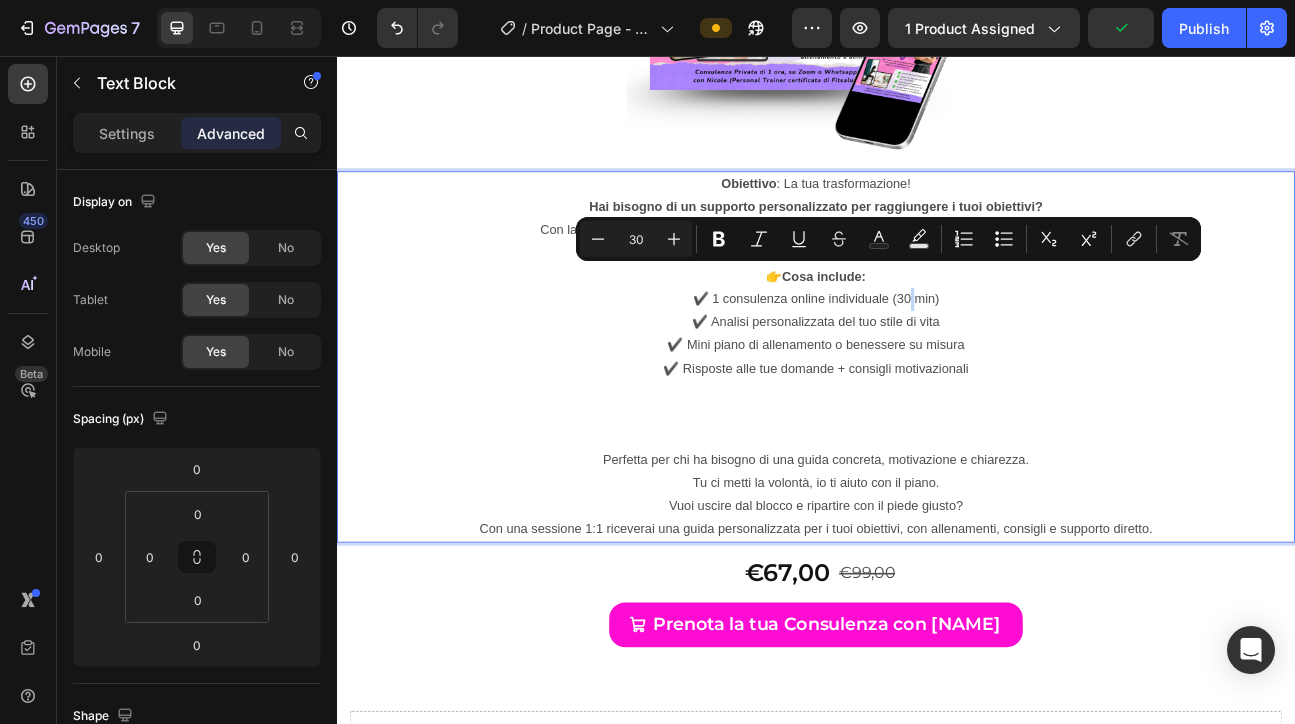 click on "✔️ 1 consulenza online individuale (30 min)" at bounding box center (937, 360) 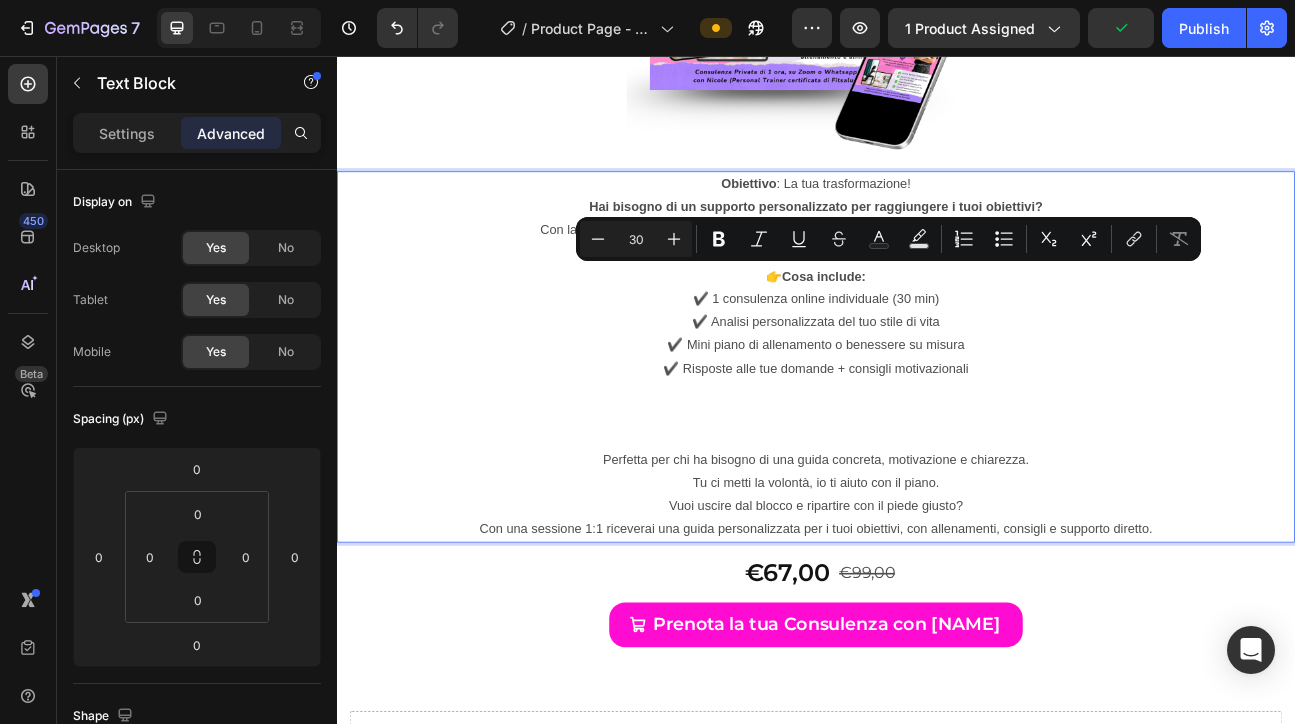 click on "✔️ 1 consulenza online individuale (30 min)" at bounding box center (937, 360) 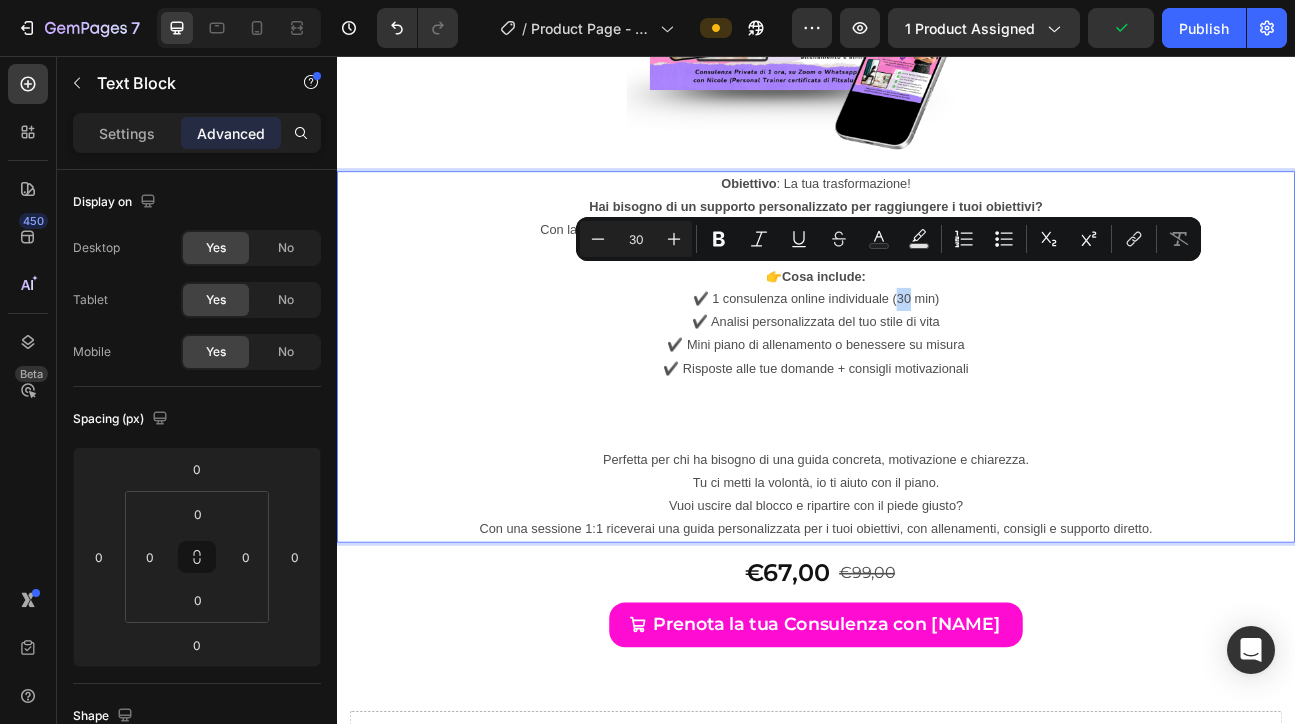 click on "✔️ 1 consulenza online individuale (30 min)" at bounding box center (937, 360) 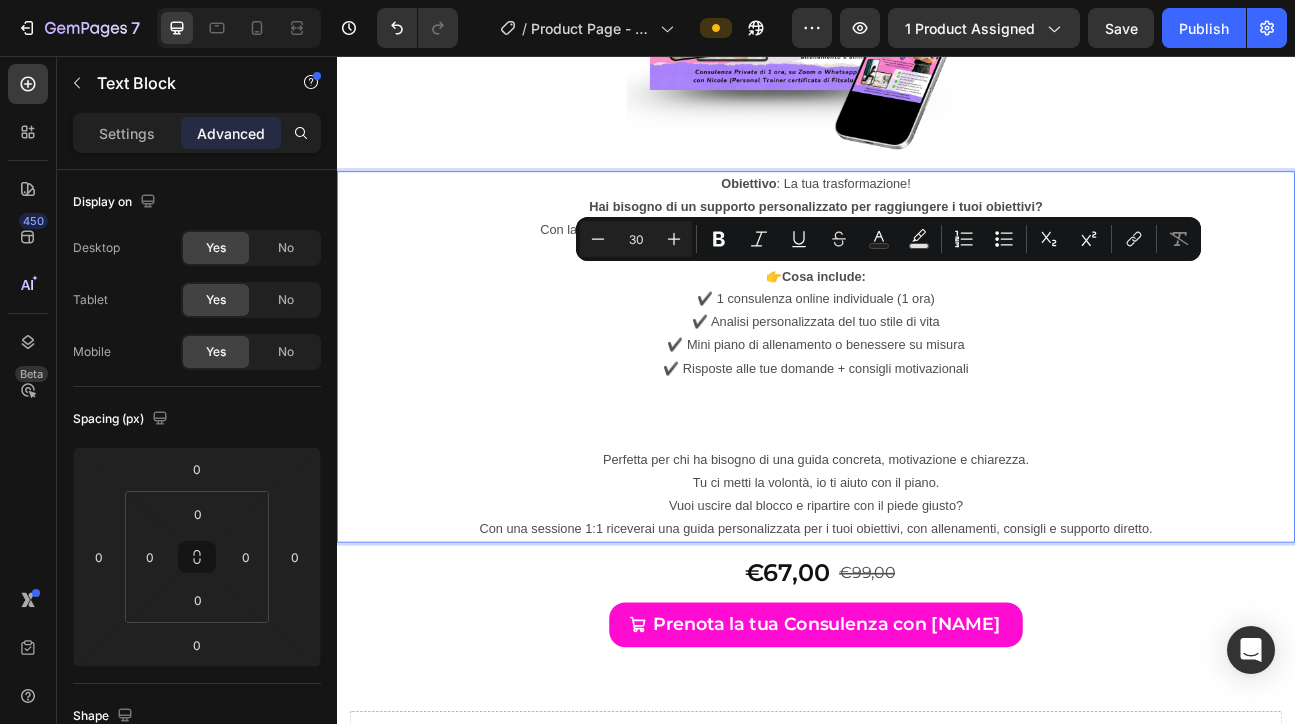 click on "✔️ 1 consulenza online individuale (1 ora)" at bounding box center (937, 360) 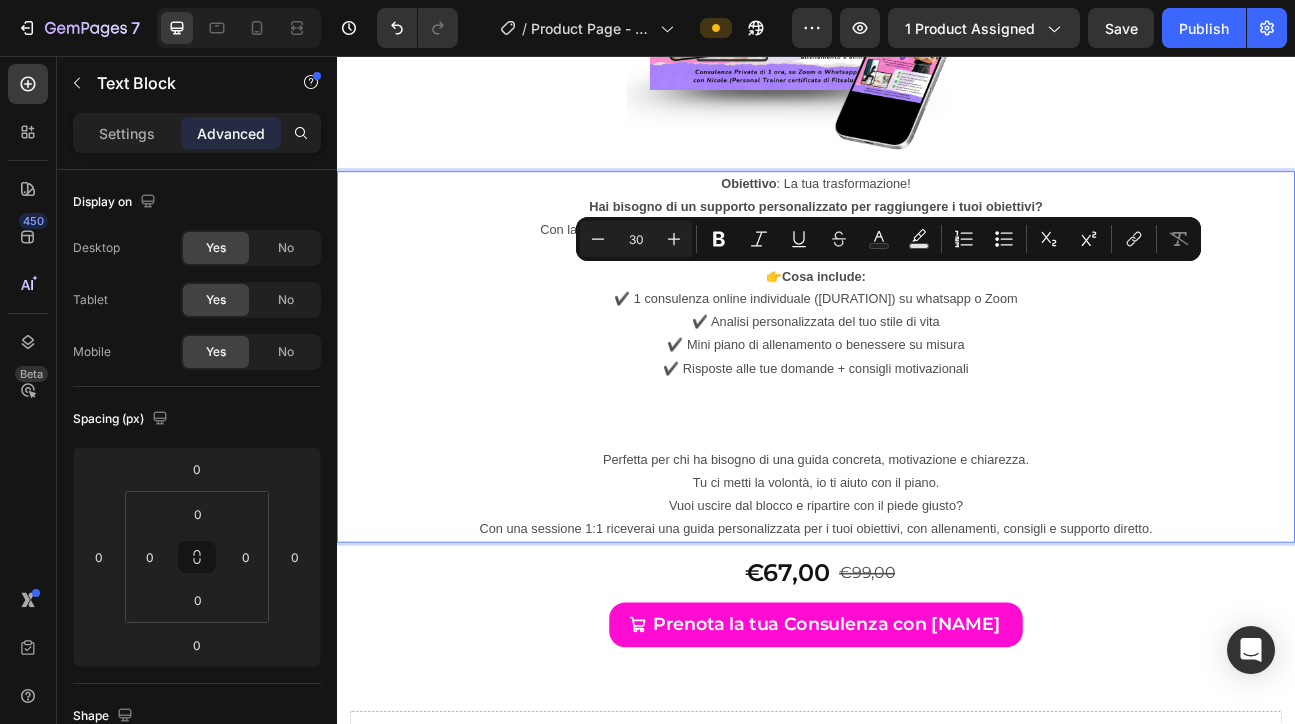 click at bounding box center [937, 504] 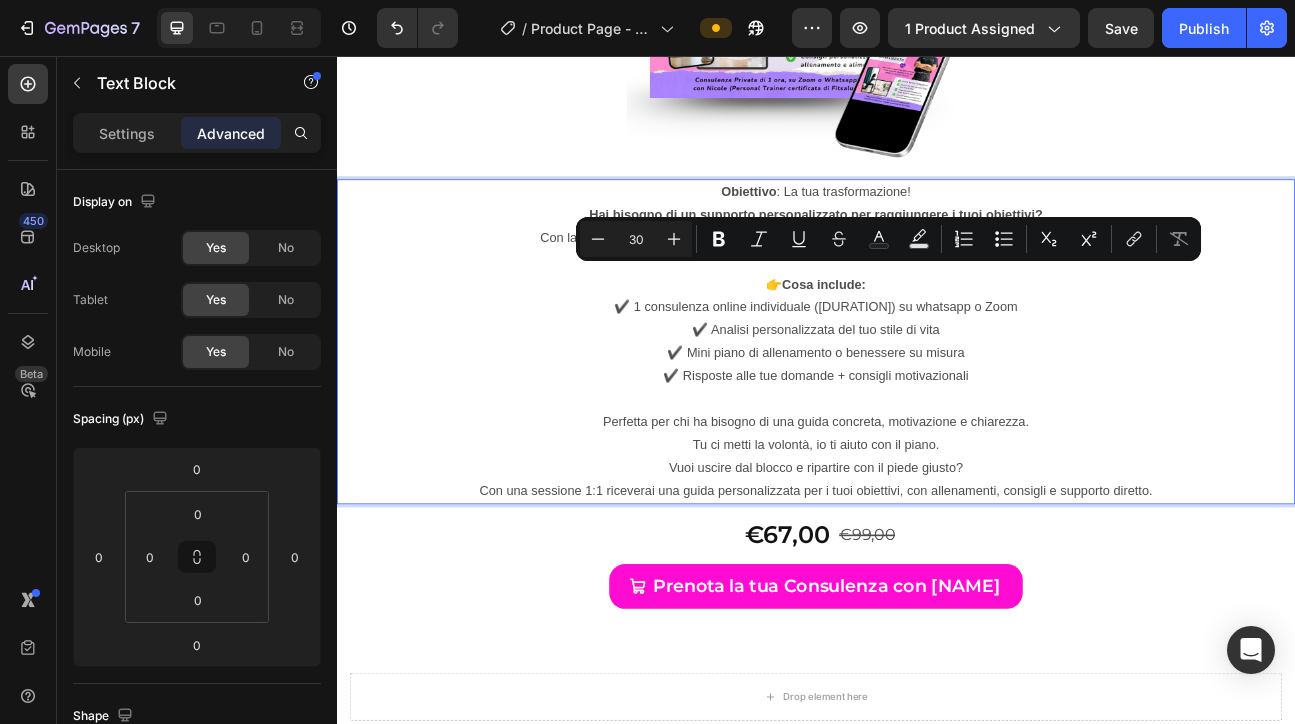 scroll, scrollTop: 11885, scrollLeft: 0, axis: vertical 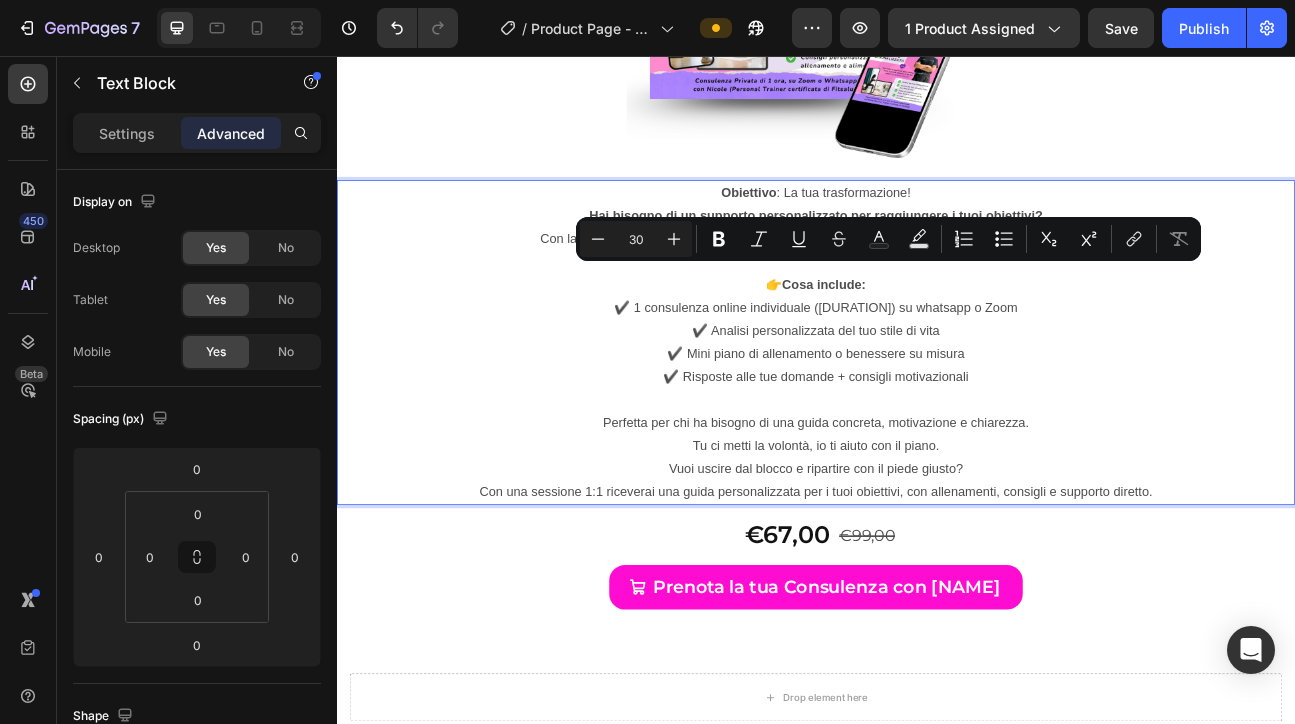 click on "Tu ci metti la volontà, io ti aiuto con il piano." at bounding box center (937, 544) 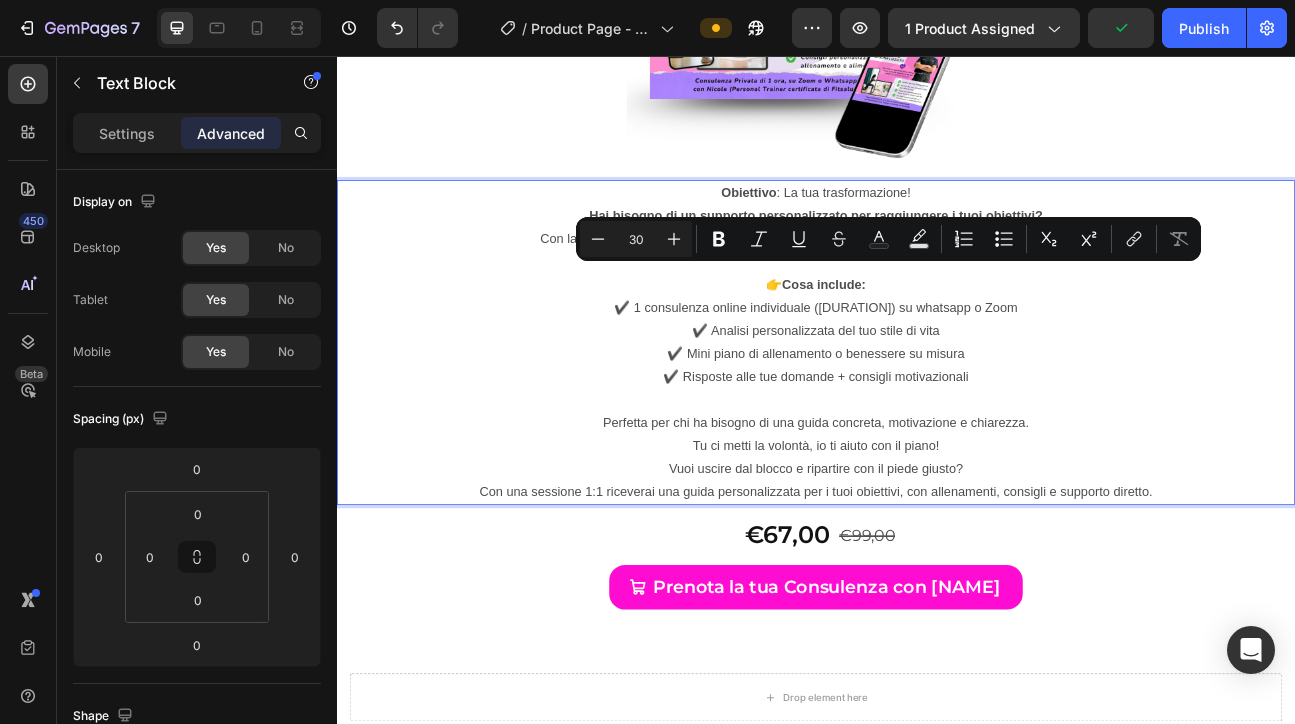 click on "Tu ci metti la volontà, io ti aiuto con il piano!" at bounding box center (937, 544) 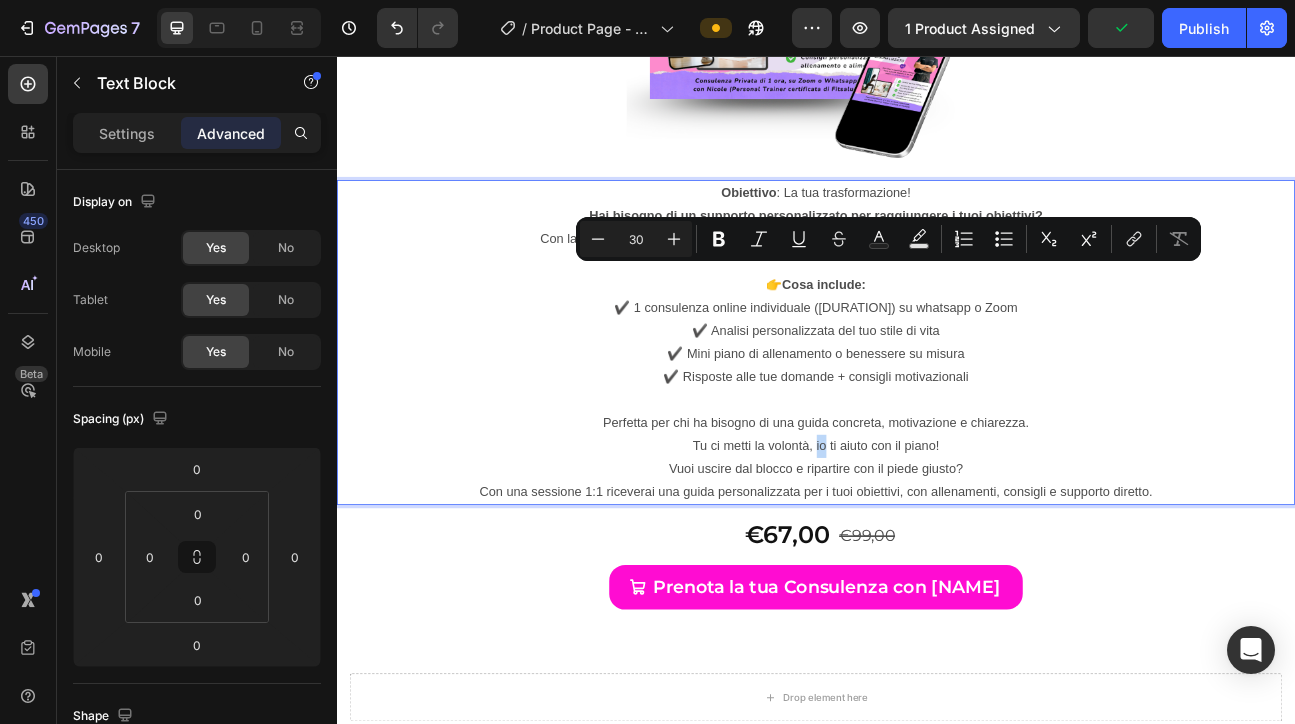 click on "Tu ci metti la volontà, io ti aiuto con il piano!" at bounding box center (937, 544) 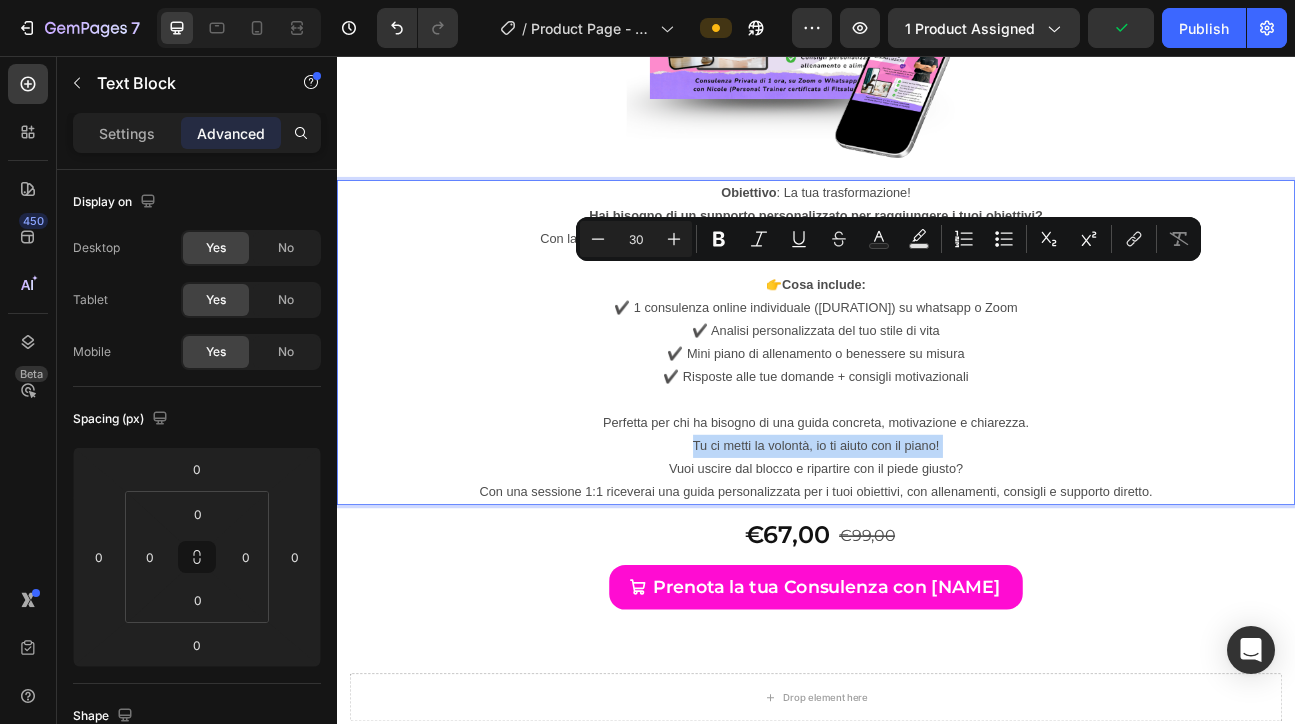 click on "Tu ci metti la volontà, io ti aiuto con il piano!" at bounding box center [937, 544] 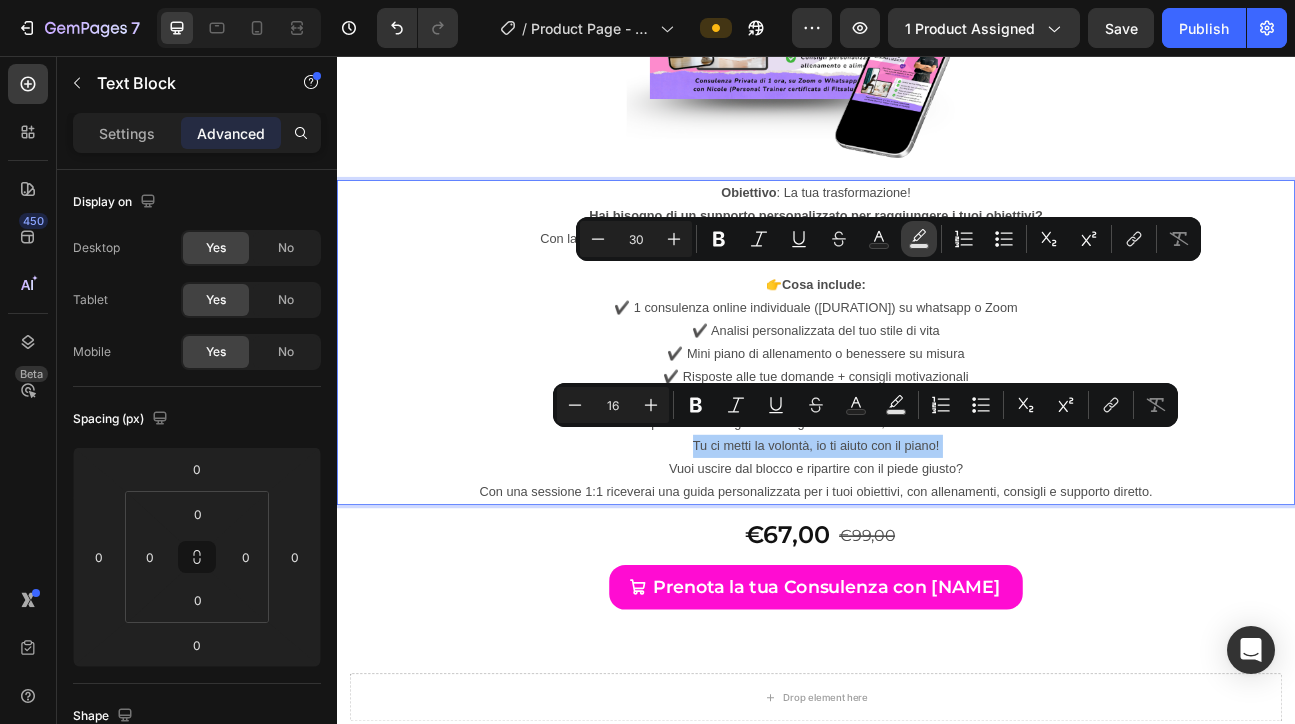 click 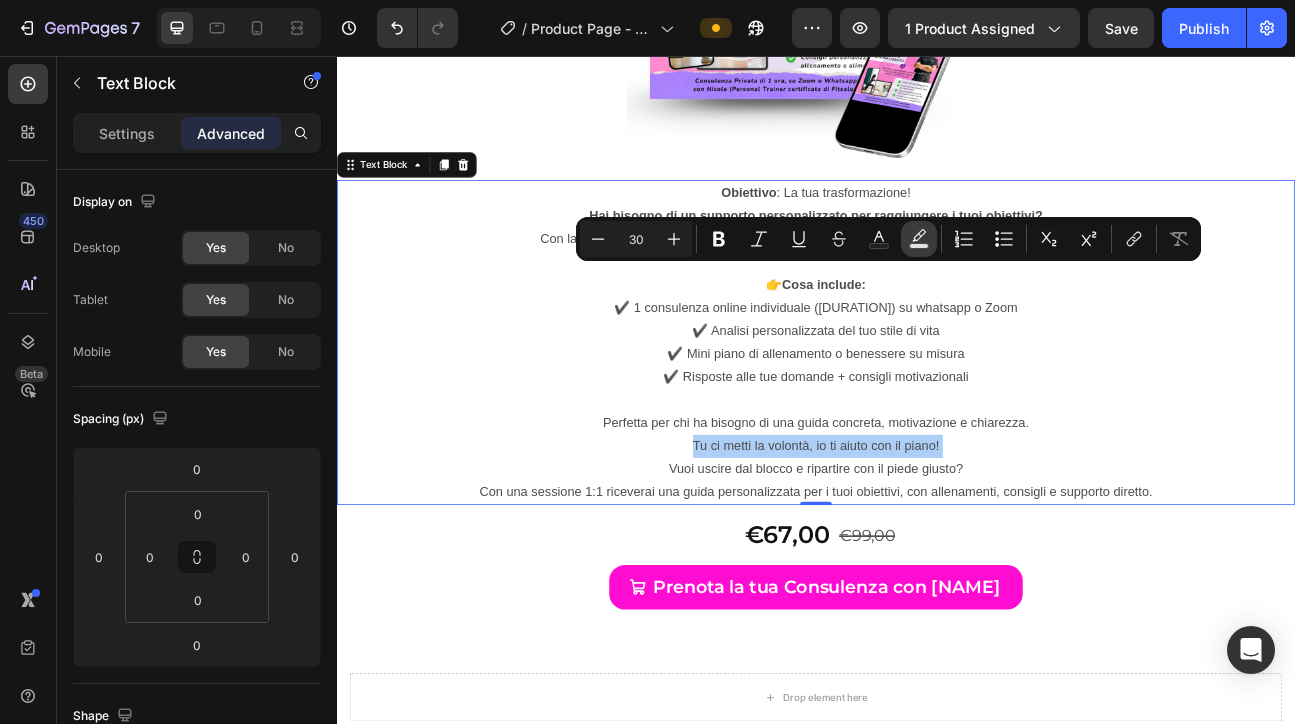 click 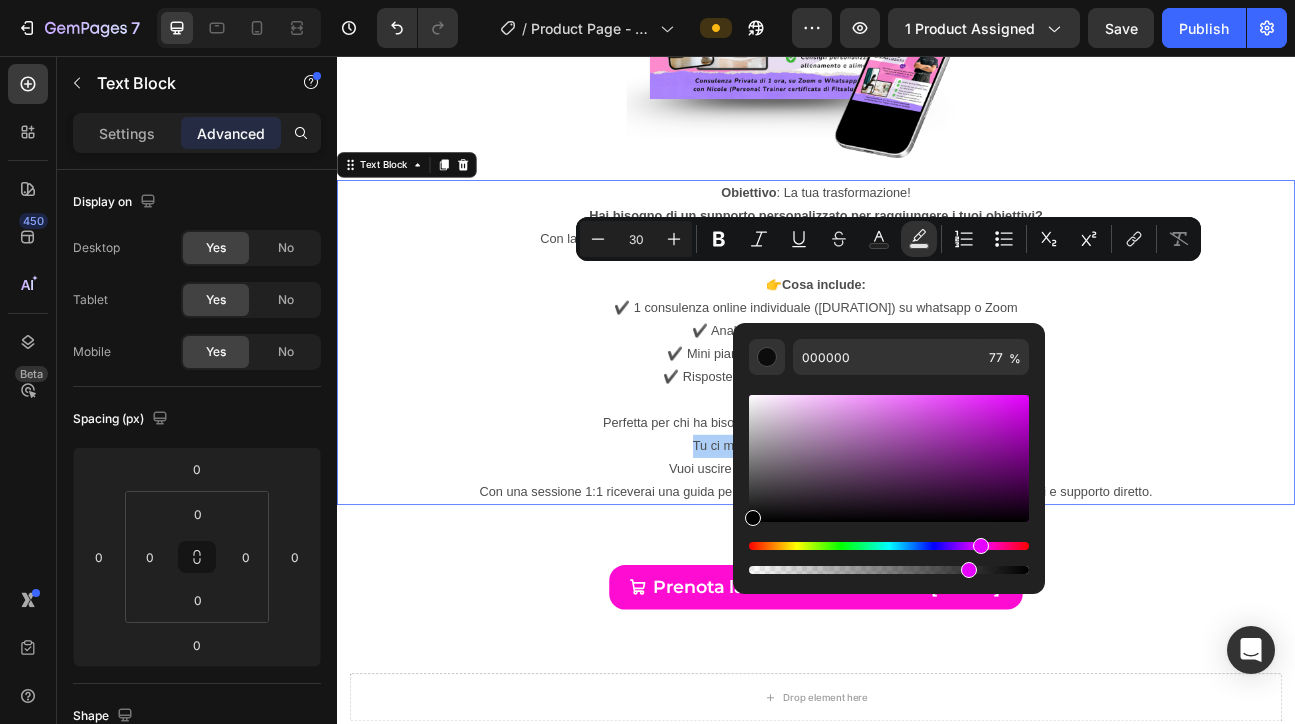 click at bounding box center (889, 546) 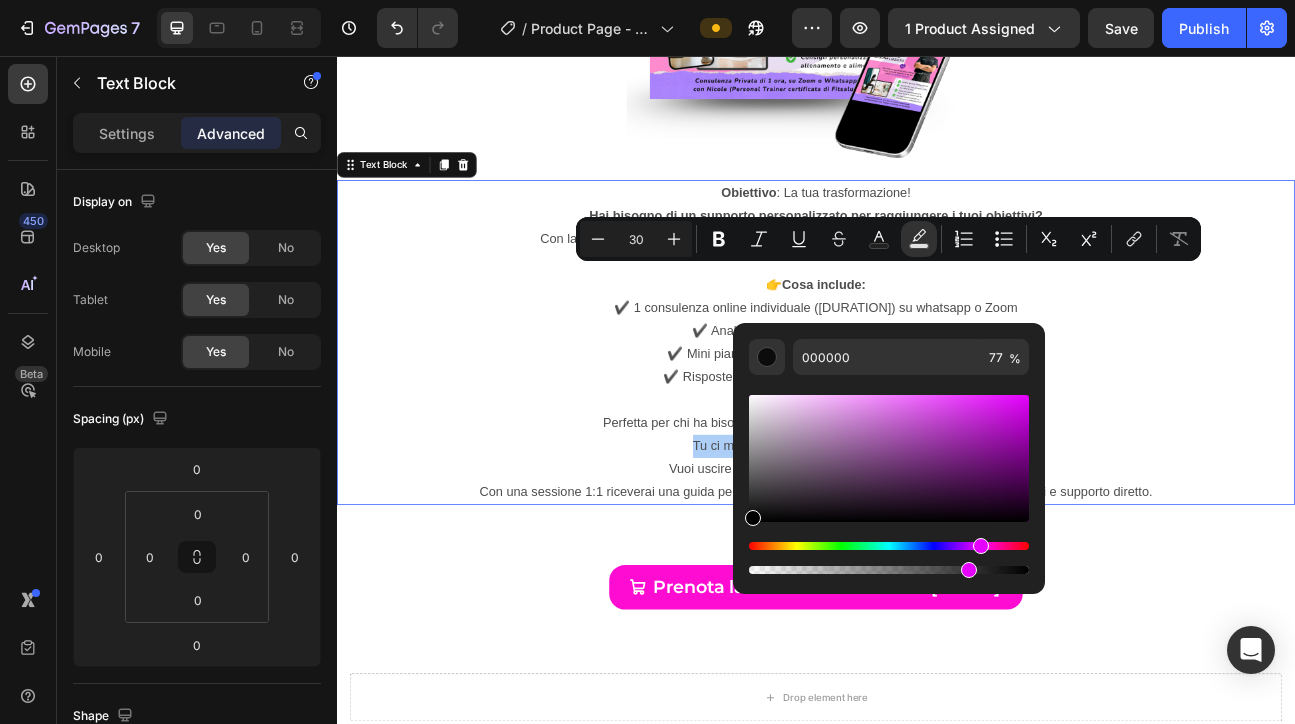 type on "16" 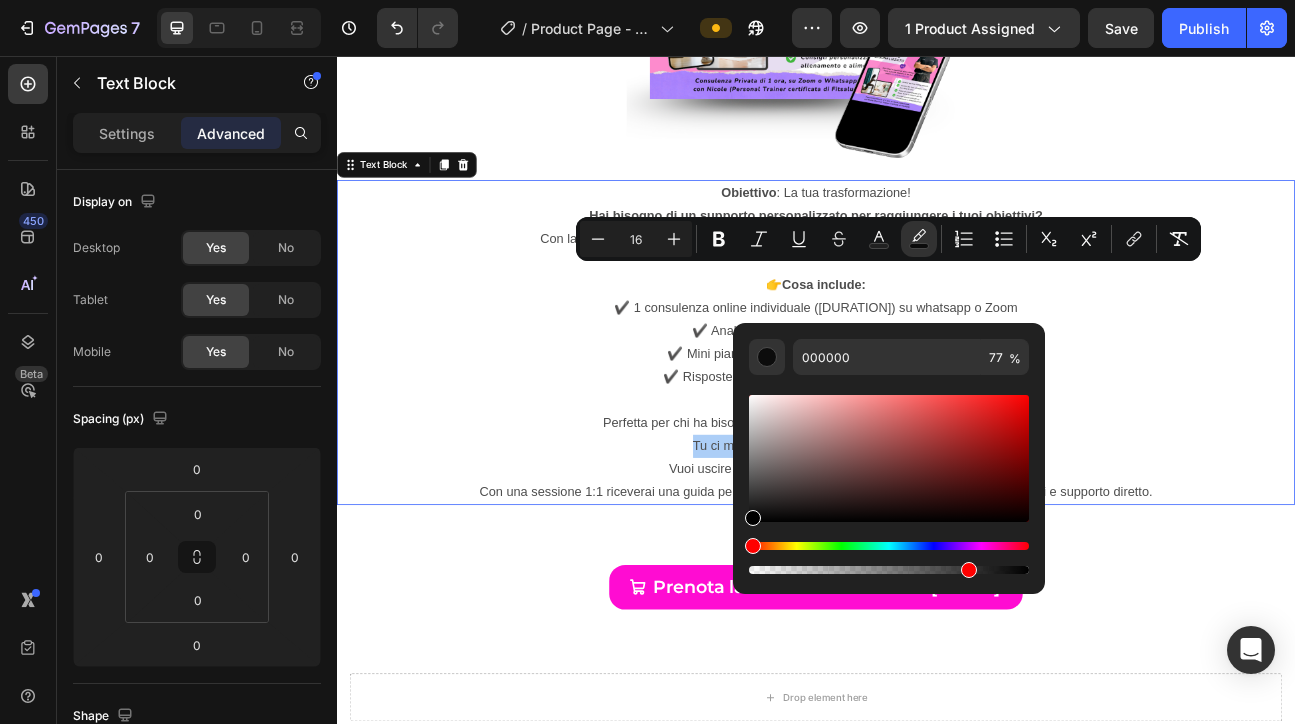 click at bounding box center (889, 546) 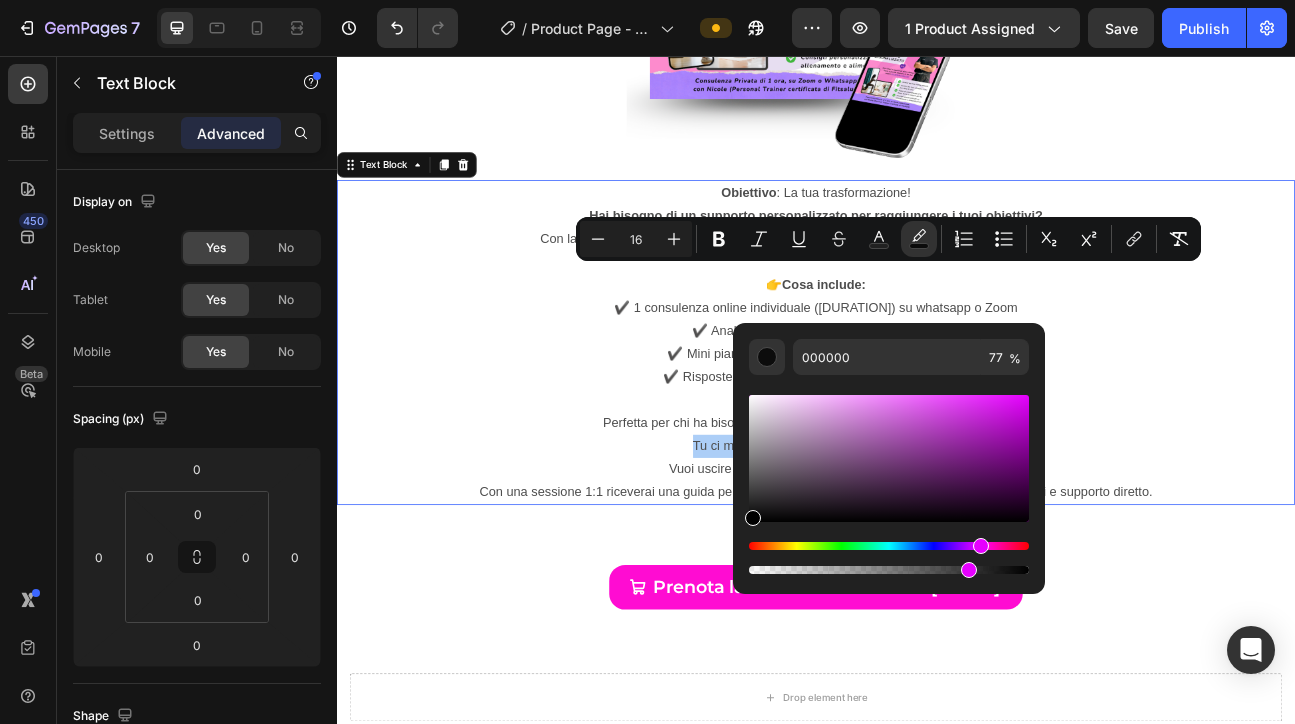 click at bounding box center [889, 458] 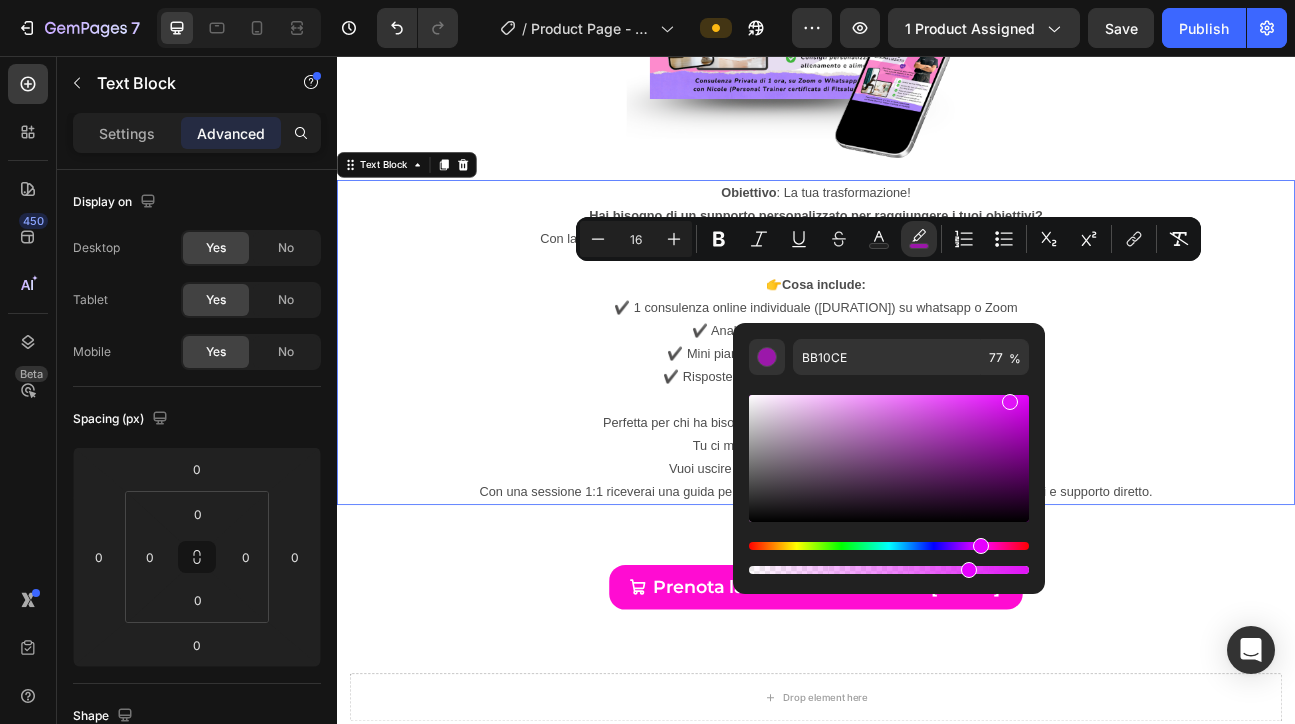 drag, startPoint x: 1008, startPoint y: 419, endPoint x: 1008, endPoint y: 398, distance: 21 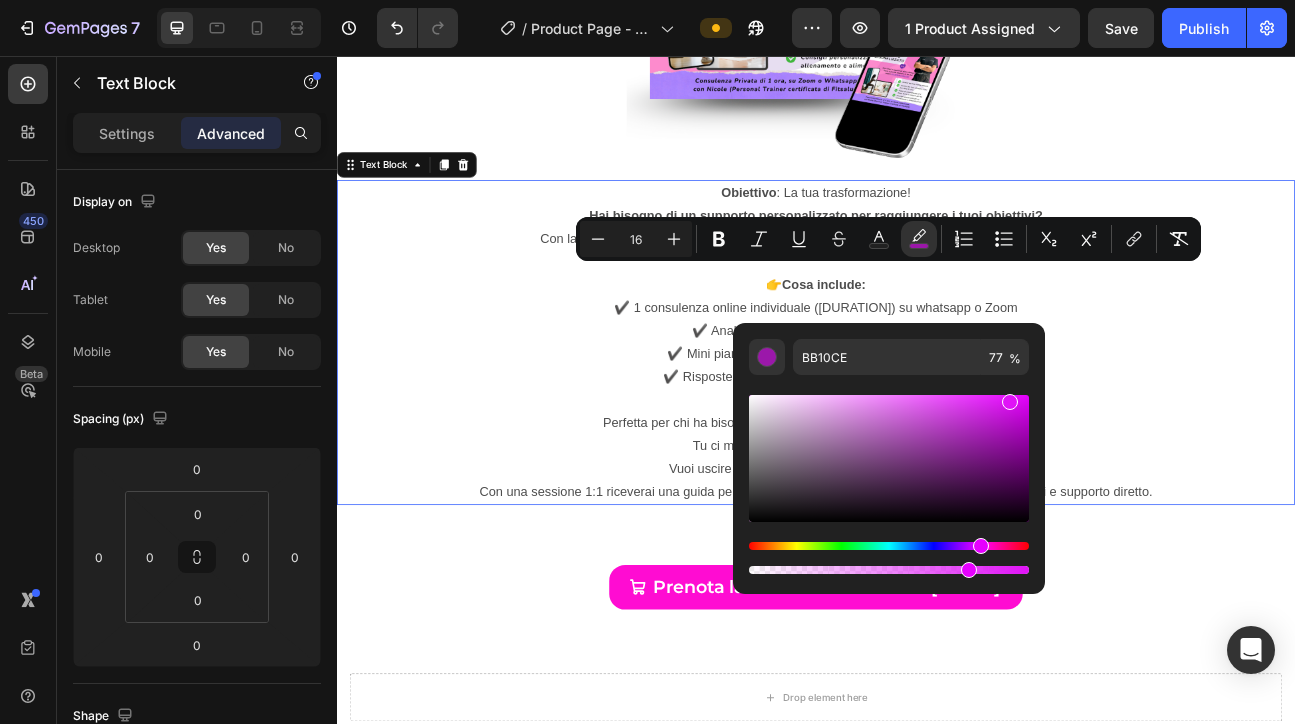 click at bounding box center (889, 458) 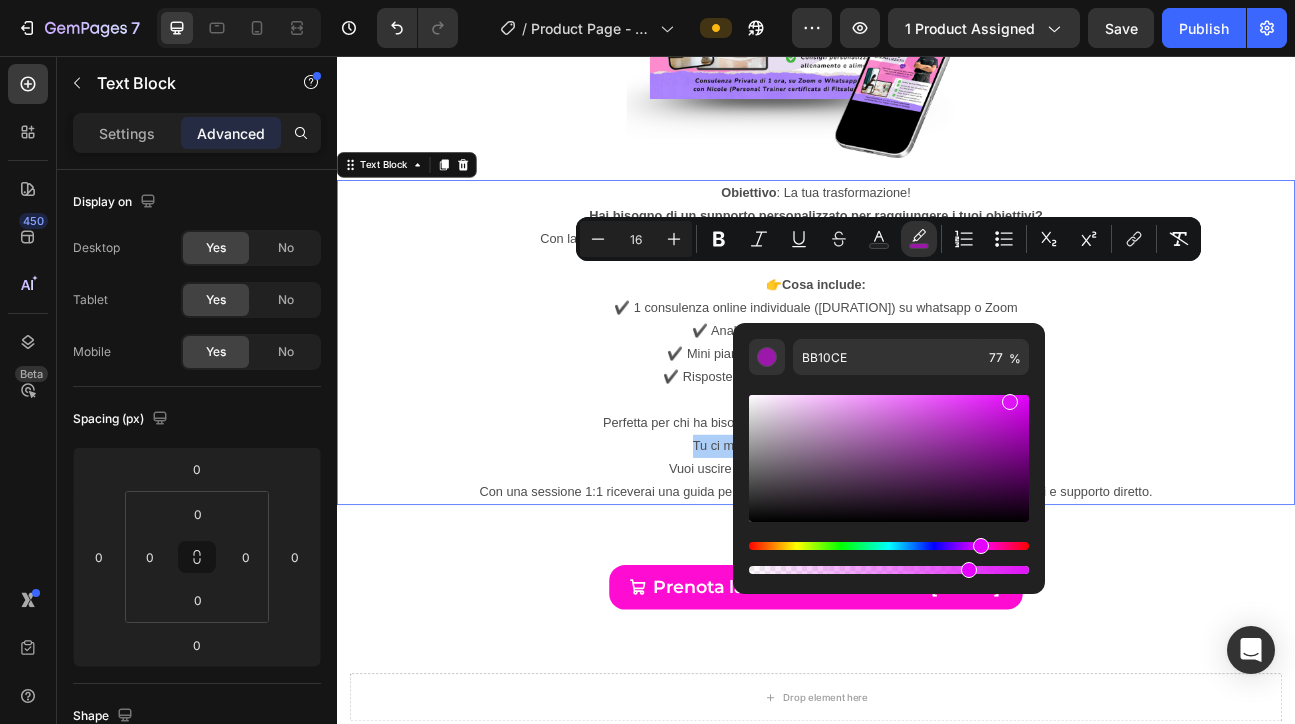type on "E013F7" 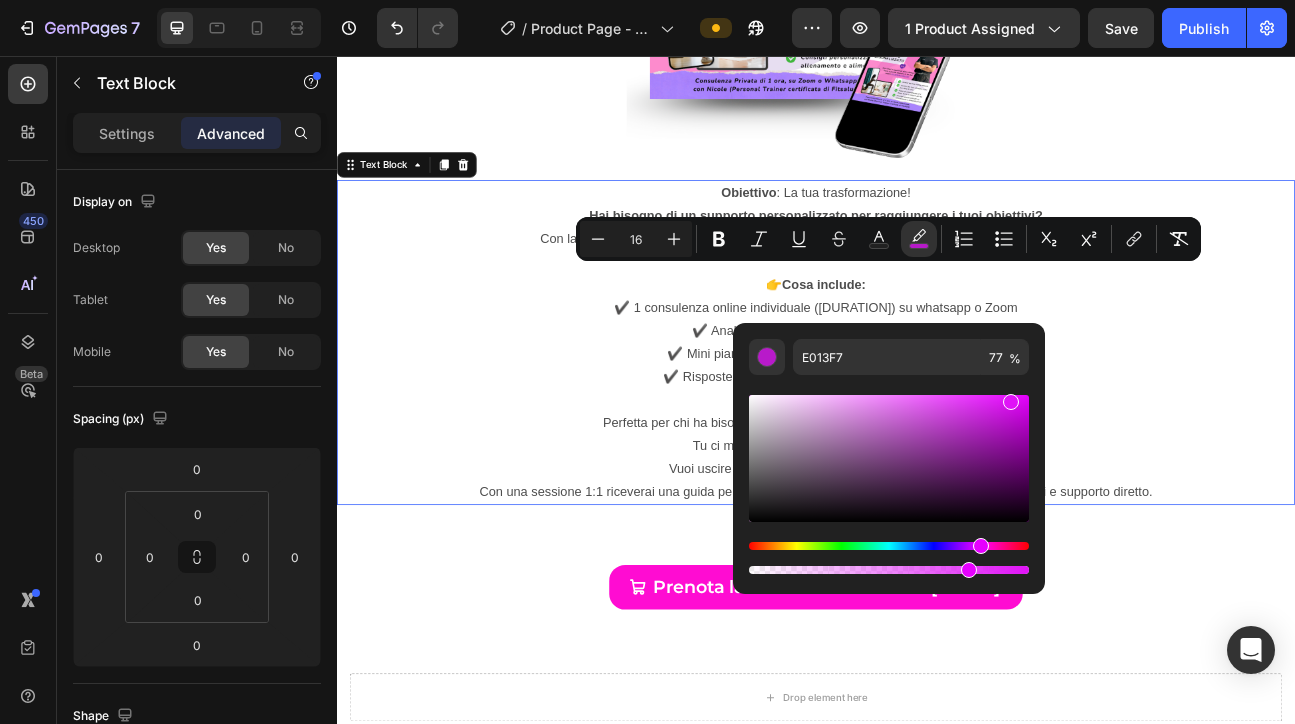 click on "✔️ Risposte alle tue domande + consigli motivazionali" at bounding box center [937, 458] 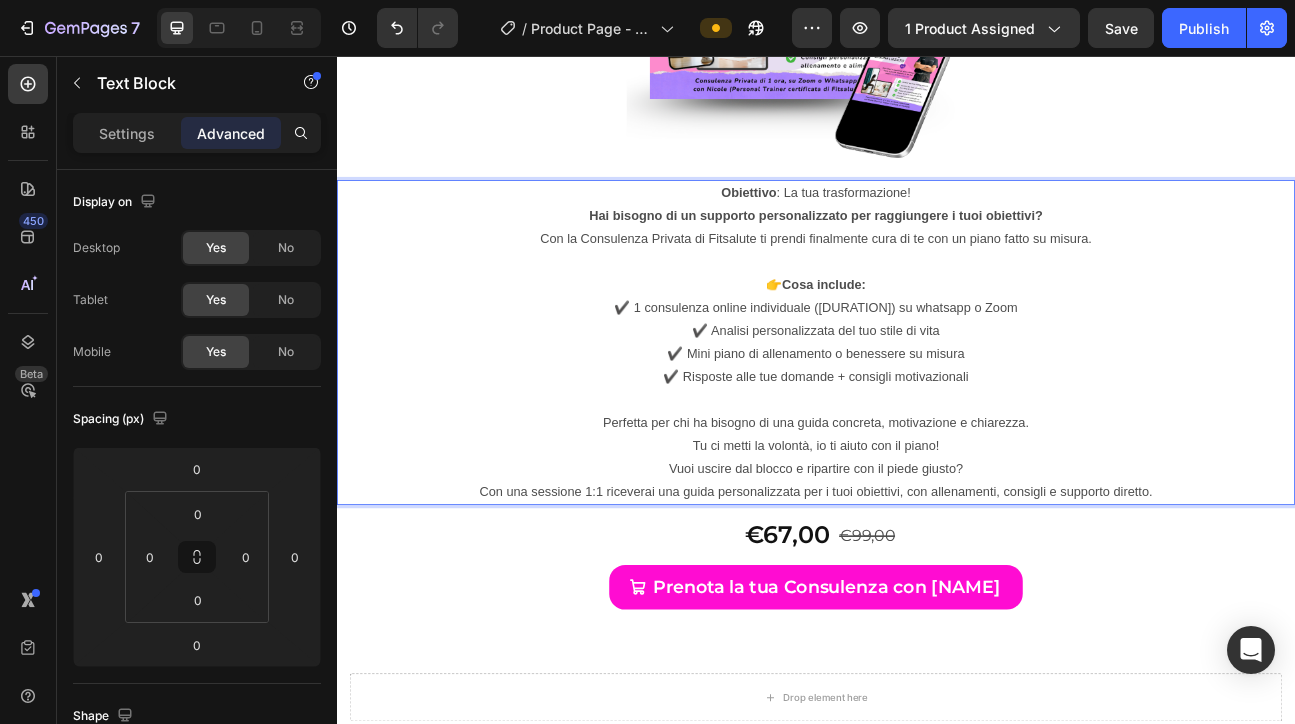 click on "Tu ci metti la volontà, io ti aiuto con il piano!" at bounding box center (937, 544) 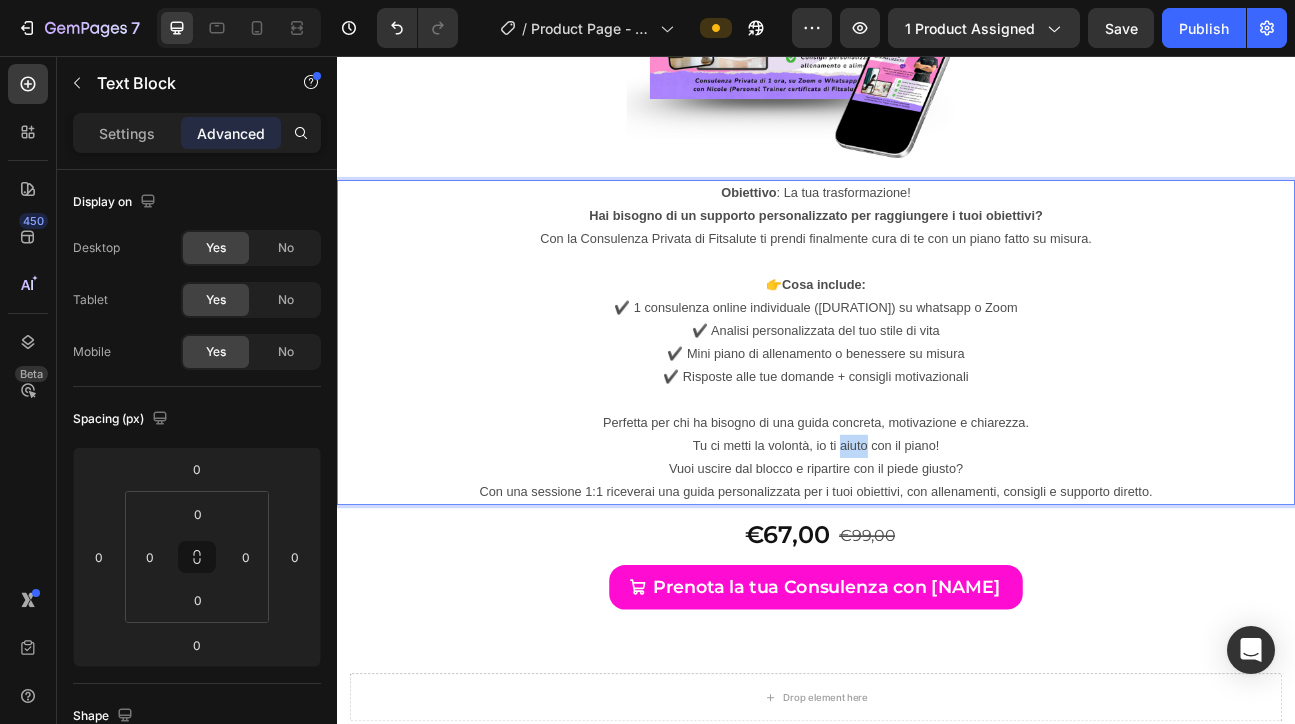 click on "Tu ci metti la volontà, io ti aiuto con il piano!" at bounding box center (937, 544) 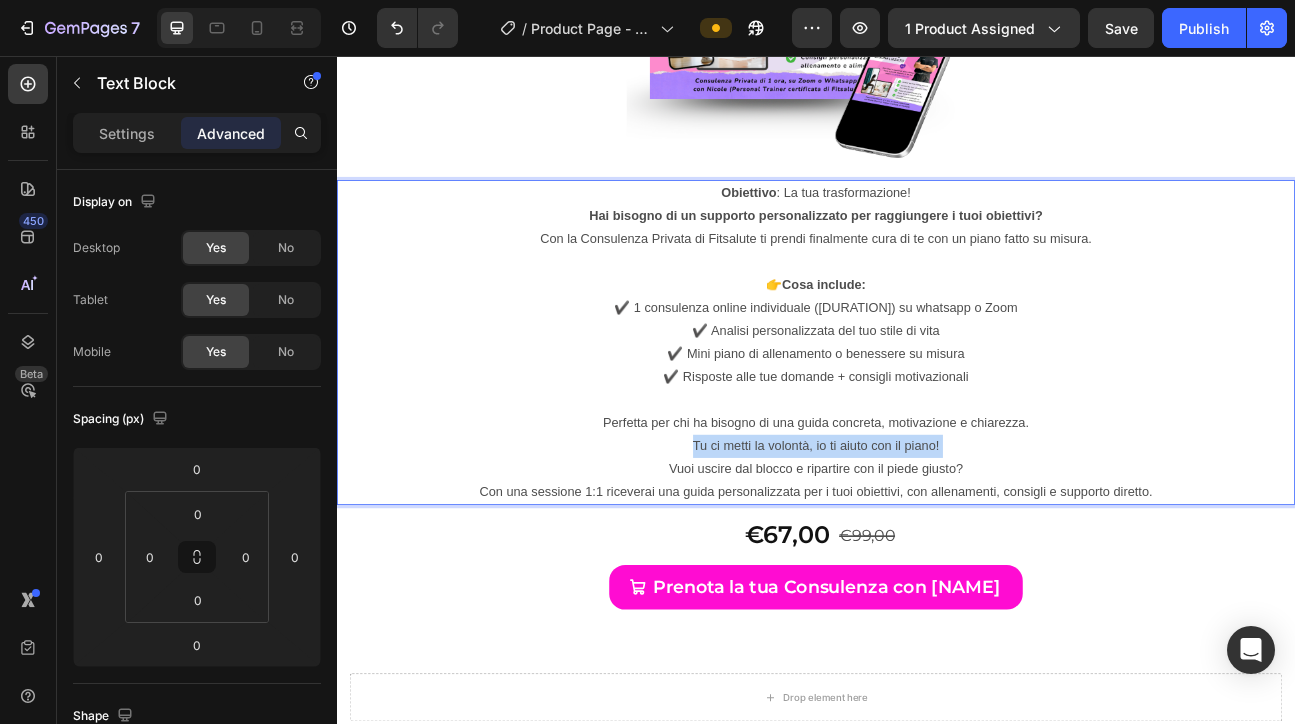 click on "Tu ci metti la volontà, io ti aiuto con il piano!" at bounding box center (937, 544) 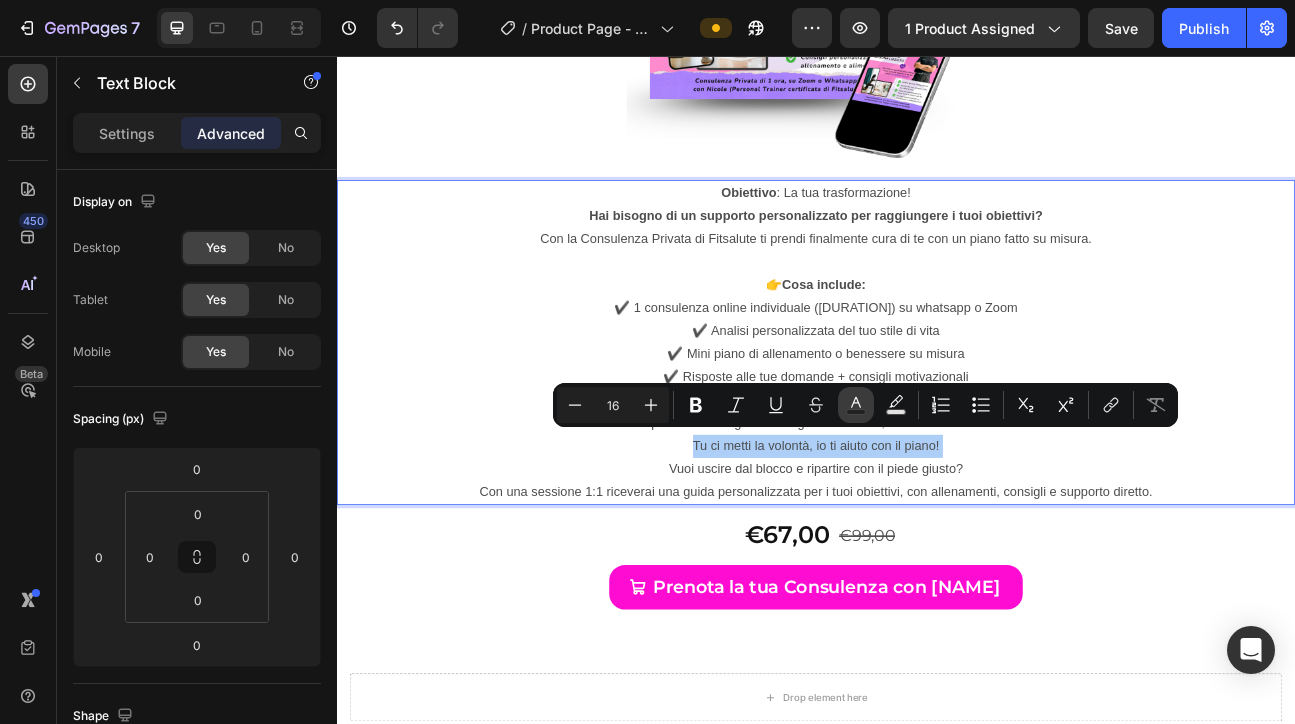 click 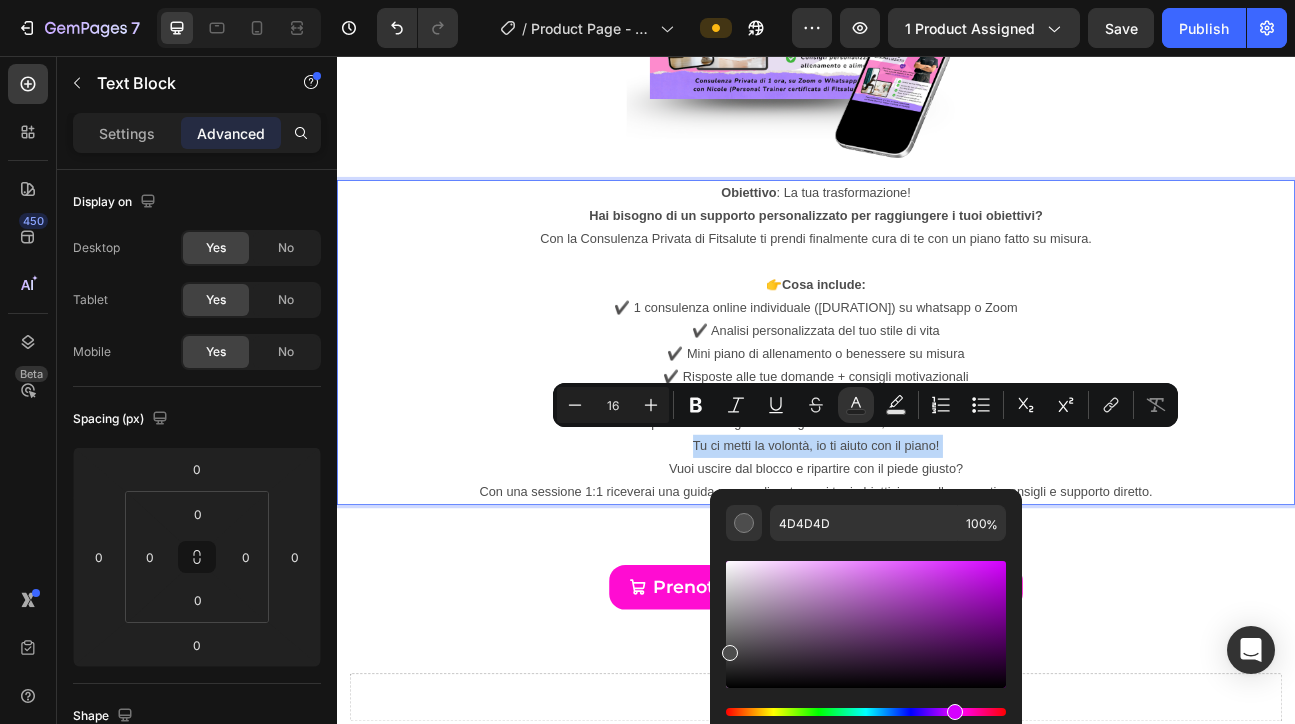 click at bounding box center [866, 712] 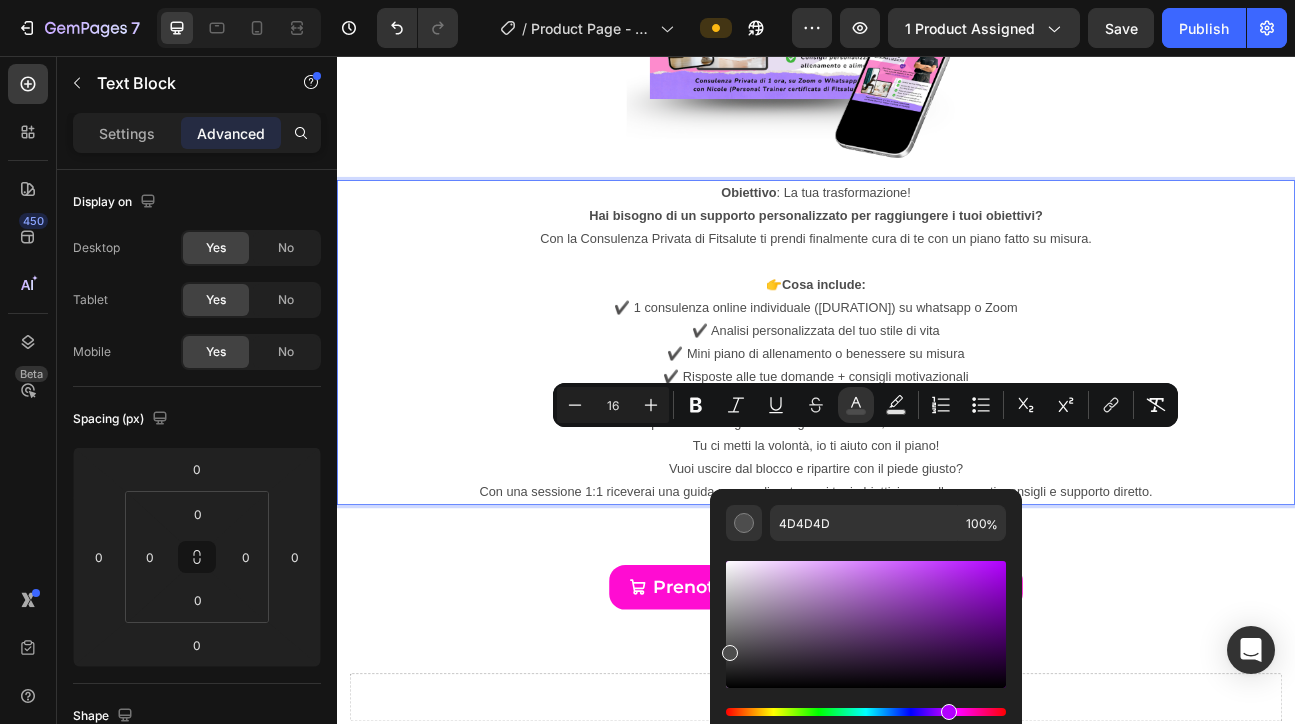 click at bounding box center (866, 712) 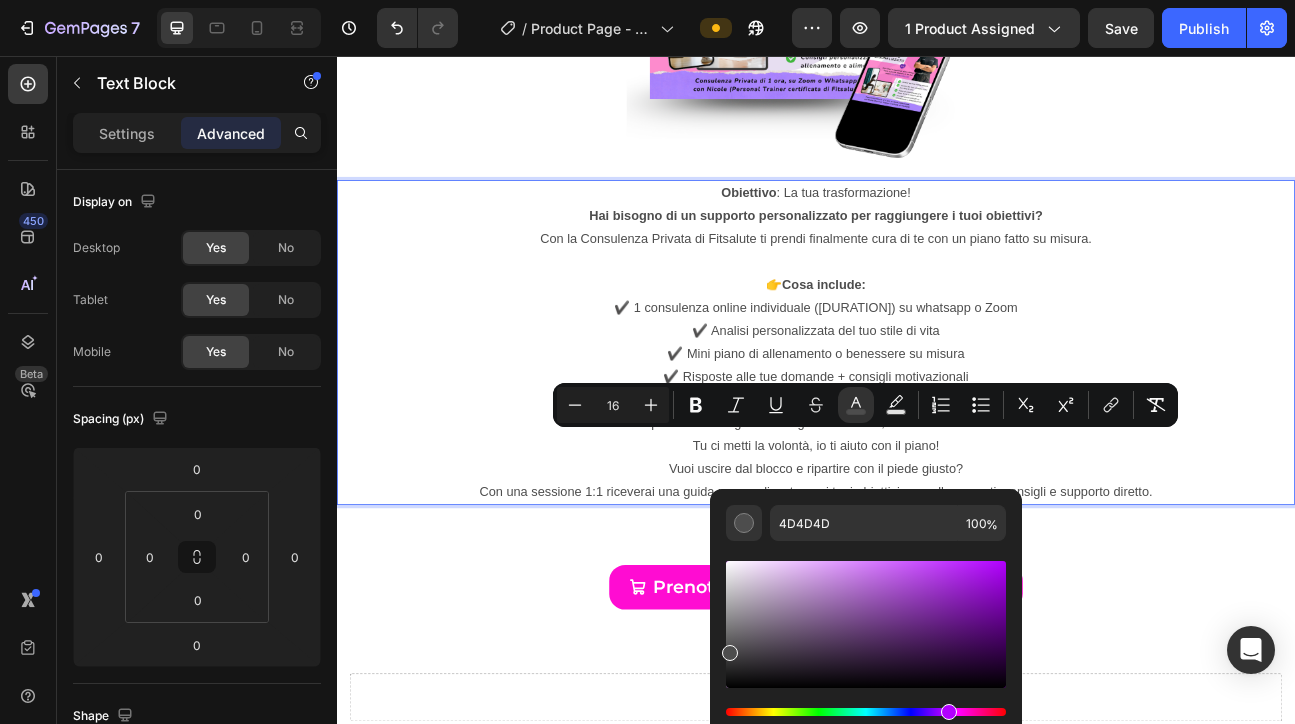 click at bounding box center [866, 624] 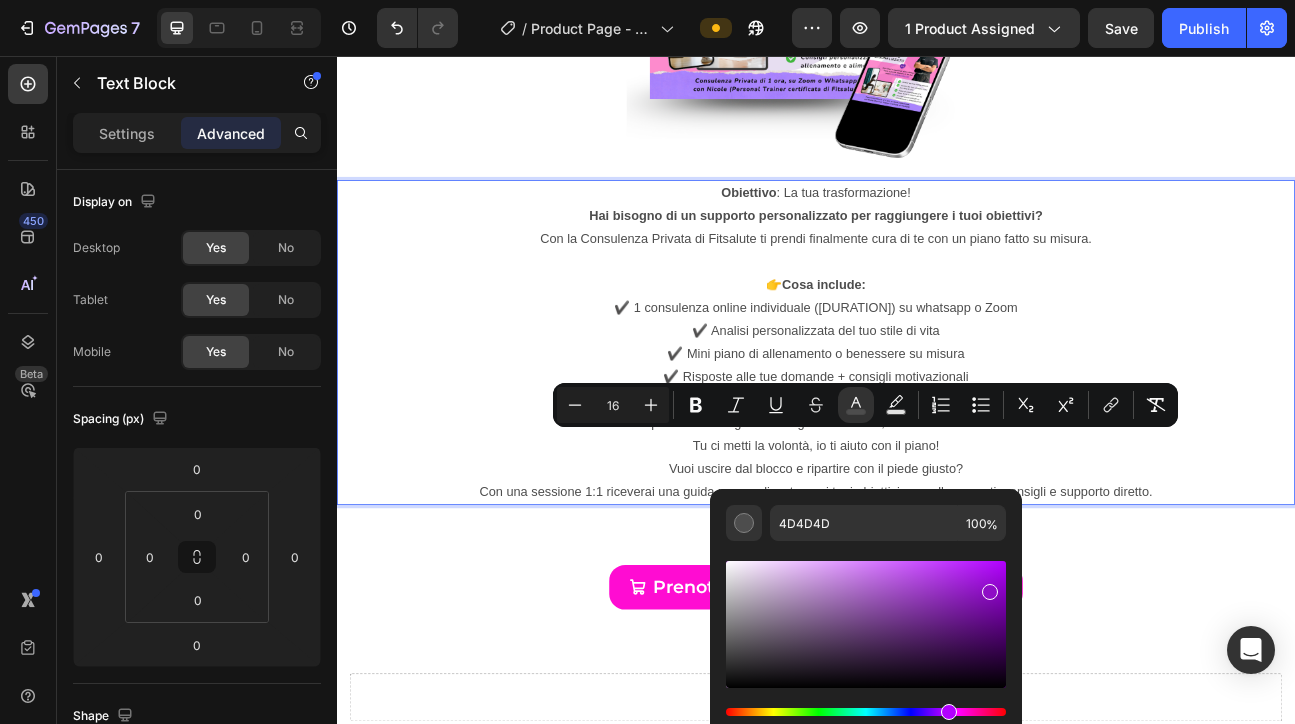 type on "8F0DC6" 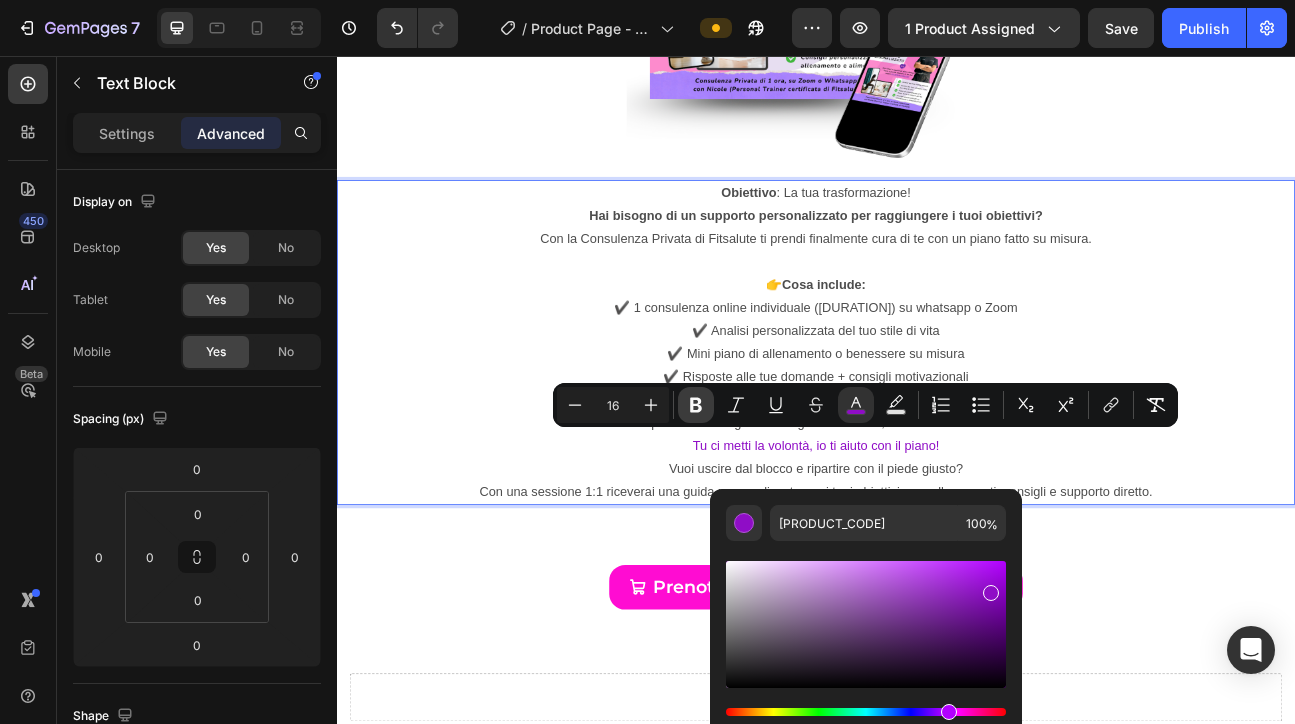 click 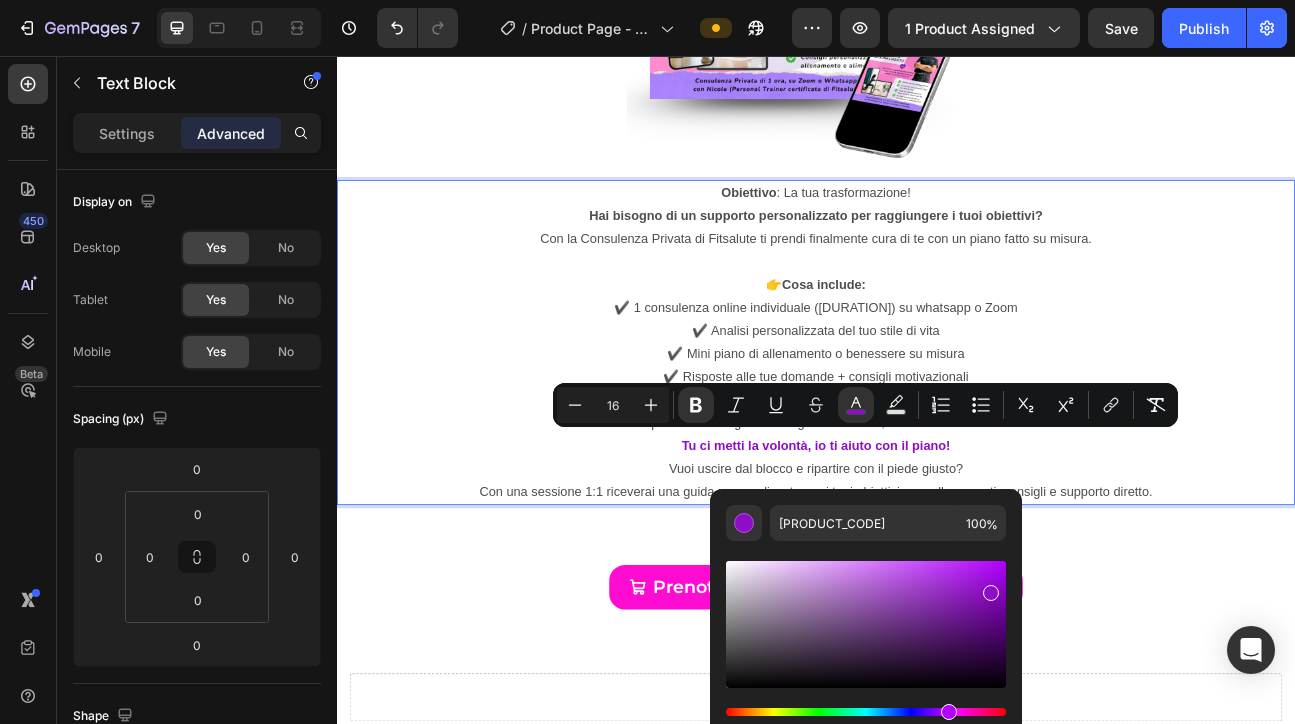 click on "✔️ 1 consulenza online individuale (1 ora) su whatsapp o Zoom" at bounding box center [937, 371] 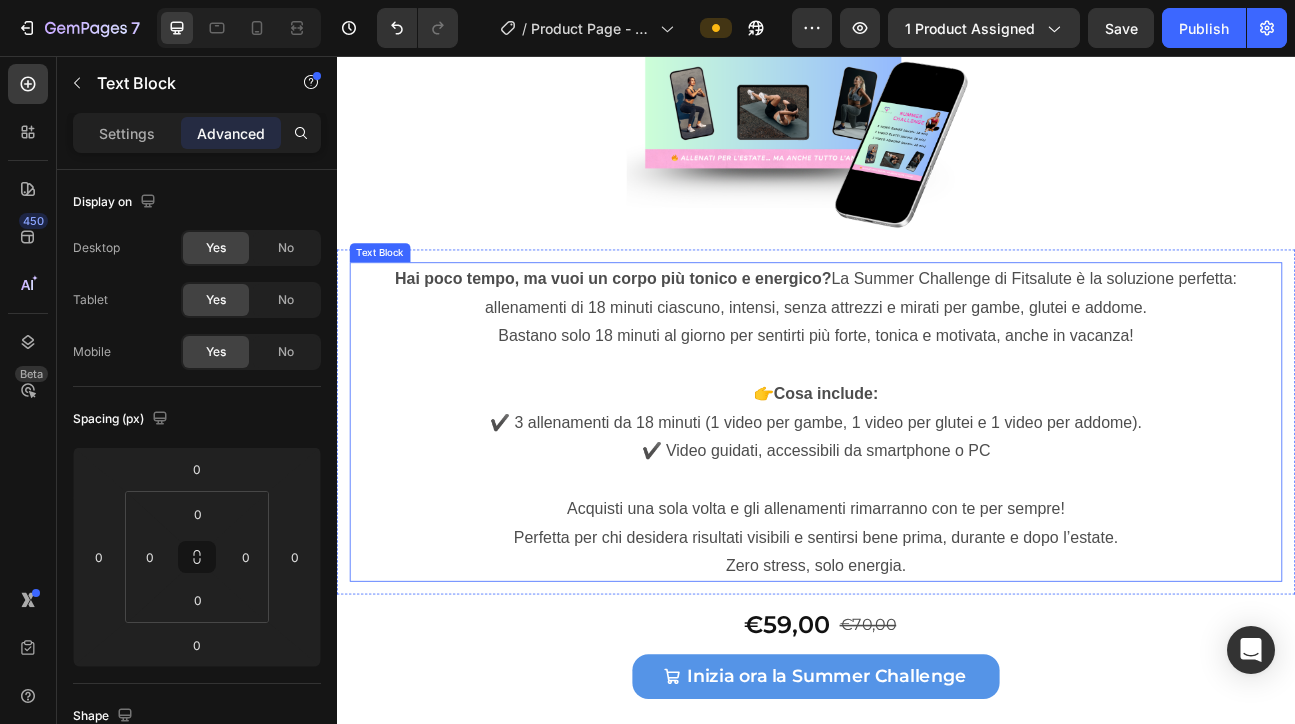 scroll, scrollTop: 10638, scrollLeft: 0, axis: vertical 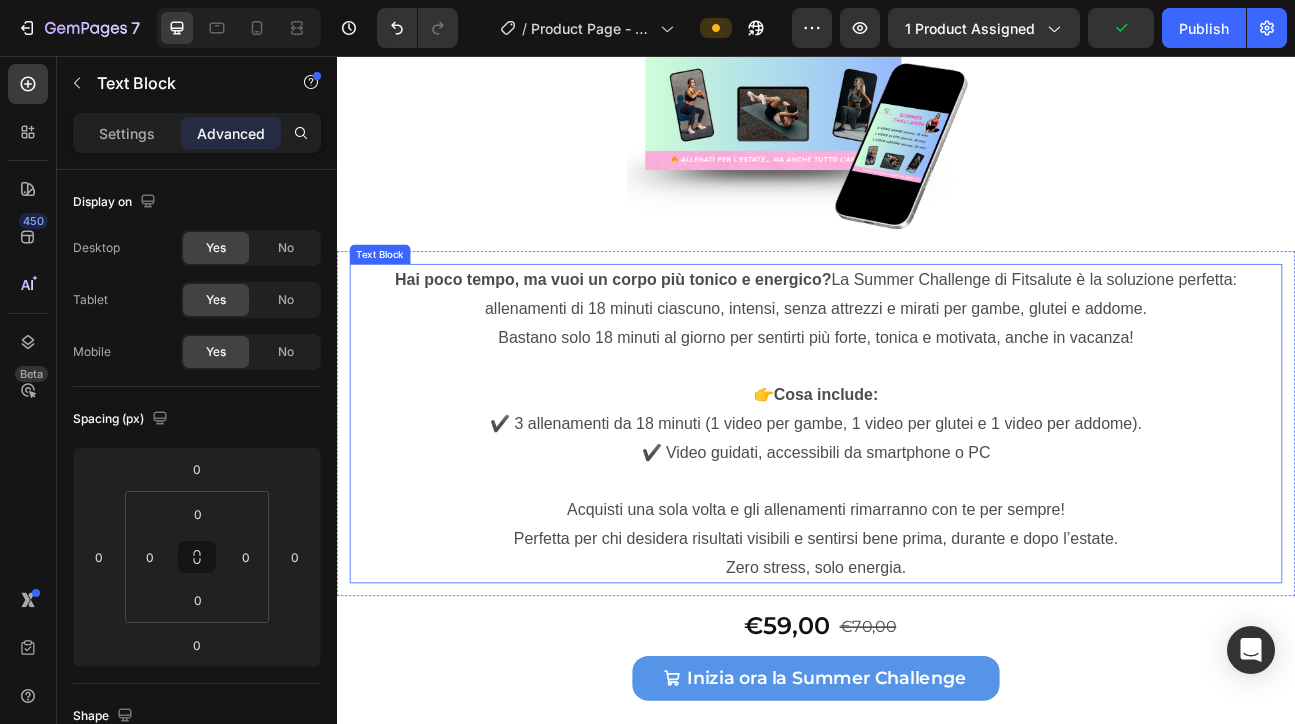 click at bounding box center [937, 444] 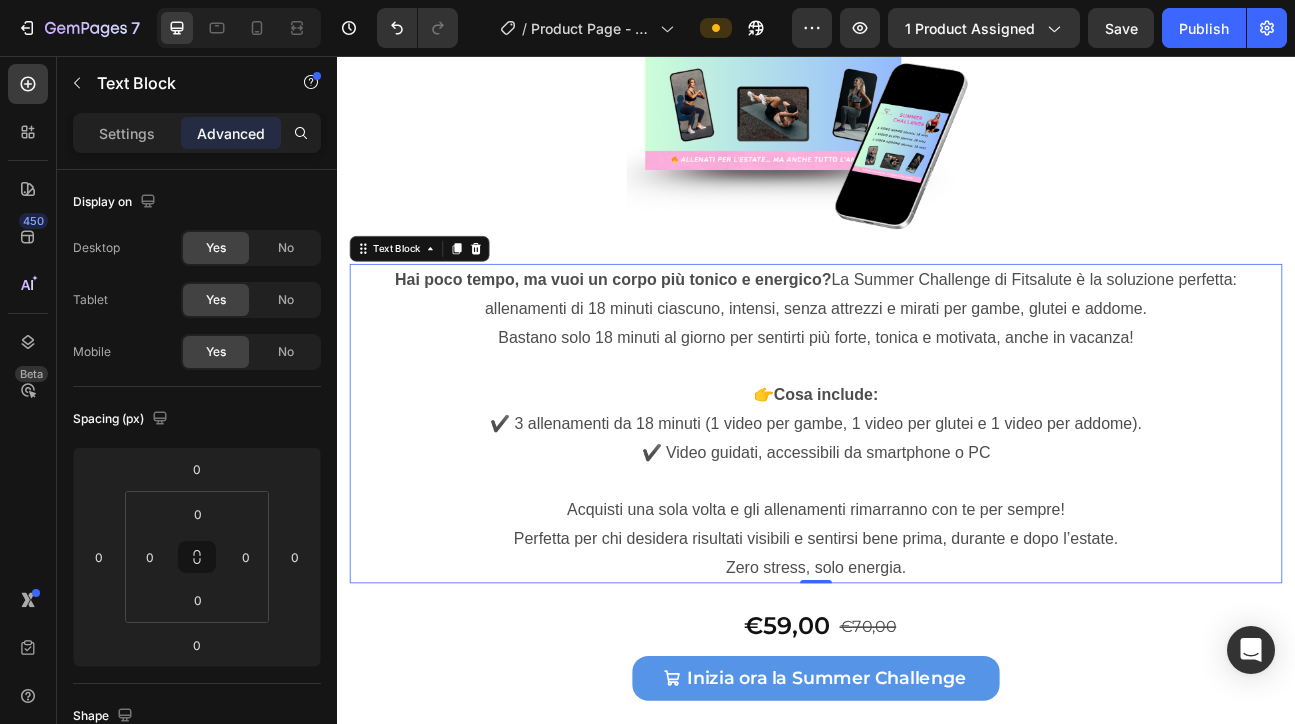 click on "Perfetta per chi desidera risultati visibili e sentirsi bene prima, durante e dopo l’estate." at bounding box center (937, 660) 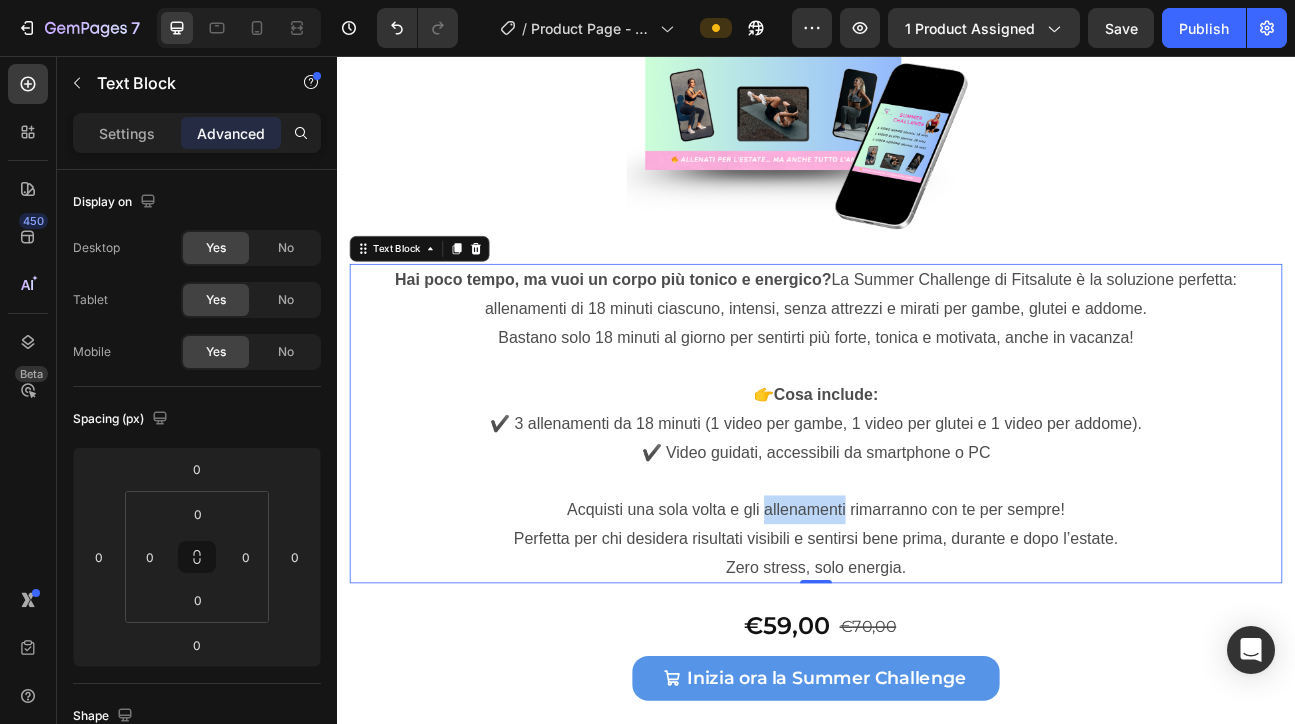 click on "Acquisti una sola volta e gli allenamenti rimarranno con te per sempre!" at bounding box center (937, 624) 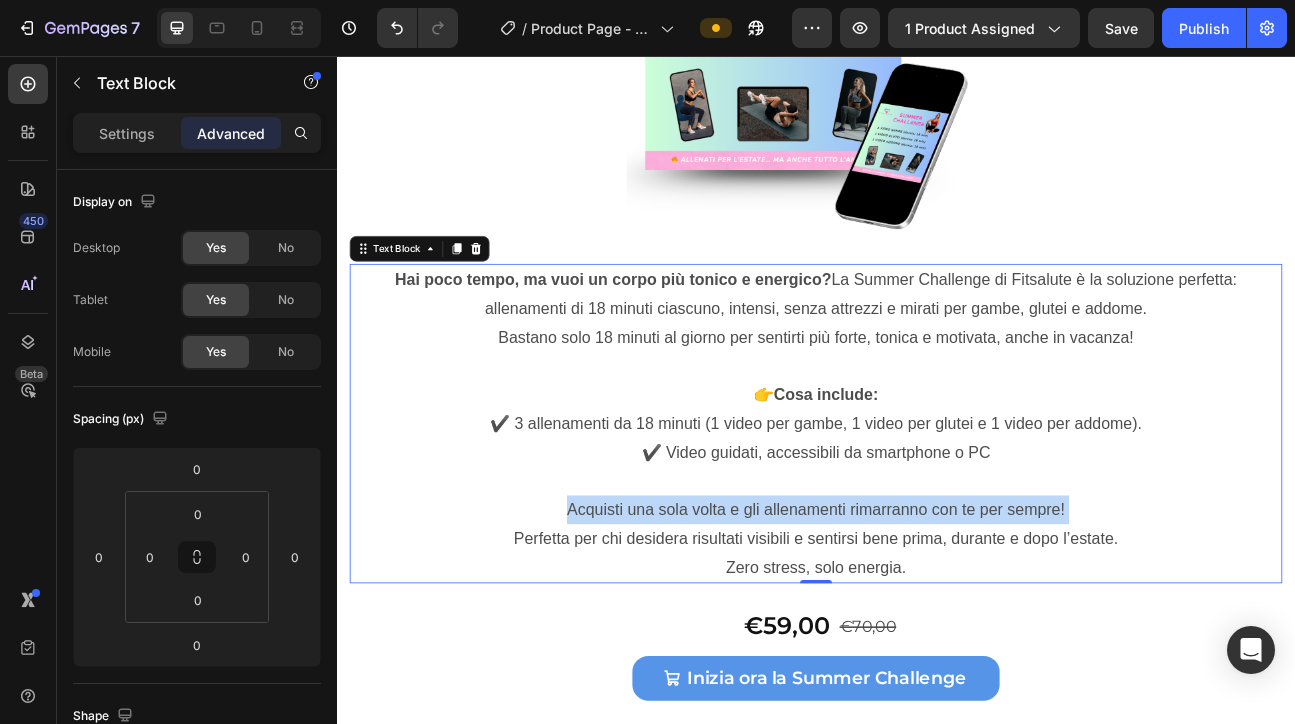 click on "Acquisti una sola volta e gli allenamenti rimarranno con te per sempre!" at bounding box center [937, 624] 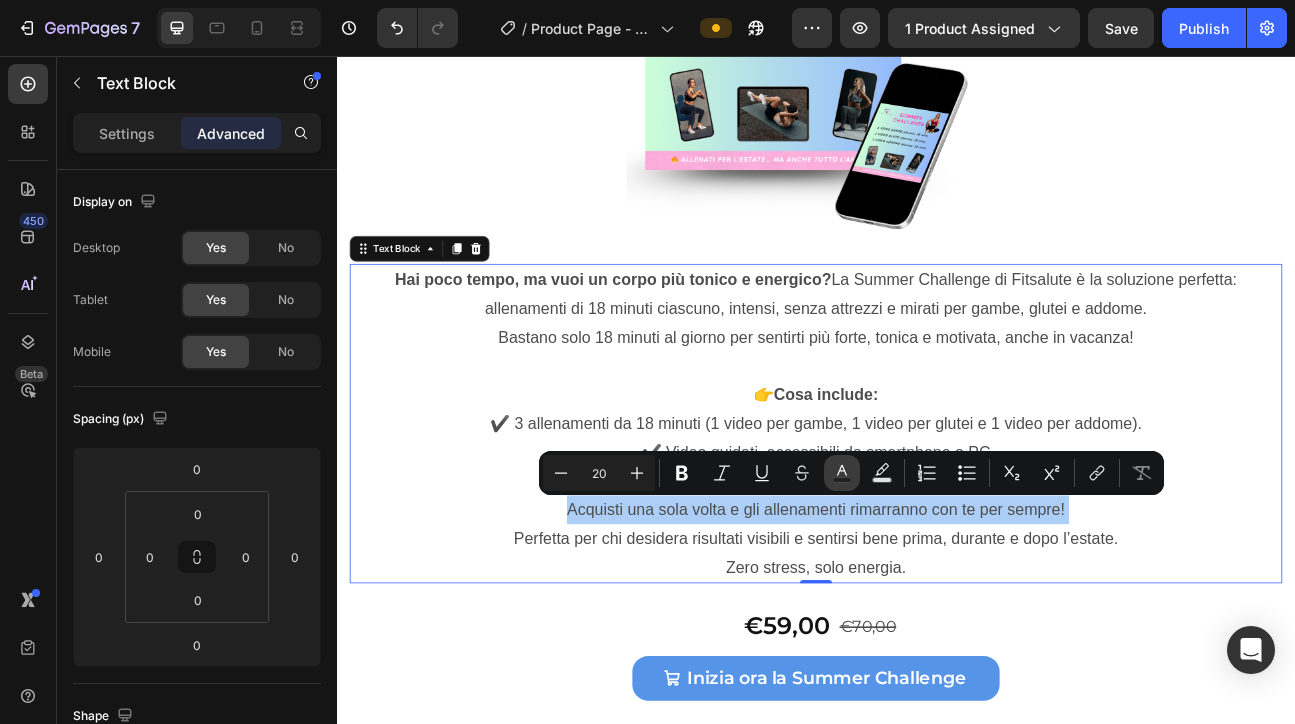click 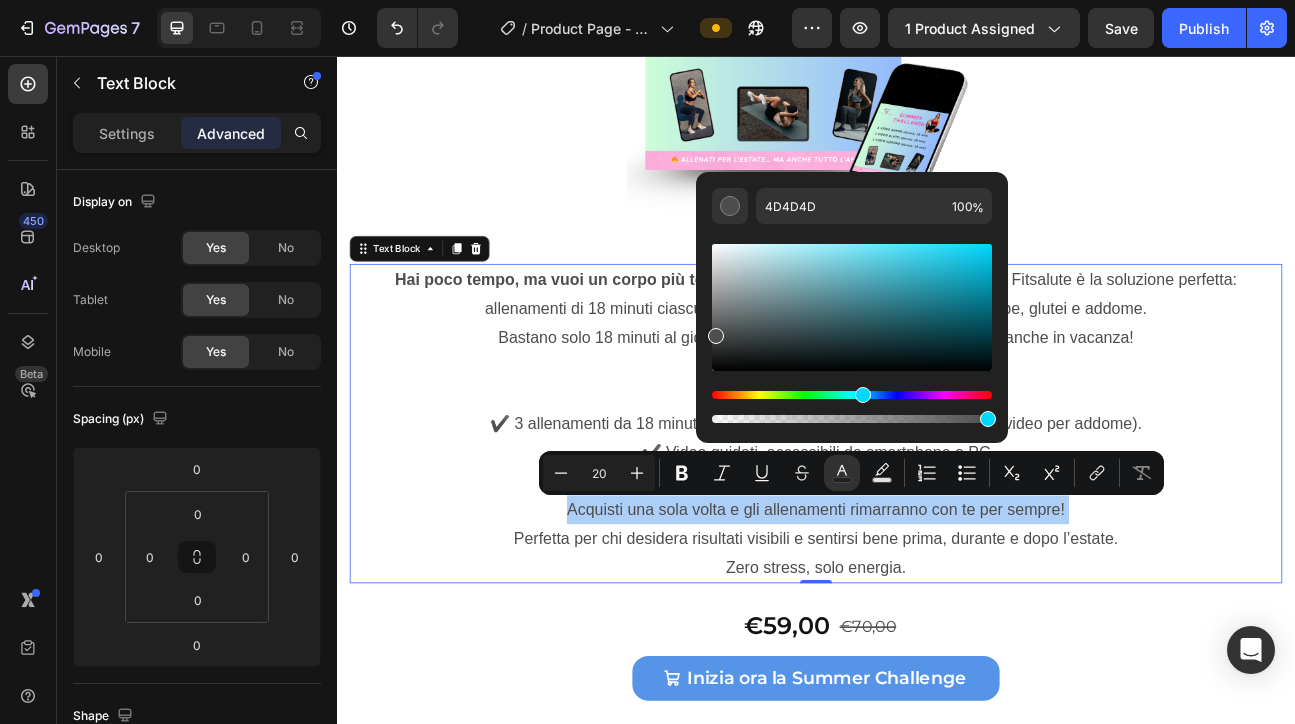 click at bounding box center [852, 395] 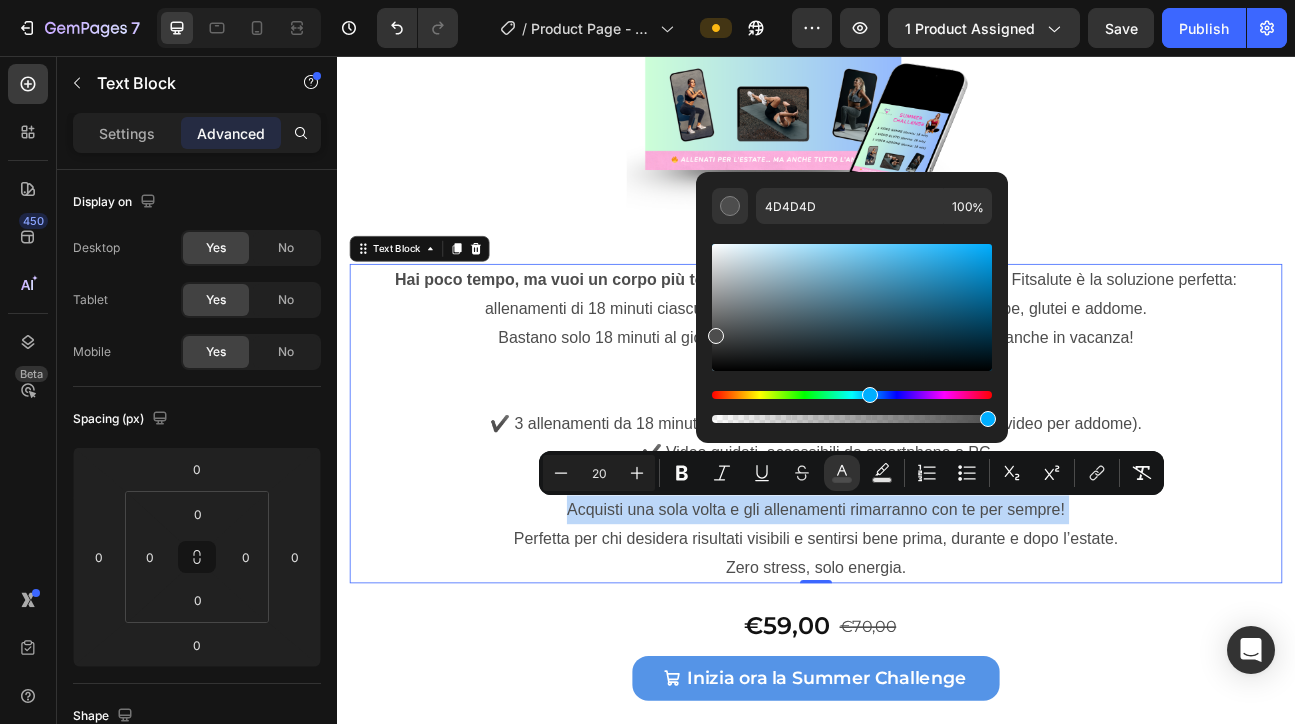 click at bounding box center [852, 395] 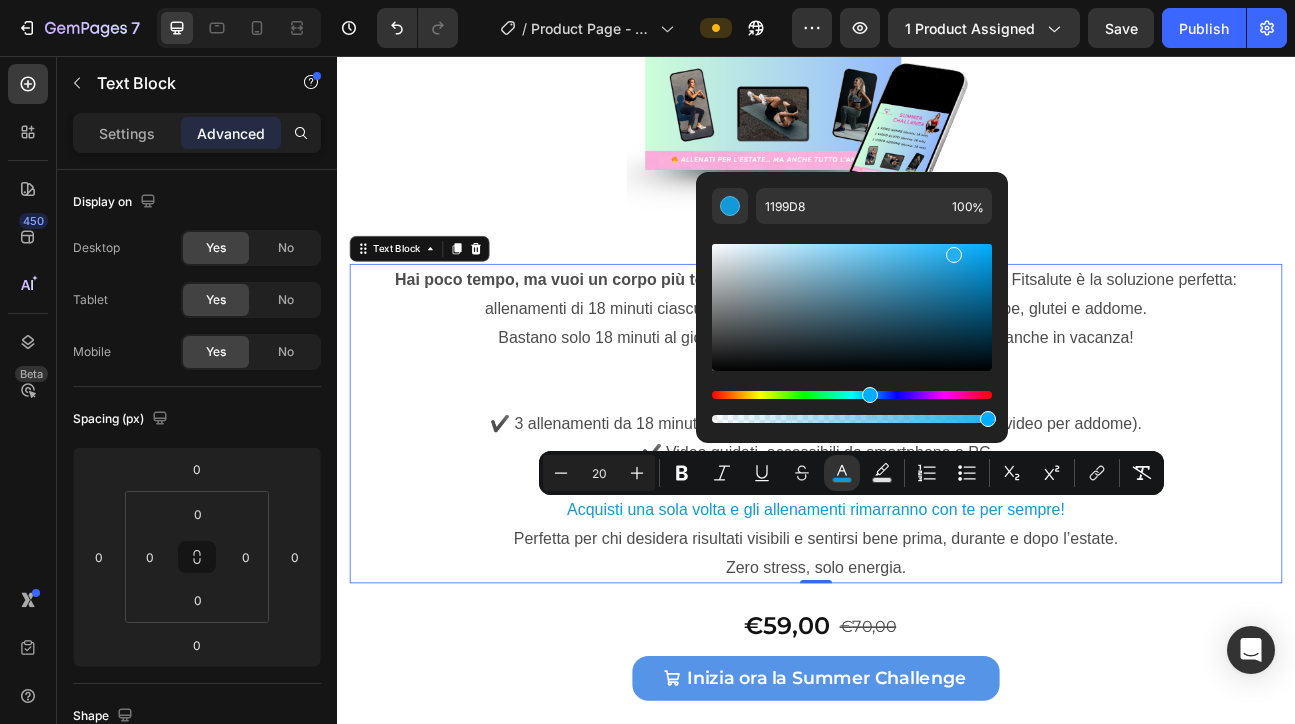 type on "23AFEF" 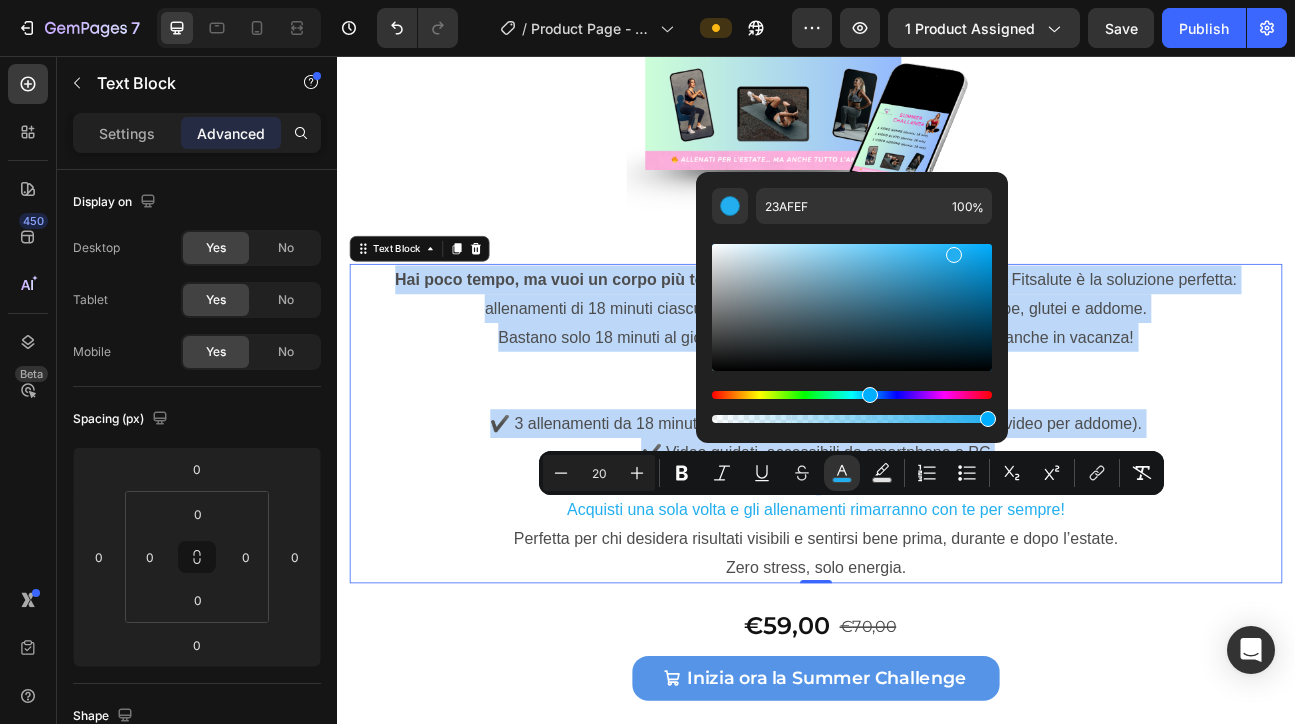 drag, startPoint x: 971, startPoint y: 262, endPoint x: 952, endPoint y: 251, distance: 21.954498 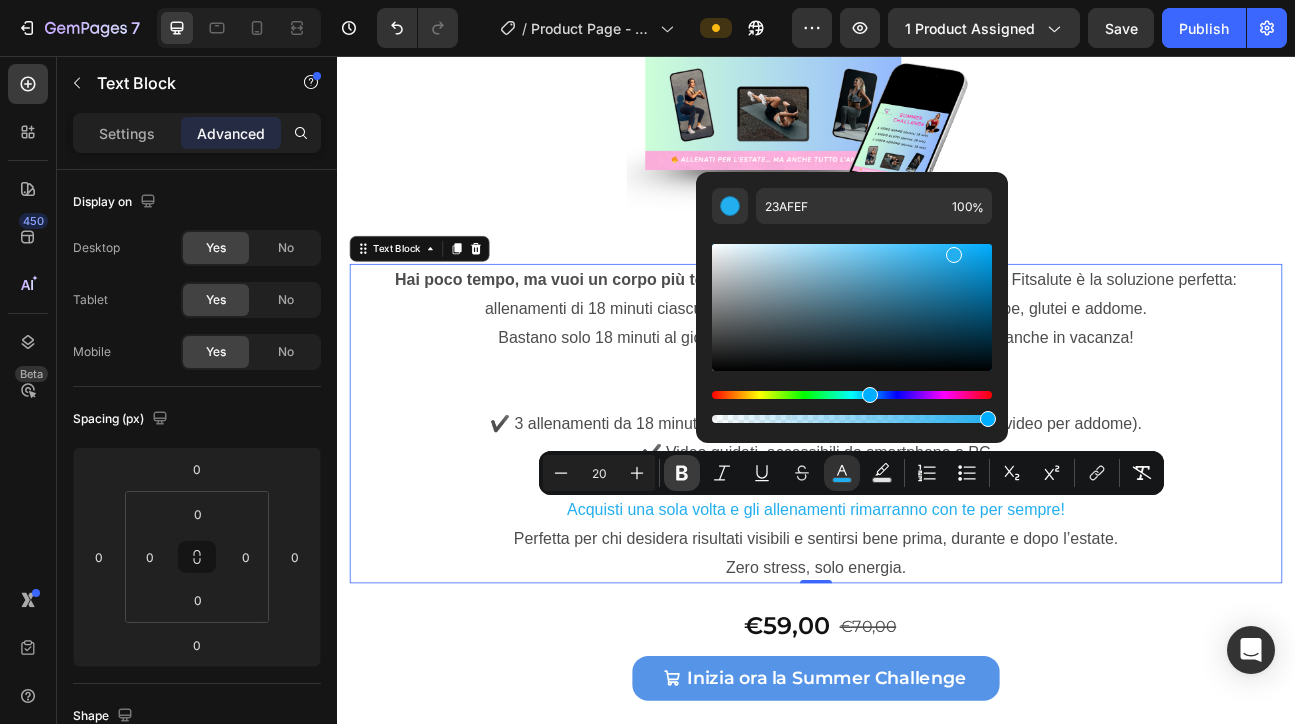 click 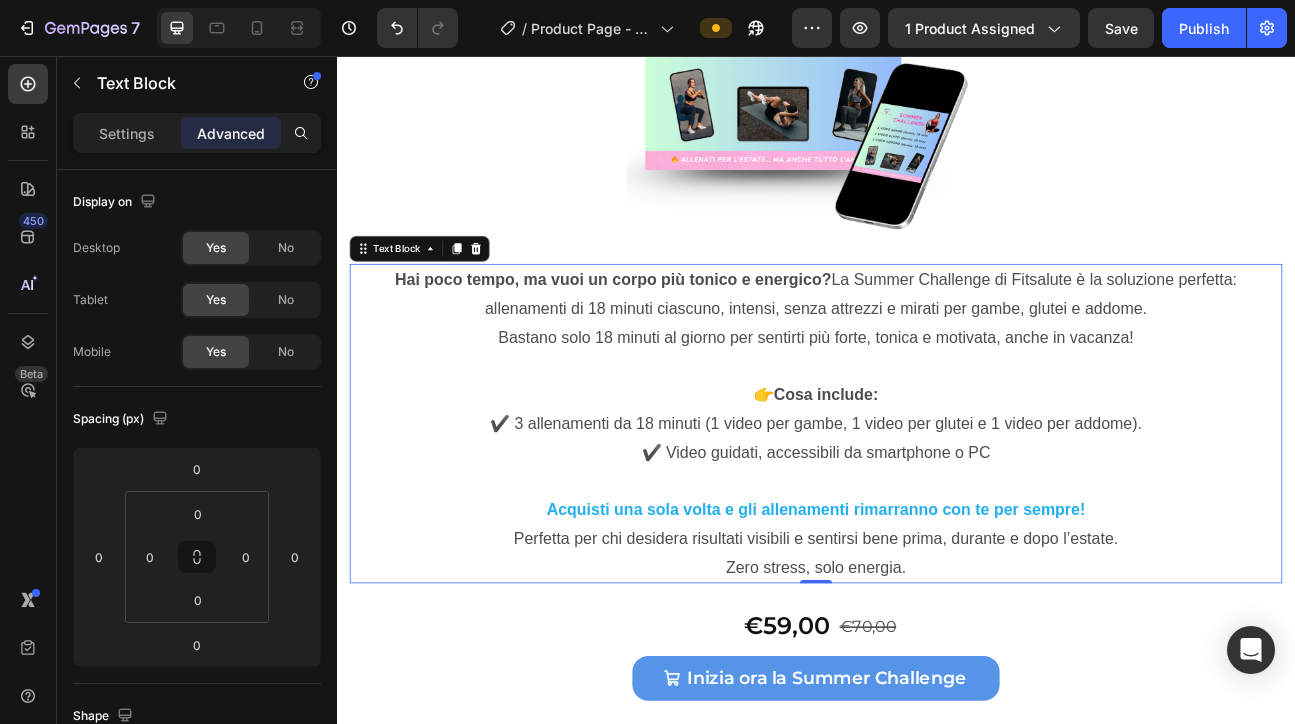 click on "👉  Cosa include:" at bounding box center [937, 480] 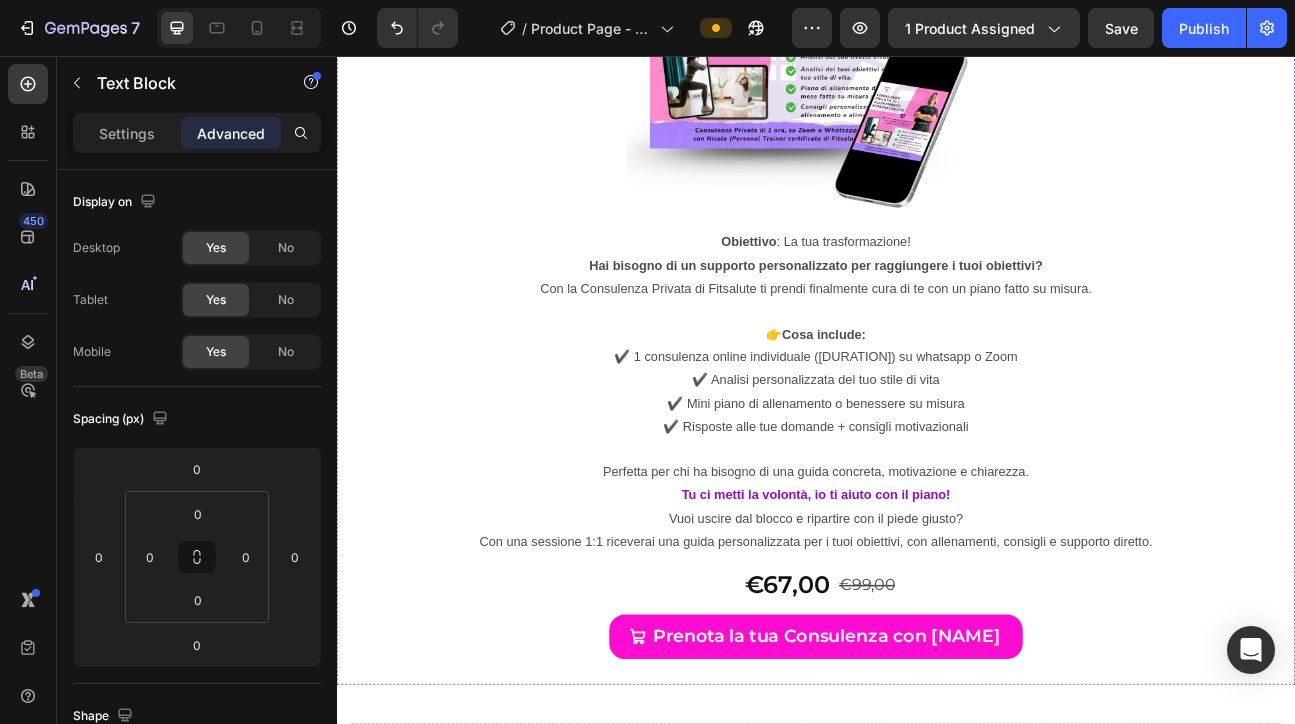 scroll, scrollTop: 11822, scrollLeft: 0, axis: vertical 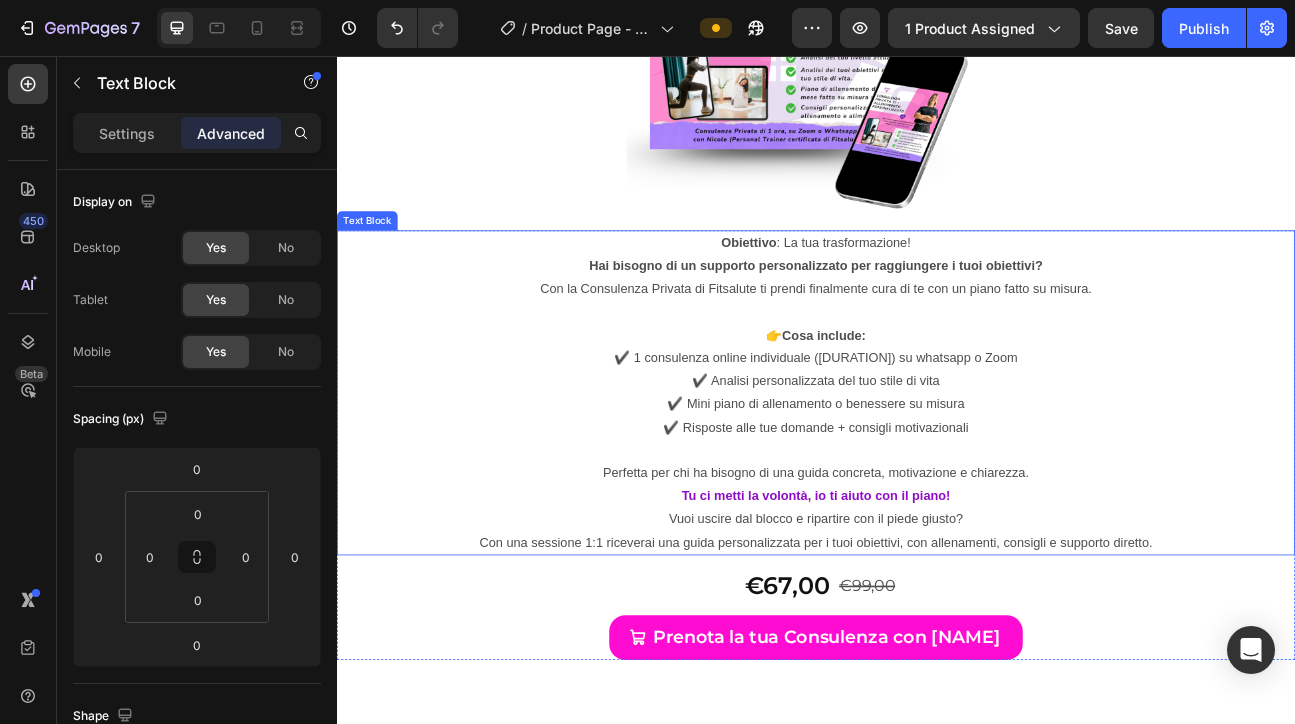 click on "✔️ Mini piano di allenamento o benessere su misura" at bounding box center [937, 492] 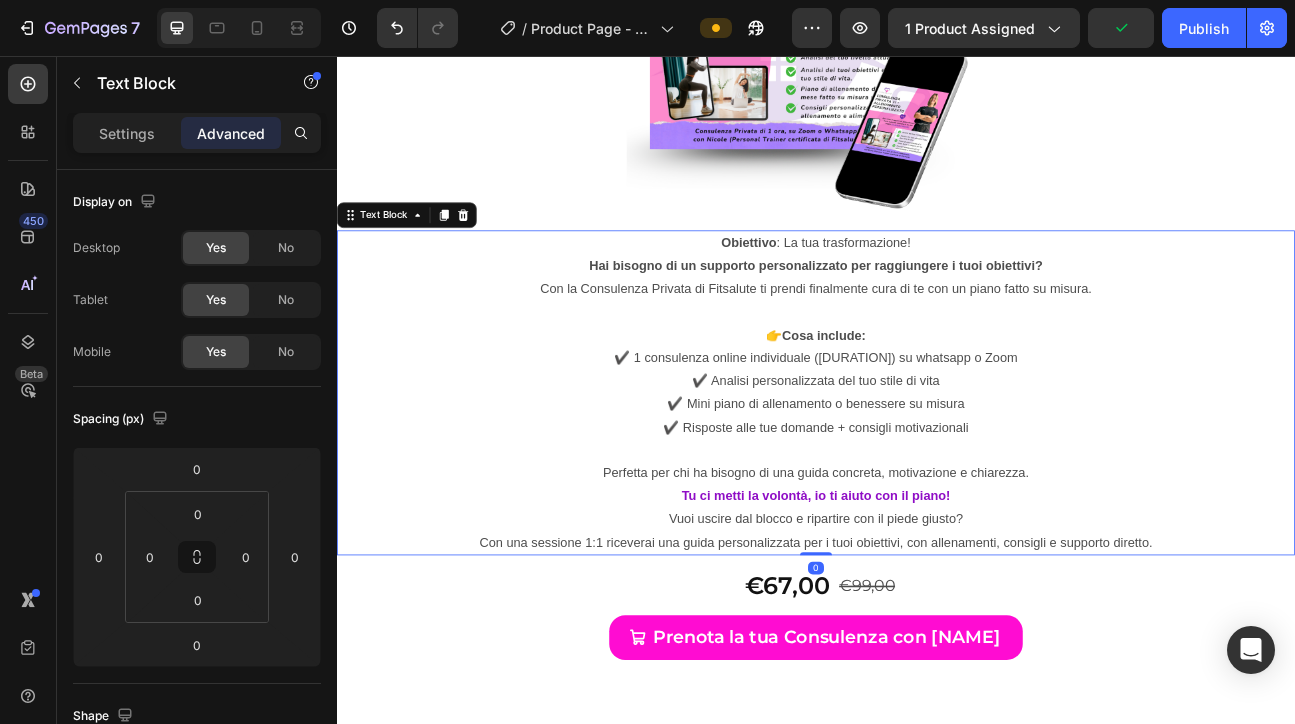 click on "Vuoi uscire dal blocco e ripartire con il piede giusto?" at bounding box center (937, 636) 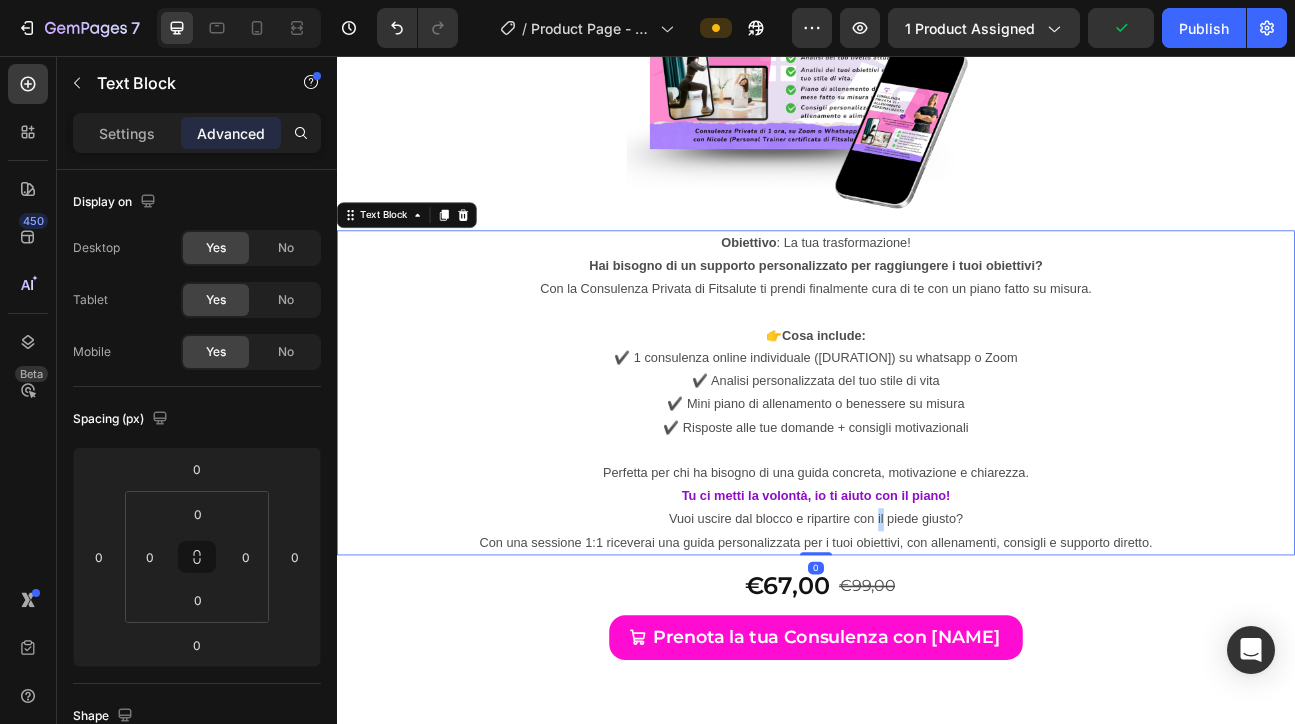 click on "Vuoi uscire dal blocco e ripartire con il piede giusto?" at bounding box center [937, 636] 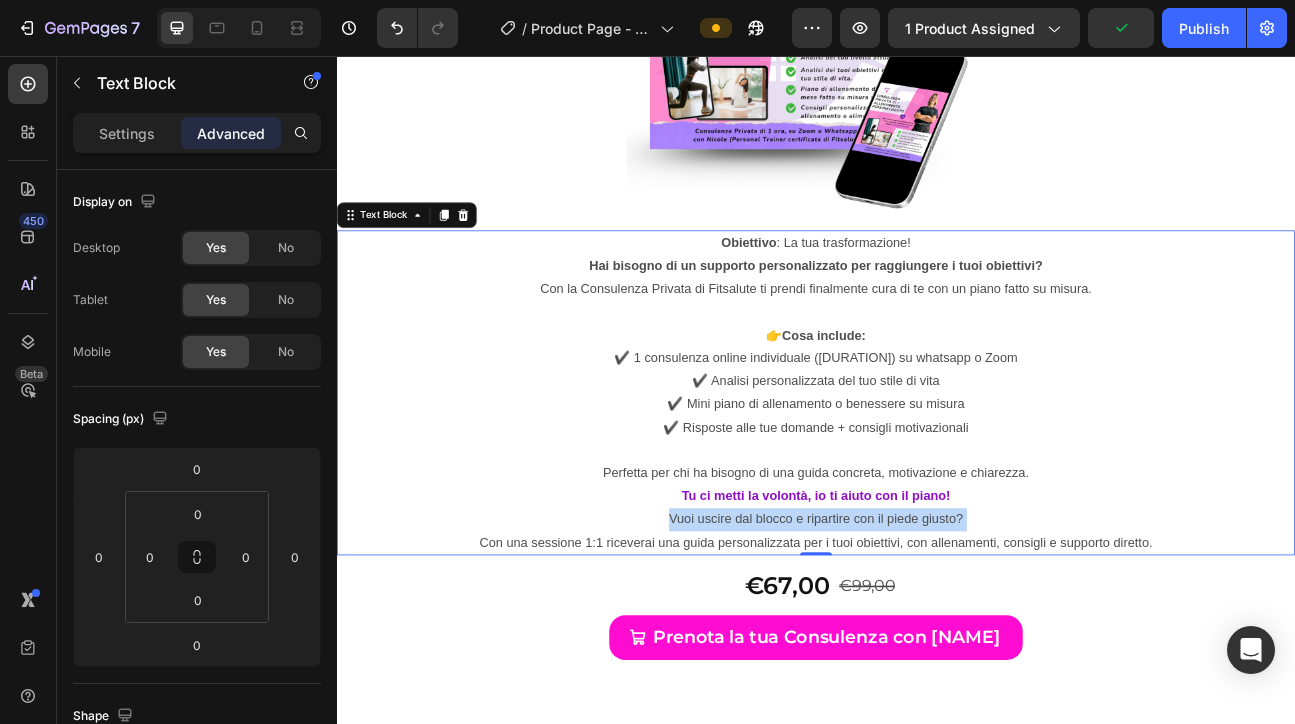 click on "Vuoi uscire dal blocco e ripartire con il piede giusto?" at bounding box center [937, 636] 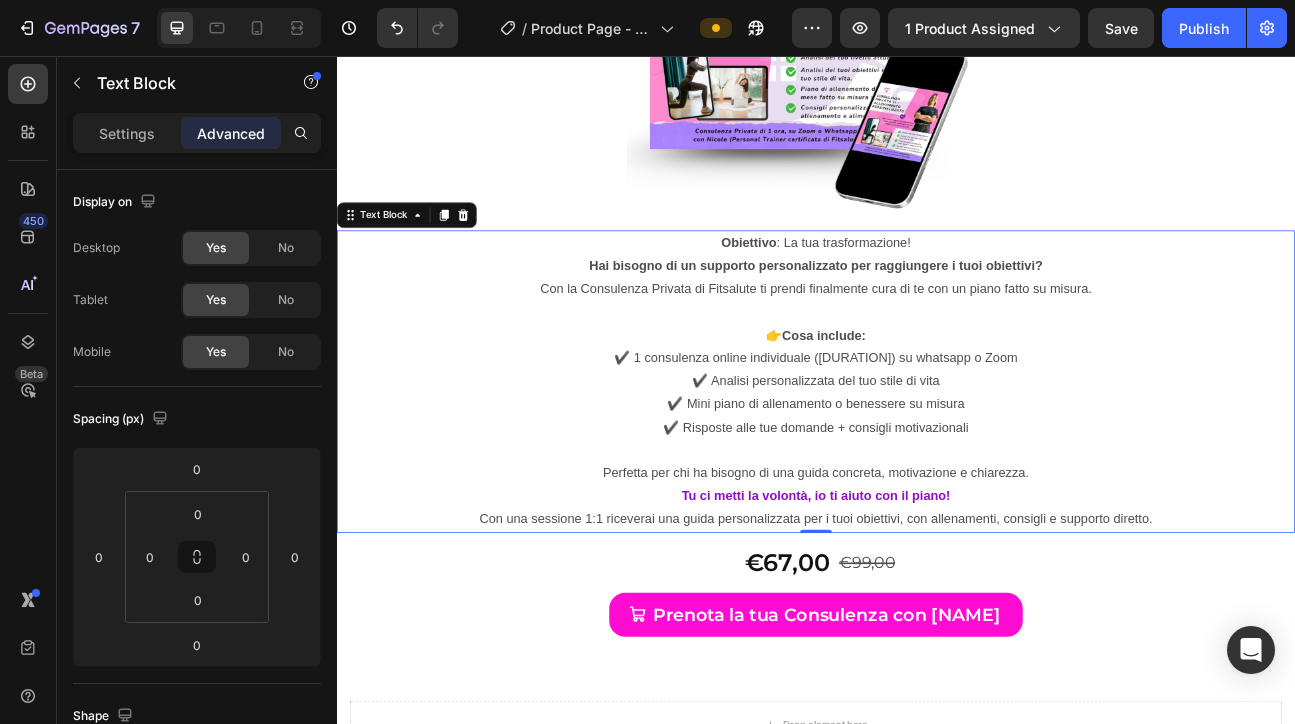 click on "Con una sessione 1:1 riceverai una guida personalizzata per i tuoi obiettivi, con allenamenti, consigli e supporto diretto." at bounding box center [937, 636] 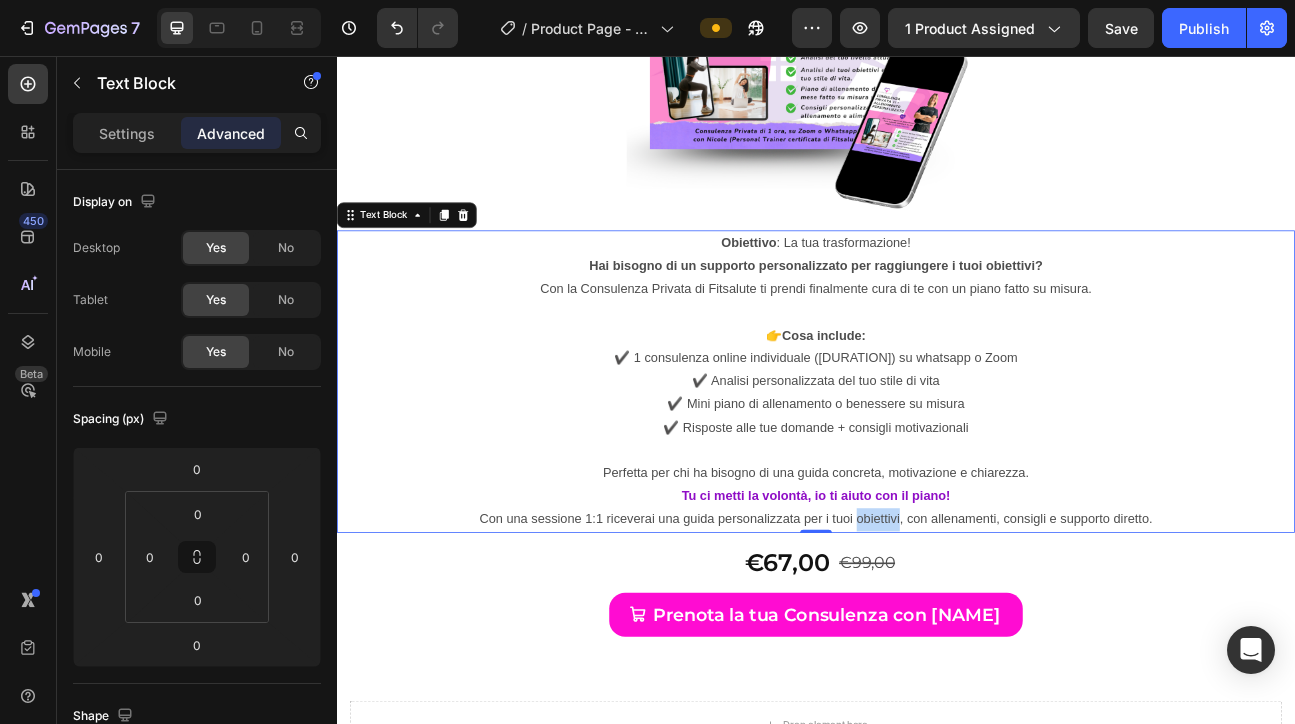 click on "Con una sessione 1:1 riceverai una guida personalizzata per i tuoi obiettivi, con allenamenti, consigli e supporto diretto." at bounding box center (937, 636) 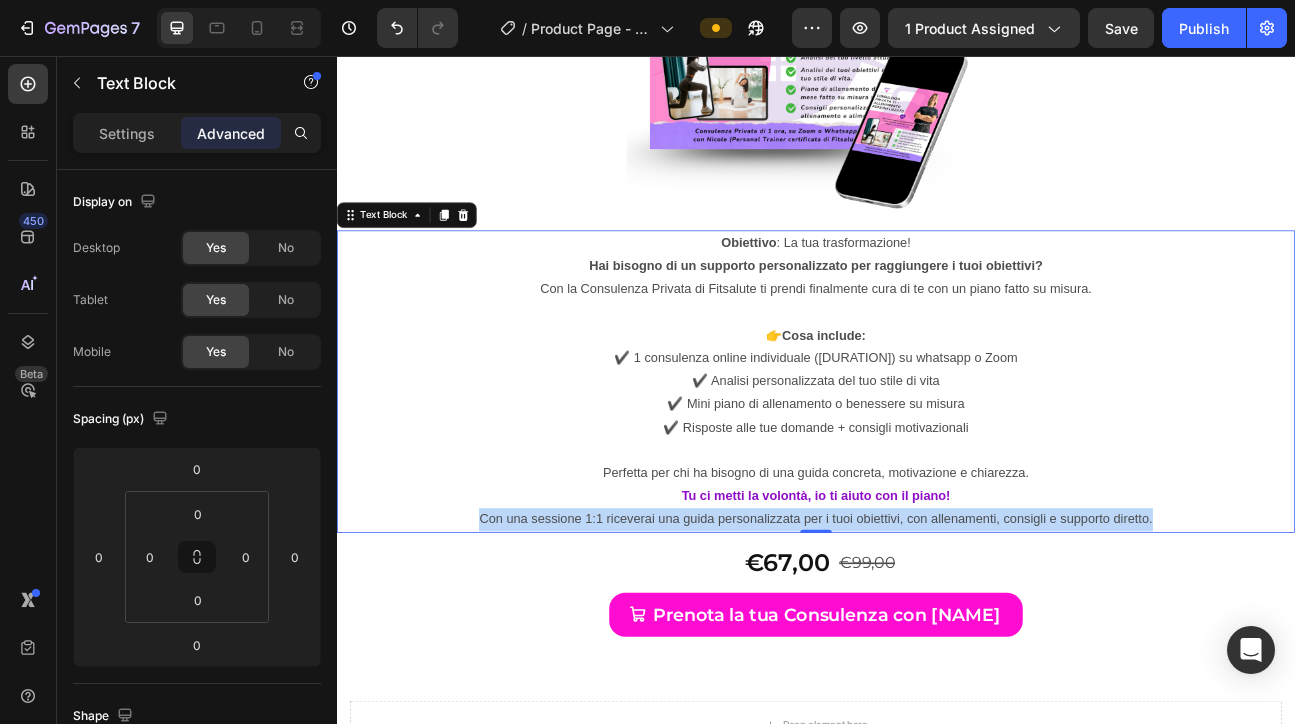 click on "Con una sessione 1:1 riceverai una guida personalizzata per i tuoi obiettivi, con allenamenti, consigli e supporto diretto." at bounding box center [937, 636] 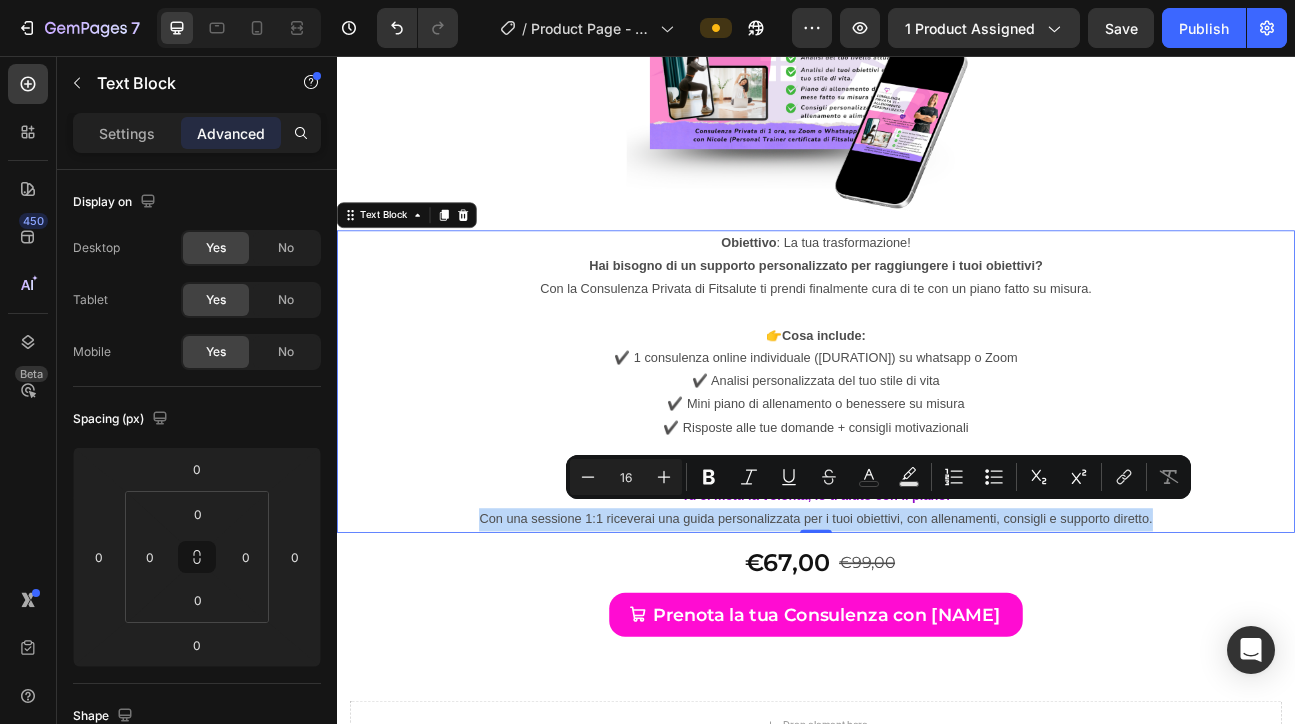 copy on "Con una sessione 1:1 riceverai una guida personalizzata per i tuoi obiettivi, con allenamenti, consigli e supporto diretto." 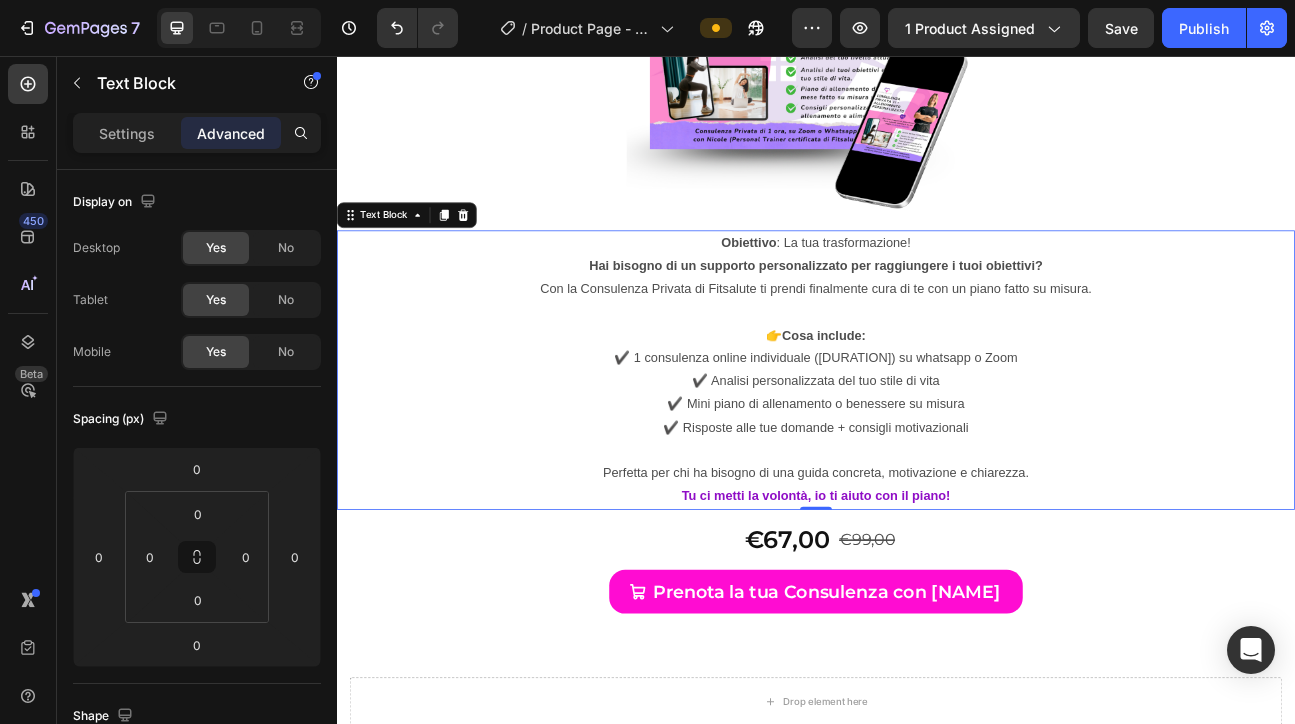 click on "Hai bisogno di un supporto personalizzato per raggiungere i tuoi obiettivi?" at bounding box center [937, 319] 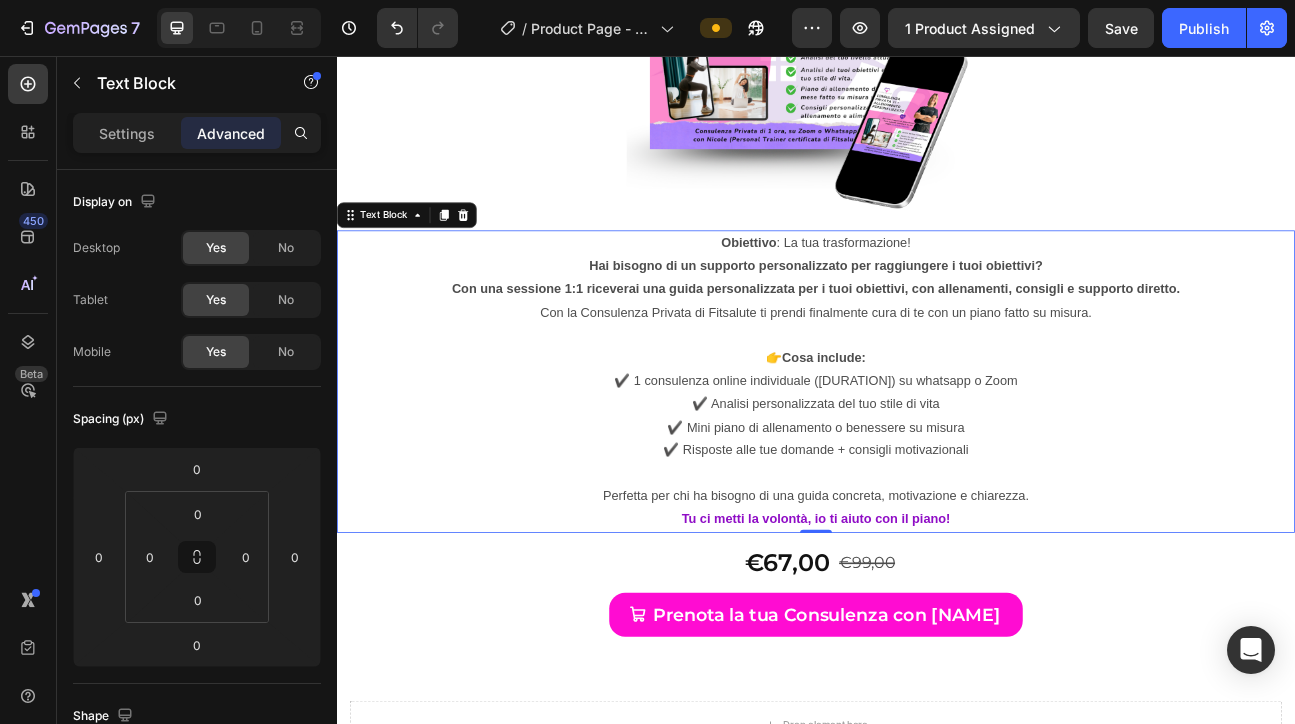 click on "Con la Consulenza Privata di Fitsalute ti prendi finalmente cura di te con un piano fatto su misura." at bounding box center (937, 377) 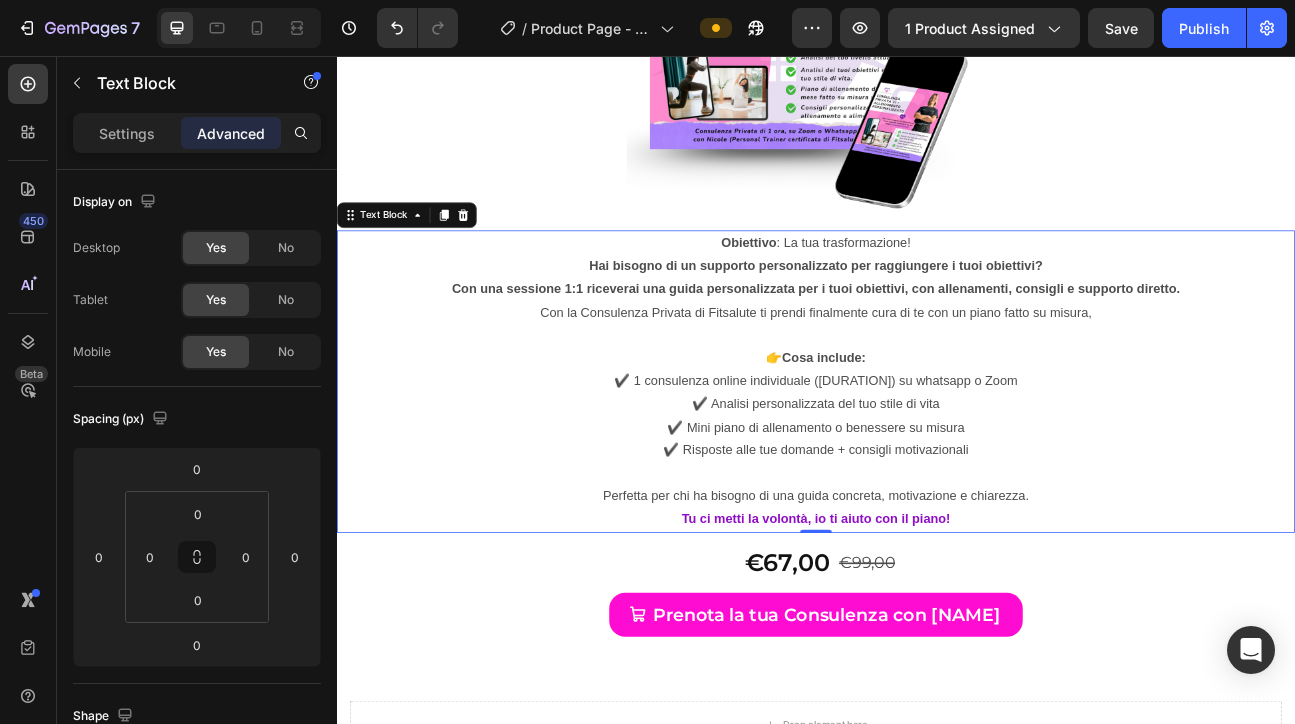 click on "Con una sessione 1:1 riceverai una guida personalizzata per i tuoi obiettivi, con allenamenti, consigli e supporto diretto." at bounding box center (937, 347) 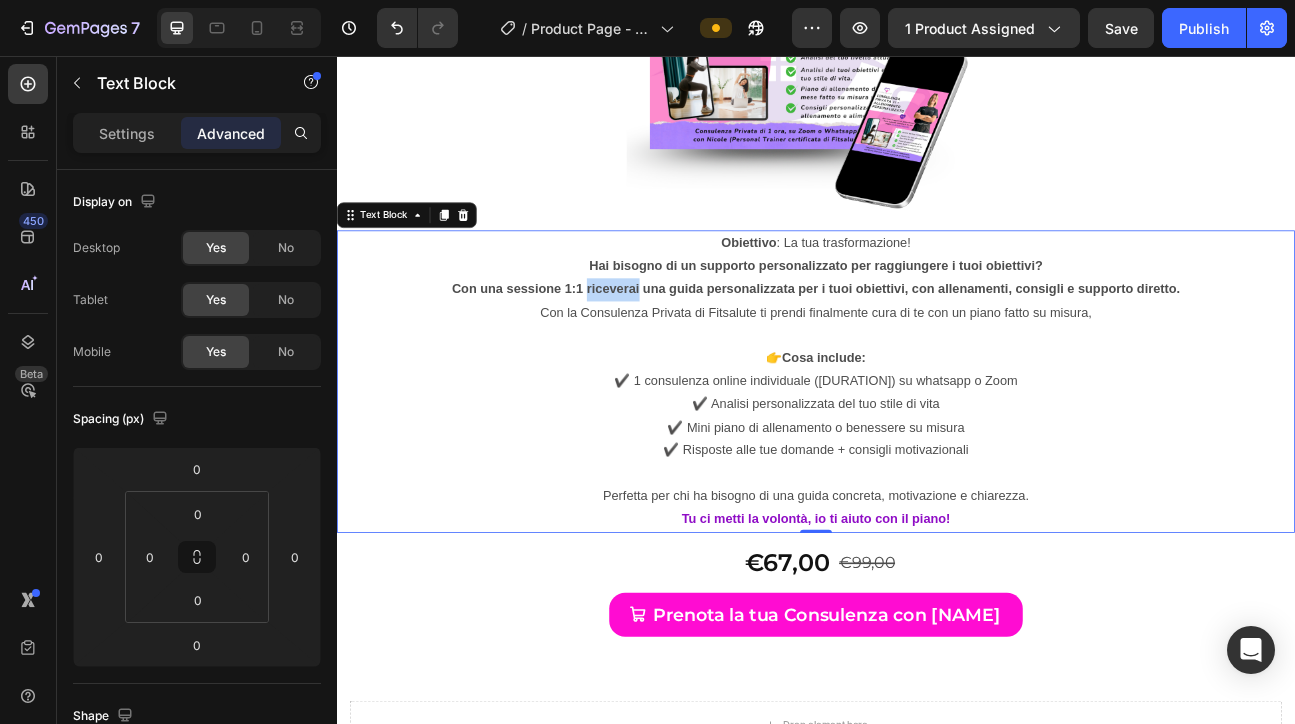 click on "Con una sessione 1:1 riceverai una guida personalizzata per i tuoi obiettivi, con allenamenti, consigli e supporto diretto." at bounding box center [937, 347] 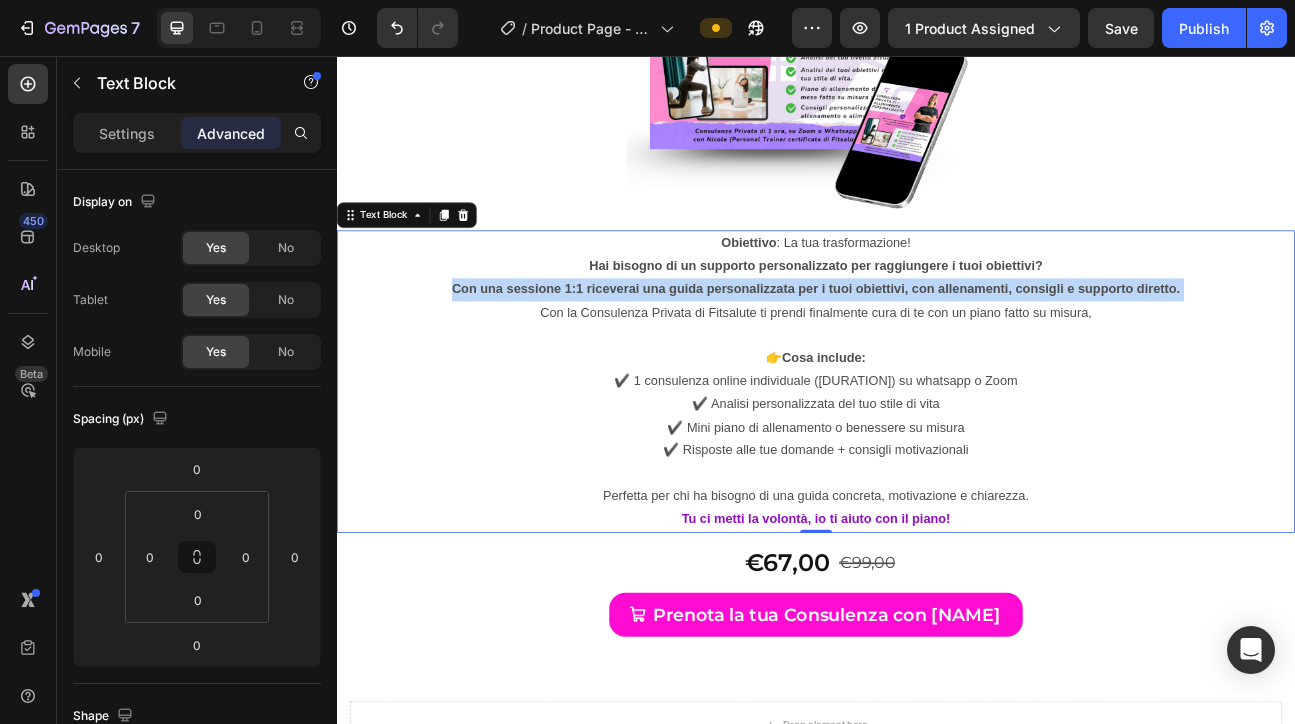 click on "Con una sessione 1:1 riceverai una guida personalizzata per i tuoi obiettivi, con allenamenti, consigli e supporto diretto." at bounding box center (937, 347) 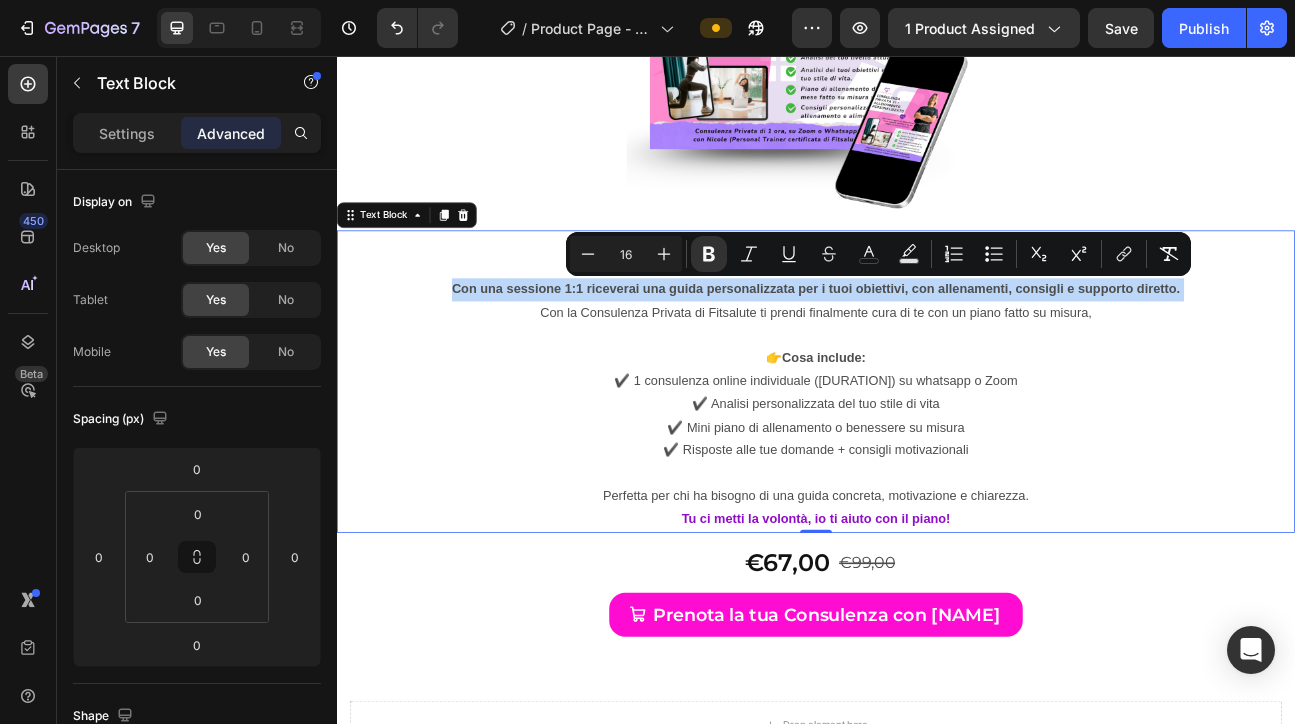 copy on "Con una sessione 1:1 riceverai una guida personalizzata per i tuoi obiettivi, con allenamenti, consigli e supporto diretto." 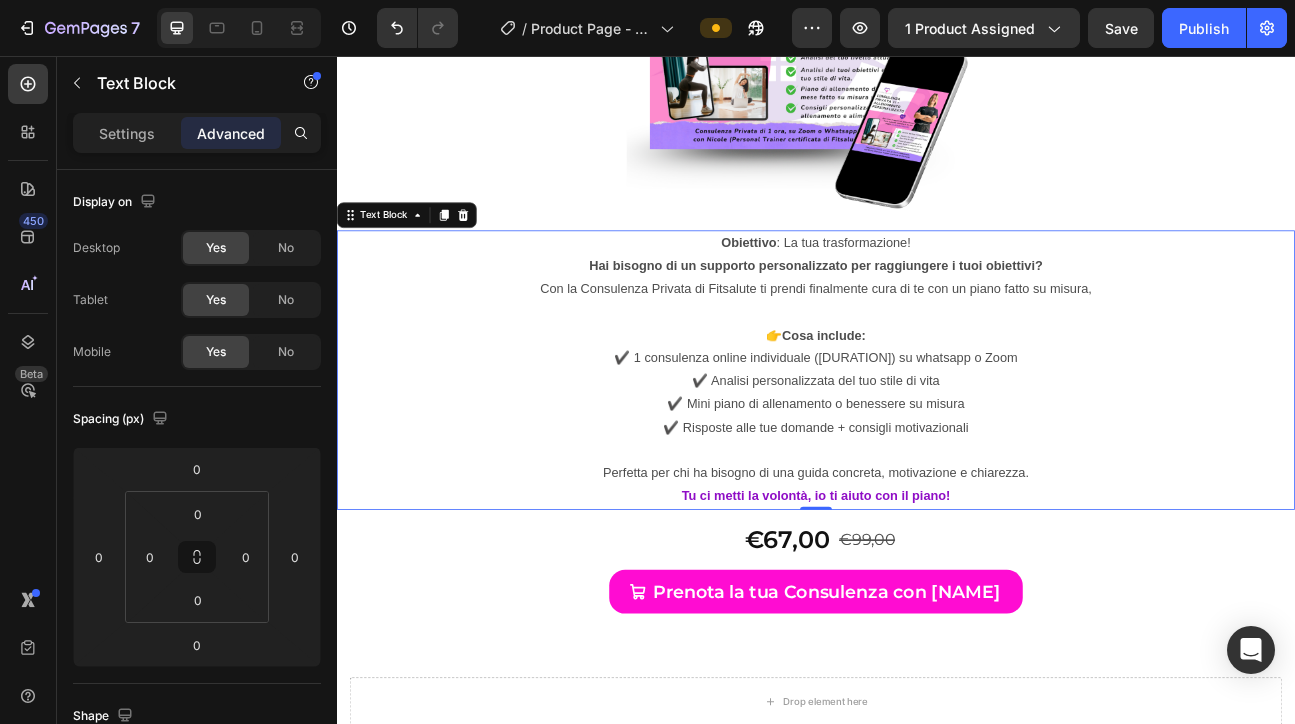 click on "Con la Consulenza Privata di Fitsalute ti prendi finalmente cura di te con un piano fatto su misura," at bounding box center [937, 348] 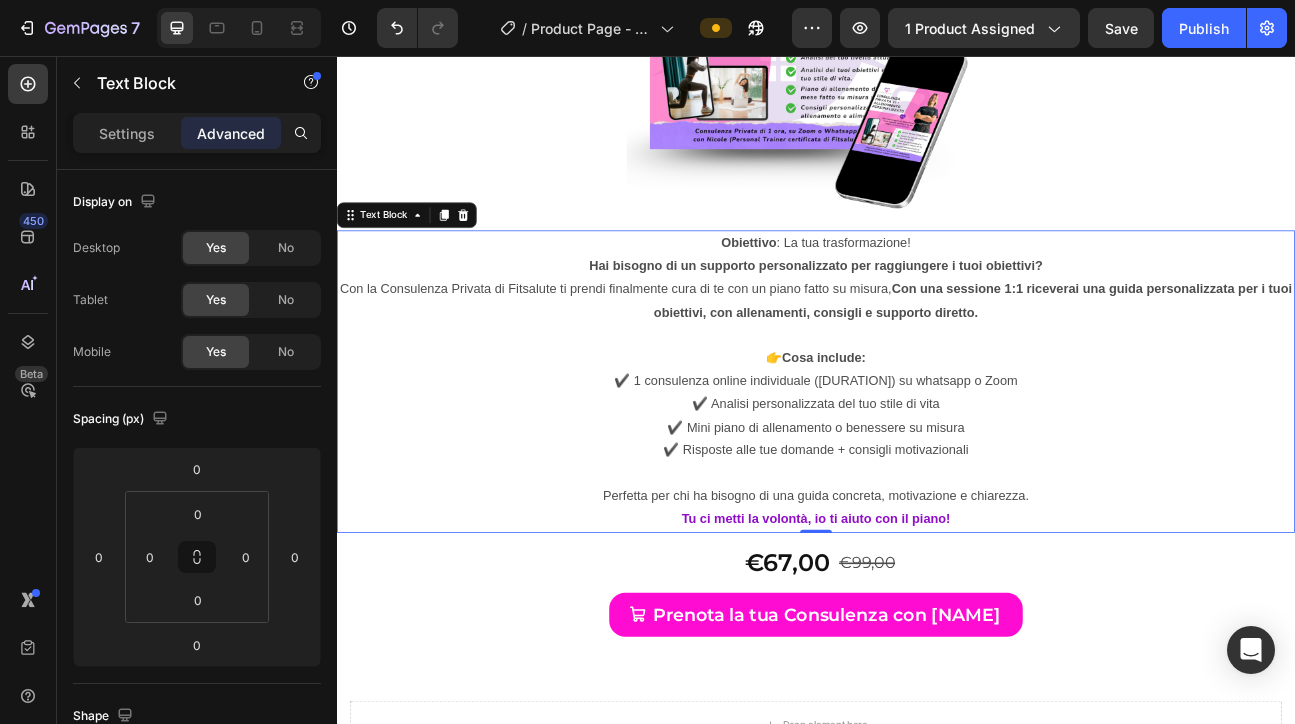 click on "Con una sessione 1:1 riceverai una guida personalizzata per i tuoi obiettivi, con allenamenti, consigli e supporto diretto." at bounding box center (1133, 362) 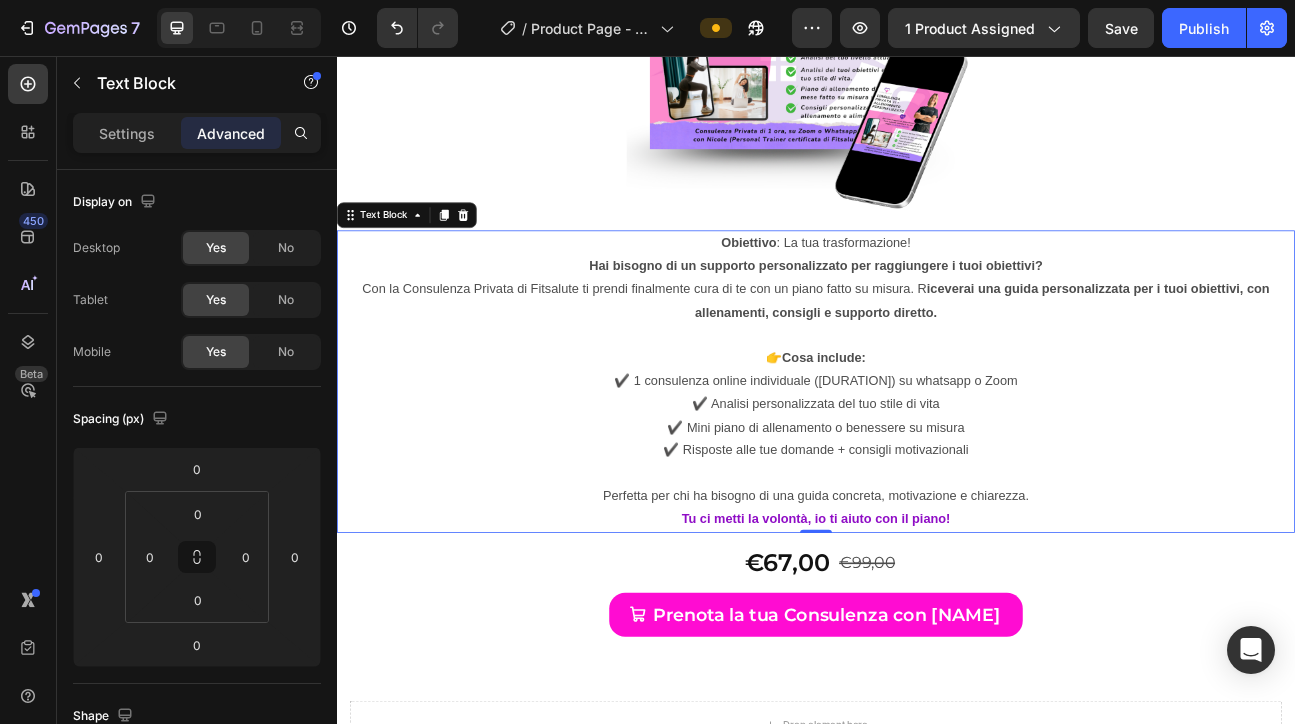 click on "Con la Consulenza Privata di Fitsalute ti prendi finalmente cura di te con un piano fatto su misura. R iceverai una guida personalizzata per i tuoi obiettivi, con allenamenti, consigli e supporto diretto." at bounding box center (937, 363) 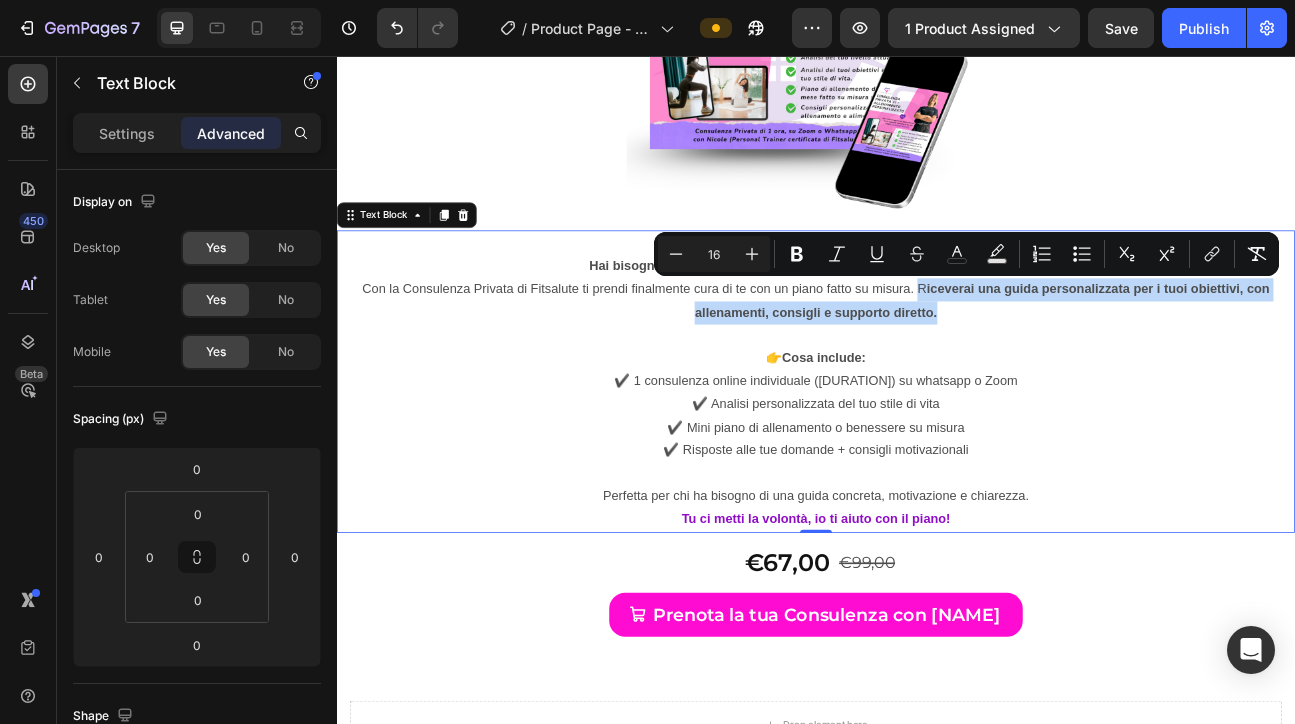 drag, startPoint x: 1062, startPoint y: 343, endPoint x: 1089, endPoint y: 377, distance: 43.416588 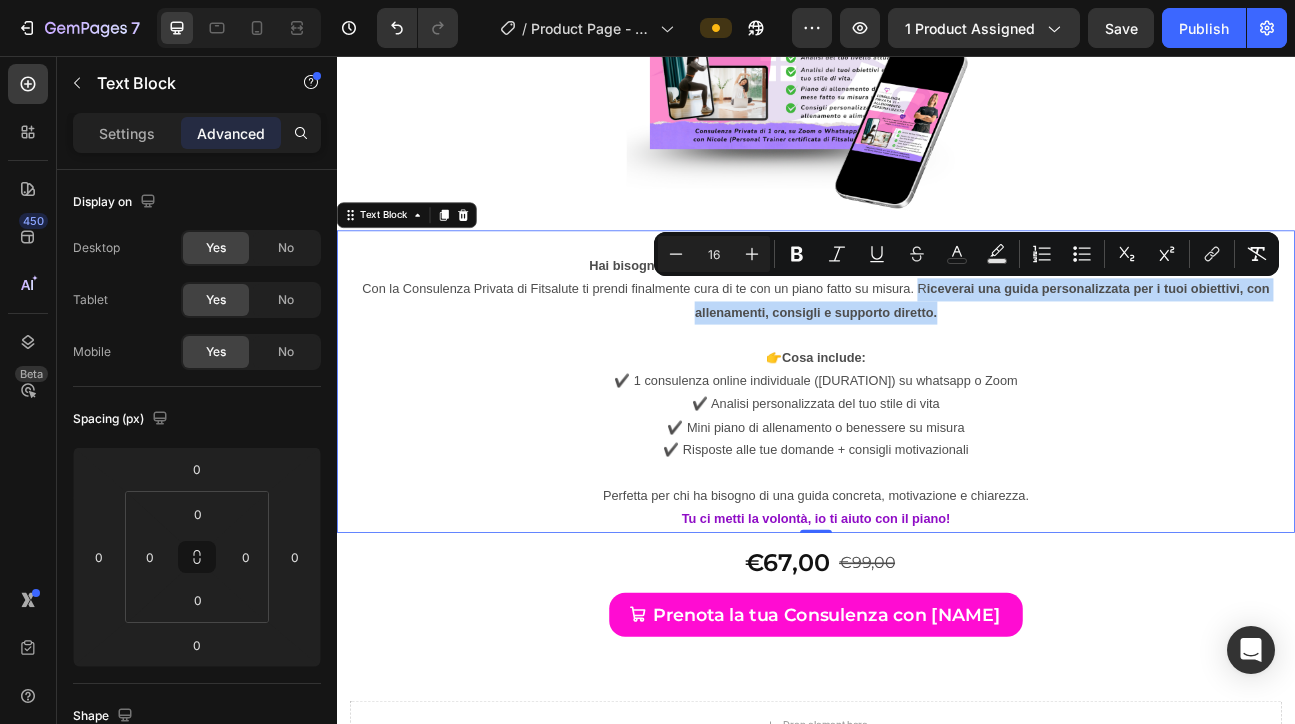 click on "Con la Consulenza Privata di Fitsalute ti prendi finalmente cura di te con un piano fatto su misura. R iceverai una guida personalizzata per i tuoi obiettivi, con allenamenti, consigli e supporto diretto." at bounding box center (937, 363) 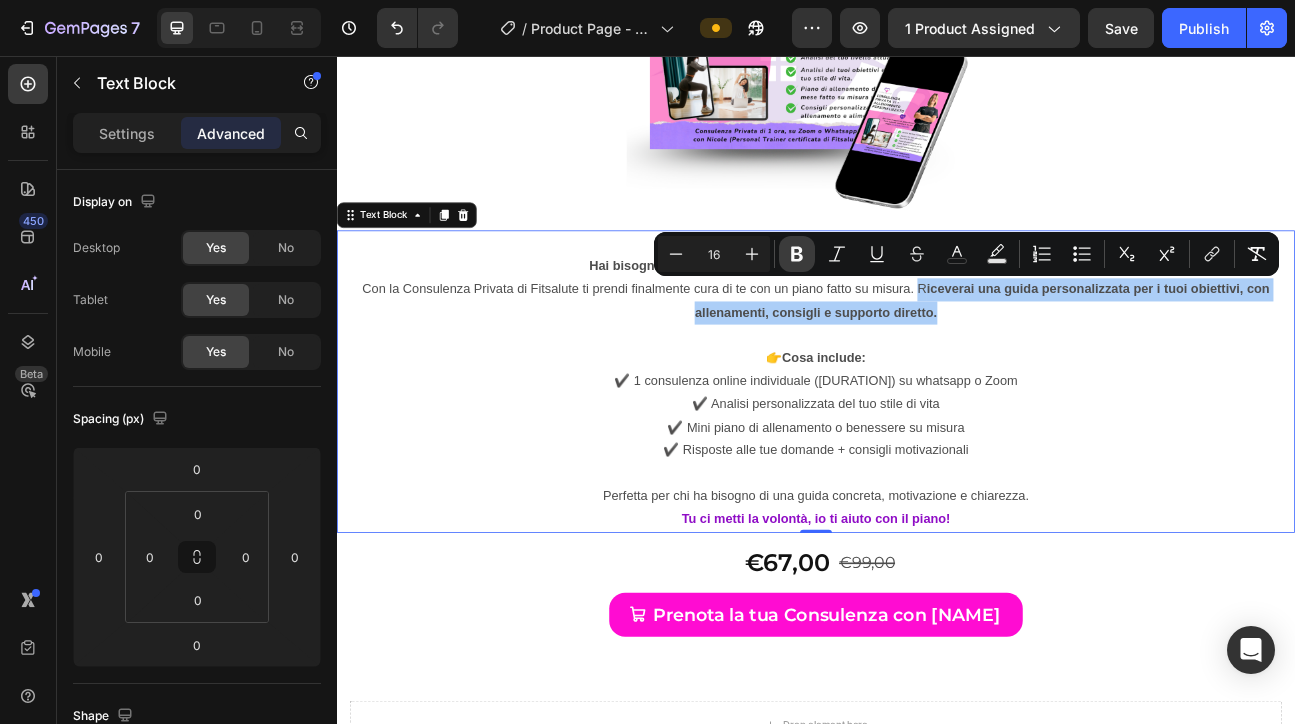 click 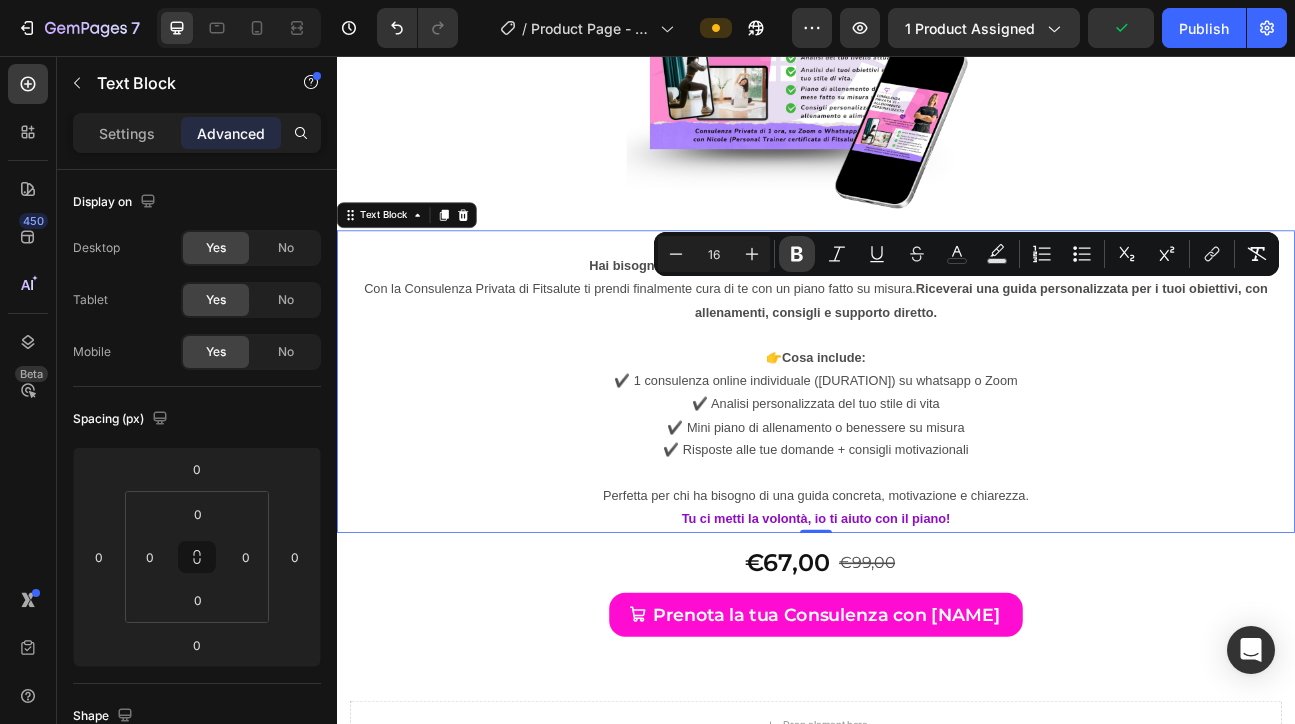 click 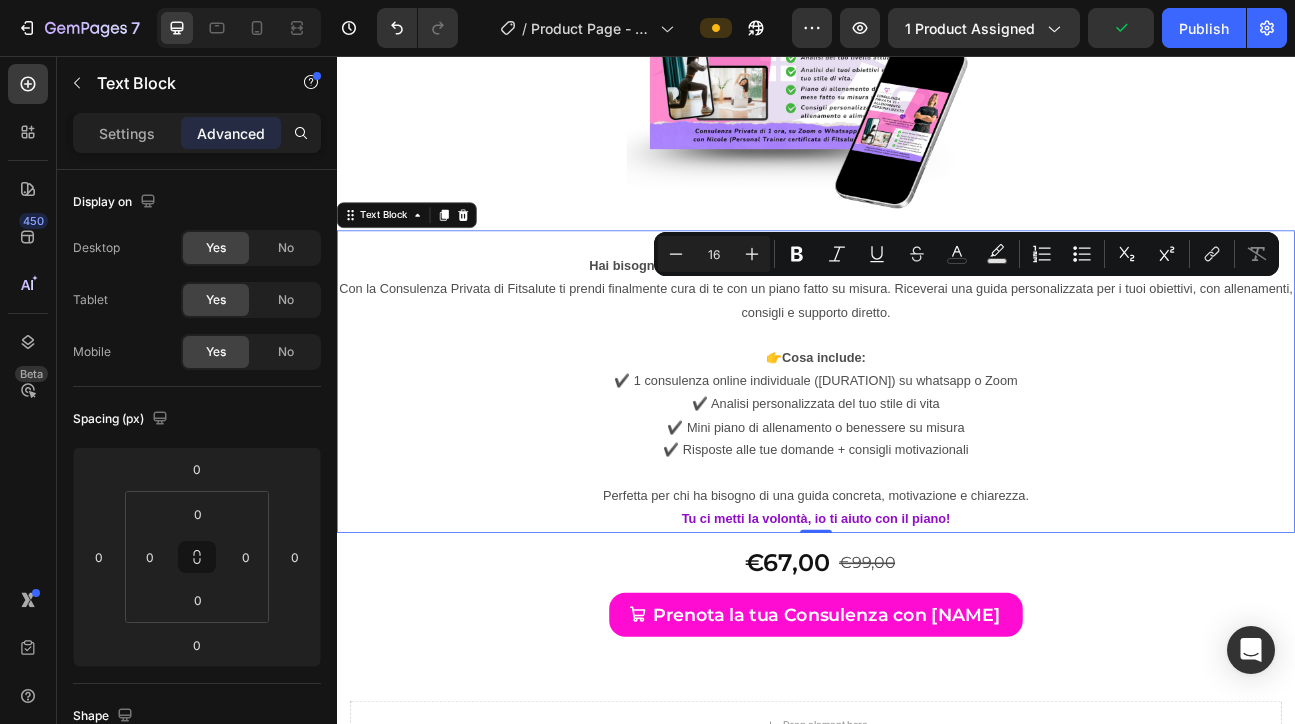 click on "✔️ 1 consulenza online individuale (1 ora) su whatsapp o Zoom" at bounding box center [937, 463] 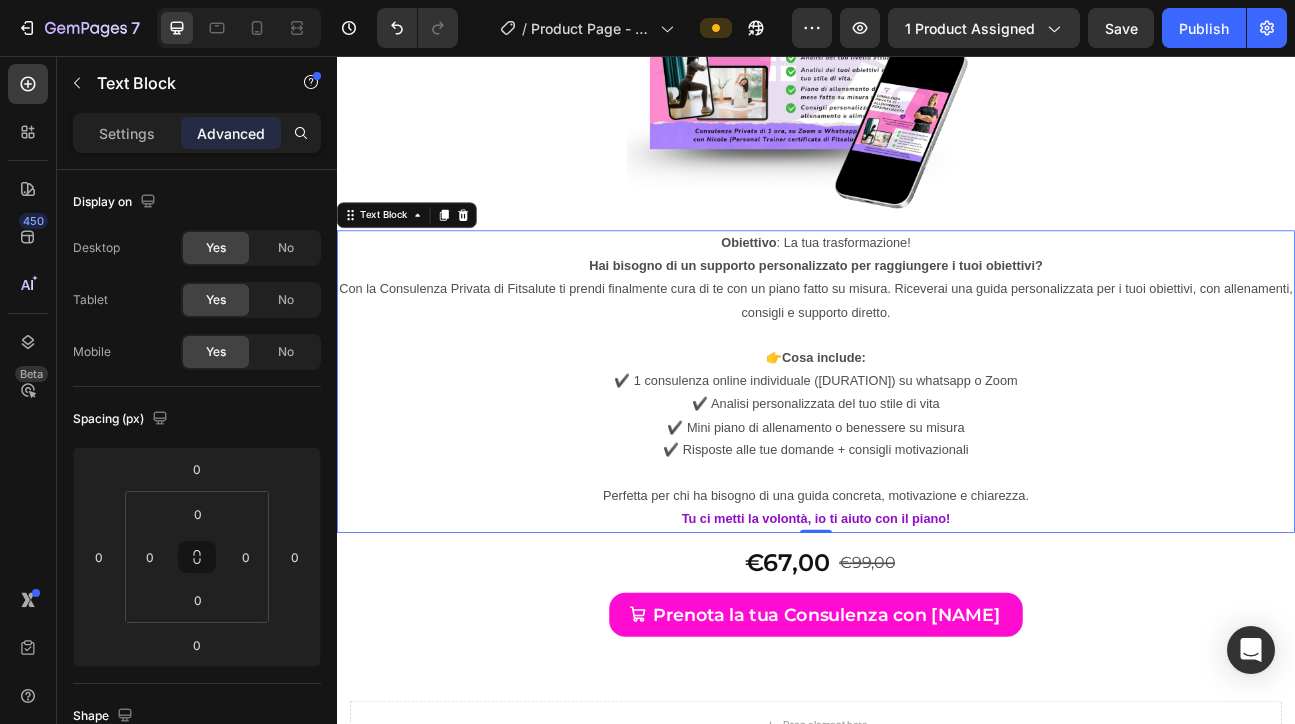 click on "Con la Consulenza Privata di Fitsalute ti prendi finalmente cura di te con un piano fatto su misura. Riceverai una guida personalizzata per i tuoi obiettivi, con allenamenti, consigli e supporto diretto." at bounding box center [937, 363] 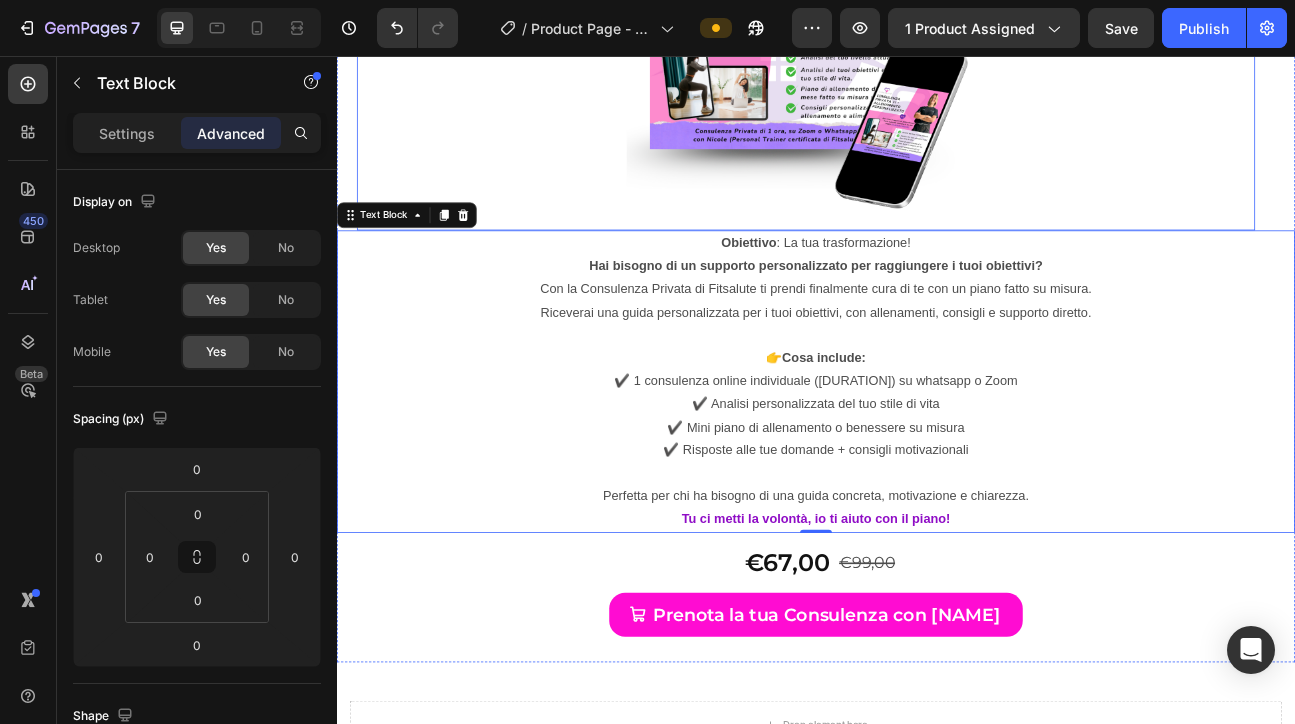 click at bounding box center [924, 49] 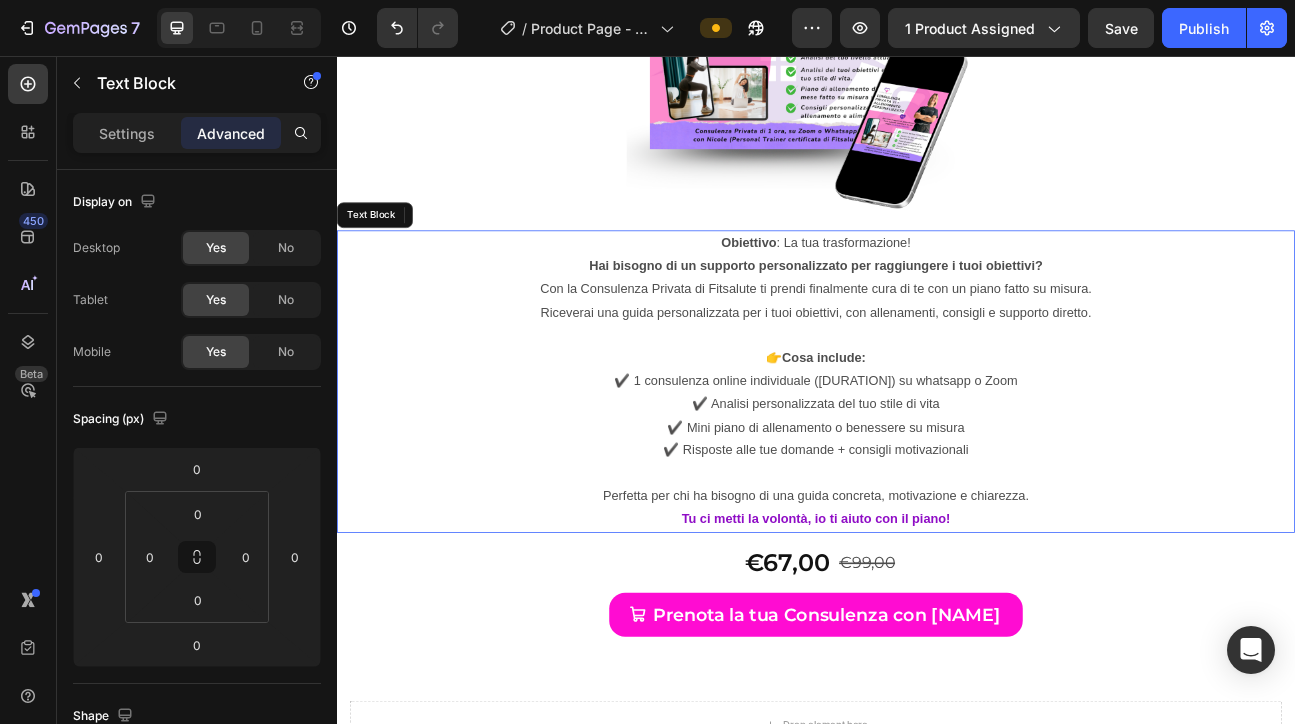 click on "👉  Cosa include:" at bounding box center (937, 434) 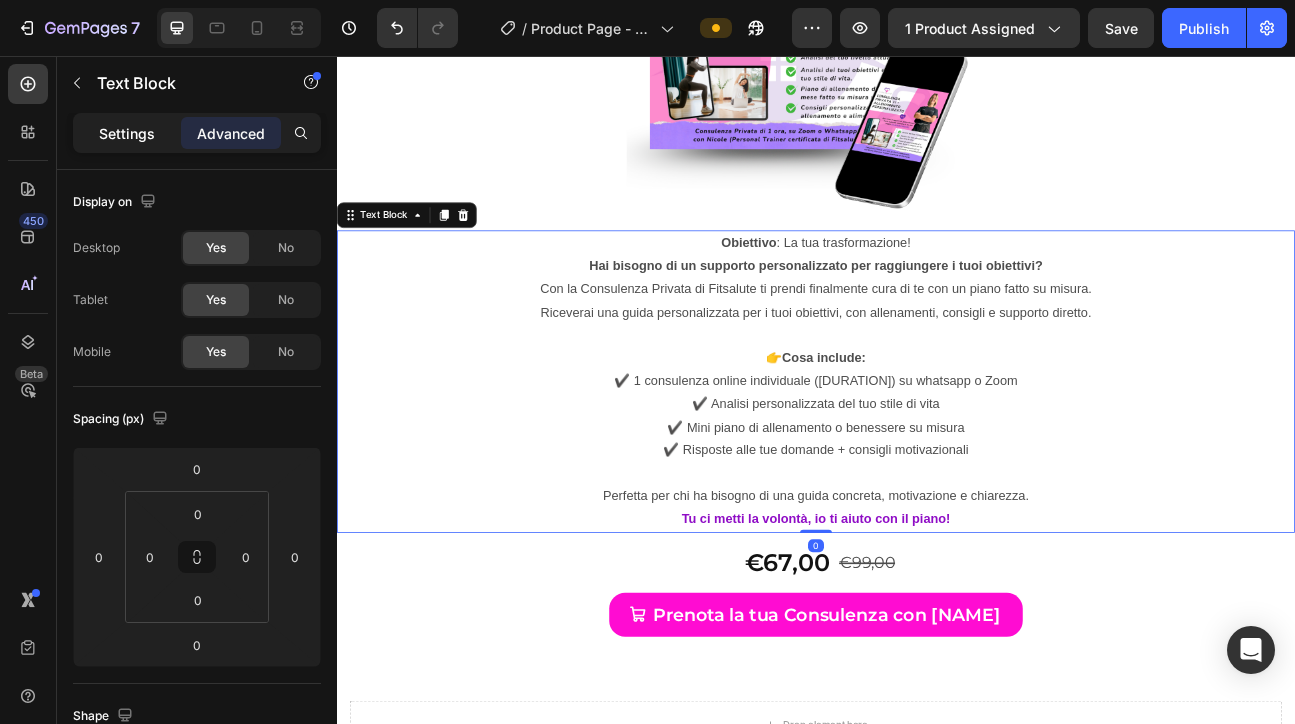 click on "Settings" at bounding box center [127, 133] 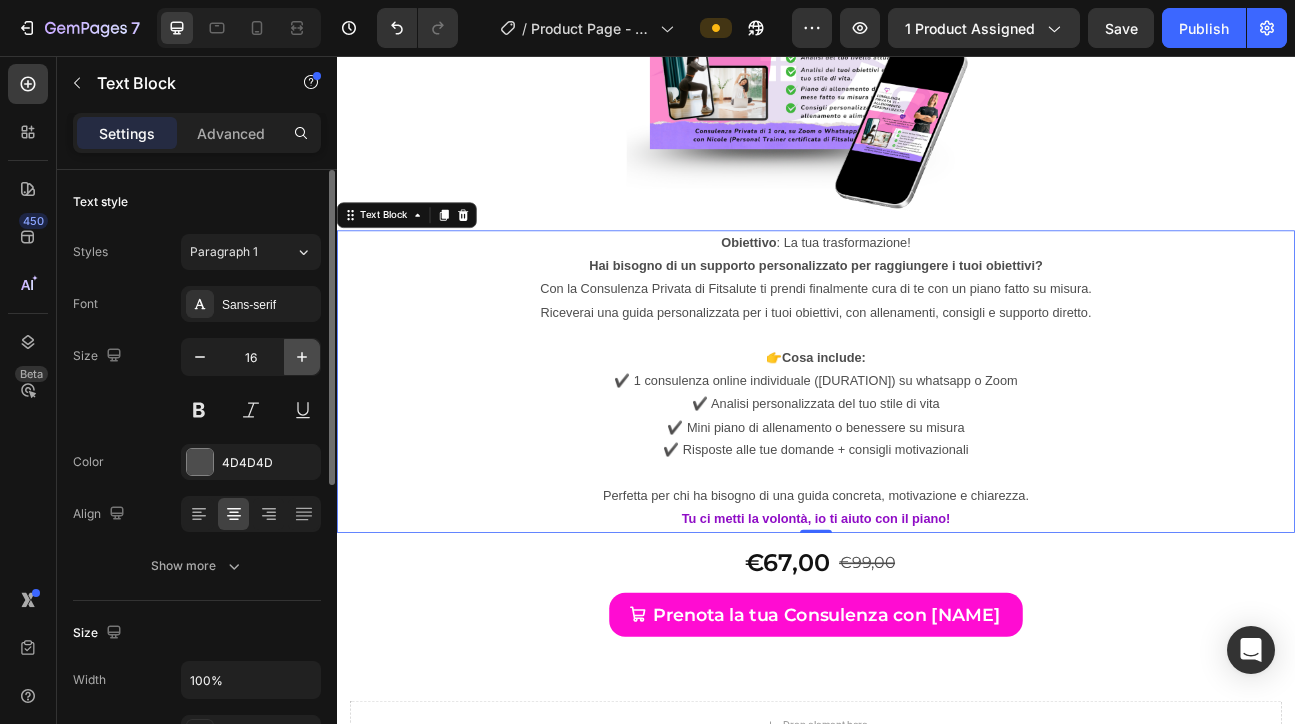 click 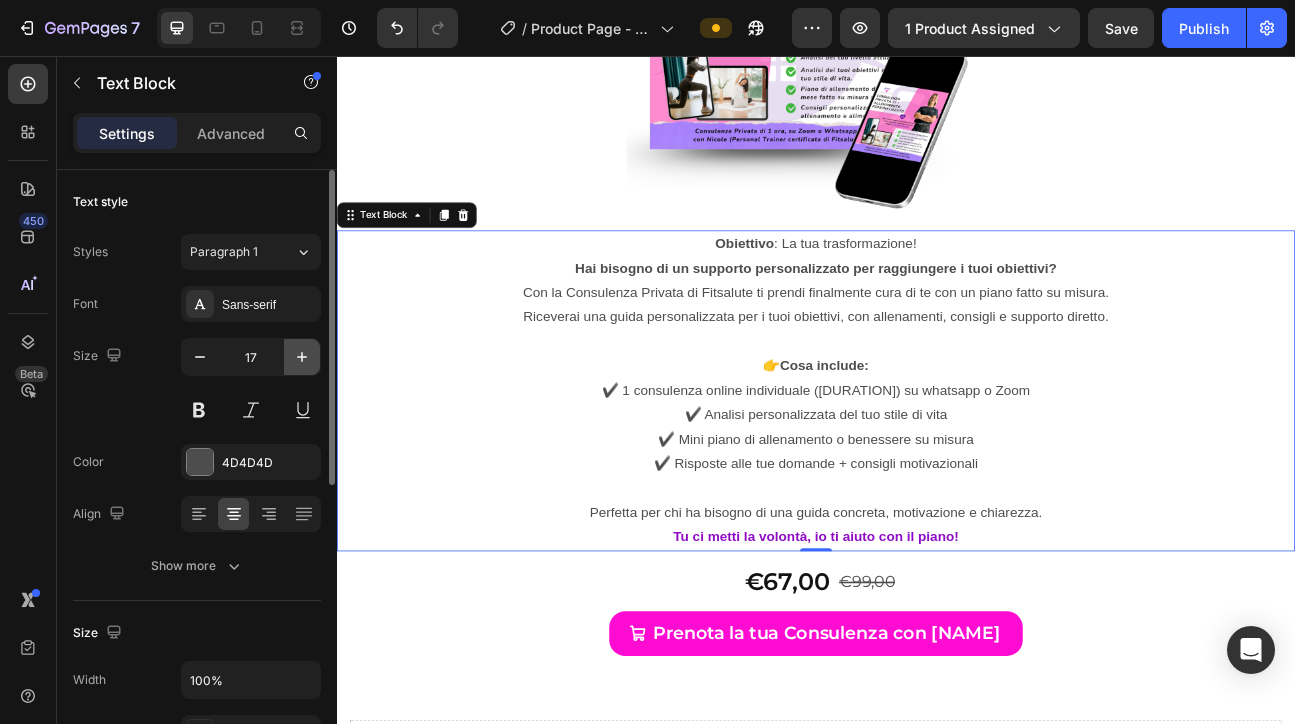 click 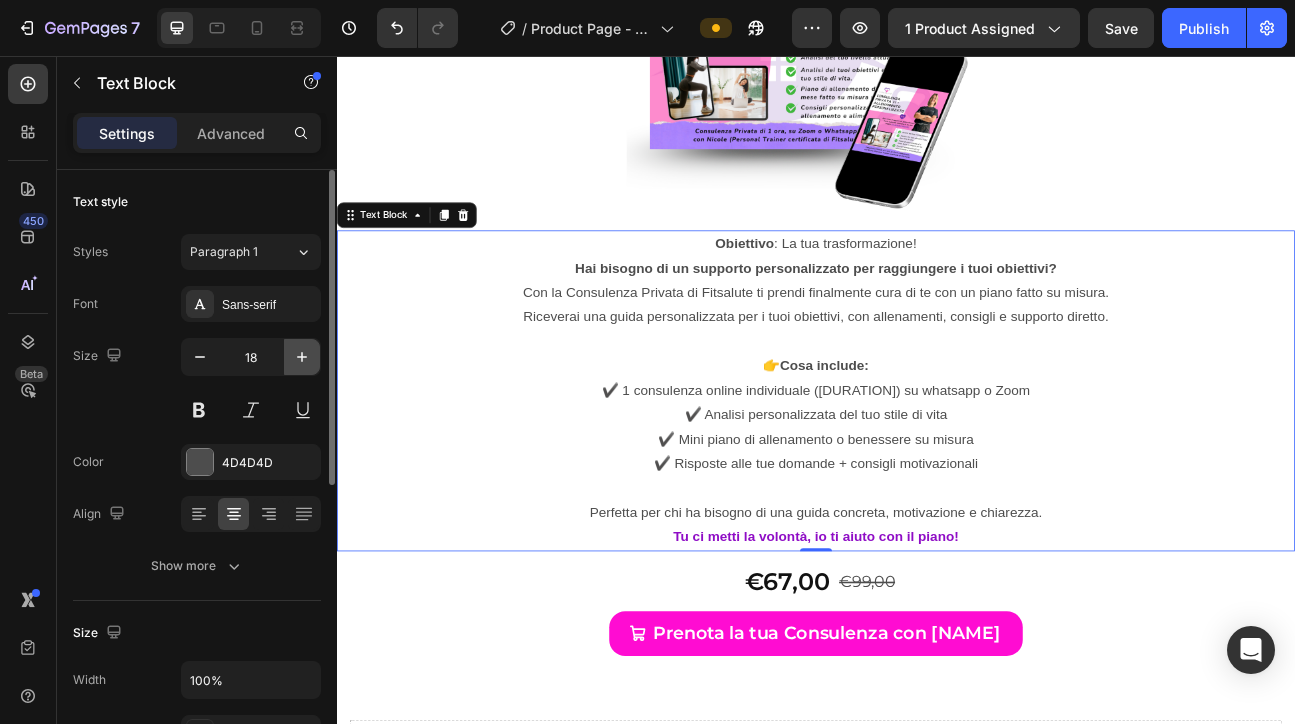 click 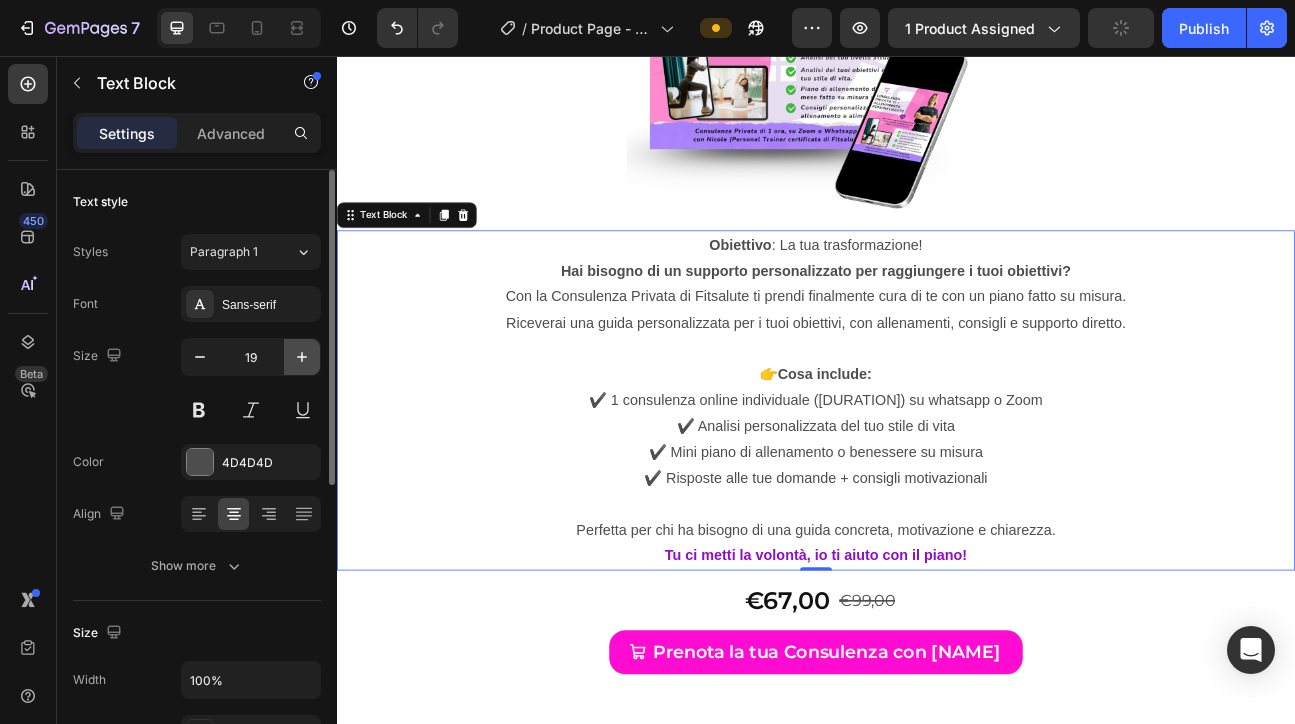 click 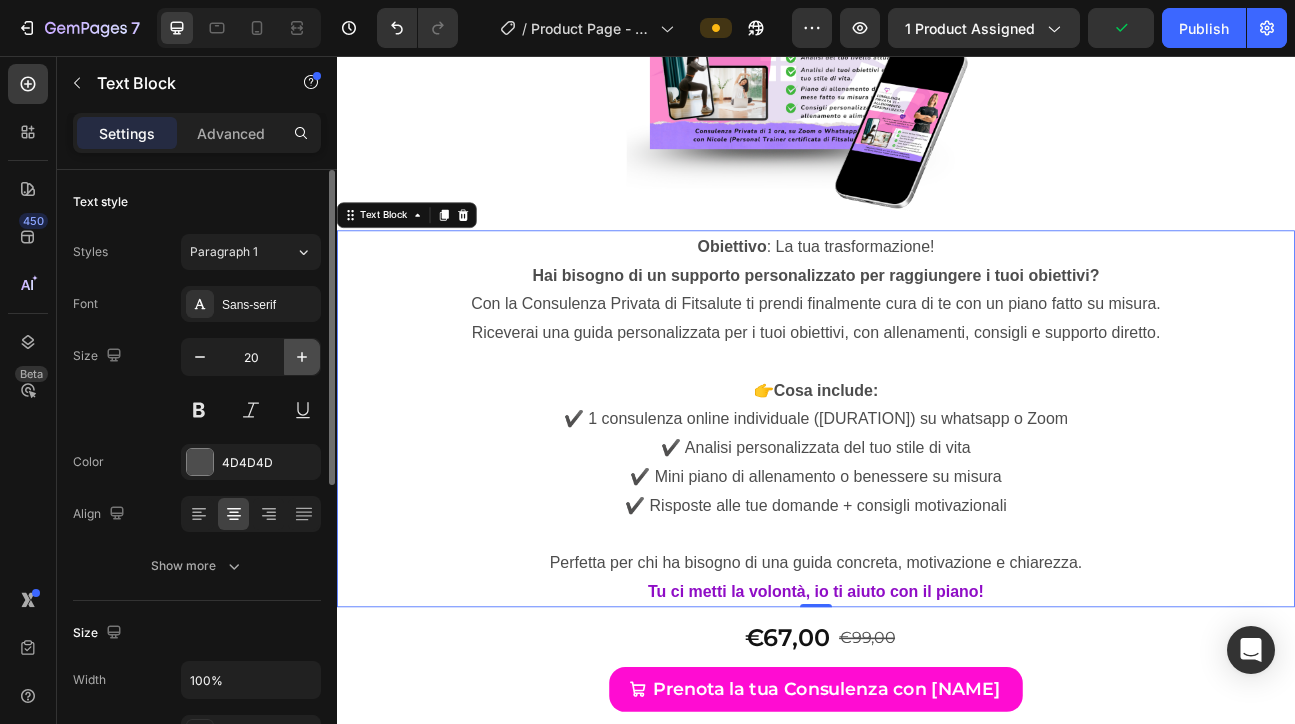 click 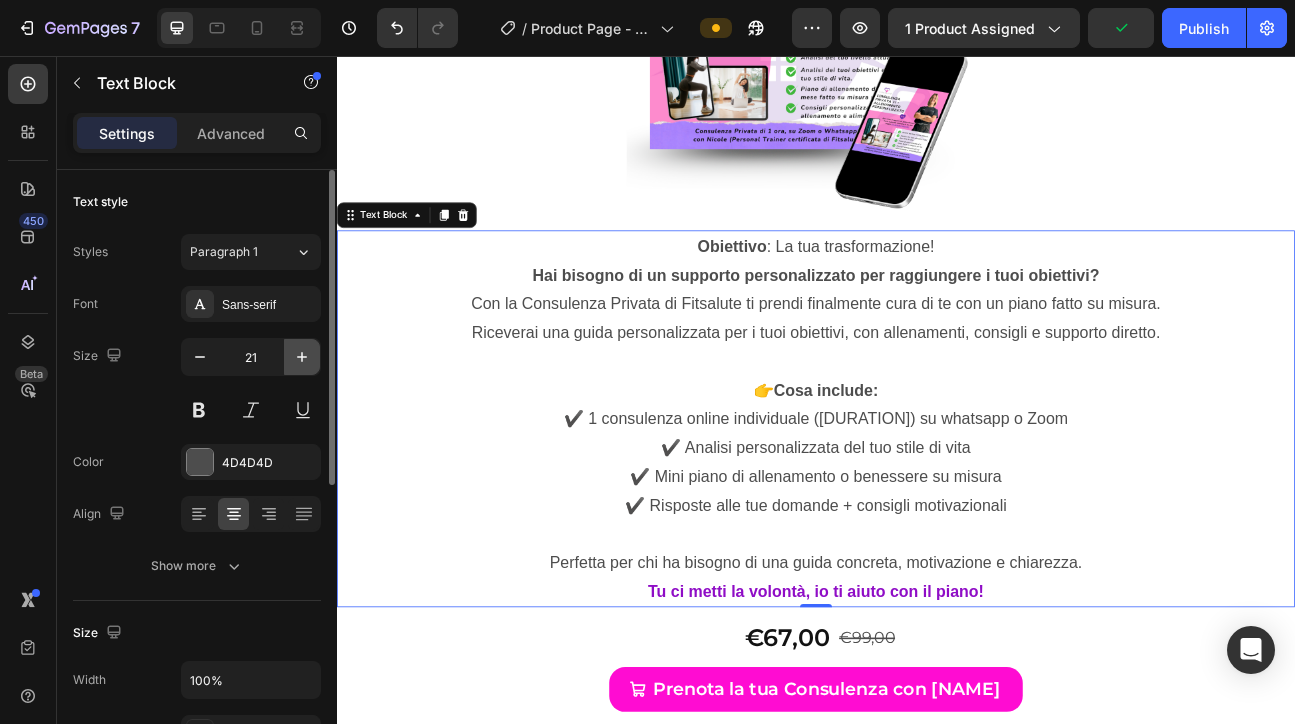 click 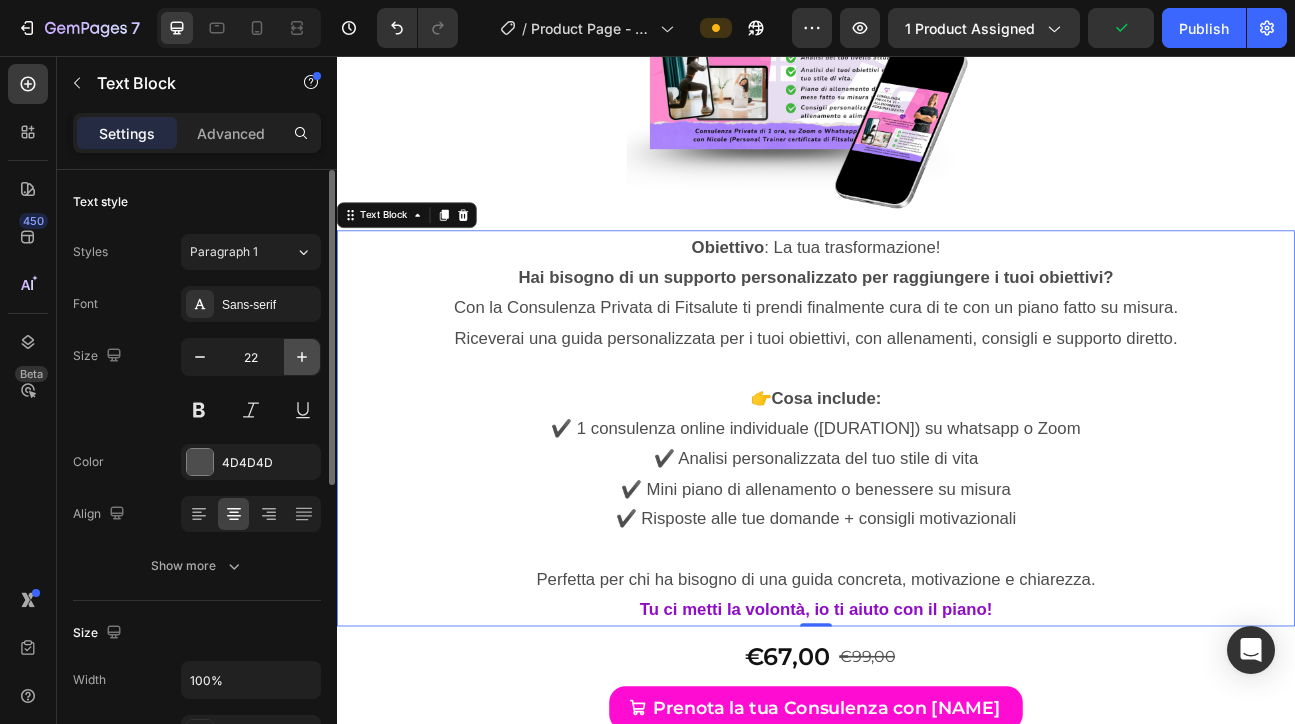 click 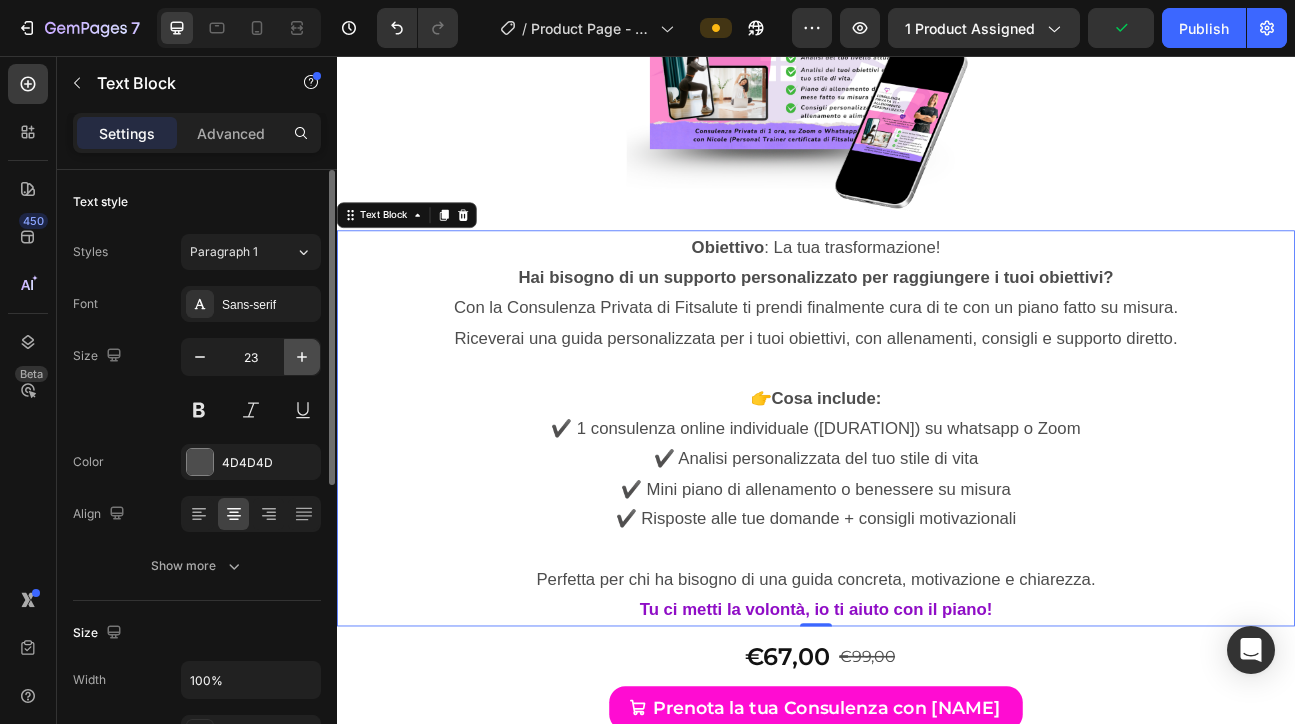 click 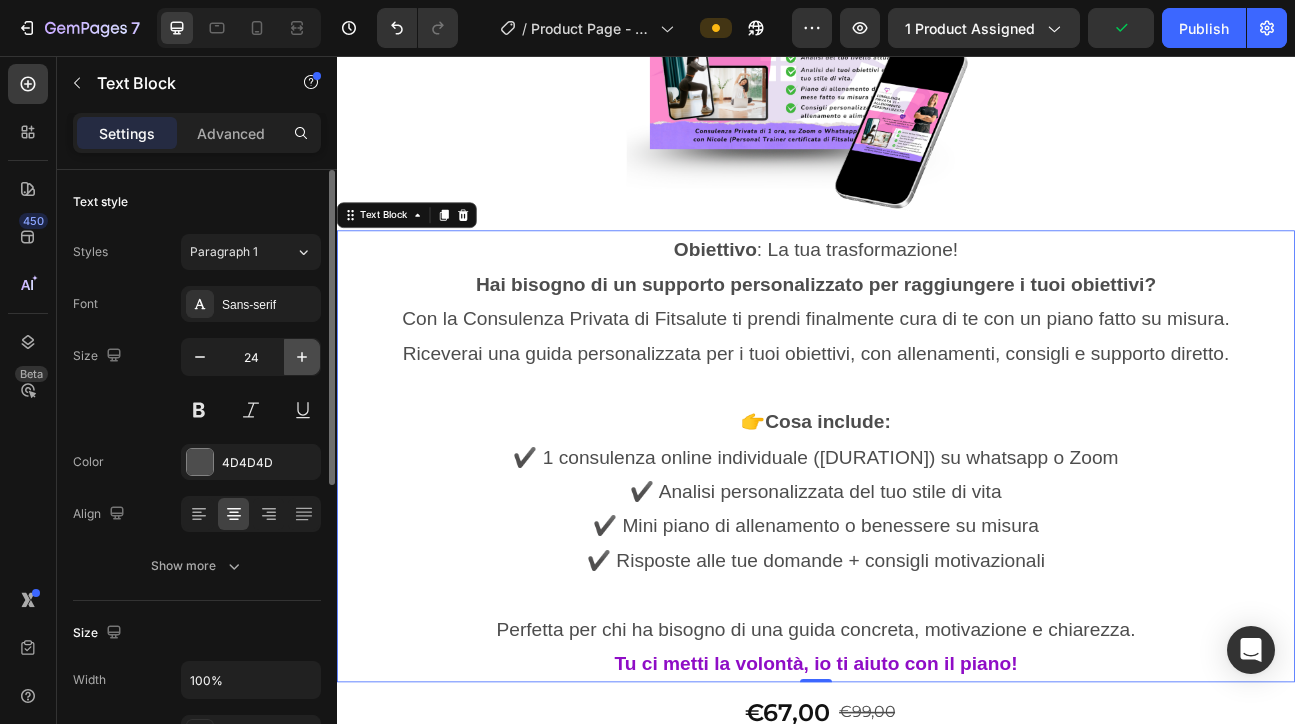click 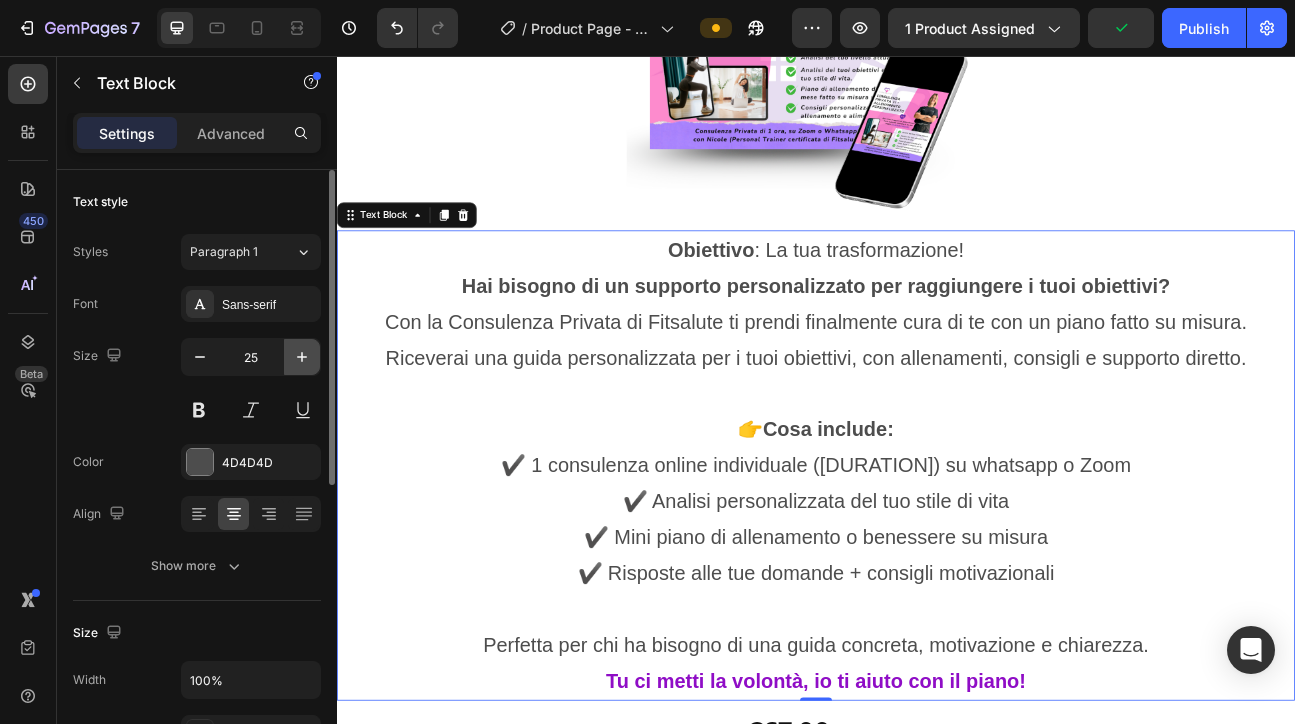 click 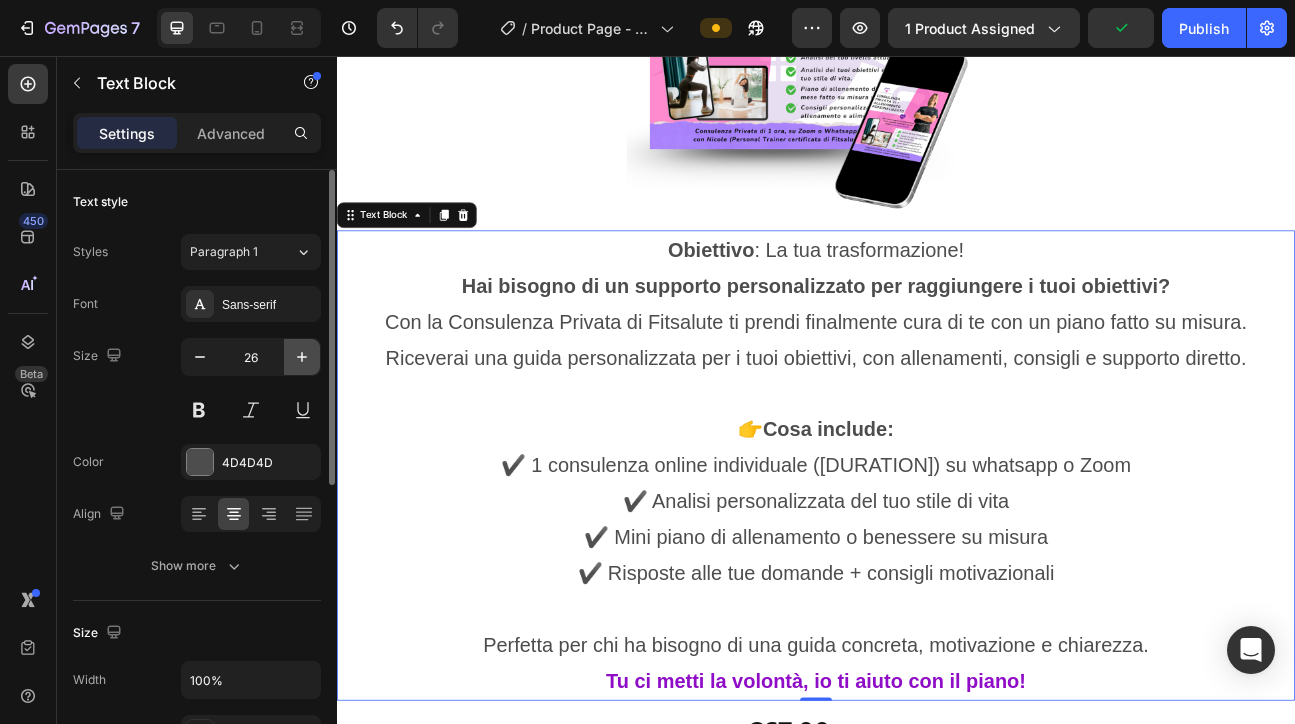 click 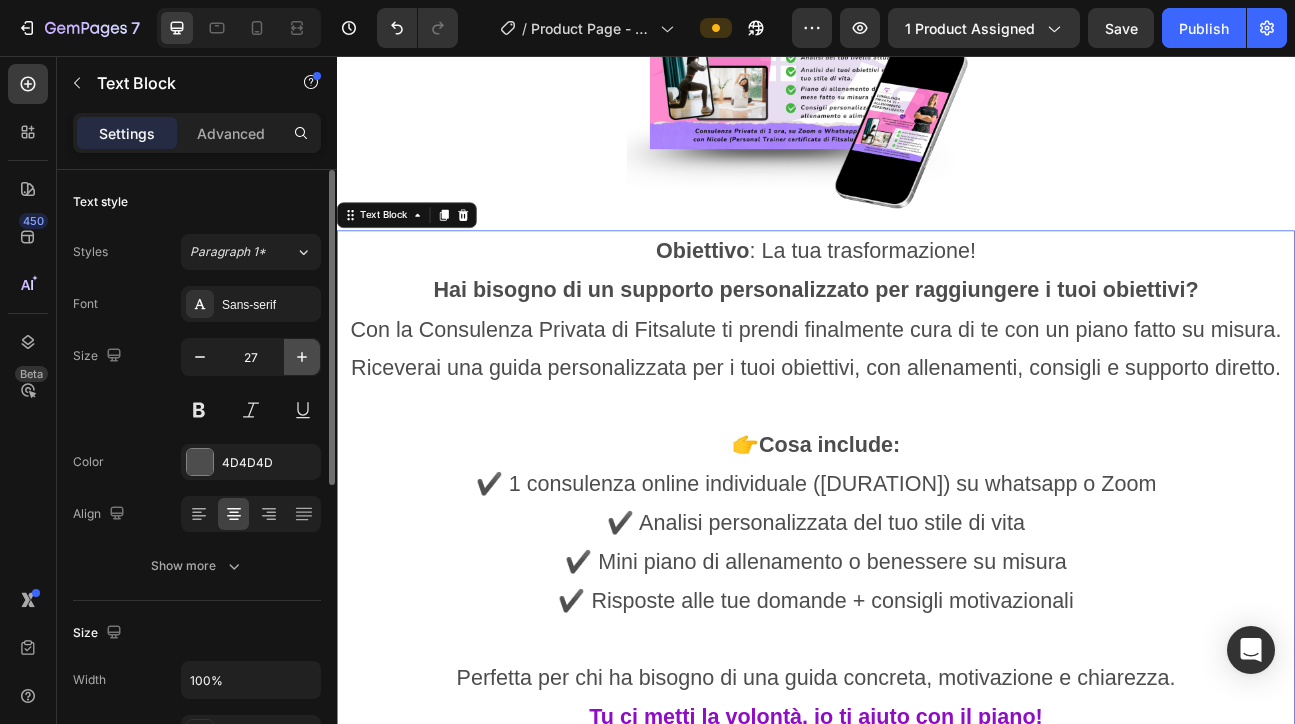 click 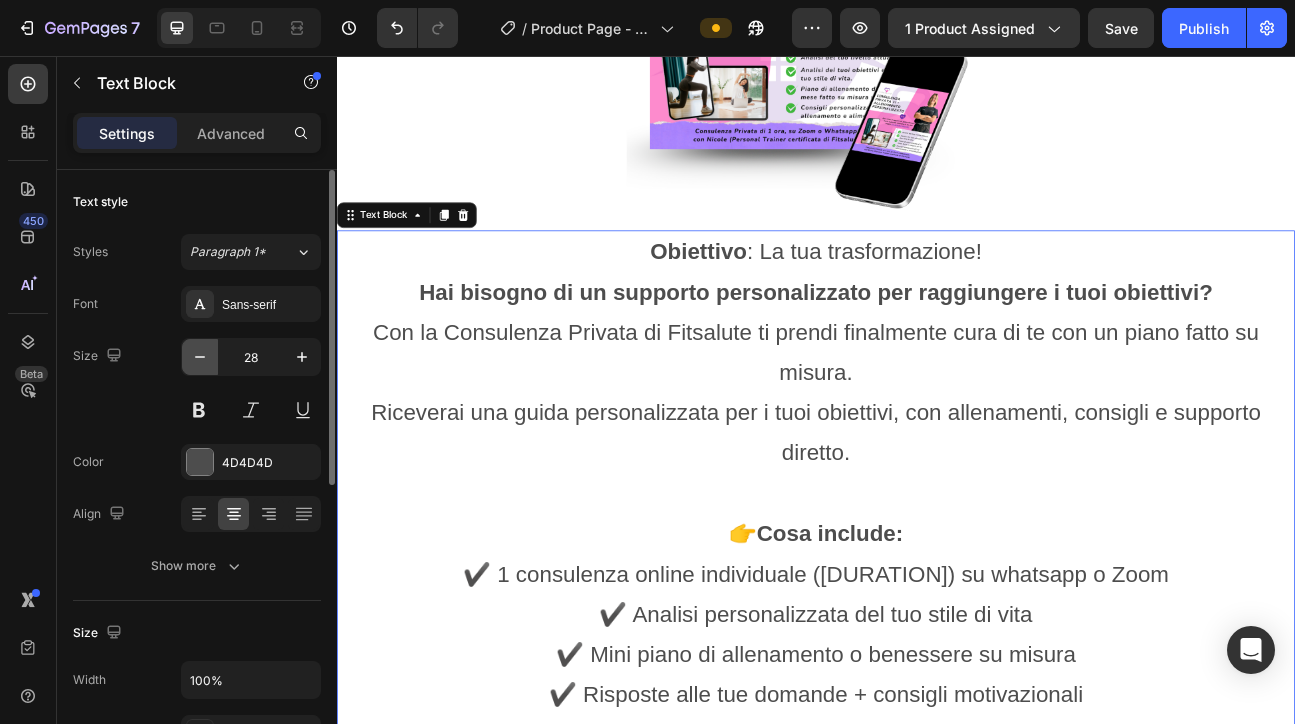 click 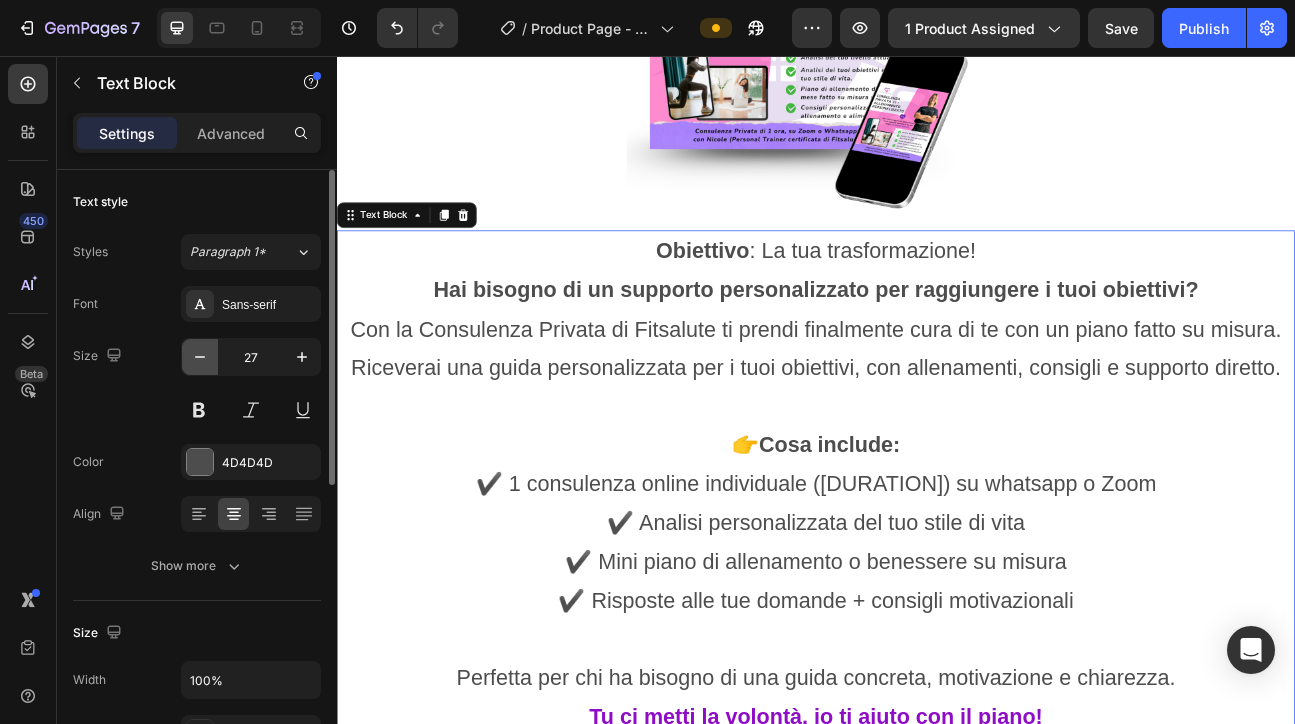 click 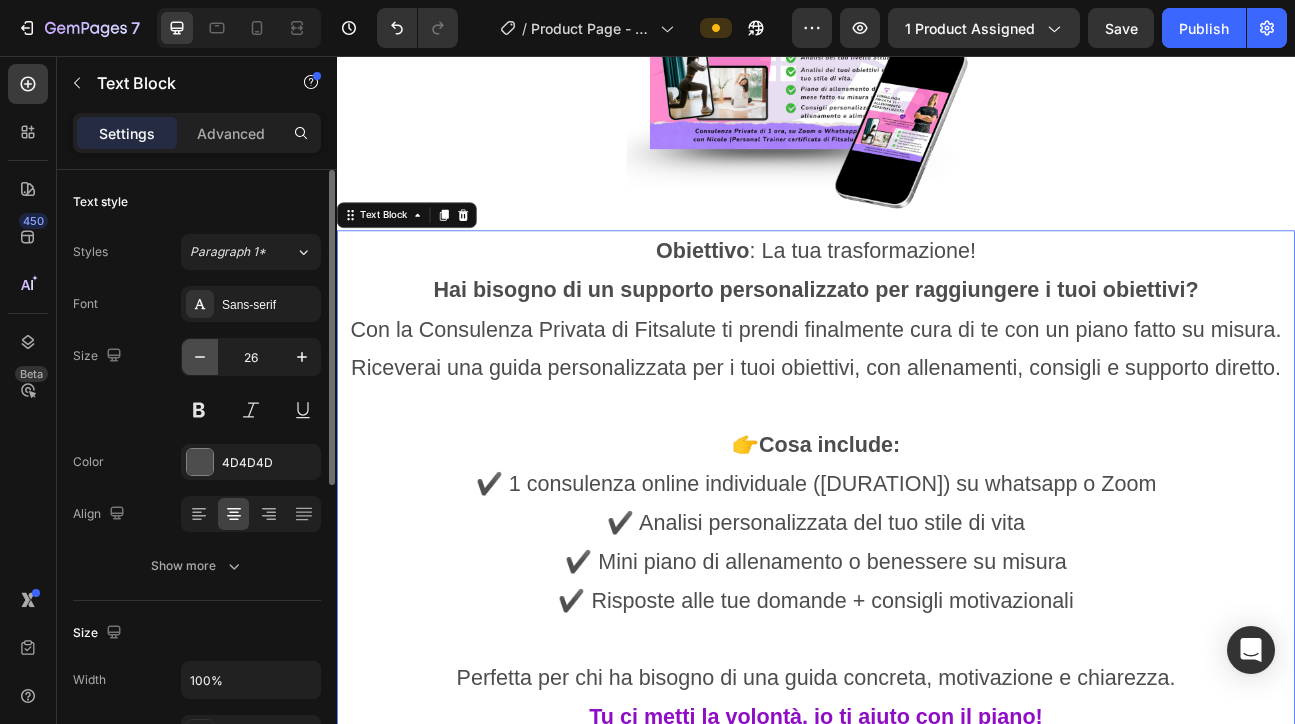 click 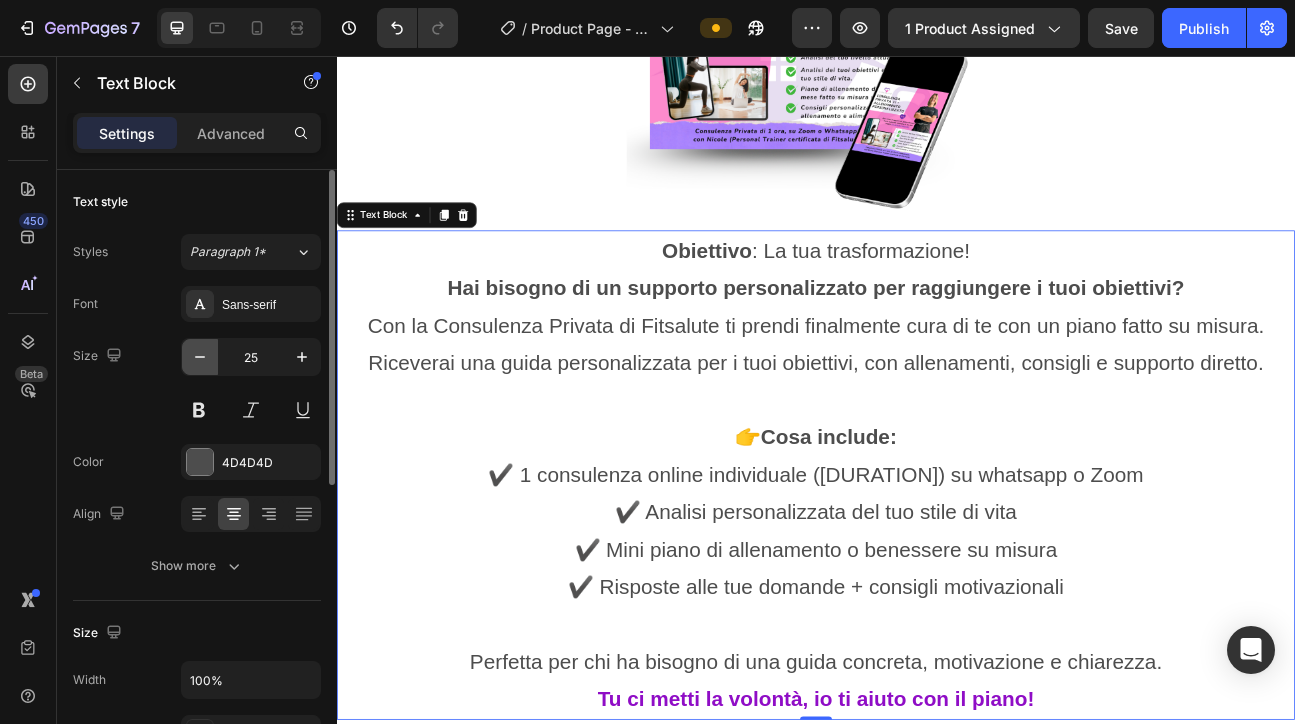 click 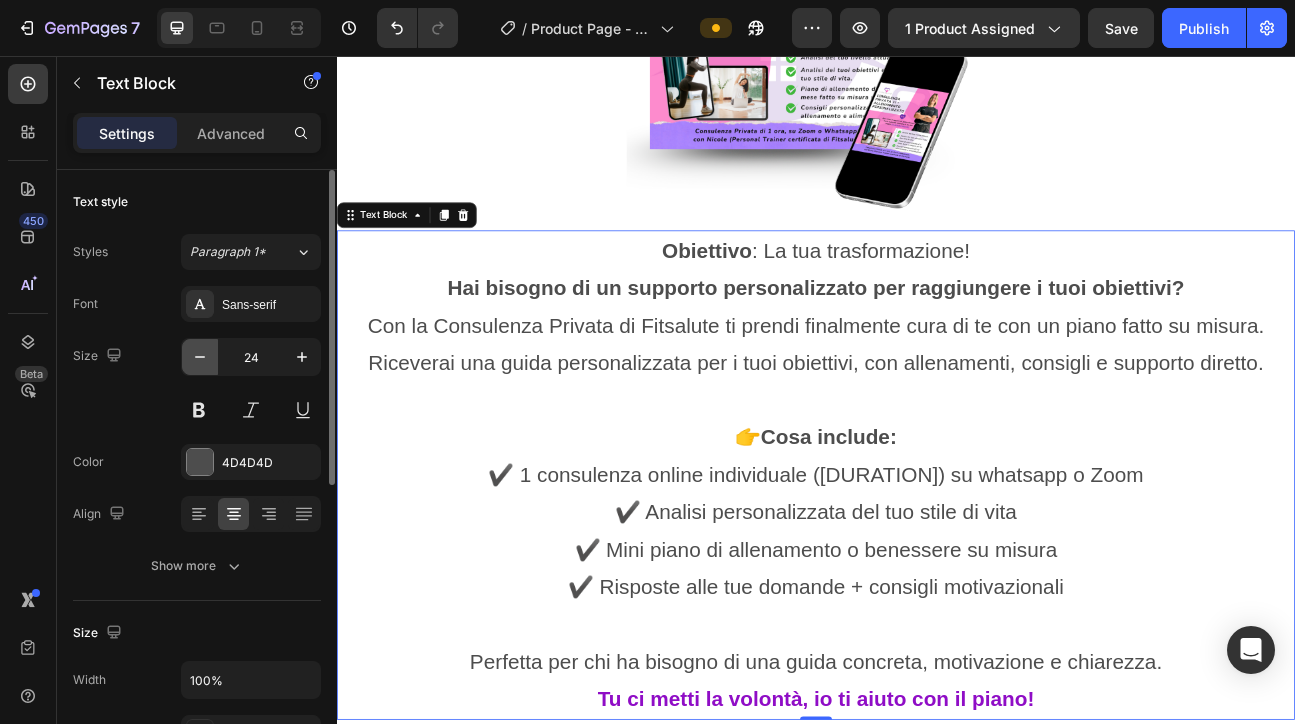 click 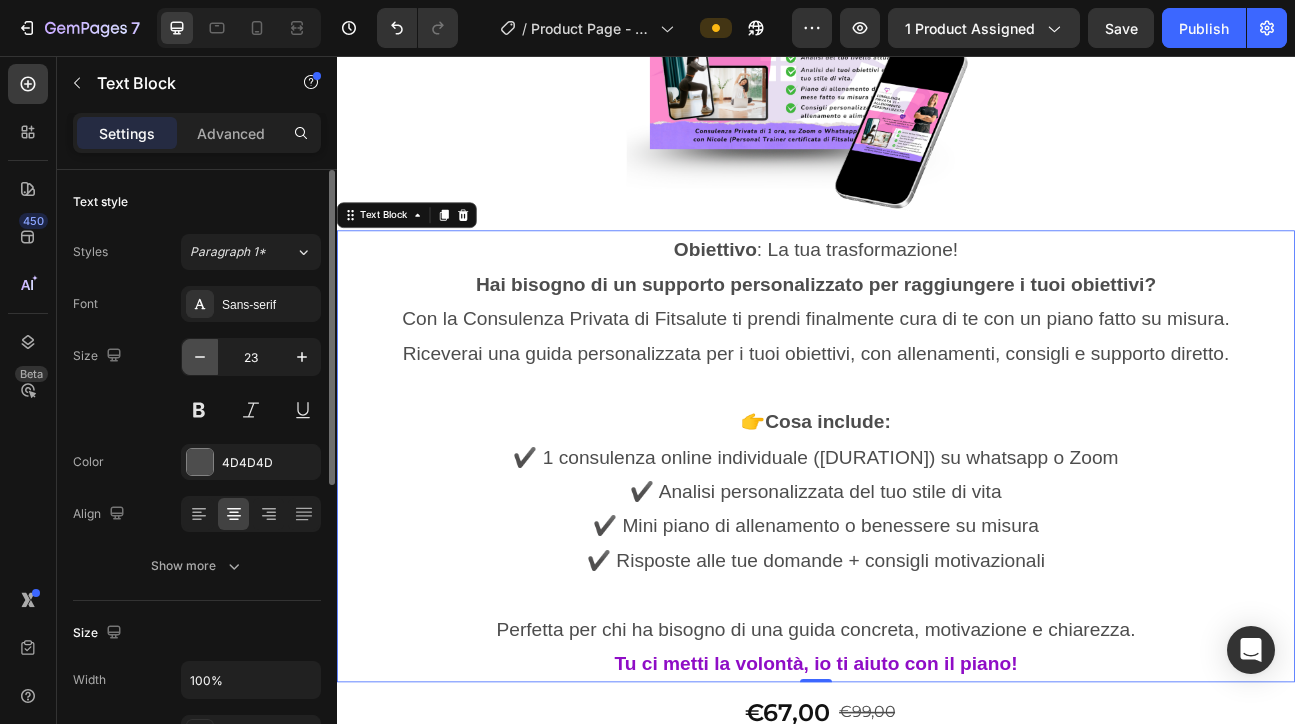 click 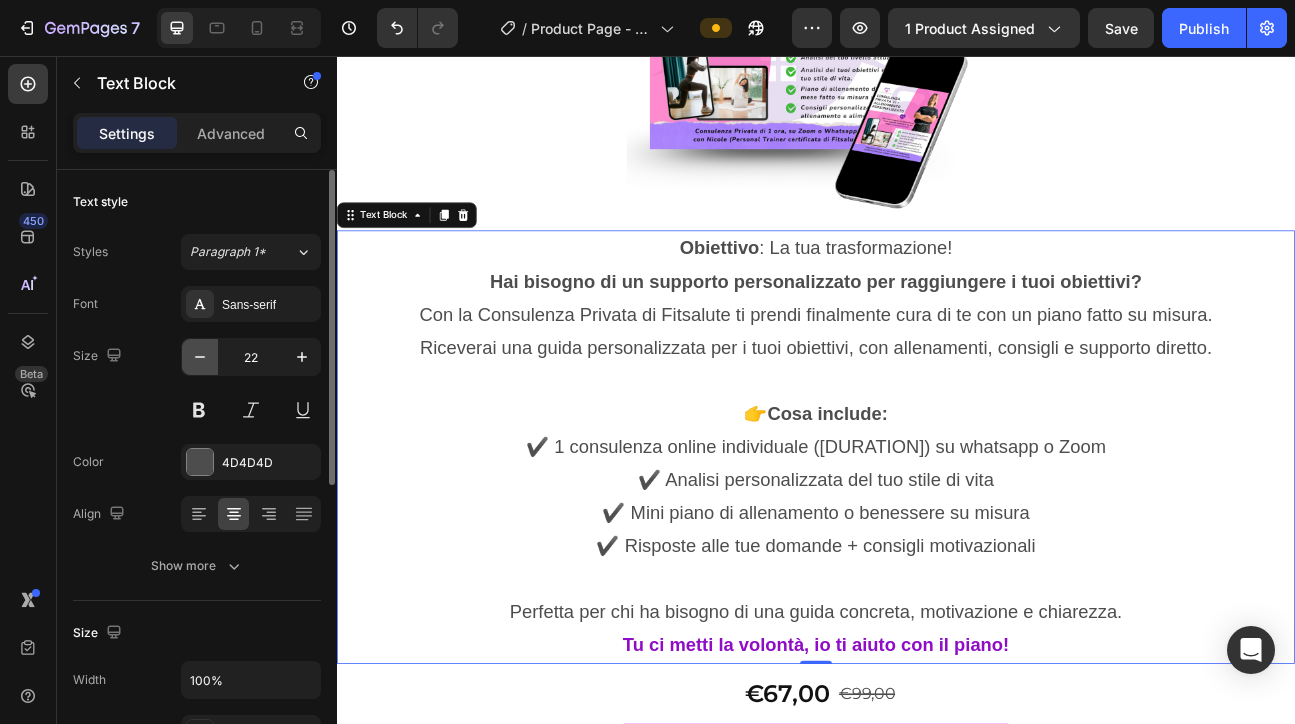 click 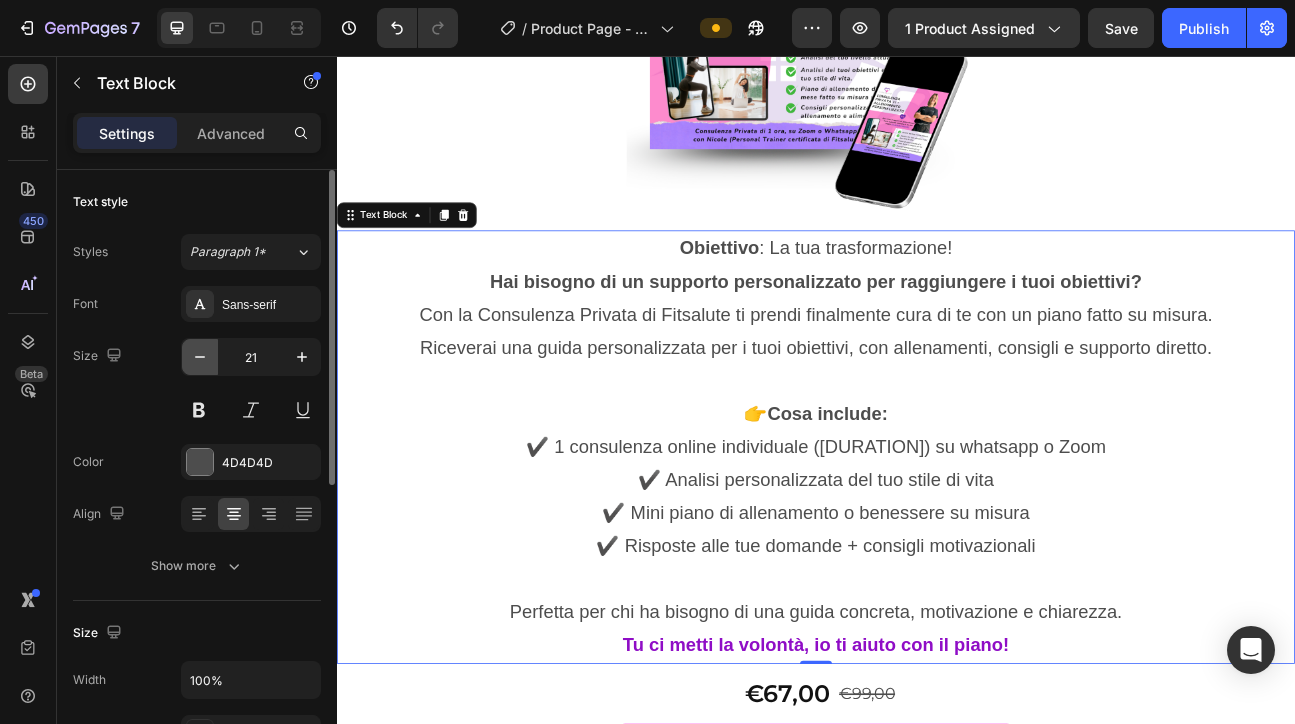 click 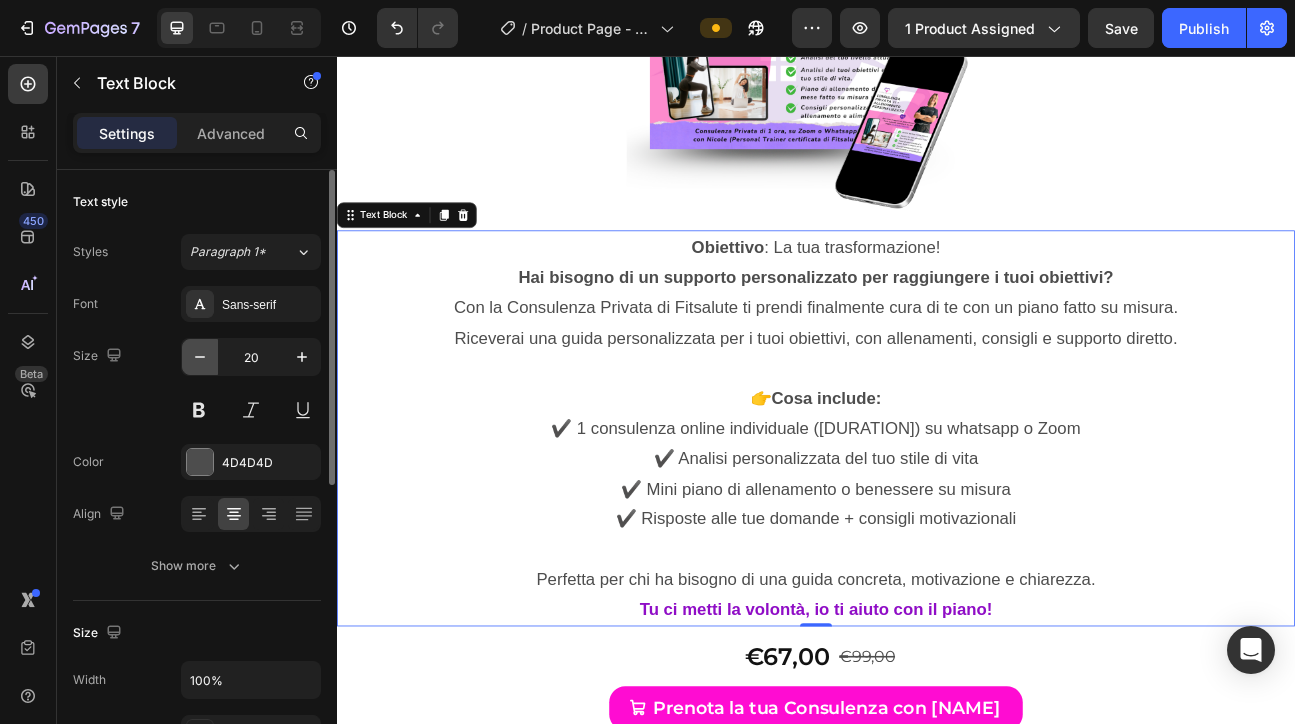 click 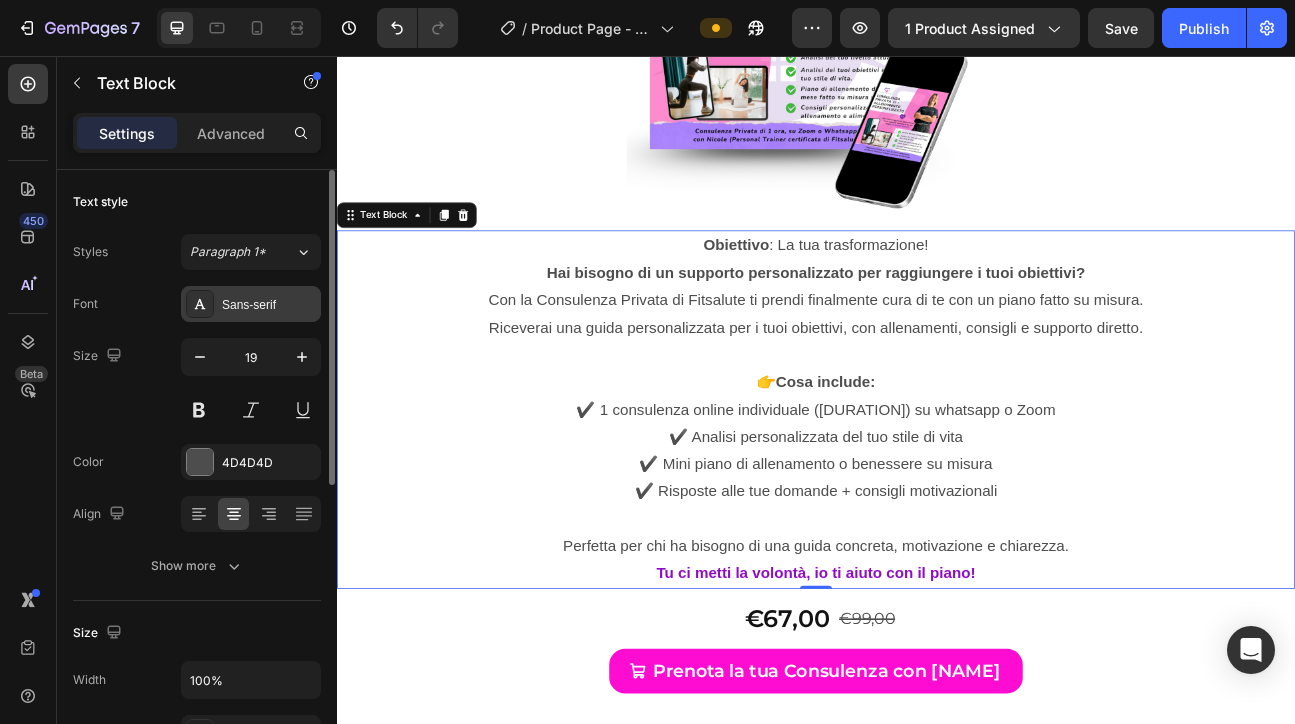 click on "Sans-serif" at bounding box center [269, 305] 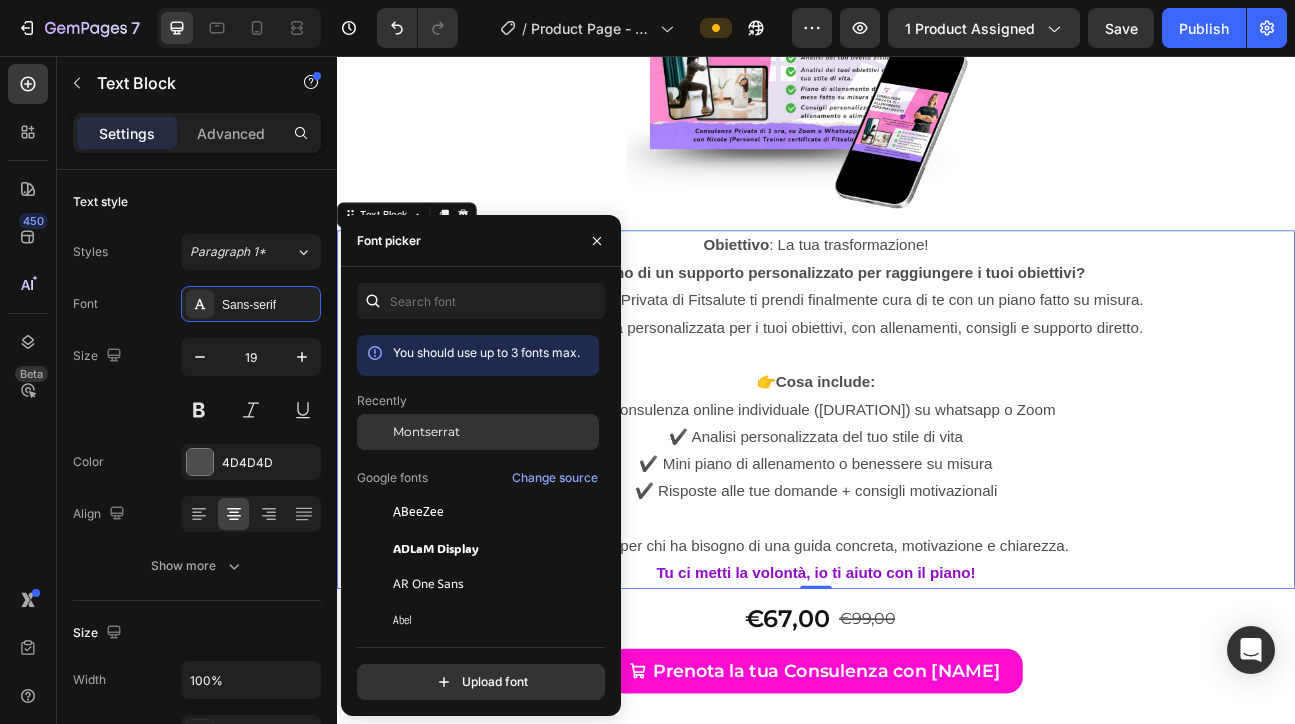 click on "Montserrat" 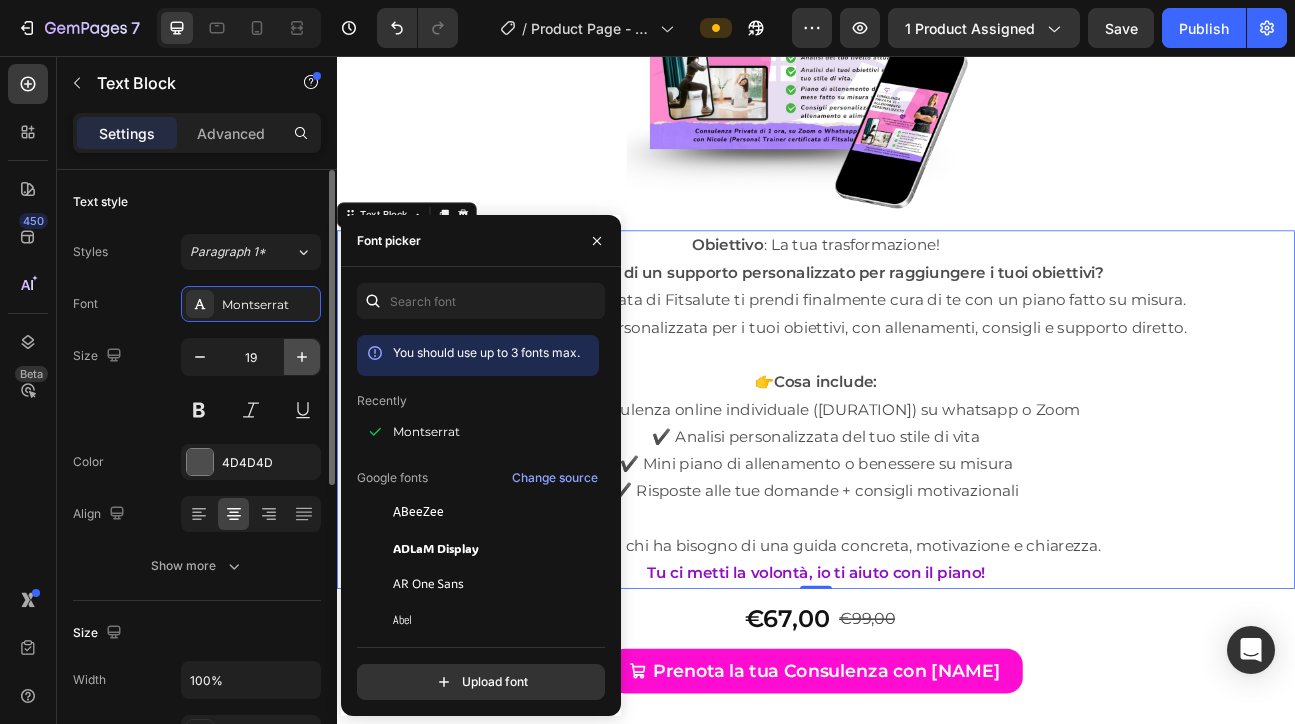 click 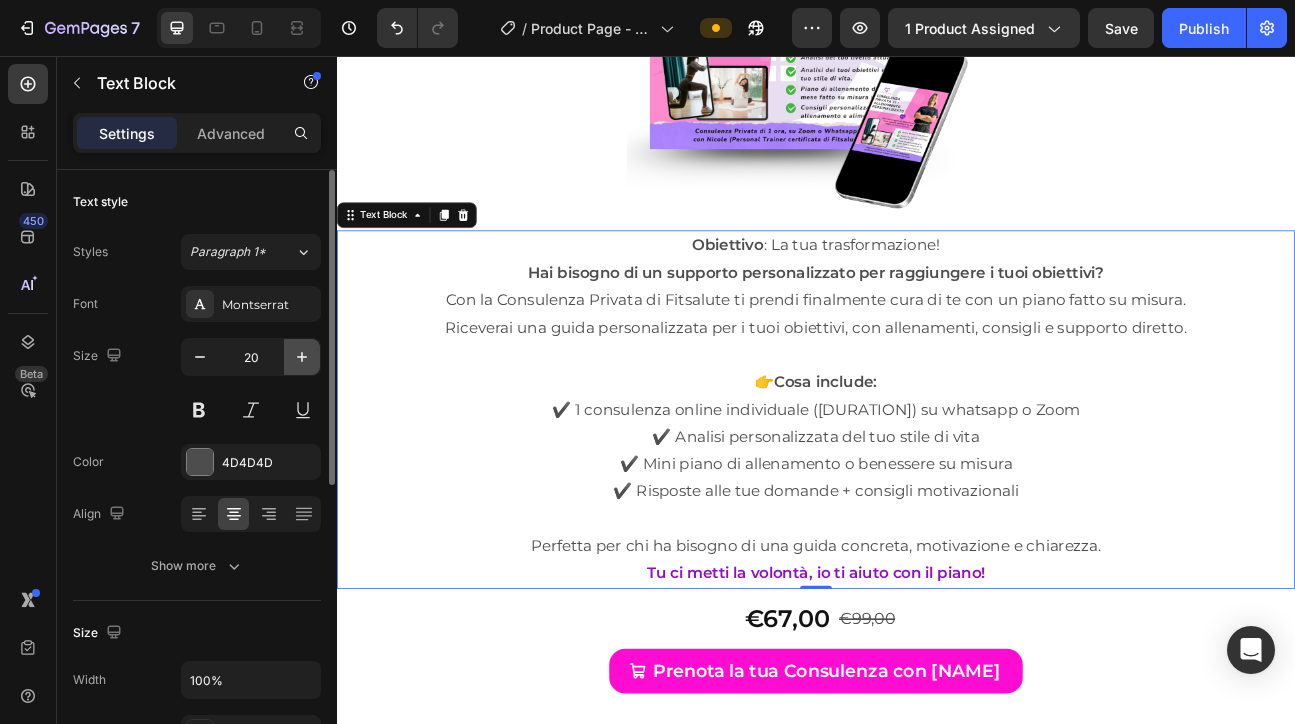click 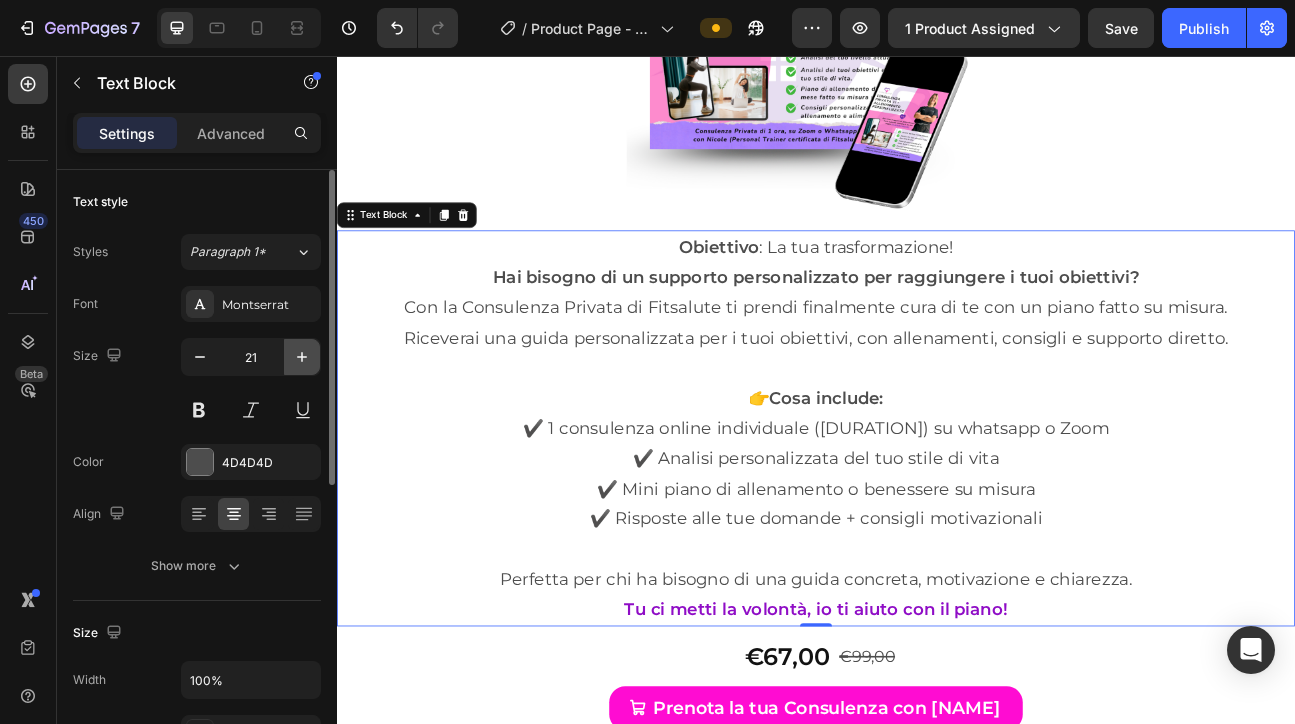 click 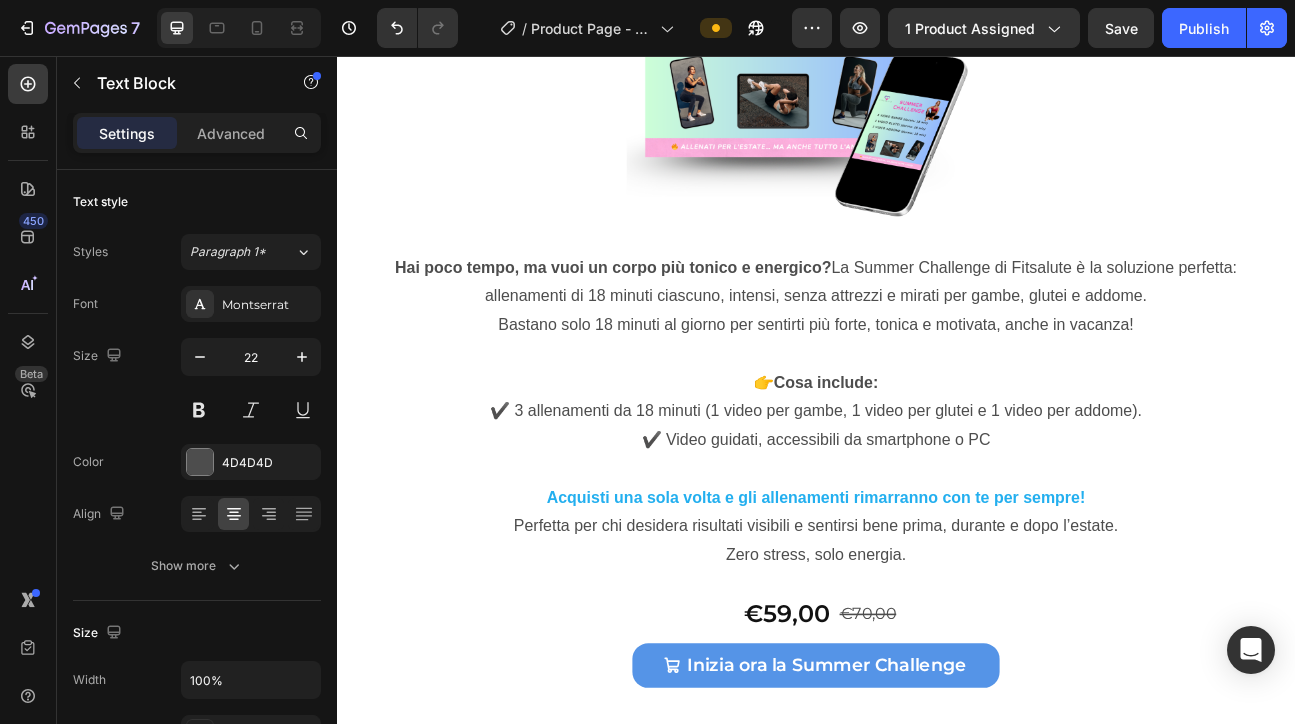 scroll, scrollTop: 10420, scrollLeft: 0, axis: vertical 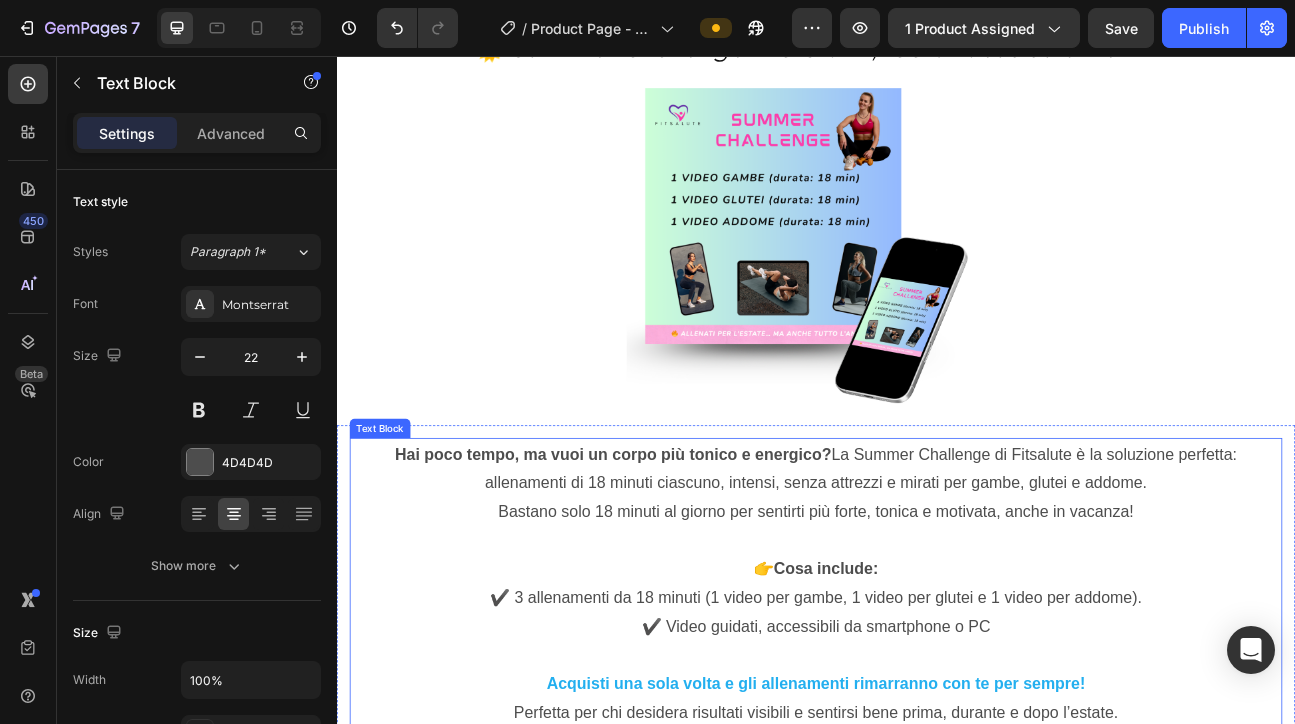 click on "👉  Cosa include:" at bounding box center [937, 698] 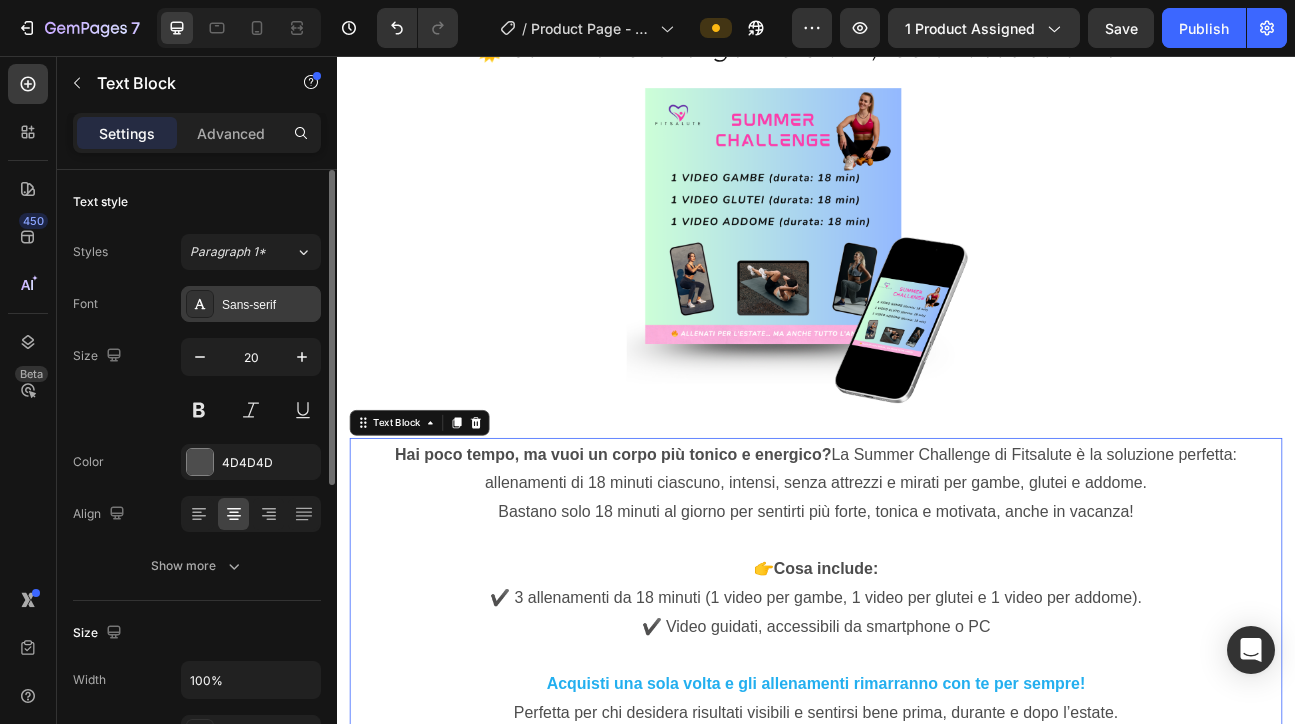 click on "Sans-serif" at bounding box center [269, 305] 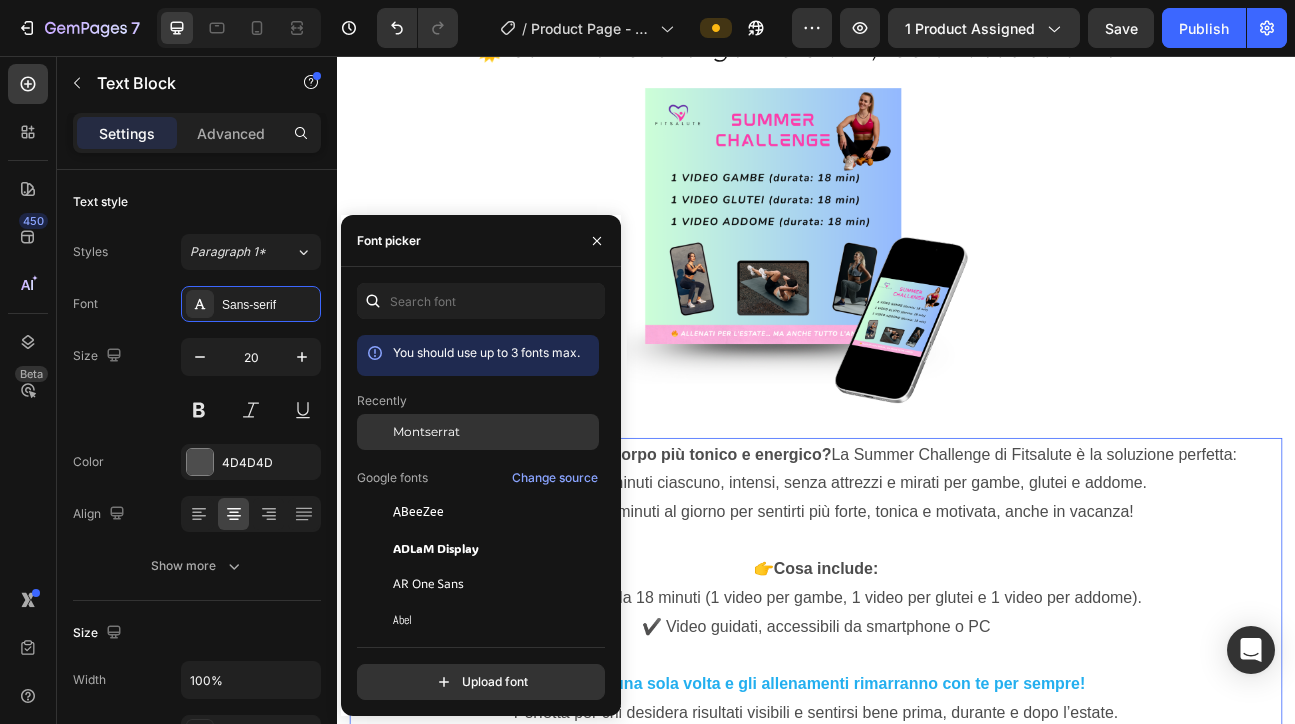 click on "Montserrat" at bounding box center [426, 432] 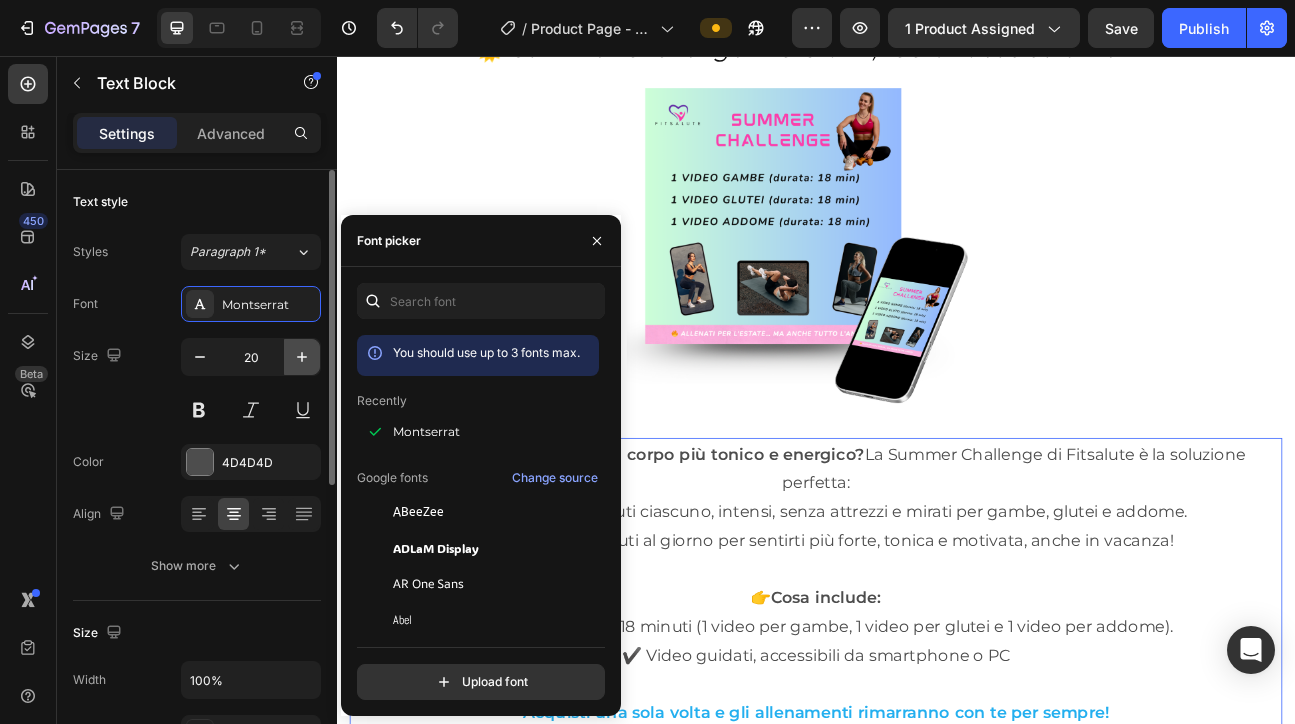 click at bounding box center (302, 357) 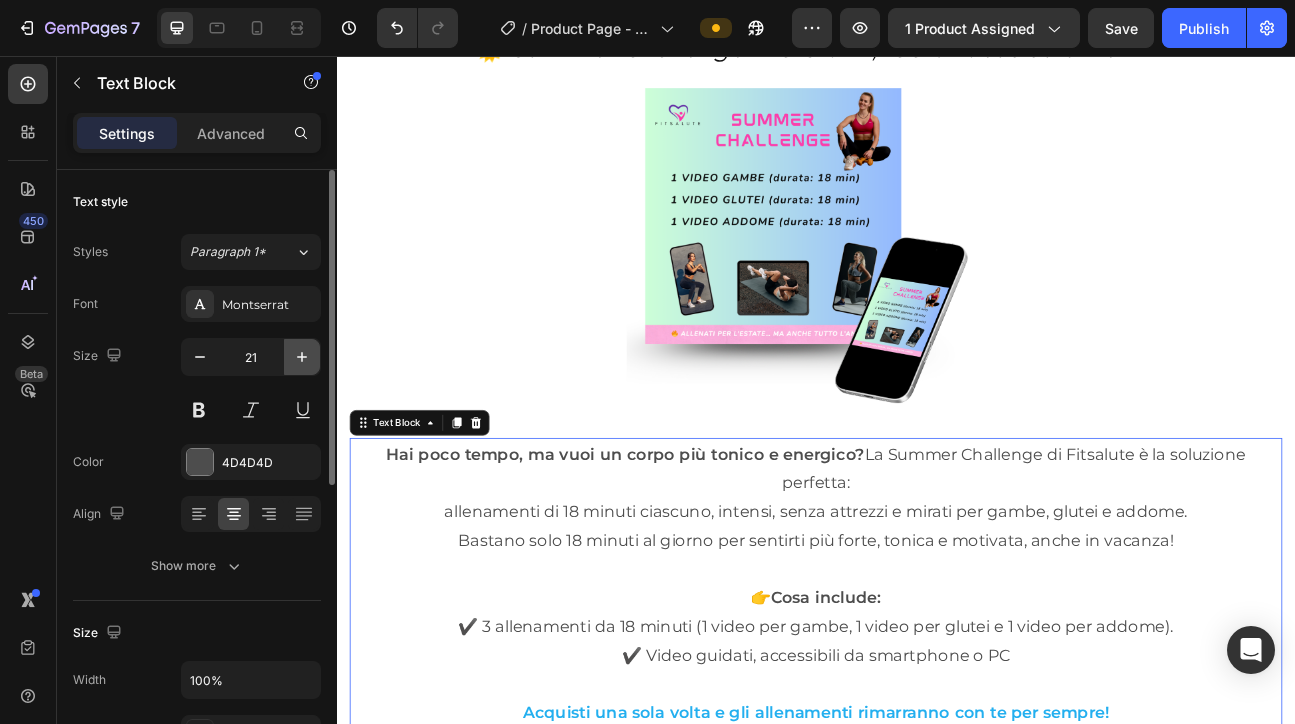 click at bounding box center [302, 357] 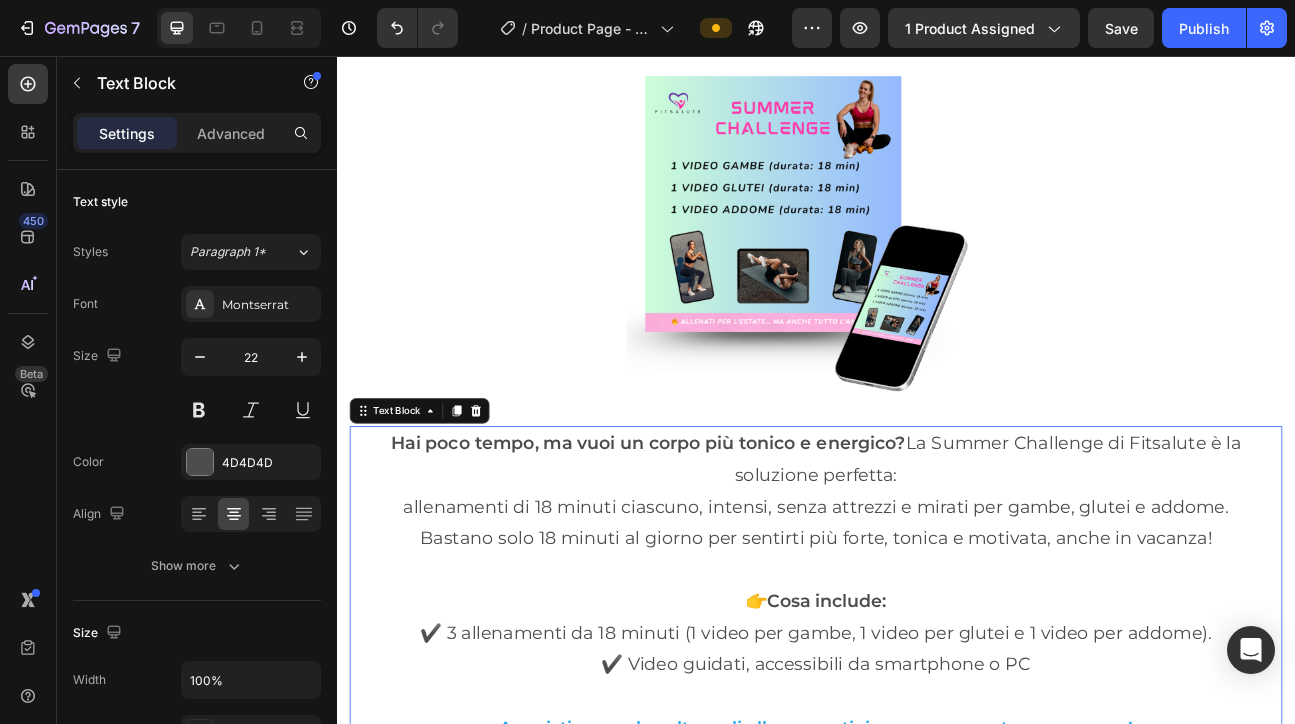 scroll, scrollTop: 10423, scrollLeft: 0, axis: vertical 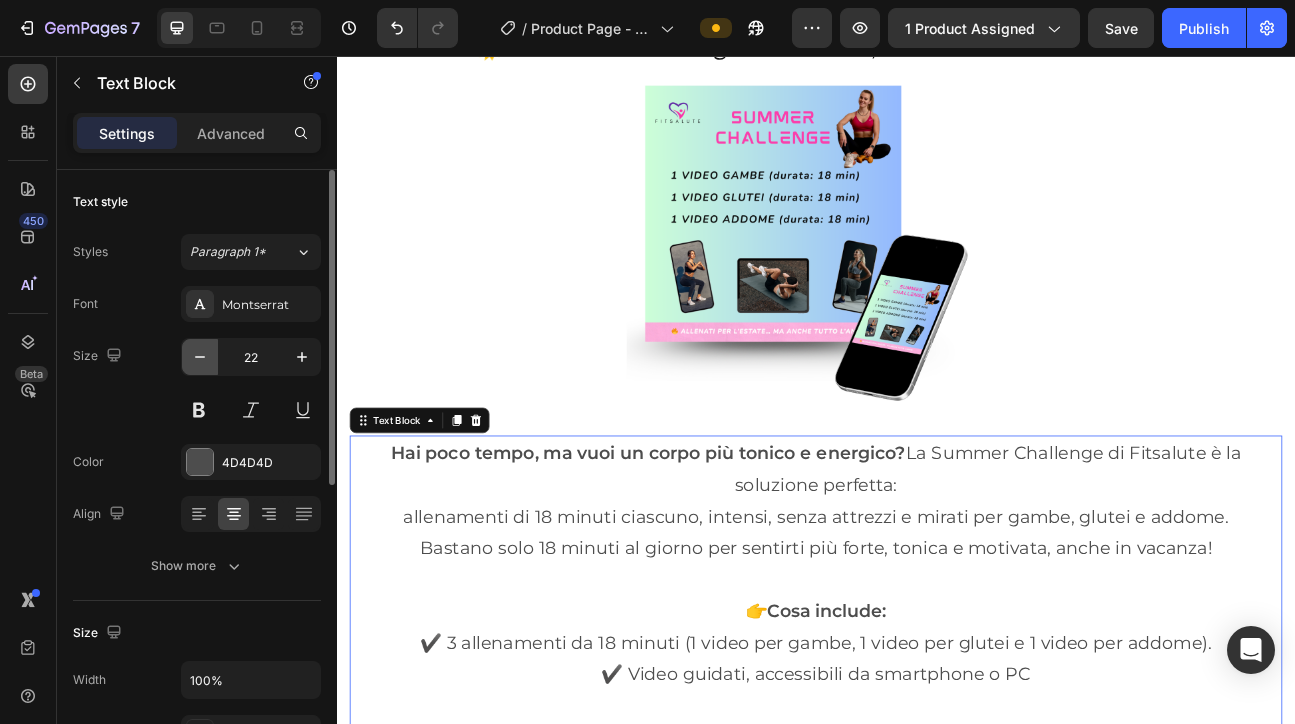 click 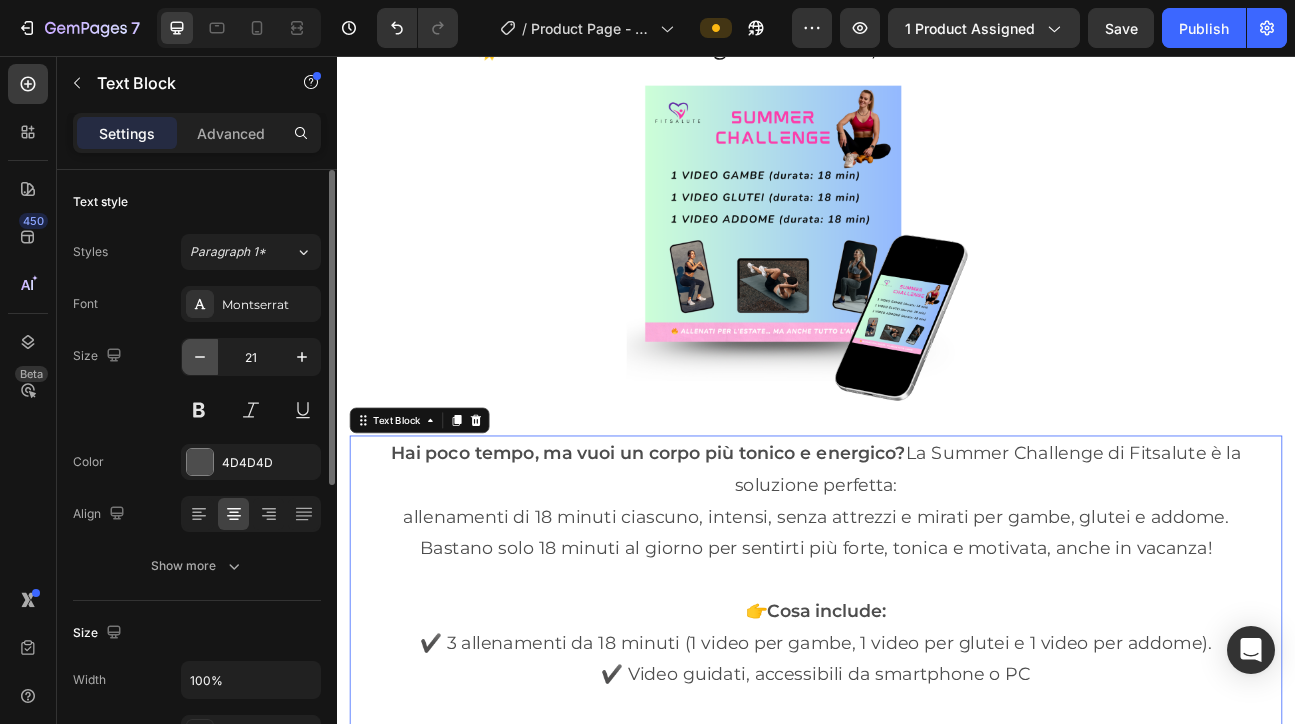 click 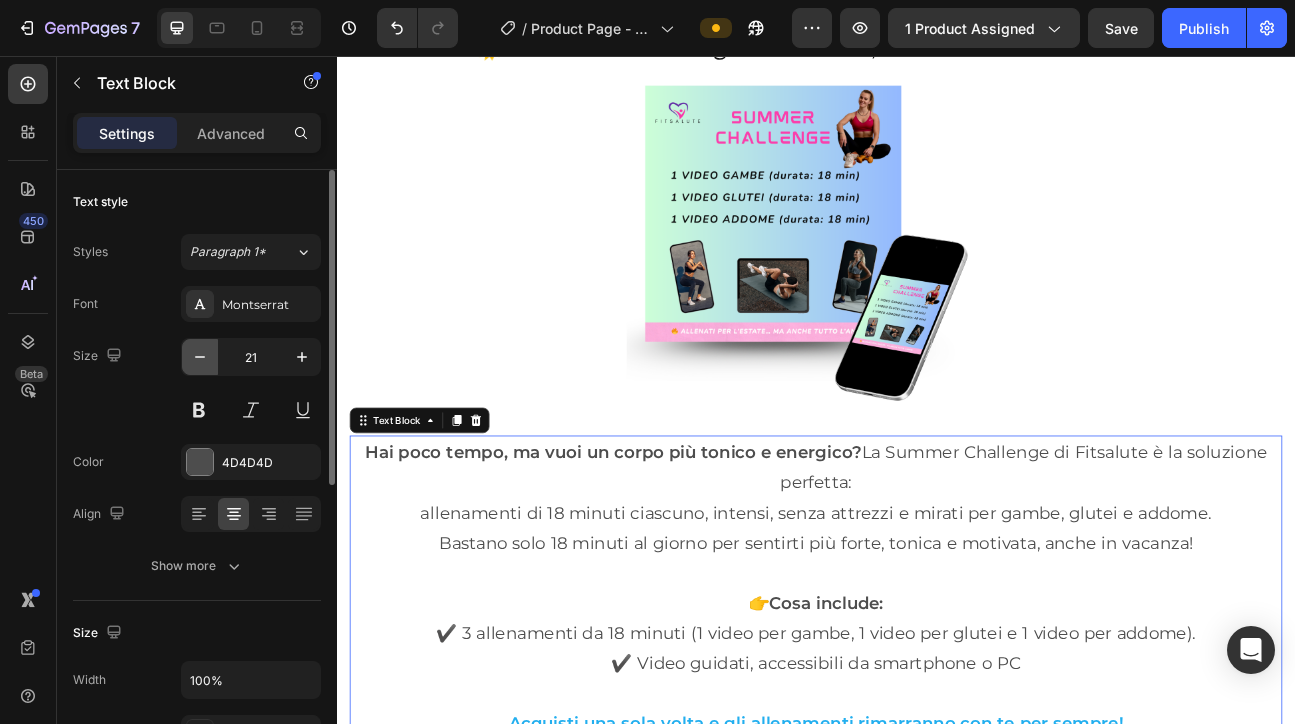 type on "20" 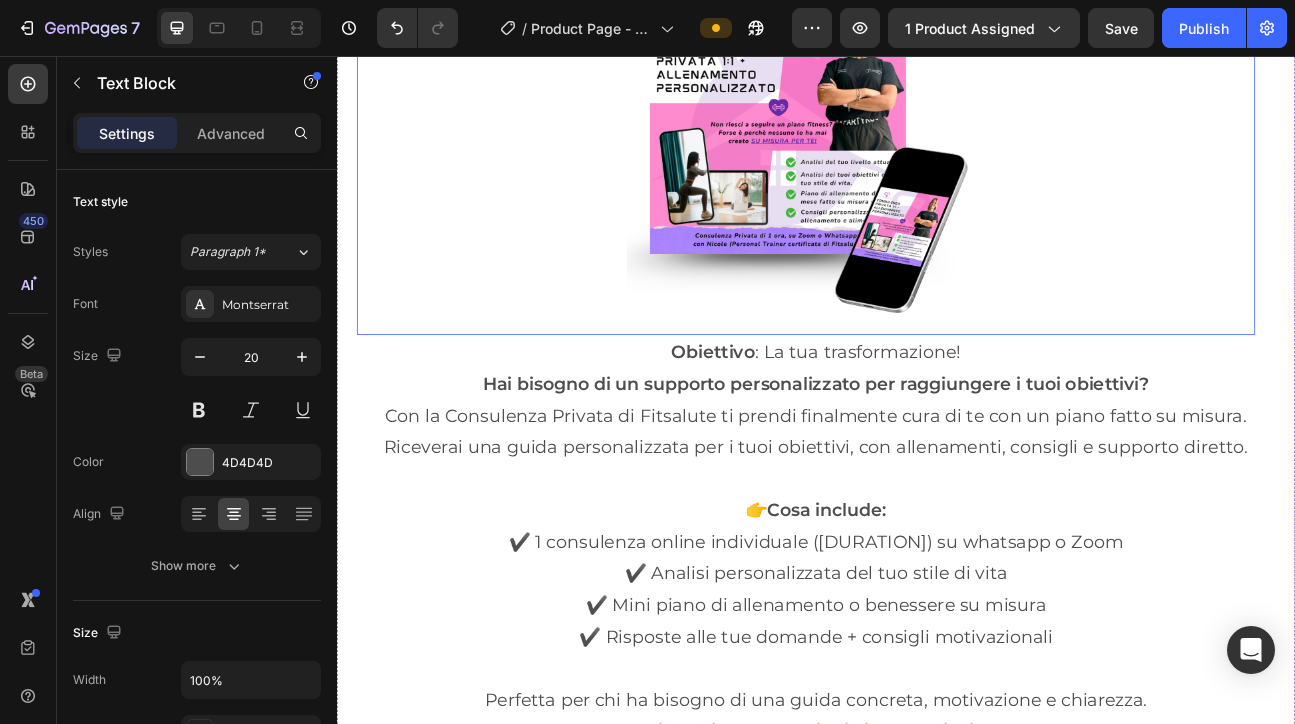 scroll, scrollTop: 11748, scrollLeft: 0, axis: vertical 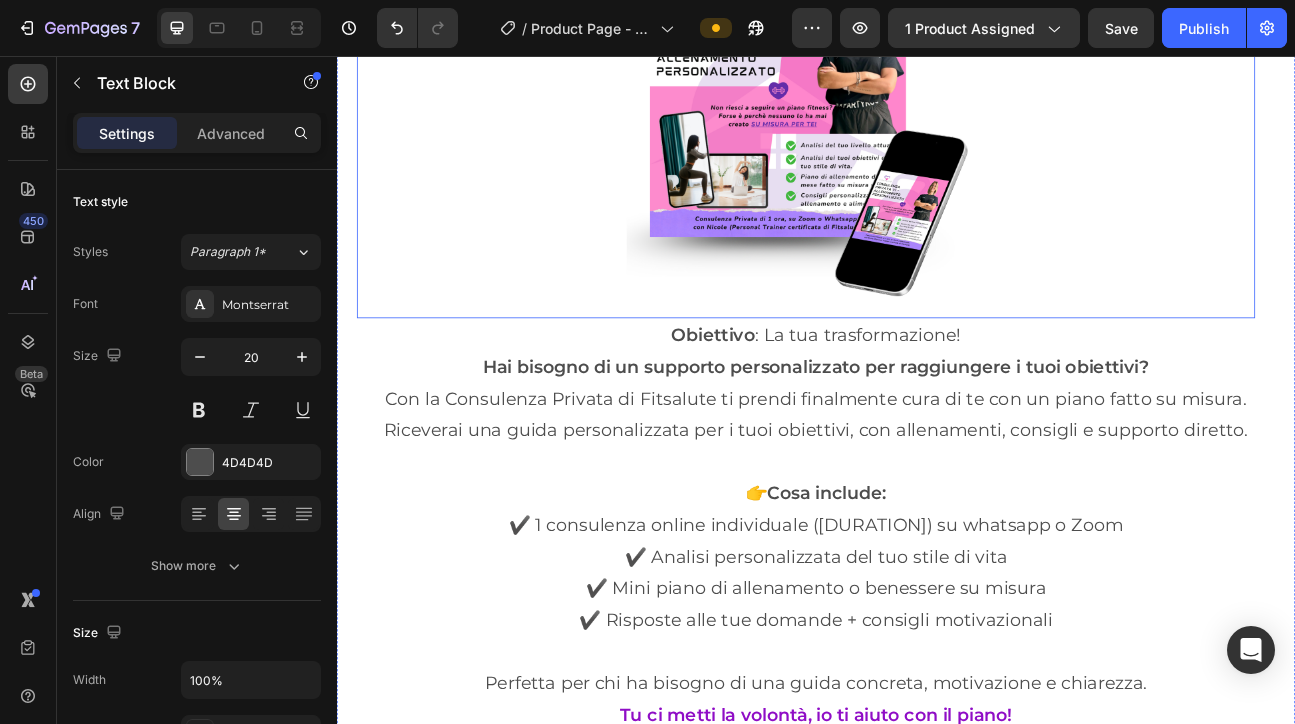 click on "👉  Cosa include:" at bounding box center (937, 604) 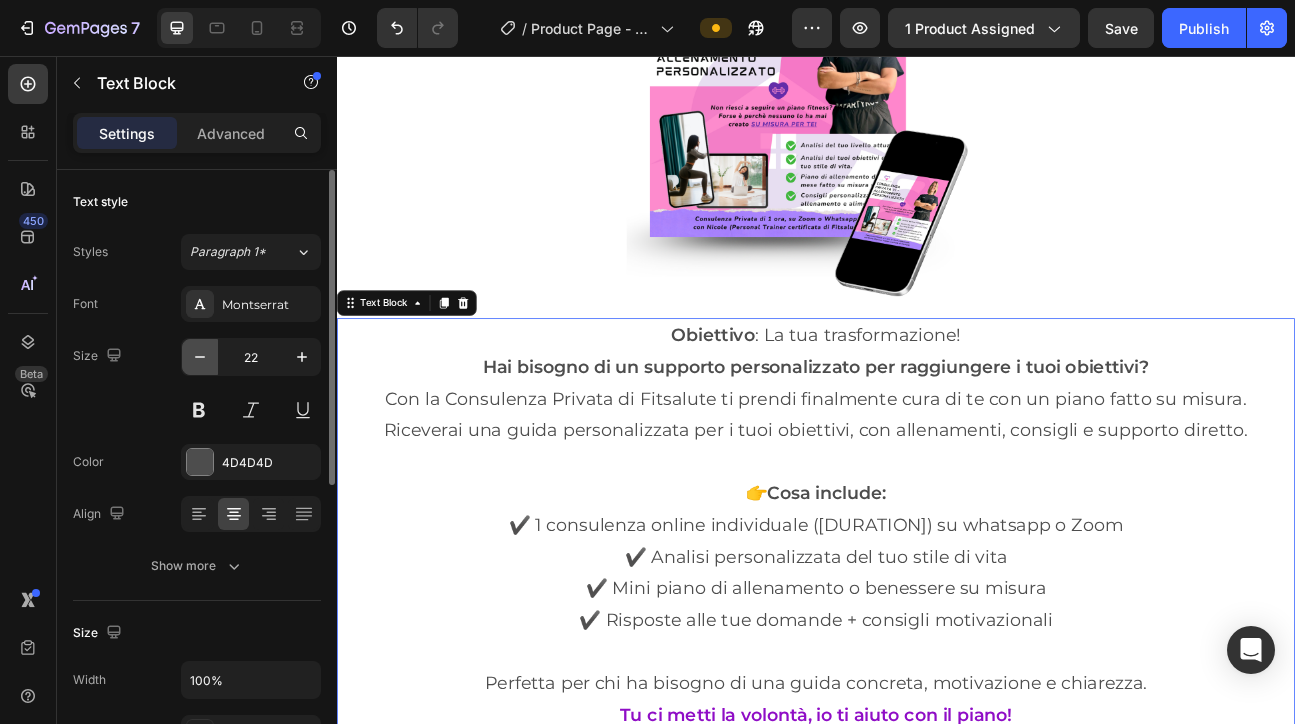 click 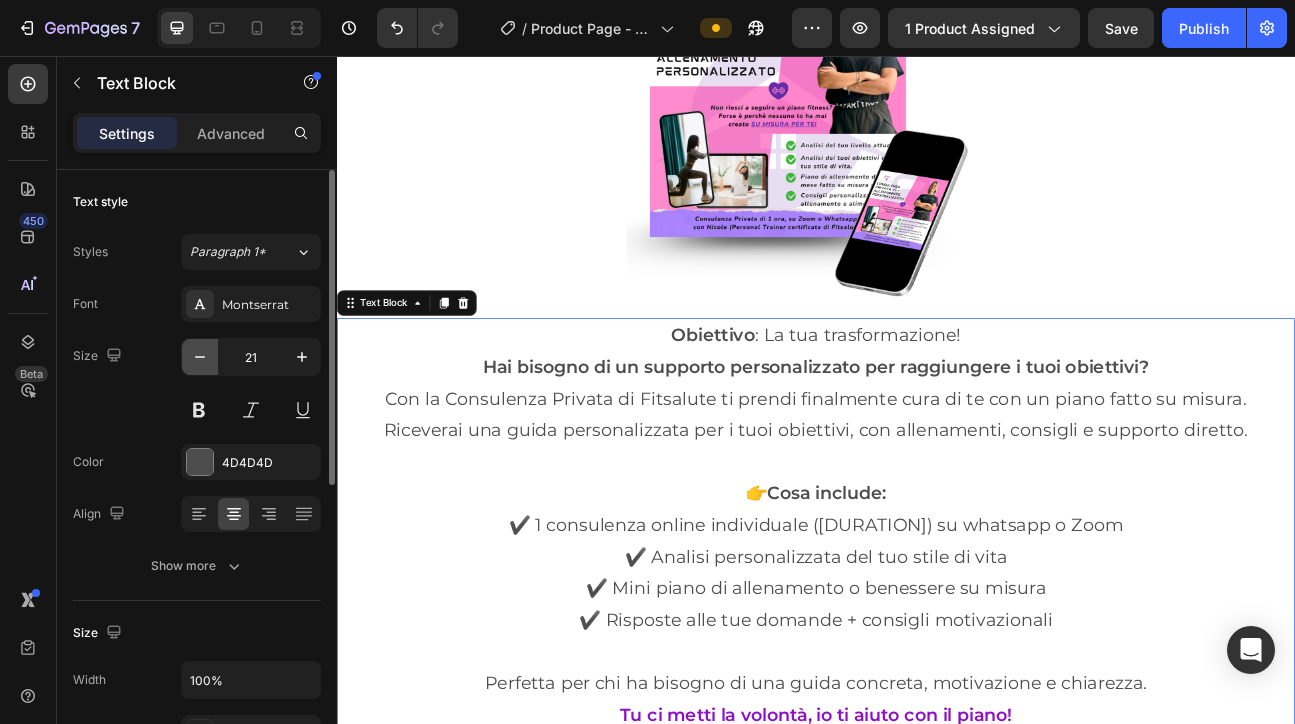 click 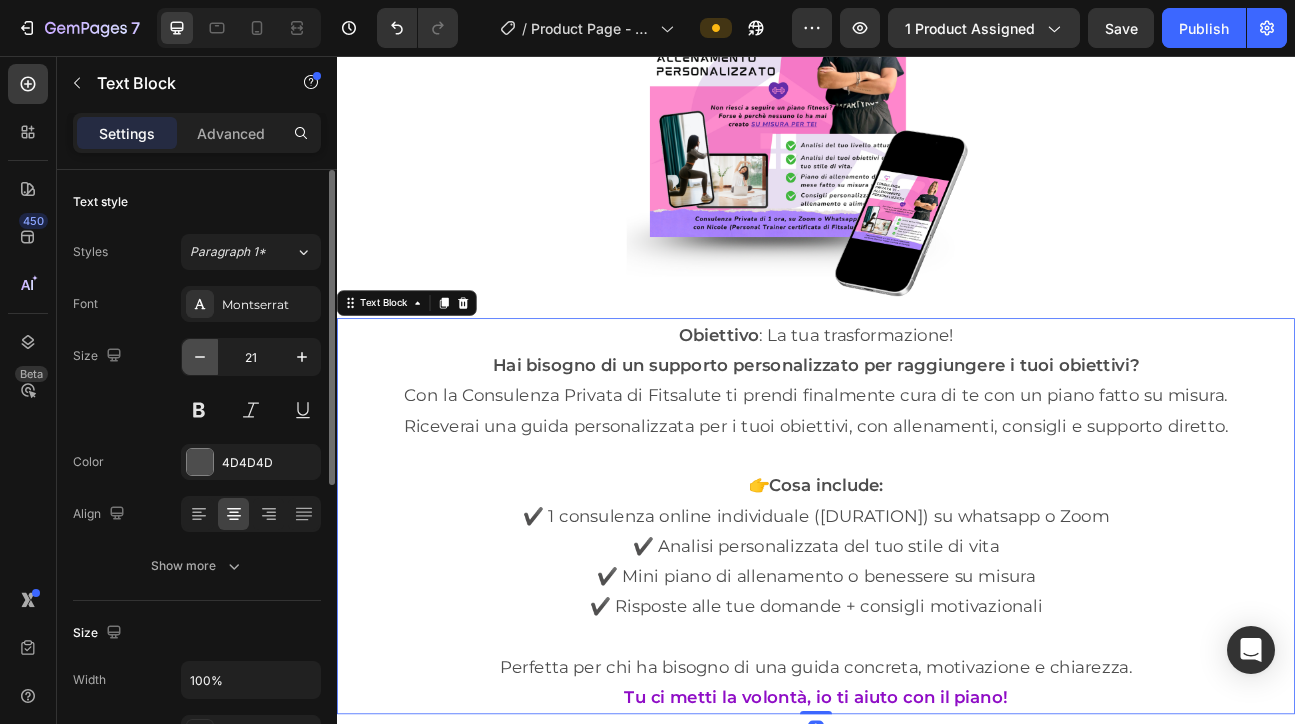 type on "20" 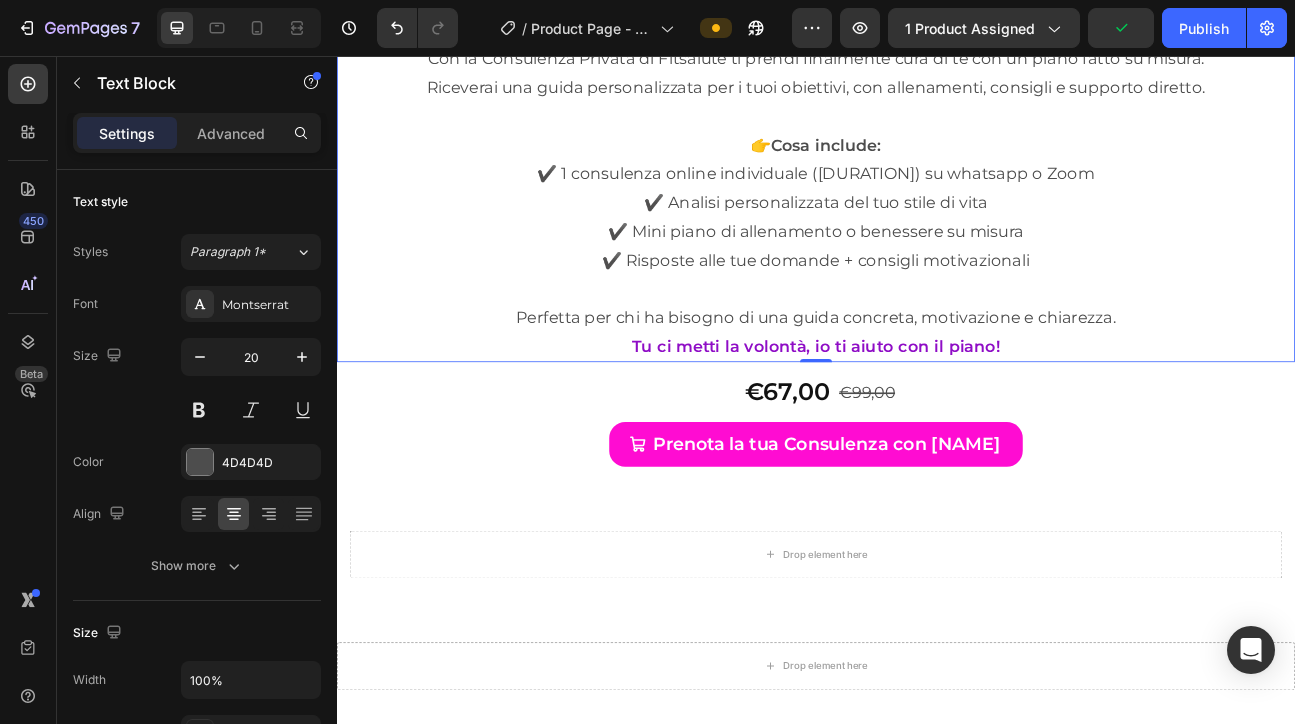 scroll, scrollTop: 12179, scrollLeft: 0, axis: vertical 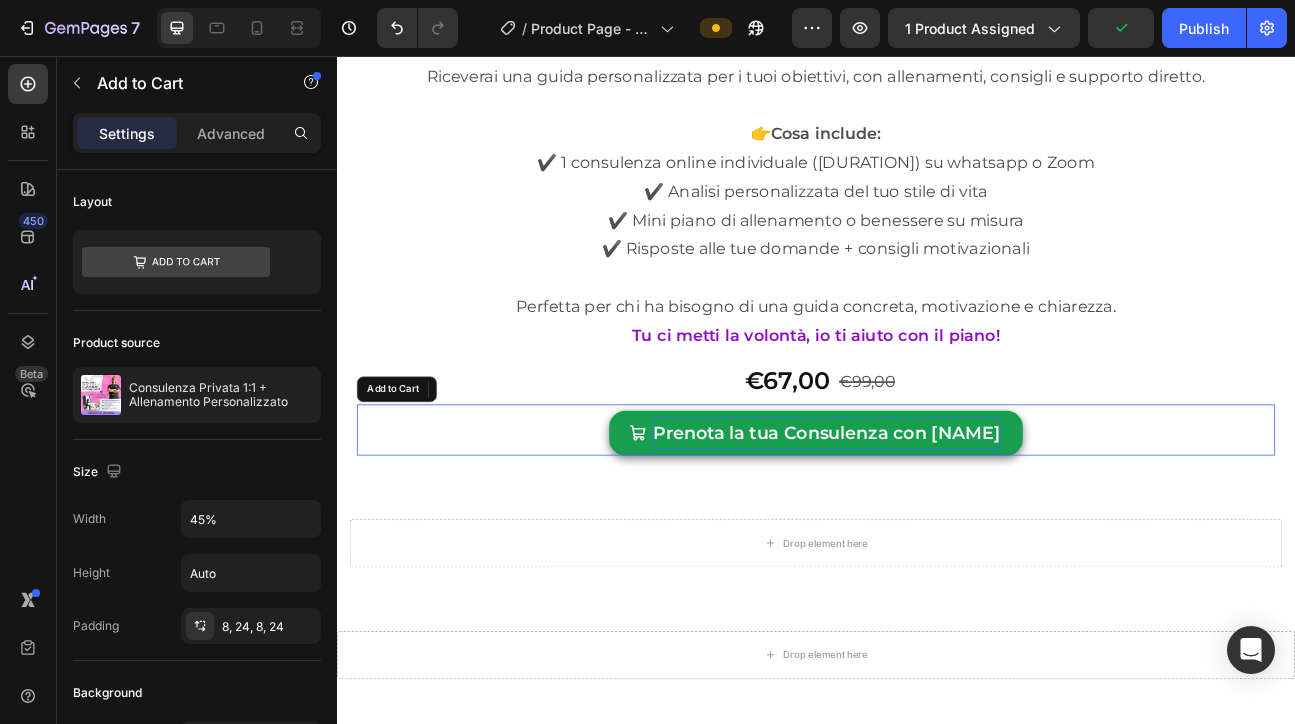 click on "Prenota la tua Consulenza con Nicole" at bounding box center (950, 528) 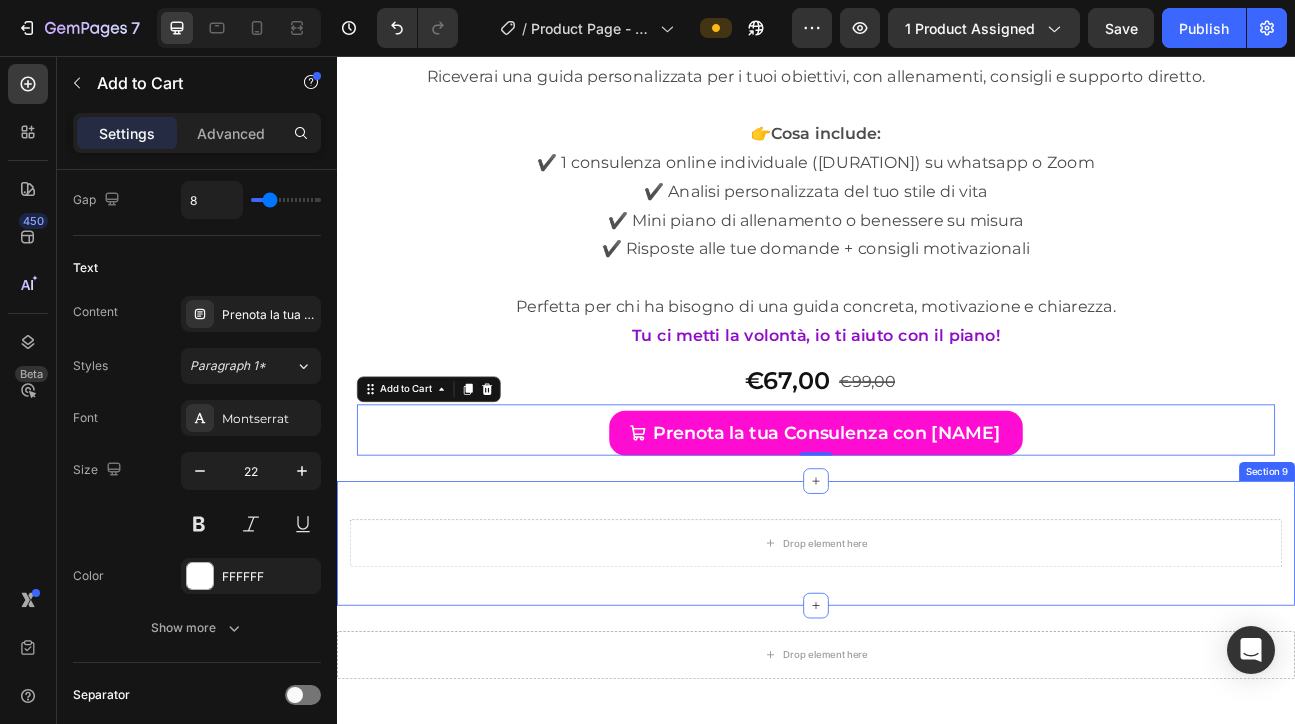 scroll, scrollTop: 0, scrollLeft: 0, axis: both 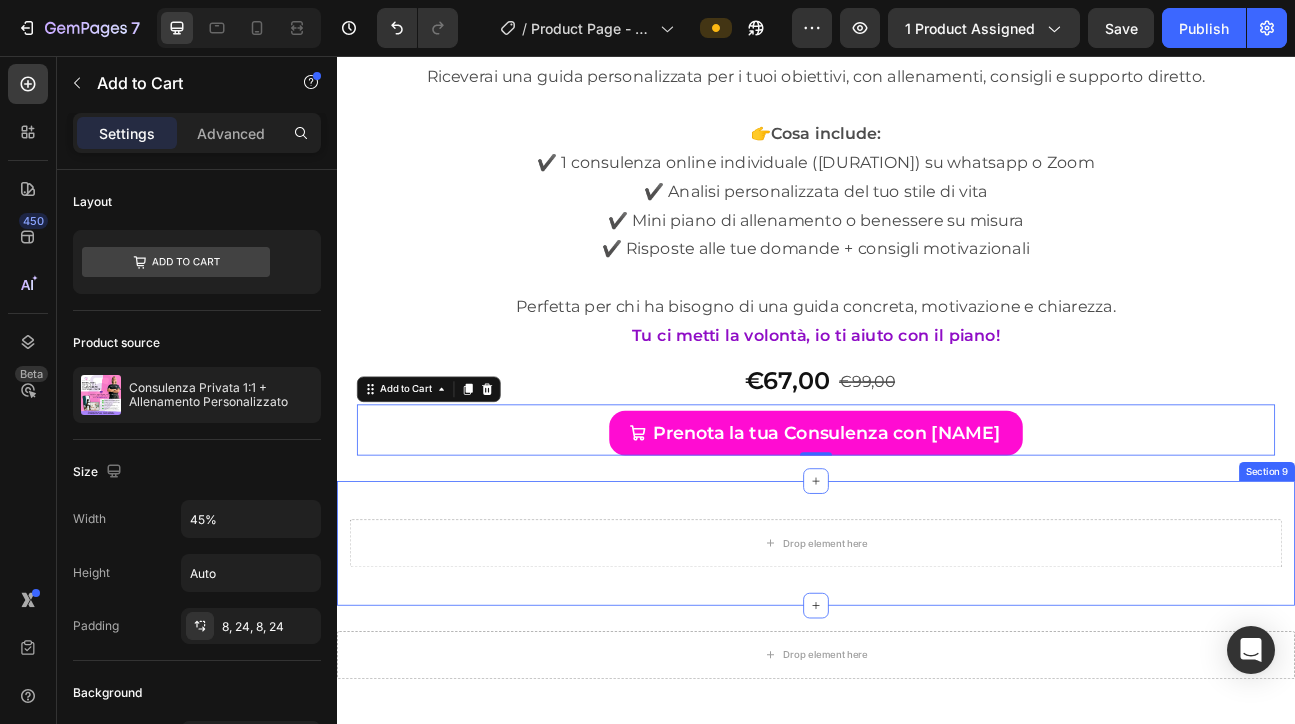 click on "Drop element here Row Section 9" at bounding box center (937, 666) 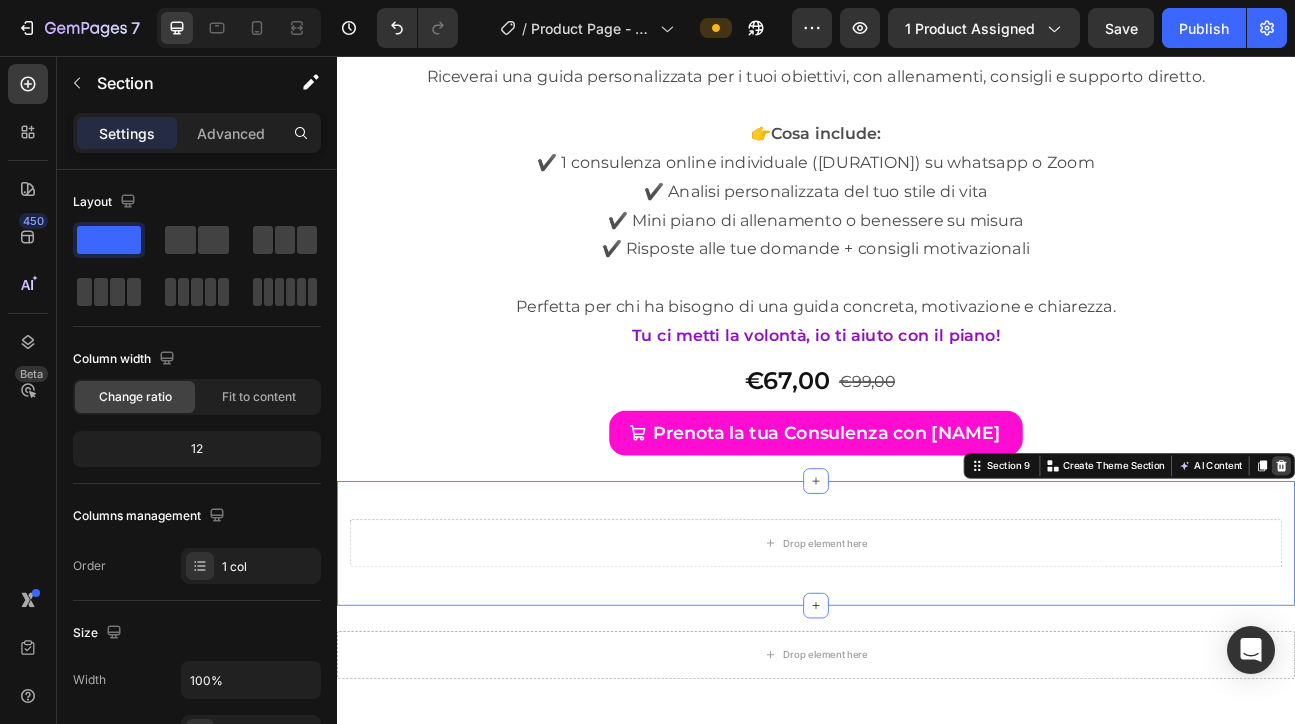 click 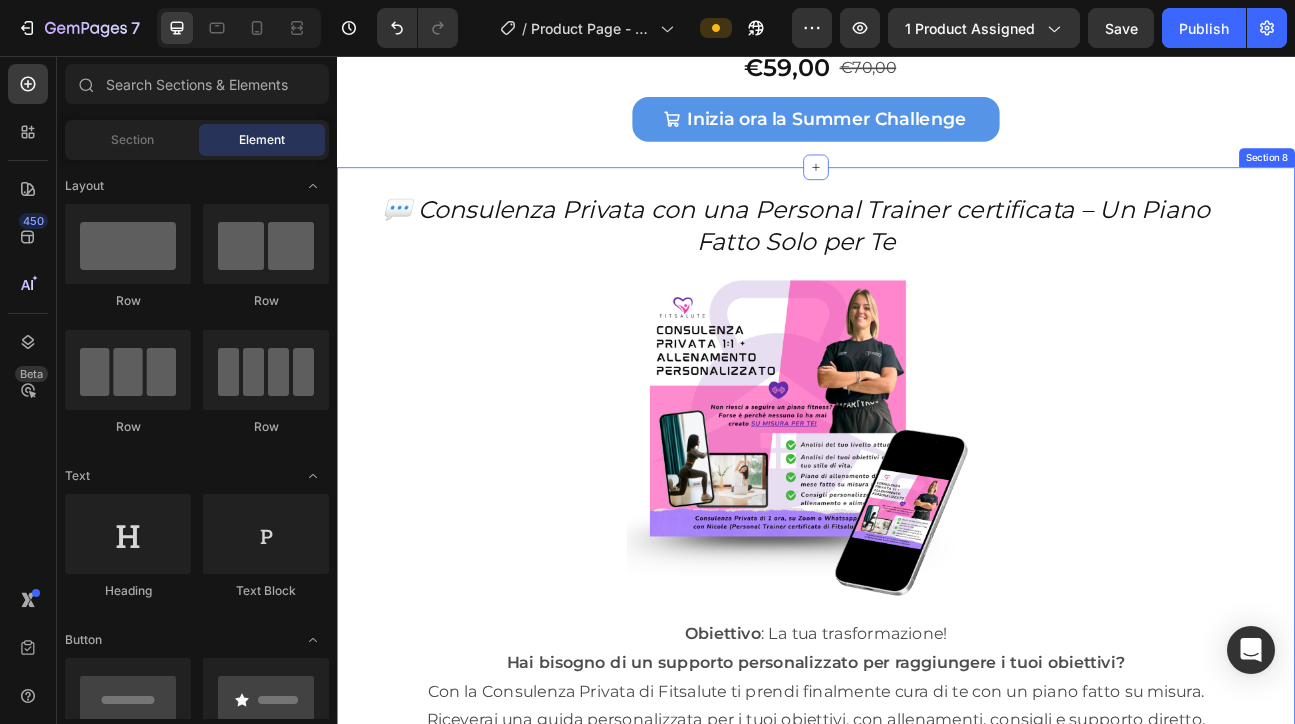 scroll, scrollTop: 11381, scrollLeft: 0, axis: vertical 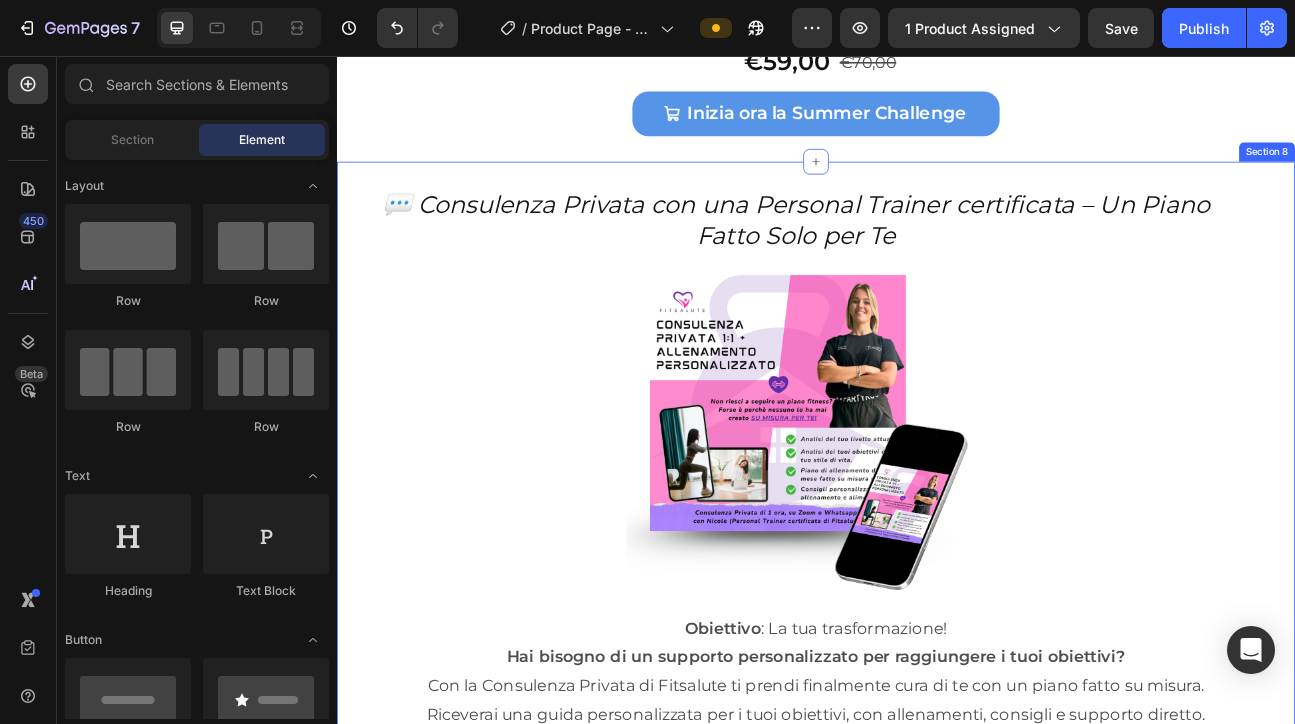 click on "💬 Consulenza Privata con una Personal Trainer certificata – Un Piano Fatto Solo per Te Heading Image Obiettivo : La tua trasformazione! Hai bisogno di un supporto personalizzato per raggiungere i tuoi obiettivi? Con la Consulenza Privata di Fitsalute ti prendi finalmente cura di te con un piano fatto su misura.  Riceverai una guida personalizzata per i tuoi obiettivi, con allenamenti, consigli e supporto diretto.   👉  Cosa include: ✔️ 1 consulenza online individuale (1 ora) su whatsapp o Zoom ✔️ Analisi personalizzata del tuo stile di vita ✔️ Mini piano di allenamento o benessere su misura ✔️ Risposte alle tue domande + consigli motivazionali   Perfetta per chi ha bisogno di una guida concreta, motivazione e chiarezza. Tu ci metti la volontà, io ti aiuto con il piano! Text Block €67,00 Product Price Product Price €99,00 Product Price Product Price Row
Prenota la tua Consulenza con Nicole Add to Cart Product Section 8" at bounding box center (937, 787) 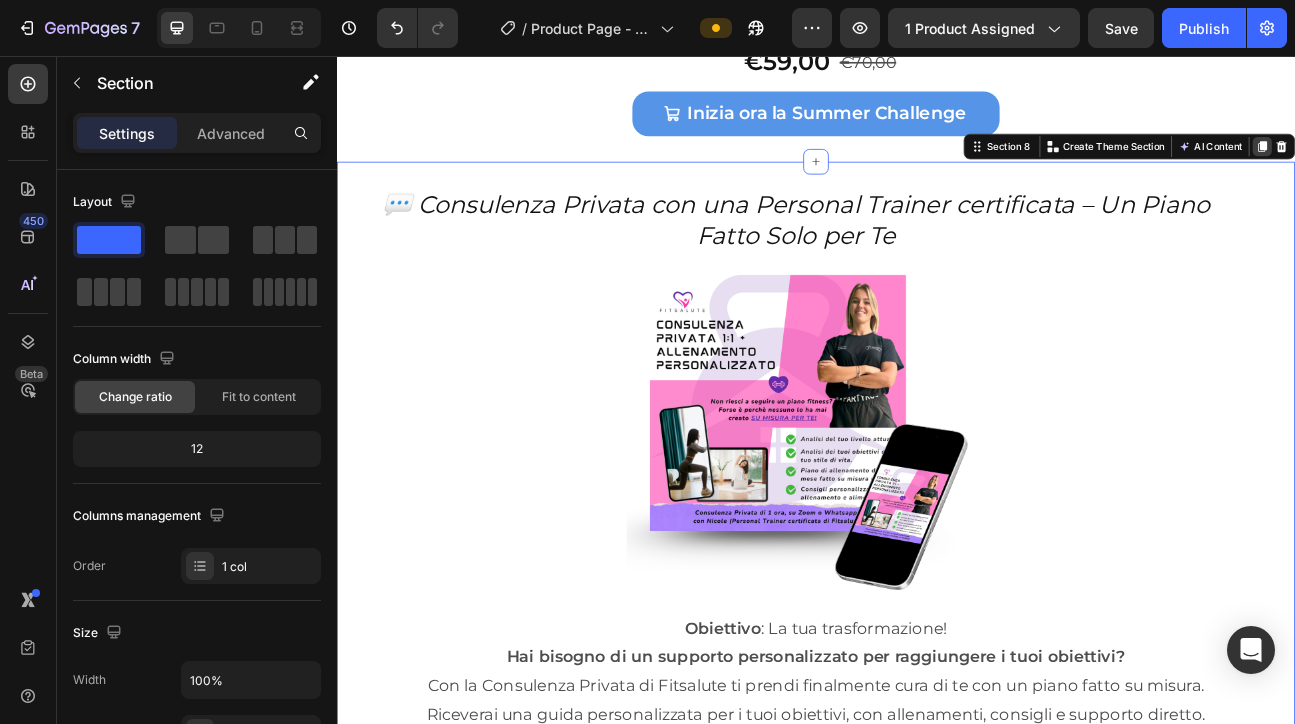 click 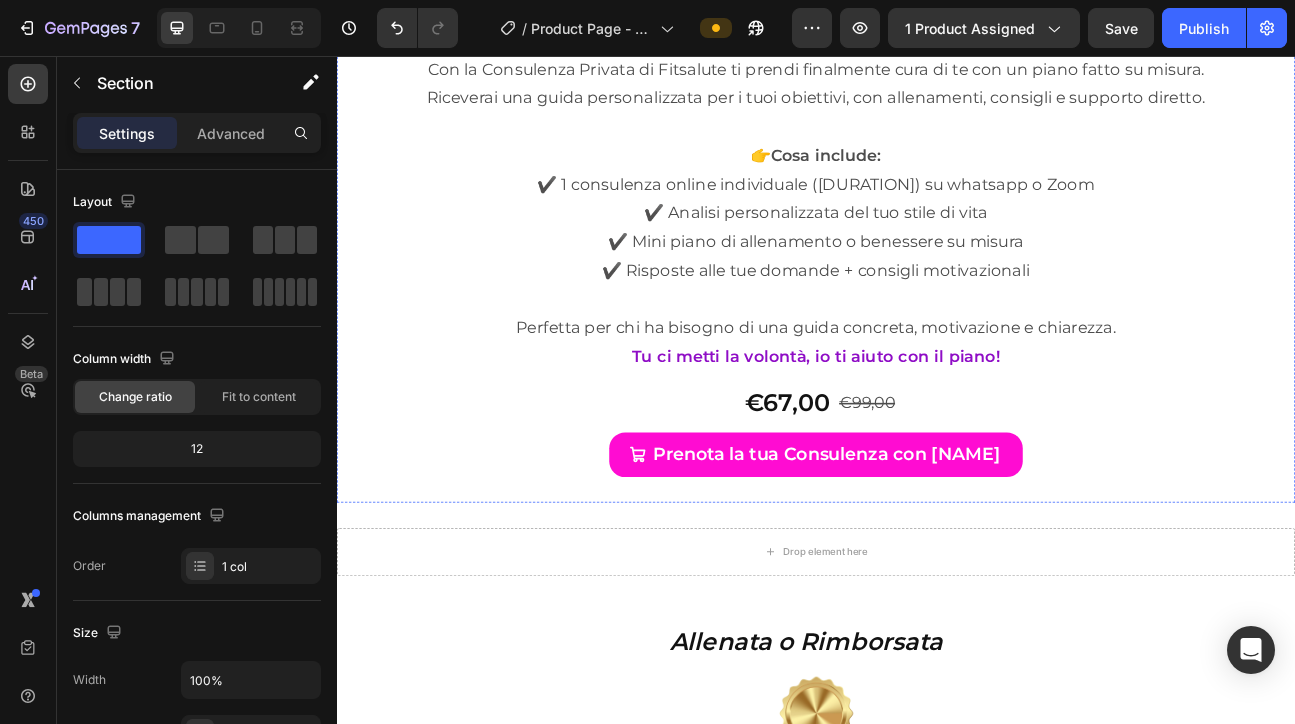 scroll, scrollTop: 13365, scrollLeft: 0, axis: vertical 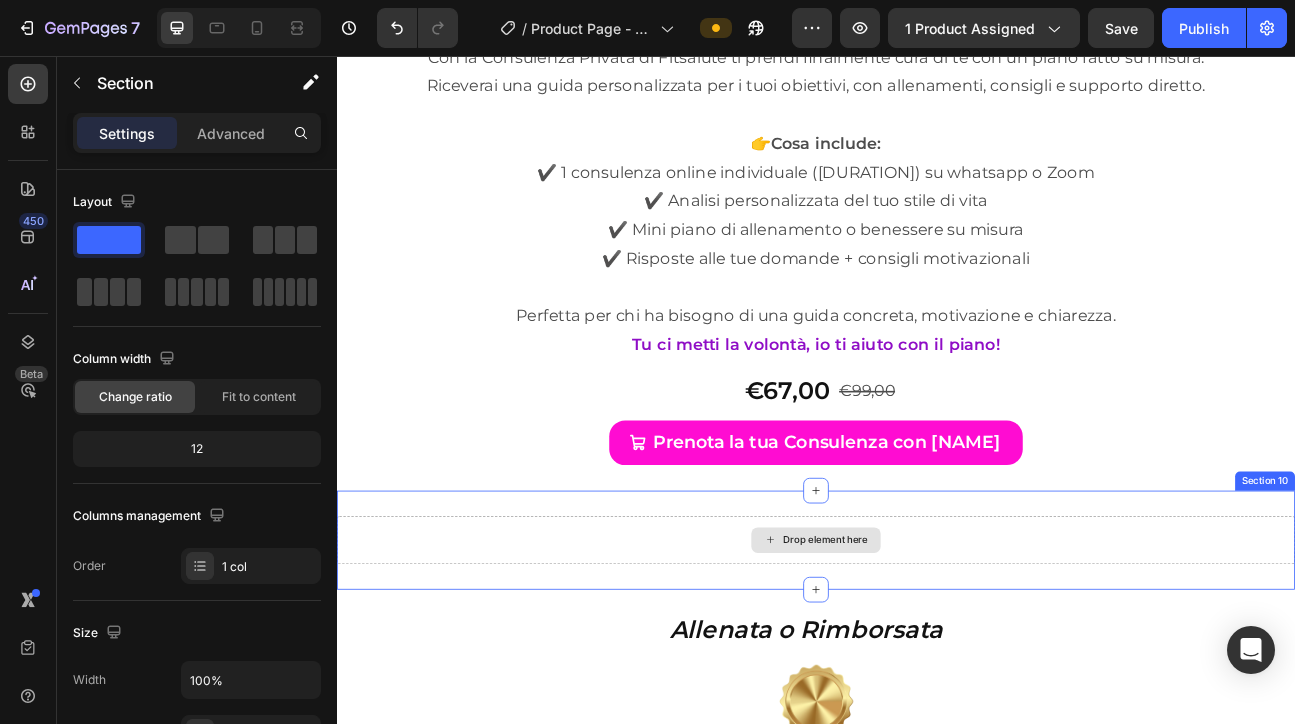 click on "Drop element here" at bounding box center (937, 662) 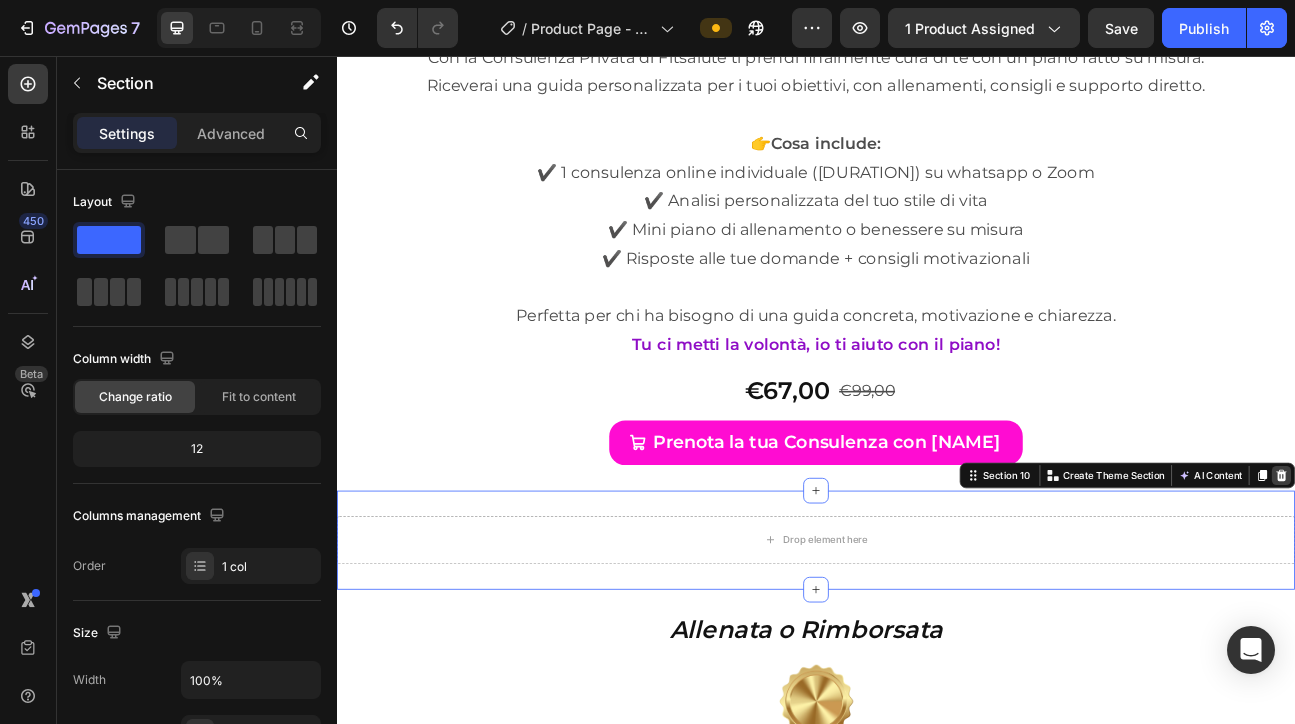 click 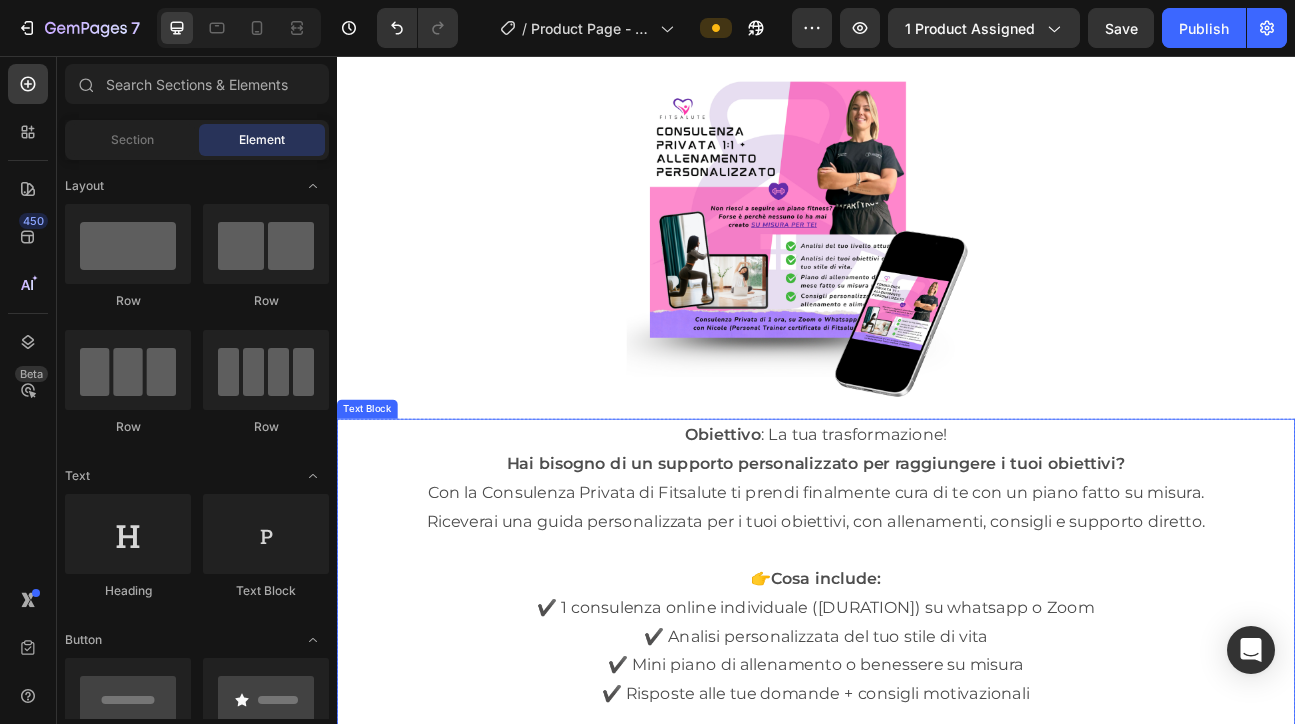 scroll, scrollTop: 12358, scrollLeft: 0, axis: vertical 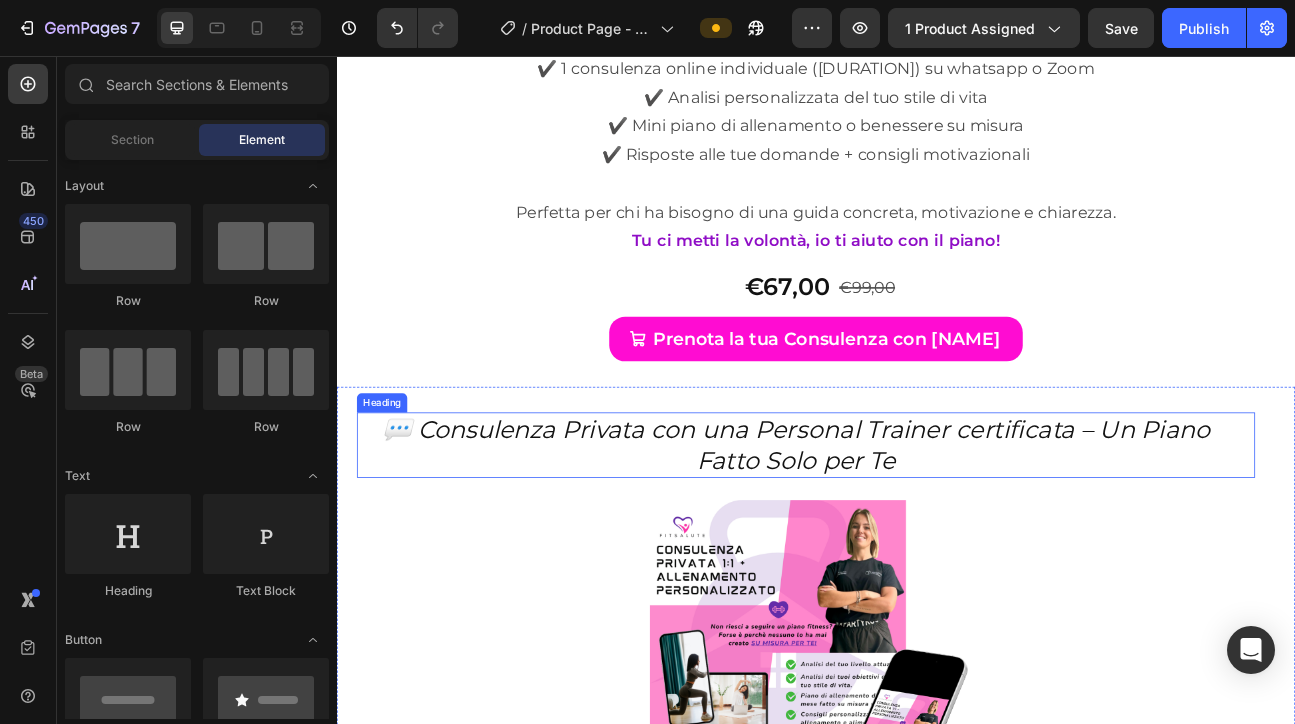 click on "💬 Consulenza Privata con una Personal Trainer certificata – Un Piano Fatto Solo per Te" at bounding box center [912, 543] 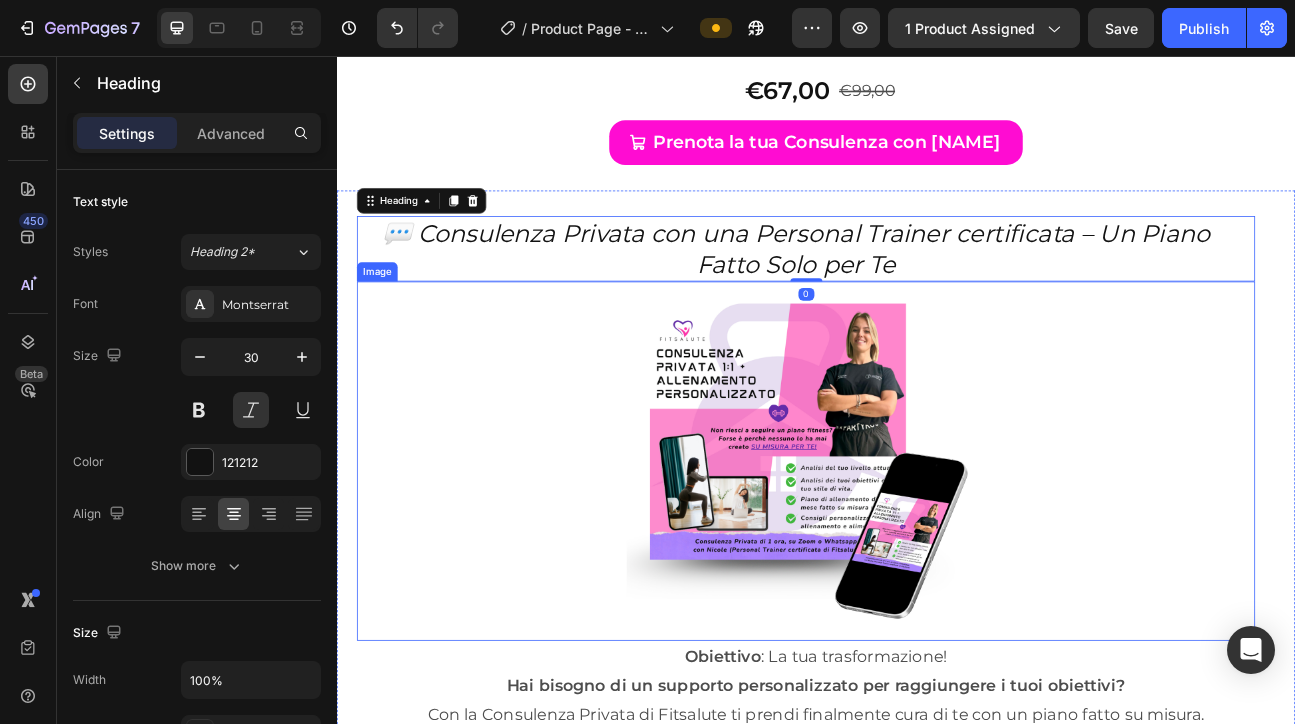 scroll, scrollTop: 12548, scrollLeft: 0, axis: vertical 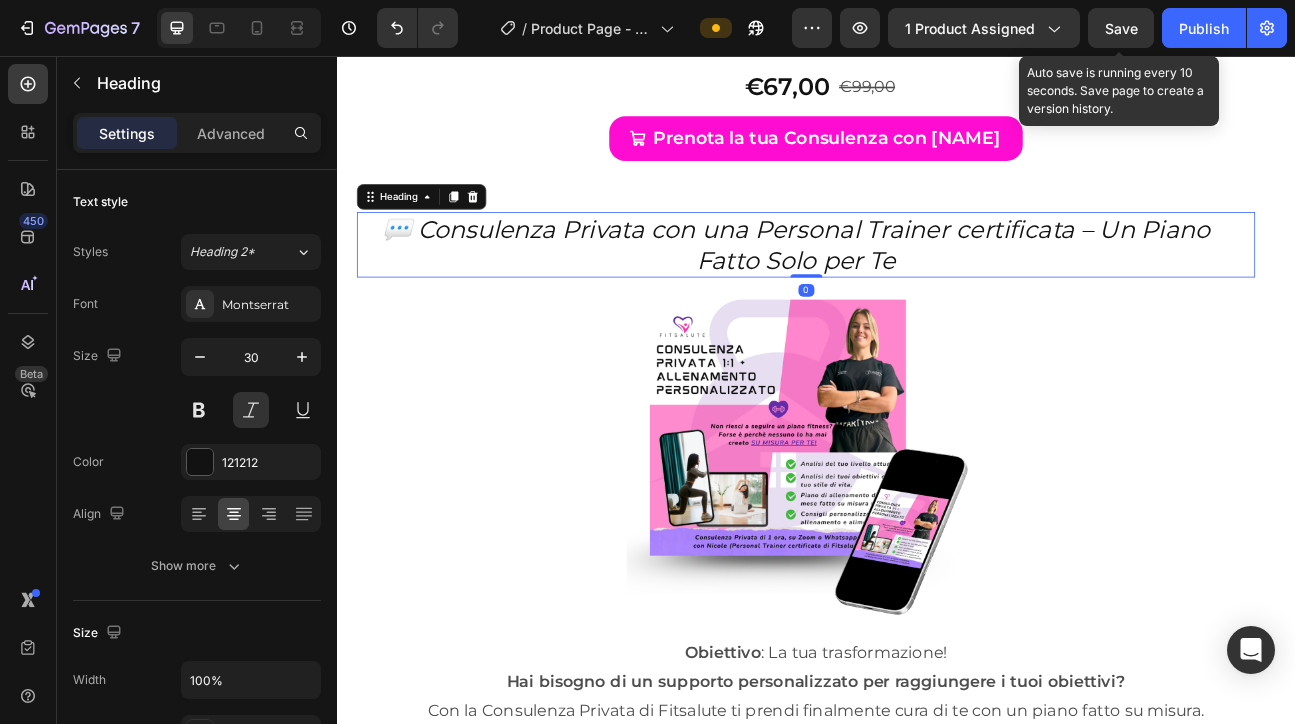 click on "Save" at bounding box center (1121, 28) 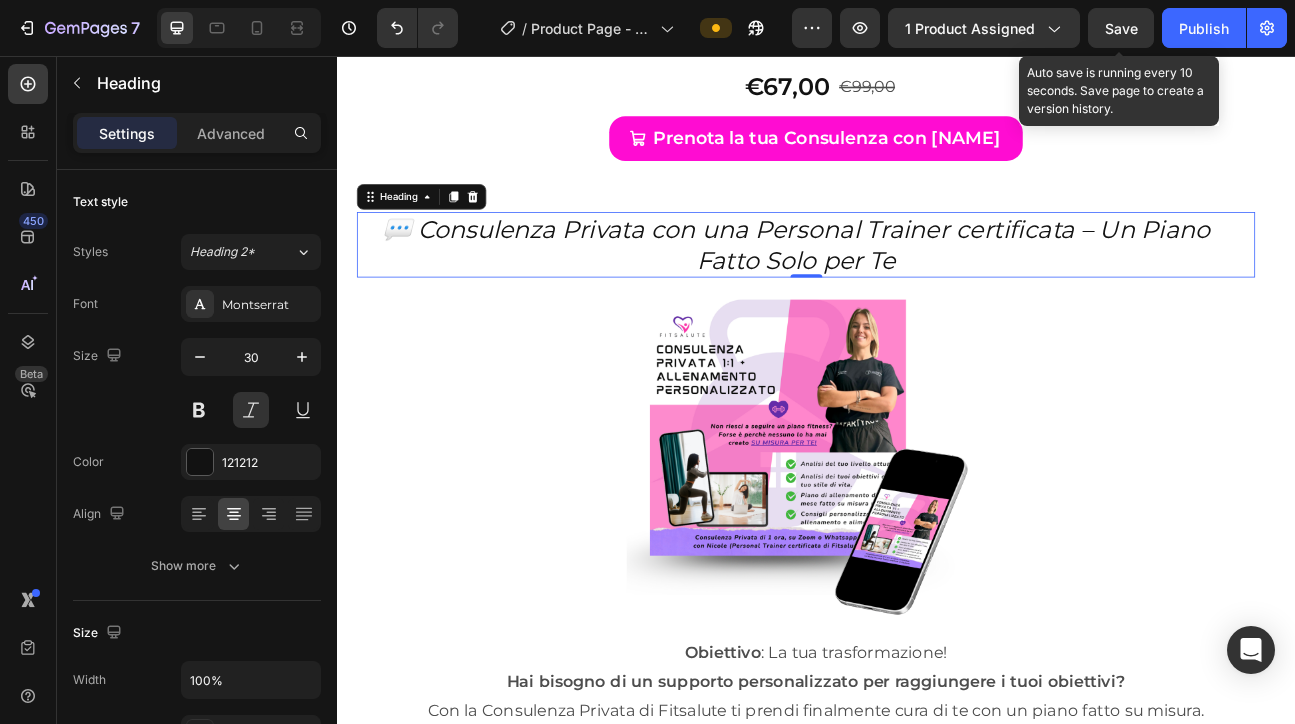 click on "Save" at bounding box center (1121, 28) 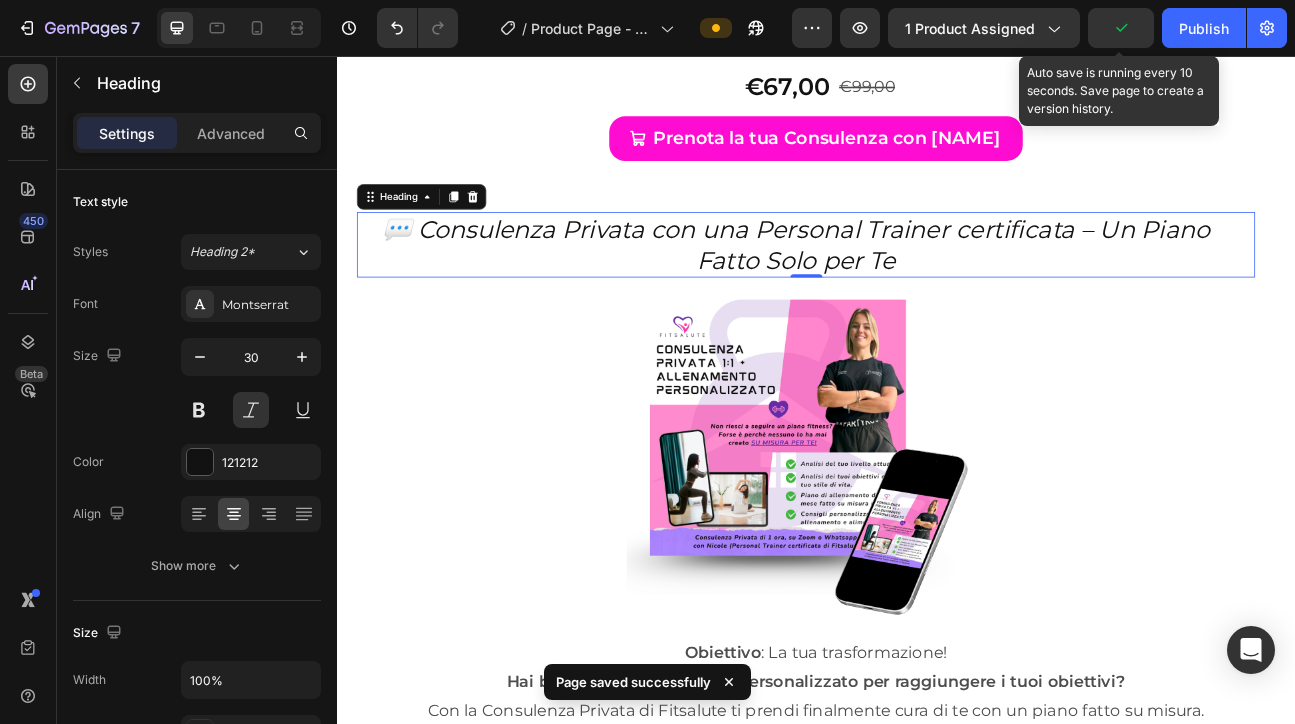 click 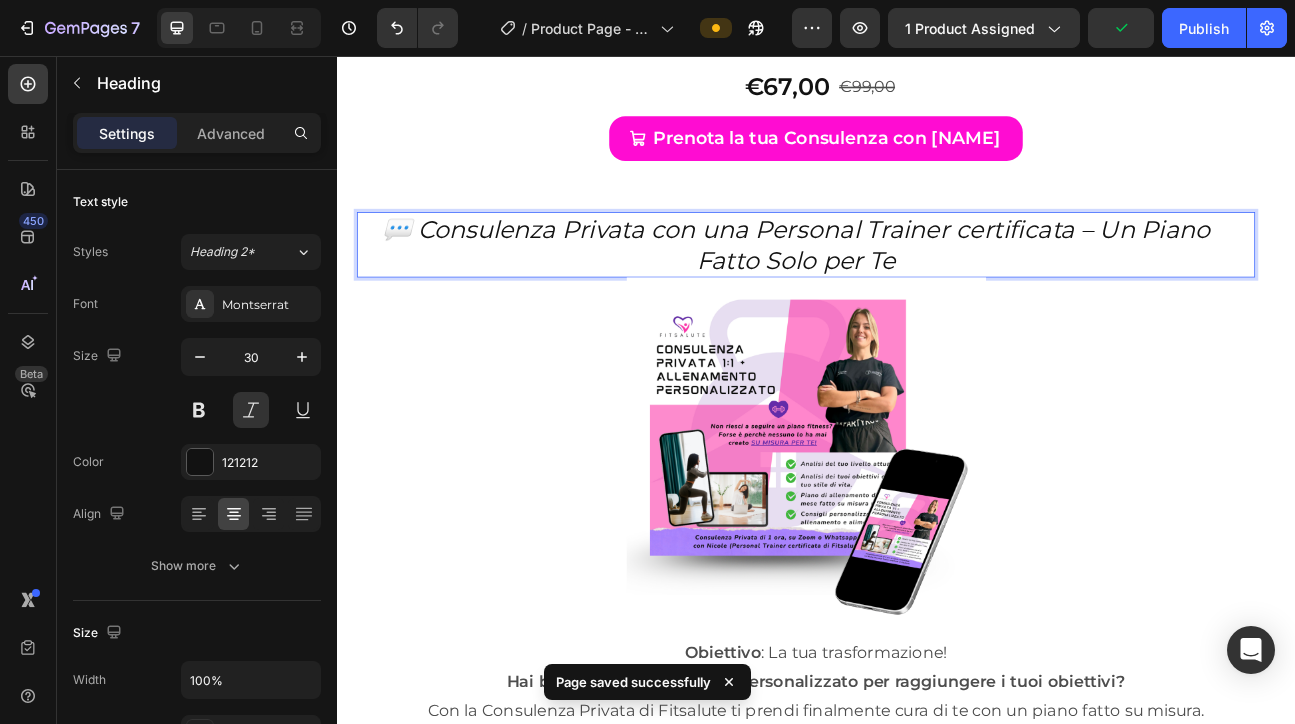 click on "💬 Consulenza Privata con una Personal Trainer certificata – Un Piano Fatto Solo per Te" at bounding box center (912, 292) 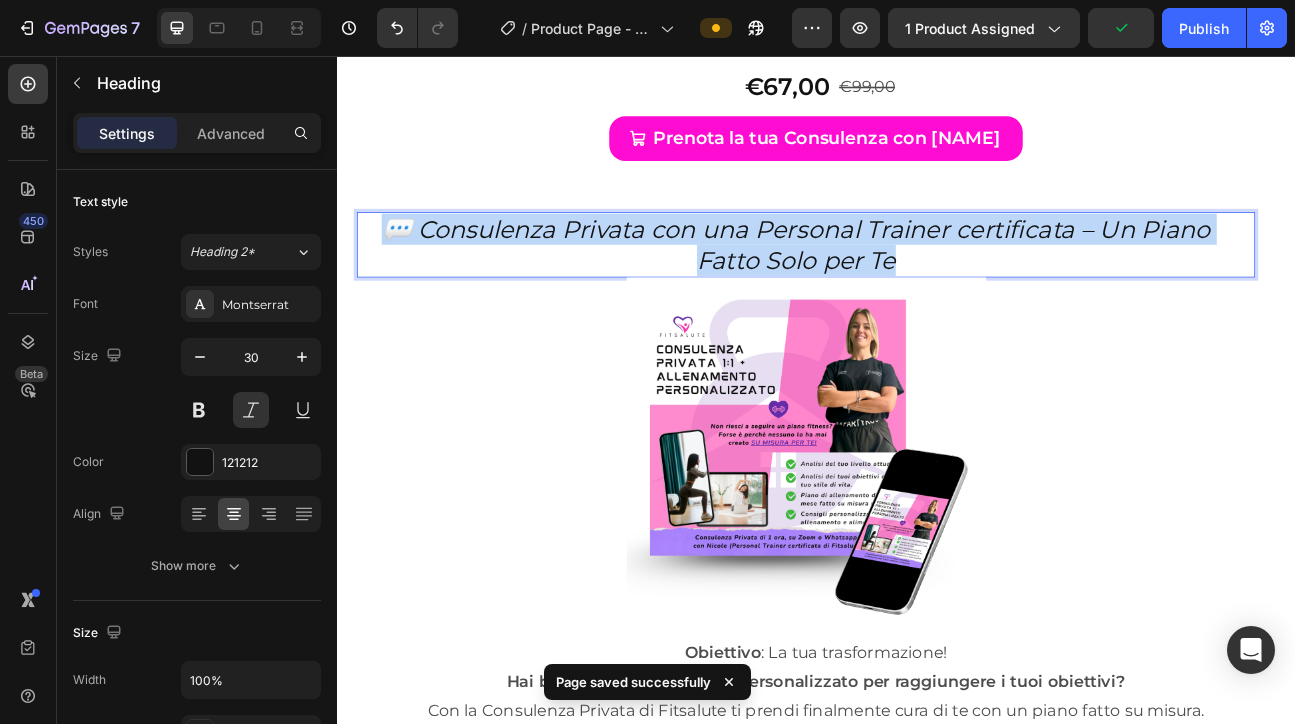 click on "💬 Consulenza Privata con una Personal Trainer certificata – Un Piano Fatto Solo per Te" at bounding box center (912, 292) 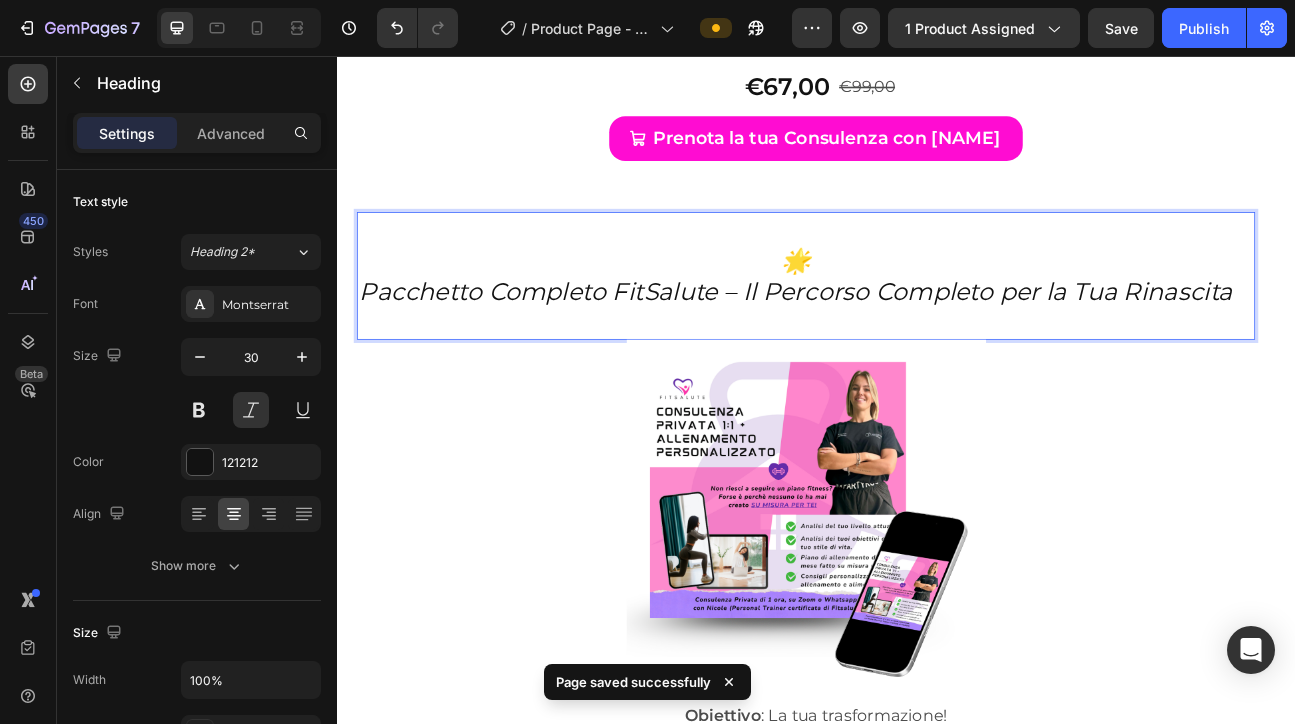 click on "🌟" at bounding box center (912, 311) 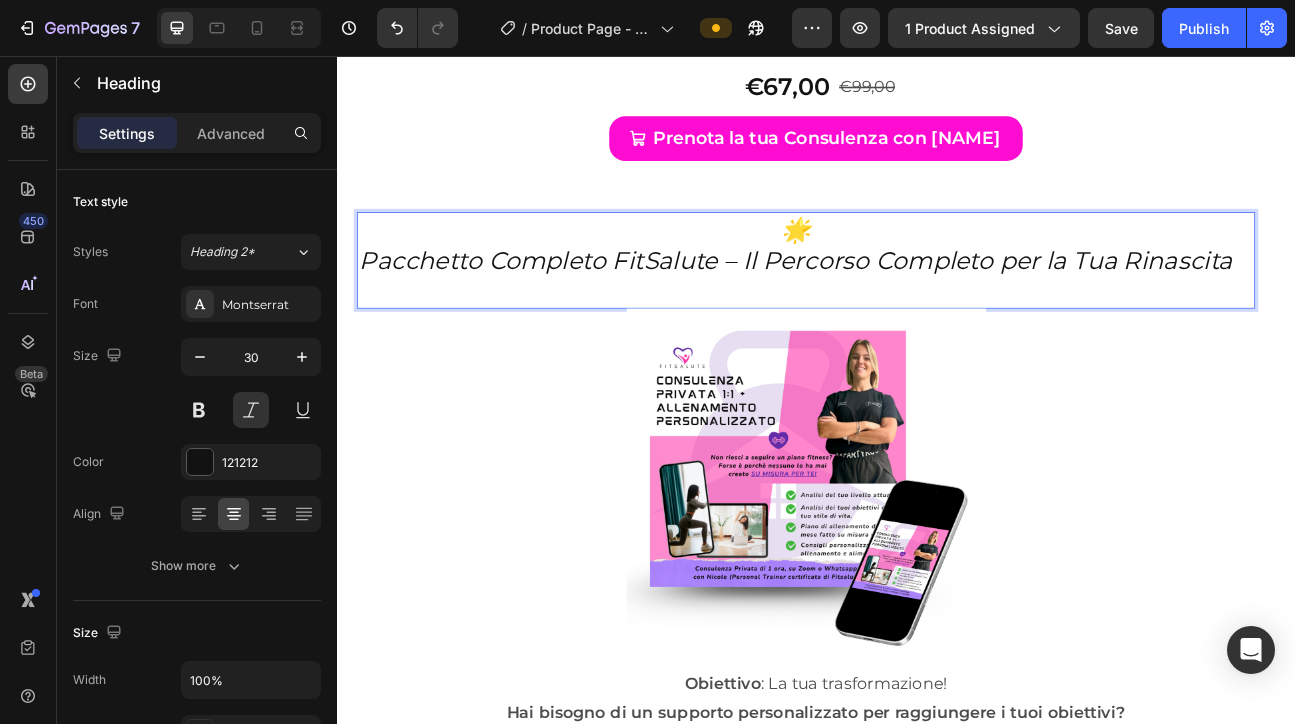 click on "Pacchetto Completo FitSalute – Il Percorso Completo per la Tua Rinascita" at bounding box center (912, 311) 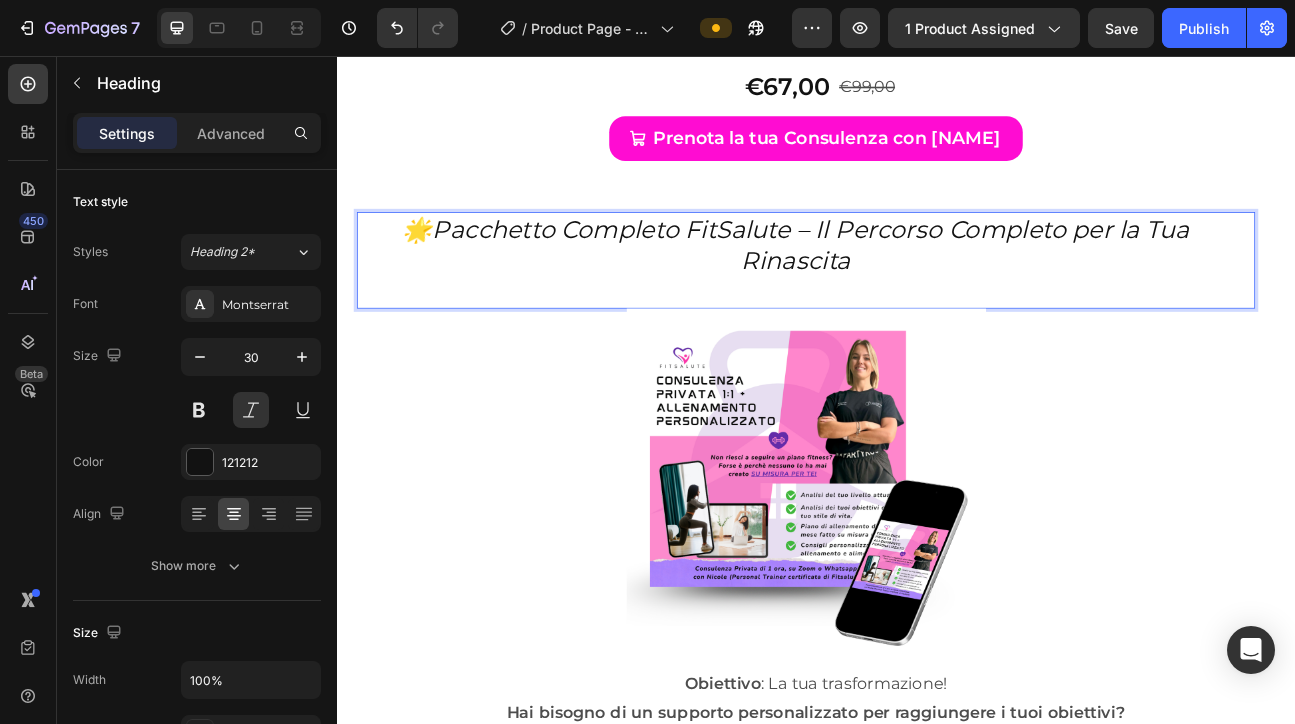 click on "🌟Pacchetto Completo FitSalute – Il Percorso Completo per la Tua Rinascita" at bounding box center [912, 292] 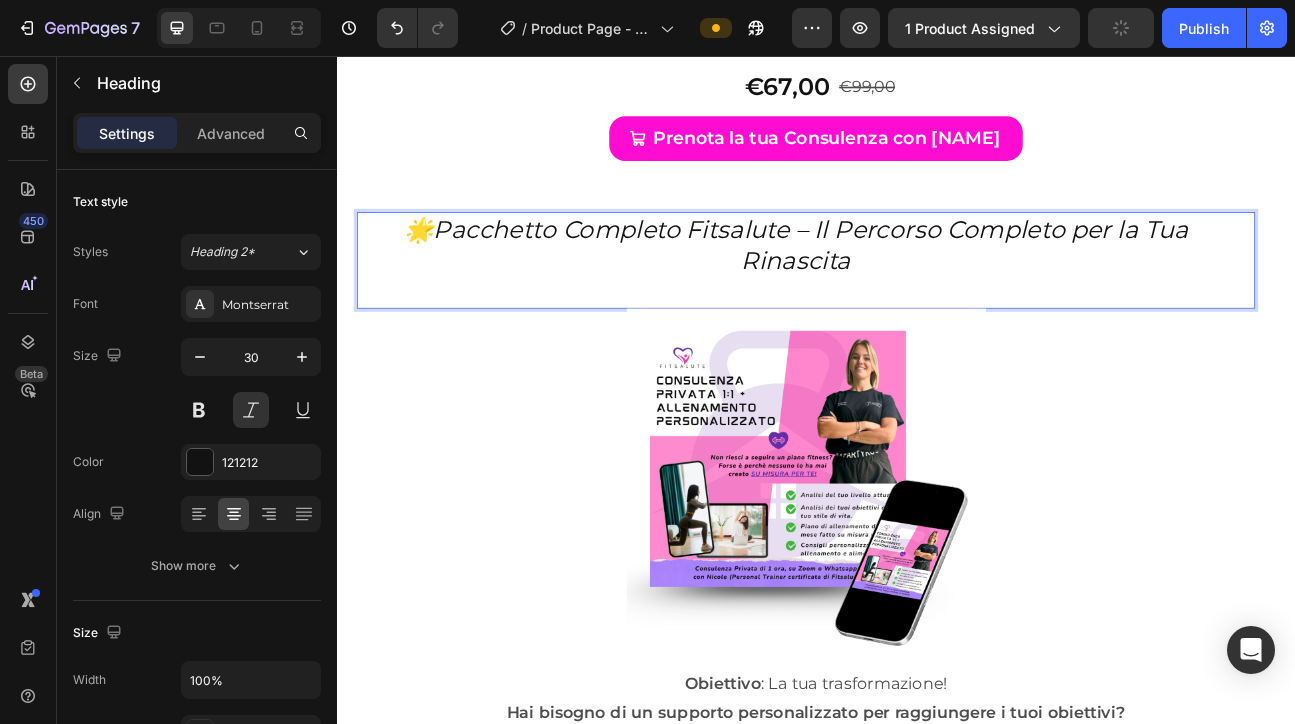click on "🌟Pacchetto Completo Fitsalute – Il Percorso Completo per la Tua Rinascita" at bounding box center [912, 292] 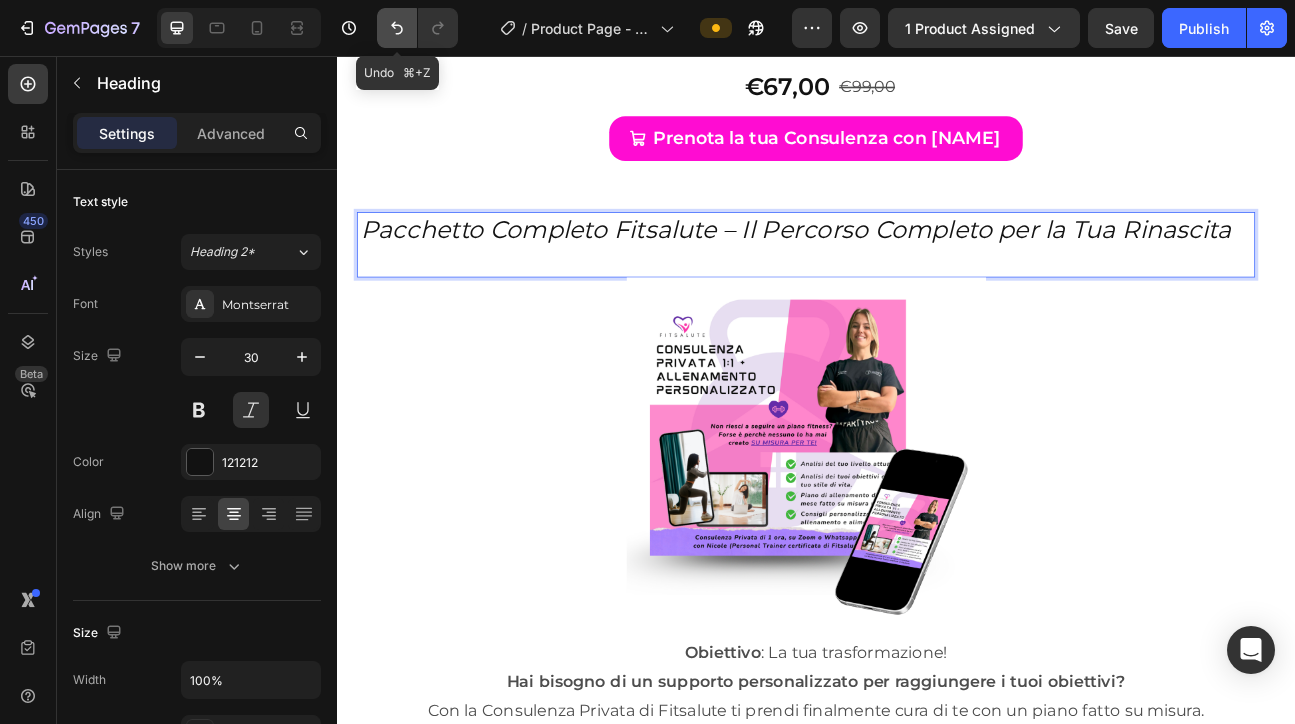 click 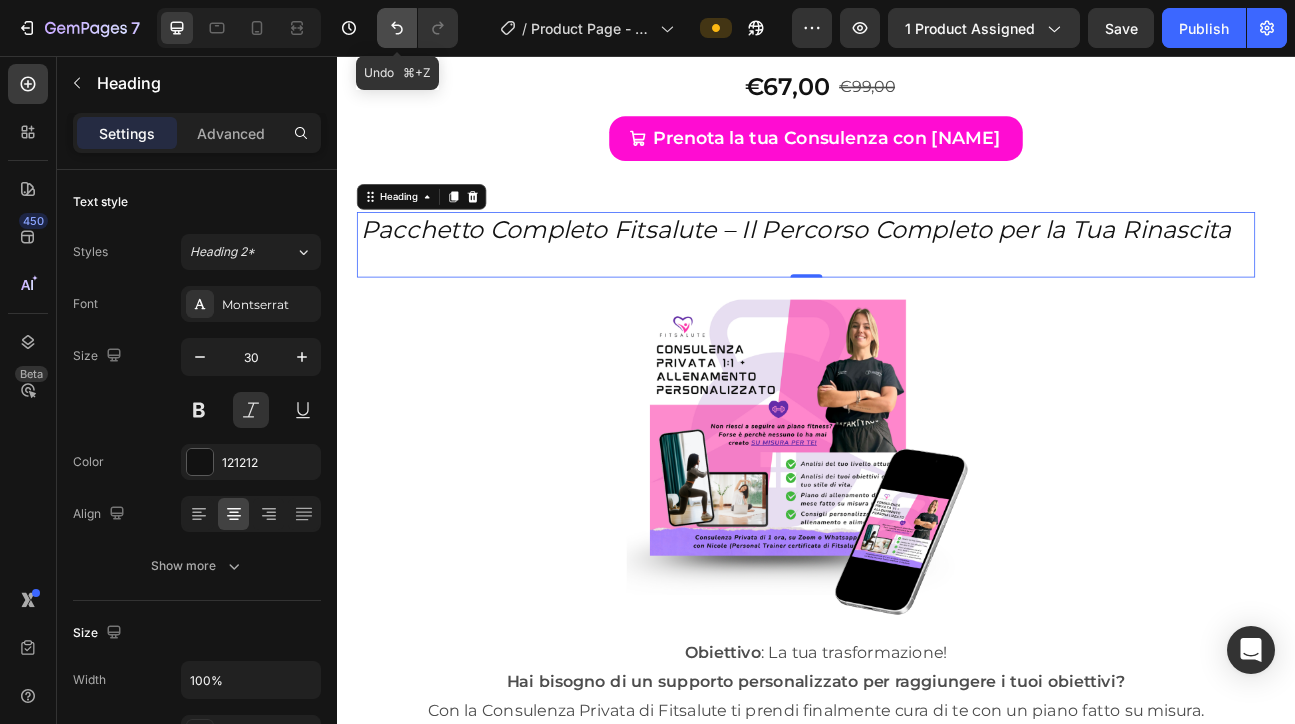 click 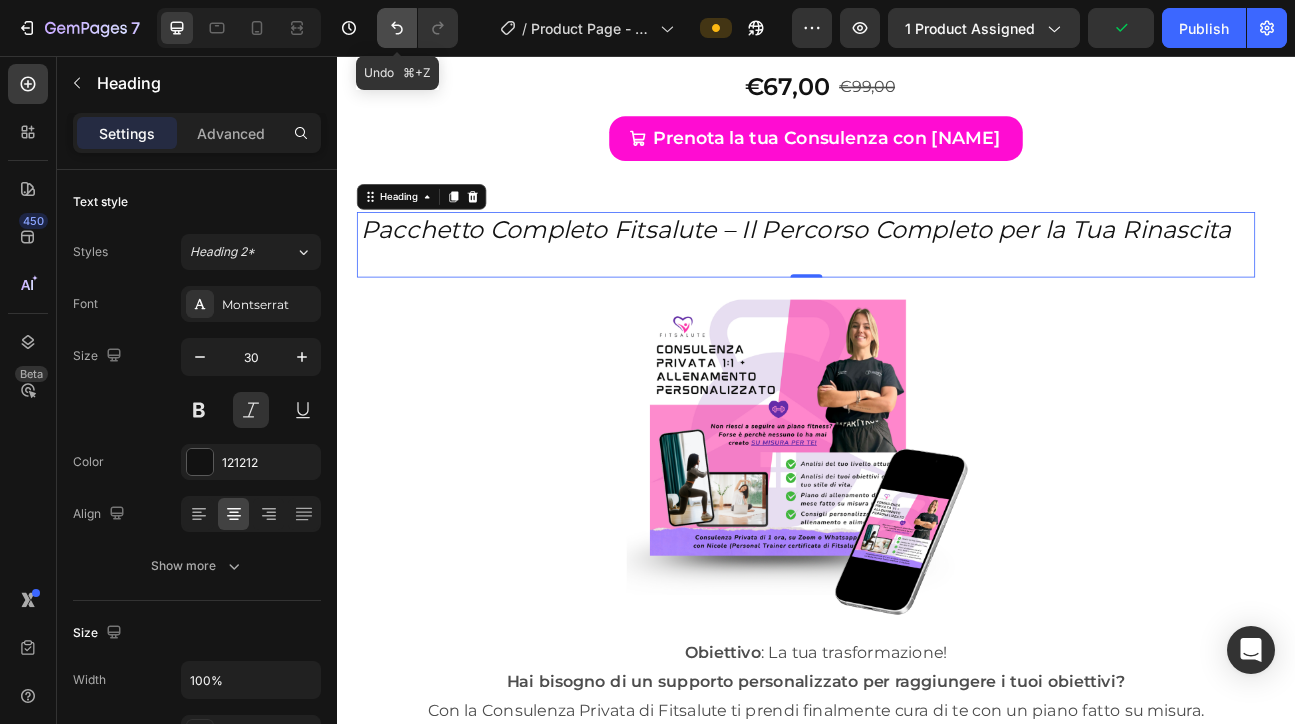 click 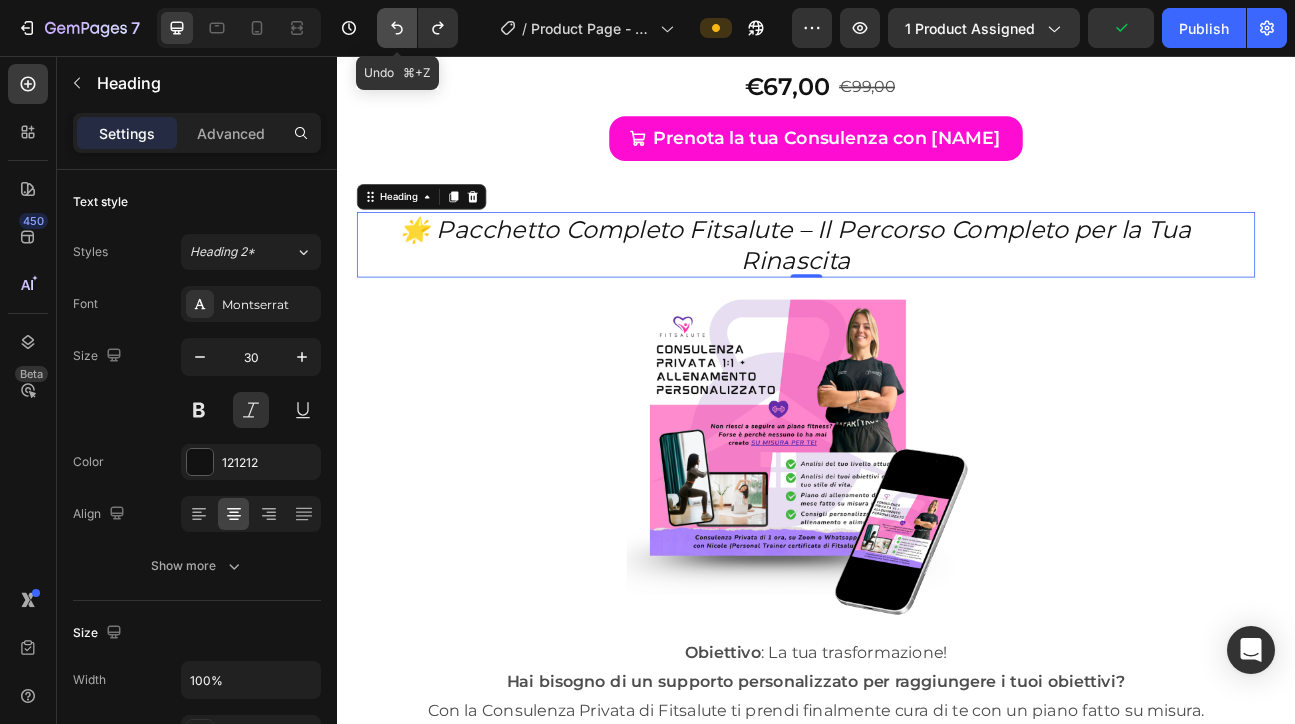 click 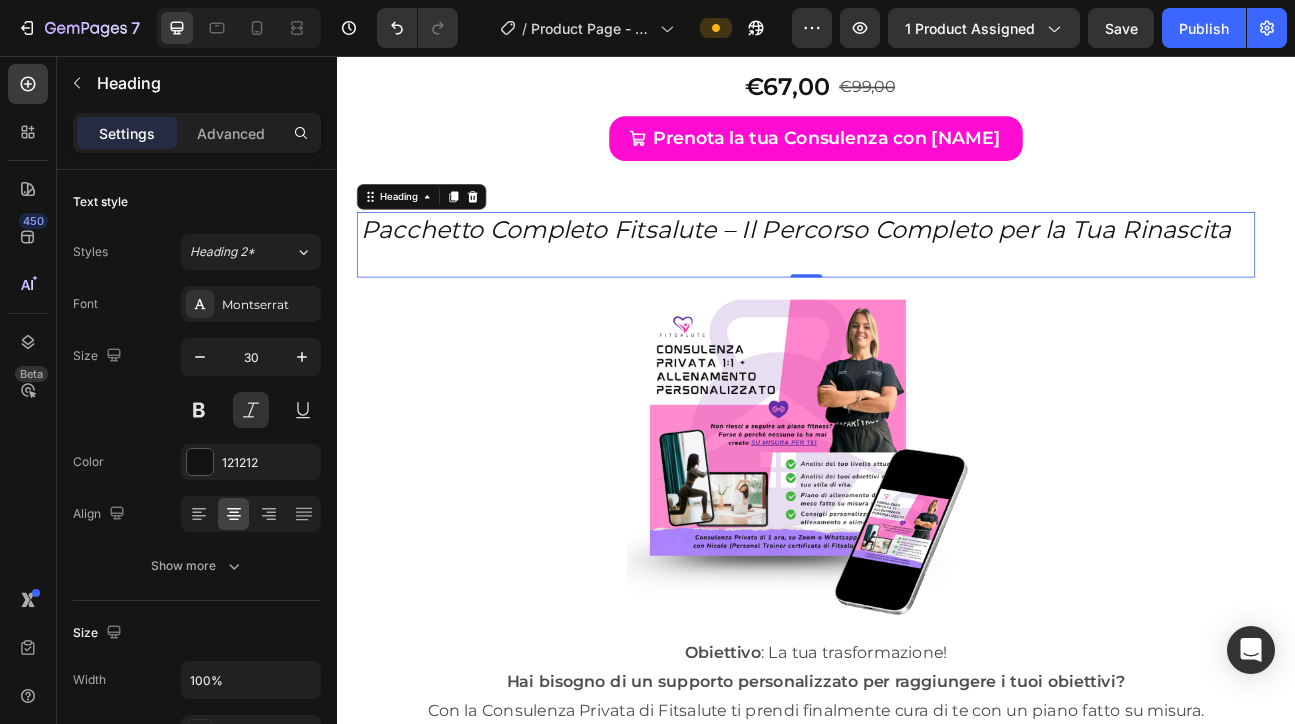drag, startPoint x: 892, startPoint y: 376, endPoint x: 610, endPoint y: 387, distance: 282.21445 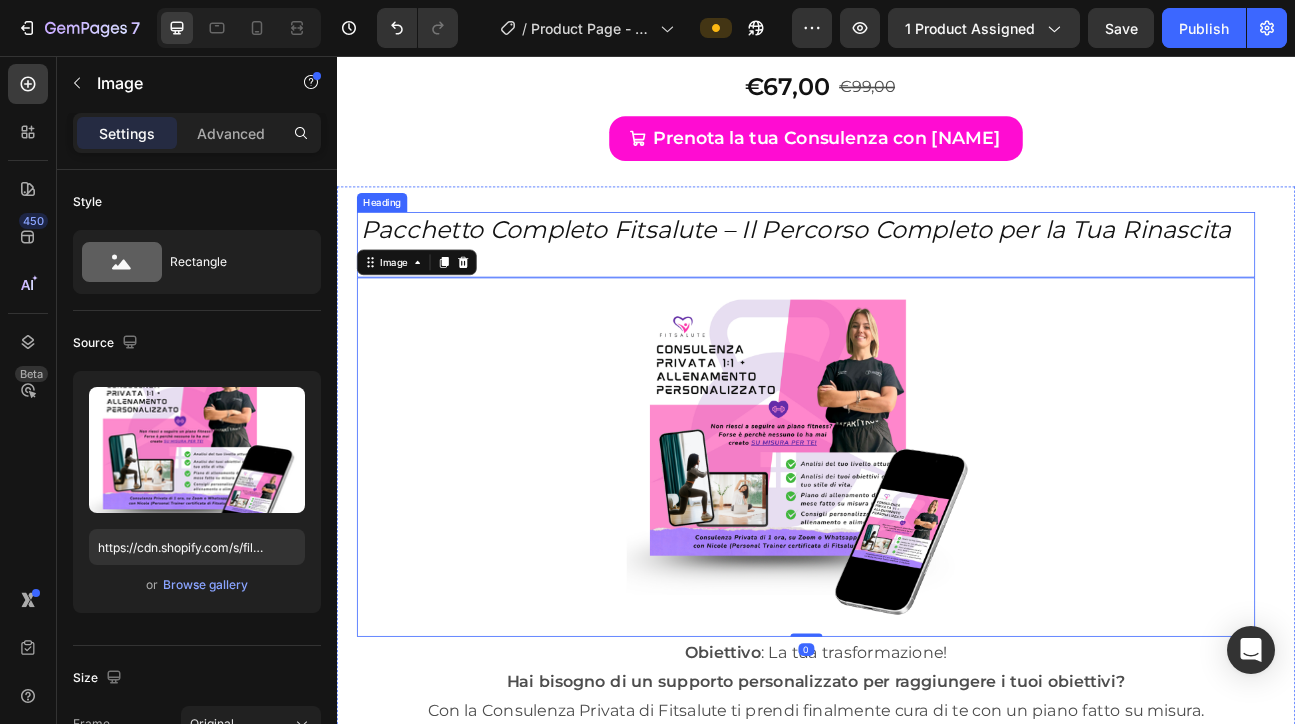 click on "Pacchetto Completo Fitsalute – Il Percorso Completo per la Tua Rinascita" at bounding box center (912, 292) 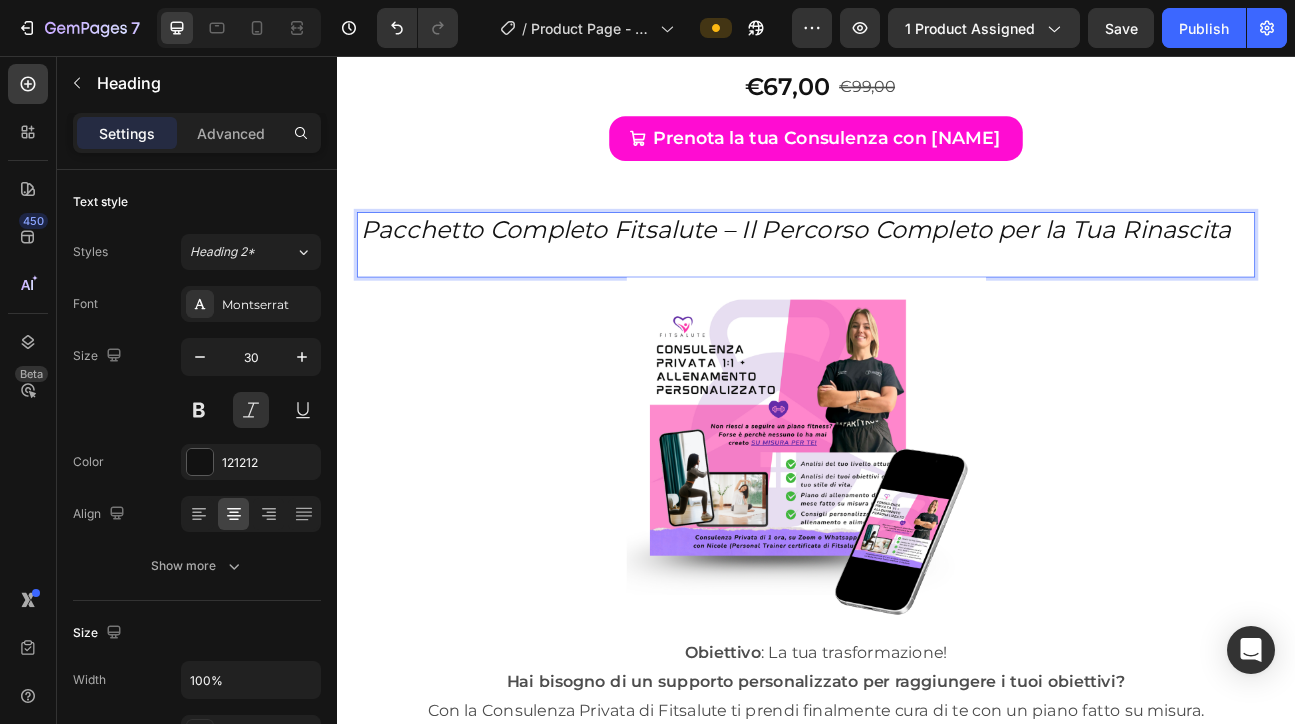 click on "Pacchetto Completo Fitsalute – Il Percorso Completo per la Tua Rinascita" at bounding box center (912, 292) 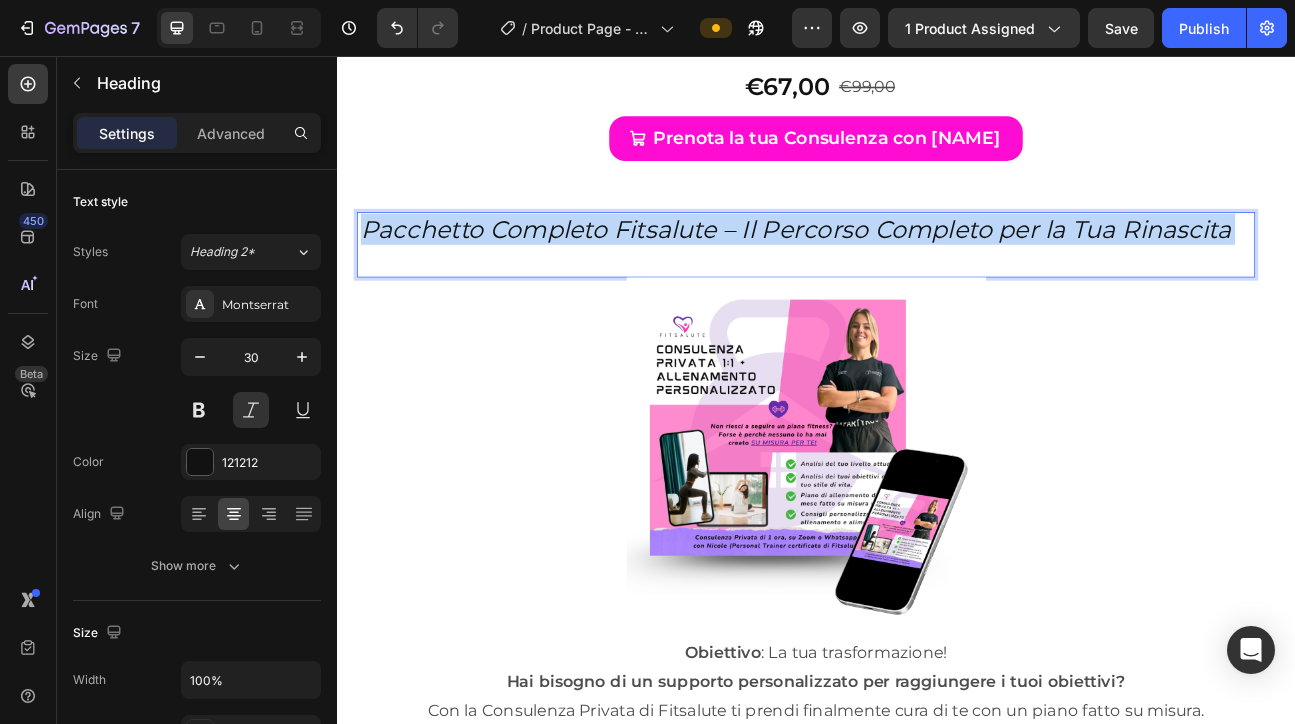 click on "Pacchetto Completo Fitsalute – Il Percorso Completo per la Tua Rinascita" at bounding box center [912, 292] 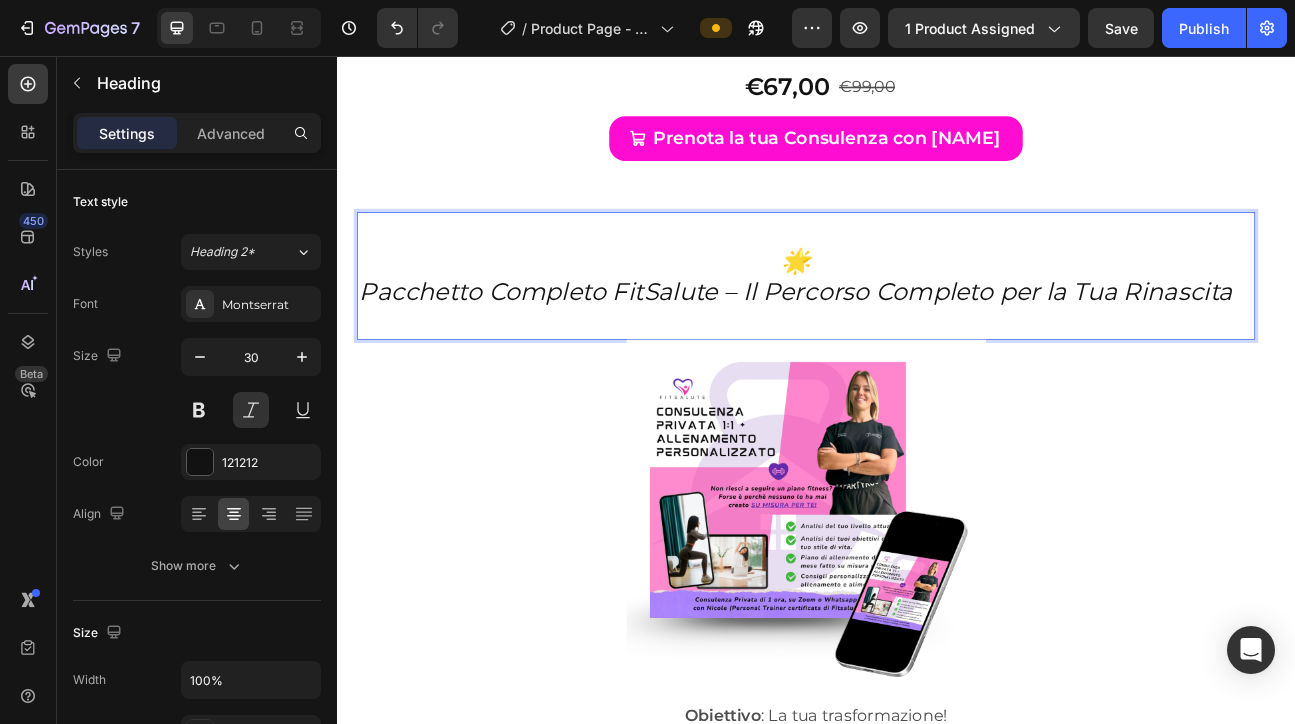 click on "Pacchetto Completo FitSalute – Il Percorso Completo per la Tua Rinascita" at bounding box center (912, 350) 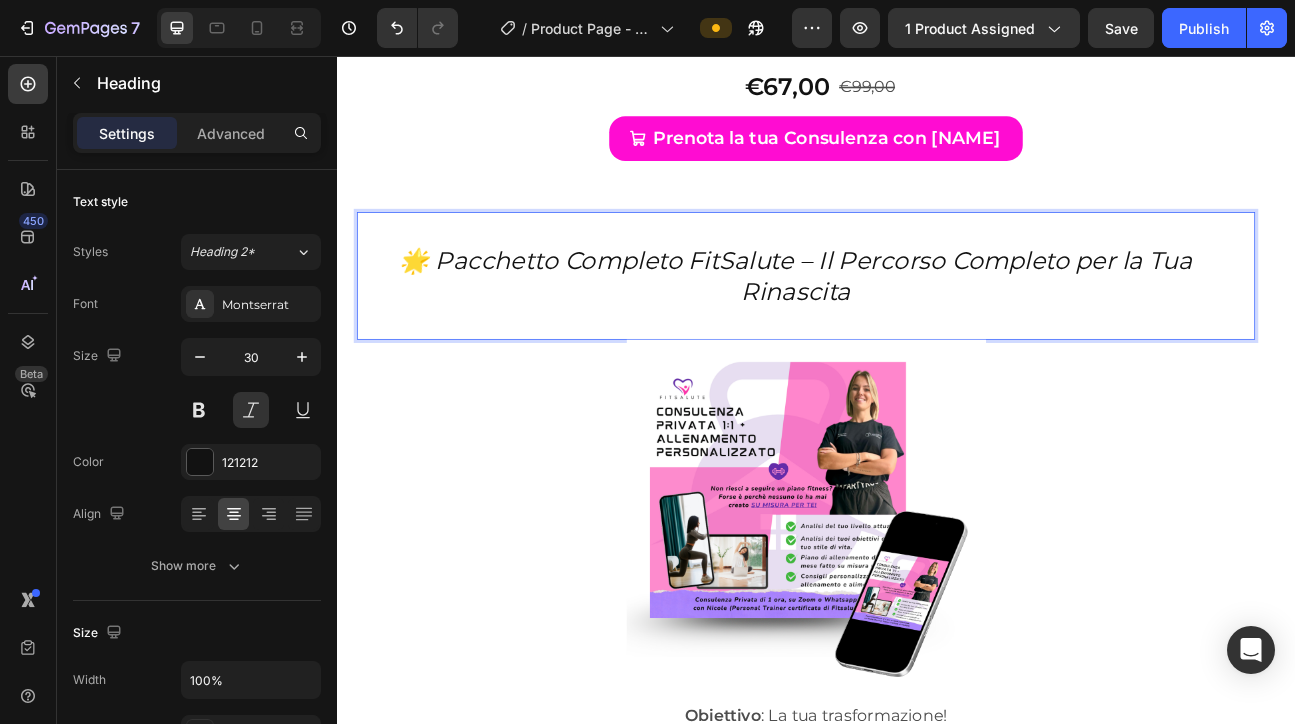 click on "🌟 Pacchetto Completo FitSalute – Il Percorso Completo per la Tua Rinascita" at bounding box center [912, 331] 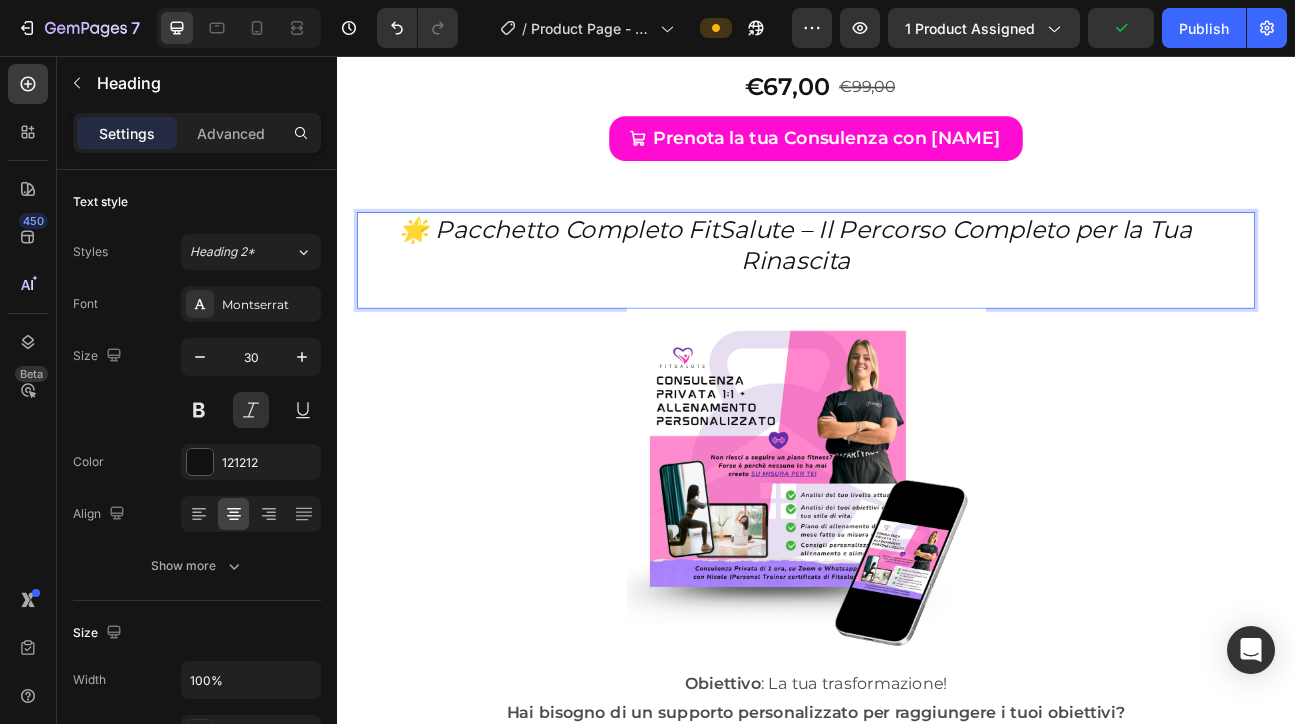 click on "🌟 Pacchetto Completo FitSalute – Il Percorso Completo per la Tua Rinascita" at bounding box center (912, 292) 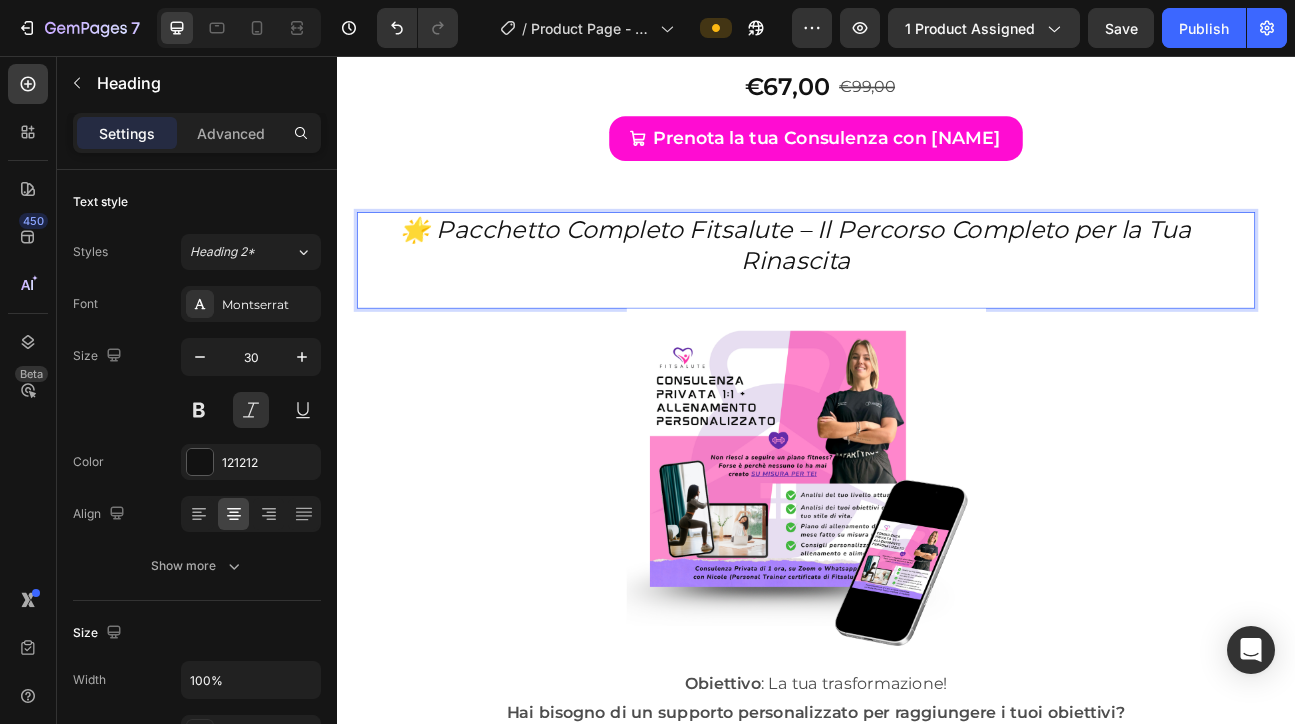 click on "🌟 Pacchetto Completo Fitsalute – Il Percorso Completo per la Tua Rinascita" at bounding box center (912, 292) 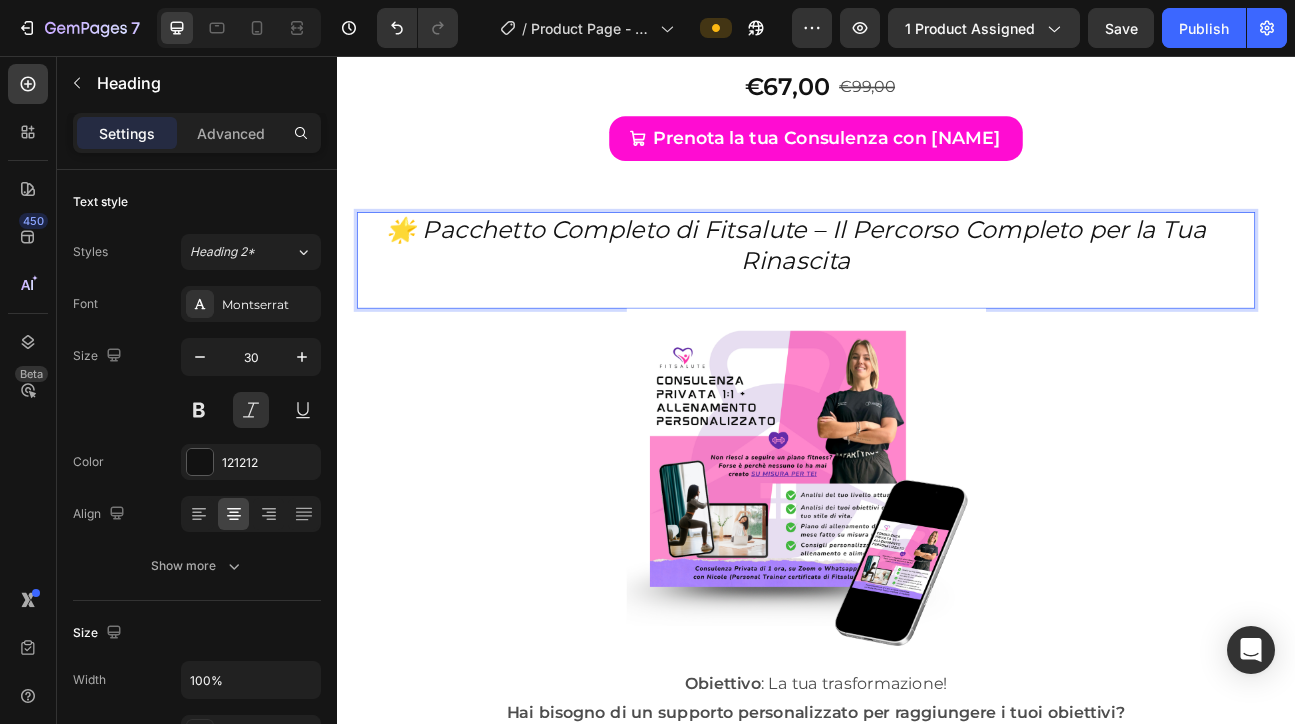 click at bounding box center [912, 350] 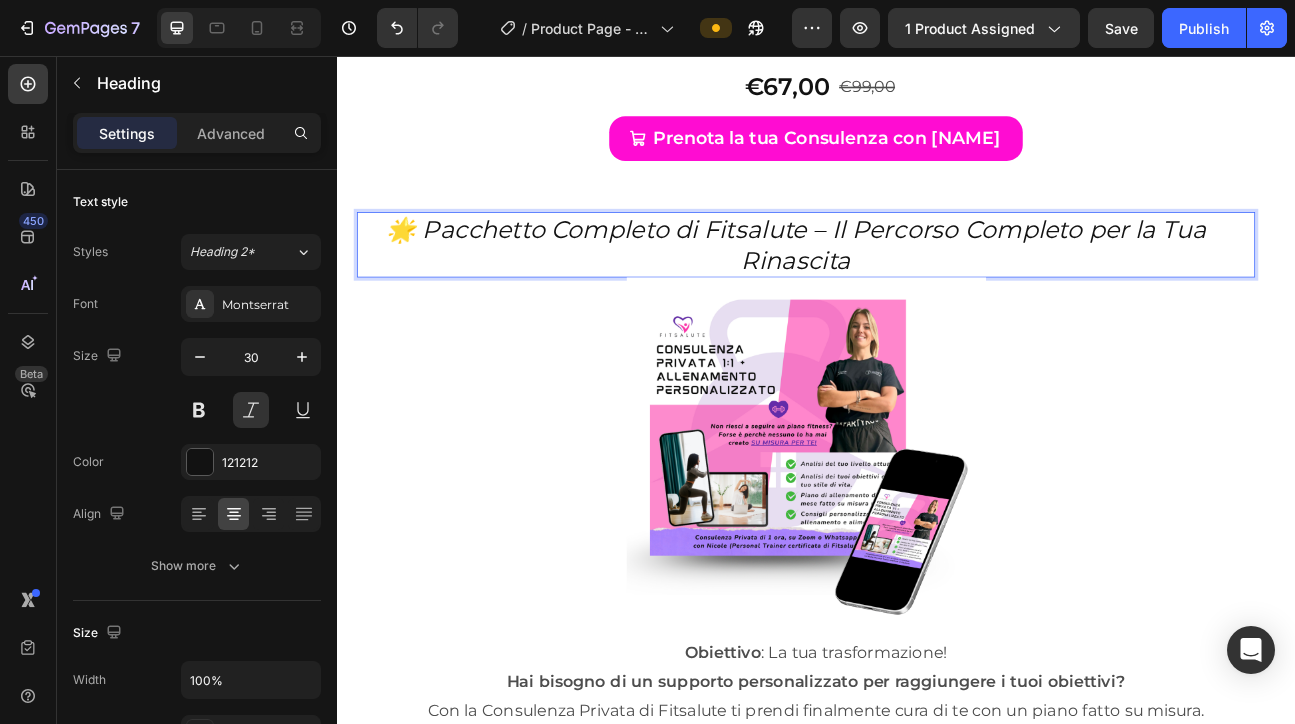 click on "🌟 Pacchetto Completo di Fitsalute – Il Percorso Completo per la Tua Rinascita" at bounding box center (912, 292) 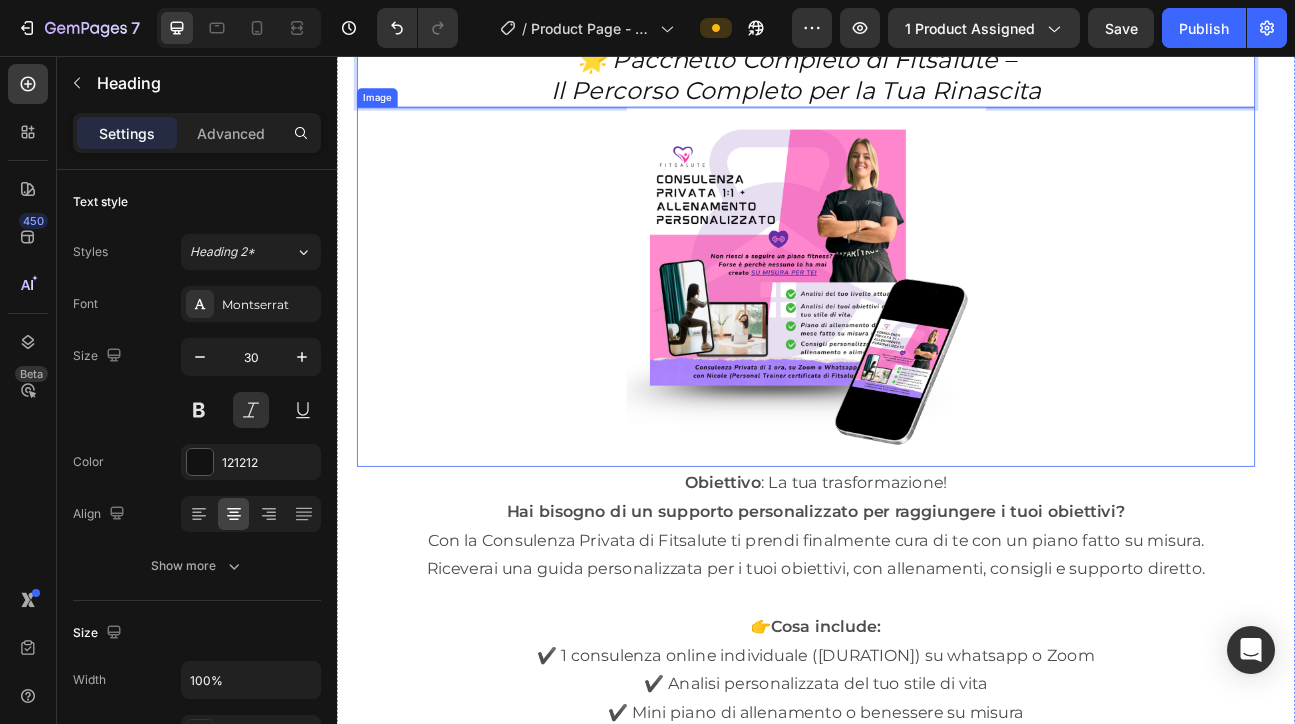 scroll, scrollTop: 12765, scrollLeft: 0, axis: vertical 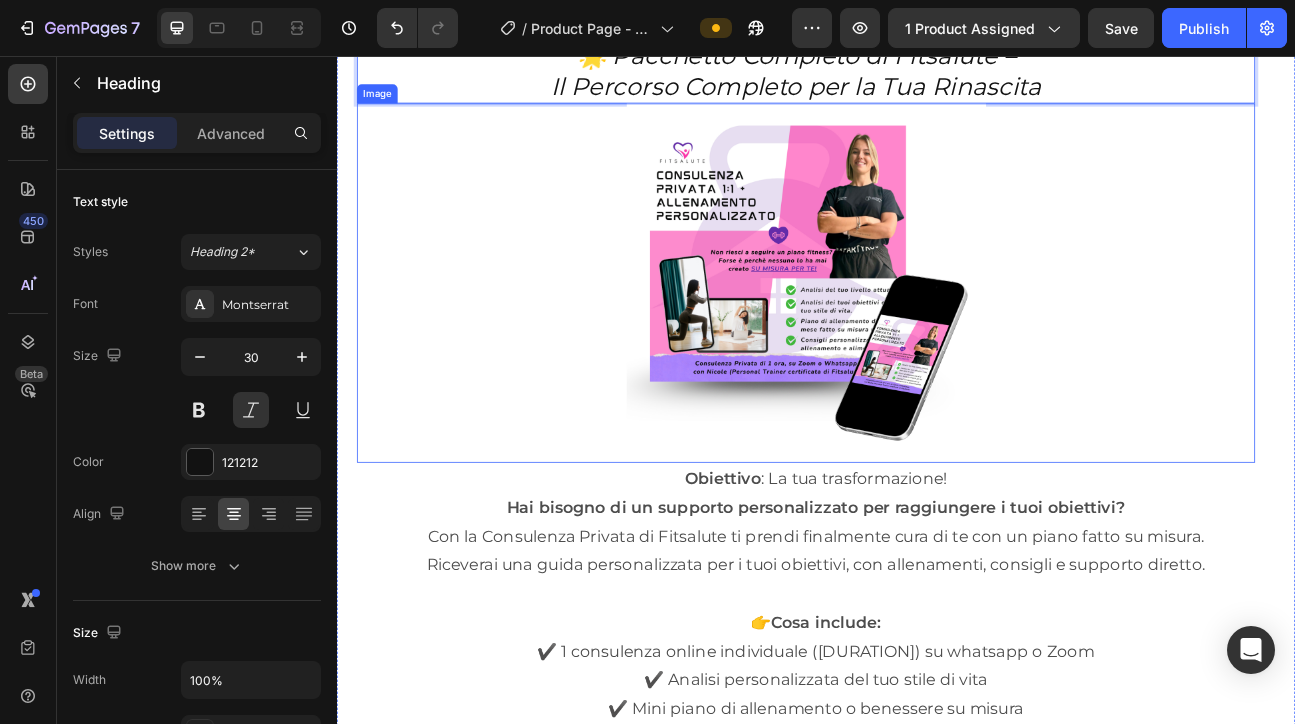 click at bounding box center (925, 340) 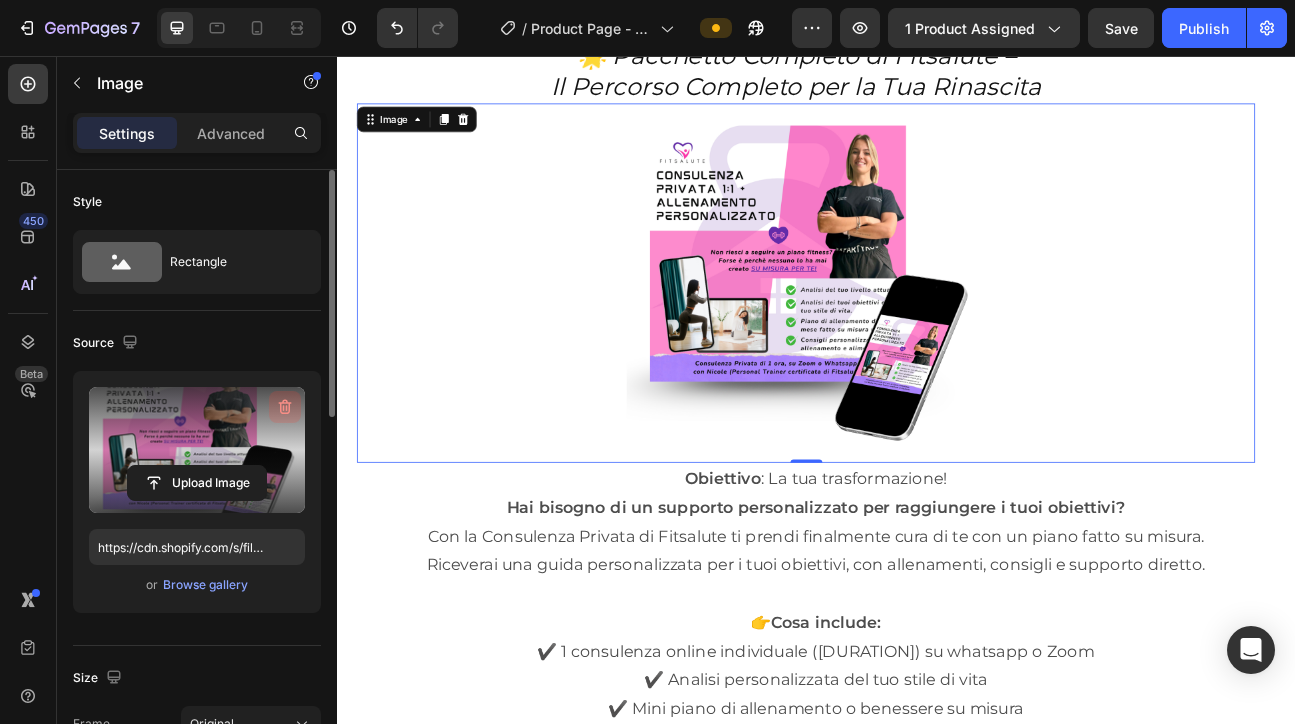 click 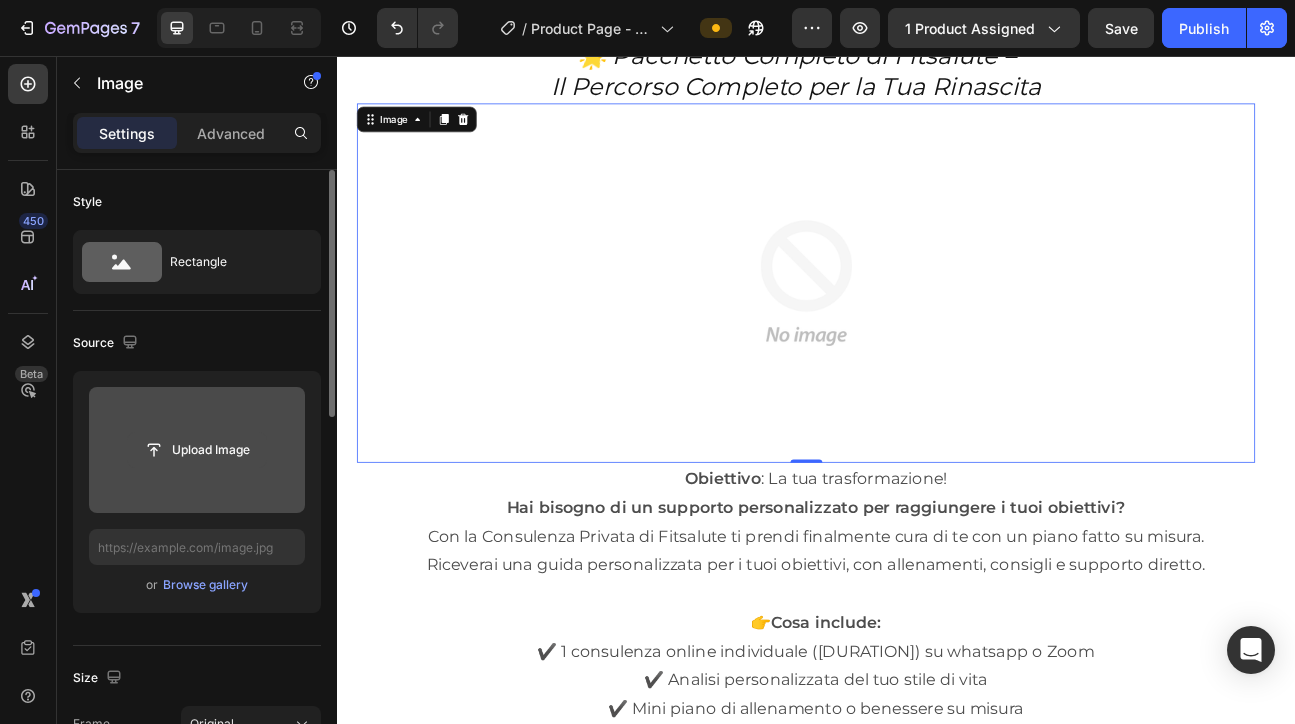 click 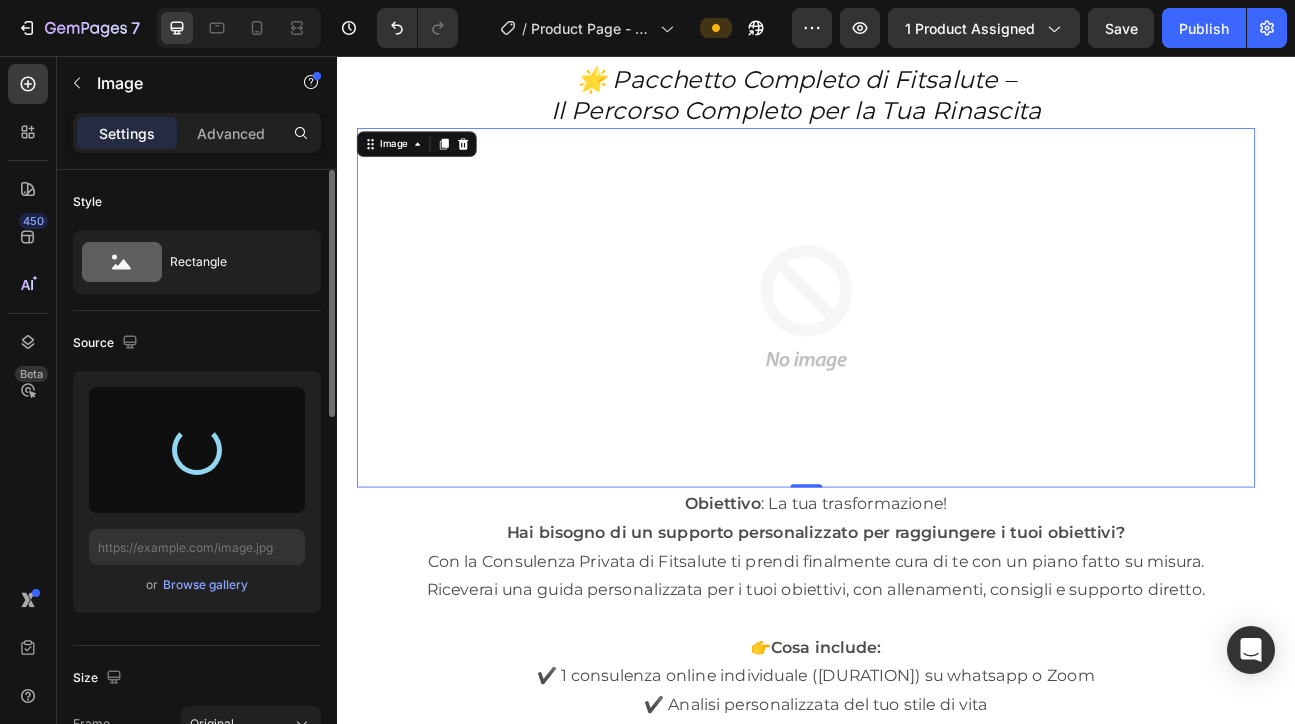 scroll, scrollTop: 12718, scrollLeft: 0, axis: vertical 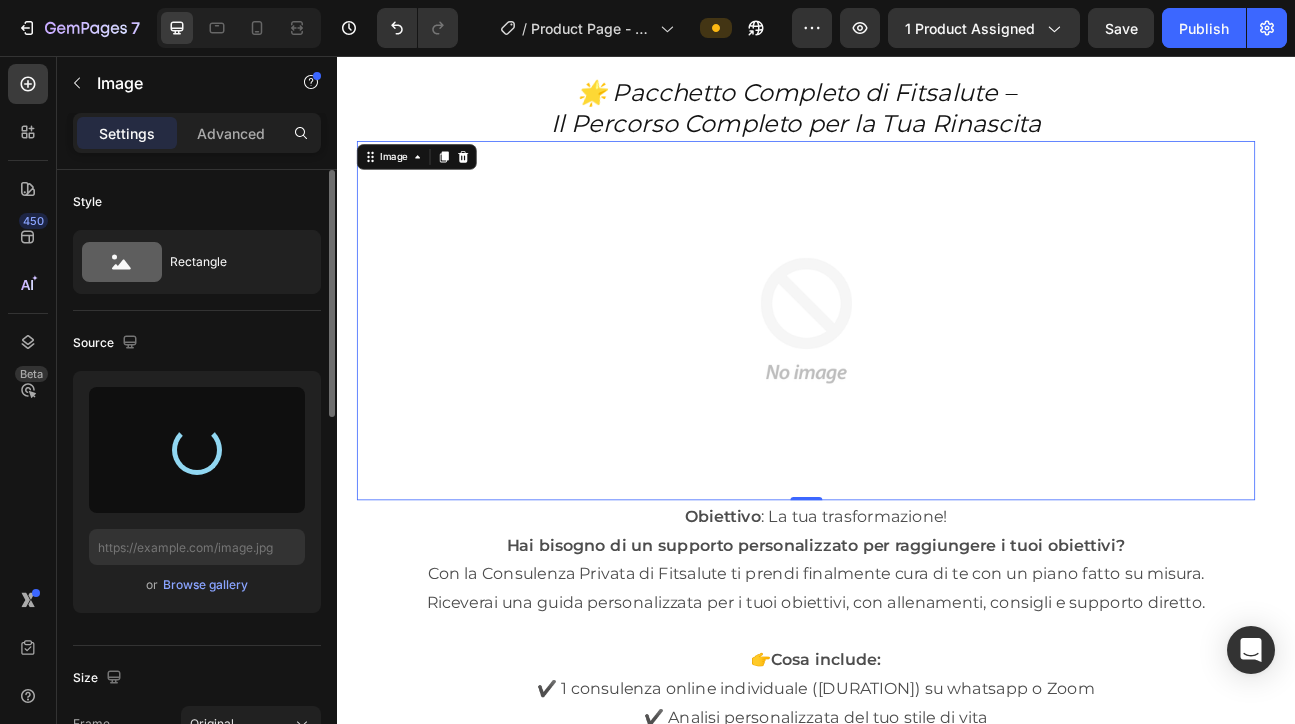 type on "https://cdn.shopify.com/s/files/1/0876/4286/6000/files/gempages_551110982638765270-e05c186a-b4fa-4b3d-a799-7423d44313d9.png" 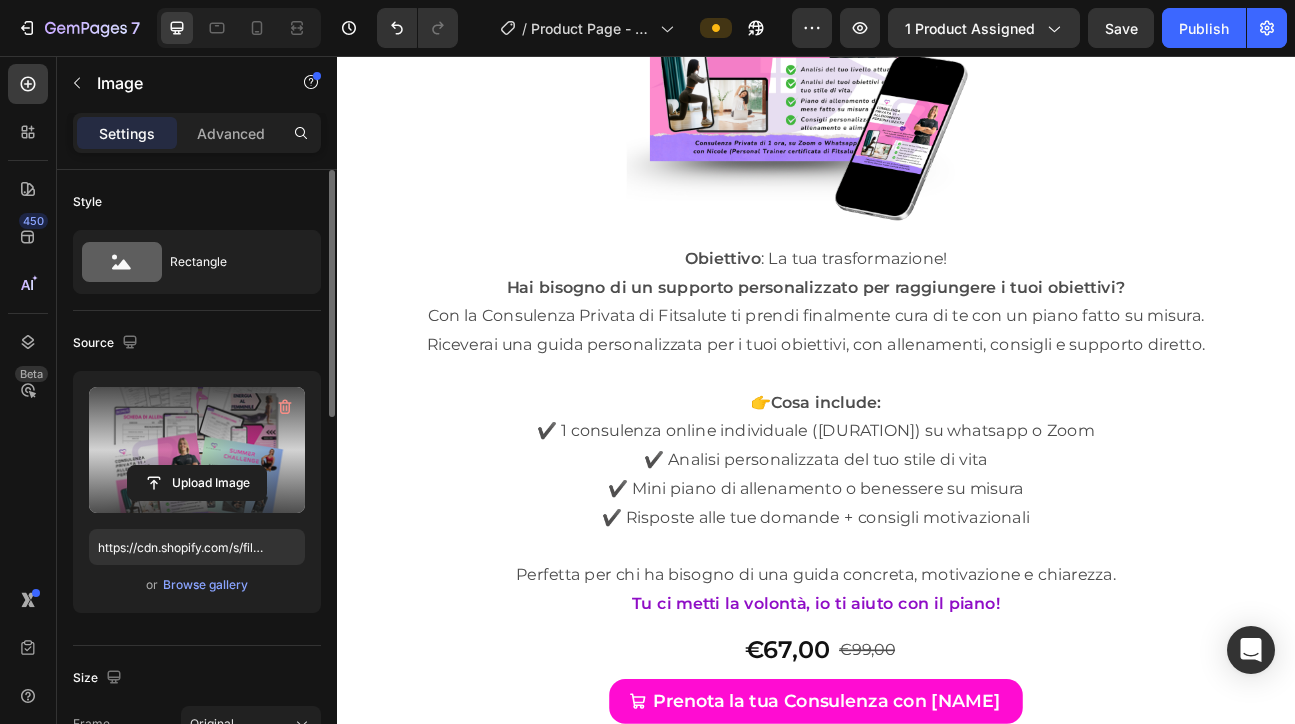 scroll, scrollTop: 11289, scrollLeft: 0, axis: vertical 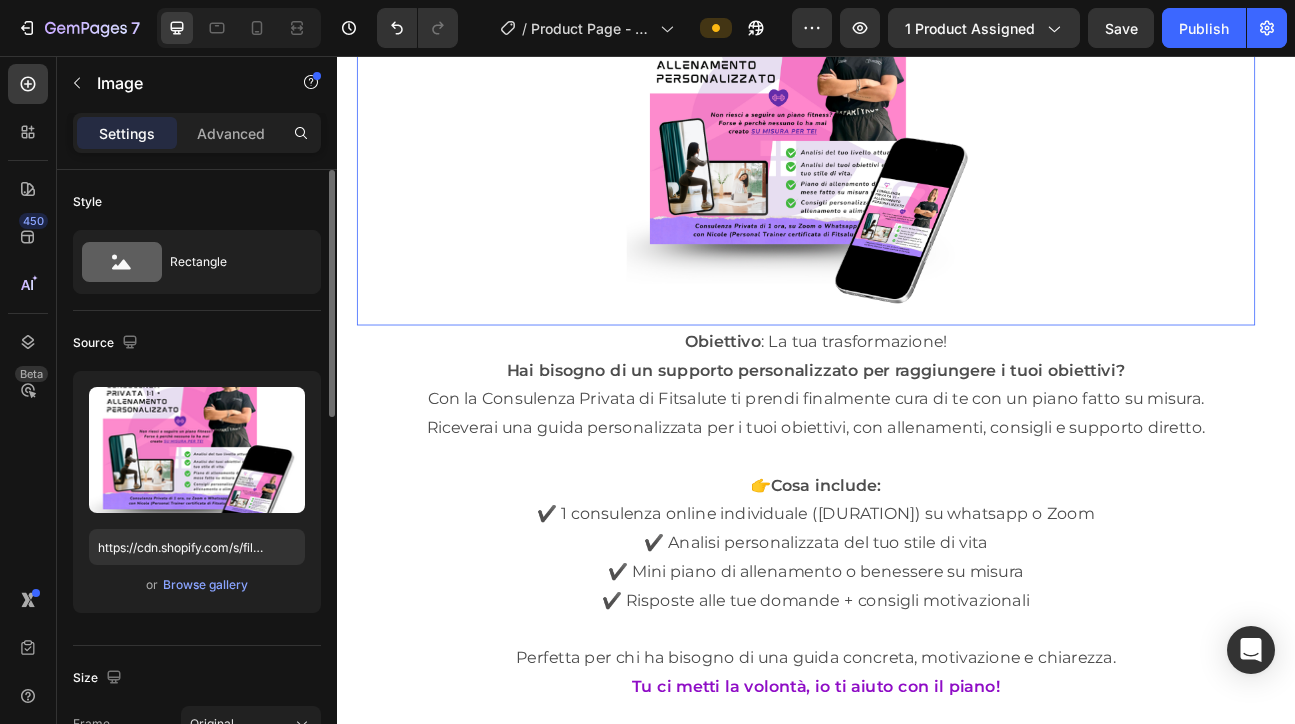 click at bounding box center (925, 168) 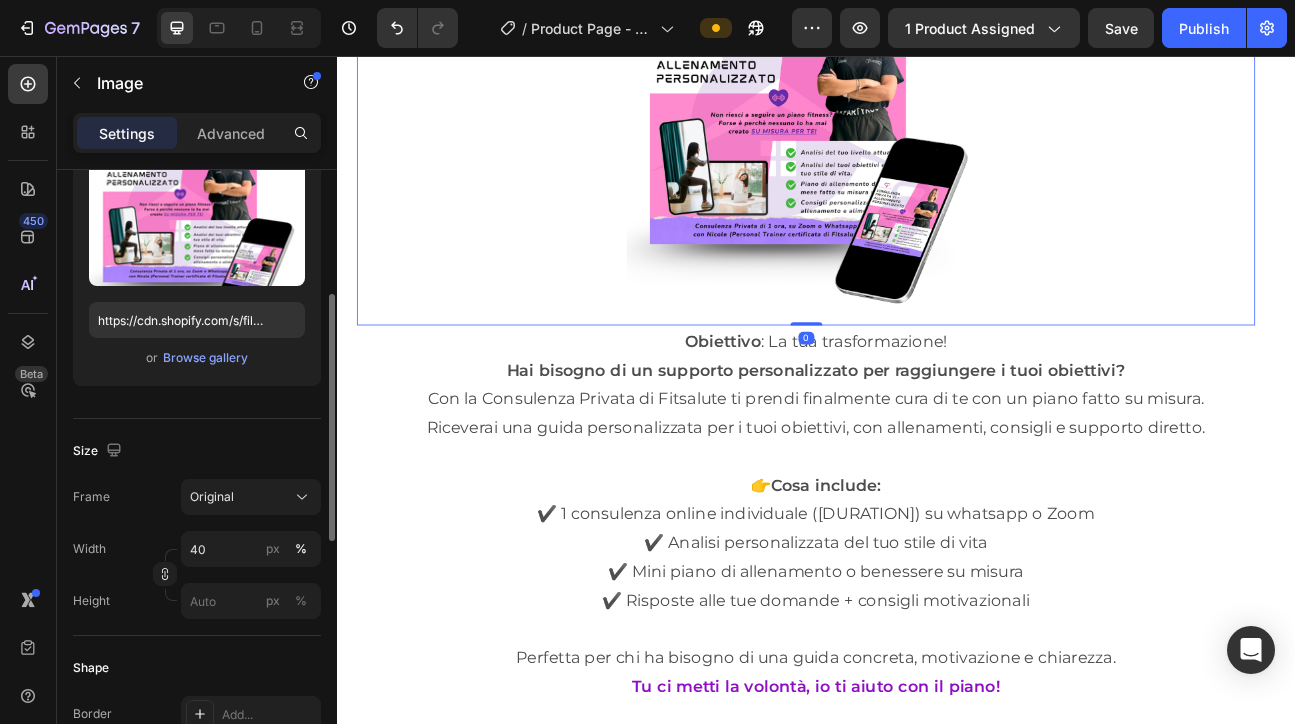 scroll, scrollTop: 292, scrollLeft: 0, axis: vertical 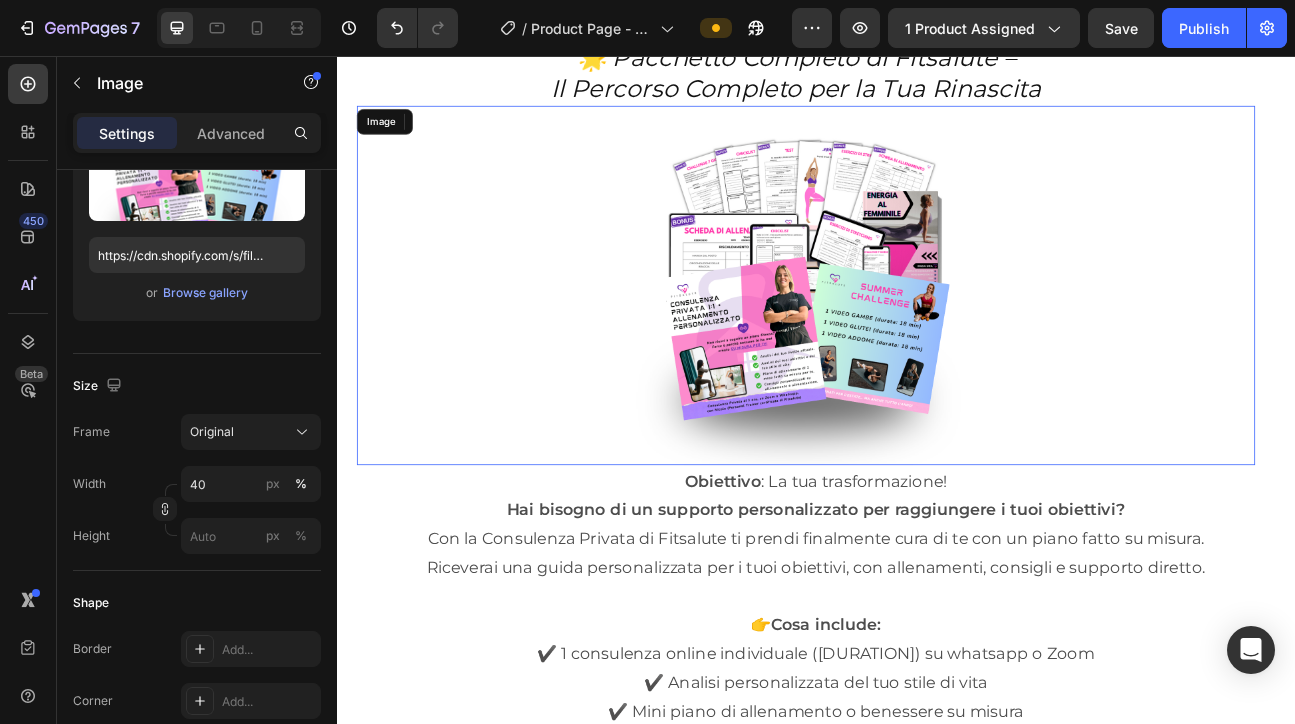 click at bounding box center (925, 343) 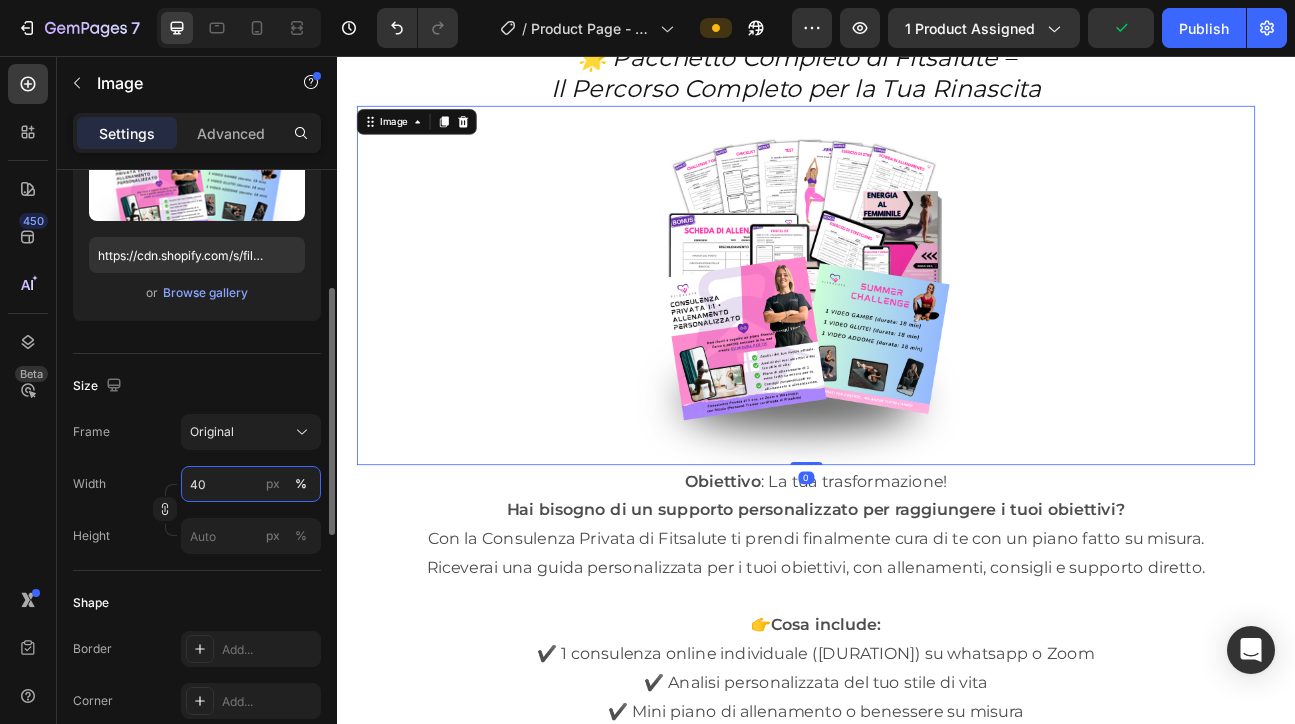click on "40" at bounding box center (251, 484) 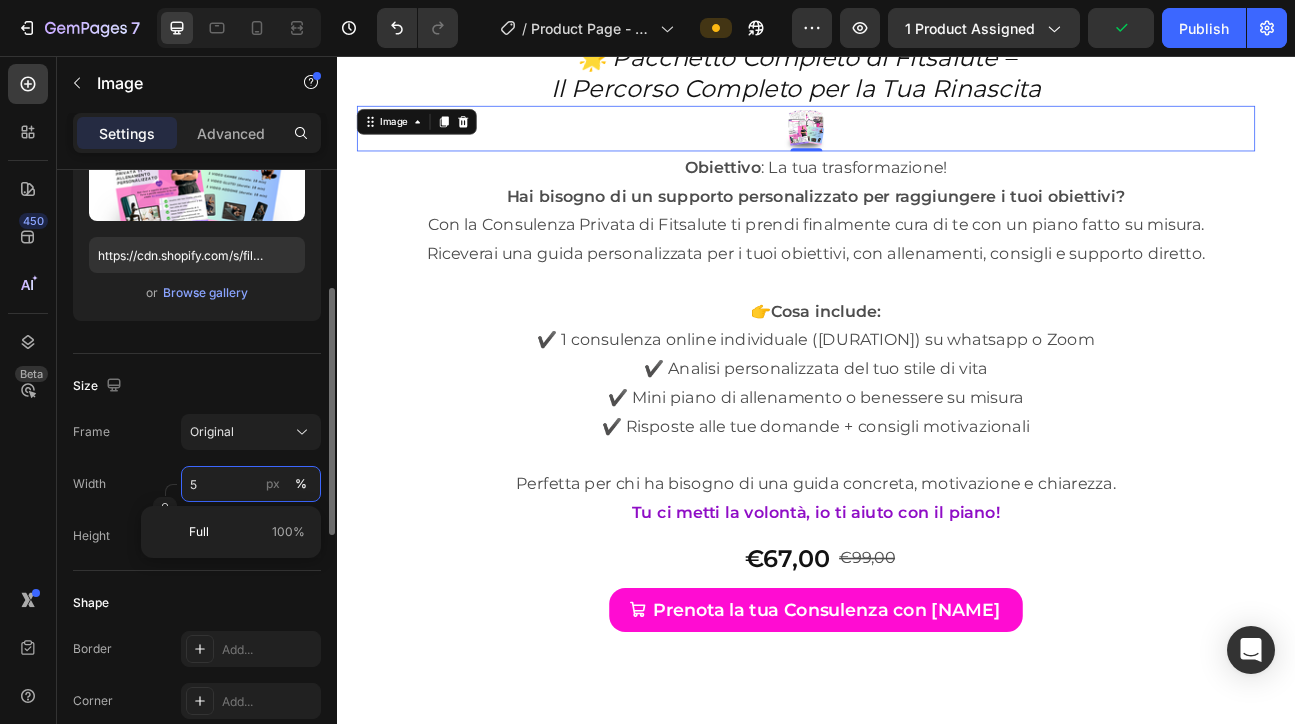 type on "50" 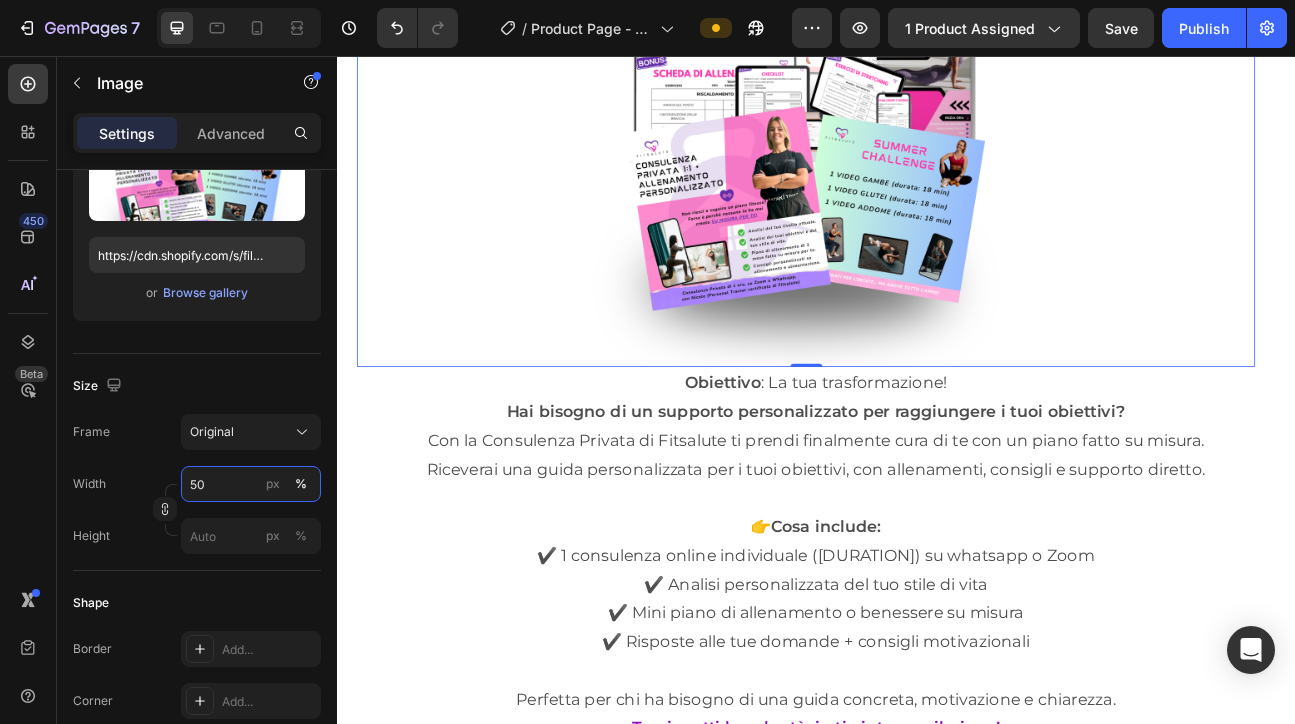 scroll, scrollTop: 12561, scrollLeft: 0, axis: vertical 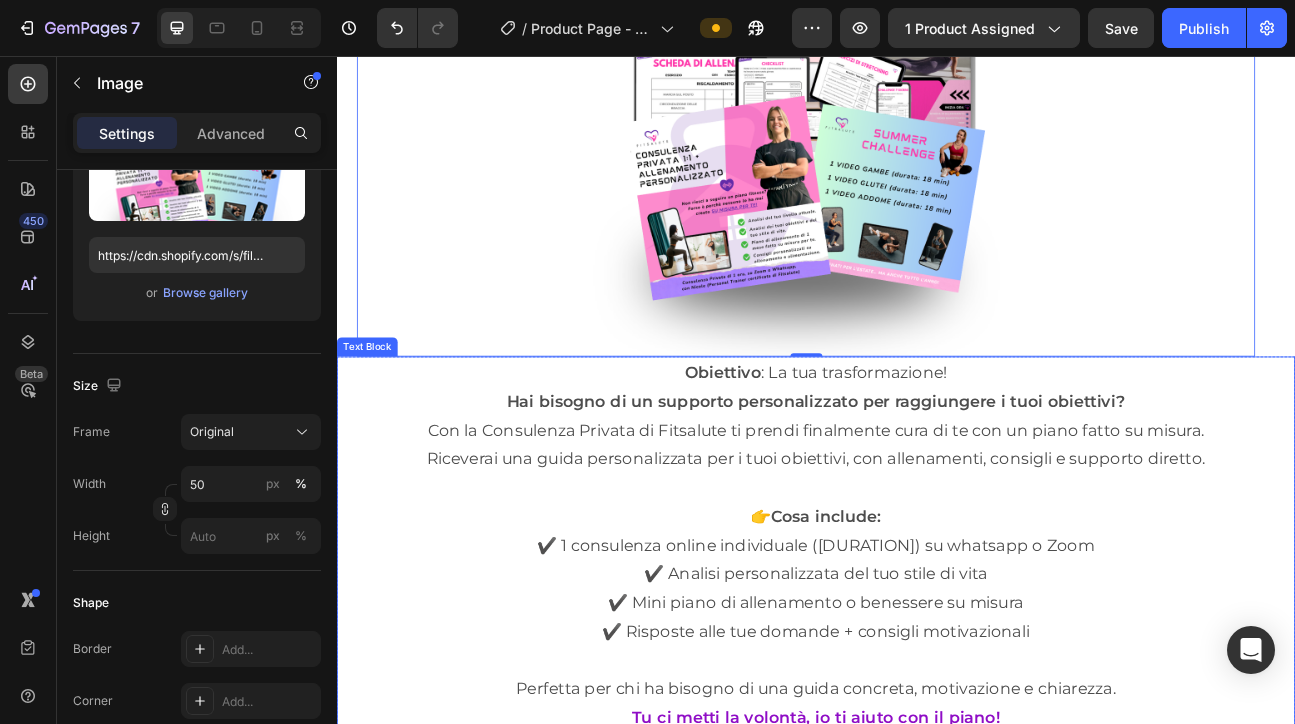 click on "Con la Consulenza Privata di Fitsalute ti prendi finalmente cura di te con un piano fatto su misura." at bounding box center [937, 524] 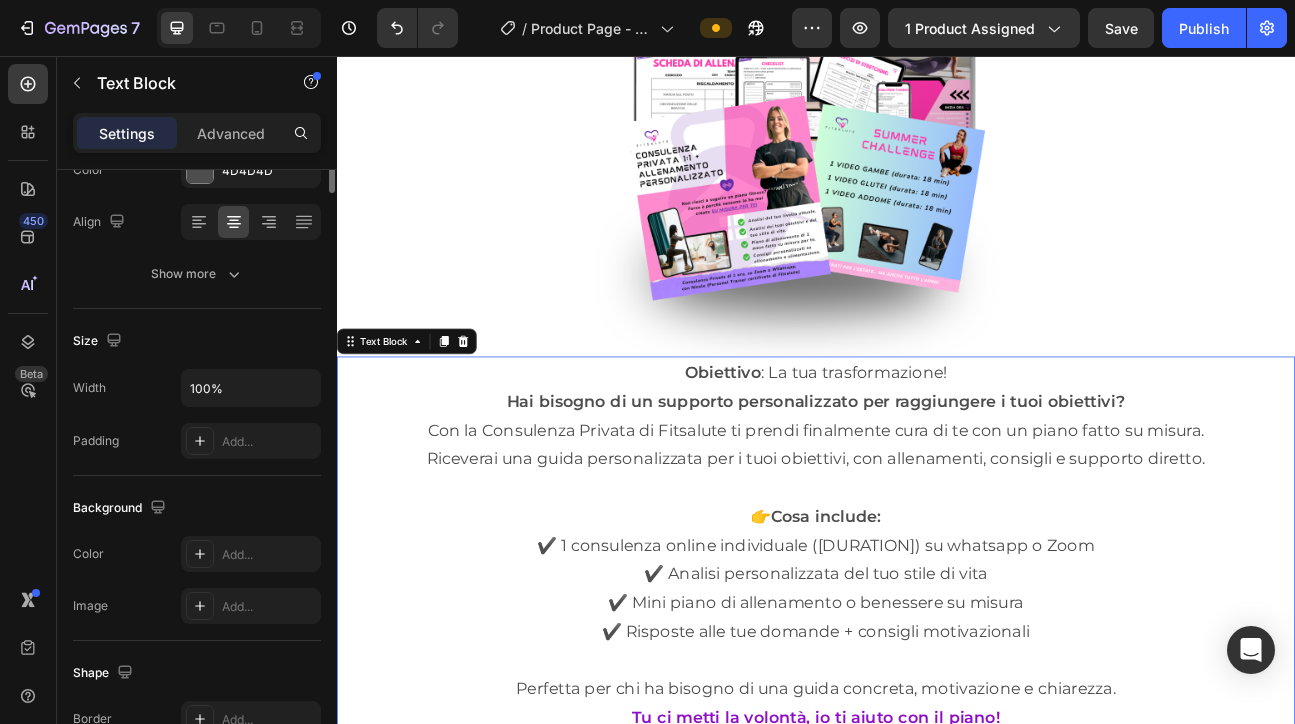 scroll, scrollTop: 0, scrollLeft: 0, axis: both 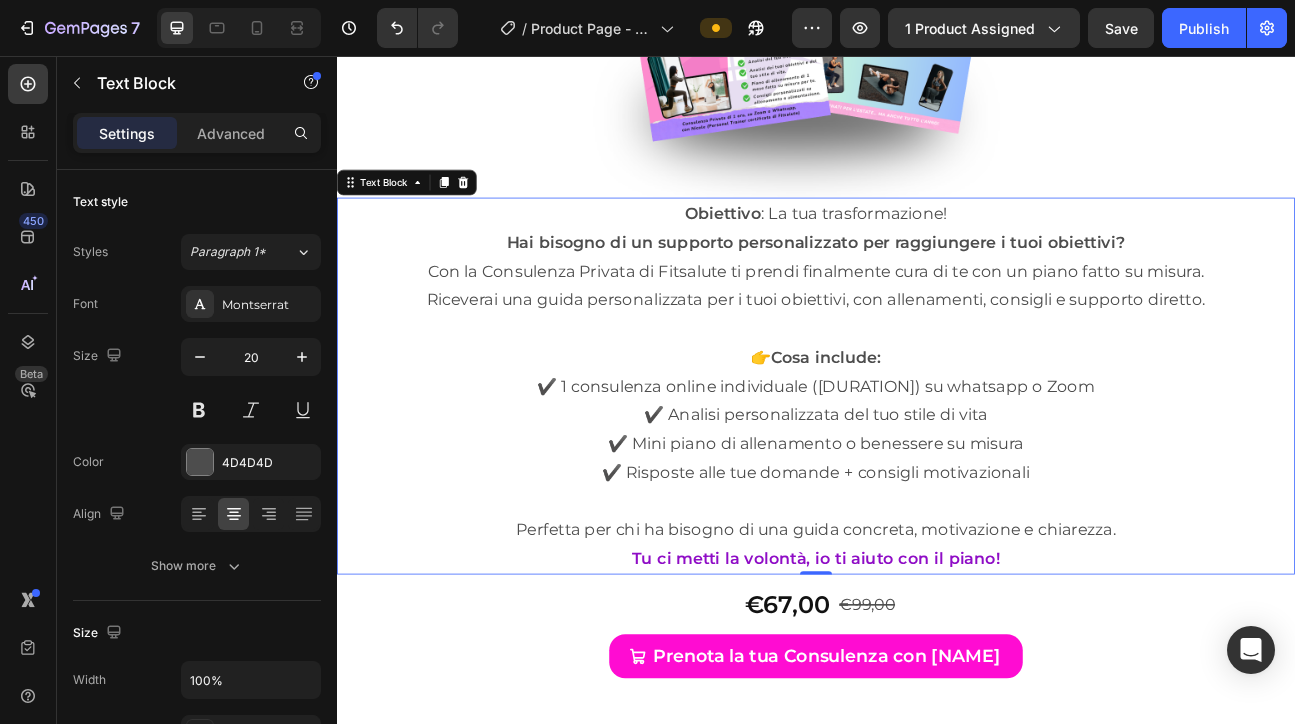 click on "Con la Consulenza Privata di Fitsalute ti prendi finalmente cura di te con un piano fatto su misura." at bounding box center [937, 325] 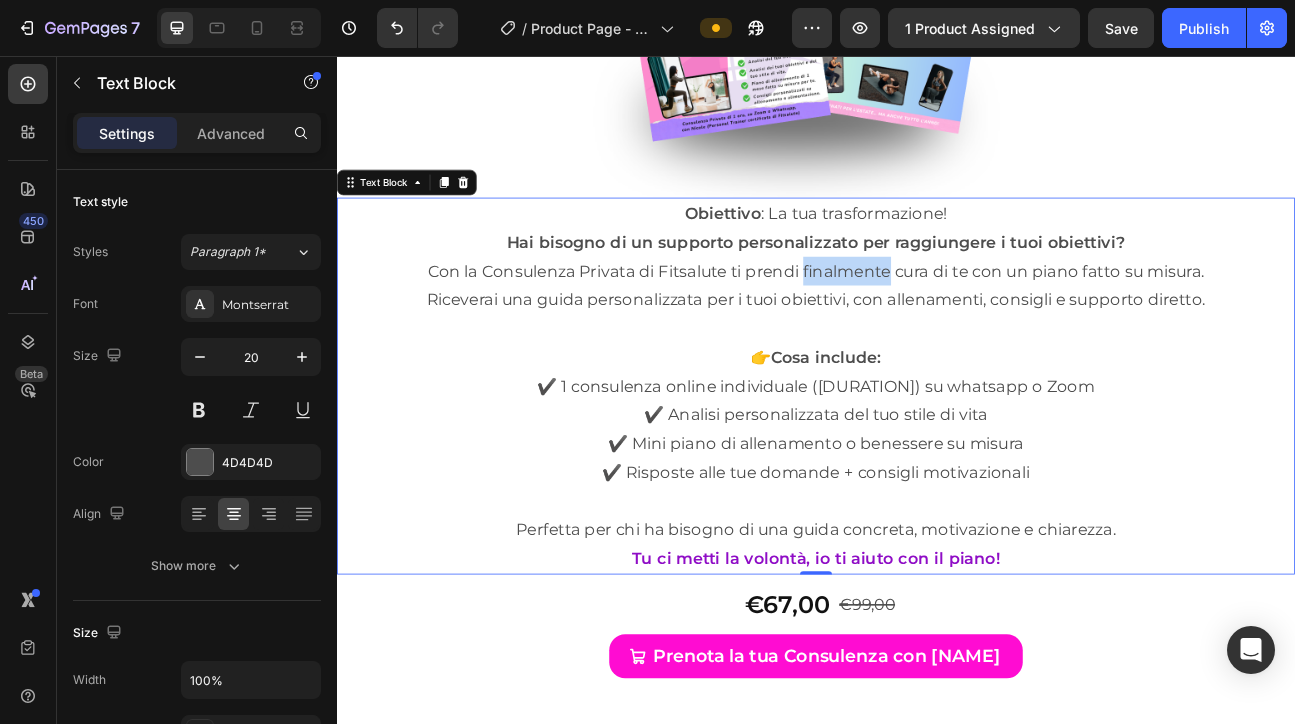 click on "Con la Consulenza Privata di Fitsalute ti prendi finalmente cura di te con un piano fatto su misura." at bounding box center [937, 325] 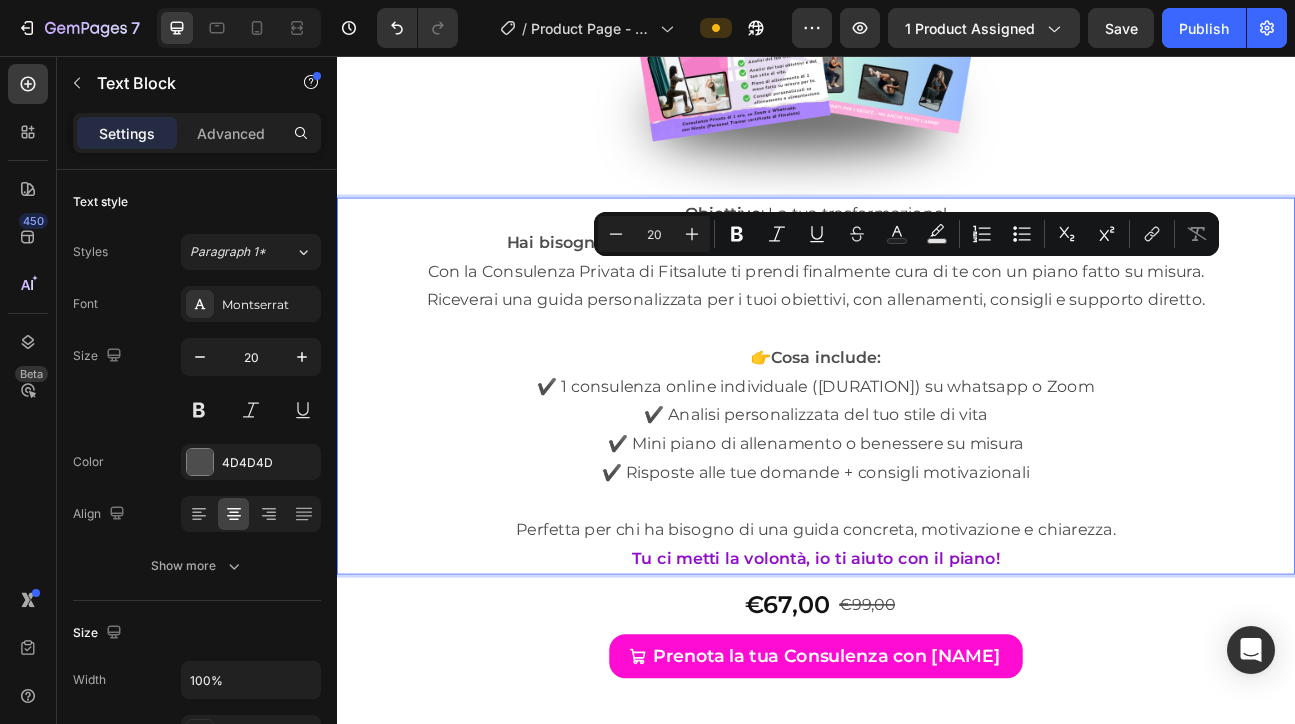 click on "Obiettivo : La tua trasformazione!" at bounding box center [937, 253] 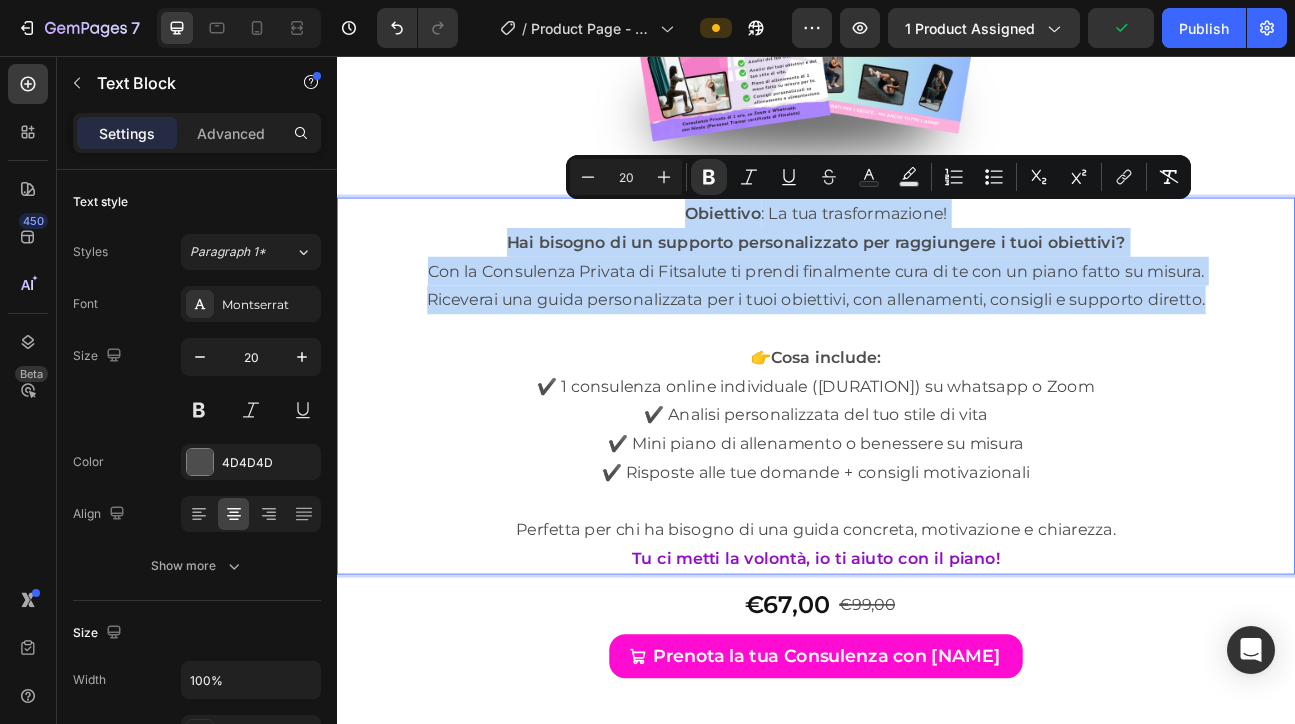 drag, startPoint x: 768, startPoint y: 250, endPoint x: 1443, endPoint y: 362, distance: 684.22876 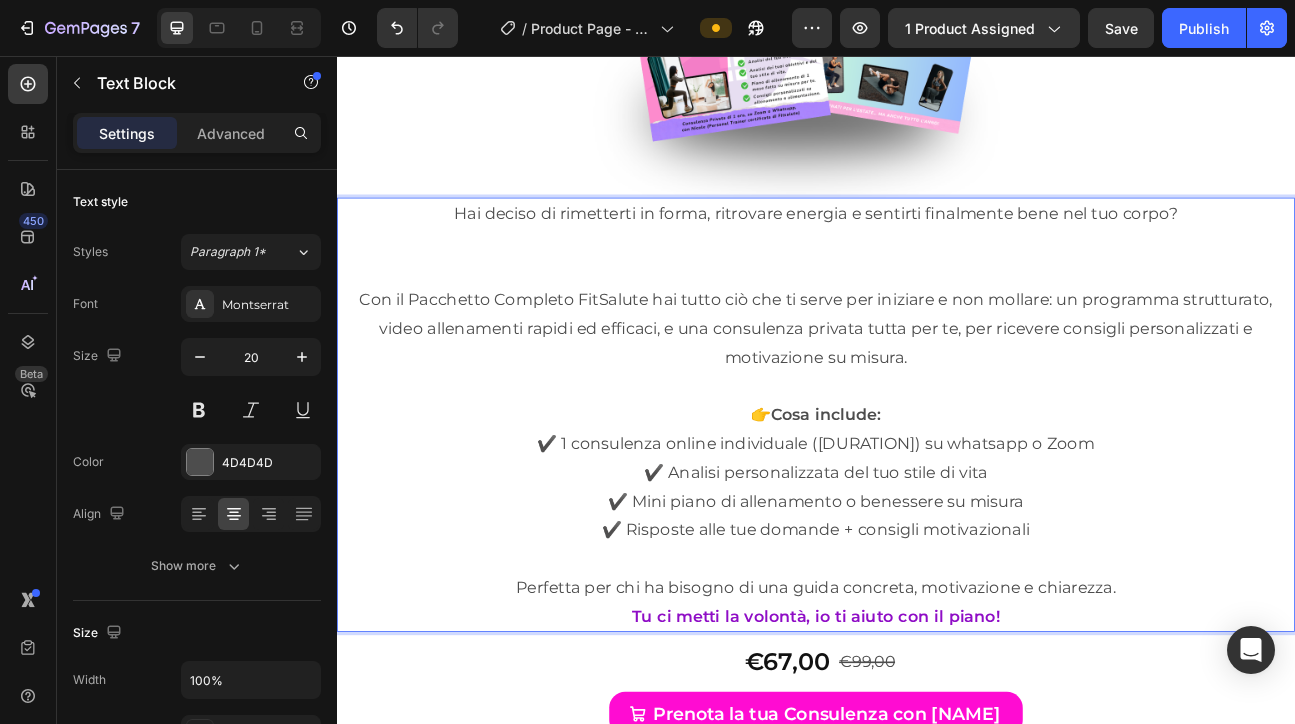 click at bounding box center (937, 307) 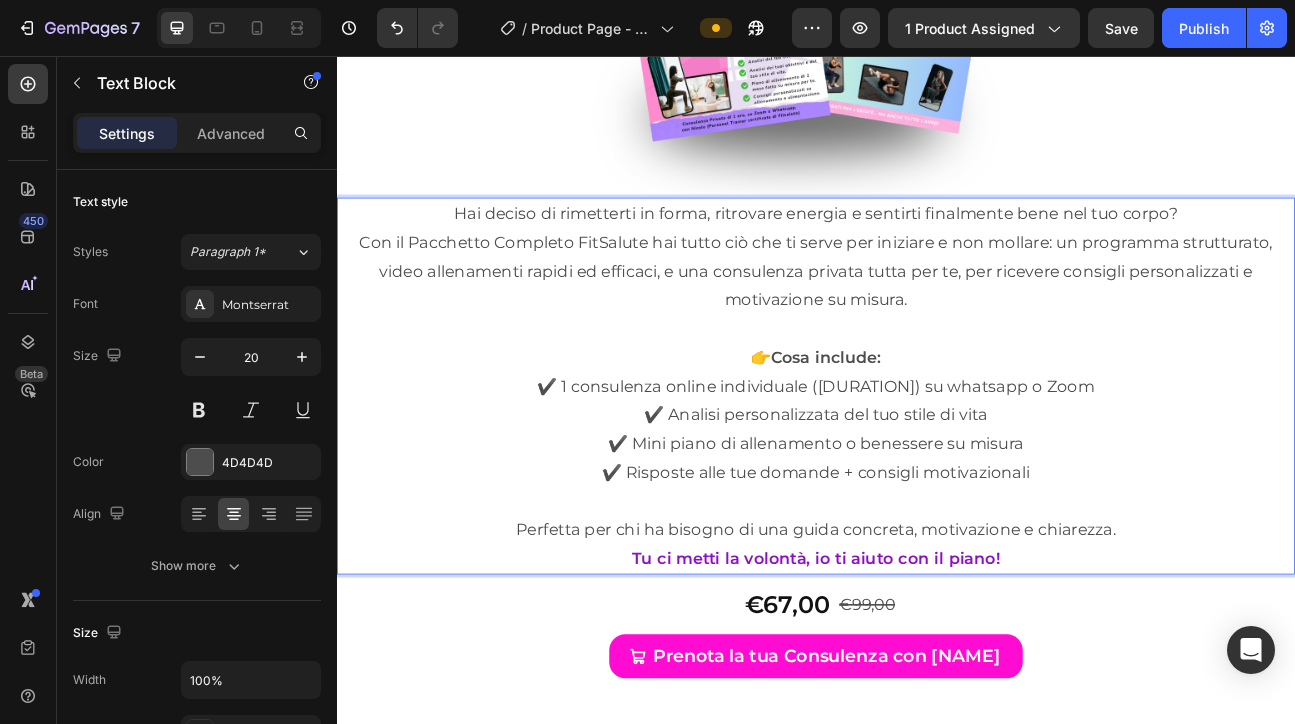 click on "Con il Pacchetto Completo FitSalute hai tutto ciò che ti serve per iniziare e non mollare: un programma strutturato, video allenamenti rapidi ed efficaci, e una consulenza privata tutta per te, per ricevere consigli personalizzati e motivazione su misura." at bounding box center (937, 325) 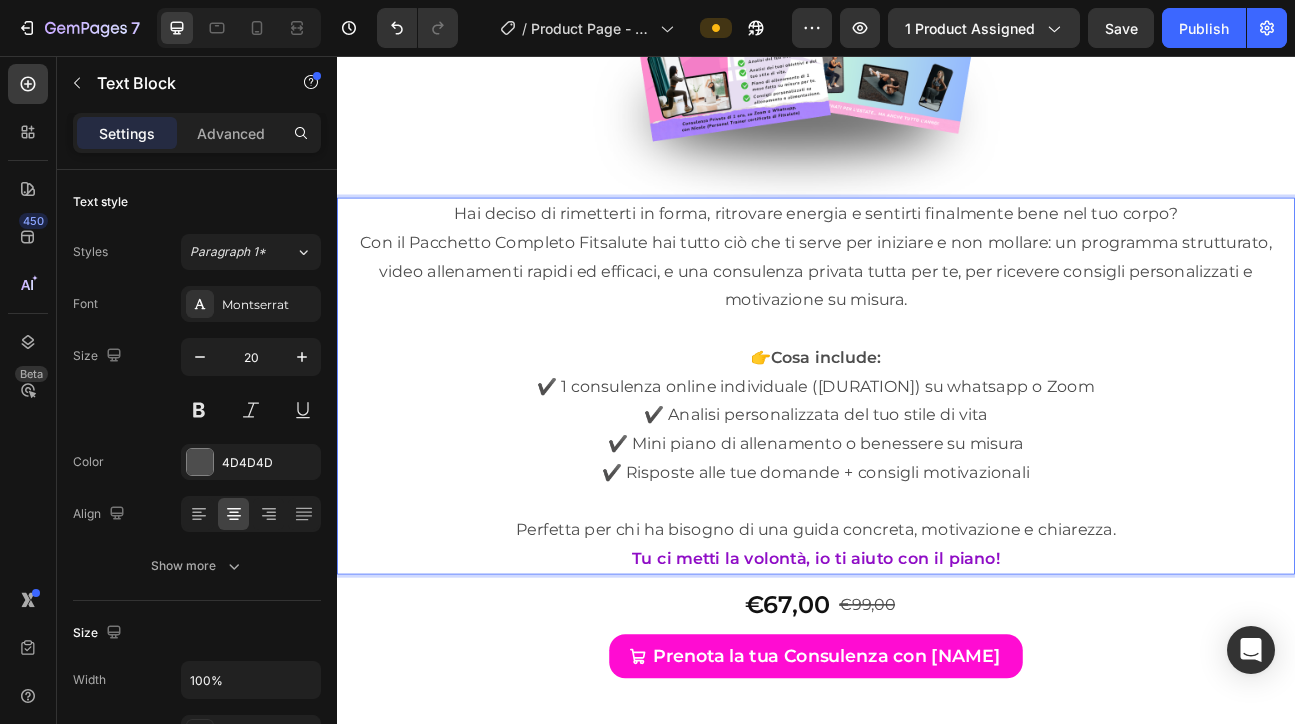 click on "Con il Pacchetto Completo Fitsalute hai tutto ciò che ti serve per iniziare e non mollare: un programma strutturato, video allenamenti rapidi ed efficaci, e una consulenza privata tutta per te, per ricevere consigli personalizzati e motivazione su misura." at bounding box center (937, 325) 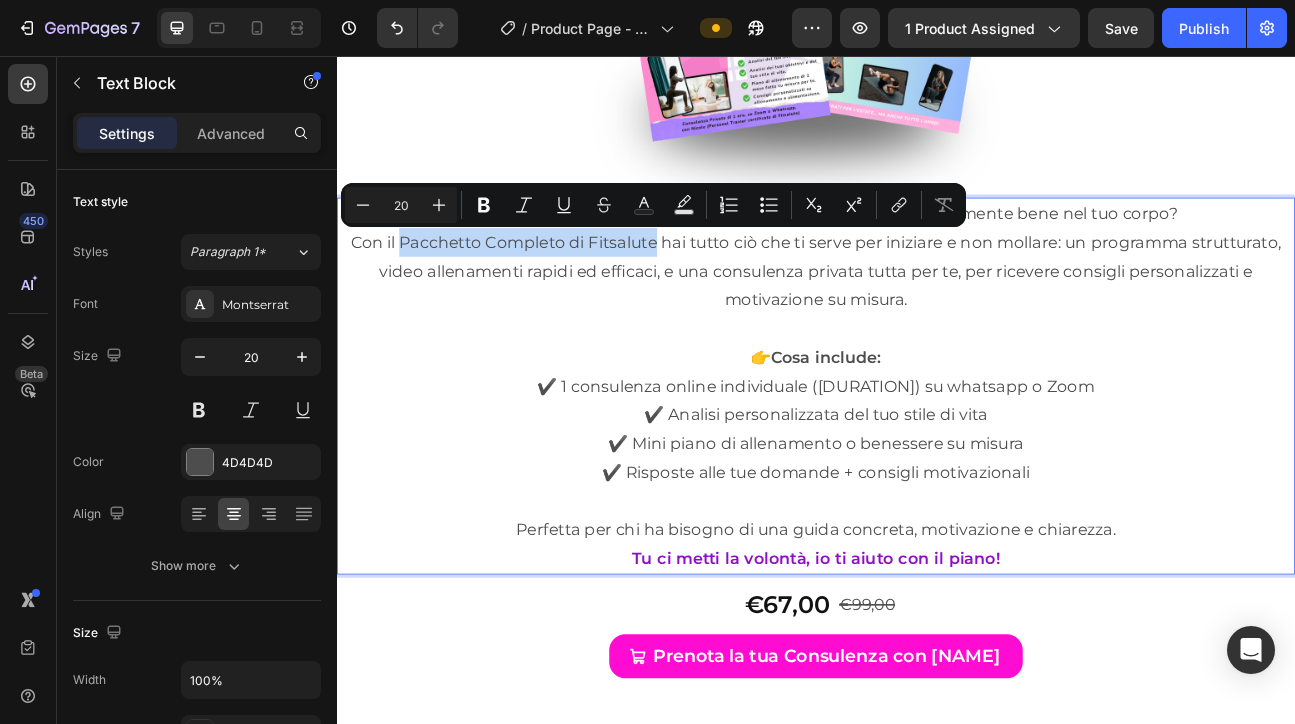 drag, startPoint x: 411, startPoint y: 288, endPoint x: 733, endPoint y: 293, distance: 322.03882 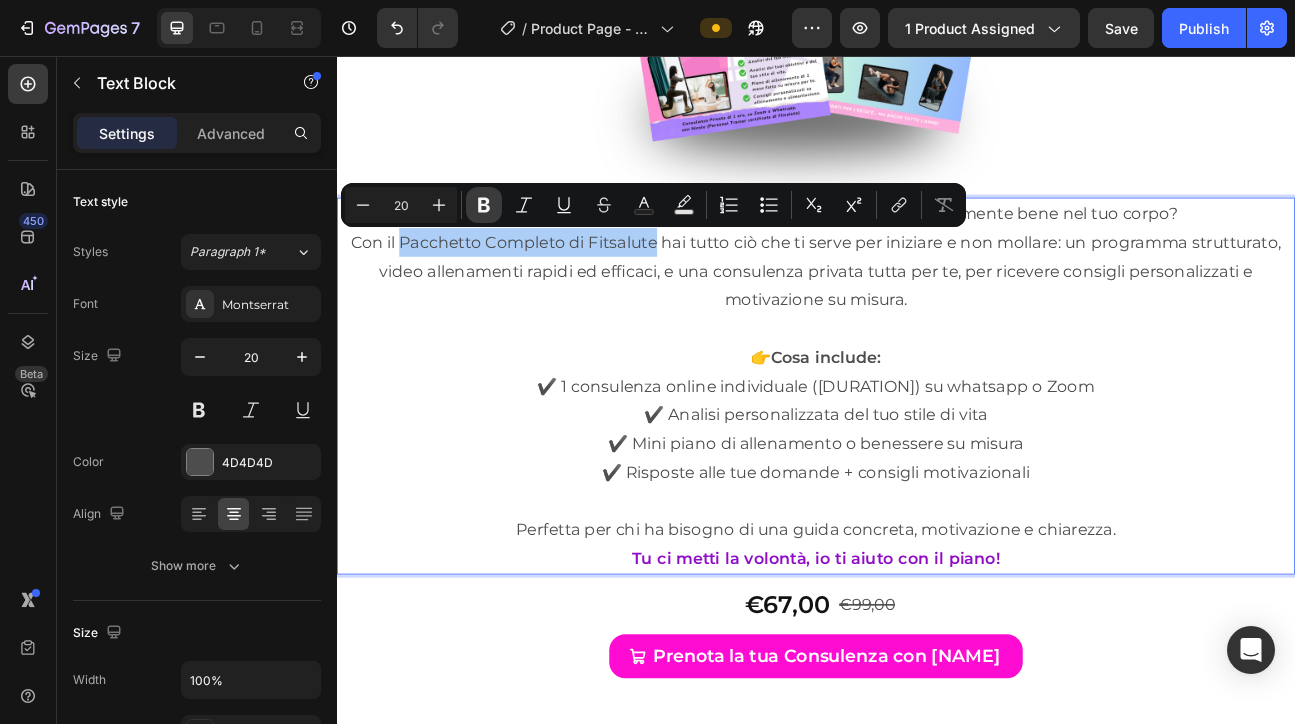click 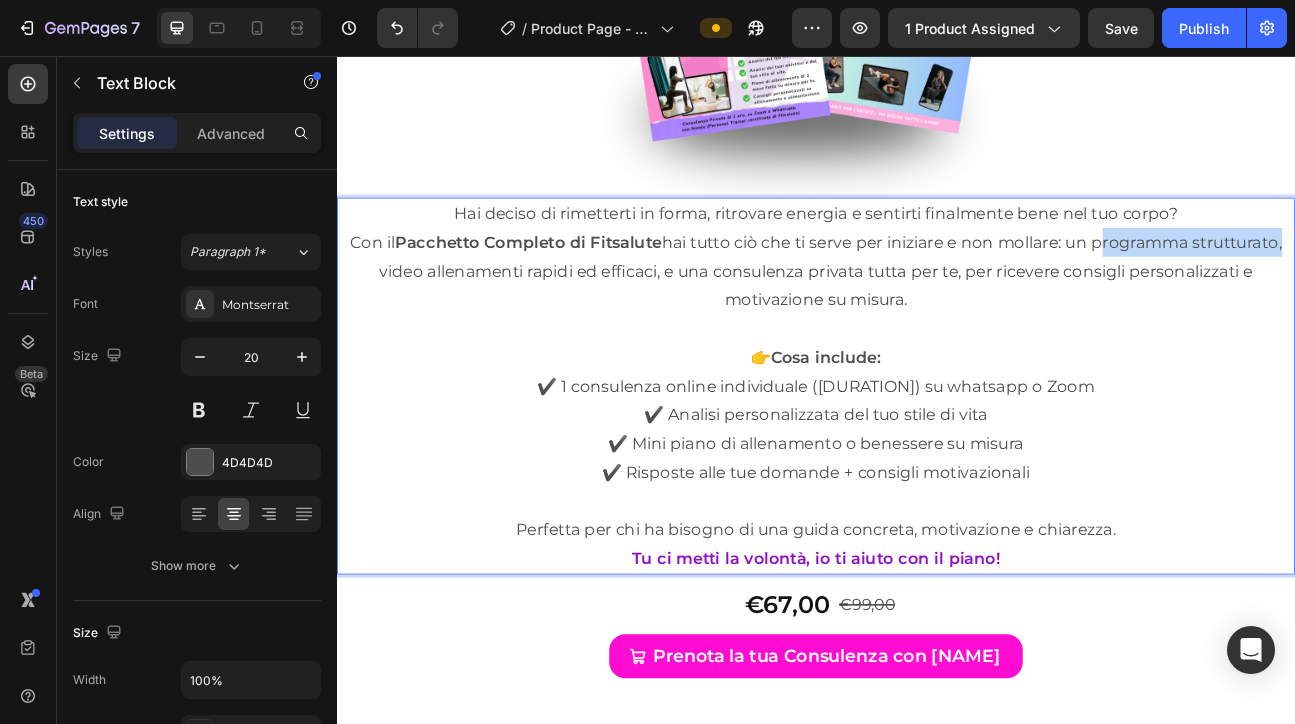 drag, startPoint x: 1284, startPoint y: 290, endPoint x: 1516, endPoint y: 288, distance: 232.00862 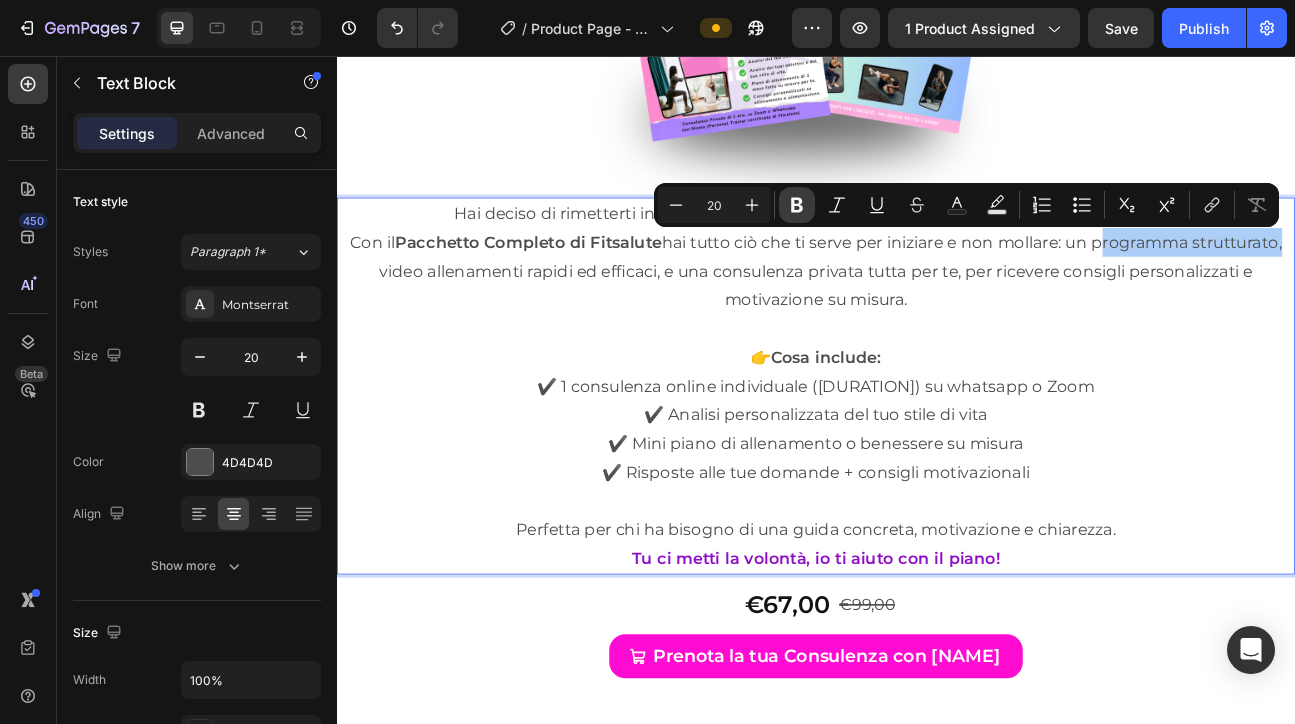 click 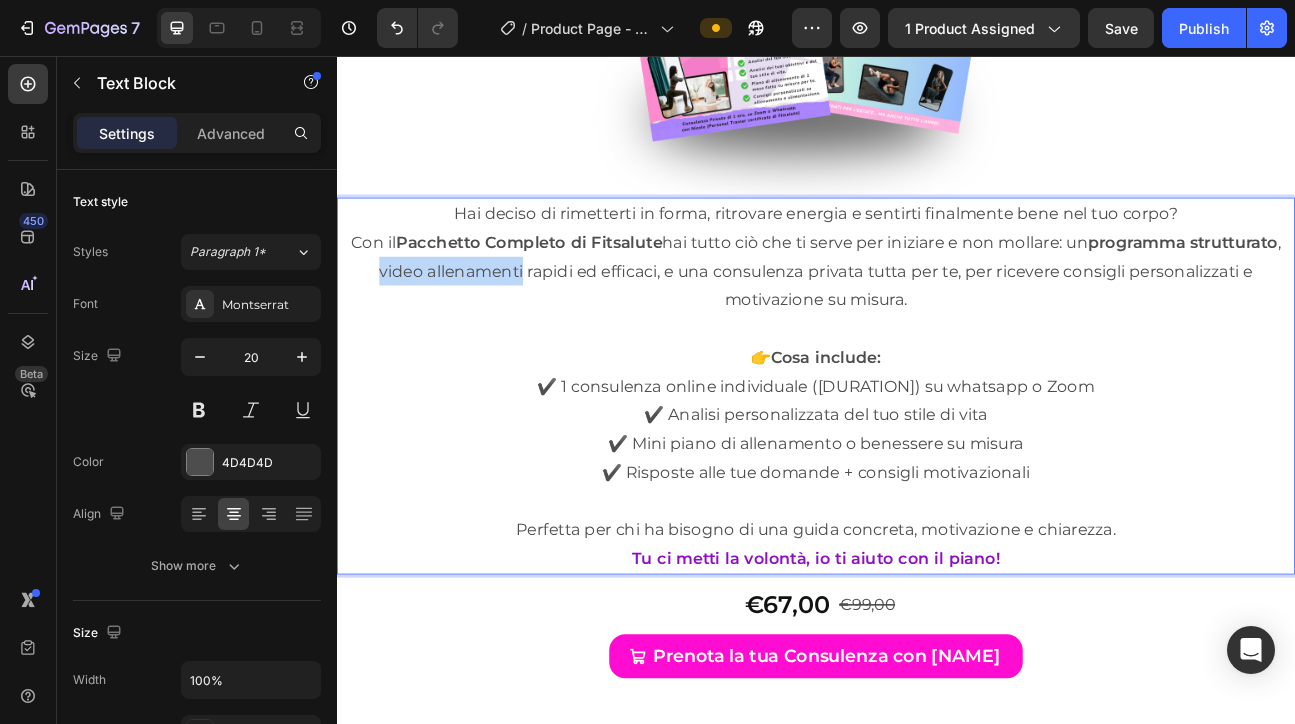 drag, startPoint x: 391, startPoint y: 325, endPoint x: 567, endPoint y: 324, distance: 176.00284 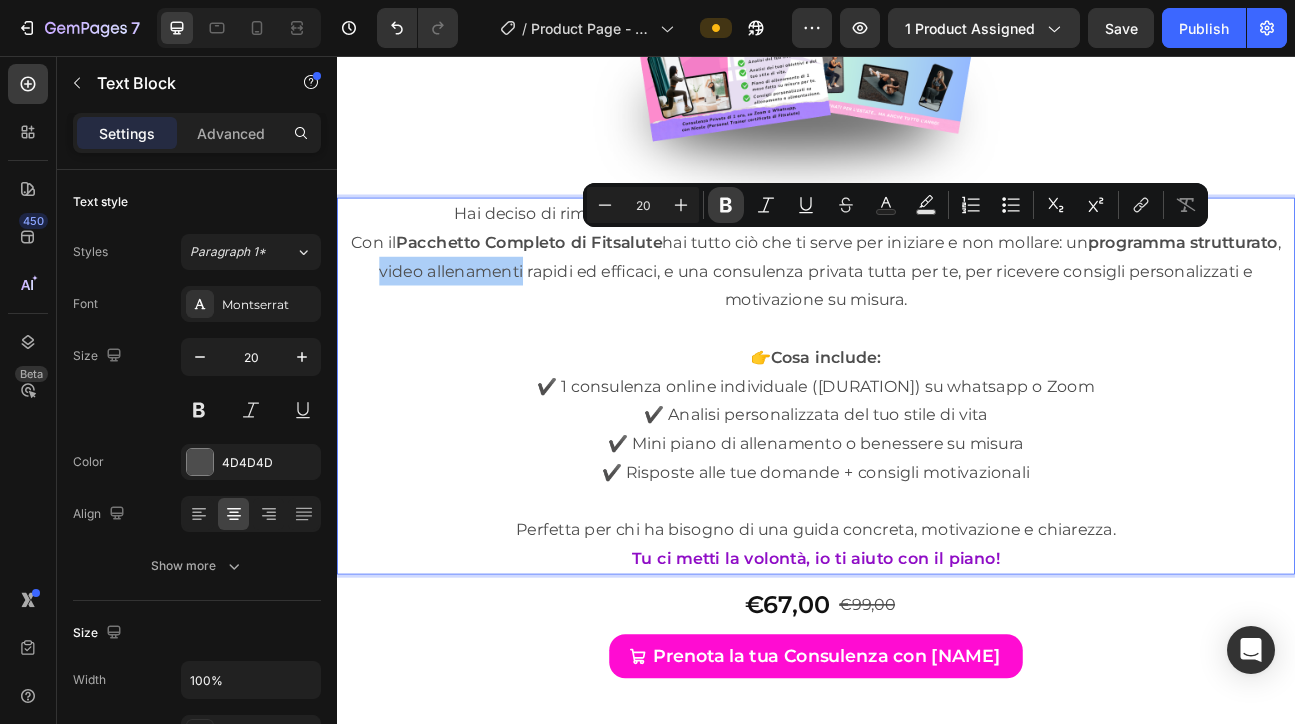 click 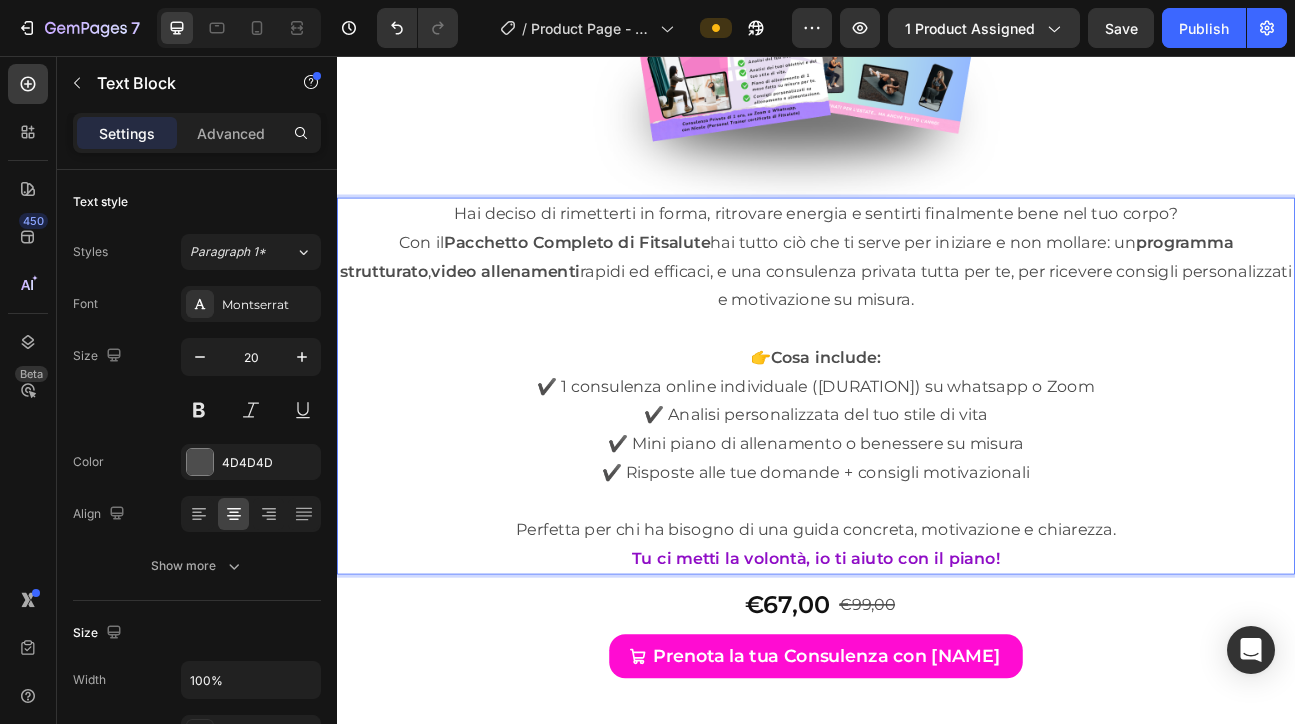 click on "Con il  Pacchetto Completo di Fitsalute  hai tutto ciò che ti serve per iniziare e non mollare: un  programma strutturato ,  video allenamenti  rapidi ed efficaci, e una consulenza privata tutta per te, per ricevere consigli personalizzati e motivazione su misura." at bounding box center [937, 325] 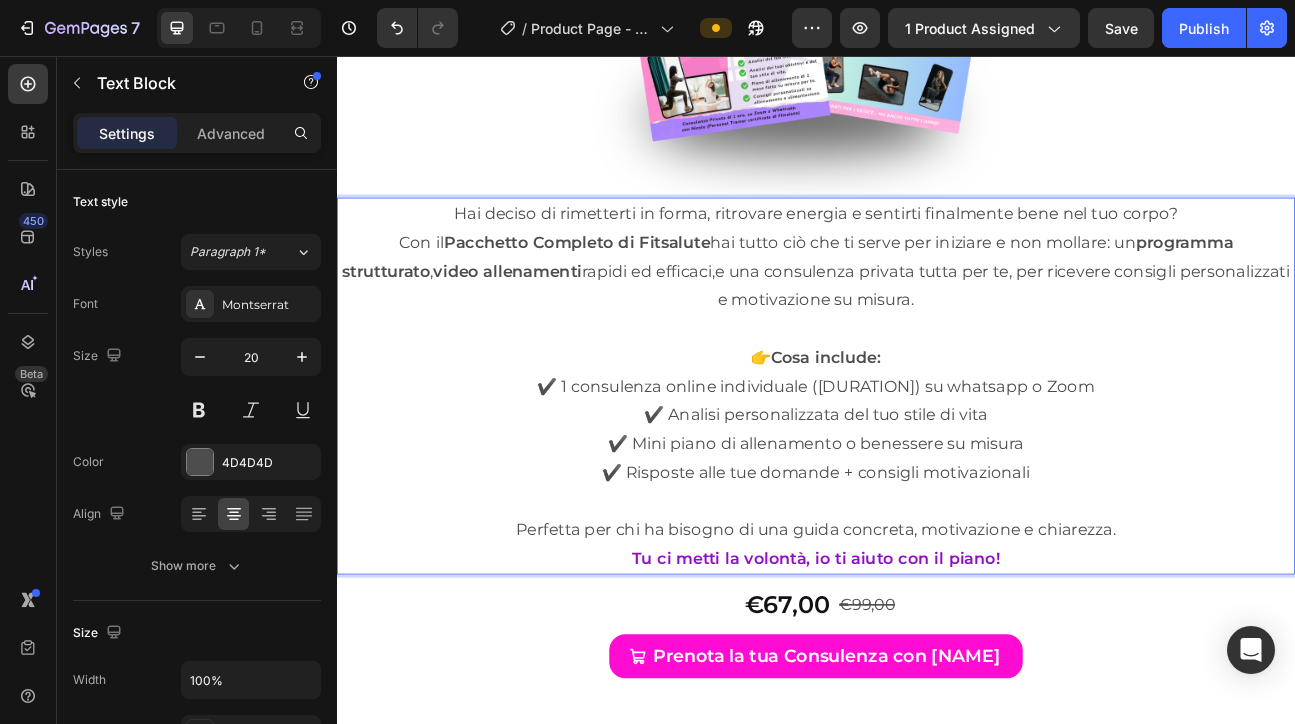click at bounding box center [937, 397] 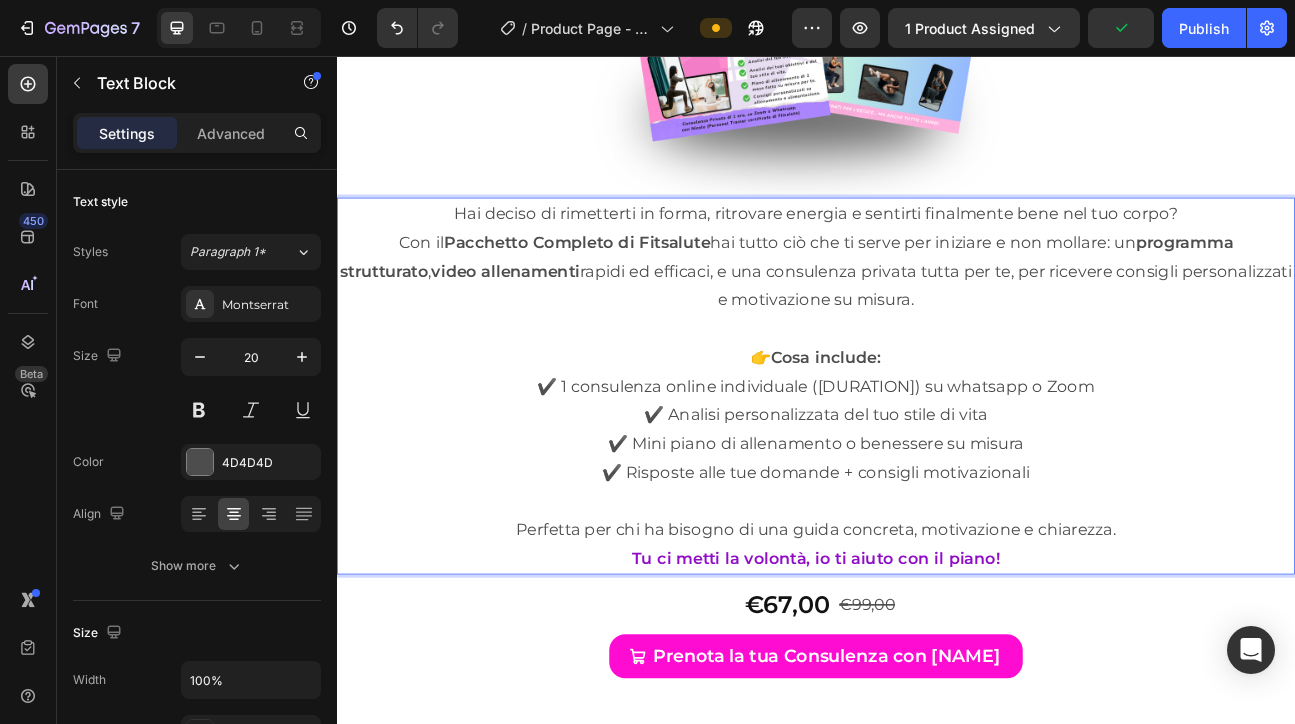 click on "Con il  Pacchetto Completo di Fitsalute  hai tutto ciò che ti serve per iniziare e non mollare: un  programma strutturato ,  video allenamenti  rapidi ed efficaci, e una consulenza privata tutta per te, per ricevere consigli personalizzati e motivazione su misura." at bounding box center [937, 325] 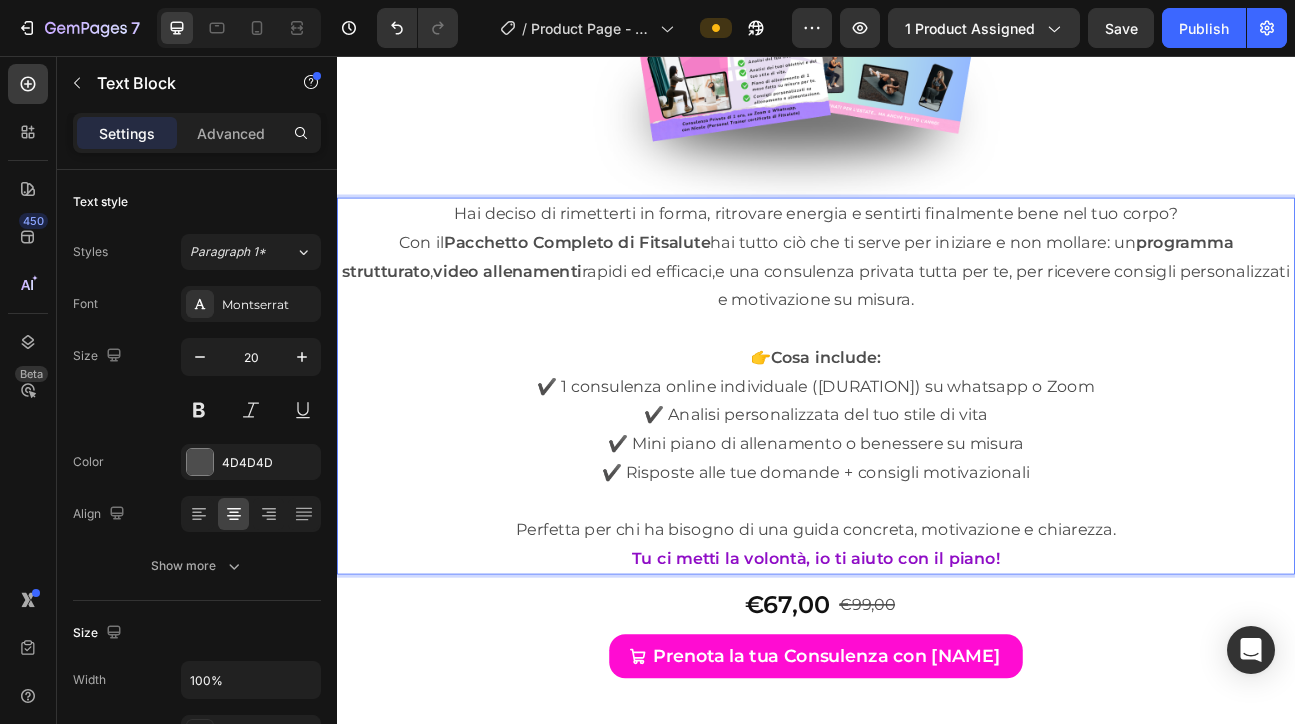 click on "Con il  Pacchetto Completo di Fitsalute  hai tutto ciò che ti serve per iniziare e non mollare: un  programma strutturato ,  video allenamenti  rapidi ed efficaci,e una consulenza privata tutta per te, per ricevere consigli personalizzati e motivazione su misura." at bounding box center [937, 325] 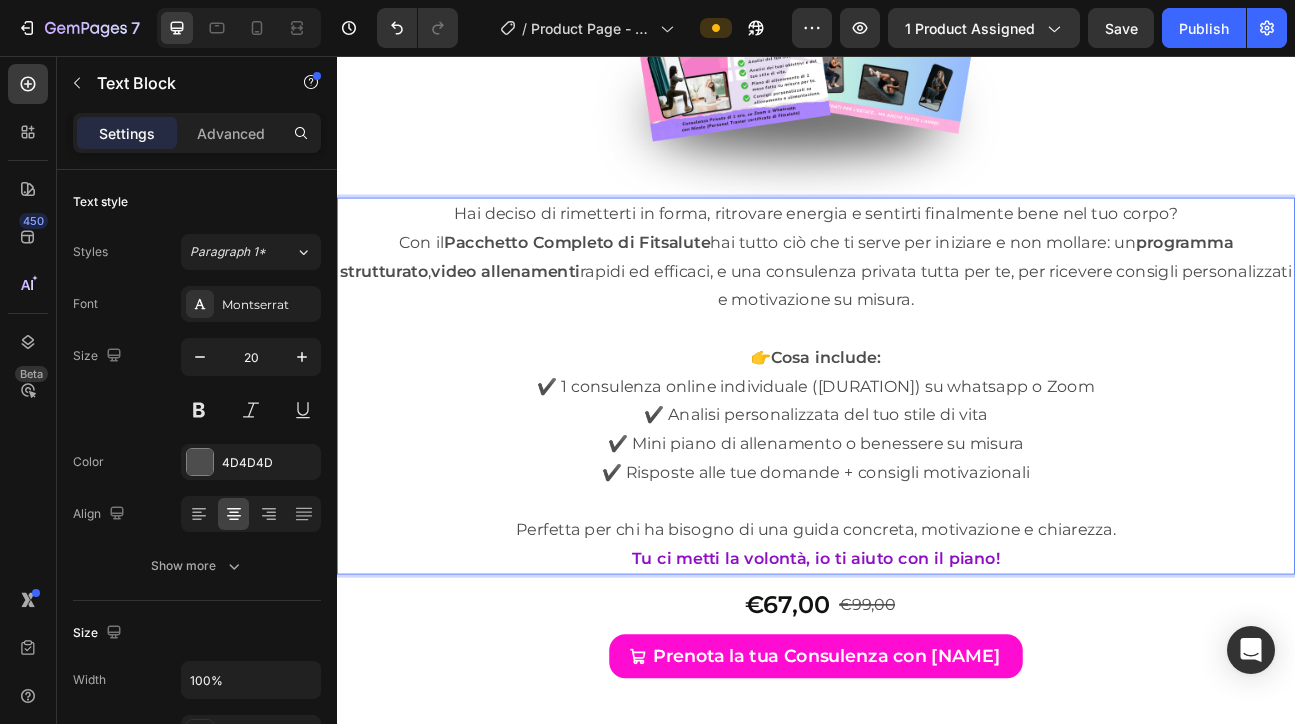 click on "Con il  Pacchetto Completo di Fitsalute  hai tutto ciò che ti serve per iniziare e non mollare: un  programma strutturato ,  video allenamenti  rapidi ed efficaci, e una consulenza privata tutta per te, per ricevere consigli personalizzati e motivazione su misura." at bounding box center [937, 325] 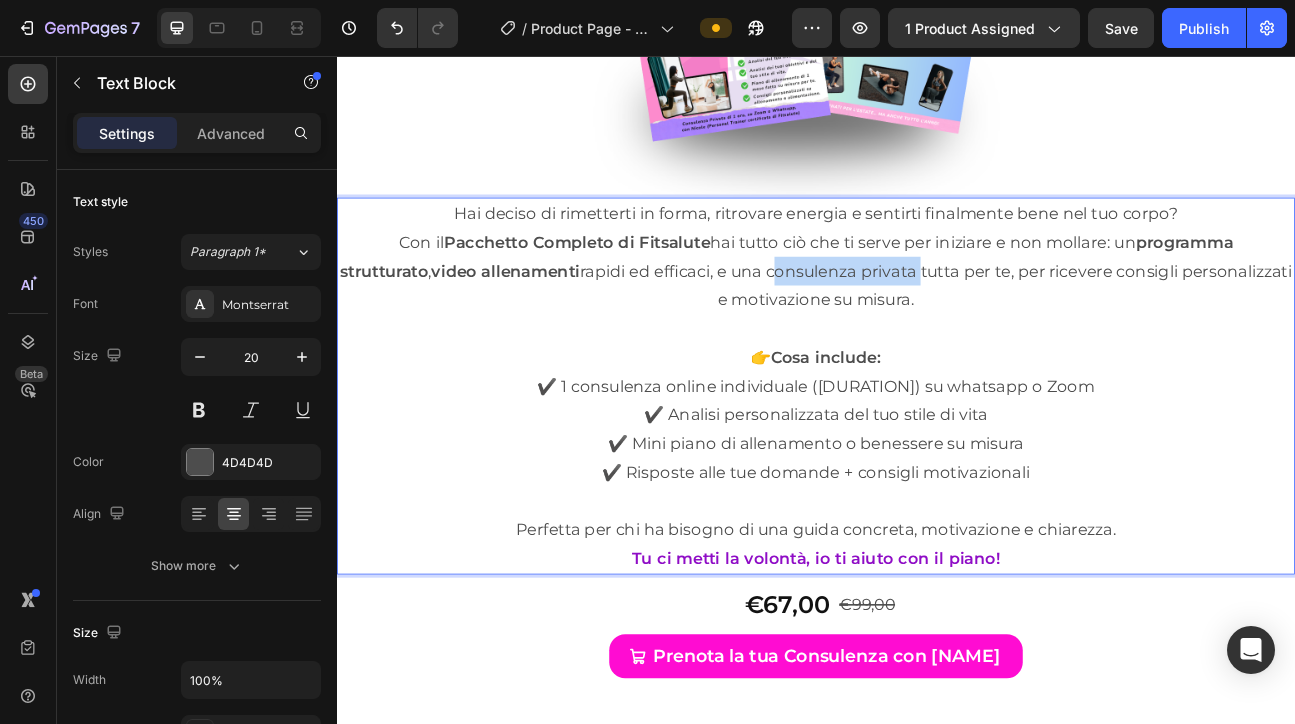 drag, startPoint x: 814, startPoint y: 328, endPoint x: 993, endPoint y: 329, distance: 179.00279 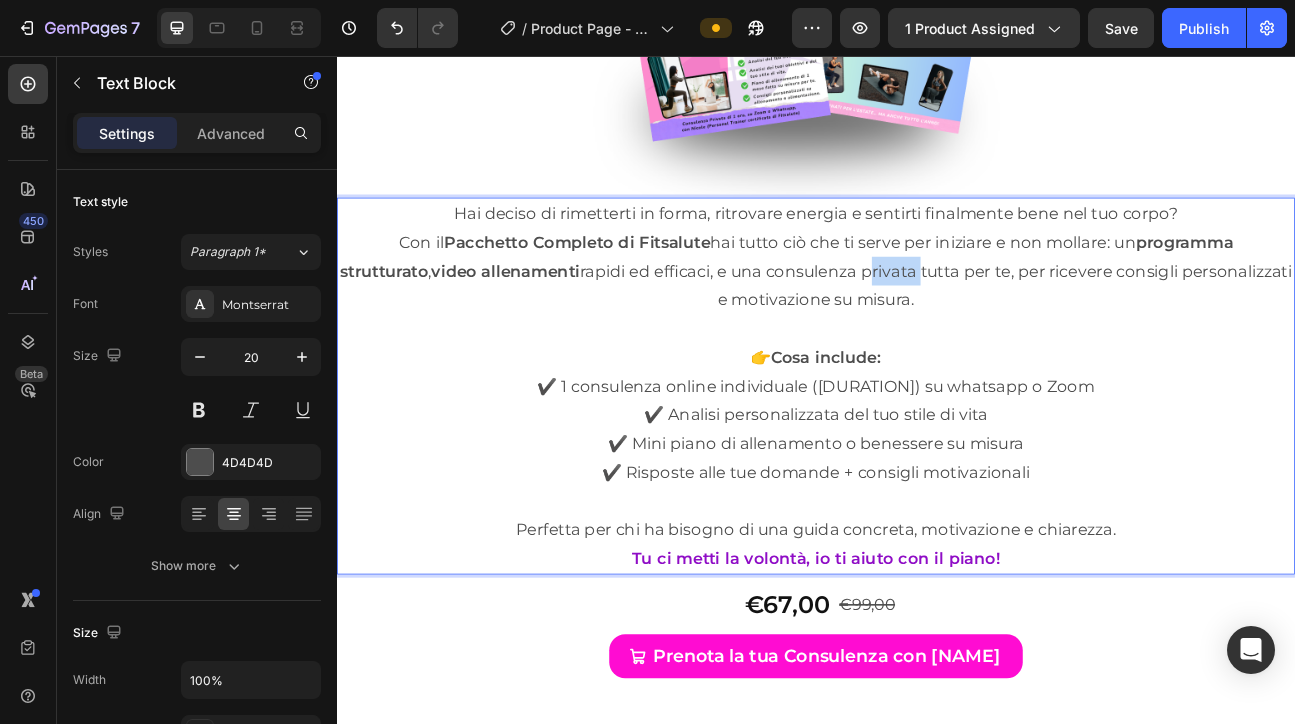 click on "Con il  Pacchetto Completo di Fitsalute  hai tutto ciò che ti serve per iniziare e non mollare: un  programma strutturato ,  video allenamenti  rapidi ed efficaci, e una consulenza privata tutta per te, per ricevere consigli personalizzati e motivazione su misura." at bounding box center [937, 325] 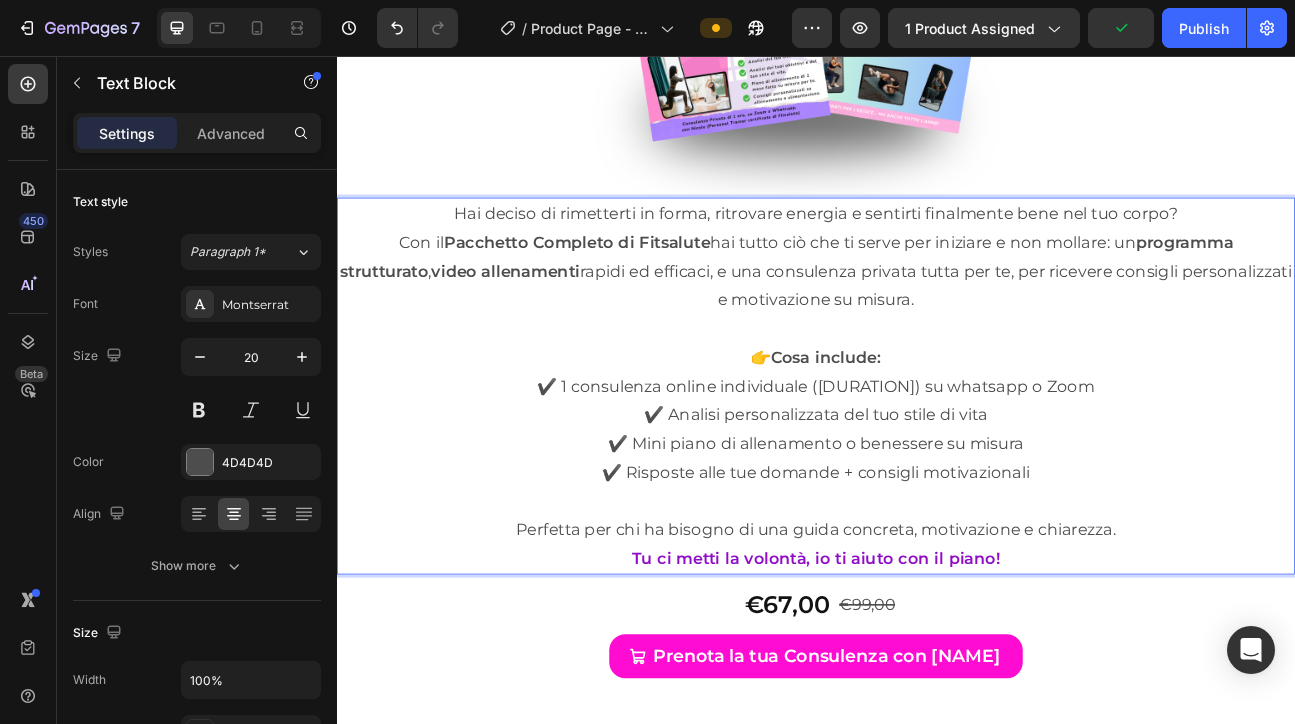 click on "Con il  Pacchetto Completo di Fitsalute  hai tutto ciò che ti serve per iniziare e non mollare: un  programma strutturato ,  video allenamenti  rapidi ed efficaci, e una consulenza privata tutta per te, per ricevere consigli personalizzati e motivazione su misura." at bounding box center [937, 325] 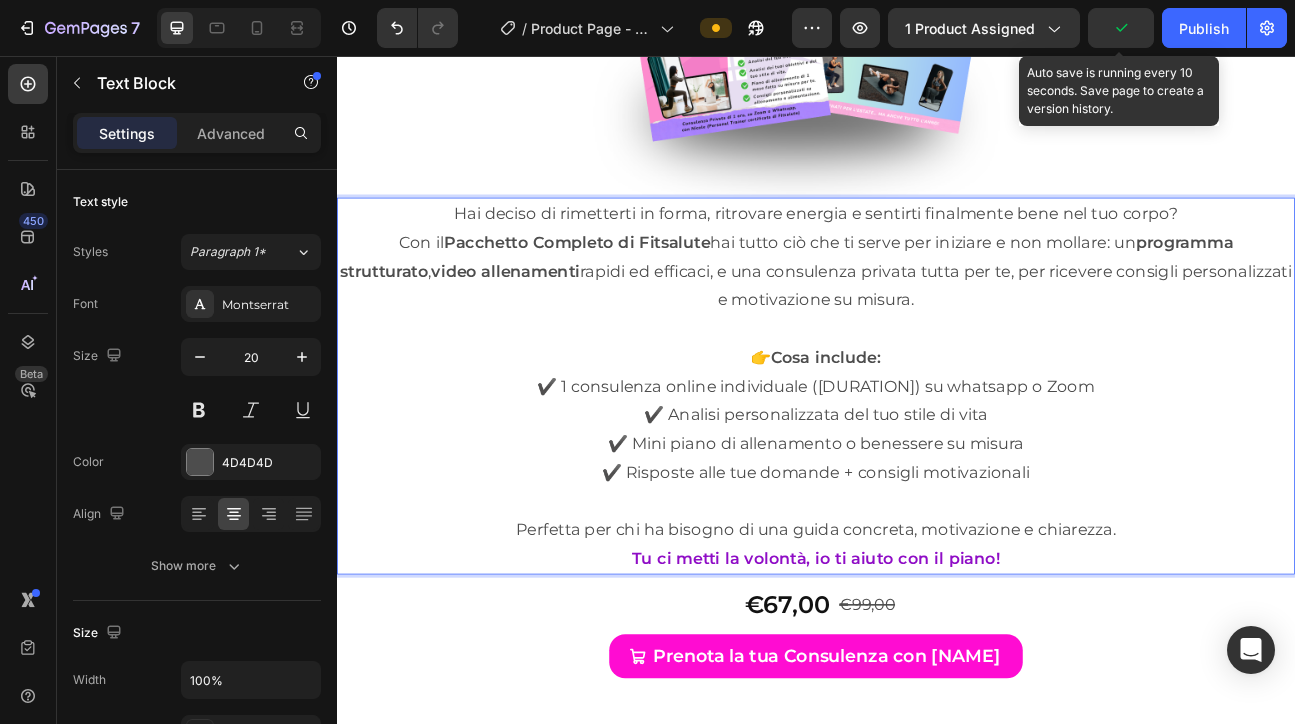 click 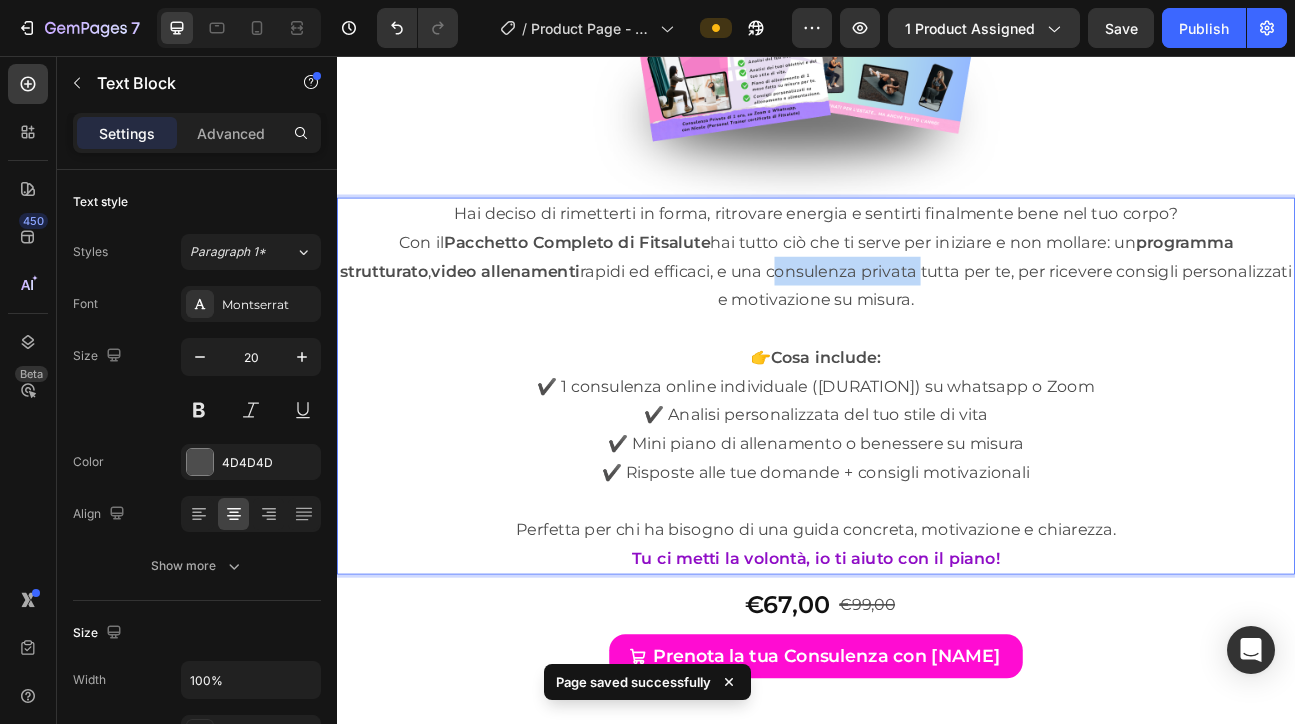 drag, startPoint x: 814, startPoint y: 325, endPoint x: 996, endPoint y: 332, distance: 182.13457 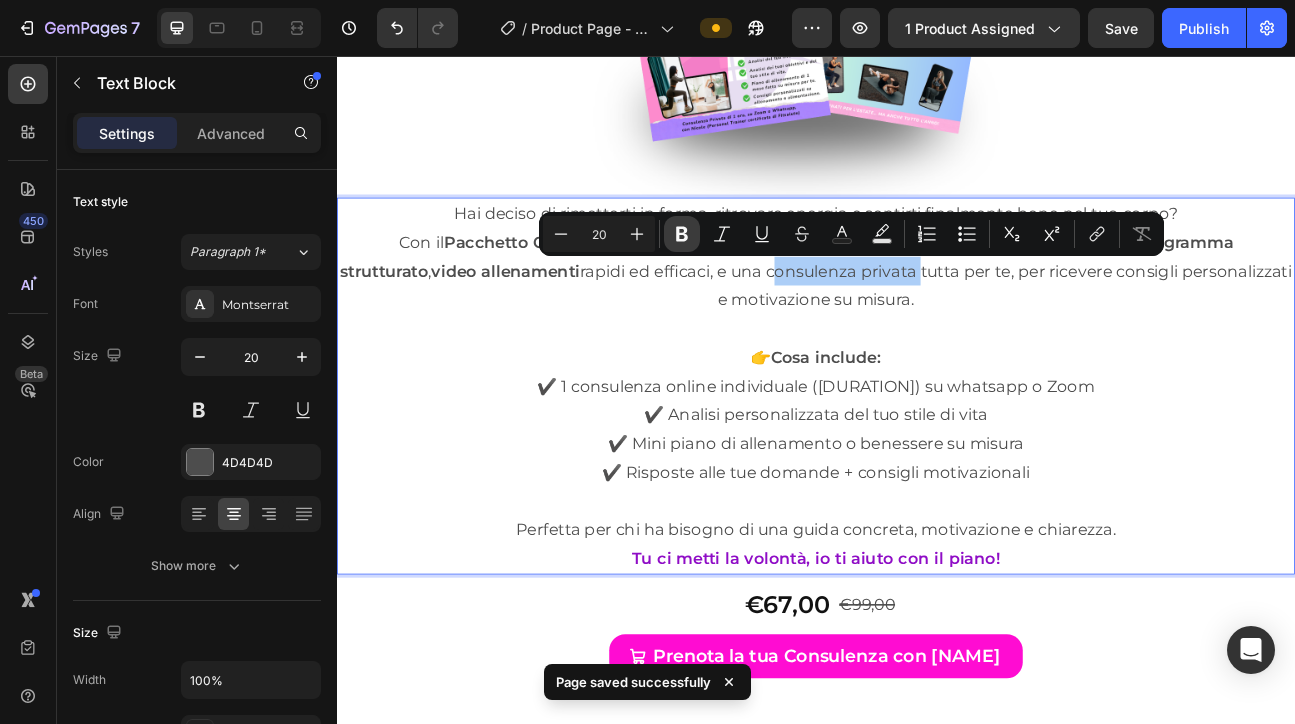 click 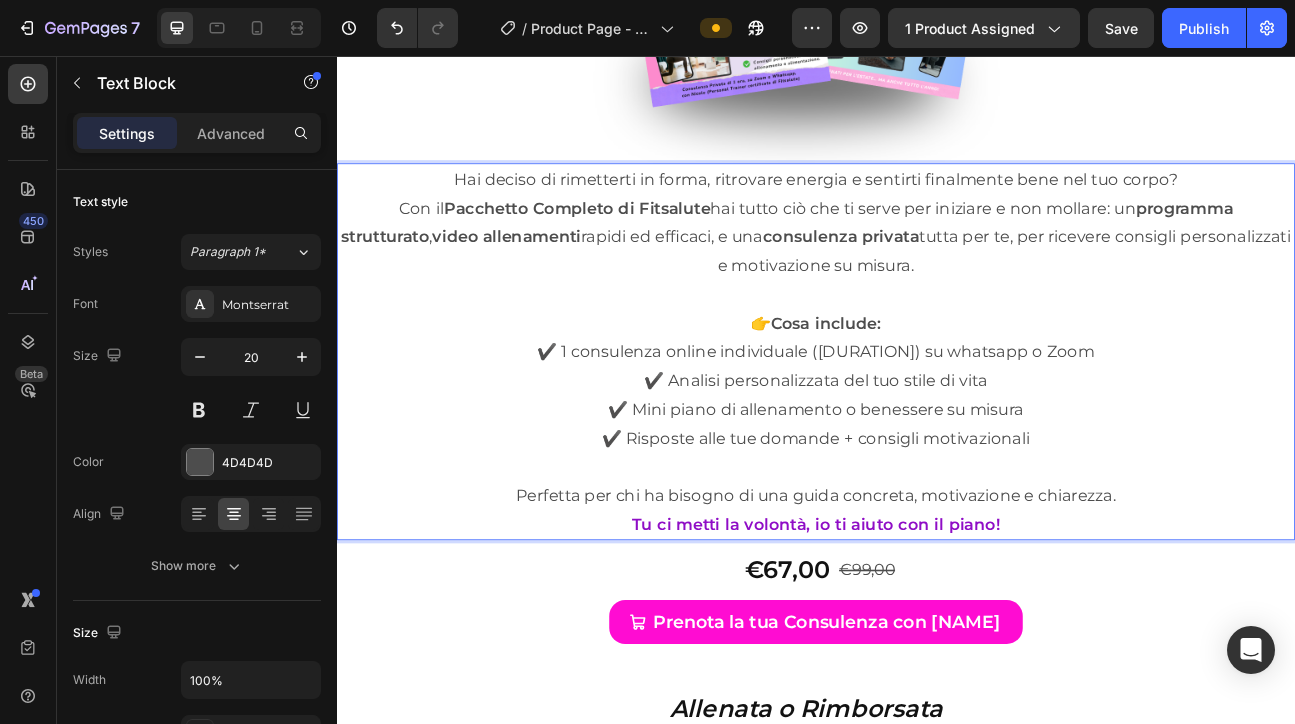 scroll, scrollTop: 12820, scrollLeft: 0, axis: vertical 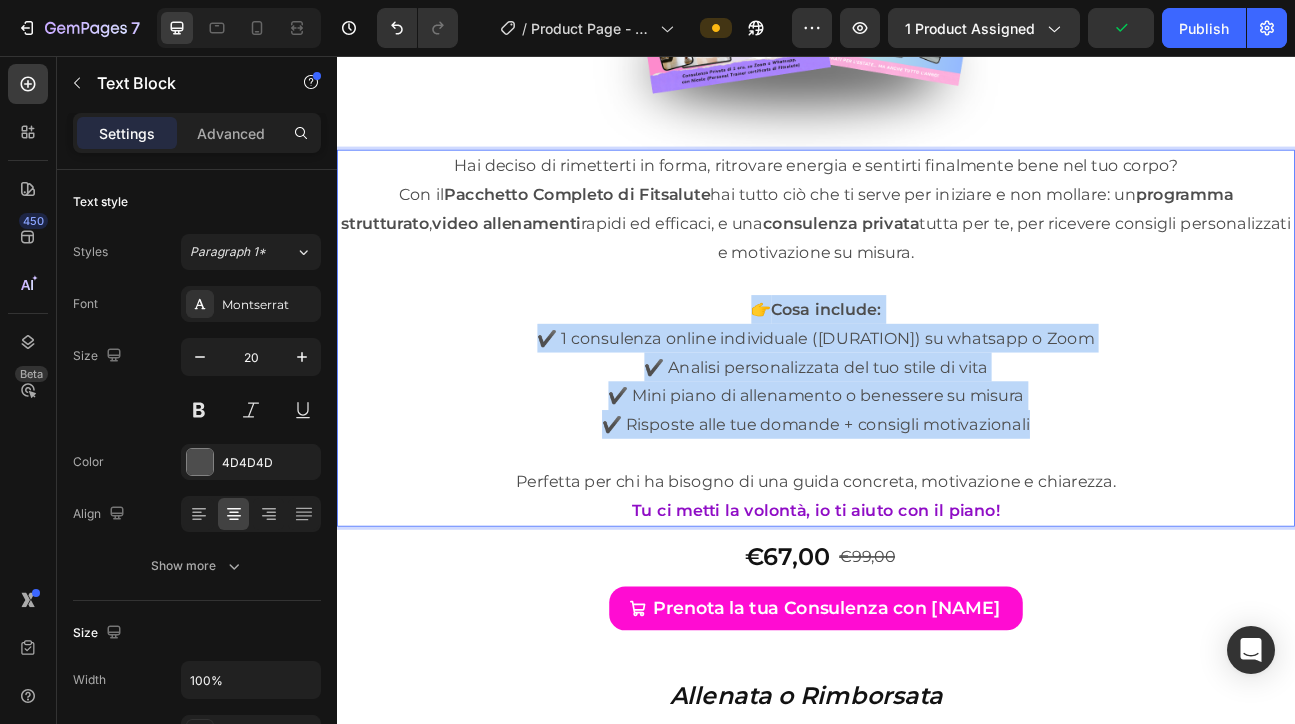 drag, startPoint x: 854, startPoint y: 368, endPoint x: 1255, endPoint y: 519, distance: 428.48804 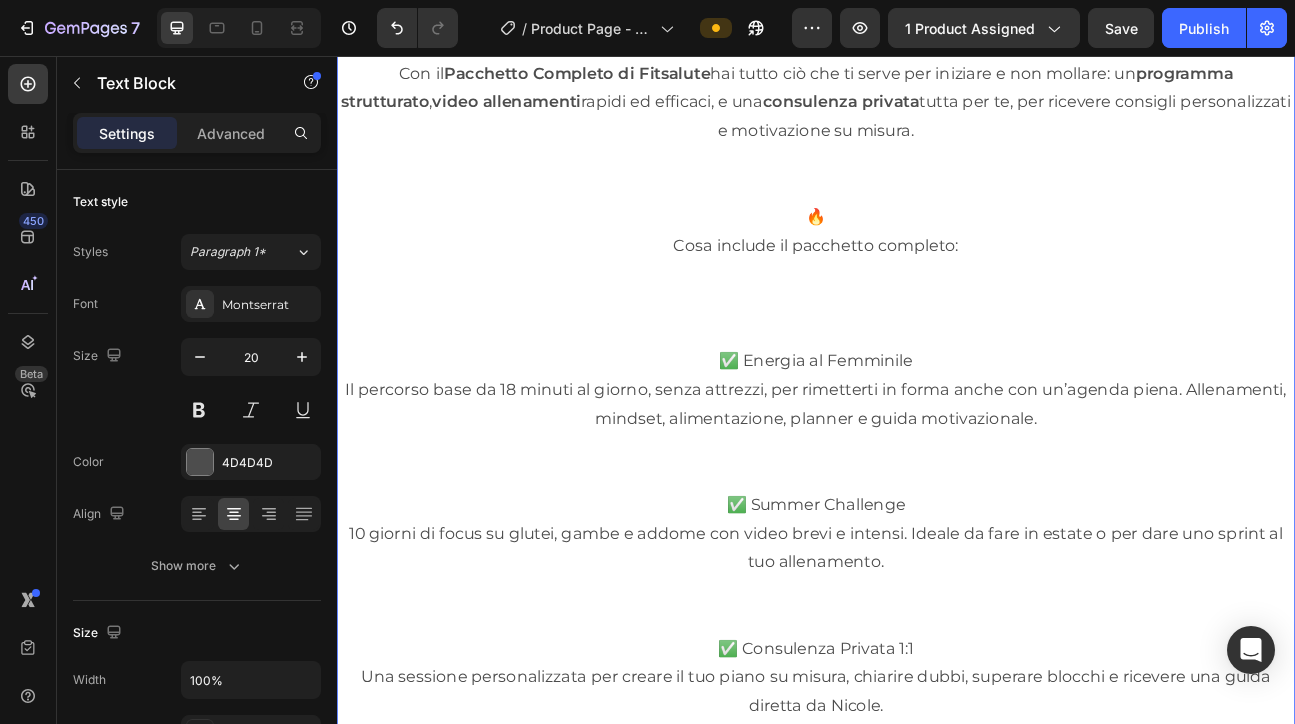 scroll, scrollTop: 12979, scrollLeft: 0, axis: vertical 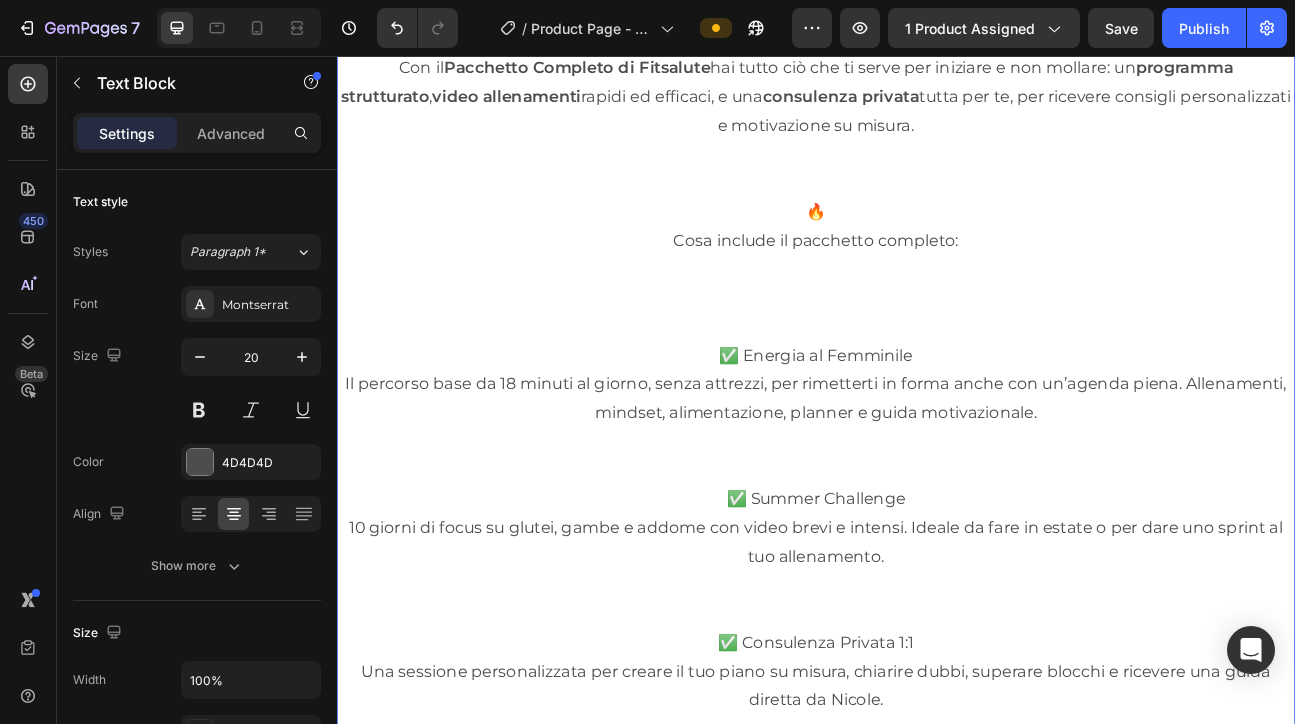 click at bounding box center (937, 214) 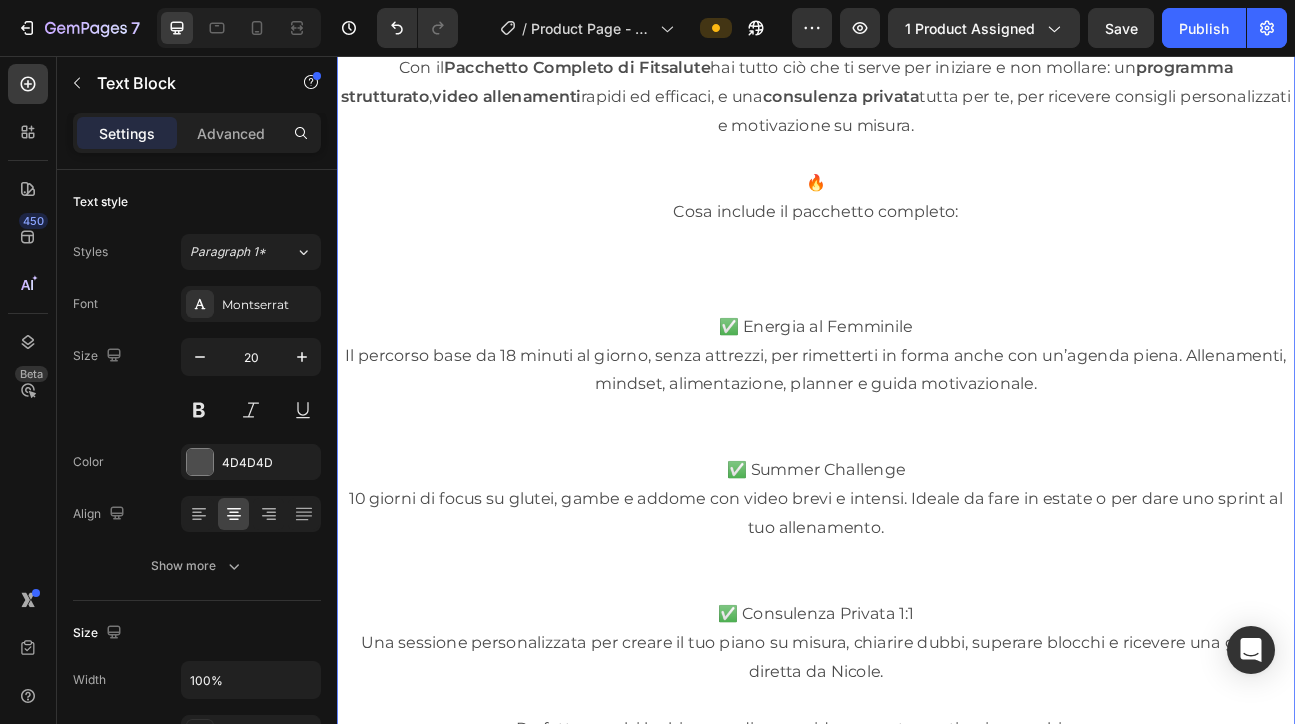 click on "Cosa include il pacchetto completo:" at bounding box center [937, 250] 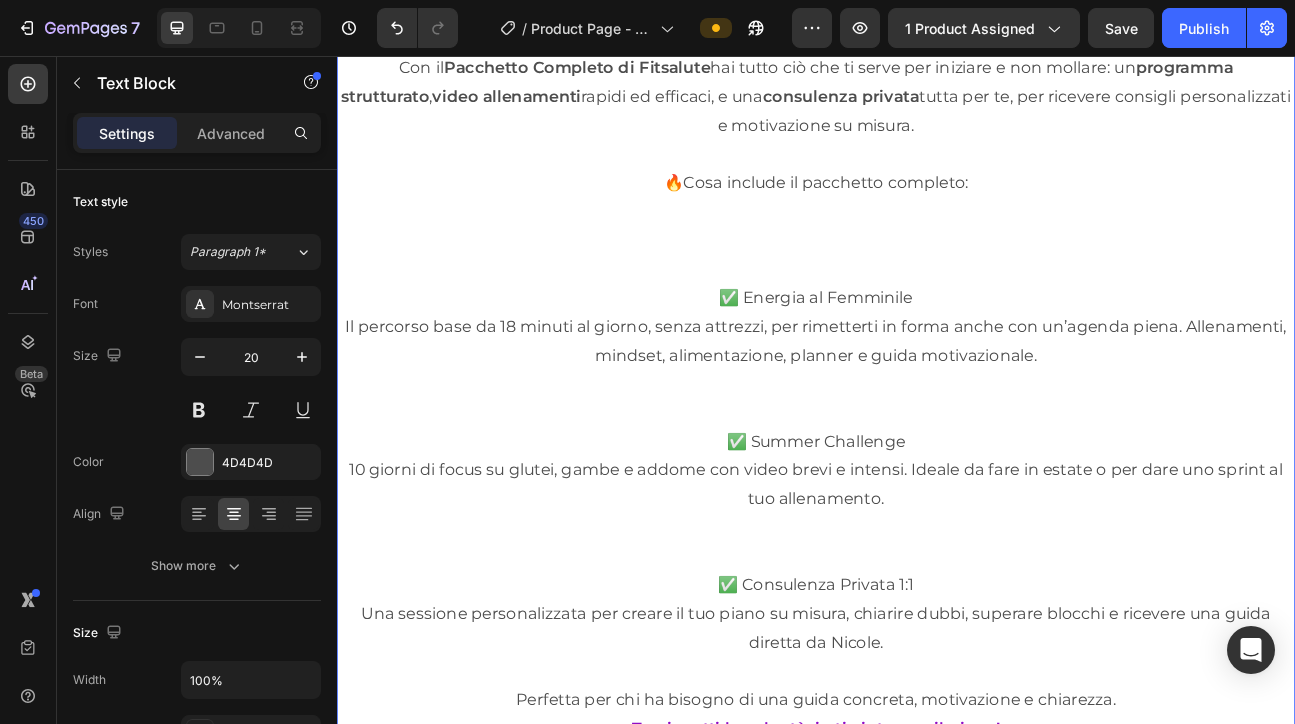 click on "🔥Cosa include il pacchetto completo:" at bounding box center [937, 214] 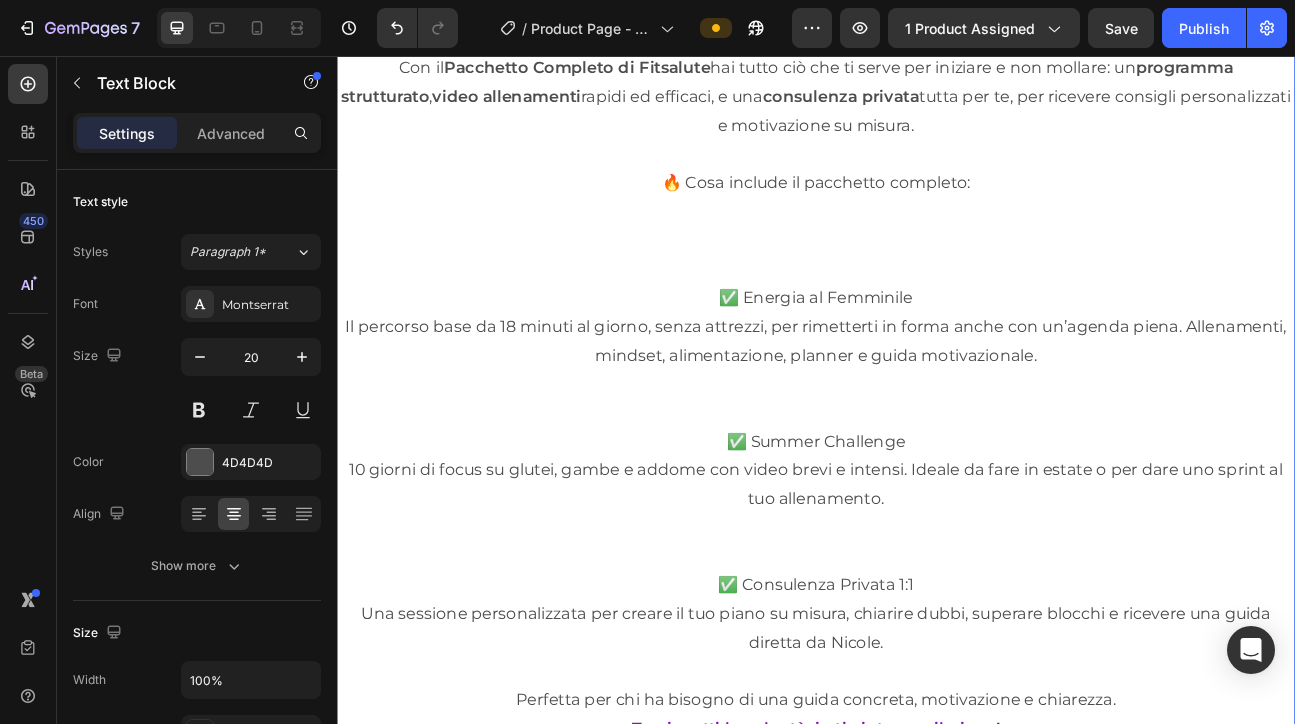 click on "🔥 Cosa include il pacchetto completo:" at bounding box center (937, 214) 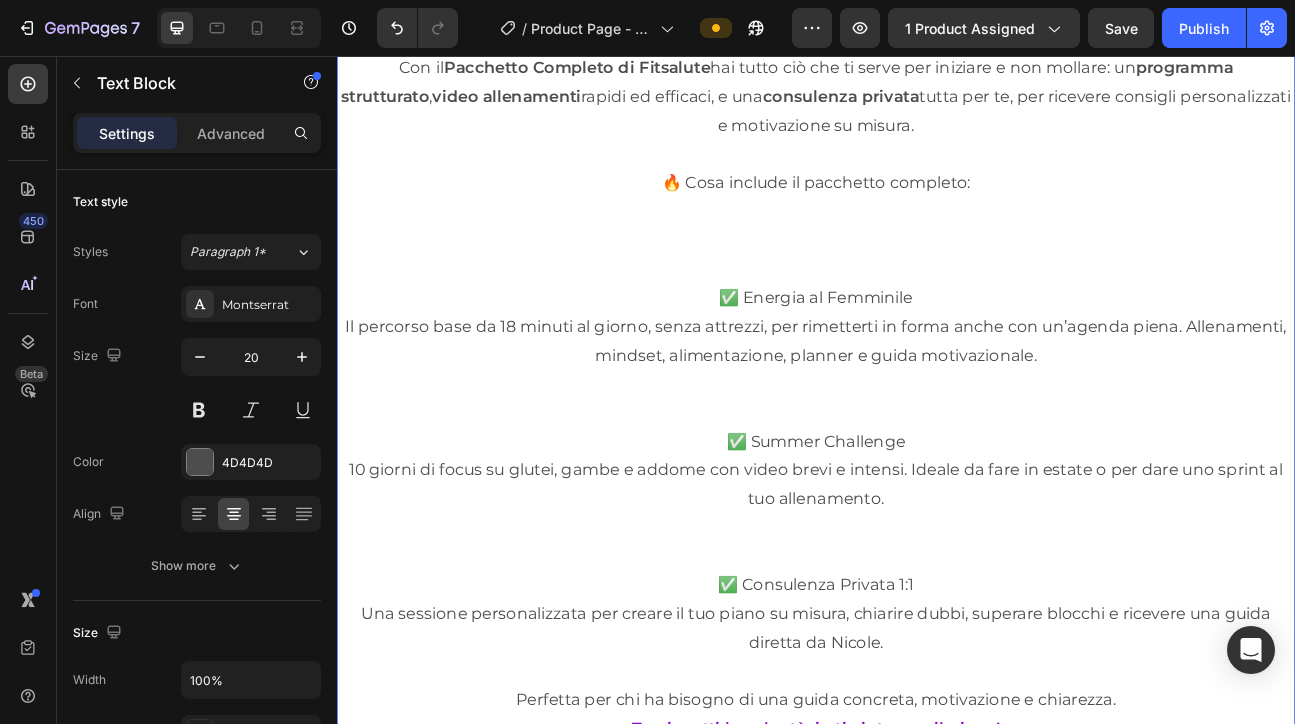 click on "🔥 Cosa include il pacchetto completo:" at bounding box center [937, 214] 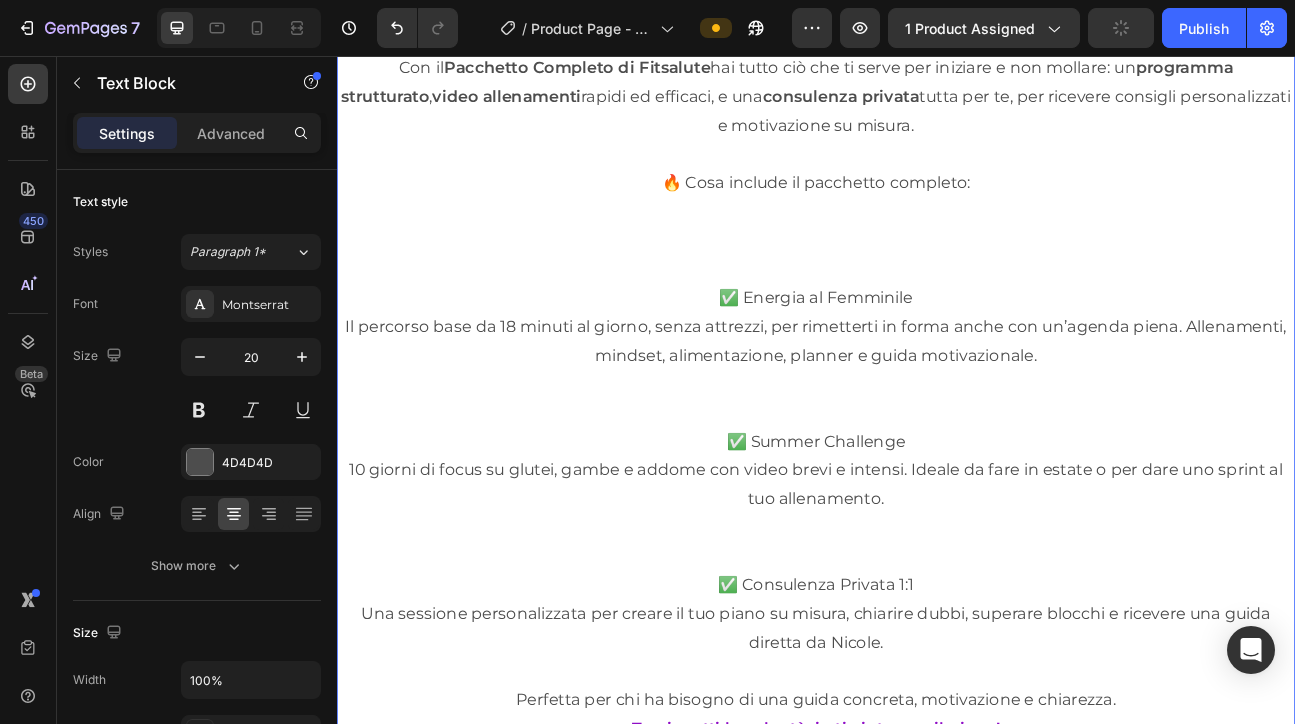 click at bounding box center (937, 304) 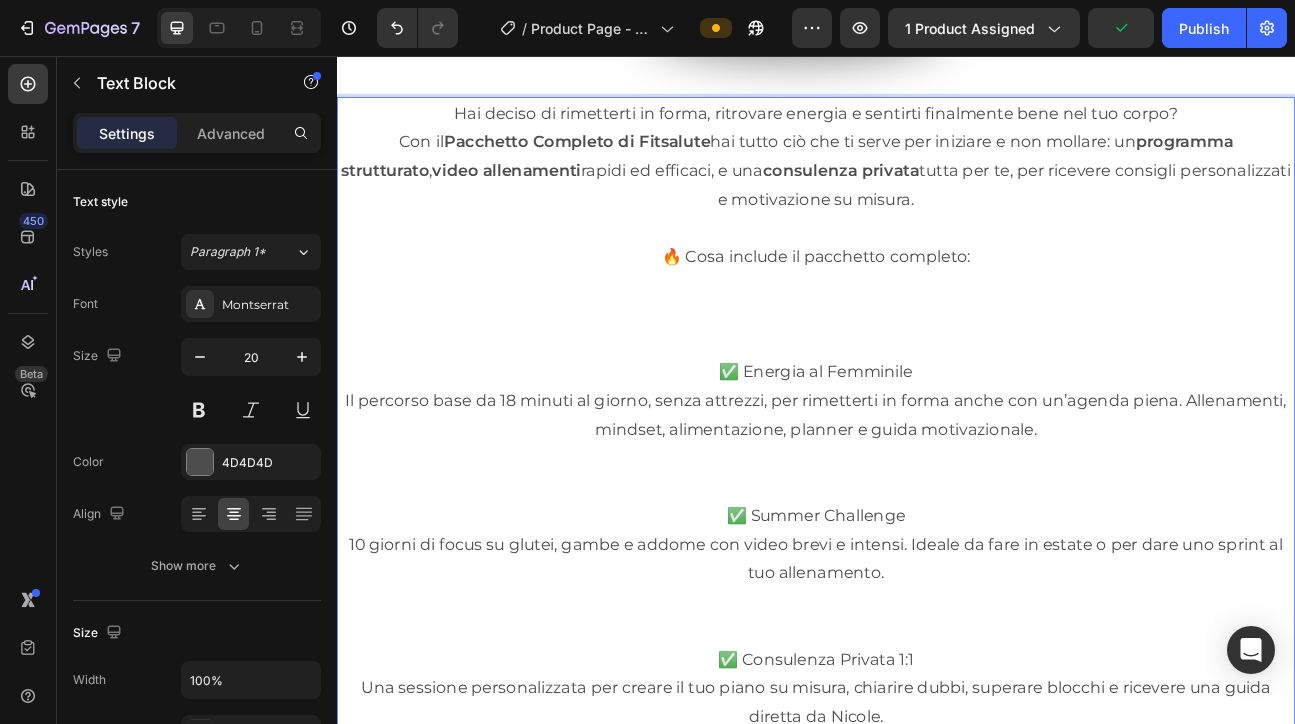 scroll, scrollTop: 12862, scrollLeft: 0, axis: vertical 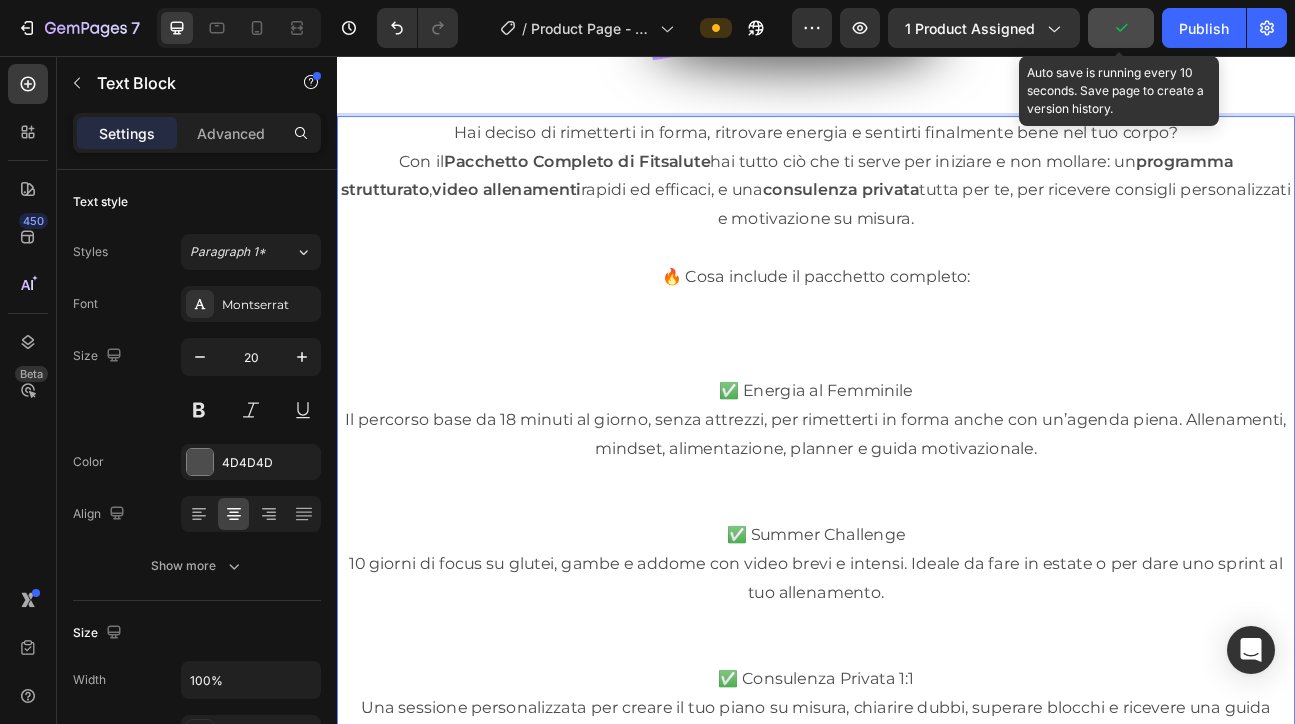click 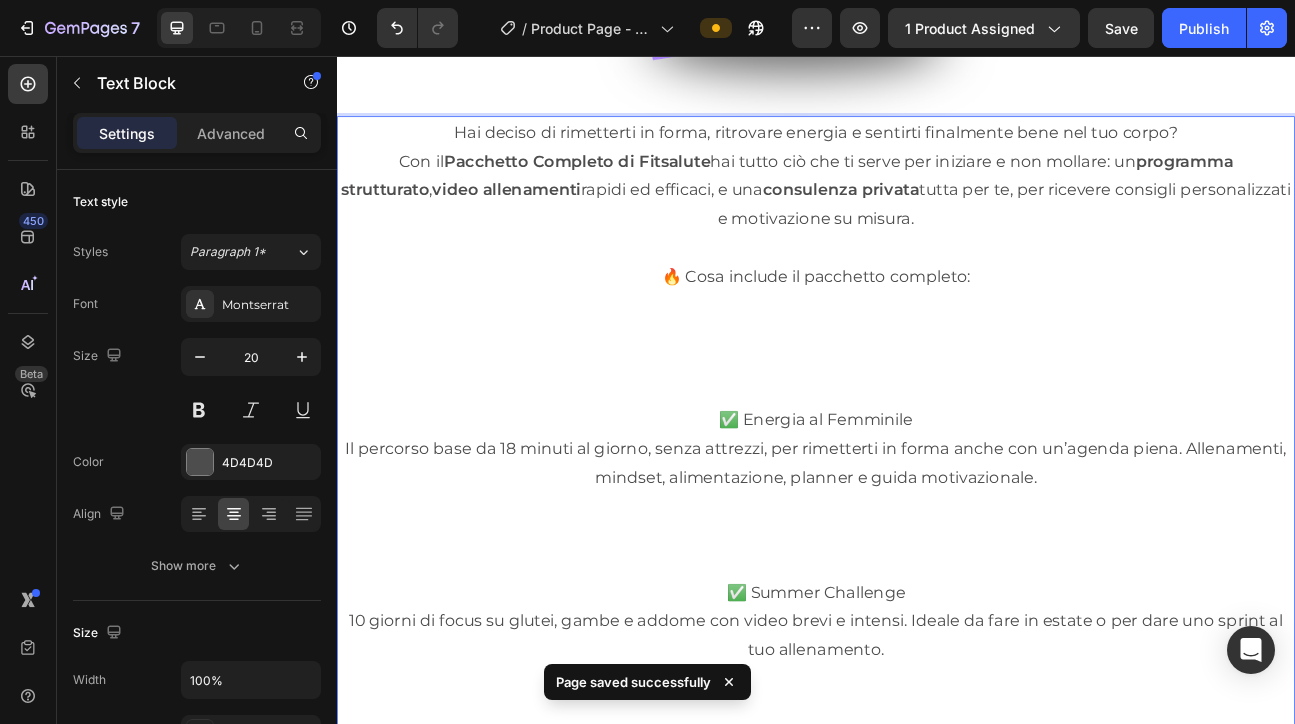 drag, startPoint x: 772, startPoint y: 330, endPoint x: 1146, endPoint y: 334, distance: 374.0214 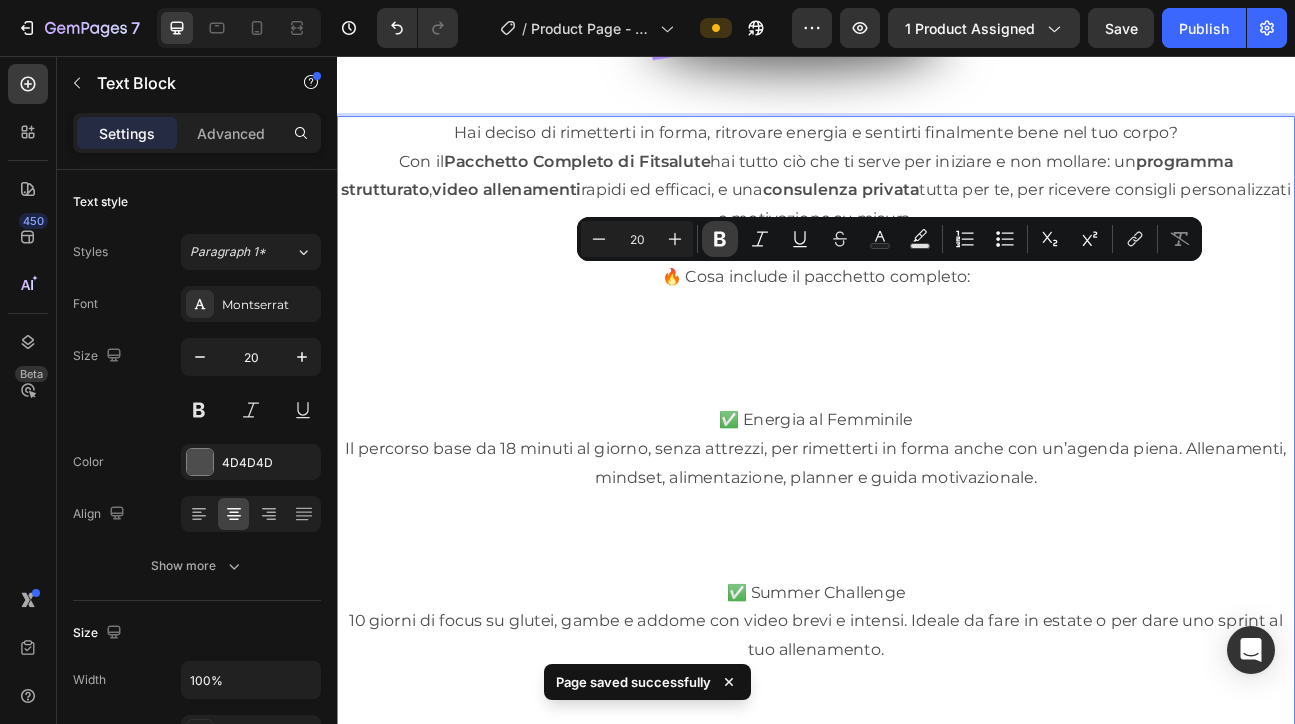 click 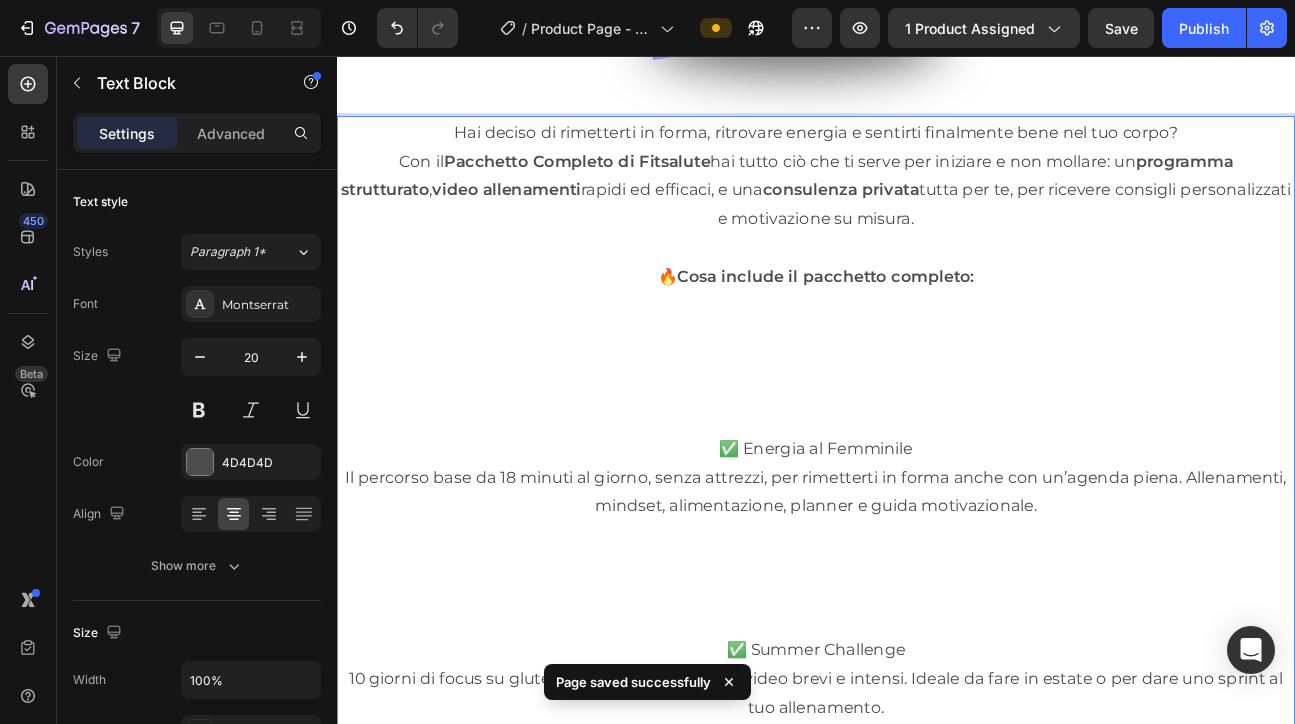 click on "⁠⁠⁠⁠⁠⁠⁠" at bounding box center [937, 457] 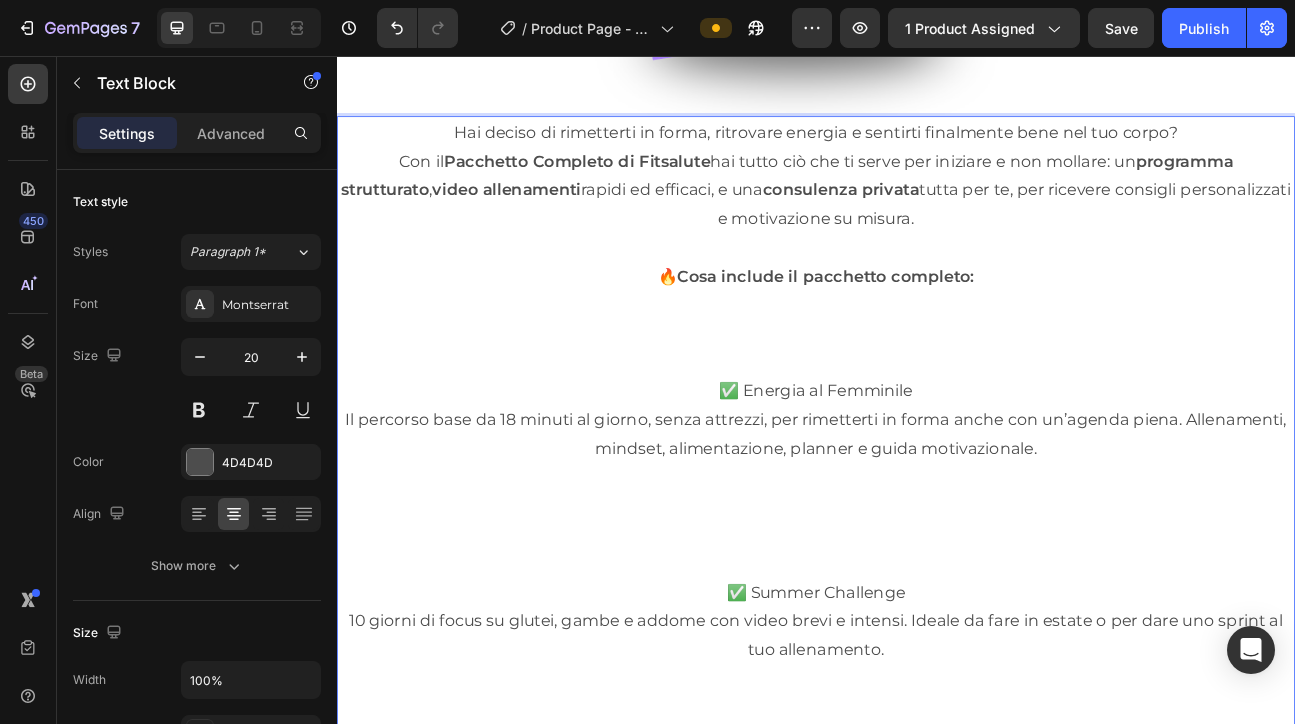 click on "⁠⁠⁠⁠⁠⁠⁠" at bounding box center [937, 403] 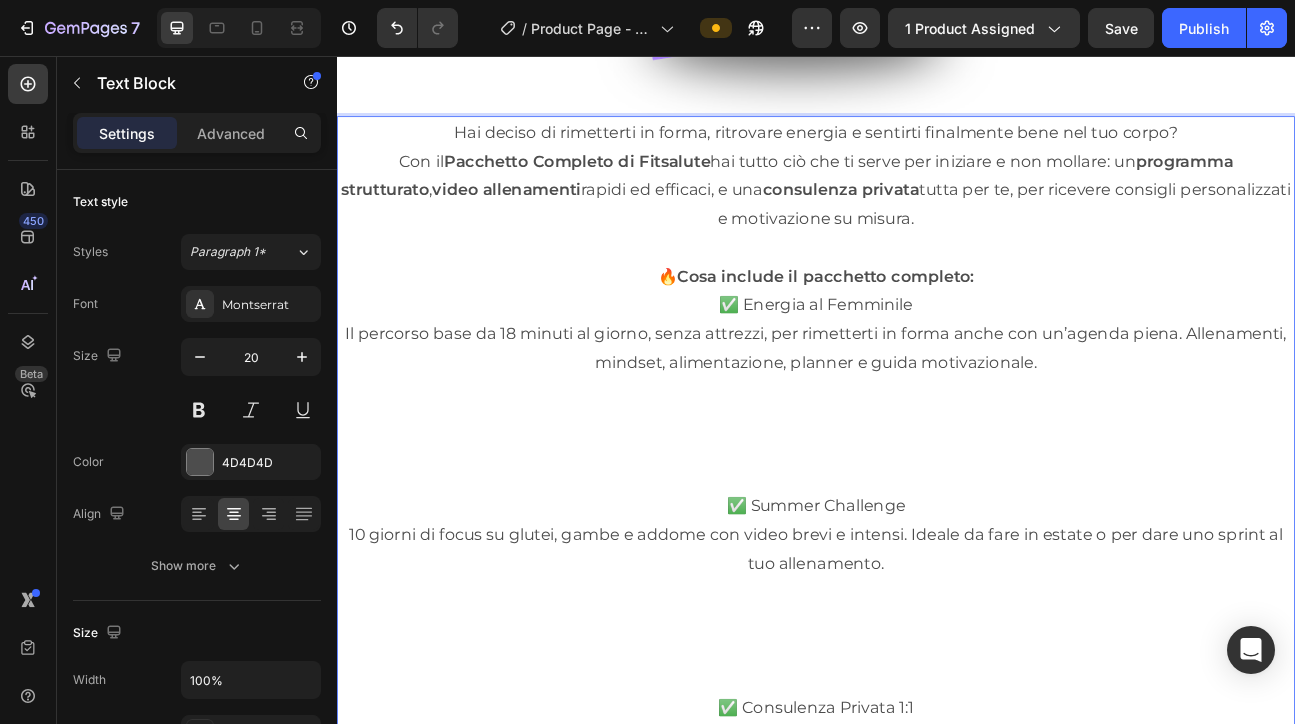 click on "✅ Energia al Femminile" at bounding box center [937, 367] 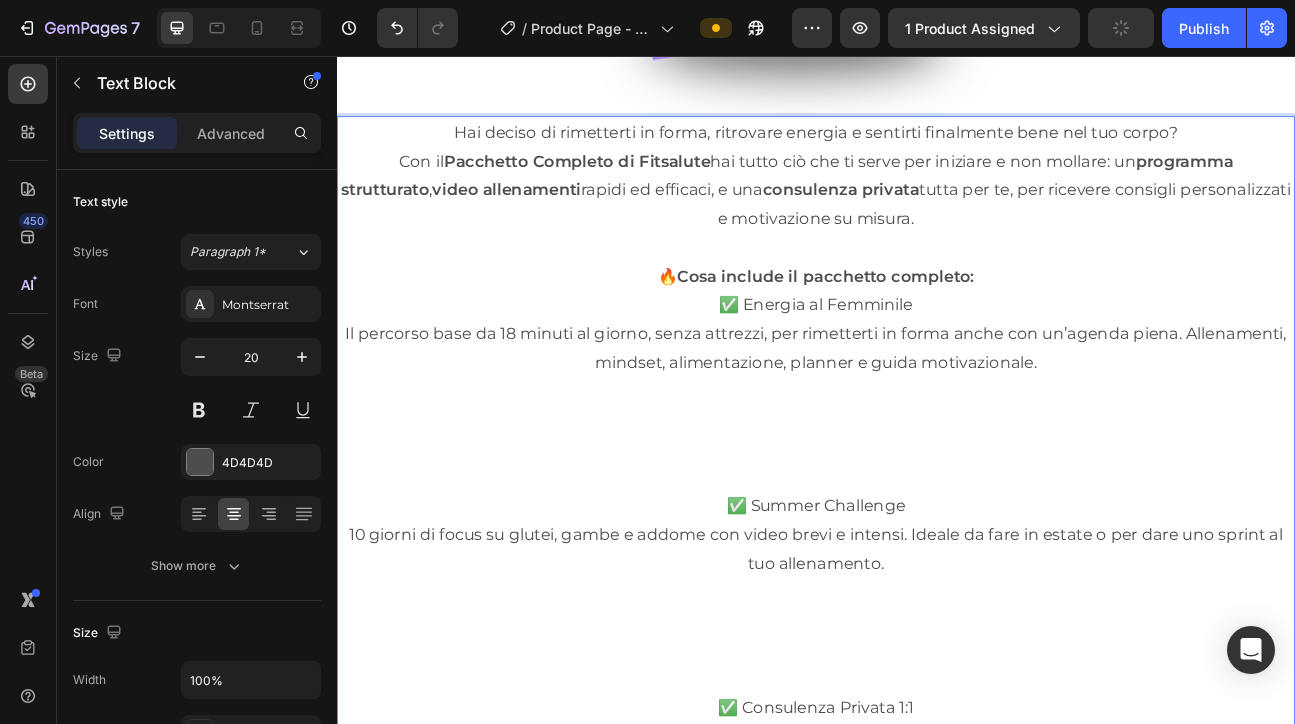click at bounding box center (937, 529) 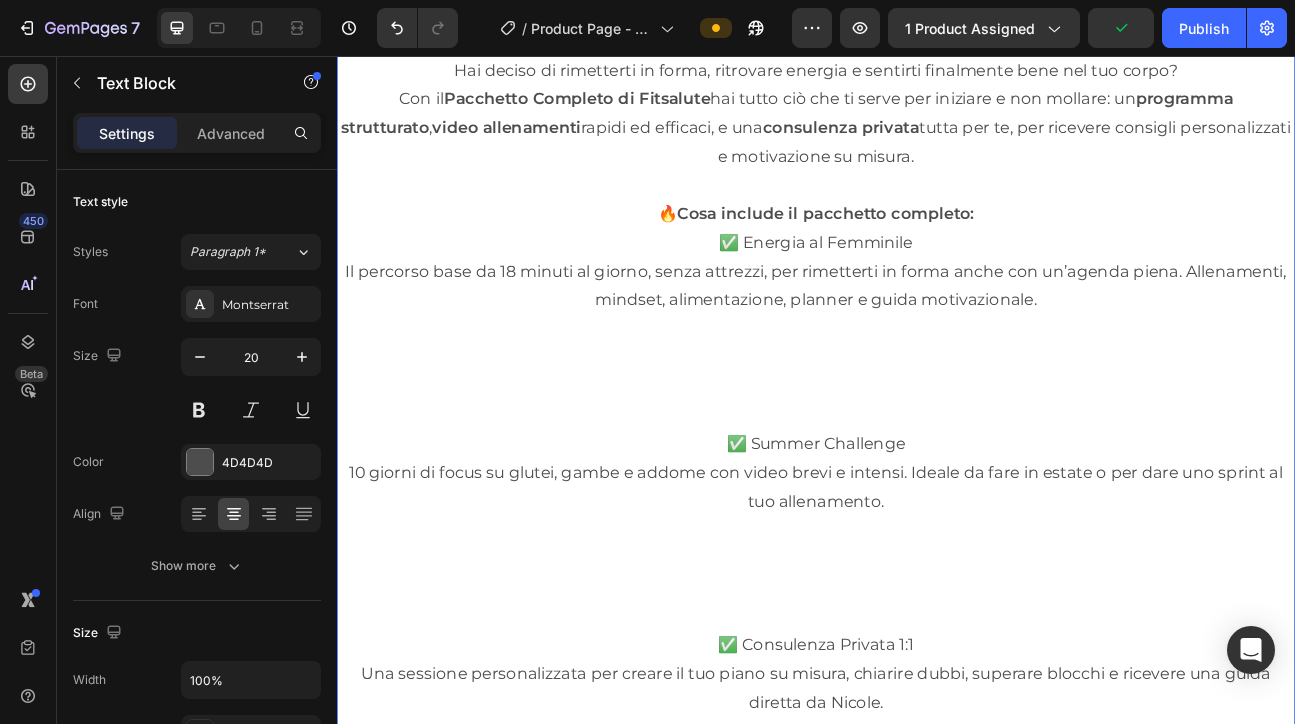 scroll, scrollTop: 12945, scrollLeft: 0, axis: vertical 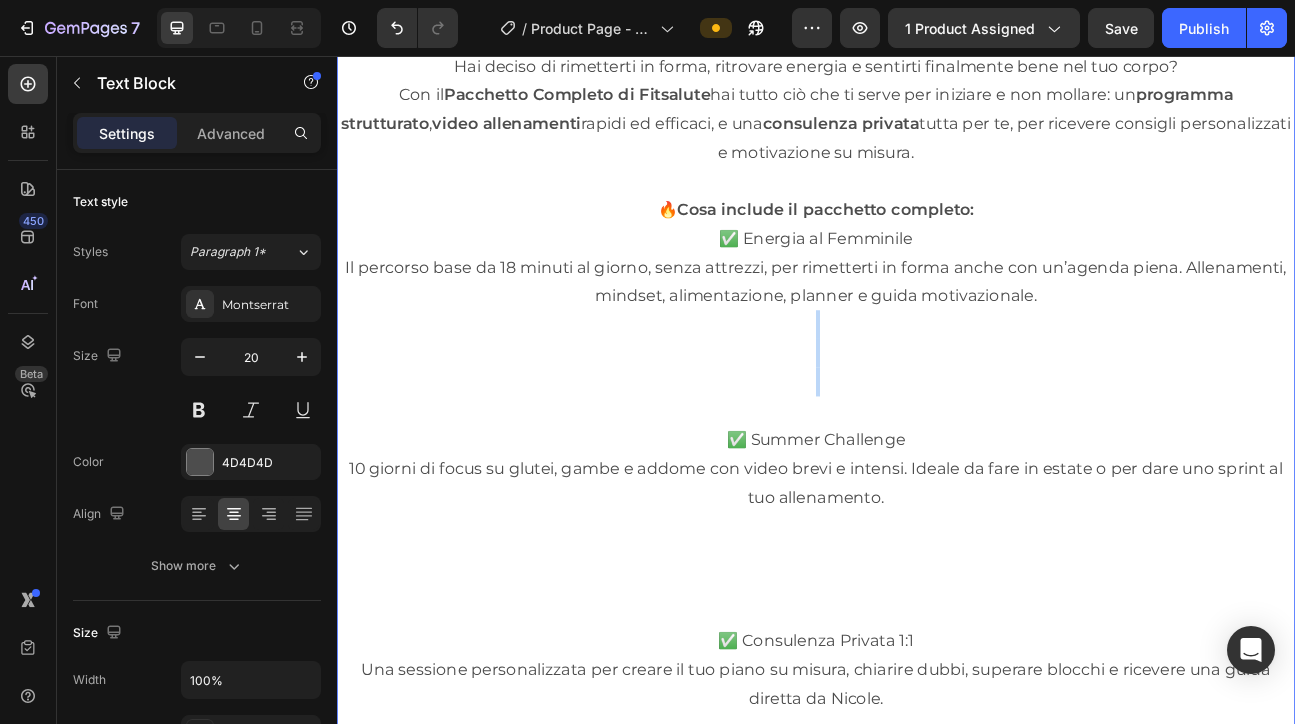 drag, startPoint x: 938, startPoint y: 507, endPoint x: 932, endPoint y: 394, distance: 113.15918 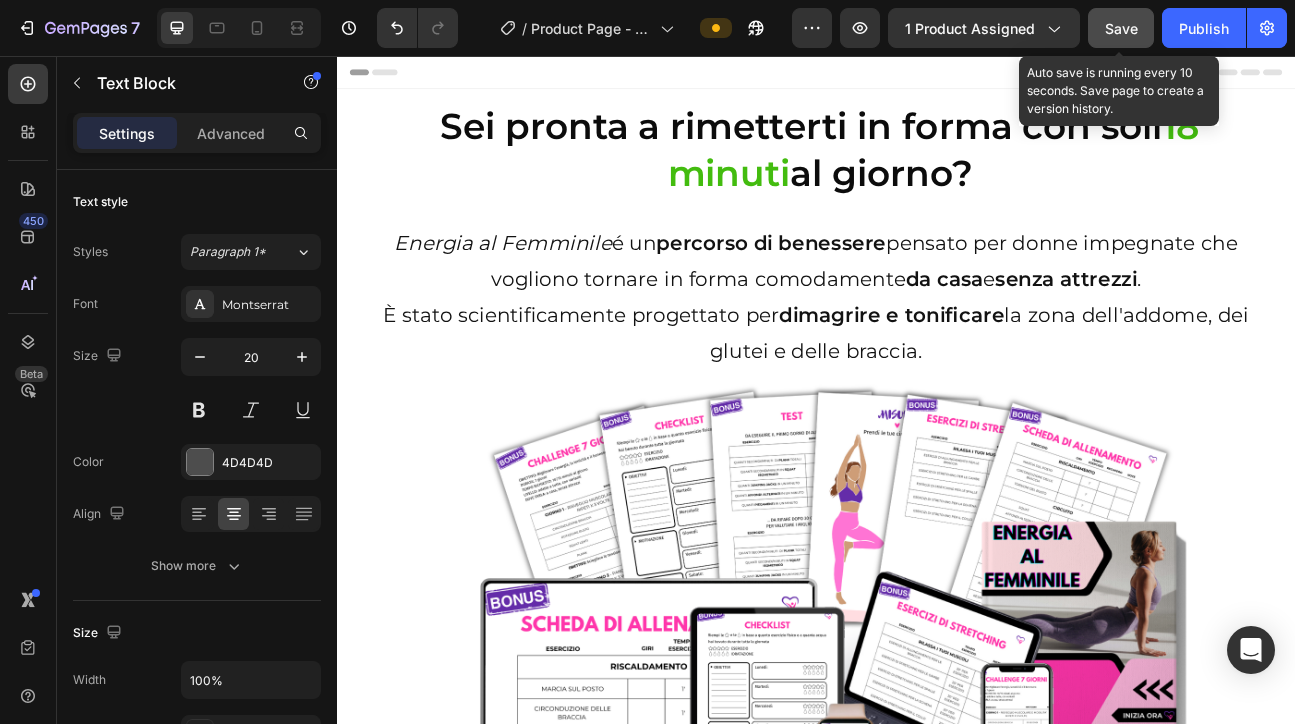 click on "Save" 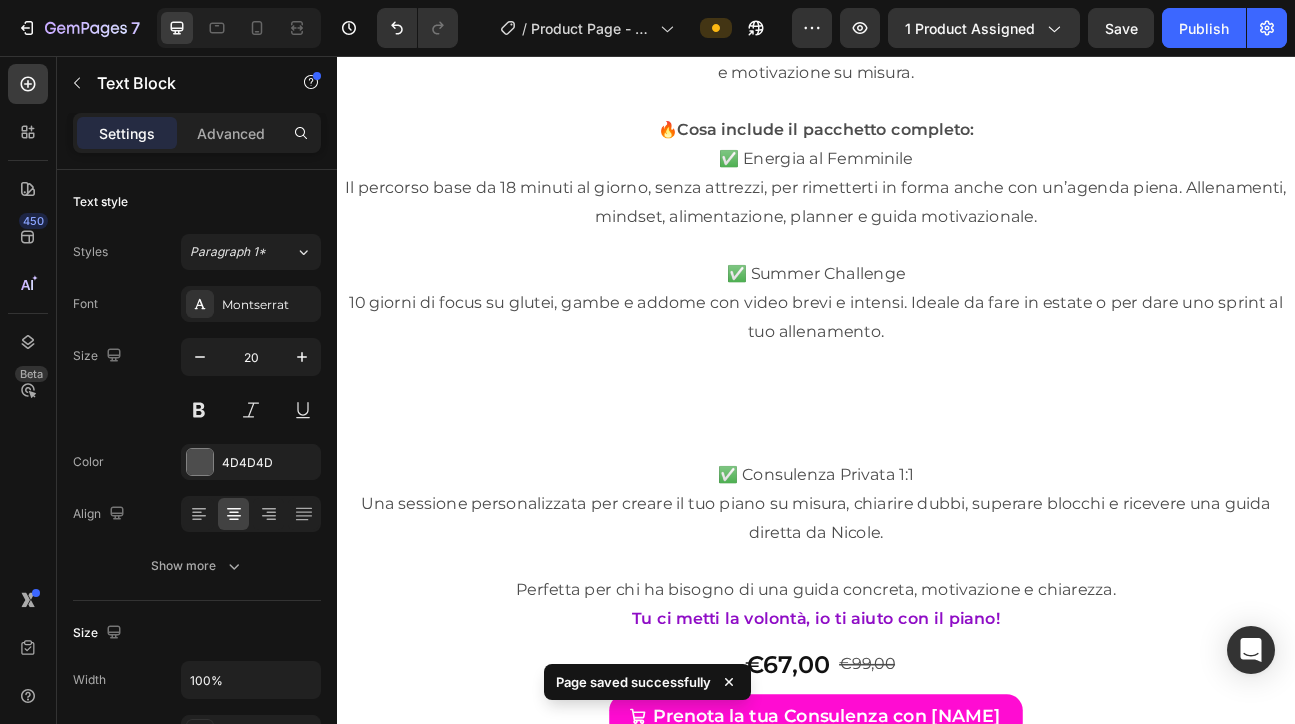 scroll, scrollTop: 13494, scrollLeft: 0, axis: vertical 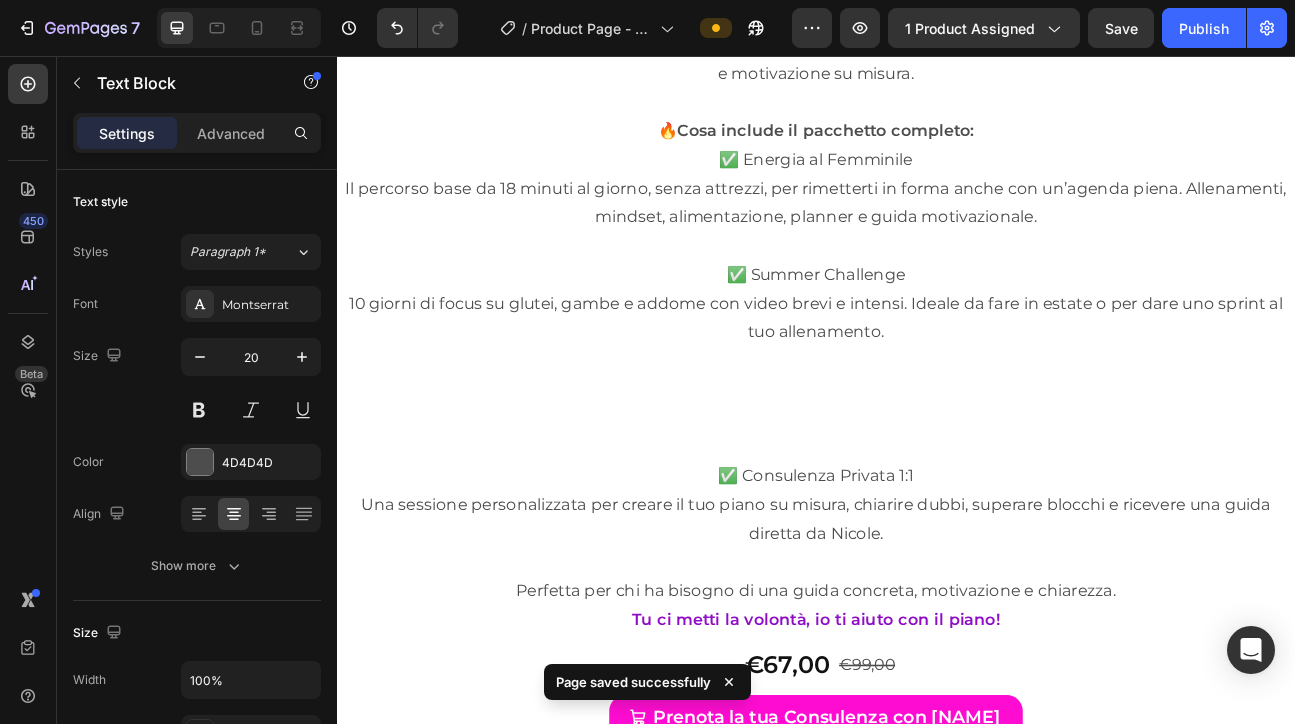 click on "⁠⁠⁠⁠⁠⁠⁠" at bounding box center [937, 491] 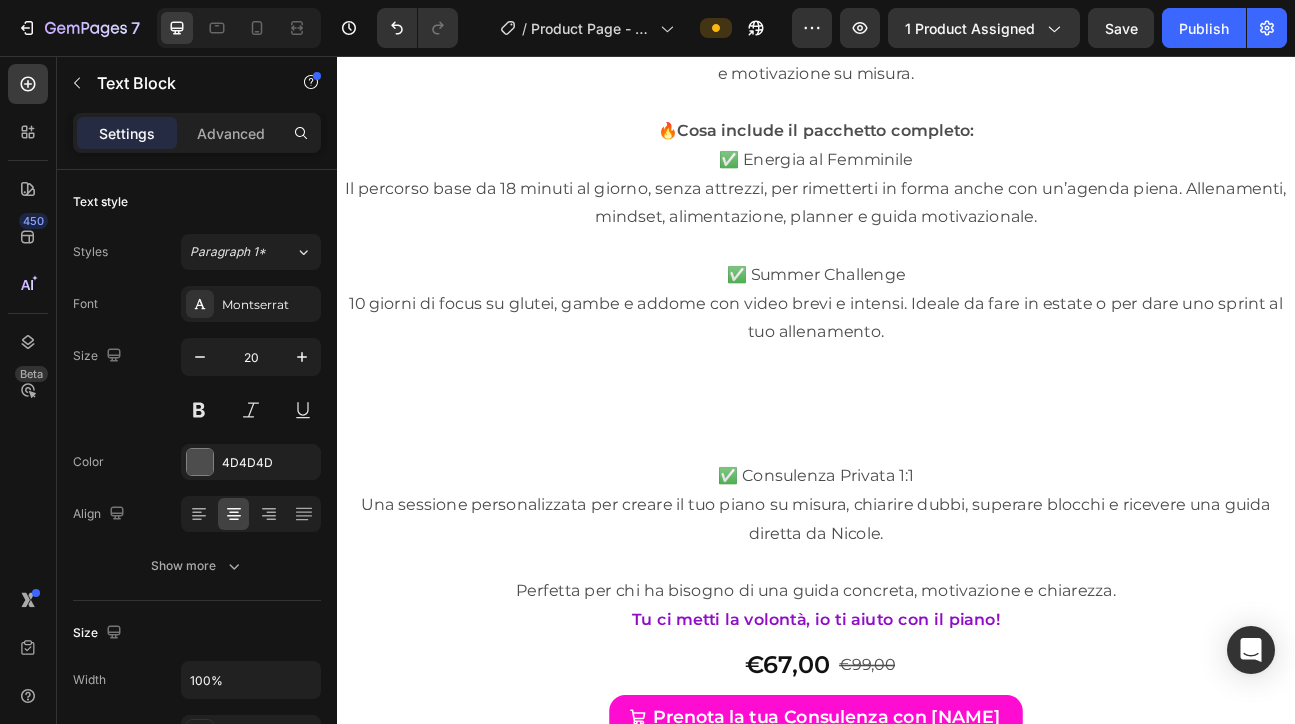 click at bounding box center (937, 491) 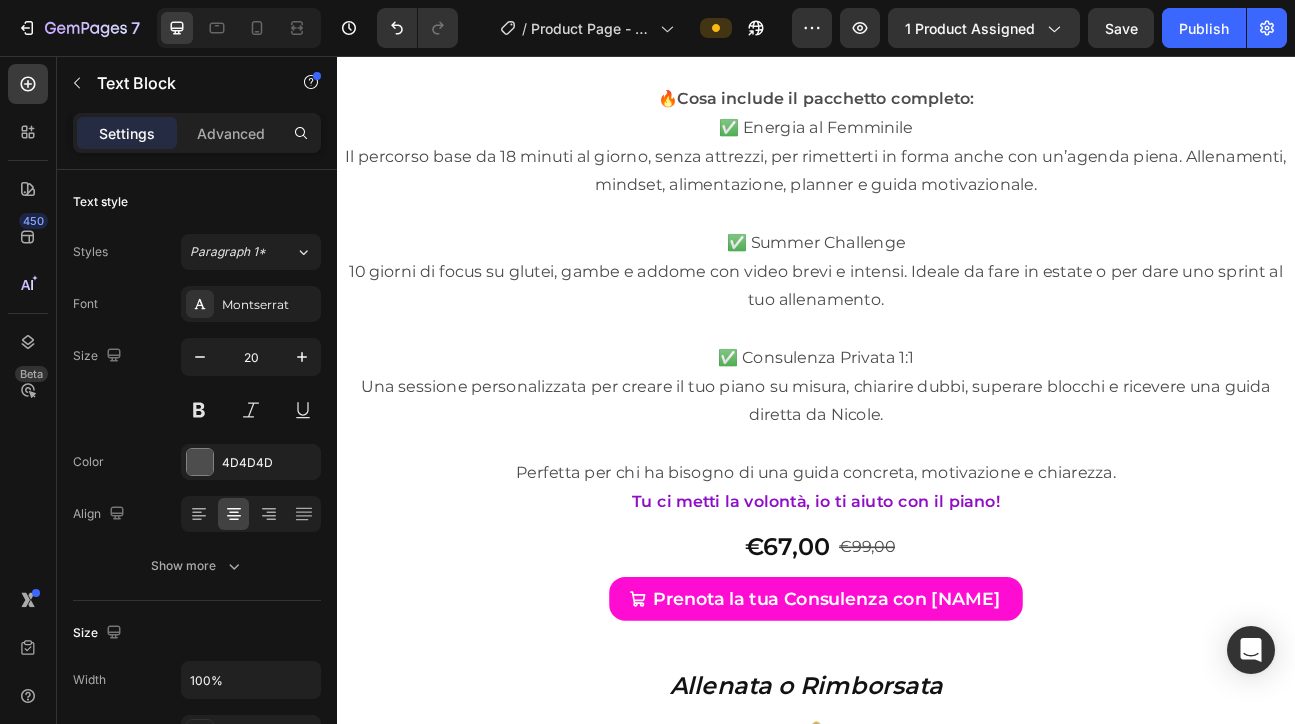 scroll, scrollTop: 13536, scrollLeft: 0, axis: vertical 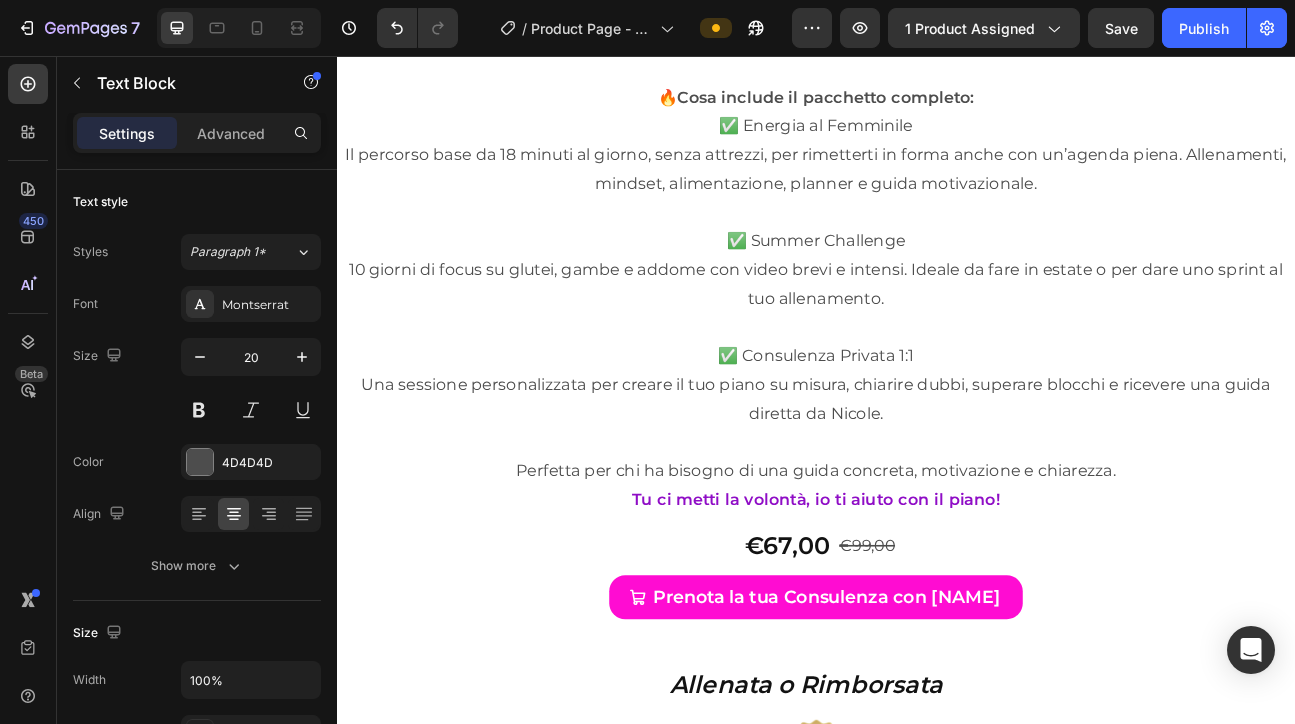 click on "Una sessione personalizzata per creare il tuo piano su misura, chiarire dubbi, superare blocchi e ricevere una guida diretta da Nicole." at bounding box center [937, 485] 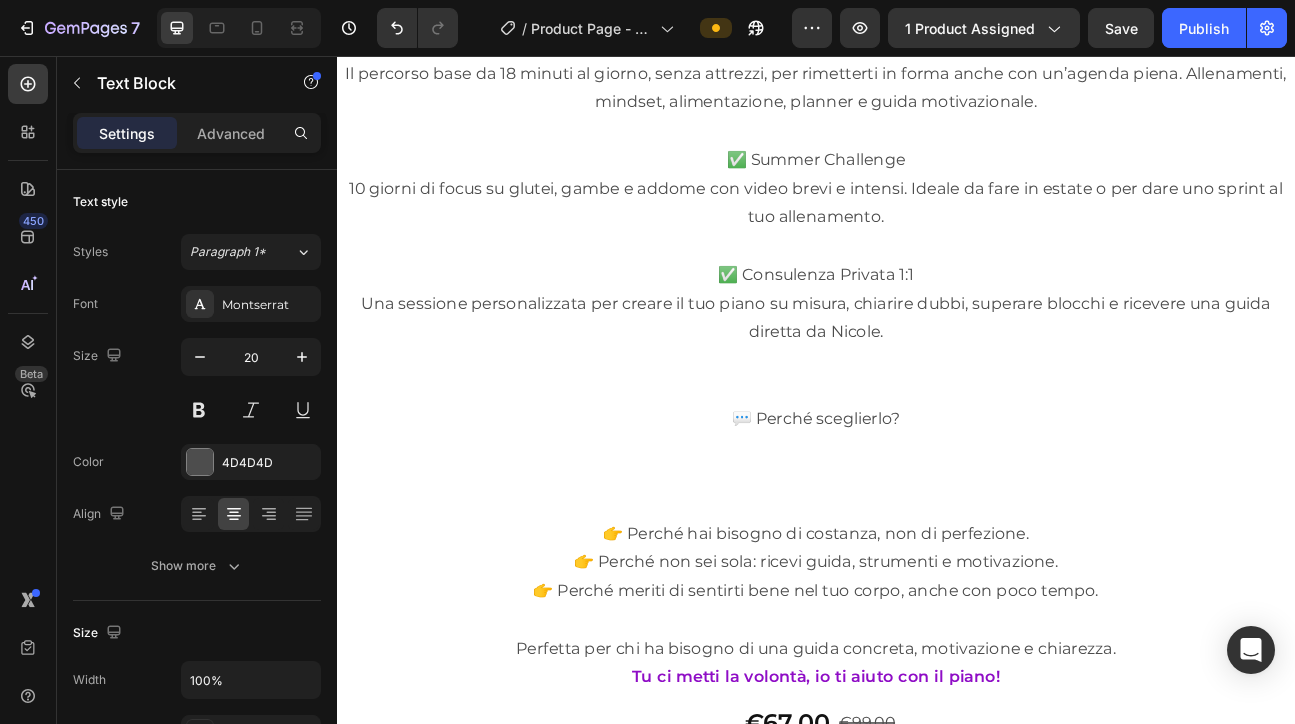 scroll, scrollTop: 13653, scrollLeft: 0, axis: vertical 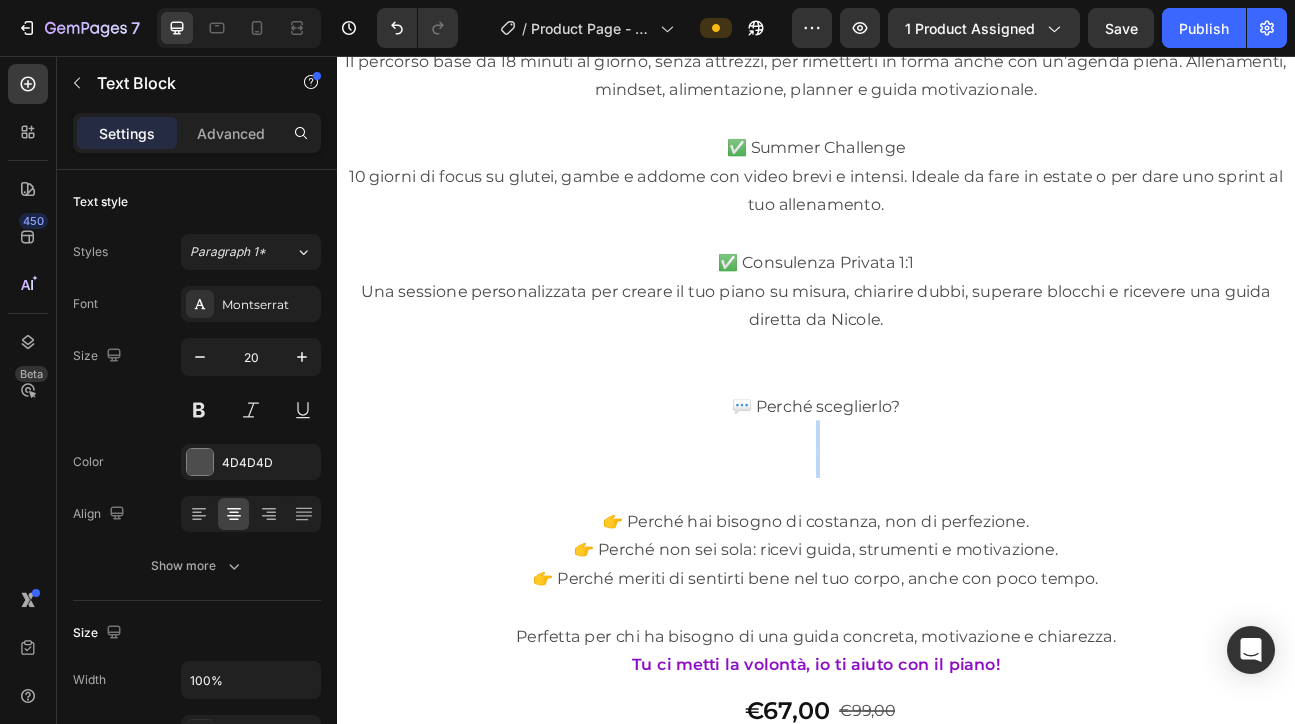 drag, startPoint x: 945, startPoint y: 616, endPoint x: 943, endPoint y: 541, distance: 75.026665 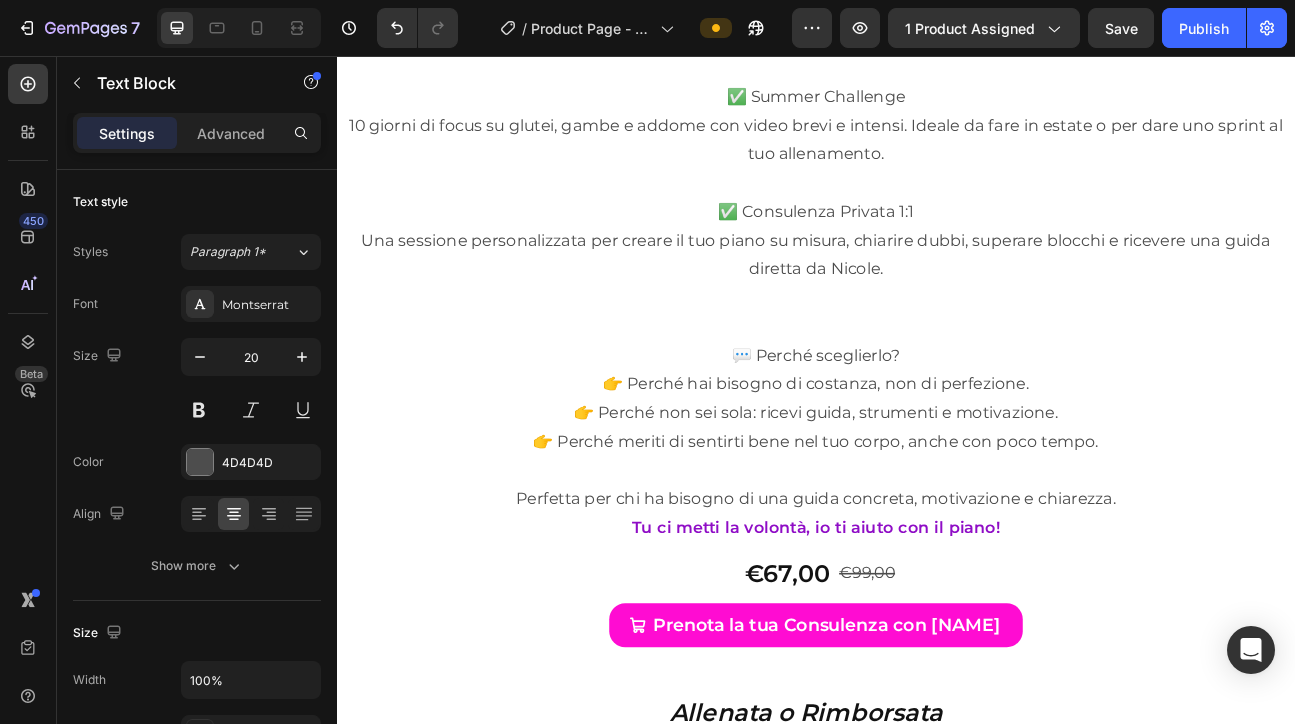 scroll, scrollTop: 13723, scrollLeft: 0, axis: vertical 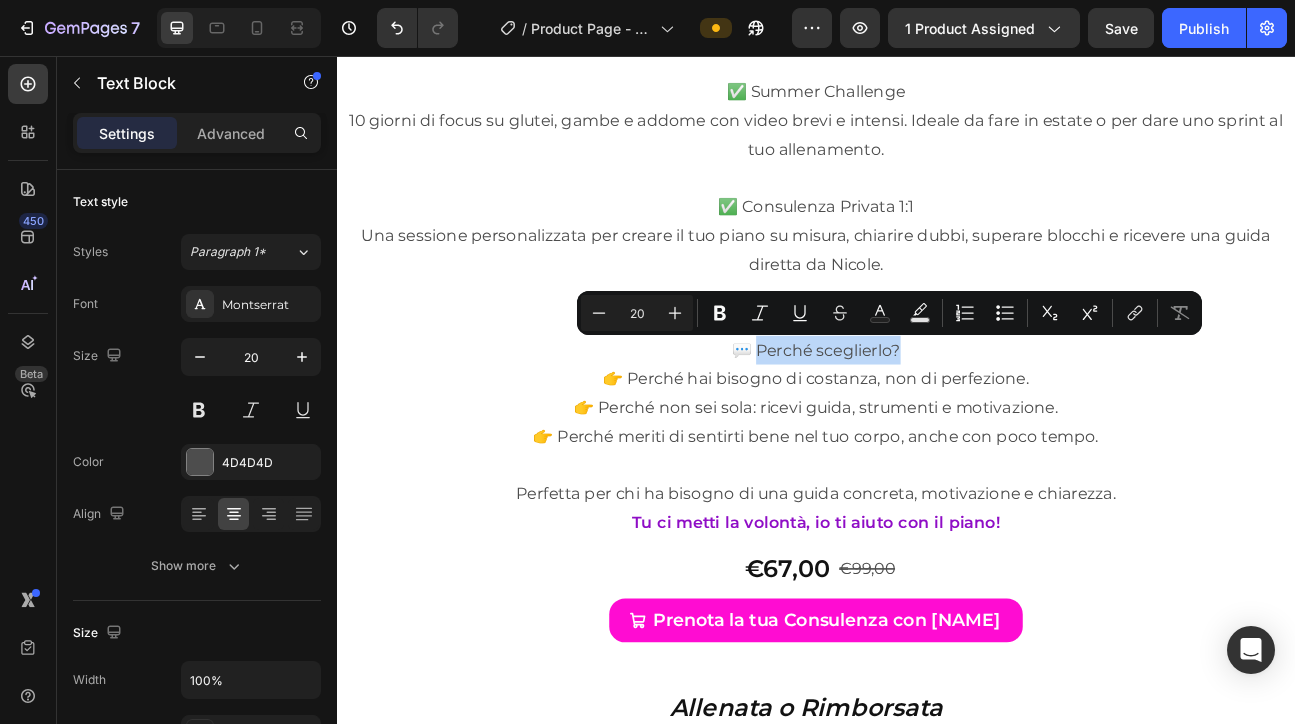 drag, startPoint x: 863, startPoint y: 424, endPoint x: 1107, endPoint y: 422, distance: 244.0082 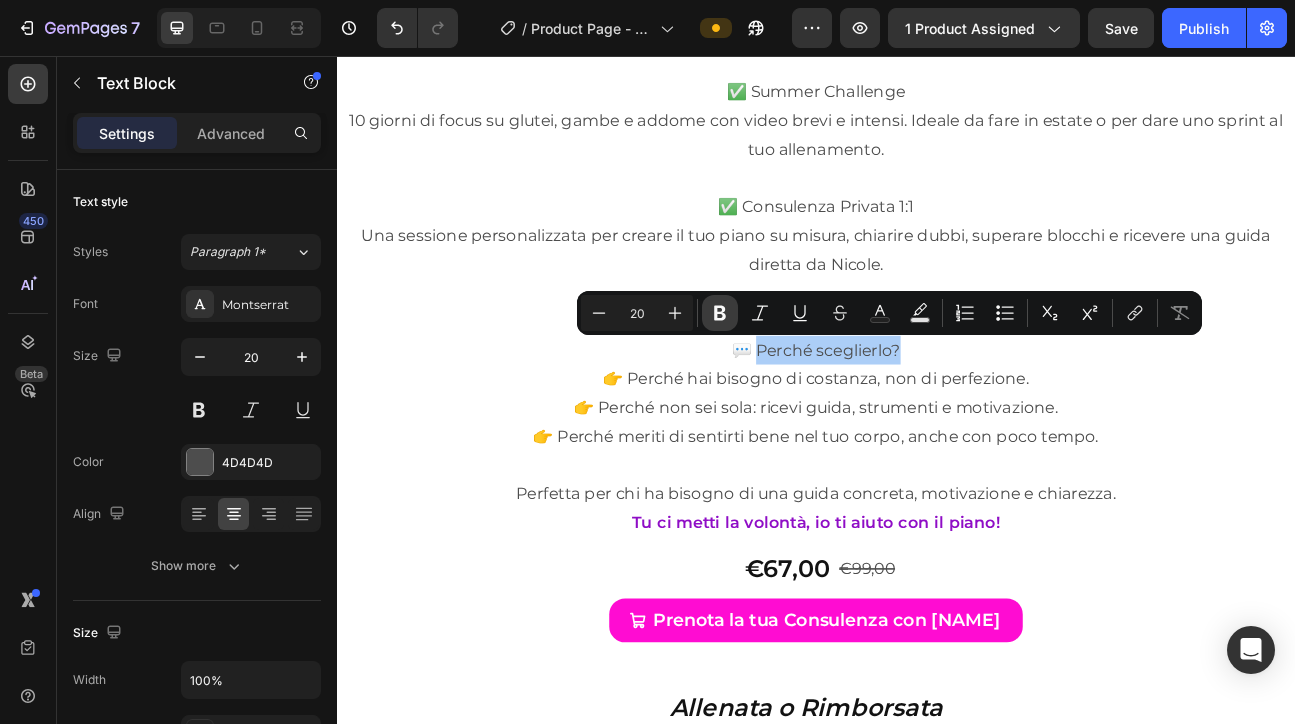 click 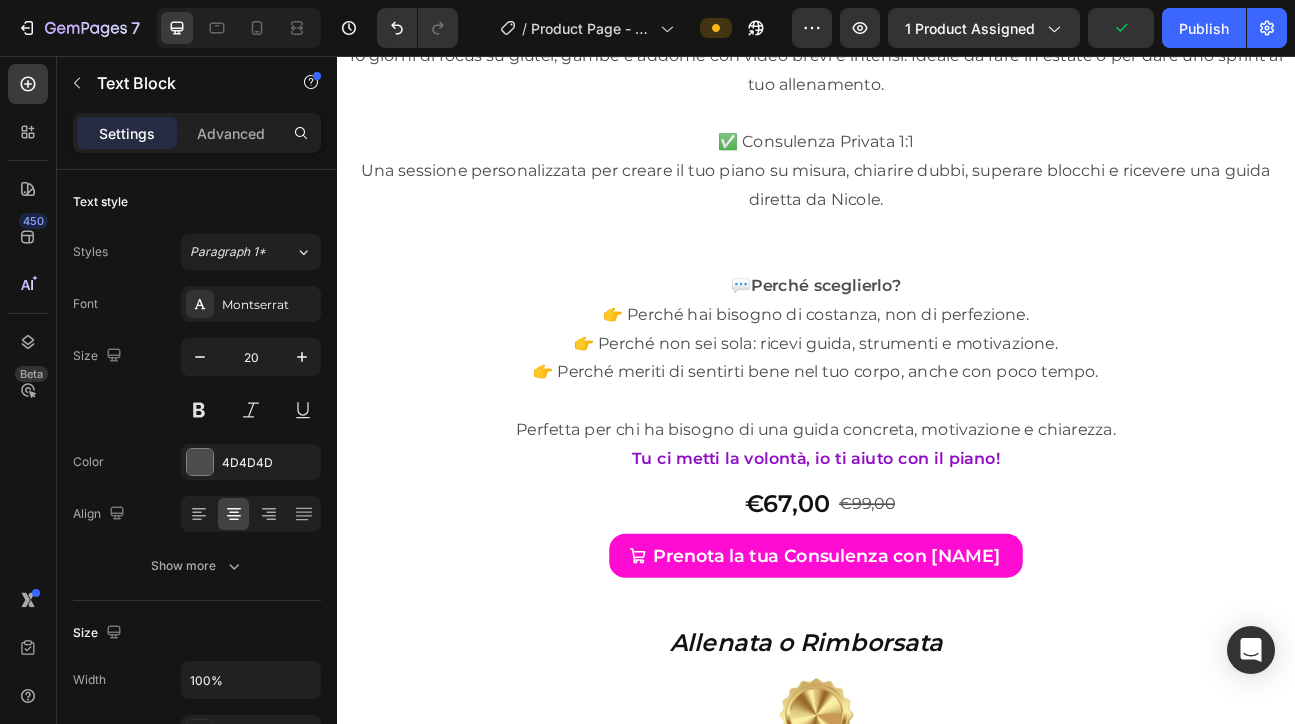 scroll, scrollTop: 13845, scrollLeft: 0, axis: vertical 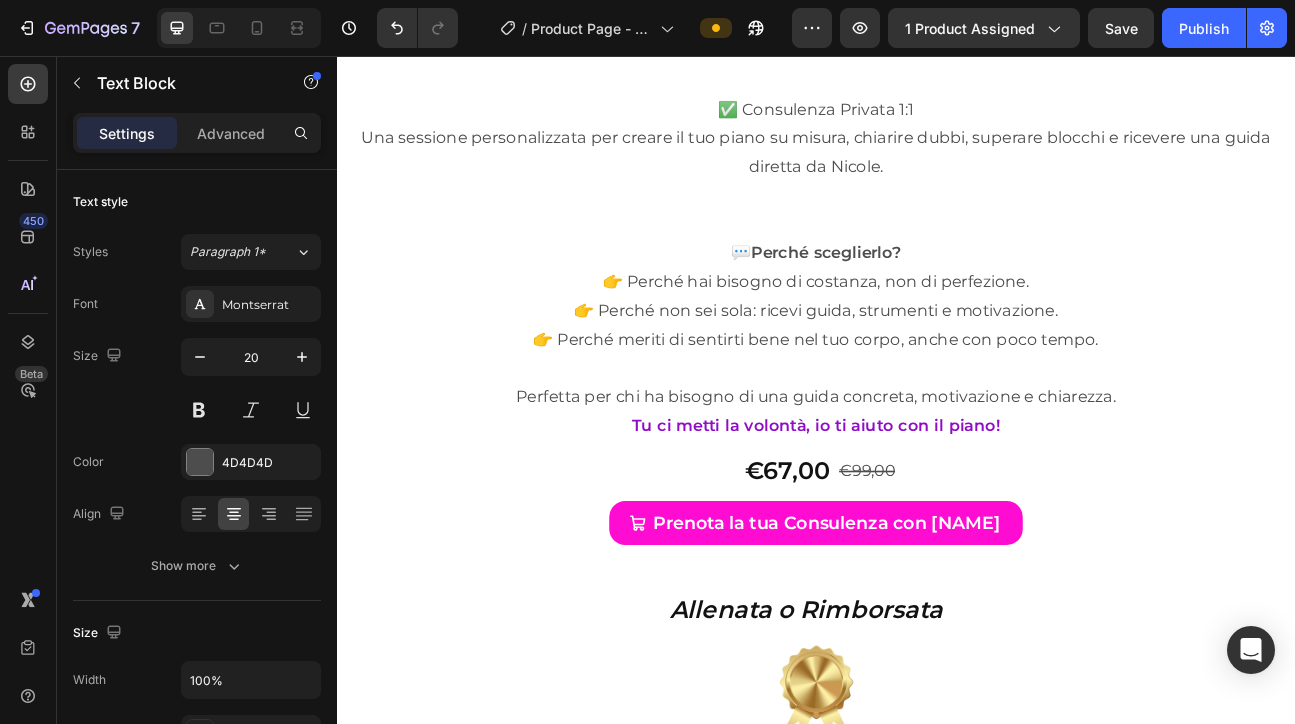 click at bounding box center (937, 446) 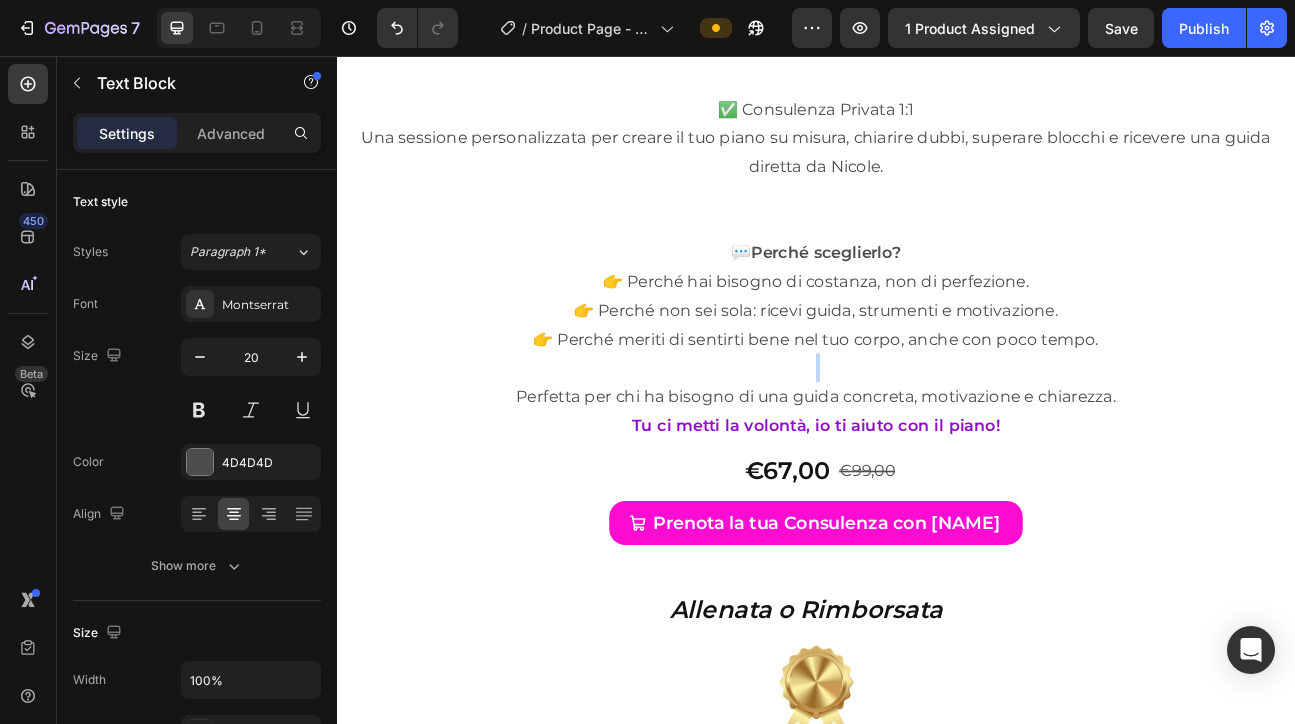 click at bounding box center (937, 446) 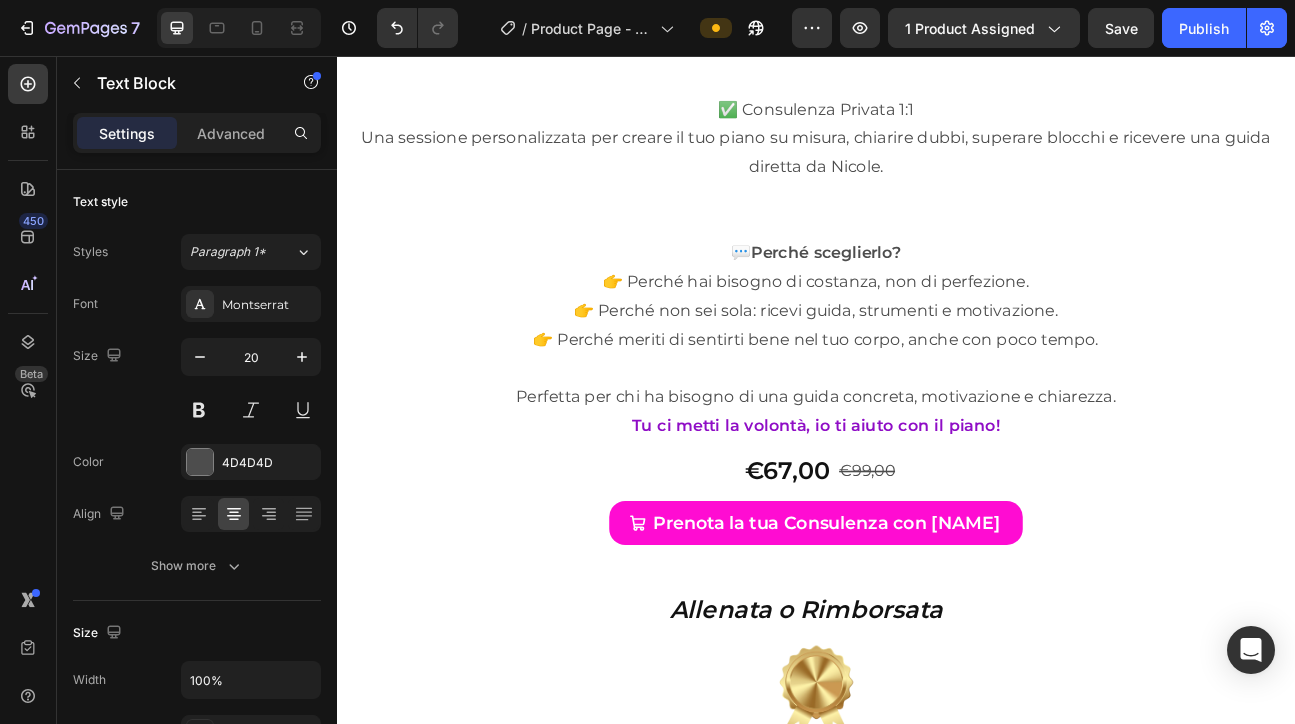 click on "Perfetta per chi ha bisogno di una guida concreta, motivazione e chiarezza." at bounding box center (937, 482) 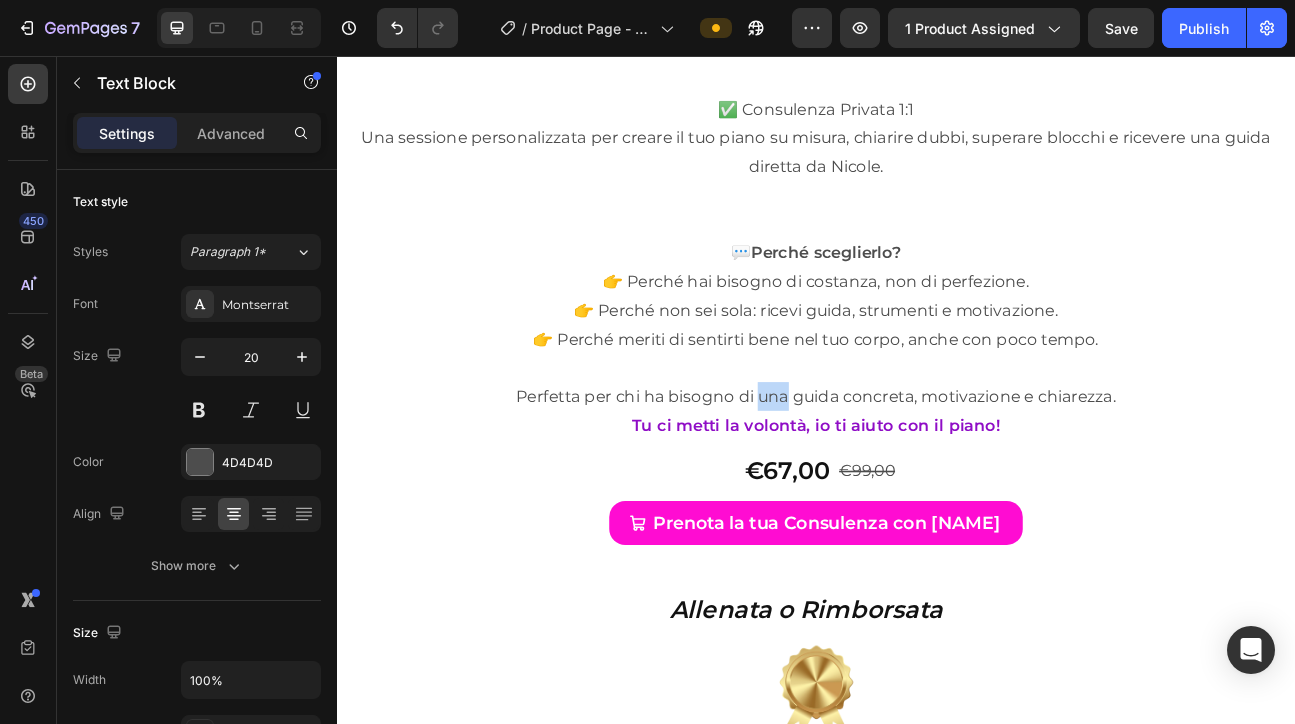 click on "Perfetta per chi ha bisogno di una guida concreta, motivazione e chiarezza." at bounding box center (937, 482) 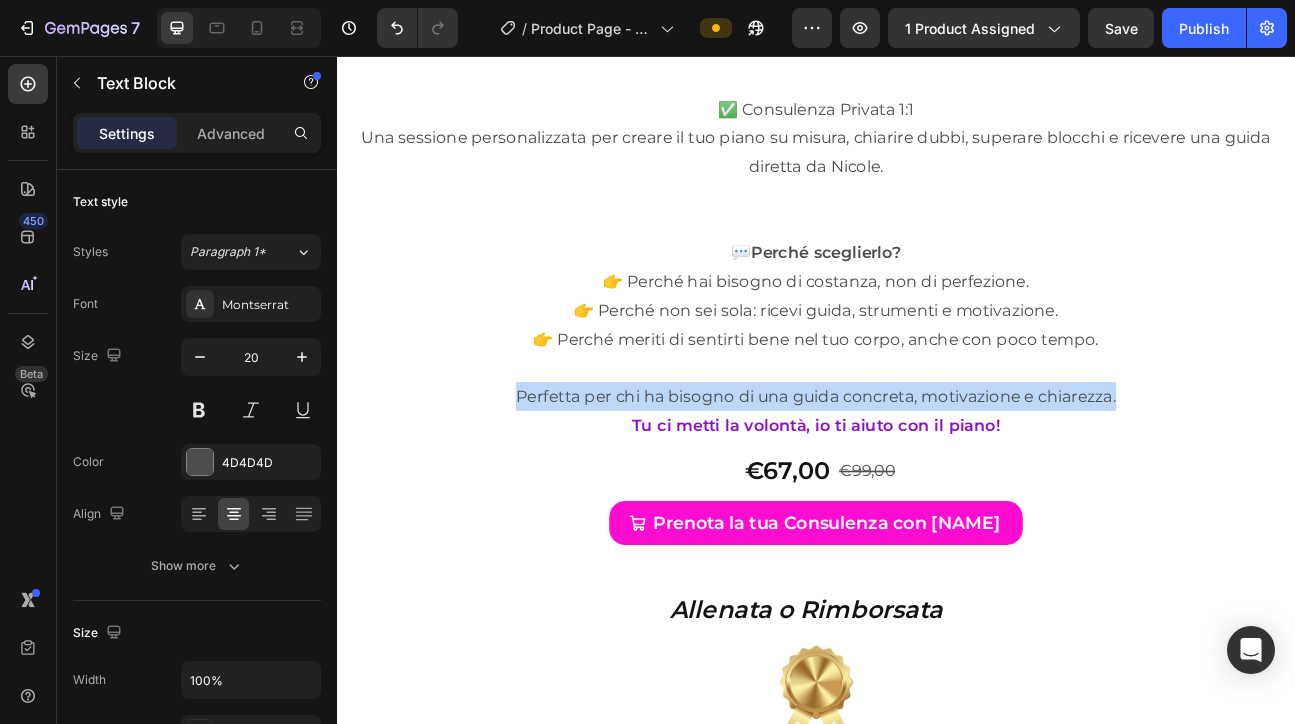 click on "Perfetta per chi ha bisogno di una guida concreta, motivazione e chiarezza." at bounding box center [937, 482] 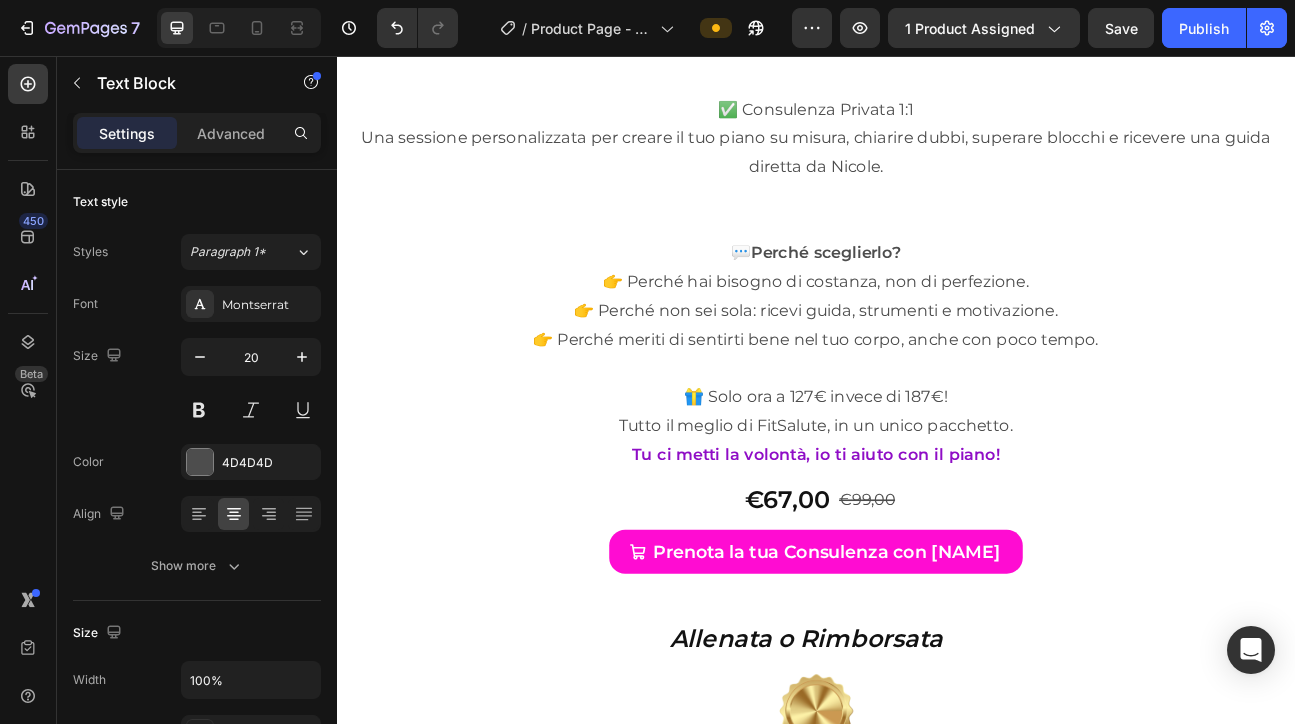 click on "Tutto il meglio di FitSalute, in un unico pacchetto." at bounding box center (937, 518) 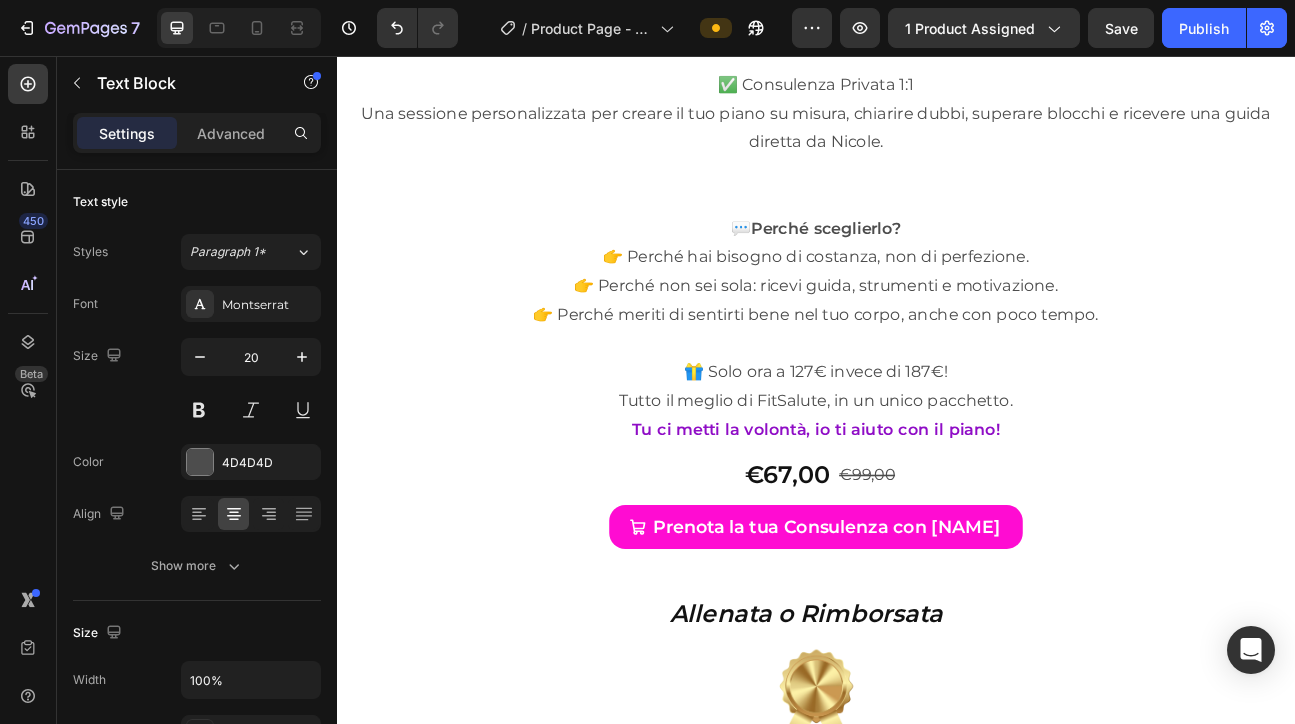 scroll, scrollTop: 13881, scrollLeft: 0, axis: vertical 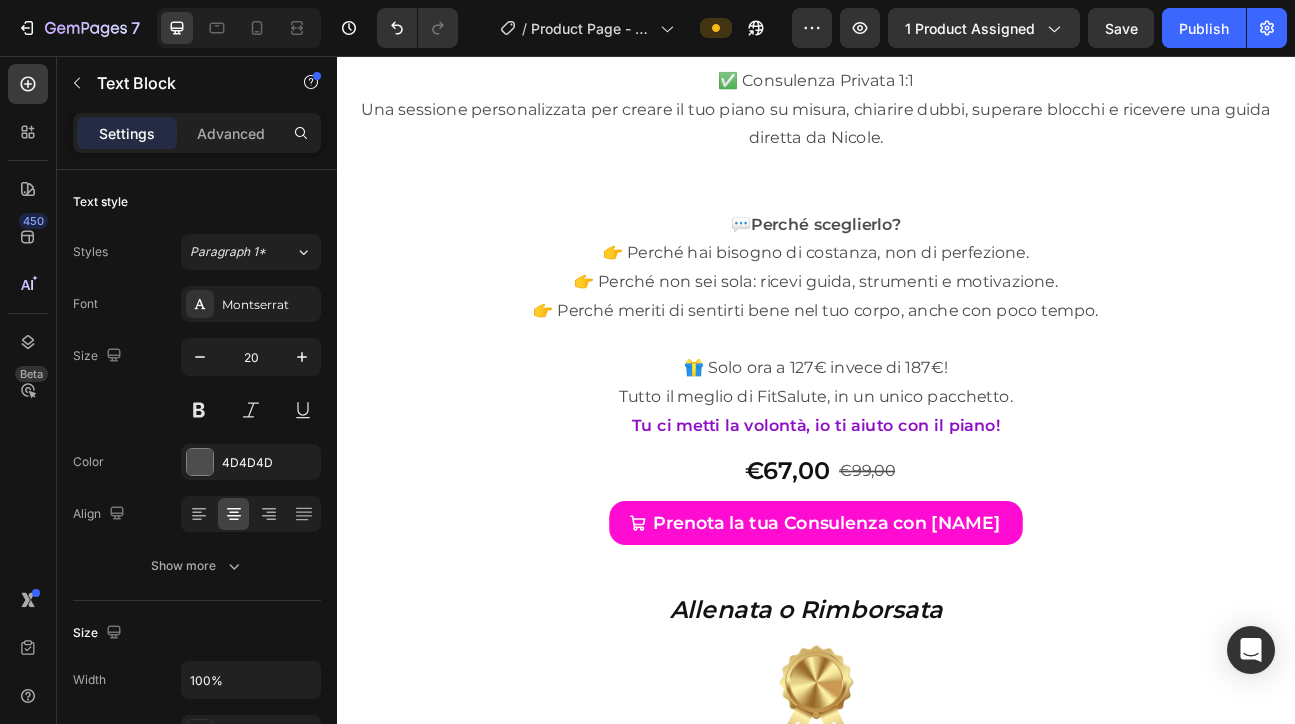 click on "Tutto il meglio di FitSalute, in un unico pacchetto." at bounding box center [937, 482] 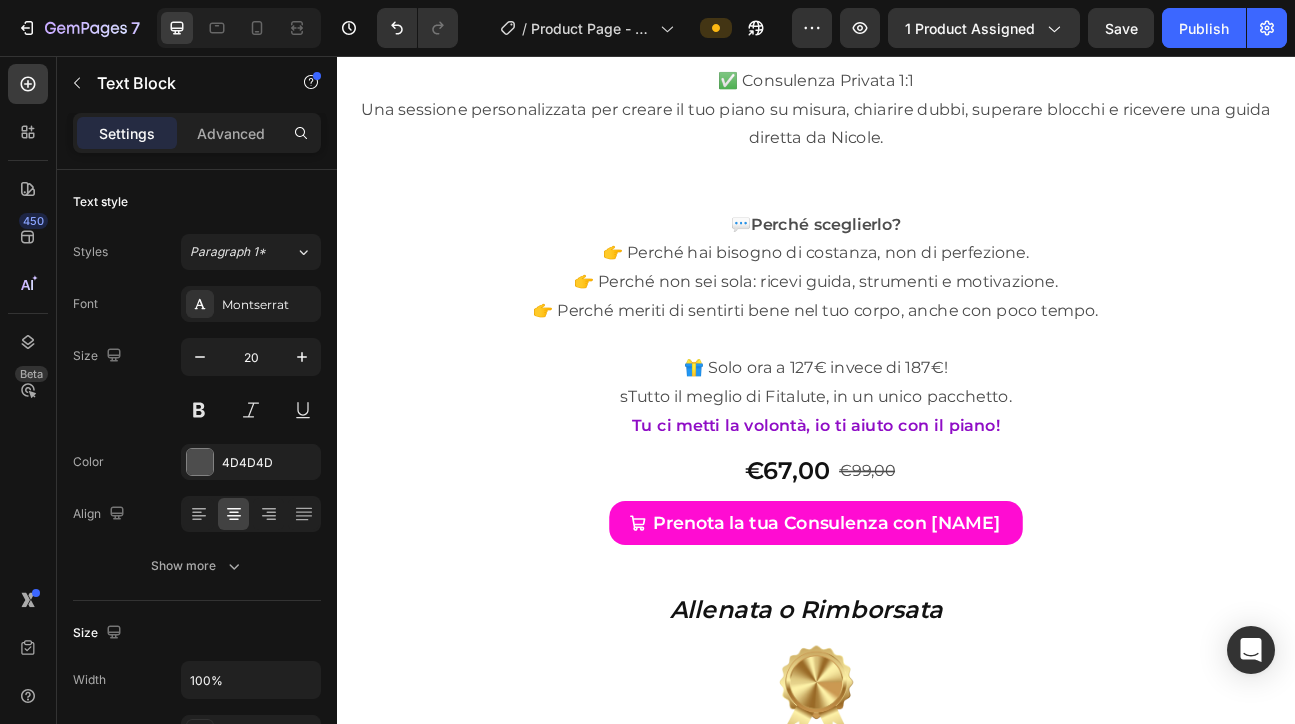 click on "sTutto il meglio di Fitalute, in un unico pacchetto." at bounding box center [937, 482] 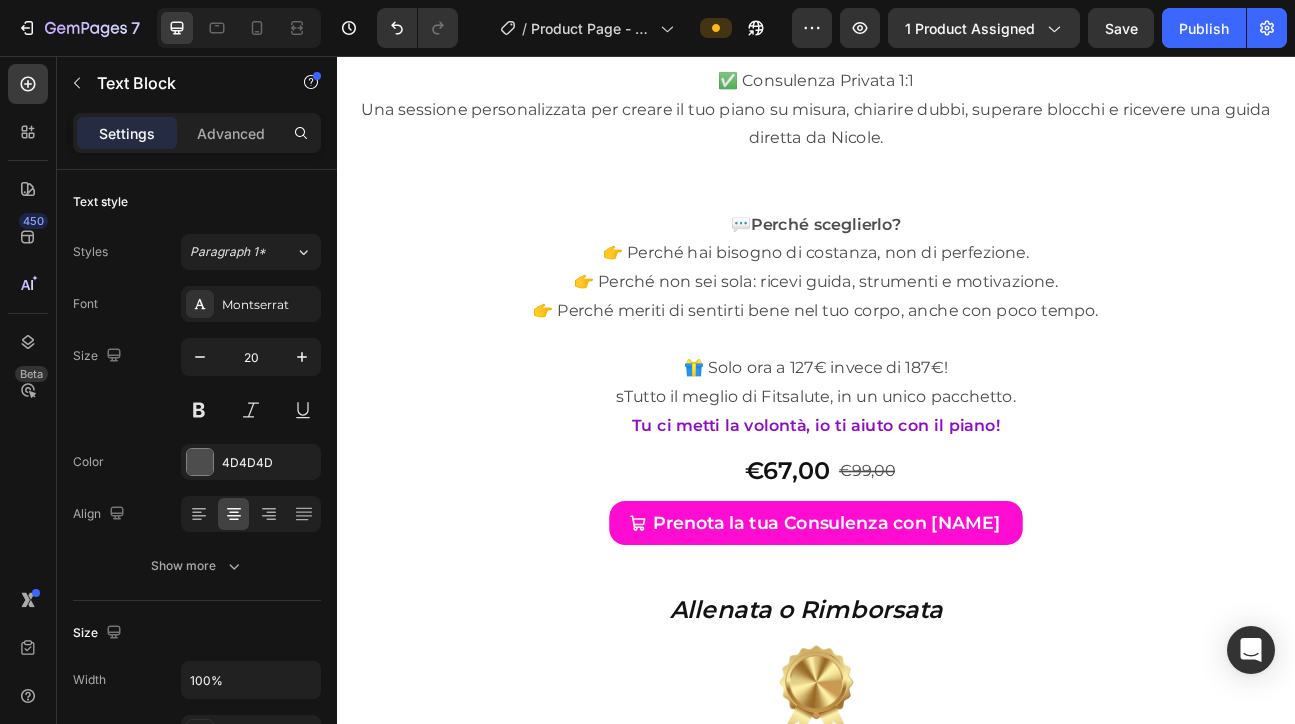 click on "sTutto il meglio di Fitsalute, in un unico pacchetto." at bounding box center (937, 482) 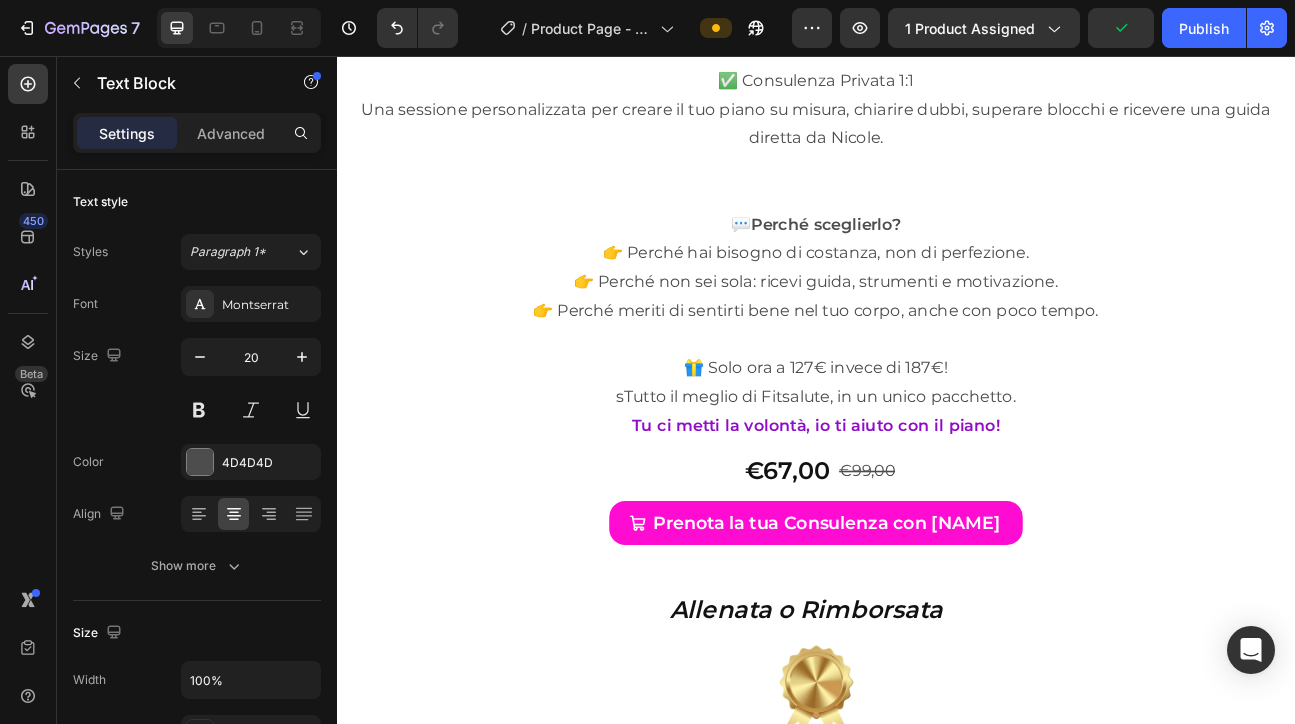 click on "sTutto il meglio di Fitsalute, in un unico pacchetto." at bounding box center (937, 482) 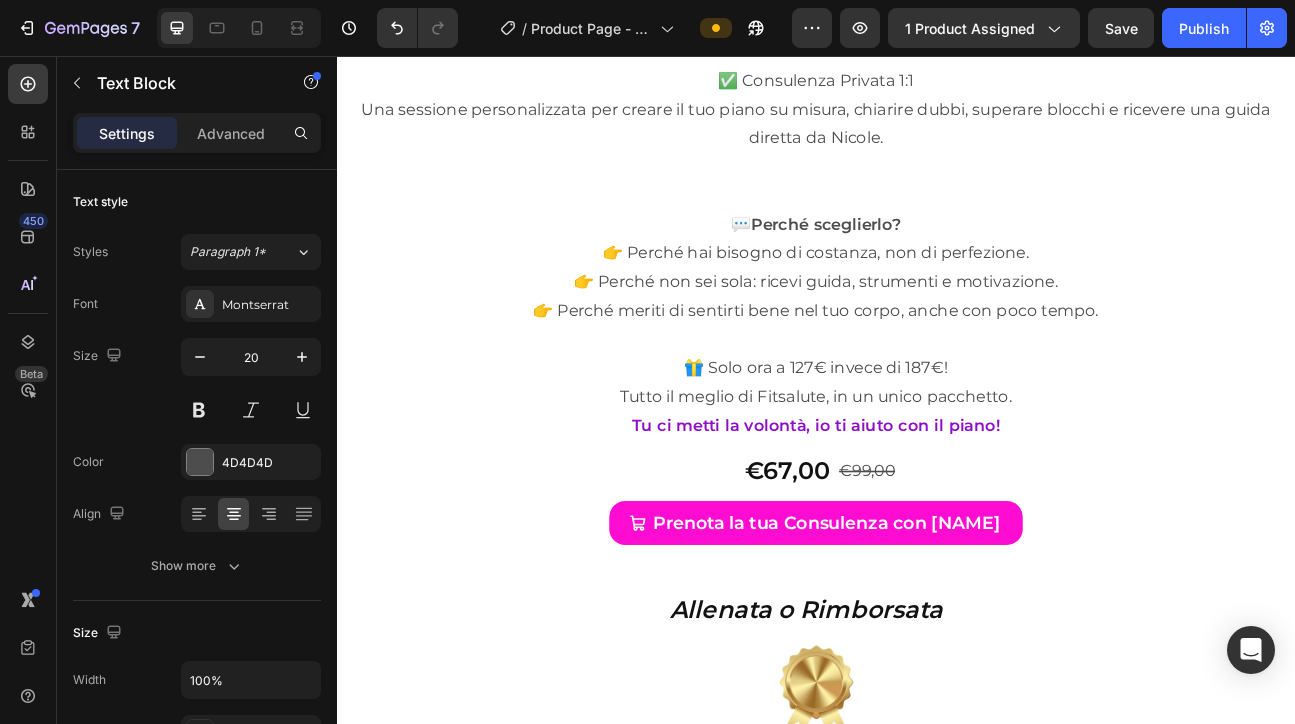 click on "Tutto il meglio di Fitsalute, in un unico pacchetto." at bounding box center [937, 482] 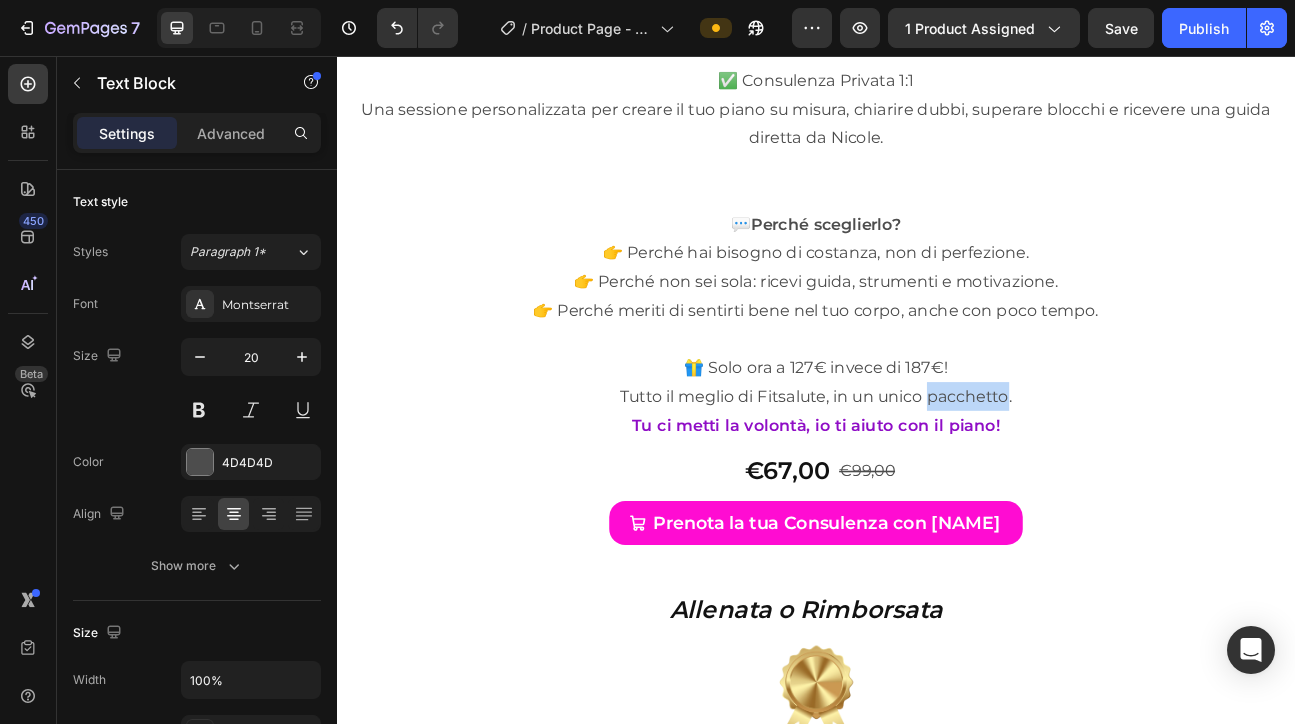 click on "Tutto il meglio di Fitsalute, in un unico pacchetto." at bounding box center [937, 482] 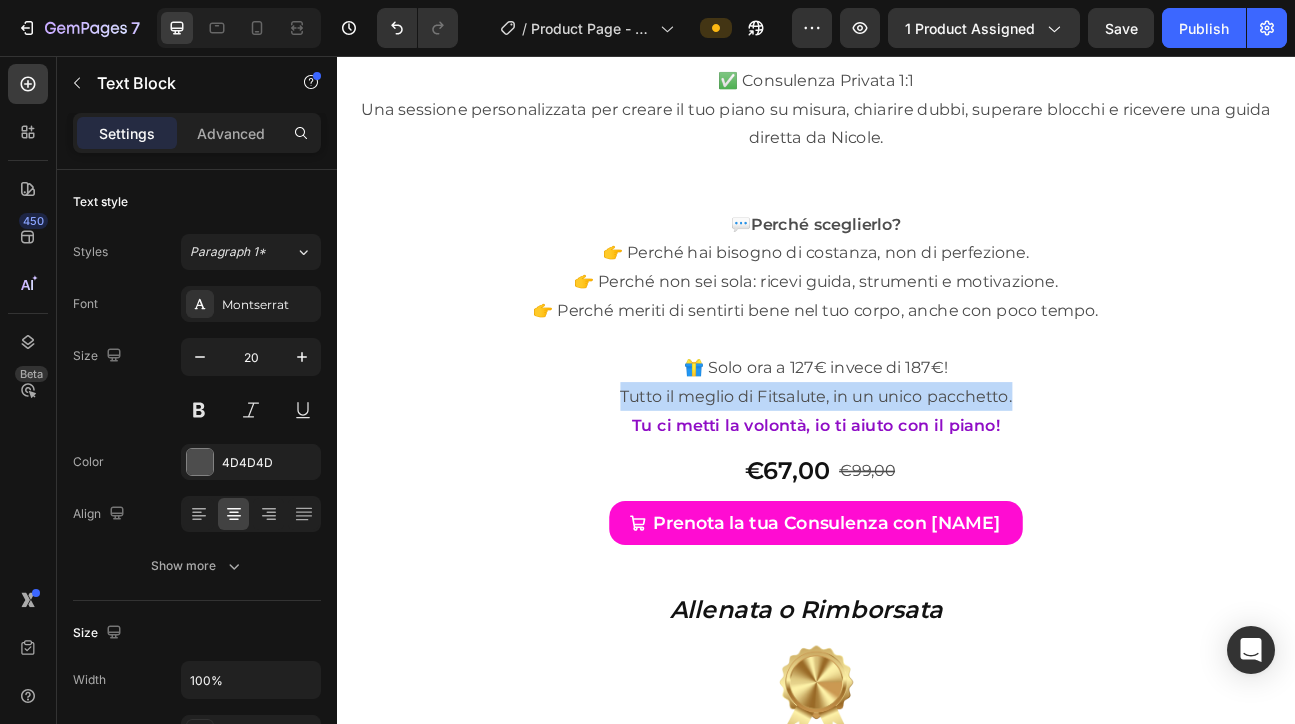 click on "Tutto il meglio di Fitsalute, in un unico pacchetto." at bounding box center [937, 482] 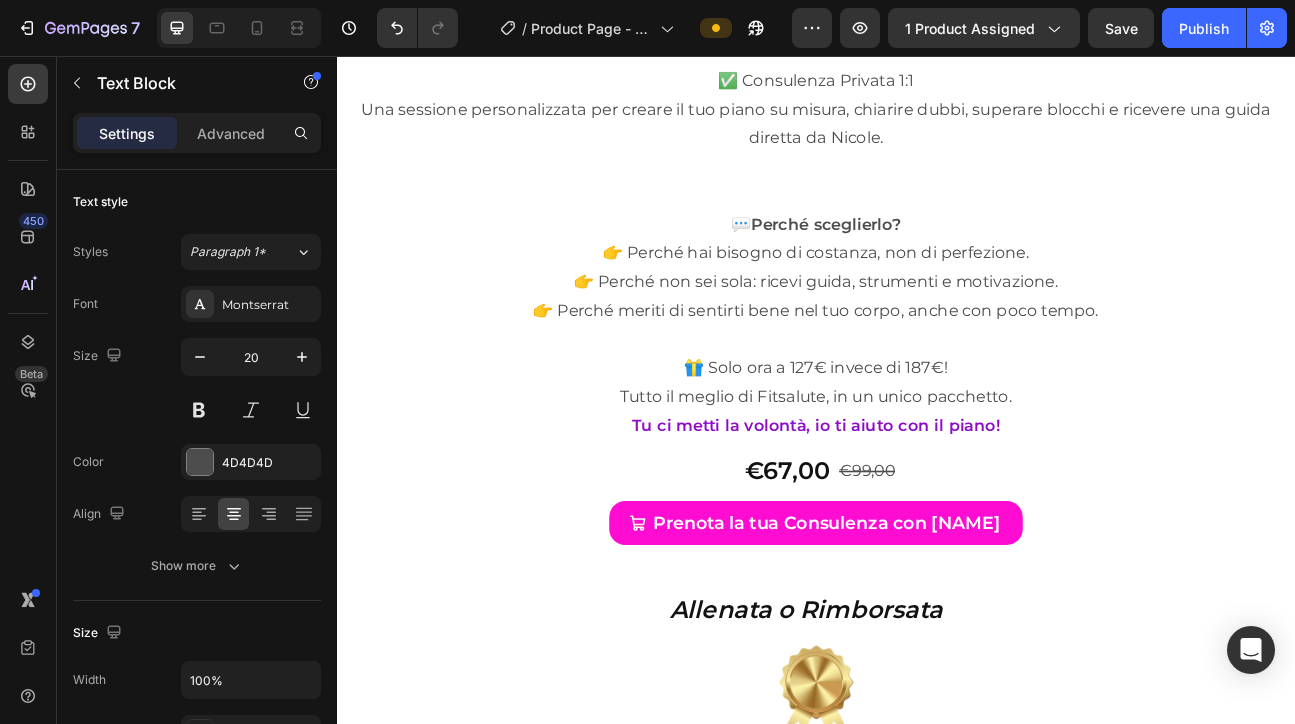 click on "Tu ci metti la volontà, io ti aiuto con il piano!" at bounding box center (937, 518) 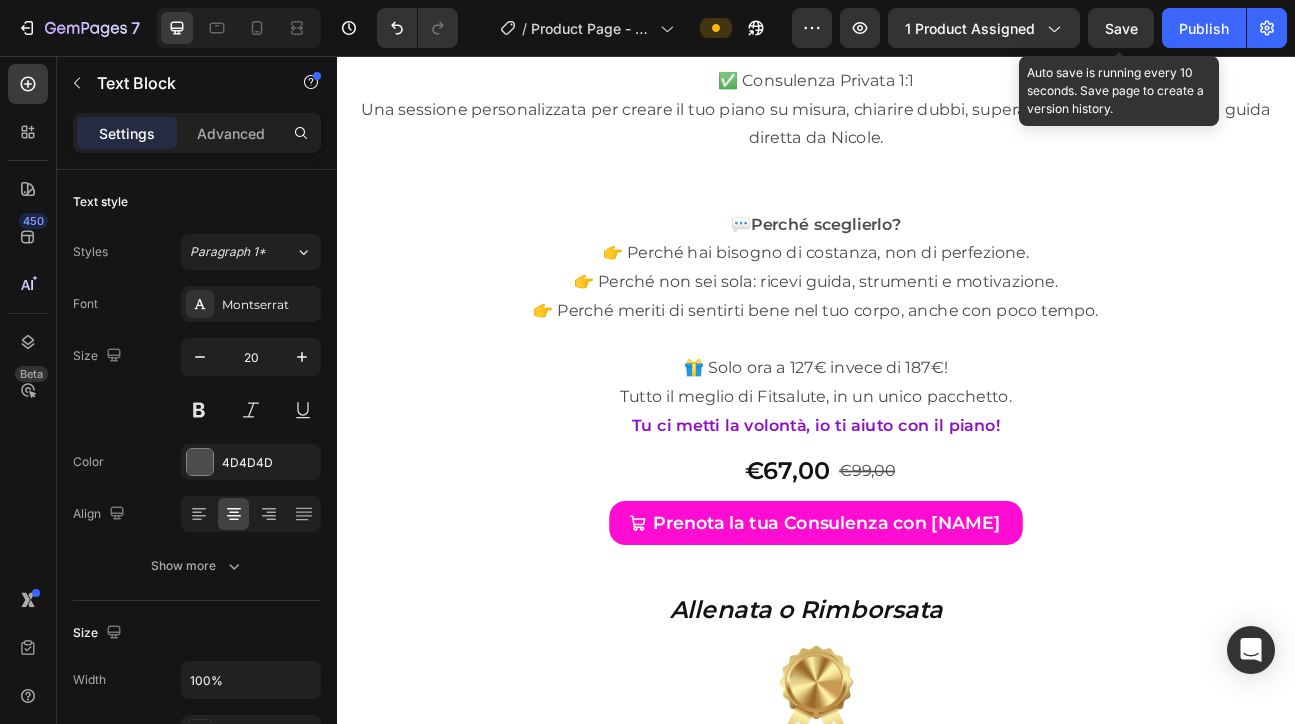 click on "Save" 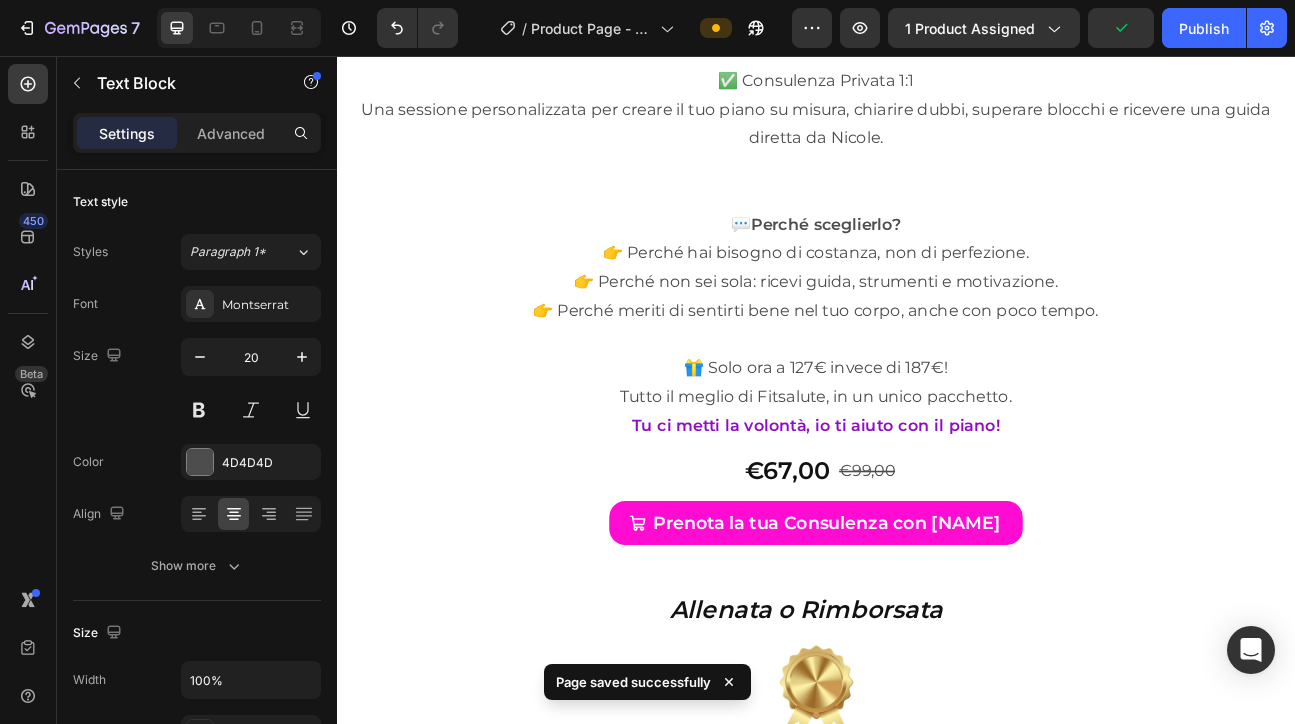 click on "🎁 Solo ora a 127€ invece di 187€!" at bounding box center [937, 446] 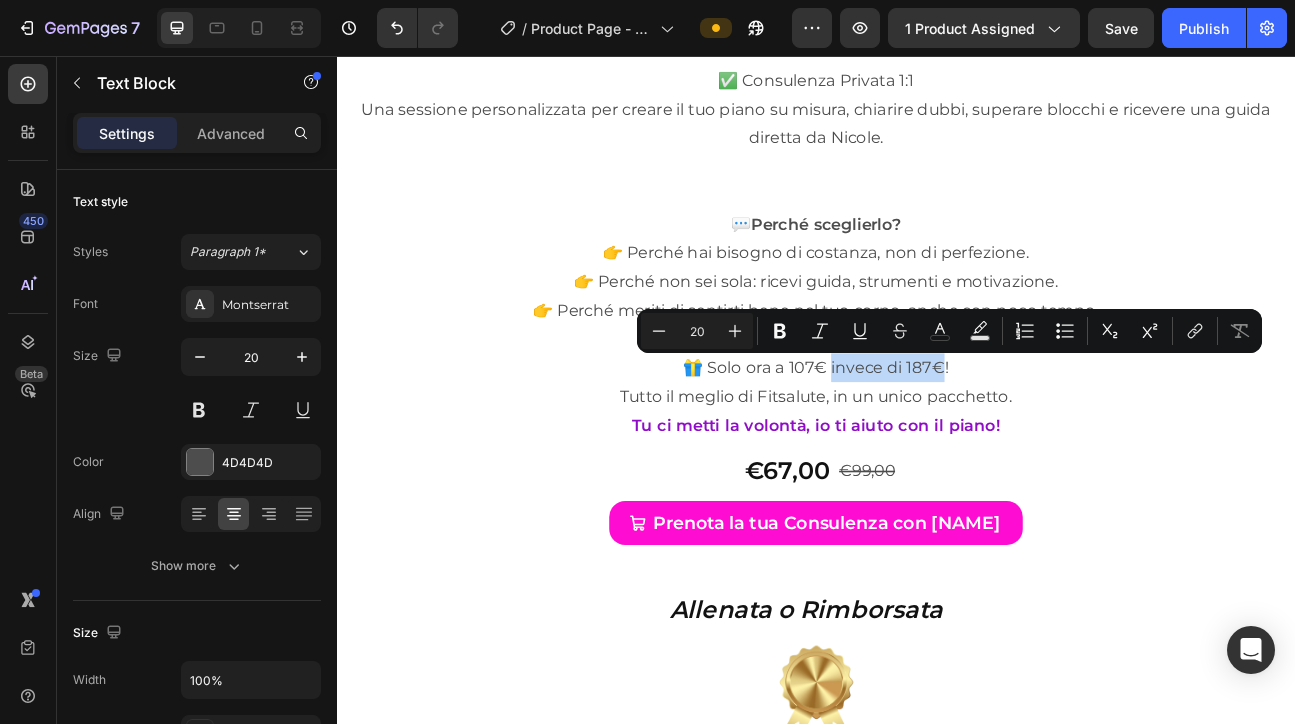 drag, startPoint x: 956, startPoint y: 444, endPoint x: 1095, endPoint y: 451, distance: 139.17615 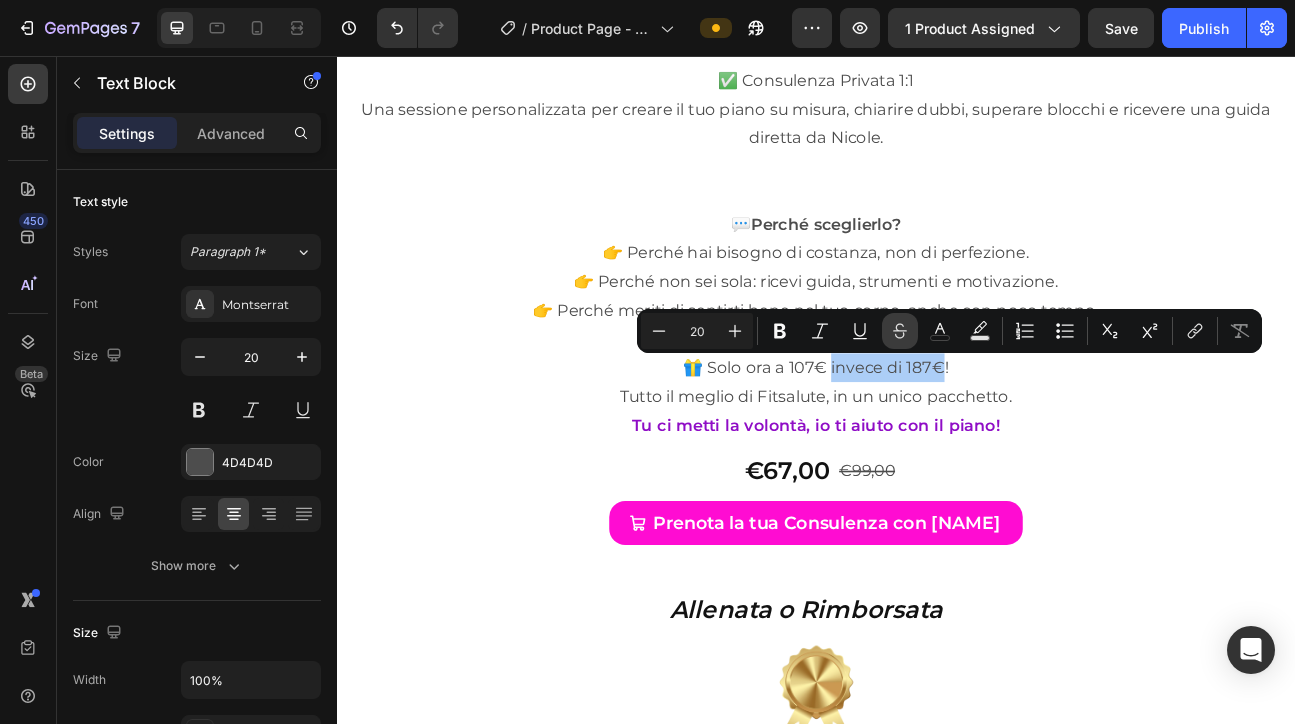 click 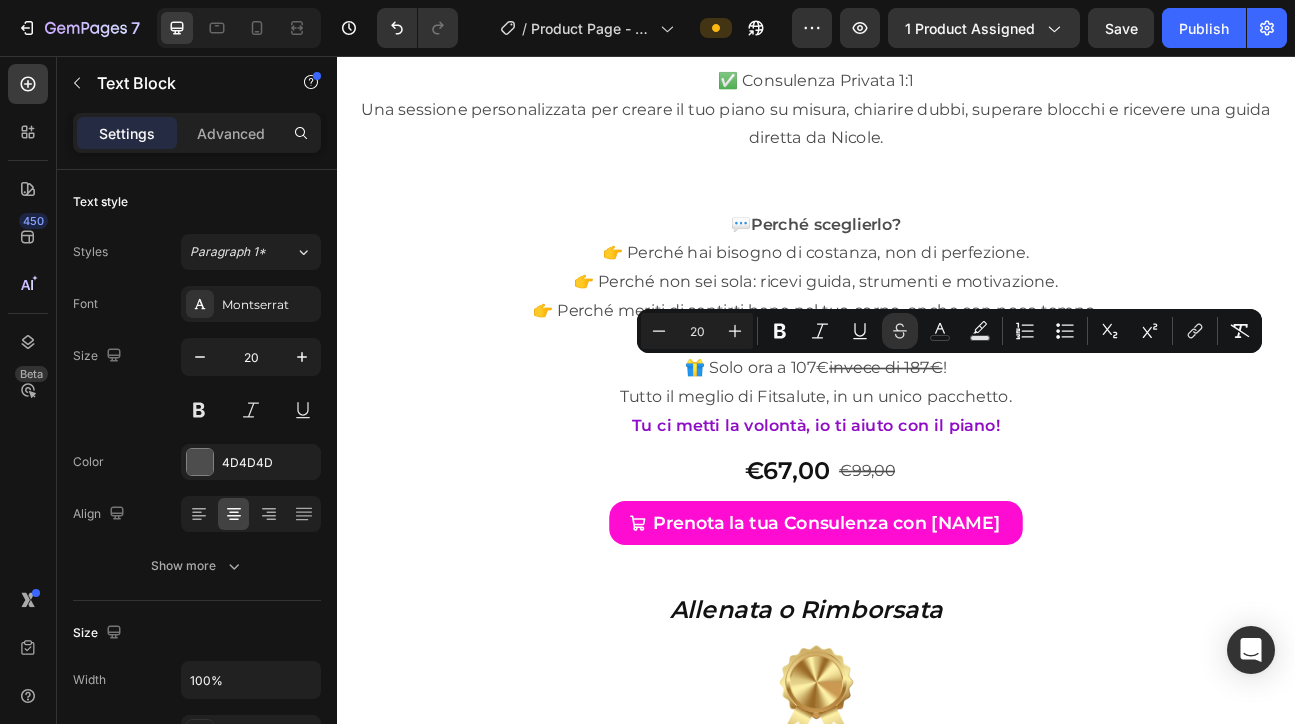 click on "Tutto il meglio di Fitsalute, in un unico pacchetto." at bounding box center [937, 482] 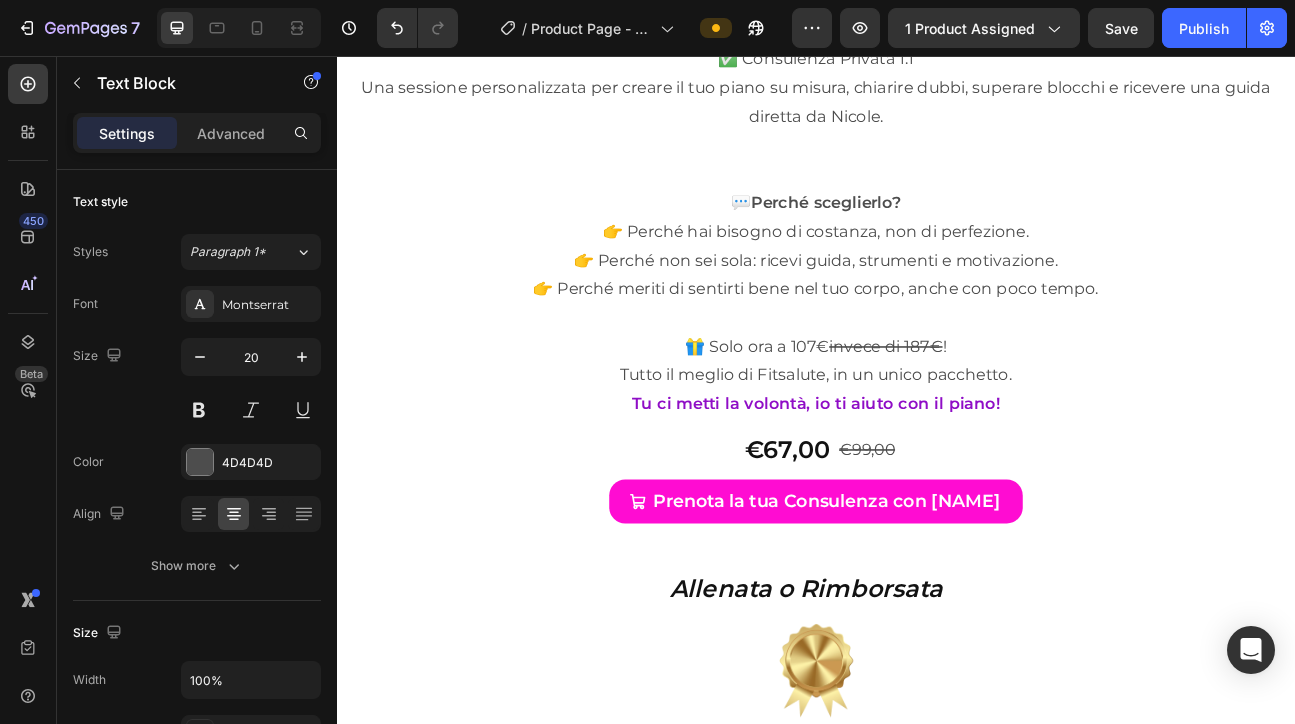 scroll, scrollTop: 13910, scrollLeft: 0, axis: vertical 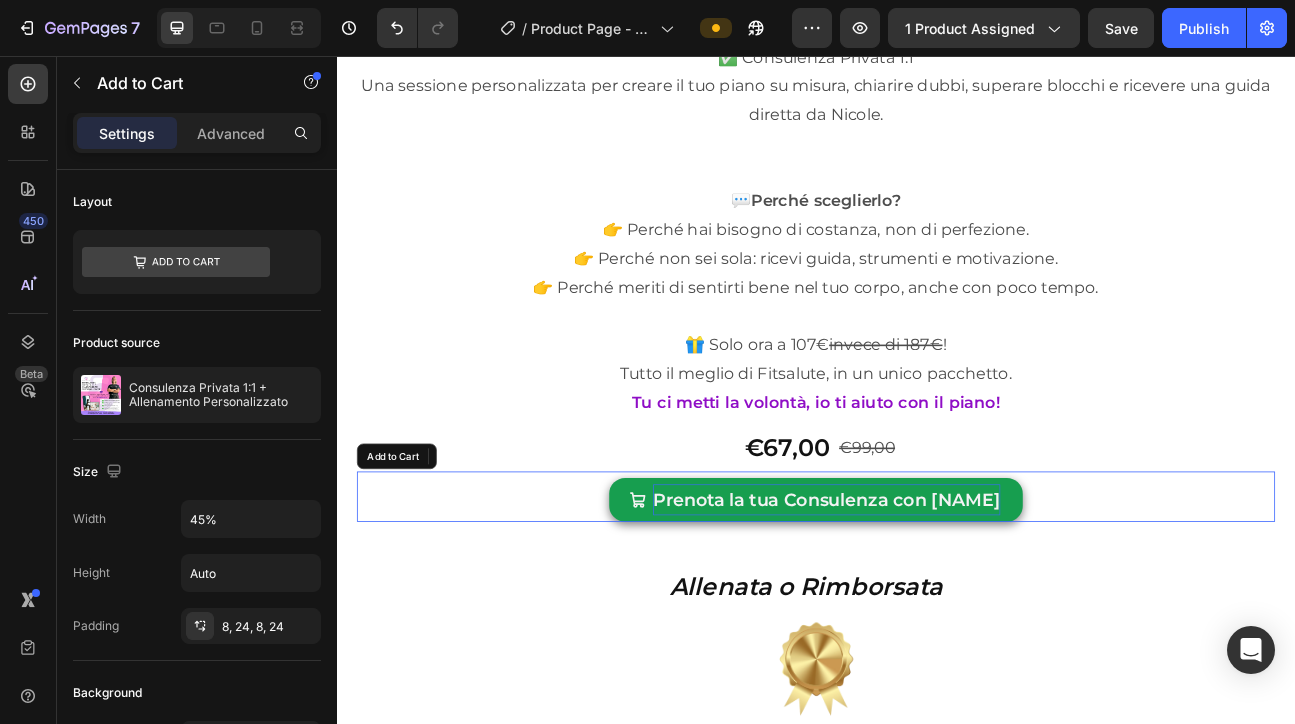click on "Prenota la tua Consulenza con Nicole" at bounding box center [950, 612] 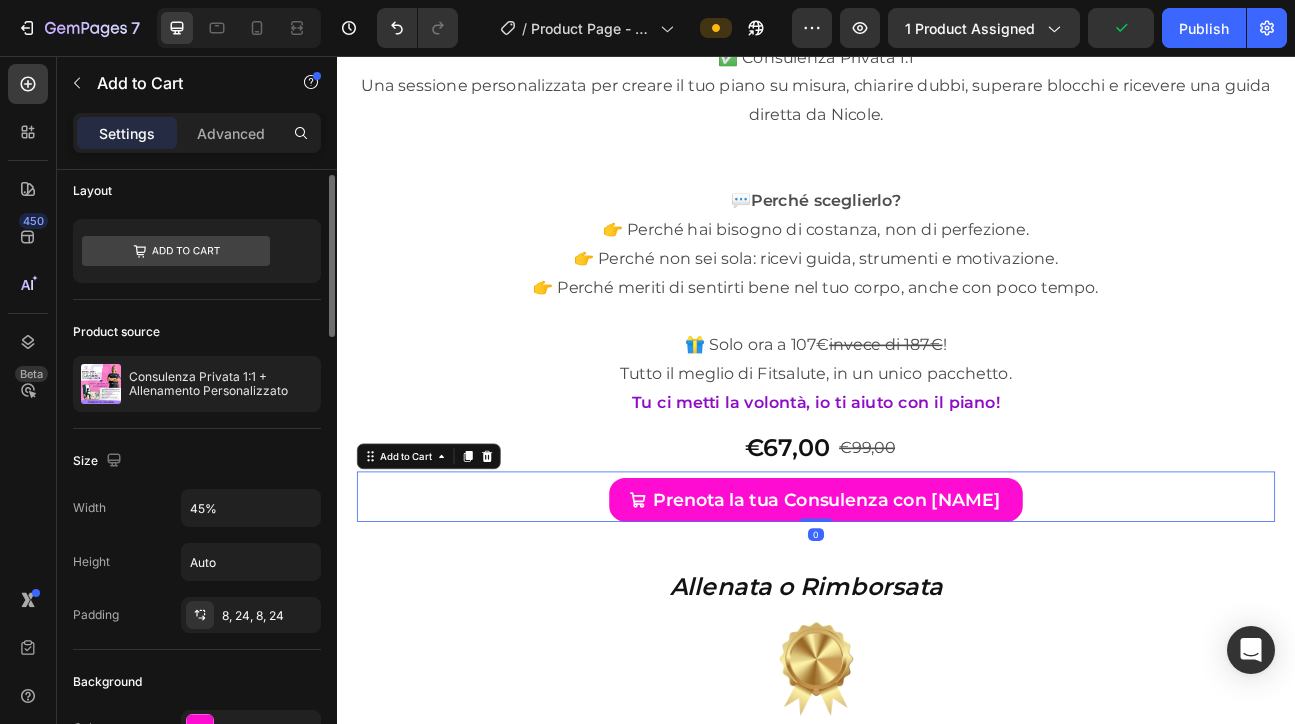 scroll, scrollTop: 13, scrollLeft: 0, axis: vertical 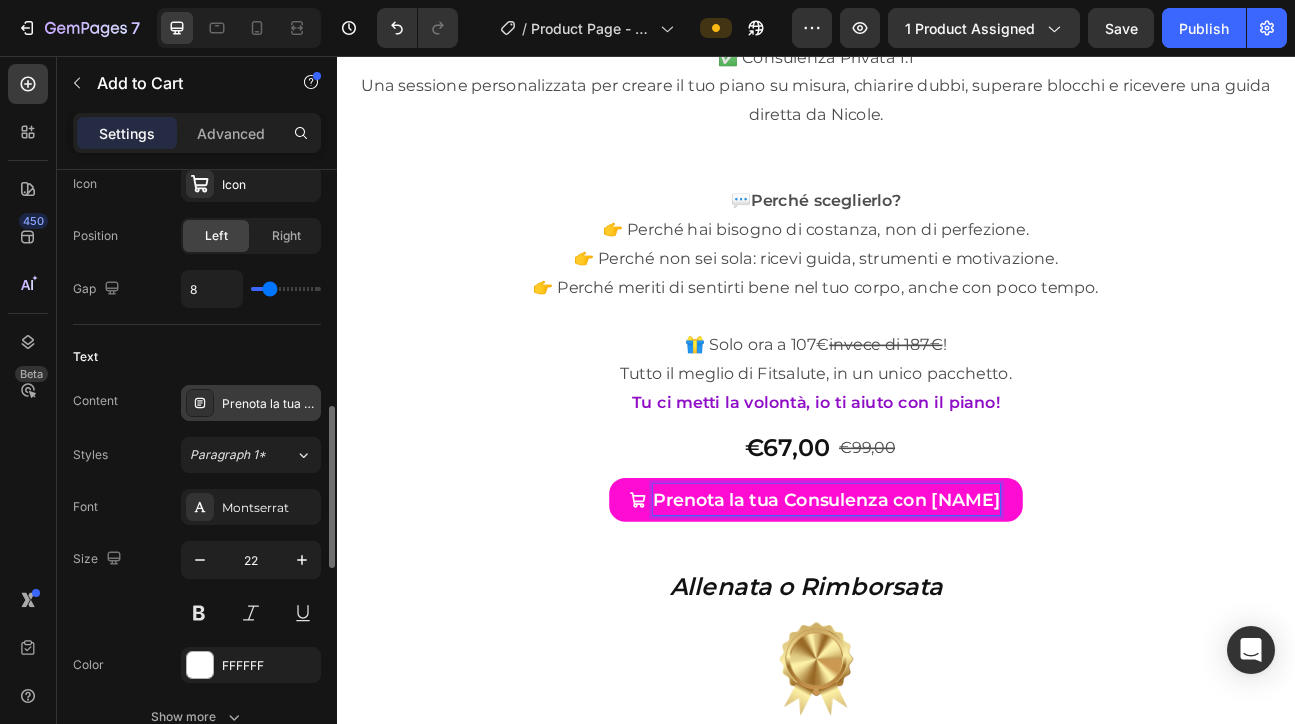 click on "Prenota la tua Consulenza con Nicole" at bounding box center [269, 404] 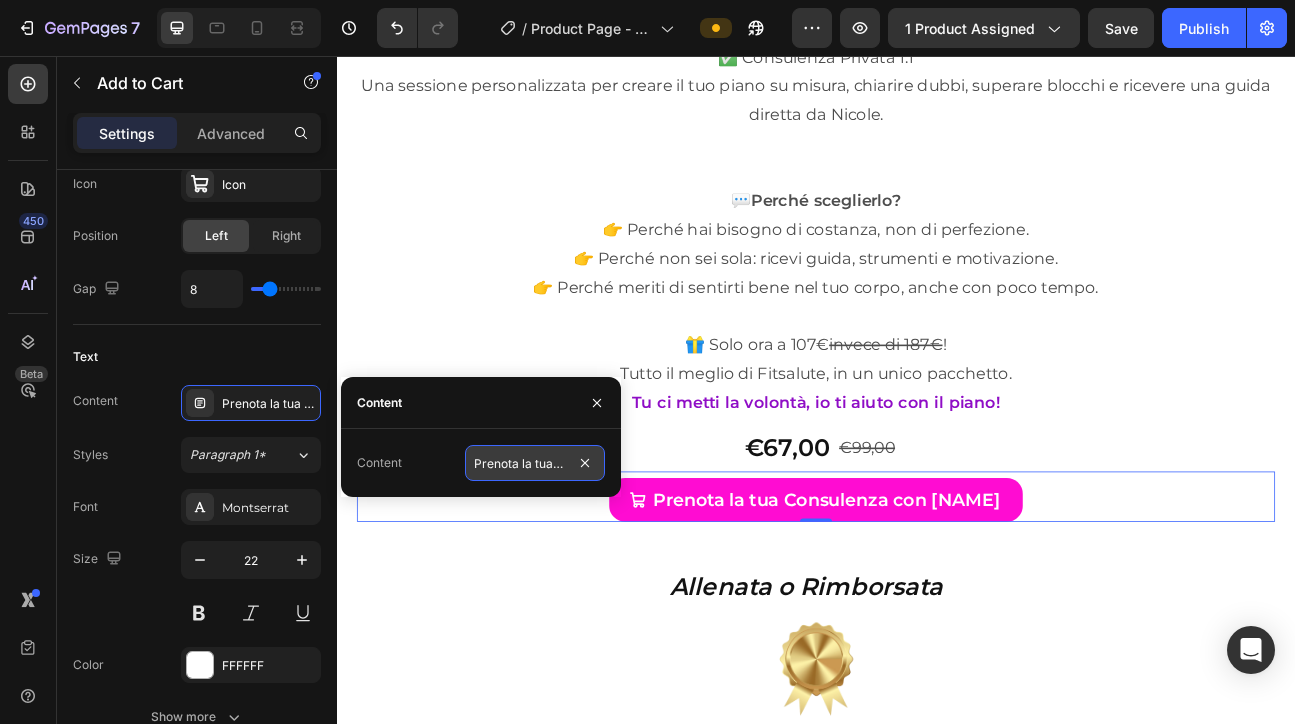 click on "Prenota la tua Consulenza con Nicole" at bounding box center (535, 463) 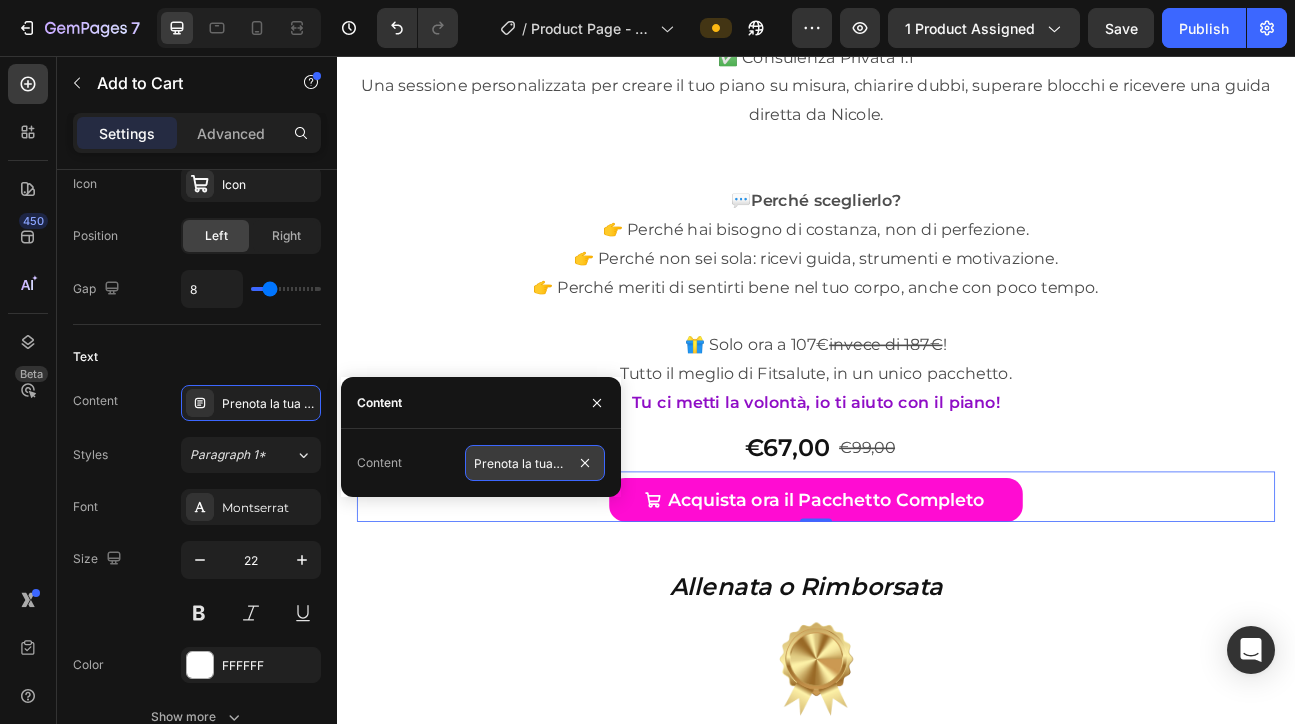 type on "Acquista ora il Pacchetto Completo" 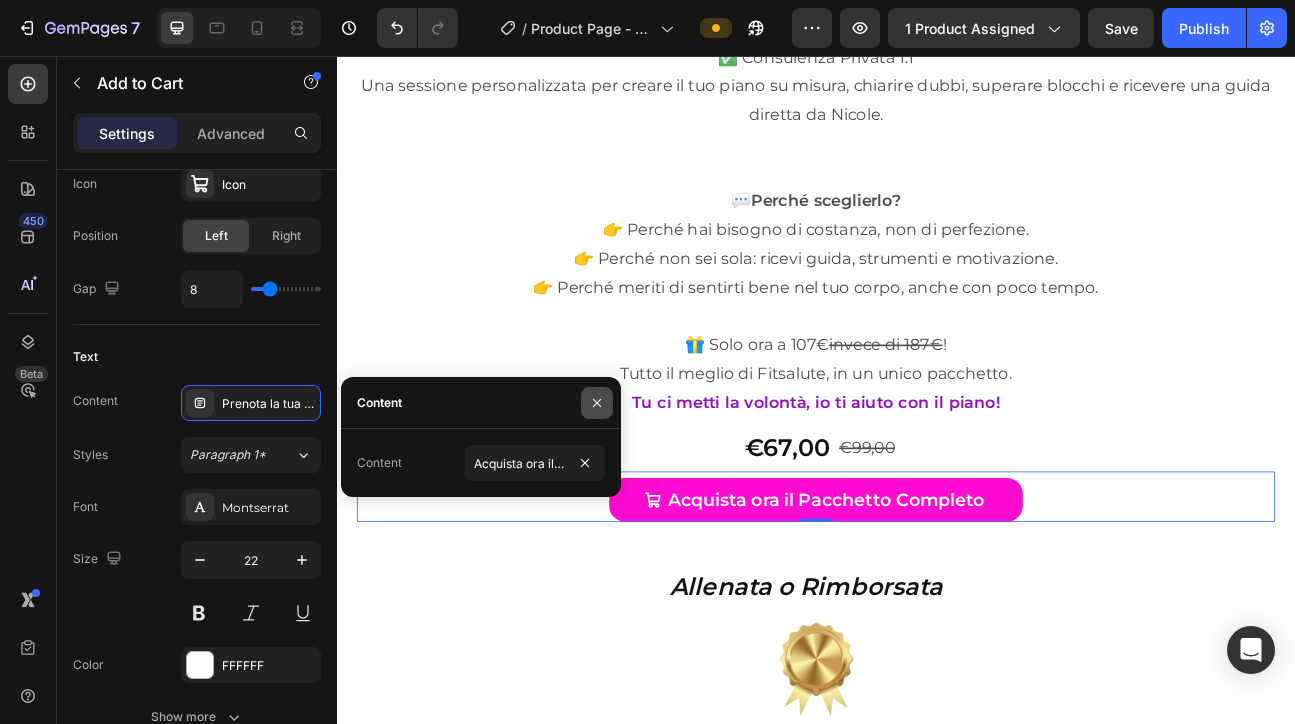 click 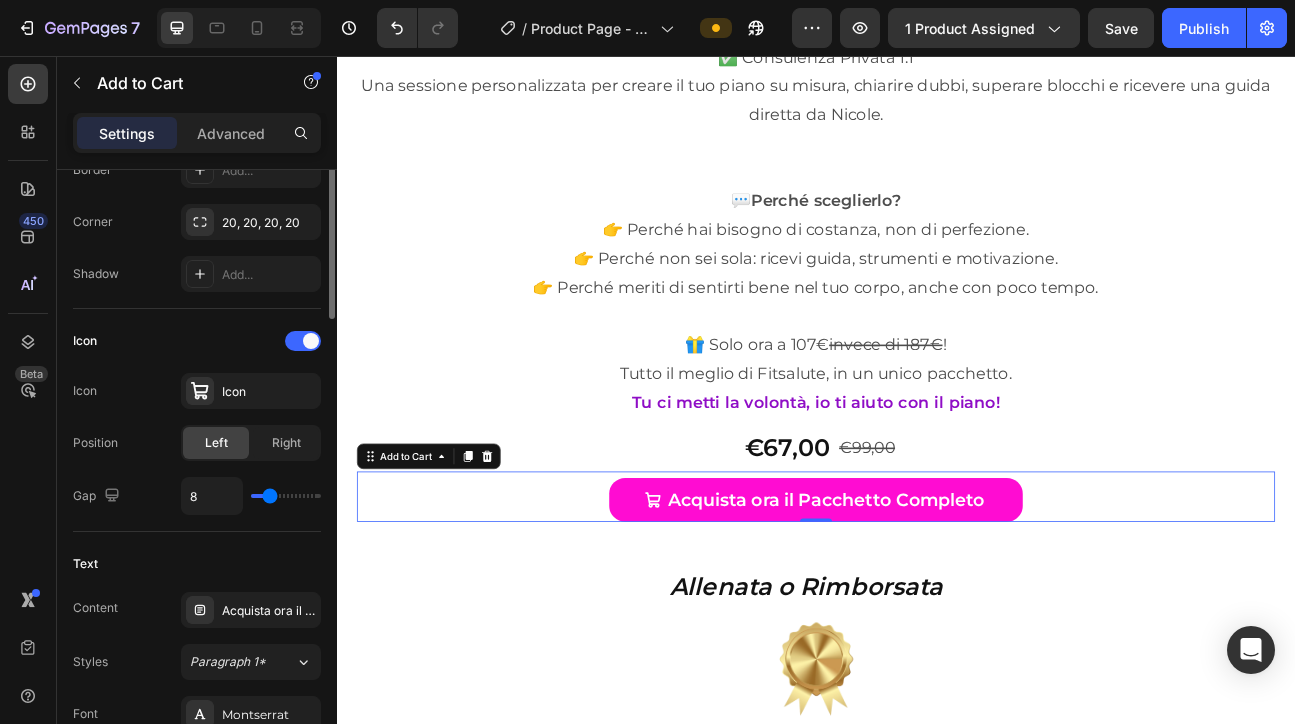 scroll, scrollTop: 529, scrollLeft: 0, axis: vertical 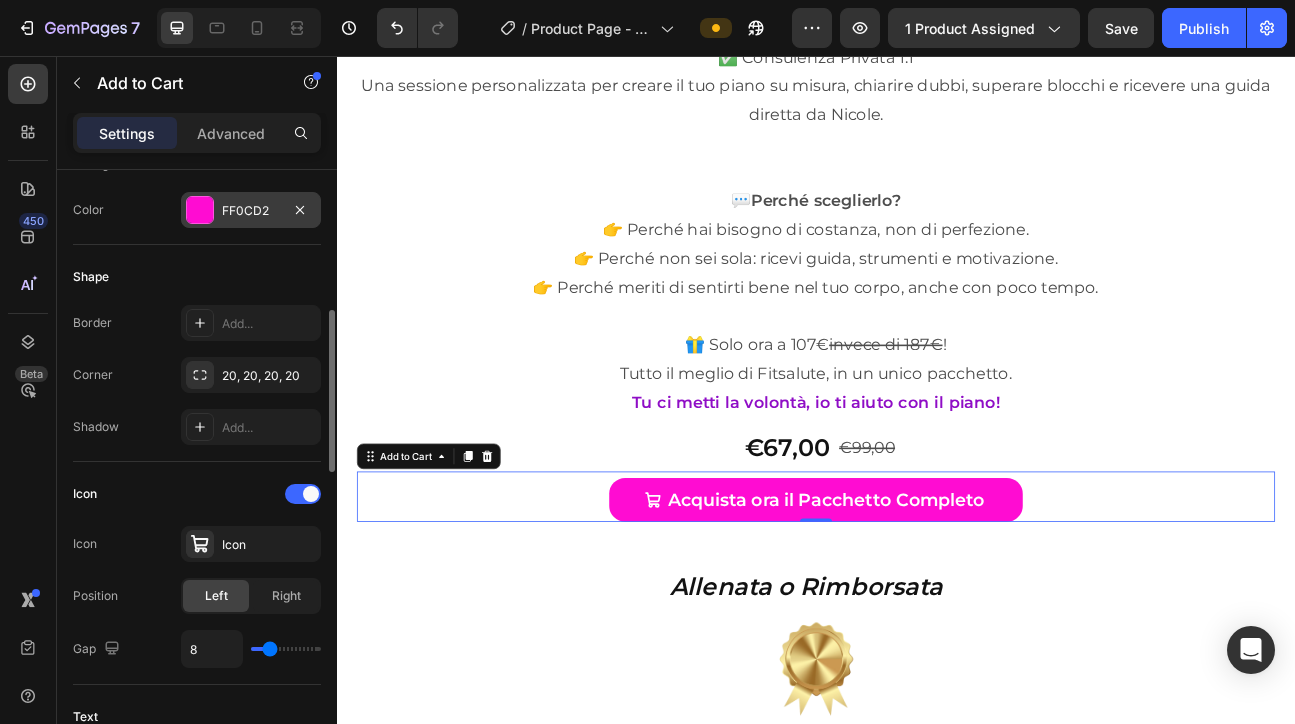 click at bounding box center [200, 210] 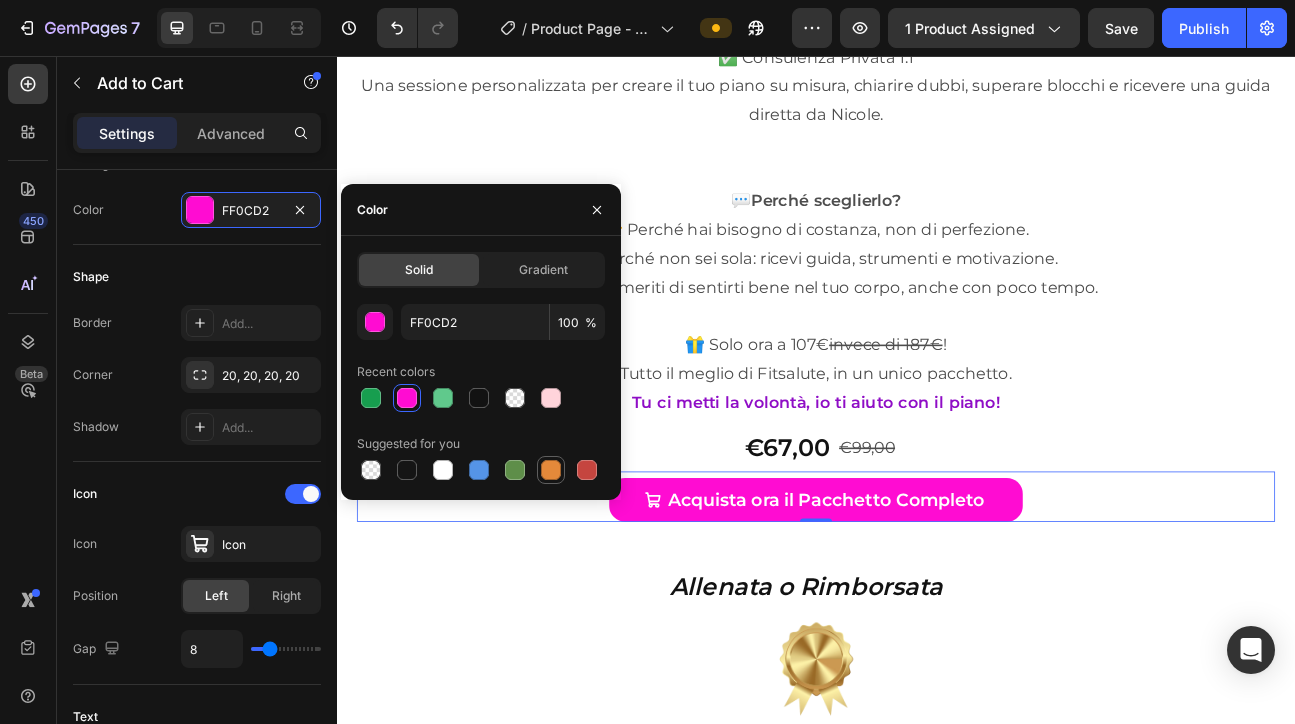 click at bounding box center (551, 470) 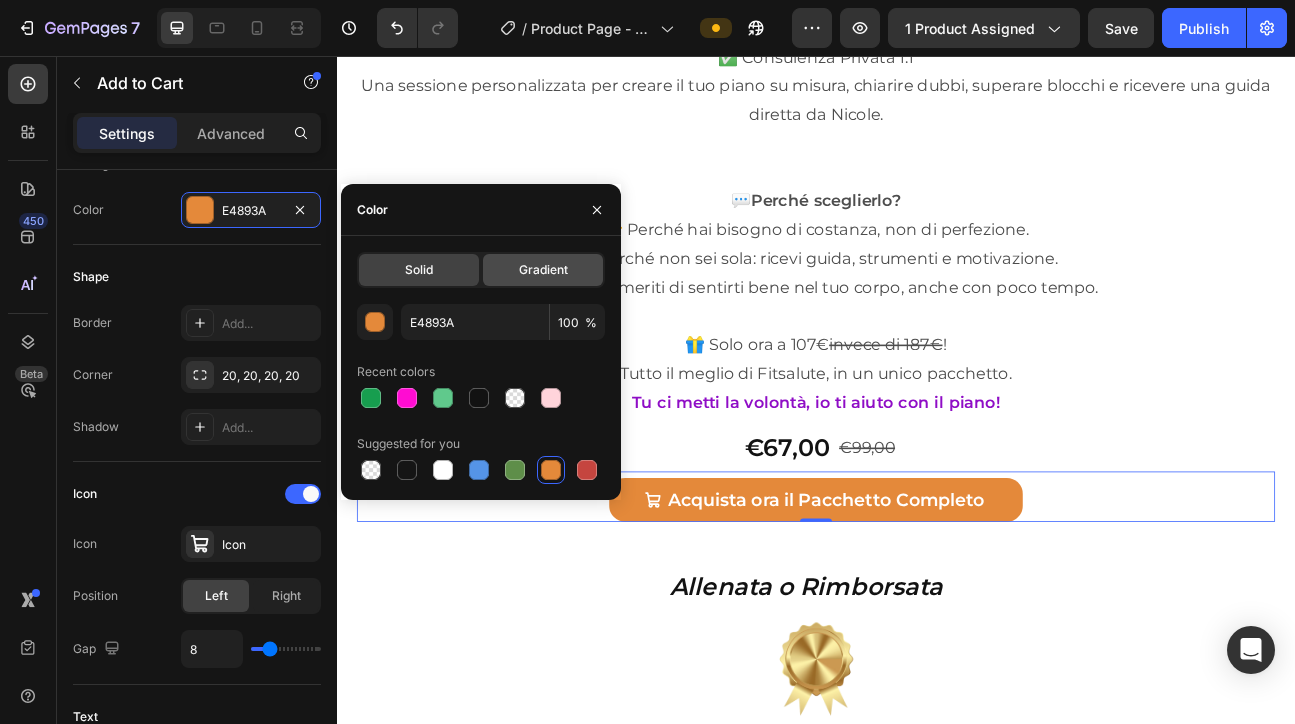 click on "Gradient" 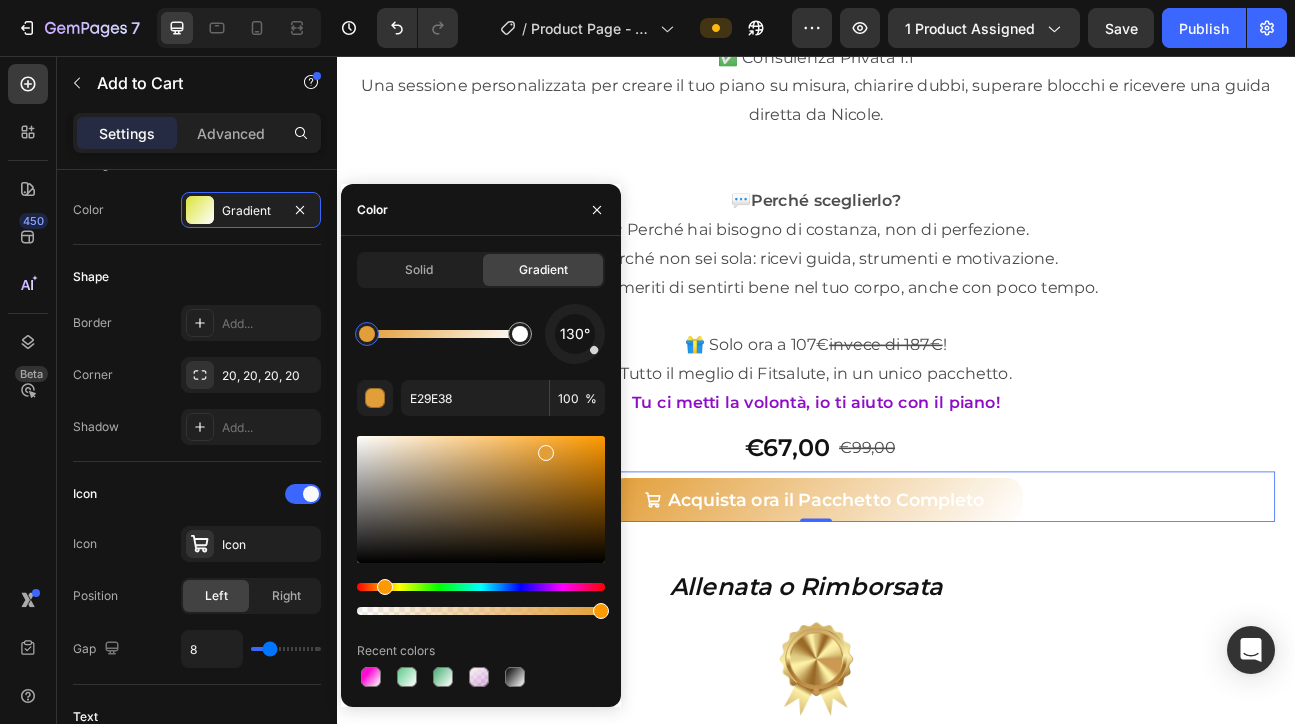 click at bounding box center [481, 587] 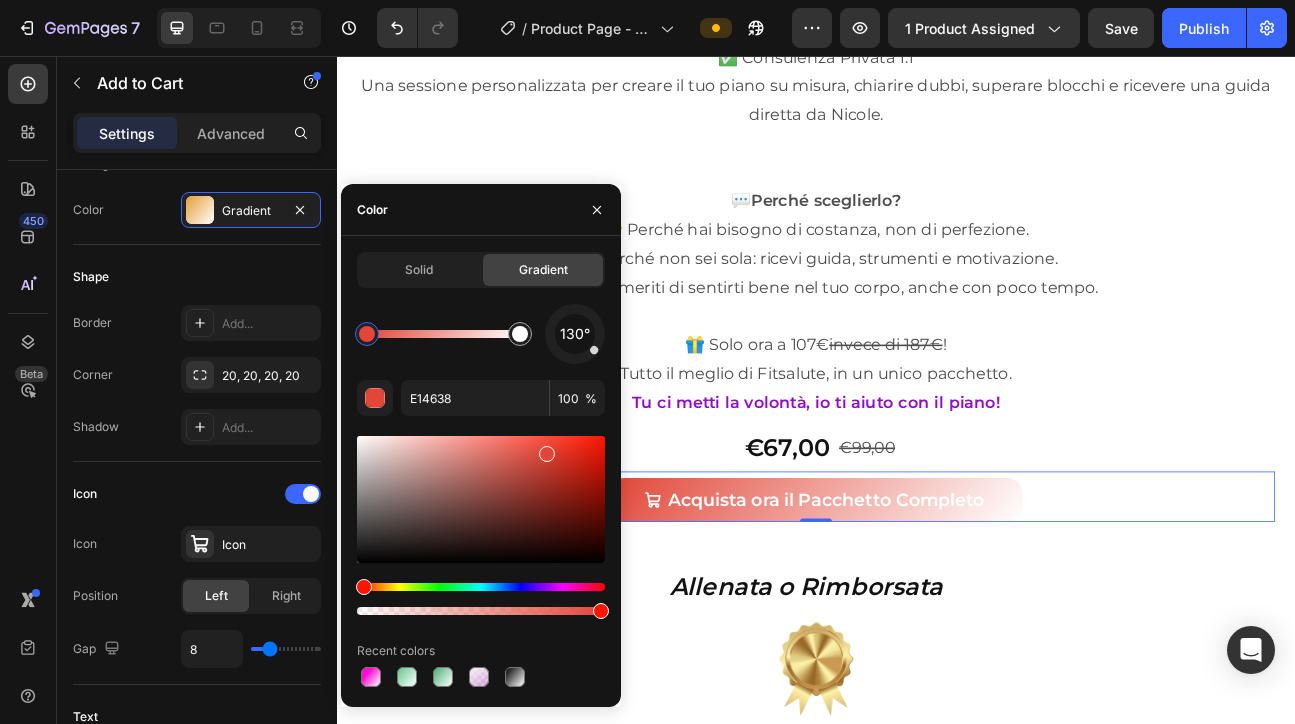click at bounding box center [481, 587] 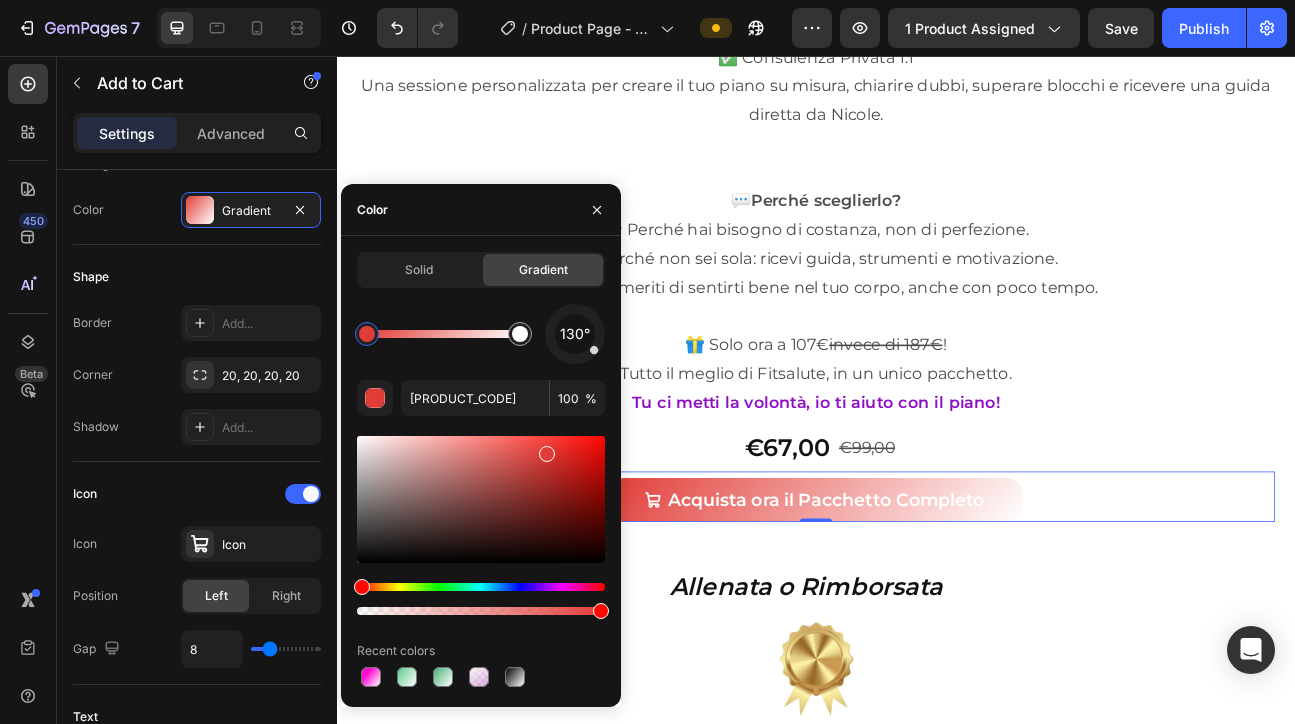 click at bounding box center (481, 599) 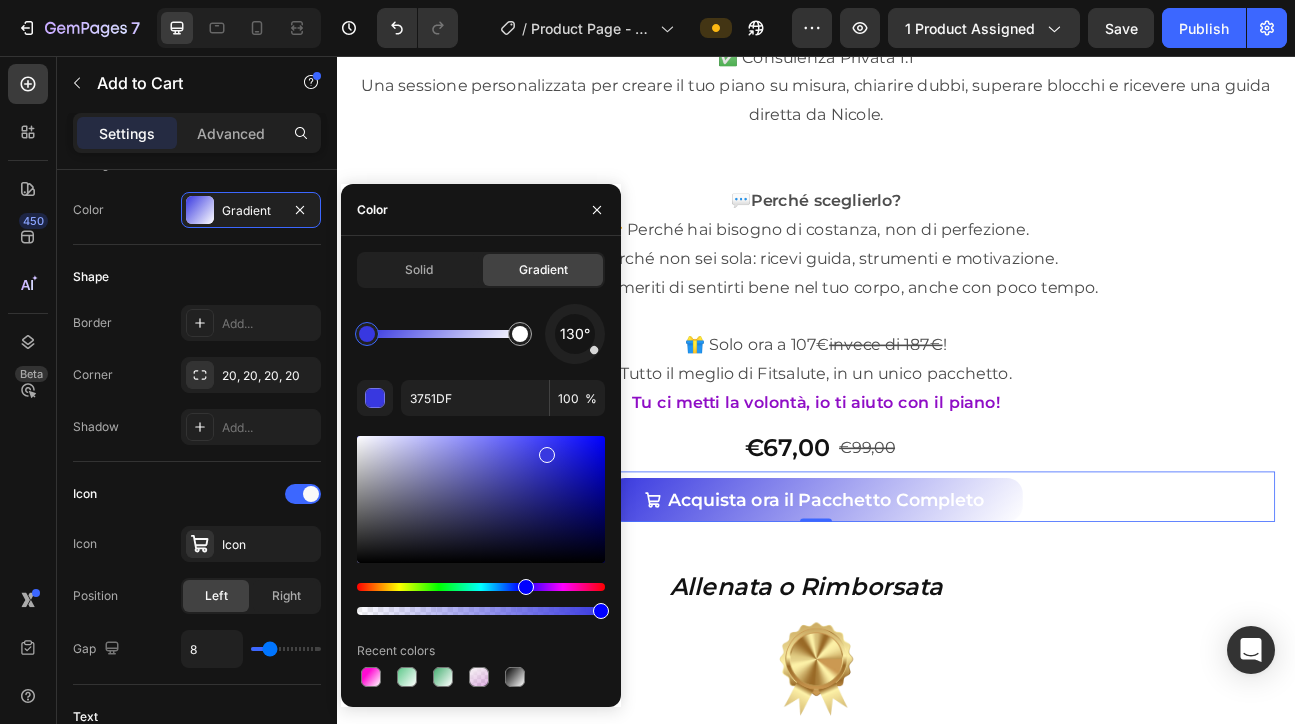click at bounding box center (481, 587) 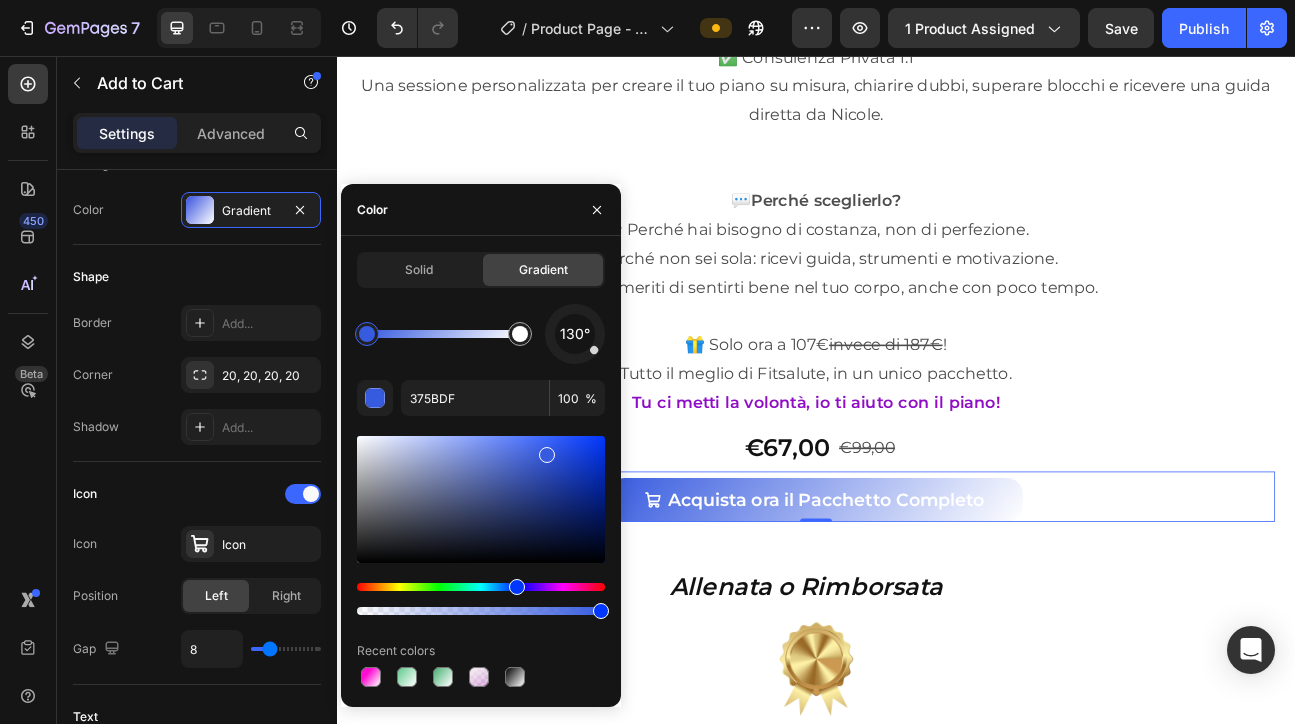 click at bounding box center [517, 587] 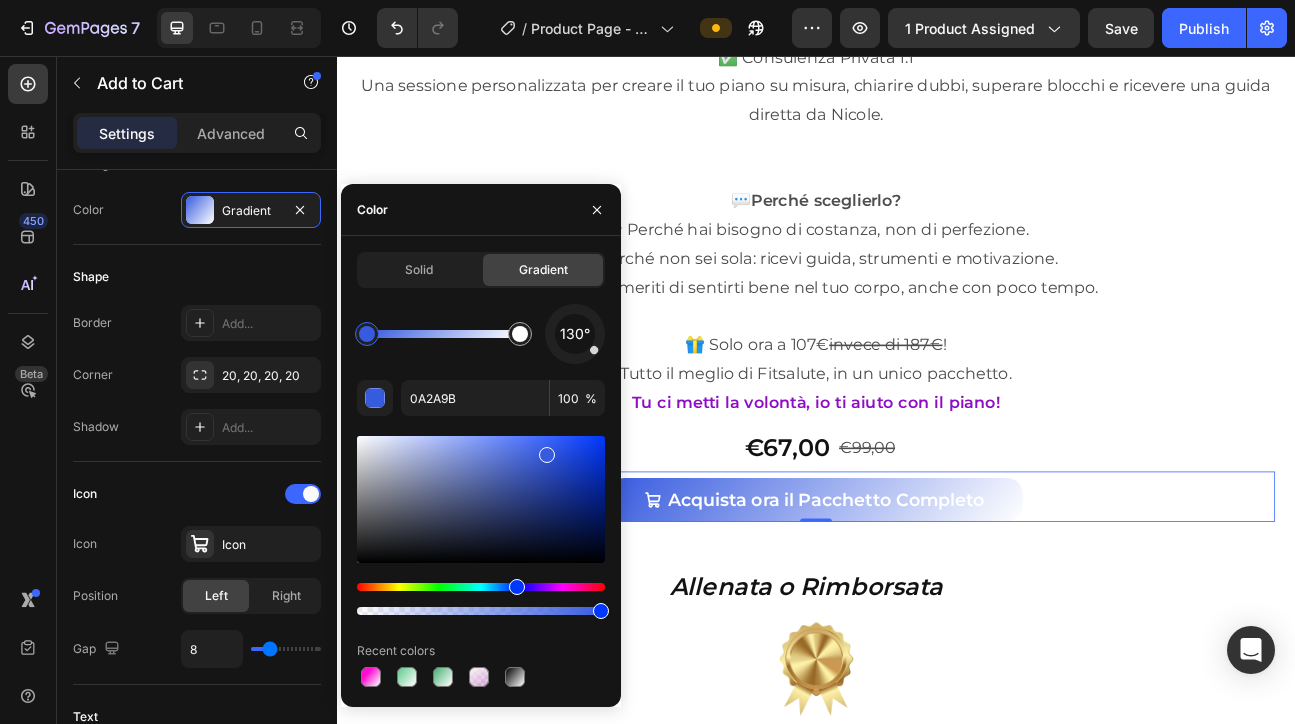 click at bounding box center [481, 499] 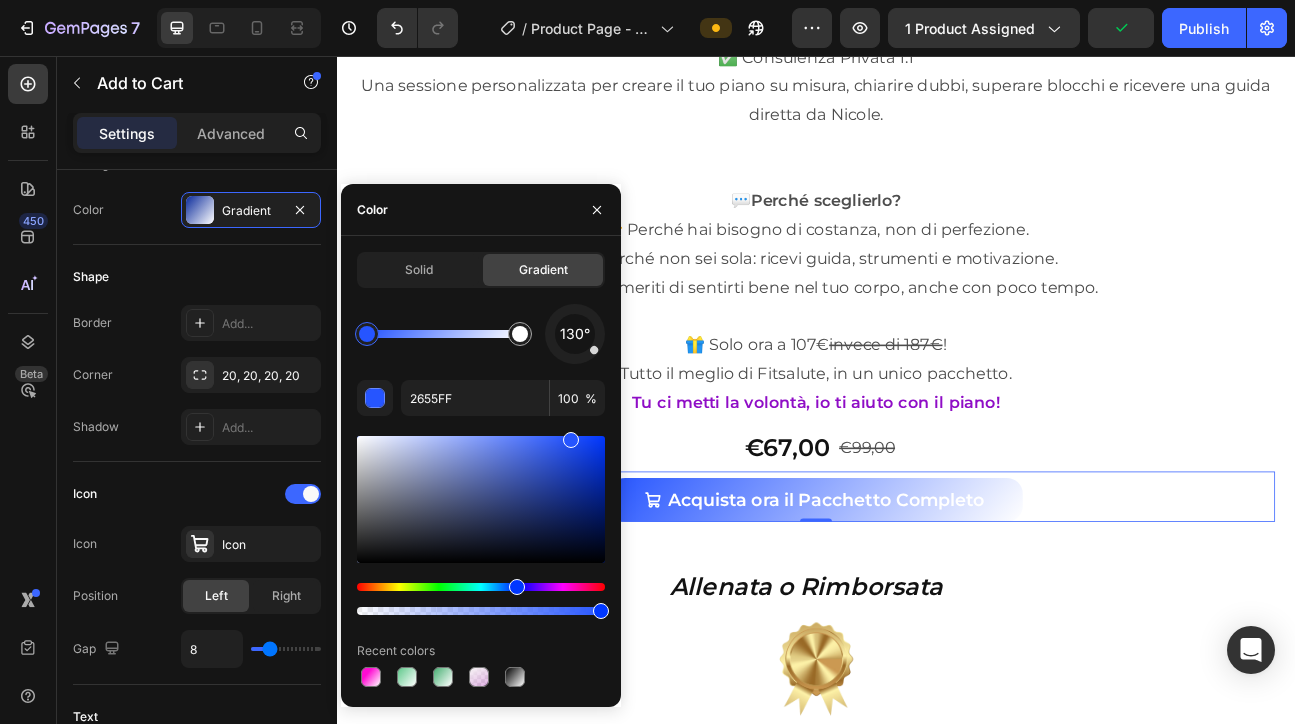 click on "130° 2655FF 100 % Recent colors" at bounding box center (481, 497) 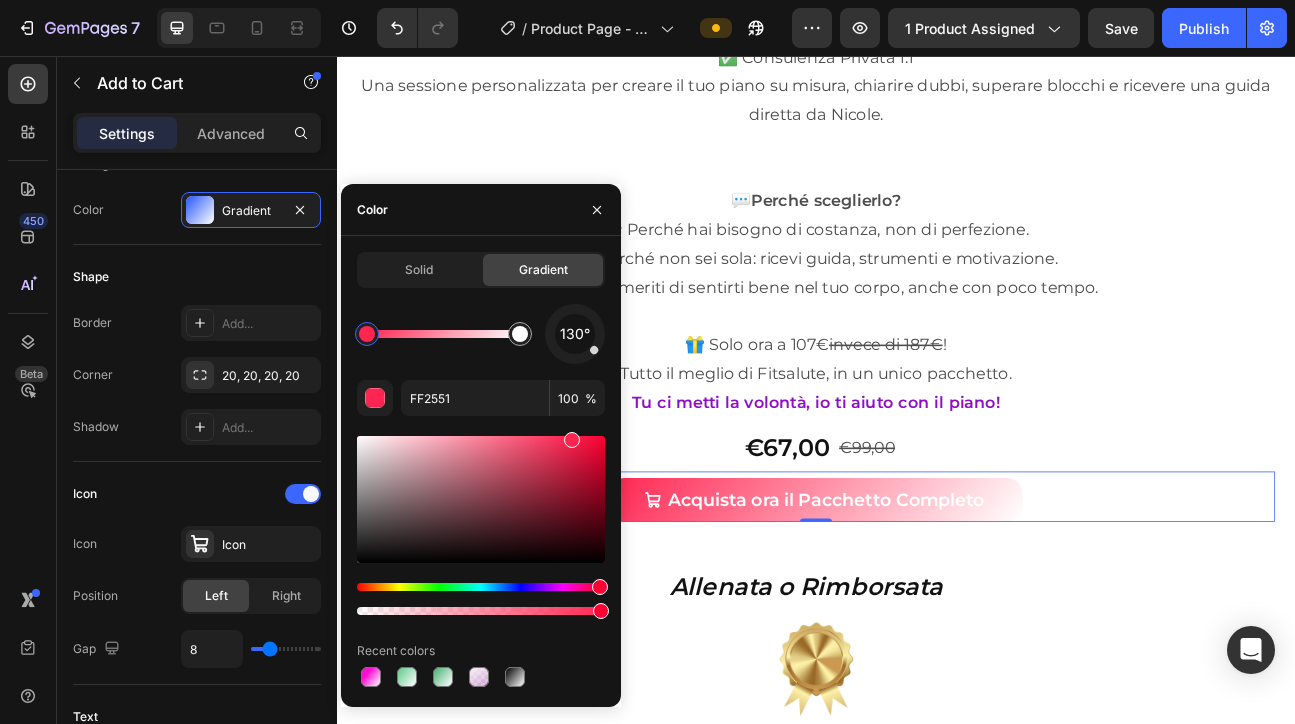 click at bounding box center [481, 587] 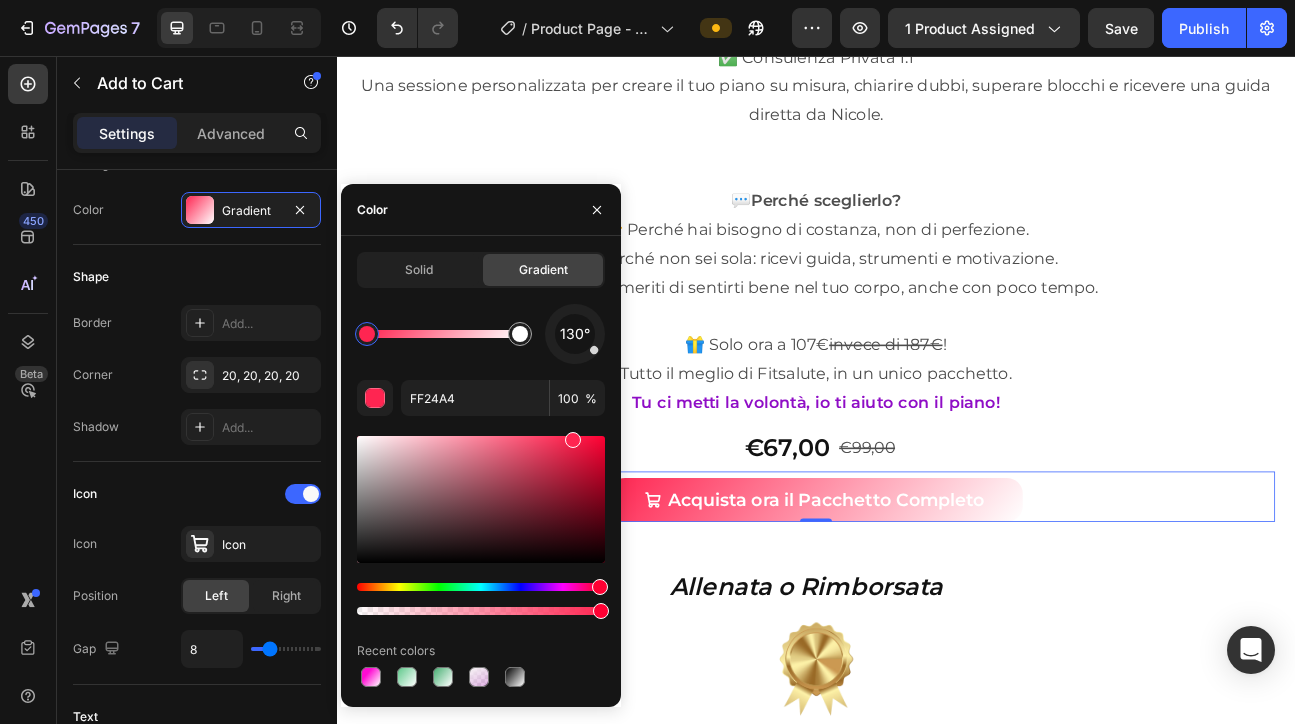 click at bounding box center [481, 587] 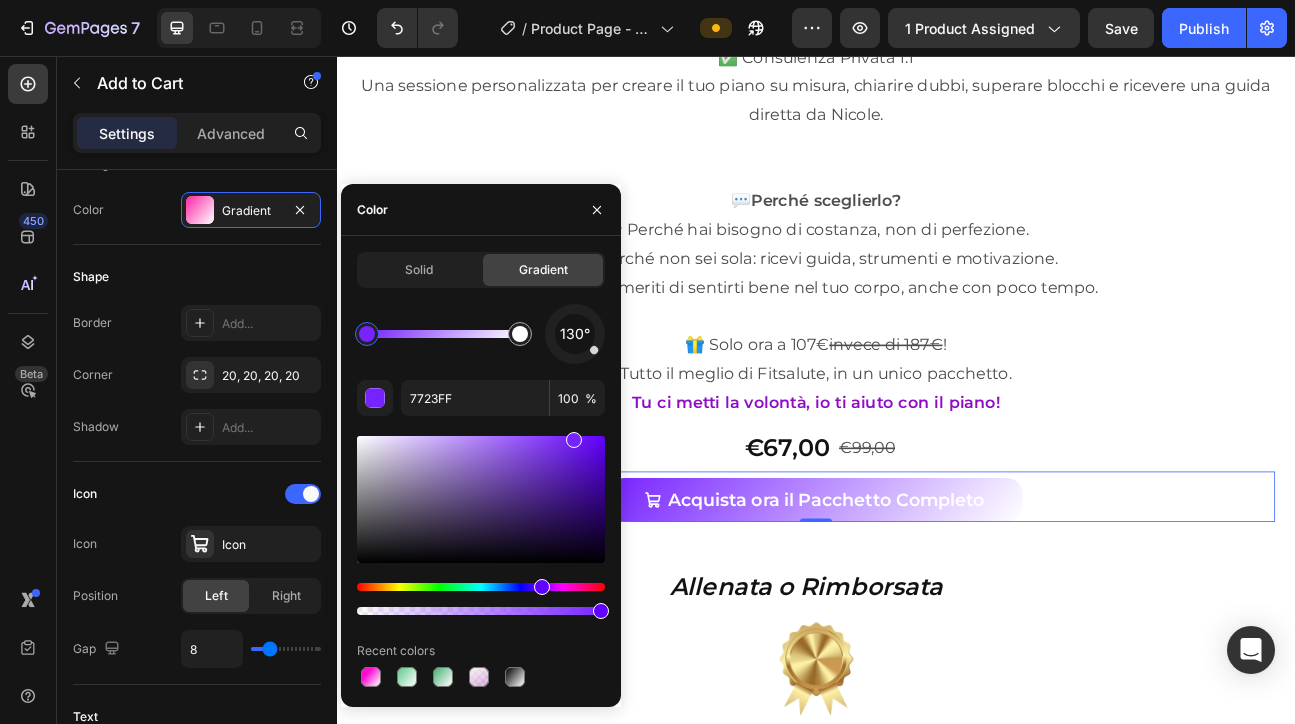 click at bounding box center [481, 587] 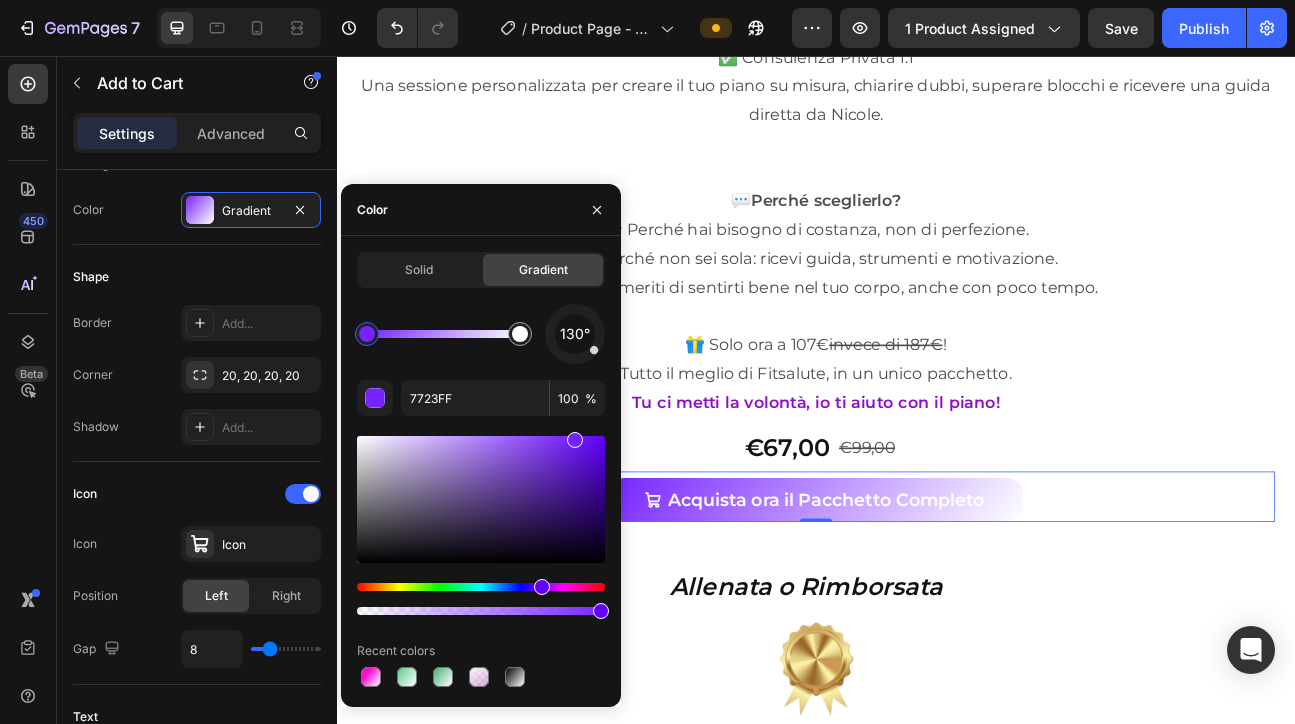 type on "7D4ACE" 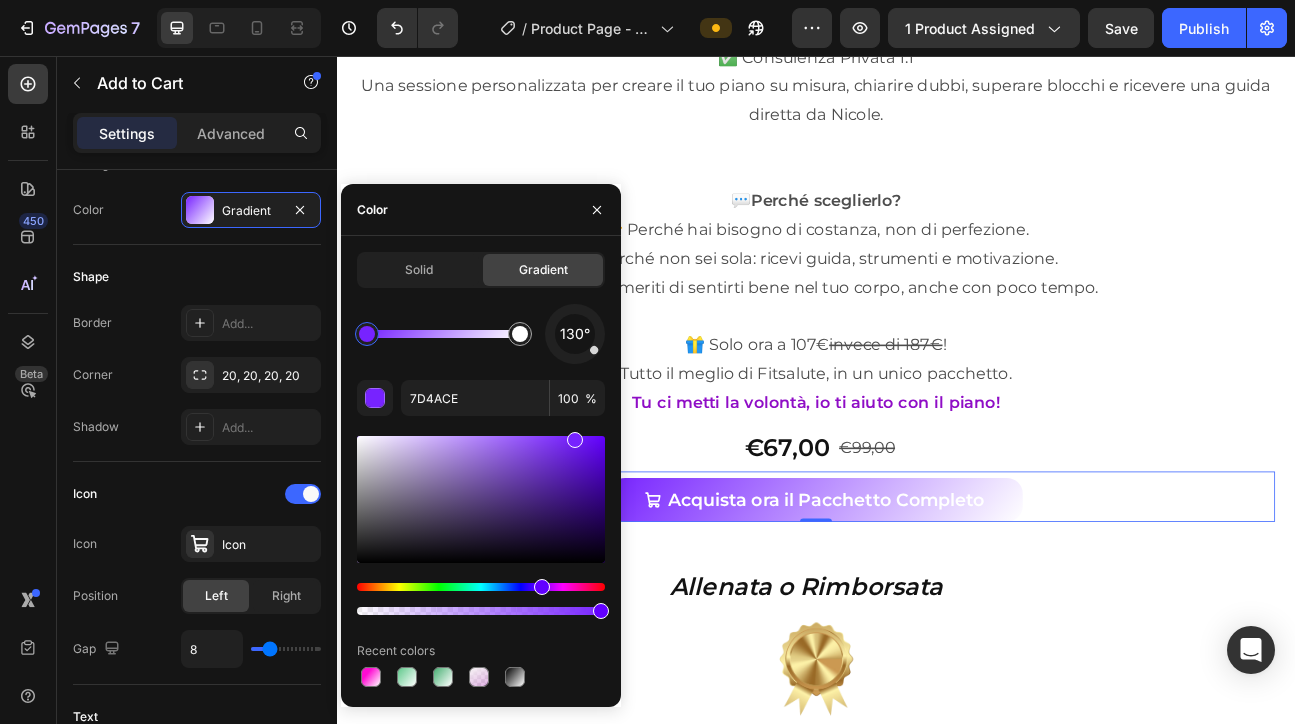 click at bounding box center (481, 499) 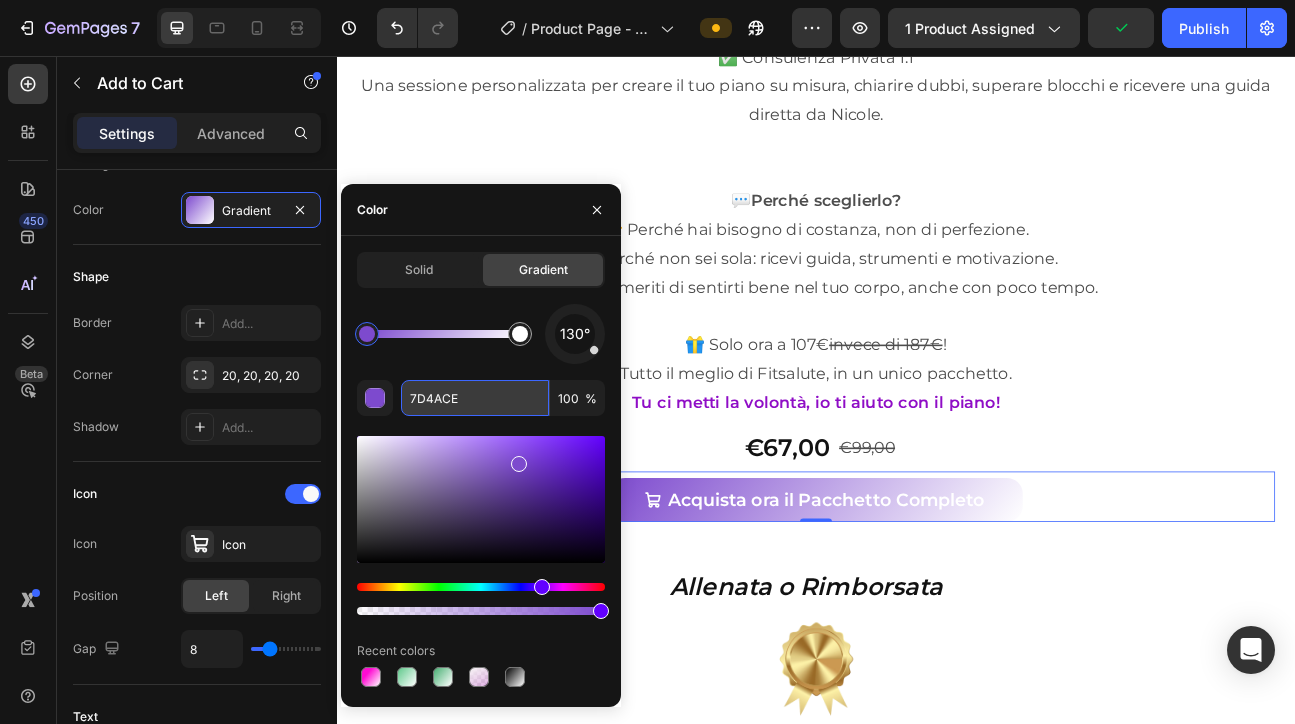 click on "7D4ACE" at bounding box center (475, 398) 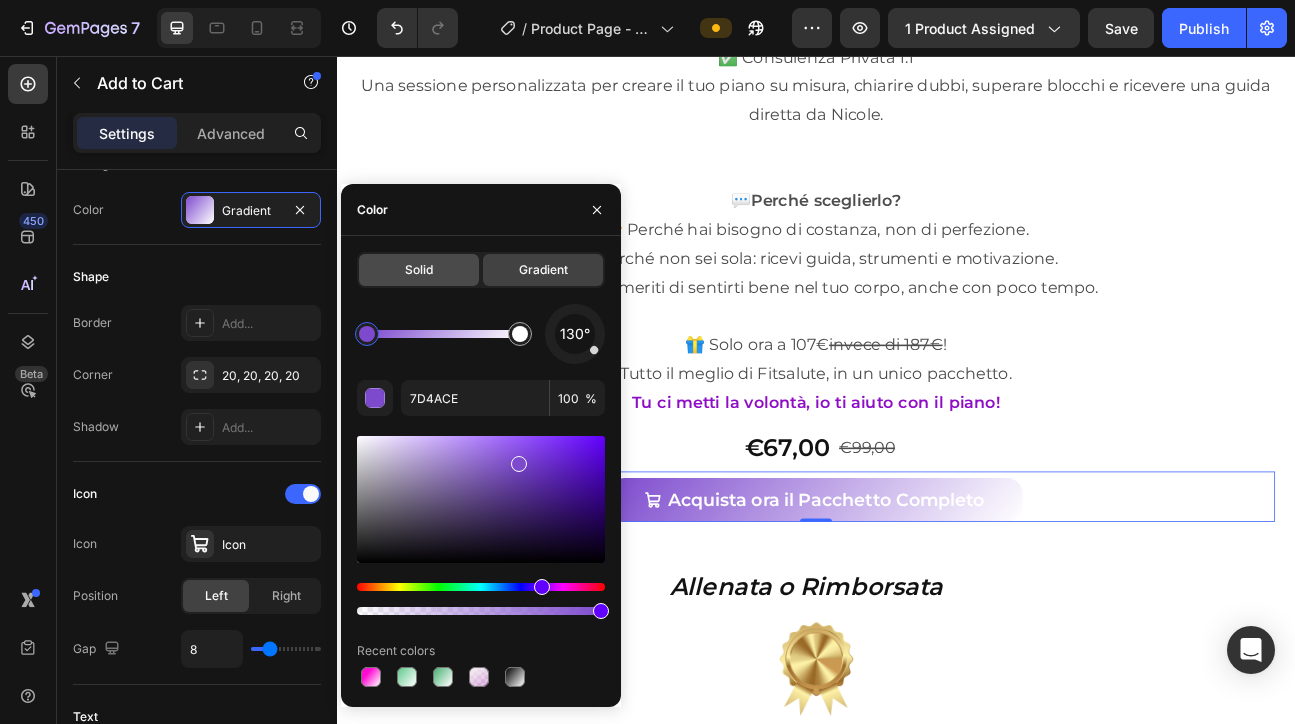 click on "Solid" 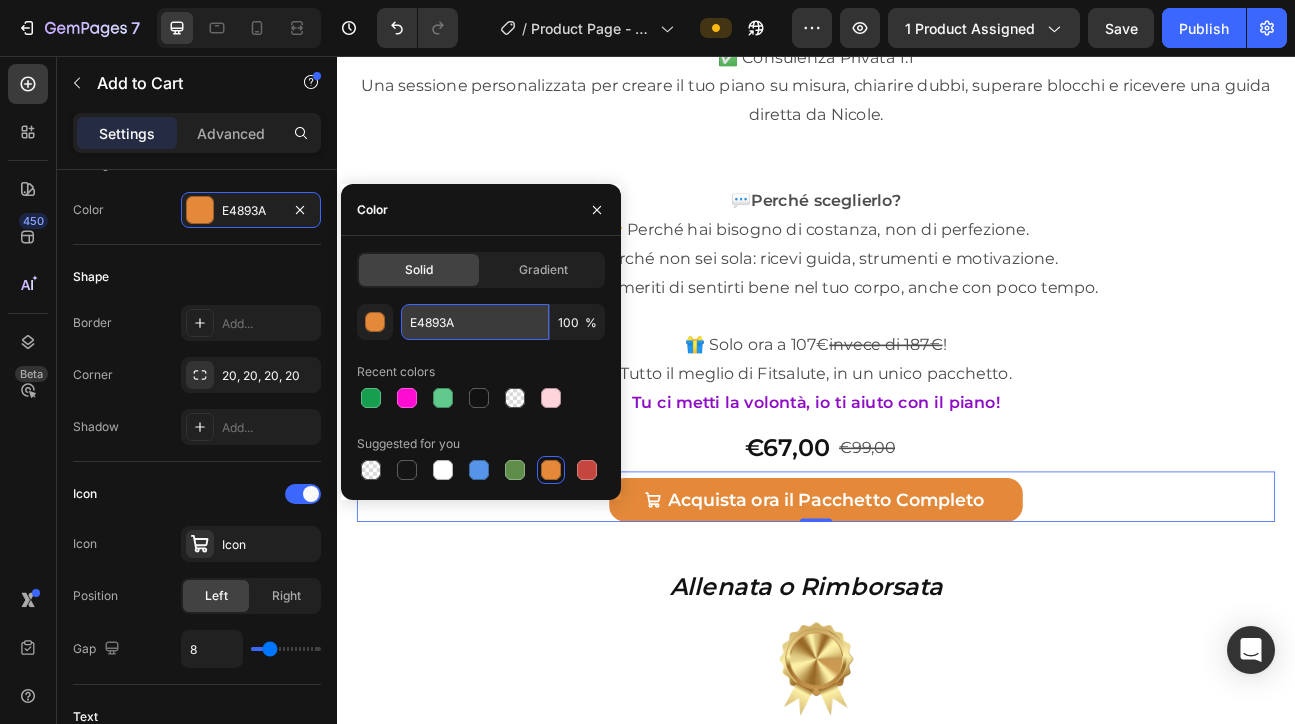 click on "E4893A" at bounding box center (475, 322) 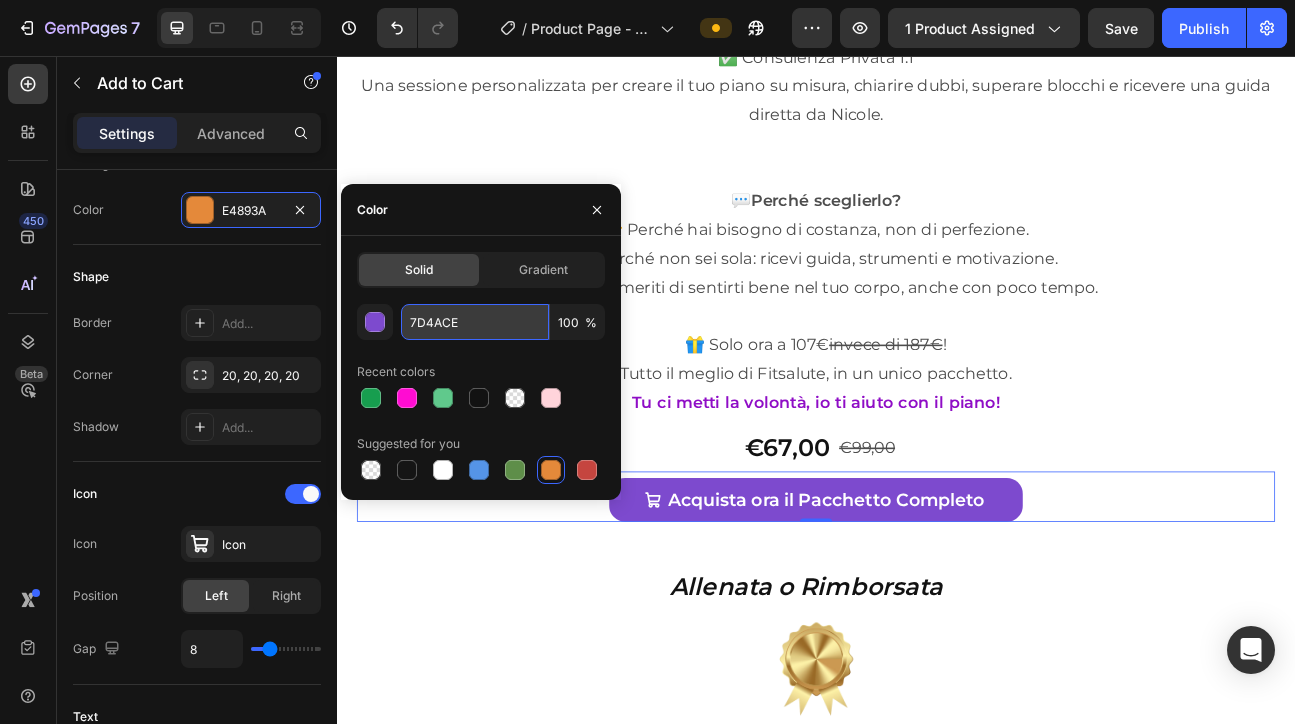 type on "7D4ACE" 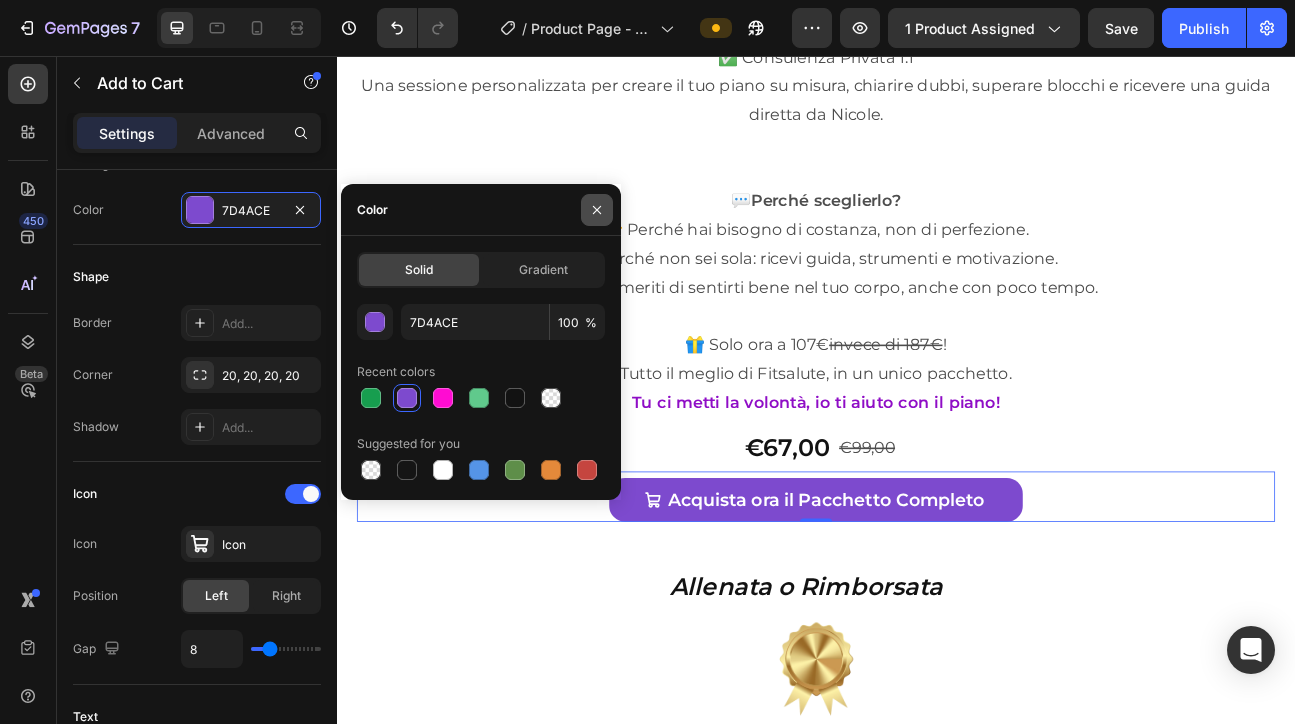 click 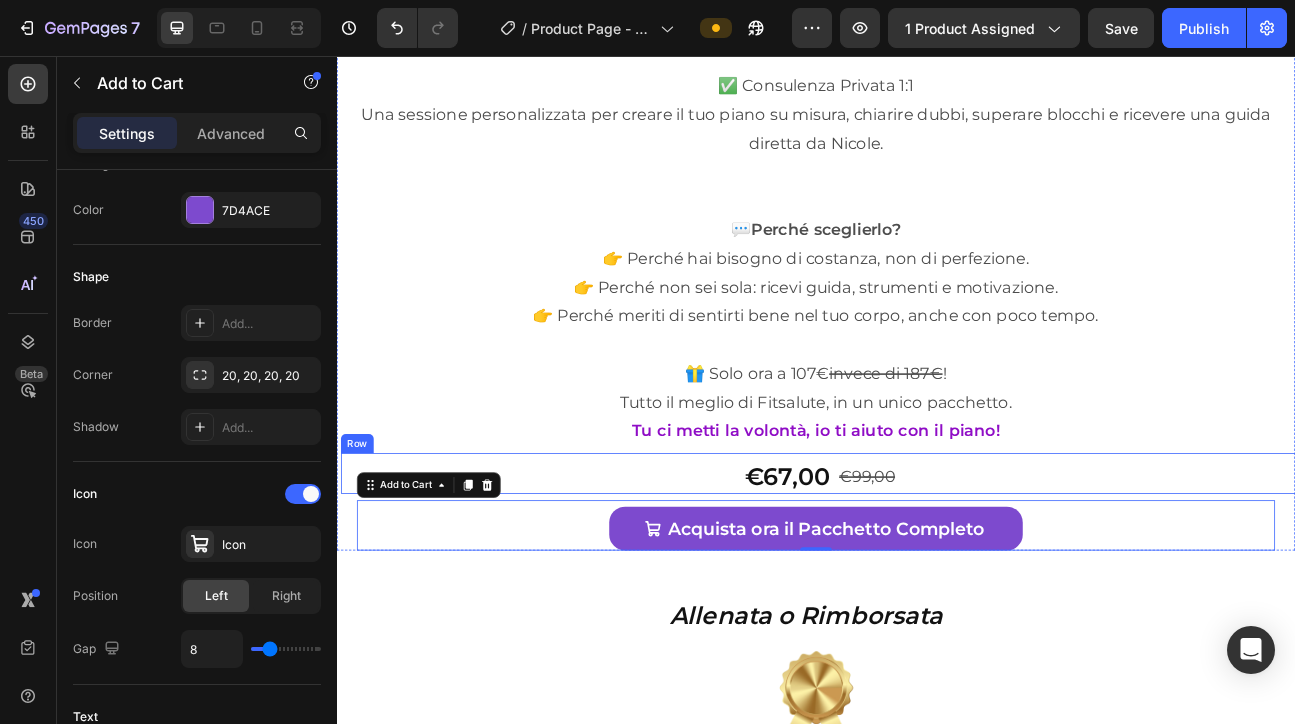scroll, scrollTop: 13867, scrollLeft: 0, axis: vertical 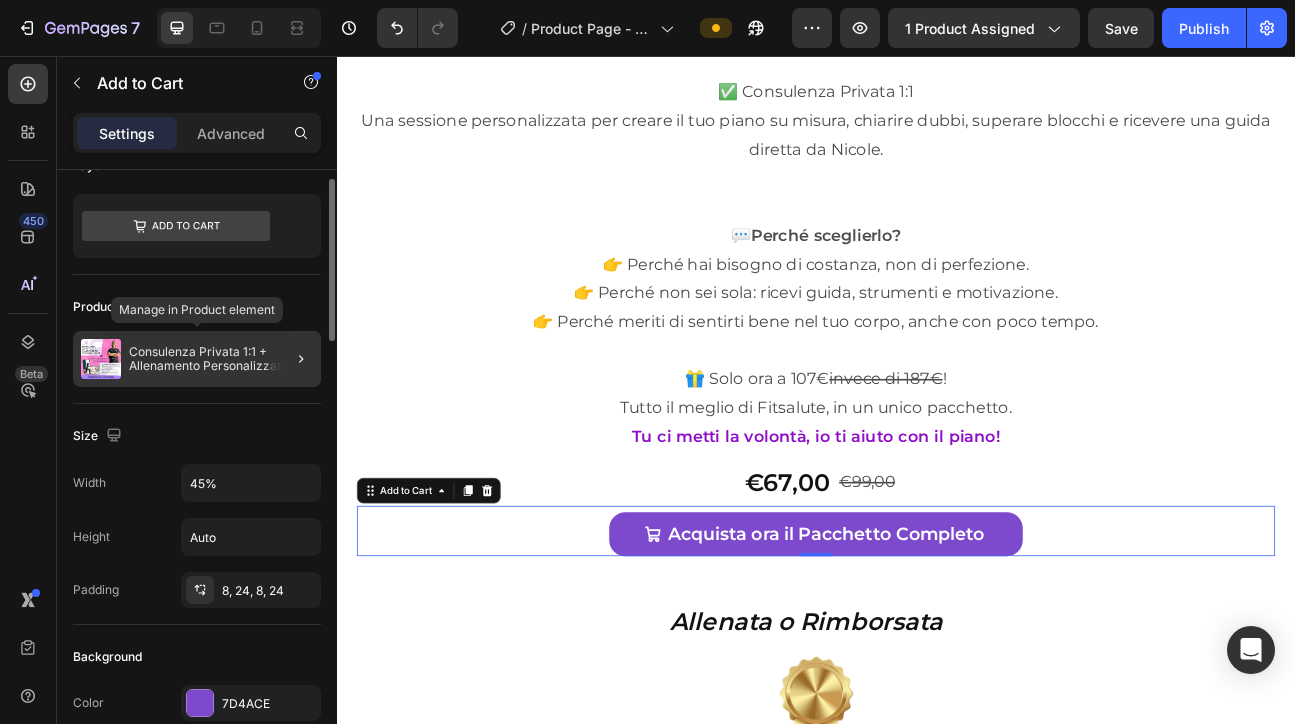 click on "Consulenza Privata 1:1 + Allenamento Personalizzato" at bounding box center (221, 359) 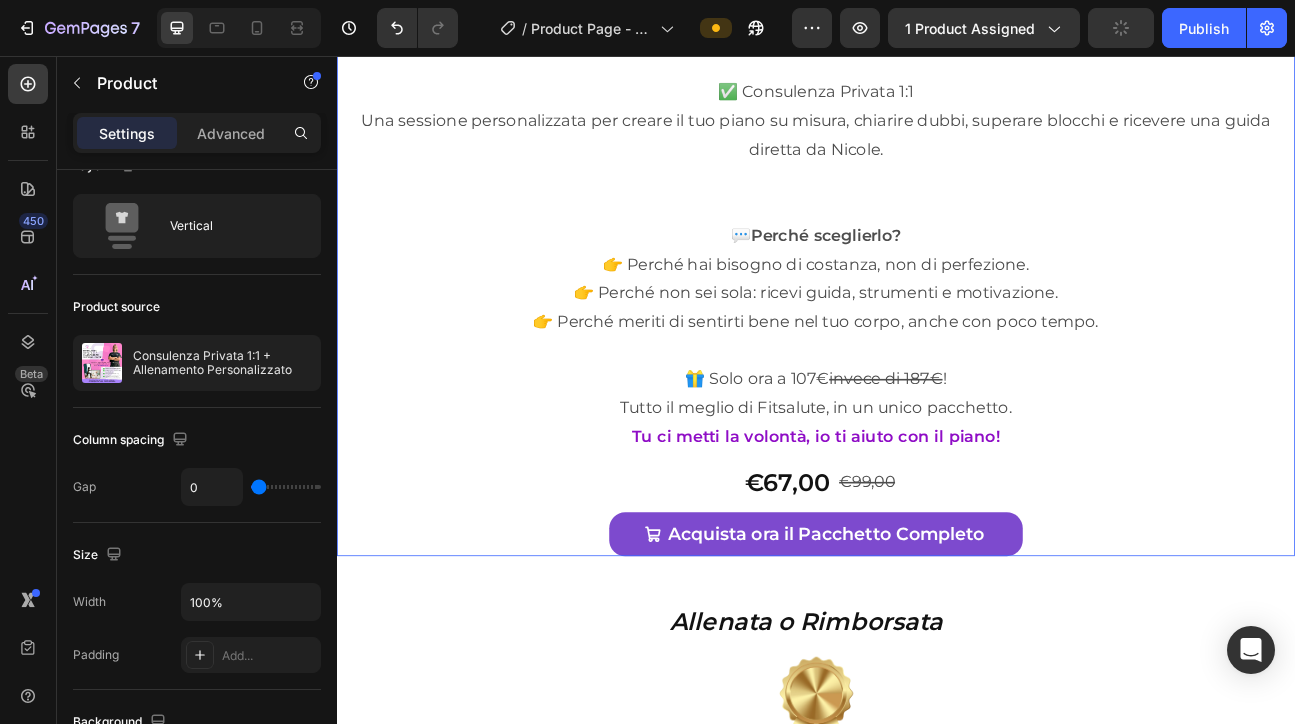 scroll, scrollTop: 0, scrollLeft: 0, axis: both 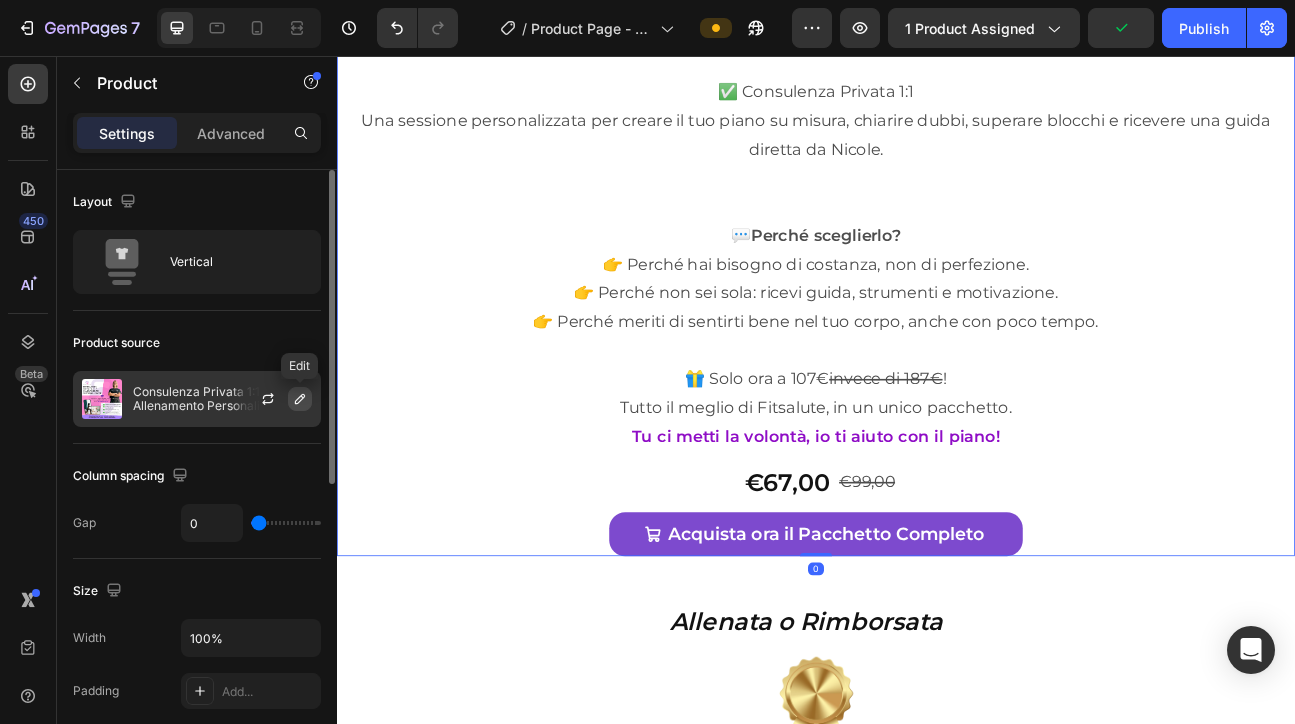 click 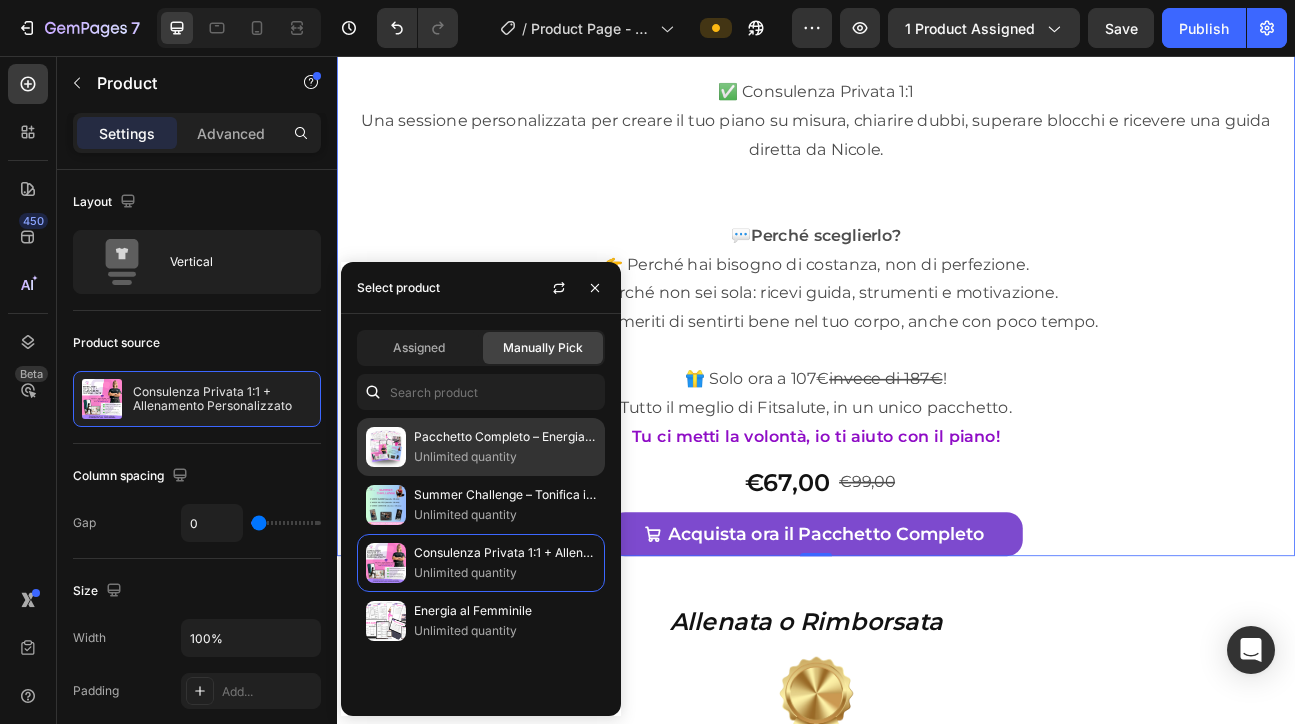 click on "Pacchetto Completo – Energia al Femminile + Summer Challenge + Consulenza Privata" at bounding box center (505, 437) 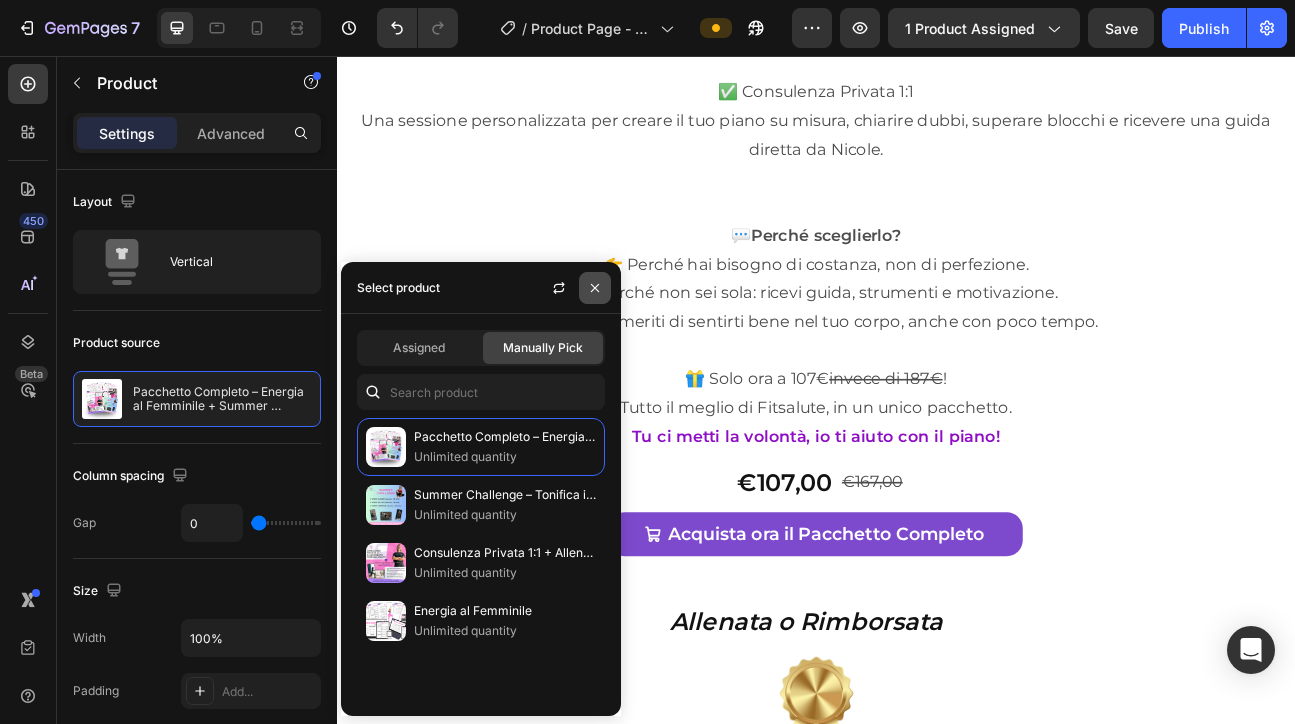 click 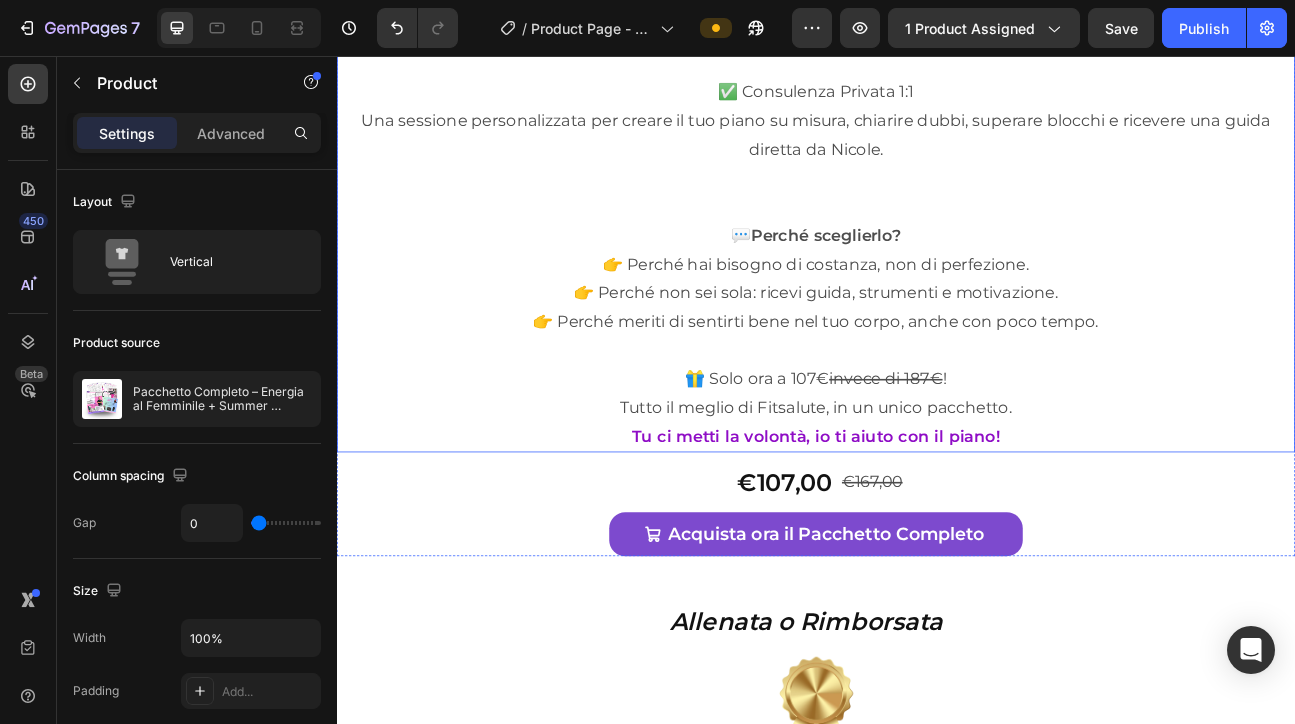 click on "invece di 187€" at bounding box center (1025, 460) 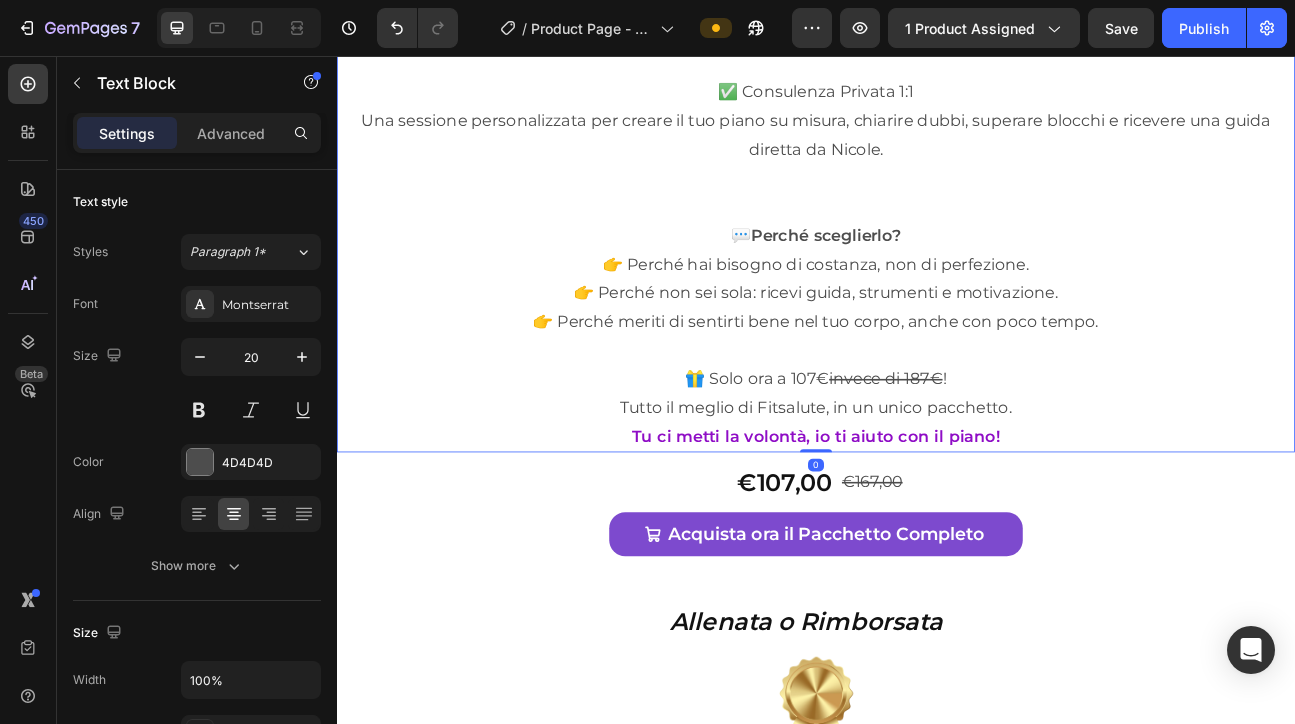 click on "invece di 187€" at bounding box center [1025, 460] 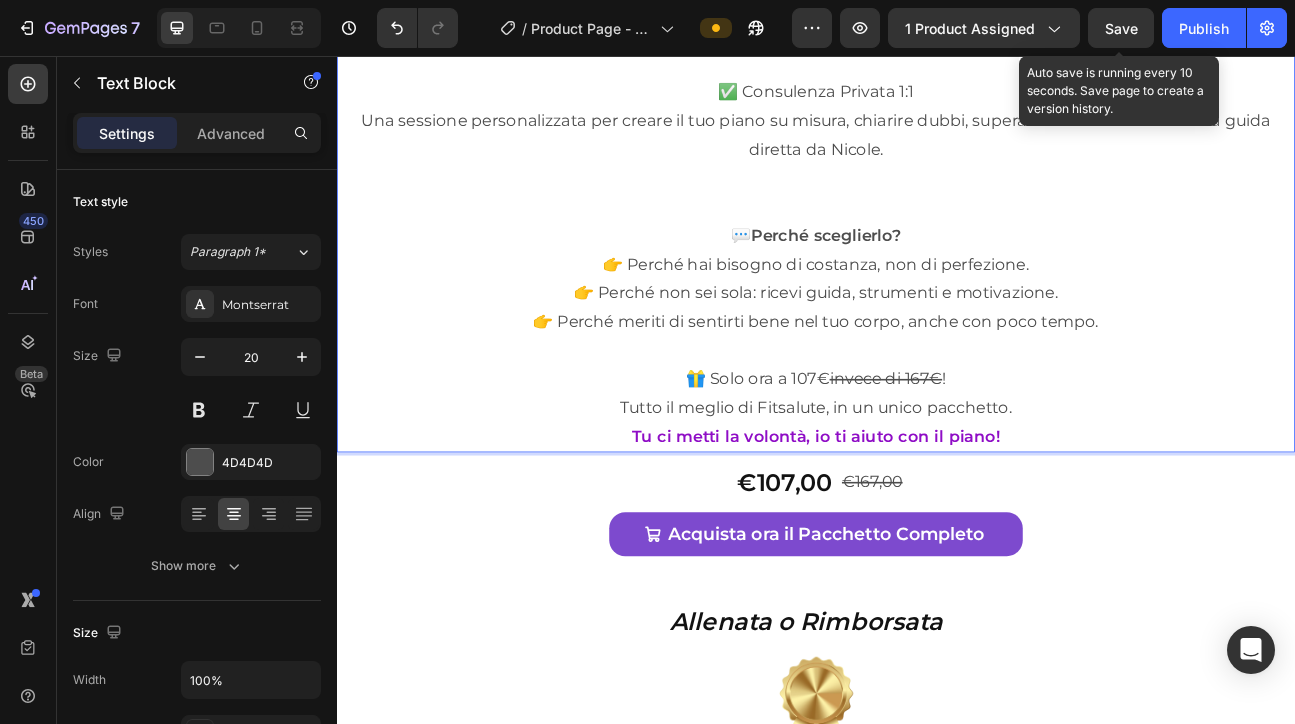 click on "Save" at bounding box center [1121, 28] 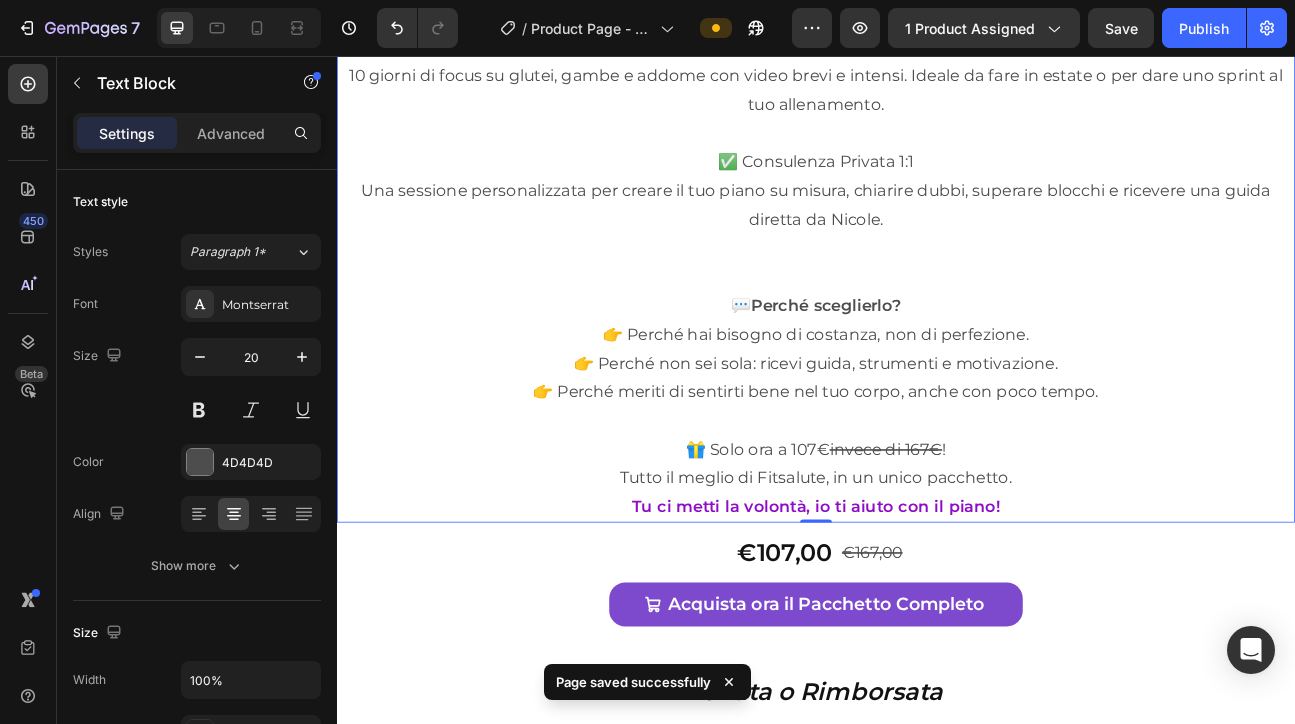 scroll, scrollTop: 13712, scrollLeft: 0, axis: vertical 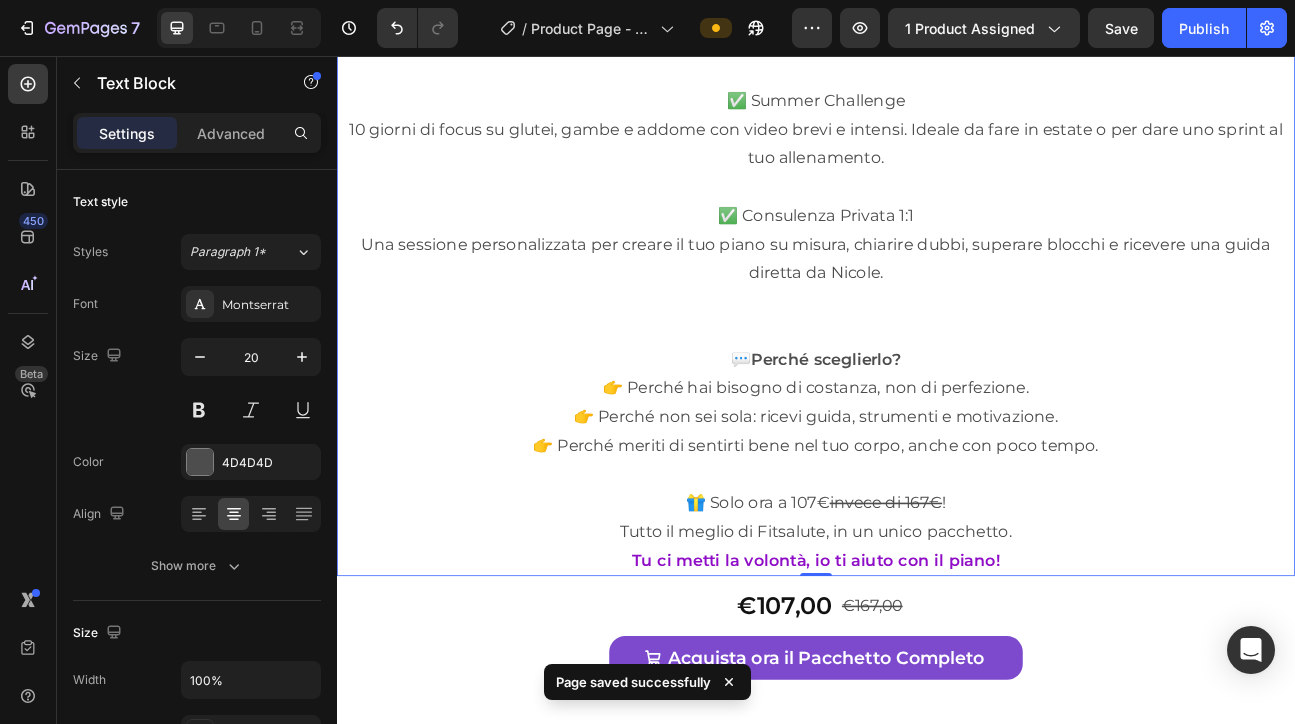 click on "💬  Perché sceglierlo?" at bounding box center (937, 435) 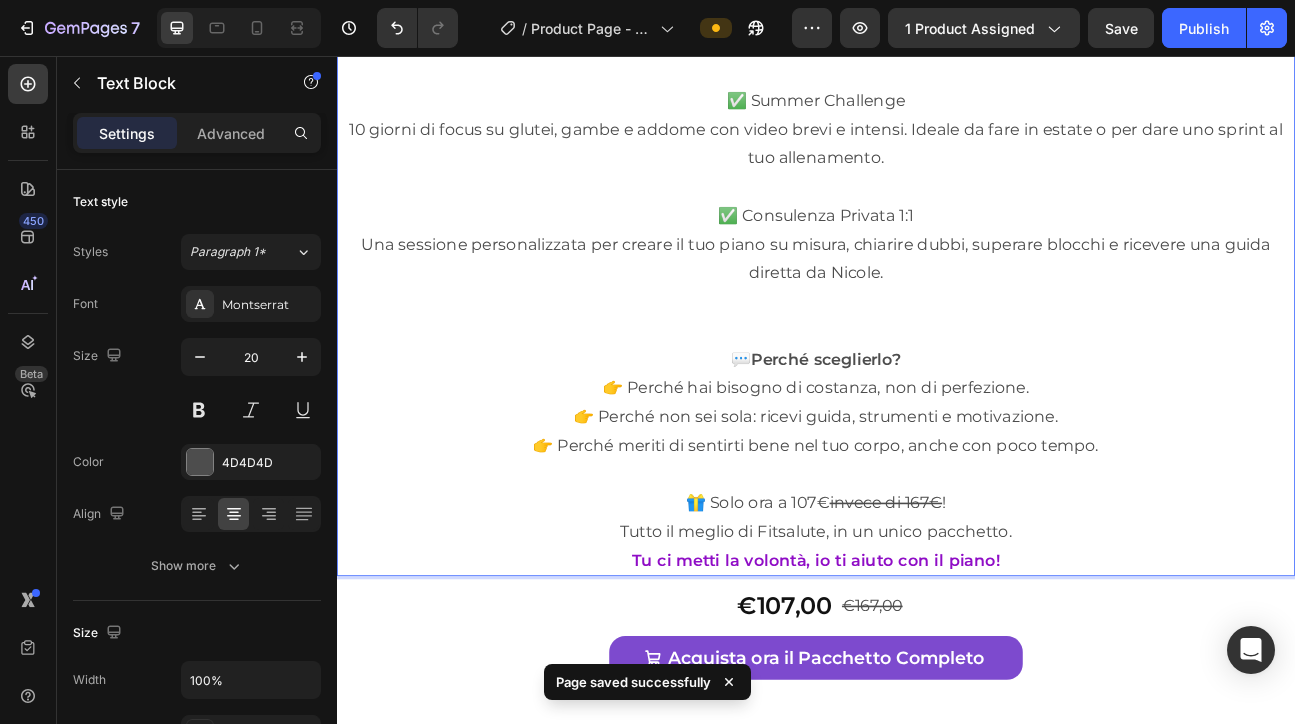 click at bounding box center [937, 399] 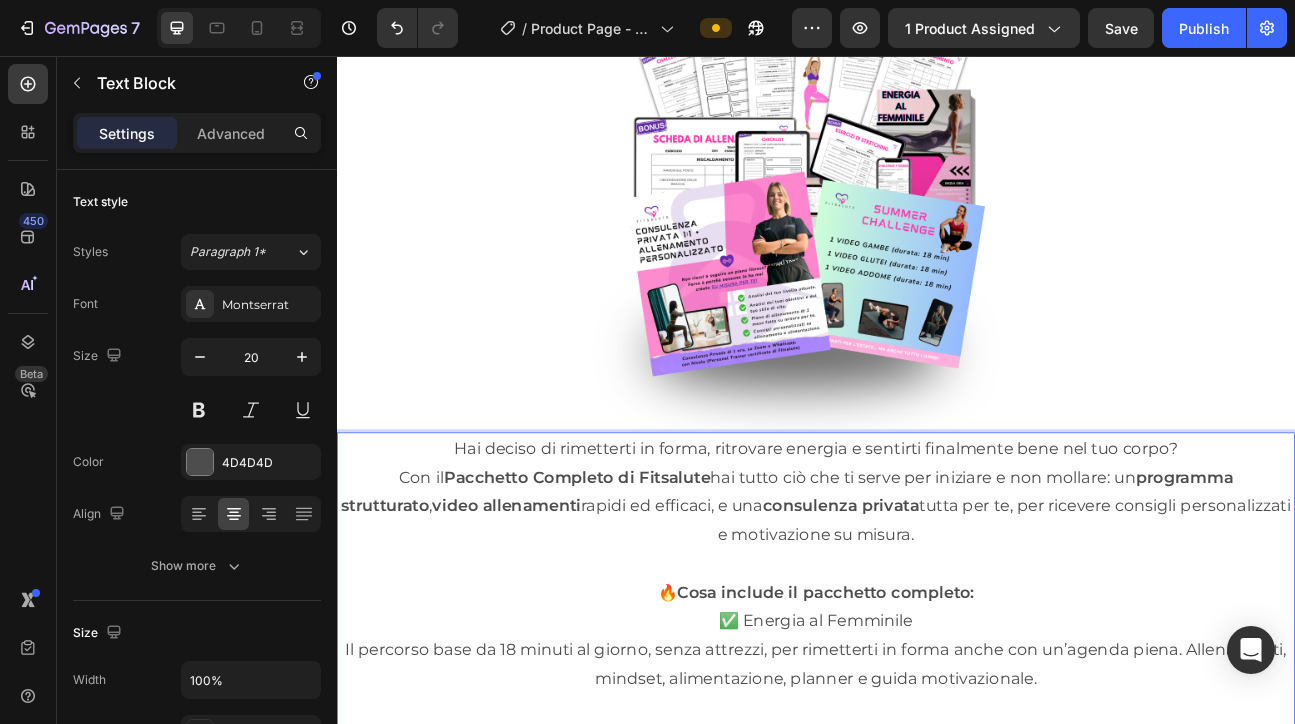 scroll, scrollTop: 12953, scrollLeft: 0, axis: vertical 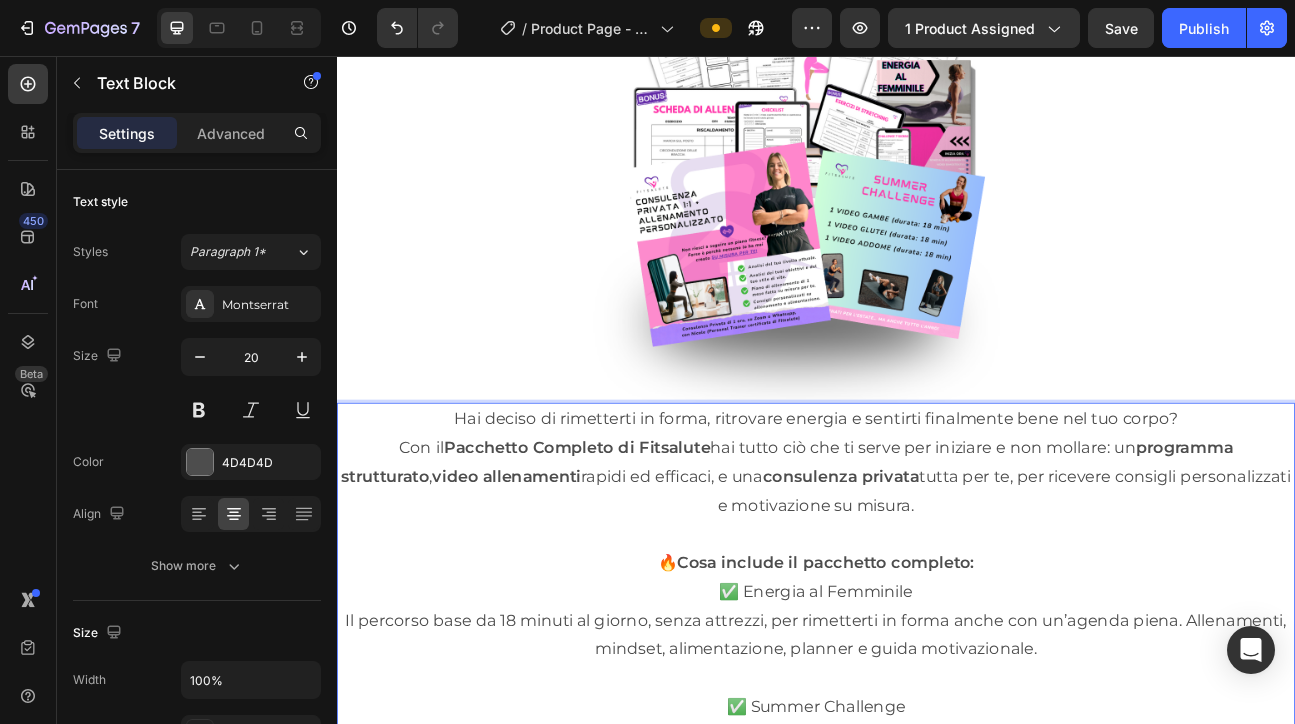 click at bounding box center (937, 654) 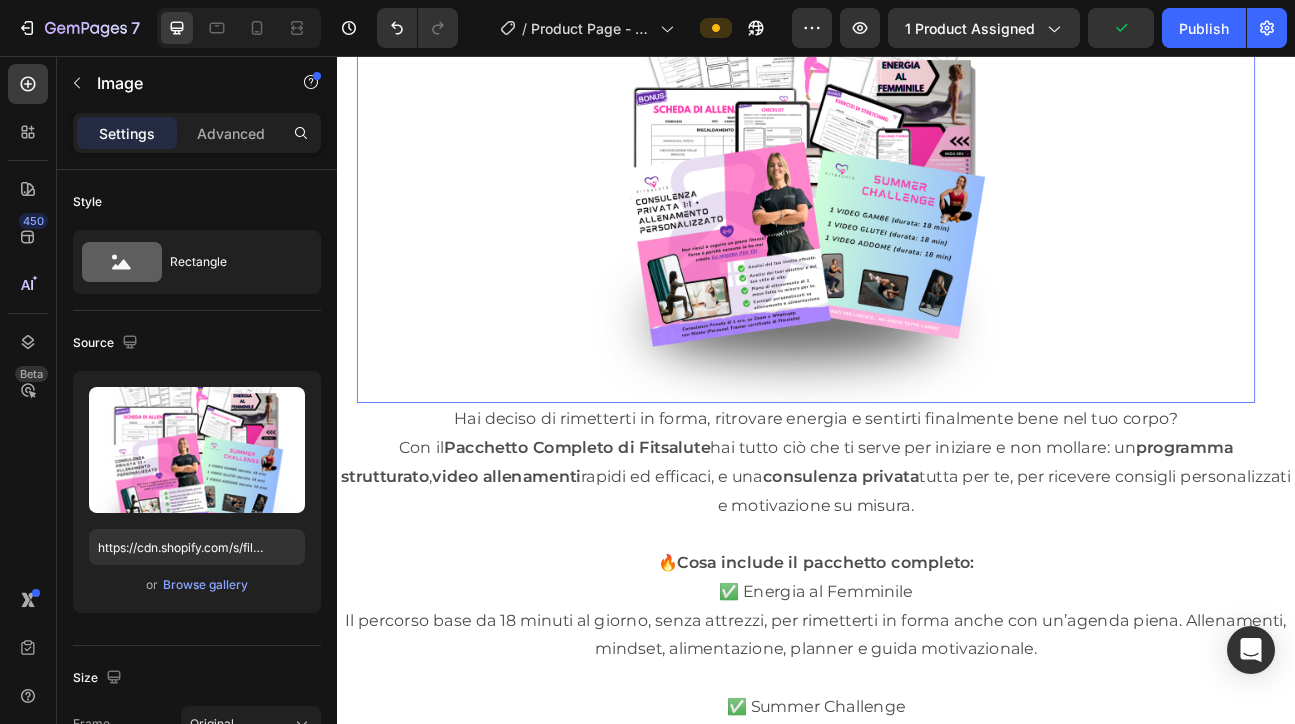click at bounding box center (924, 208) 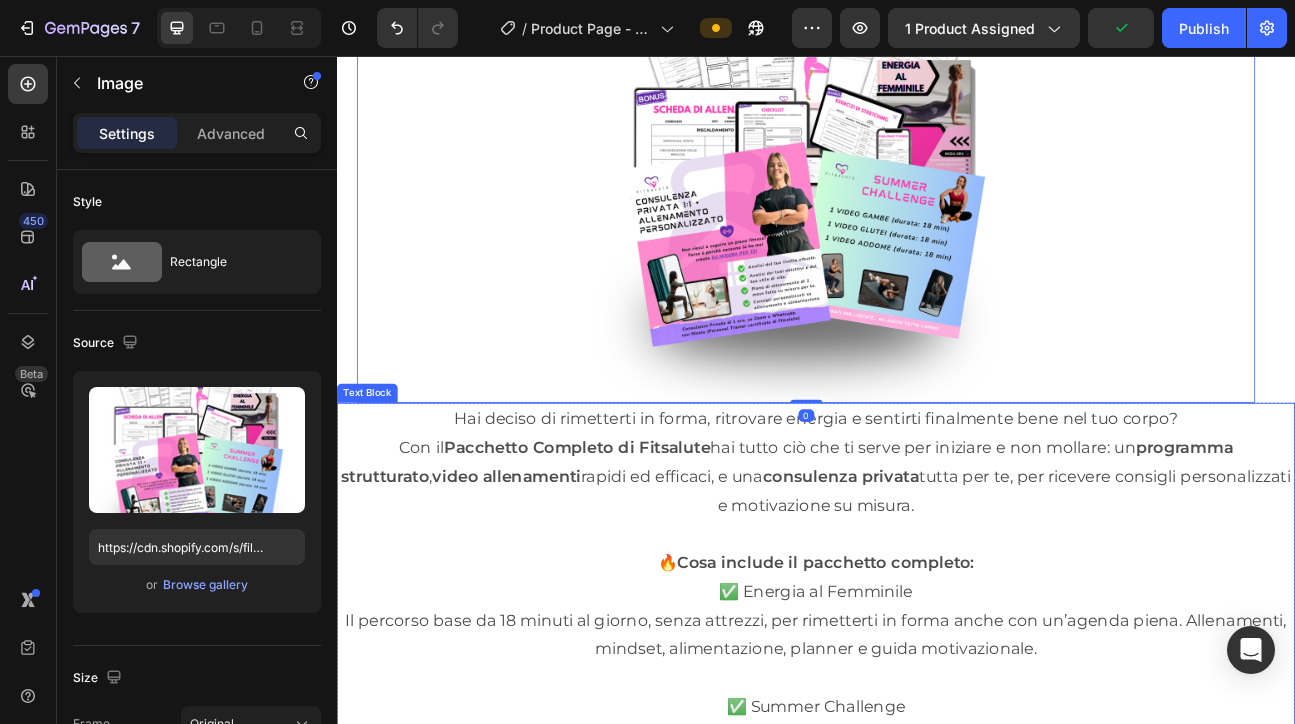 click at bounding box center (937, 654) 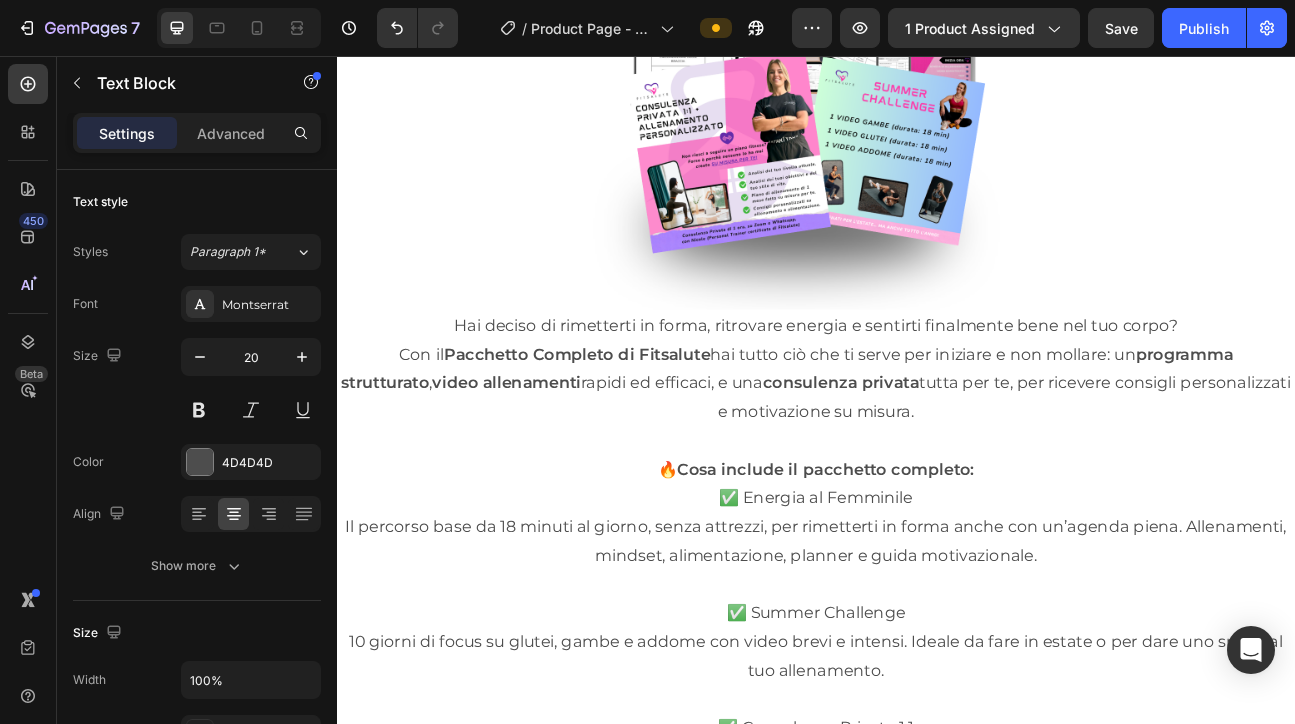 scroll, scrollTop: 13074, scrollLeft: 0, axis: vertical 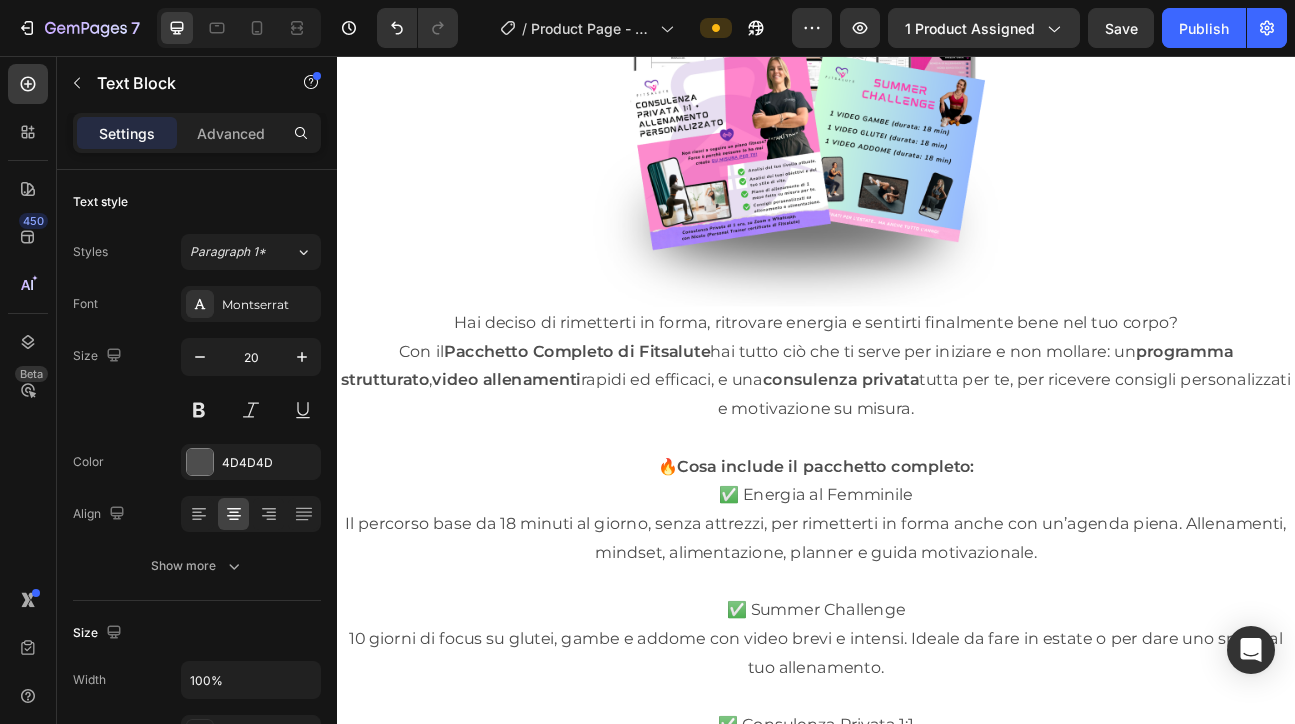 drag, startPoint x: 1254, startPoint y: 427, endPoint x: 1289, endPoint y: 442, distance: 38.078865 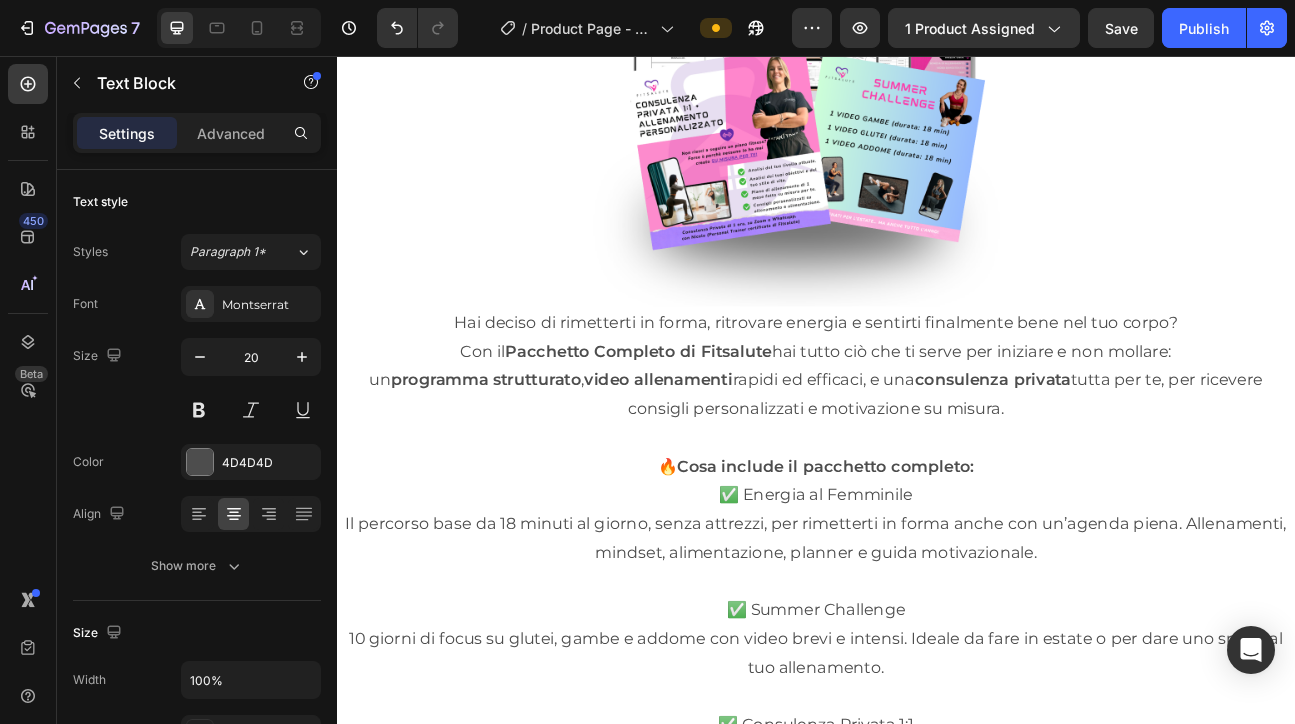click on "un  programma strutturato ,  video allenamenti  rapidi ed efficaci, e una  consulenza privata  tutta per te, per ricevere consigli personalizzati e motivazione su misura." at bounding box center [937, 479] 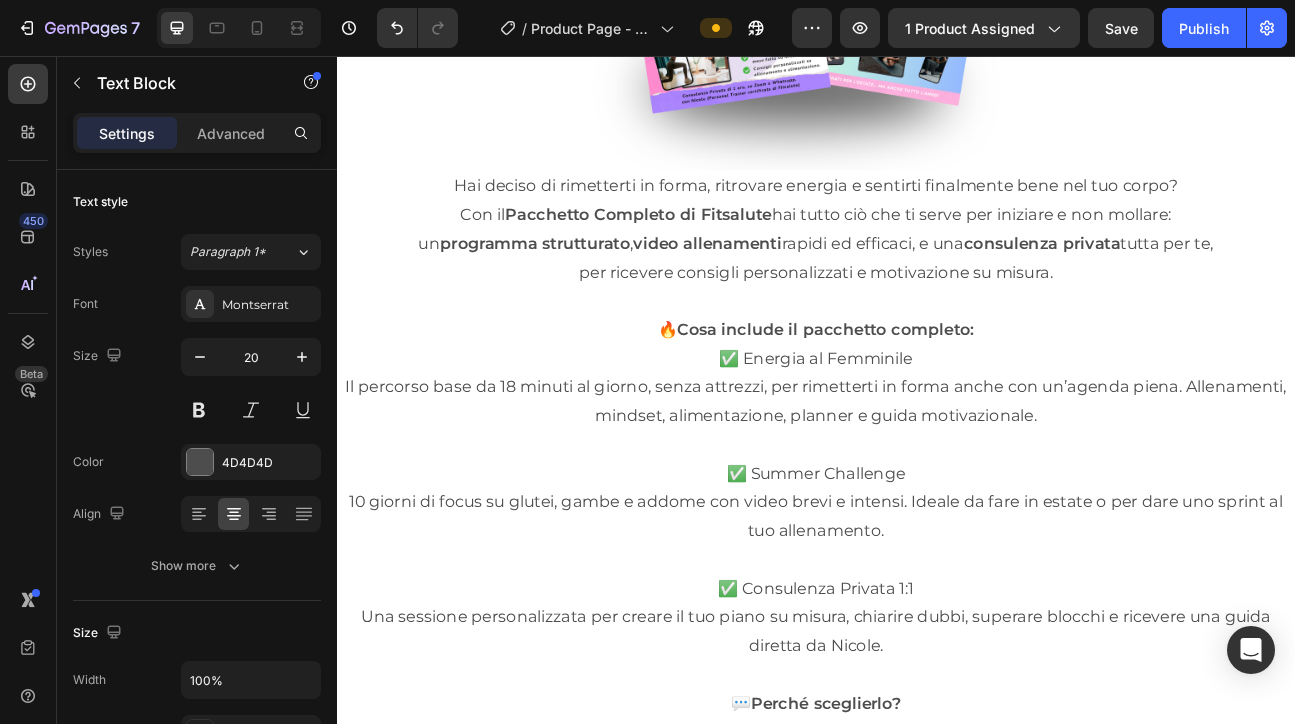 scroll, scrollTop: 13263, scrollLeft: 0, axis: vertical 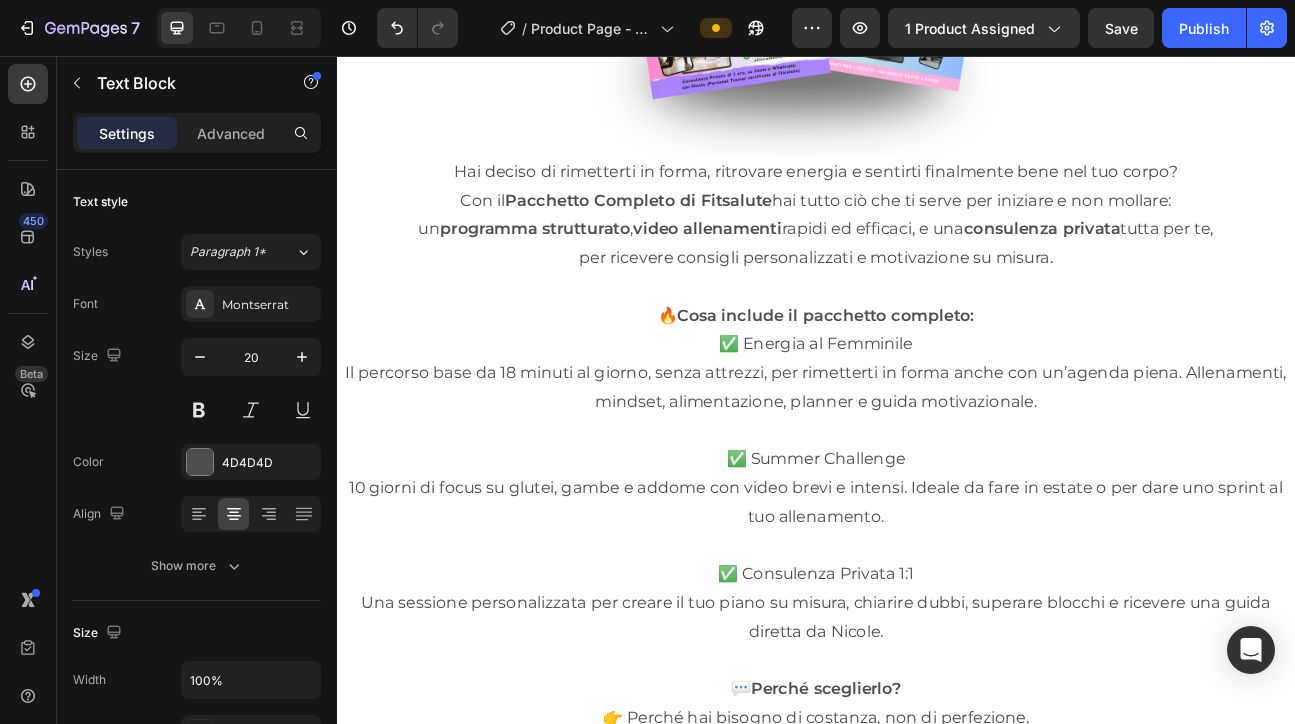 click on "✅ Energia al Femminile" at bounding box center [937, 416] 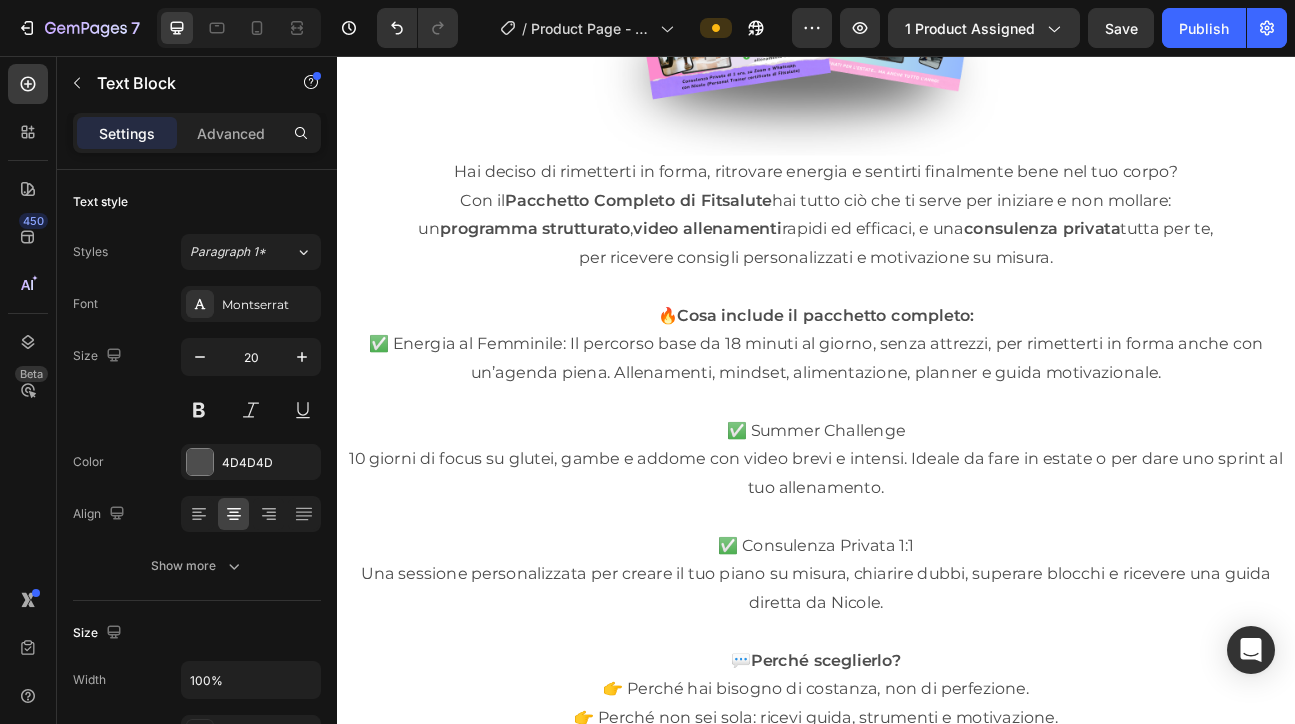 click on "✅ Energia al Femminile: Il percorso base da 18 minuti al giorno, senza attrezzi, per rimetterti in forma anche con un’agenda piena. Allenamenti, mindset, alimentazione, planner e guida motivazionale." at bounding box center [937, 434] 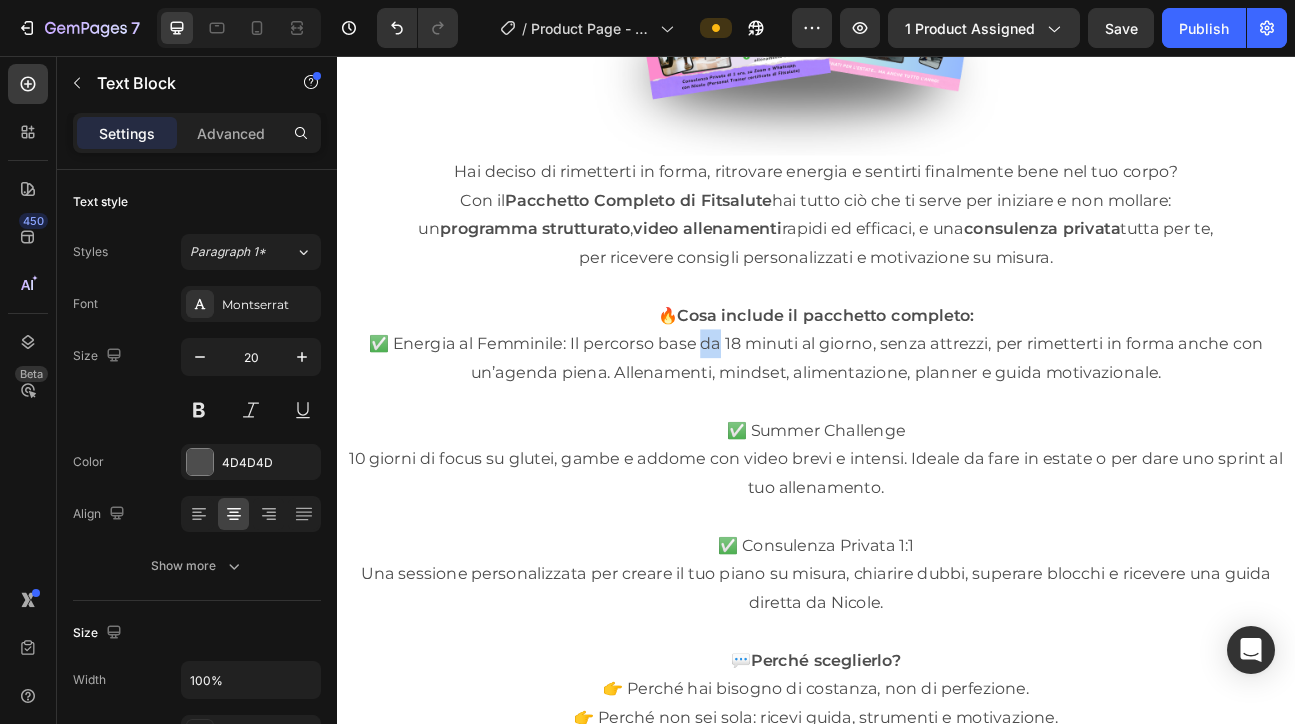 click on "✅ Energia al Femminile: Il percorso base da 18 minuti al giorno, senza attrezzi, per rimetterti in forma anche con un’agenda piena. Allenamenti, mindset, alimentazione, planner e guida motivazionale." at bounding box center [937, 434] 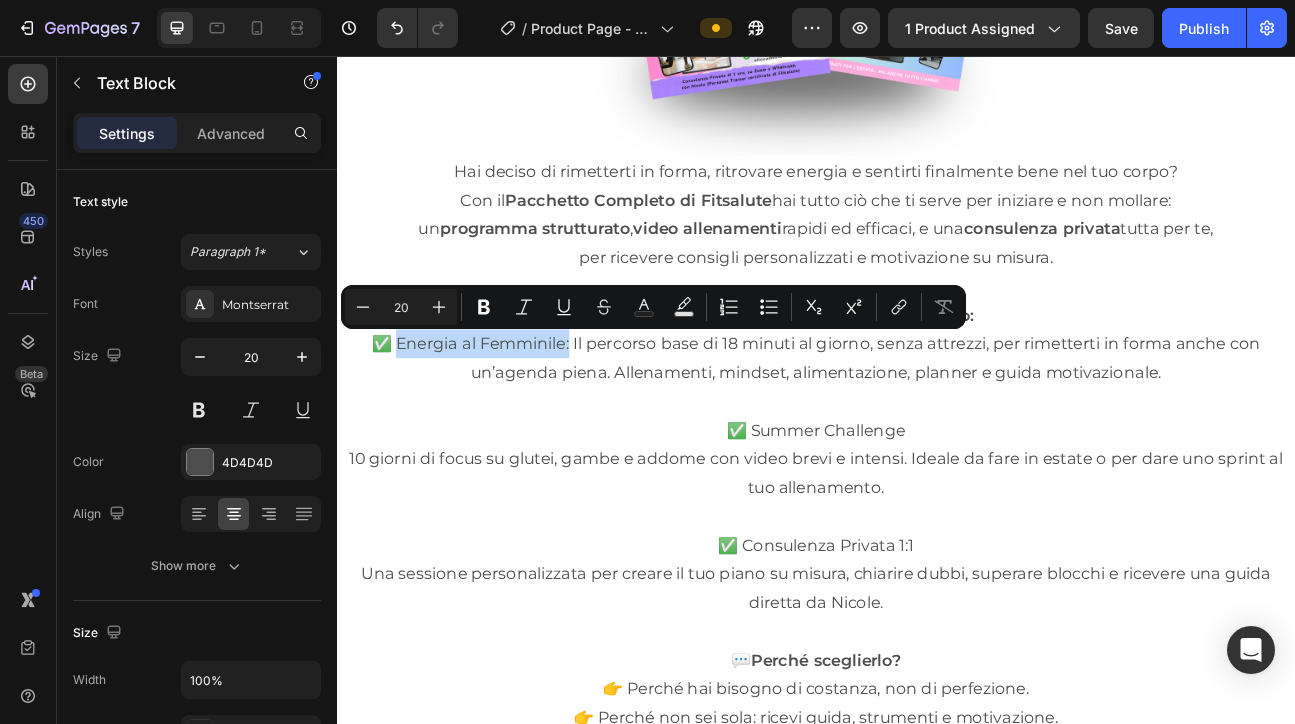 drag, startPoint x: 405, startPoint y: 412, endPoint x: 624, endPoint y: 416, distance: 219.03653 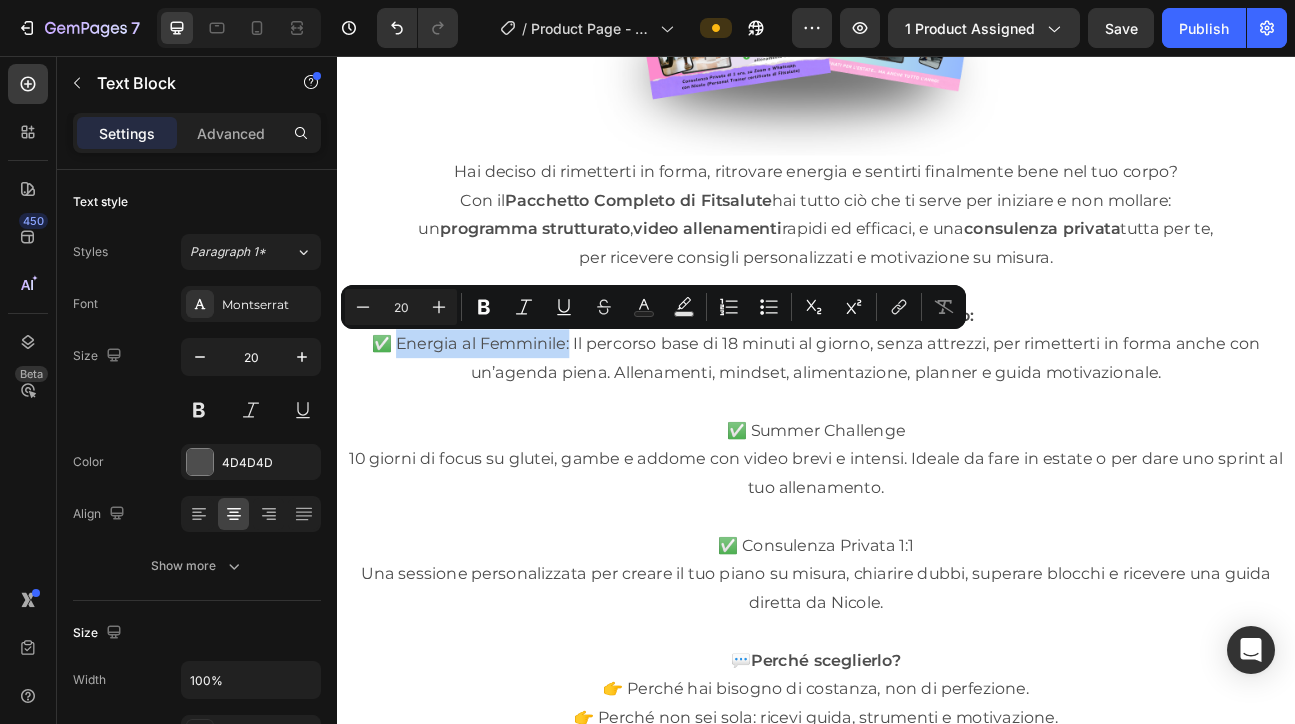 click on "✅ Energia al Femminile: Il percorso base di 18 minuti al giorno, senza attrezzi, per rimetterti in forma anche con un’agenda piena. Allenamenti, mindset, alimentazione, planner e guida motivazionale." at bounding box center [937, 434] 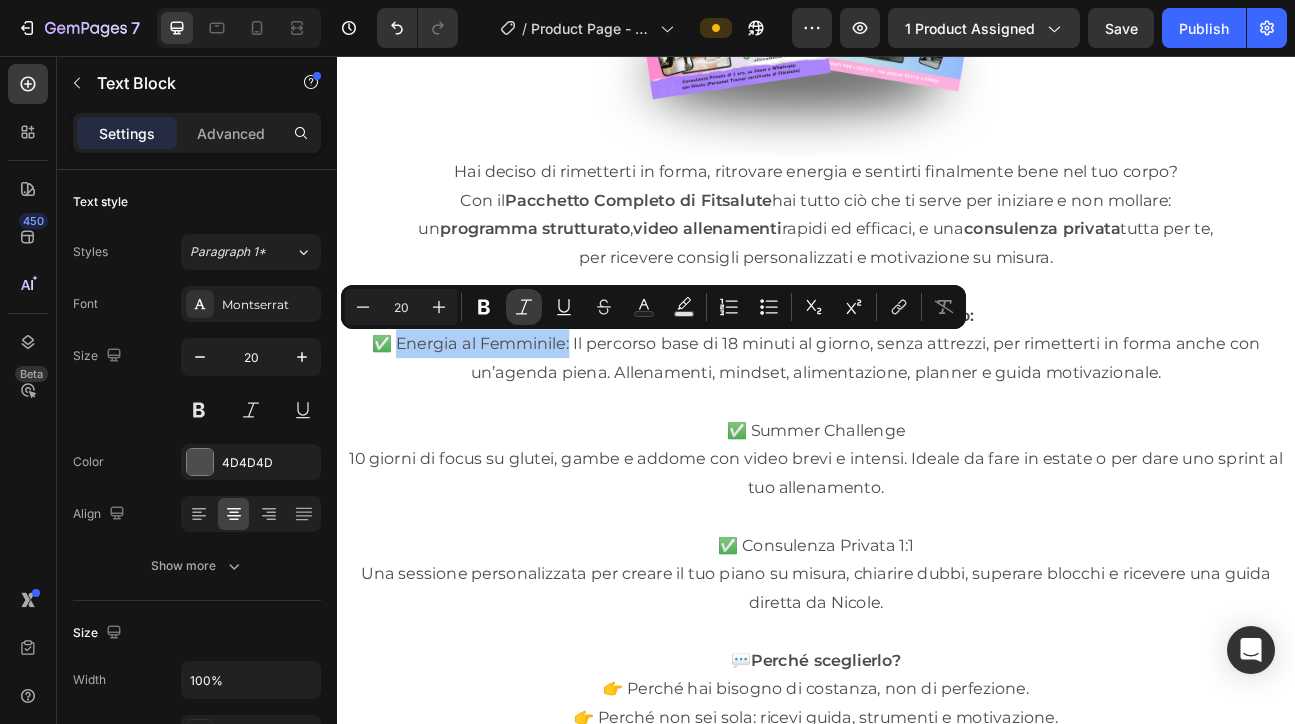 click 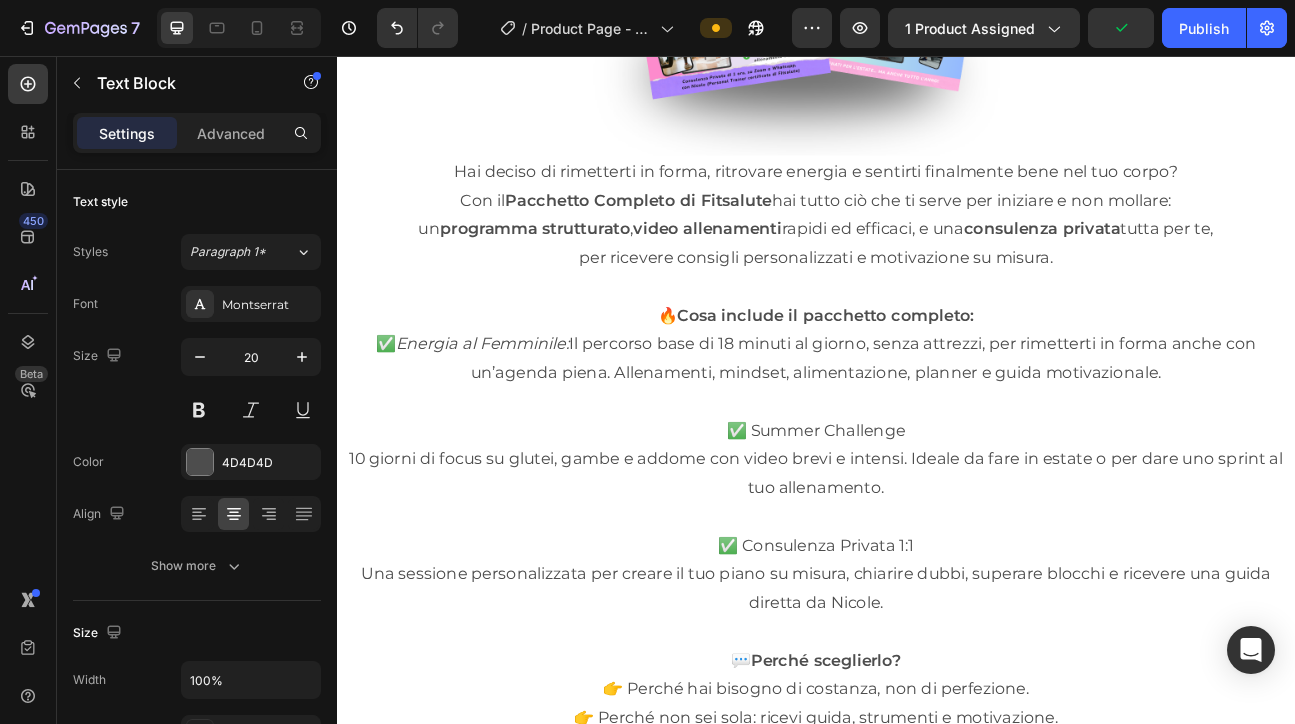 click on "✅  Energia al Femminile:  Il percorso base di 18 minuti al giorno, senza attrezzi, per rimetterti in forma anche con un’agenda piena. Allenamenti, mindset, alimentazione, planner e guida motivazionale." at bounding box center (937, 434) 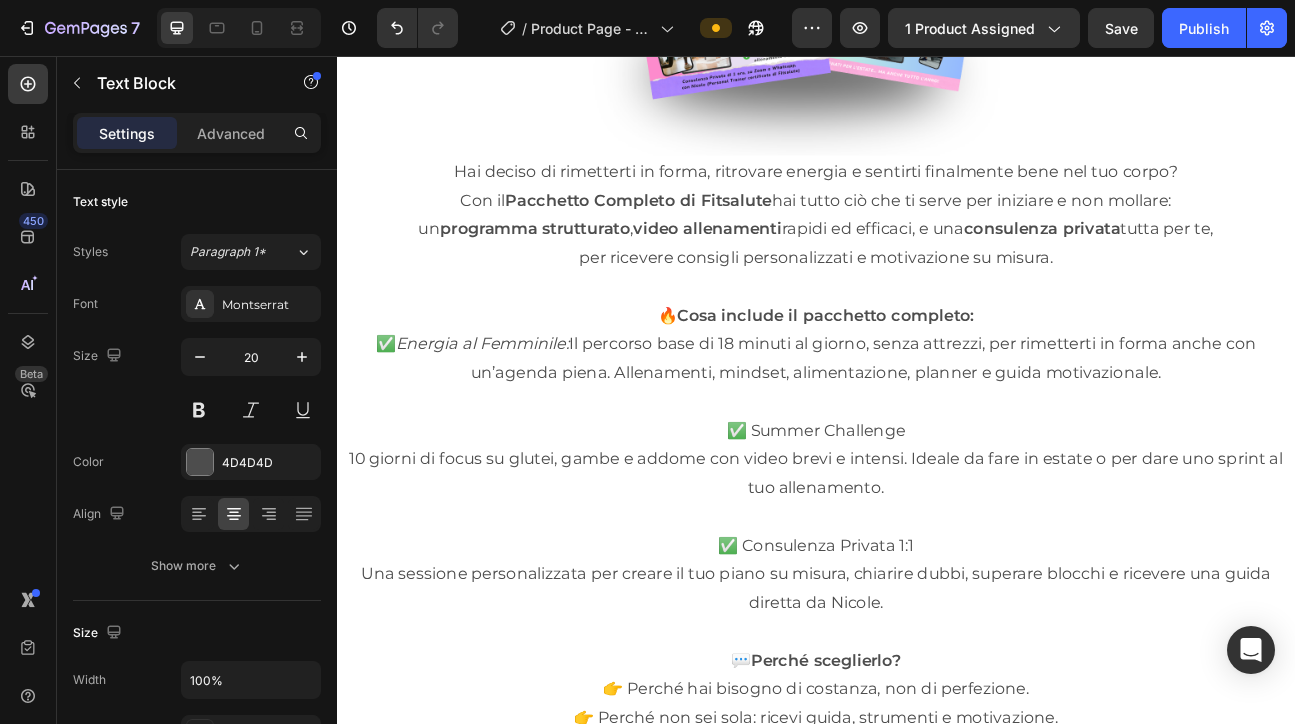 click on "✅  Energia al Femminile:  Il percorso base di 18 minuti al giorno, senza attrezzi, per rimetterti in forma anche con un’agenda piena. Allenamenti, mindset, alimentazione, planner e guida motivazionale." at bounding box center [937, 434] 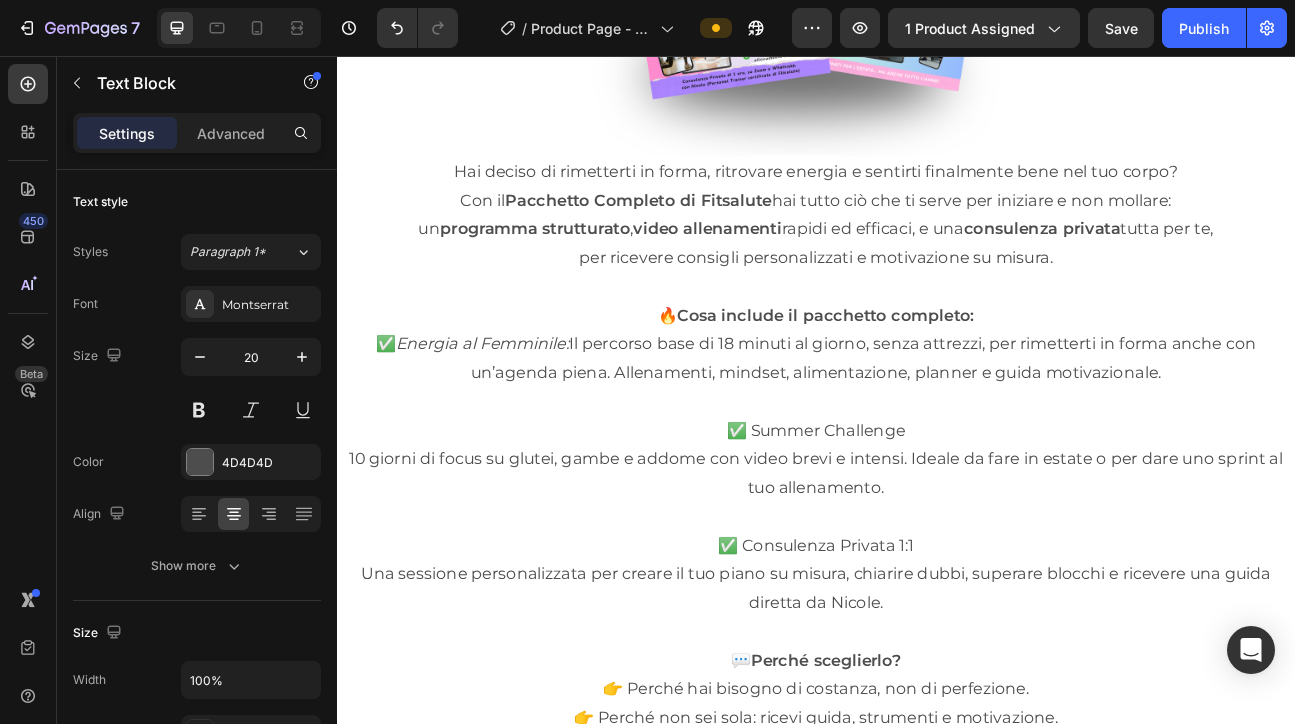 click on "10 giorni di focus su glutei, gambe e addome con video brevi e intensi. Ideale da fare in estate o per dare uno sprint al tuo allenamento." at bounding box center [937, 578] 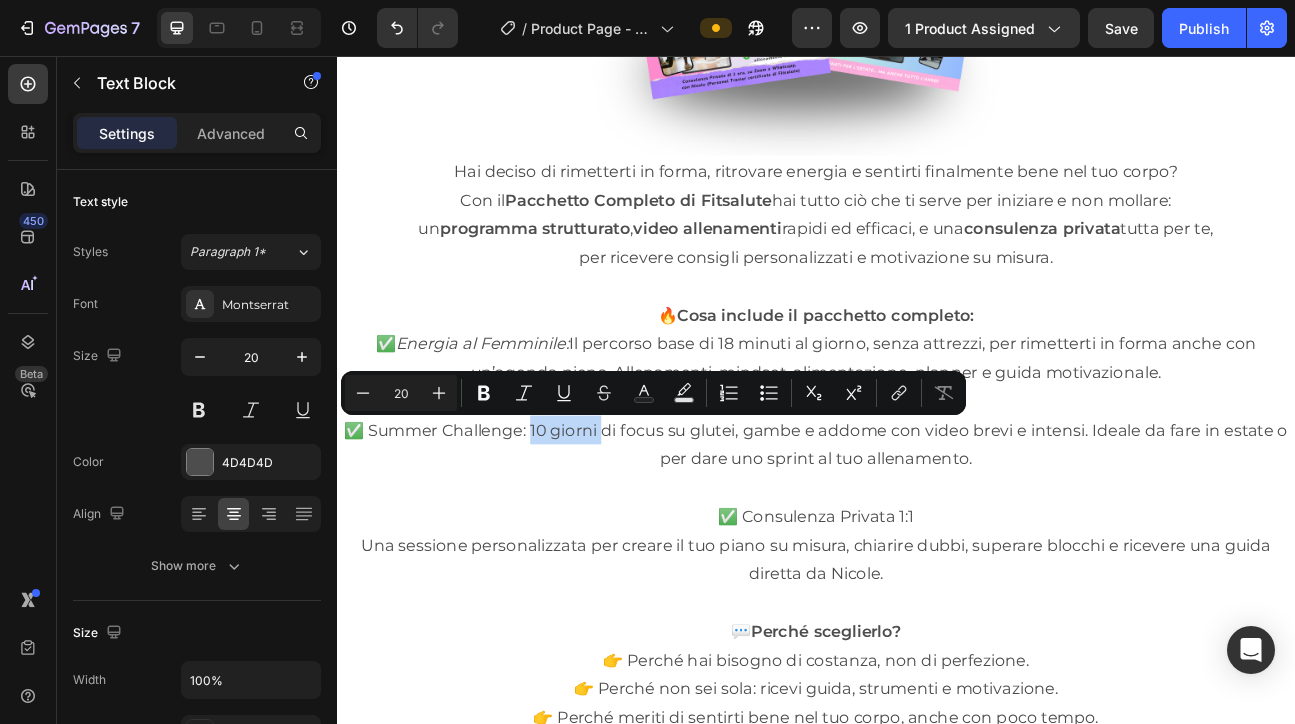 drag, startPoint x: 578, startPoint y: 523, endPoint x: 664, endPoint y: 527, distance: 86.09297 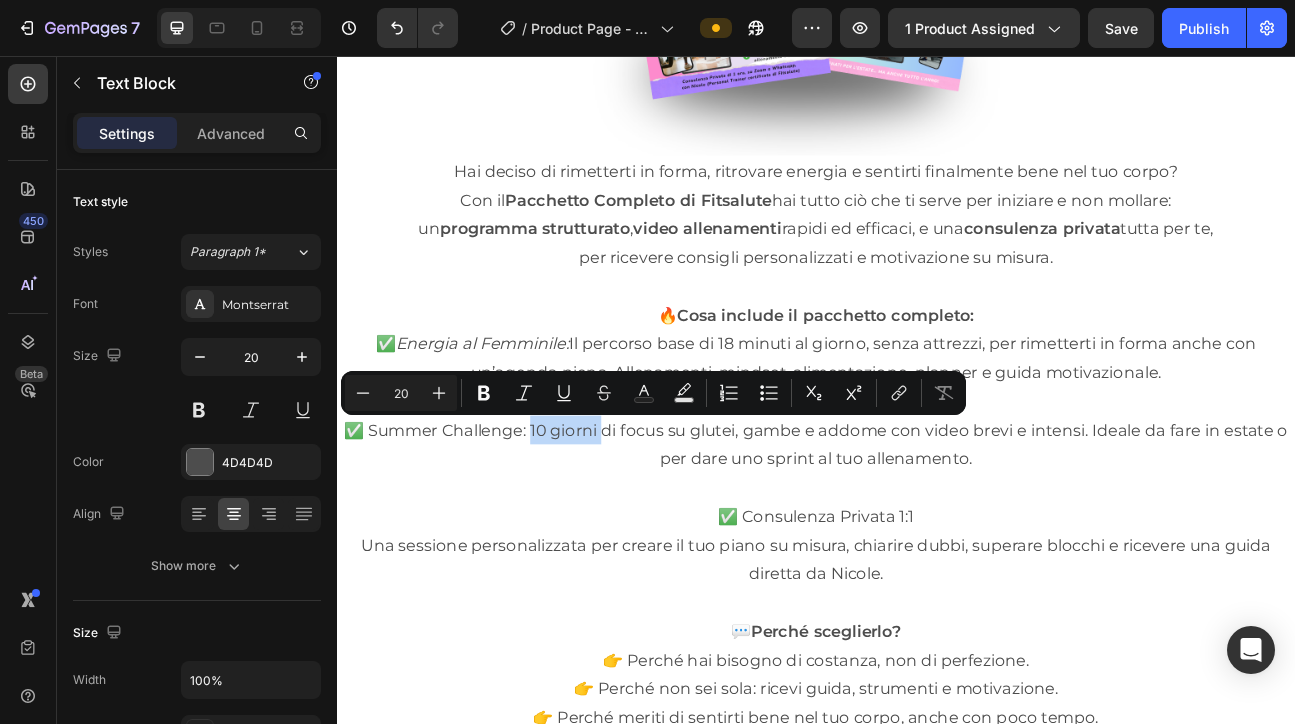 click on "✅ Summer Challenge: 10 giorni di focus su glutei, gambe e addome con video brevi e intensi. Ideale da fare in estate o per dare uno sprint al tuo allenamento." at bounding box center [937, 542] 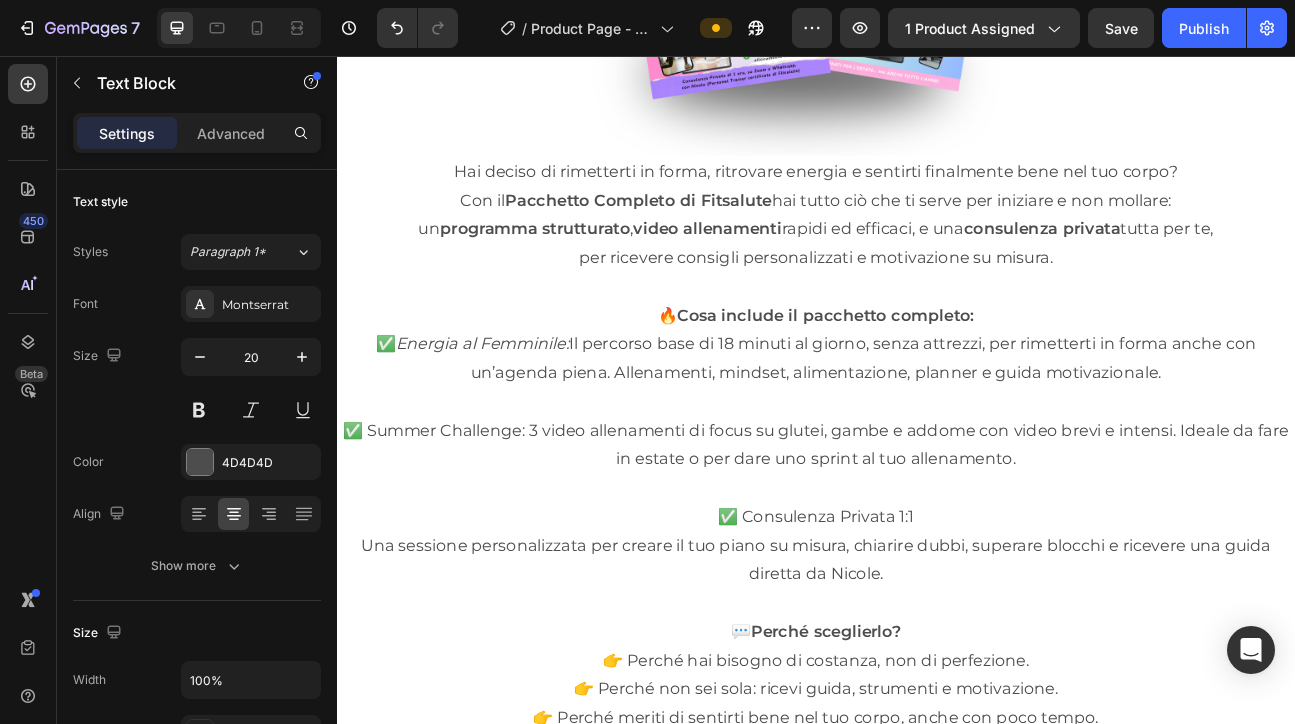 click on "✅ Summer Challenge: 3 video allenamenti di focus su glutei, gambe e addome con video brevi e intensi. Ideale da fare in estate o per dare uno sprint al tuo allenamento." at bounding box center [937, 542] 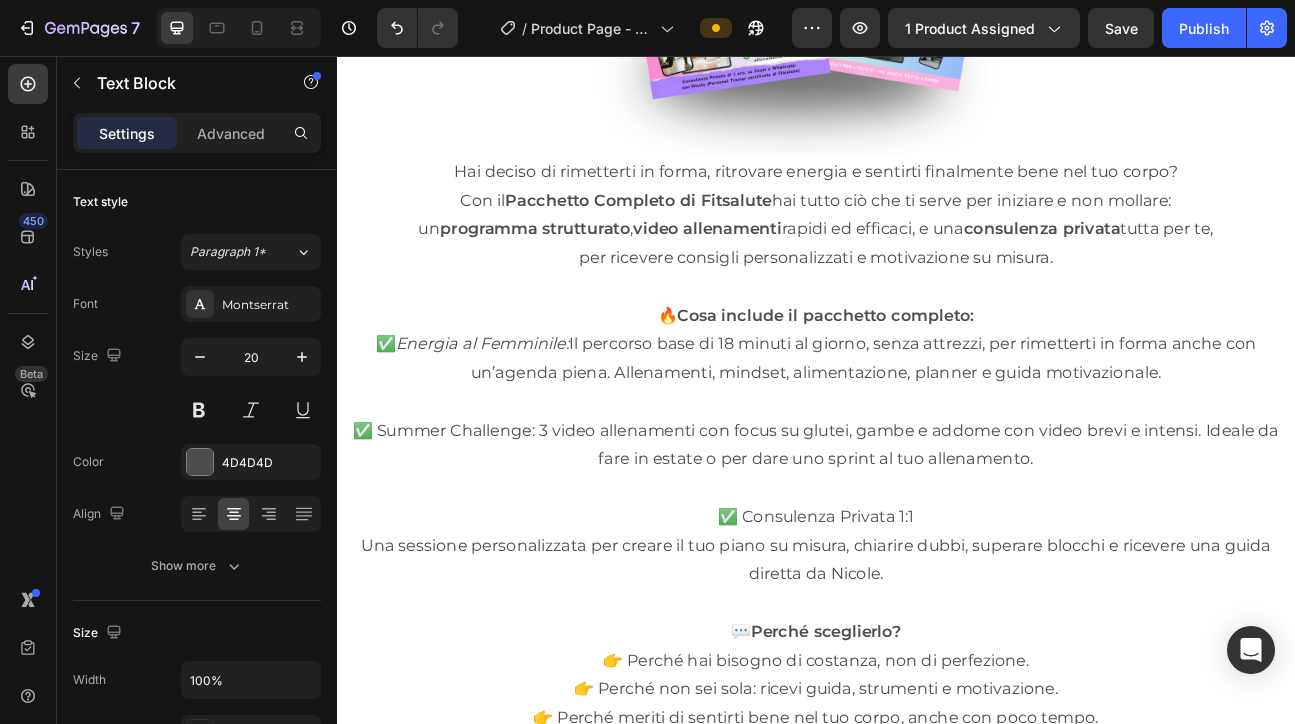 click on "✅ Summer Challenge: 3 video allenamenti con focus su glutei, gambe e addome con video brevi e intensi. Ideale da fare in estate o per dare uno sprint al tuo allenamento." at bounding box center (937, 542) 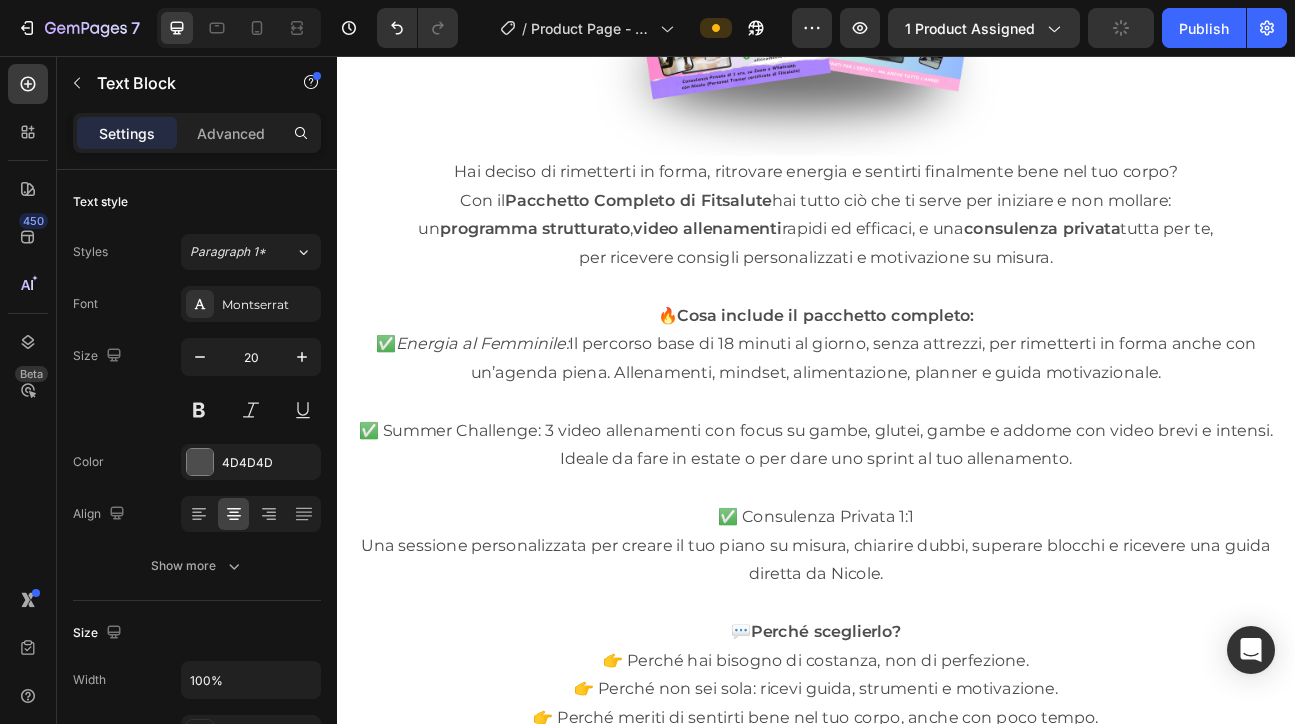 click on "✅ Summer Challenge: 3 video allenamenti con focus su gambe, glutei, gambe e addome con video brevi e intensi. Ideale da fare in estate o per dare uno sprint al tuo allenamento." at bounding box center (937, 542) 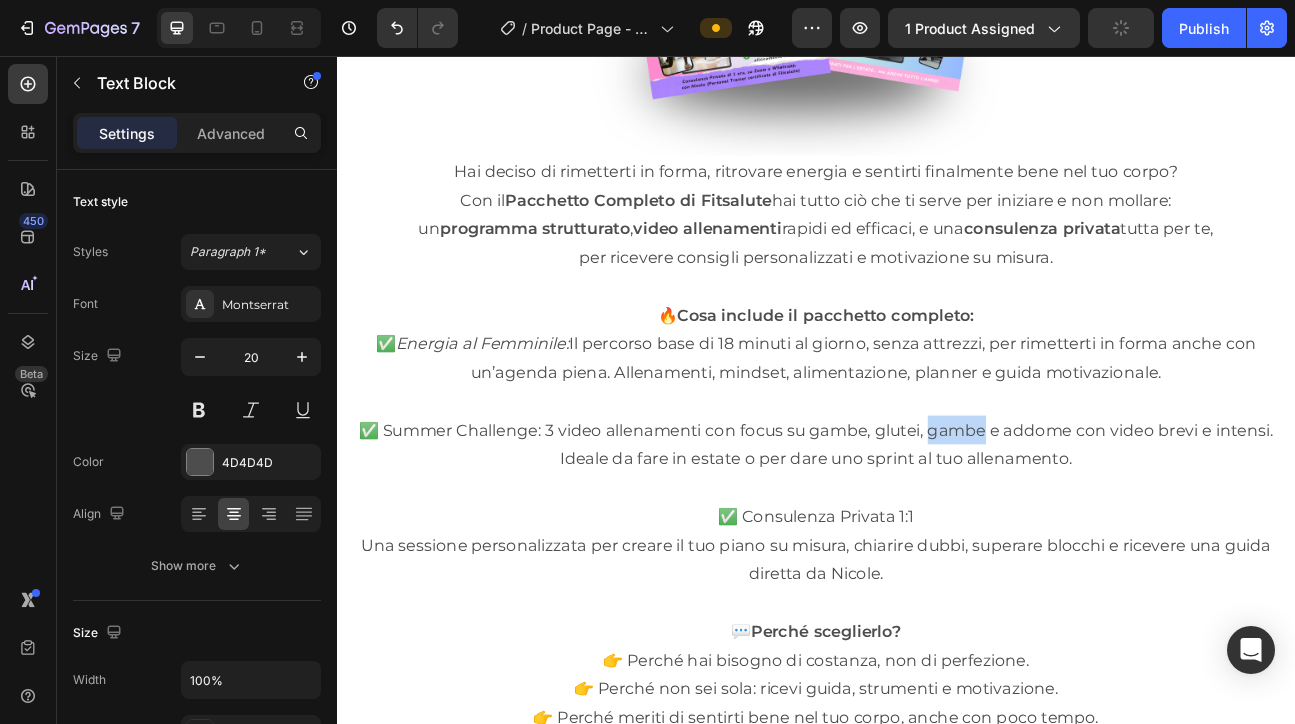 click on "✅ Summer Challenge: 3 video allenamenti con focus su gambe, glutei, gambe e addome con video brevi e intensi. Ideale da fare in estate o per dare uno sprint al tuo allenamento." at bounding box center (937, 542) 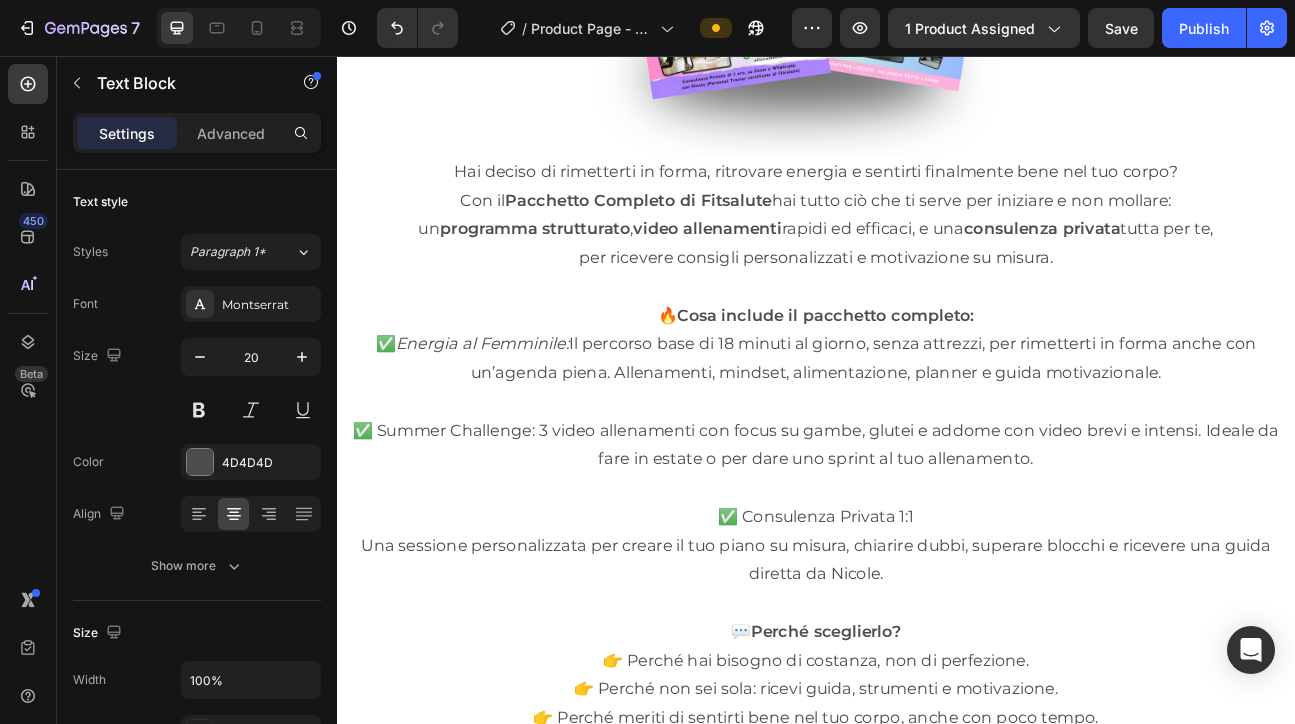 click on "✅ Summer Challenge: 3 video allenamenti con focus su gambe, glutei e addome con video brevi e intensi. Ideale da fare in estate o per dare uno sprint al tuo allenamento." at bounding box center (937, 542) 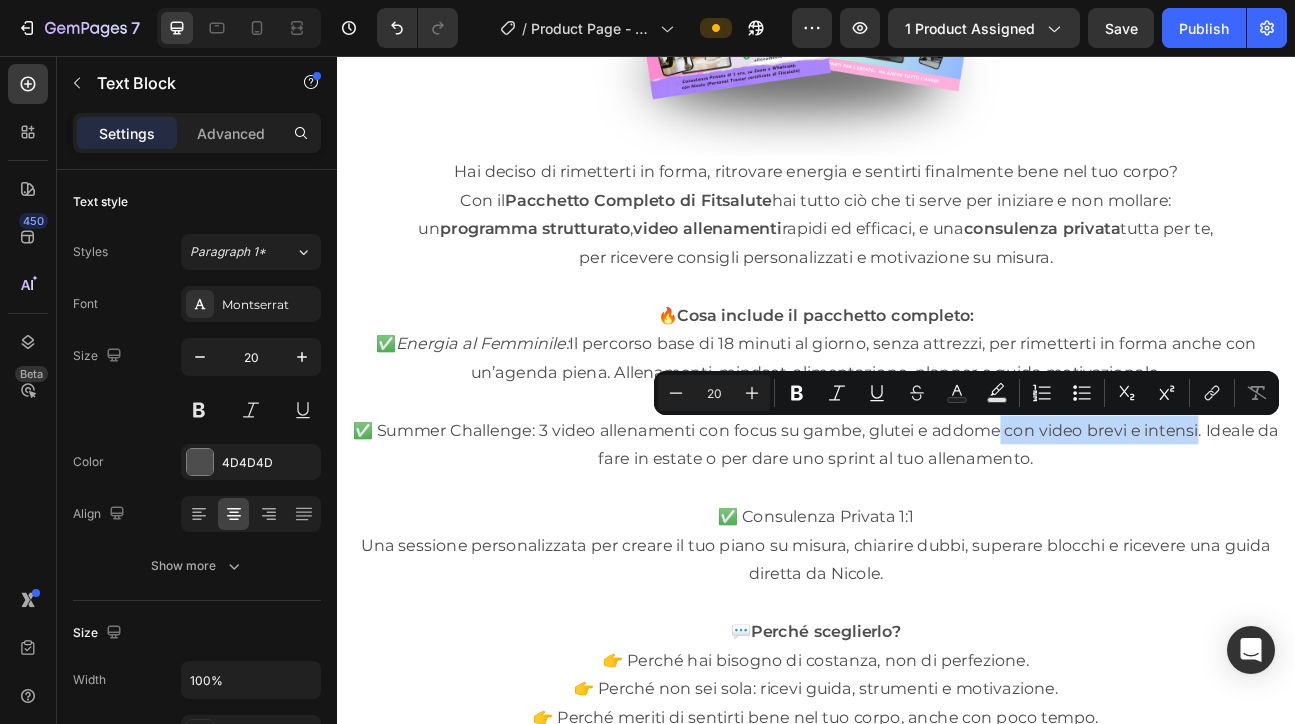 drag, startPoint x: 1167, startPoint y: 526, endPoint x: 1410, endPoint y: 528, distance: 243.00822 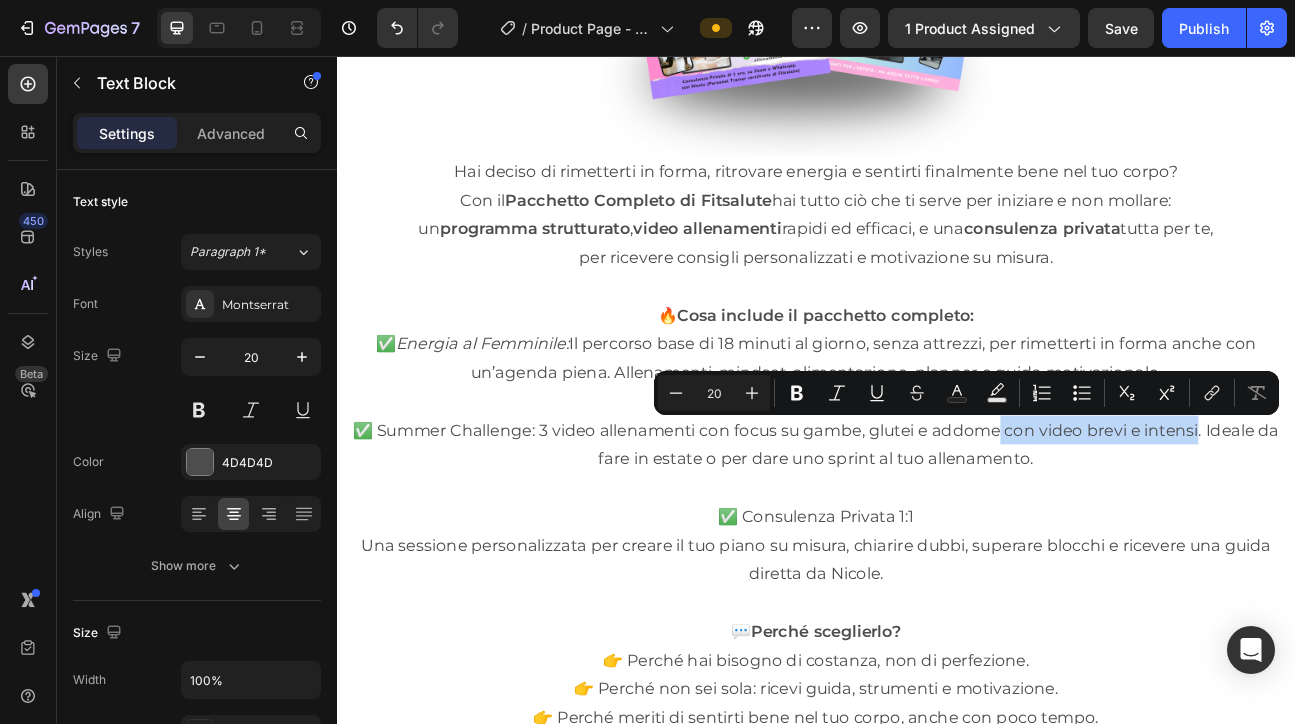 click on "✅ Summer Challenge: 3 video allenamenti con focus su gambe, glutei e addome con video brevi e intensi. Ideale da fare in estate o per dare uno sprint al tuo allenamento." at bounding box center (937, 542) 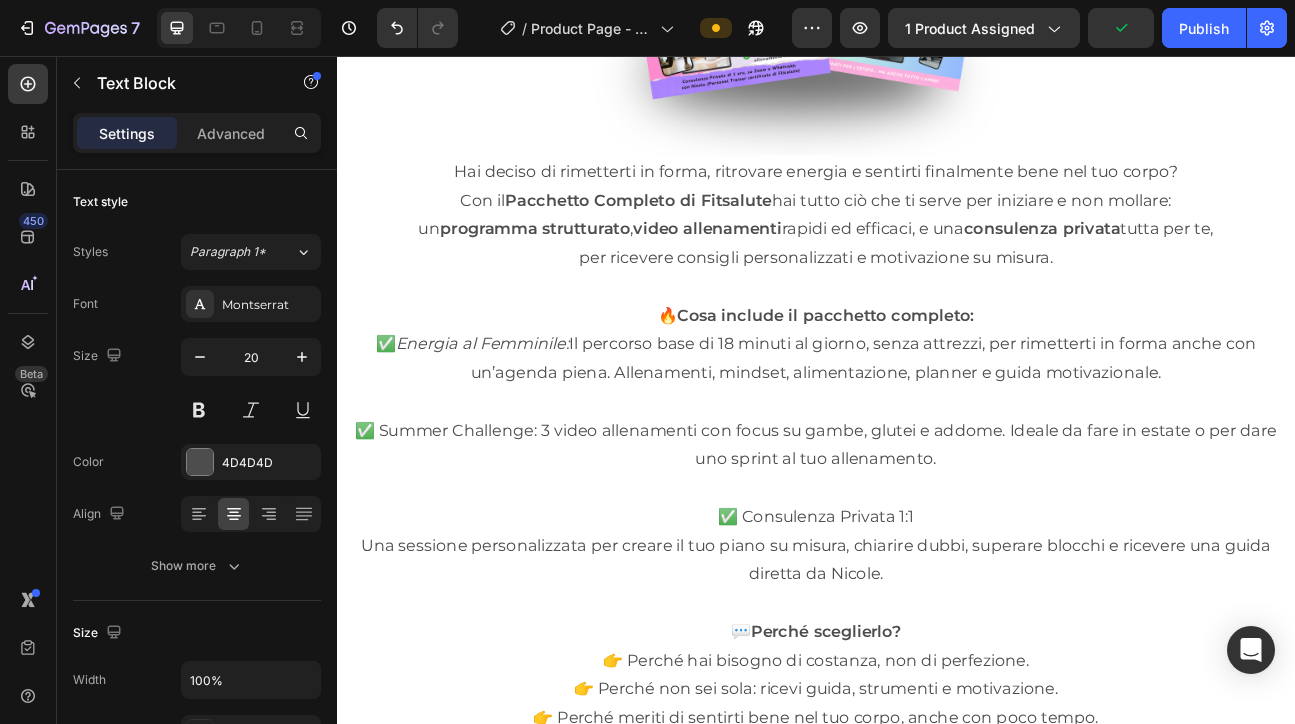 click on "✅ Summer Challenge: 3 video allenamenti con focus su gambe, glutei e addome. Ideale da fare in estate o per dare uno sprint al tuo allenamento." at bounding box center [937, 542] 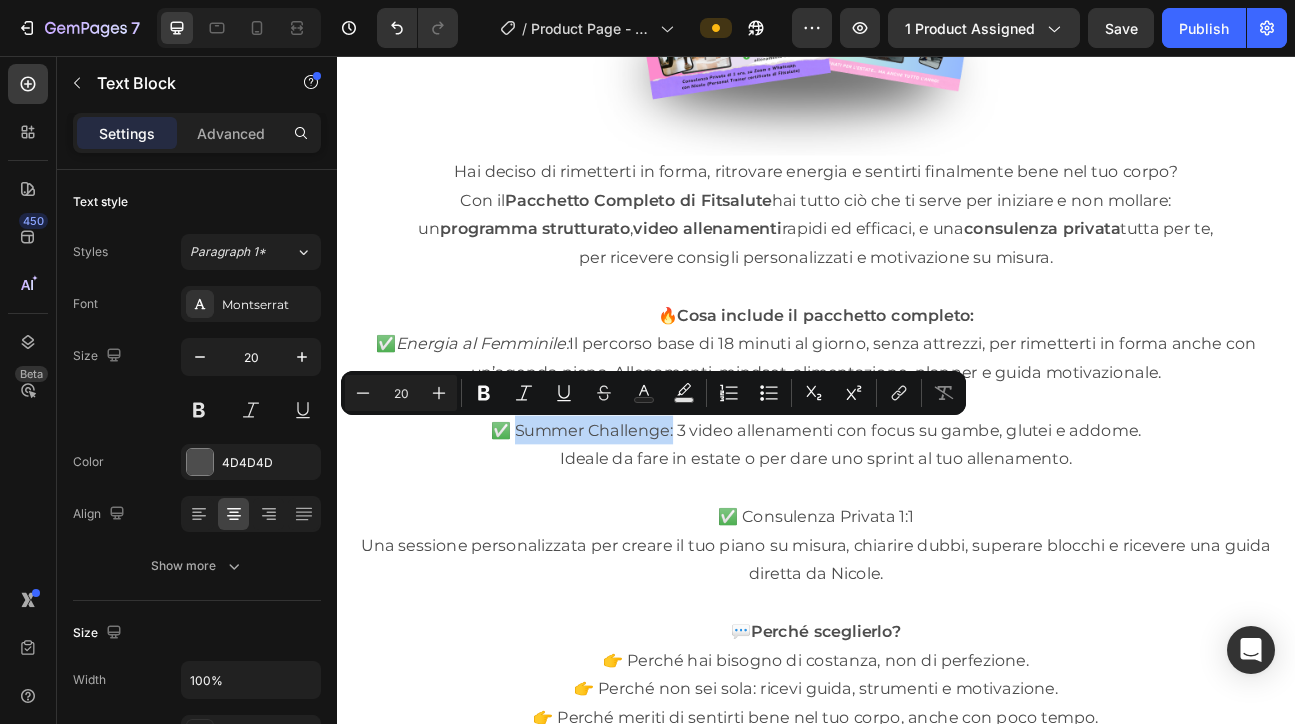 drag, startPoint x: 556, startPoint y: 522, endPoint x: 754, endPoint y: 531, distance: 198.20444 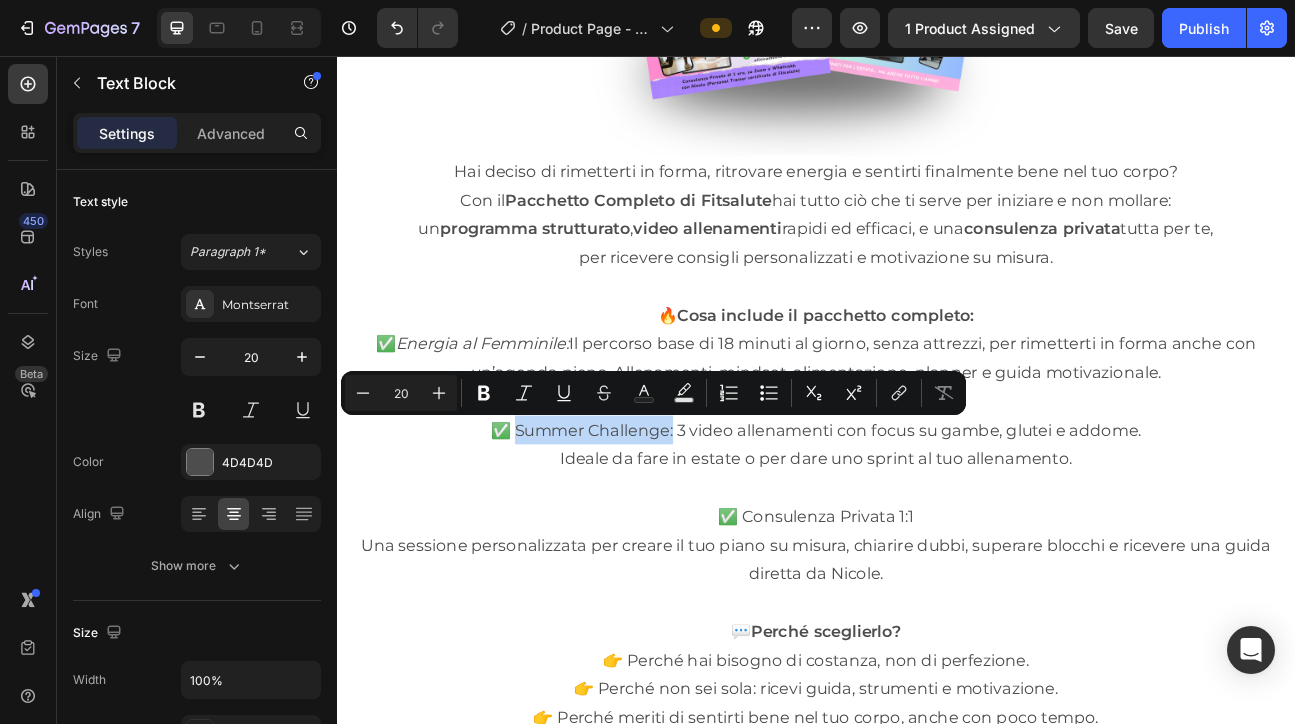 click on "✅ Summer Challenge: 3 video allenamenti con focus su gambe, glutei e addome." at bounding box center (937, 524) 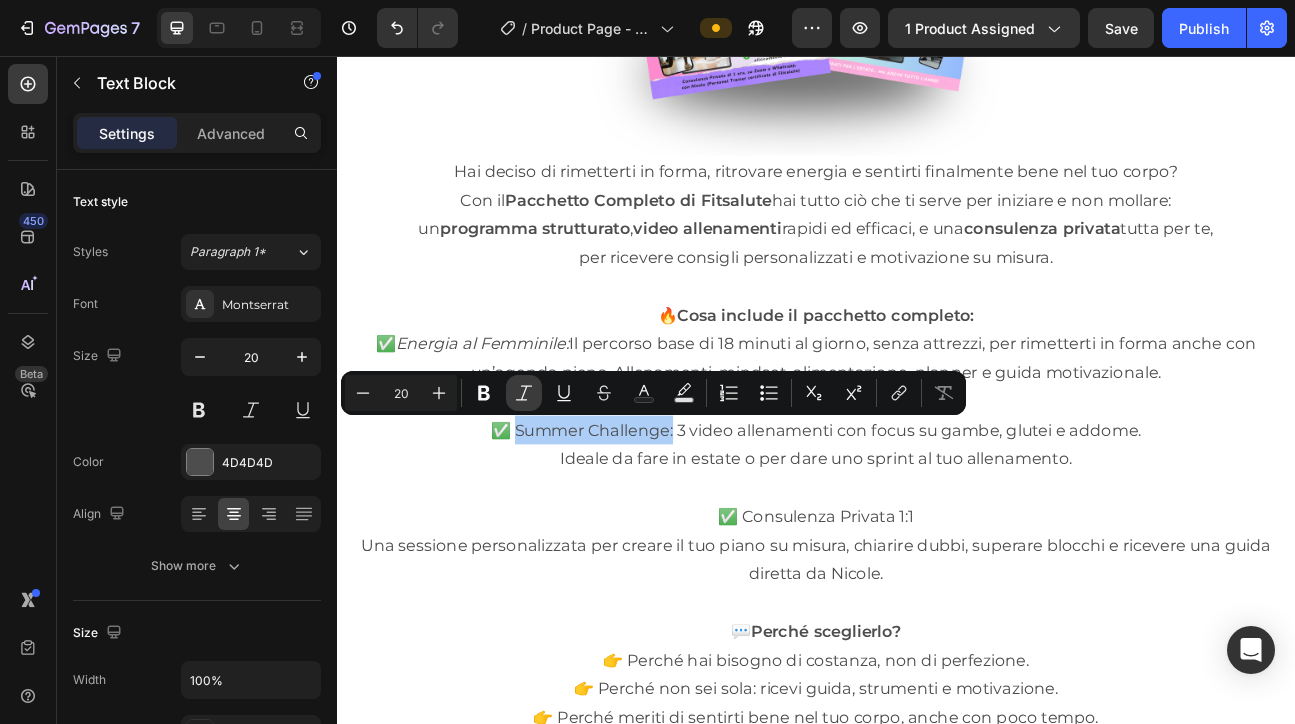 click 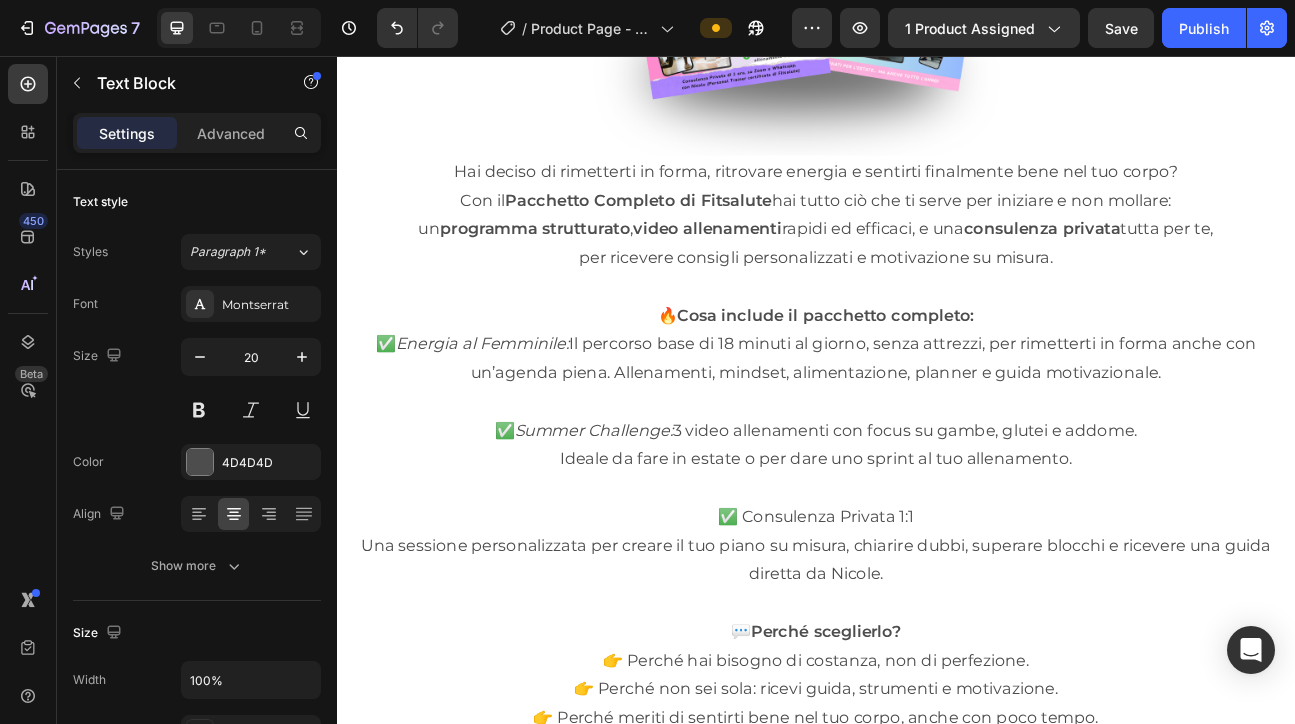 click at bounding box center (937, 596) 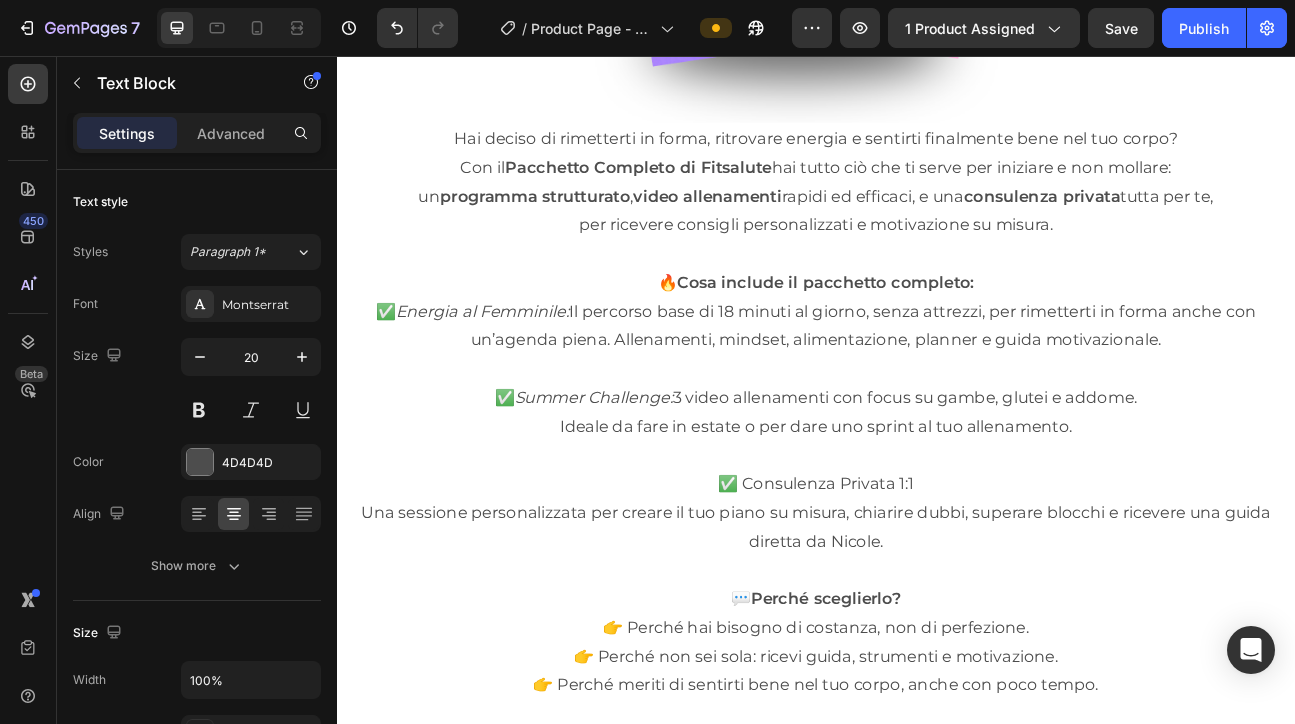 scroll, scrollTop: 13337, scrollLeft: 0, axis: vertical 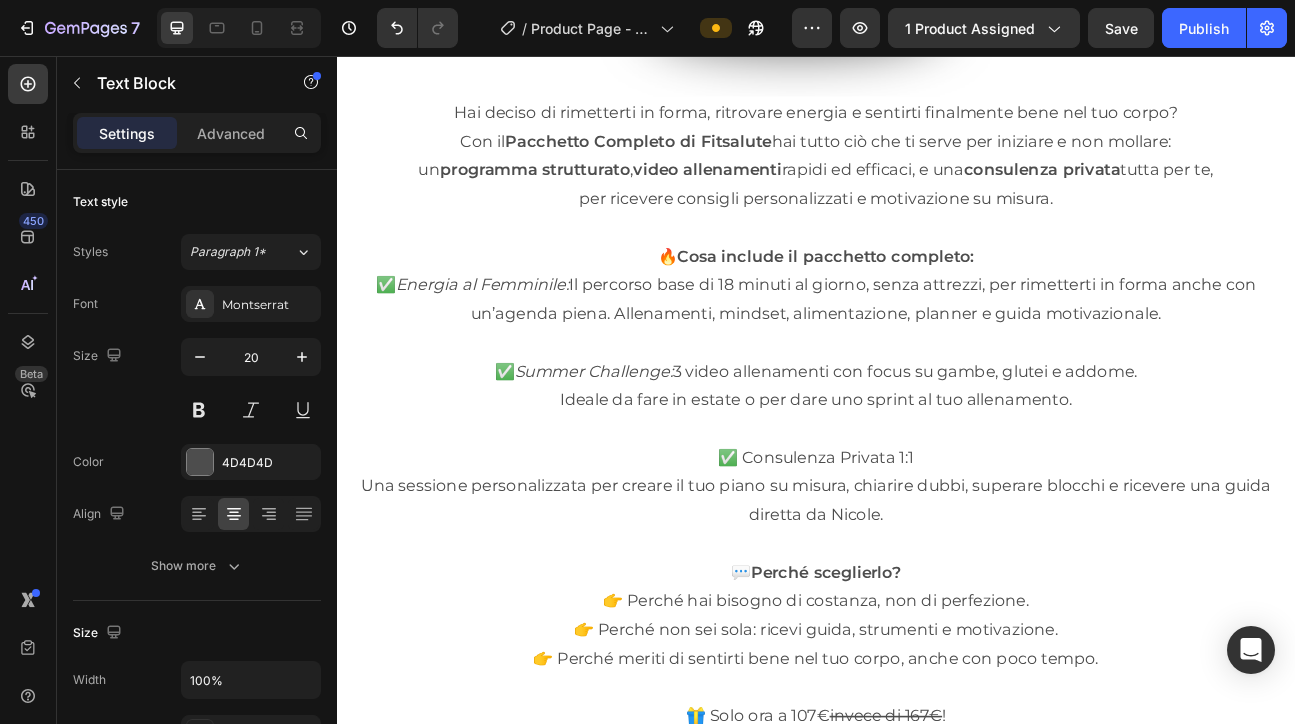 click on "Una sessione personalizzata per creare il tuo piano su misura, chiarire dubbi, superare blocchi e ricevere una guida diretta da Nicole." at bounding box center [937, 612] 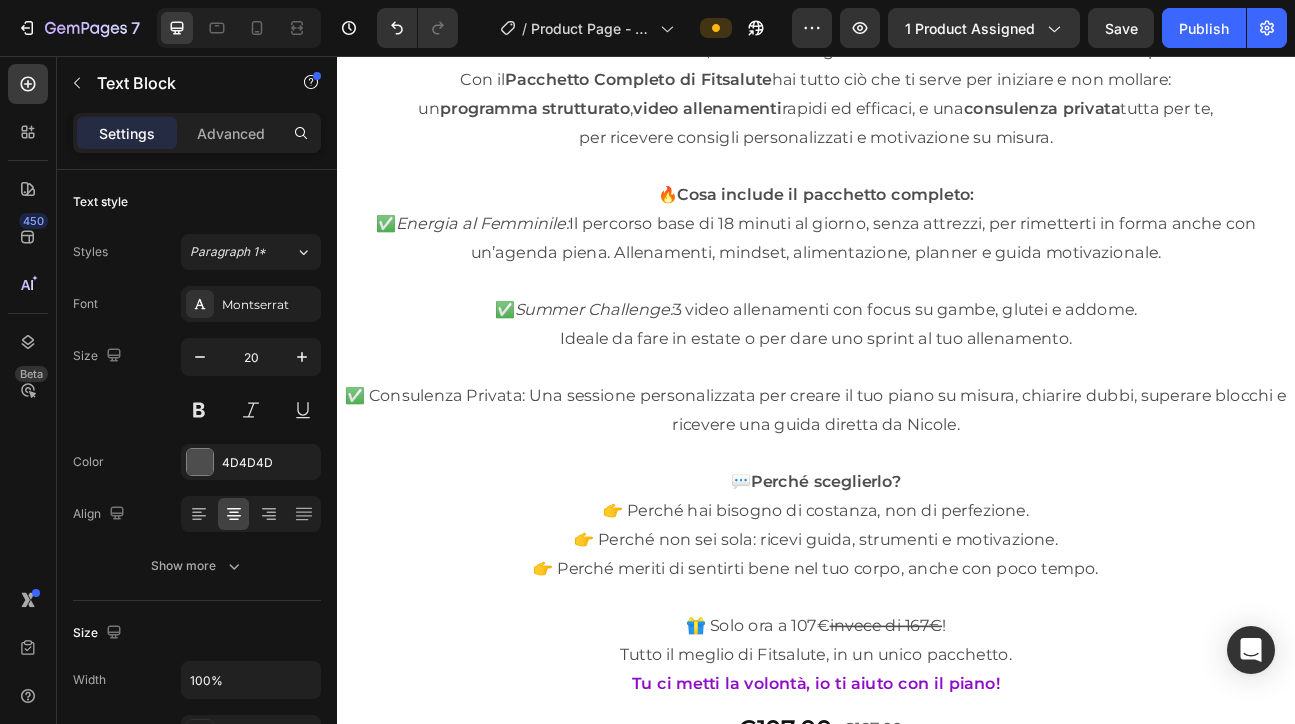scroll, scrollTop: 13421, scrollLeft: 0, axis: vertical 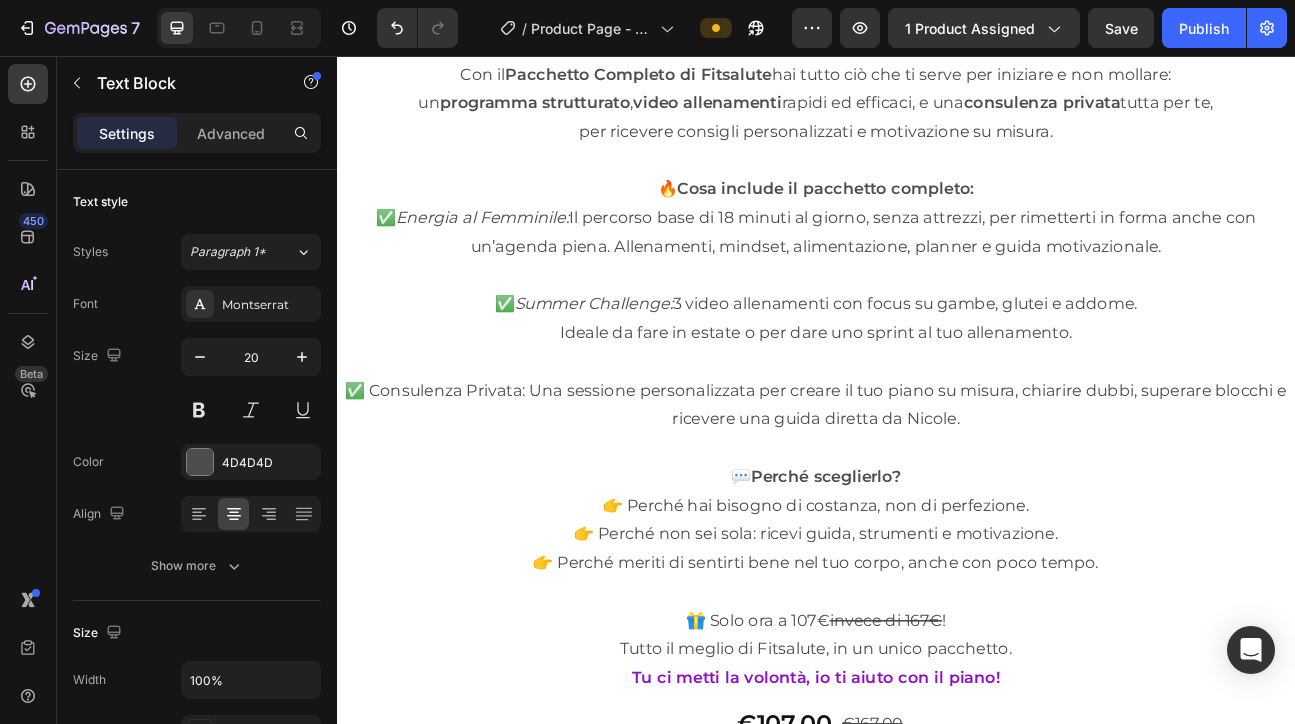 click on "✅ Consulenza Privata: Una sessione personalizzata per creare il tuo piano su misura, chiarire dubbi, superare blocchi e ricevere una guida diretta da Nicole." at bounding box center (937, 492) 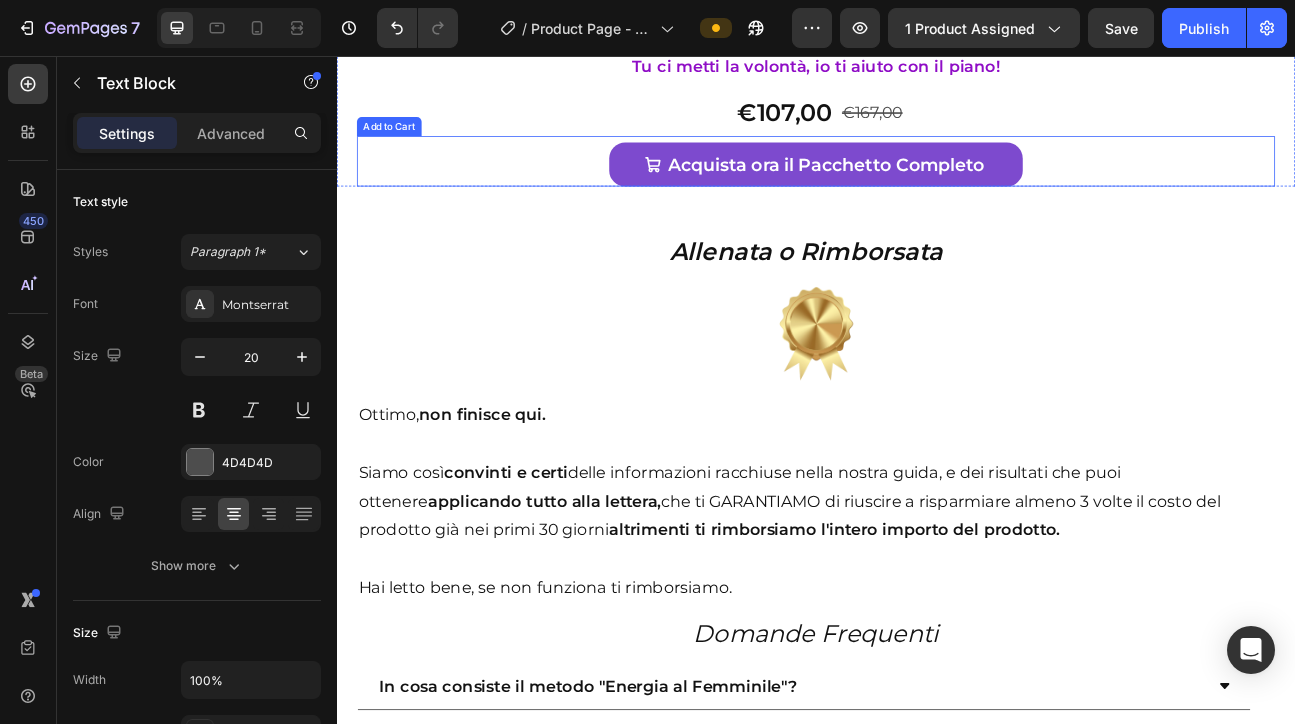 scroll, scrollTop: 14194, scrollLeft: 0, axis: vertical 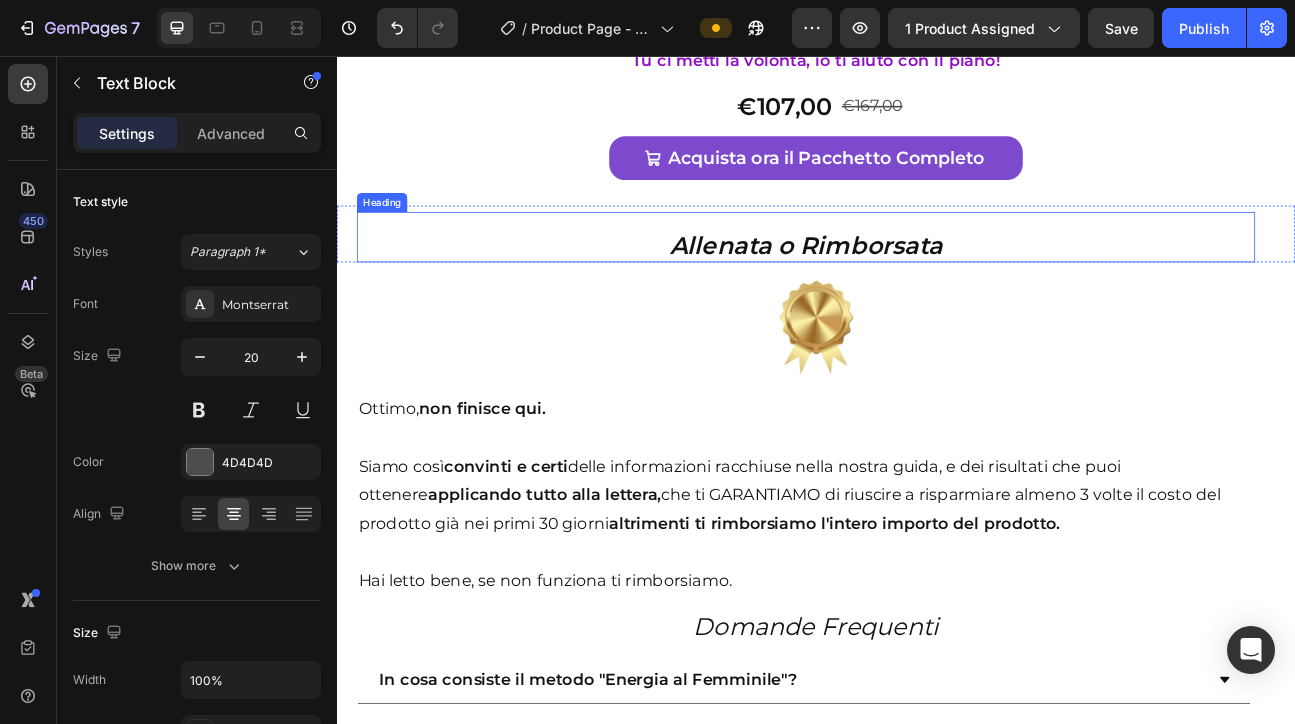 click on "Allenata o Rimborsata Heading" at bounding box center (924, 282) 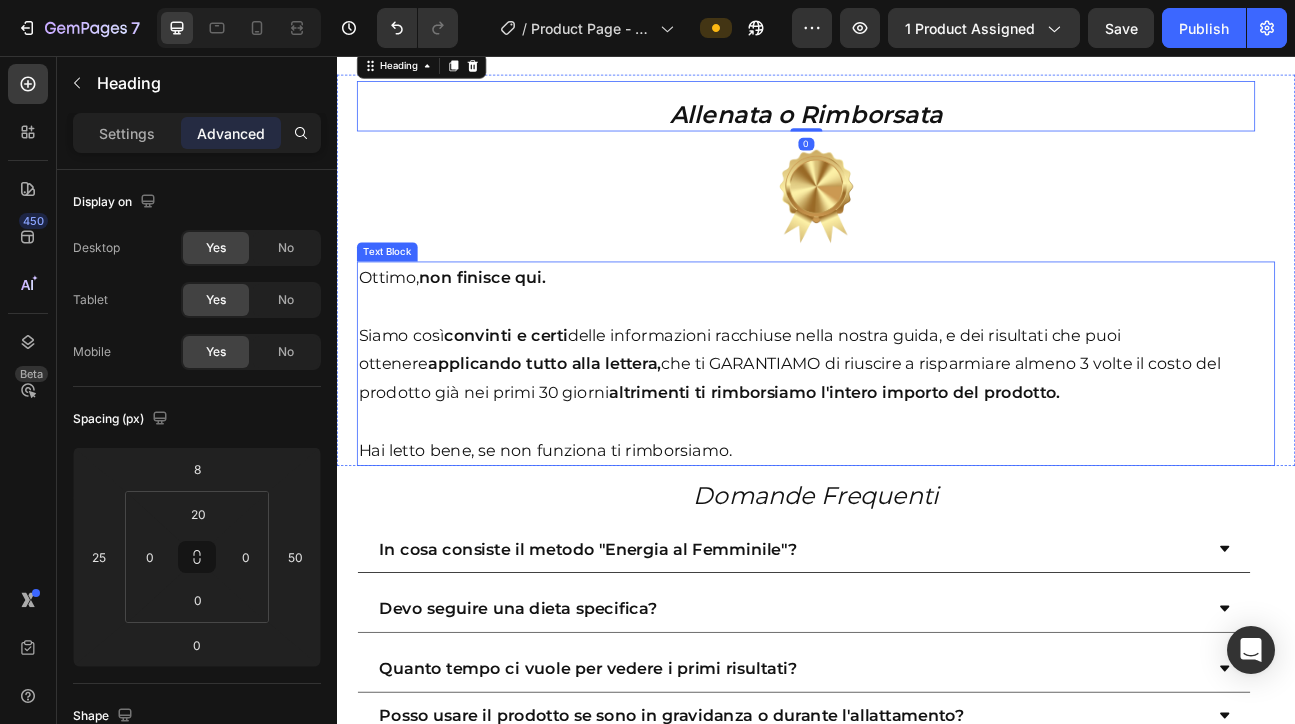 scroll, scrollTop: 14414, scrollLeft: 0, axis: vertical 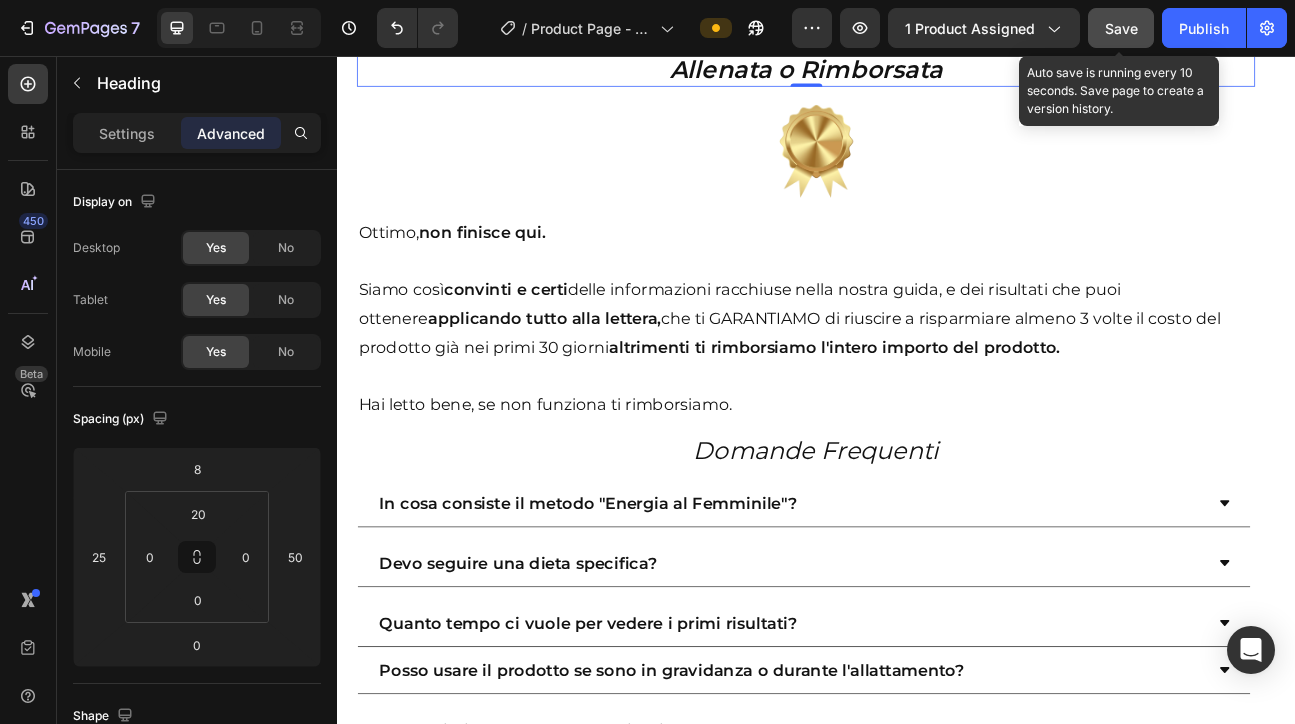click on "Save" 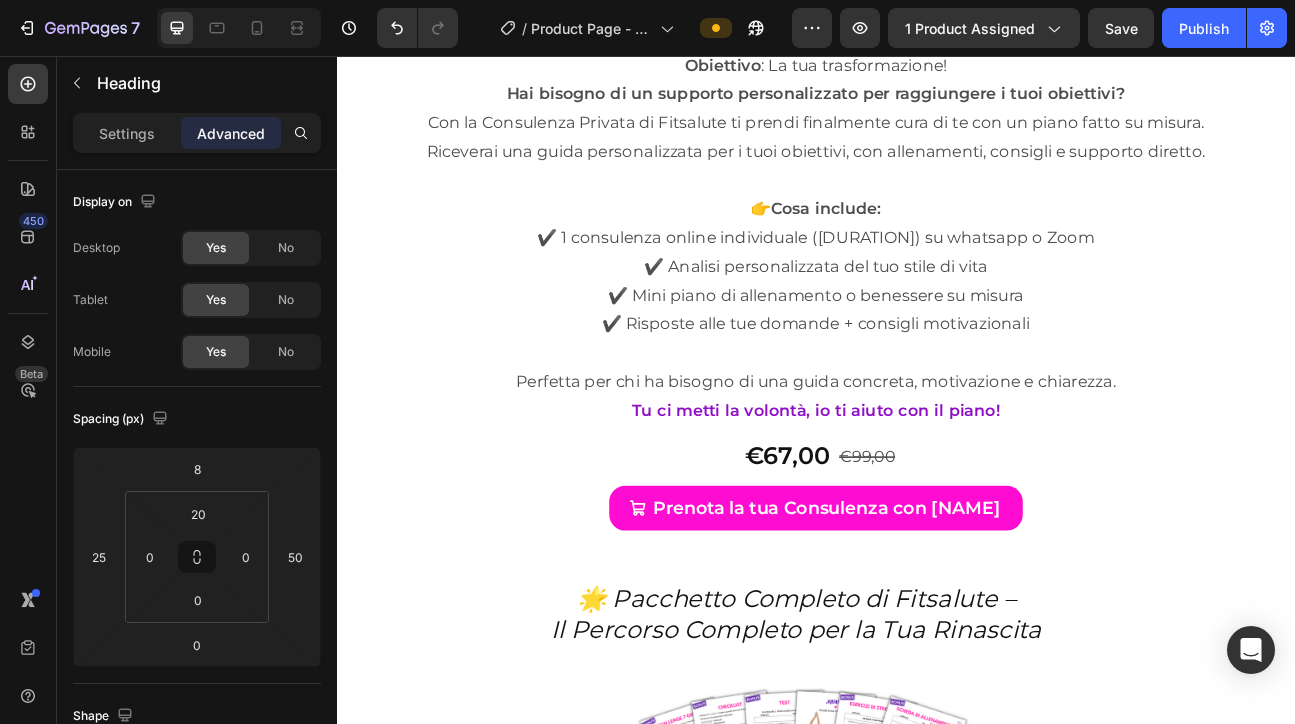 scroll, scrollTop: 11451, scrollLeft: 0, axis: vertical 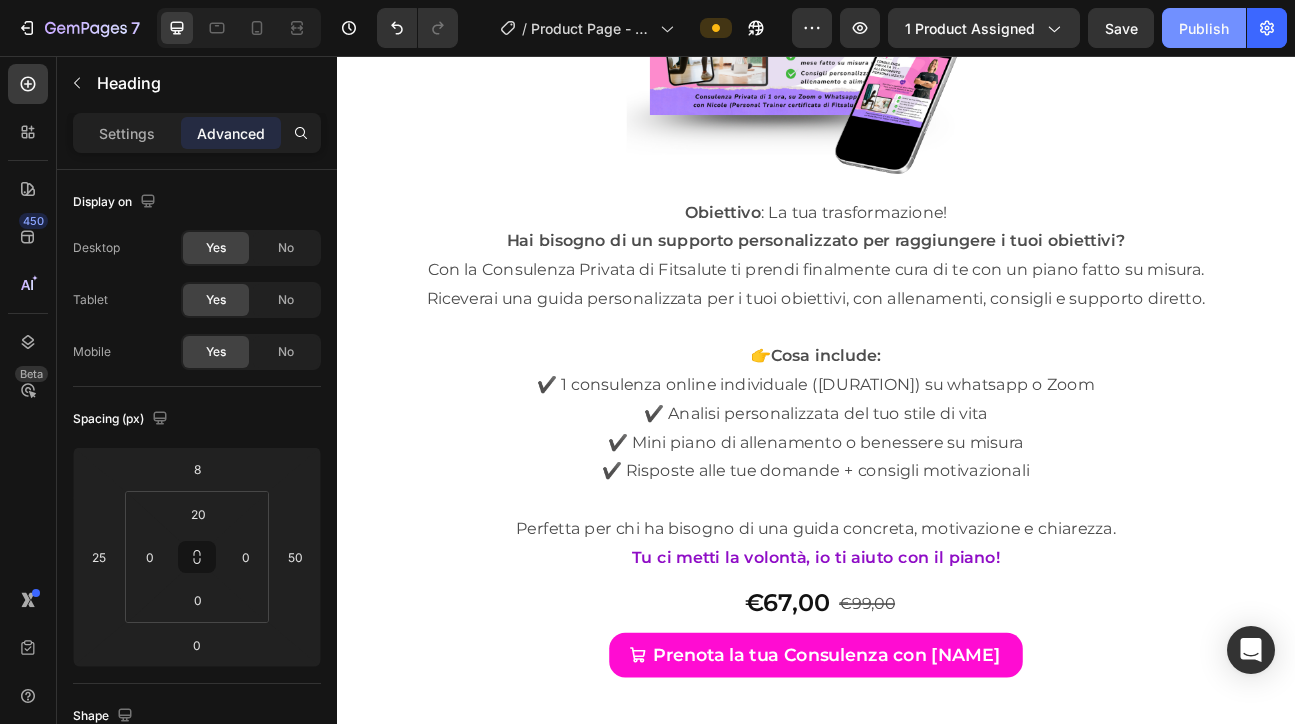 click on "Publish" at bounding box center (1204, 28) 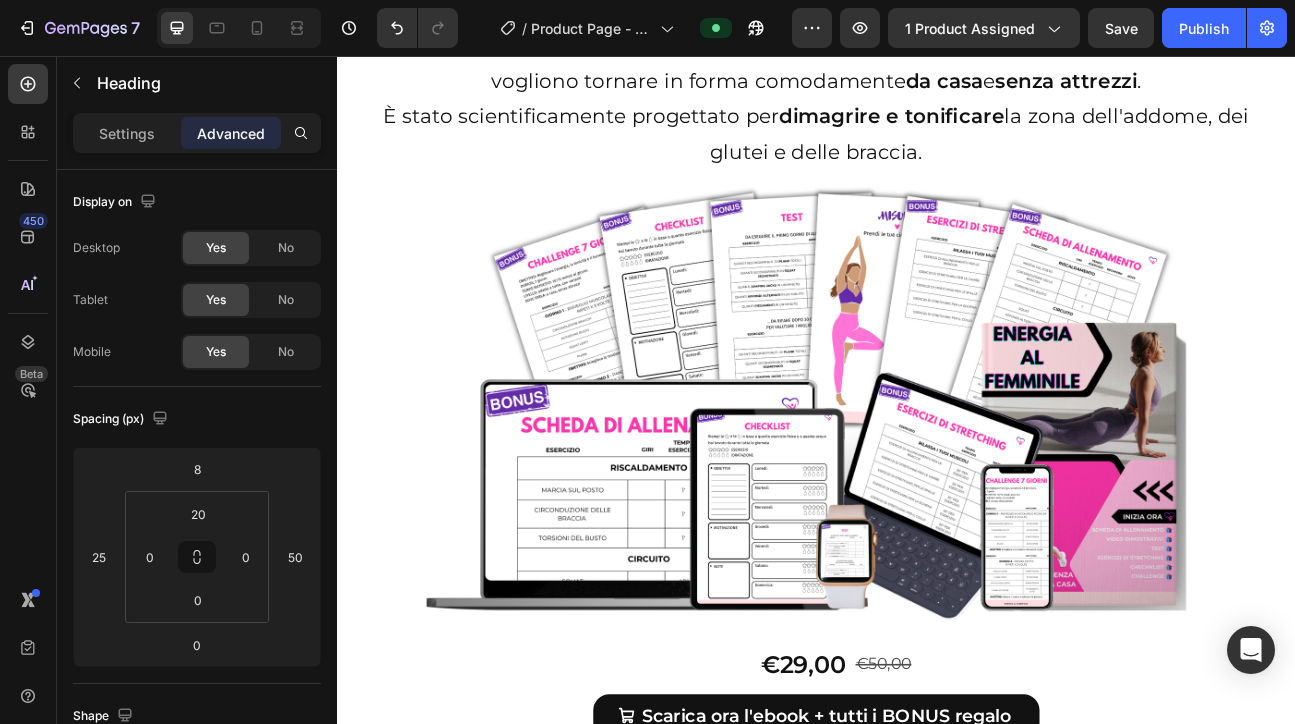 scroll, scrollTop: 265, scrollLeft: 0, axis: vertical 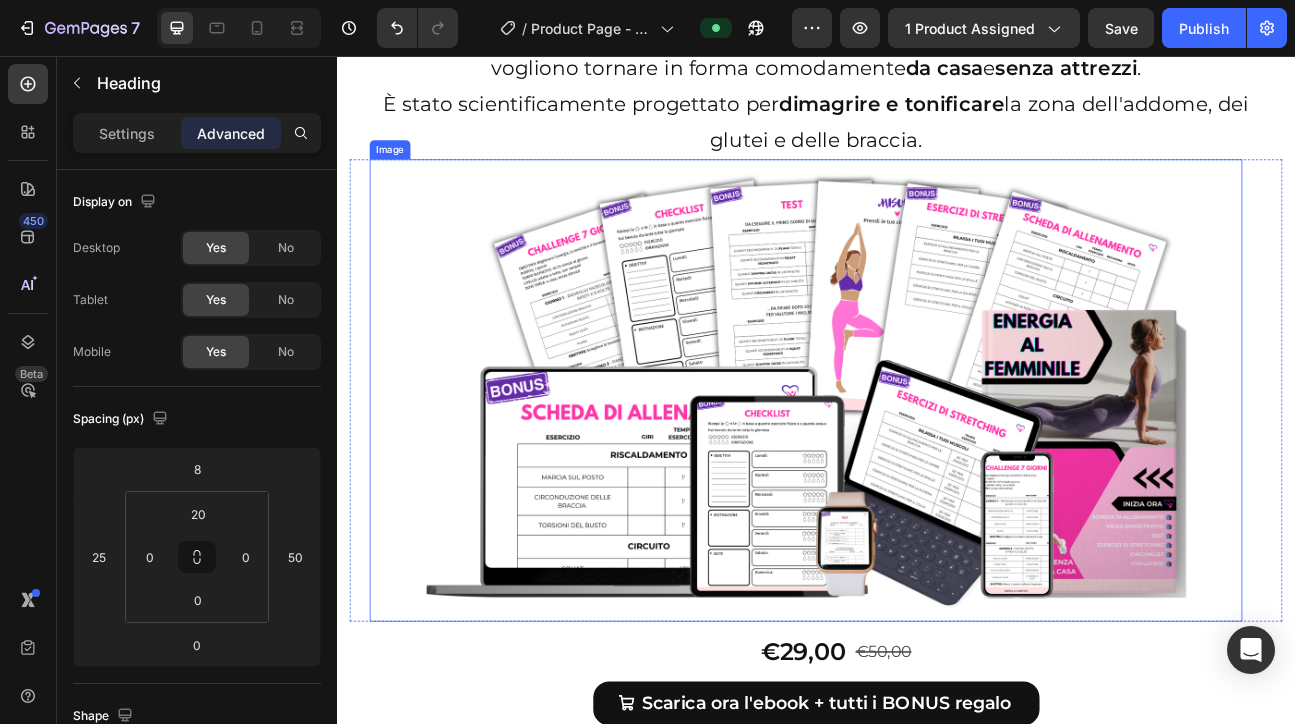 click at bounding box center [925, 474] 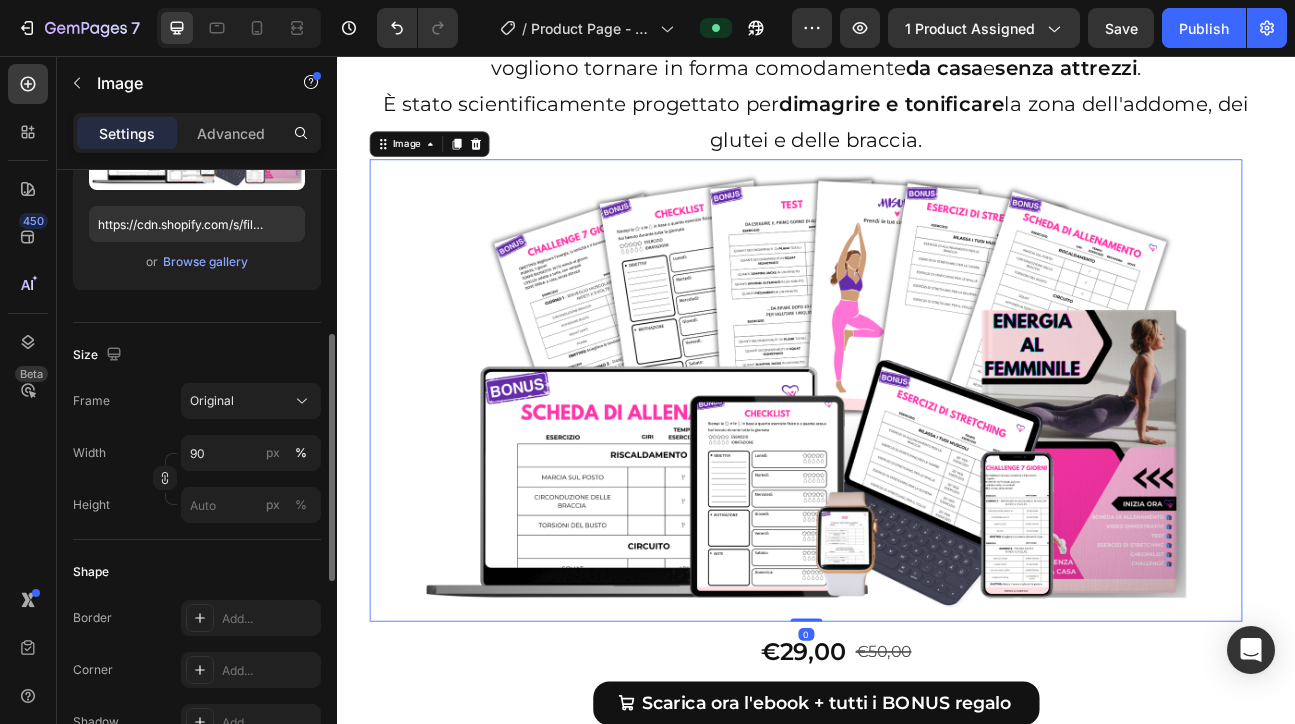 scroll, scrollTop: 347, scrollLeft: 0, axis: vertical 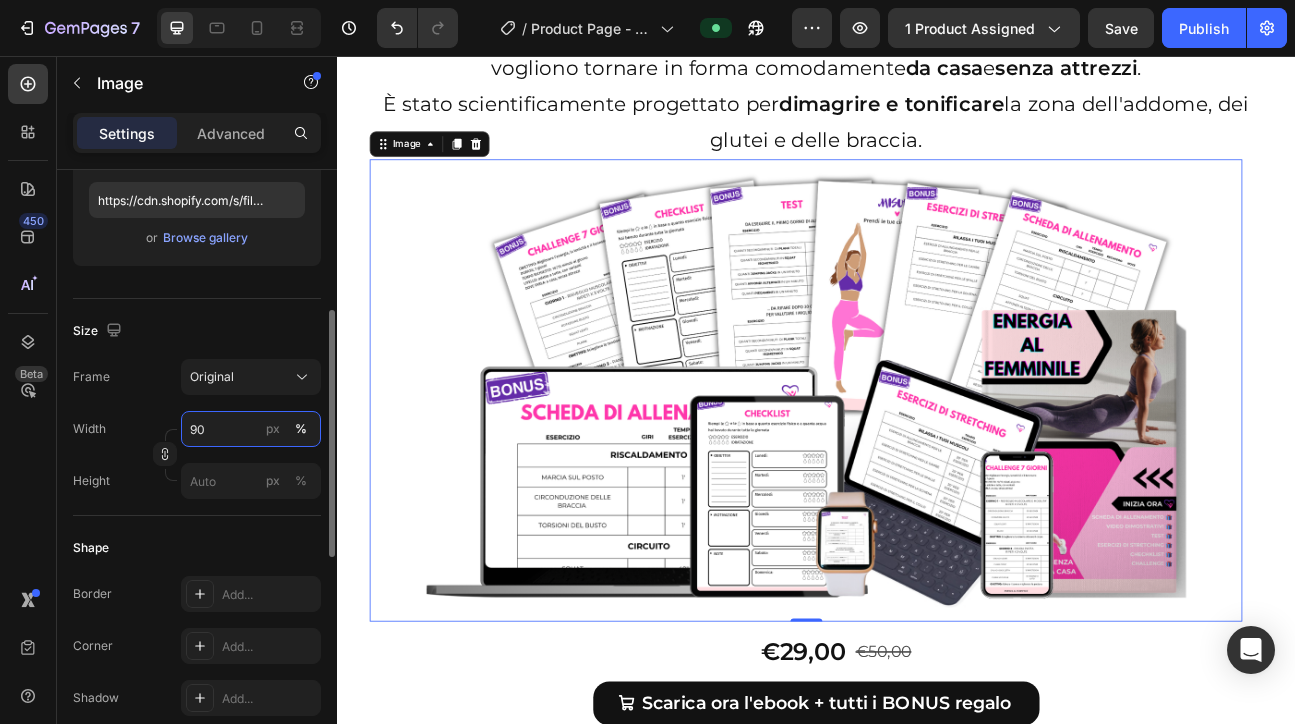 drag, startPoint x: 219, startPoint y: 429, endPoint x: 146, endPoint y: 429, distance: 73 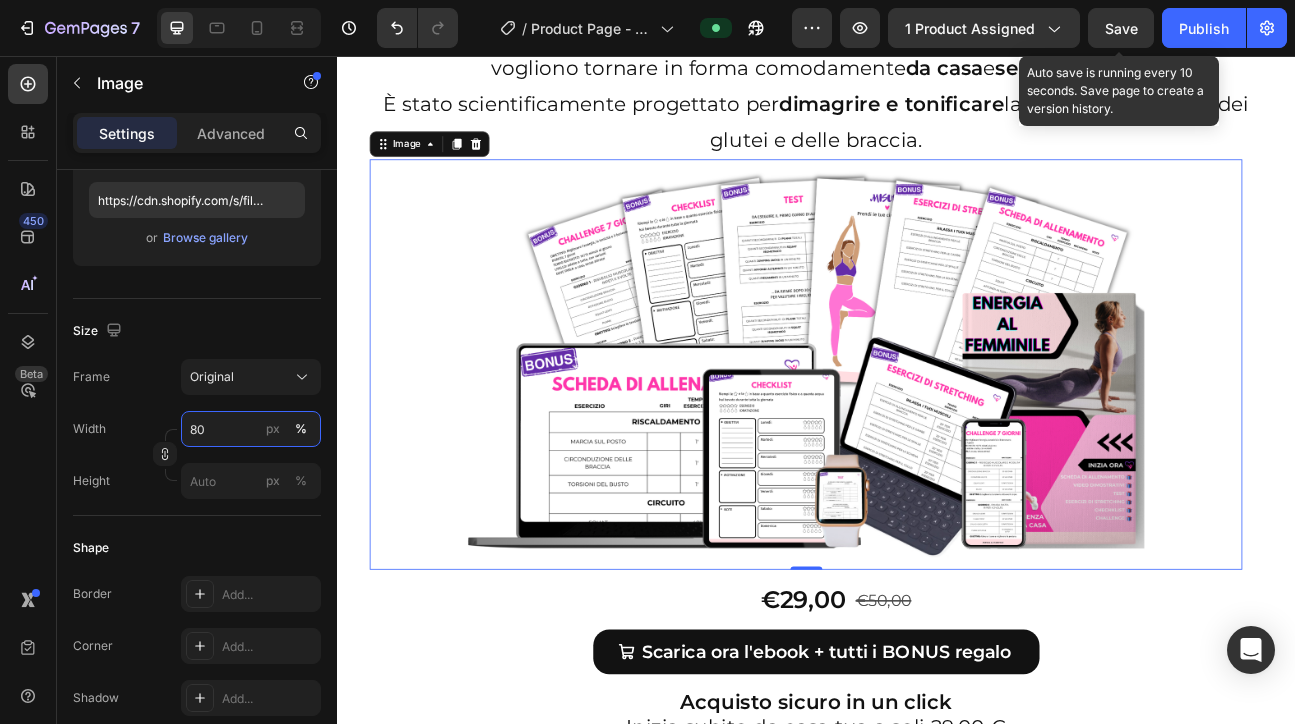 type on "80" 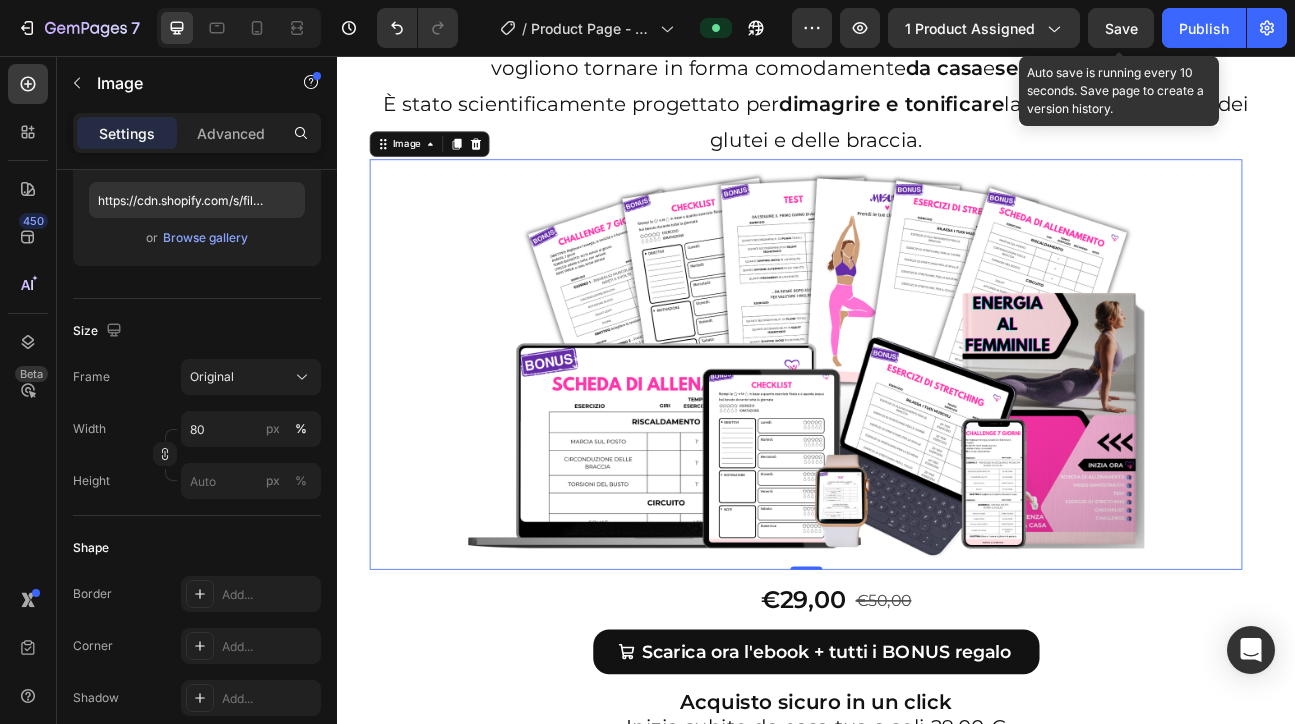 click on "Save" at bounding box center [1121, 28] 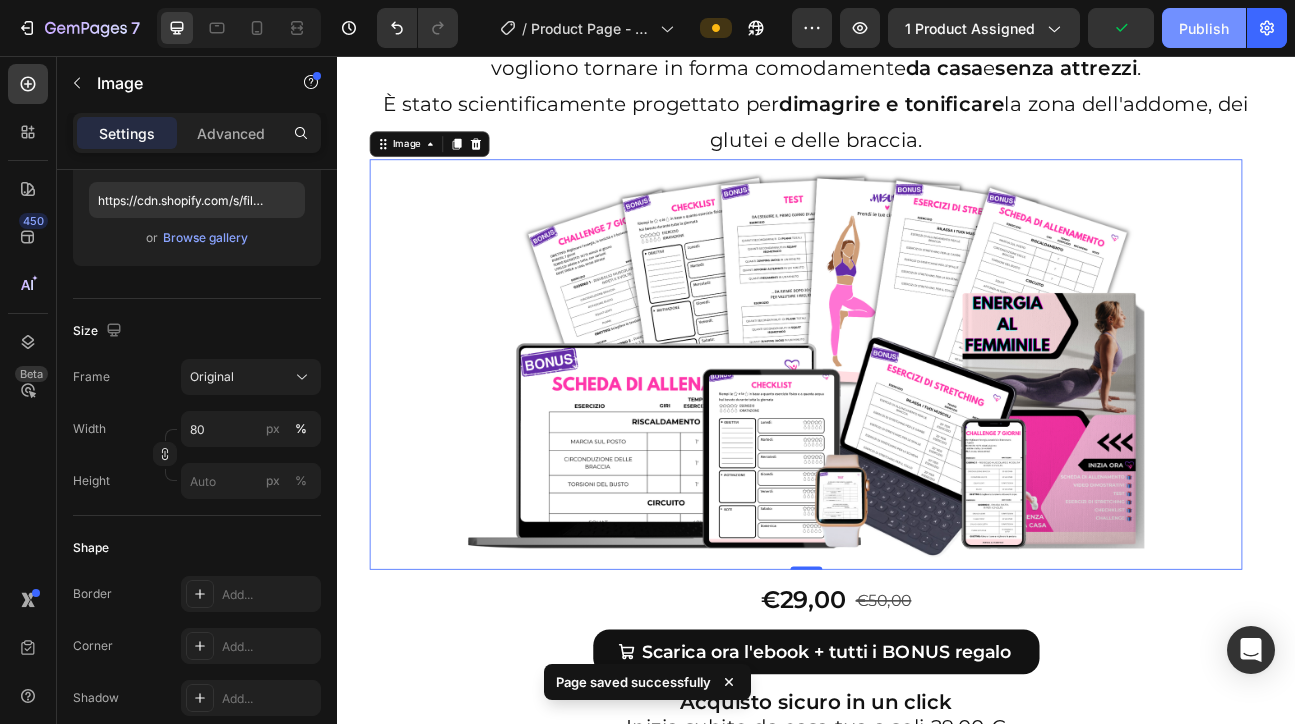 click on "Publish" 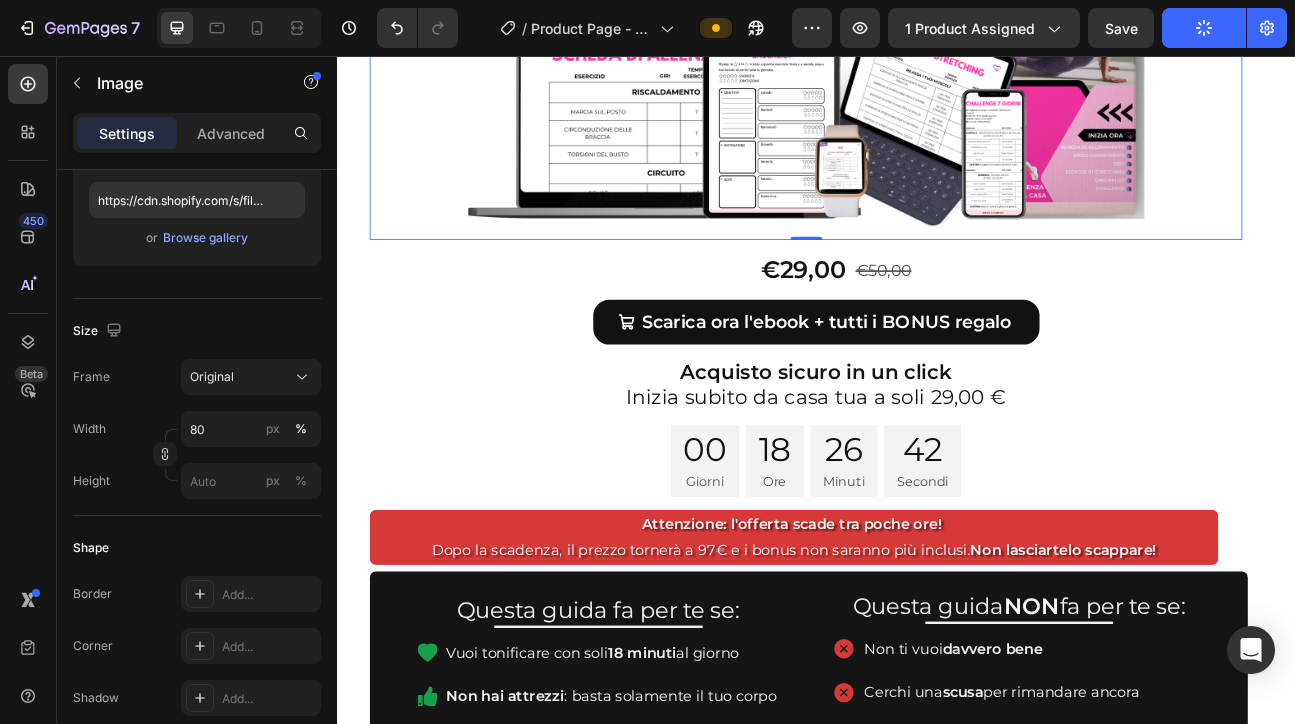 scroll, scrollTop: 695, scrollLeft: 0, axis: vertical 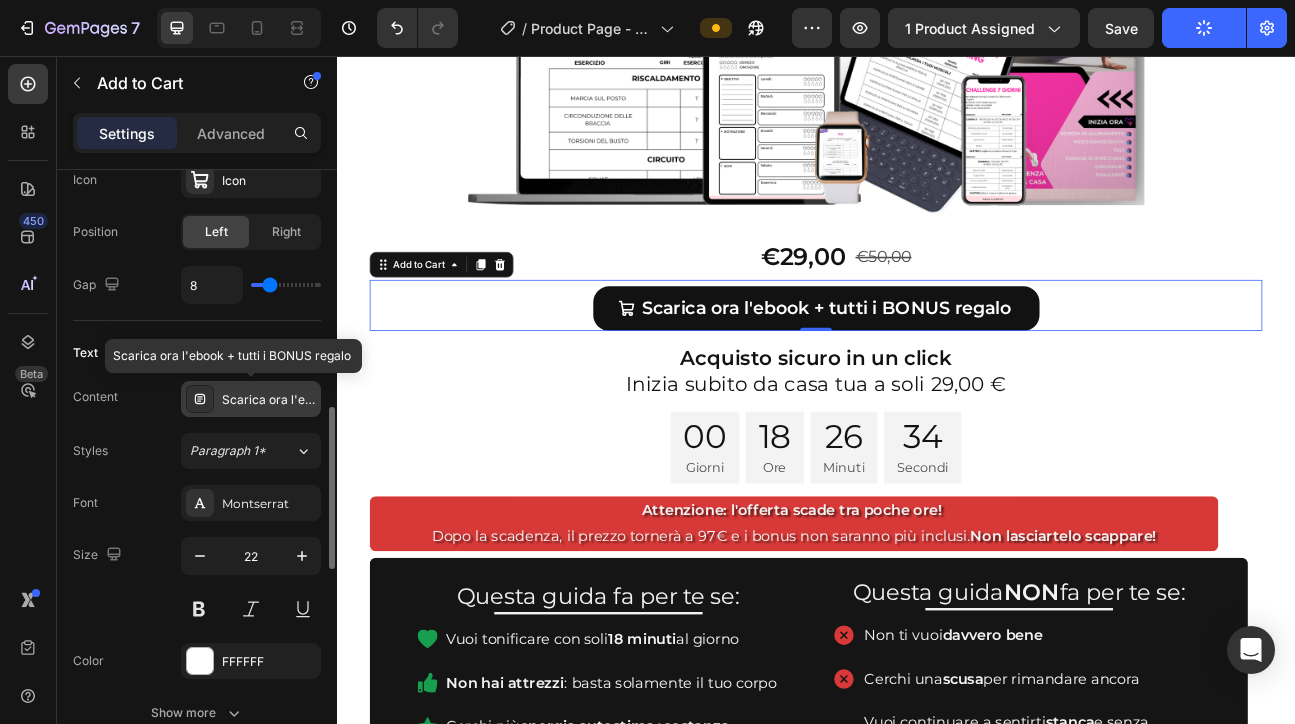 click on "Scarica ora l'ebook + tutti i BONUS regalo&nbsp;" at bounding box center (269, 400) 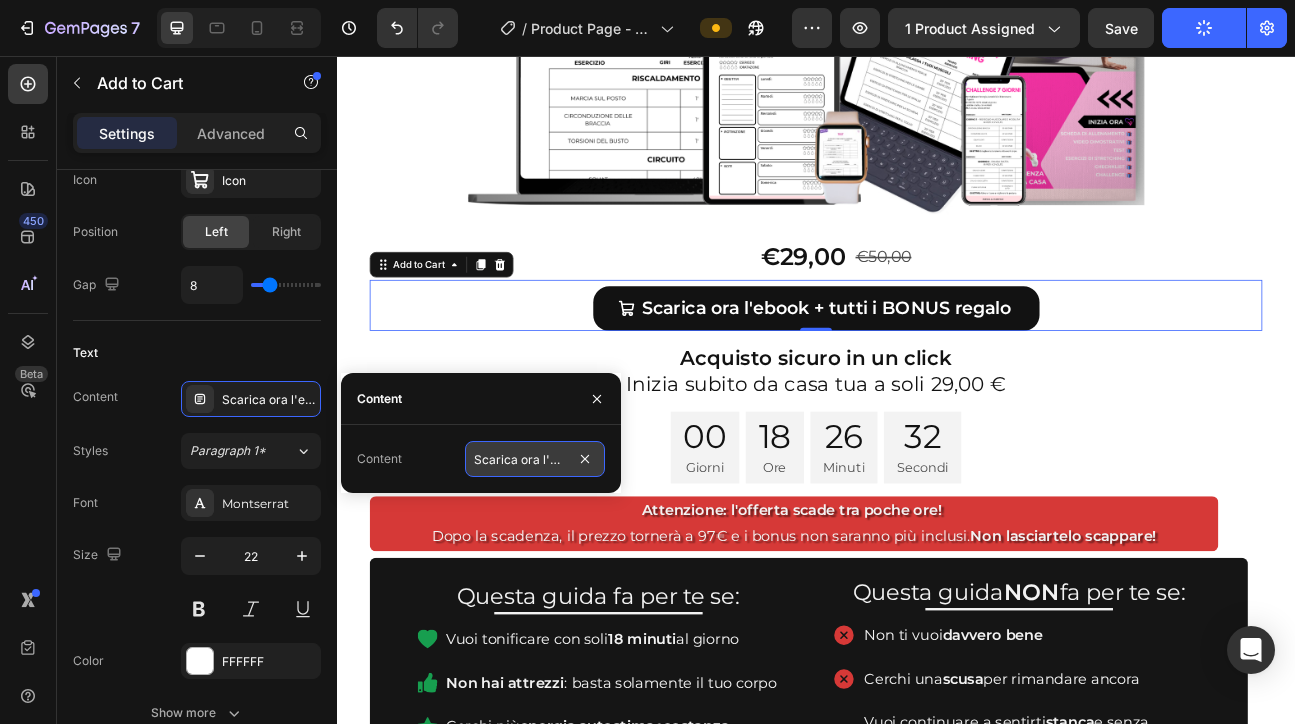 click on "Scarica ora l'ebook + tutti i BONUS regalo" at bounding box center (535, 459) 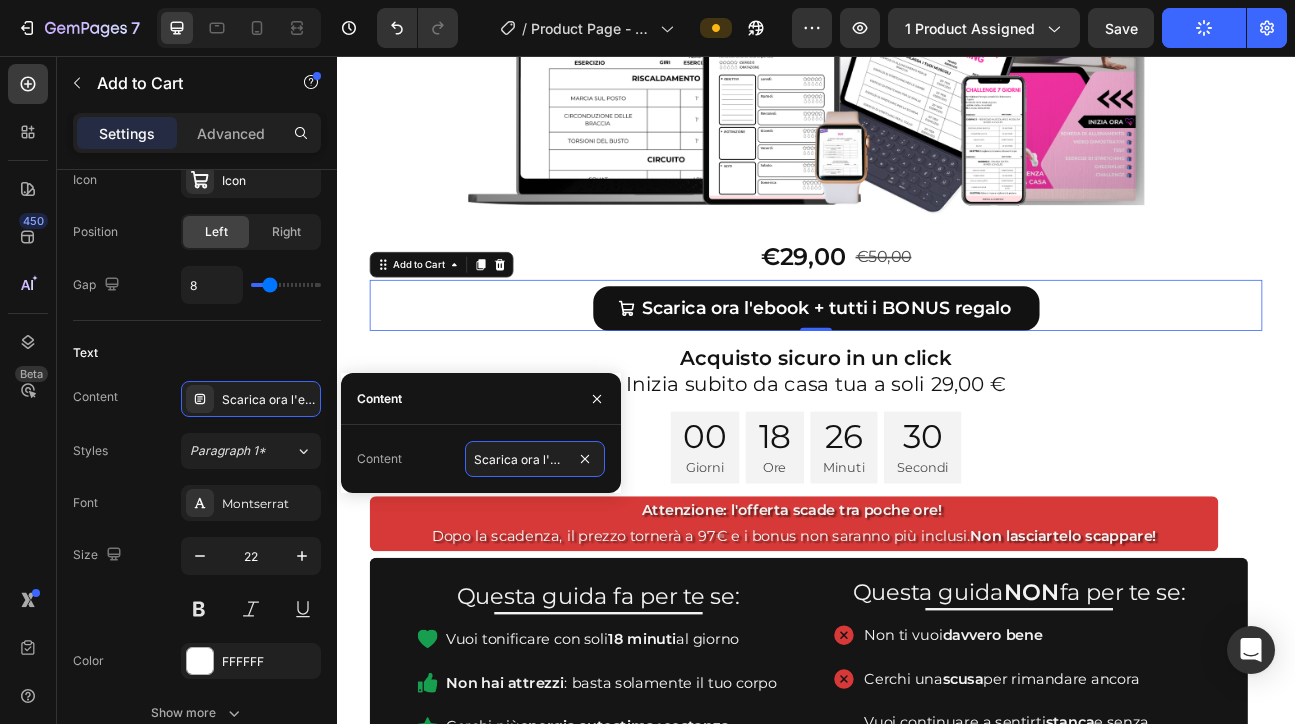 drag, startPoint x: 480, startPoint y: 457, endPoint x: 418, endPoint y: 455, distance: 62.03225 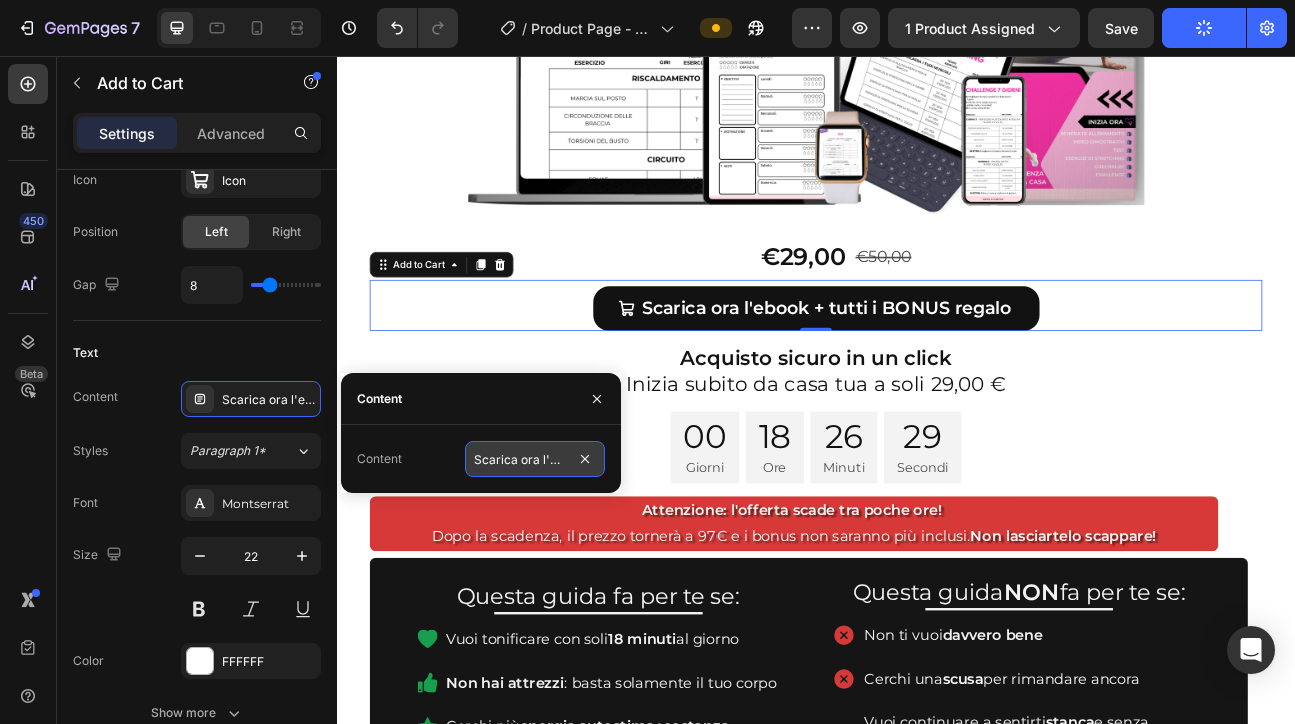 click on "Scarica ora l'ebook + tutti i BONUS regalo" at bounding box center (535, 459) 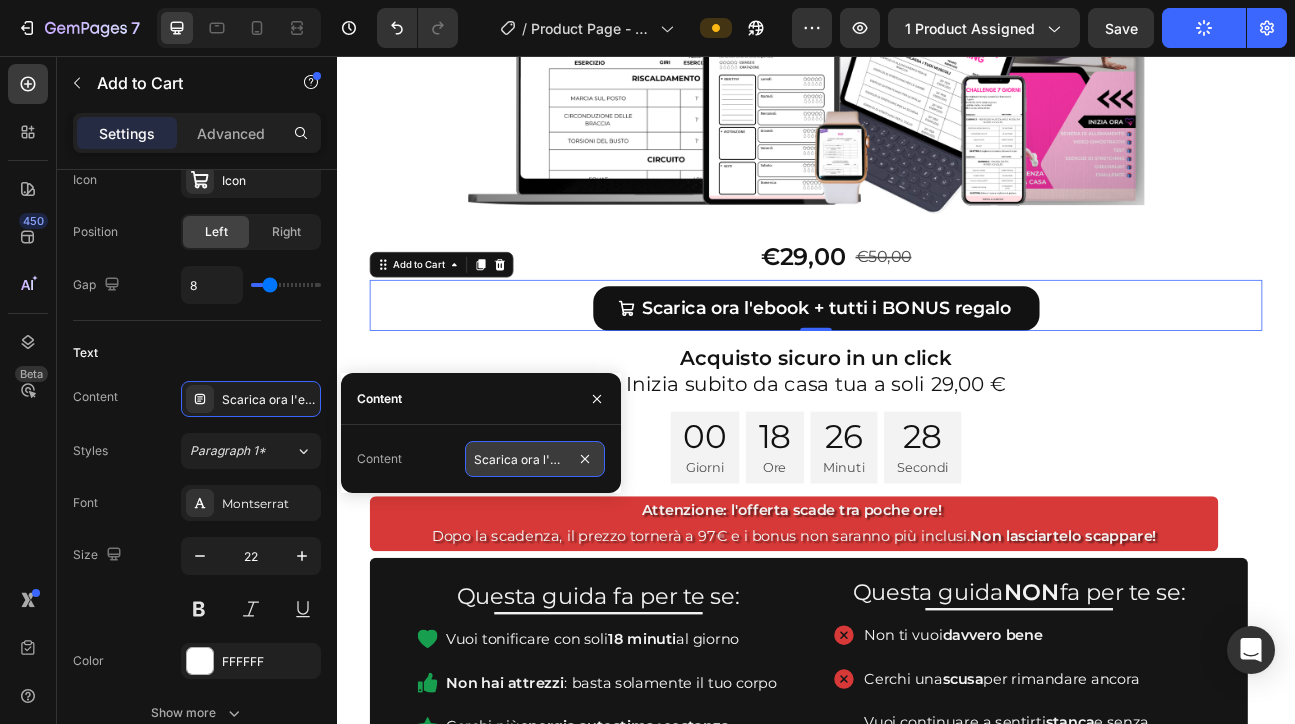 click on "Scarica ora l'ebook + tutti i BONUS regalo" at bounding box center [535, 459] 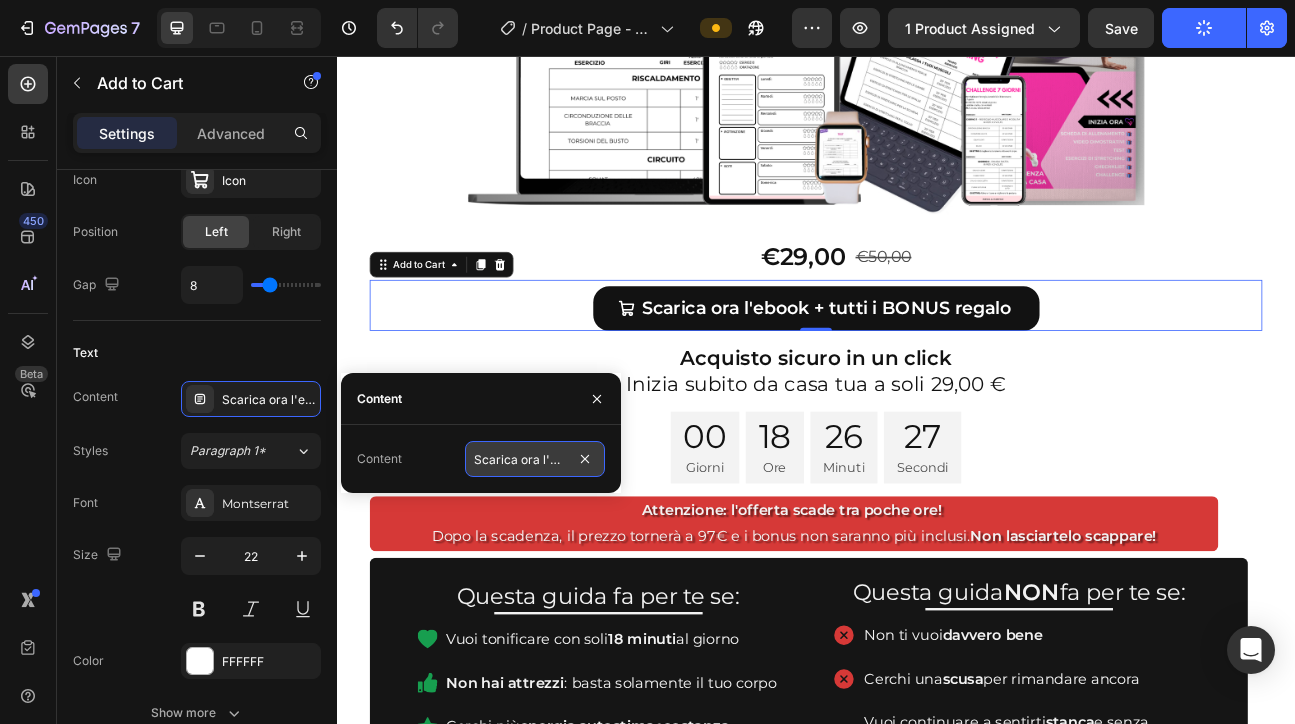 click on "Scarica ora l'ebook + tutti i BONUS regalo" at bounding box center [535, 459] 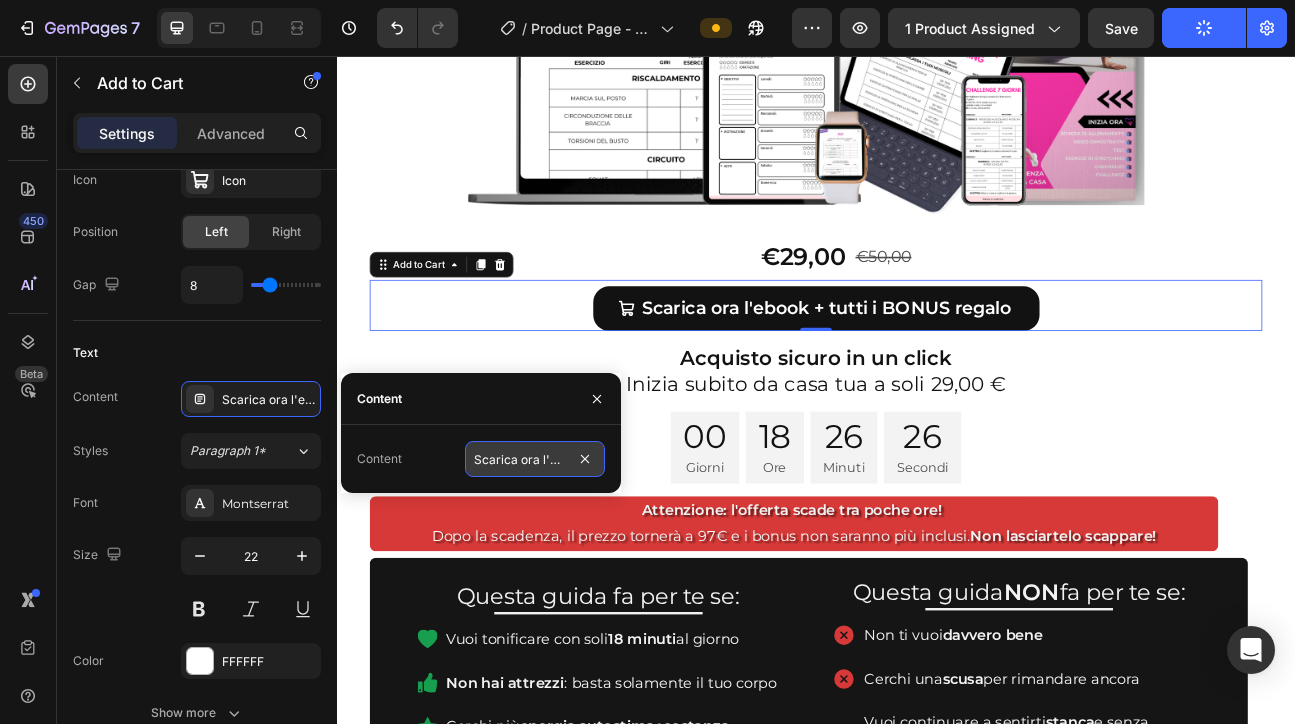 click on "Scarica ora l'ebook + tutti i BONUS regalo" at bounding box center (535, 459) 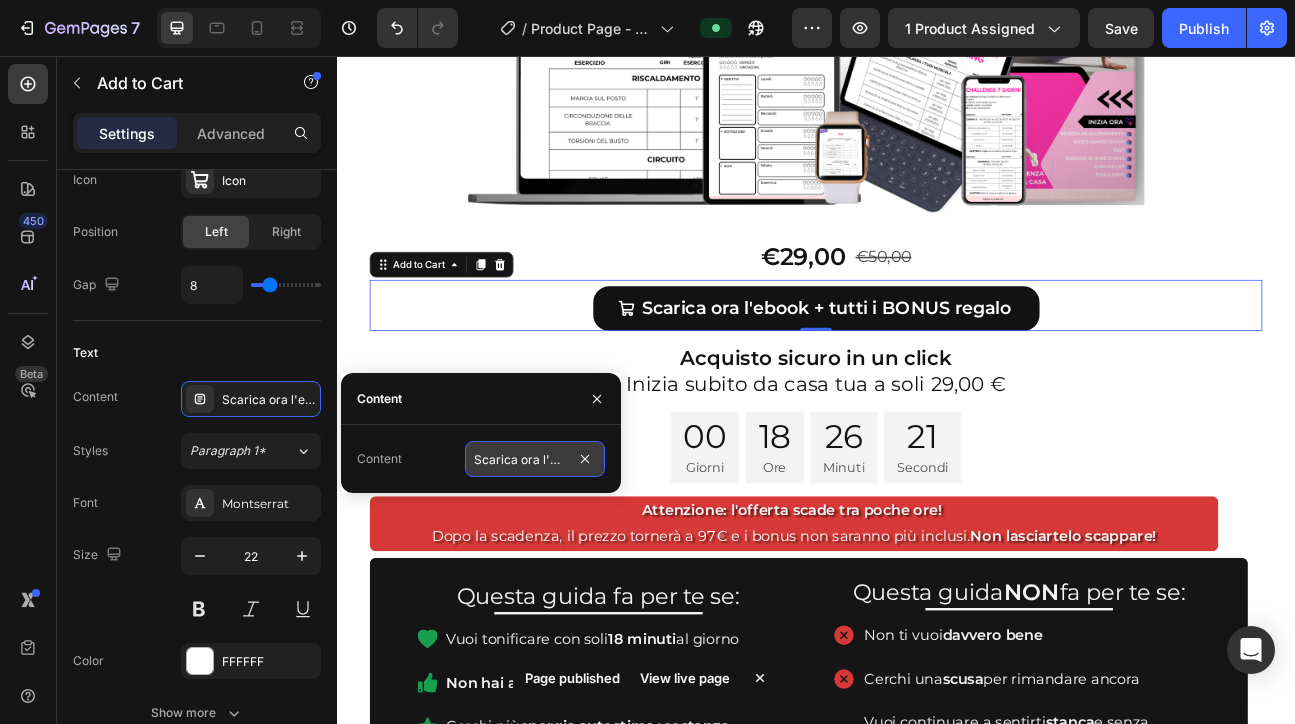 click on "Scarica ora l'ebook + tutti i BONUS regalo" at bounding box center [535, 459] 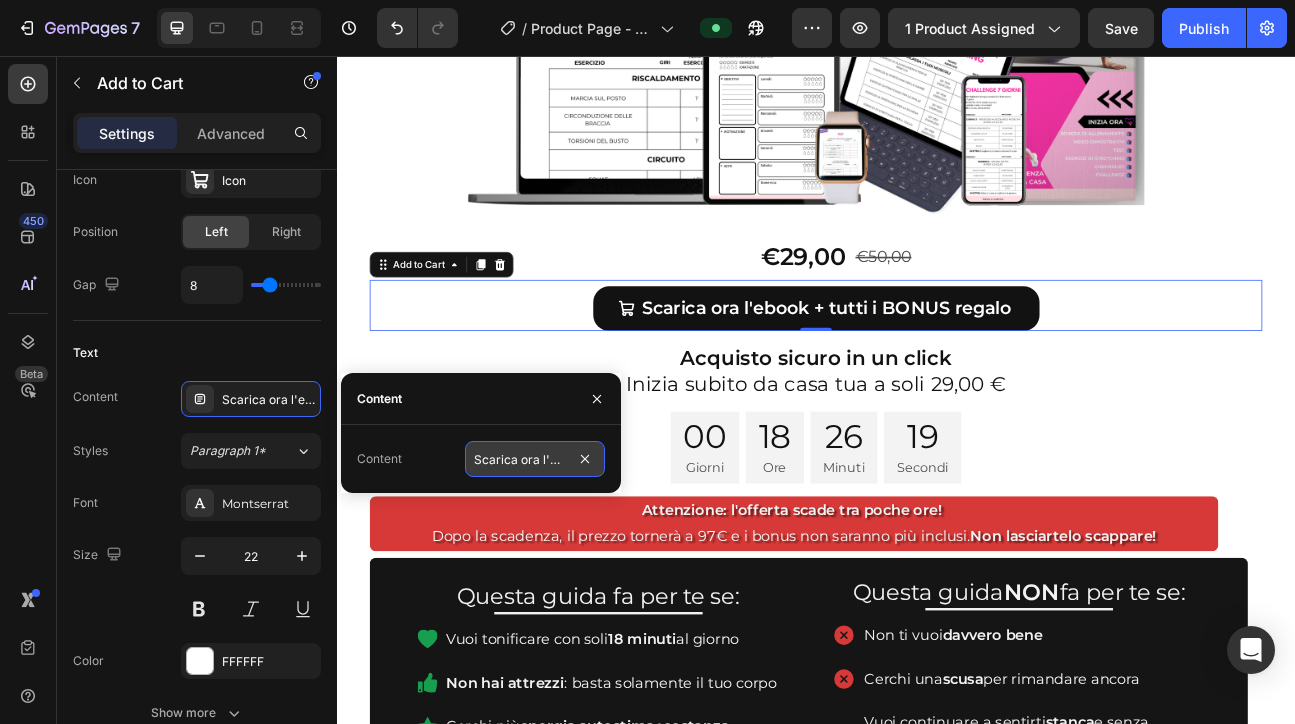 click on "Scarica ora l'ebook + tutti i BONUS regalo" at bounding box center (535, 459) 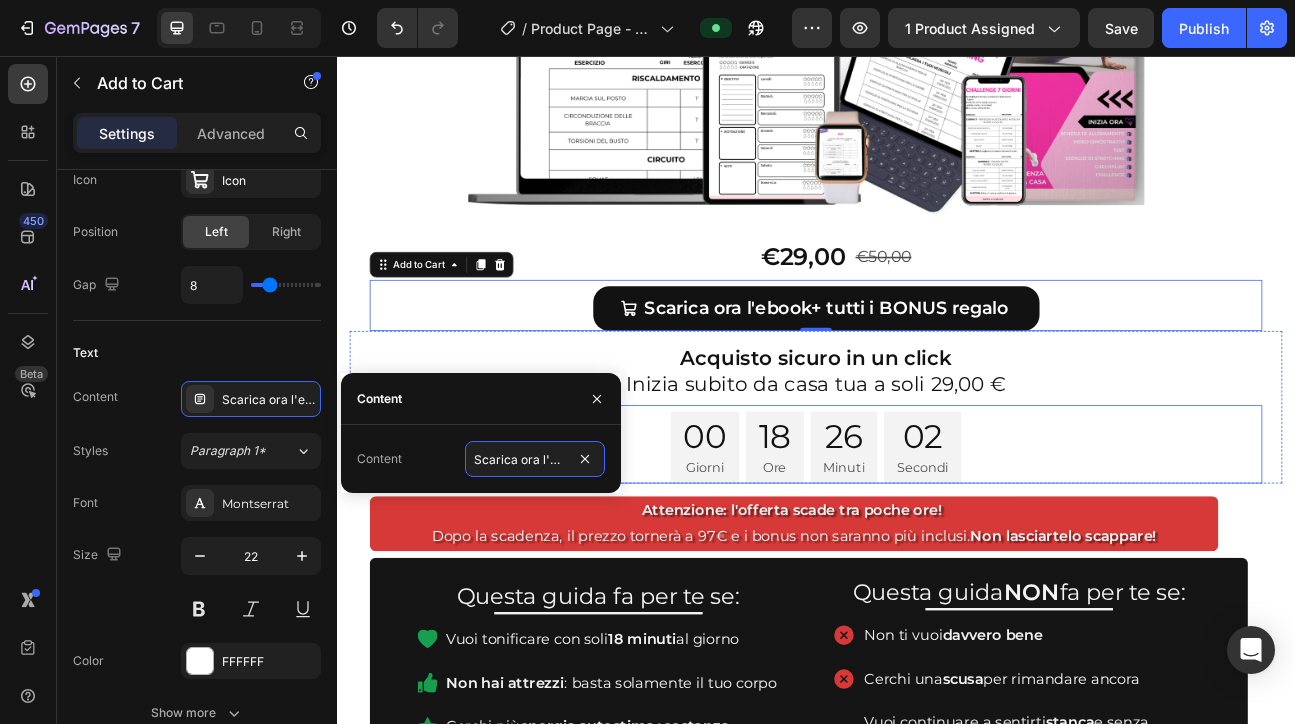 type on "Scarica ora l'ebook + tutti i BONUS regalo" 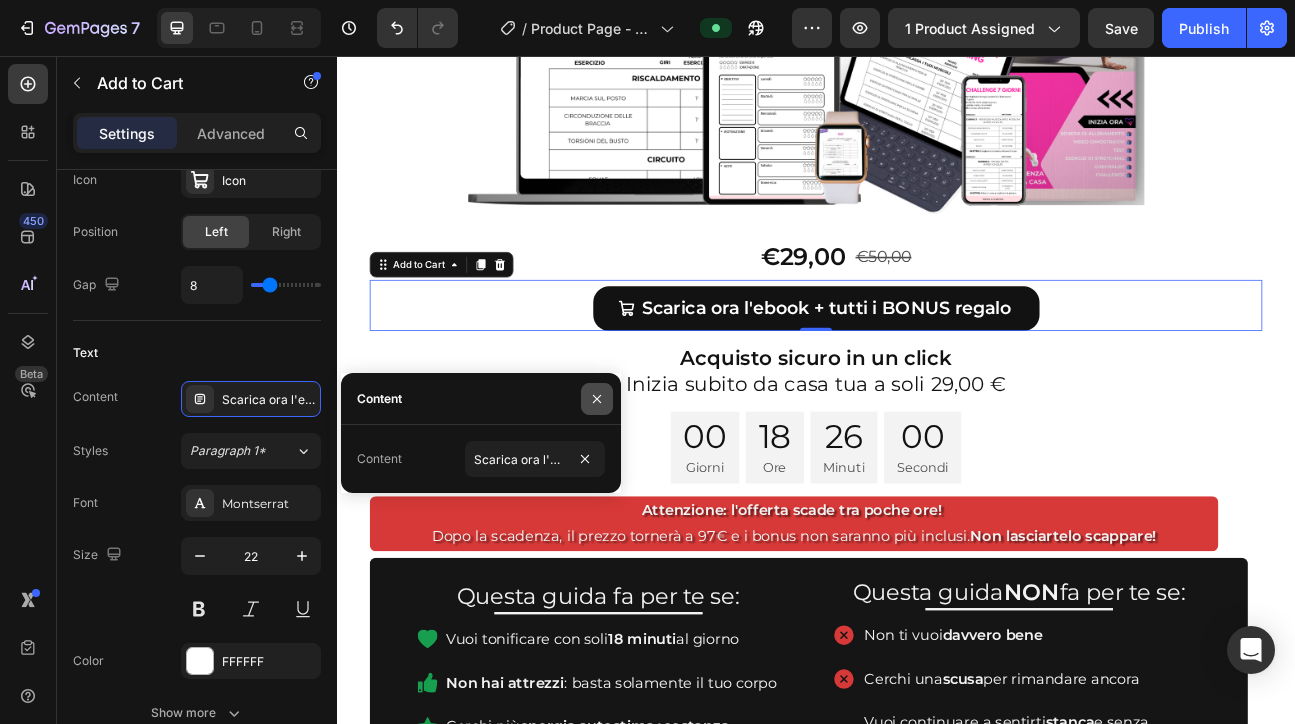 click 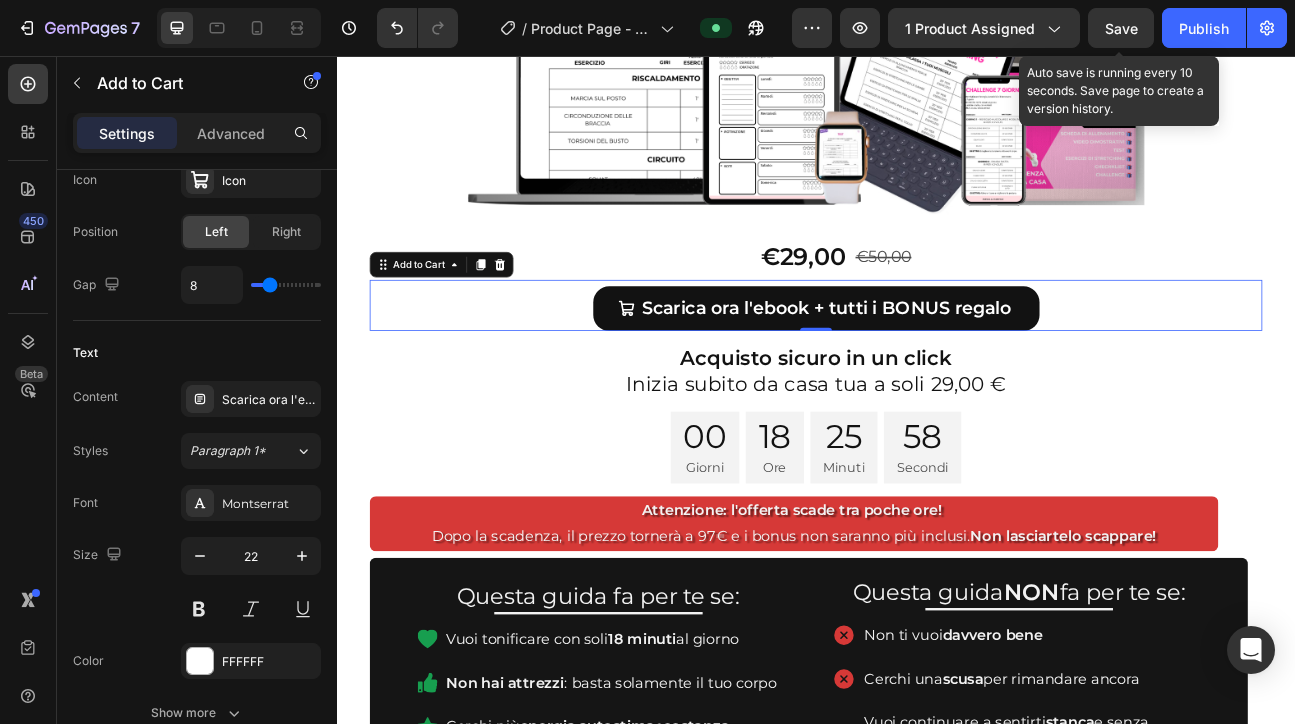 click on "Save" at bounding box center (1121, 28) 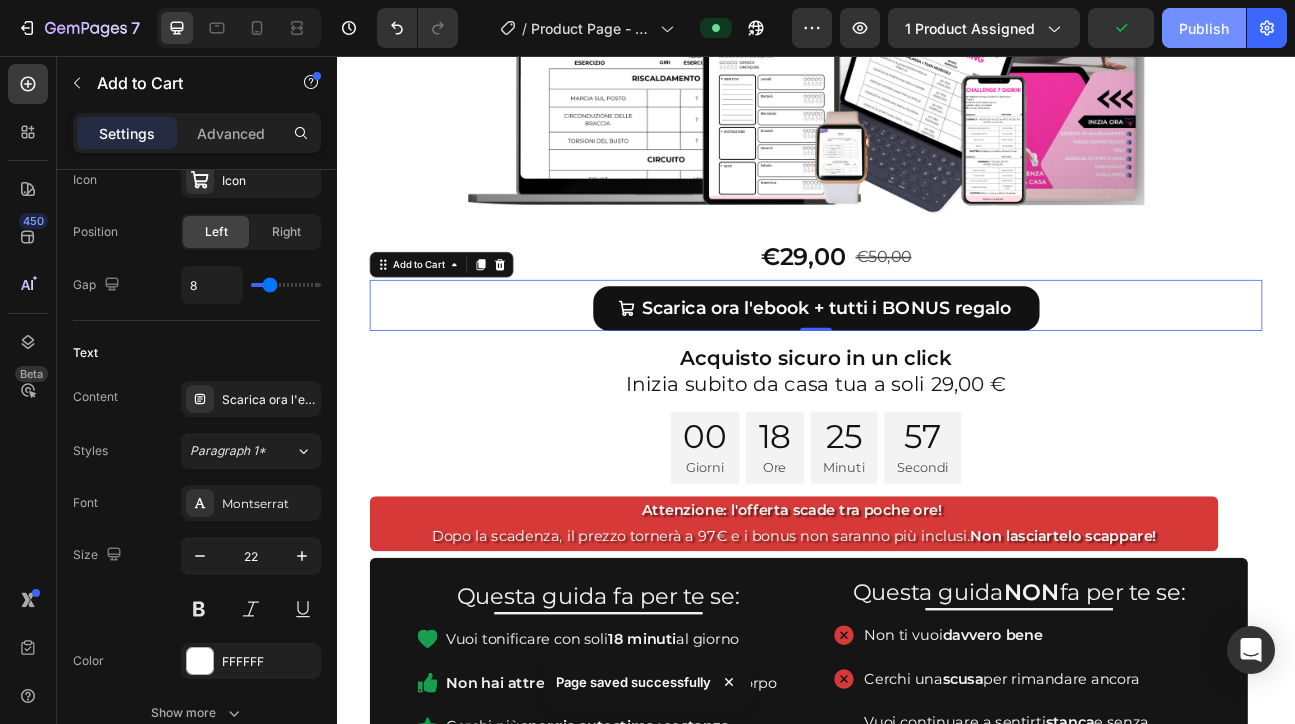 click on "Publish" 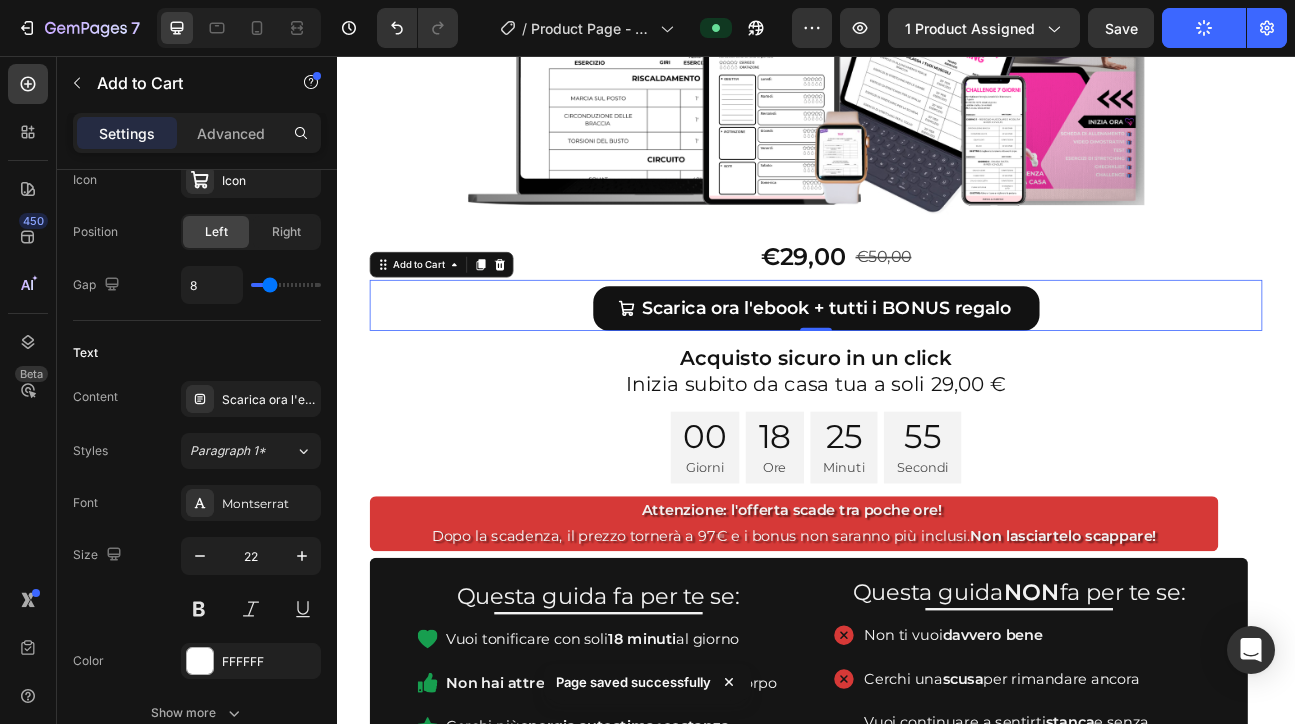 drag, startPoint x: 1408, startPoint y: 418, endPoint x: 1258, endPoint y: 441, distance: 151.75308 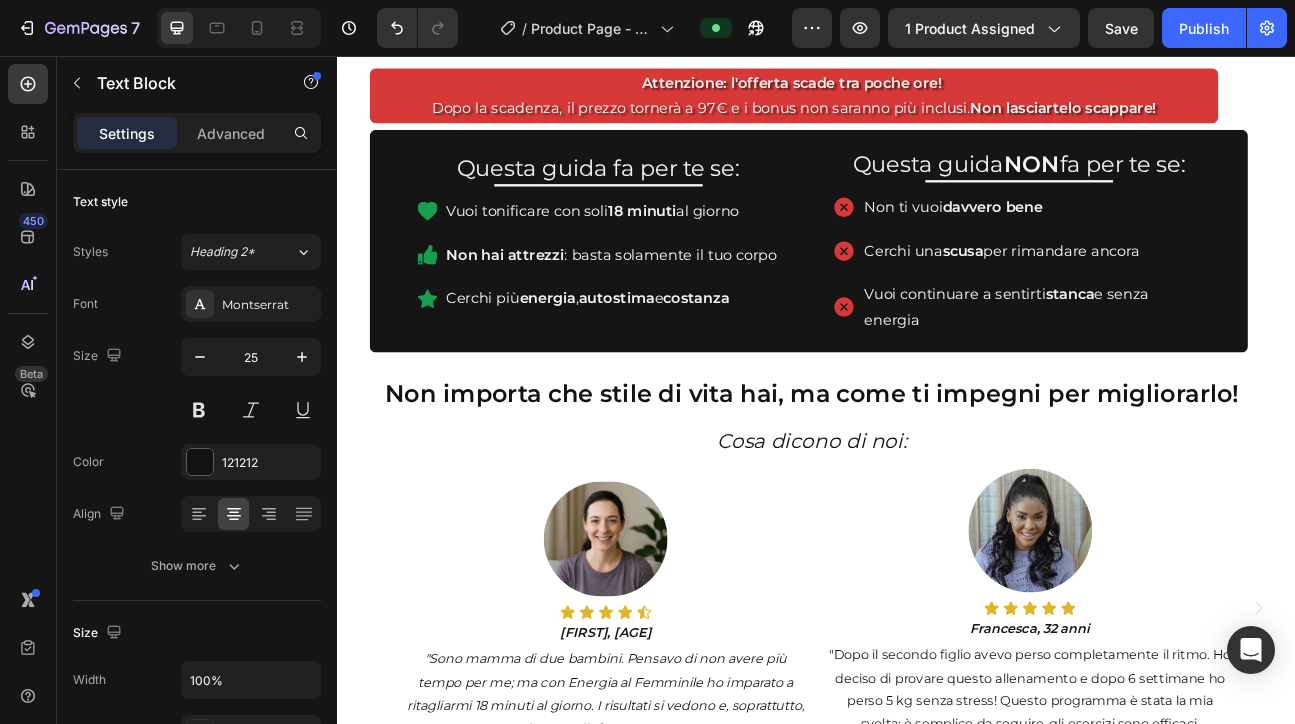 scroll, scrollTop: 1253, scrollLeft: 0, axis: vertical 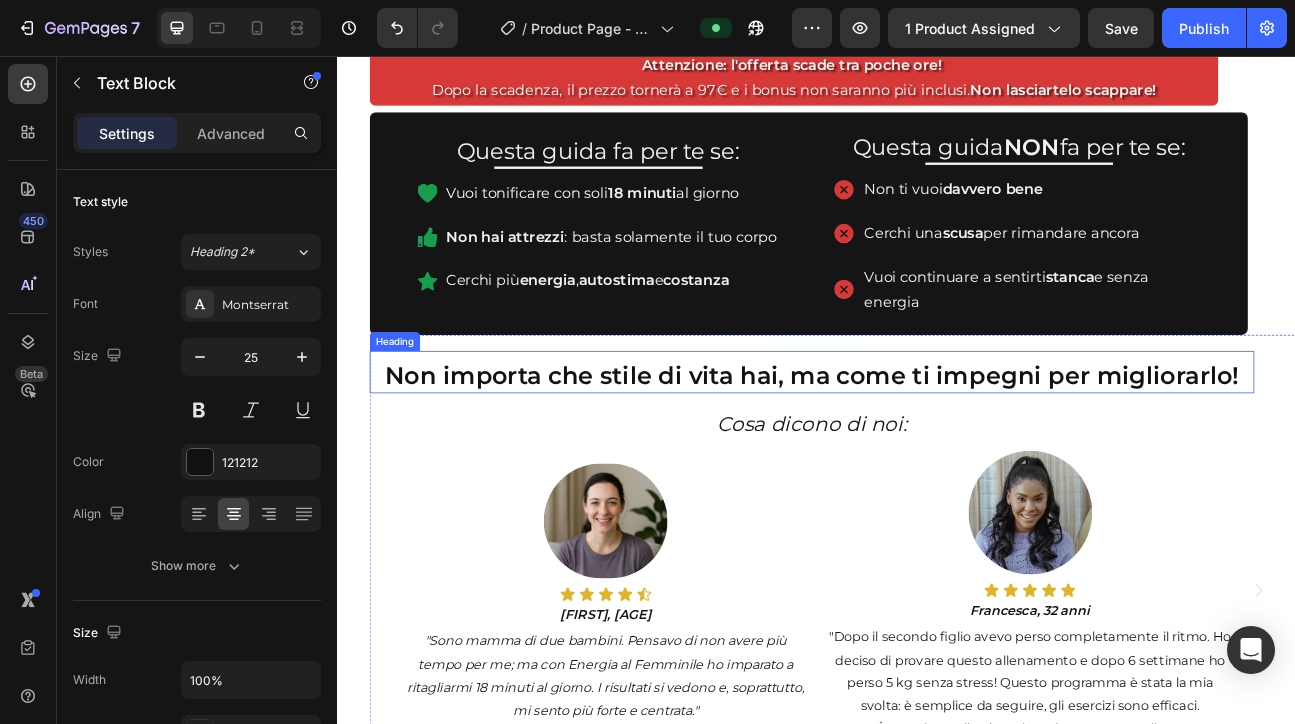 click on "Non importa che stile di vita hai, ma come ti impegni per migliorarlo!" at bounding box center [932, 456] 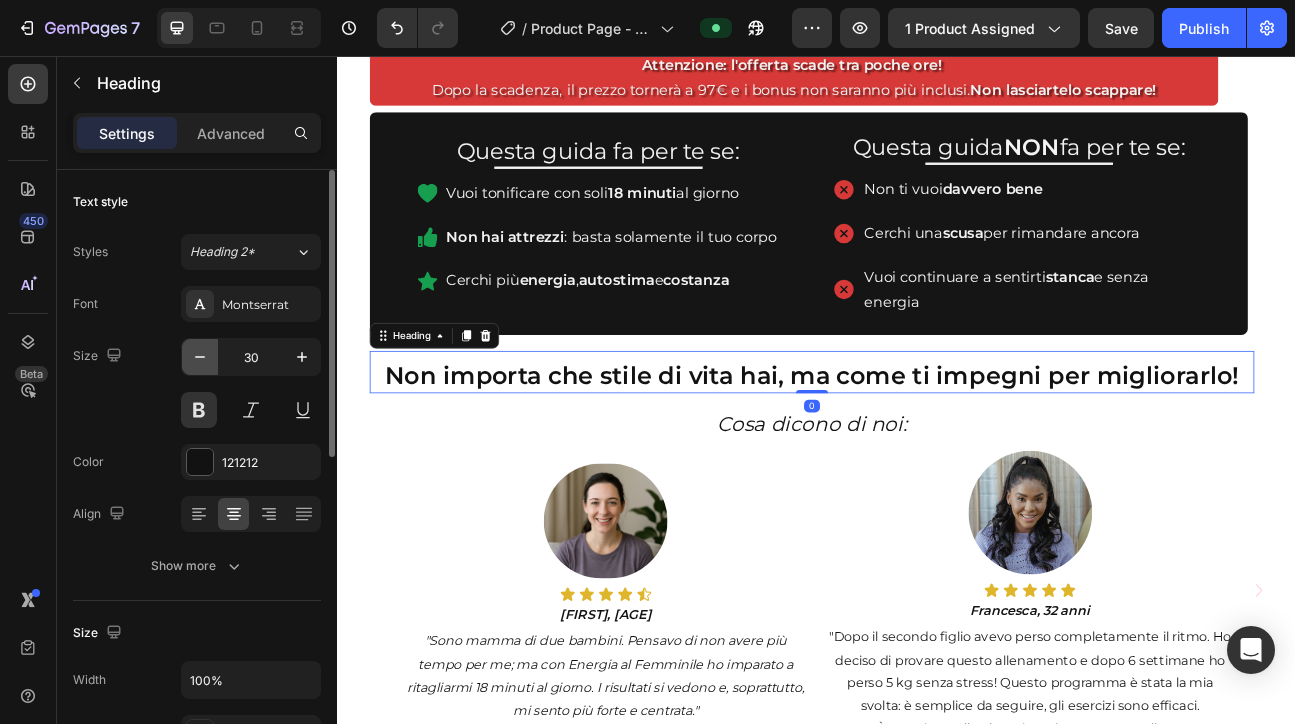 click 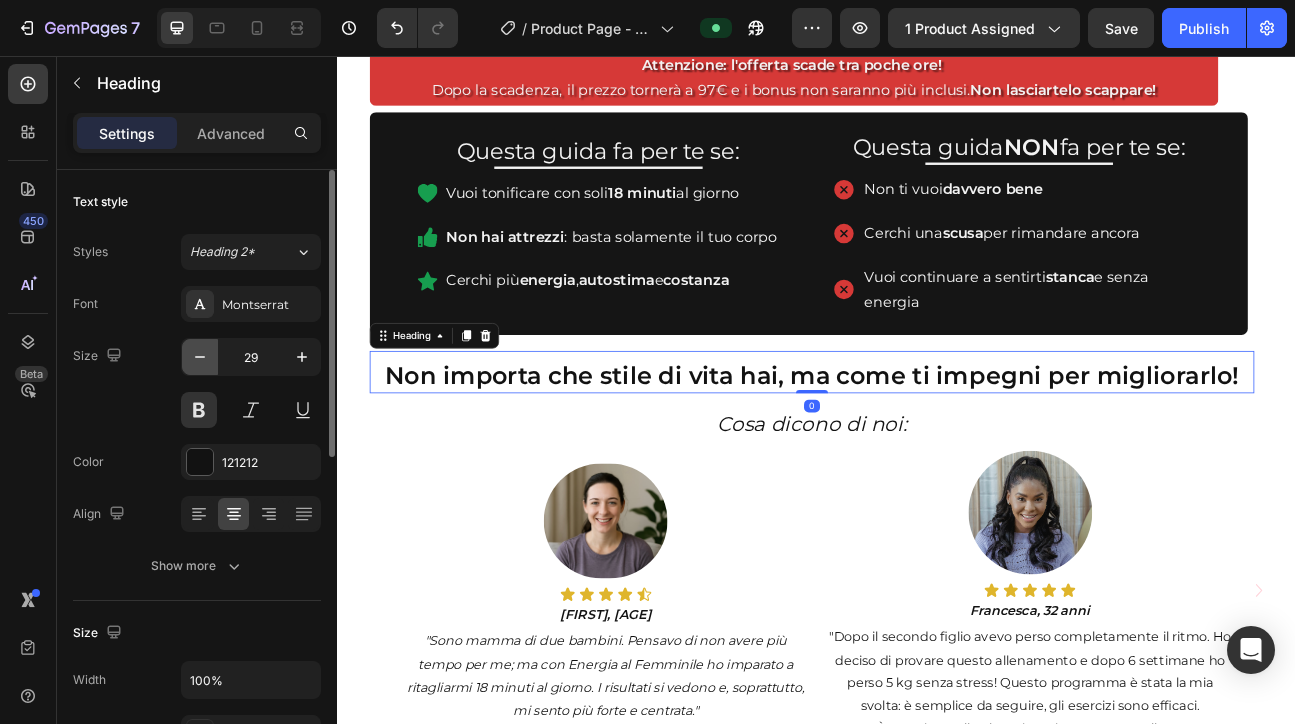 click 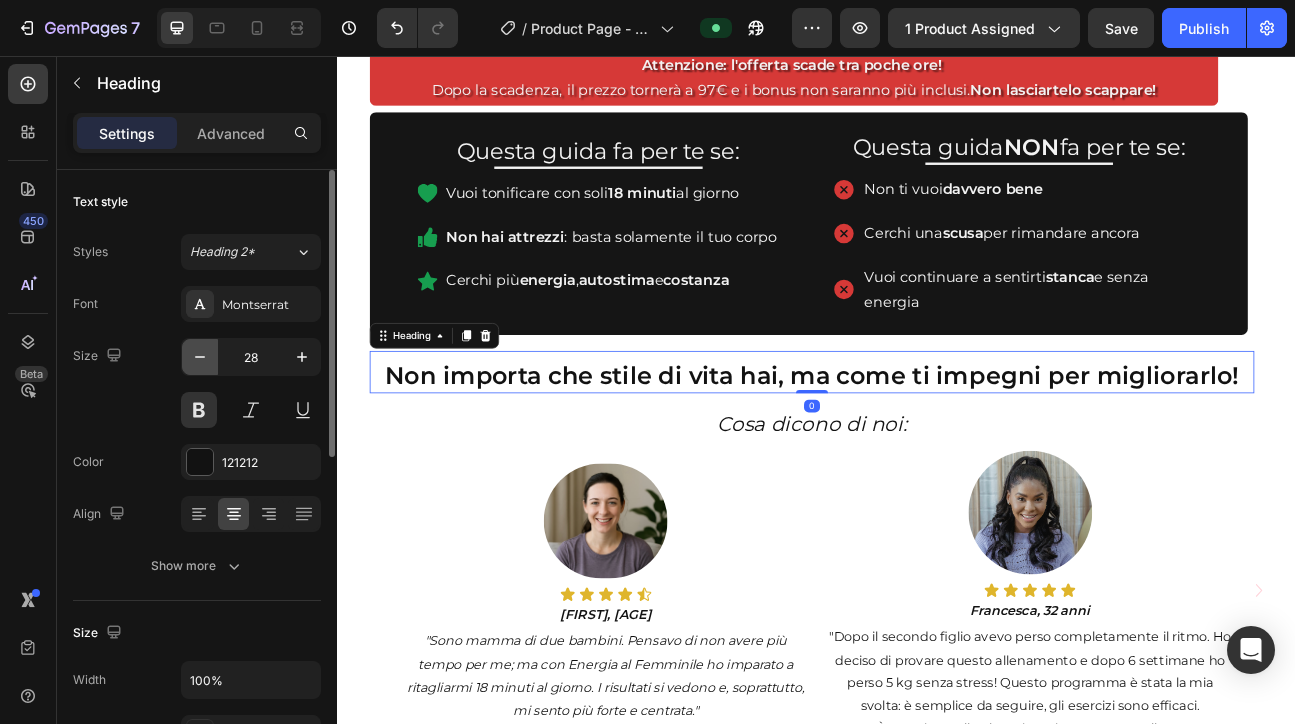 click 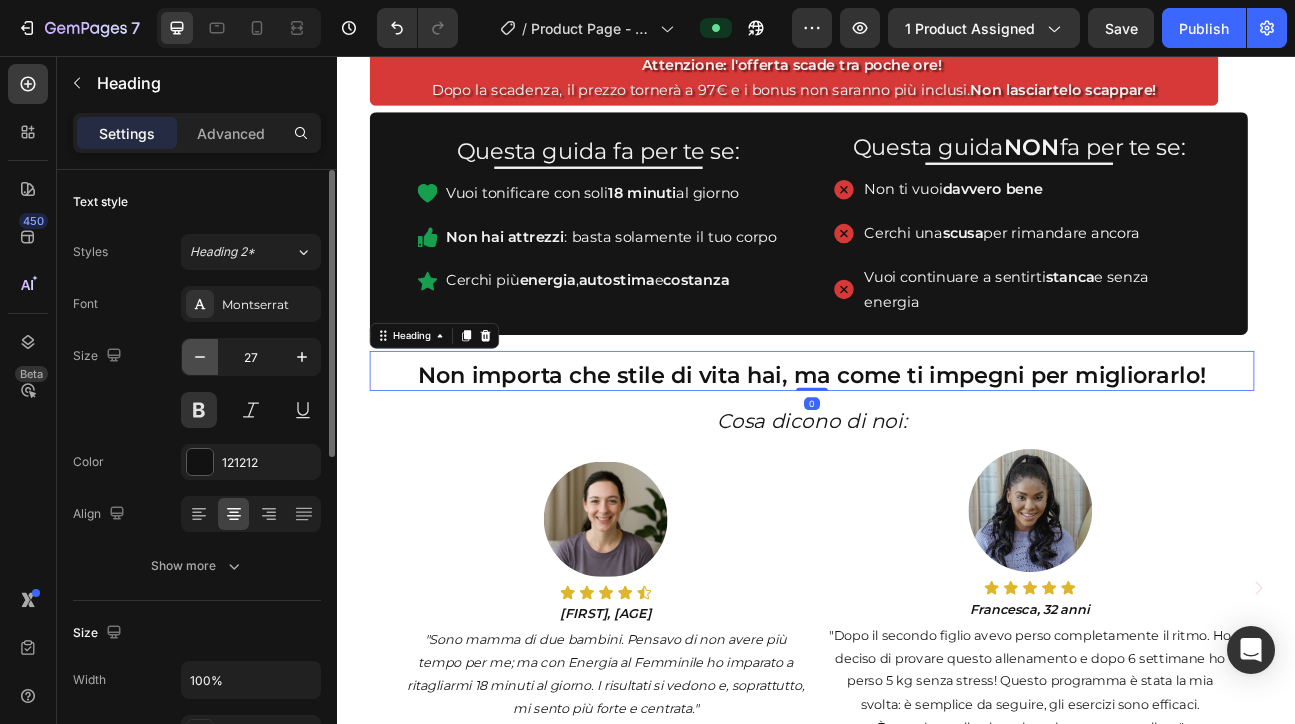 click 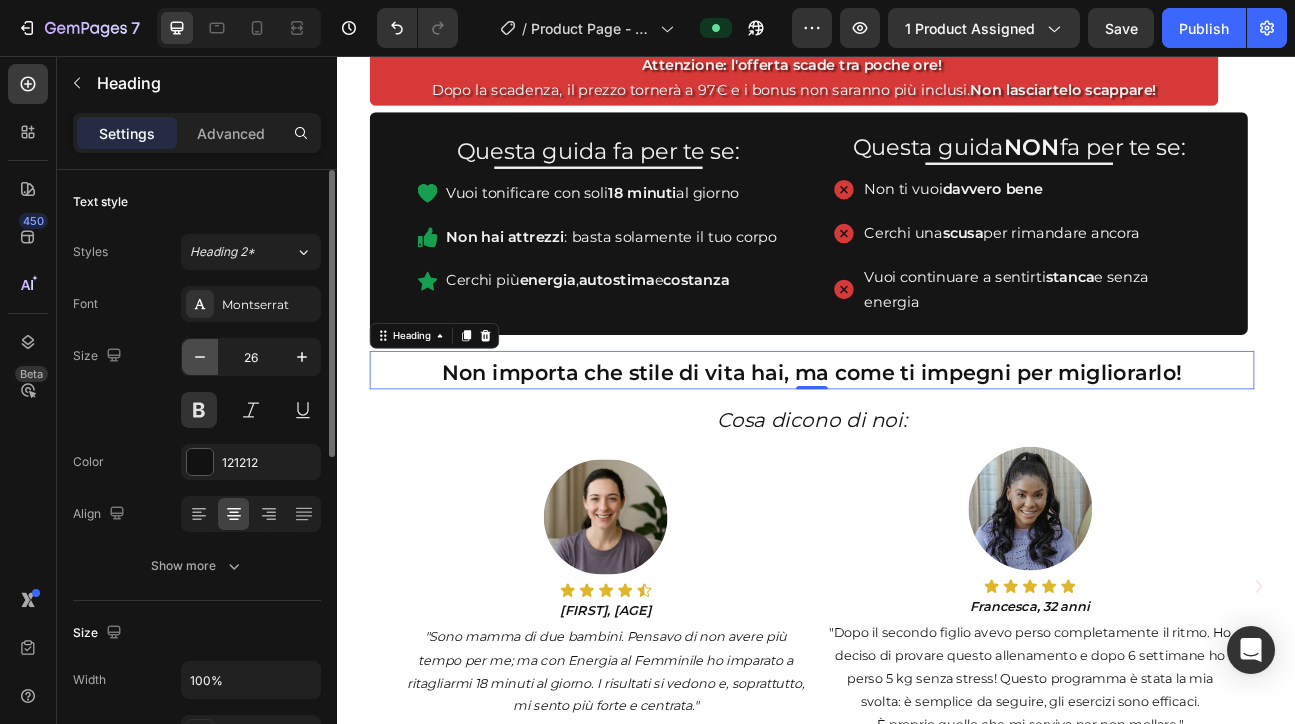 click 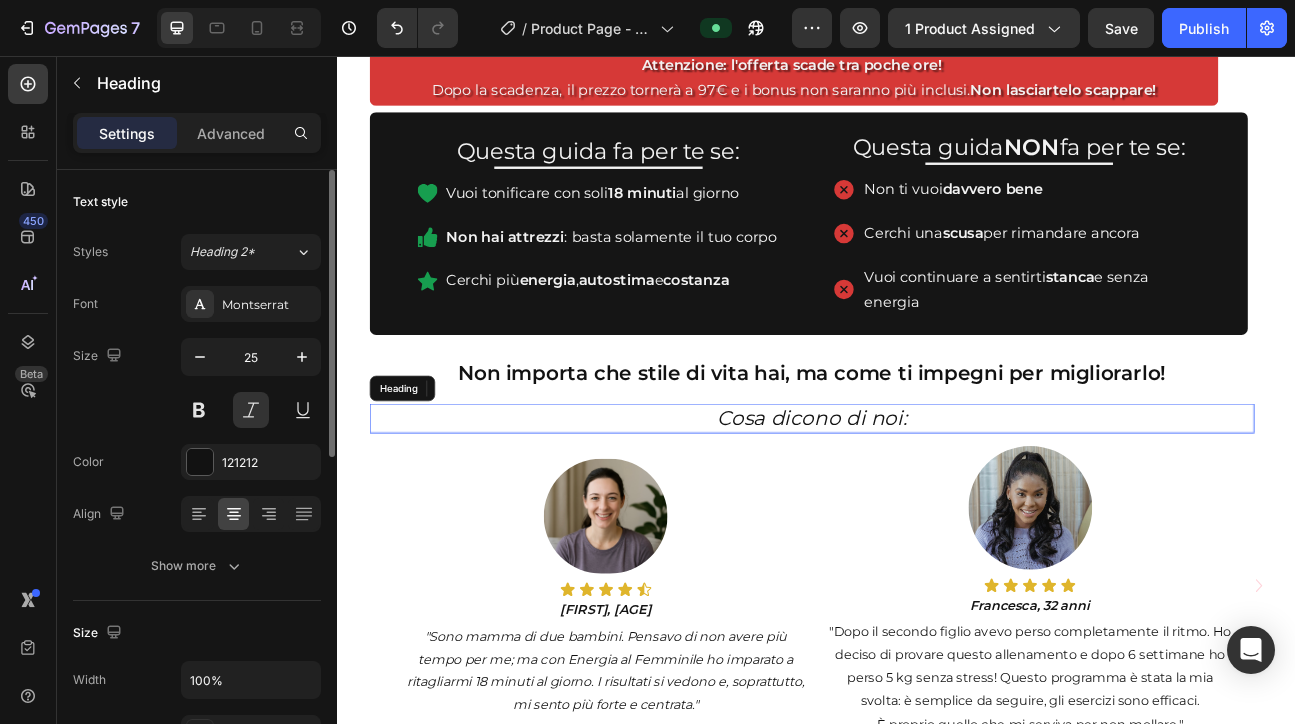 drag, startPoint x: 1144, startPoint y: 473, endPoint x: 926, endPoint y: 508, distance: 220.79176 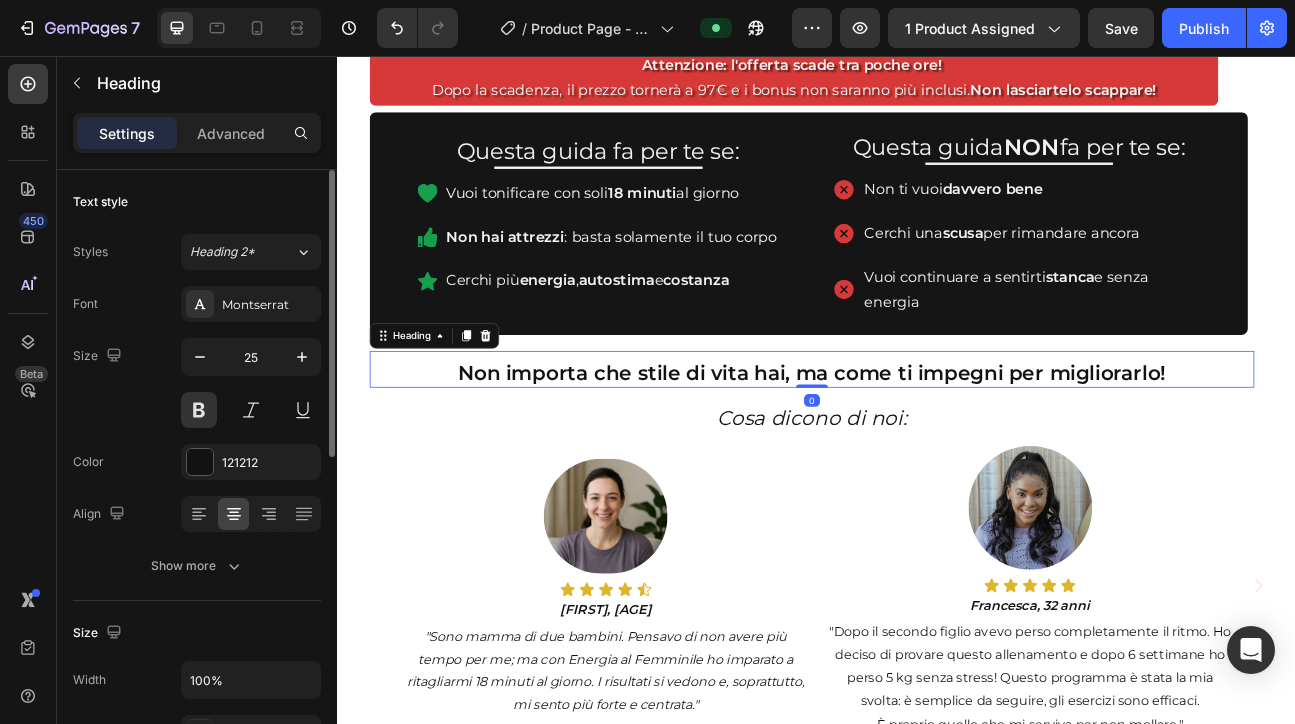click on "Non importa che stile di vita hai, ma come ti impegni per migliorarlo!" at bounding box center (932, 453) 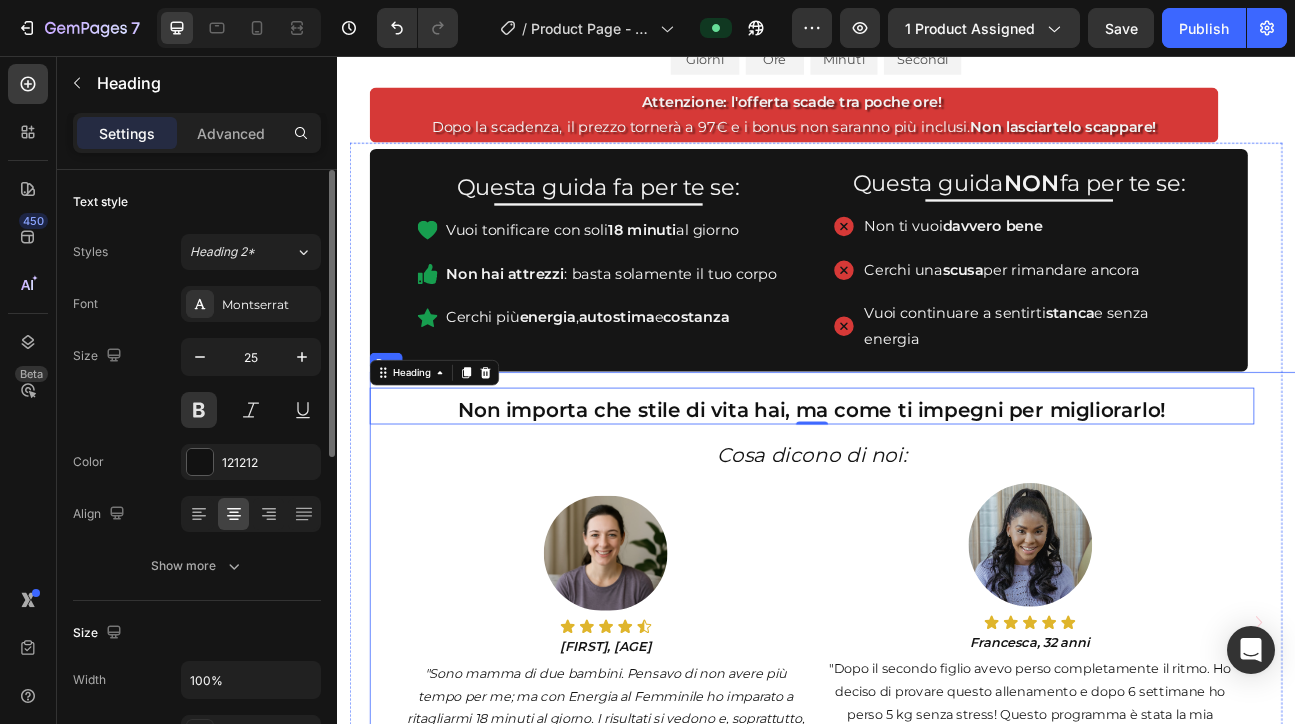 scroll, scrollTop: 1206, scrollLeft: 0, axis: vertical 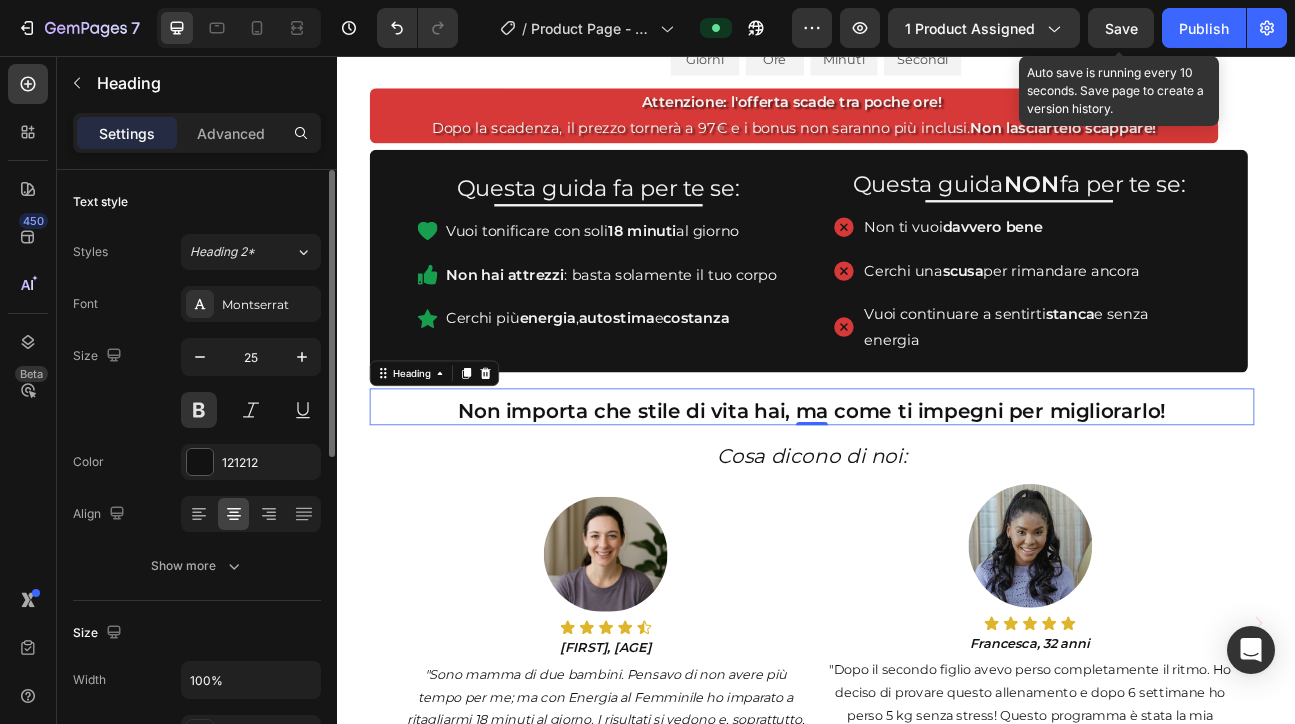 click on "Save" at bounding box center (1121, 28) 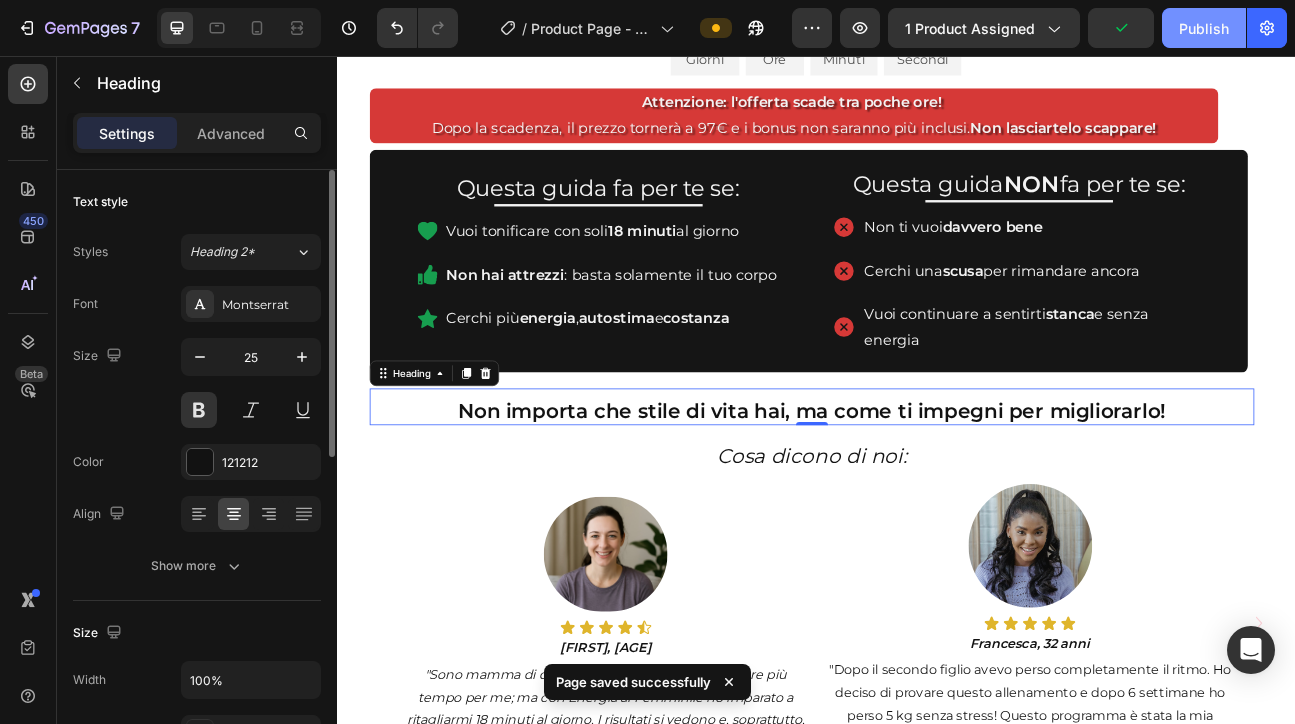 click on "Publish" at bounding box center (1204, 28) 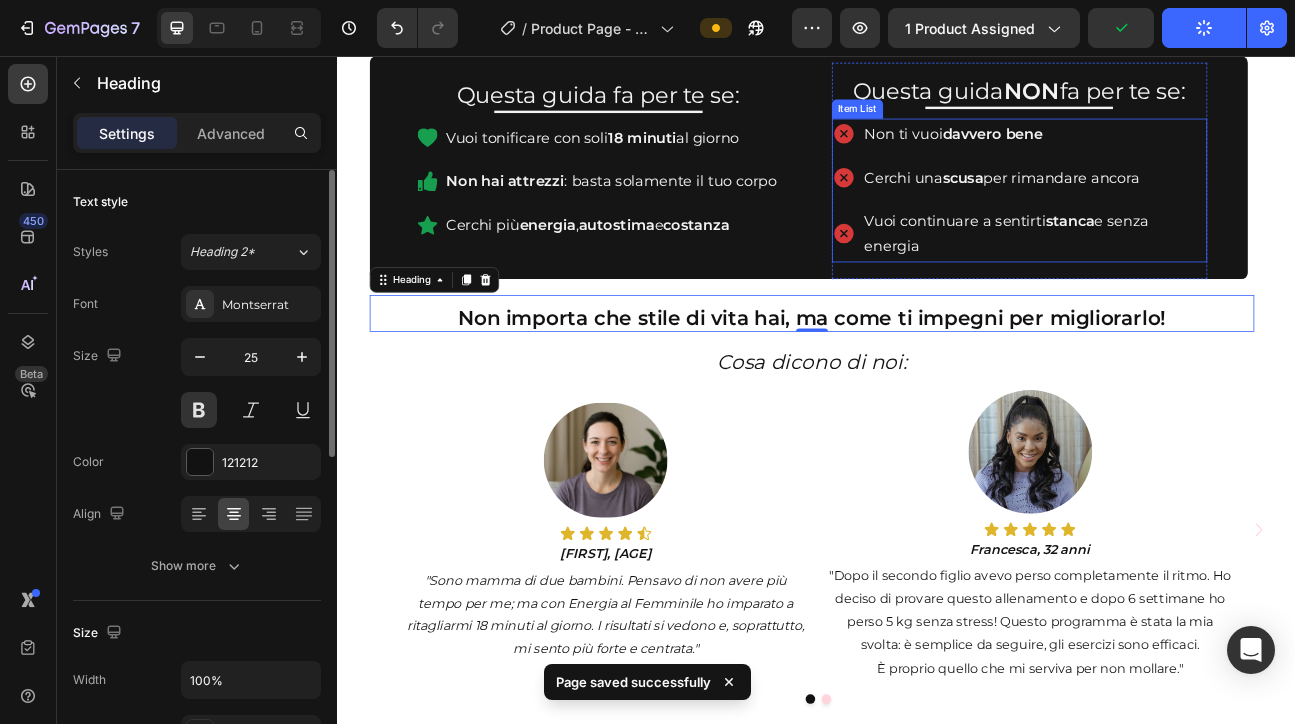 scroll, scrollTop: 1324, scrollLeft: 0, axis: vertical 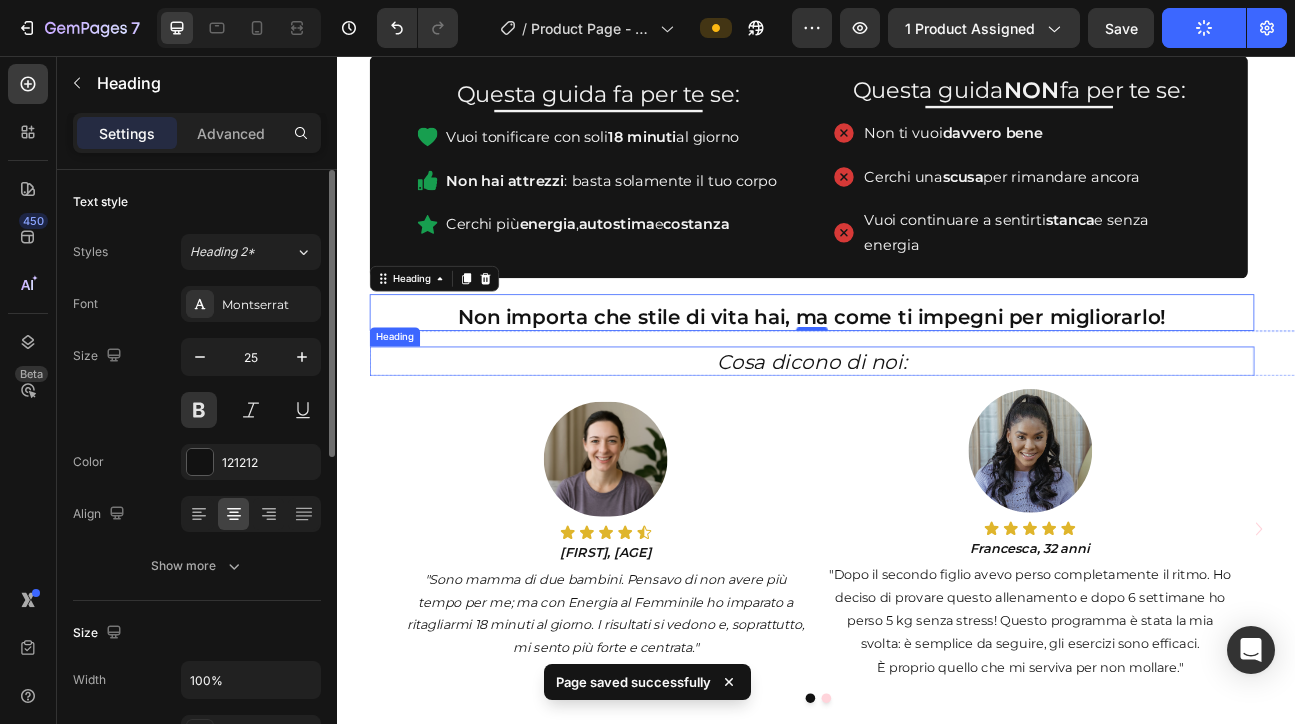click on "Cosa dicono di noi:" at bounding box center (932, 438) 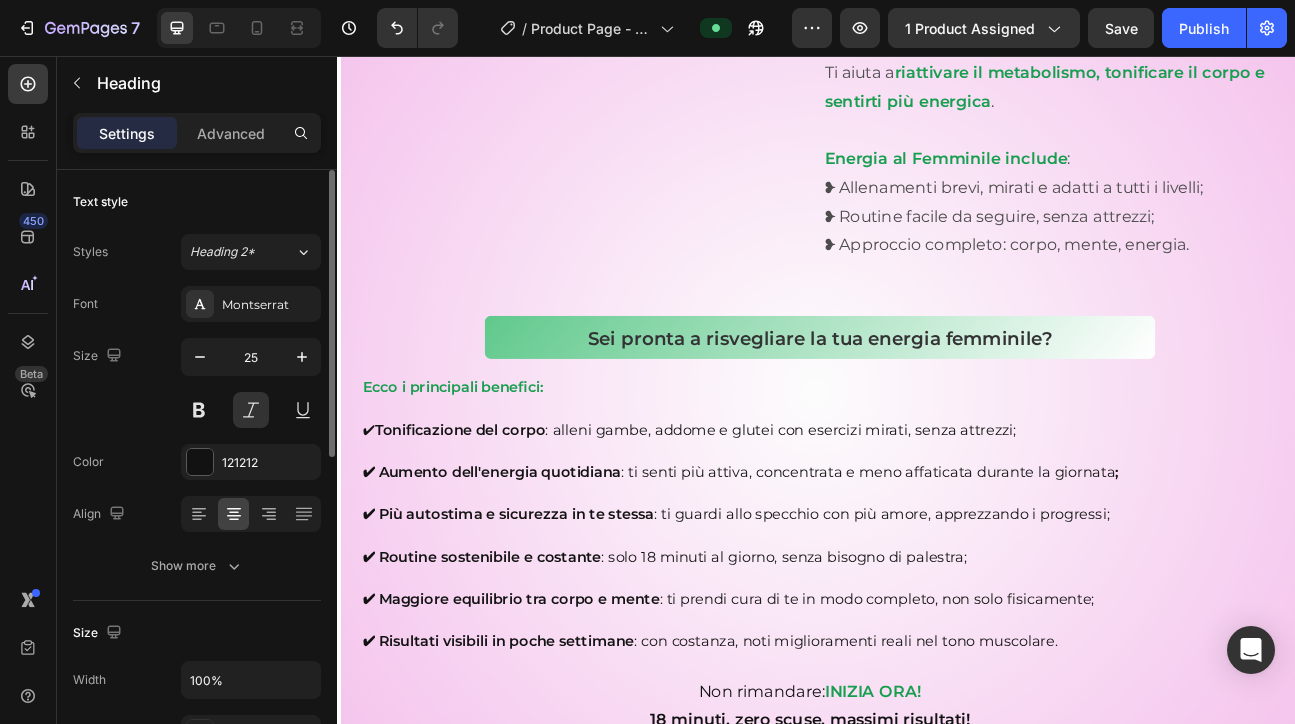 scroll, scrollTop: 3049, scrollLeft: 0, axis: vertical 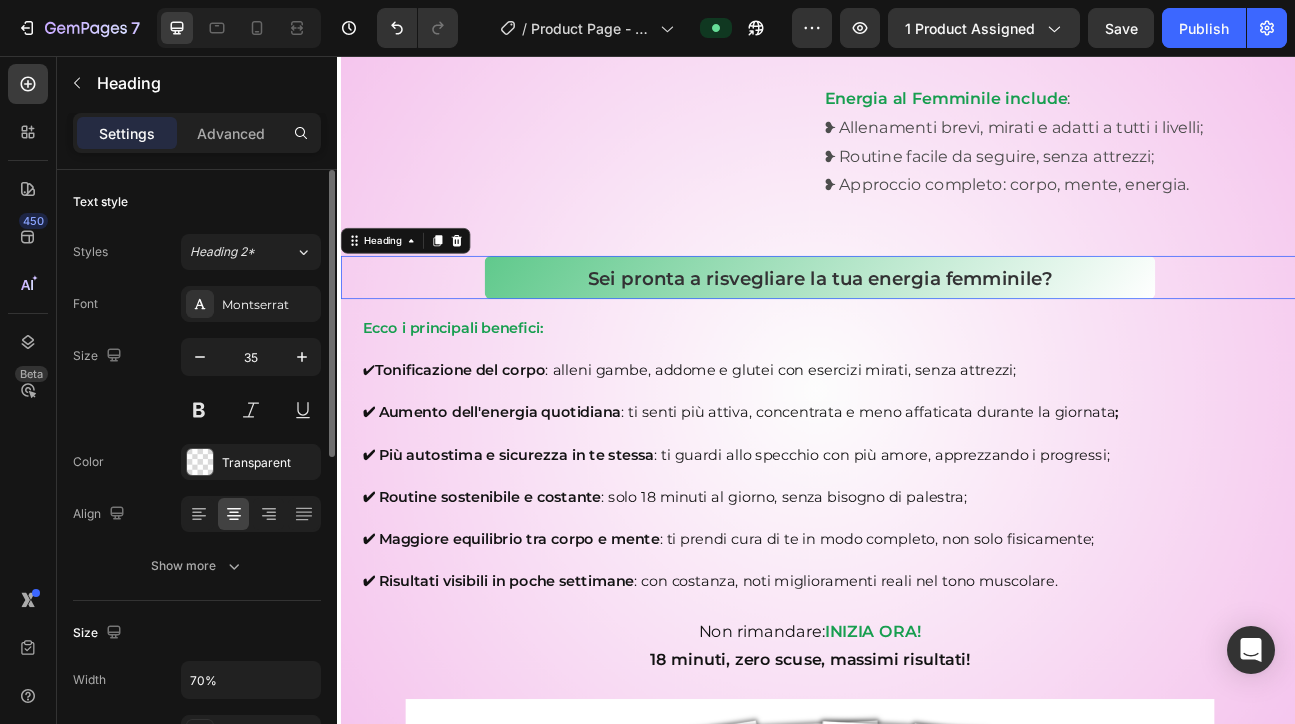 click on "Sei pronta a risvegliare la tua energia femminile?" at bounding box center [942, 333] 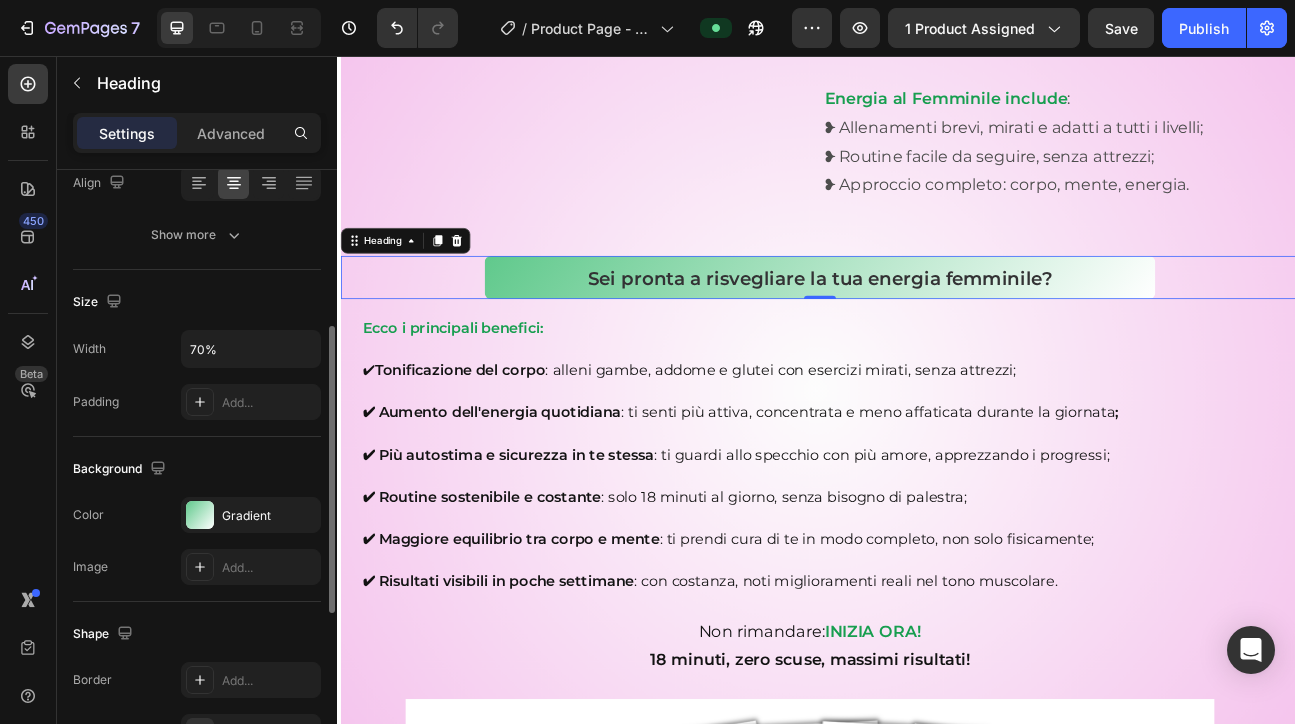 scroll, scrollTop: 354, scrollLeft: 0, axis: vertical 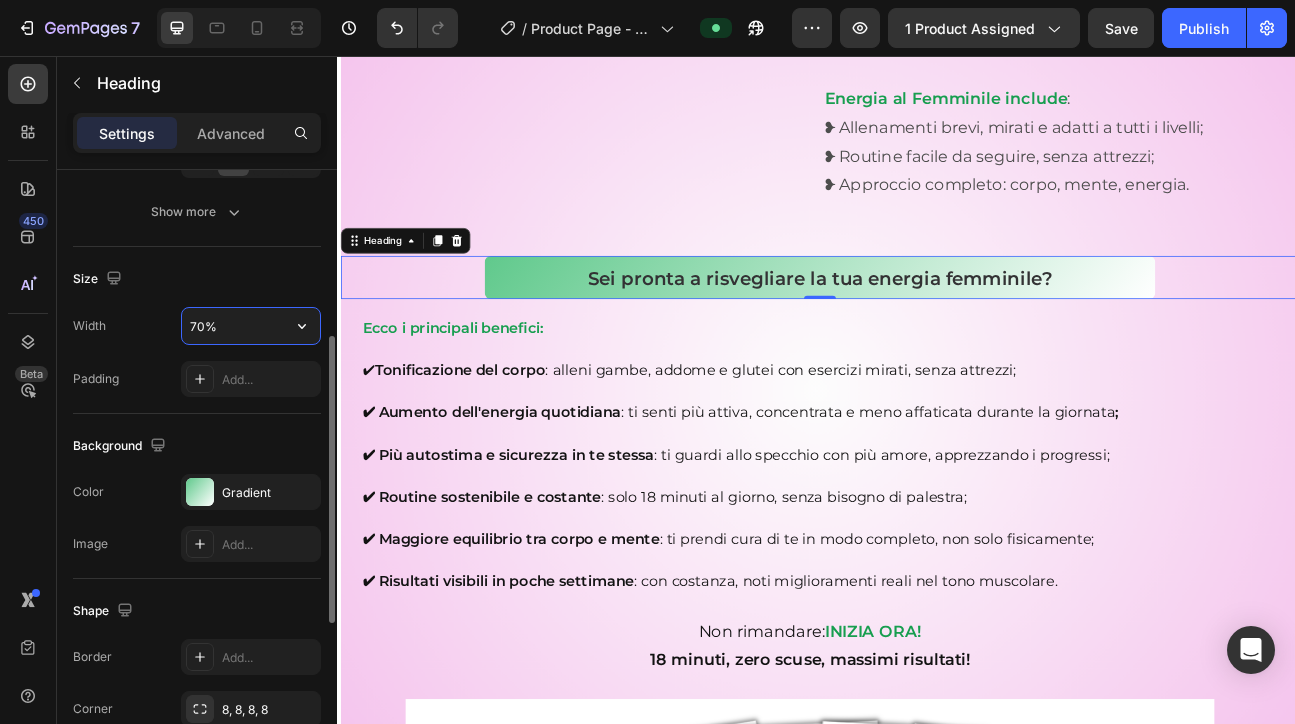 click on "70%" at bounding box center (251, 326) 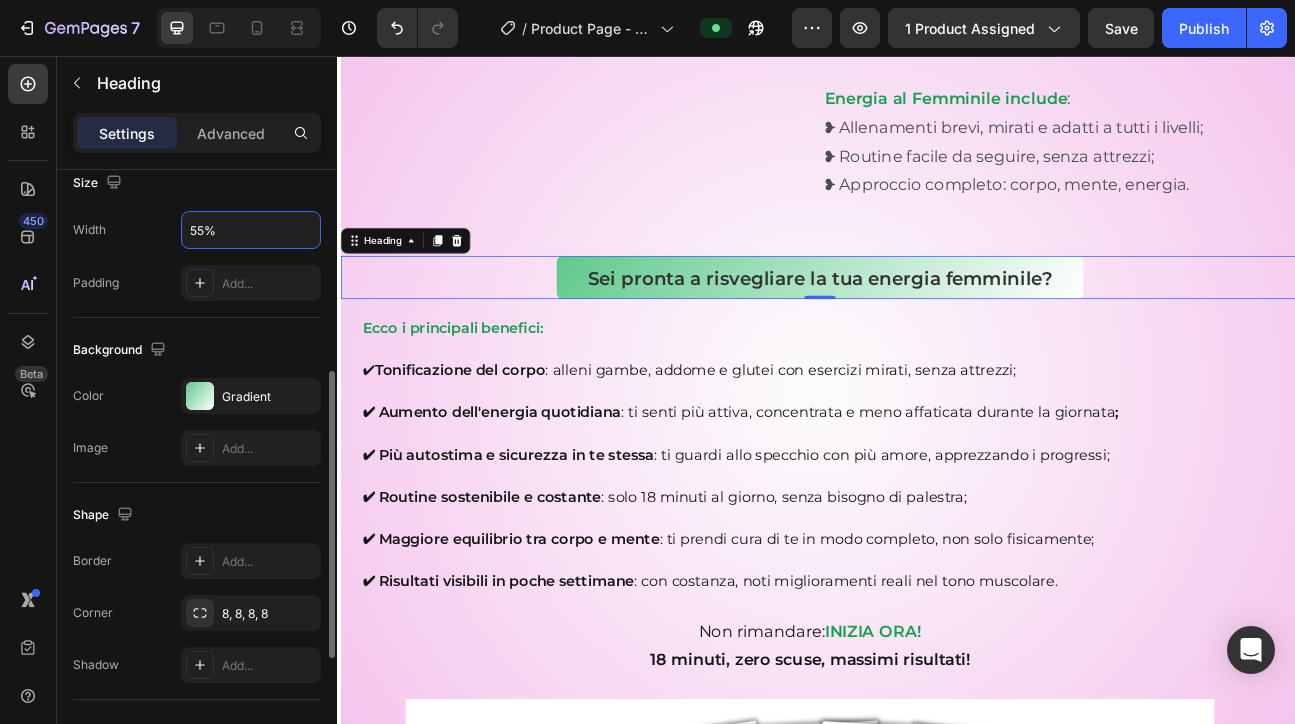 scroll, scrollTop: 451, scrollLeft: 0, axis: vertical 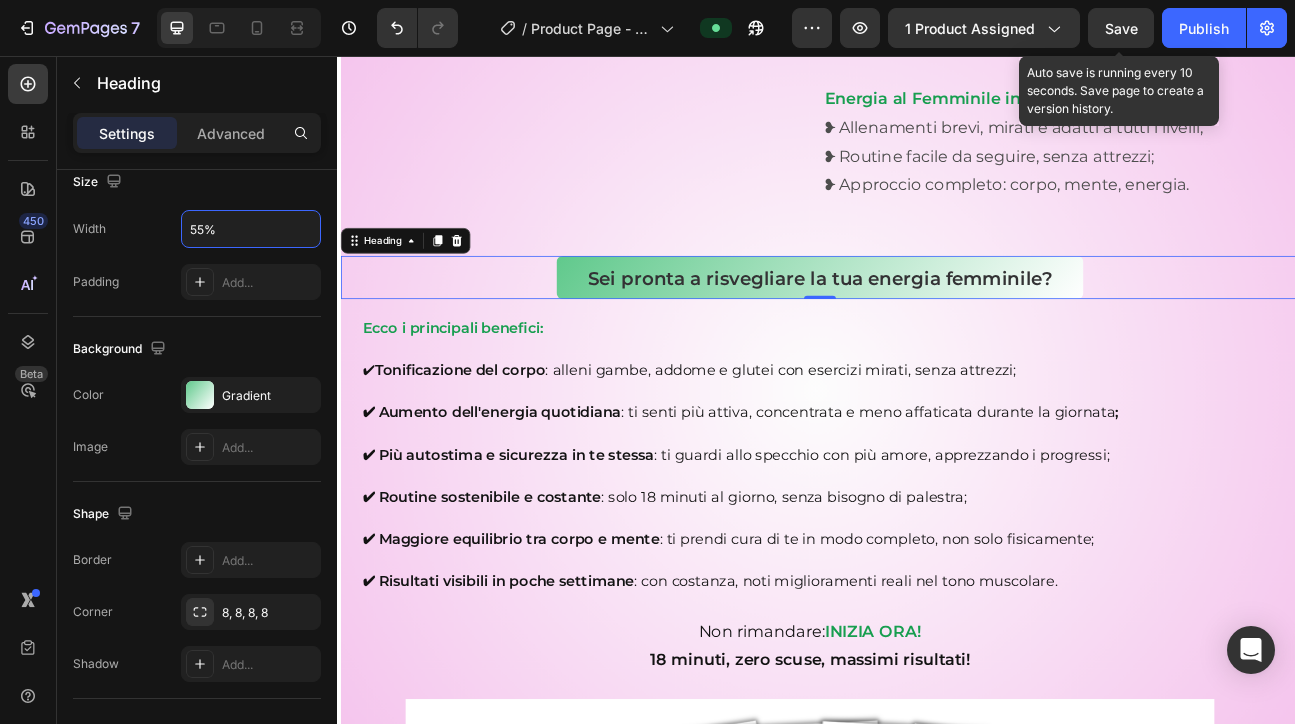 type on "55%" 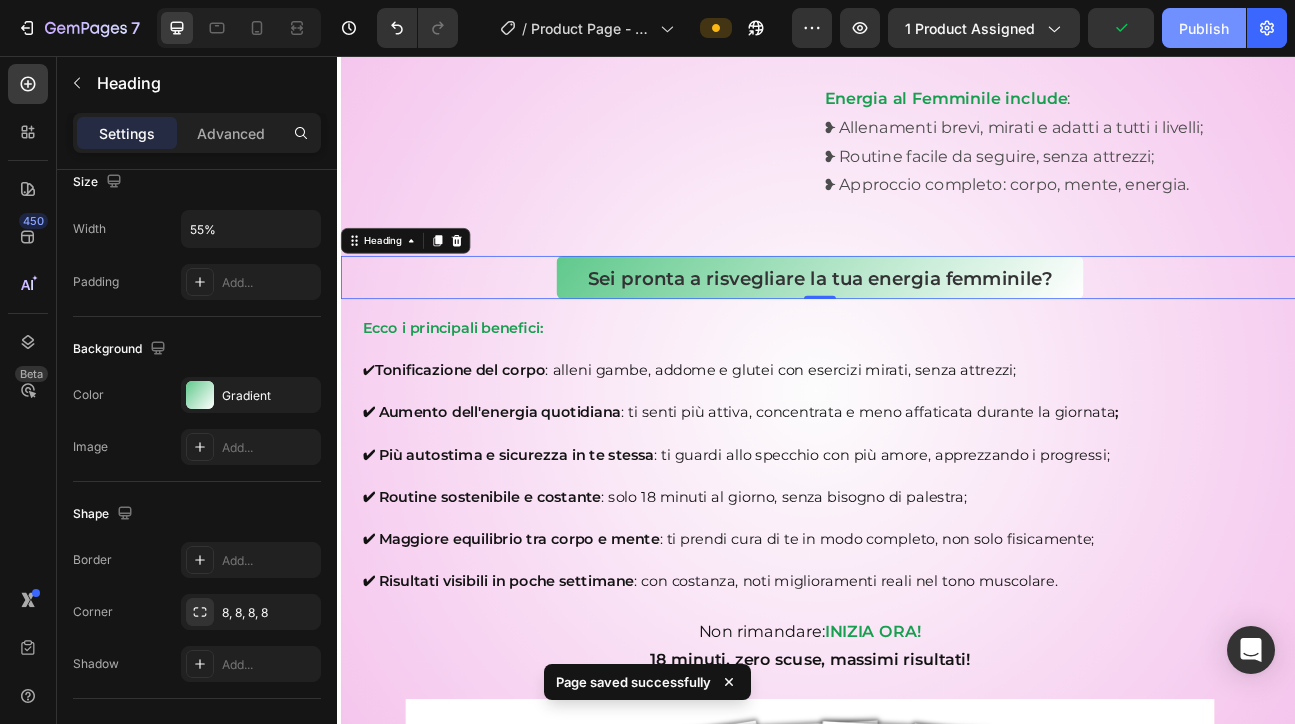 click on "Publish" at bounding box center (1204, 28) 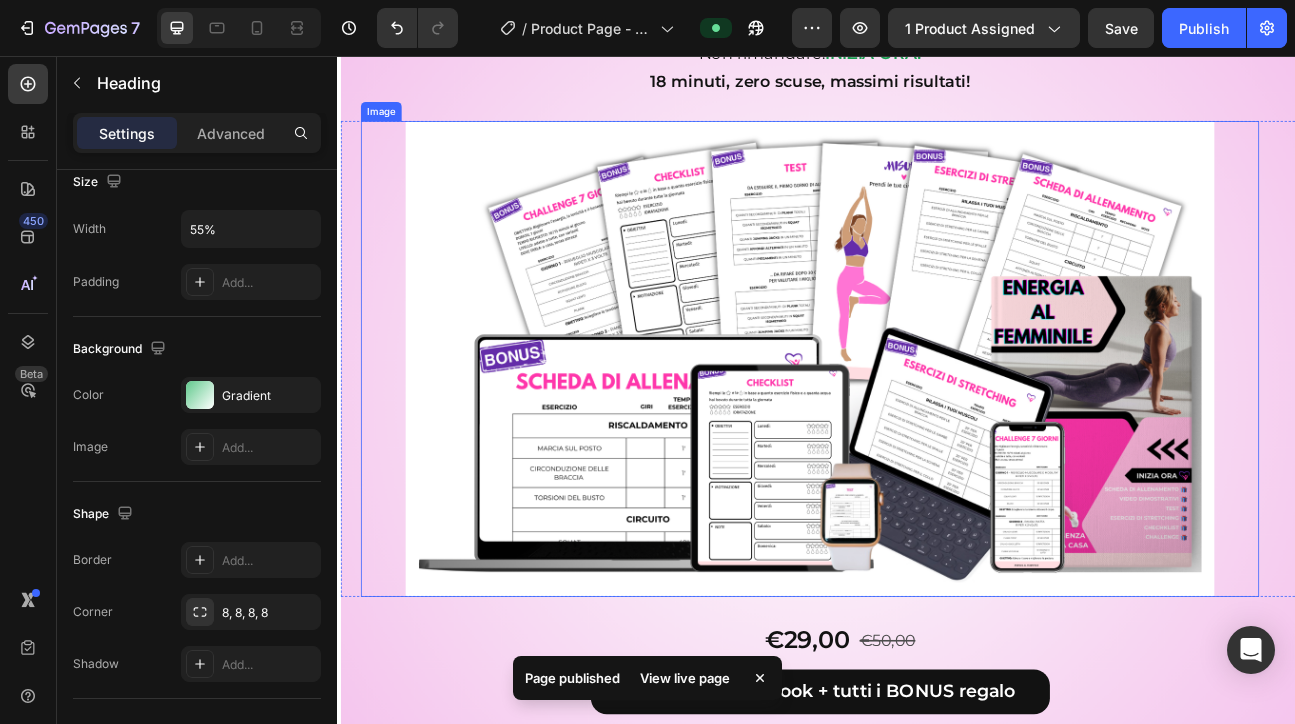 scroll, scrollTop: 3804, scrollLeft: 0, axis: vertical 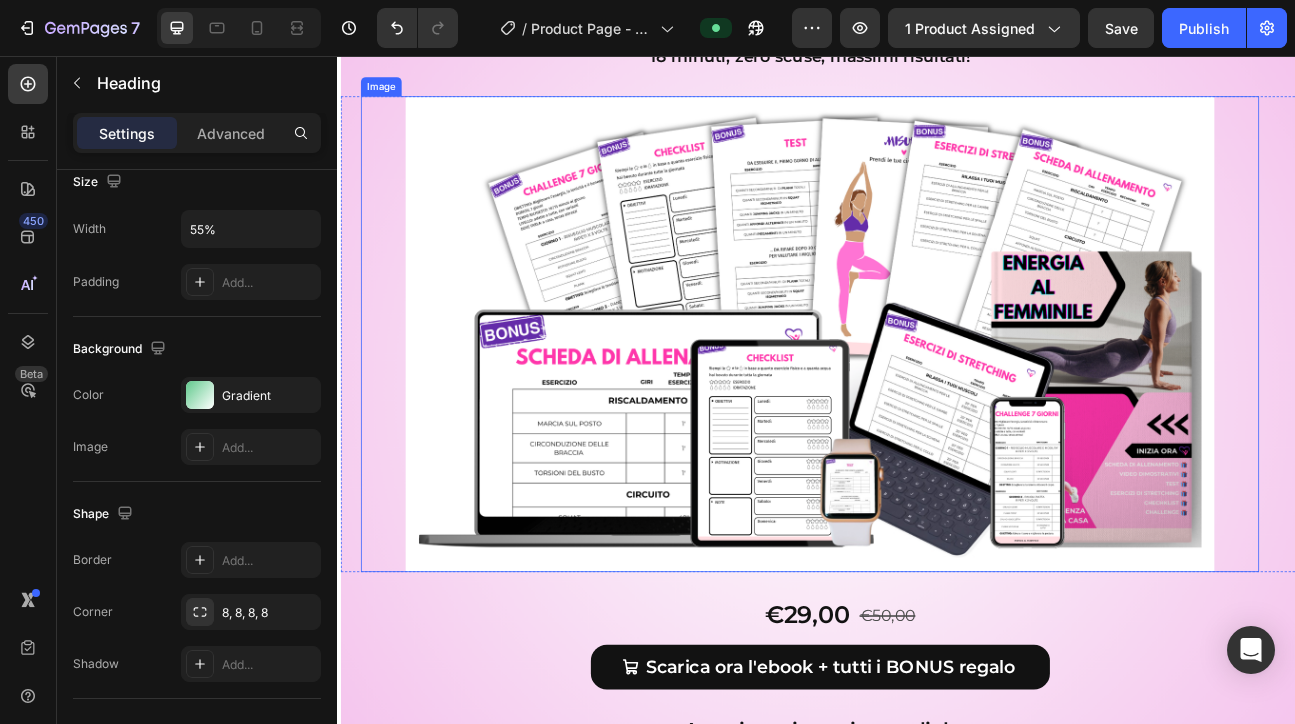 click at bounding box center (929, 404) 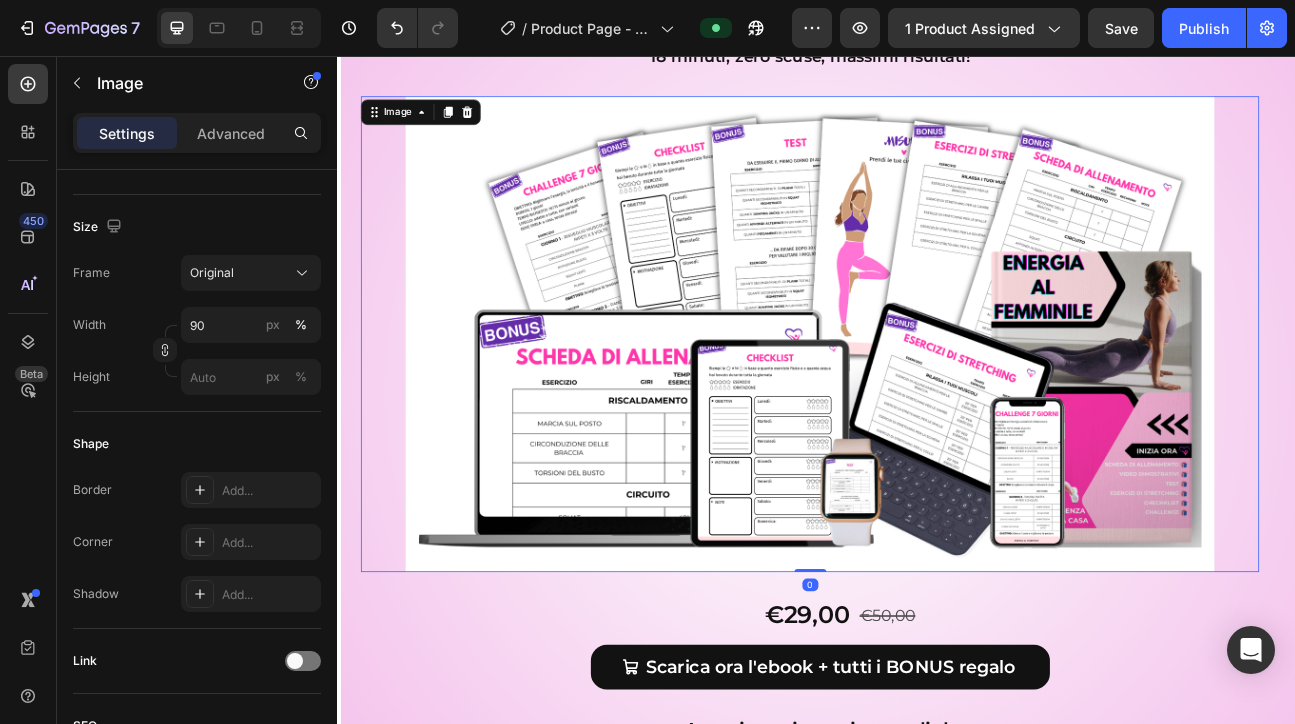 scroll, scrollTop: 0, scrollLeft: 0, axis: both 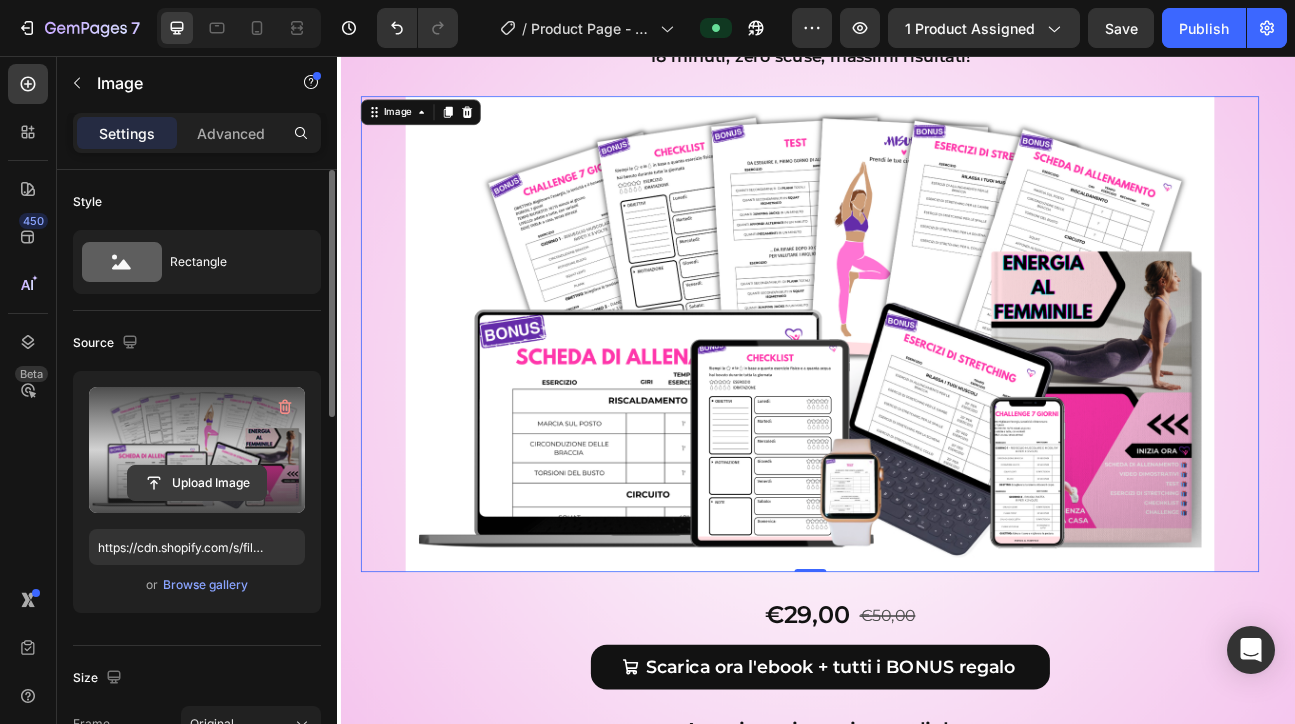 click 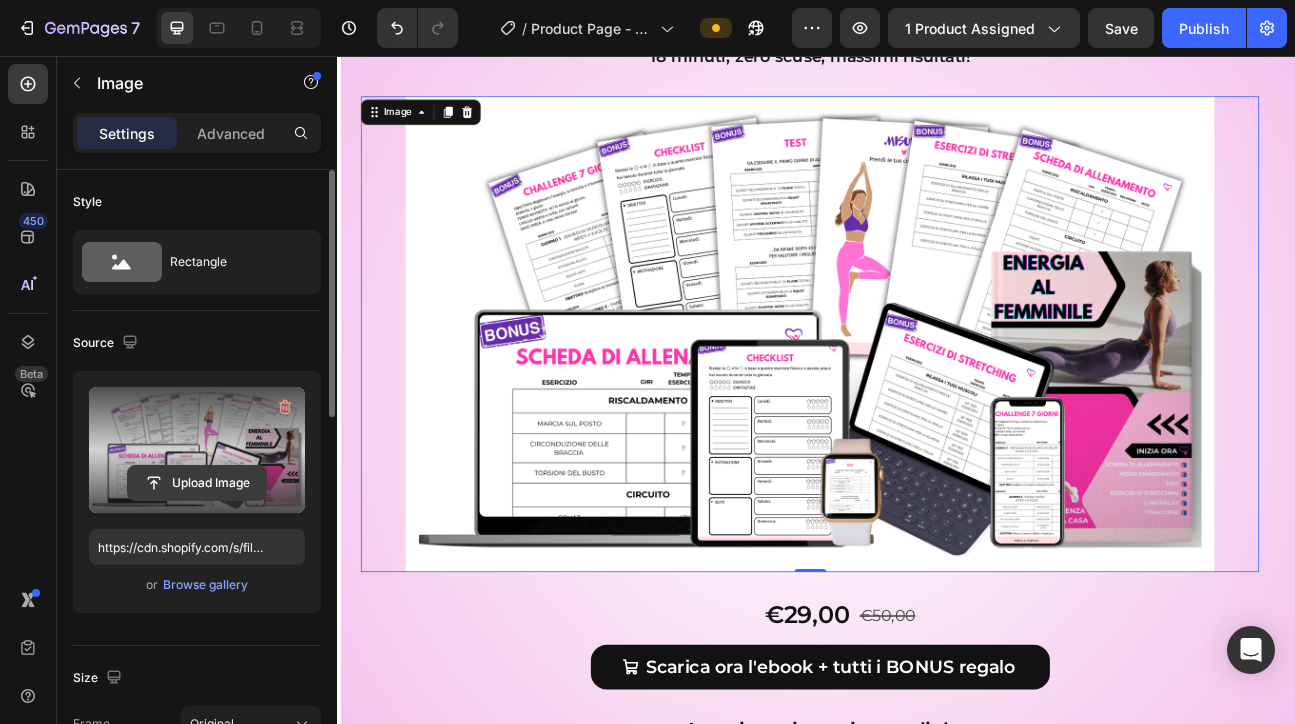 click 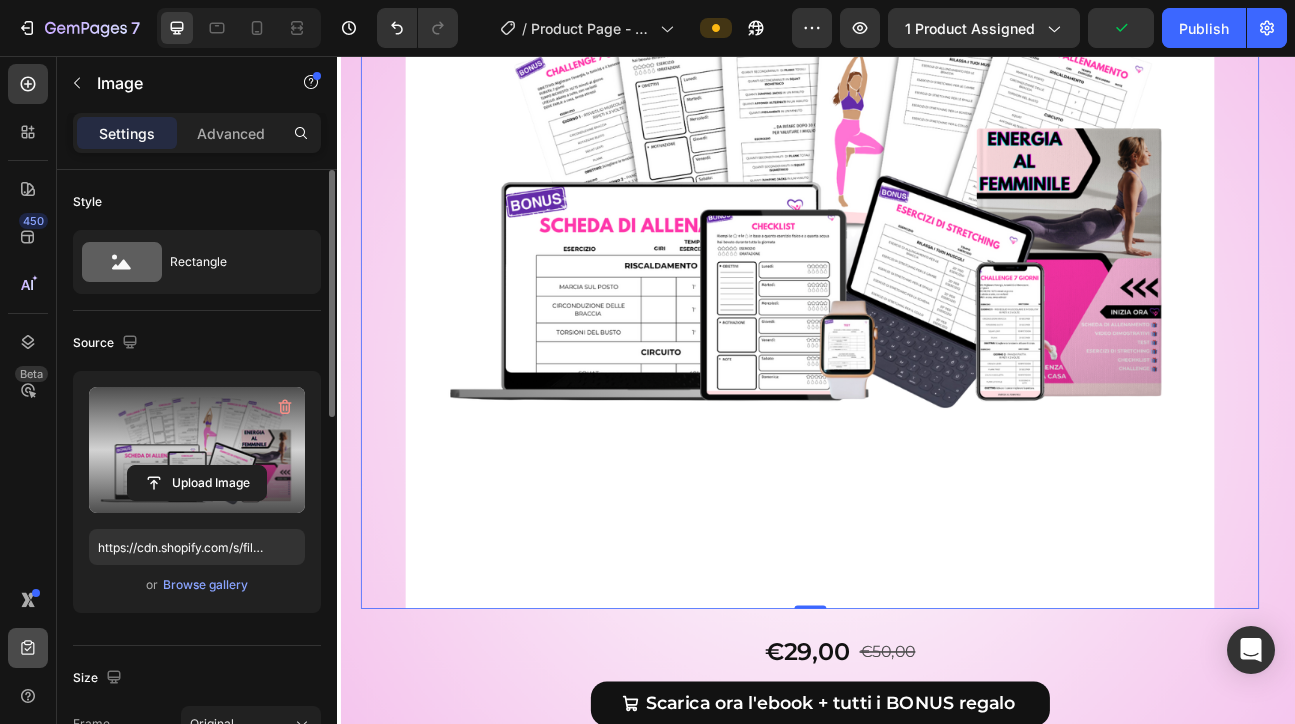scroll, scrollTop: 4183, scrollLeft: 0, axis: vertical 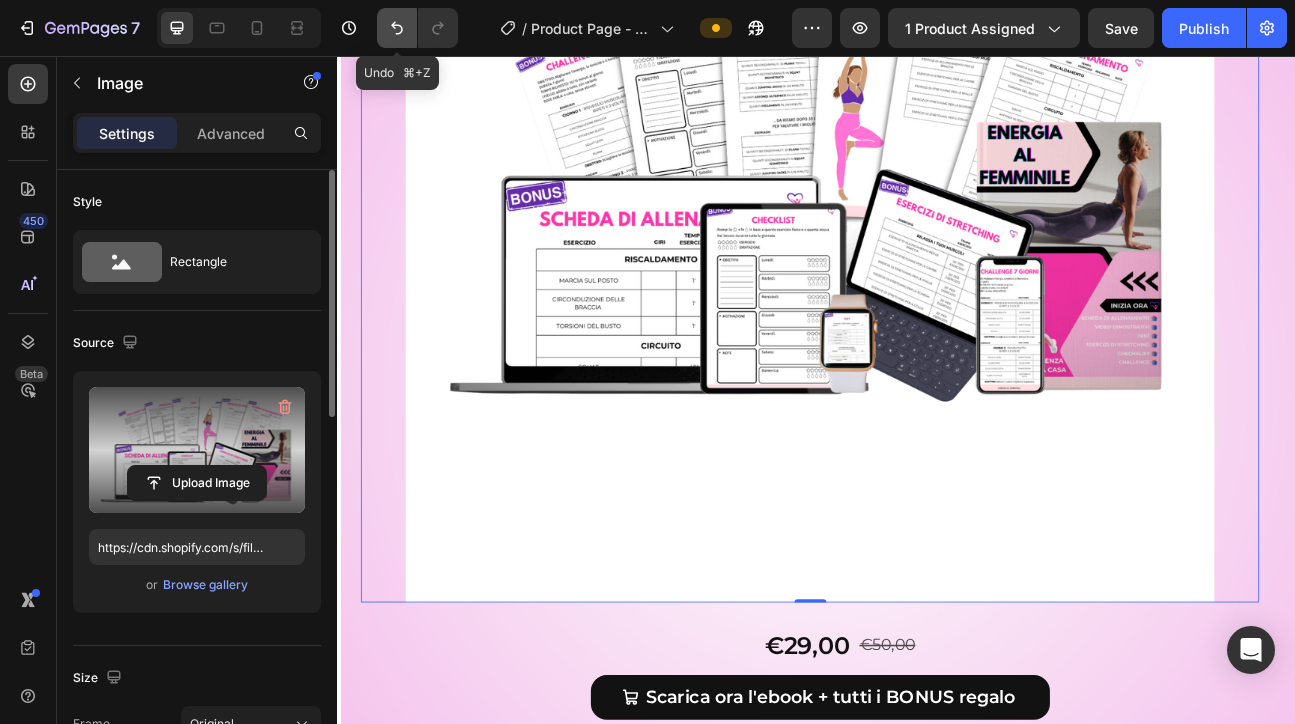 click 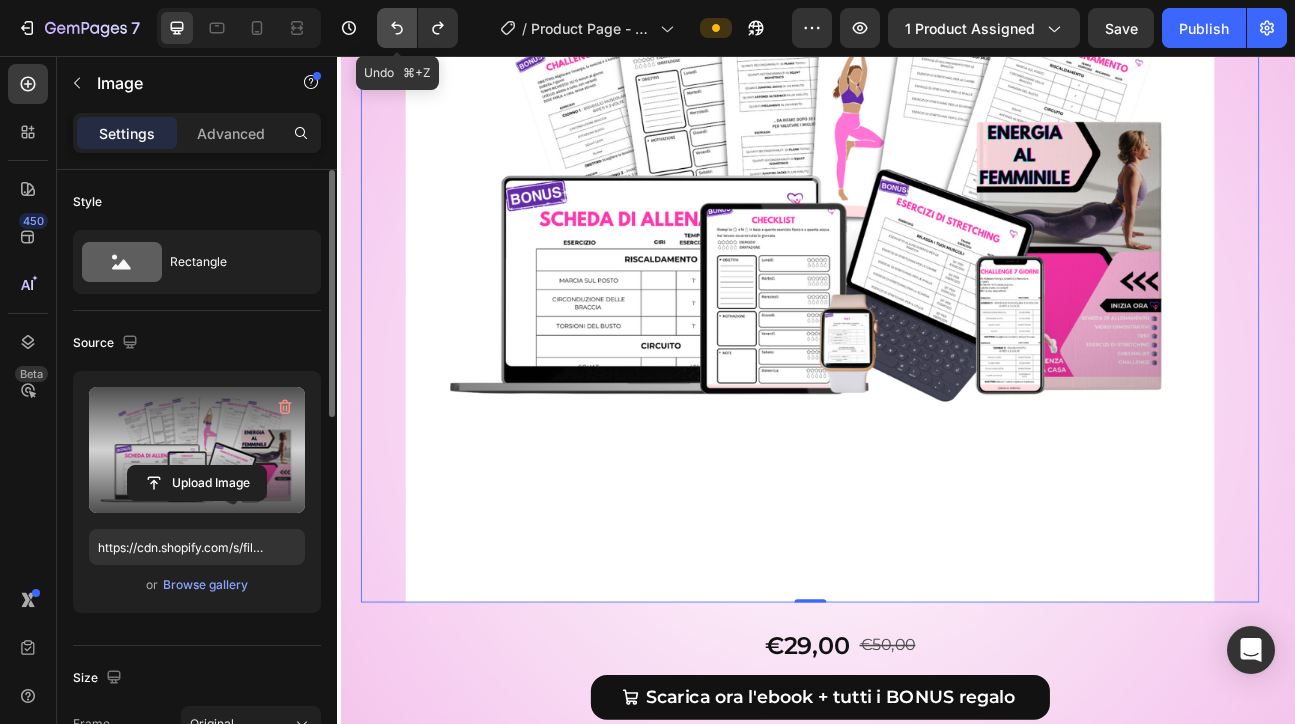 click 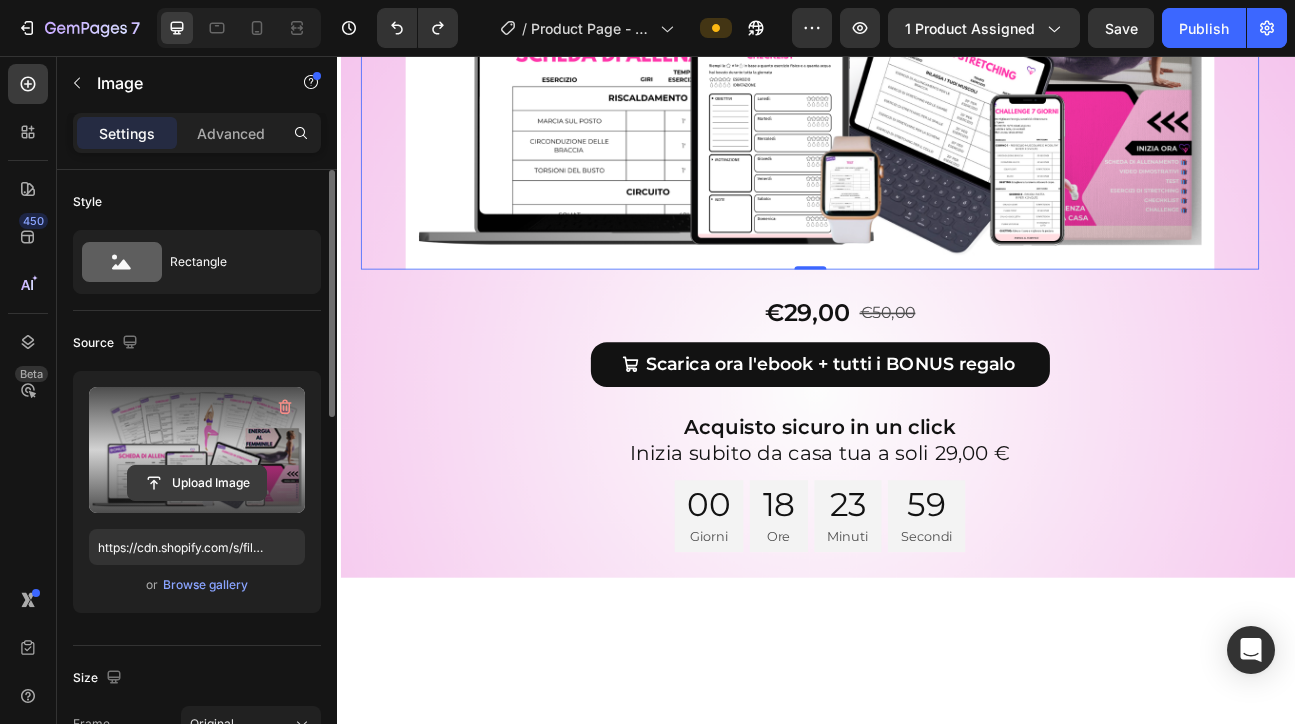click 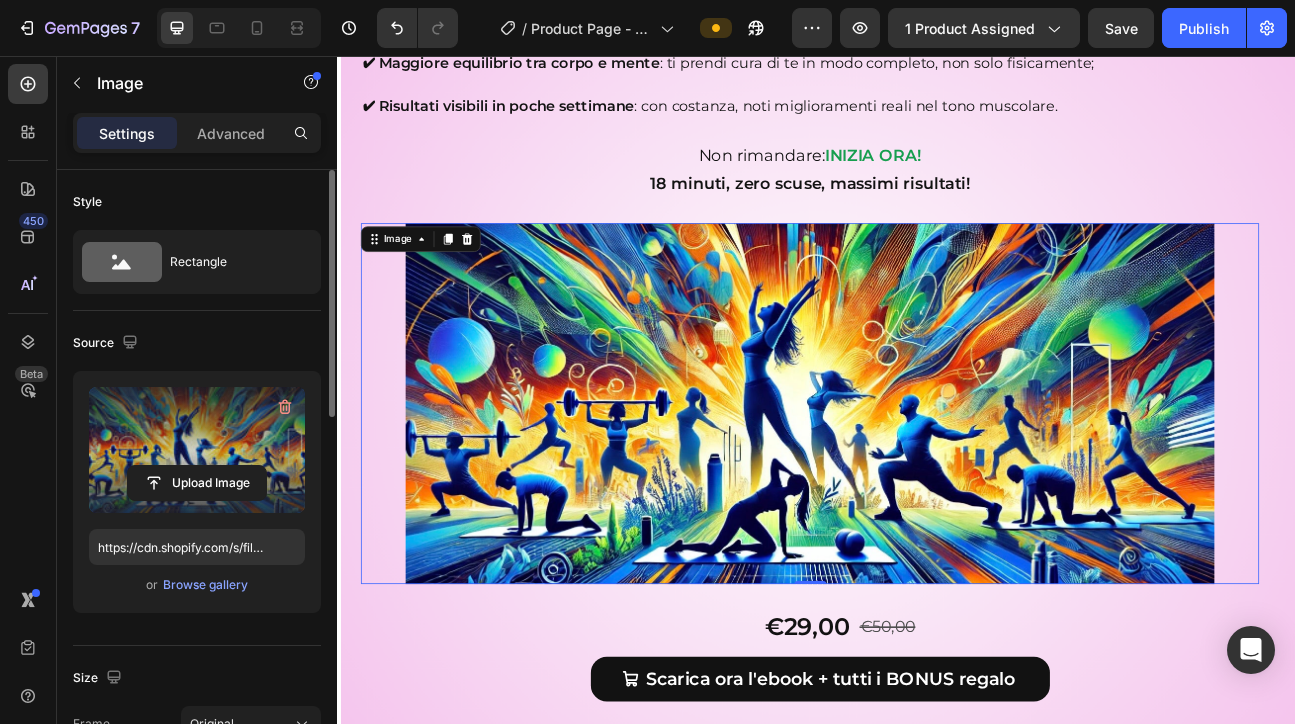 scroll, scrollTop: 3639, scrollLeft: 0, axis: vertical 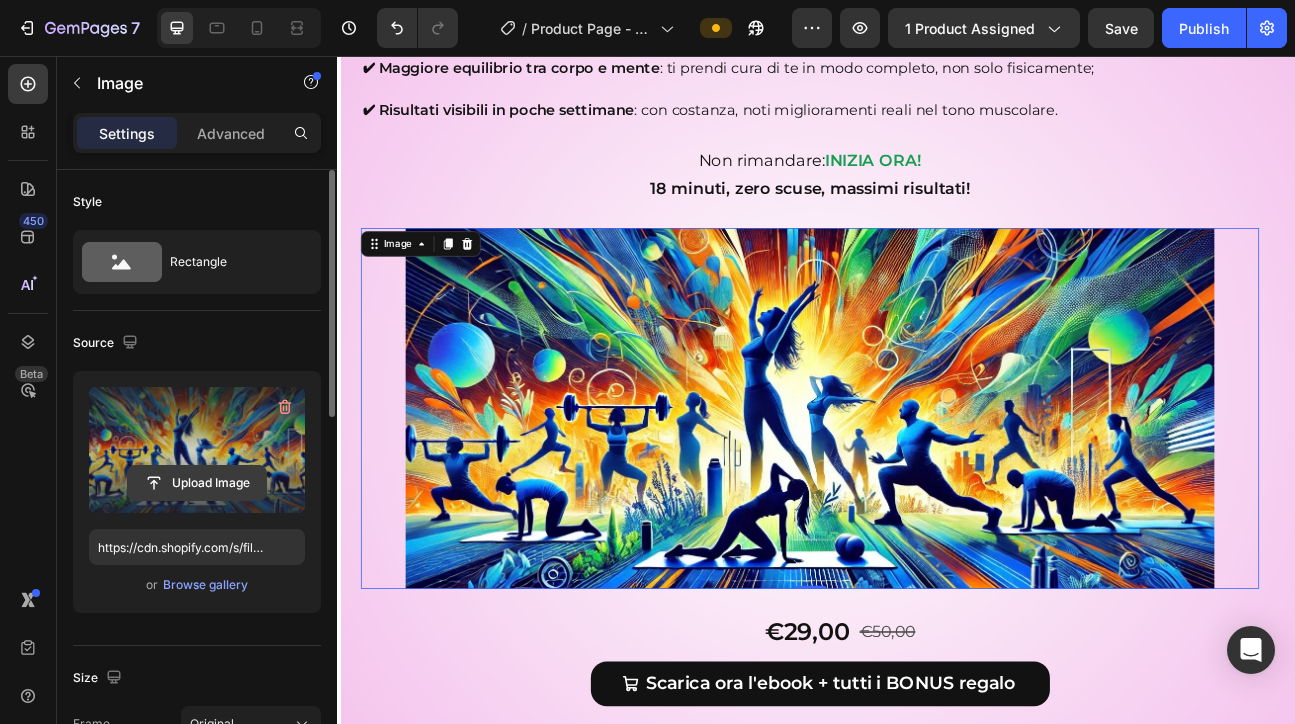 click 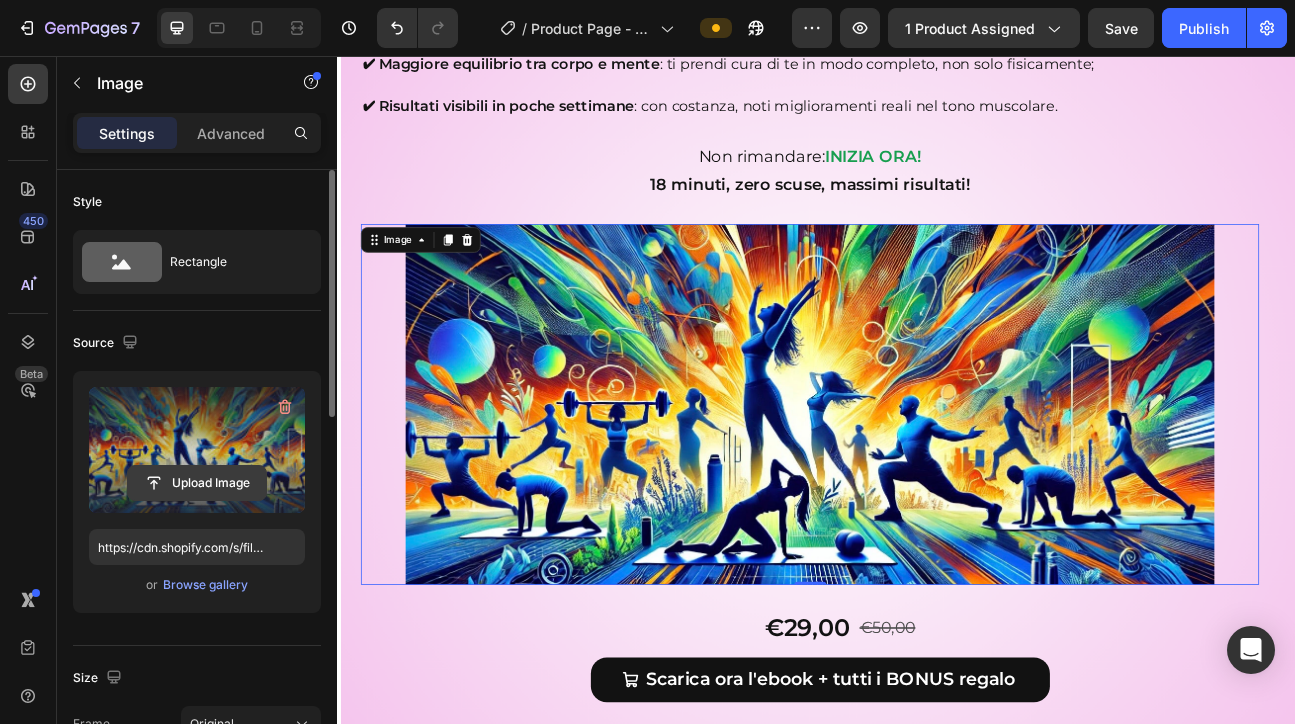 click 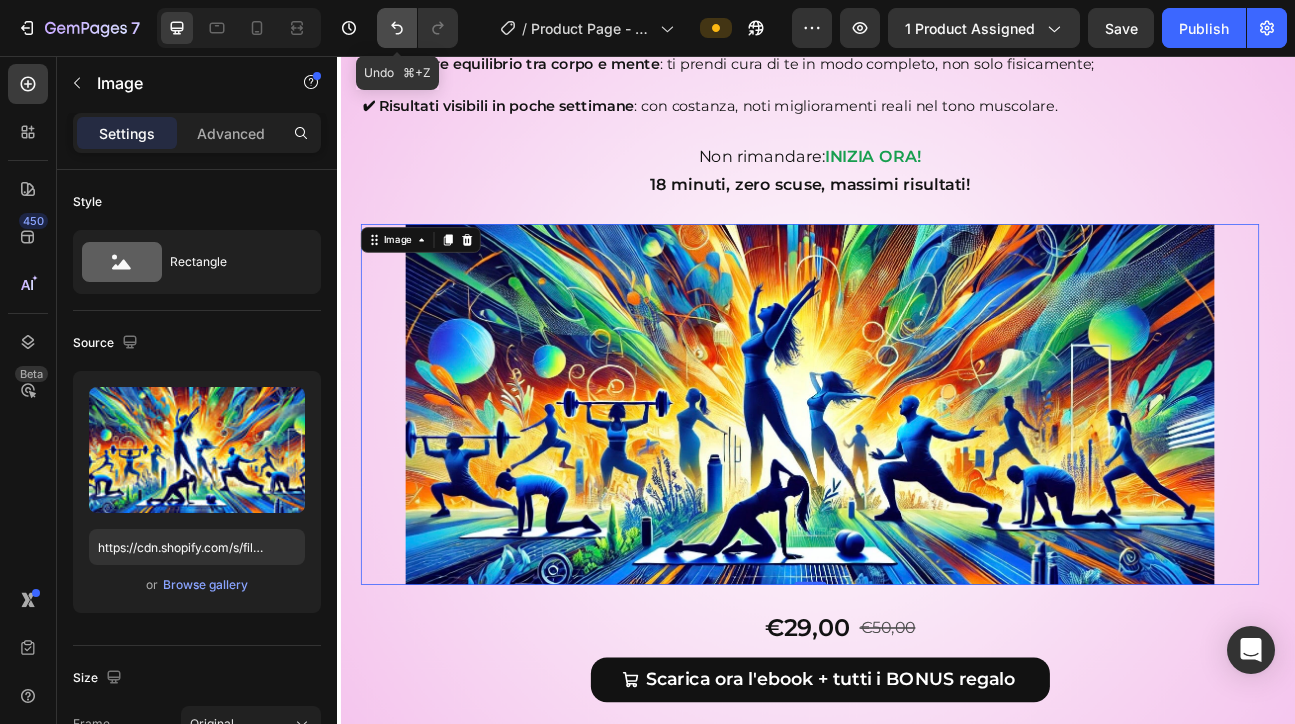 click 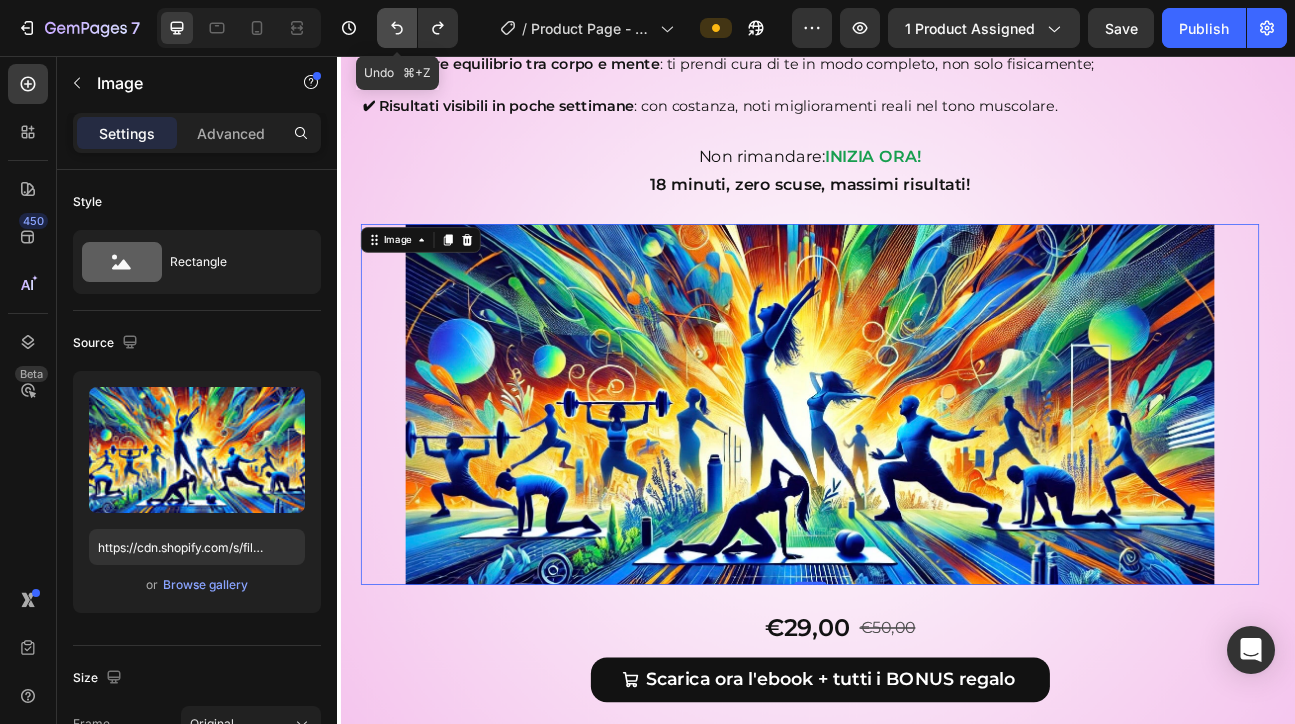 click 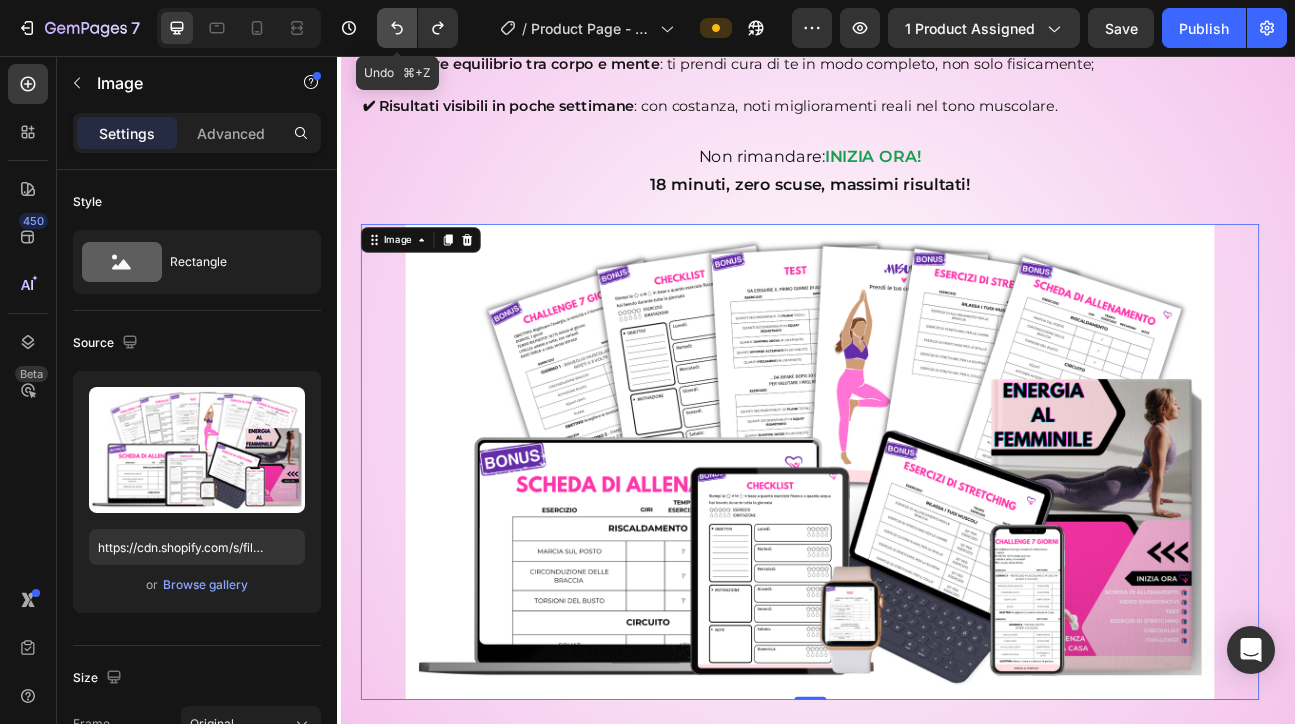 click 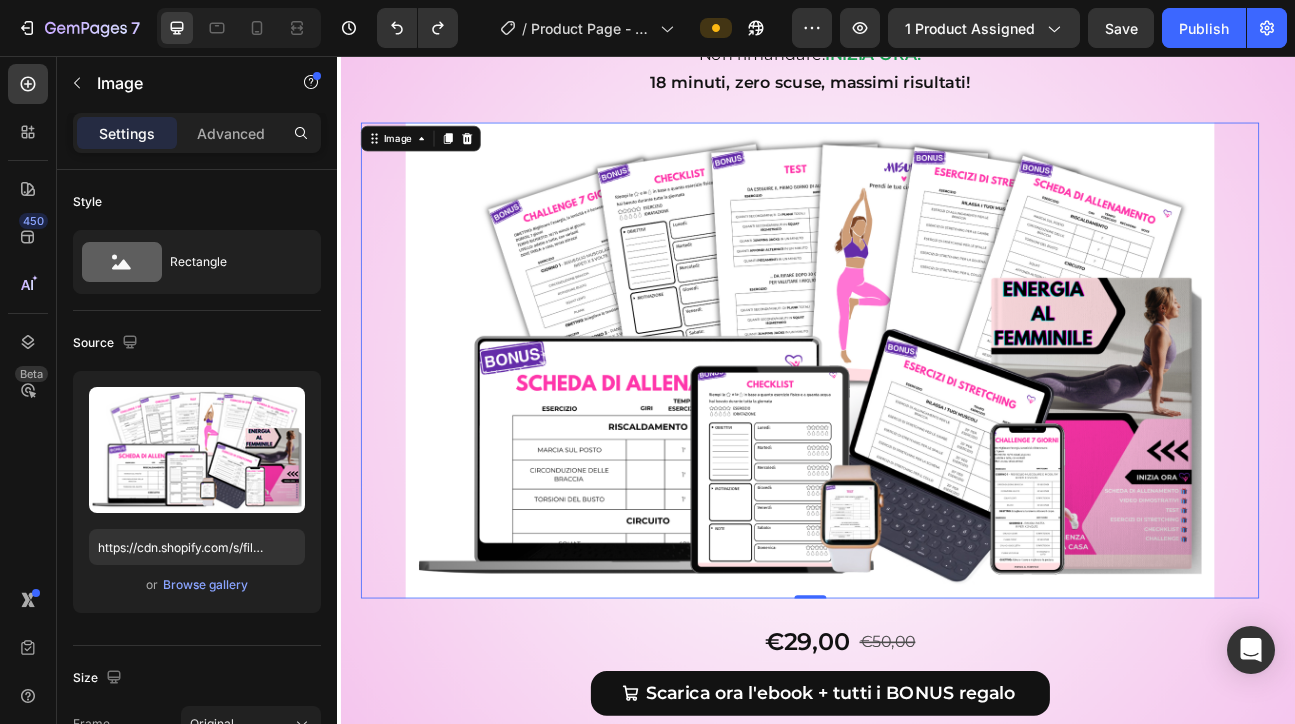 scroll, scrollTop: 3776, scrollLeft: 0, axis: vertical 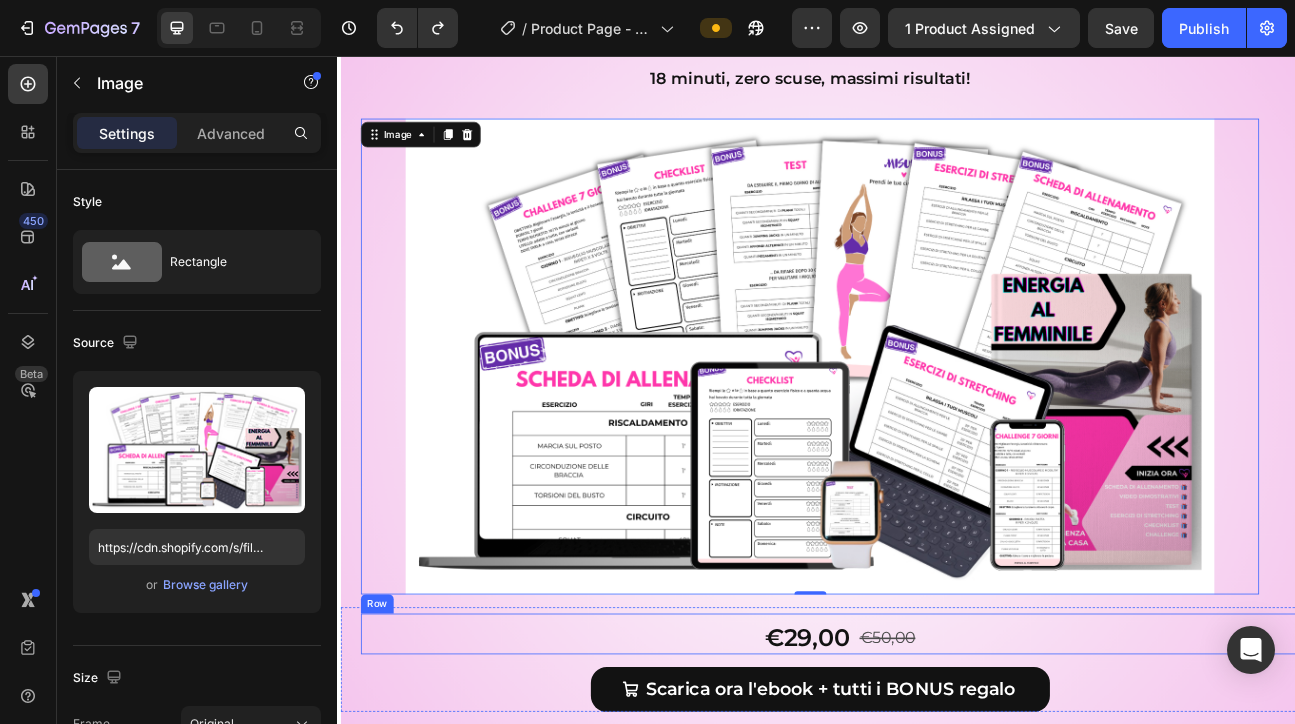 click on "€29,00 Product Price Product Price €50,00 Product Price Product Price Row" at bounding box center (967, 779) 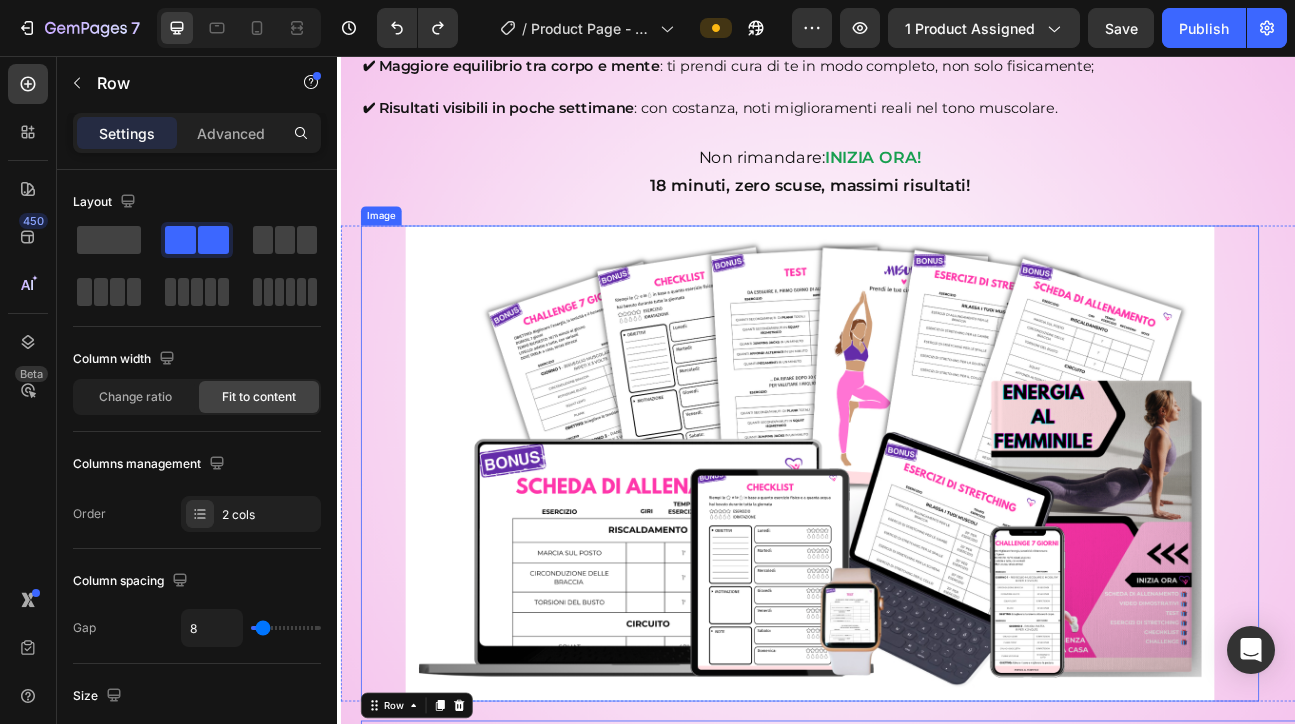 scroll, scrollTop: 3656, scrollLeft: 0, axis: vertical 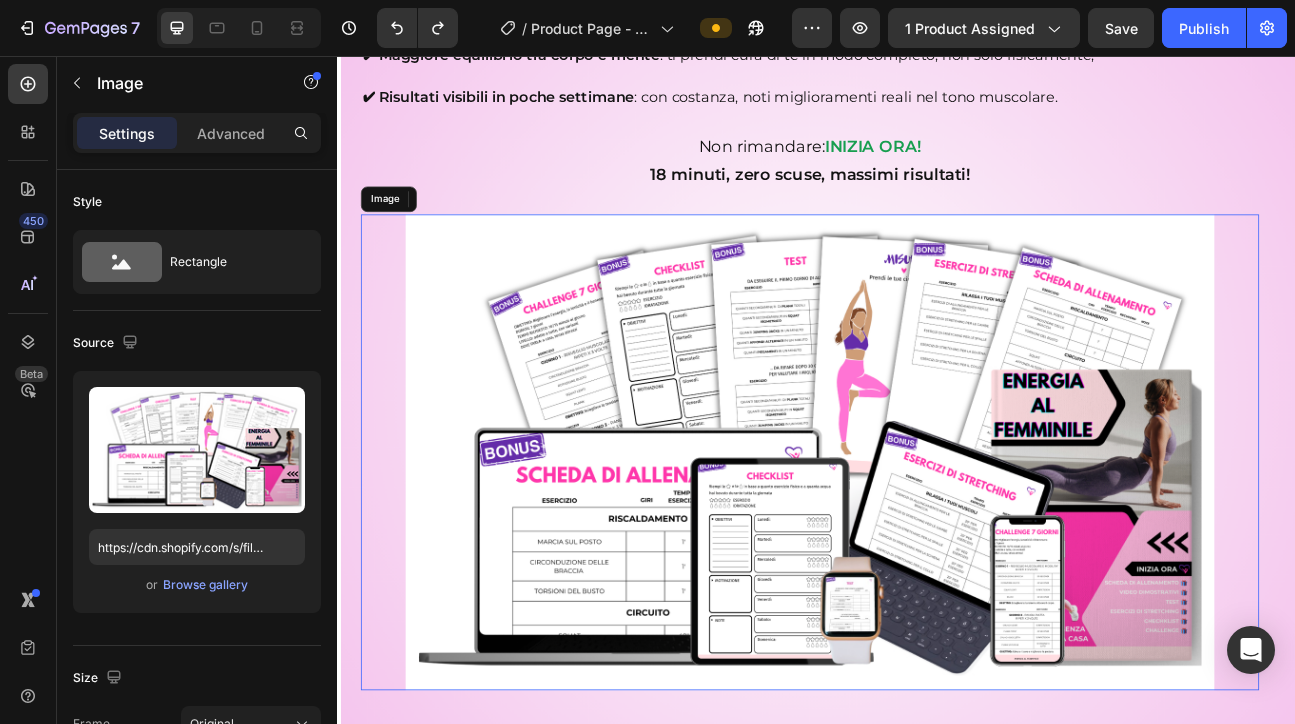 click at bounding box center [929, 552] 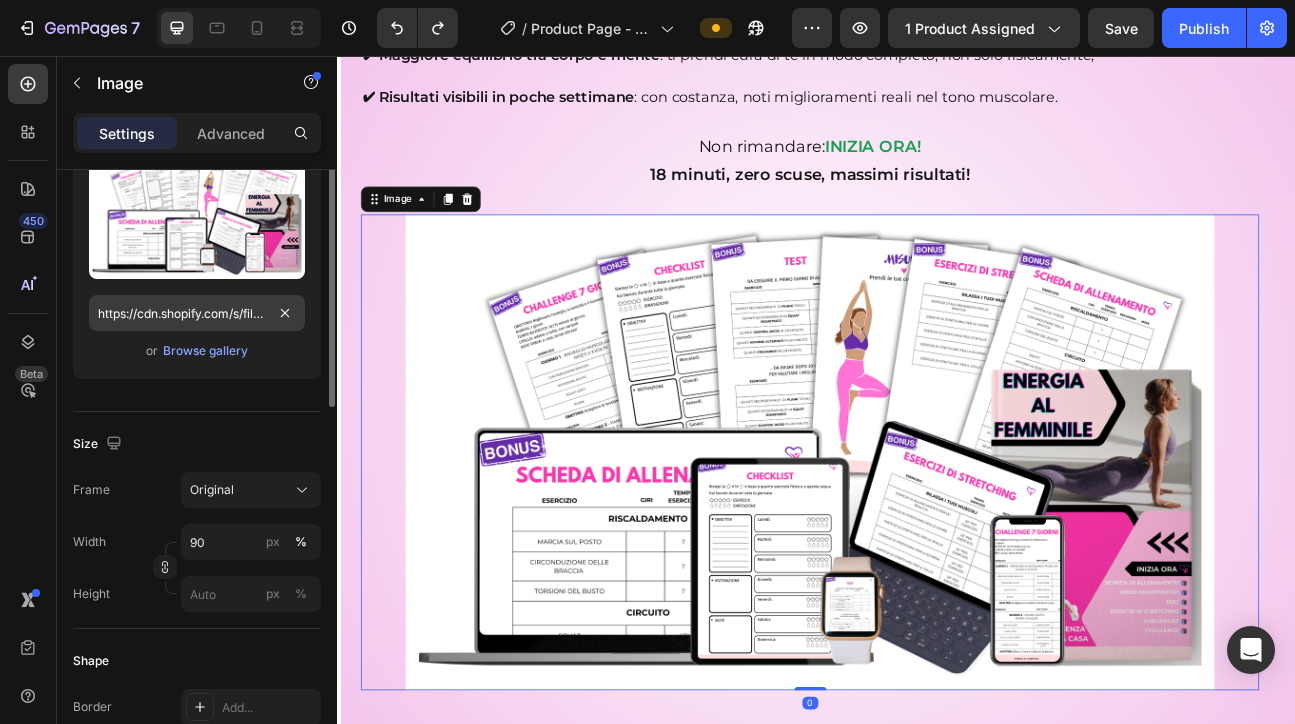 scroll, scrollTop: 313, scrollLeft: 0, axis: vertical 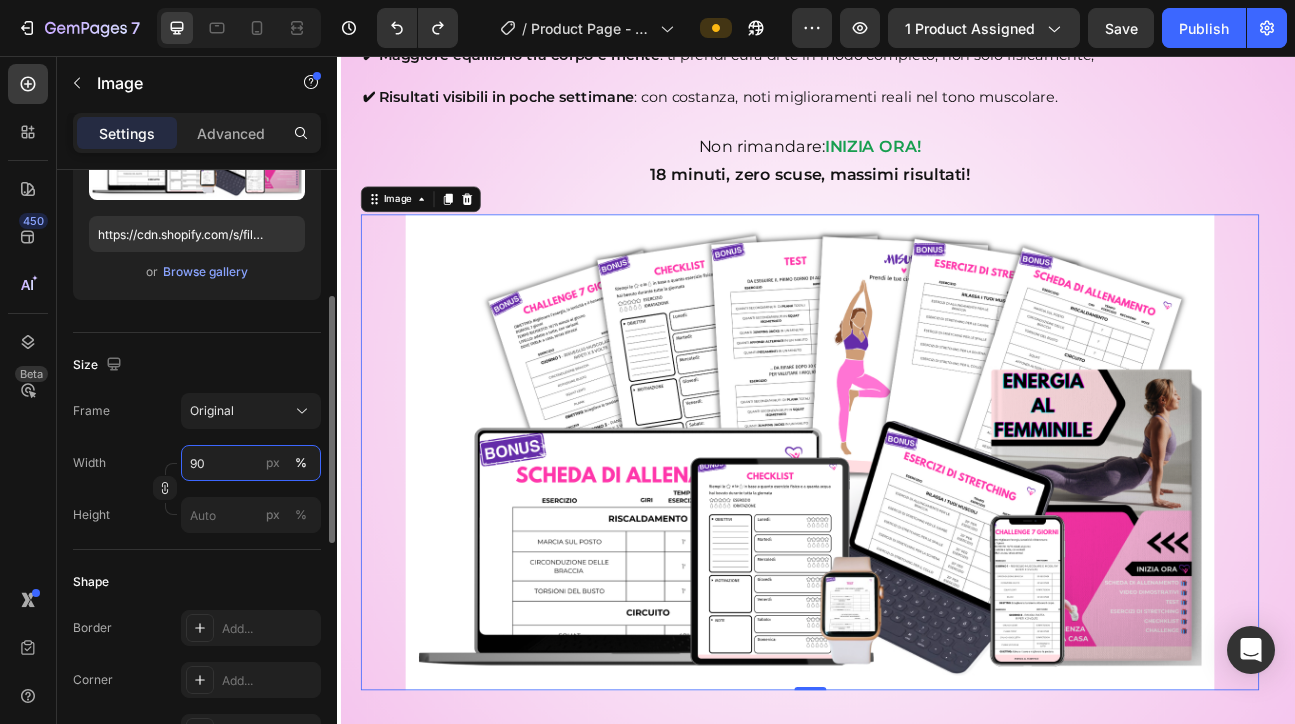 drag, startPoint x: 209, startPoint y: 467, endPoint x: 184, endPoint y: 466, distance: 25.019993 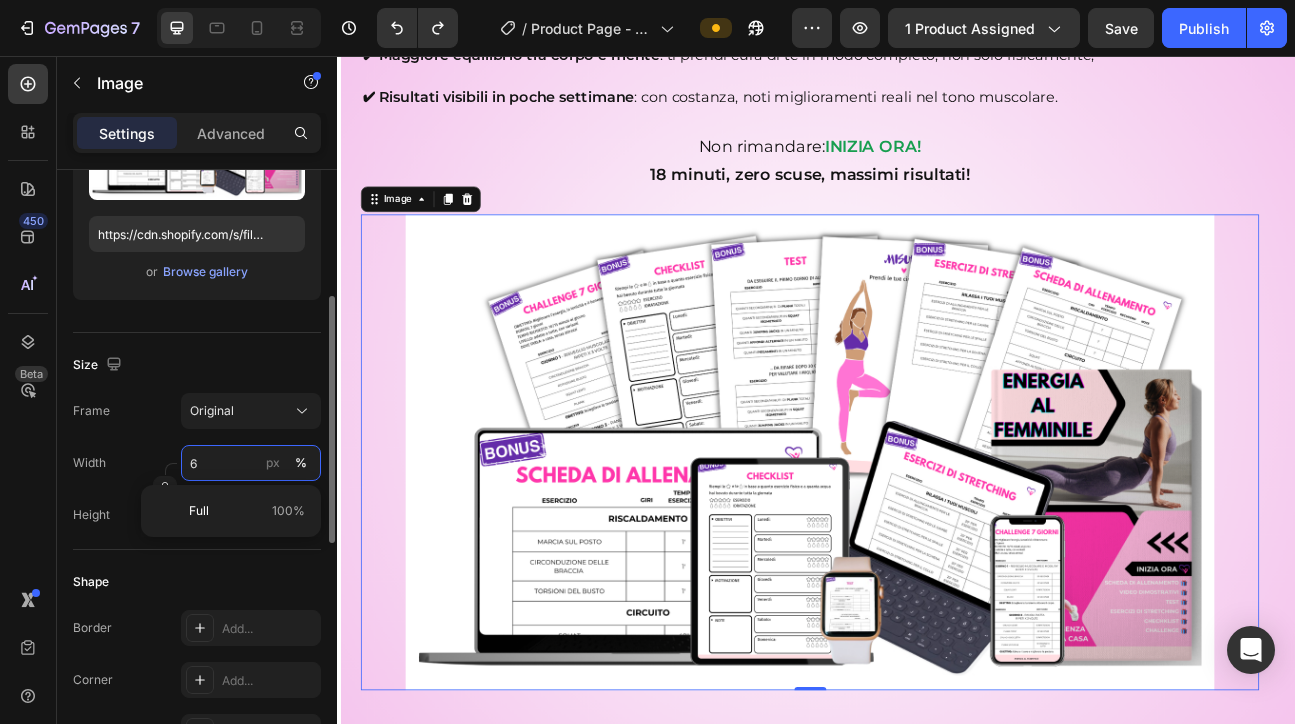 type on "60" 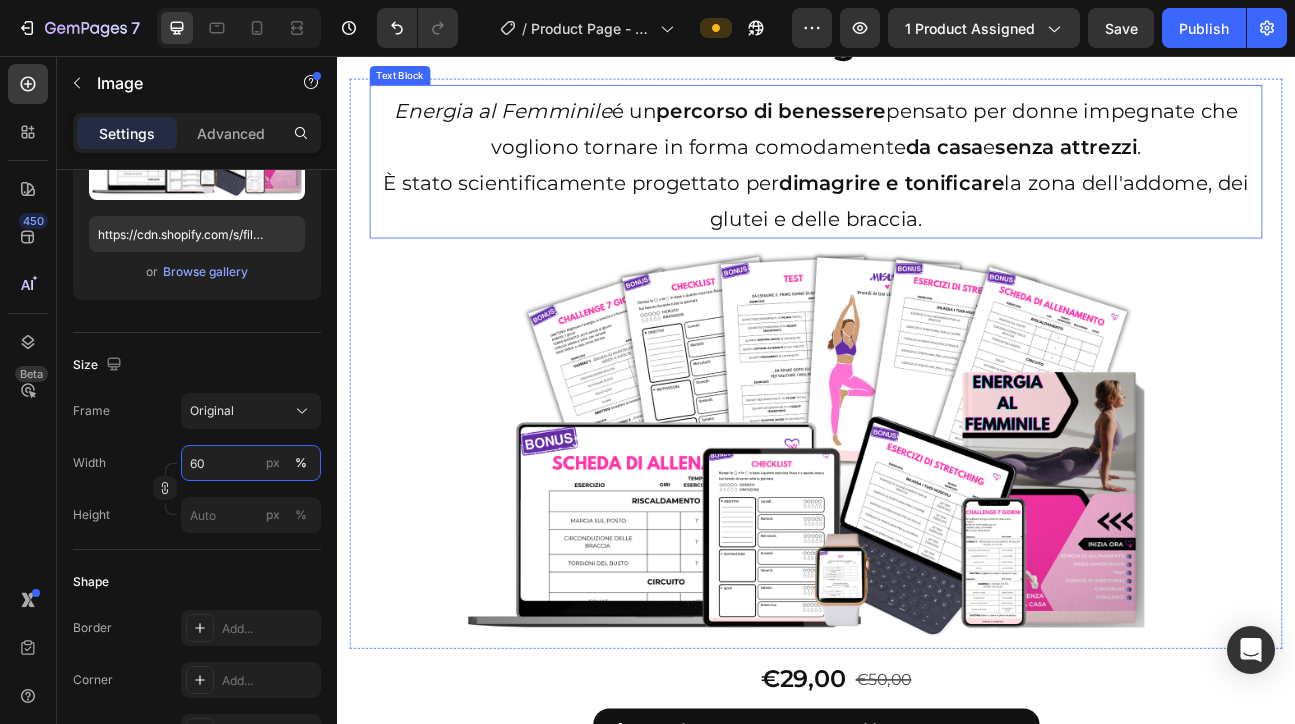scroll, scrollTop: 399, scrollLeft: 0, axis: vertical 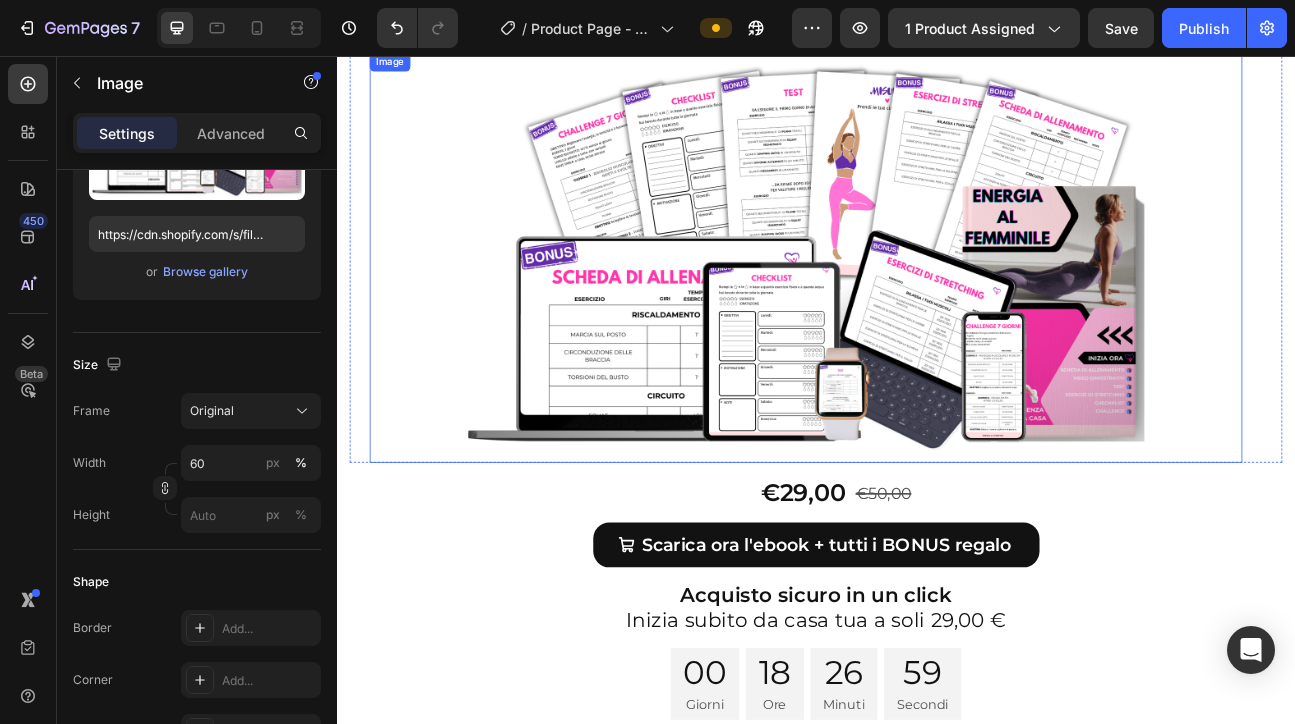 click at bounding box center (924, 308) 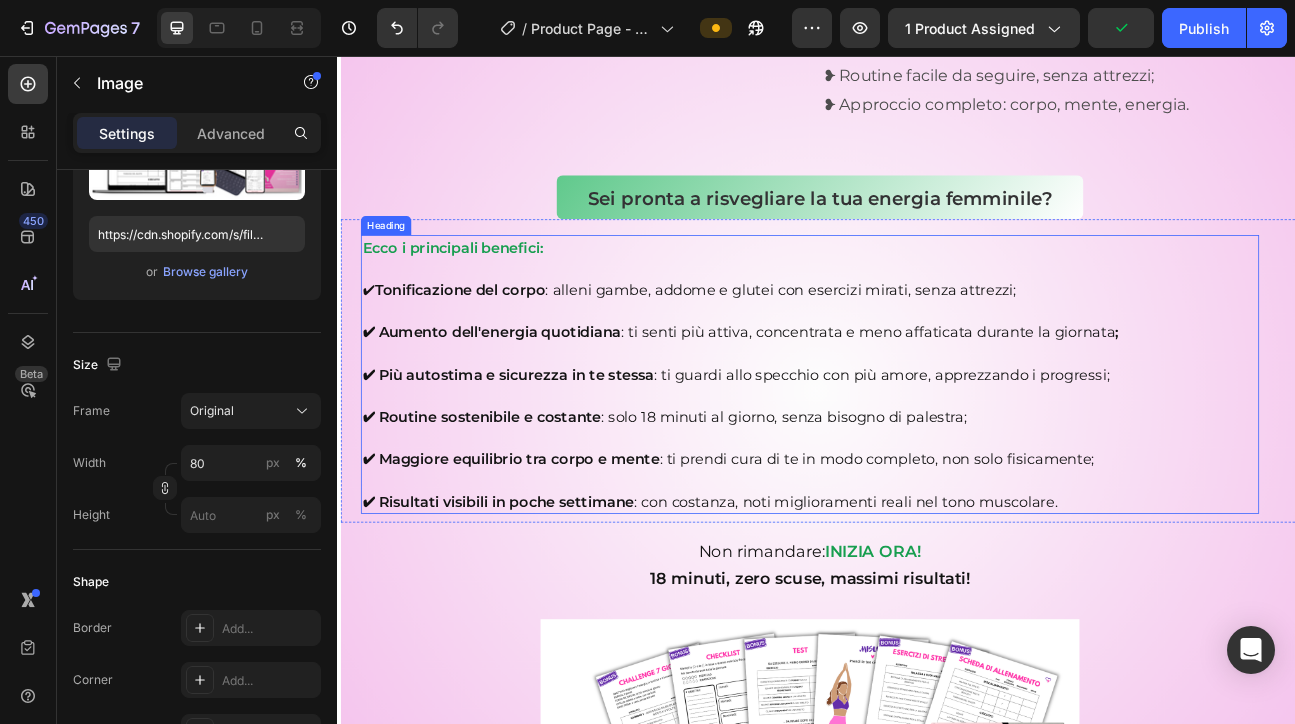 scroll, scrollTop: 2456, scrollLeft: 0, axis: vertical 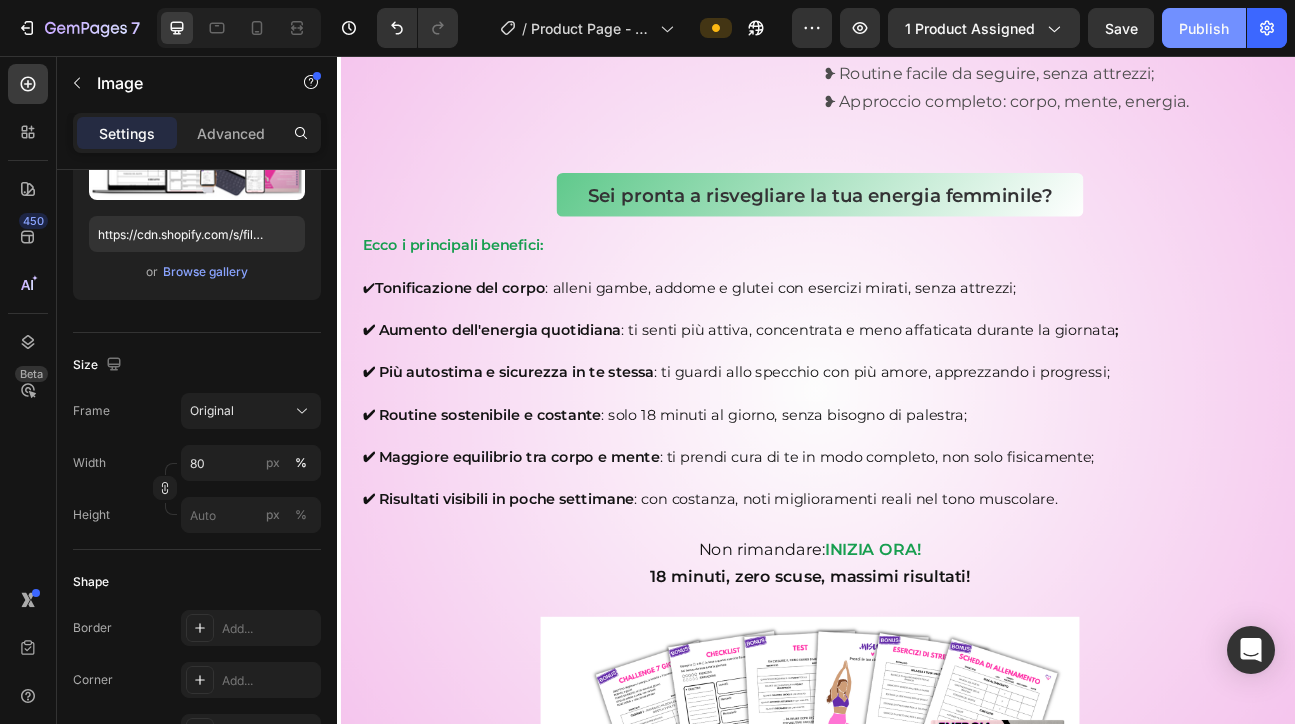 click on "Publish" at bounding box center (1204, 28) 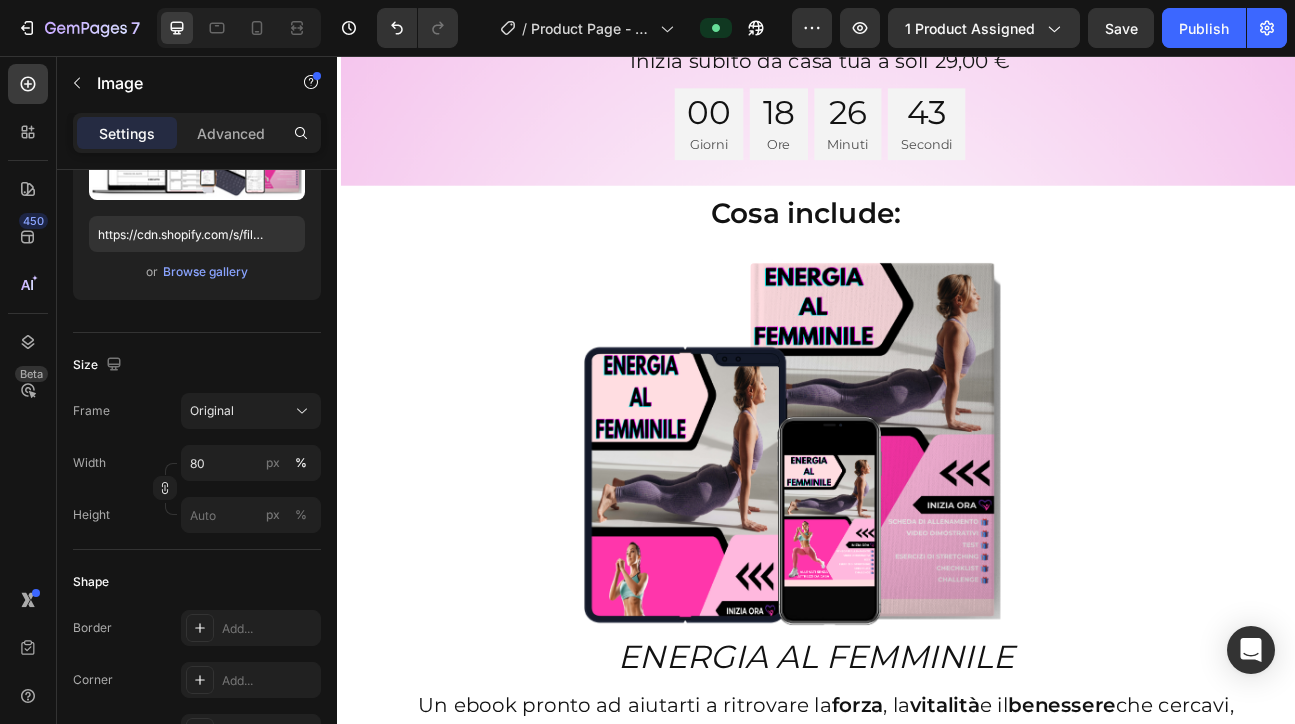 scroll, scrollTop: 3825, scrollLeft: 0, axis: vertical 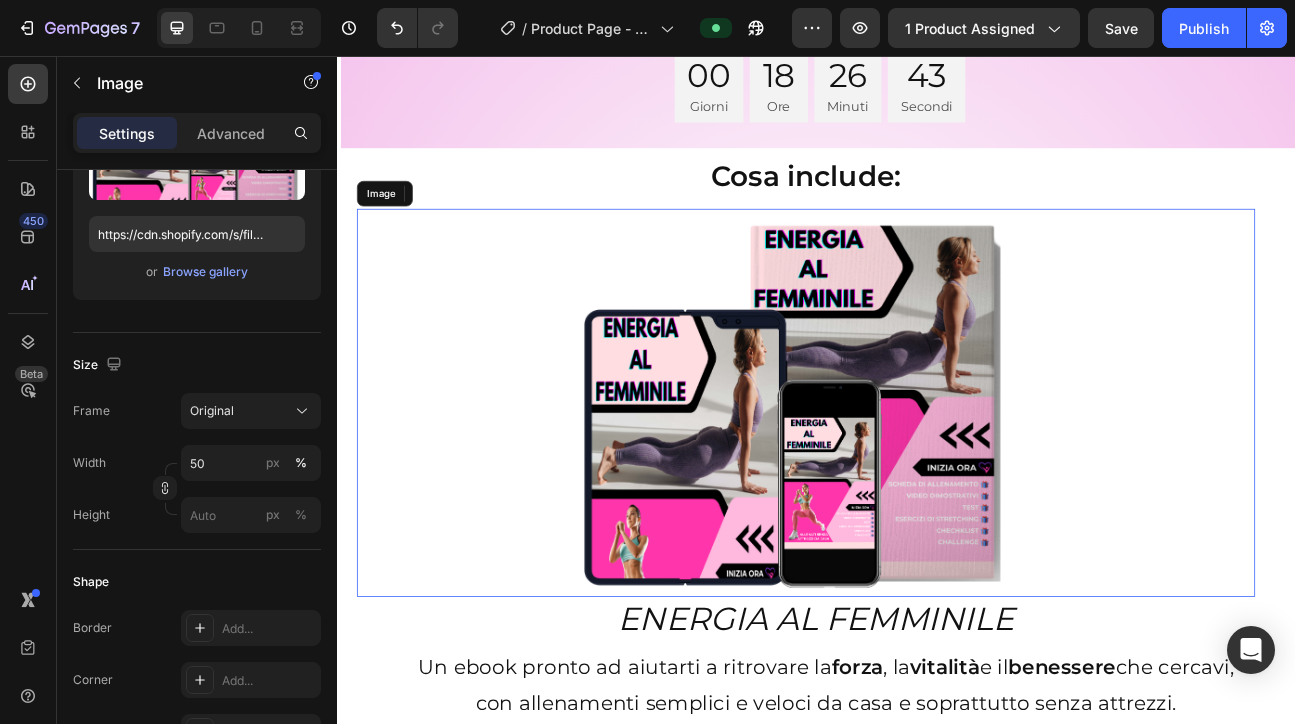 click at bounding box center [912, 490] 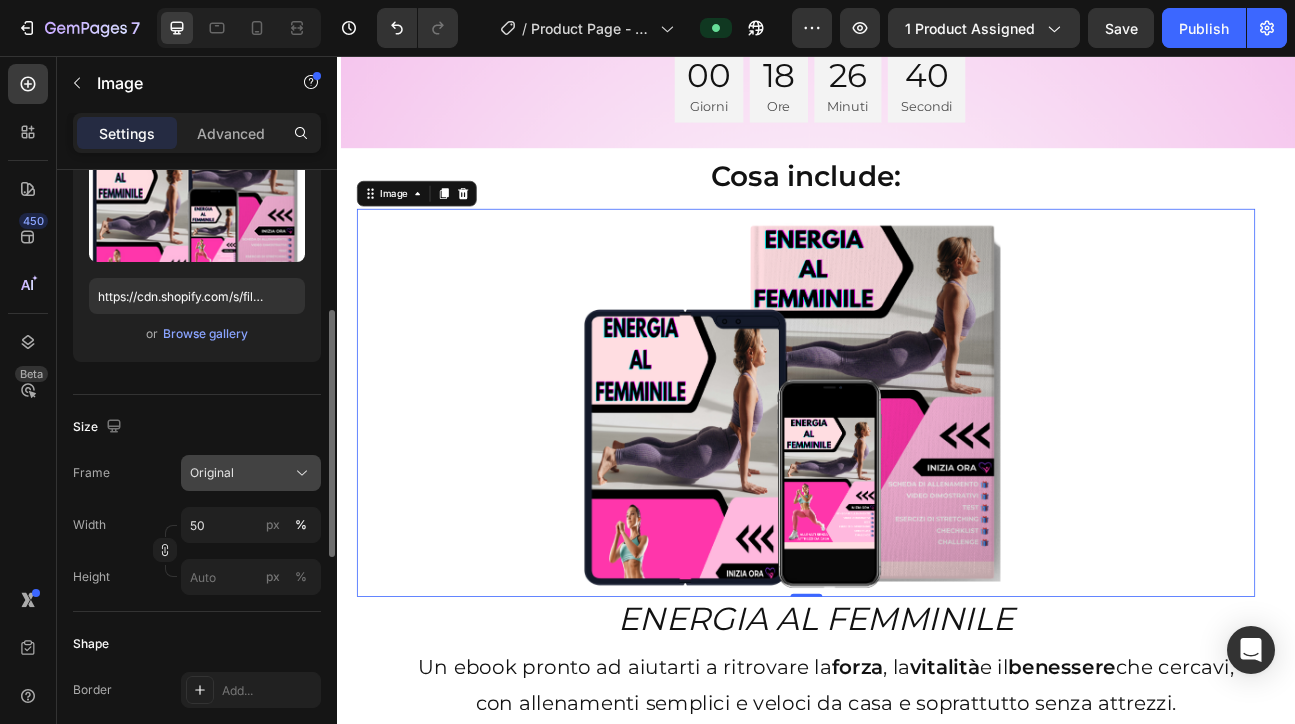 scroll, scrollTop: 284, scrollLeft: 0, axis: vertical 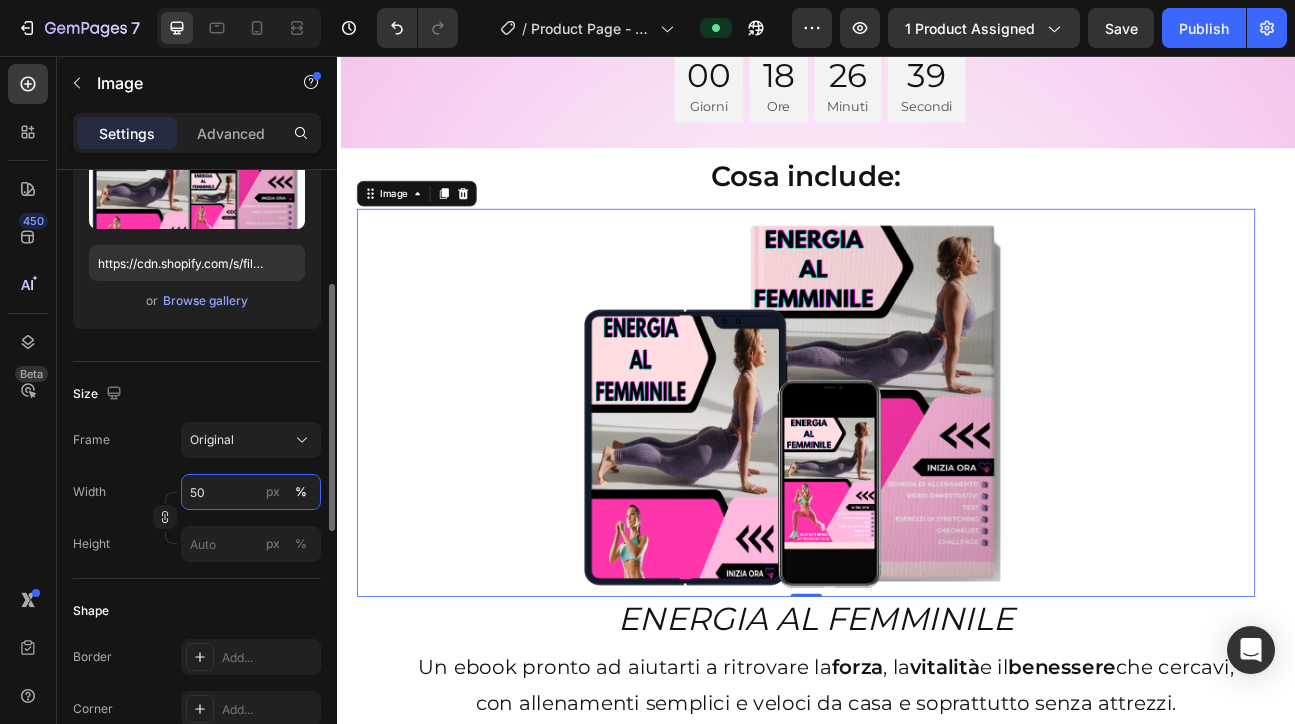 drag, startPoint x: 216, startPoint y: 498, endPoint x: 181, endPoint y: 497, distance: 35.014282 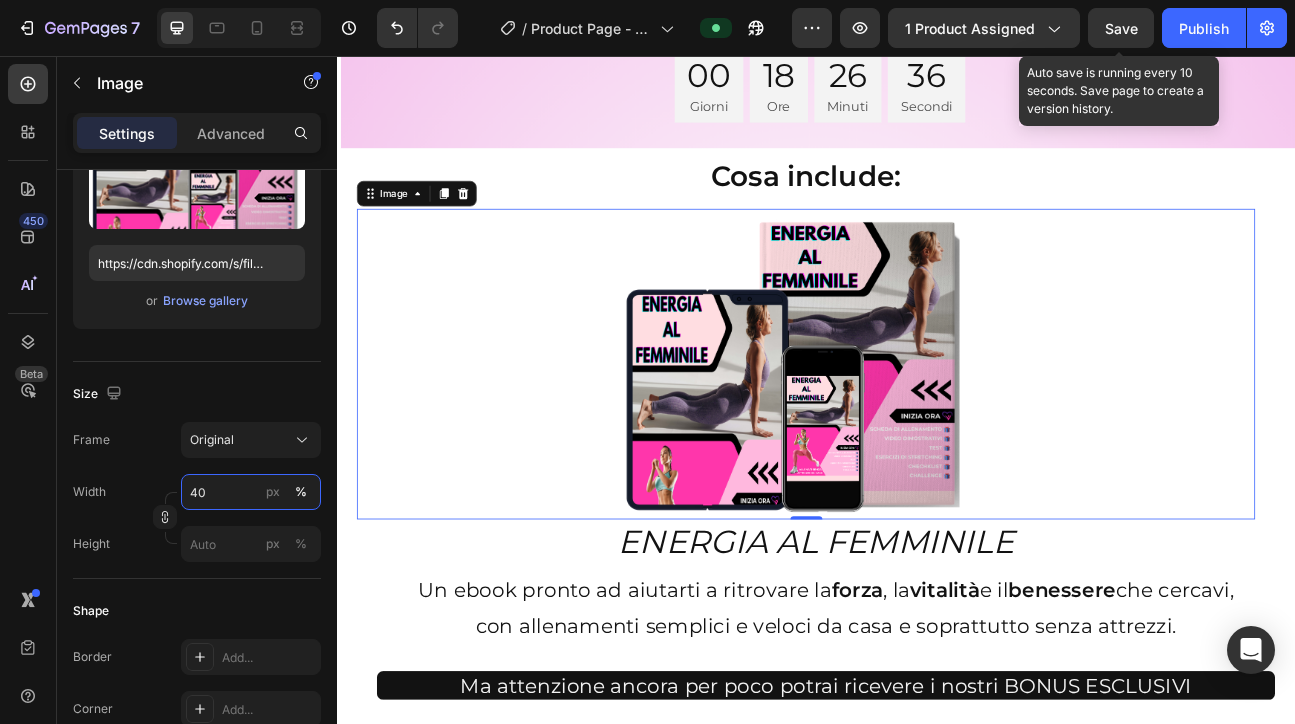 type on "40" 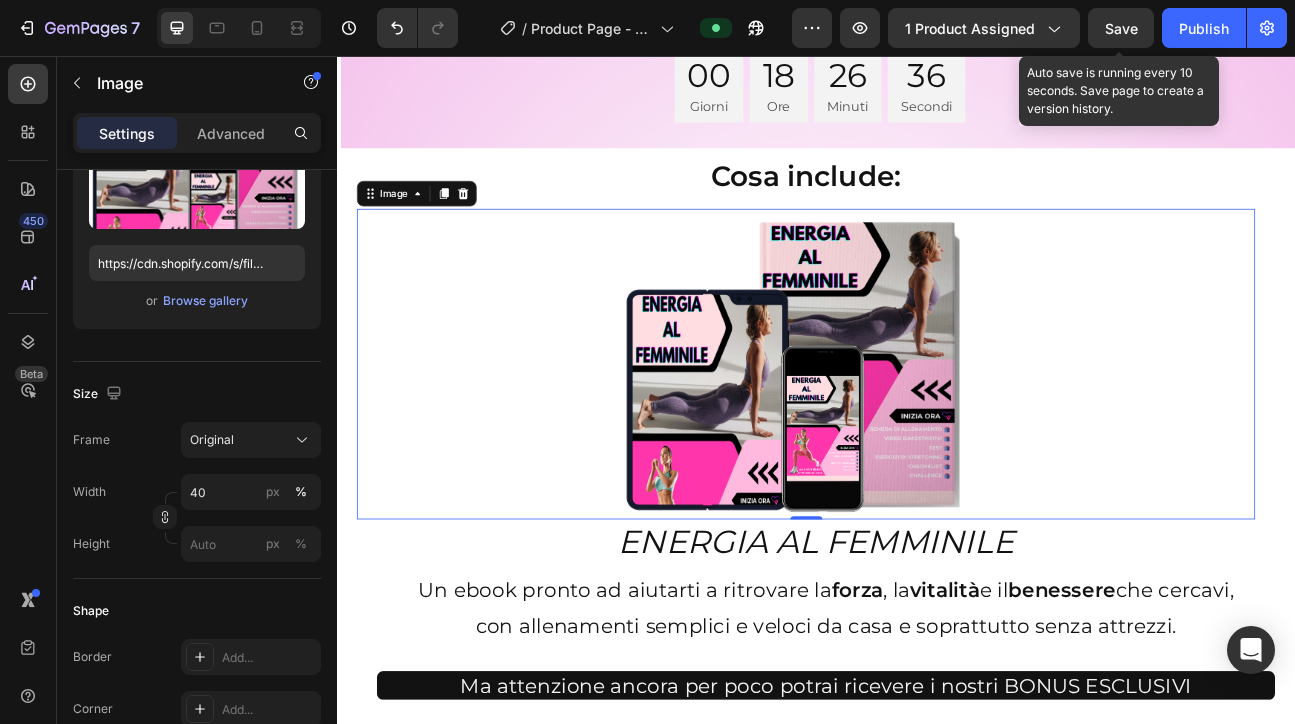 click on "Save" 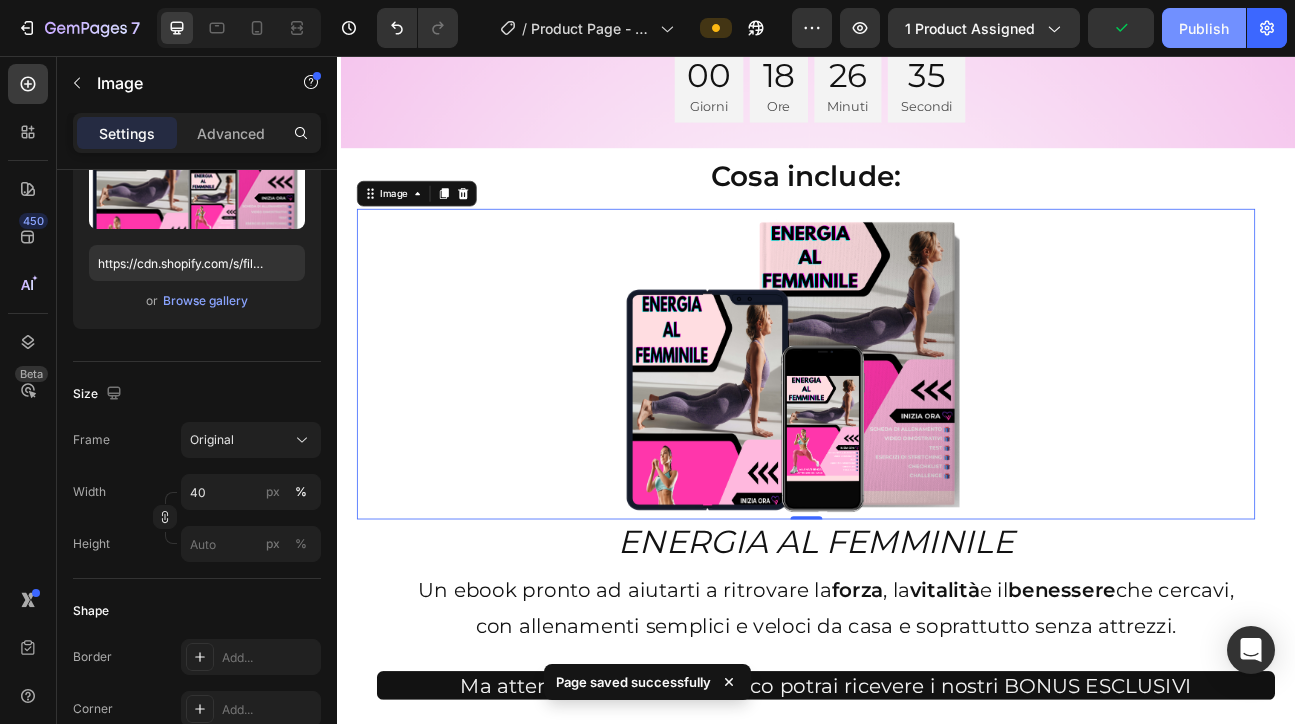 click on "Publish" 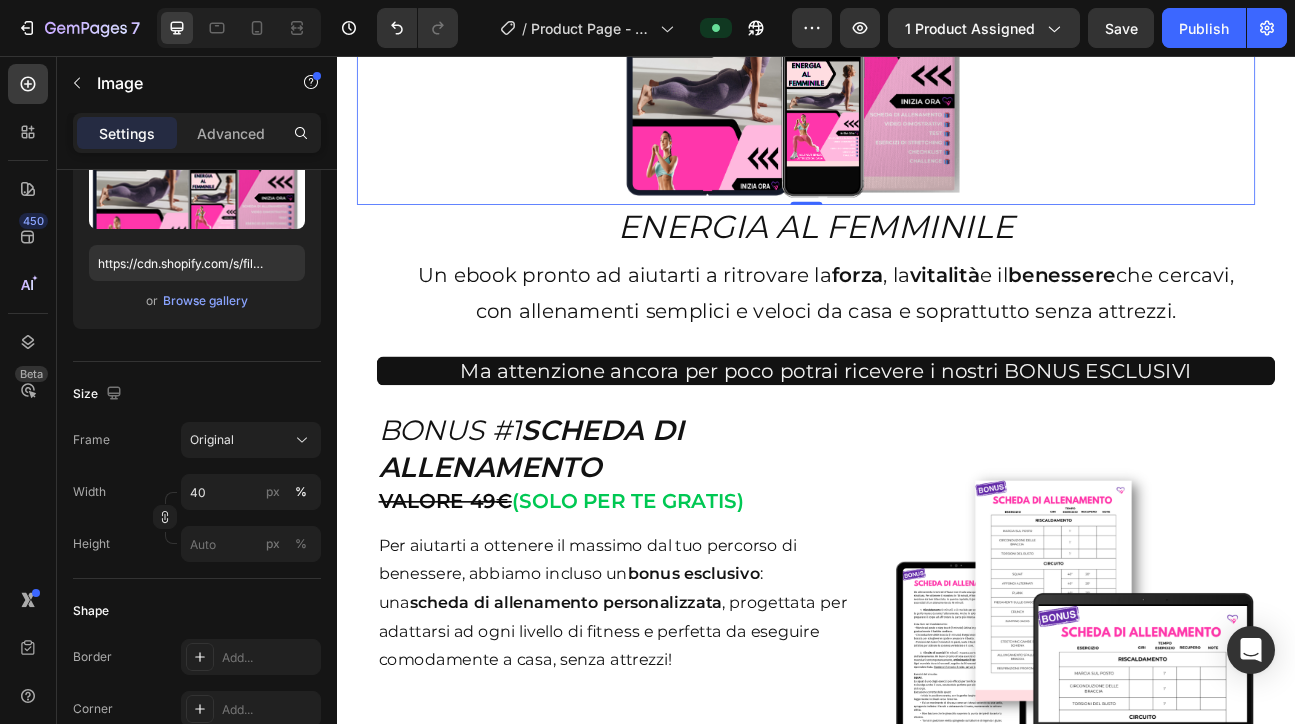 scroll, scrollTop: 4233, scrollLeft: 0, axis: vertical 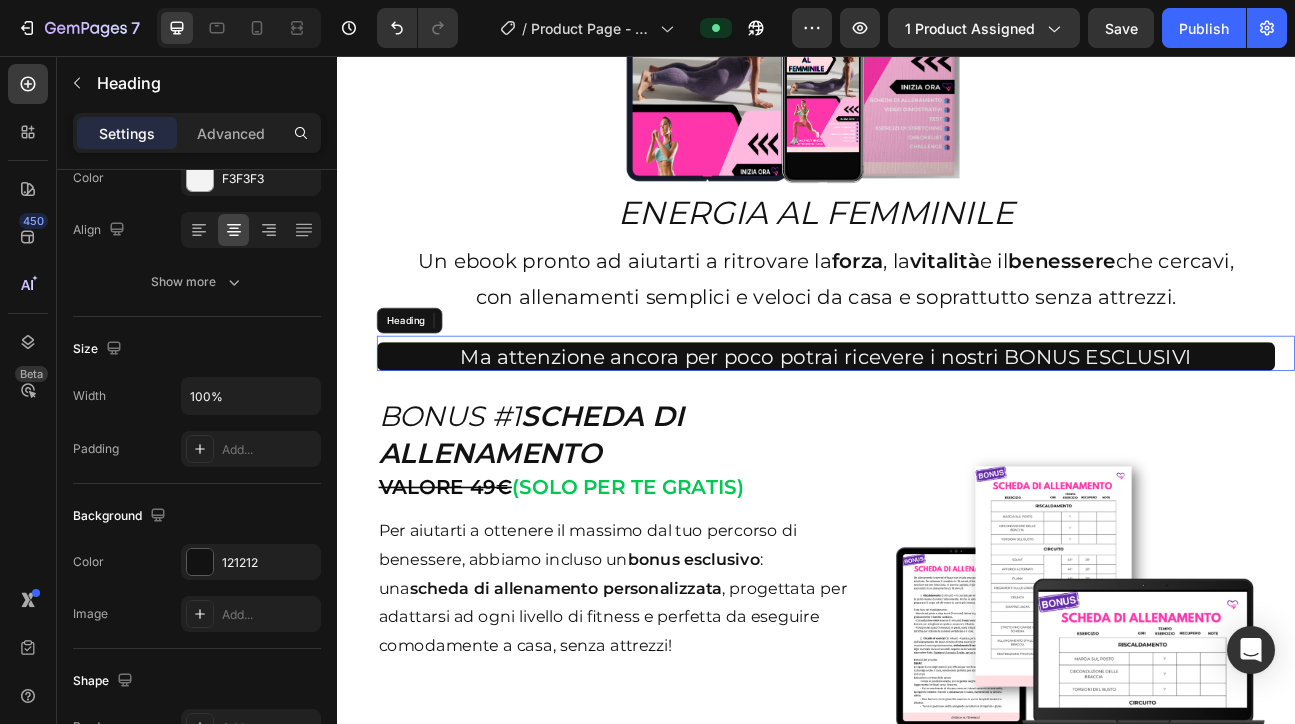 click on "Ma attenzione ancora per poco potrai ricevere i nostri BONUS ESCLUSIVI" at bounding box center (949, 432) 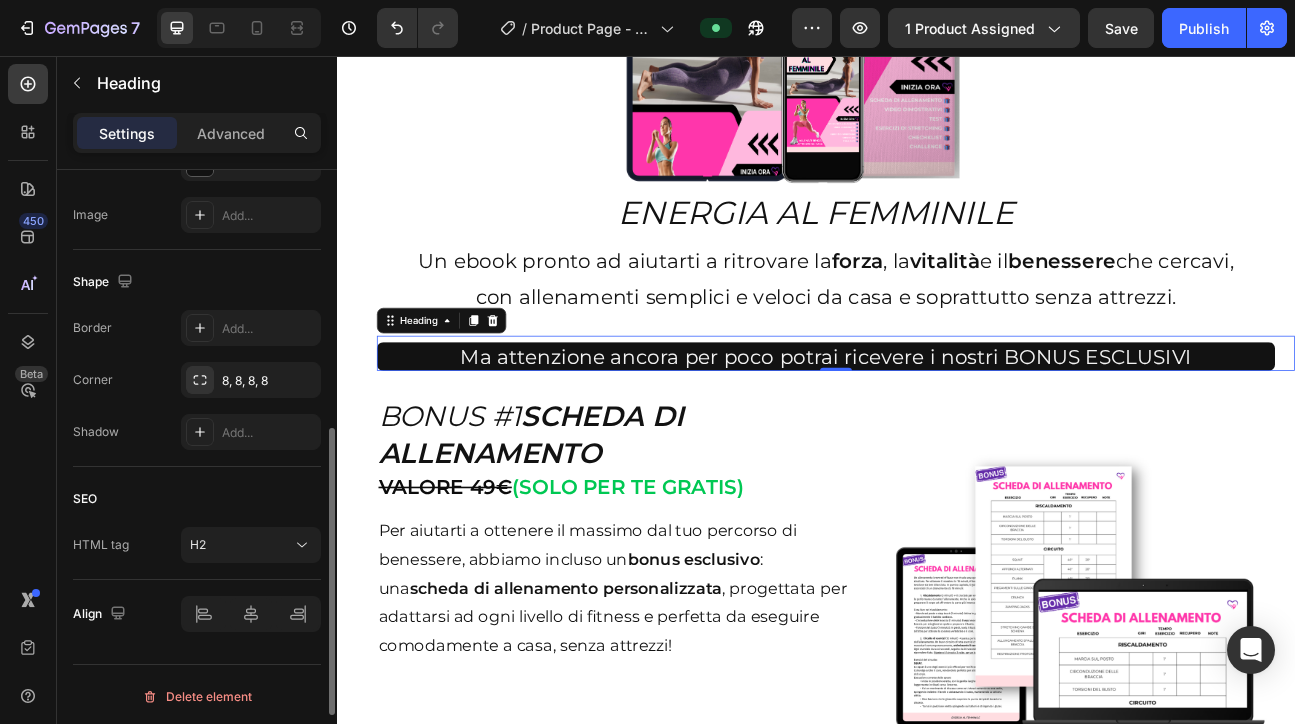 scroll, scrollTop: 687, scrollLeft: 0, axis: vertical 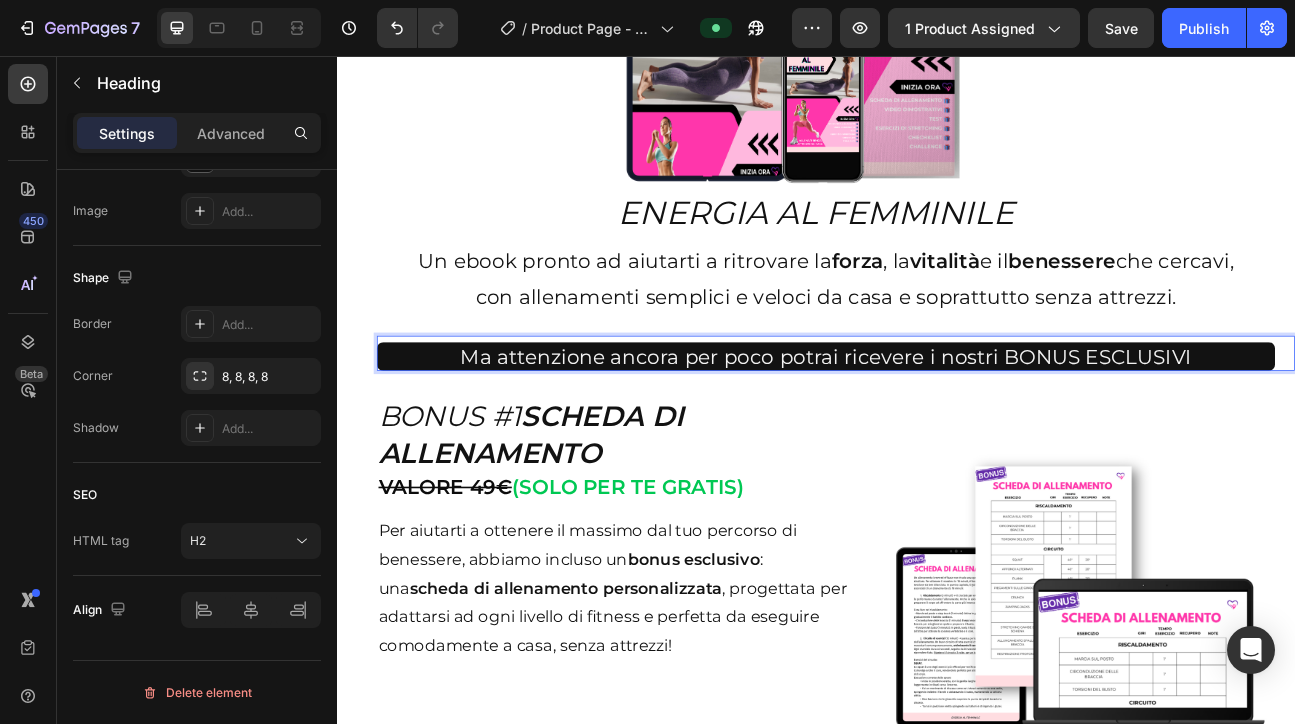 click on "Ma attenzione ancora per poco potrai ricevere i nostri BONUS ESCLUSIVI" at bounding box center [949, 432] 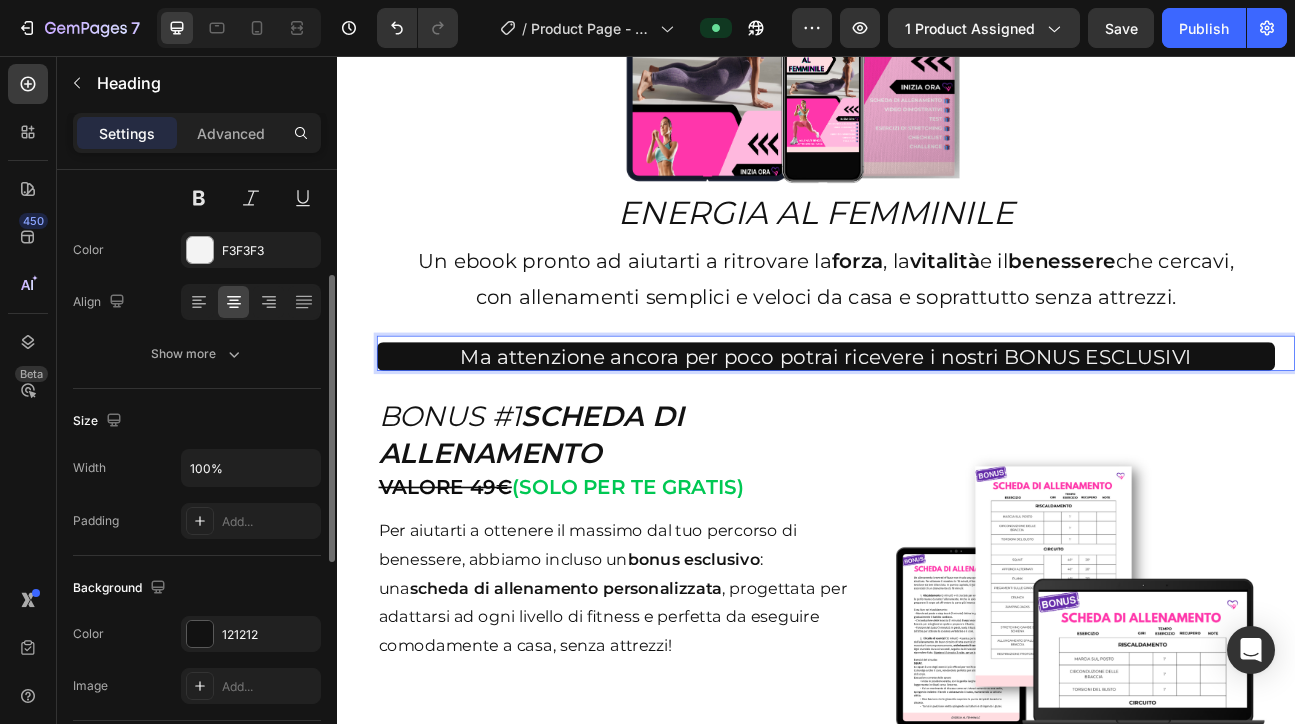 scroll, scrollTop: 211, scrollLeft: 0, axis: vertical 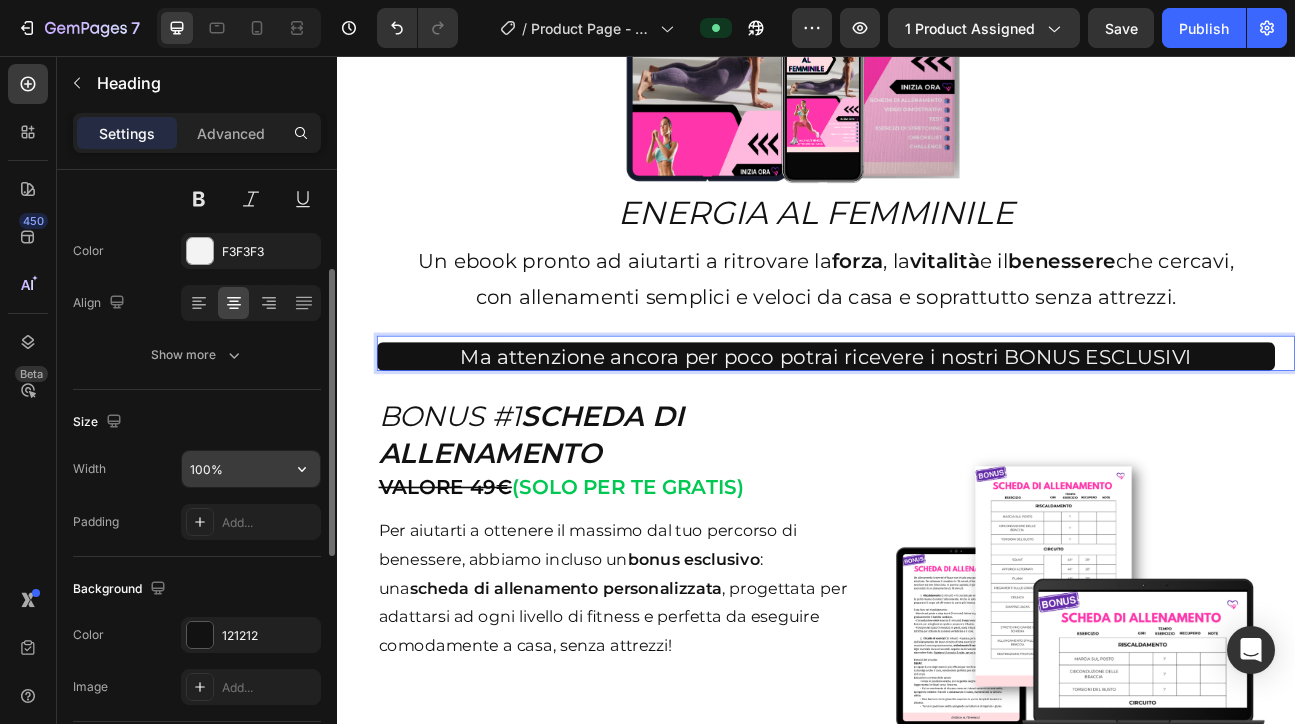 click on "100%" at bounding box center [251, 469] 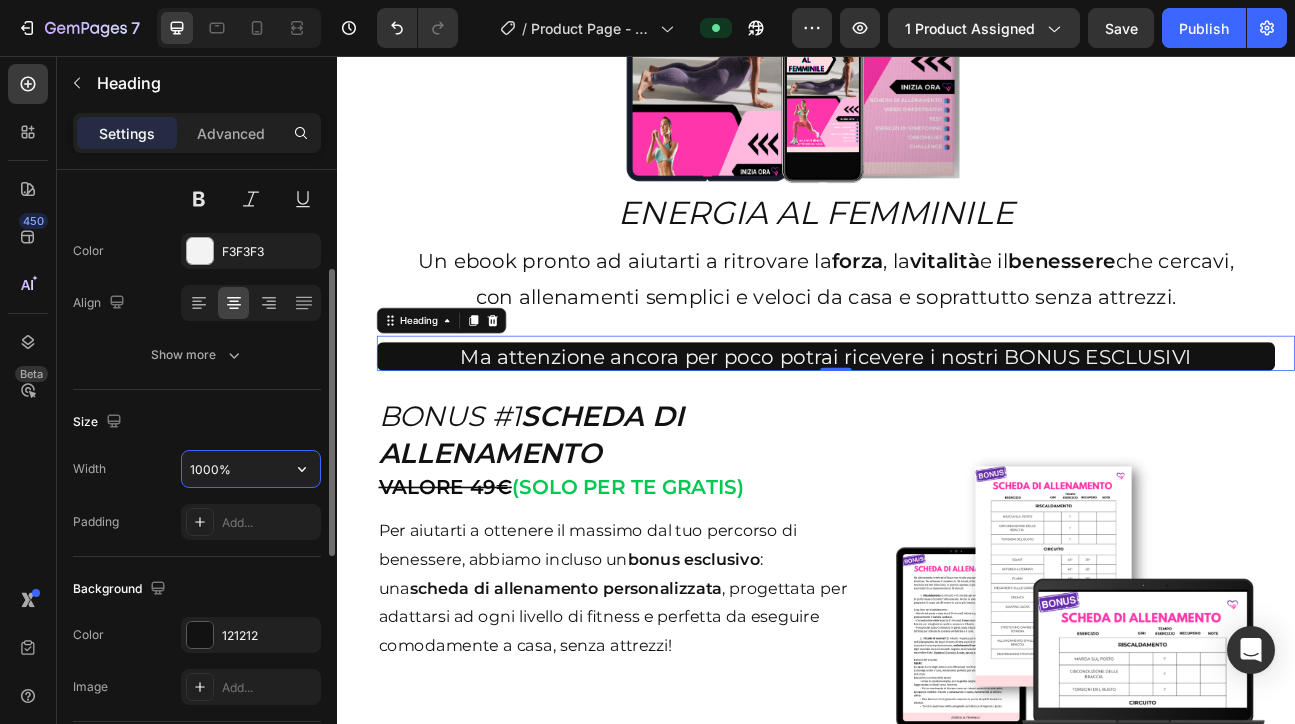 type on "100%" 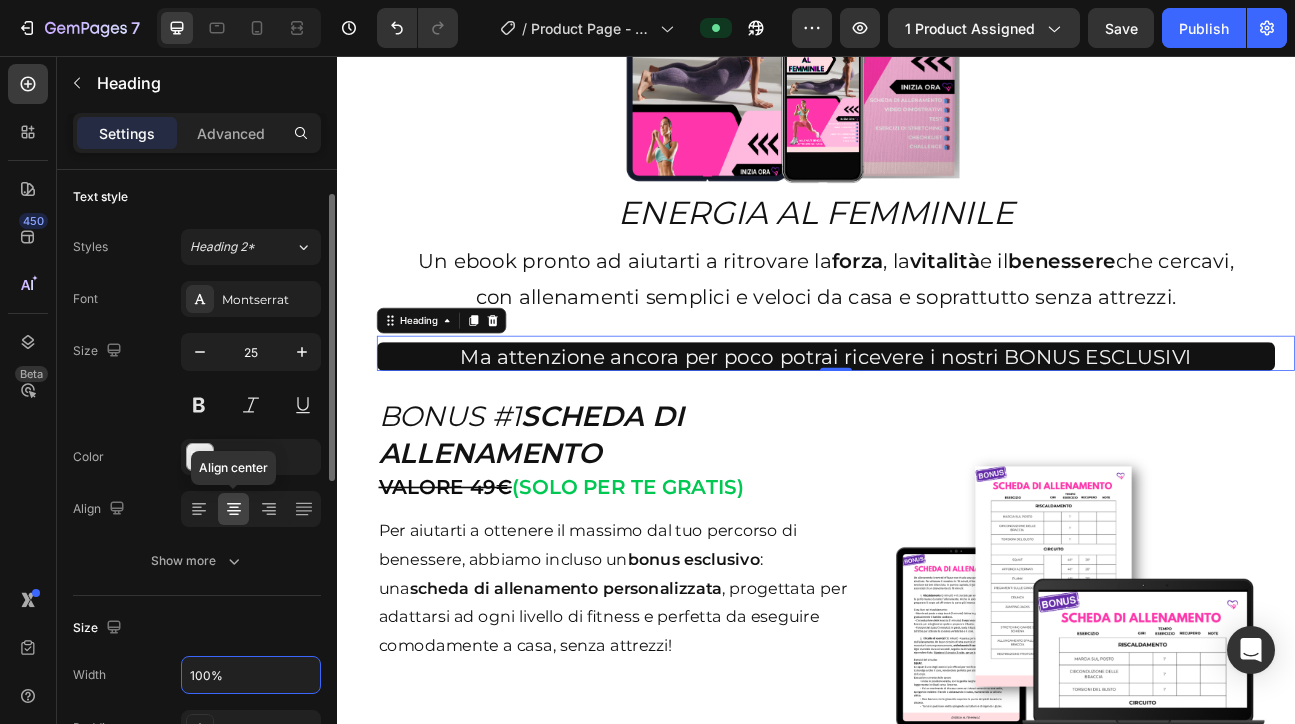 scroll, scrollTop: 0, scrollLeft: 0, axis: both 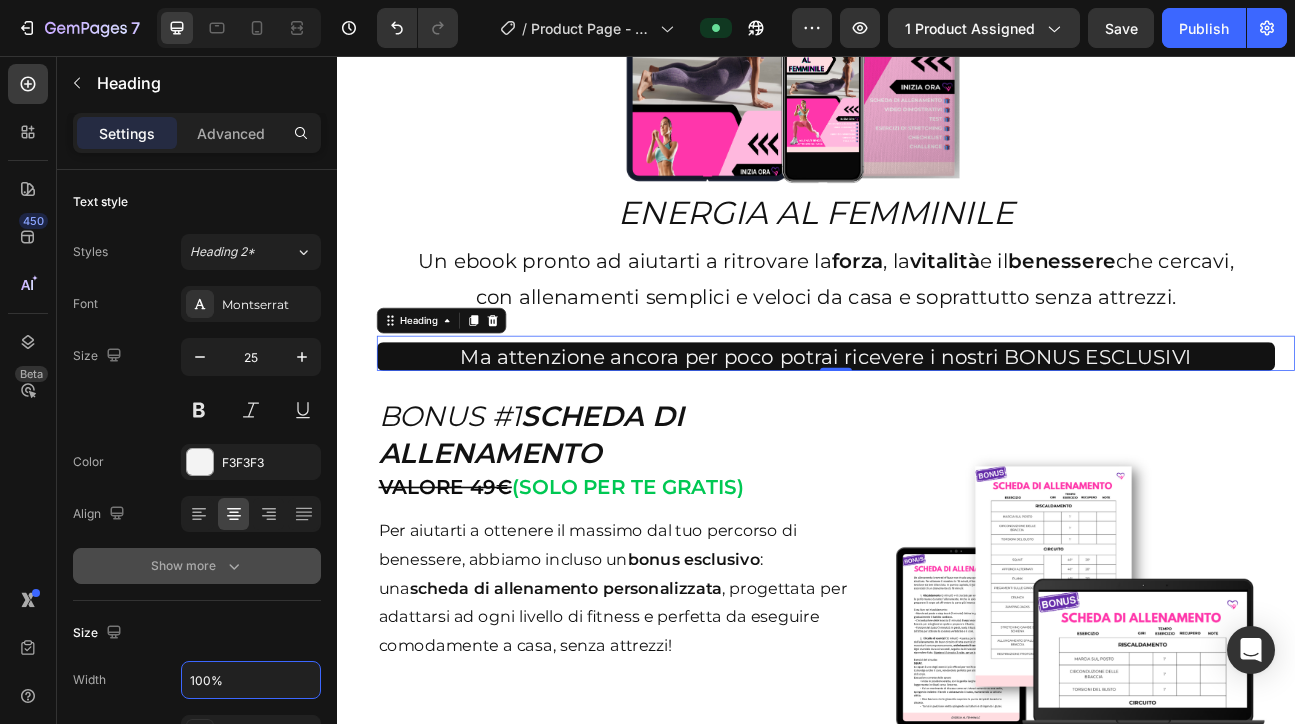 click on "Show more" at bounding box center [197, 566] 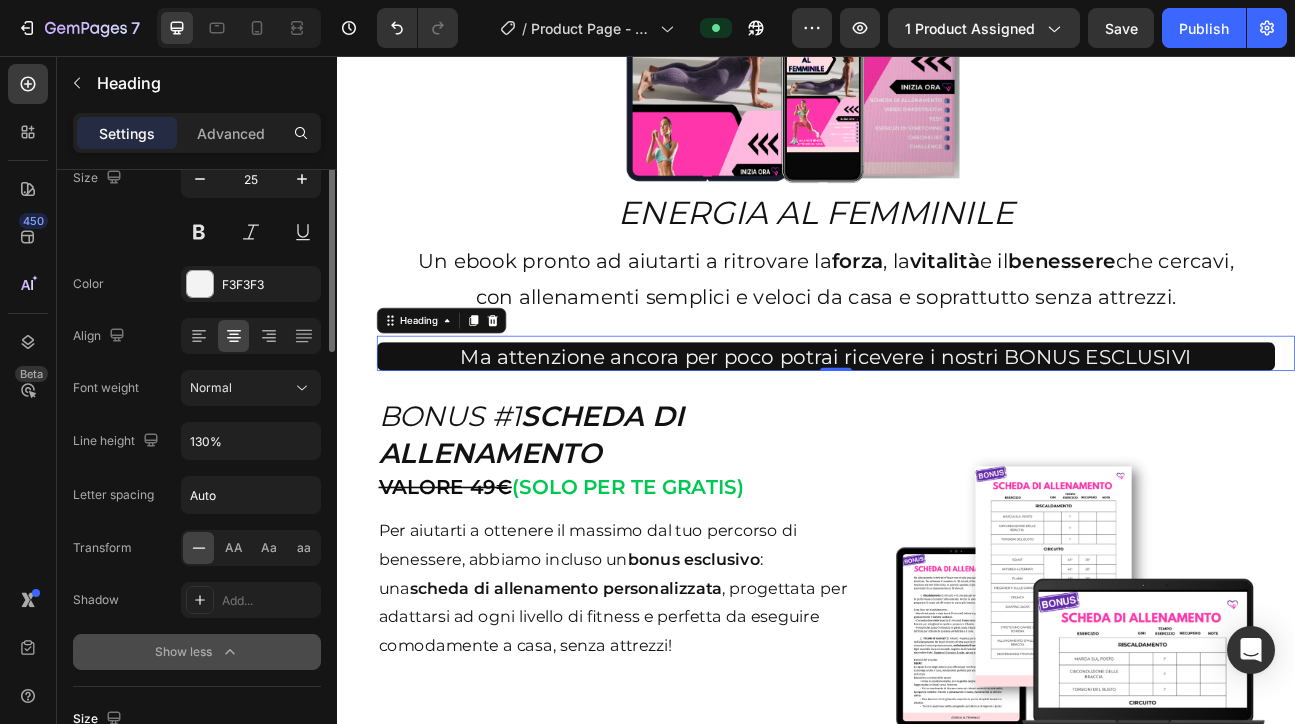 scroll, scrollTop: 183, scrollLeft: 0, axis: vertical 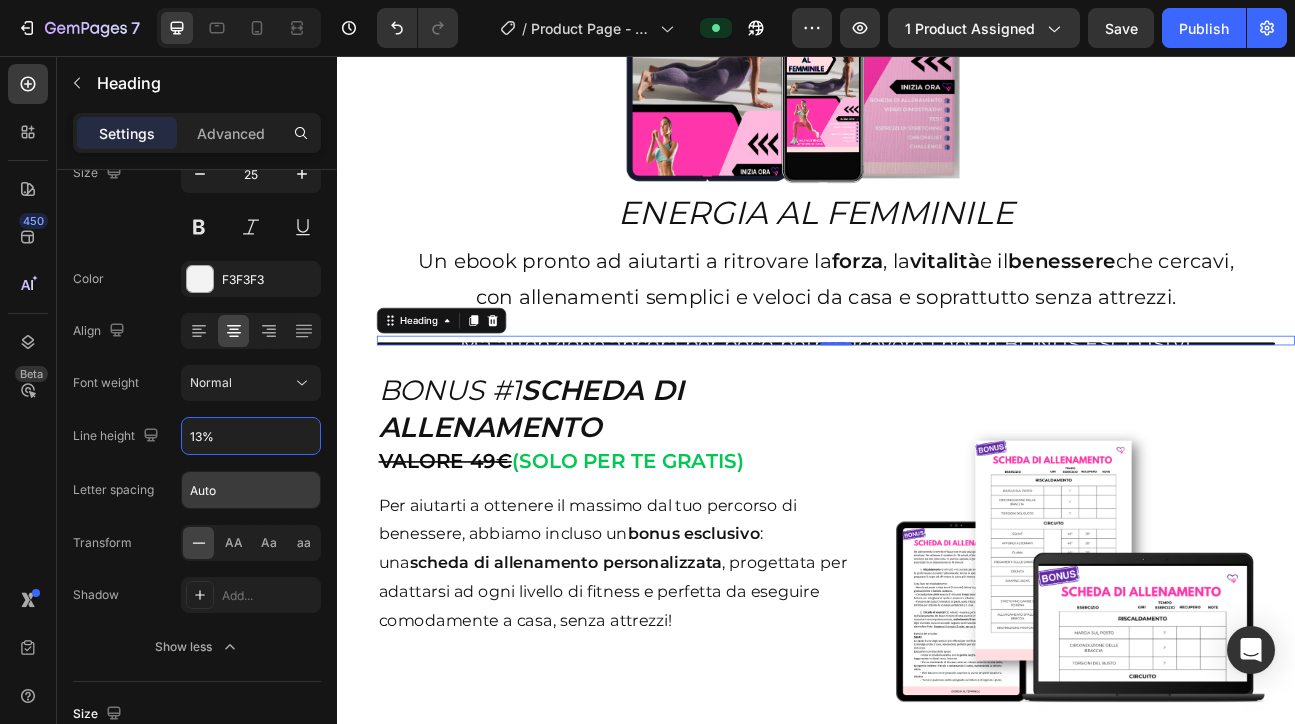 type on "130%" 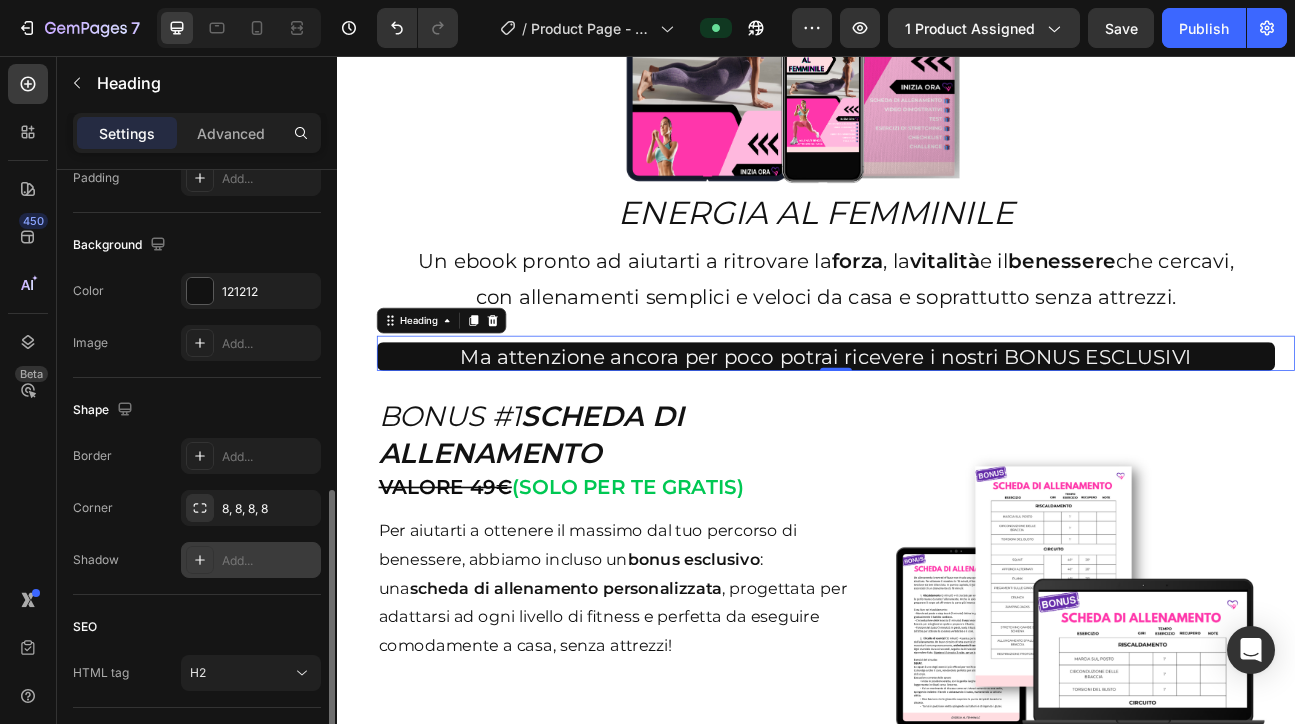 scroll, scrollTop: 951, scrollLeft: 0, axis: vertical 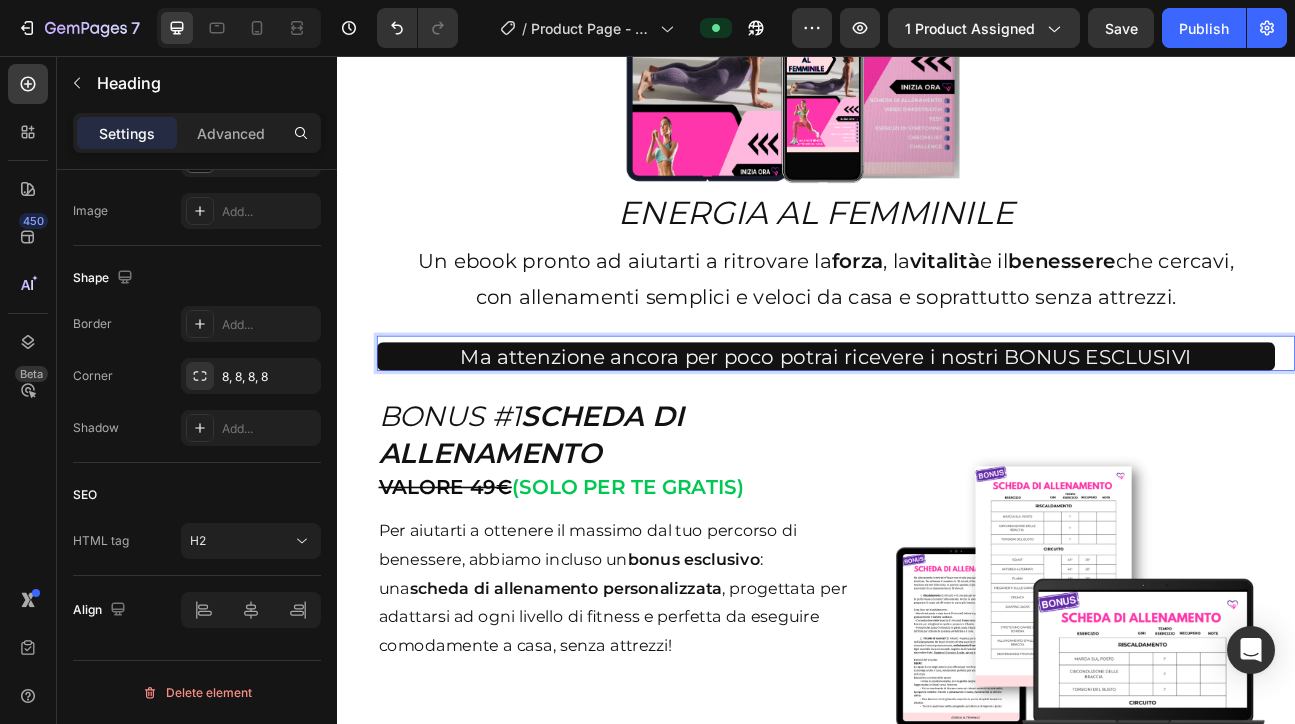 click on "Ma attenzione ancora per poco potrai ricevere i nostri BONUS ESCLUSIVI" at bounding box center (949, 432) 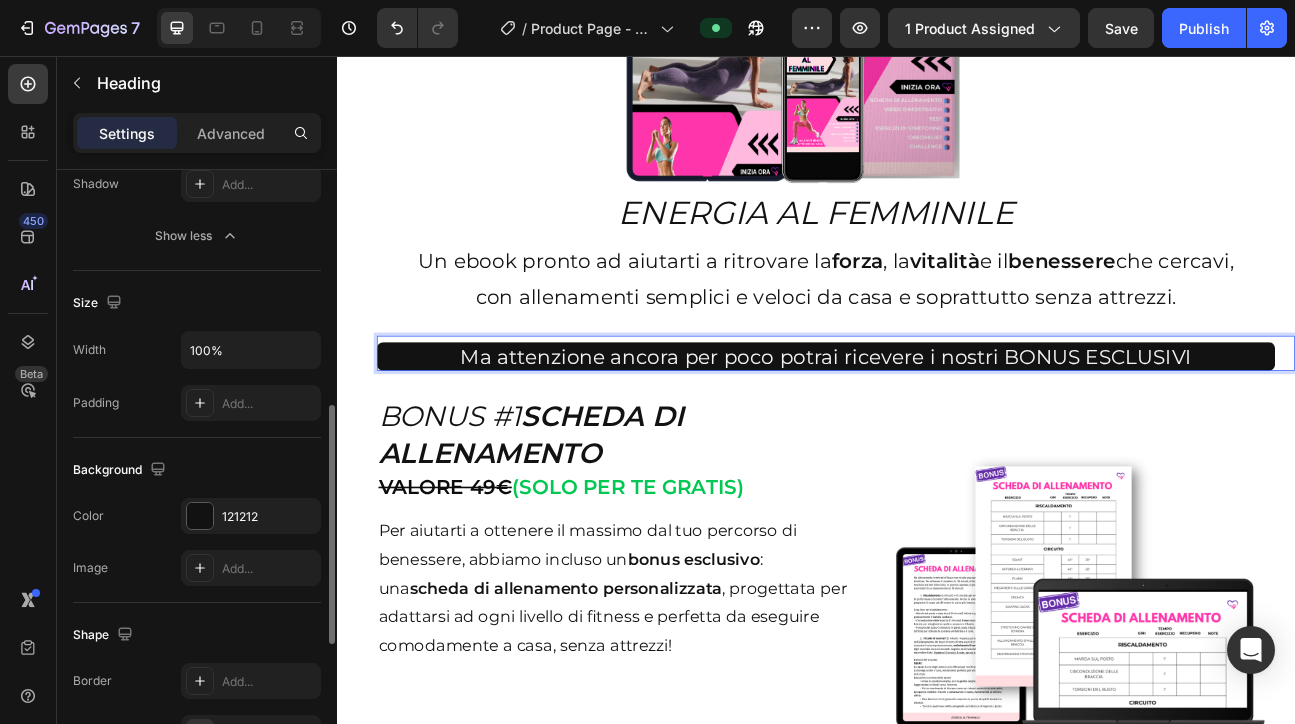 scroll, scrollTop: 593, scrollLeft: 0, axis: vertical 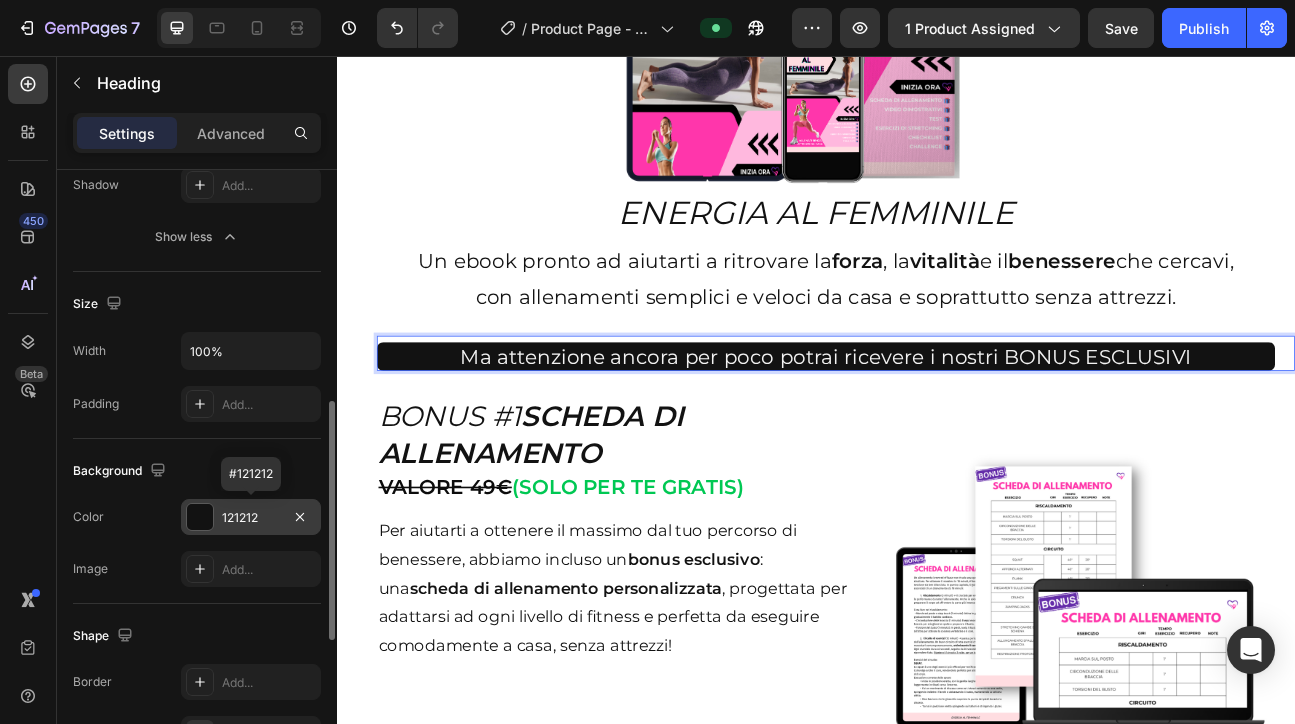 click on "121212" at bounding box center [251, 518] 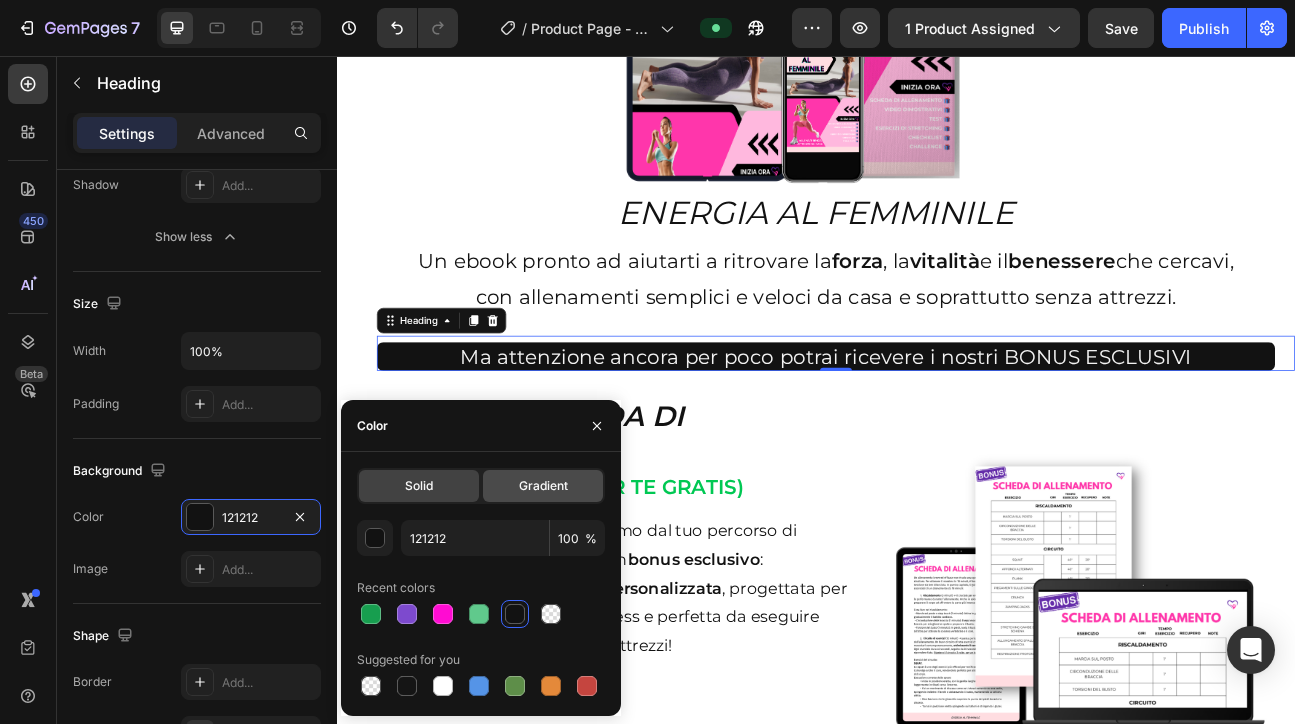click on "Gradient" 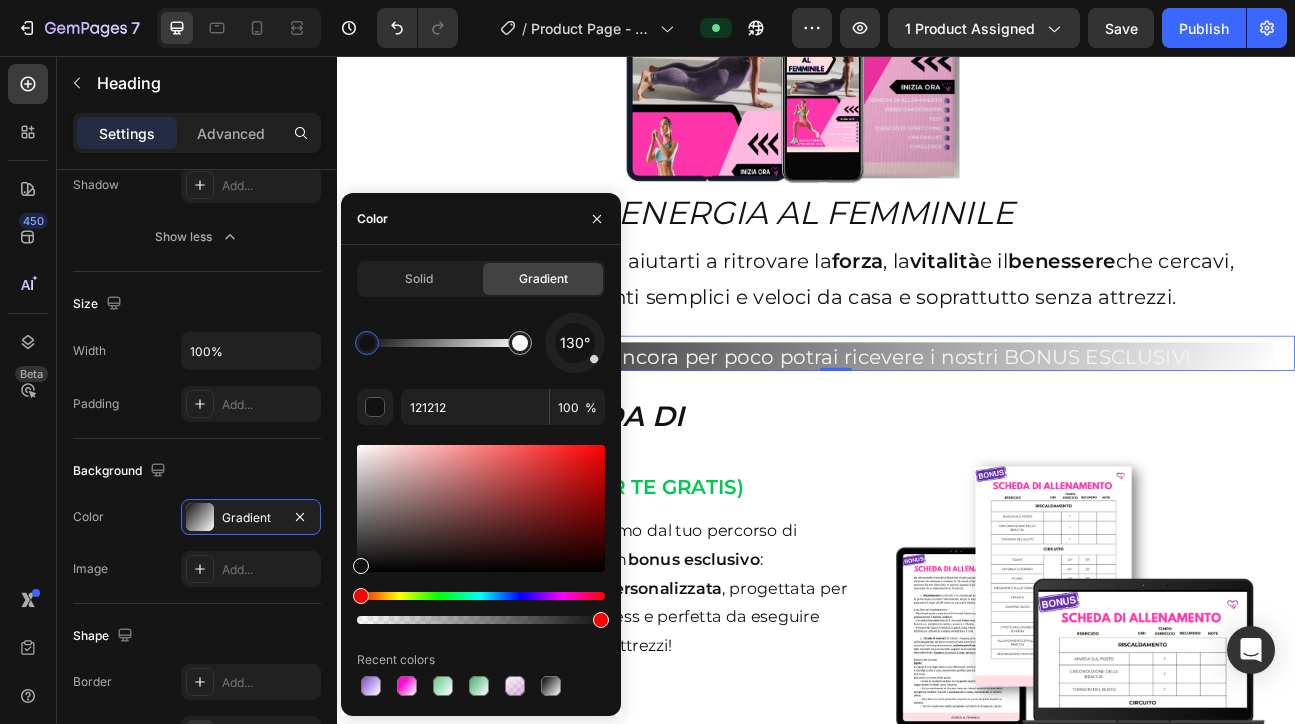 type on "F40404" 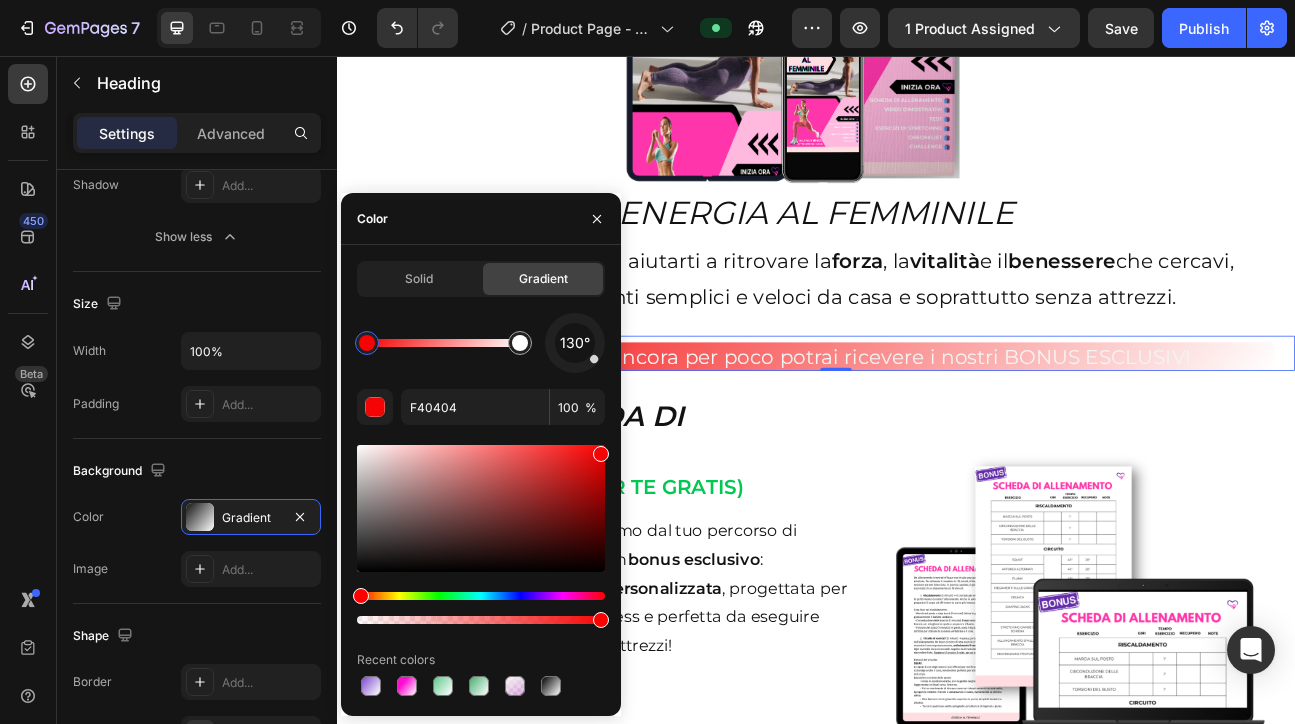 click at bounding box center (481, 508) 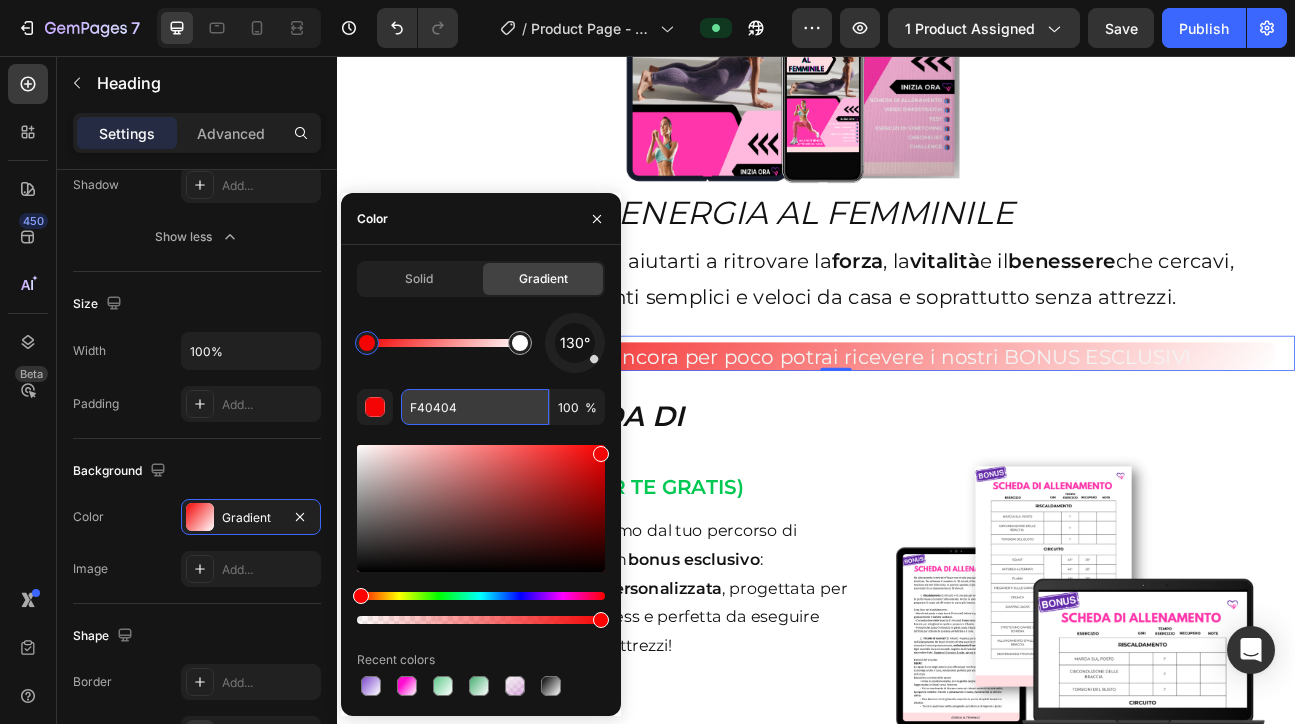 click on "F40404" at bounding box center (475, 407) 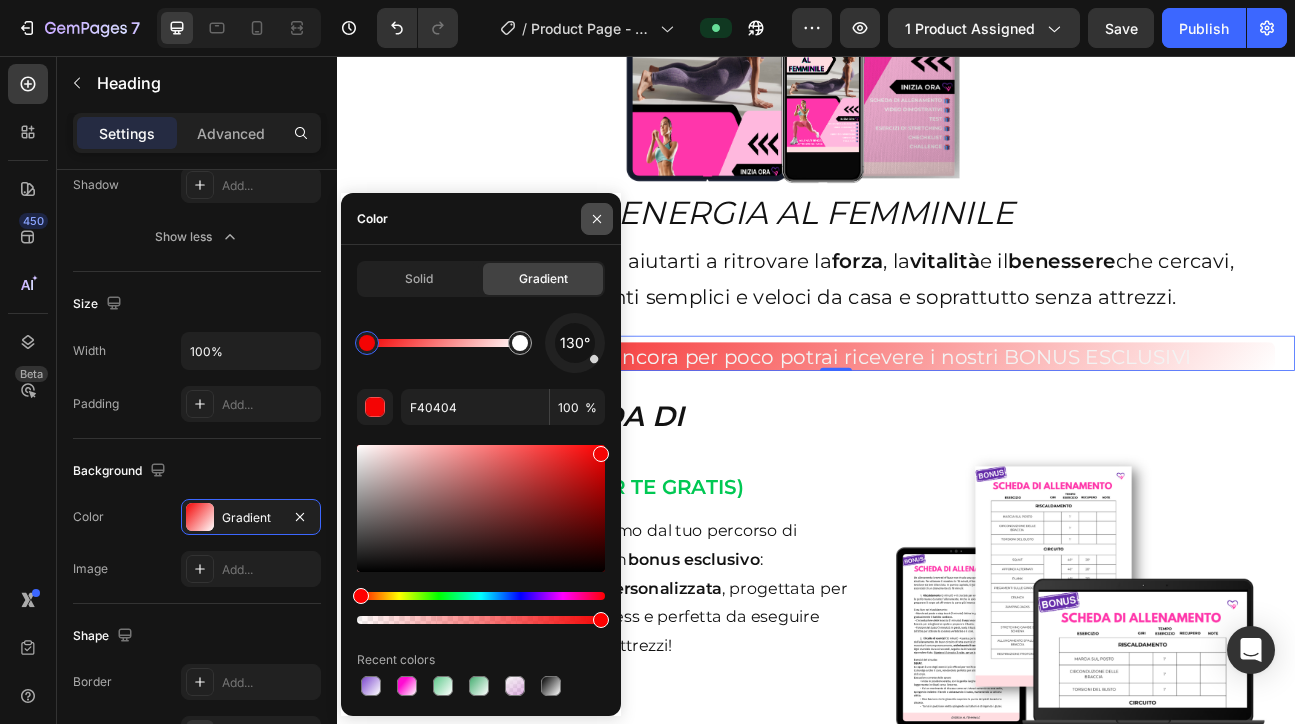 click 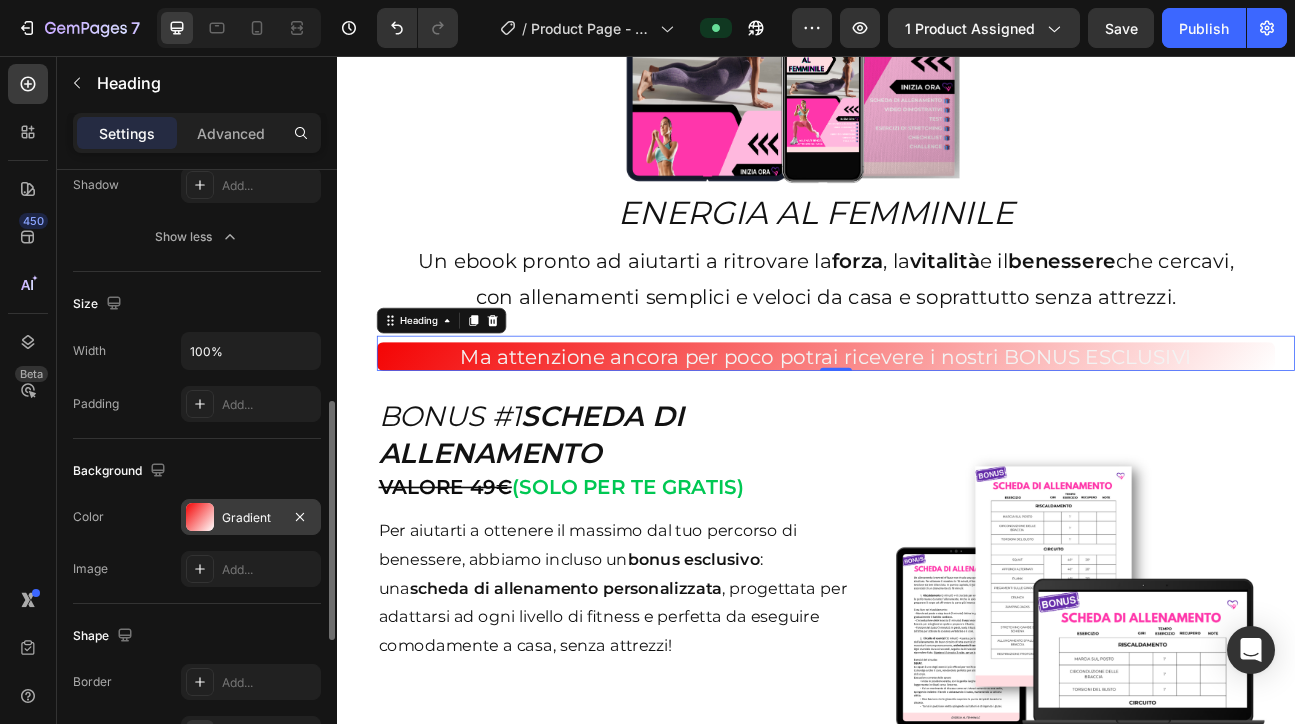 click on "Gradient" at bounding box center (251, 518) 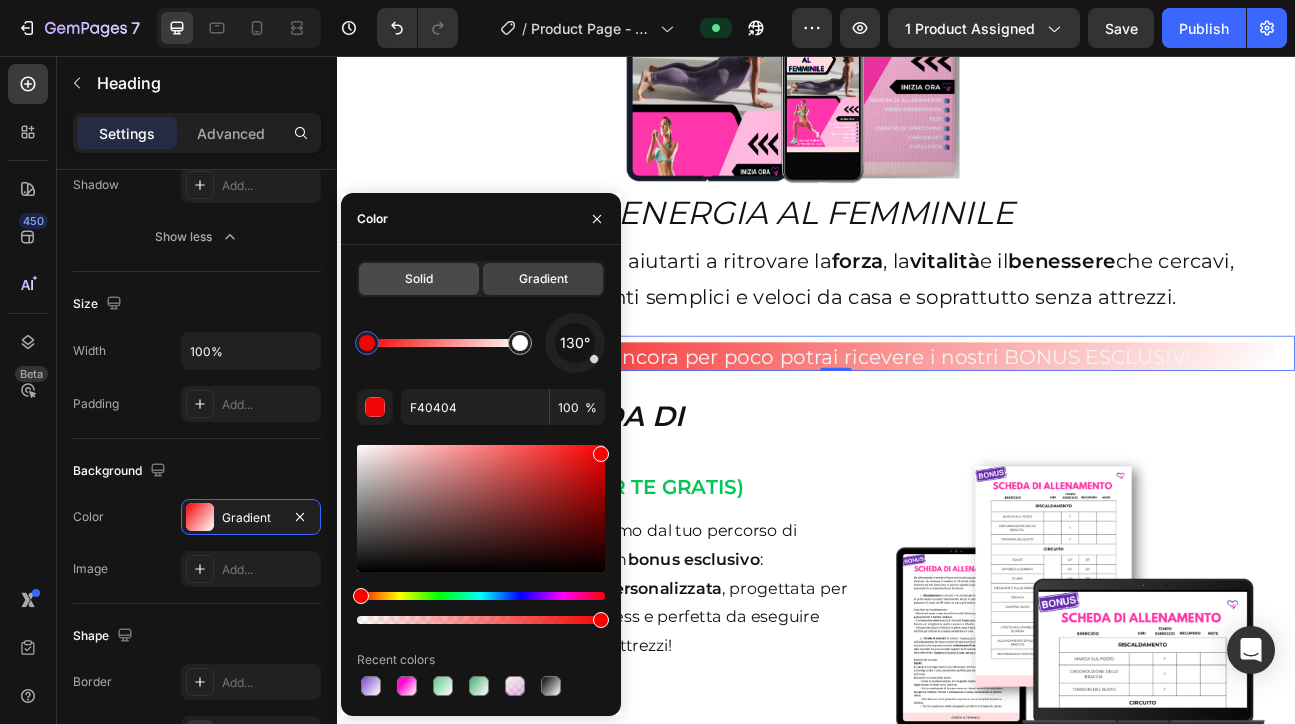 click on "Solid" 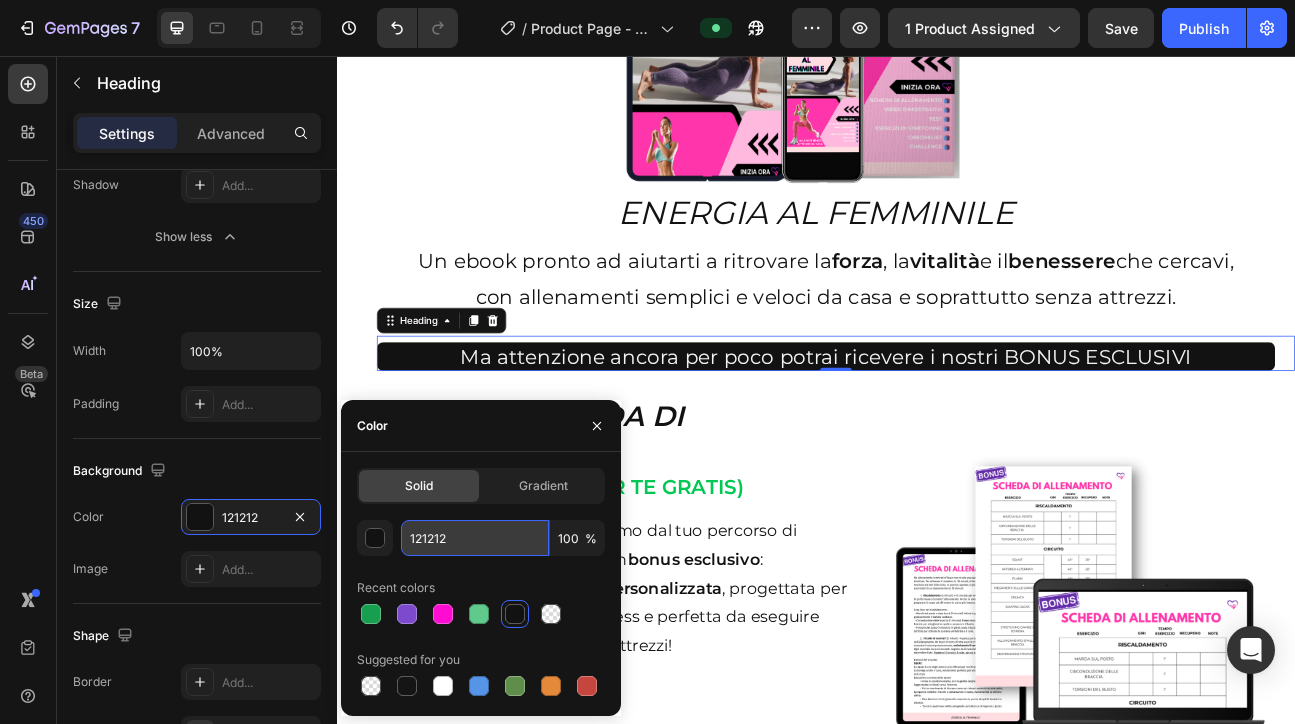 click on "121212" at bounding box center [475, 538] 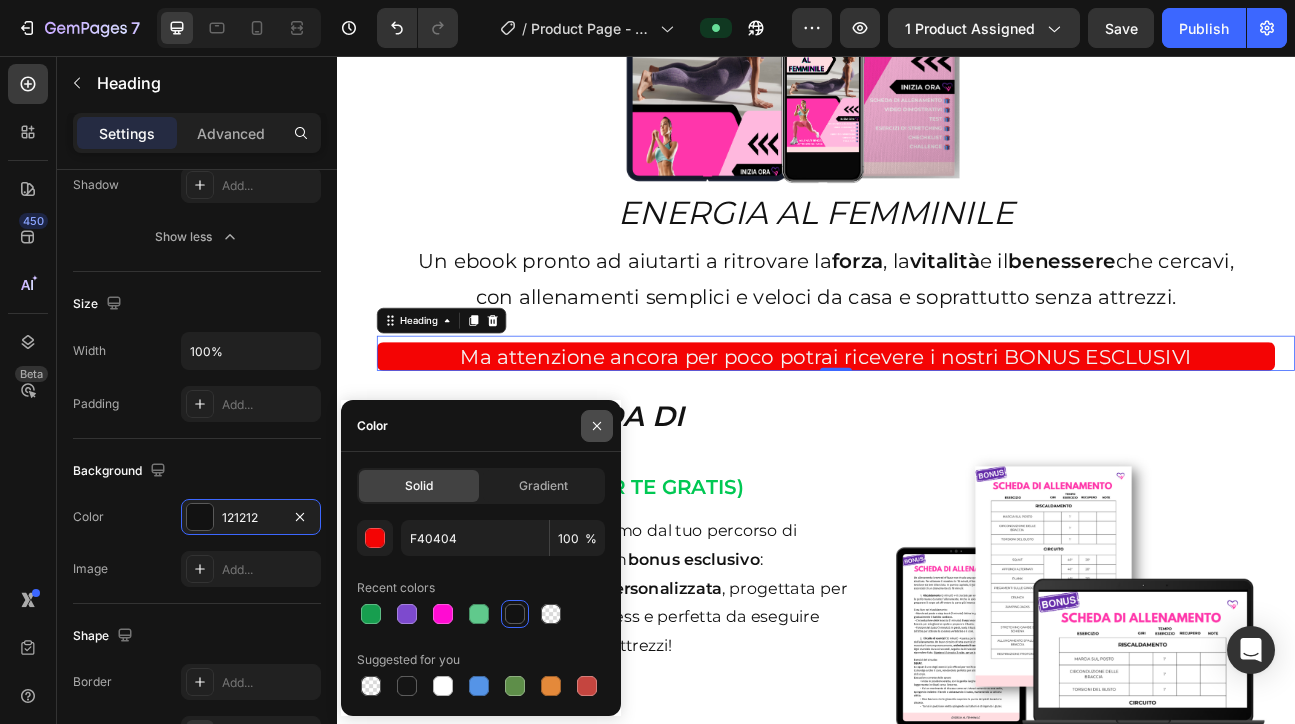 click at bounding box center (597, 426) 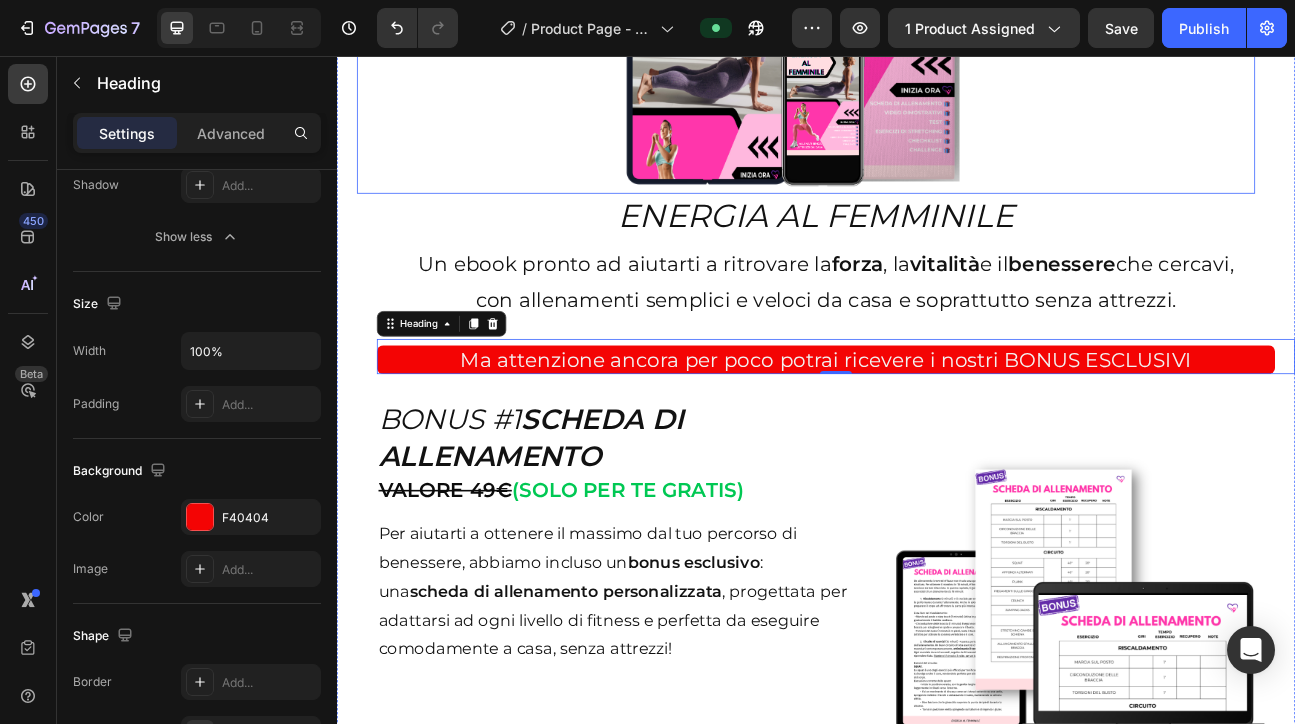 scroll, scrollTop: 4233, scrollLeft: 0, axis: vertical 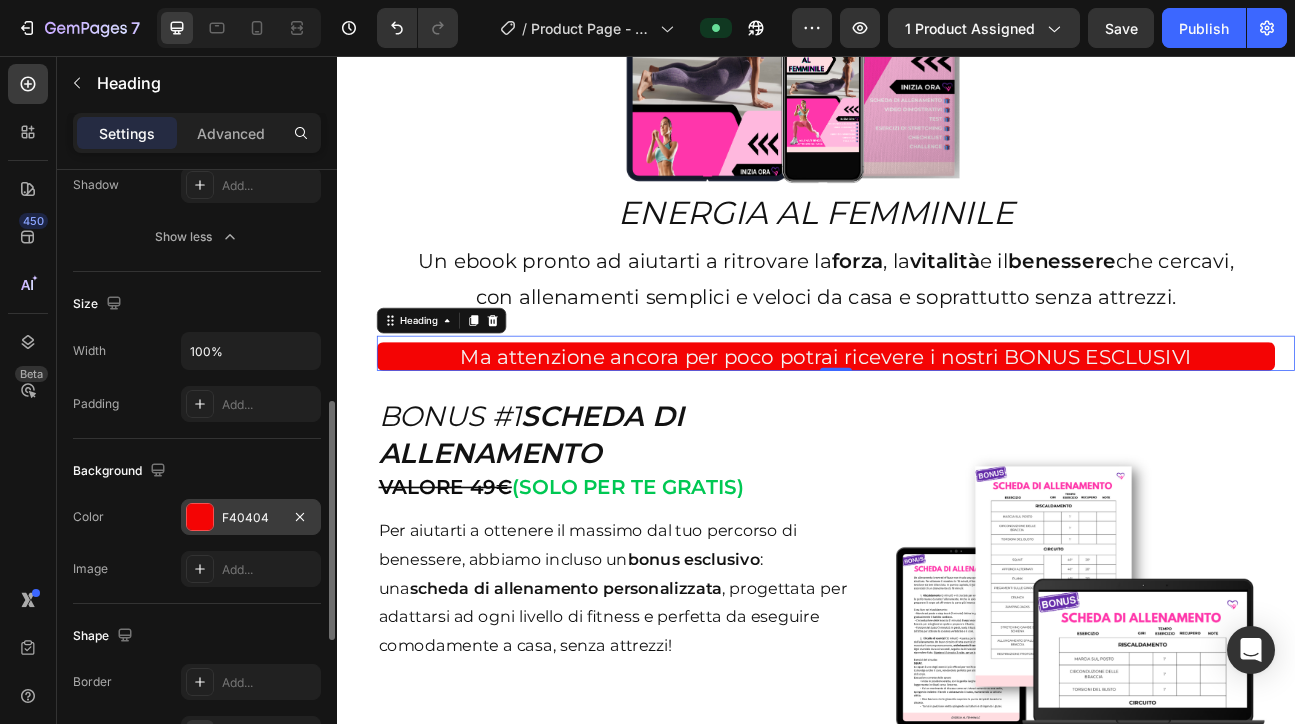click on "F40404" at bounding box center [251, 518] 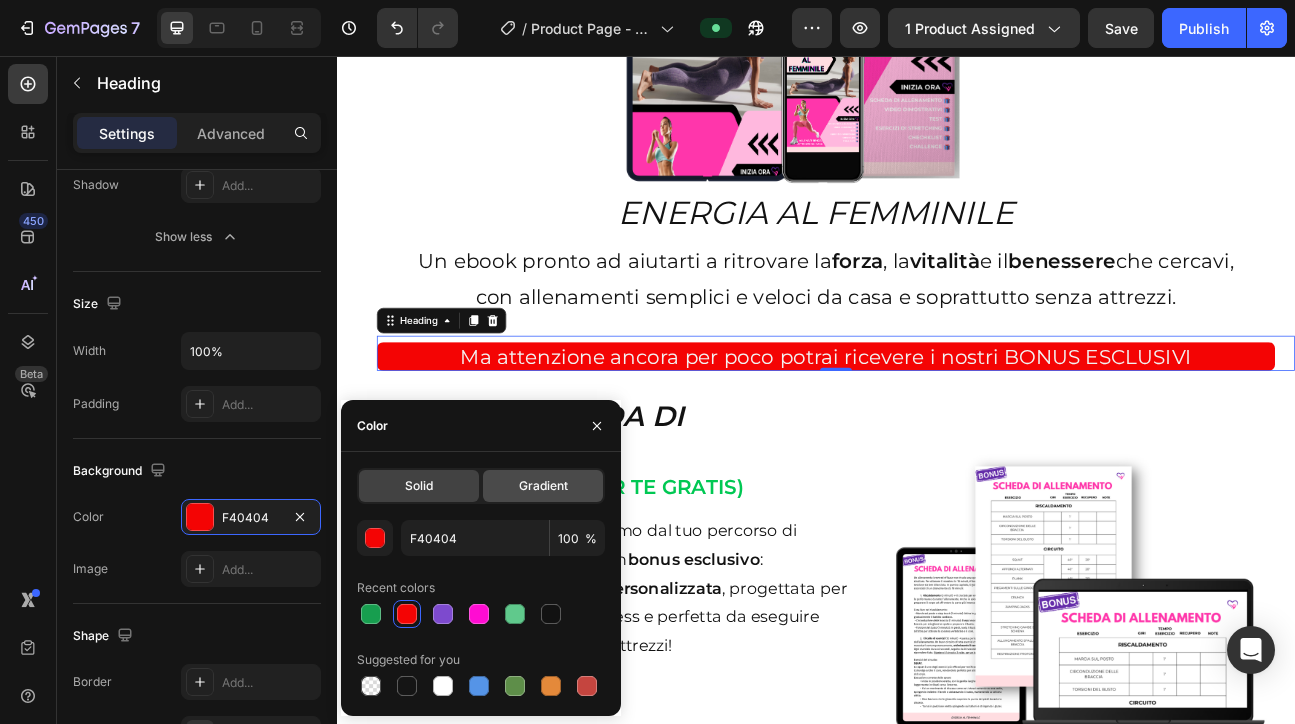 click on "Gradient" 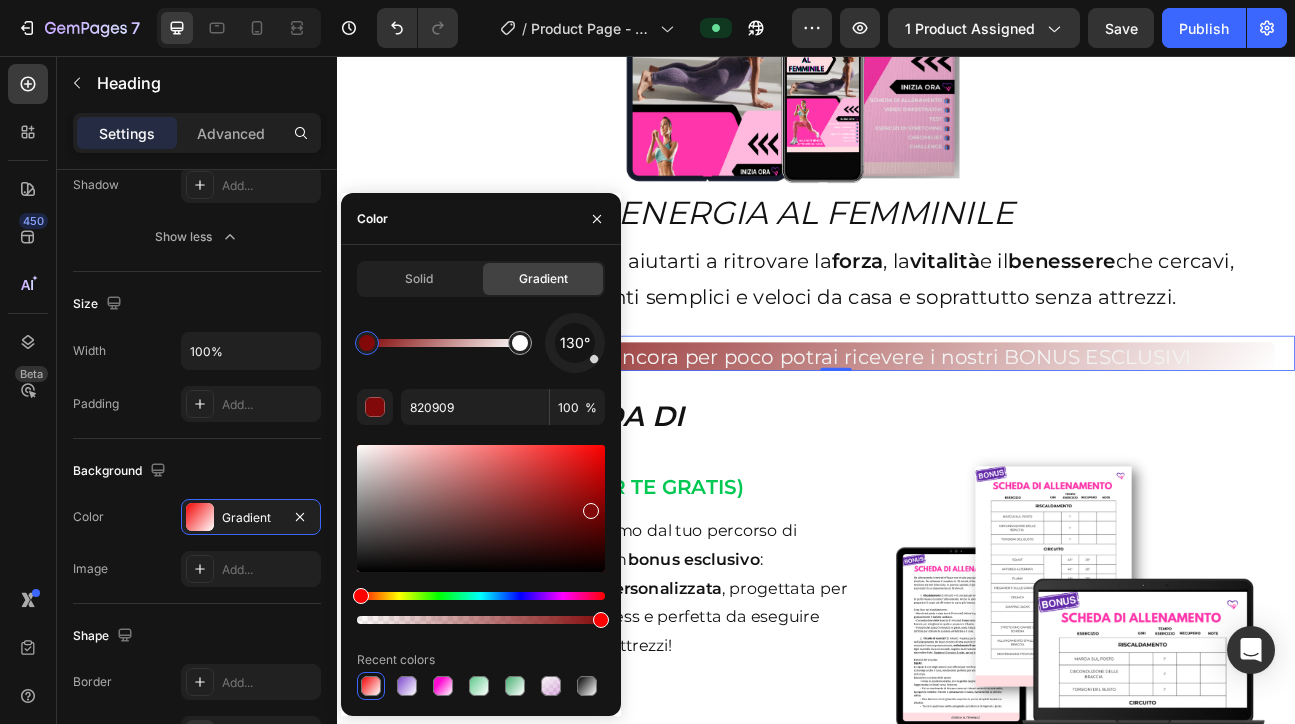 drag, startPoint x: 587, startPoint y: 488, endPoint x: 590, endPoint y: 507, distance: 19.235384 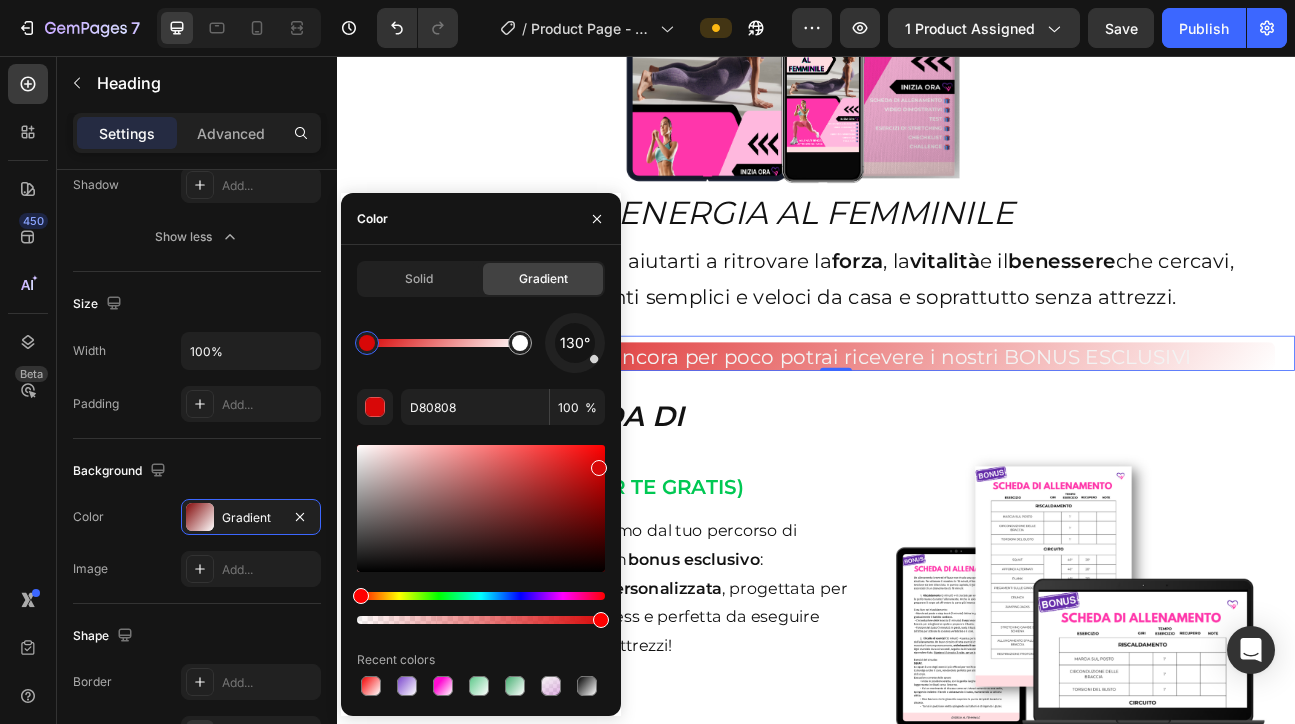 type on "D80606" 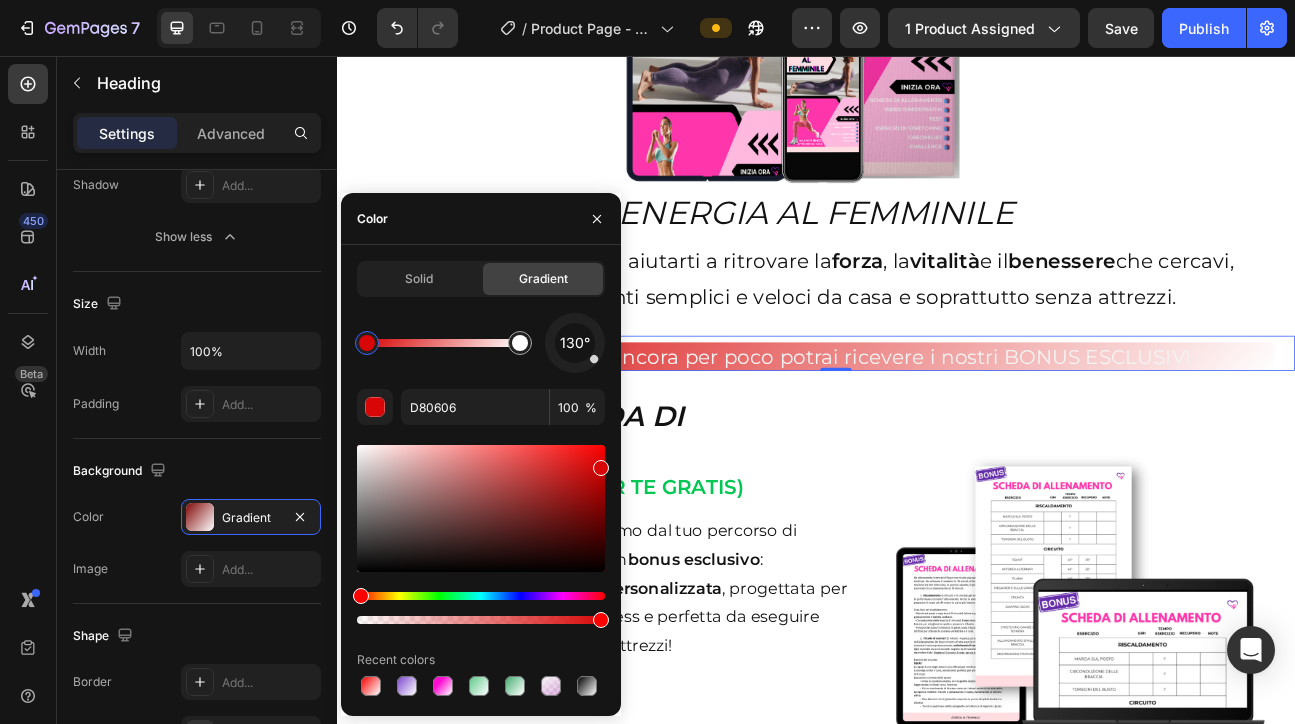 drag, startPoint x: 590, startPoint y: 490, endPoint x: 599, endPoint y: 463, distance: 28.460499 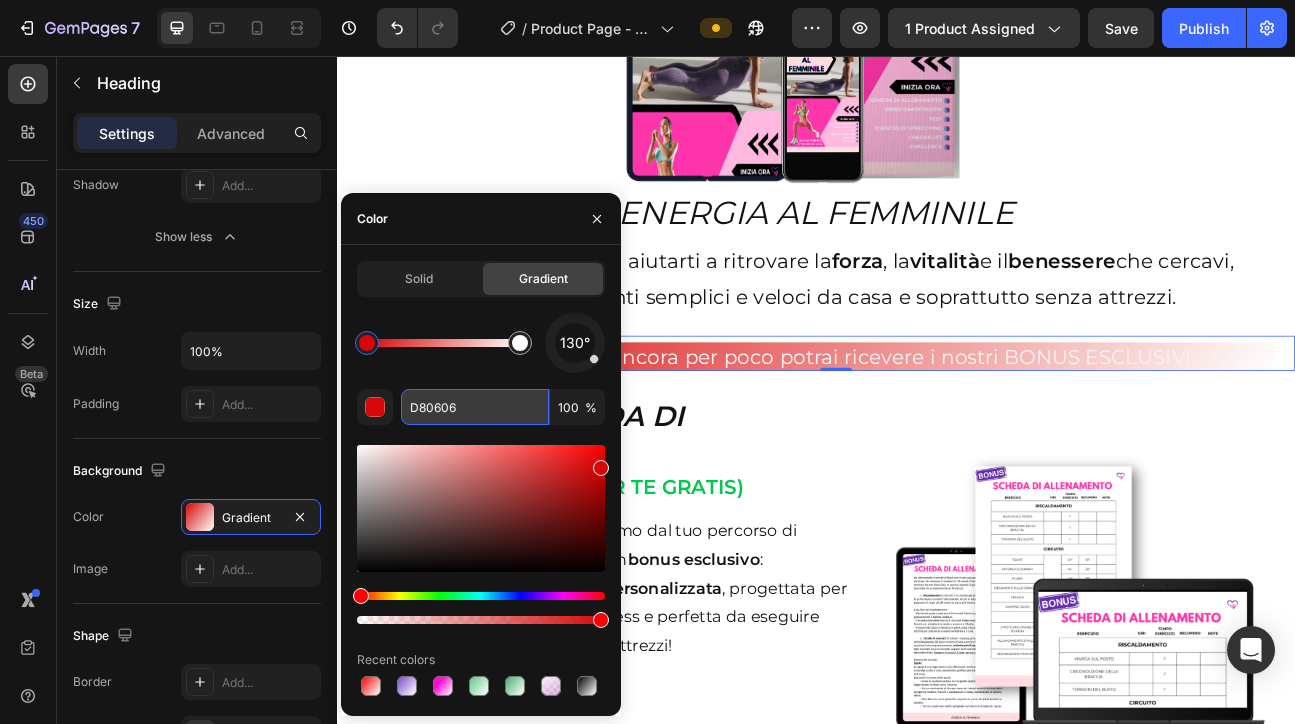 click on "D80606" at bounding box center (475, 407) 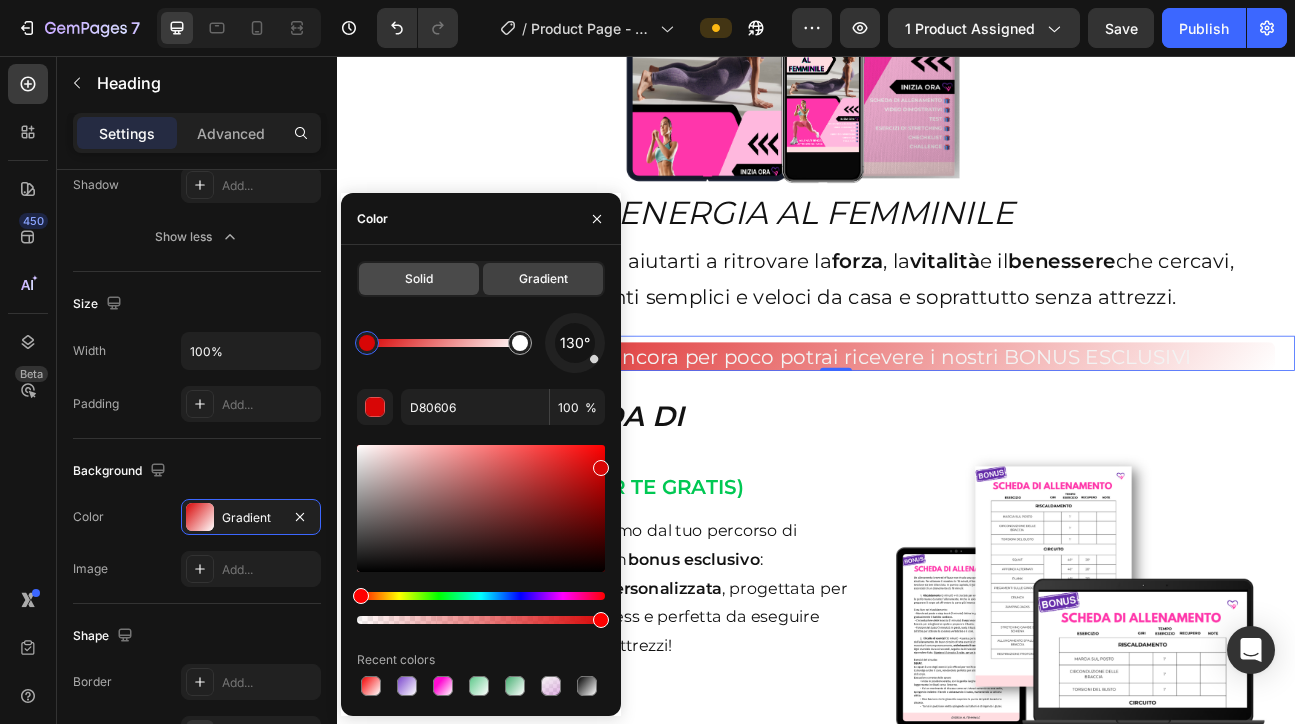 click on "Solid" 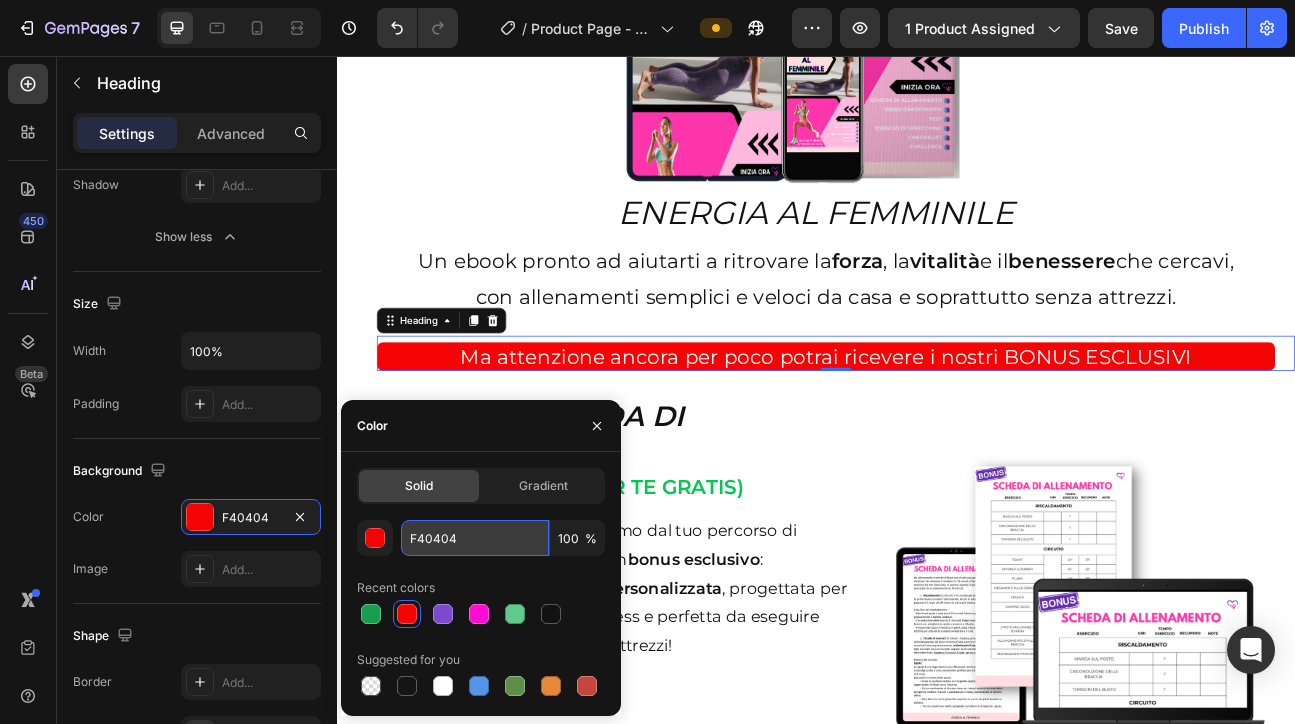 click on "F40404" at bounding box center (475, 538) 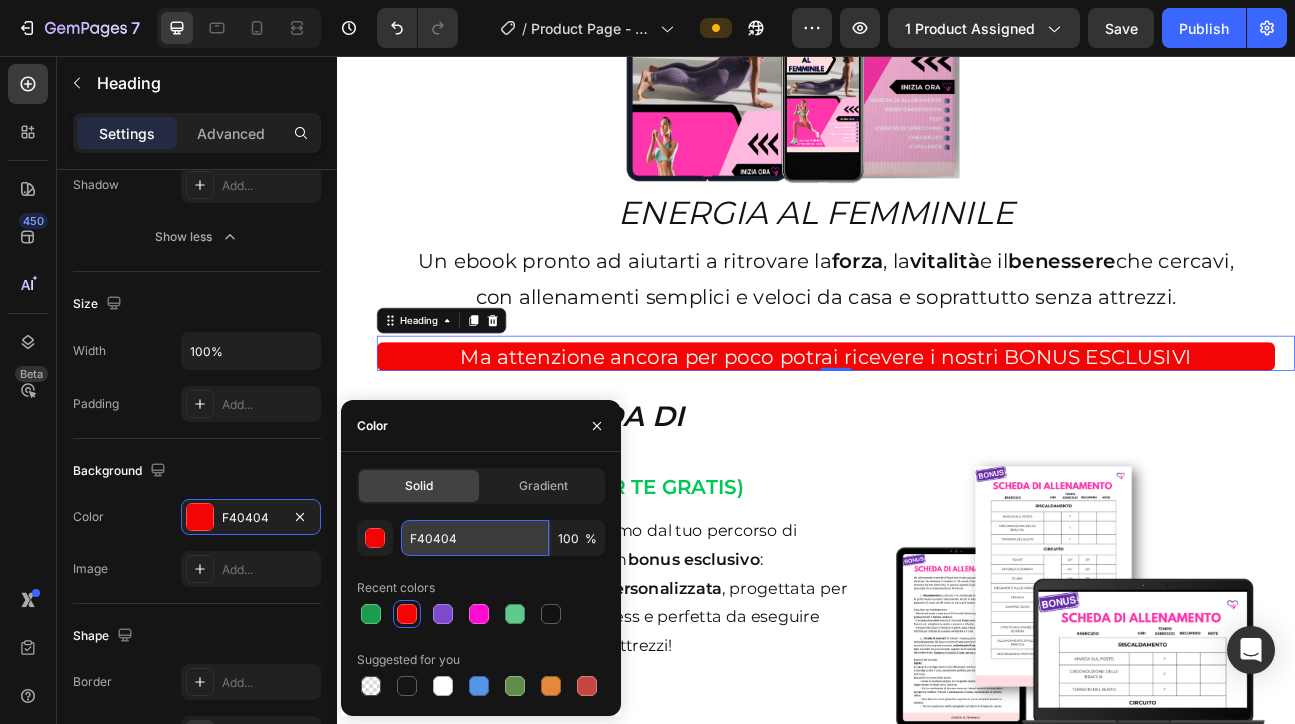 paste on "D80606" 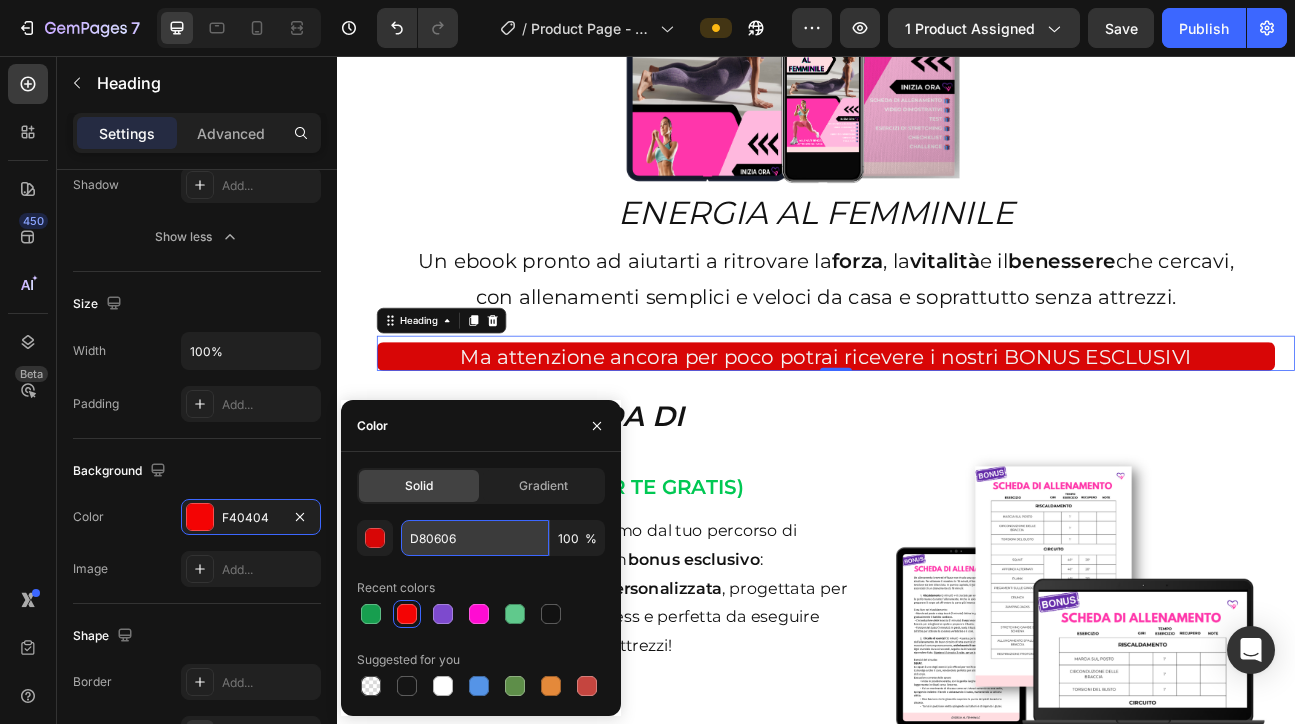type on "D80606" 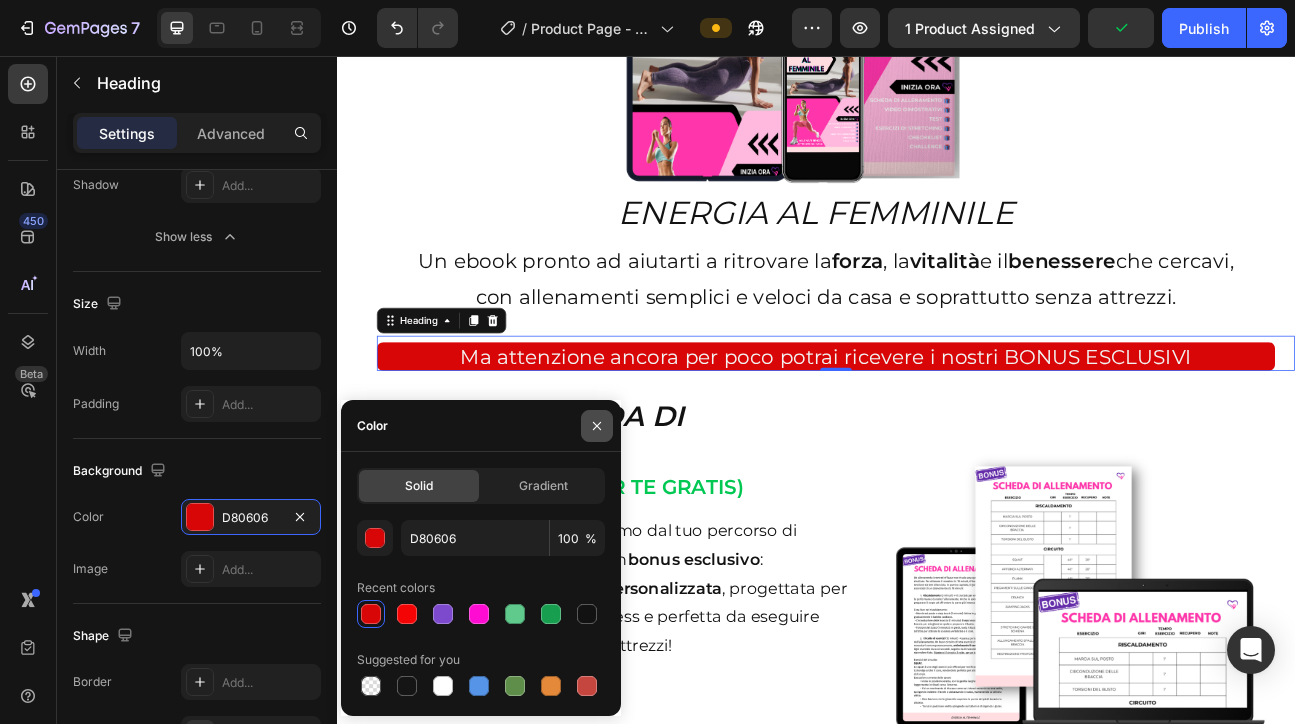 click 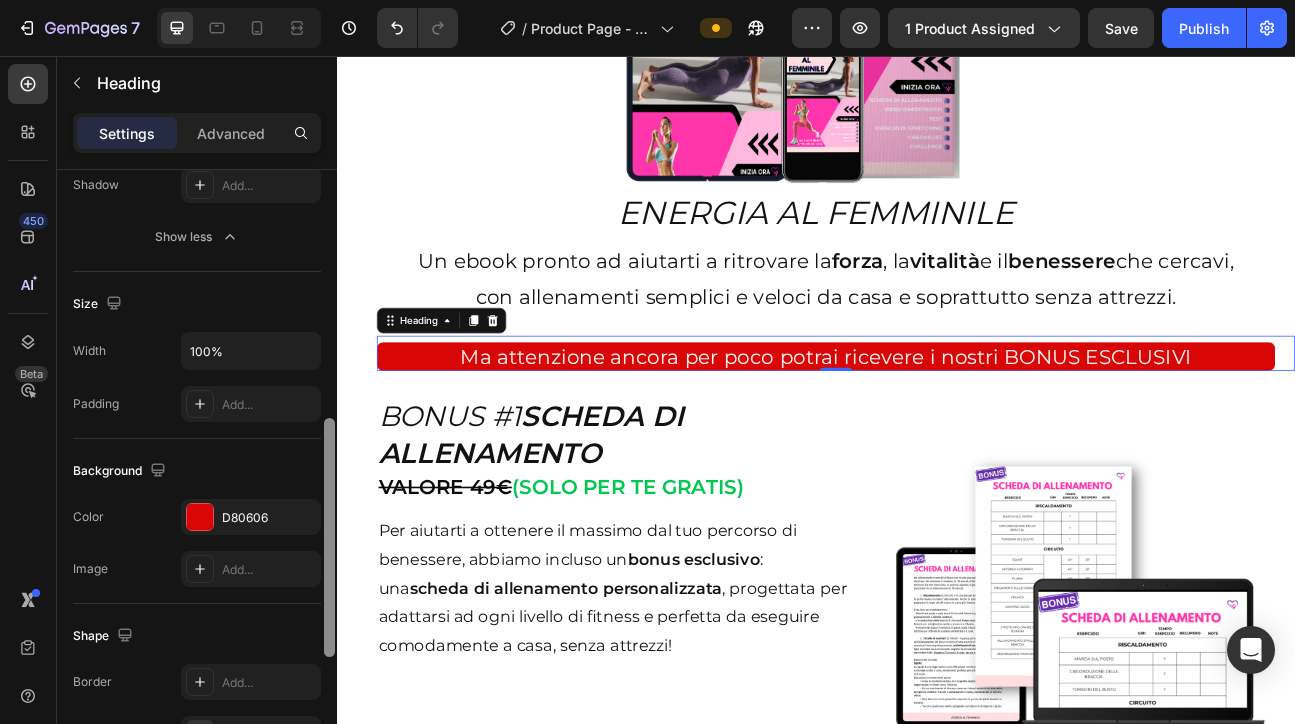 scroll, scrollTop: 621, scrollLeft: 0, axis: vertical 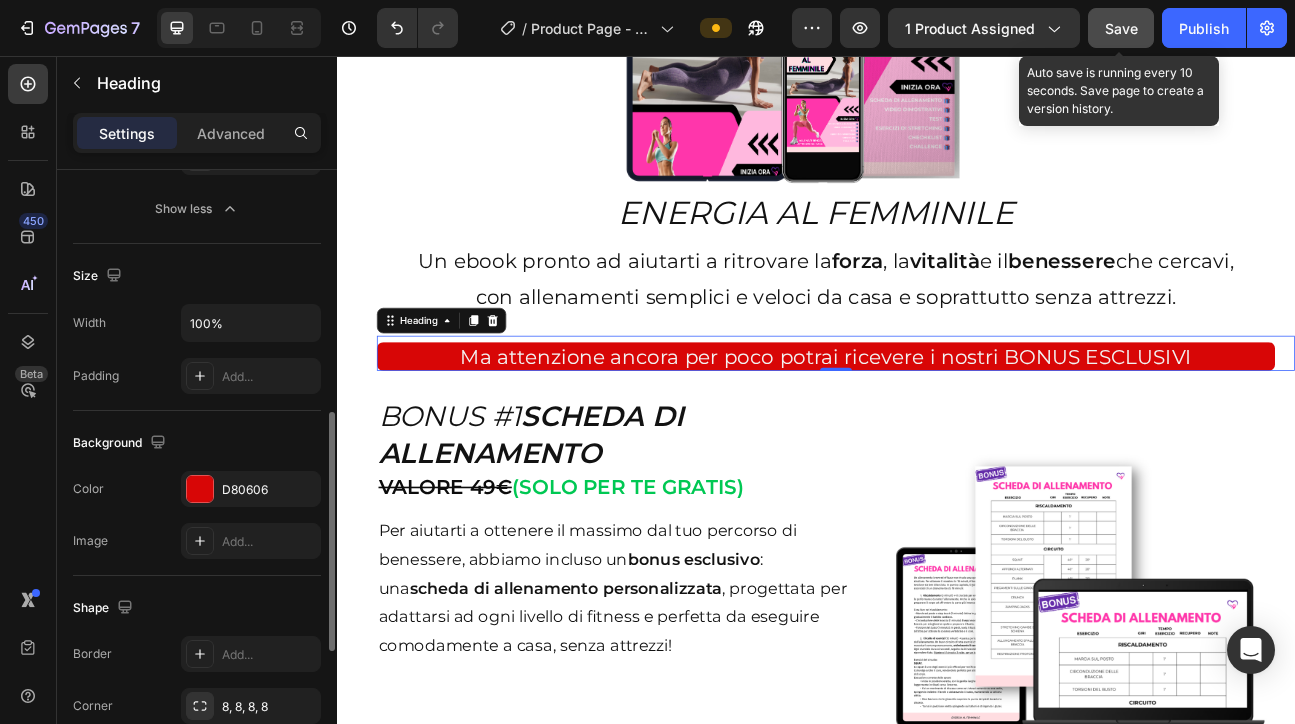 click on "Save" 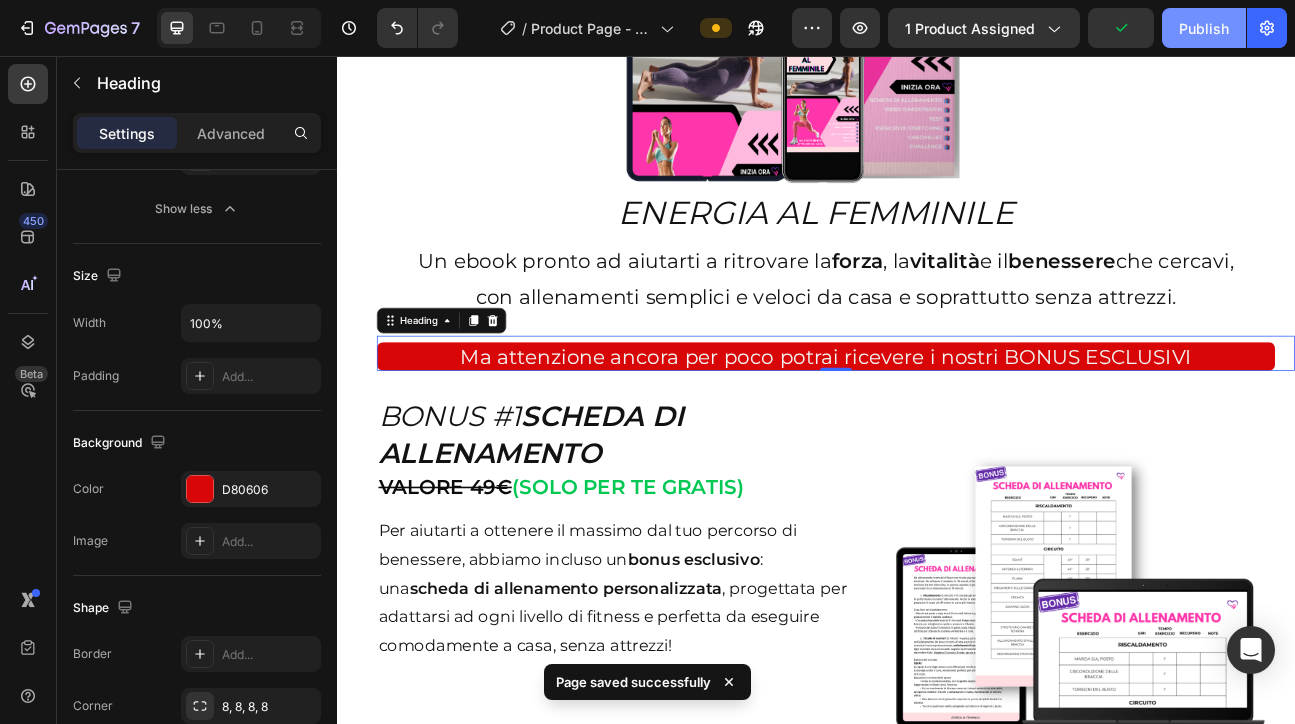 click on "Publish" at bounding box center [1204, 28] 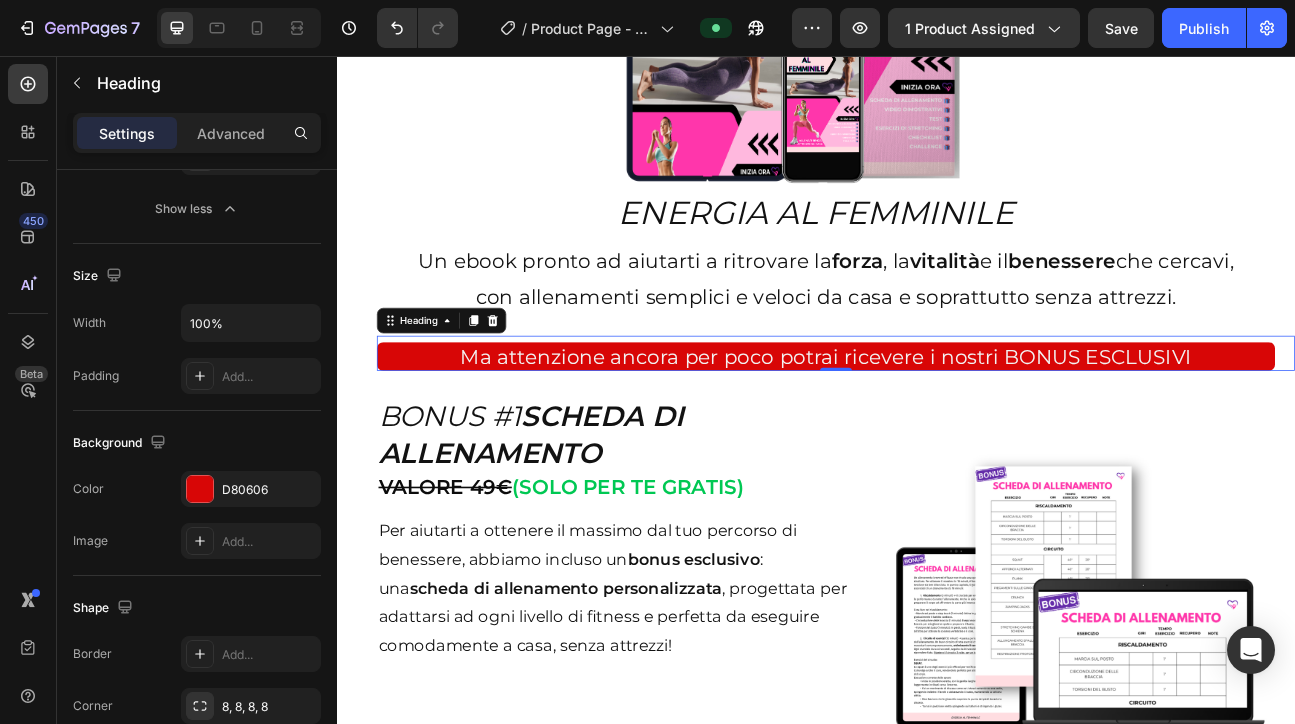 click 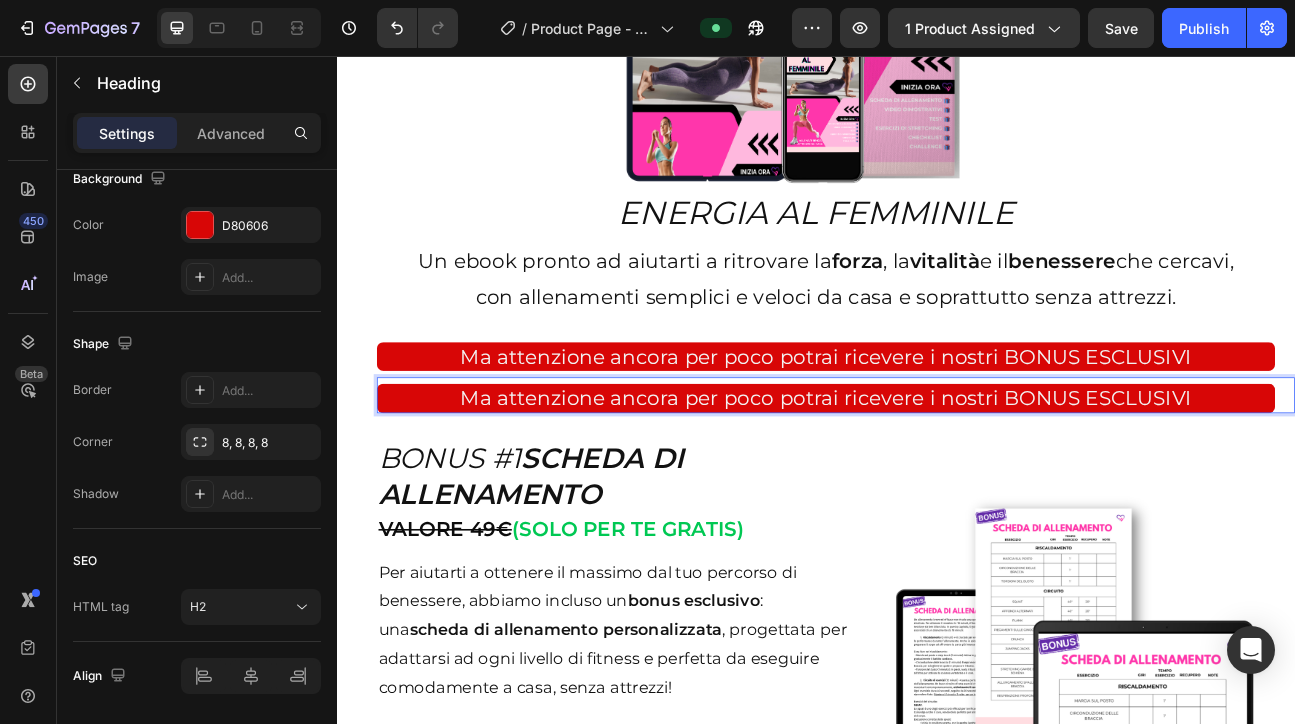 click on "Ma attenzione ancora per poco potrai ricevere i nostri BONUS ESCLUSIVI" at bounding box center [949, 484] 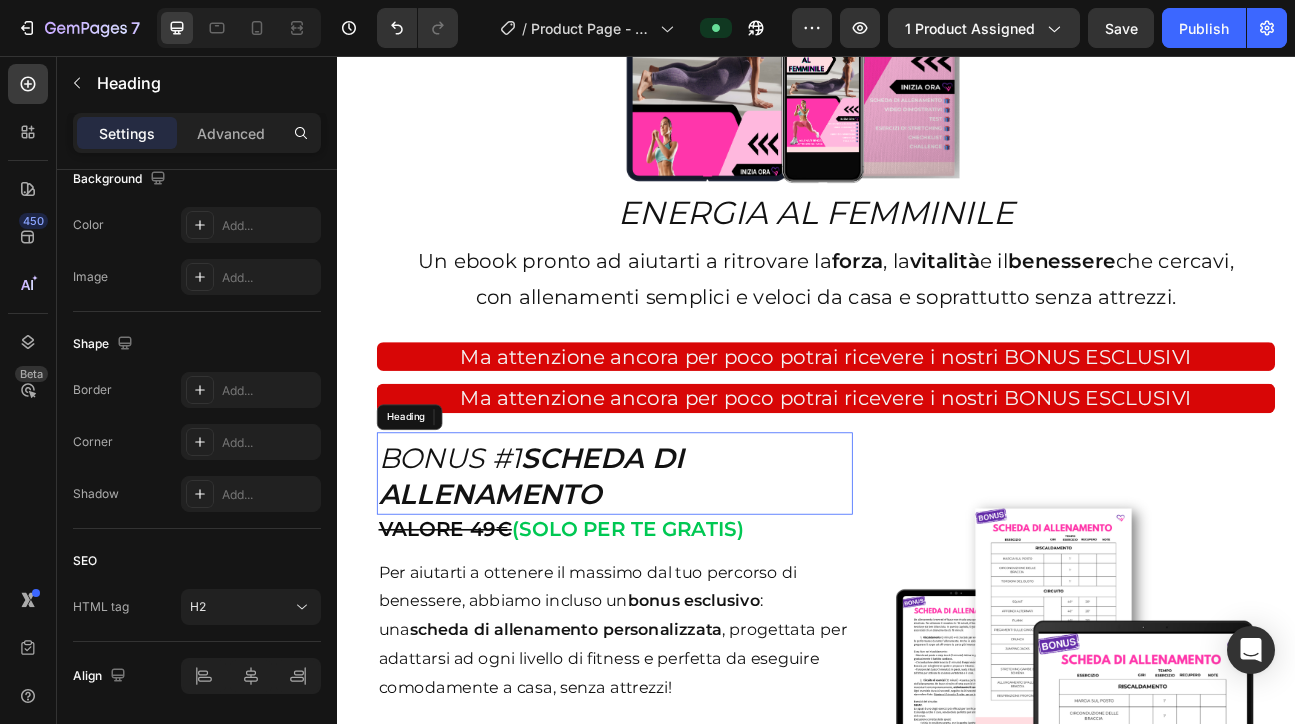 click on "BONUS #1  SCHEDA DI ALLENAMENTO" at bounding box center [685, 582] 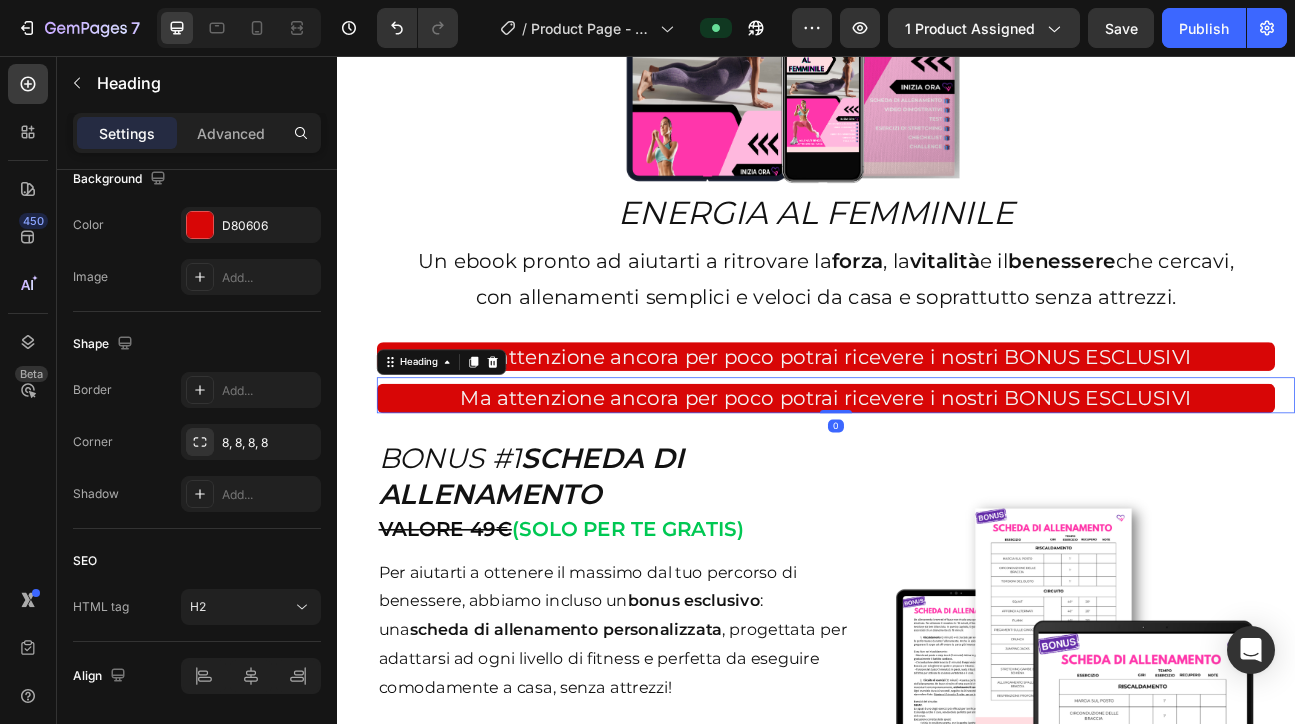 click on "Ma attenzione ancora per poco potrai ricevere i nostri BONUS ESCLUSIVI" at bounding box center [949, 484] 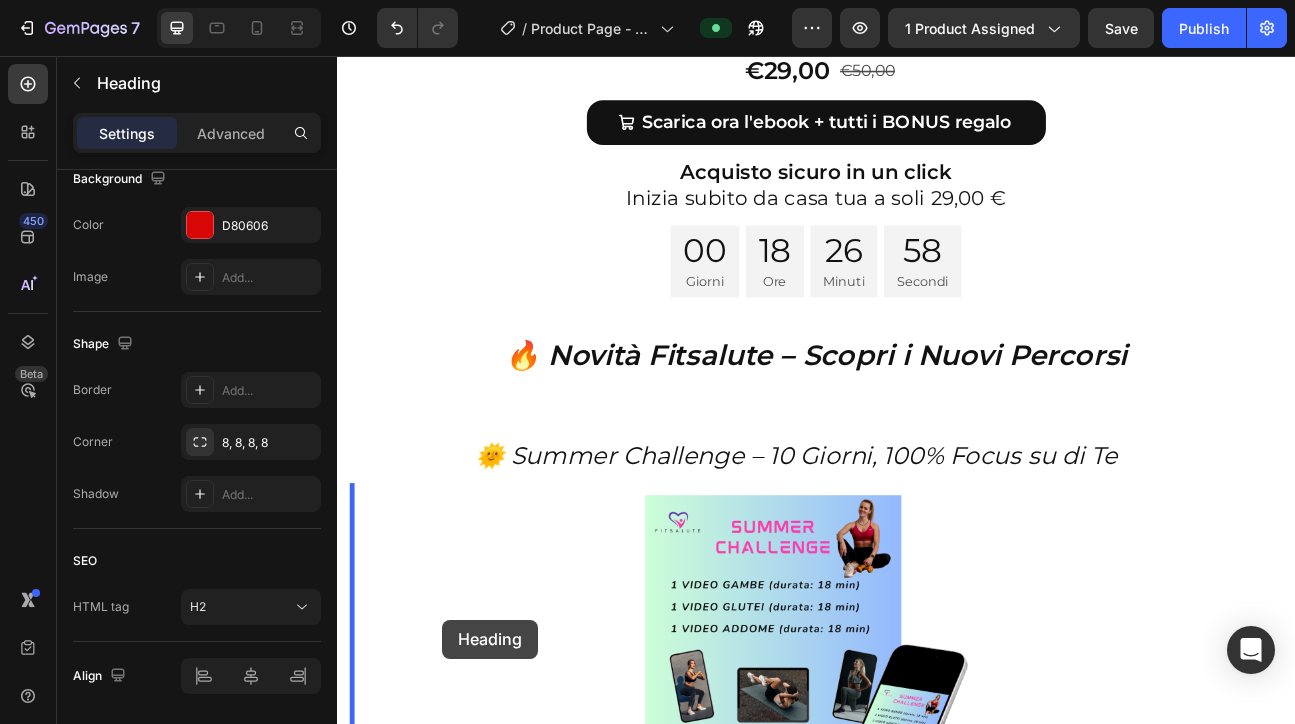 scroll, scrollTop: 8962, scrollLeft: 0, axis: vertical 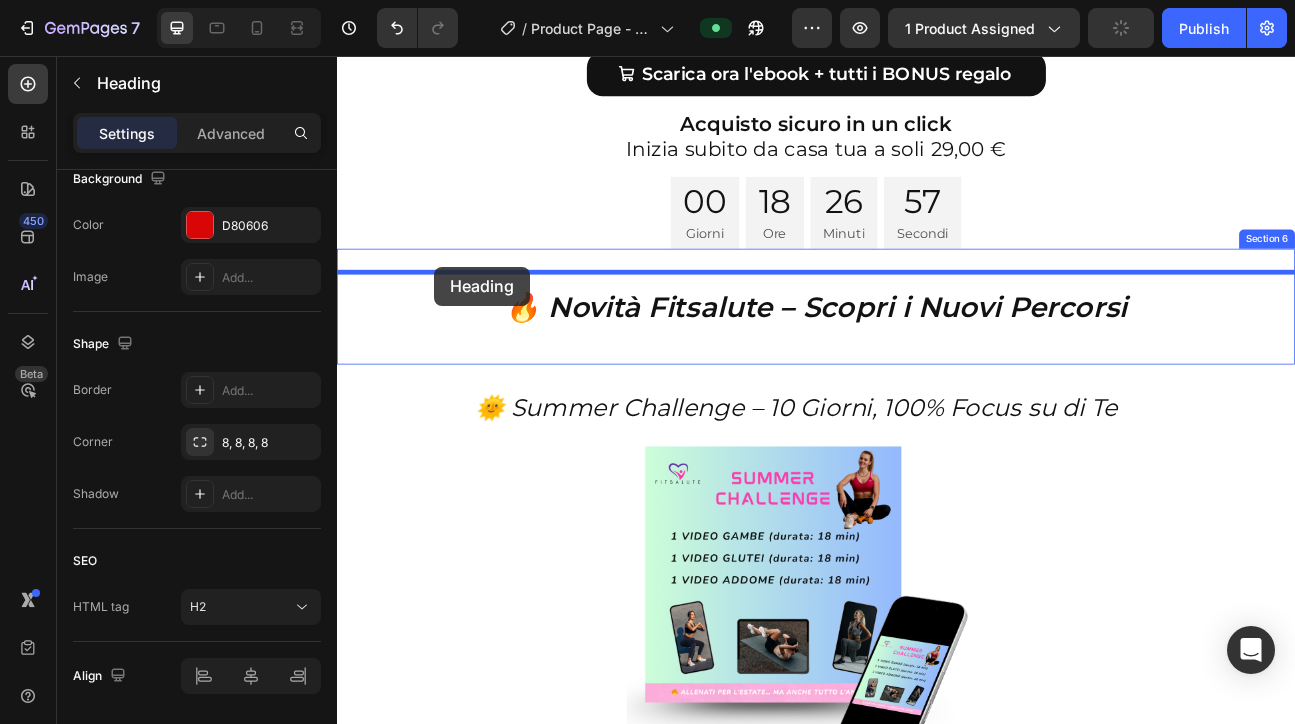 drag, startPoint x: 402, startPoint y: 443, endPoint x: 459, endPoint y: 320, distance: 135.56548 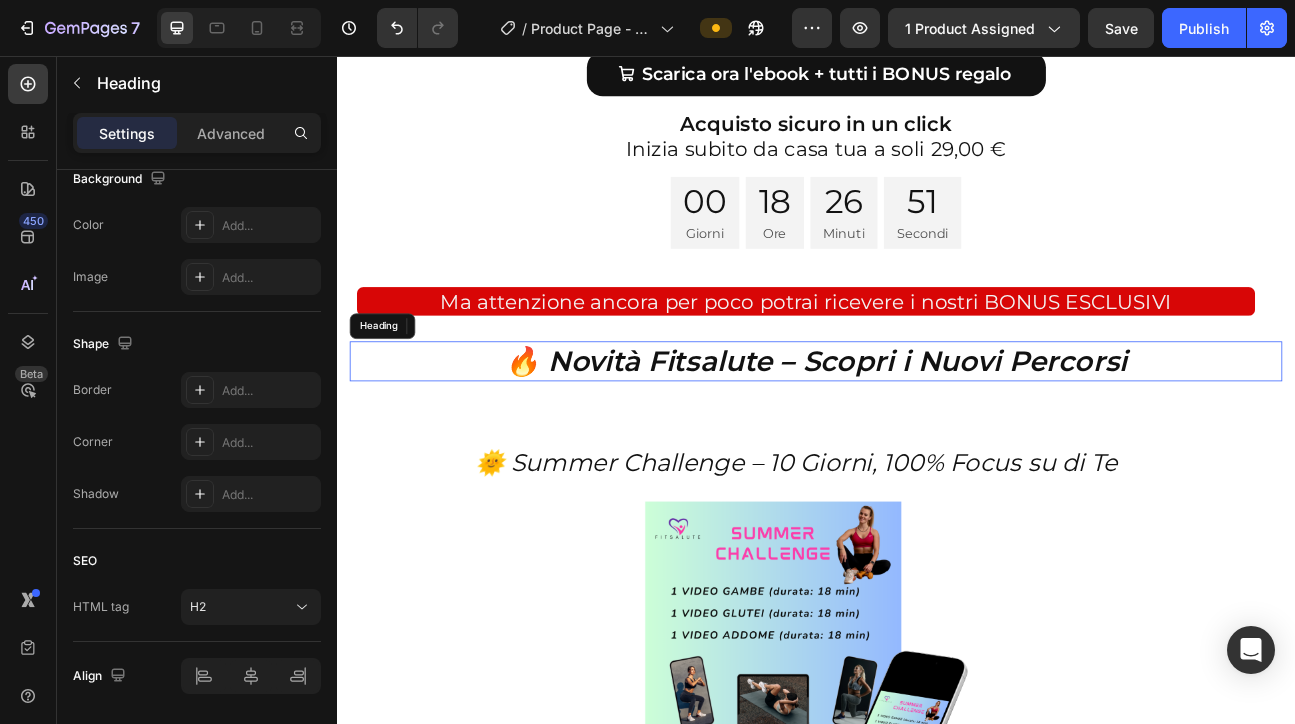 click on "🔥 Novità Fitsalute – Scopri i Nuovi Percorsi" at bounding box center (937, 438) 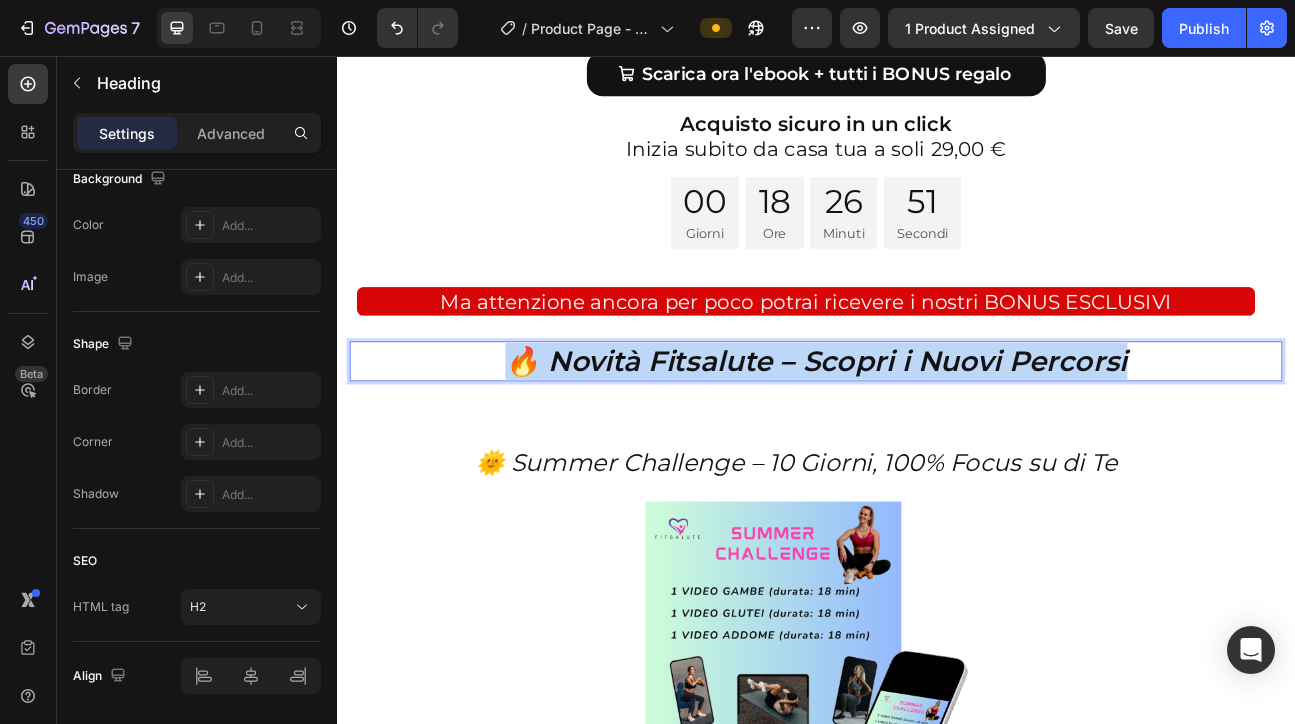 click on "🔥 Novità Fitsalute – Scopri i Nuovi Percorsi" at bounding box center [937, 438] 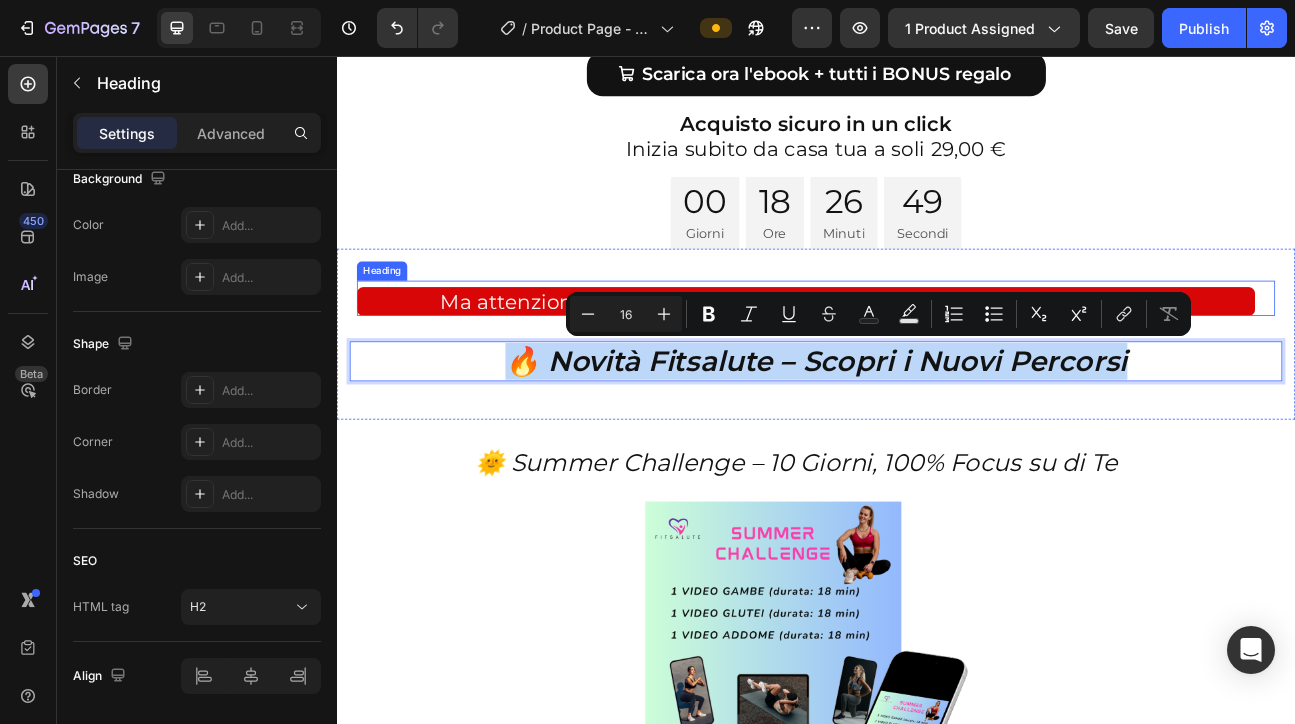 click on "Ma attenzione ancora per poco potrai ricevere i nostri BONUS ESCLUSIVI" at bounding box center (924, 363) 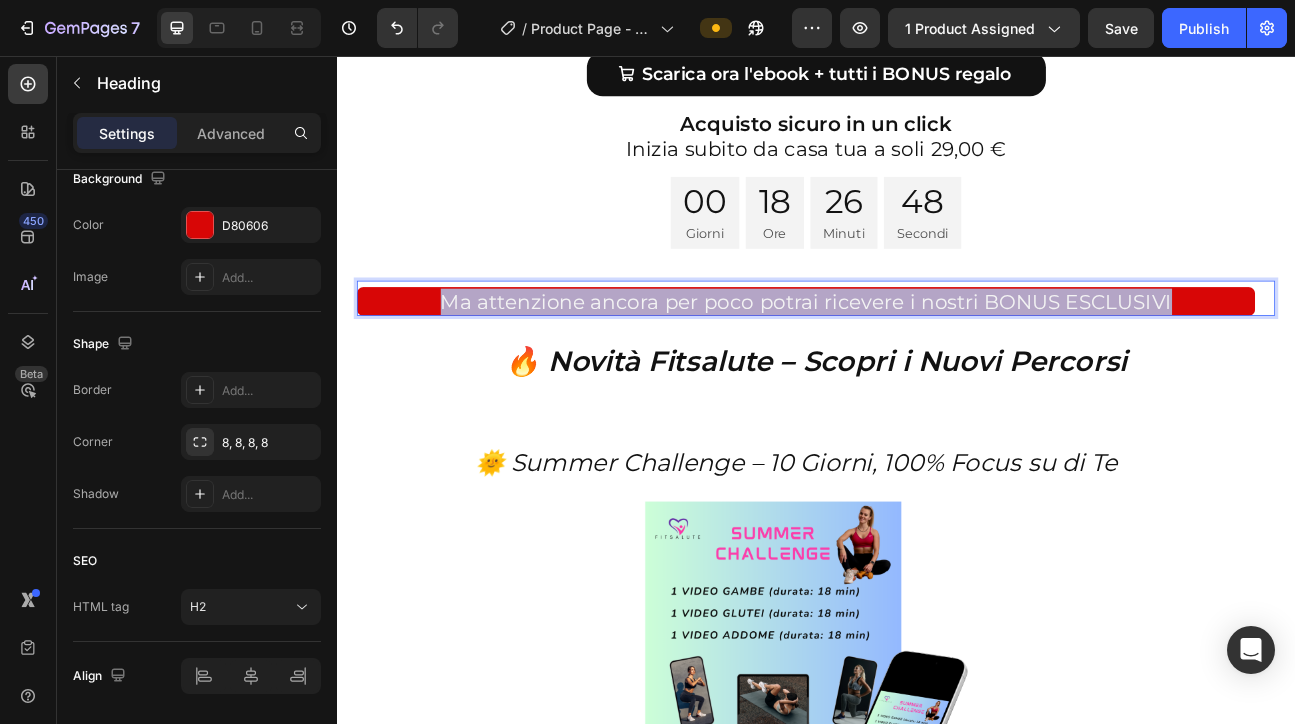 click on "Ma attenzione ancora per poco potrai ricevere i nostri BONUS ESCLUSIVI" at bounding box center [924, 363] 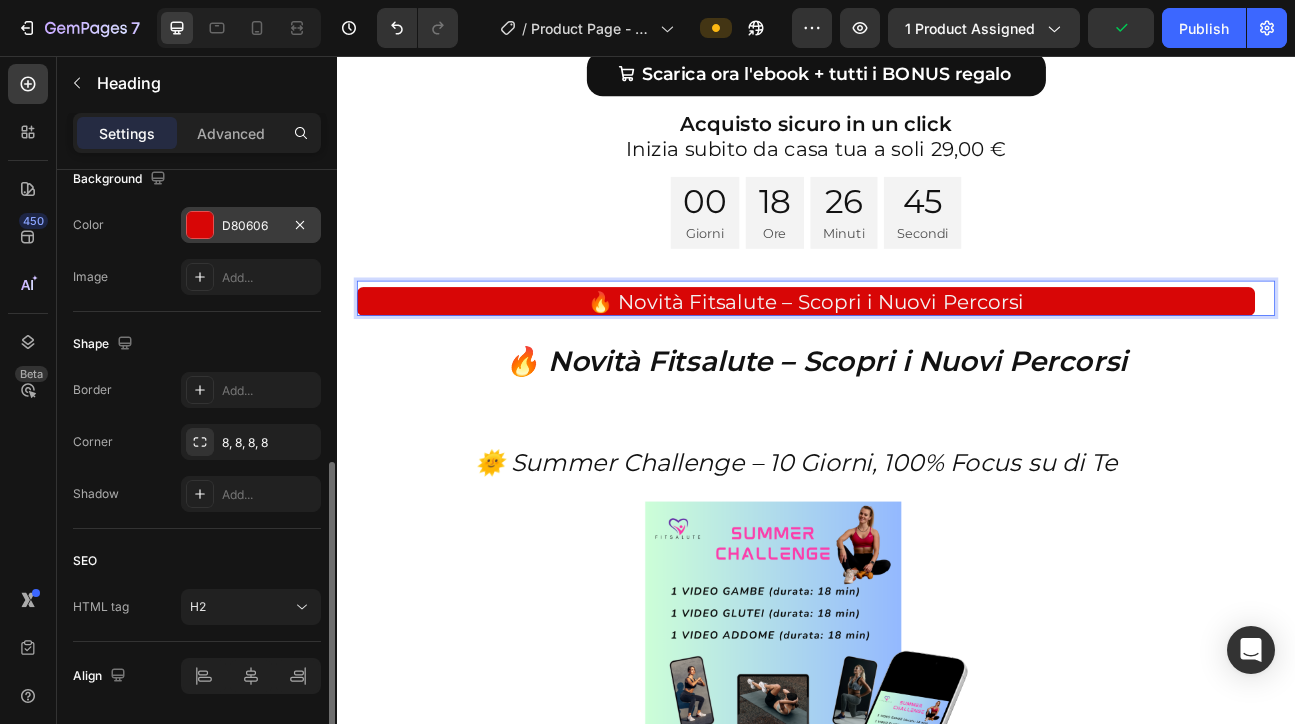 click on "D80606" at bounding box center [251, 226] 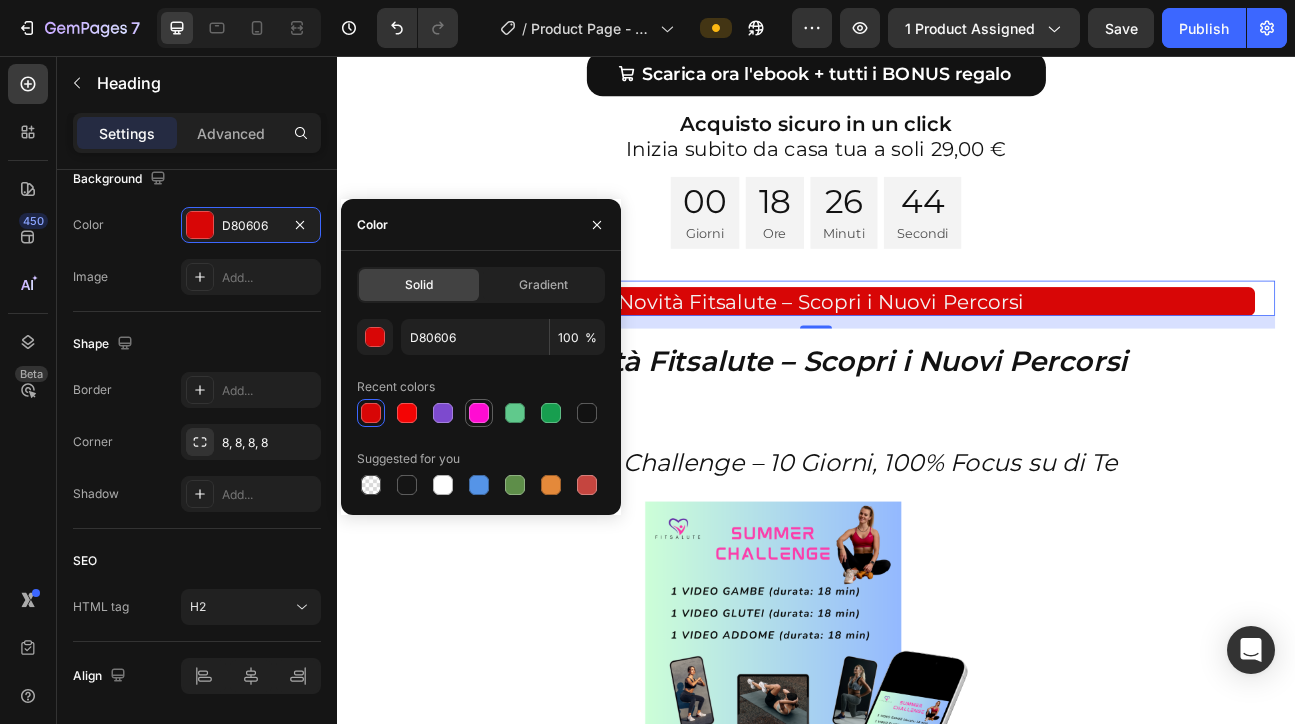 click at bounding box center [479, 413] 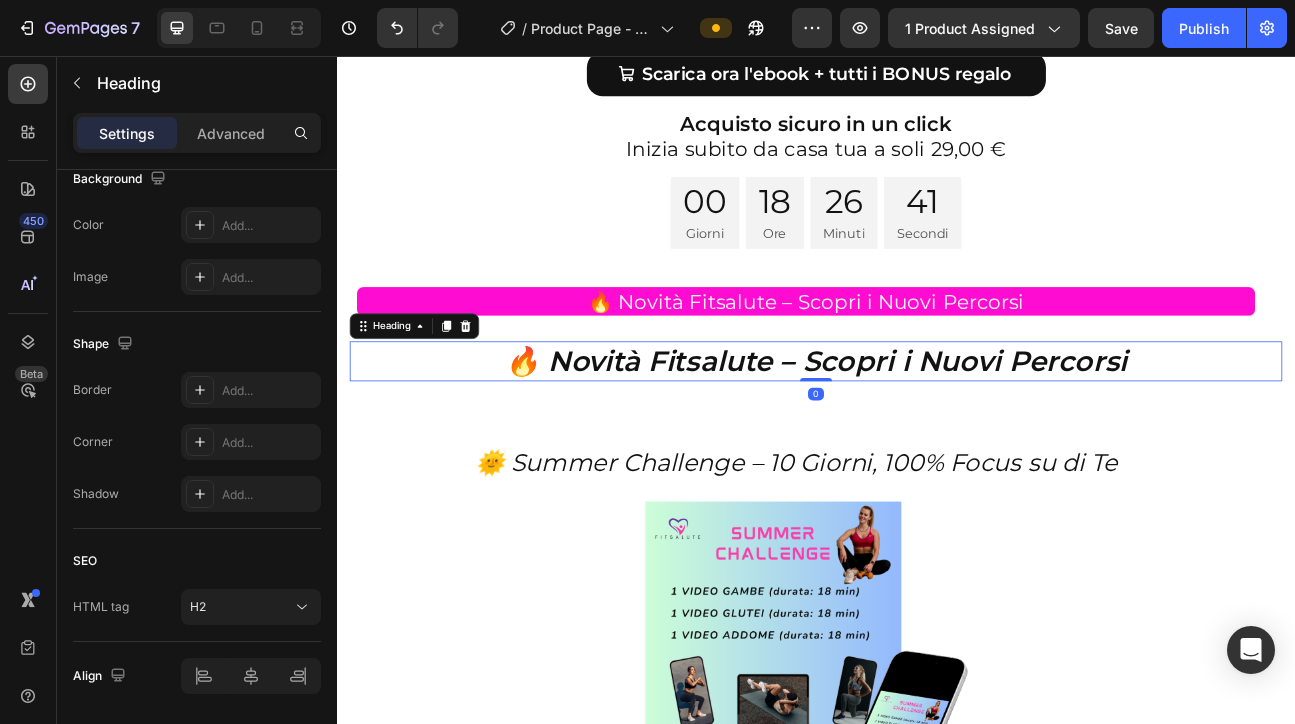 click on "🔥 Novità Fitsalute – Scopri i Nuovi Percorsi" at bounding box center (937, 438) 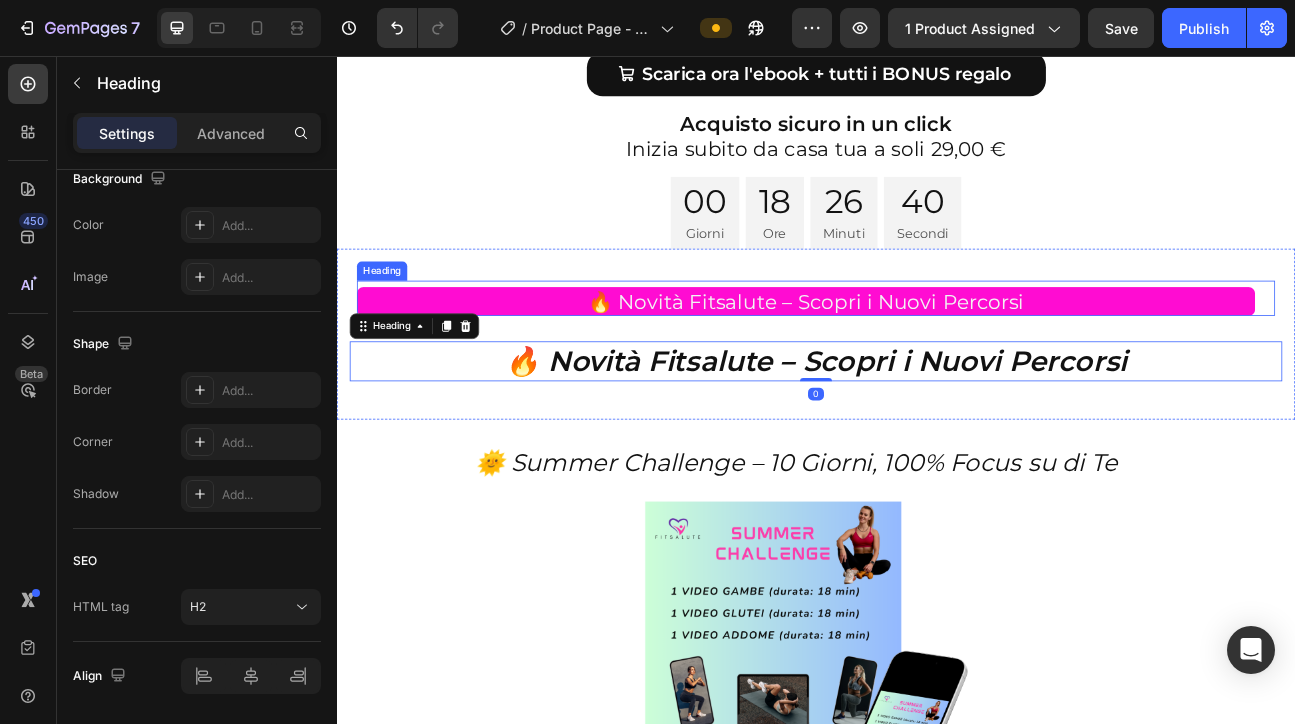 click on "🔥 Novità Fitsalute – Scopri i Nuovi Percorsi" at bounding box center (924, 363) 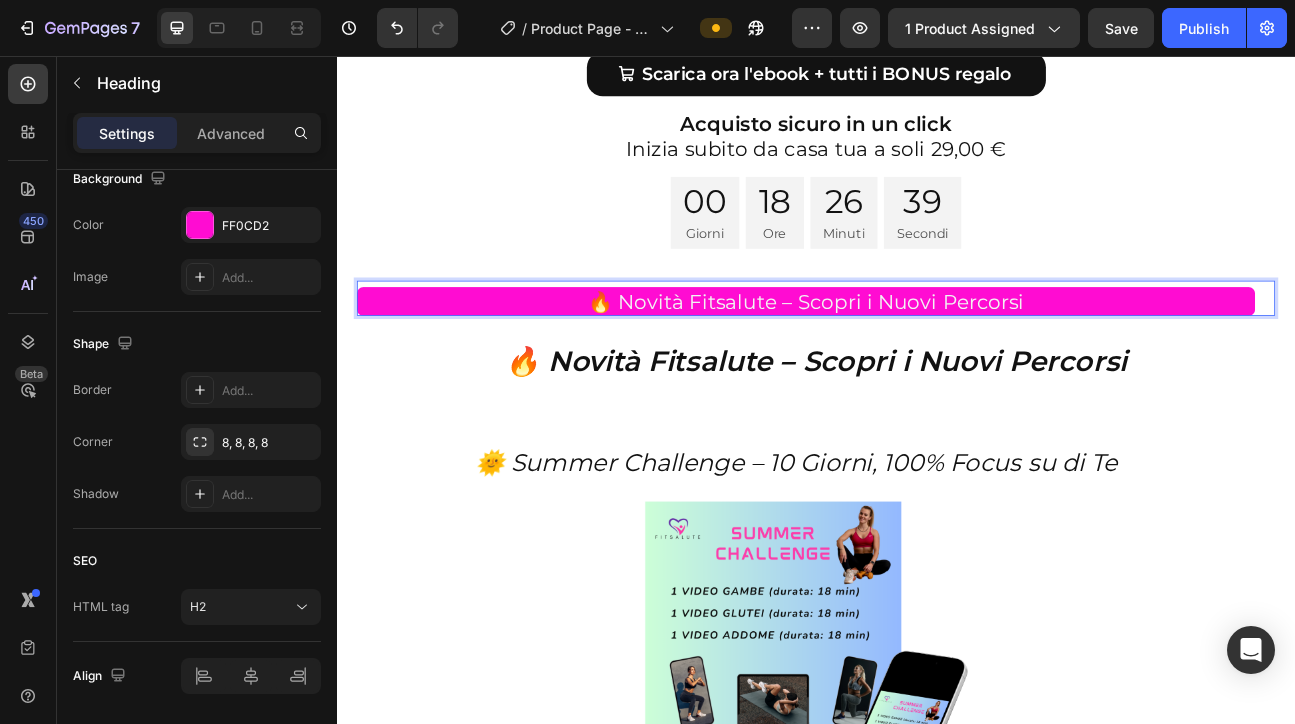 click on "🔥 Novità Fitsalute – Scopri i Nuovi Percorsi" at bounding box center (924, 363) 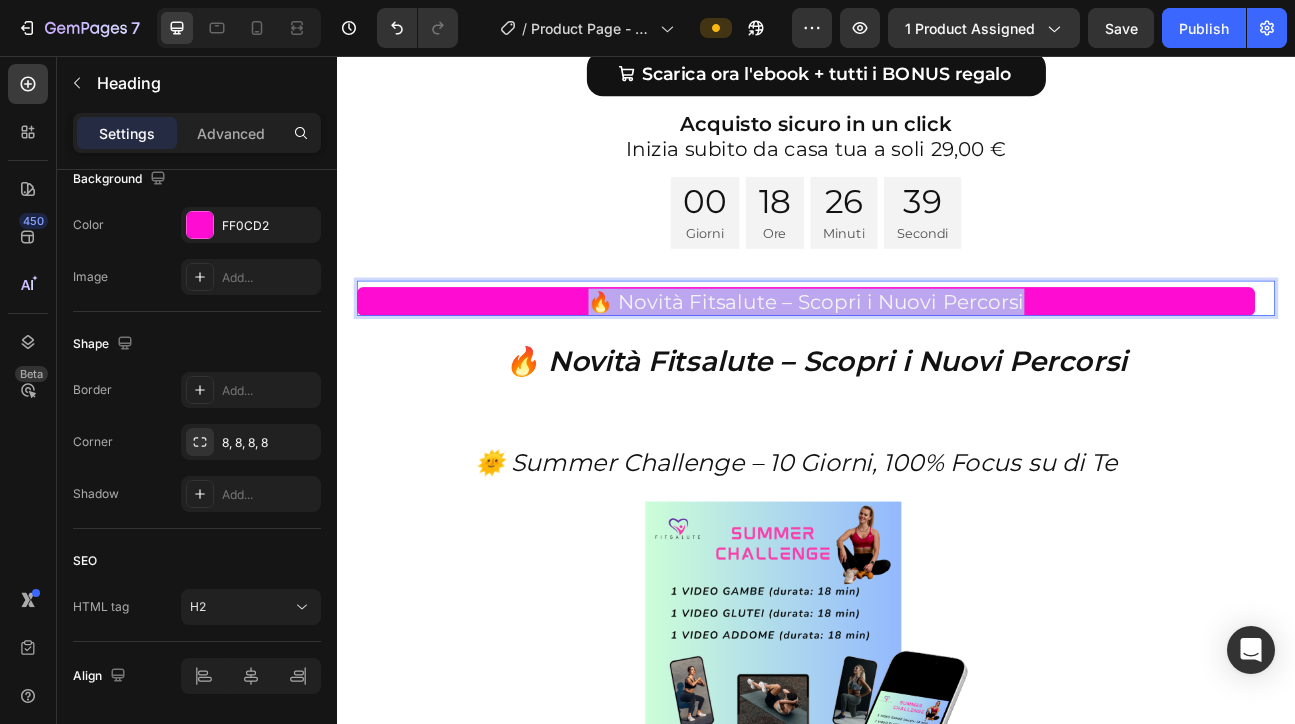 click on "🔥 Novità Fitsalute – Scopri i Nuovi Percorsi" at bounding box center [924, 363] 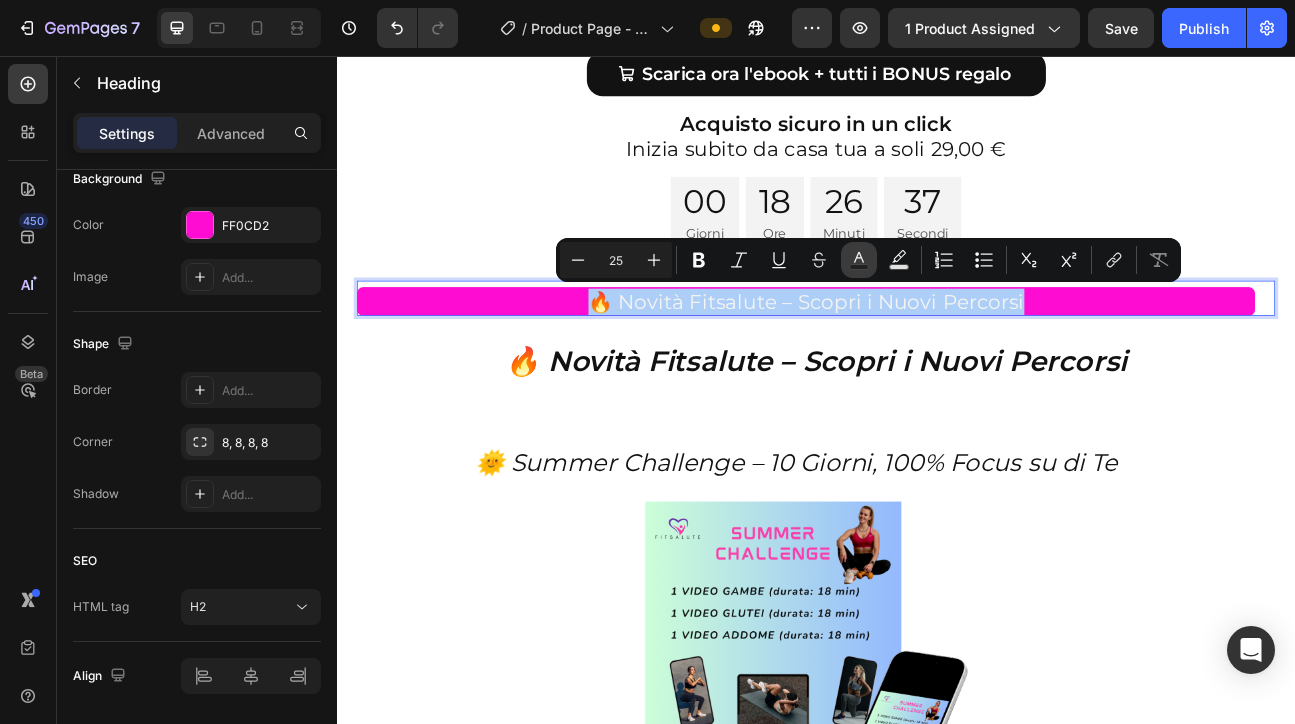click 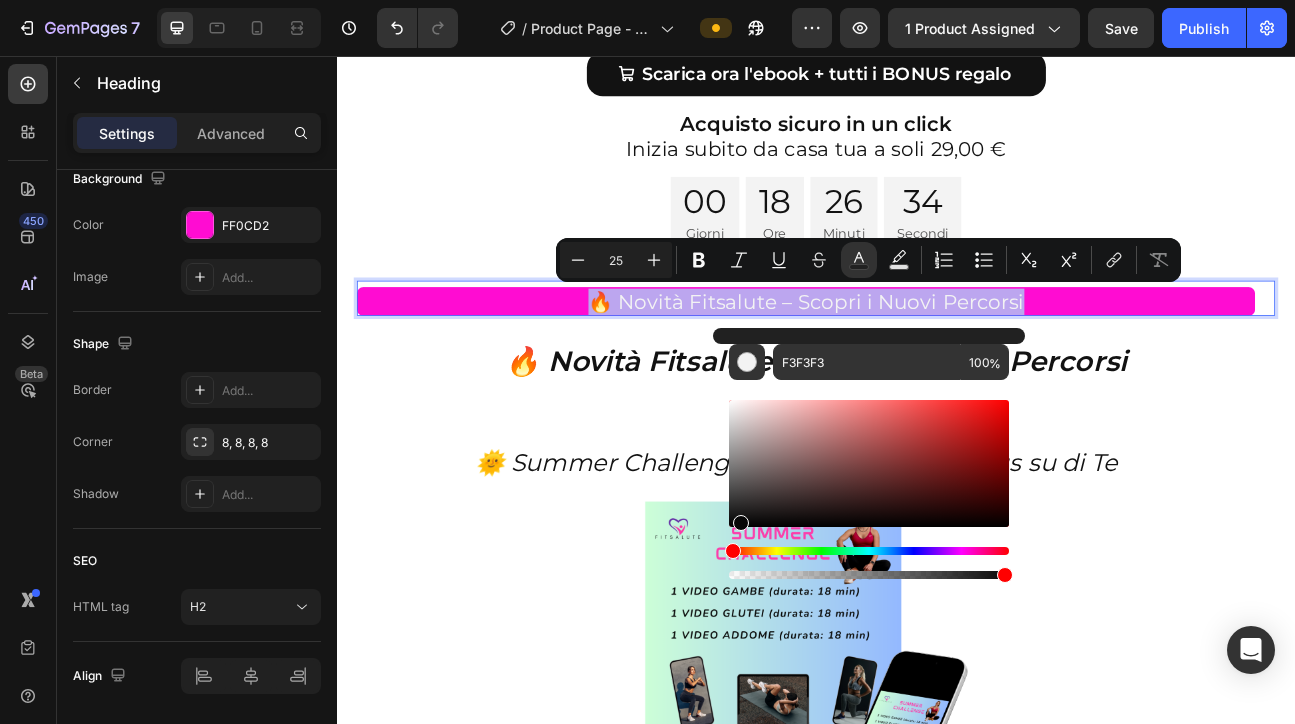 type on "070707" 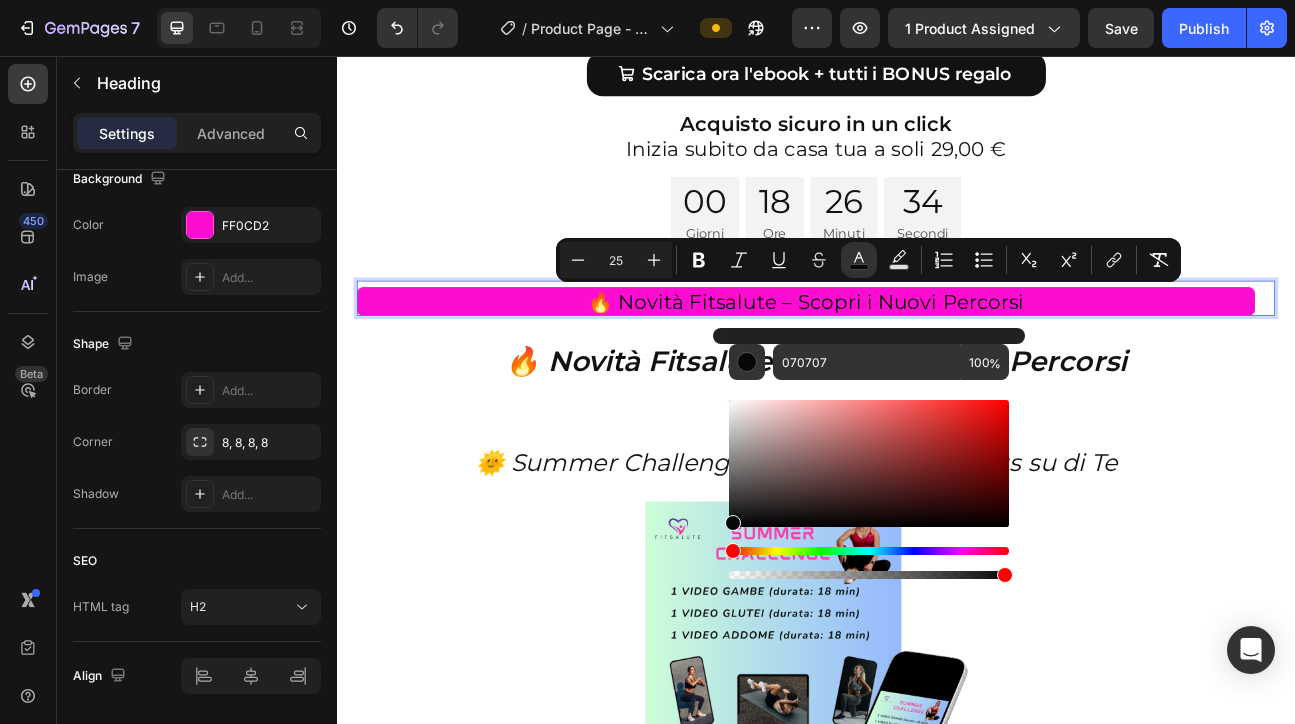 click at bounding box center [869, 463] 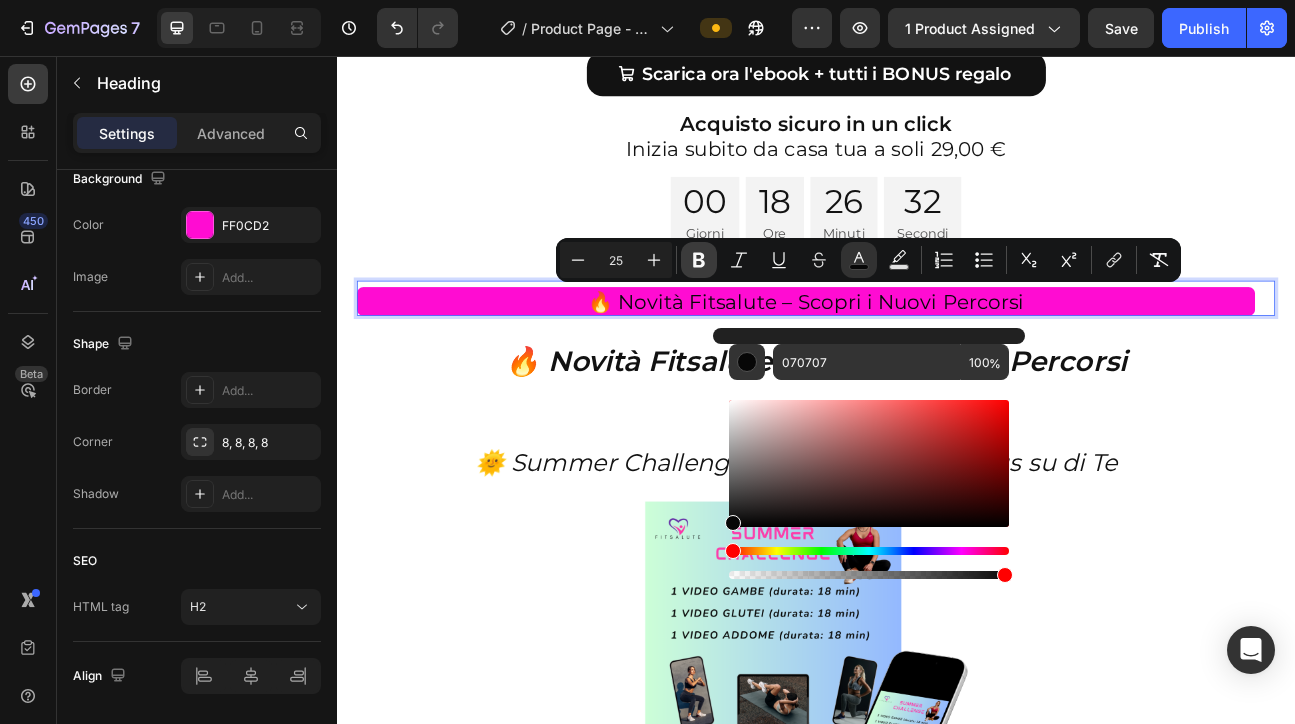 click 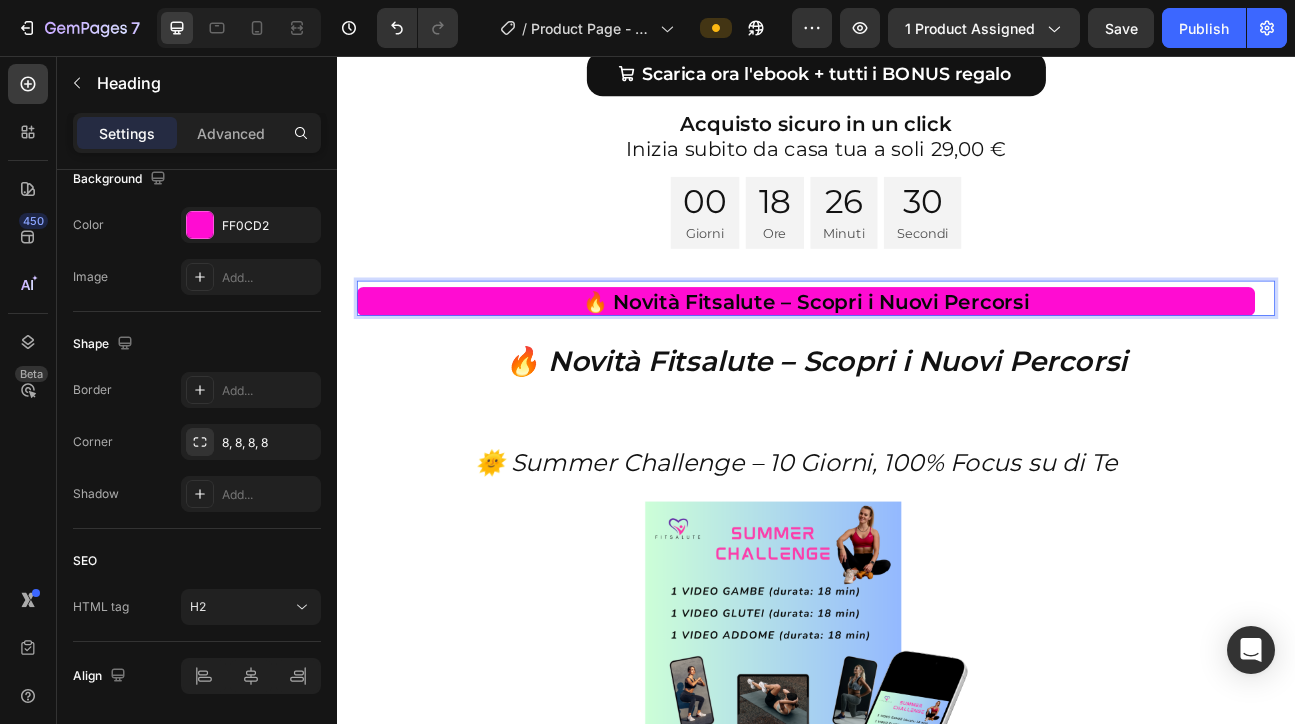 click on "🔥 Novità Fitsalute – Scopri i Nuovi Percorsi" at bounding box center [924, 363] 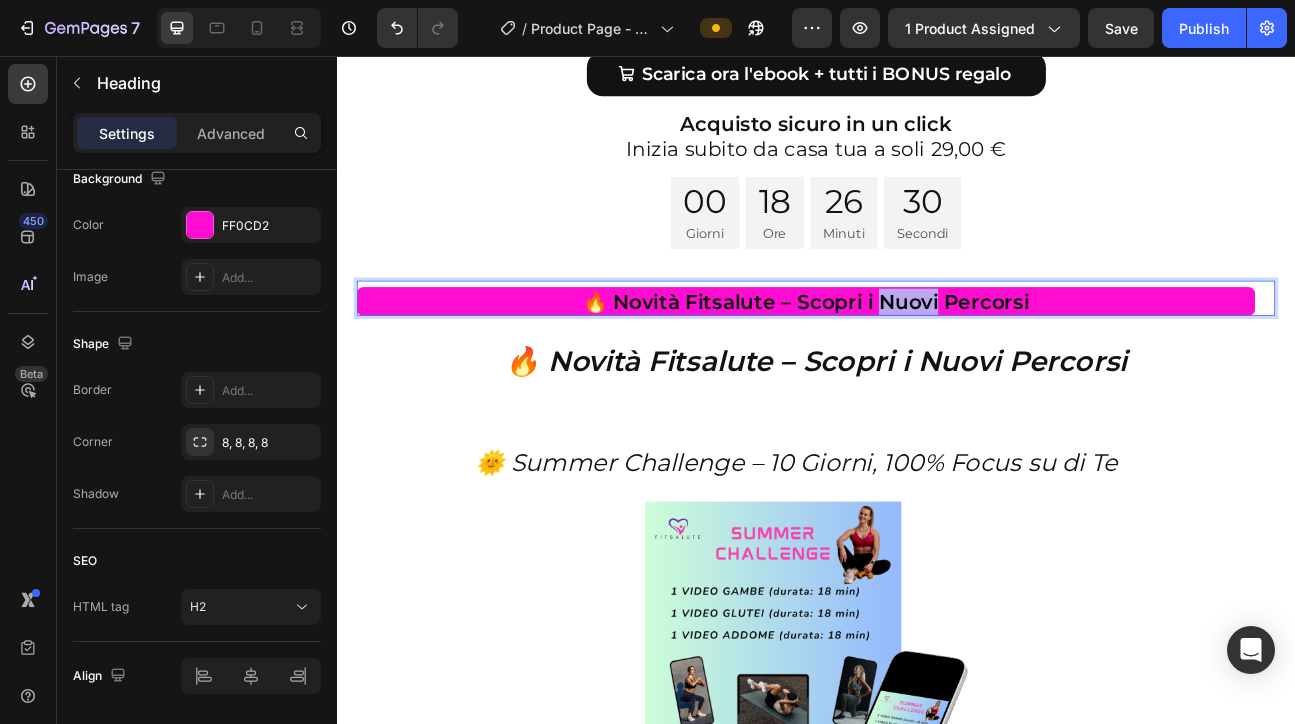 click on "🔥 Novità Fitsalute – Scopri i Nuovi Percorsi" at bounding box center (924, 363) 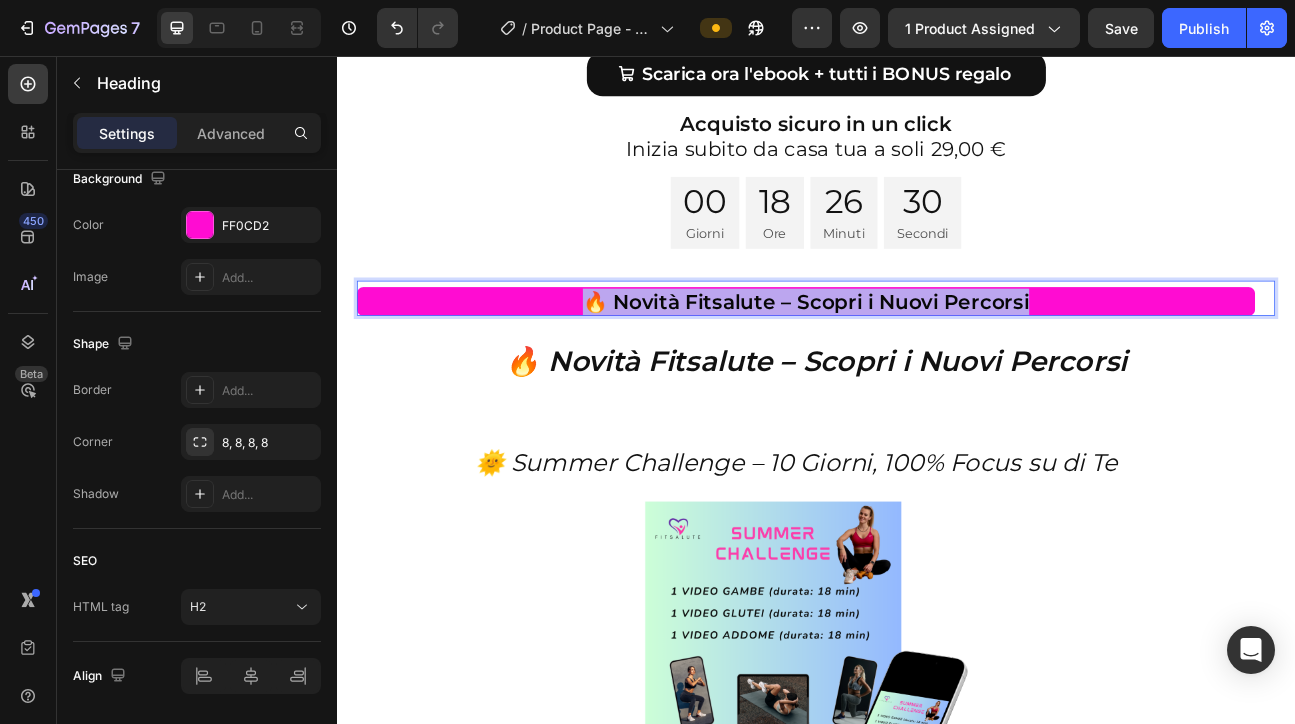 click on "🔥 Novità Fitsalute – Scopri i Nuovi Percorsi" at bounding box center (924, 363) 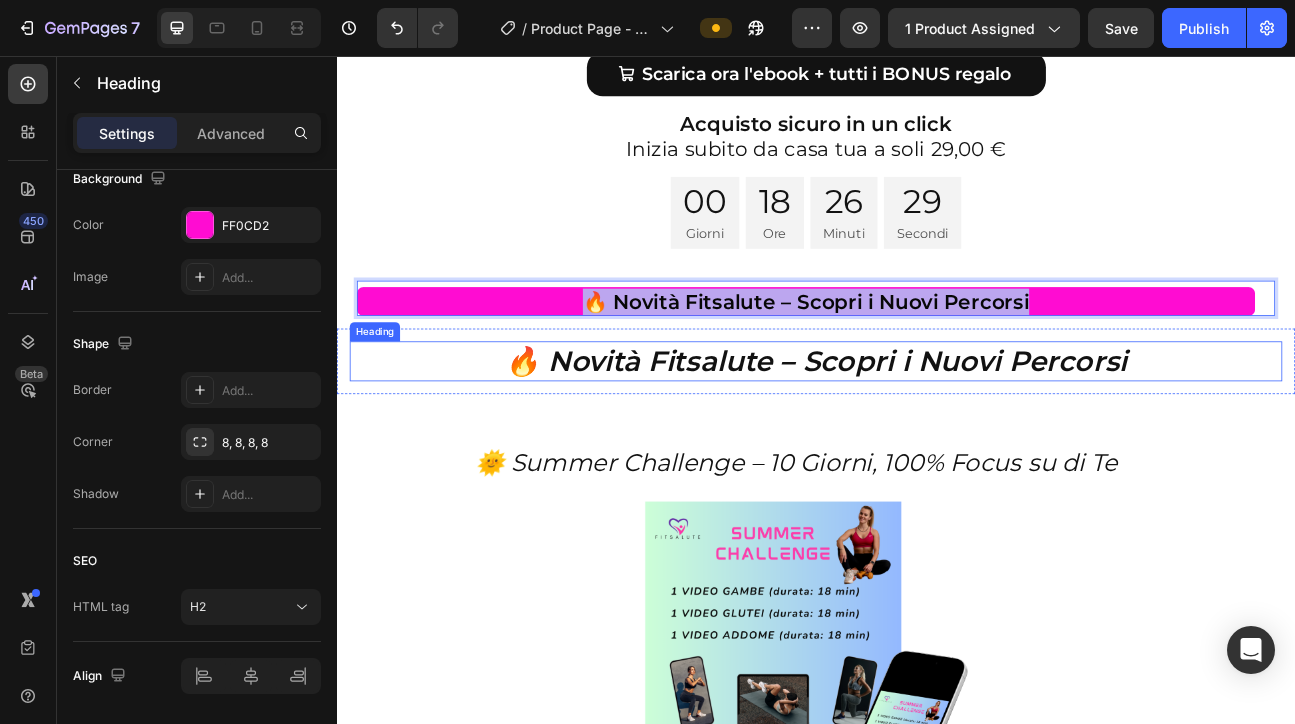click on "🔥 Novità Fitsalute – Scopri i Nuovi Percorsi" at bounding box center (937, 438) 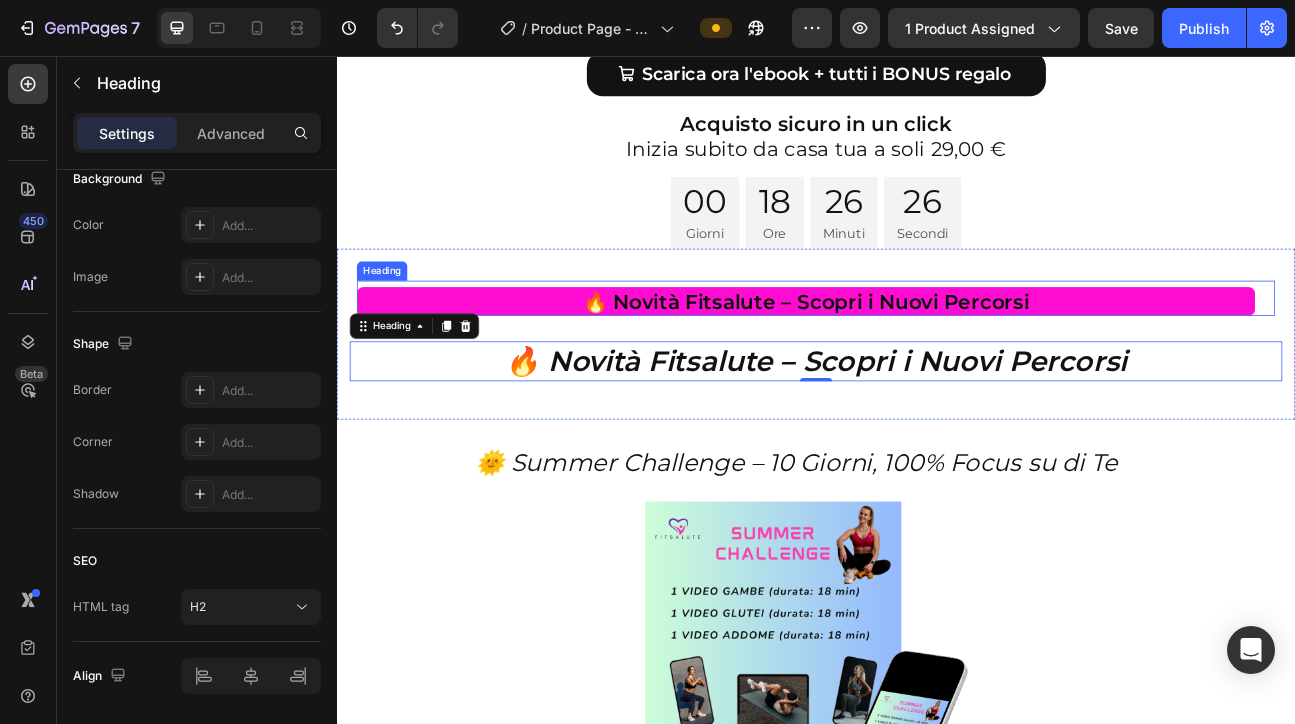 click on "🔥 Novità Fitsalute – Scopri i Nuovi Percorsi" at bounding box center [924, 363] 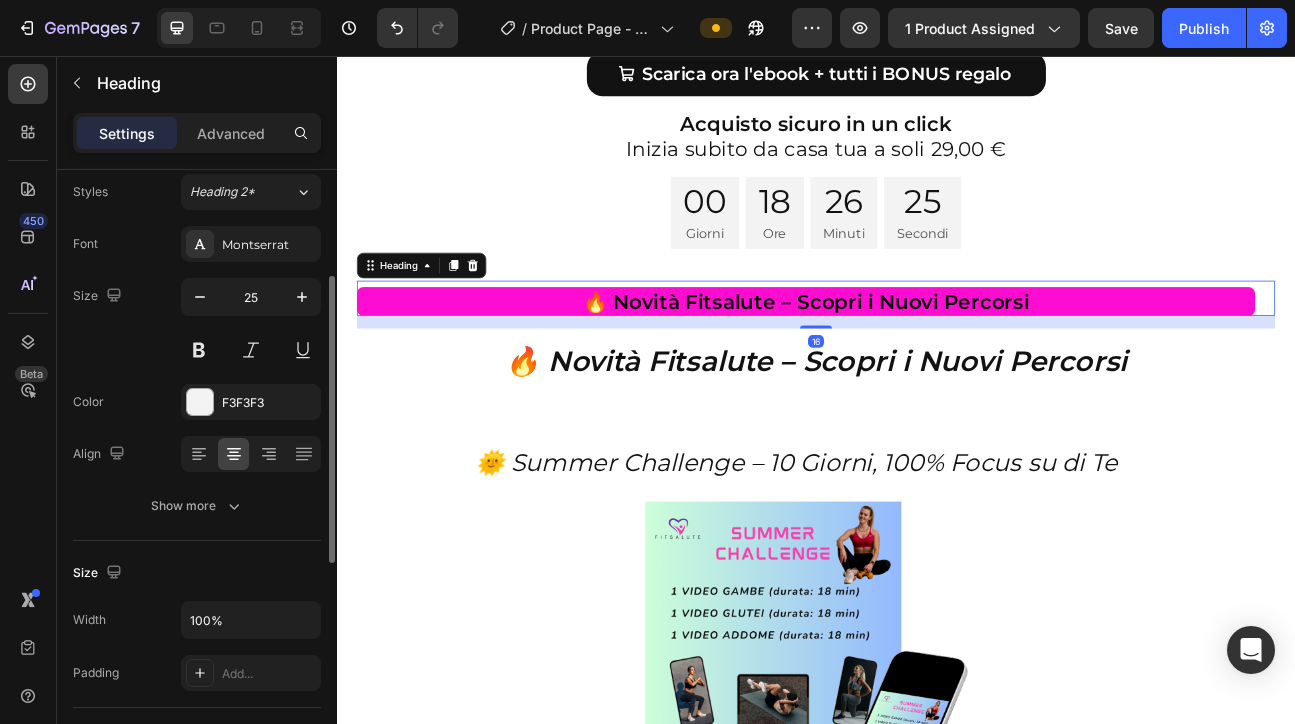 scroll, scrollTop: 0, scrollLeft: 0, axis: both 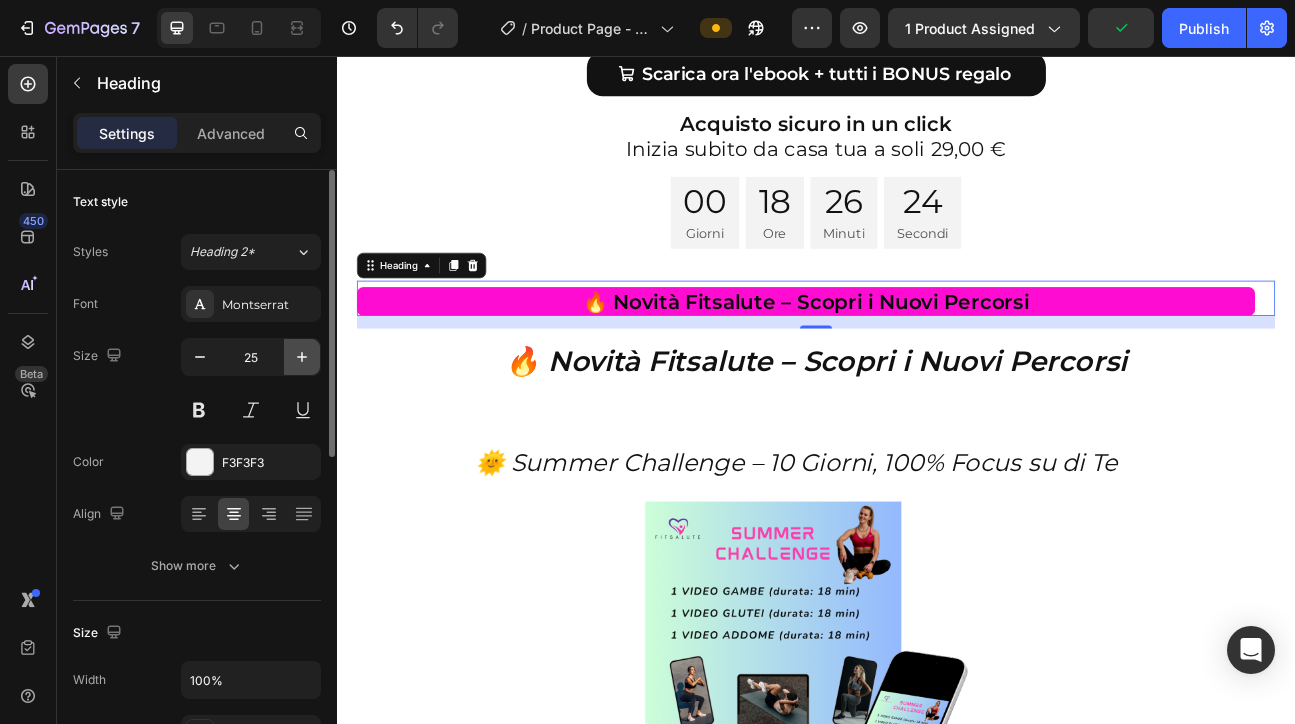 click 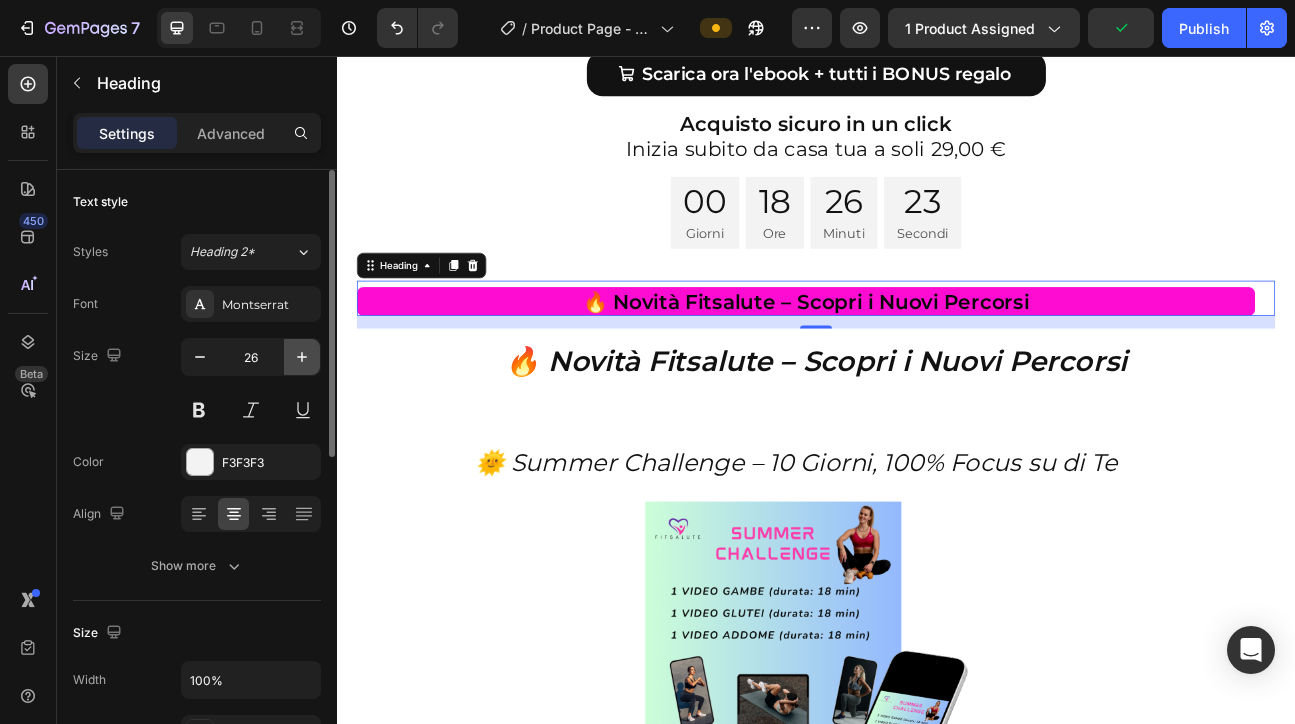 click 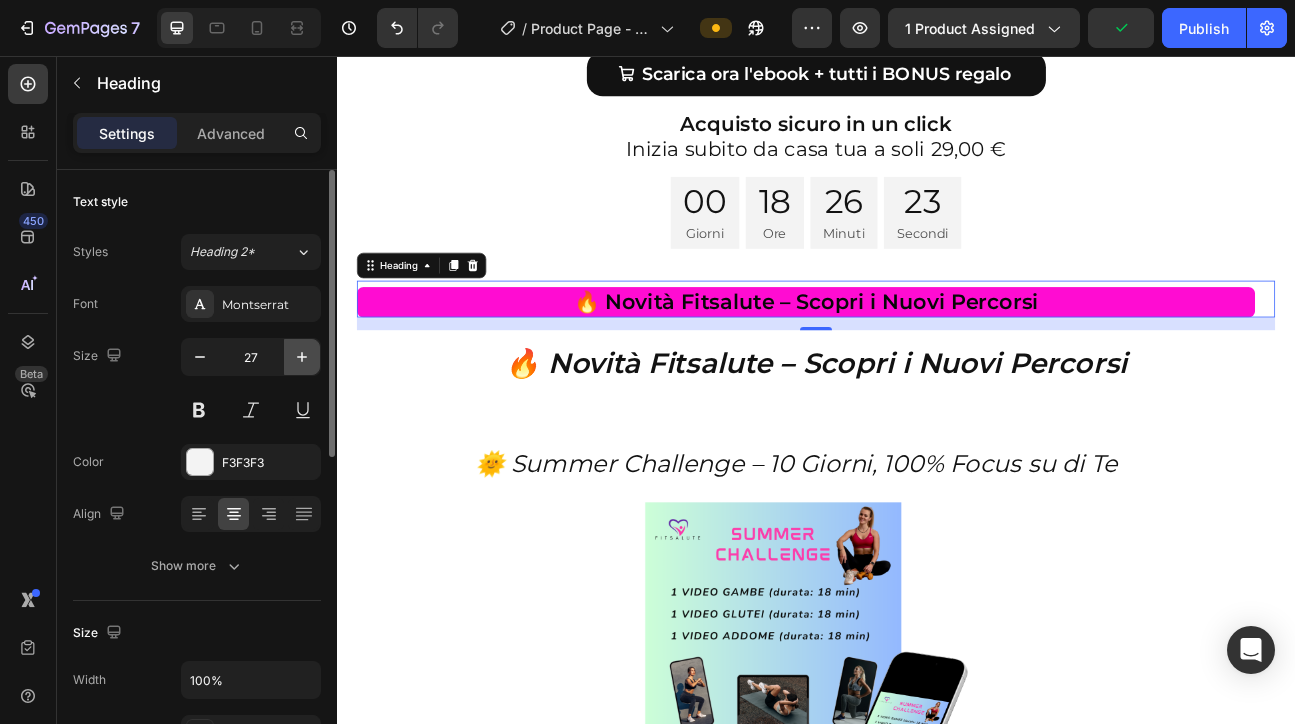 click 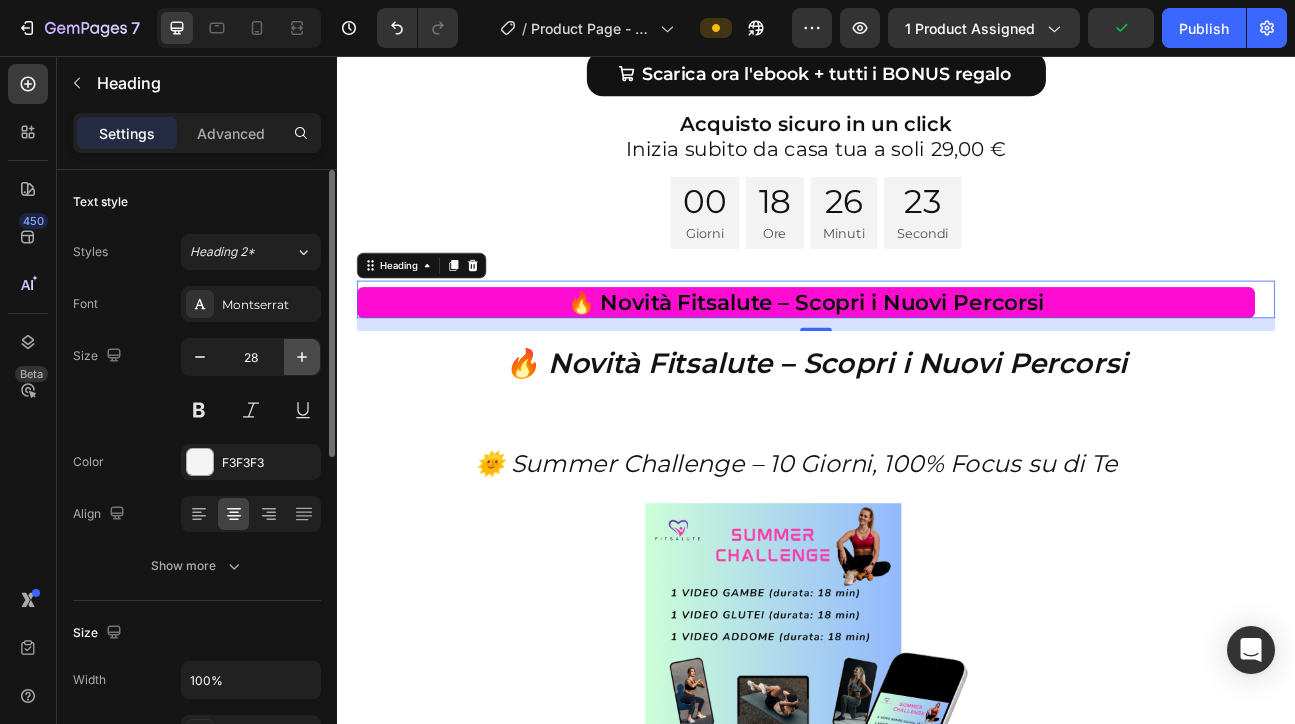click 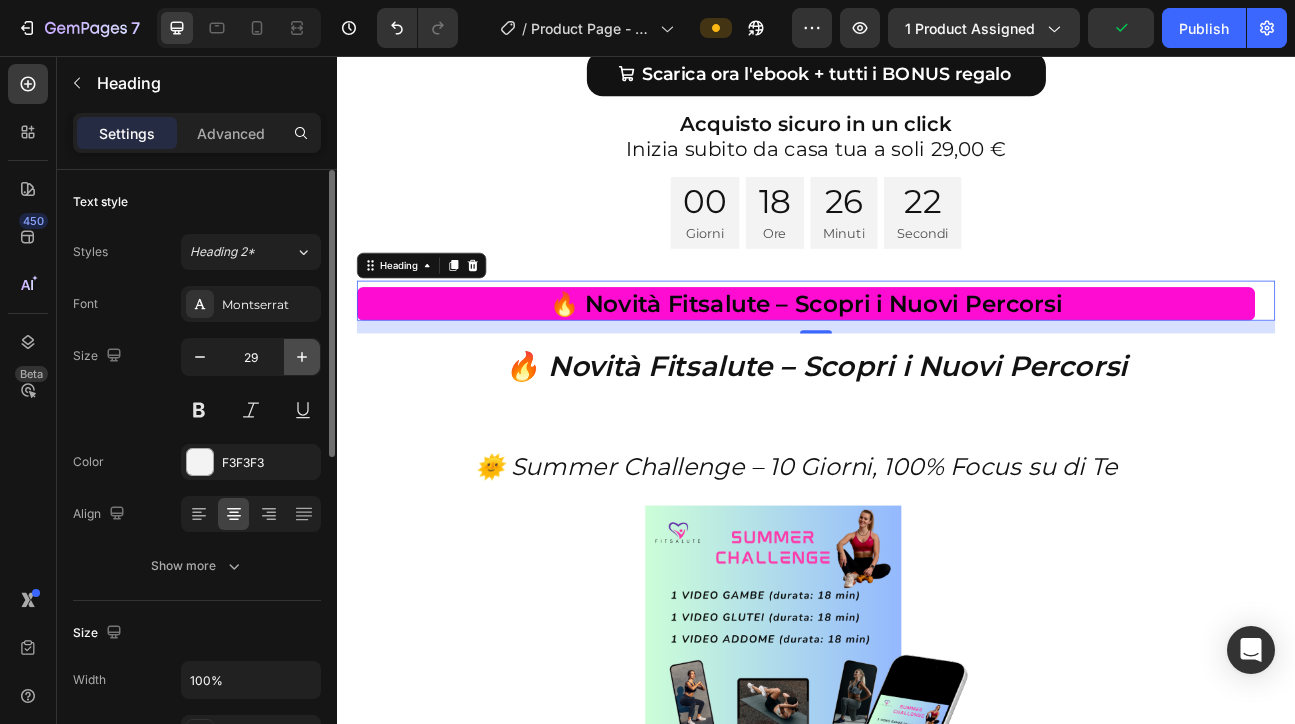 click 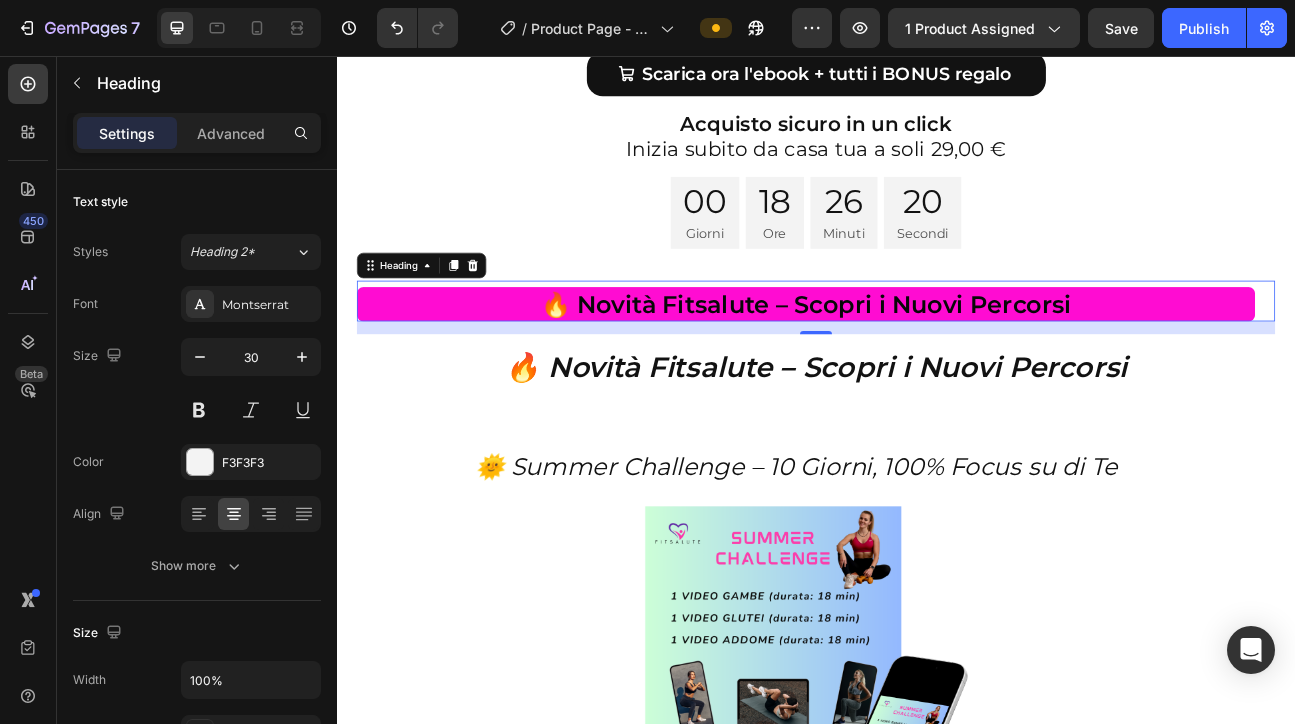 click on "🔥 Novità Fitsalute – Scopri i Nuovi Percorsi" at bounding box center [937, 445] 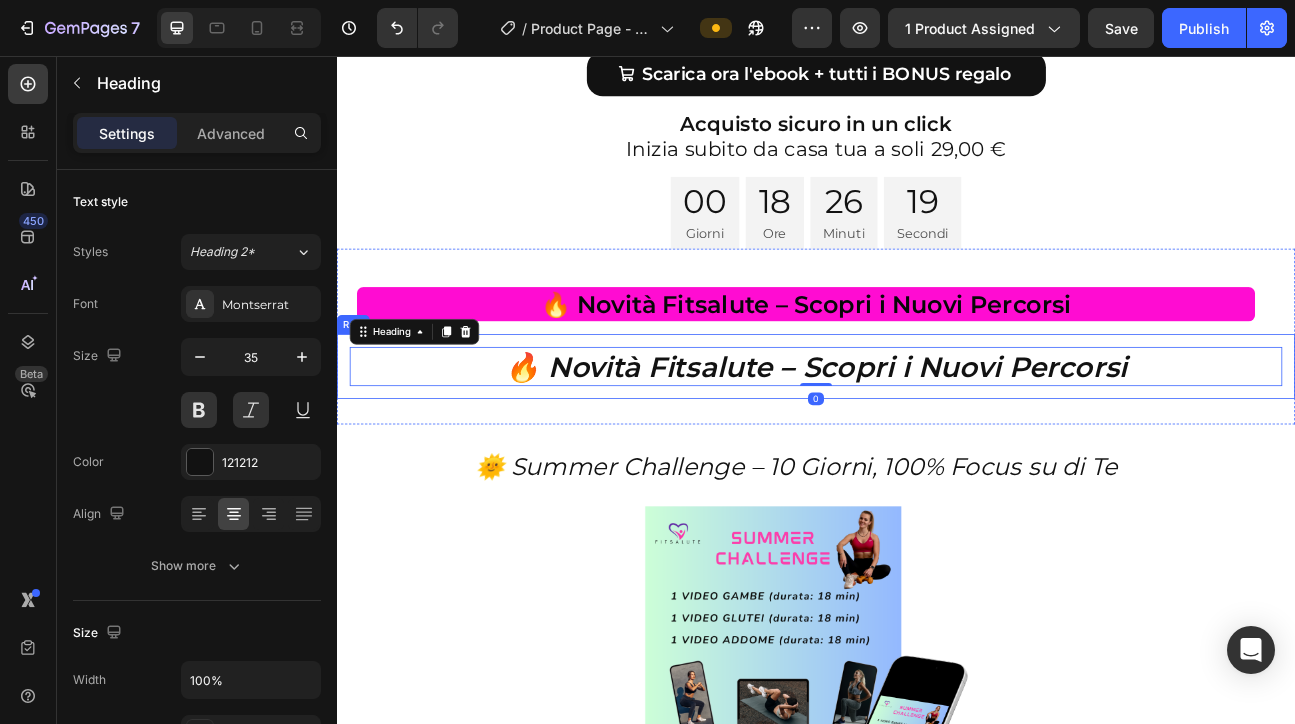 click on "🔥 Novità Fitsalute – Scopri i Nuovi Percorsi Heading   0 Row" at bounding box center [937, 445] 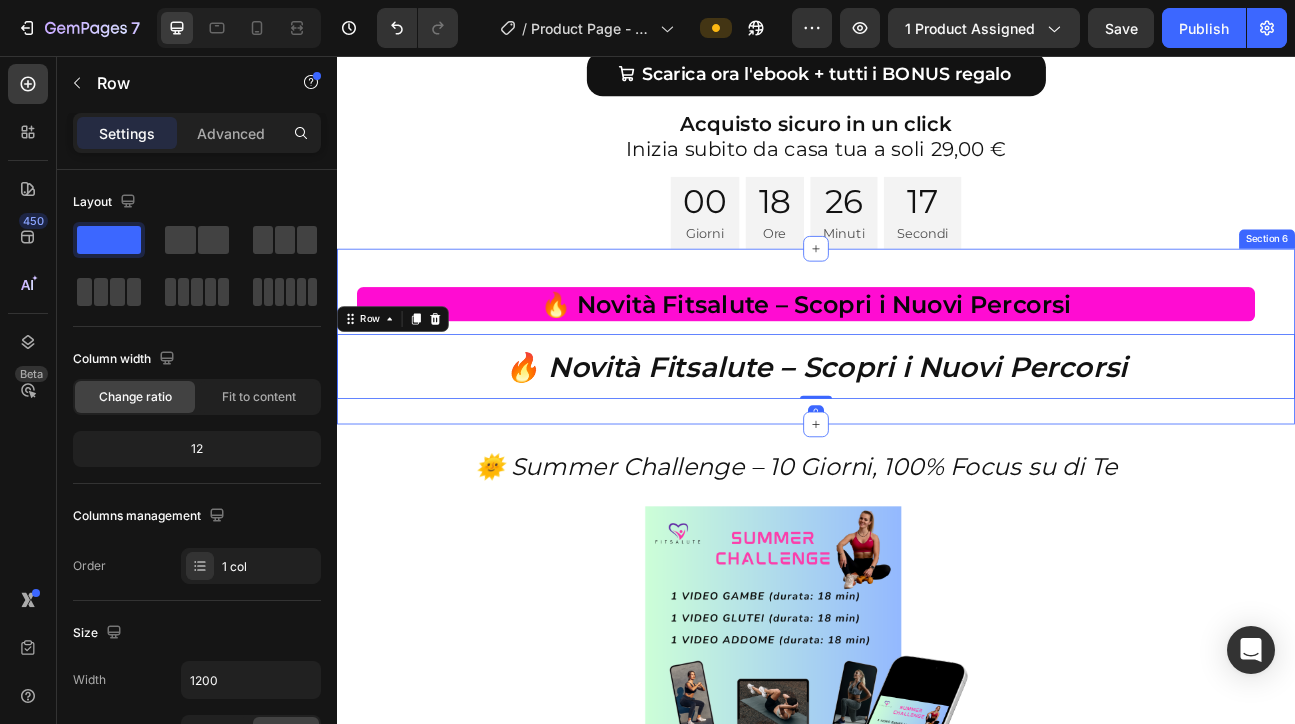 click on "⁠⁠⁠⁠⁠⁠⁠ 🔥 Novità Fitsalute – Scopri i Nuovi Percorsi Heading 🔥 Novità Fitsalute – Scopri i Nuovi Percorsi Heading Row   0" at bounding box center (937, 407) 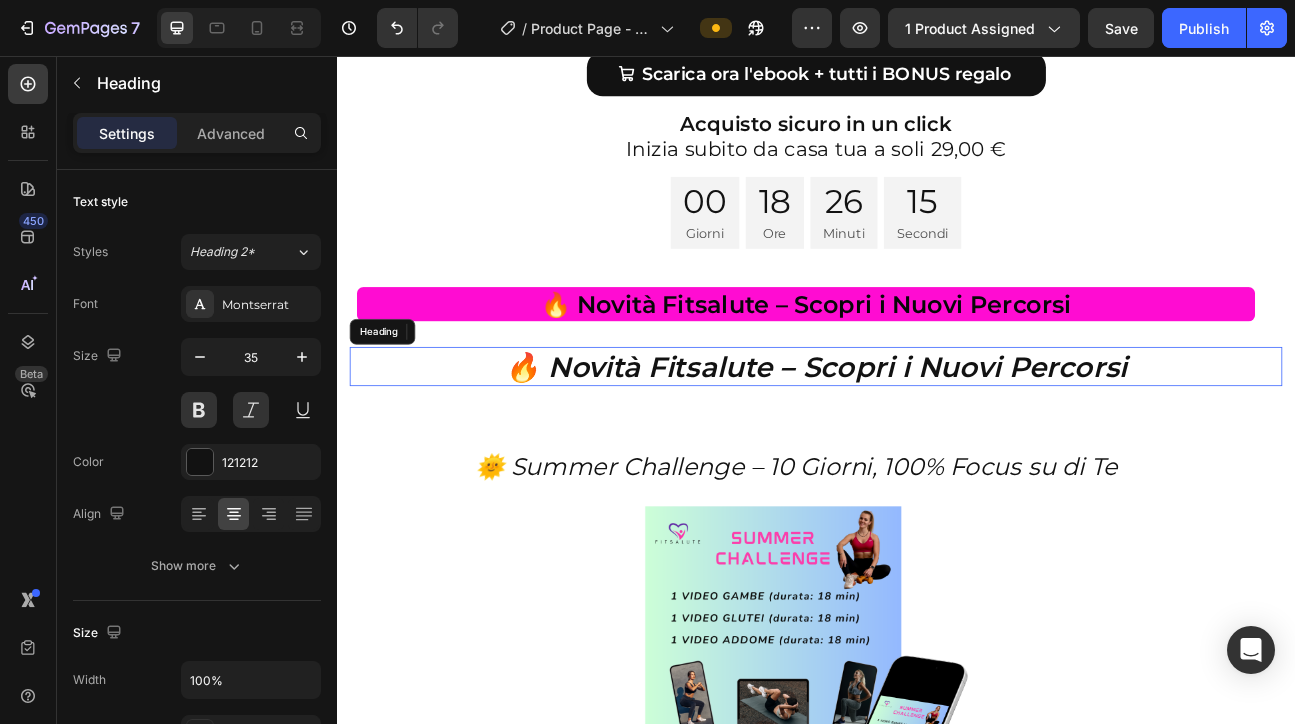 click on "🔥 Novità Fitsalute – Scopri i Nuovi Percorsi" at bounding box center [937, 445] 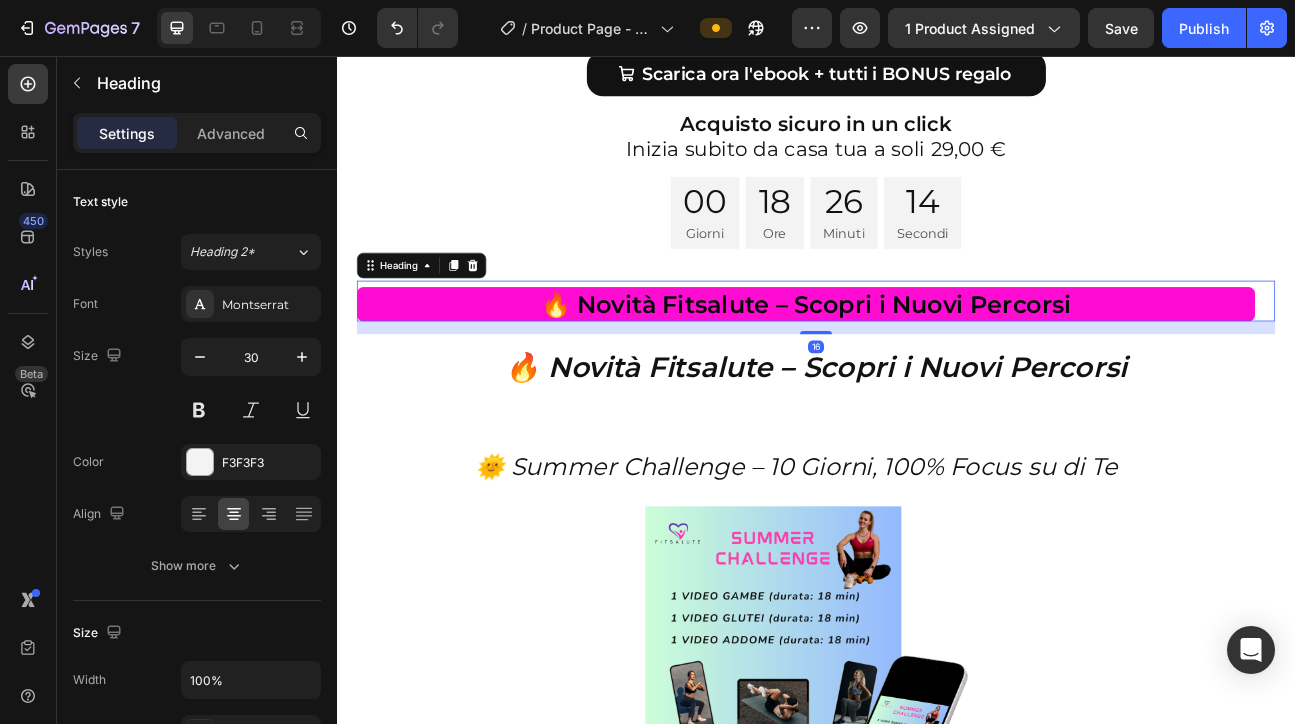 click on "⁠⁠⁠⁠⁠⁠⁠ 🔥 Novità Fitsalute – Scopri i Nuovi Percorsi" at bounding box center (924, 366) 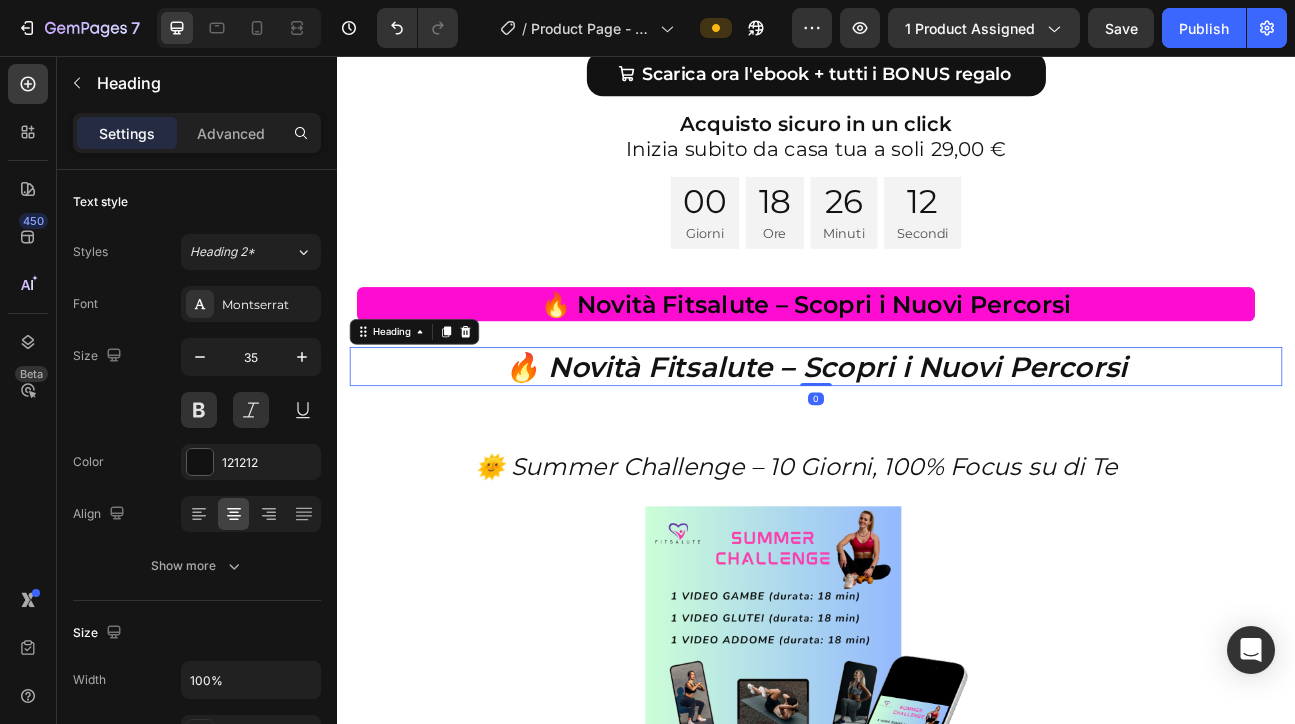click on "🔥 Novità Fitsalute – Scopri i Nuovi Percorsi" at bounding box center [937, 445] 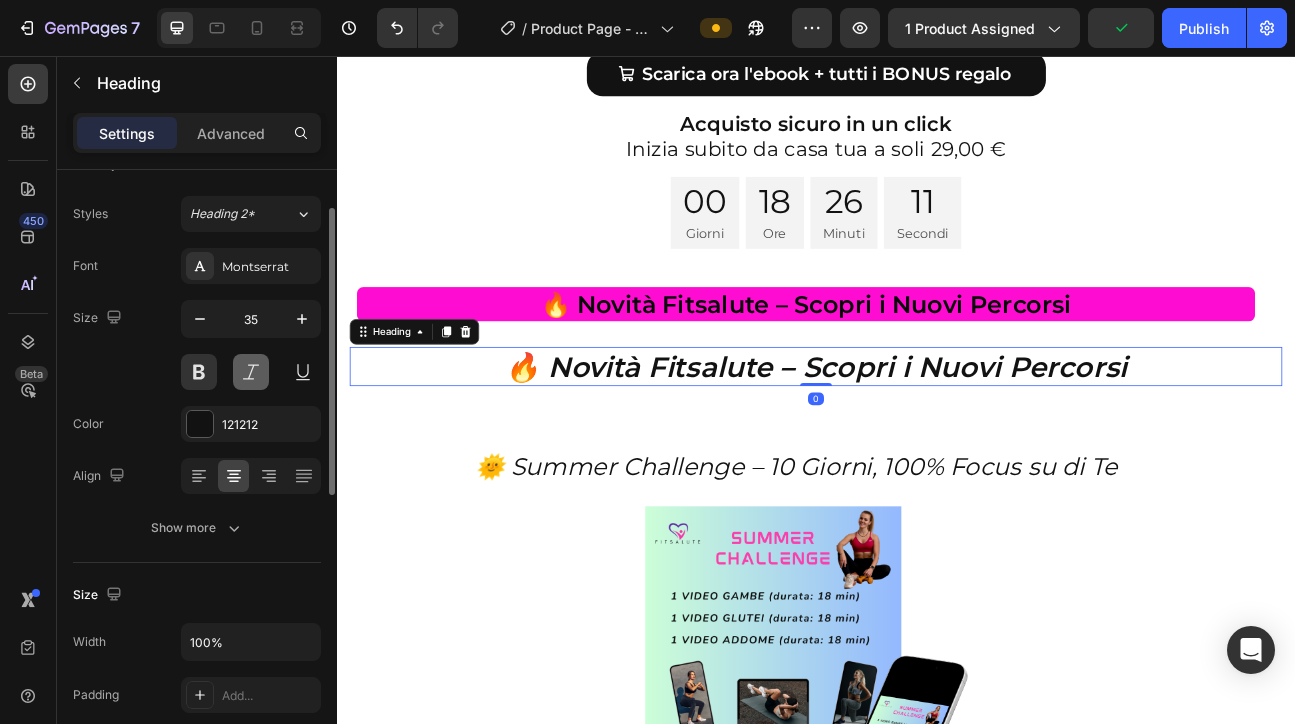 scroll, scrollTop: 53, scrollLeft: 0, axis: vertical 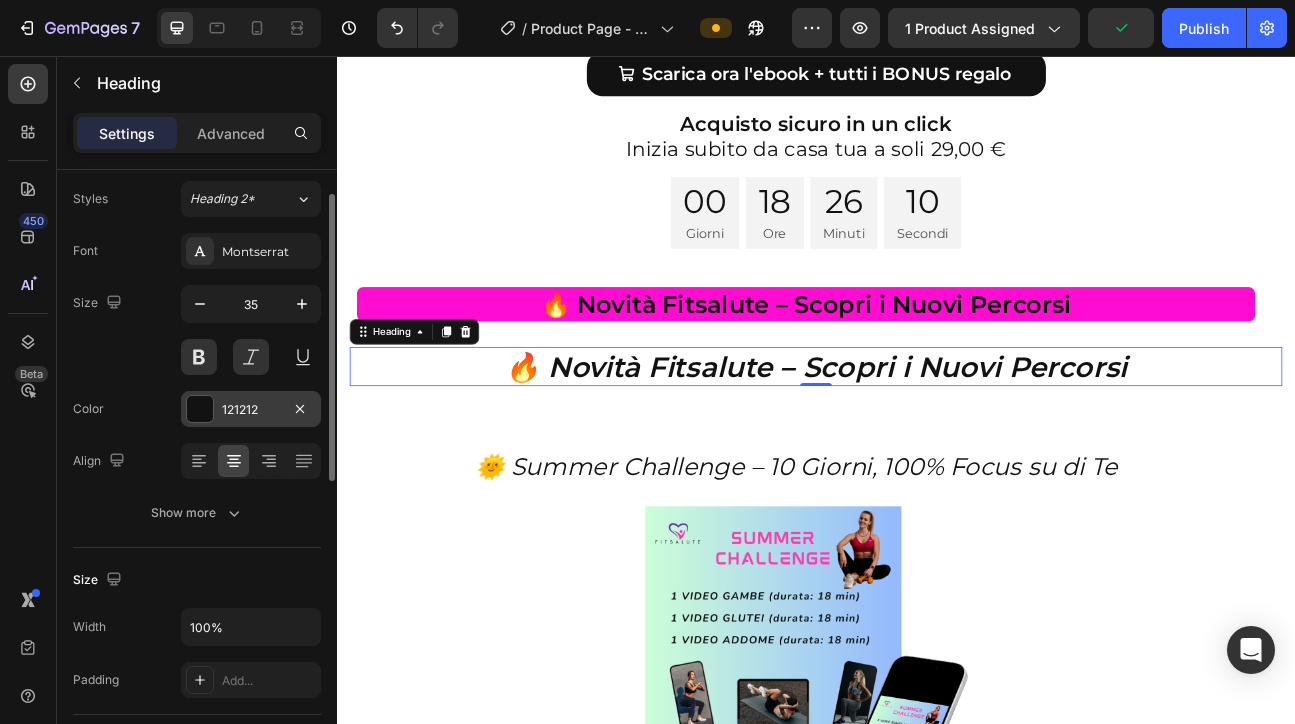 click on "121212" at bounding box center (251, 410) 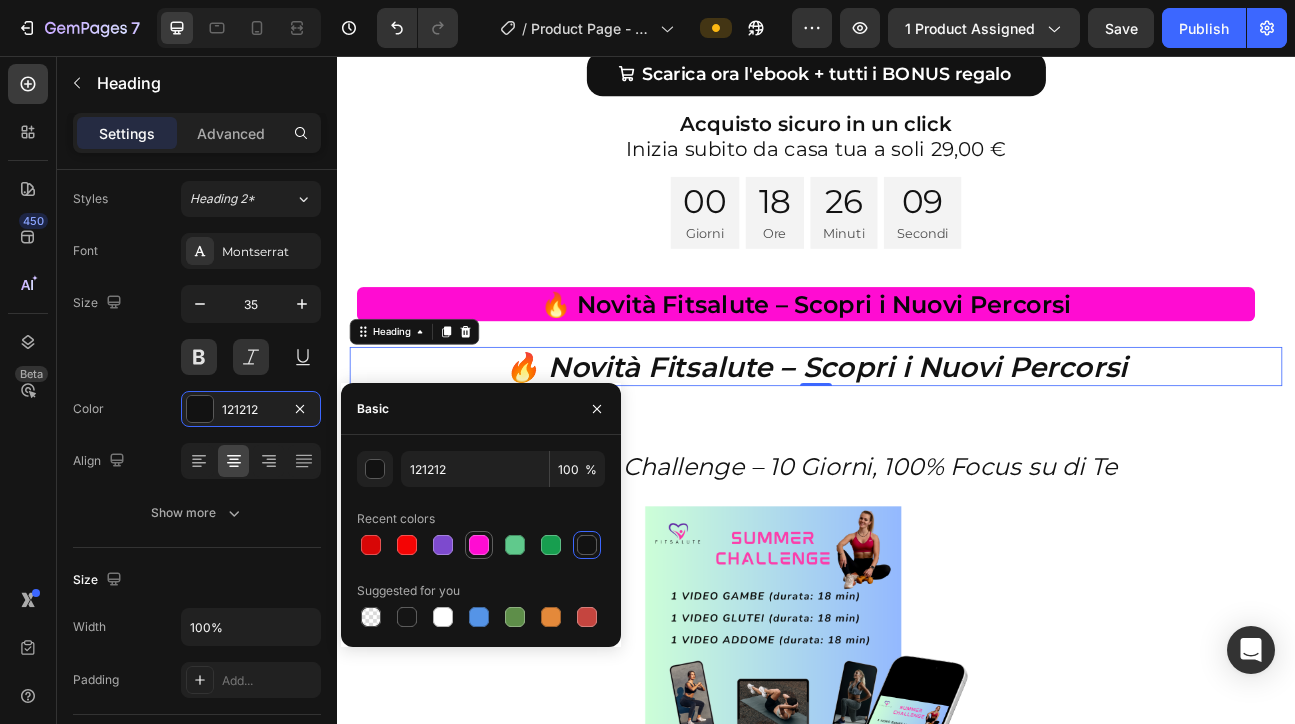 click at bounding box center (479, 545) 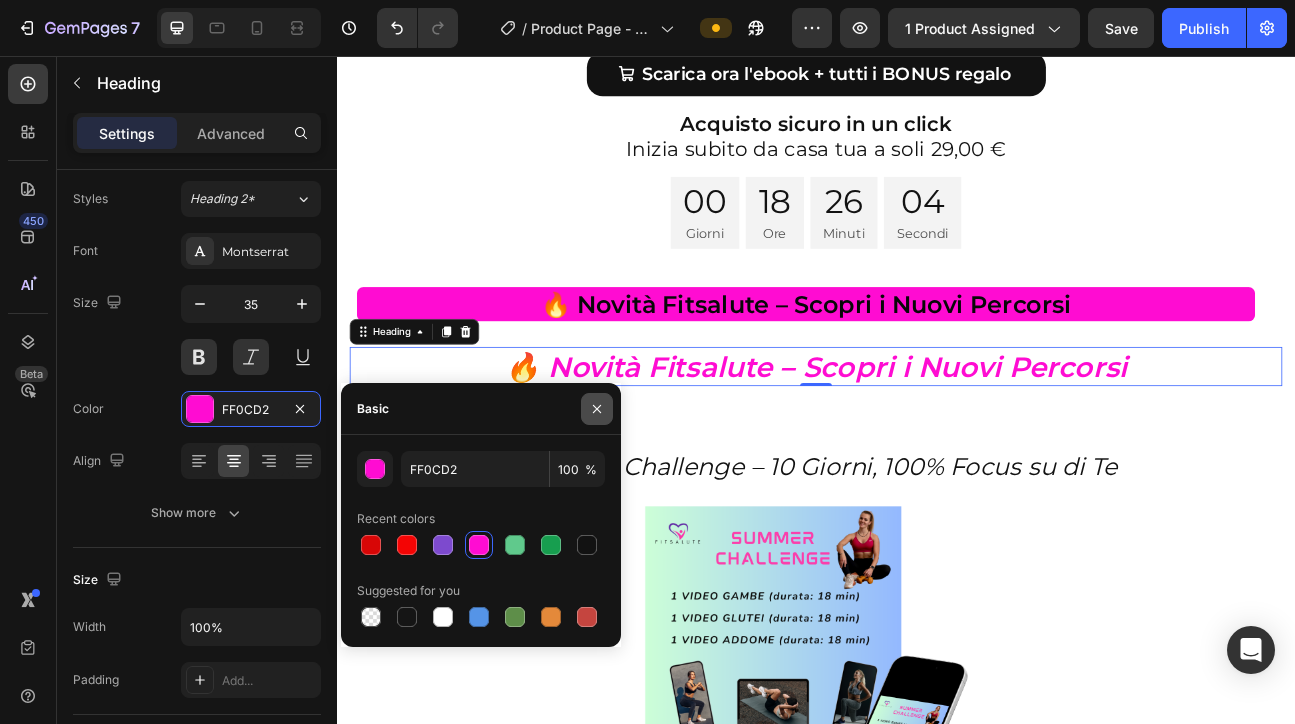 click 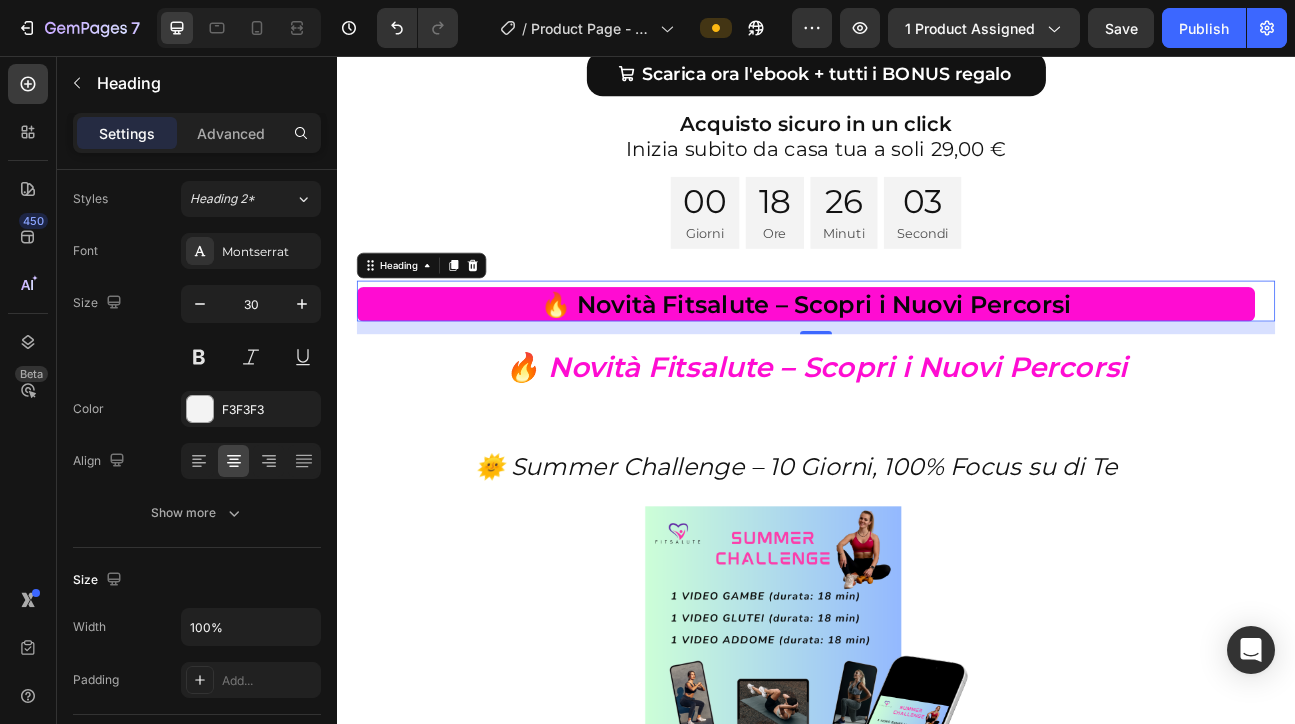 drag, startPoint x: 858, startPoint y: 348, endPoint x: 566, endPoint y: 352, distance: 292.0274 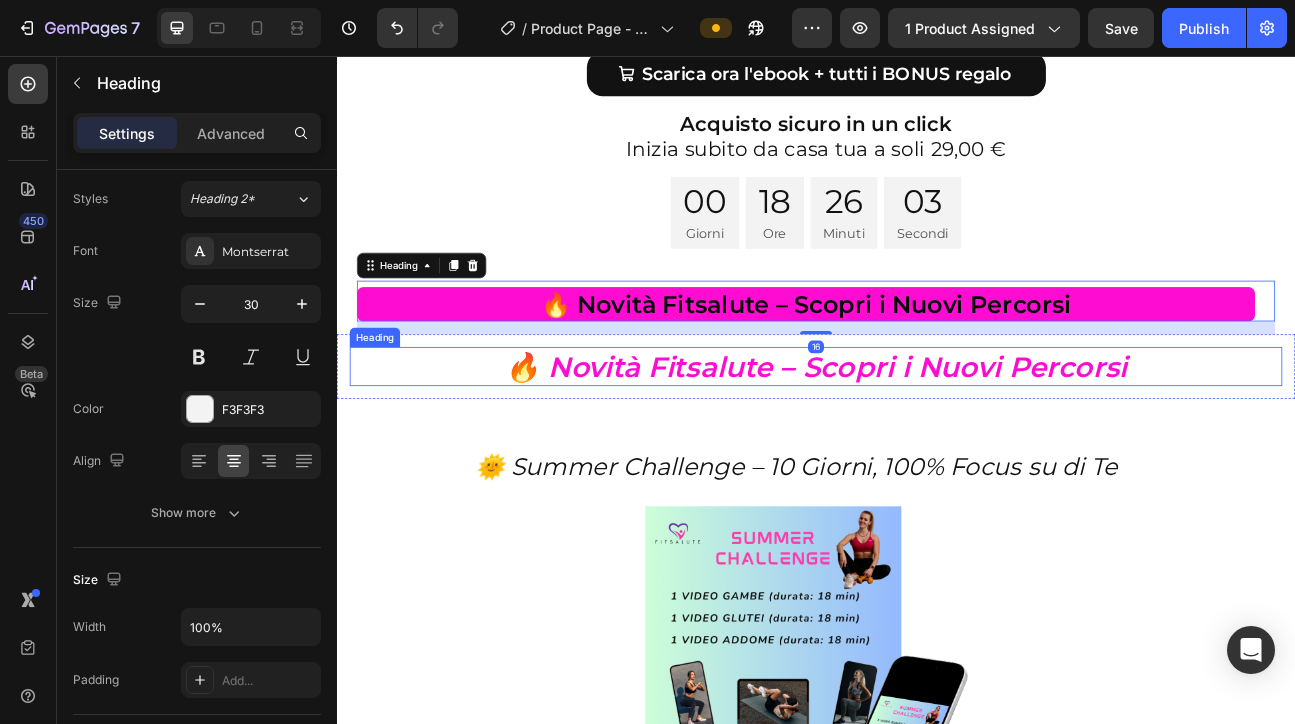 click on "🔥 Novità Fitsalute – Scopri i Nuovi Percorsi" at bounding box center [937, 445] 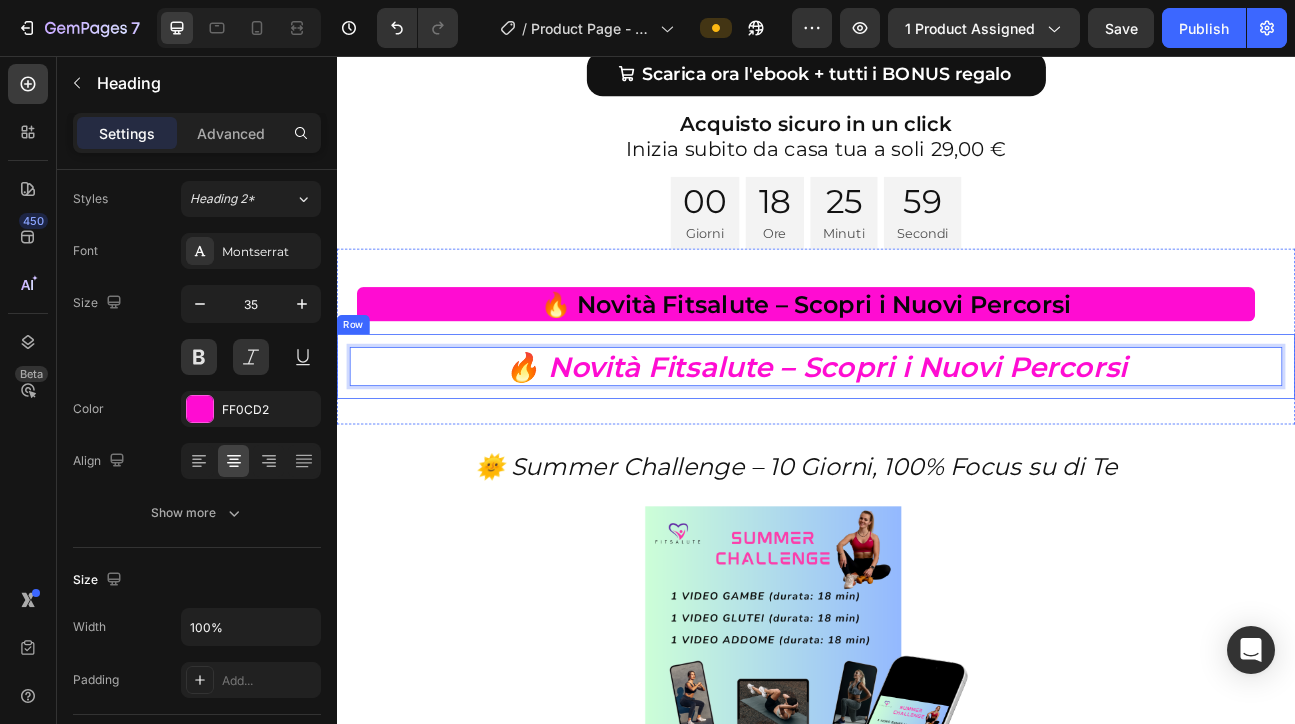 click on "🔥 Novità Fitsalute – Scopri i Nuovi Percorsi Heading   0 Row" at bounding box center (937, 445) 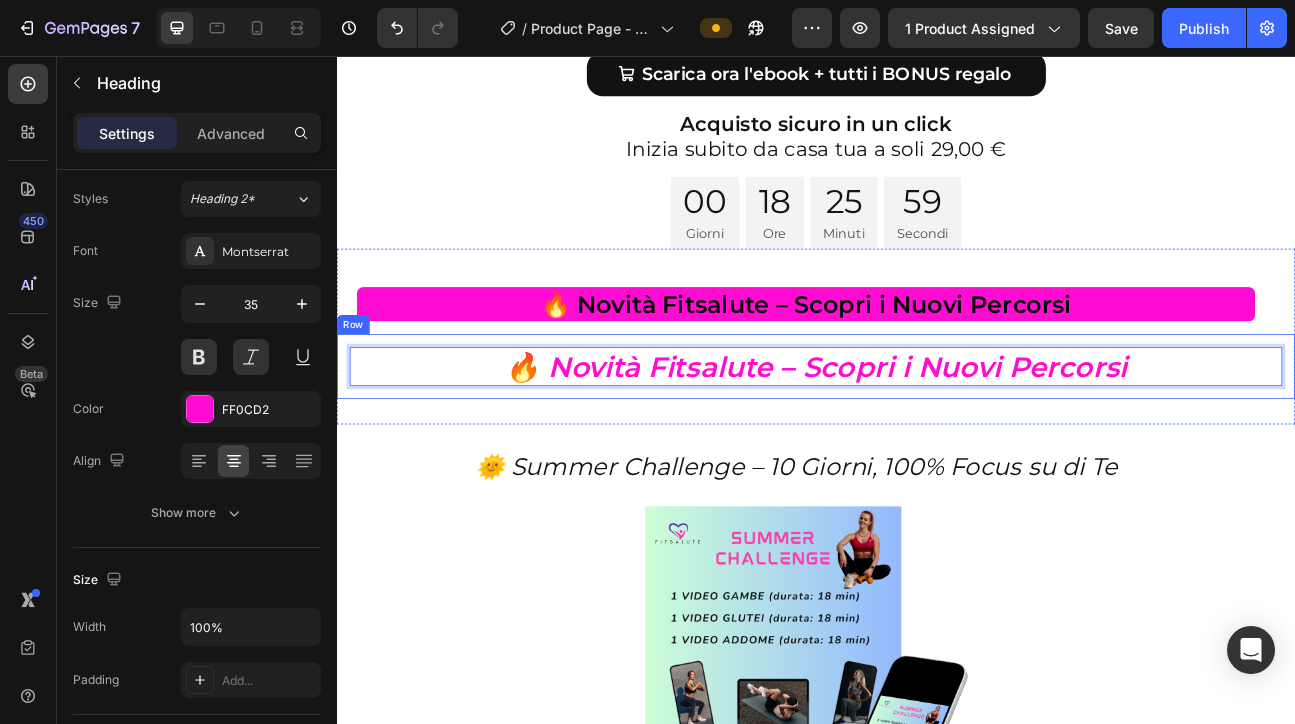 scroll, scrollTop: 0, scrollLeft: 0, axis: both 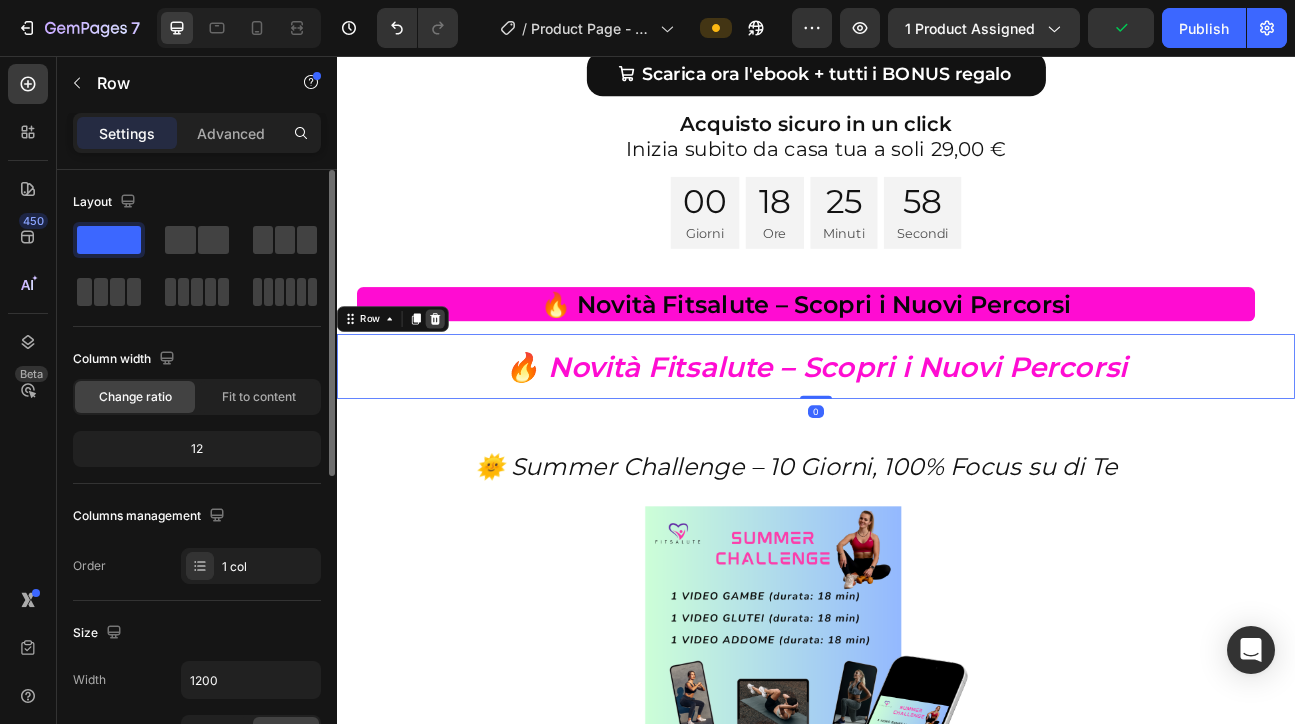 click 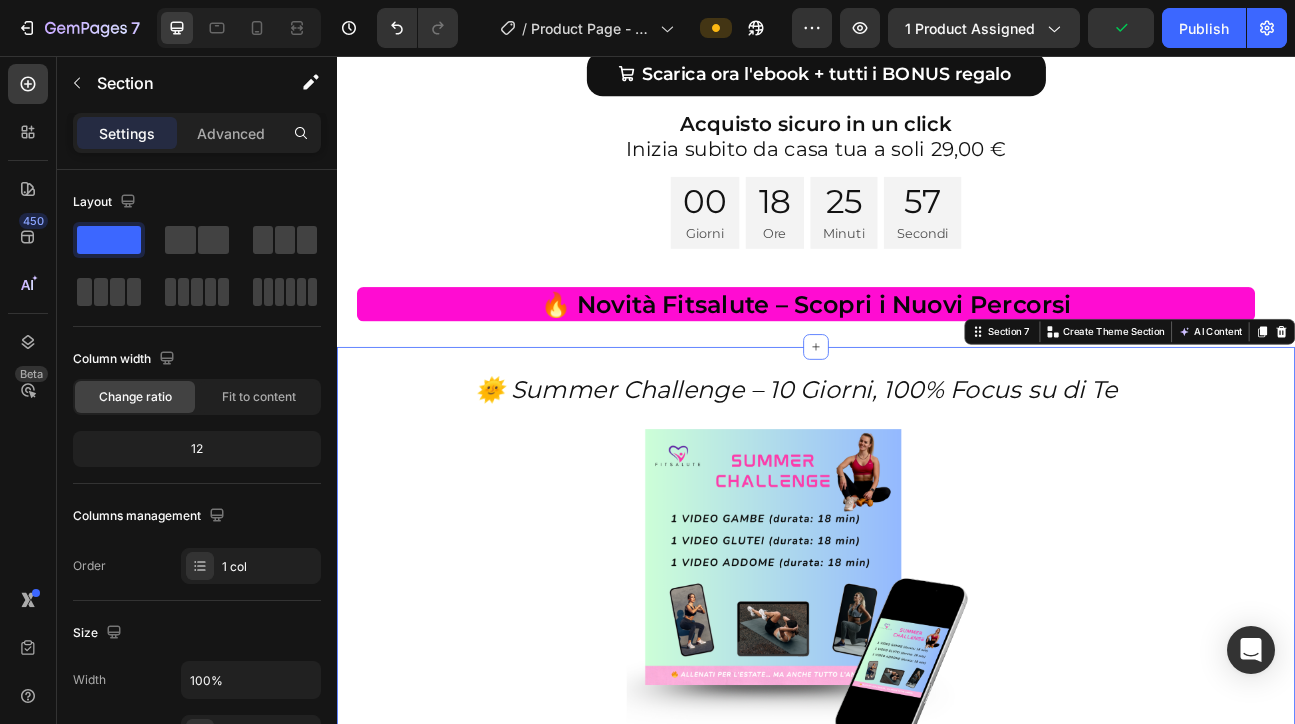 click on "🌞 Summer Challenge – 10 Giorni, 100% Focus su di Te Heading Image Hai poco tempo, ma vuoi un corpo più tonico e energico?  La Summer Challenge di Fitsalute è la soluzione perfetta:  allenamenti di 18 minuti ciascuno, intensi, senza attrezzi e mirati per gambe, glutei e addome.  Bastano solo 18 minuti al giorno per sentirti più forte, tonica e motivata, anche in vacanza!   👉  Cosa include:  ✔️ 3 allenamenti da 18 minuti (1 video per gambe, 1 video per glutei e 1 video per addome). ✔️ Video guidati, accessibili da smartphone o PC   Acquisti una sola volta e gli allenamenti rimarranno con te per sempre! Perfetta per chi desidera risultati visibili e sentirsi bene prima, durante e dopo l’estate. Zero stress, solo energia. Text Block Row €59,00 Product Price Product Price €70,00 Product Price Product Price Row
Inizia ora la Summer Challenge Add to Cart Product Section 7   You can create reusable sections Create Theme Section AI Content Write with GemAI Tone and Voice" at bounding box center [937, 998] 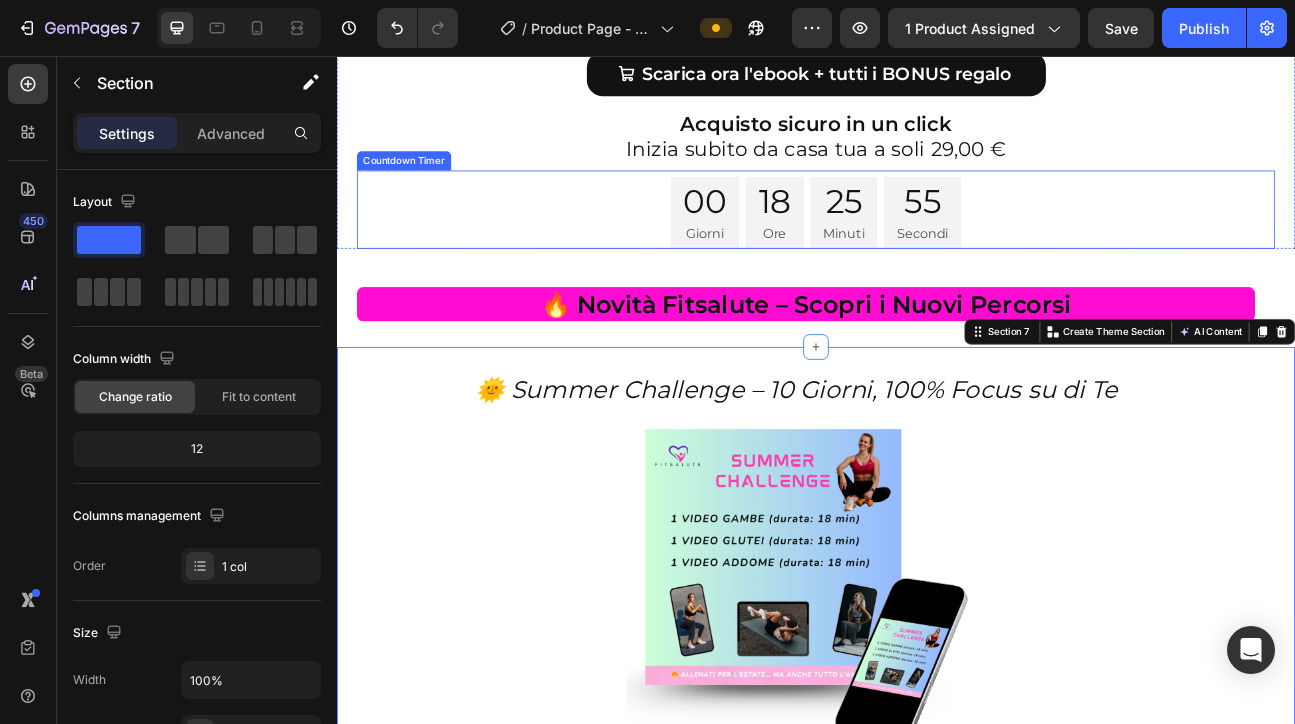 click on "00 Giorni 18 Ore 25 Minuti 55 Secondi" at bounding box center [937, 252] 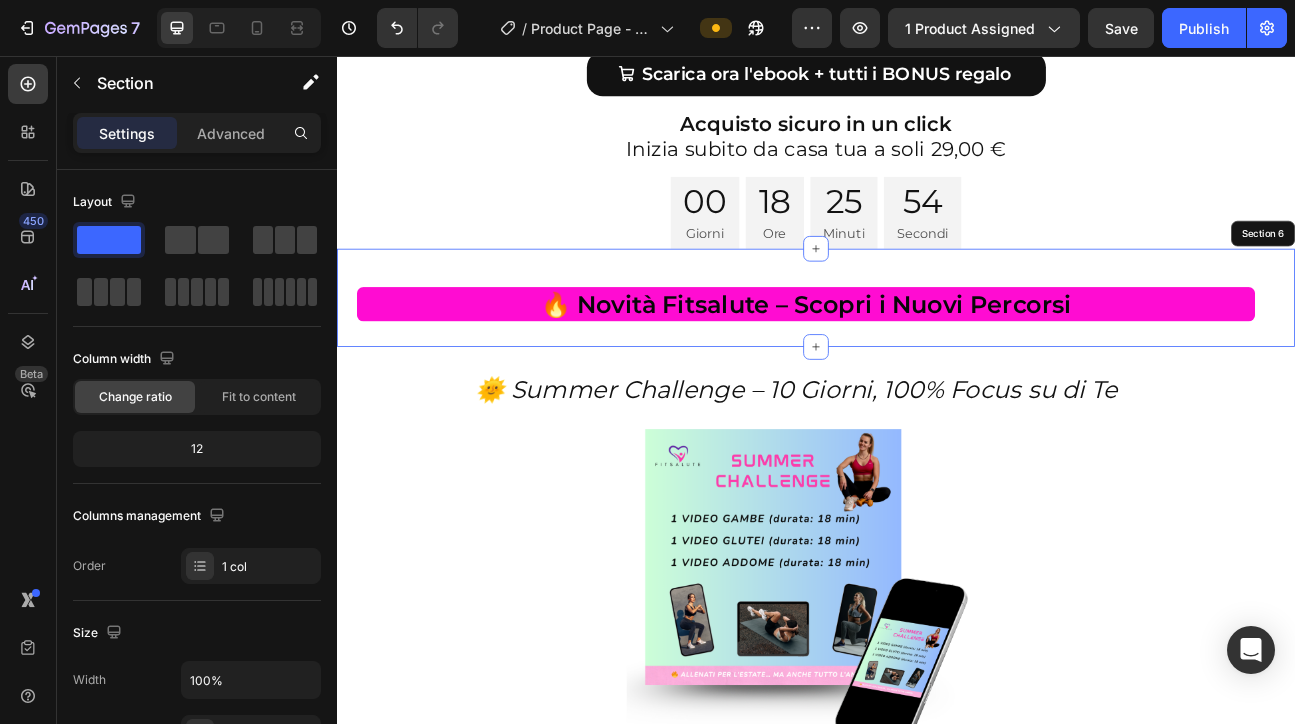 click on "⁠⁠⁠⁠⁠⁠⁠ 🔥 Novità Fitsalute – Scopri i Nuovi Percorsi Heading Section 6" at bounding box center [937, 358] 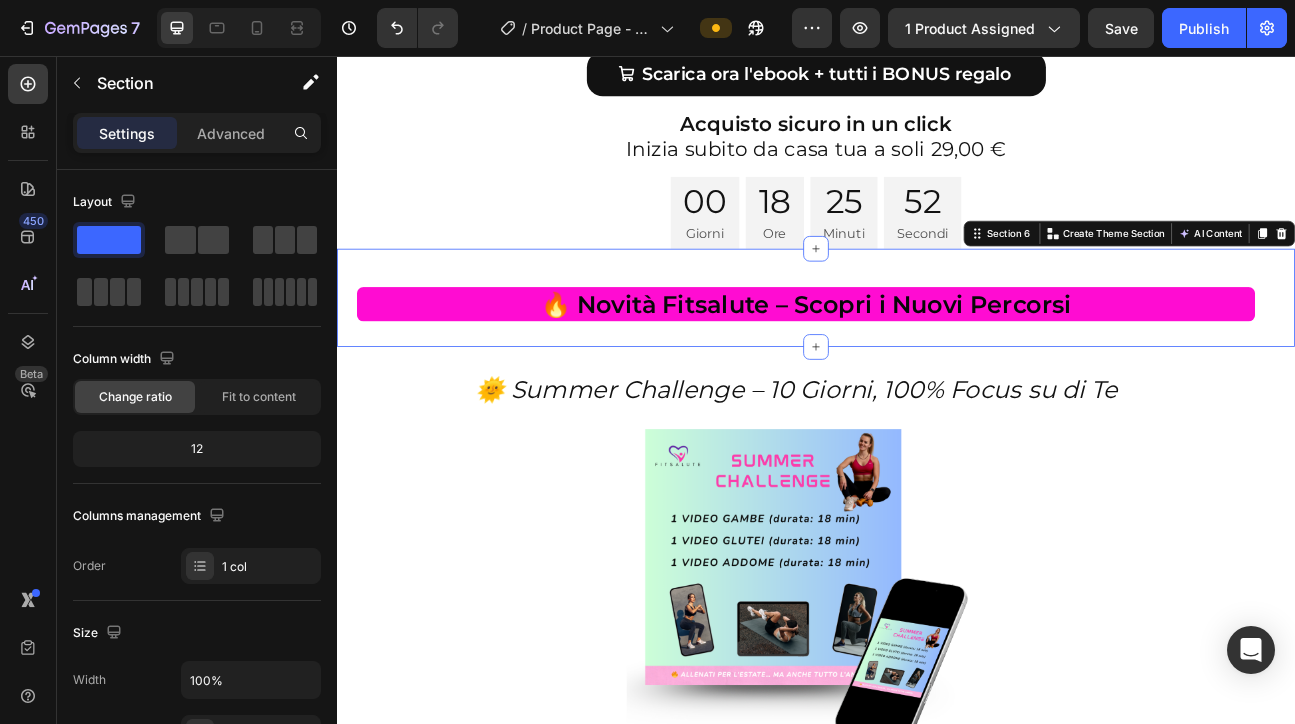 click on "⁠⁠⁠⁠⁠⁠⁠ 🔥 Novità Fitsalute – Scopri i Nuovi Percorsi Heading Section 6   You can create reusable sections Create Theme Section AI Content Write with GemAI What would you like to describe here? Tone and Voice Persuasive Product Pacchetto Completo – Energia al Femminile + Summer Challenge + Consulenza Privata Show more Generate" at bounding box center (937, 358) 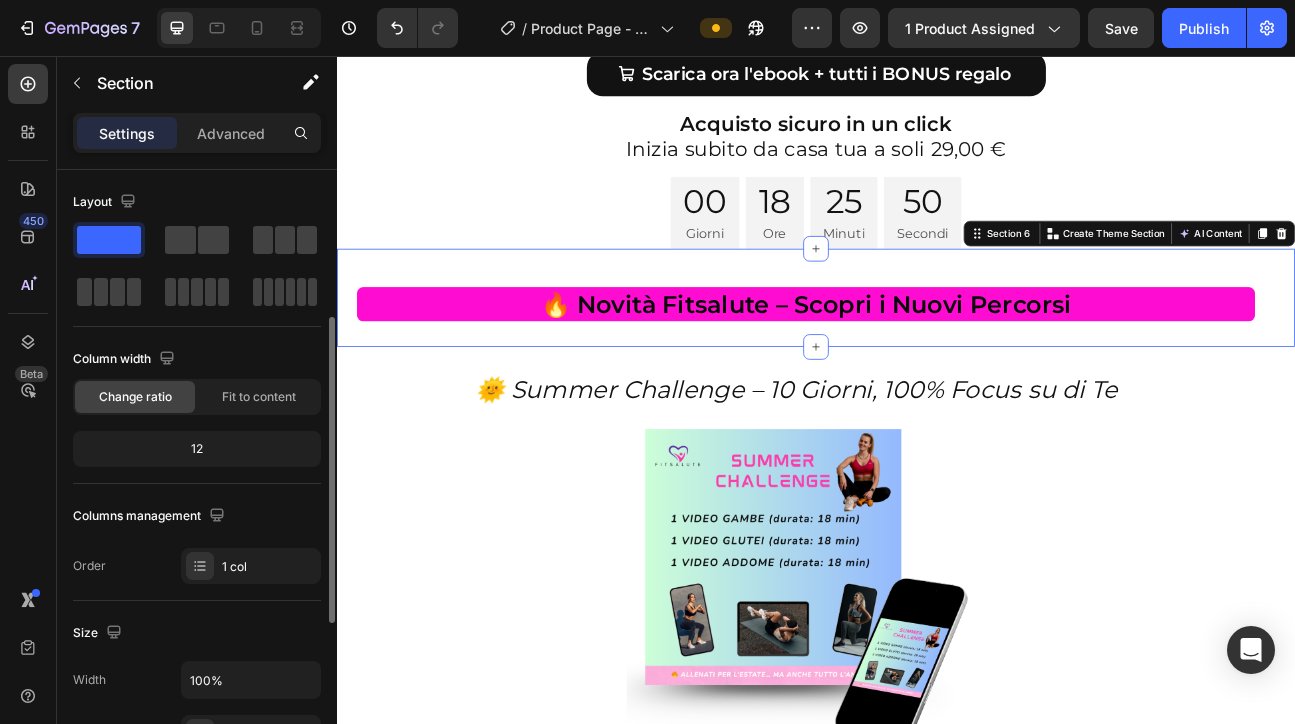 scroll, scrollTop: 109, scrollLeft: 0, axis: vertical 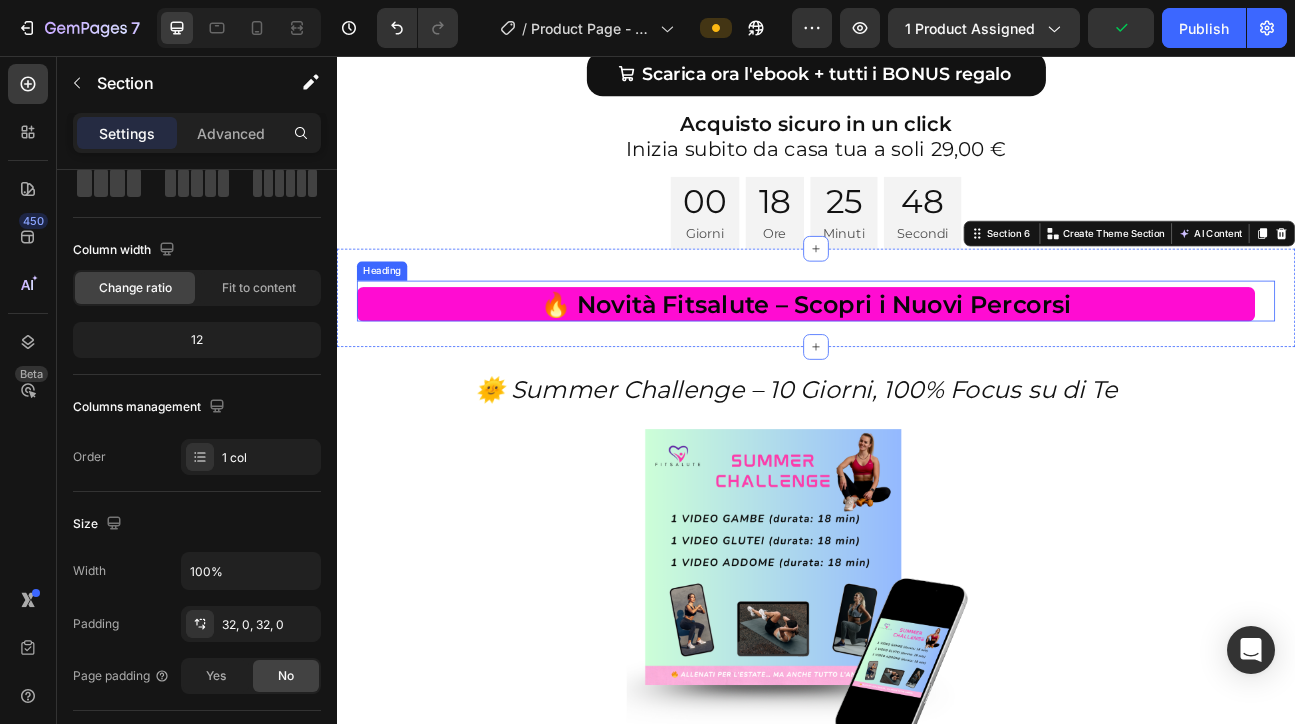 click on "🔥 Novità Fitsalute – Scopri i Nuovi Percorsi" at bounding box center [925, 366] 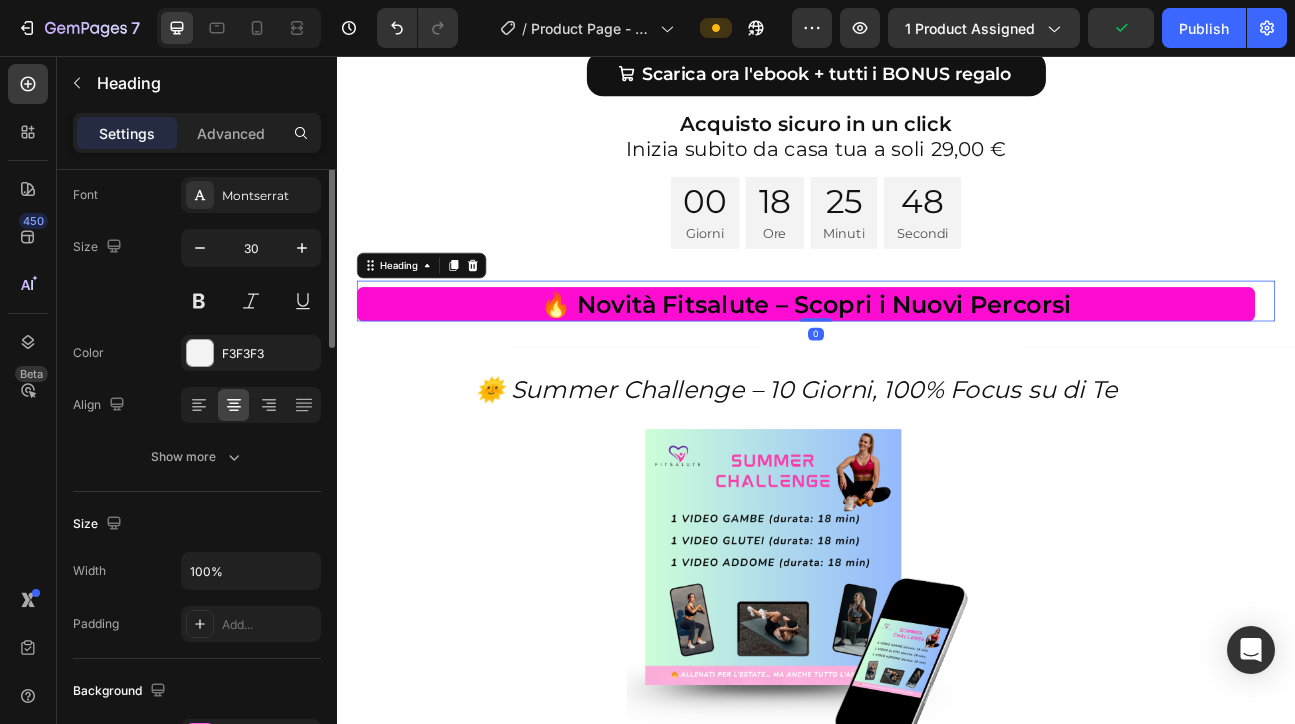 scroll, scrollTop: 0, scrollLeft: 0, axis: both 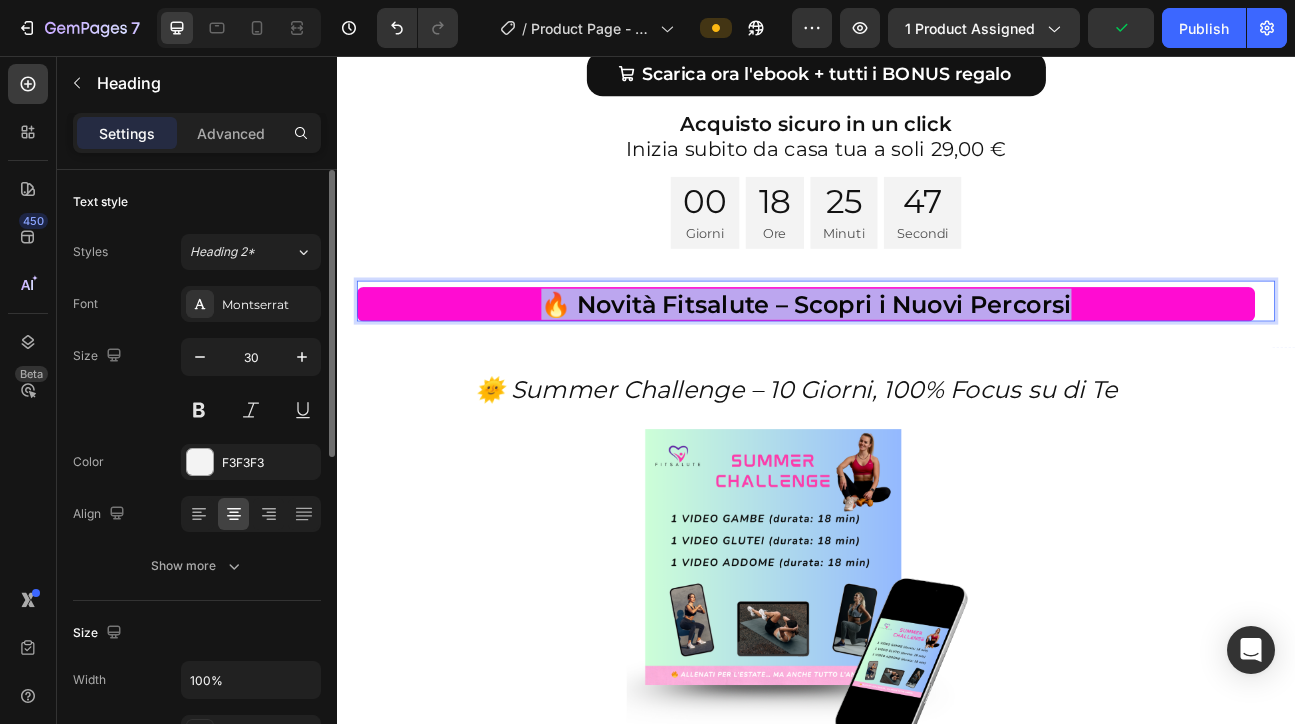 click on "🔥 Novità Fitsalute – Scopri i Nuovi Percorsi" at bounding box center [925, 366] 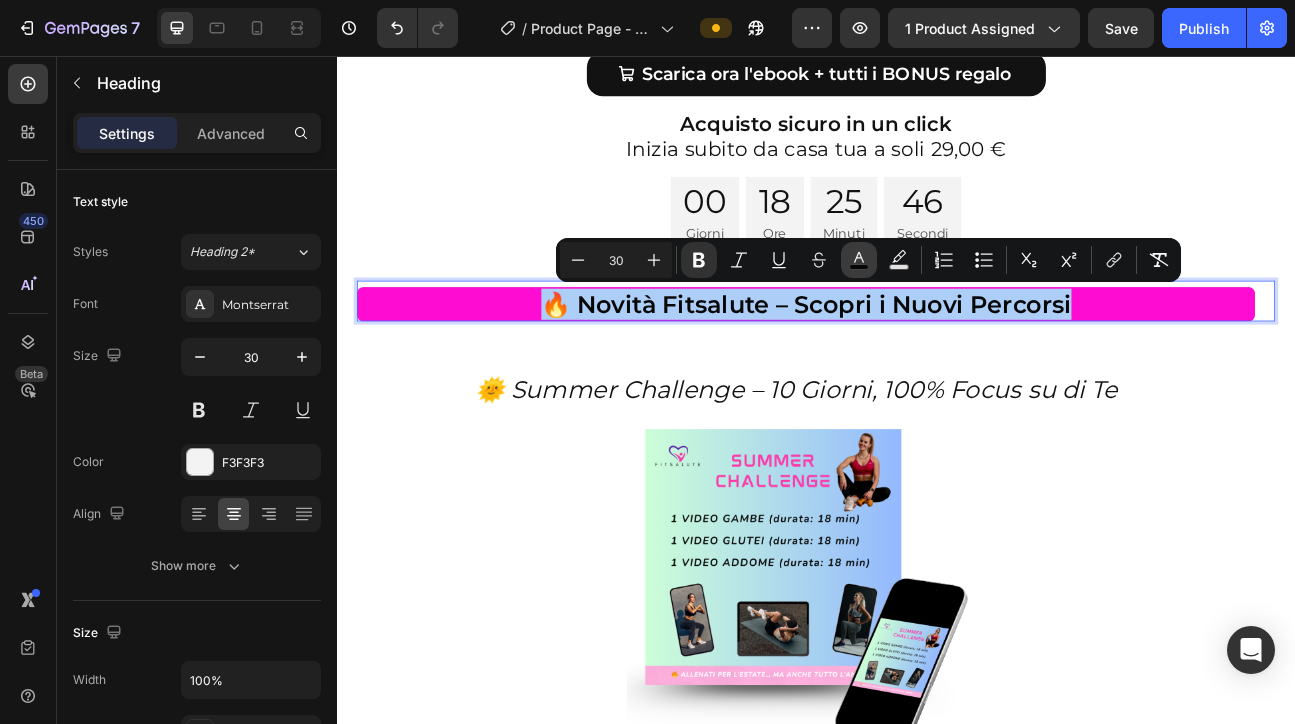 click on "color" at bounding box center [859, 260] 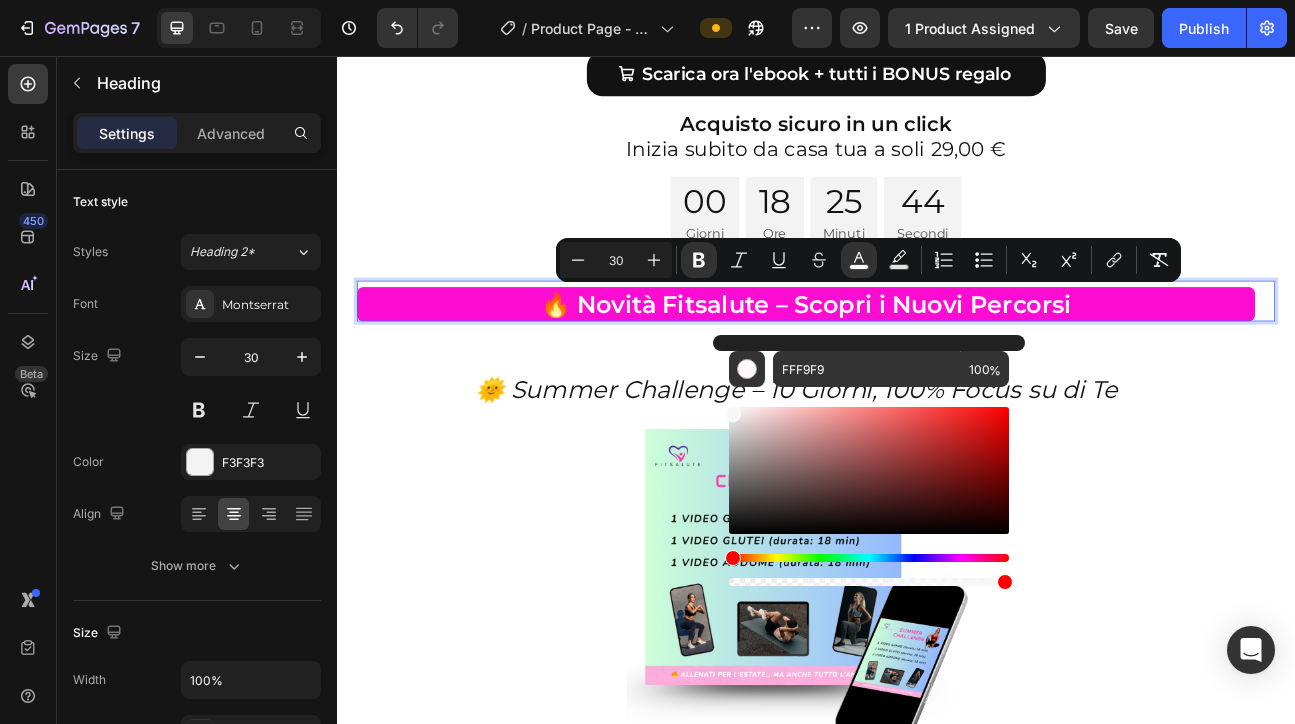 click at bounding box center [869, 470] 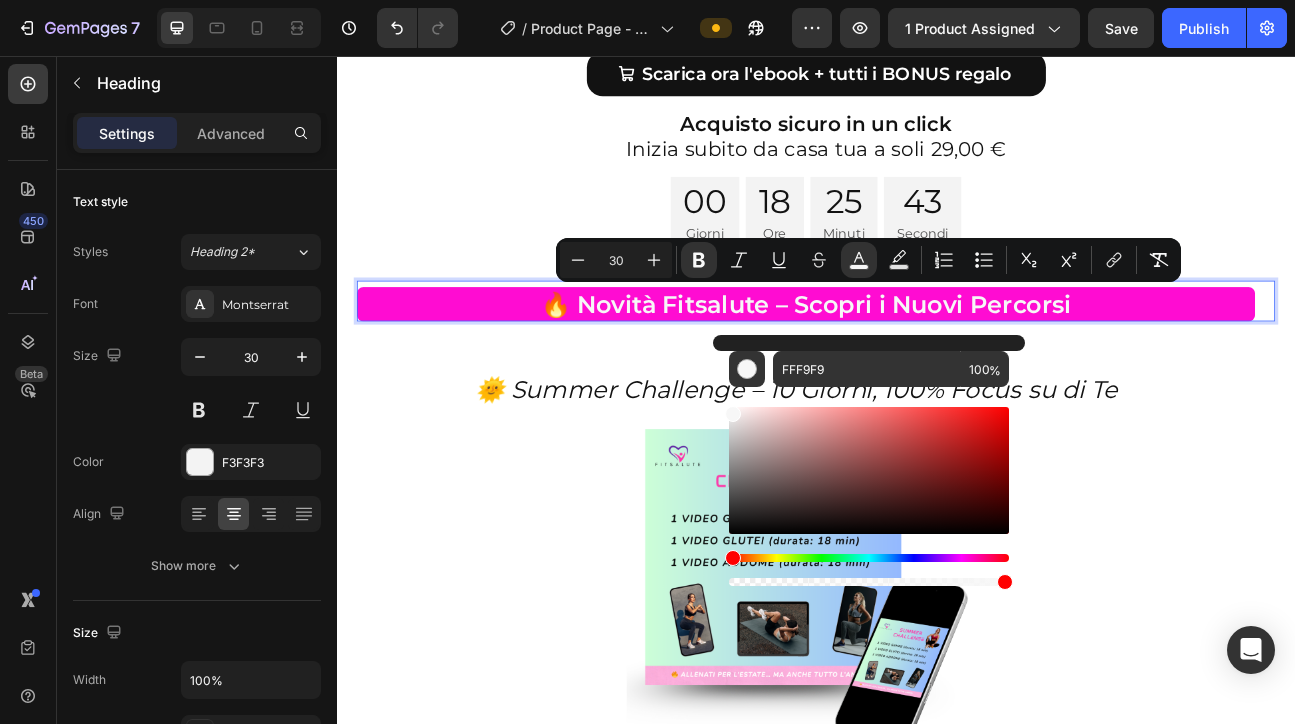 type on "F7F7F7" 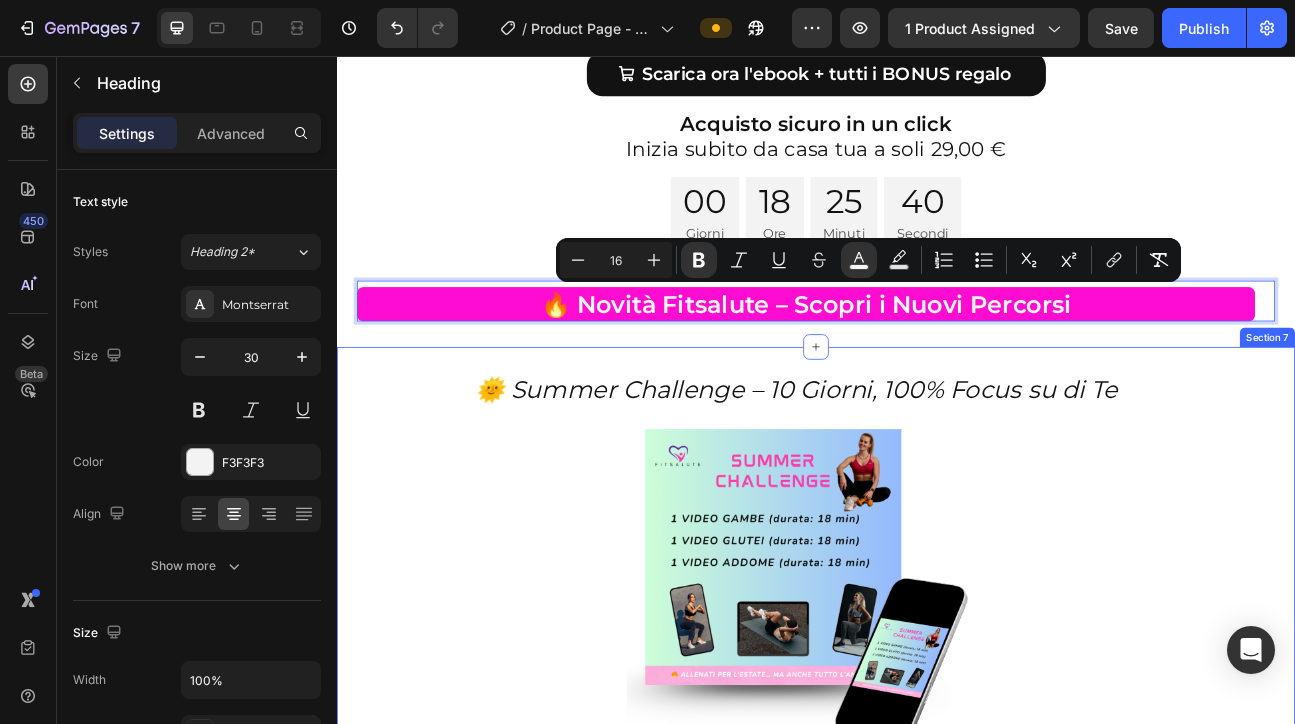 click on "🌞 Summer Challenge – 10 Giorni, 100% Focus su di Te Heading Image Hai poco tempo, ma vuoi un corpo più tonico e energico?  La Summer Challenge di Fitsalute è la soluzione perfetta:  allenamenti di 18 minuti ciascuno, intensi, senza attrezzi e mirati per gambe, glutei e addome.  Bastano solo 18 minuti al giorno per sentirti più forte, tonica e motivata, anche in vacanza!   👉  Cosa include:  ✔️ 3 allenamenti da 18 minuti (1 video per gambe, 1 video per glutei e 1 video per addome). ✔️ Video guidati, accessibili da smartphone o PC   Acquisti una sola volta e gli allenamenti rimarranno con te per sempre! Perfetta per chi desidera risultati visibili e sentirsi bene prima, durante e dopo l’estate. Zero stress, solo energia. Text Block Row €59,00 Product Price Product Price €70,00 Product Price Product Price Row
Inizia ora la Summer Challenge Add to Cart Product Section 7" at bounding box center (937, 998) 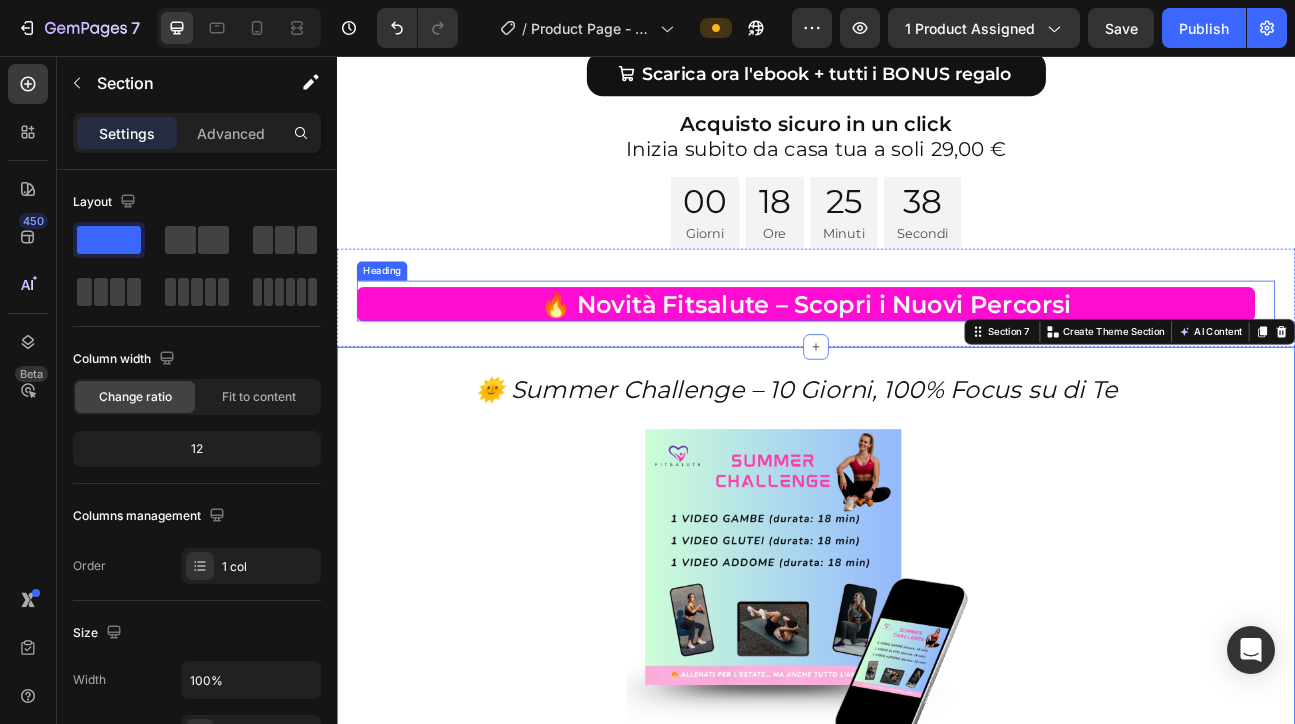 click on "🔥 Novità Fitsalute – Scopri i Nuovi Percorsi" at bounding box center [925, 366] 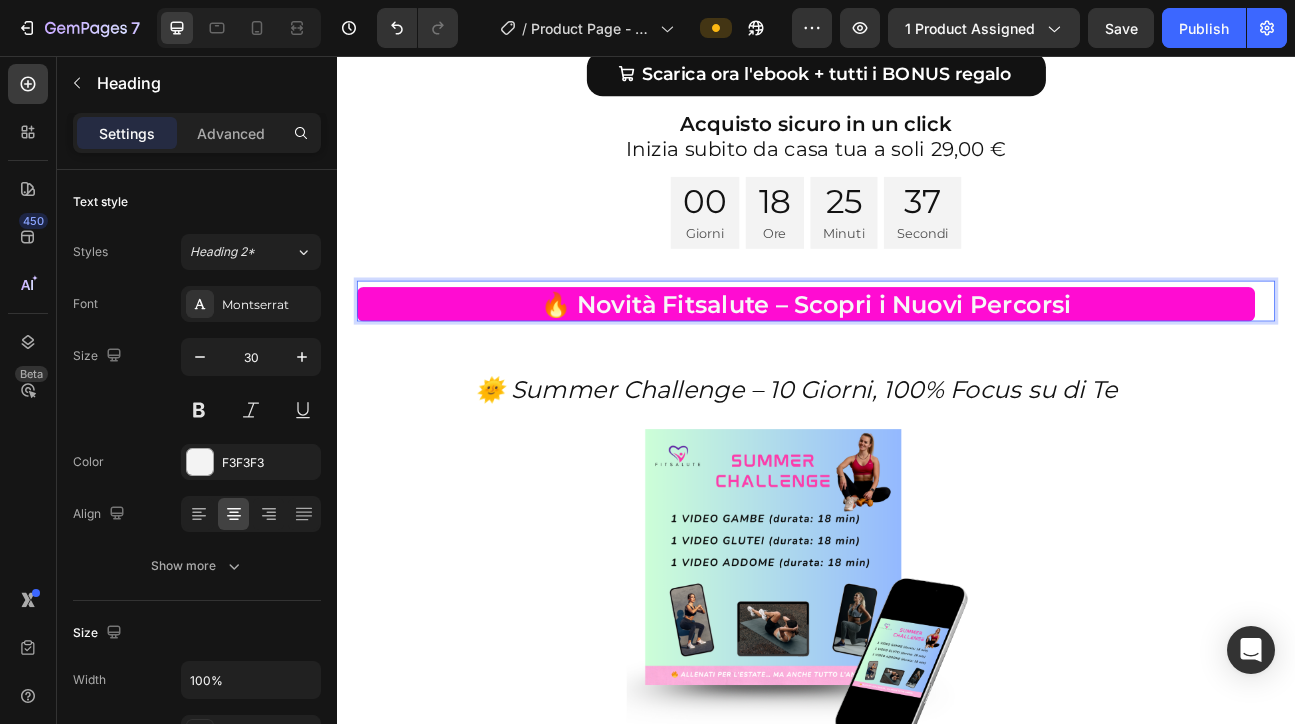 click on "🔥 Novità Fitsalute – Scopri i Nuovi Percorsi" at bounding box center [925, 366] 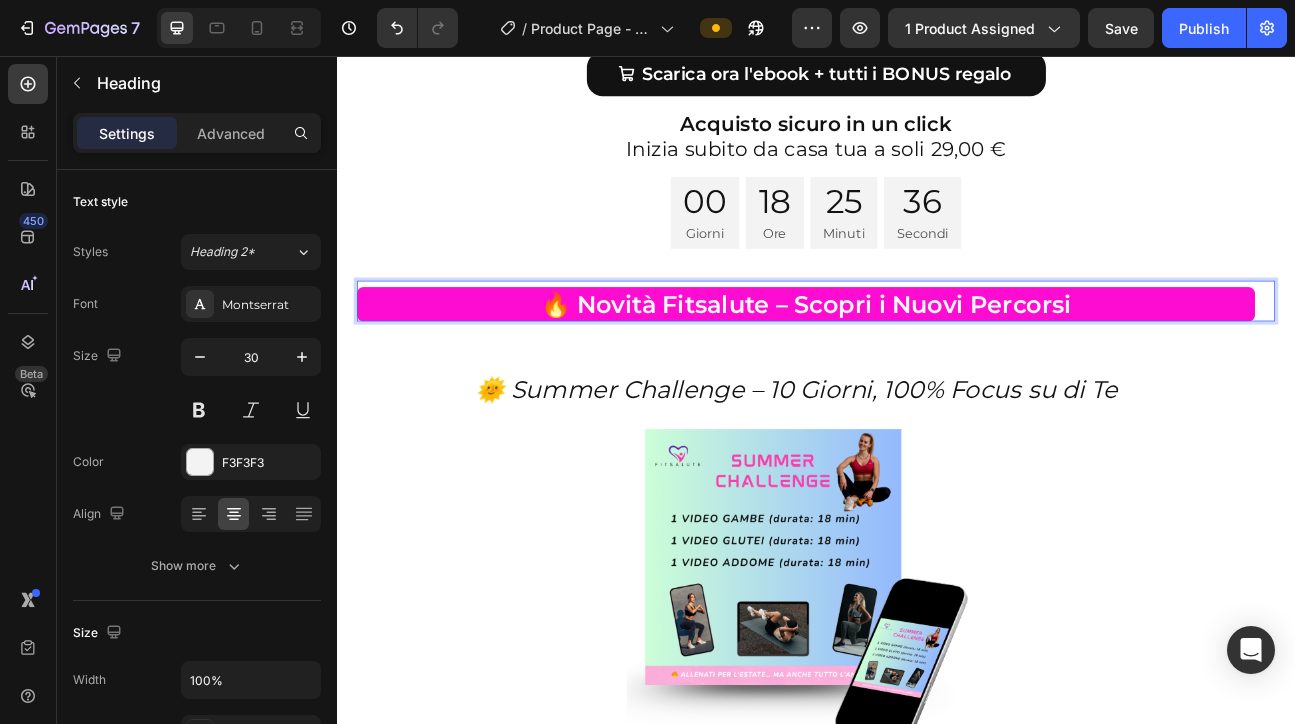 click on "🔥 Novità Fitsalute – Scopri i Nuovi Percorsi" at bounding box center (925, 366) 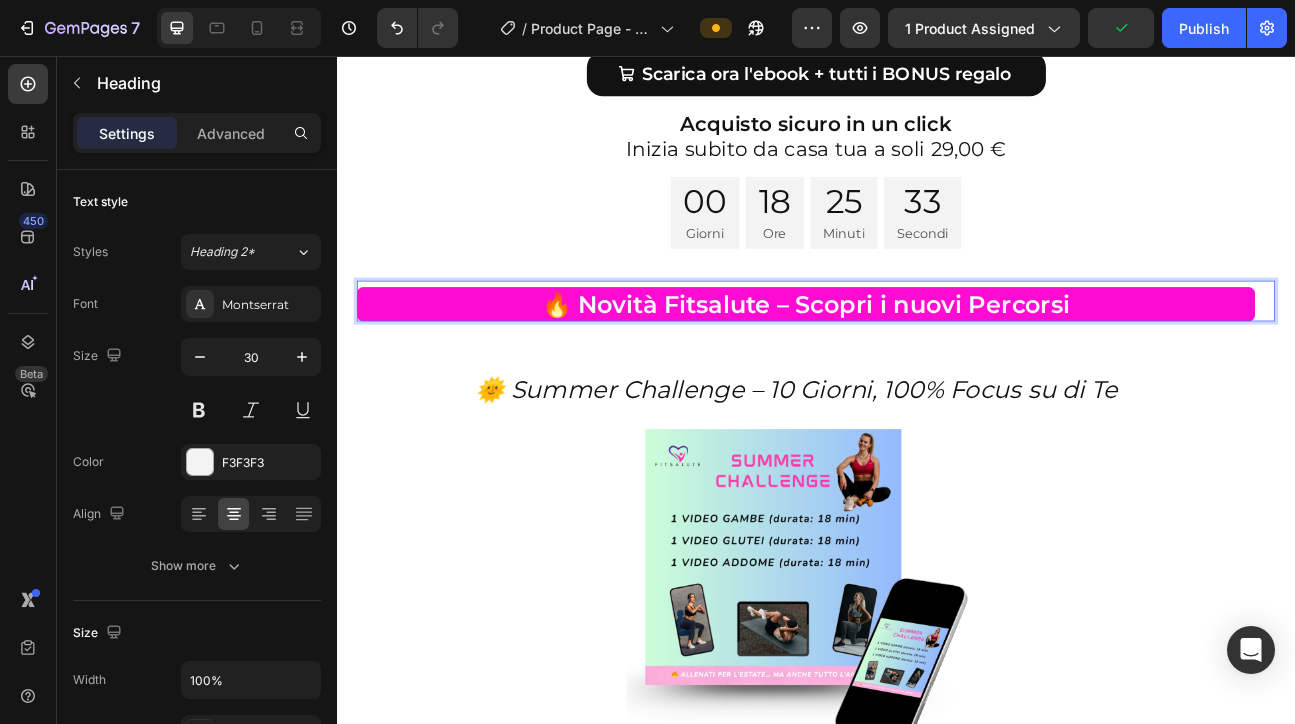 click on "🔥 Novità Fitsalute – Scopri i nuovi Percorsi" at bounding box center [924, 366] 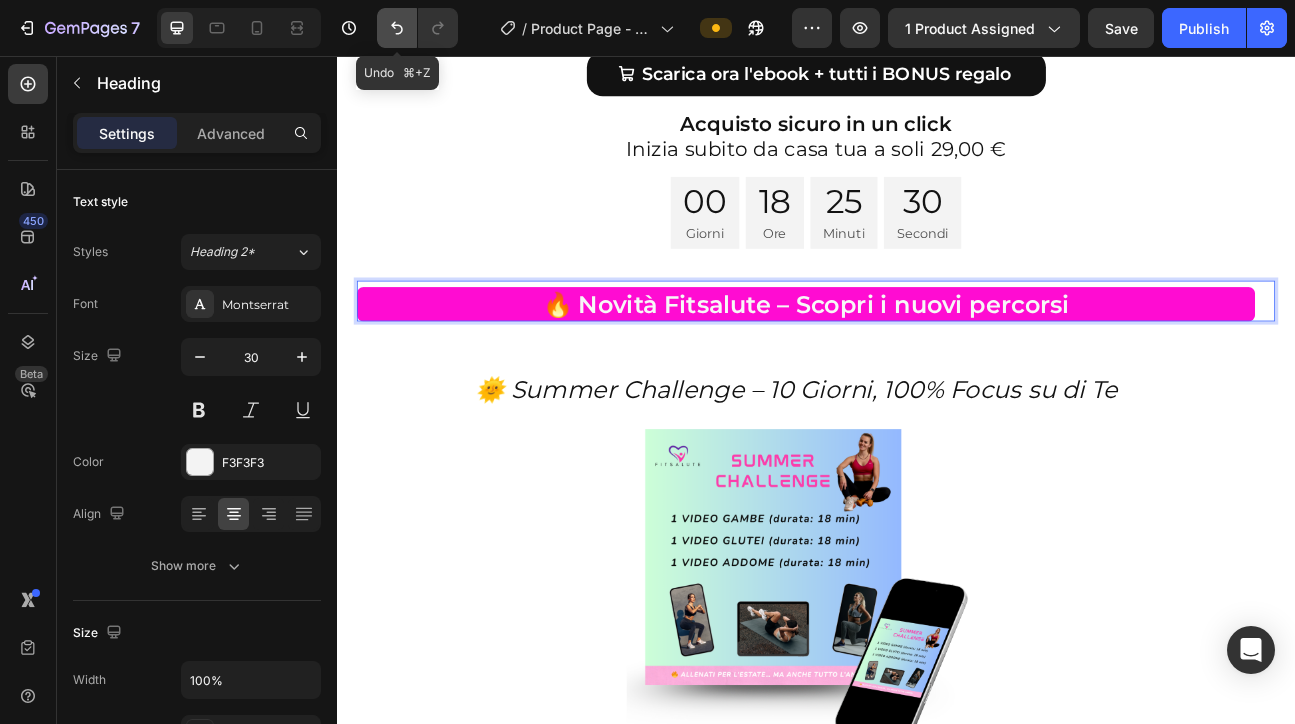 click 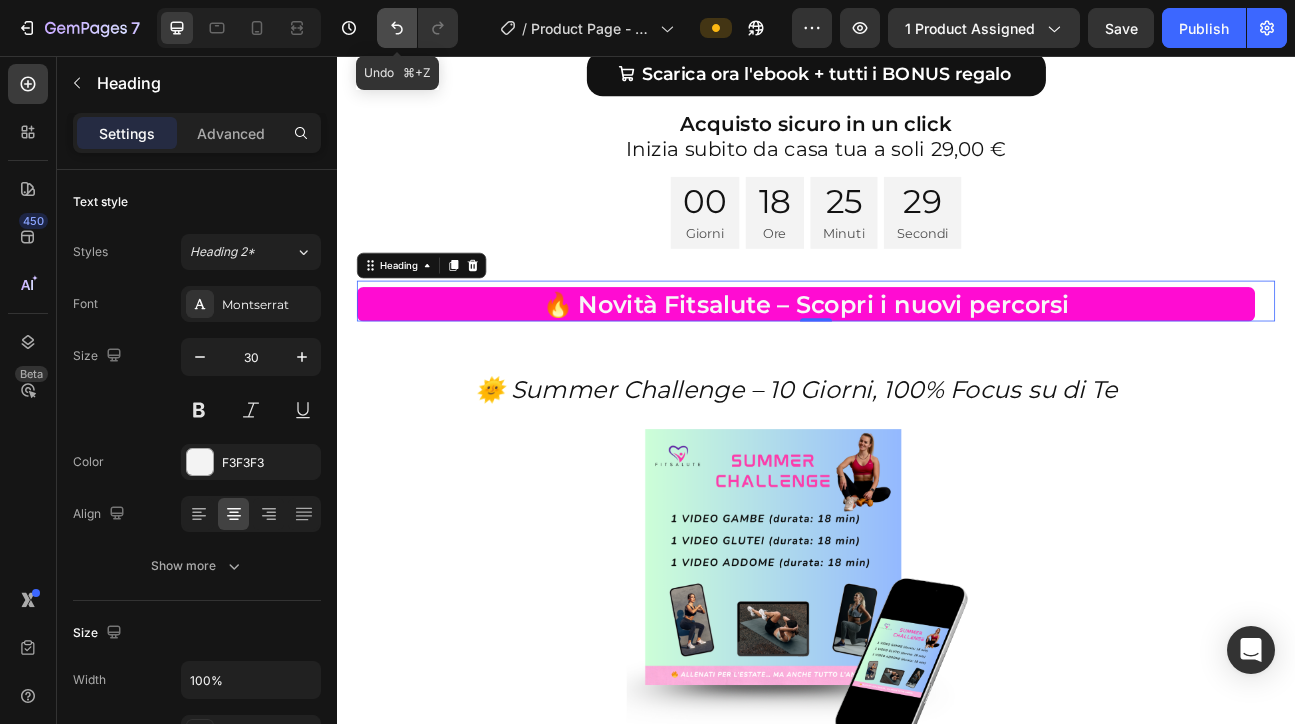 click 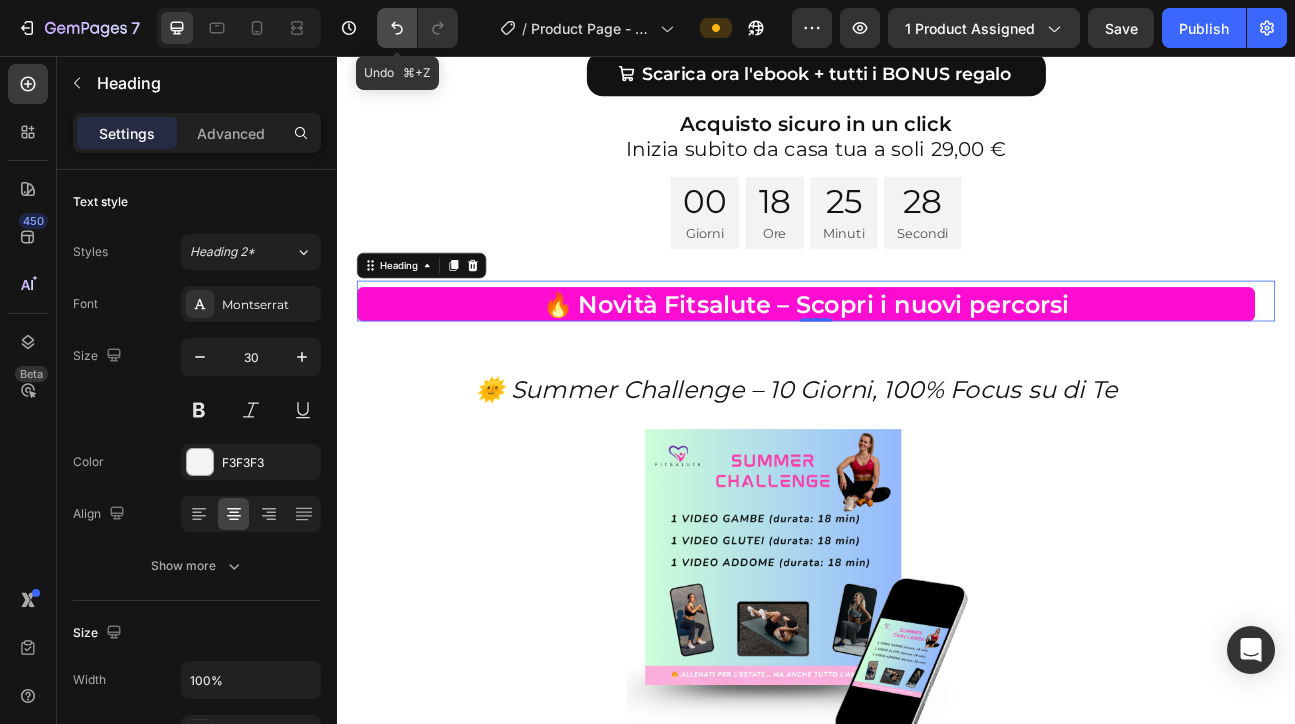 click 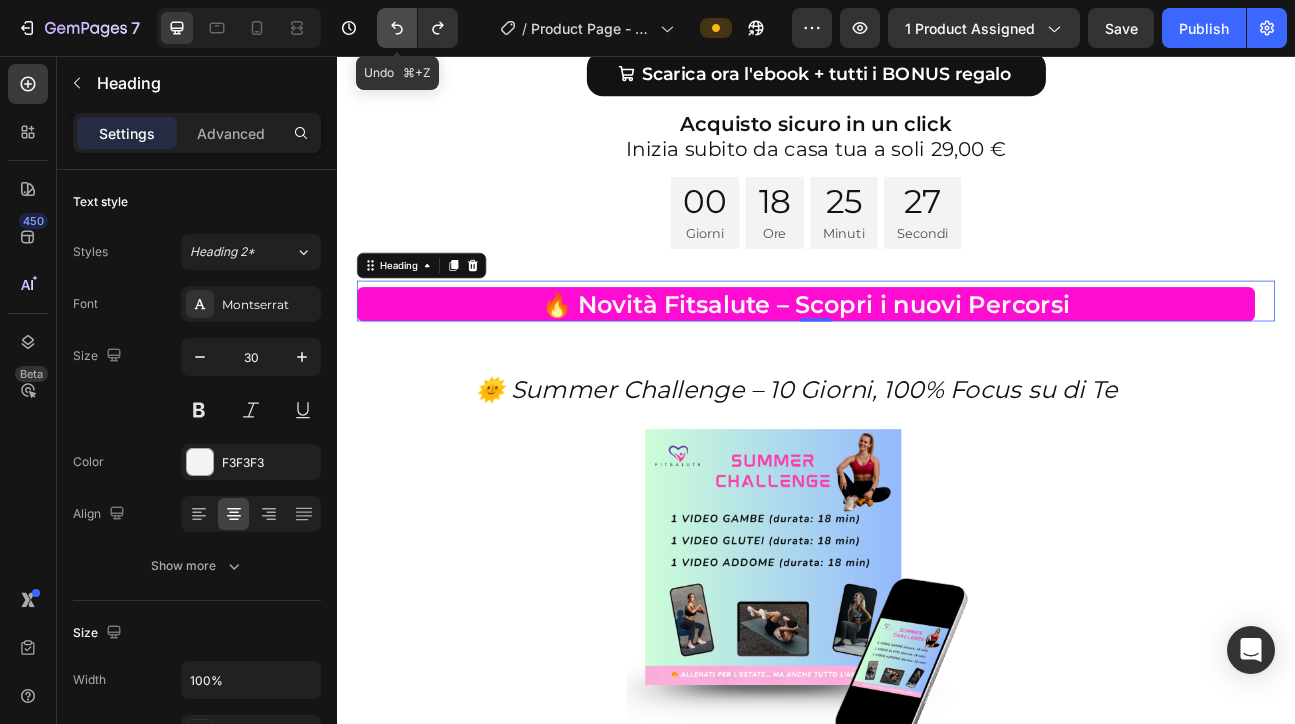 click 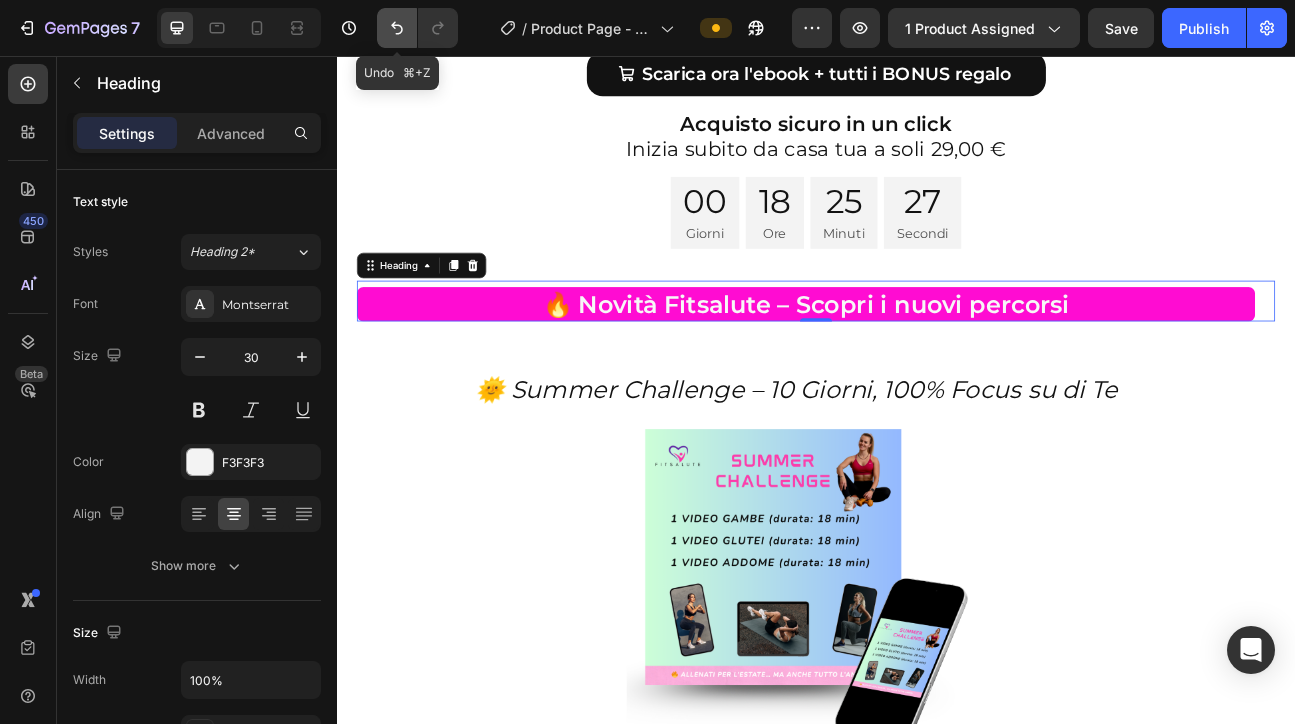 click 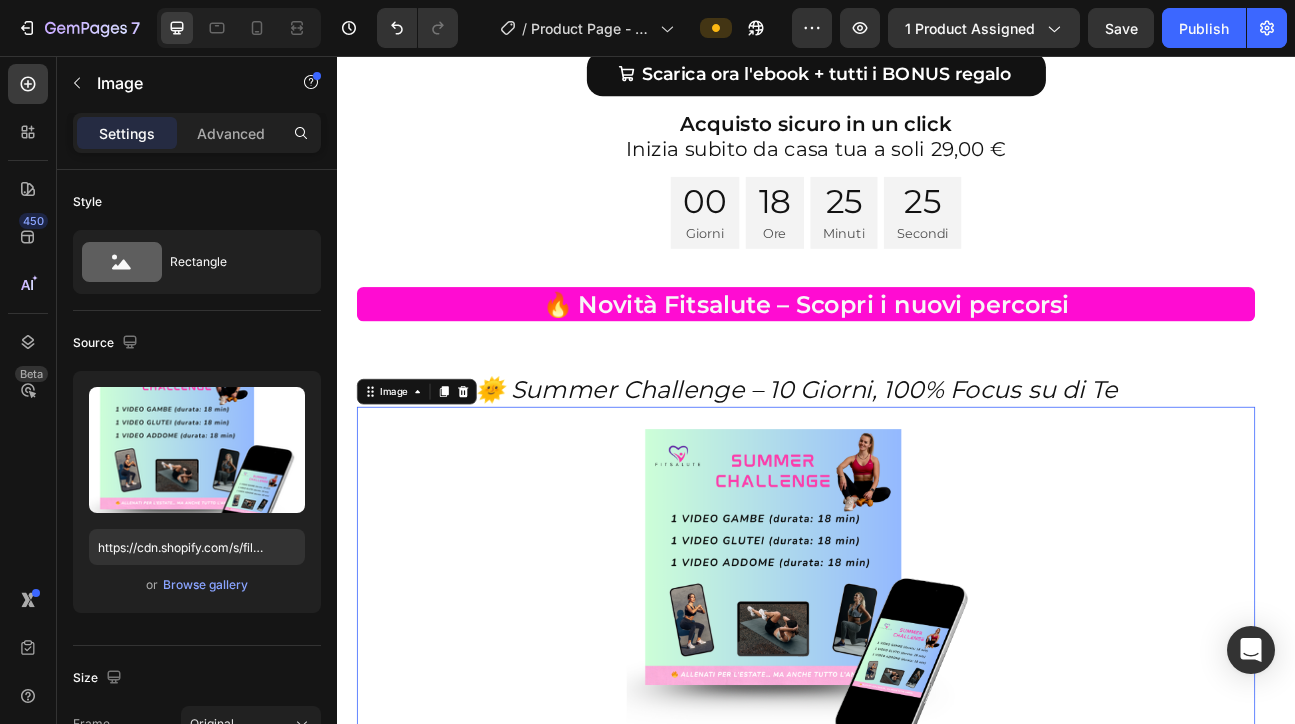 drag, startPoint x: 1321, startPoint y: 464, endPoint x: 1149, endPoint y: 497, distance: 175.13708 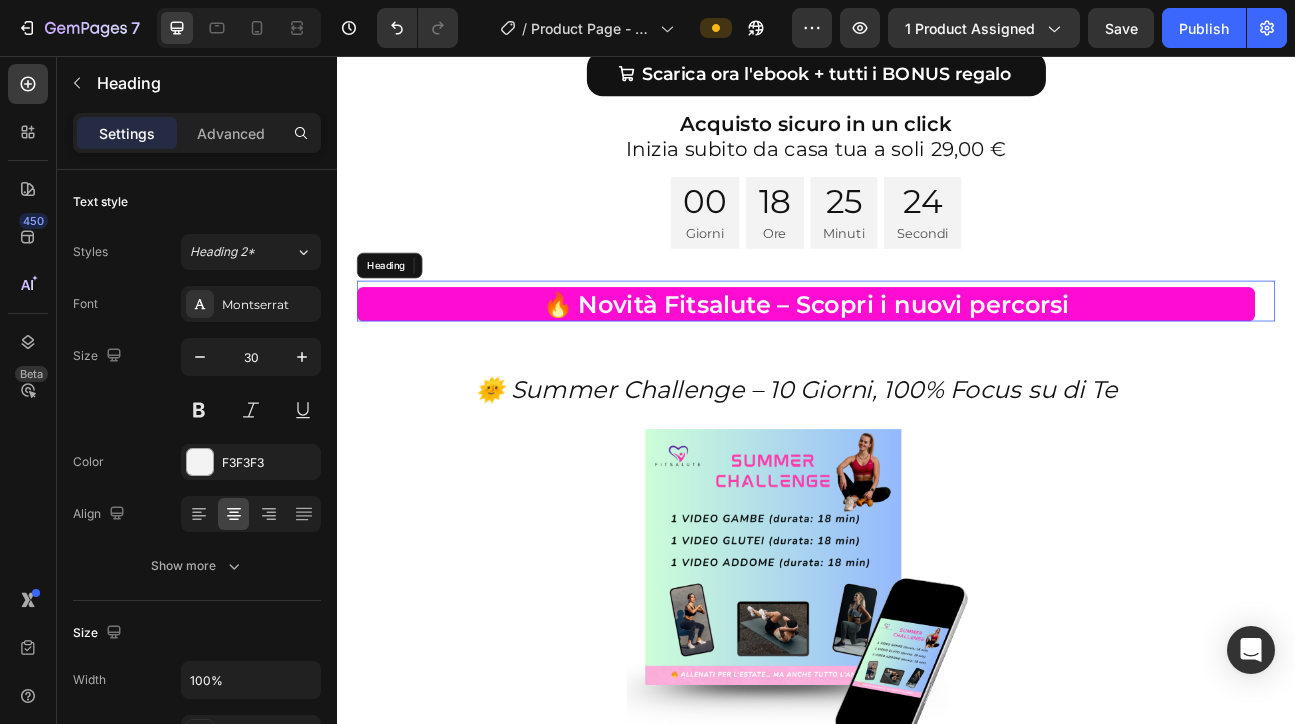 click on "🔥 Novità Fitsalute – Scopri i nuovi percorsi" at bounding box center (925, 366) 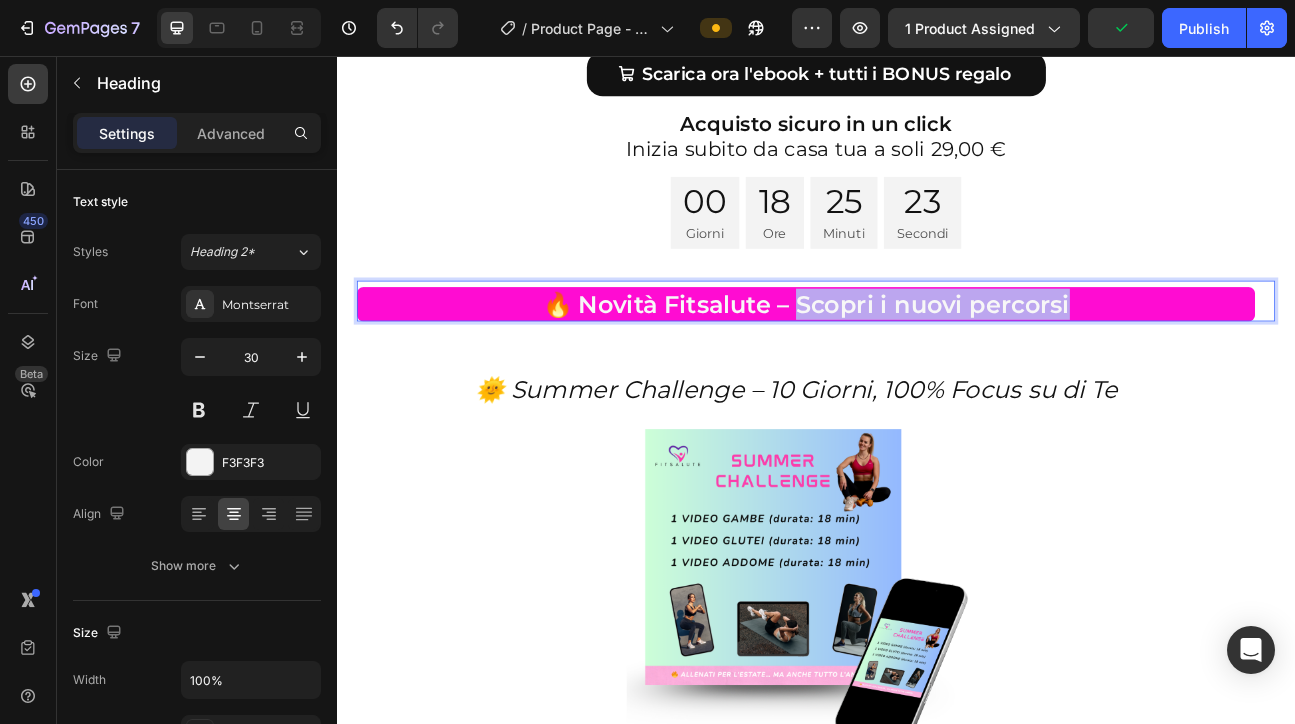 drag, startPoint x: 912, startPoint y: 359, endPoint x: 1256, endPoint y: 360, distance: 344.00146 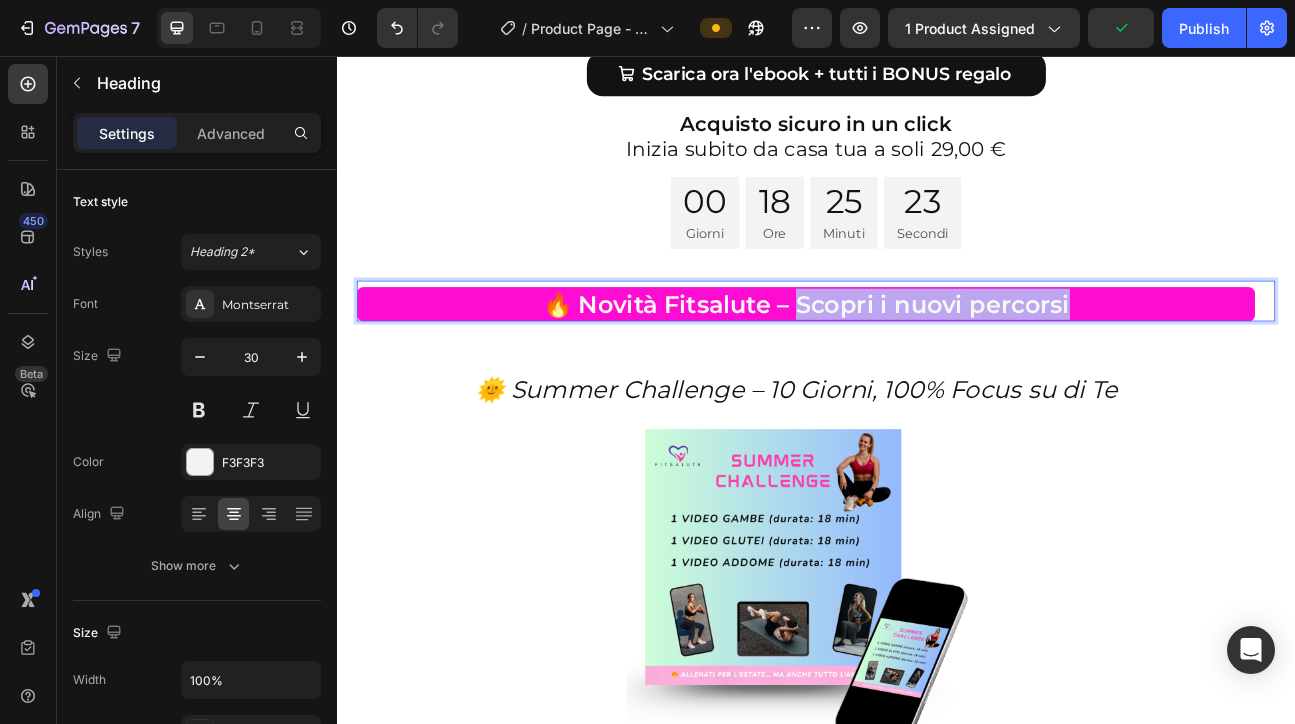 click on "🔥 Novità Fitsalute – Scopri i nuovi percorsi" at bounding box center [924, 366] 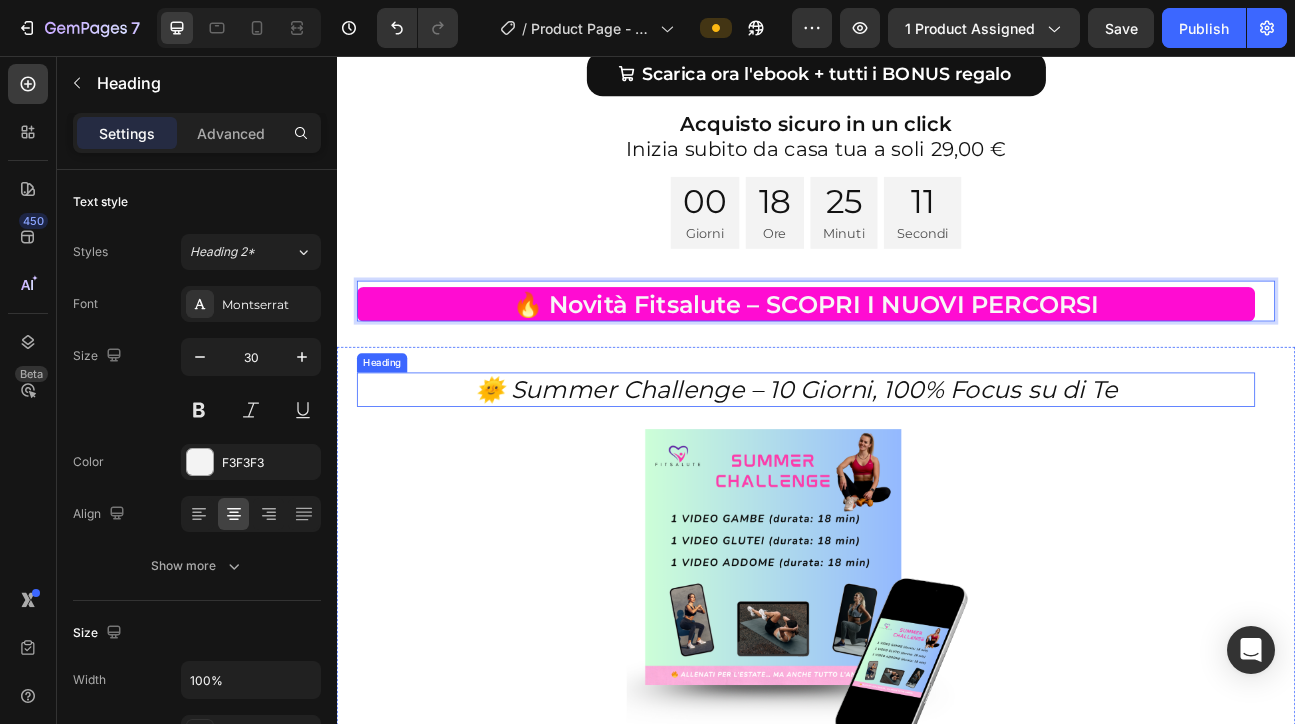click on "🌞 Summer Challenge – 10 Giorni, 100% Focus su di Te" at bounding box center [912, 473] 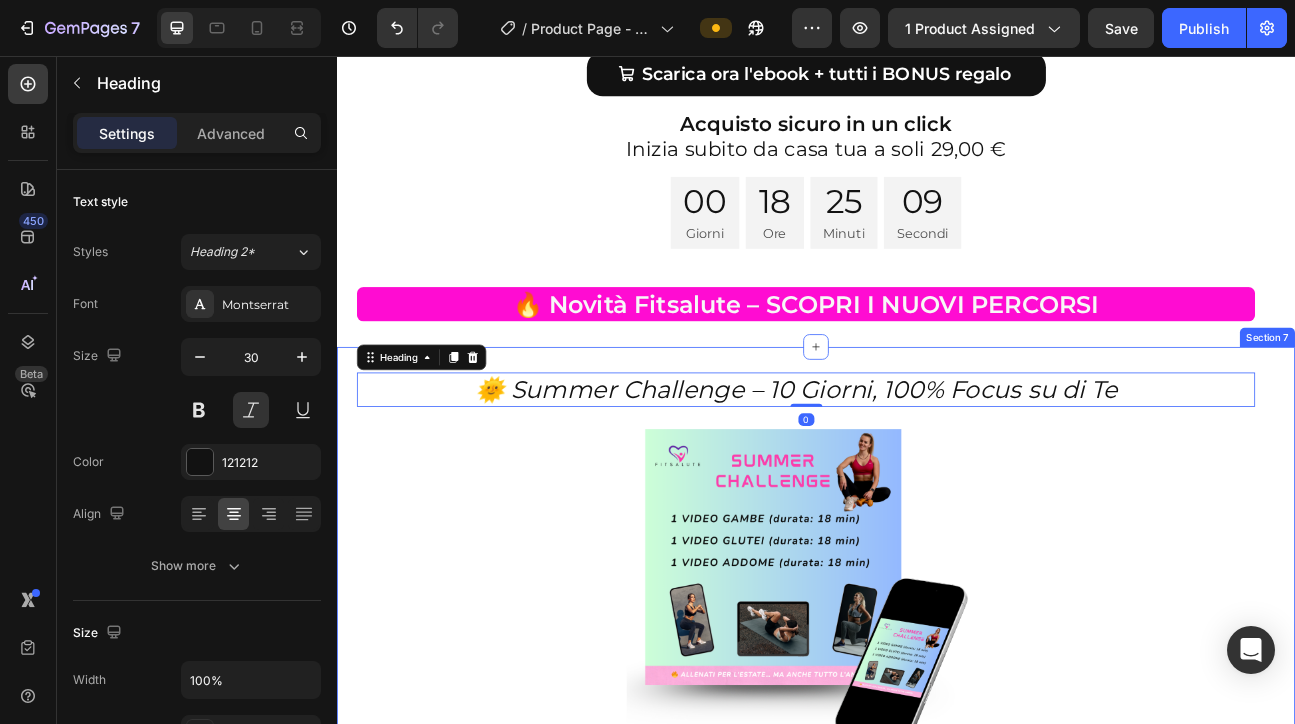 click on "🌞 Summer Challenge – 10 Giorni, 100% Focus su di Te Heading   0 Image Hai poco tempo, ma vuoi un corpo più tonico e energico?  La Summer Challenge di Fitsalute è la soluzione perfetta:  allenamenti di 18 minuti ciascuno, intensi, senza attrezzi e mirati per gambe, glutei e addome.  Bastano solo 18 minuti al giorno per sentirti più forte, tonica e motivata, anche in vacanza!   👉  Cosa include:  ✔️ 3 allenamenti da 18 minuti (1 video per gambe, 1 video per glutei e 1 video per addome). ✔️ Video guidati, accessibili da smartphone o PC   Acquisti una sola volta e gli allenamenti rimarranno con te per sempre! Perfetta per chi desidera risultati visibili e sentirsi bene prima, durante e dopo l’estate. Zero stress, solo energia. Text Block Row €59,00 Product Price Product Price €70,00 Product Price Product Price Row
Inizia ora la Summer Challenge Add to Cart Product Section 7" at bounding box center [937, 998] 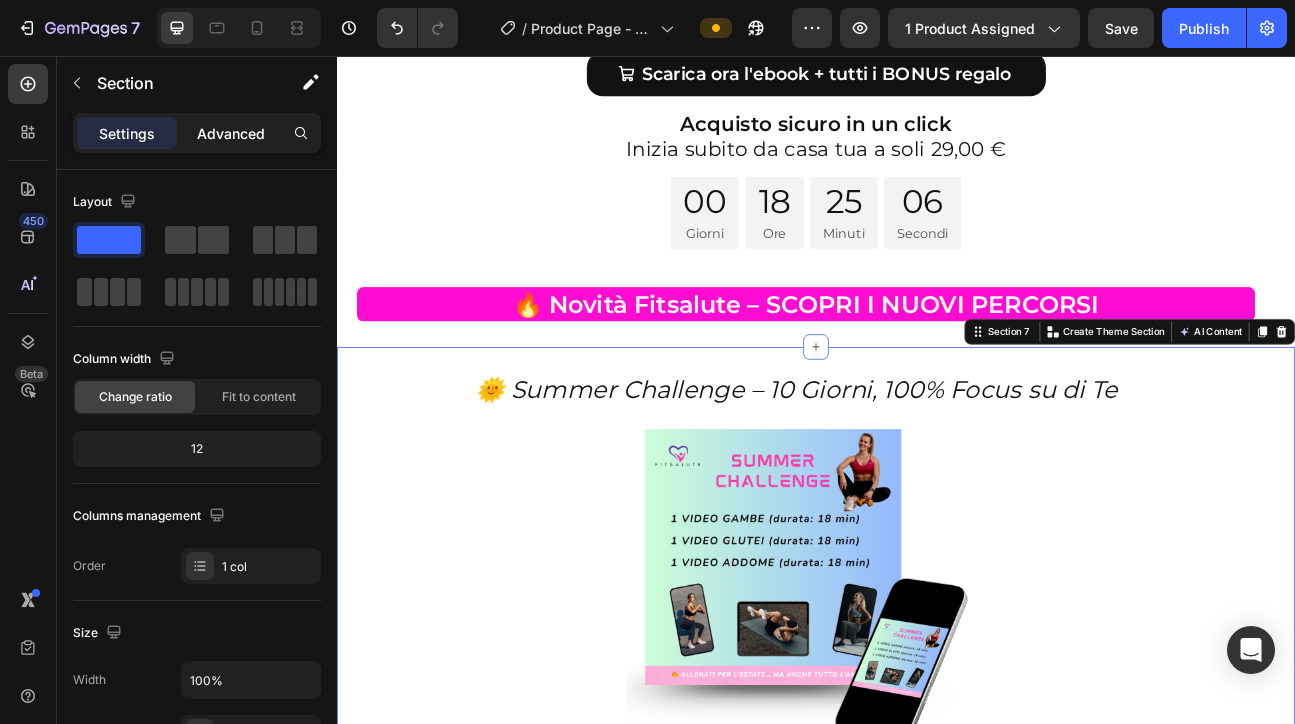 click on "Advanced" at bounding box center [231, 133] 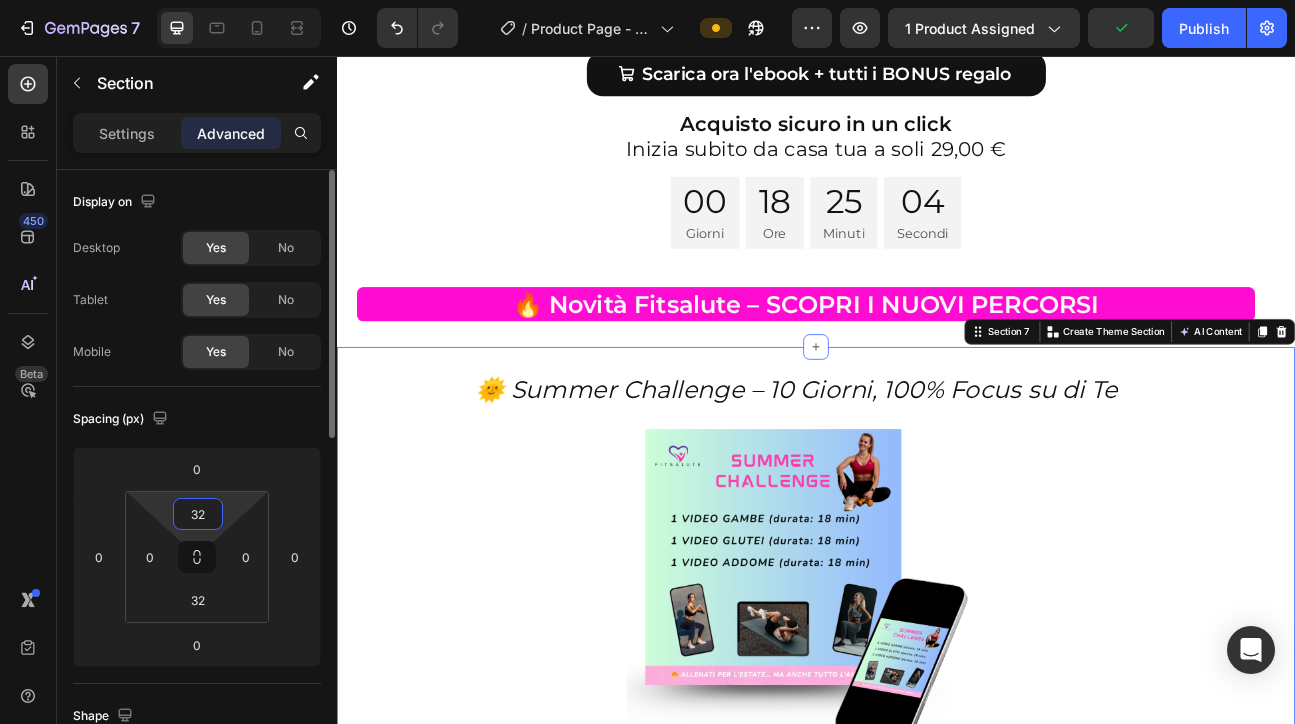 click on "32" at bounding box center (198, 514) 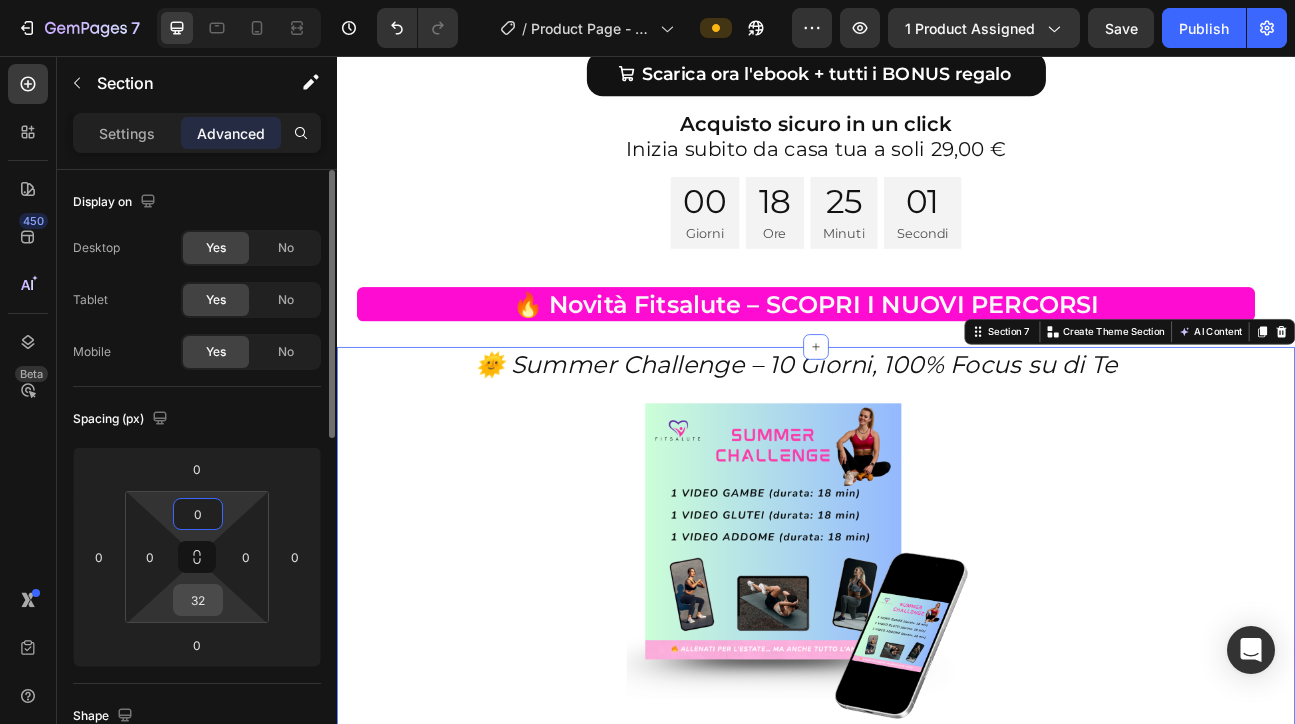 type on "0" 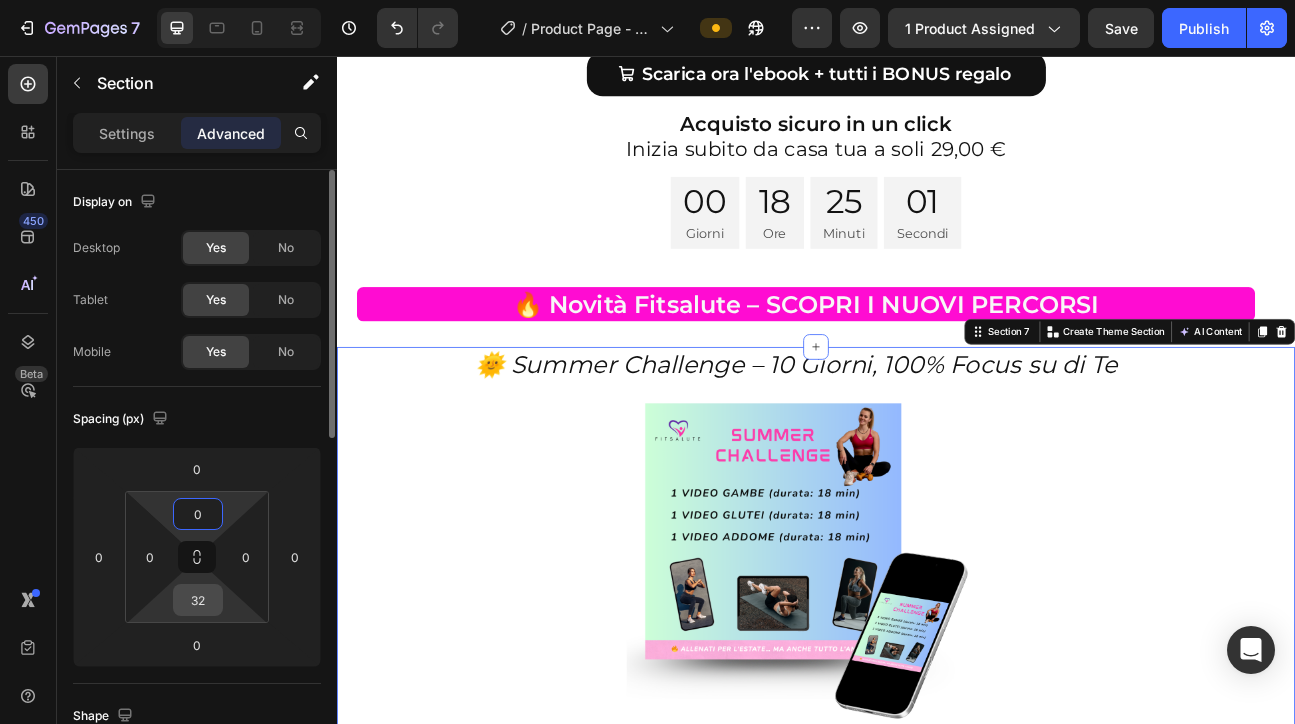 click on "32" at bounding box center [198, 600] 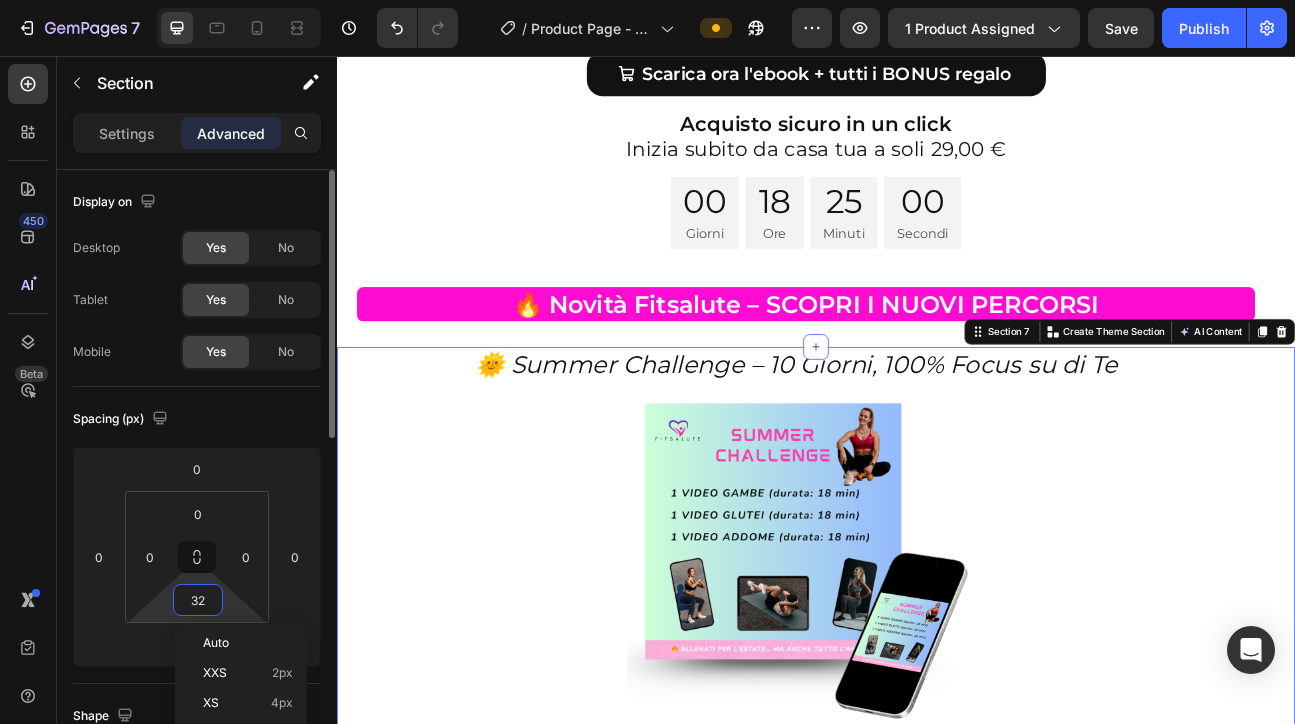 type on "0" 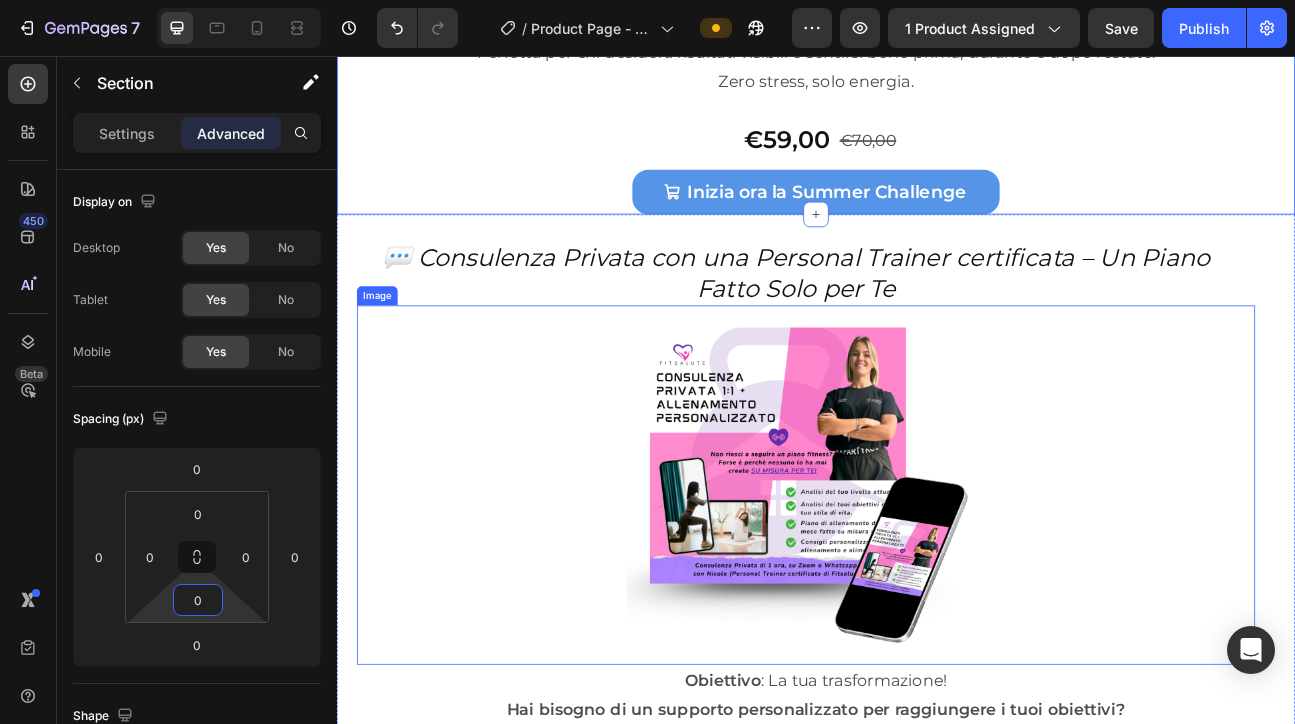 scroll, scrollTop: 10240, scrollLeft: 0, axis: vertical 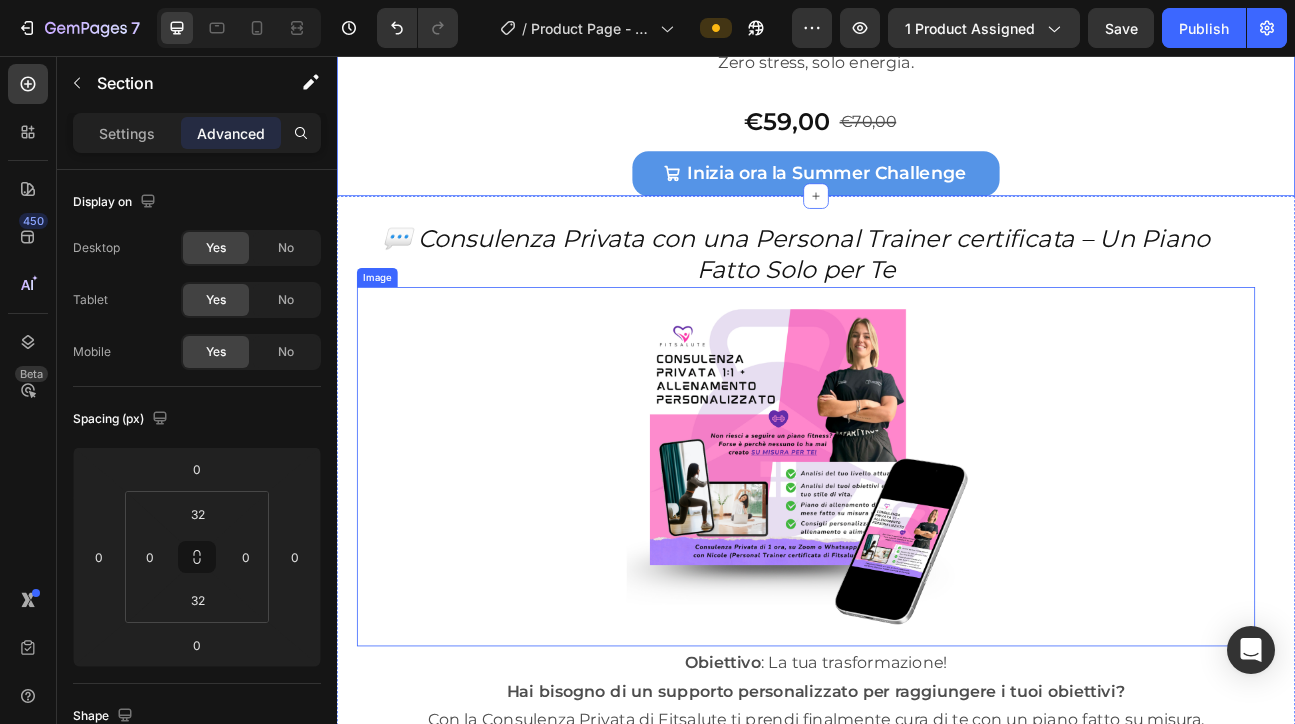 drag, startPoint x: 876, startPoint y: 256, endPoint x: 590, endPoint y: 236, distance: 286.69846 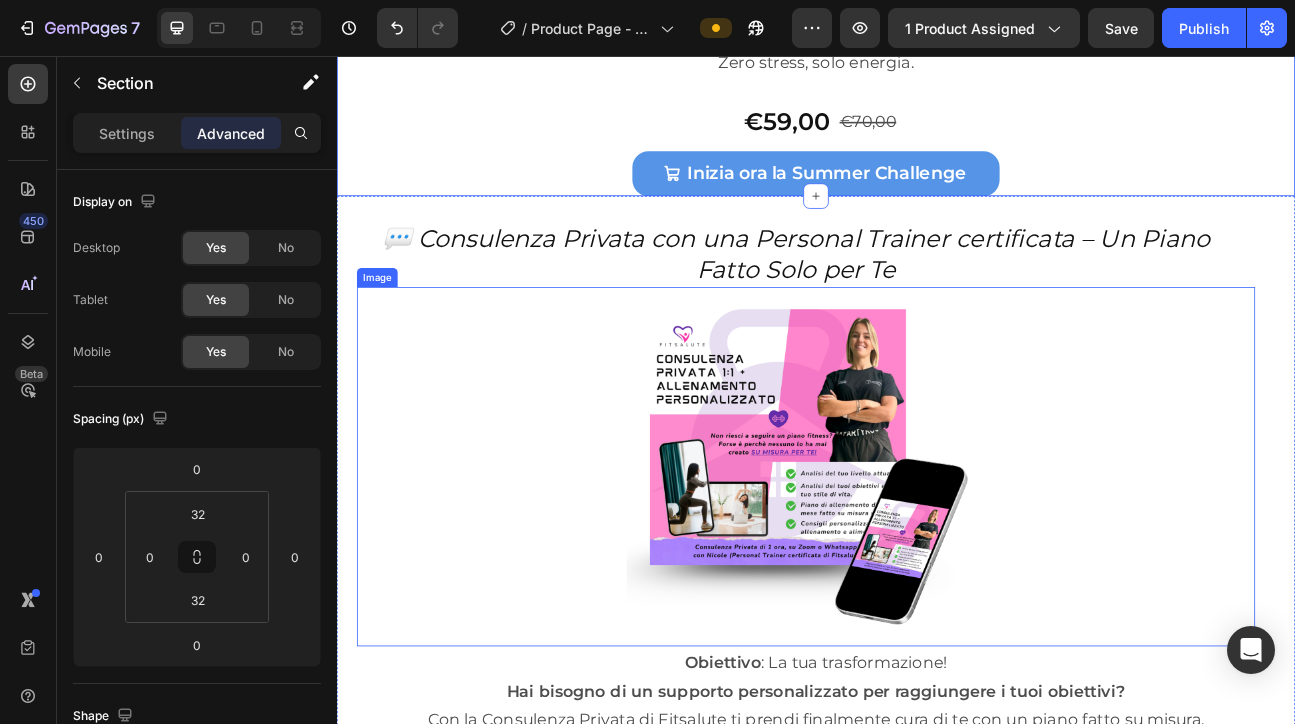 click on "💬 Consulenza Privata con una Personal Trainer certificata – Un Piano Fatto Solo per Te Heading Image Obiettivo : La tua trasformazione! Hai bisogno di un supporto personalizzato per raggiungere i tuoi obiettivi? Con la Consulenza Privata di Fitsalute ti prendi finalmente cura di te con un piano fatto su misura.  Riceverai una guida personalizzata per i tuoi obiettivi, con allenamenti, consigli e supporto diretto.   👉  Cosa include: ✔️ 1 consulenza online individuale (1 ora) su whatsapp o Zoom ✔️ Analisi personalizzata del tuo stile di vita ✔️ Mini piano di allenamento o benessere su misura ✔️ Risposte alle tue domande + consigli motivazionali   Perfetta per chi ha bisogno di una guida concreta, motivazione e chiarezza. Tu ci metti la volontà, io ti aiuto con il piano! Text Block €67,00 Product Price Product Price €99,00 Product Price Product Price Row
Prenota la tua Consulenza con Nicole Add to Cart Product Section 8" at bounding box center [937, 830] 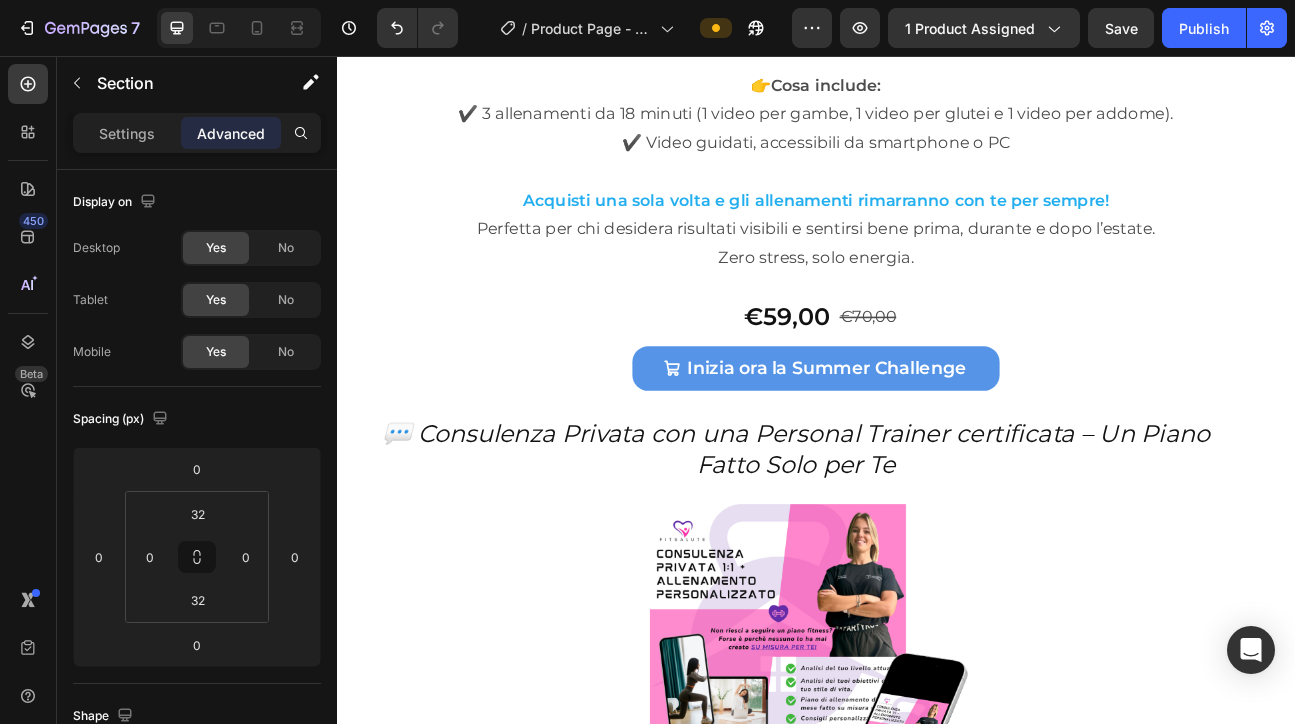 scroll, scrollTop: 10030, scrollLeft: 0, axis: vertical 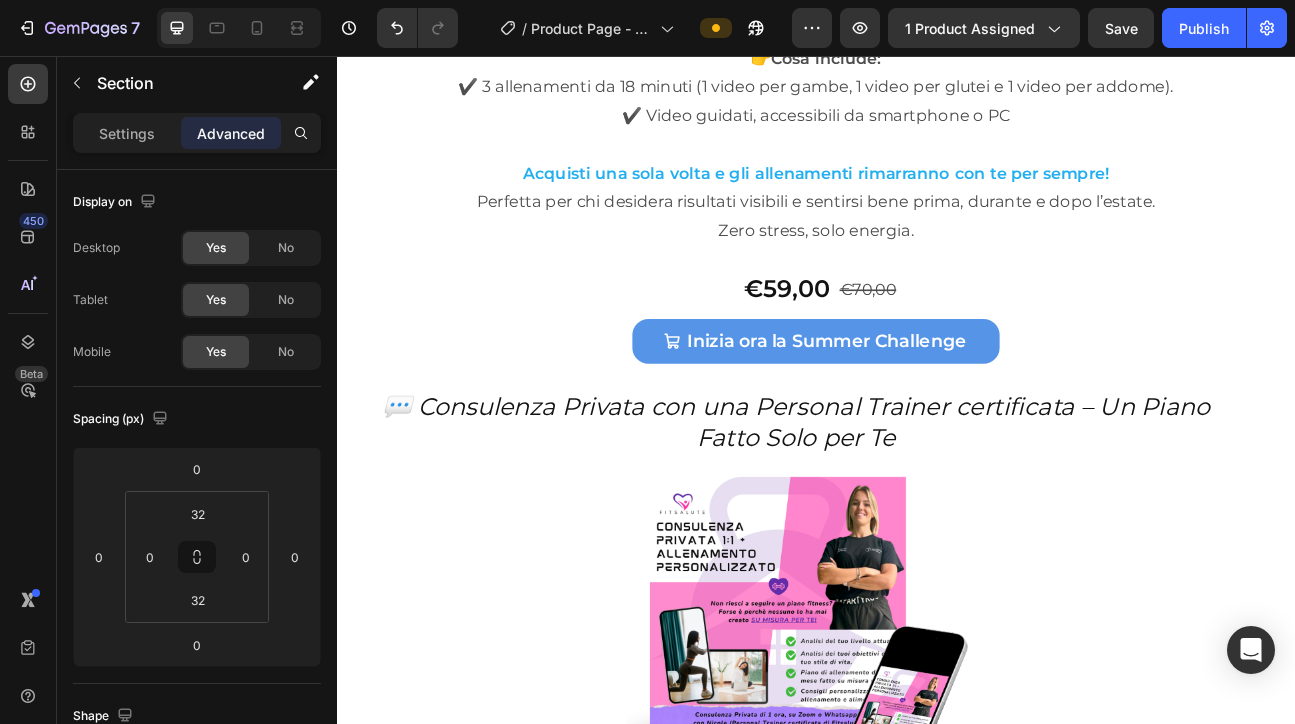 click on "💬 Consulenza Privata con una Personal Trainer certificata – Un Piano Fatto Solo per Te Heading Image Obiettivo : La tua trasformazione! Hai bisogno di un supporto personalizzato per raggiungere i tuoi obiettivi? Con la Consulenza Privata di Fitsalute ti prendi finalmente cura di te con un piano fatto su misura.  Riceverai una guida personalizzata per i tuoi obiettivi, con allenamenti, consigli e supporto diretto.   👉  Cosa include: ✔️ 1 consulenza online individuale (1 ora) su whatsapp o Zoom ✔️ Analisi personalizzata del tuo stile di vita ✔️ Mini piano di allenamento o benessere su misura ✔️ Risposte alle tue domande + consigli motivazionali   Perfetta per chi ha bisogno di una guida concreta, motivazione e chiarezza. Tu ci metti la volontà, io ti aiuto con il piano! Text Block €67,00 Product Price Product Price €99,00 Product Price Product Price Row
Prenota la tua Consulenza con Nicole Add to Cart Product Section 8" at bounding box center [937, 1040] 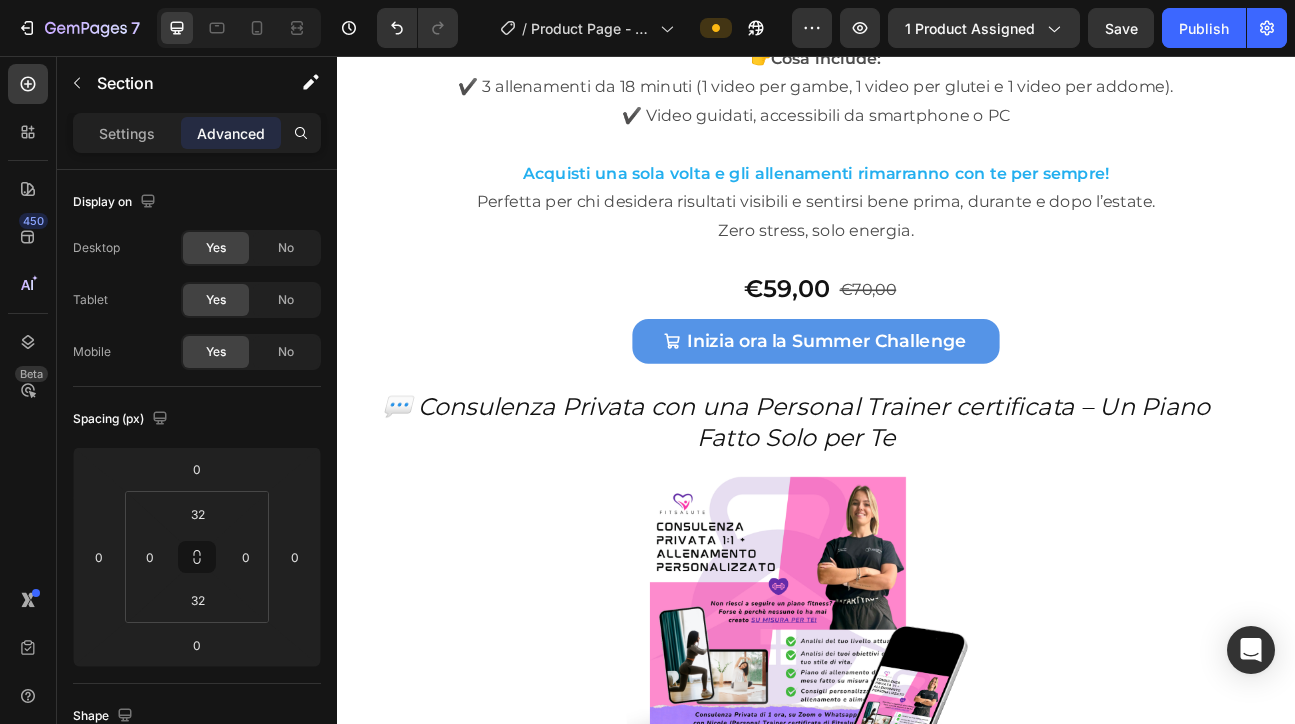 click on "💬 Consulenza Privata con una Personal Trainer certificata – Un Piano Fatto Solo per Te Heading Image Obiettivo : La tua trasformazione! Hai bisogno di un supporto personalizzato per raggiungere i tuoi obiettivi? Con la Consulenza Privata di Fitsalute ti prendi finalmente cura di te con un piano fatto su misura.  Riceverai una guida personalizzata per i tuoi obiettivi, con allenamenti, consigli e supporto diretto.   👉  Cosa include: ✔️ 1 consulenza online individuale (1 ora) su whatsapp o Zoom ✔️ Analisi personalizzata del tuo stile di vita ✔️ Mini piano di allenamento o benessere su misura ✔️ Risposte alle tue domande + consigli motivazionali   Perfetta per chi ha bisogno di una guida concreta, motivazione e chiarezza. Tu ci metti la volontà, io ti aiuto con il piano! Text Block €67,00 Product Price Product Price €99,00 Product Price Product Price Row
Prenota la tua Consulenza con Nicole Add to Cart Product Section 8" at bounding box center [937, 1040] 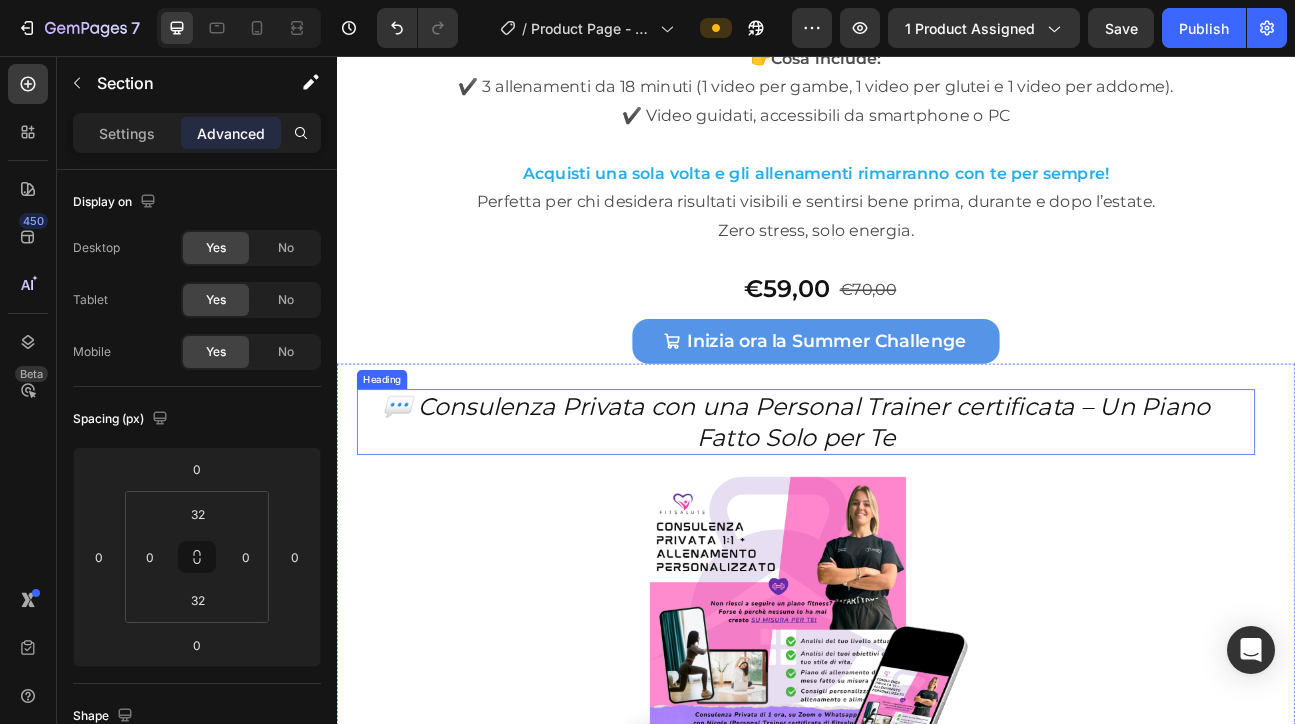 click on "💬 Consulenza Privata con una Personal Trainer certificata – Un Piano Fatto Solo per Te" at bounding box center (912, 514) 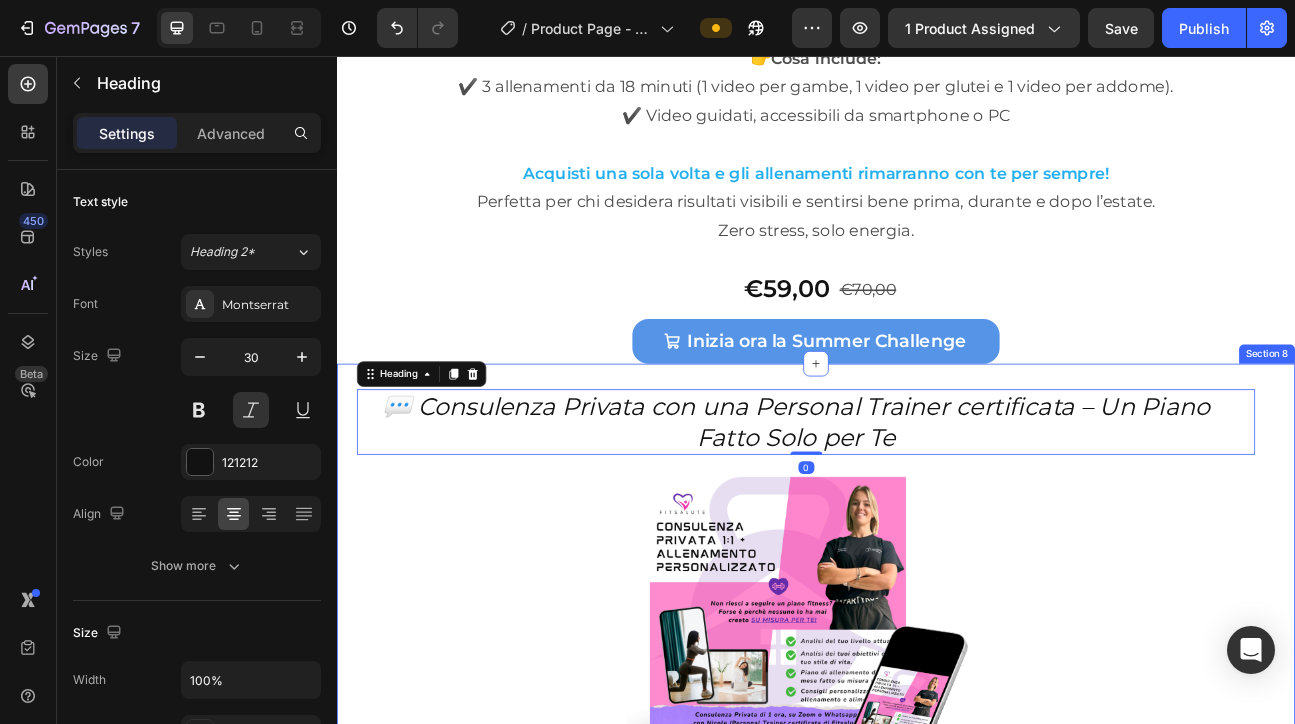 click on "💬 Consulenza Privata con una Personal Trainer certificata – Un Piano Fatto Solo per Te Heading   0 Image Obiettivo : La tua trasformazione! Hai bisogno di un supporto personalizzato per raggiungere i tuoi obiettivi? Con la Consulenza Privata di Fitsalute ti prendi finalmente cura di te con un piano fatto su misura.  Riceverai una guida personalizzata per i tuoi obiettivi, con allenamenti, consigli e supporto diretto.   👉  Cosa include: ✔️ 1 consulenza online individuale (1 ora) su whatsapp o Zoom ✔️ Analisi personalizzata del tuo stile di vita ✔️ Mini piano di allenamento o benessere su misura ✔️ Risposte alle tue domande + consigli motivazionali   Perfetta per chi ha bisogno di una guida concreta, motivazione e chiarezza. Tu ci metti la volontà, io ti aiuto con il piano! Text Block €67,00 Product Price Product Price €99,00 Product Price Product Price Row
Prenota la tua Consulenza con Nicole Add to Cart Product Section 8" at bounding box center [937, 1040] 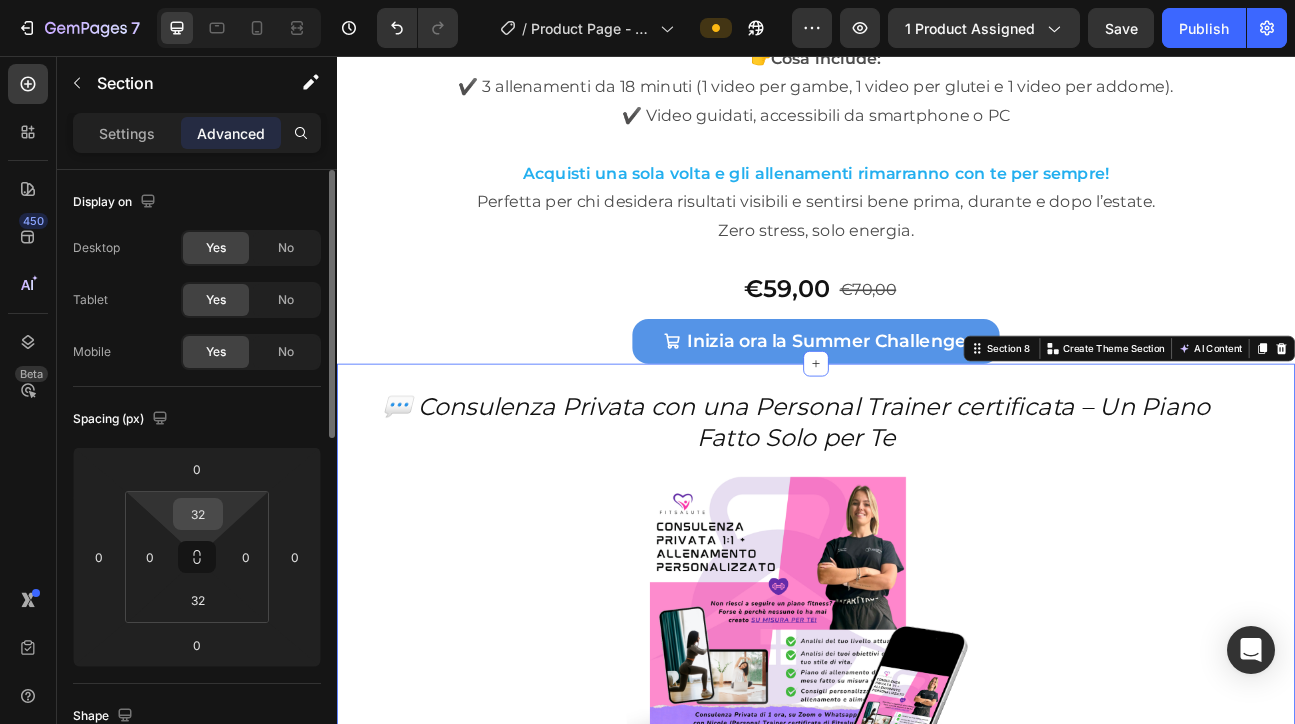 click on "32" at bounding box center [198, 514] 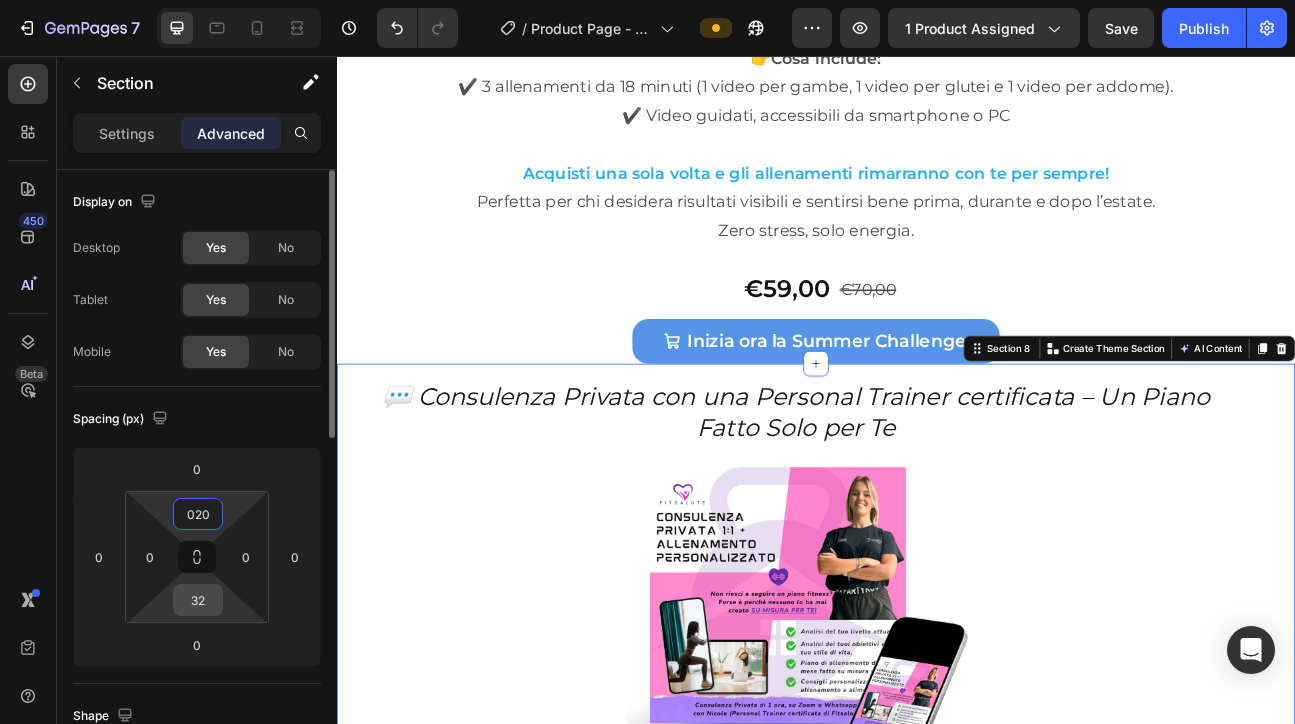 type on "20" 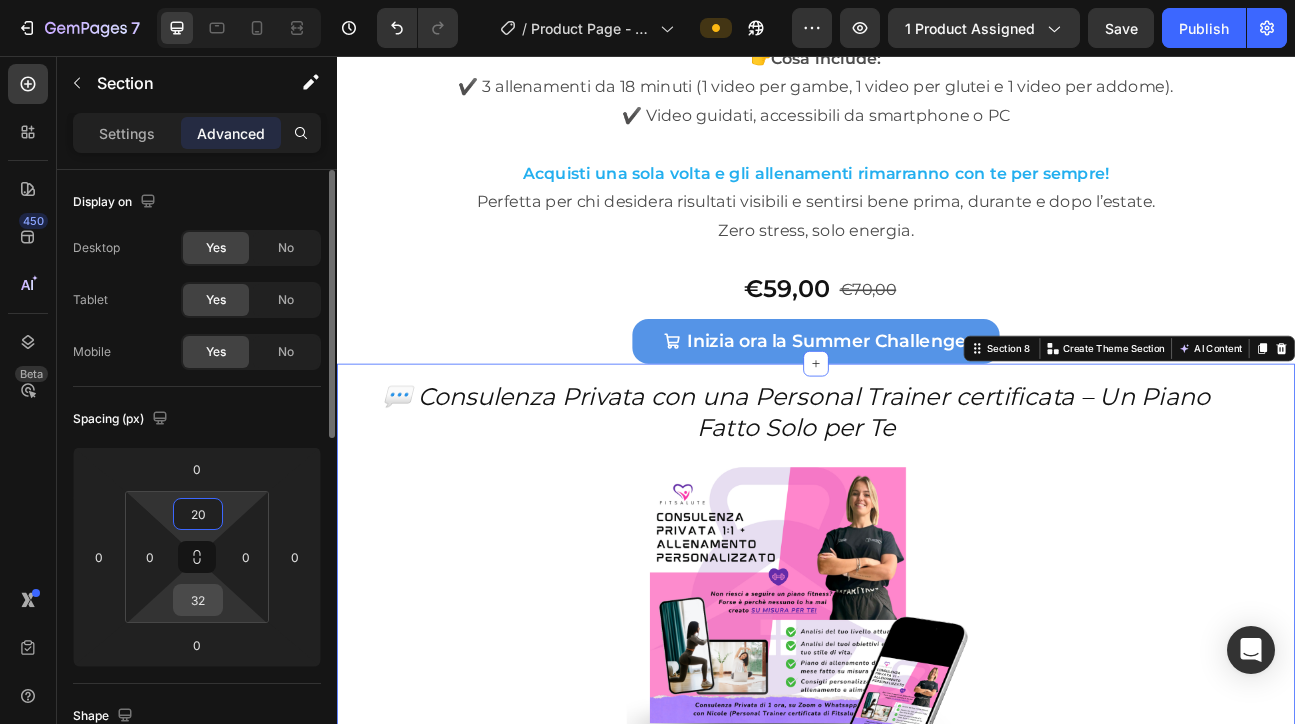 click on "32" at bounding box center [198, 600] 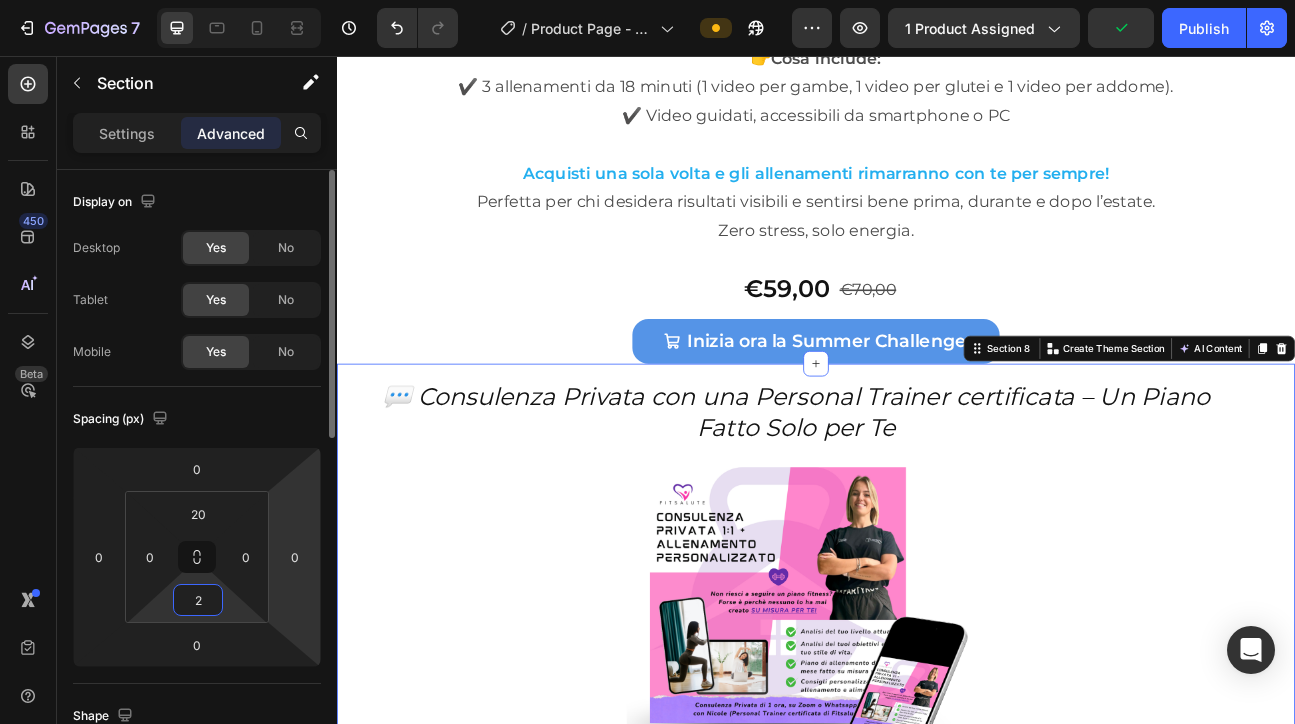 type on "20" 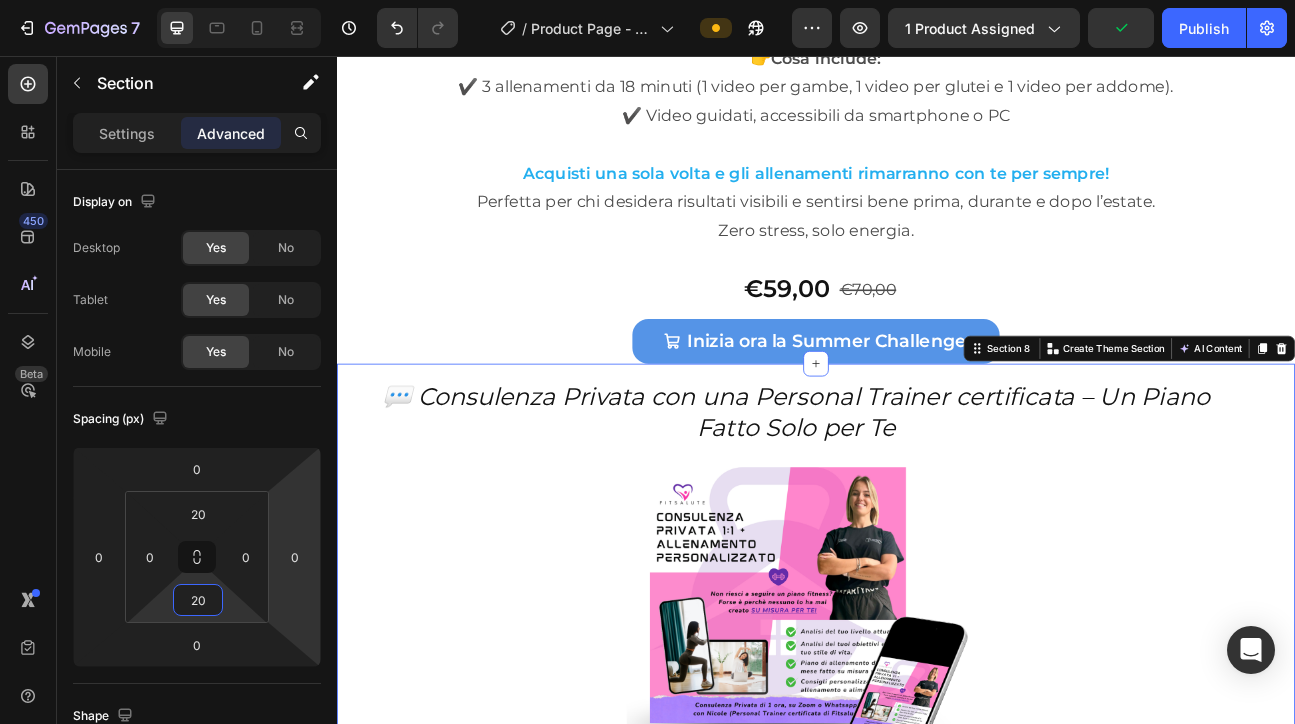 click at bounding box center [924, 768] 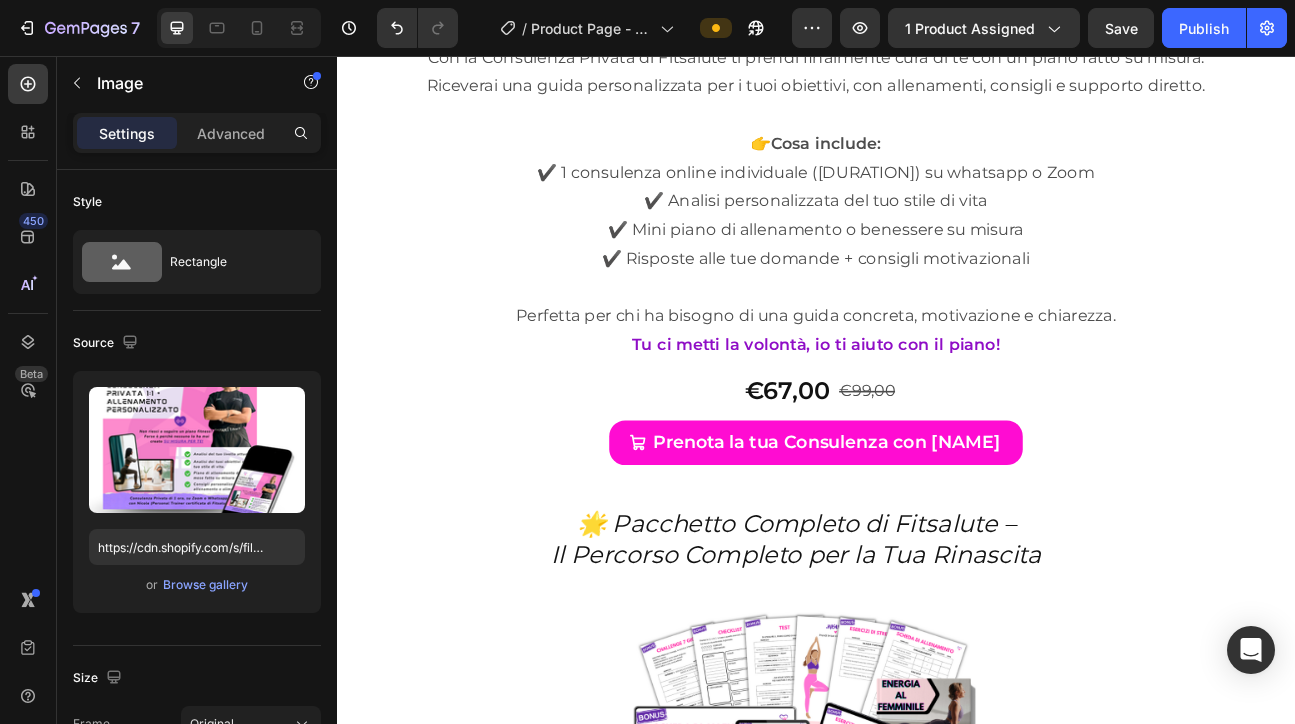 scroll, scrollTop: 11231, scrollLeft: 0, axis: vertical 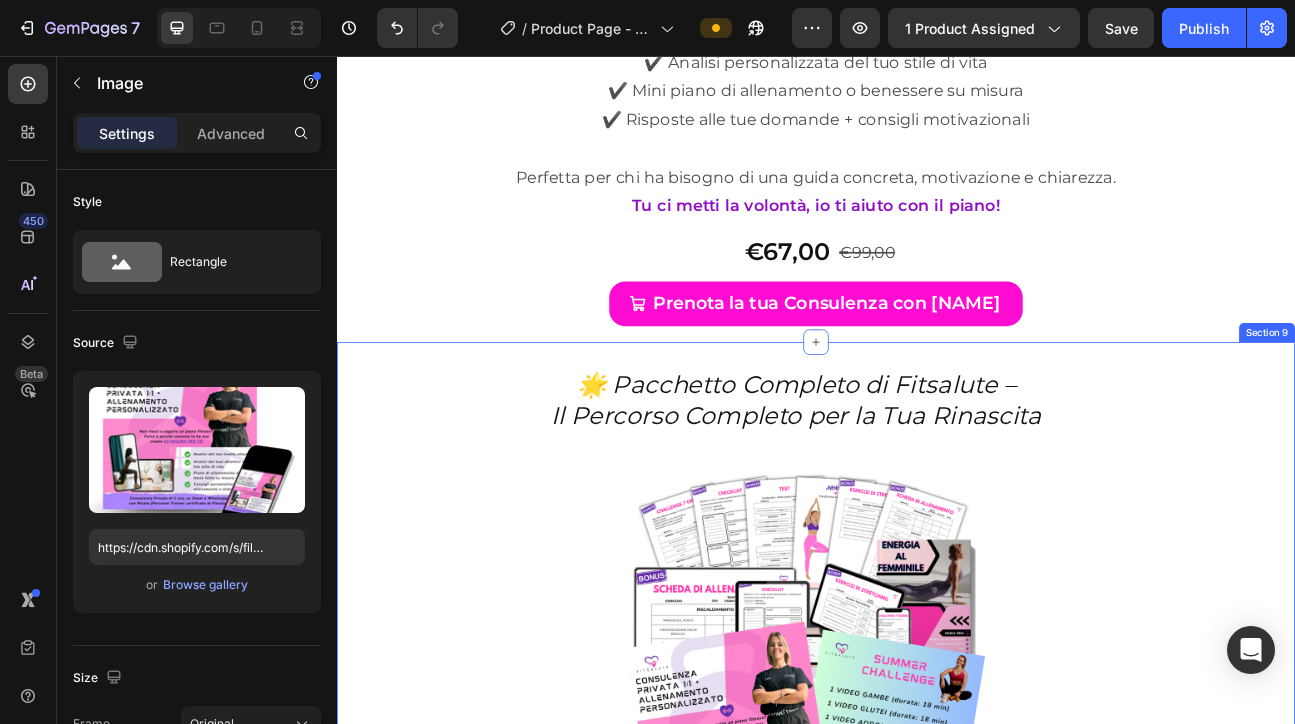 click on "🌟 Pacchetto Completo di Fitsalute –  Il Percorso Completo per la Tua Rinascita Heading Image Hai deciso di rimetterti in forma, ritrovare energia e sentirti finalmente bene nel tuo corpo? Con il  Pacchetto Completo di Fitsalute  hai tutto ciò che ti serve per iniziare e non mollare:  un  programma strutturato ,  video allenamenti  rapidi ed efficaci, e una  consulenza privata  tutta per te, per ricevere consigli personalizzati e motivazione su misura.   🔥  Cosa include il pacchetto completo:  ✅  Energia al Femminile:  Il percorso base di 18 minuti al giorno, senza attrezzi, per rimetterti in forma anche con un’agenda piena. Allenamenti, mindset, alimentazione, planner e guida motivazionale.   ✅  Summer Challenge:  3 video allenamenti con focus su gambe, glutei e addome.  Ideale da fare in estate o per dare uno sprint al tuo allenamento.   ✅ Consulenza Privata: Una sessione personalizzata per creare il tuo piano su misura,    💬  Perché sceglierlo?   🎁 Solo ora a 107€  ! Row" at bounding box center (937, 1249) 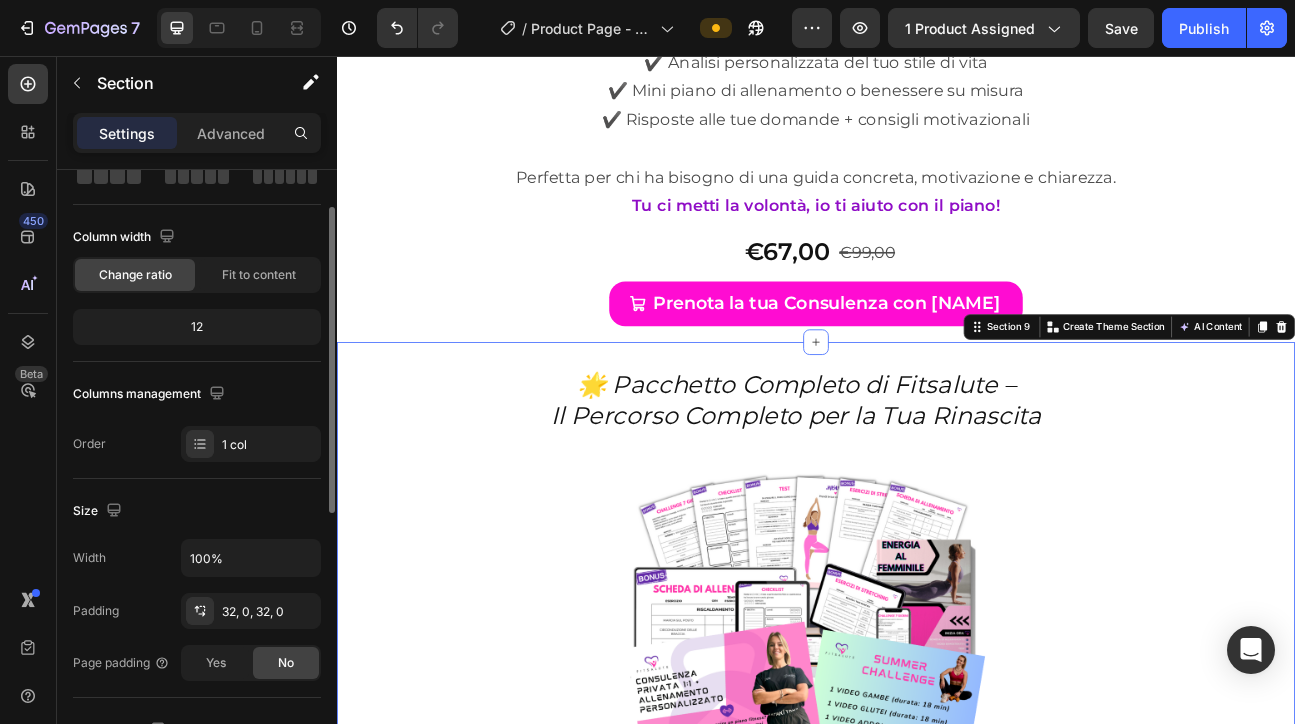 scroll, scrollTop: 0, scrollLeft: 0, axis: both 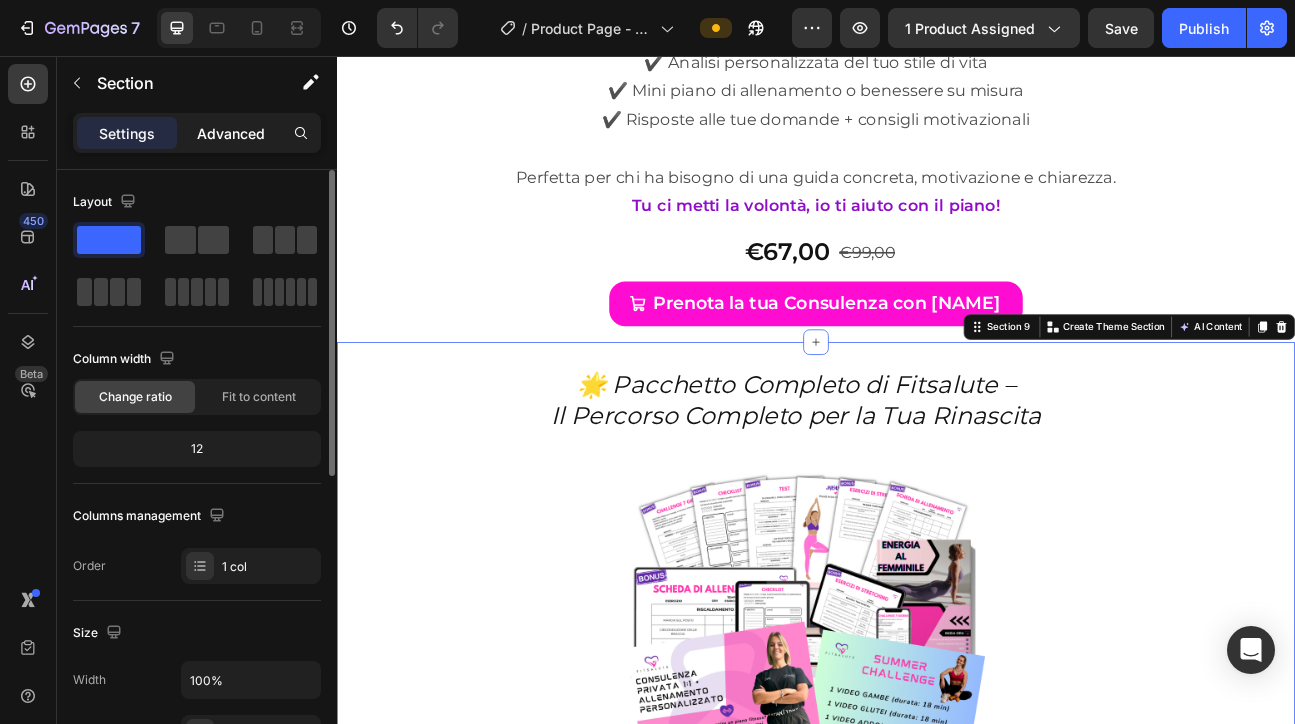 click on "Advanced" at bounding box center (231, 133) 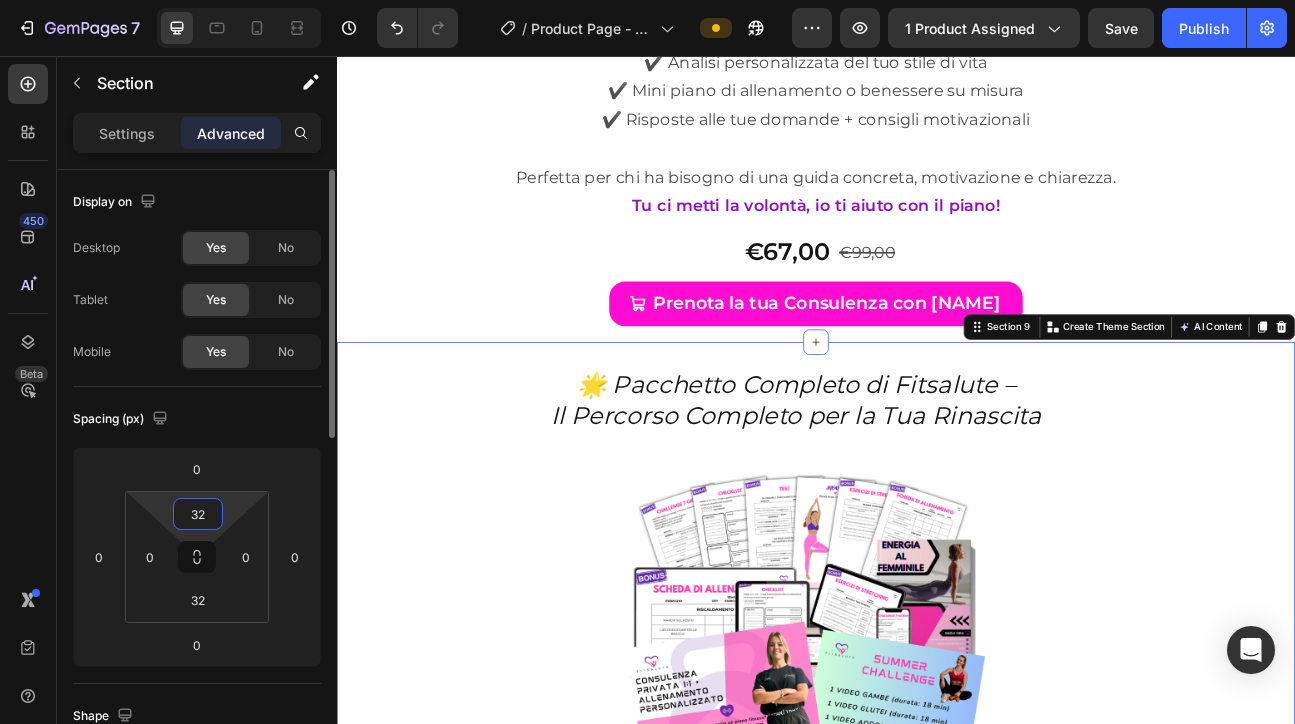 click on "32" at bounding box center (198, 514) 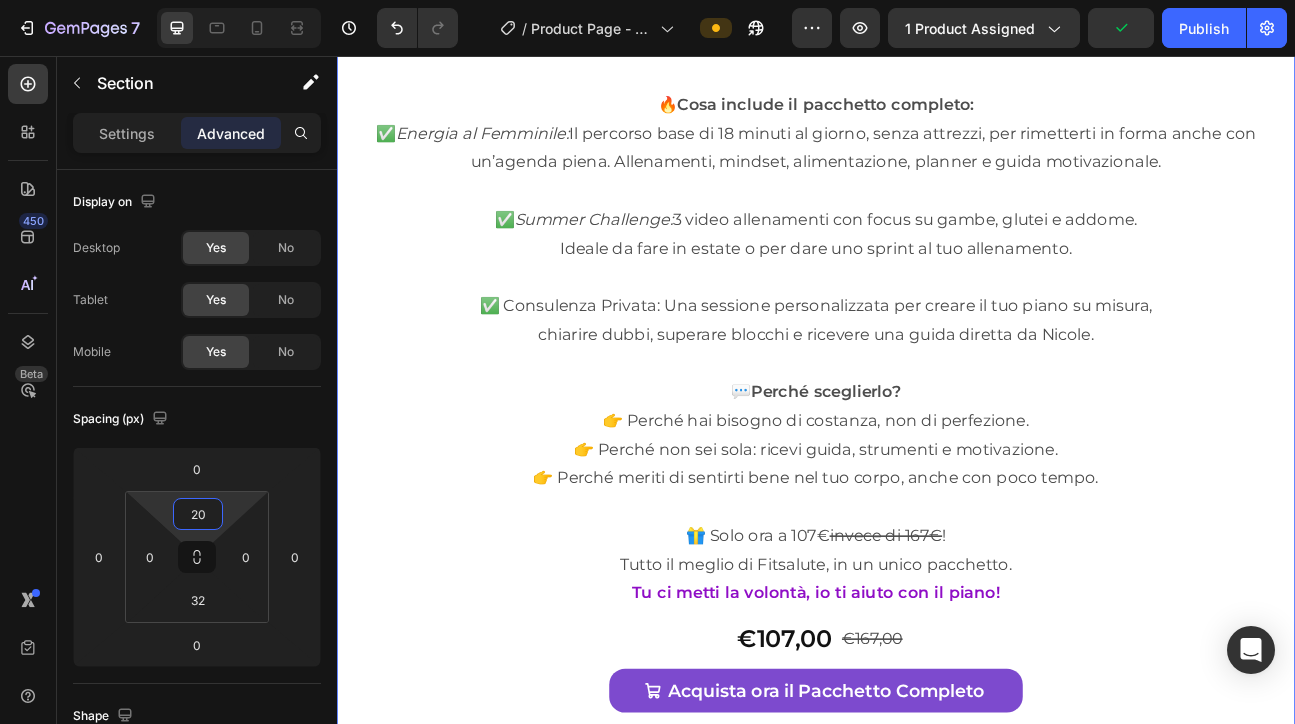 scroll, scrollTop: 12411, scrollLeft: 0, axis: vertical 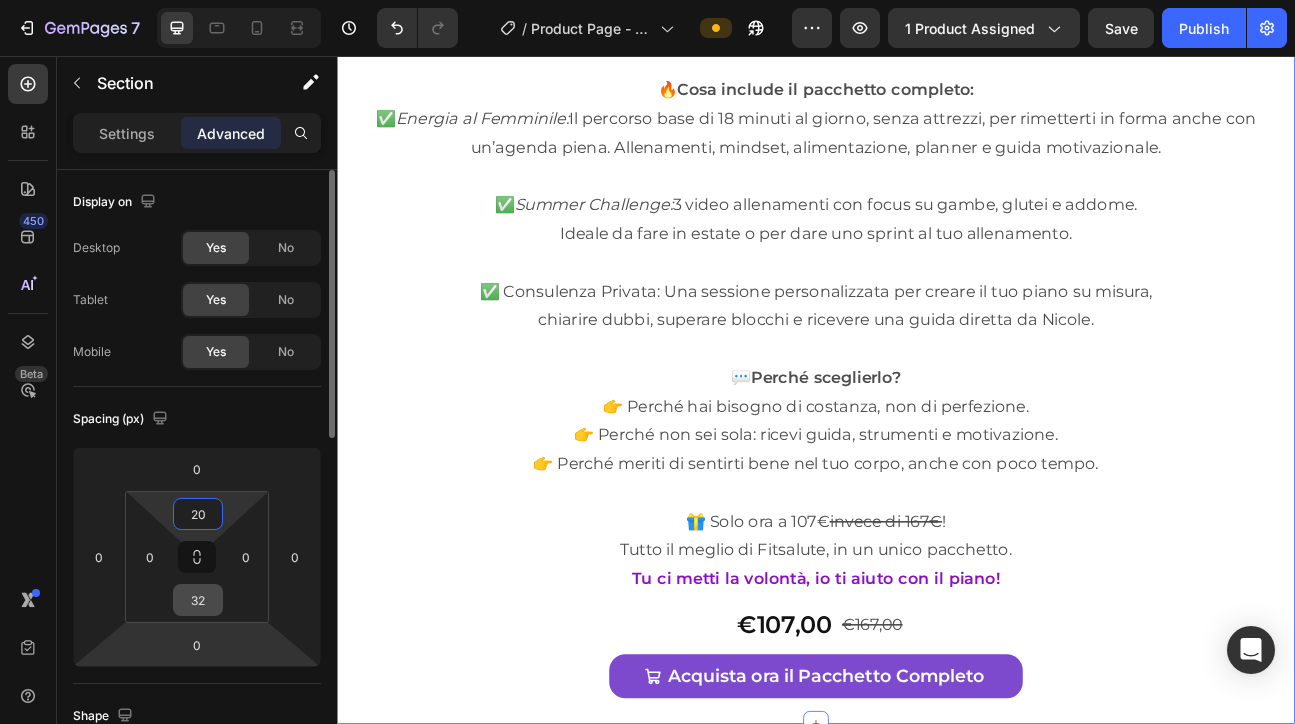 type on "20" 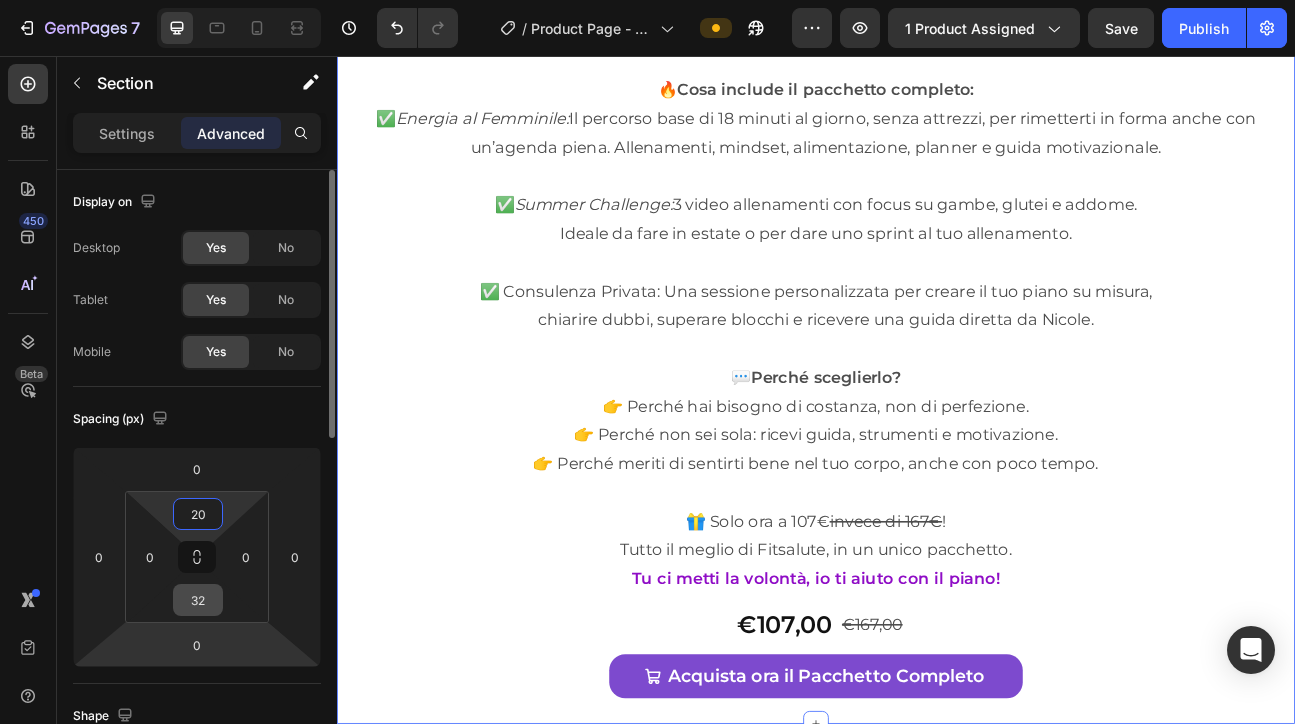 click on "32" at bounding box center [198, 600] 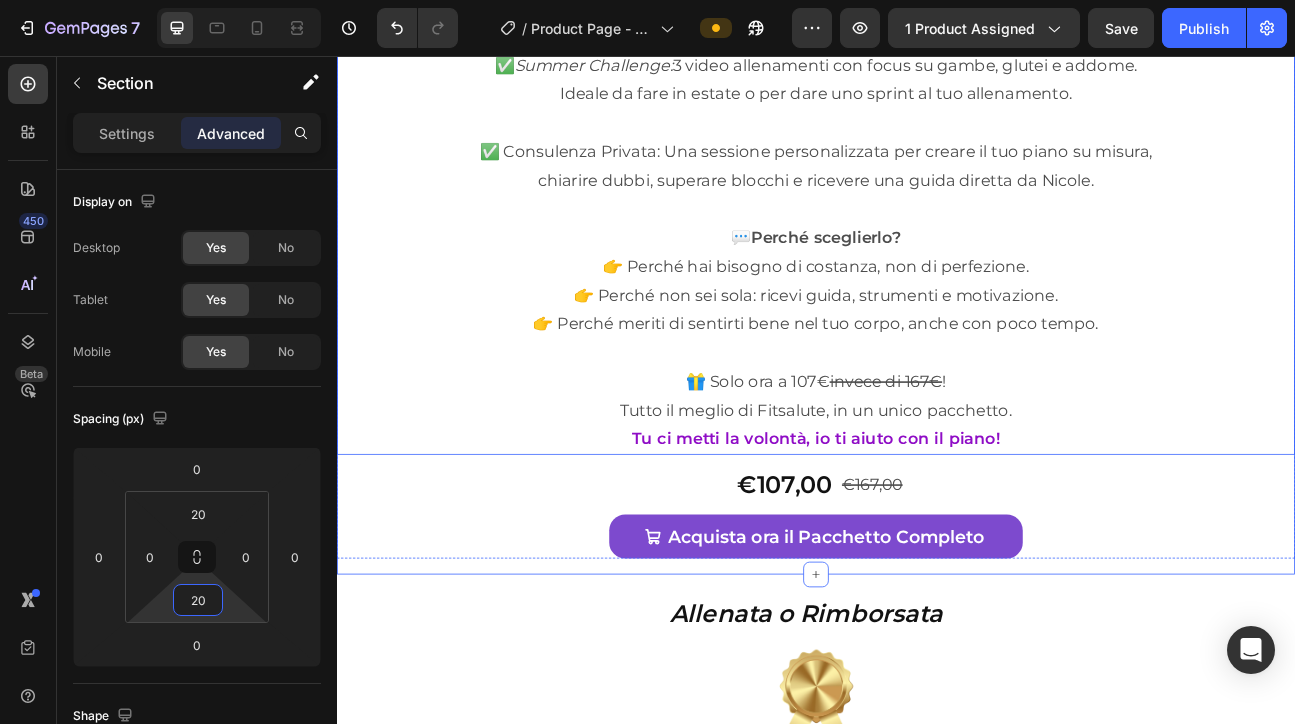 scroll, scrollTop: 12590, scrollLeft: 0, axis: vertical 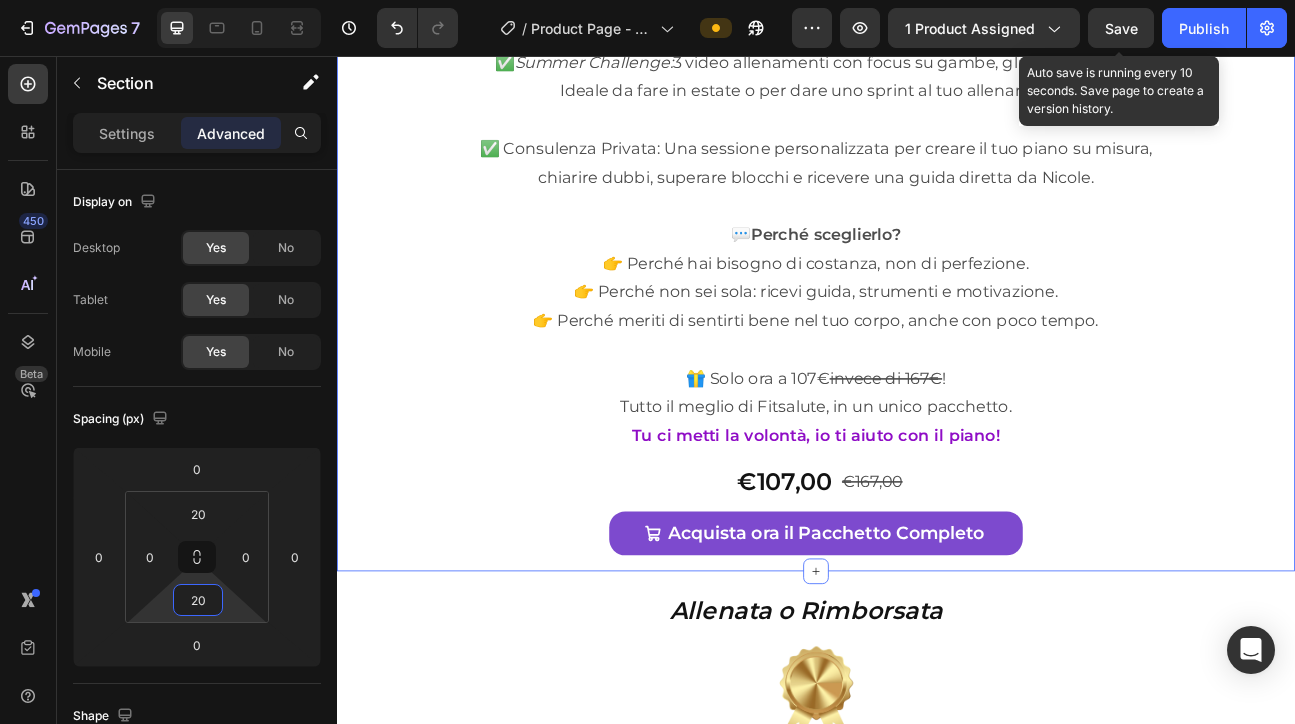 type on "20" 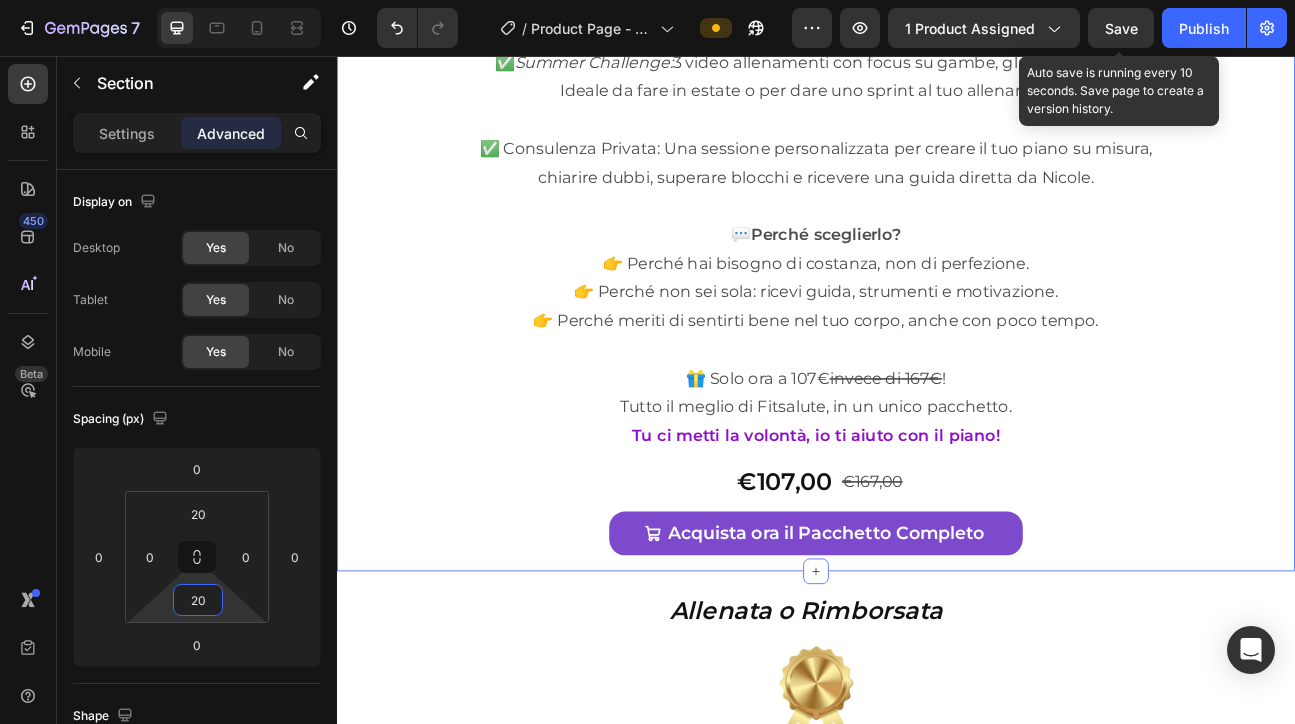 click on "Save" at bounding box center [1121, 28] 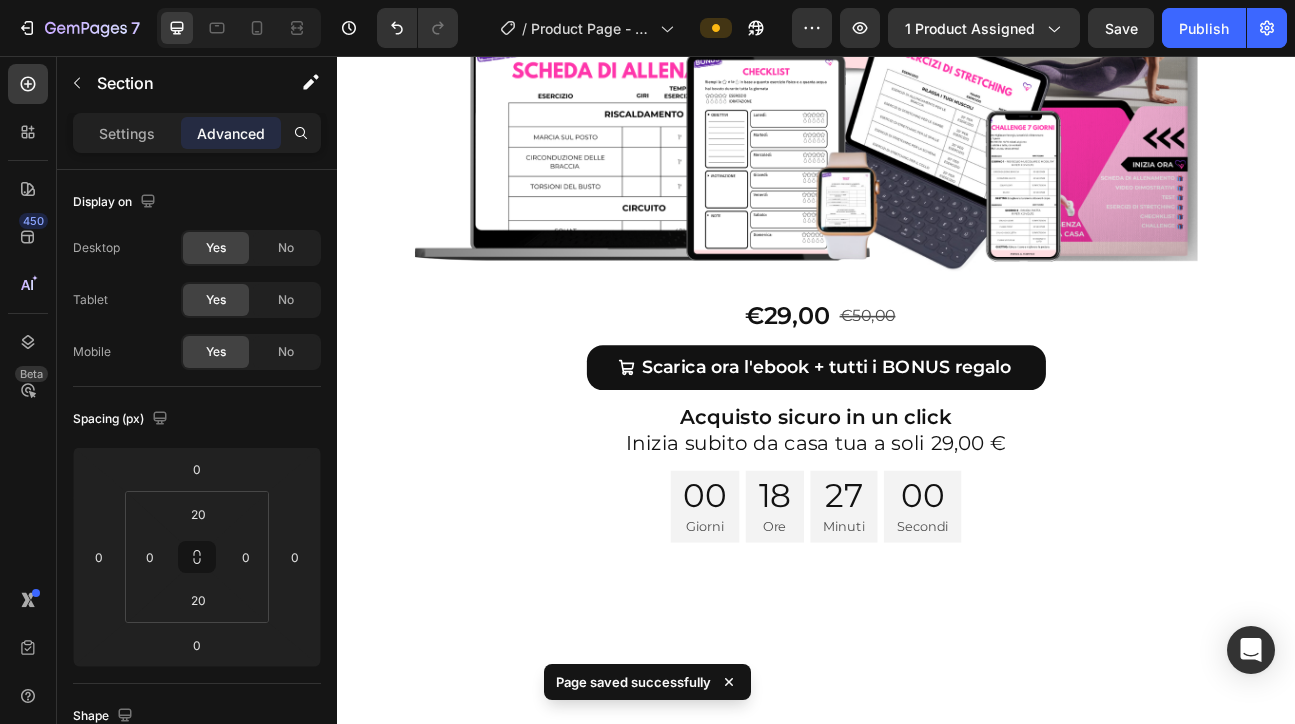 scroll, scrollTop: 8032, scrollLeft: 0, axis: vertical 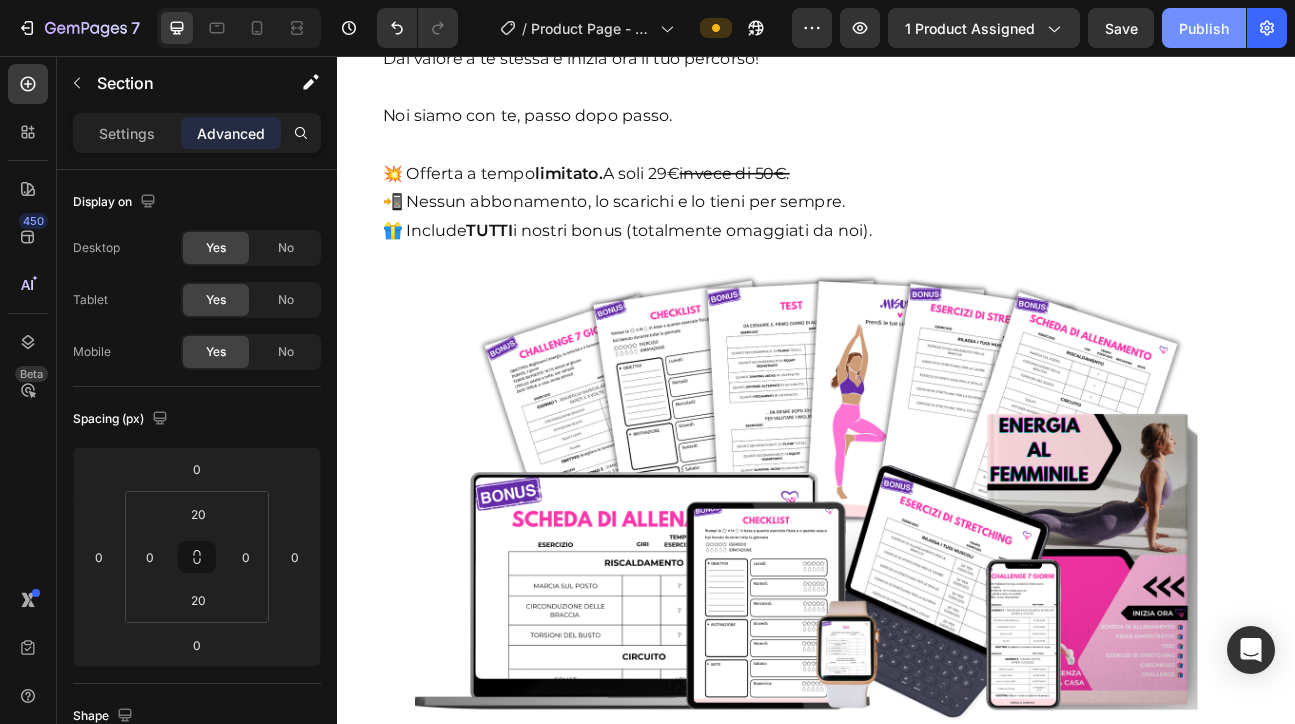 click on "Publish" at bounding box center [1204, 28] 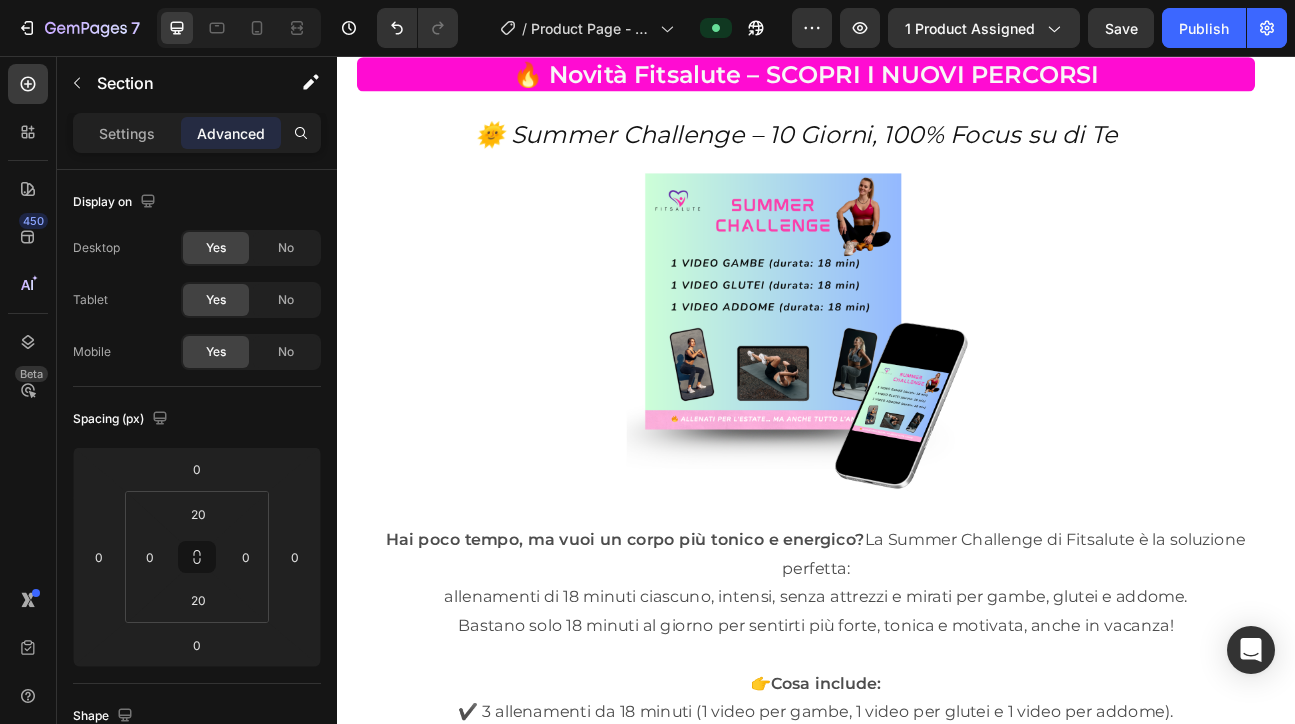 scroll, scrollTop: 9246, scrollLeft: 0, axis: vertical 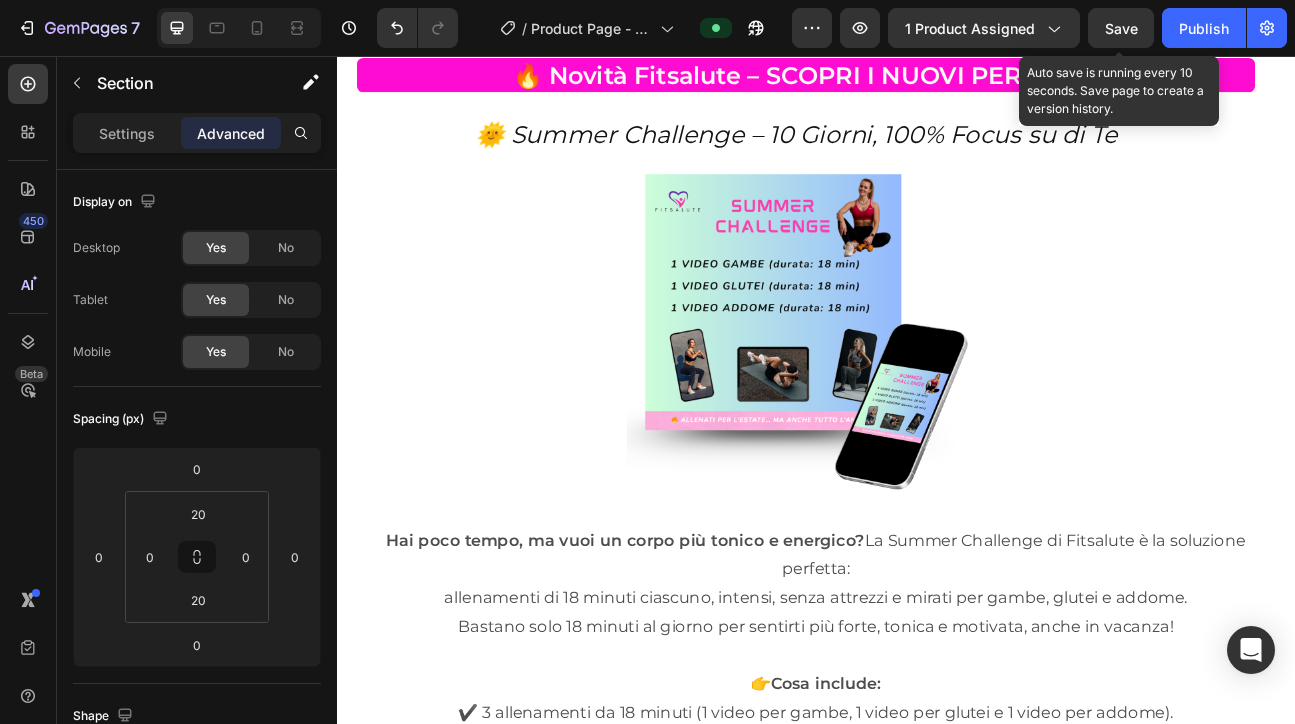 click on "Save" at bounding box center [1121, 28] 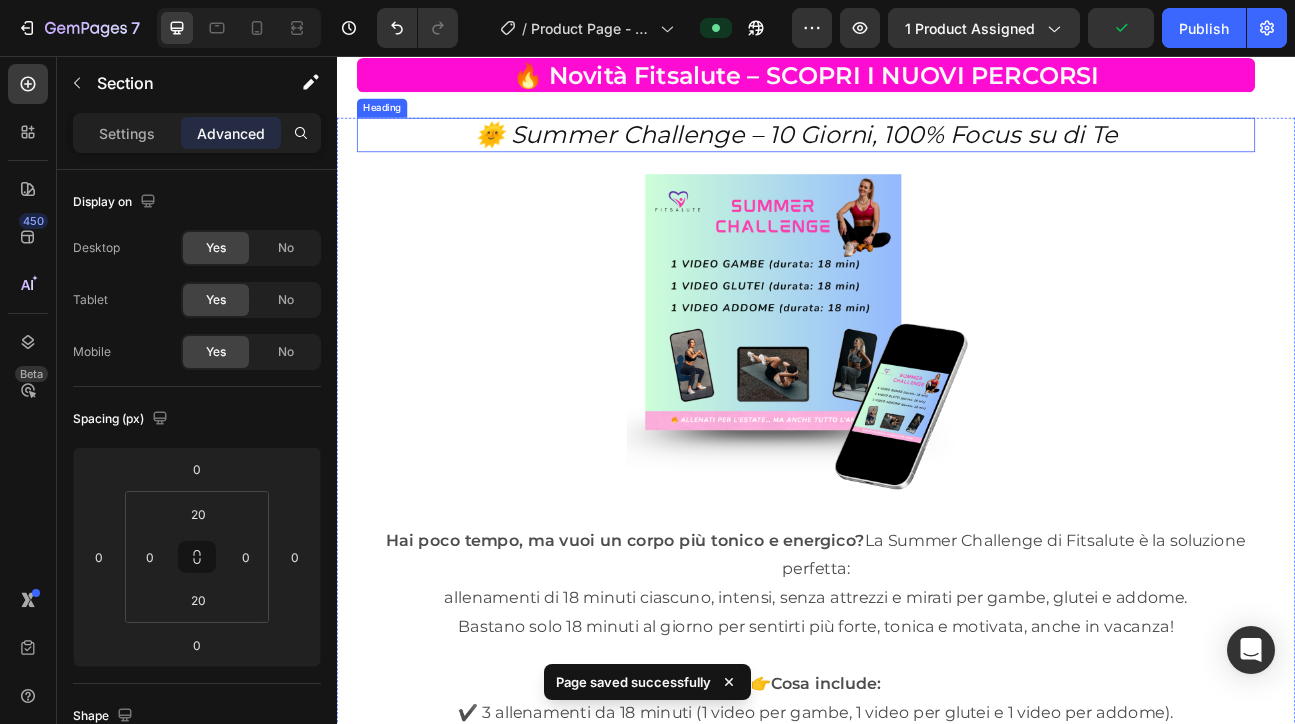 click on "🌞 Summer Challenge – 10 Giorni, 100% Focus su di Te" at bounding box center [912, 154] 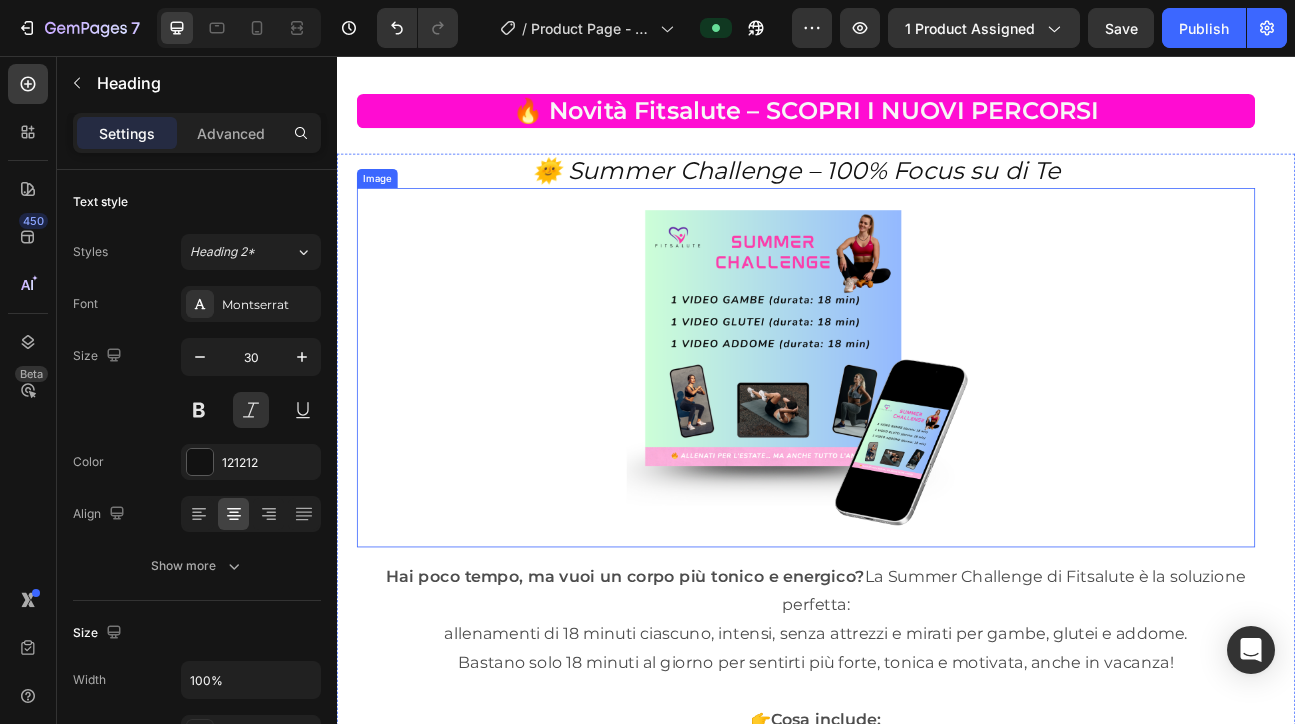 scroll, scrollTop: 9212, scrollLeft: 0, axis: vertical 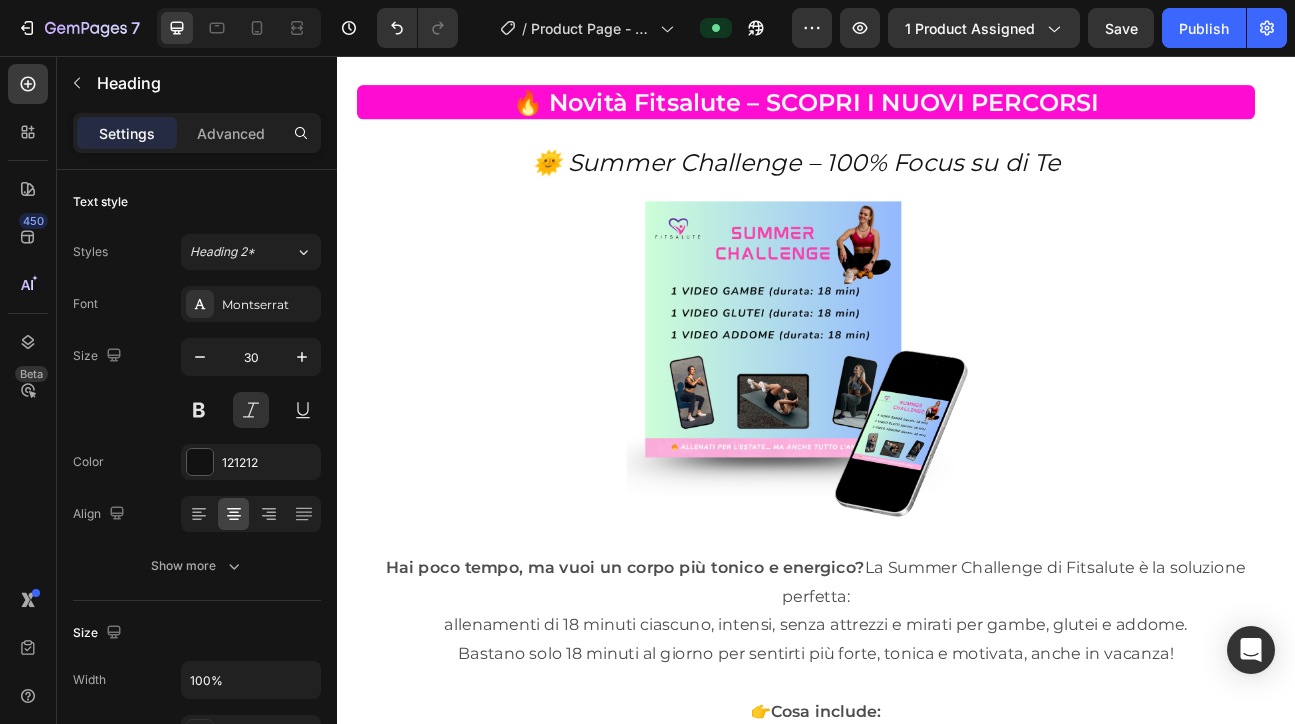click on "Save" at bounding box center (1121, 28) 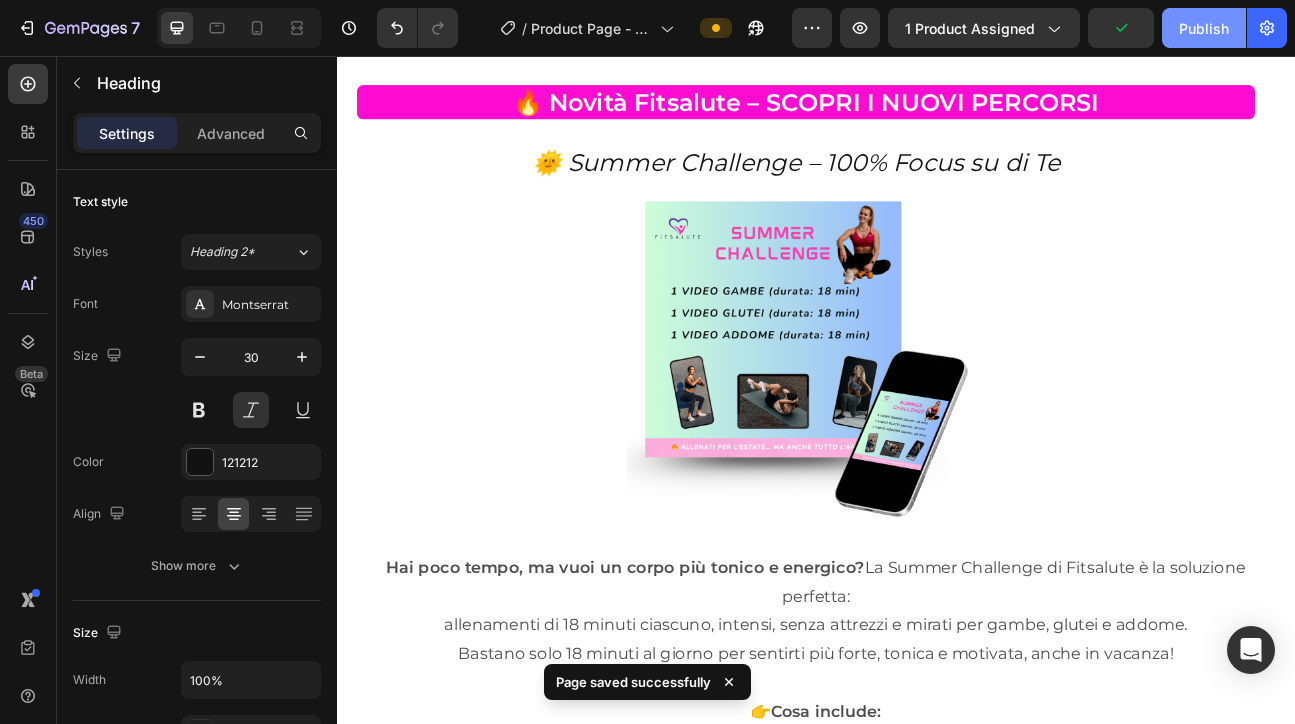 click on "Publish" at bounding box center [1204, 28] 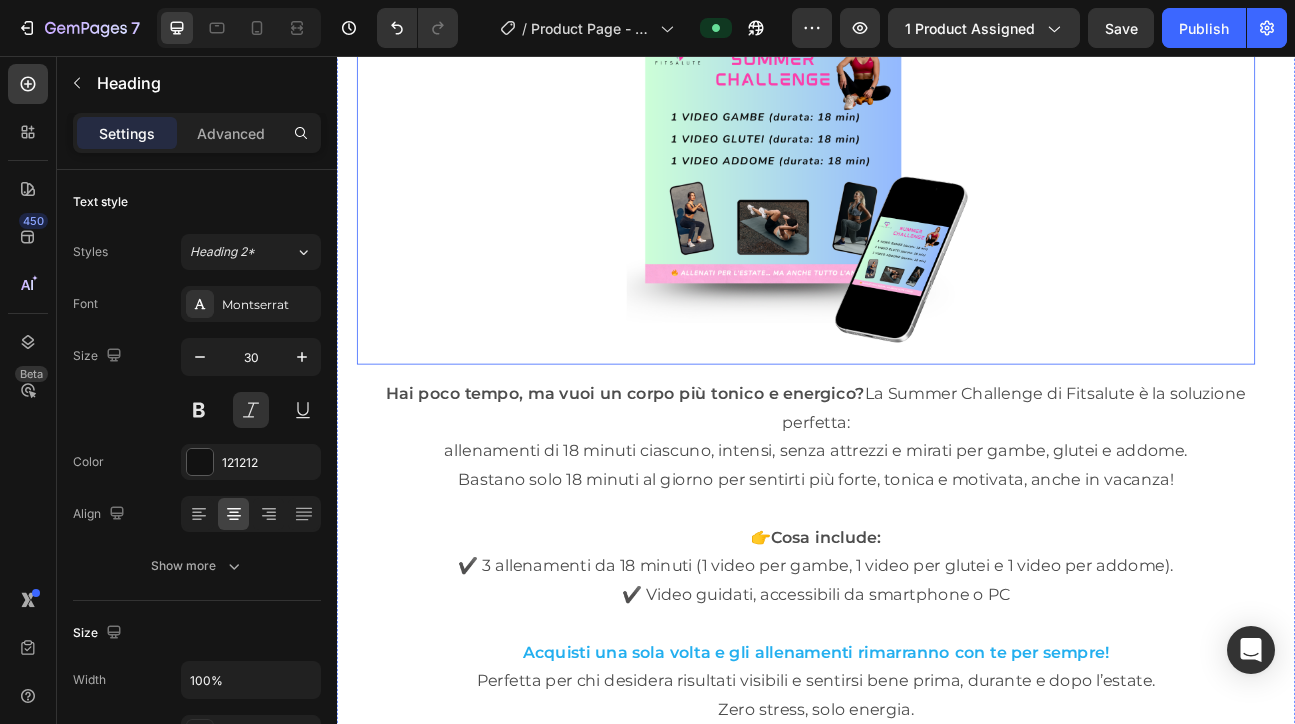 scroll, scrollTop: 9461, scrollLeft: 0, axis: vertical 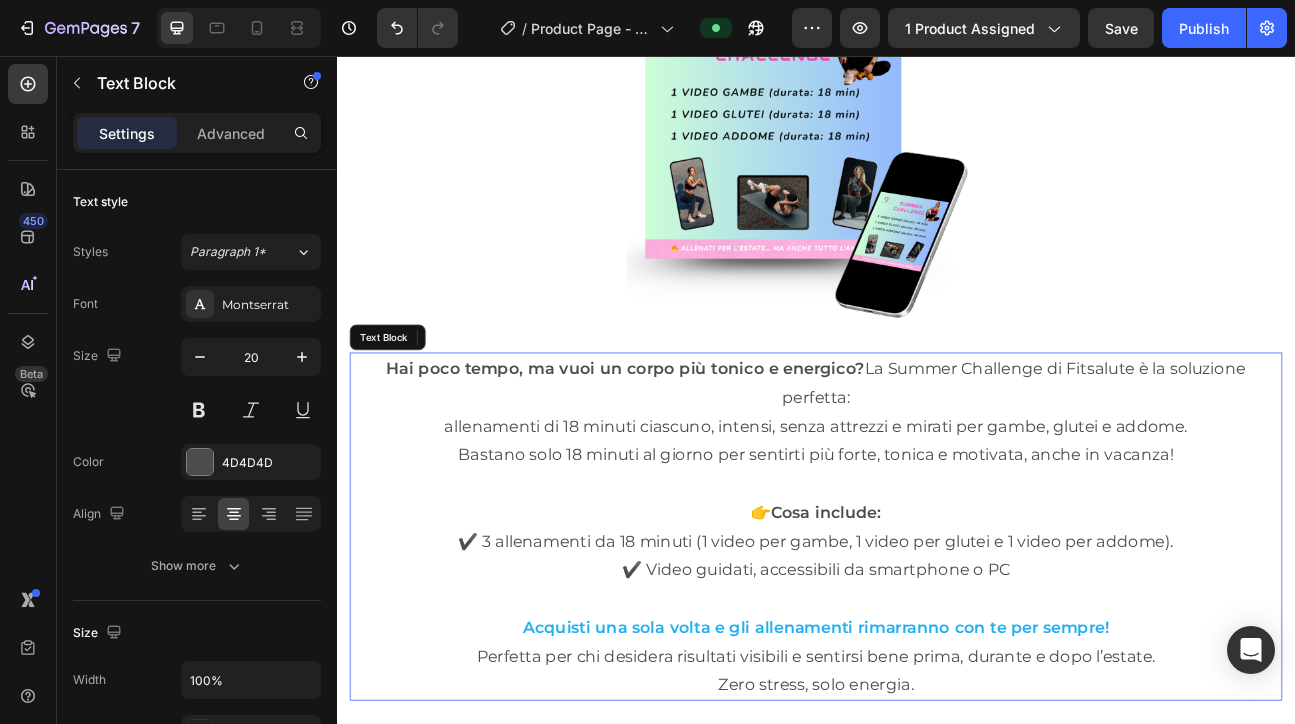 click on "Hai poco tempo, ma vuoi un corpo più tonico e energico?" at bounding box center [698, 447] 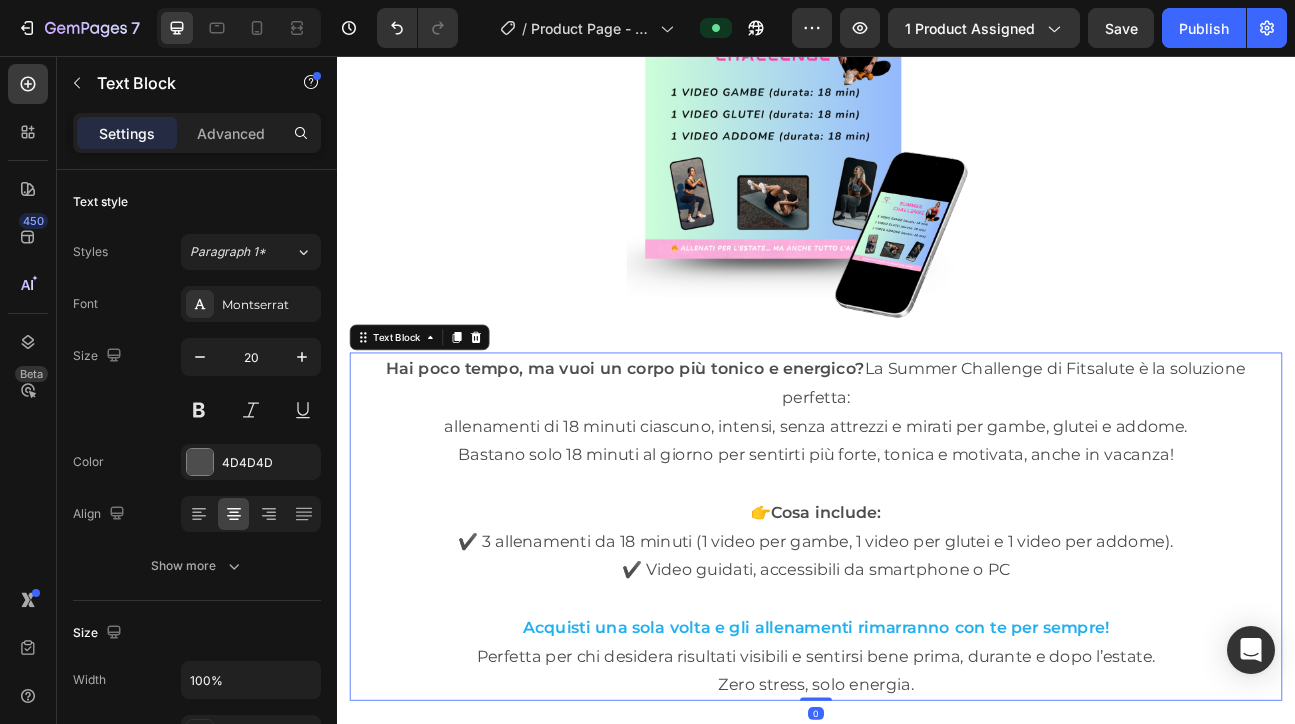 click on "Hai poco tempo, ma vuoi un corpo più tonico e energico?" at bounding box center (698, 447) 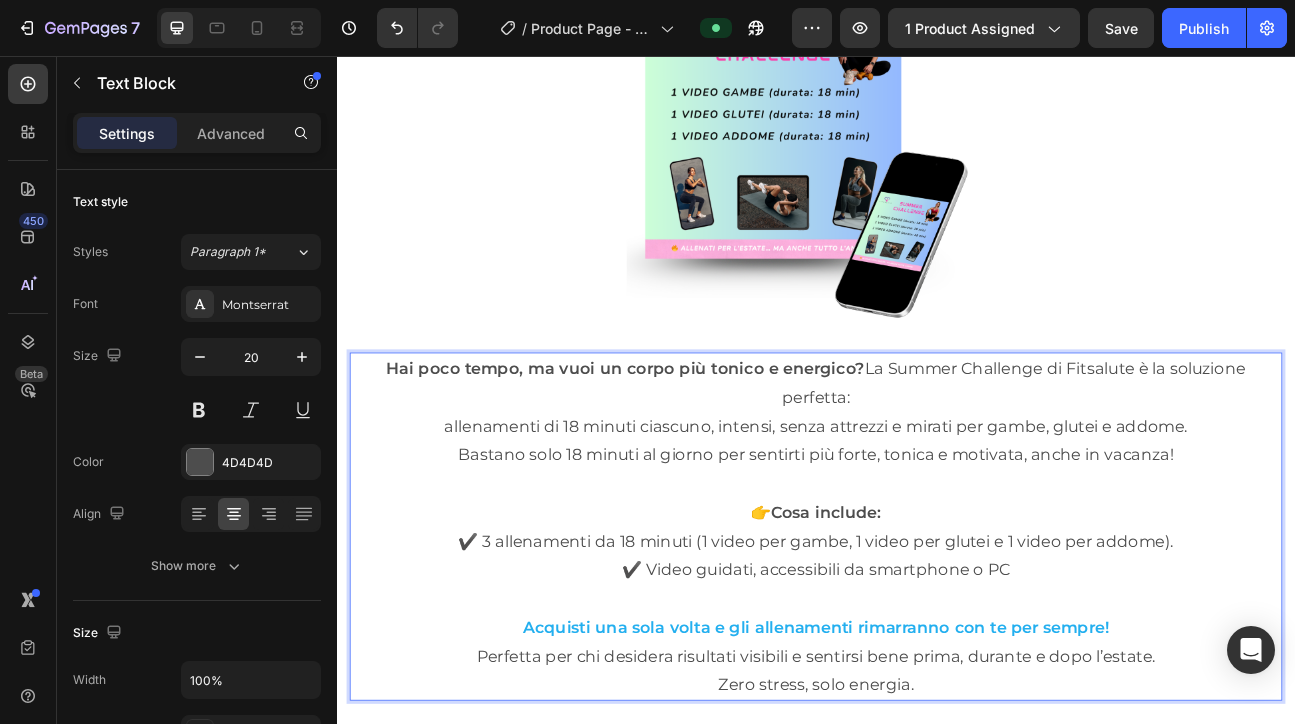 click on "Hai poco tempo, ma vuoi un corpo più tonico e energico?" at bounding box center [698, 447] 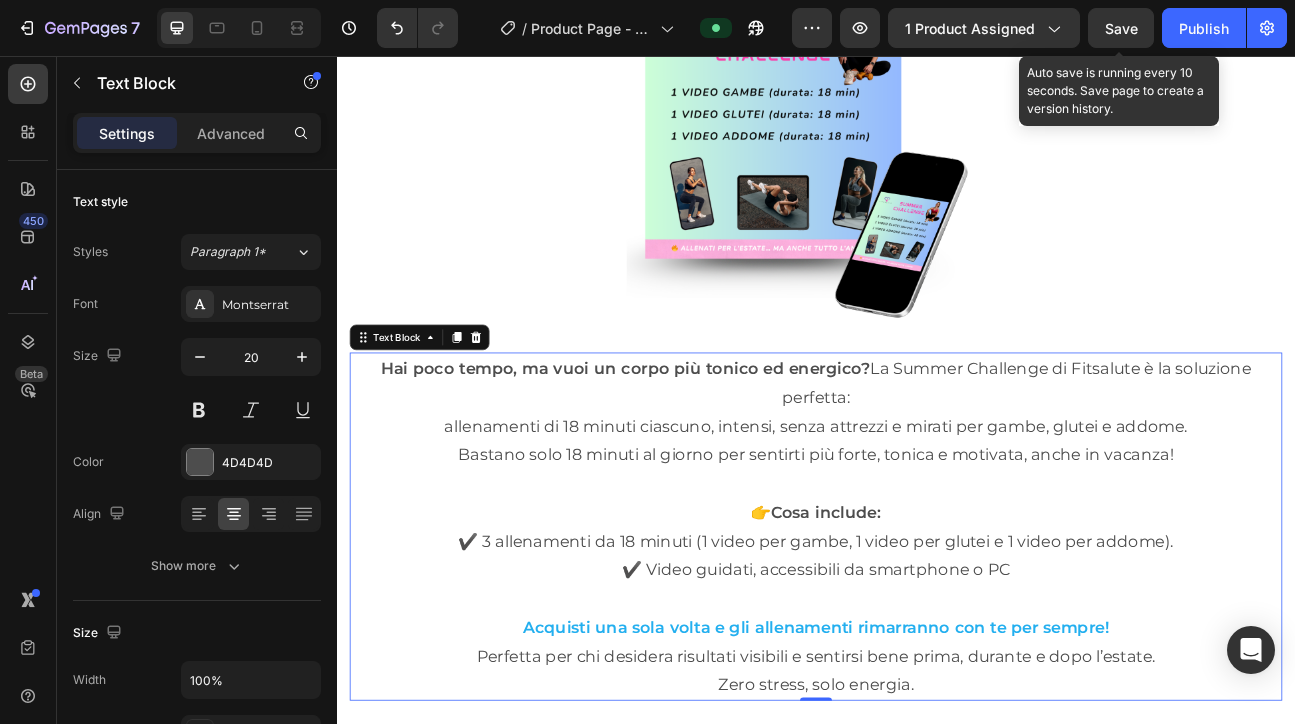click on "Save" at bounding box center [1121, 28] 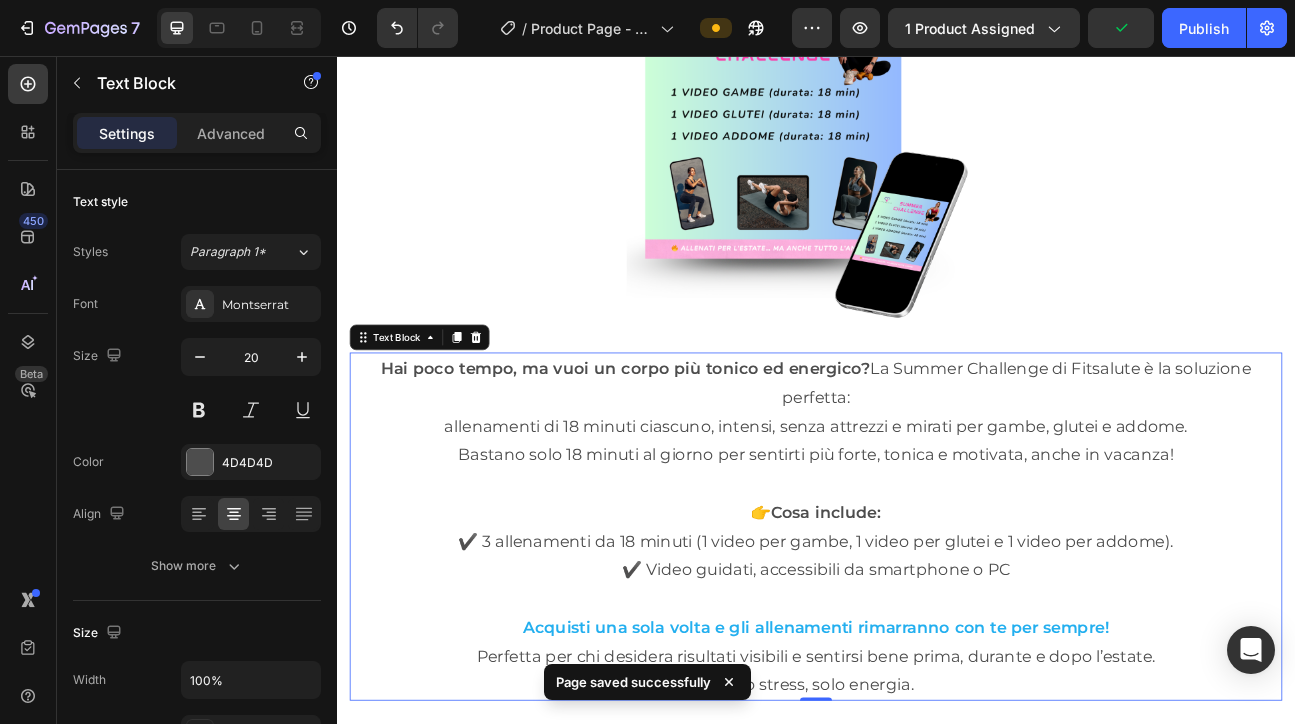 click on "Hai poco tempo, ma vuoi un corpo più tonico ed energico?  La Summer Challenge di Fitsalute è la soluzione perfetta:" at bounding box center [937, 465] 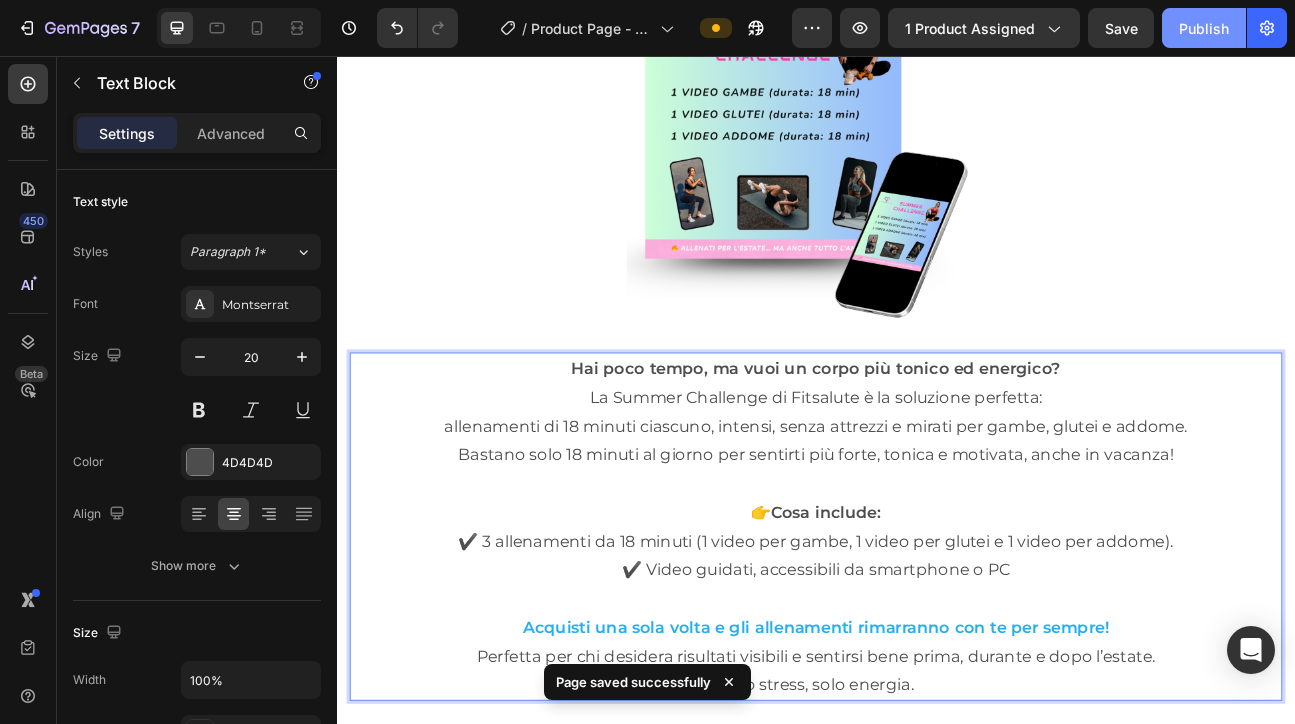 click on "Publish" at bounding box center [1204, 28] 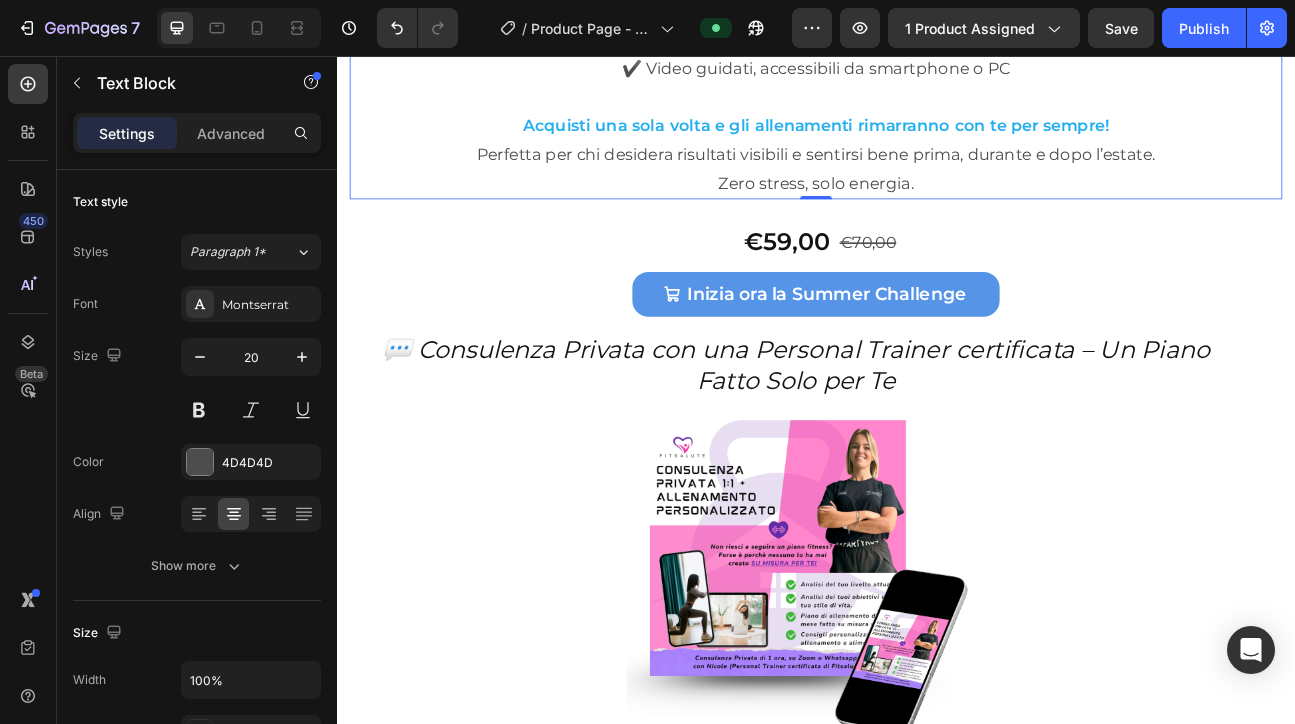 scroll, scrollTop: 10263, scrollLeft: 0, axis: vertical 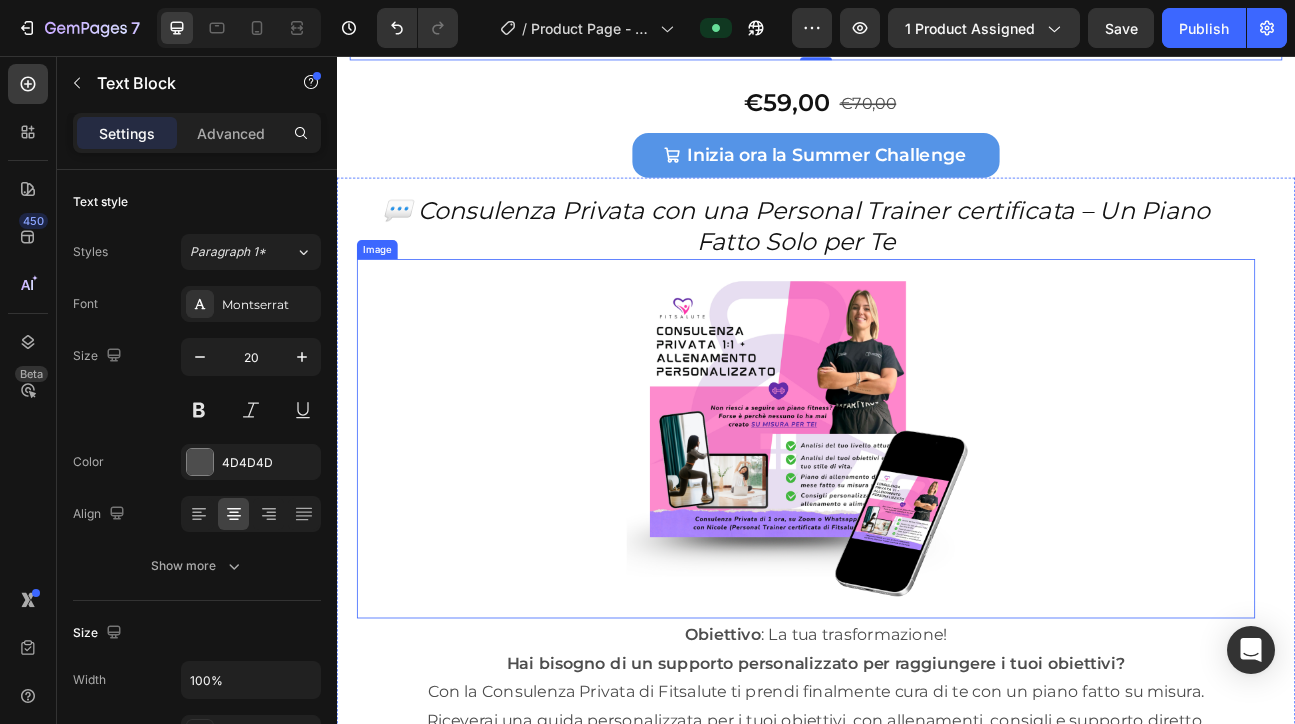 drag, startPoint x: 1440, startPoint y: 264, endPoint x: 1296, endPoint y: 246, distance: 145.12064 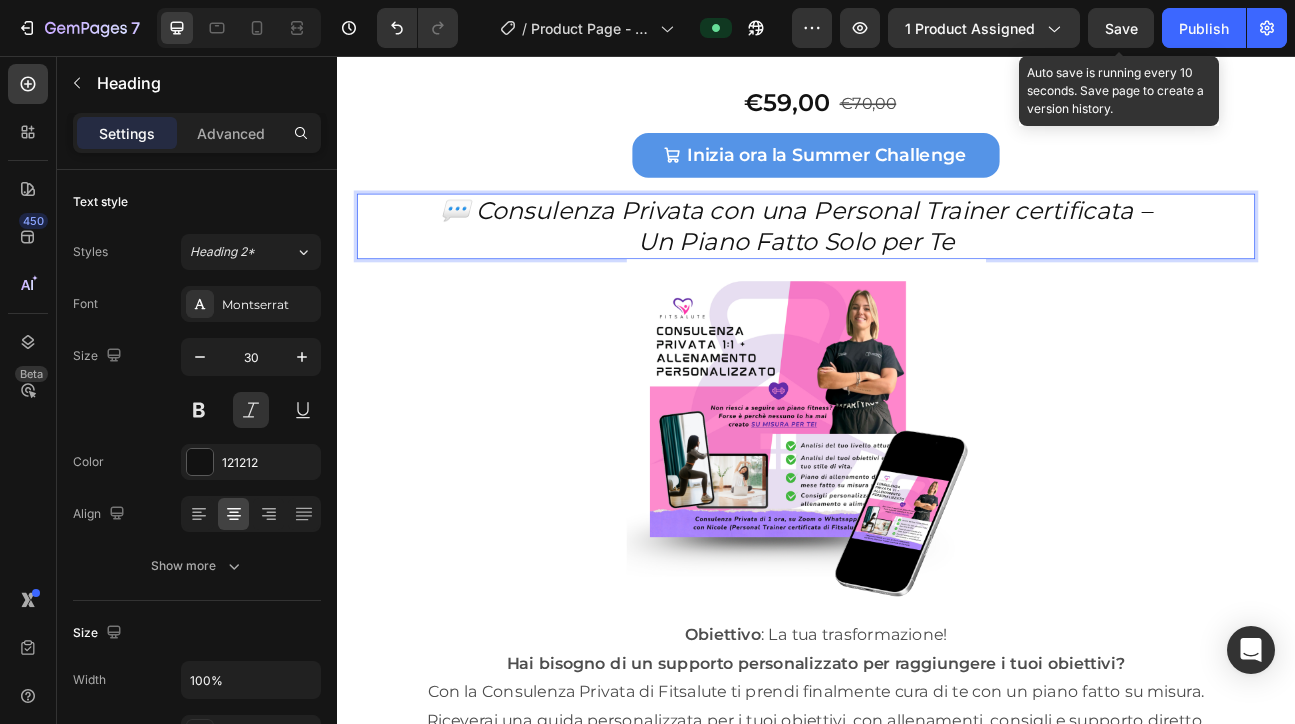 click on "Save" at bounding box center (1121, 28) 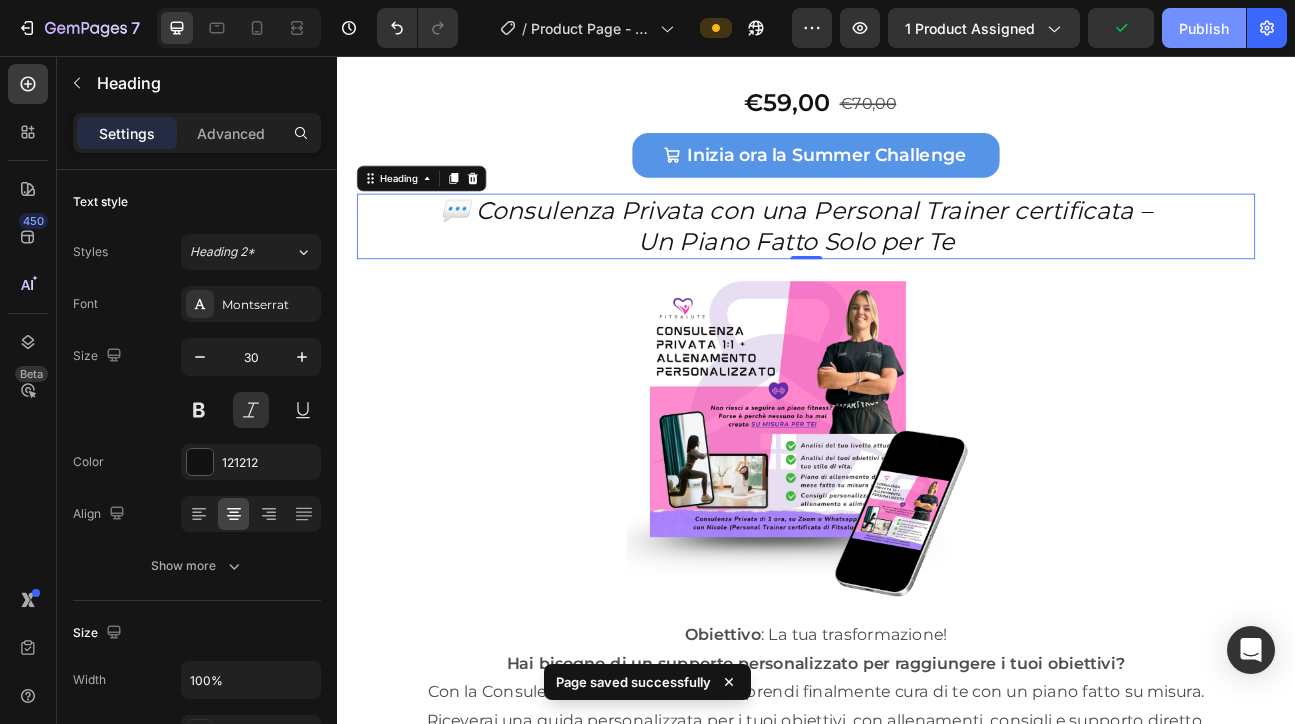 click on "Publish" at bounding box center (1204, 28) 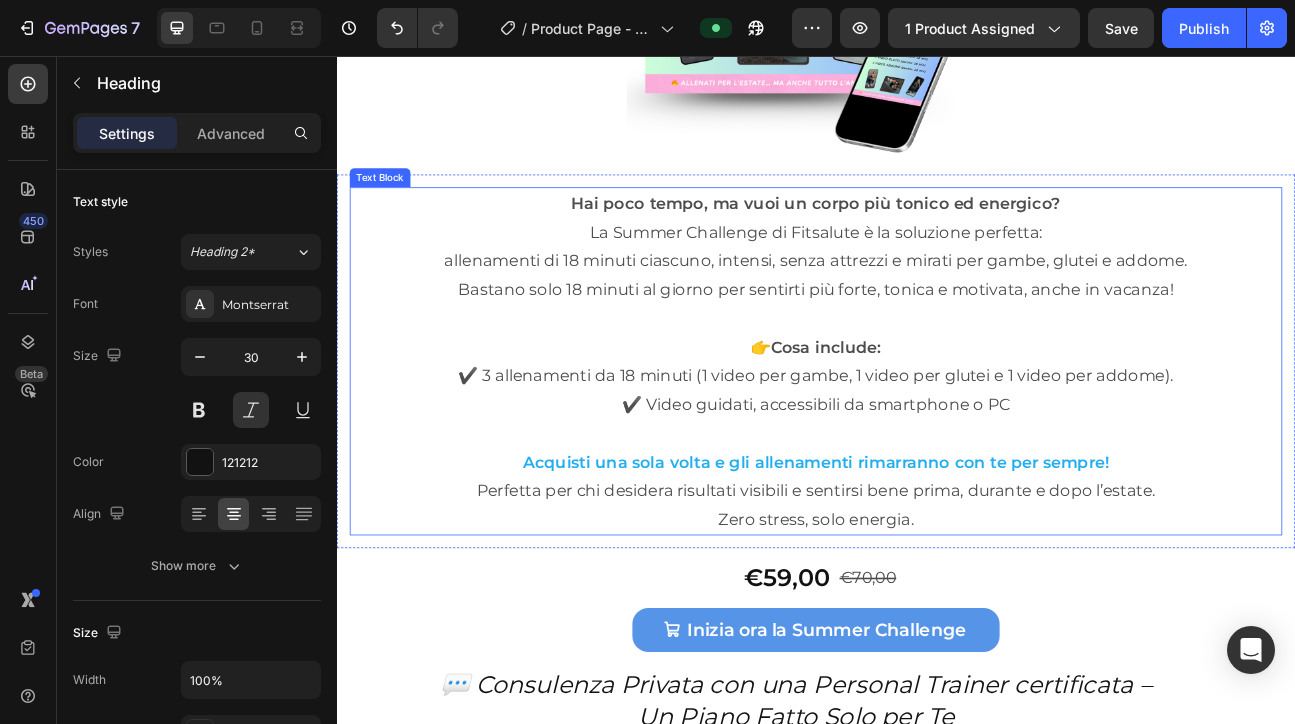 scroll, scrollTop: 9072, scrollLeft: 0, axis: vertical 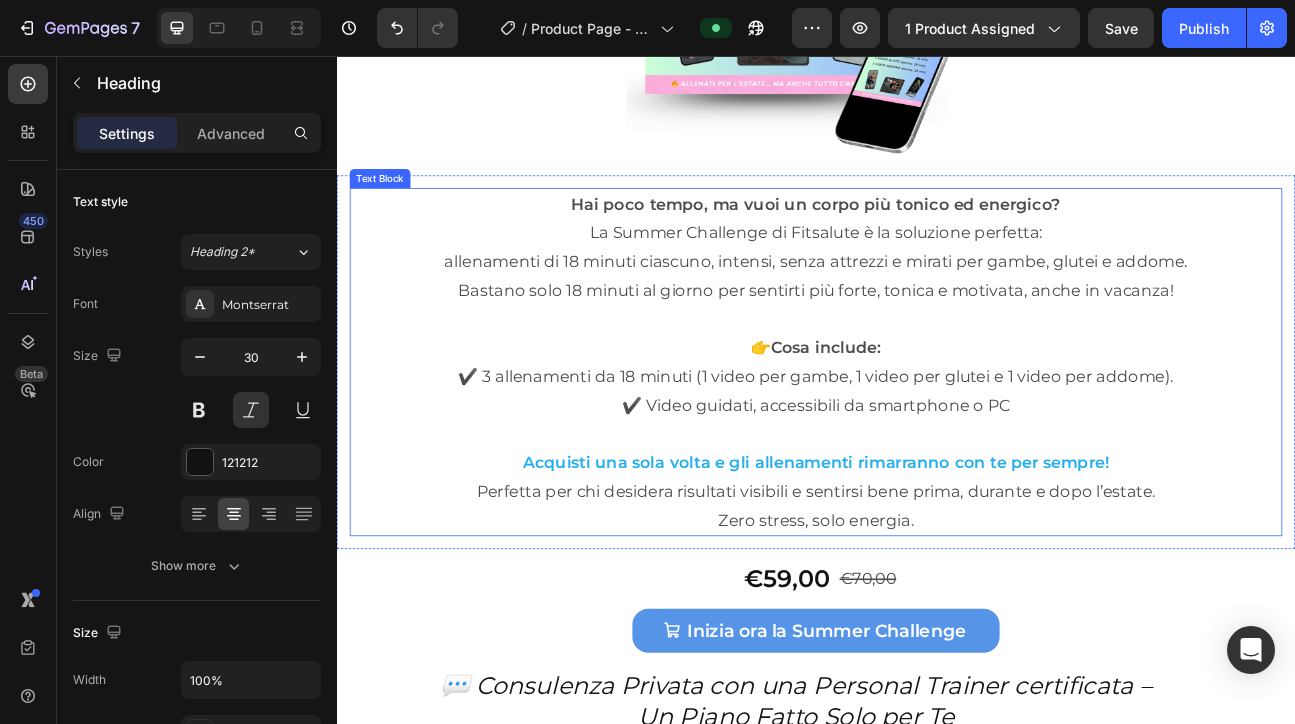 click on "allenamenti di 18 minuti ciascuno, intensi, senza attrezzi e mirati per gambe, glutei e addome." at bounding box center (937, 313) 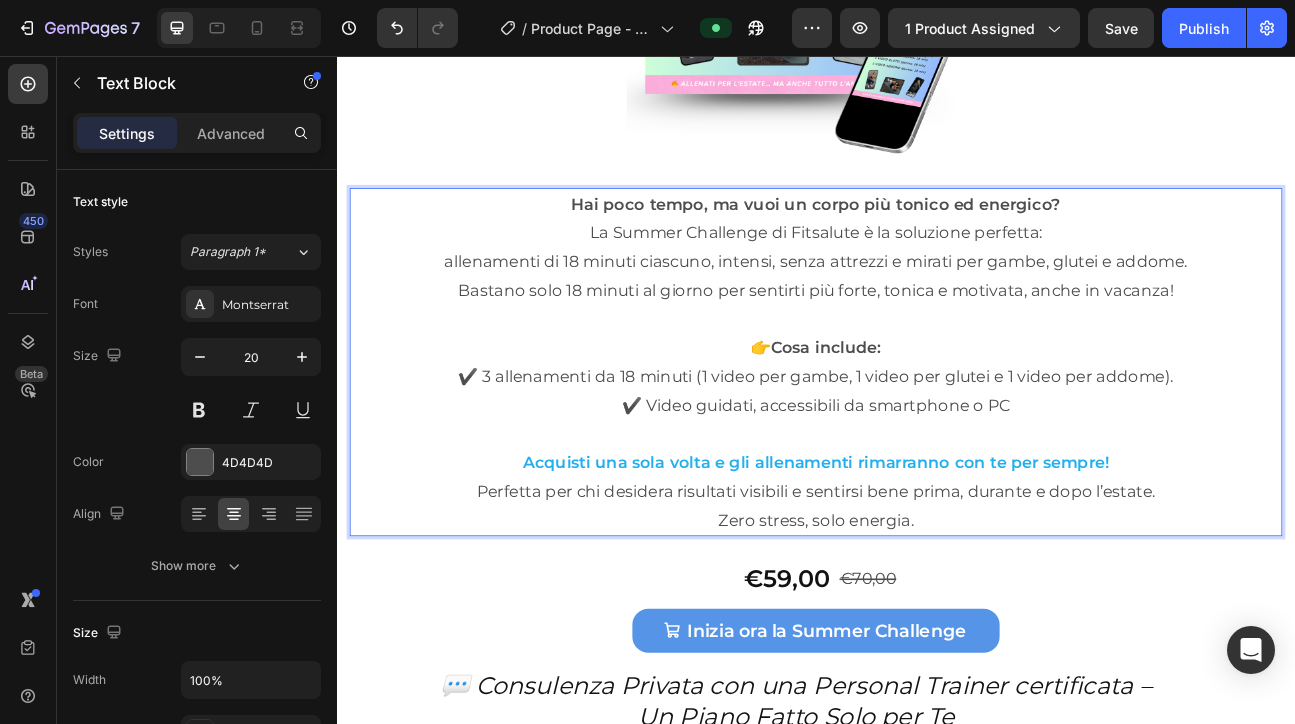click on "allenamenti di 18 minuti ciascuno, intensi, senza attrezzi e mirati per gambe, glutei e addome." at bounding box center (937, 313) 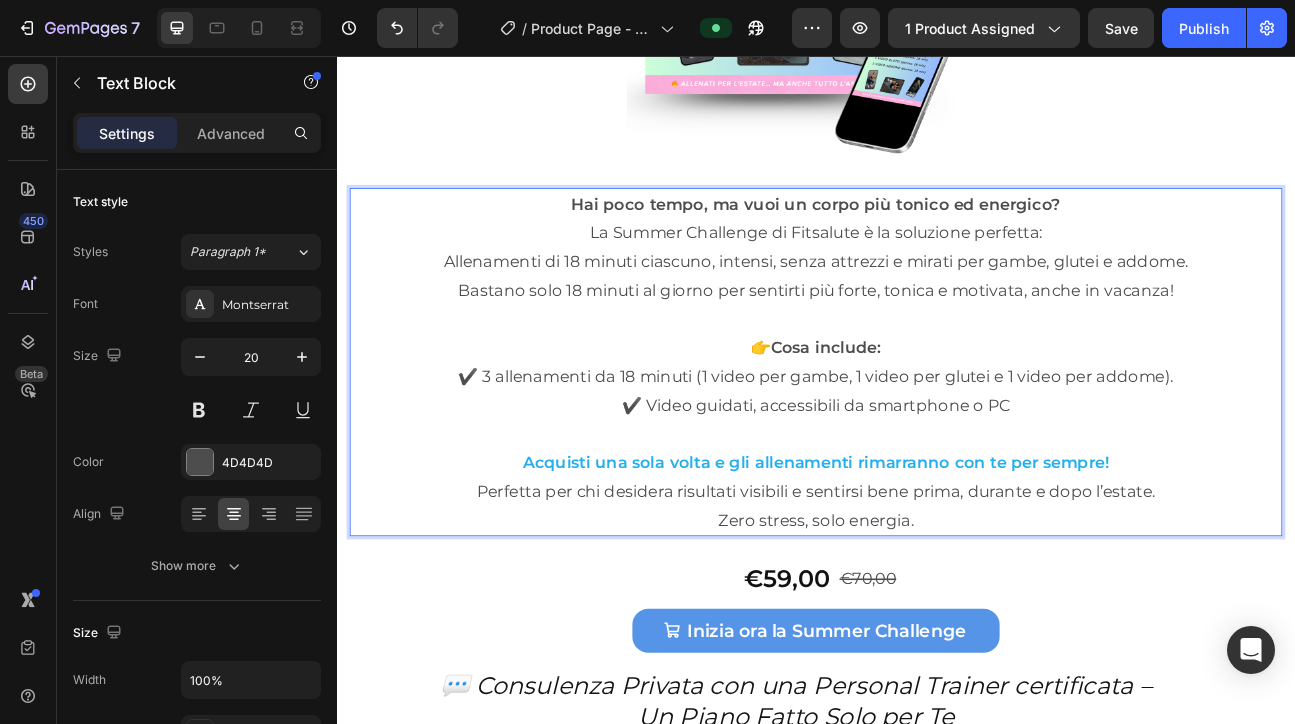 click on "La Summer Challenge di Fitsalute è la soluzione perfetta:" at bounding box center (937, 277) 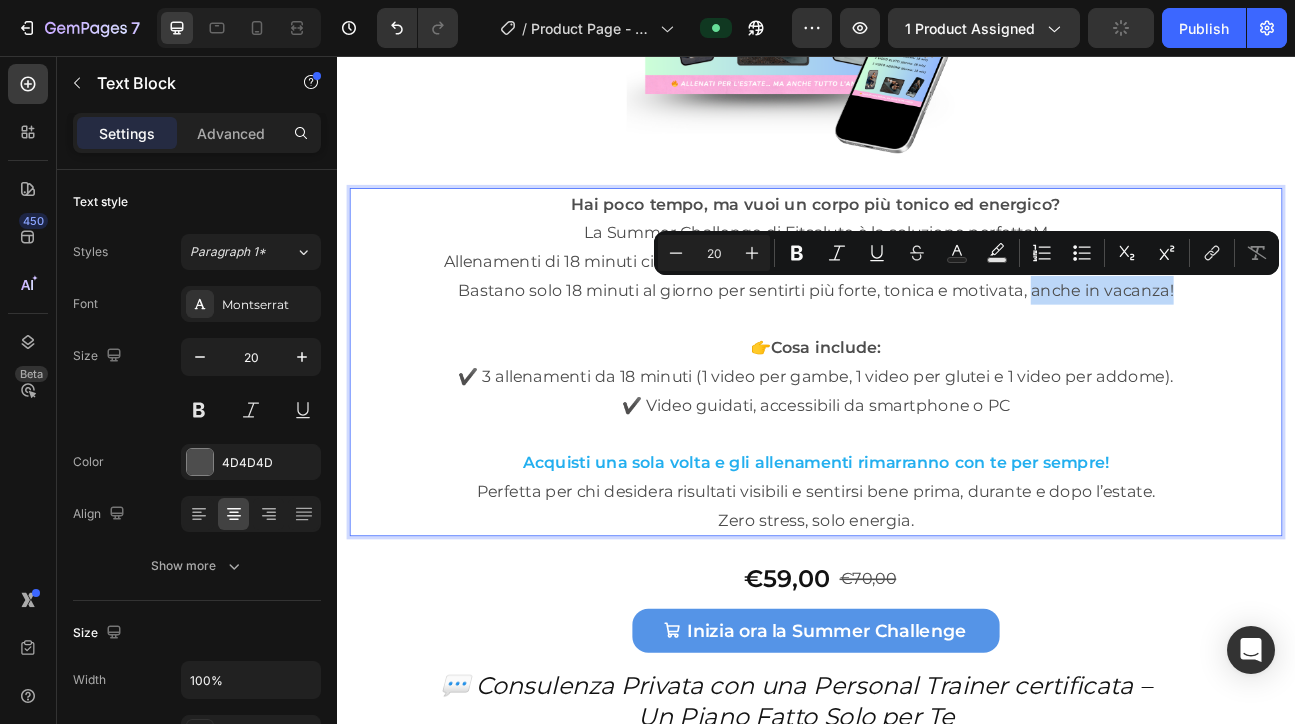 drag, startPoint x: 1206, startPoint y: 349, endPoint x: 1392, endPoint y: 354, distance: 186.0672 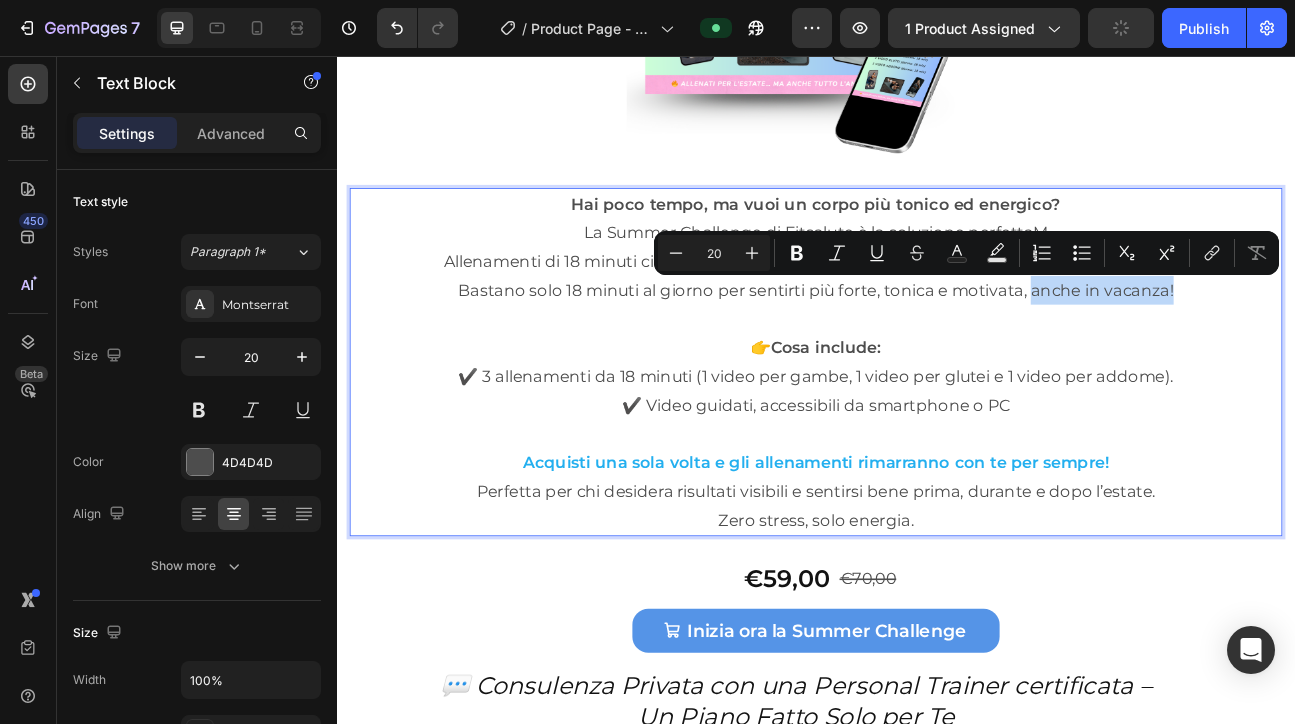 click on "Bastano solo 18 minuti al giorno per sentirti più forte, tonica e motivata, anche in vacanza!" at bounding box center (937, 349) 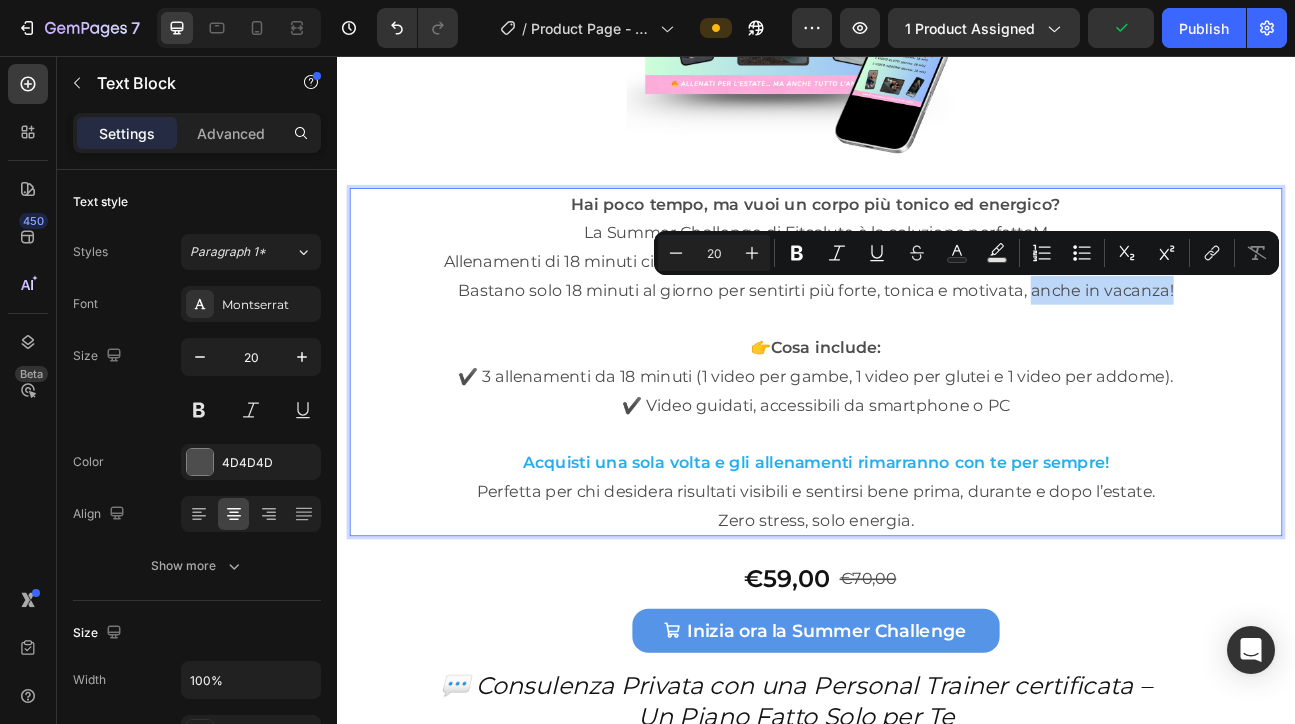 copy on "anche in vacanza!" 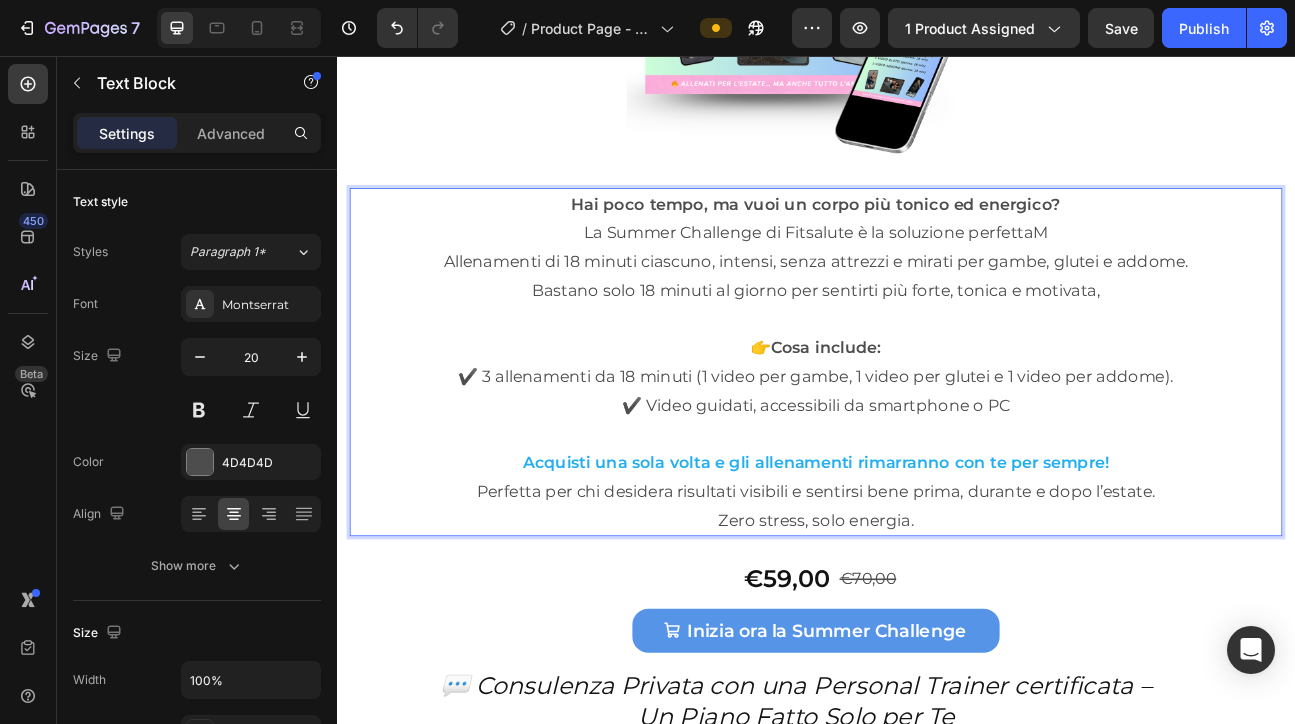 click on "La Summer Challenge di Fitsalute è la soluzione perfettaM" at bounding box center [937, 277] 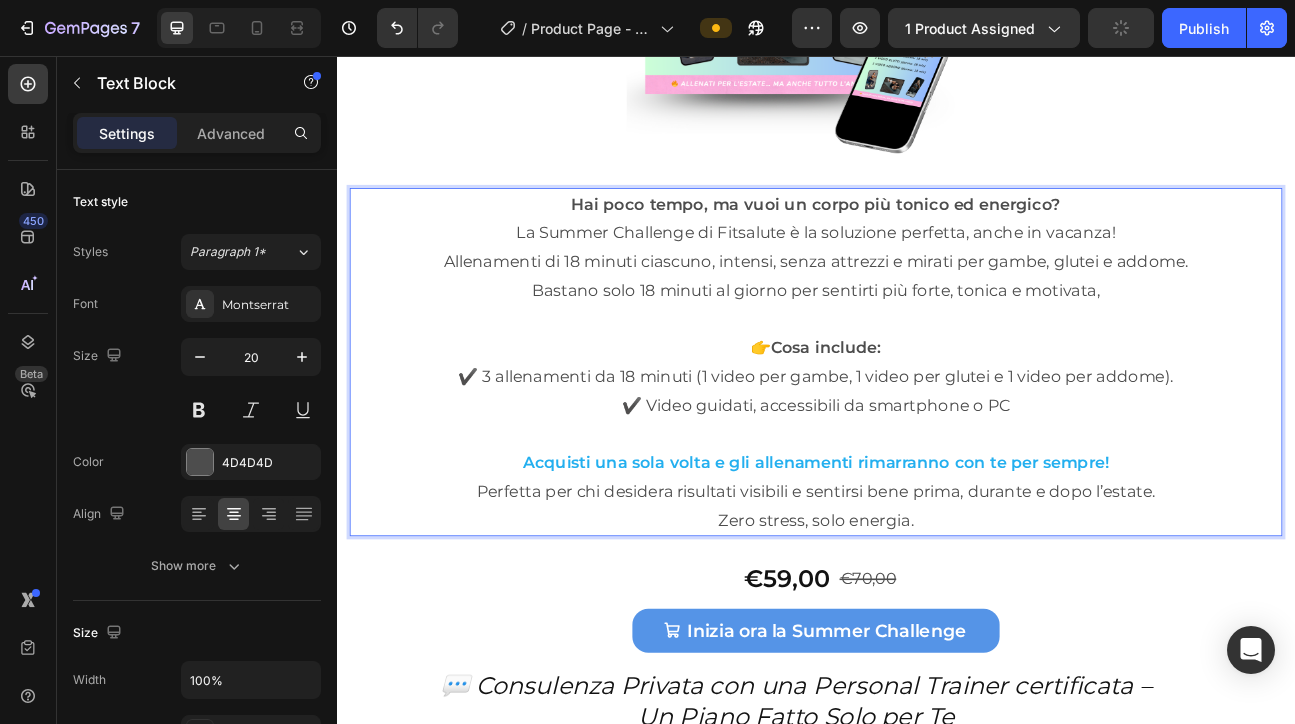 click on "Bastano solo 18 minuti al giorno per sentirti più forte, tonica e motivata," at bounding box center [937, 349] 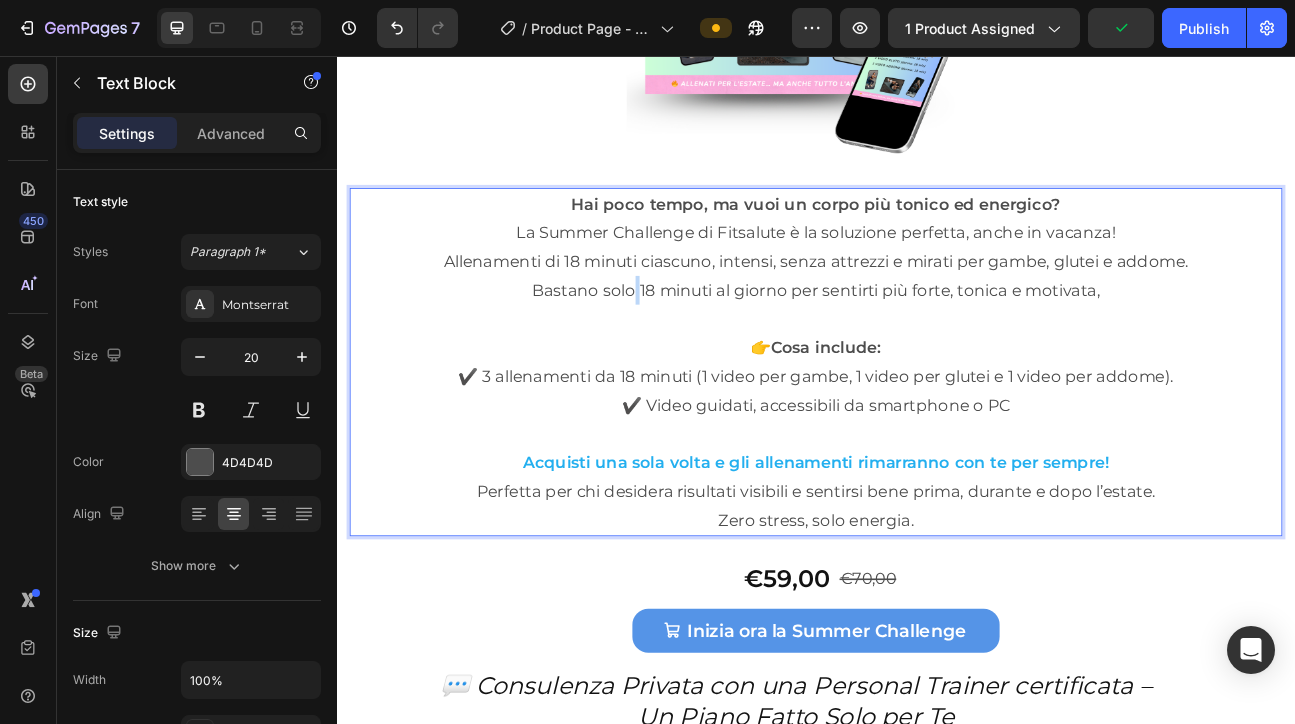 click on "Bastano solo 18 minuti al giorno per sentirti più forte, tonica e motivata," at bounding box center (937, 349) 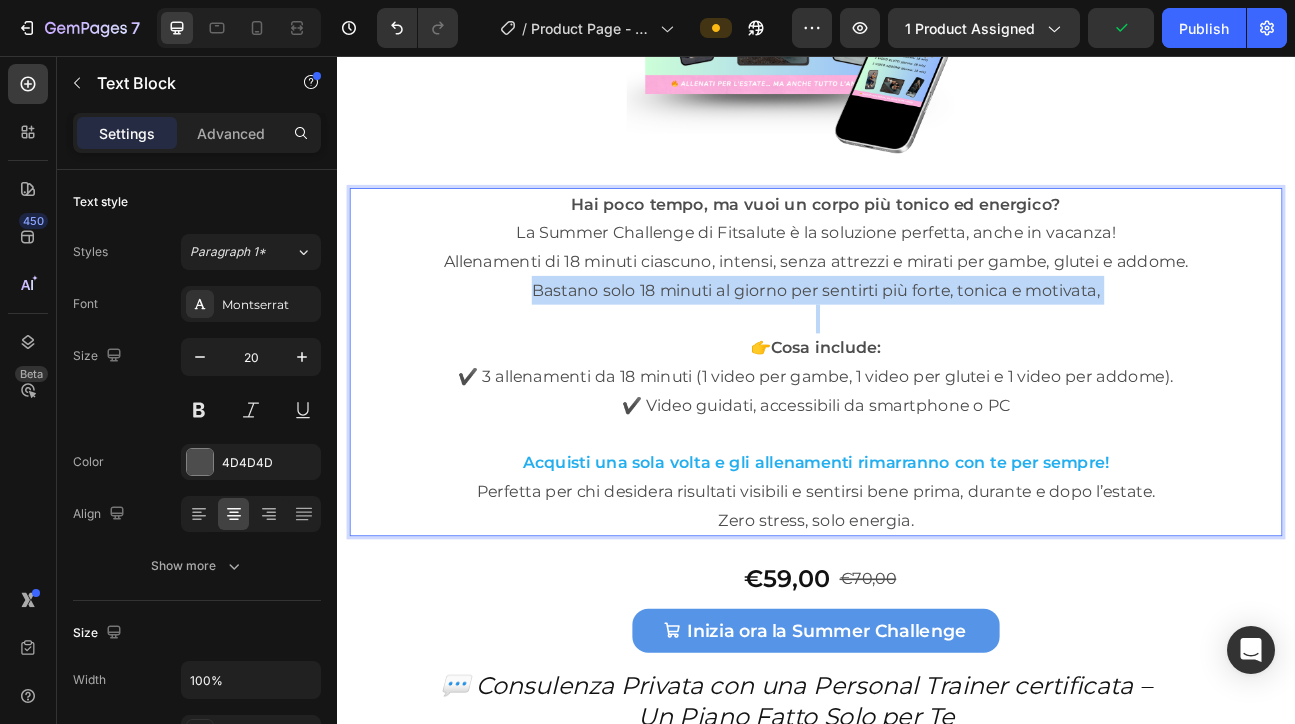 click on "Bastano solo 18 minuti al giorno per sentirti più forte, tonica e motivata," at bounding box center (937, 349) 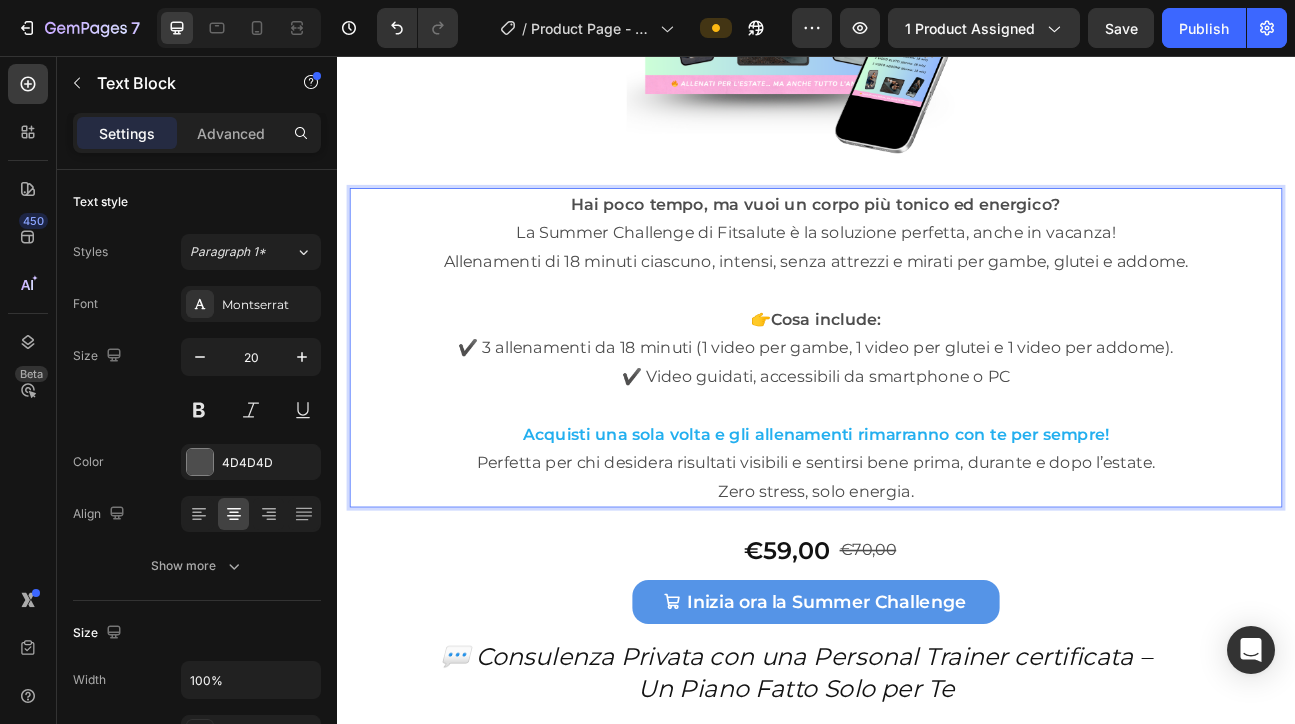 click at bounding box center [937, 349] 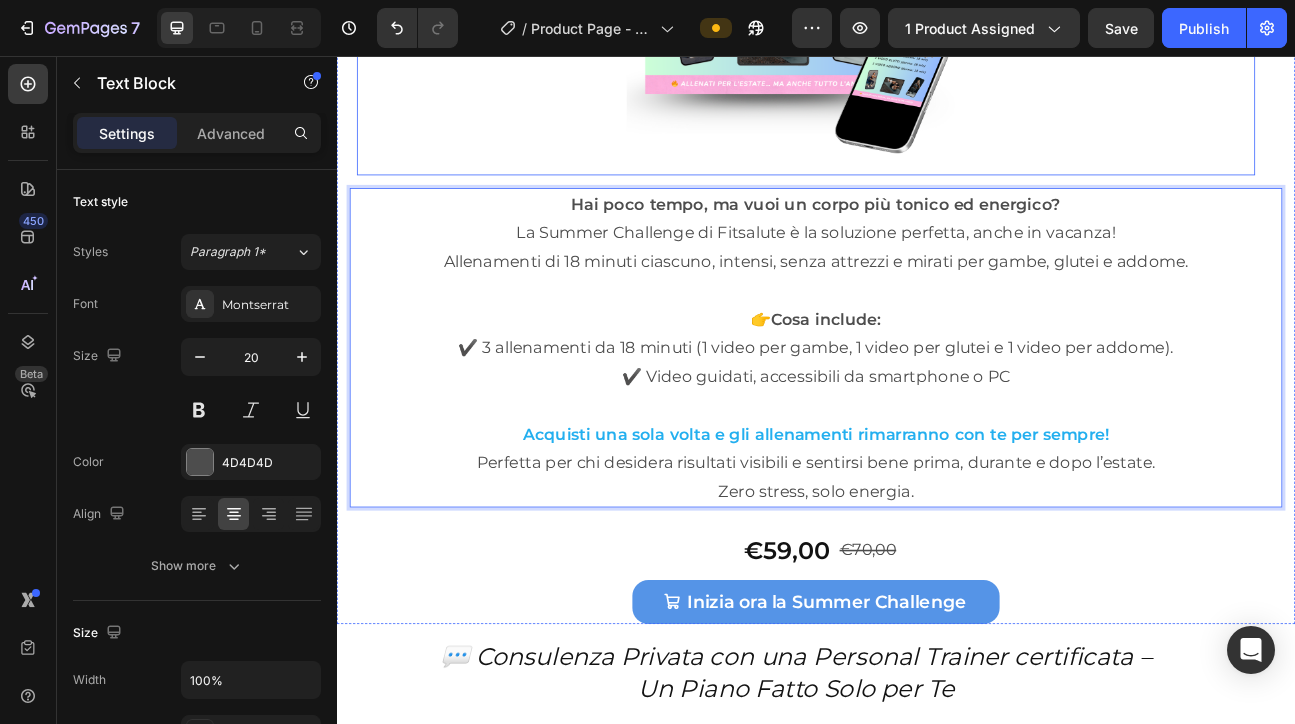 click on "Save" at bounding box center [1121, 28] 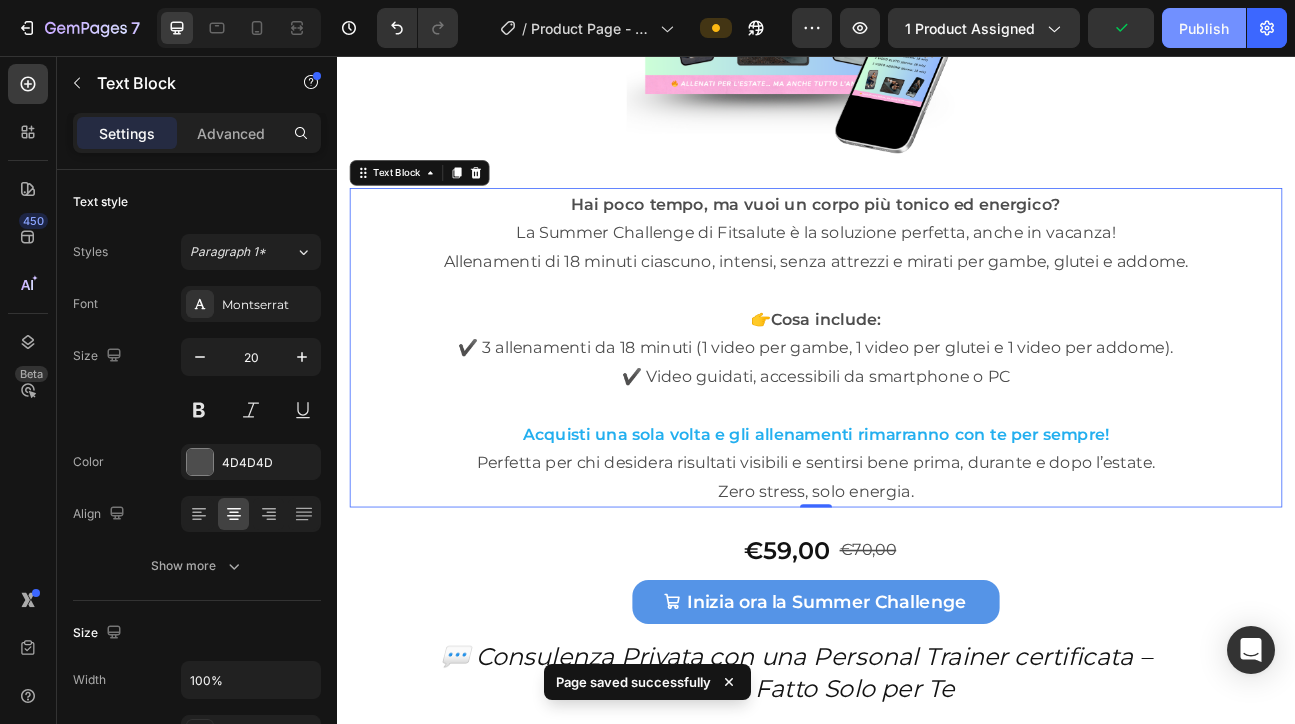 click on "Publish" at bounding box center [1204, 28] 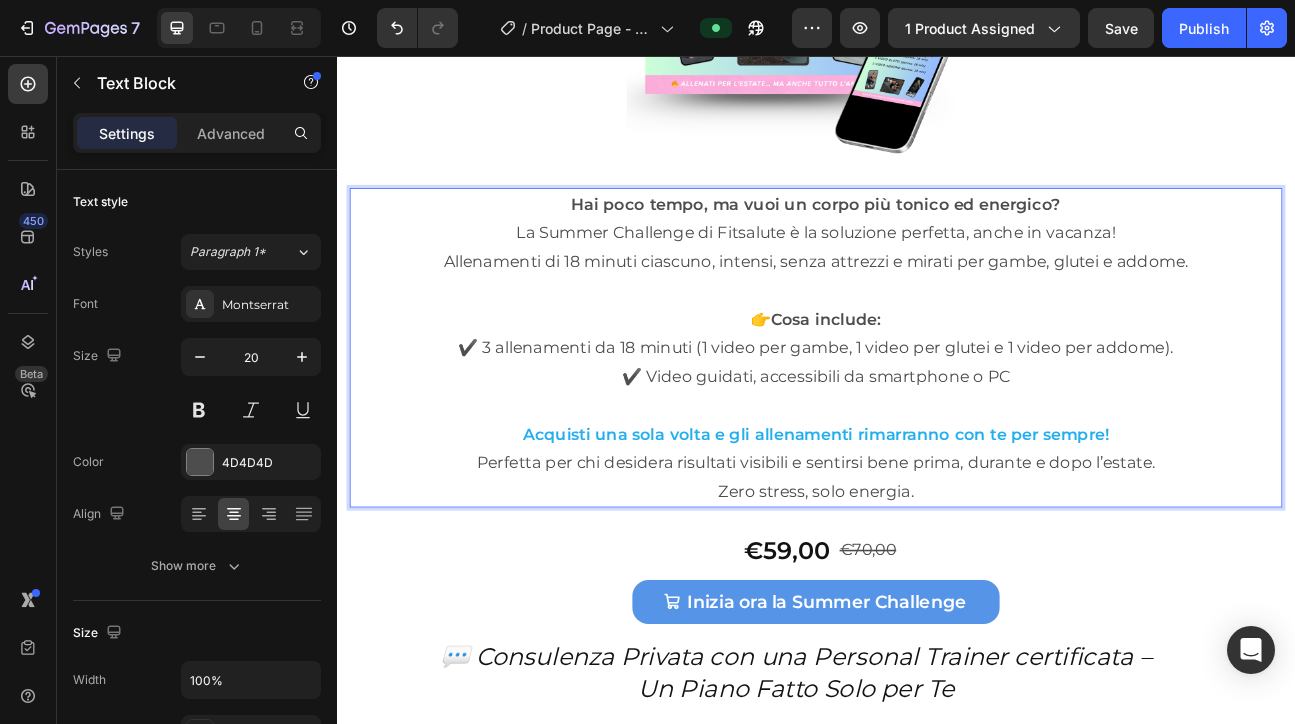 click on "✔️ 3 allenamenti da 18 minuti (1 video per gambe, 1 video per glutei e 1 video per addome)." at bounding box center [937, 421] 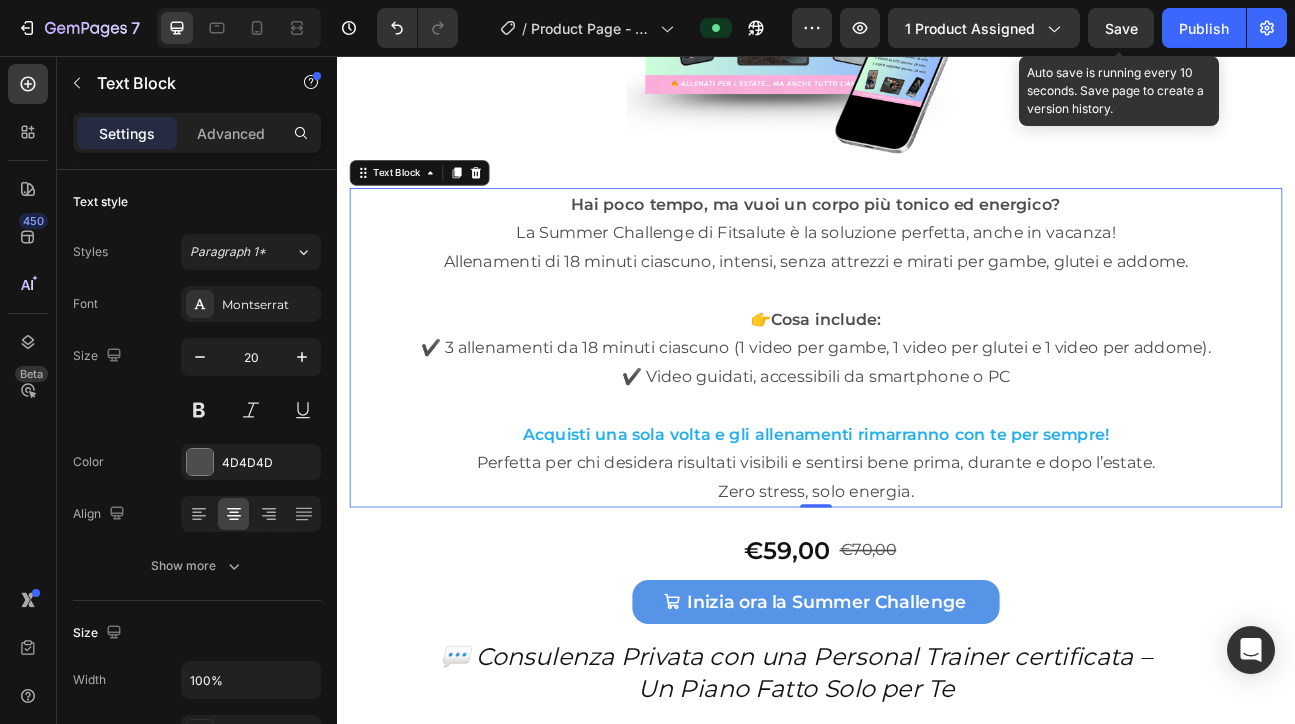 click on "Save" at bounding box center [1121, 28] 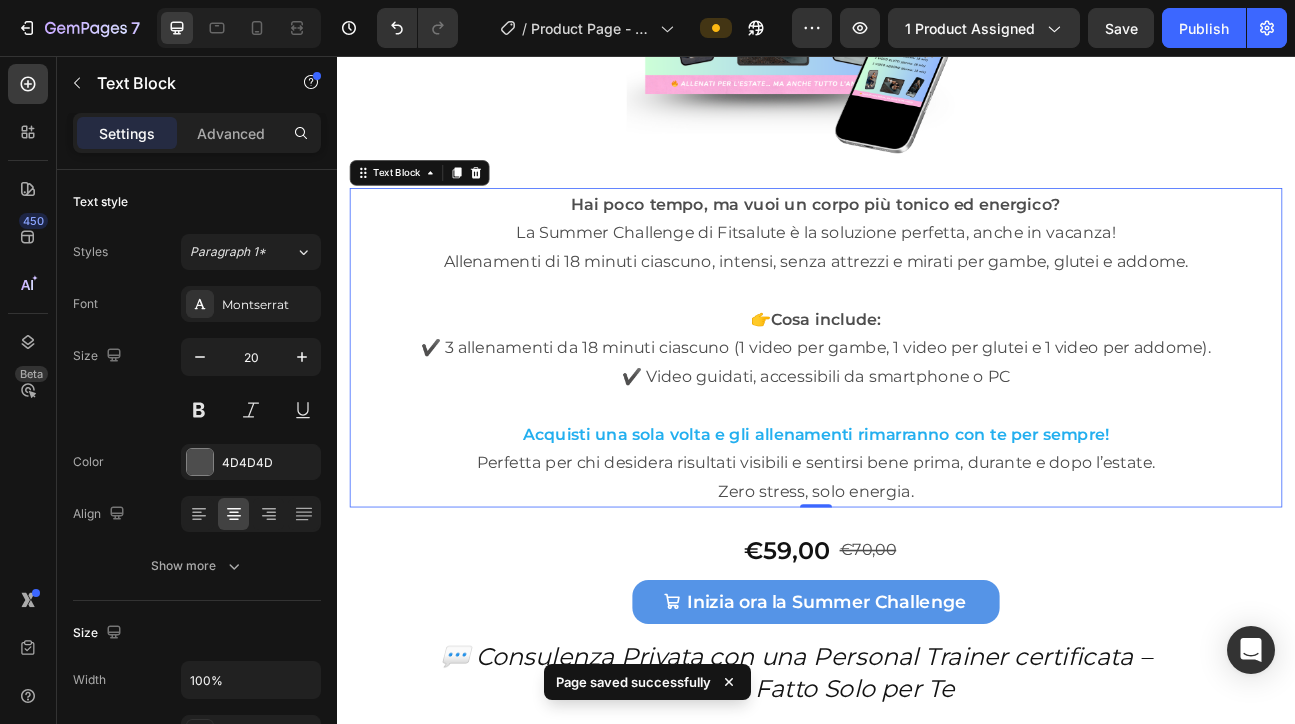 click on "Allenamenti di 18 minuti ciascuno, intensi, senza attrezzi e mirati per gambe, glutei e addome." at bounding box center (937, 313) 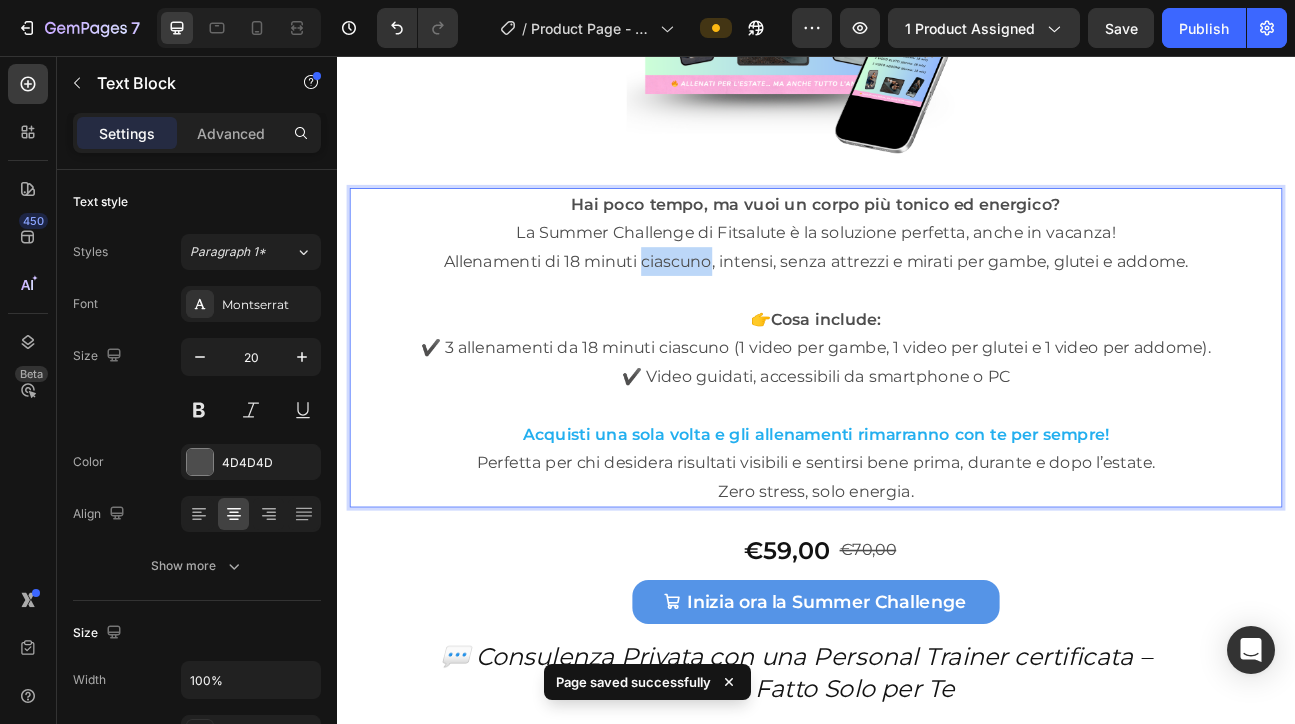 click on "Allenamenti di 18 minuti ciascuno, intensi, senza attrezzi e mirati per gambe, glutei e addome." at bounding box center [937, 313] 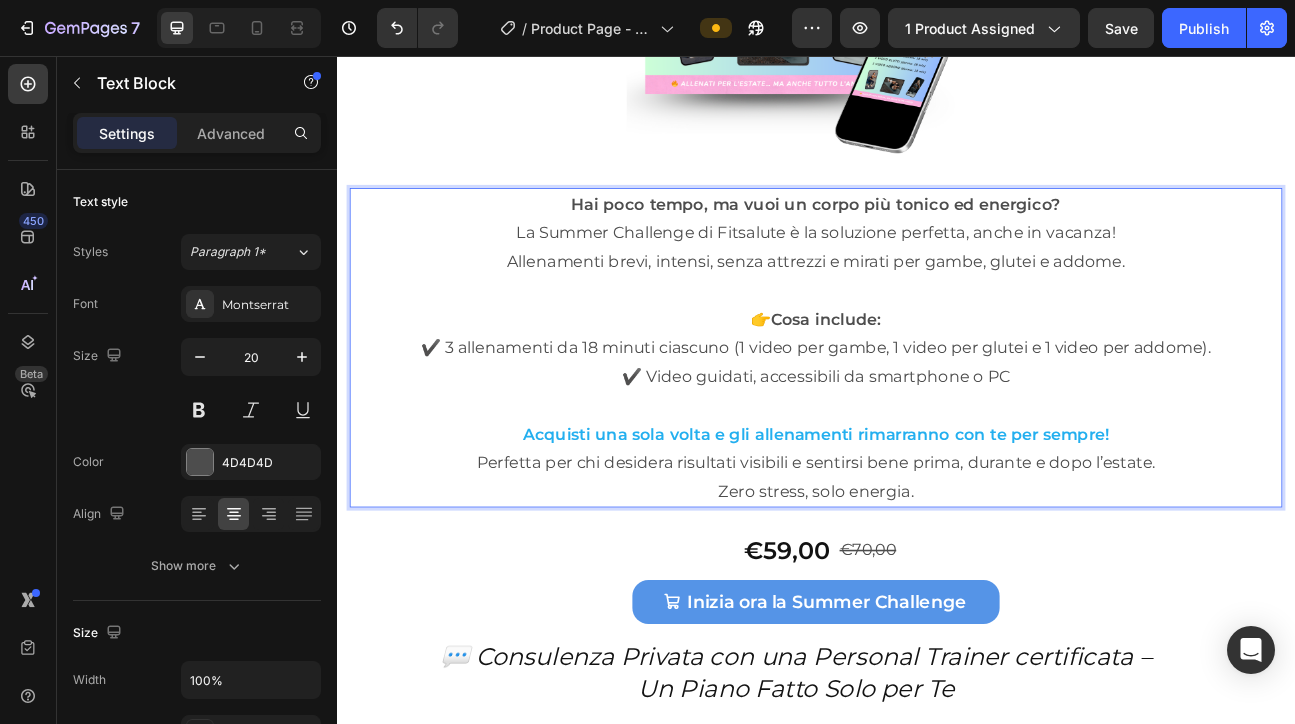 click on "Allenamenti brevi, intensi, senza attrezzi e mirati per gambe, glutei e addome." at bounding box center (937, 313) 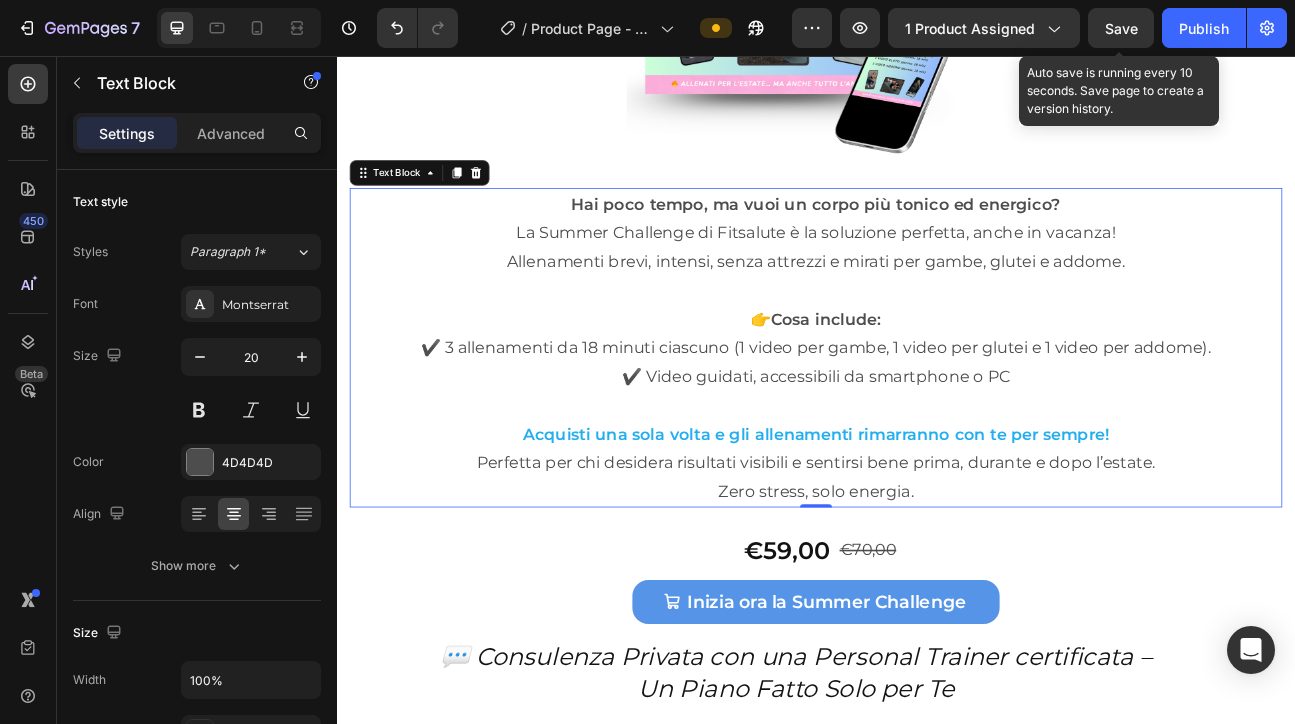click on "Save" at bounding box center [1121, 28] 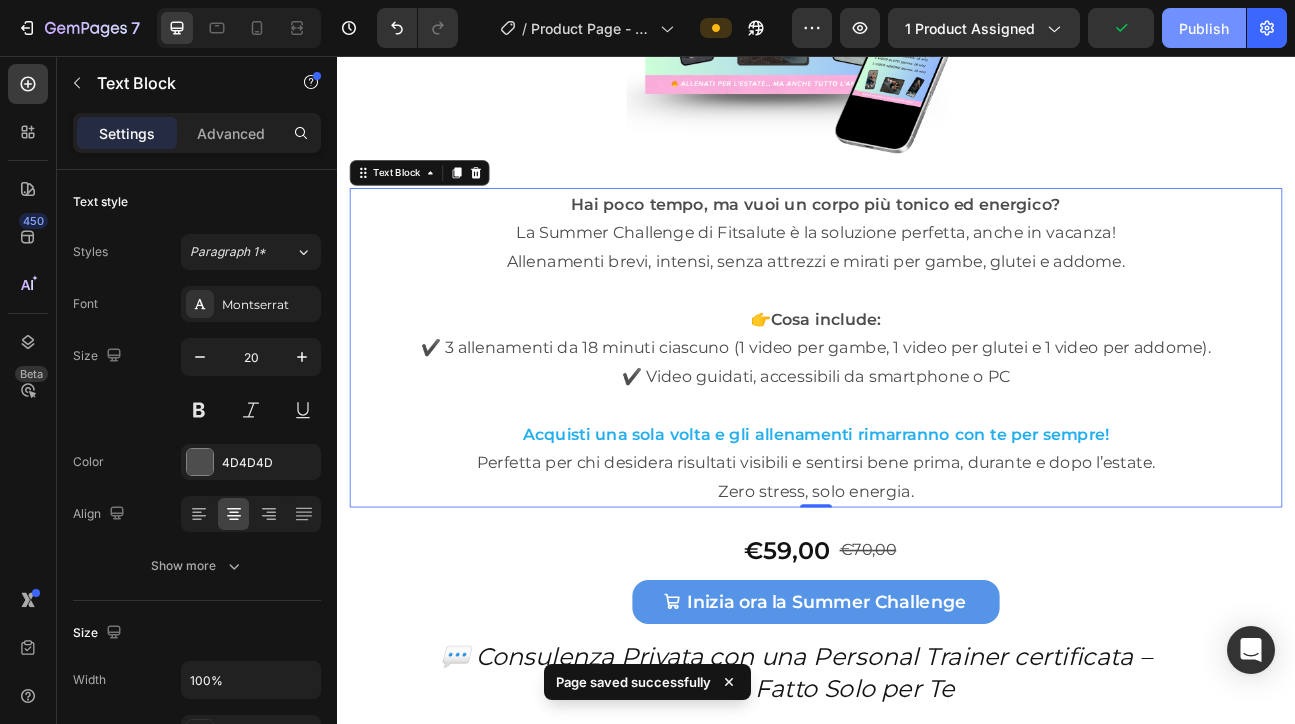 click on "Publish" at bounding box center (1204, 28) 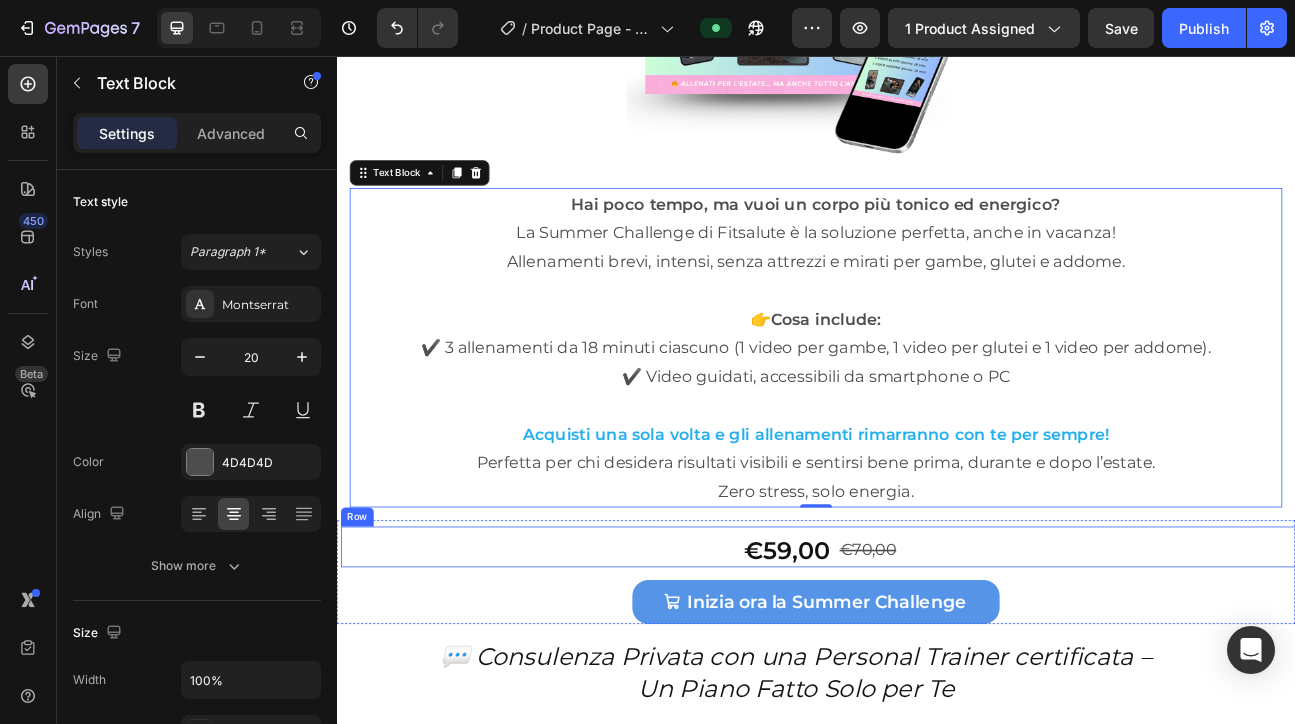 click on "€59,00 Product Price Product Price €70,00 Product Price Product Price Row" at bounding box center [942, 670] 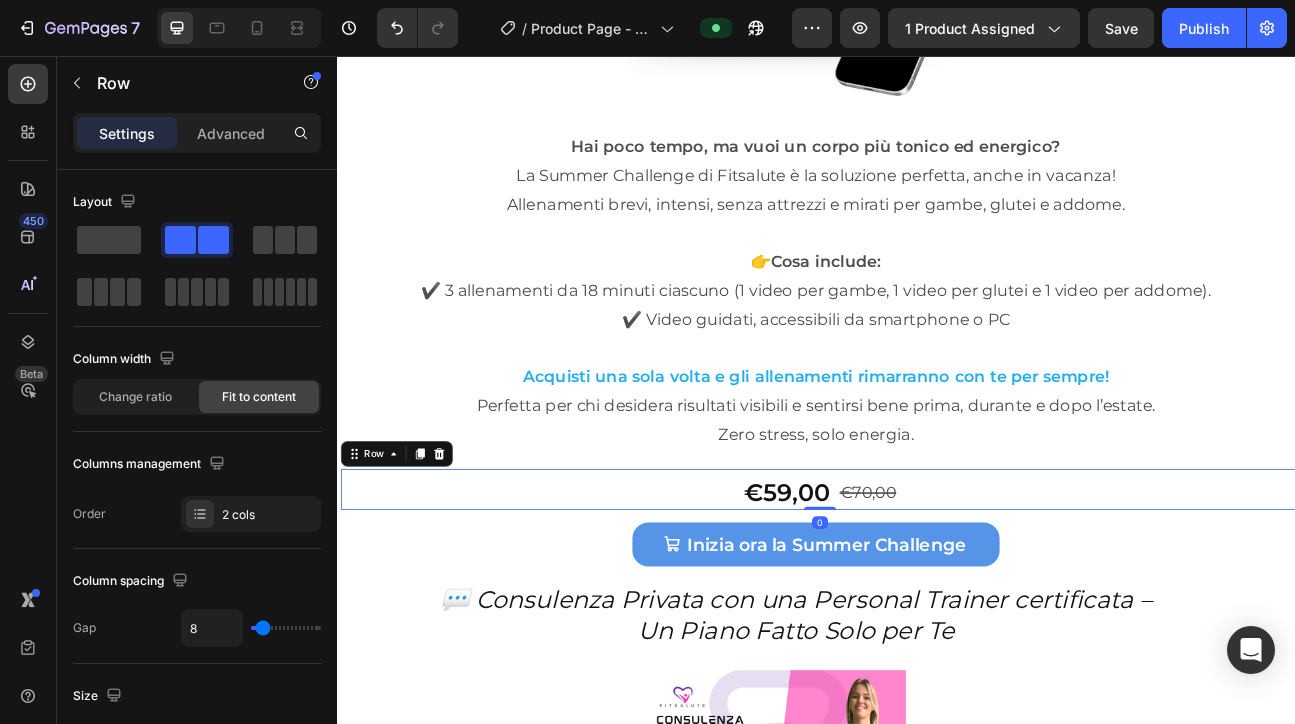 scroll, scrollTop: 9146, scrollLeft: 0, axis: vertical 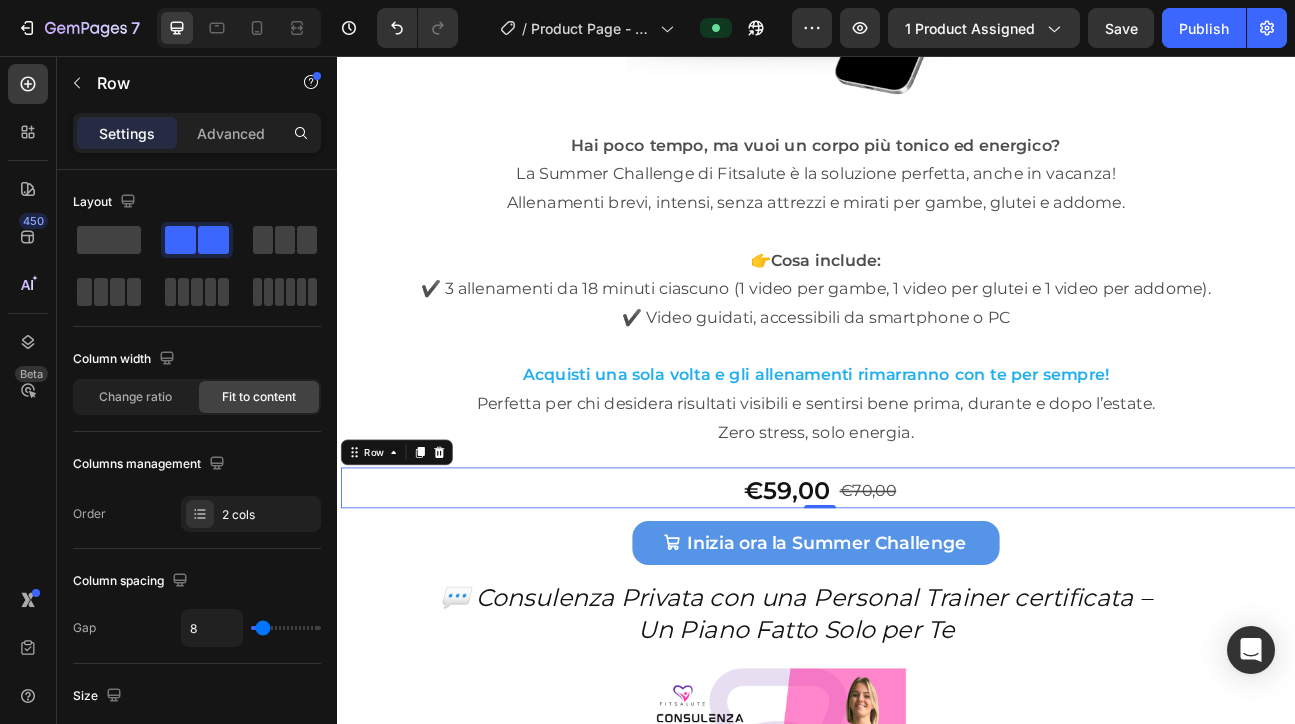 click on "€59,00 Product Price Product Price €70,00 Product Price Product Price Row   0" at bounding box center [942, 596] 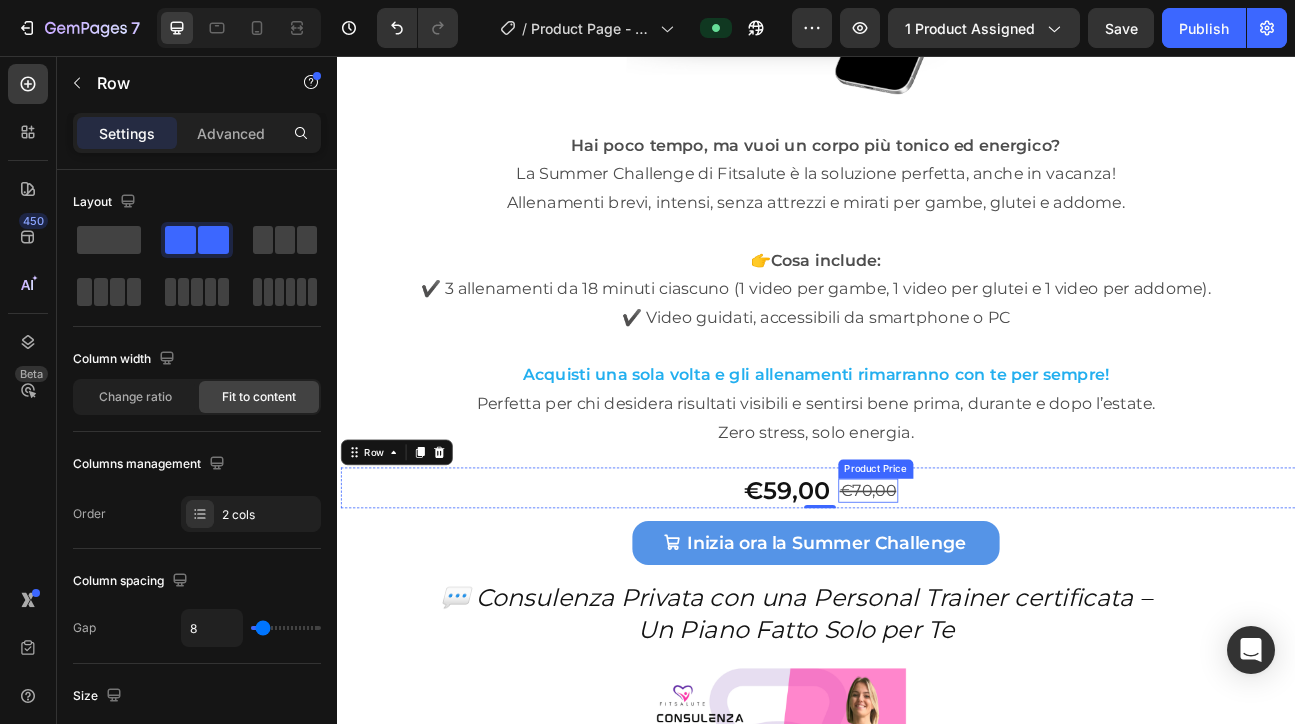click on "€70,00" at bounding box center [1002, 600] 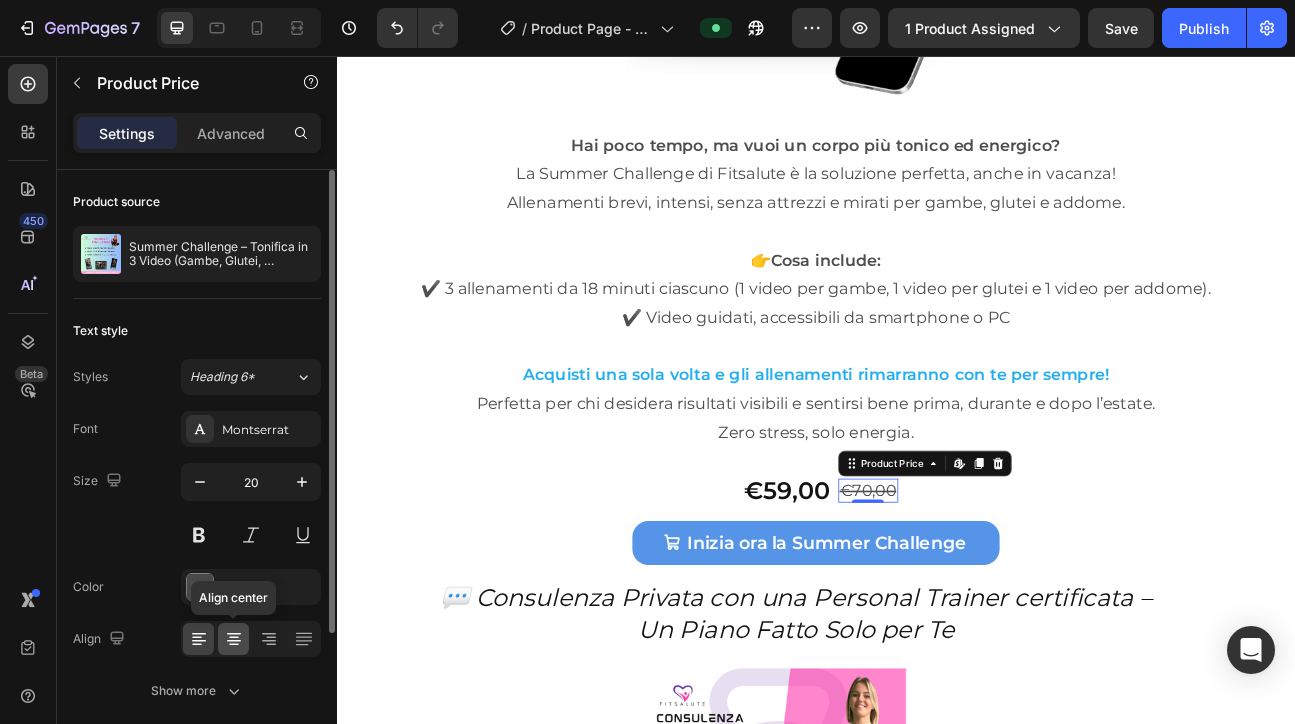click 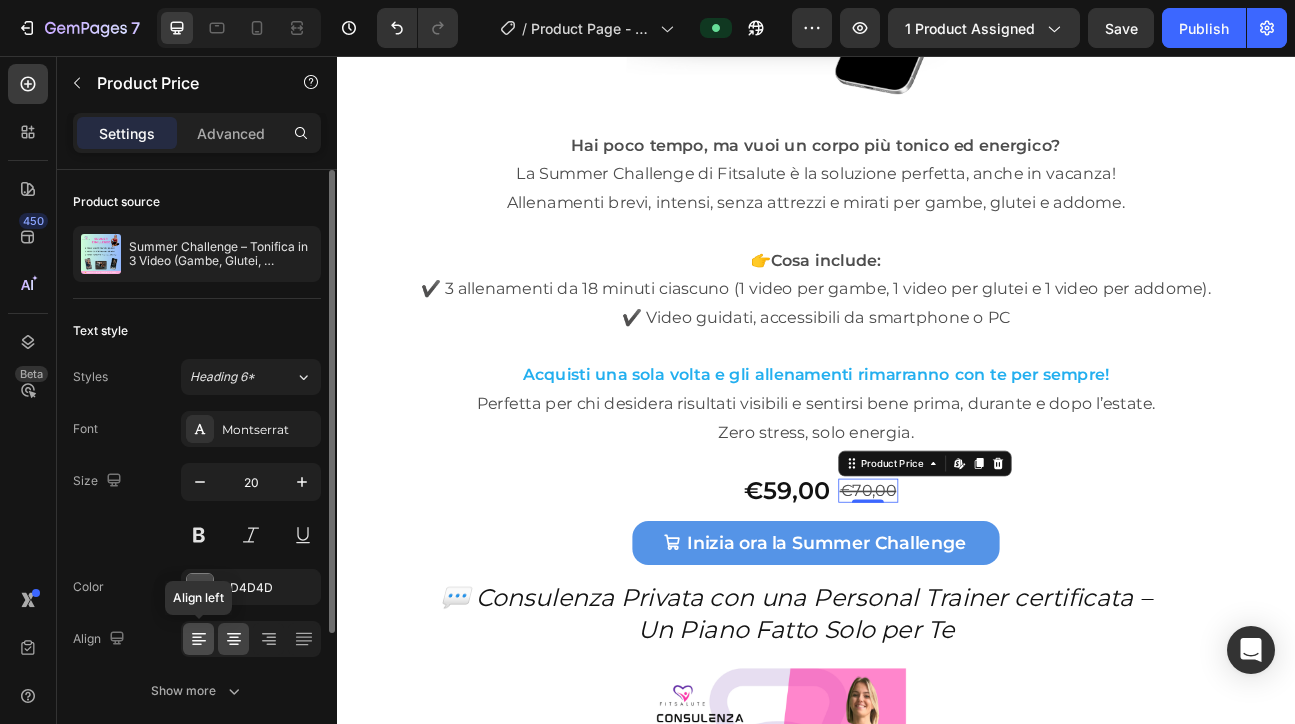 click 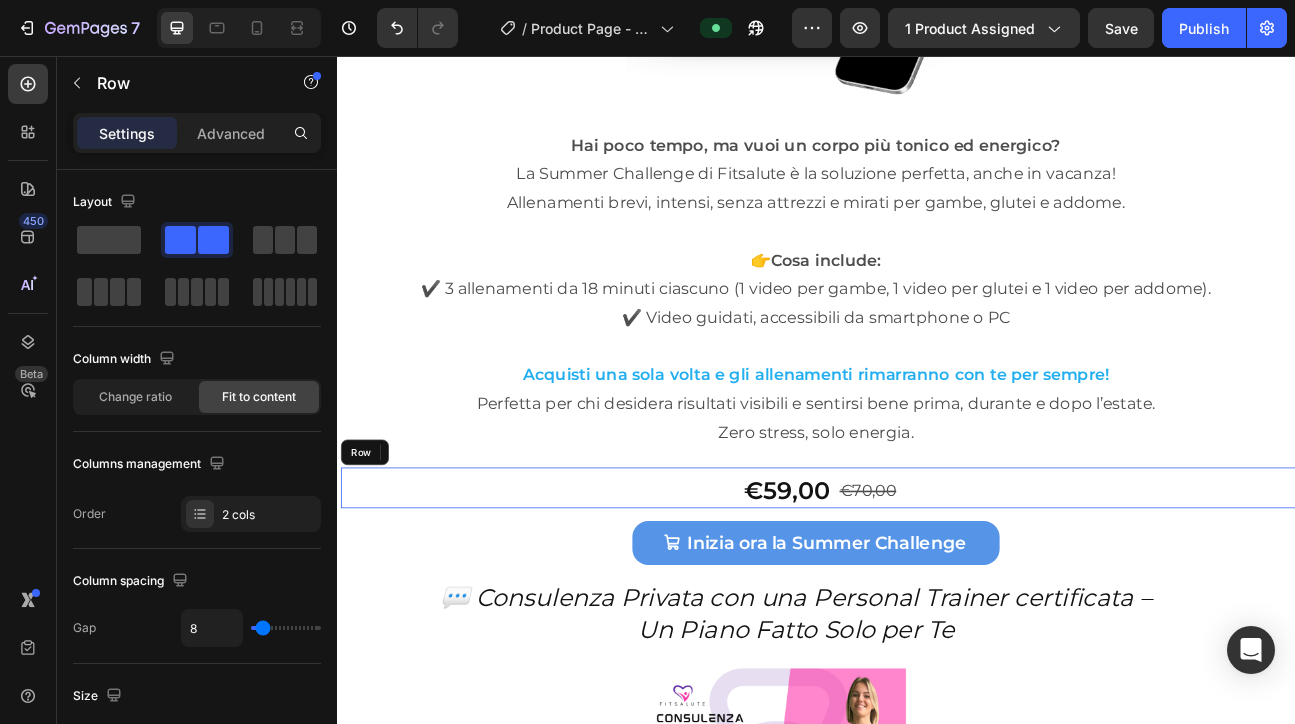 click on "€59,00 Product Price Product Price €70,00 Product Price   Edit content in Shopify 0 Product Price   Edit content in Shopify 0 Row" at bounding box center (942, 596) 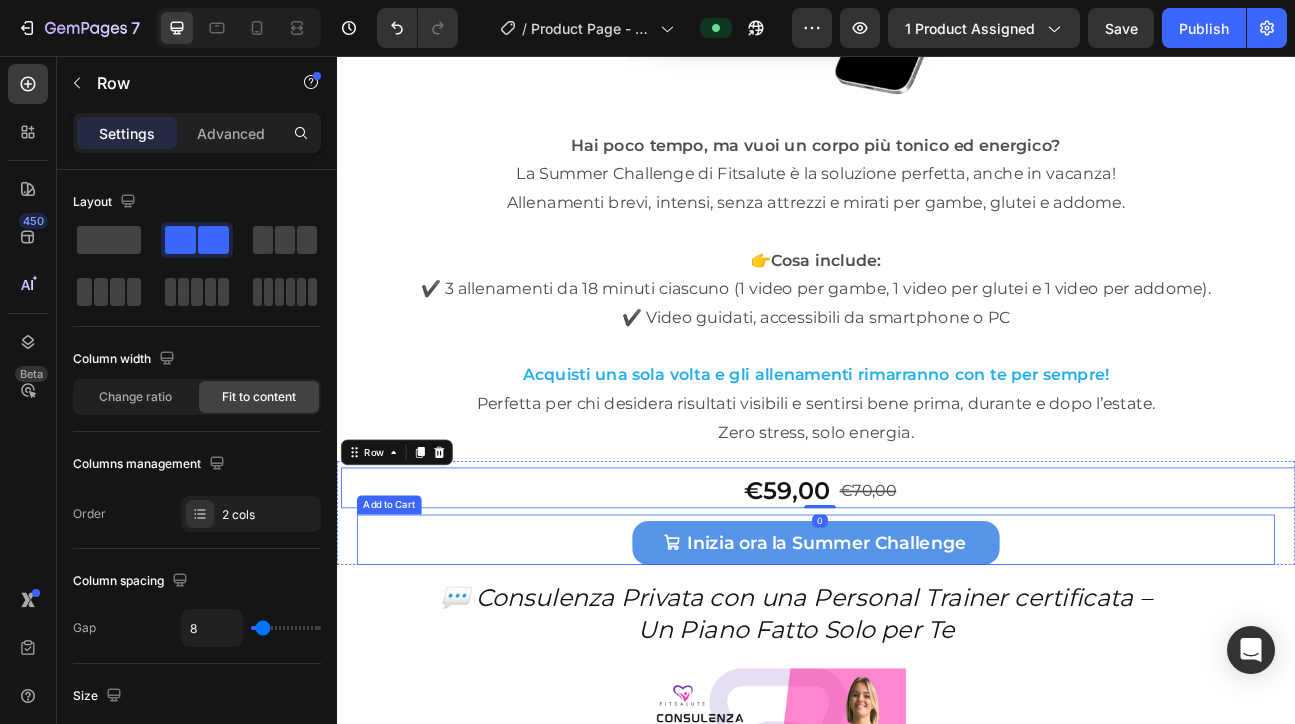 click on "Inizia ora la Summer Challenge Add to Cart" at bounding box center [937, 662] 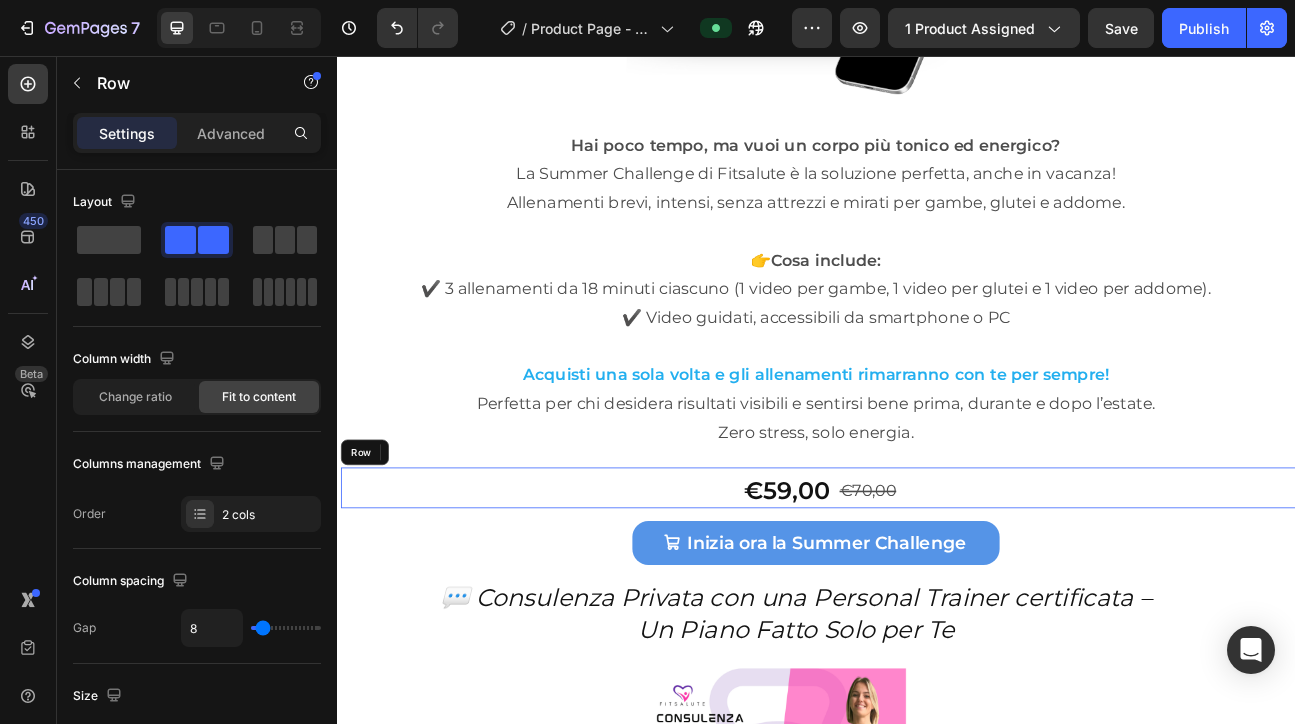 click on "€59,00 Product Price Product Price €70,00 Product Price Product Price Row" at bounding box center (942, 596) 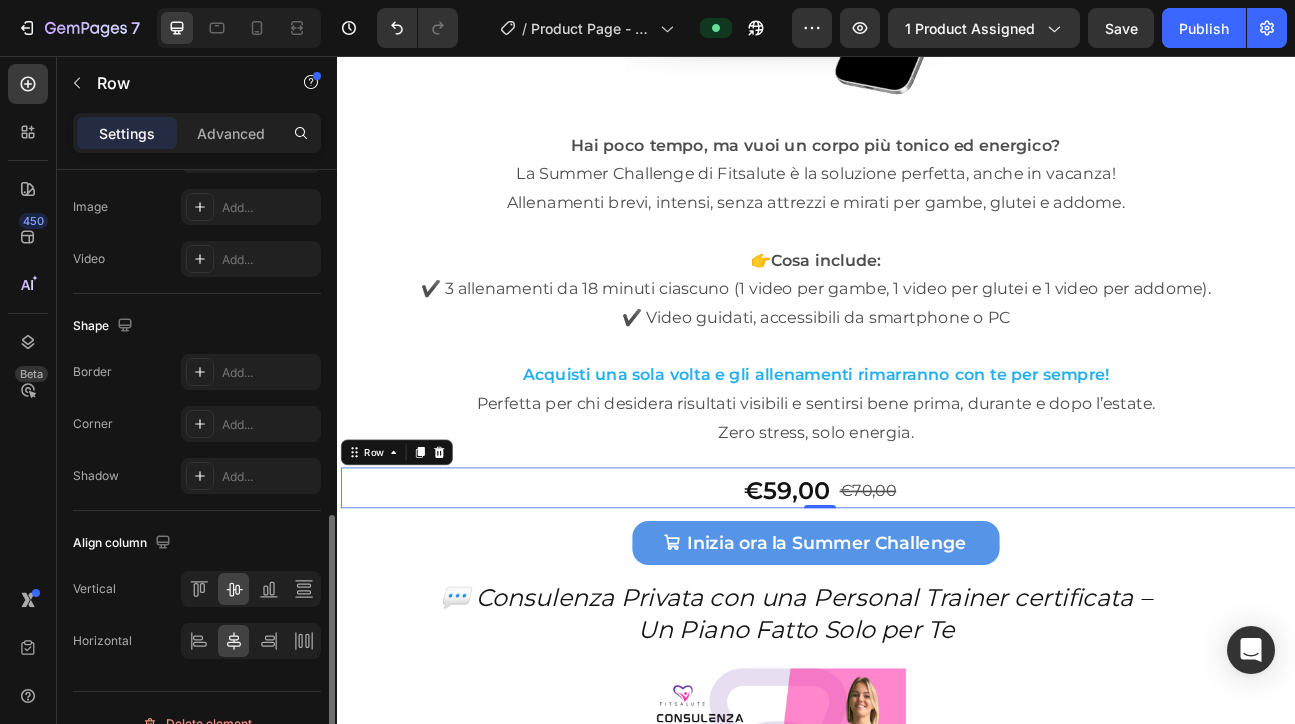 scroll, scrollTop: 837, scrollLeft: 0, axis: vertical 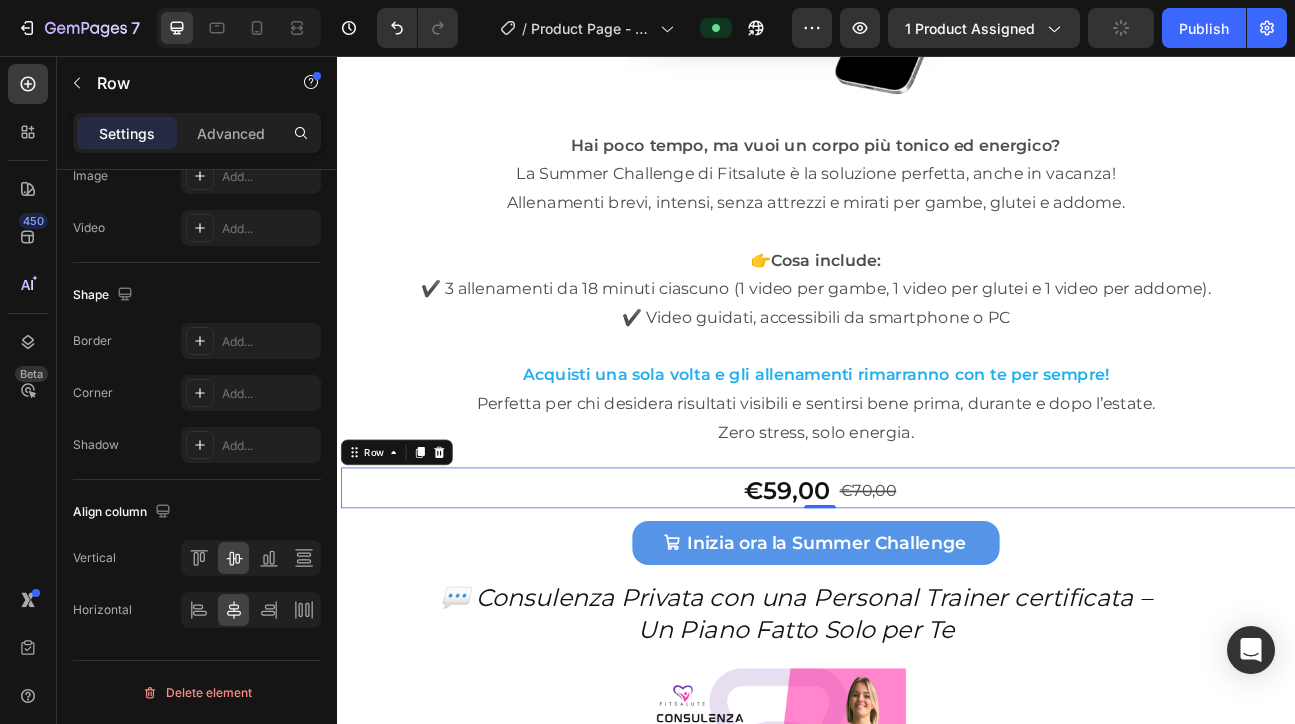 click on "€59,00 Product Price Product Price €70,00 Product Price Product Price Row   0" at bounding box center [942, 596] 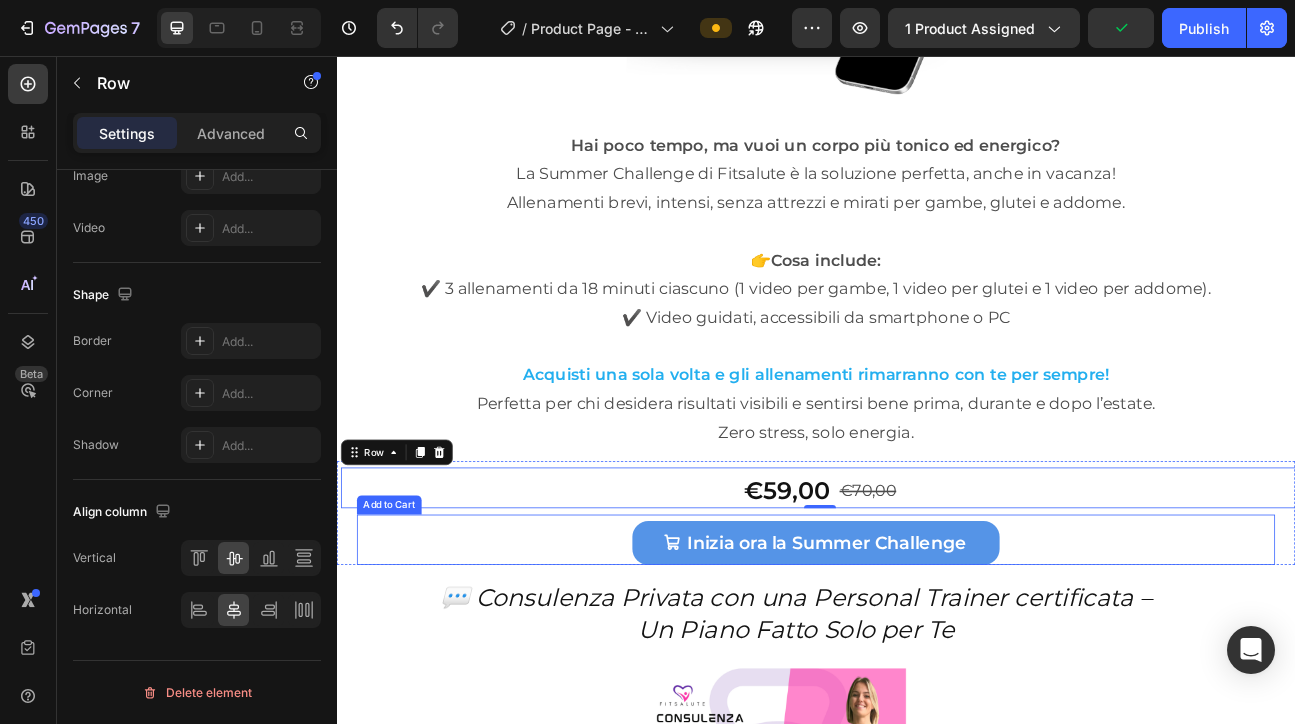 click on "Inizia ora la Summer Challenge Add to Cart" at bounding box center (937, 662) 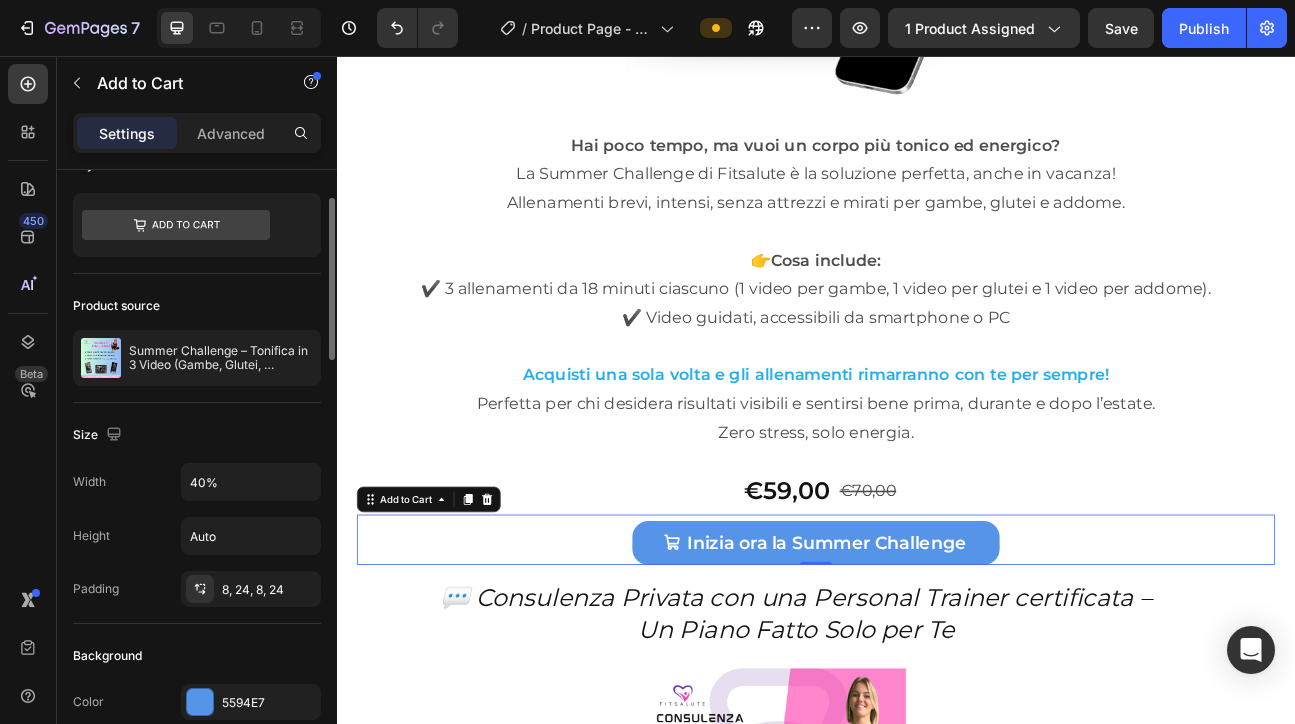 scroll, scrollTop: 0, scrollLeft: 0, axis: both 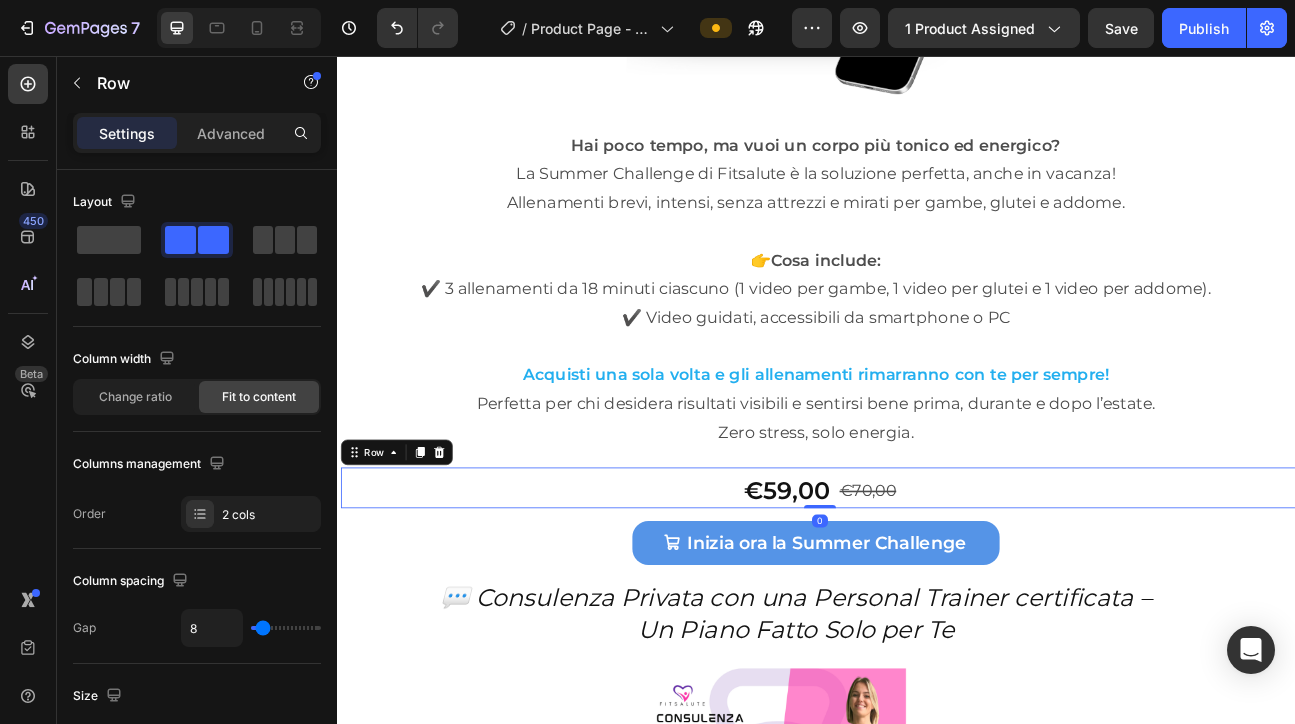 click on "€59,00 Product Price Product Price €70,00 Product Price Product Price Row   0" at bounding box center (942, 596) 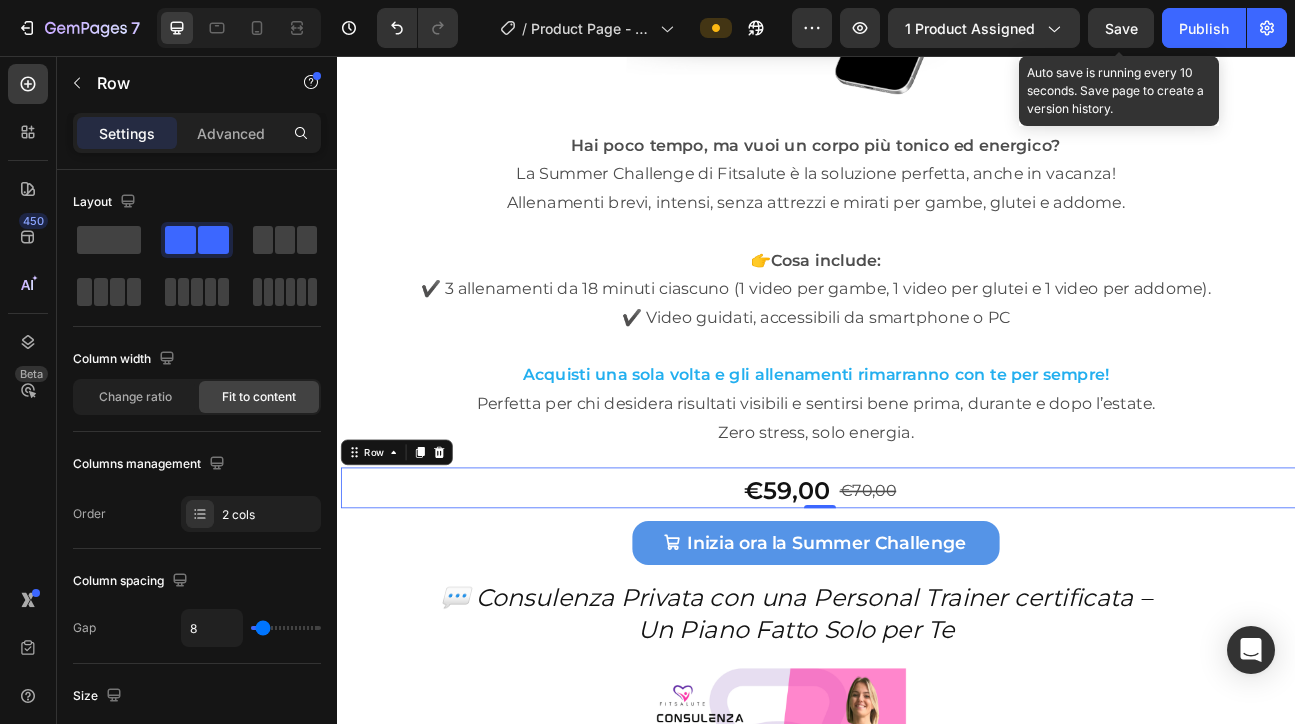 click on "Save" at bounding box center [1121, 28] 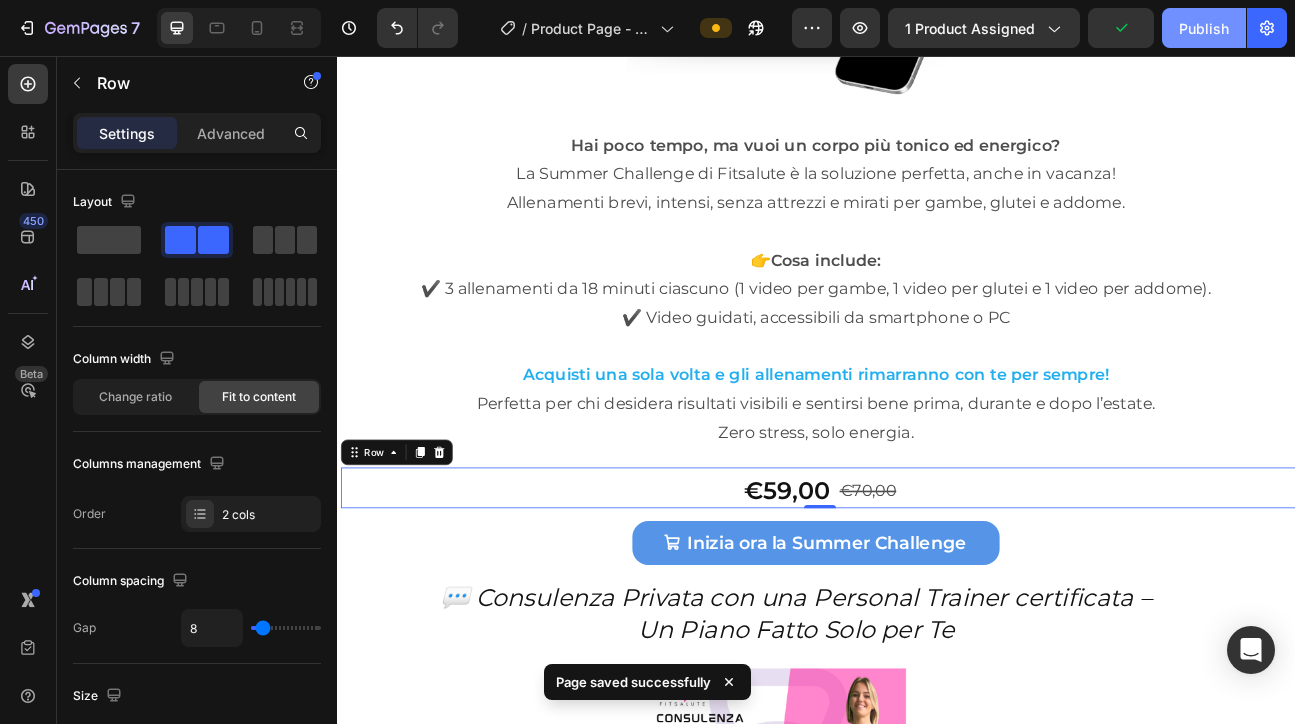 click on "Publish" at bounding box center [1204, 28] 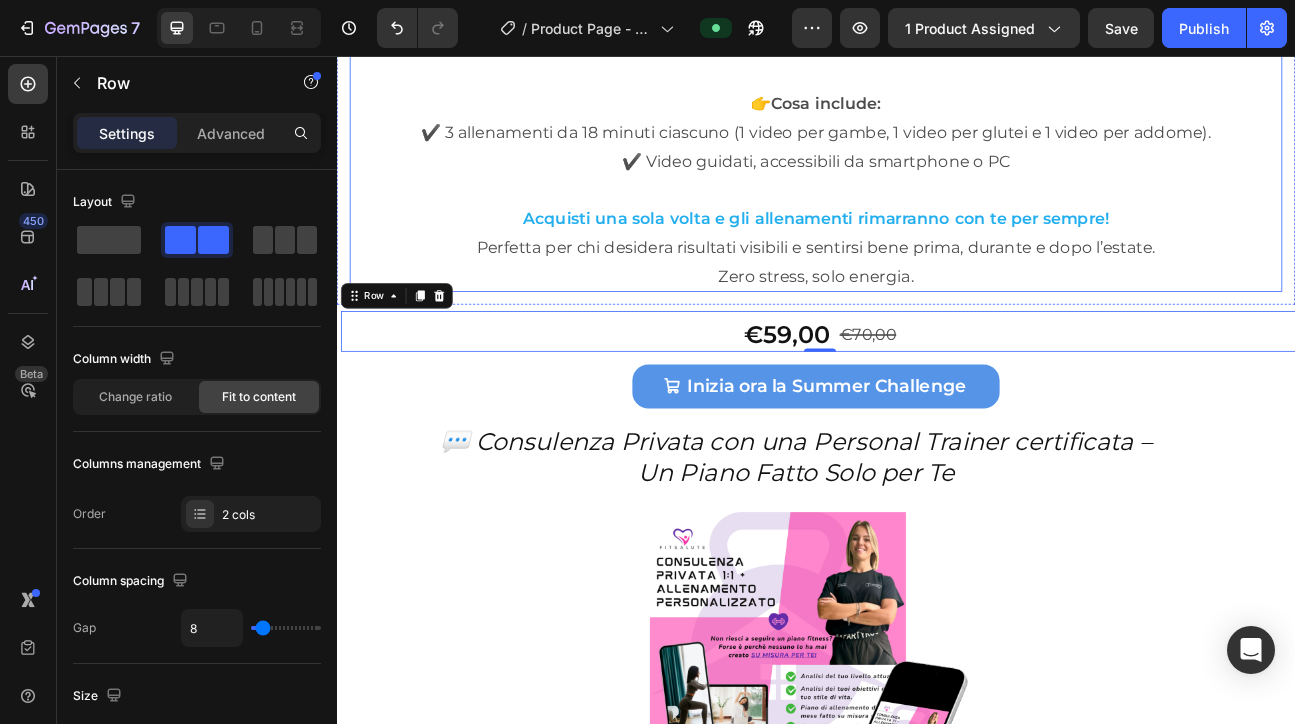 scroll, scrollTop: 9352, scrollLeft: 0, axis: vertical 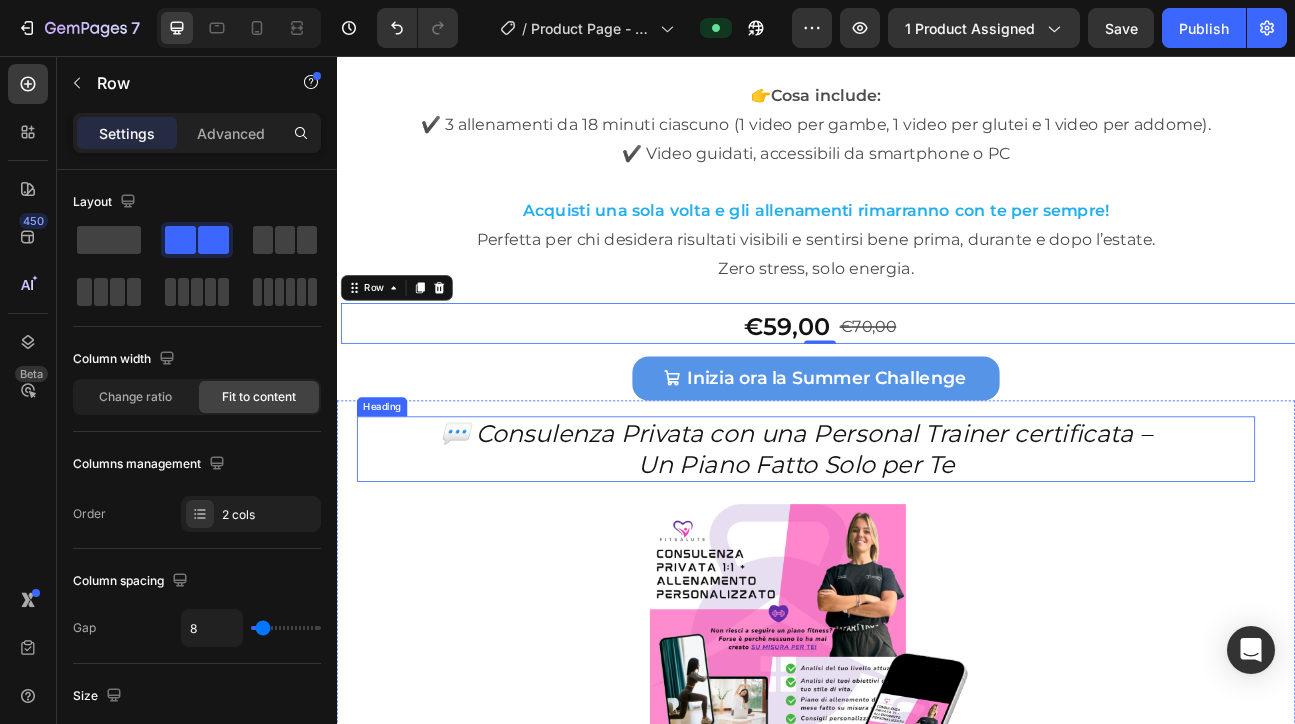 click on "💬 Consulenza Privata con una Personal Trainer certificata –  Un Piano Fatto Solo per Te" at bounding box center (912, 548) 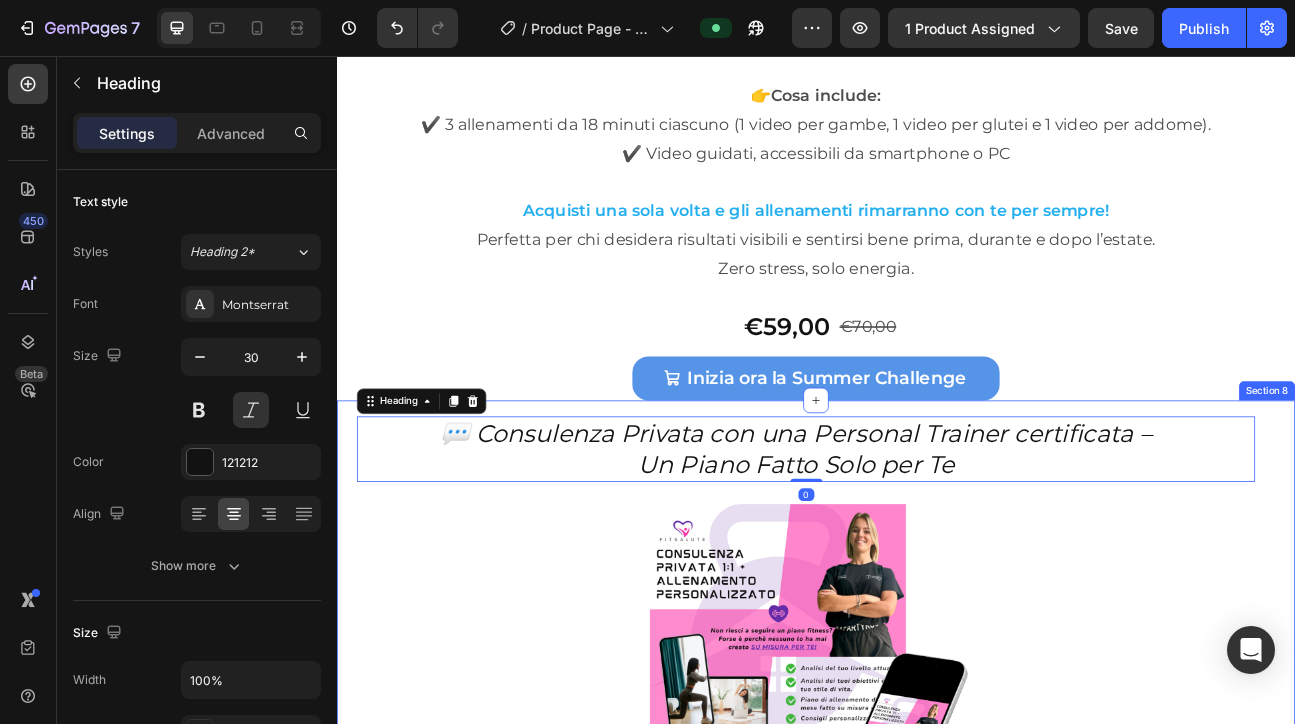 click on "💬 Consulenza Privata con una Personal Trainer certificata –  Un Piano Fatto Solo per Te Heading   0 Image Obiettivo : La tua trasformazione! Hai bisogno di un supporto personalizzato per raggiungere i tuoi obiettivi? Con la Consulenza Privata di Fitsalute ti prendi finalmente cura di te con un piano fatto su misura.  Riceverai una guida personalizzata per i tuoi obiettivi, con allenamenti, consigli e supporto diretto.   👉  Cosa include: ✔️ 1 consulenza online individuale (1 ora) su whatsapp o Zoom ✔️ Analisi personalizzata del tuo stile di vita ✔️ Mini piano di allenamento o benessere su misura ✔️ Risposte alle tue domande + consigli motivazionali   Perfetta per chi ha bisogno di una guida concreta, motivazione e chiarezza. Tu ci metti la volontà, io ti aiuto con il piano! Text Block €67,00 Product Price Product Price €99,00 Product Price Product Price Row
Prenota la tua Consulenza con Nicole Add to Cart Product Section 8" at bounding box center (937, 1074) 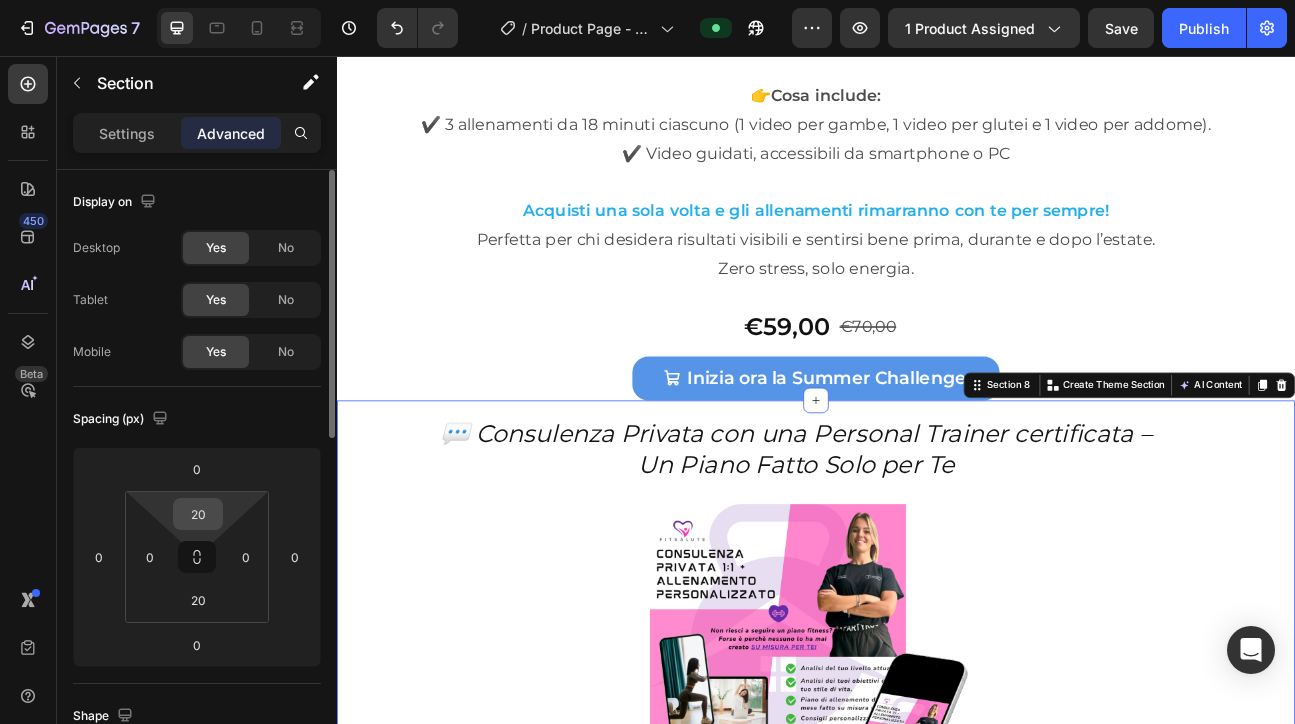 click on "20" at bounding box center [198, 514] 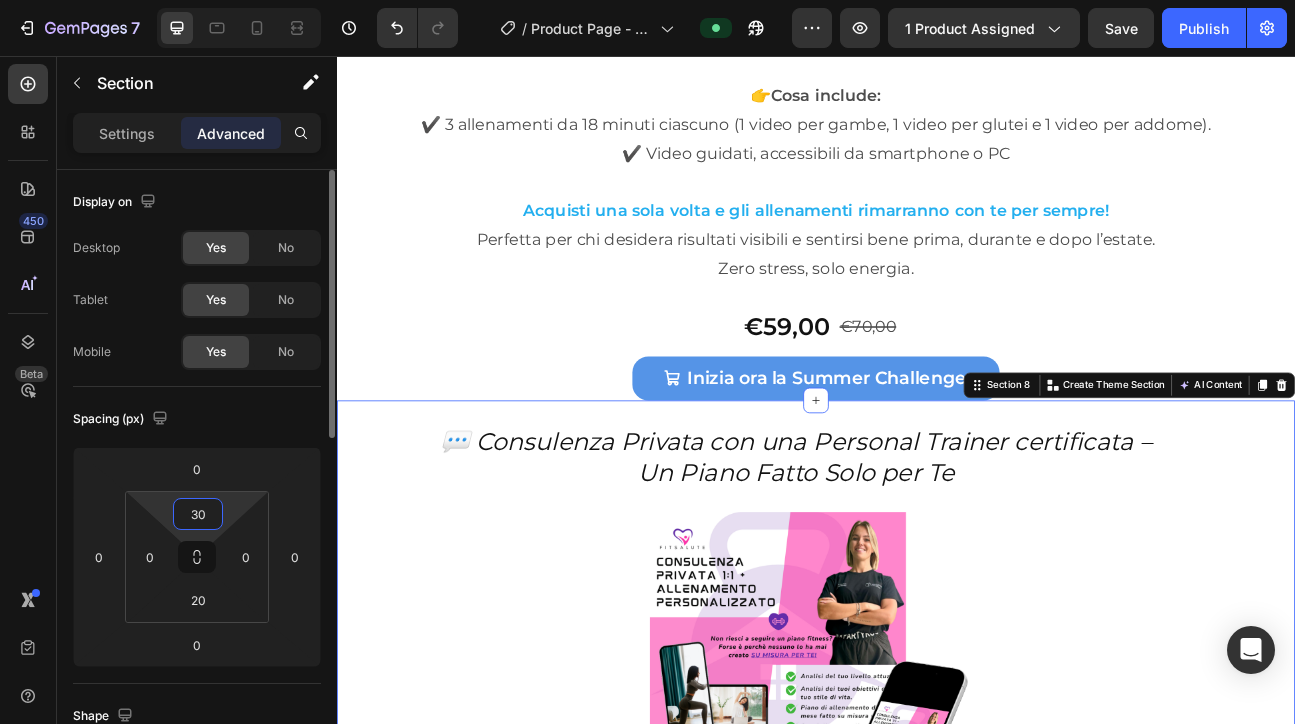 type on "30" 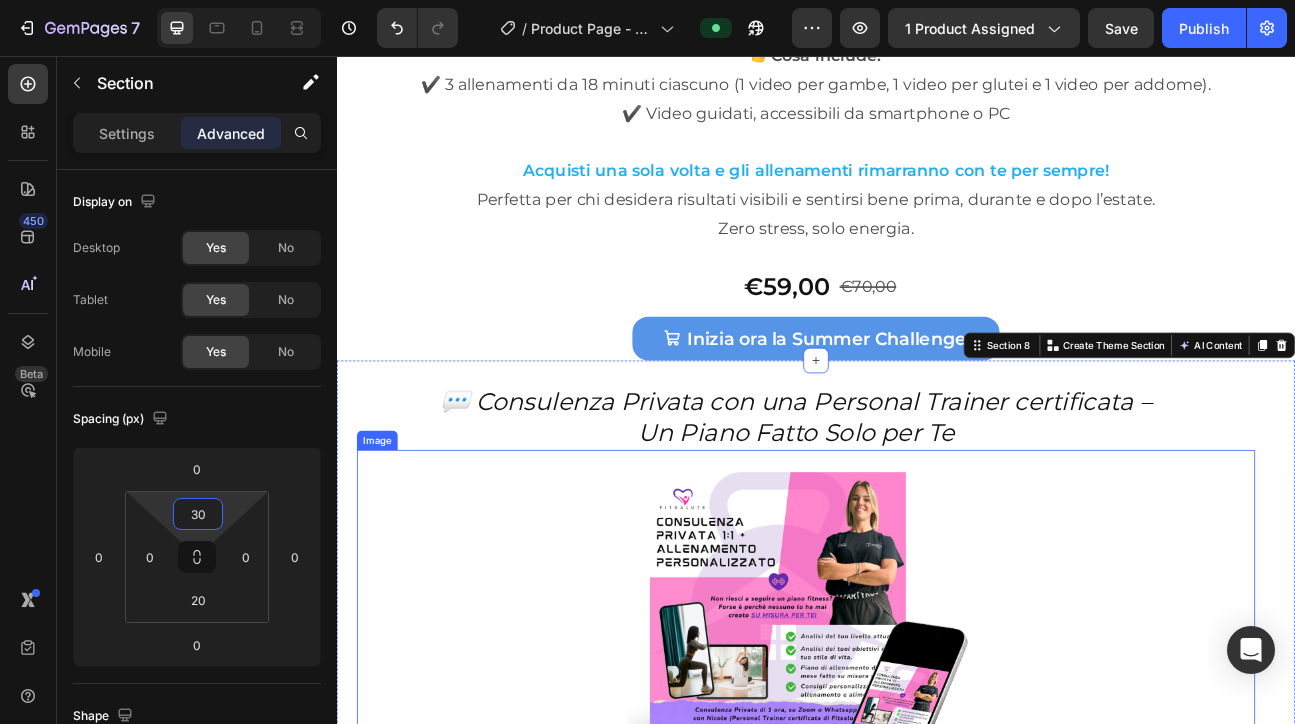 scroll, scrollTop: 9422, scrollLeft: 0, axis: vertical 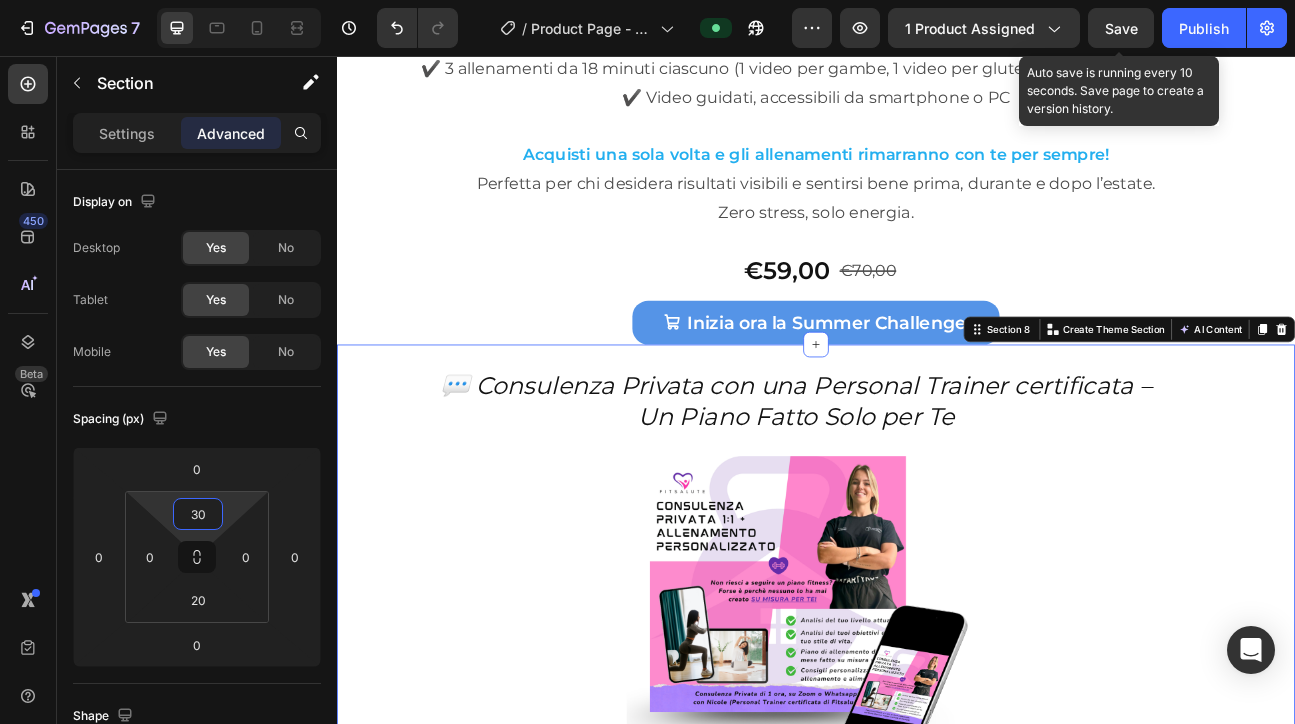 click on "Save" at bounding box center (1121, 28) 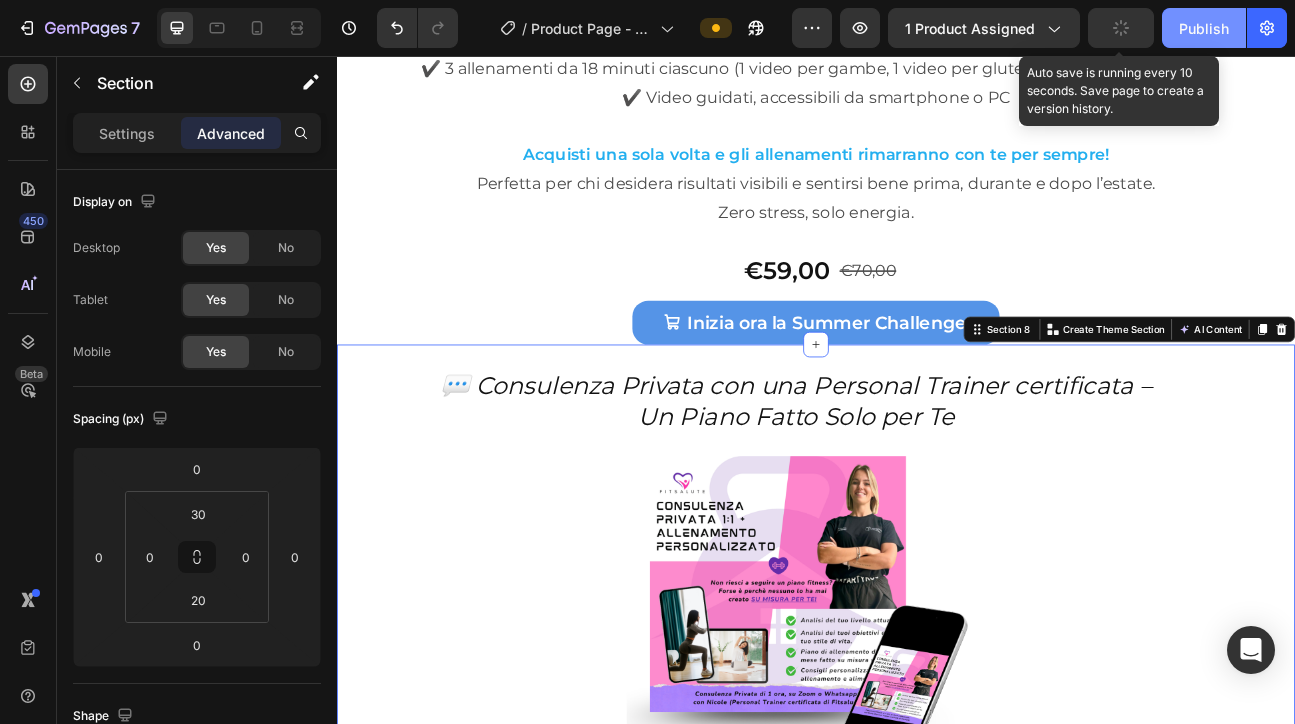 click on "Publish" at bounding box center (1204, 28) 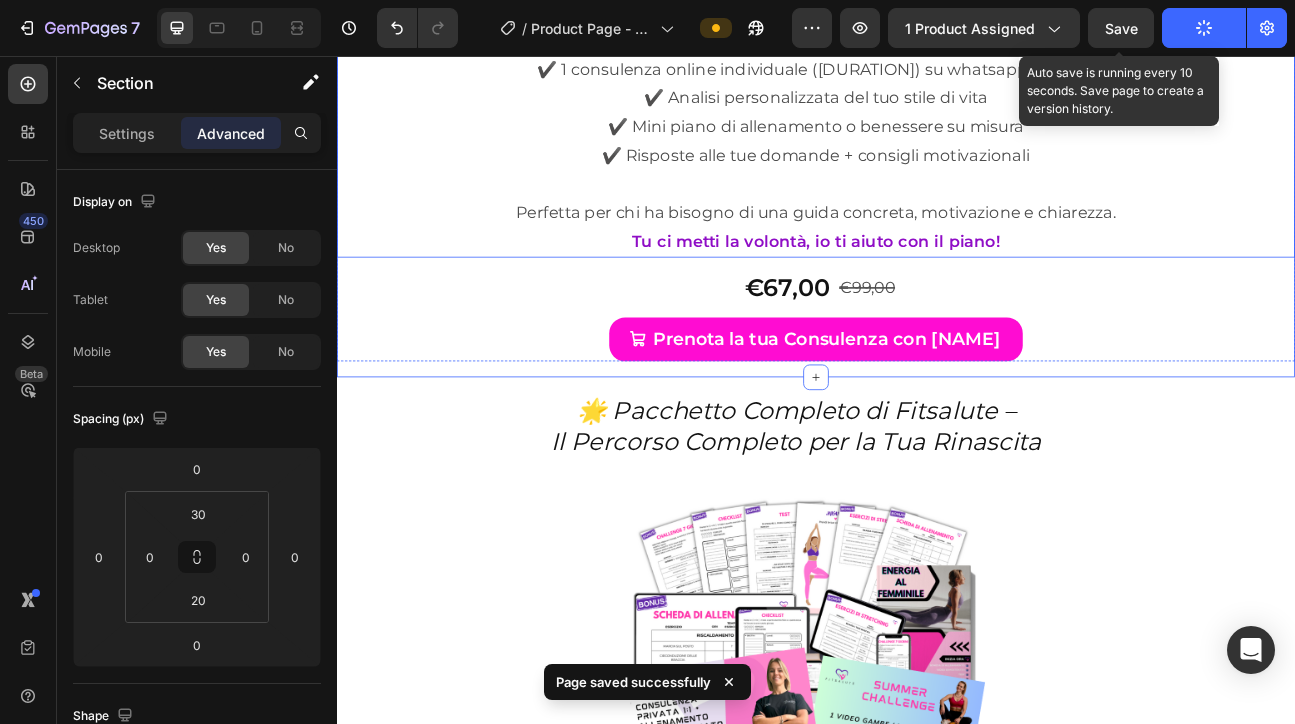 scroll, scrollTop: 10568, scrollLeft: 0, axis: vertical 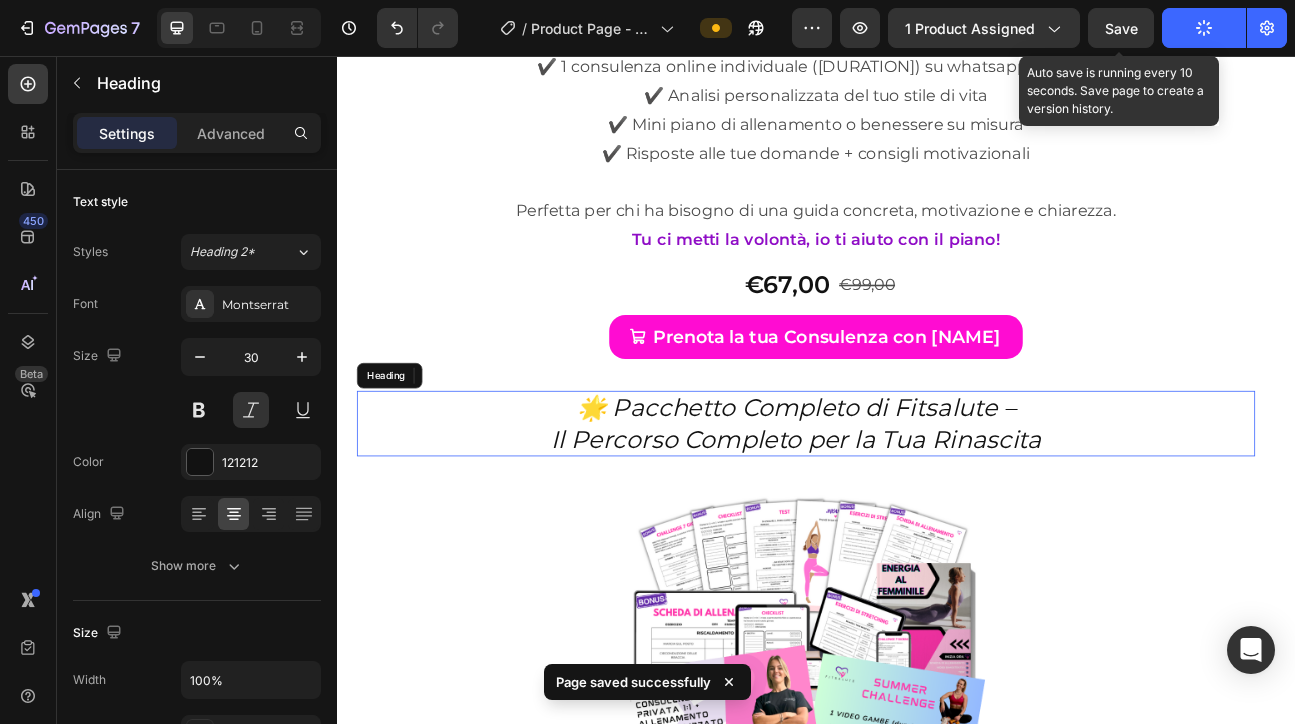 click on "🌟 Pacchetto Completo di Fitsalute –  Il Percorso Completo per la Tua Rinascita" at bounding box center [912, 516] 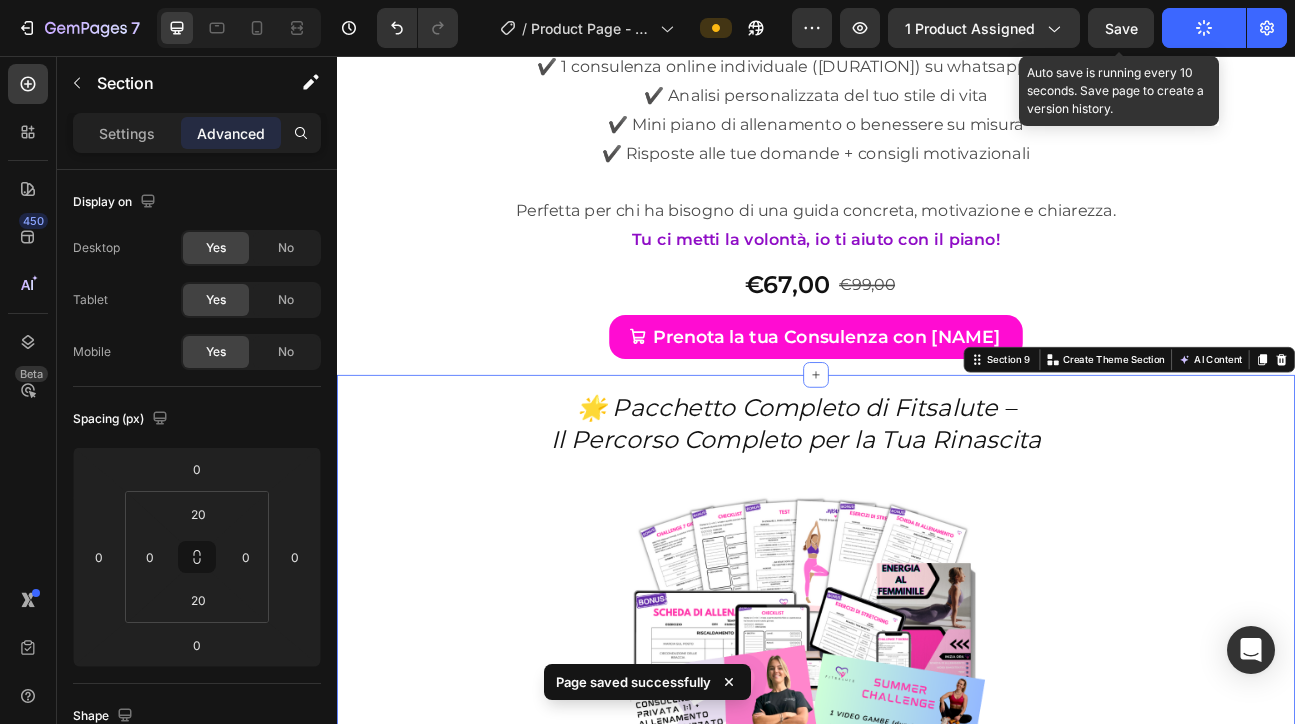 click on "🌟 Pacchetto Completo di Fitsalute –  Il Percorso Completo per la Tua Rinascita Heading Image Hai deciso di rimetterti in forma, ritrovare energia e sentirti finalmente bene nel tuo corpo? Con il  Pacchetto Completo di Fitsalute  hai tutto ciò che ti serve per iniziare e non mollare:  un  programma strutturato ,  video allenamenti  rapidi ed efficaci, e una  consulenza privata  tutta per te, per ricevere consigli personalizzati e motivazione su misura.   🔥  Cosa include il pacchetto completo:  ✅  Energia al Femminile:  Il percorso base di 18 minuti al giorno, senza attrezzi, per rimetterti in forma anche con un’agenda piena. Allenamenti, mindset, alimentazione, planner e guida motivazionale.   ✅  Summer Challenge:  3 video allenamenti con focus su gambe, glutei e addome.  Ideale da fare in estate o per dare uno sprint al tuo allenamento.   ✅ Consulenza Privata: Una sessione personalizzata per creare il tuo piano su misura,    💬  Perché sceglierlo?   🎁 Solo ora a 107€  ! Row" at bounding box center [937, 1278] 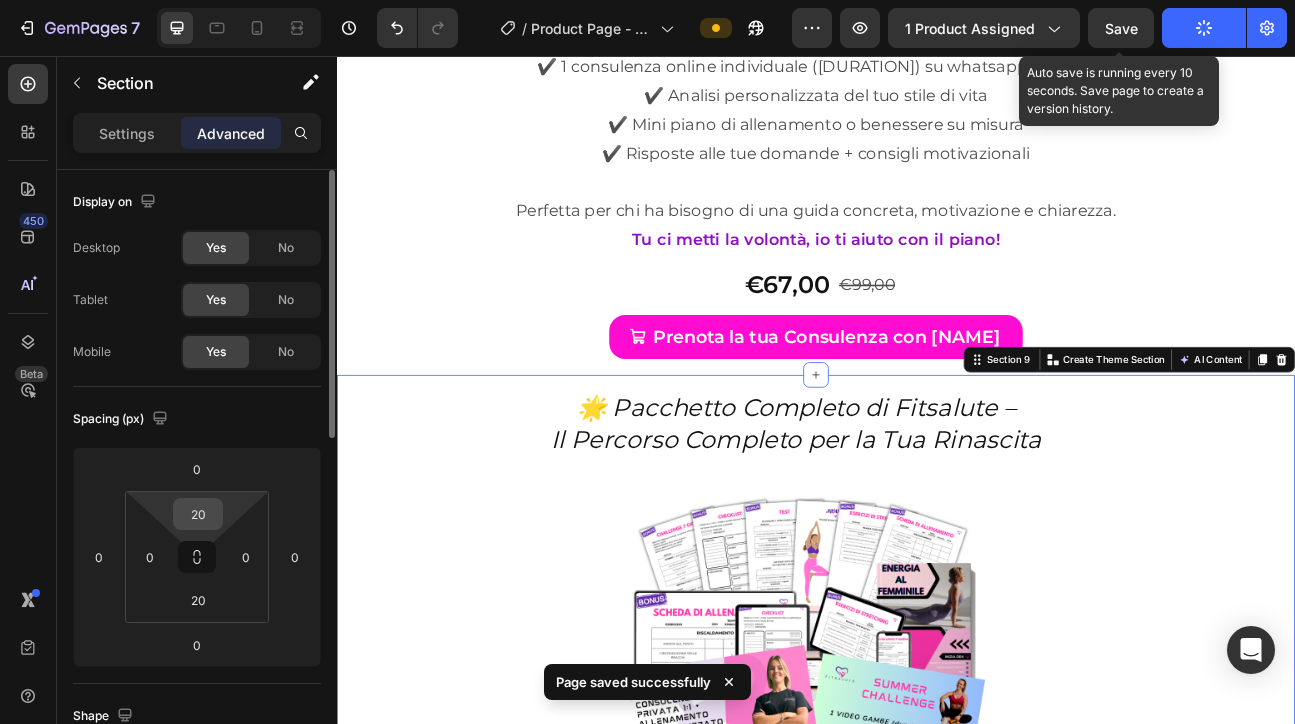 drag, startPoint x: 192, startPoint y: 503, endPoint x: 208, endPoint y: 503, distance: 16 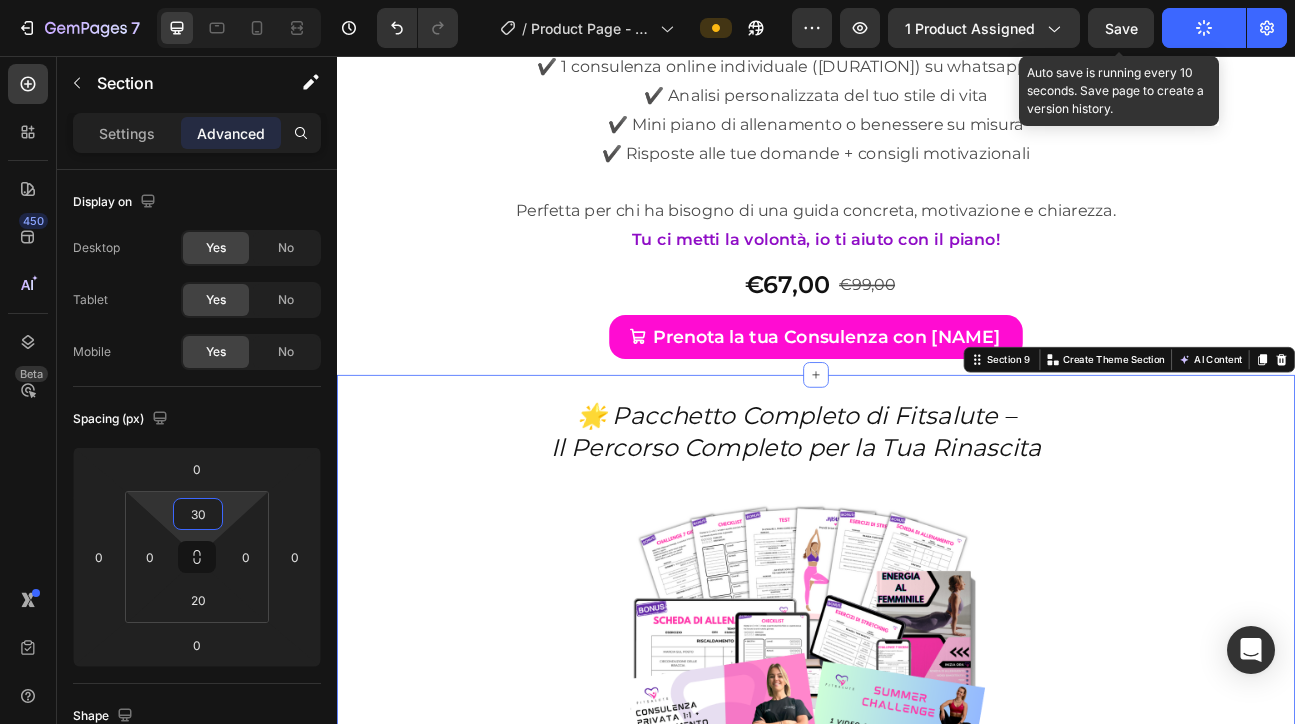 type on "30" 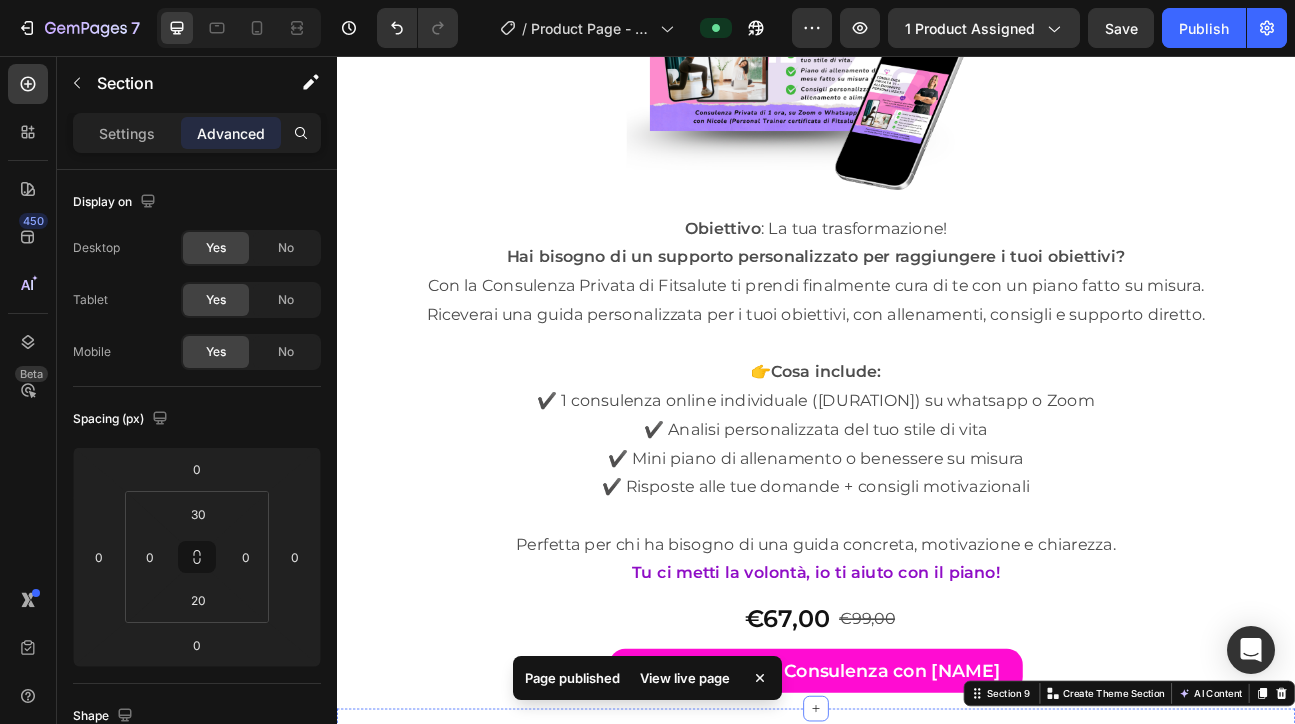 scroll, scrollTop: 10137, scrollLeft: 0, axis: vertical 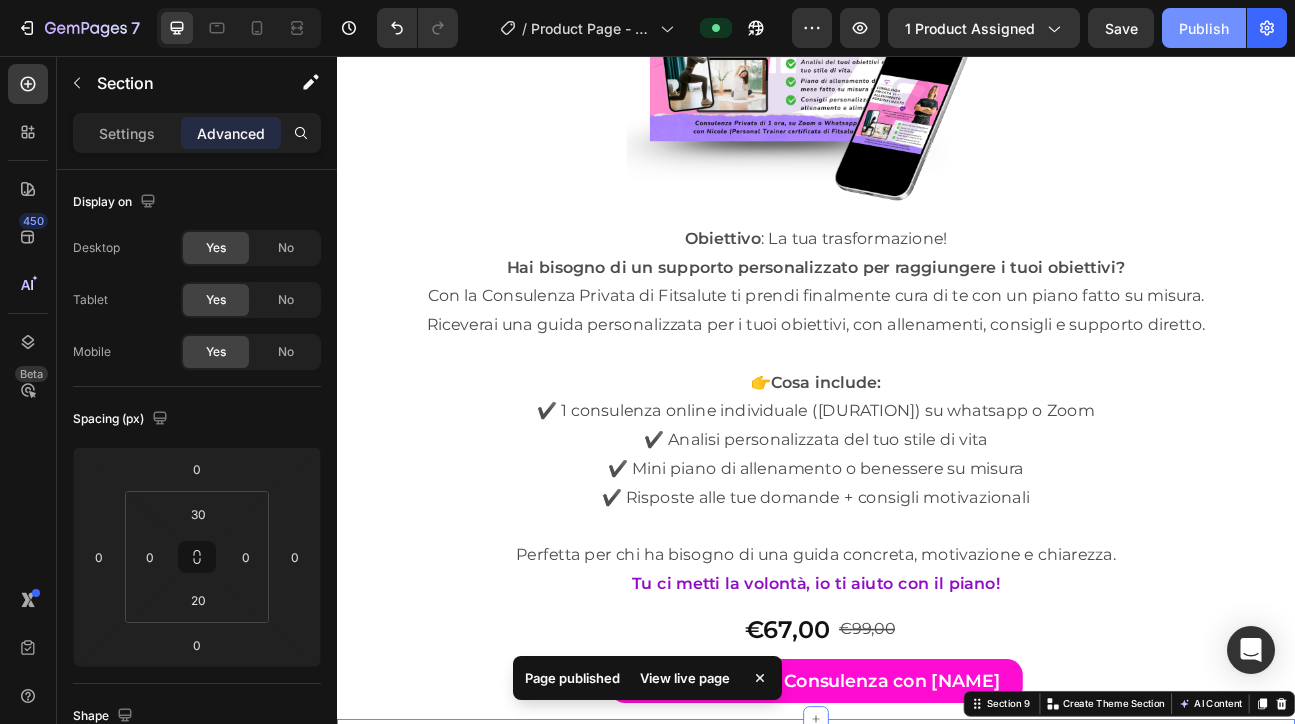 click on "Publish" at bounding box center (1204, 28) 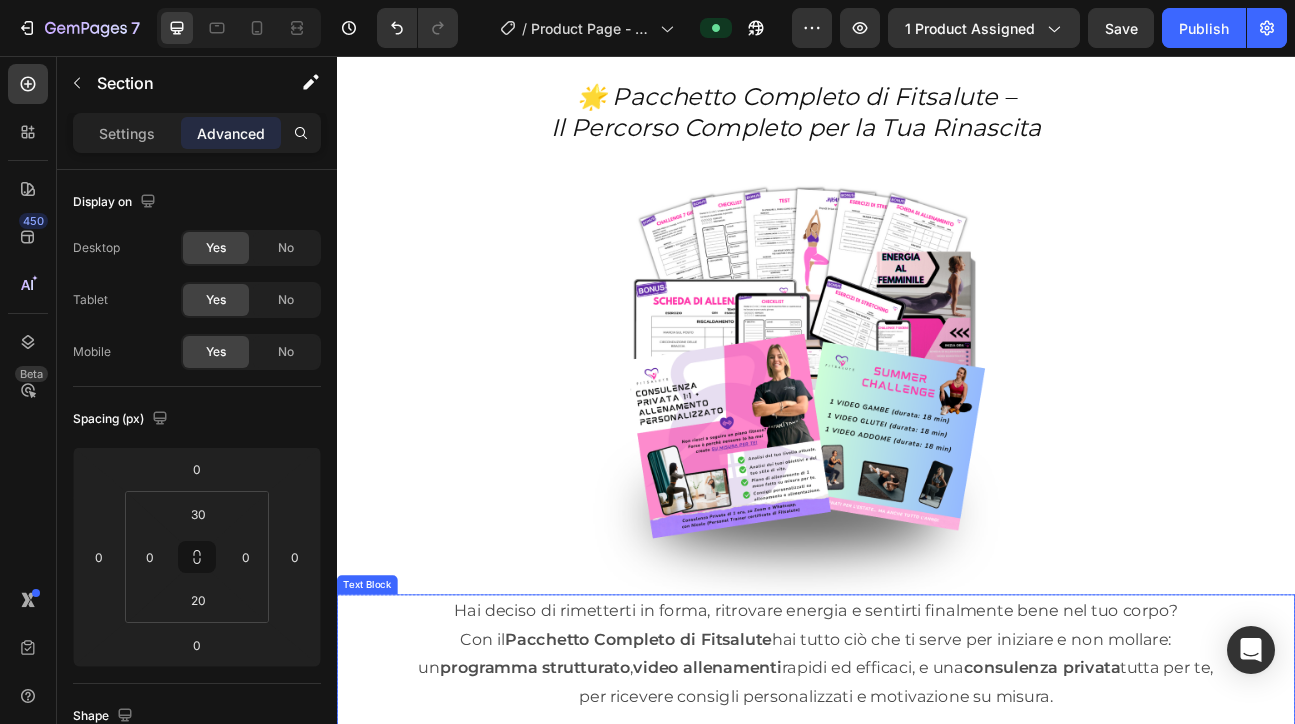 scroll, scrollTop: 11692, scrollLeft: 0, axis: vertical 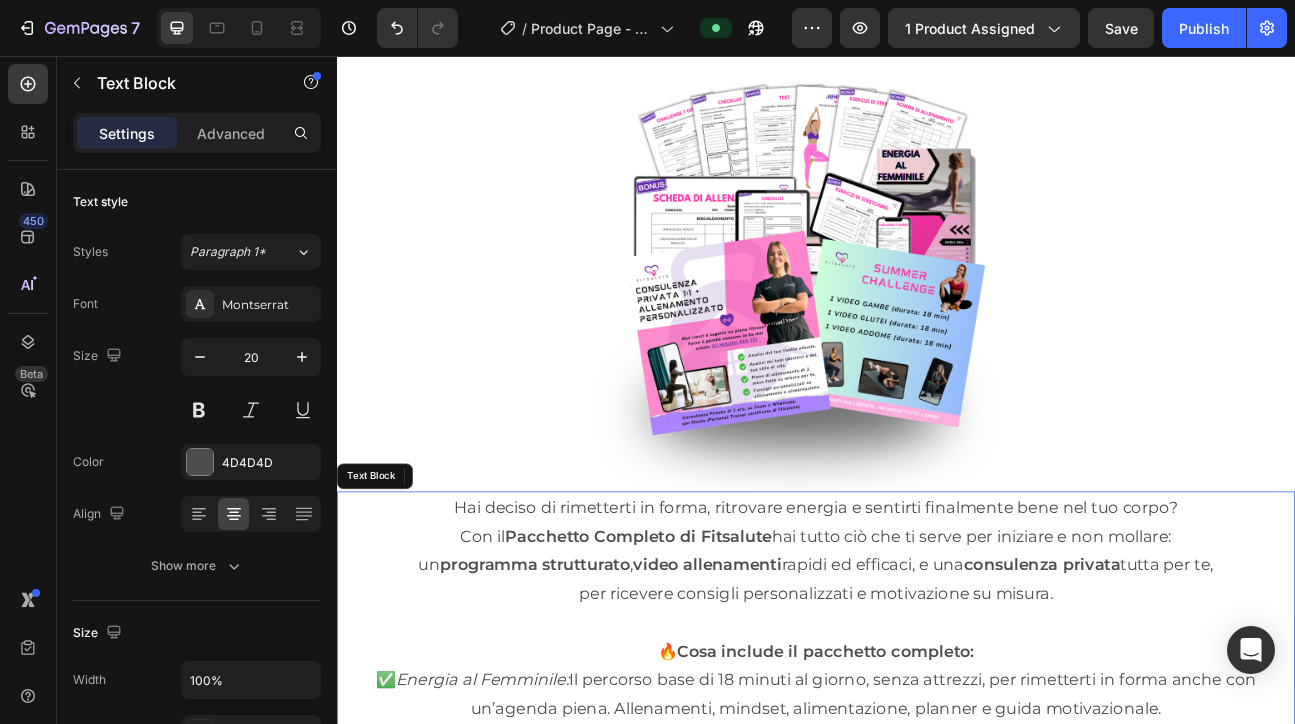 click on "un  programma strutturato ,  video allenamenti  rapidi ed efficaci, e una  consulenza privata  tutta per te," at bounding box center [937, 693] 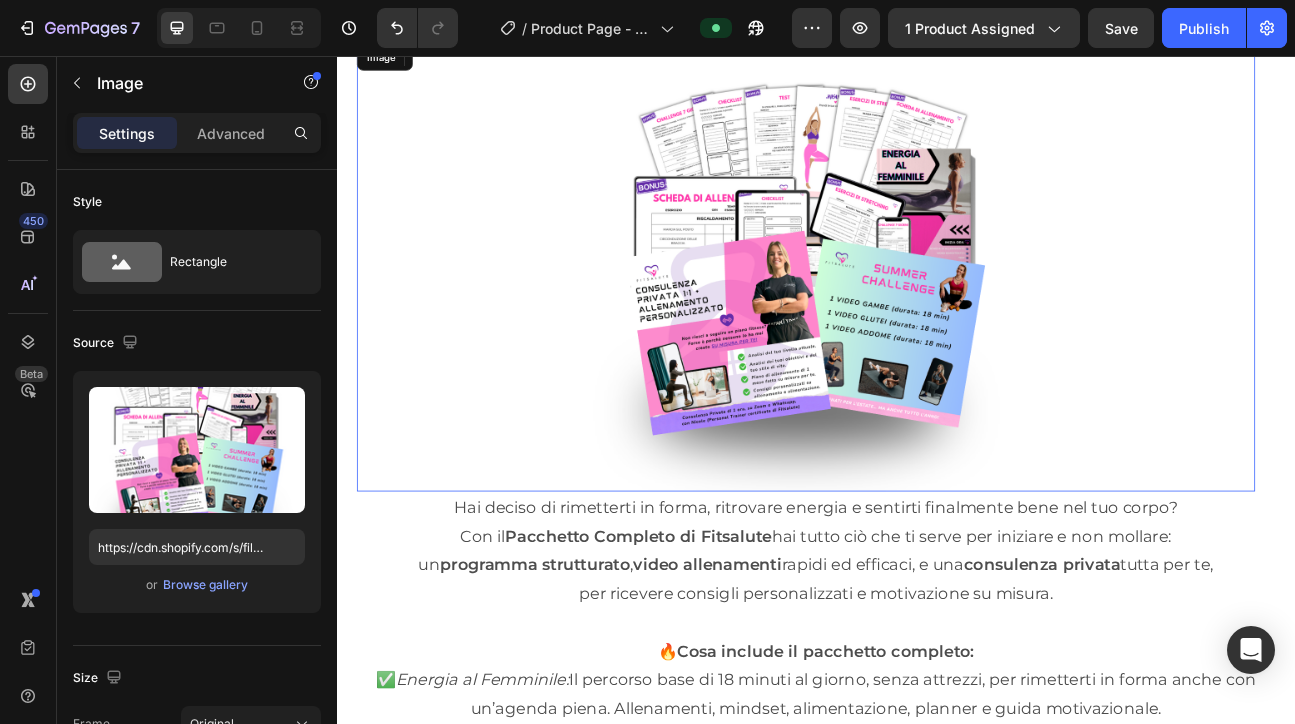 click at bounding box center (924, 319) 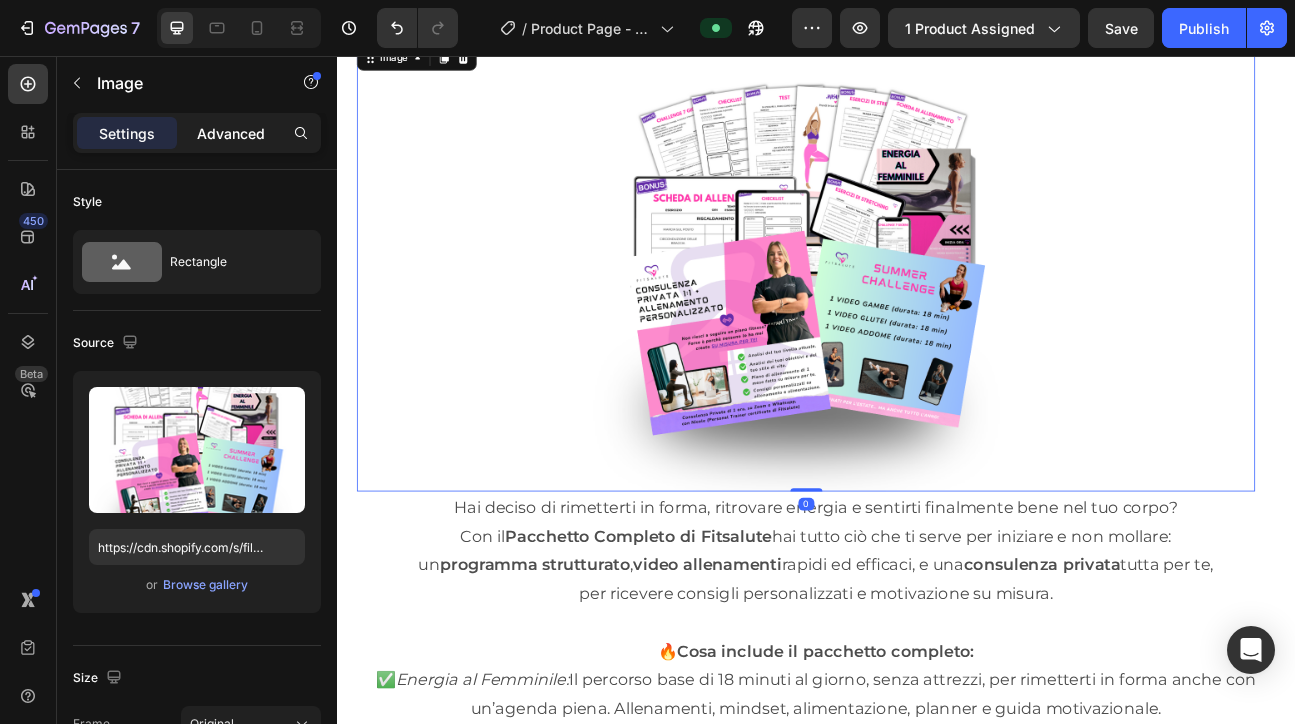 click on "Advanced" at bounding box center (231, 133) 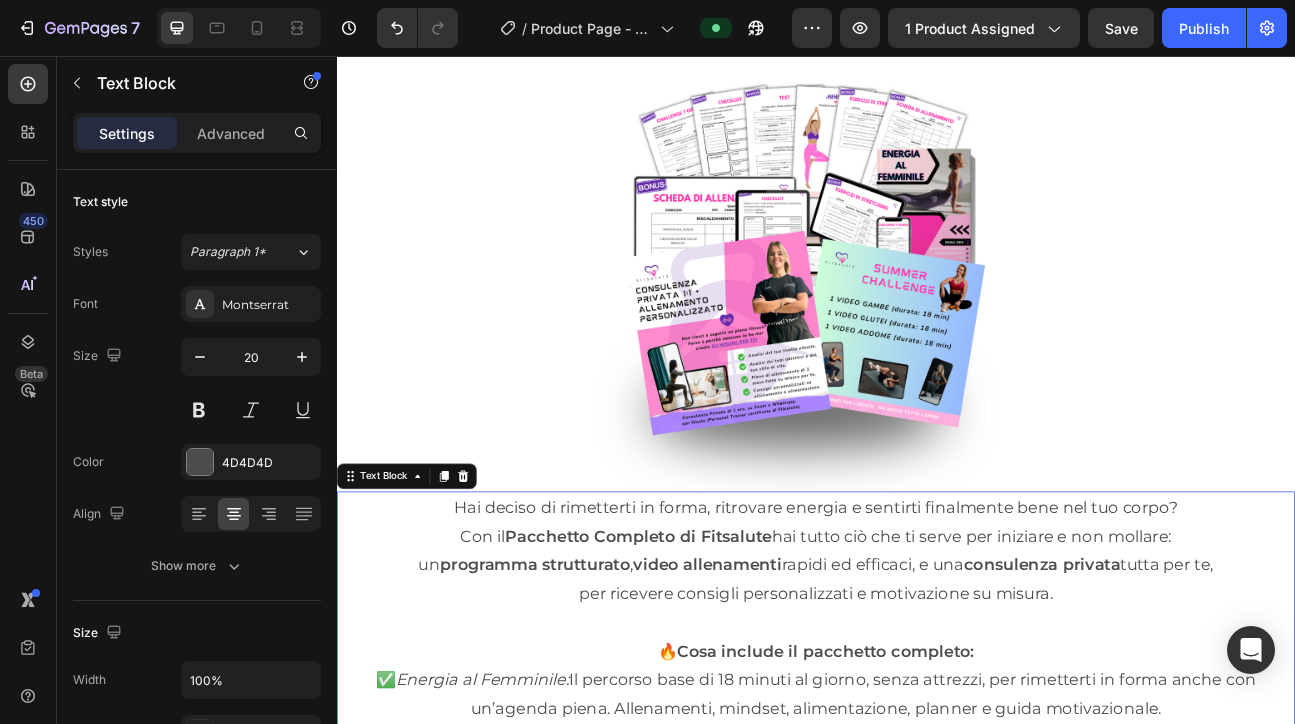 drag, startPoint x: 1191, startPoint y: 567, endPoint x: 985, endPoint y: 626, distance: 214.28252 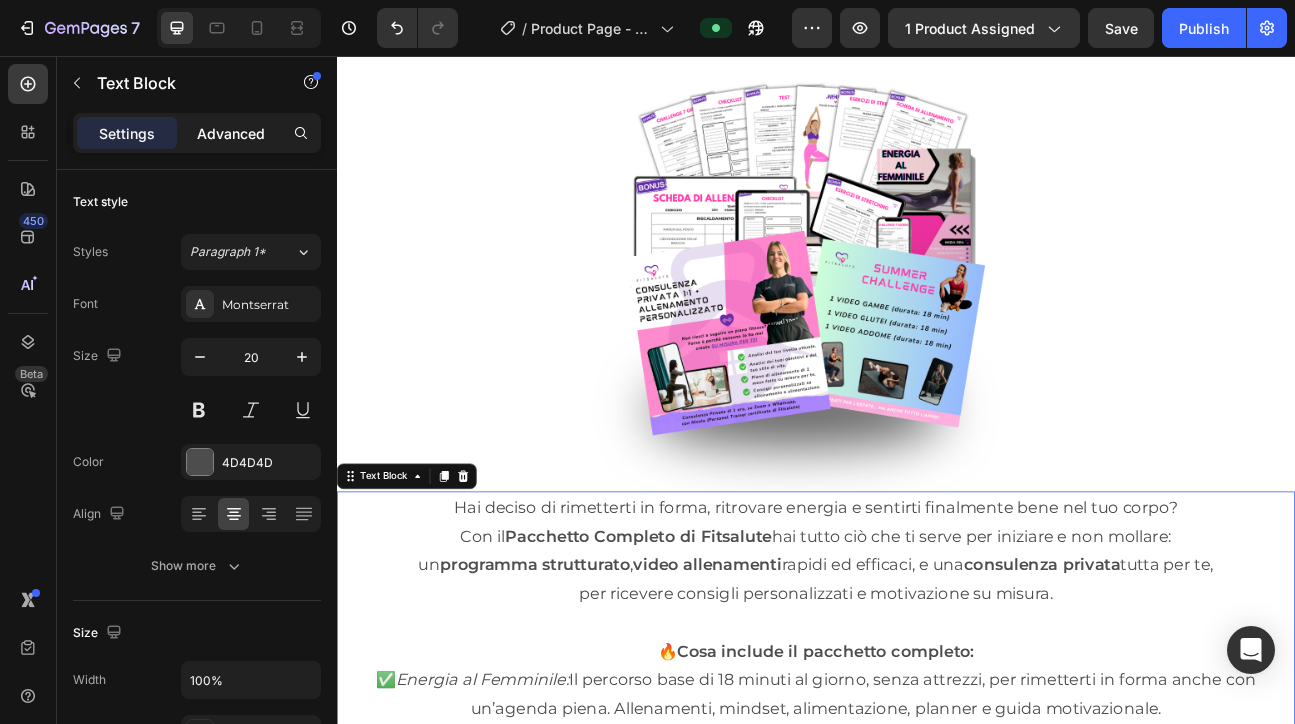 click on "Advanced" at bounding box center [231, 133] 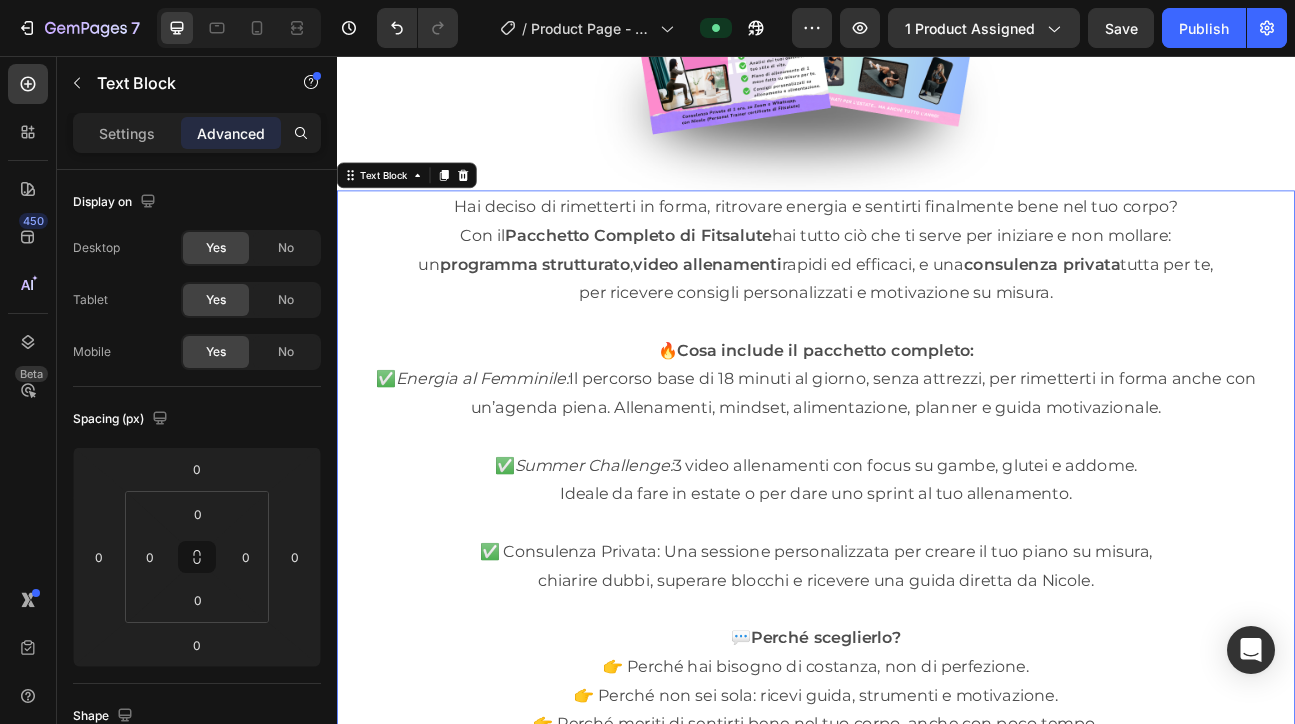 scroll, scrollTop: 12076, scrollLeft: 0, axis: vertical 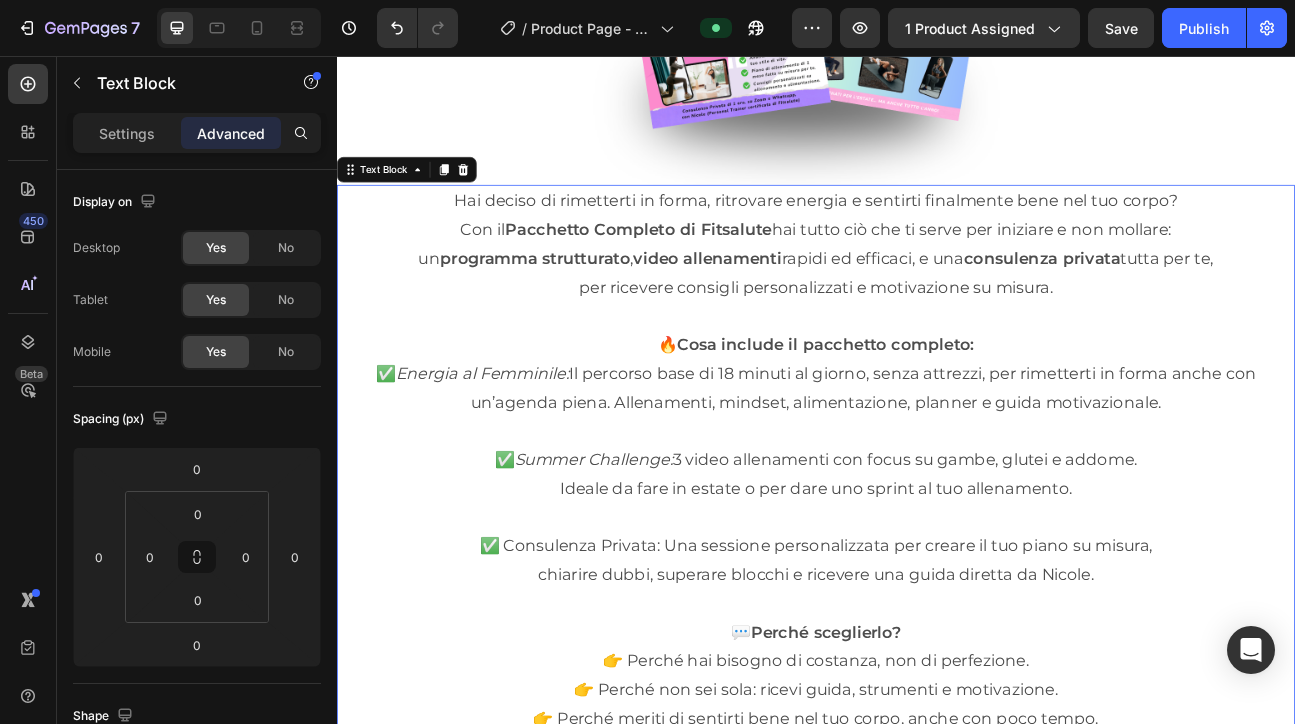 click on "Hai deciso di rimetterti in forma, ritrovare energia e sentirti finalmente bene nel tuo corpo?" at bounding box center [937, 237] 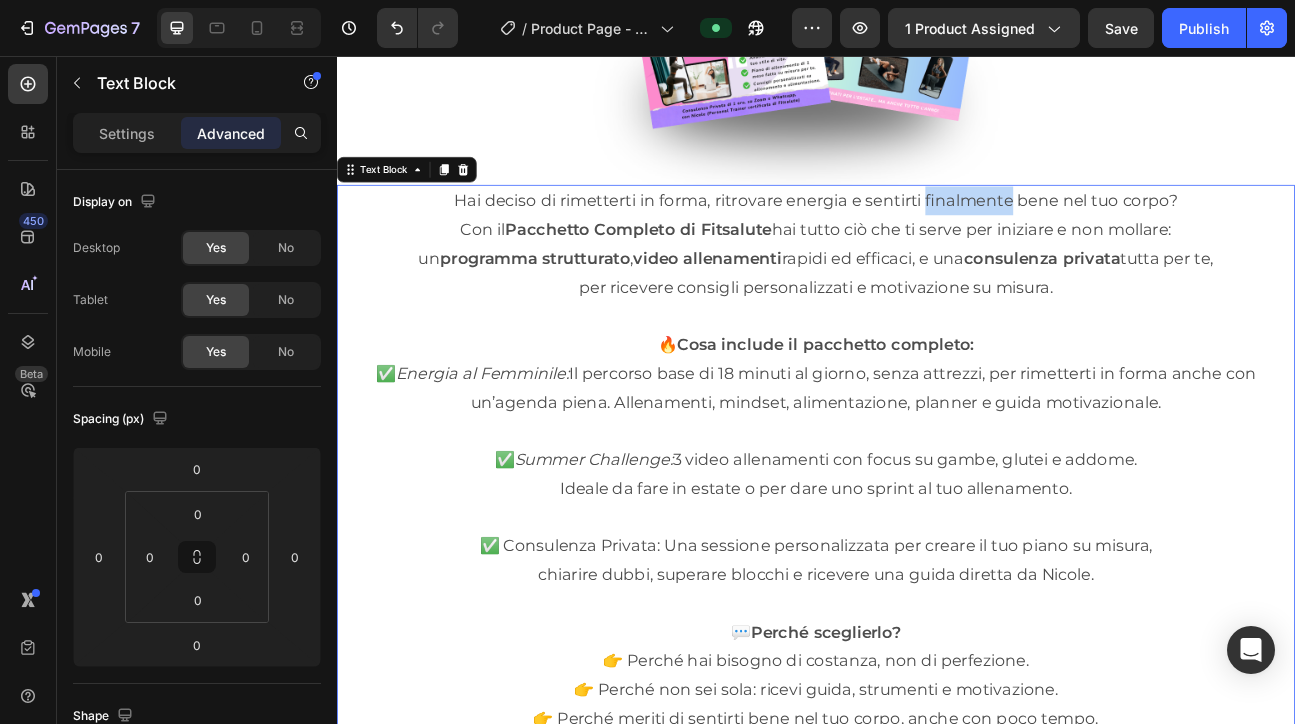 click on "Hai deciso di rimetterti in forma, ritrovare energia e sentirti finalmente bene nel tuo corpo?" at bounding box center [937, 237] 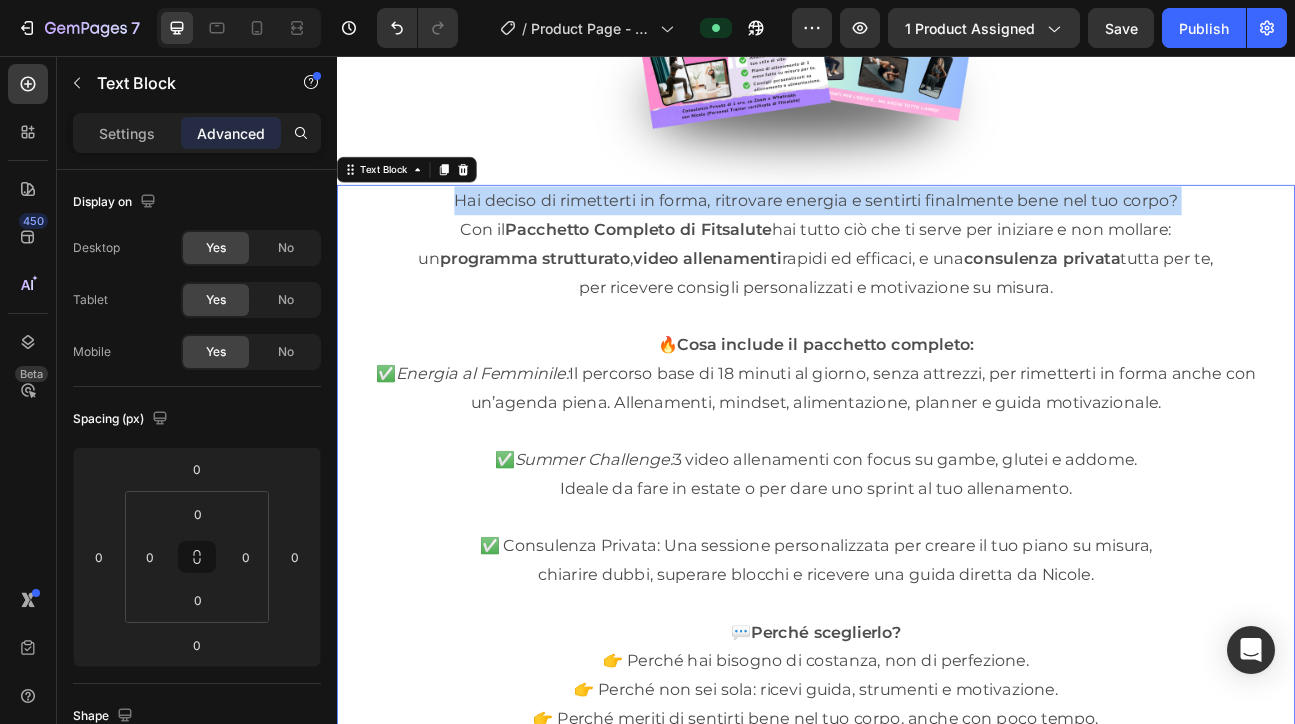 click on "Hai deciso di rimetterti in forma, ritrovare energia e sentirti finalmente bene nel tuo corpo?" at bounding box center (937, 237) 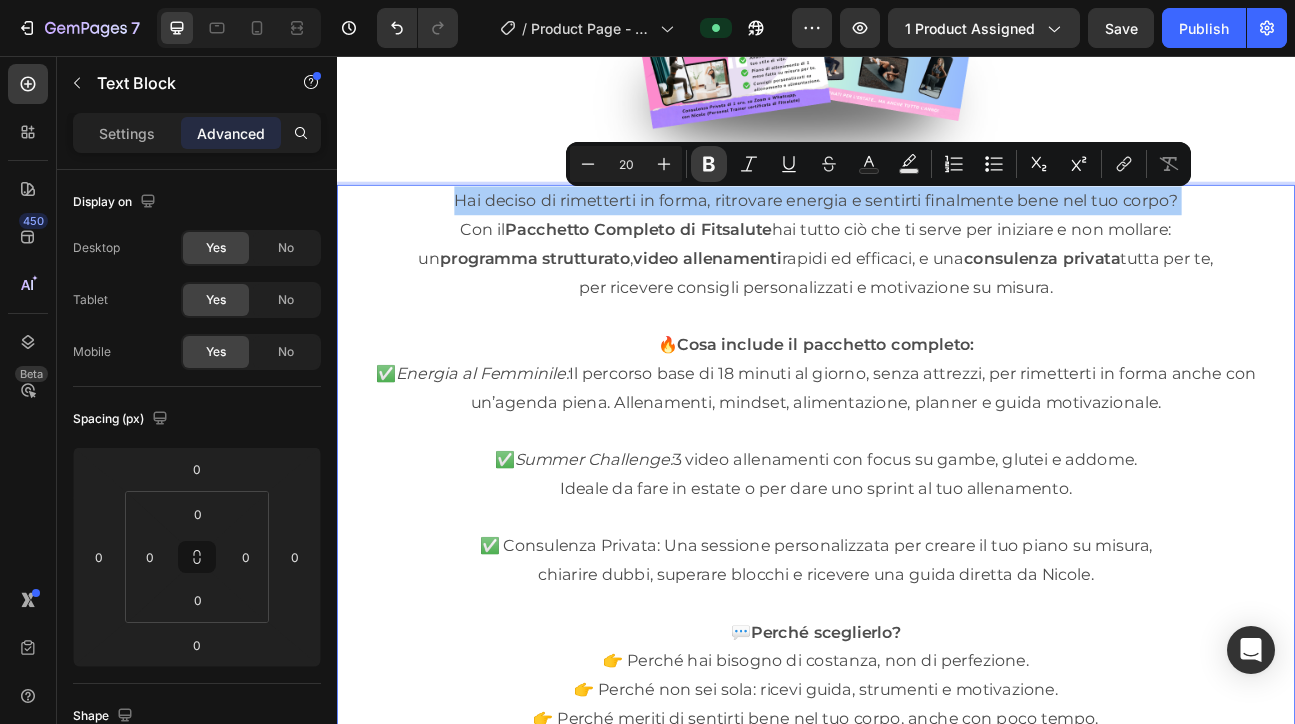 click 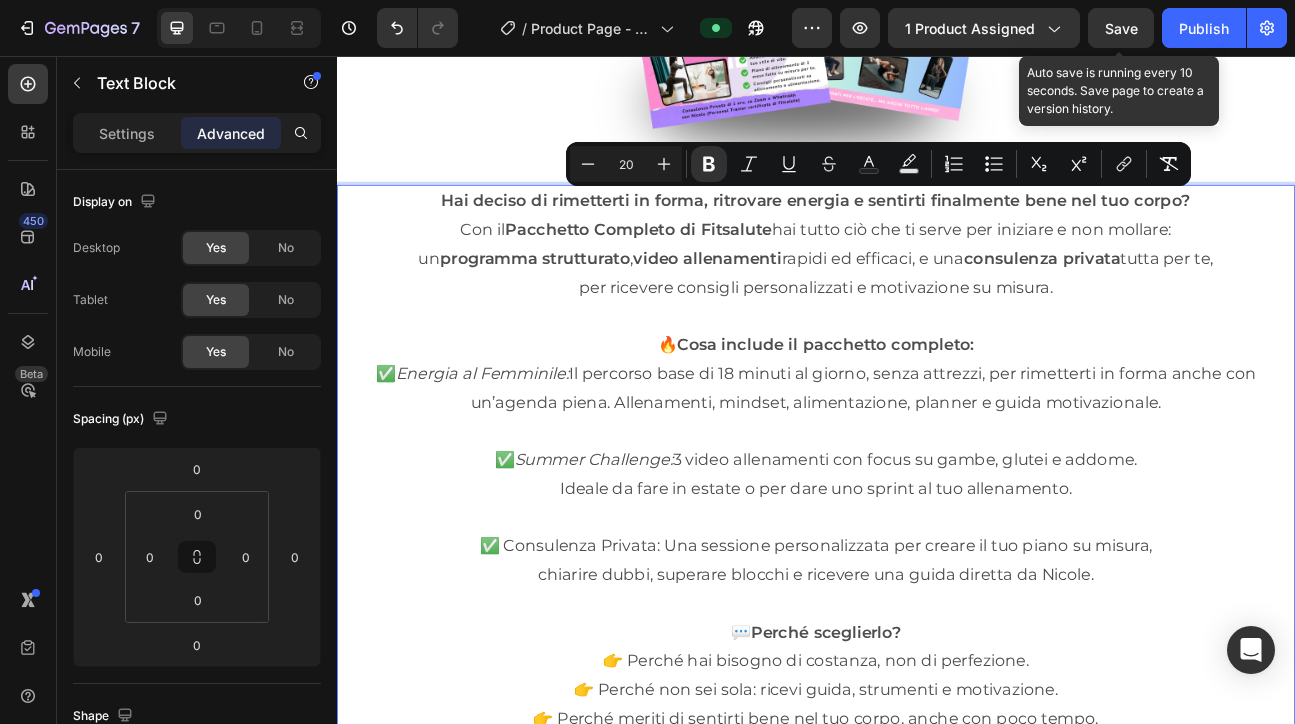 click on "Save" at bounding box center [1121, 28] 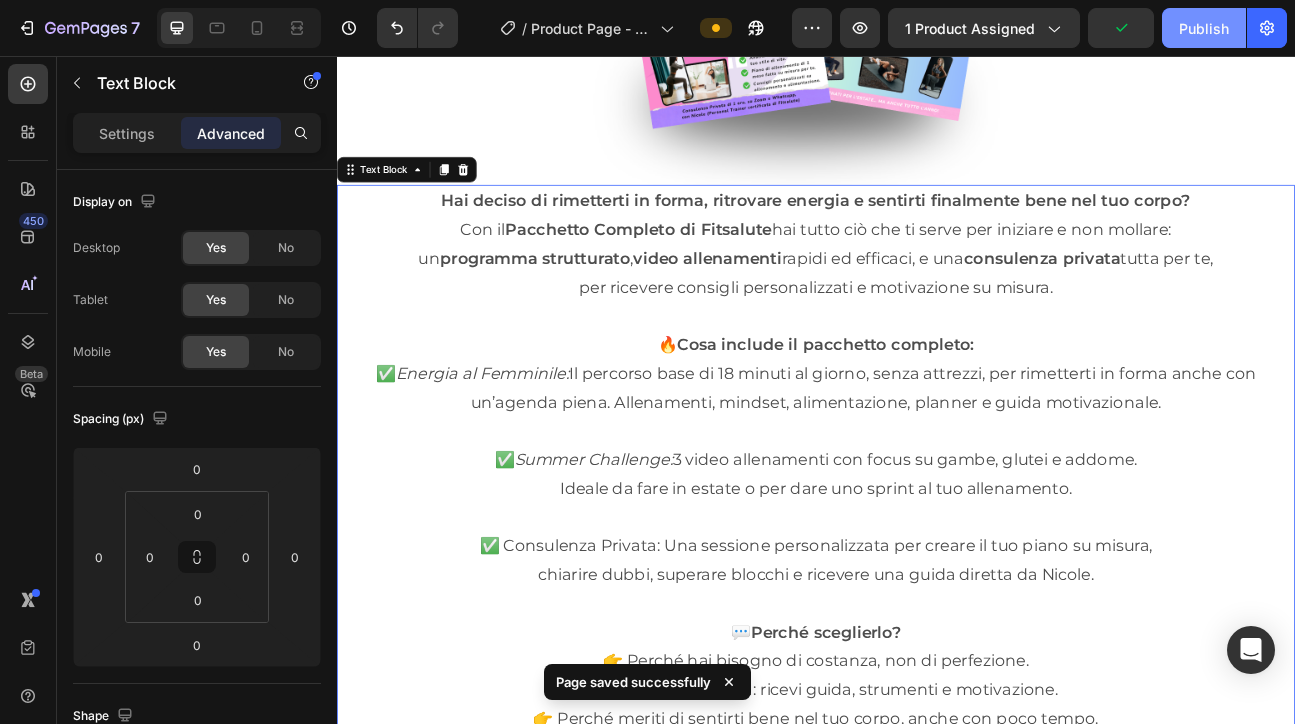 click on "Publish" 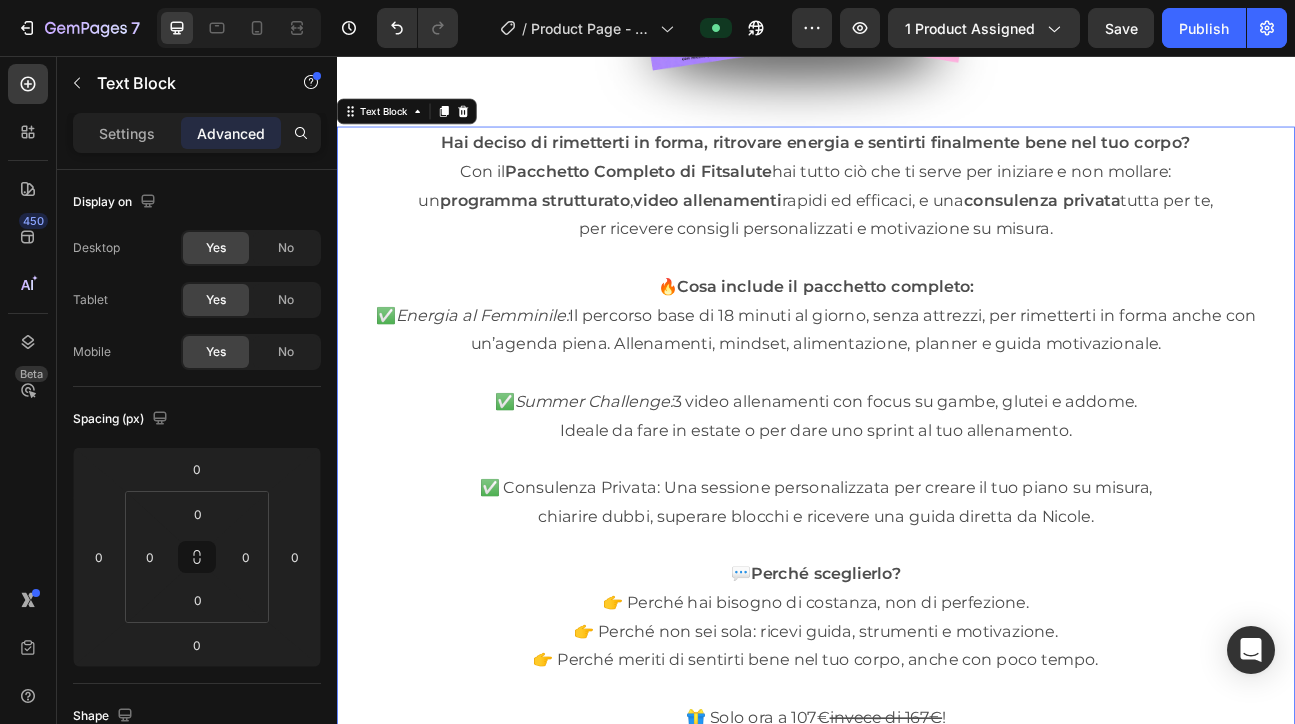 scroll, scrollTop: 12209, scrollLeft: 0, axis: vertical 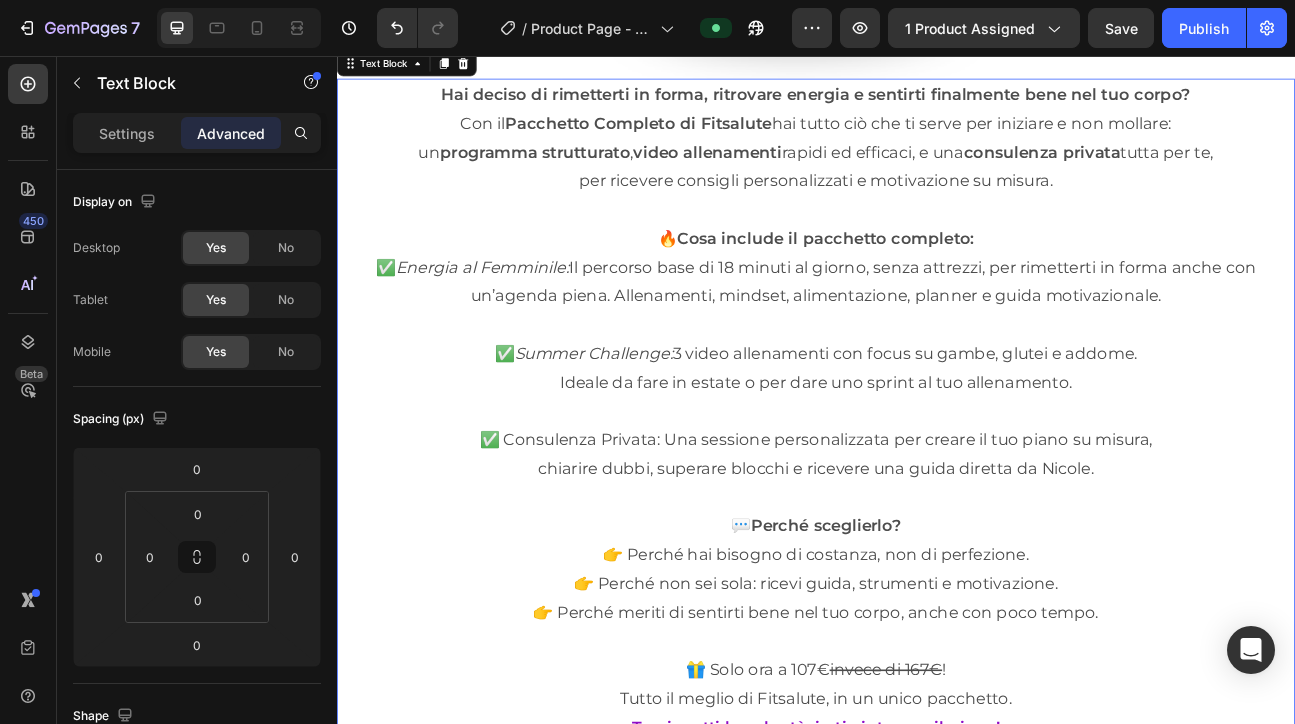 drag, startPoint x: 897, startPoint y: 501, endPoint x: 616, endPoint y: 543, distance: 284.12146 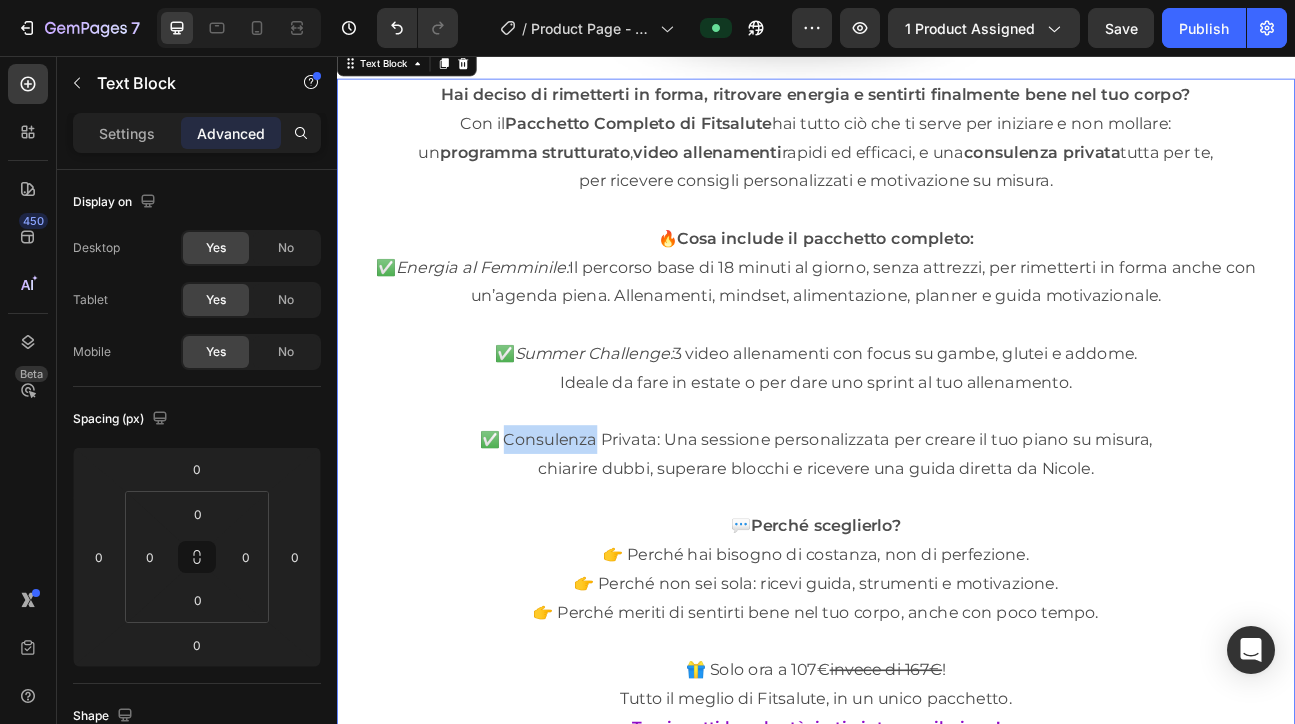 click on "✅ Consulenza Privata: Una sessione personalizzata per creare il tuo piano su misura," at bounding box center (937, 536) 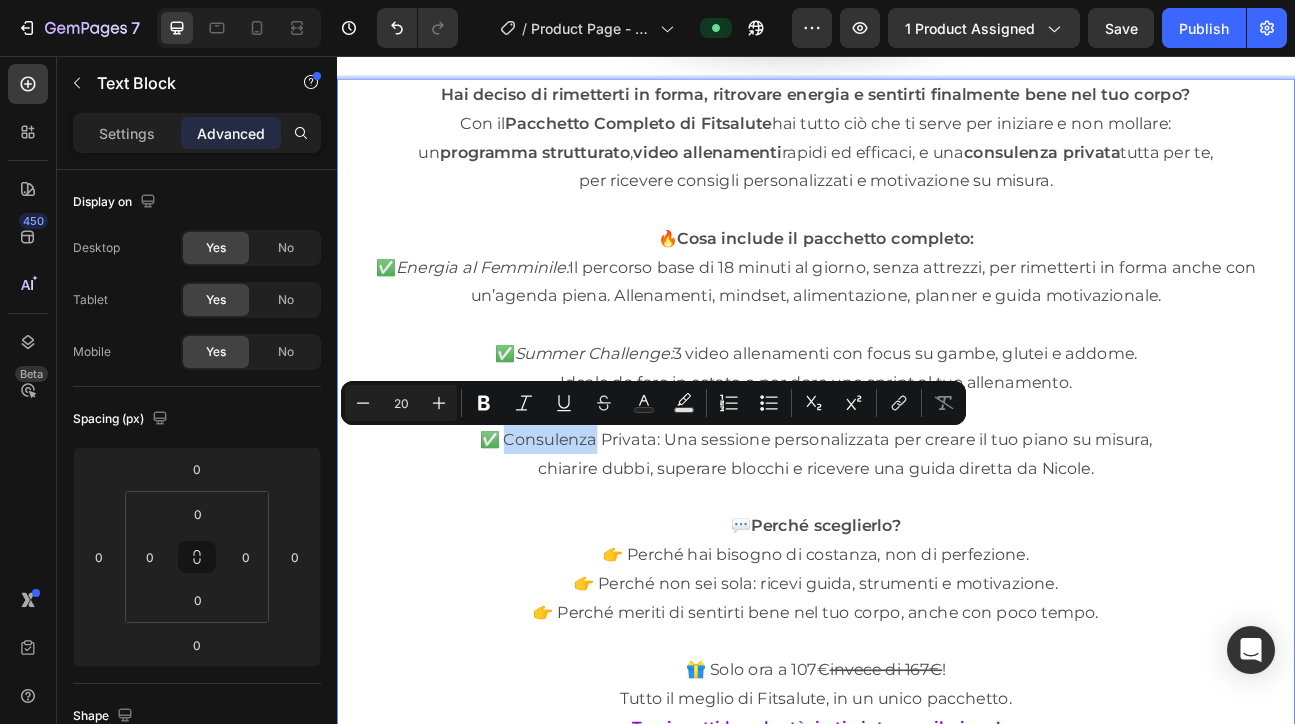 click on "✅ Consulenza Privata: Una sessione personalizzata per creare il tuo piano su misura," at bounding box center (937, 536) 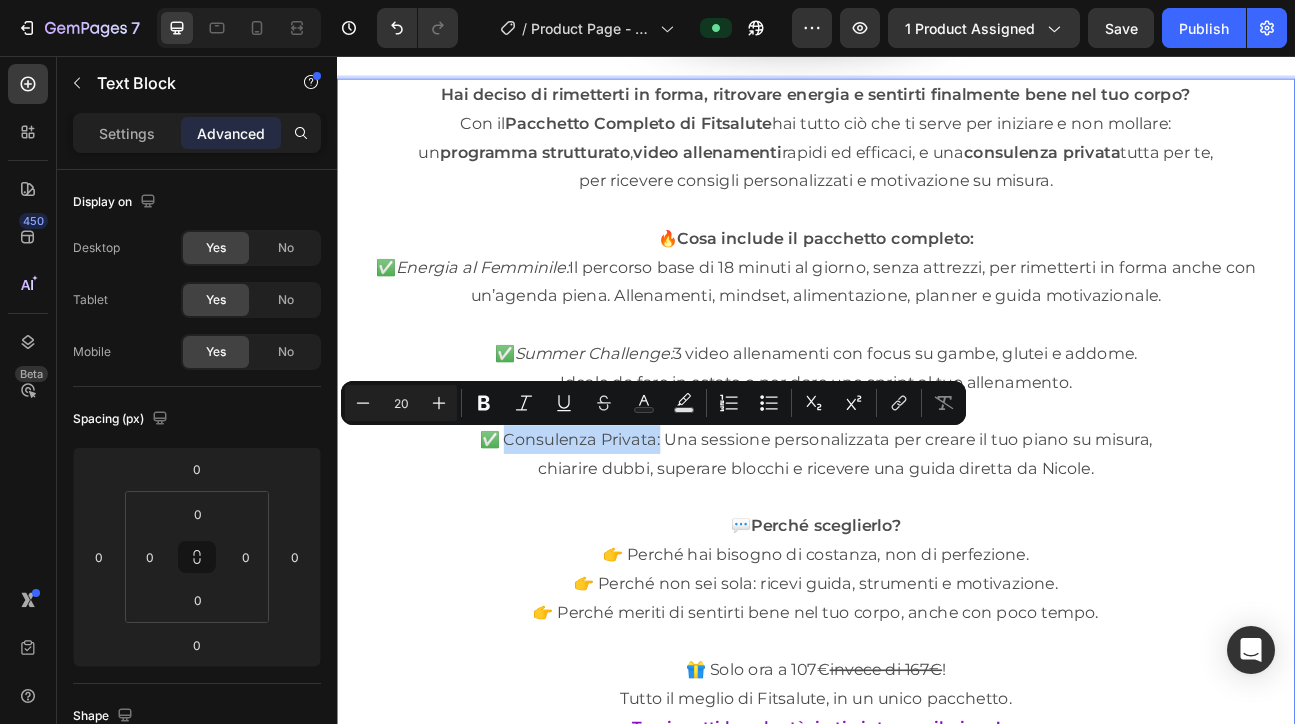 drag, startPoint x: 545, startPoint y: 536, endPoint x: 739, endPoint y: 542, distance: 194.09276 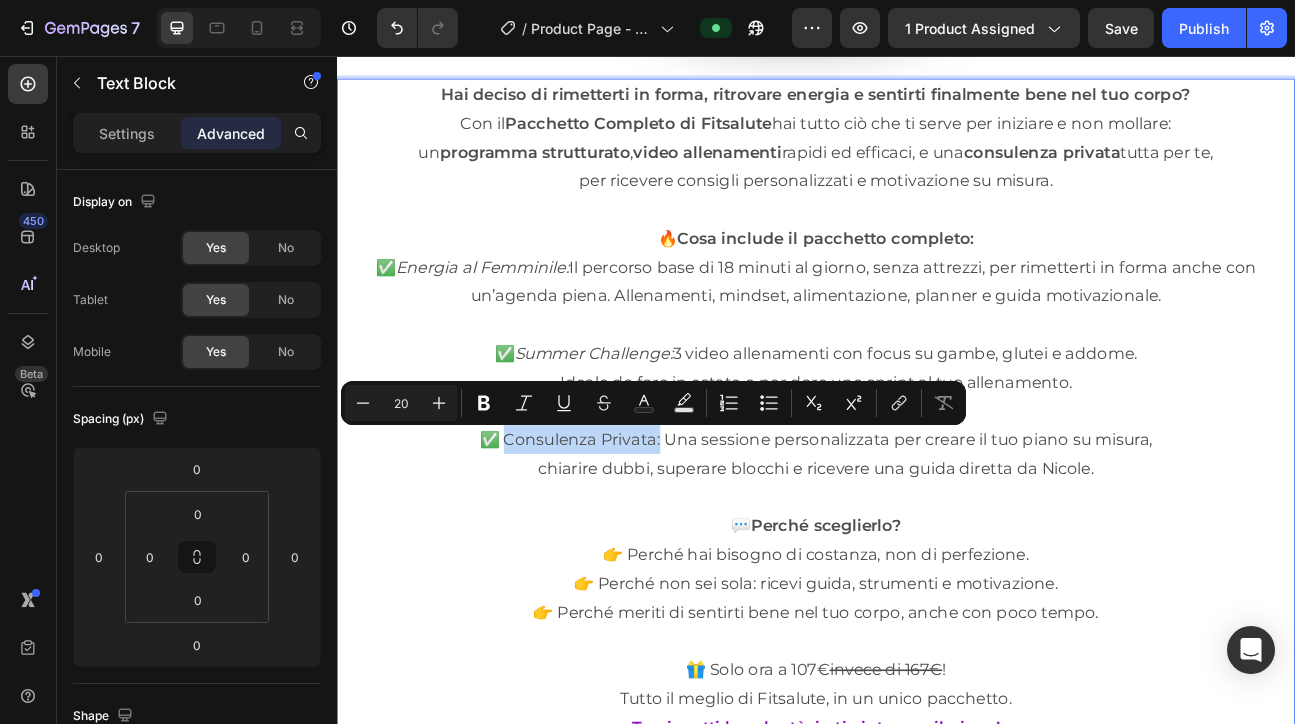 click on "✅ Consulenza Privata: Una sessione personalizzata per creare il tuo piano su misura," at bounding box center [937, 536] 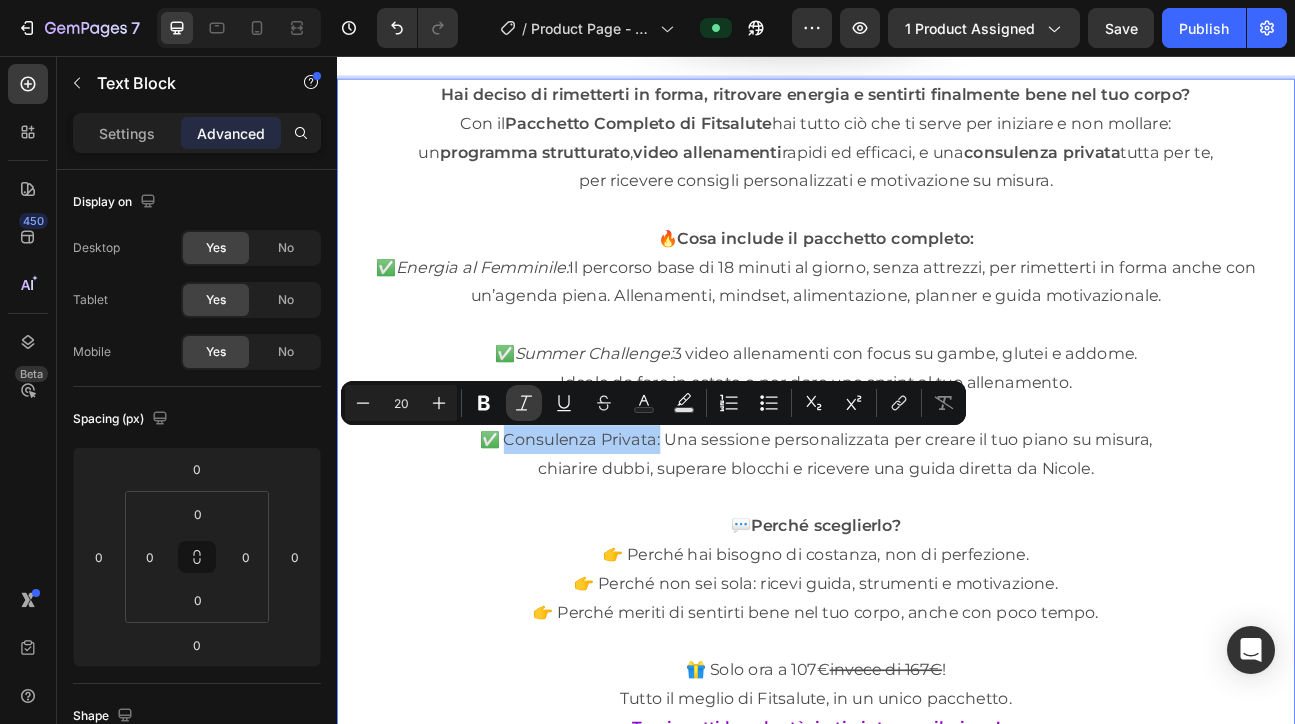 click 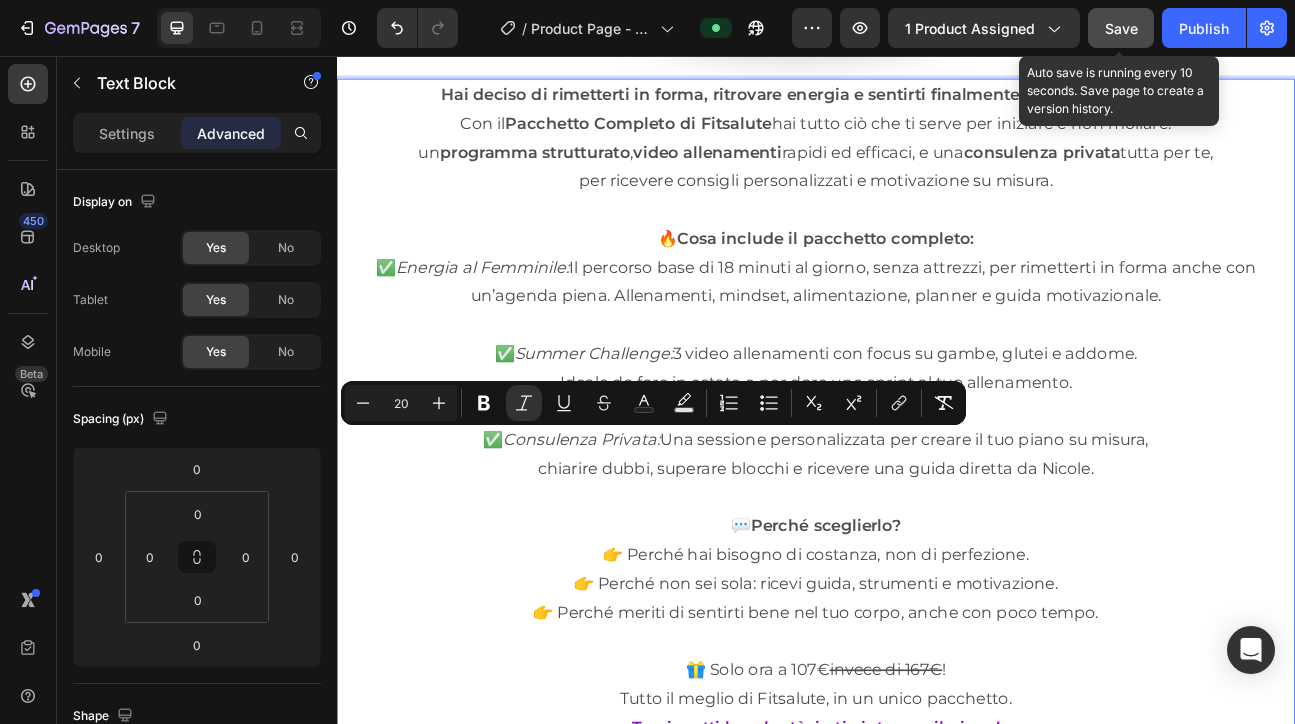 click on "Save" 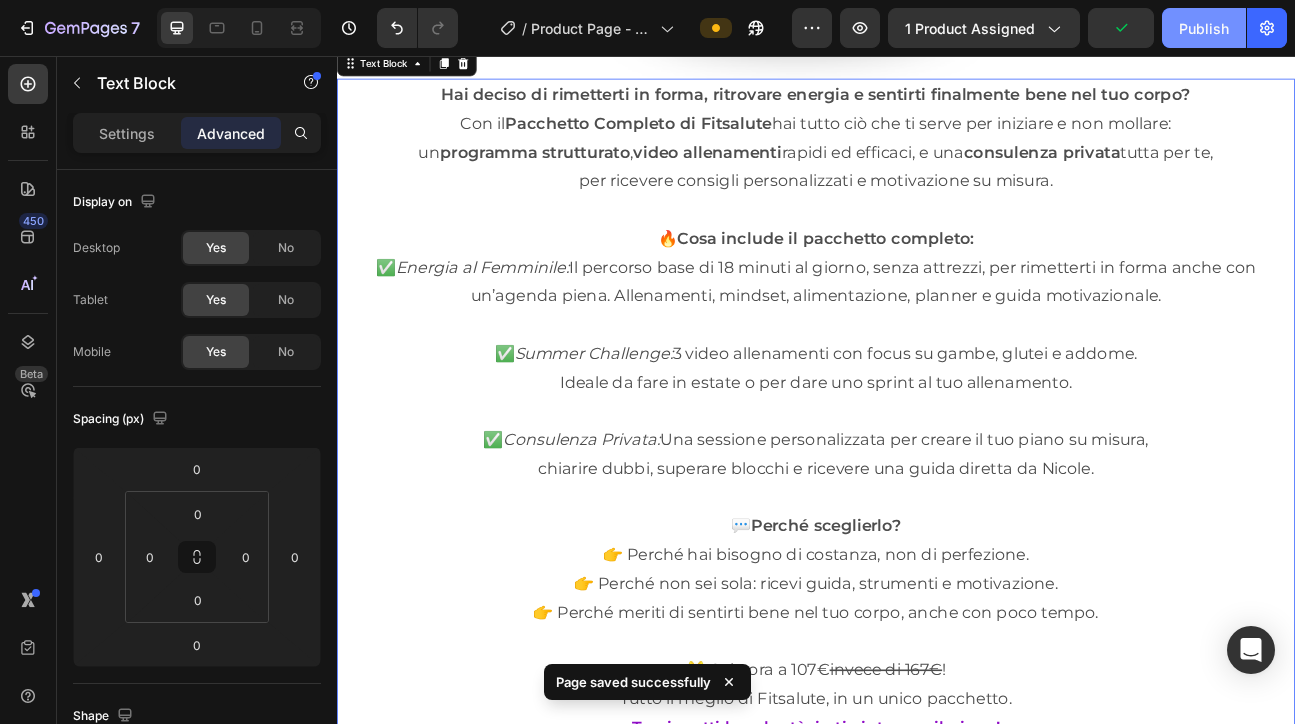click on "Publish" at bounding box center [1204, 28] 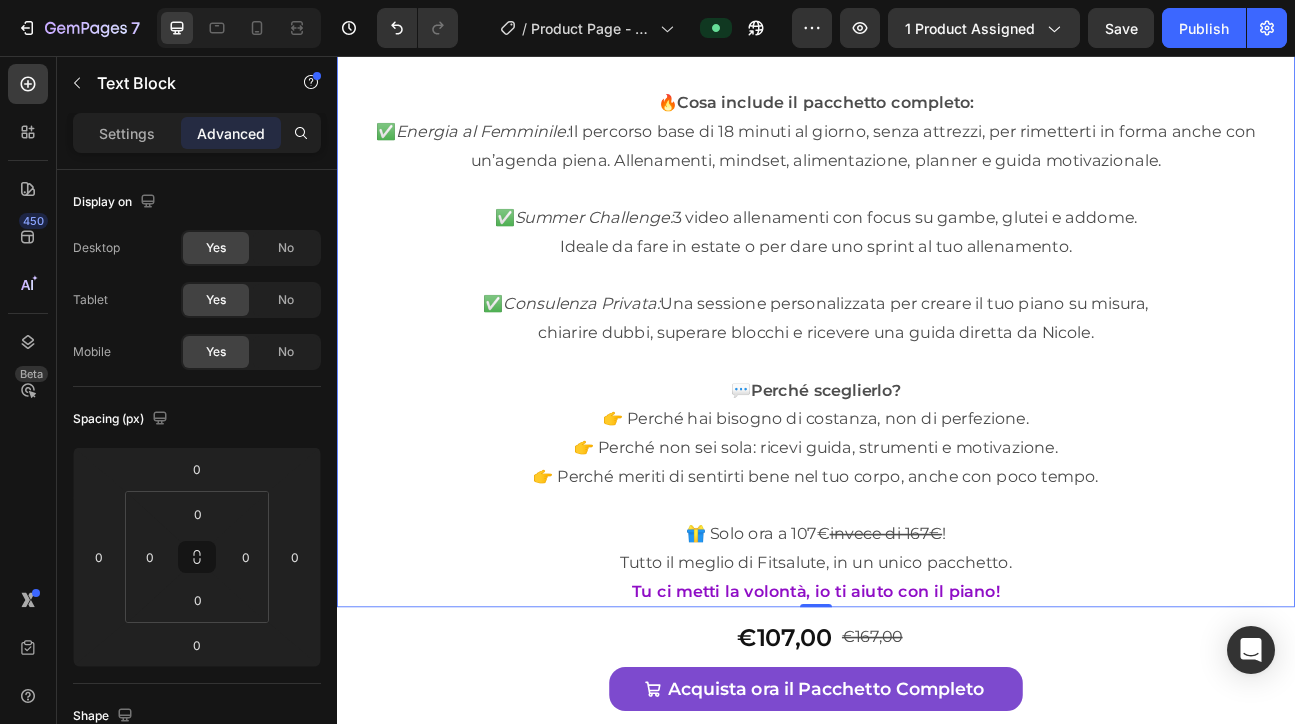 scroll, scrollTop: 12392, scrollLeft: 0, axis: vertical 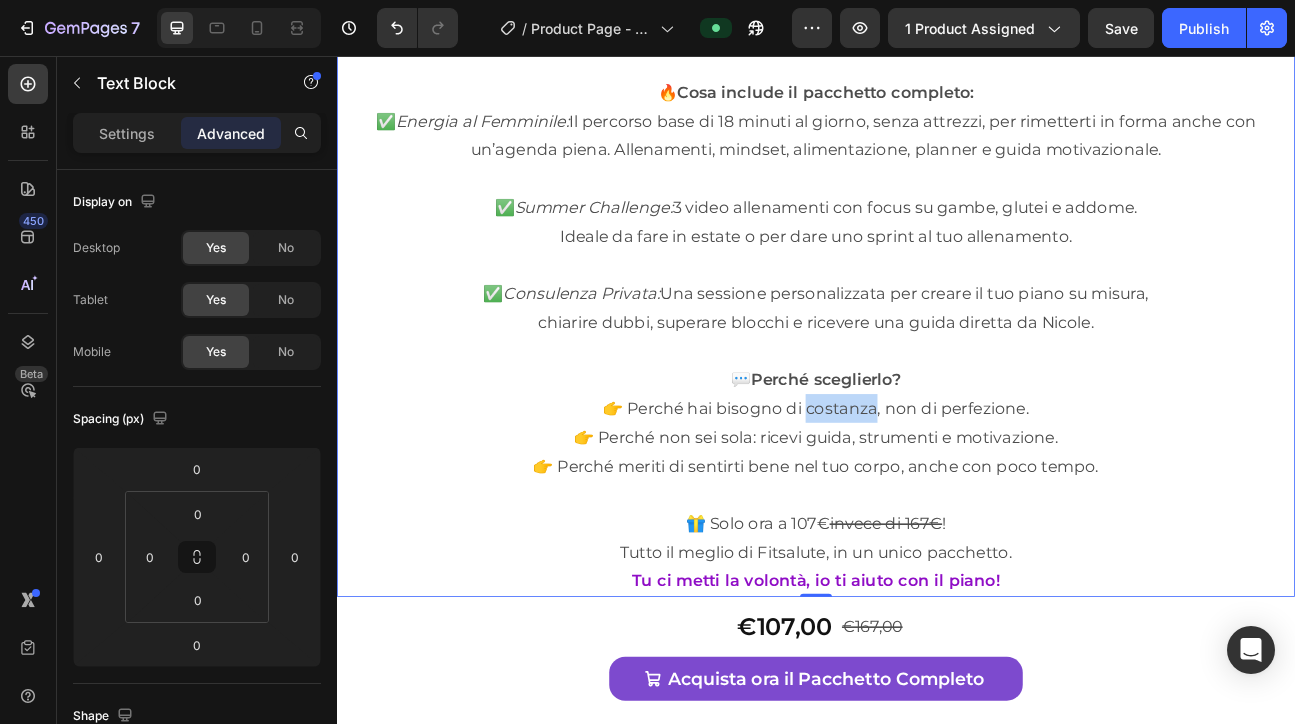 click on "👉 Perché hai bisogno di costanza, non di perfezione." at bounding box center (937, 497) 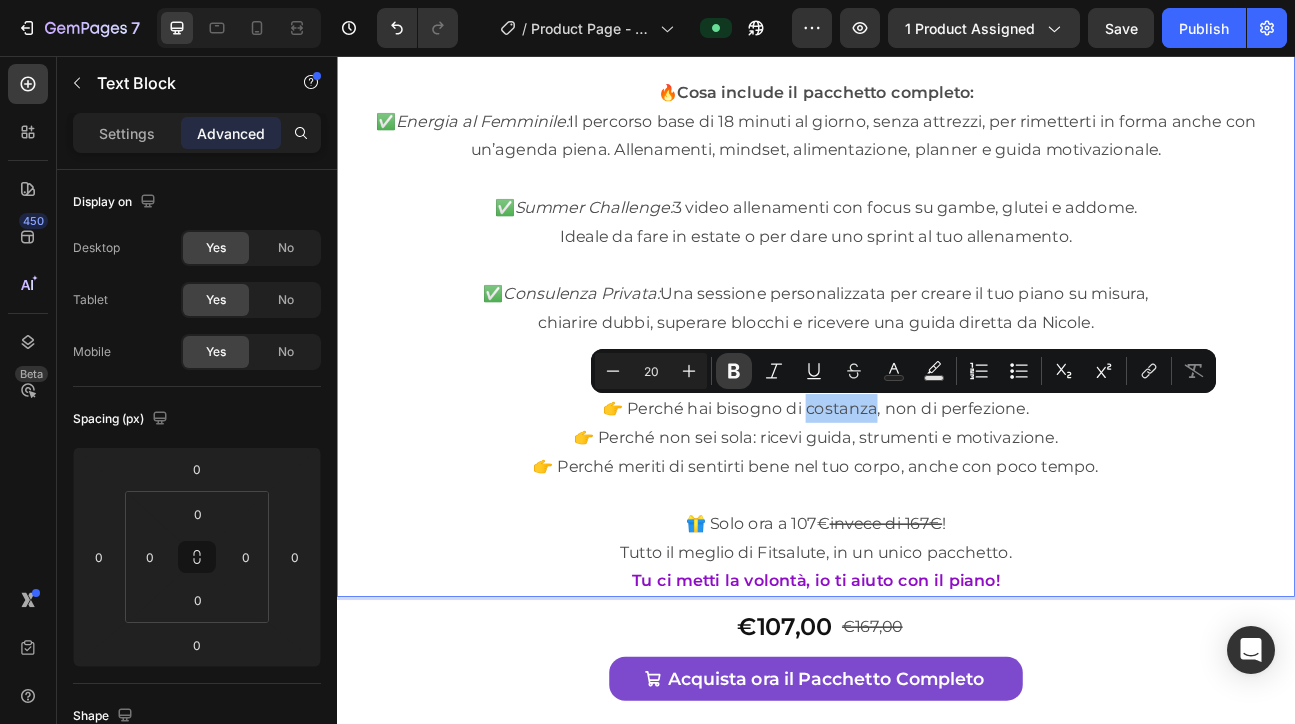 click 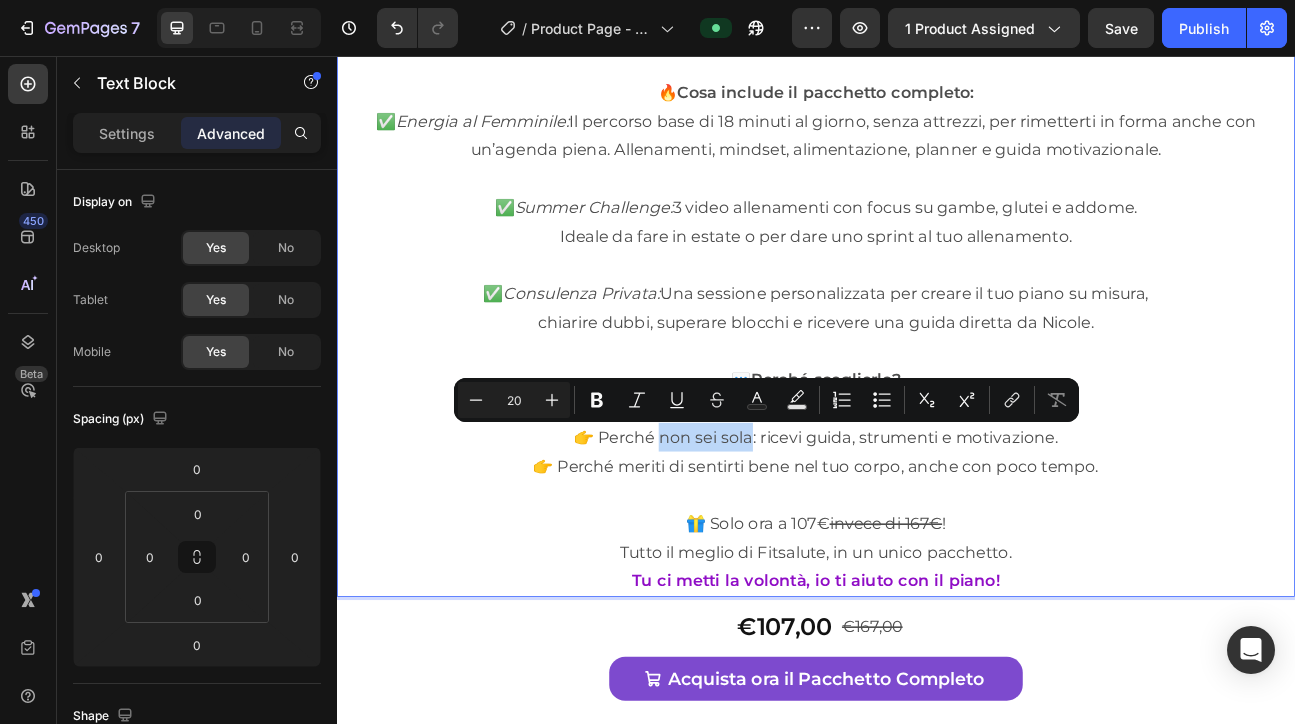 drag, startPoint x: 743, startPoint y: 533, endPoint x: 854, endPoint y: 543, distance: 111.44954 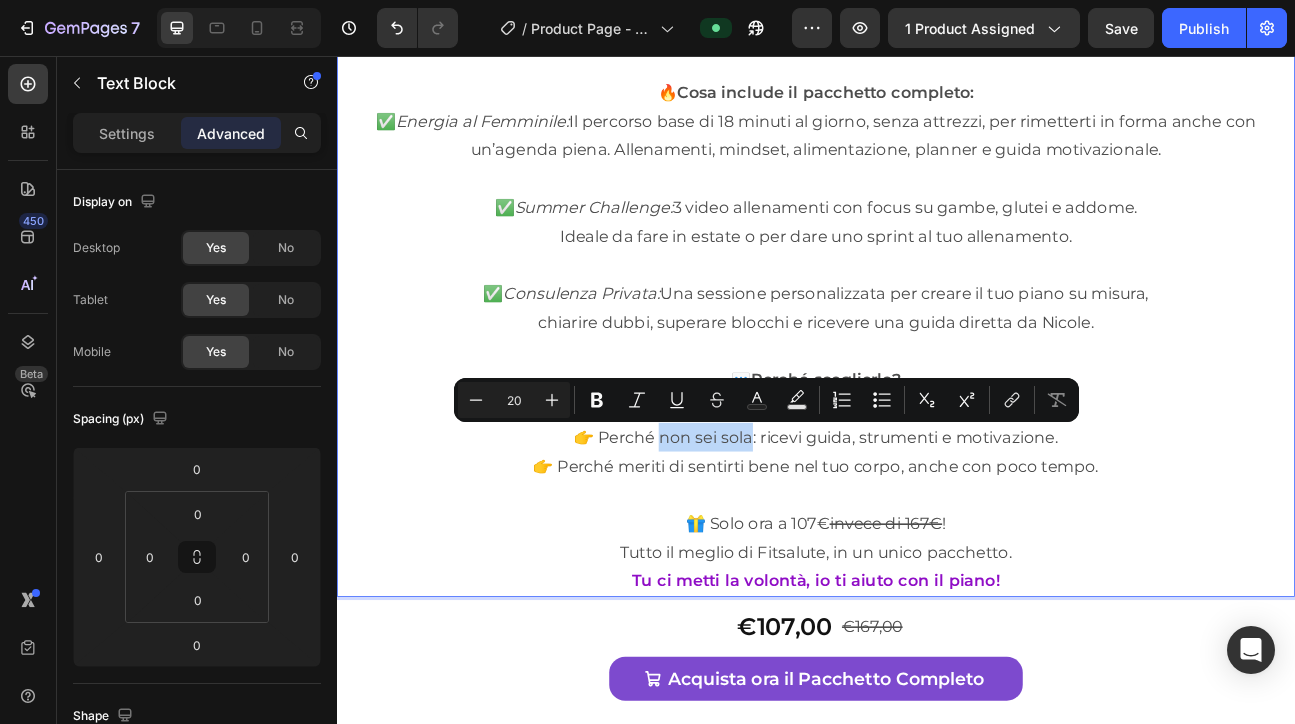 click on "👉 Perché non sei sola: ricevi guida, strumenti e motivazione." at bounding box center [937, 533] 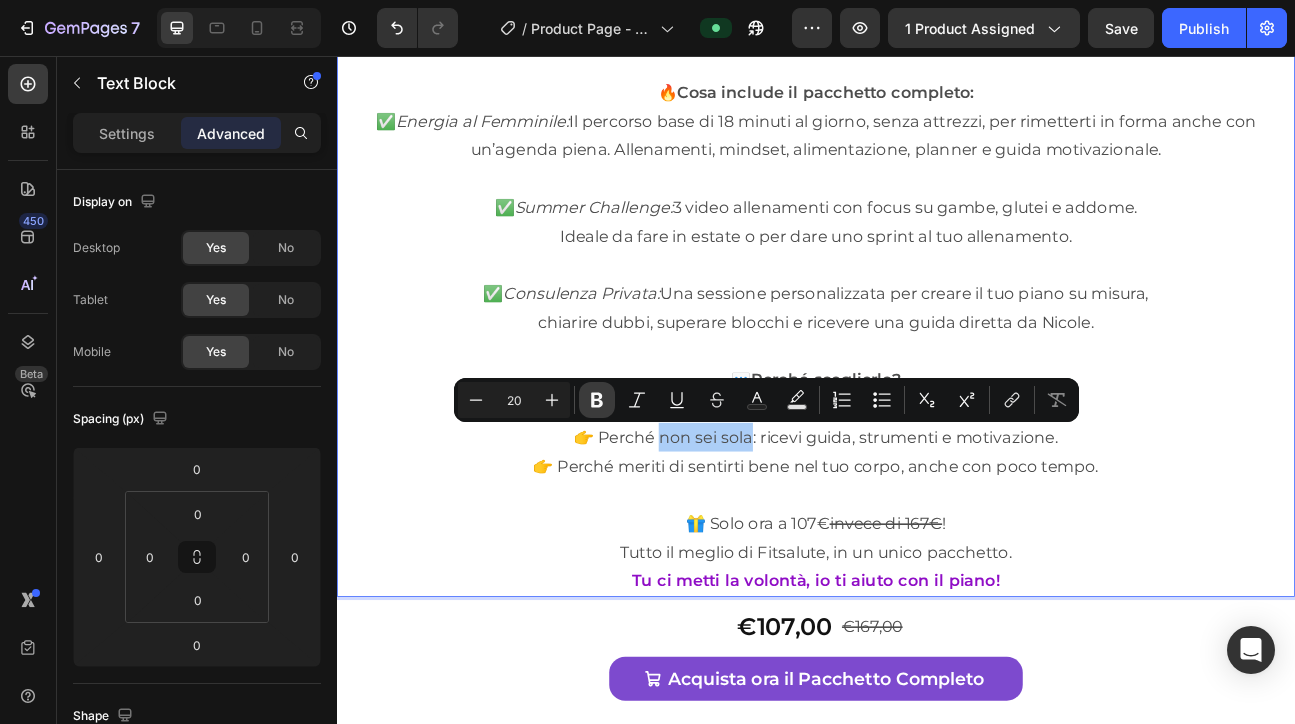 click 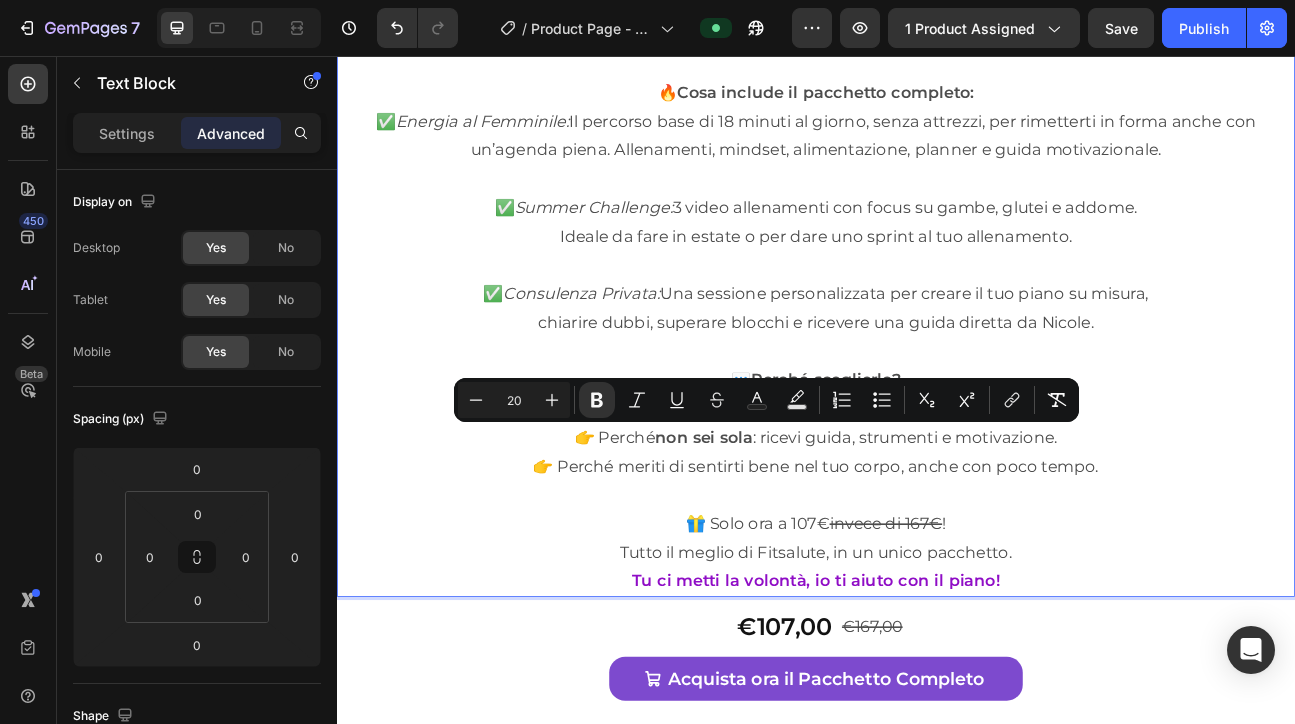 click on "👉 Perché meriti di sentirti bene nel tuo corpo, anche con poco tempo." at bounding box center (937, 569) 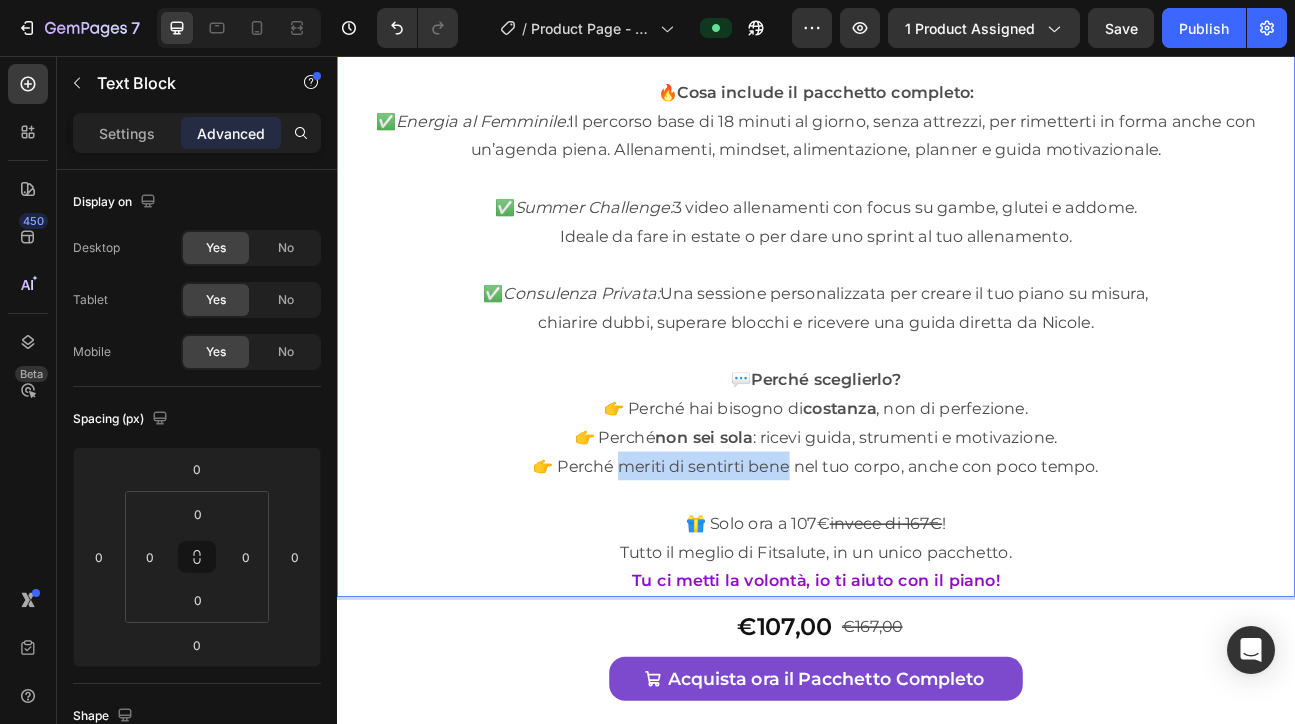 drag, startPoint x: 689, startPoint y: 565, endPoint x: 901, endPoint y: 570, distance: 212.05896 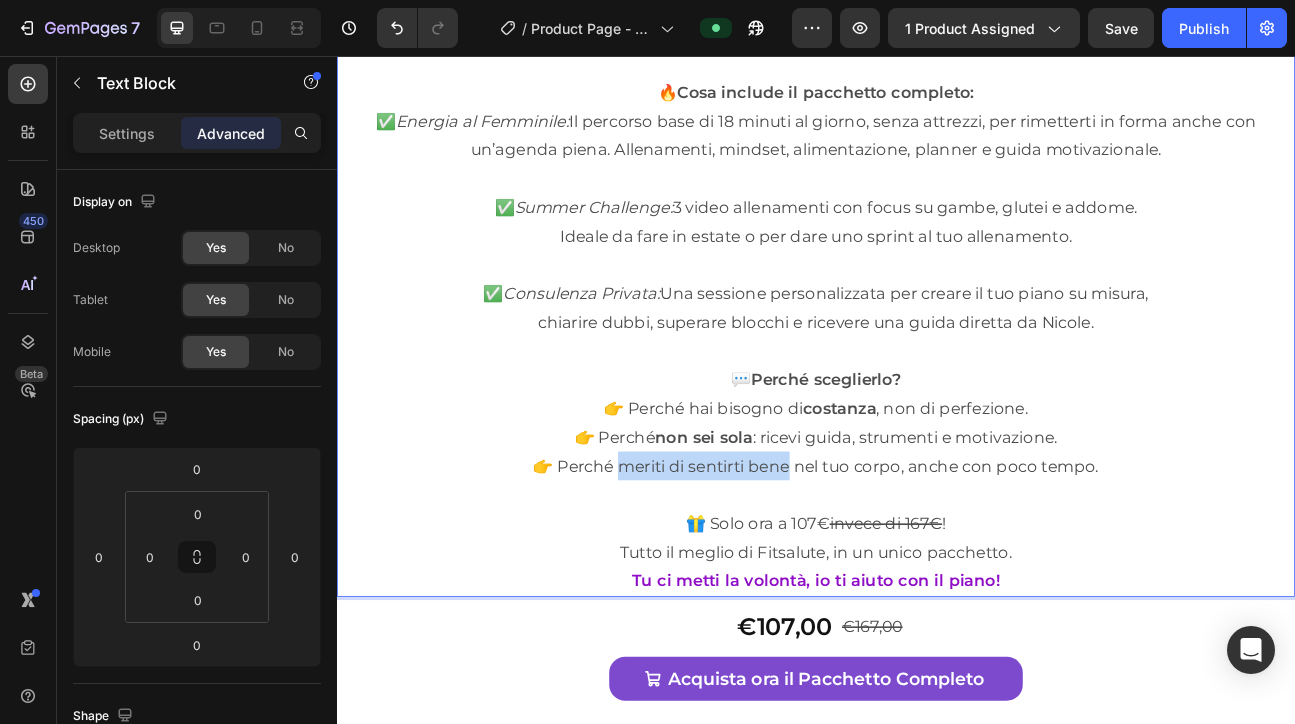 click on "👉 Perché meriti di sentirti bene nel tuo corpo, anche con poco tempo." at bounding box center [937, 569] 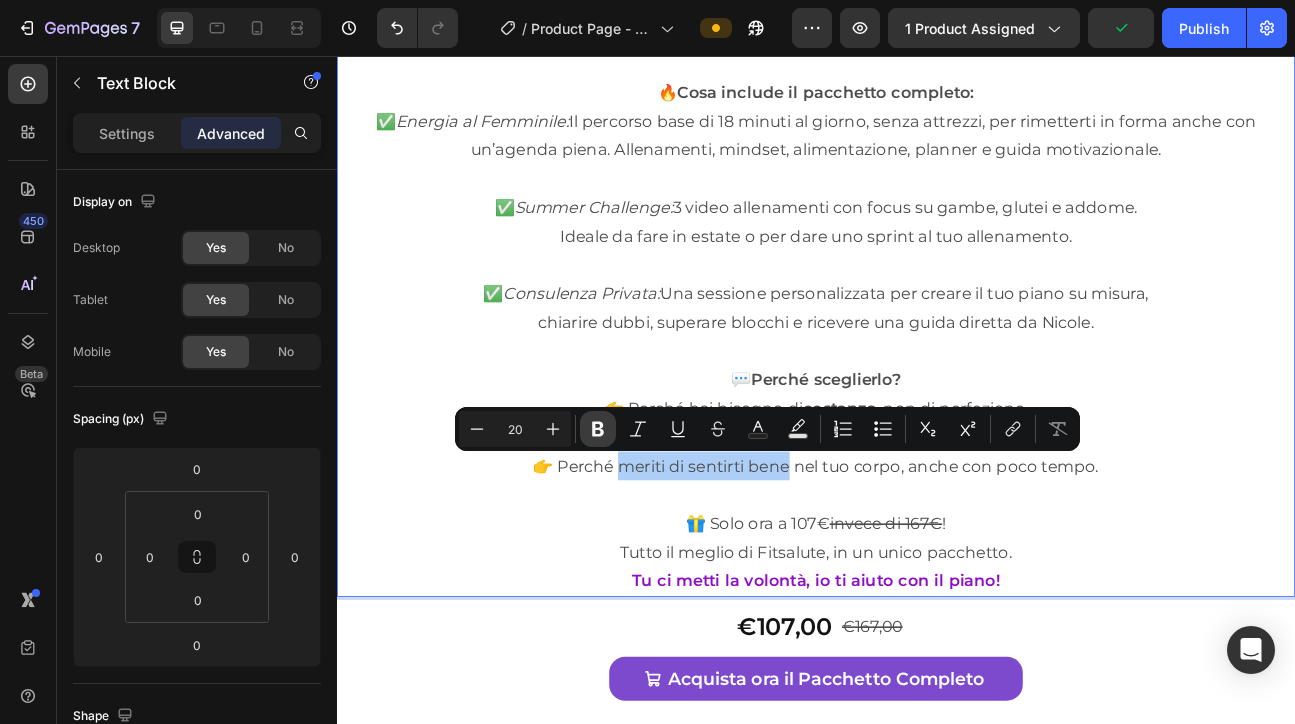 click 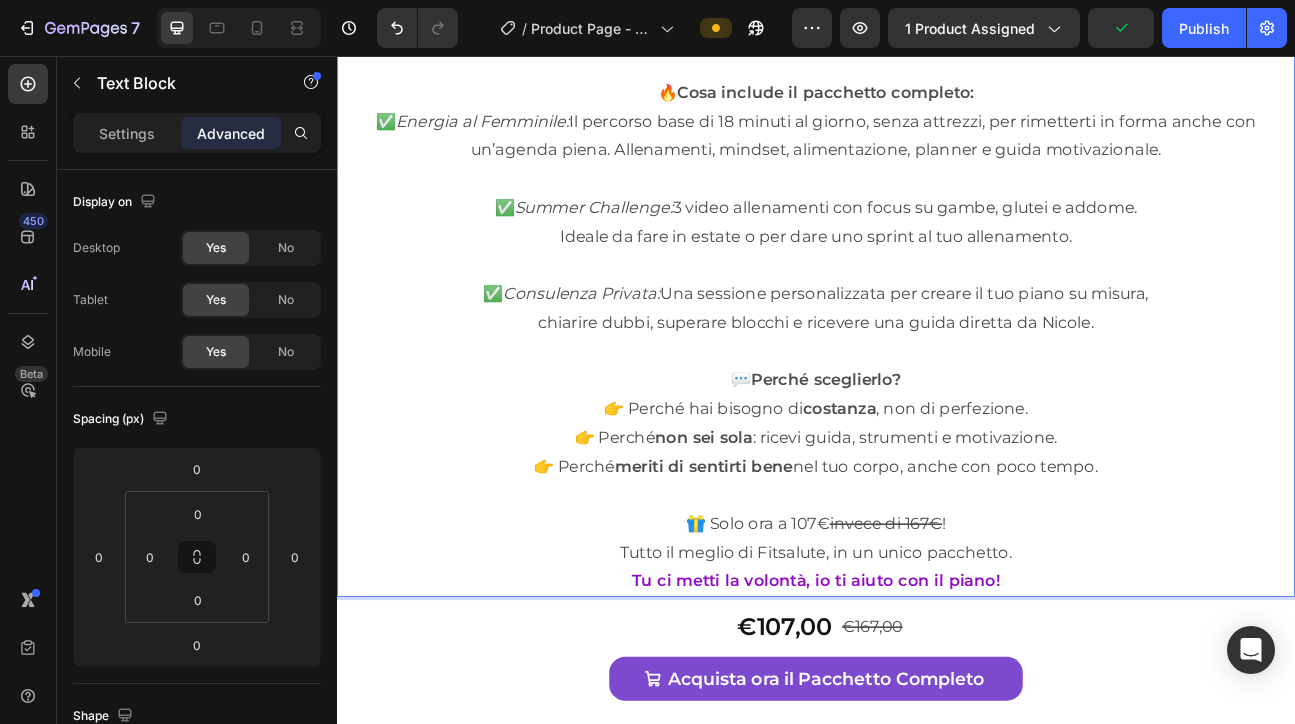 click on "👉 Perché  meriti di sentirti bene  nel tuo corpo, anche con poco tempo." at bounding box center [937, 569] 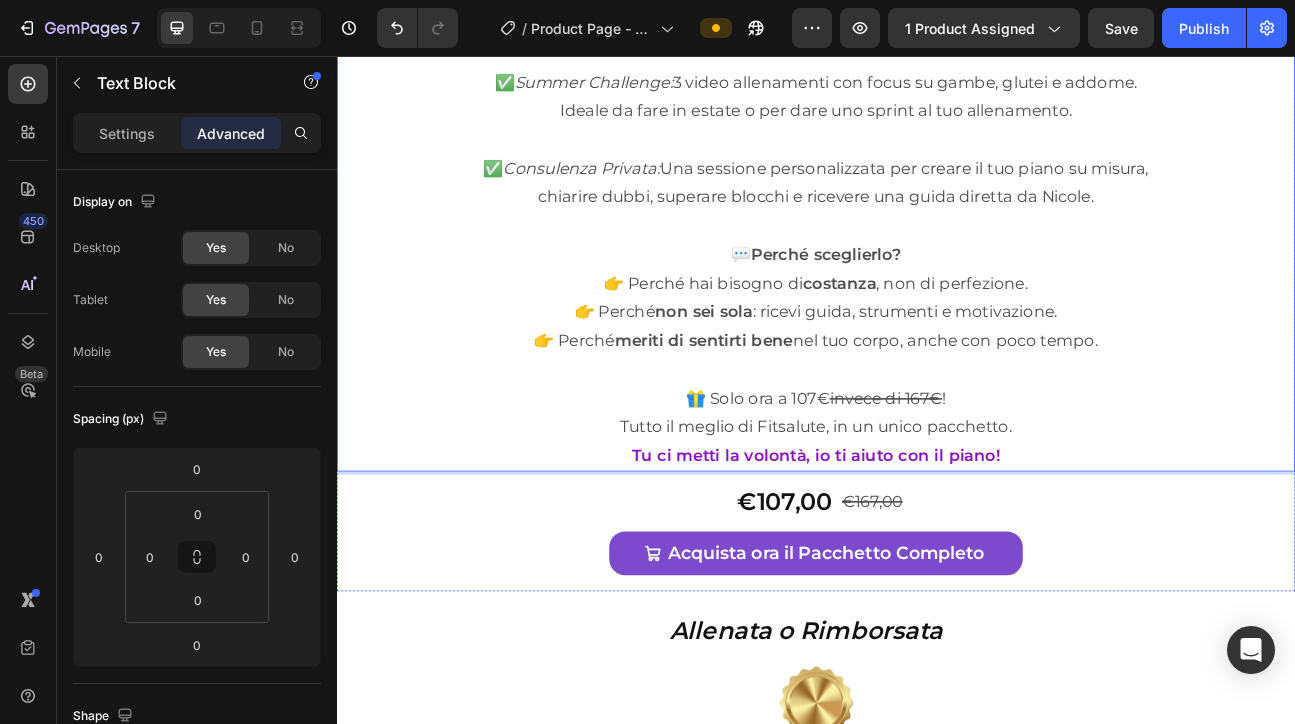 scroll, scrollTop: 12595, scrollLeft: 0, axis: vertical 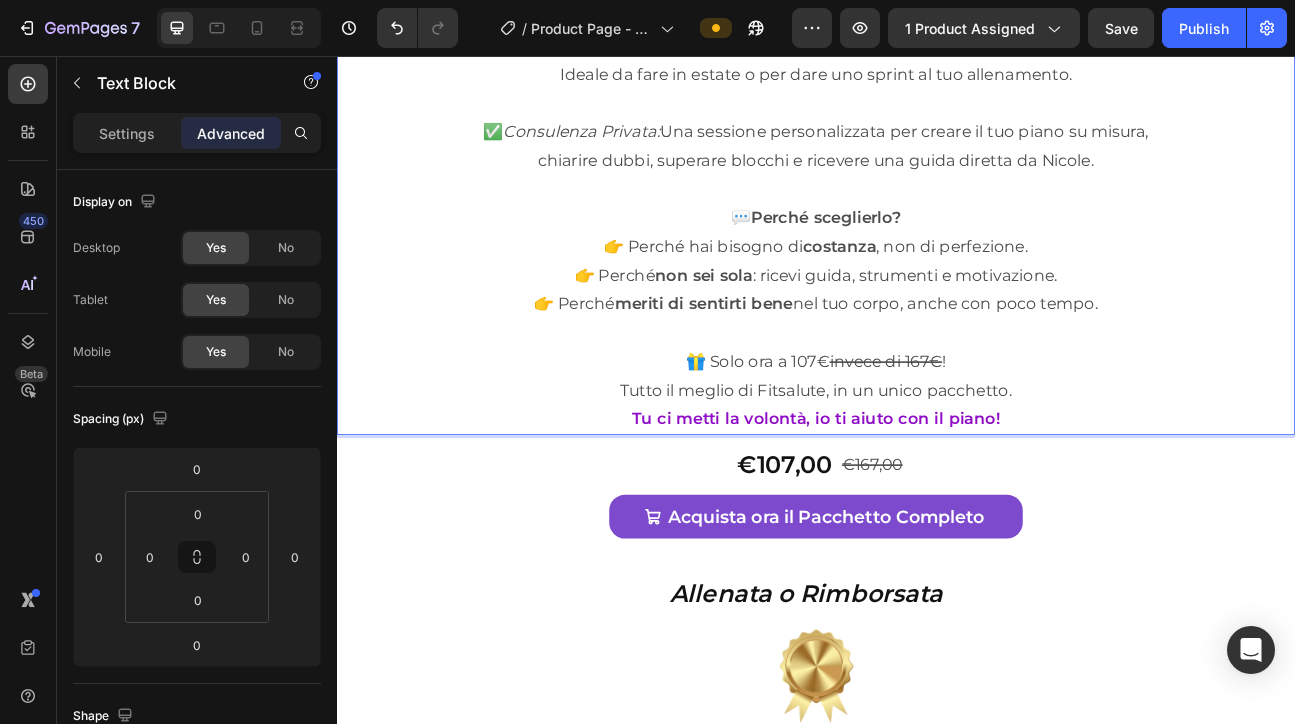 click on "Tu ci metti la volontà, io ti aiuto con il piano!" at bounding box center (937, 510) 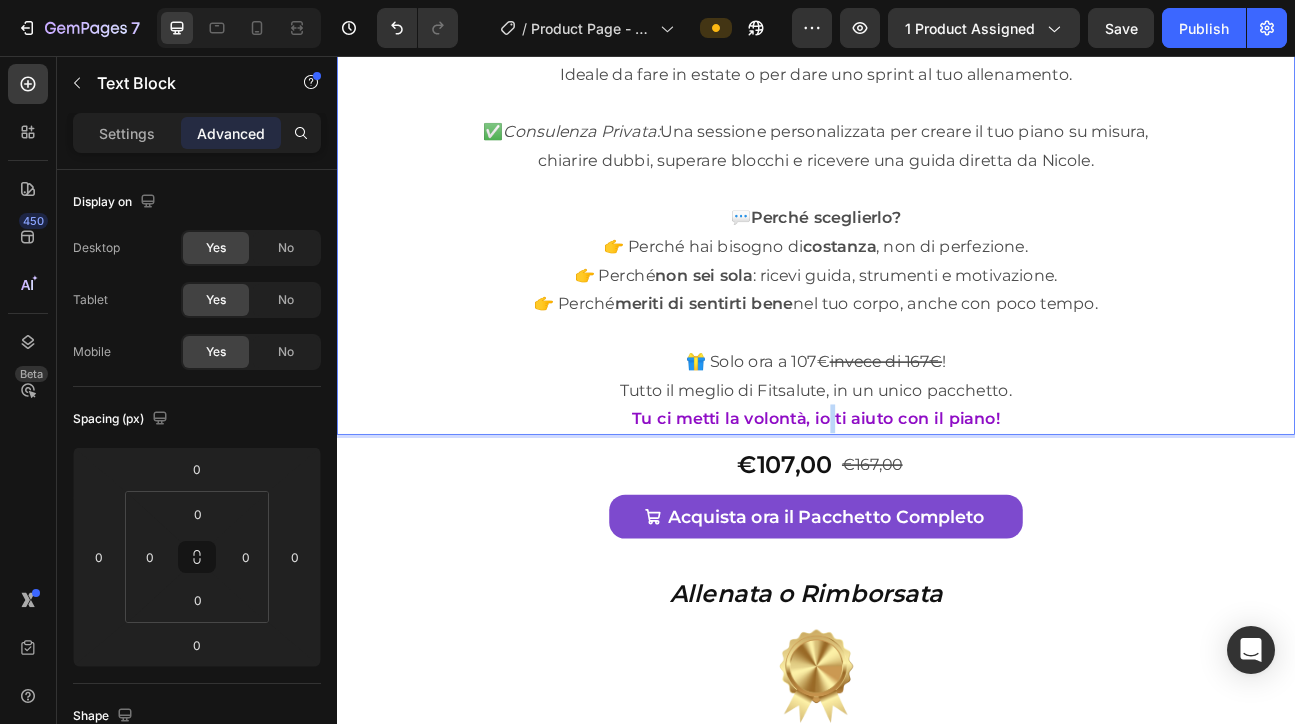 click on "Tu ci metti la volontà, io ti aiuto con il piano!" at bounding box center [937, 510] 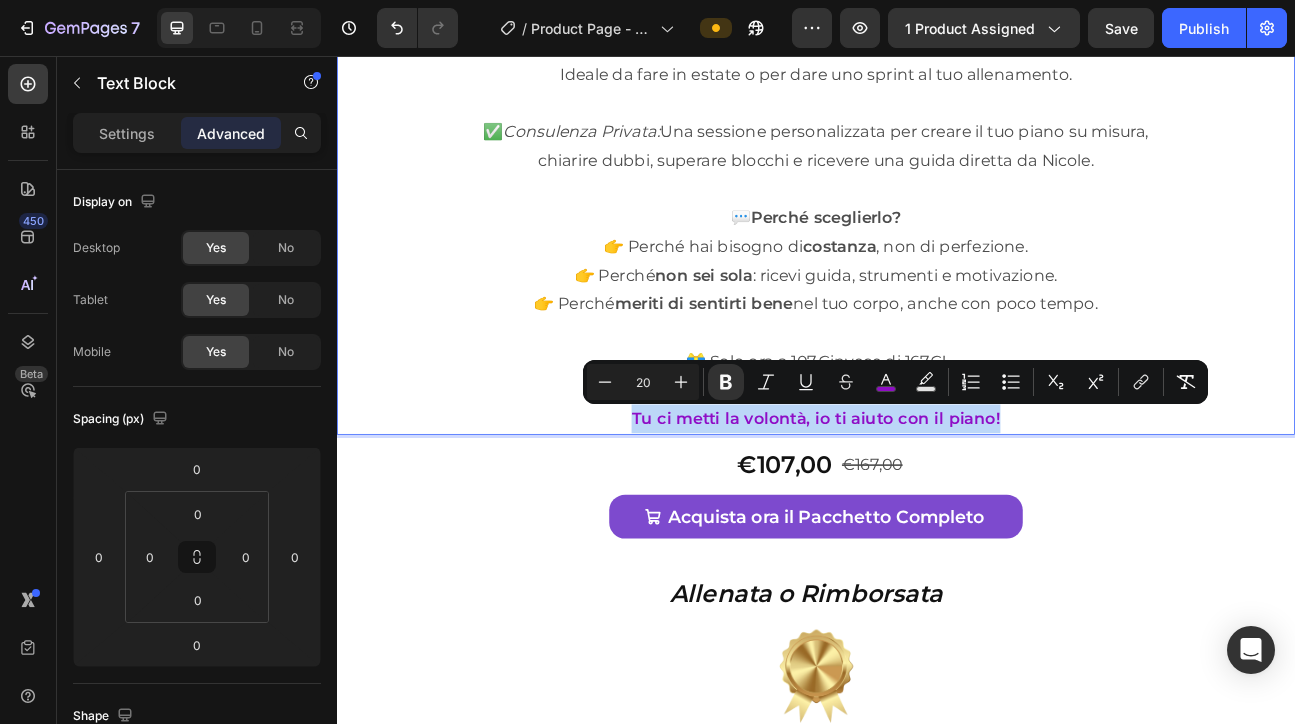 click on "Tu ci metti la volontà, io ti aiuto con il piano!" at bounding box center [937, 510] 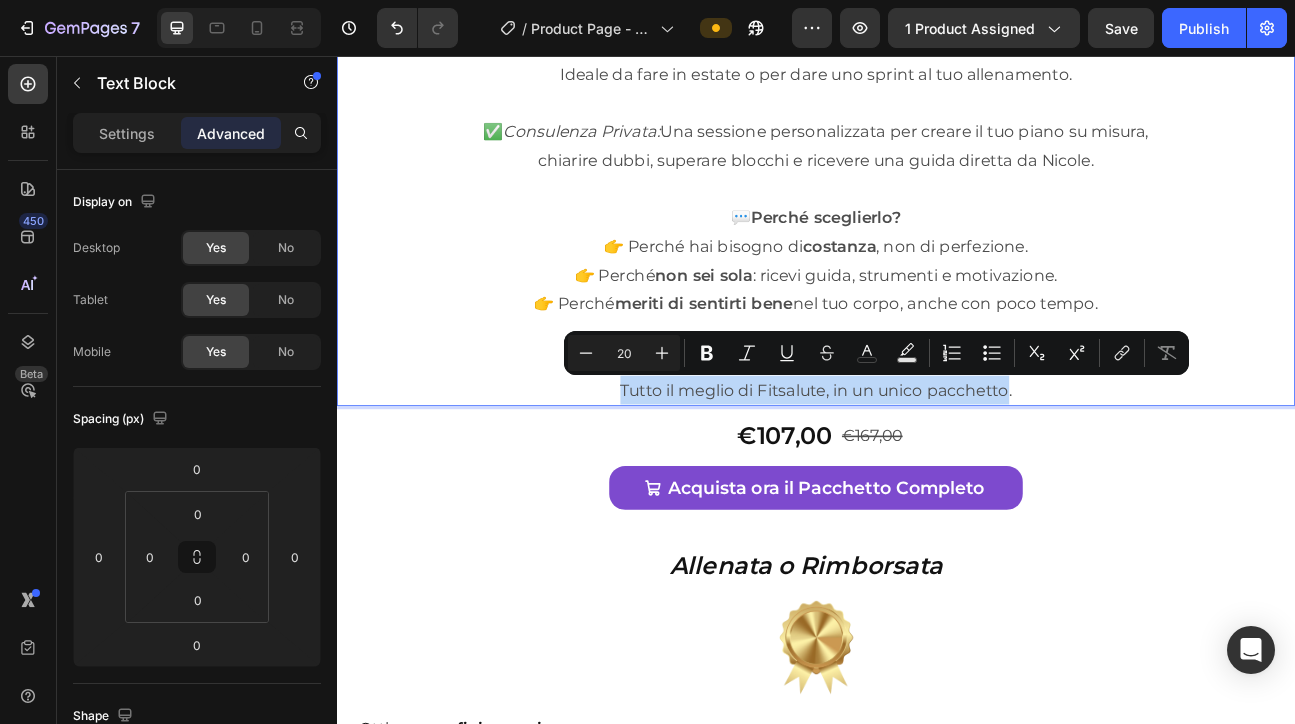 drag, startPoint x: 689, startPoint y: 469, endPoint x: 1176, endPoint y: 476, distance: 487.0503 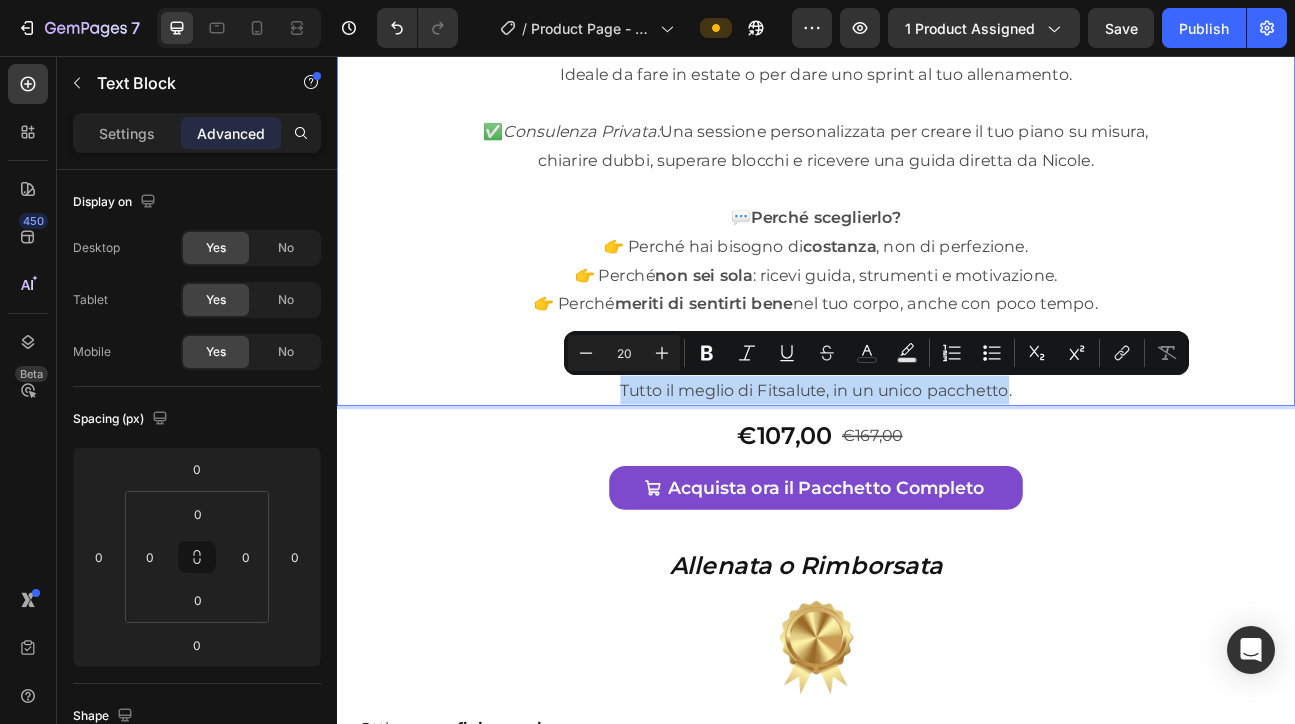 click on "Tutto il meglio di Fitsalute, in un unico pacchetto." at bounding box center (937, 474) 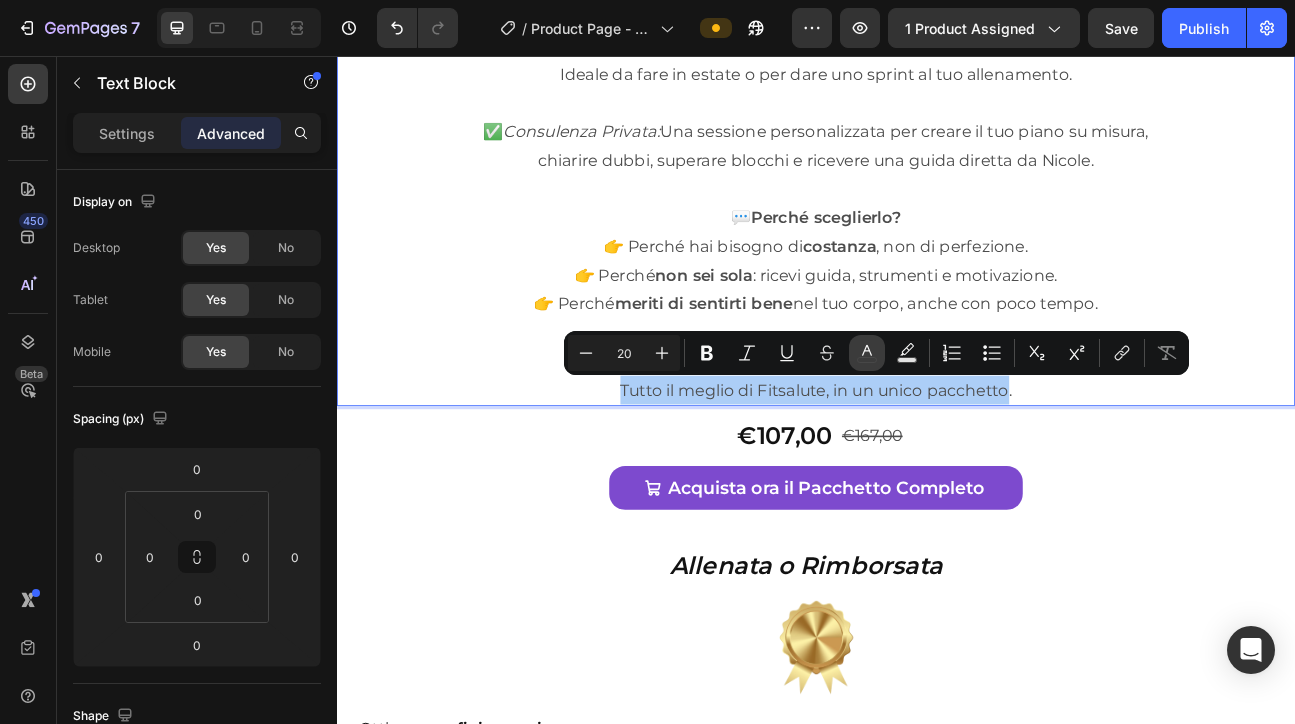click 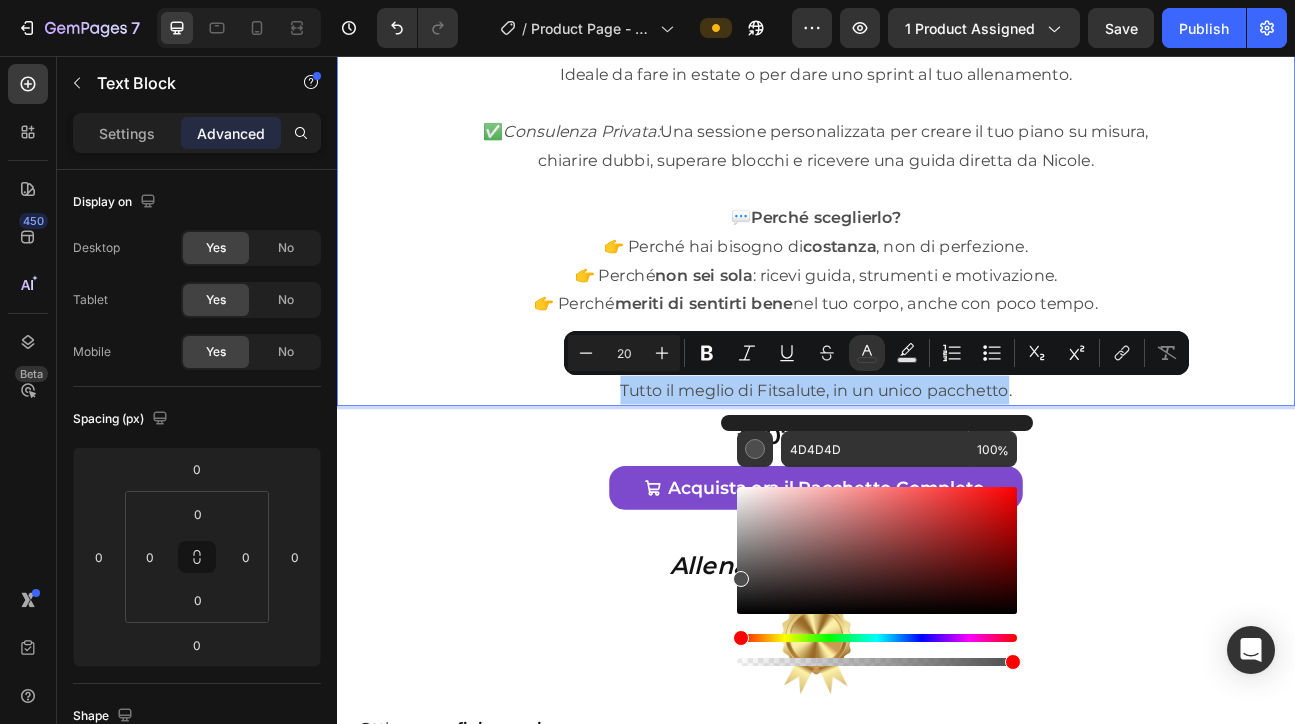 click at bounding box center (877, 638) 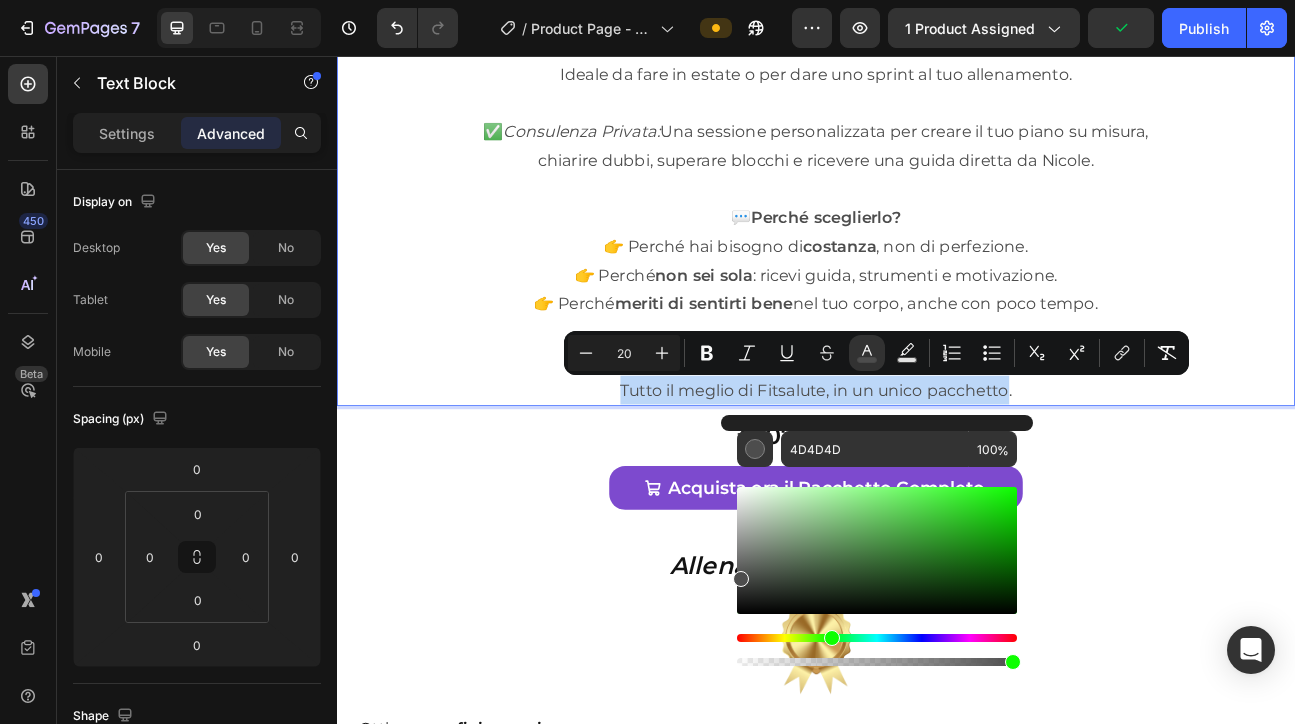 click at bounding box center [877, 638] 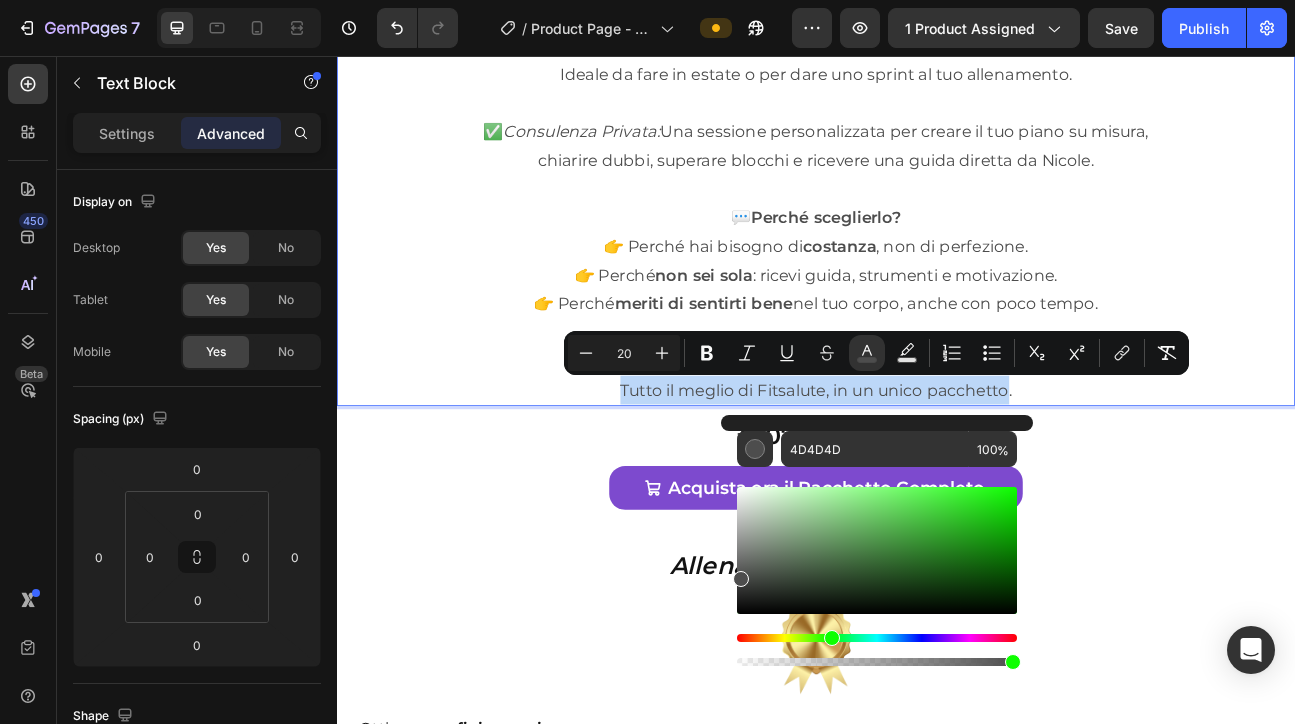 click at bounding box center (877, 550) 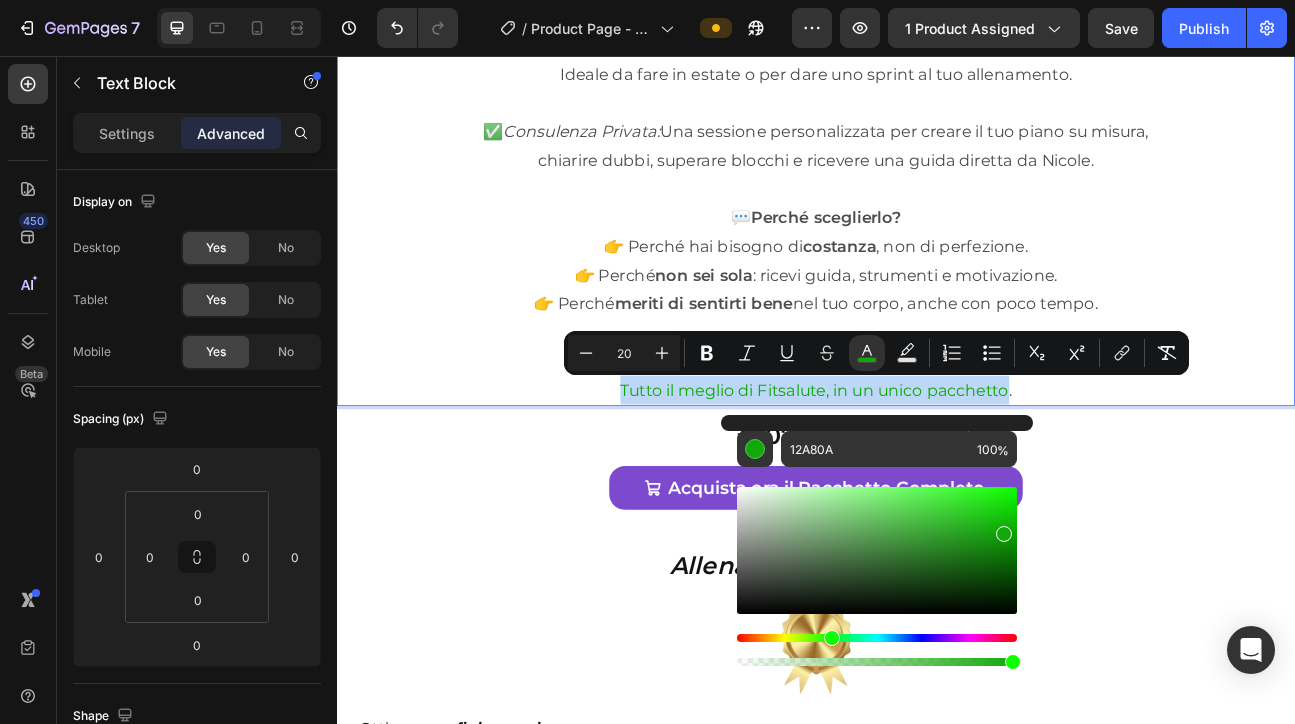 click at bounding box center (877, 550) 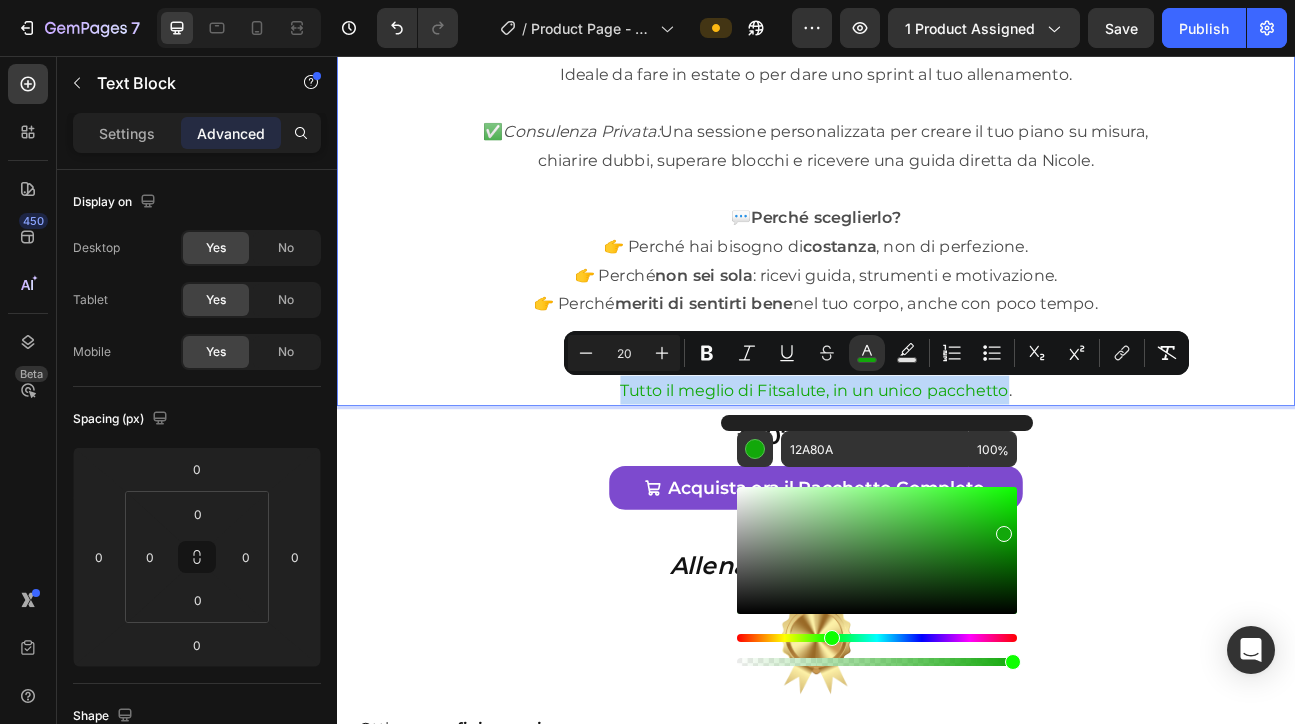 type on "11B709" 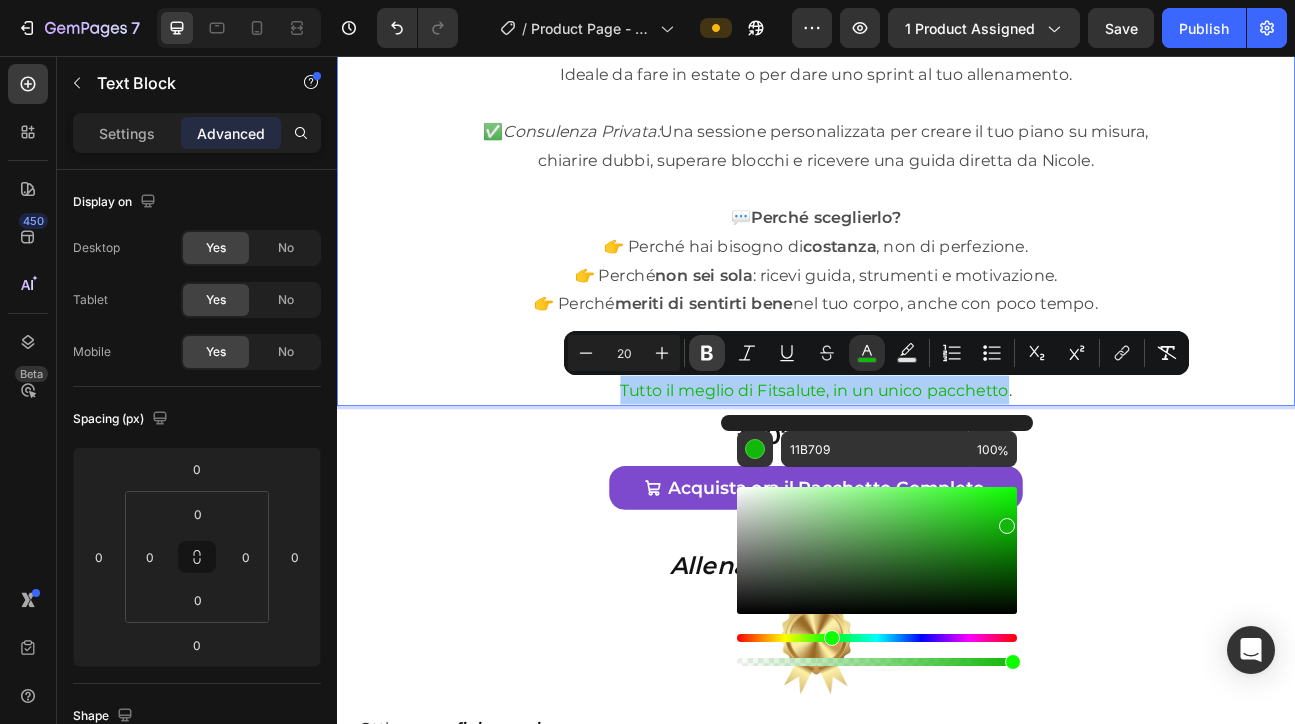 click 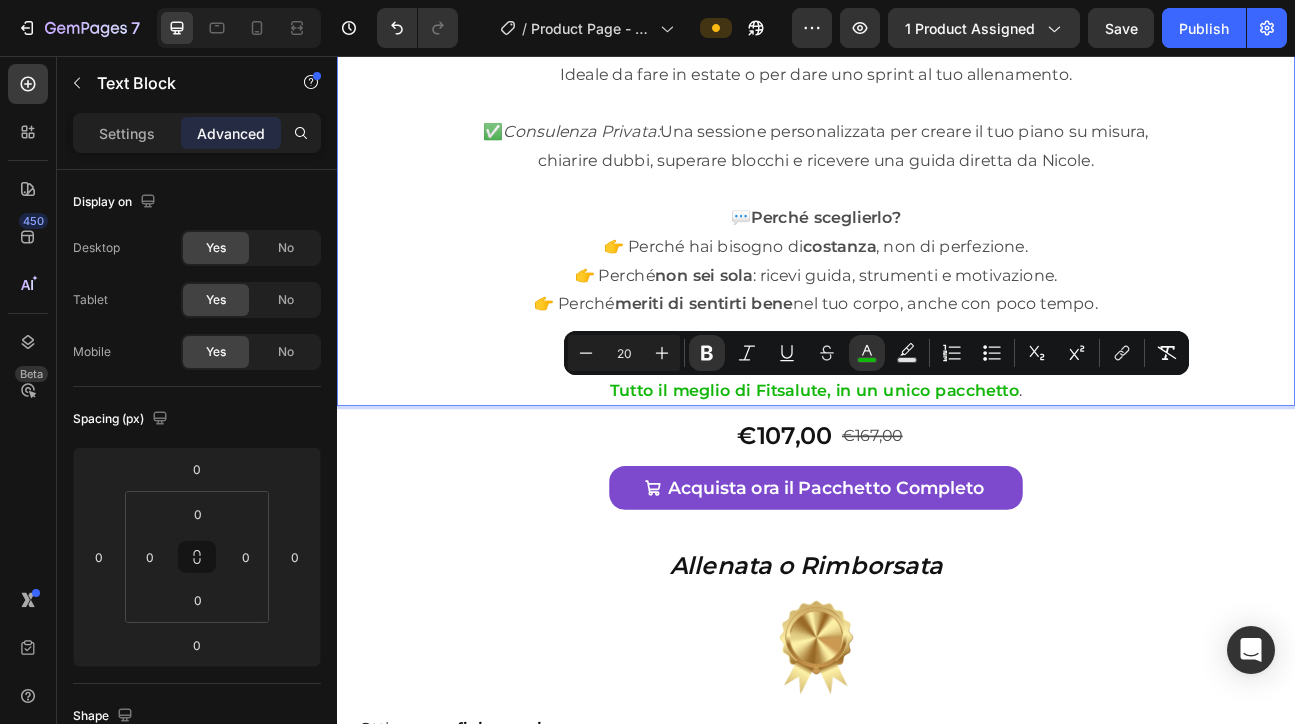 click on "✅  Consulenza Privata:  Una sessione personalizzata per creare il tuo piano su misura," at bounding box center [937, 150] 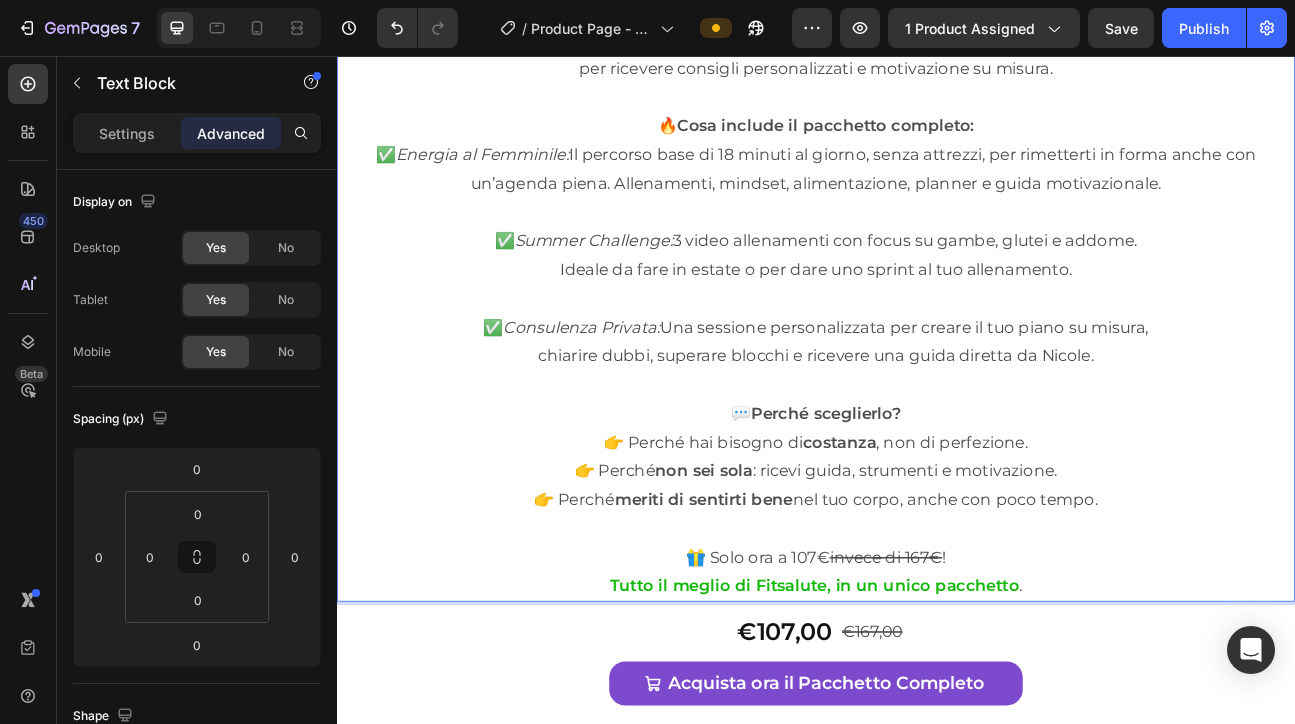 scroll, scrollTop: 12312, scrollLeft: 0, axis: vertical 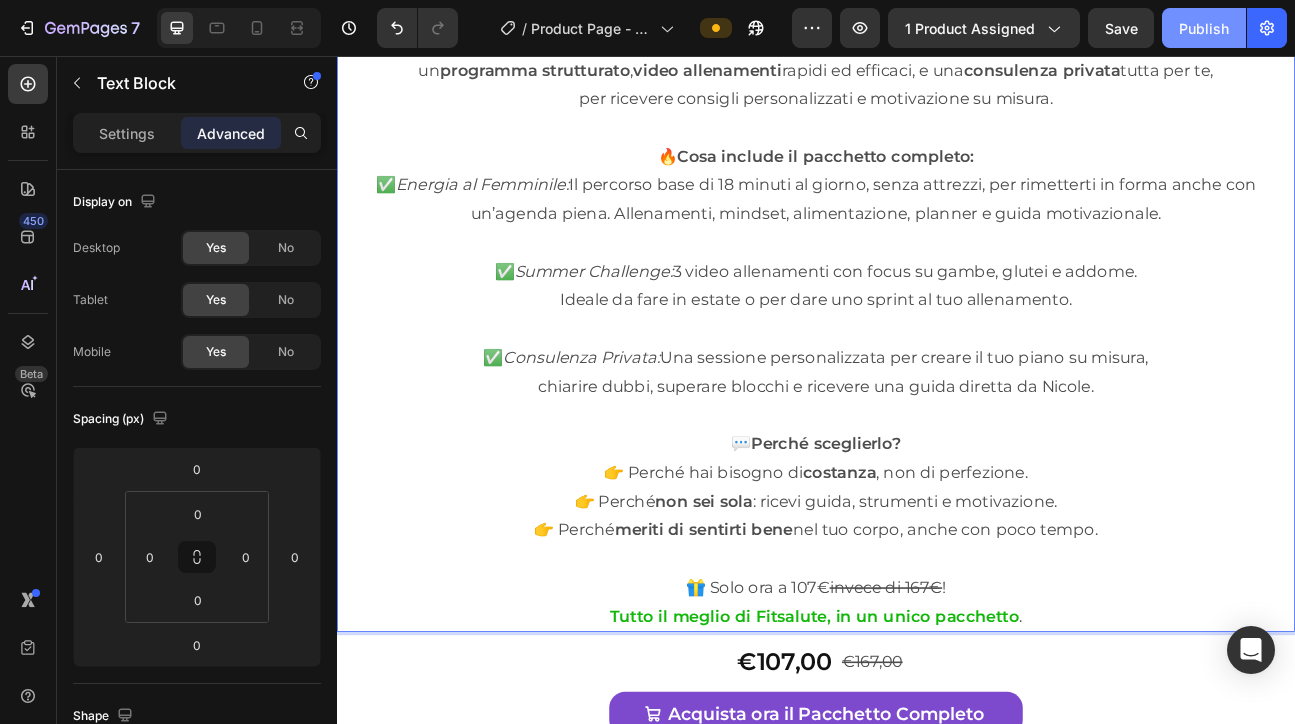 click on "Publish" at bounding box center (1204, 28) 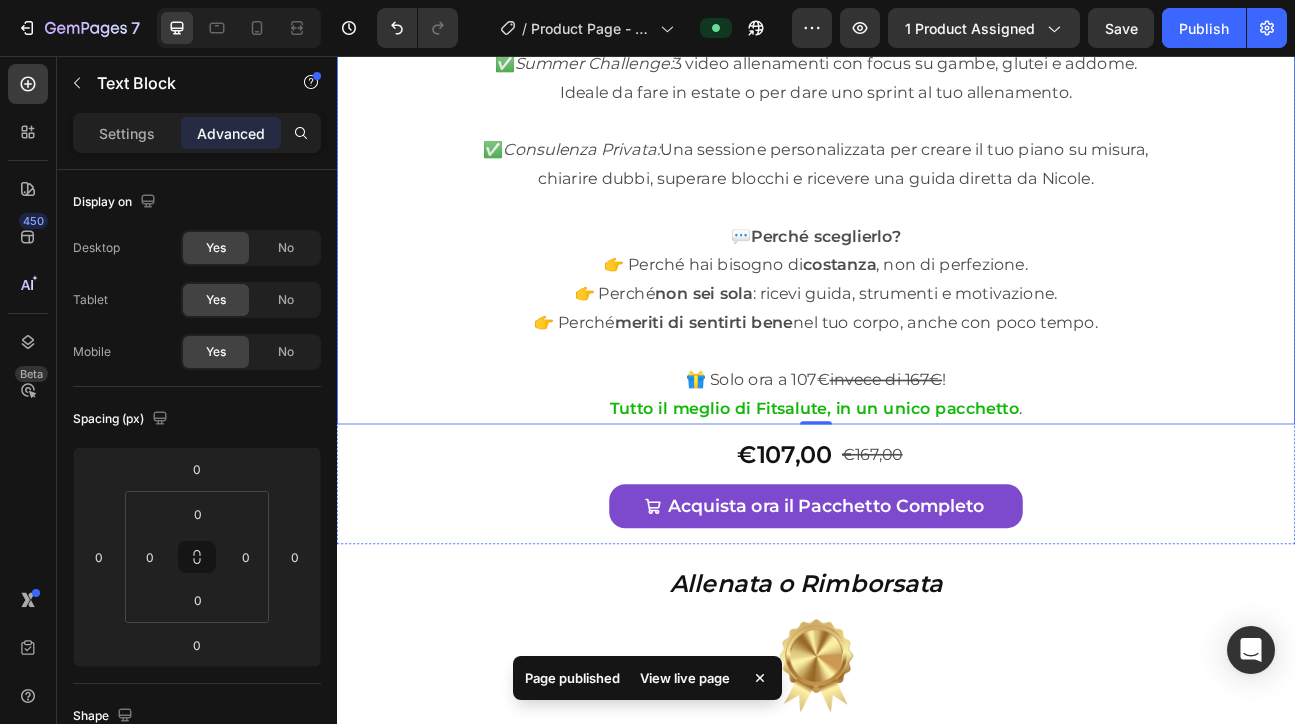 scroll, scrollTop: 12574, scrollLeft: 0, axis: vertical 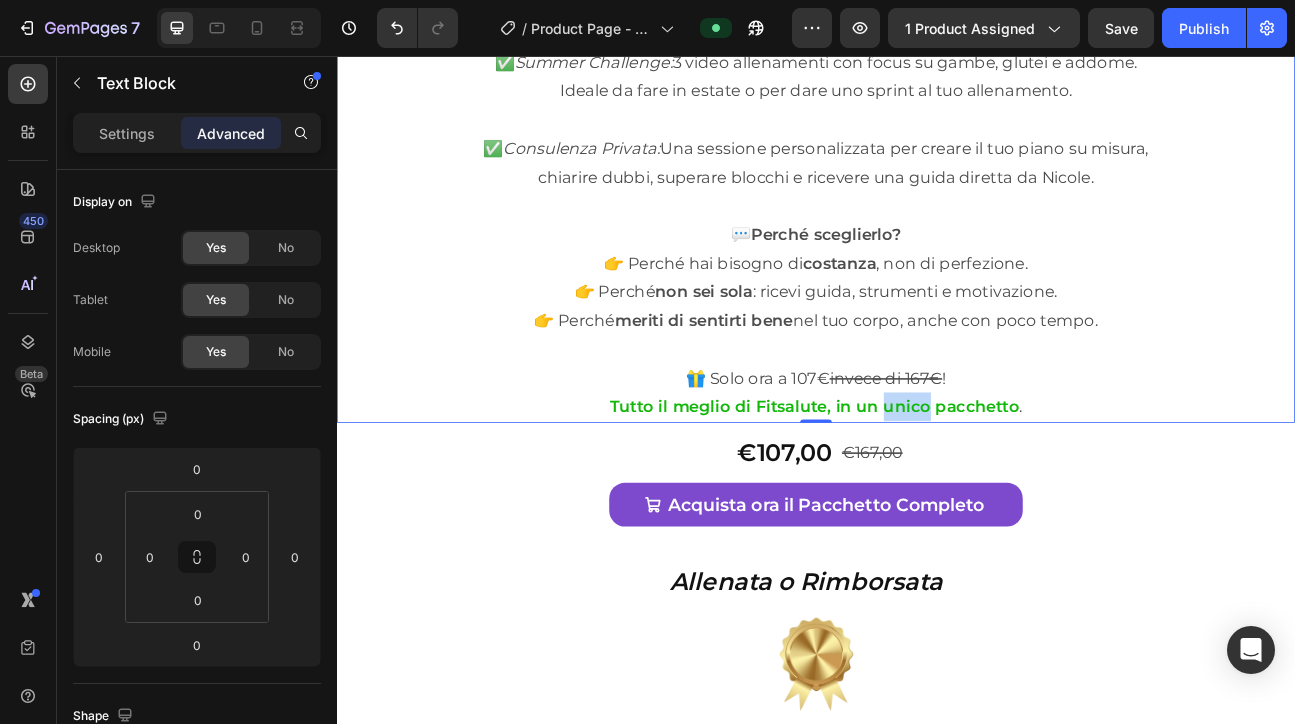 click on "Tutto il meglio di Fitsalute, in un unico pacchetto" at bounding box center [935, 495] 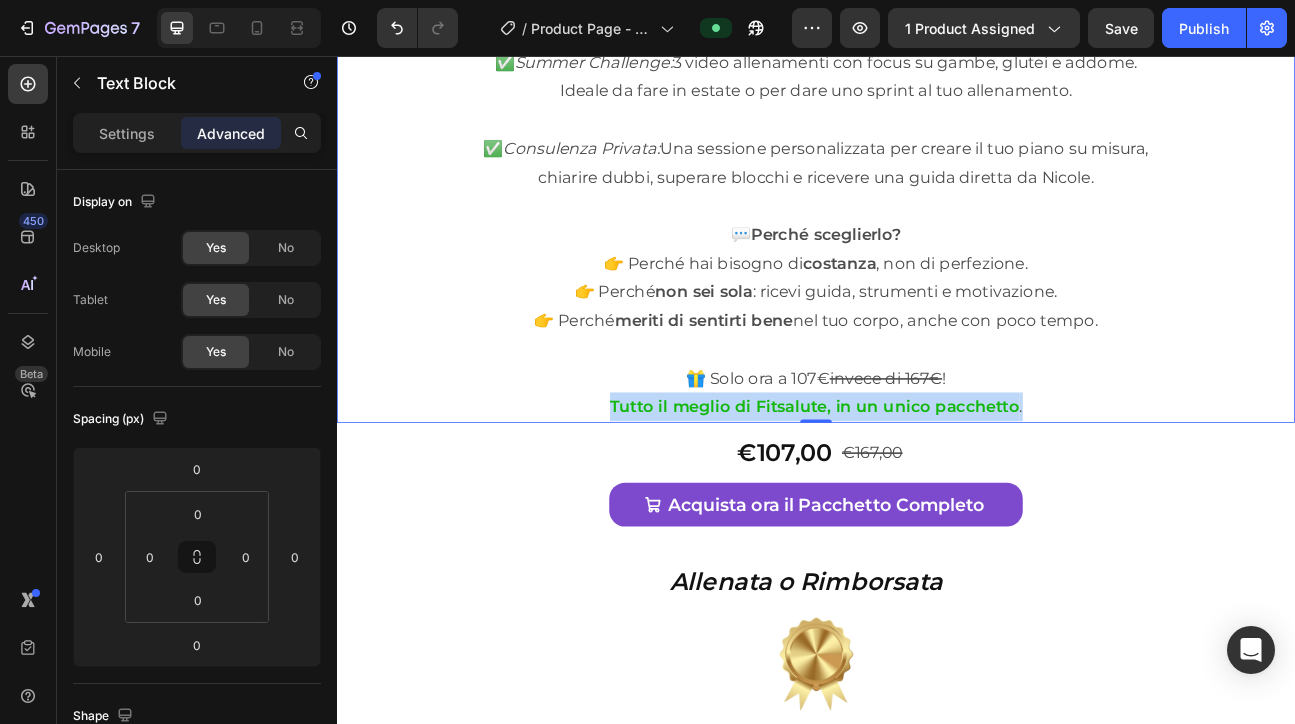 click on "Tutto il meglio di Fitsalute, in un unico pacchetto" at bounding box center (935, 495) 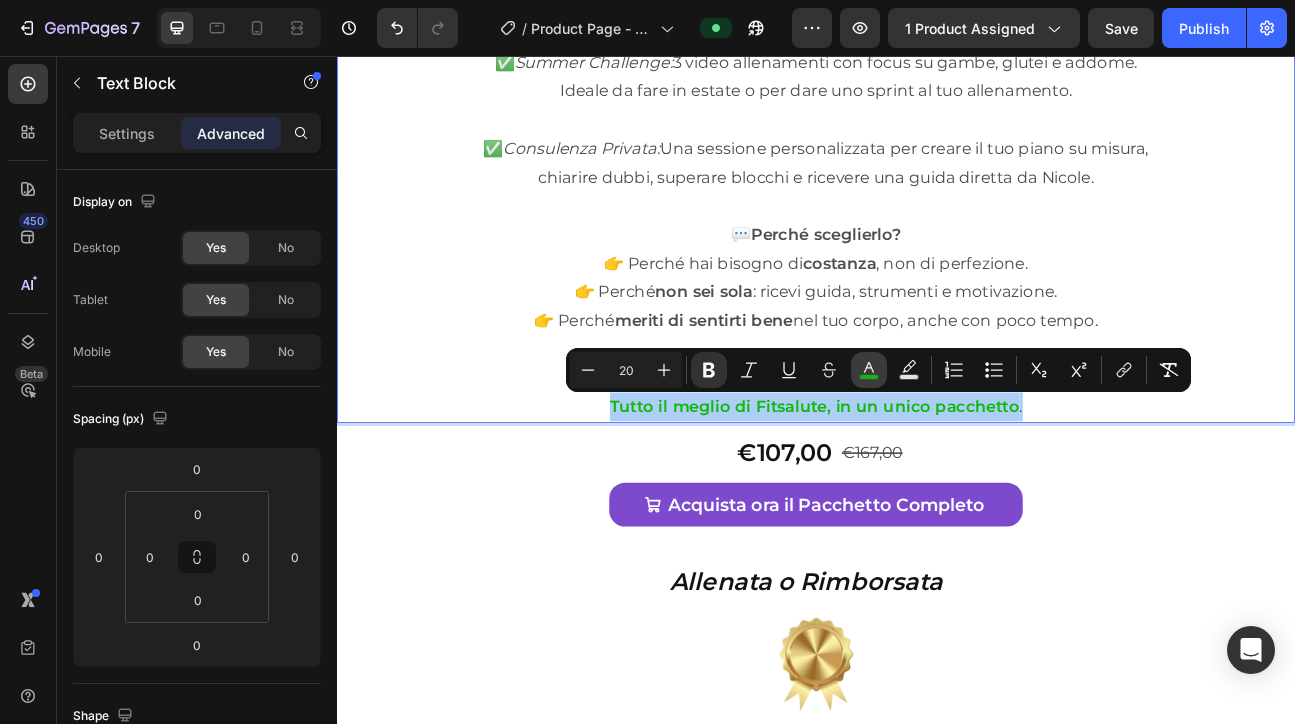 click 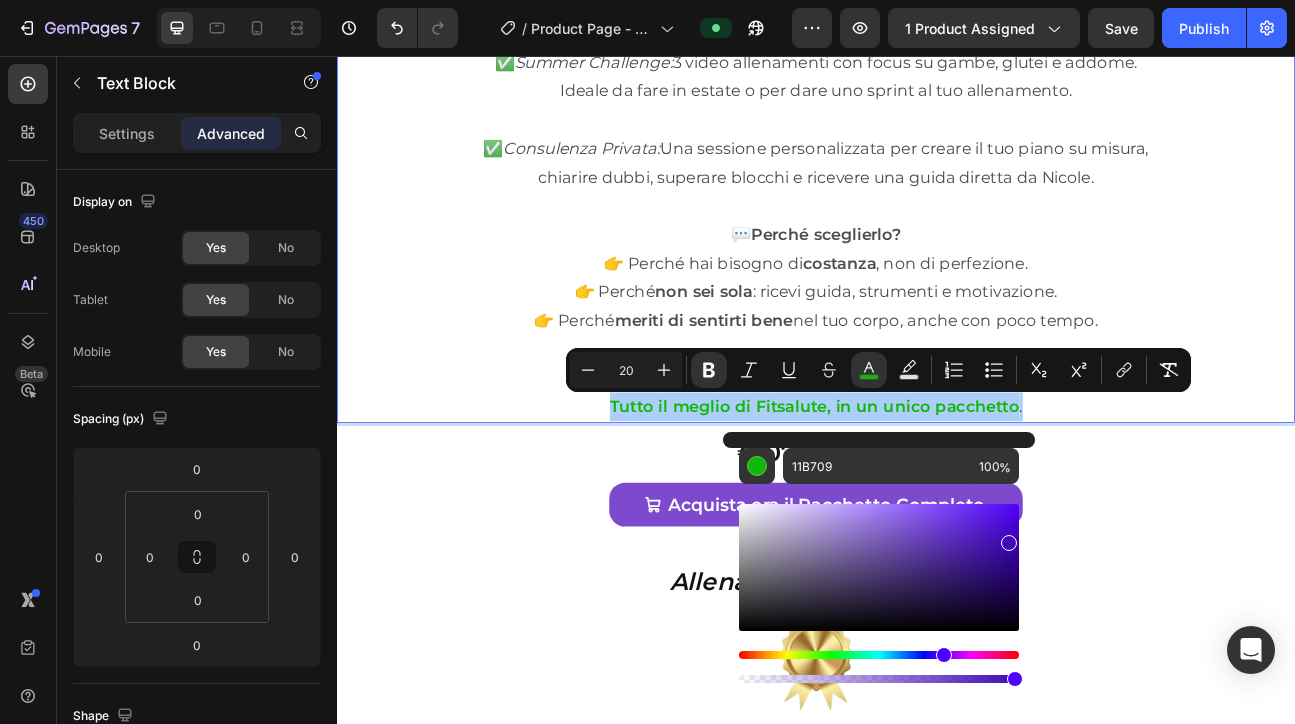 click at bounding box center [879, 655] 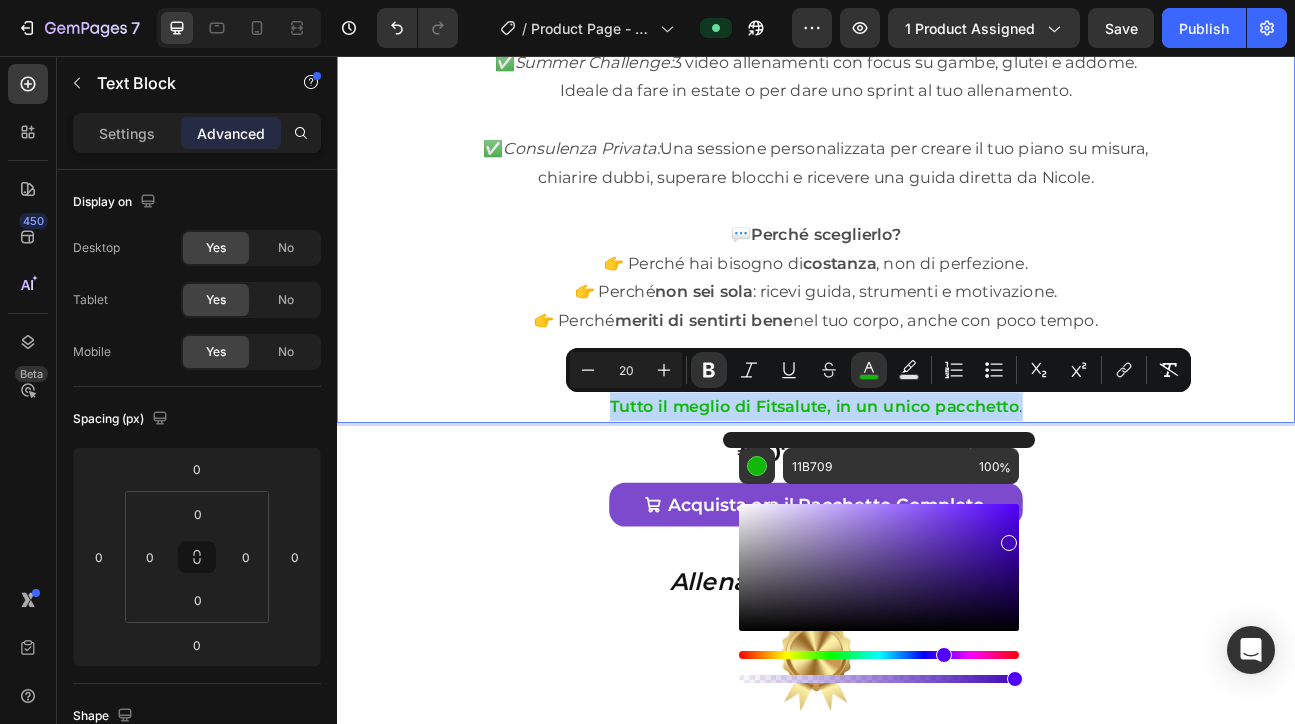type on "4008B7" 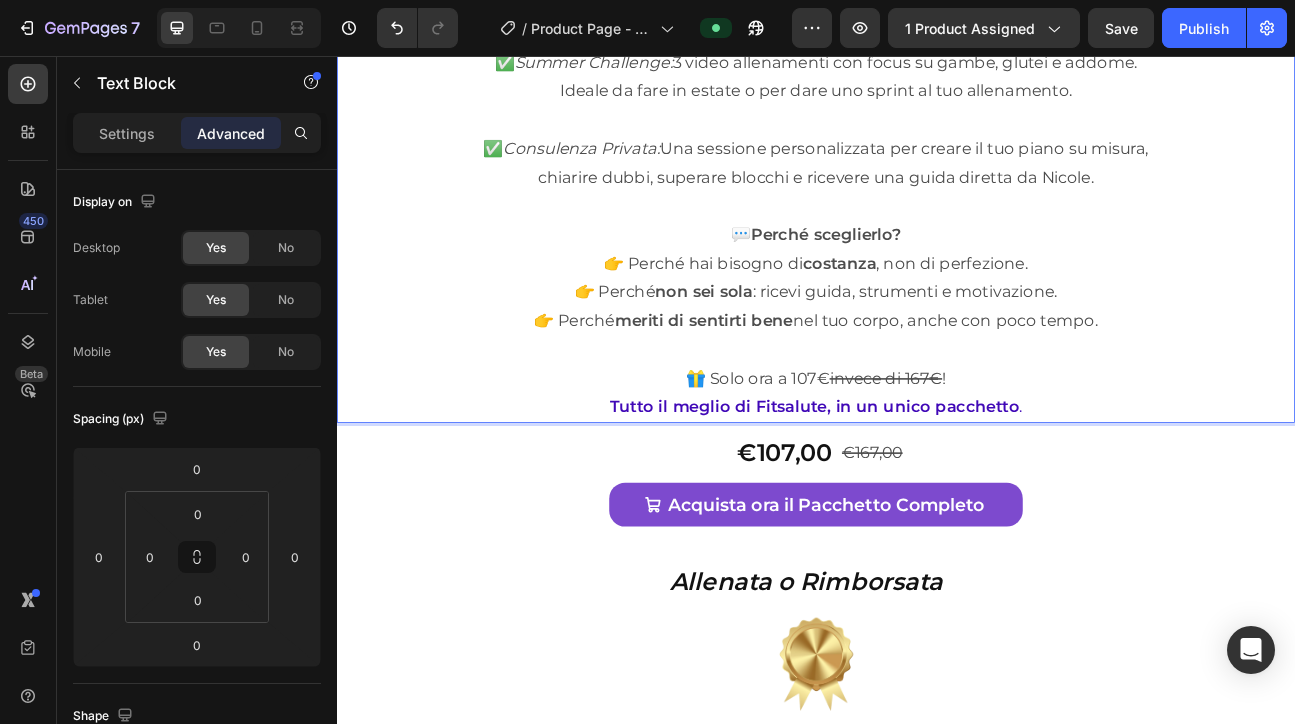 click on "👉 Perché hai bisogno di  costanza , non di perfezione." at bounding box center [937, 315] 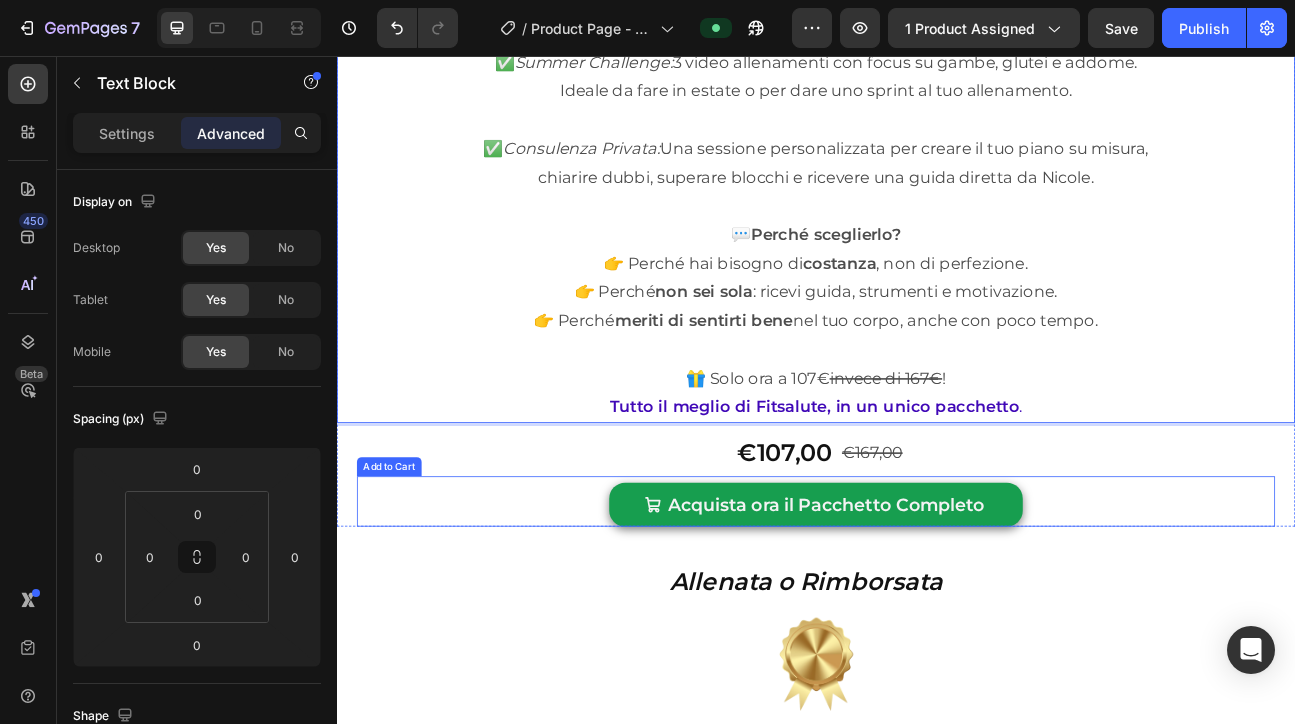 click on "Acquista ora il Pacchetto Completo" at bounding box center [937, 618] 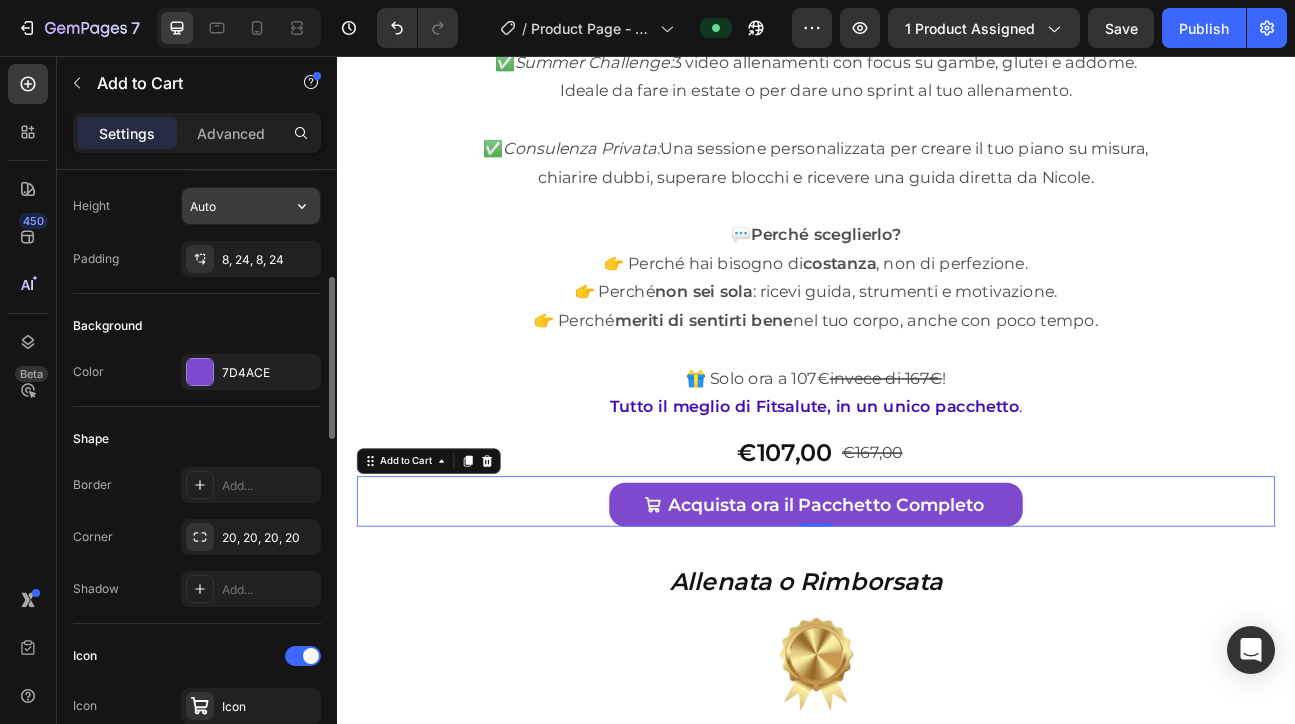scroll, scrollTop: 376, scrollLeft: 0, axis: vertical 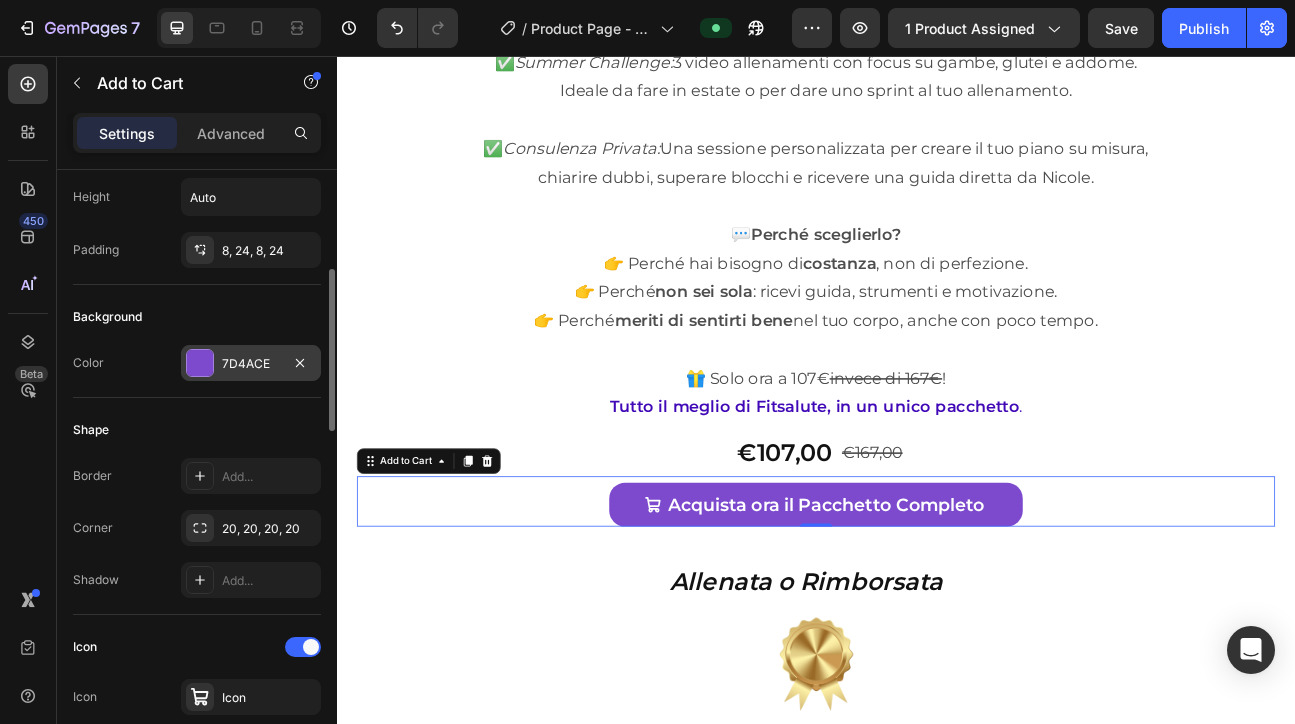 click on "7D4ACE" at bounding box center [251, 364] 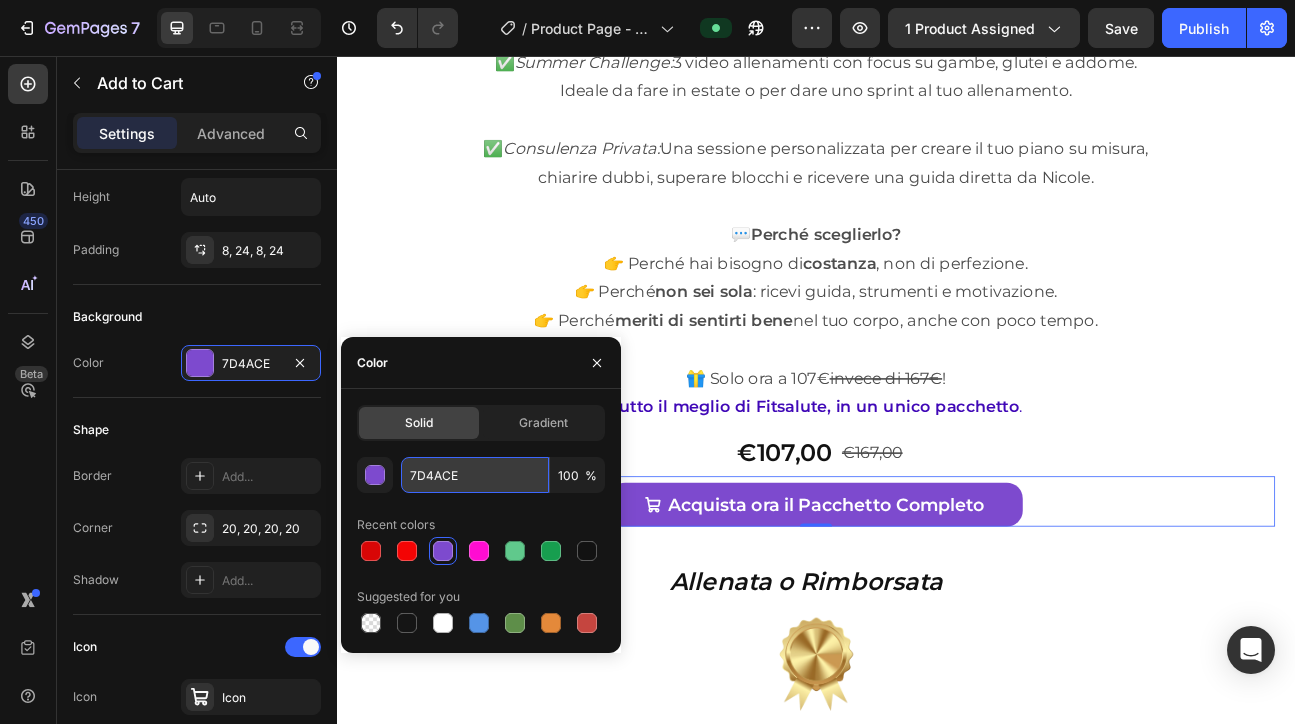 click on "7D4ACE" at bounding box center (475, 475) 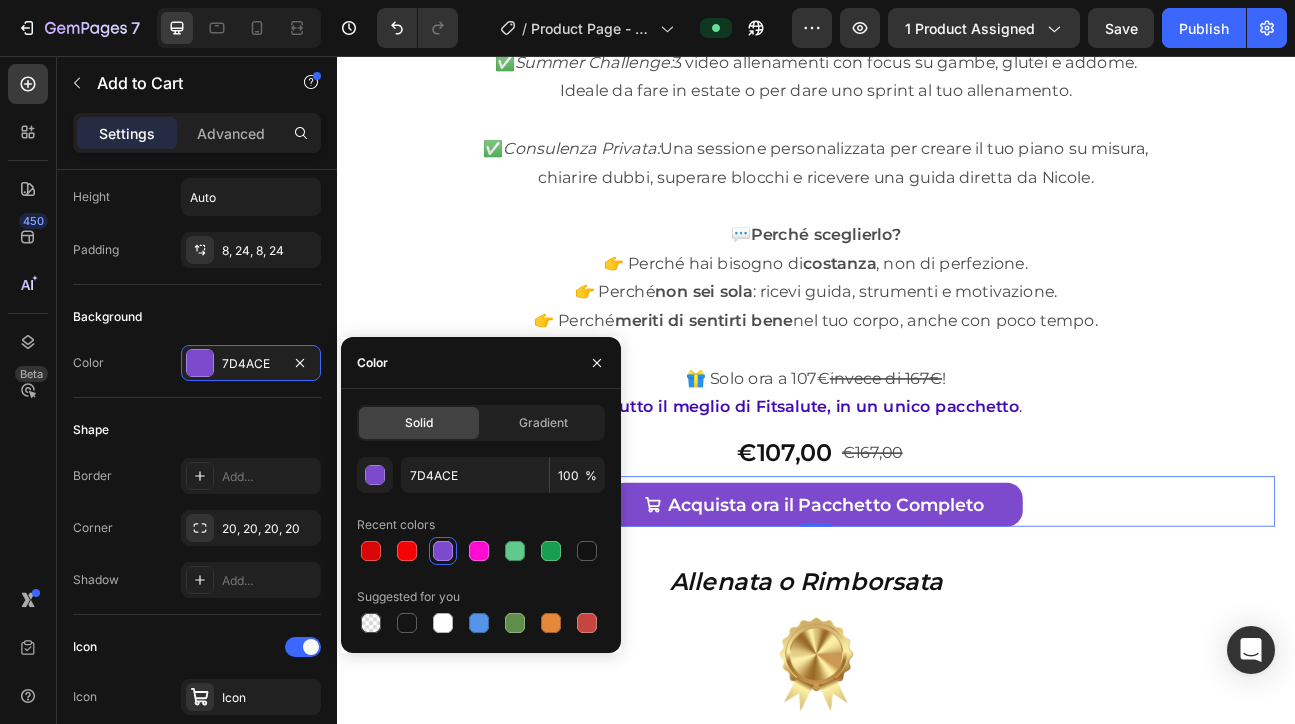 click on "€107,00 Product Price Product Price €167,00 Product Price Product Price Row" at bounding box center (942, 548) 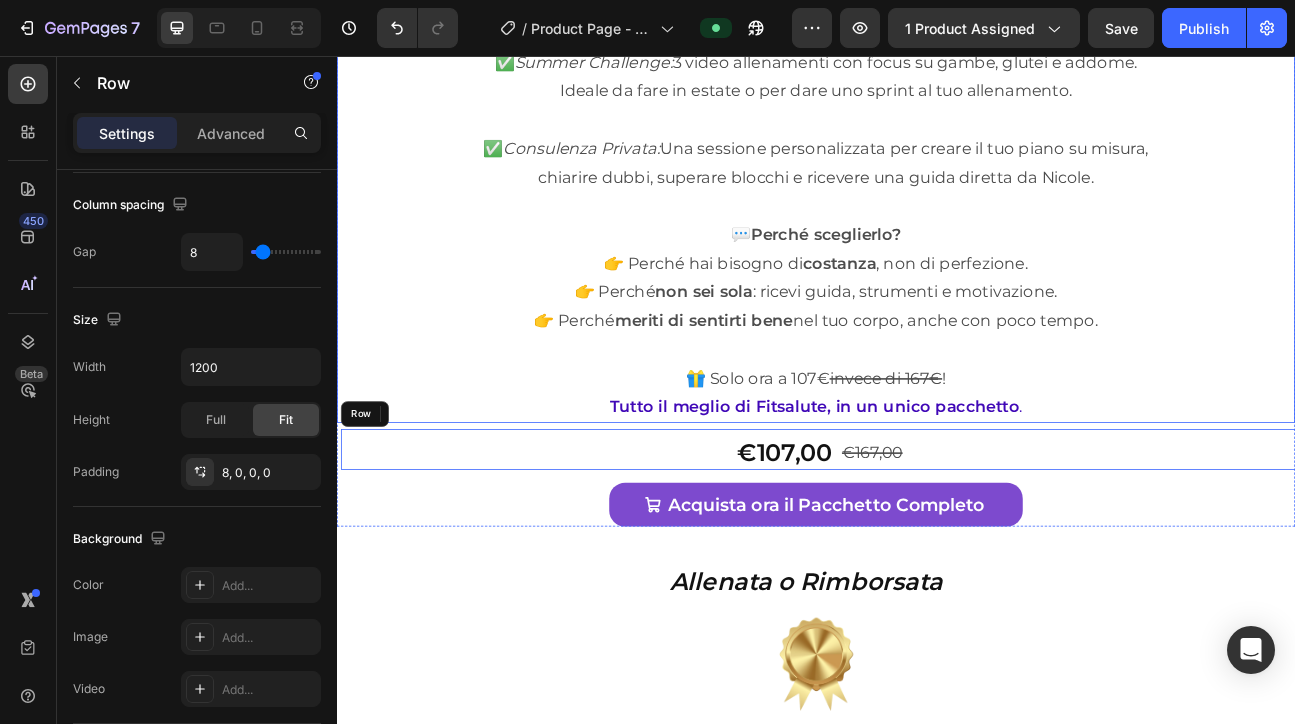click on "Tutto il meglio di Fitsalute, in un unico pacchetto" at bounding box center [935, 495] 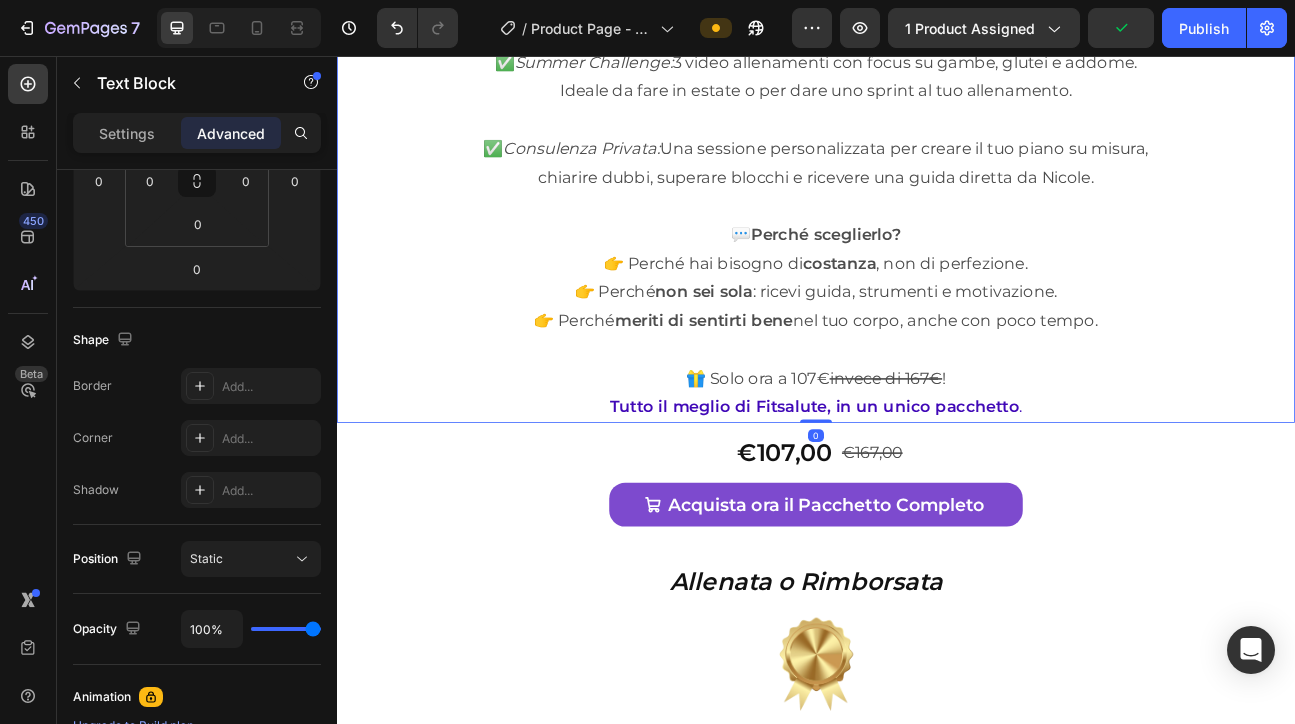 scroll, scrollTop: 0, scrollLeft: 0, axis: both 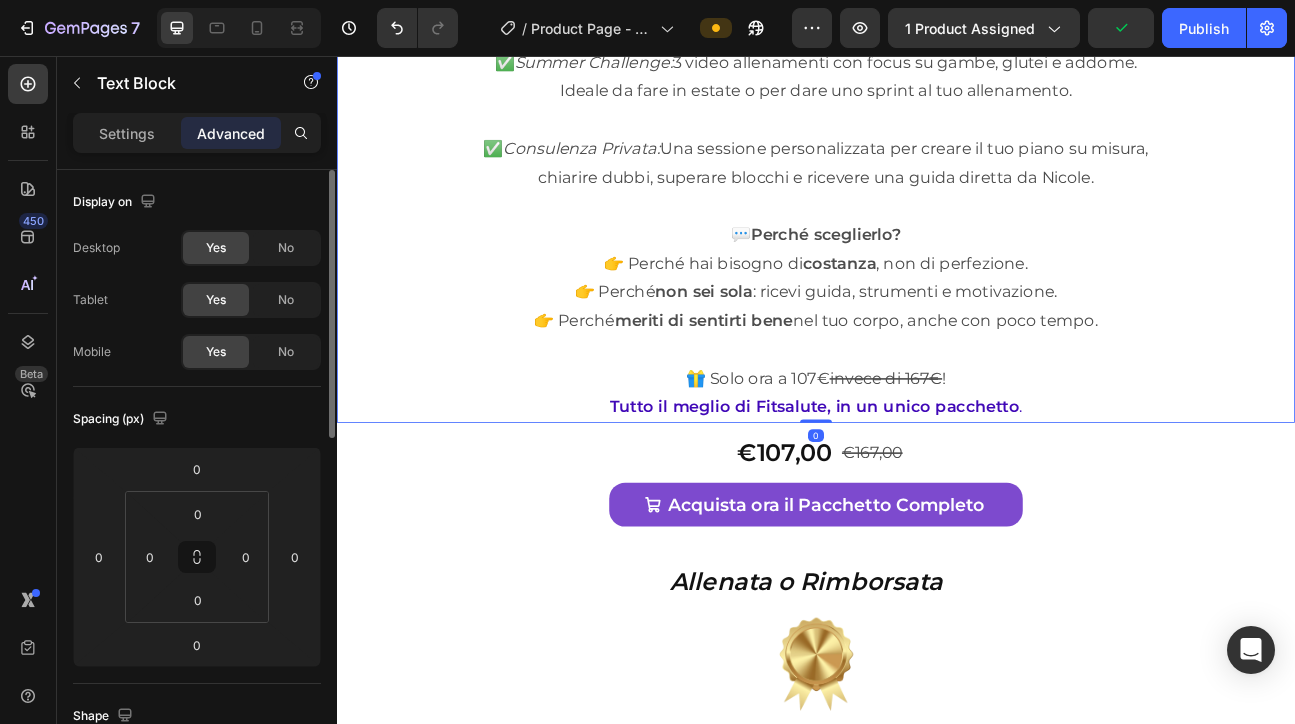 click on "Tutto il meglio di Fitsalute, in un unico pacchetto" at bounding box center (935, 495) 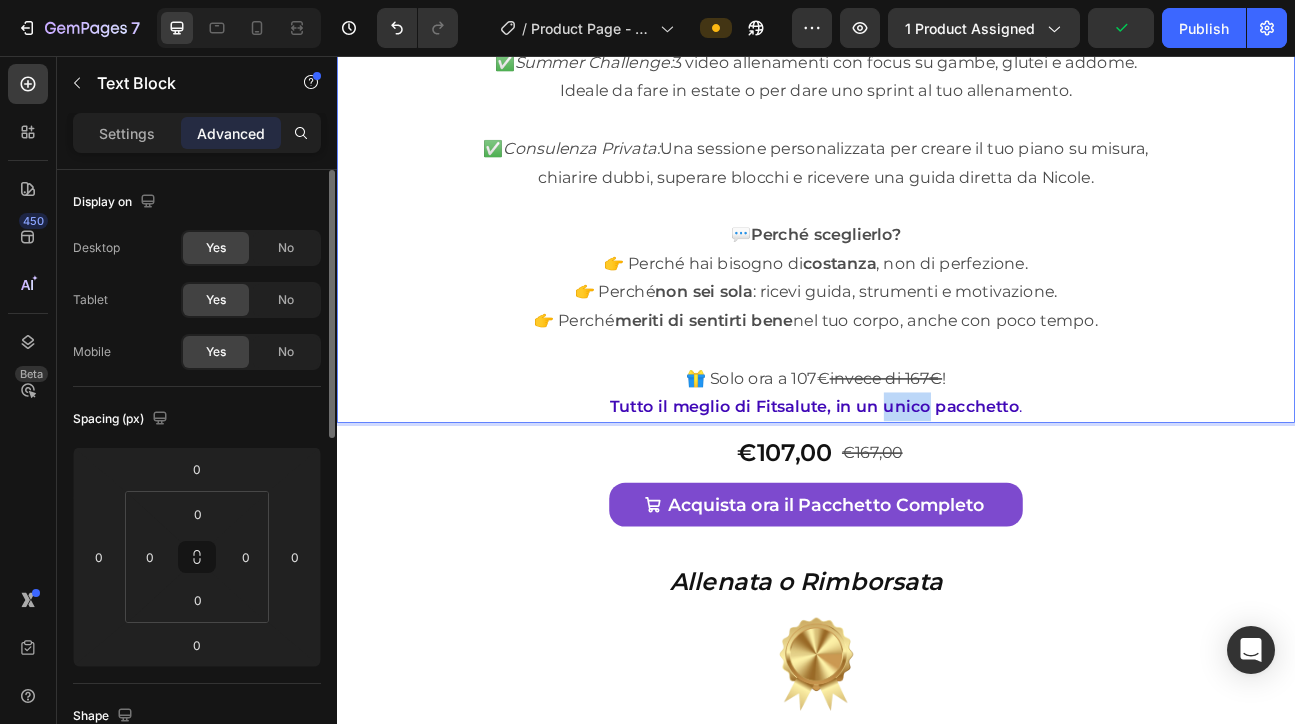 click on "Tutto il meglio di Fitsalute, in un unico pacchetto" at bounding box center [935, 495] 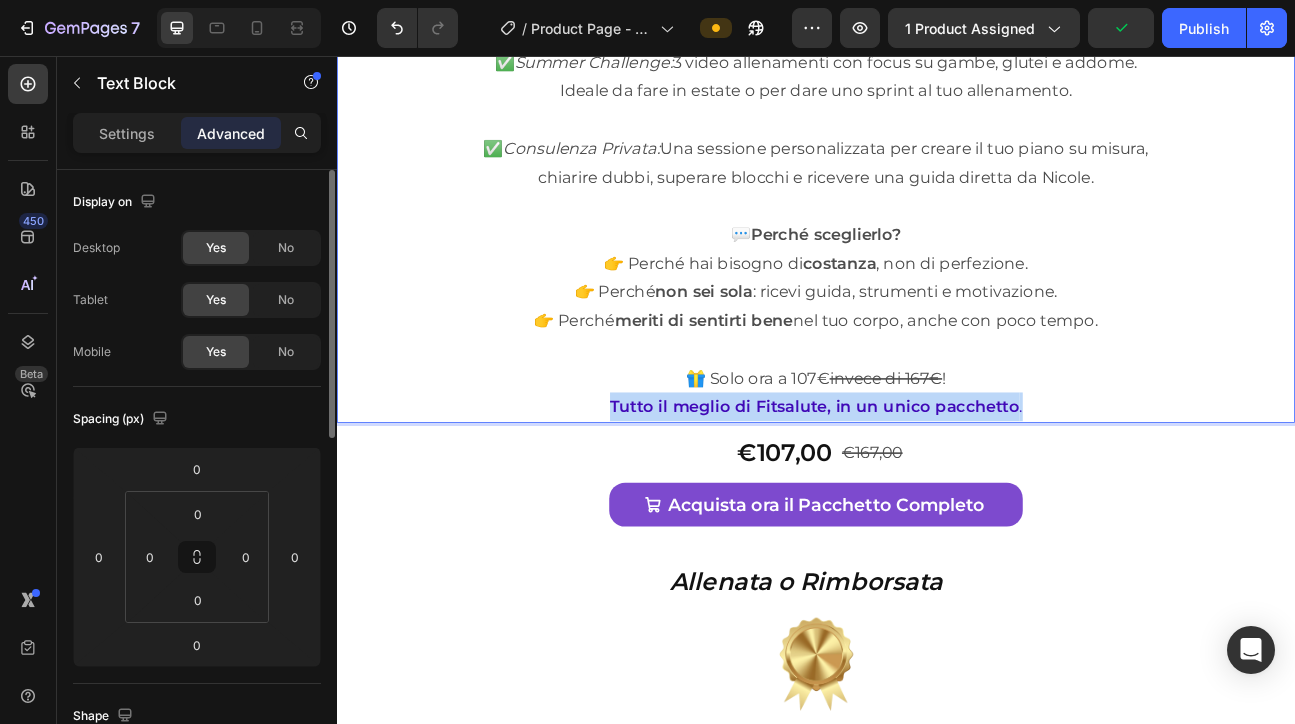 click on "Tutto il meglio di Fitsalute, in un unico pacchetto" at bounding box center (935, 495) 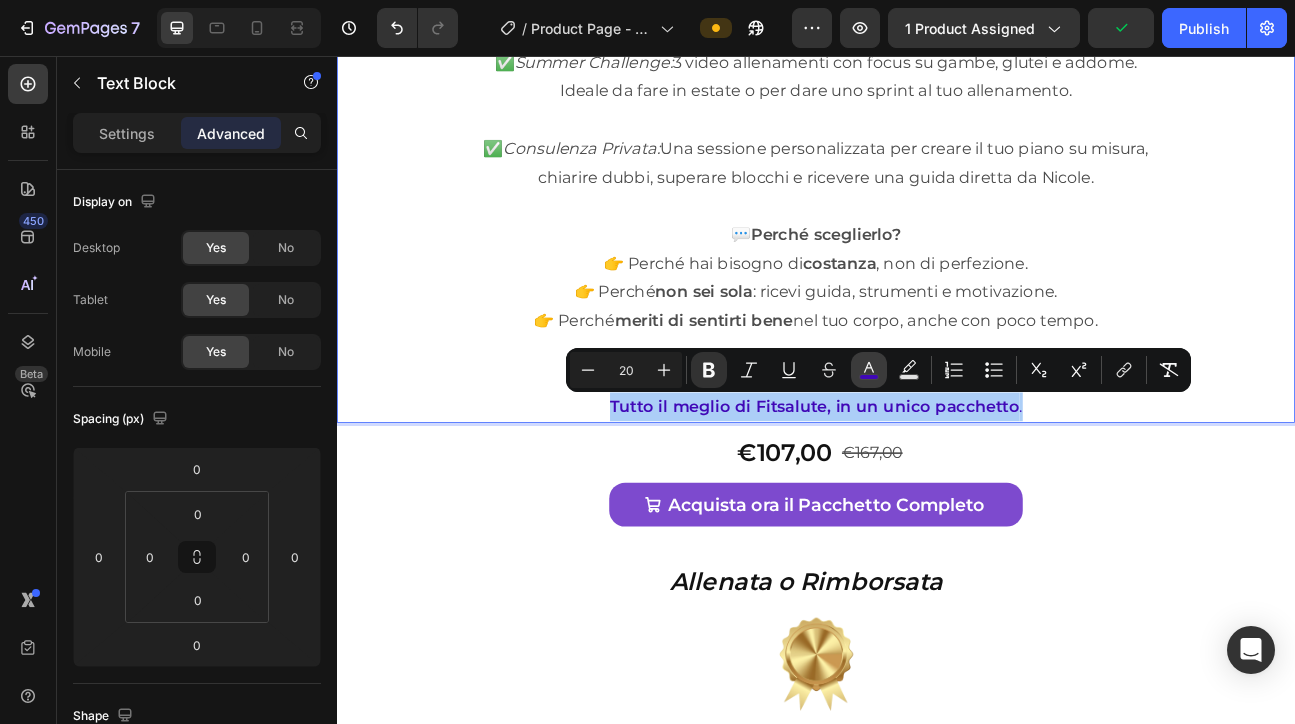 click 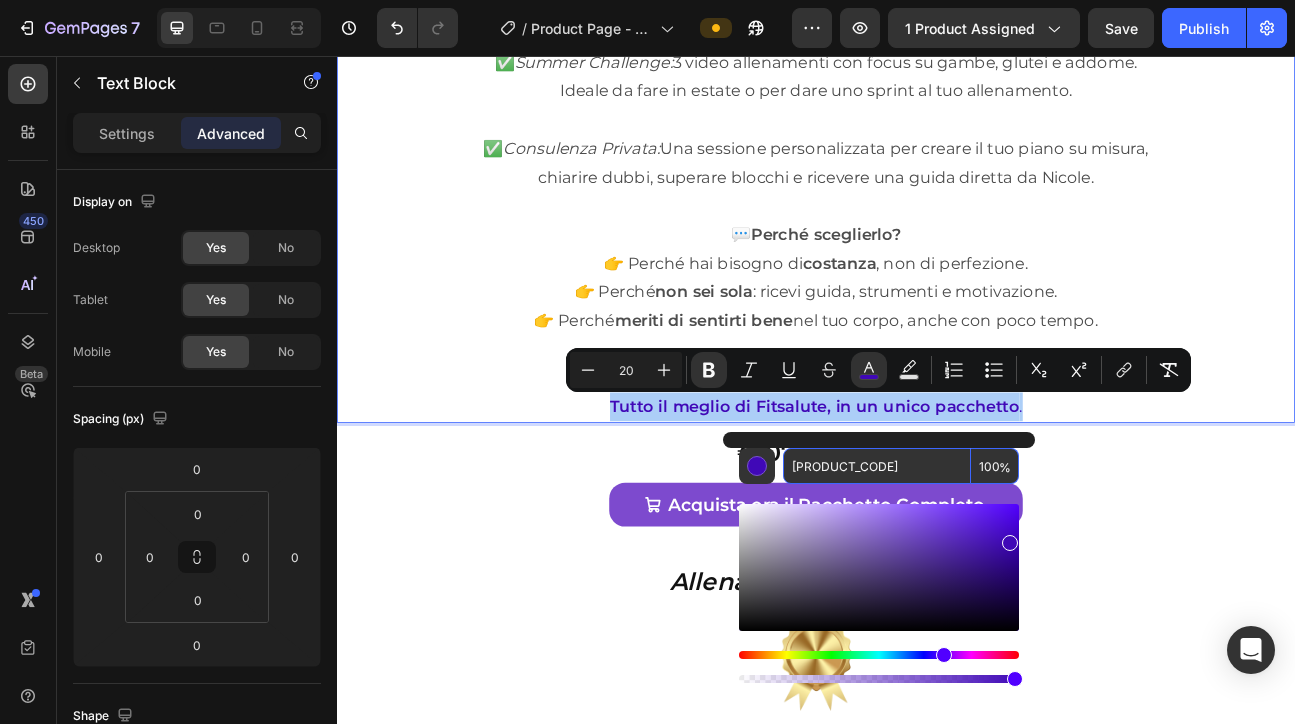 click on "4008B7" at bounding box center (877, 466) 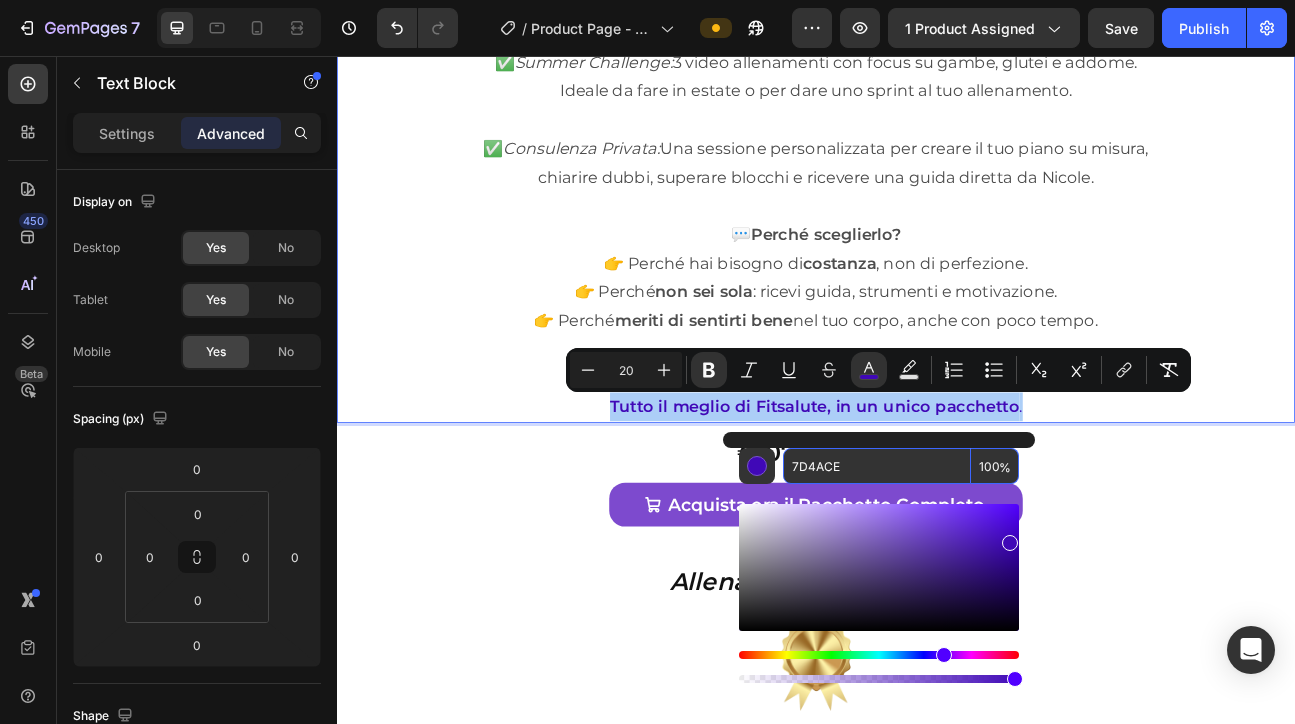 type on "7D4ACE" 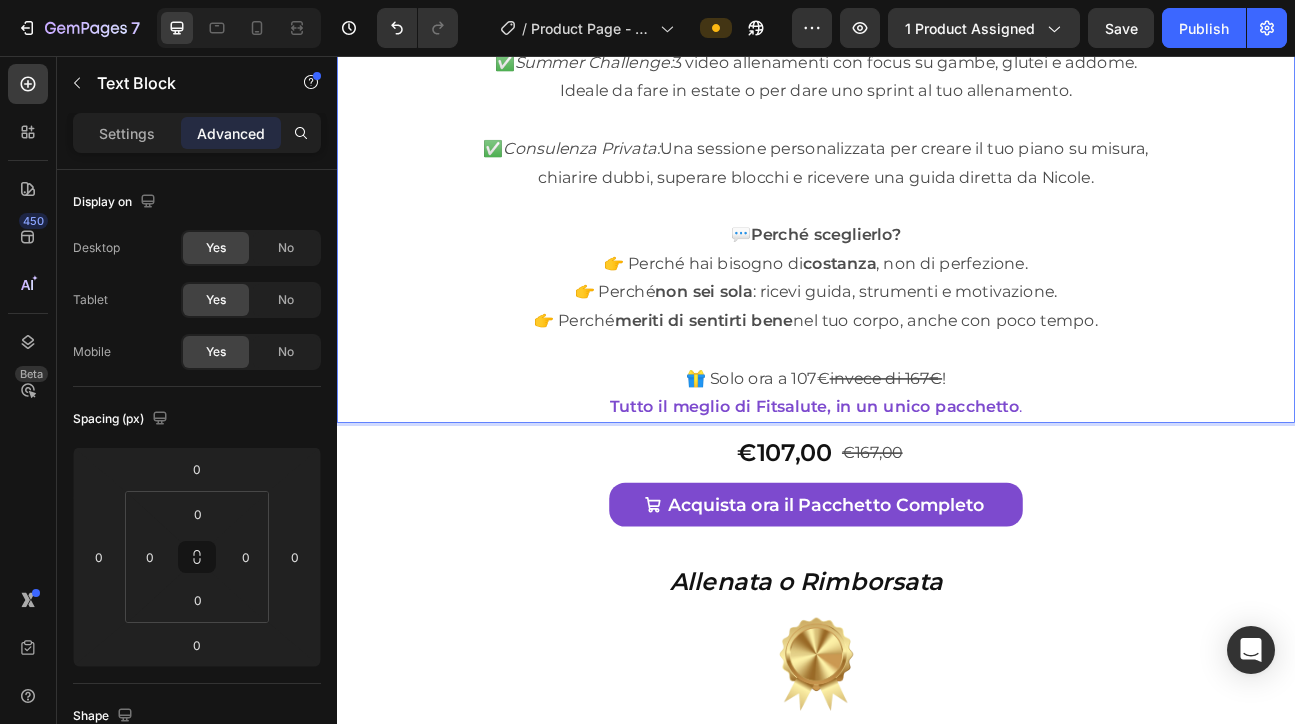 click on "💬  Perché sceglierlo?" at bounding box center [937, 279] 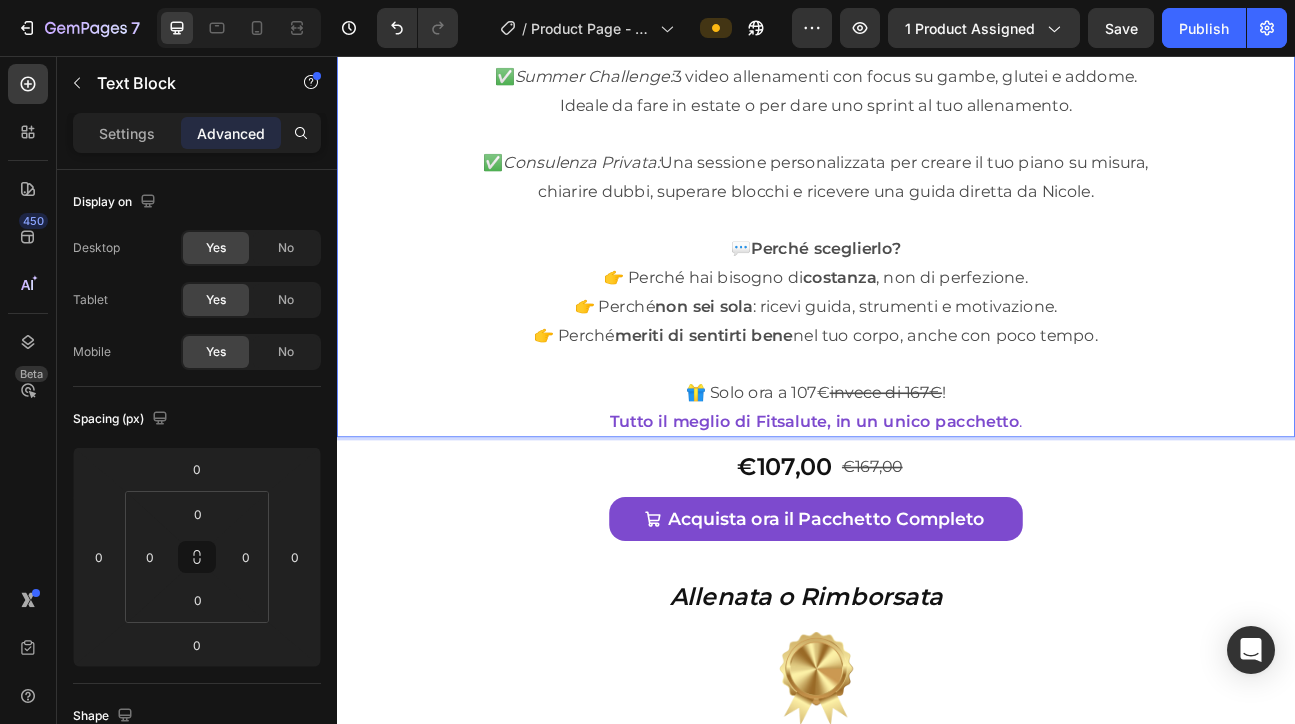 scroll, scrollTop: 12550, scrollLeft: 0, axis: vertical 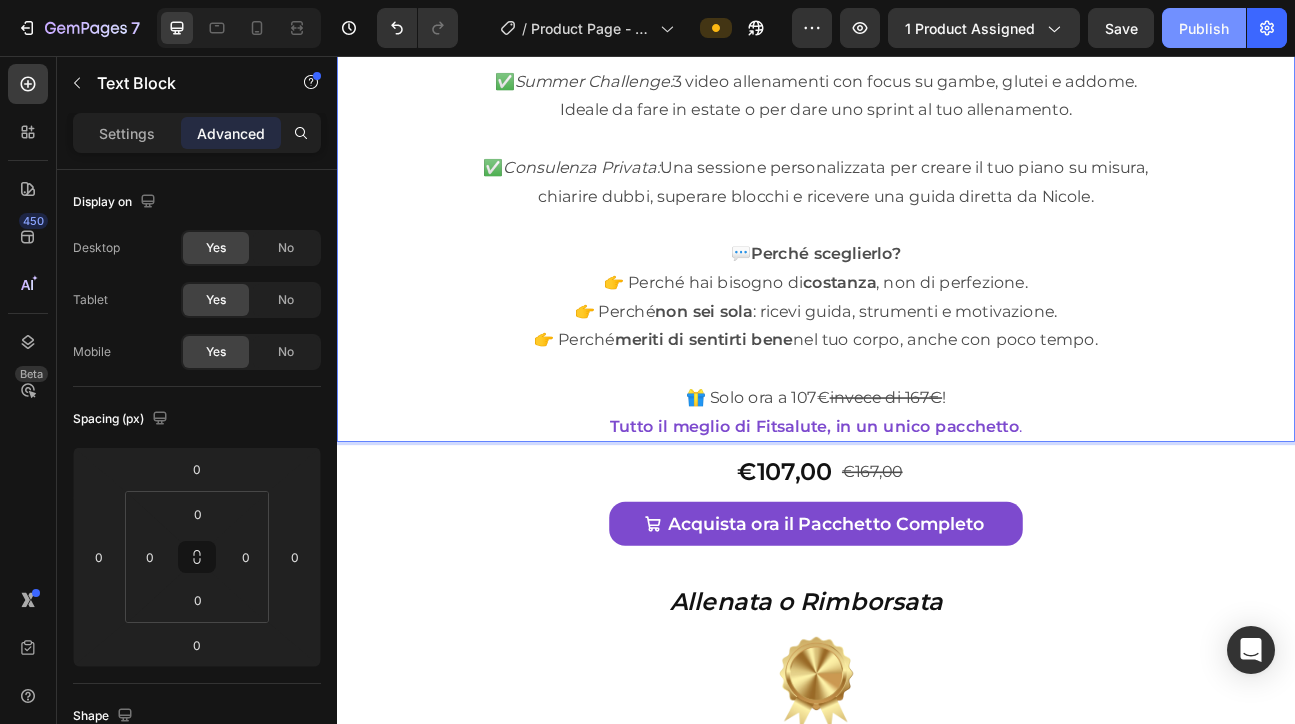 click on "Publish" at bounding box center [1204, 28] 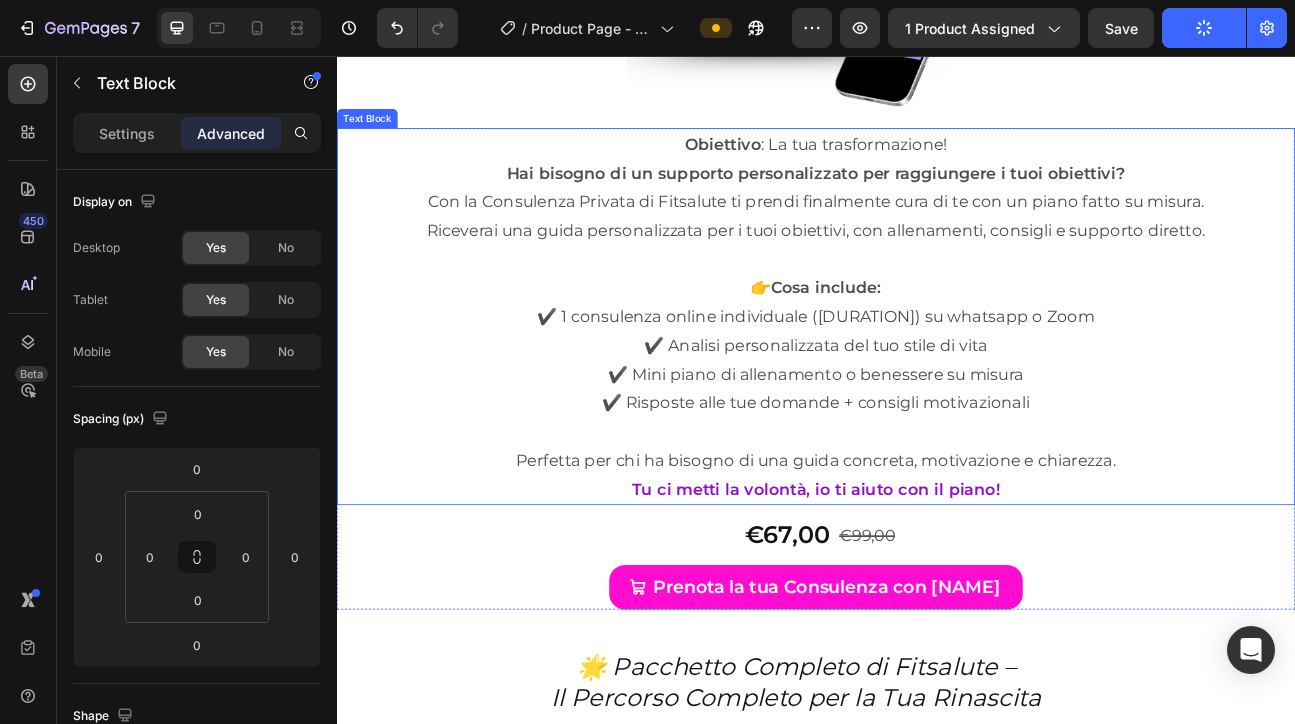 scroll, scrollTop: 10852, scrollLeft: 0, axis: vertical 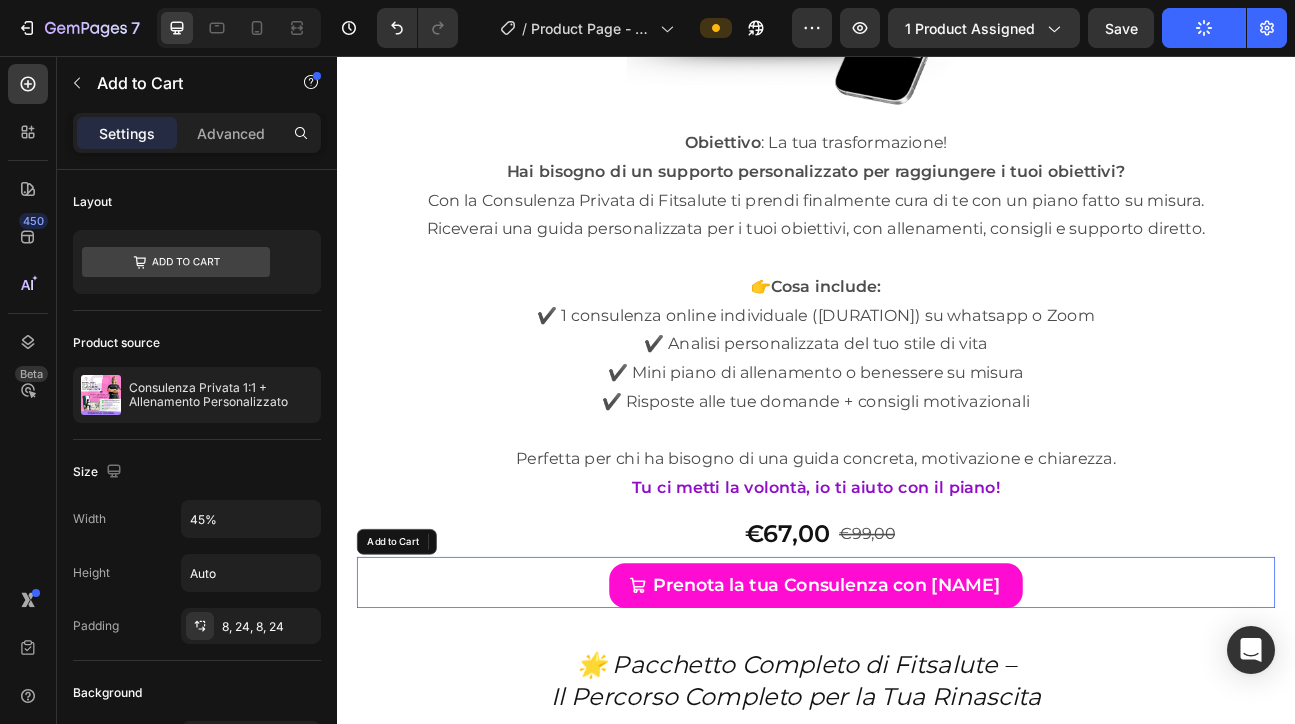 click on "Prenota la tua Consulenza con Nicole" at bounding box center [950, 719] 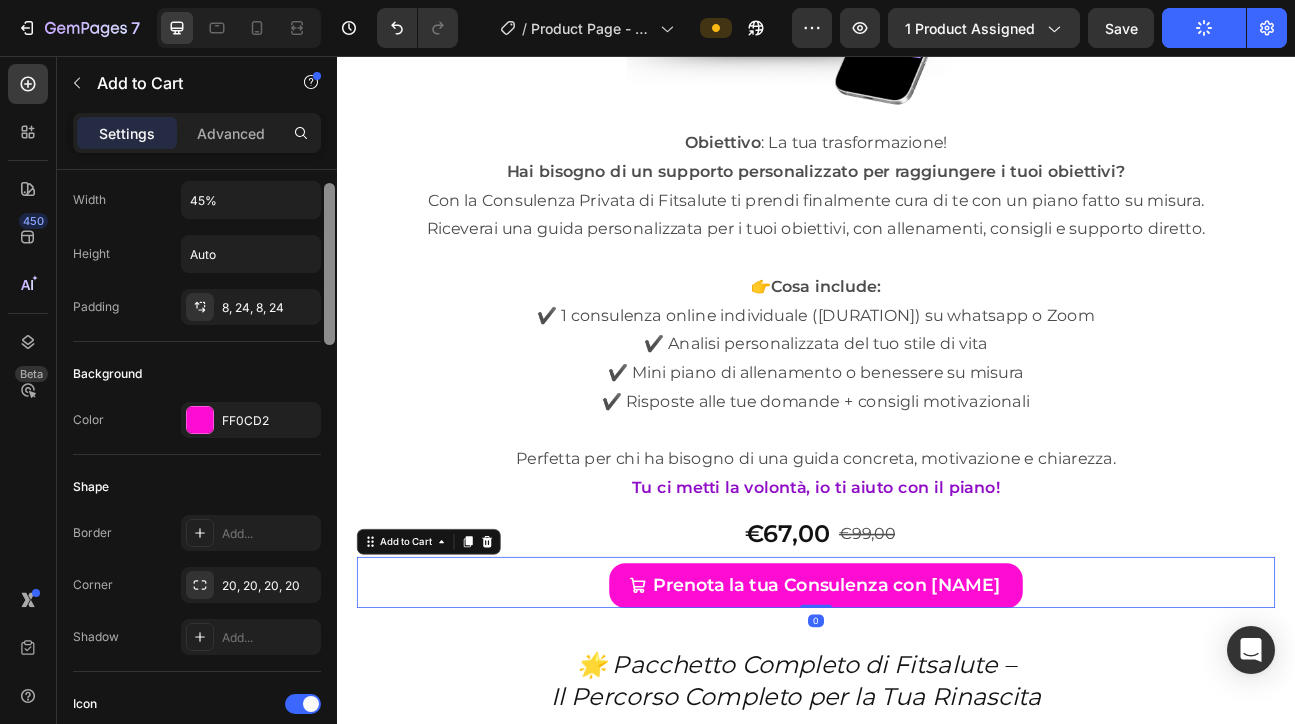 scroll, scrollTop: 344, scrollLeft: 0, axis: vertical 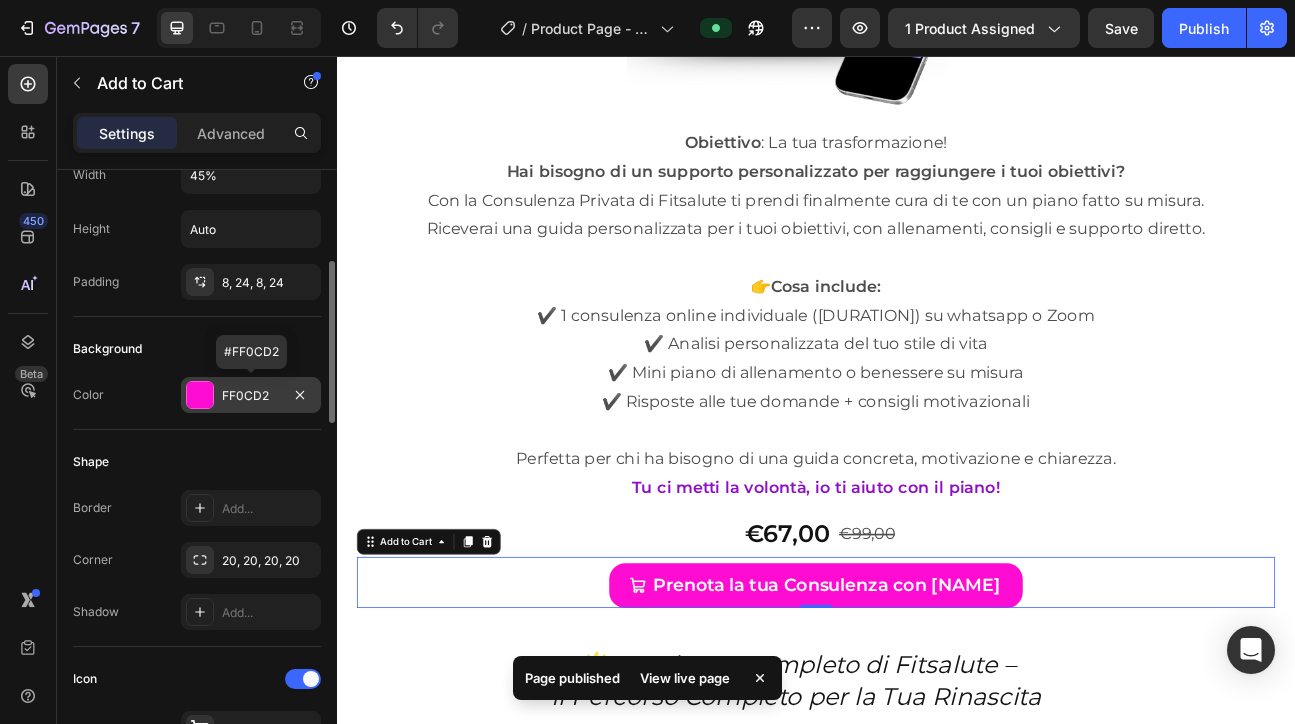 click on "FF0CD2" at bounding box center [251, 396] 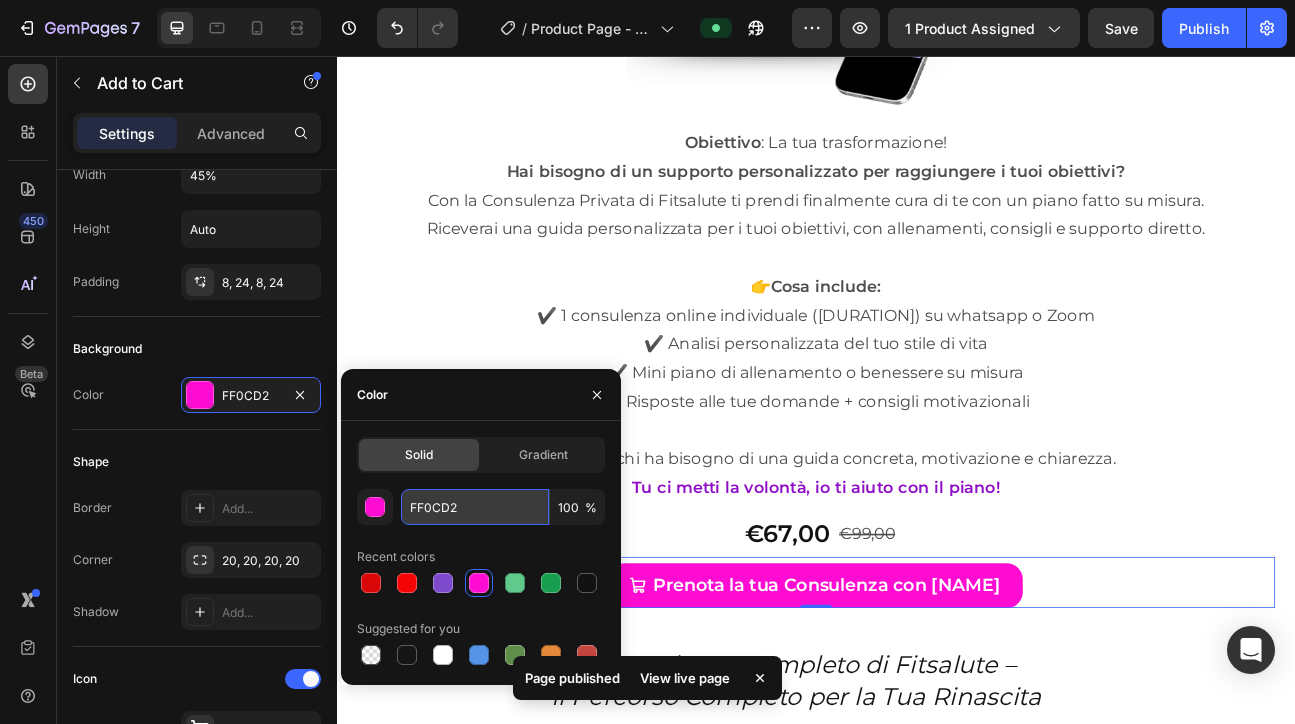 click on "FF0CD2" at bounding box center [475, 507] 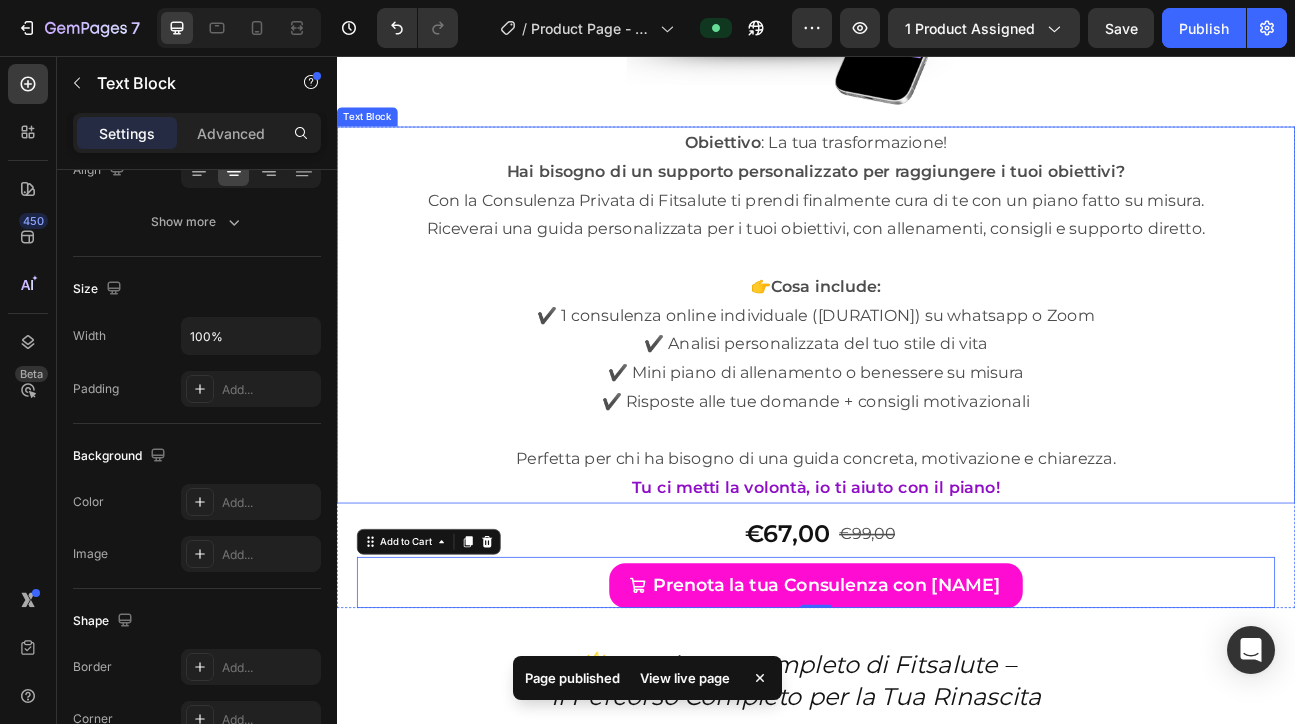 click on "Tu ci metti la volontà, io ti aiuto con il piano!" at bounding box center [937, 596] 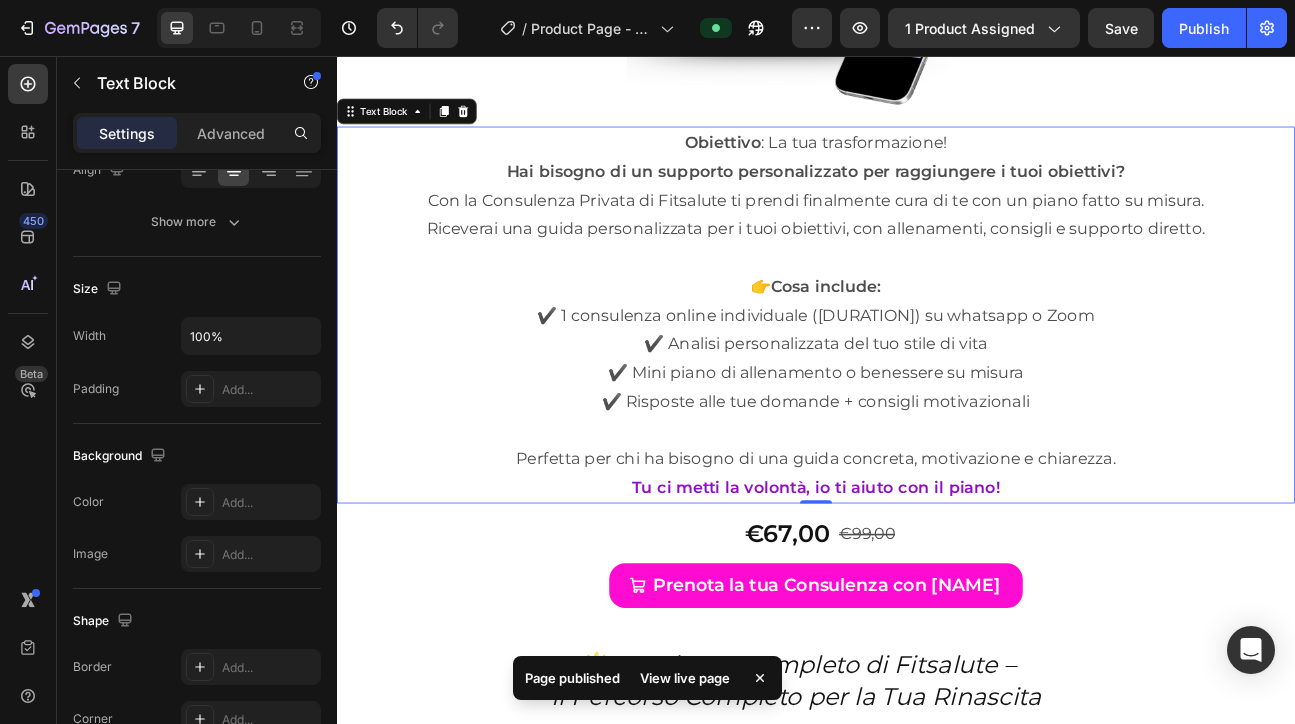 scroll, scrollTop: 0, scrollLeft: 0, axis: both 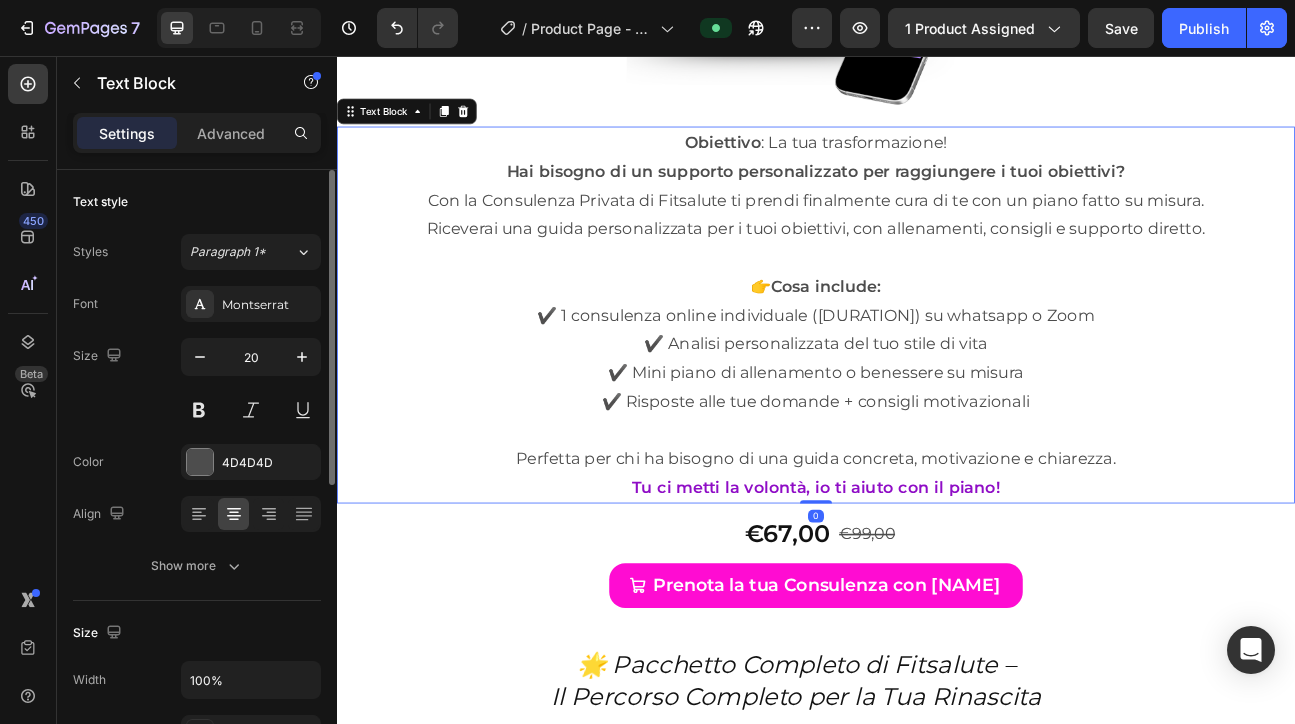 click on "Tu ci metti la volontà, io ti aiuto con il piano!" at bounding box center (937, 596) 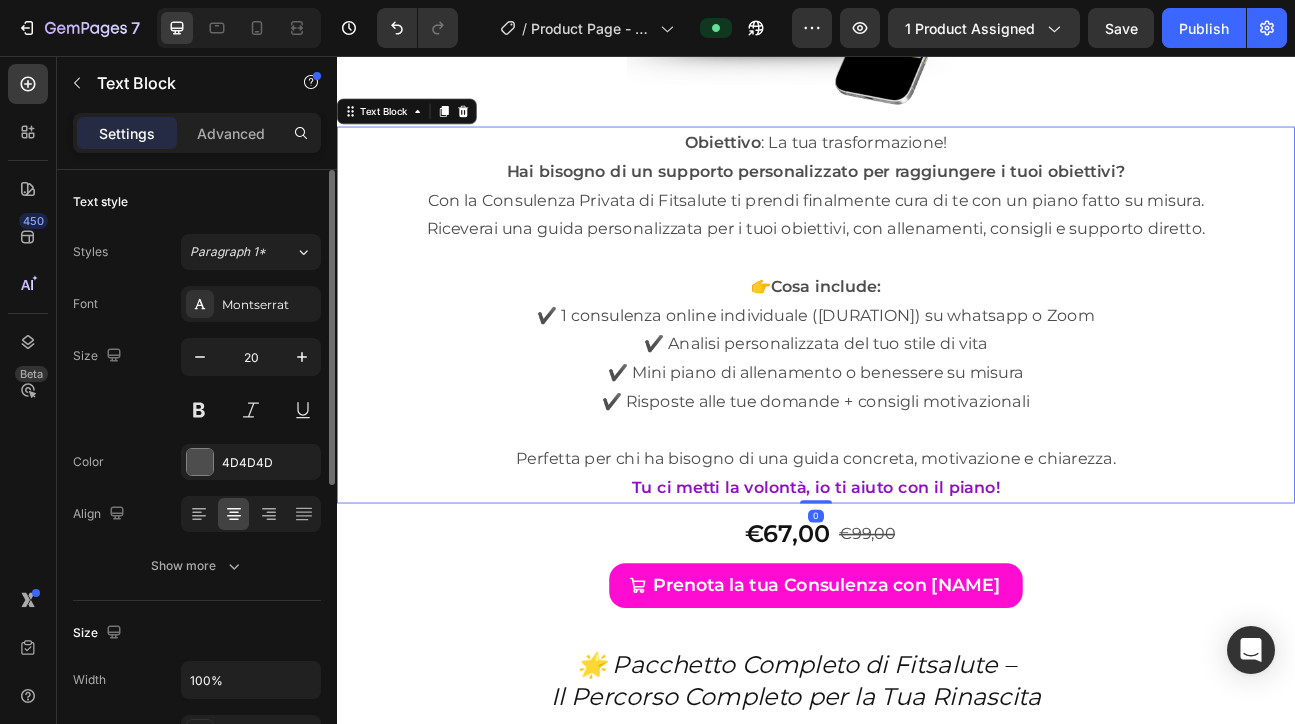 click on "Tu ci metti la volontà, io ti aiuto con il piano!" at bounding box center (937, 596) 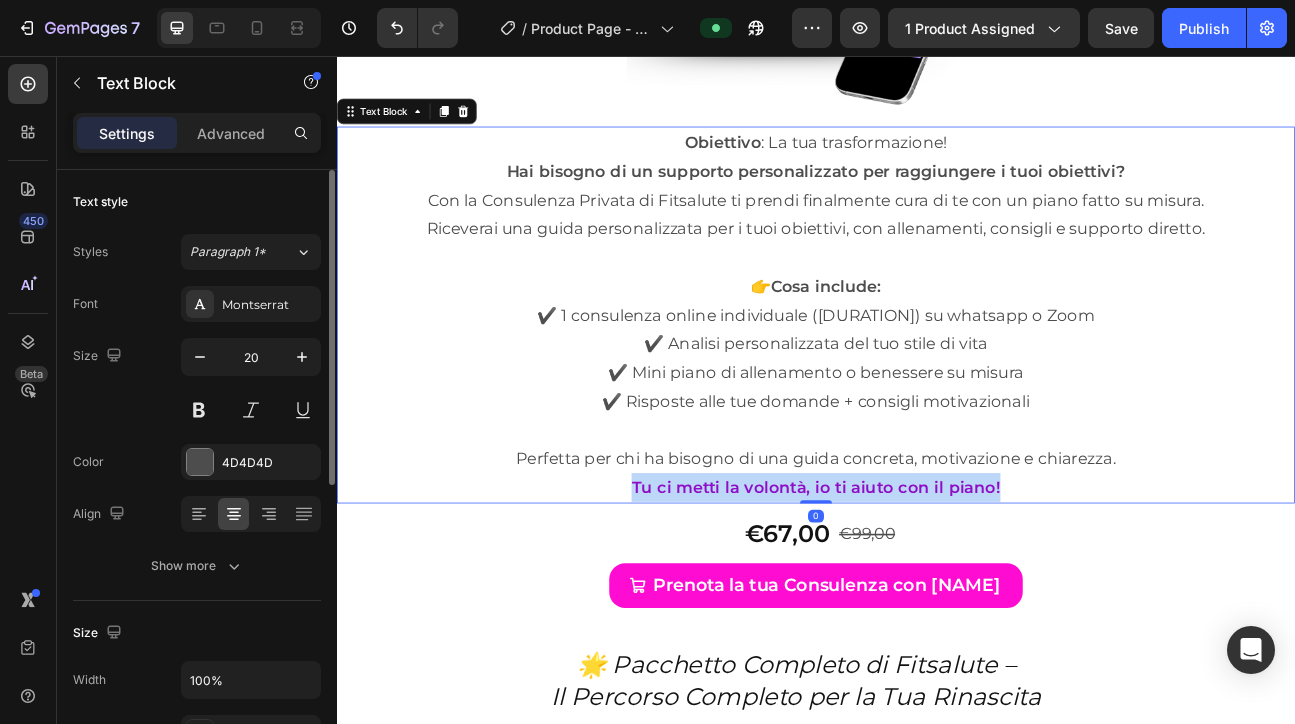 click on "Tu ci metti la volontà, io ti aiuto con il piano!" at bounding box center (937, 596) 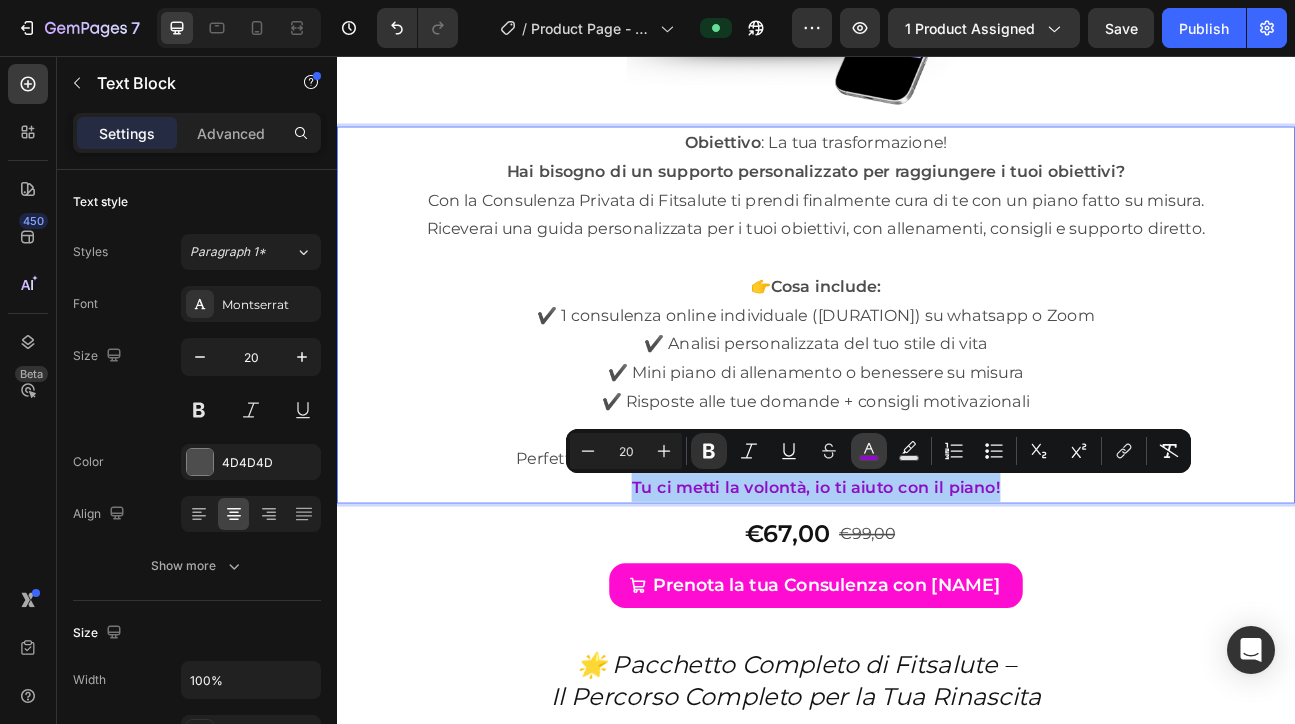 click 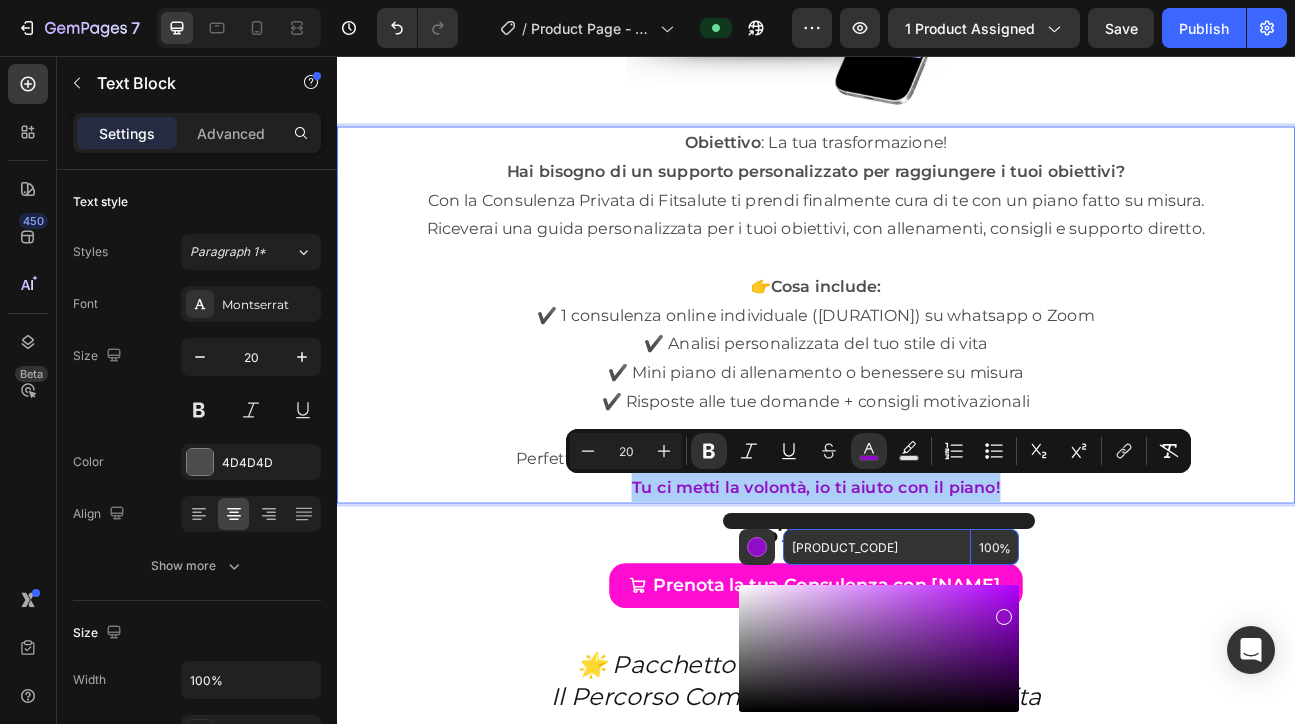 click on "8F0DC6" at bounding box center (877, 547) 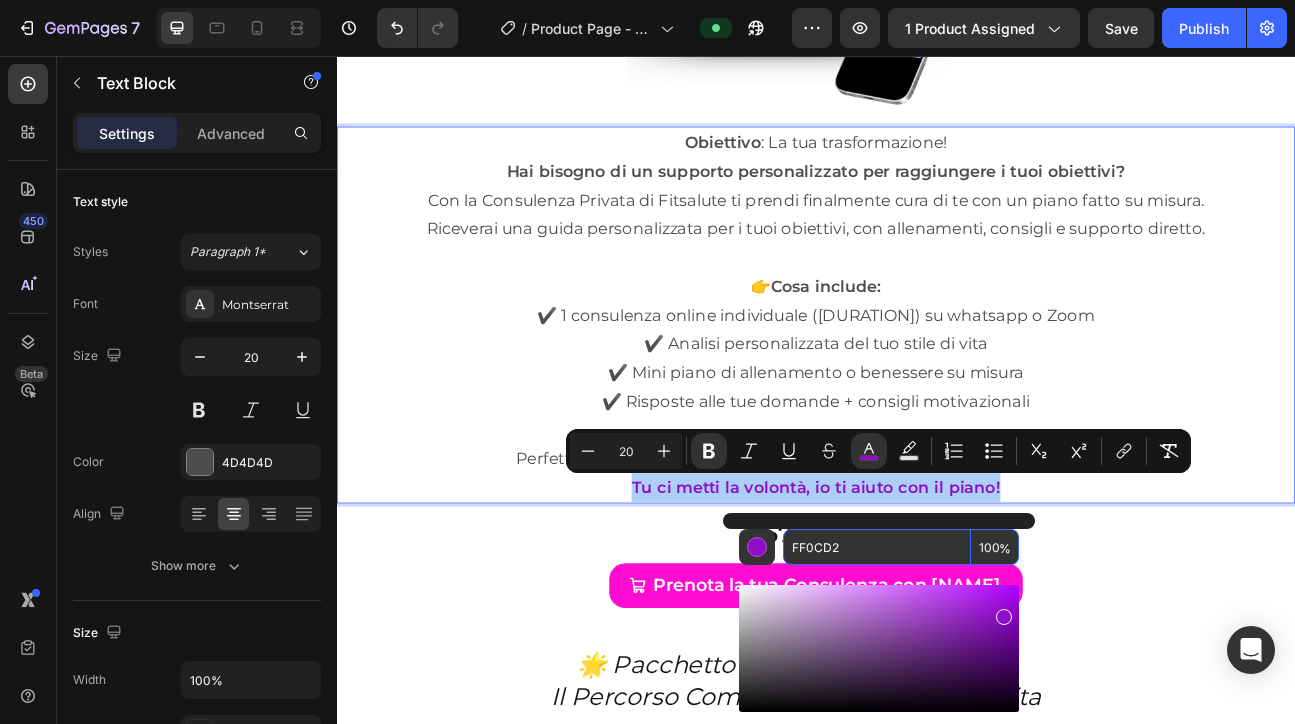 type on "FF0CD2" 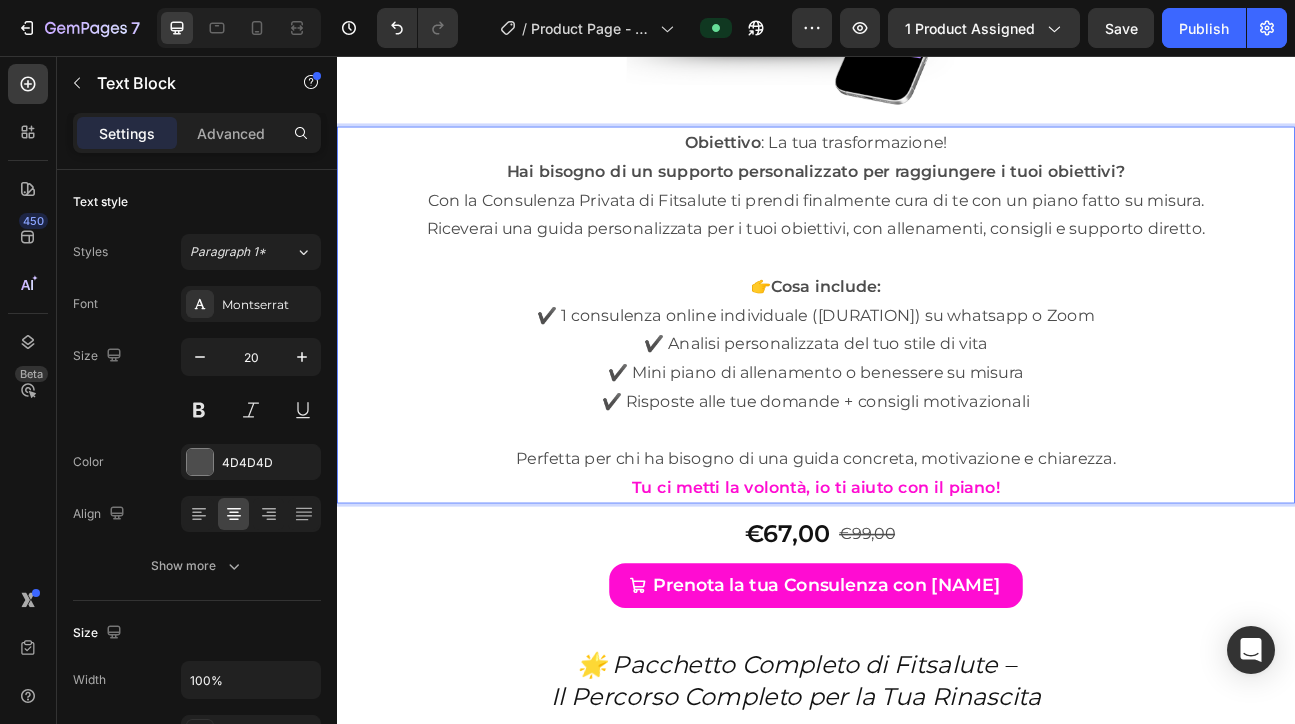 click on "✔️ 1 consulenza online individuale (1 ora) su whatsapp o Zoom" at bounding box center (937, 380) 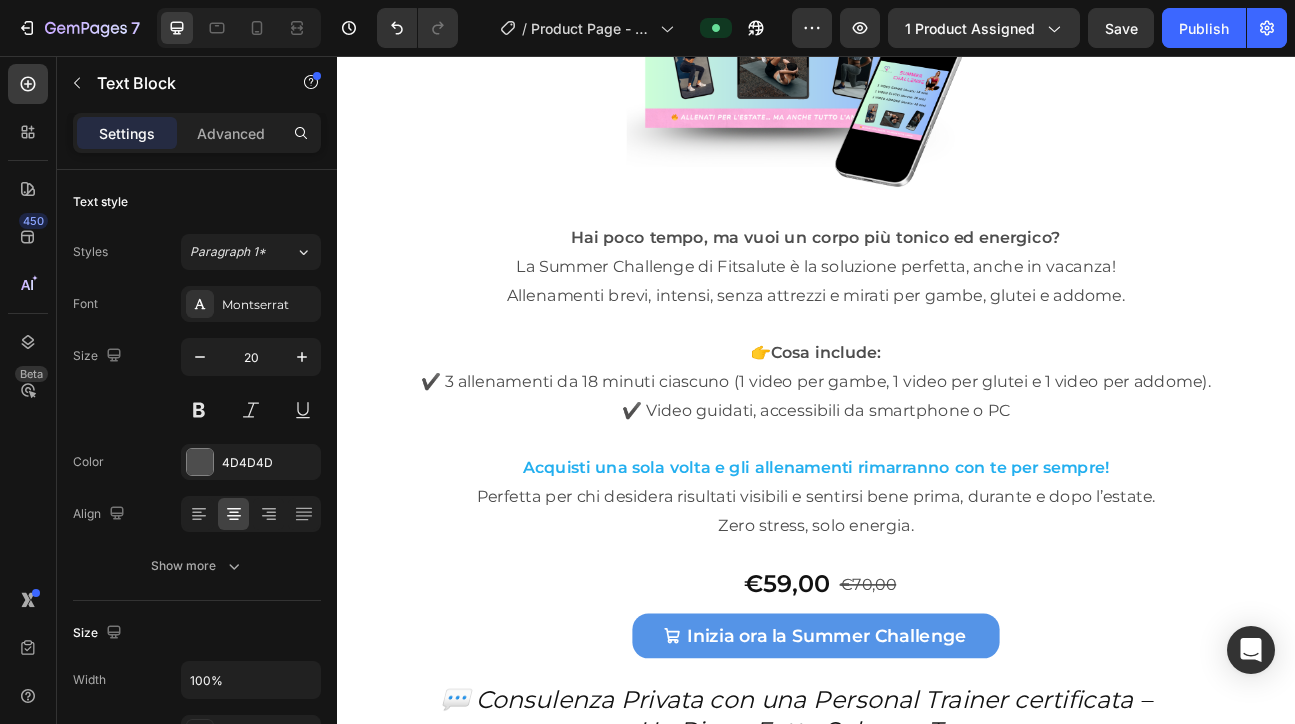 scroll, scrollTop: 9618, scrollLeft: 0, axis: vertical 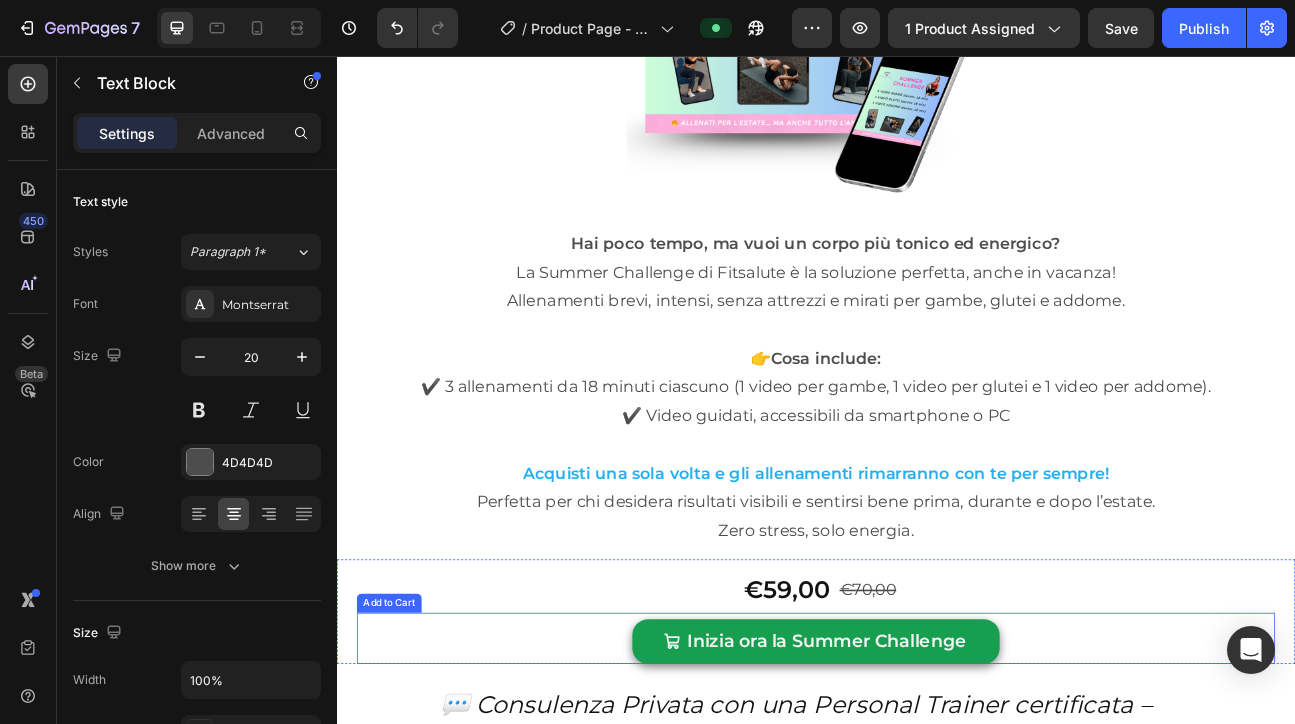 click on "Inizia ora la Summer Challenge" at bounding box center (937, 789) 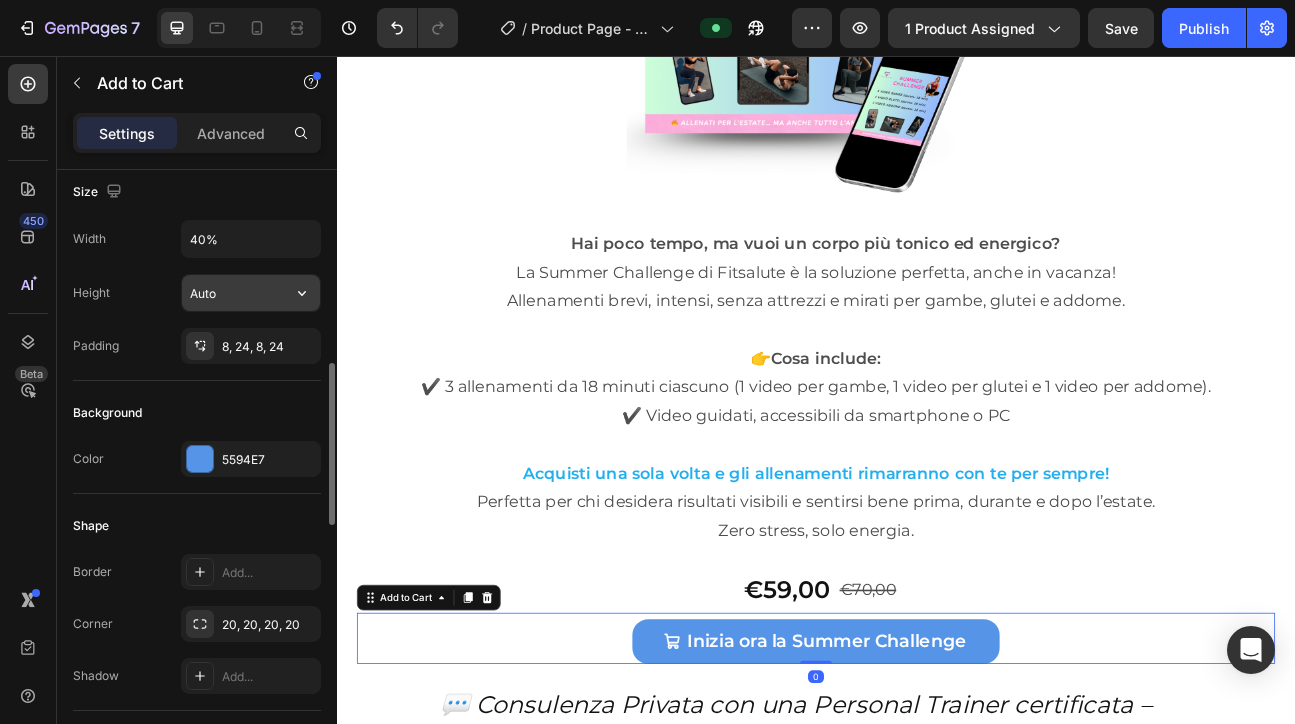 scroll, scrollTop: 374, scrollLeft: 0, axis: vertical 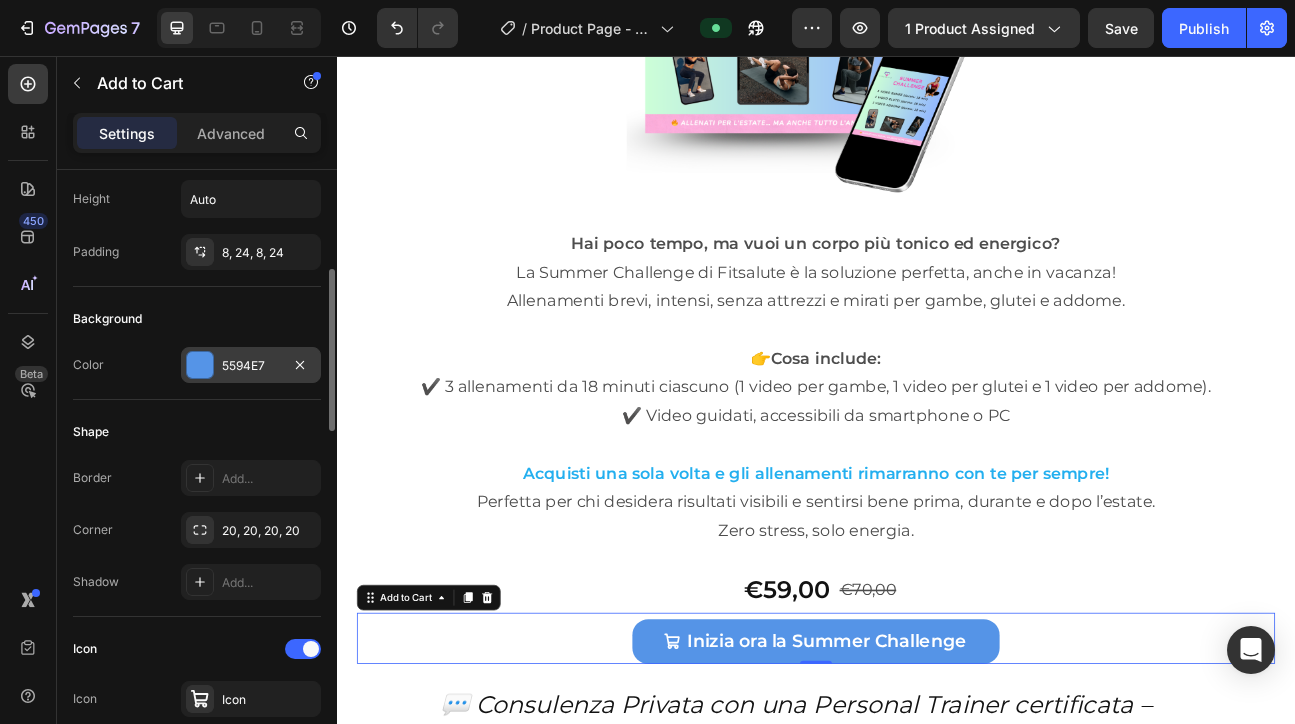 click on "5594E7" at bounding box center (251, 366) 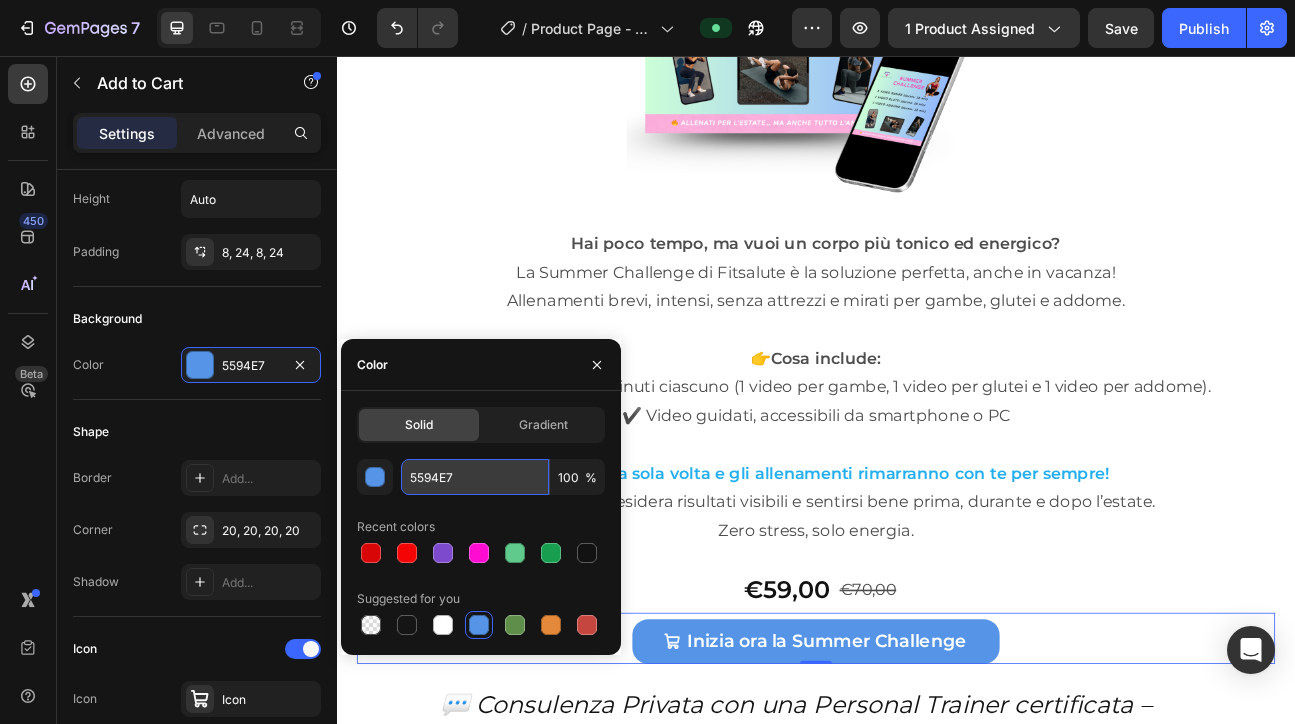 click on "5594E7" at bounding box center (475, 477) 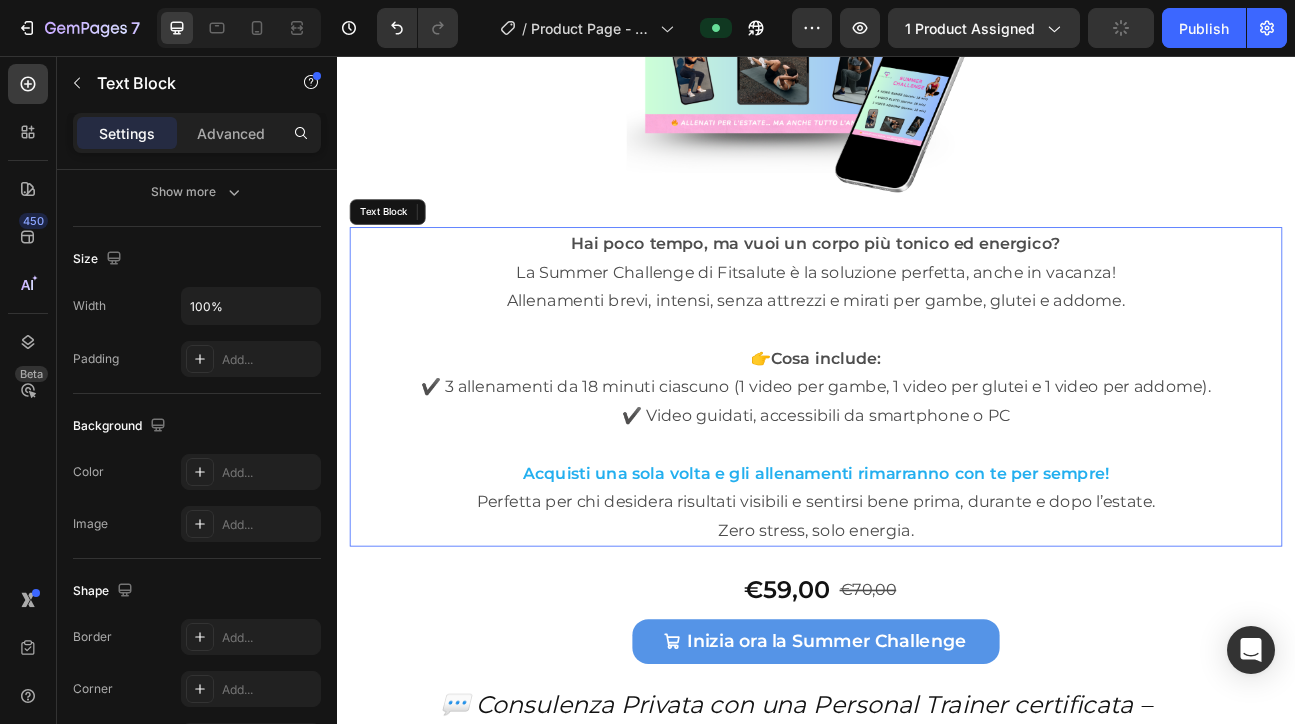 click on "Acquisti una sola volta e gli allenamenti rimarranno con te per sempre!" at bounding box center (937, 578) 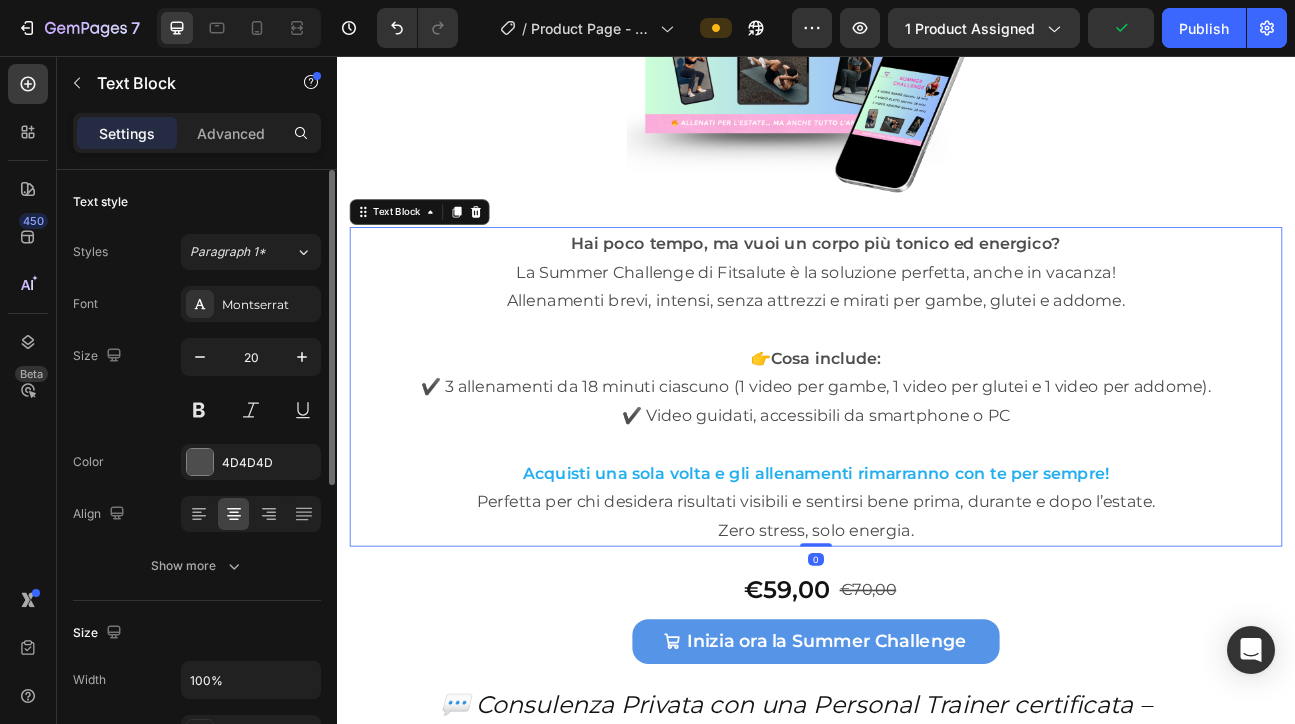 click on "Acquisti una sola volta e gli allenamenti rimarranno con te per sempre!" at bounding box center (937, 578) 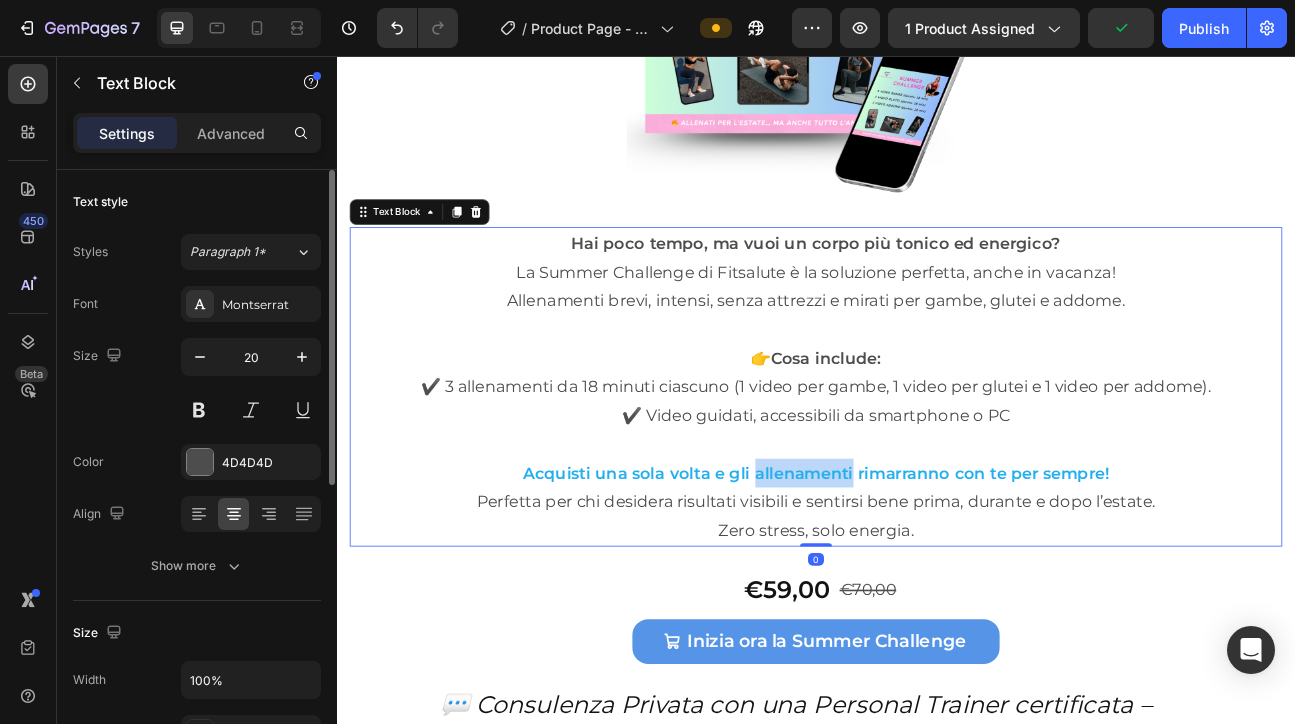 click on "Acquisti una sola volta e gli allenamenti rimarranno con te per sempre!" at bounding box center [937, 578] 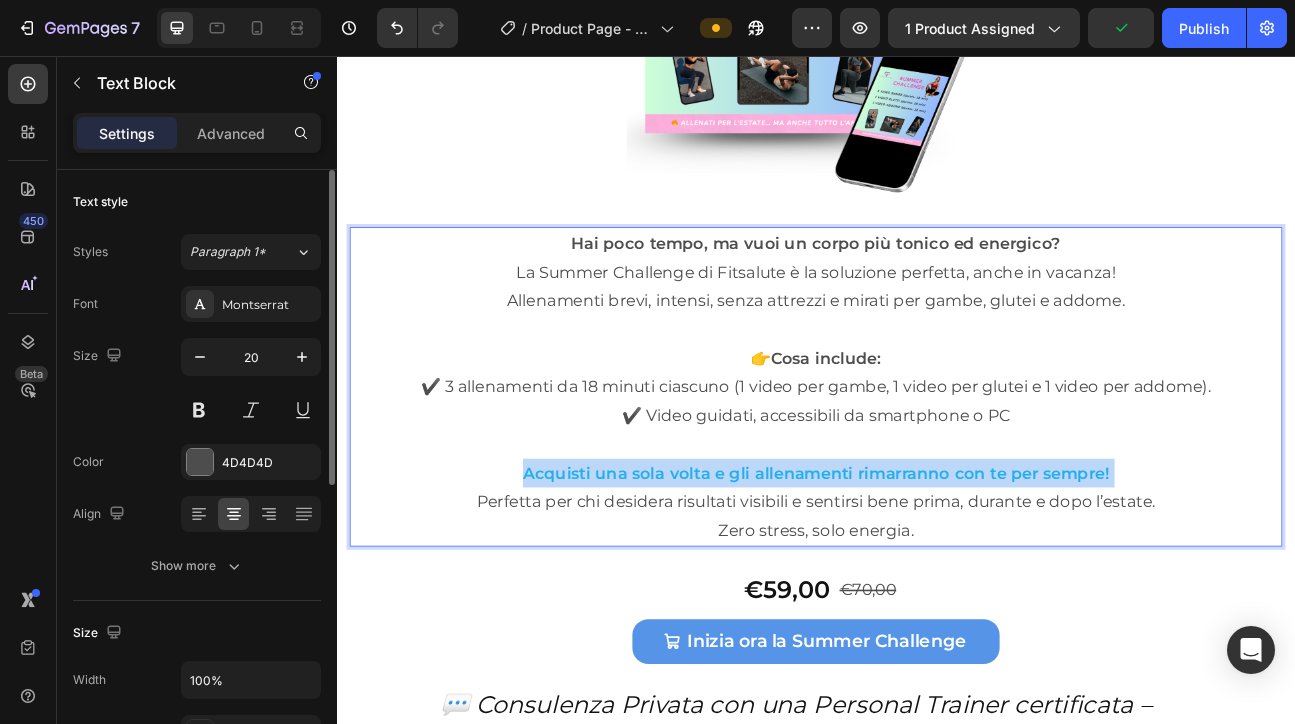 click on "Acquisti una sola volta e gli allenamenti rimarranno con te per sempre!" at bounding box center (937, 578) 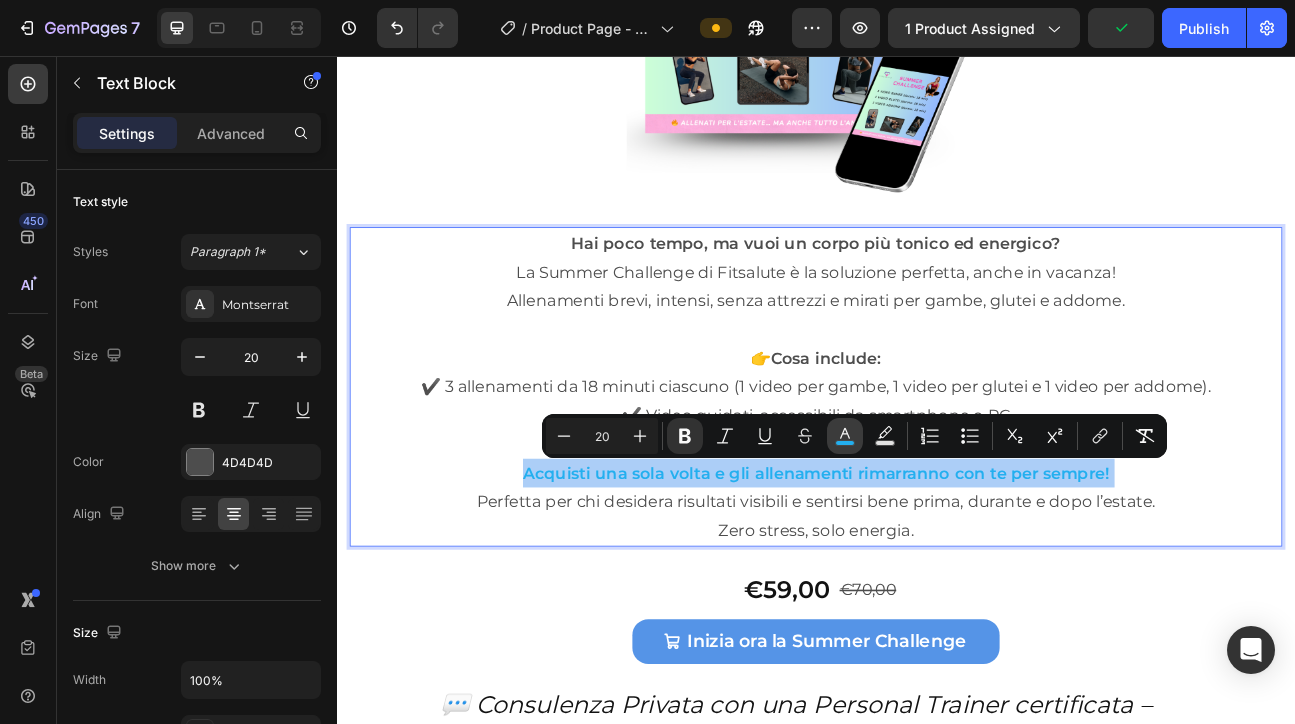 click 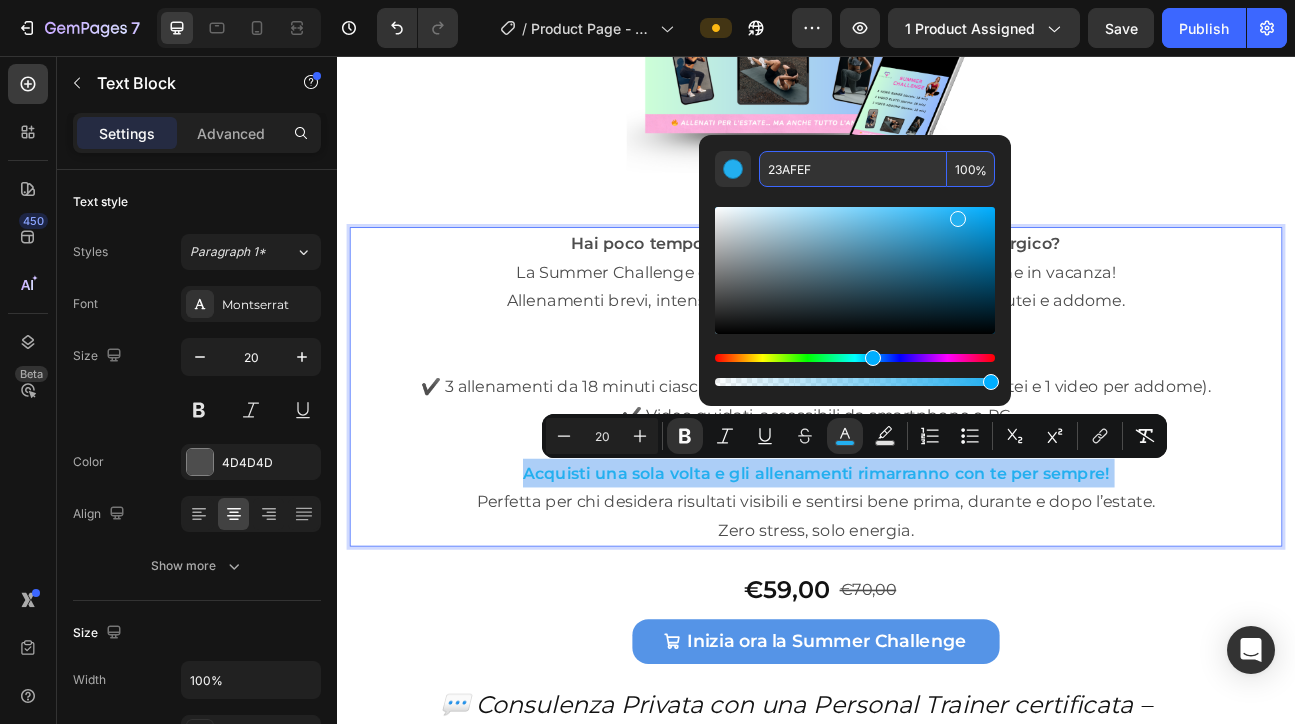 click on "23AFEF" at bounding box center [853, 169] 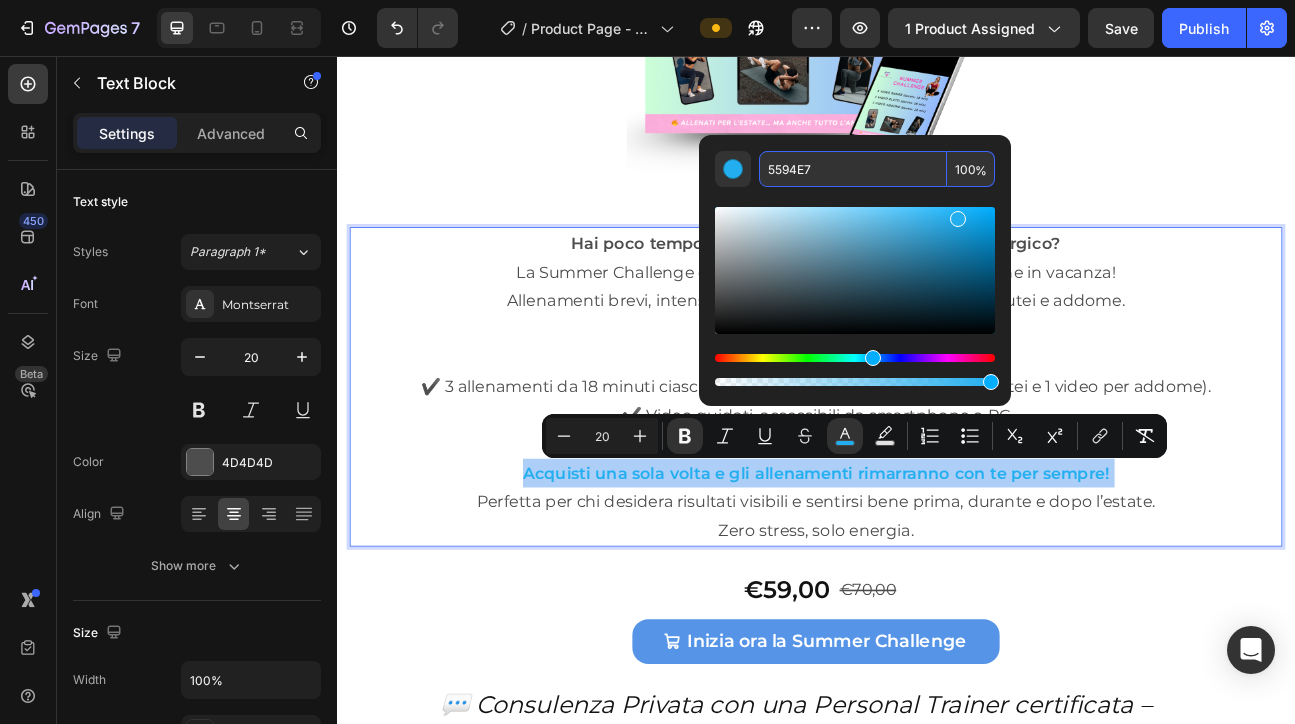 type on "5594E7" 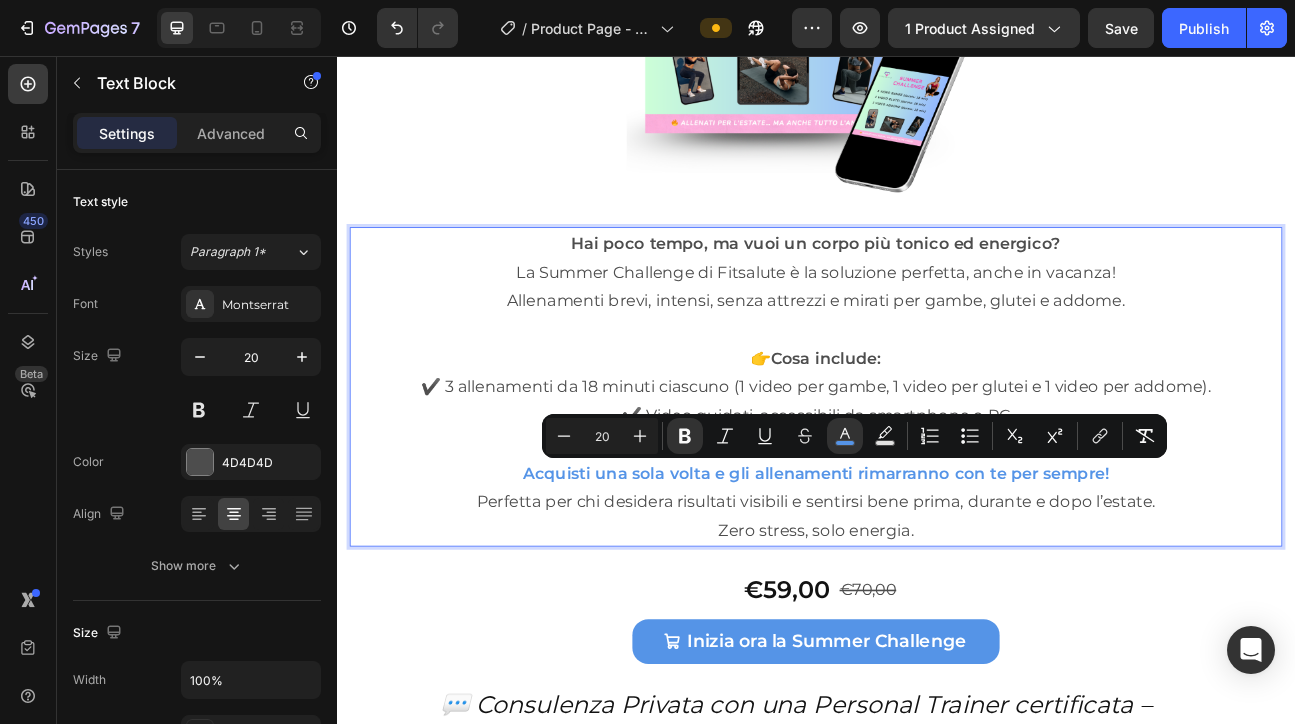 click at bounding box center (937, 398) 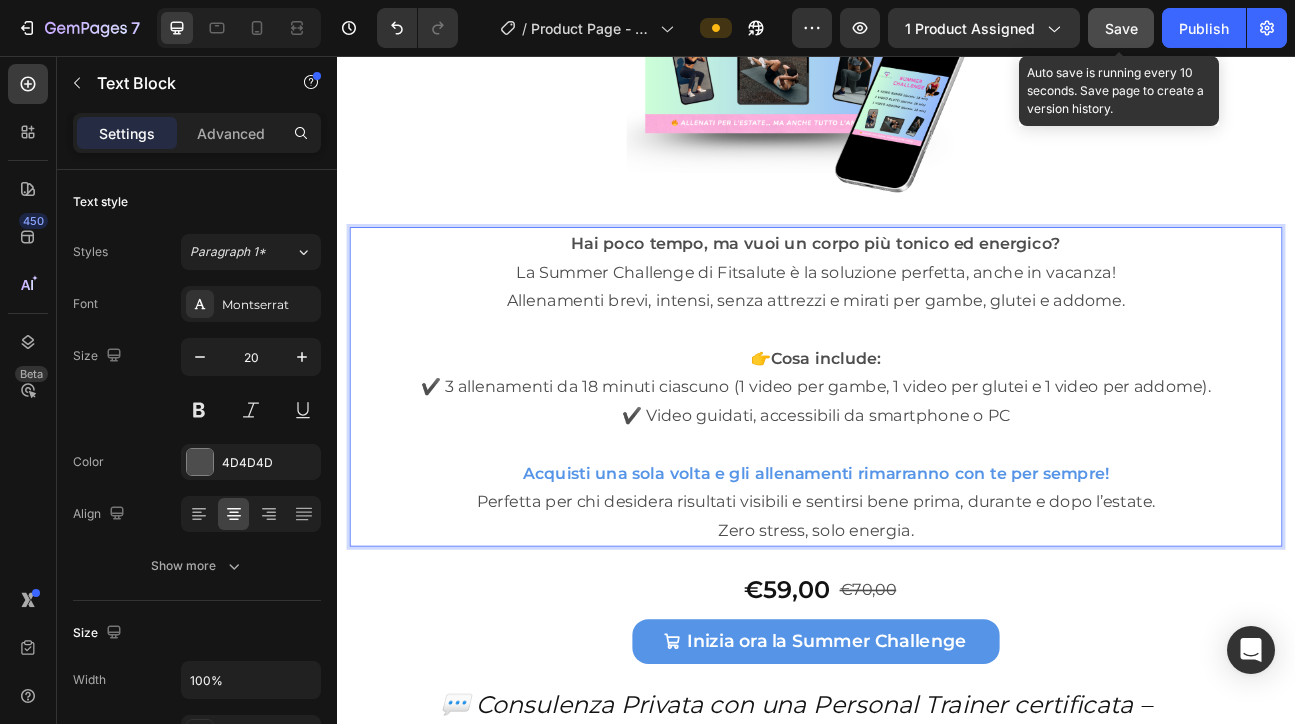 click on "Save" 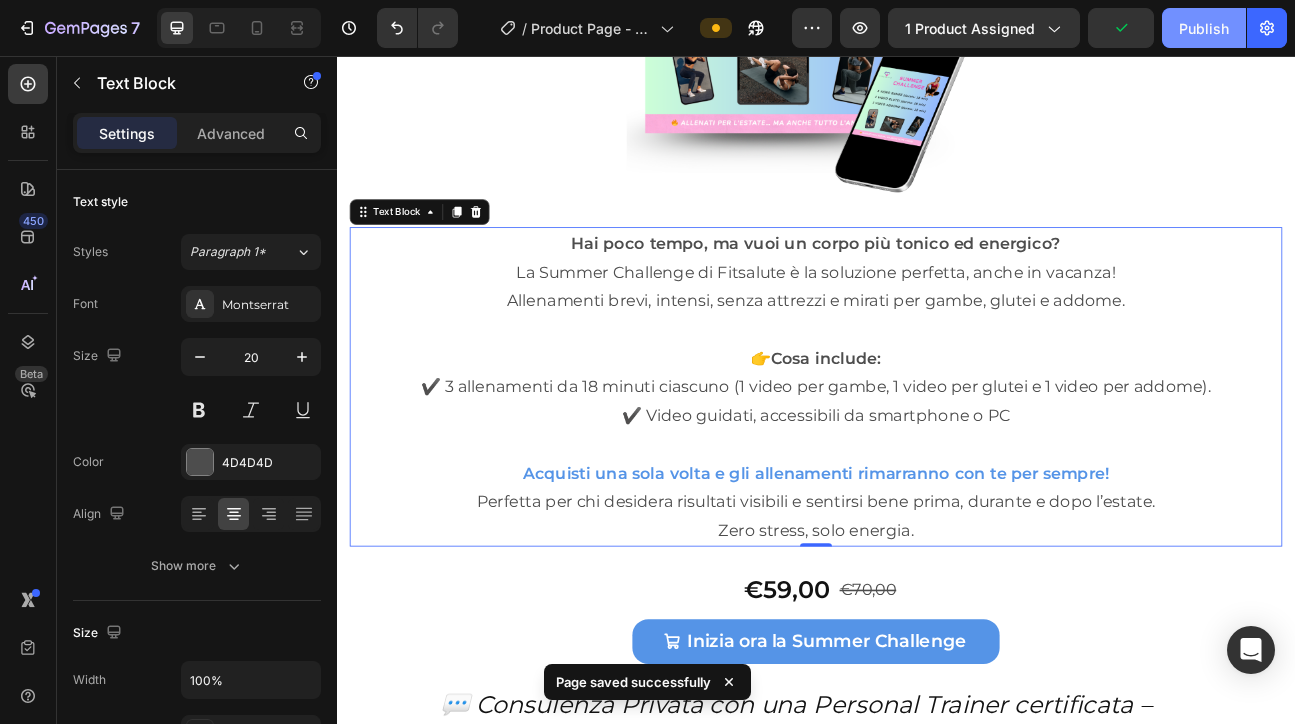 click on "Publish" at bounding box center (1204, 28) 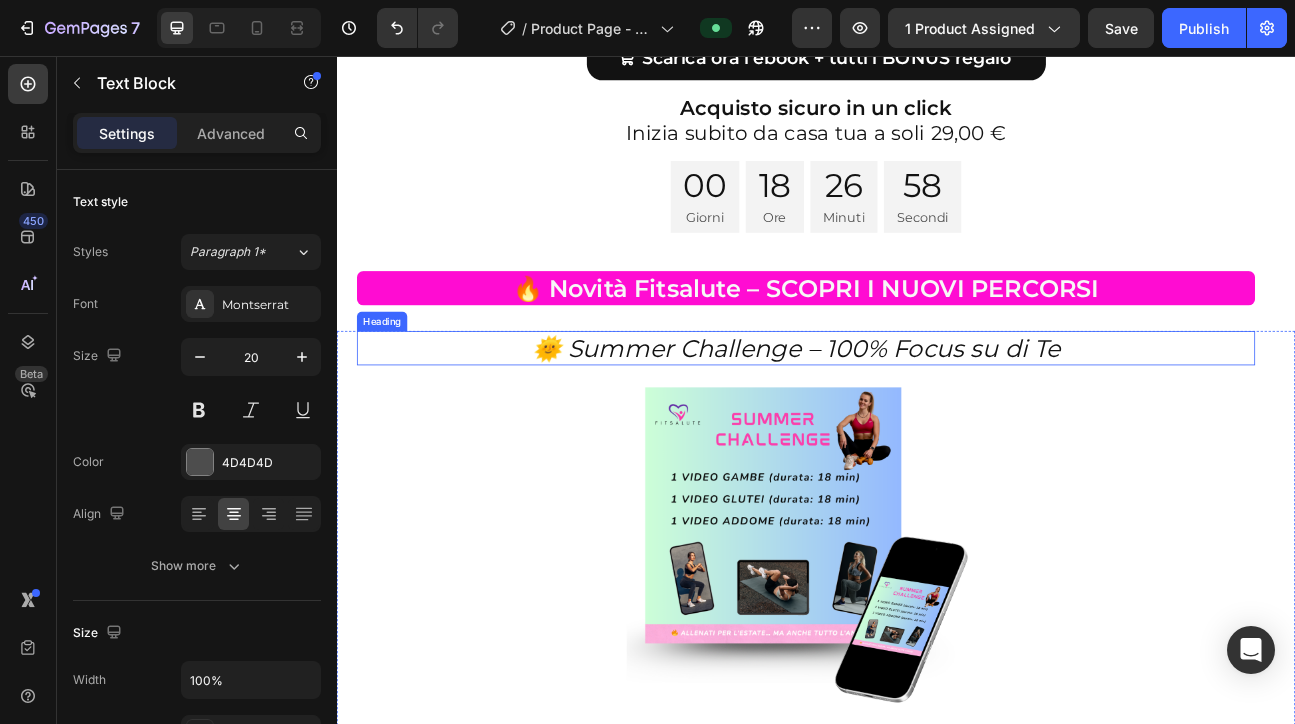 scroll, scrollTop: 8979, scrollLeft: 0, axis: vertical 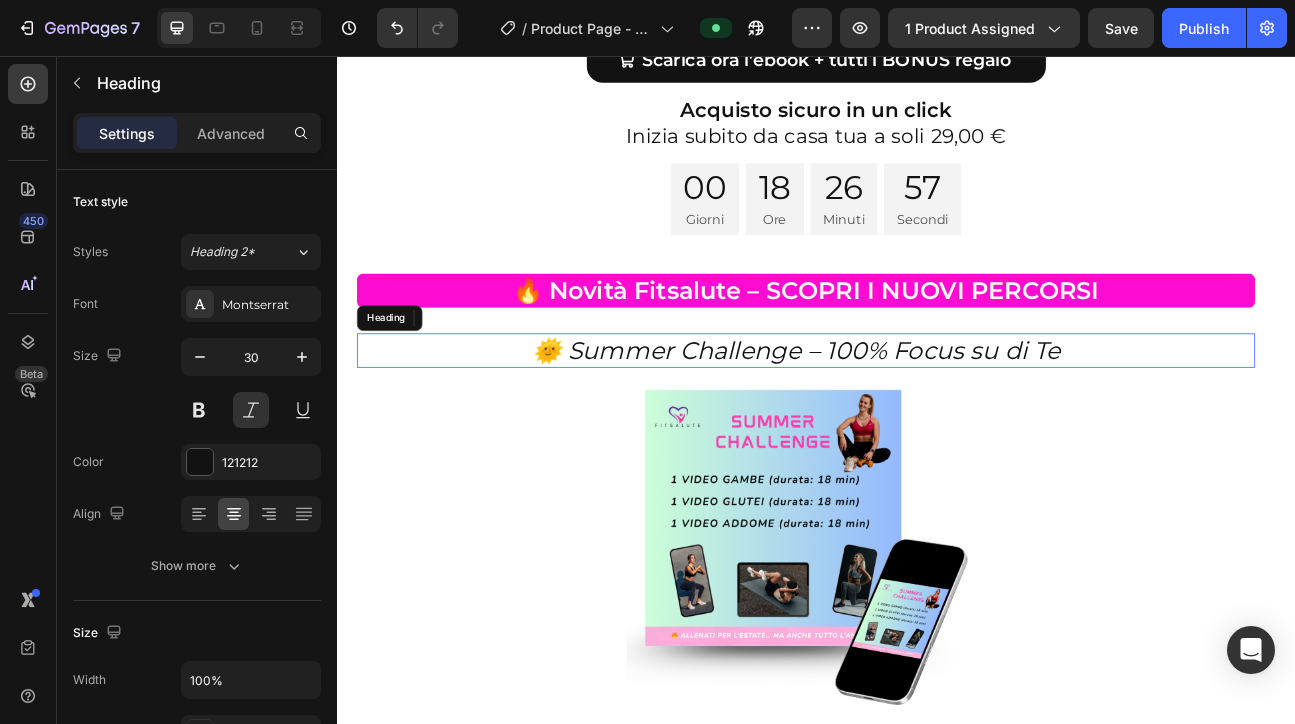 click on "🌞 Summer Challenge – 100% Focus su di Te" at bounding box center (912, 424) 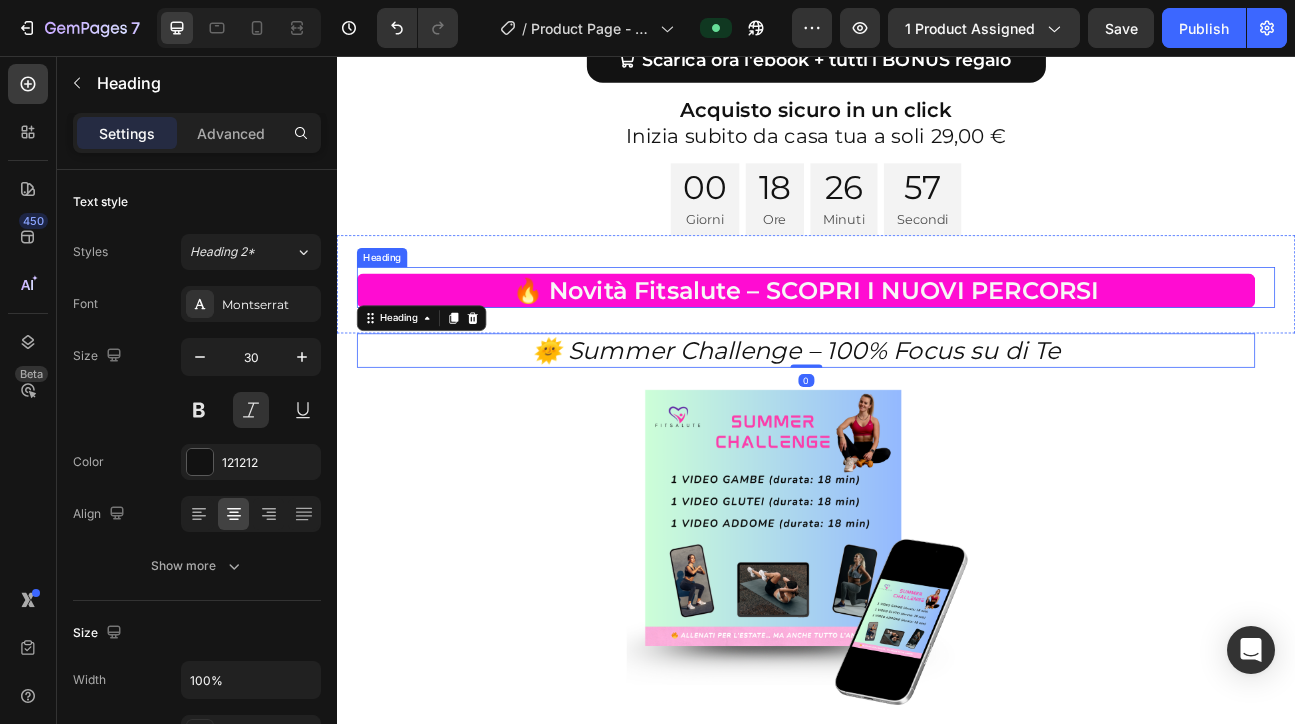 click on "🔥 Novità Fitsalute – SCOPRI I NUOVI PERCORSI" at bounding box center (924, 349) 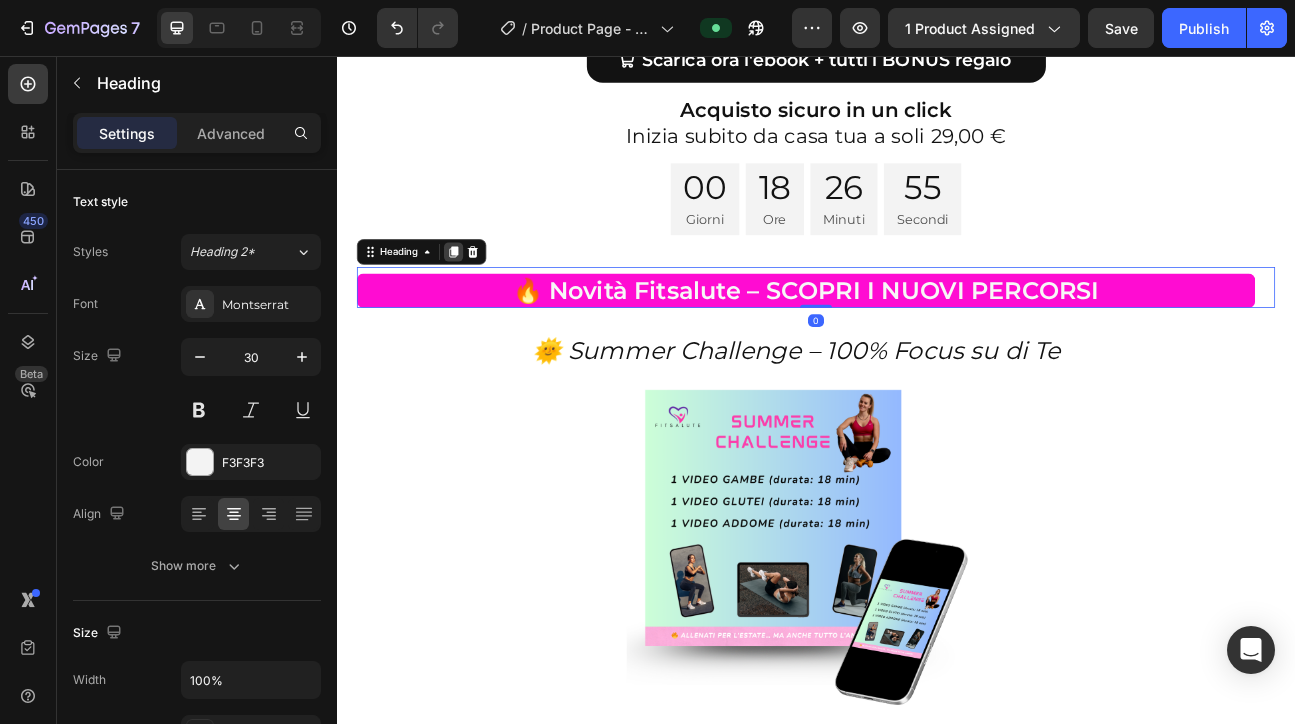 click 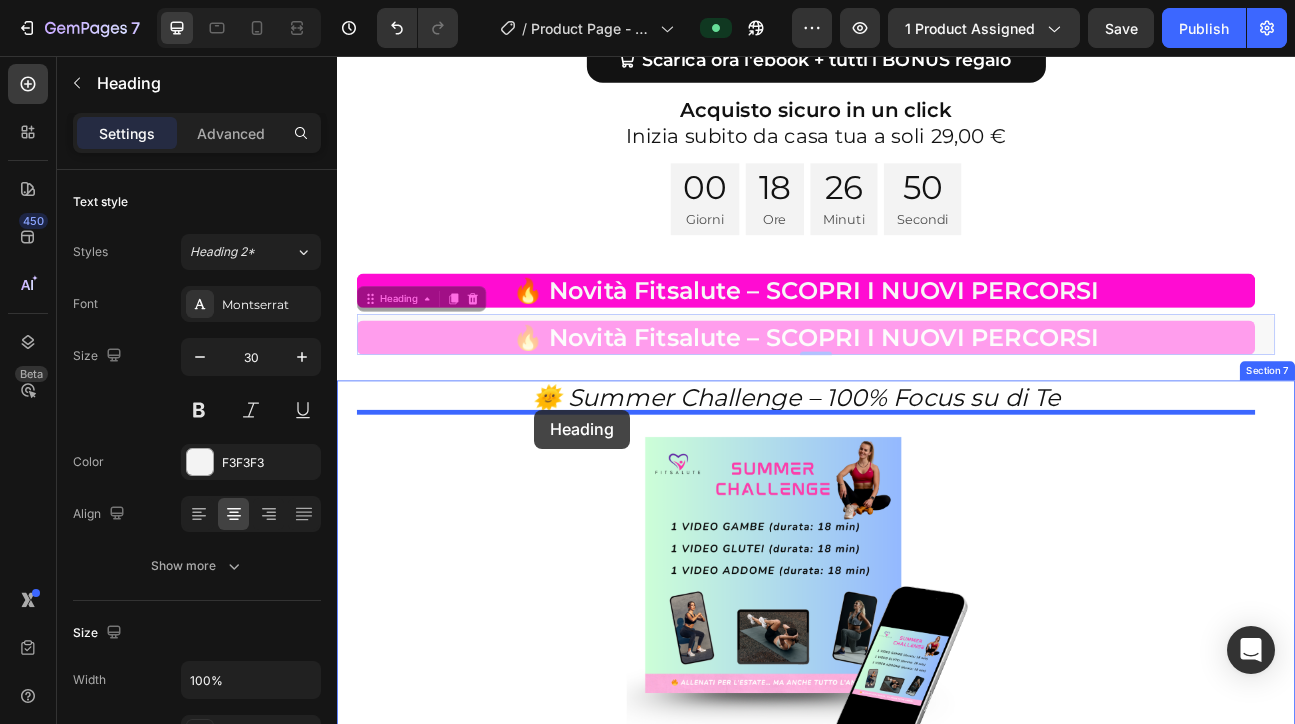 drag, startPoint x: 380, startPoint y: 360, endPoint x: 584, endPoint y: 499, distance: 246.8542 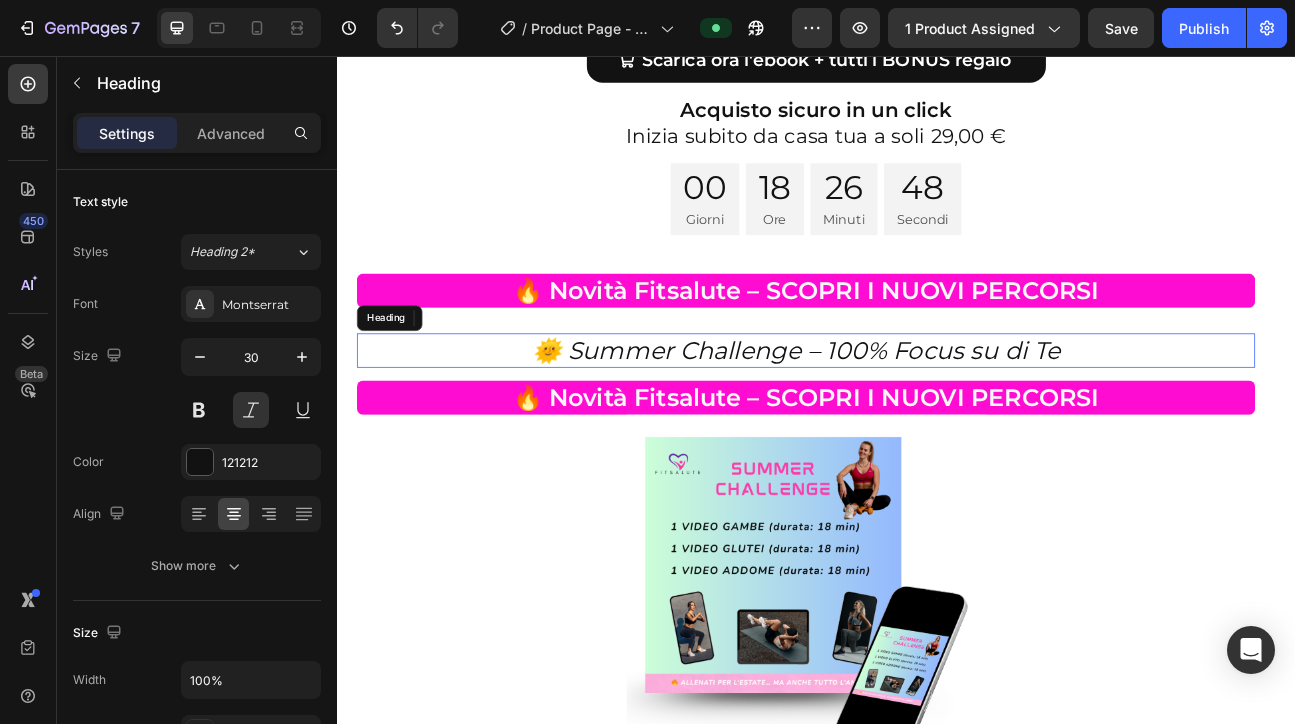 click on "🌞 Summer Challenge – 100% Focus su di Te" at bounding box center (912, 424) 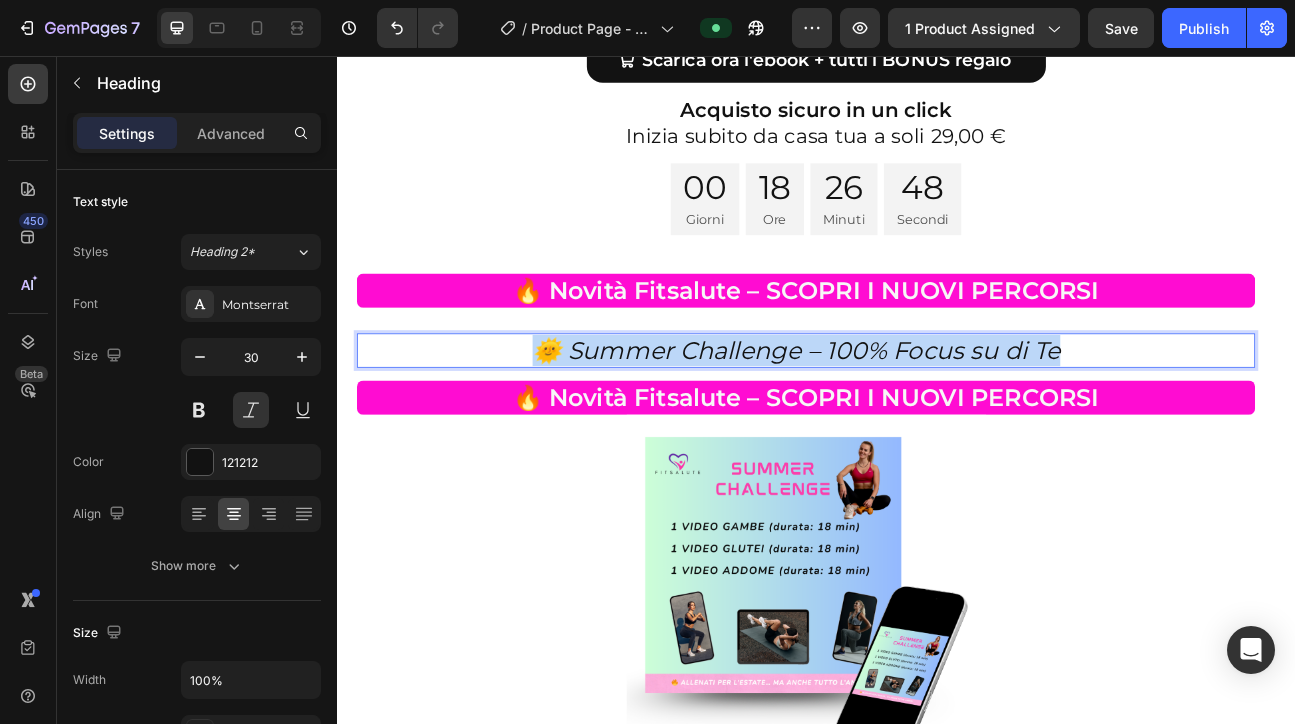 click on "🌞 Summer Challenge – 100% Focus su di Te" at bounding box center [912, 424] 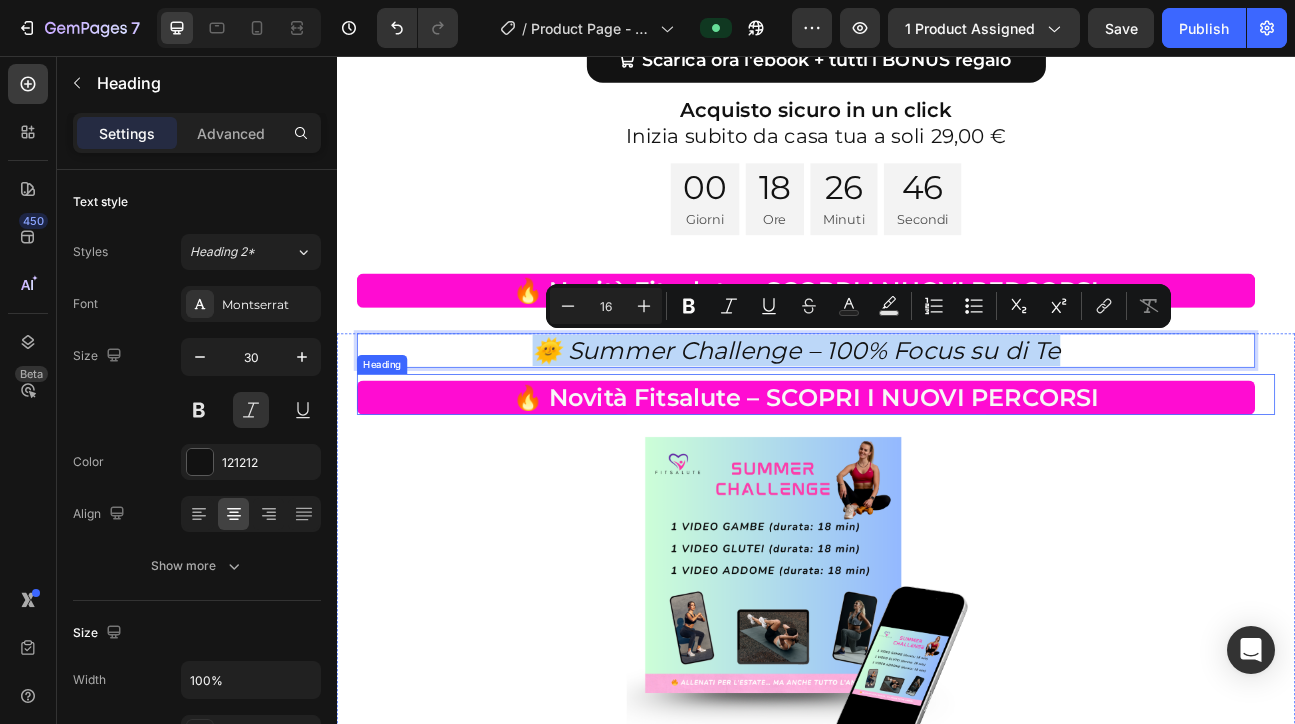 click on "🔥 Novità Fitsalute – SCOPRI I NUOVI PERCORSI" at bounding box center (924, 483) 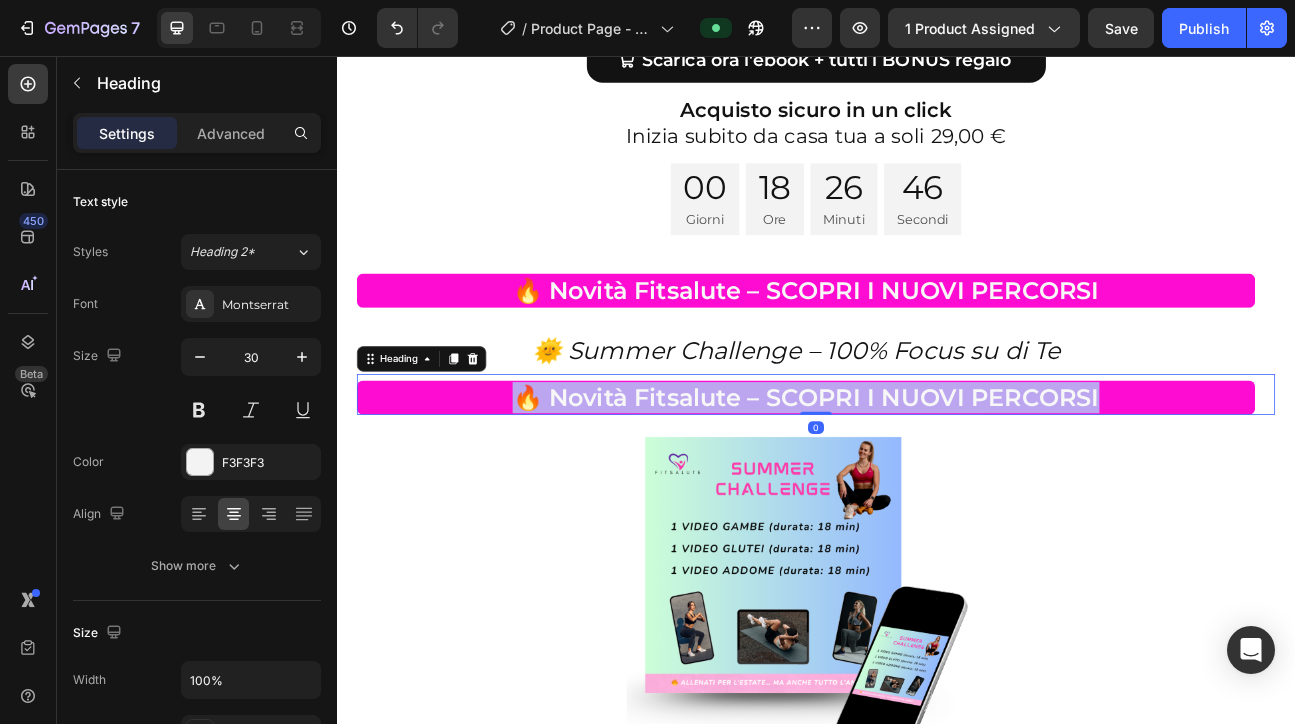 click on "🔥 Novità Fitsalute – SCOPRI I NUOVI PERCORSI" at bounding box center [924, 483] 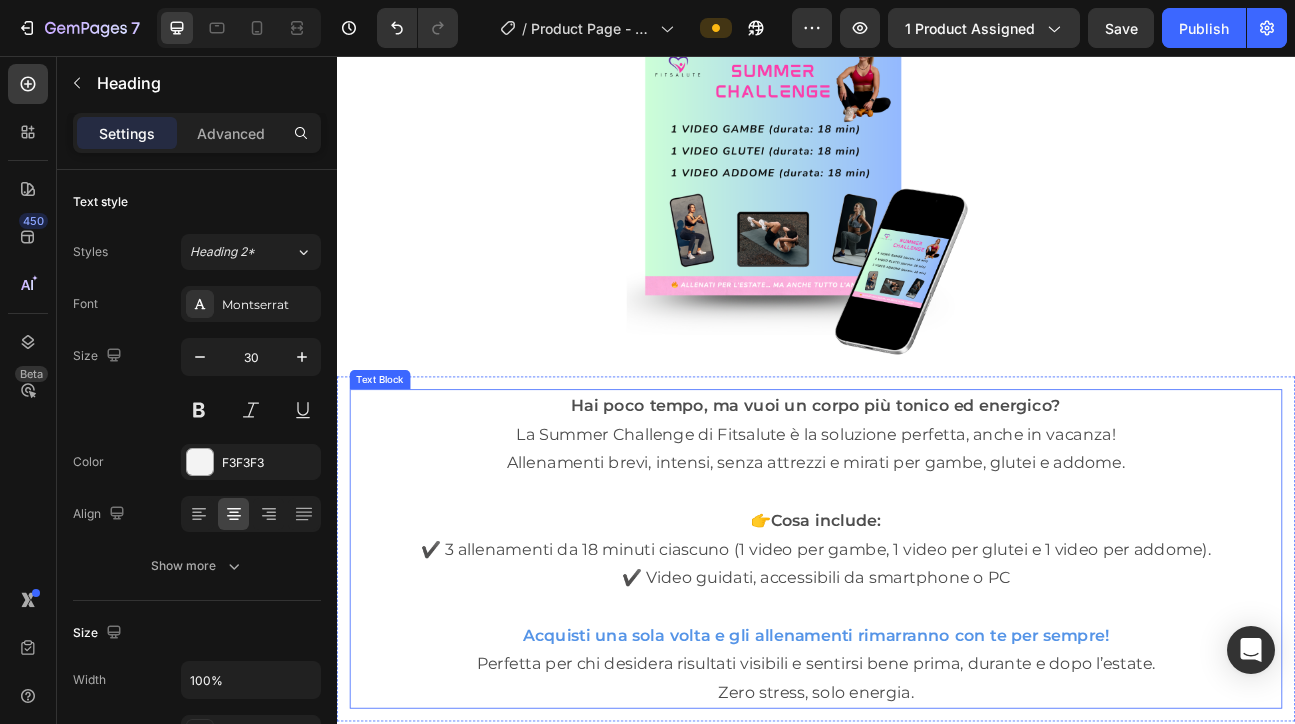 scroll, scrollTop: 9684, scrollLeft: 0, axis: vertical 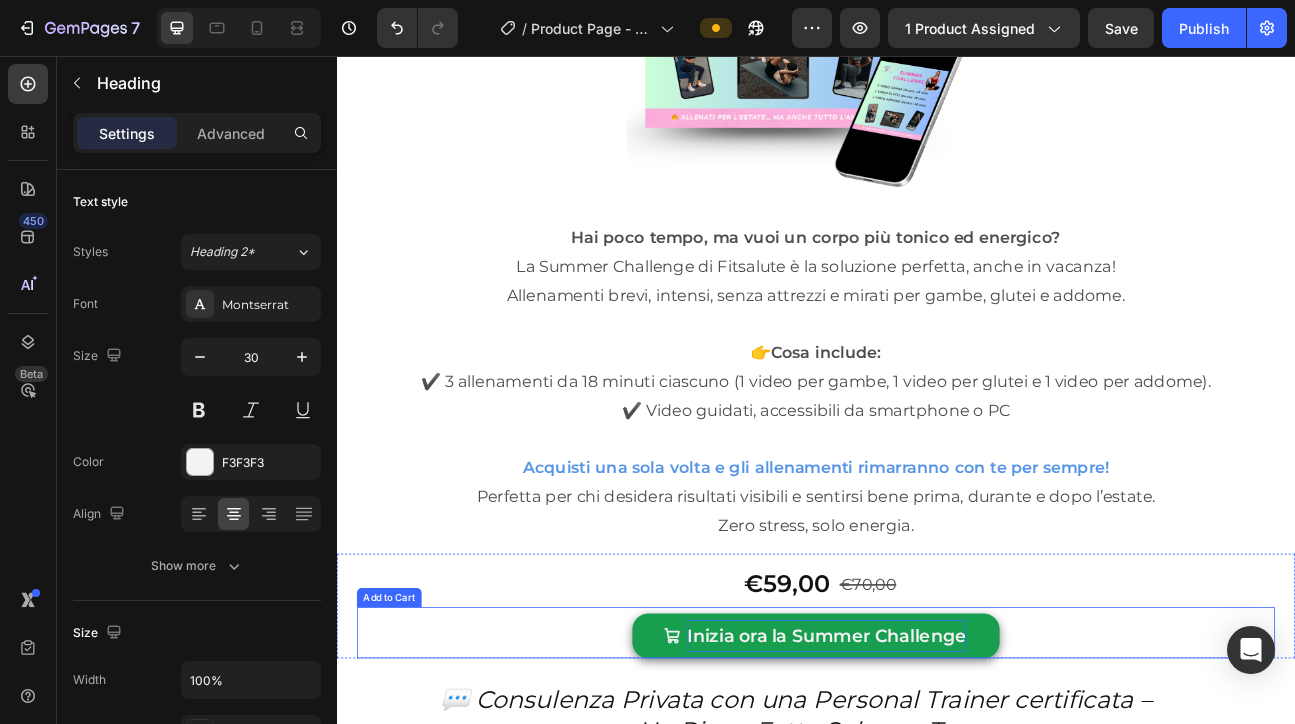 click on "Inizia ora la Summer Challenge" at bounding box center (950, 782) 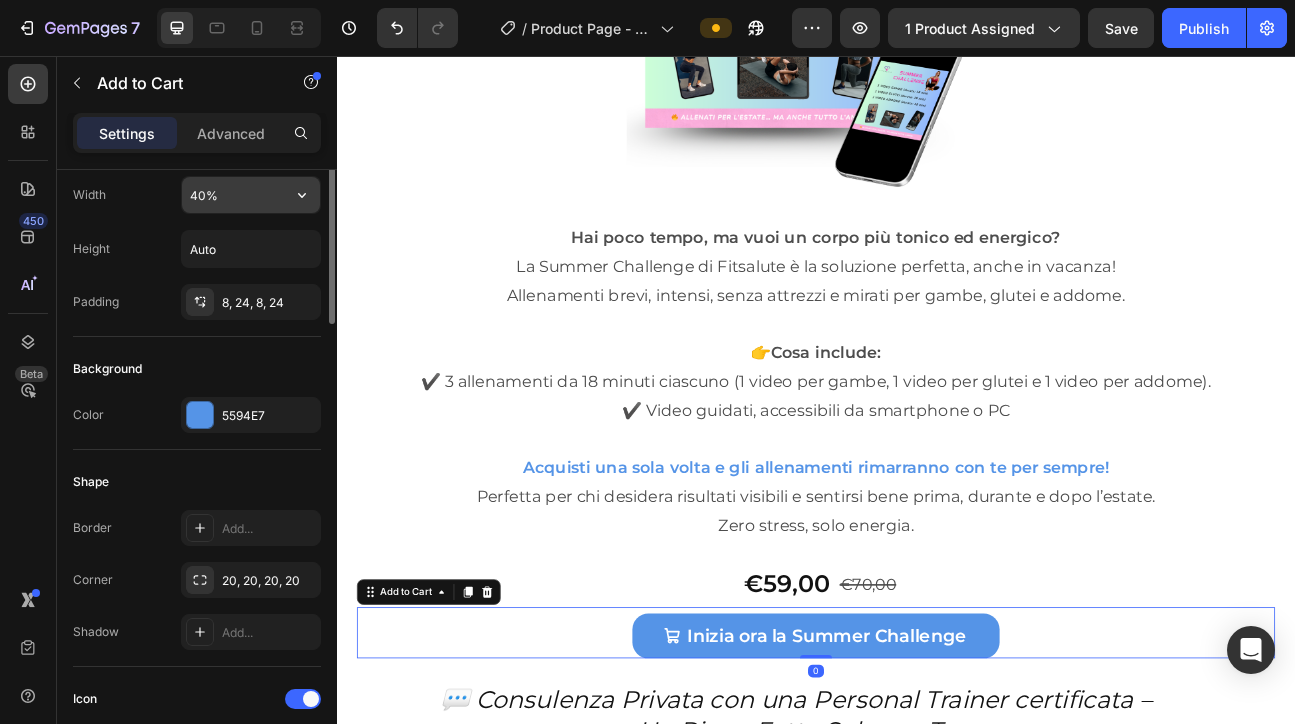 scroll, scrollTop: 396, scrollLeft: 0, axis: vertical 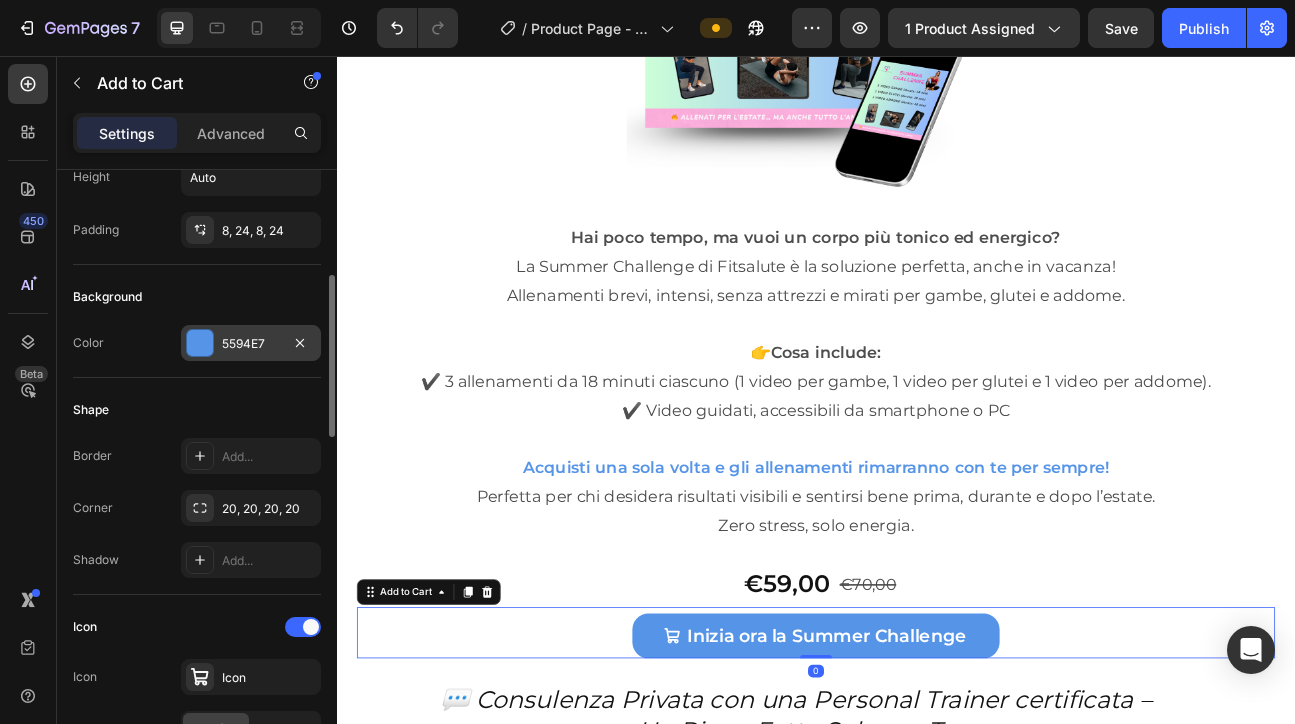 click on "5594E7" at bounding box center [251, 344] 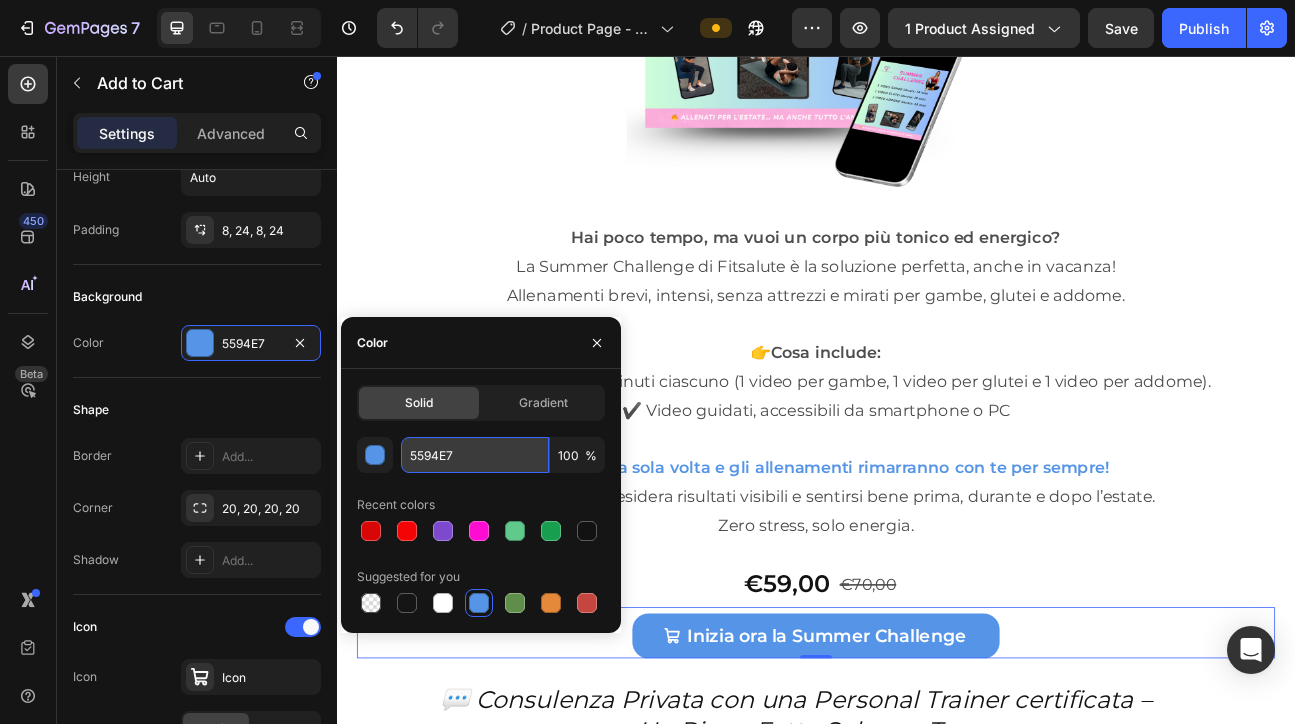 click on "5594E7" at bounding box center (475, 455) 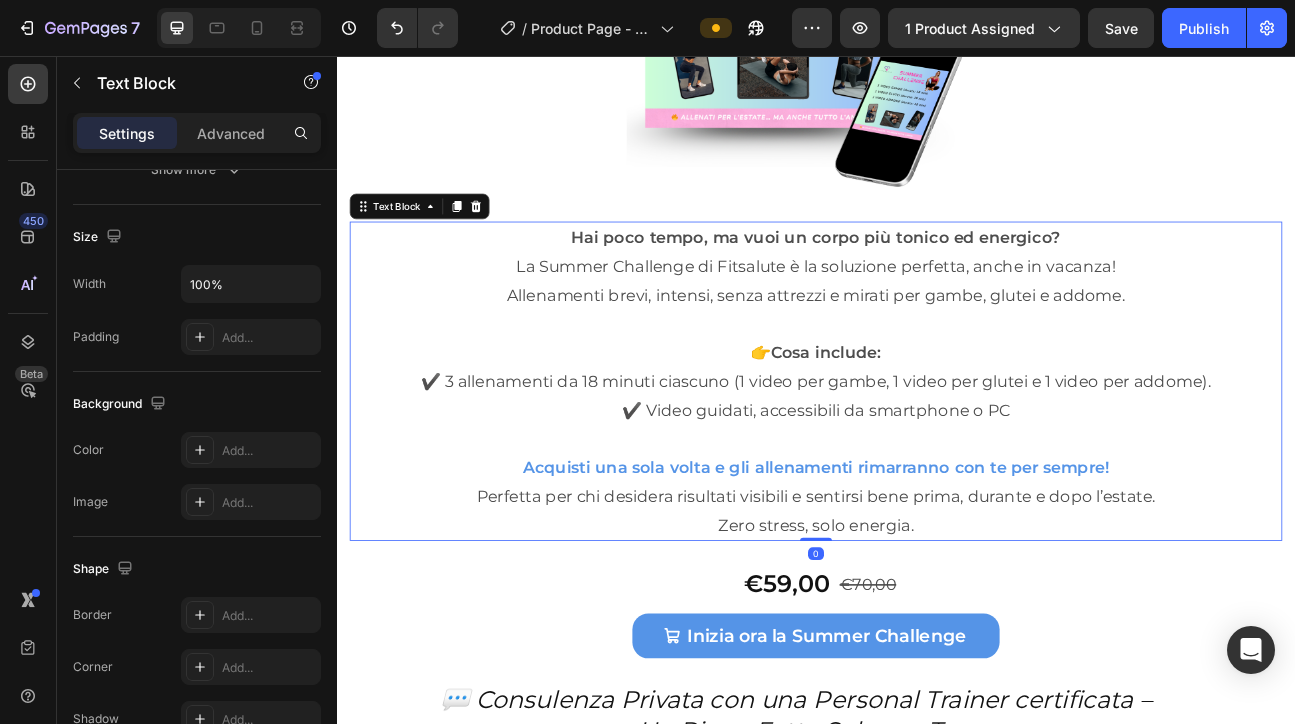 click at bounding box center (937, 391) 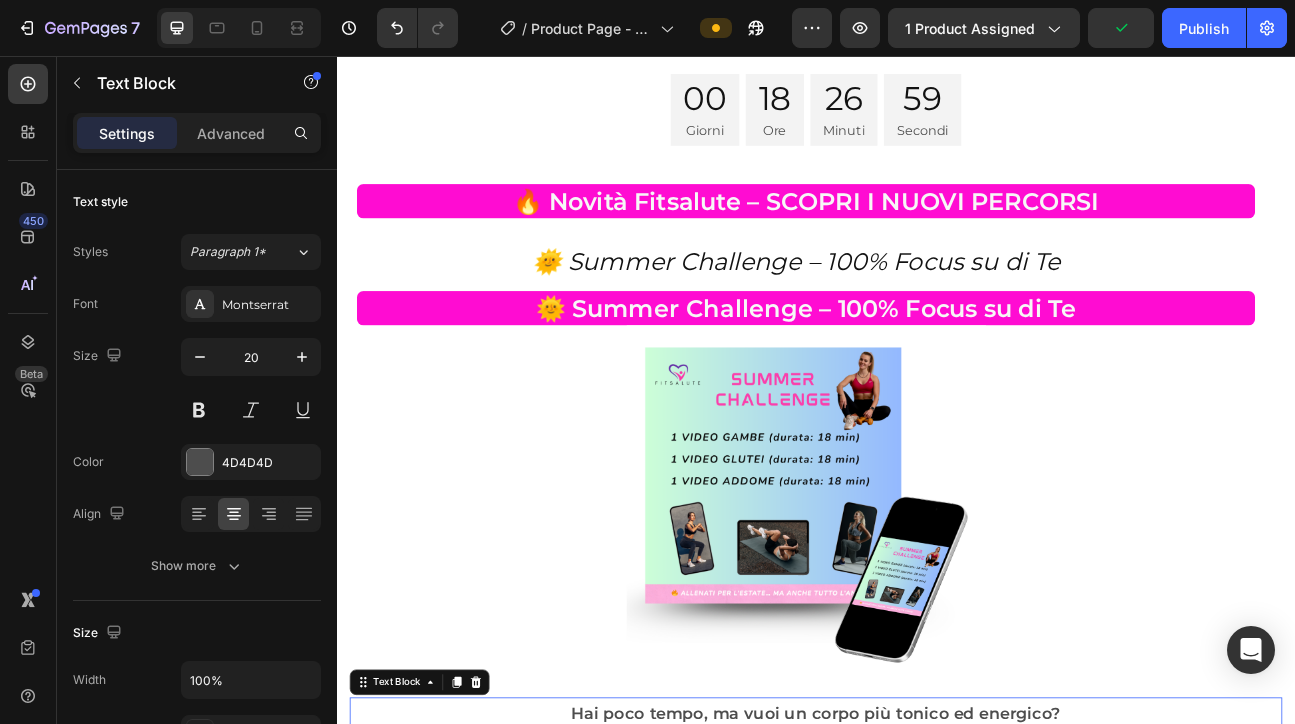 scroll, scrollTop: 9087, scrollLeft: 0, axis: vertical 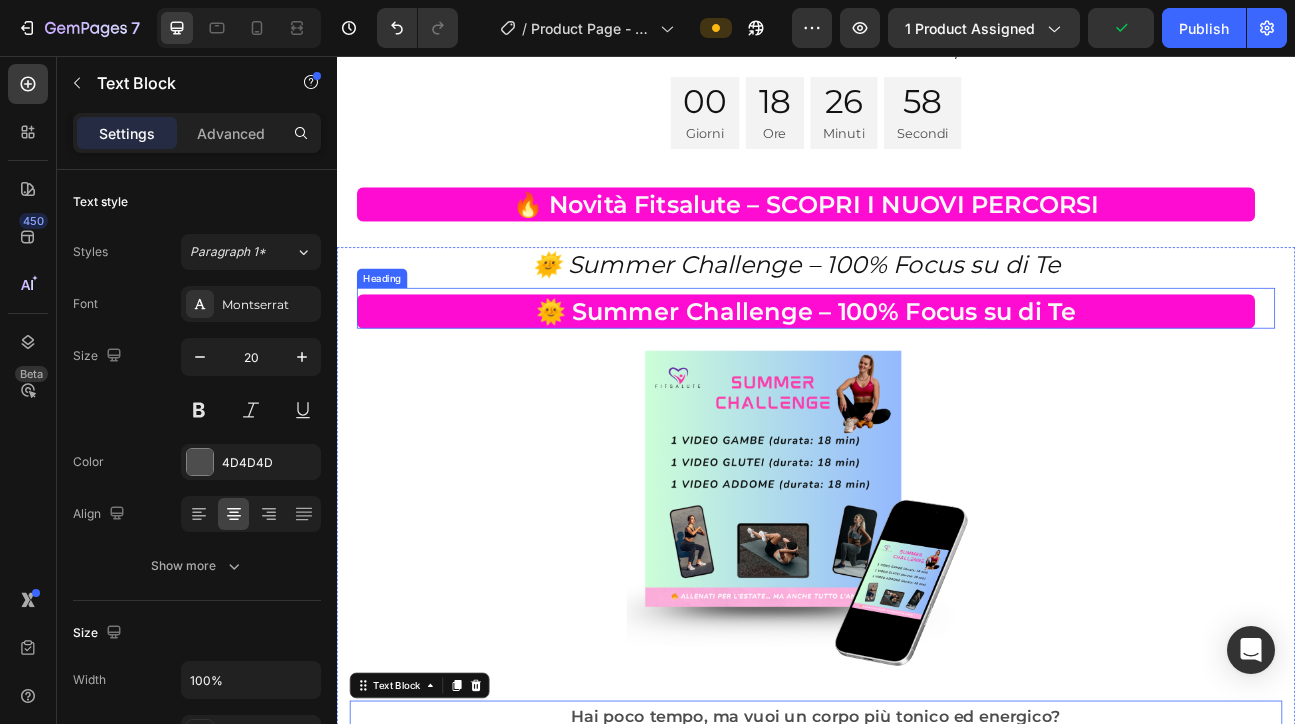 click on "⁠⁠⁠⁠⁠⁠⁠ 🌞 Summer Challenge – 100% Focus su di Te" at bounding box center (924, 375) 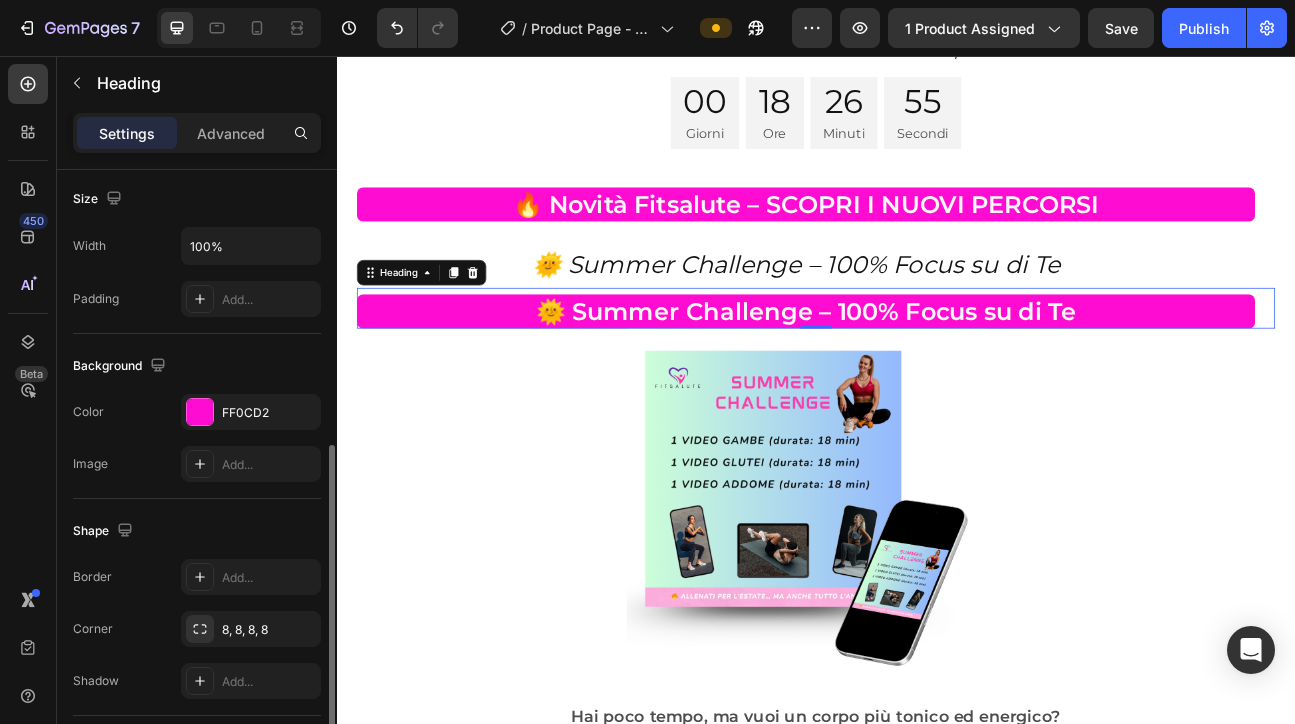 scroll, scrollTop: 482, scrollLeft: 0, axis: vertical 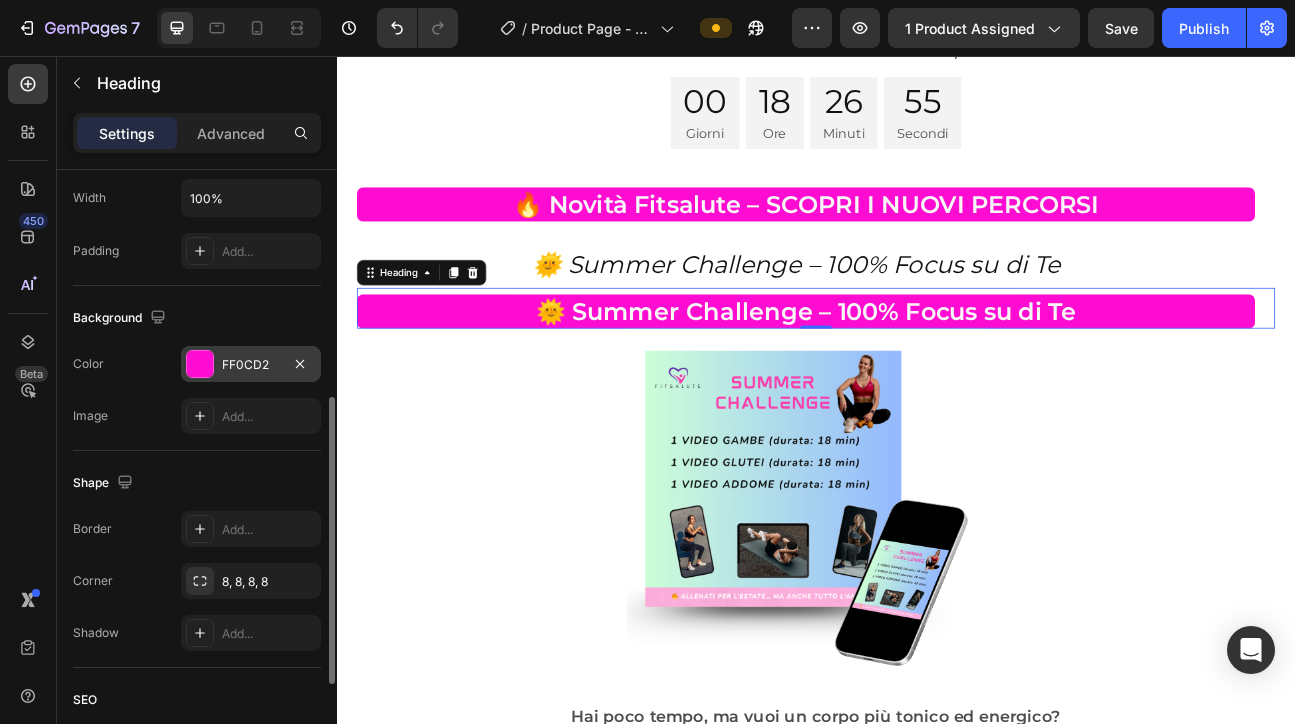 click on "FF0CD2" at bounding box center [251, 365] 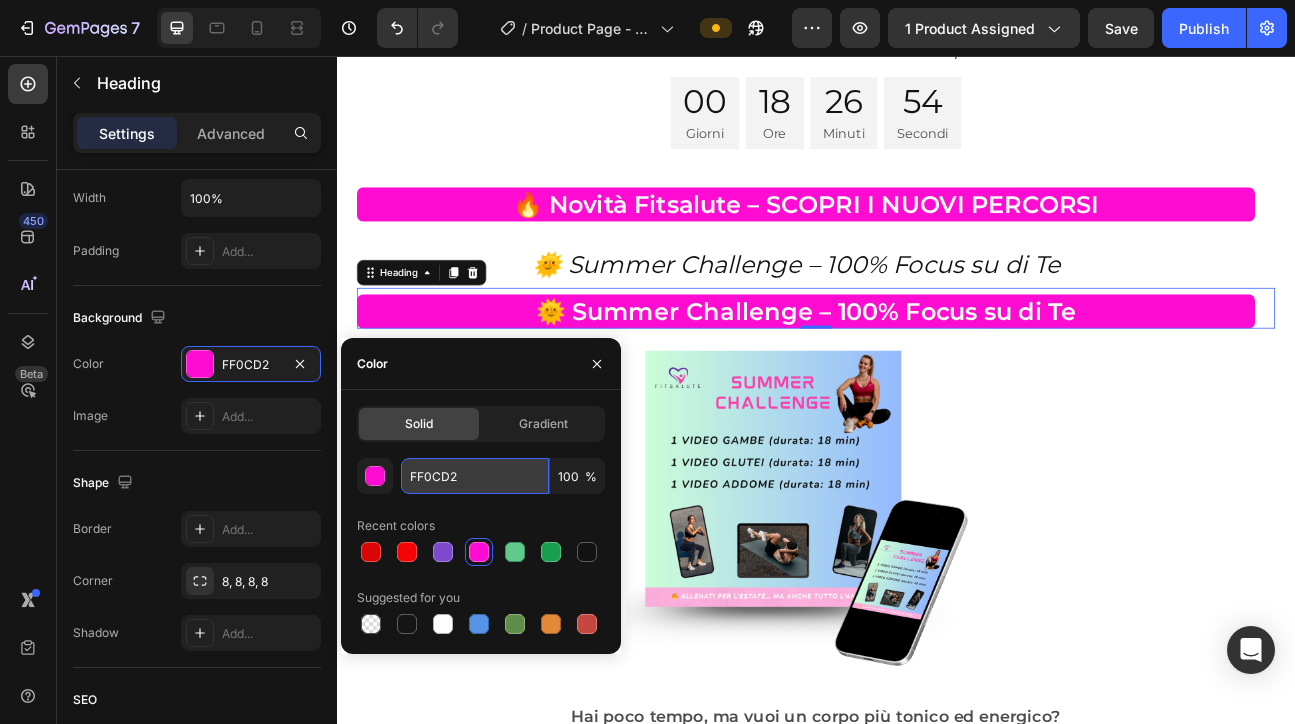 click on "FF0CD2" at bounding box center (475, 476) 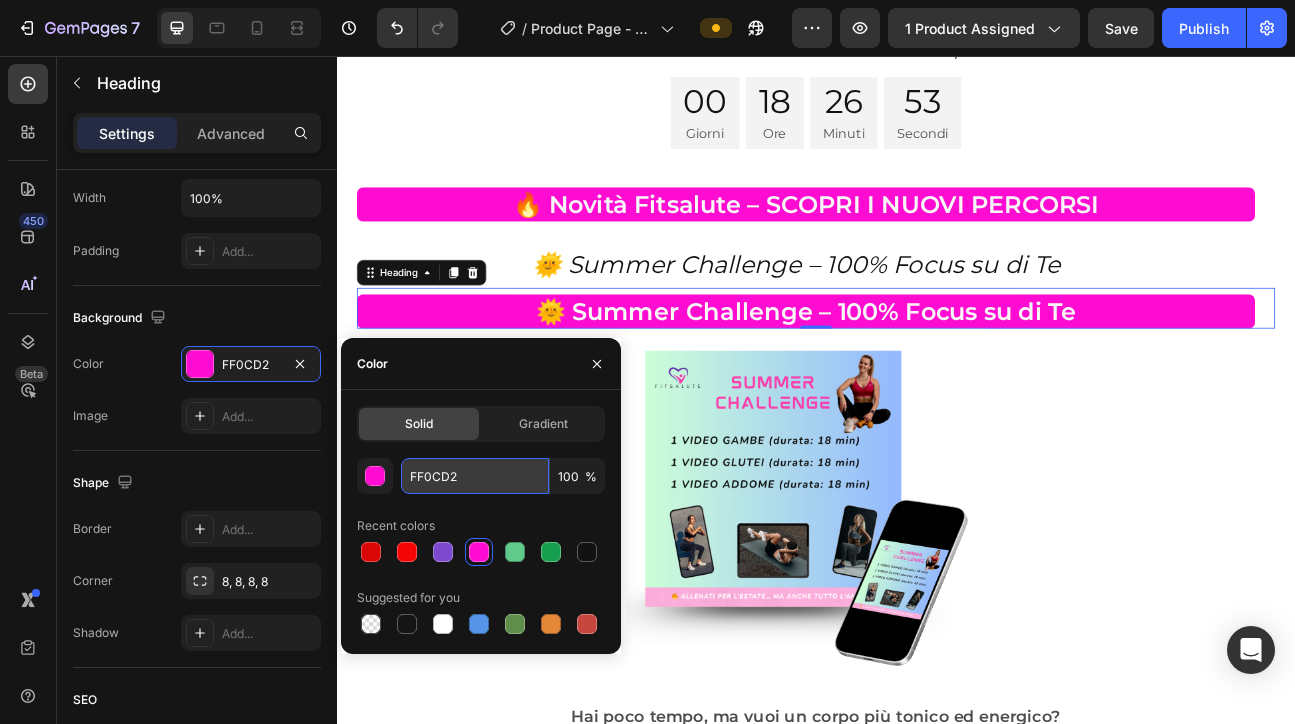 paste on "5594E7" 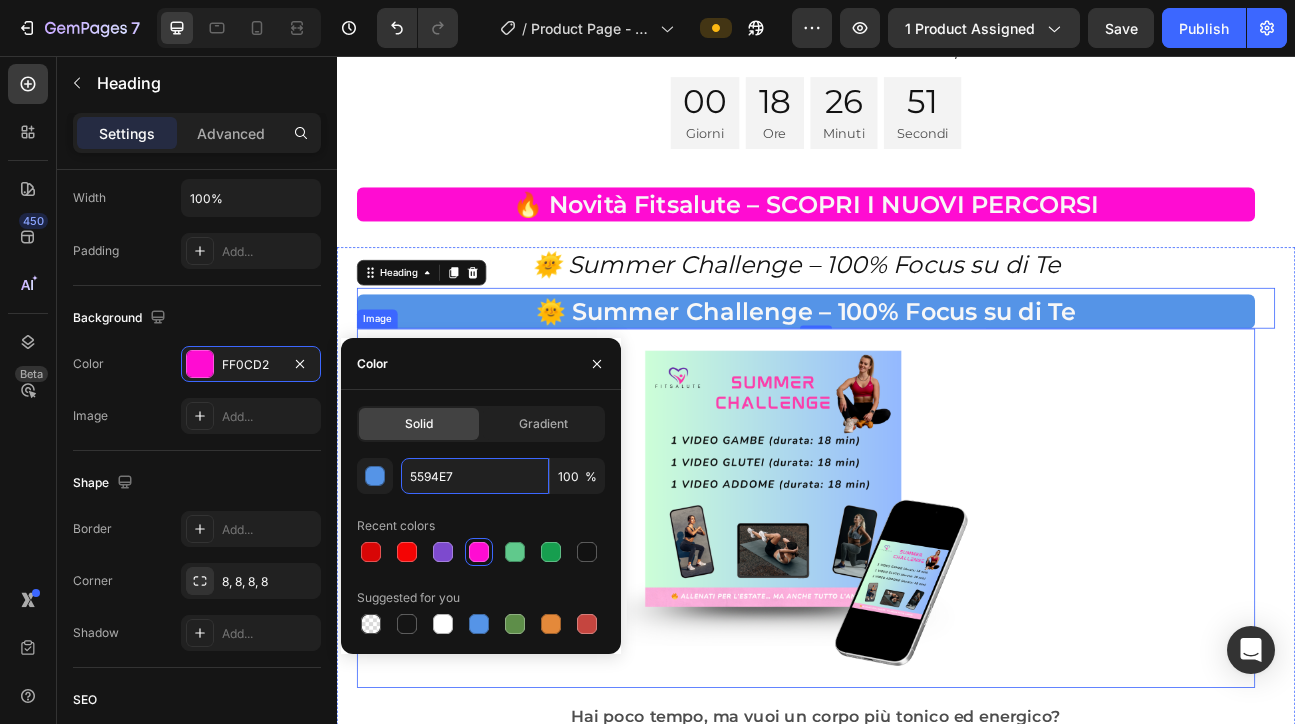 type on "5594E7" 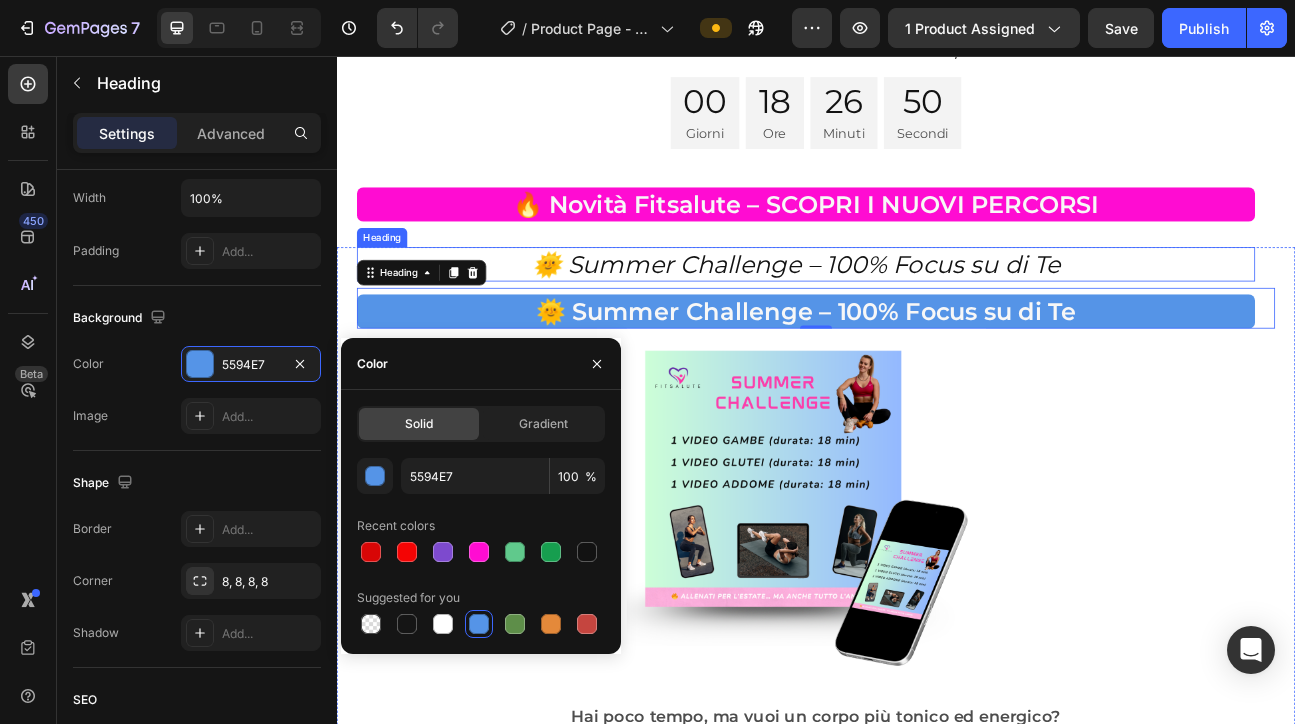 click on "🌞 Summer Challenge – 100% Focus su di Te" at bounding box center [912, 316] 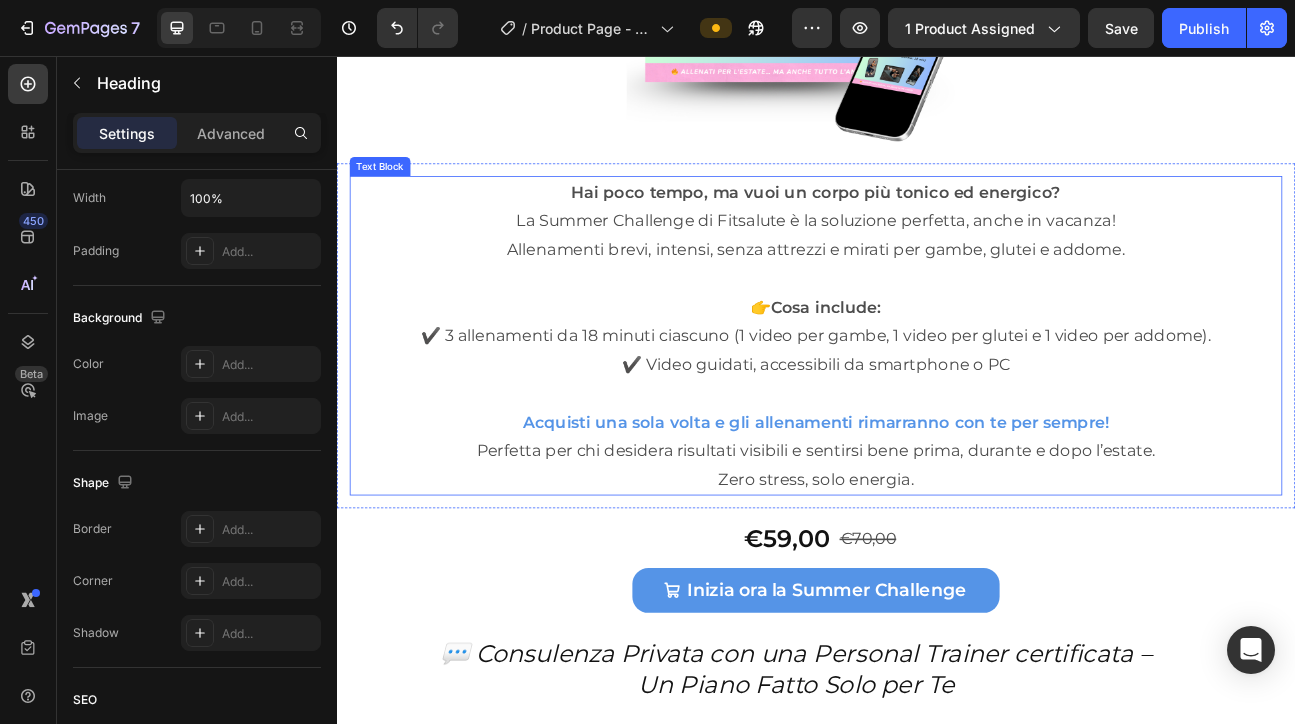 scroll, scrollTop: 9737, scrollLeft: 0, axis: vertical 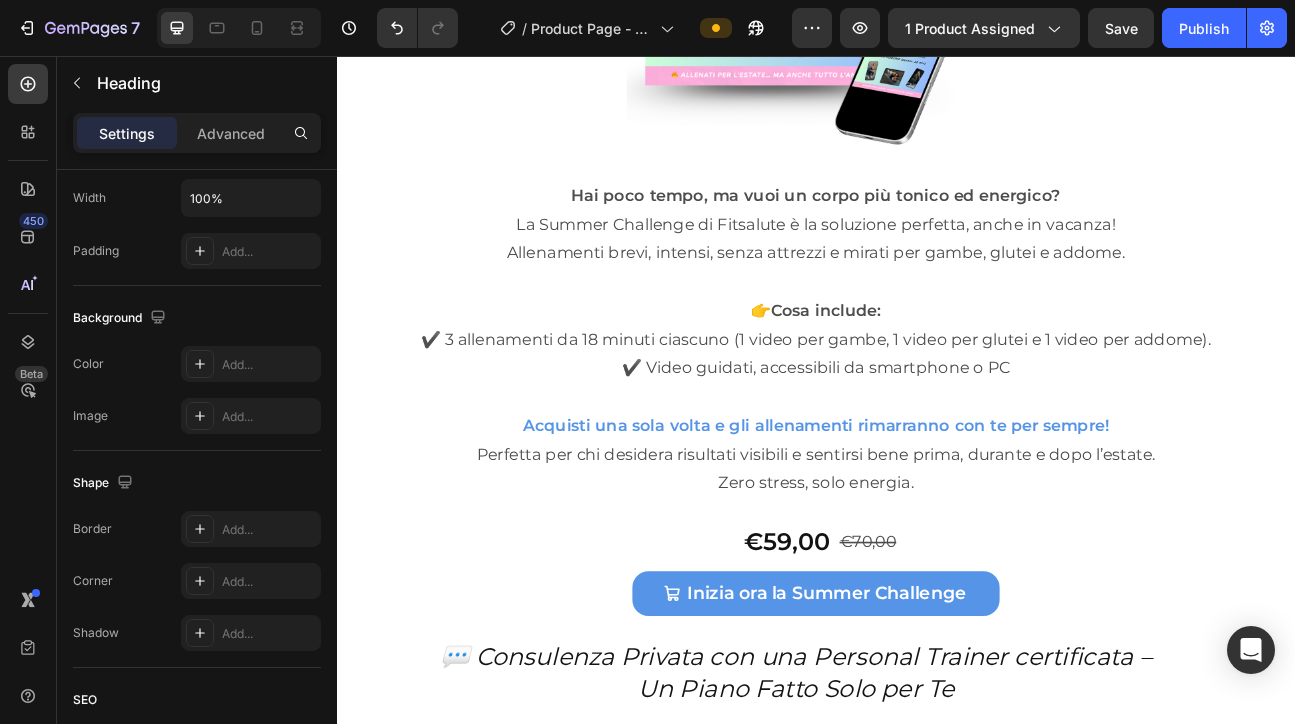 click on "Save" at bounding box center (1121, 28) 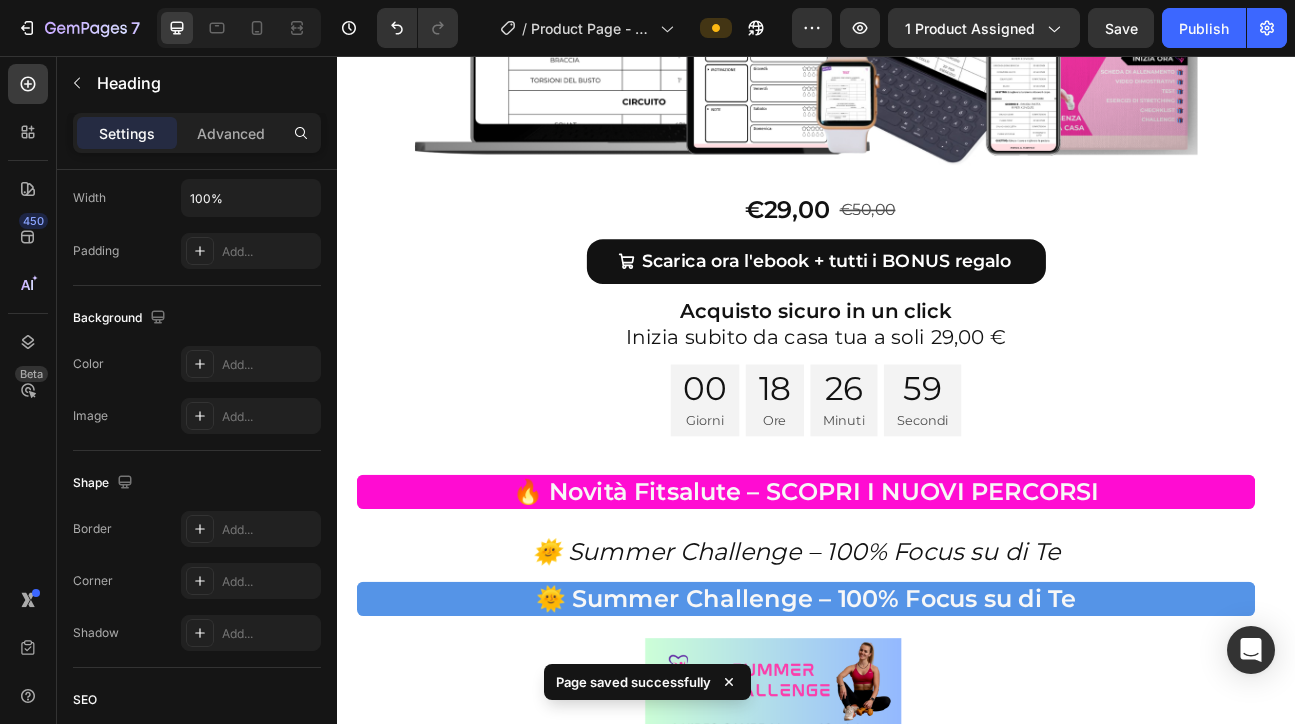 scroll, scrollTop: 9025, scrollLeft: 0, axis: vertical 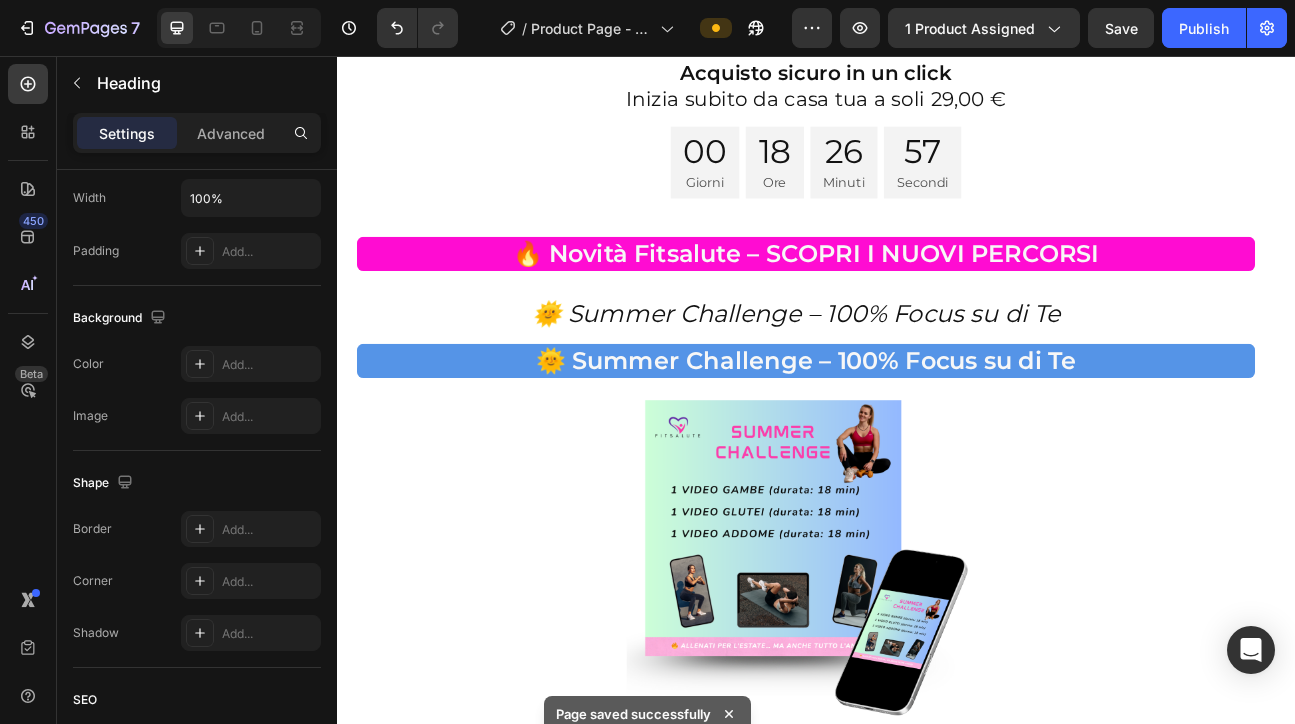 click on "🌞 Summer Challenge – 100% Focus su di Te" at bounding box center [912, 378] 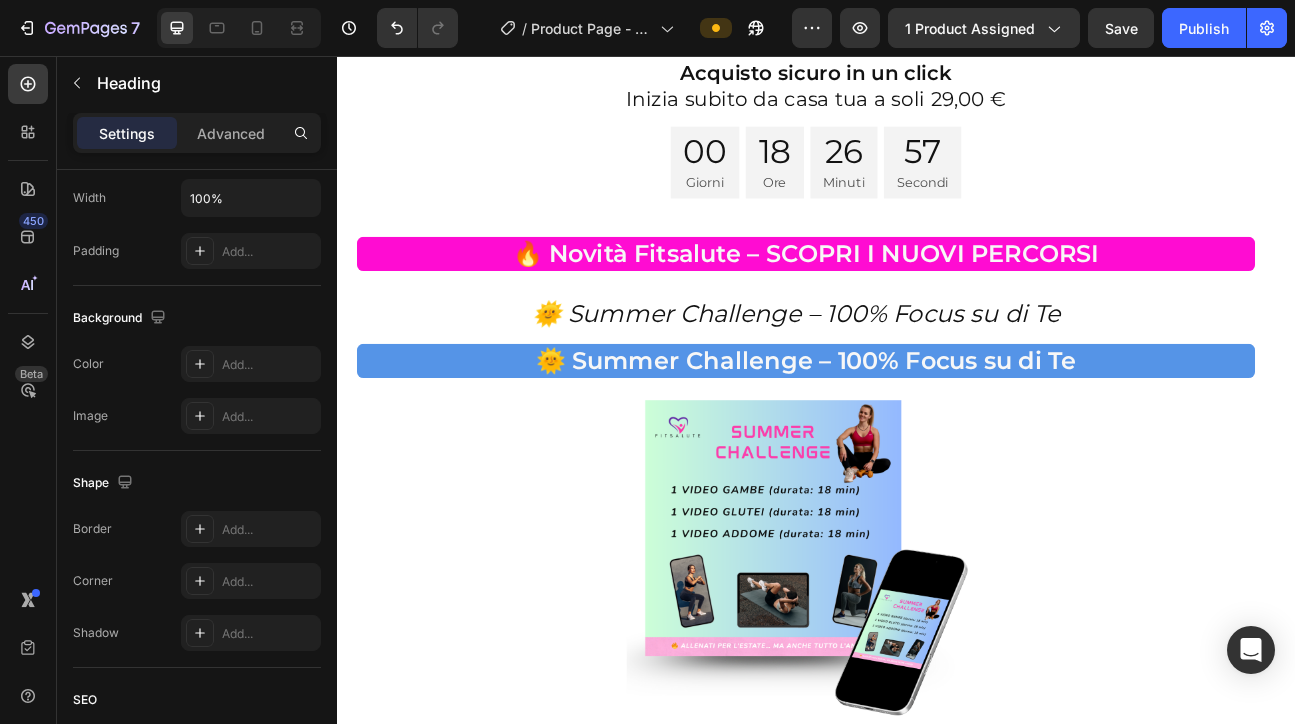 click on "🌞 Summer Challenge – 100% Focus su di Te" at bounding box center (912, 378) 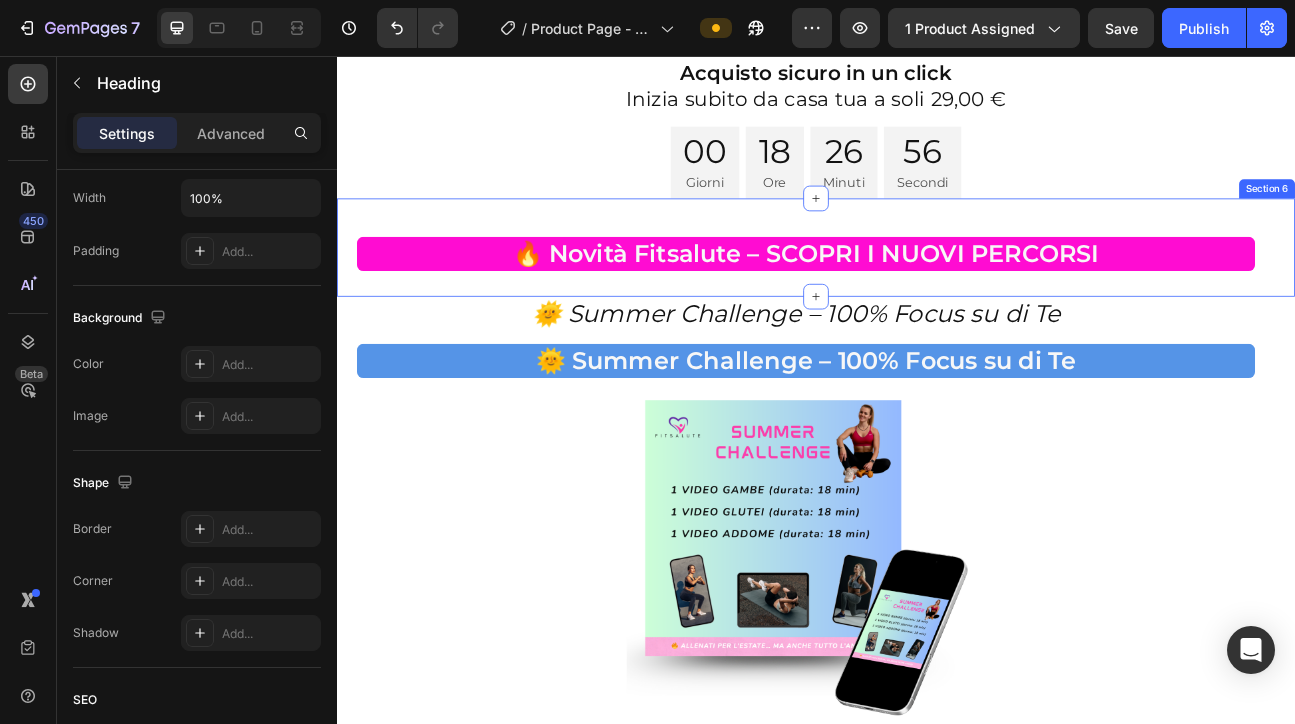 click on "🔥 Novità Fitsalute – SCOPRI I NUOVI PERCORSI Heading Section 6" at bounding box center [937, 295] 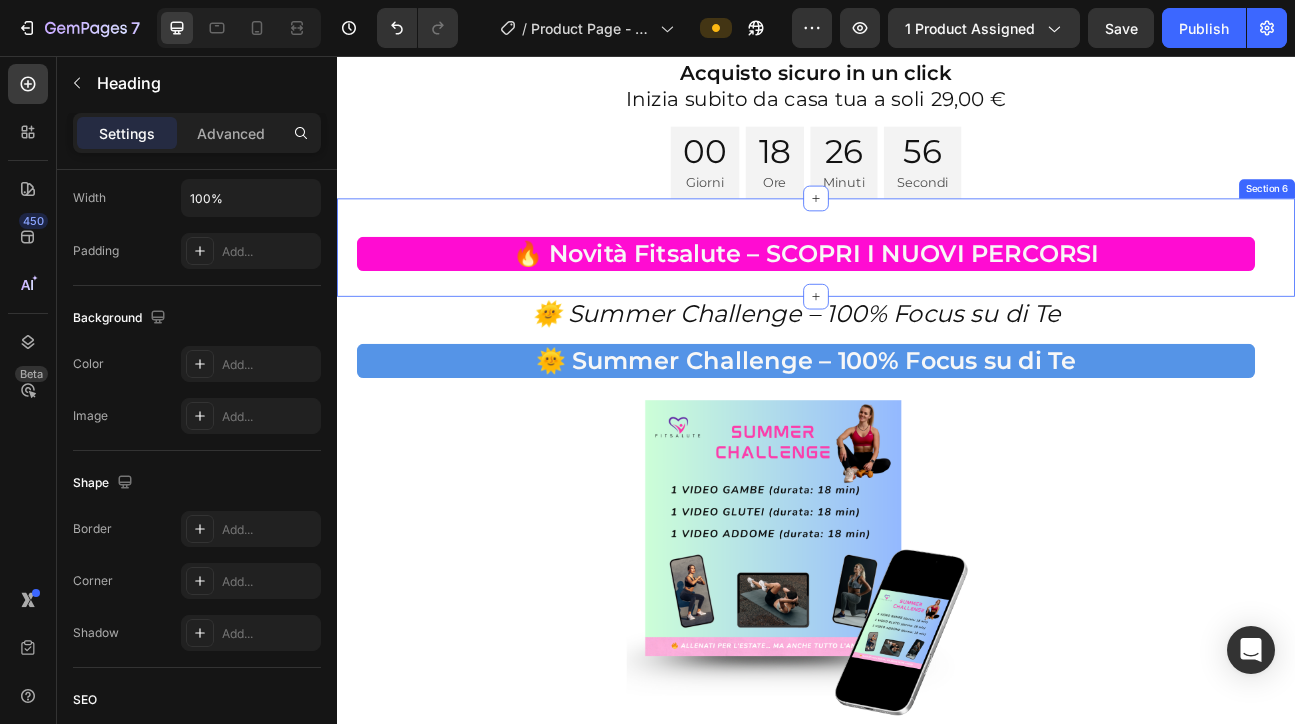 scroll, scrollTop: 0, scrollLeft: 0, axis: both 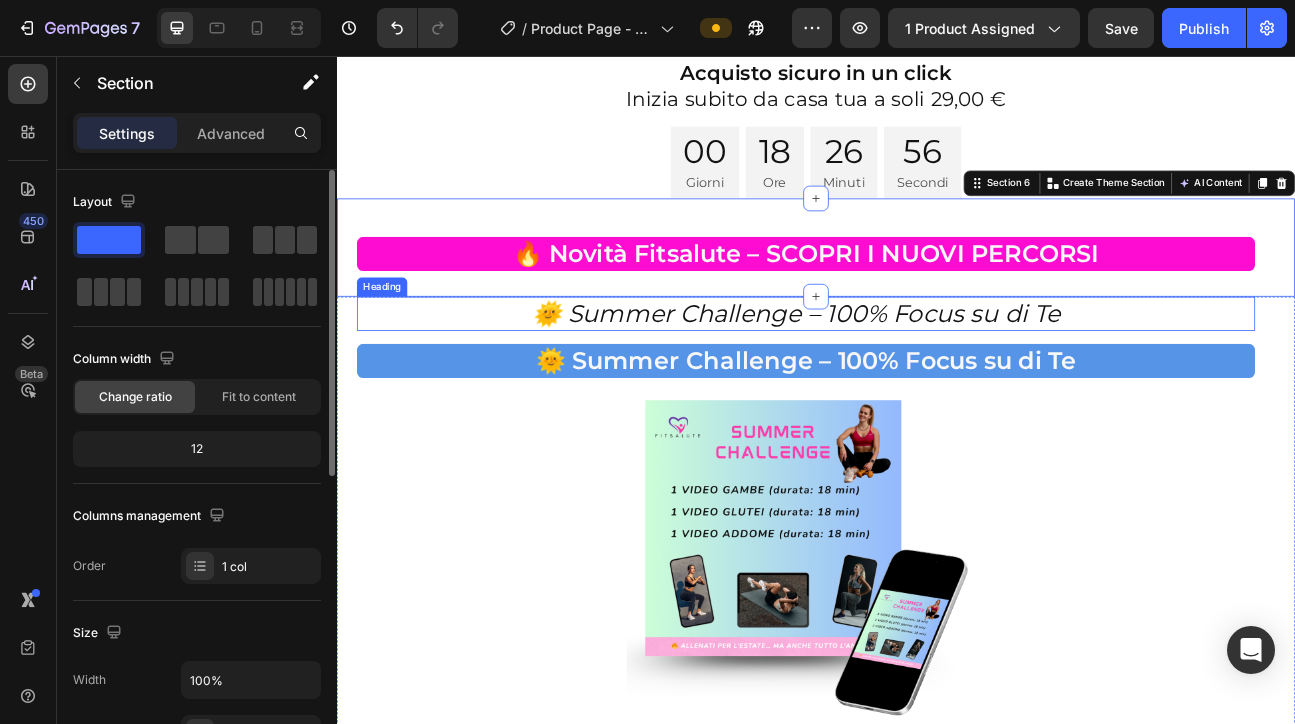 click on "🌞 Summer Challenge – 100% Focus su di Te" at bounding box center (912, 378) 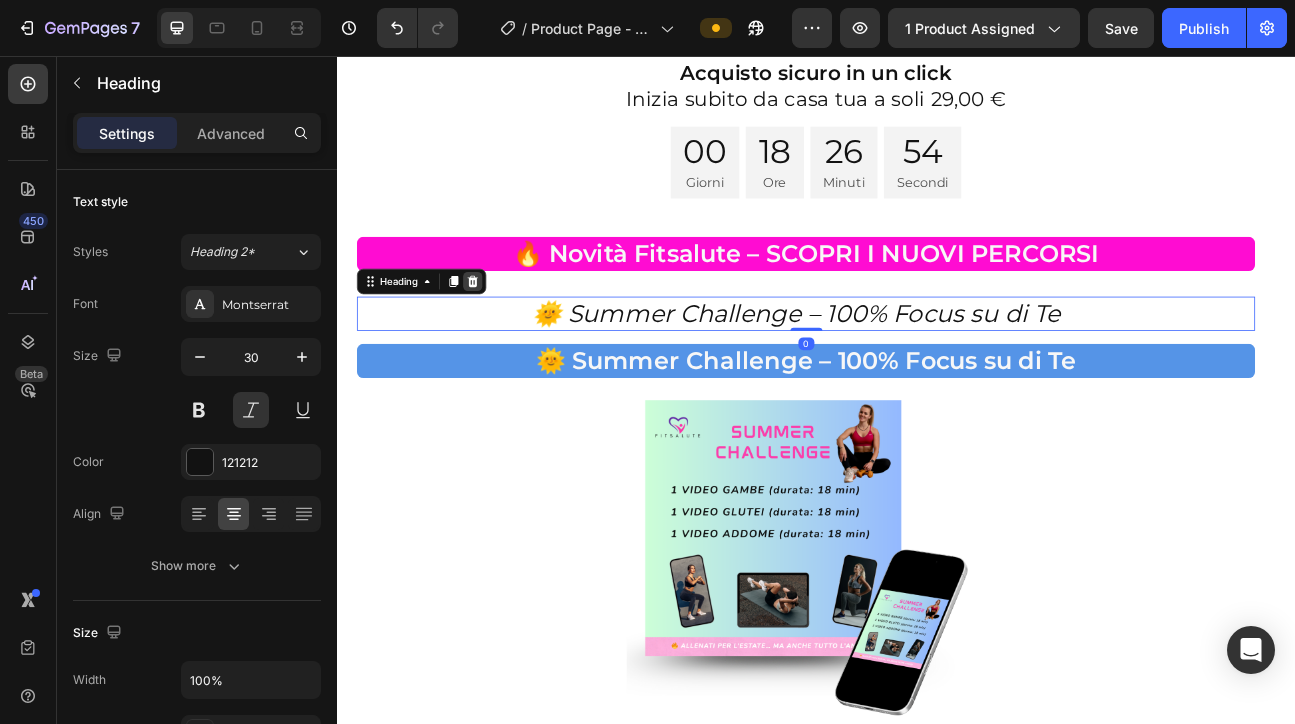 click 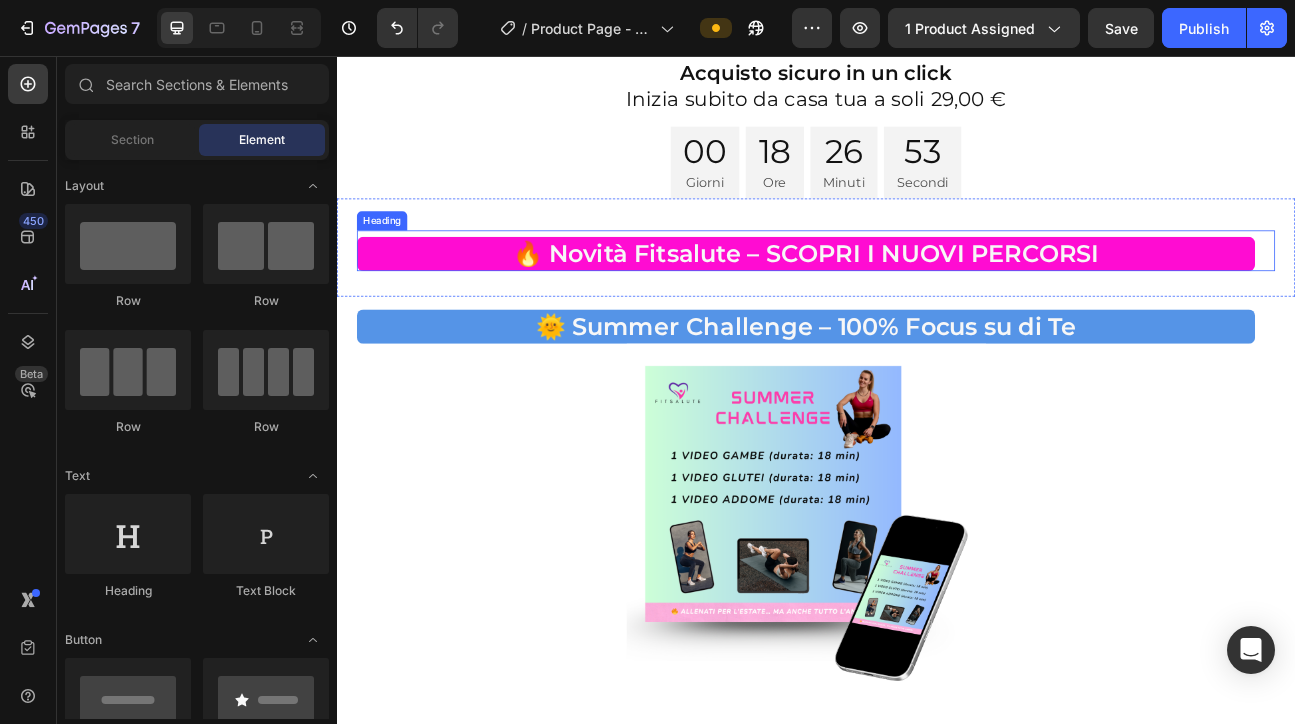 click on "🔥 Novità Fitsalute – SCOPRI I NUOVI PERCORSI" at bounding box center [924, 303] 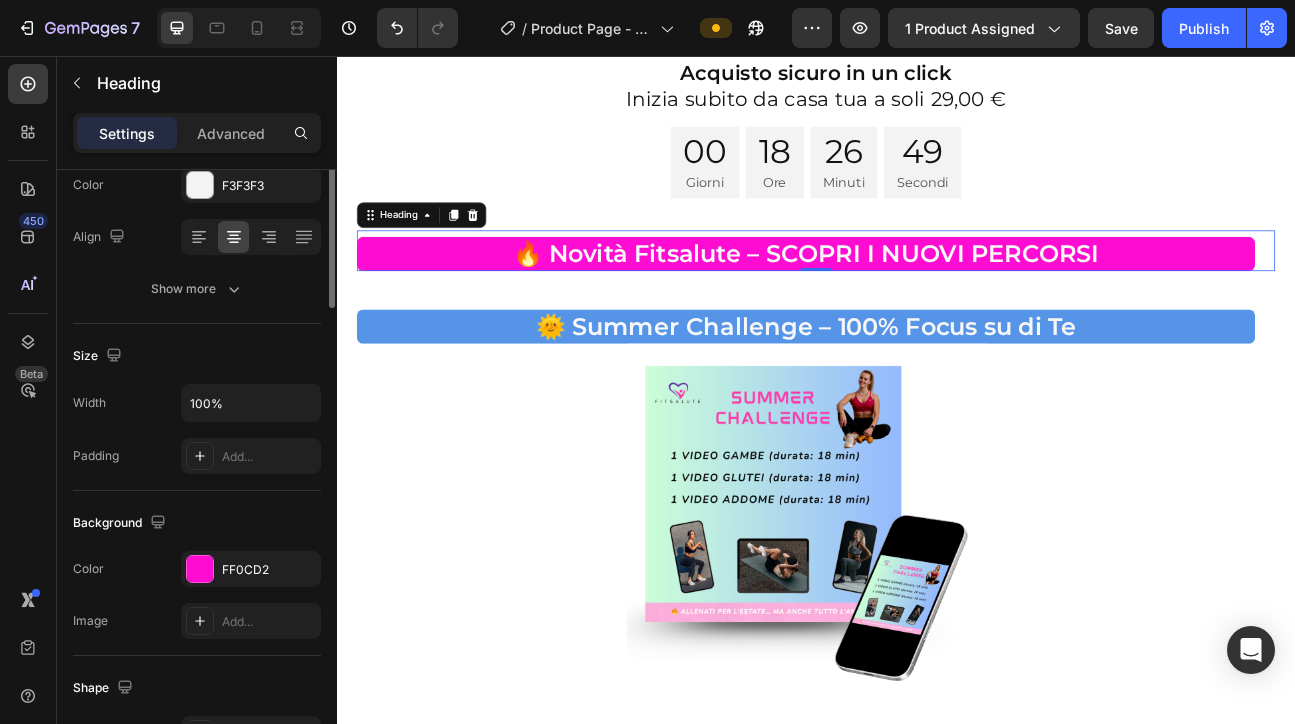 scroll, scrollTop: 307, scrollLeft: 0, axis: vertical 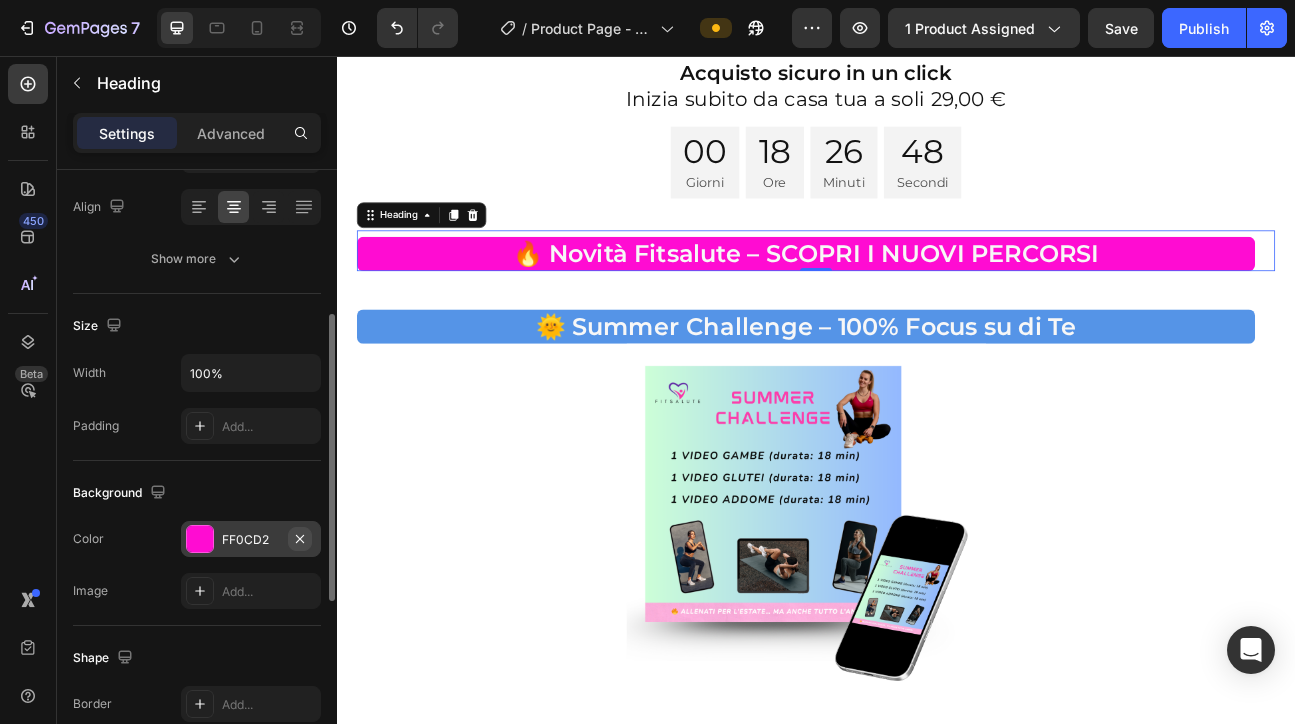 click 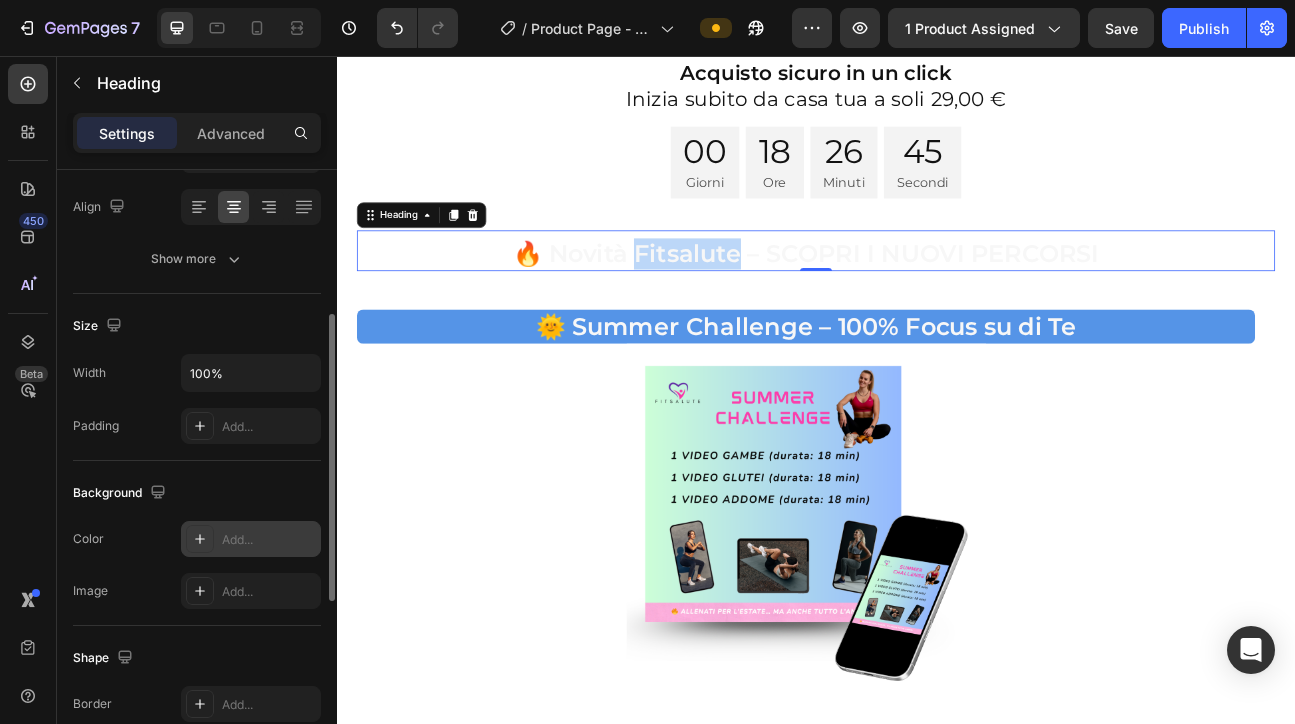 click on "🔥 Novità Fitsalute – SCOPRI I NUOVI PERCORSI" at bounding box center [924, 303] 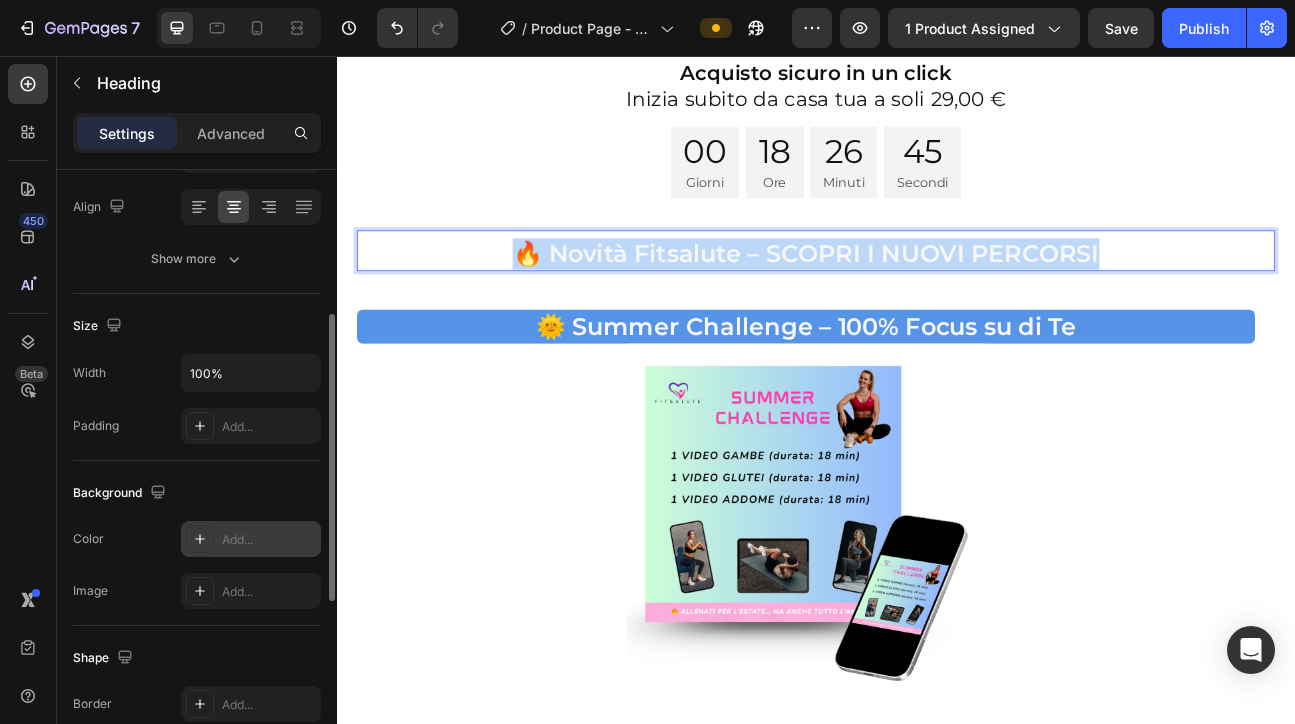 click on "🔥 Novità Fitsalute – SCOPRI I NUOVI PERCORSI" at bounding box center (924, 303) 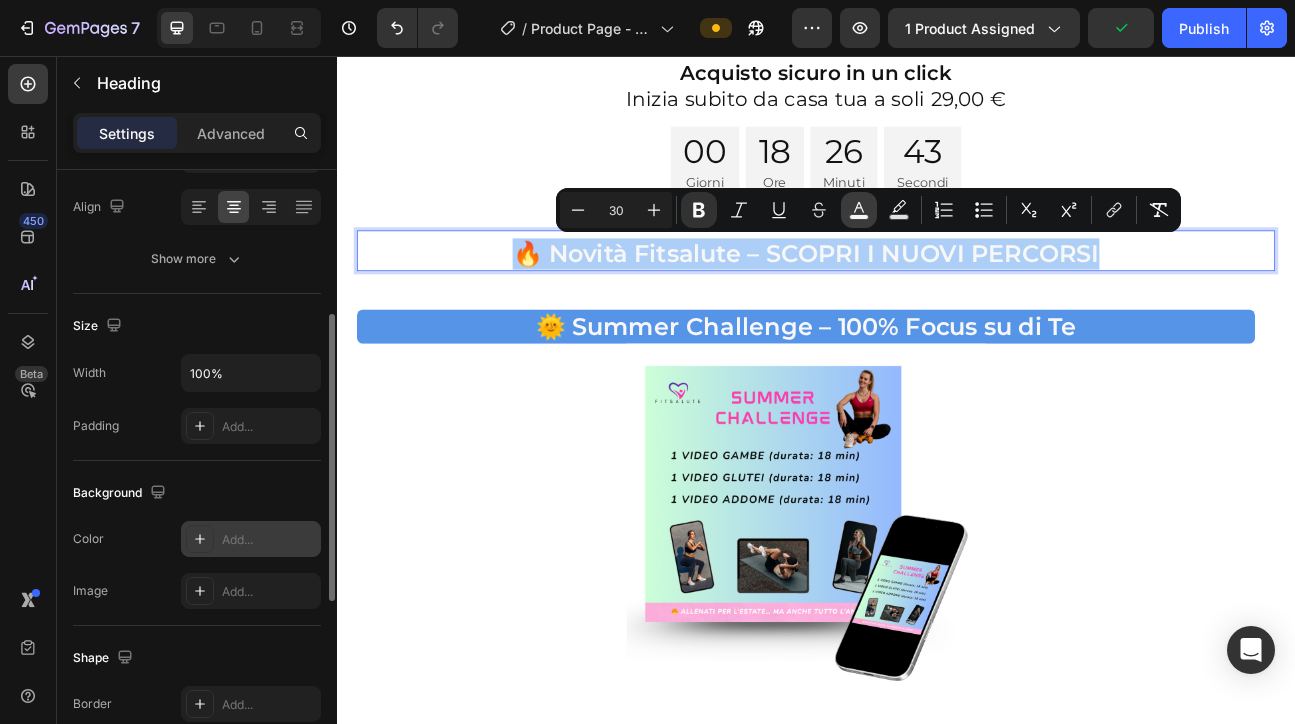 click 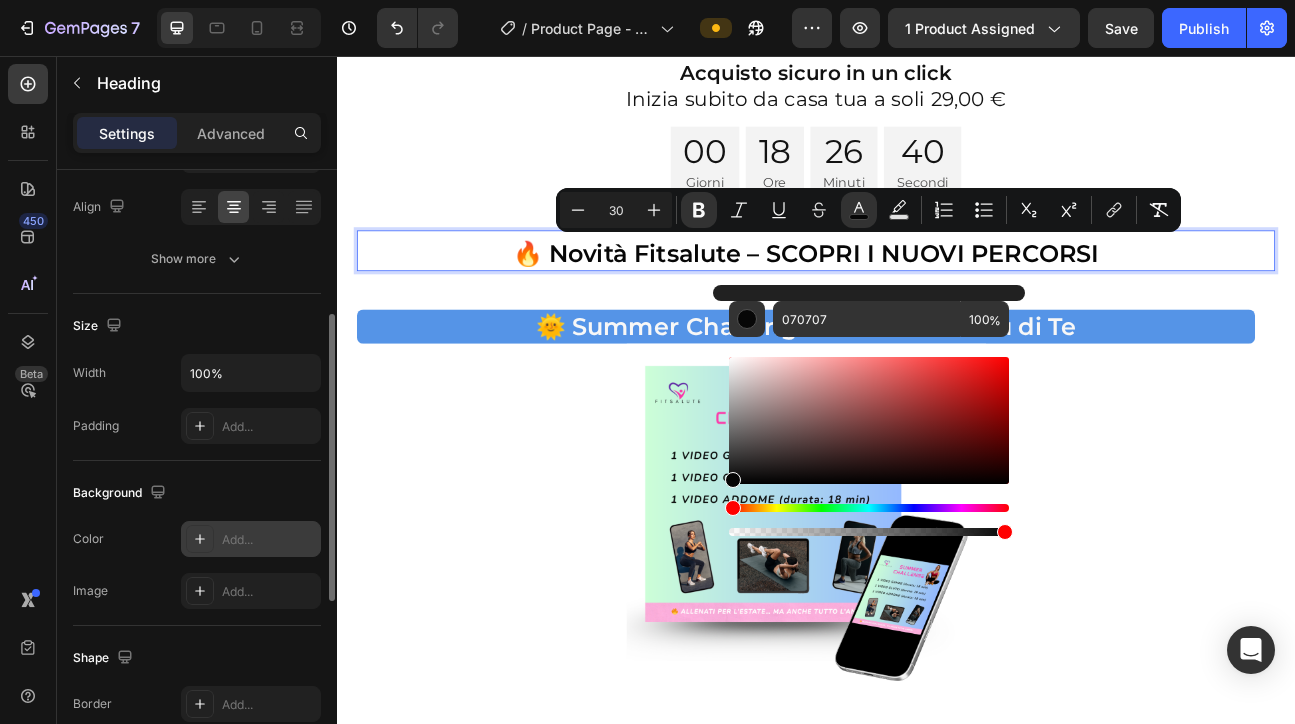 drag, startPoint x: 737, startPoint y: 480, endPoint x: 727, endPoint y: 482, distance: 10.198039 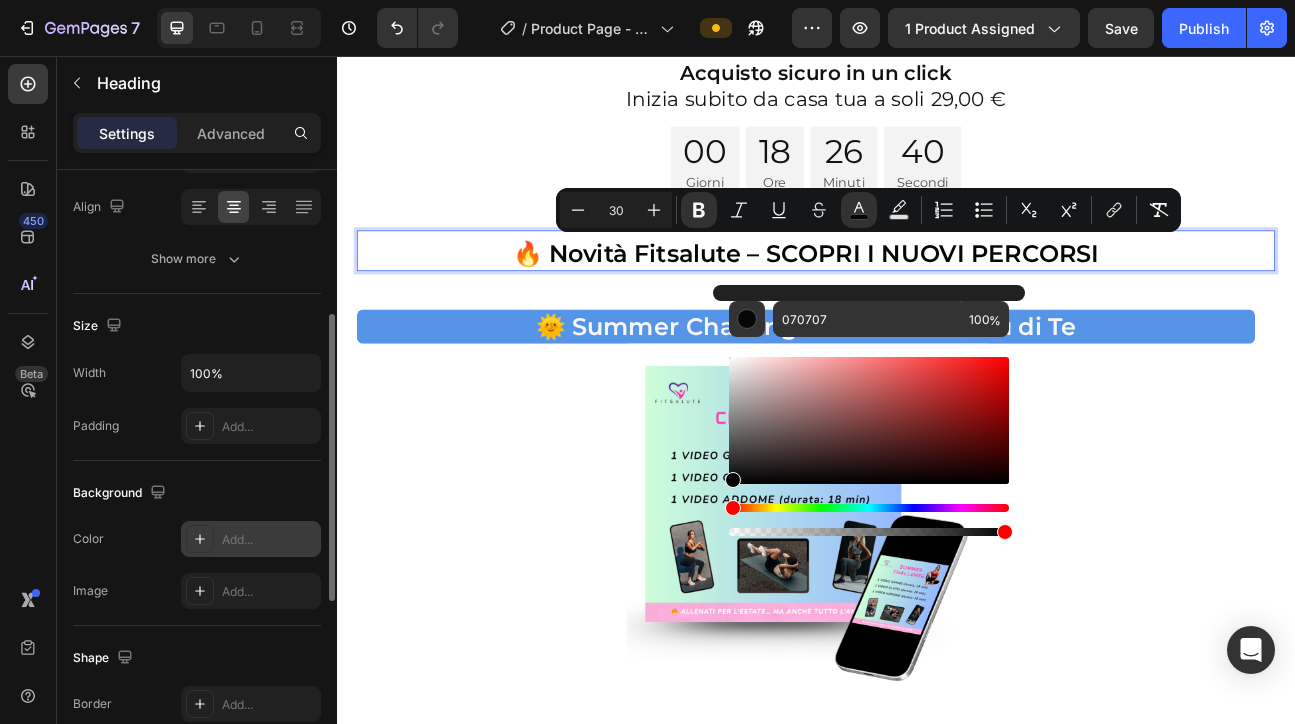type on "020202" 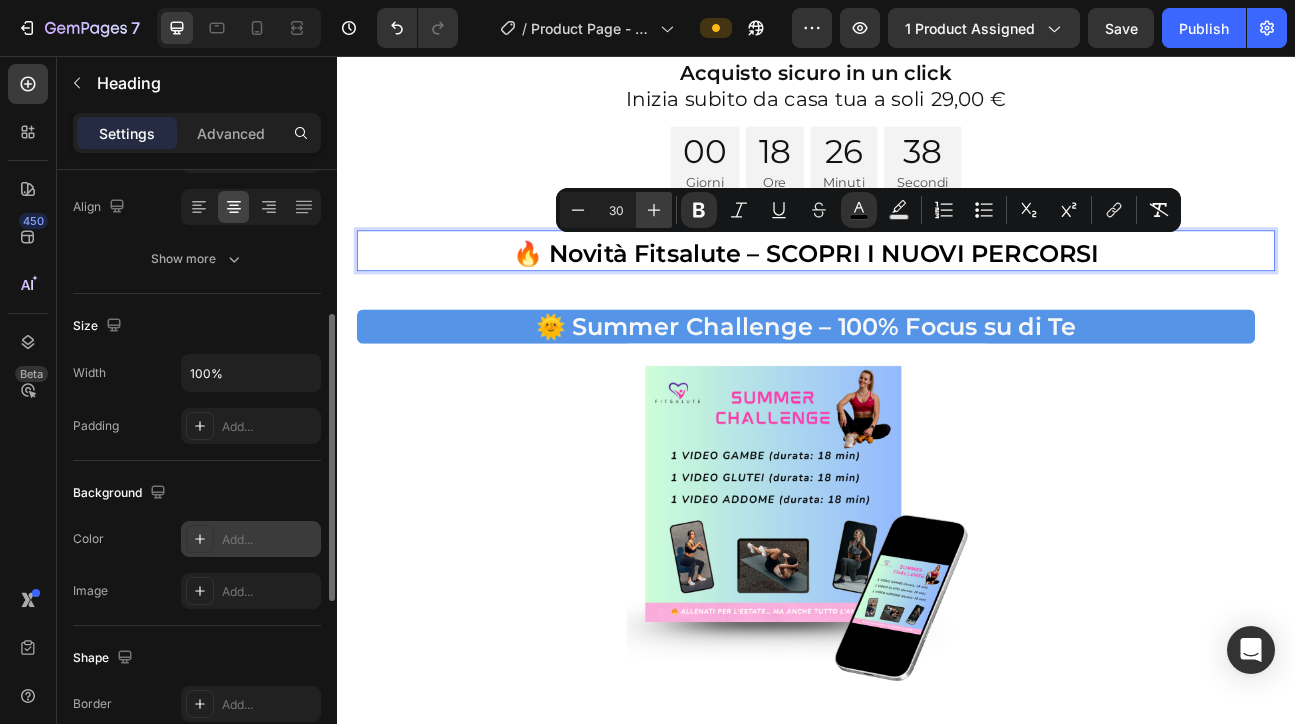 click 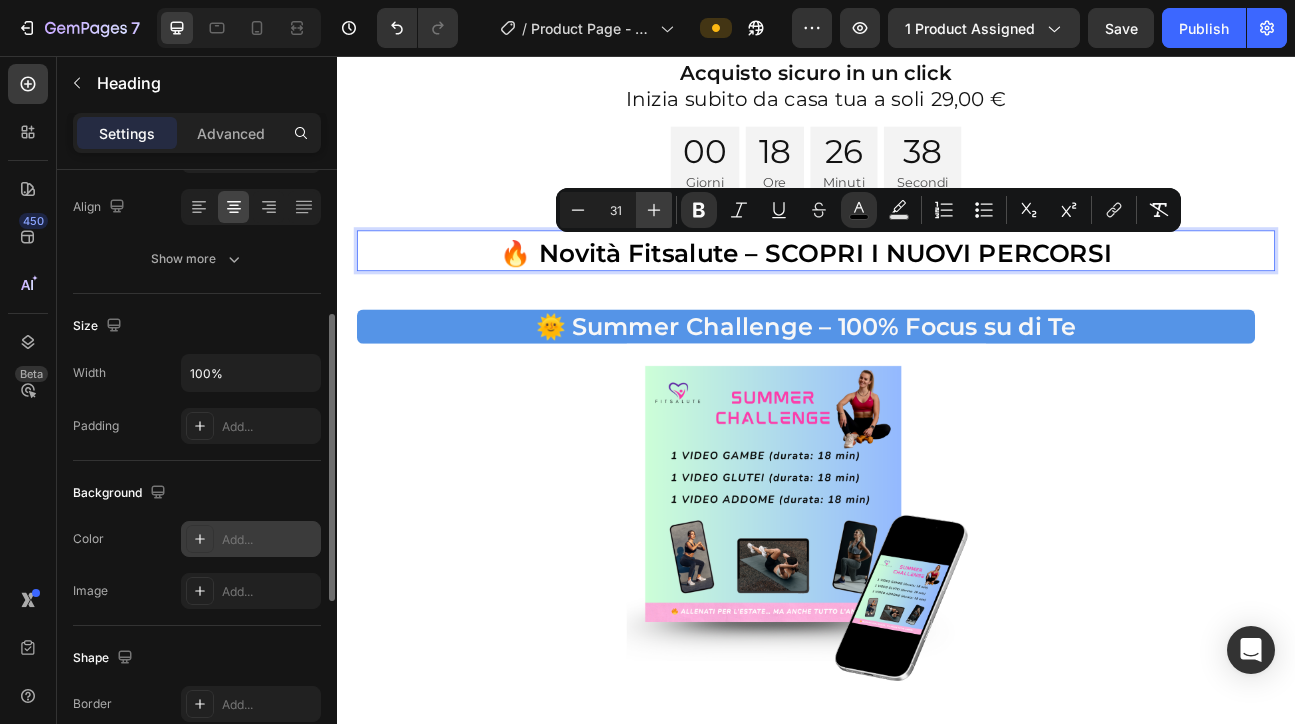 click 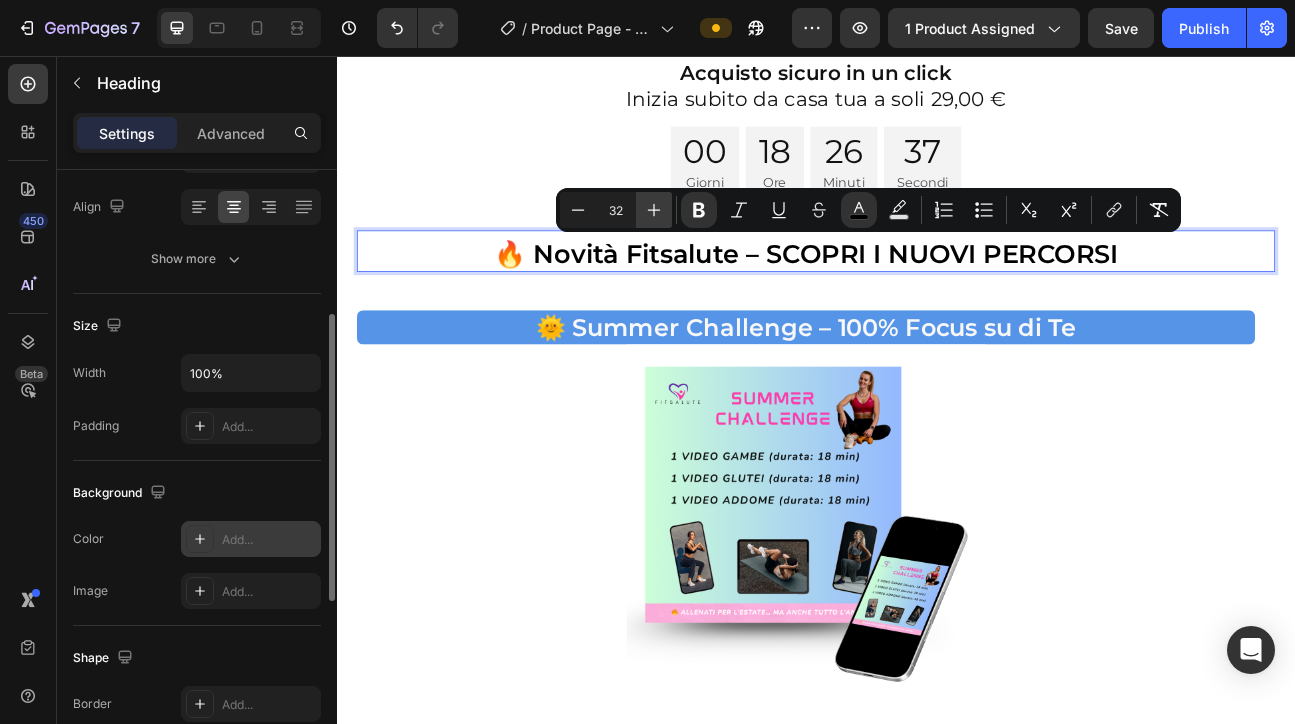 click 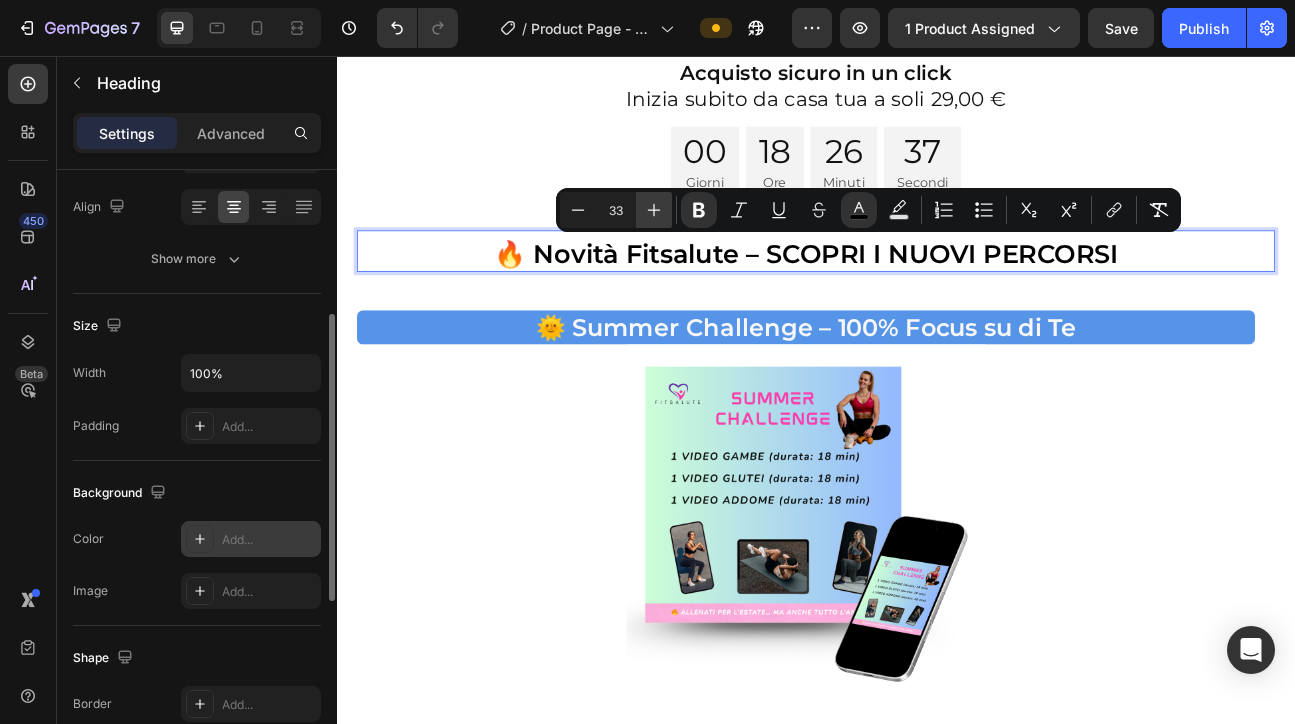 click 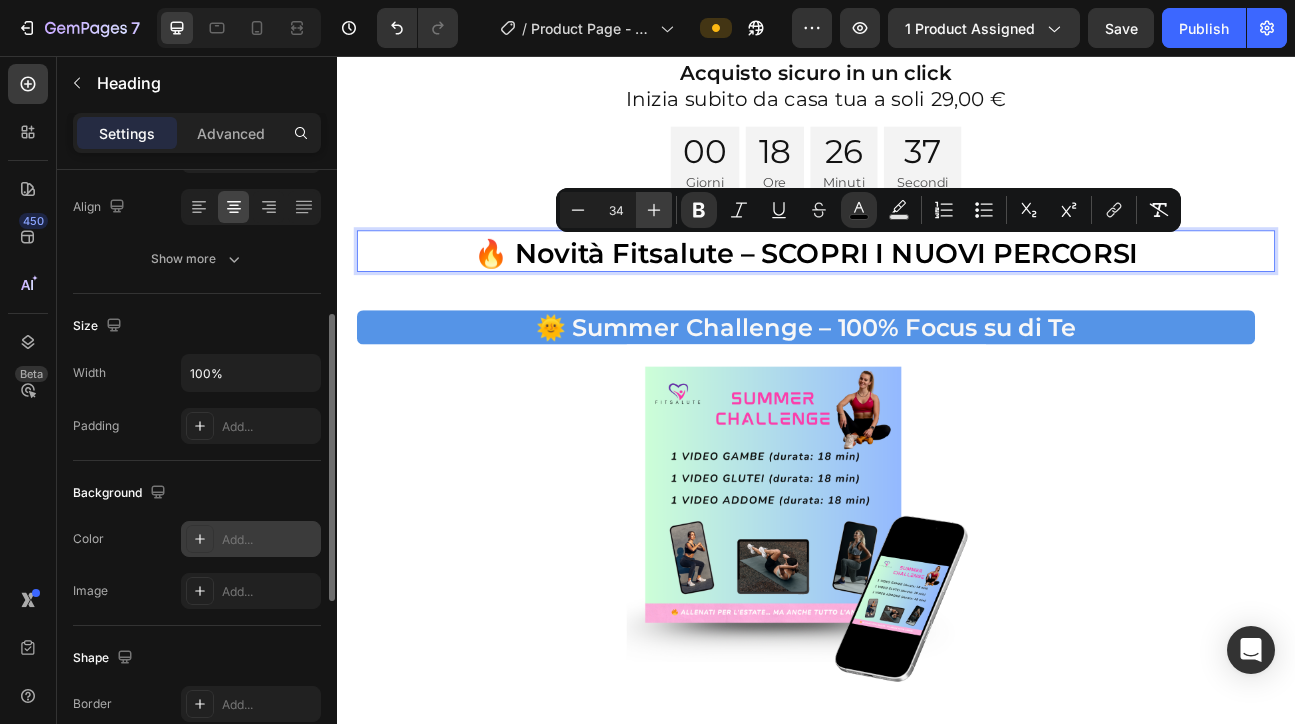 click 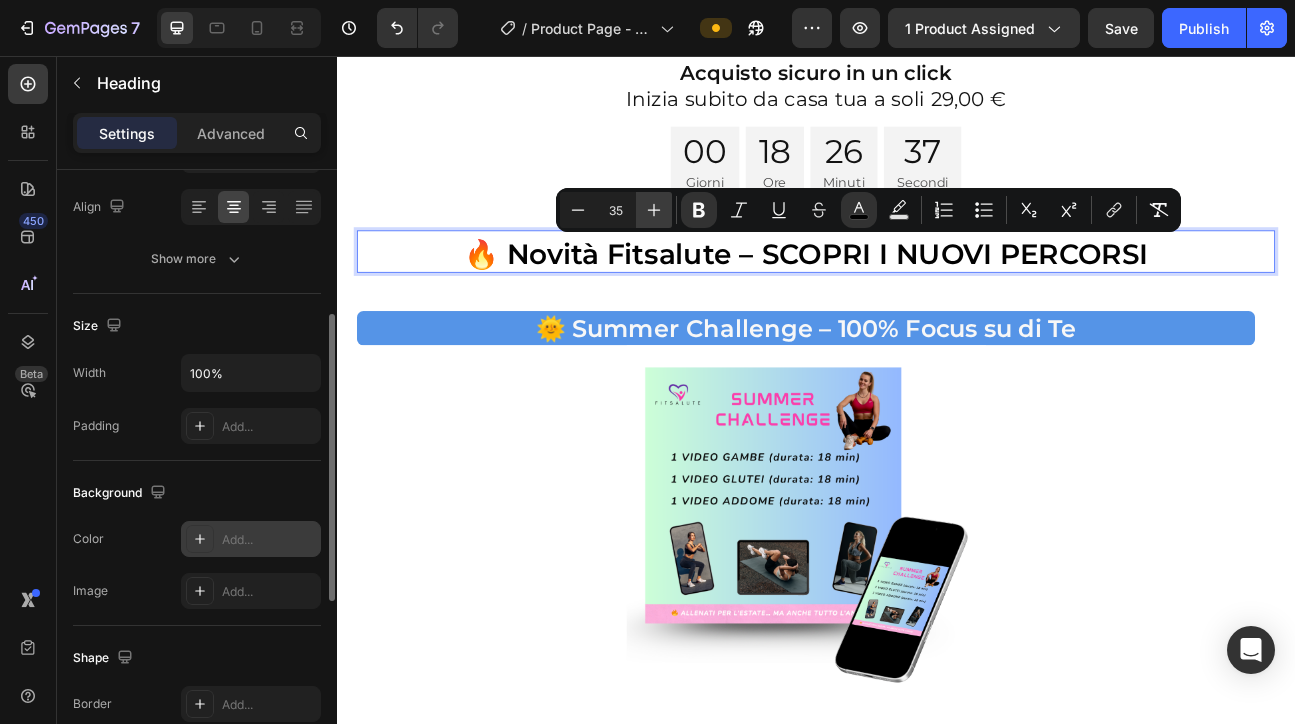 click 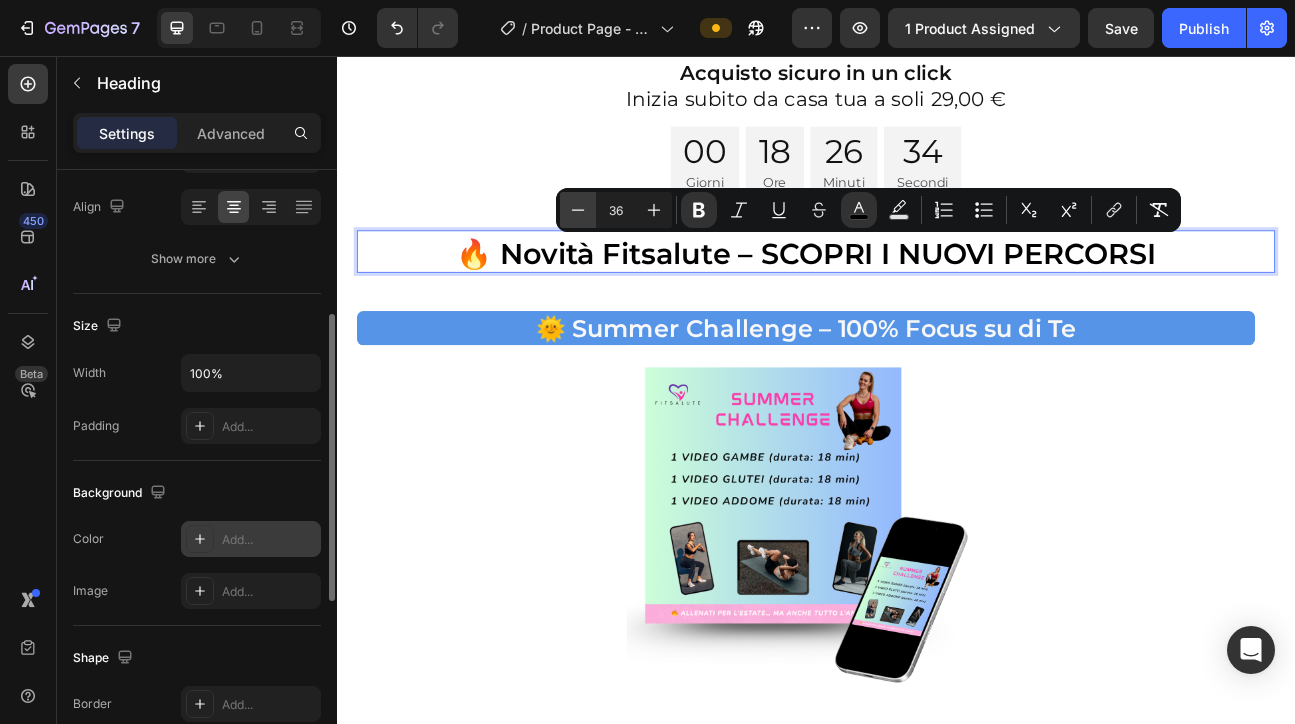 click 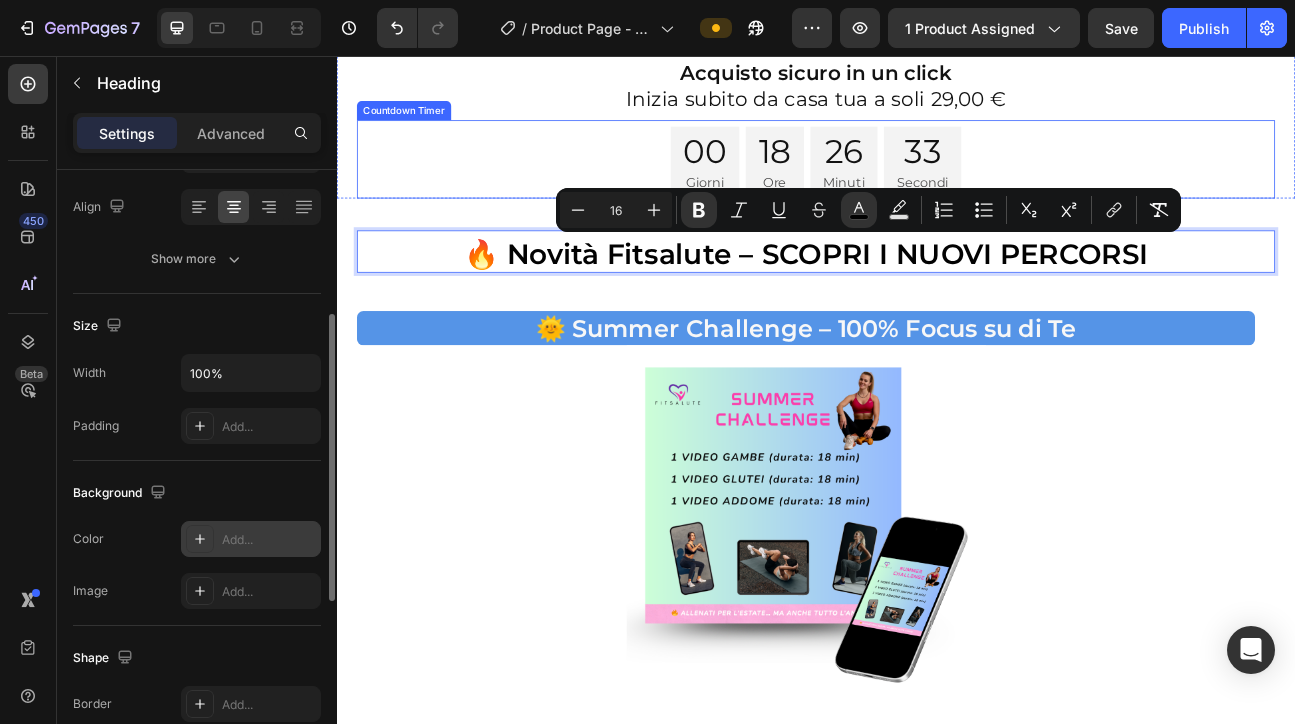 click on "00 Giorni 18 Ore 26 Minuti 33 Secondi" at bounding box center (937, 189) 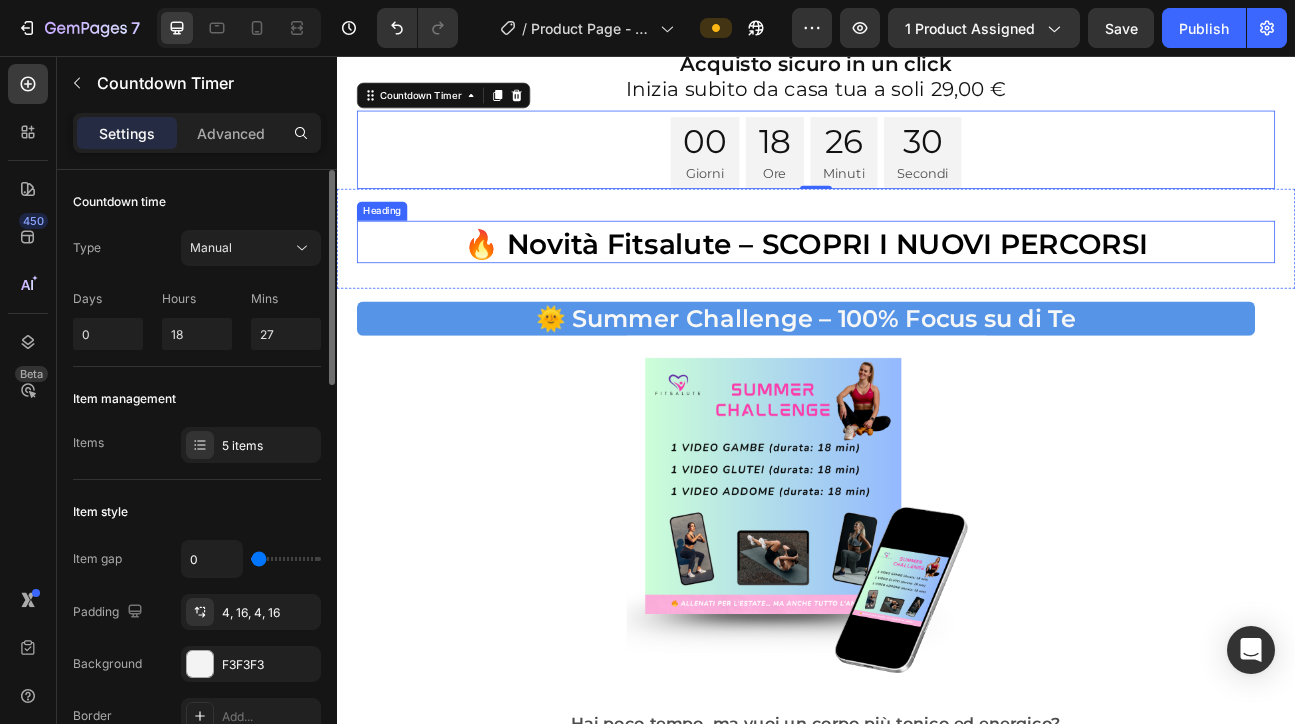 scroll, scrollTop: 9039, scrollLeft: 0, axis: vertical 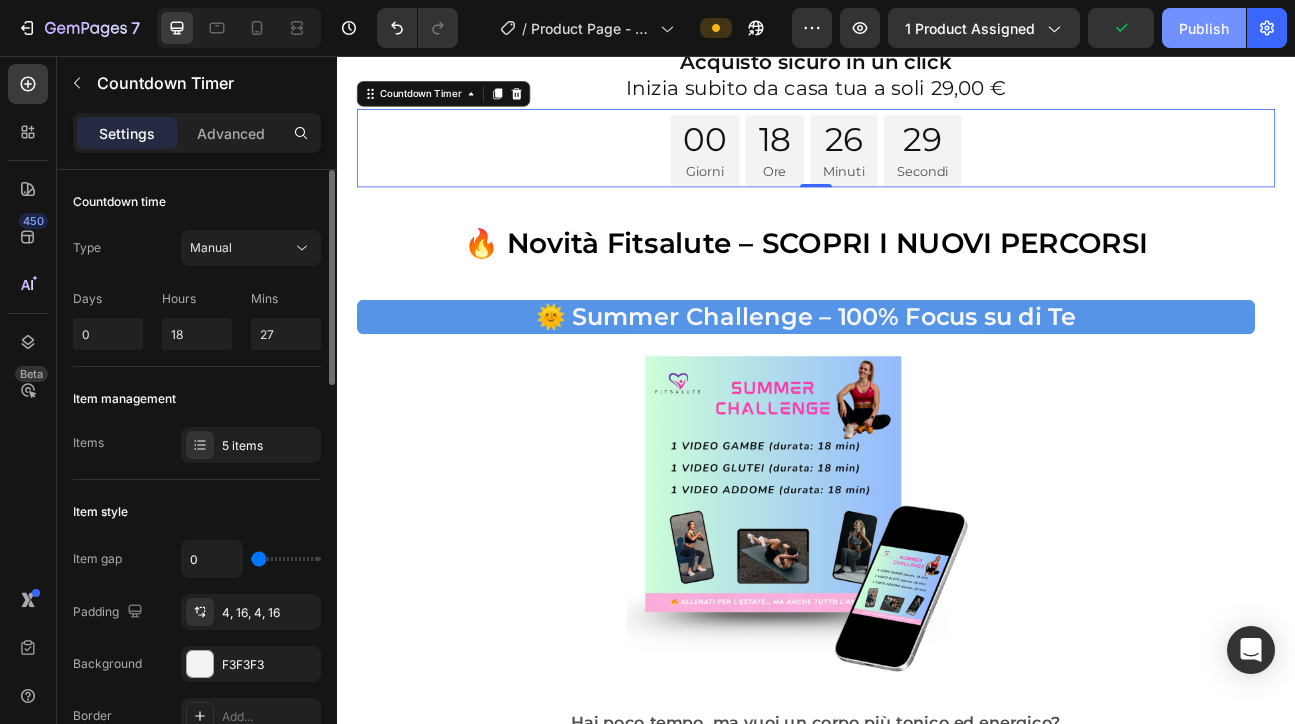 click on "Publish" at bounding box center (1204, 28) 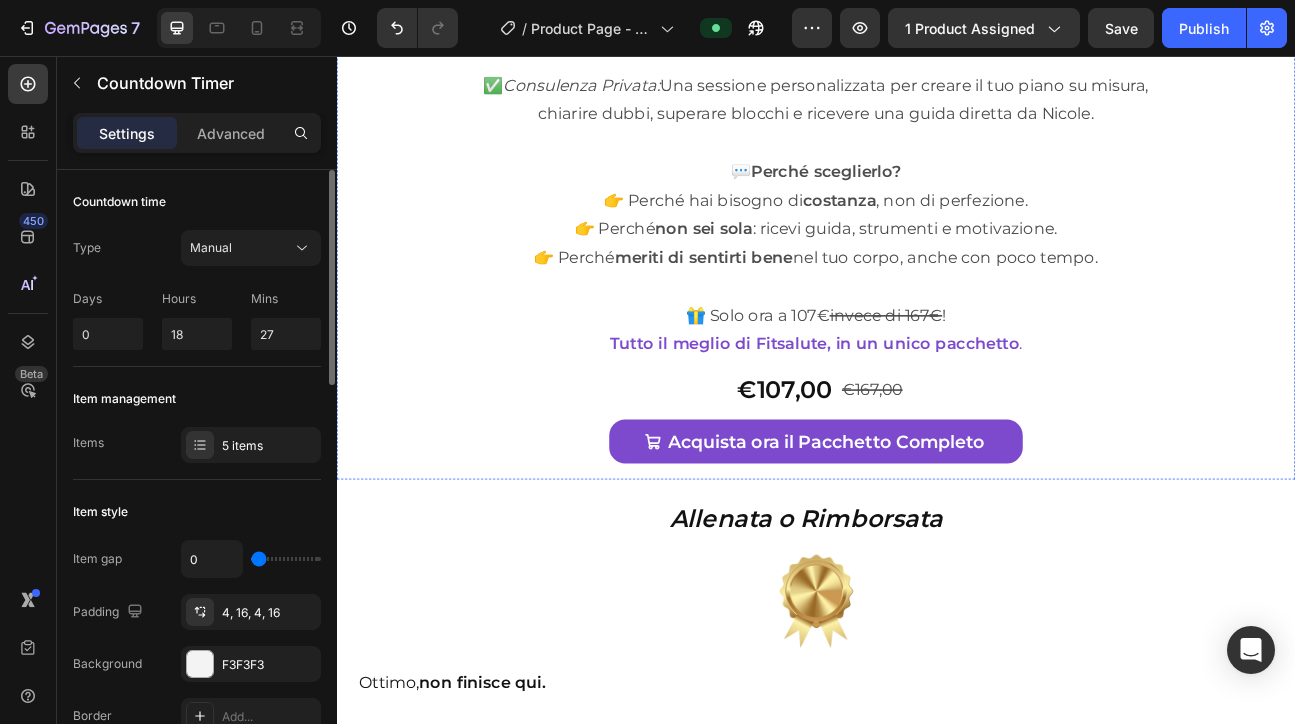 scroll, scrollTop: 12813, scrollLeft: 0, axis: vertical 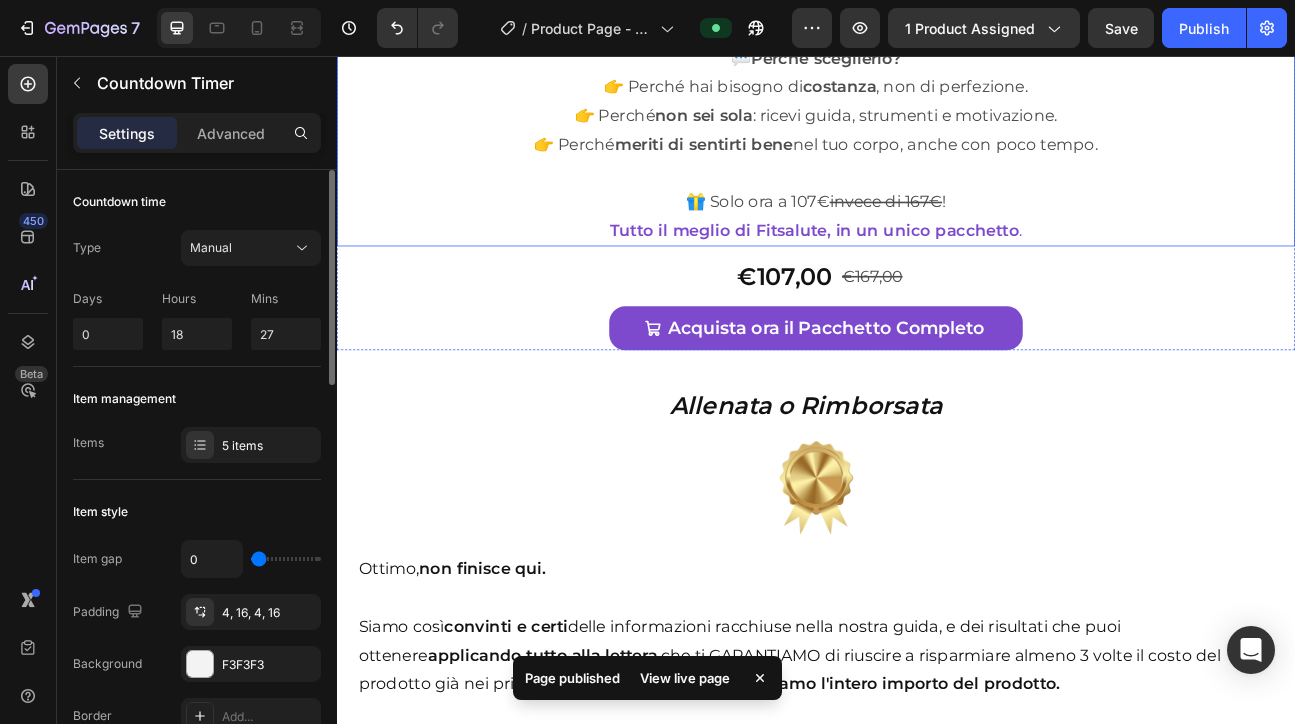 click on "Allenata o Rimborsata" at bounding box center [925, 493] 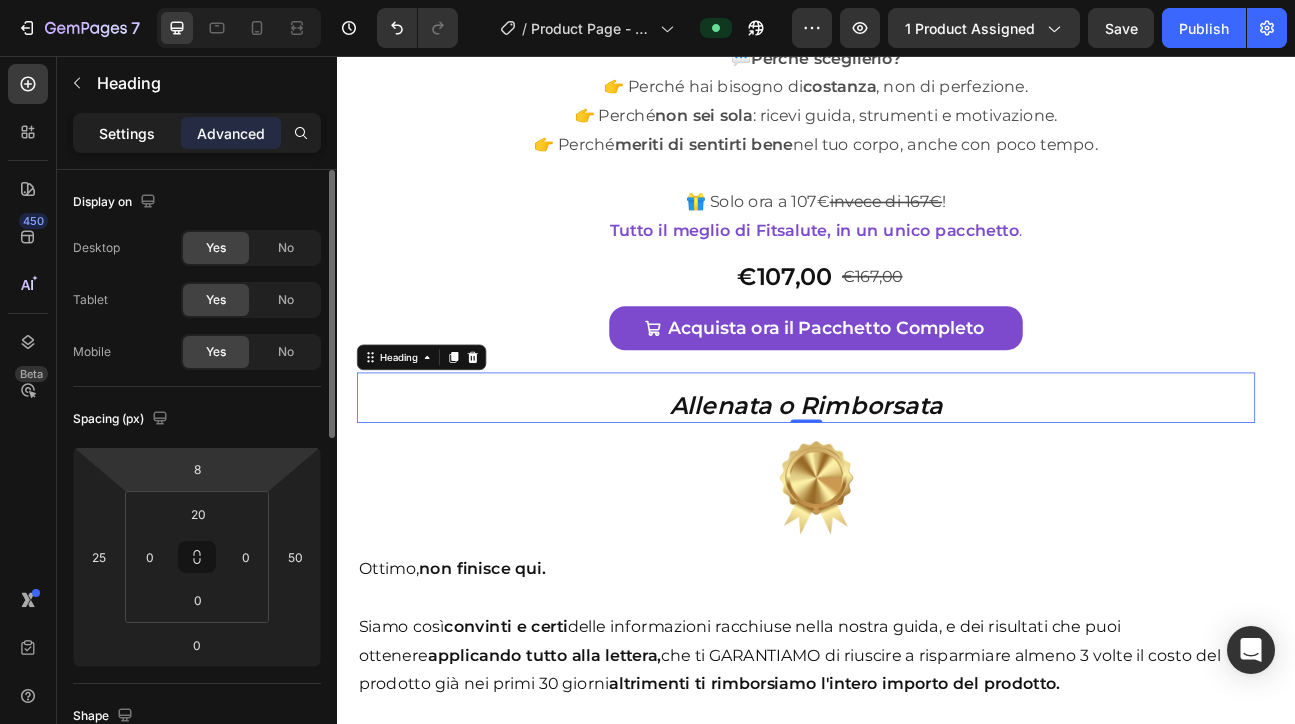 click on "Settings" at bounding box center (127, 133) 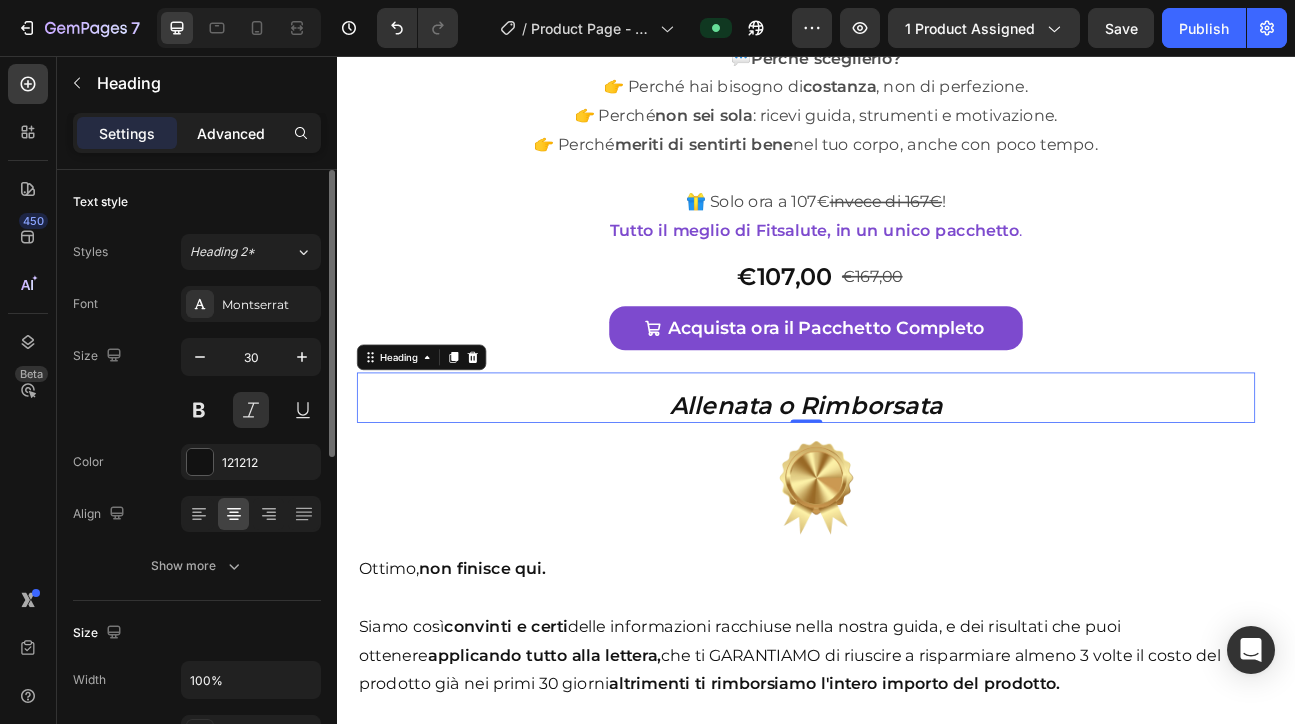 click on "Advanced" at bounding box center (231, 133) 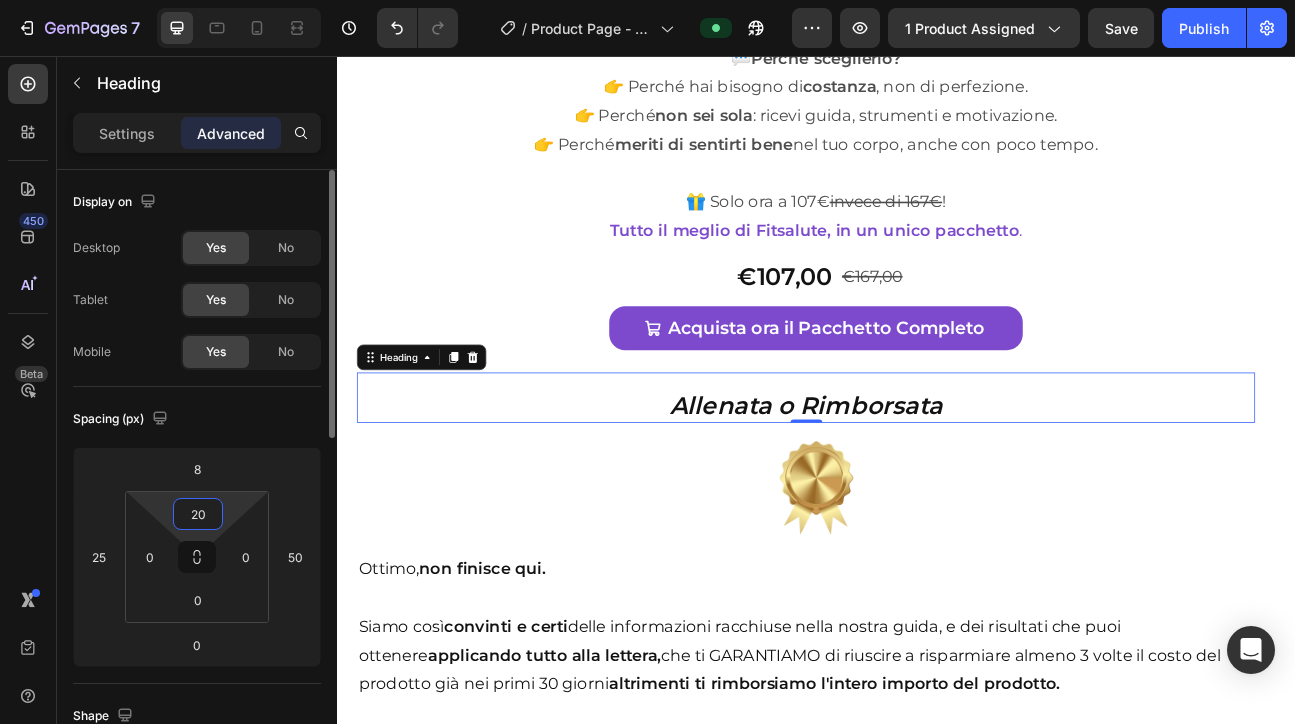 click on "20" at bounding box center [198, 514] 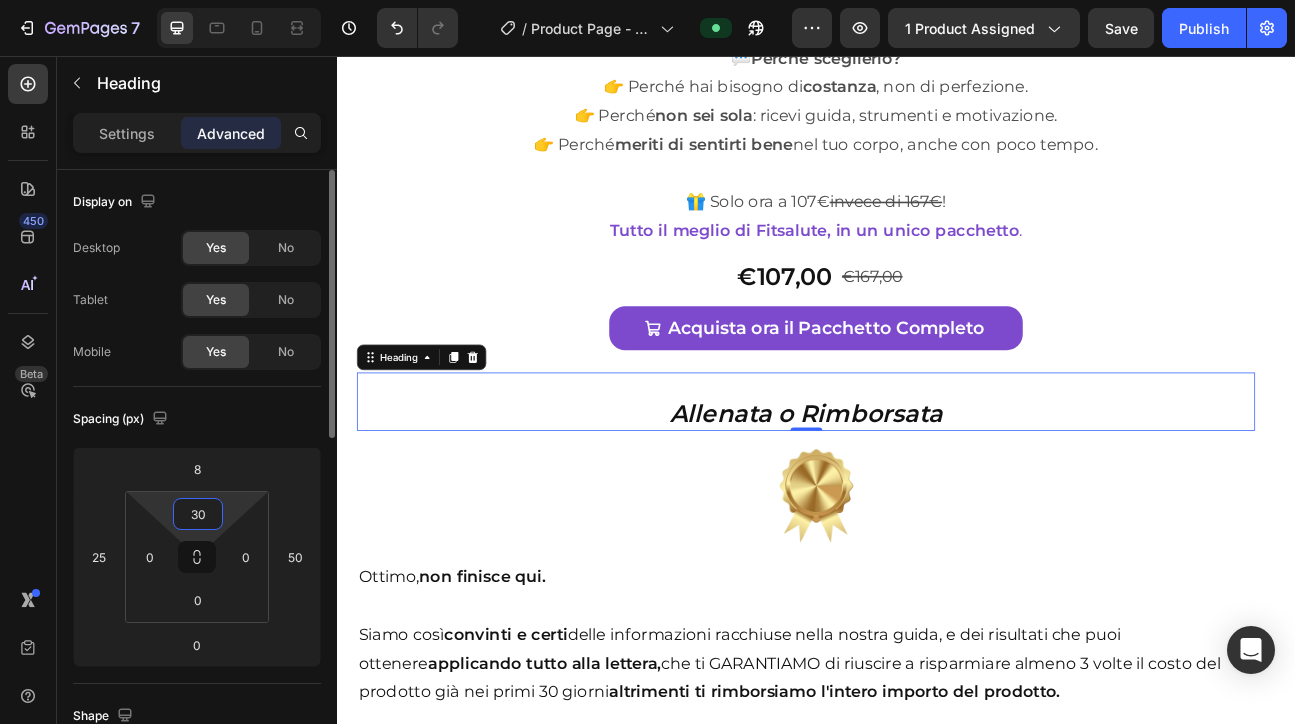 type on "30" 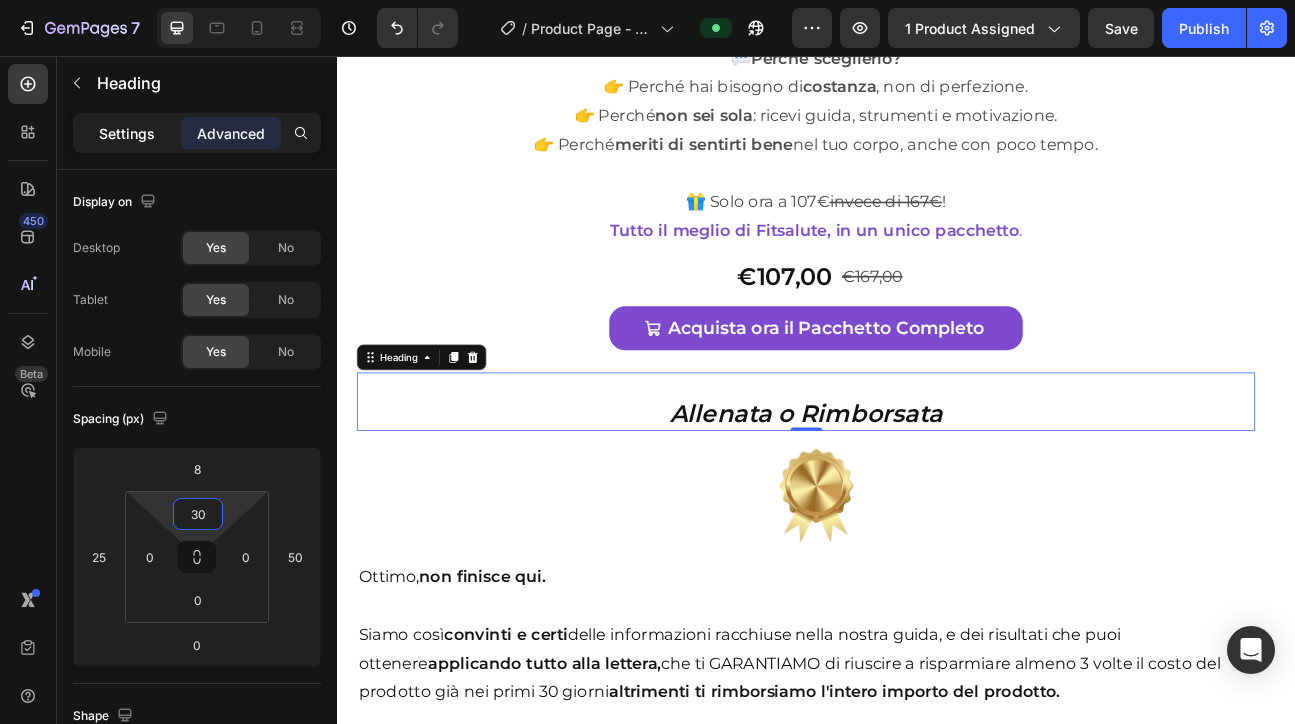 click on "Settings" at bounding box center (127, 133) 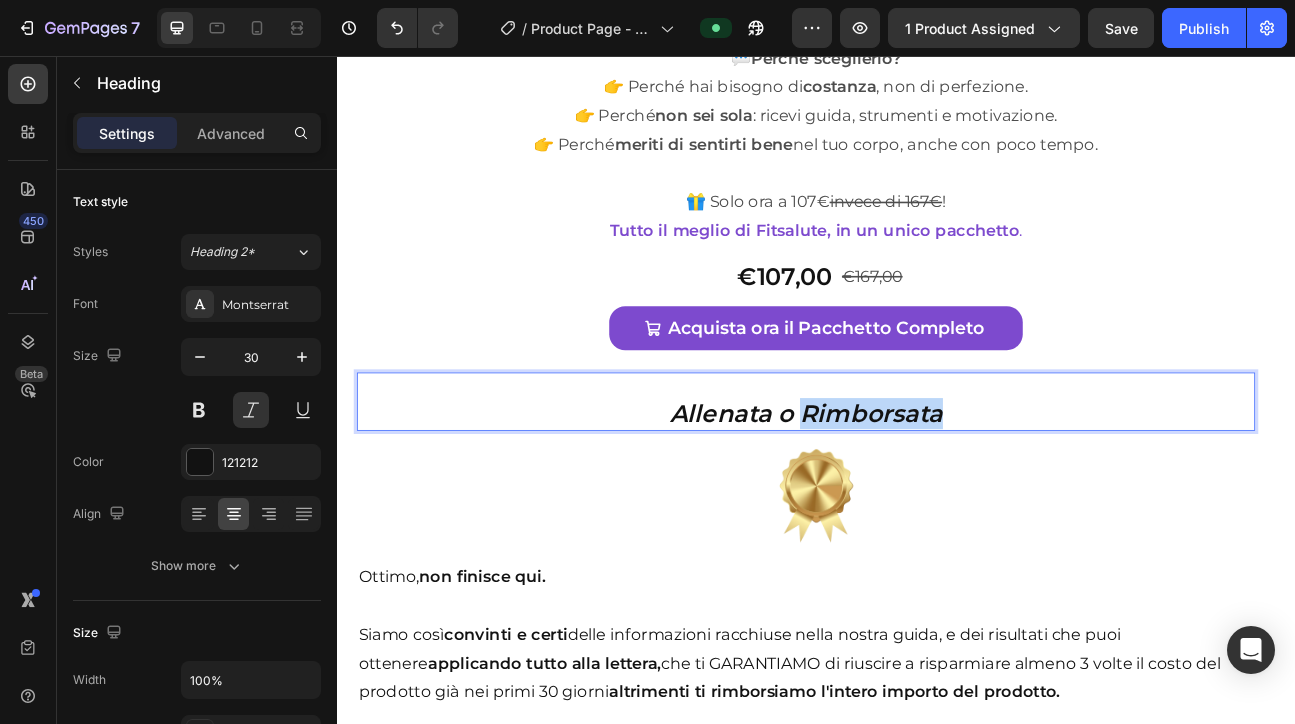 click on "Allenata o Rimborsata" at bounding box center (925, 503) 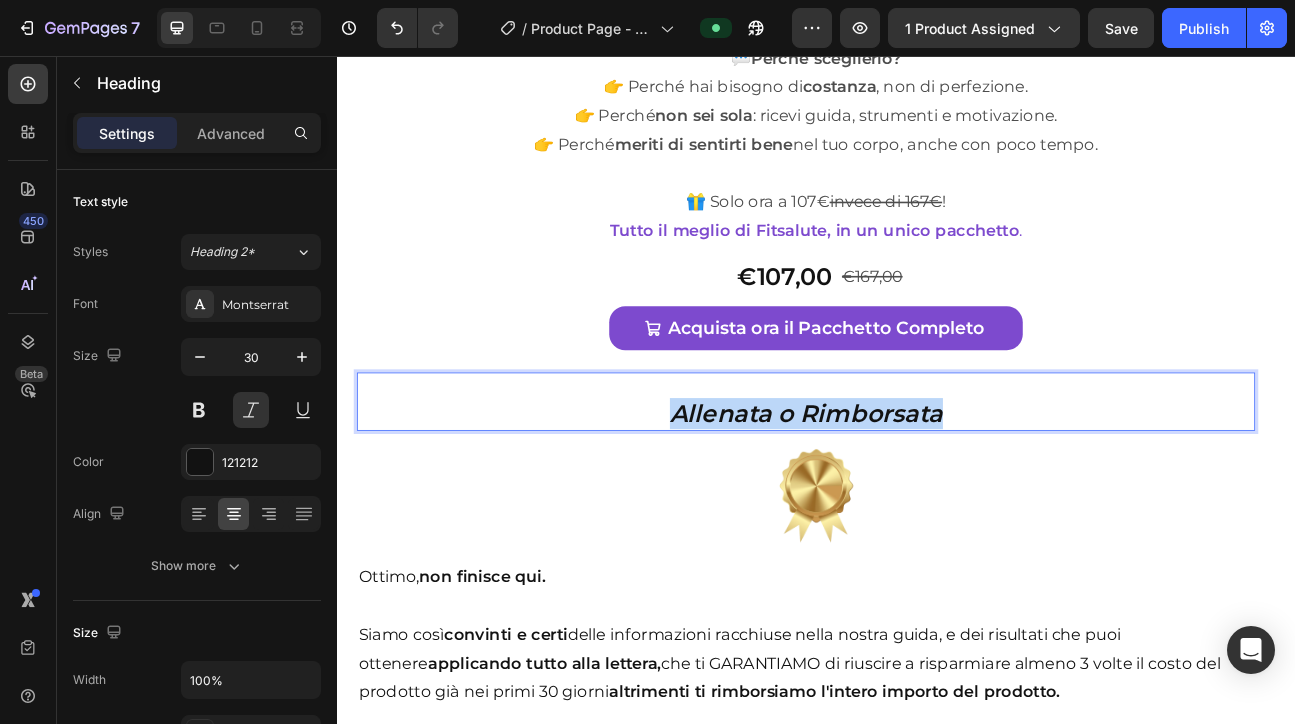 click on "Allenata o Rimborsata" at bounding box center [925, 503] 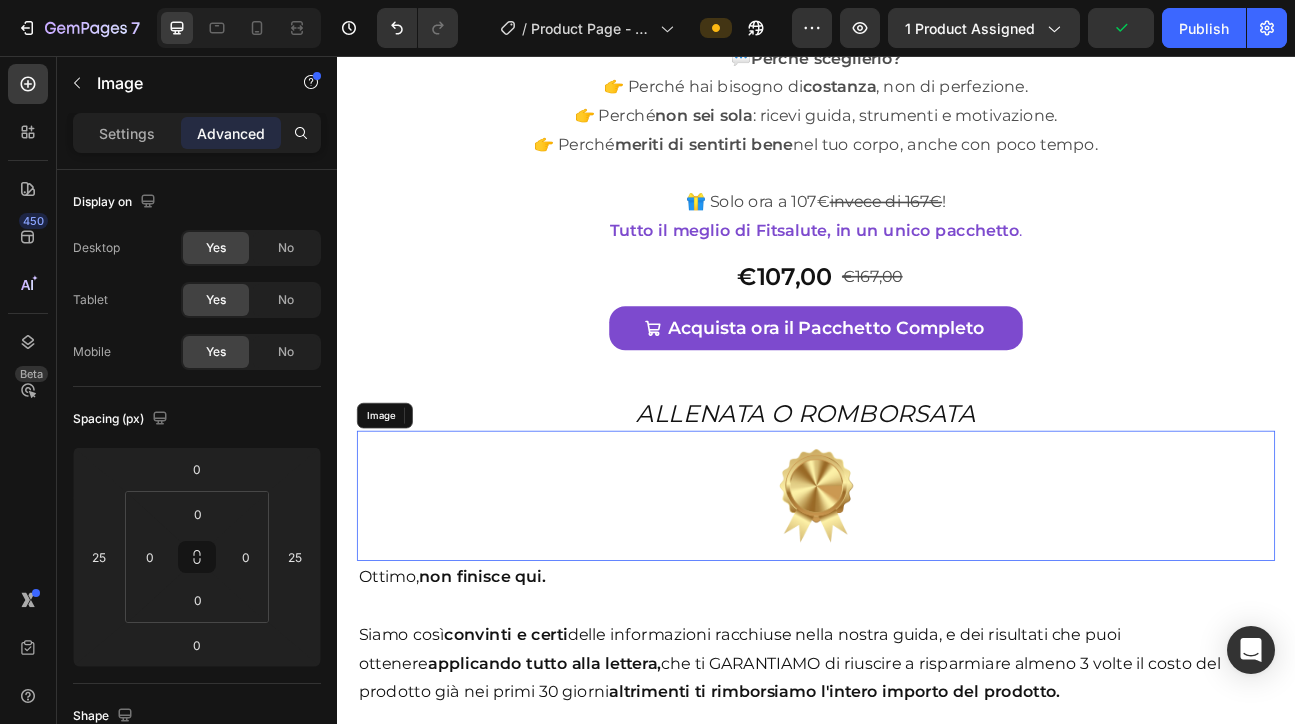 drag, startPoint x: 1164, startPoint y: 606, endPoint x: 977, endPoint y: 517, distance: 207.09901 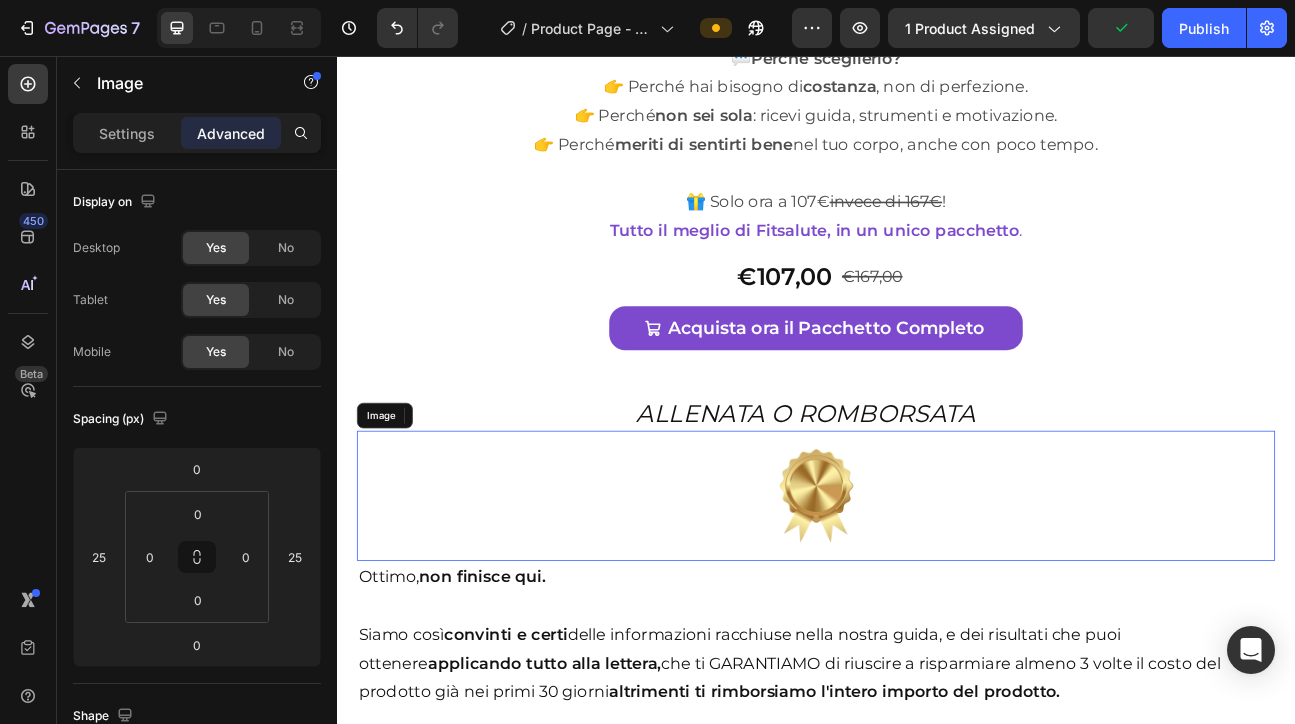 click at bounding box center [937, 606] 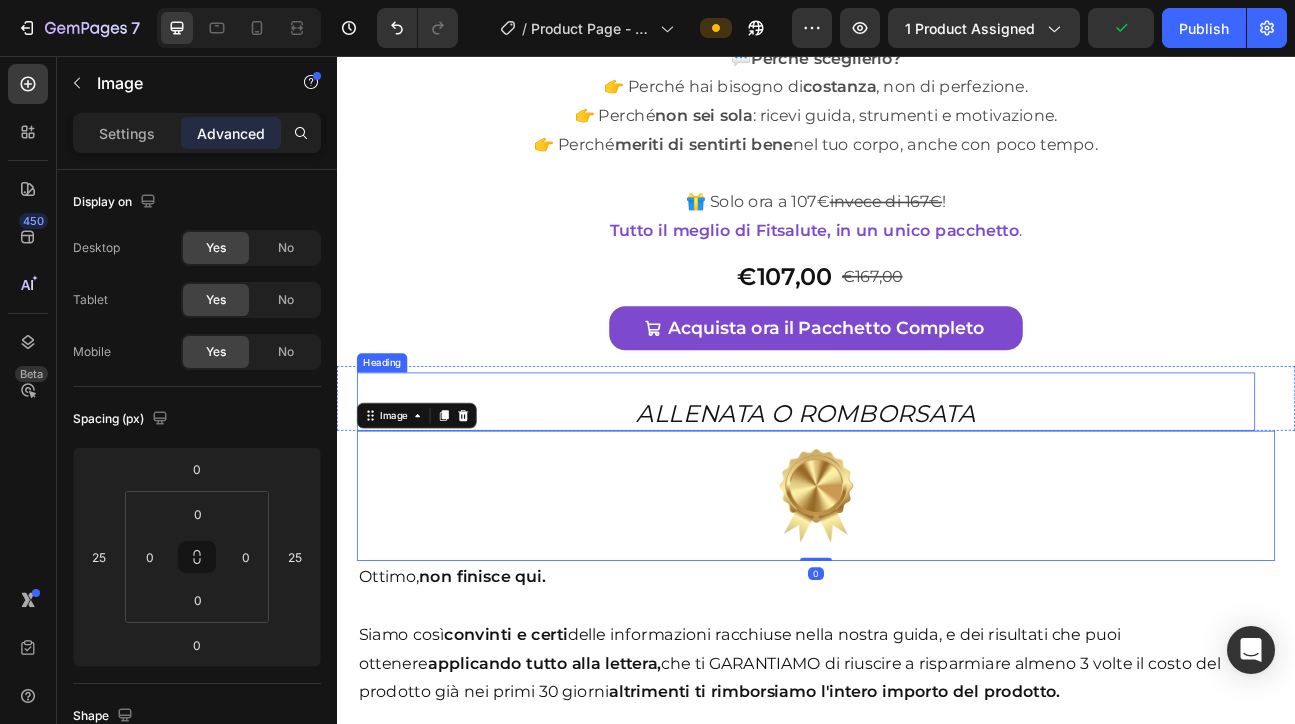 click on "ALLENATA O ROMBORSATA" at bounding box center (924, 503) 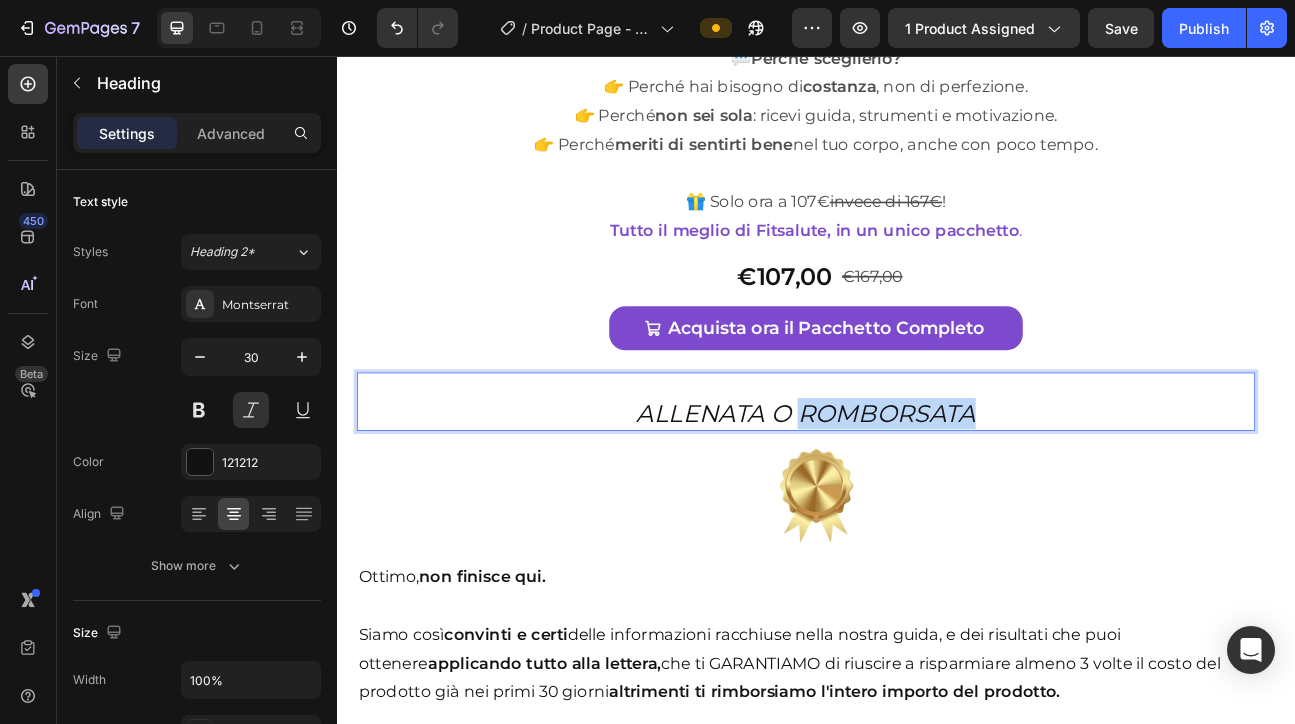 click on "ALLENATA O ROMBORSATA" at bounding box center (924, 503) 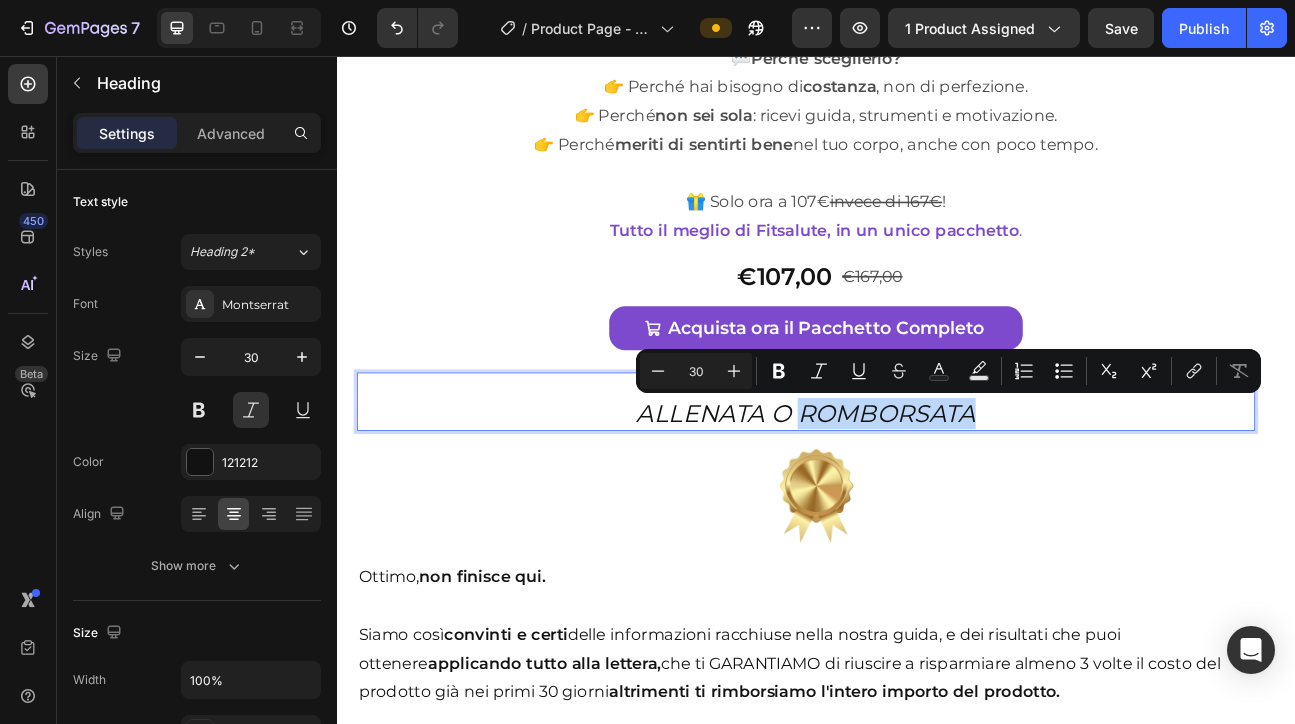 click on "ALLENATA O ROMBORSATA" at bounding box center (924, 503) 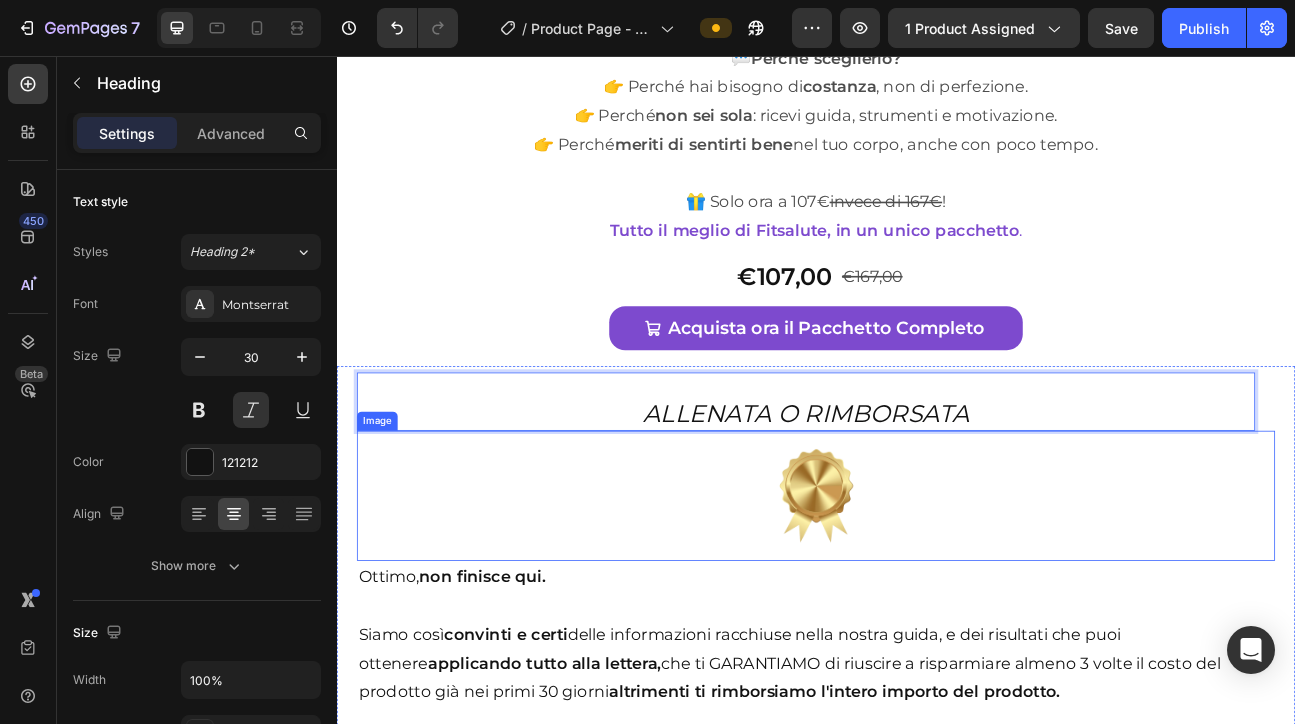 click at bounding box center (937, 606) 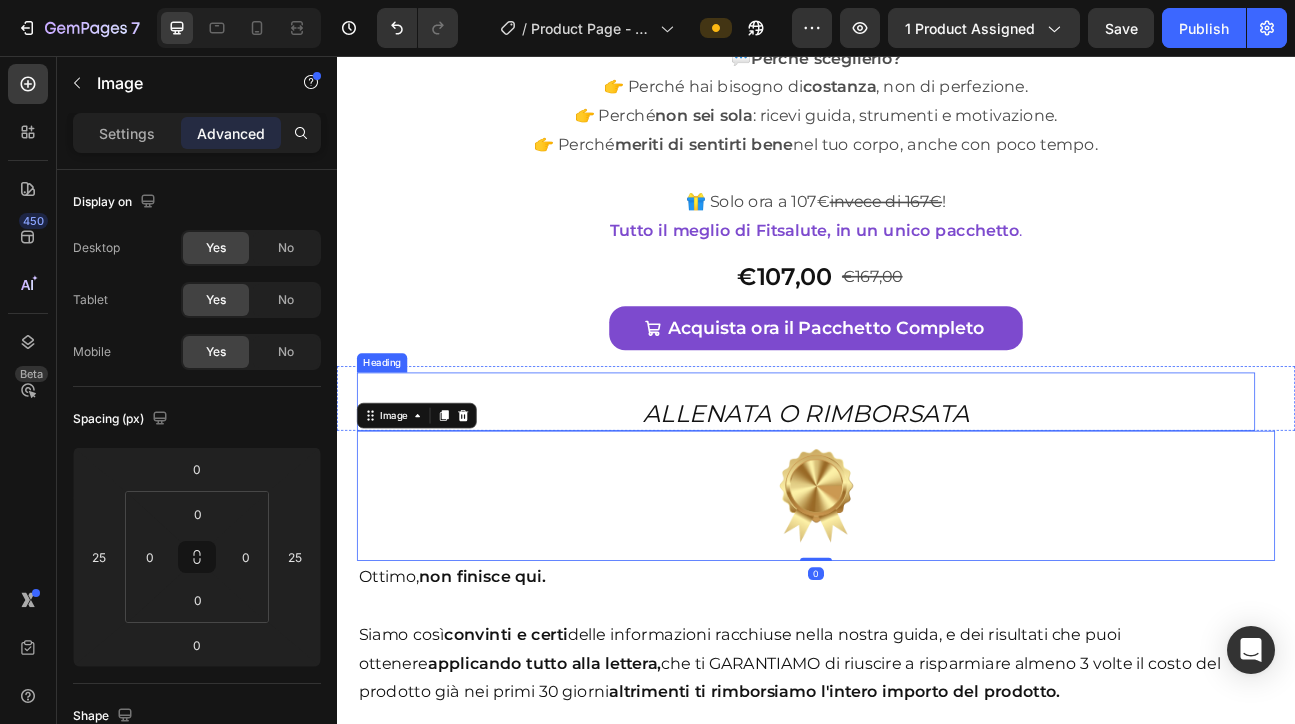 click on "ALLENATA O RIMBORSATA" at bounding box center (924, 503) 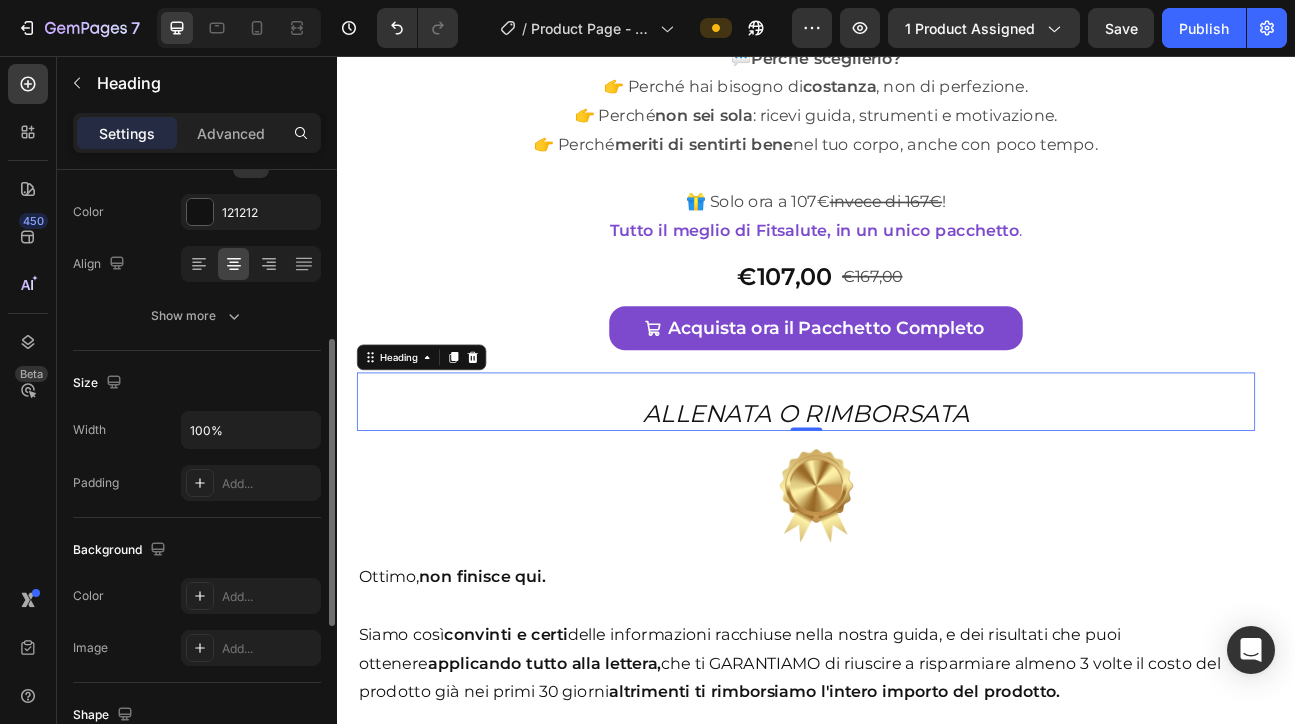scroll, scrollTop: 249, scrollLeft: 0, axis: vertical 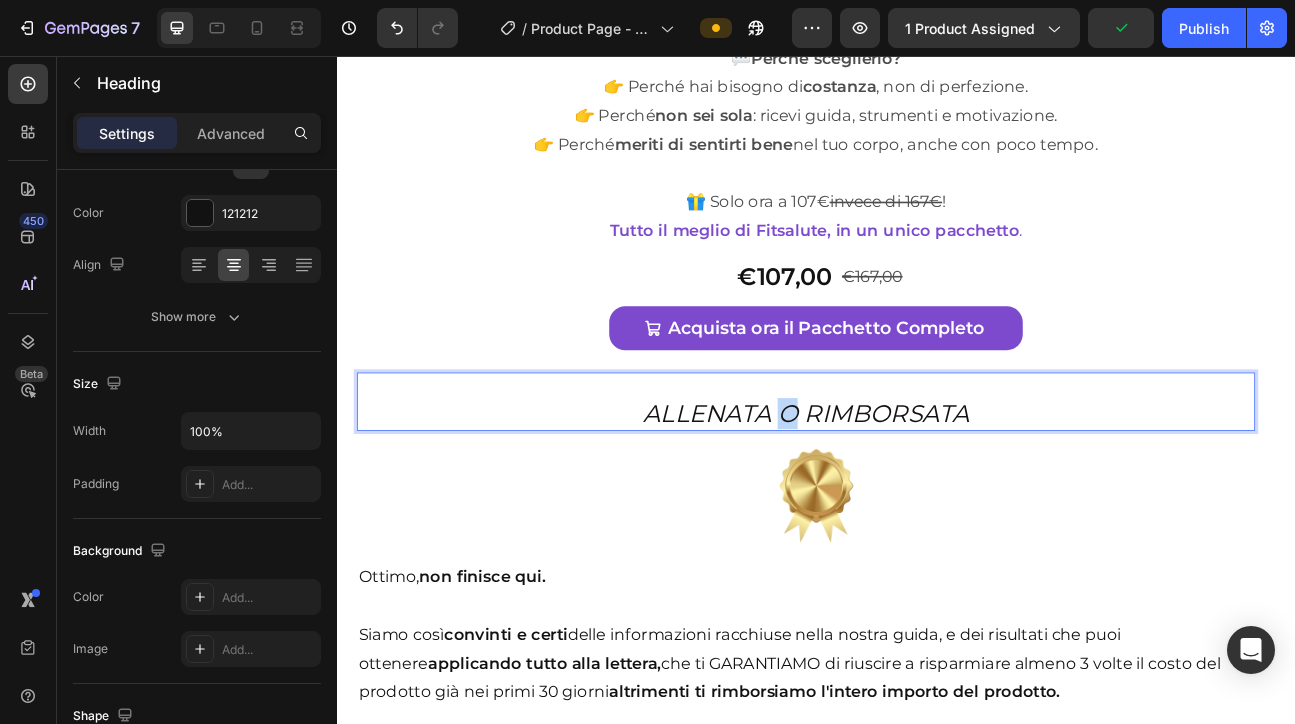 click on "ALLENATA O RIMBORSATA" at bounding box center (924, 503) 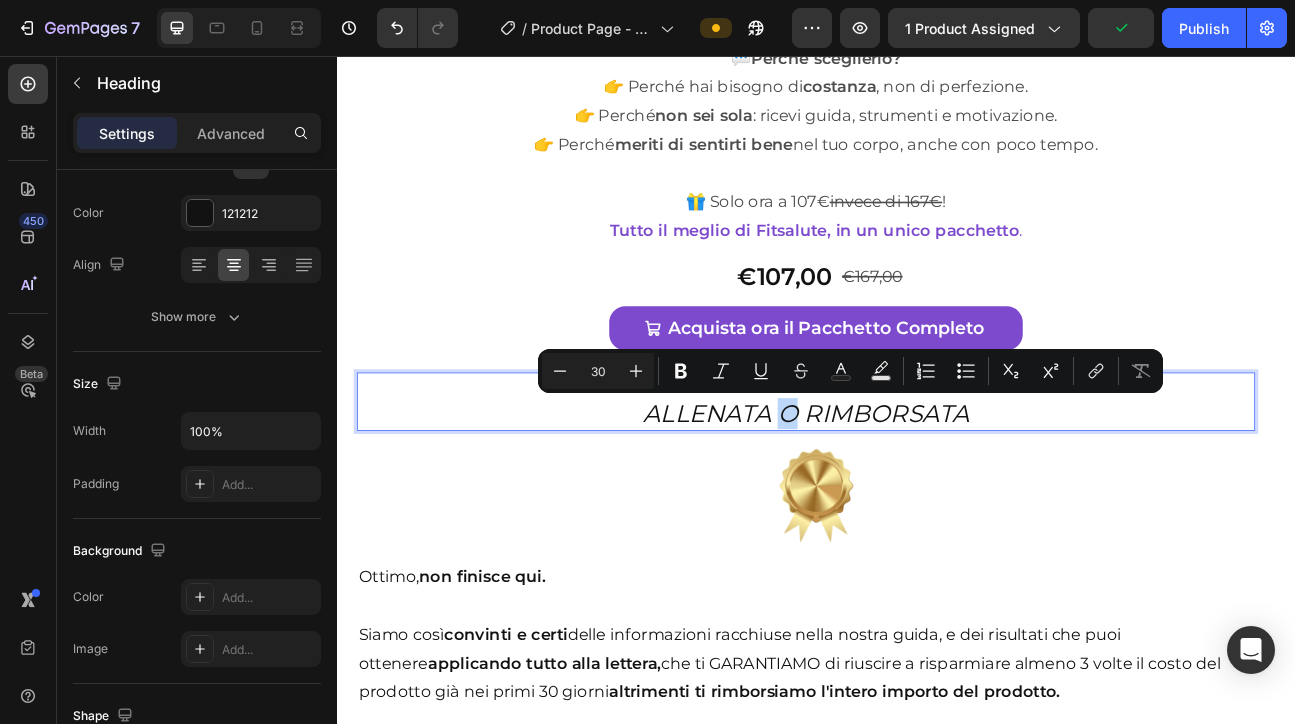 click on "ALLENATA O RIMBORSATA" at bounding box center [924, 503] 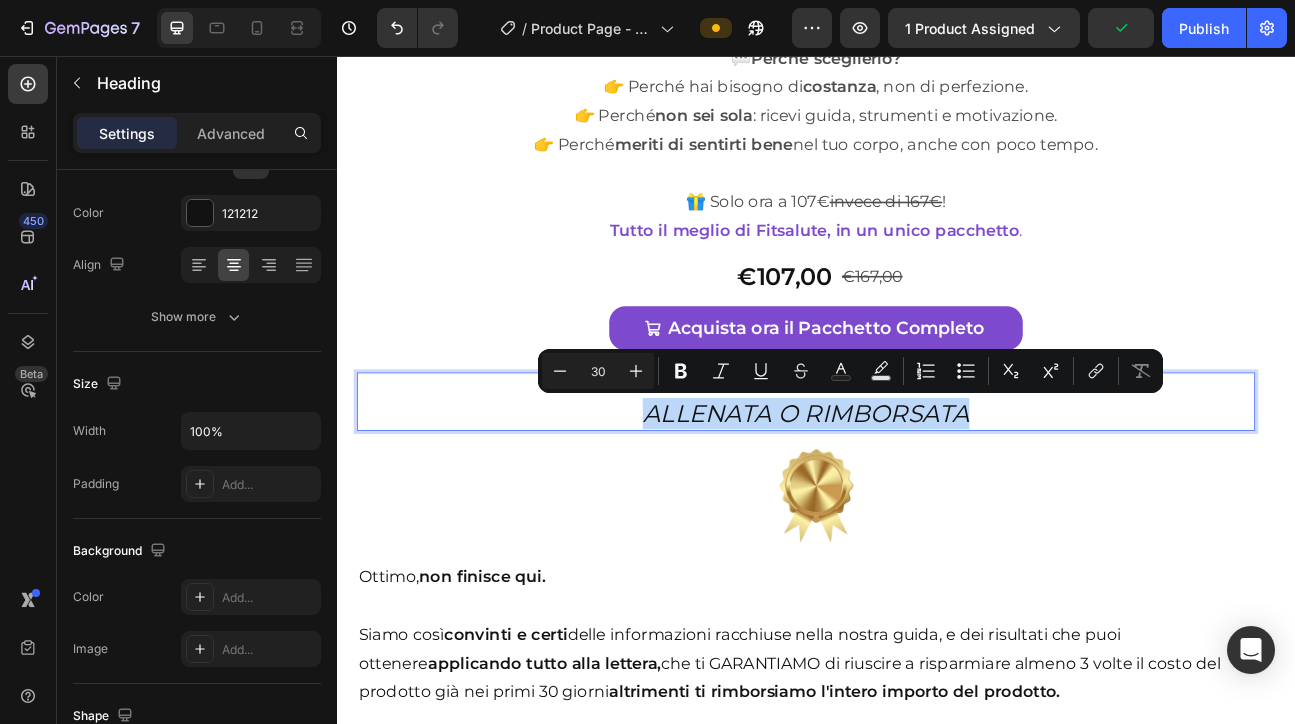 click on "ALLENATA O RIMBORSATA" at bounding box center [924, 503] 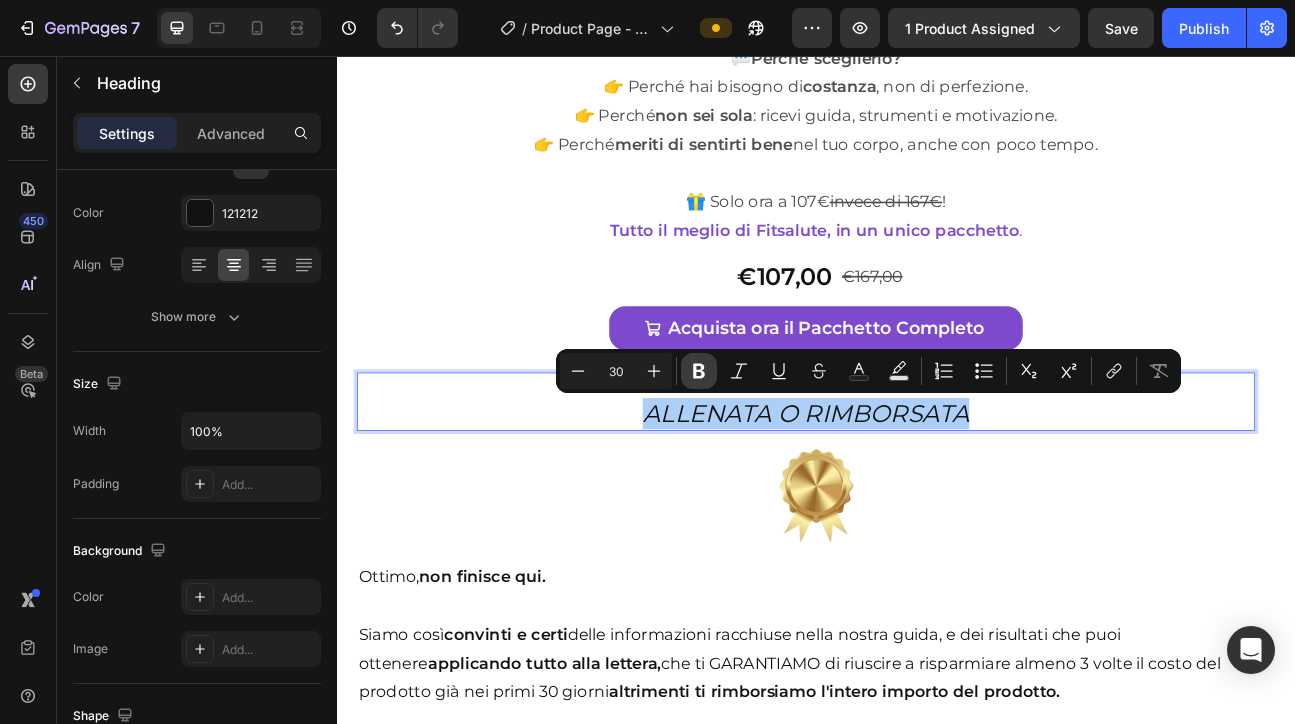 click 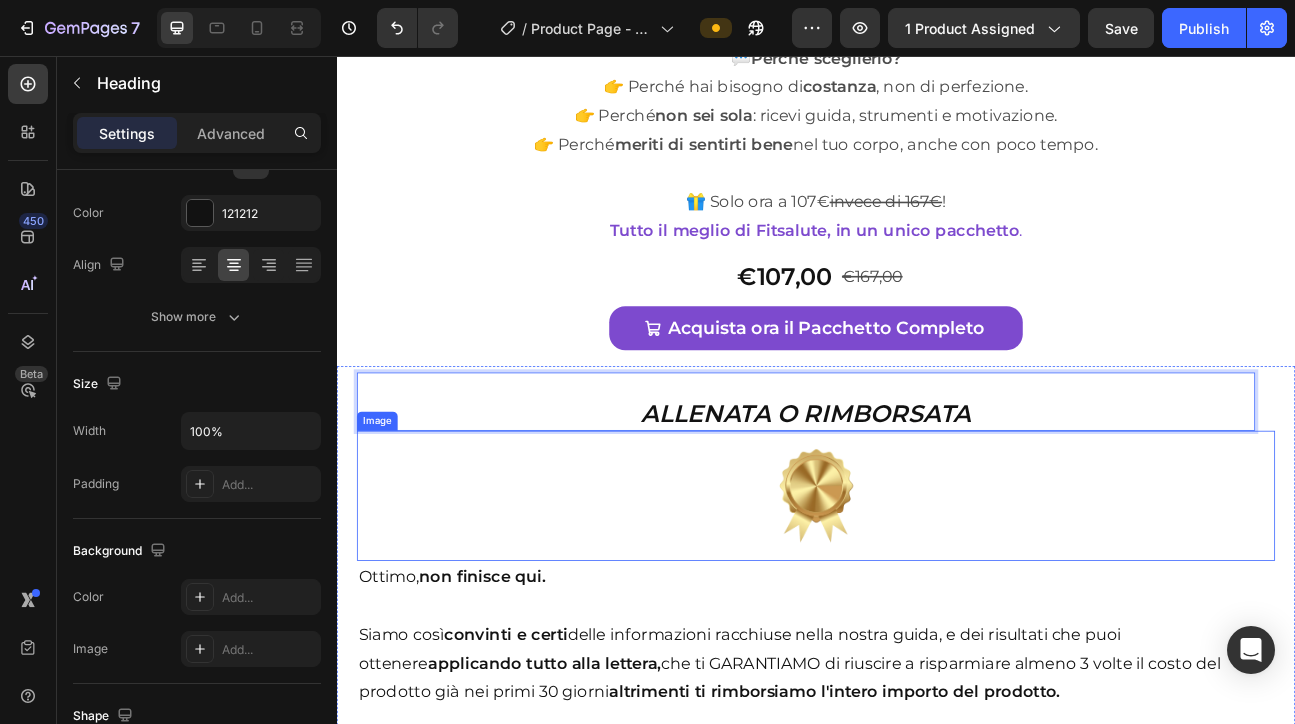 click at bounding box center [937, 606] 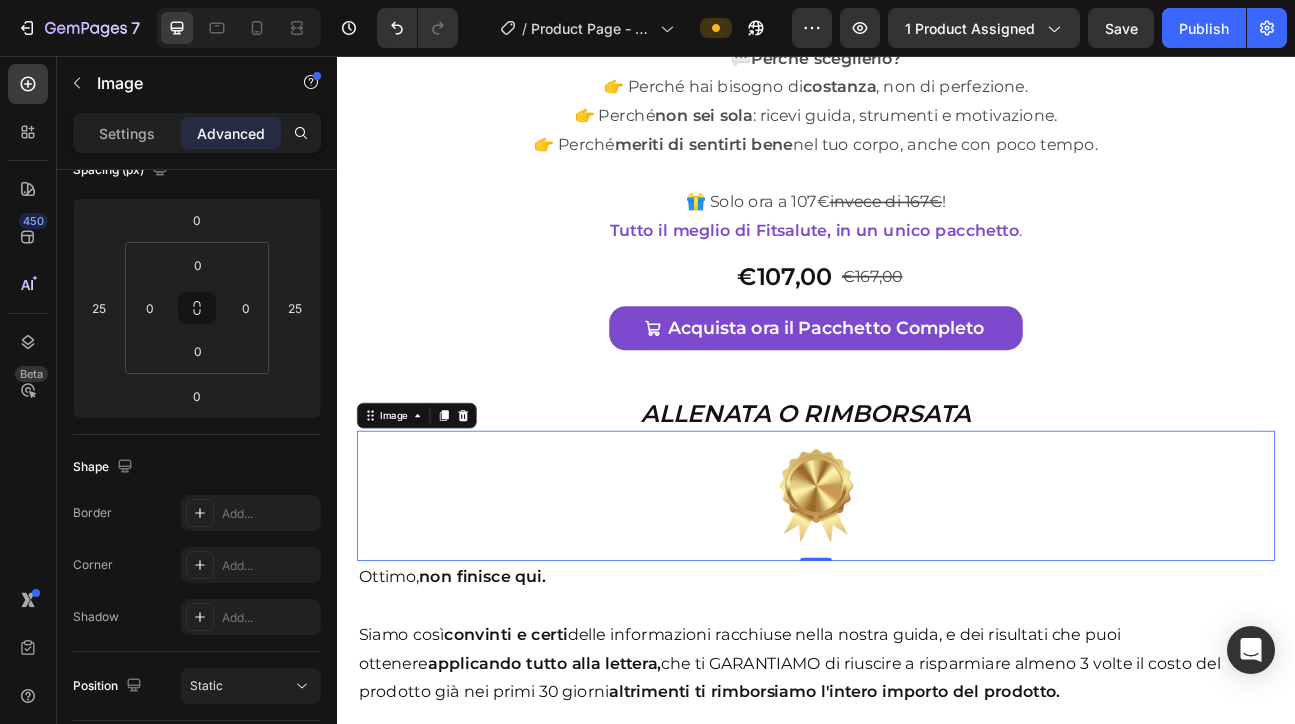 scroll, scrollTop: 0, scrollLeft: 0, axis: both 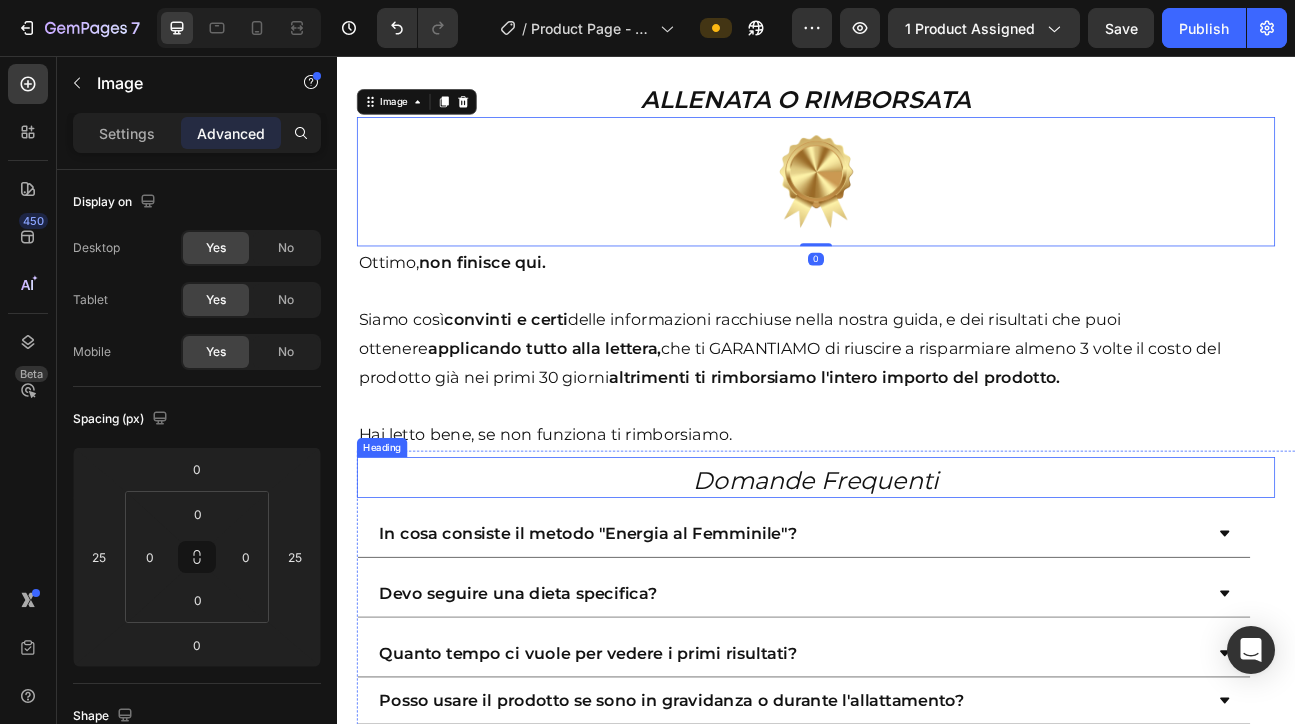 click on "Domande Frequenti" at bounding box center (937, 587) 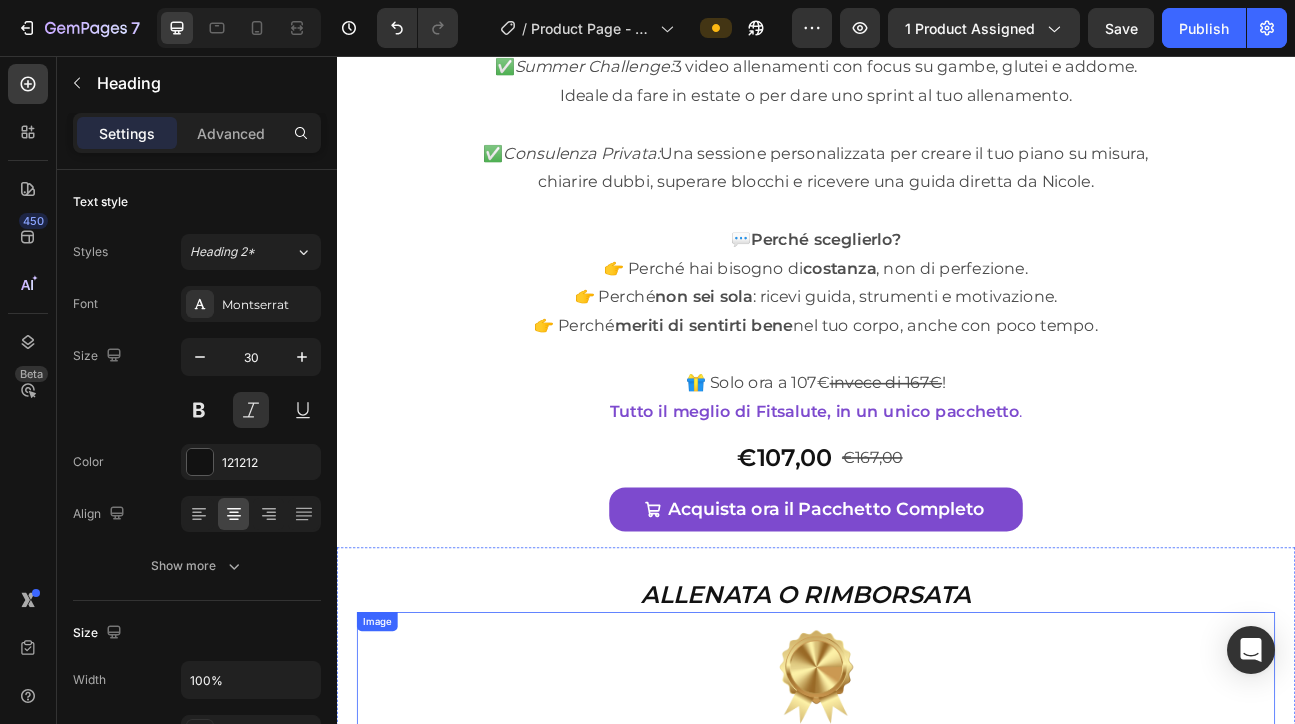 scroll, scrollTop: 12581, scrollLeft: 0, axis: vertical 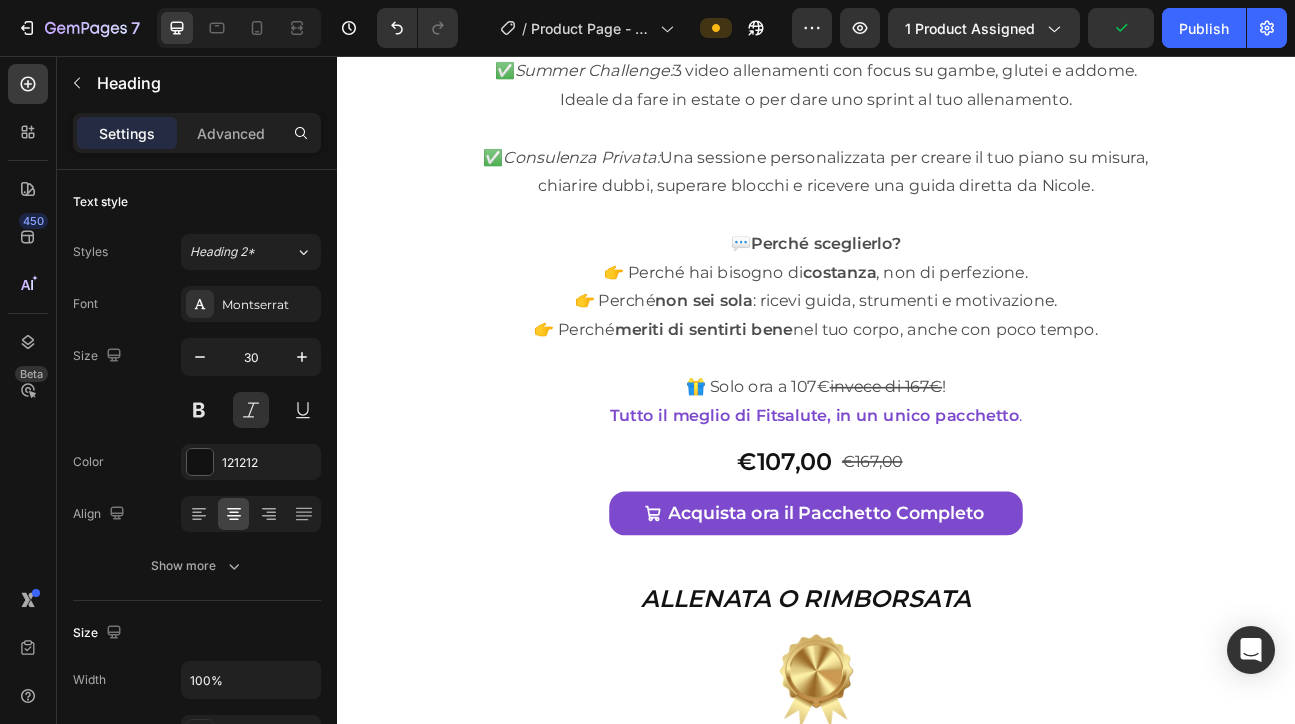 click on "Domande Frequenti" at bounding box center (937, 1213) 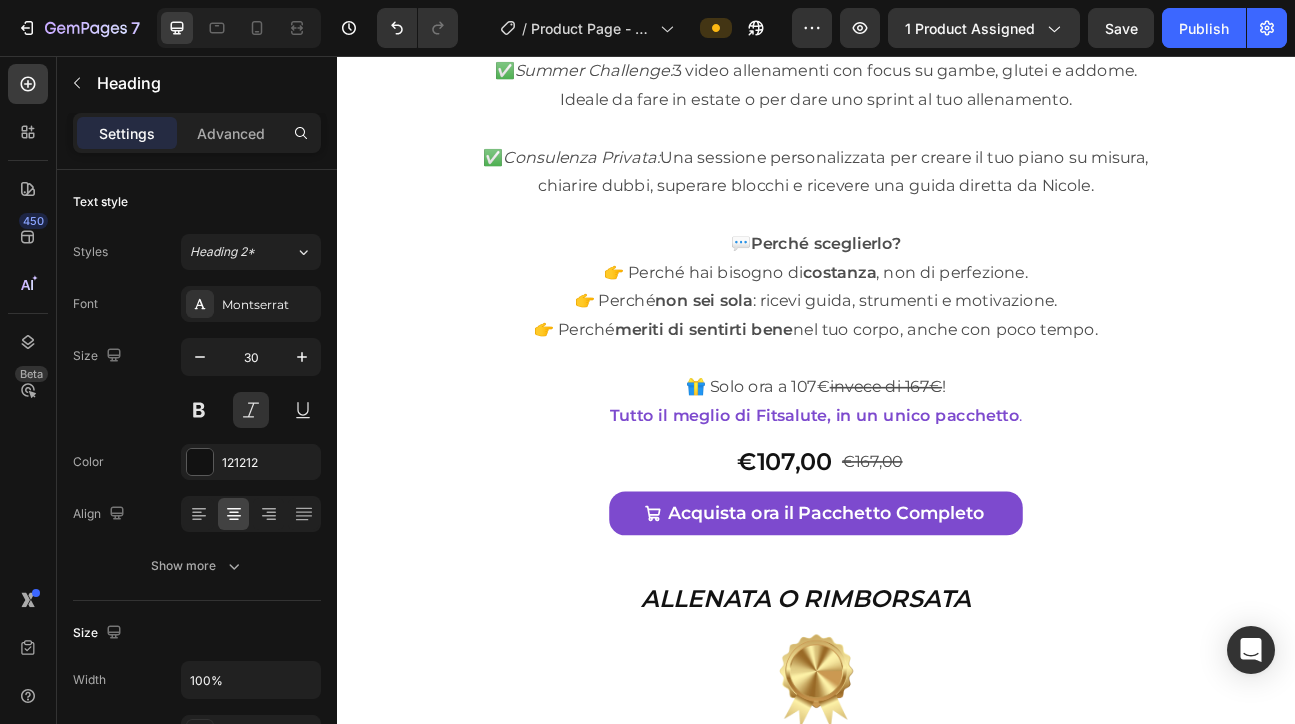 click on "Devo seguire una dieta specifica?" at bounding box center [906, 1355] 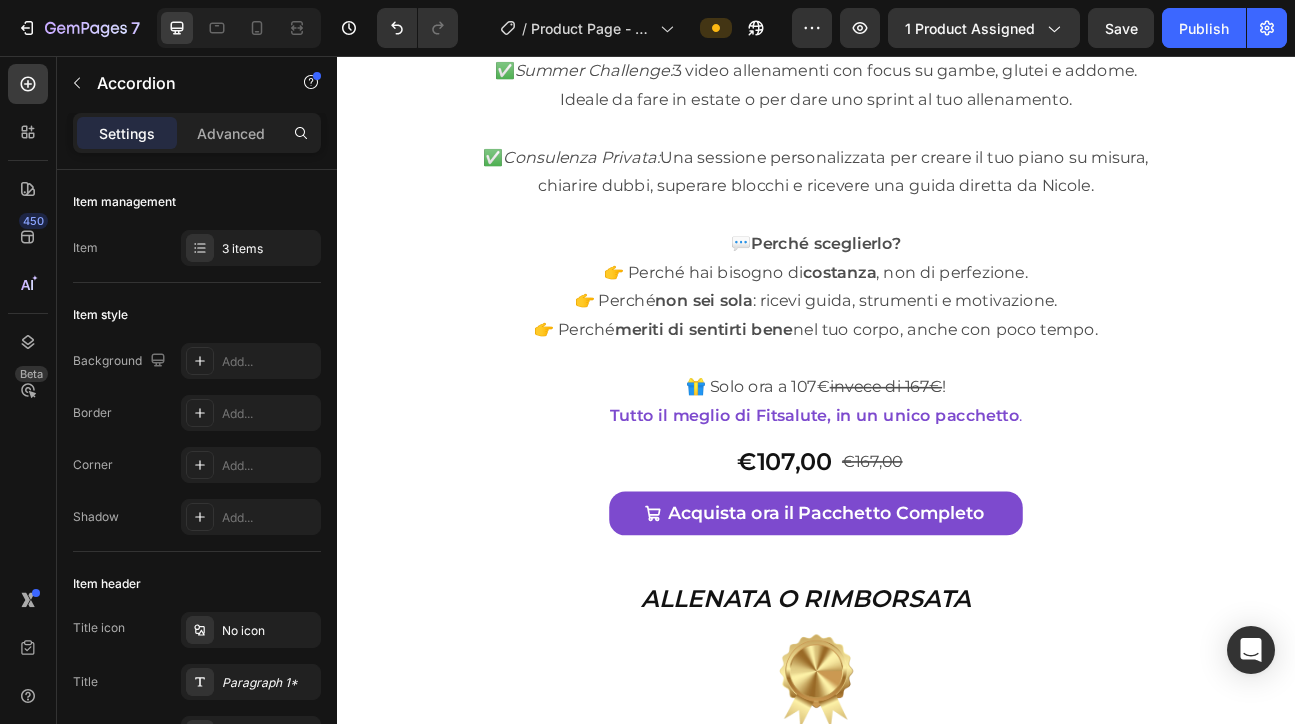 click on "DOMANDE FREQUENTI" at bounding box center (937, 1213) 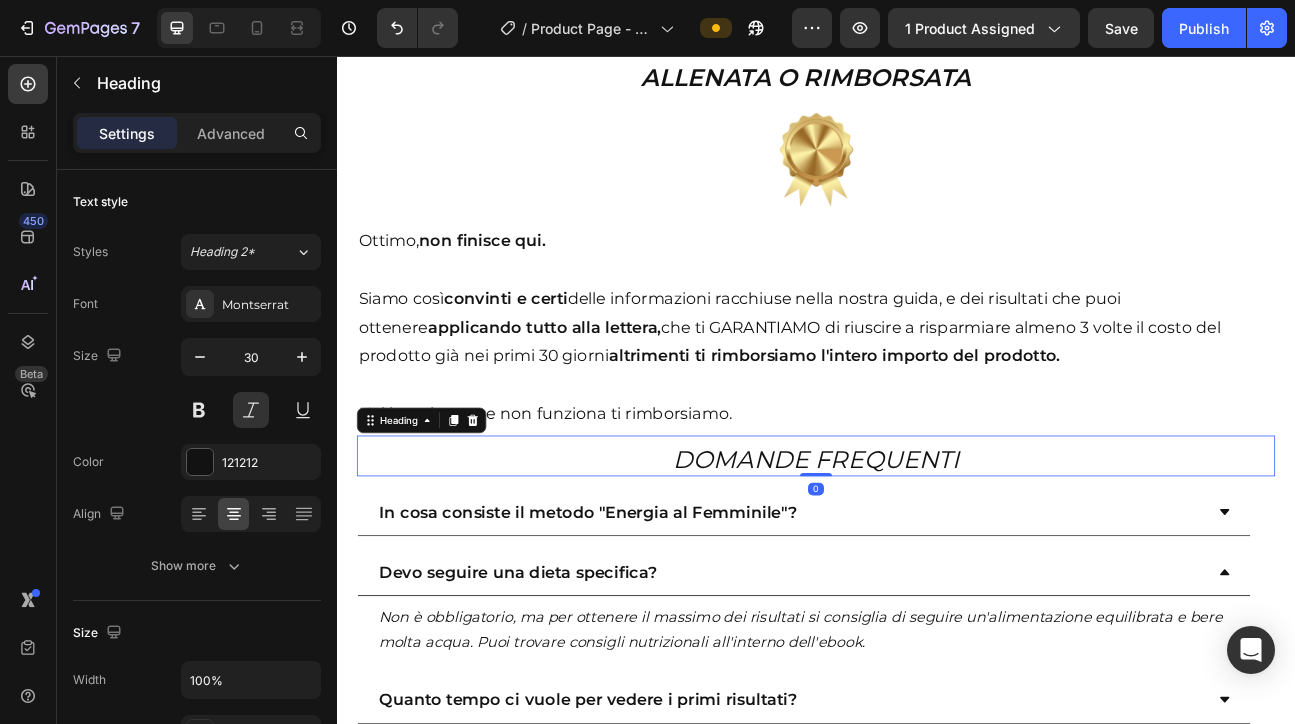 scroll, scrollTop: 12676, scrollLeft: 0, axis: vertical 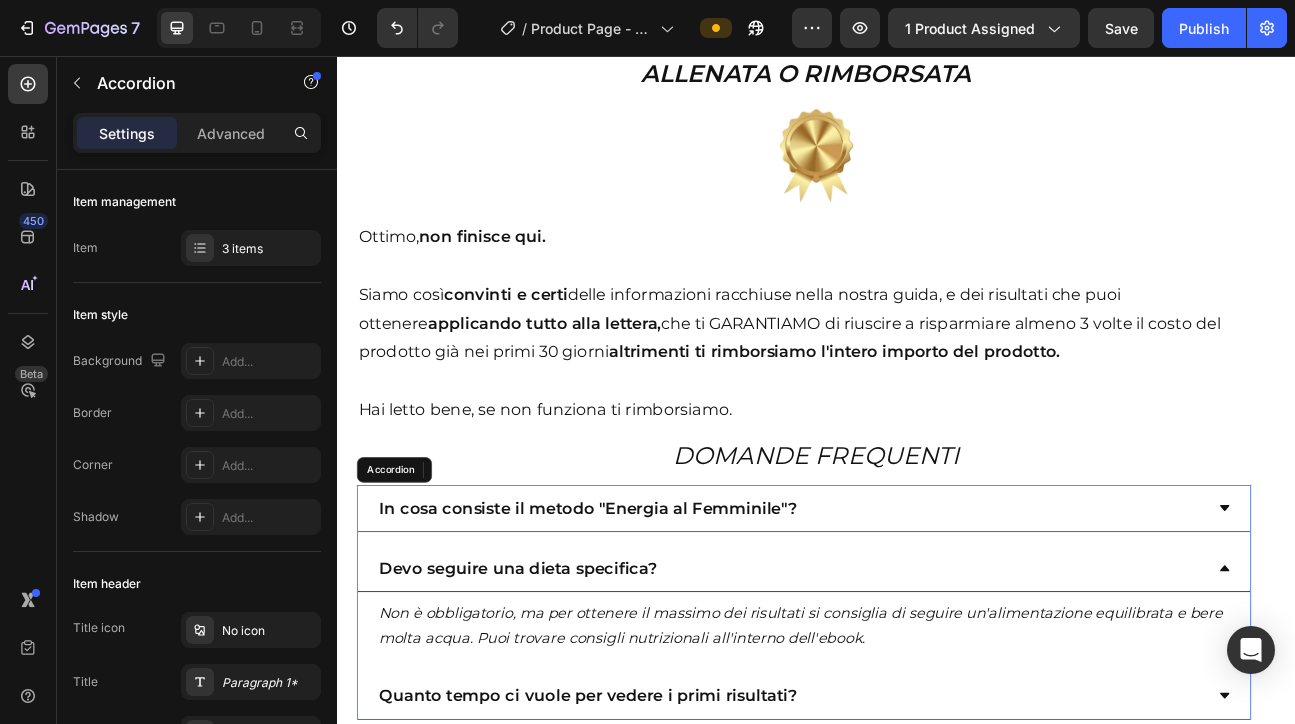 click 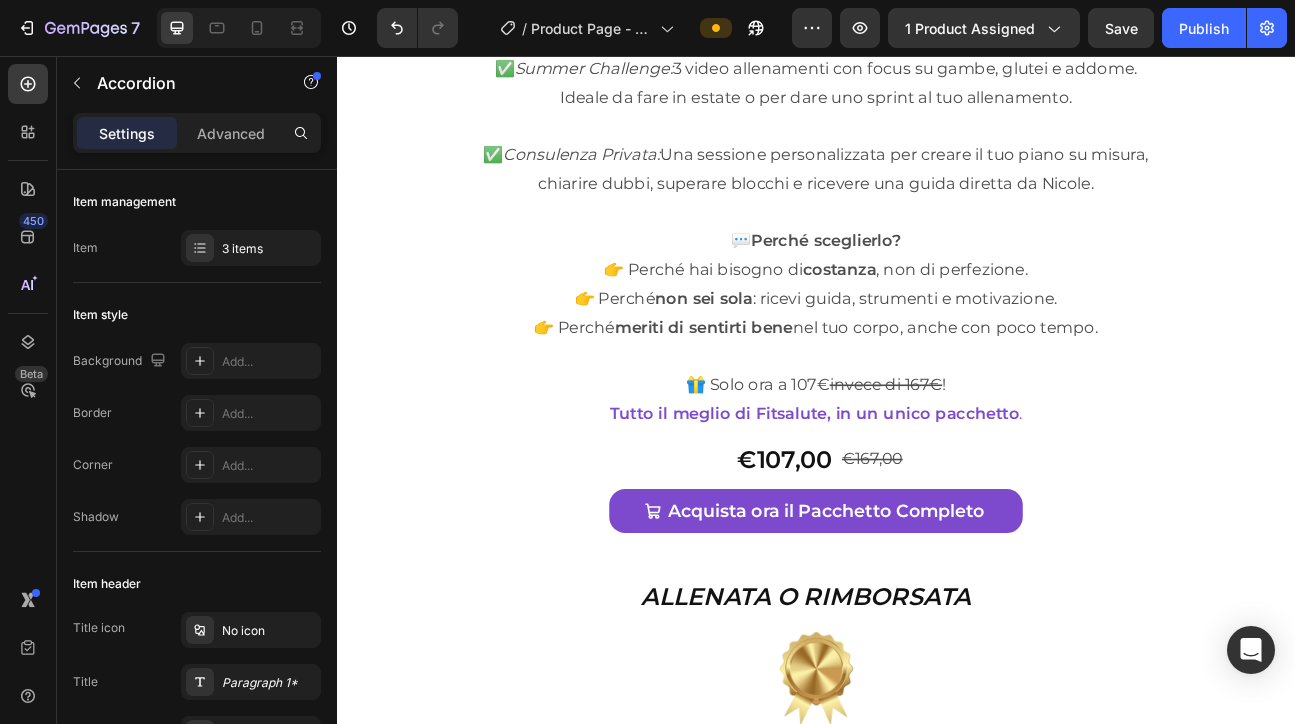 scroll, scrollTop: 12577, scrollLeft: 0, axis: vertical 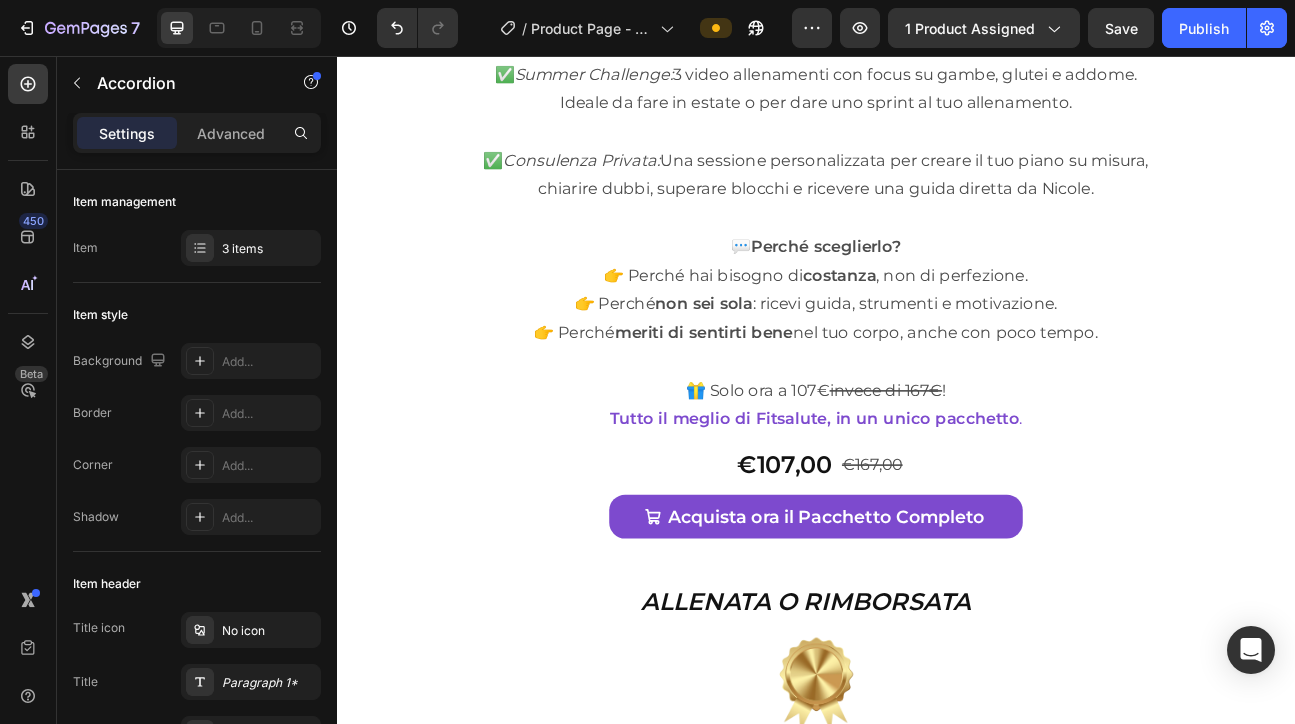 click on "DOMANDE FREQUENTI" at bounding box center [937, 1217] 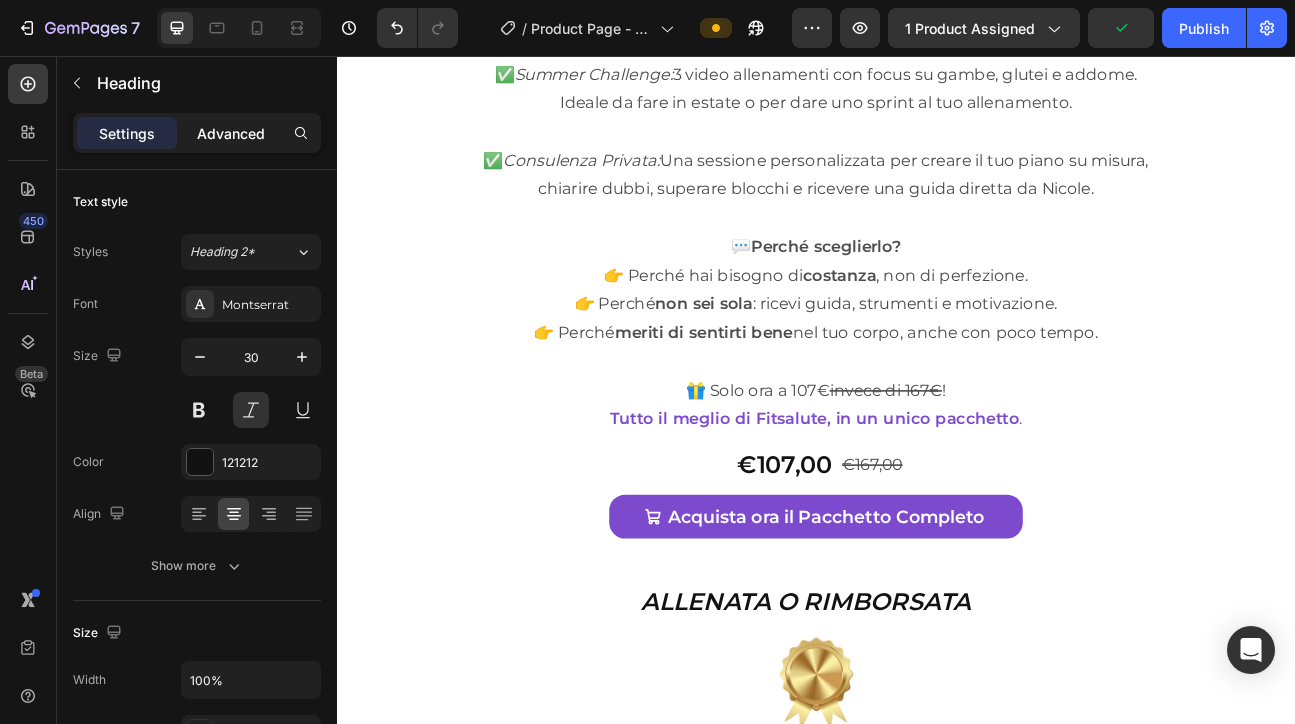 click on "Advanced" at bounding box center [231, 133] 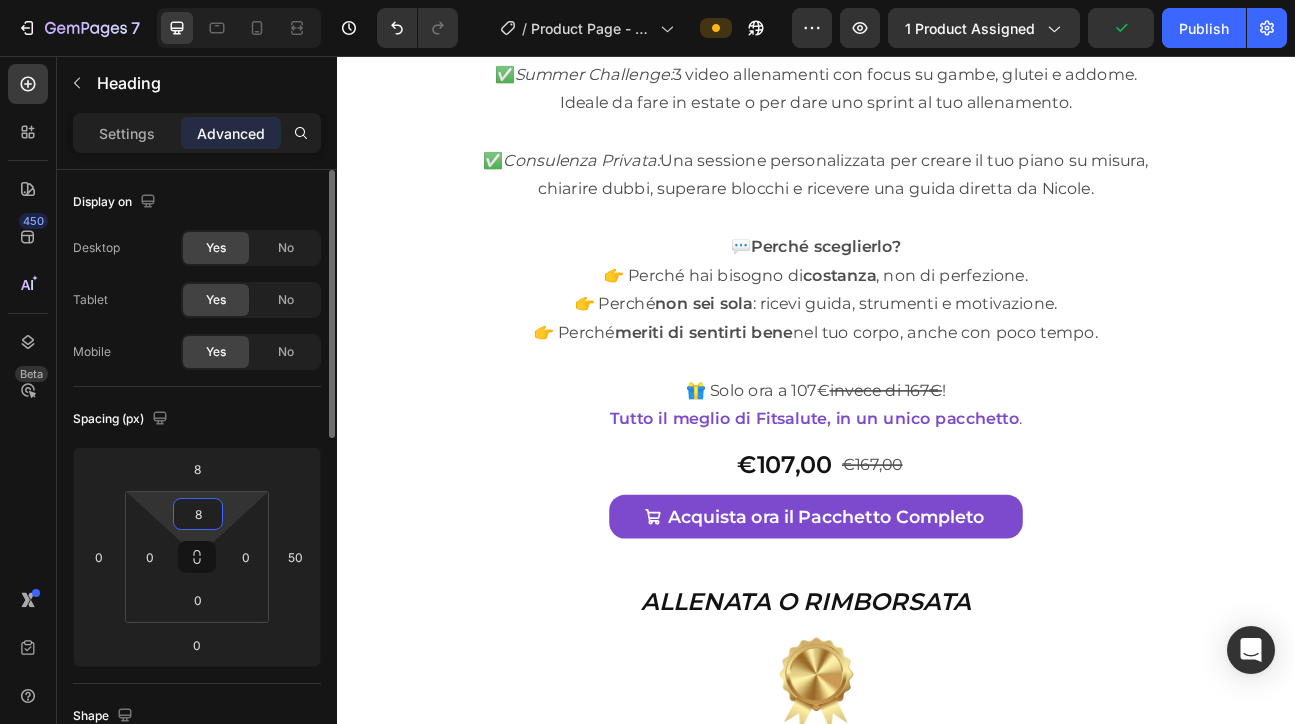 click on "8" at bounding box center (198, 514) 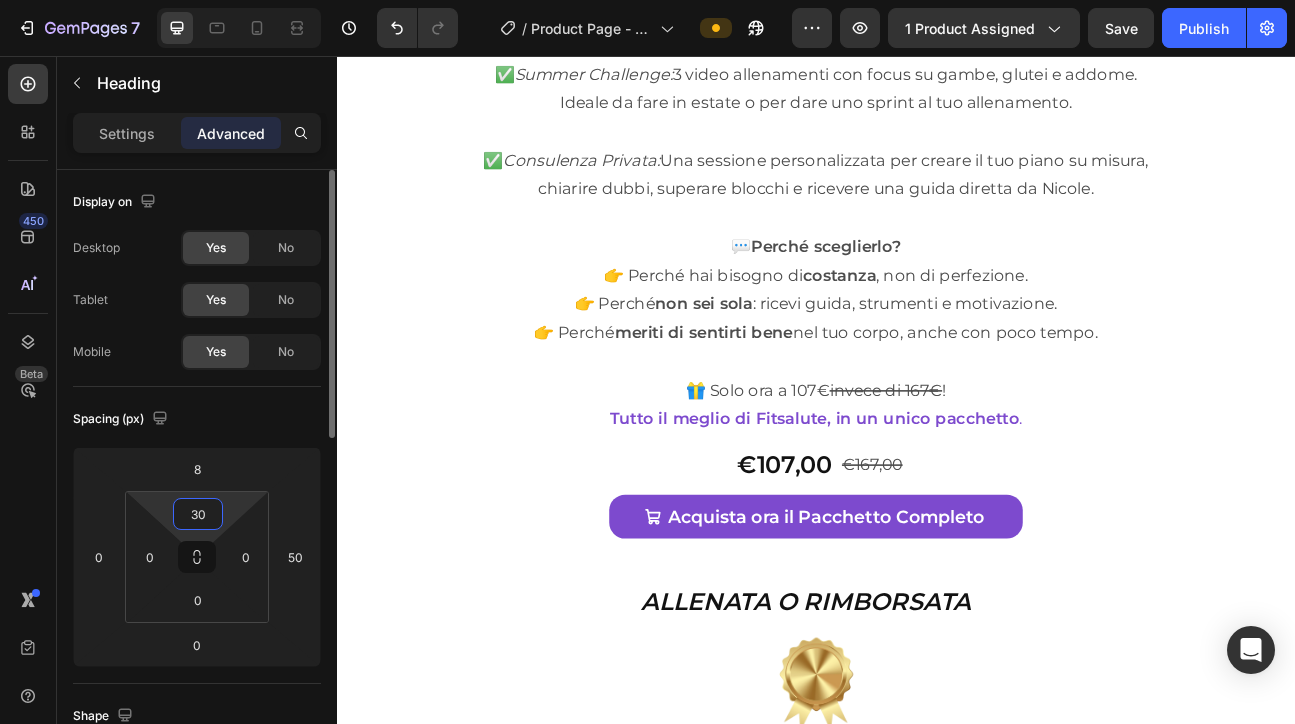 type on "30" 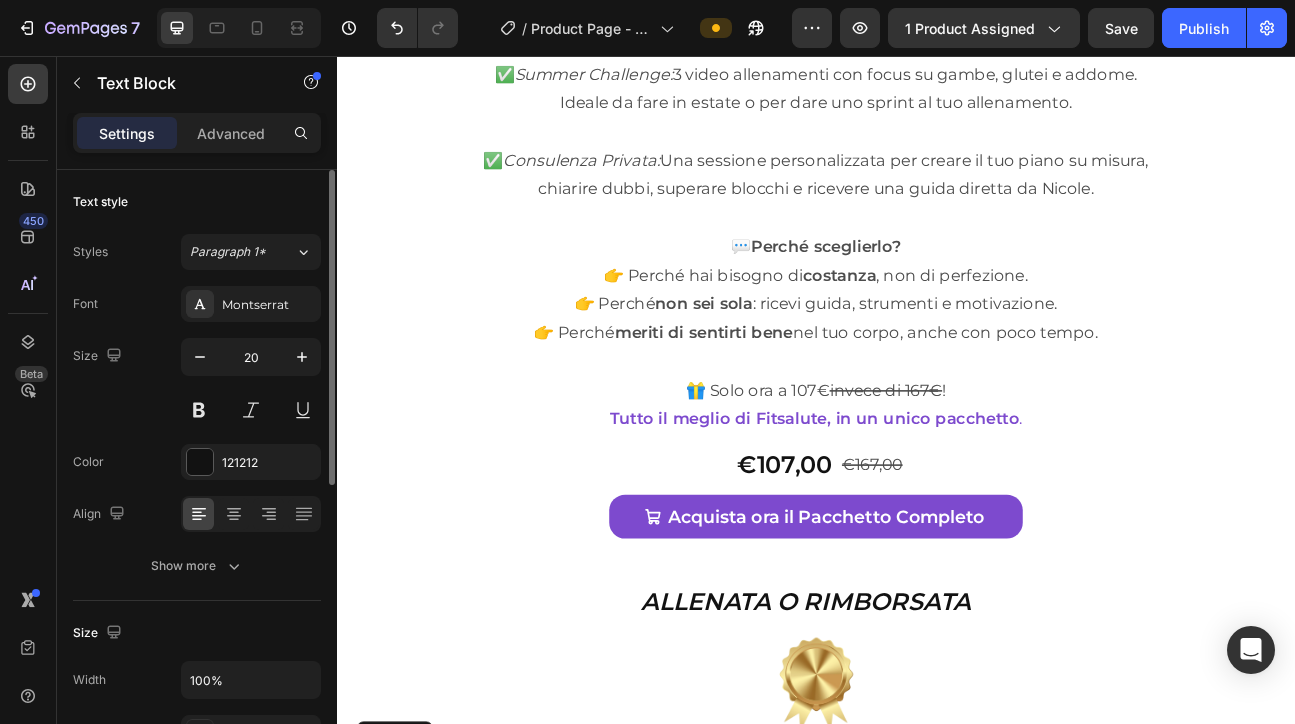 drag, startPoint x: 1167, startPoint y: 519, endPoint x: 955, endPoint y: 567, distance: 217.36604 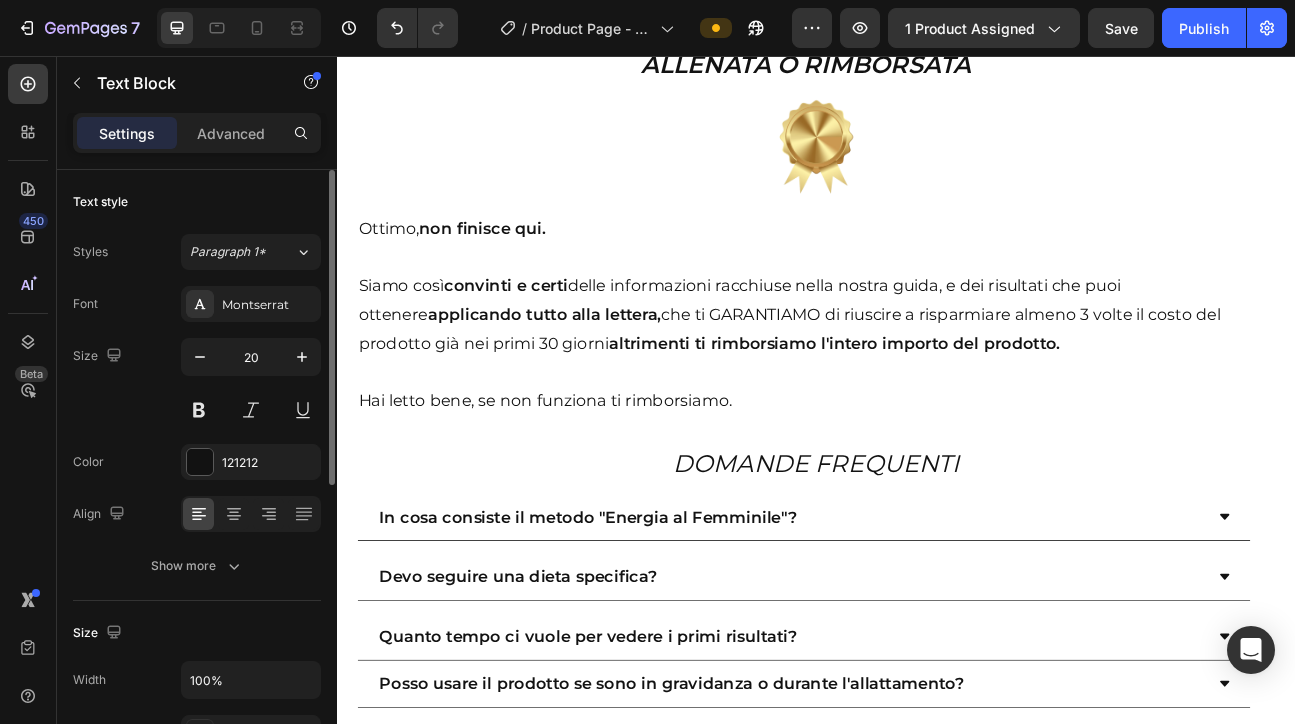 scroll, scrollTop: 12684, scrollLeft: 0, axis: vertical 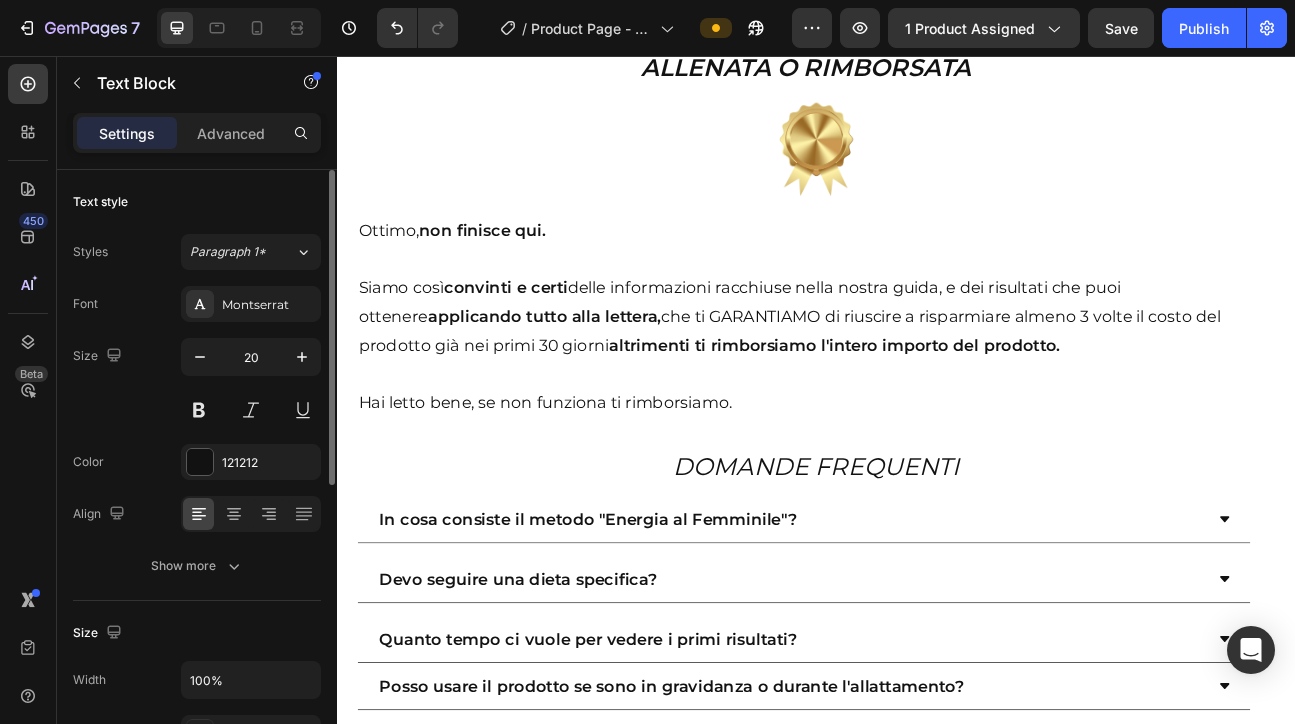 click on "DOMANDE FREQUENTI" at bounding box center [937, 569] 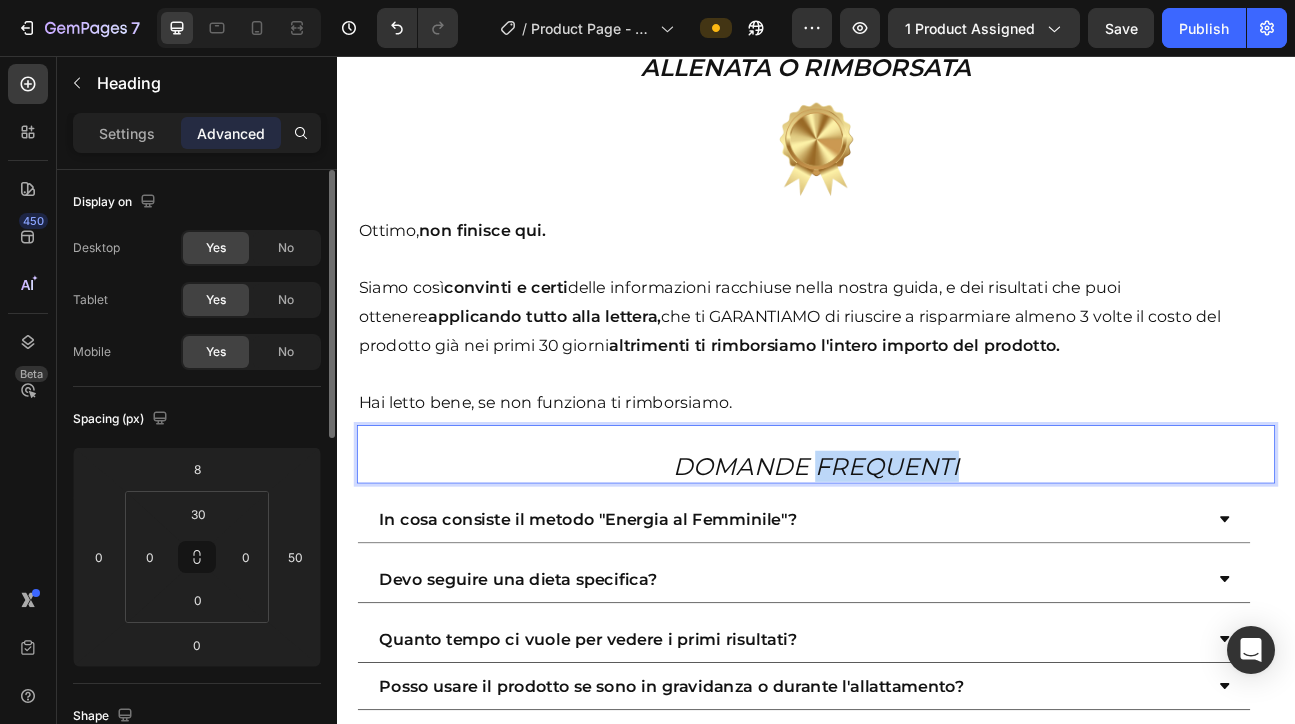 click on "DOMANDE FREQUENTI" at bounding box center (937, 569) 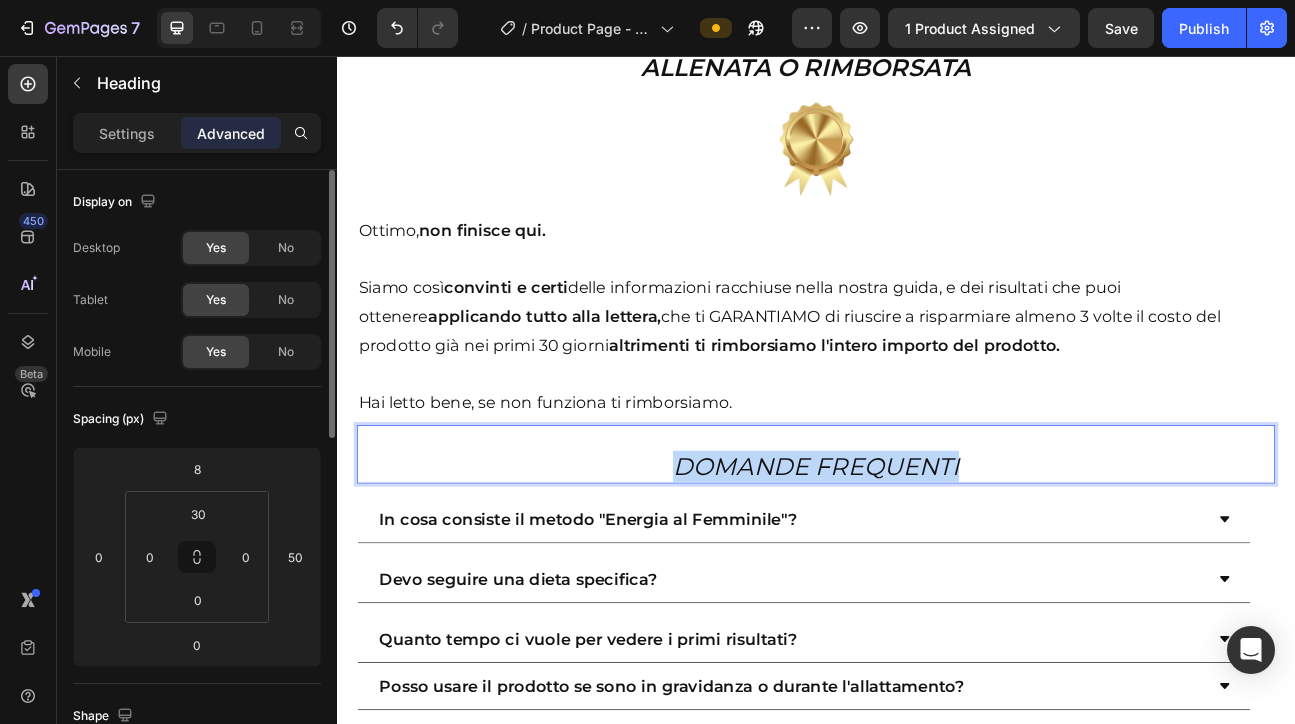 click on "DOMANDE FREQUENTI" at bounding box center [937, 569] 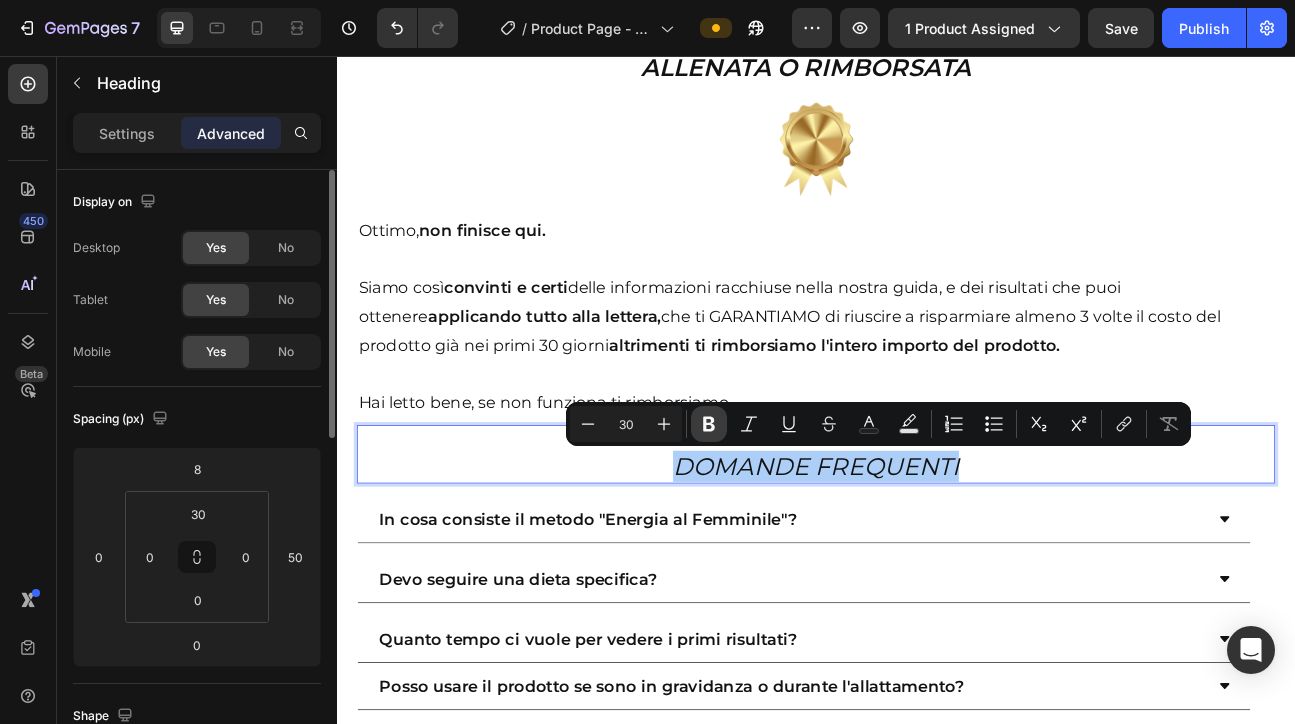 click 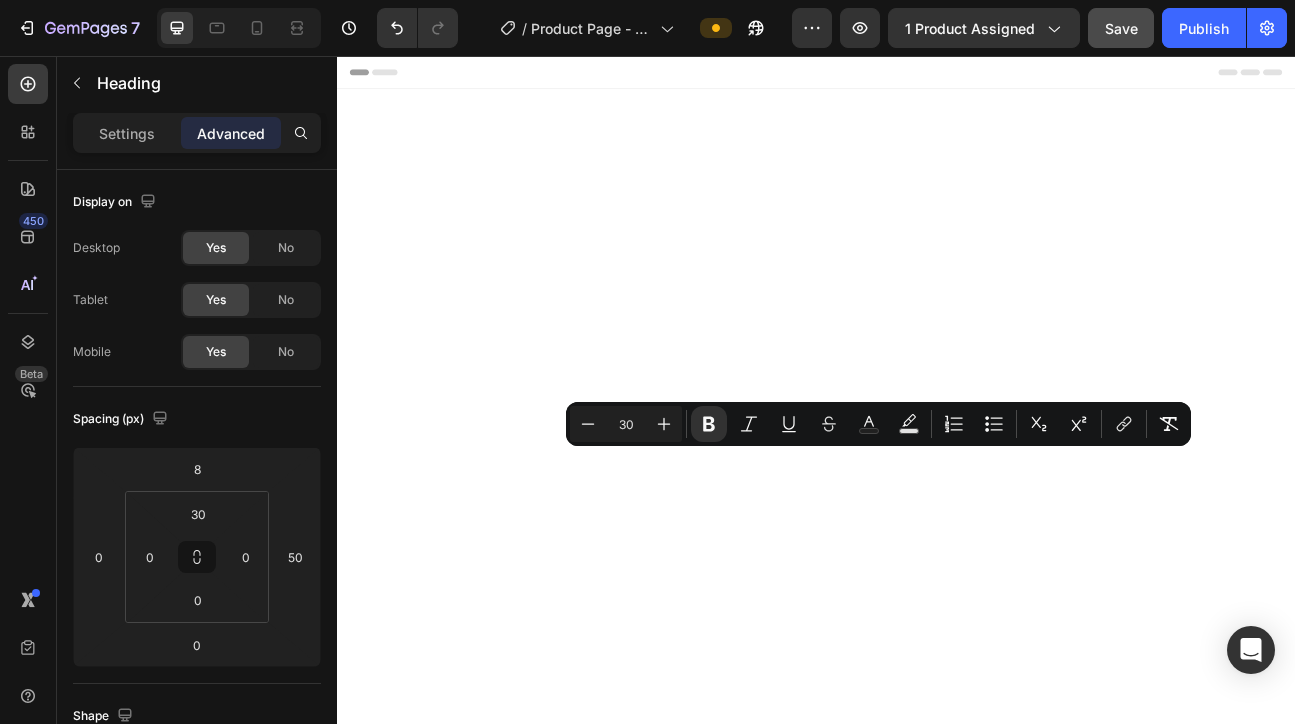 scroll, scrollTop: 0, scrollLeft: 0, axis: both 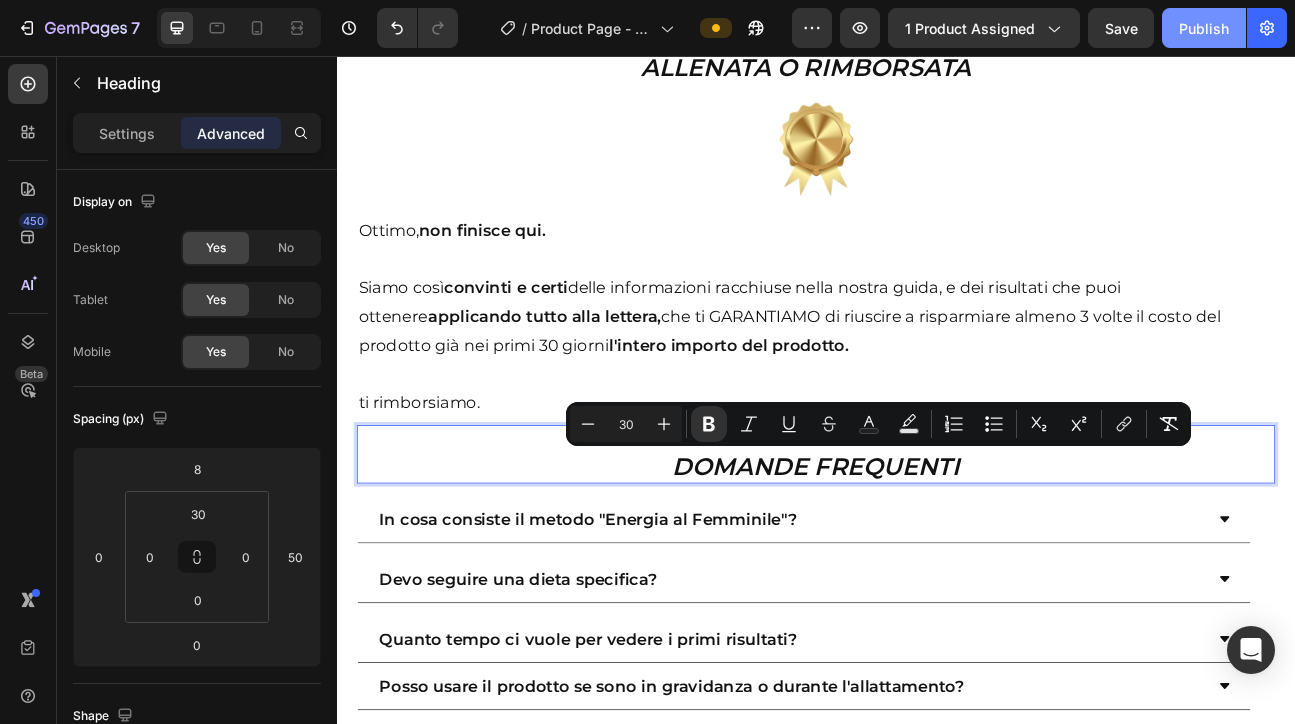 click on "Publish" at bounding box center (1204, 28) 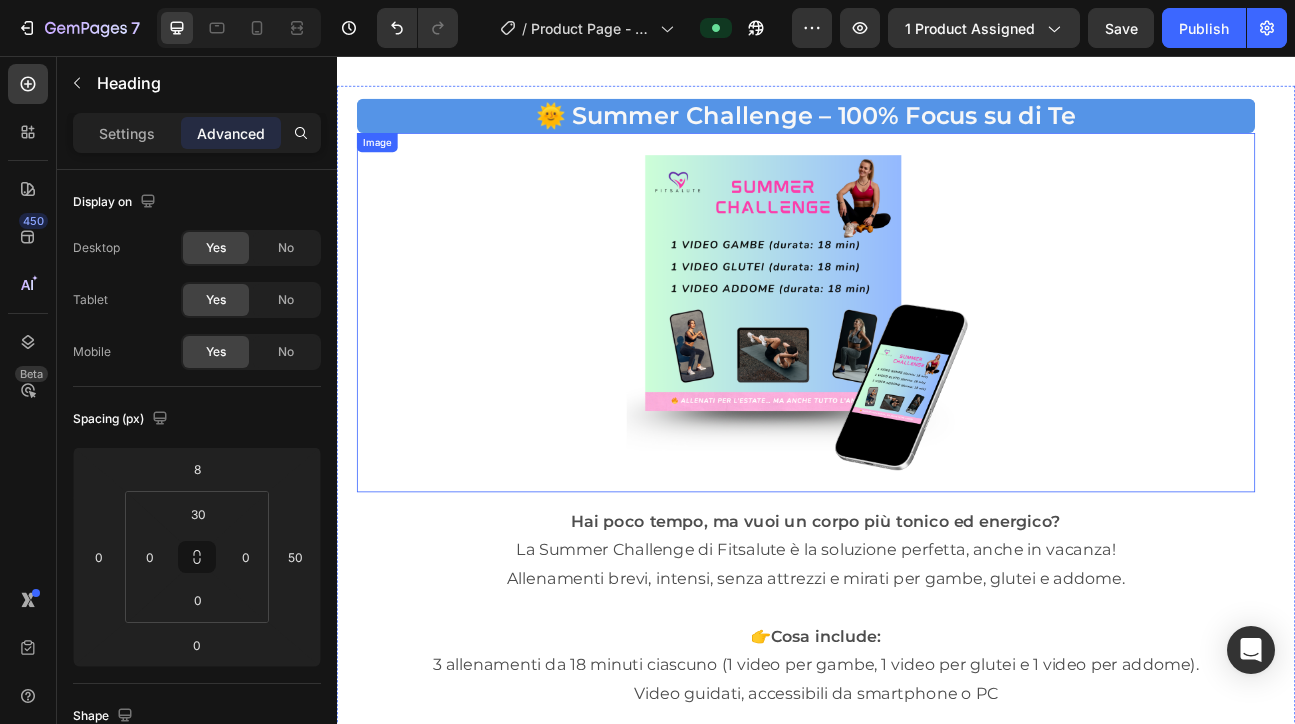scroll, scrollTop: 9284, scrollLeft: 0, axis: vertical 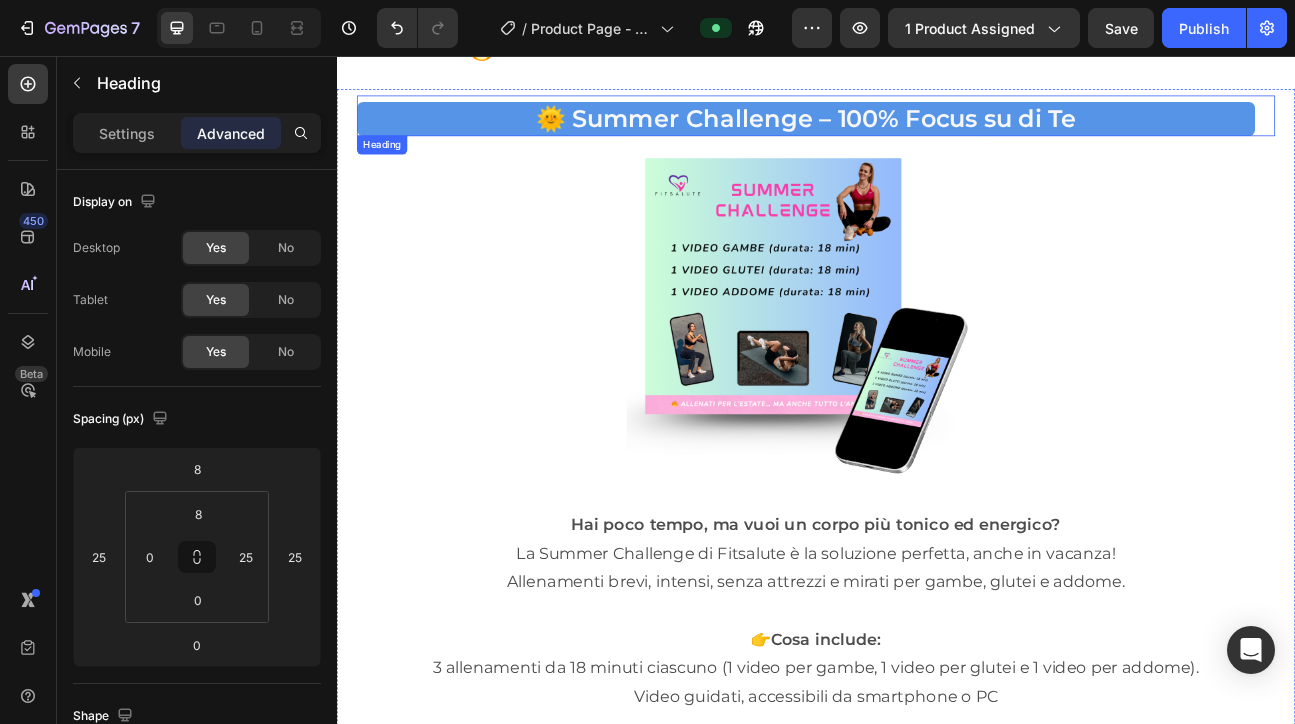click on "🌞 Summer Challenge – 100% Focus su di Te" at bounding box center (924, 134) 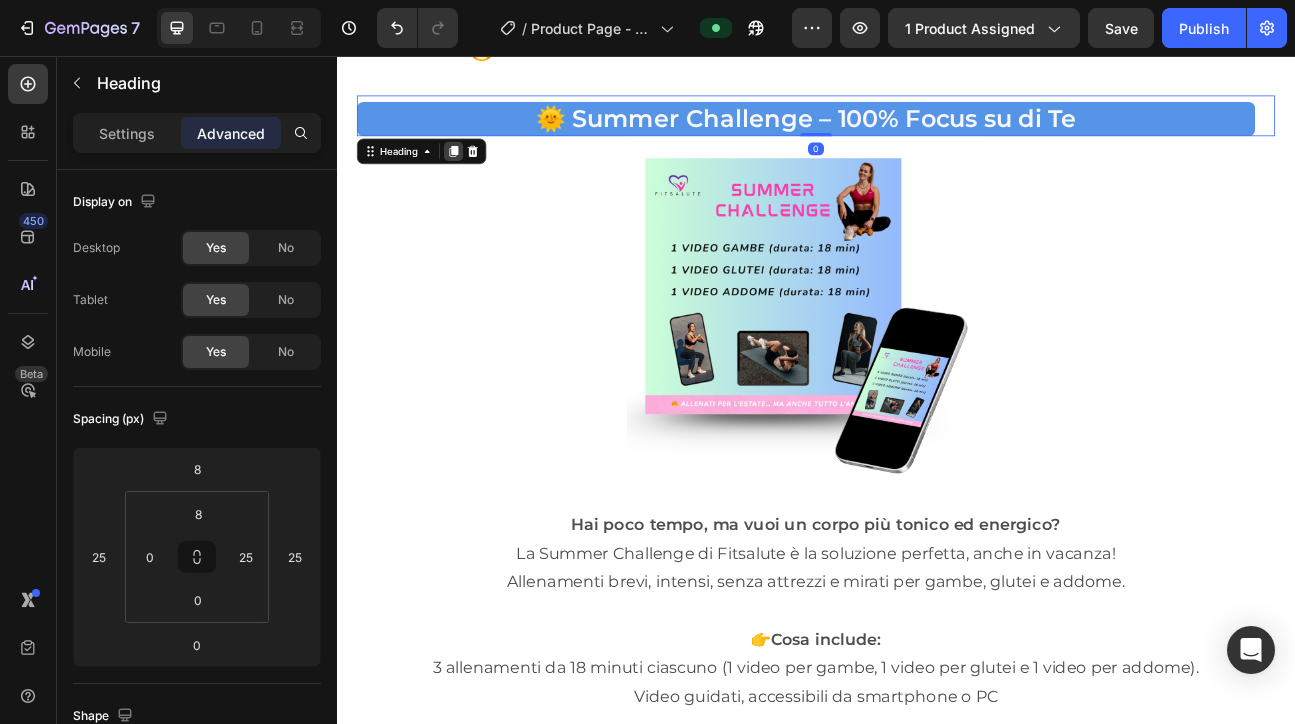 click 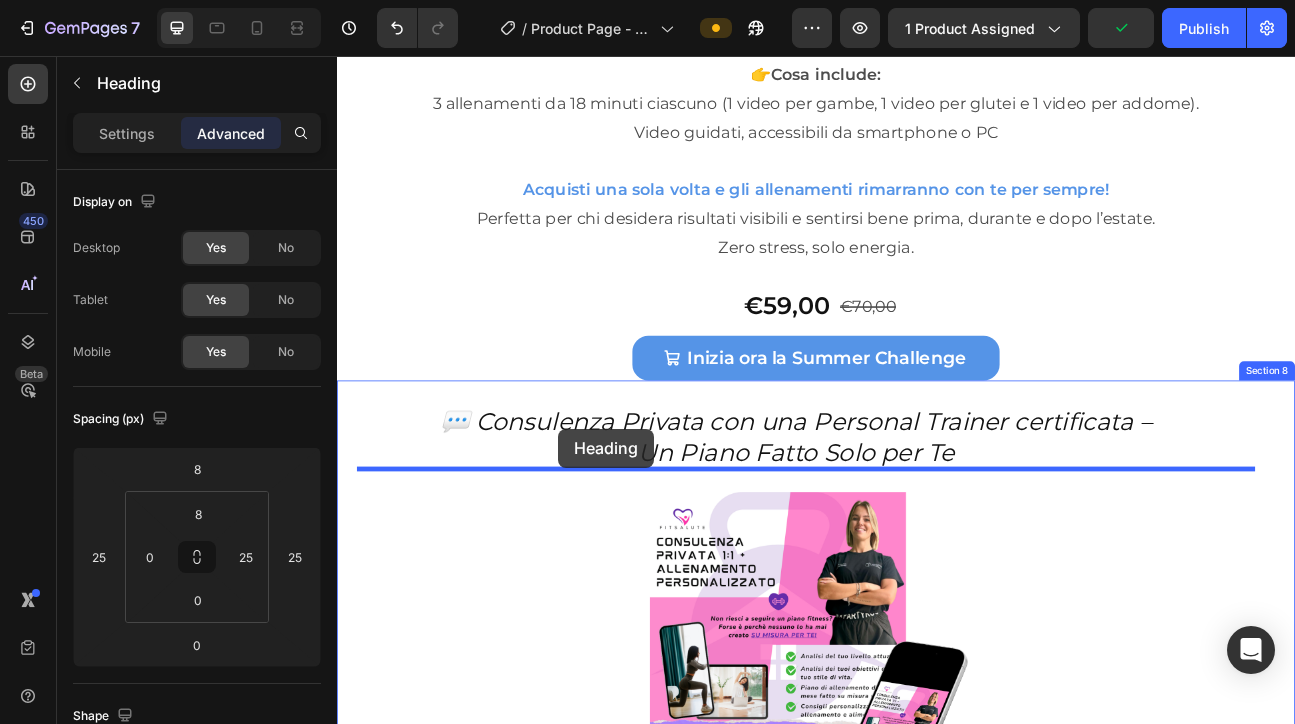 scroll, scrollTop: 10065, scrollLeft: 0, axis: vertical 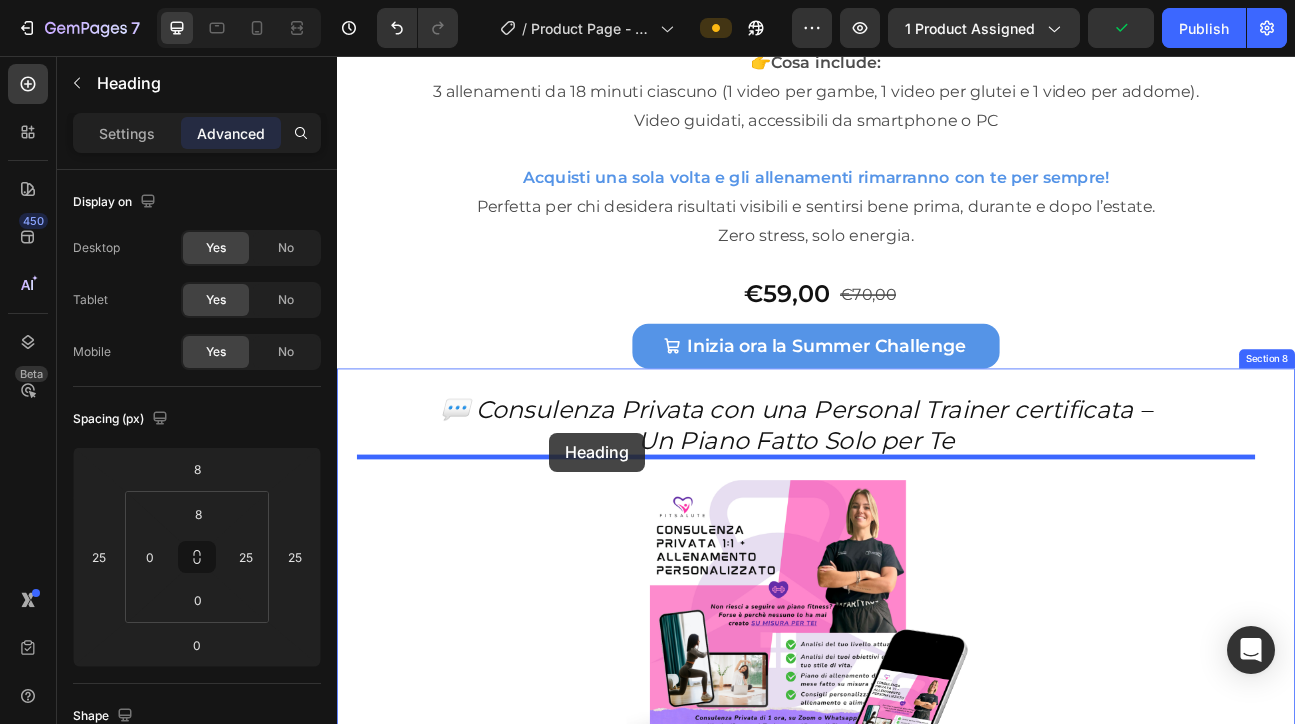 drag, startPoint x: 378, startPoint y: 147, endPoint x: 603, endPoint y: 528, distance: 442.4771 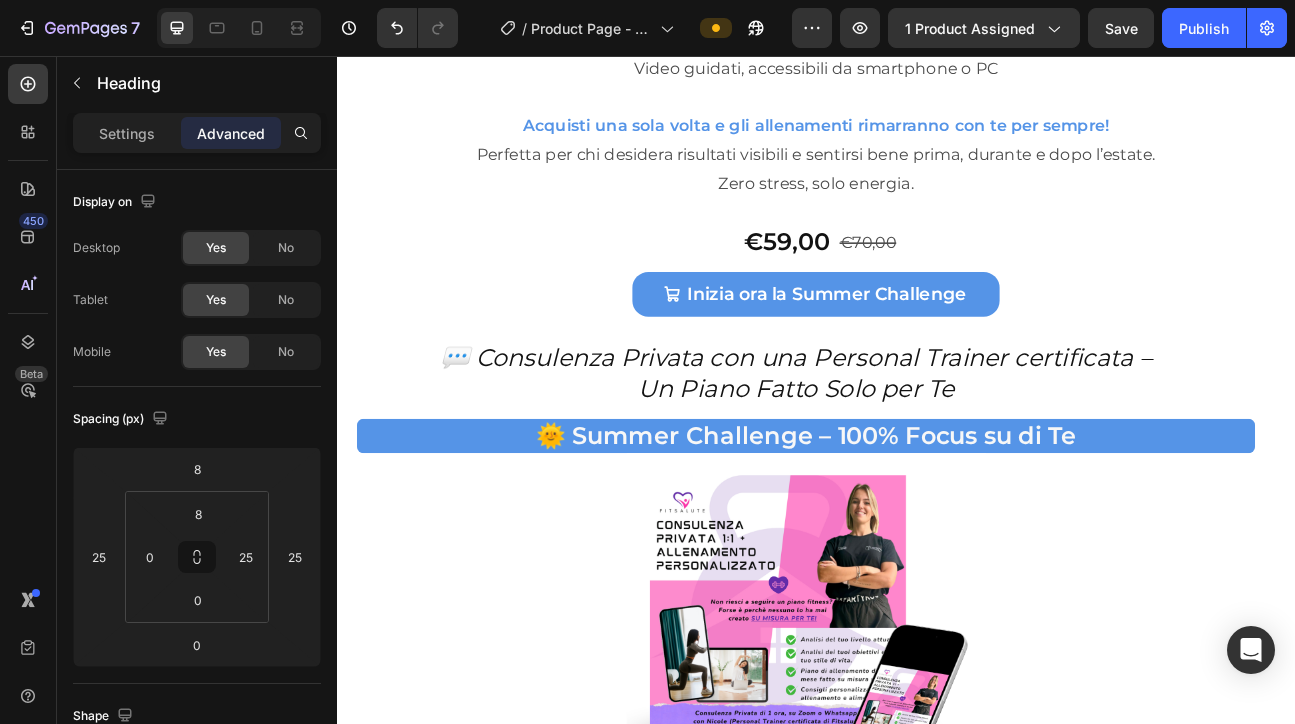 scroll, scrollTop: 10085, scrollLeft: 0, axis: vertical 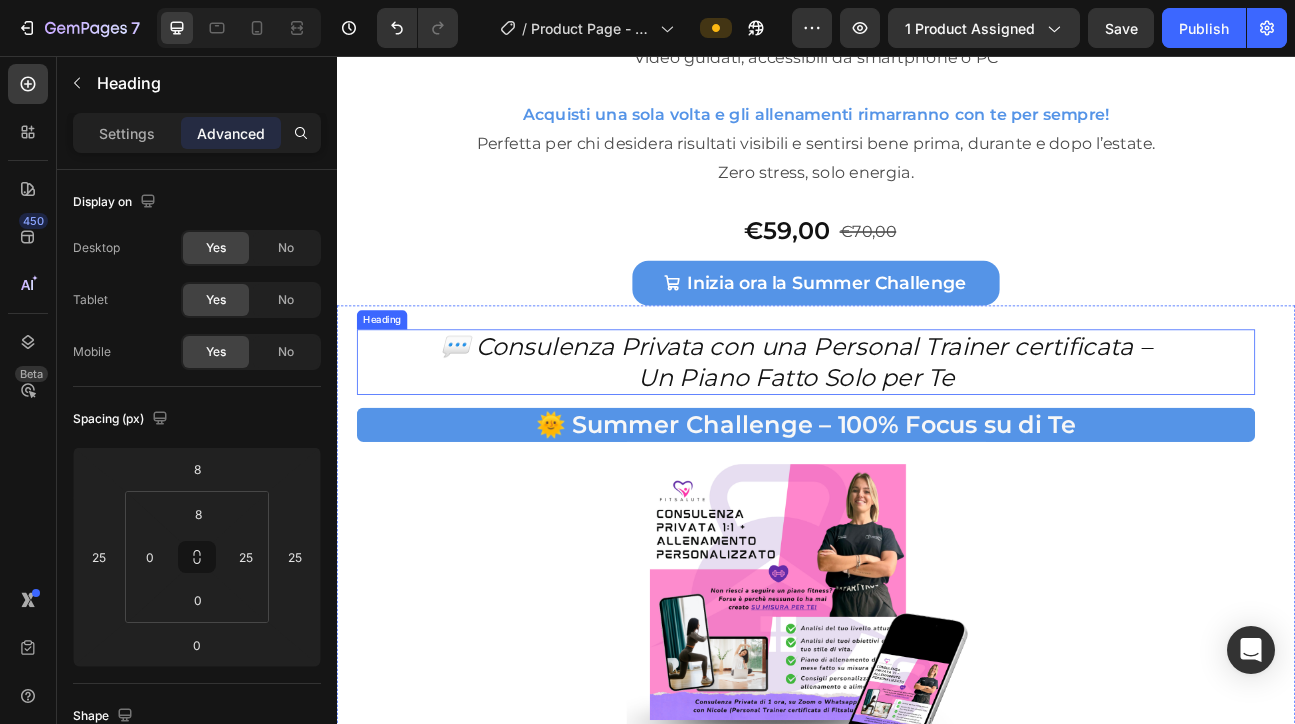 click on "💬 Consulenza Privata con una Personal Trainer certificata –  Un Piano Fatto Solo per Te" at bounding box center [912, 439] 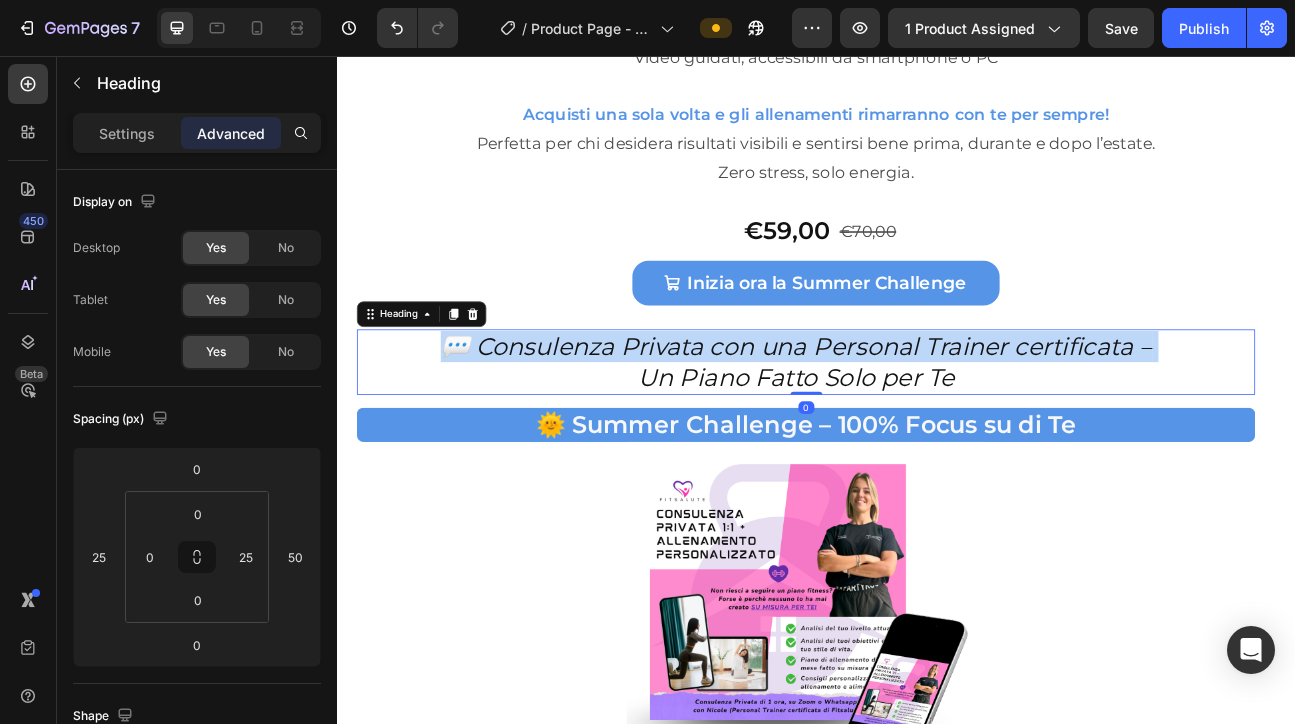 click on "💬 Consulenza Privata con una Personal Trainer certificata –  Un Piano Fatto Solo per Te" at bounding box center [912, 439] 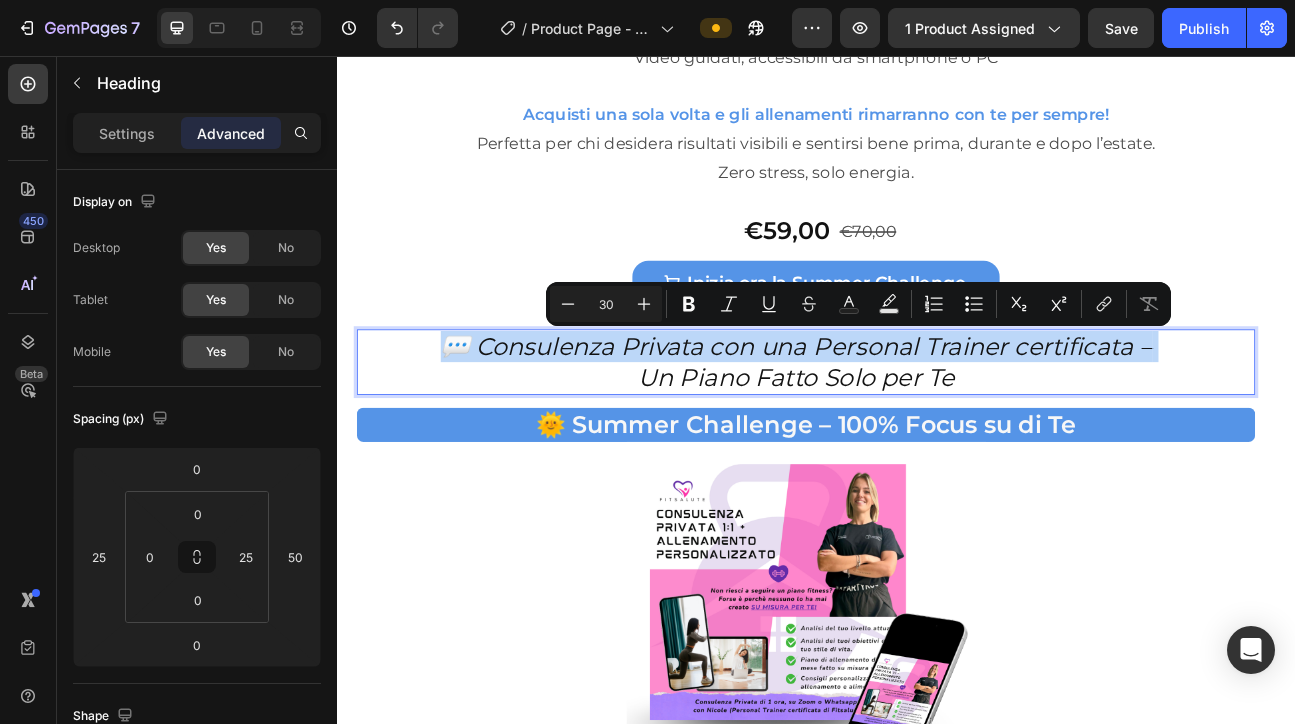 click on "💬 Consulenza Privata con una Personal Trainer certificata –  Un Piano Fatto Solo per Te" at bounding box center [912, 439] 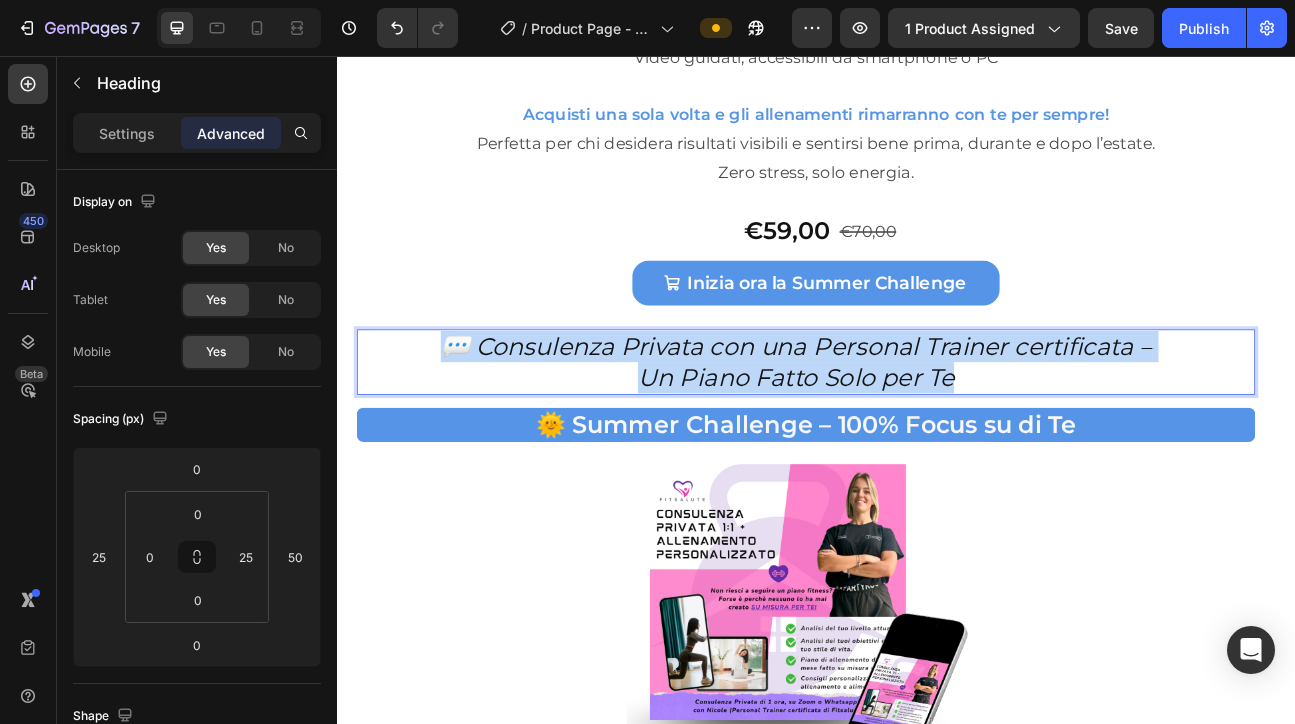 drag, startPoint x: 405, startPoint y: 458, endPoint x: 418, endPoint y: 427, distance: 33.61547 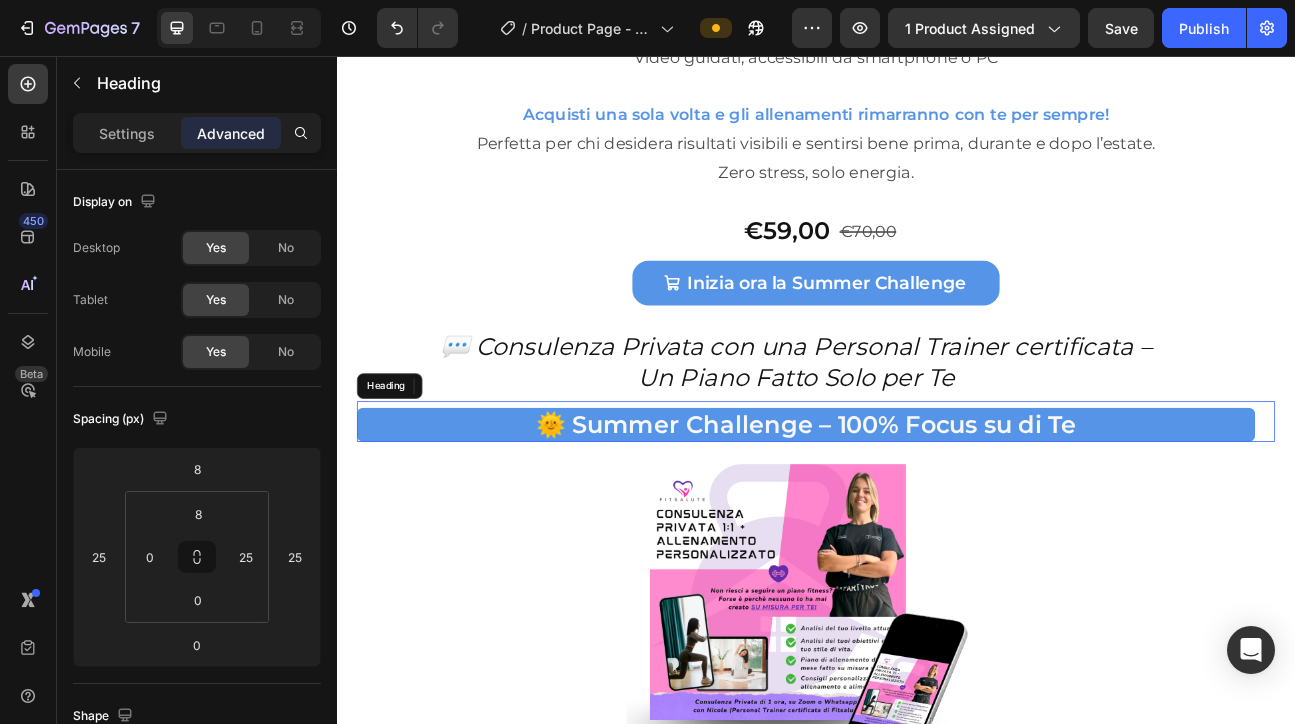 click on "🌞 Summer Challenge – 100% Focus su di Te" at bounding box center [924, 517] 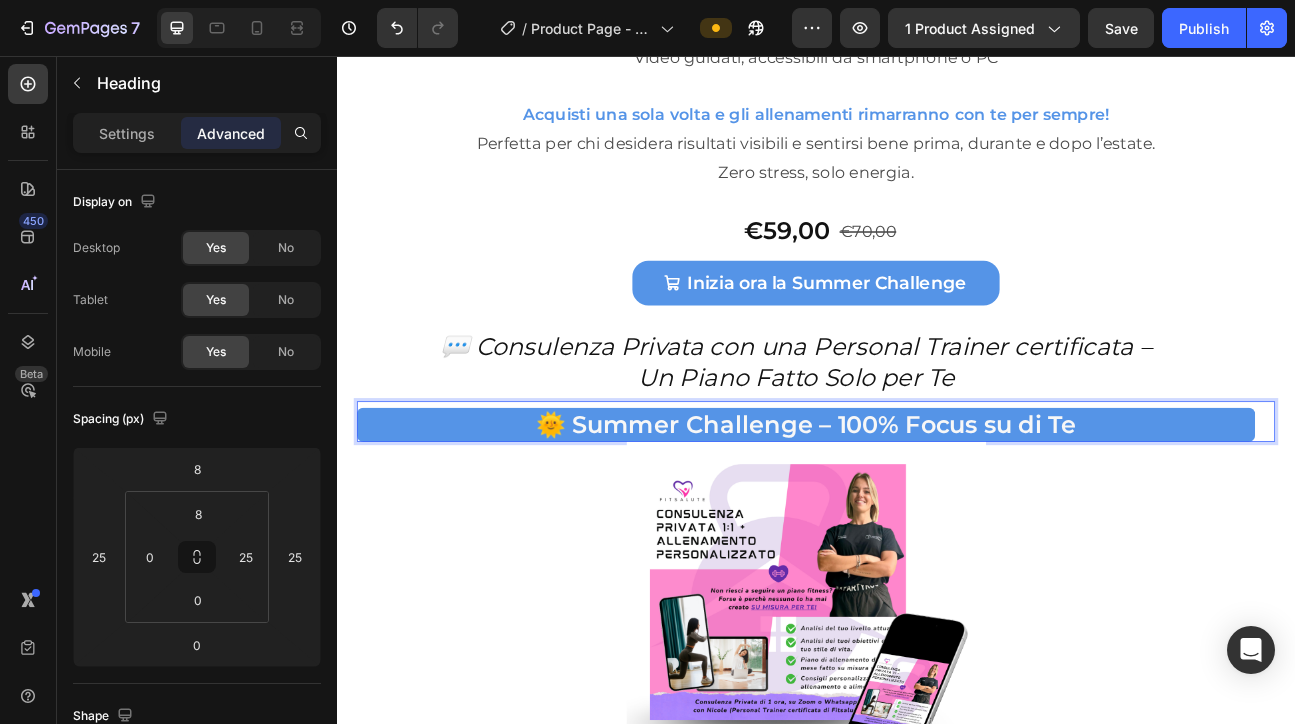click on "🌞 Summer Challenge – 100% Focus su di Te" at bounding box center [924, 517] 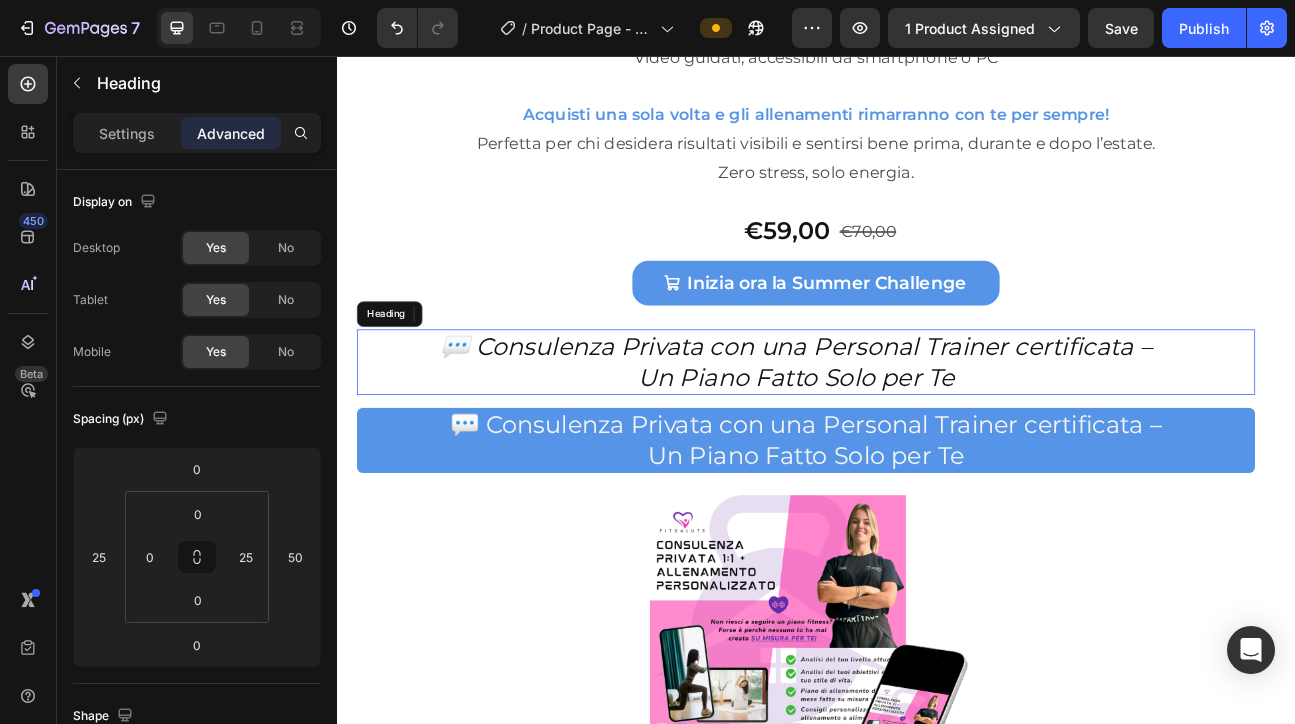 click on "💬 Consulenza Privata con una Personal Trainer certificata –  Un Piano Fatto Solo per Te" at bounding box center [912, 439] 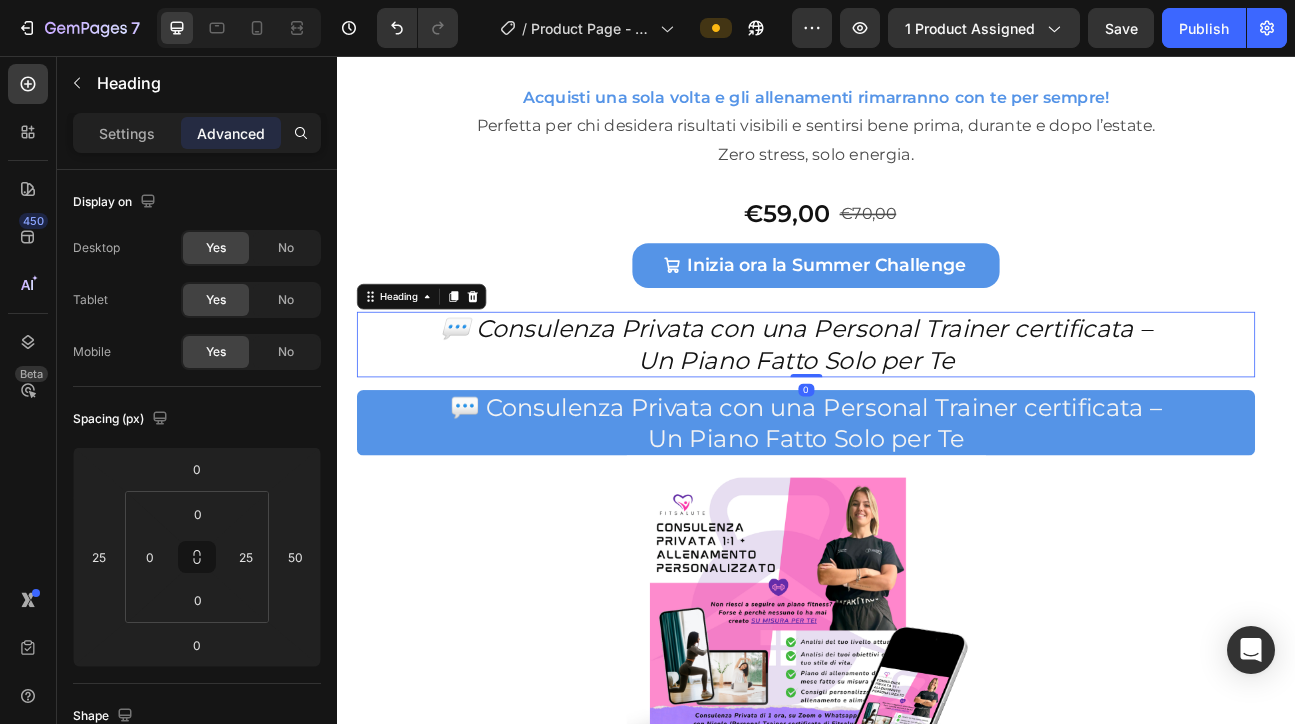 scroll, scrollTop: 10119, scrollLeft: 0, axis: vertical 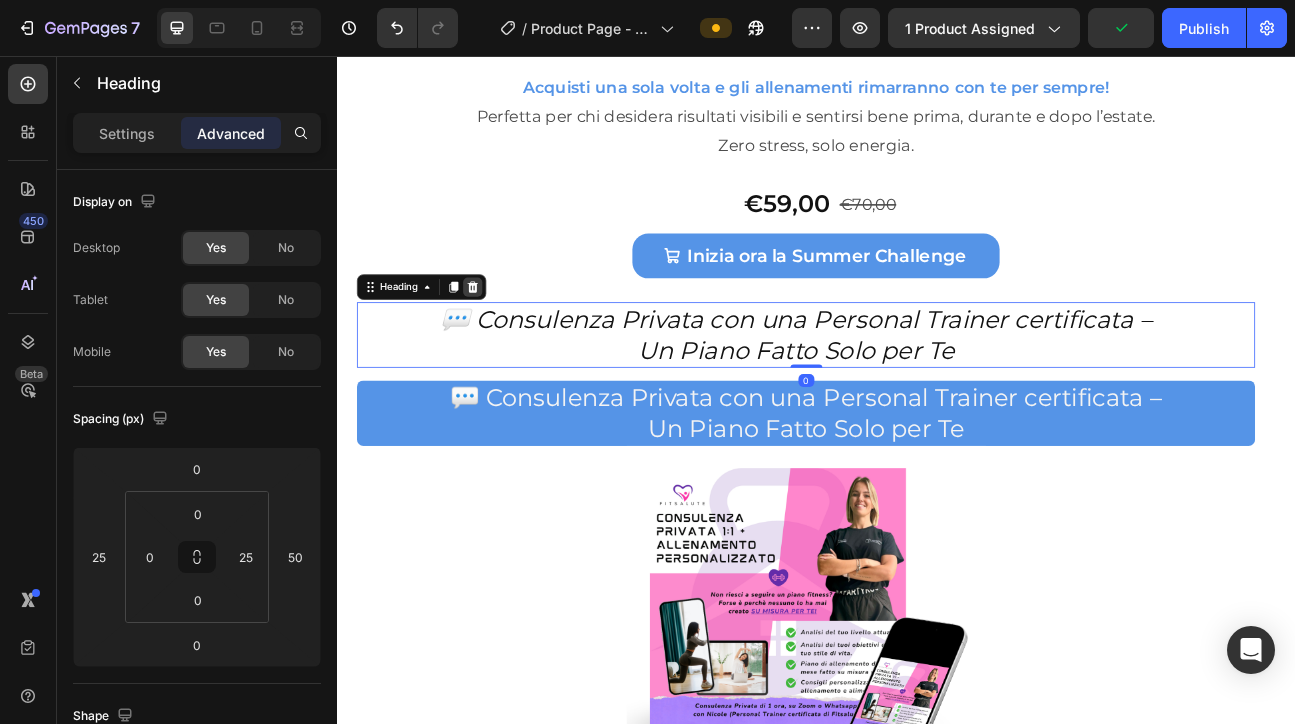click 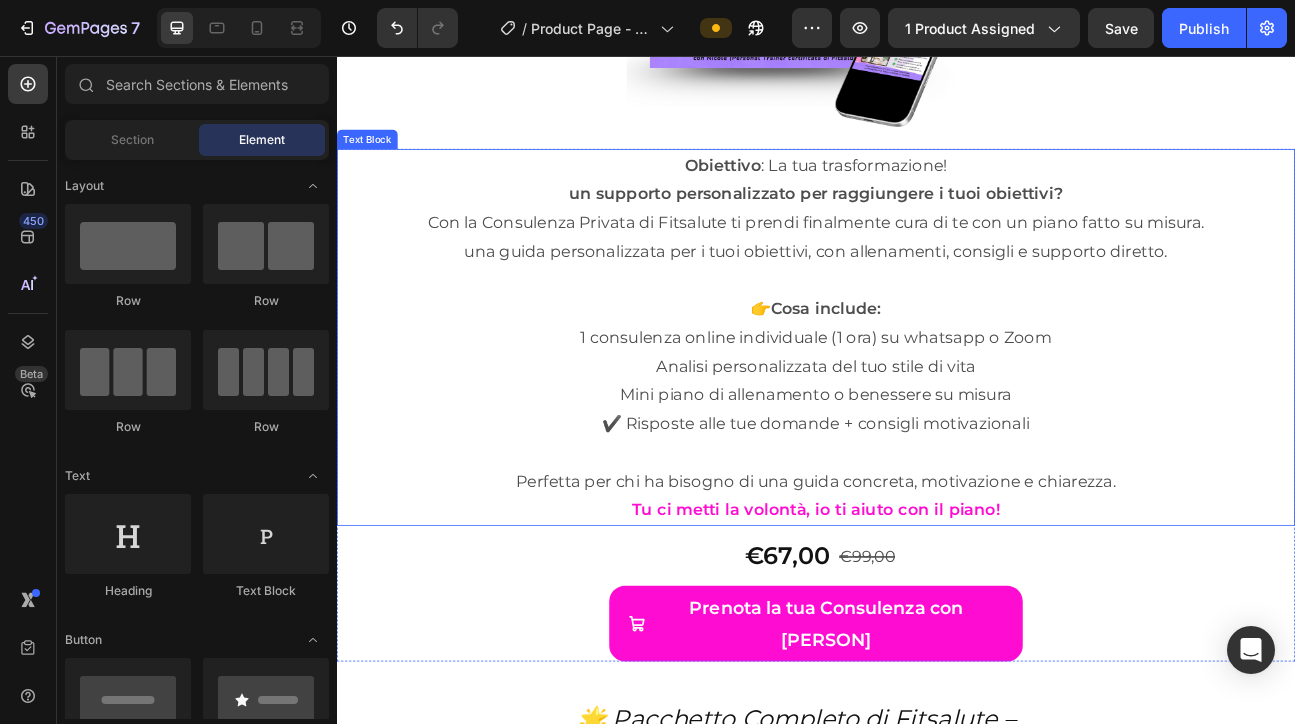 scroll, scrollTop: 10867, scrollLeft: 0, axis: vertical 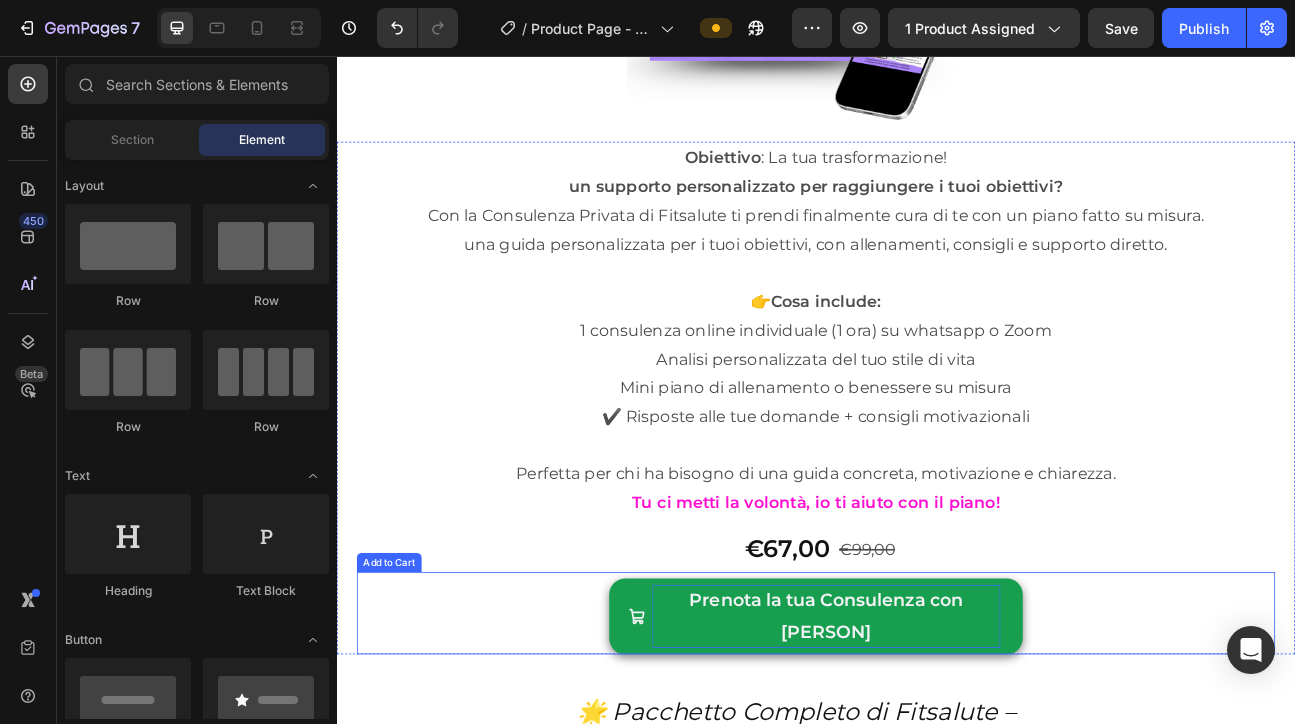 click on "Prenota la tua Consulenza con Nicole" at bounding box center (950, 757) 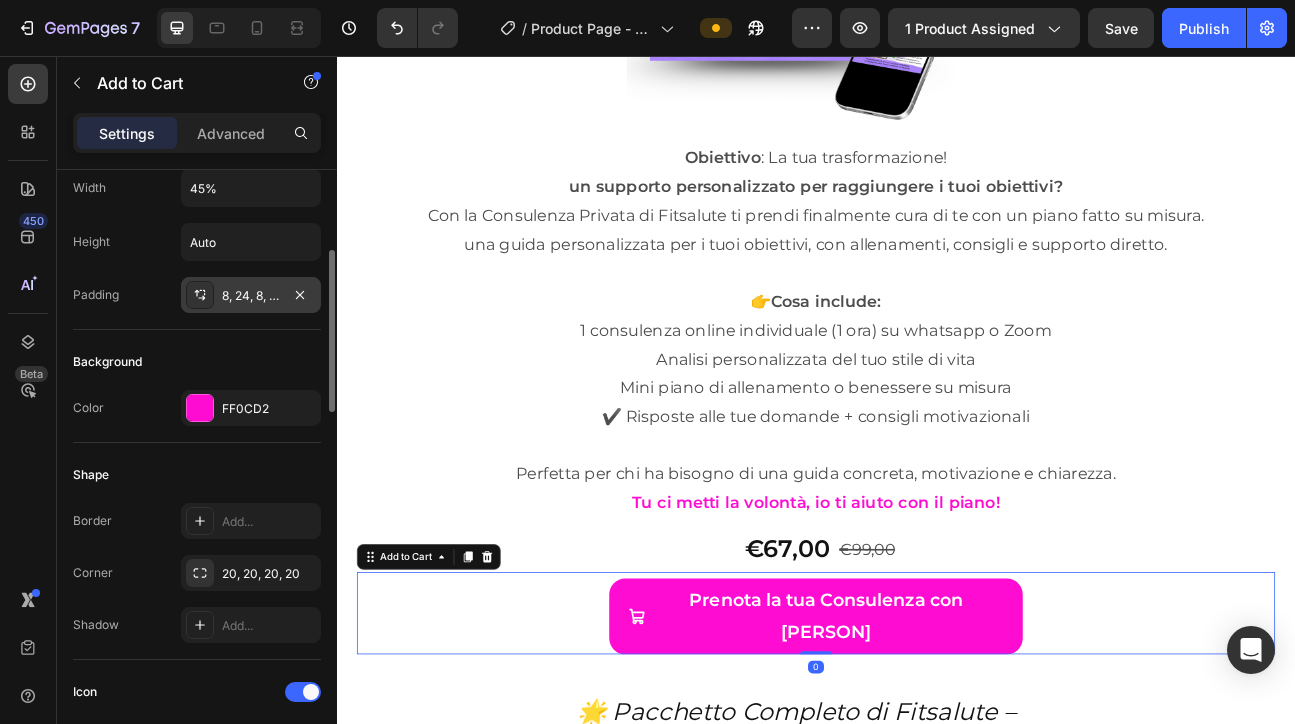 scroll, scrollTop: 331, scrollLeft: 0, axis: vertical 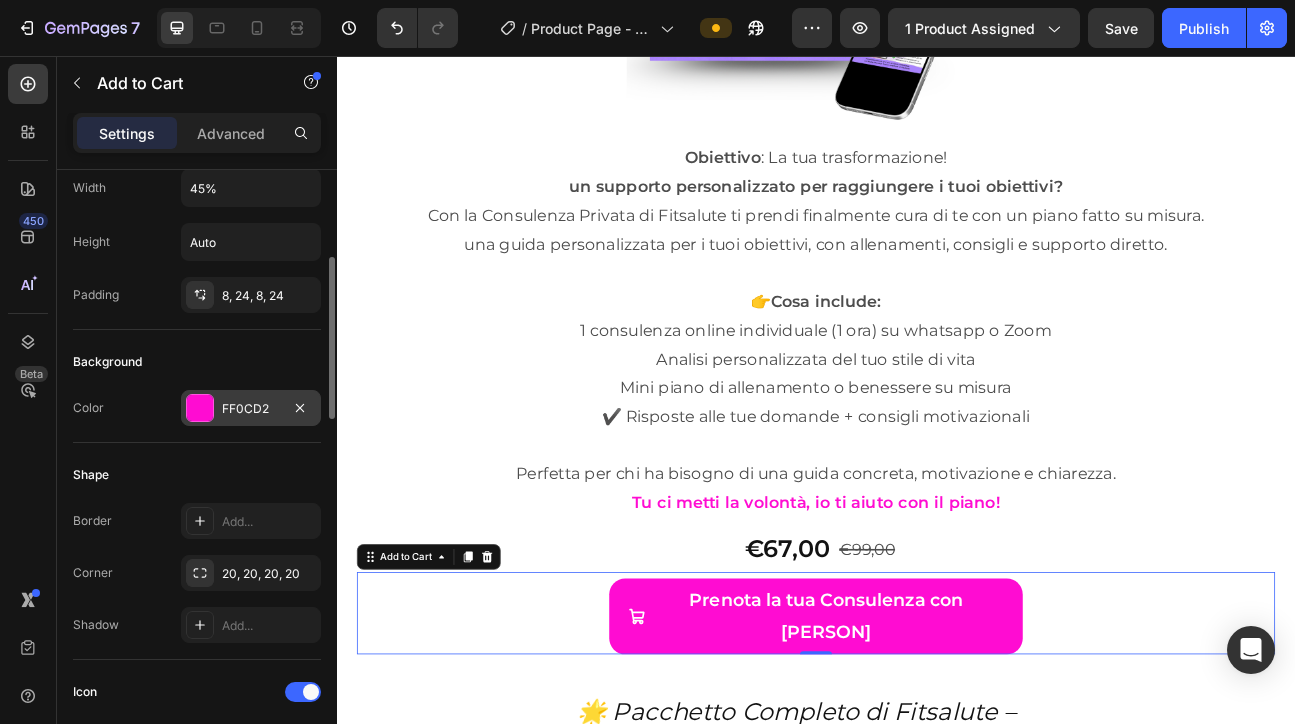 click on "FF0CD2" at bounding box center (251, 409) 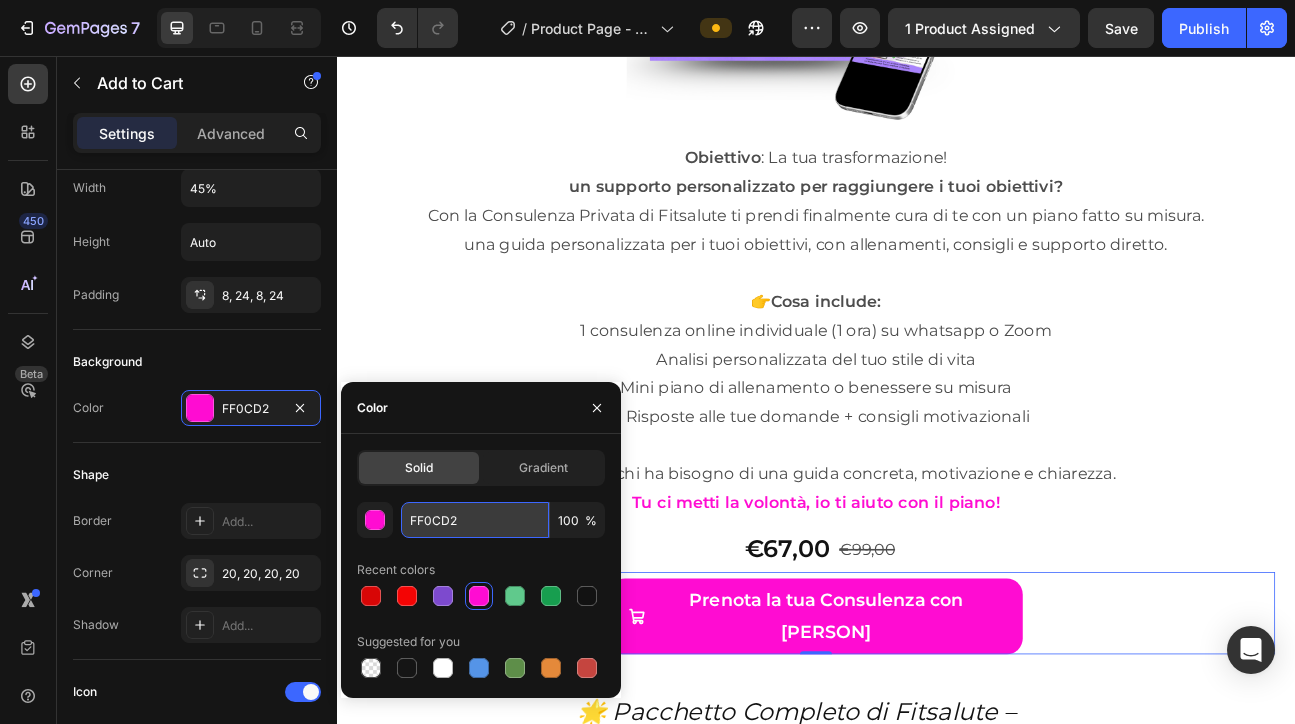 click on "FF0CD2" at bounding box center (475, 520) 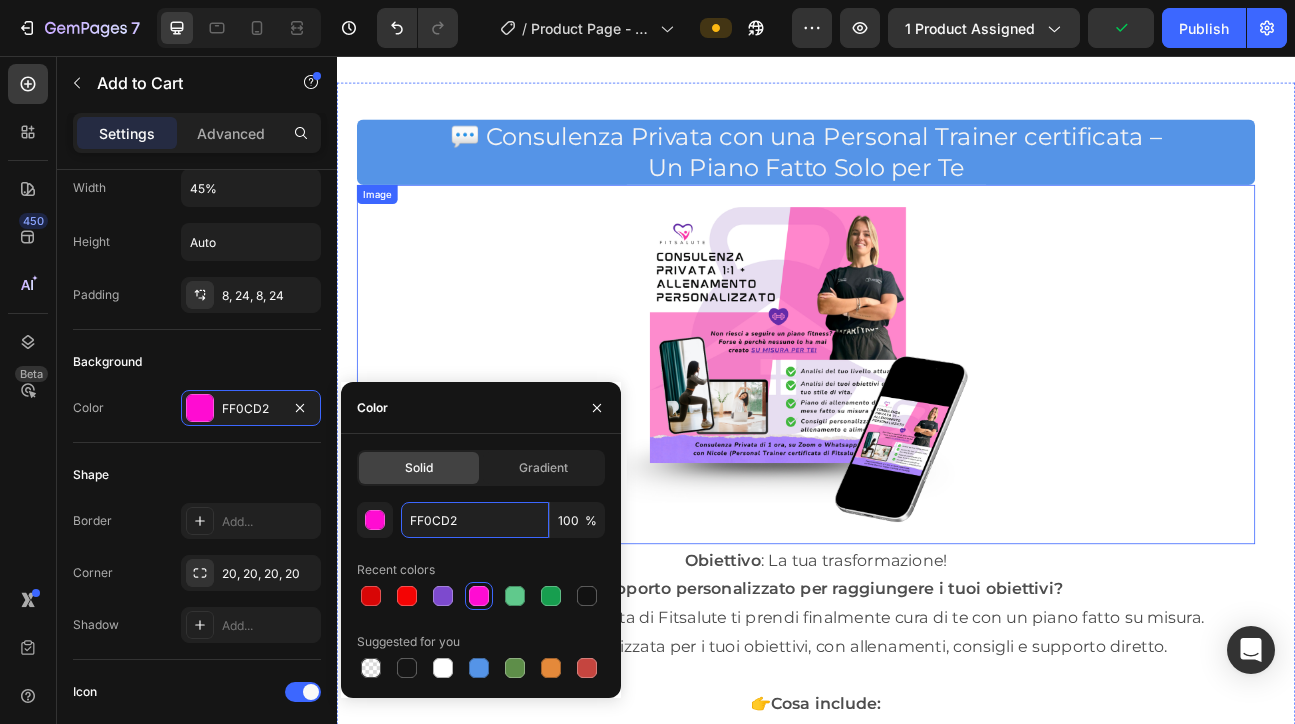 scroll, scrollTop: 9910, scrollLeft: 0, axis: vertical 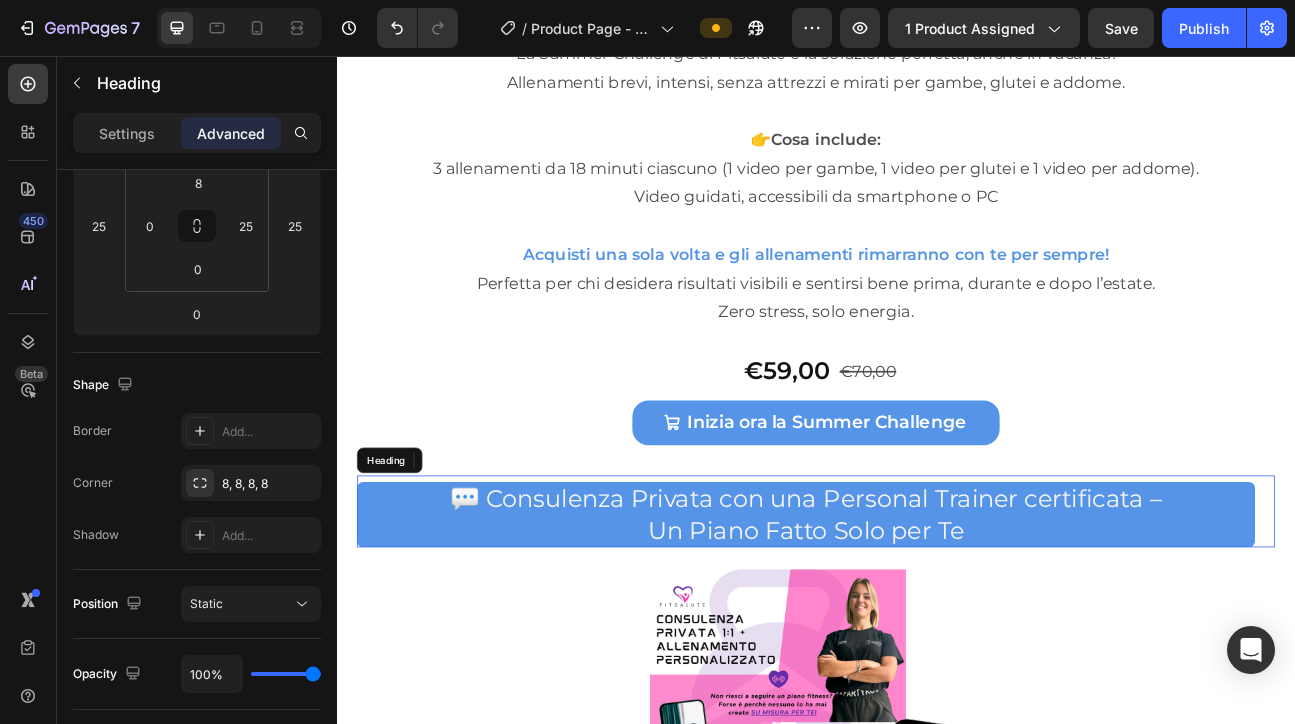 click on "💬 Consulenza Privata con una Personal Trainer certificata –  Un Piano Fatto Solo per Te" at bounding box center (924, 630) 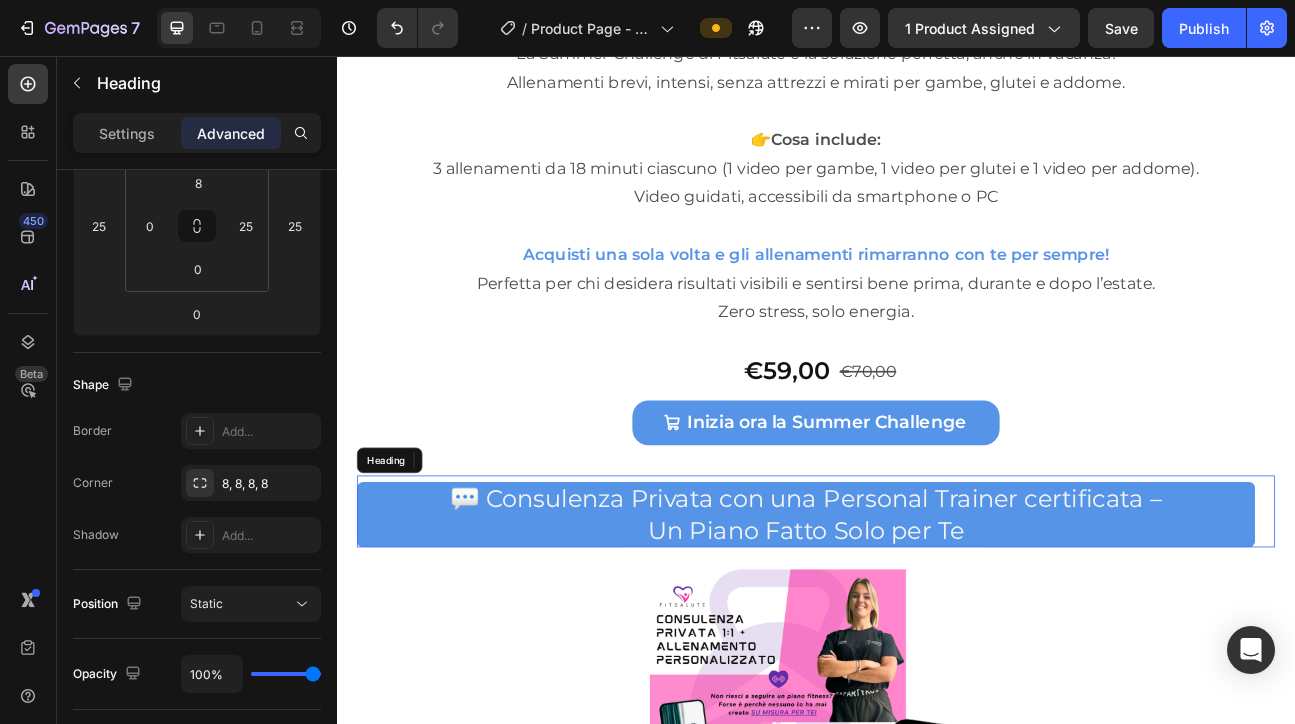 scroll, scrollTop: 0, scrollLeft: 0, axis: both 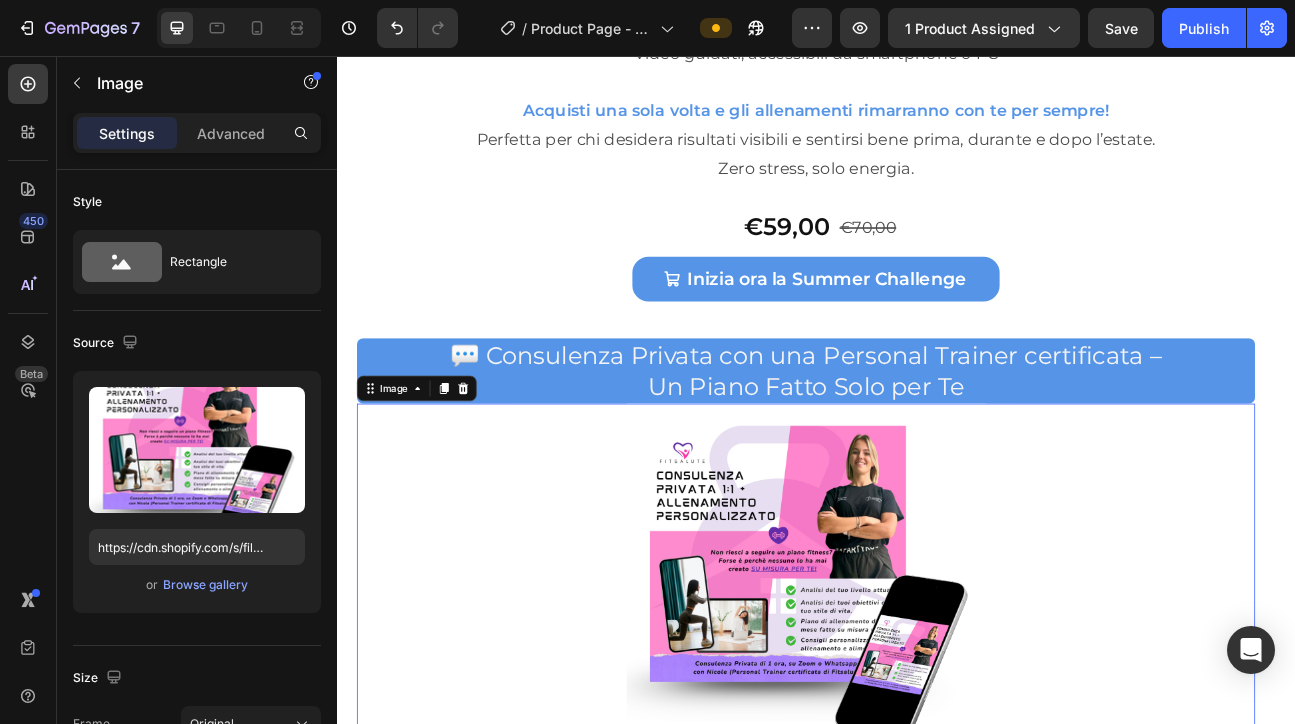 click at bounding box center [924, 716] 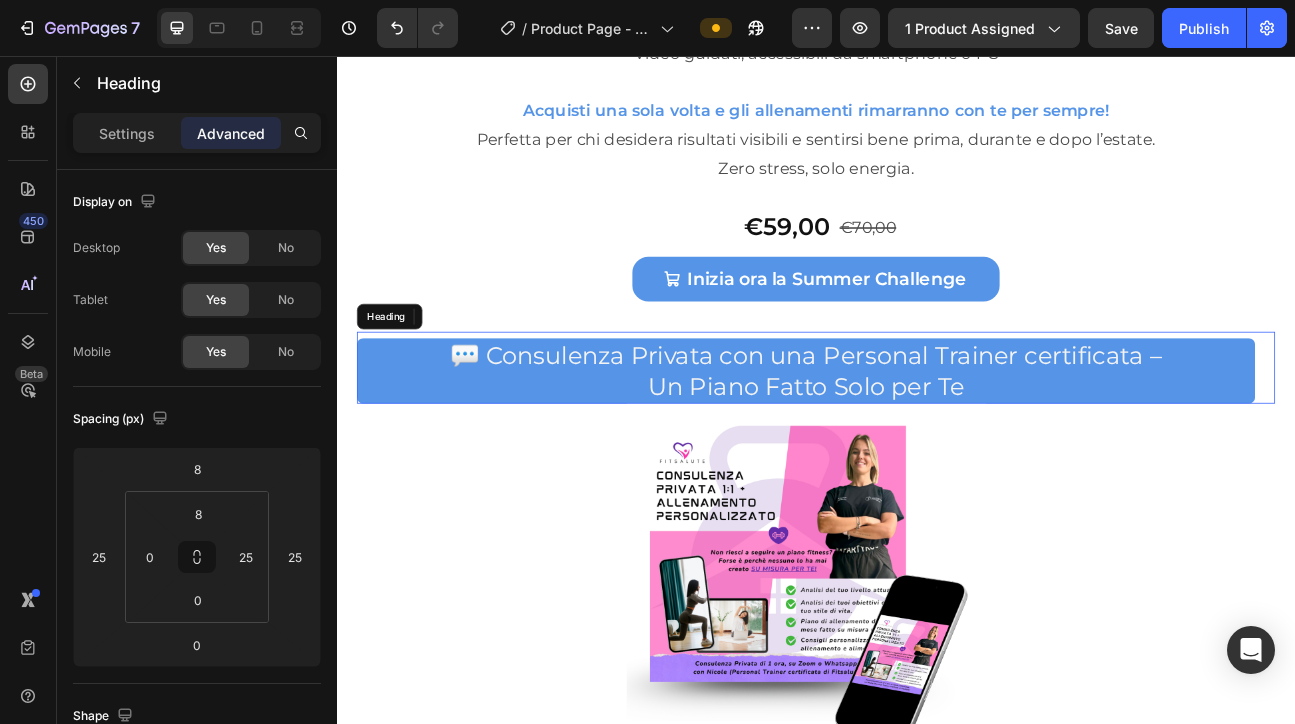 click on "💬 Consulenza Privata con una Personal Trainer certificata –  Un Piano Fatto Solo per Te" at bounding box center (924, 450) 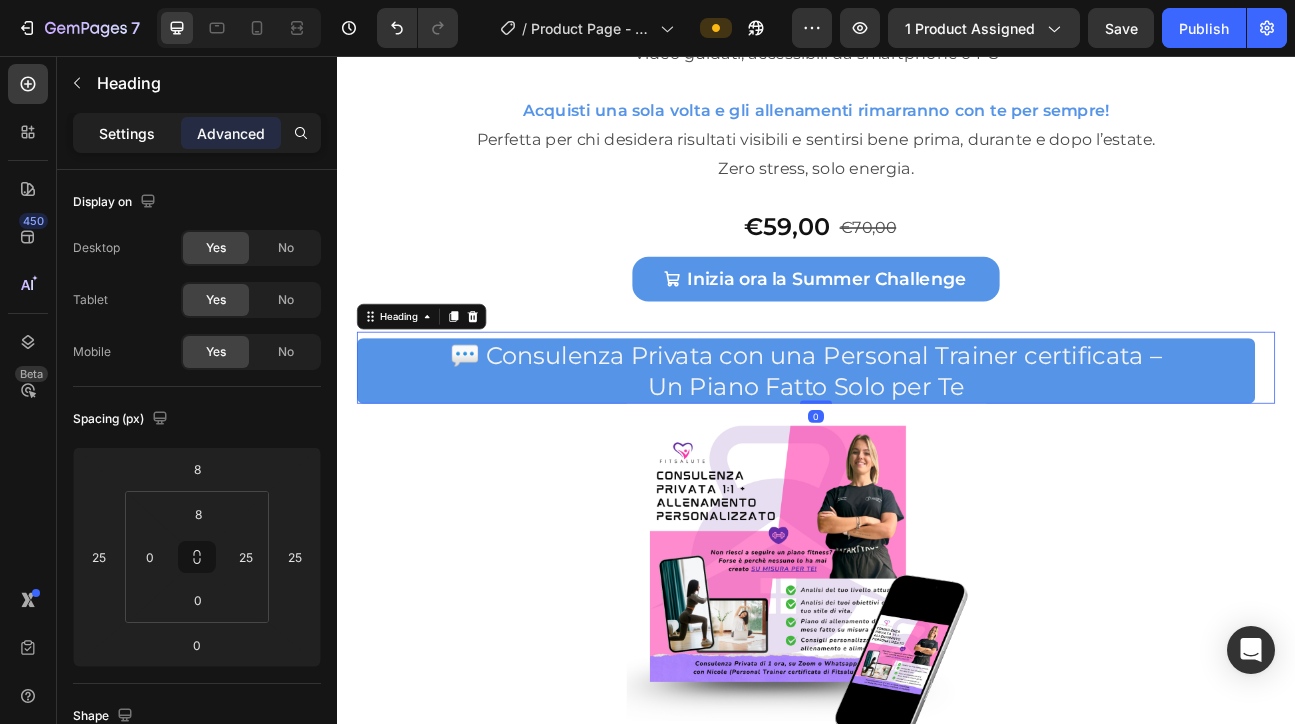 click on "Settings" at bounding box center [127, 133] 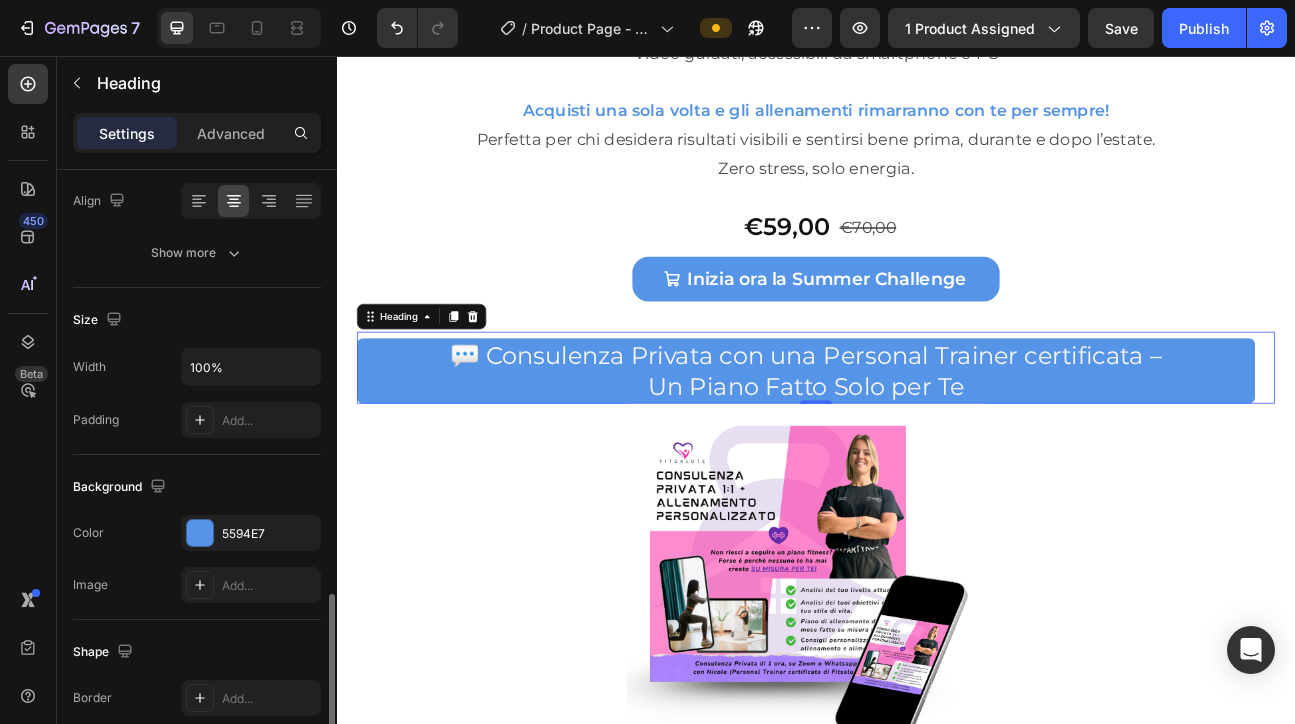 scroll, scrollTop: 603, scrollLeft: 0, axis: vertical 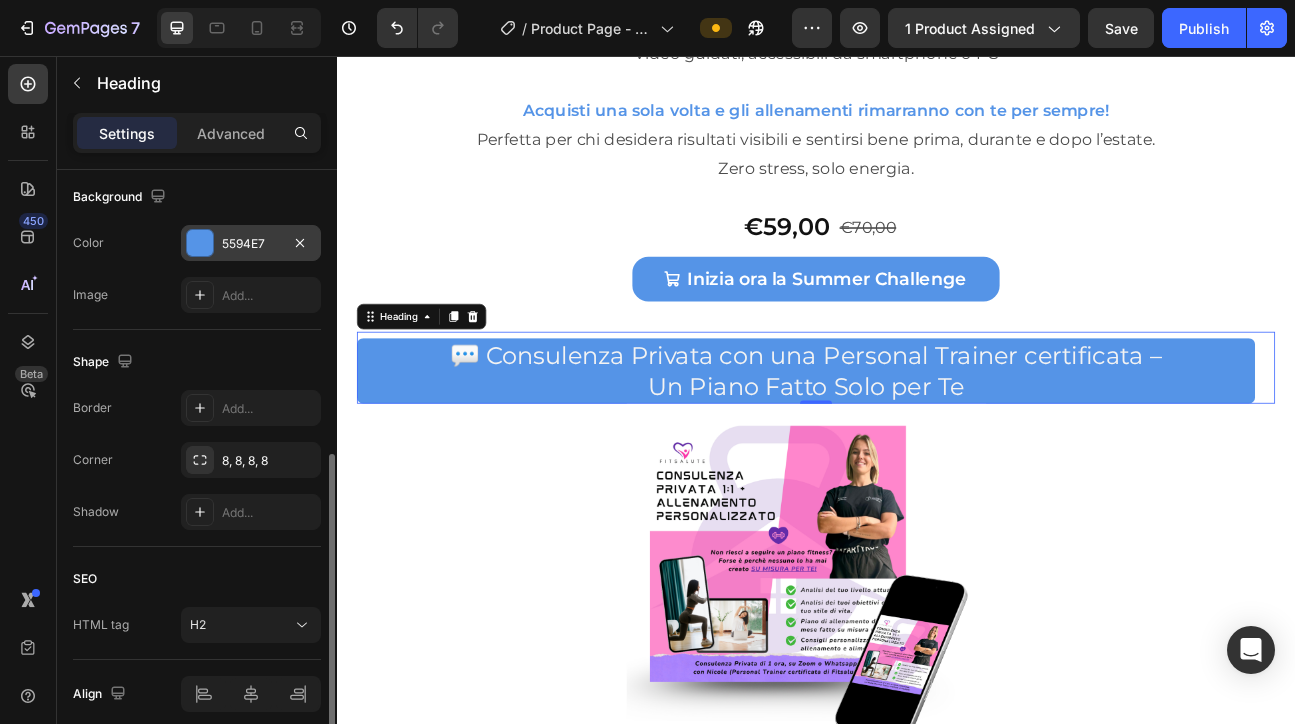 click on "5594E7" at bounding box center [251, 243] 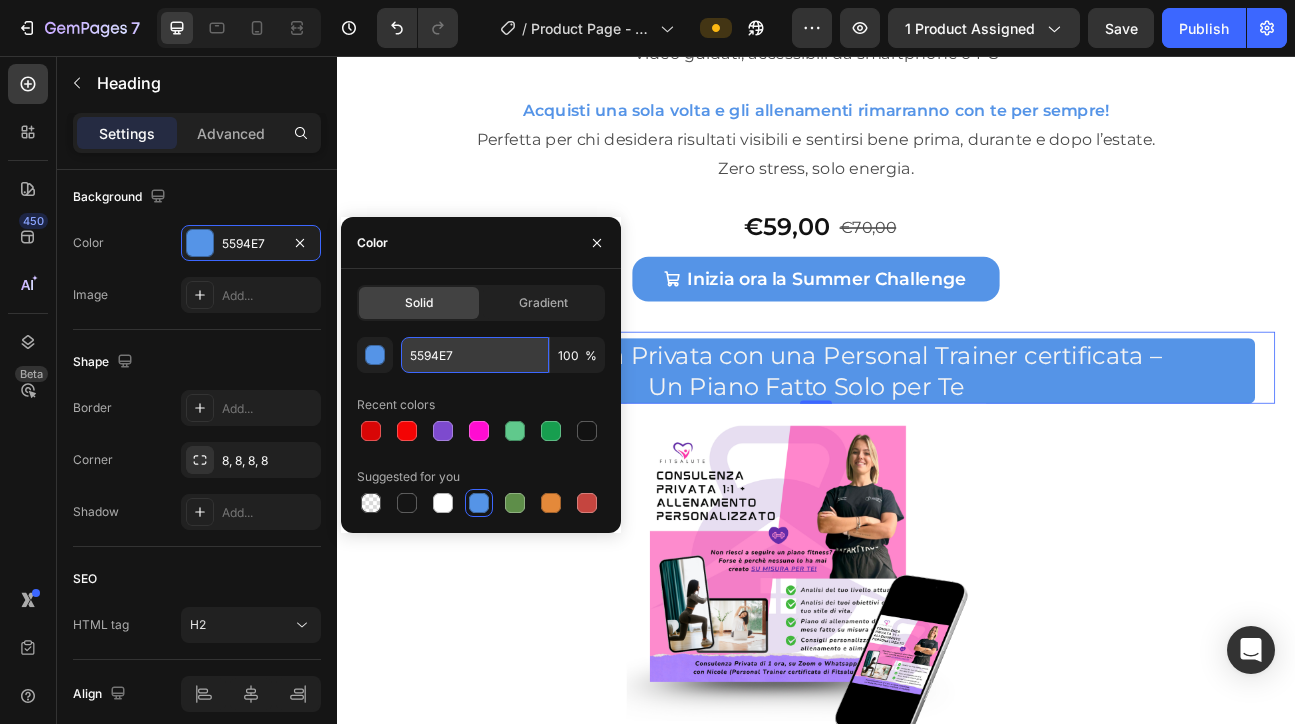 click on "5594E7" at bounding box center [475, 355] 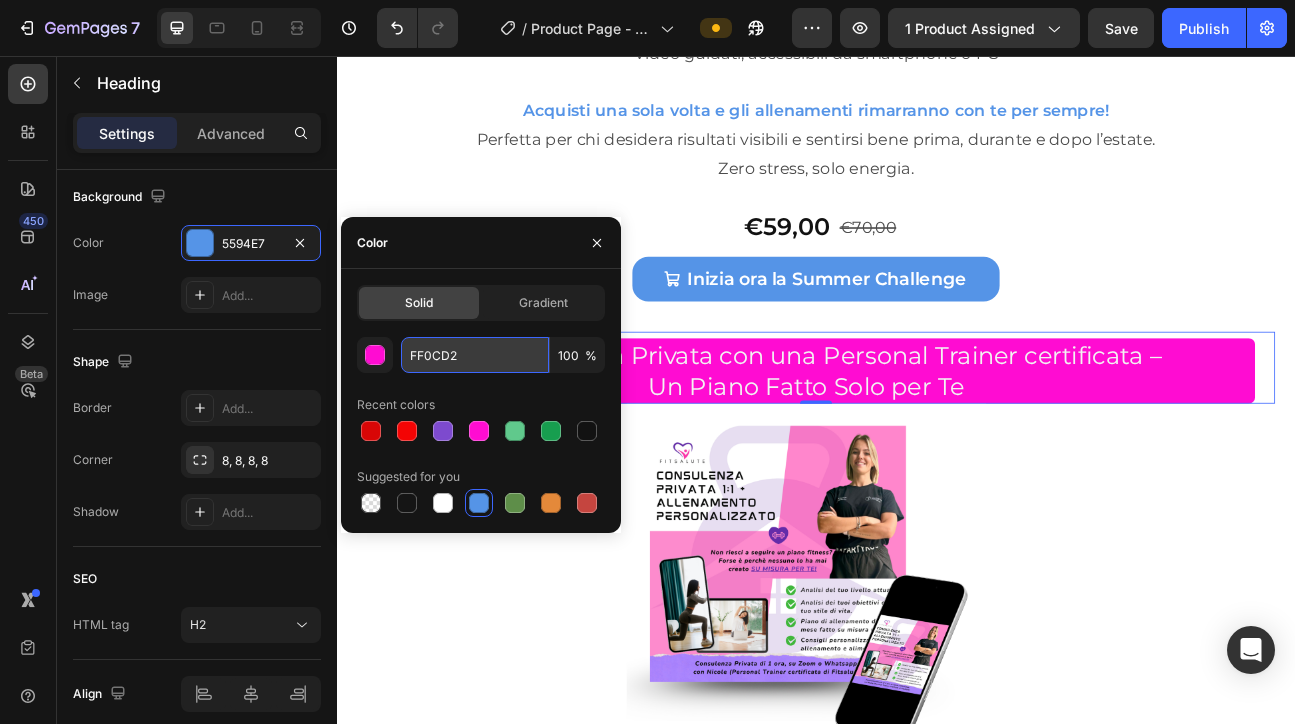 type on "FF0CD2" 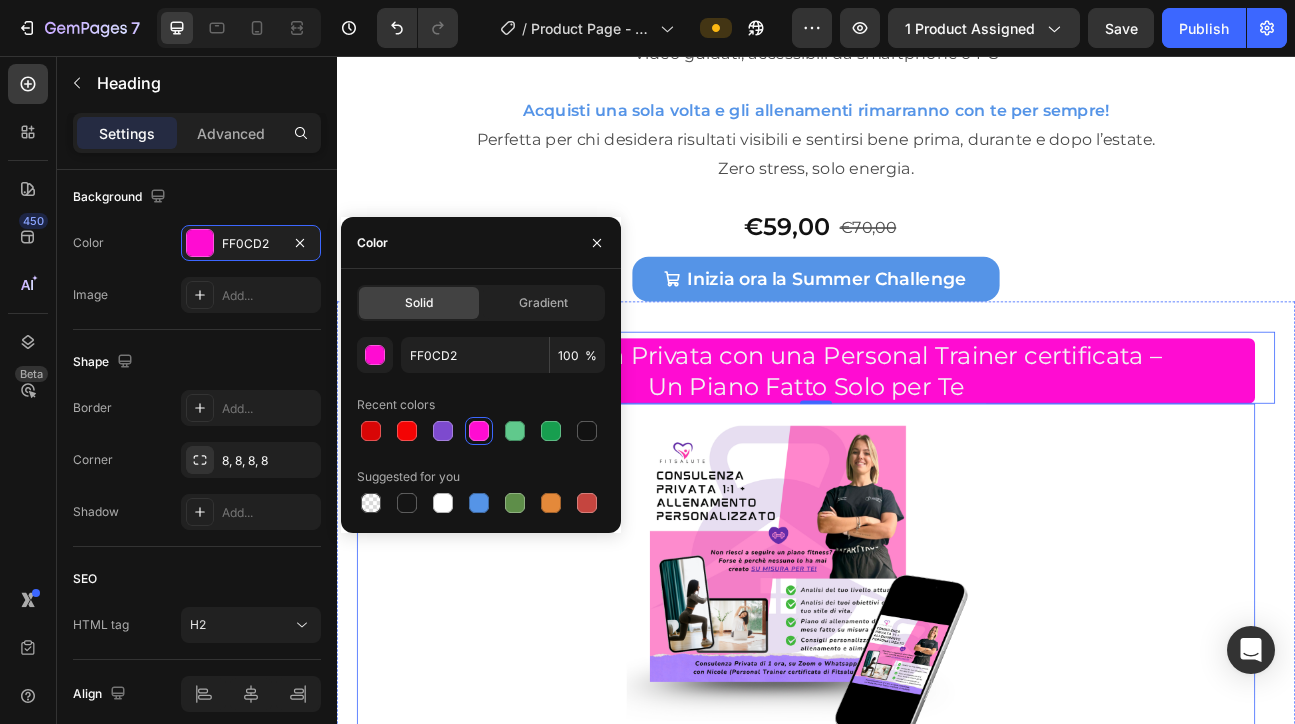 click at bounding box center (924, 716) 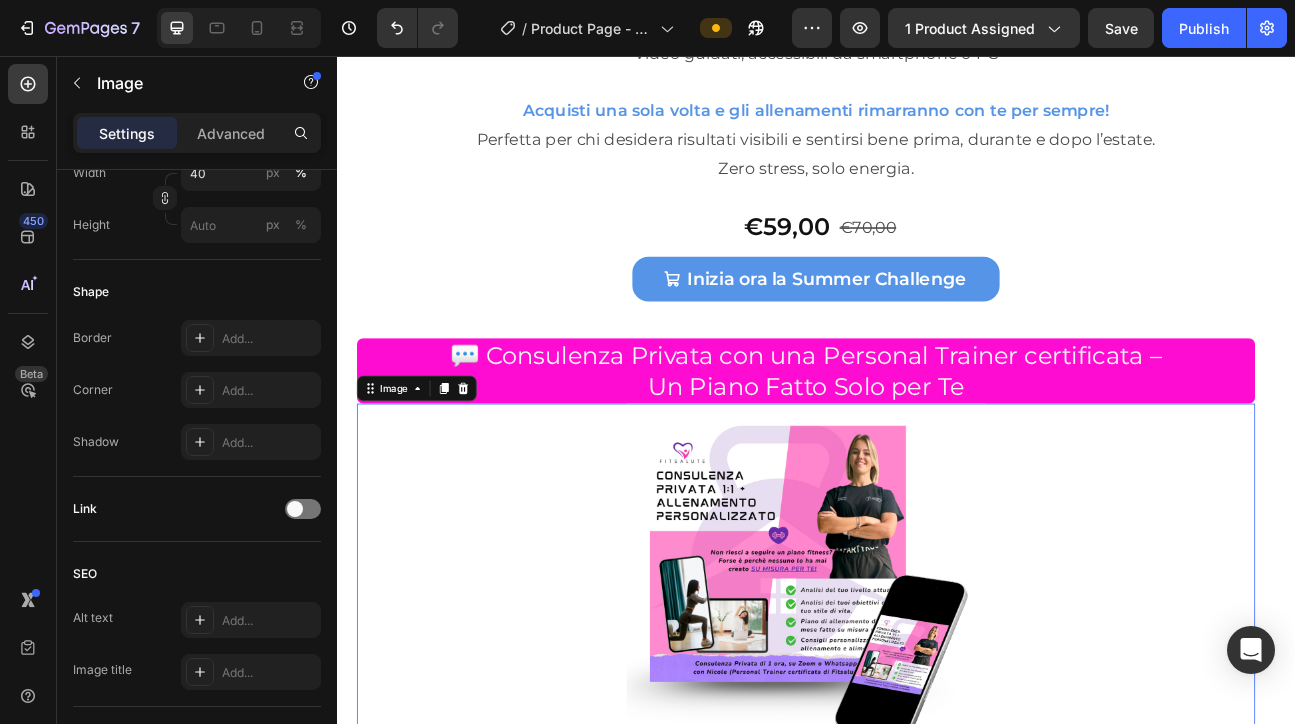 scroll, scrollTop: 0, scrollLeft: 0, axis: both 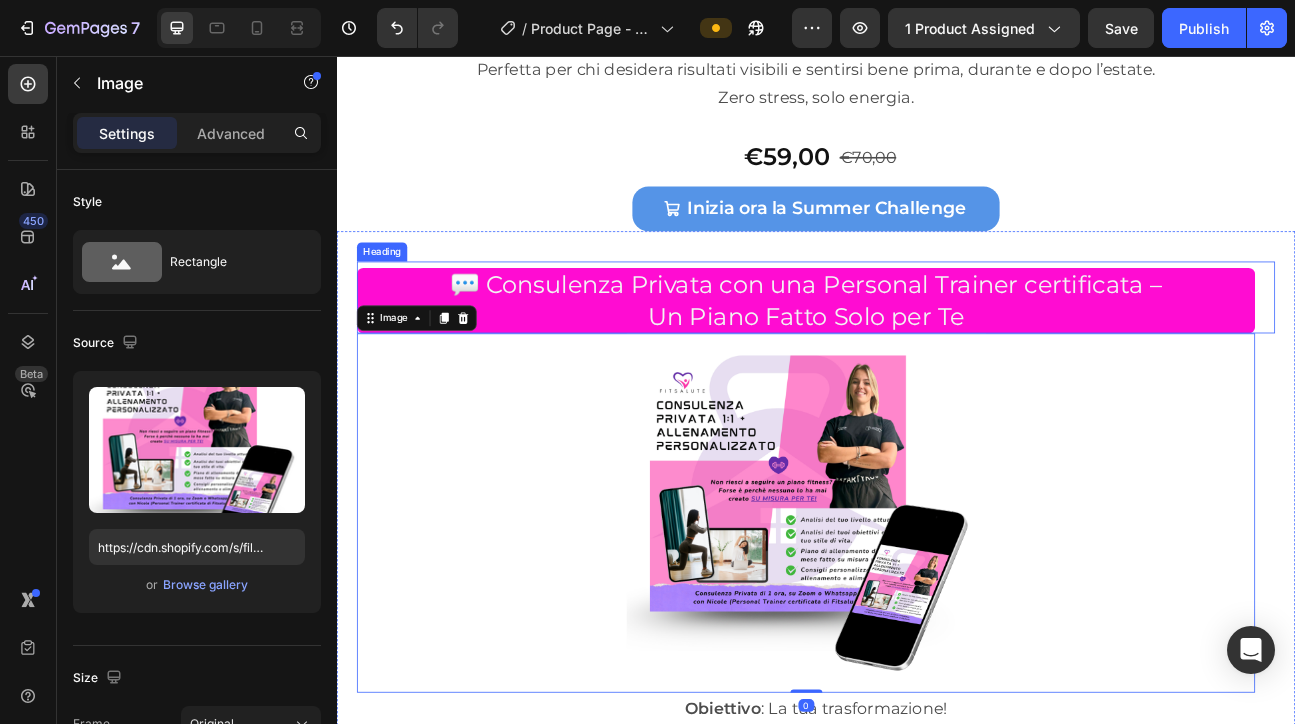 click on "💬 Consulenza Privata con una Personal Trainer certificata –  Un Piano Fatto Solo per Te" at bounding box center [924, 362] 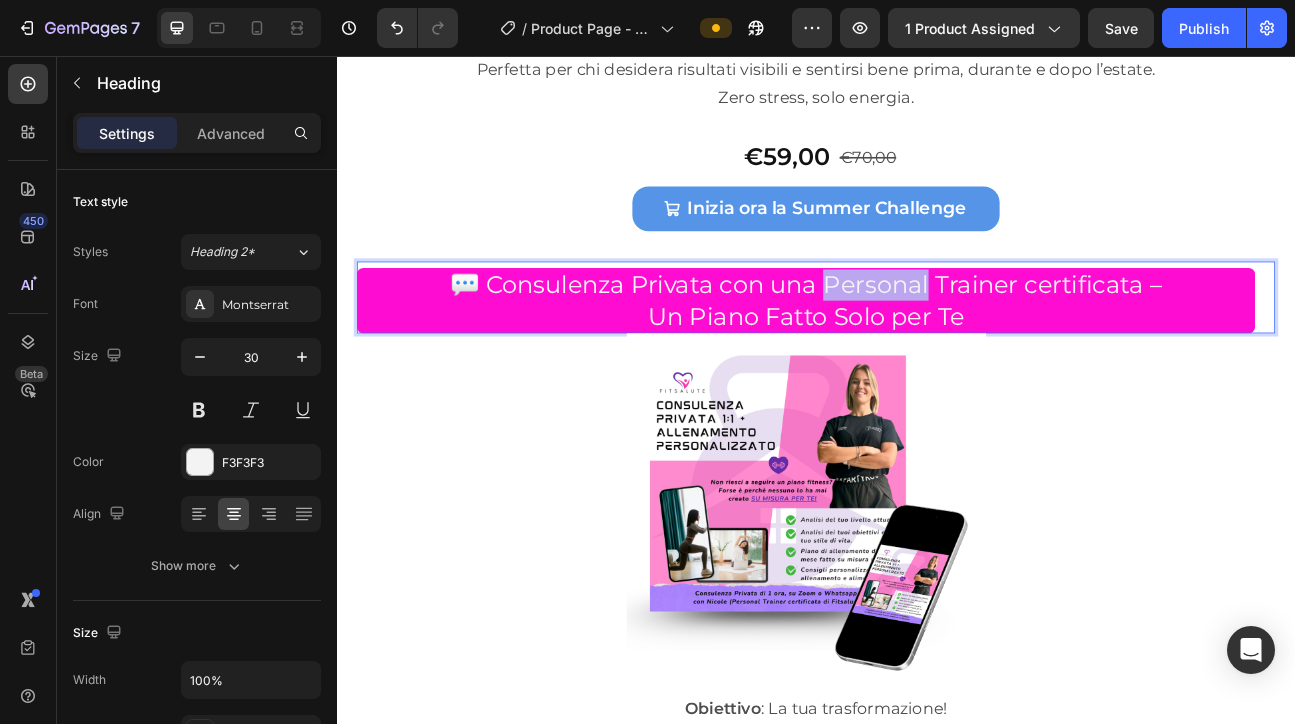 click on "💬 Consulenza Privata con una Personal Trainer certificata –  Un Piano Fatto Solo per Te" at bounding box center (924, 362) 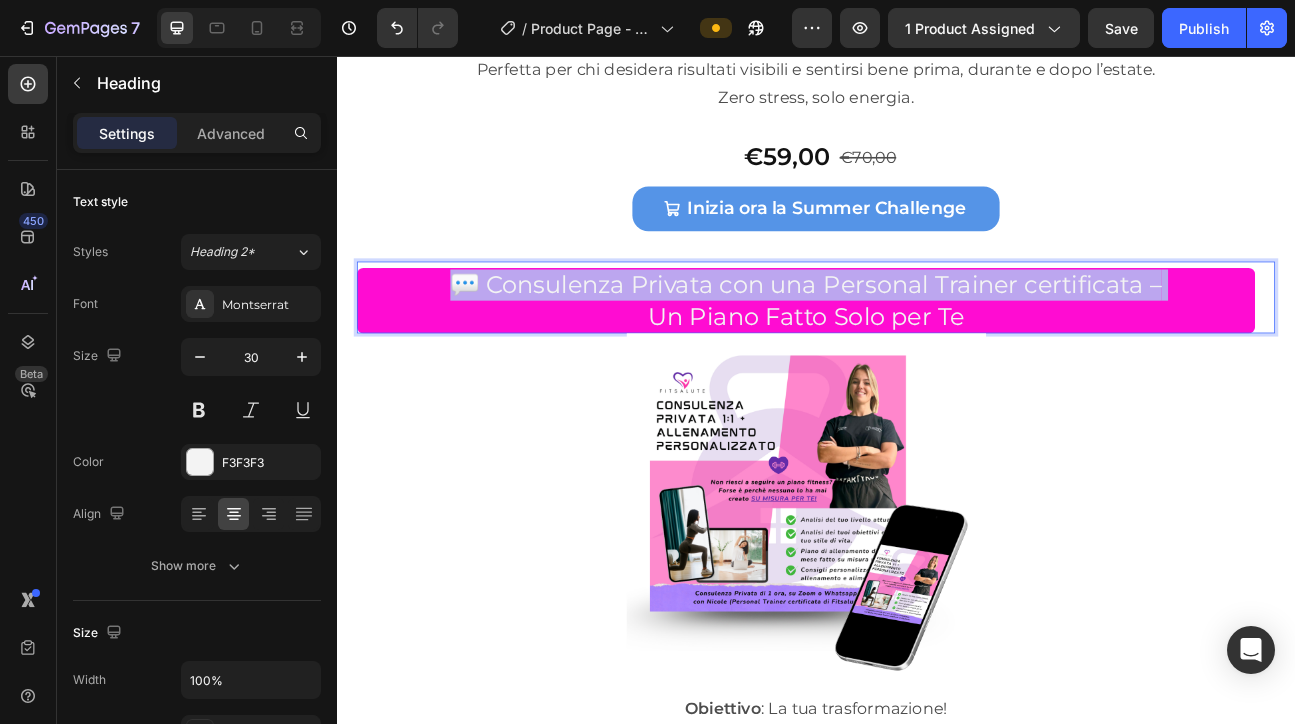 click on "💬 Consulenza Privata con una Personal Trainer certificata –  Un Piano Fatto Solo per Te" at bounding box center (924, 362) 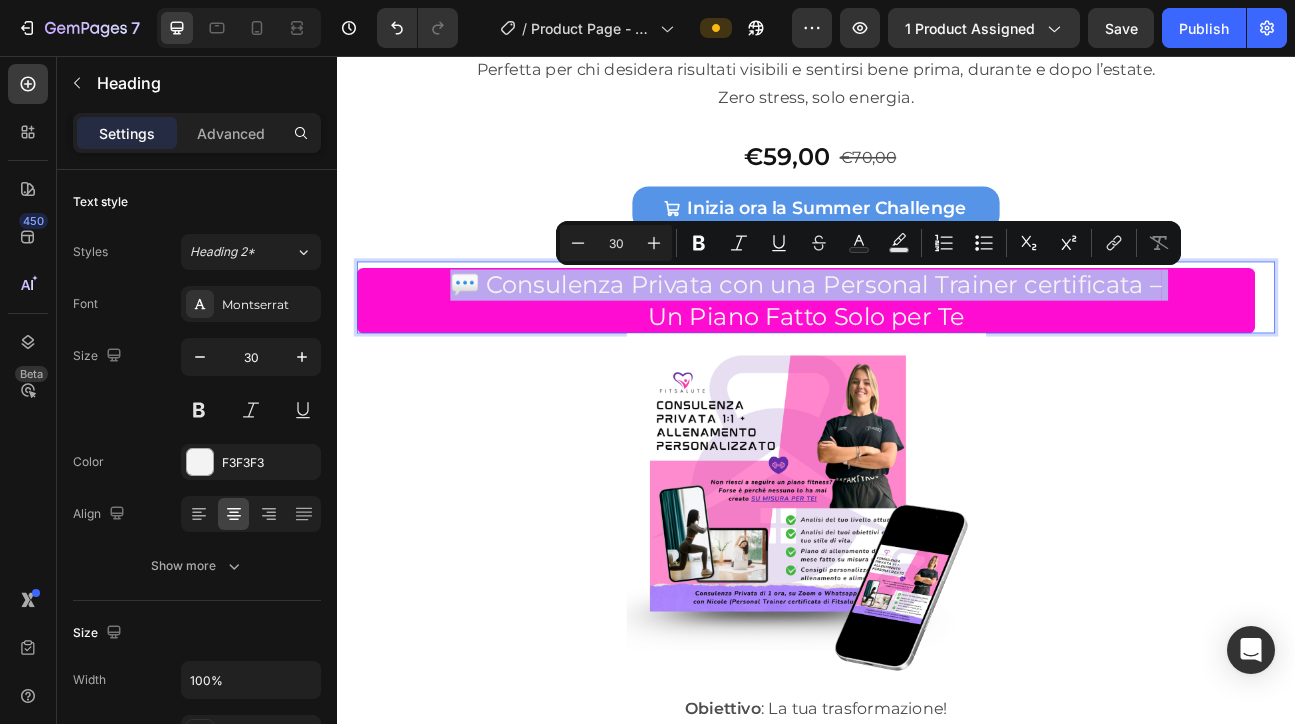 click on "💬 Consulenza Privata con una Personal Trainer certificata –  Un Piano Fatto Solo per Te" at bounding box center [924, 362] 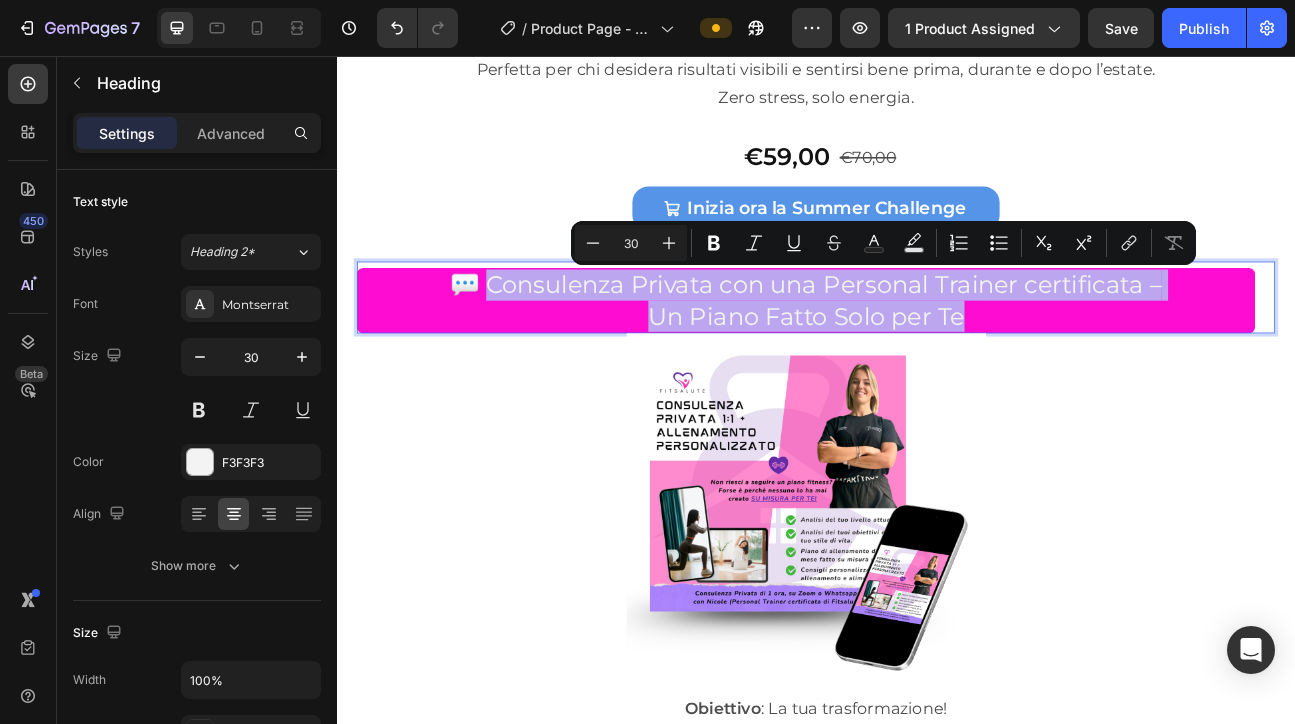 drag, startPoint x: 580, startPoint y: 339, endPoint x: 522, endPoint y: 334, distance: 58.21512 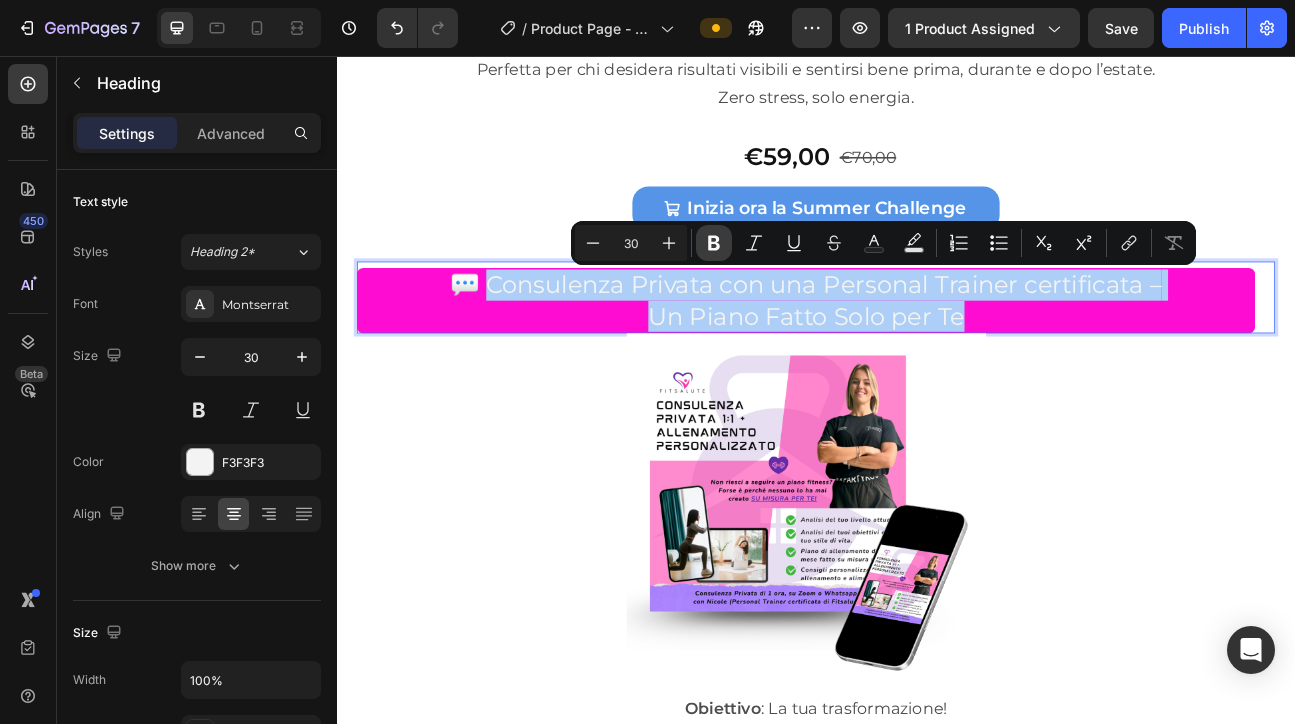 click 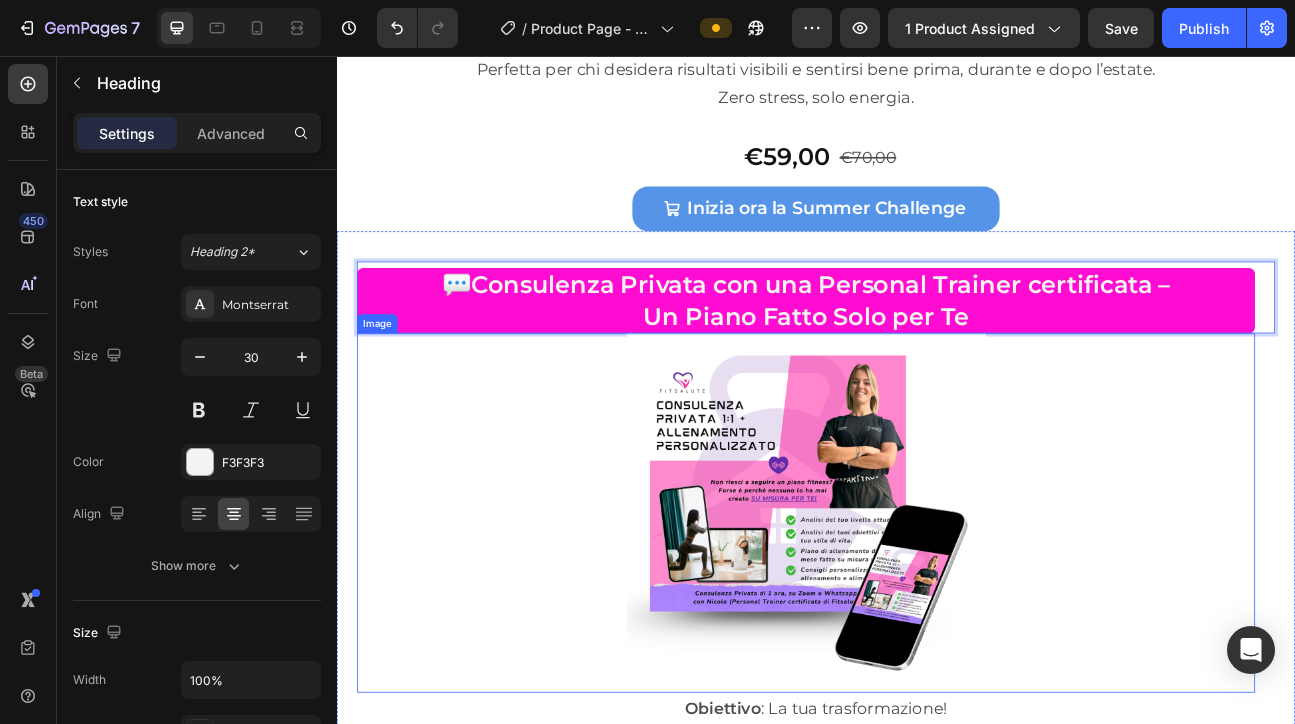 click on "💬  Consulenza Privata con una Personal Trainer certificata –  Un Piano Fatto Solo per Te Heading   0 Image Obiettivo : La tua trasformazione! Hai bisogno di un supporto personalizzato per raggiungere i tuoi obiettivi? Con la Consulenza Privata di Fitsalute ti prendi finalmente cura di te con un piano fatto su misura.  Riceverai una guida personalizzata per i tuoi obiettivi, con allenamenti, consigli e supporto diretto.   👉  Cosa include: ✔️ 1 consulenza online individuale (1 ora) su whatsapp o Zoom ✔️ Analisi personalizzata del tuo stile di vita ✔️ Mini piano di allenamento o benessere su misura ✔️ Risposte alle tue domande + consigli motivazionali   Perfetta per chi ha bisogno di una guida concreta, motivazione e chiarezza. Tu ci metti la volontà, io ti aiuto con il piano! Text Block €67,00 Product Price Product Price €99,00 Product Price Product Price Row
Prenota la tua Consulenza con Nicole Add to Cart Product Section 8" at bounding box center [937, 895] 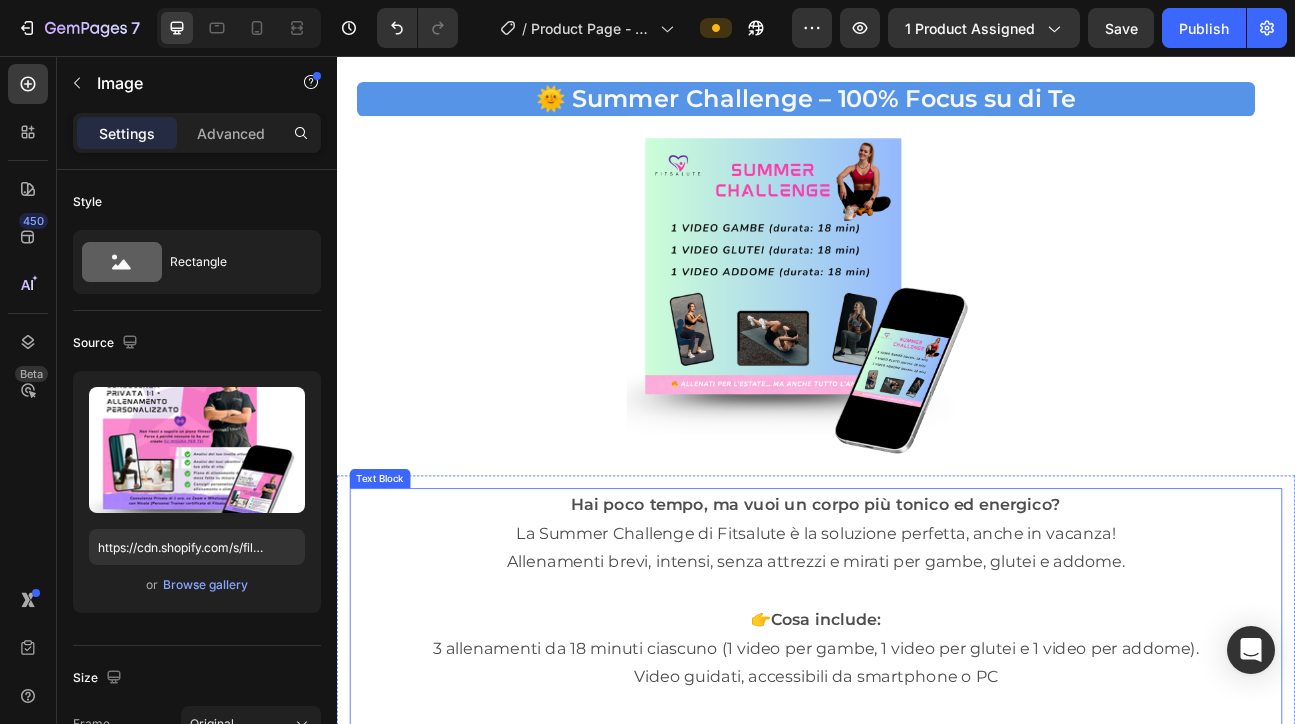 scroll, scrollTop: 8711, scrollLeft: 0, axis: vertical 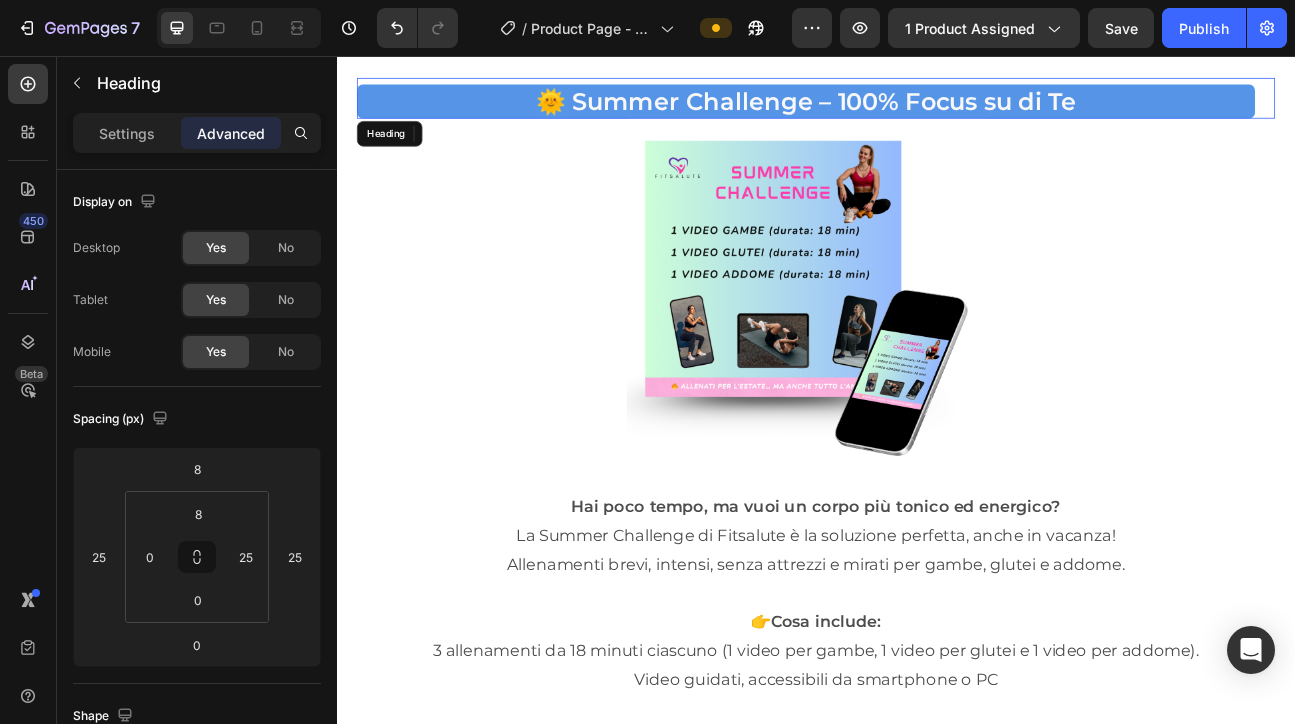click on "🌞 Summer Challenge – 100% Focus su di Te" at bounding box center [924, 112] 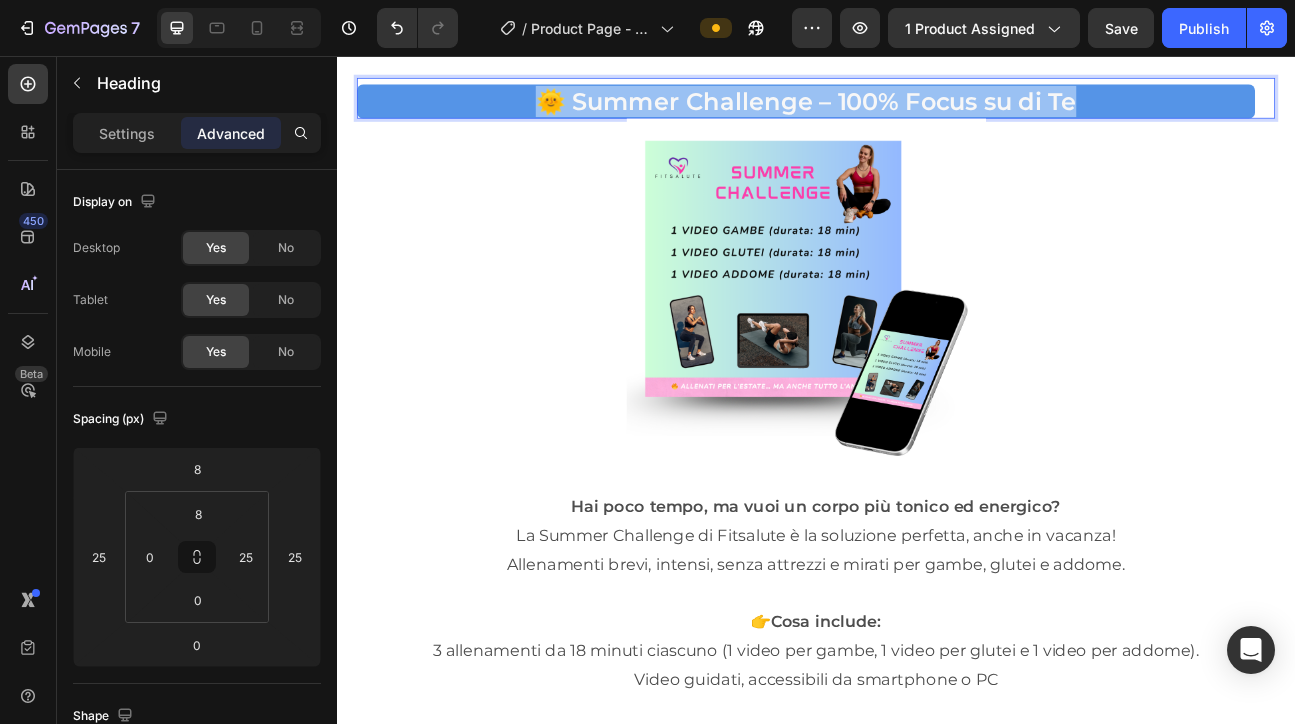 click on "🌞 Summer Challenge – 100% Focus su di Te" at bounding box center (924, 112) 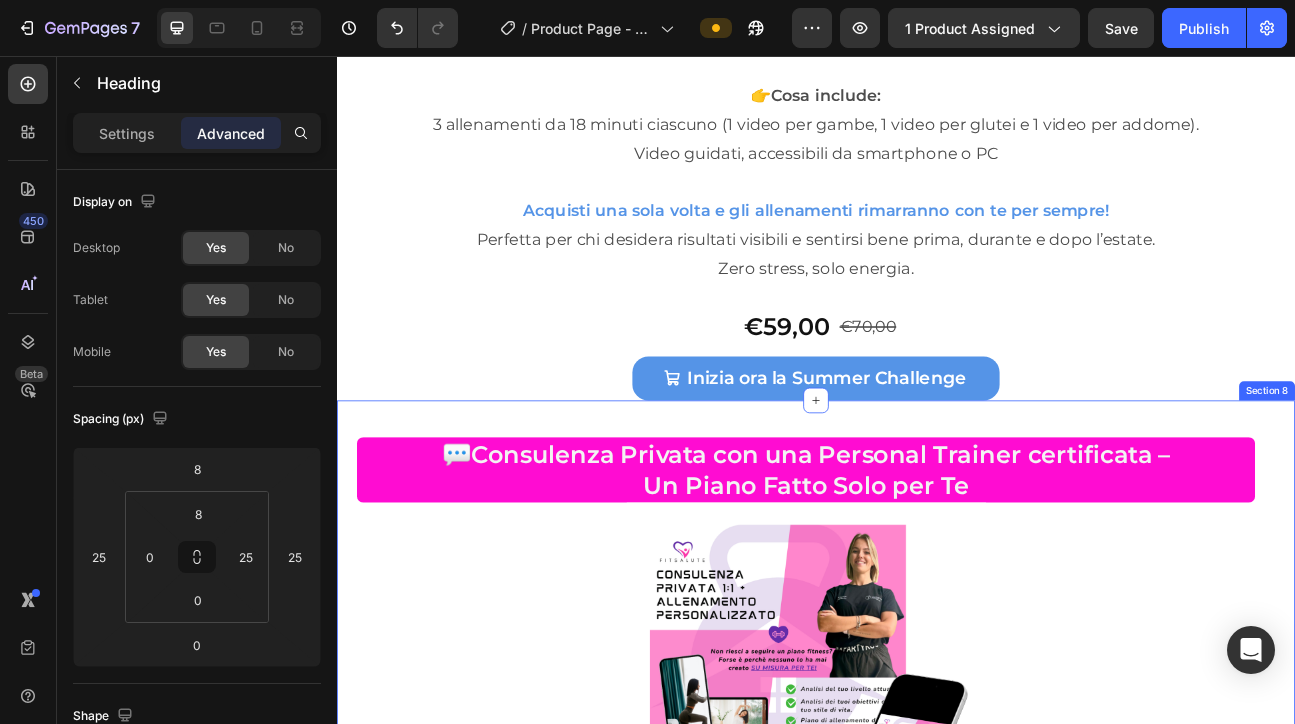 scroll, scrollTop: 9375, scrollLeft: 0, axis: vertical 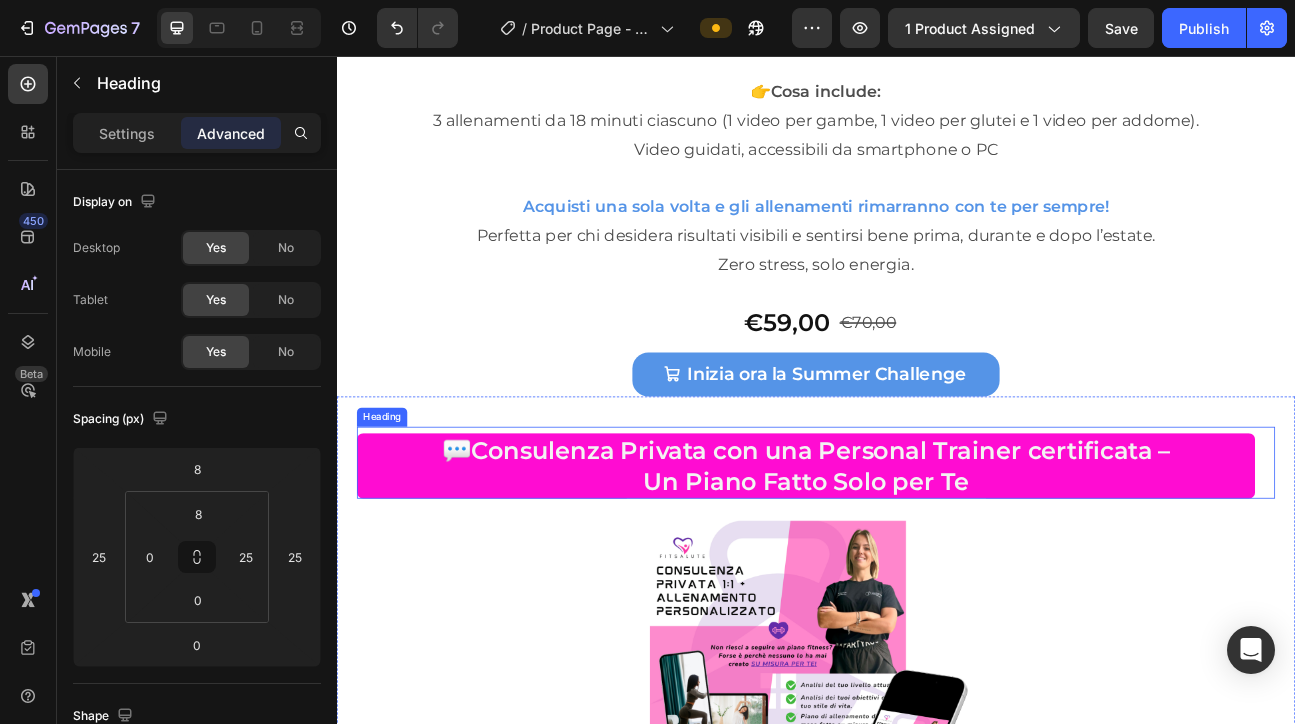 click on "Un Piano Fatto Solo per Te" at bounding box center (925, 588) 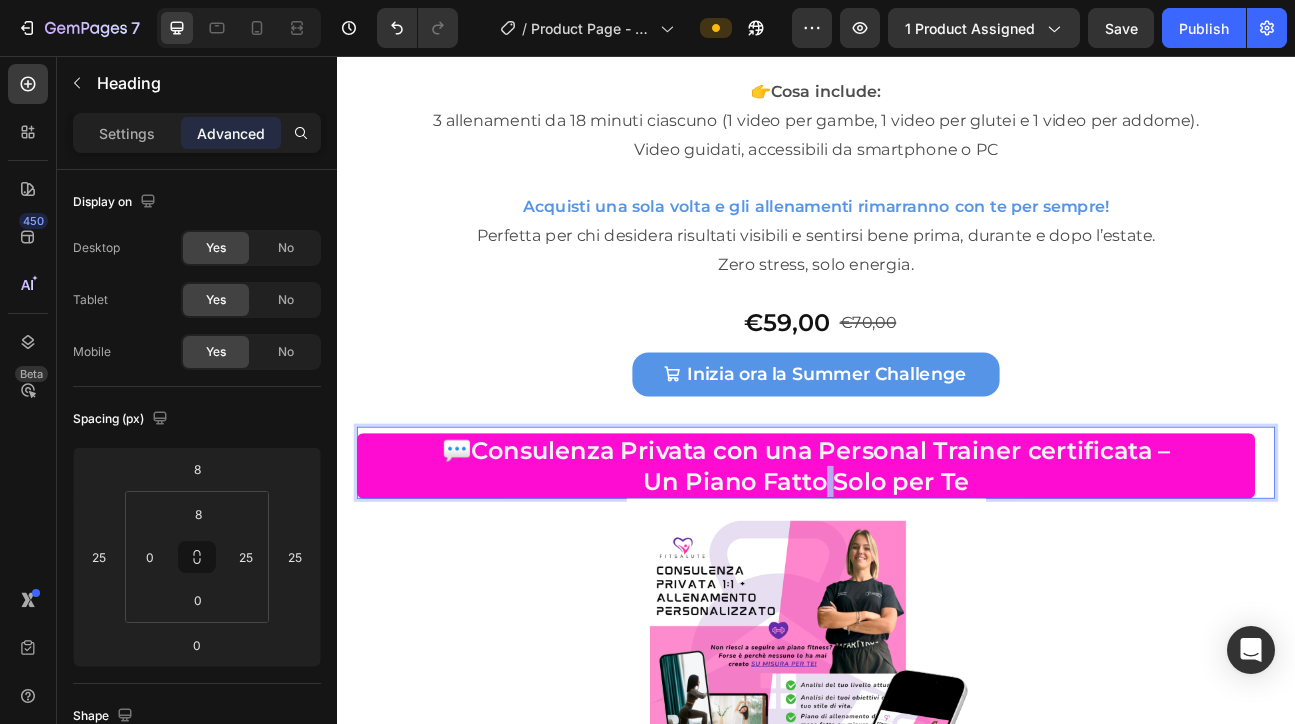 click on "Un Piano Fatto Solo per Te" at bounding box center [925, 588] 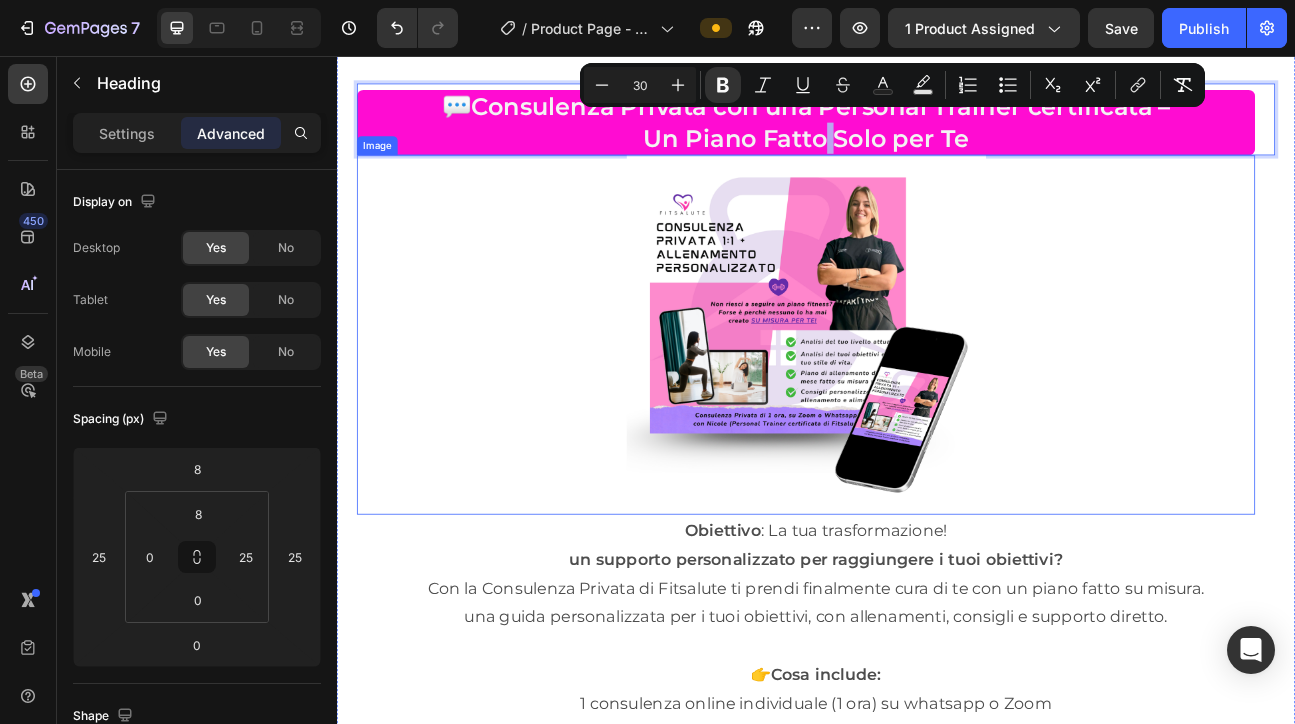 scroll, scrollTop: 9330, scrollLeft: 0, axis: vertical 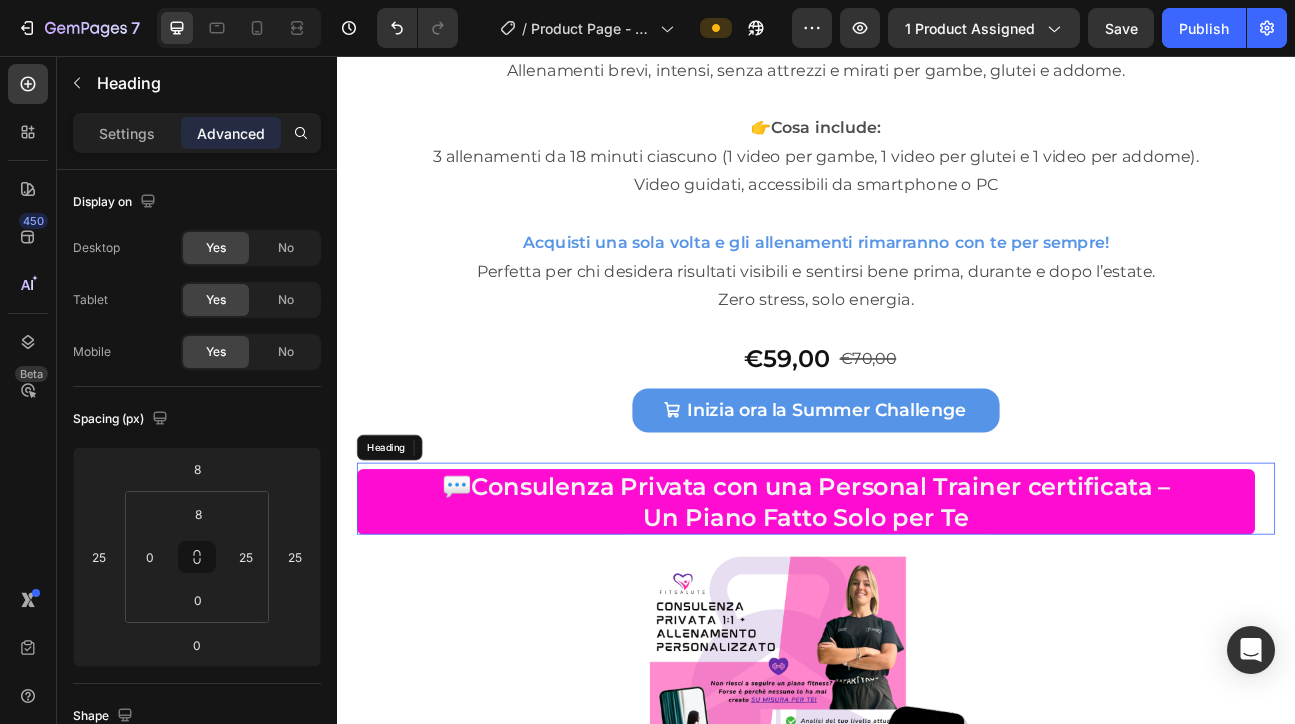 click on "💬  Consulenza Privata con una Personal Trainer certificata –  Un Piano Fatto Solo per Te" at bounding box center [924, 614] 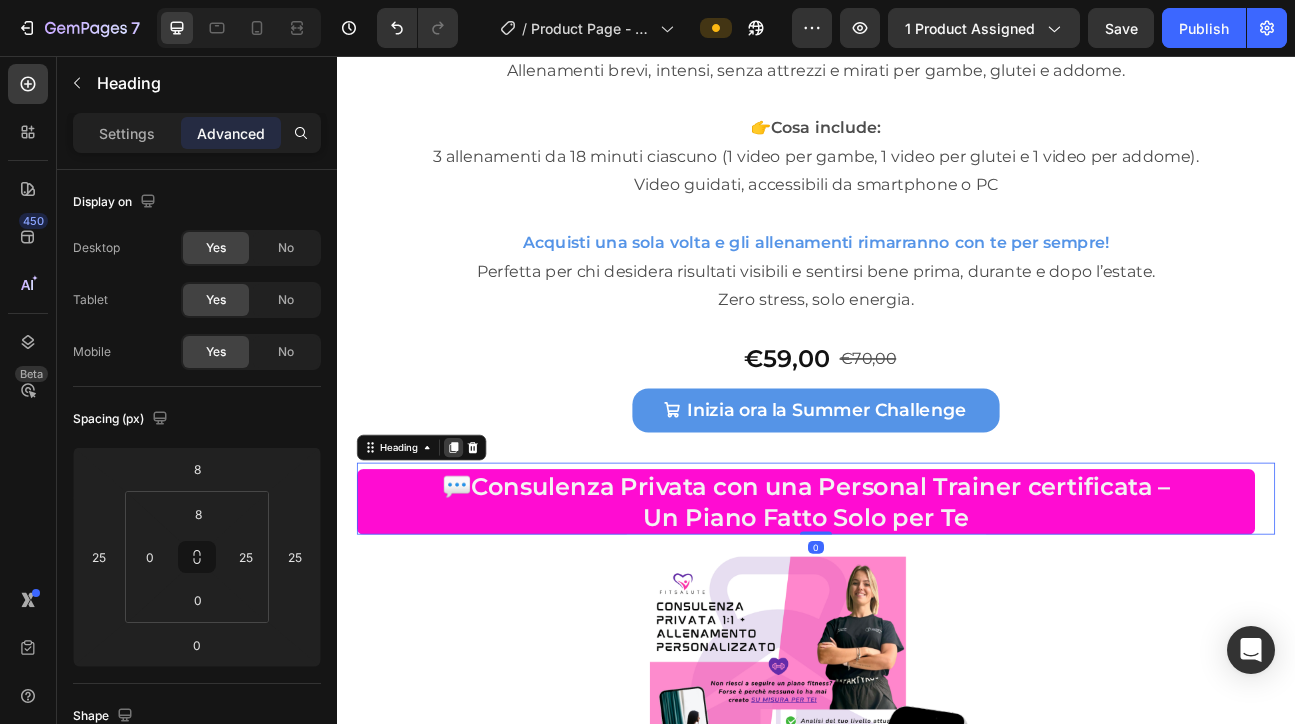 click 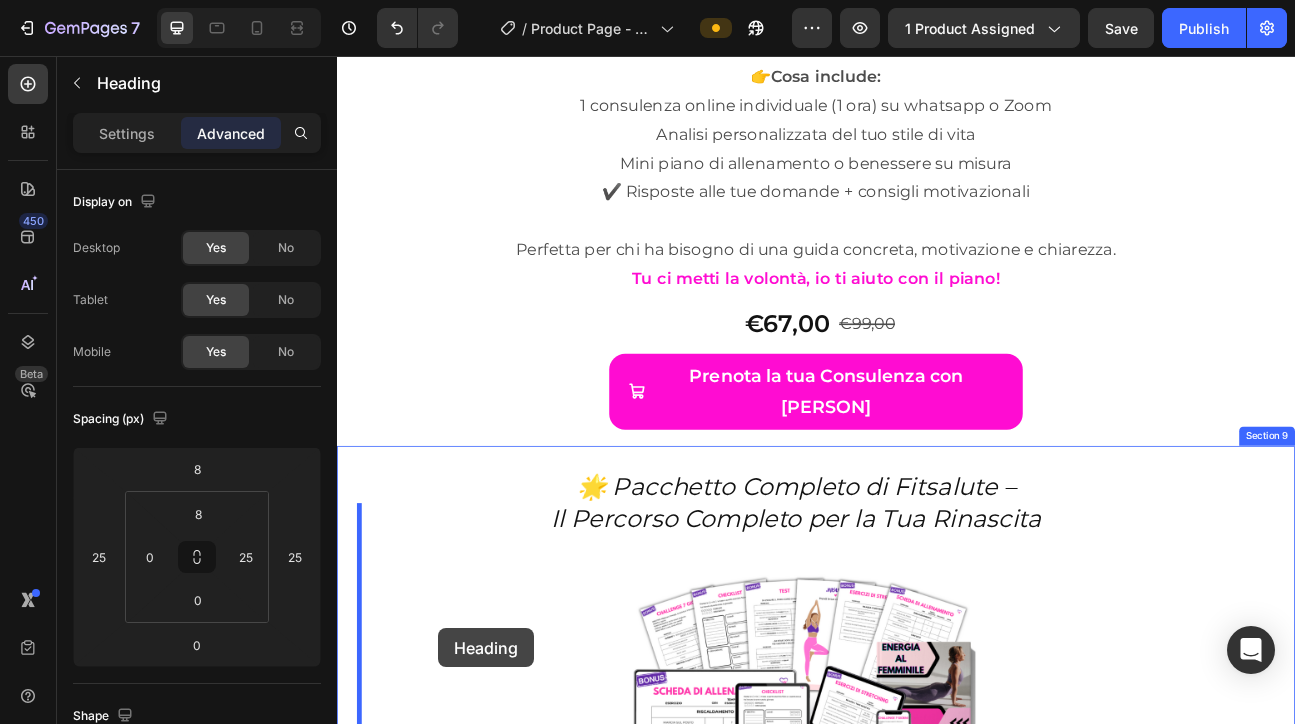 scroll, scrollTop: 10791, scrollLeft: 0, axis: vertical 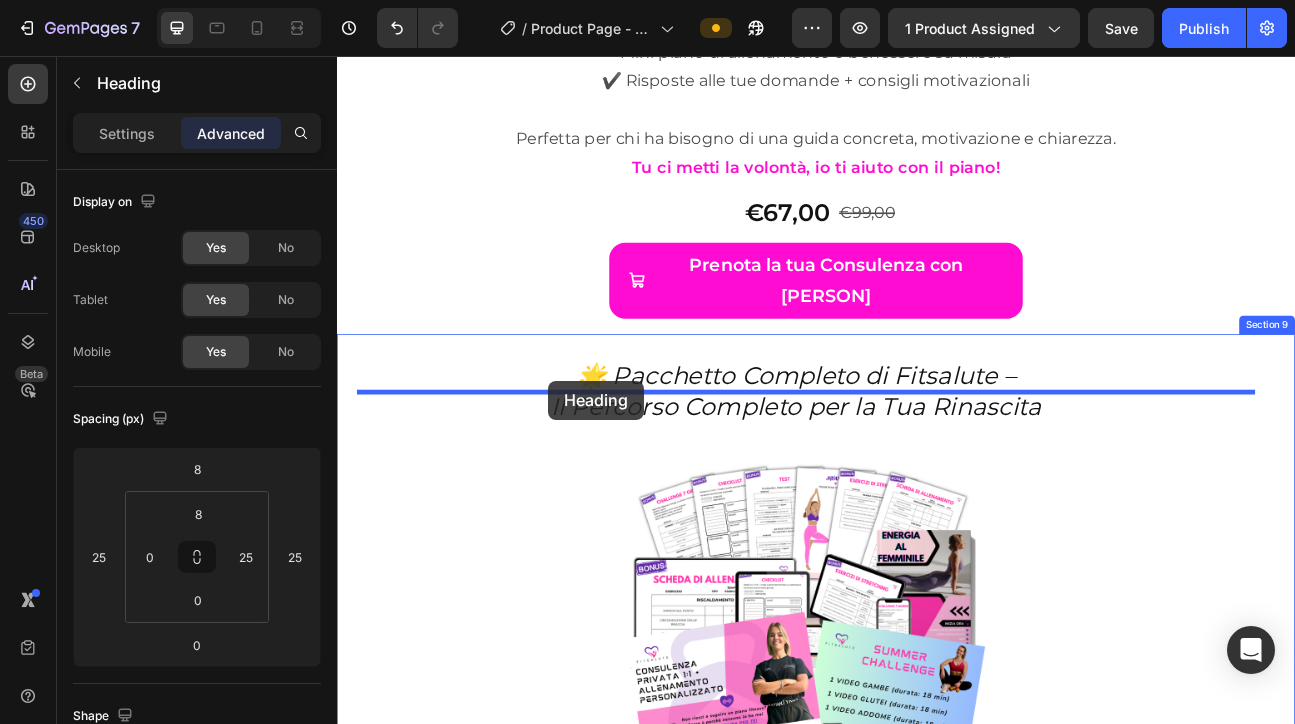 drag, startPoint x: 381, startPoint y: 645, endPoint x: 601, endPoint y: 463, distance: 285.52408 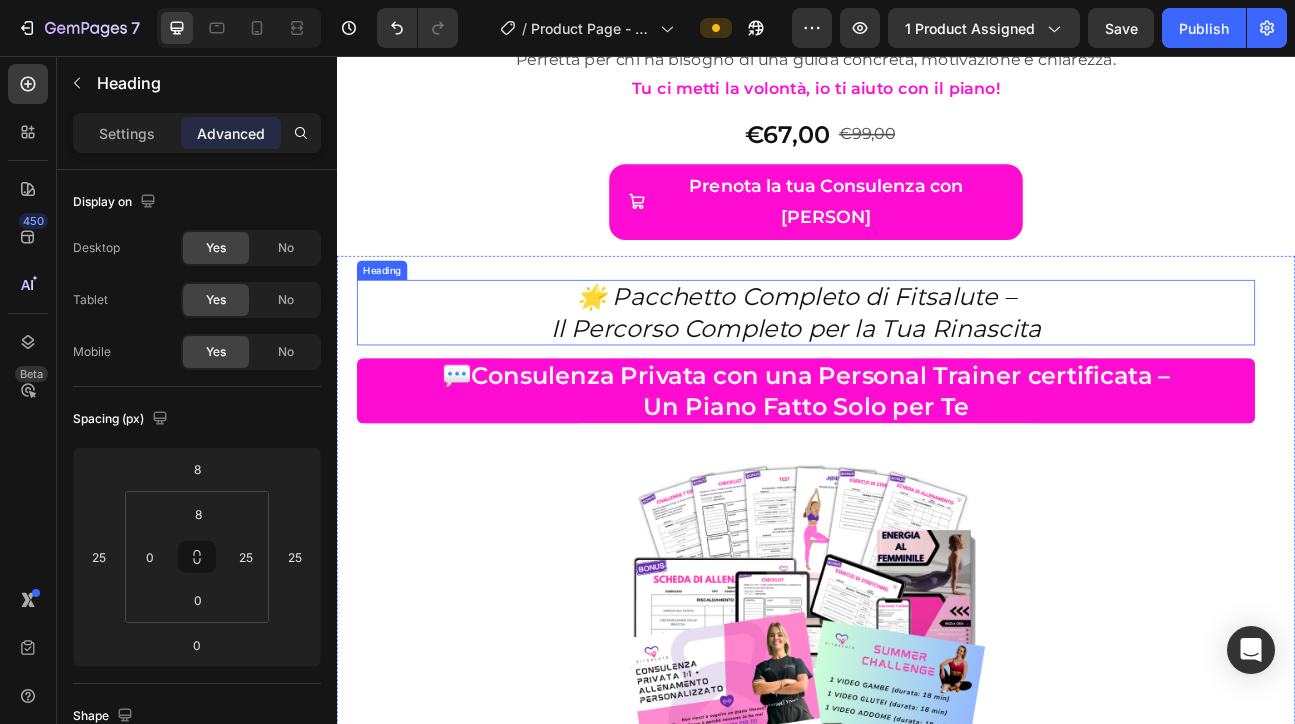 click on "🌟 Pacchetto Completo di Fitsalute –  Il Percorso Completo per la Tua Rinascita" at bounding box center (912, 377) 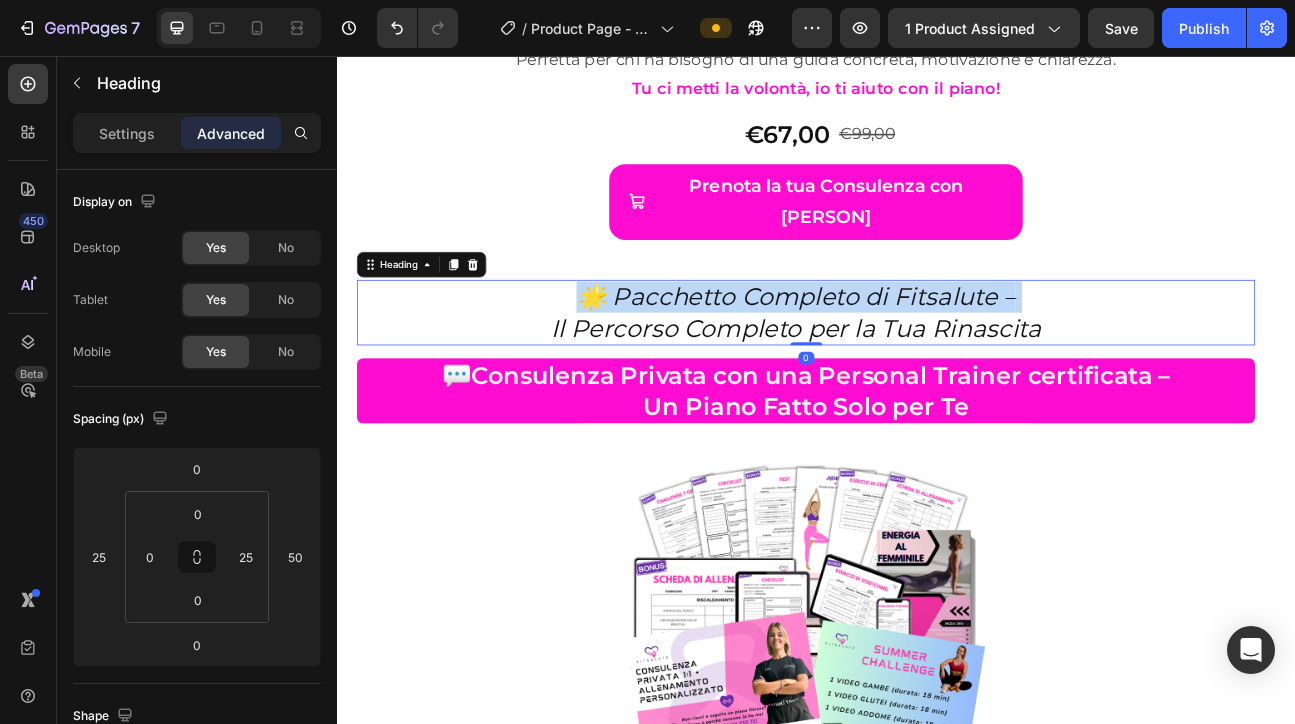 click on "🌟 Pacchetto Completo di Fitsalute –  Il Percorso Completo per la Tua Rinascita" at bounding box center [912, 377] 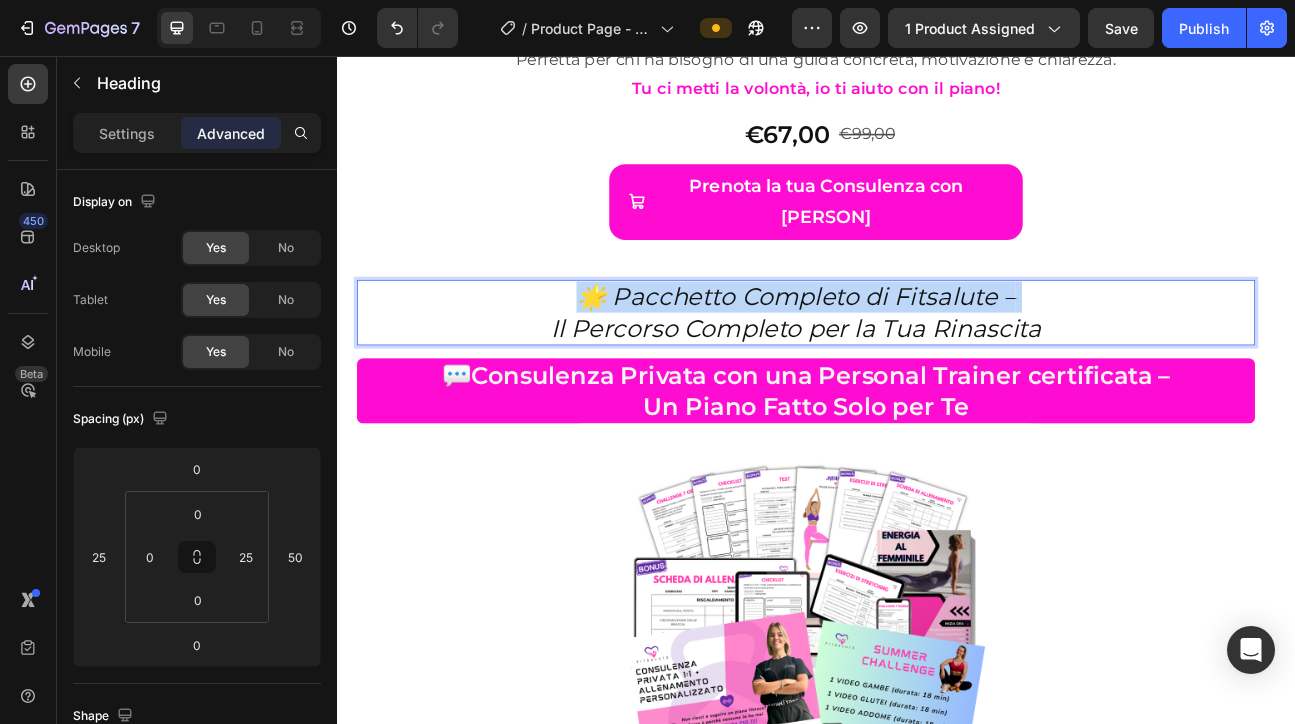 click on "🌟 Pacchetto Completo di Fitsalute –  Il Percorso Completo per la Tua Rinascita" at bounding box center [912, 377] 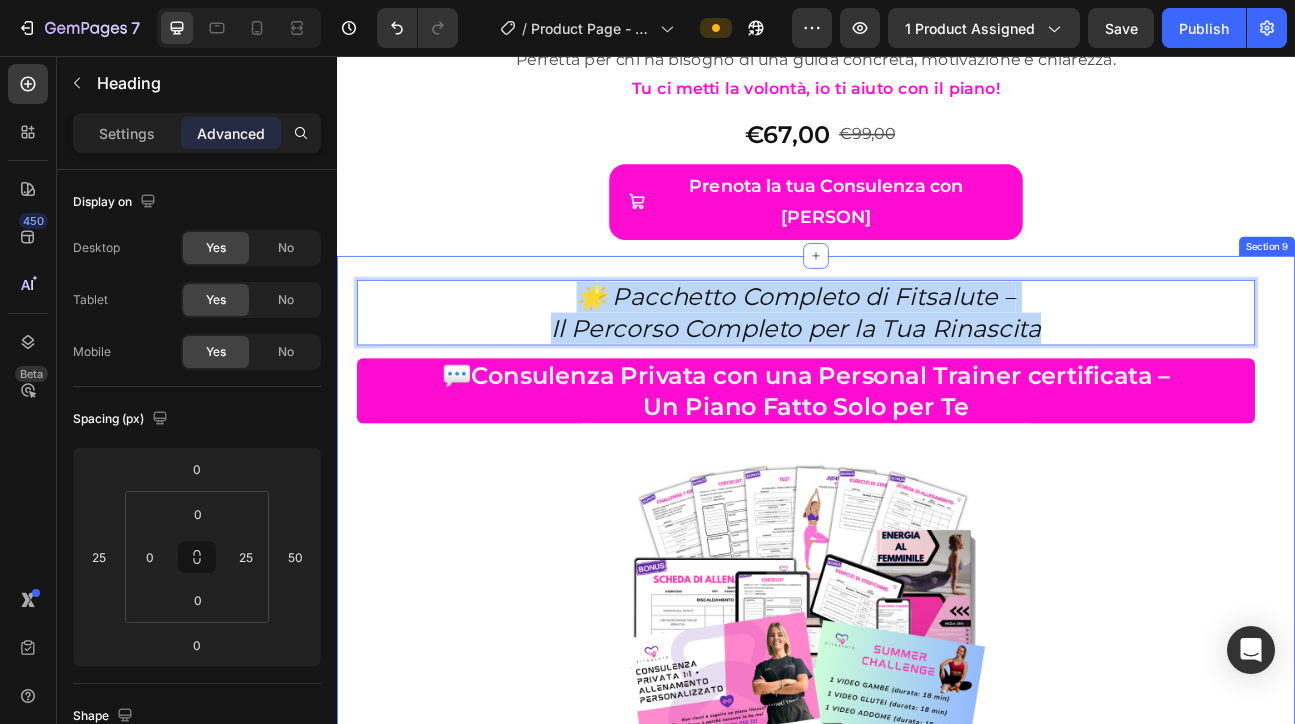 drag, startPoint x: 1303, startPoint y: 355, endPoint x: 650, endPoint y: 302, distance: 655.14734 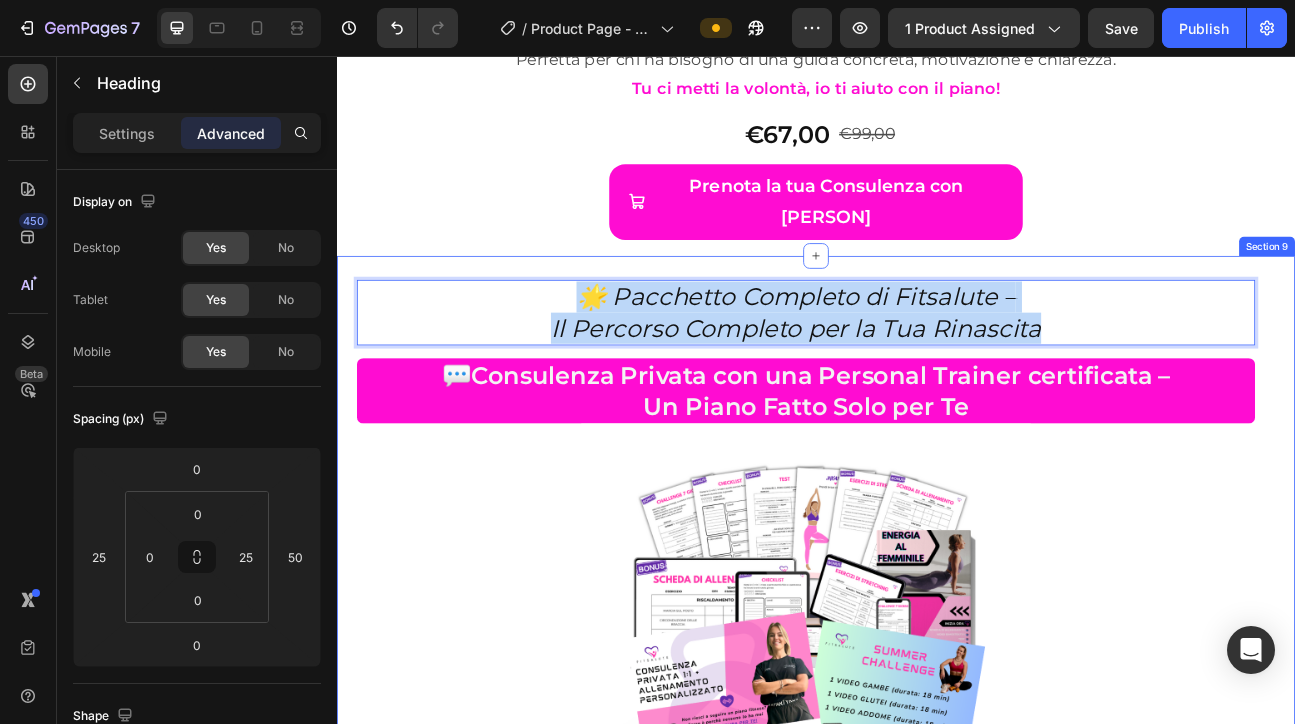 click on "🌟 Pacchetto Completo di Fitsalute –  Il Percorso Completo per la Tua Rinascita" at bounding box center (912, 377) 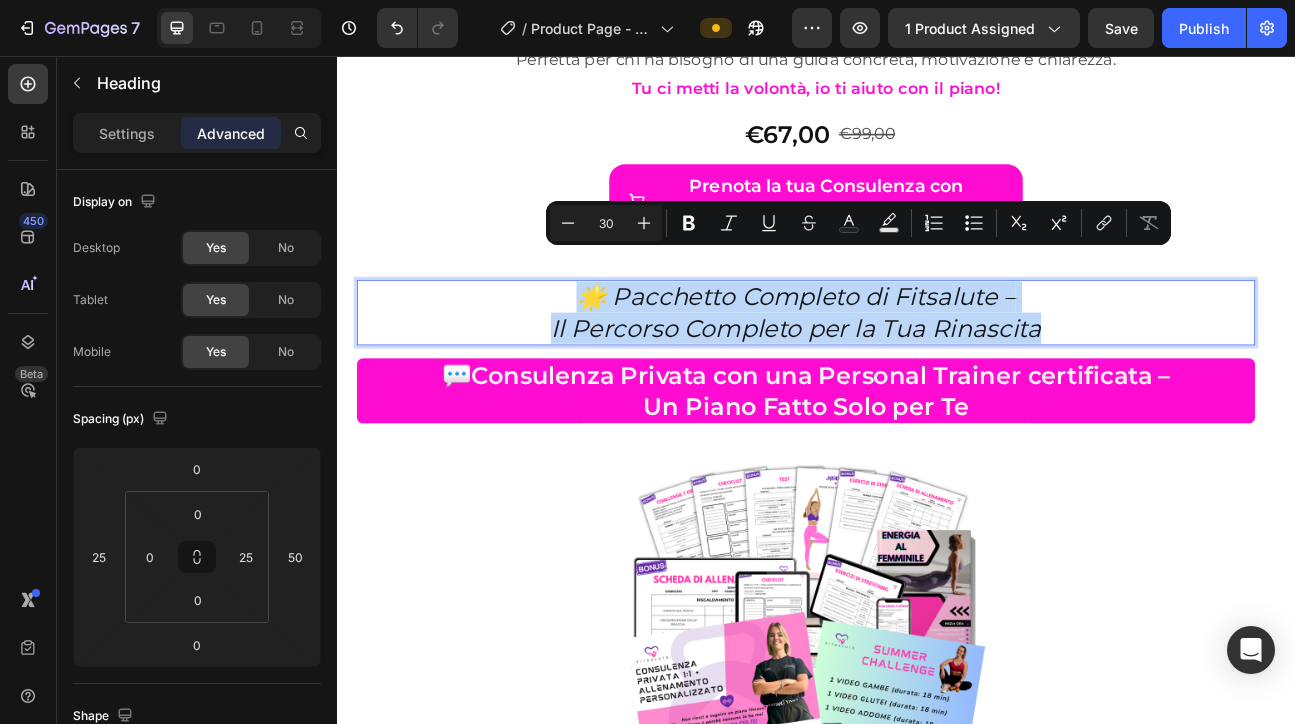 copy on "🌟 Pacchetto Completo di Fitsalute –  Il Percorso Completo per la Tua Rinascita" 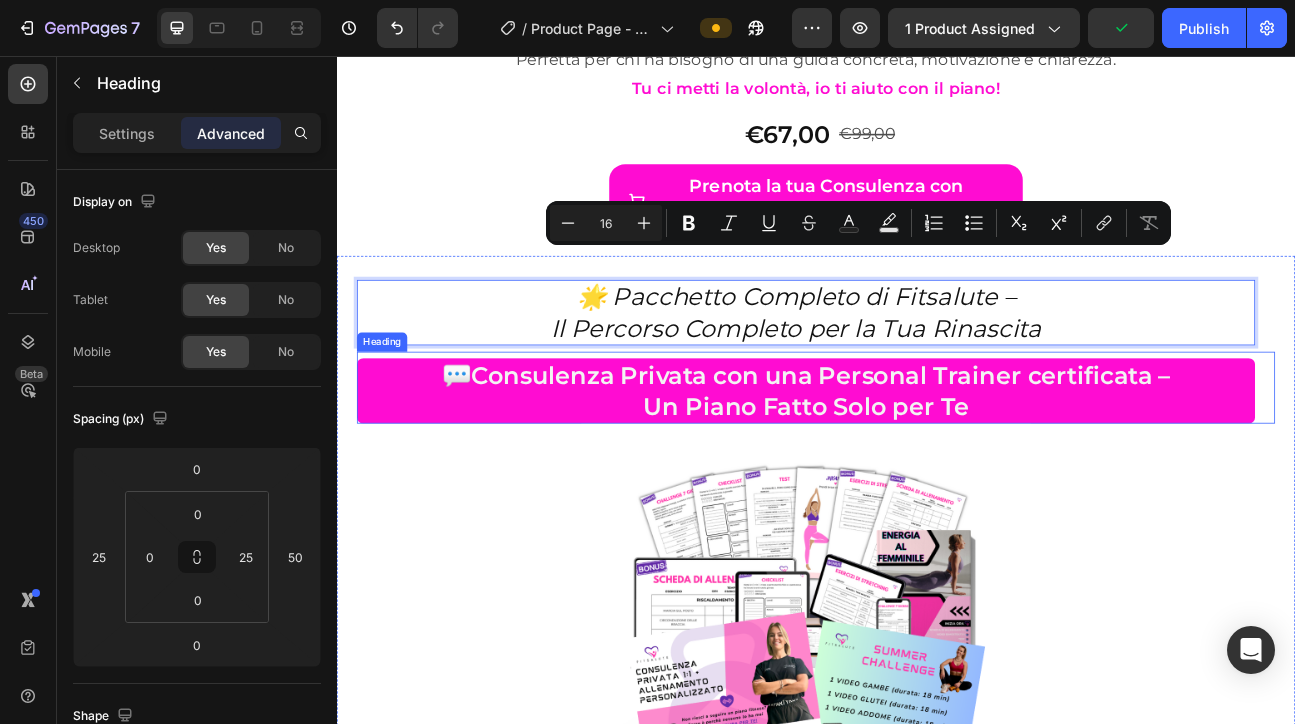 click on "Consulenza Privata con una Personal Trainer certificata –" at bounding box center (943, 455) 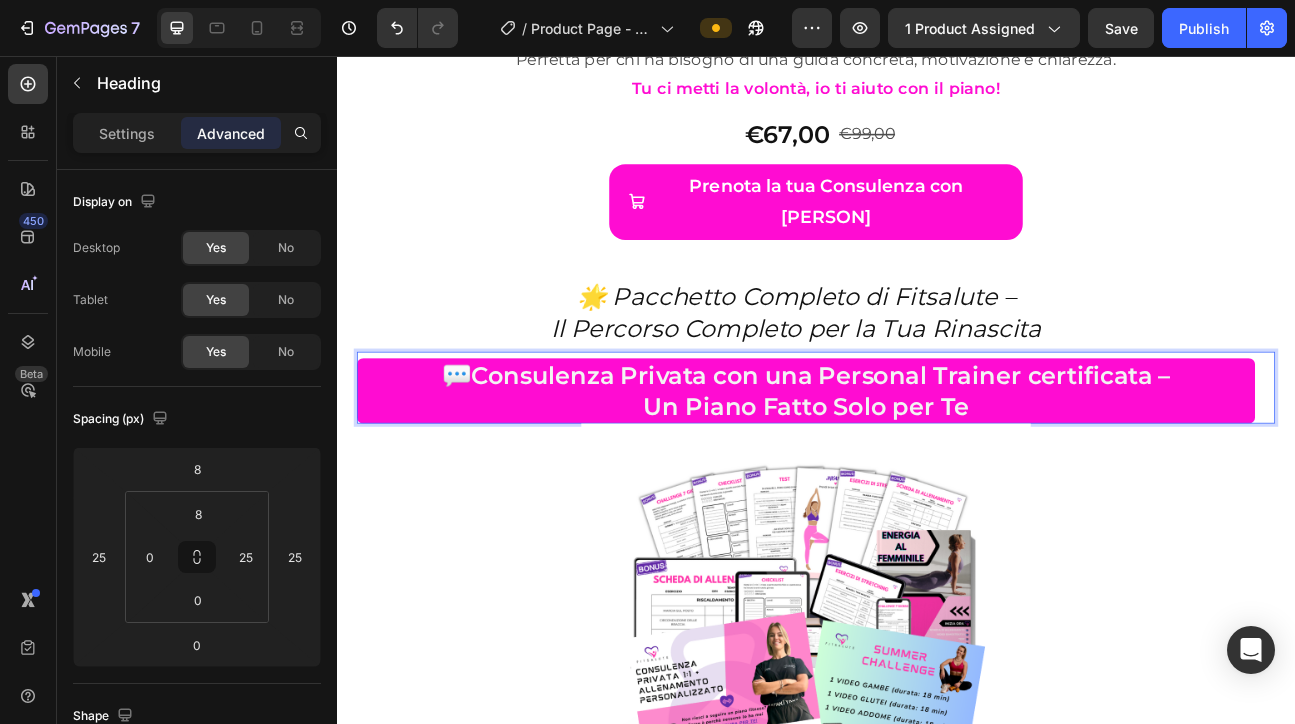 click on "Un Piano Fatto Solo per Te" at bounding box center (925, 494) 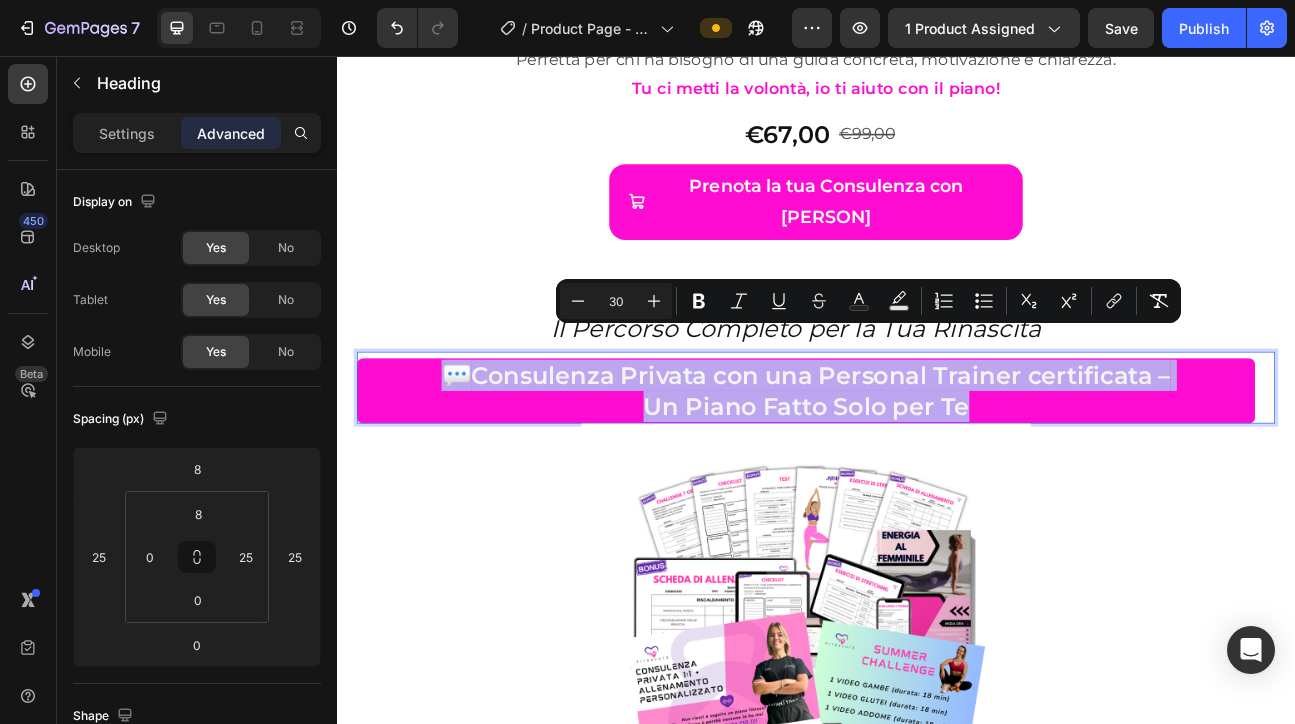 drag, startPoint x: 578, startPoint y: 443, endPoint x: 447, endPoint y: 419, distance: 133.18033 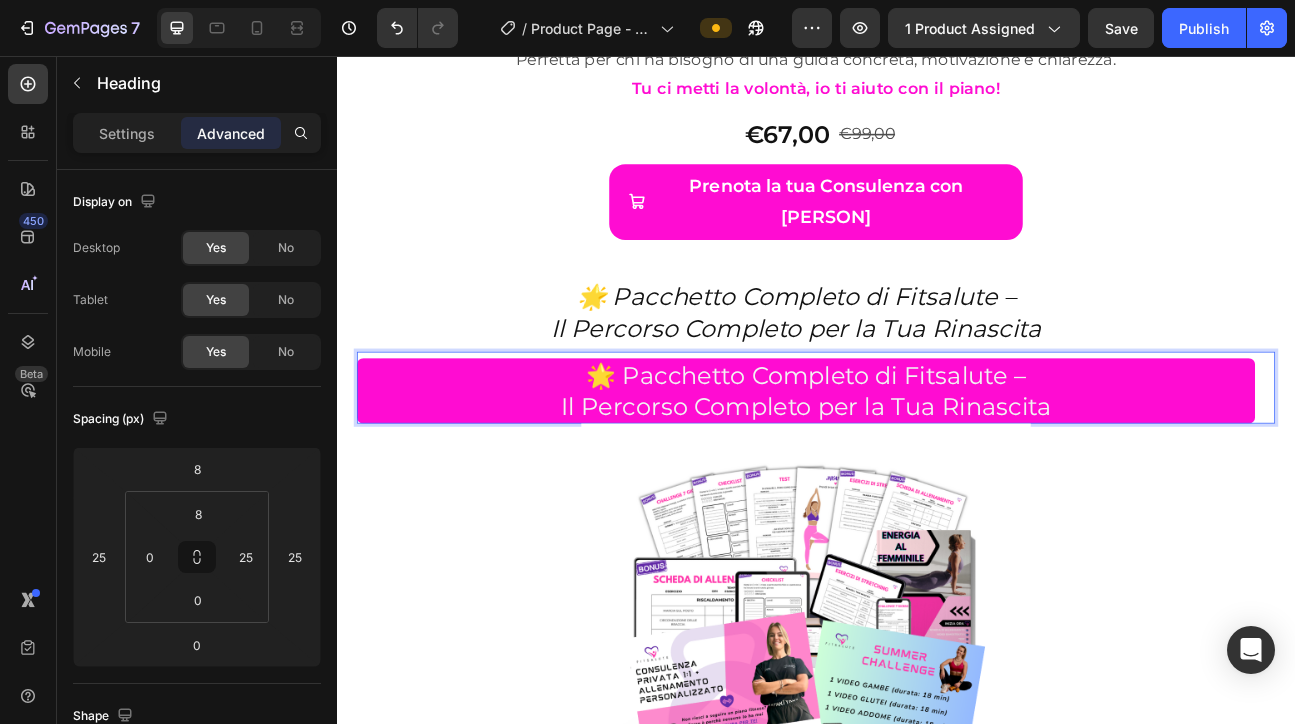 click on "🌟 Pacchetto Completo di Fitsalute –  Il Percorso Completo per la Tua Rinascita" at bounding box center [924, 475] 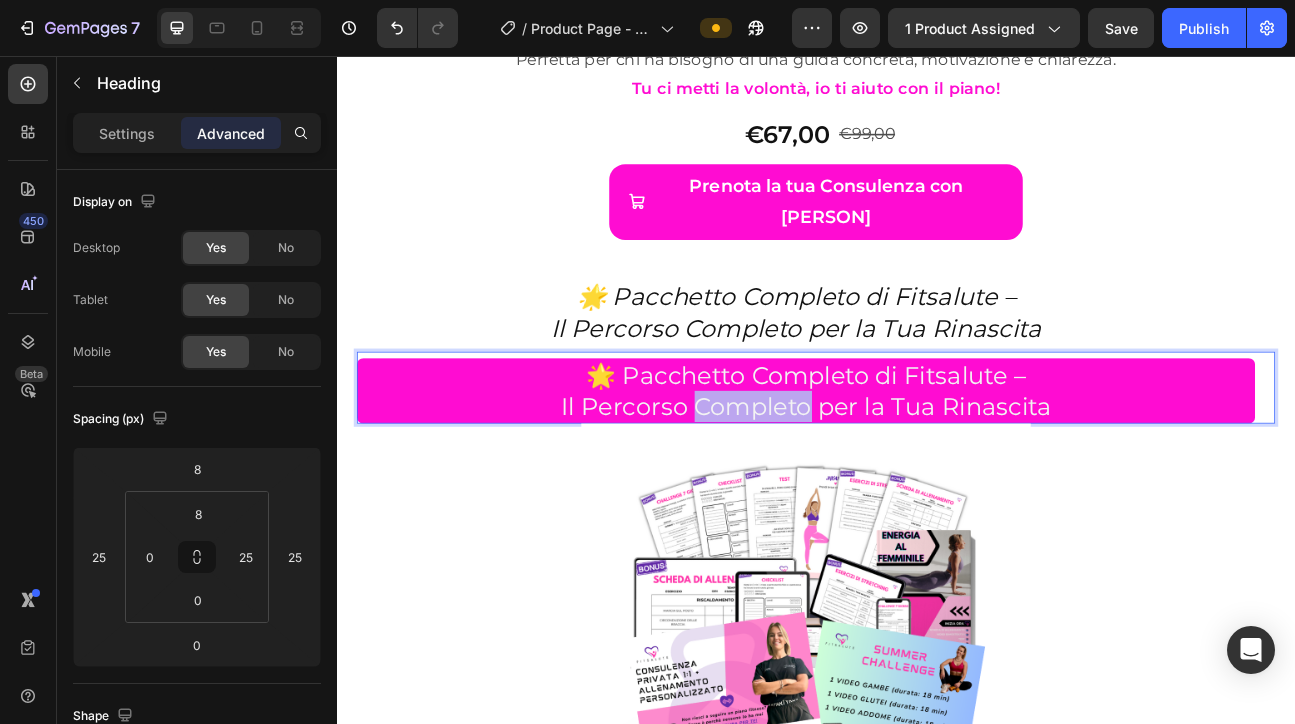 click on "🌟 Pacchetto Completo di Fitsalute –  Il Percorso Completo per la Tua Rinascita" at bounding box center [924, 475] 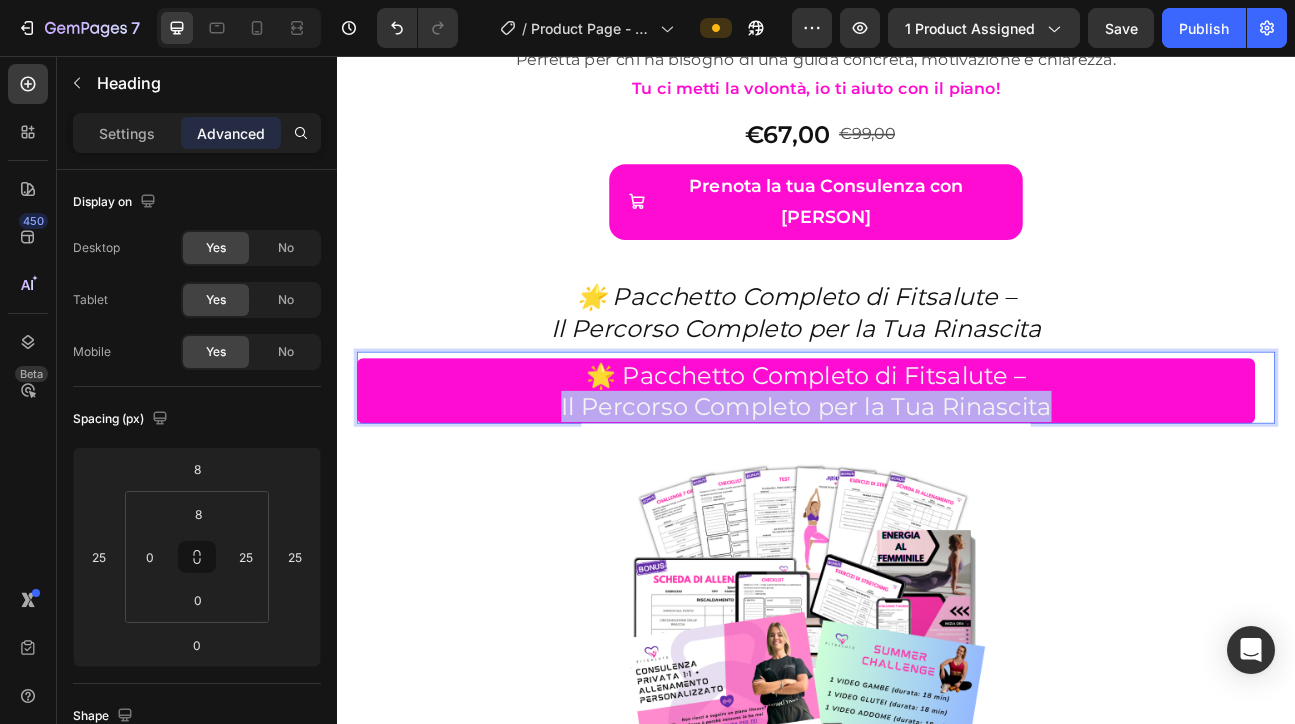 click on "🌟 Pacchetto Completo di Fitsalute –  Il Percorso Completo per la Tua Rinascita" at bounding box center (924, 475) 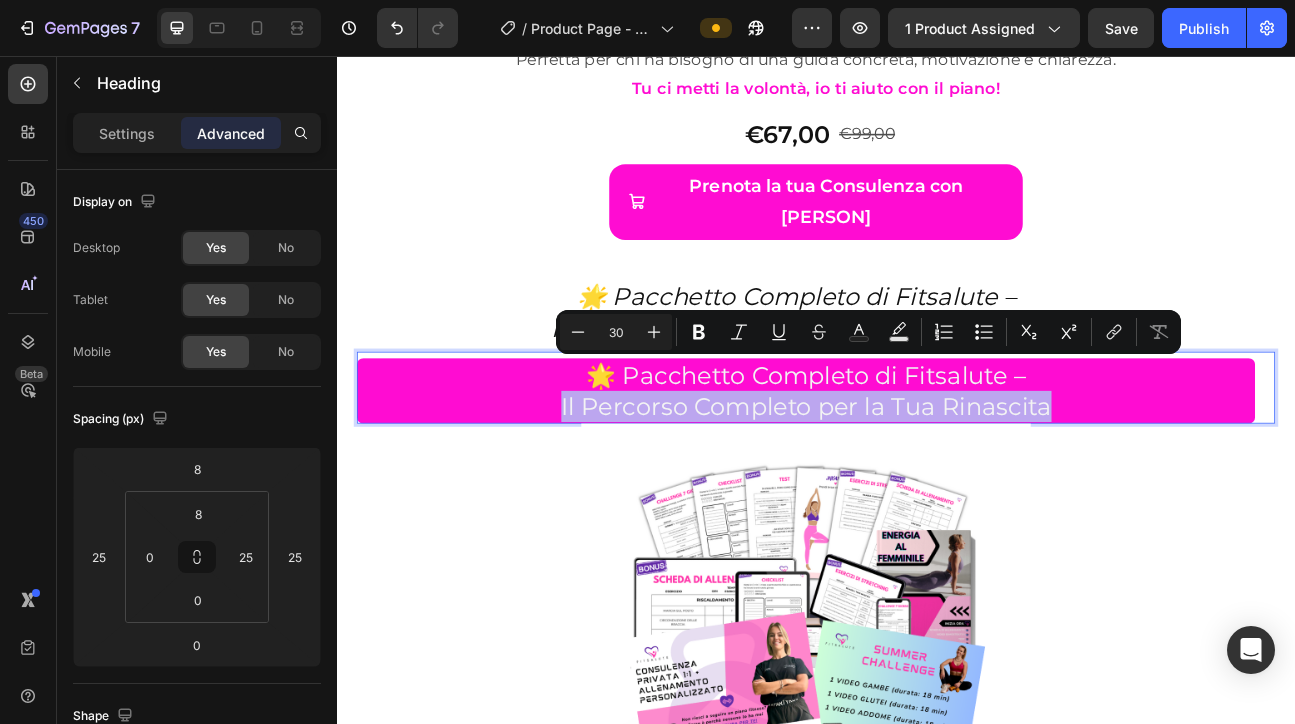 click on "🌟 Pacchetto Completo di Fitsalute –  Il Percorso Completo per la Tua Rinascita" at bounding box center [924, 475] 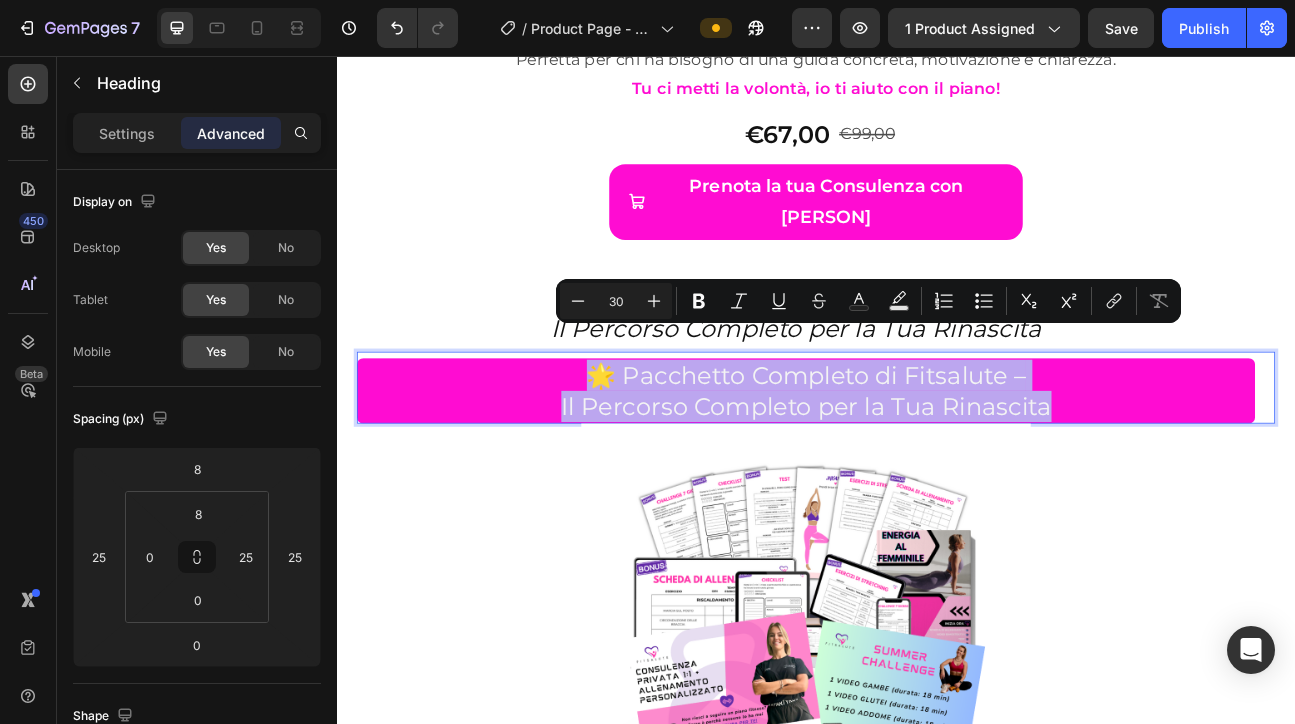 drag, startPoint x: 643, startPoint y: 411, endPoint x: 1236, endPoint y: 453, distance: 594.4855 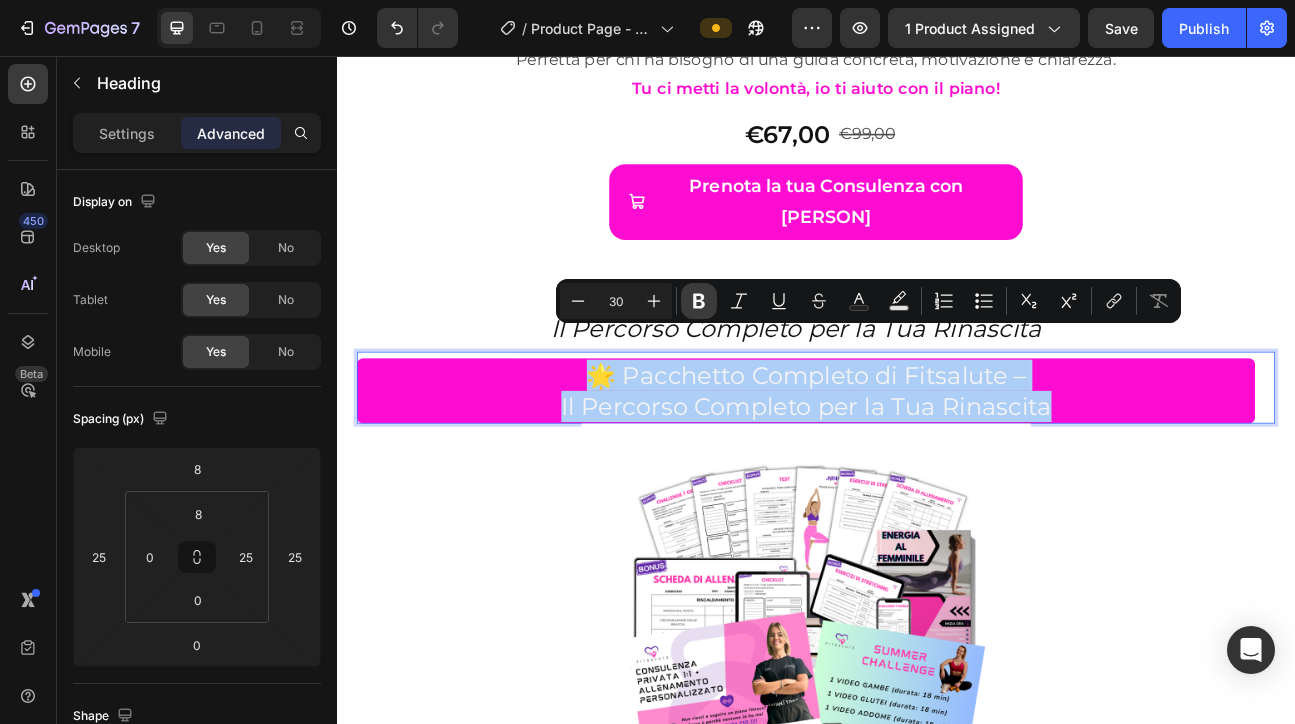 click 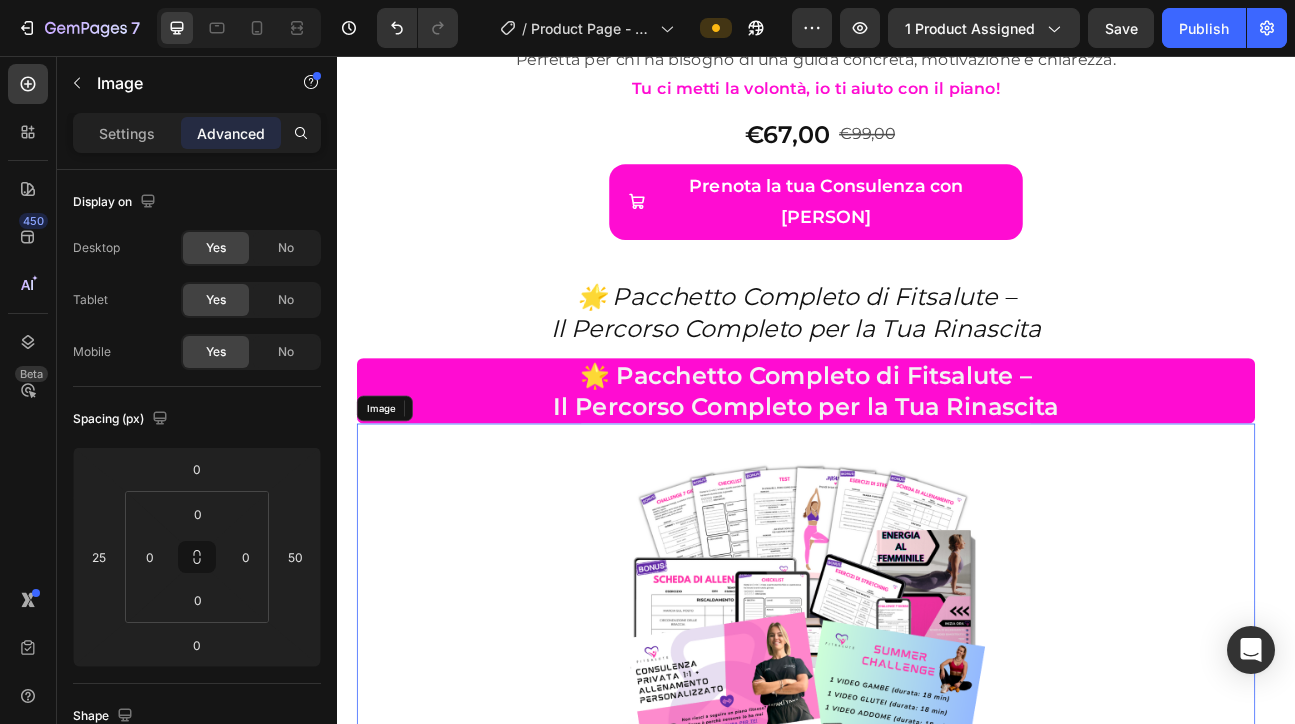 click at bounding box center (924, 797) 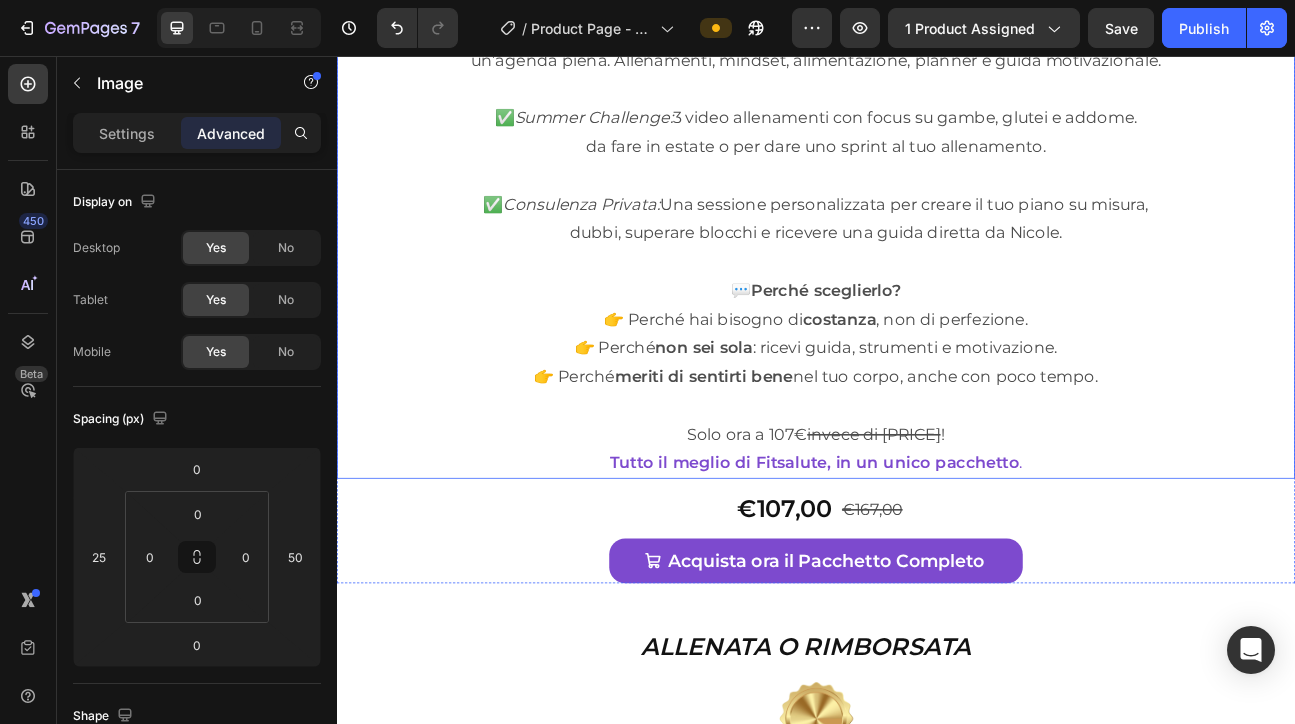 scroll, scrollTop: 12039, scrollLeft: 0, axis: vertical 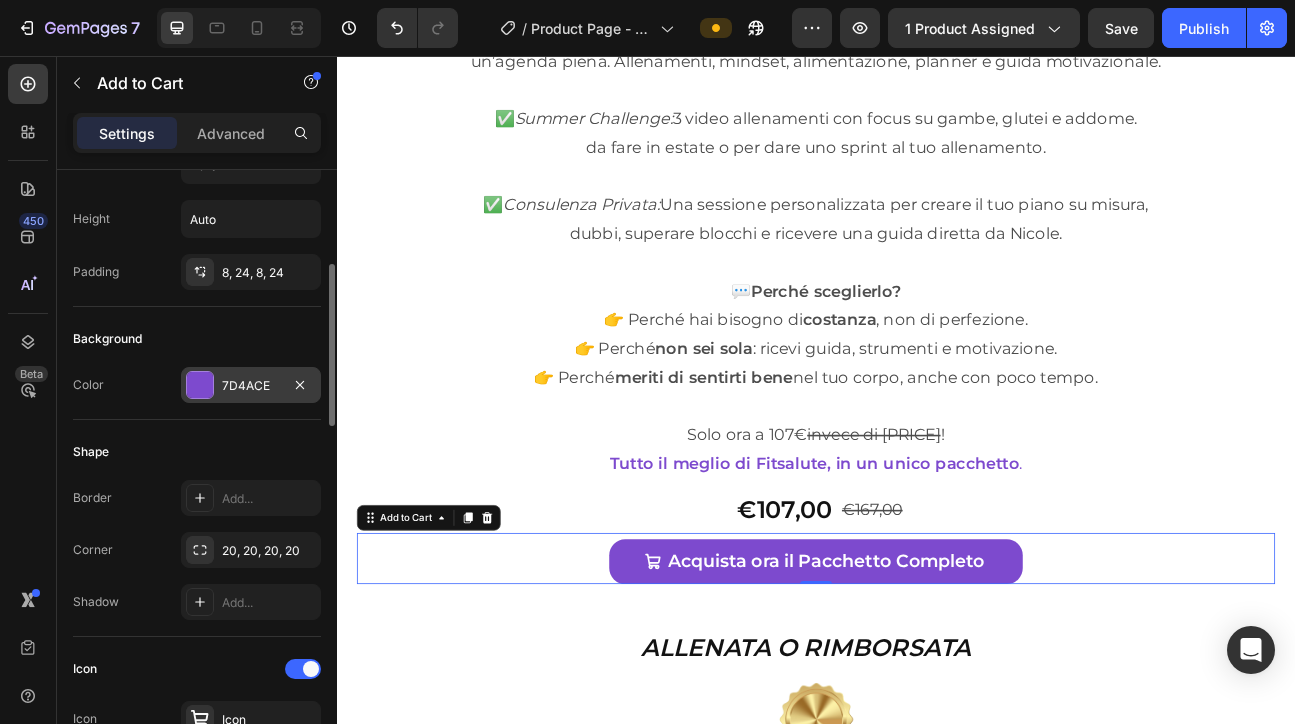 click on "7D4ACE" at bounding box center [251, 385] 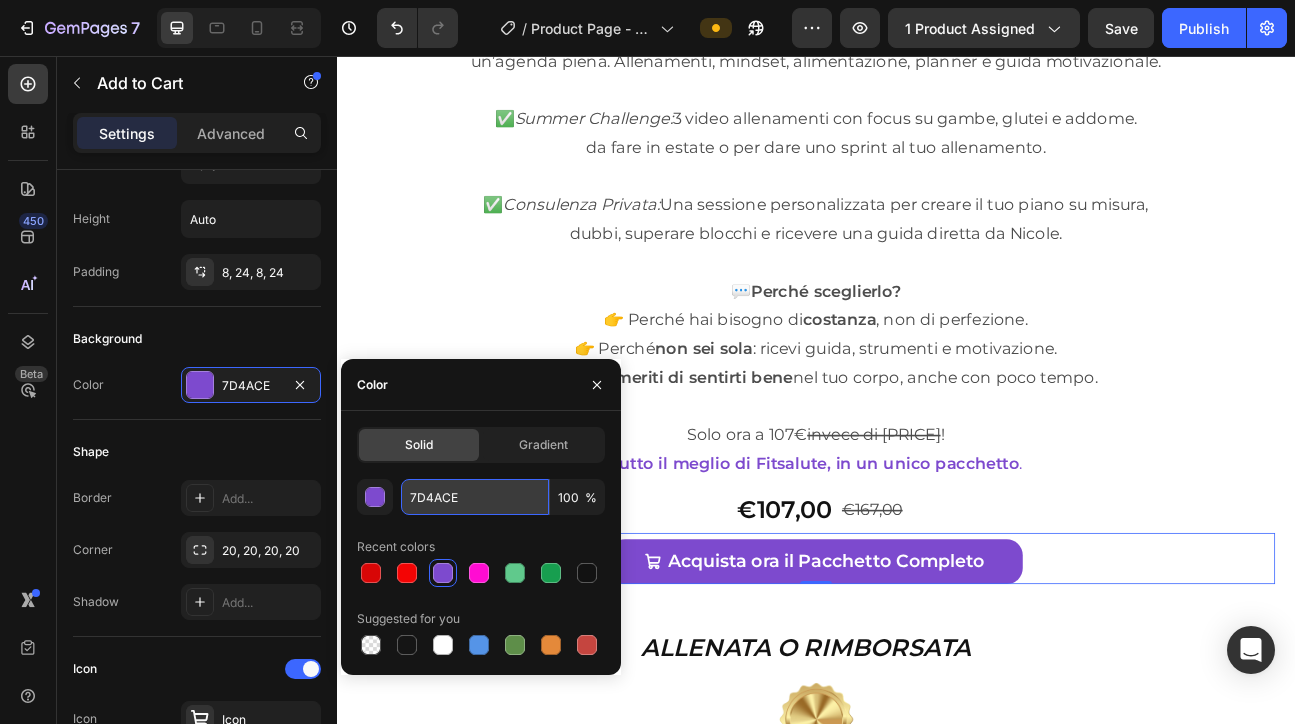 click on "7D4ACE" at bounding box center [475, 497] 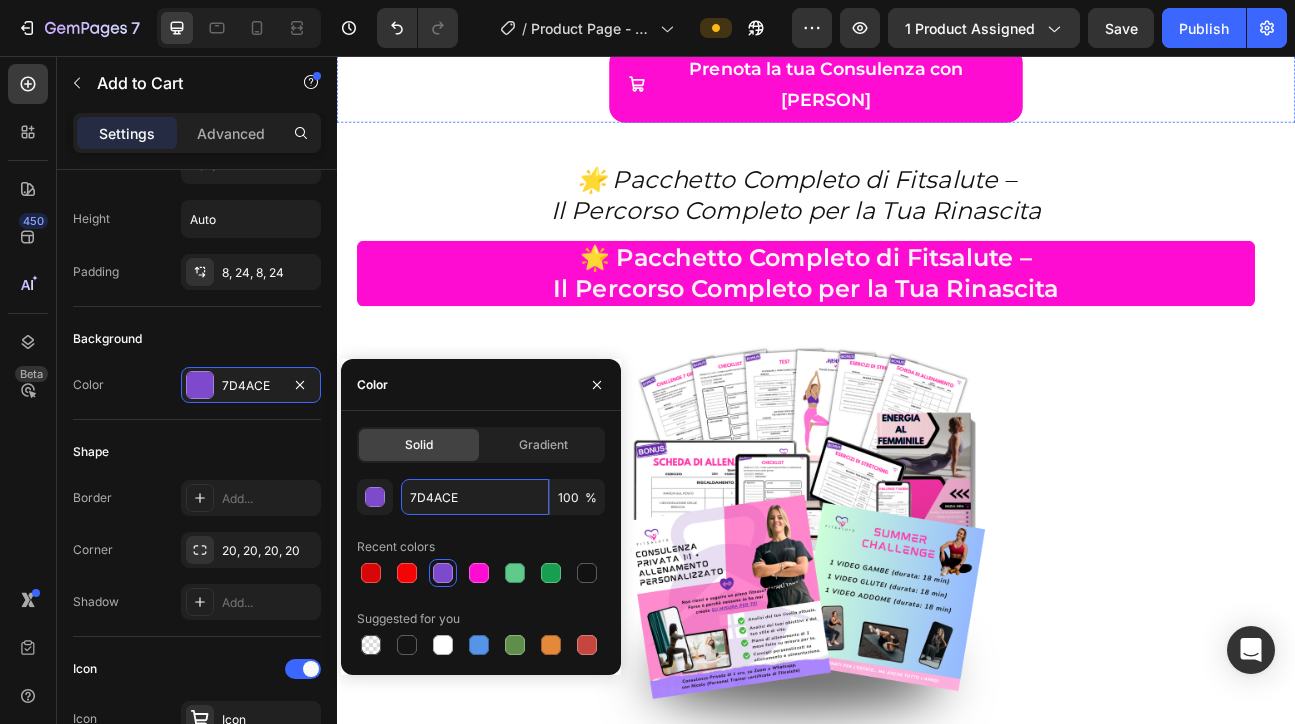scroll, scrollTop: 10939, scrollLeft: 0, axis: vertical 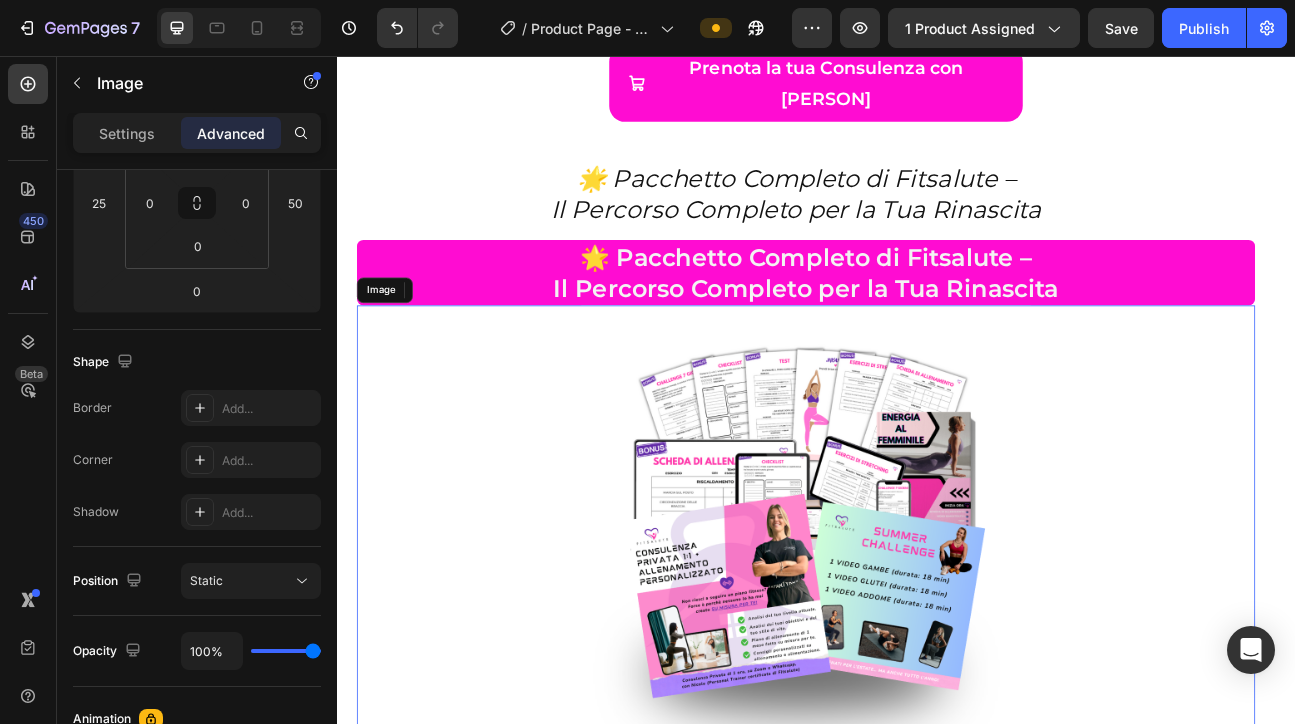 click at bounding box center [924, 649] 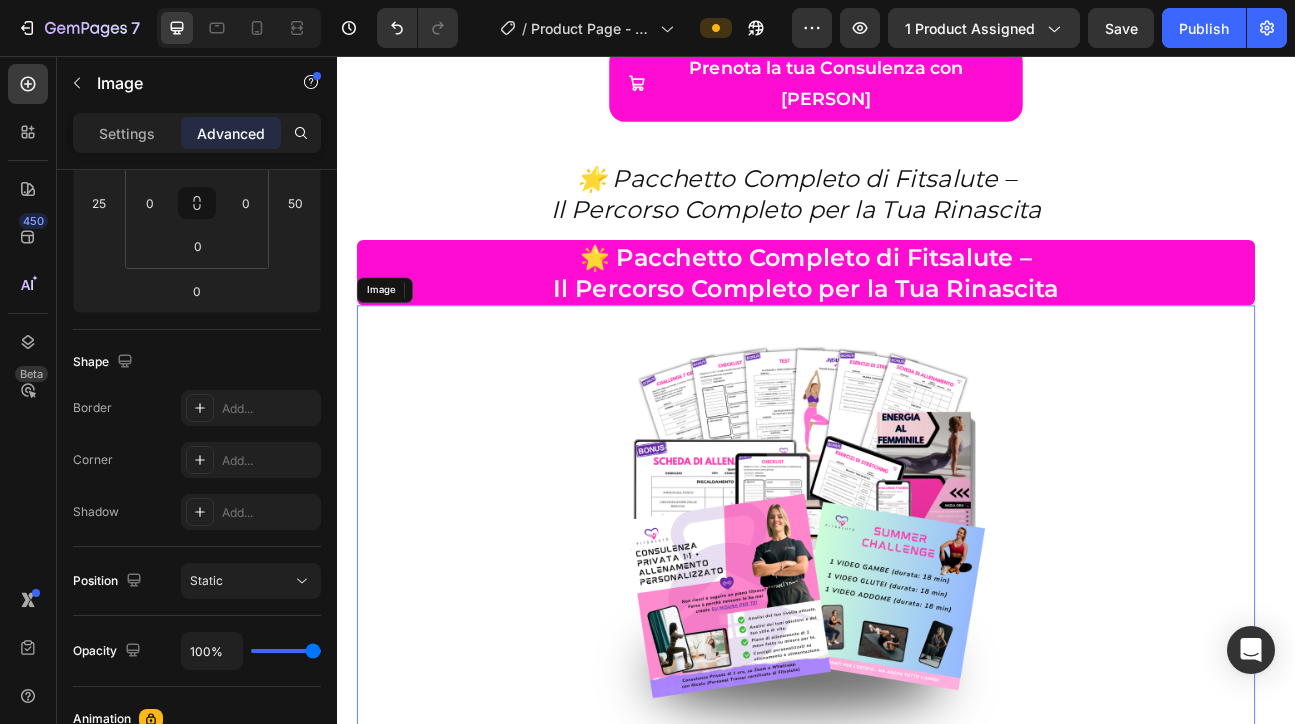 scroll, scrollTop: 0, scrollLeft: 0, axis: both 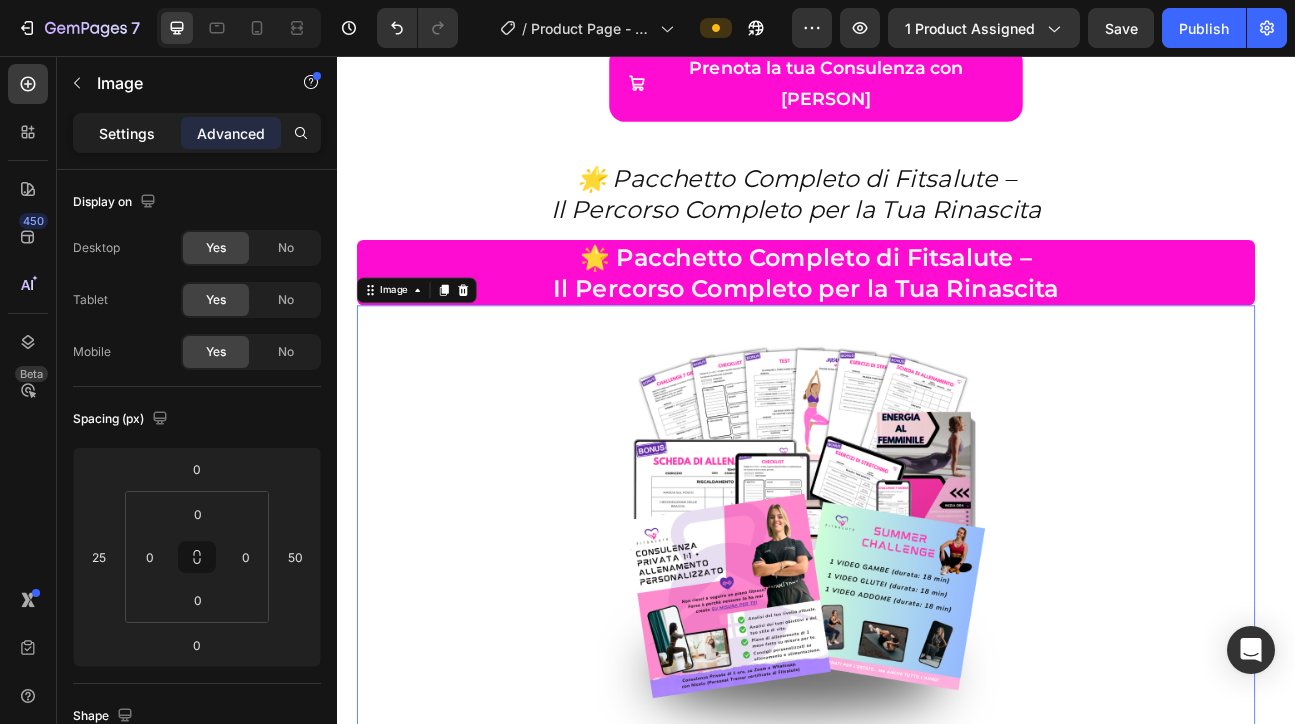 click on "Settings" 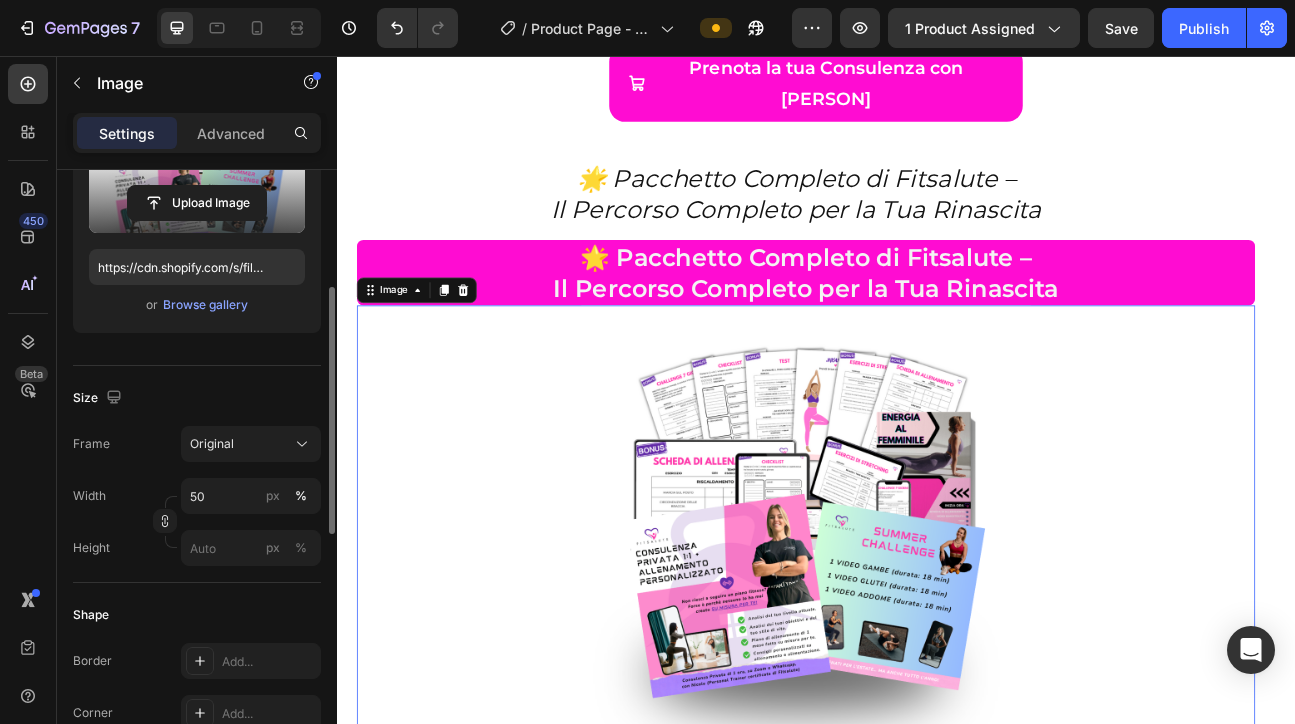 scroll, scrollTop: 298, scrollLeft: 0, axis: vertical 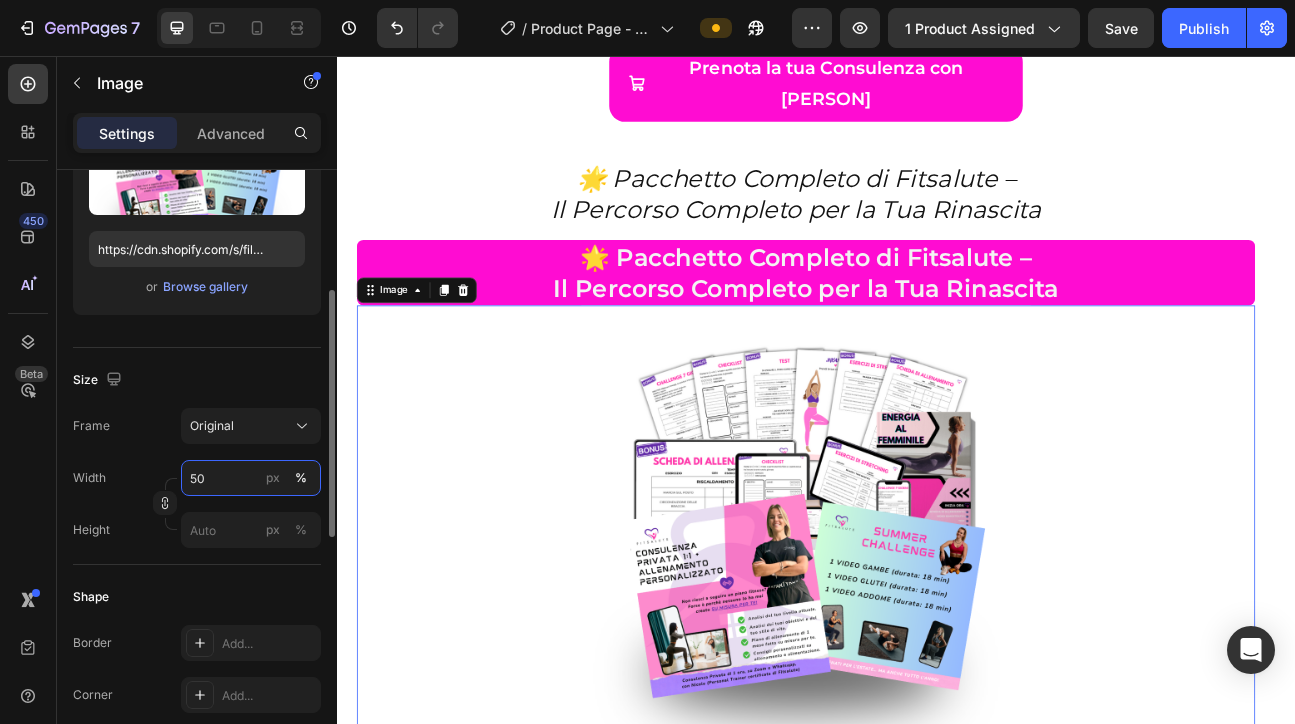 click on "50" at bounding box center [251, 478] 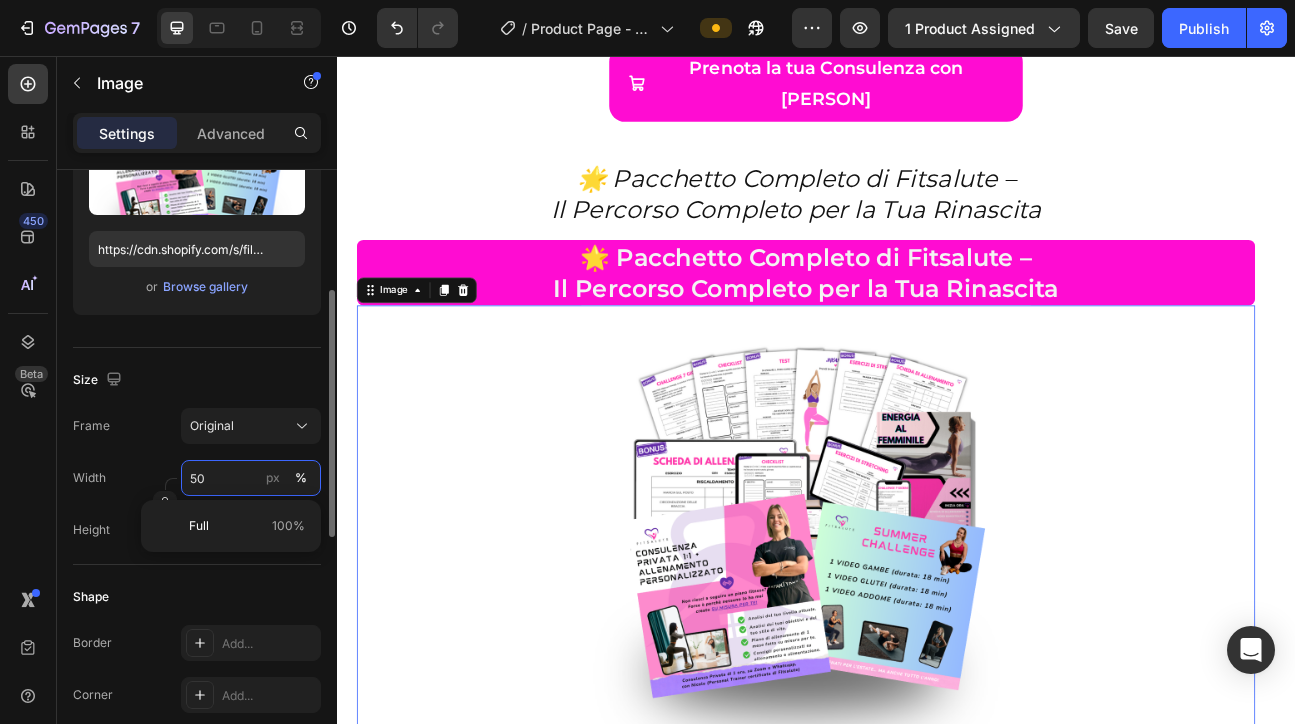 type on "5" 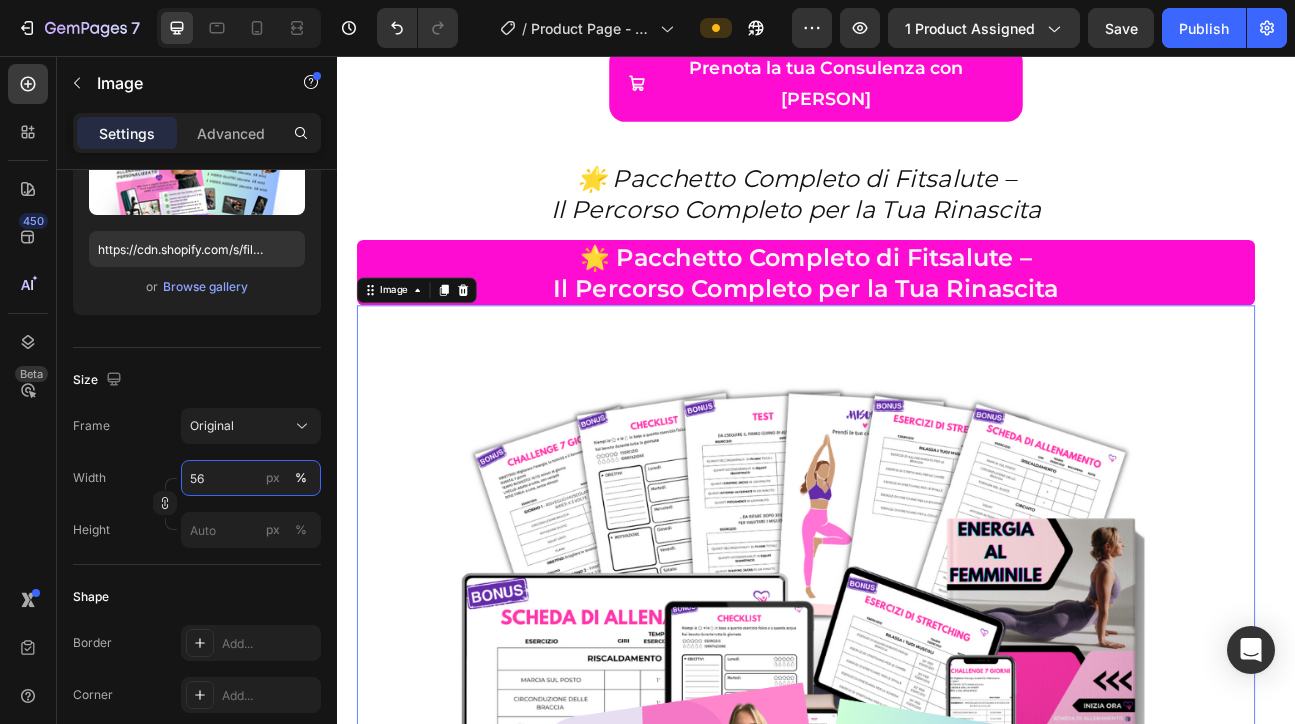 type on "5" 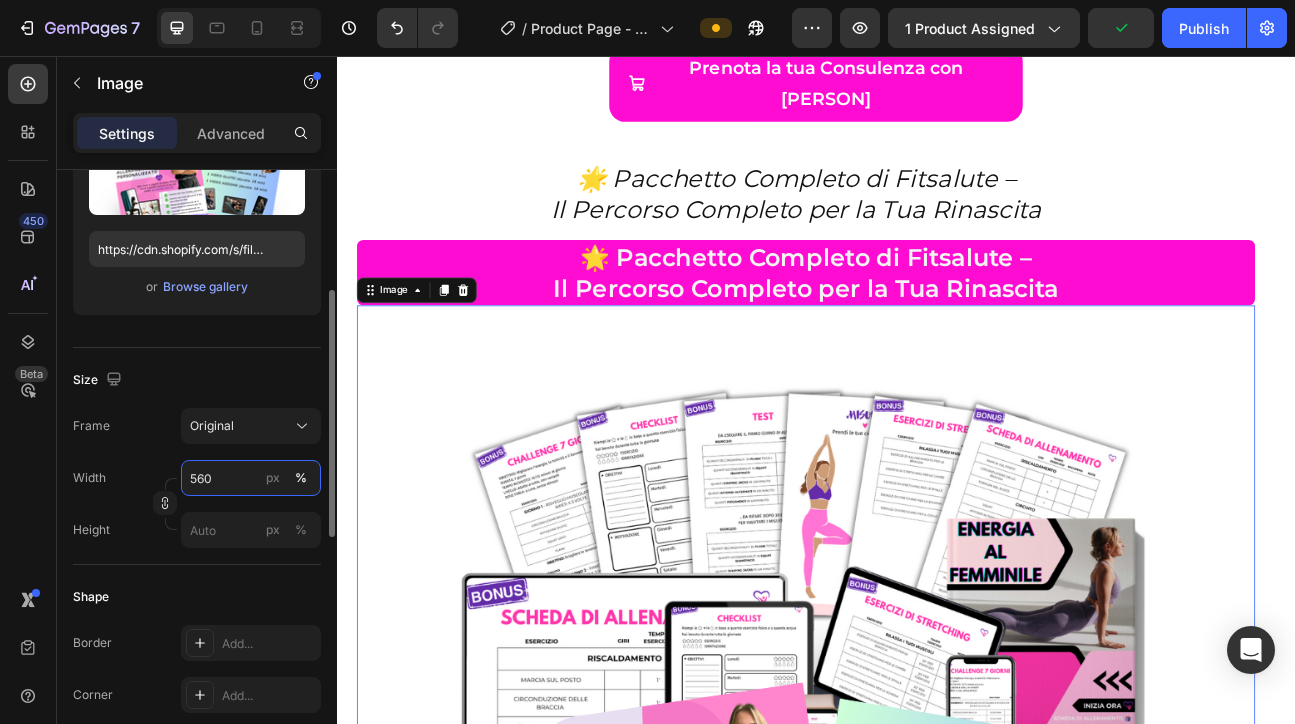 click on "560" at bounding box center [251, 478] 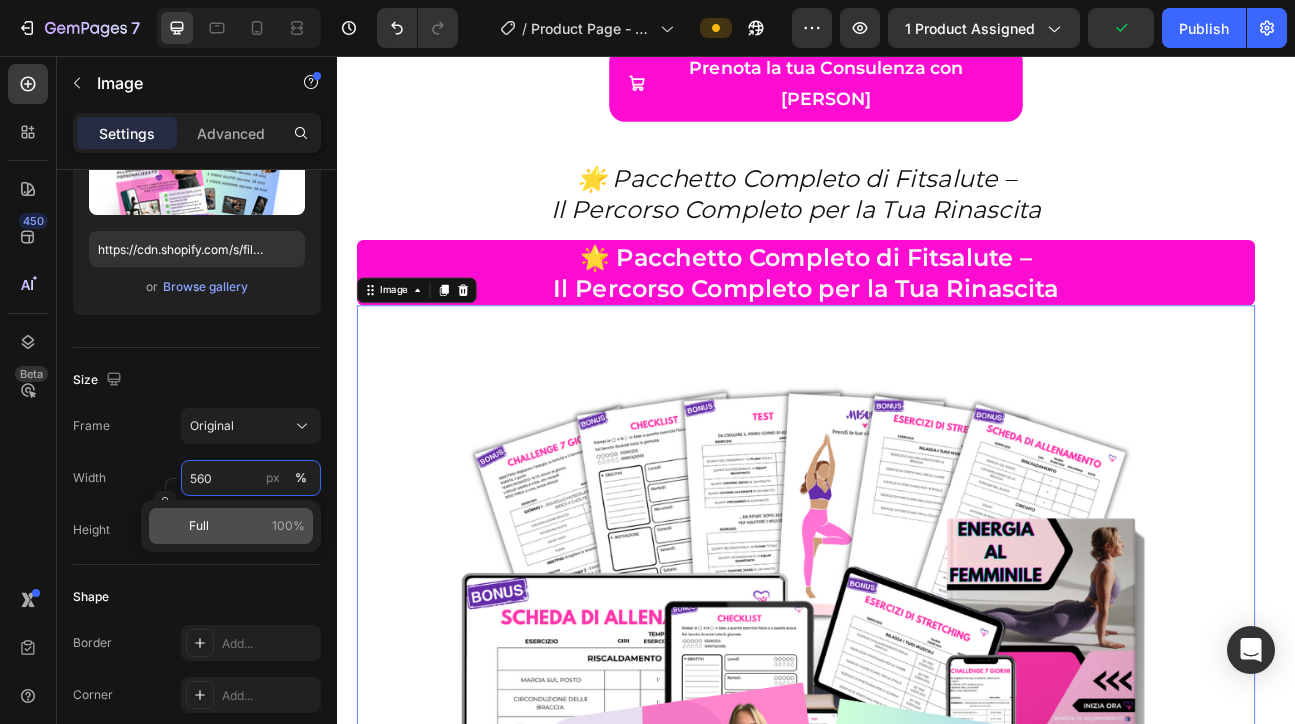 type on "60" 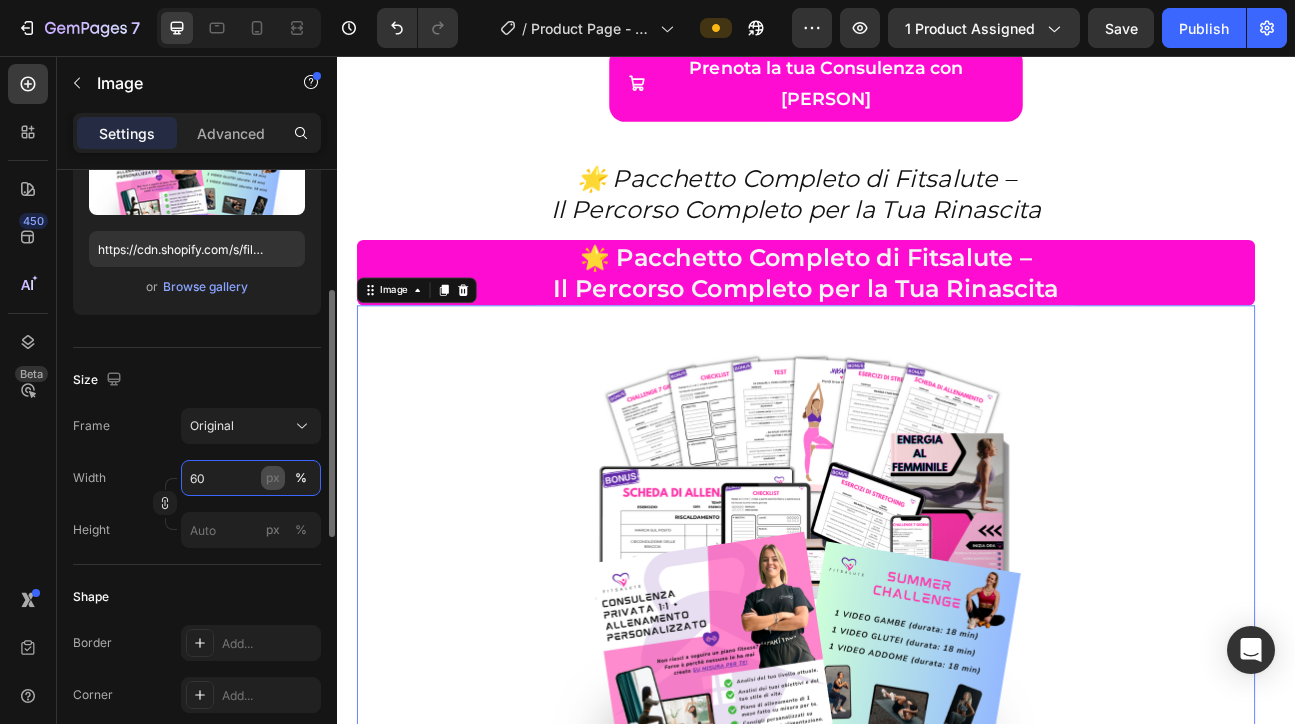 drag, startPoint x: 235, startPoint y: 479, endPoint x: 277, endPoint y: 479, distance: 42 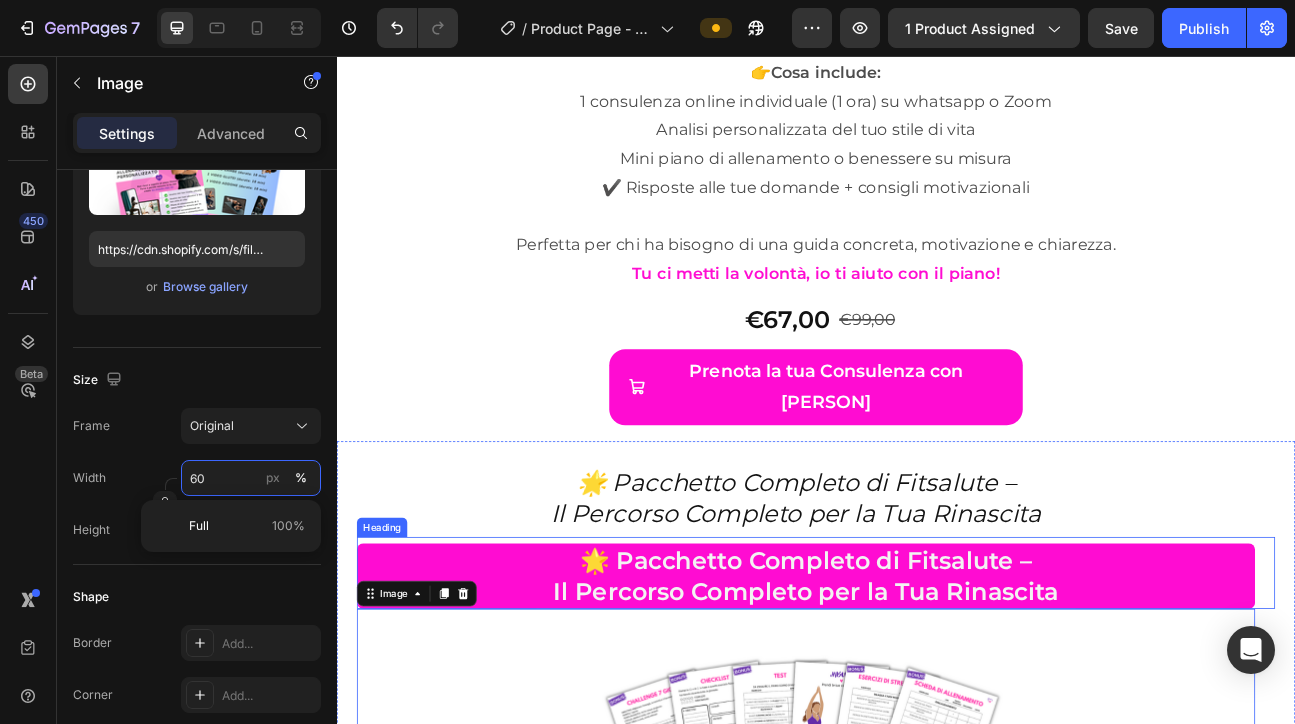 scroll, scrollTop: 10622, scrollLeft: 0, axis: vertical 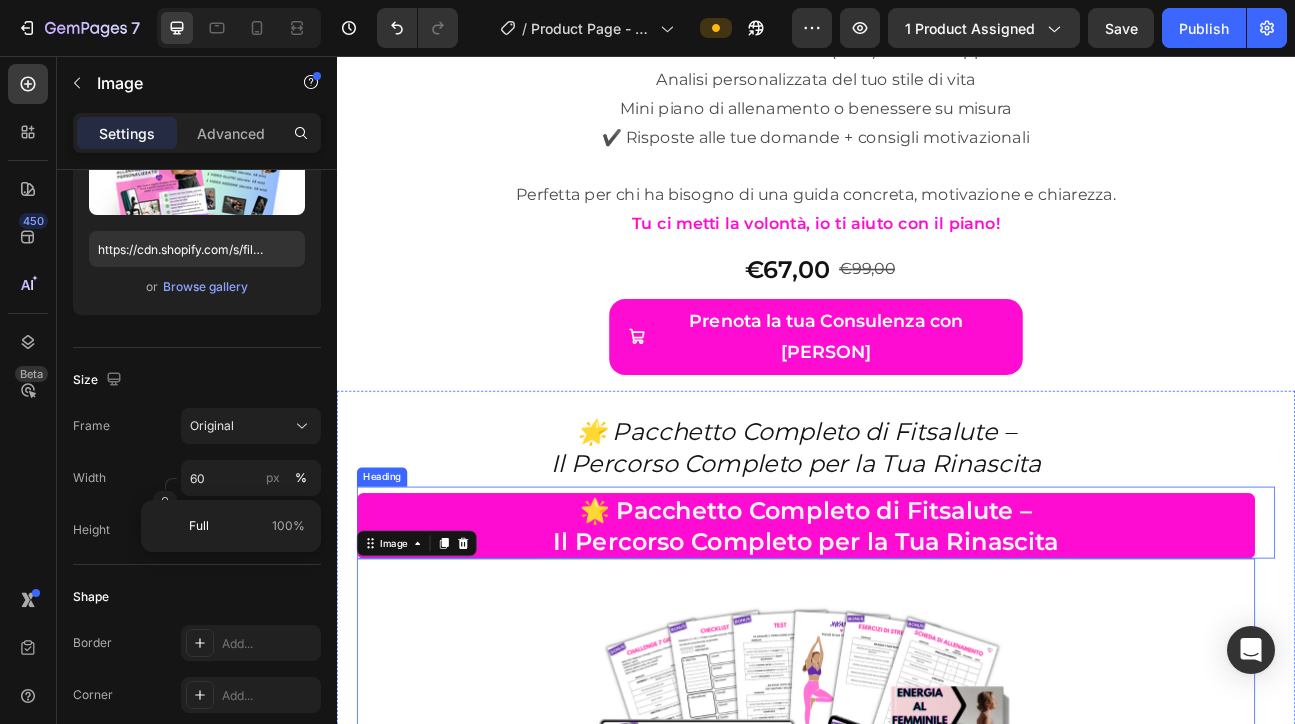 drag, startPoint x: 1152, startPoint y: 613, endPoint x: 908, endPoint y: 563, distance: 249.07027 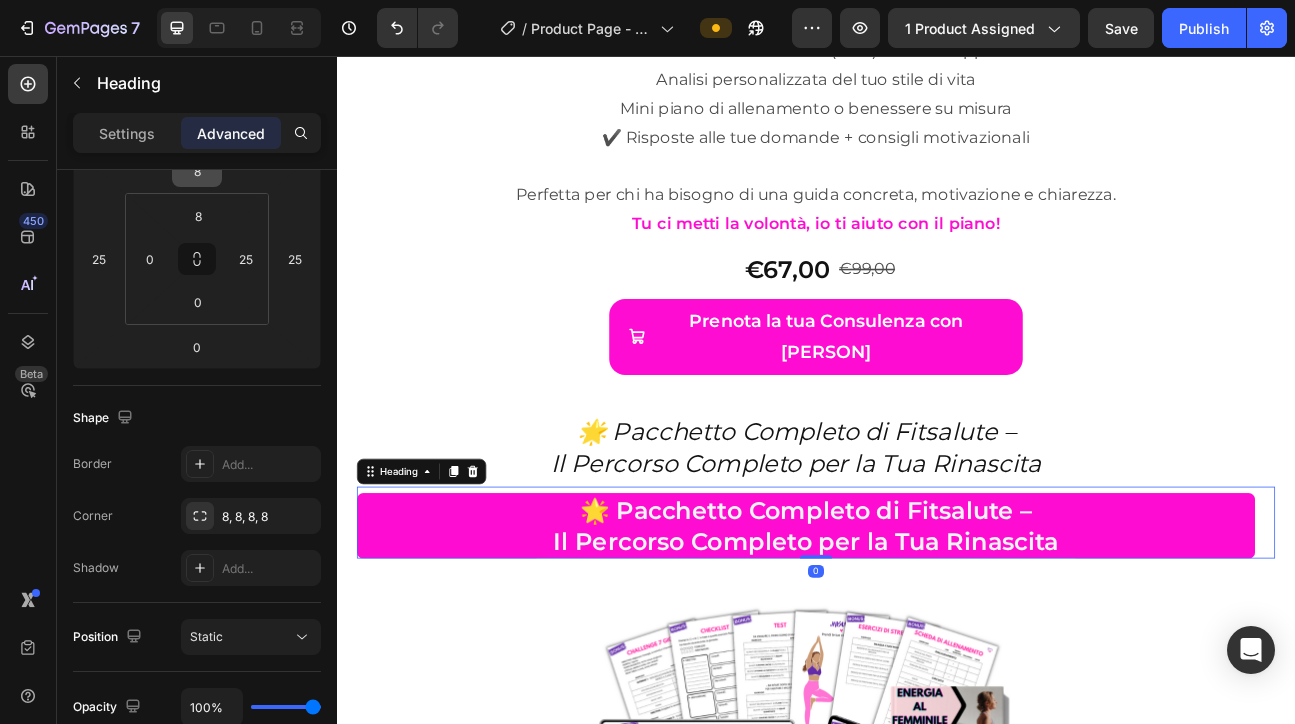 scroll, scrollTop: 0, scrollLeft: 0, axis: both 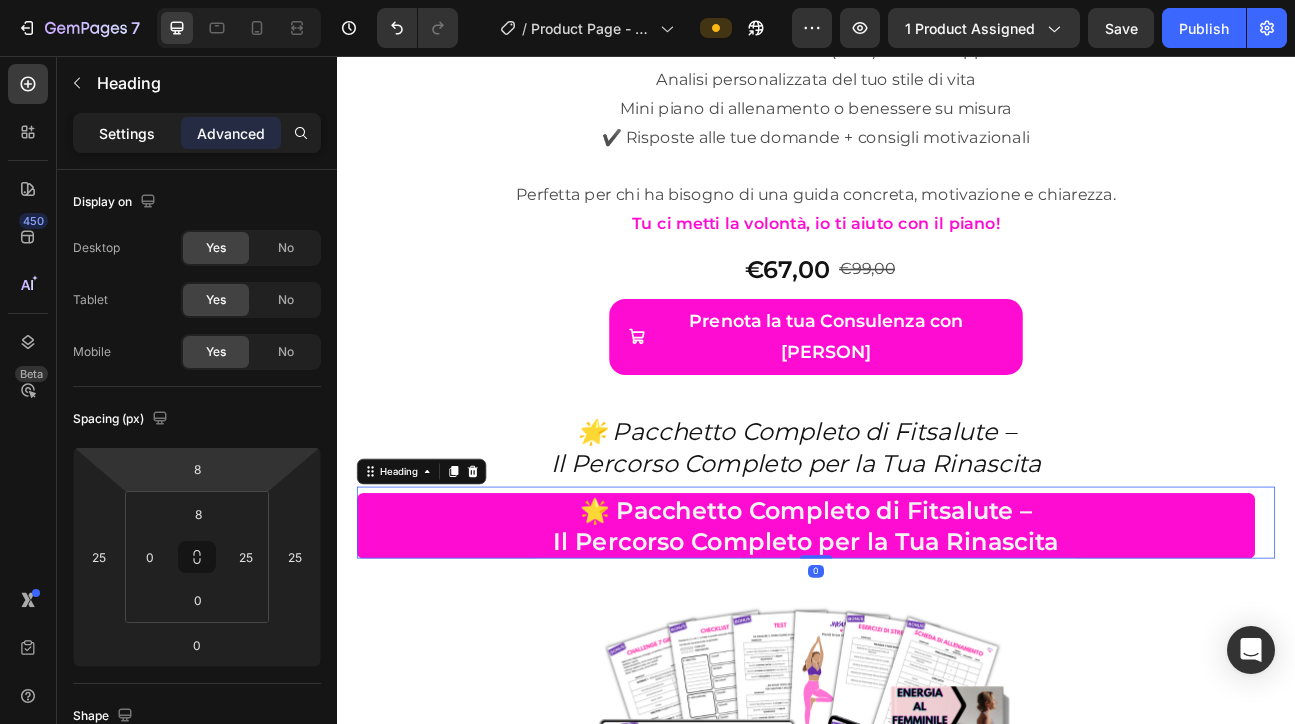 click on "Settings" at bounding box center [127, 133] 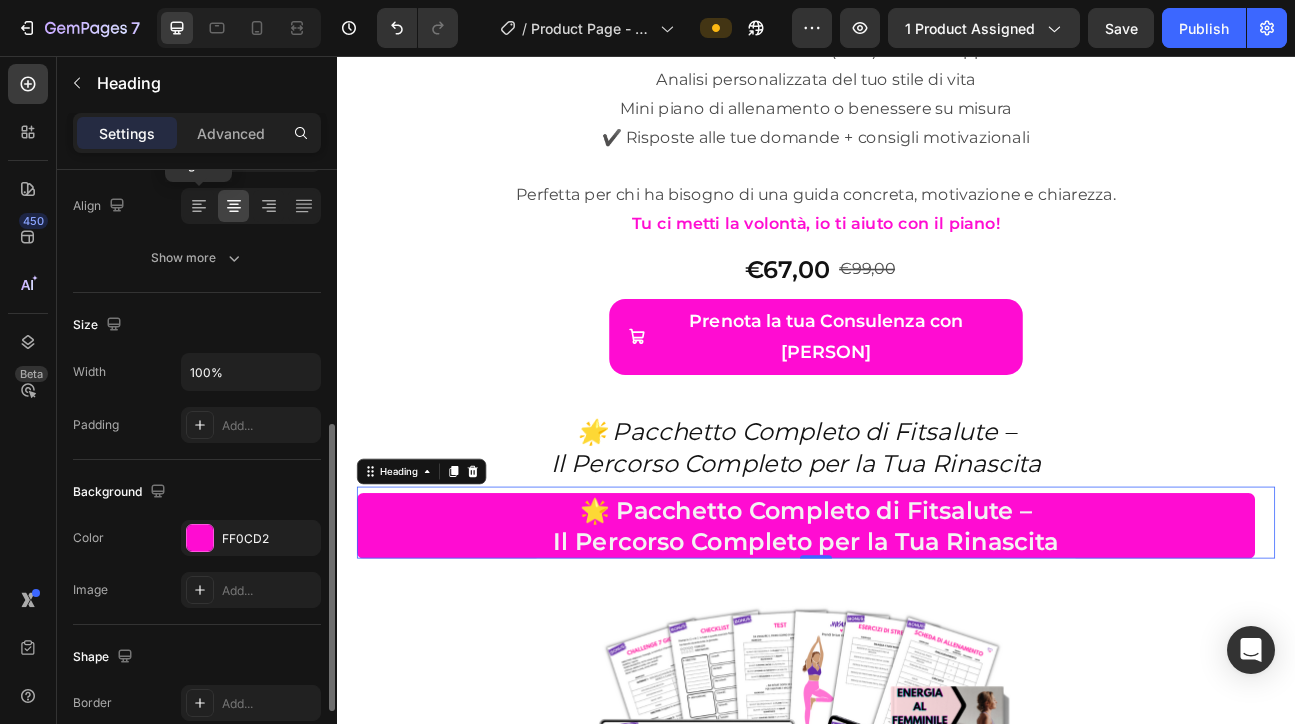 scroll, scrollTop: 437, scrollLeft: 0, axis: vertical 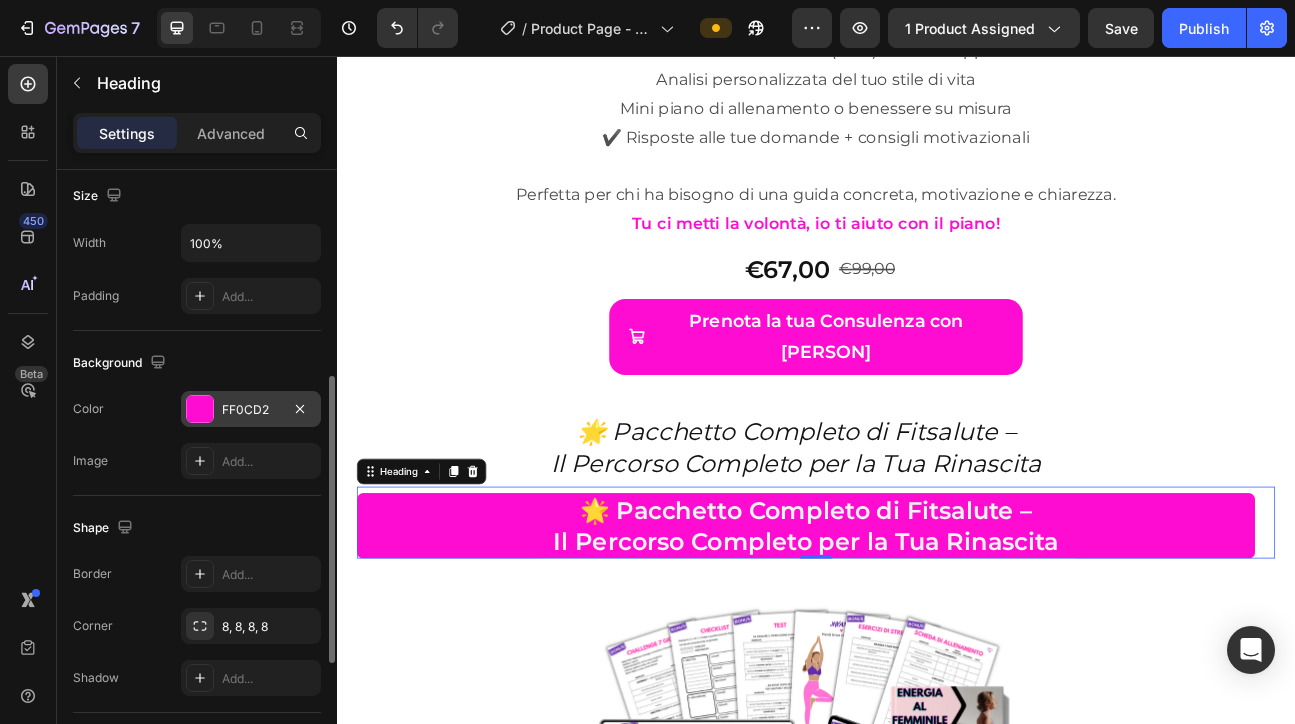 click on "FF0CD2" at bounding box center [251, 410] 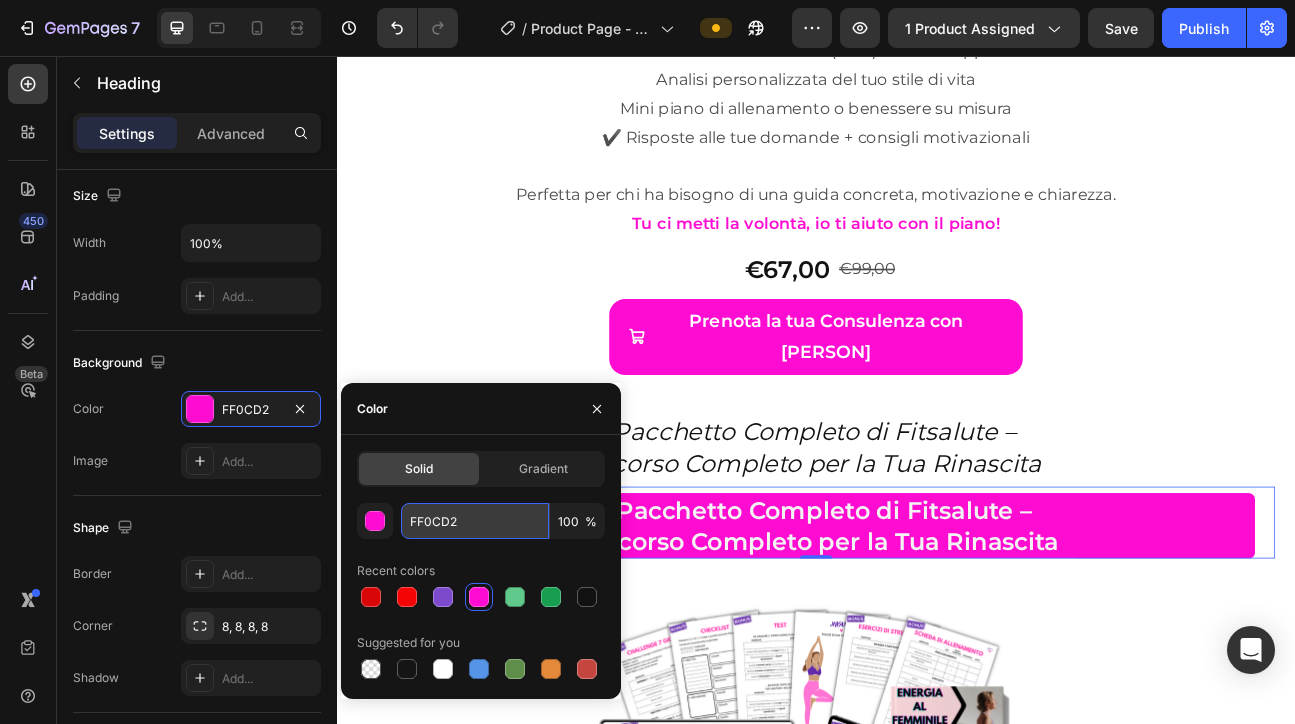 click on "FF0CD2" at bounding box center (475, 521) 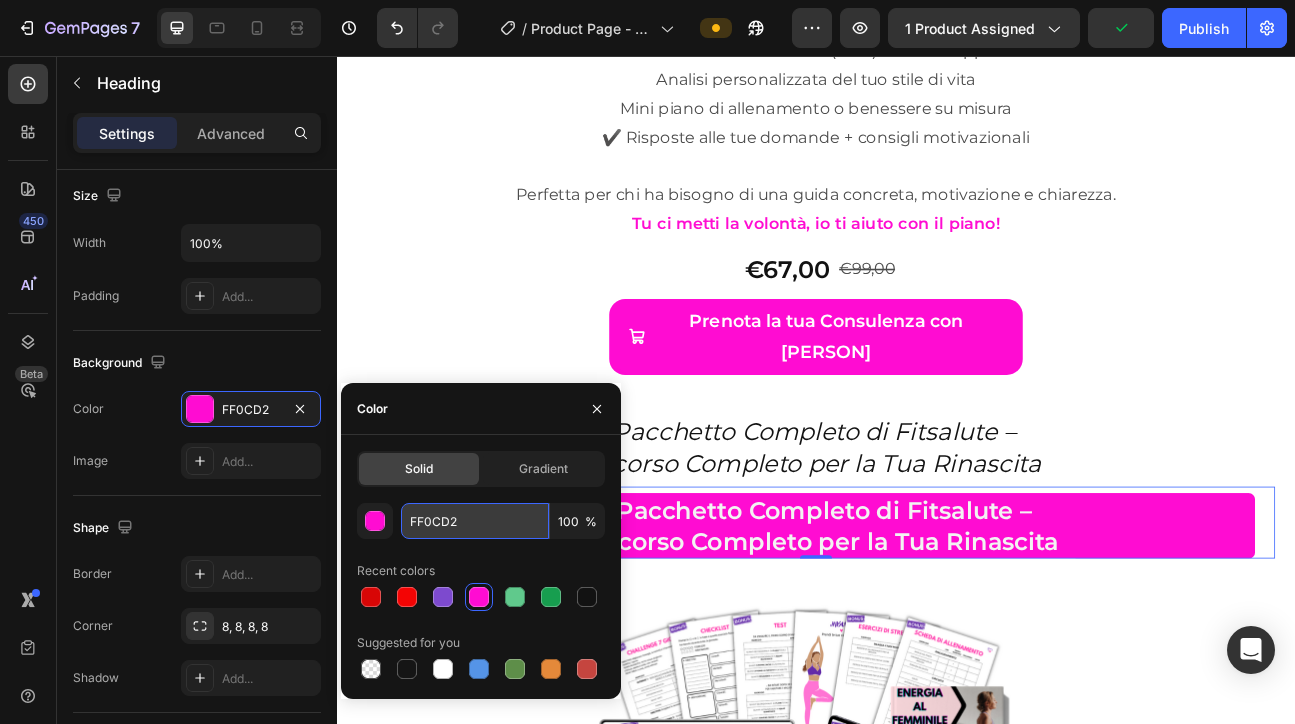 paste on "7D4ACE" 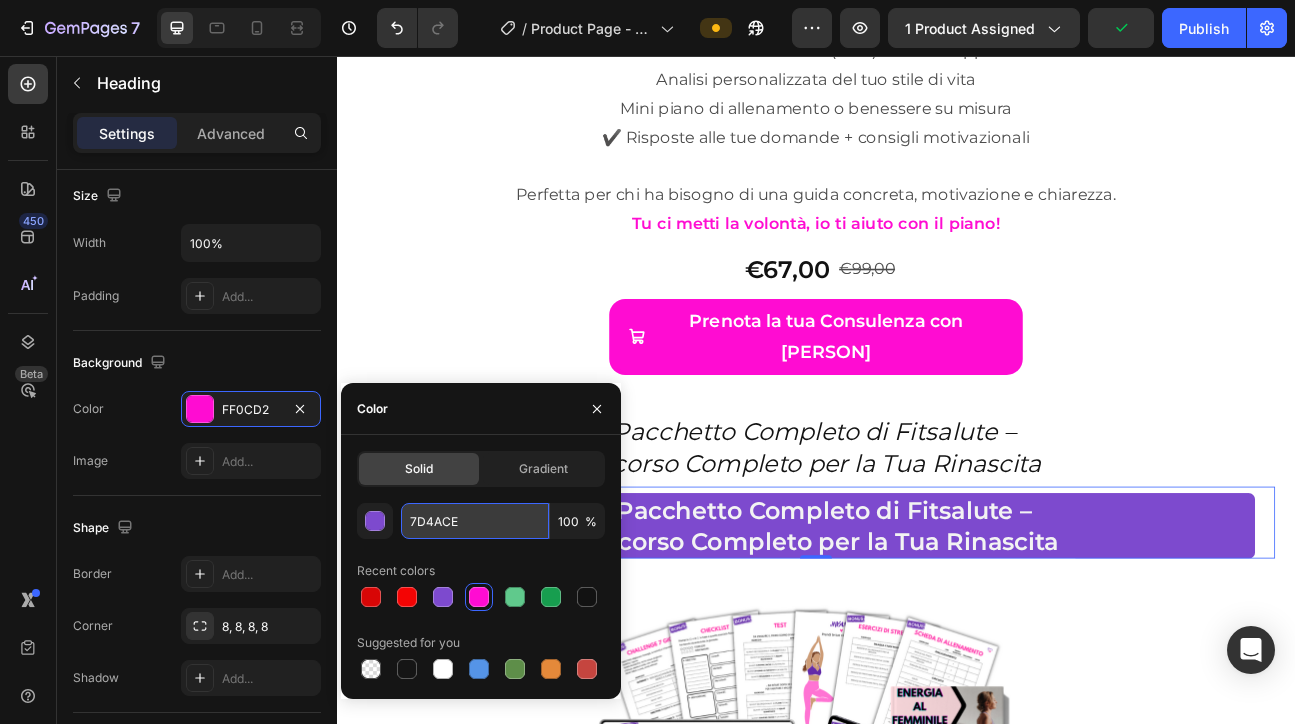 type on "7D4ACE" 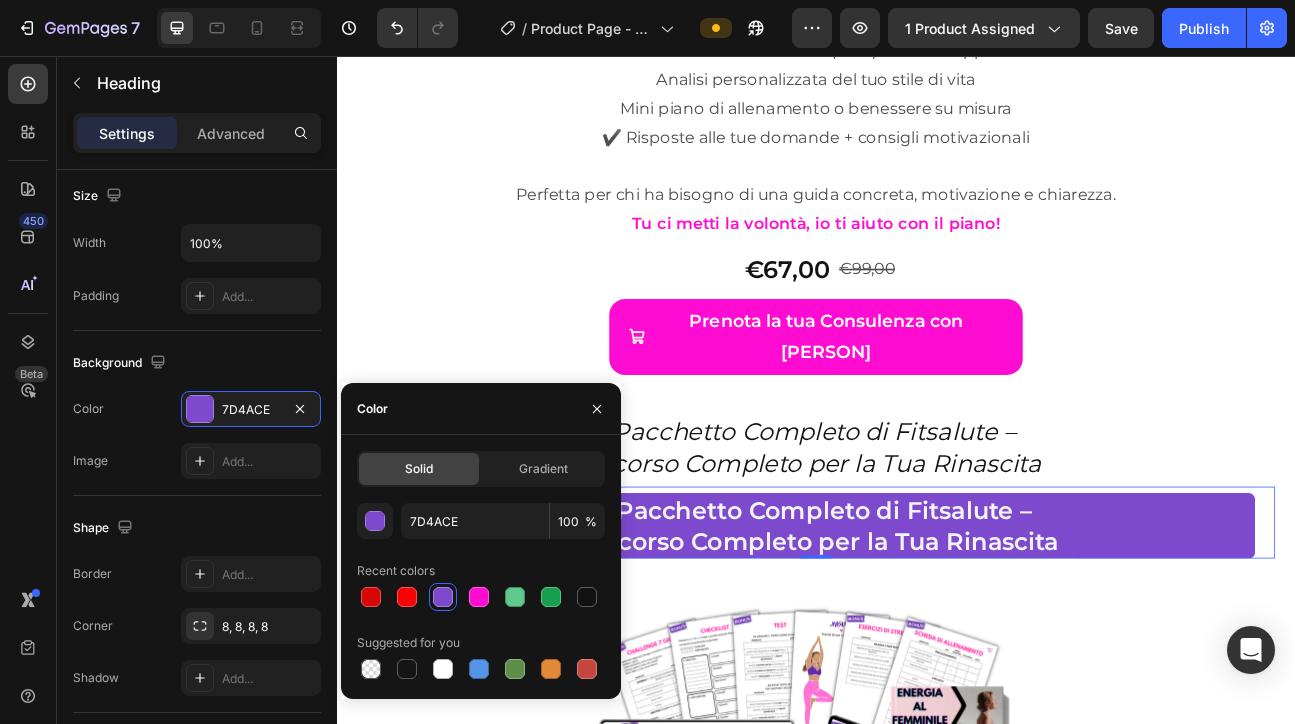 click on "🌟 Pacchetto Completo di Fitsalute –  Il Percorso Completo per la Tua Rinascita" at bounding box center [912, 546] 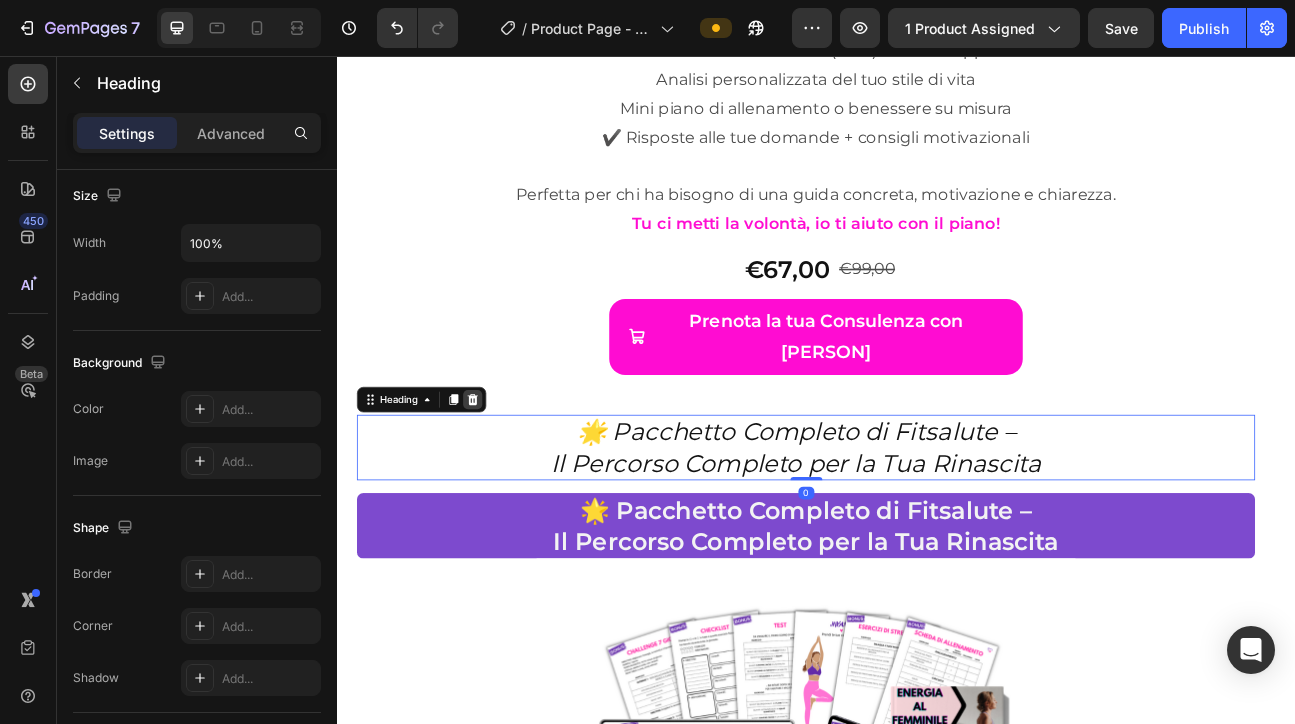 click 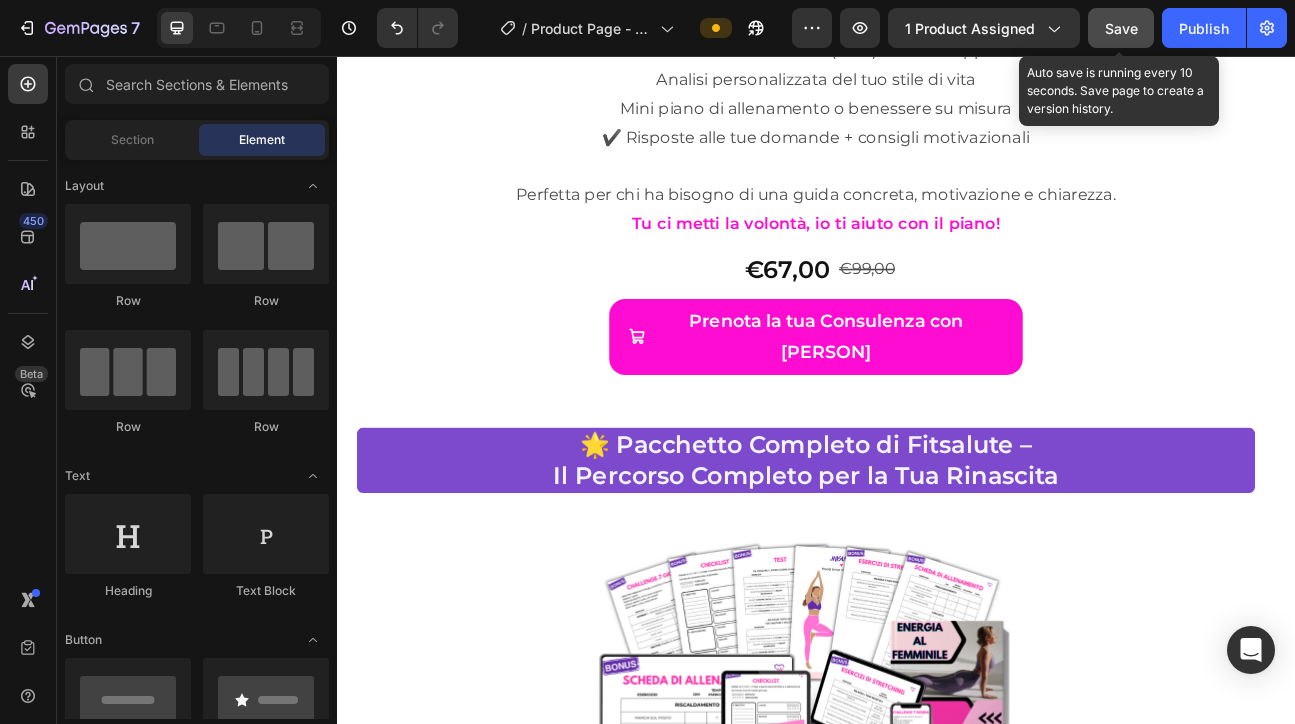 click on "Save" at bounding box center [1121, 28] 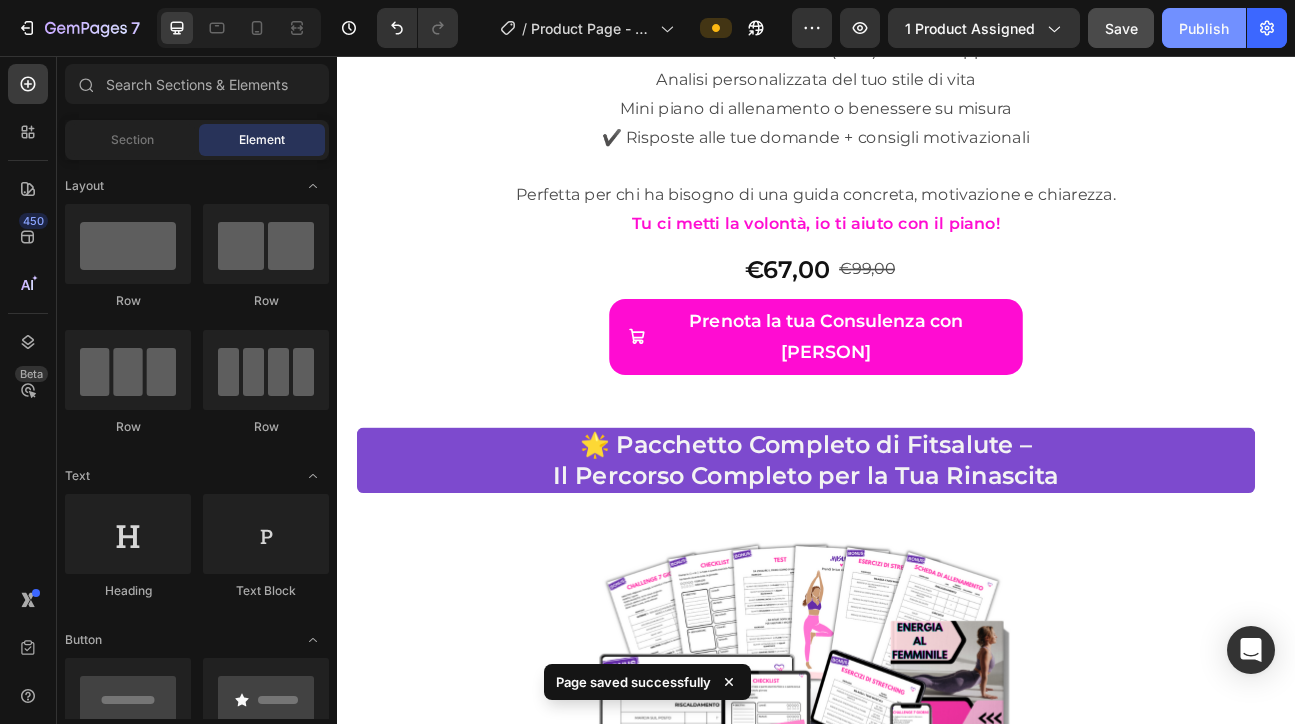 click on "Publish" at bounding box center [1204, 28] 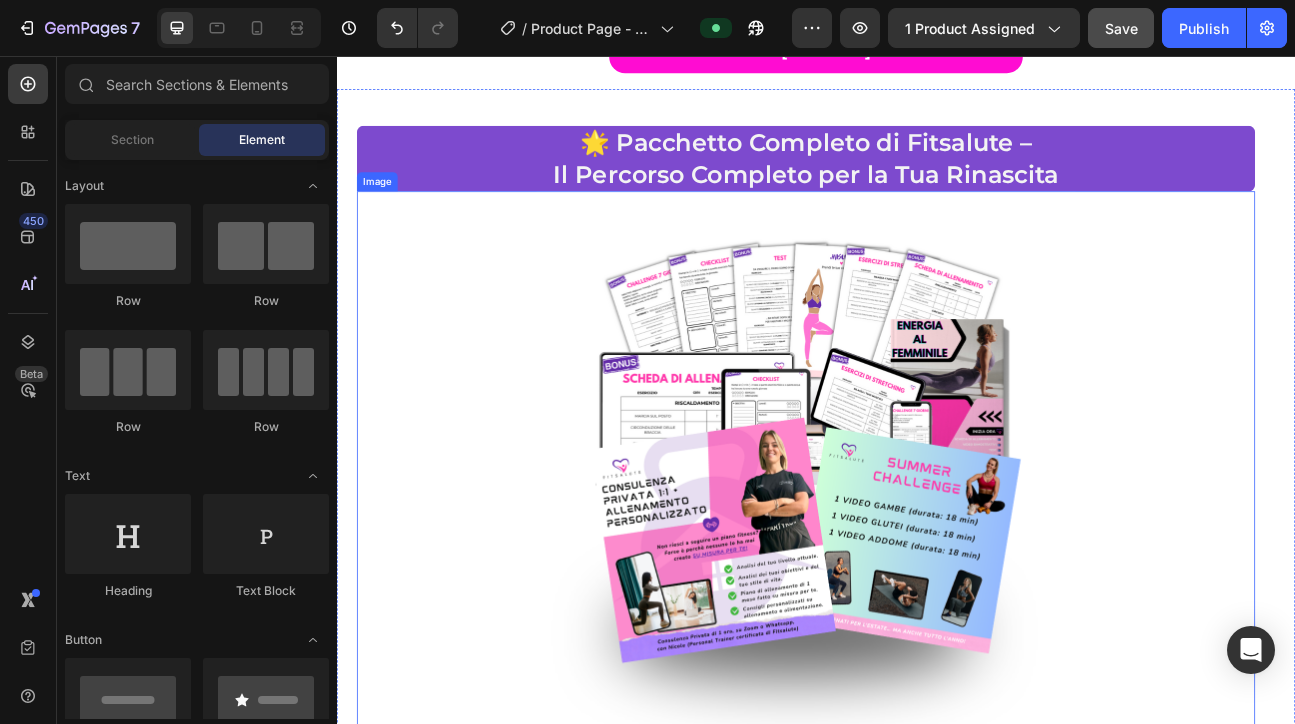 scroll, scrollTop: 10552, scrollLeft: 0, axis: vertical 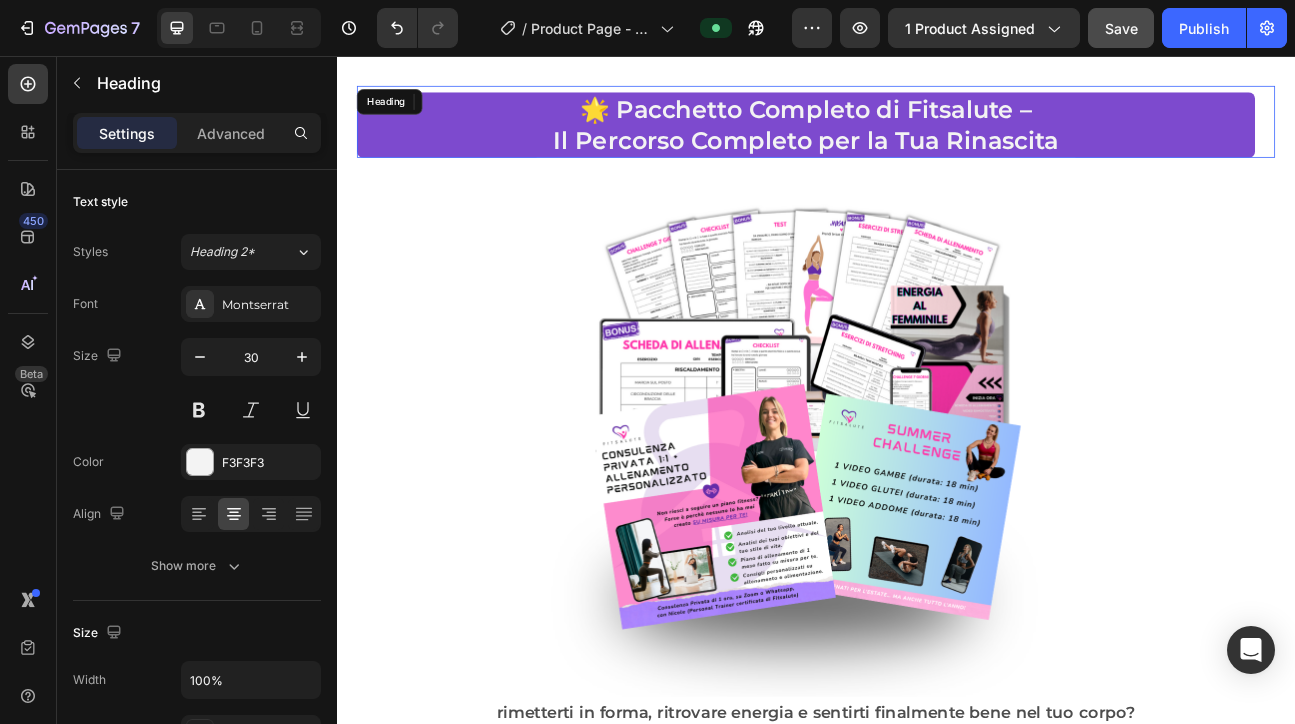 click on "Il Percorso Completo per la Tua Rinascita" at bounding box center (924, 161) 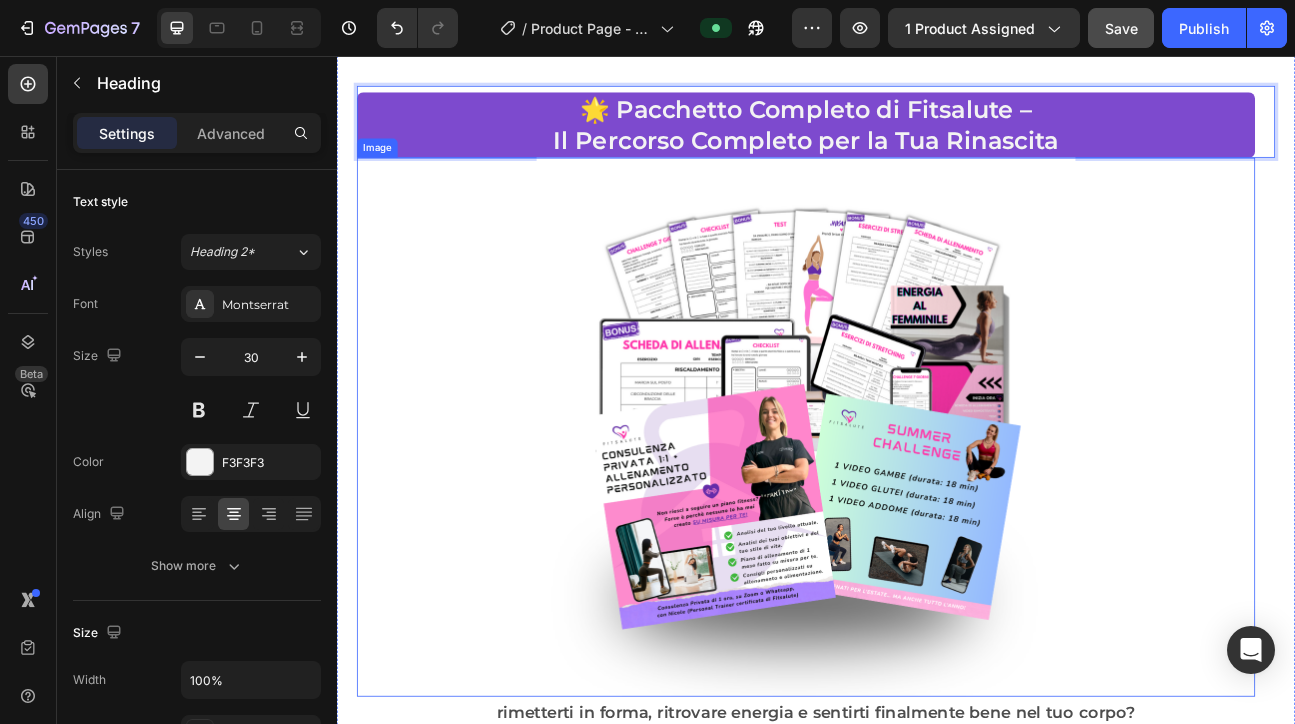 click on "Il Percorso Completo per la Tua Rinascita" at bounding box center (924, 161) 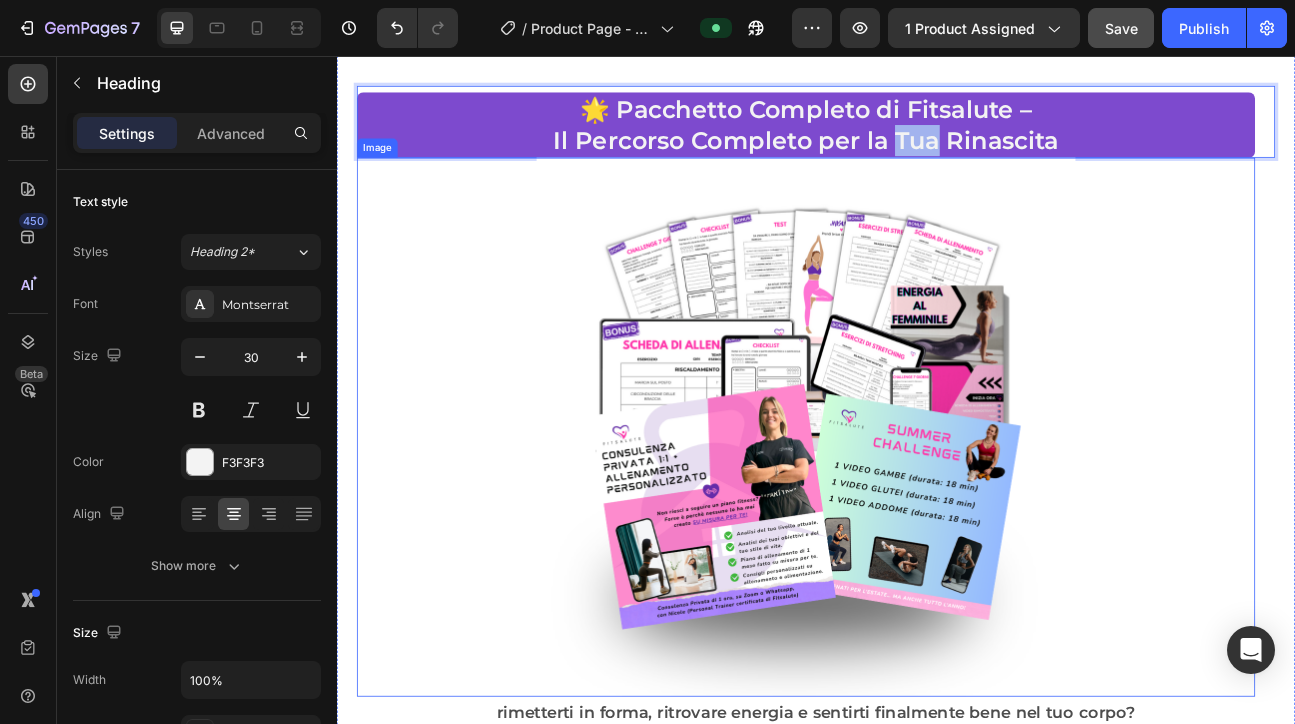 click on "Il Percorso Completo per la Tua Rinascita" at bounding box center (924, 161) 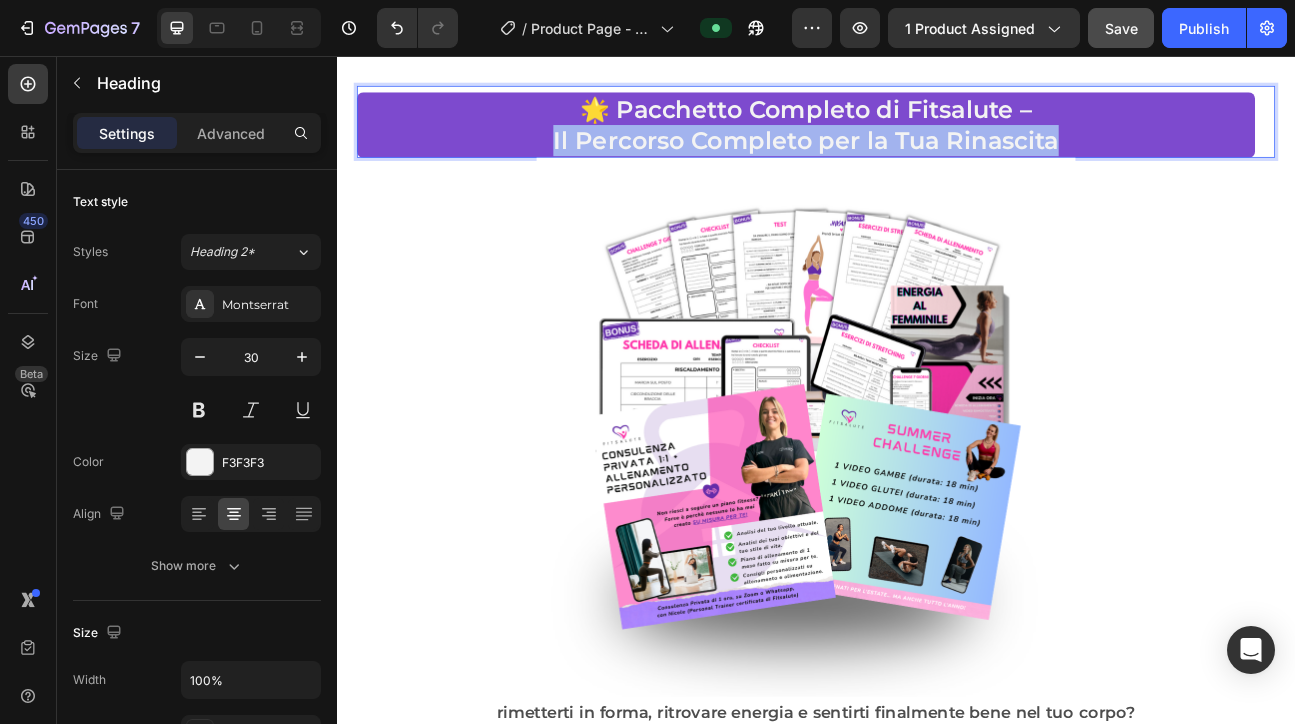 click on "Il Percorso Completo per la Tua Rinascita" at bounding box center (924, 161) 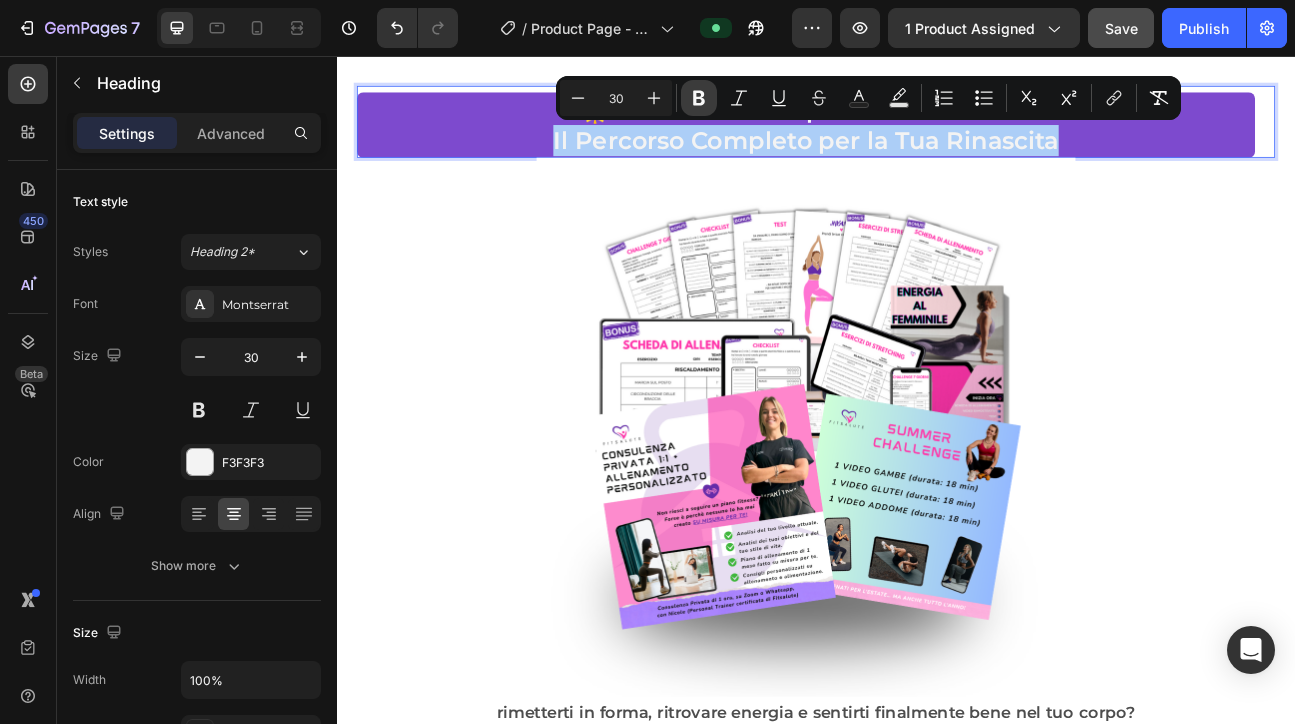 click 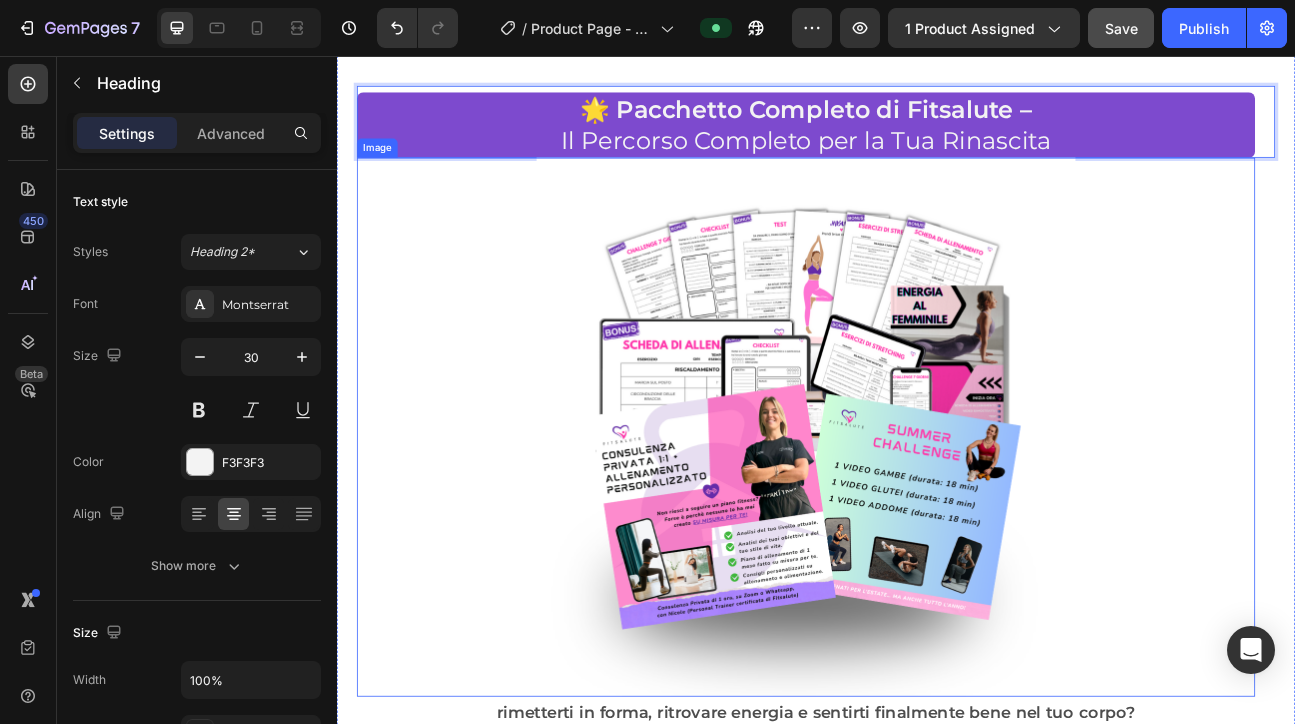 click at bounding box center (924, 520) 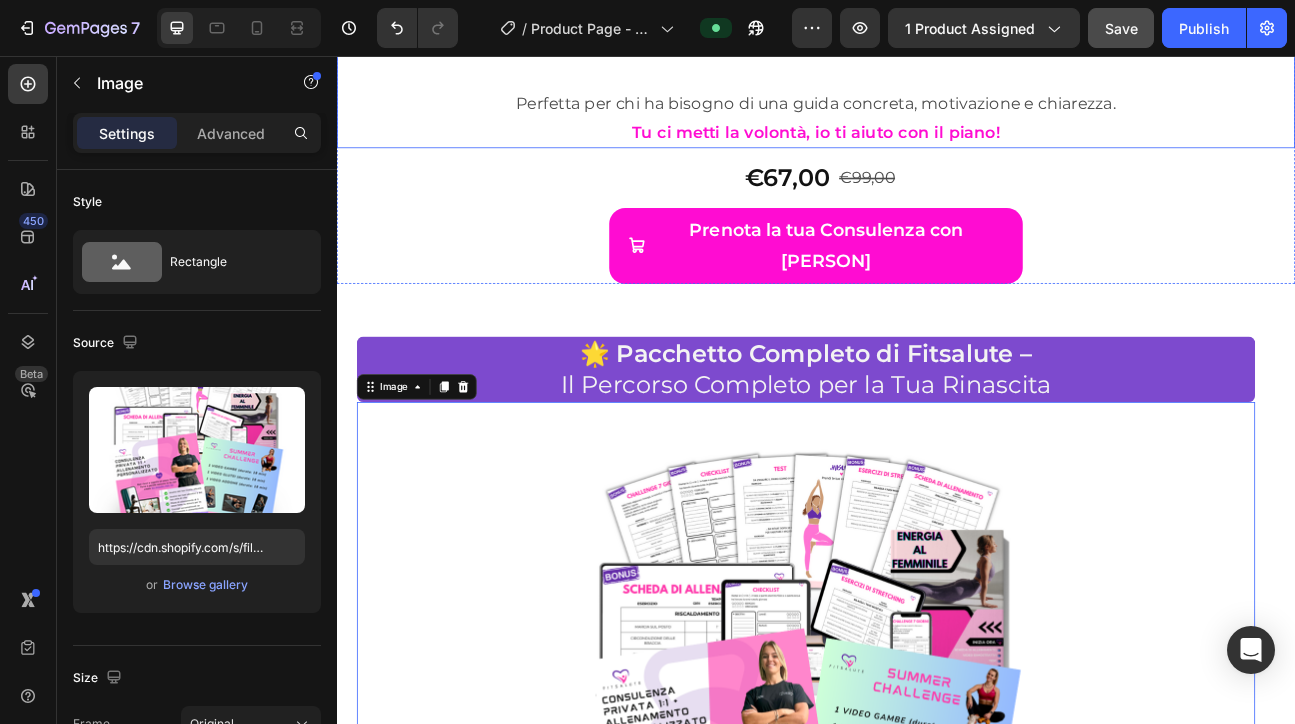 scroll, scrollTop: 10289, scrollLeft: 0, axis: vertical 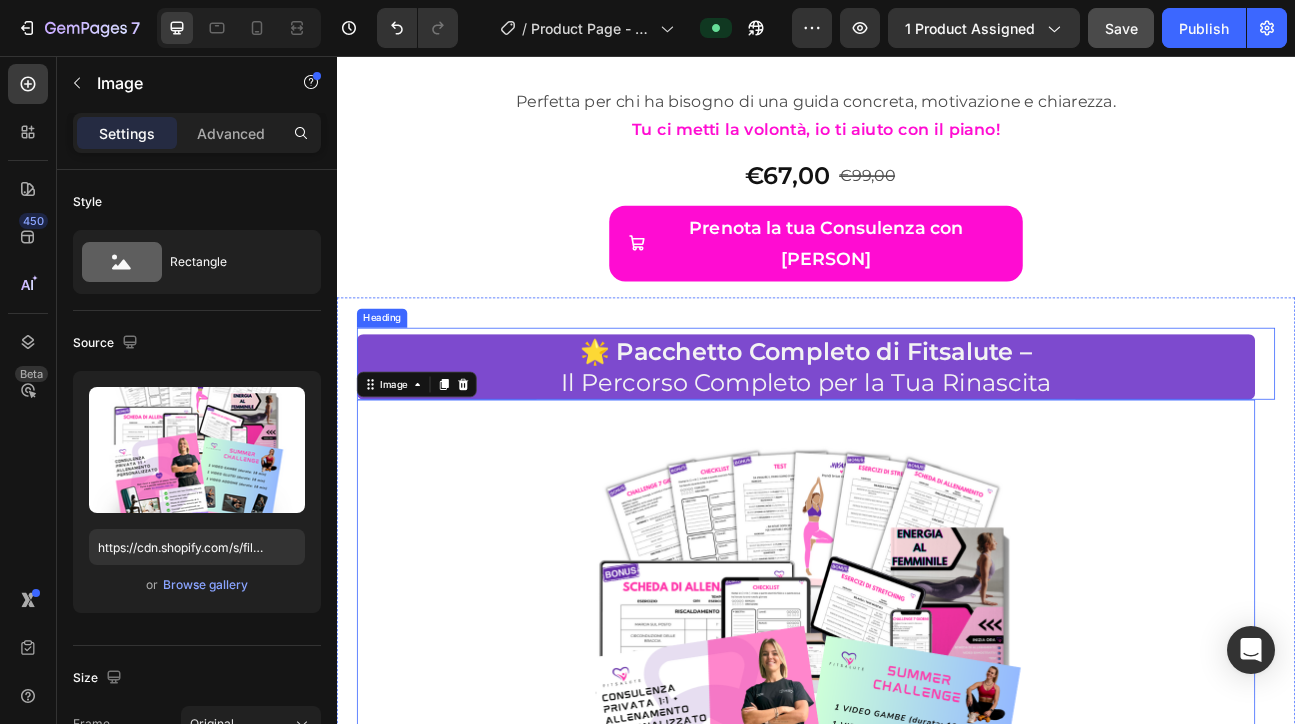 click on "🌟 Pacchetto Completo di Fitsalute –" at bounding box center (925, 425) 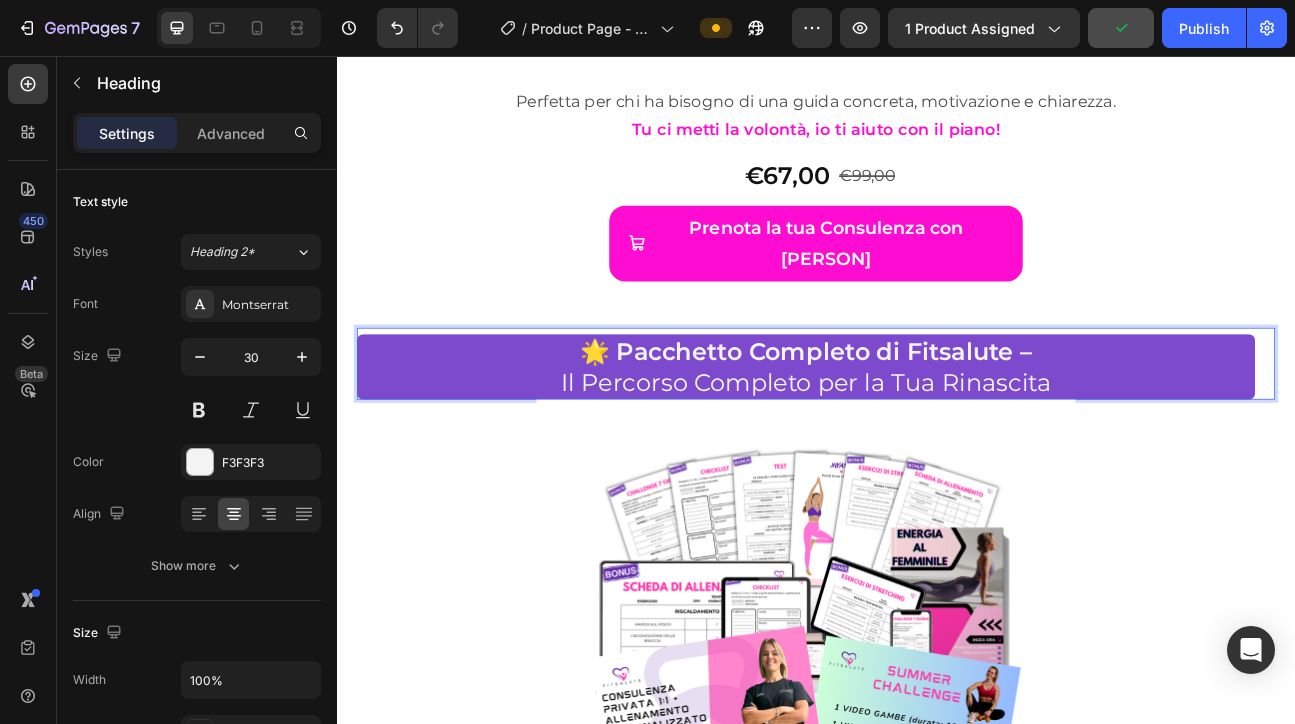 drag, startPoint x: 1007, startPoint y: 389, endPoint x: 1210, endPoint y: 397, distance: 203.15758 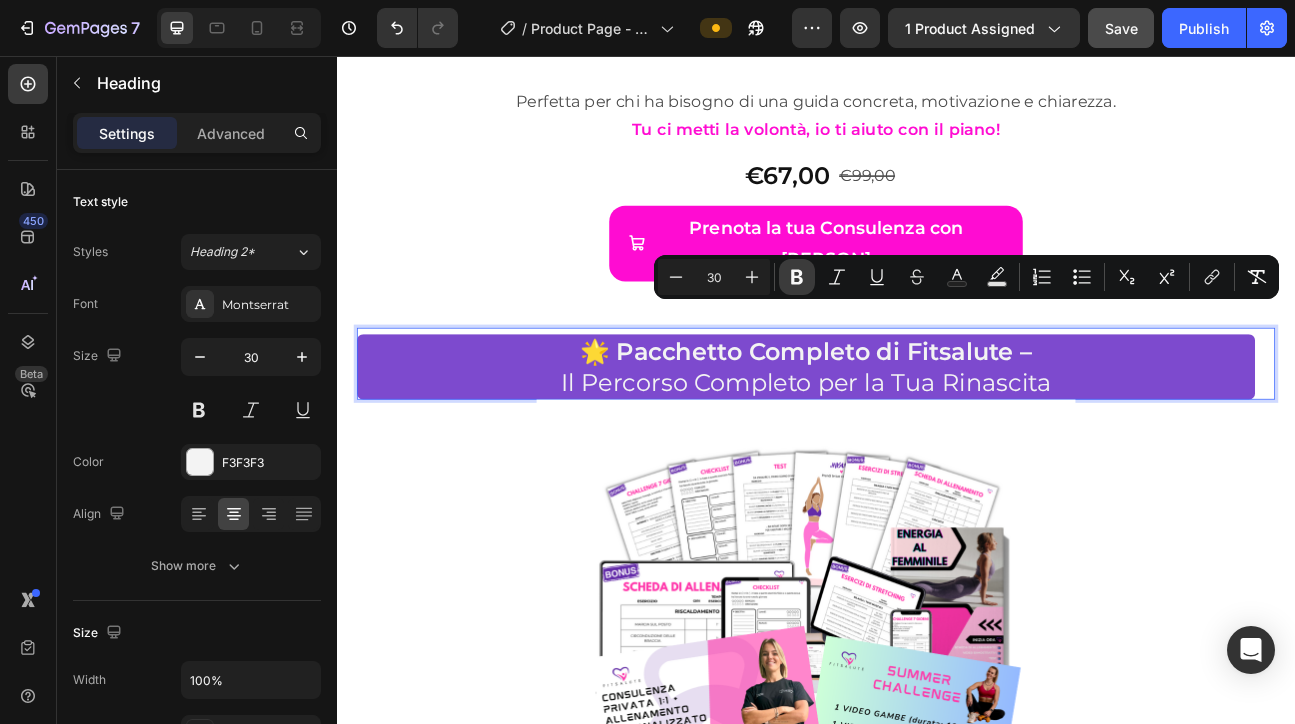 click 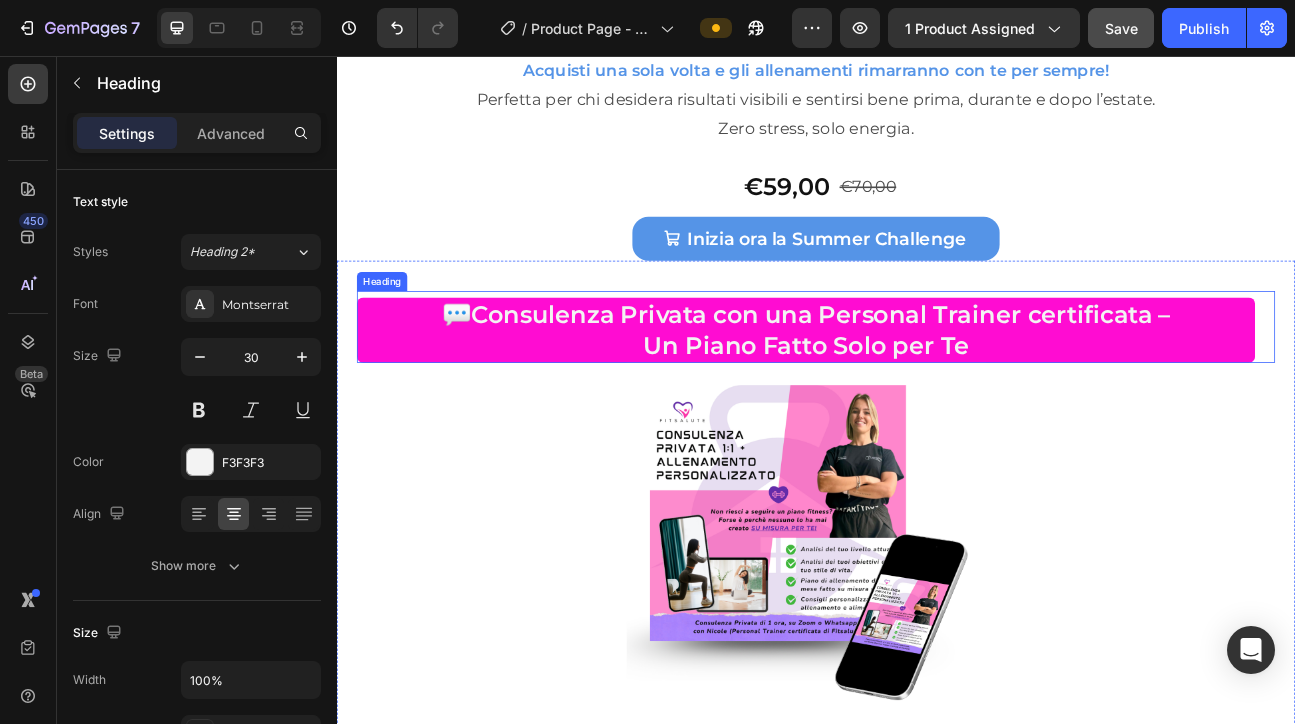 scroll, scrollTop: 9544, scrollLeft: 0, axis: vertical 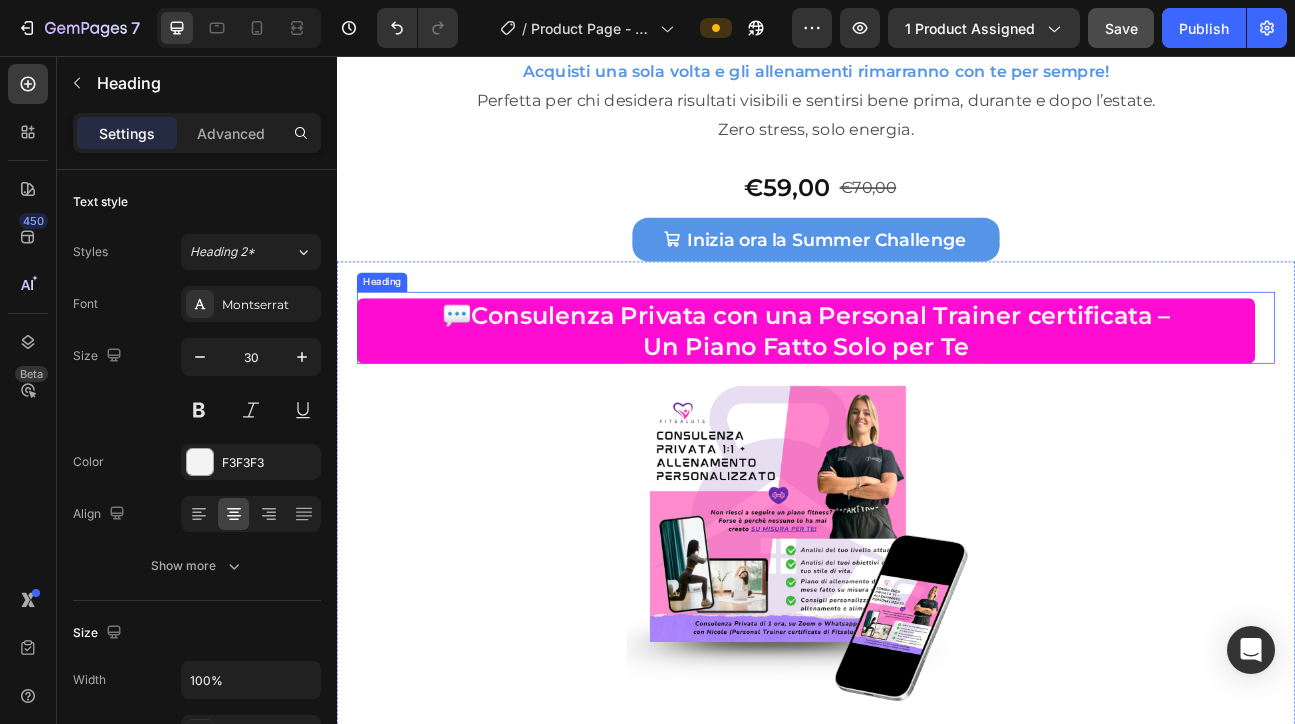 click on "Consulenza Privata con una Personal Trainer certificata –" at bounding box center [943, 380] 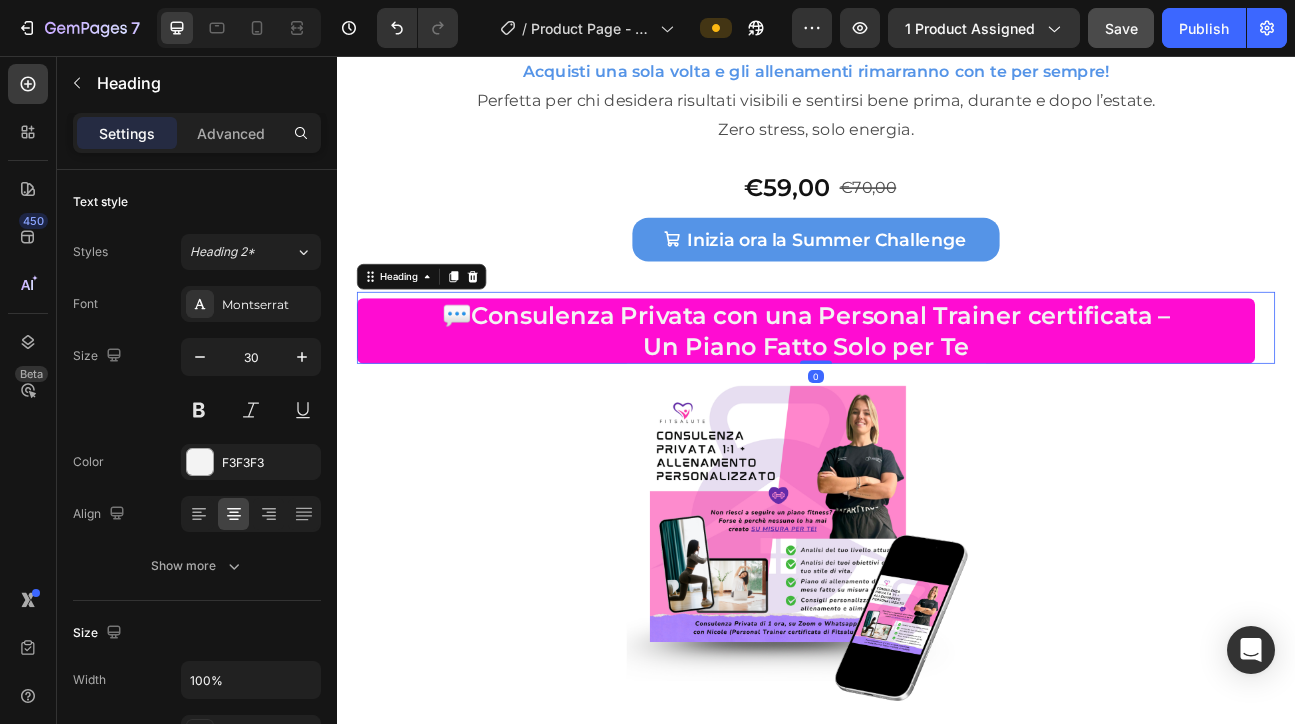 scroll, scrollTop: 437, scrollLeft: 0, axis: vertical 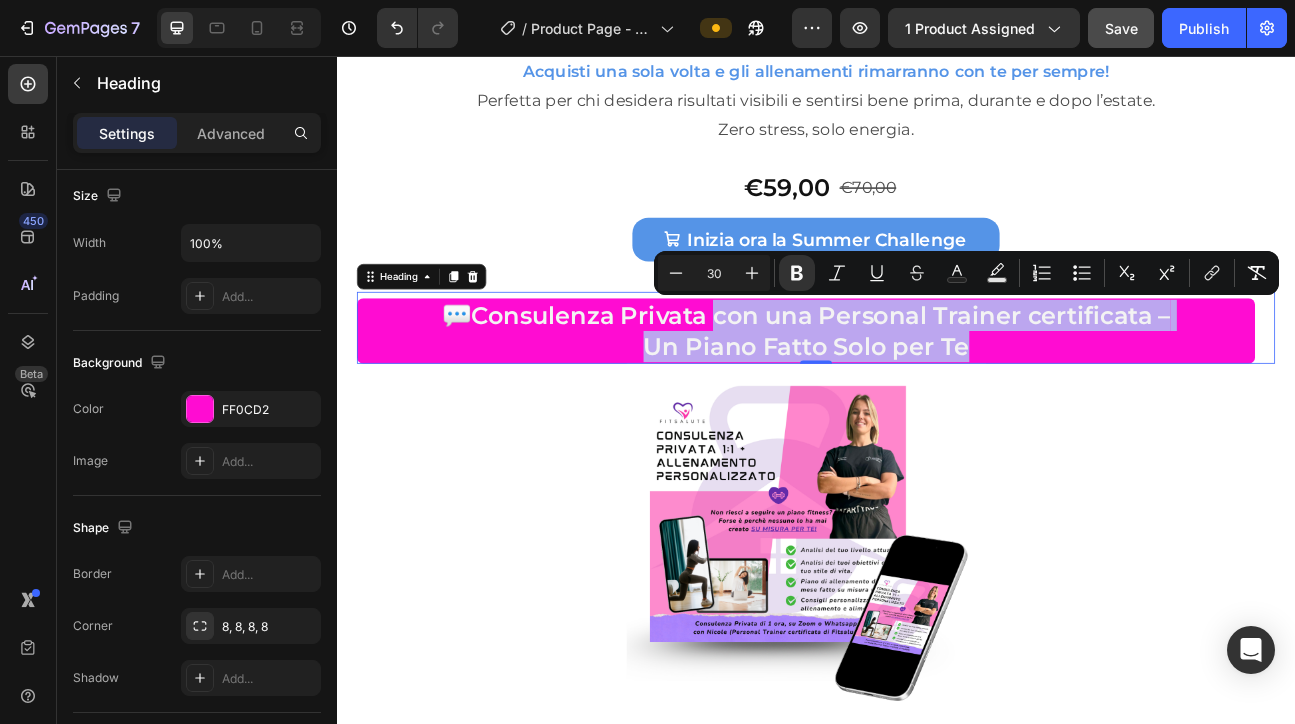 drag, startPoint x: 812, startPoint y: 384, endPoint x: 1159, endPoint y: 426, distance: 349.53253 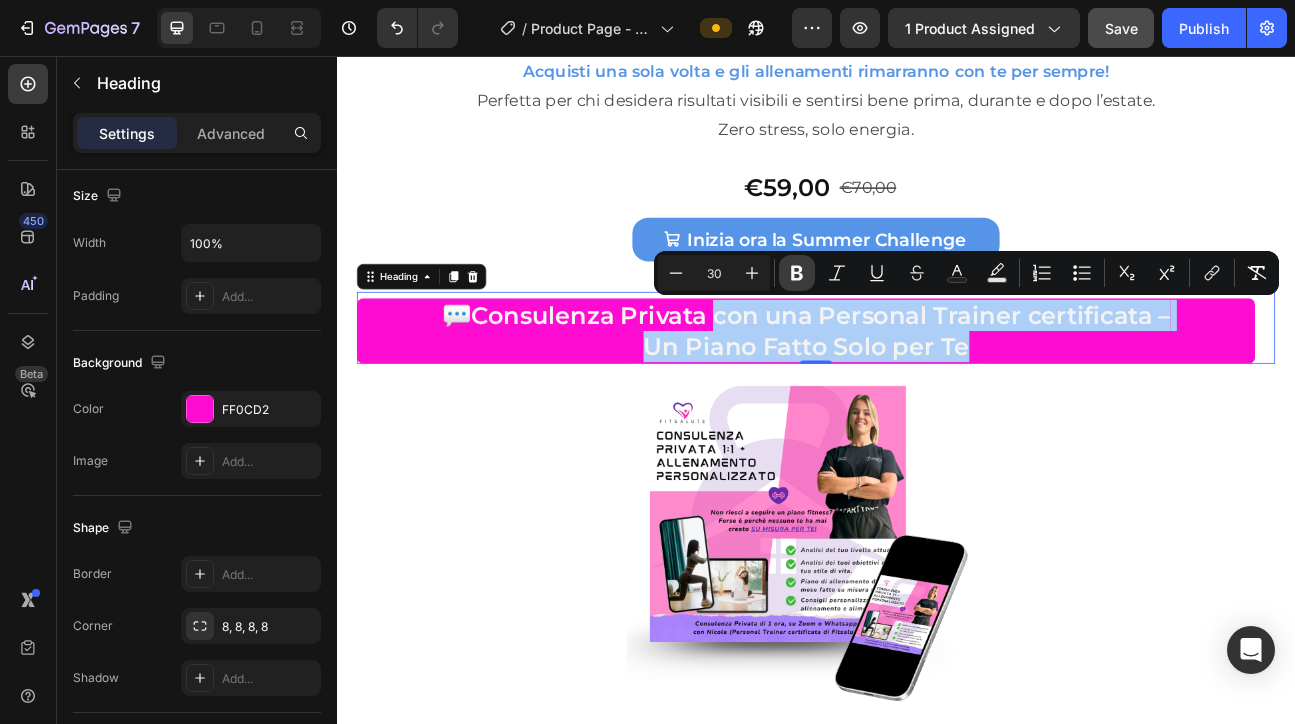 click 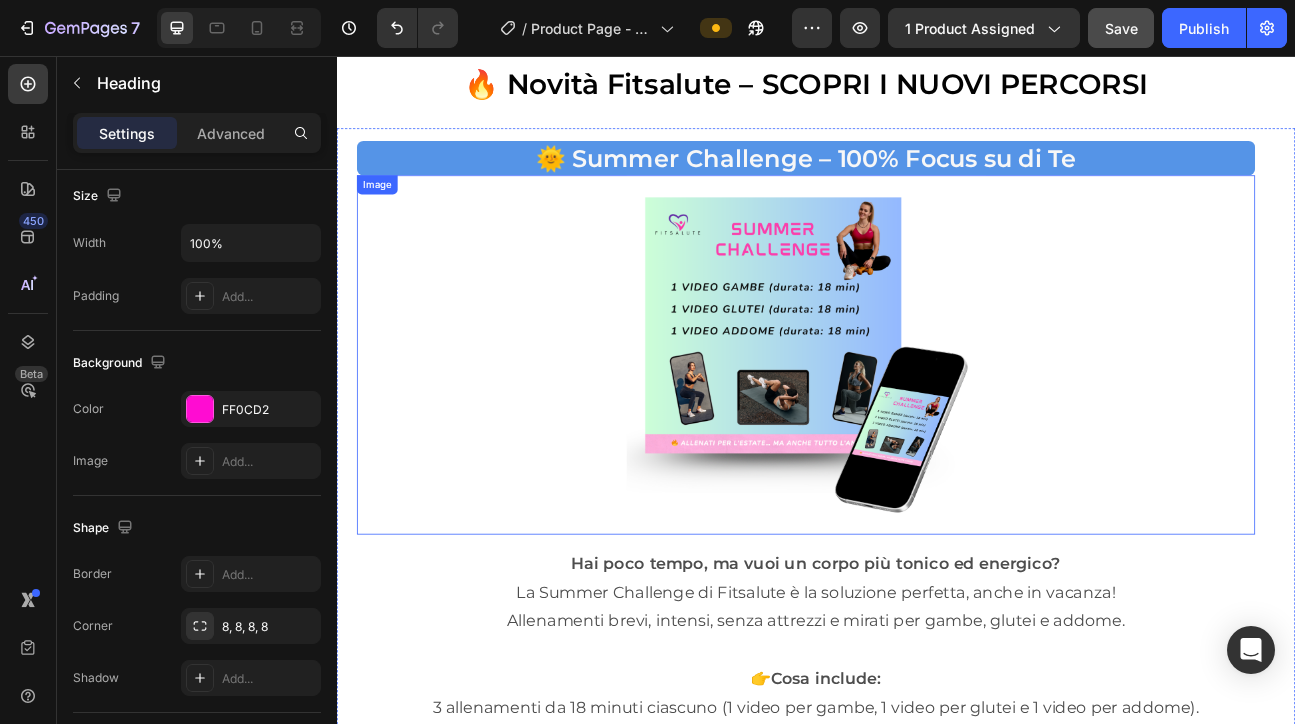 scroll, scrollTop: 8617, scrollLeft: 0, axis: vertical 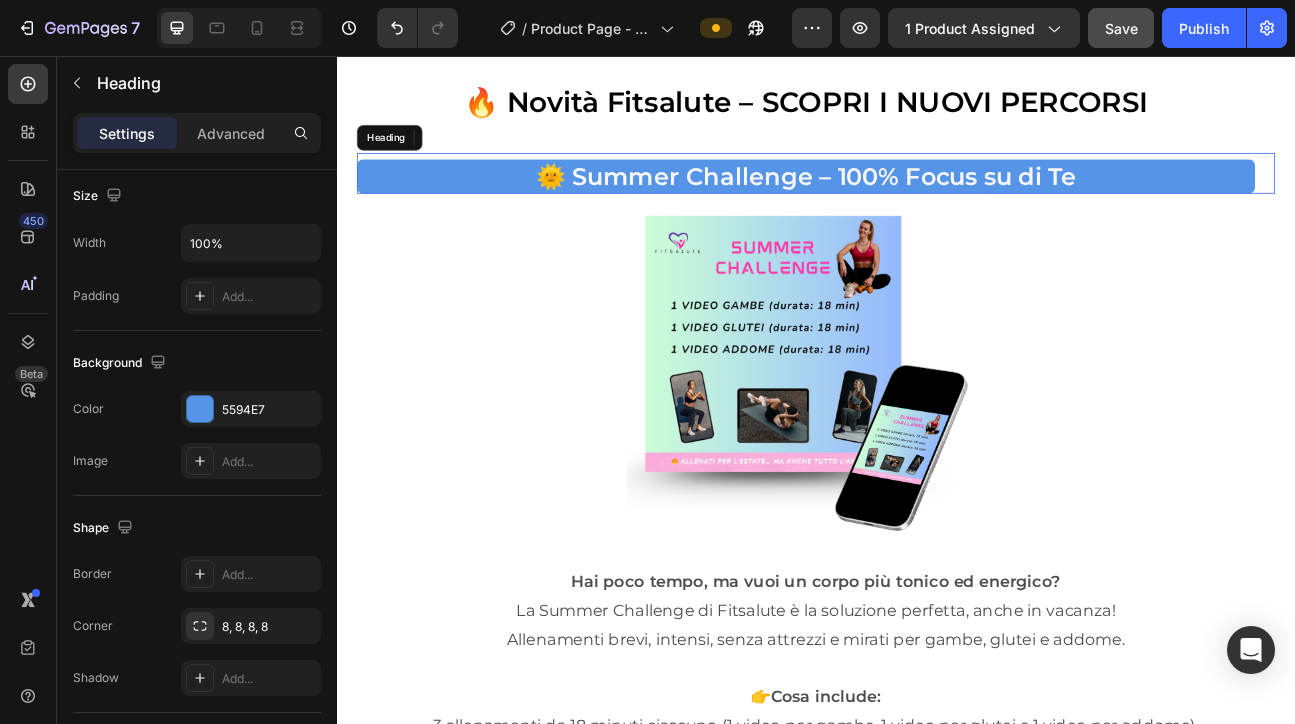 click on "🌞 Summer Challenge – 100% Focus su di Te" at bounding box center [924, 206] 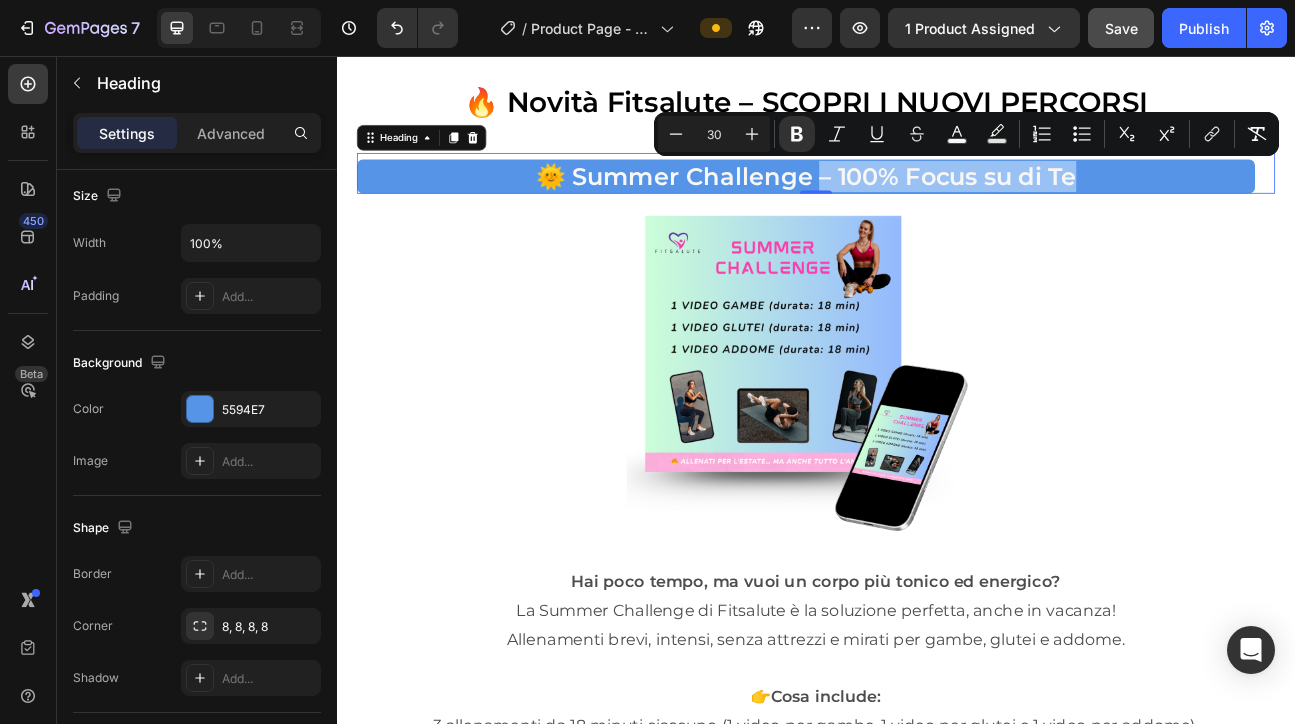 drag, startPoint x: 936, startPoint y: 206, endPoint x: 1266, endPoint y: 210, distance: 330.02423 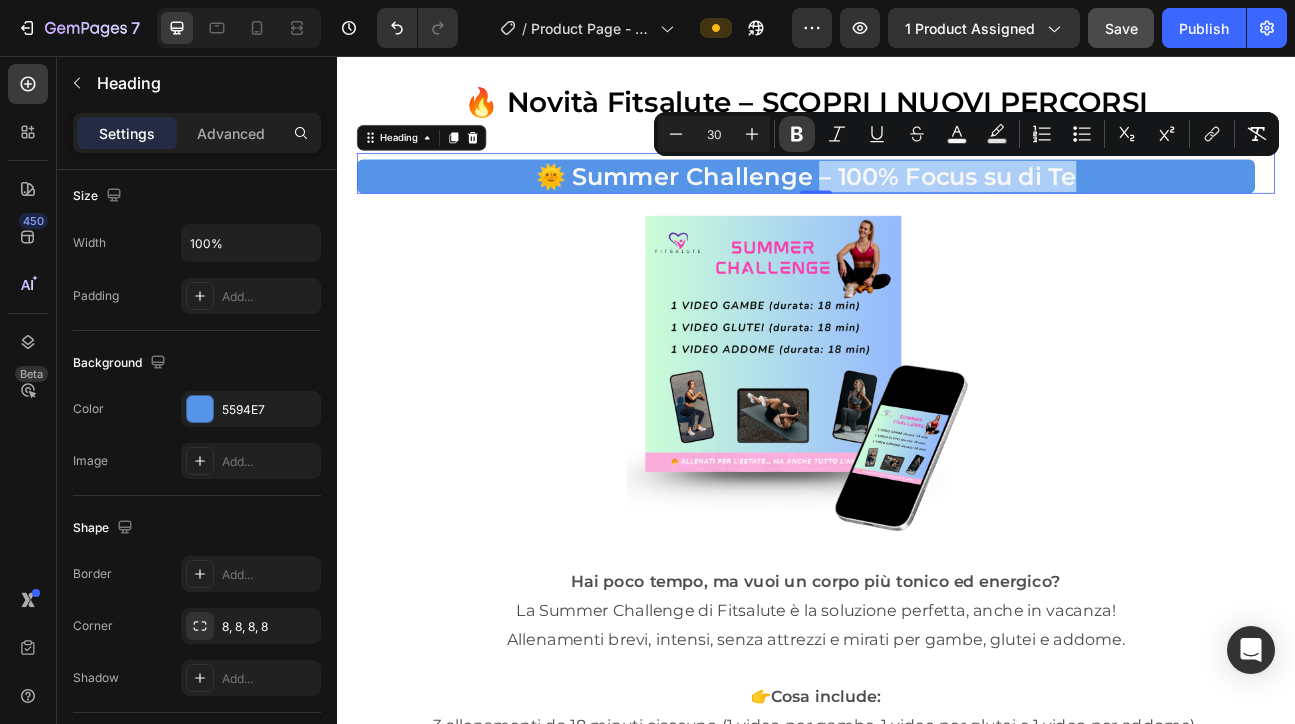 click 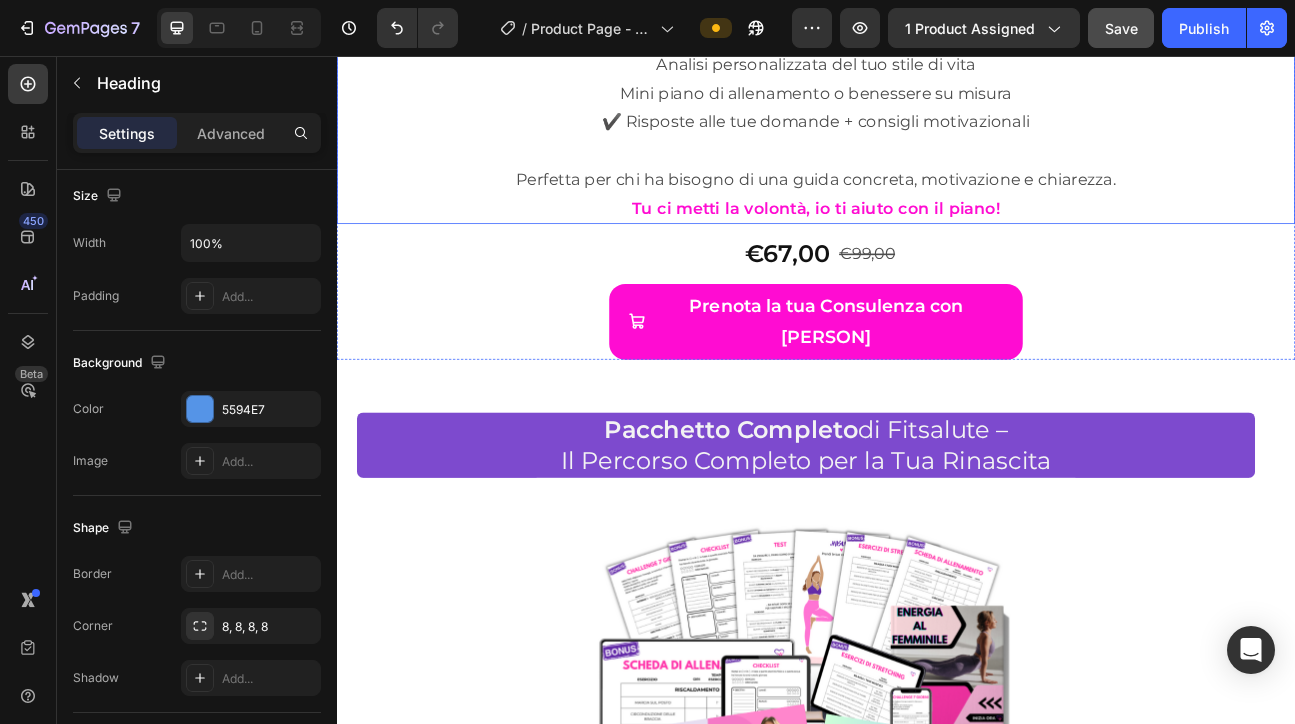 scroll, scrollTop: 10743, scrollLeft: 0, axis: vertical 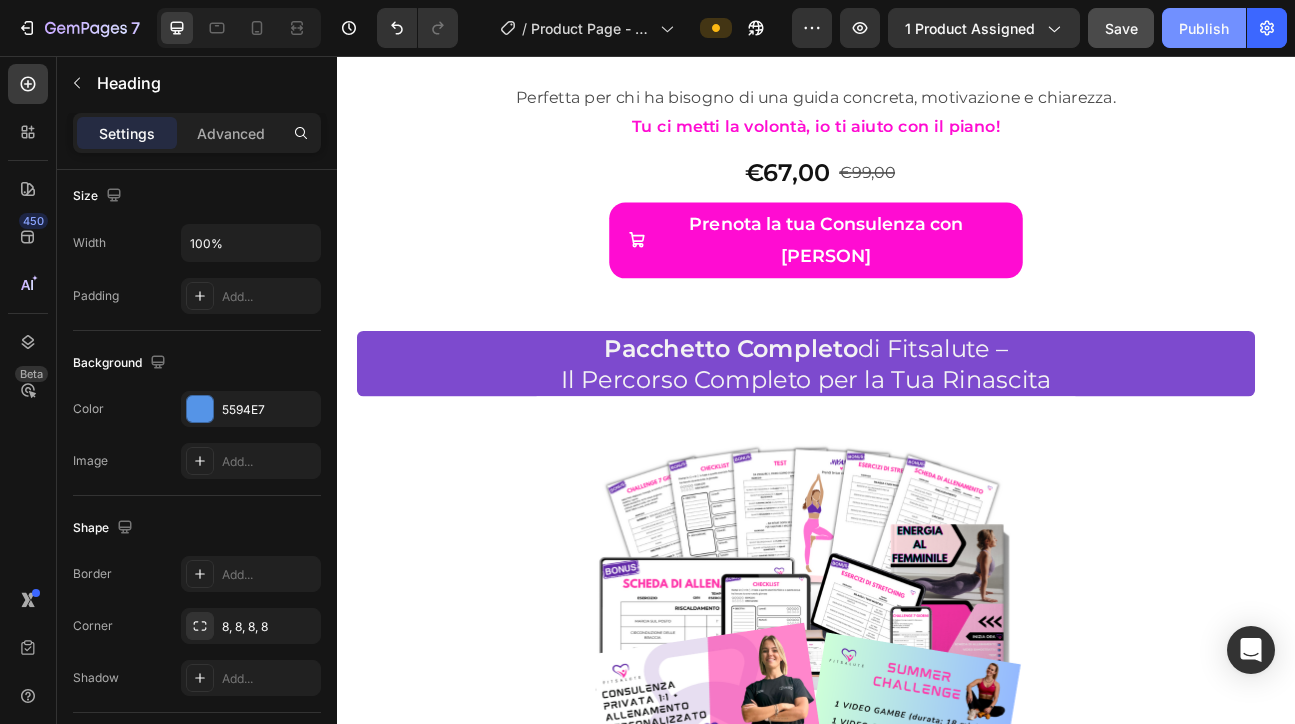 click on "Publish" at bounding box center [1204, 28] 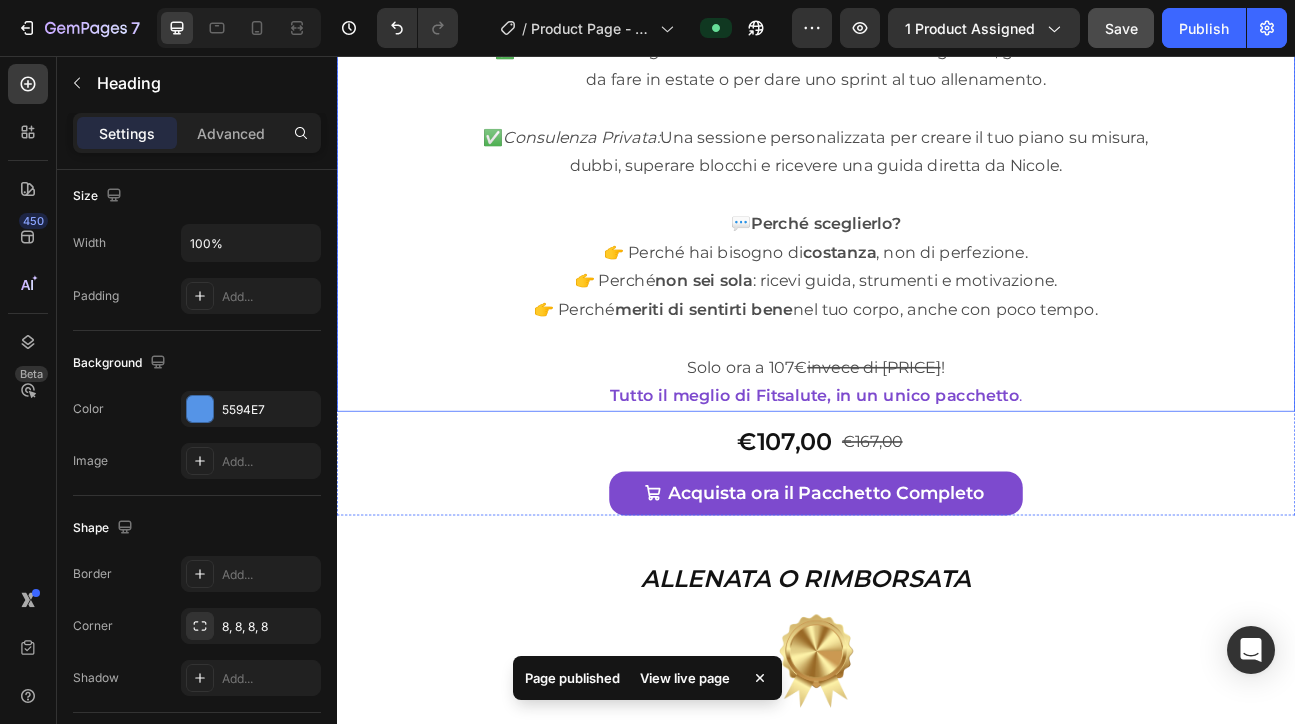 scroll, scrollTop: 12149, scrollLeft: 0, axis: vertical 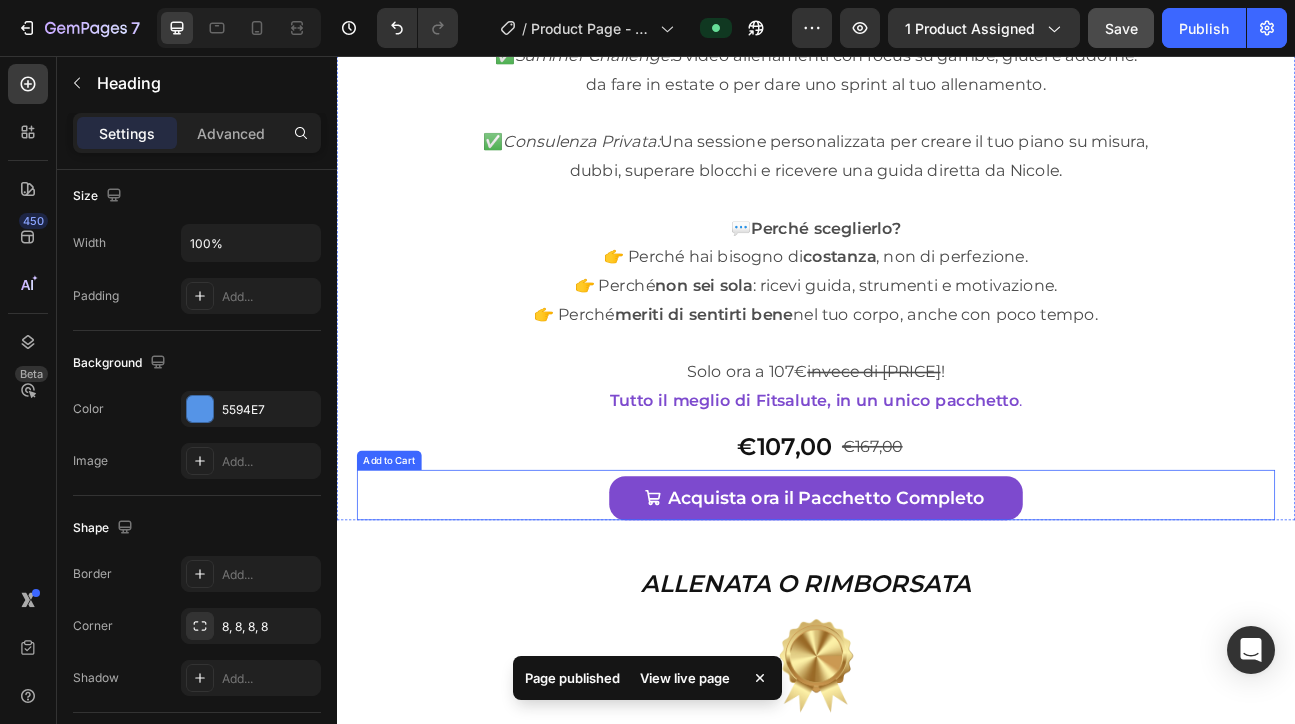 click on "Save" at bounding box center [1121, 28] 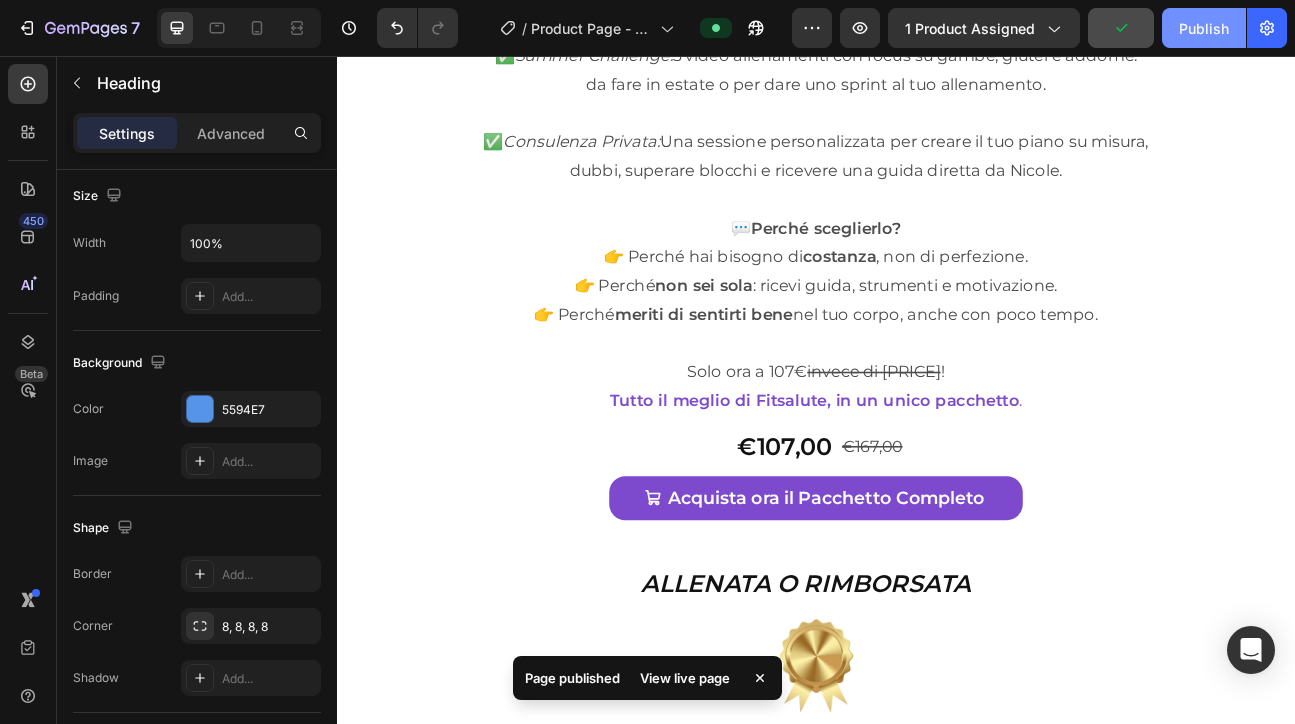 click on "Publish" at bounding box center (1204, 28) 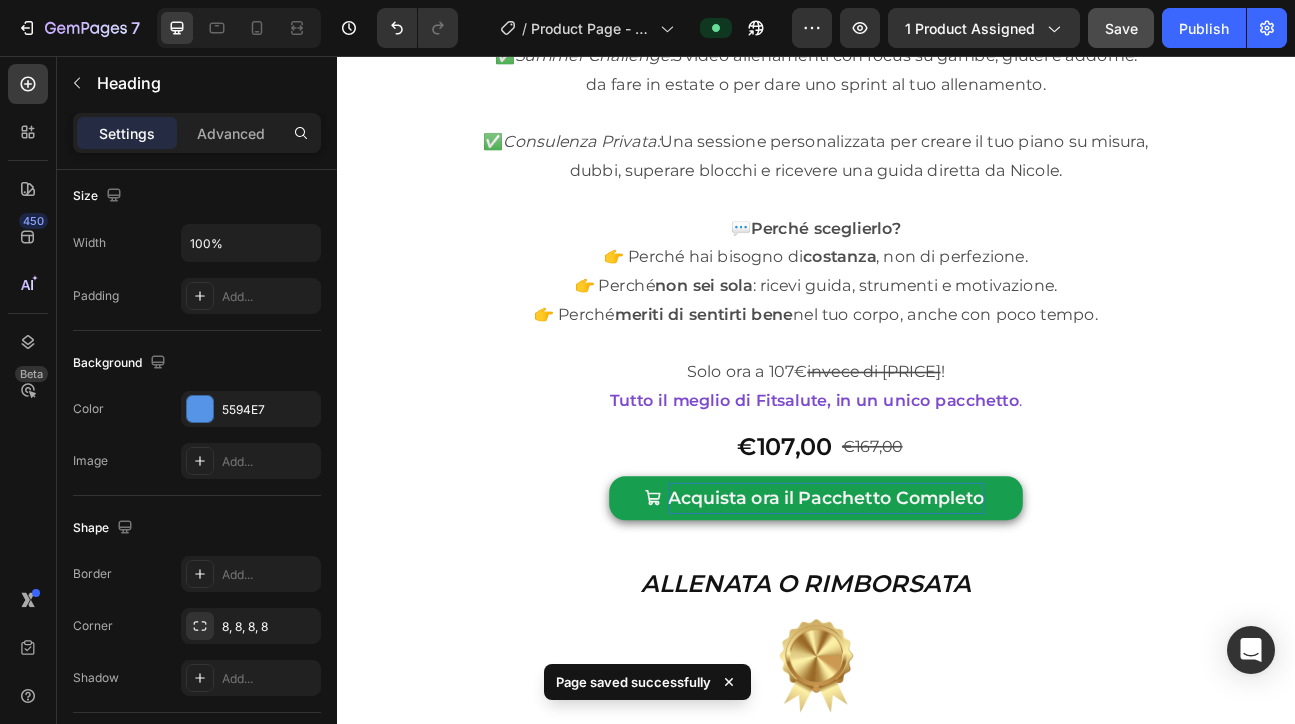 drag, startPoint x: 1267, startPoint y: 545, endPoint x: 1080, endPoint y: 598, distance: 194.36563 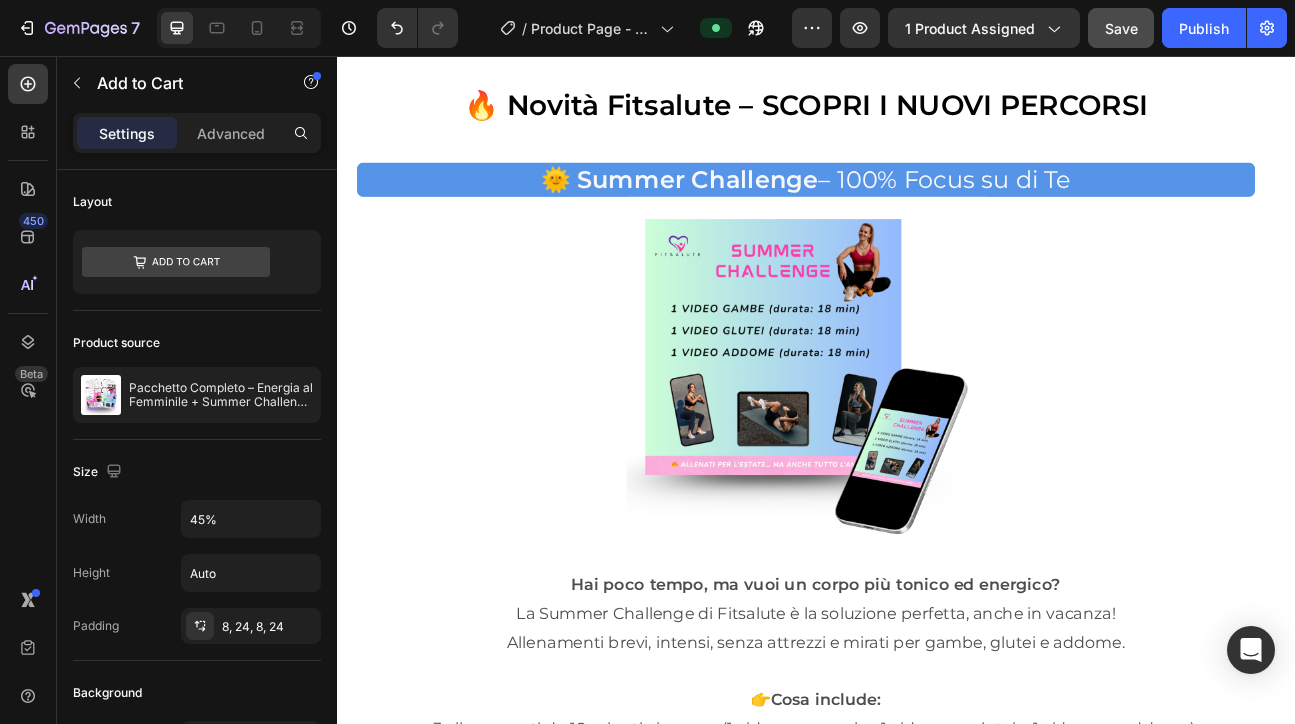 scroll, scrollTop: 8610, scrollLeft: 0, axis: vertical 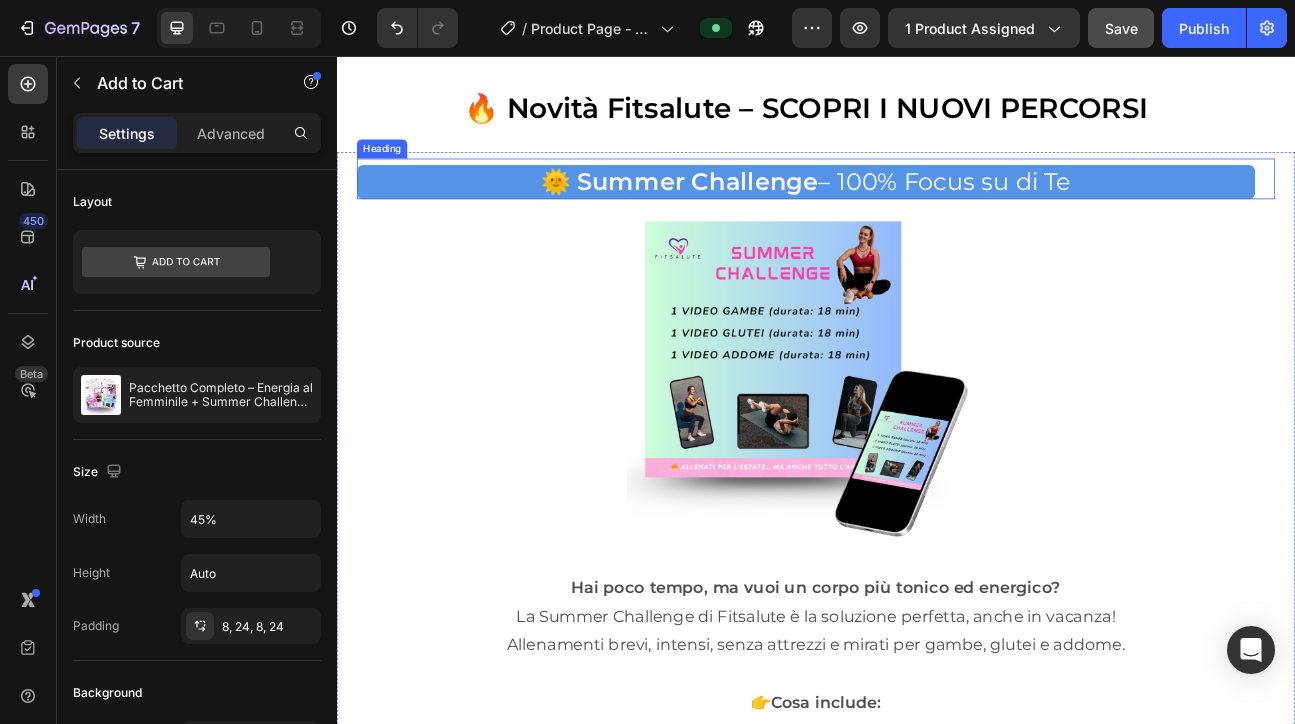 click on "🌞 Summer Challenge  – 100% Focus su di Te" at bounding box center [924, 213] 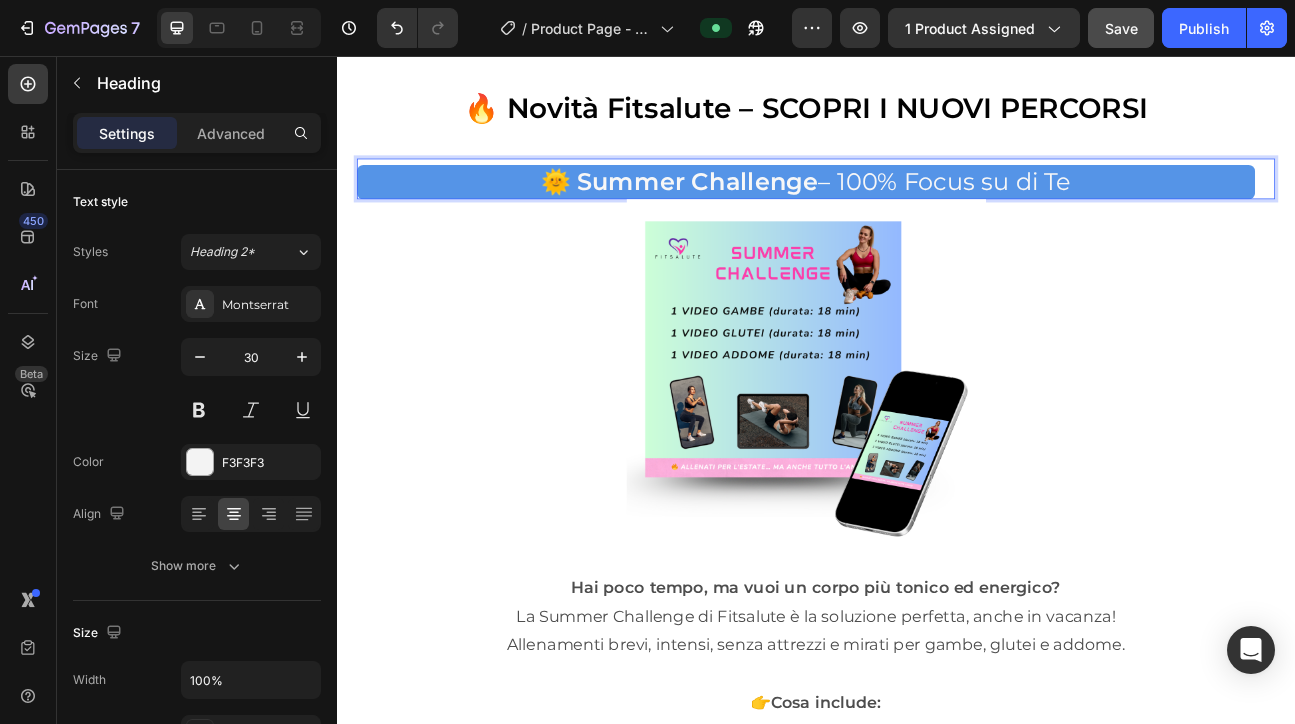 click on "🌞 Summer Challenge  – 100% Focus su di Te" at bounding box center (924, 213) 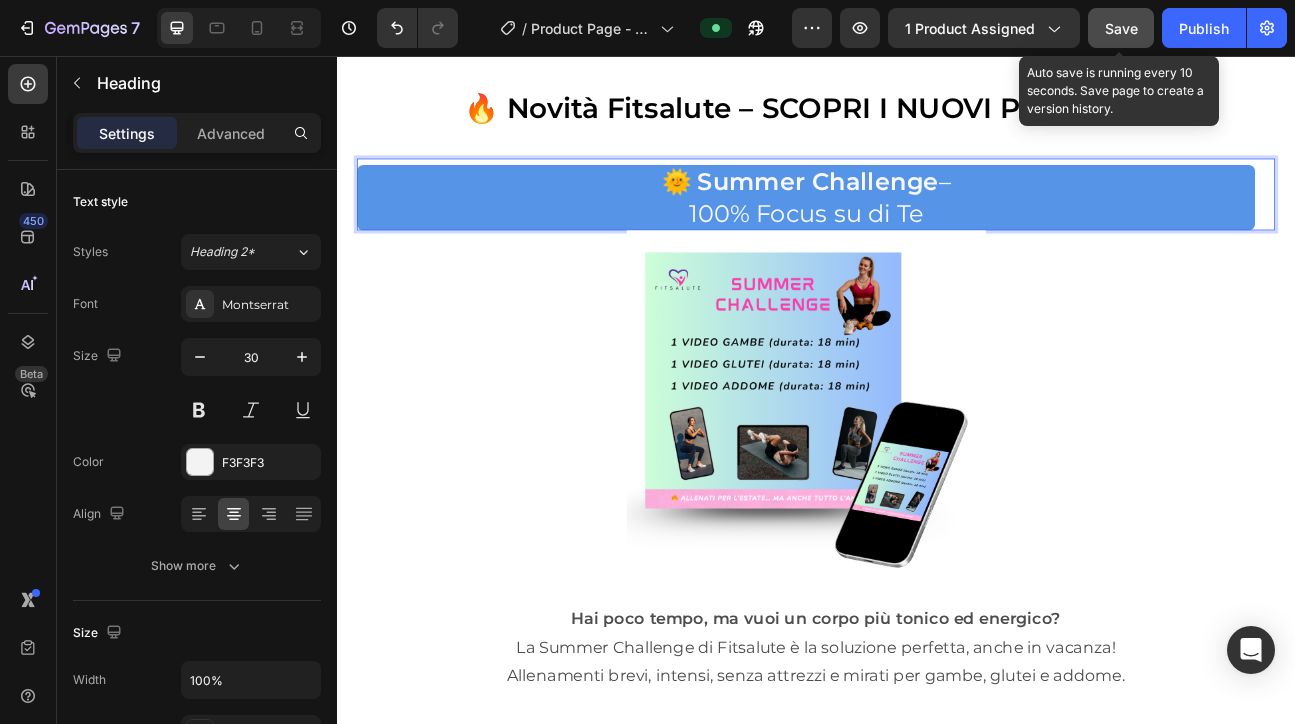 click on "Save" 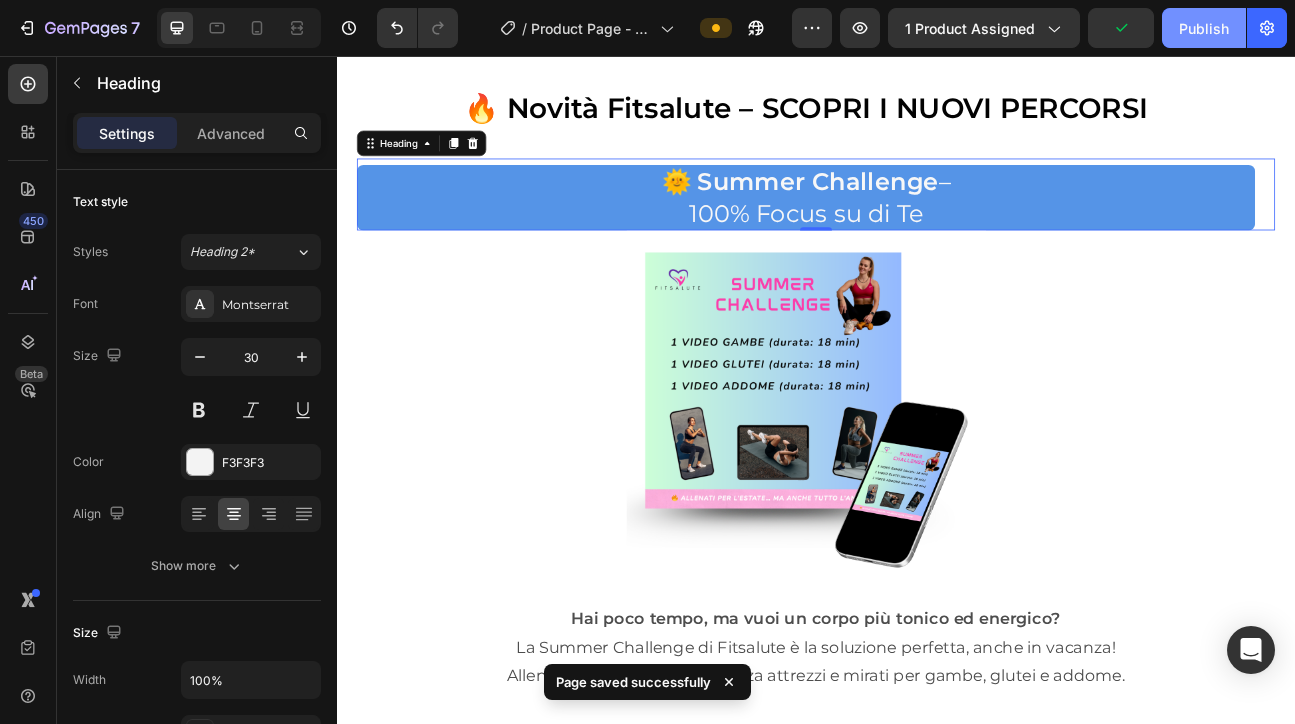 click on "Publish" 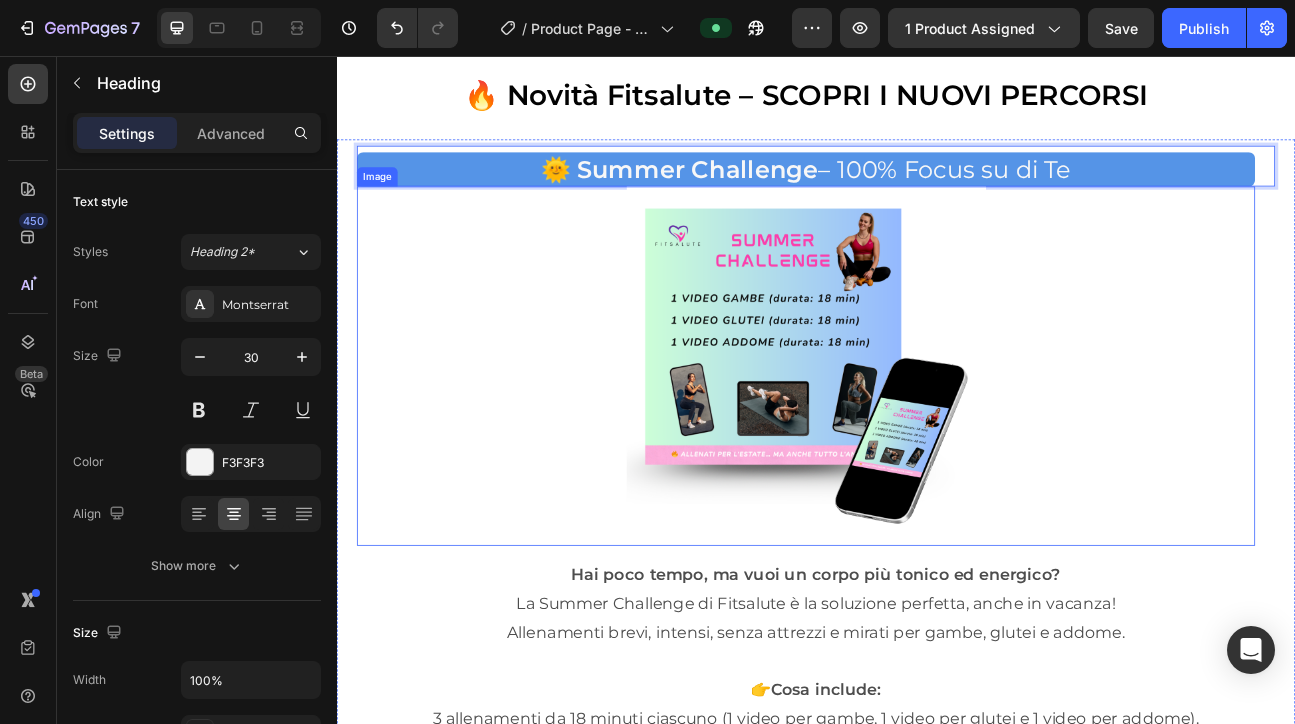 scroll, scrollTop: 8623, scrollLeft: 0, axis: vertical 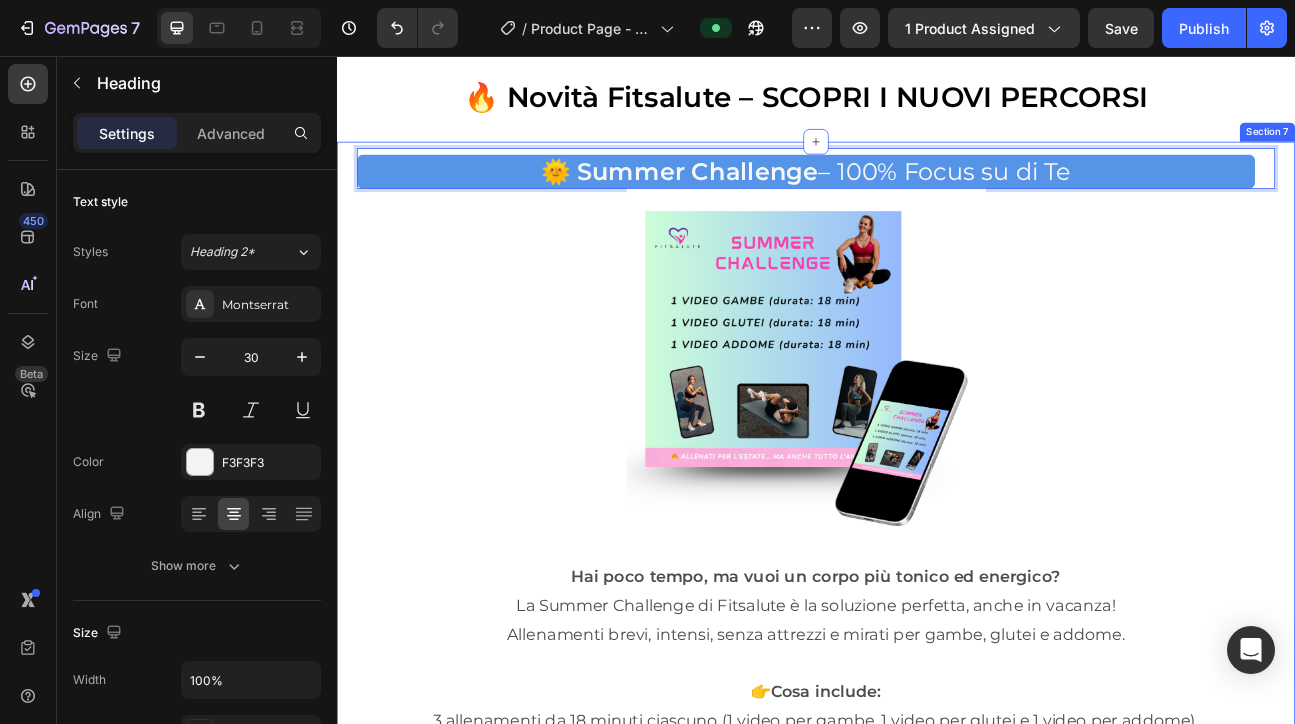 click on "Save" at bounding box center (1121, 28) 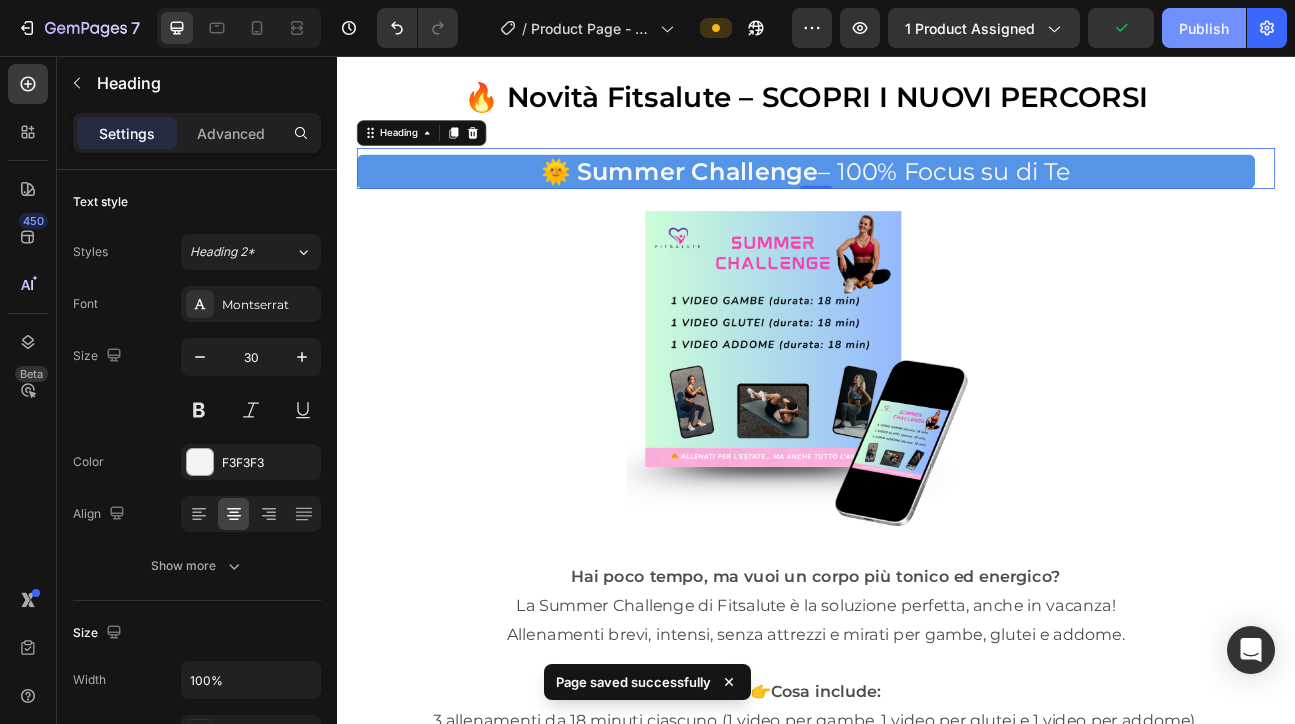 click on "Publish" at bounding box center [1204, 28] 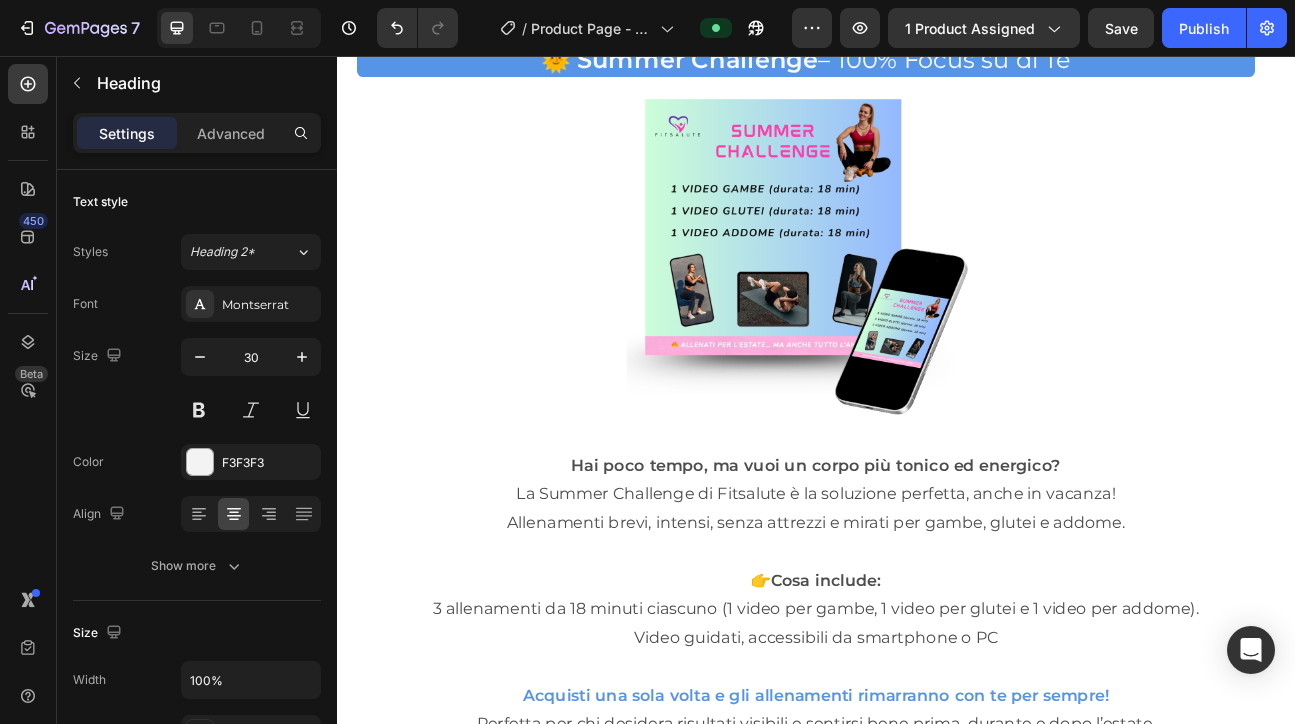 scroll, scrollTop: 8645, scrollLeft: 0, axis: vertical 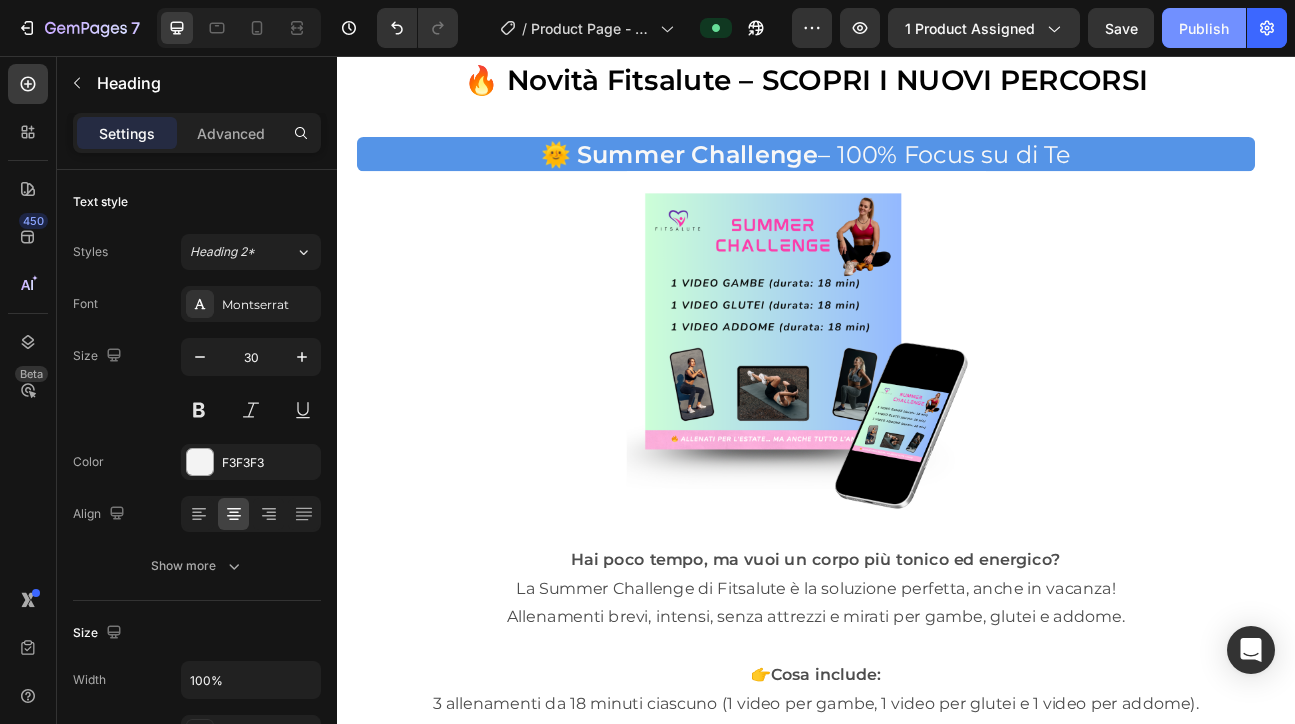 click on "Publish" at bounding box center [1204, 28] 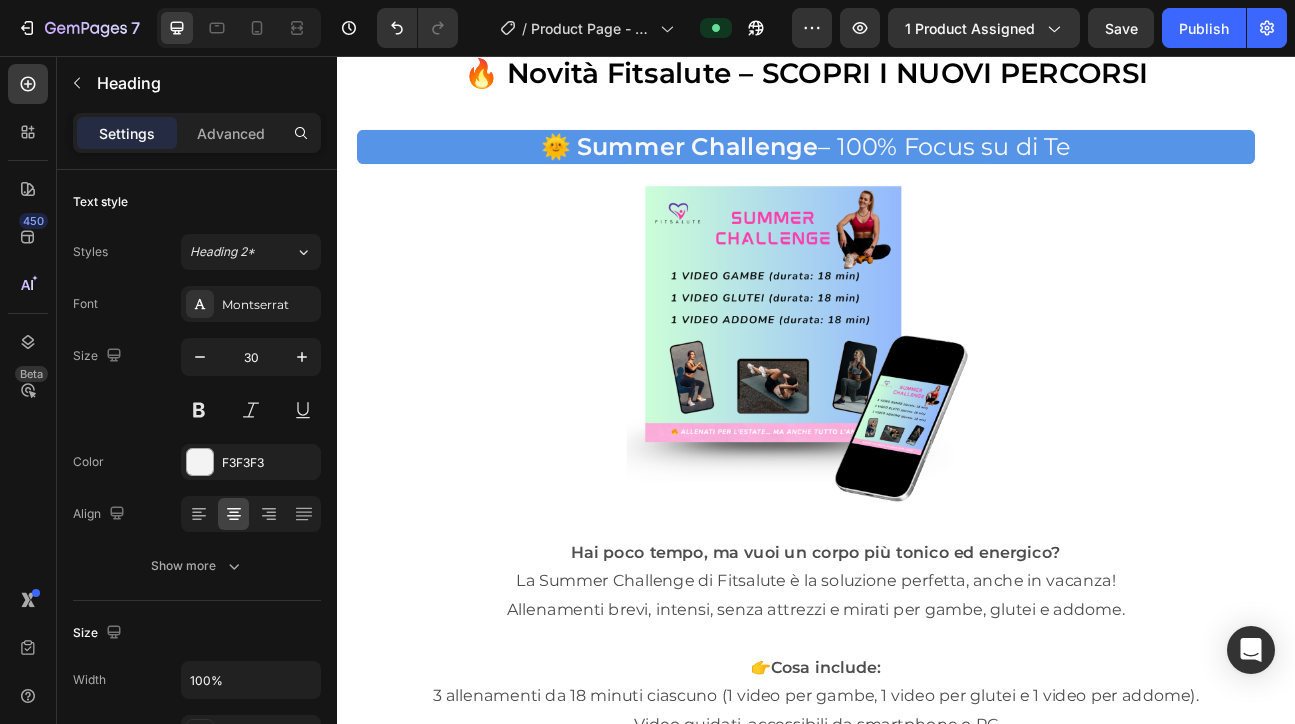 scroll, scrollTop: 8662, scrollLeft: 0, axis: vertical 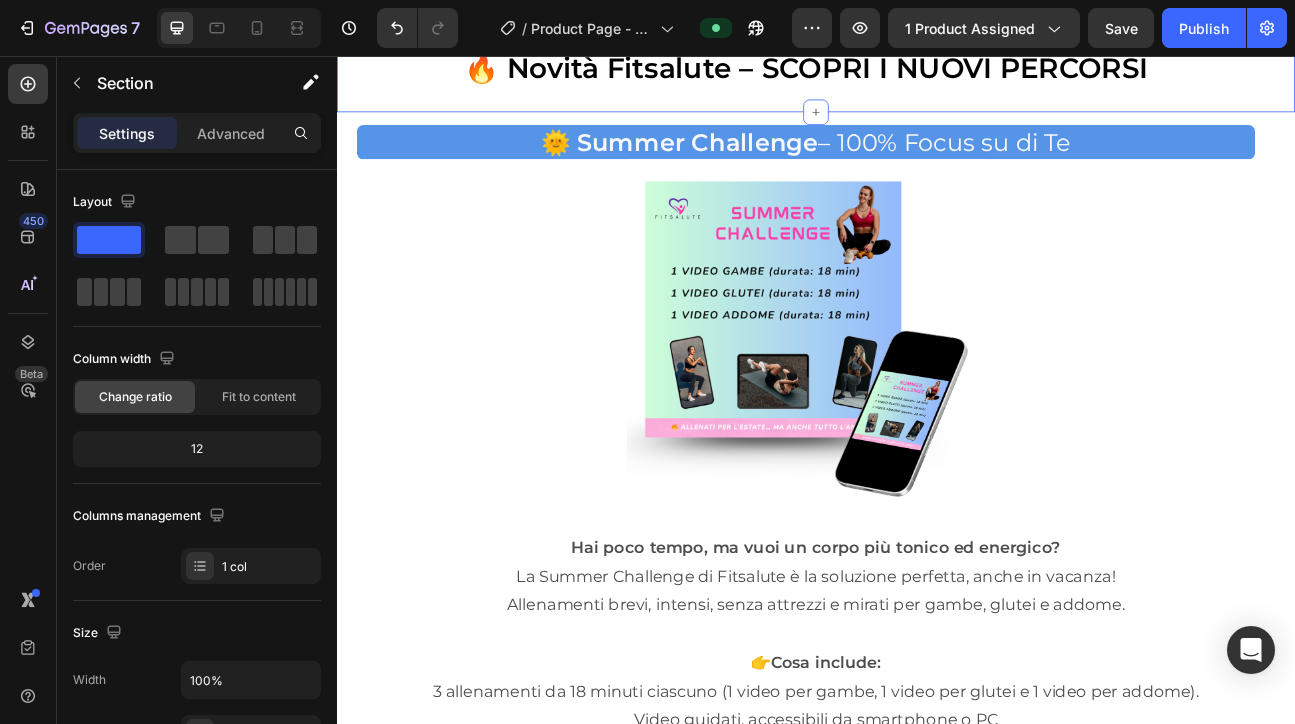 click on "🔥 Novità Fitsalute – SCOPRI I NUOVI PERCORSI Heading" at bounding box center (937, 63) 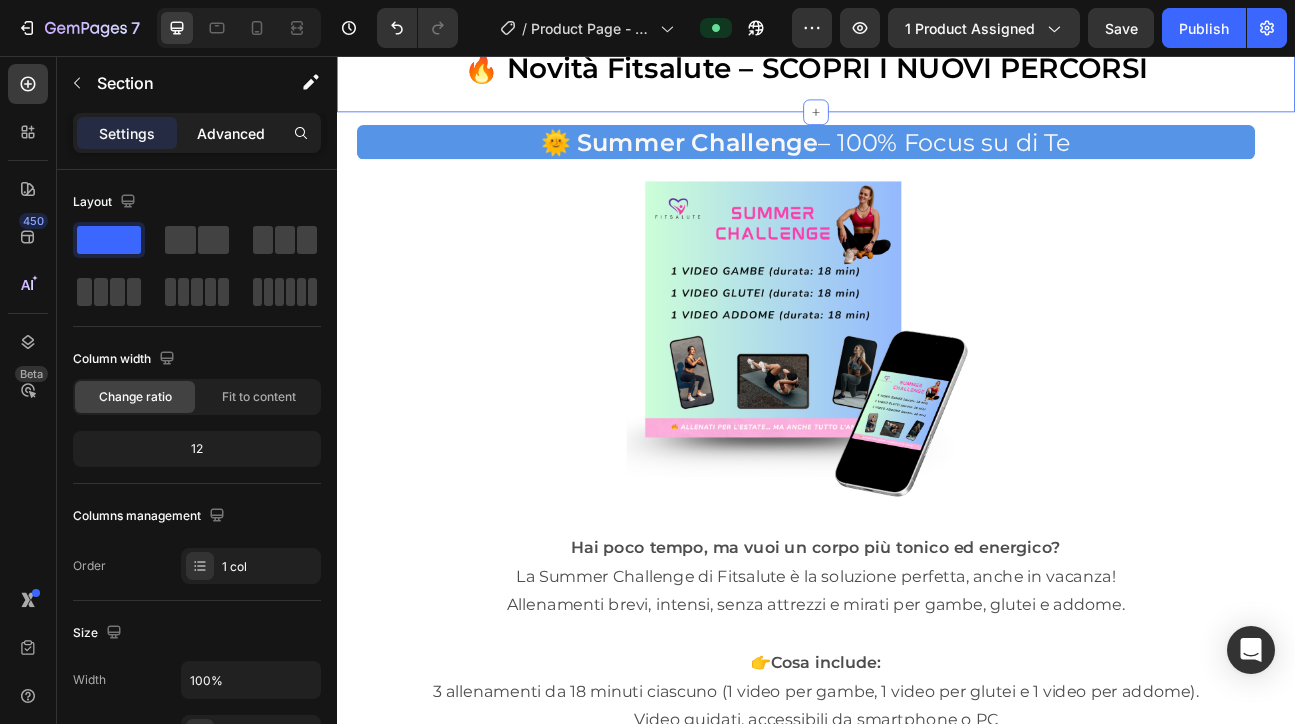 click on "Advanced" at bounding box center (231, 133) 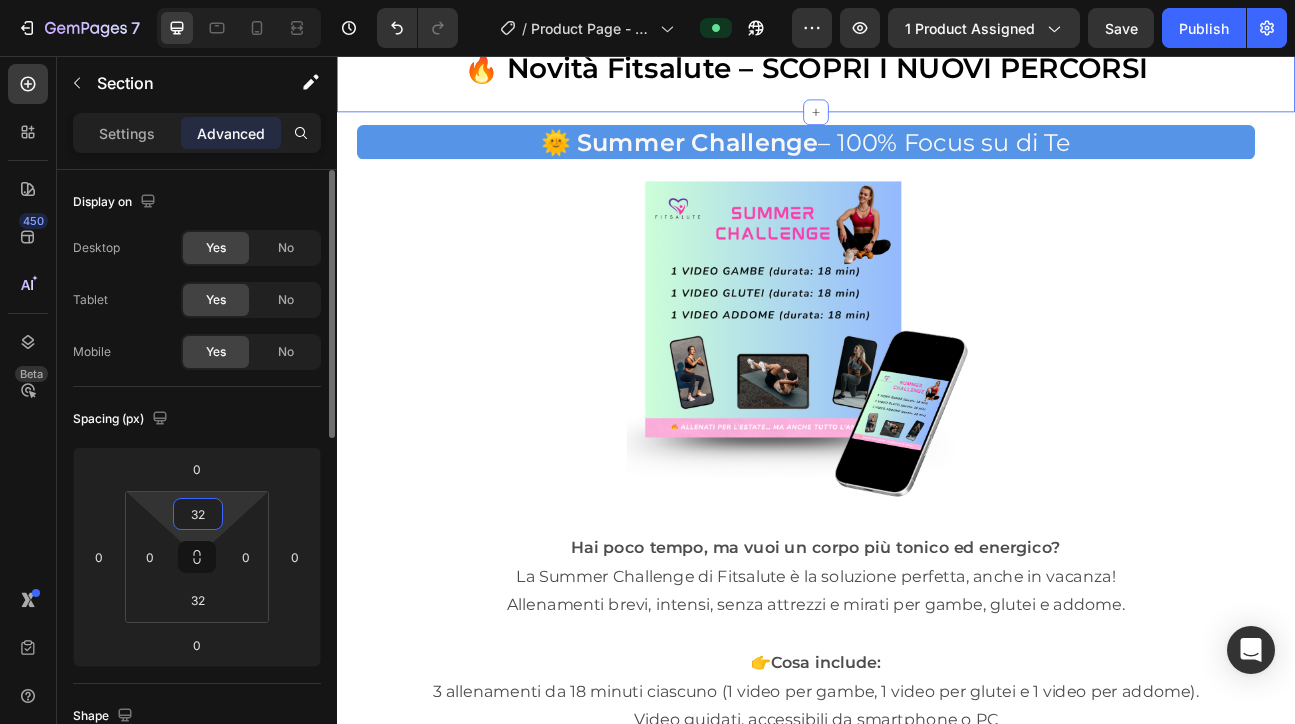 click on "32" at bounding box center (198, 514) 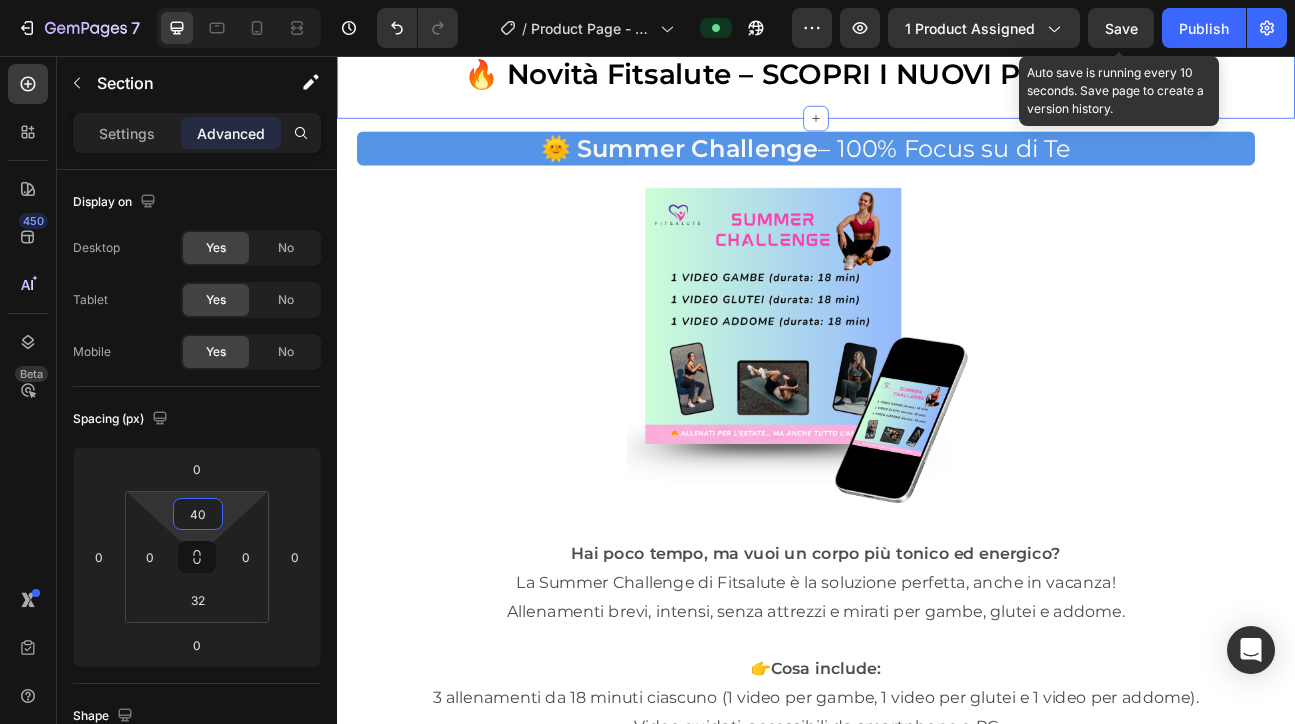 type on "40" 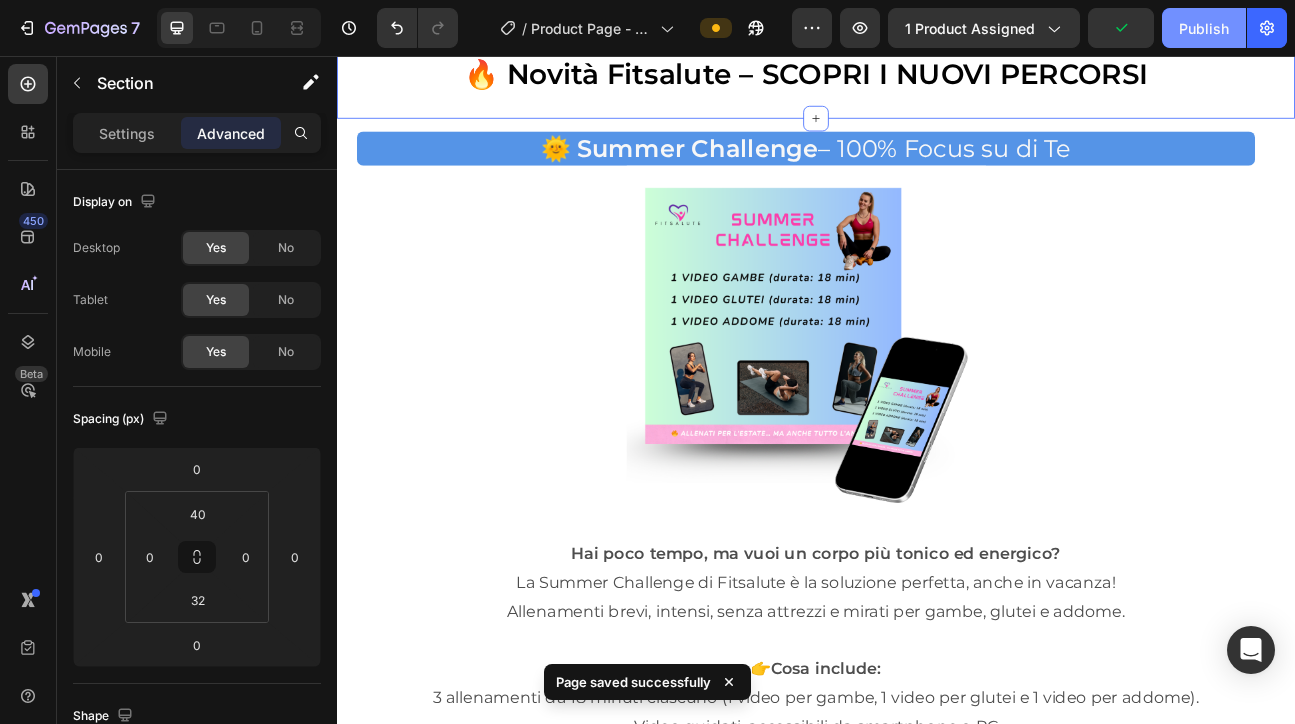 click on "Publish" at bounding box center [1204, 28] 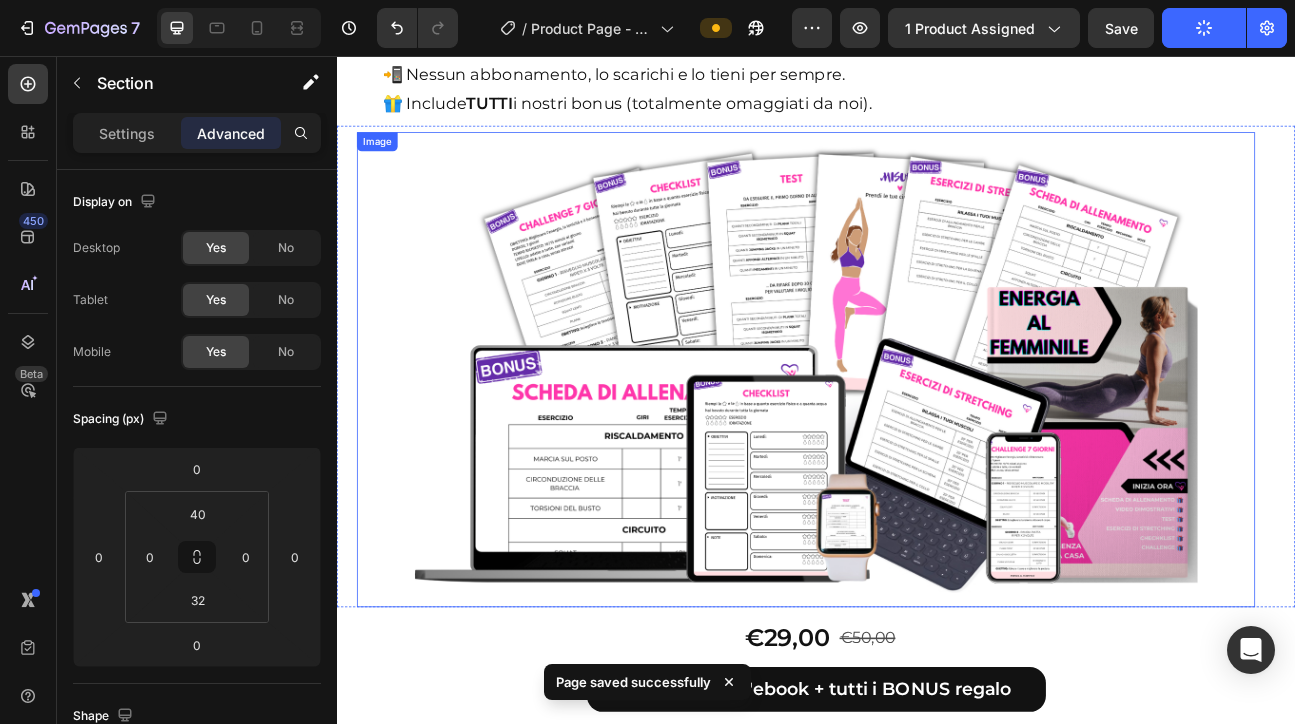 scroll, scrollTop: 8283, scrollLeft: 0, axis: vertical 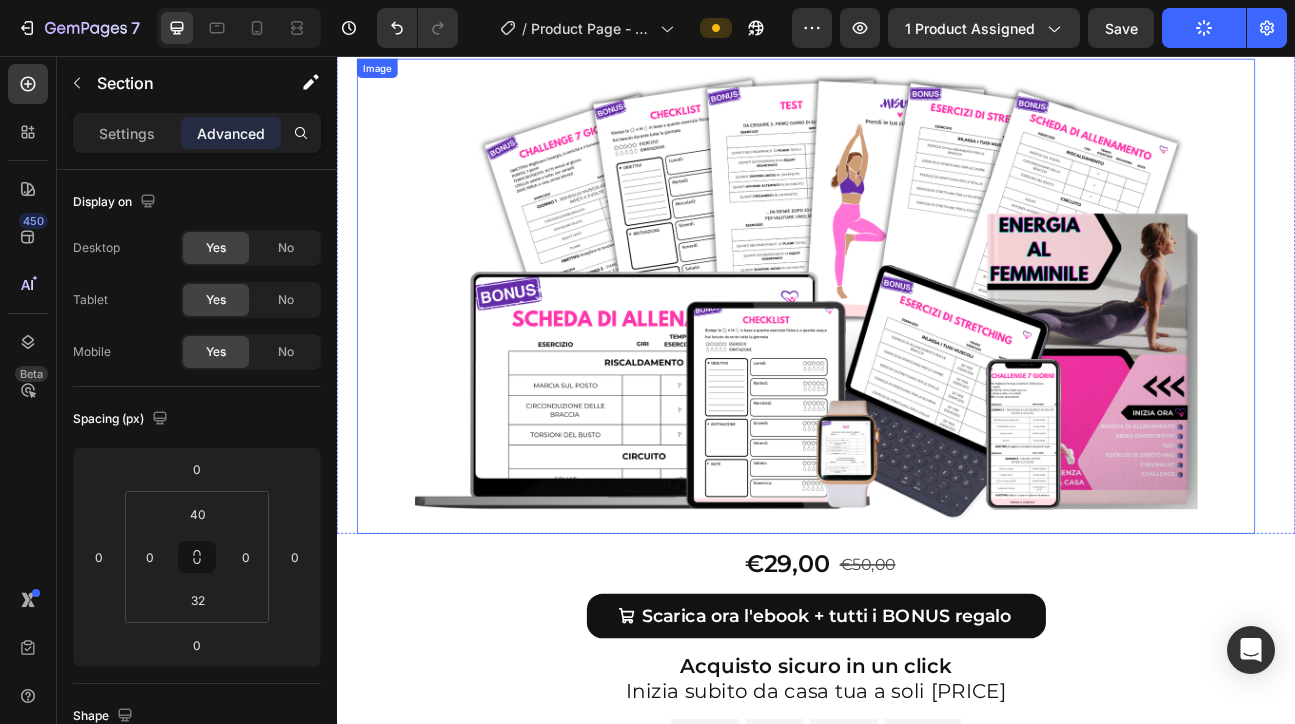 click at bounding box center (924, 357) 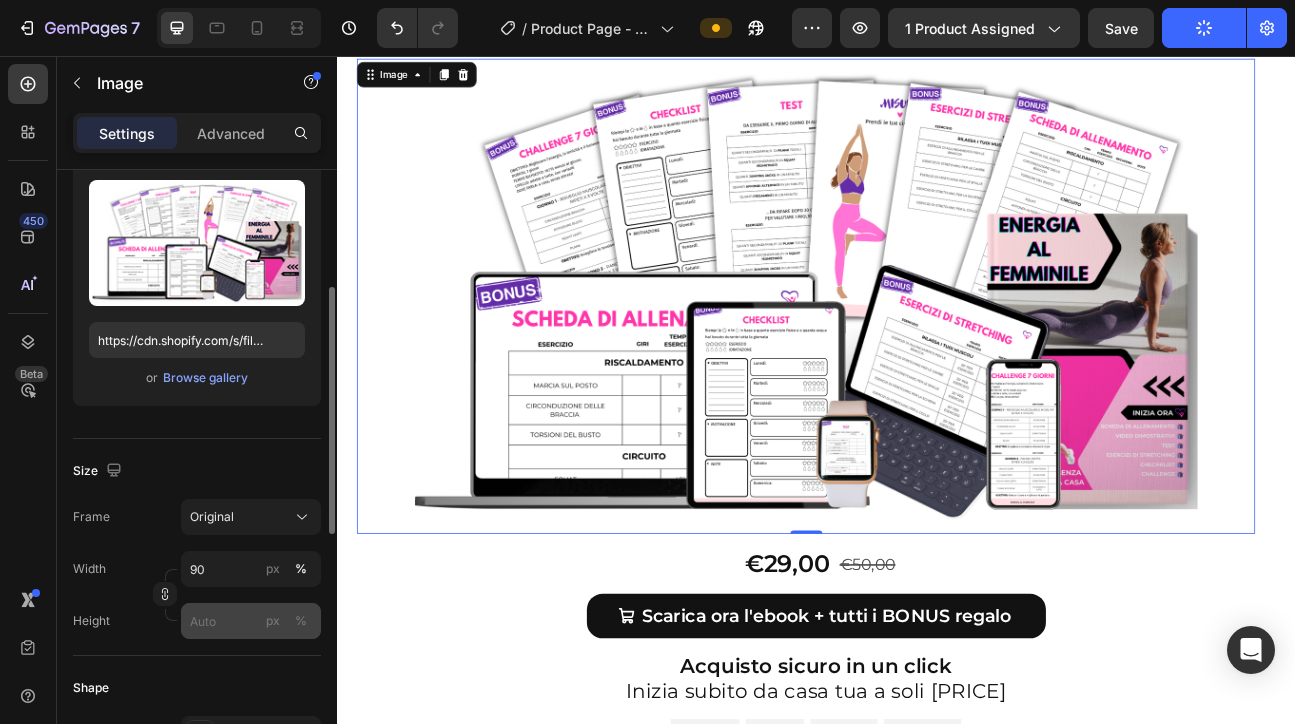 scroll, scrollTop: 232, scrollLeft: 0, axis: vertical 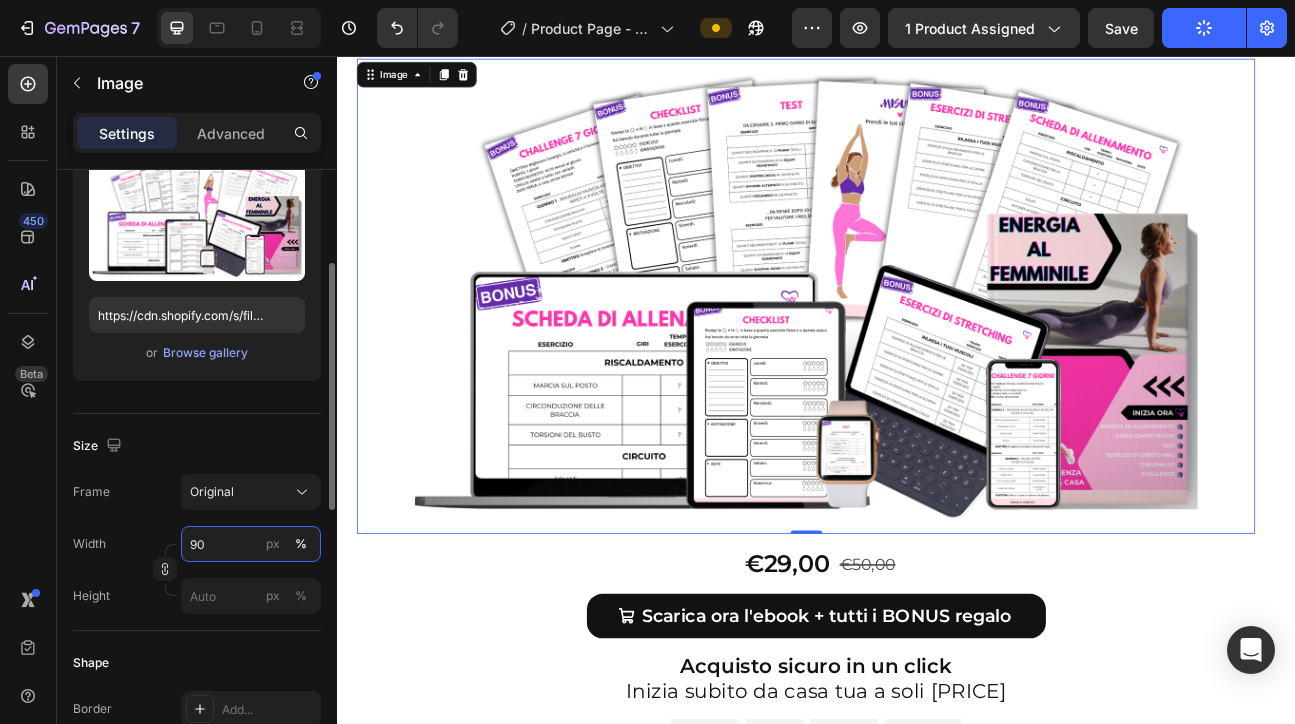drag, startPoint x: 226, startPoint y: 542, endPoint x: 182, endPoint y: 542, distance: 44 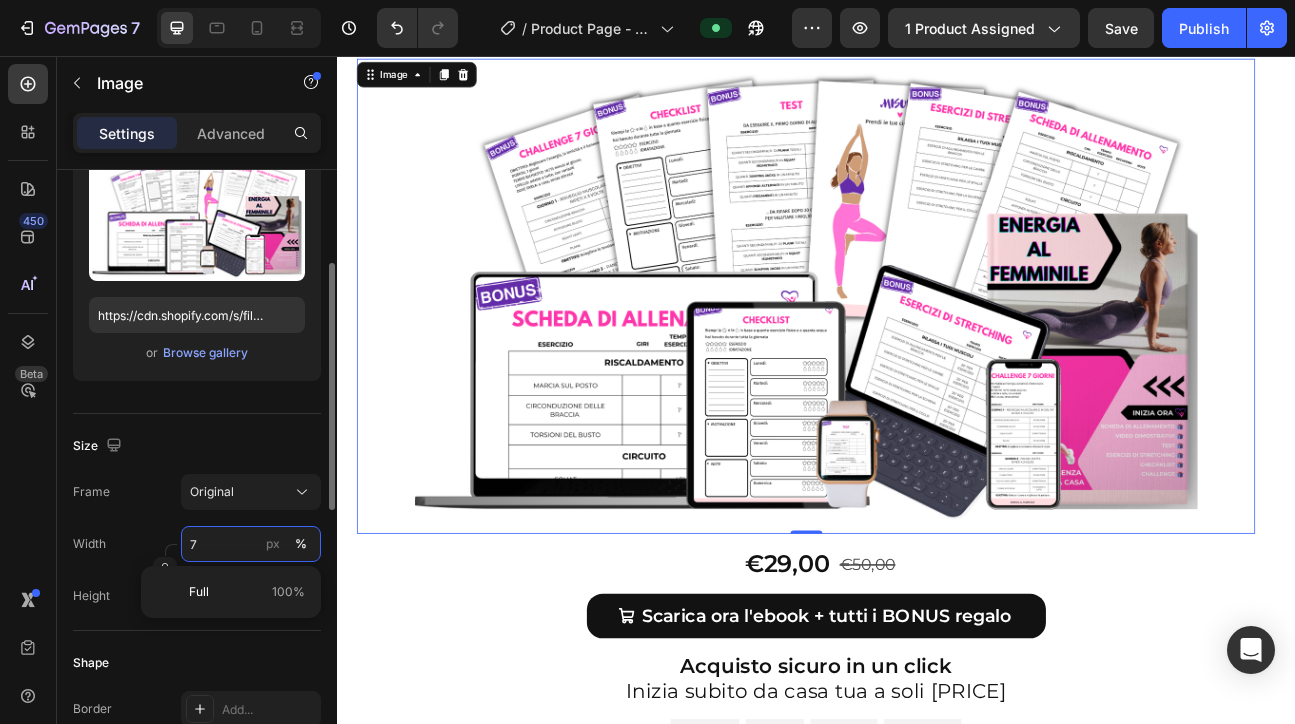 type on "70" 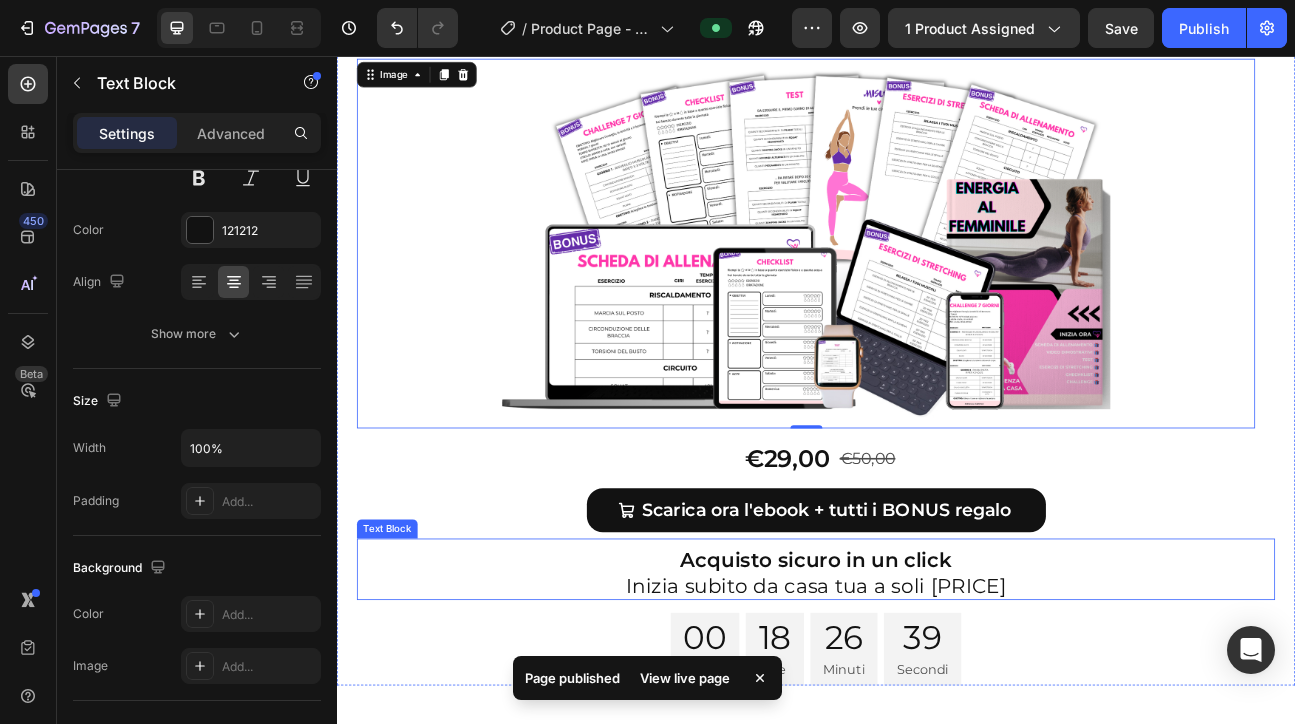 click on "Acquisto sicuro in un click Inizia subito da casa tua a soli 29,00 € Text Block" at bounding box center [937, 698] 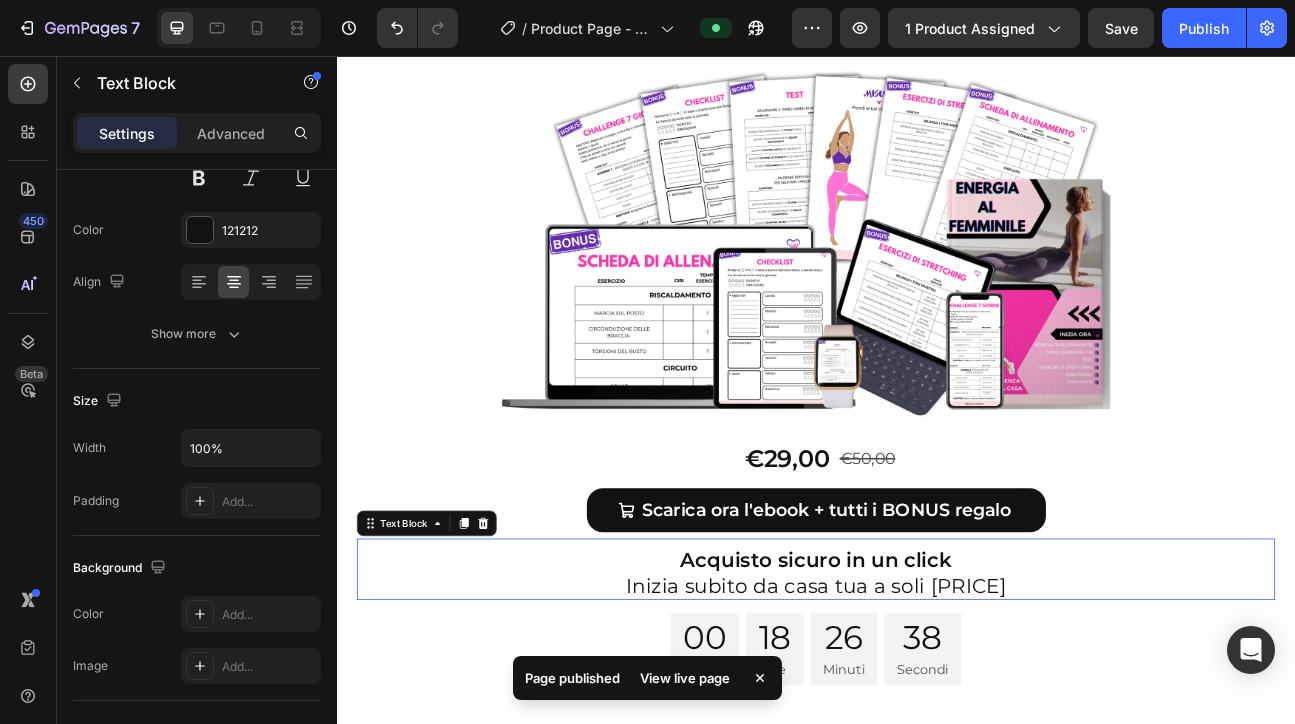 scroll, scrollTop: 0, scrollLeft: 0, axis: both 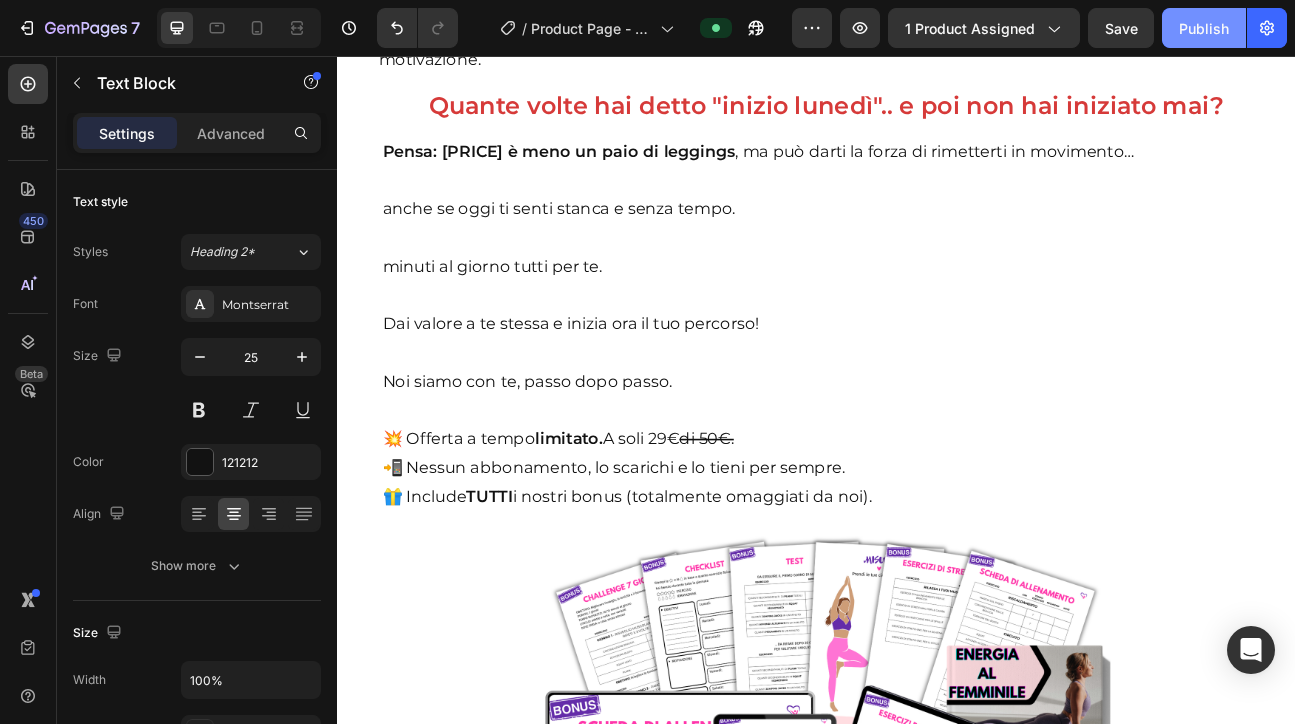 click on "Publish" at bounding box center [1204, 28] 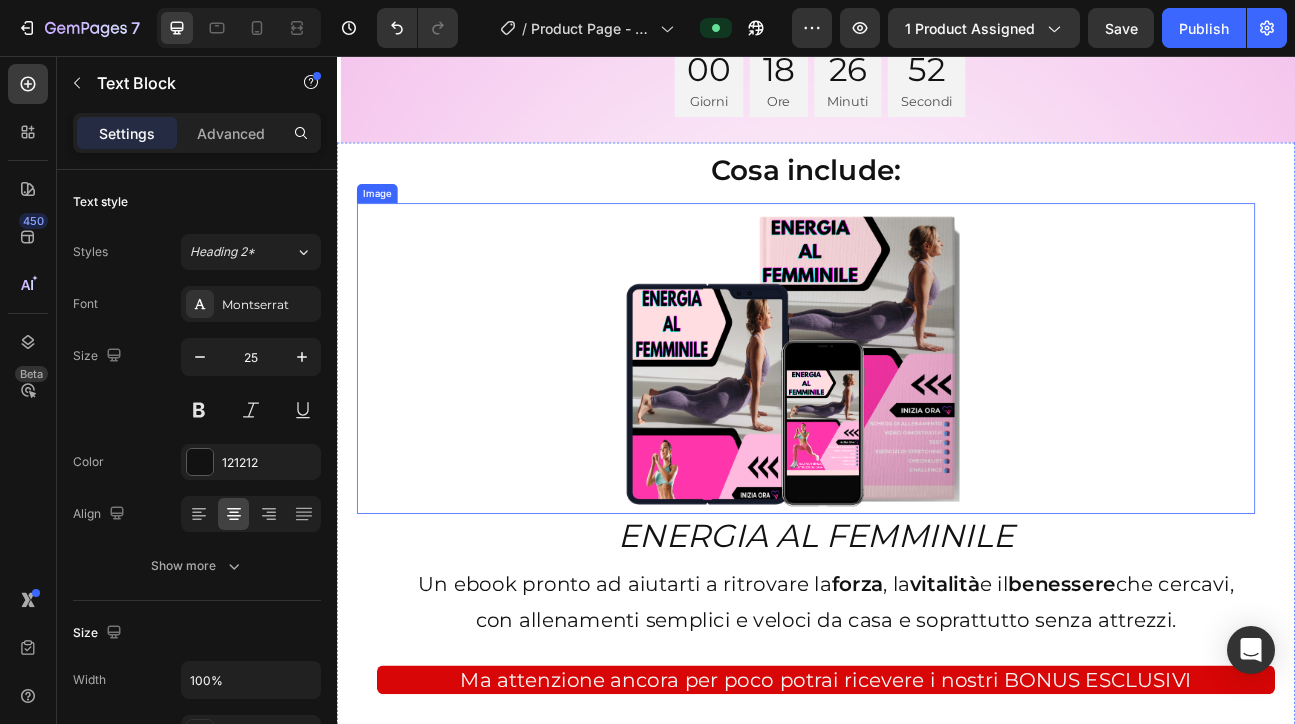 scroll, scrollTop: 3831, scrollLeft: 0, axis: vertical 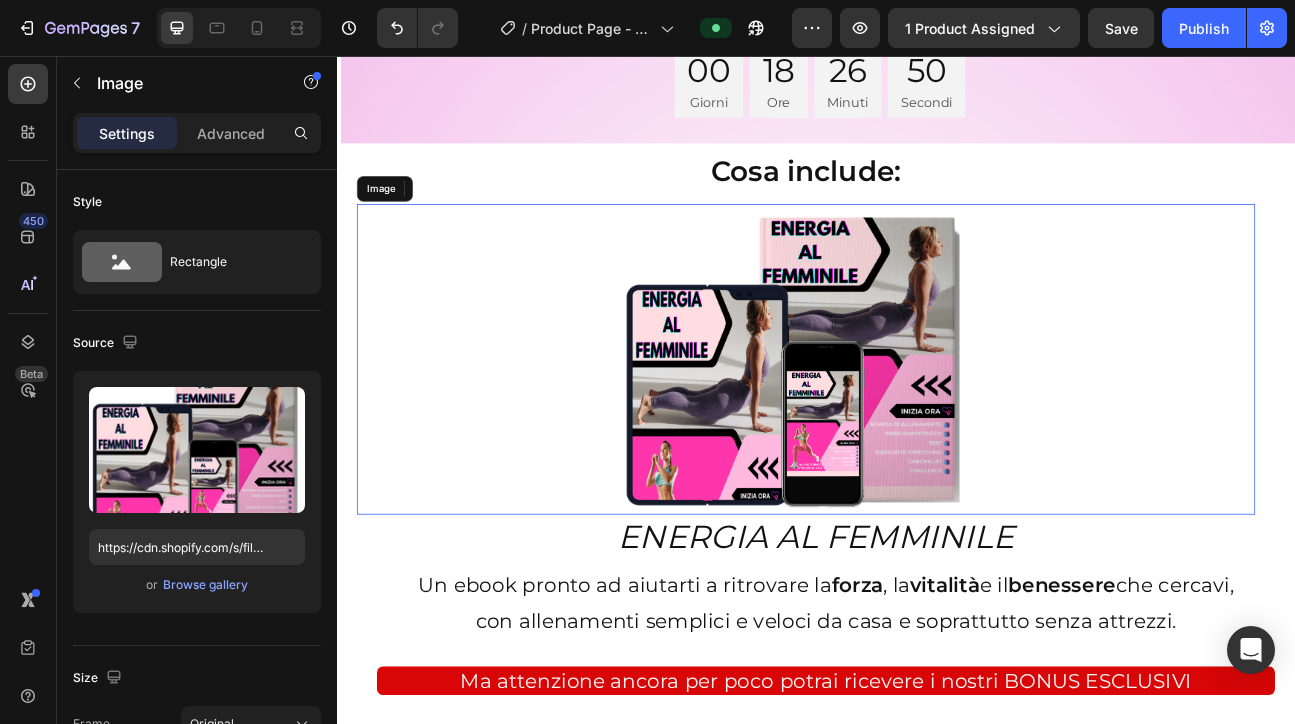 click at bounding box center [912, 435] 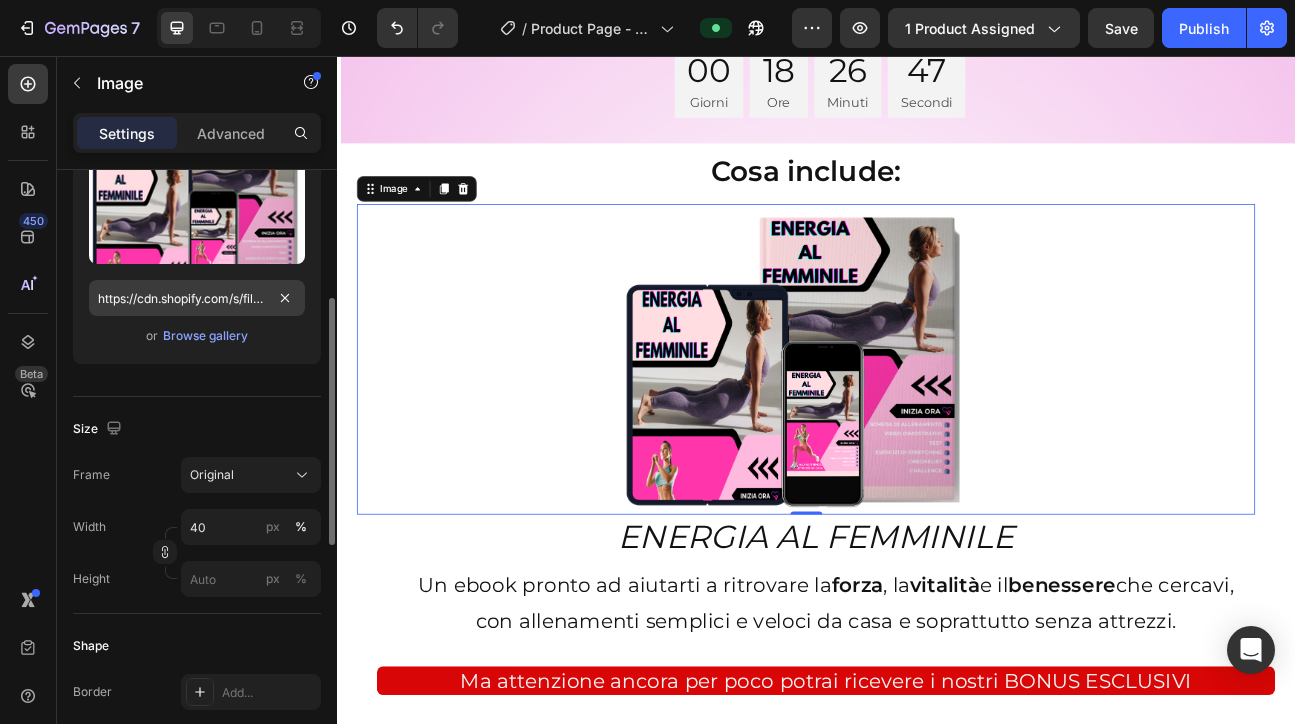 scroll, scrollTop: 269, scrollLeft: 0, axis: vertical 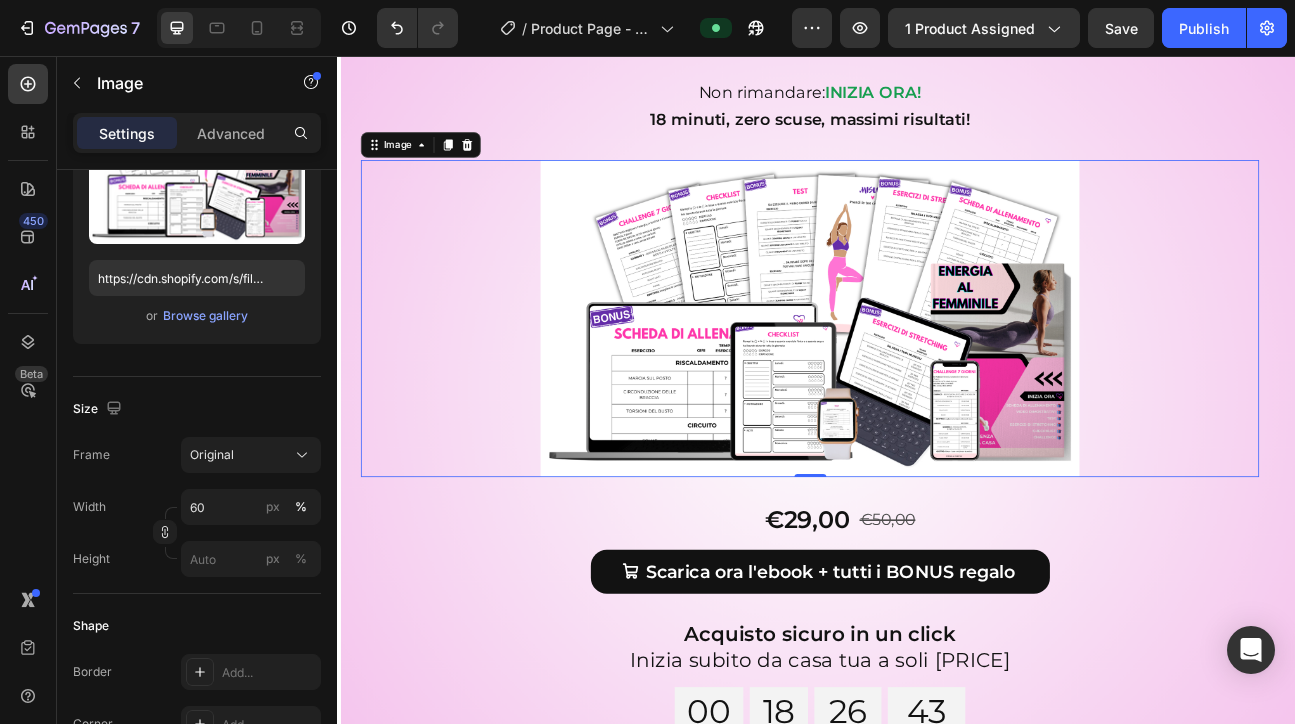 click at bounding box center [929, 384] 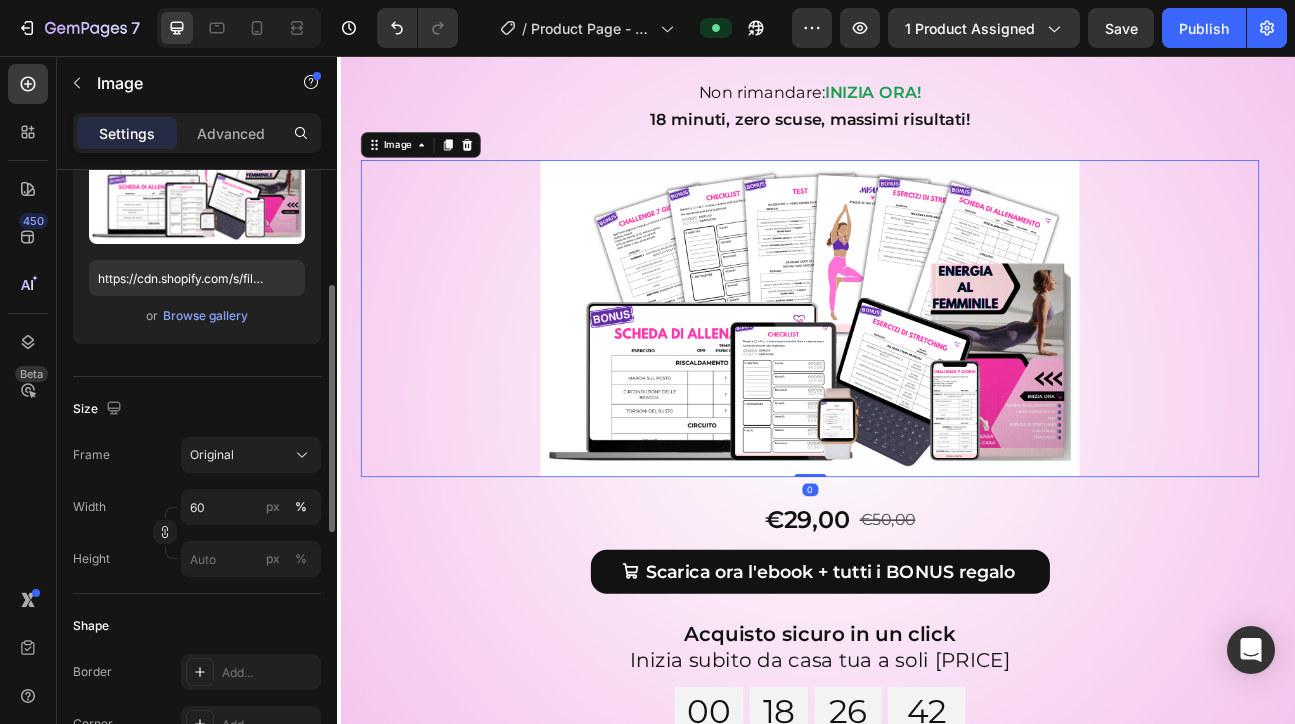 scroll, scrollTop: 286, scrollLeft: 0, axis: vertical 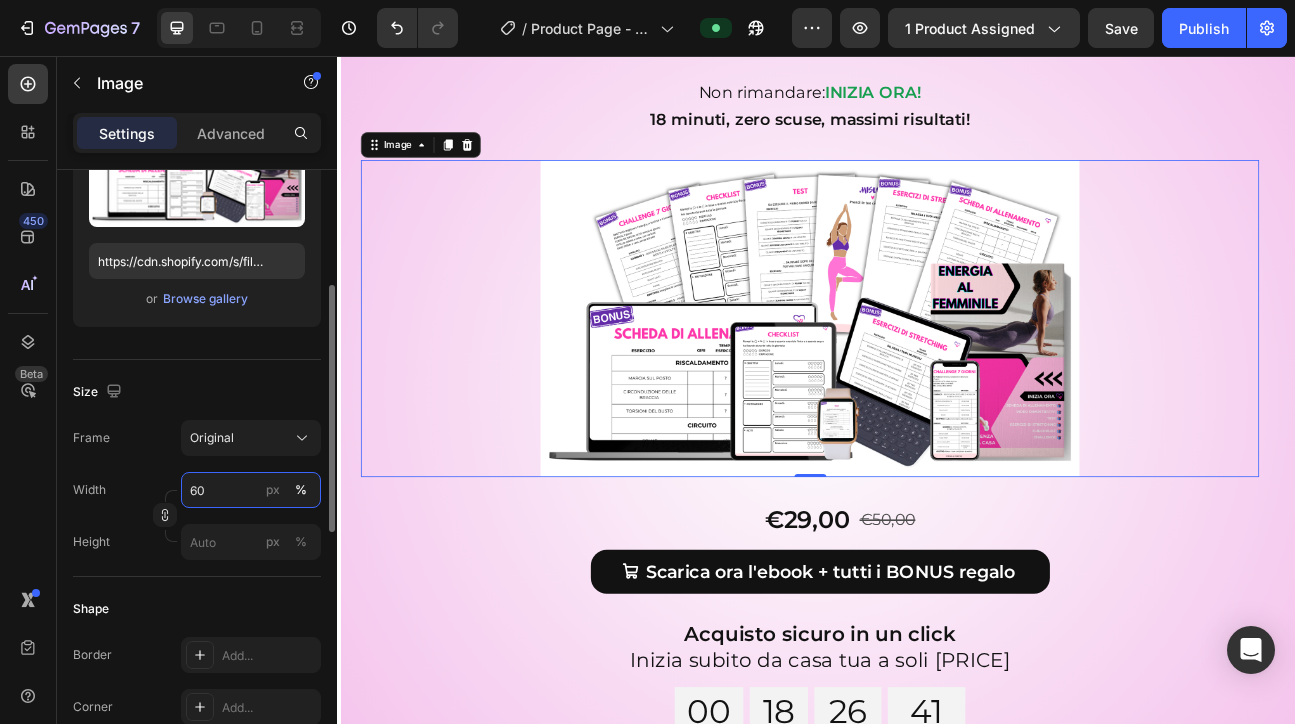 drag, startPoint x: 223, startPoint y: 495, endPoint x: 176, endPoint y: 493, distance: 47.042534 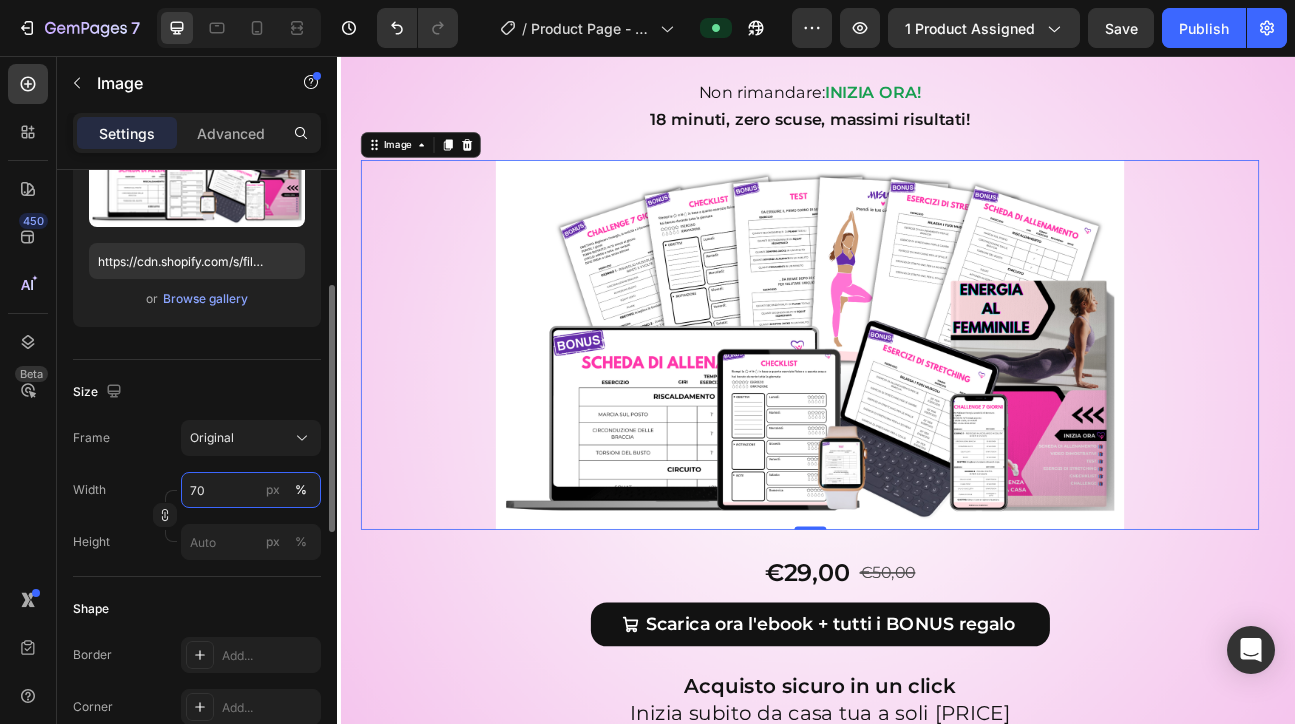 type on "70" 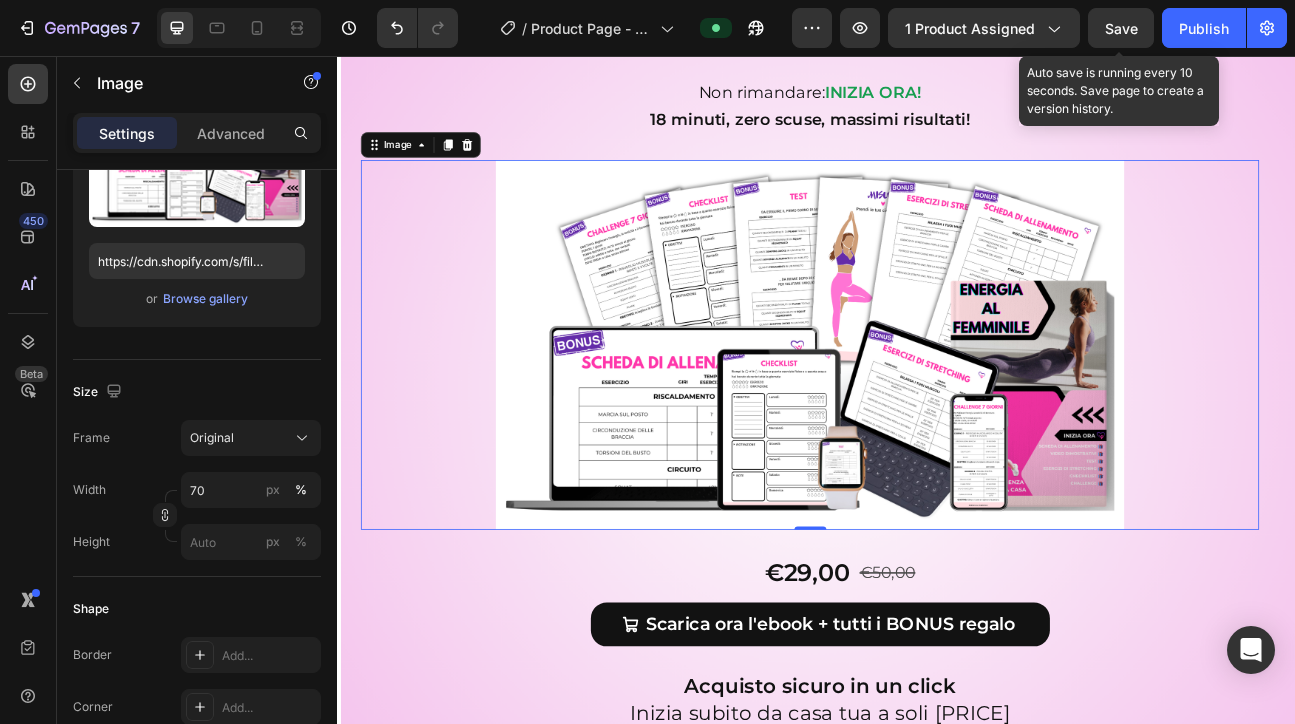 click on "Save" at bounding box center [1121, 28] 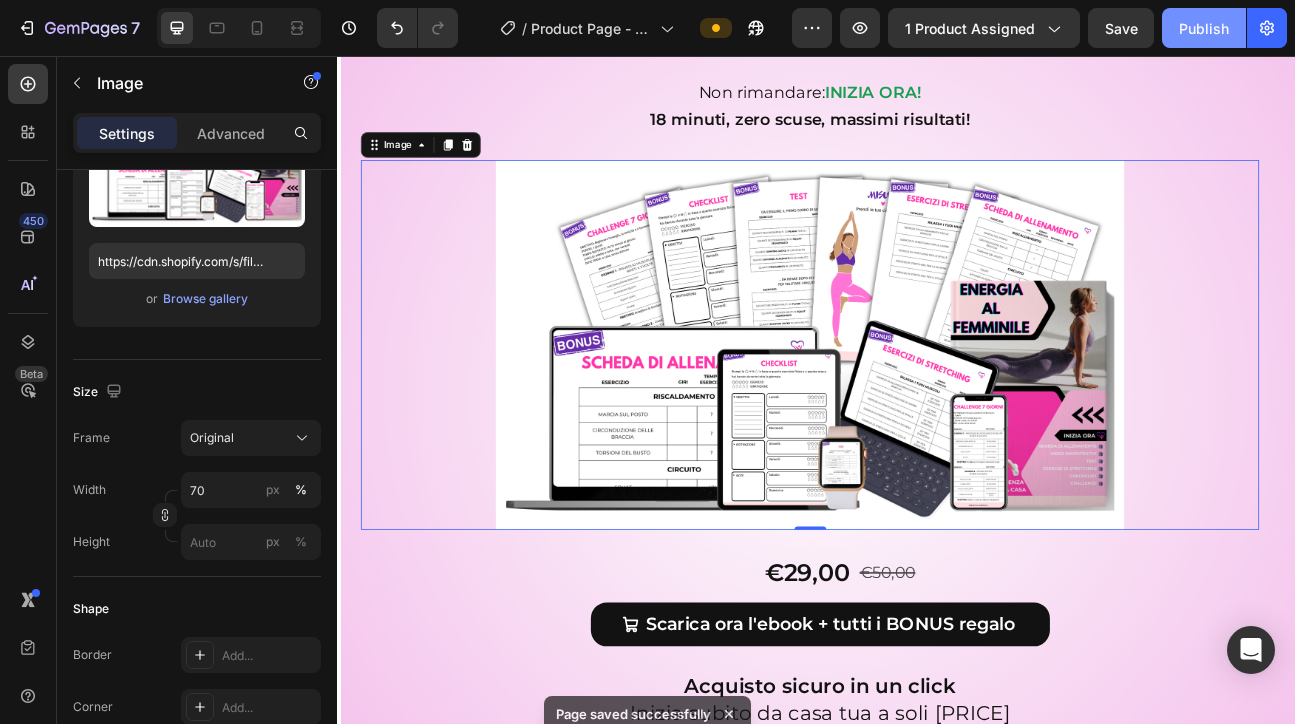 click on "Publish" 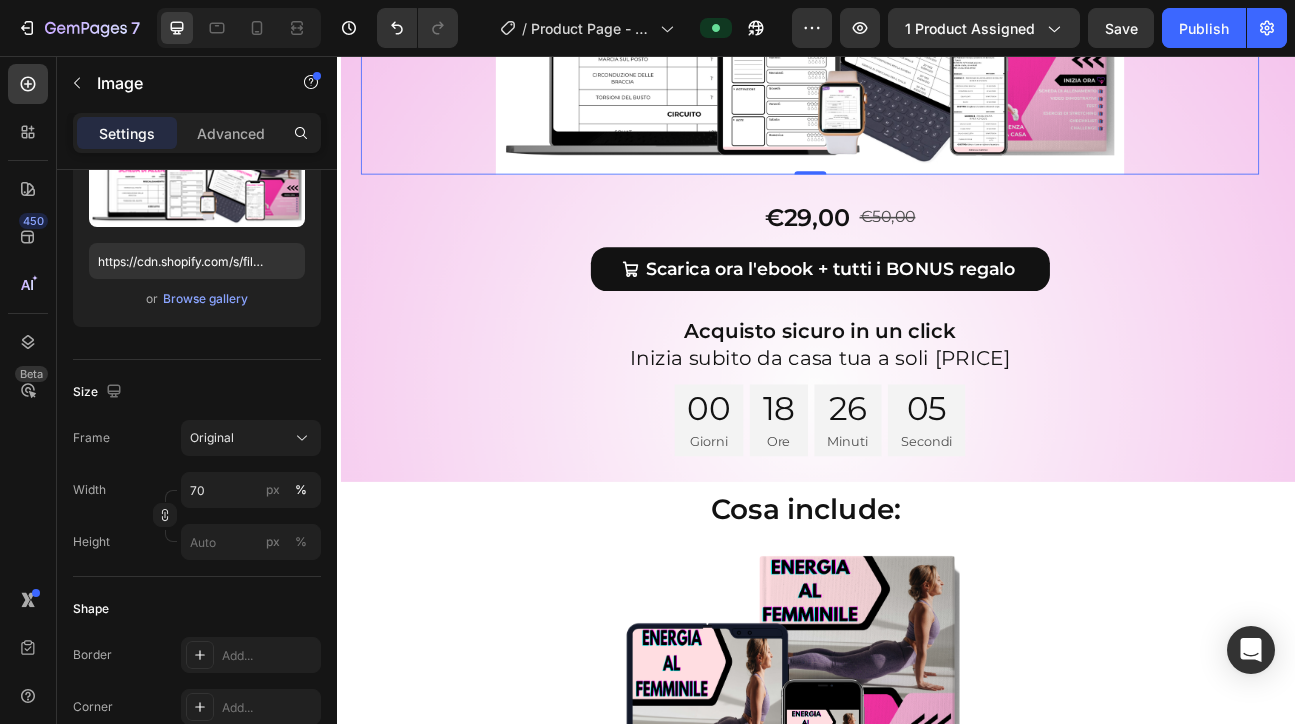 scroll, scrollTop: 3482, scrollLeft: 0, axis: vertical 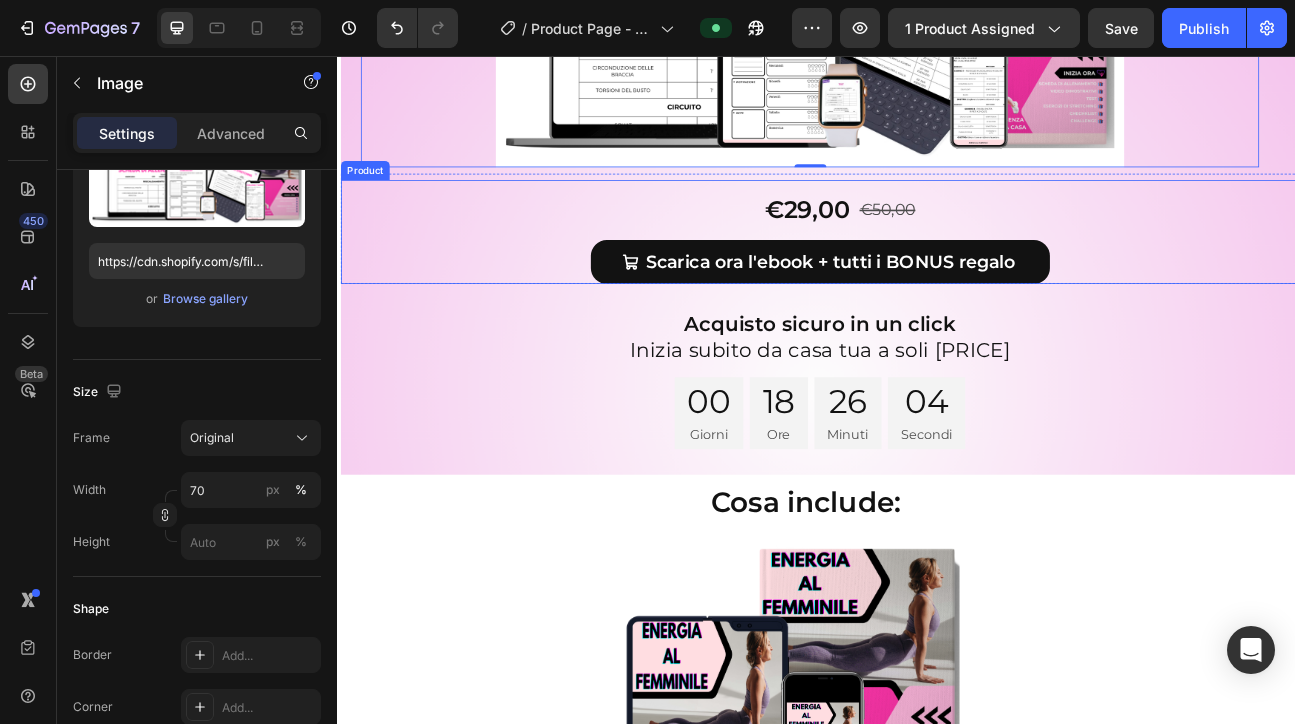 click on "Cosa include:" at bounding box center [924, 615] 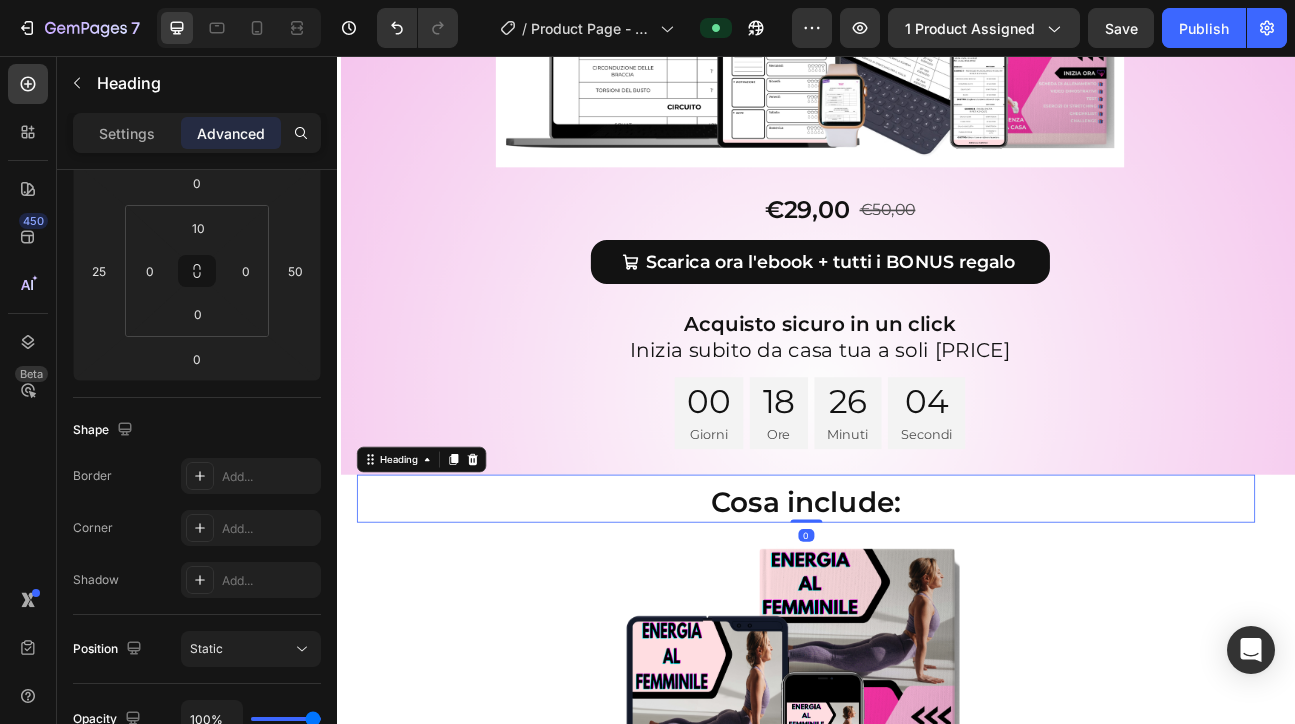 scroll, scrollTop: 0, scrollLeft: 0, axis: both 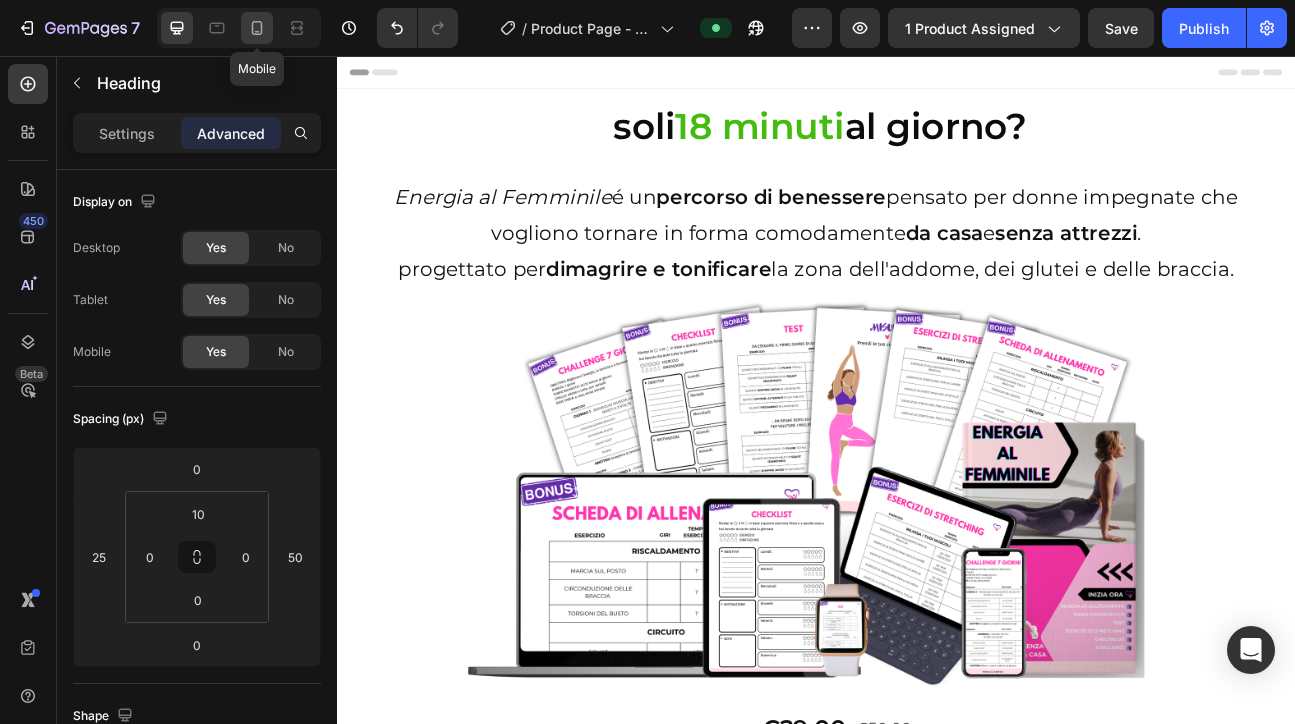 click 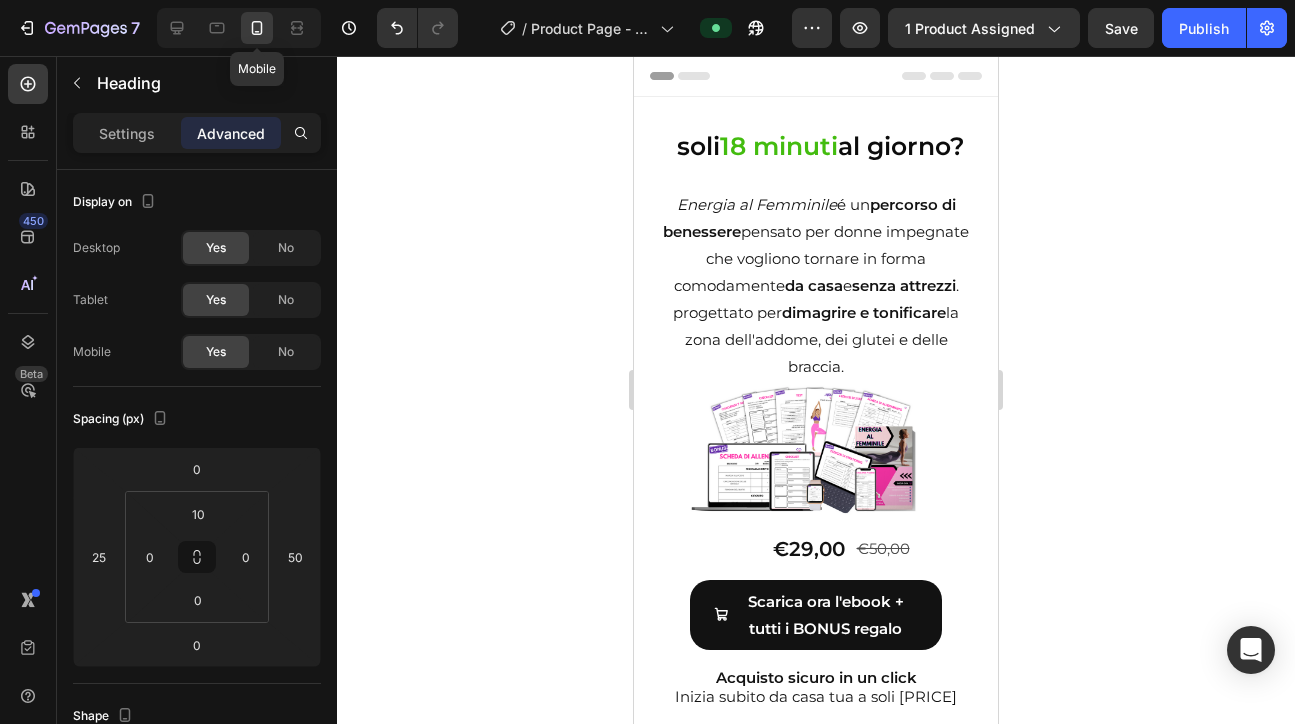 type on "-20" 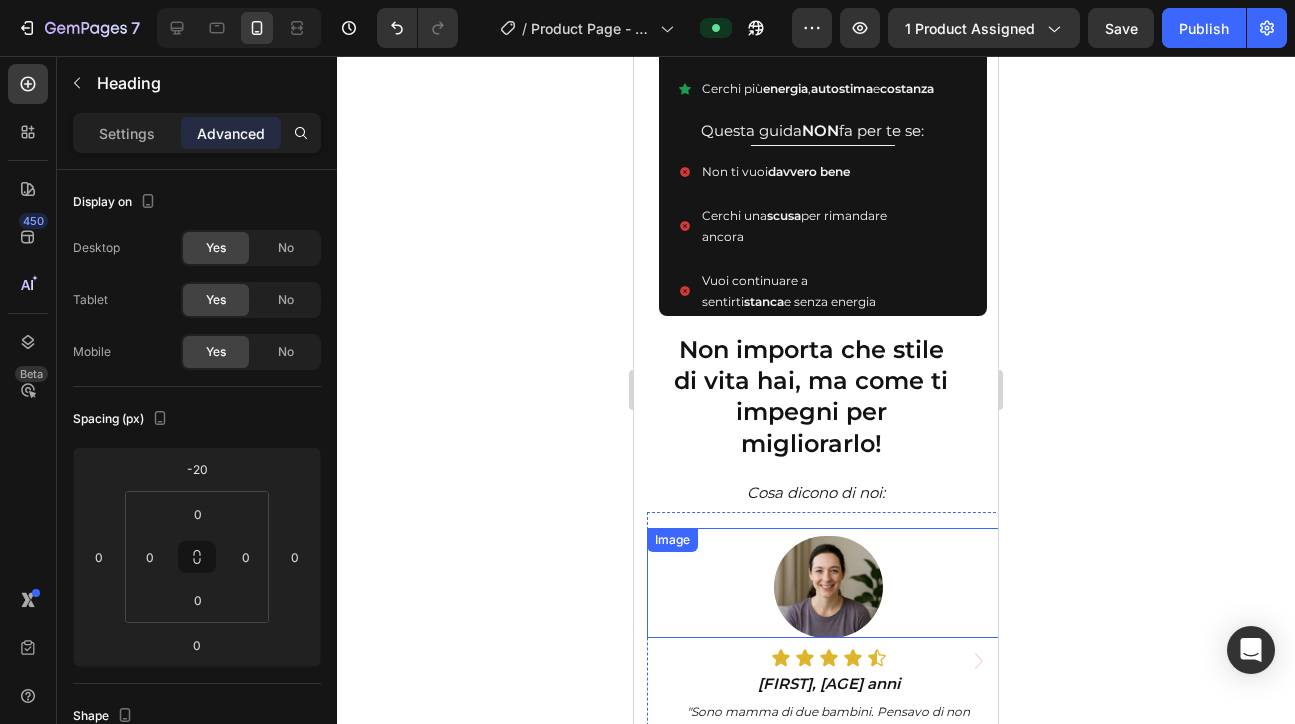 scroll, scrollTop: 895, scrollLeft: 0, axis: vertical 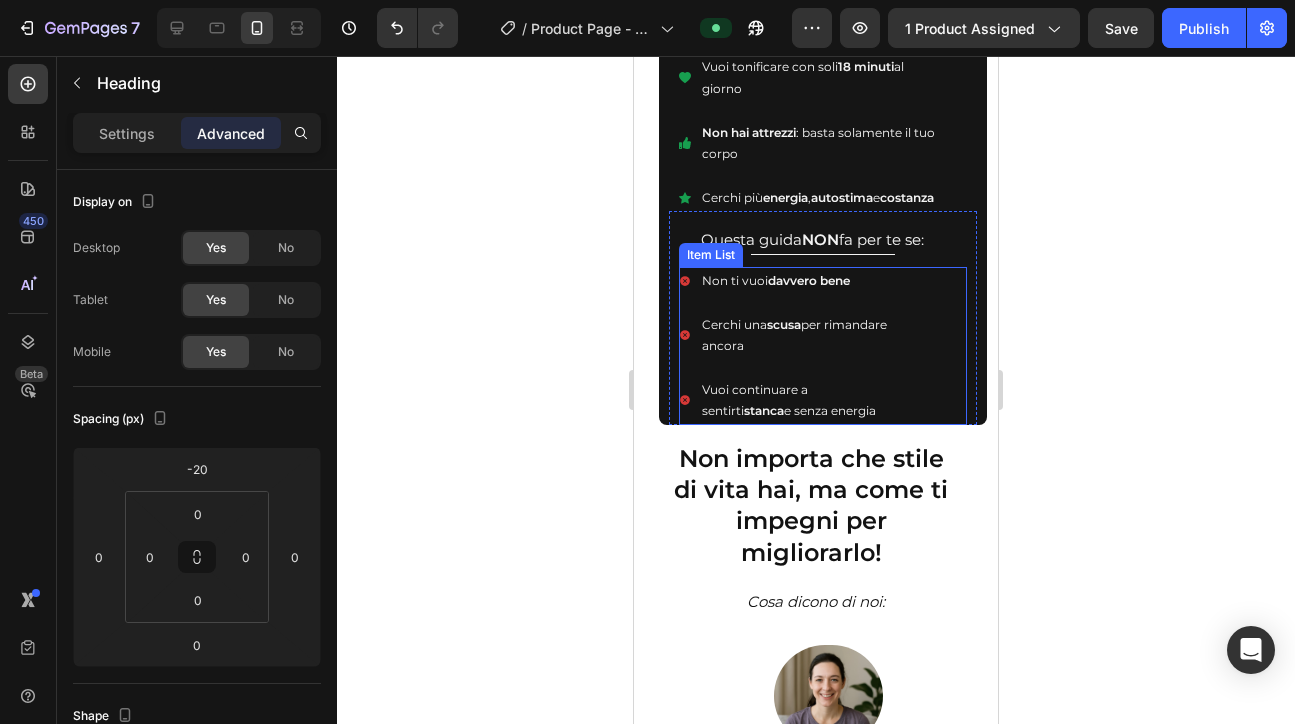 click on "Non ti vuoi  davvero bene
Cerchi una  scusa  per rimandare ancora
Vuoi continuare a sentirti  stanca  e senza energia Item List" at bounding box center [823, 346] 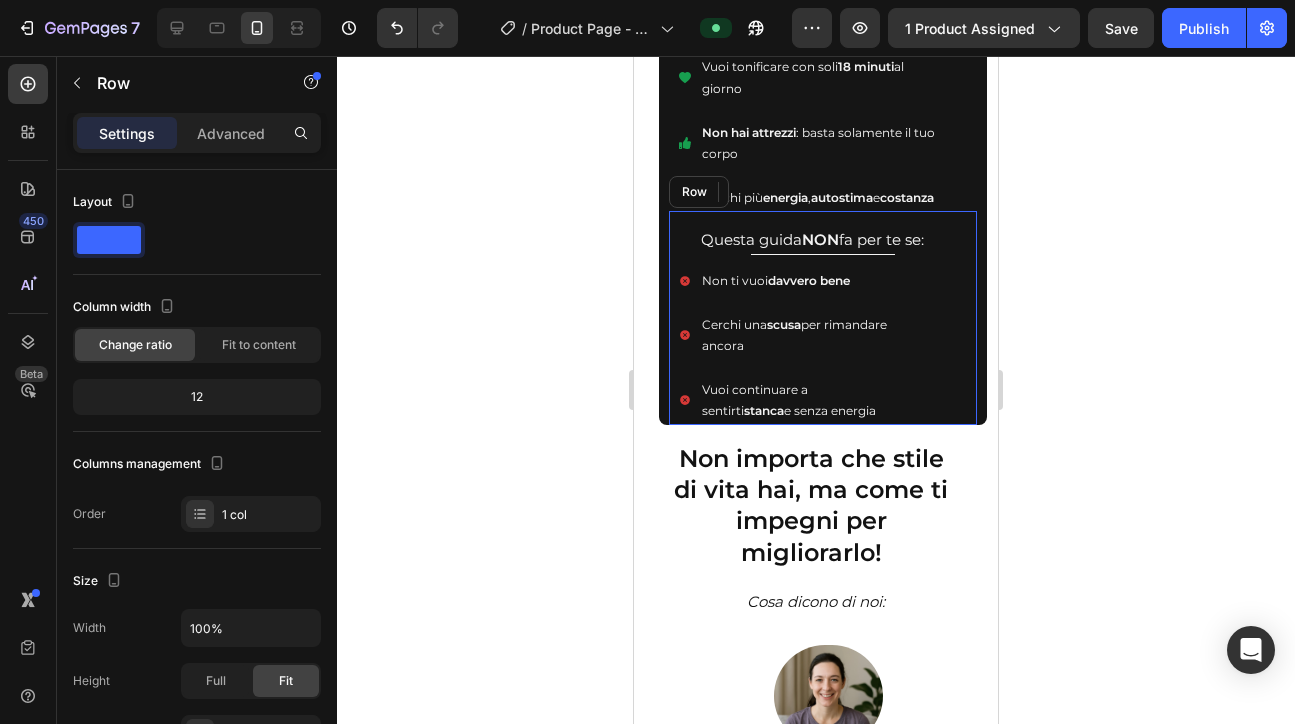 click on "Questa guida  NON  fa per te se: Heading                Title Line
Non ti vuoi  davvero bene
Cerchi una  scusa  per rimandare ancora
Vuoi continuare a sentirti  stanca  e senza energia Item List   0 Row" at bounding box center (823, 317) 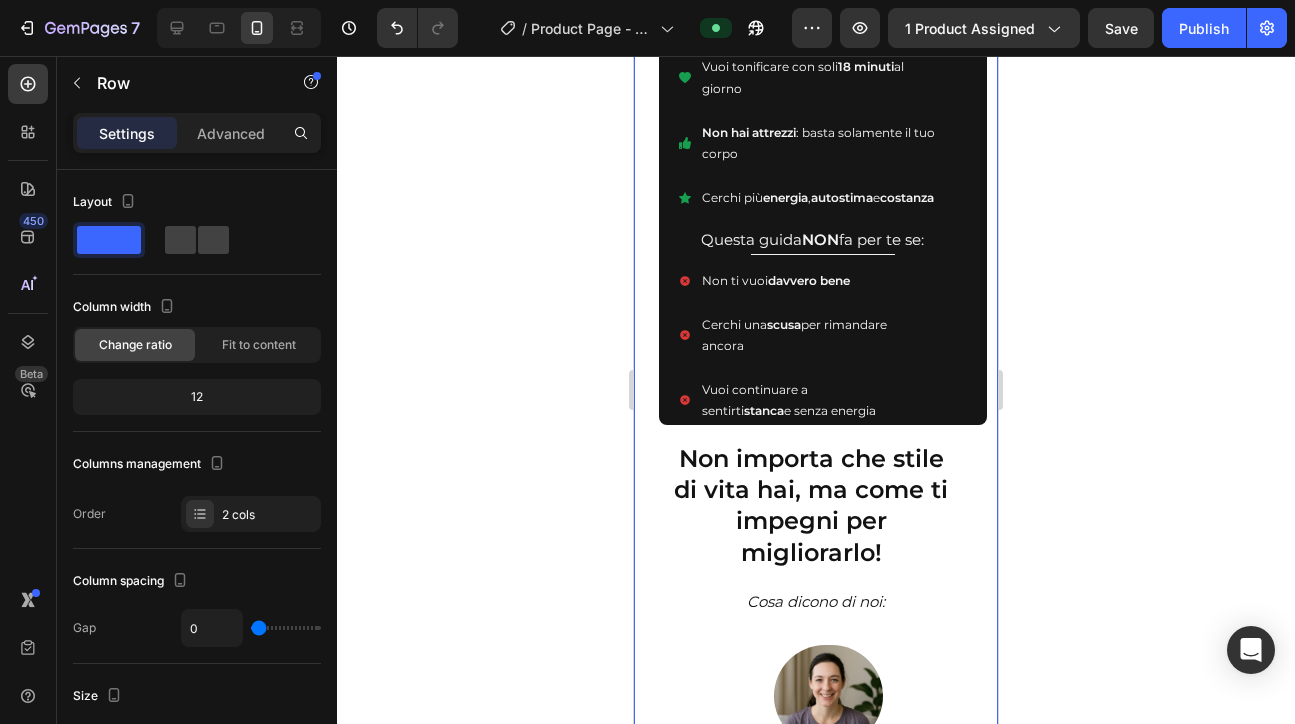 click on "Questa guida fa per te se: Heading                Title Line Vuoi tonificare con soli  18 minuti  al giorno Non hai attrezzi : basta solamente il tuo corpo Cerchi più  energia ,  autostima  e  costanza Item List Row Questa guida  NON  fa per te se: Heading                Title Line
Non ti vuoi  davvero bene
Cerchi una  scusa  per rimandare ancora
Vuoi continuare a sentirti  stanca  e senza energia Item List Row   0 Row" at bounding box center [823, 205] 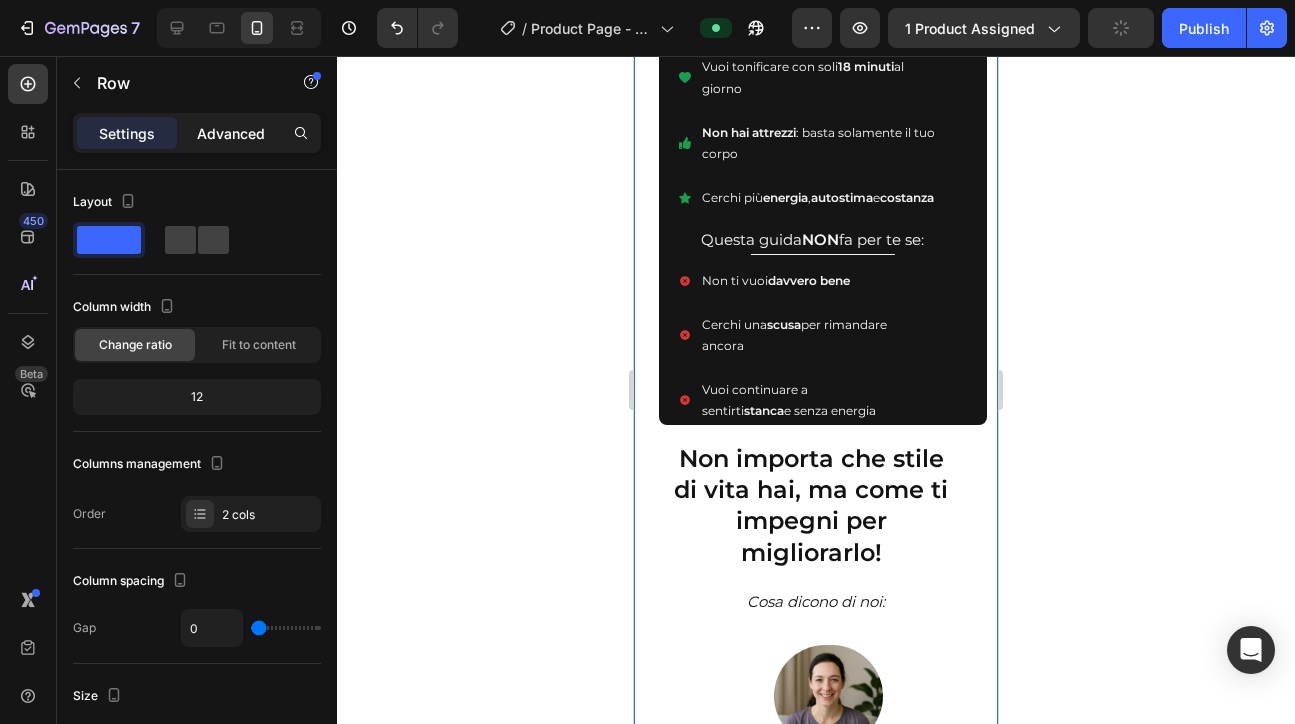 click on "Advanced" at bounding box center [231, 133] 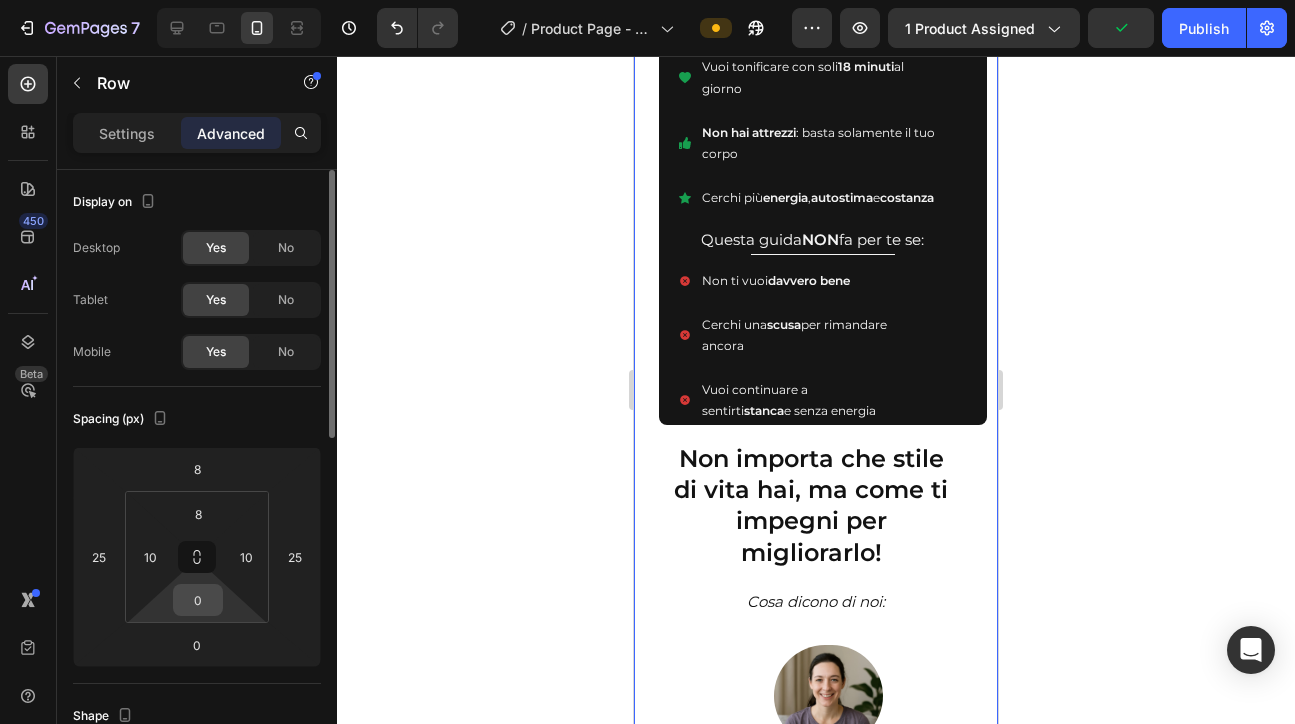 click on "0" at bounding box center (198, 600) 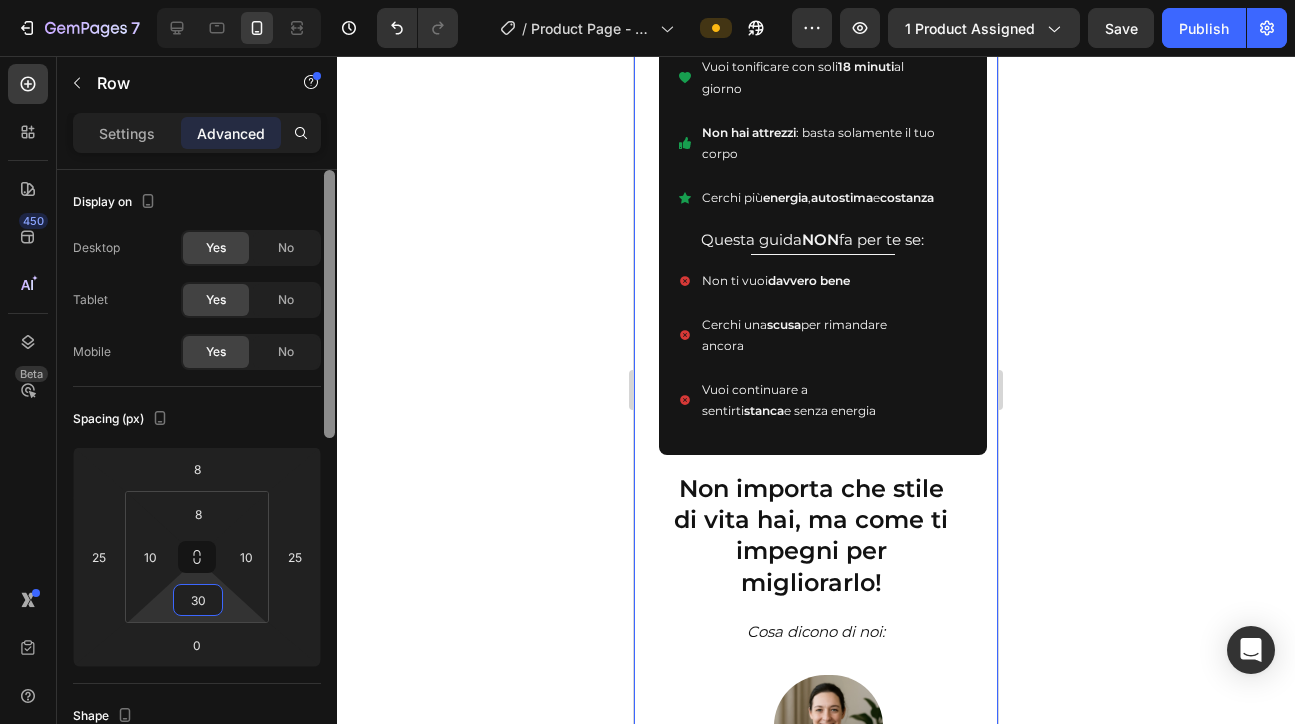 type on "3" 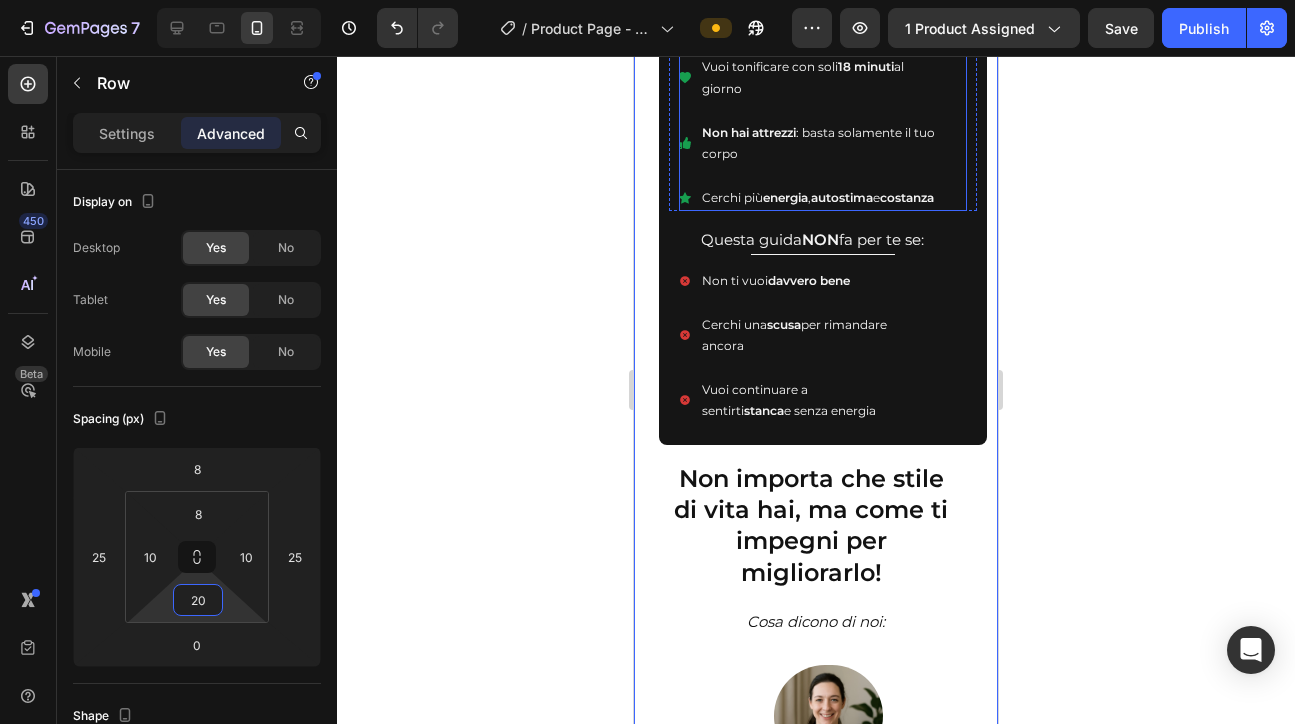 type on "2" 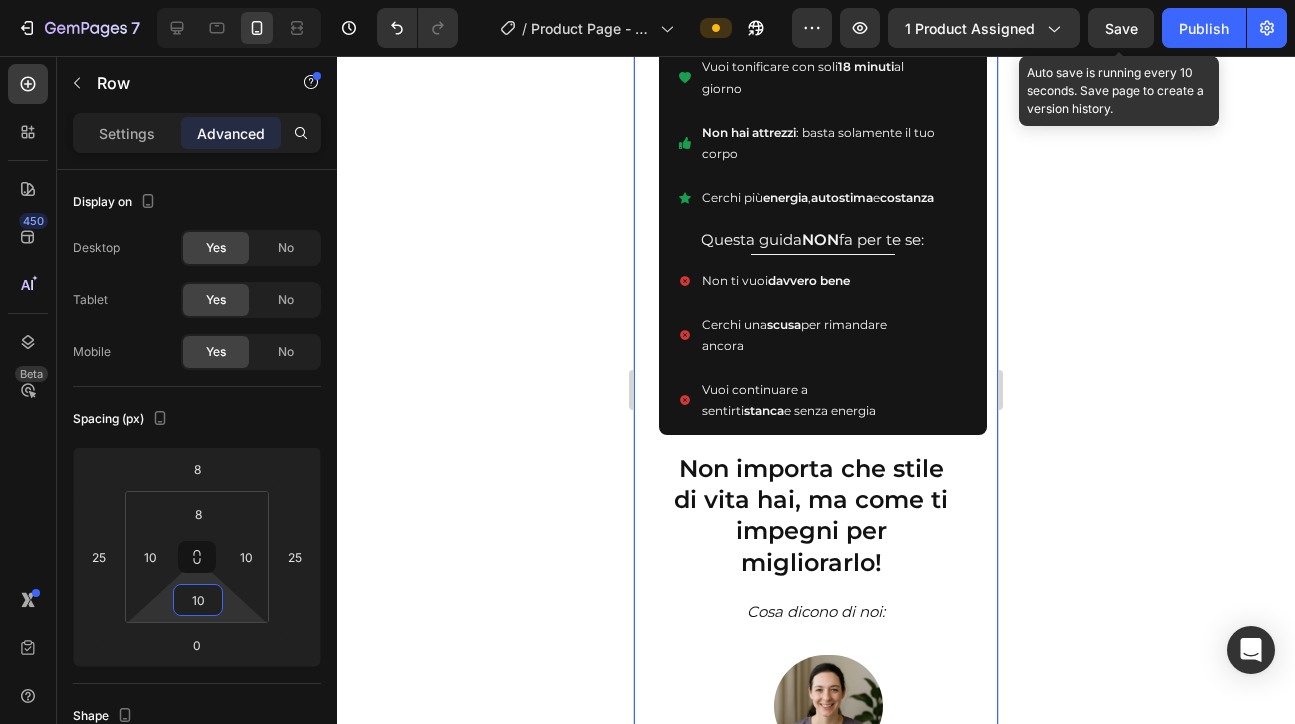type on "10" 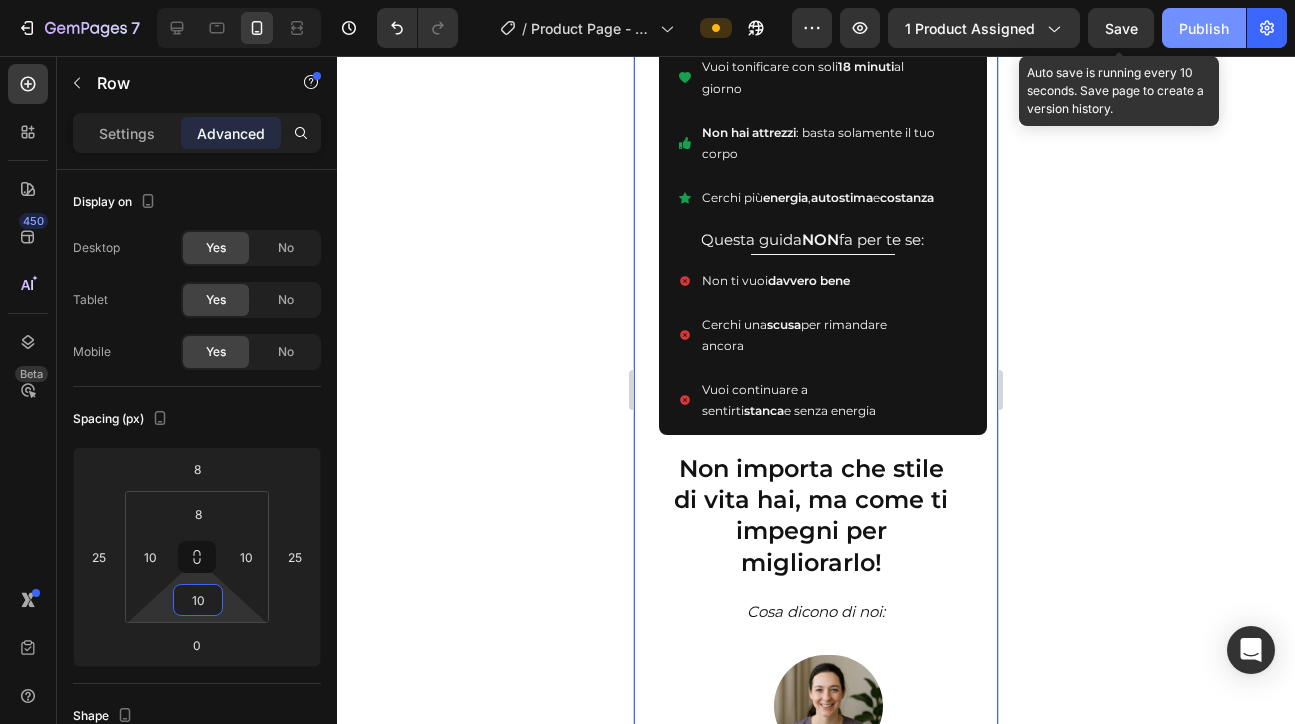 drag, startPoint x: 1134, startPoint y: 24, endPoint x: 1208, endPoint y: 41, distance: 75.9276 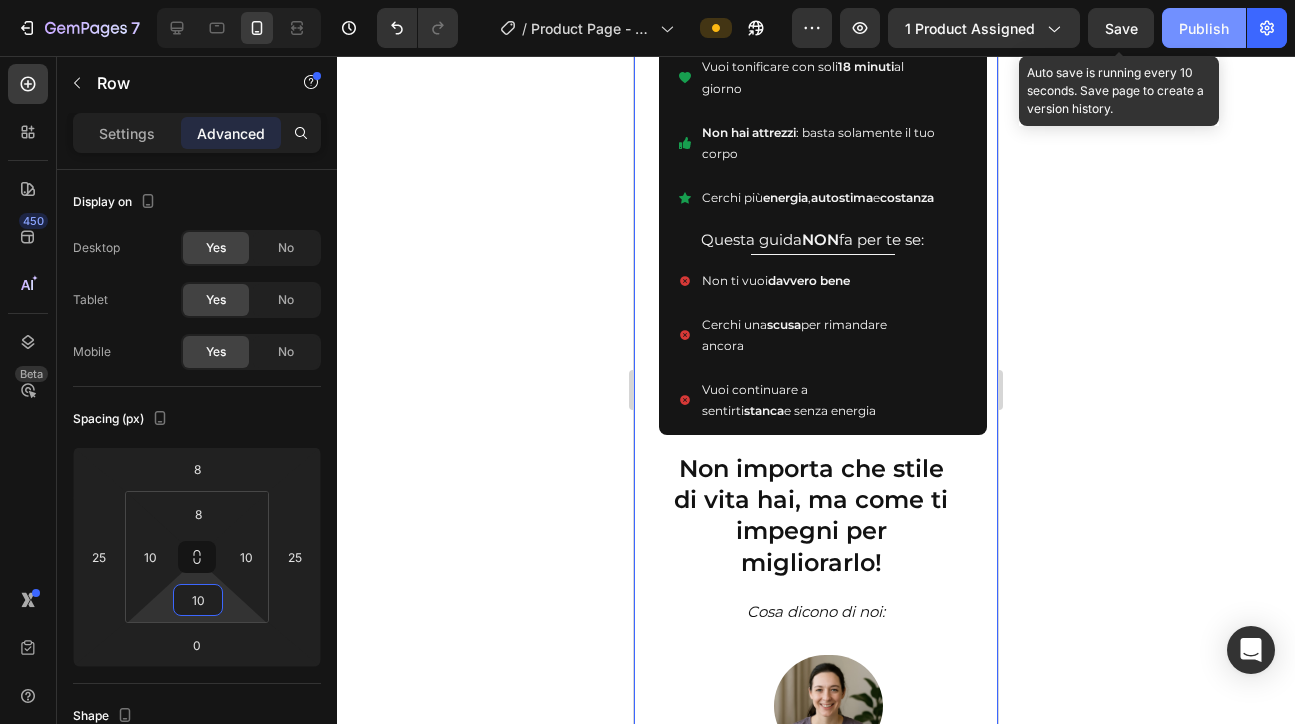 click on "Save" at bounding box center [1121, 28] 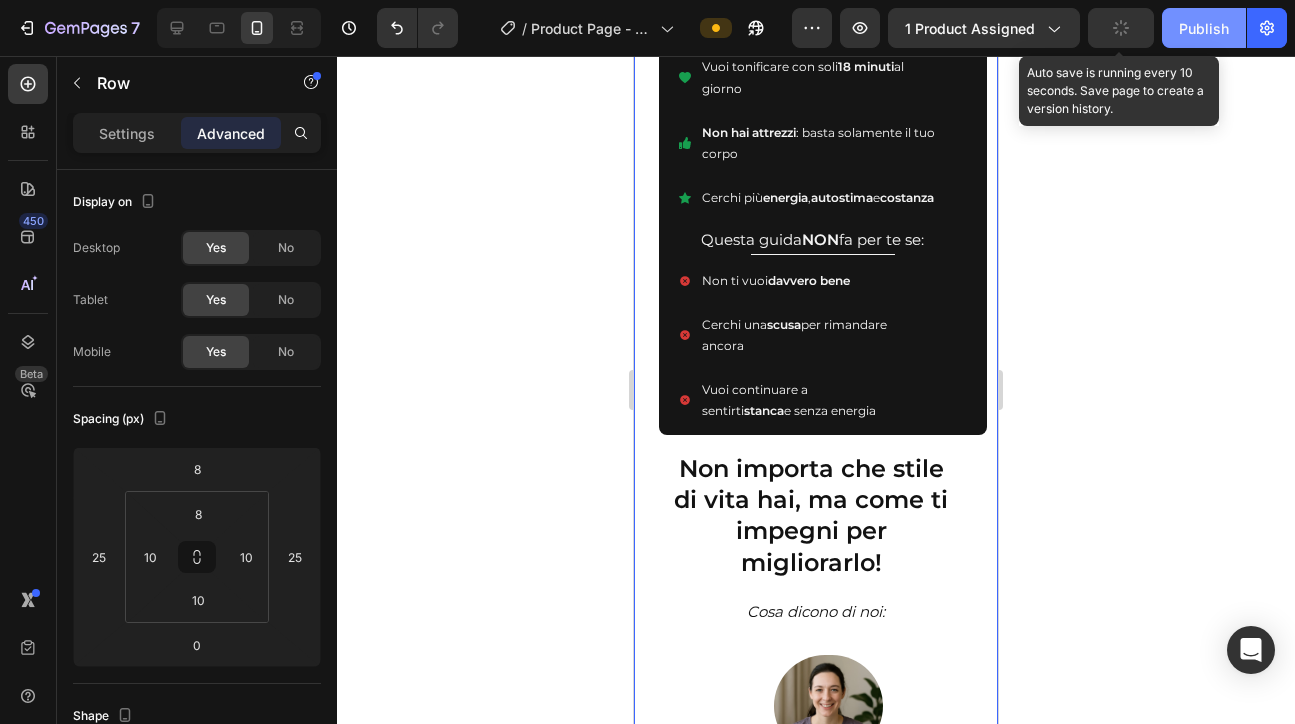 click on "Publish" at bounding box center (1204, 28) 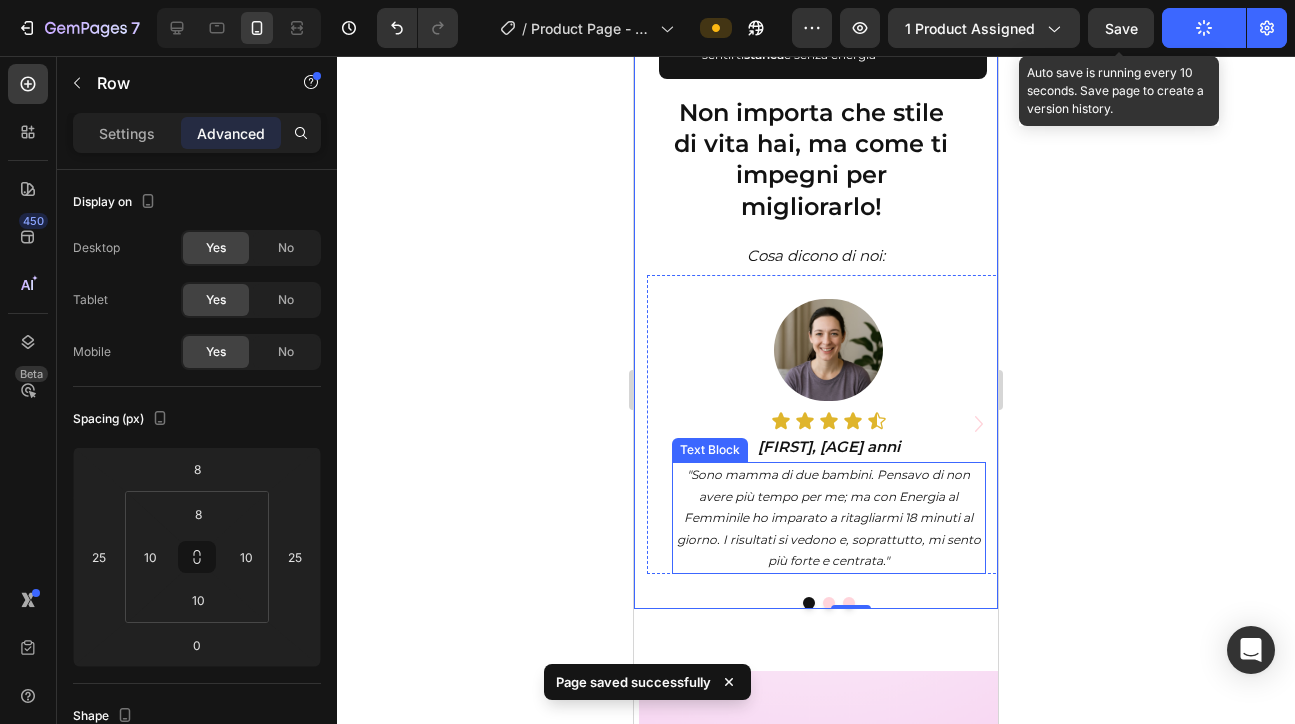 scroll, scrollTop: 1235, scrollLeft: 0, axis: vertical 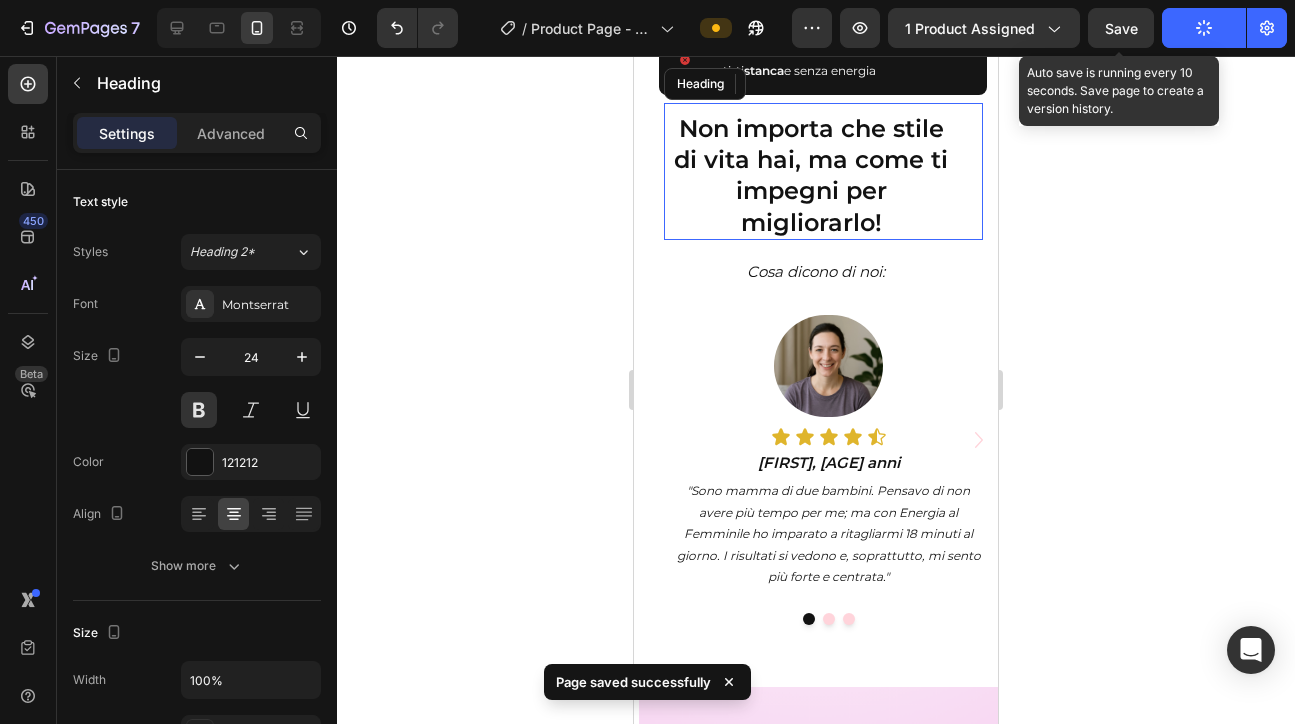 click on "Non importa che stile di vita hai, ma come ti impegni per migliorarlo!" at bounding box center (811, 175) 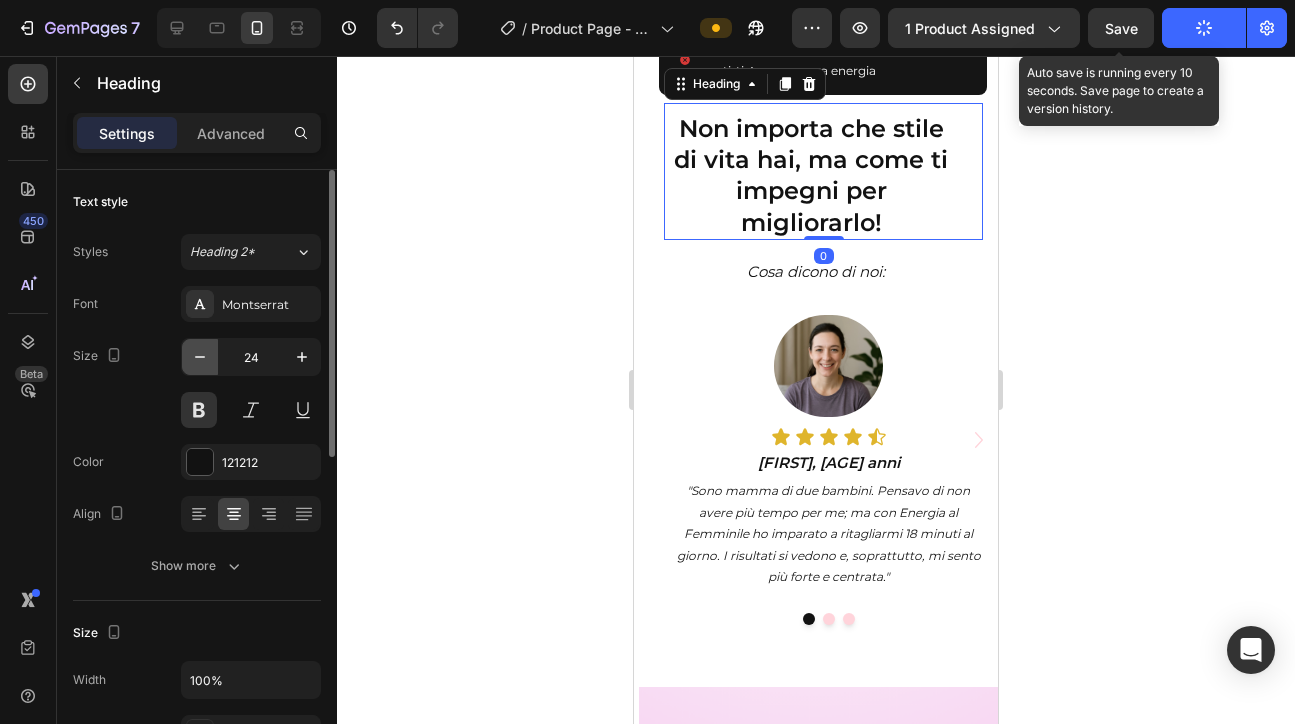 click 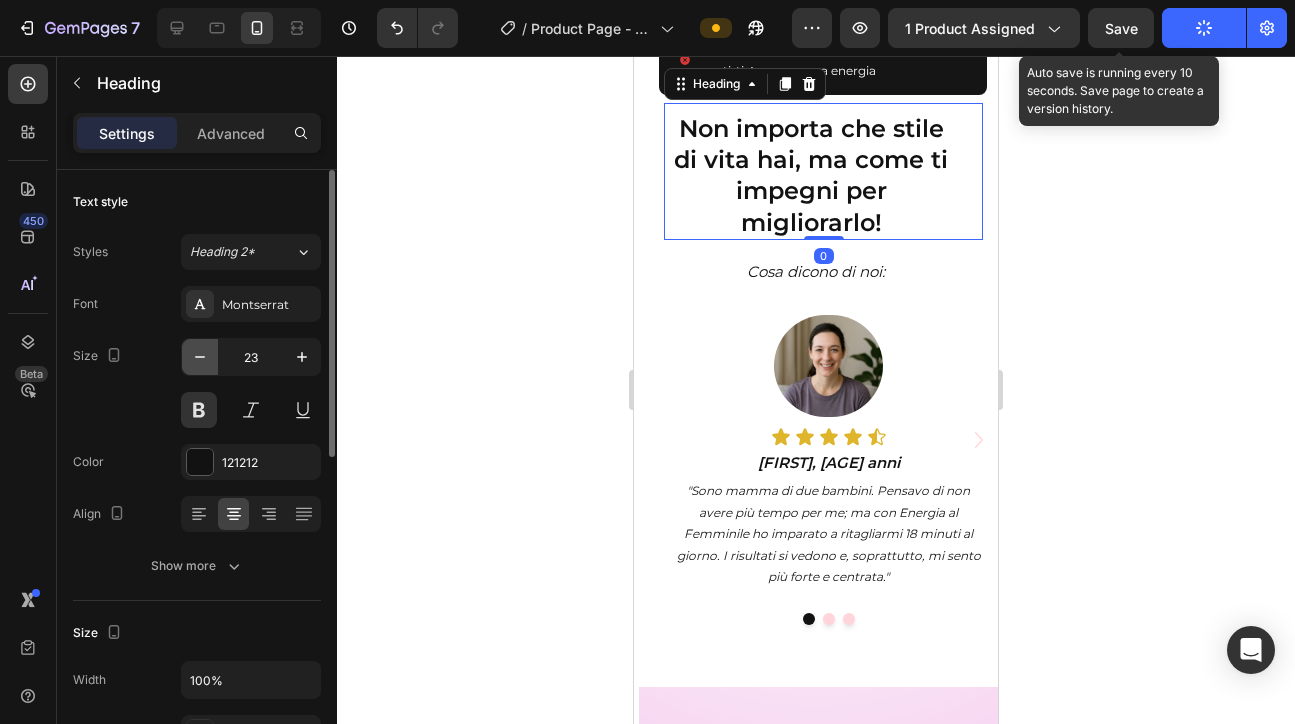 click 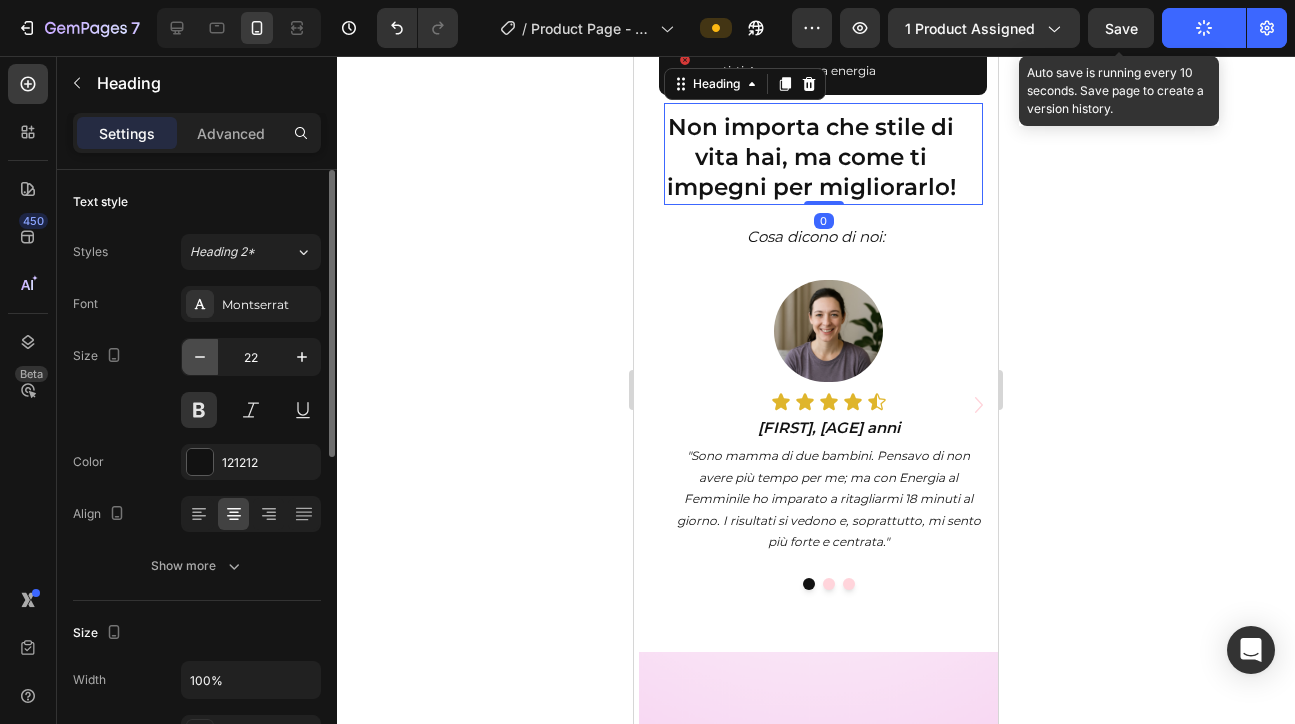 click 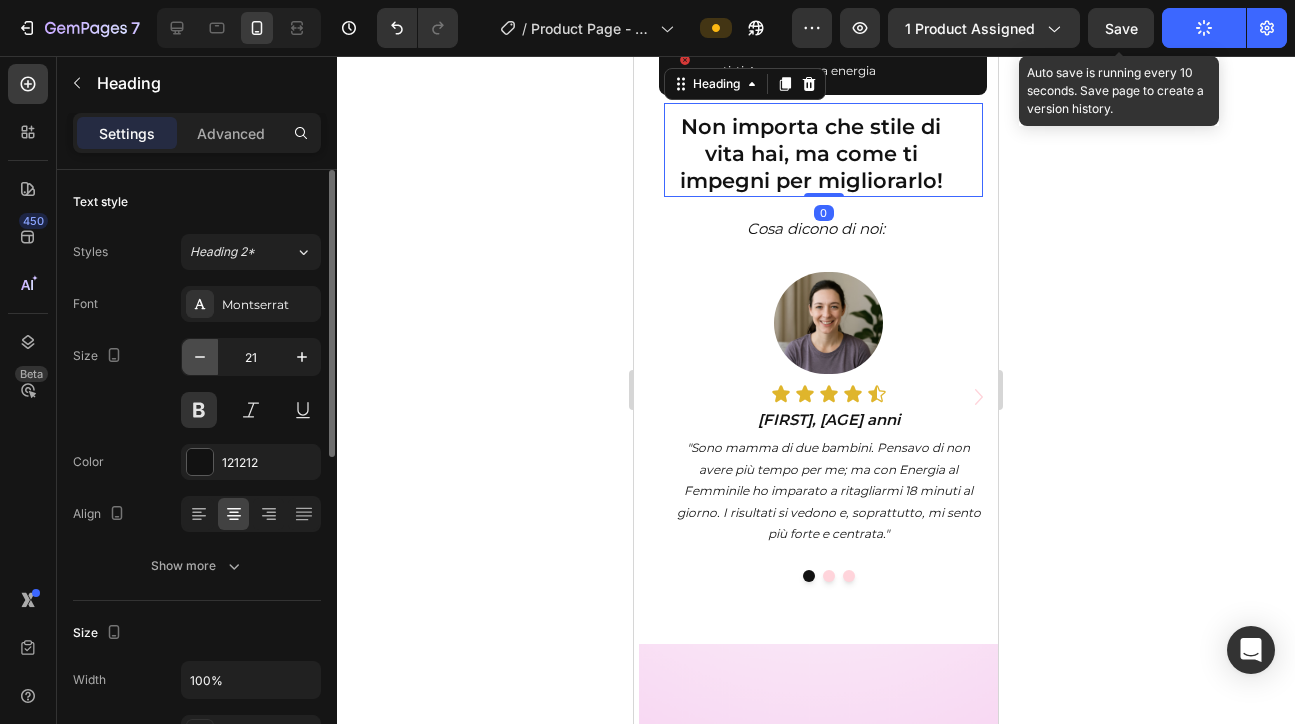 click 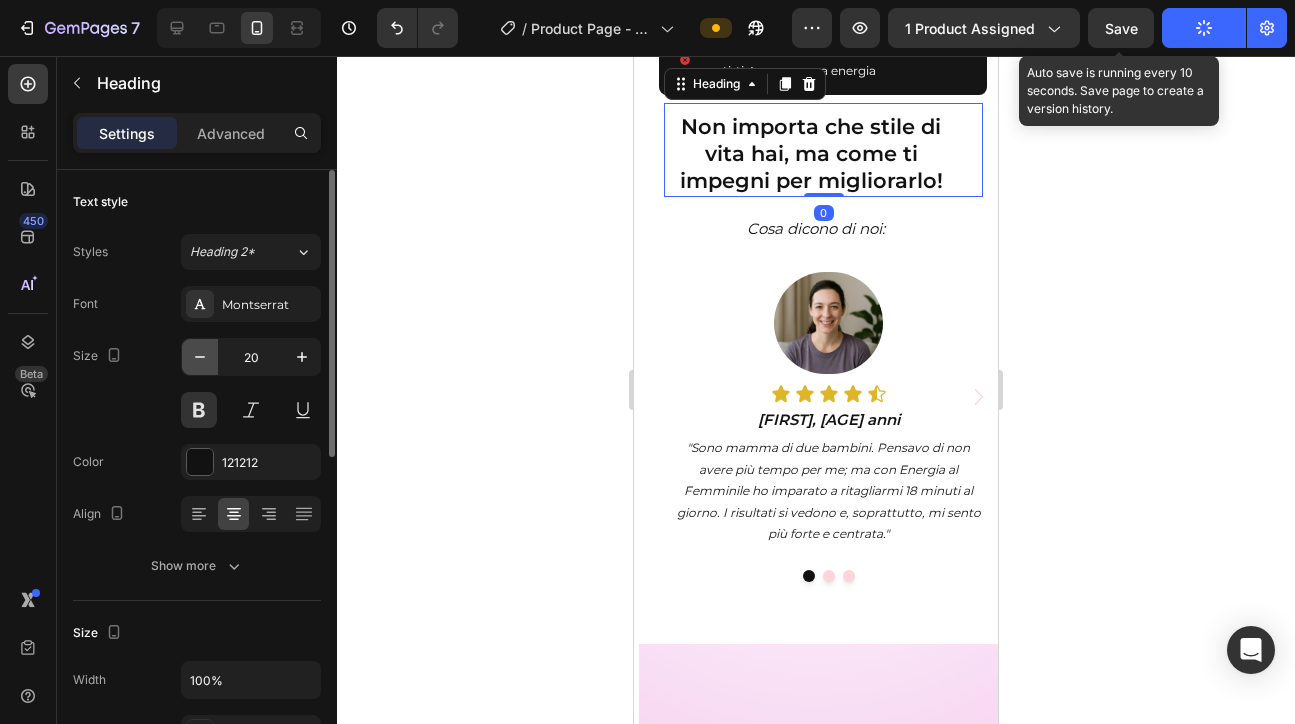 click 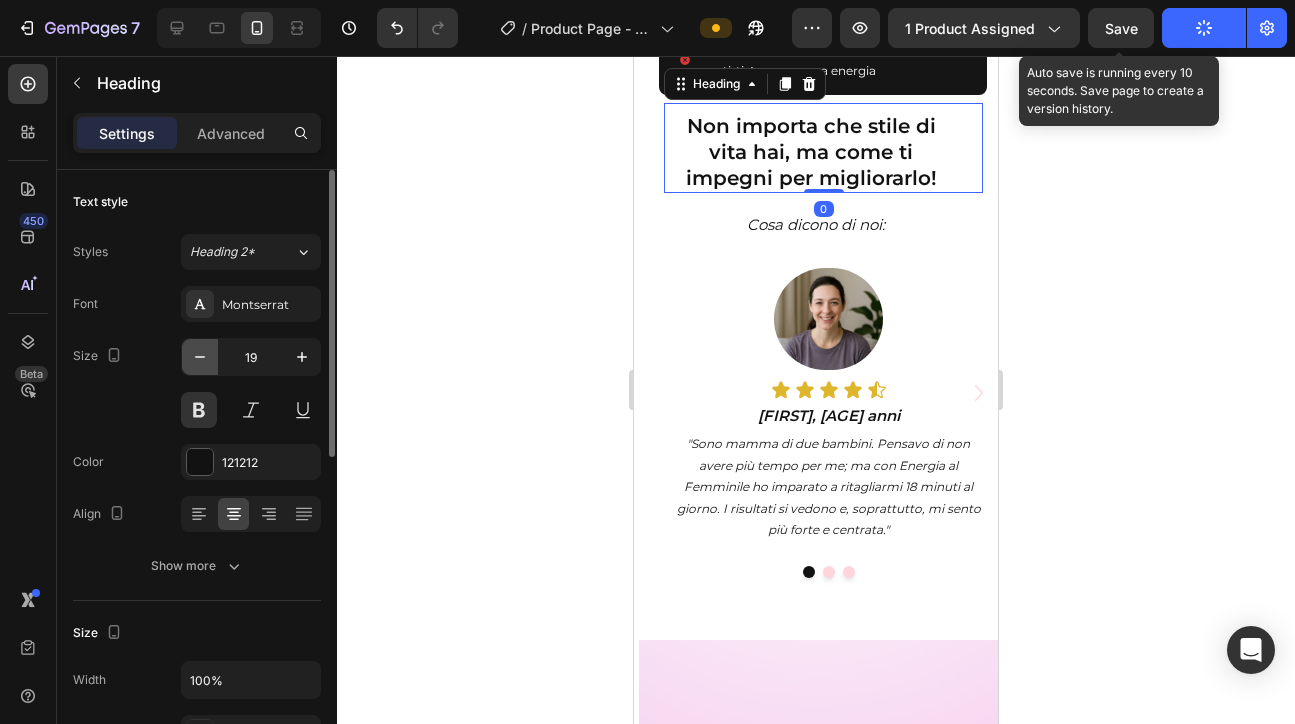 click 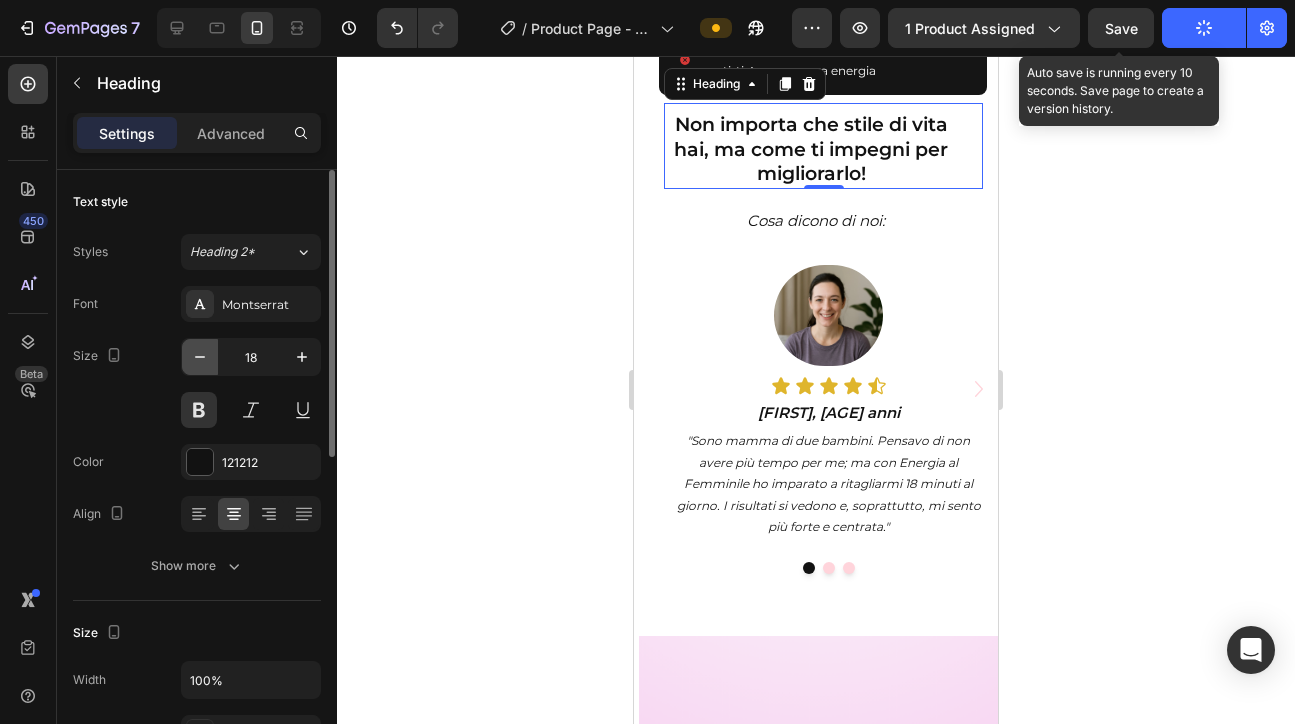 click 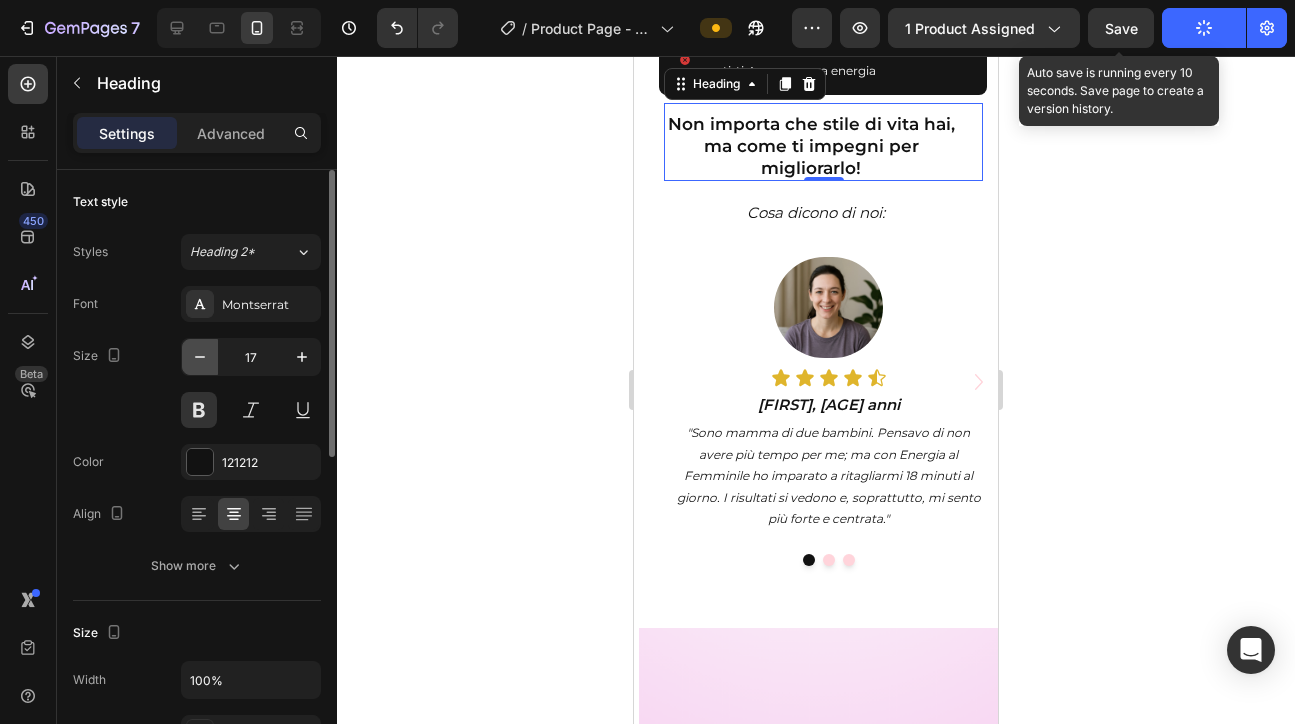 click 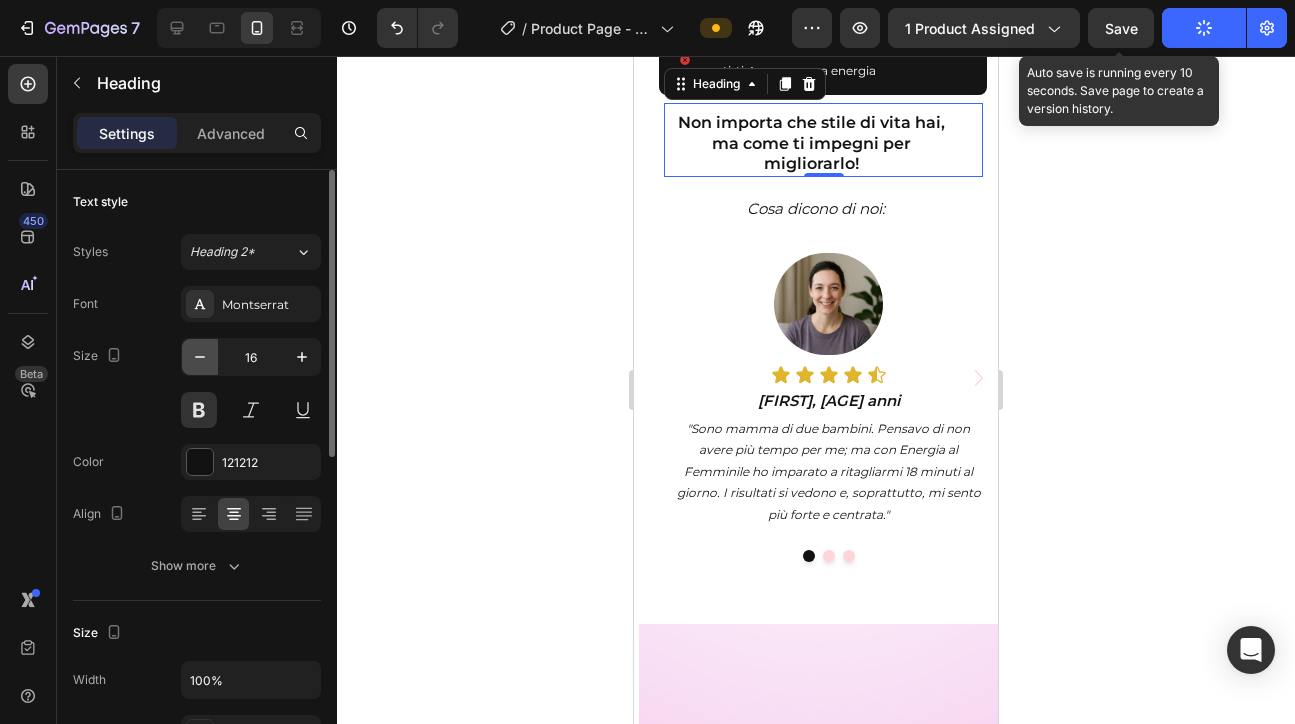 click 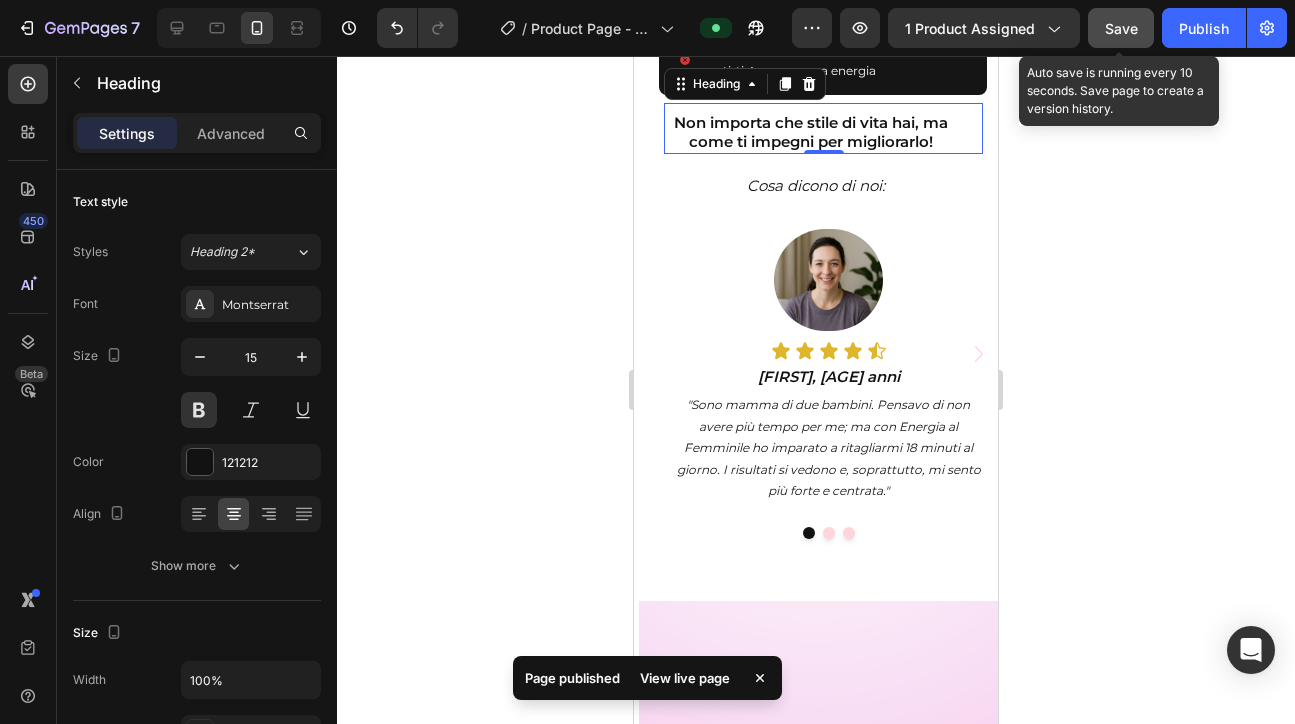 click on "Save" at bounding box center [1121, 28] 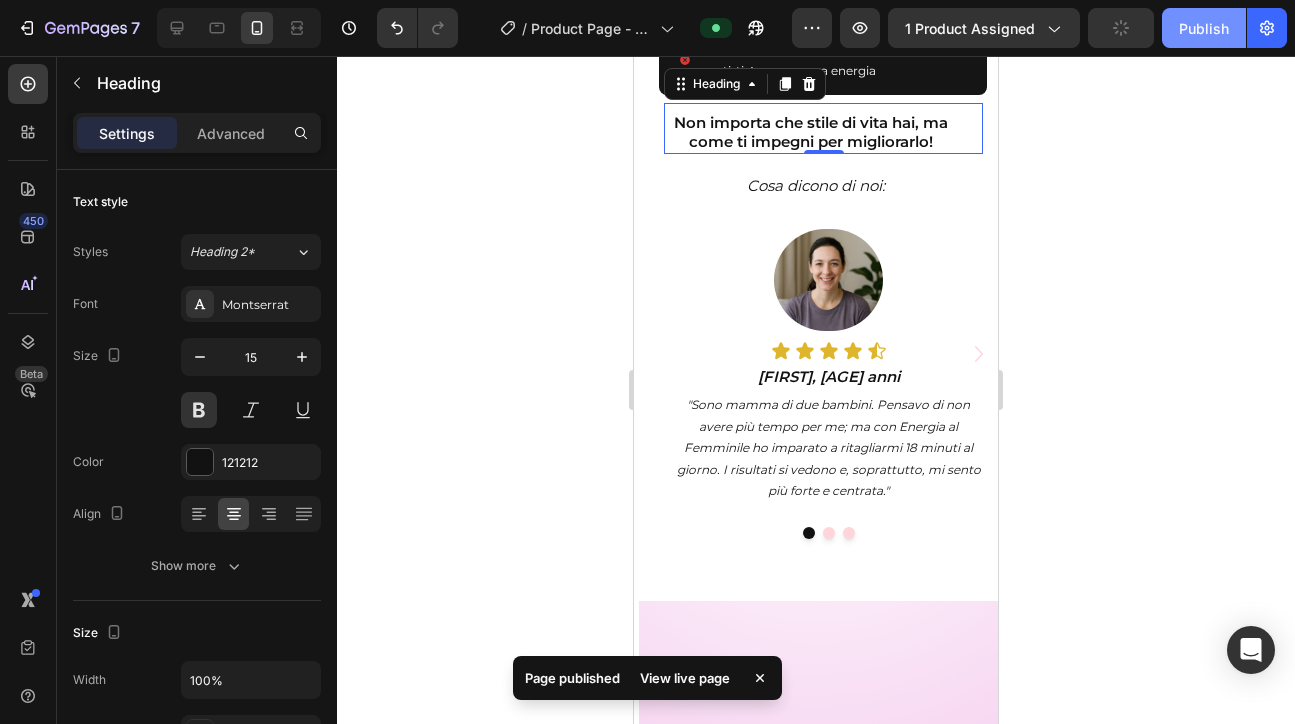click on "Publish" at bounding box center [1204, 28] 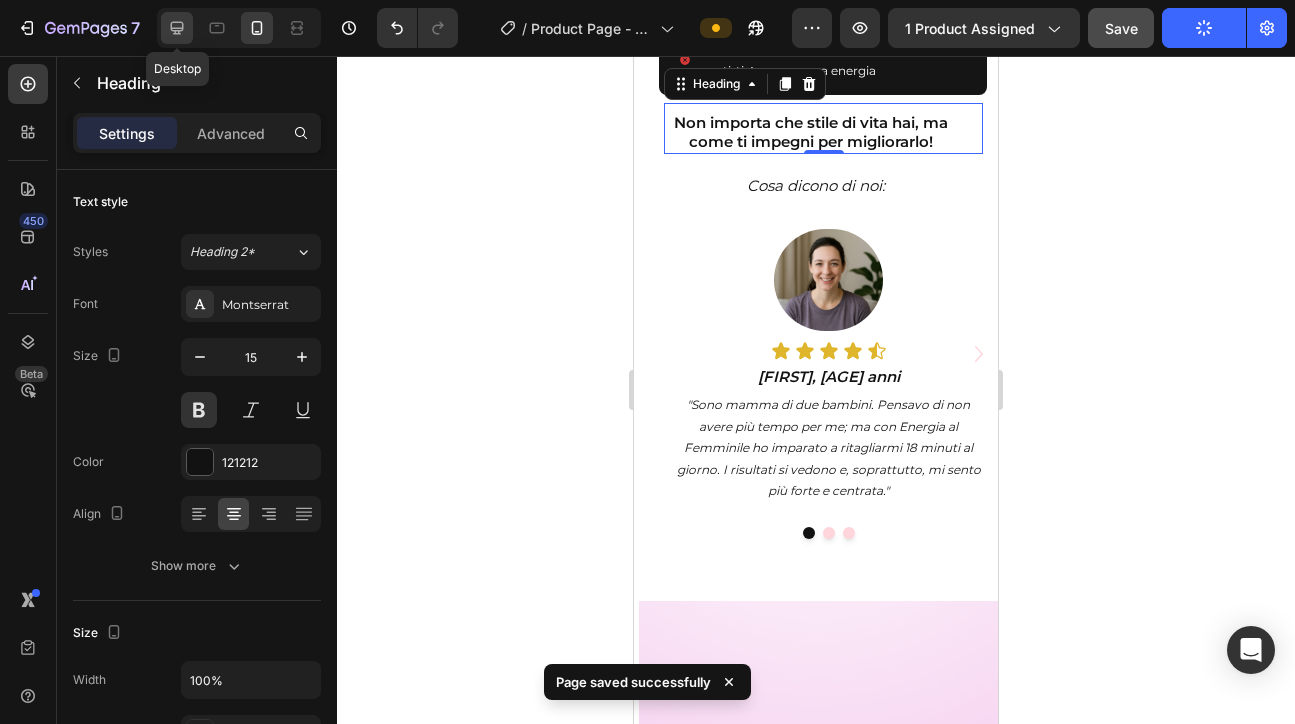 click 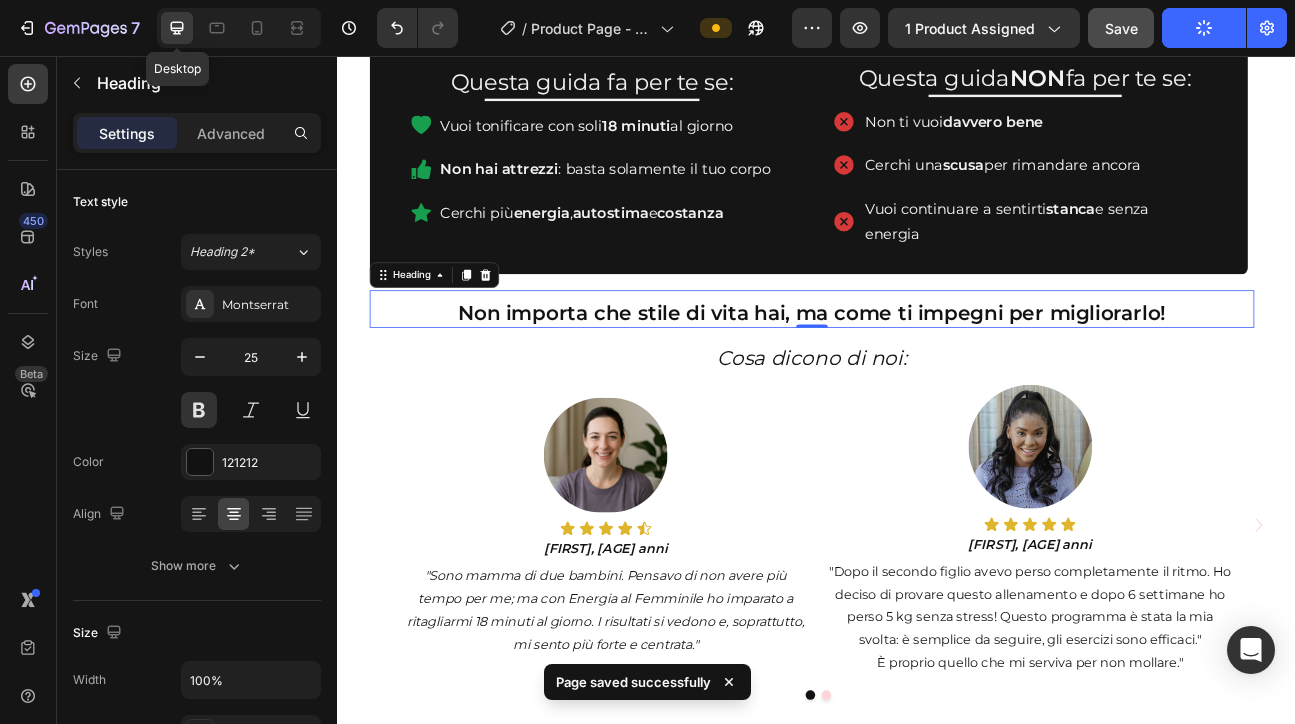 scroll, scrollTop: 1555, scrollLeft: 0, axis: vertical 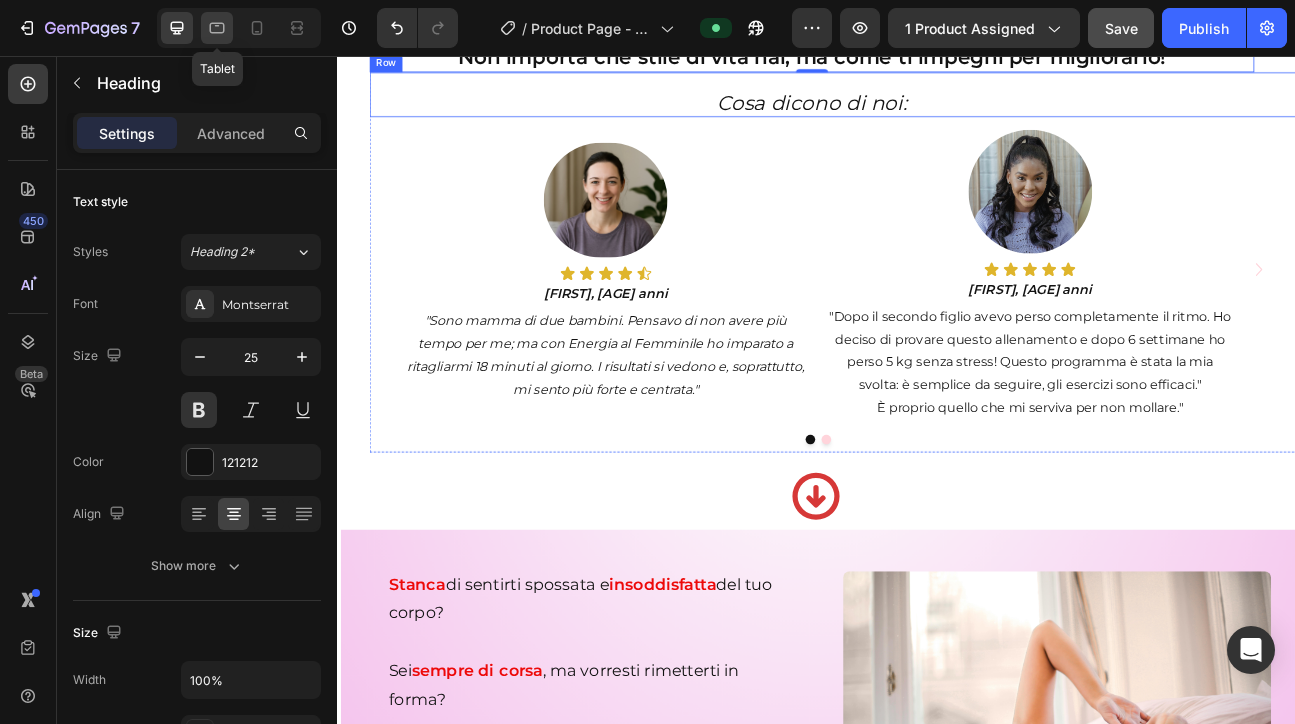 click 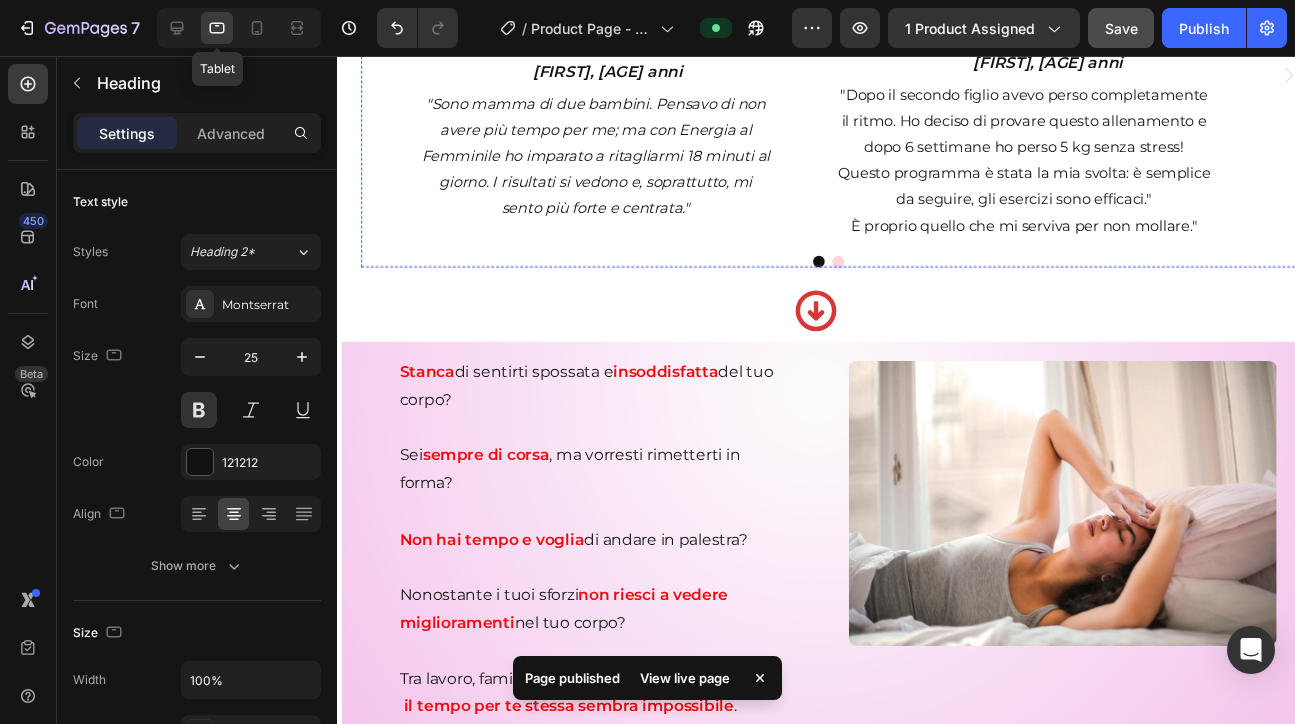 scroll, scrollTop: 1316, scrollLeft: 0, axis: vertical 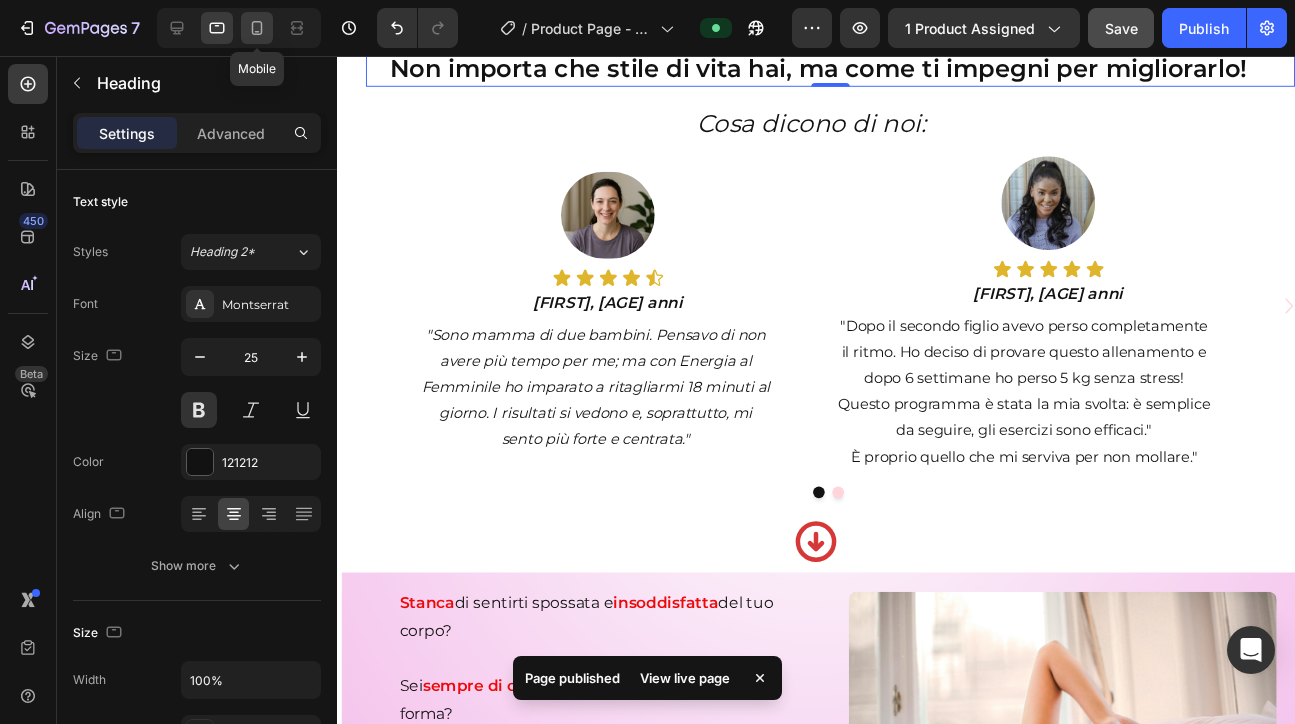 click 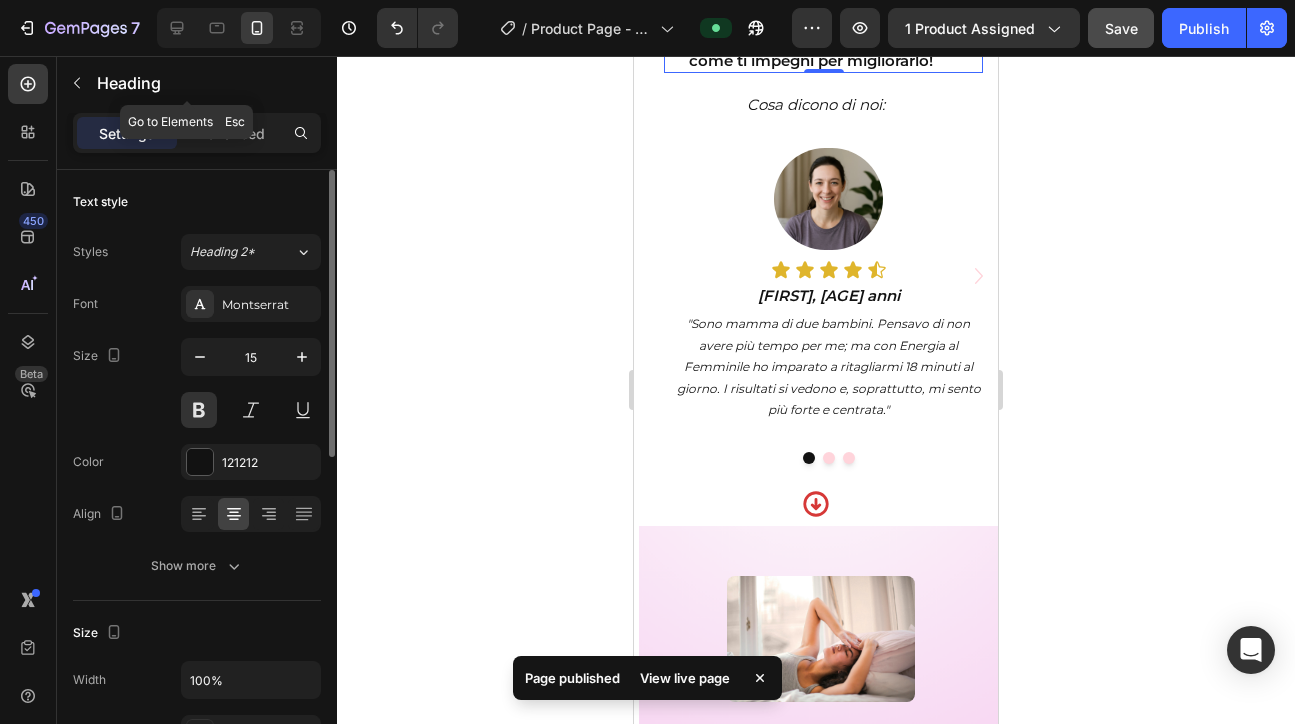scroll, scrollTop: 1314, scrollLeft: 0, axis: vertical 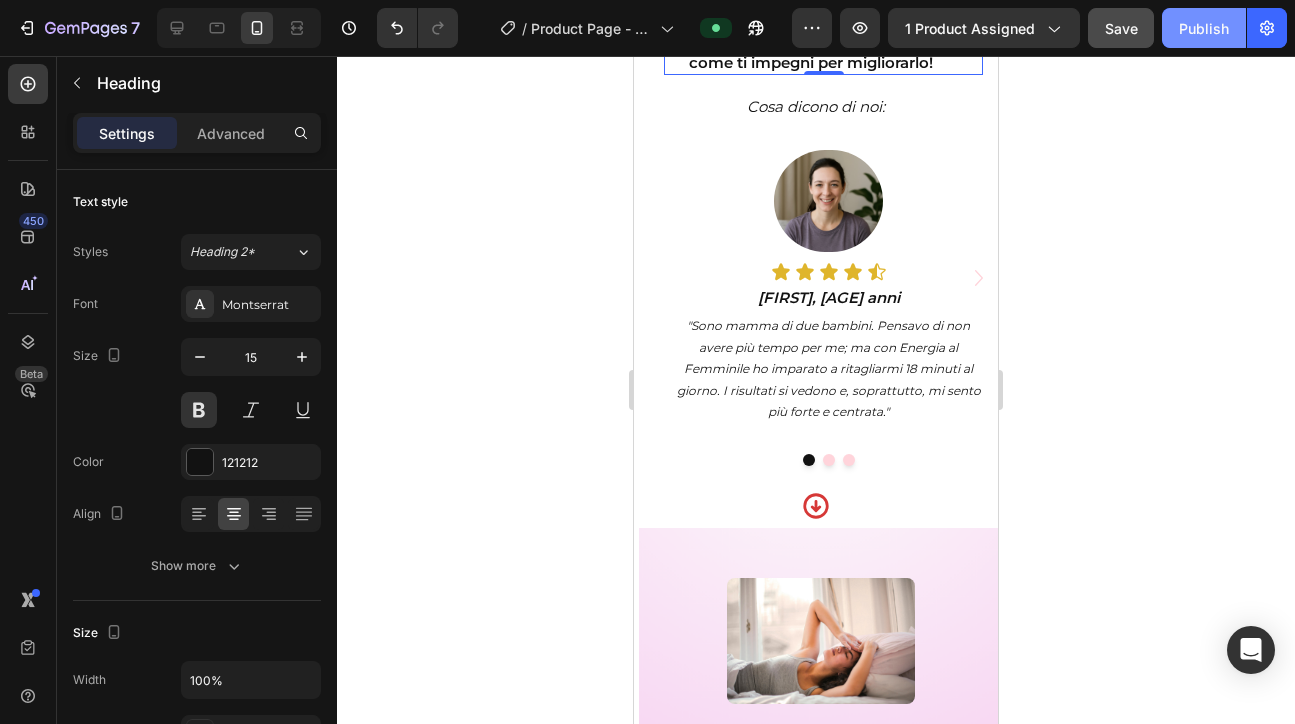 click on "Publish" at bounding box center [1204, 28] 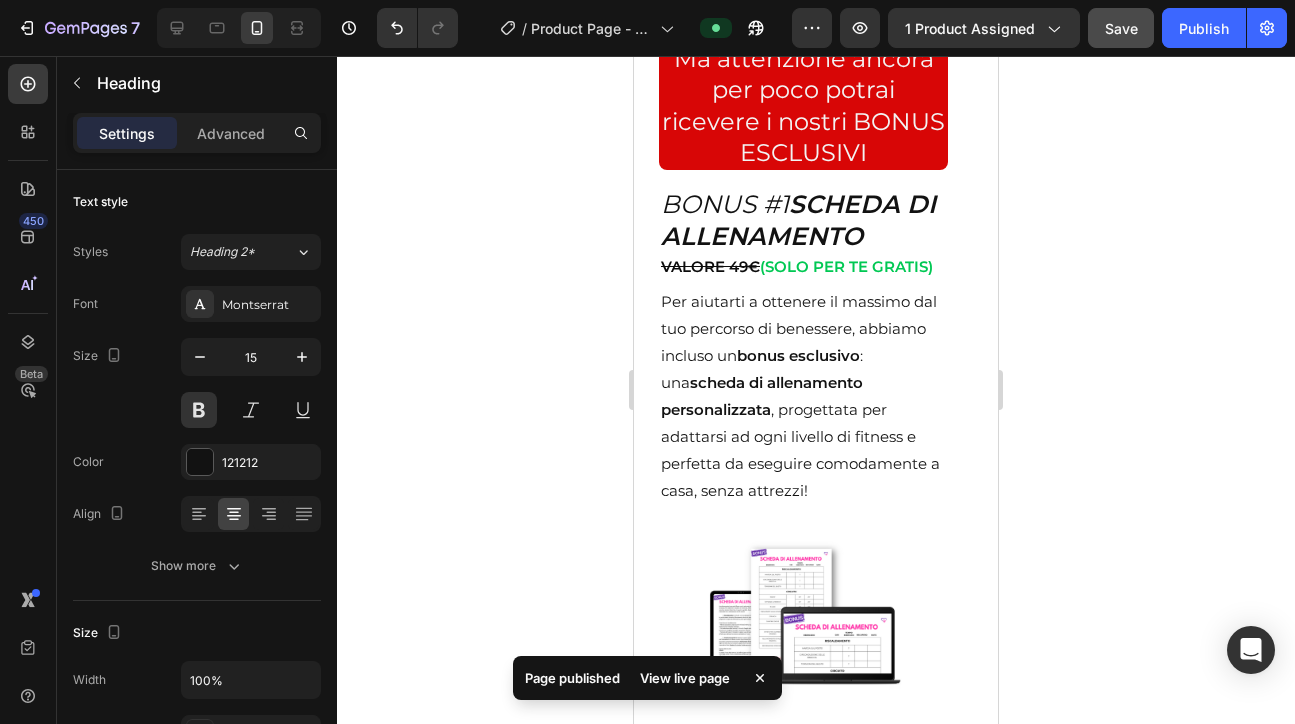 scroll, scrollTop: 4752, scrollLeft: 0, axis: vertical 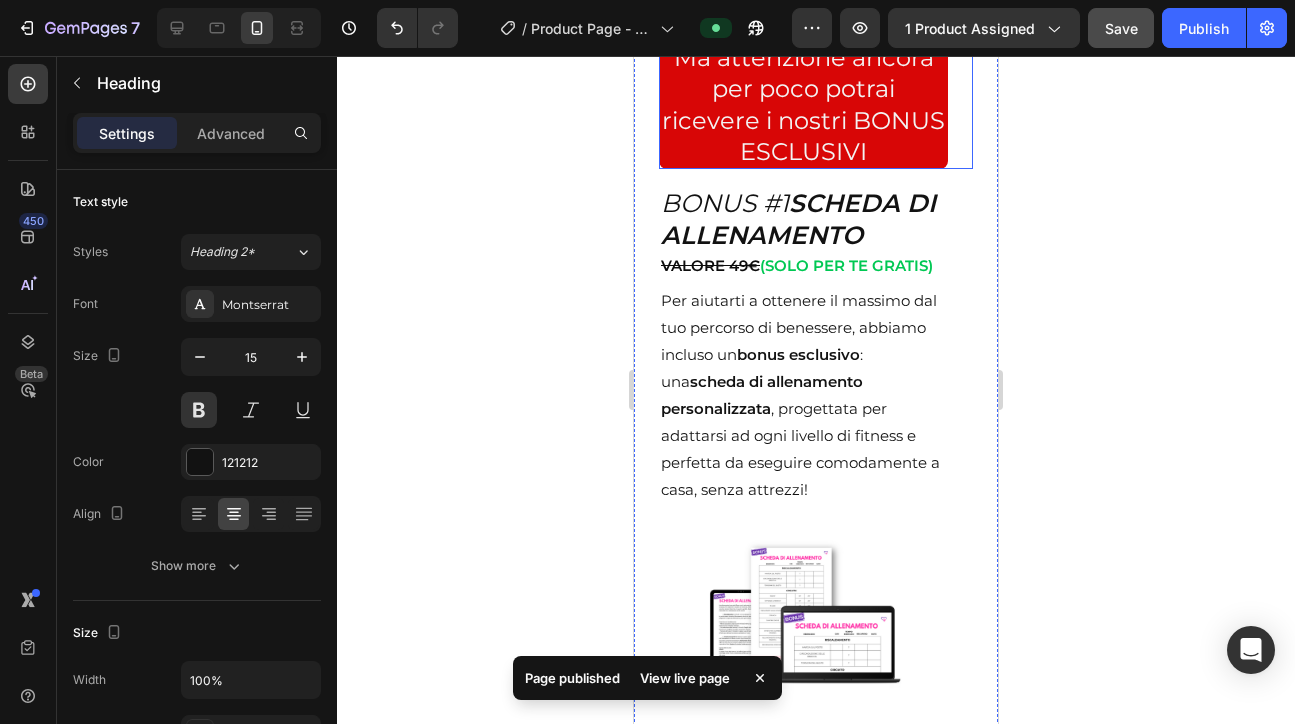 click on "Ma attenzione ancora per poco potrai ricevere i nostri BONUS ESCLUSIVI" at bounding box center [803, 104] 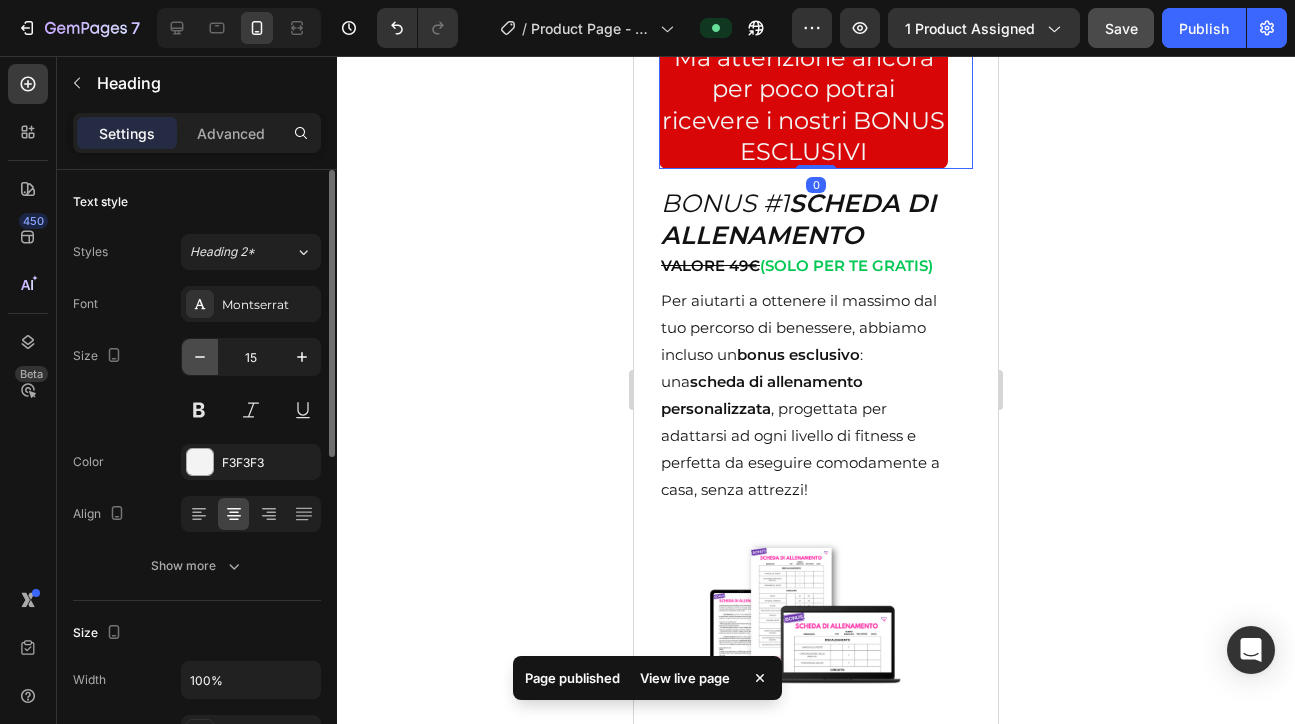 click 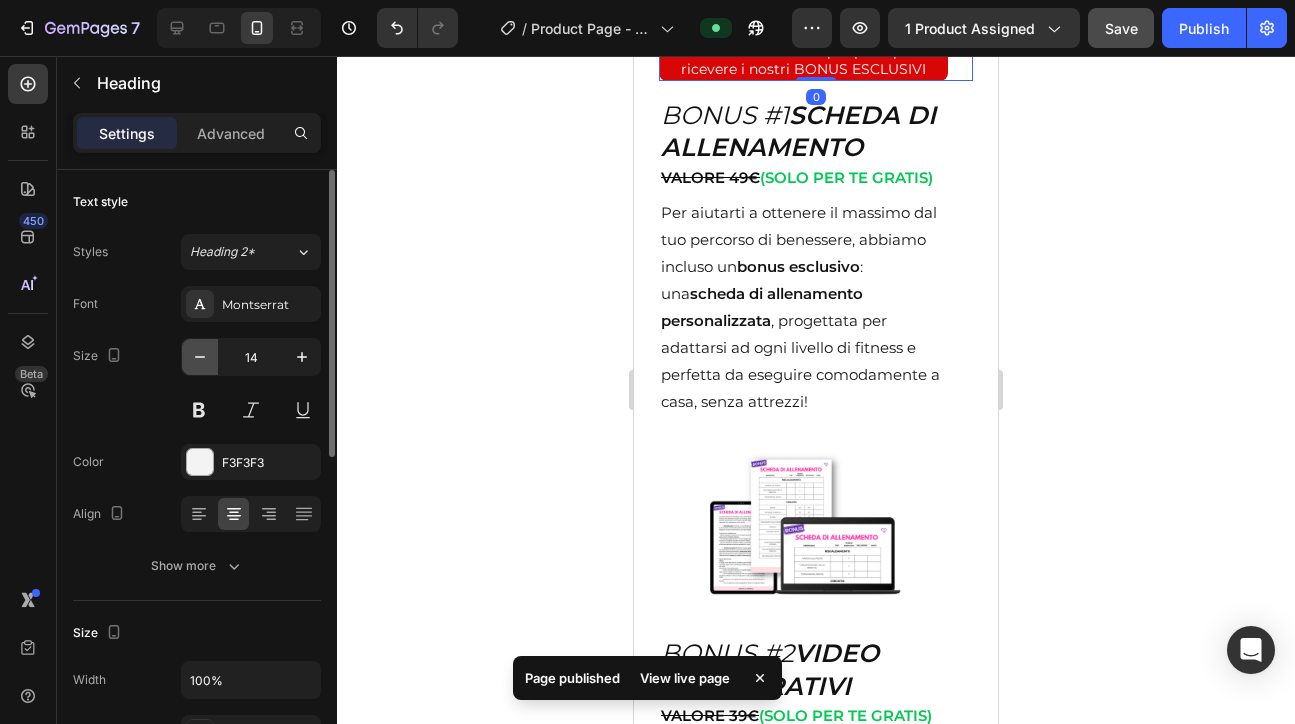 click 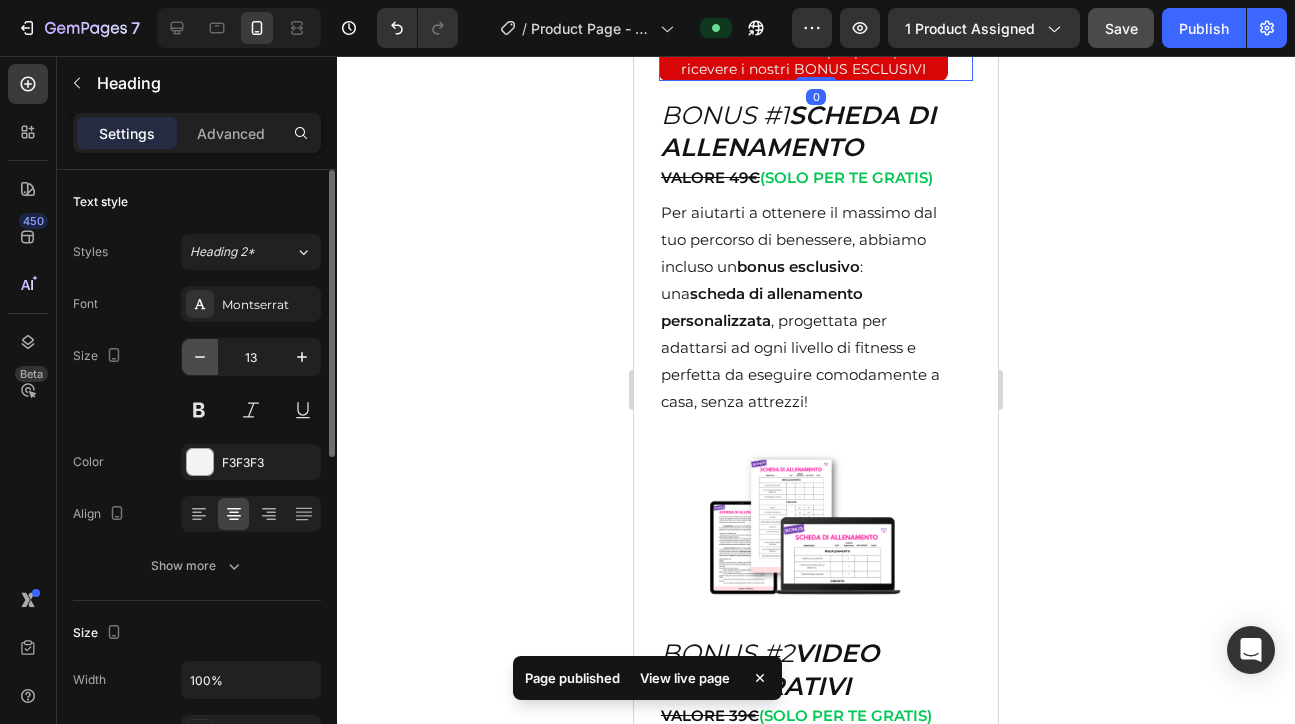 click 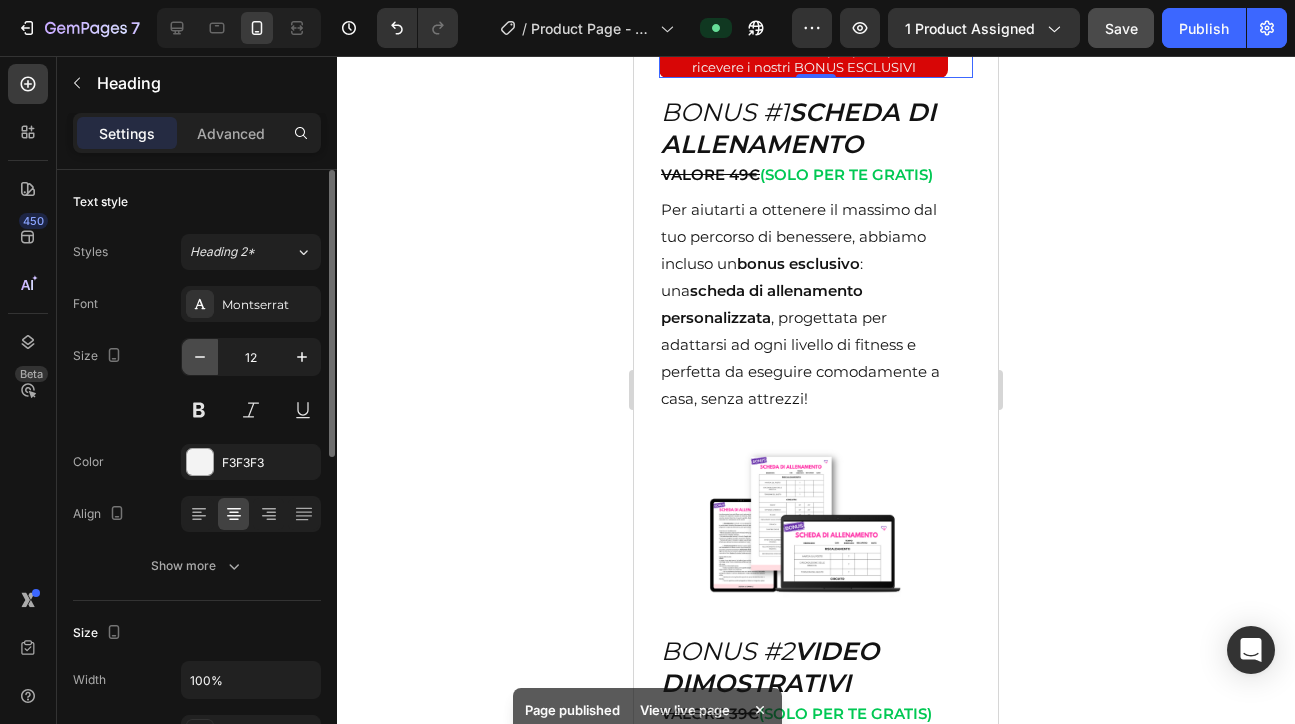 click 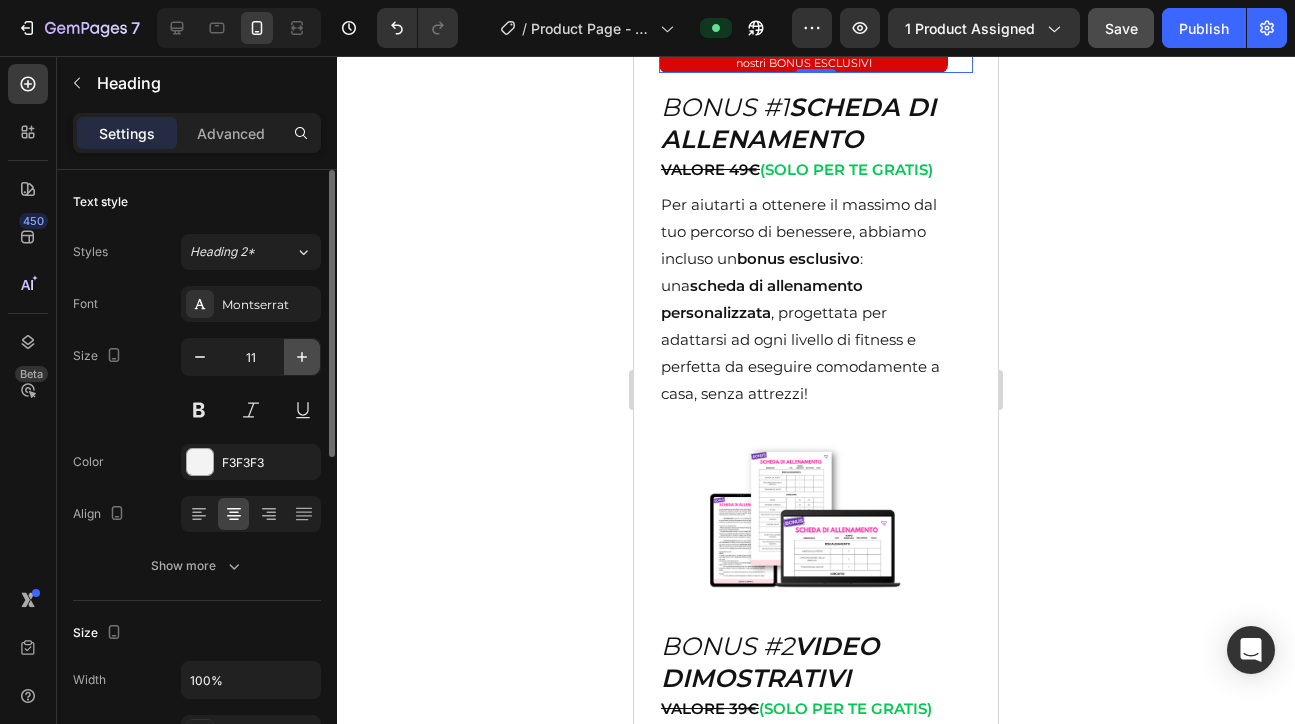 click 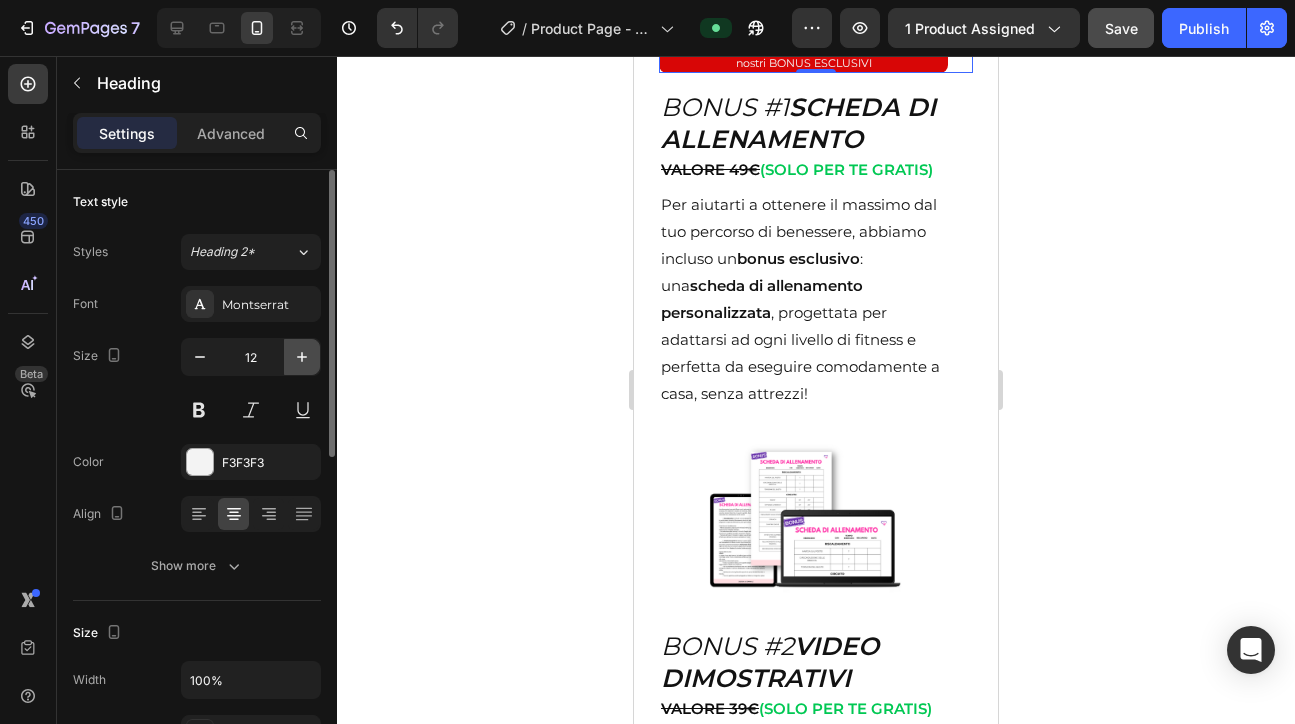 click 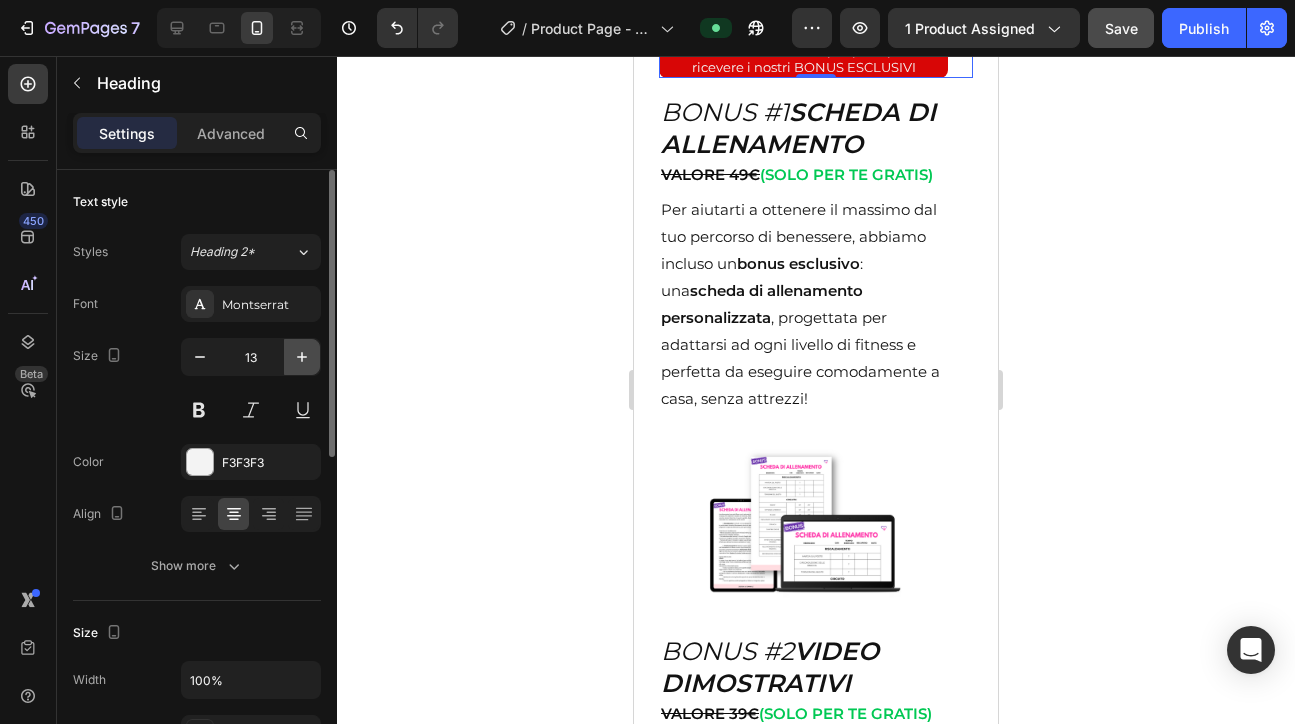 click 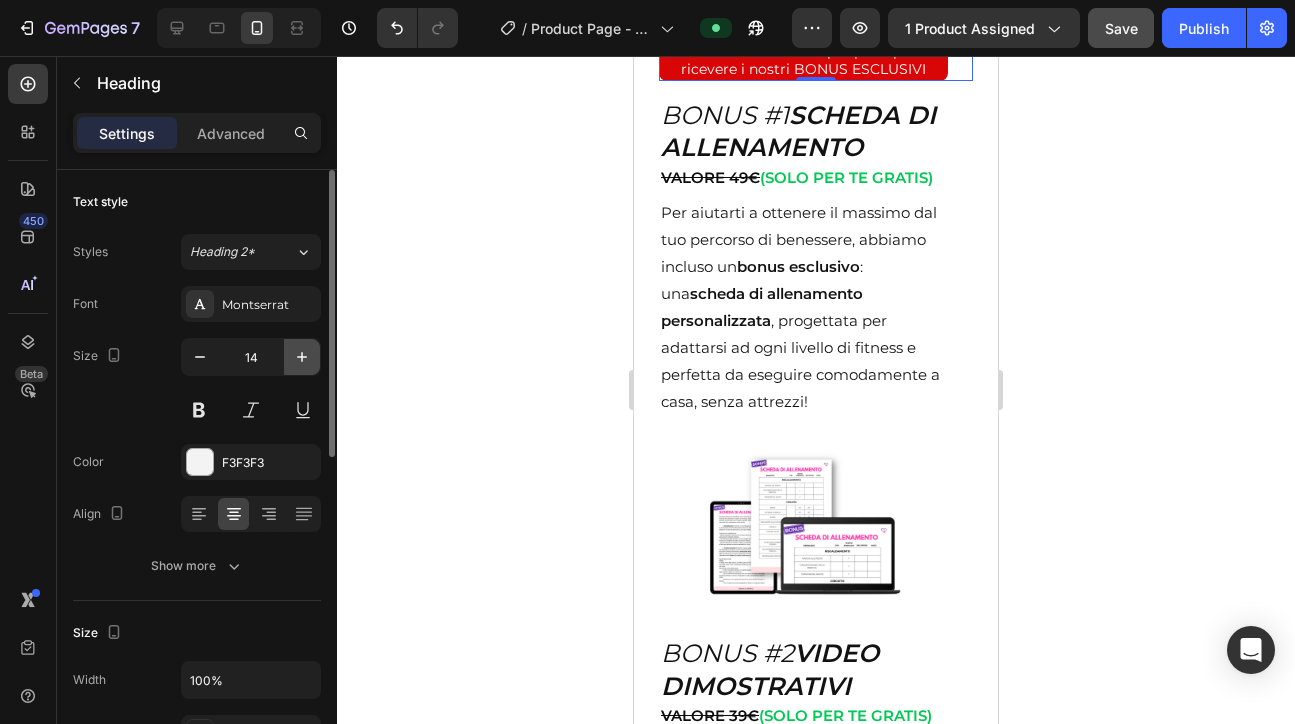 click 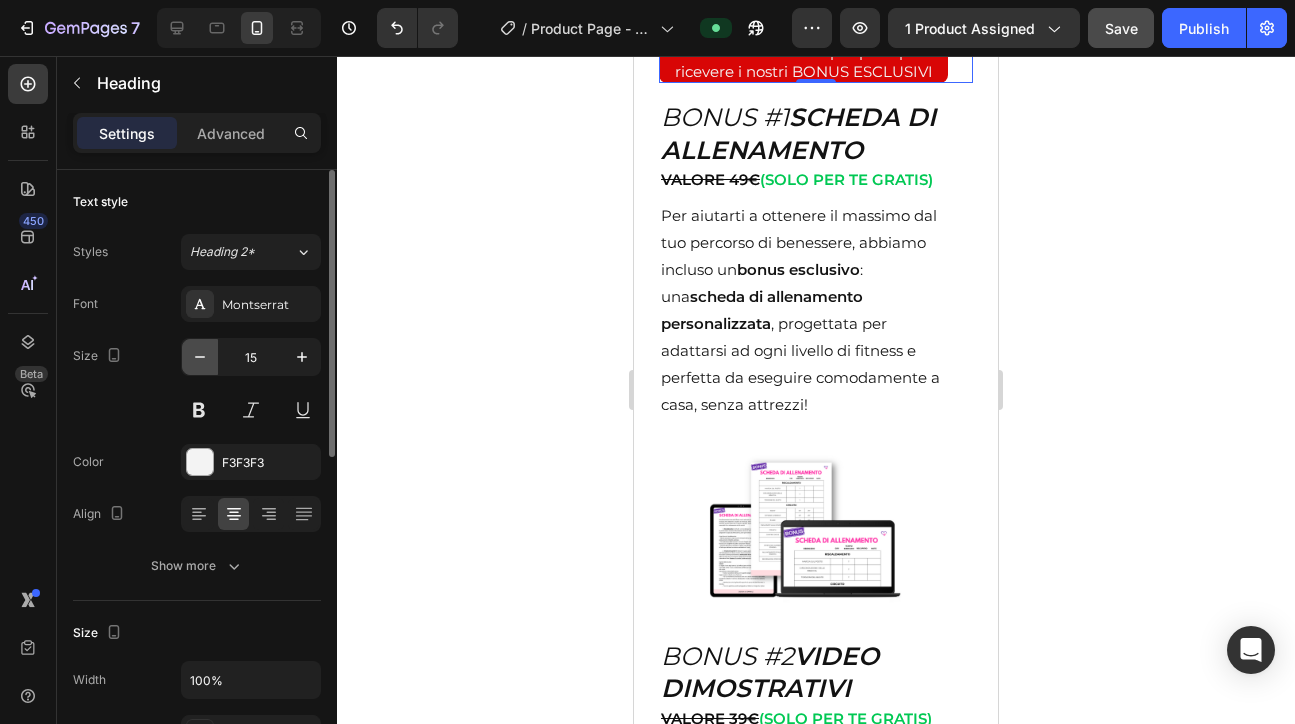 click 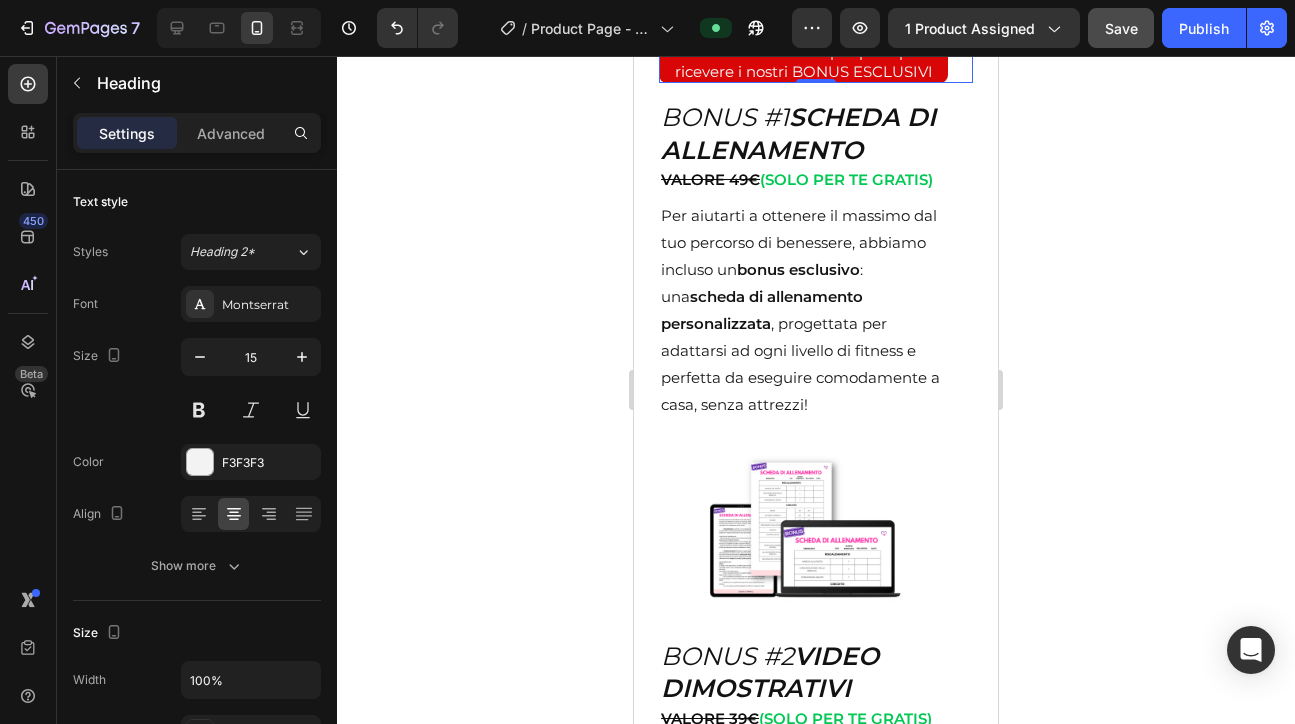 type on "14" 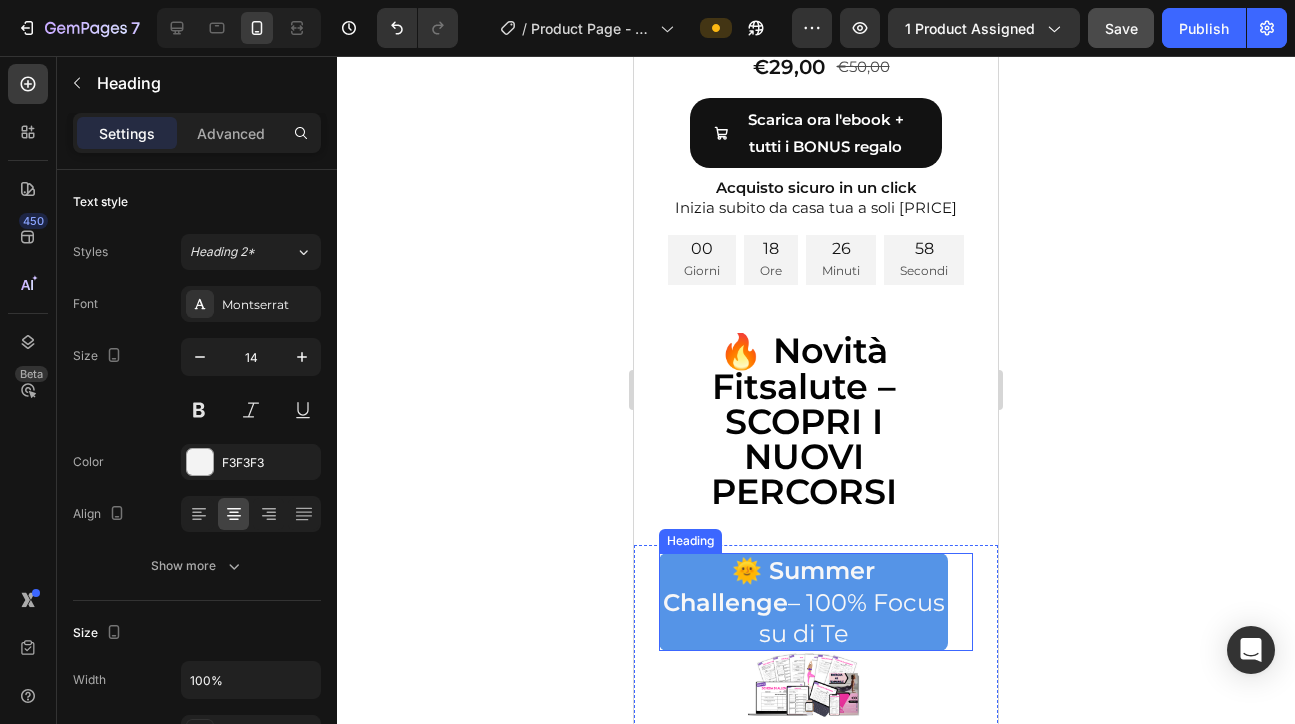 scroll, scrollTop: 8989, scrollLeft: 0, axis: vertical 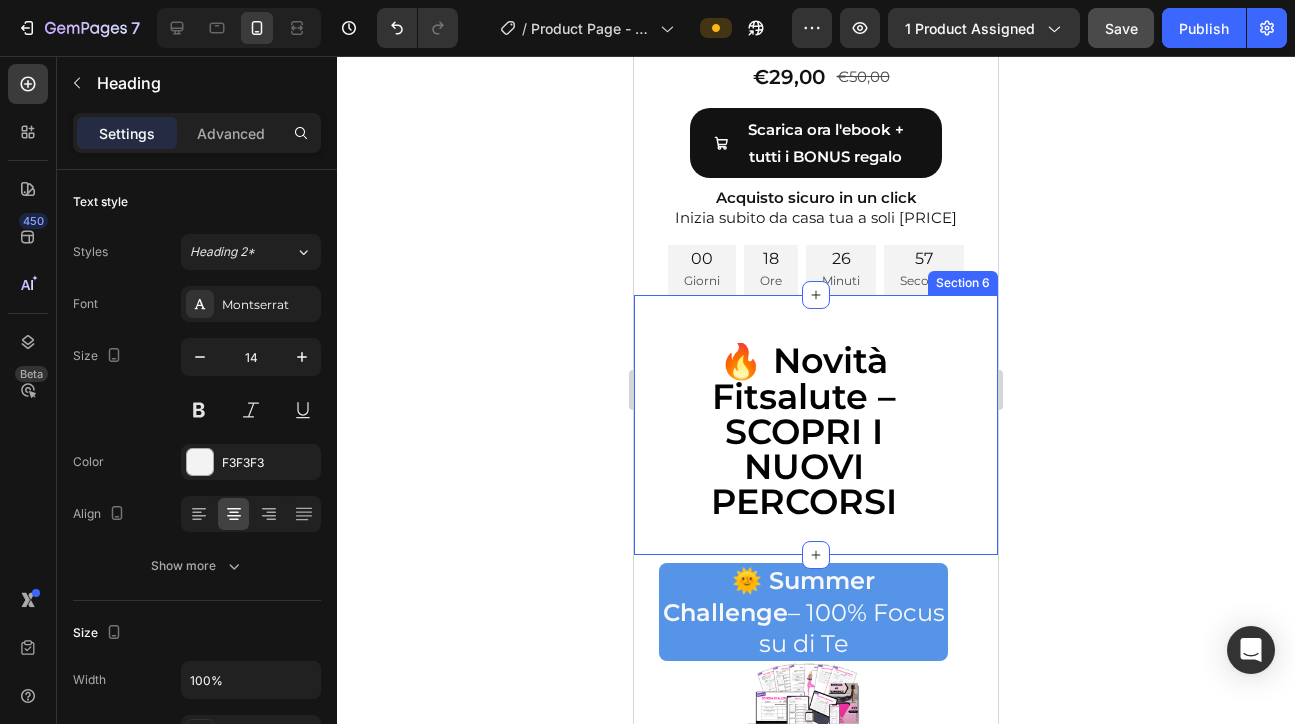 drag, startPoint x: 1494, startPoint y: 509, endPoint x: 860, endPoint y: 453, distance: 636.4684 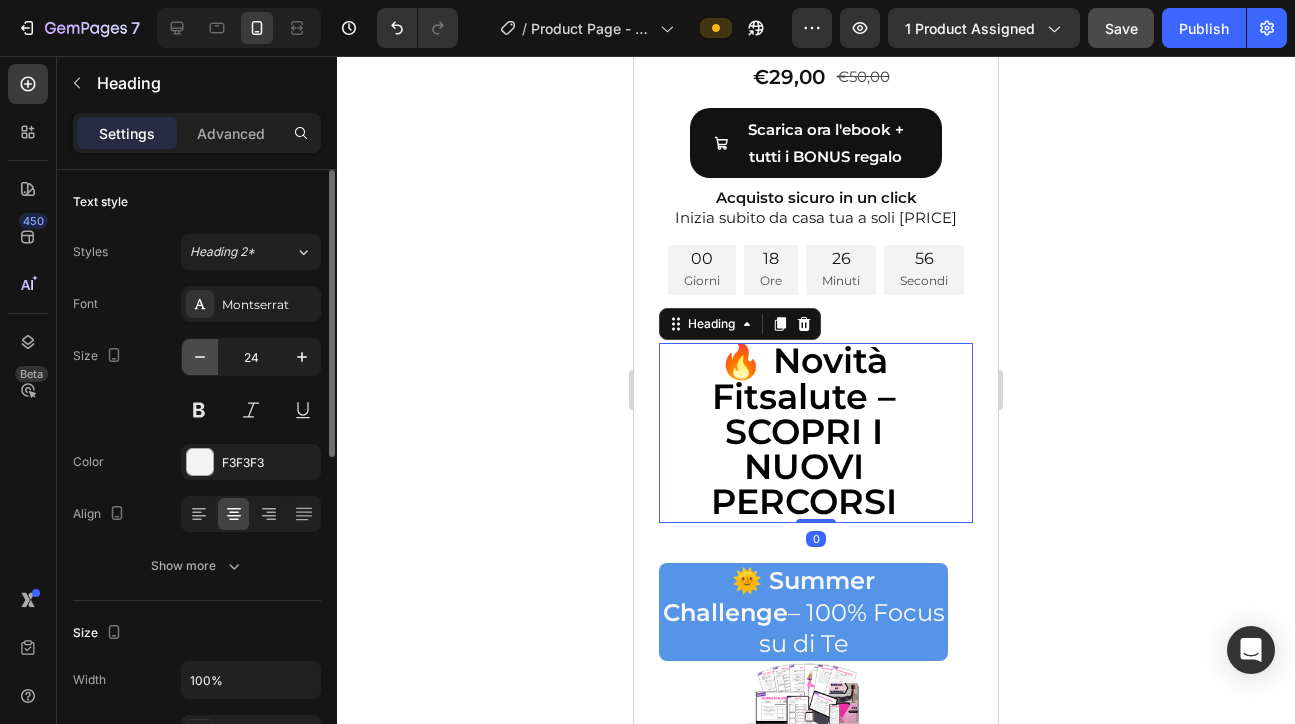 click 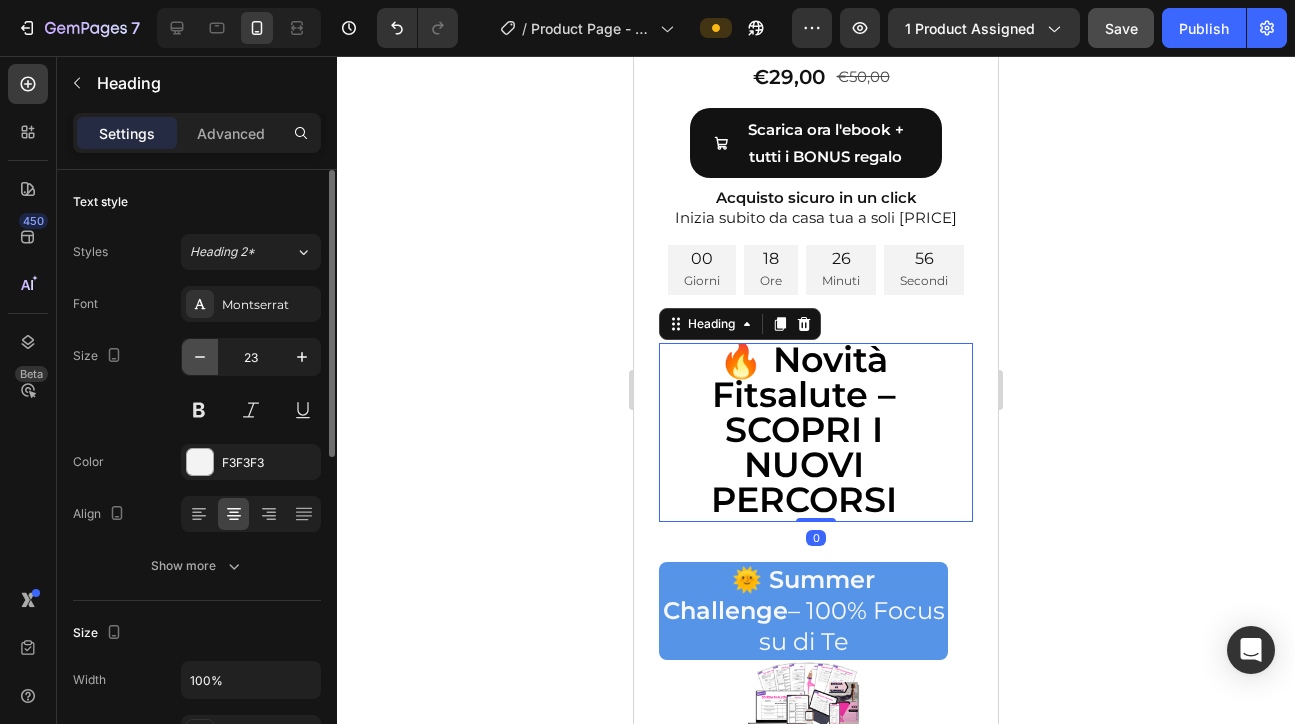 click 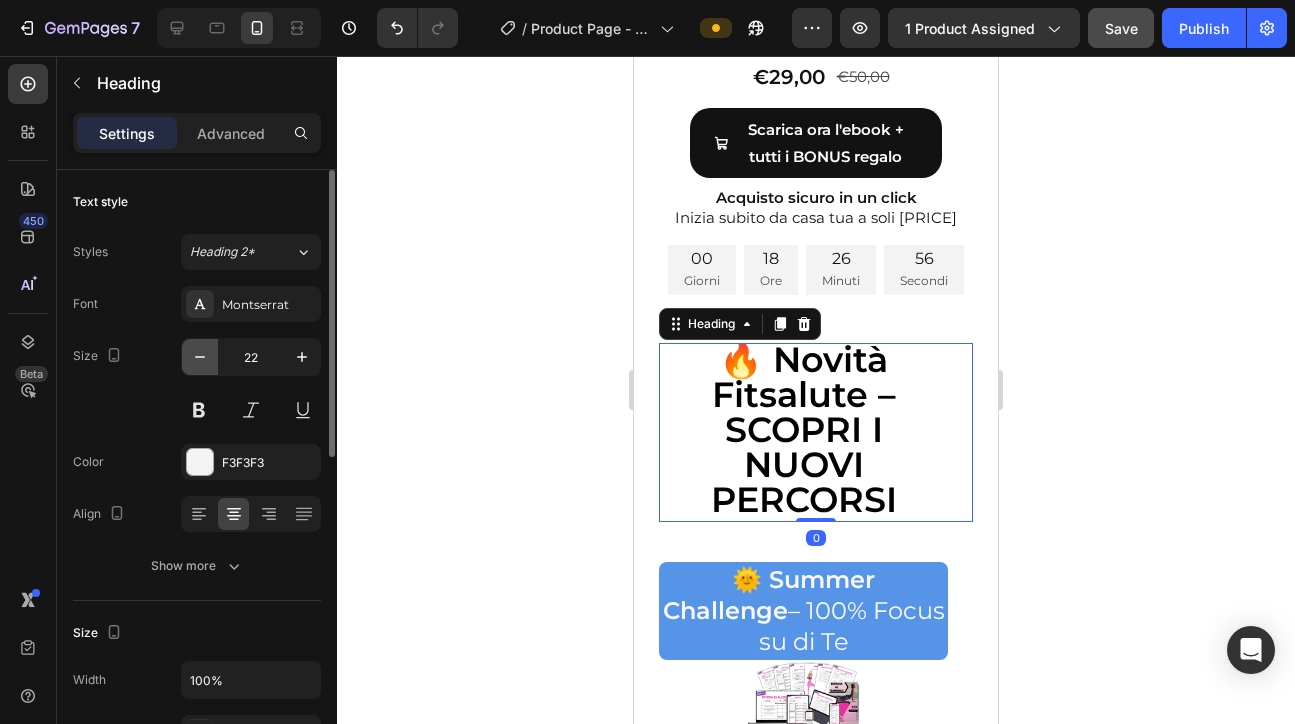 click 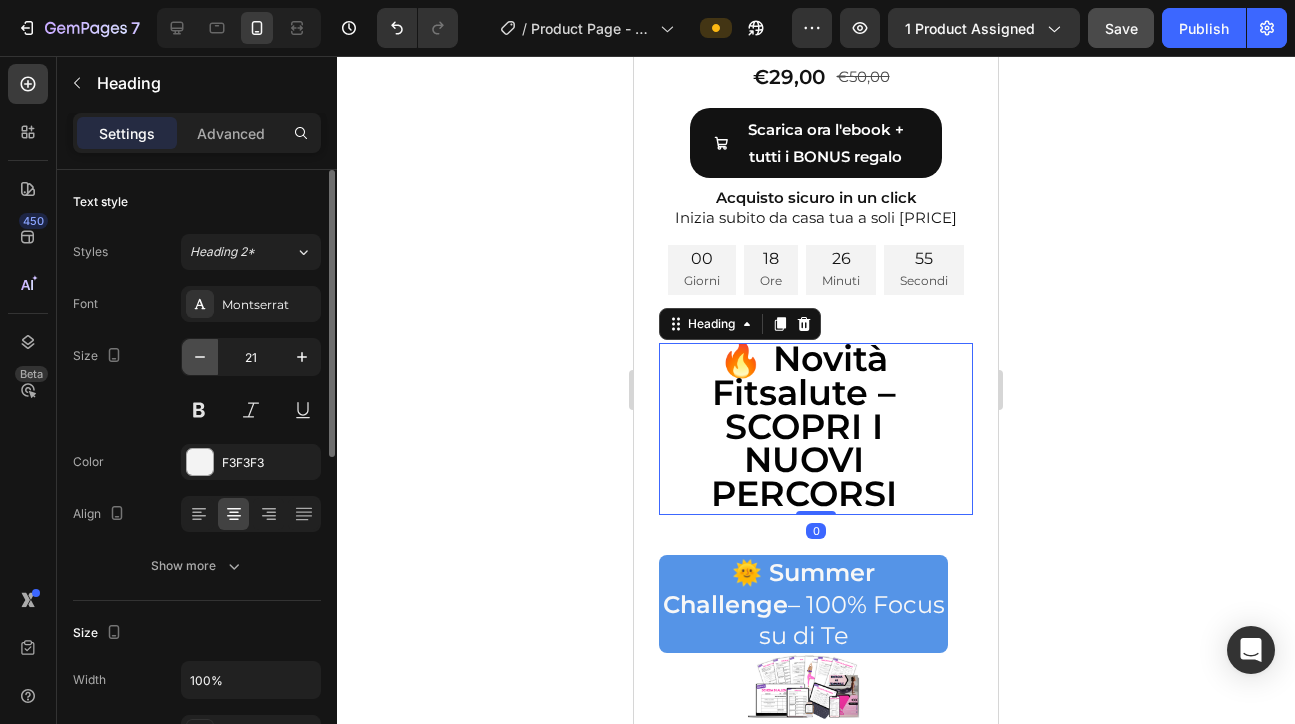 click 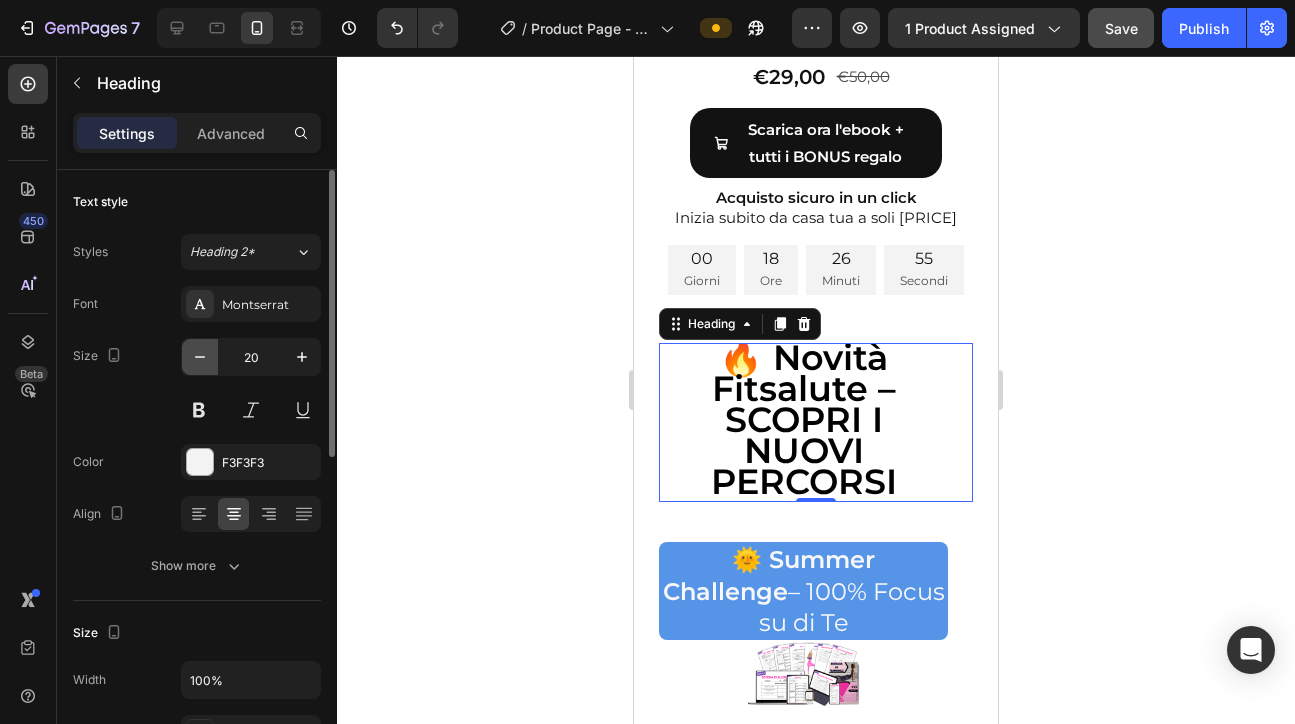 click 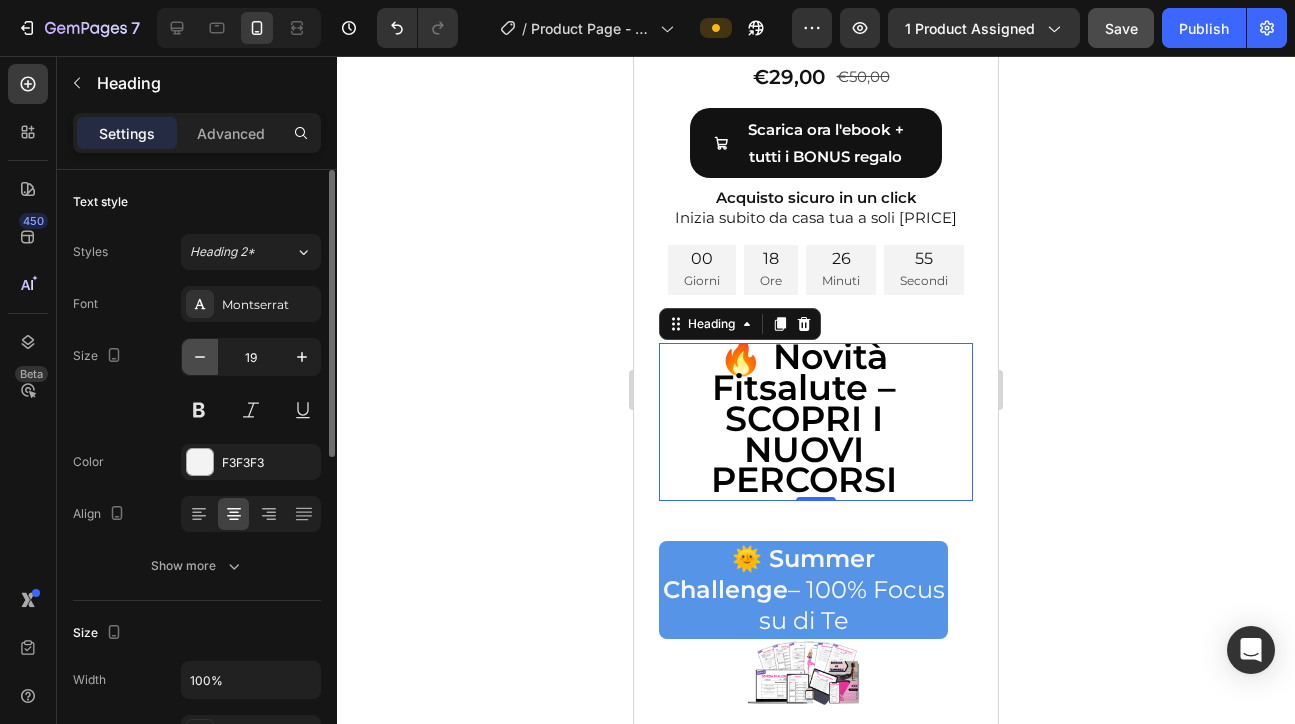 click 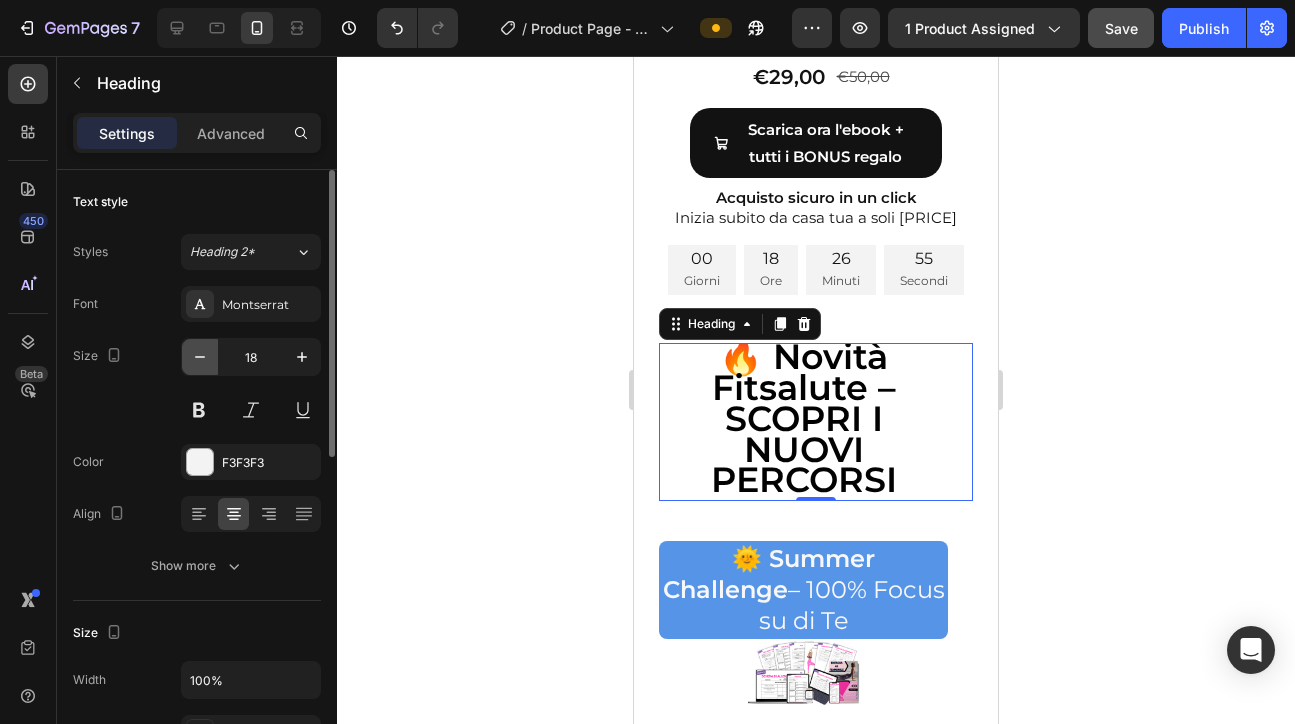 click 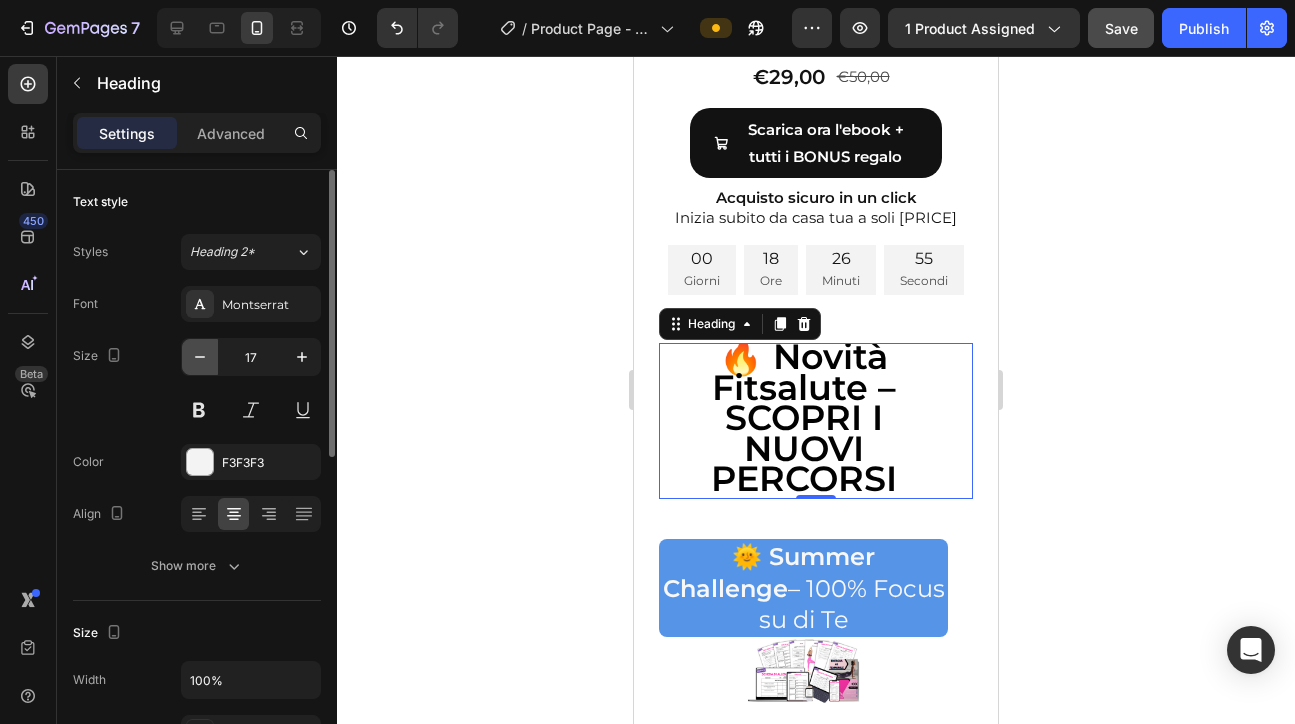 click 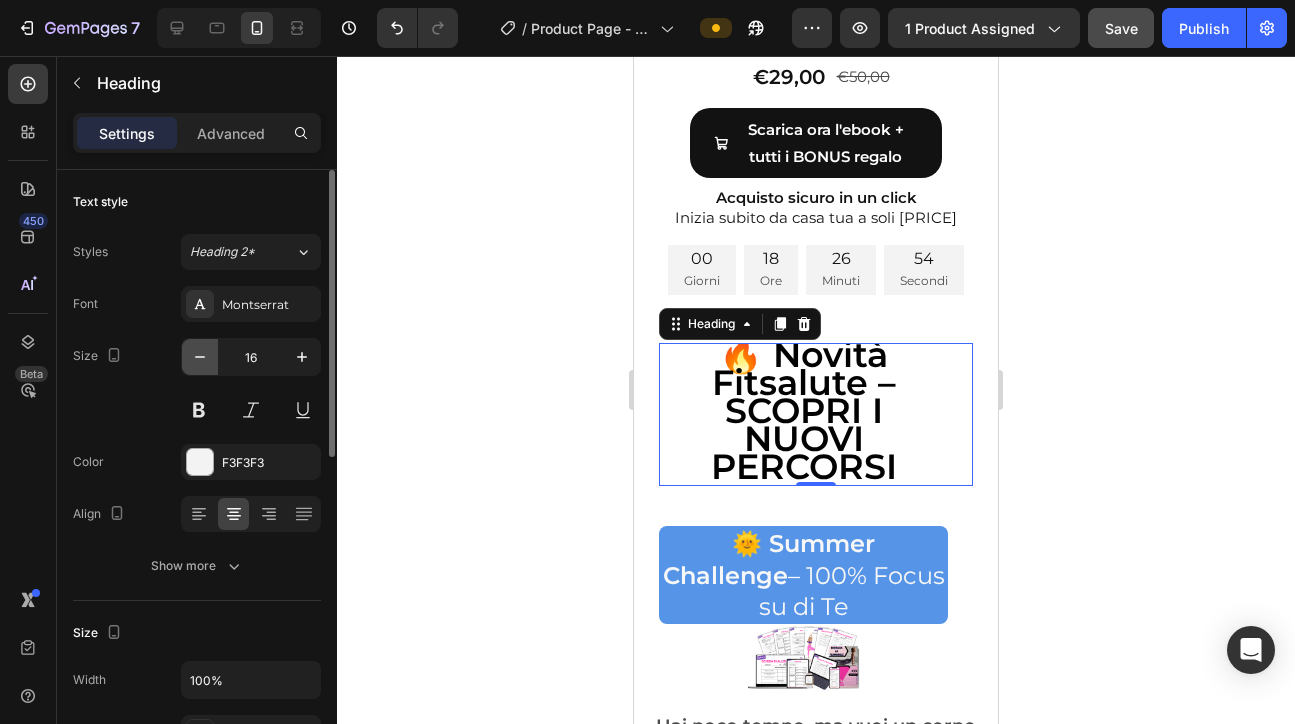click 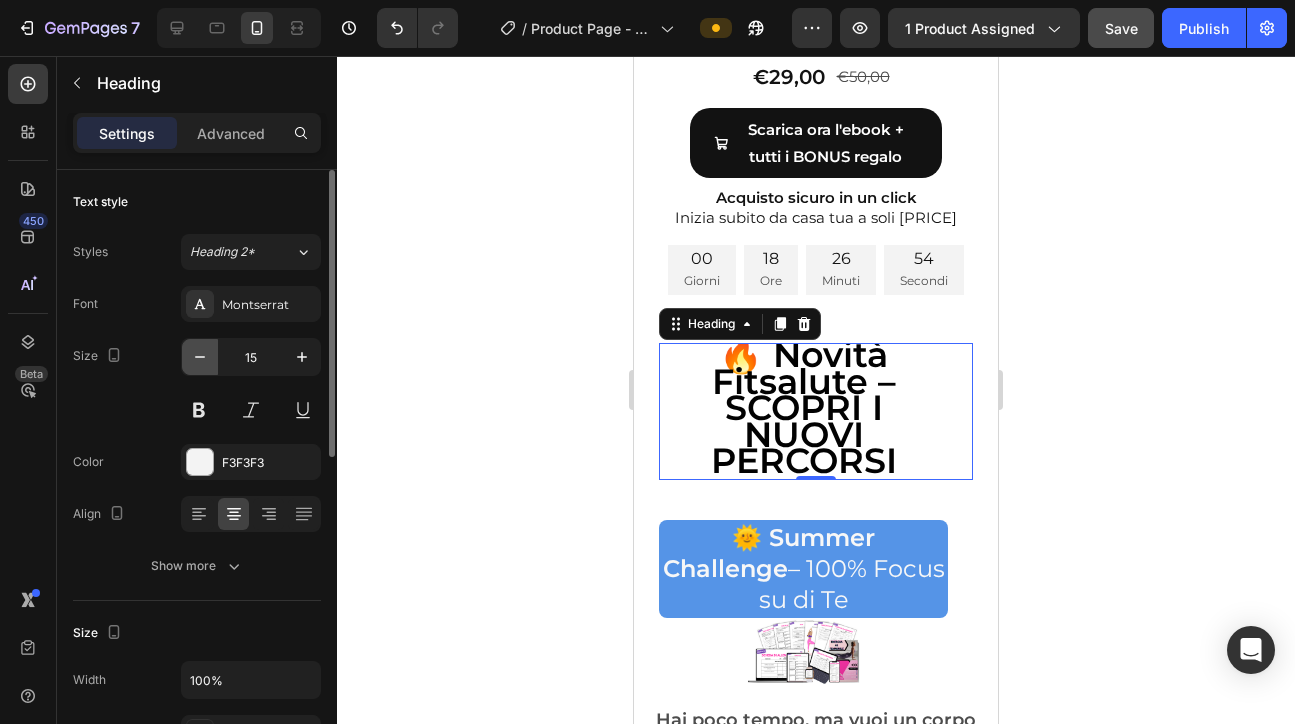 click 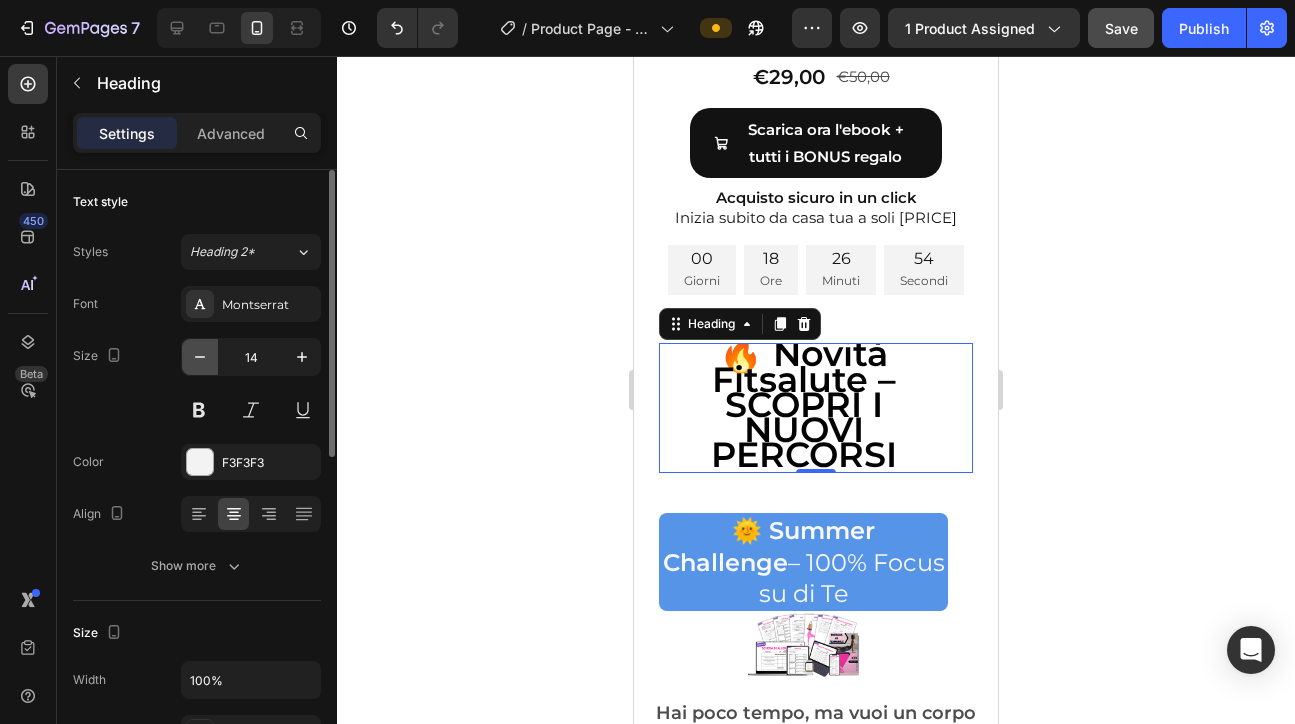 click 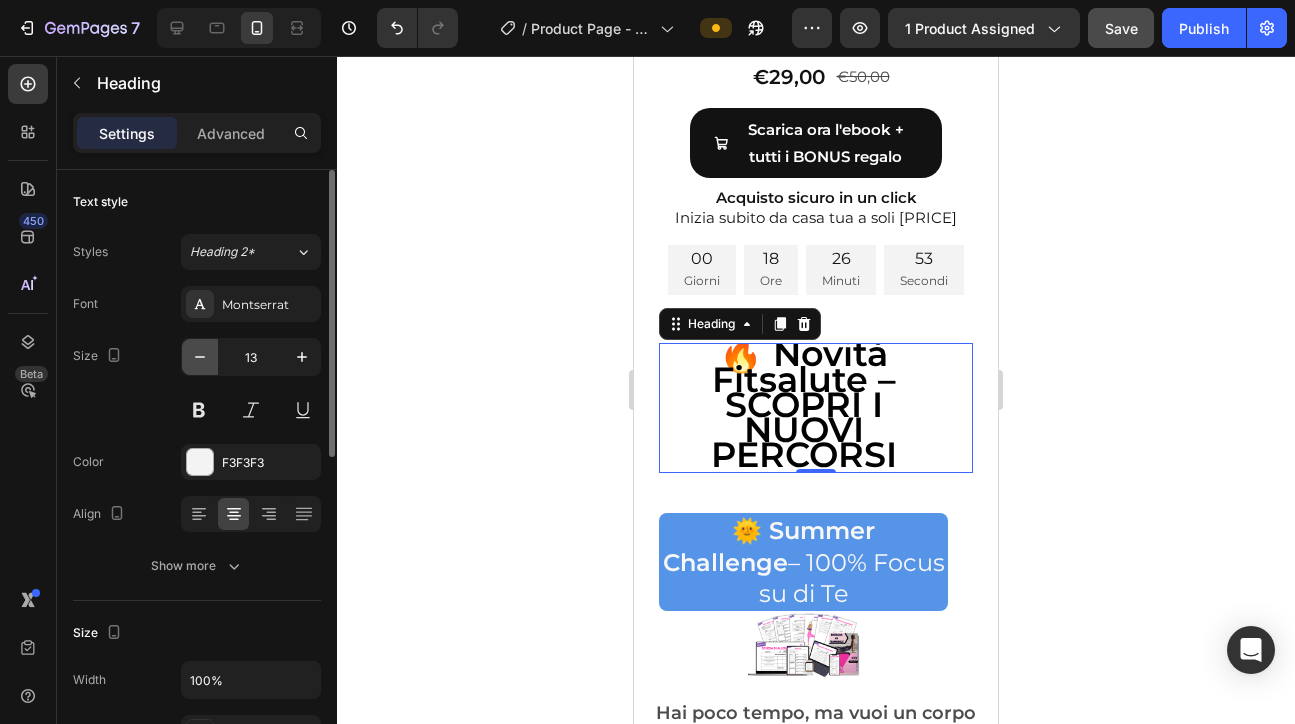 click 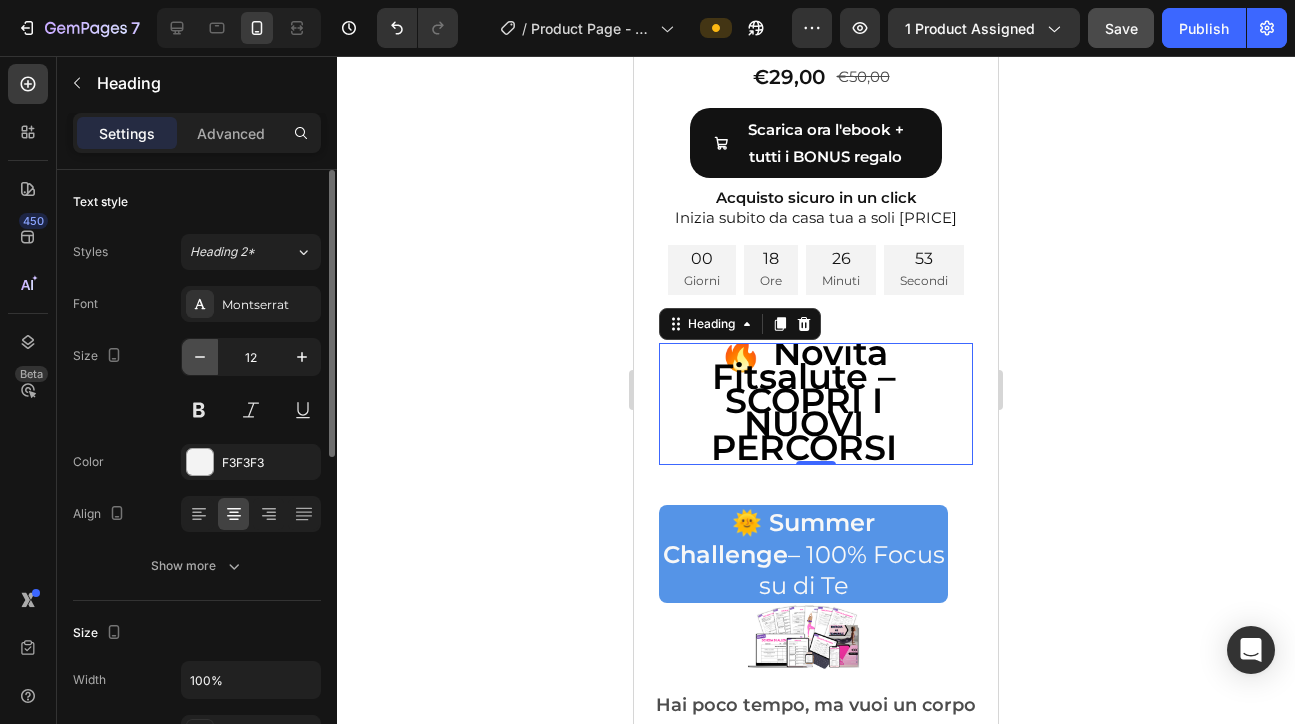 click 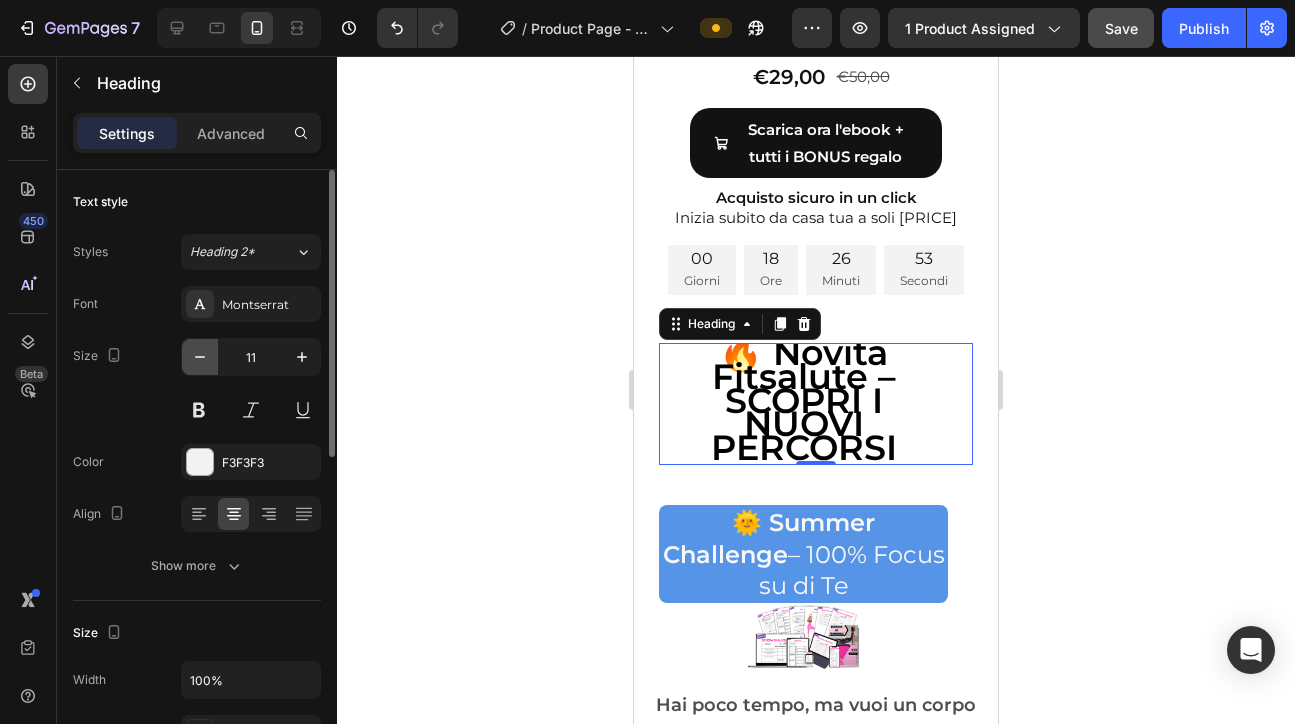 click 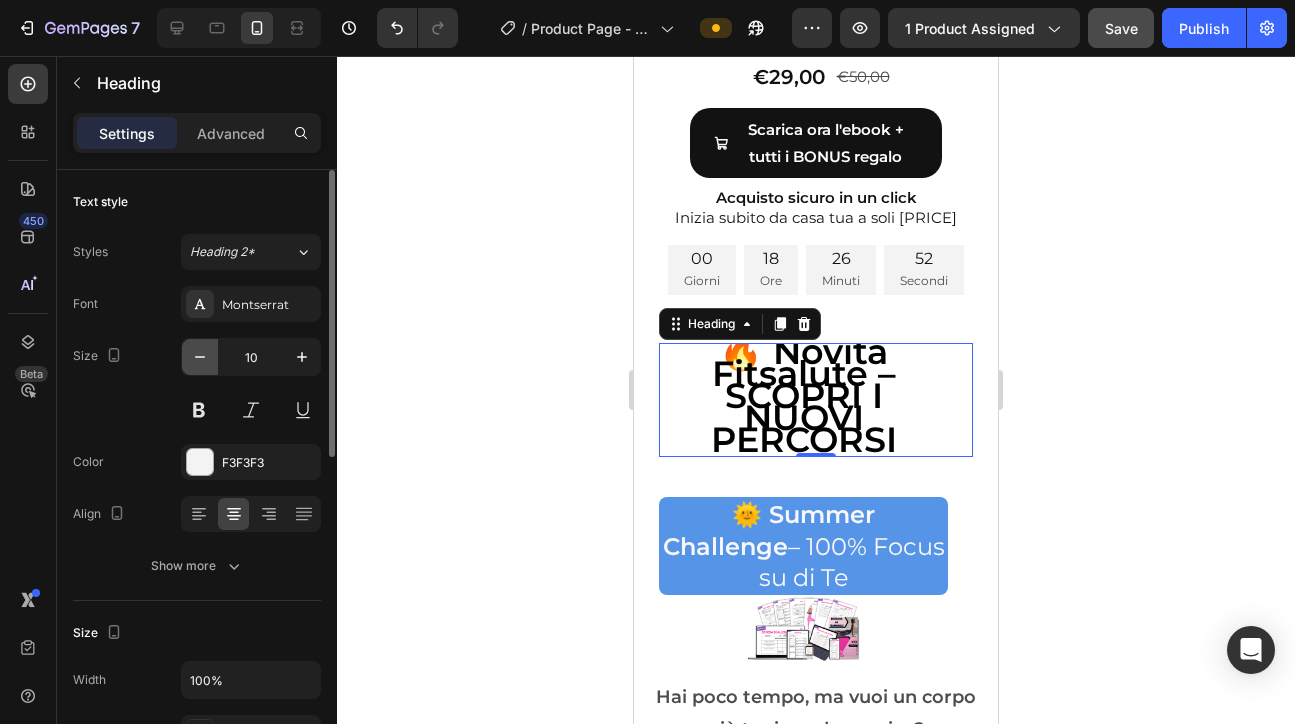 click 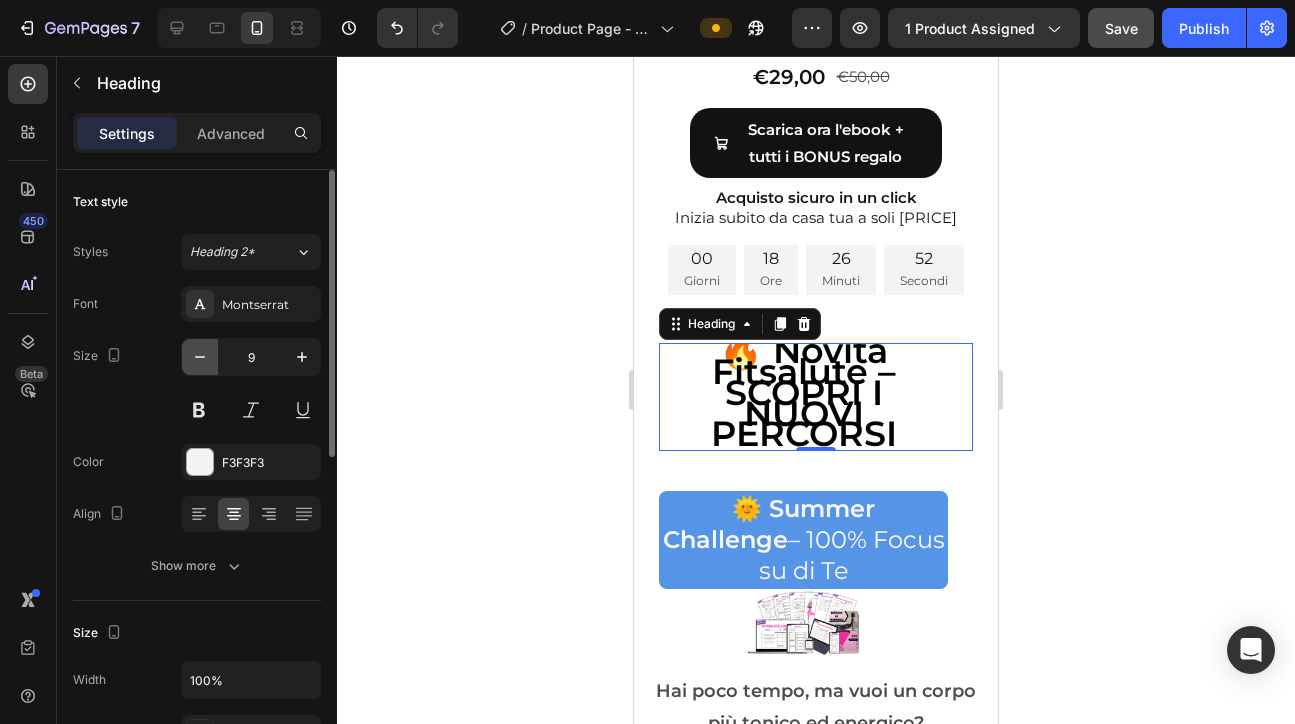 click 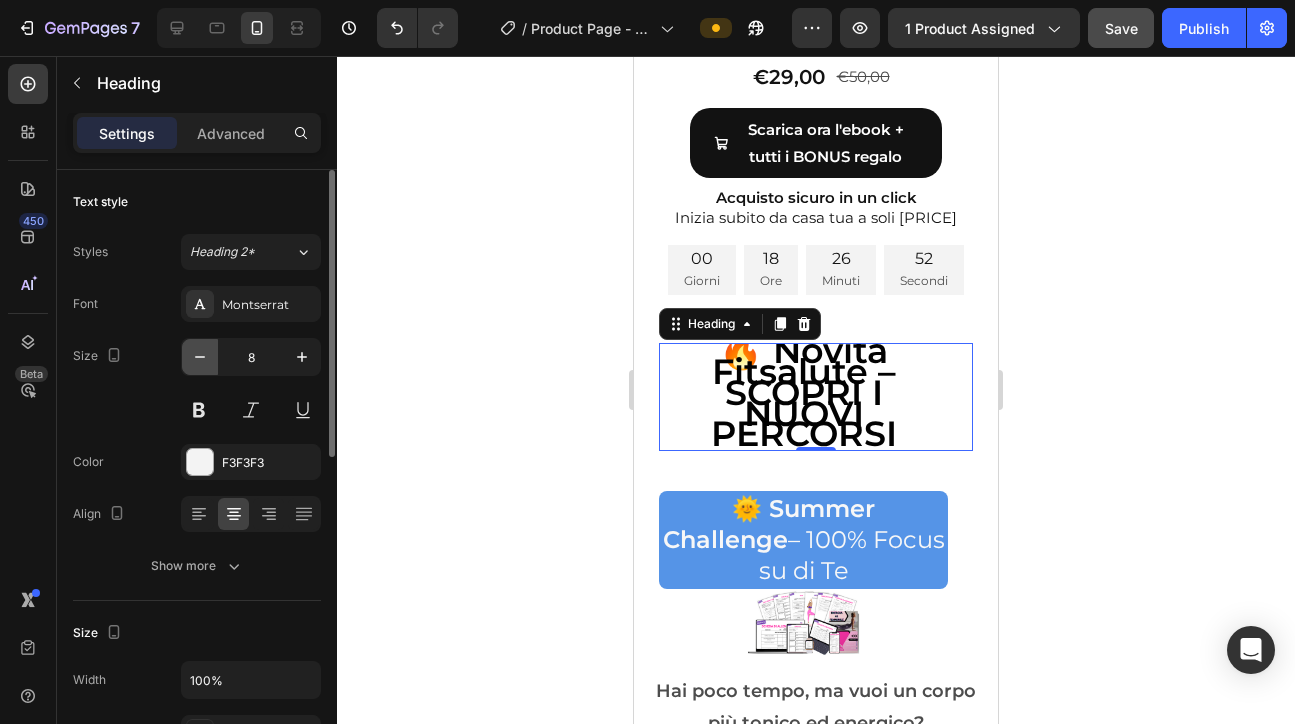 click 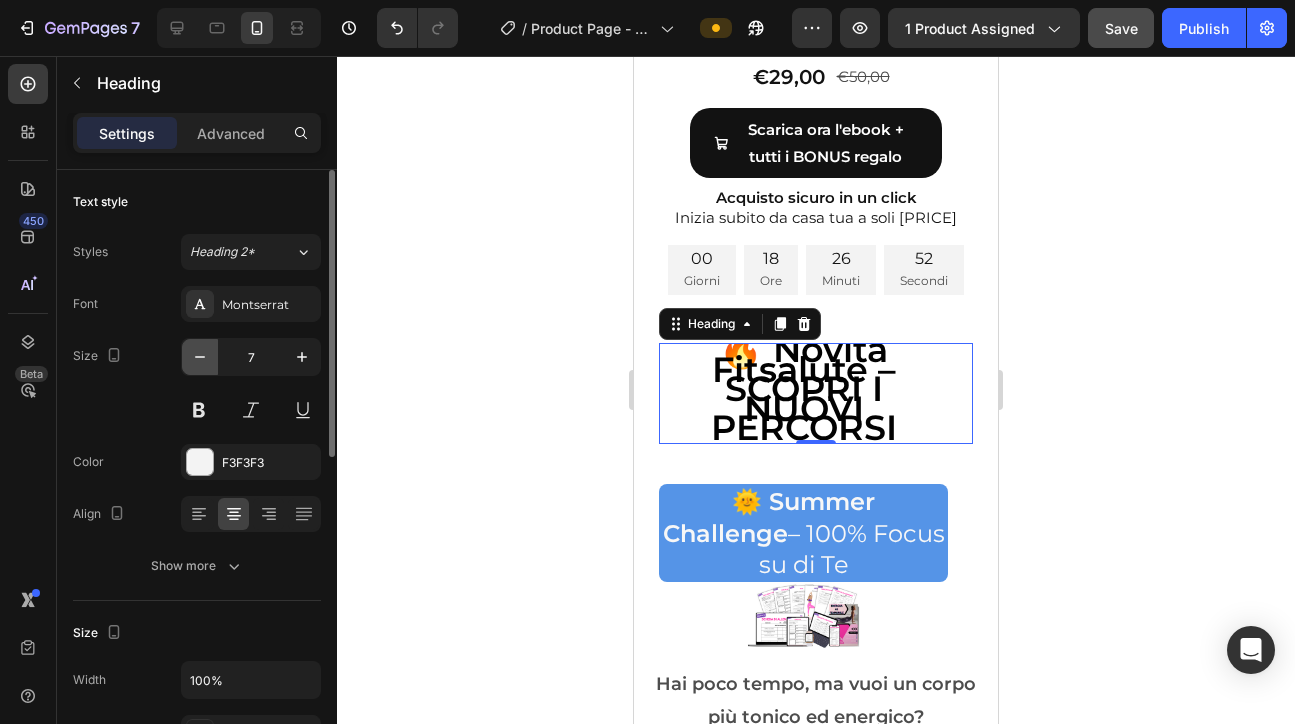 click 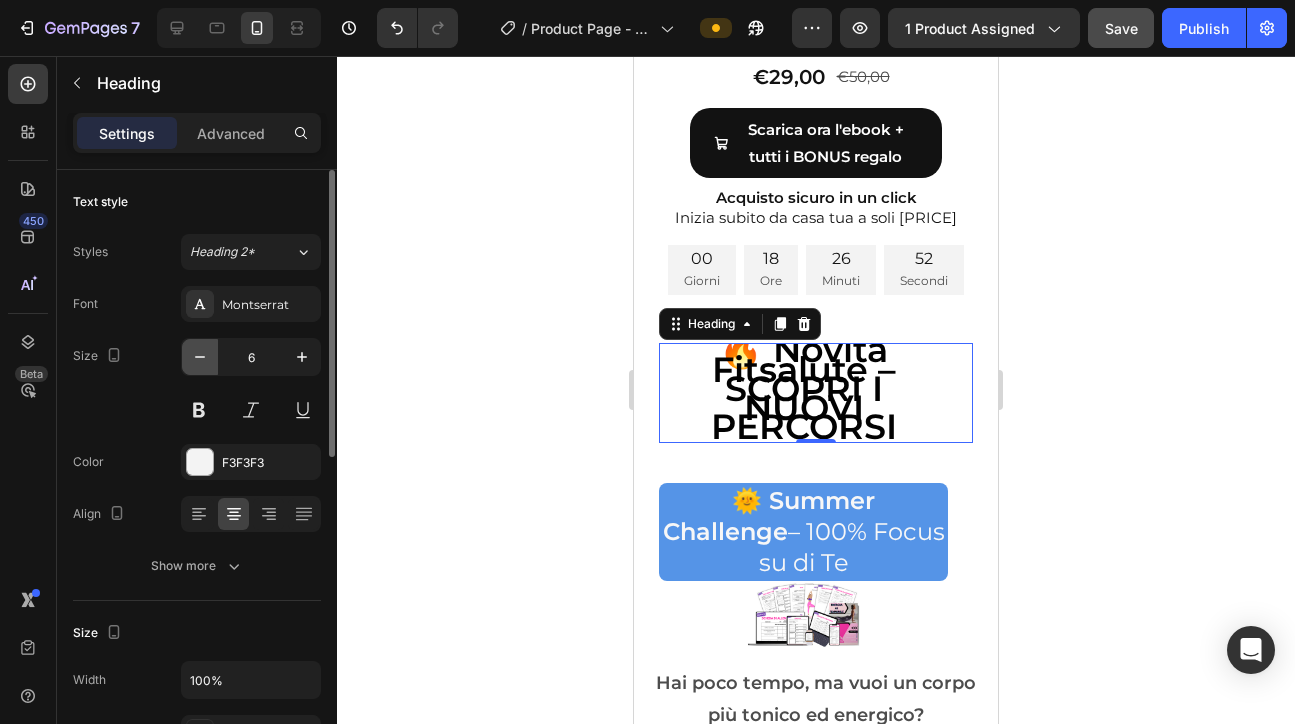 click 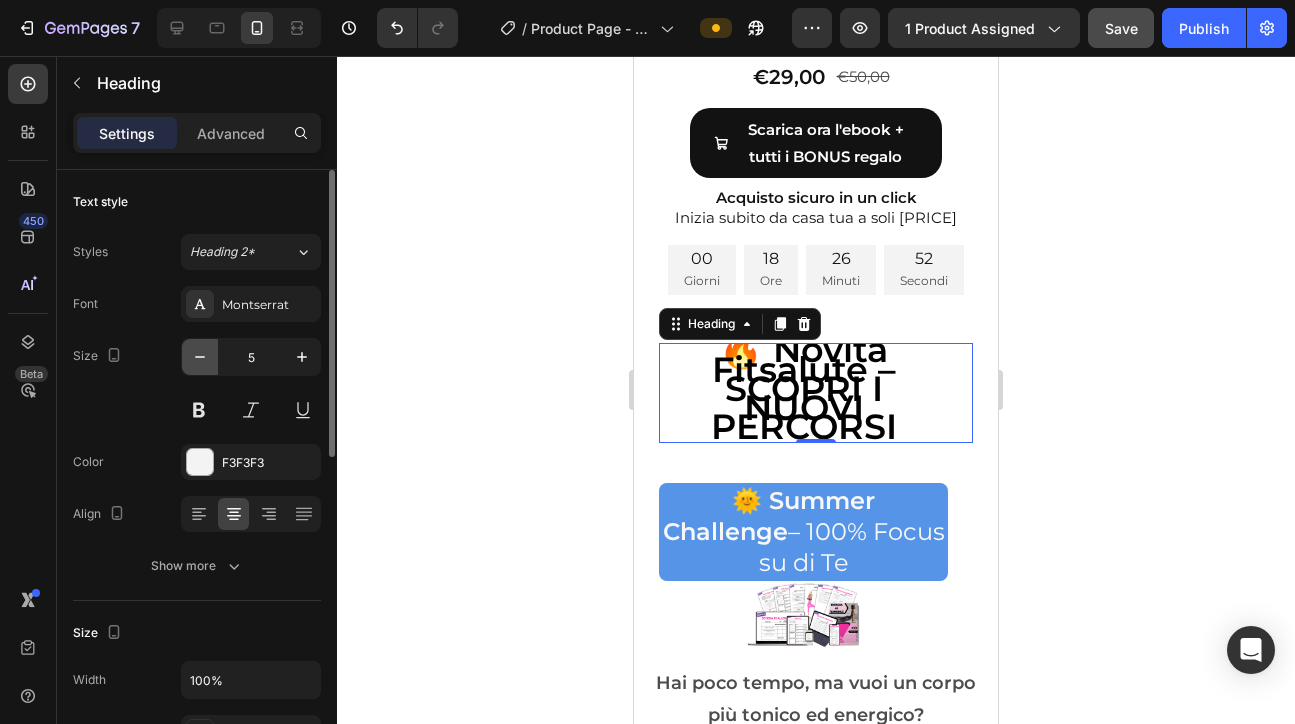 click 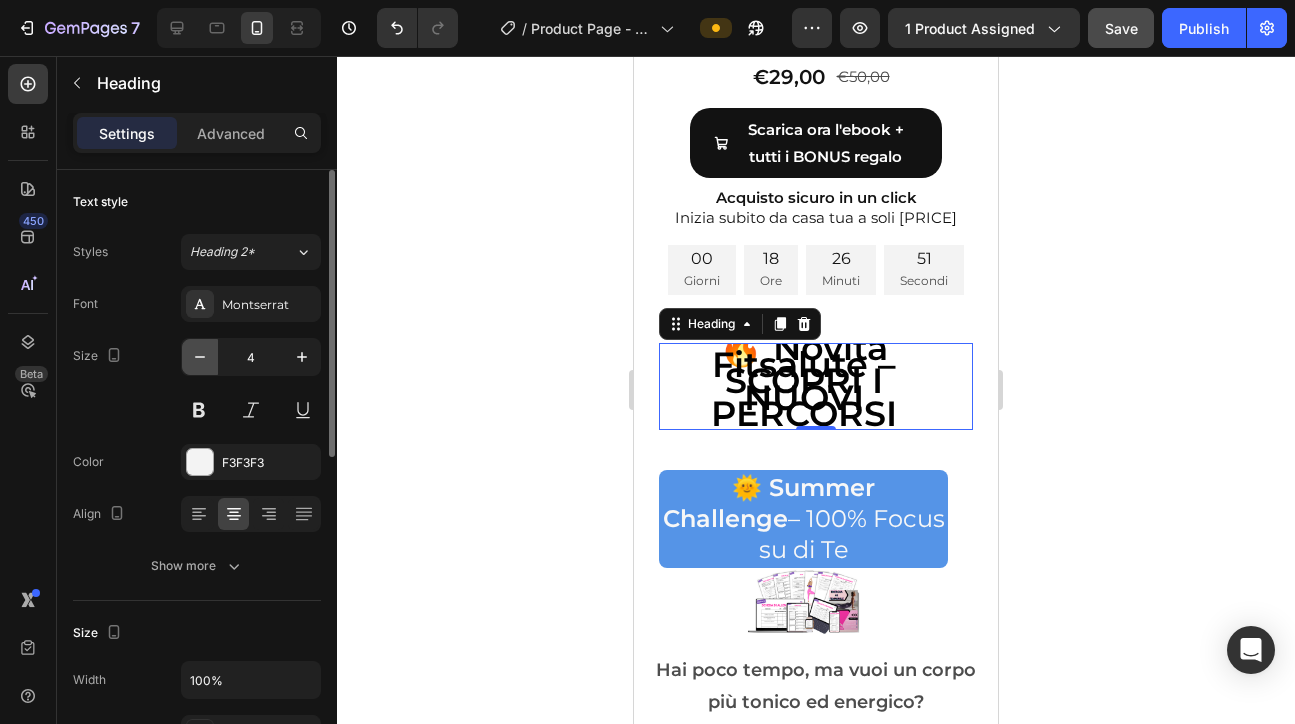 click 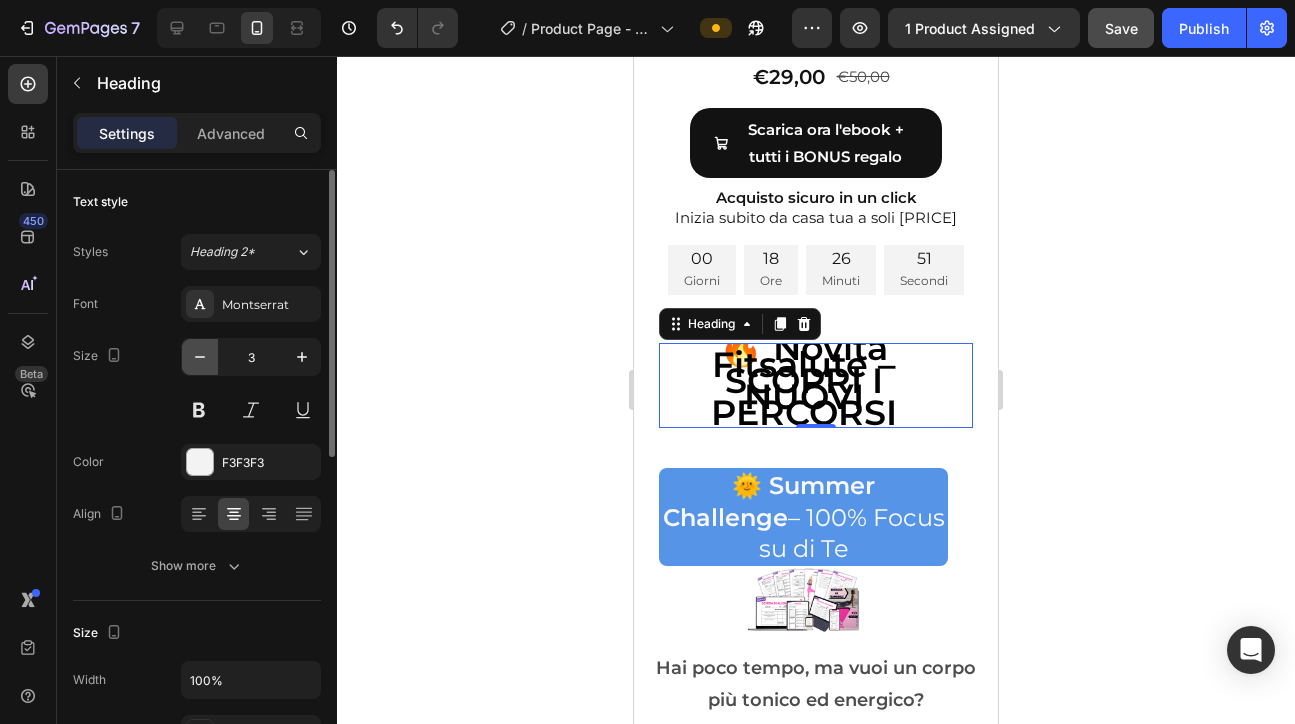 click 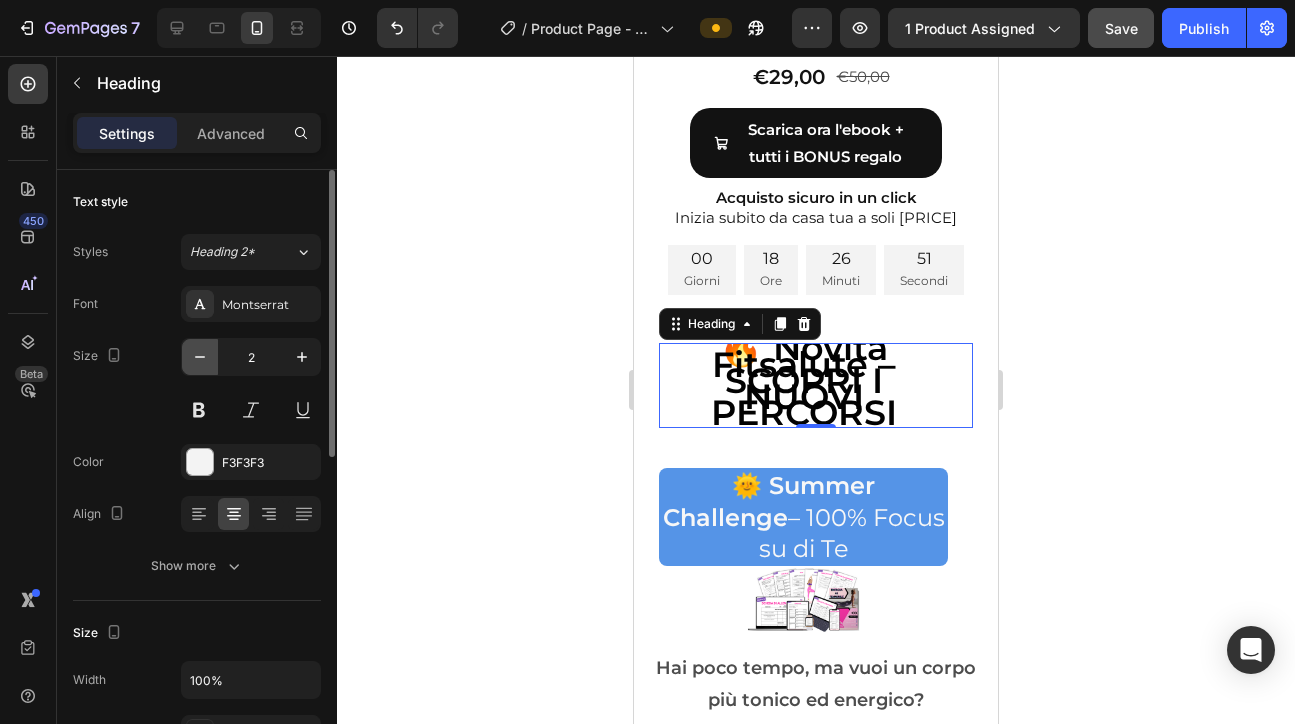click 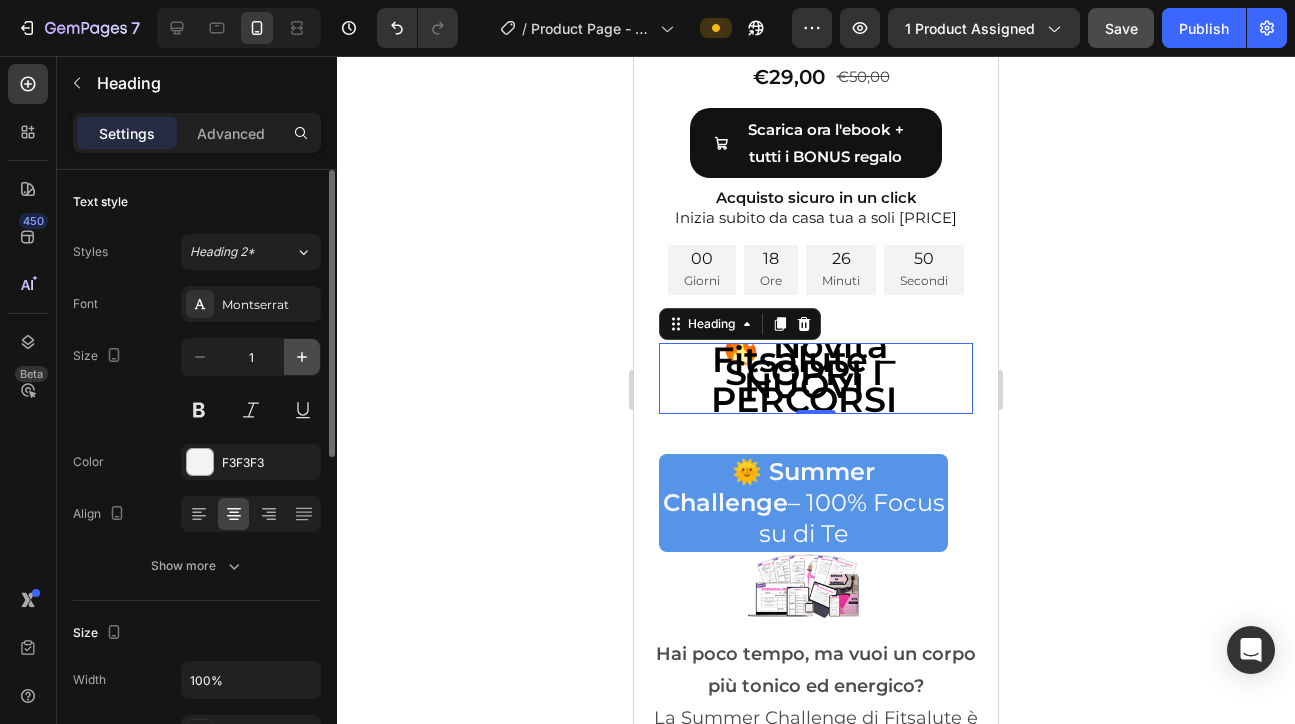 click 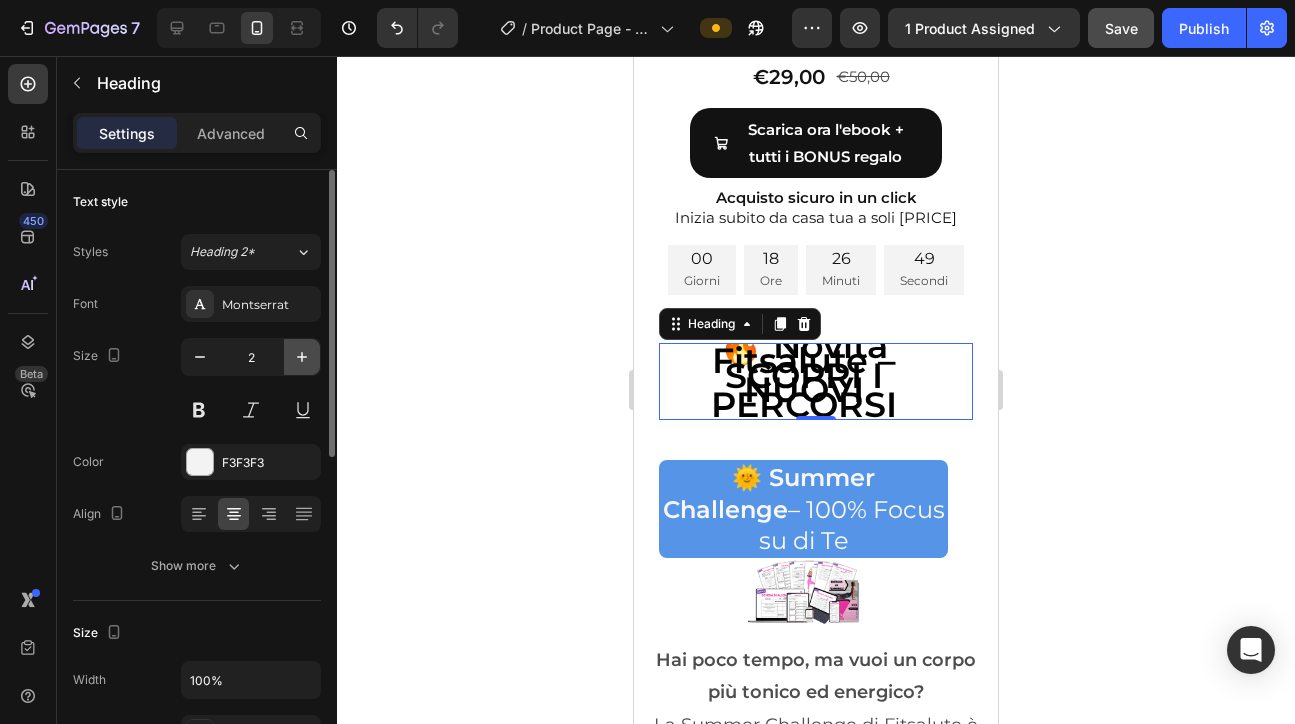 click 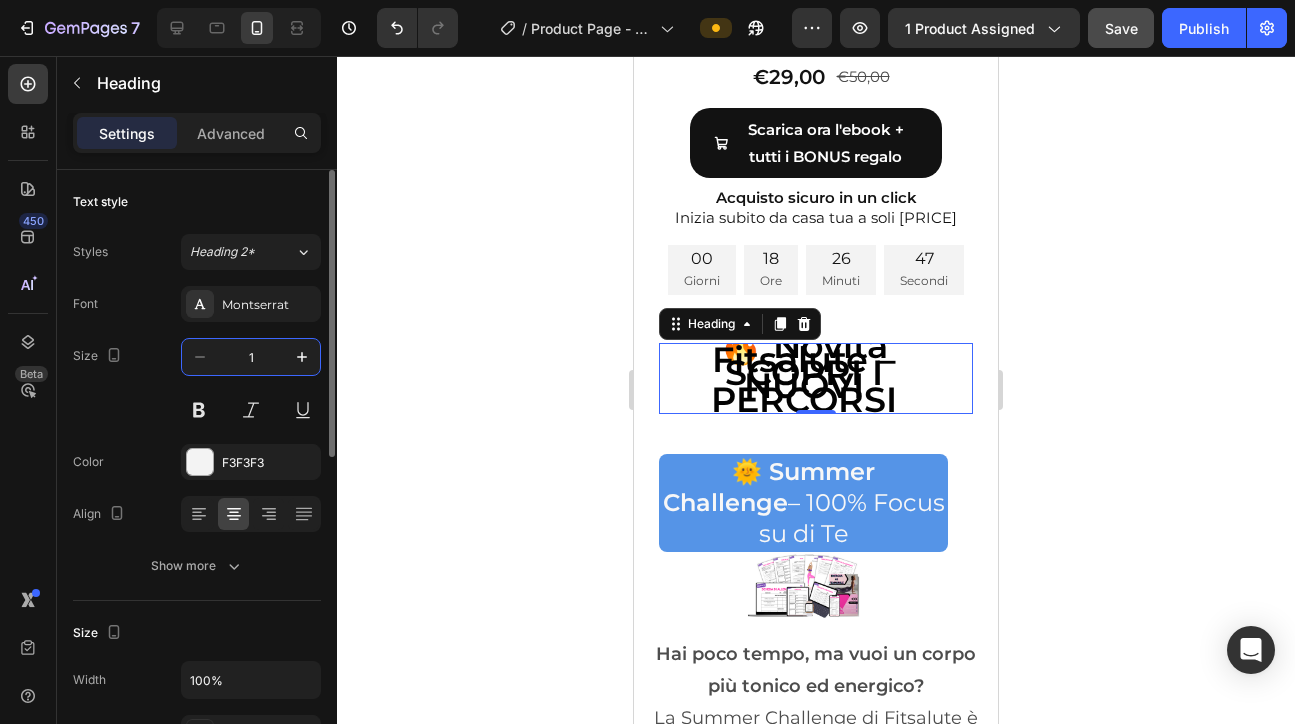 type on "15" 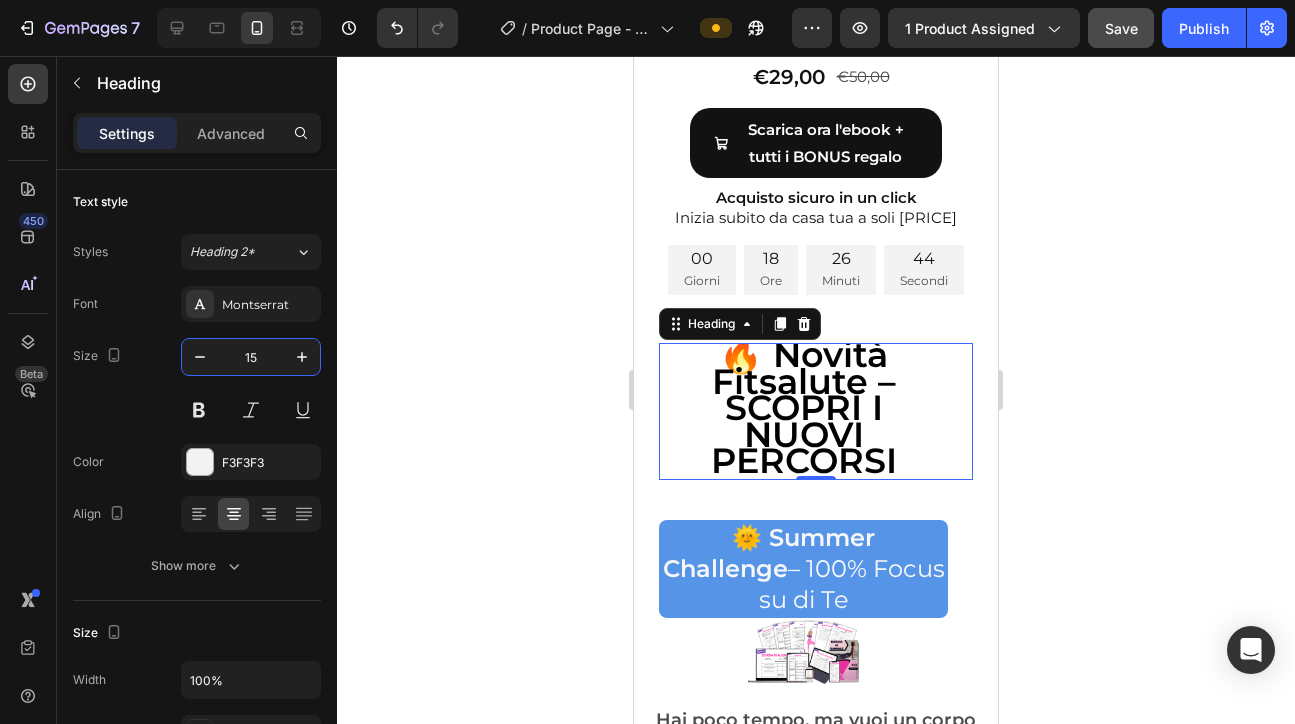 click 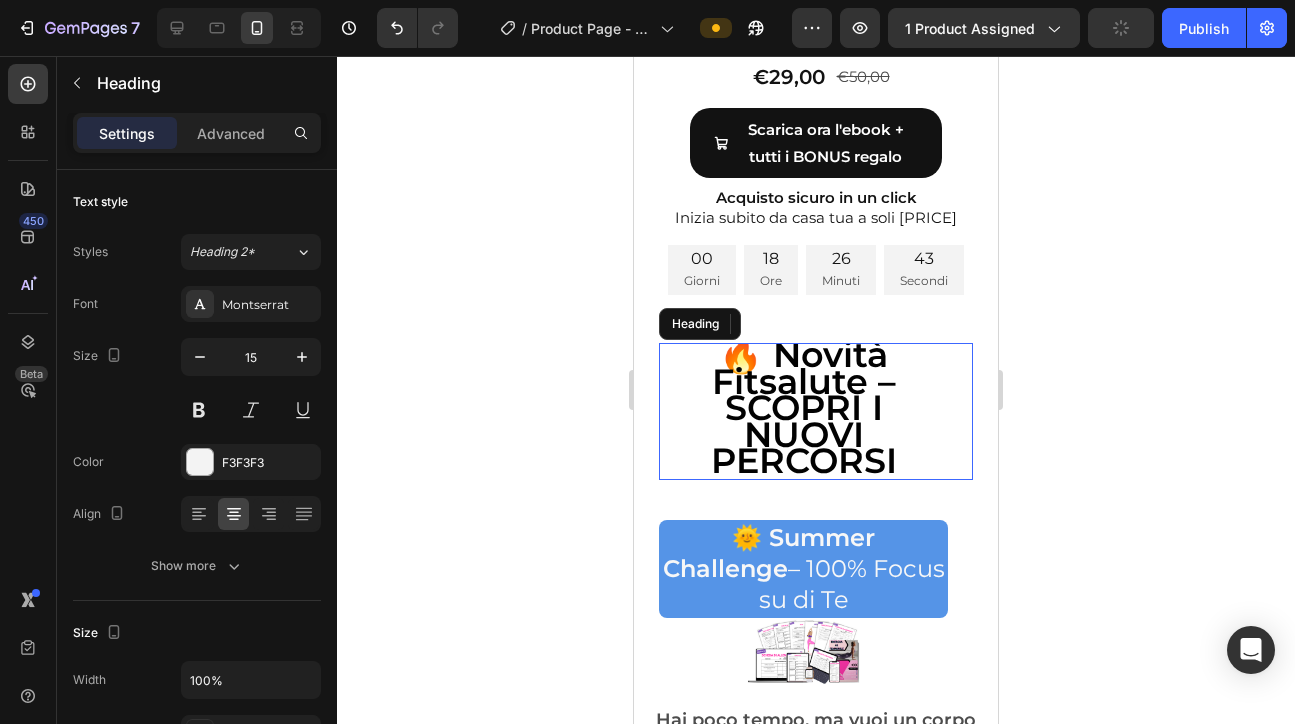 click on "🔥 Novità Fitsalute – SCOPRI I NUOVI PERCORSI" at bounding box center (804, 407) 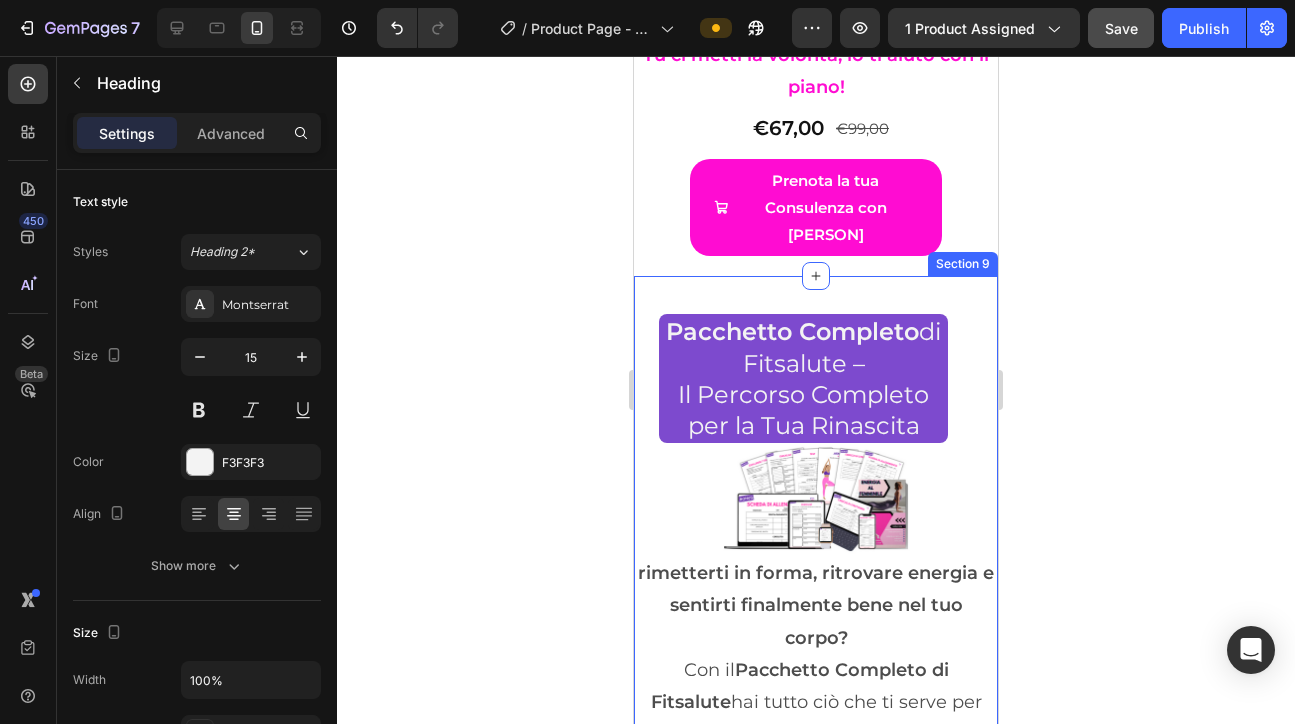 scroll, scrollTop: 11737, scrollLeft: 0, axis: vertical 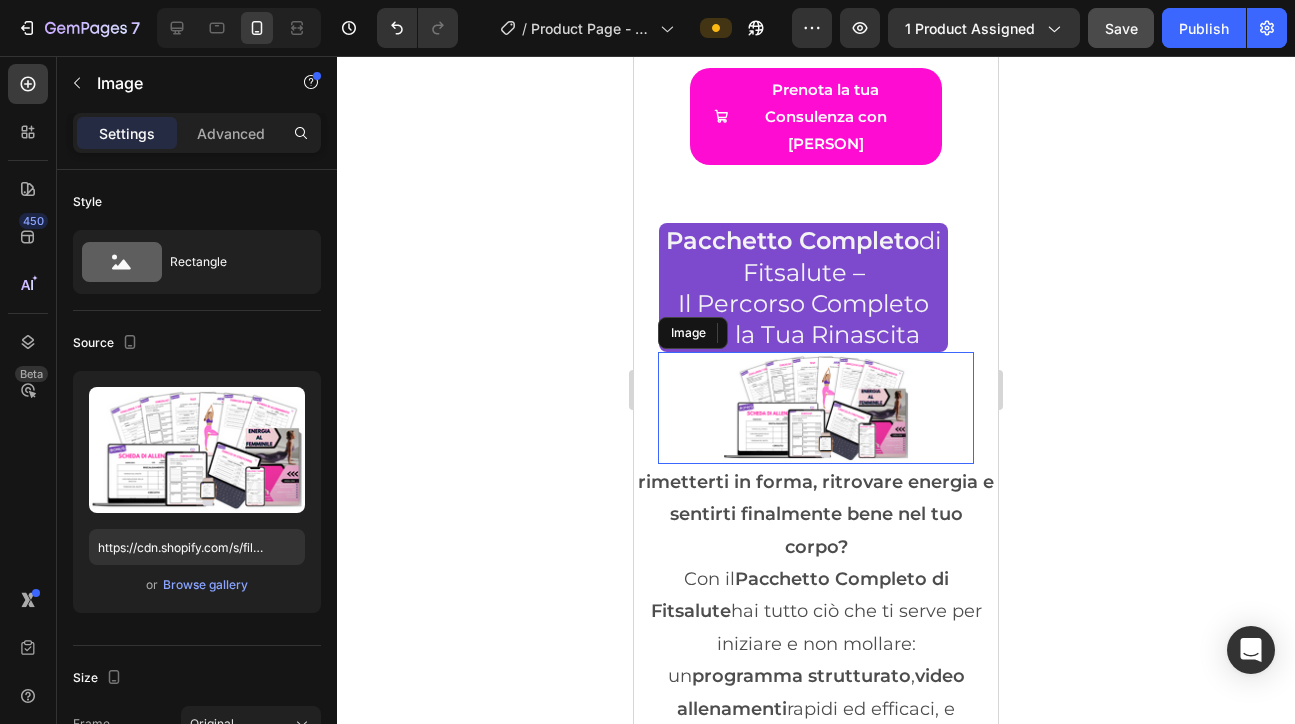 click at bounding box center (816, 408) 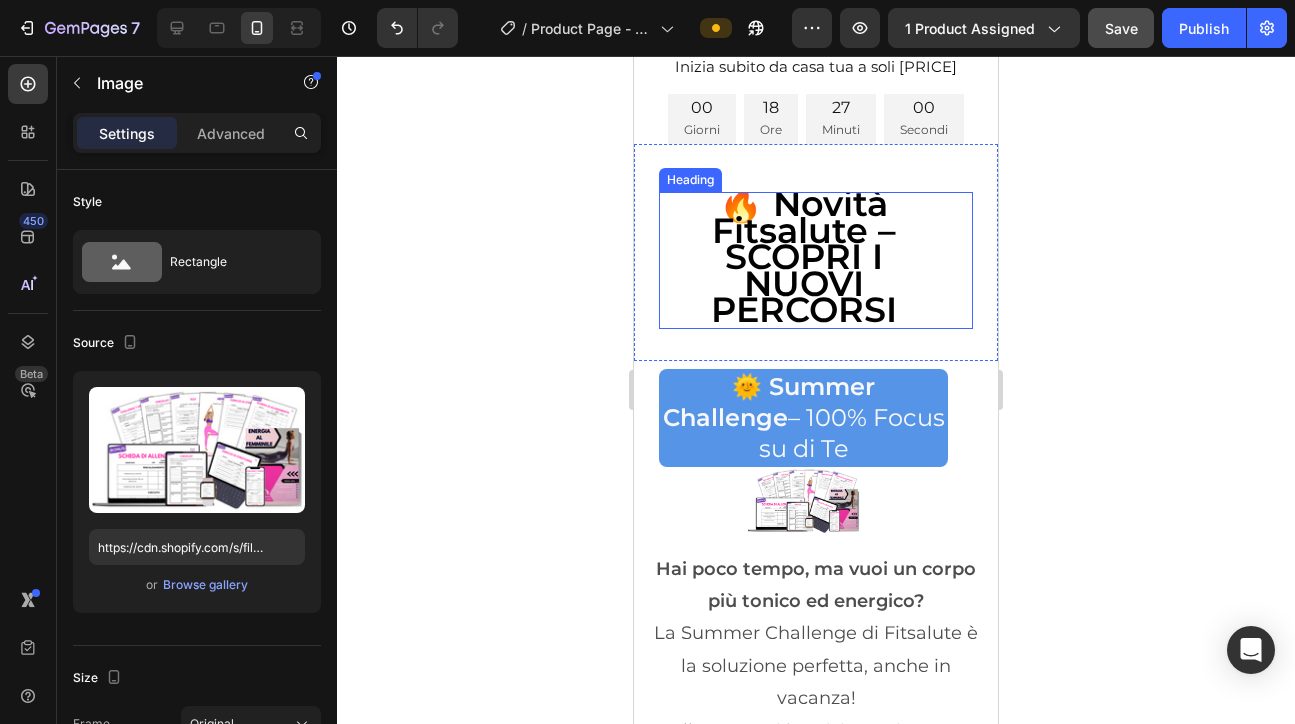 scroll, scrollTop: 9144, scrollLeft: 0, axis: vertical 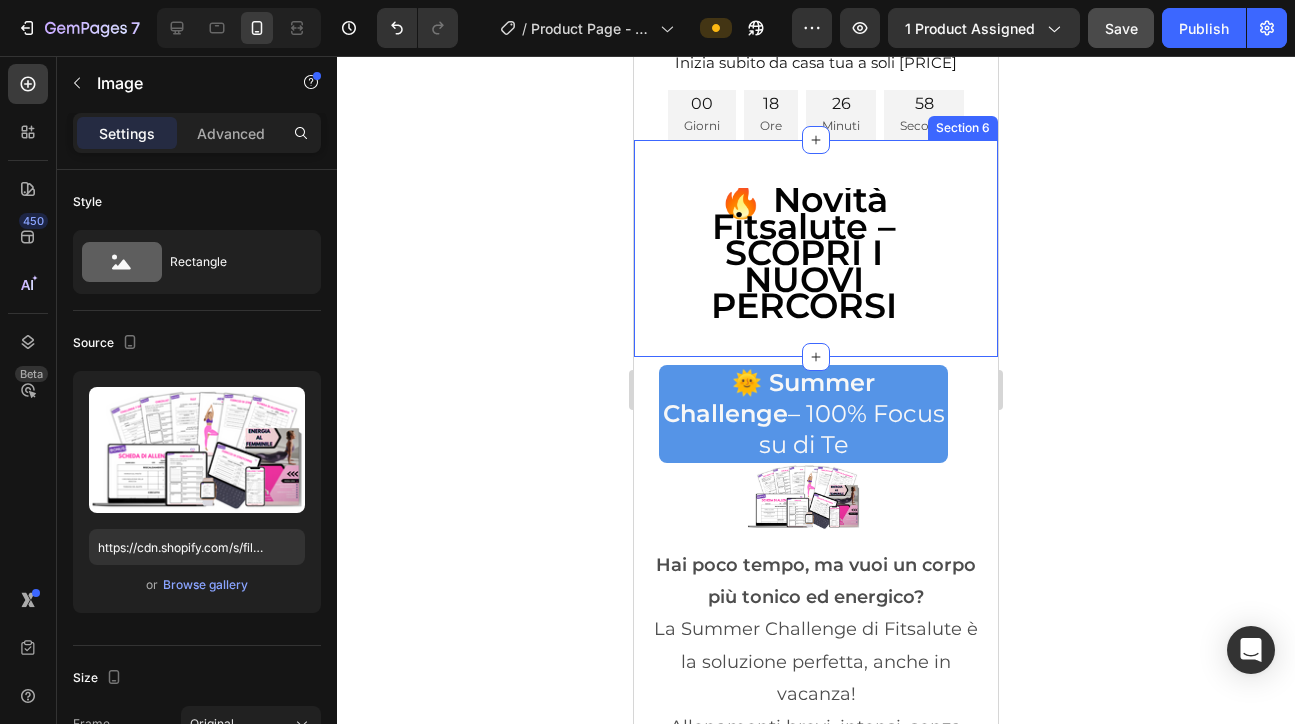 click on "🔥 Novità Fitsalute – SCOPRI I NUOVI PERCORSI Heading Section 6" at bounding box center (816, 248) 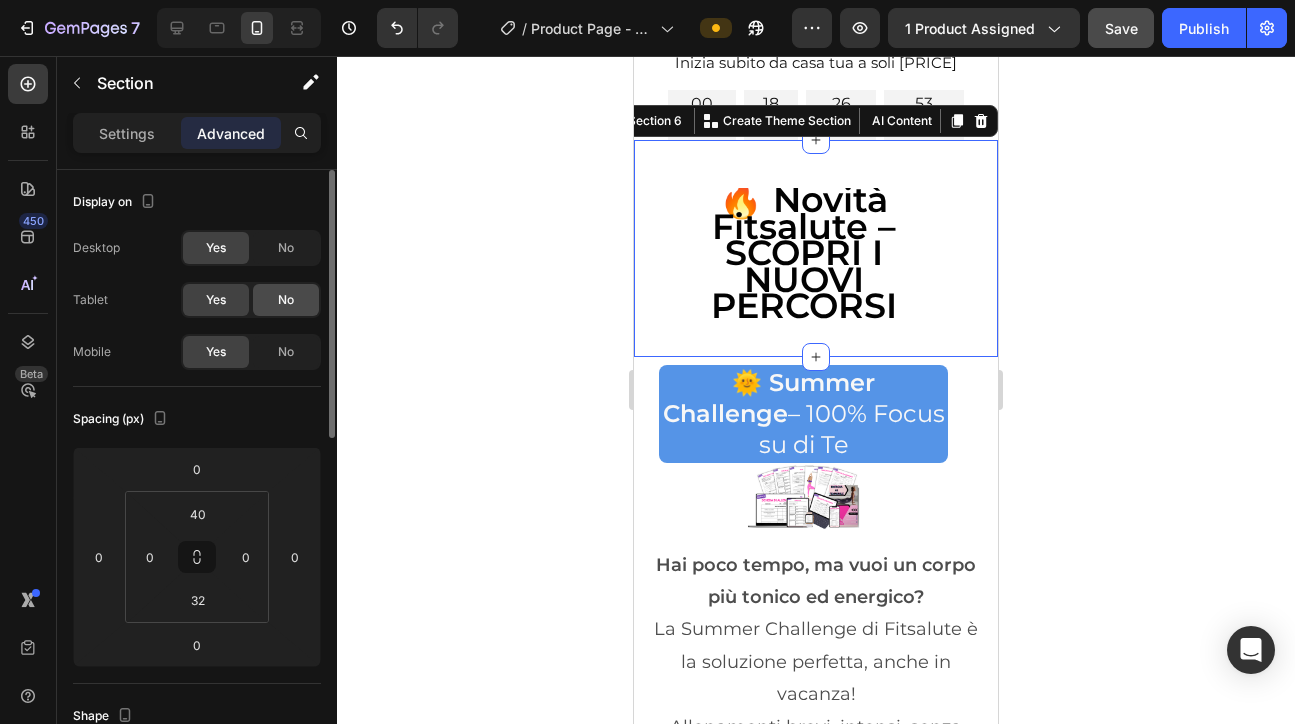 click on "No" 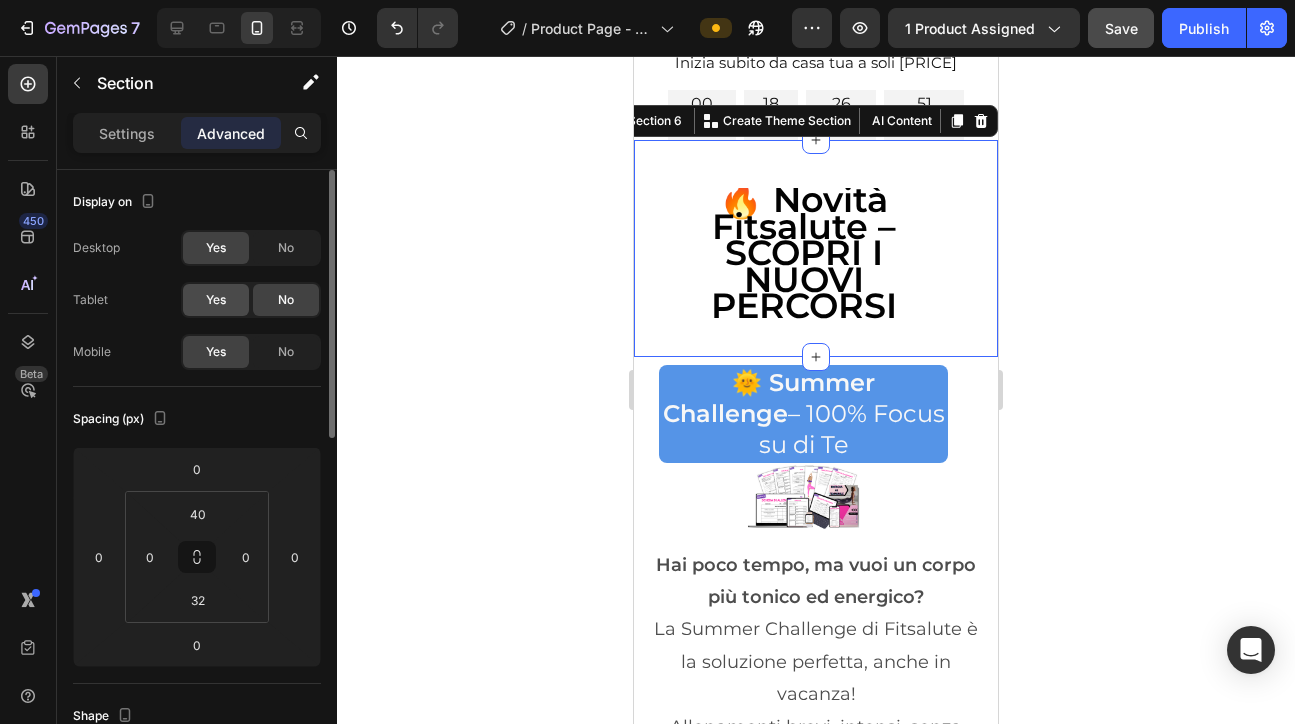 click on "Yes" 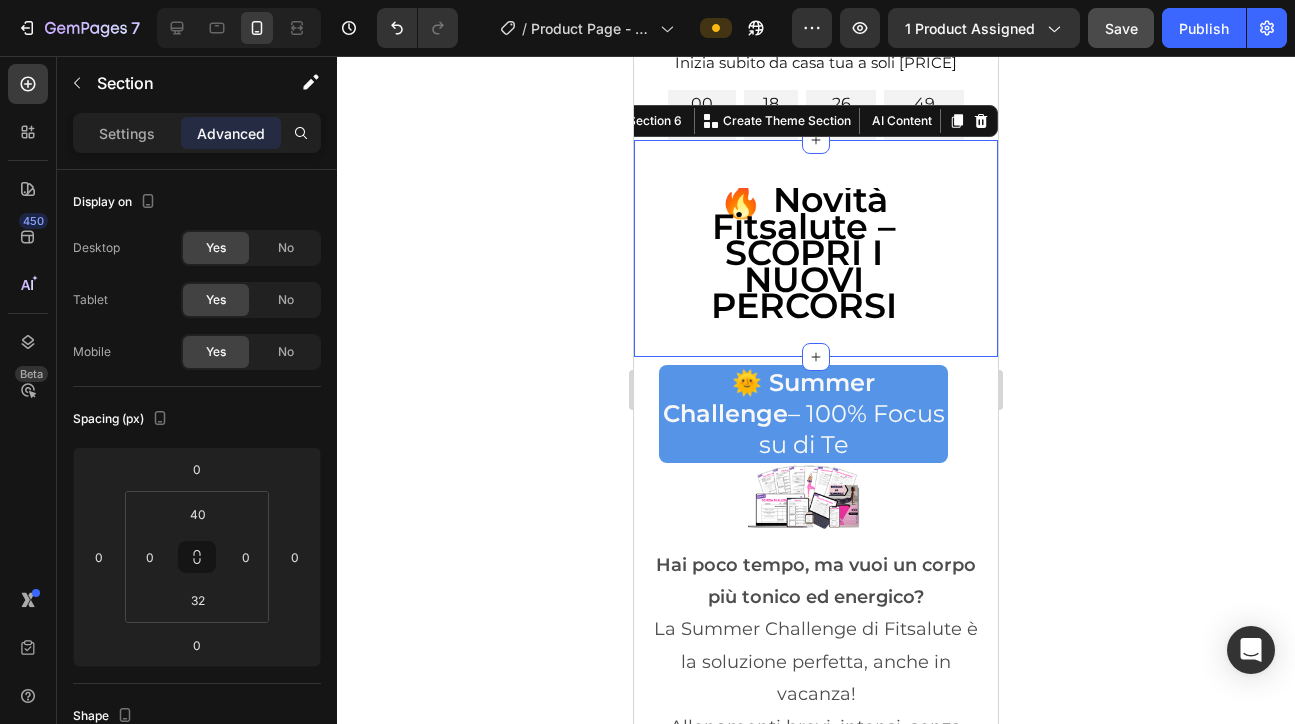 click 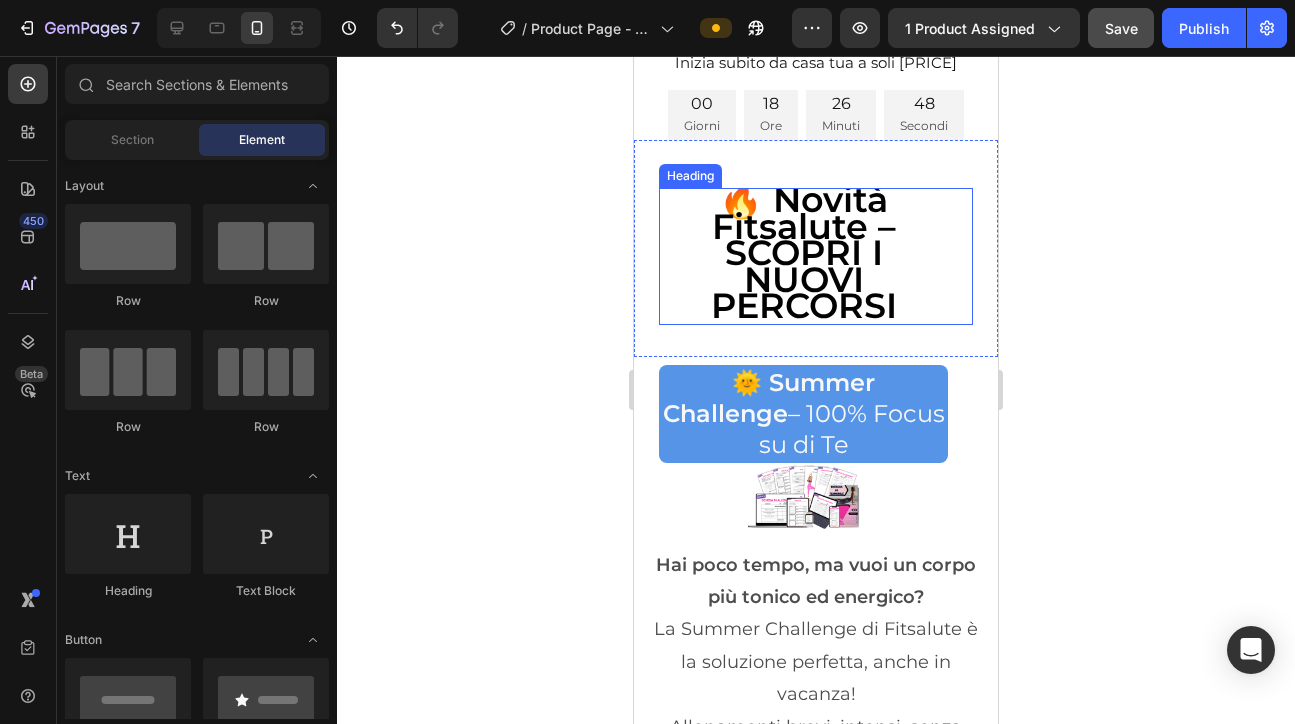 click on "🔥 Novità Fitsalute – SCOPRI I NUOVI PERCORSI" at bounding box center [804, 252] 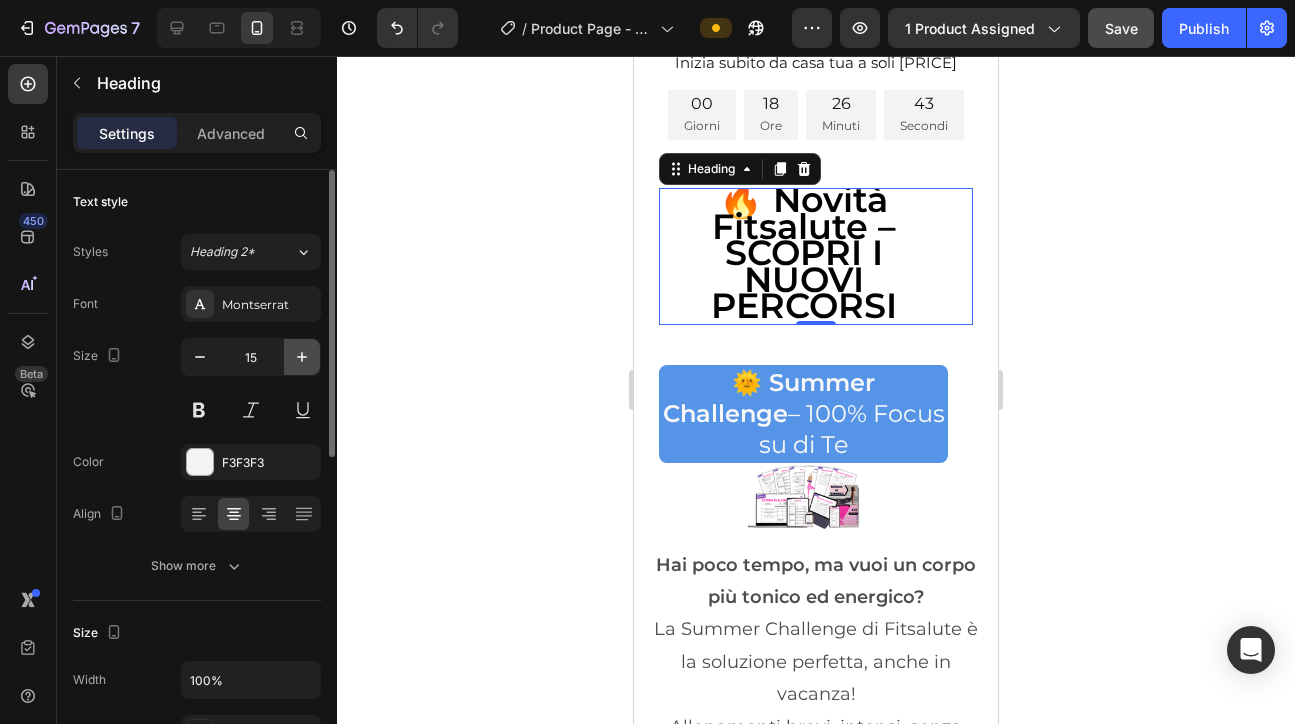 click 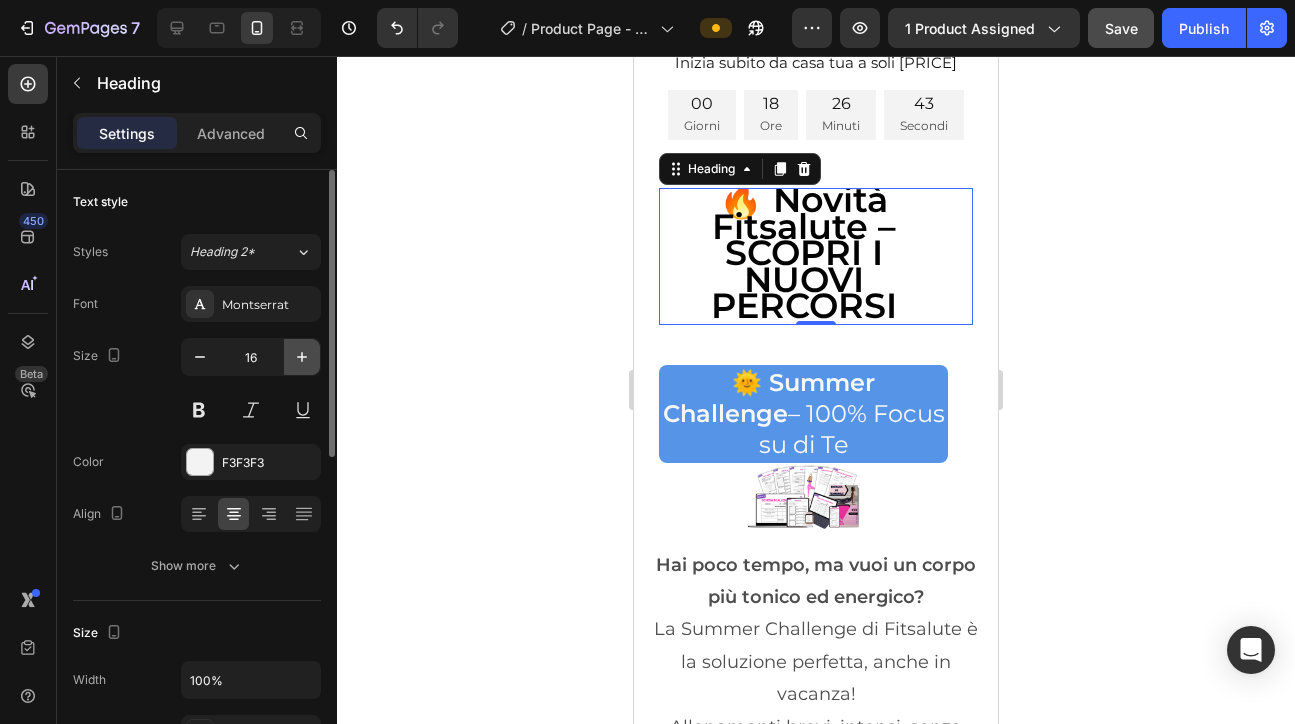 click 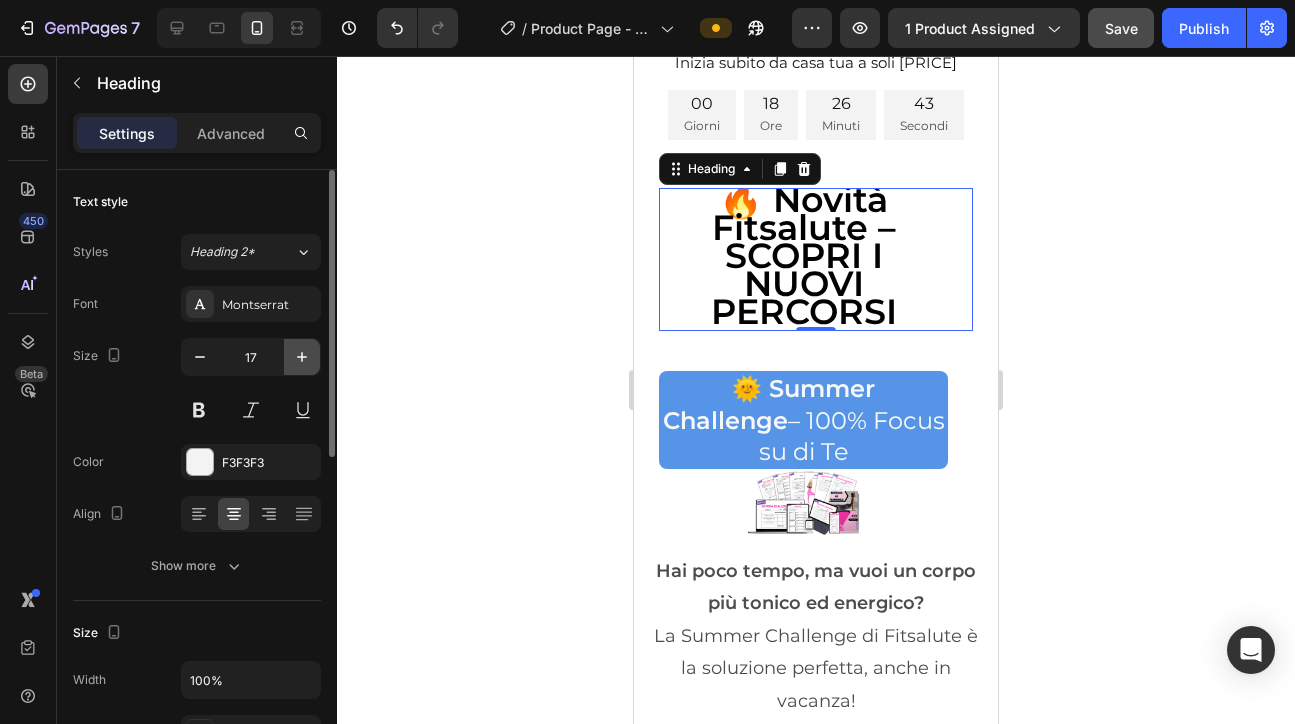 click 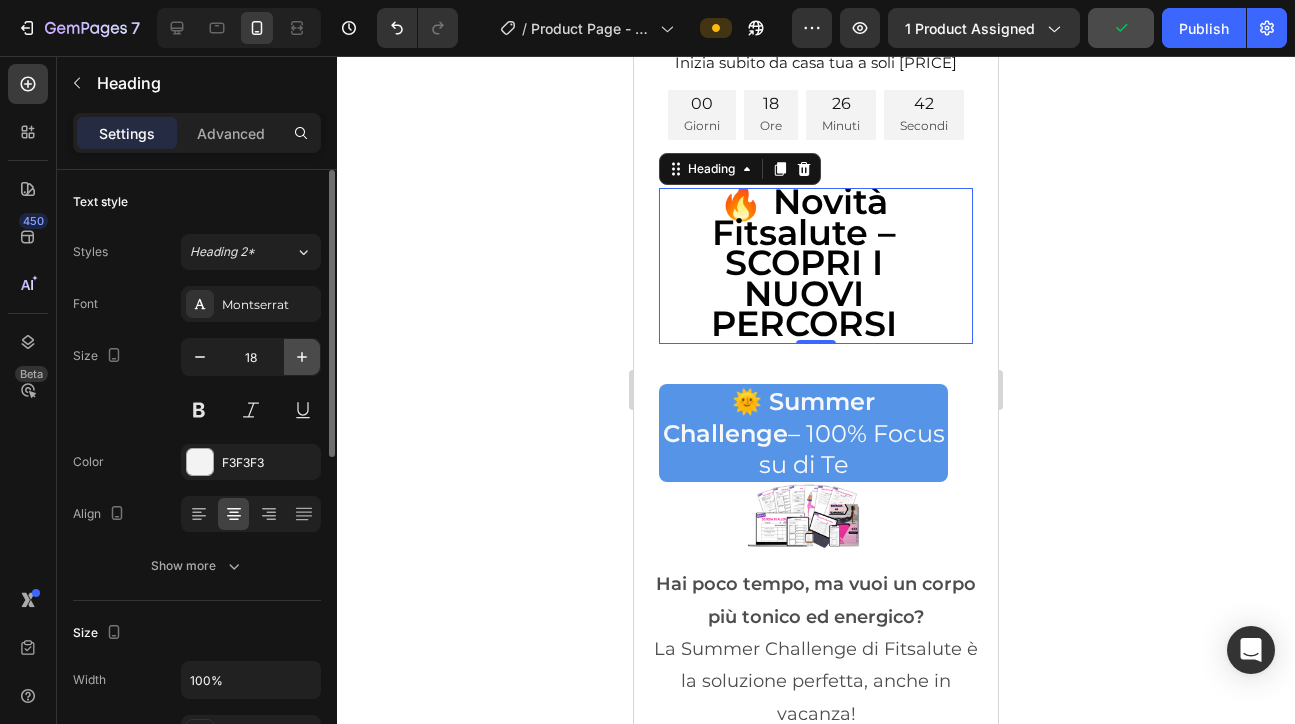 click 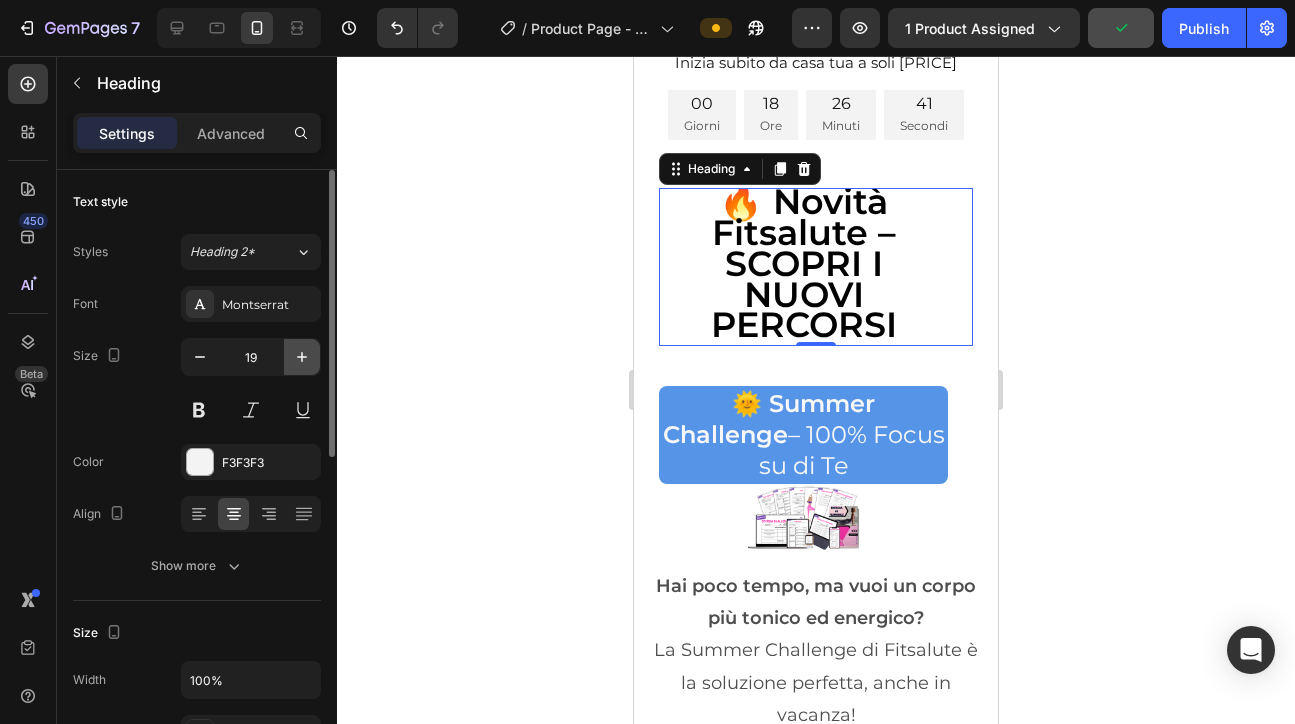 click 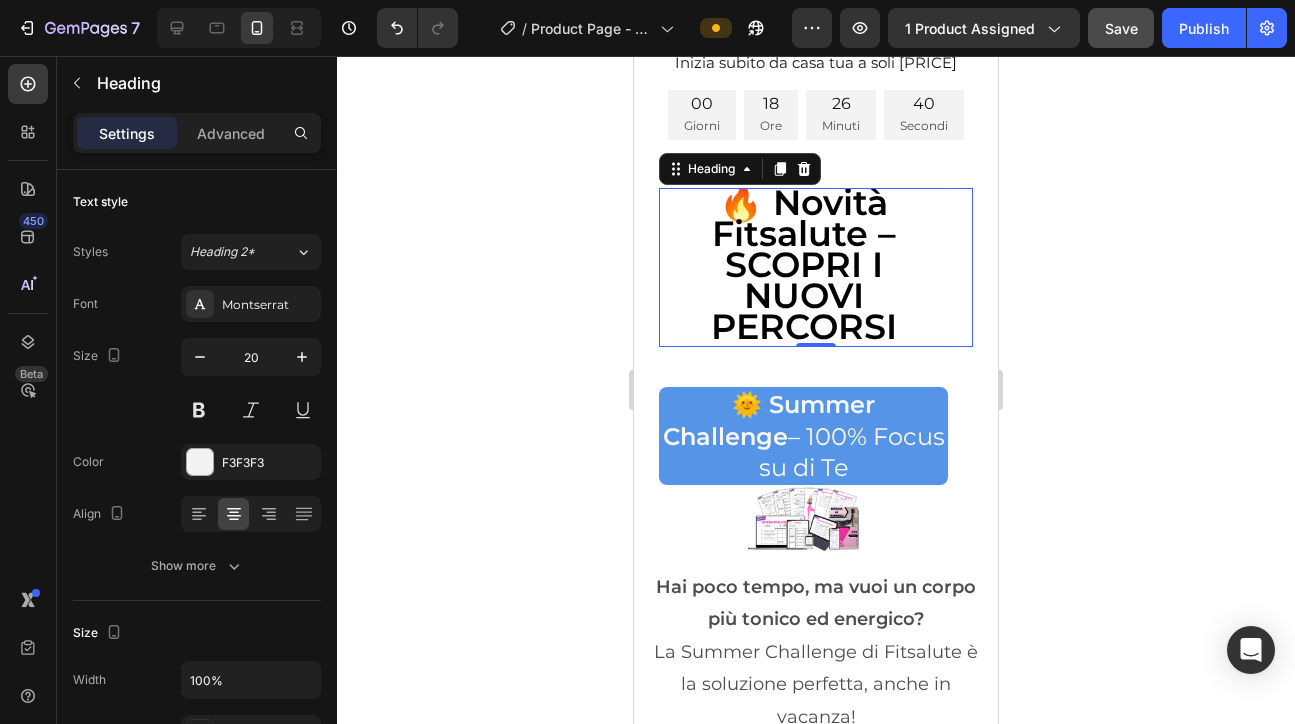 click 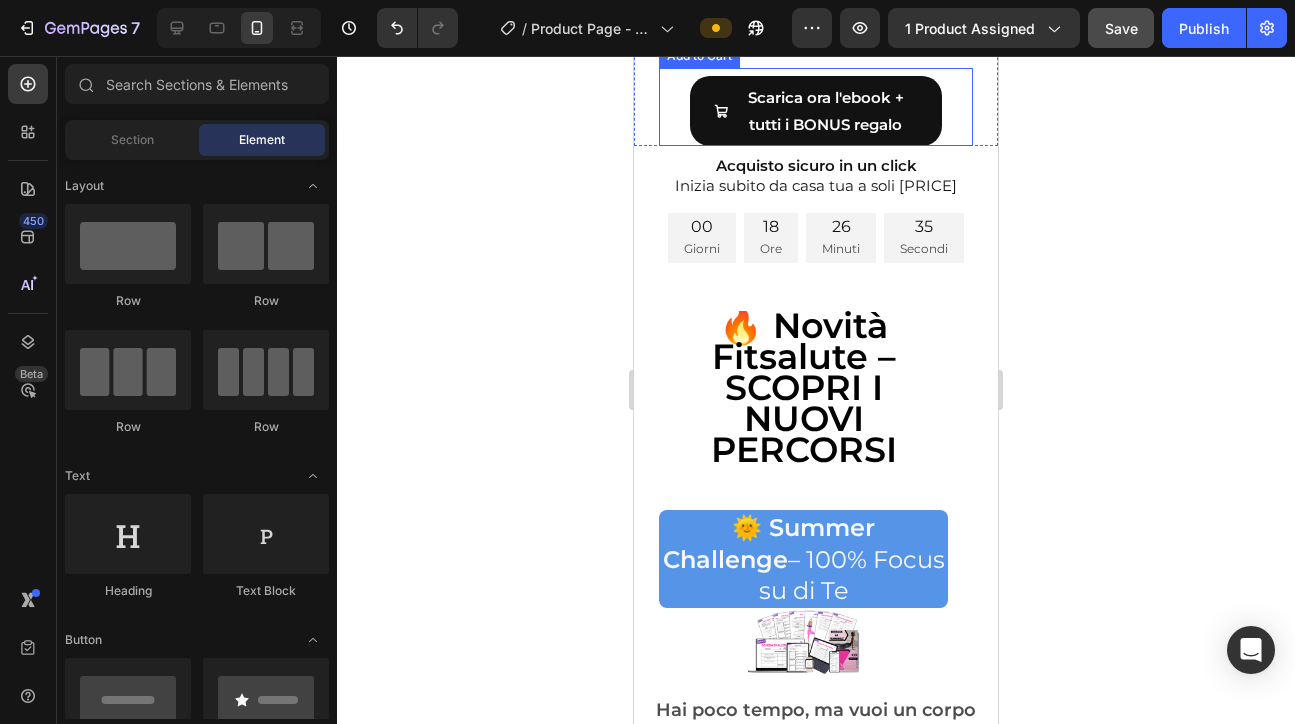 scroll, scrollTop: 9109, scrollLeft: 0, axis: vertical 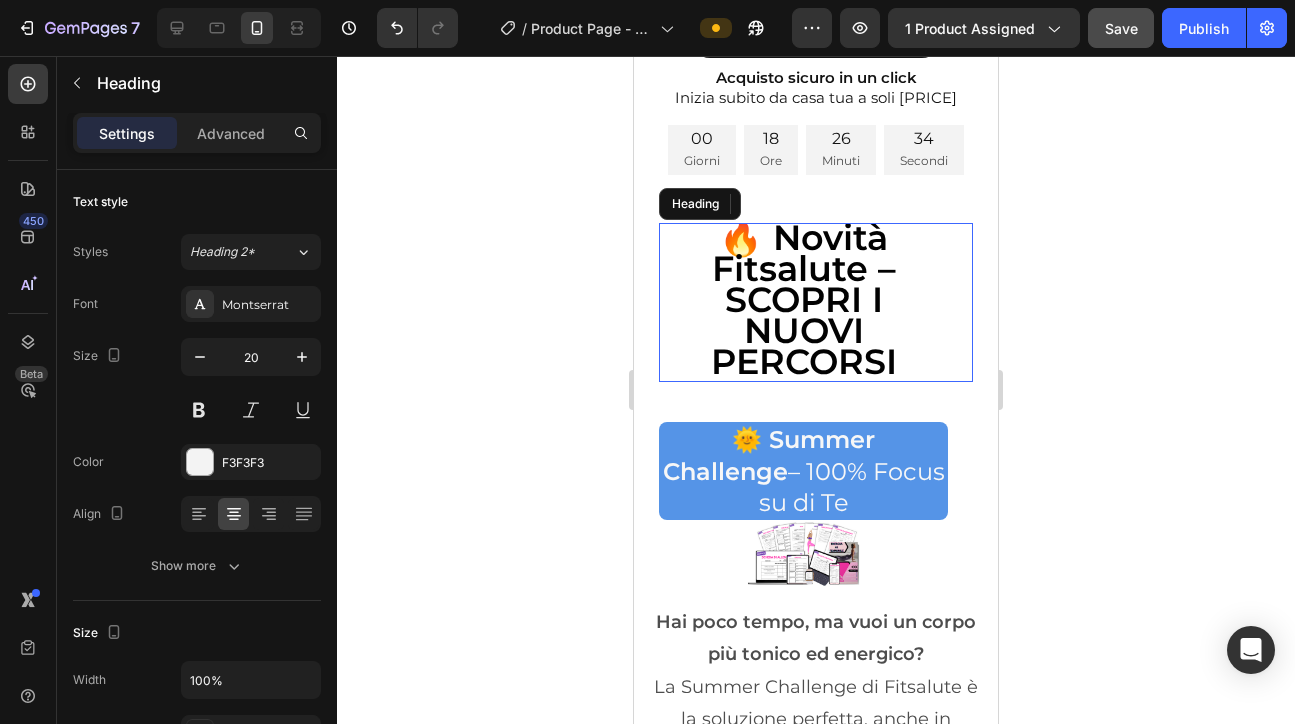 drag, startPoint x: 1438, startPoint y: 362, endPoint x: 804, endPoint y: 306, distance: 636.4684 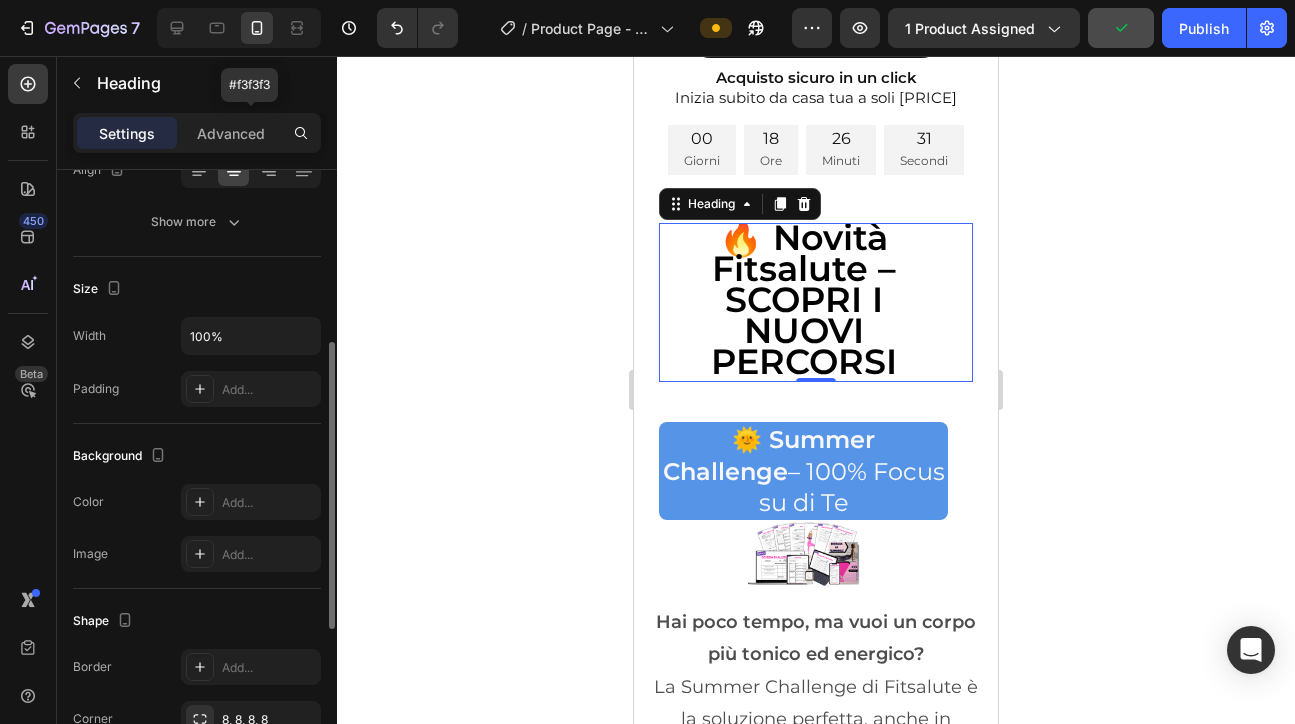 scroll, scrollTop: 351, scrollLeft: 0, axis: vertical 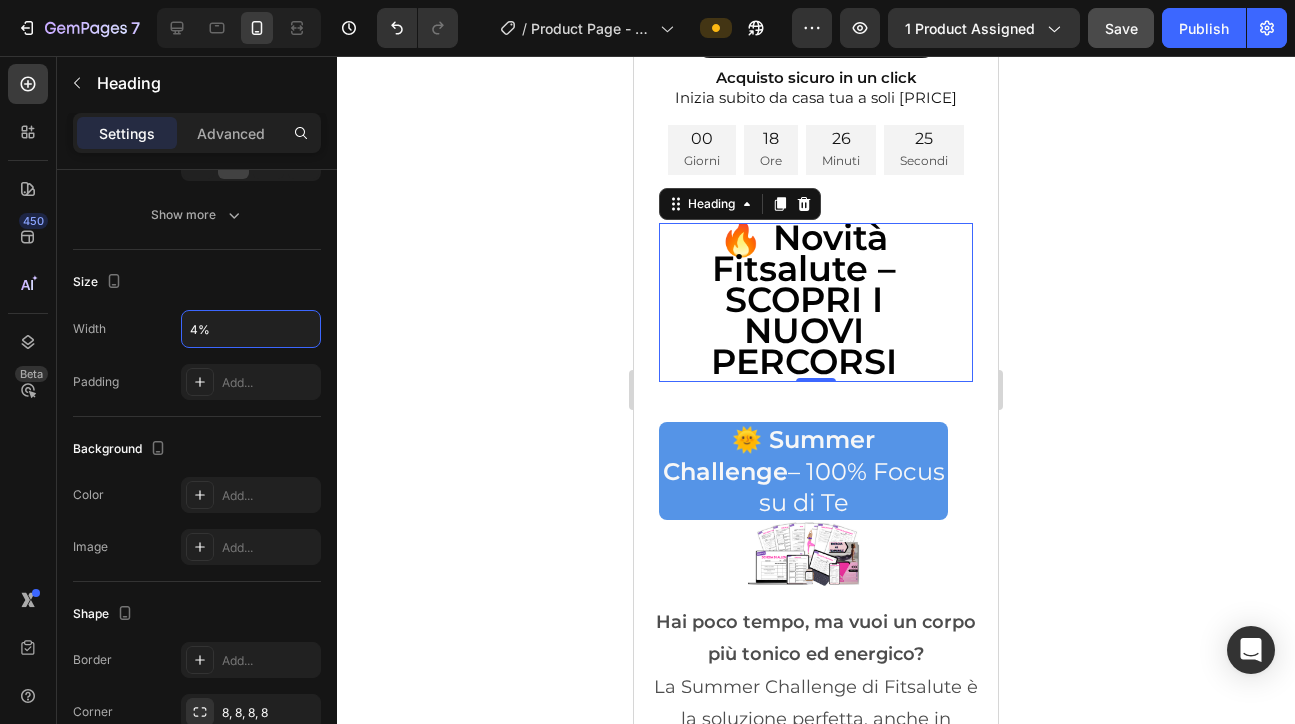 type on "40%" 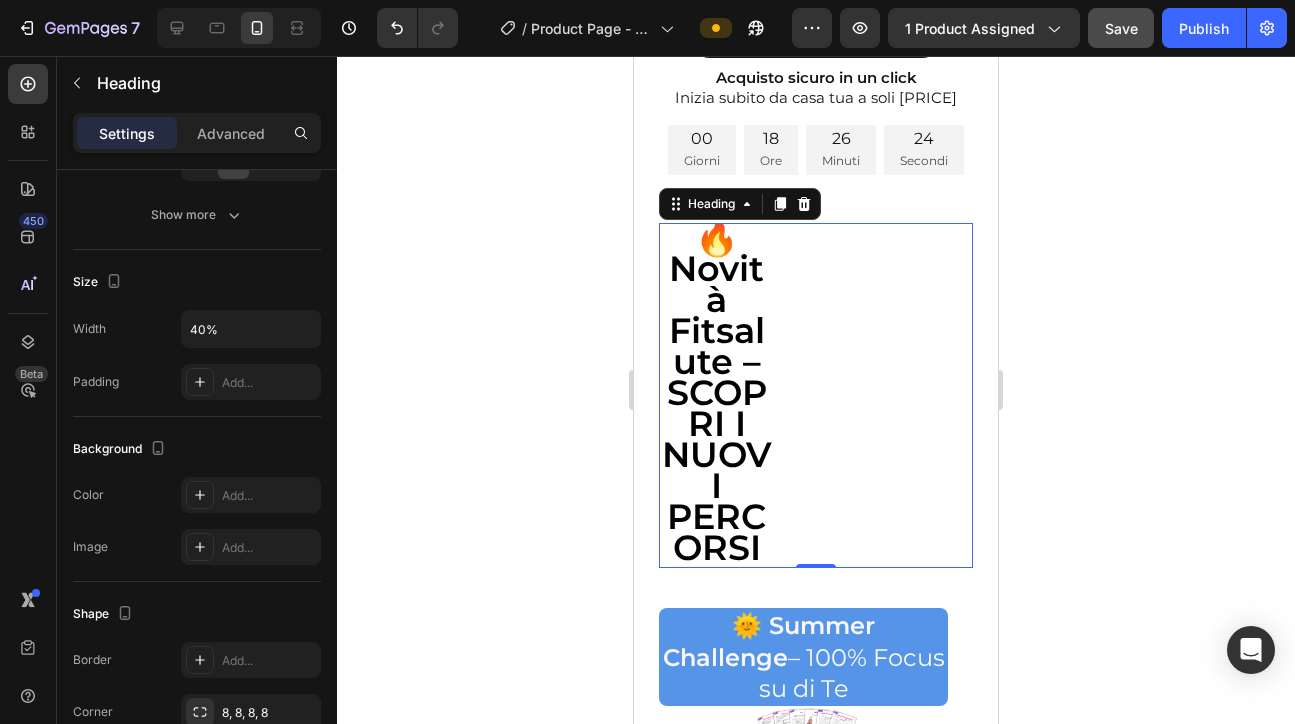 click 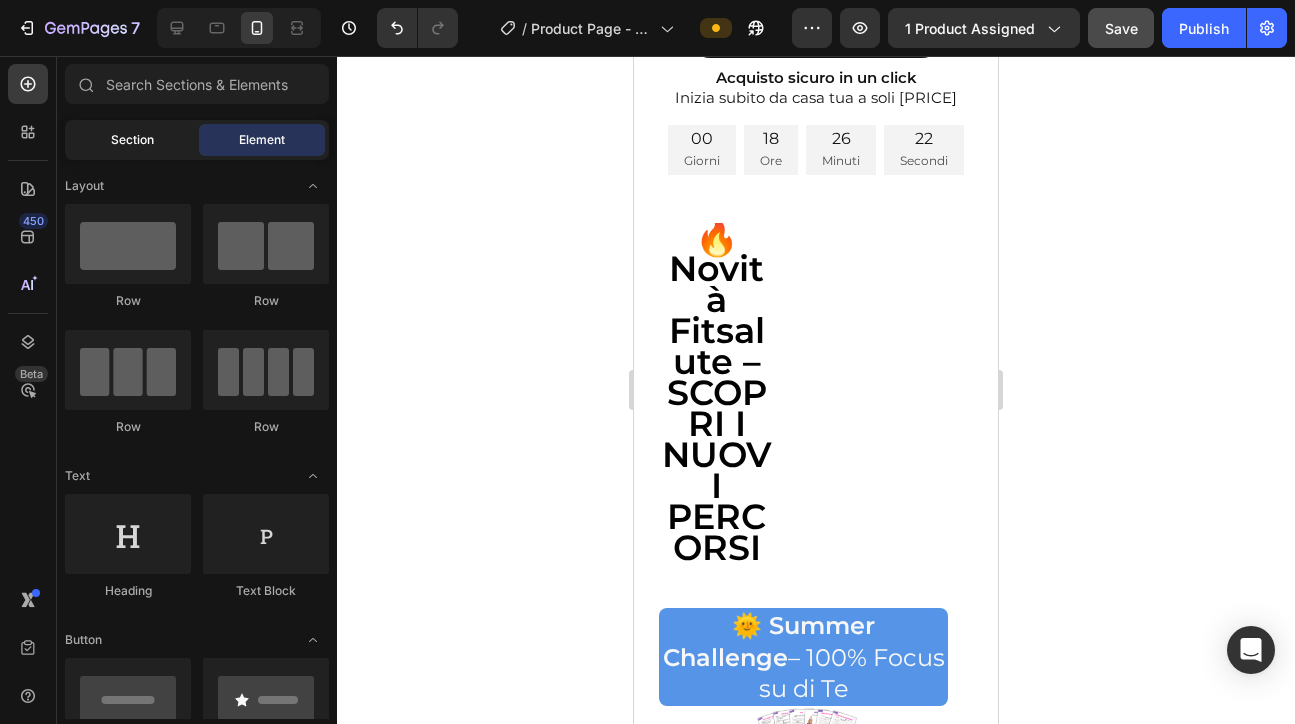 click on "Section" at bounding box center (132, 140) 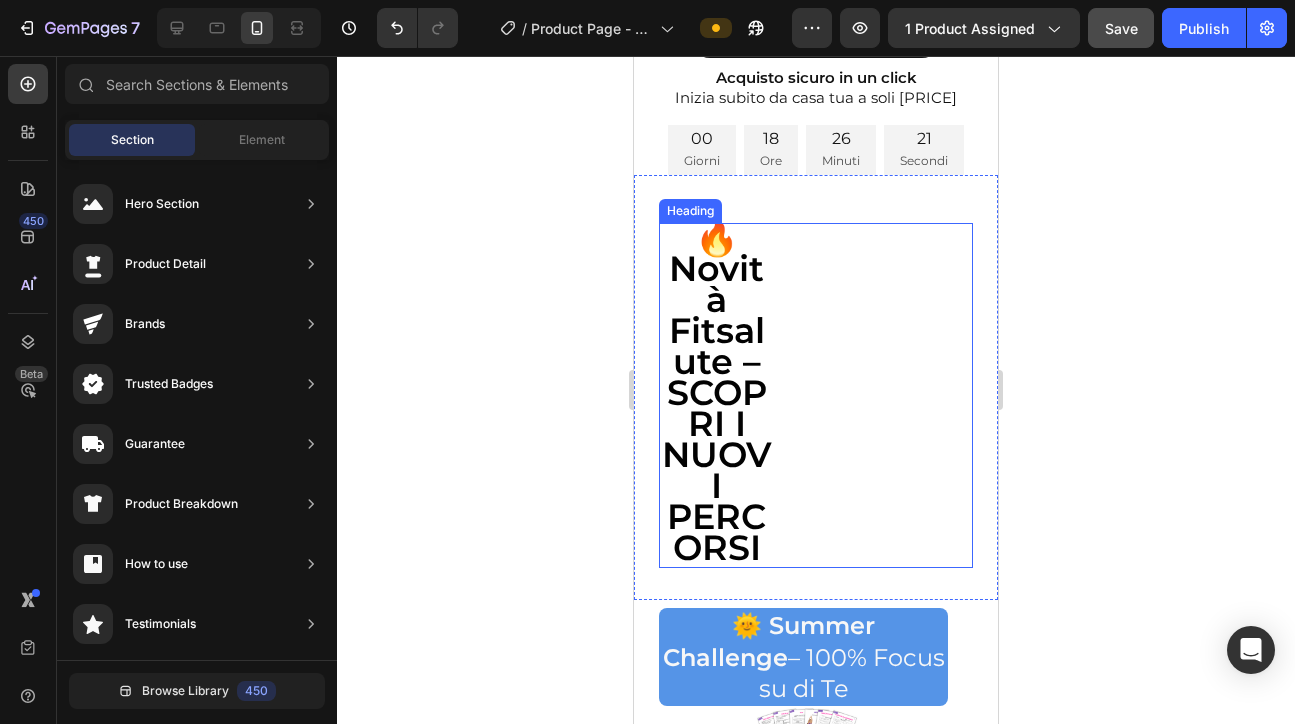 click on "🔥 Novità Fitsalute – SCOPRI I NUOVI PERCORSI" at bounding box center (803, 395) 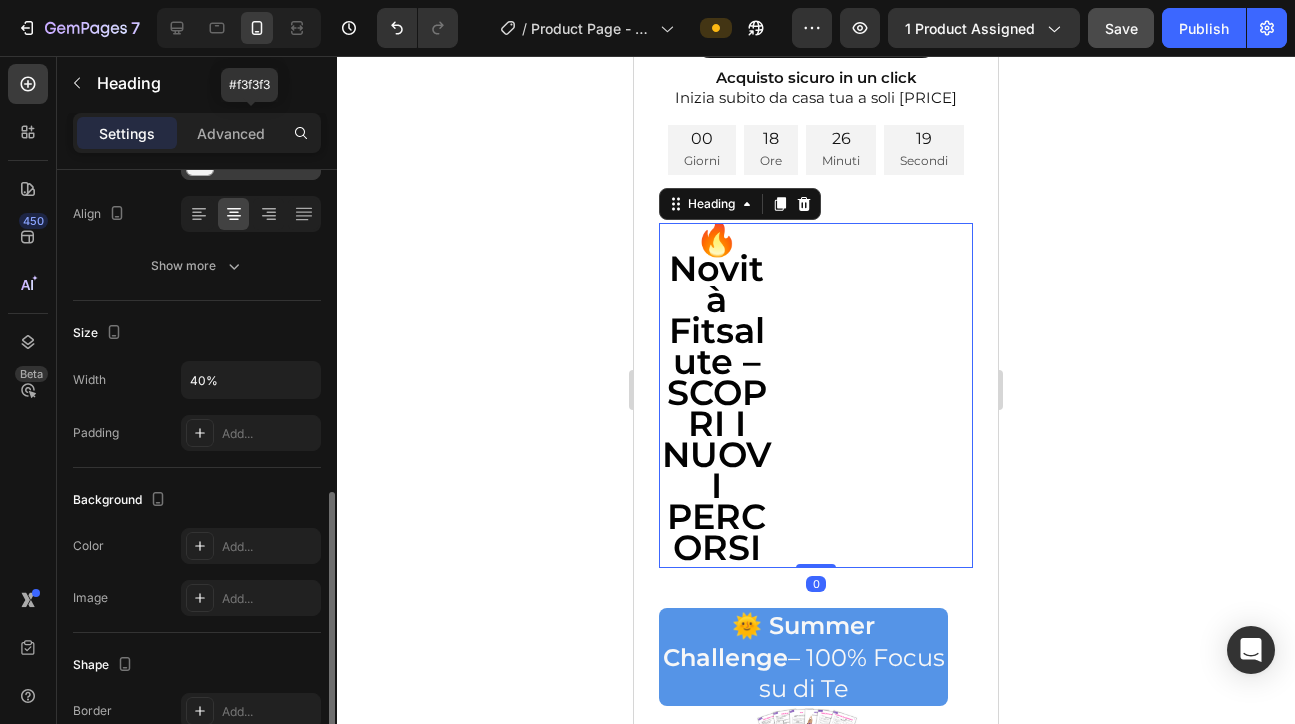 scroll, scrollTop: 423, scrollLeft: 0, axis: vertical 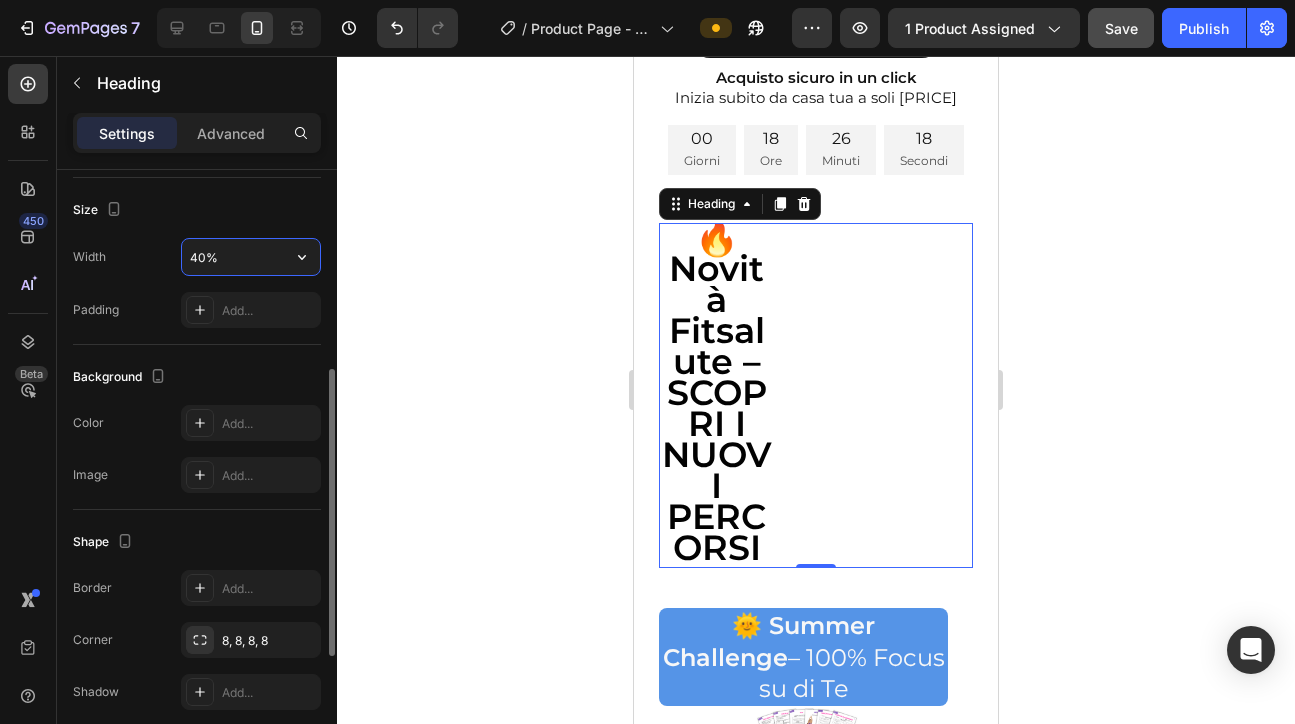 click on "40%" at bounding box center (251, 257) 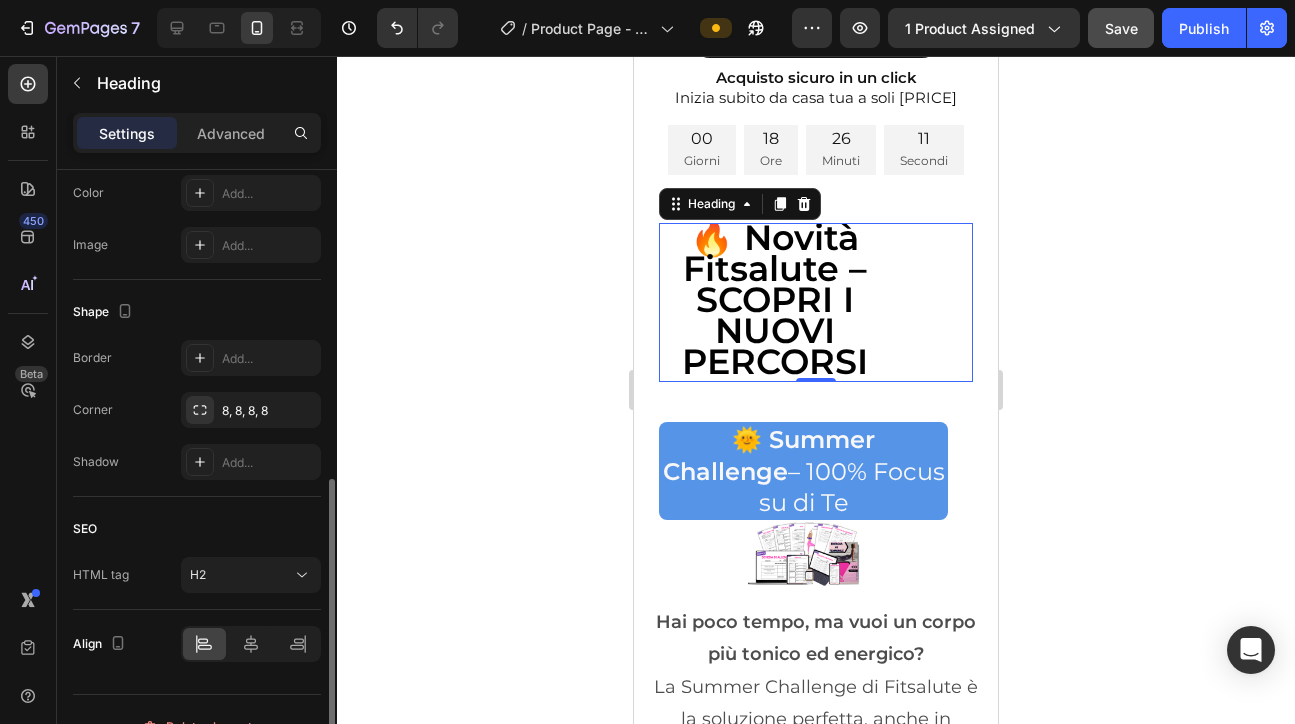 scroll, scrollTop: 687, scrollLeft: 0, axis: vertical 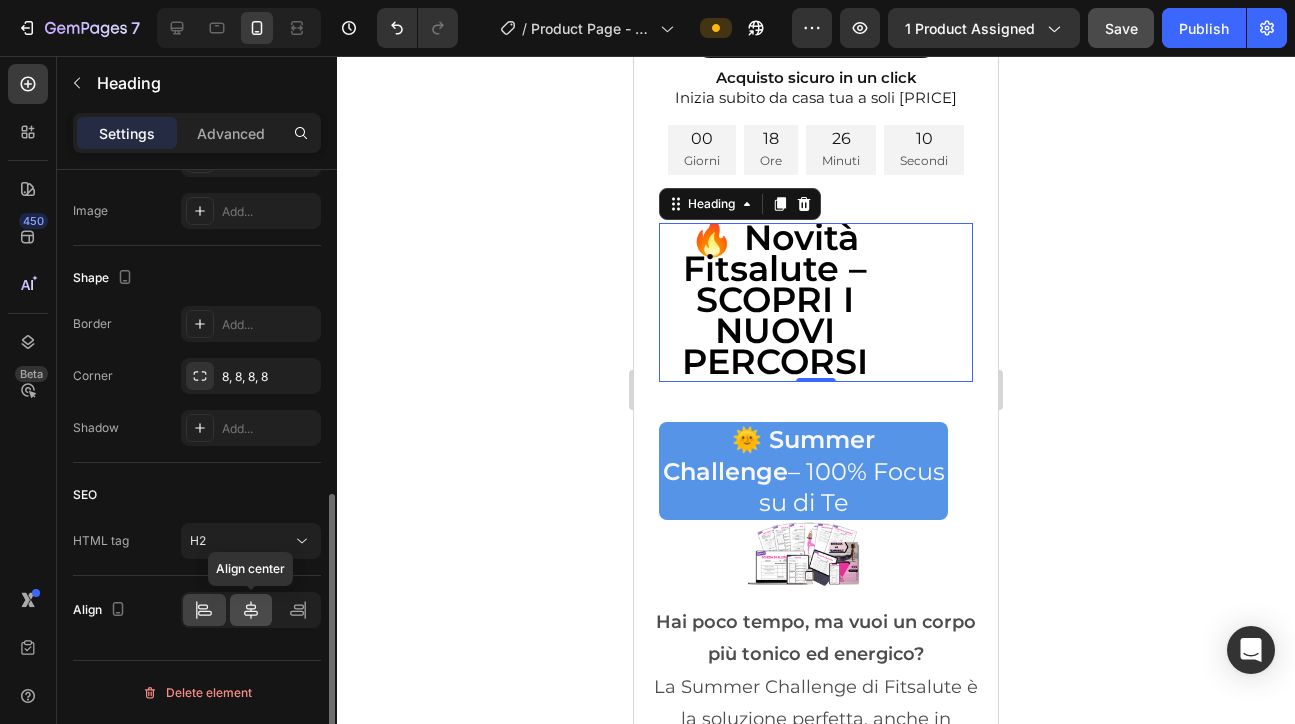 type on "80%" 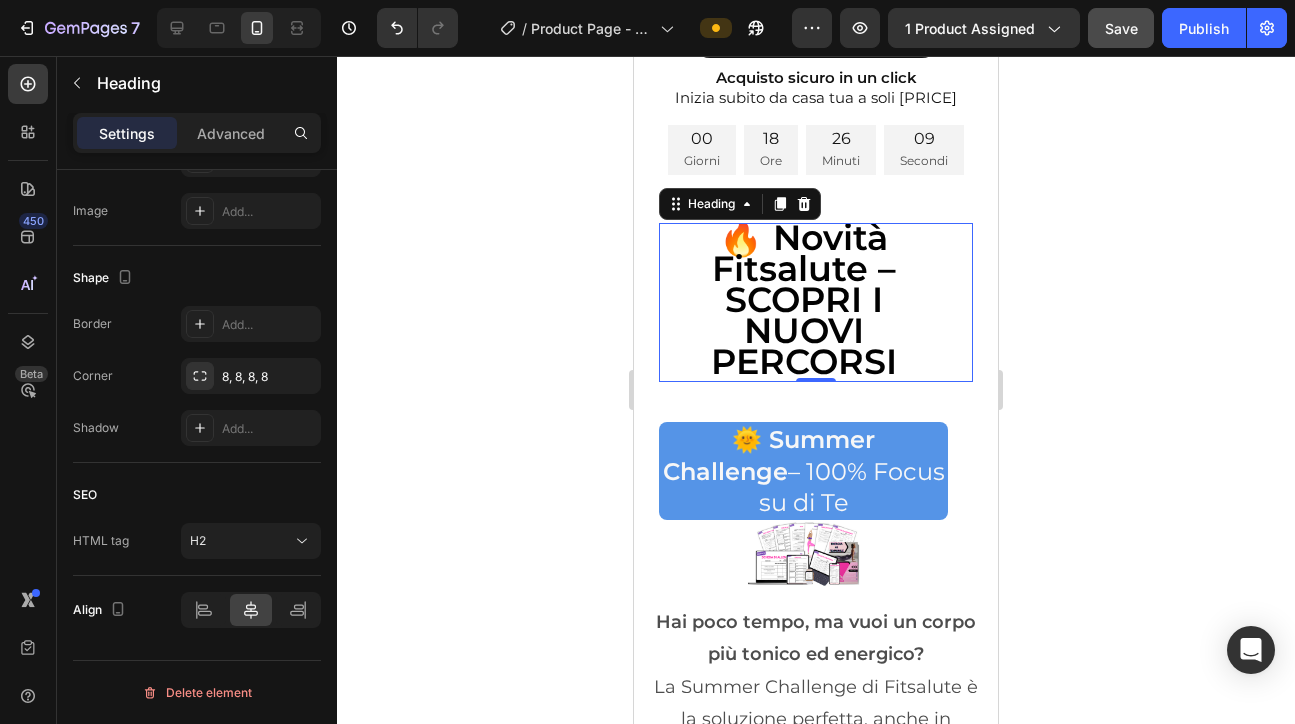 click 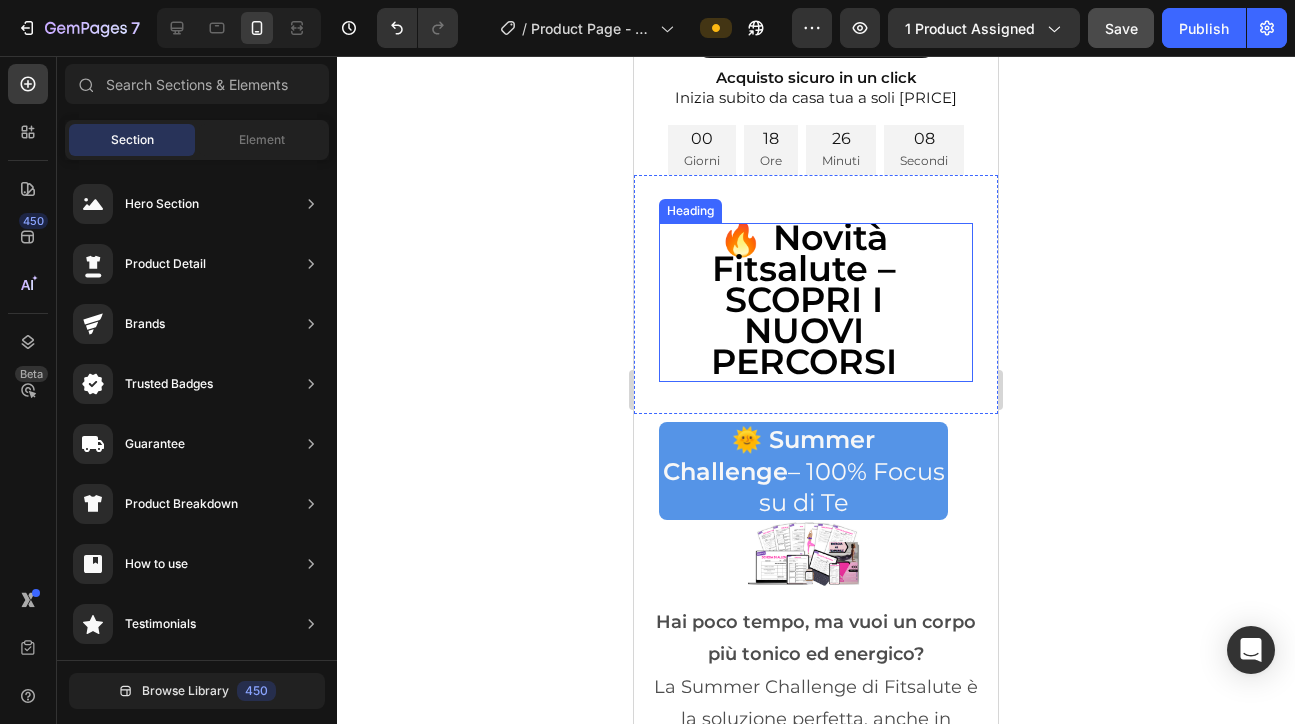 click on "🔥 Novità Fitsalute – SCOPRI I NUOVI PERCORSI" at bounding box center (803, 302) 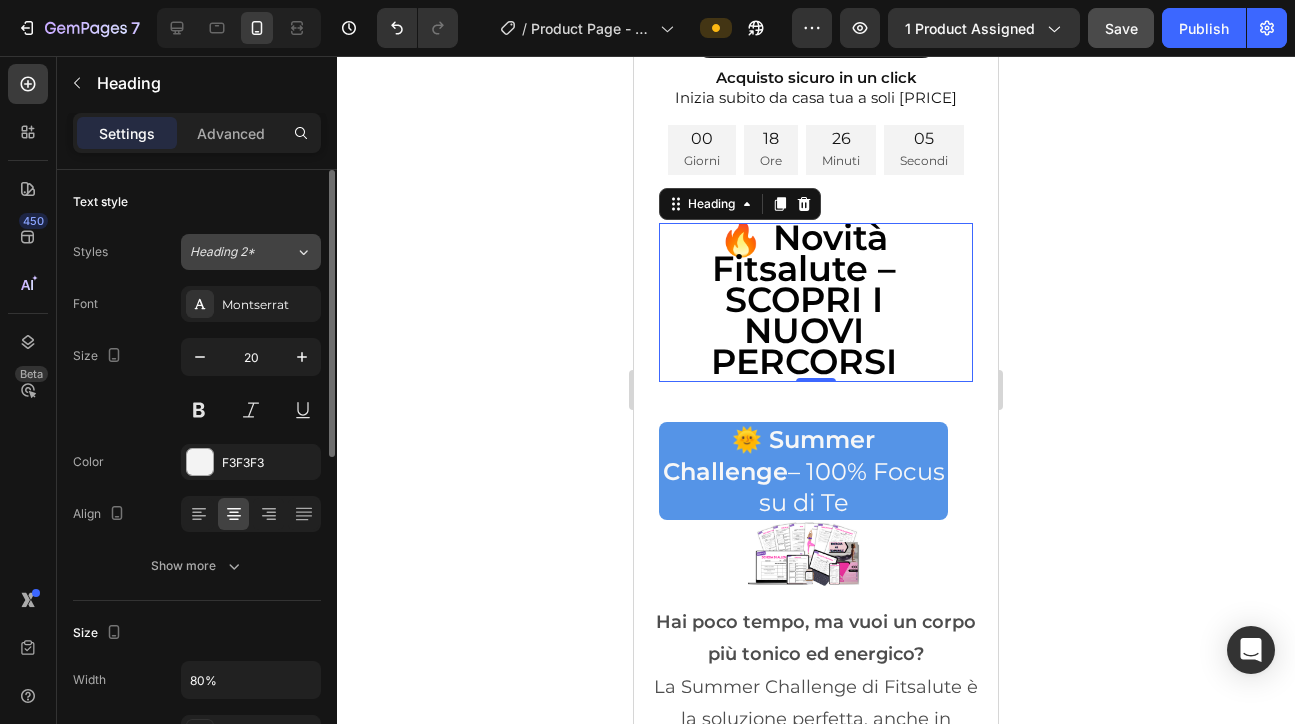 click on "Heading 2*" 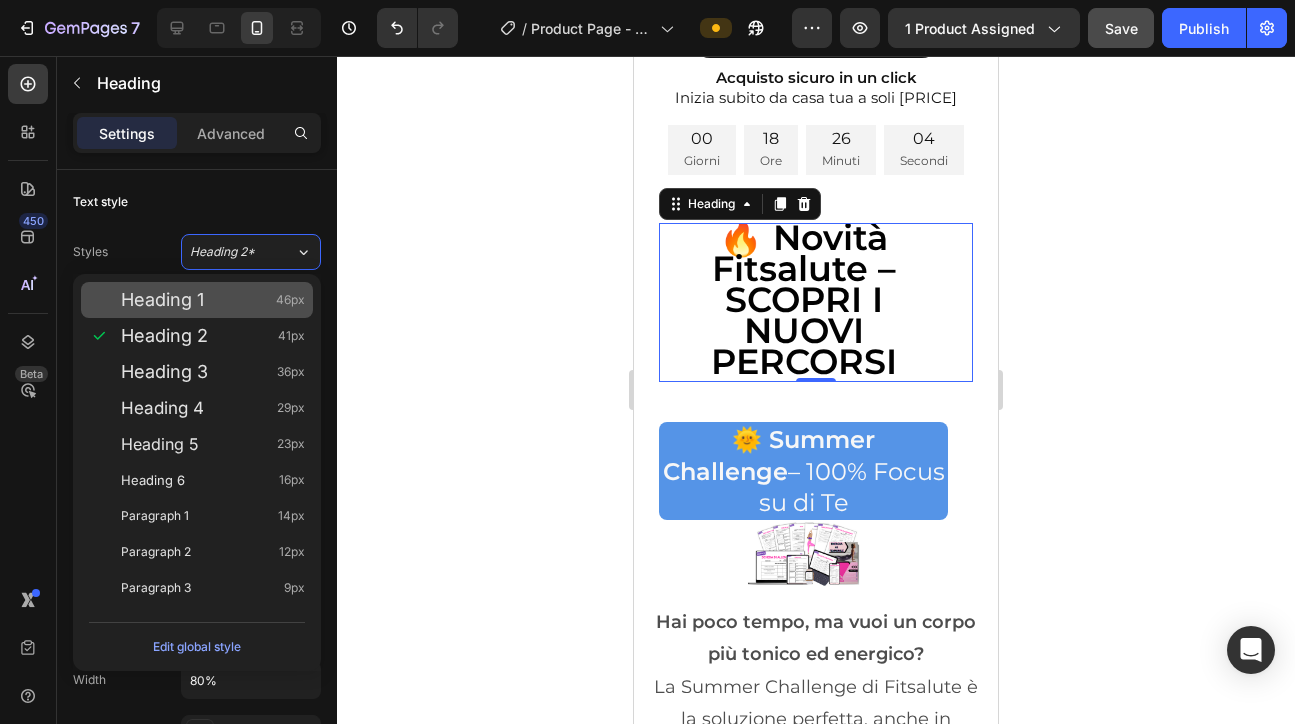 click on "Heading 1 46px" at bounding box center [213, 300] 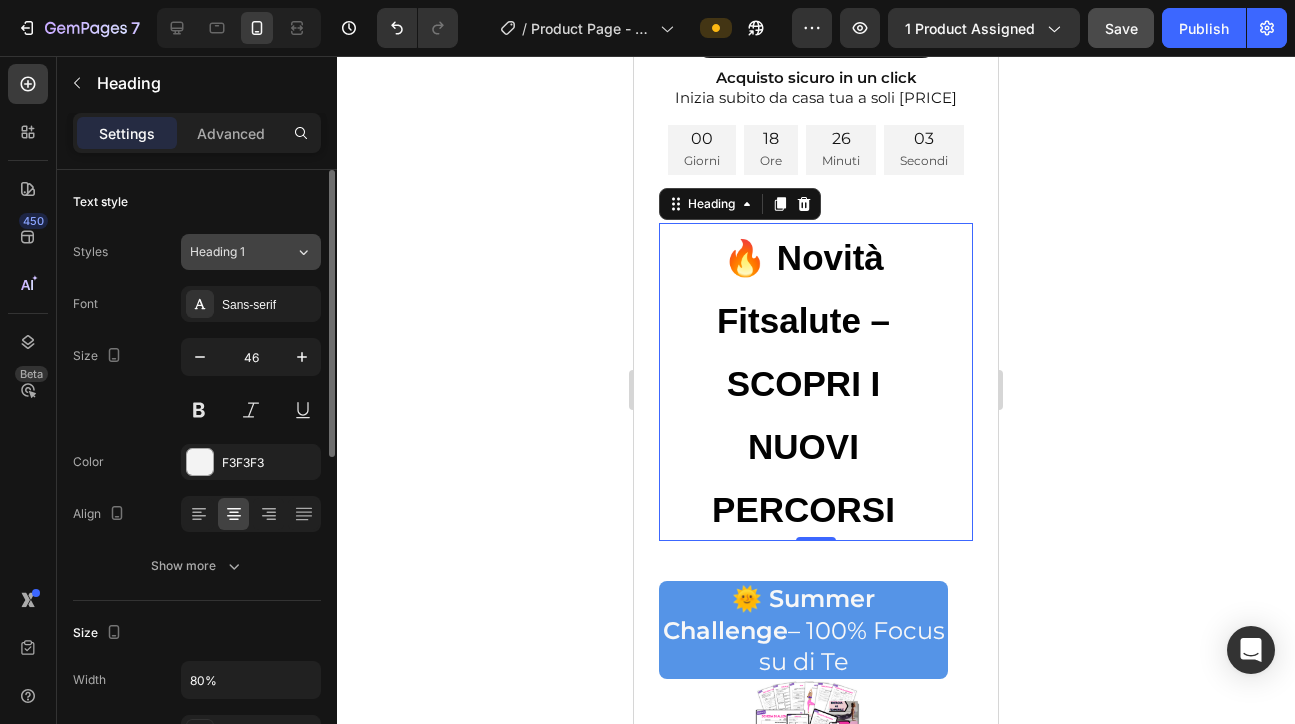 click on "Heading 1" 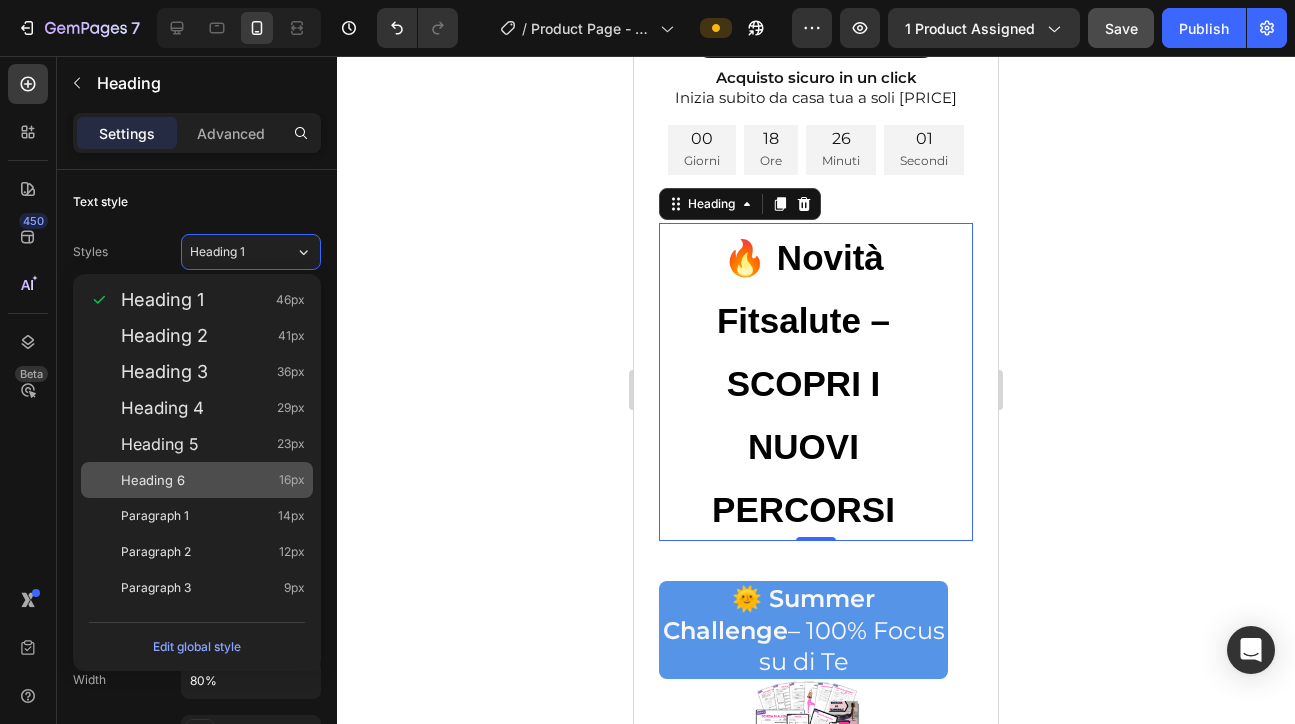 click on "Heading 6 16px" at bounding box center [213, 480] 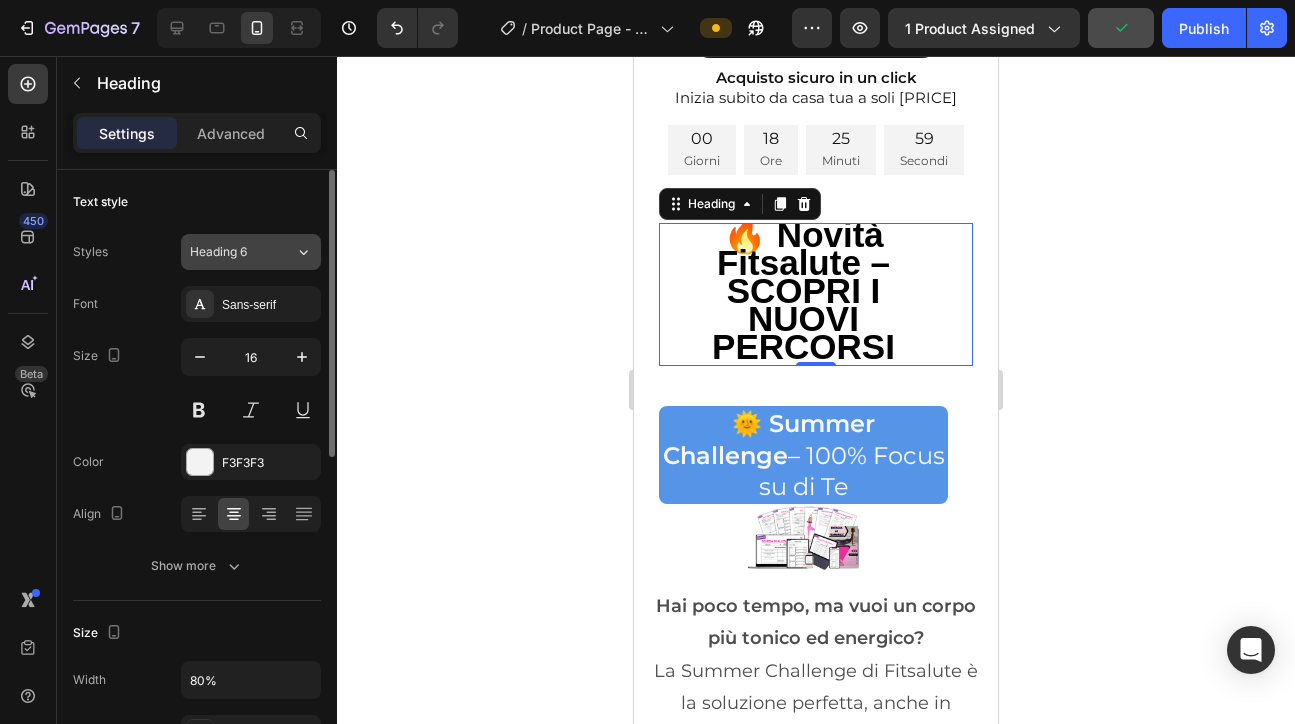click on "Heading 6" 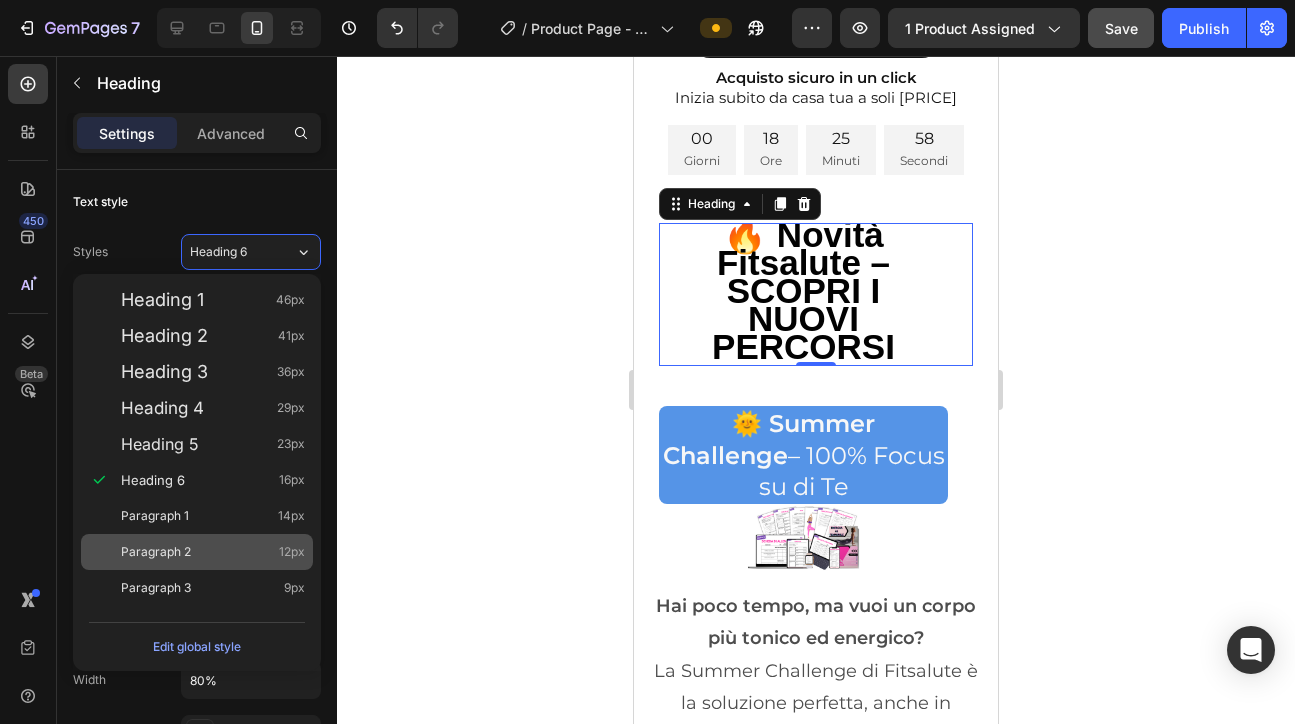 click on "Paragraph 2 12px" at bounding box center [213, 552] 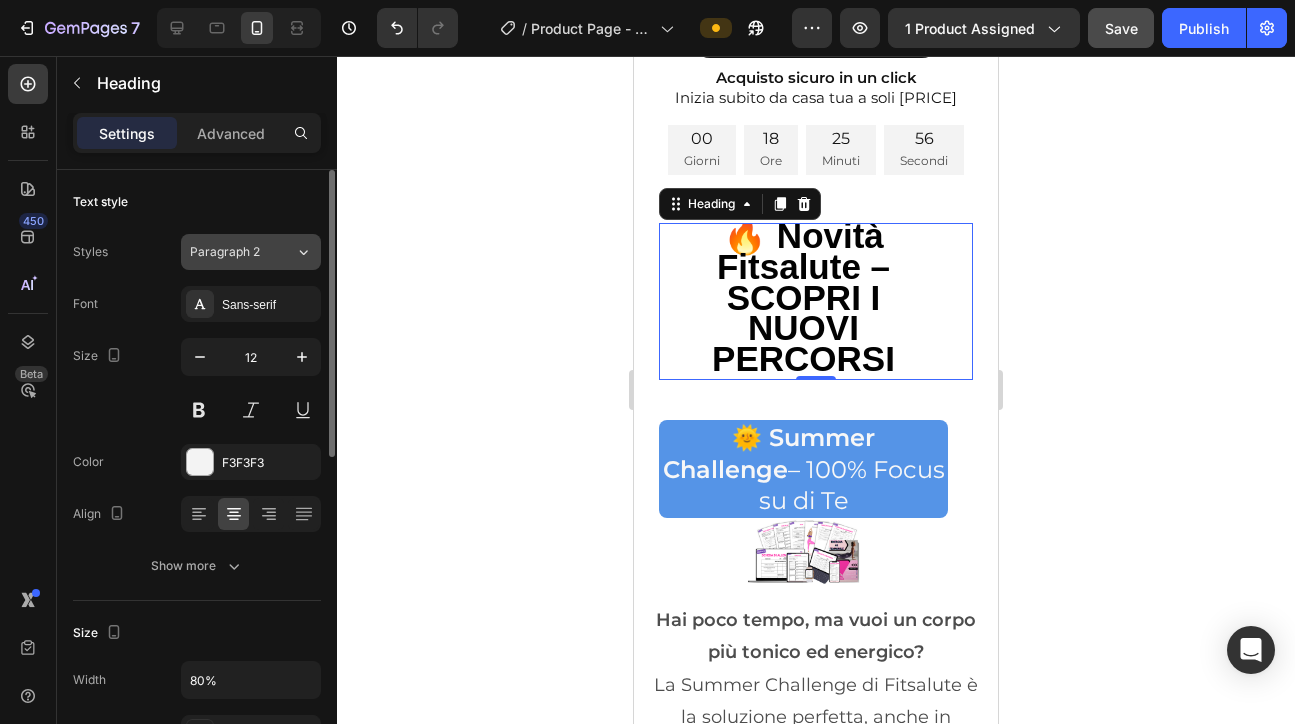 click on "Paragraph 2" 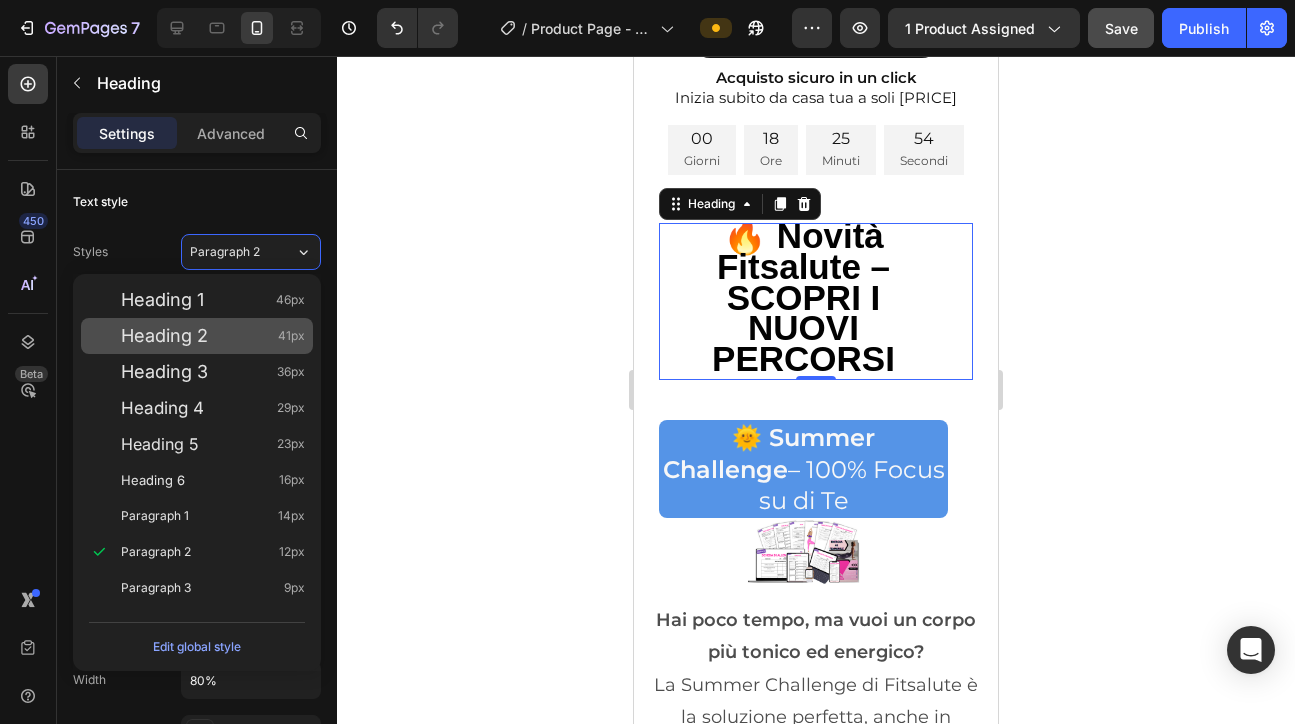 click on "Heading 2 41px" at bounding box center (213, 336) 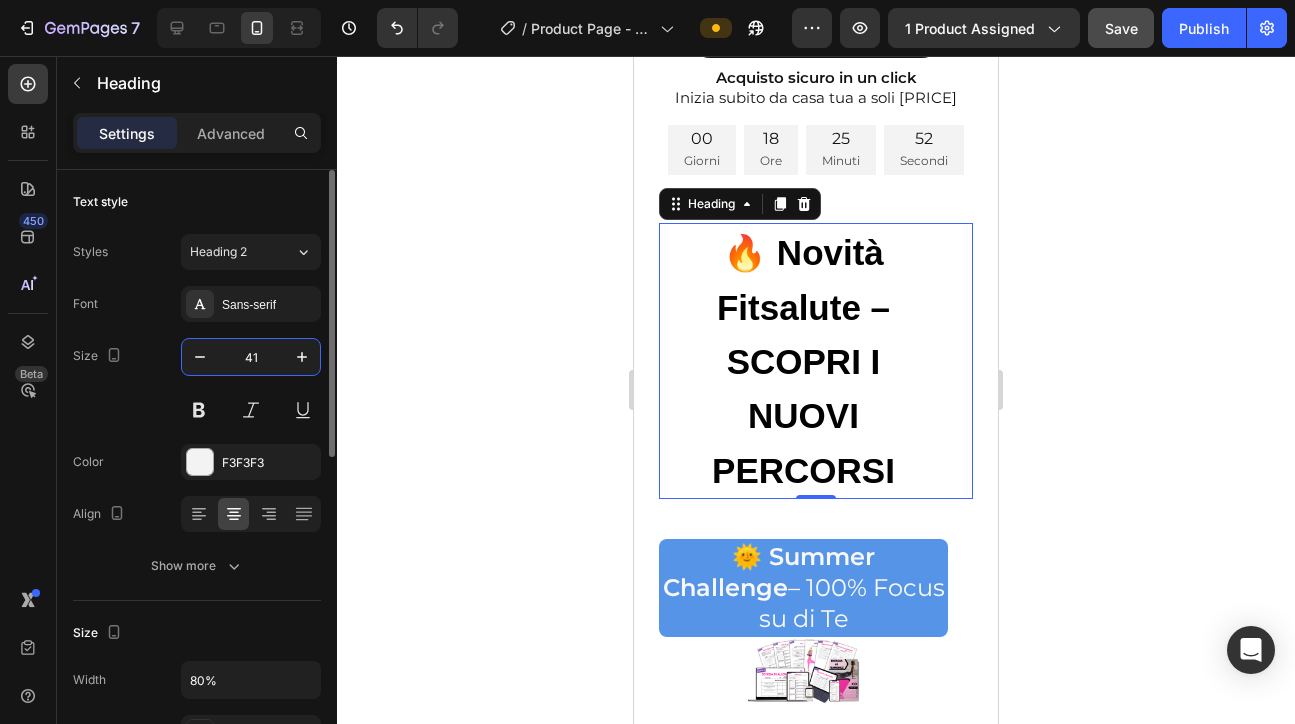 click on "41" at bounding box center [251, 357] 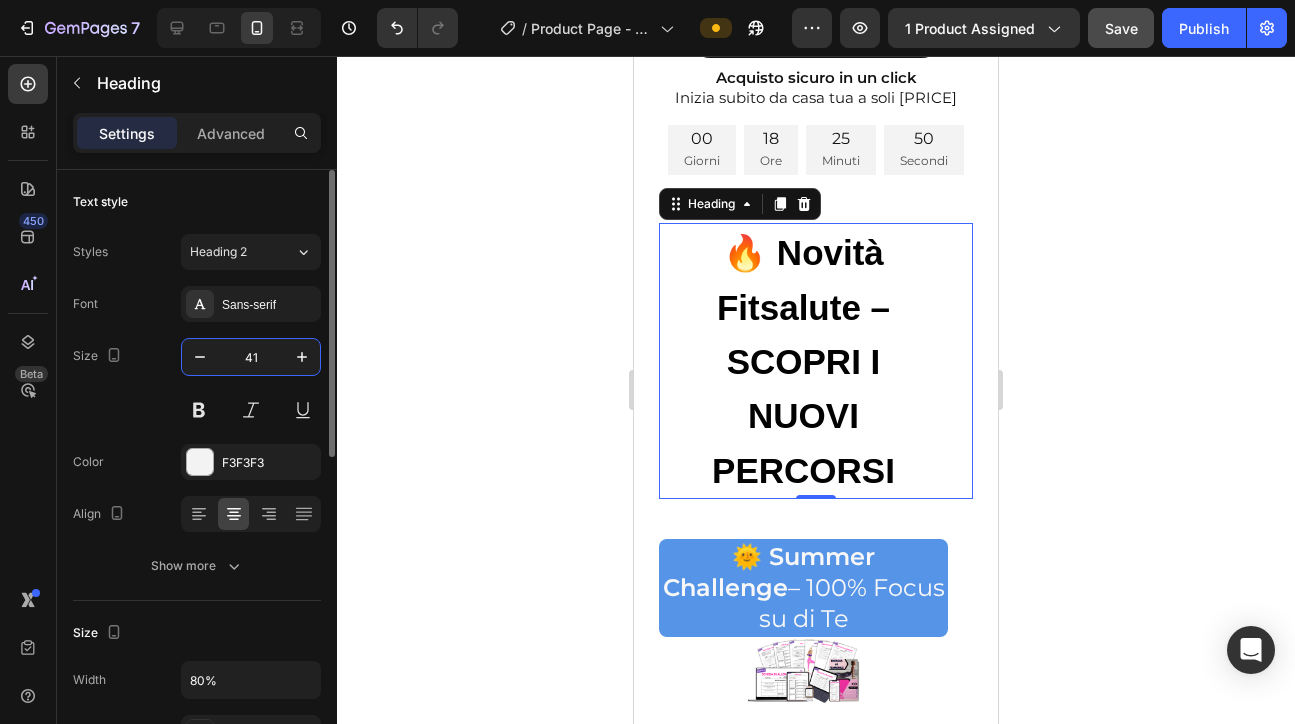click on "41" at bounding box center (251, 357) 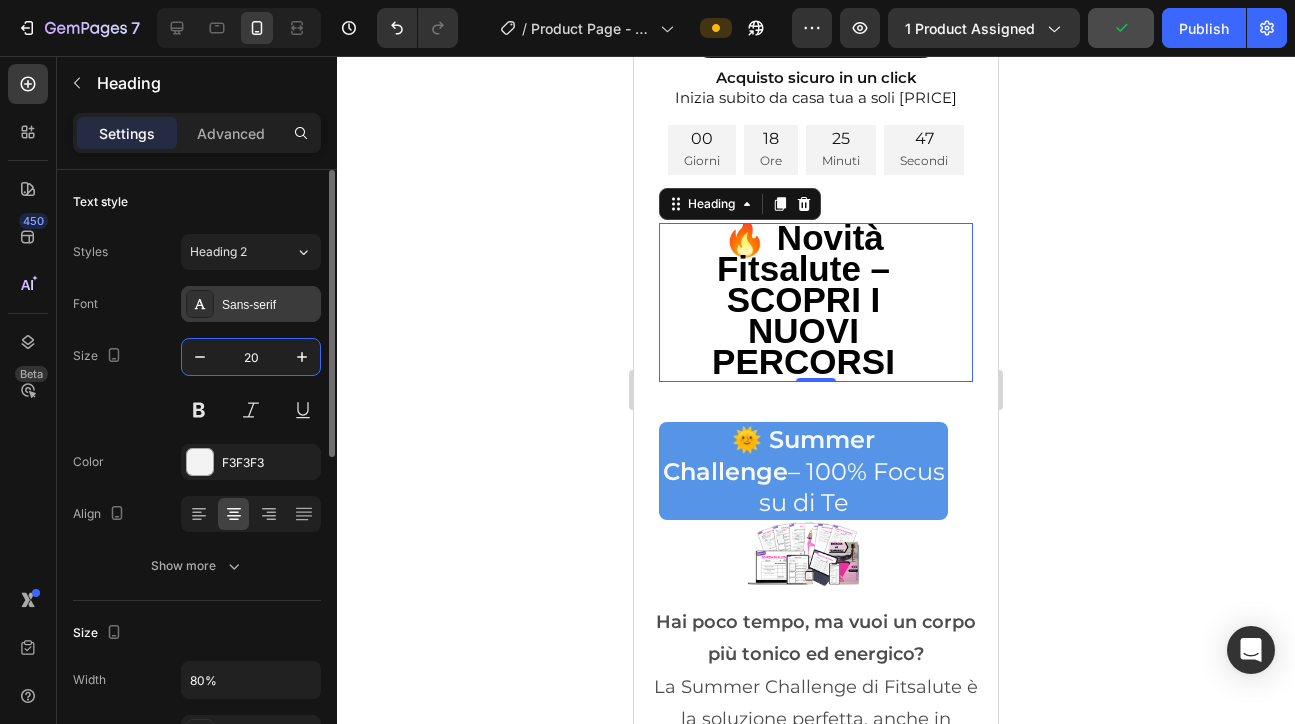 type on "20" 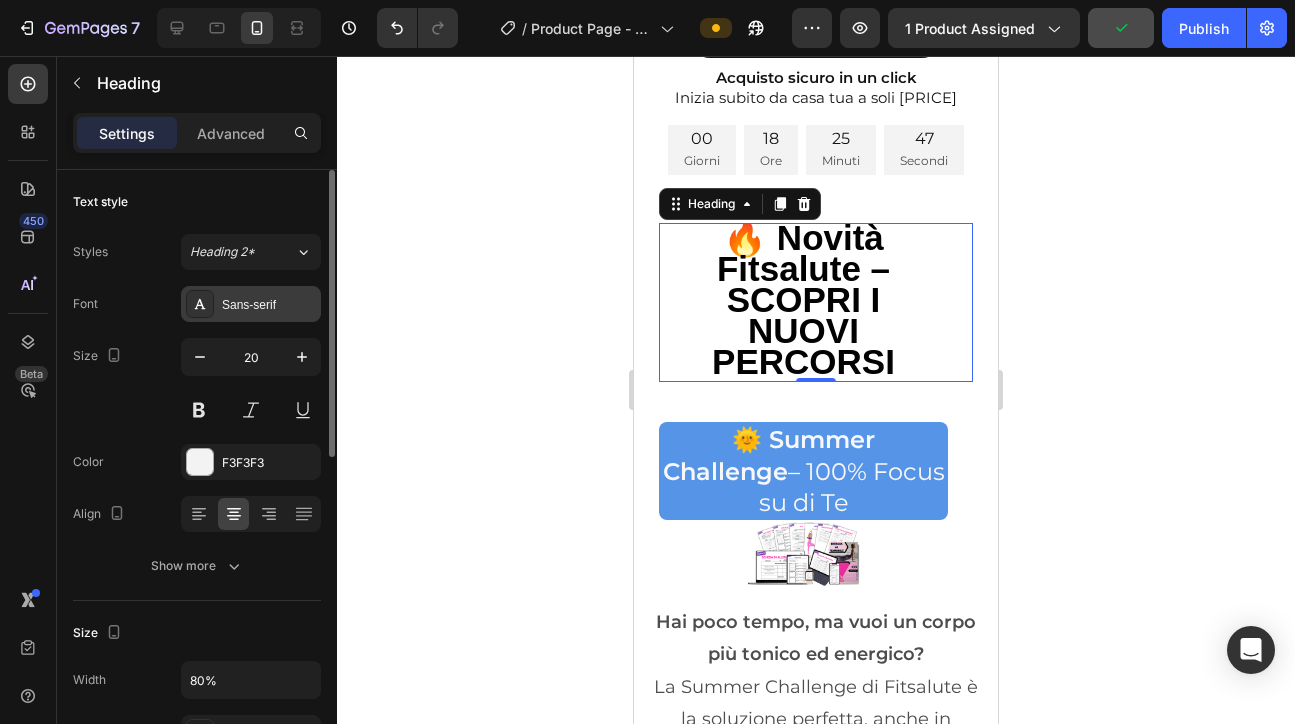 click on "Sans-serif" at bounding box center [269, 305] 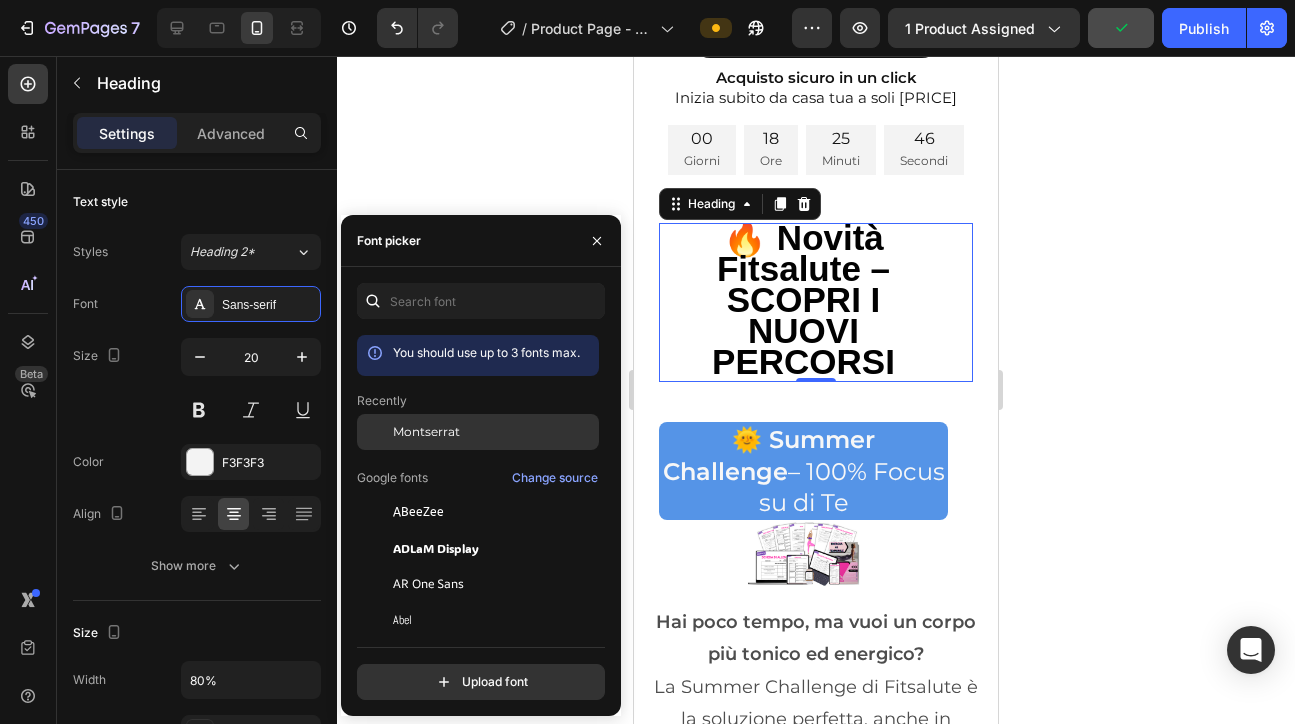click on "Montserrat" at bounding box center [426, 432] 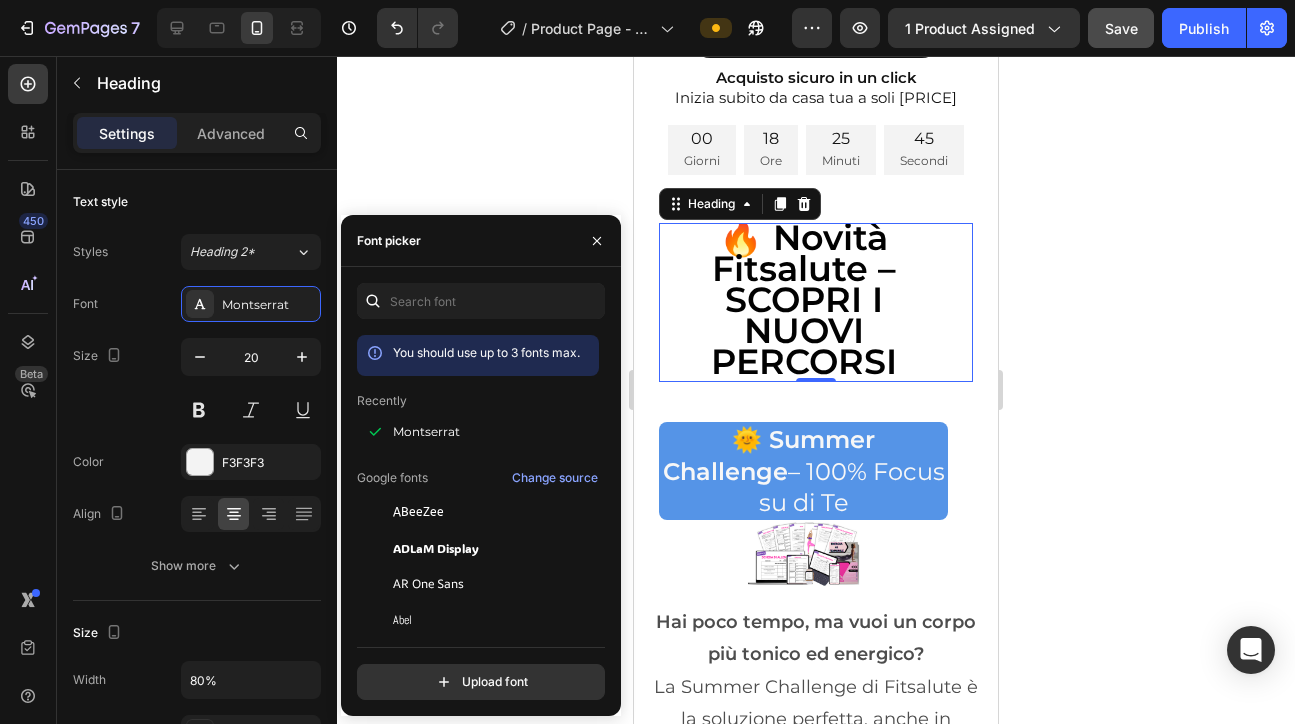 click 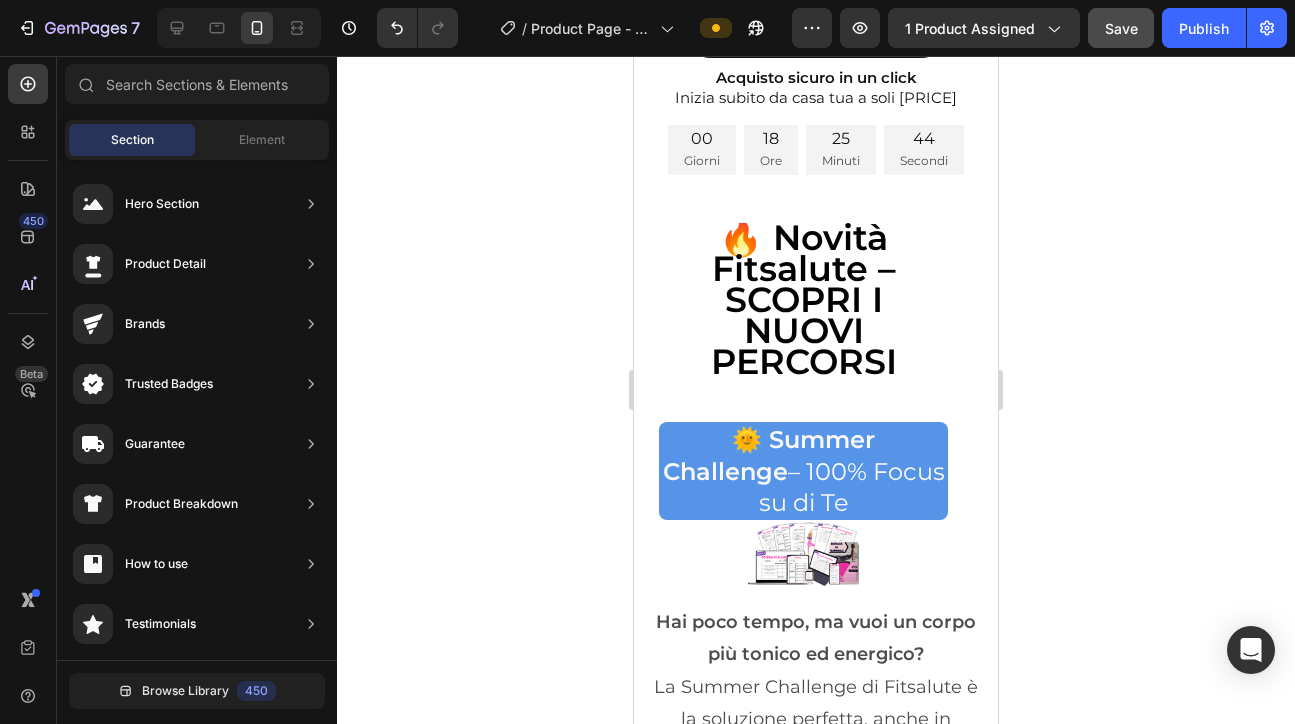 scroll, scrollTop: 9188, scrollLeft: 0, axis: vertical 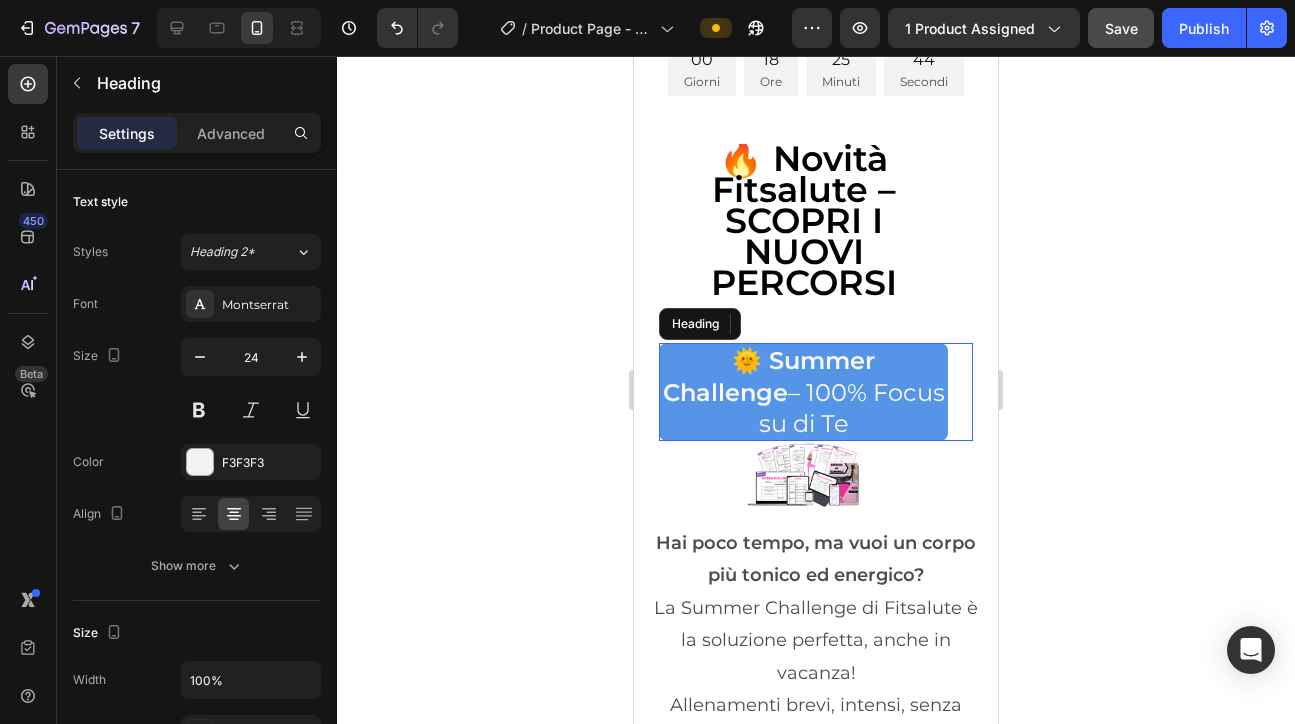click on "🌞 Summer Challenge" at bounding box center (769, 376) 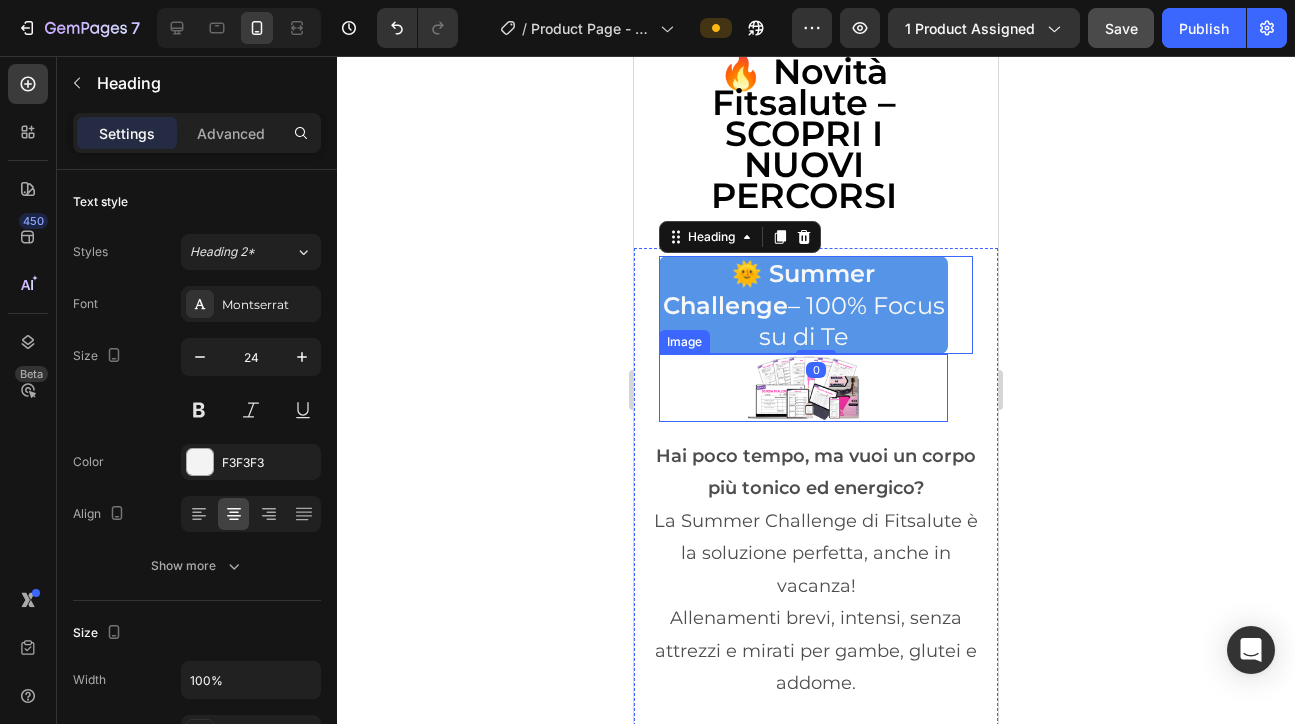 scroll, scrollTop: 9281, scrollLeft: 0, axis: vertical 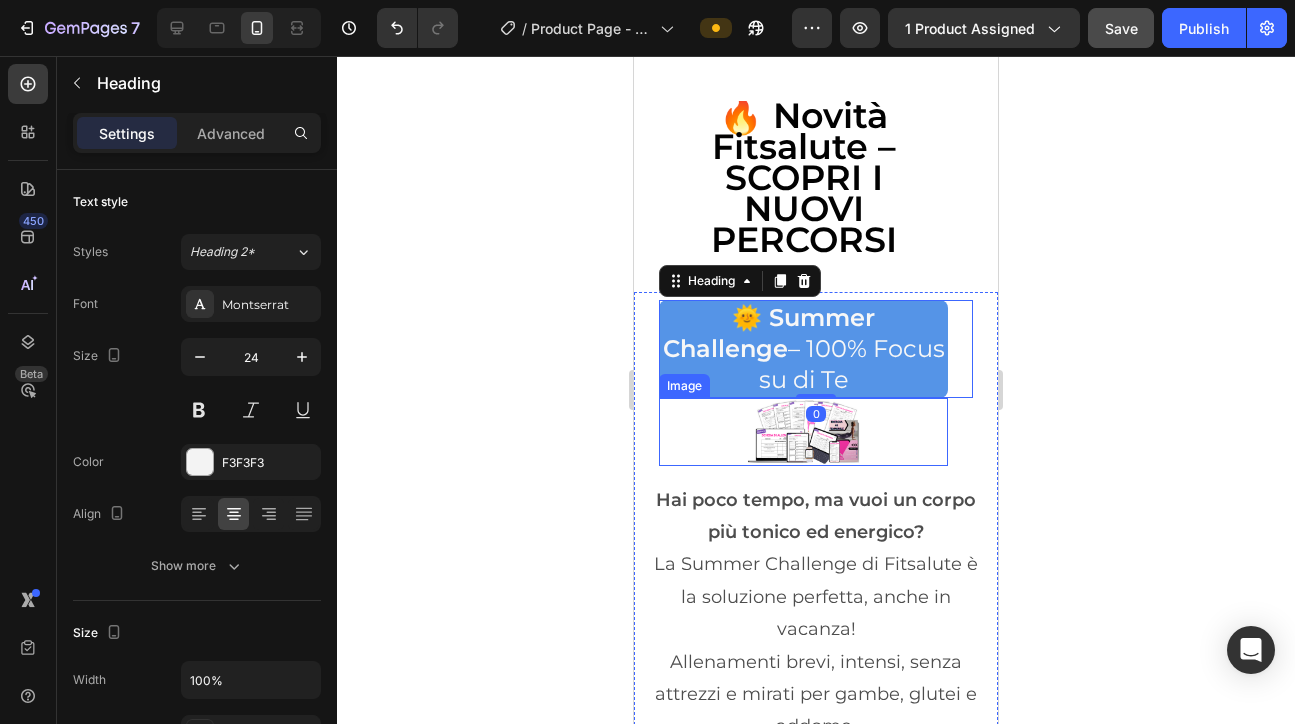click at bounding box center (804, 432) 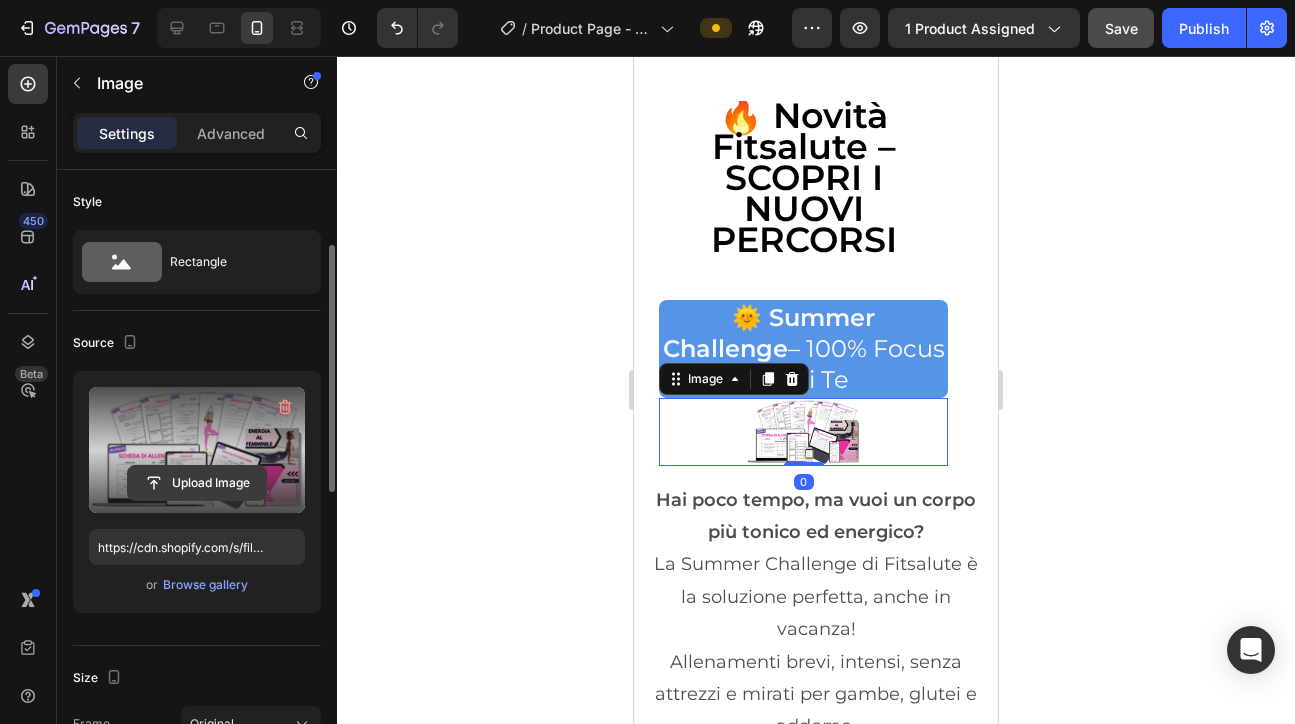 scroll, scrollTop: 73, scrollLeft: 0, axis: vertical 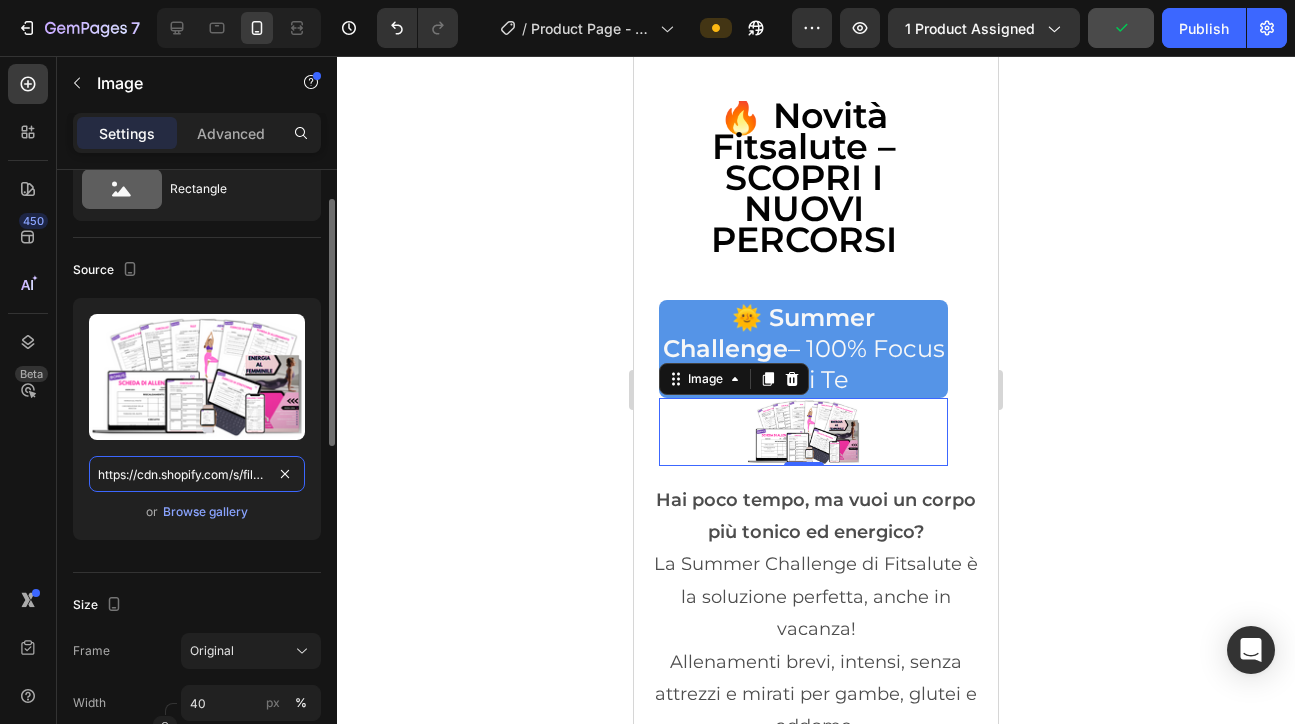 click on "https://cdn.shopify.com/s/files/1/0876/4286/6000/files/gempages_551110982638765270-4a13bbfc-5063-47cf-901d-b90adaf668d6.png" at bounding box center (197, 474) 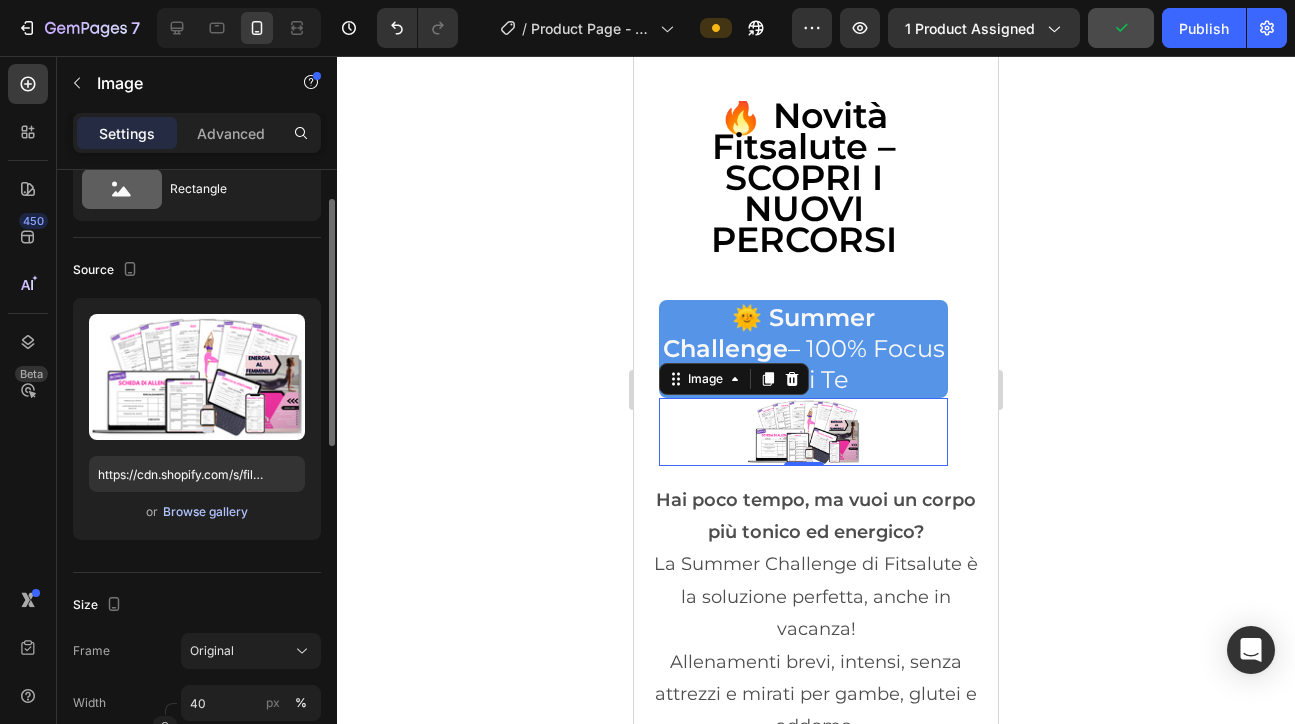 click on "Browse gallery" at bounding box center (205, 512) 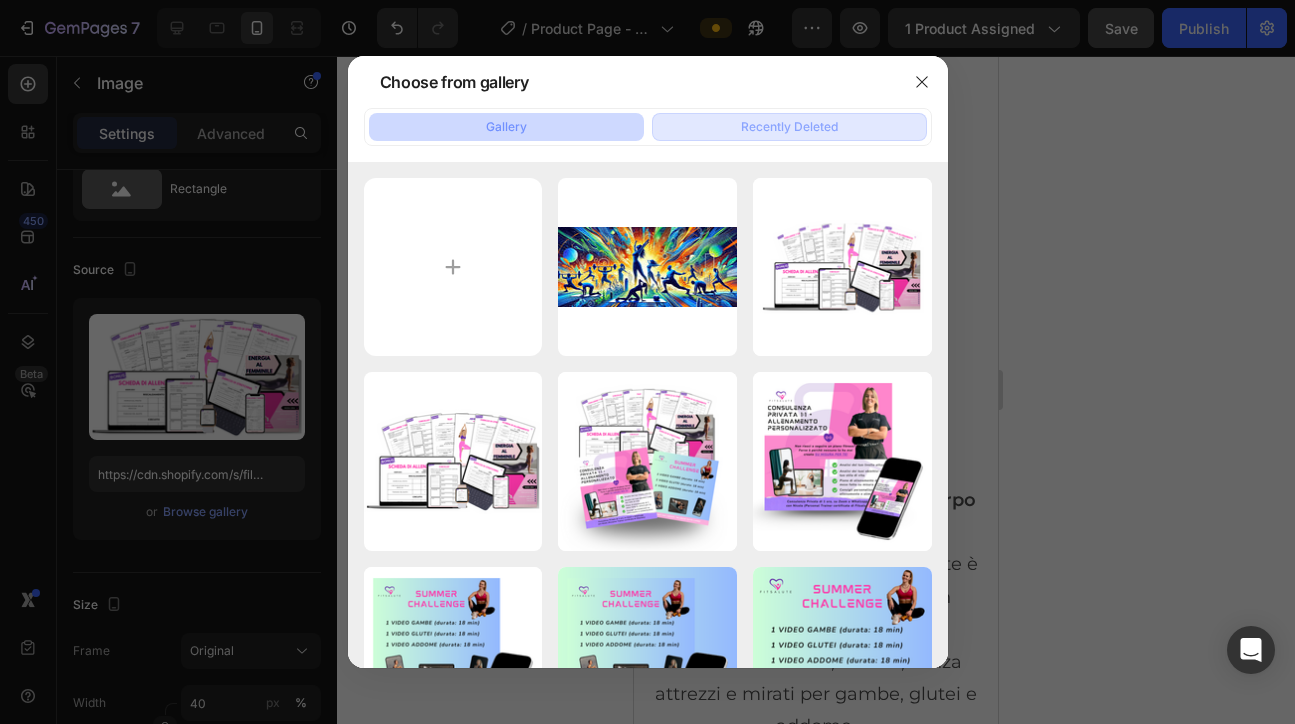 click on "Recently Deleted" at bounding box center (789, 127) 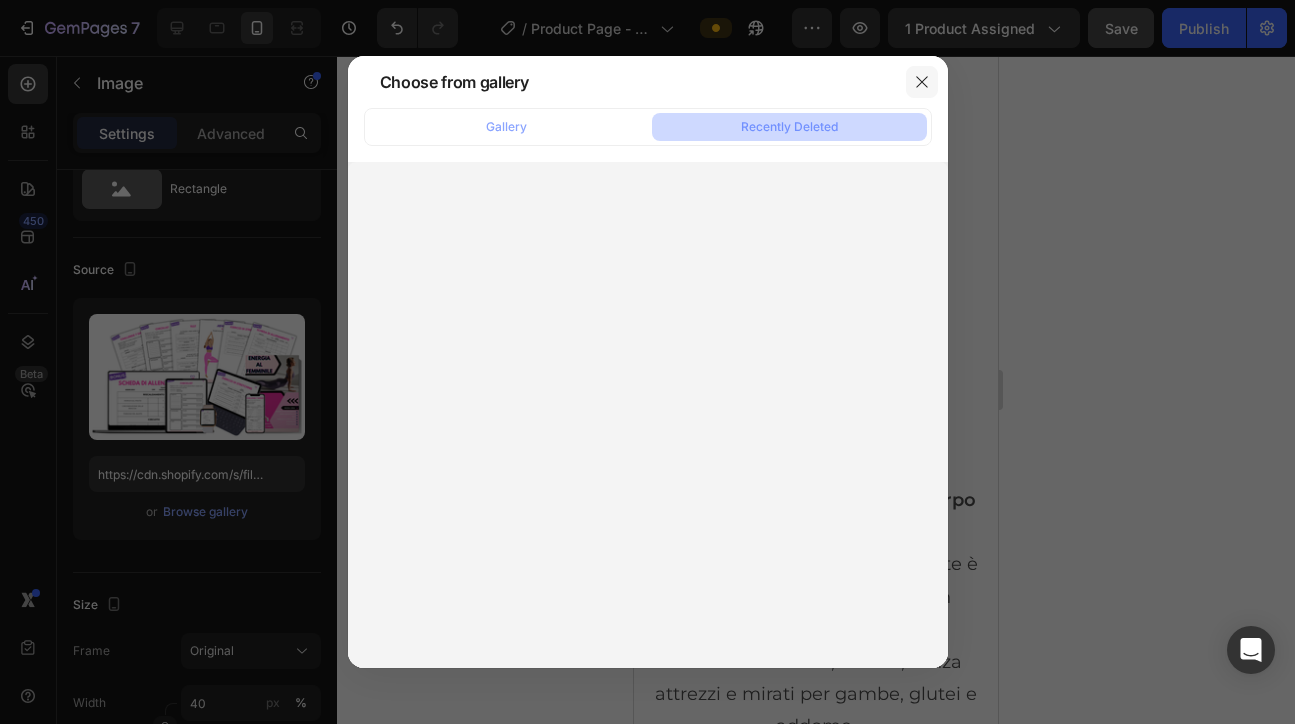 click 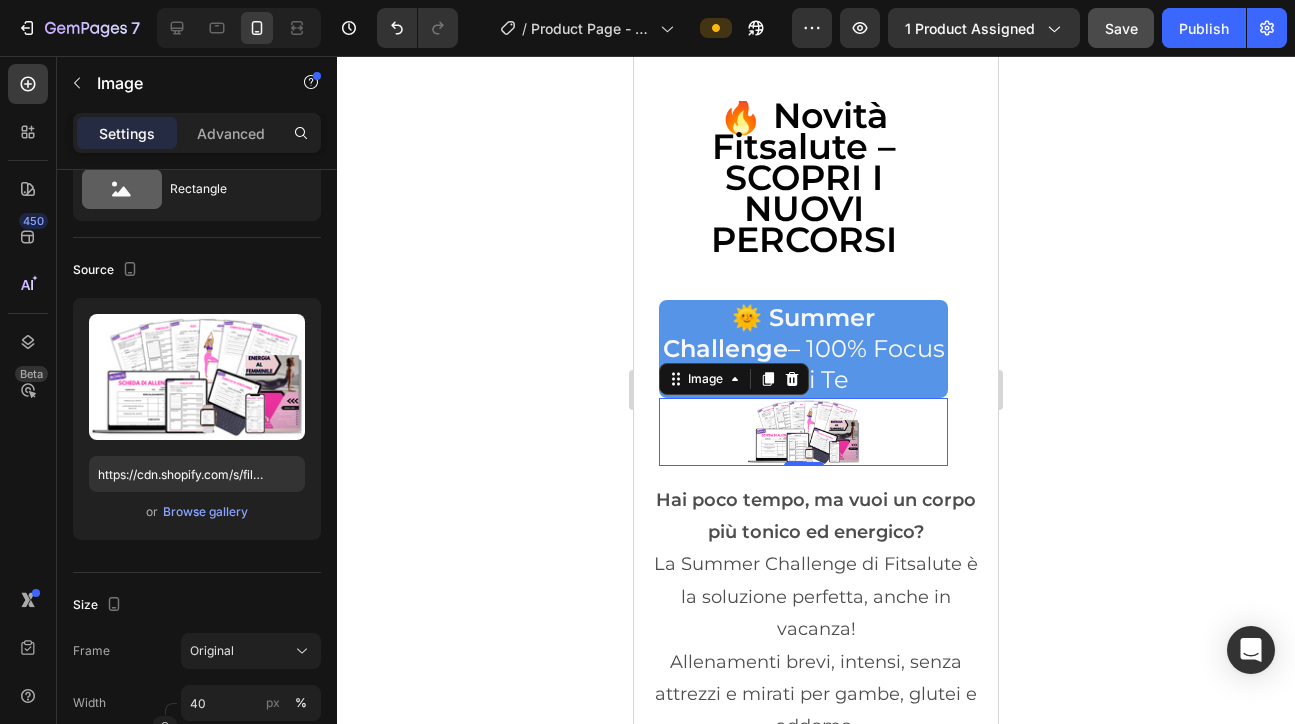scroll, scrollTop: 9332, scrollLeft: 0, axis: vertical 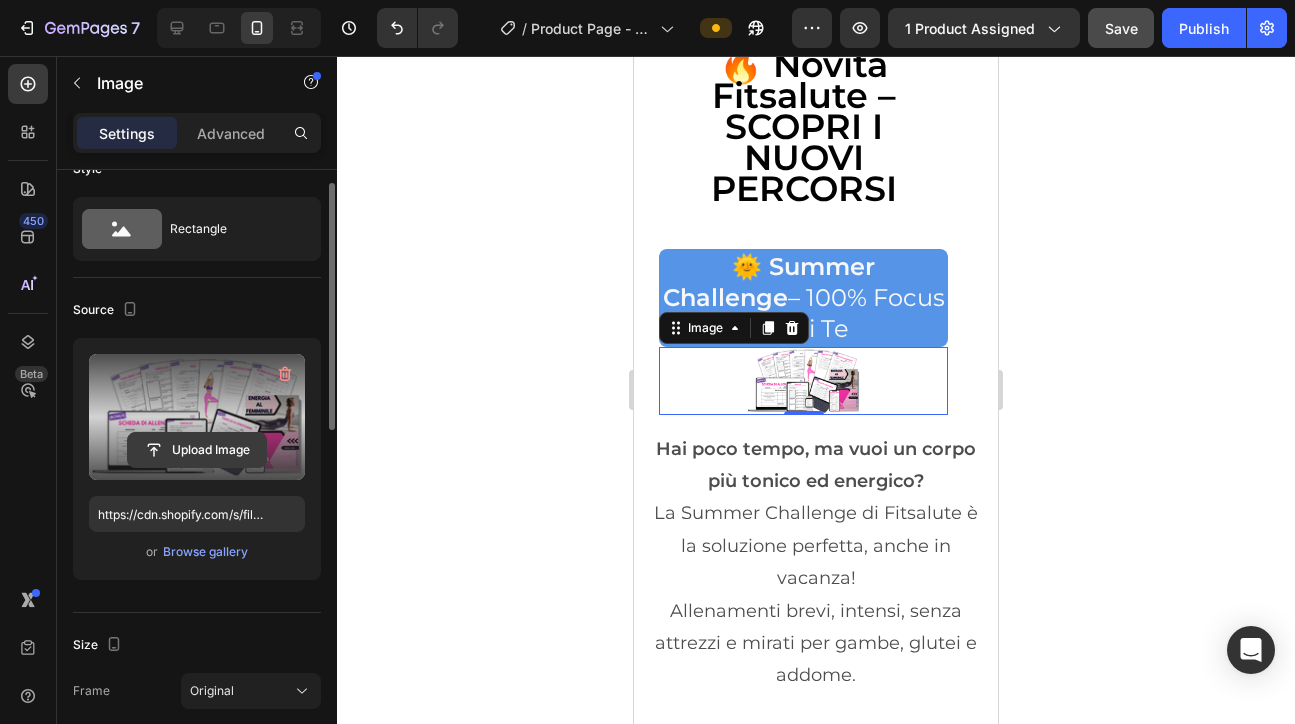 click 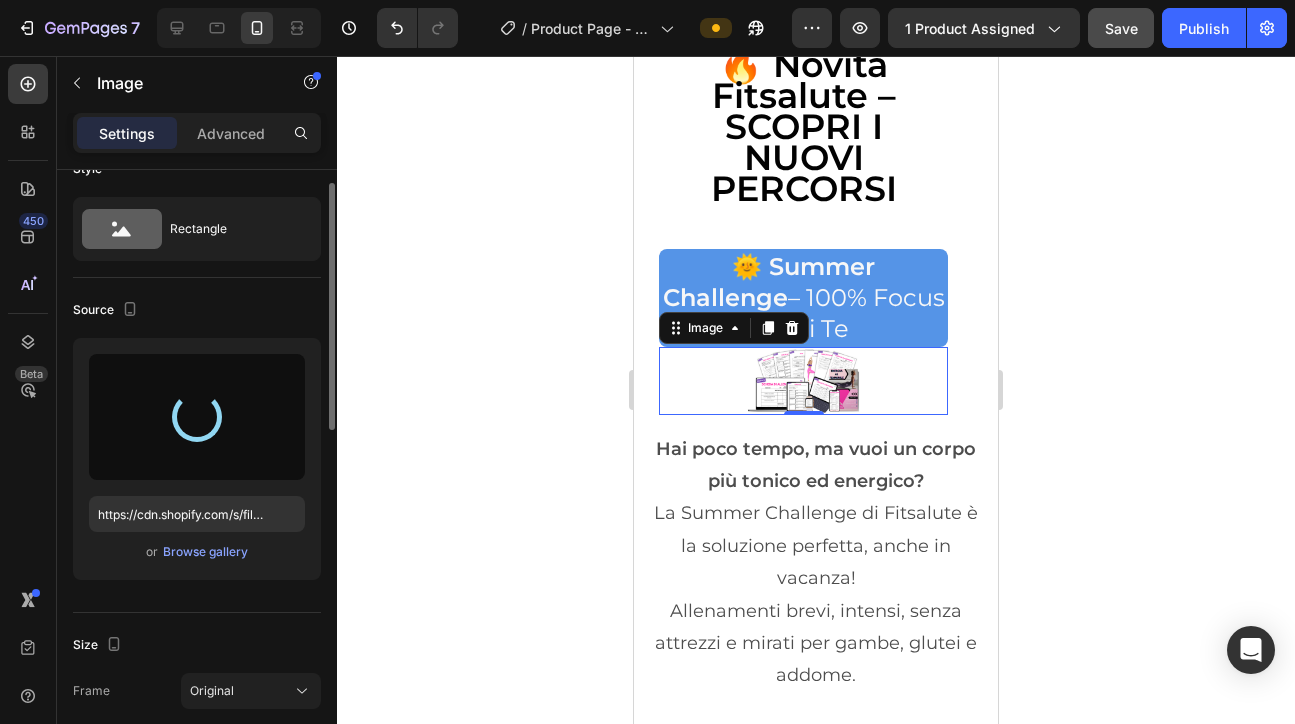 type on "https://cdn.shopify.com/s/files/1/0876/4286/6000/files/gempages_551110982638765270-75199324-de08-45db-bdd3-ad3e980b6406.png" 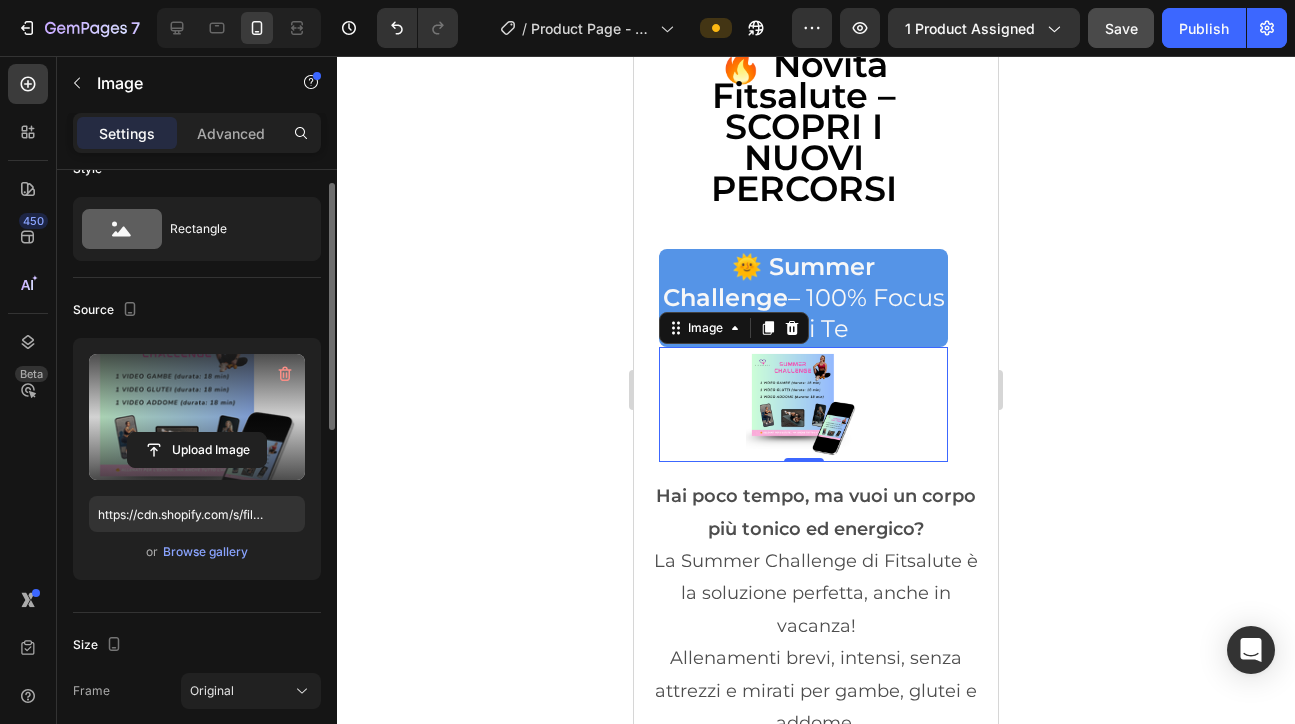 click 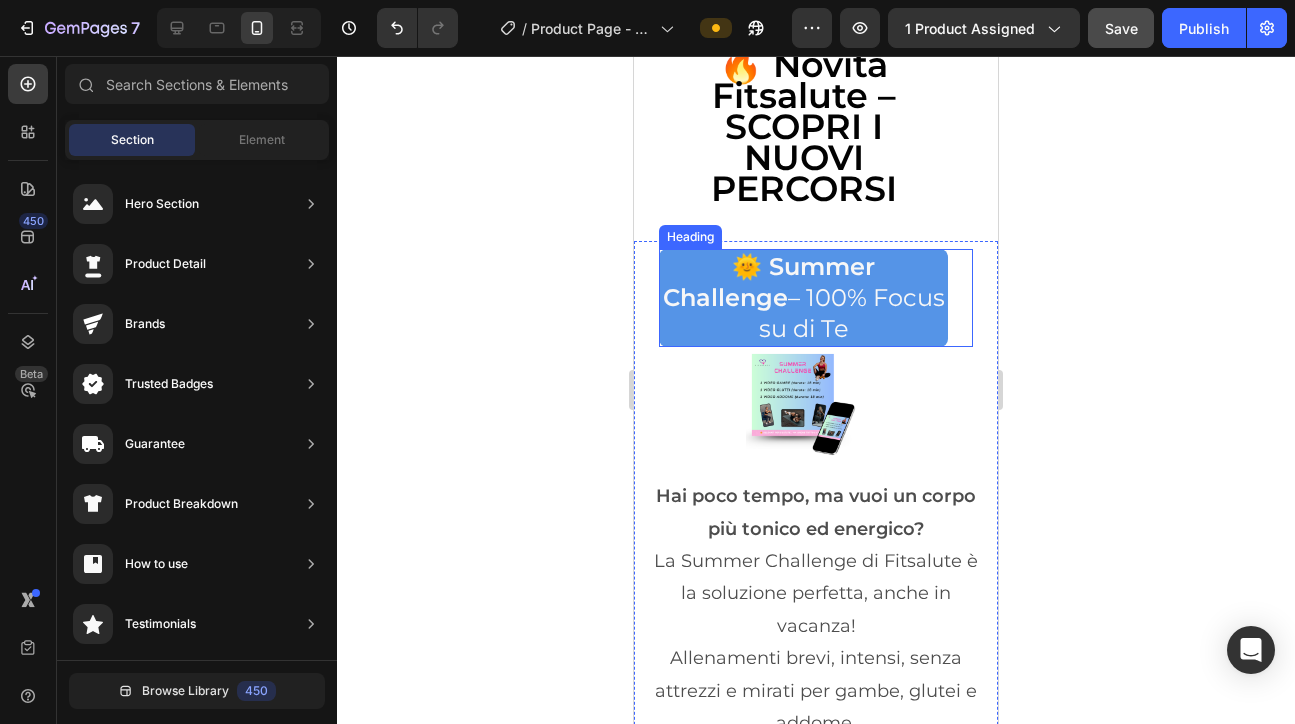 click on "🌞 Summer Challenge" at bounding box center [769, 282] 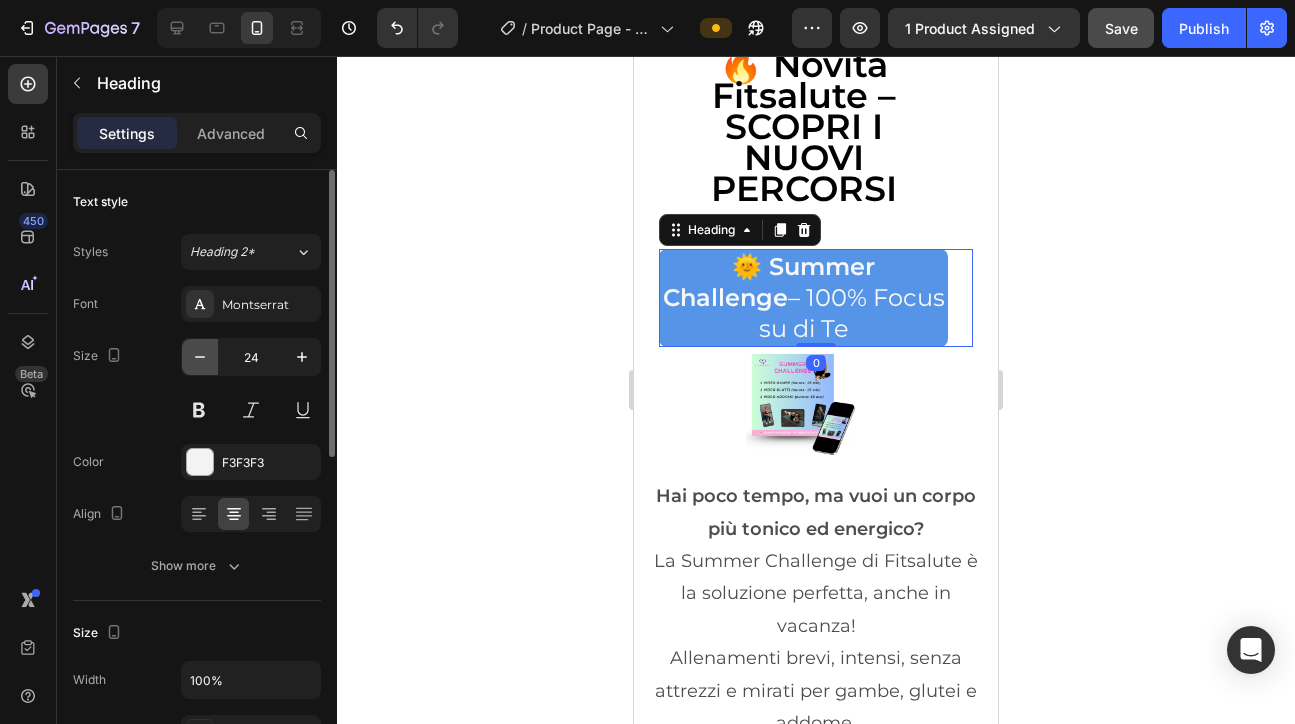 click 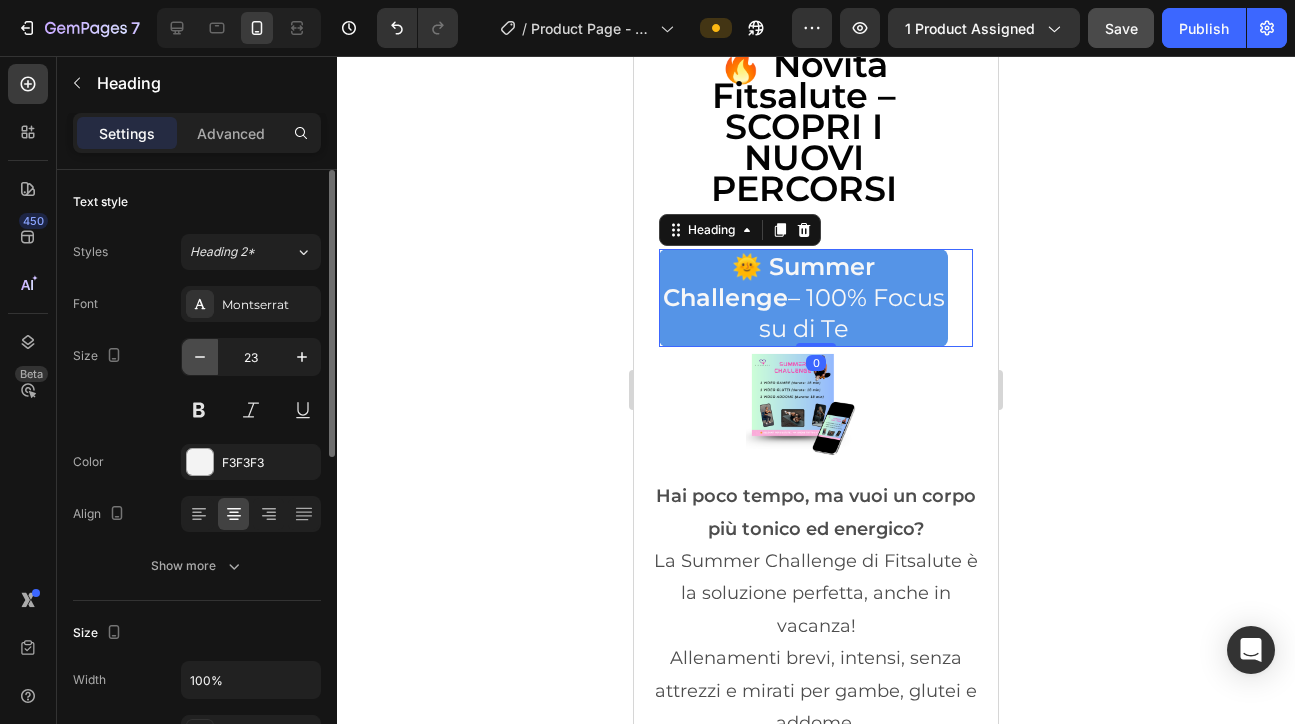 click 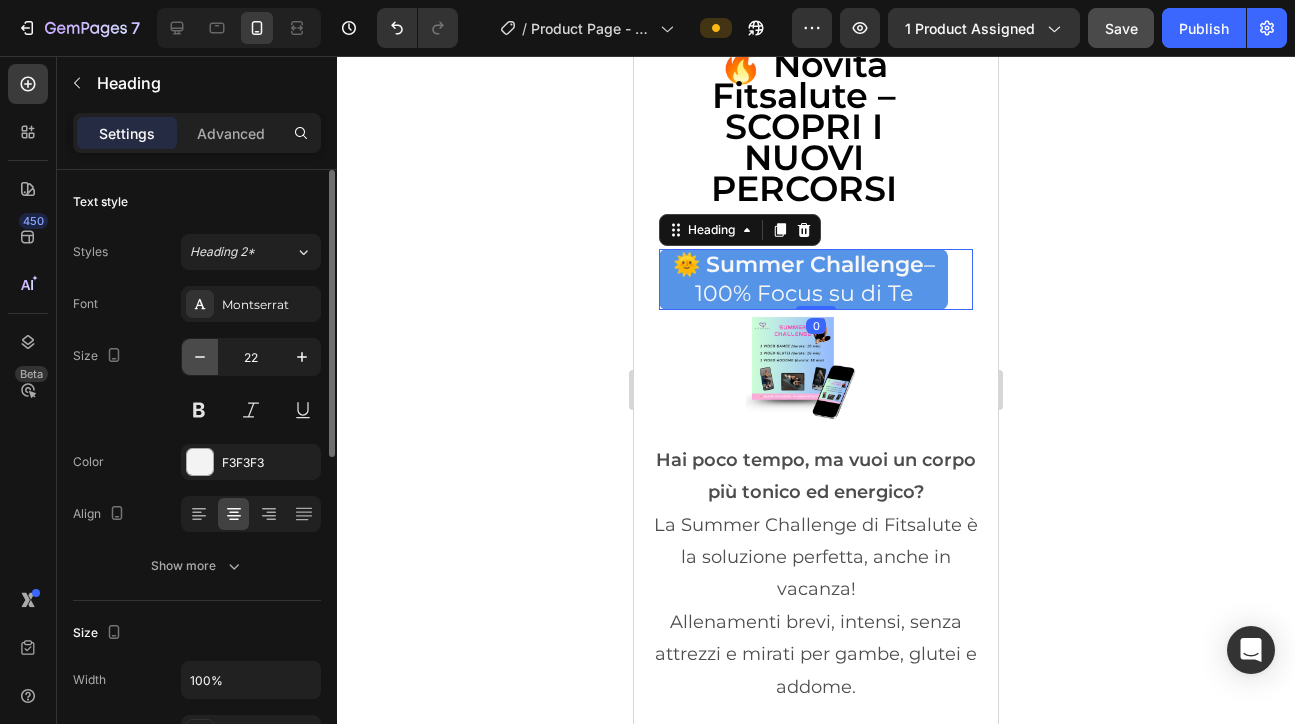 click 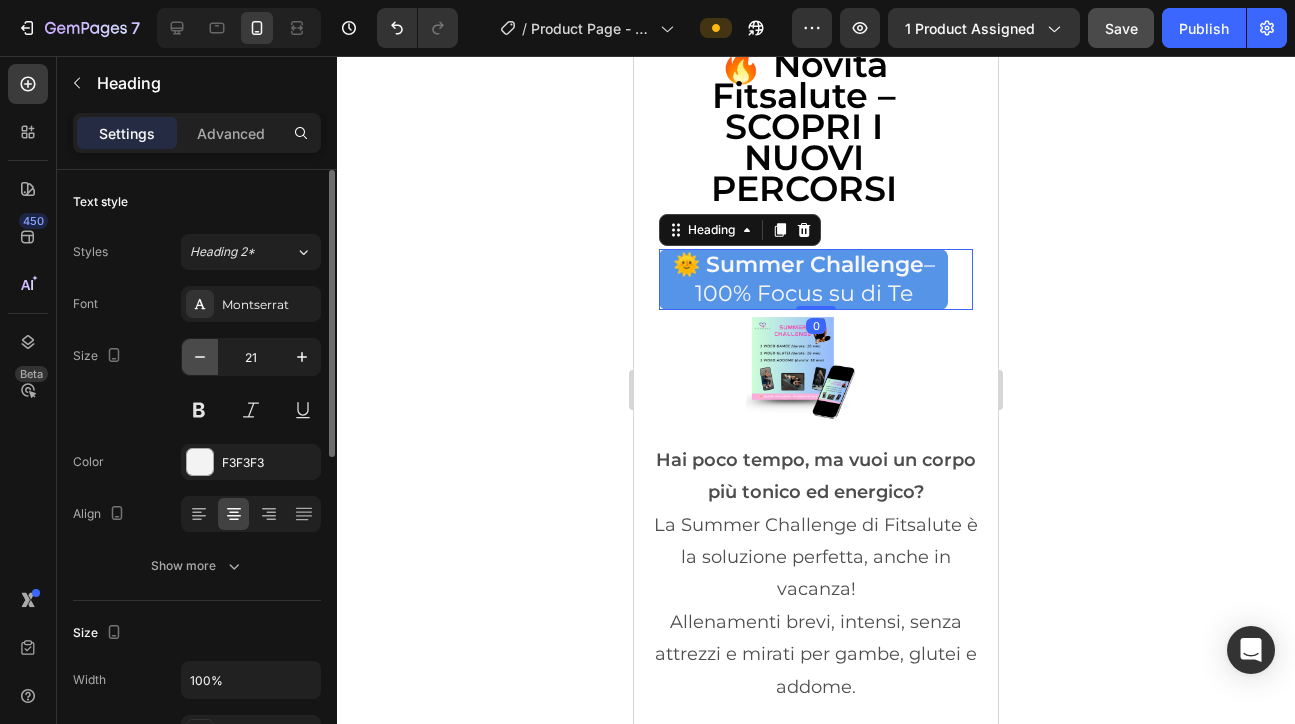 click 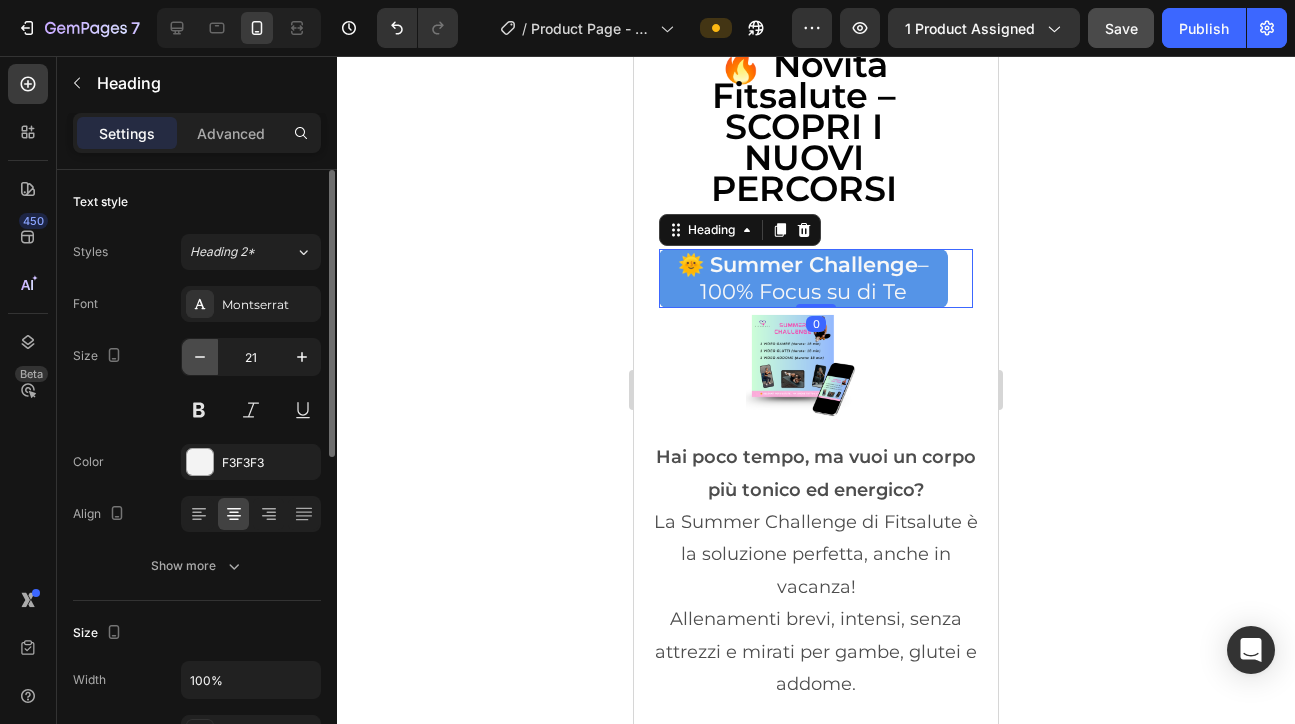 type on "20" 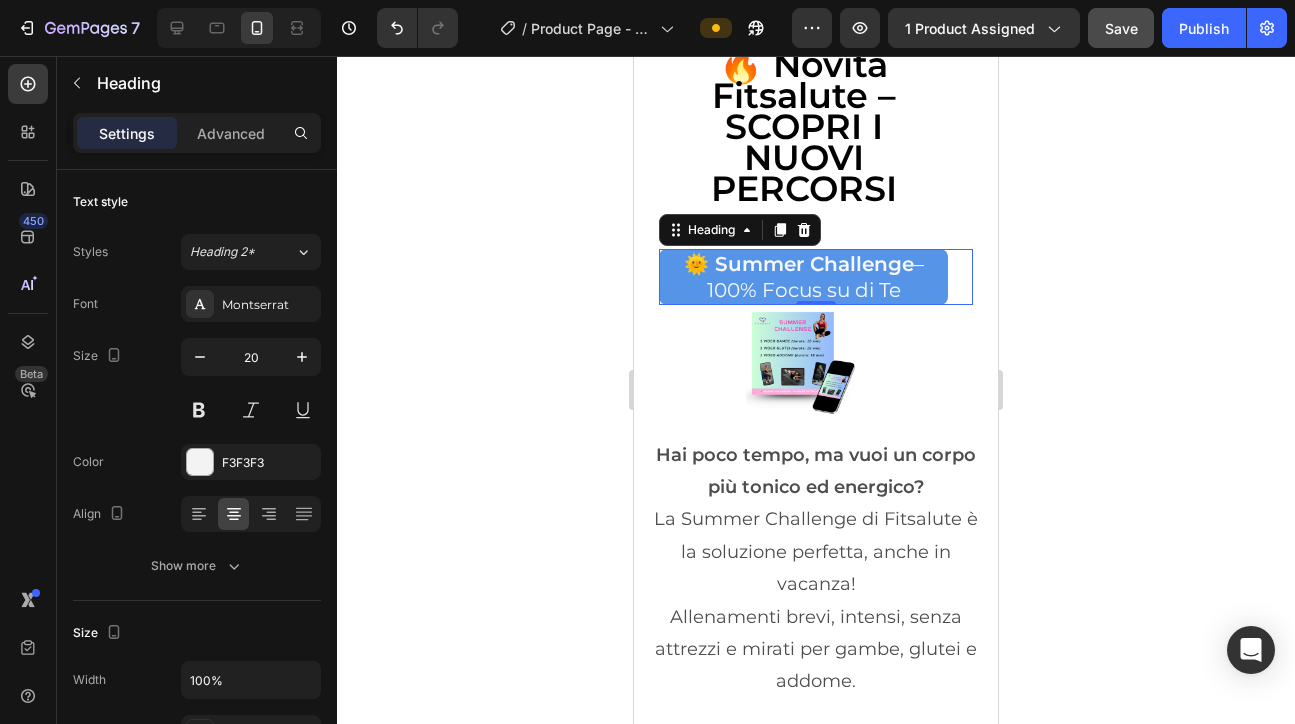 click 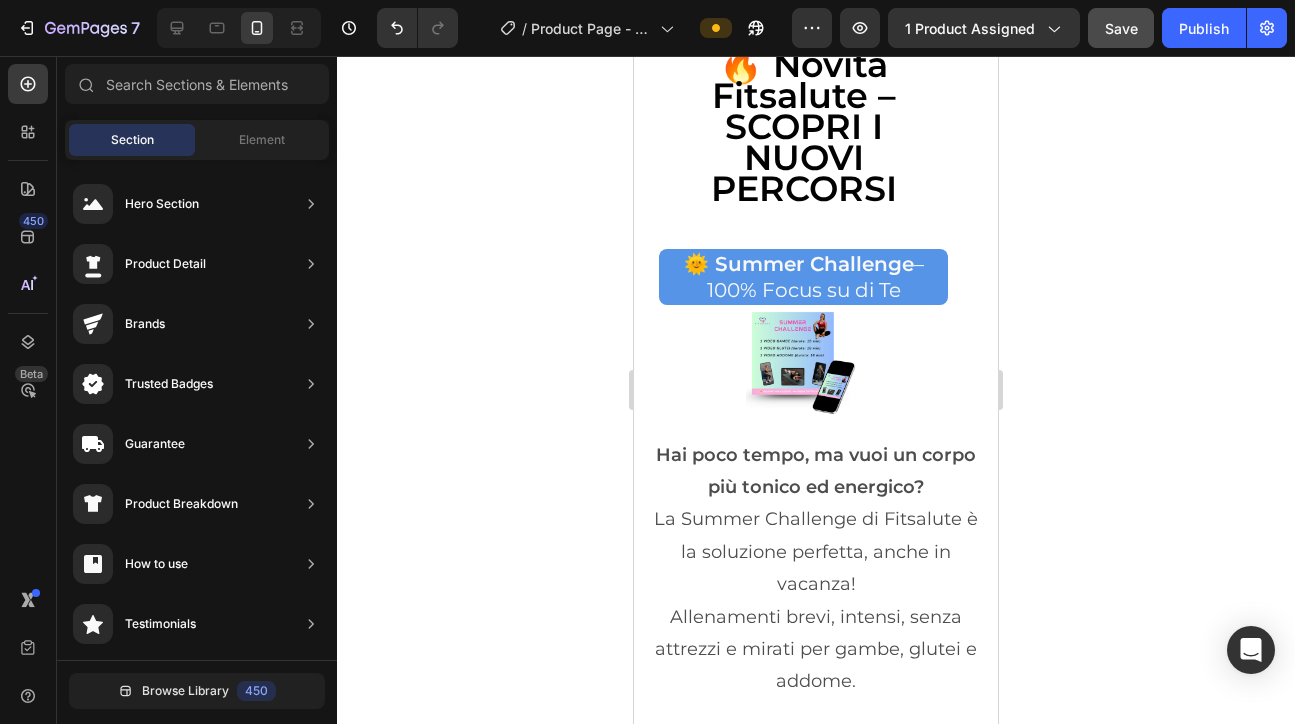 click at bounding box center [804, 363] 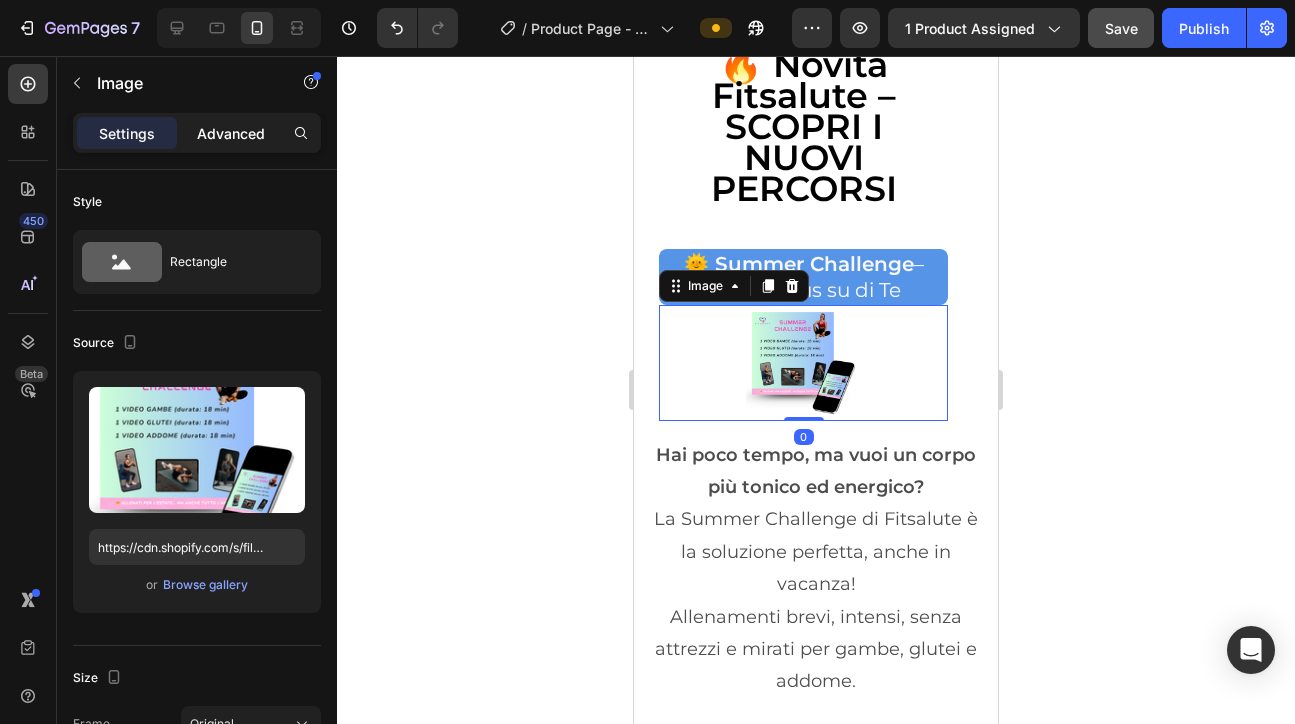 click on "Advanced" 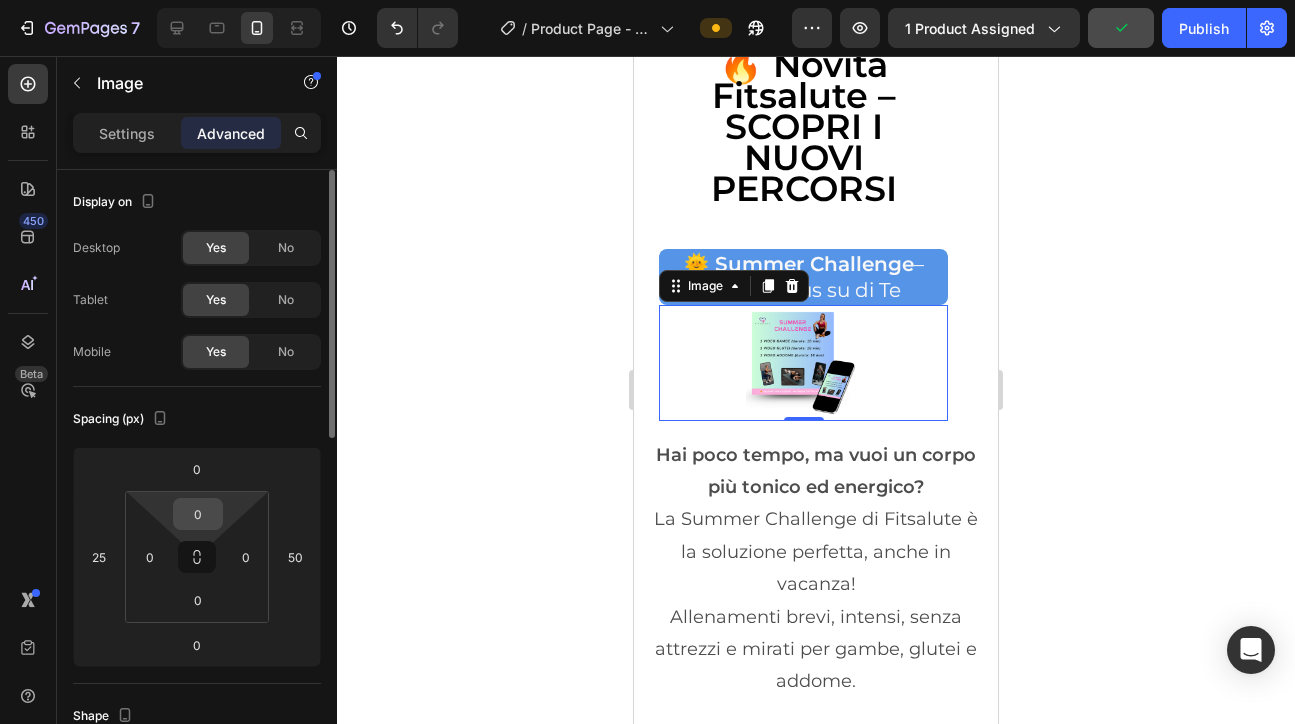 click on "0" at bounding box center [198, 514] 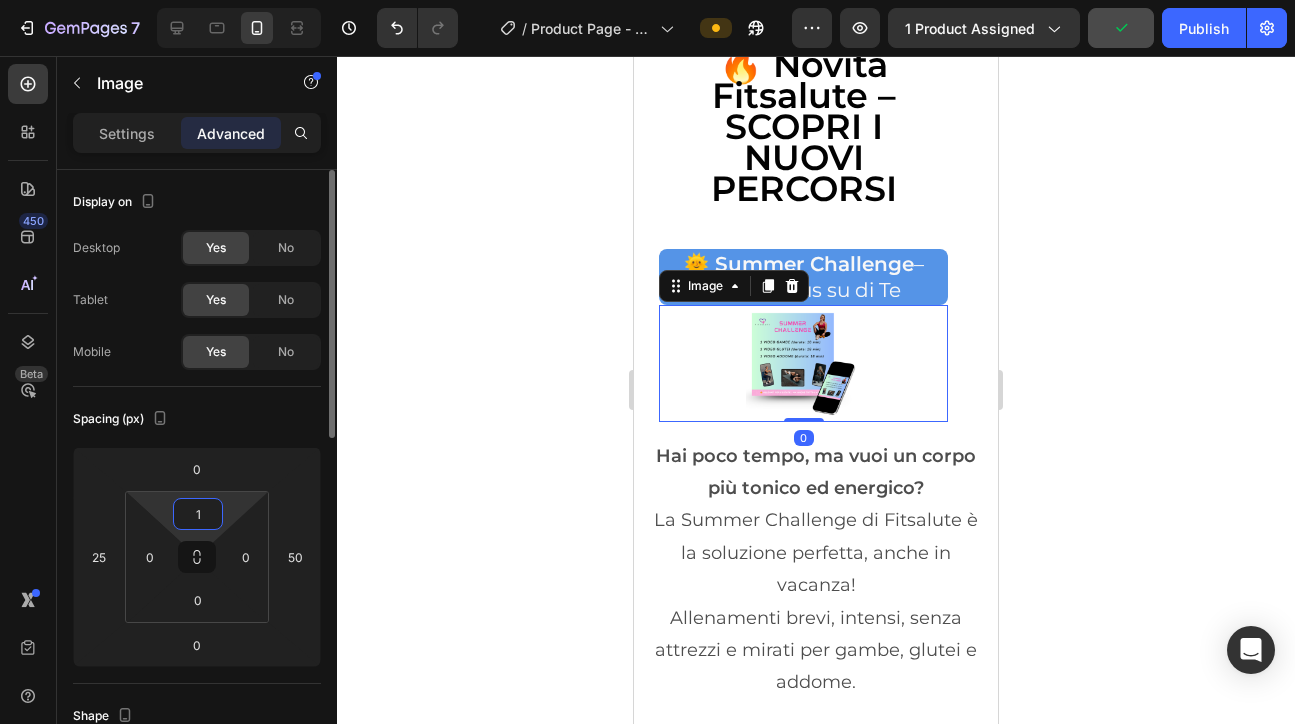 type on "10" 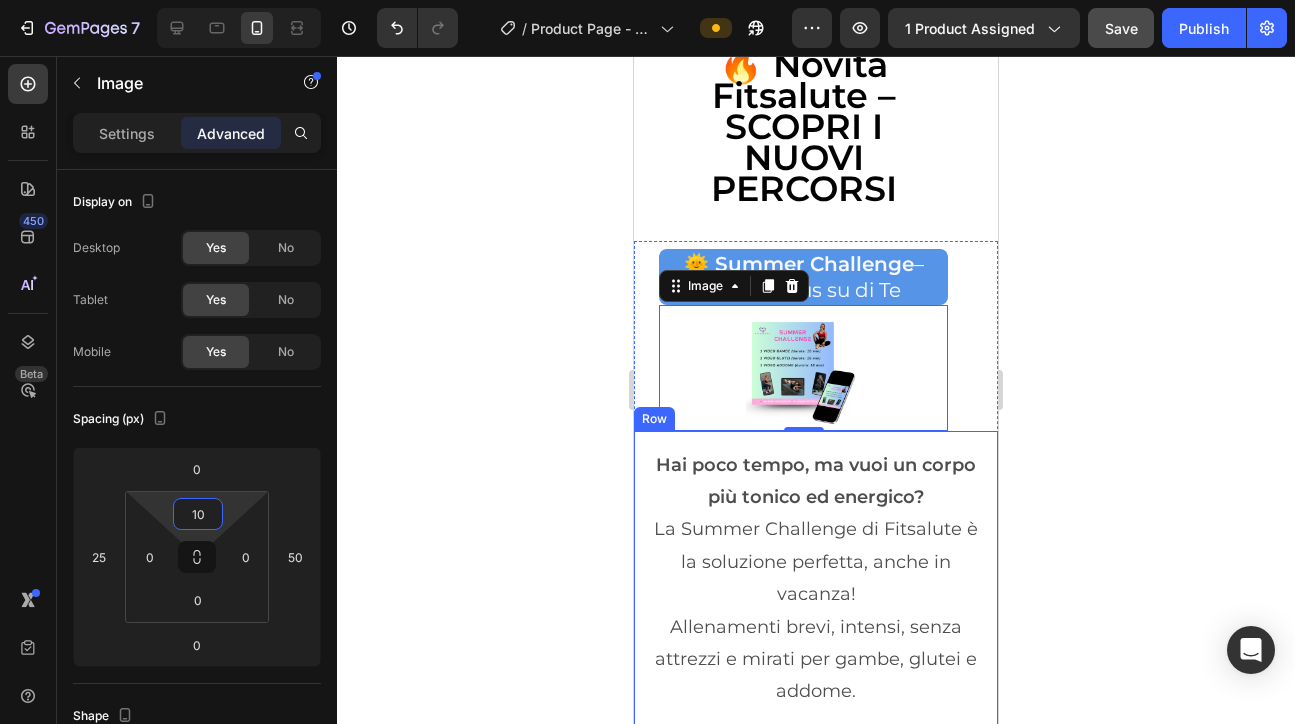 click 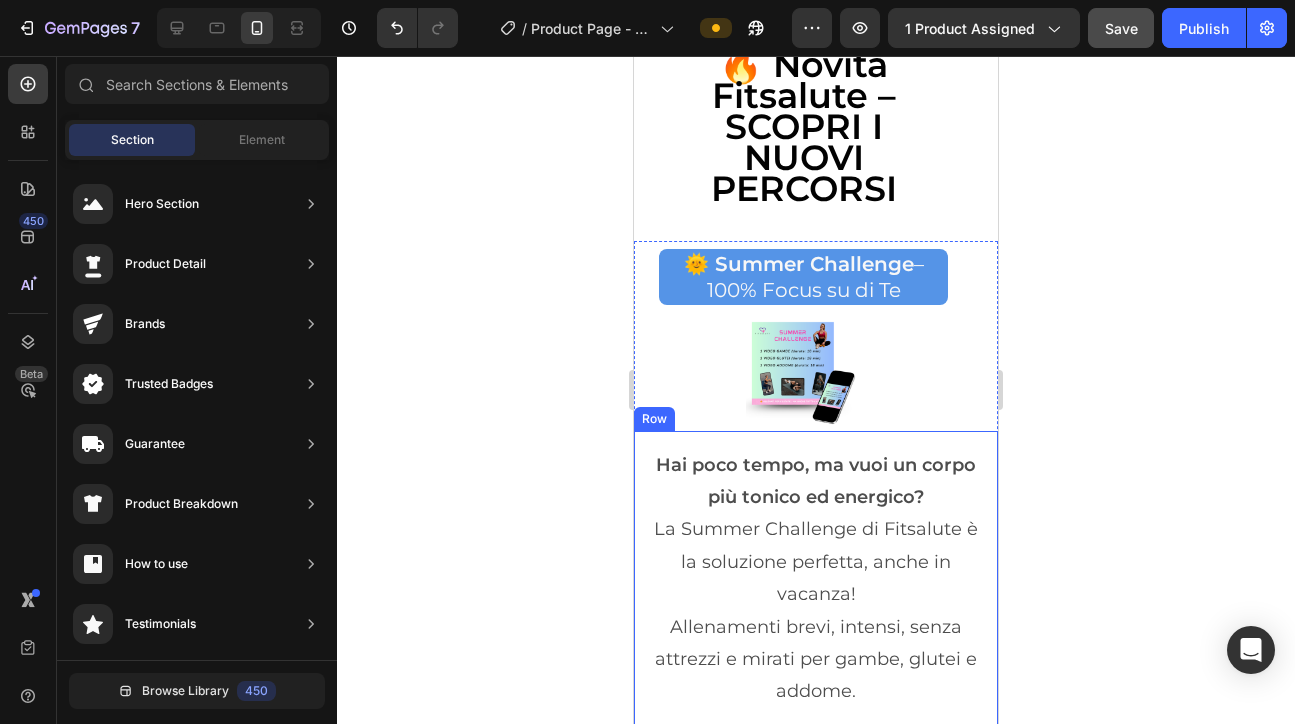 click 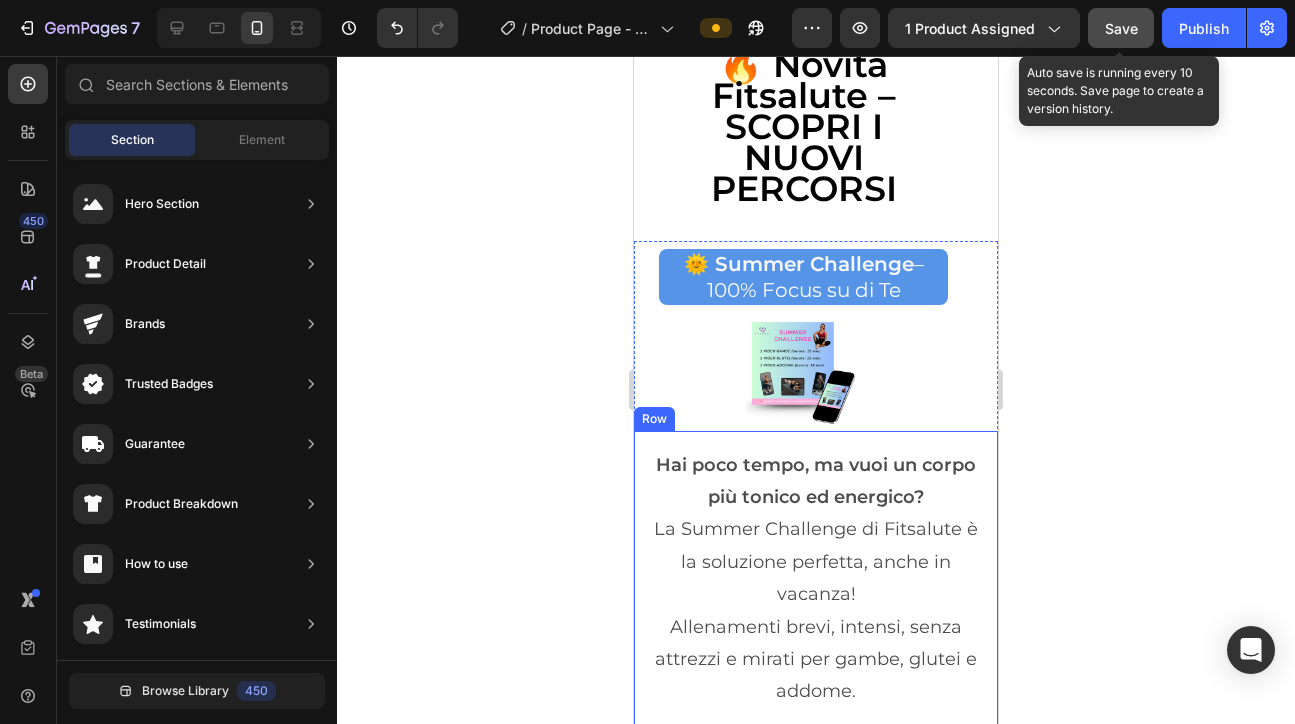 click on "Save" at bounding box center (1121, 28) 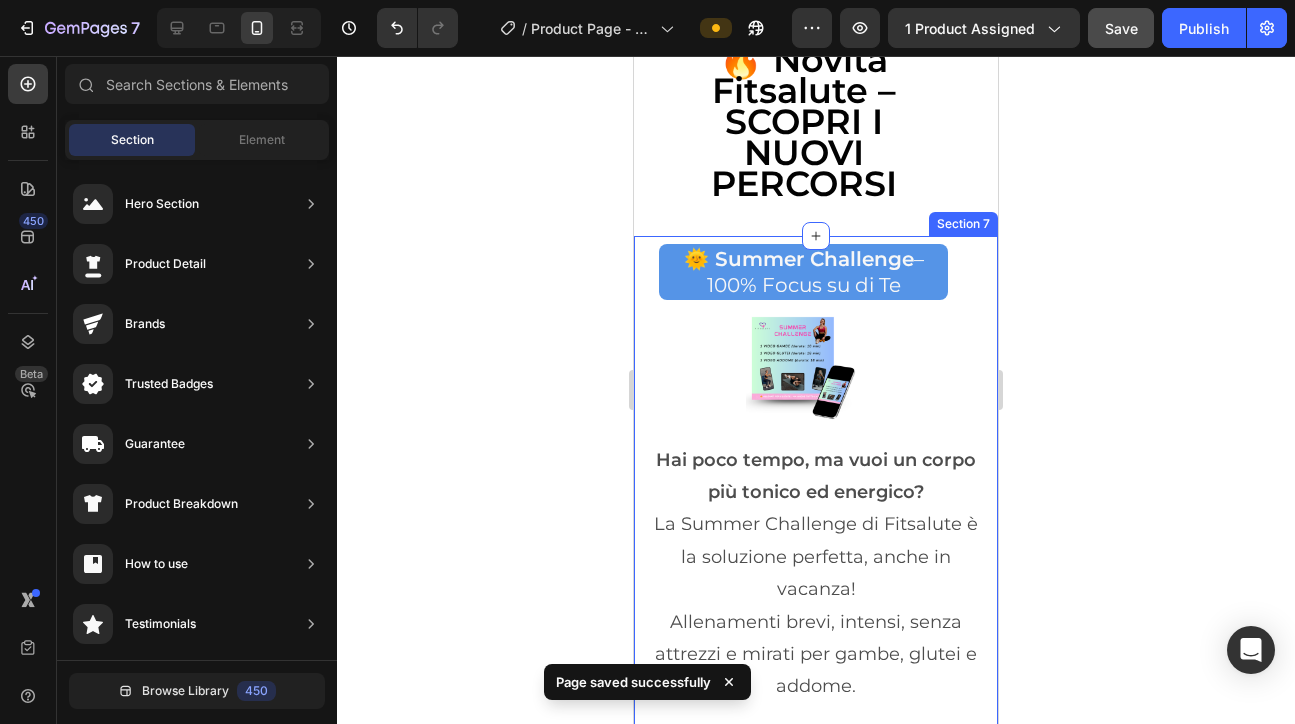 scroll, scrollTop: 9347, scrollLeft: 0, axis: vertical 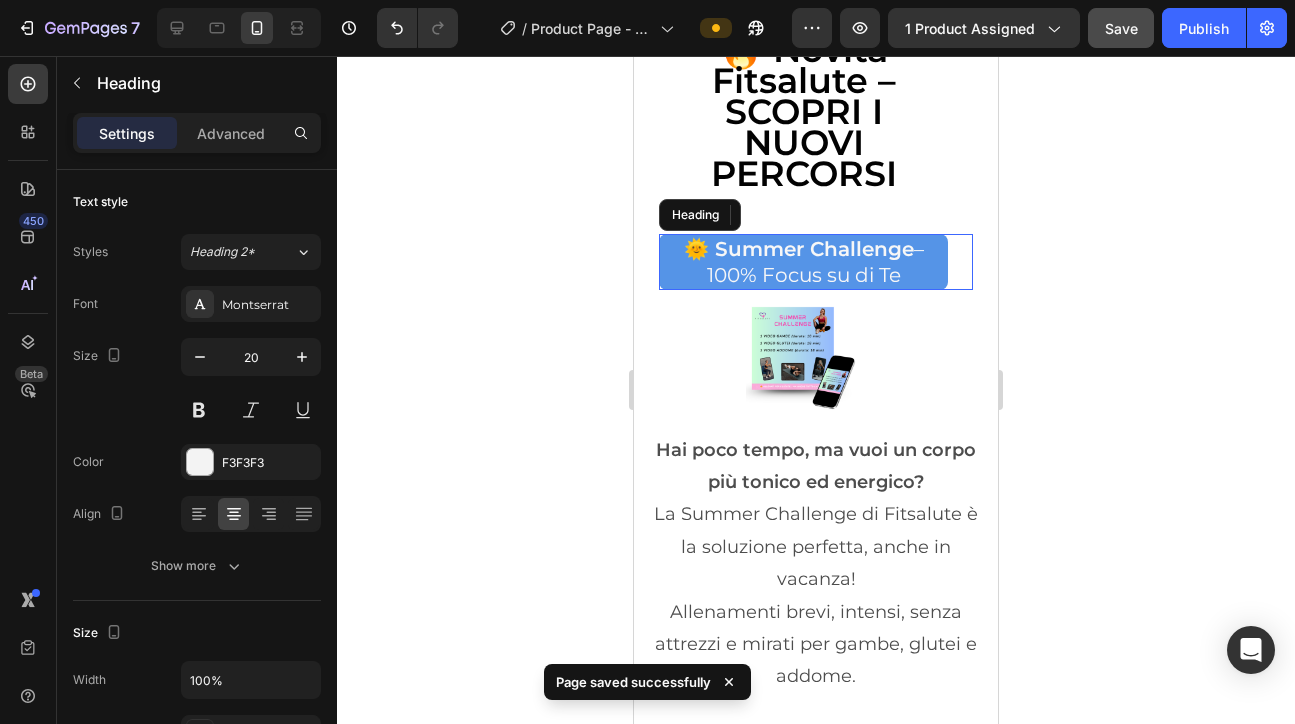 click on "🌞 Summer Challenge" at bounding box center (799, 249) 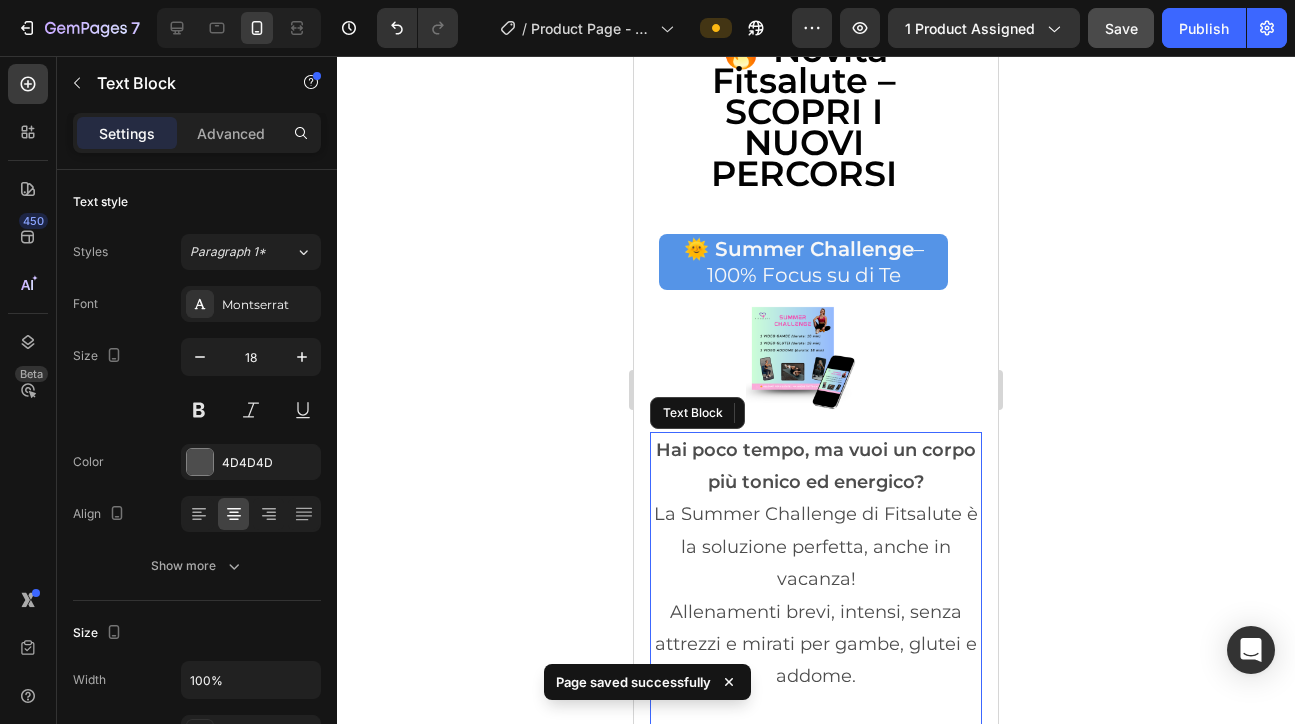 click on "La Summer Challenge di Fitsalute è la soluzione perfetta, anche in vacanza!" at bounding box center [816, 546] 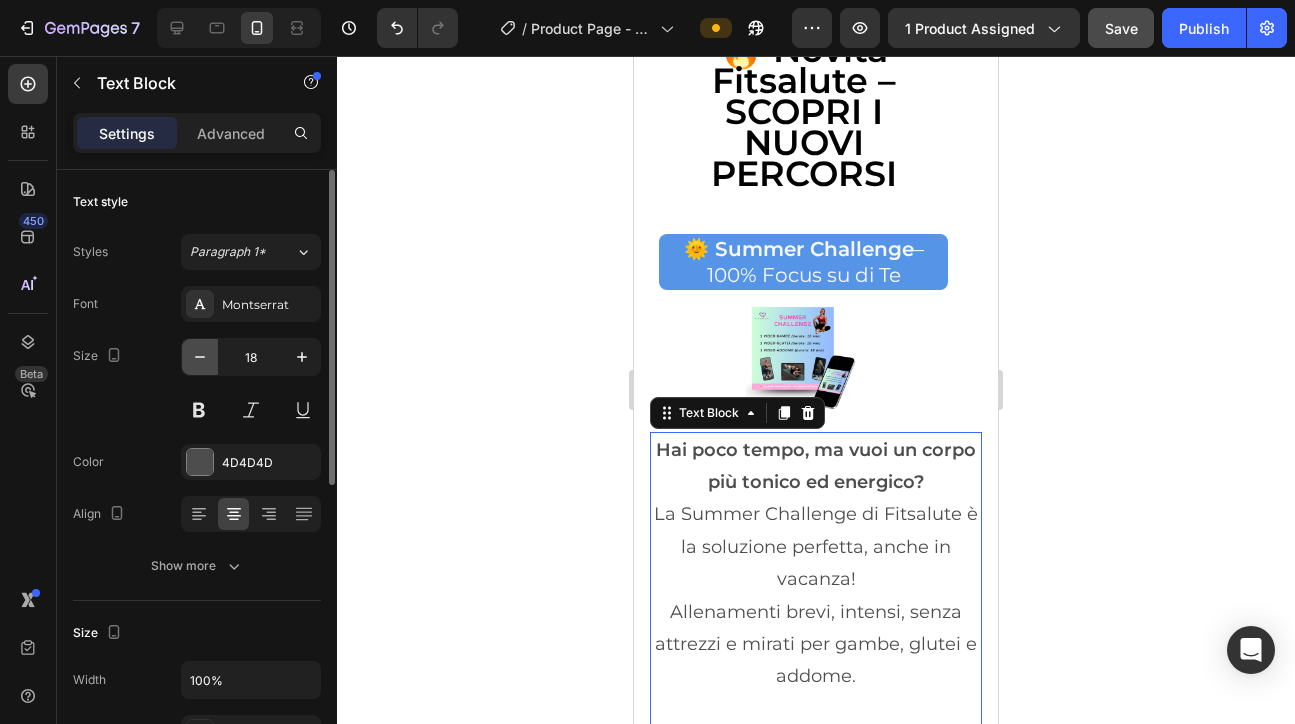 click 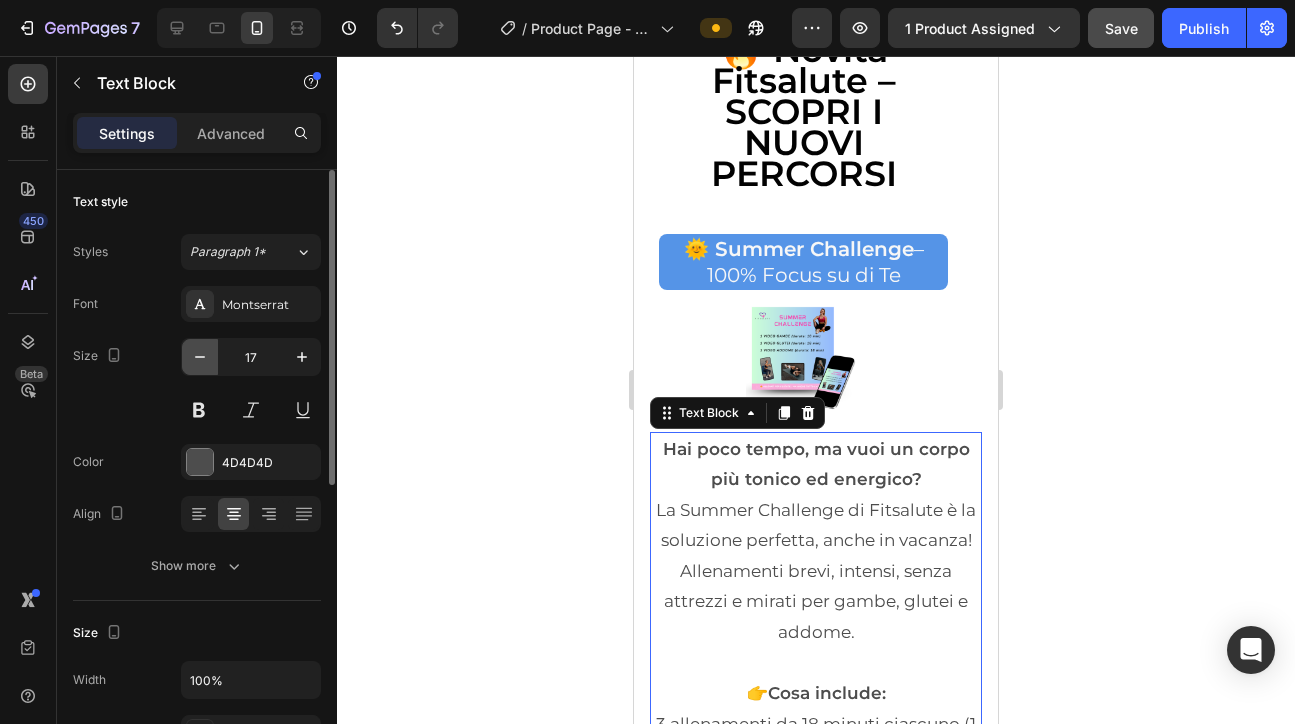 click 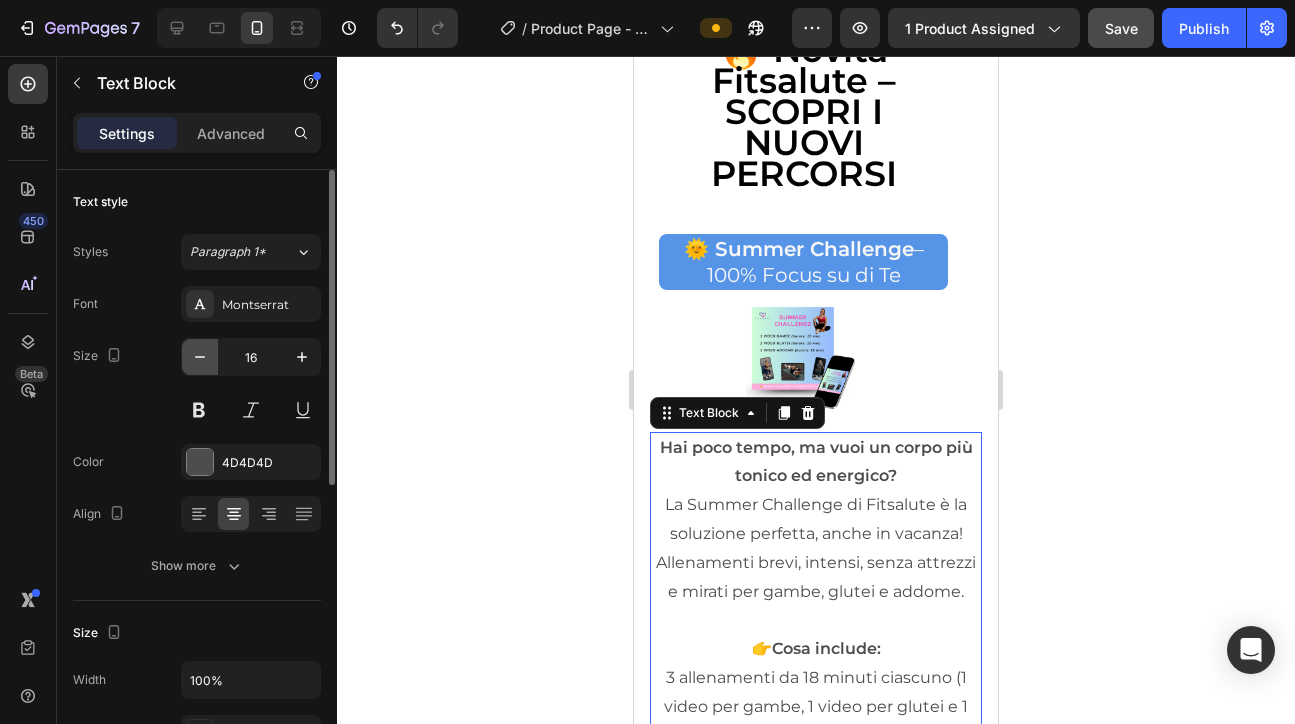 click 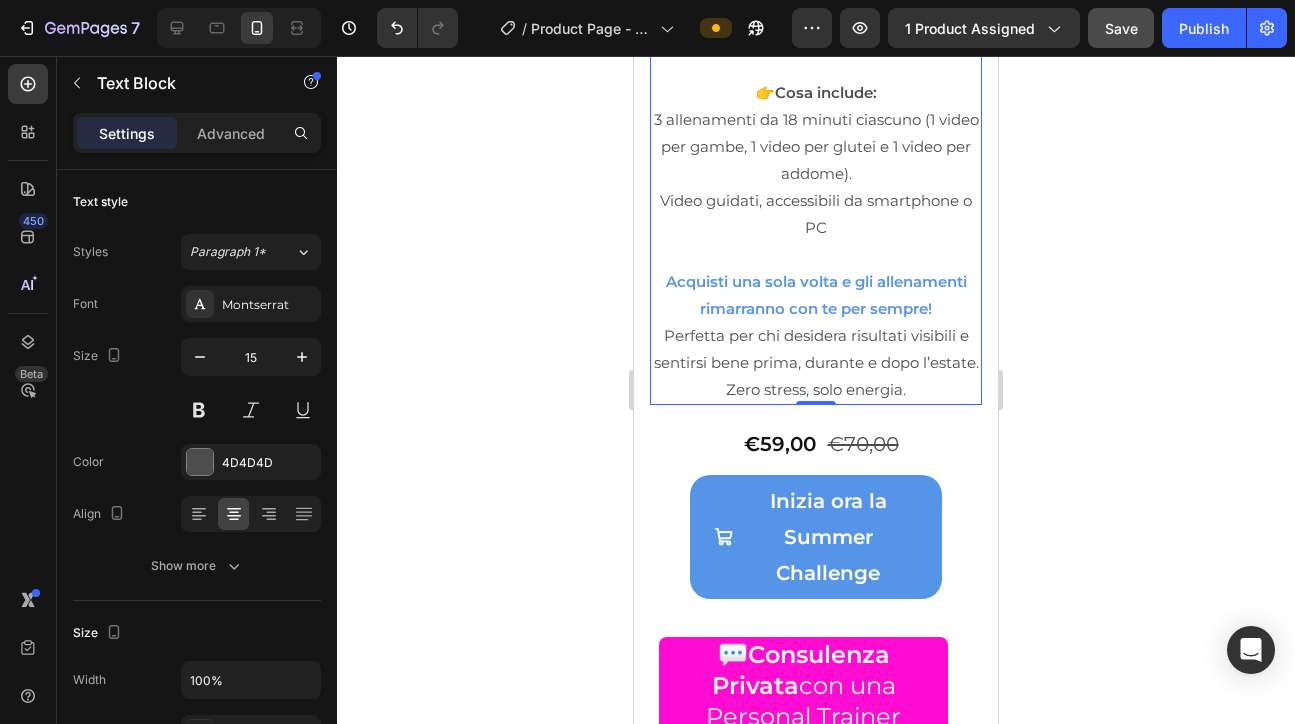 scroll, scrollTop: 9923, scrollLeft: 0, axis: vertical 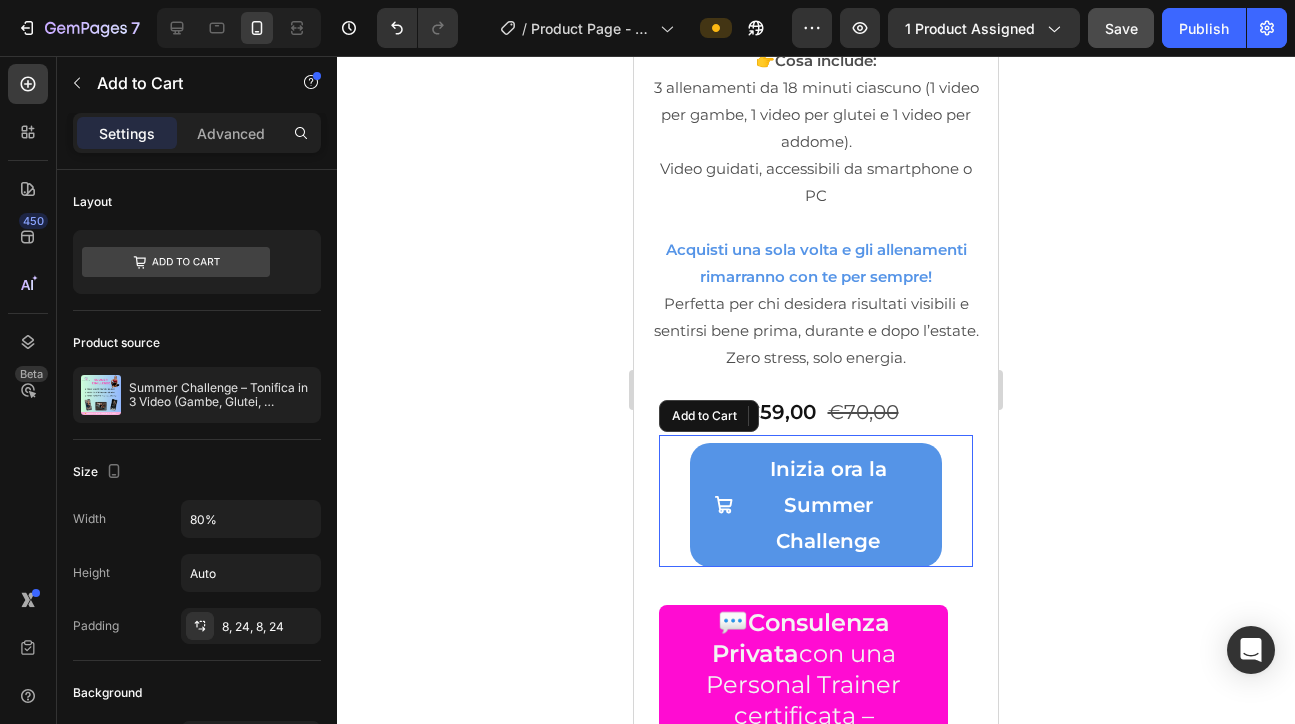 click on "Inizia ora la Summer Challenge" at bounding box center [827, 505] 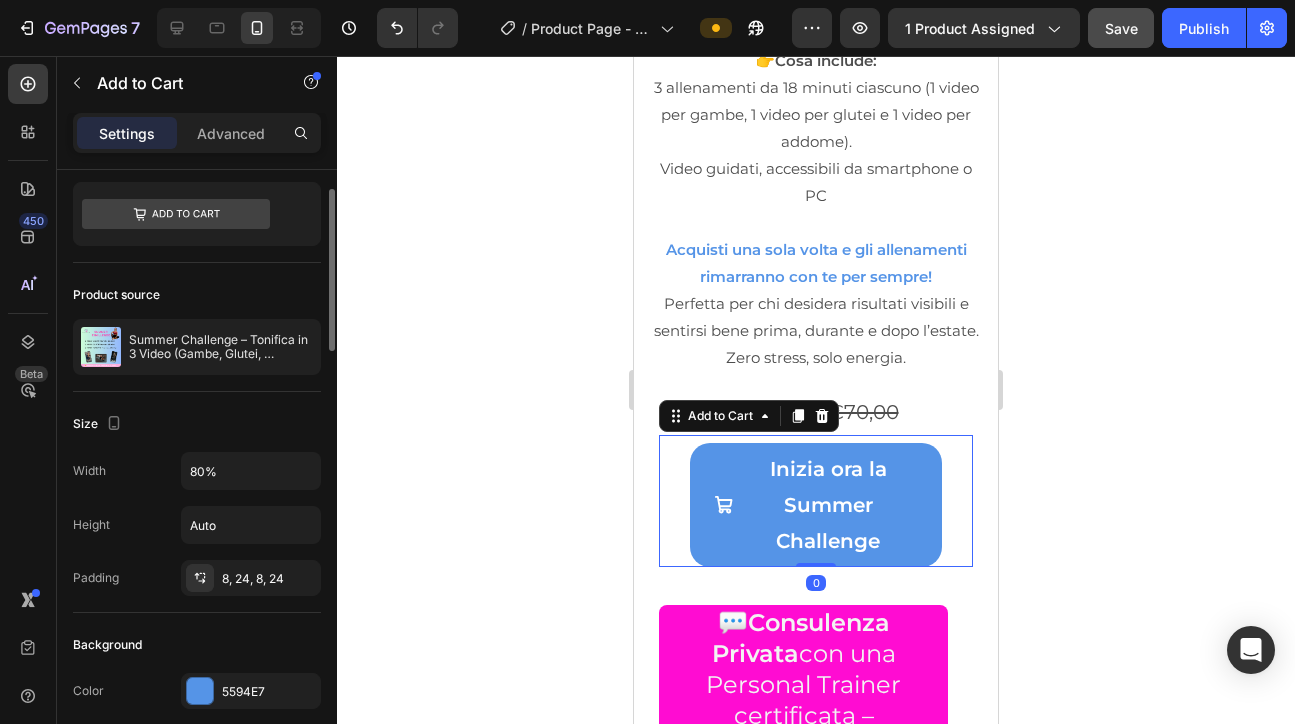 scroll, scrollTop: 56, scrollLeft: 0, axis: vertical 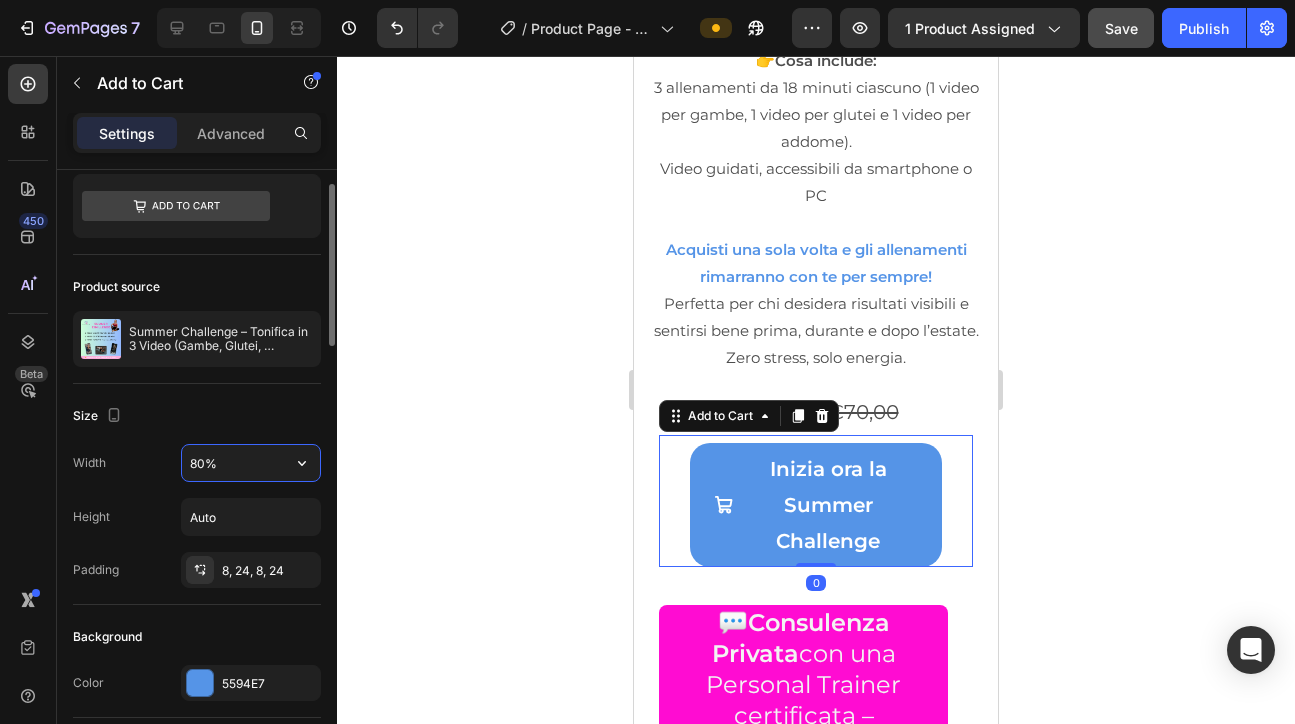 click on "80%" at bounding box center (251, 463) 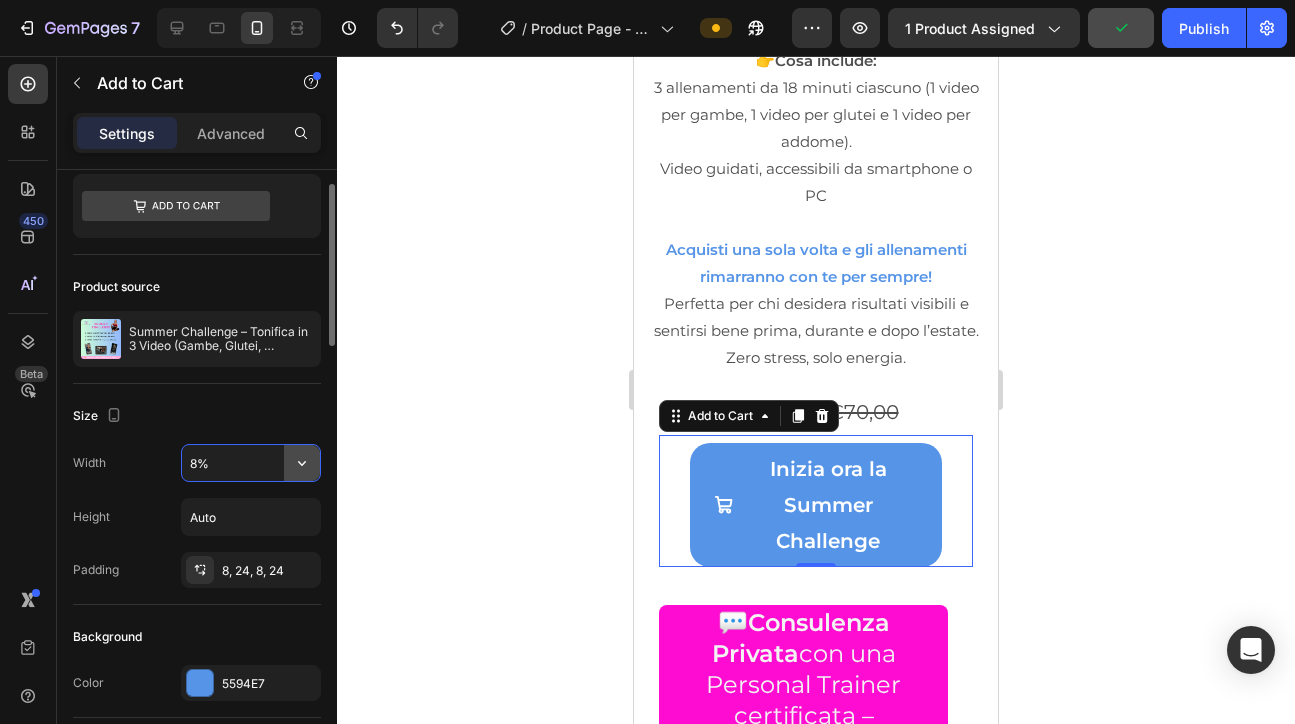 type on "80%" 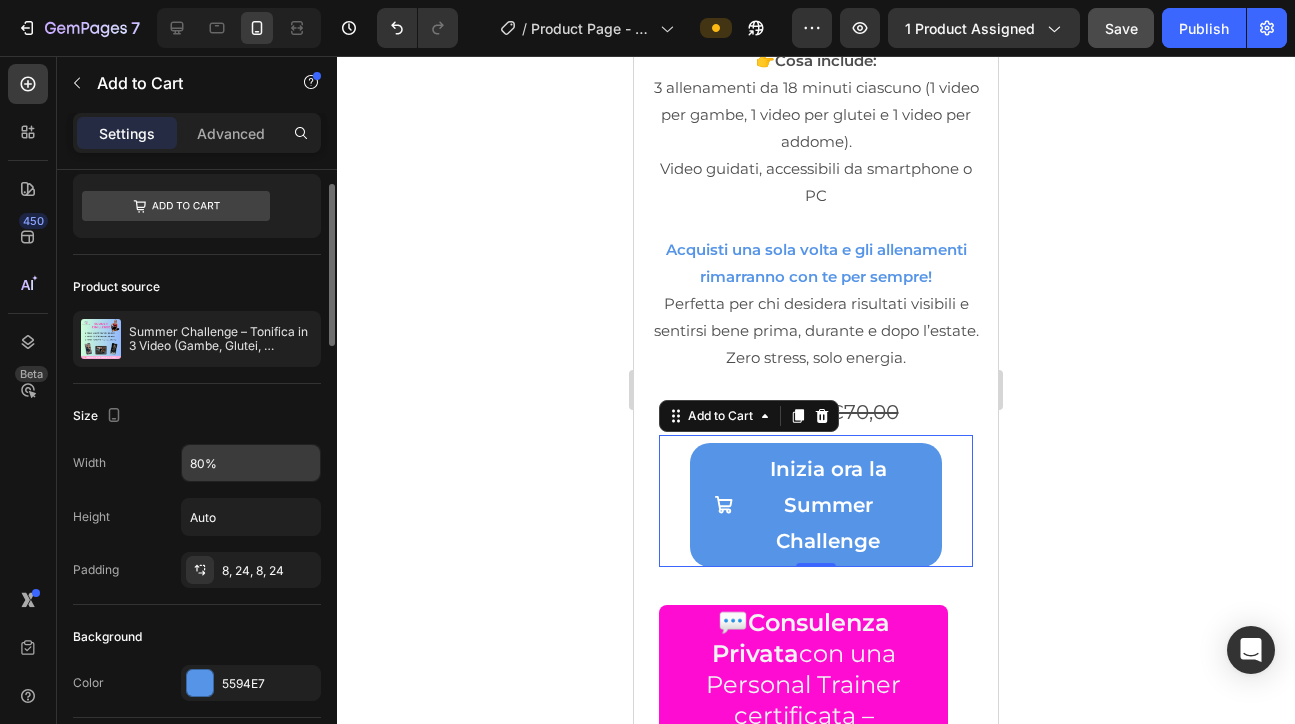 click on "Size Width 80% Height Auto Padding 8, 24, 8, 24" 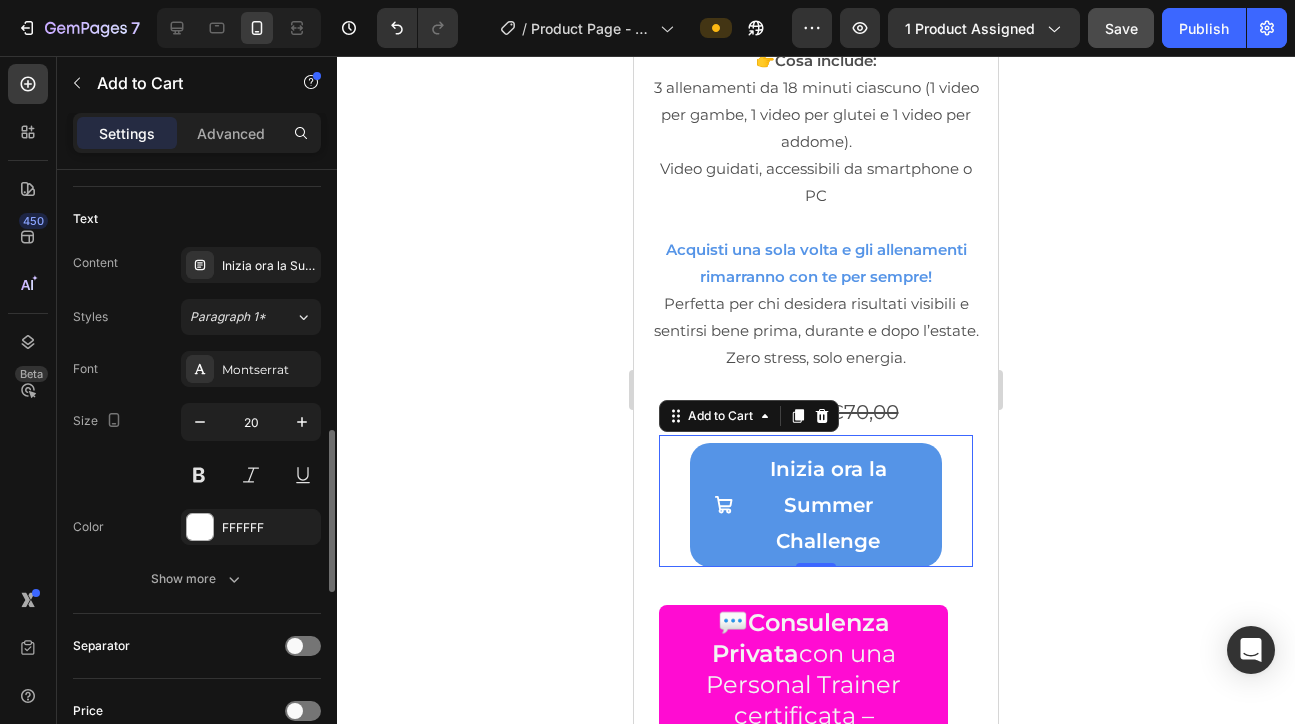 scroll, scrollTop: 1035, scrollLeft: 0, axis: vertical 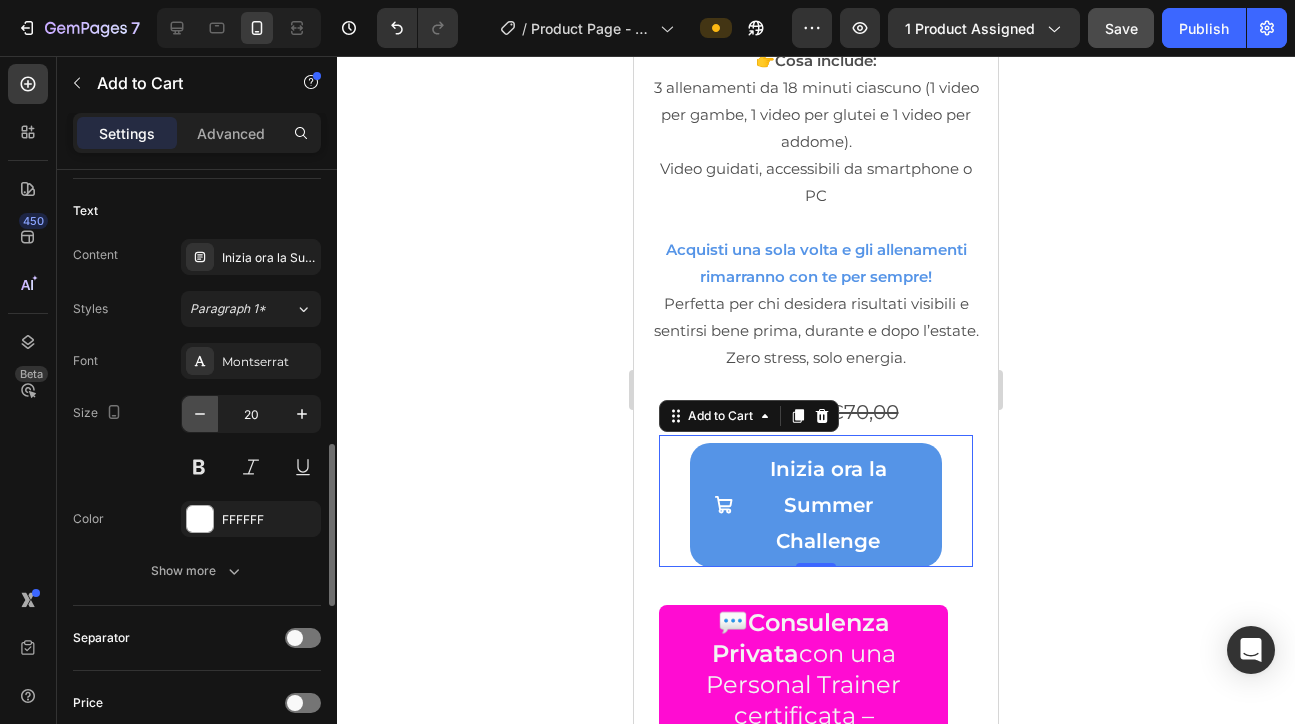 click 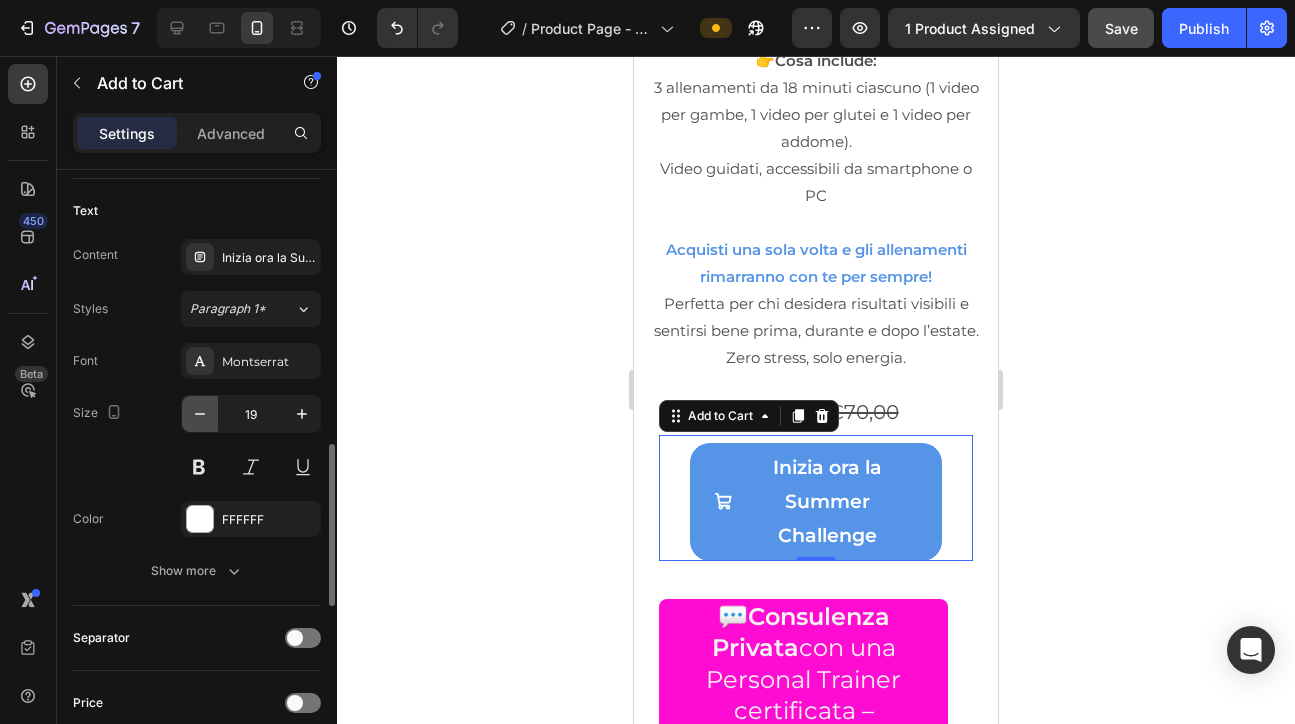 click 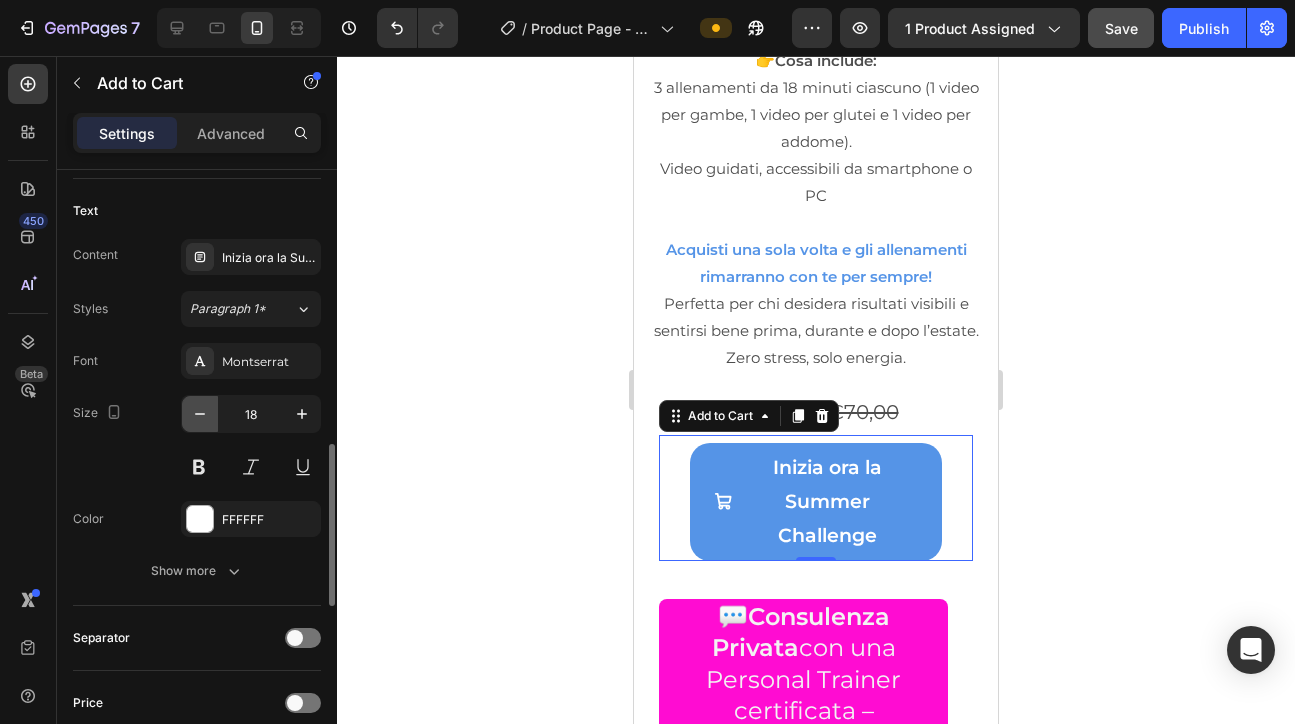 click 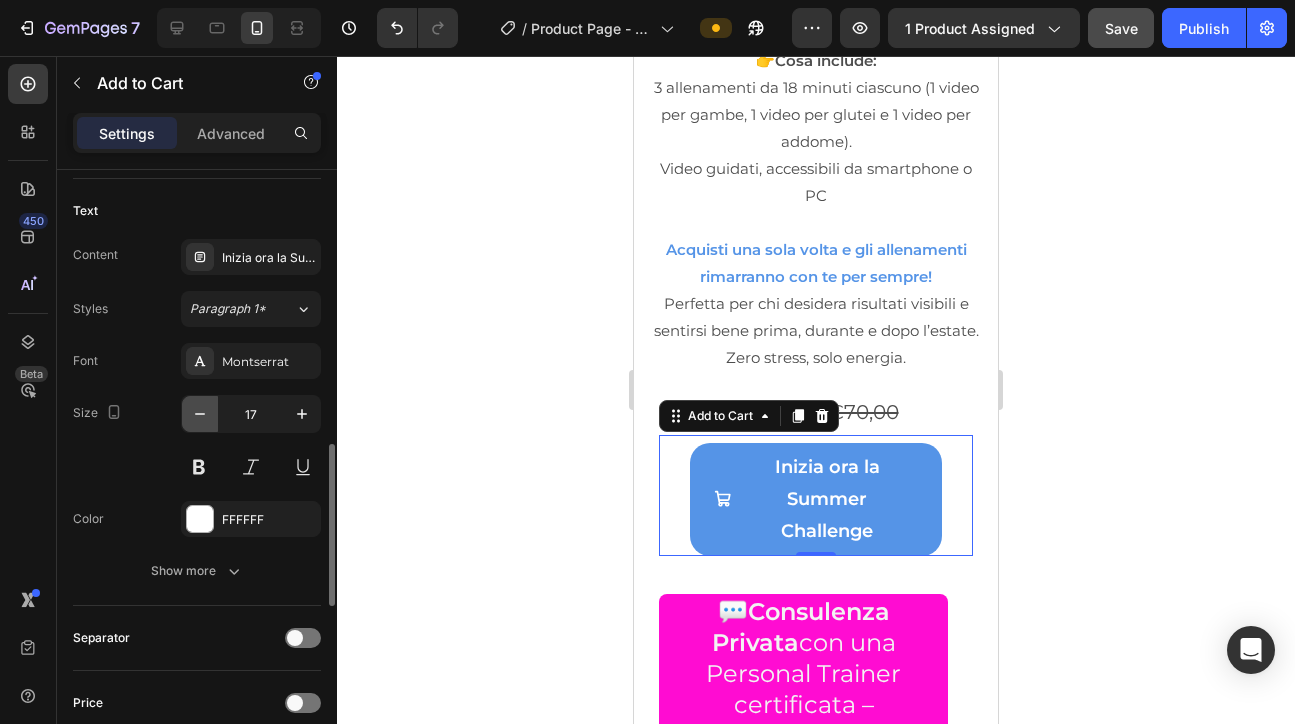 click 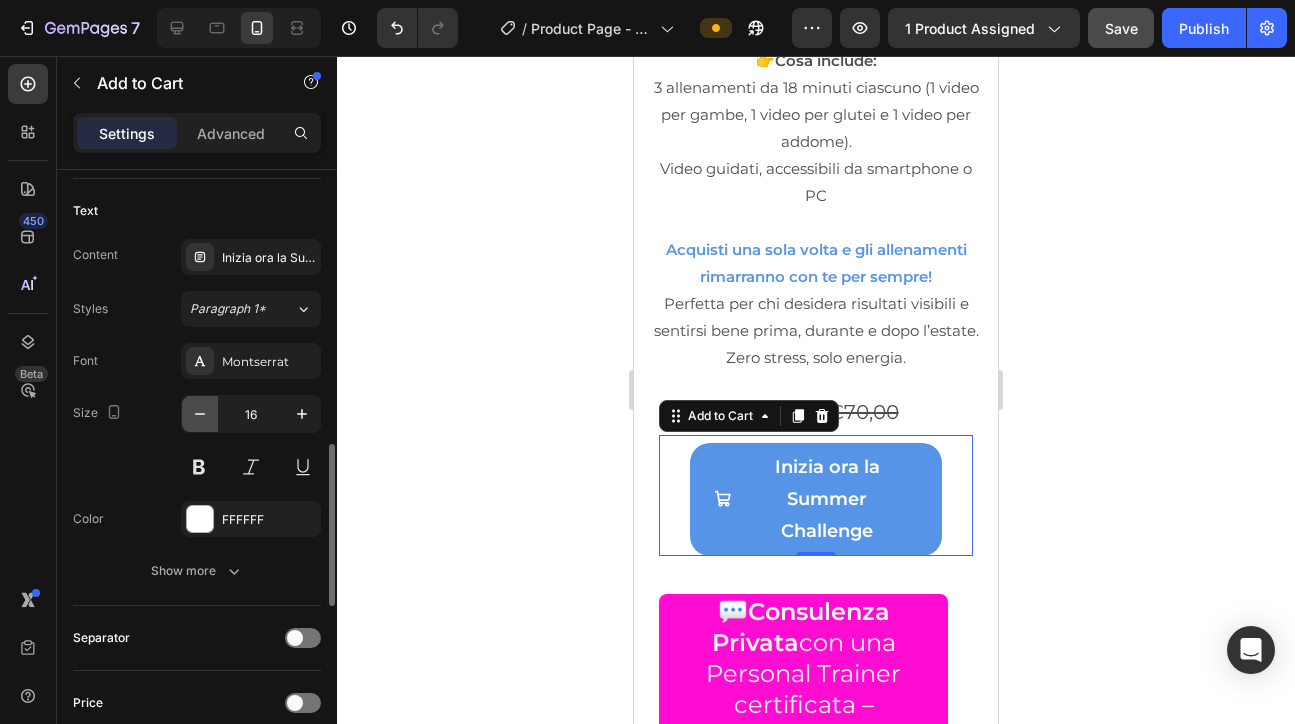 click 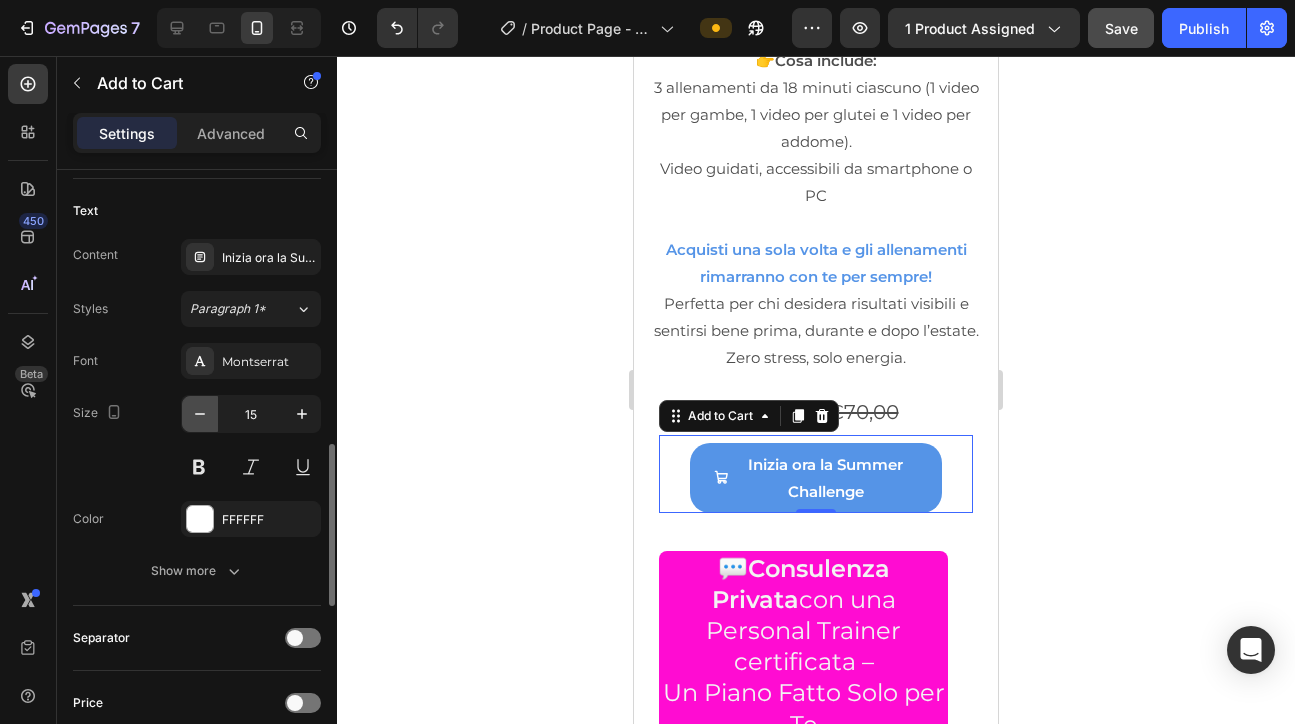 click 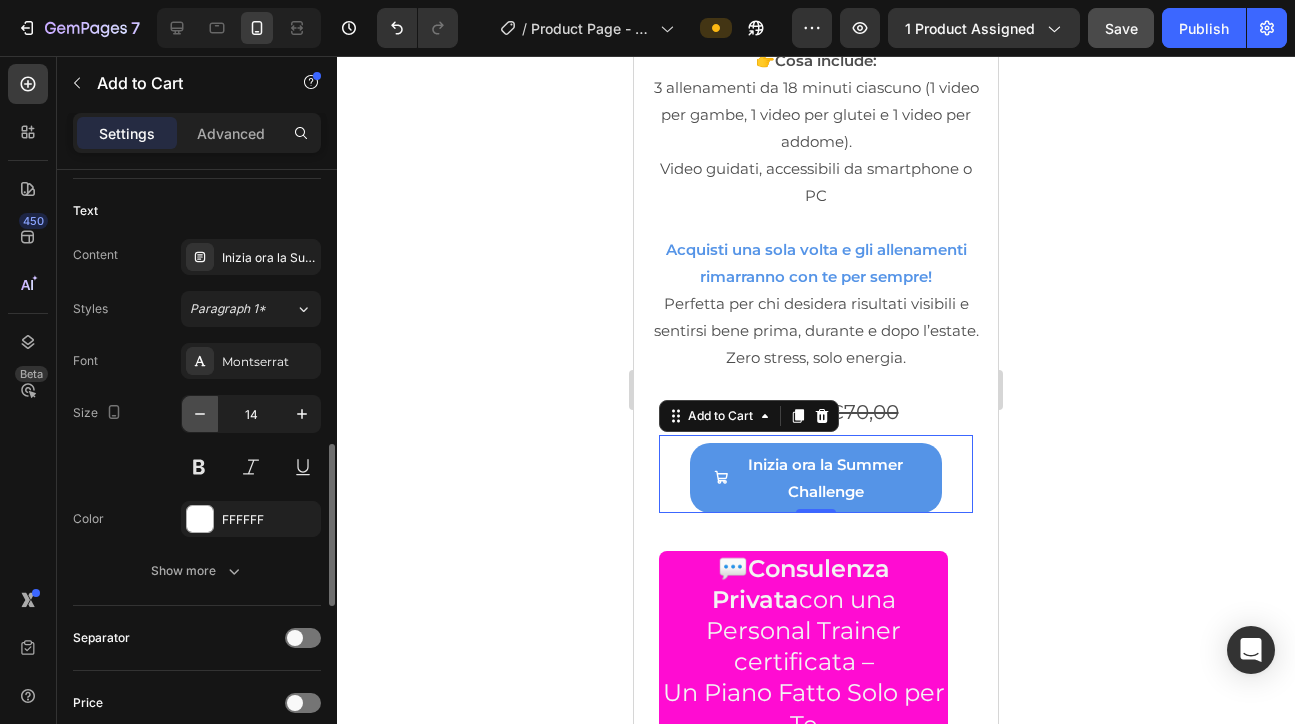 click 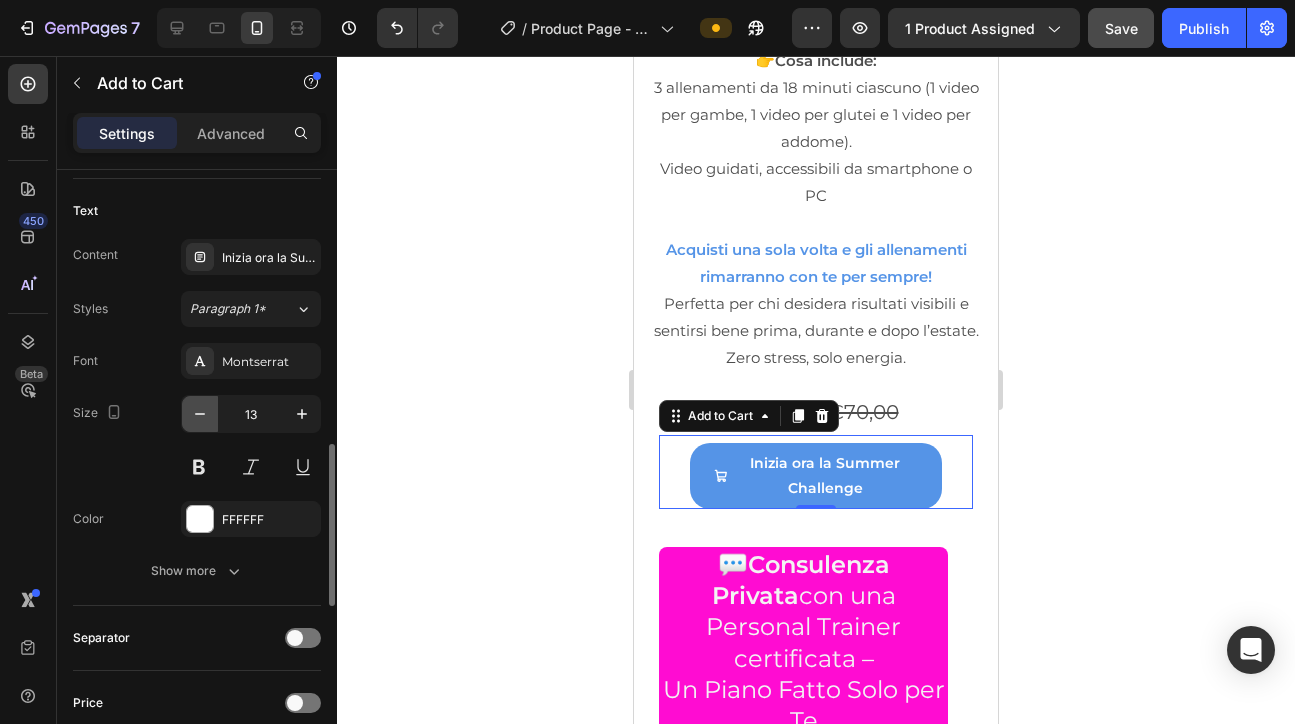 click 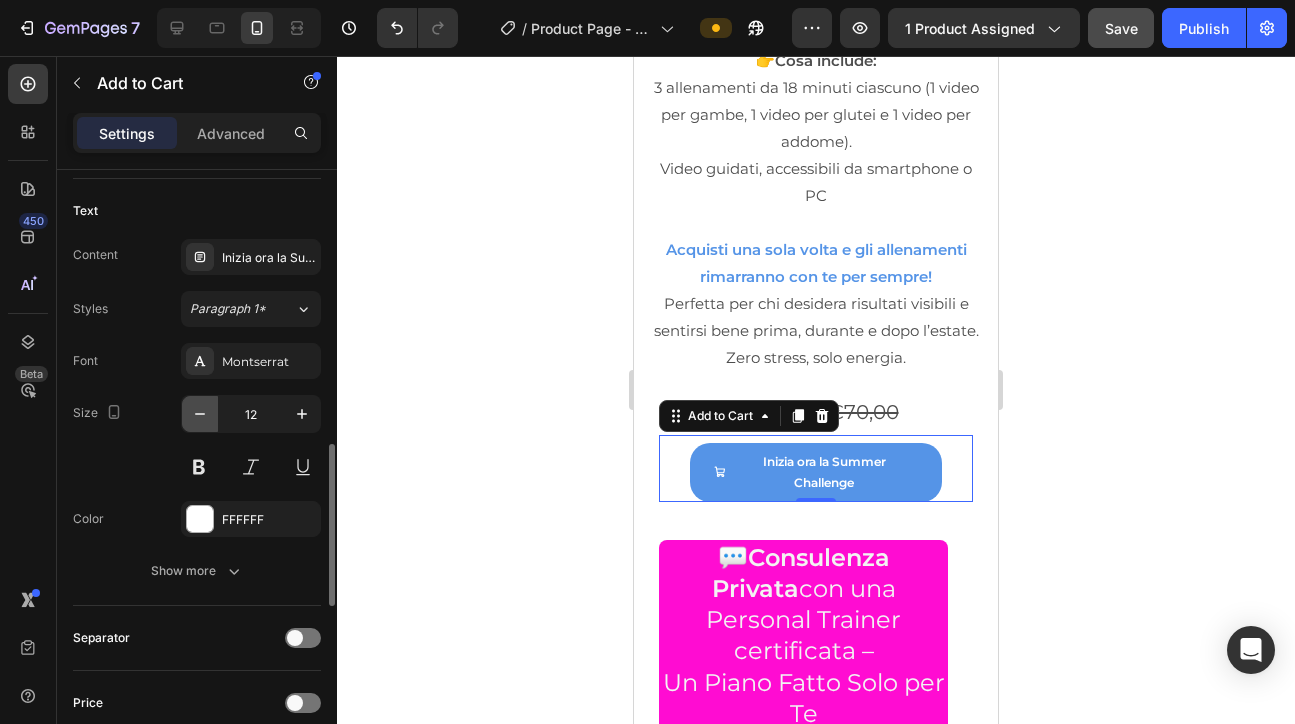 click 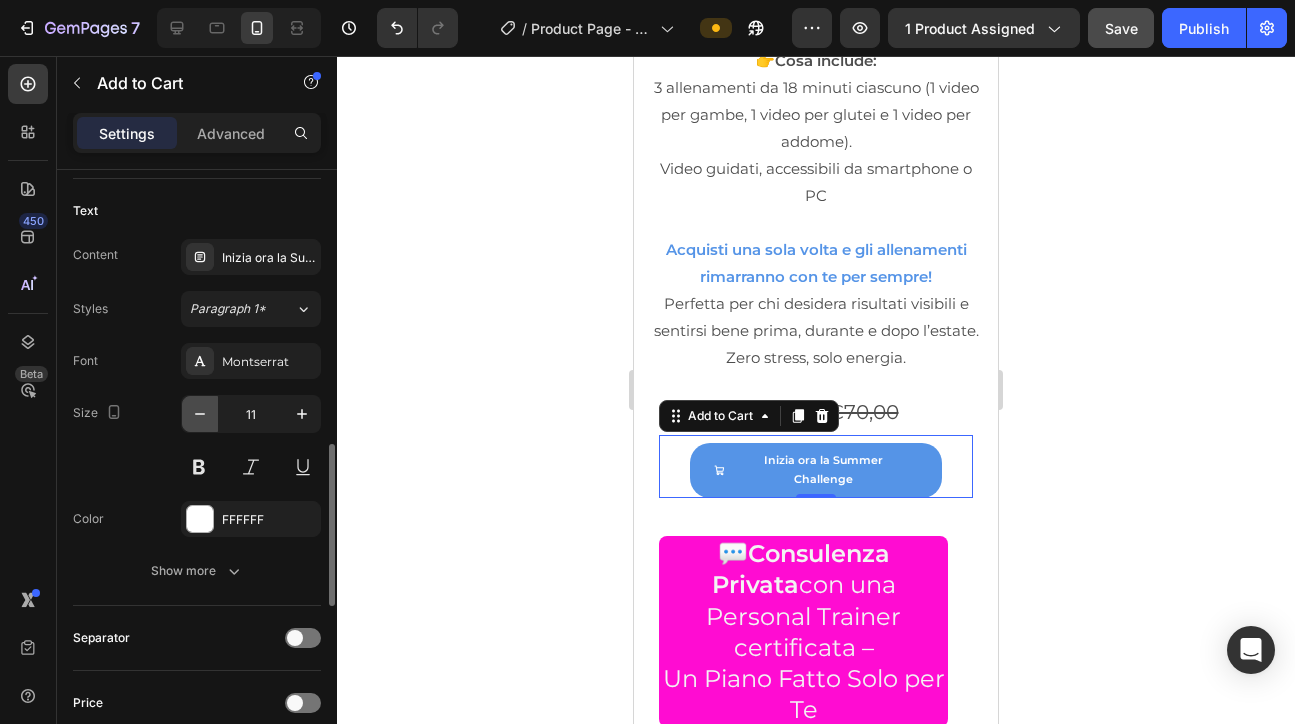 click 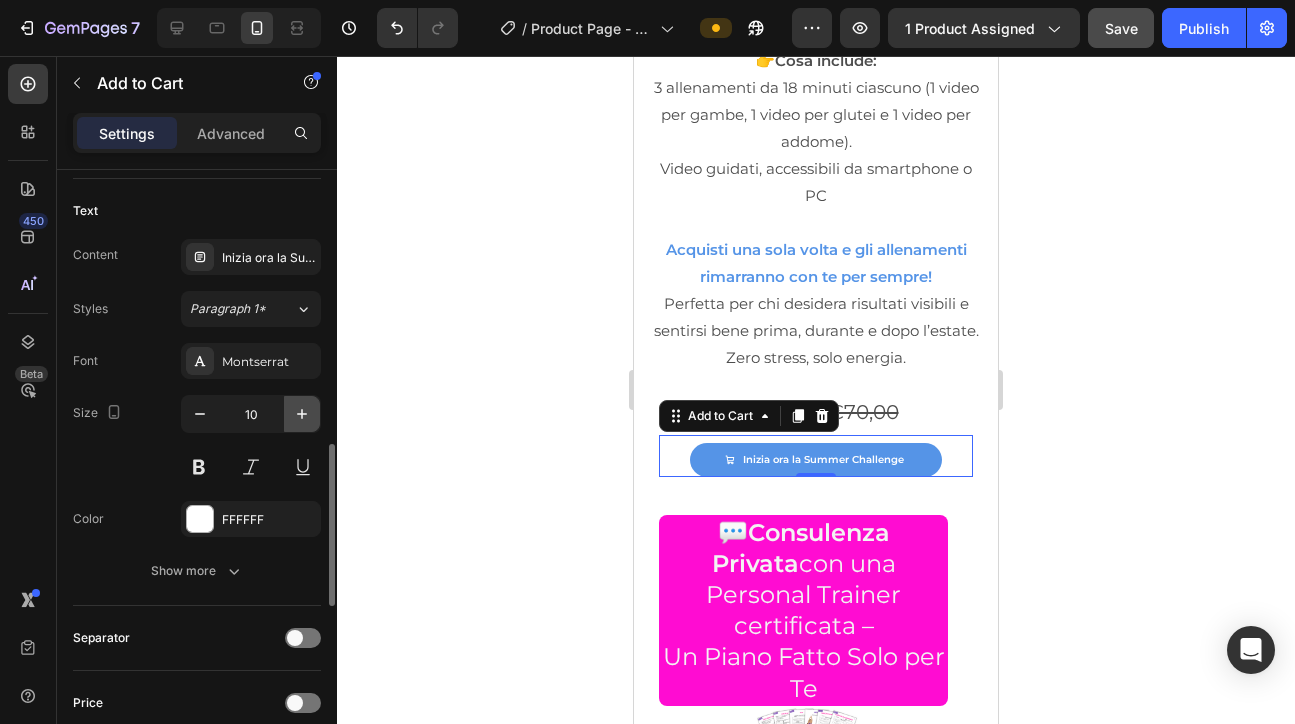 click 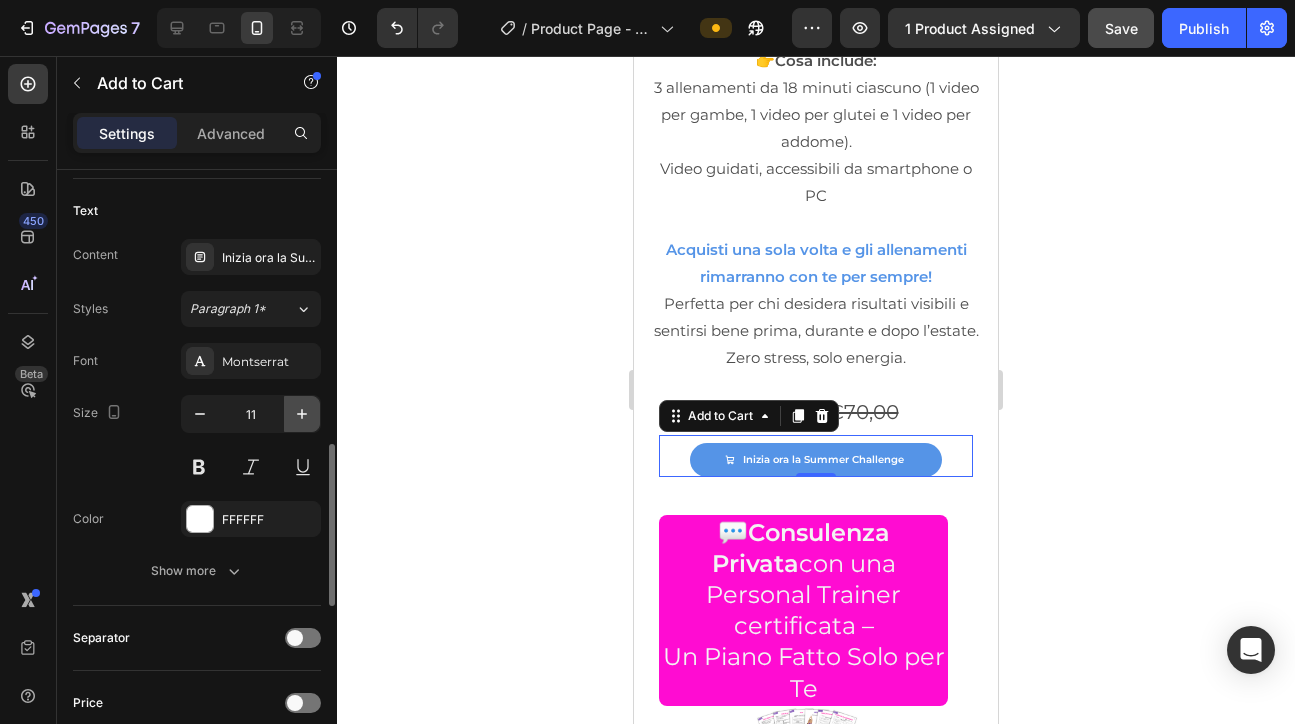 click 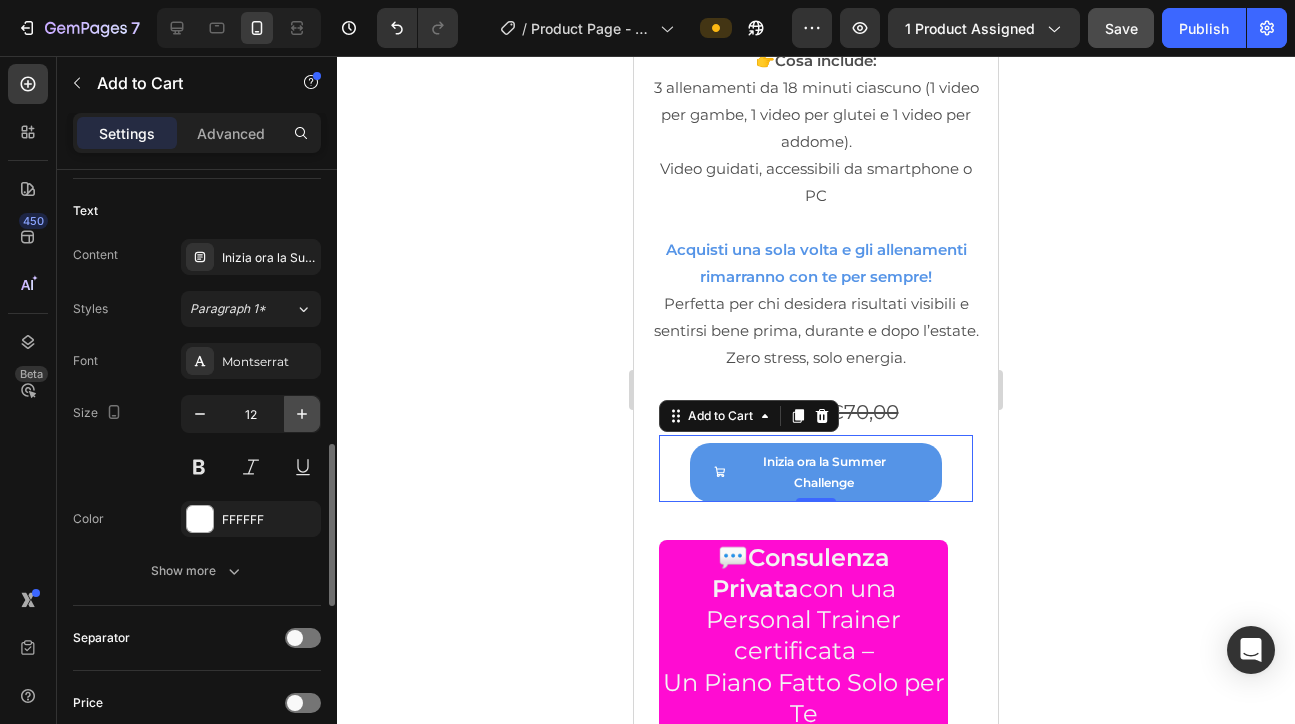 click 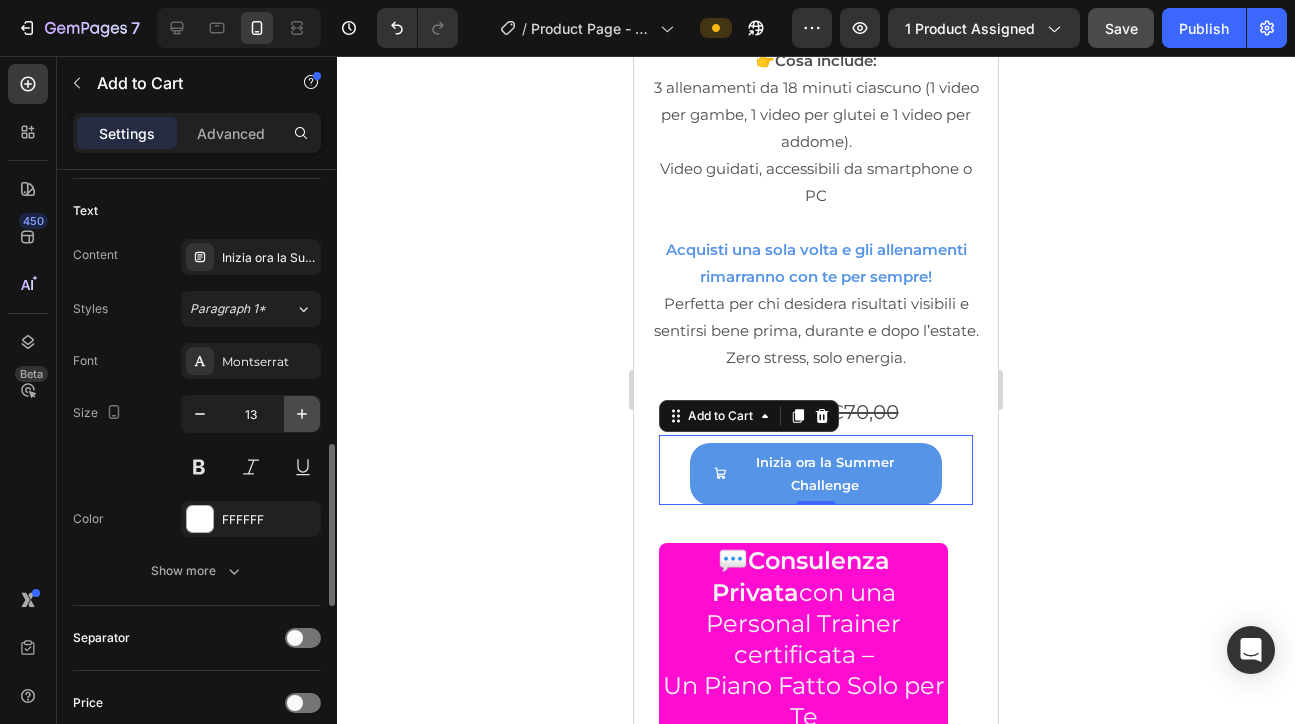 click 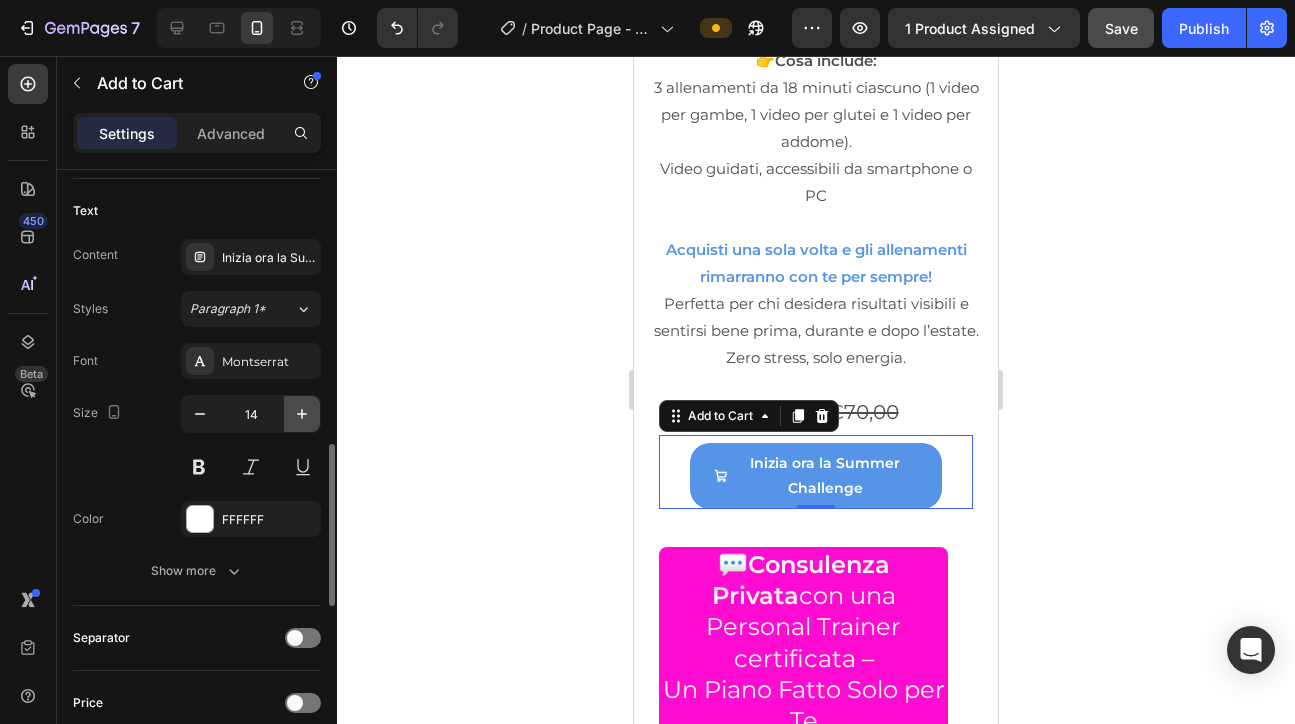 click 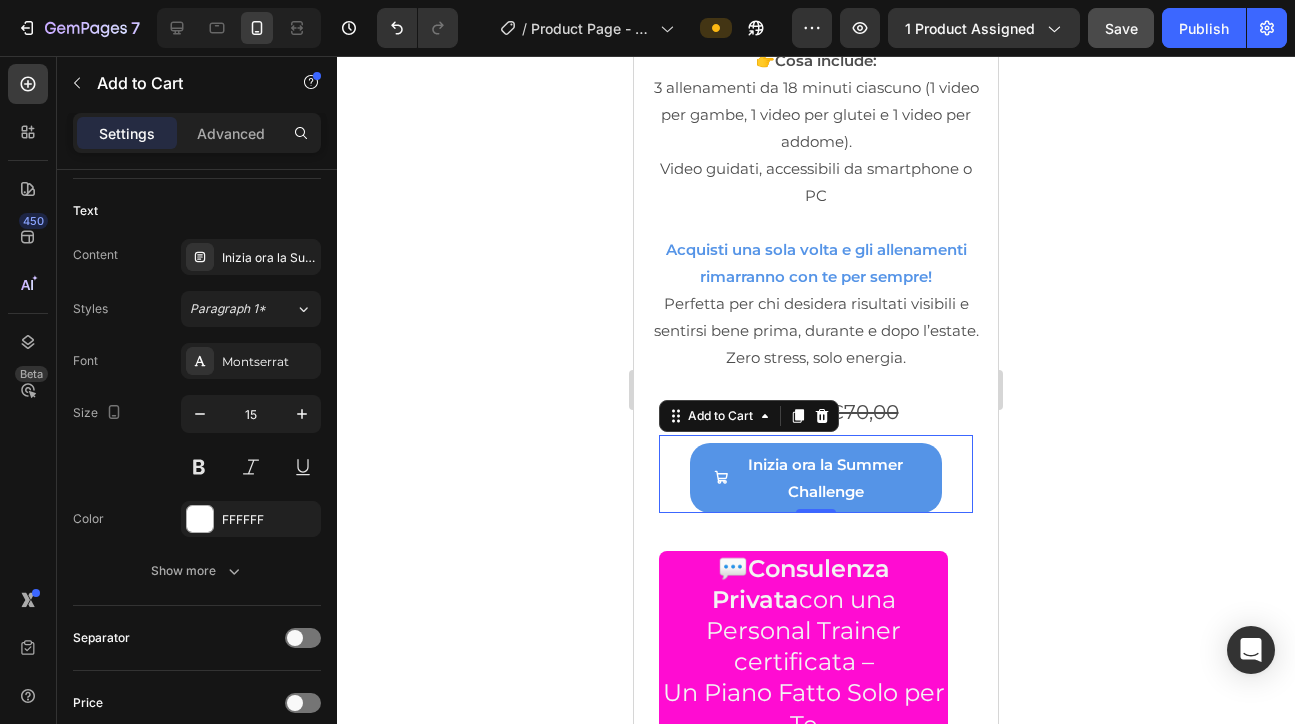 click 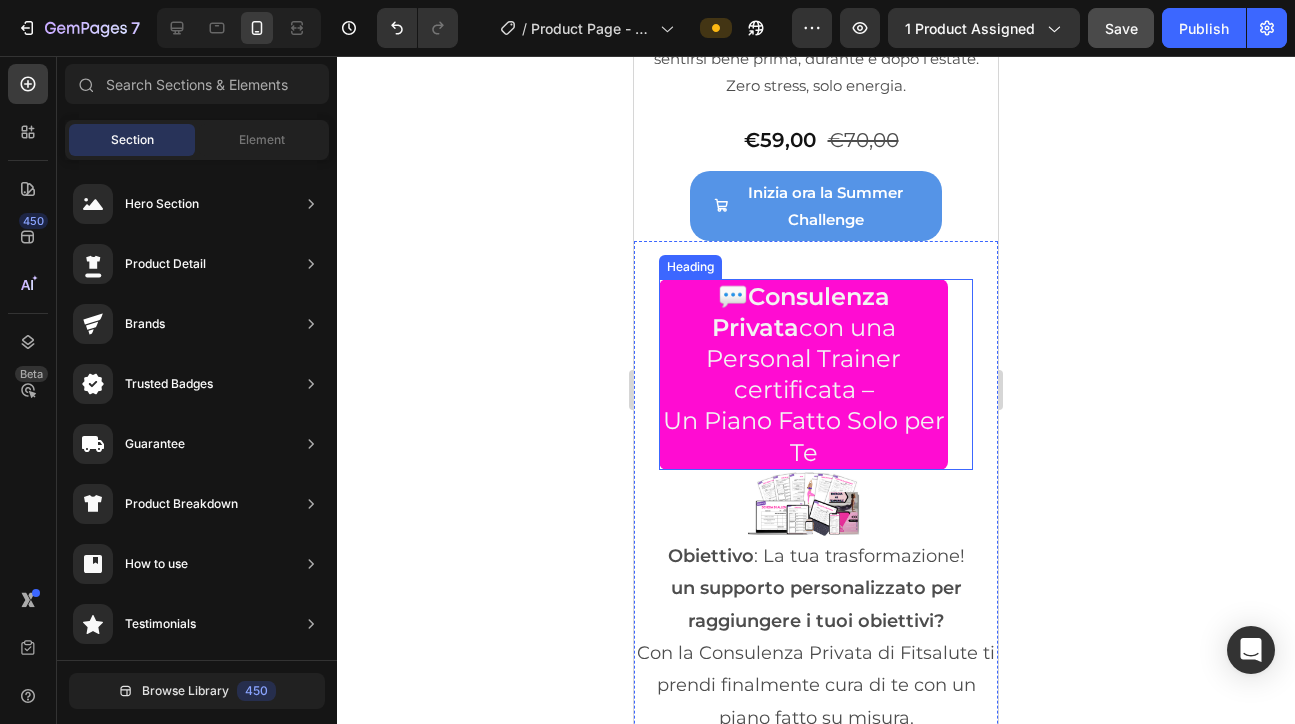 scroll, scrollTop: 10183, scrollLeft: 0, axis: vertical 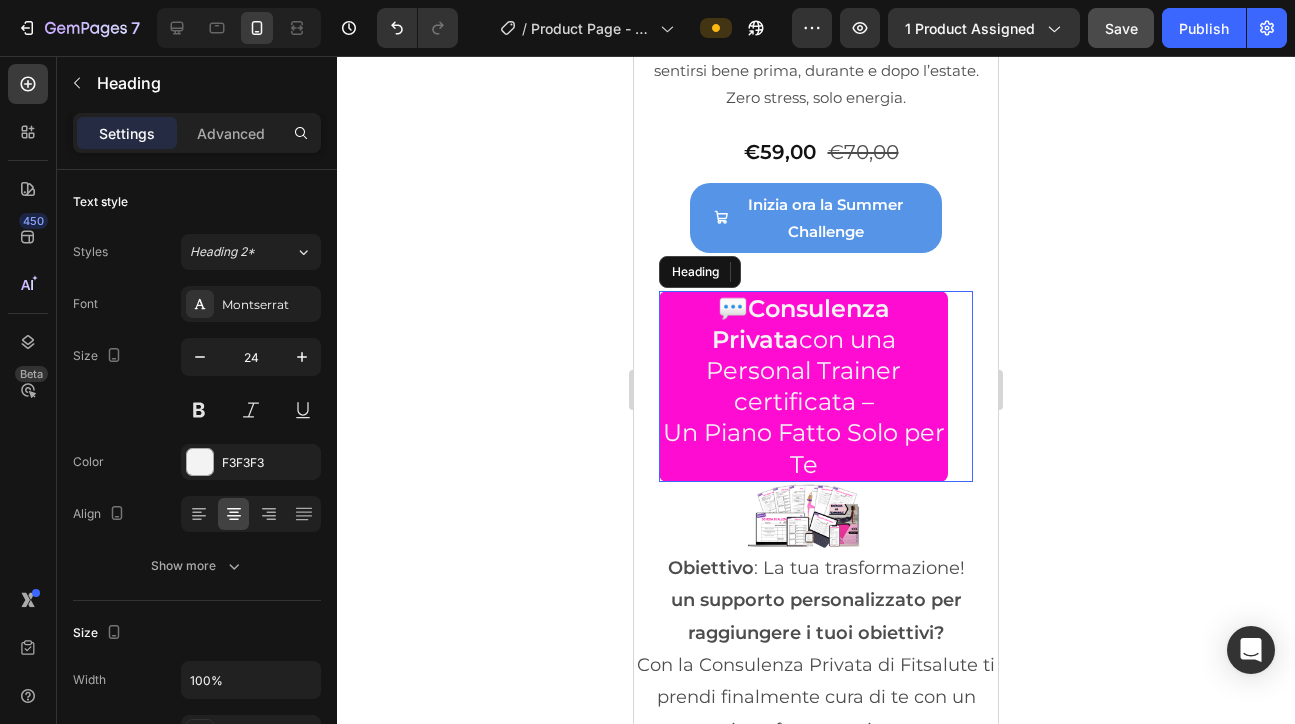click on "💬  Consulenza Privata  con una Personal Trainer certificata –  Un Piano Fatto Solo per Te" at bounding box center (803, 386) 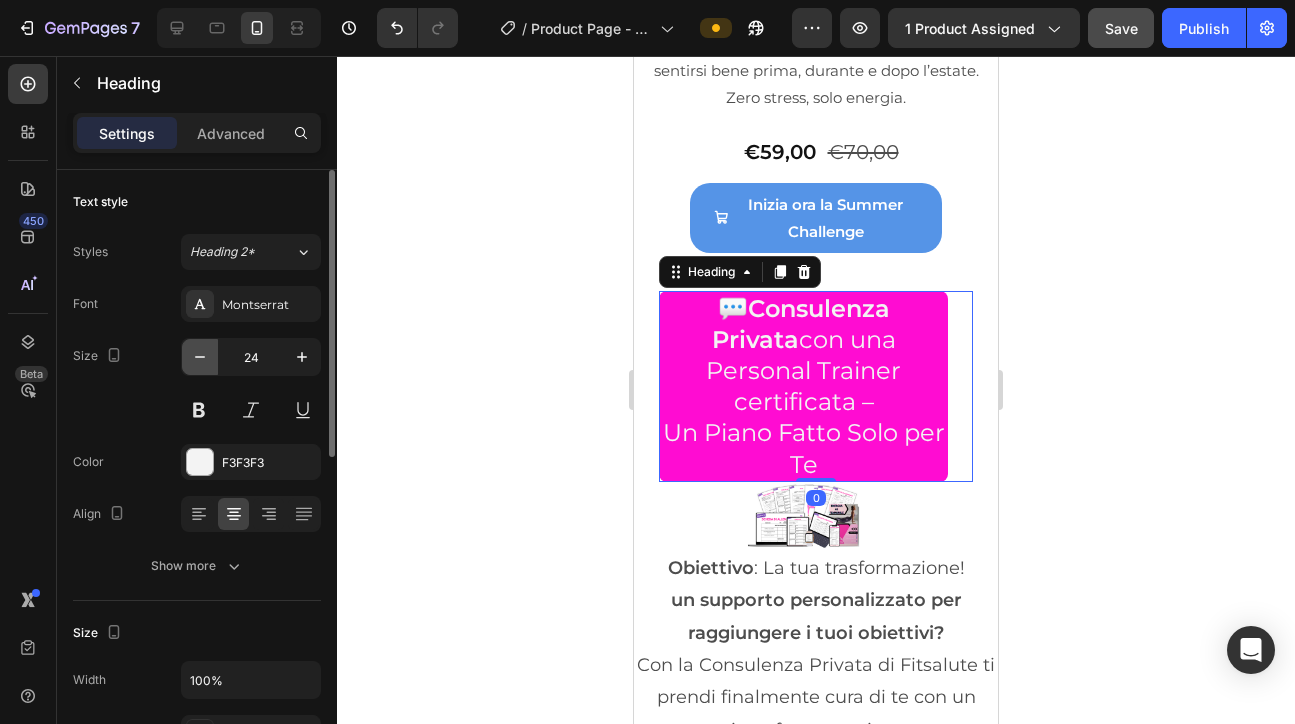 click 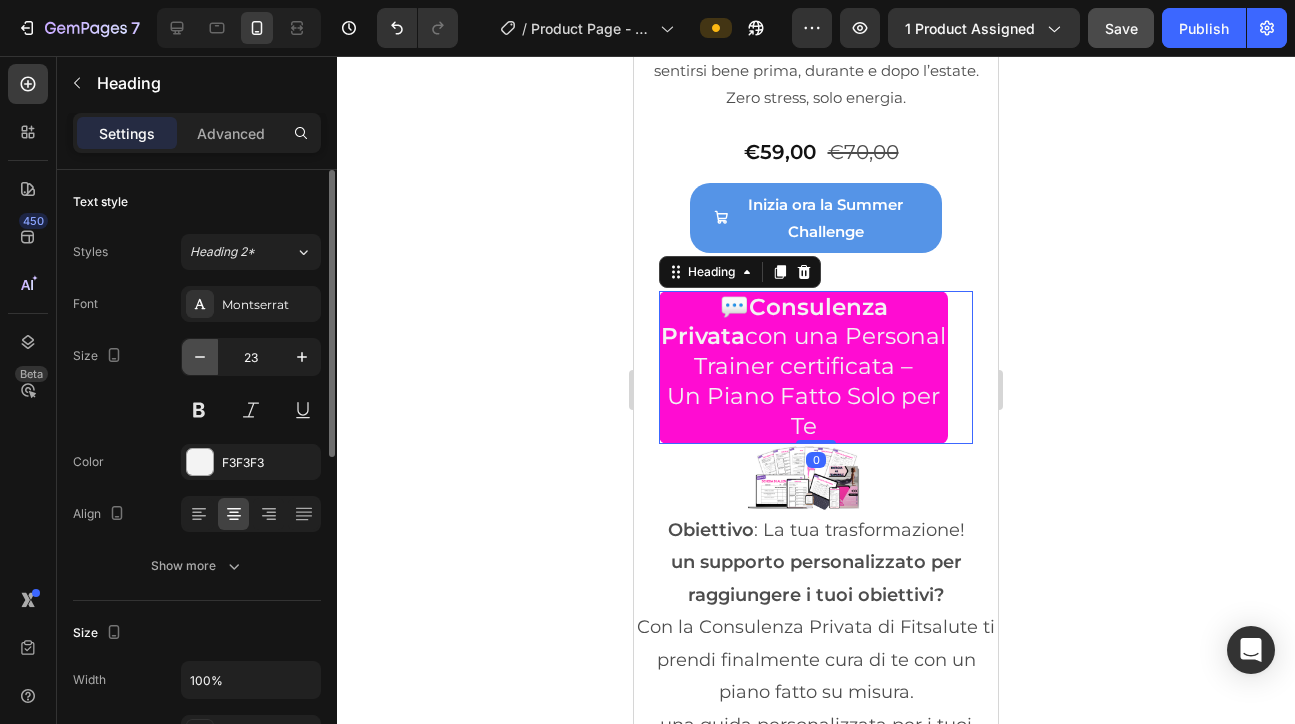 click 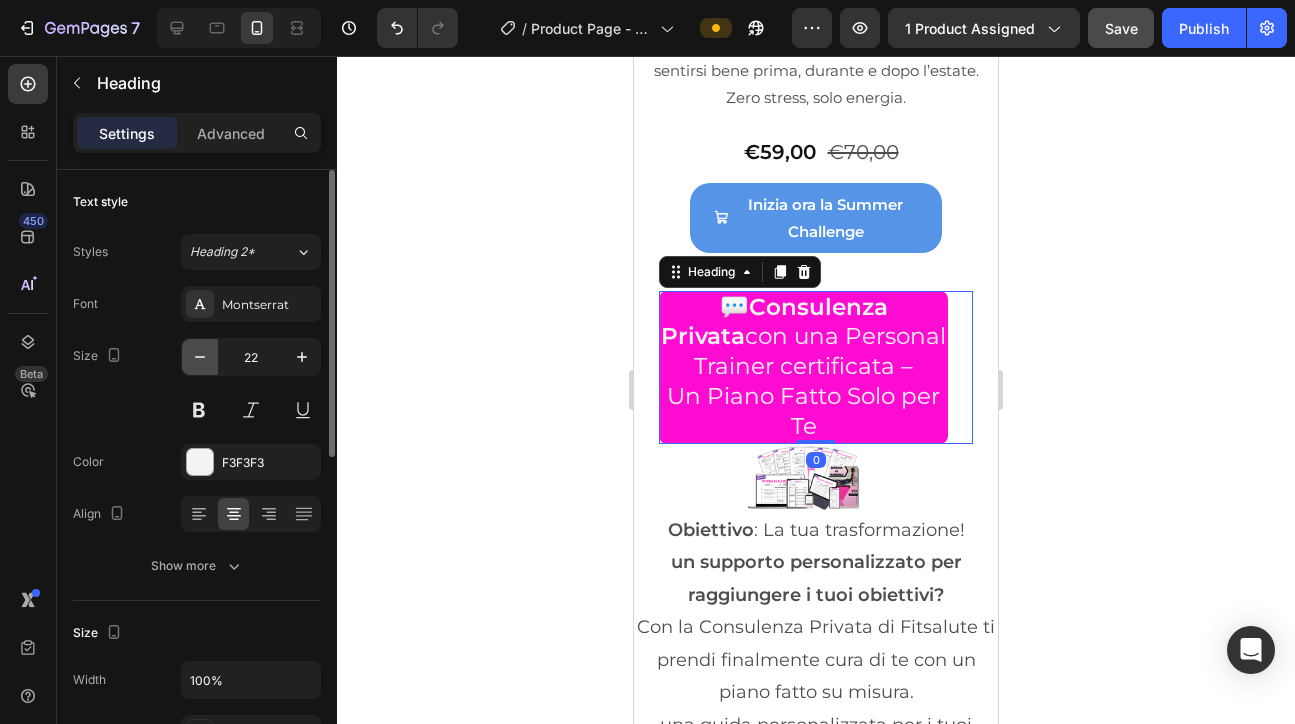 click 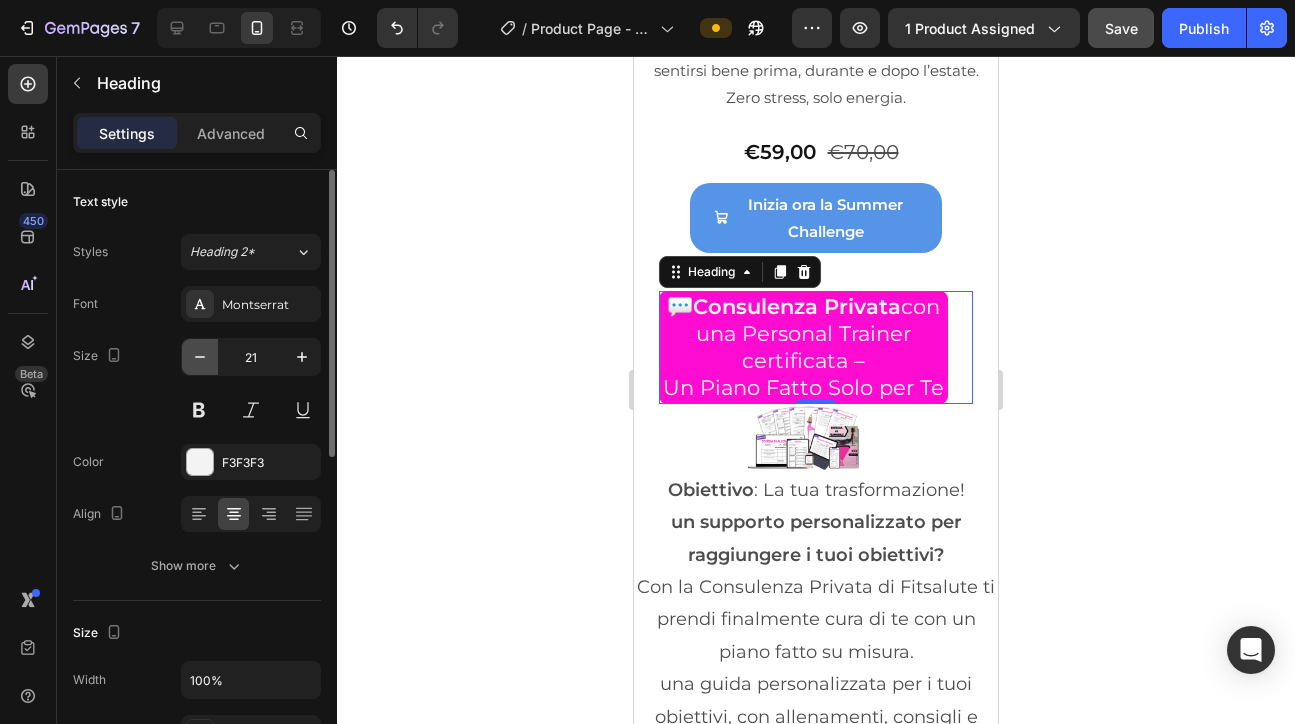 click 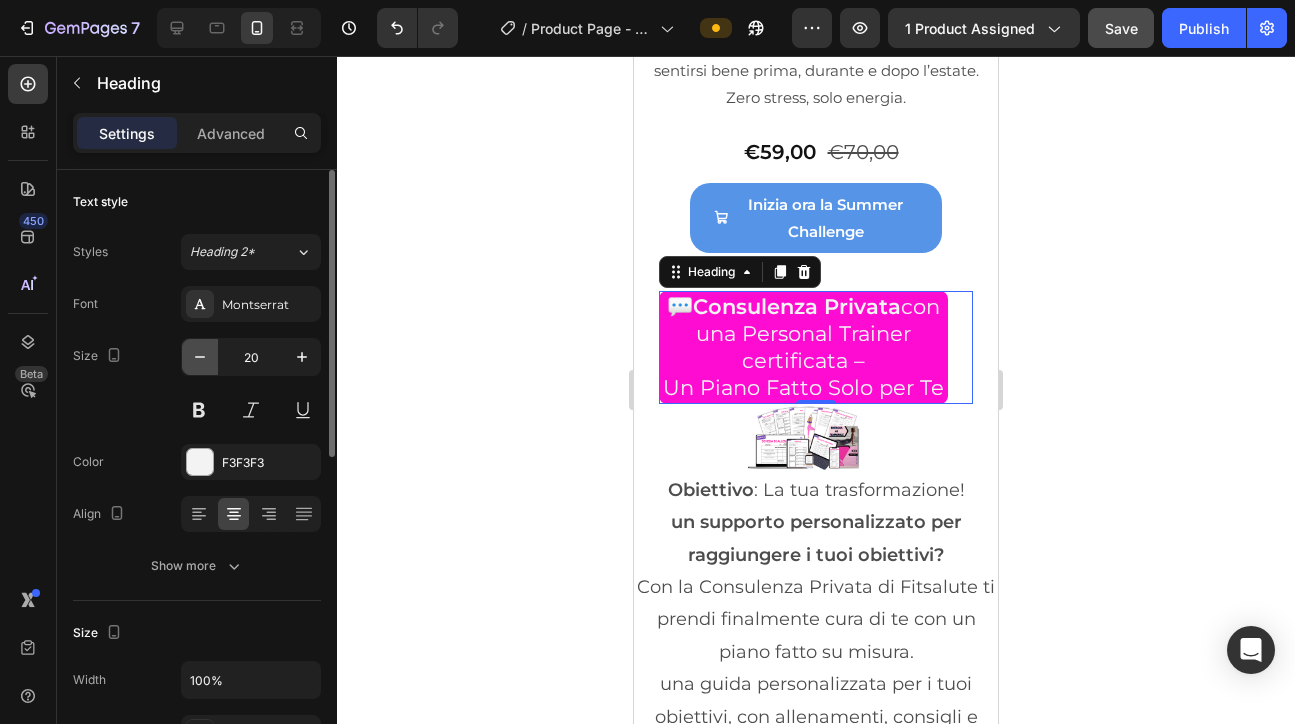 click 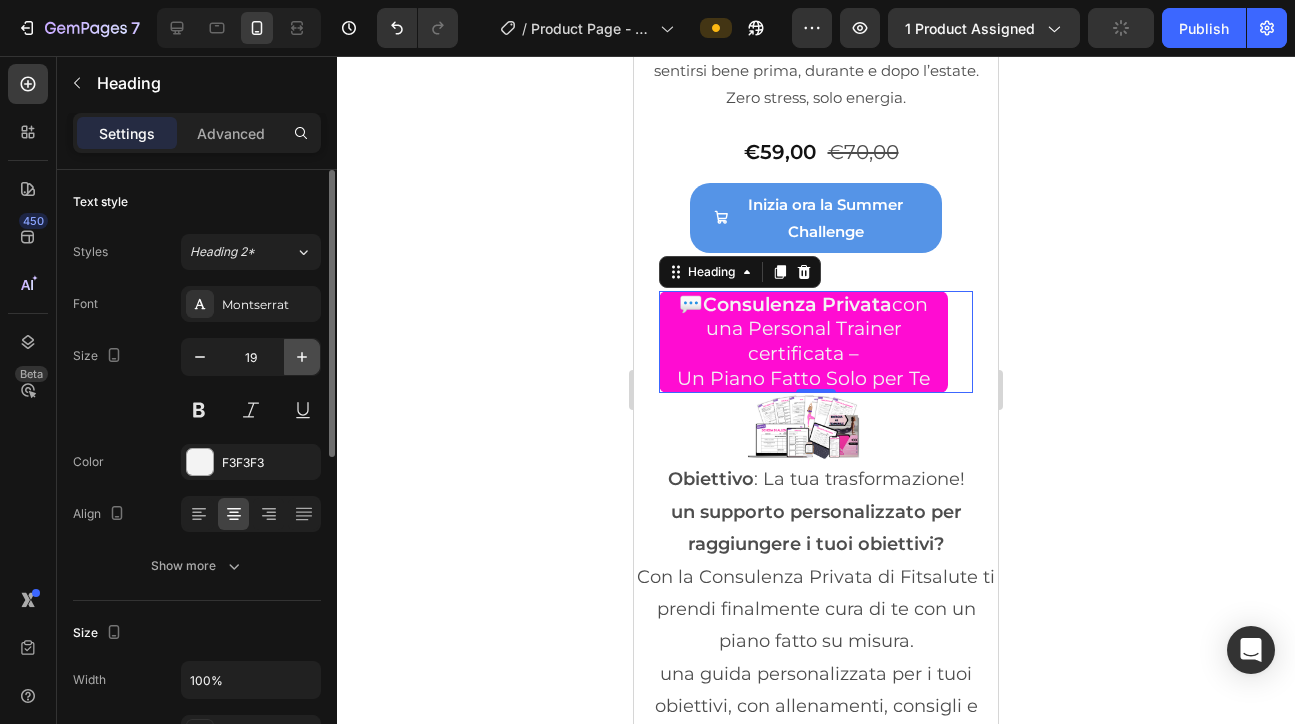 click 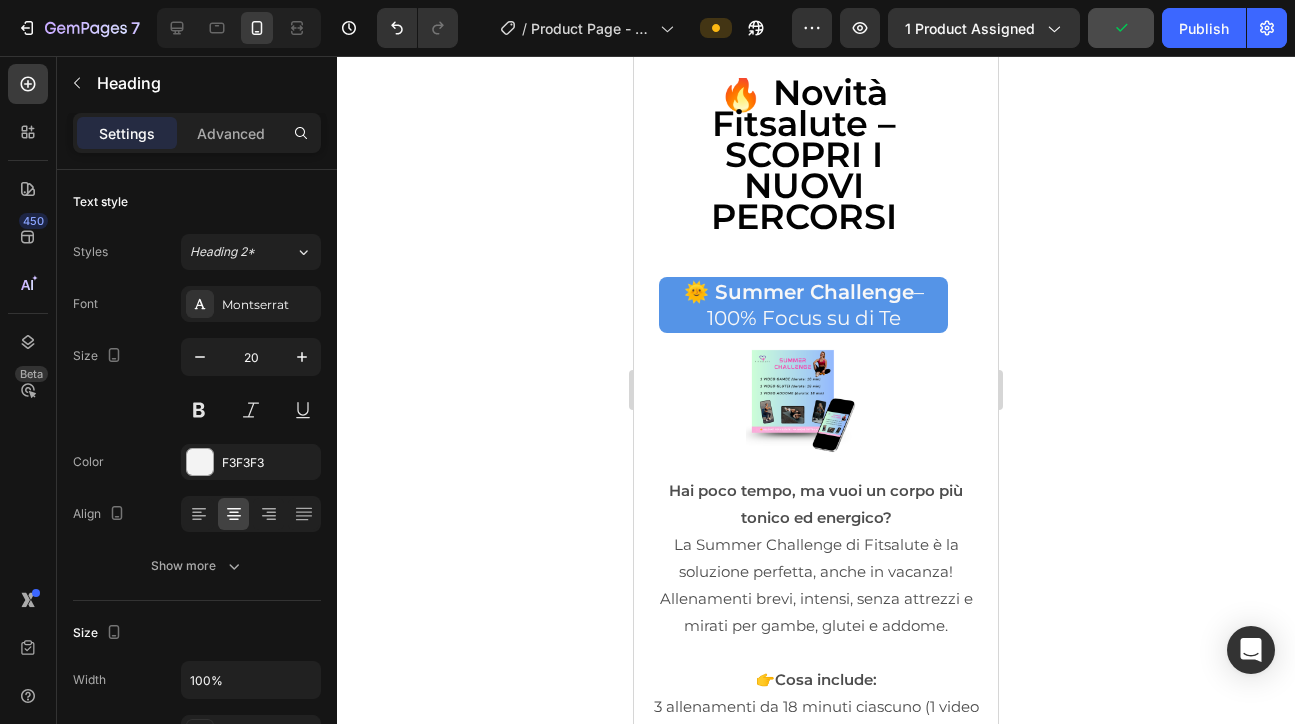 scroll, scrollTop: 9279, scrollLeft: 0, axis: vertical 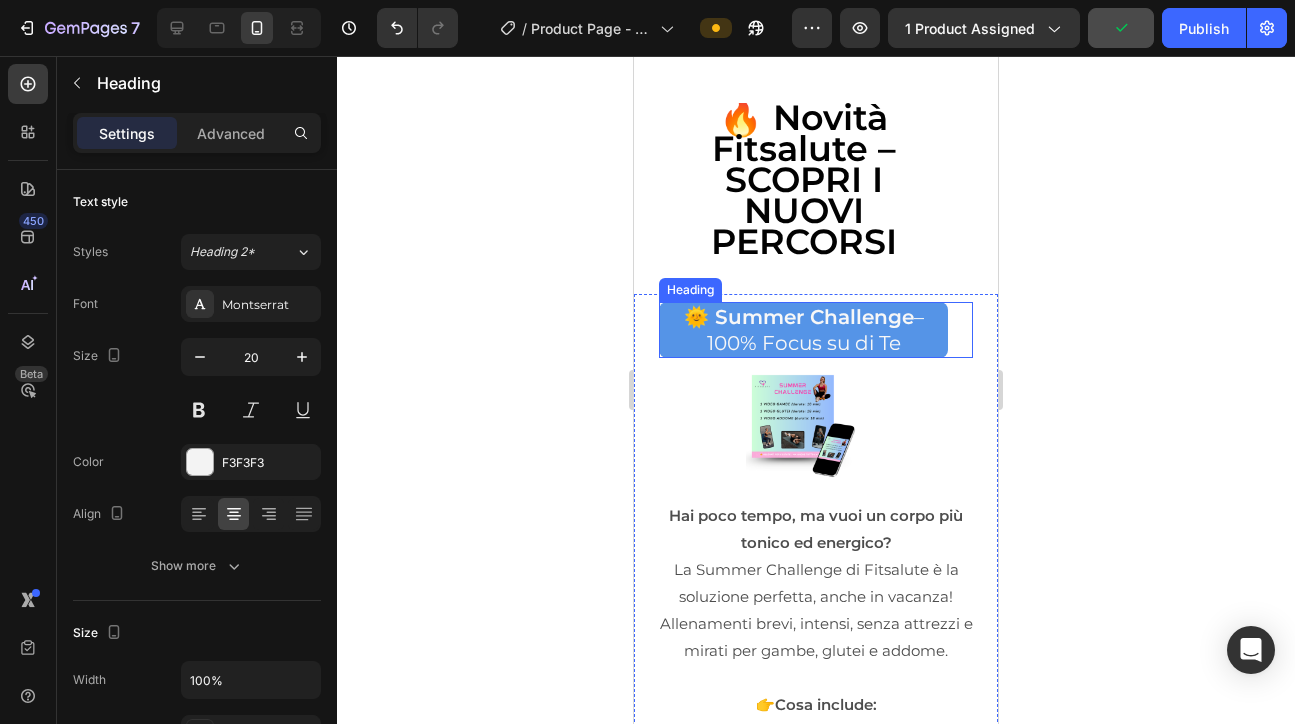click on "🌞 Summer Challenge" at bounding box center [799, 317] 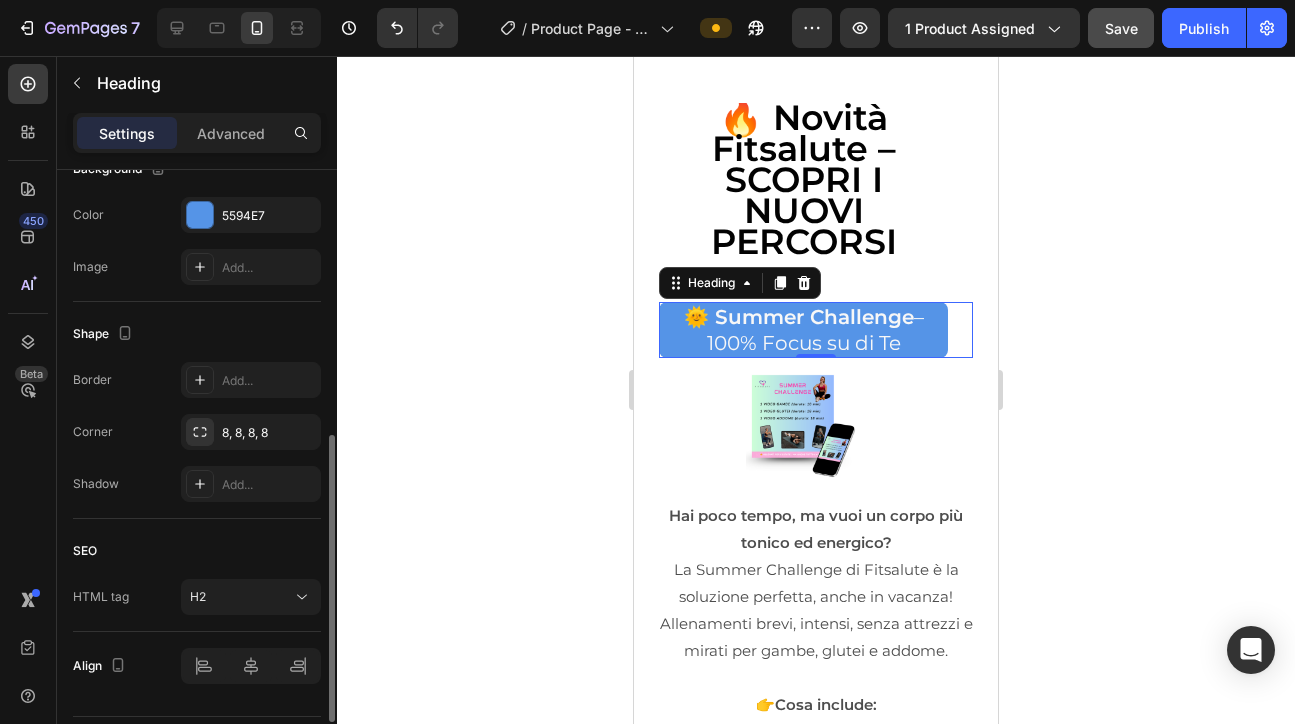scroll, scrollTop: 687, scrollLeft: 0, axis: vertical 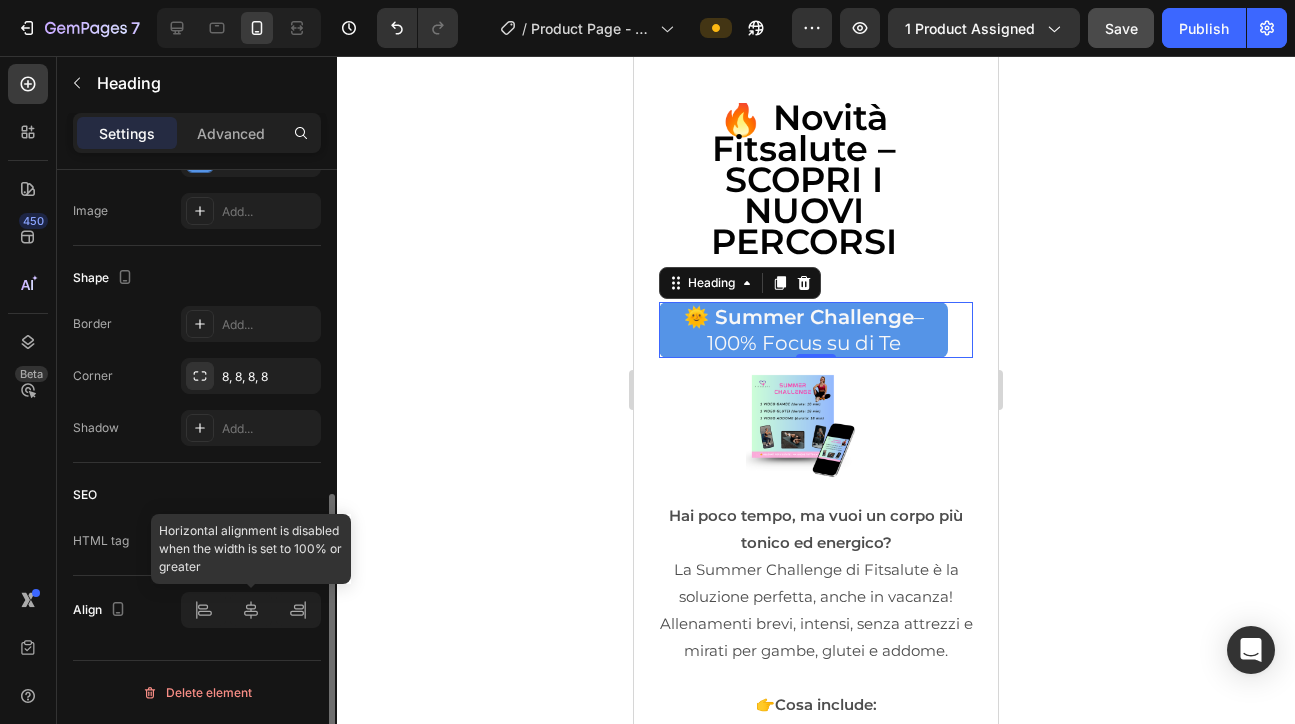 click 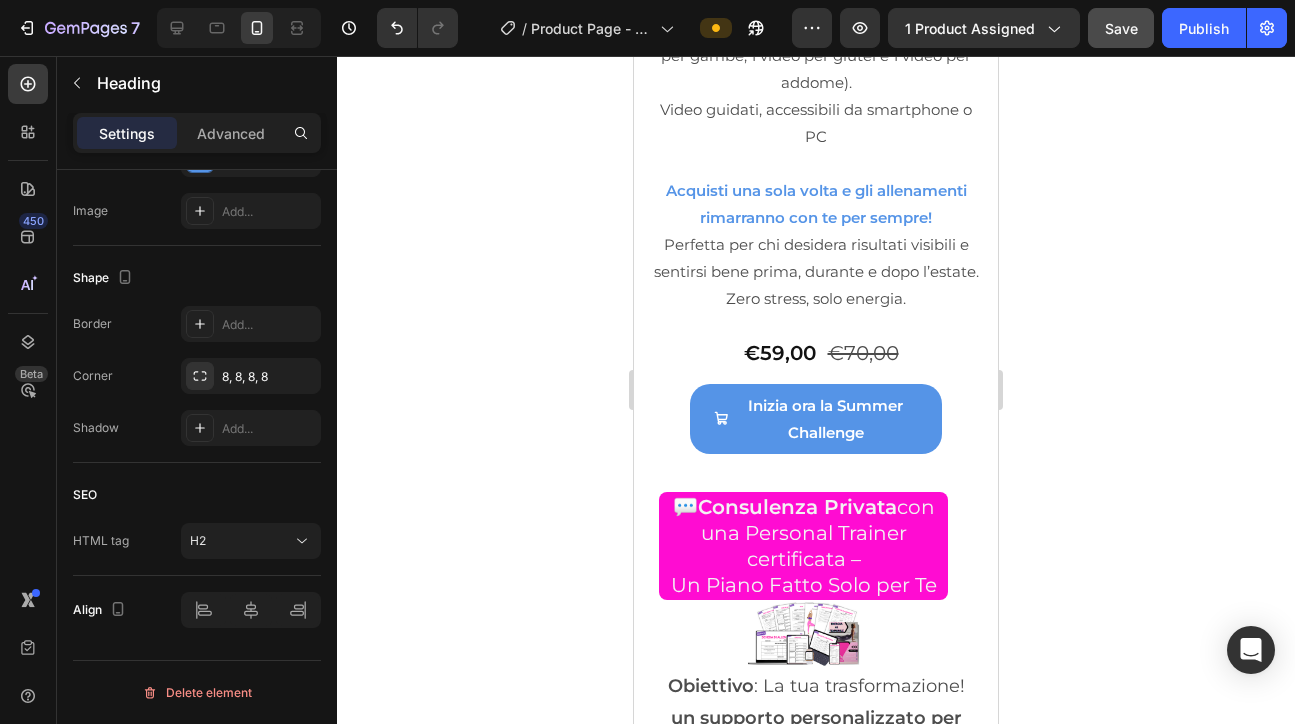 scroll, scrollTop: 10096, scrollLeft: 0, axis: vertical 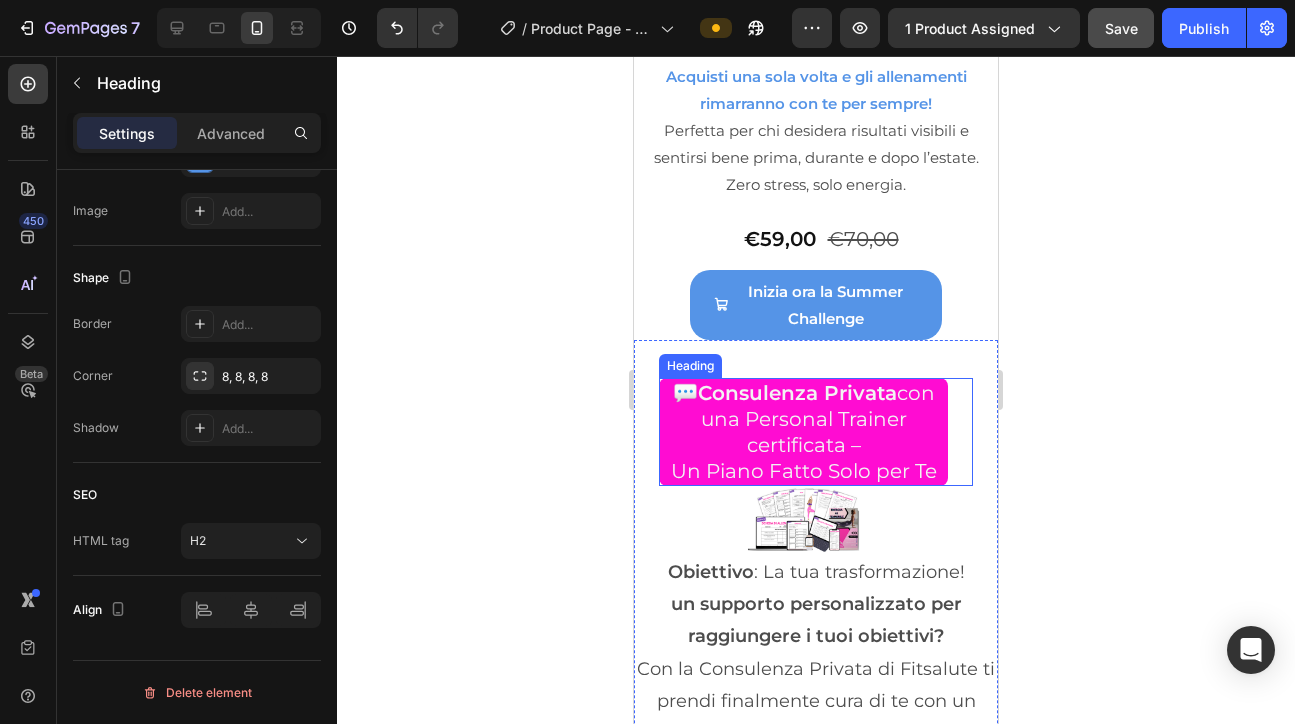 click on "💬  Consulenza Privata  con una Personal Trainer certificata –  Un Piano Fatto Solo per Te" at bounding box center (803, 432) 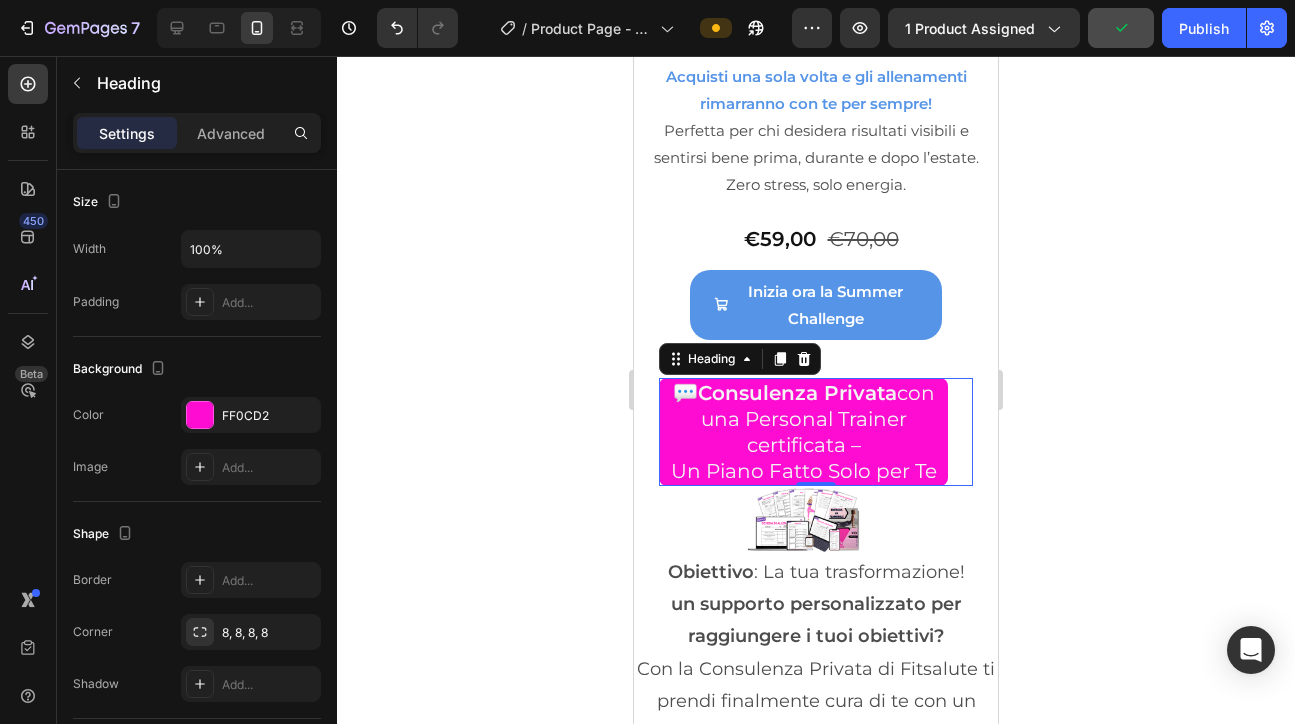scroll, scrollTop: 0, scrollLeft: 0, axis: both 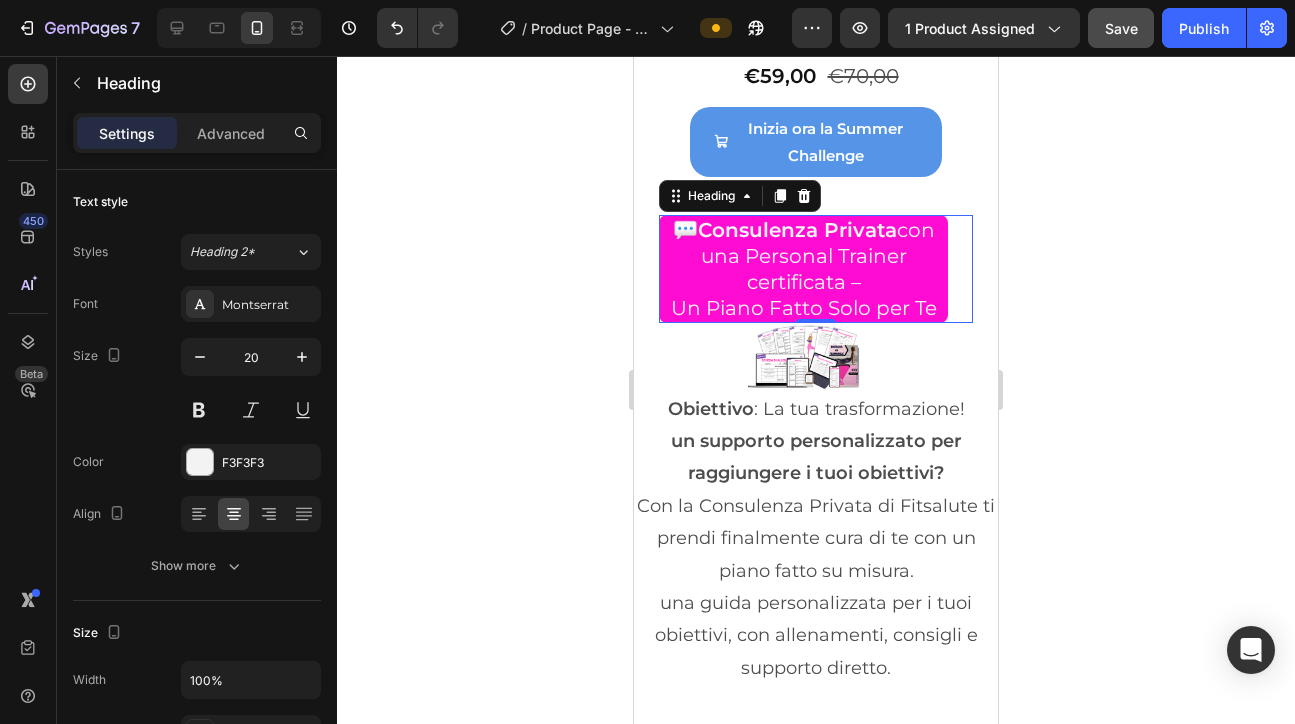 click 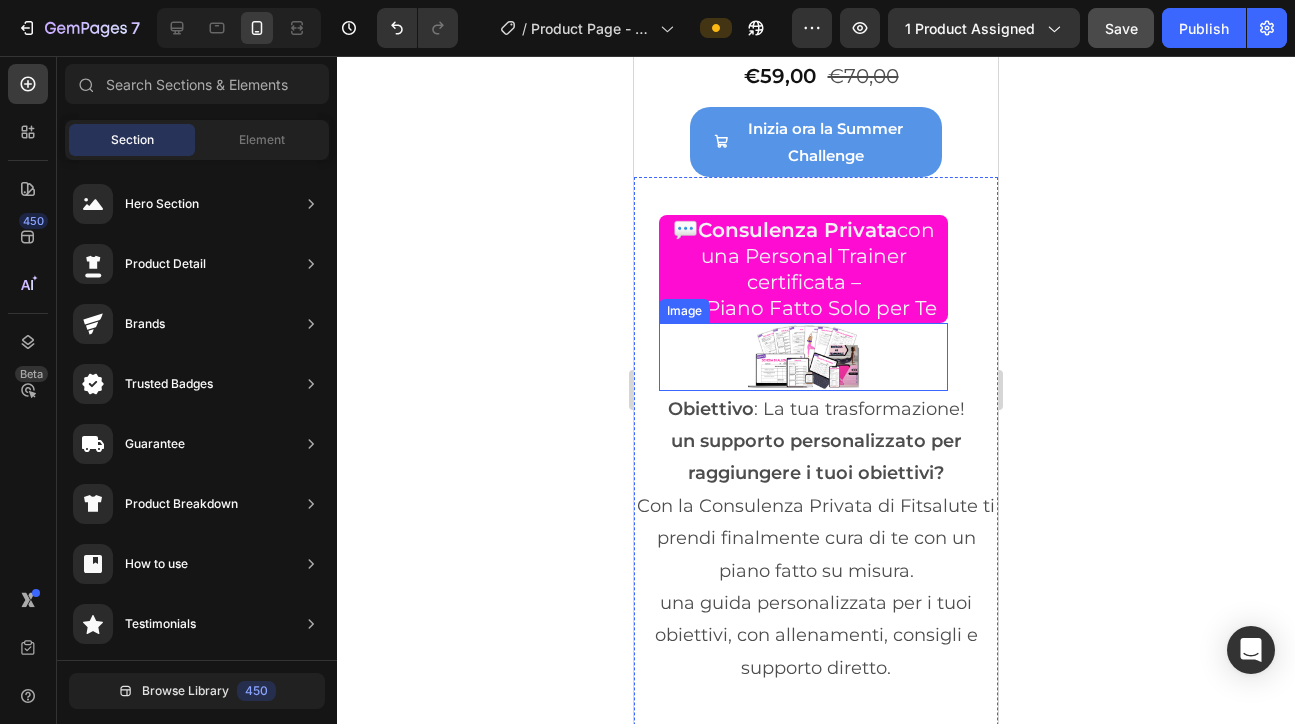 click at bounding box center [804, 357] 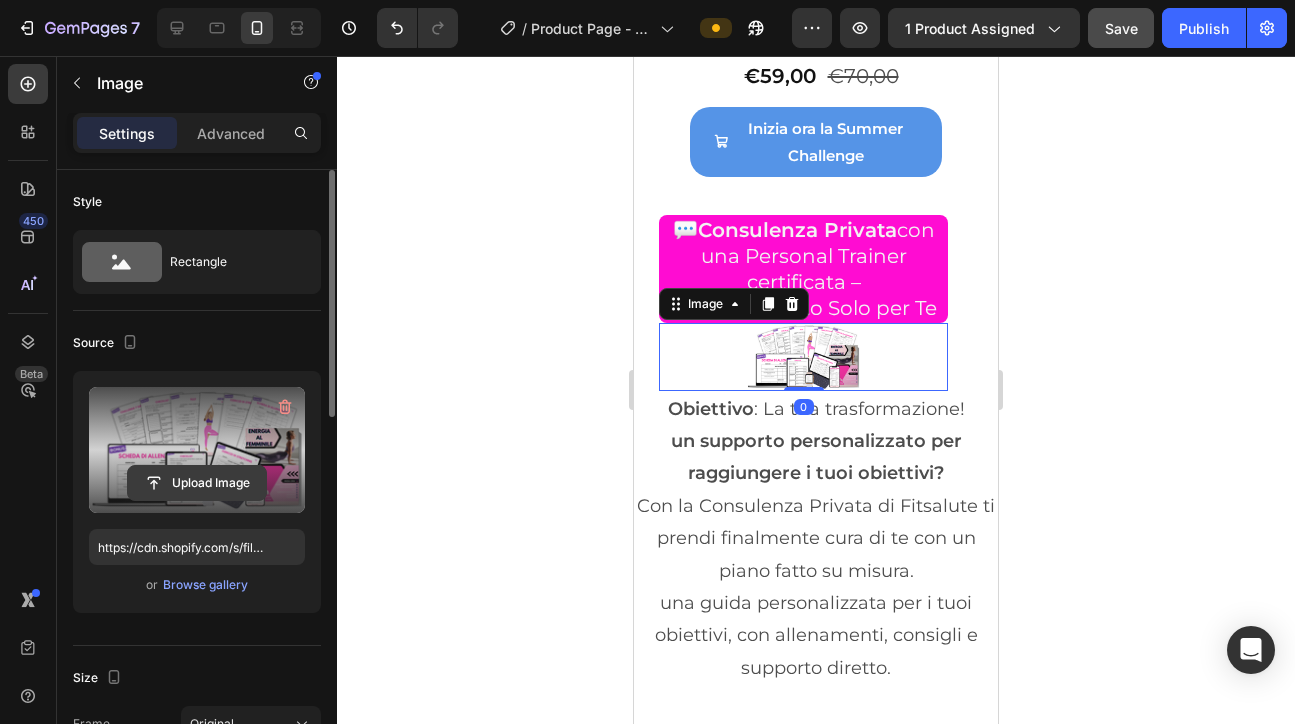 click 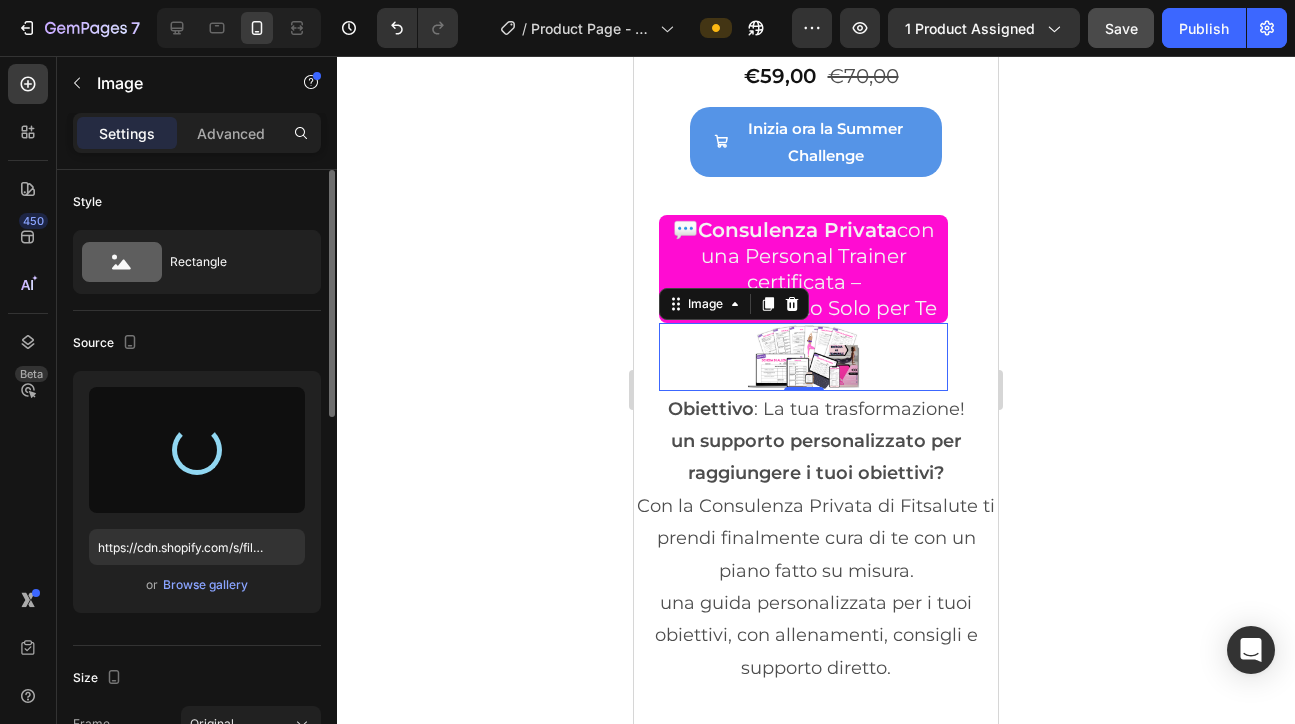 type on "https://cdn.shopify.com/s/files/1/0876/4286/6000/files/gempages_551110982638765270-fecf2537-7773-4d93-bf10-3aa0a8e7b376.png" 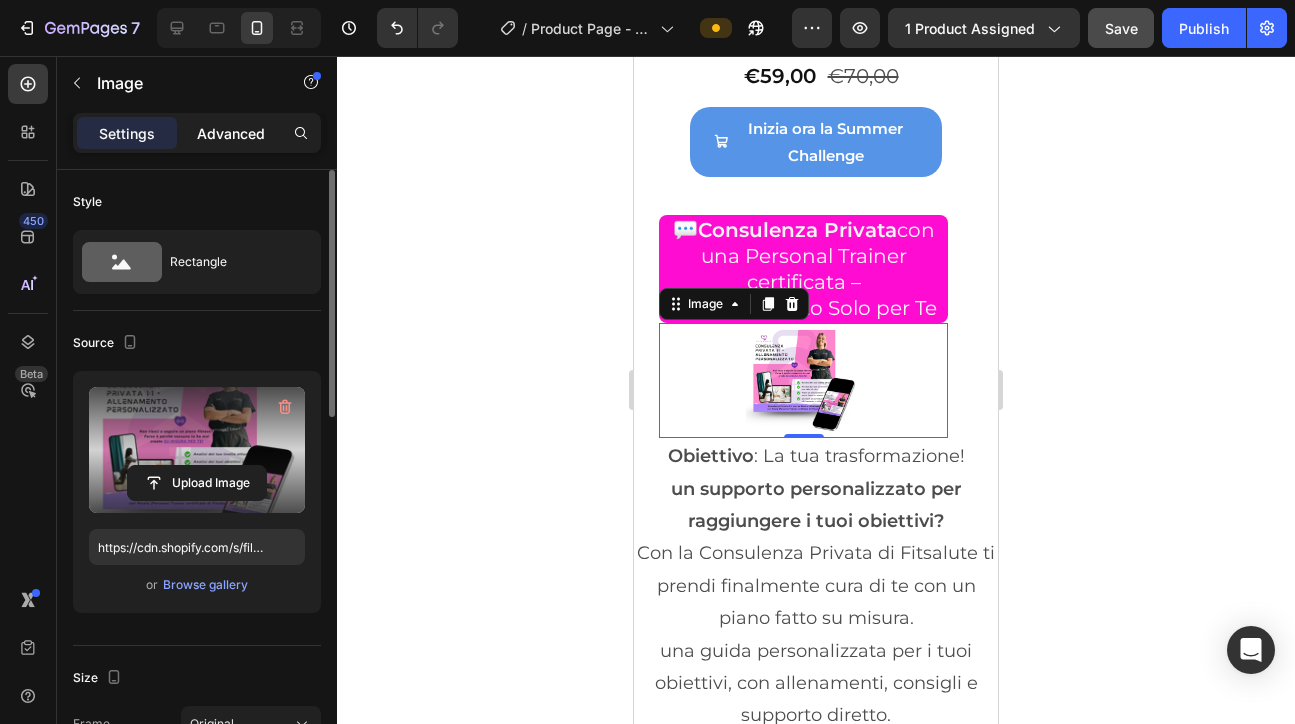 click on "Advanced" at bounding box center (231, 133) 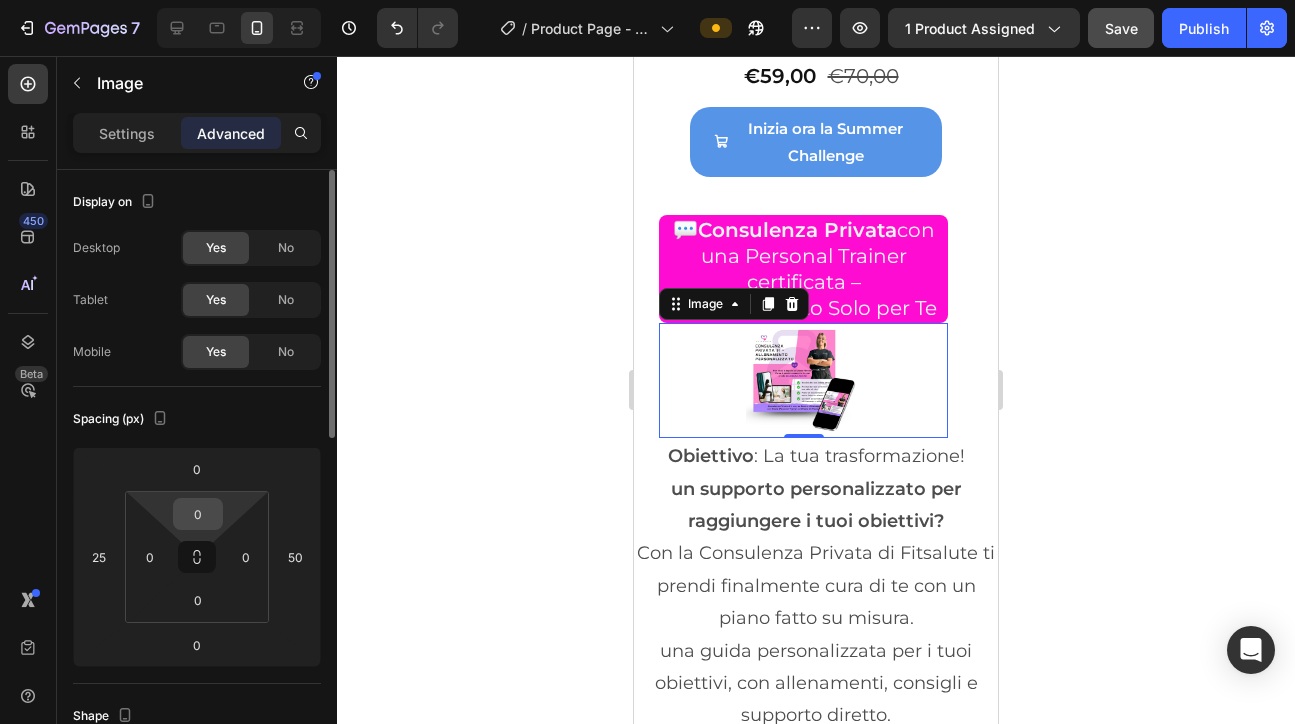 click on "0" at bounding box center (198, 514) 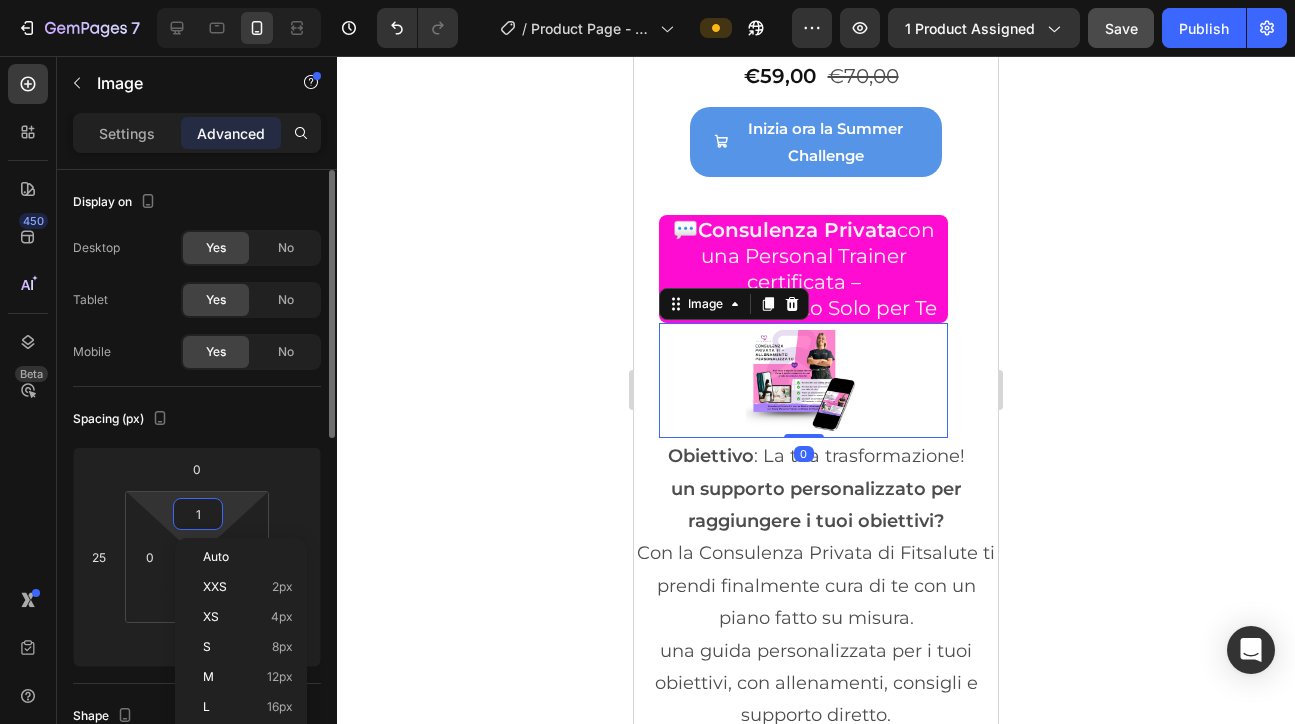 type on "10" 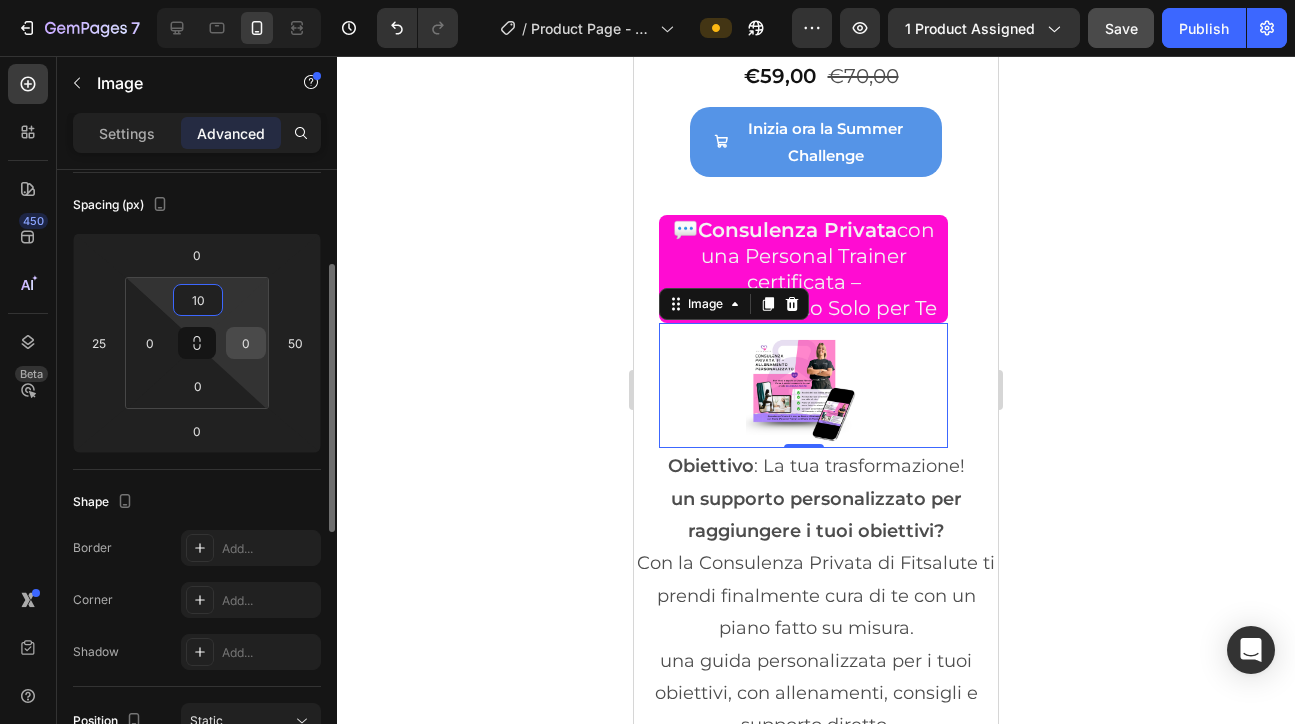 scroll, scrollTop: 249, scrollLeft: 0, axis: vertical 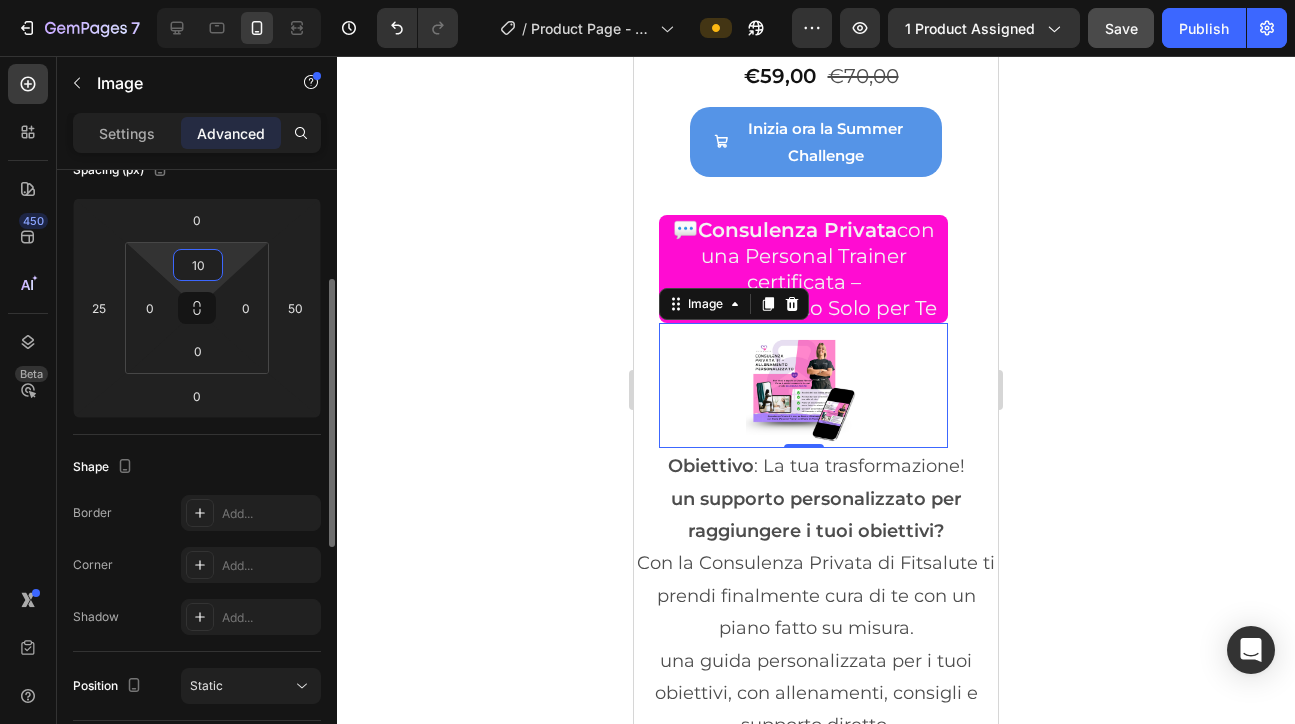 click 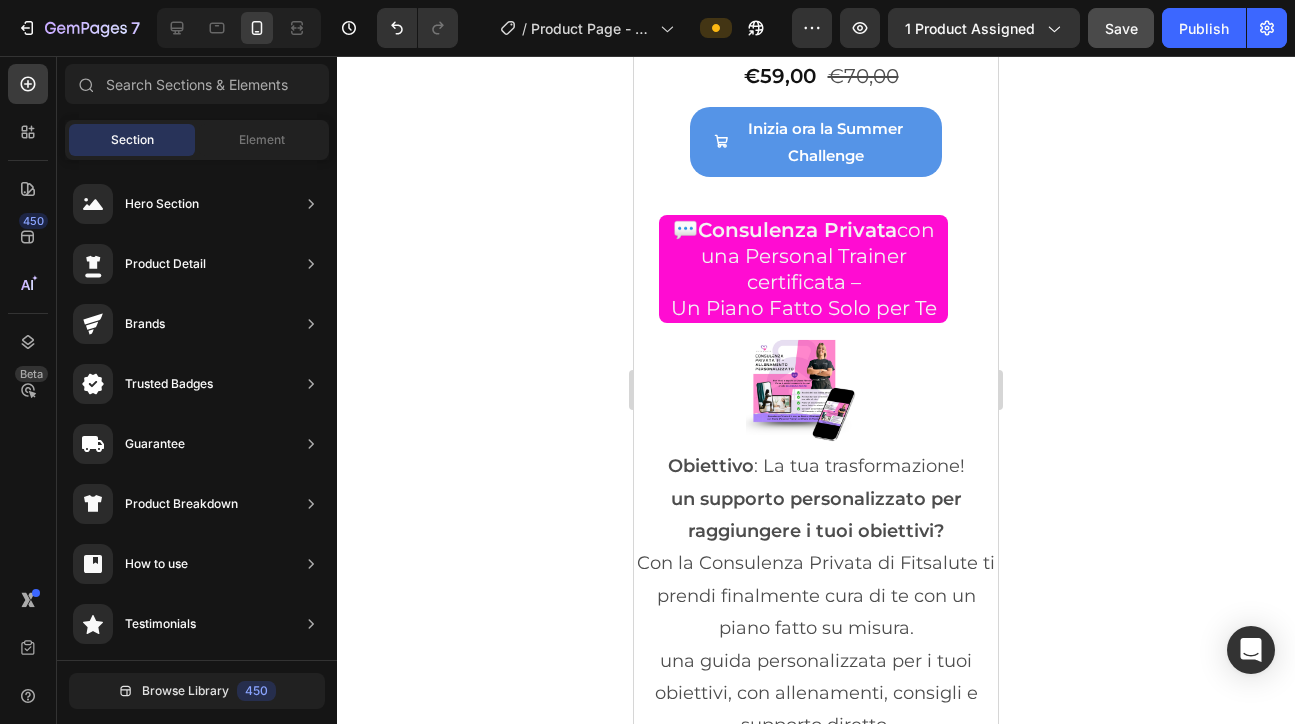 click 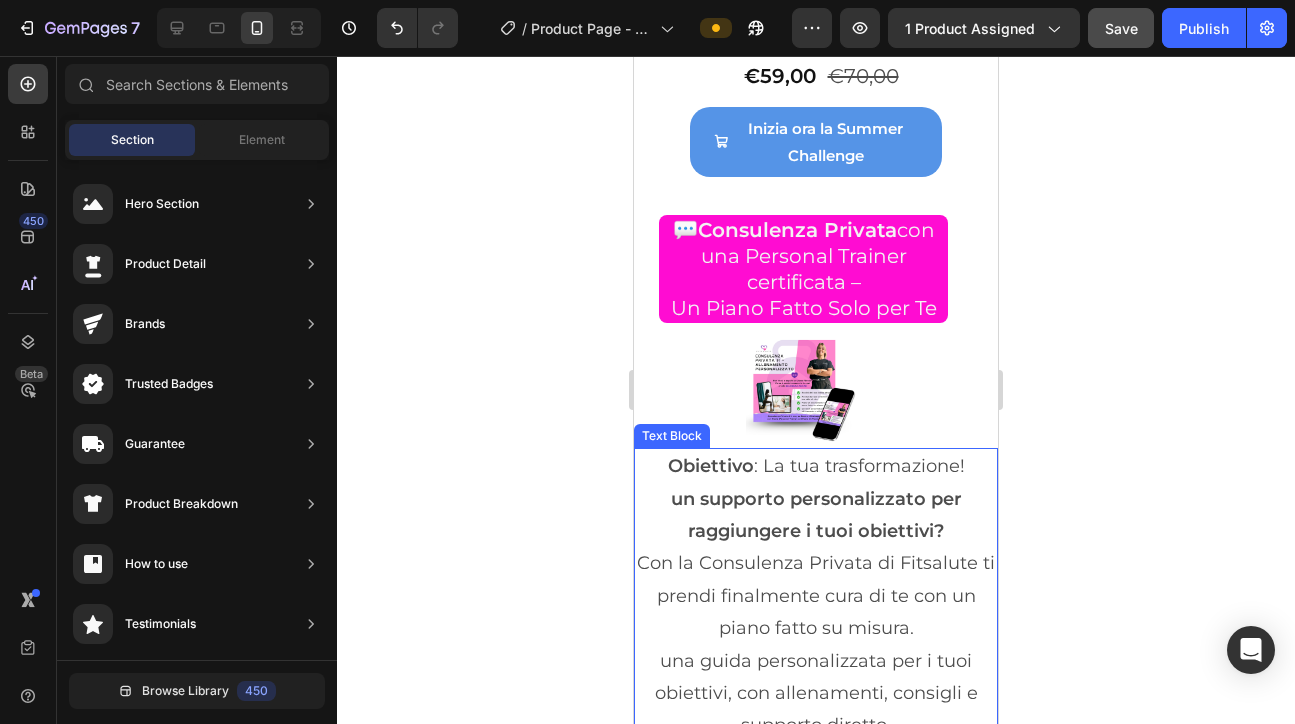click on "Hai bisogno di un supporto personalizzato per raggiungere i tuoi obiettivi?" at bounding box center (816, 515) 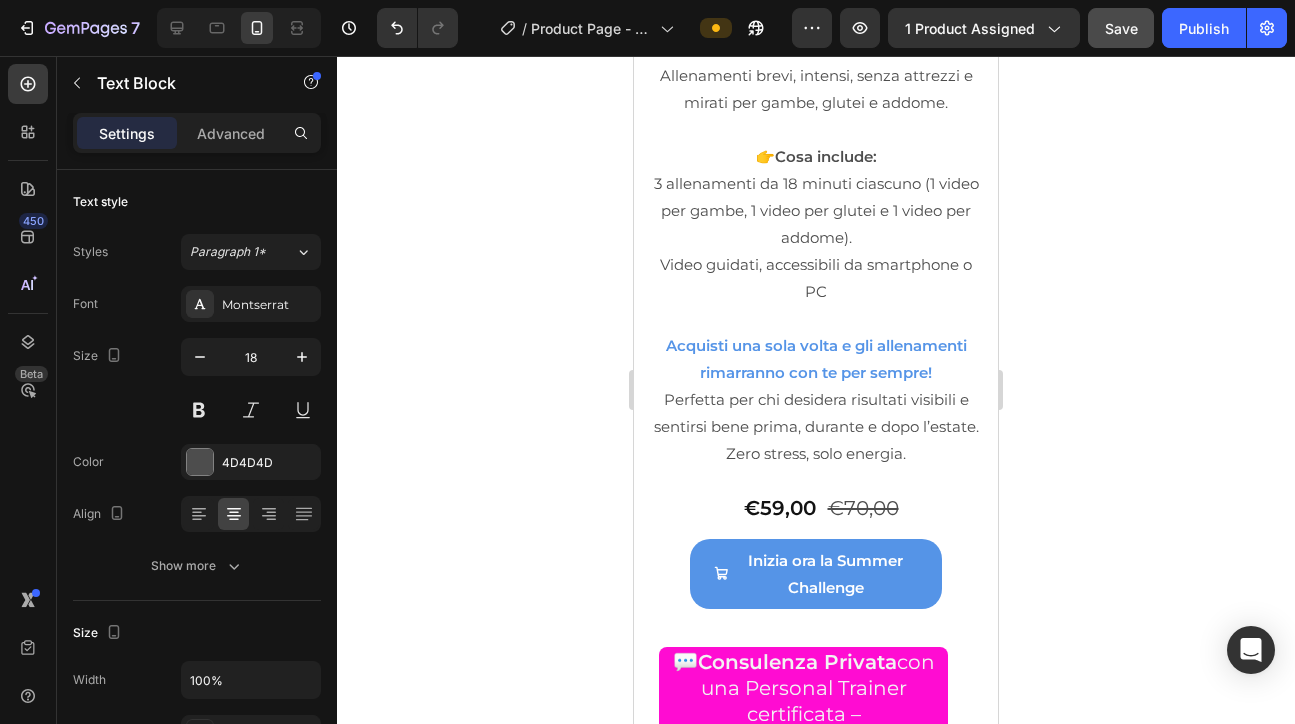 scroll, scrollTop: 9620, scrollLeft: 0, axis: vertical 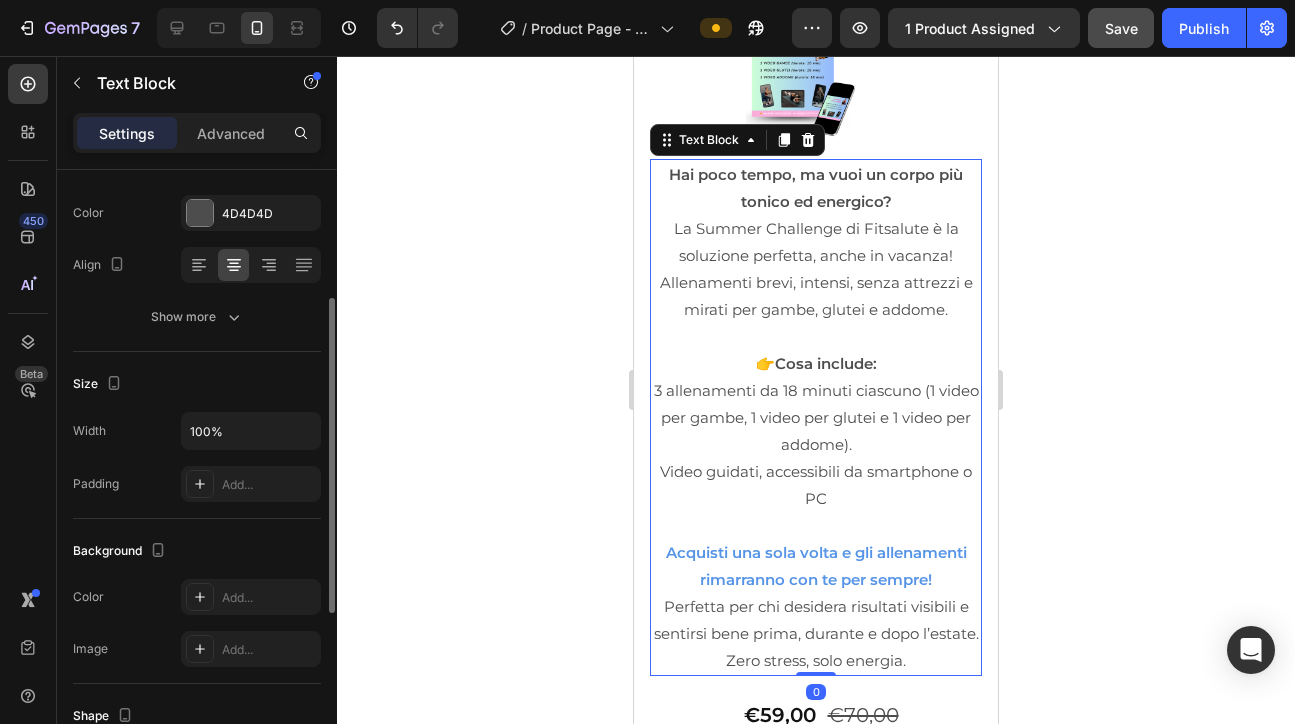 click on "Acquisti una sola volta e gli allenamenti rimarranno con te per sempre!" at bounding box center [816, 566] 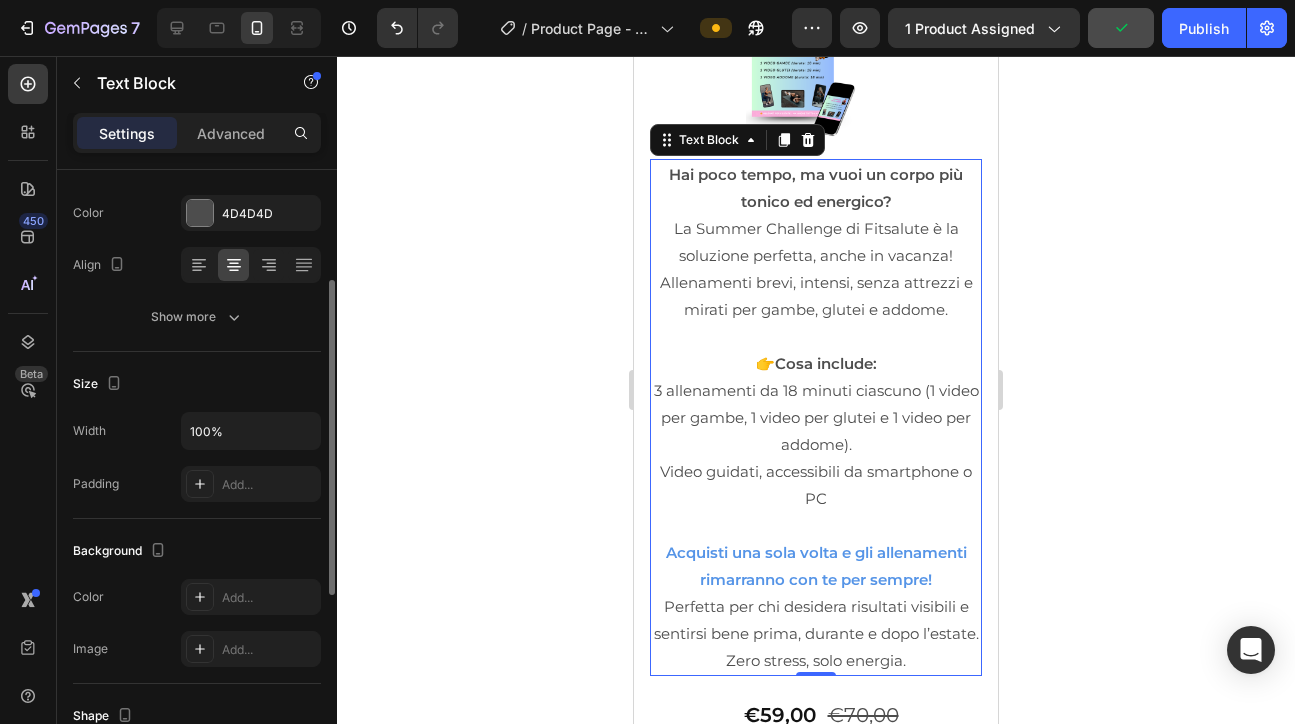 scroll, scrollTop: 0, scrollLeft: 0, axis: both 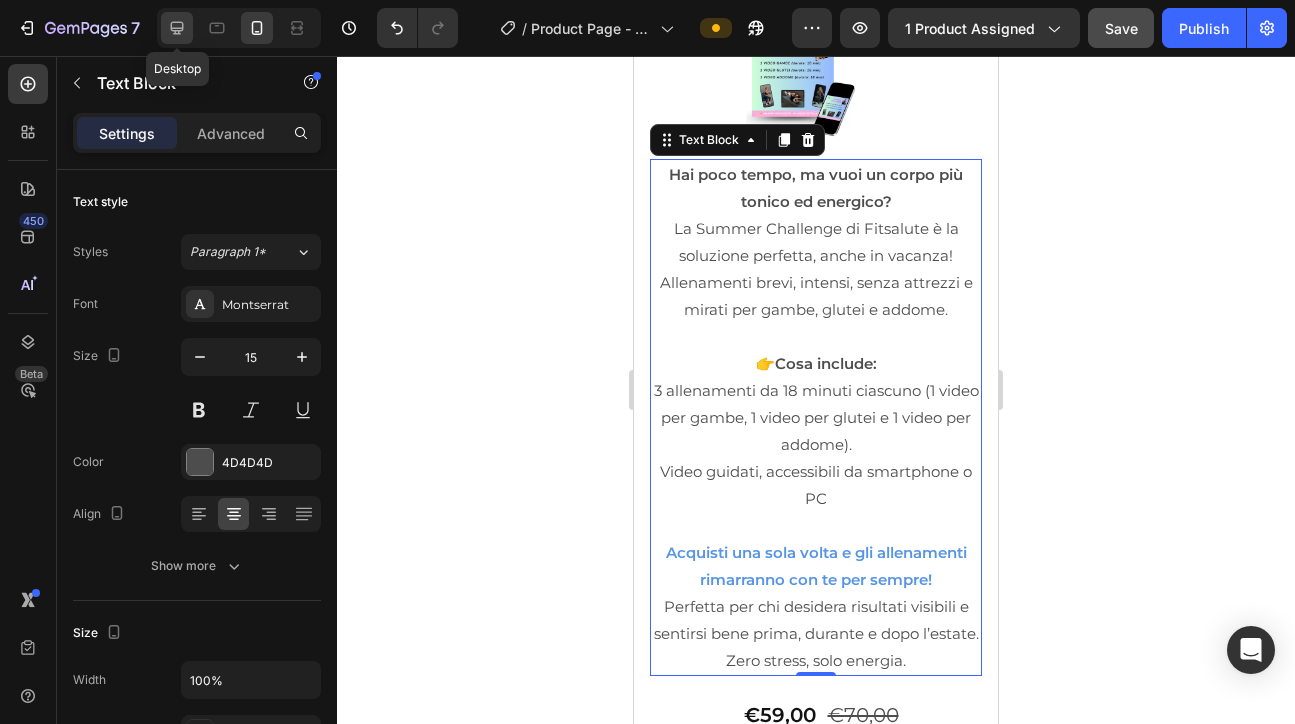 click 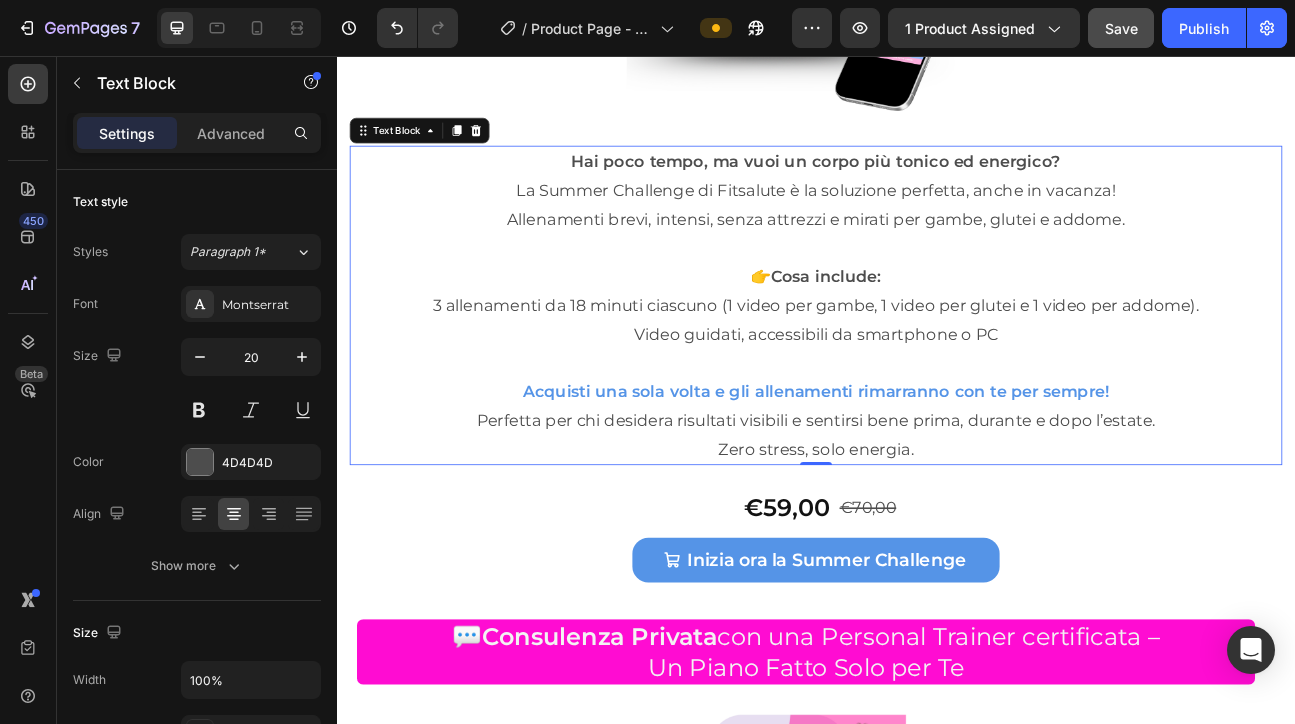 scroll, scrollTop: 9900, scrollLeft: 0, axis: vertical 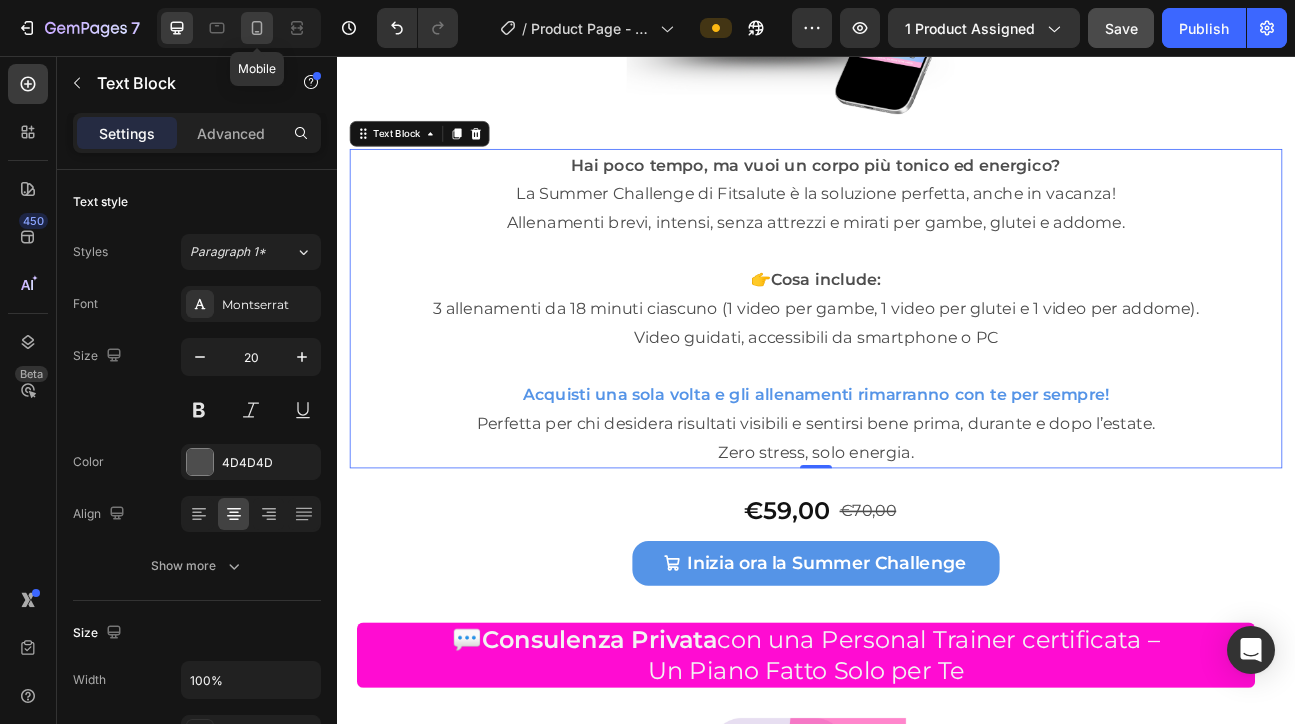 click 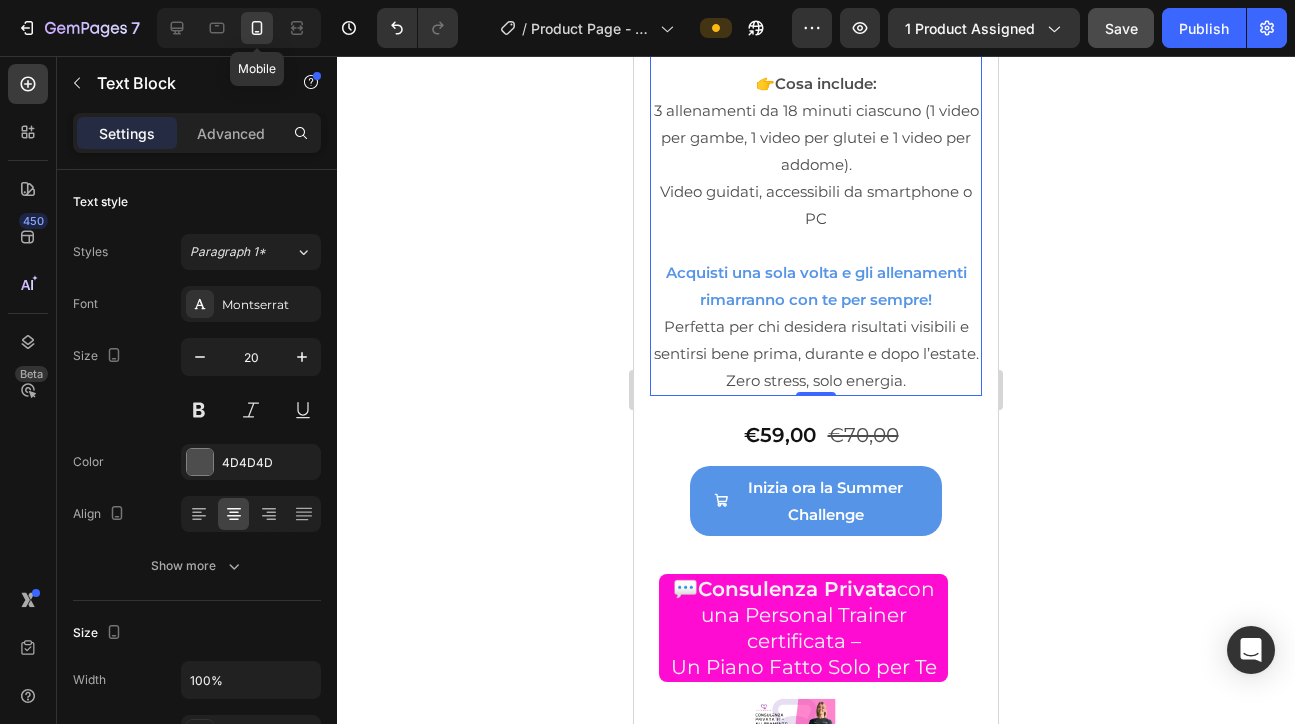 type on "15" 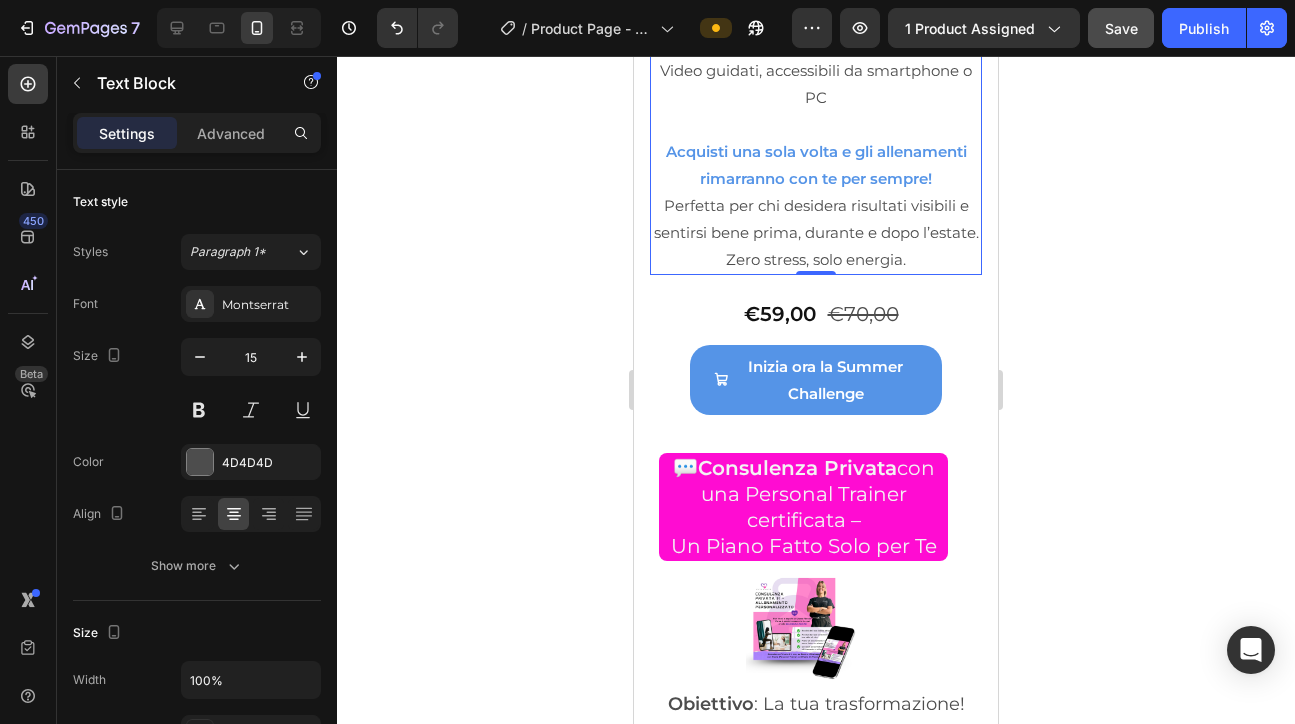 scroll, scrollTop: 10035, scrollLeft: 0, axis: vertical 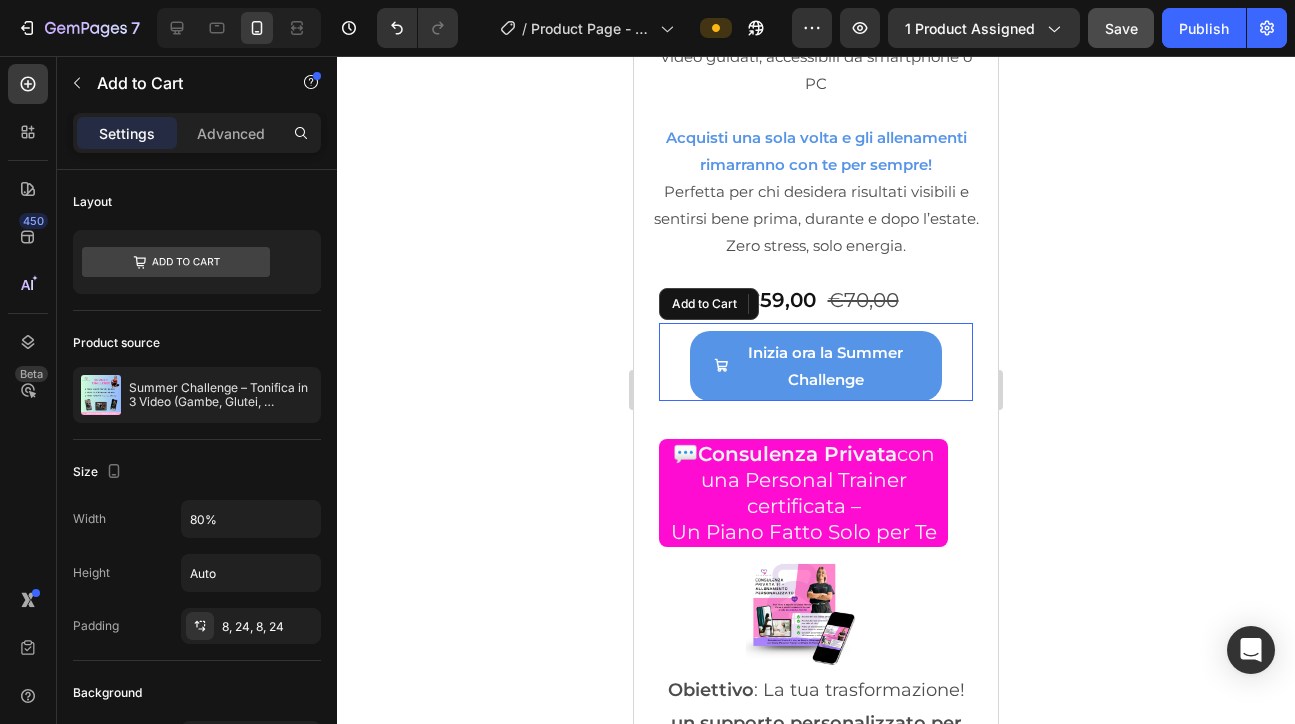 click on "Inizia ora la Summer Challenge" at bounding box center [825, 366] 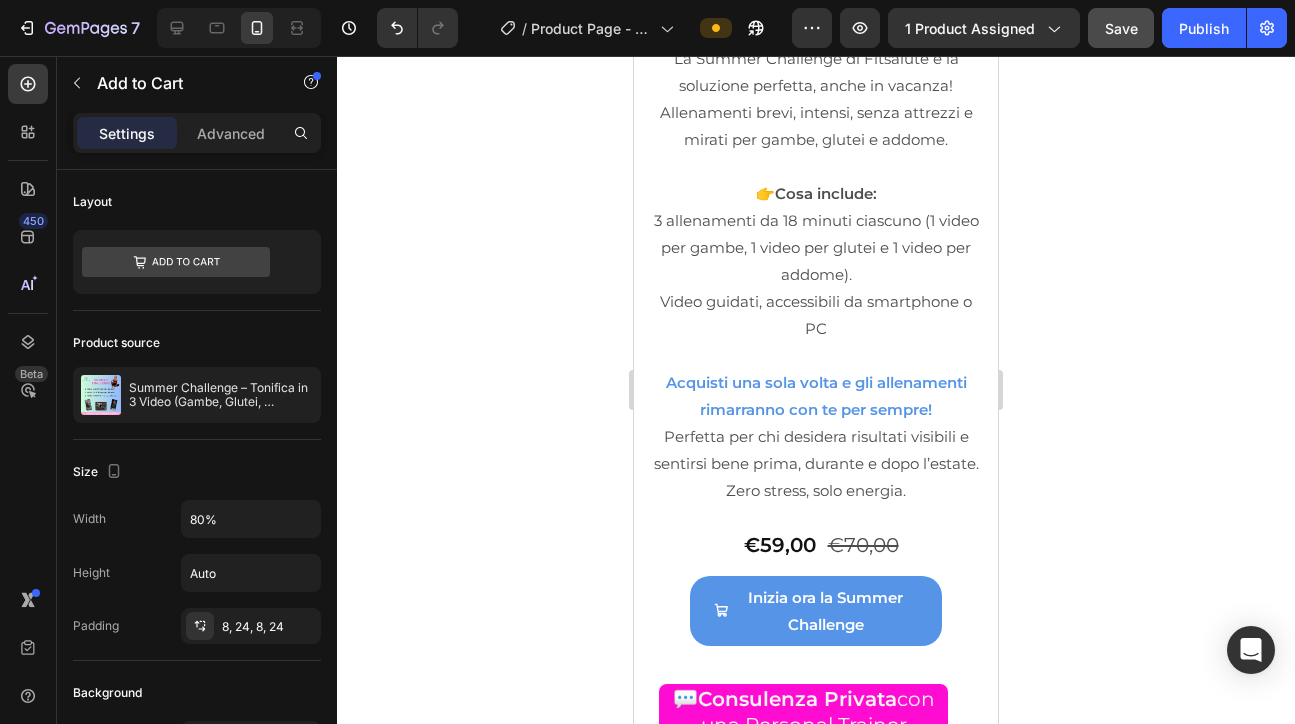 scroll, scrollTop: 9786, scrollLeft: 0, axis: vertical 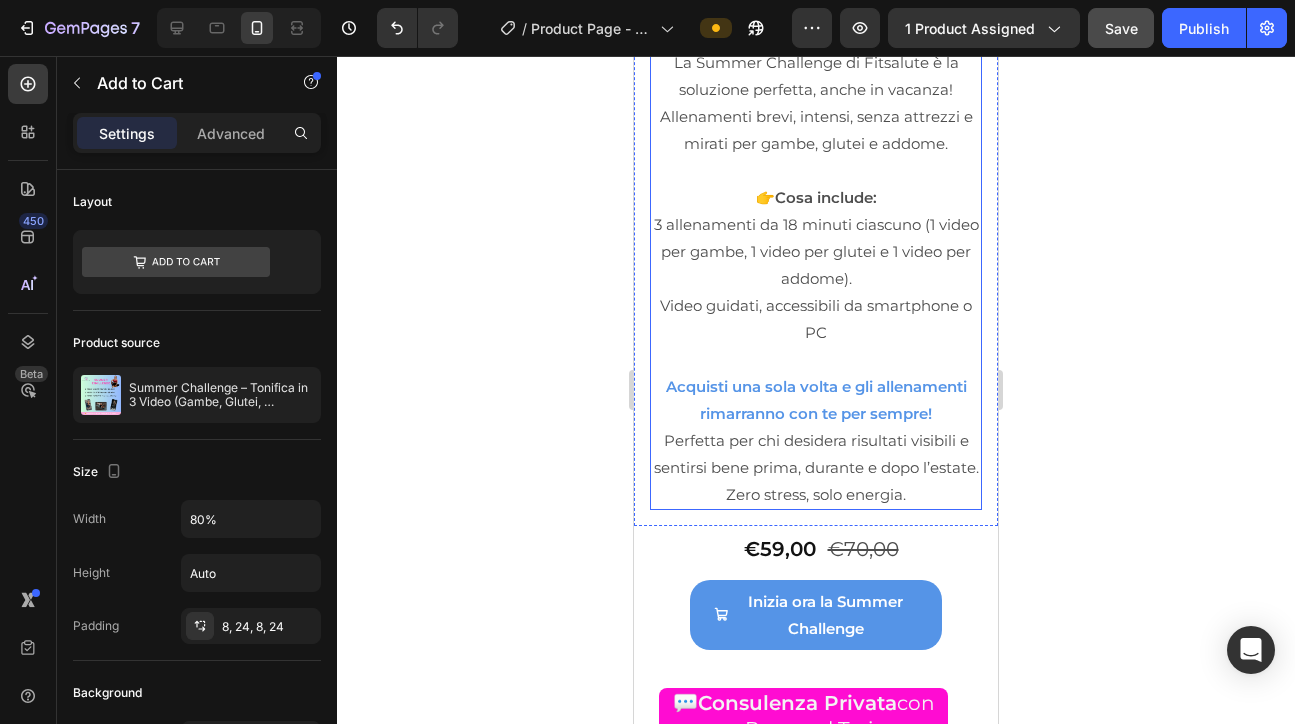 click on "✔️ 3 allenamenti da 18 minuti ciascuno (1 video per gambe, 1 video per glutei e 1 video per addome)." at bounding box center [816, 251] 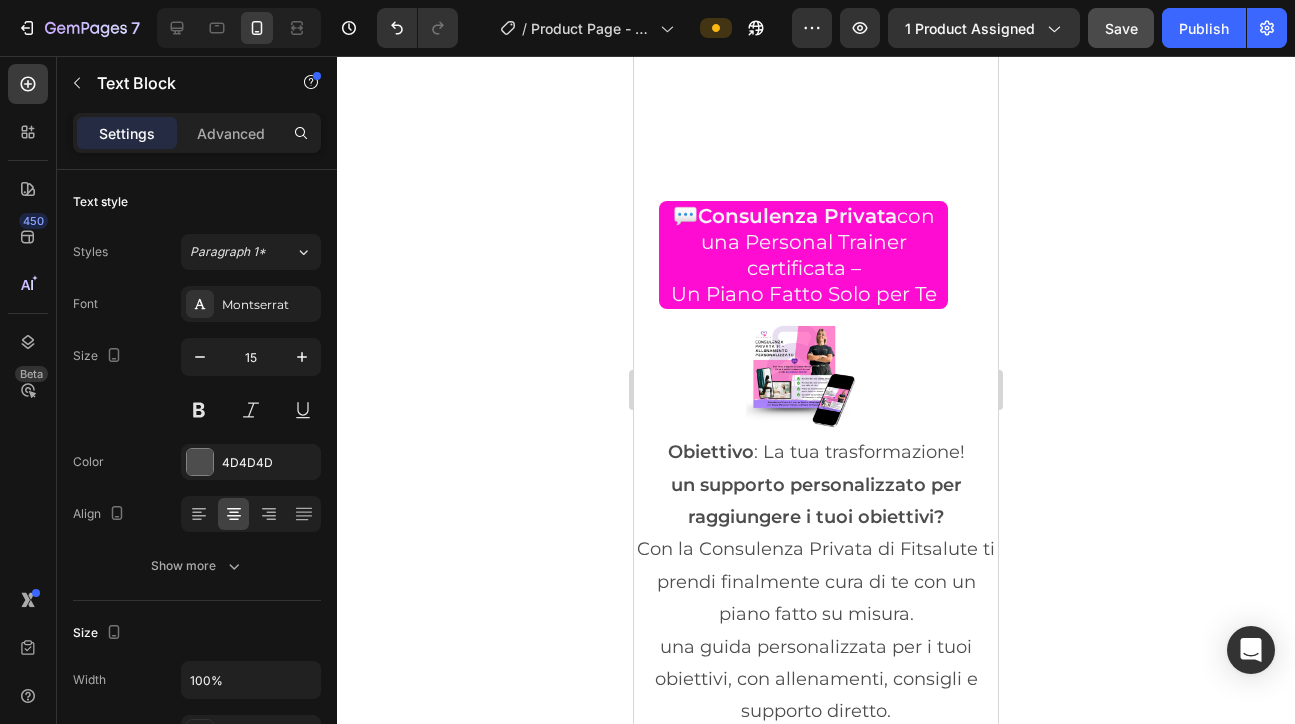 scroll, scrollTop: 10475, scrollLeft: 0, axis: vertical 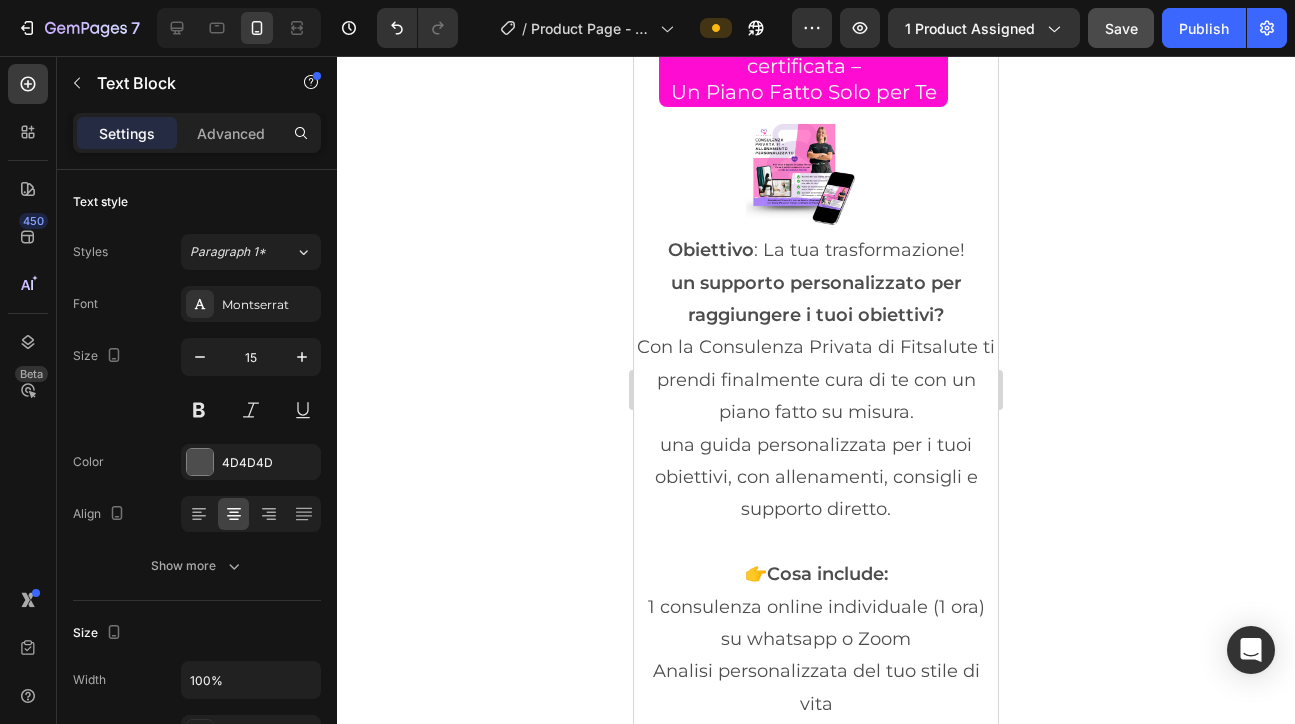 click on "Con la Consulenza Privata di Fitsalute ti prendi finalmente cura di te con un piano fatto su misura." at bounding box center [816, 379] 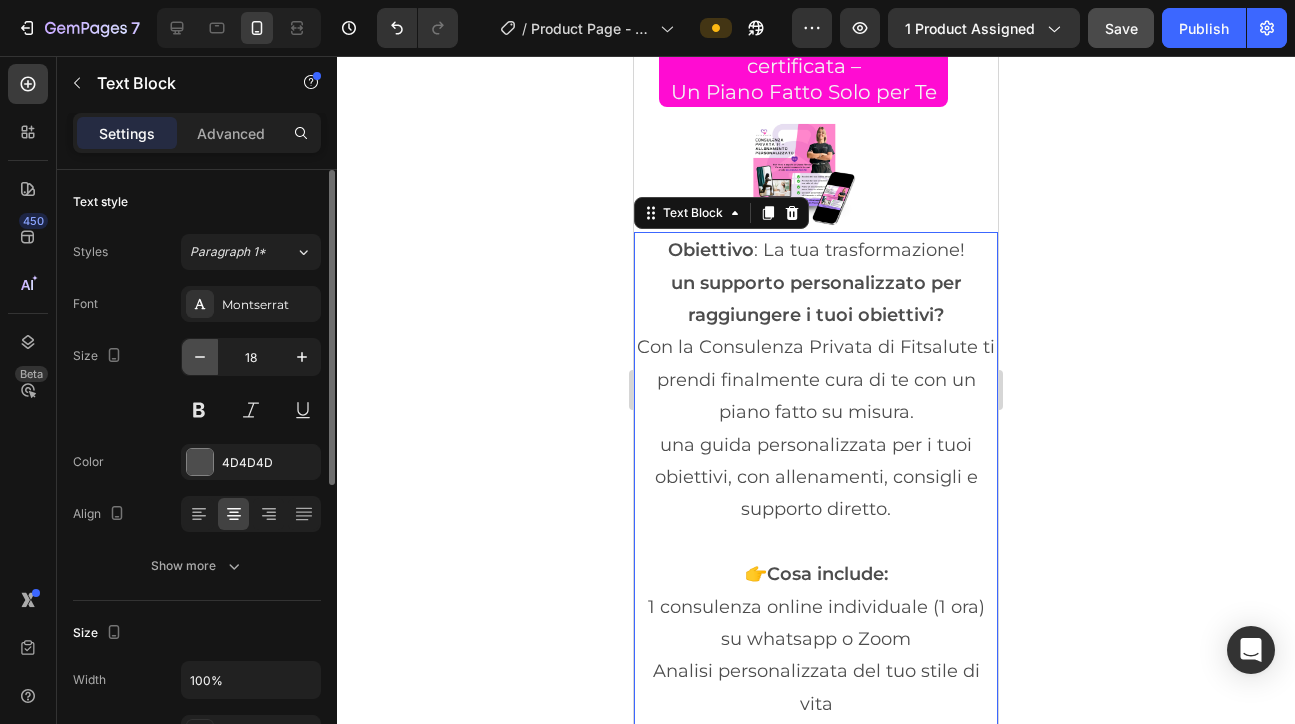 click 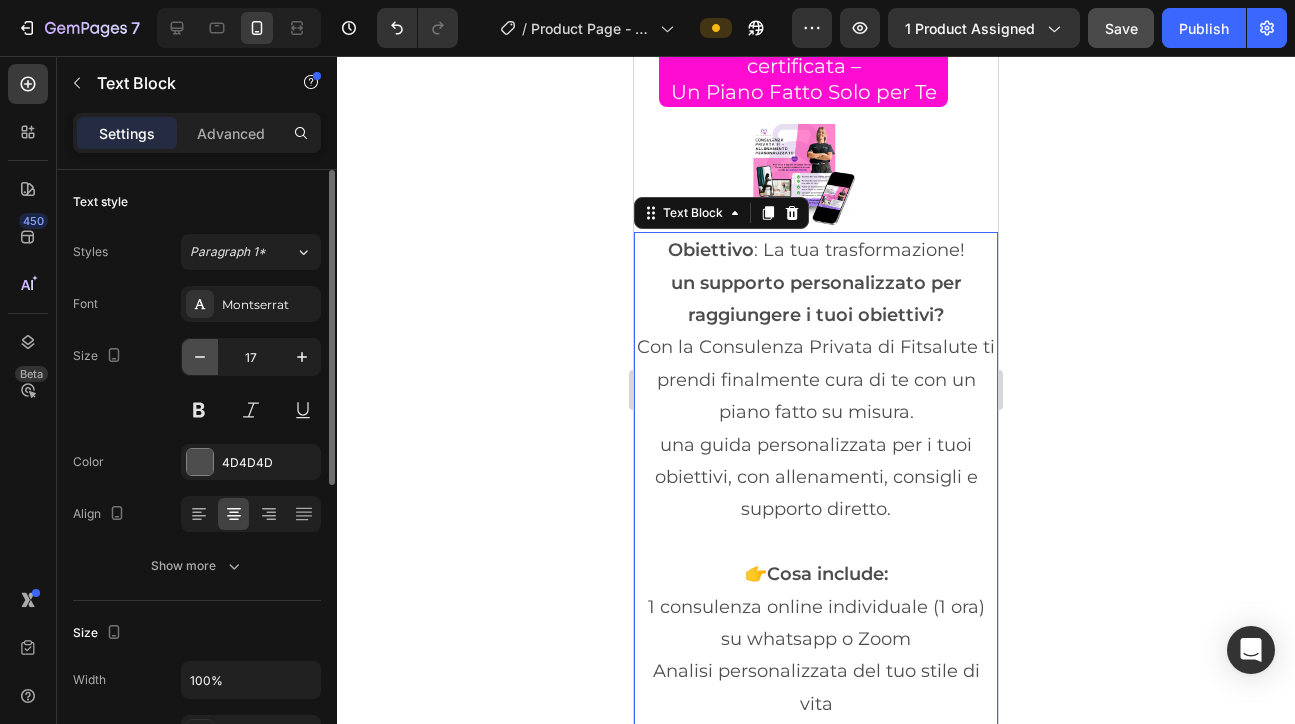 click 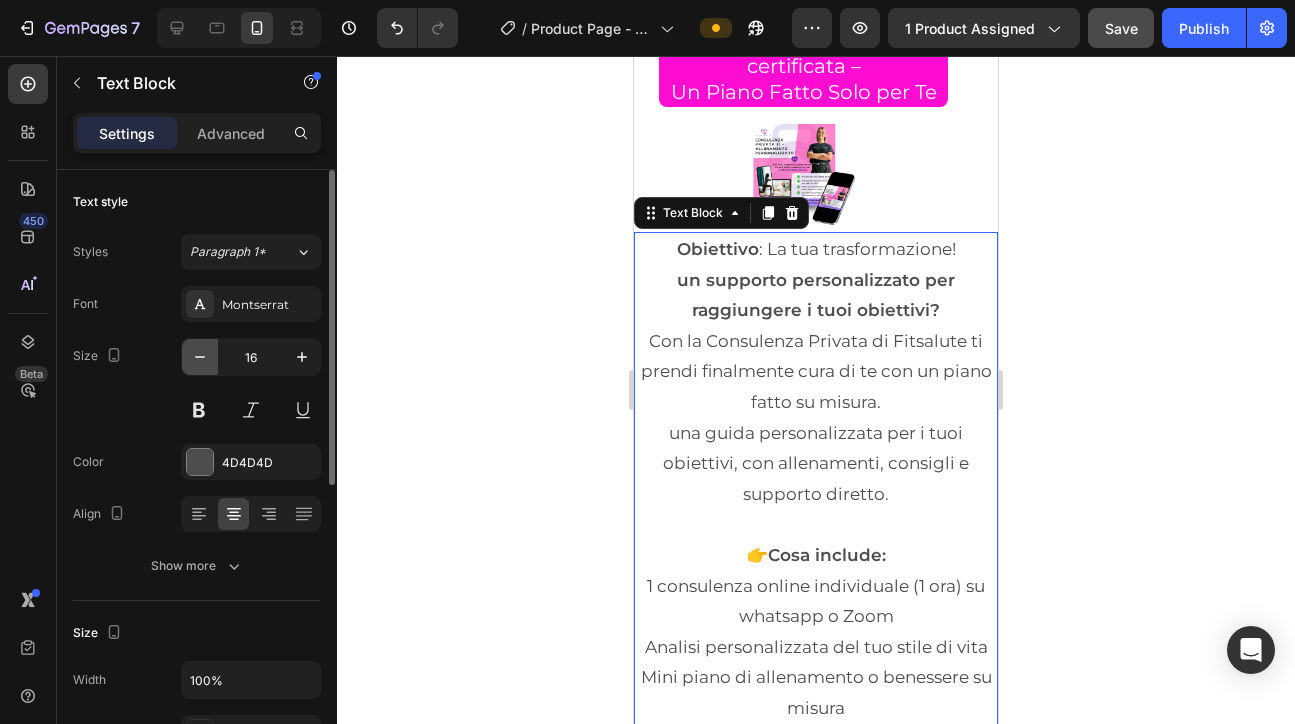 click 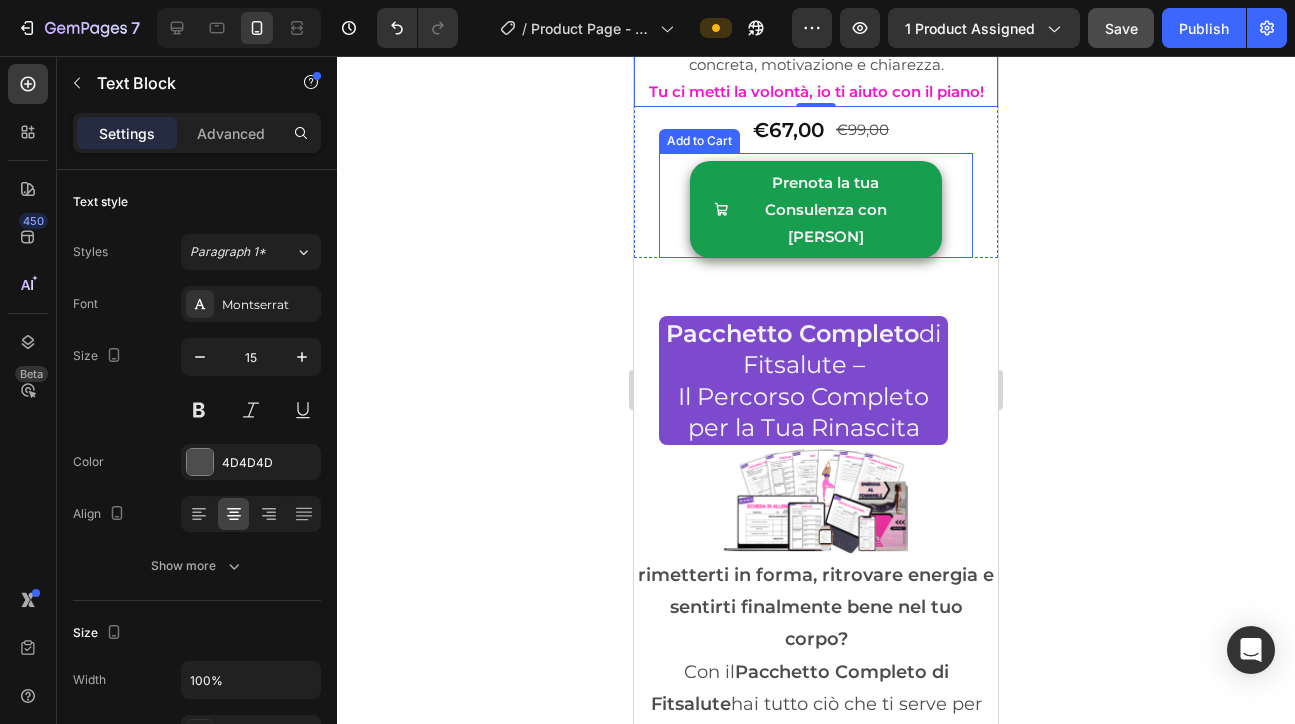 scroll, scrollTop: 11196, scrollLeft: 0, axis: vertical 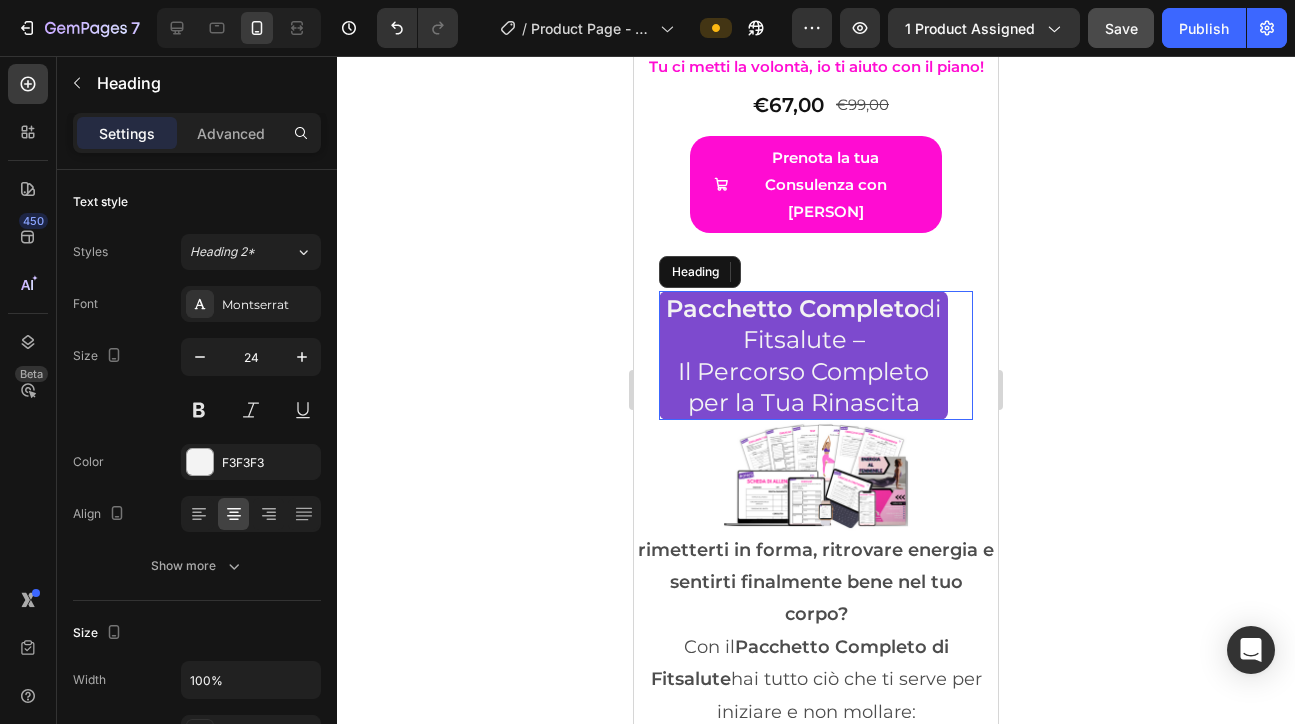 click on "🌟 Pacchetto Completo  di Fitsalute –  Il Percorso Completo per la Tua Rinascita" at bounding box center [803, 355] 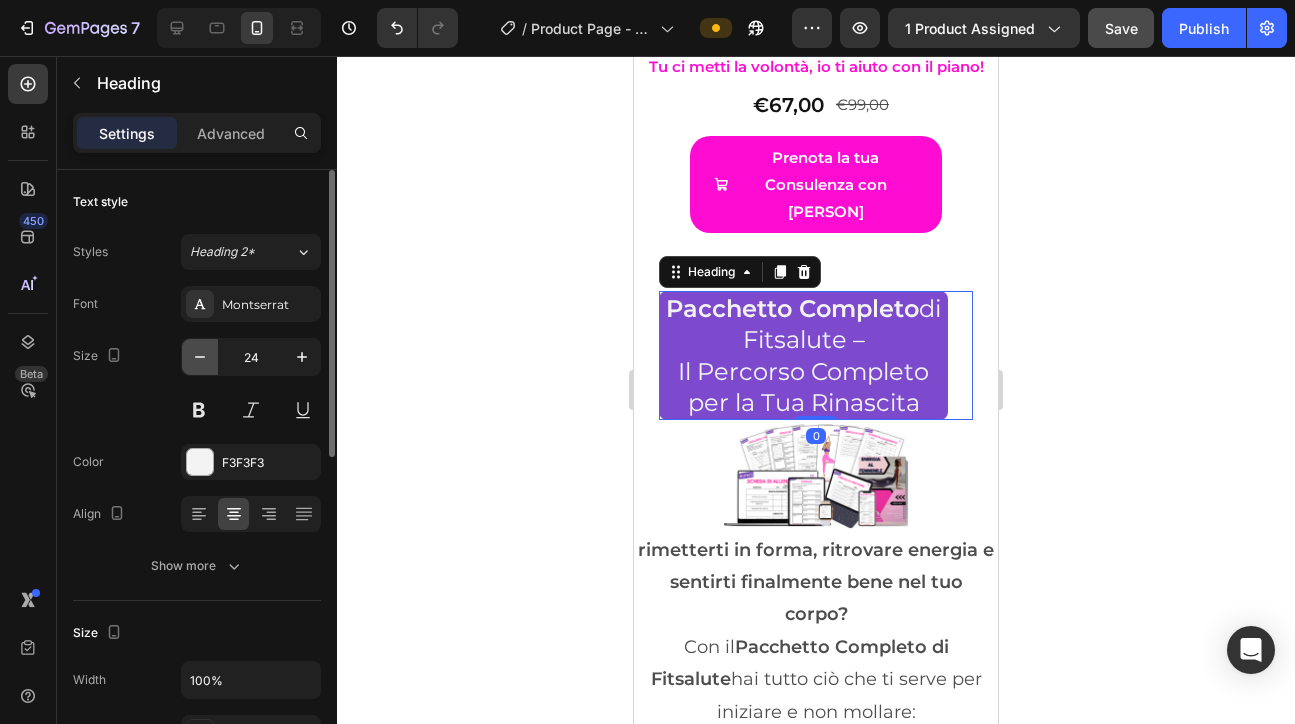 click 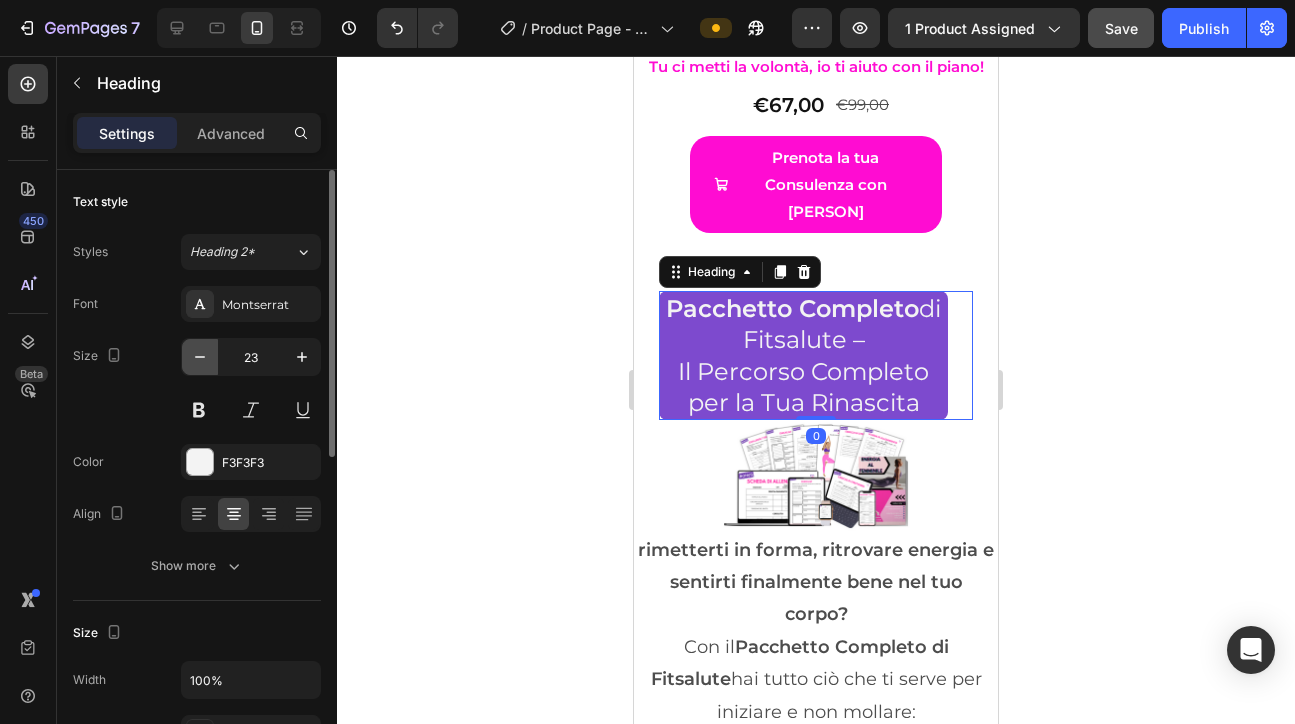 click 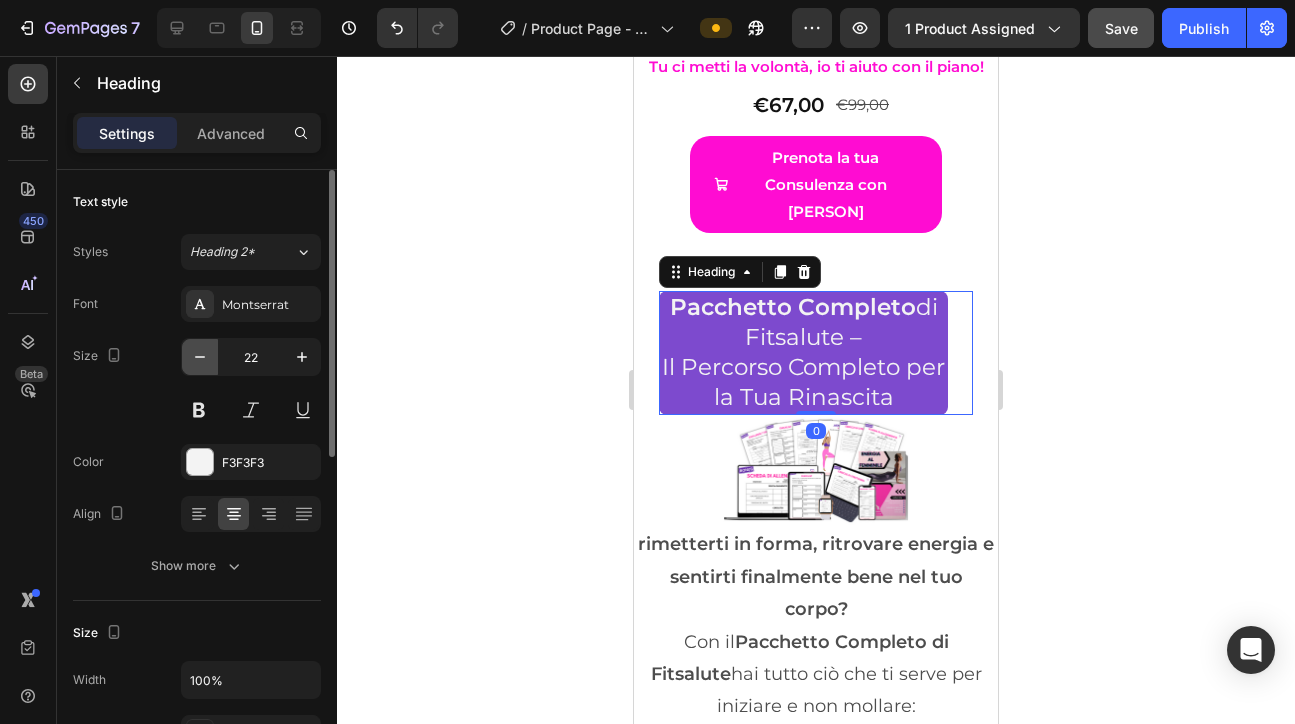 click 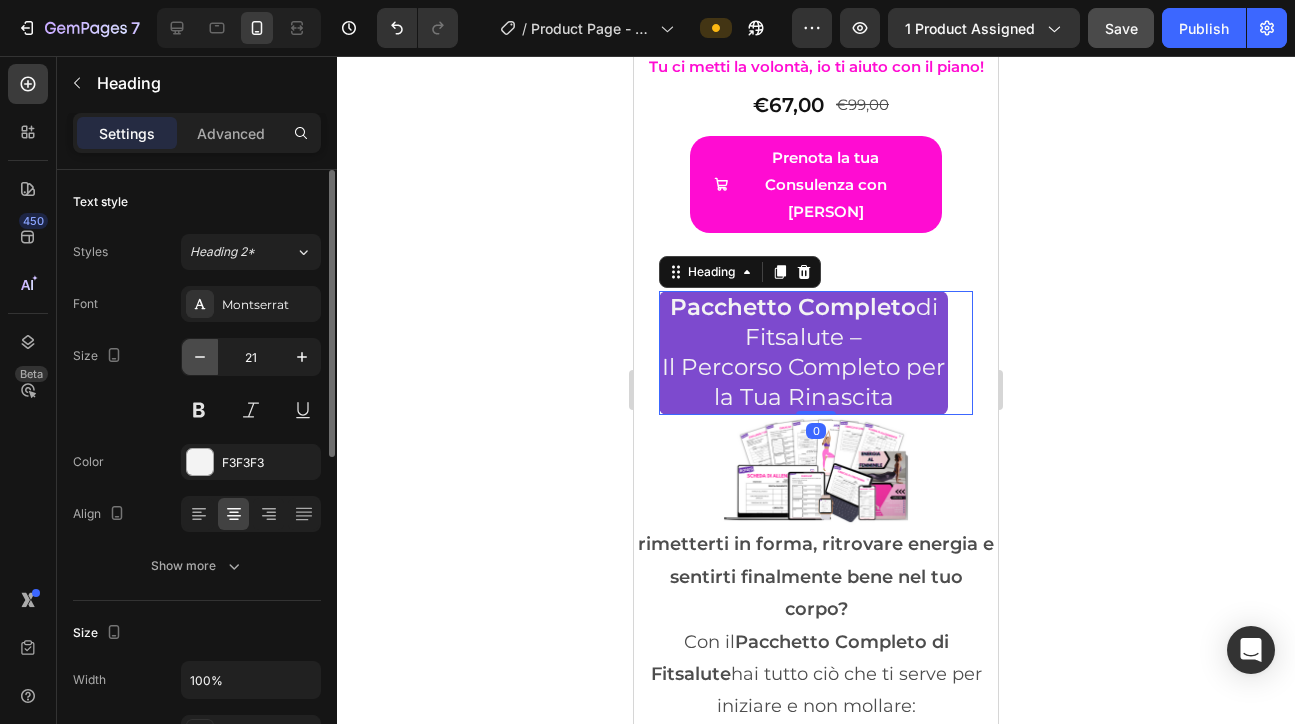 click 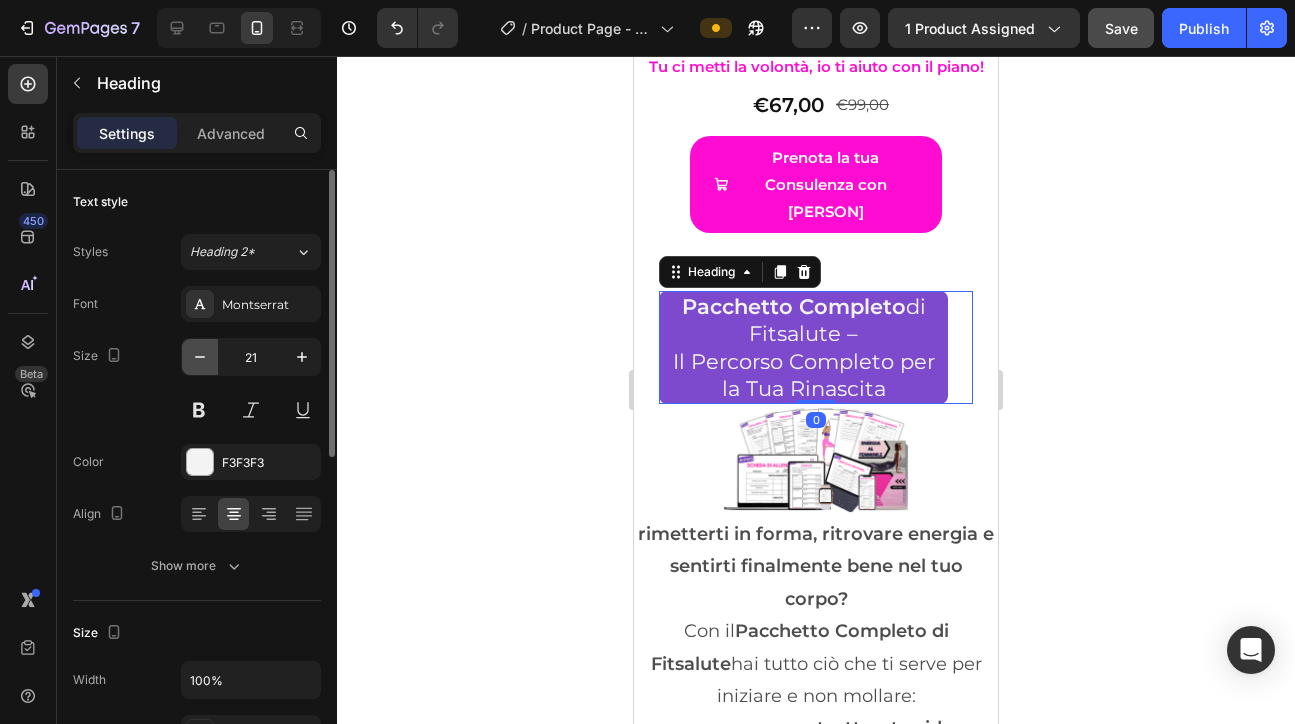 type on "20" 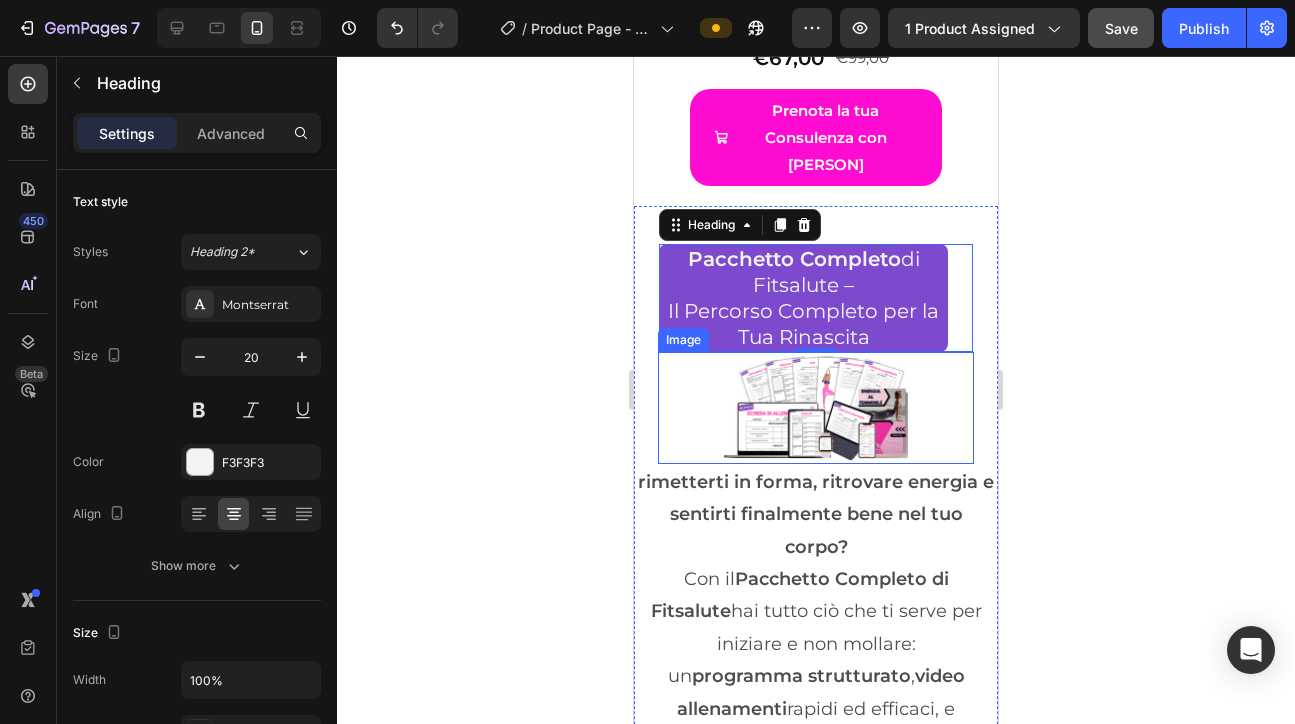 scroll, scrollTop: 11245, scrollLeft: 0, axis: vertical 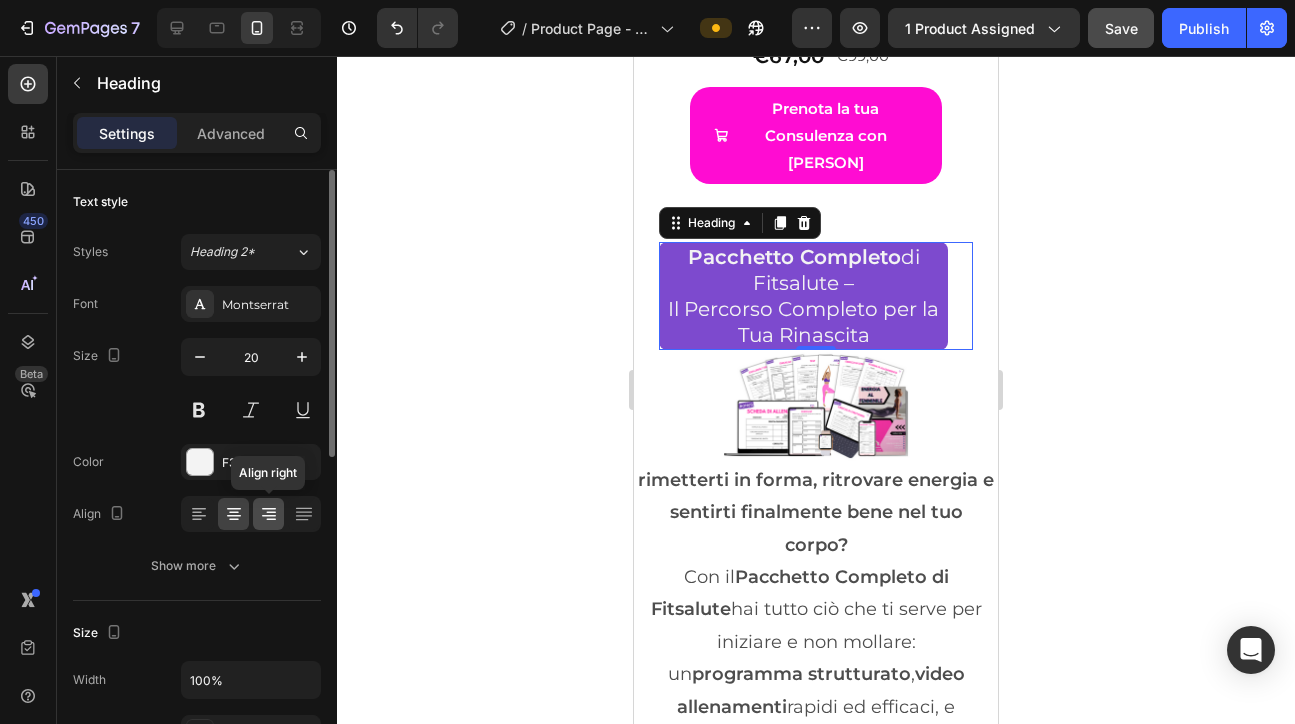 click 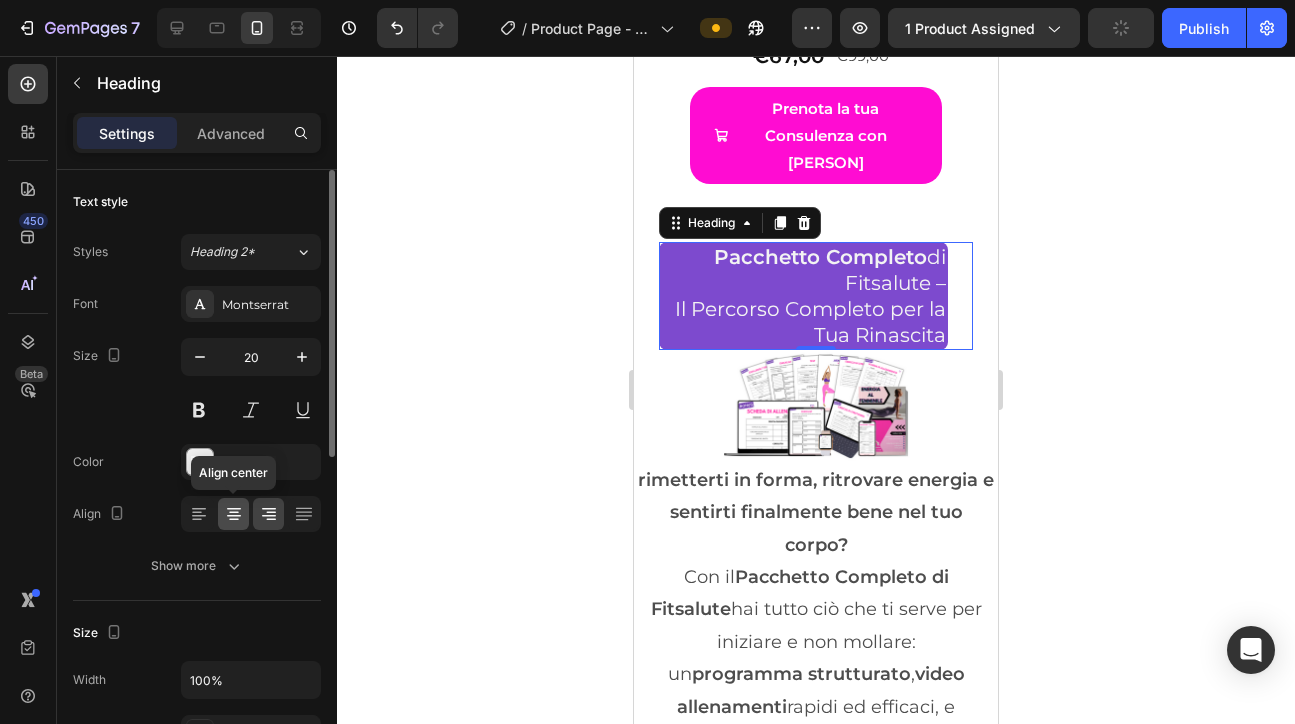 click 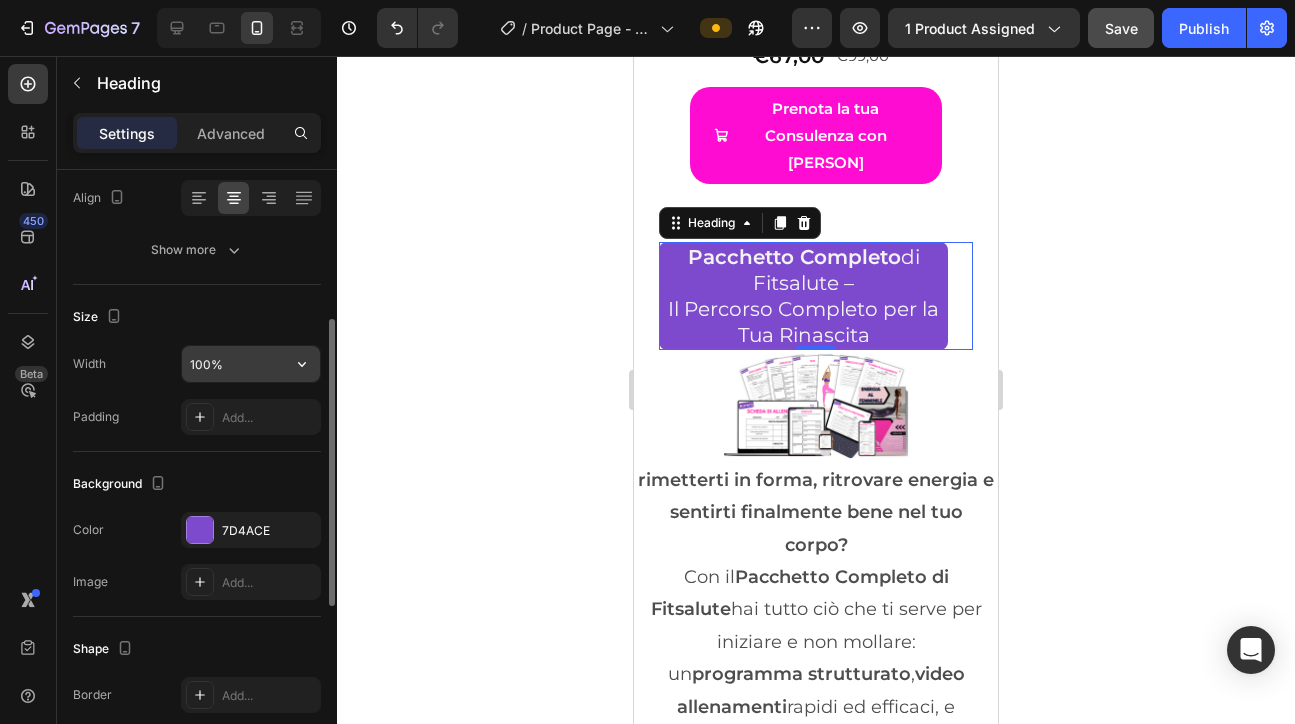 scroll, scrollTop: 327, scrollLeft: 0, axis: vertical 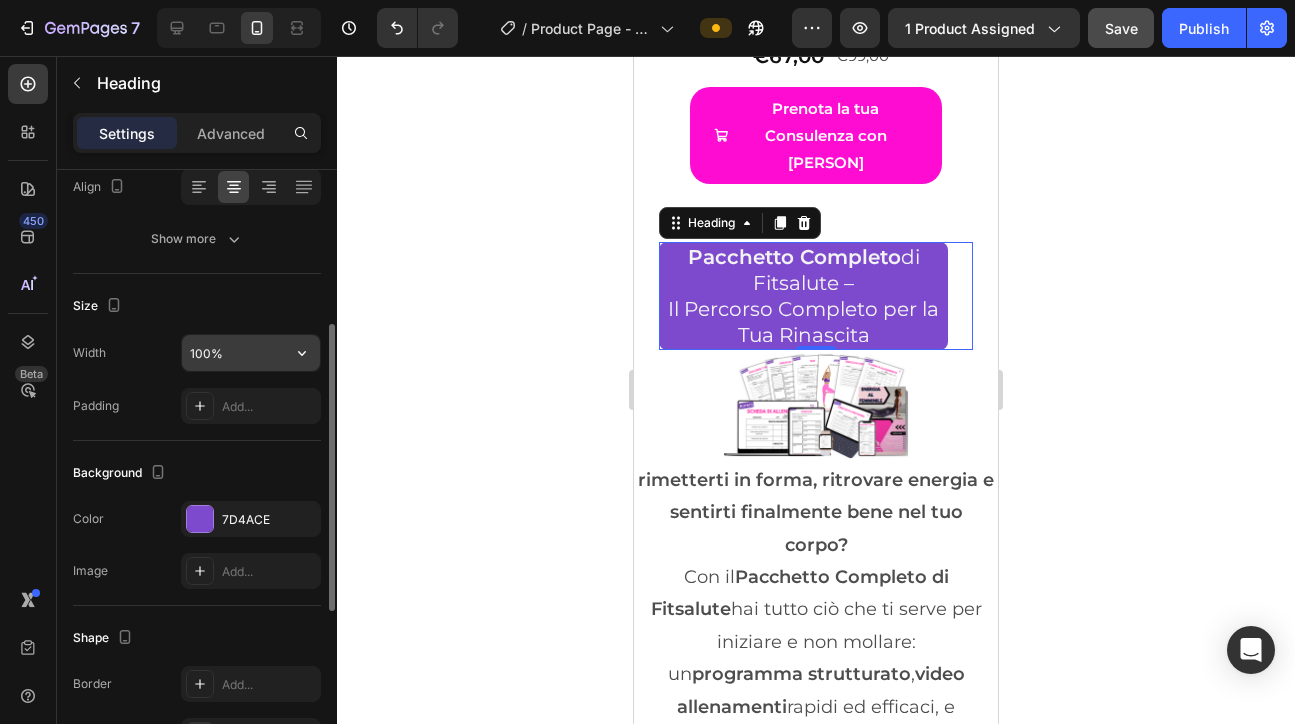 click on "100%" at bounding box center (251, 353) 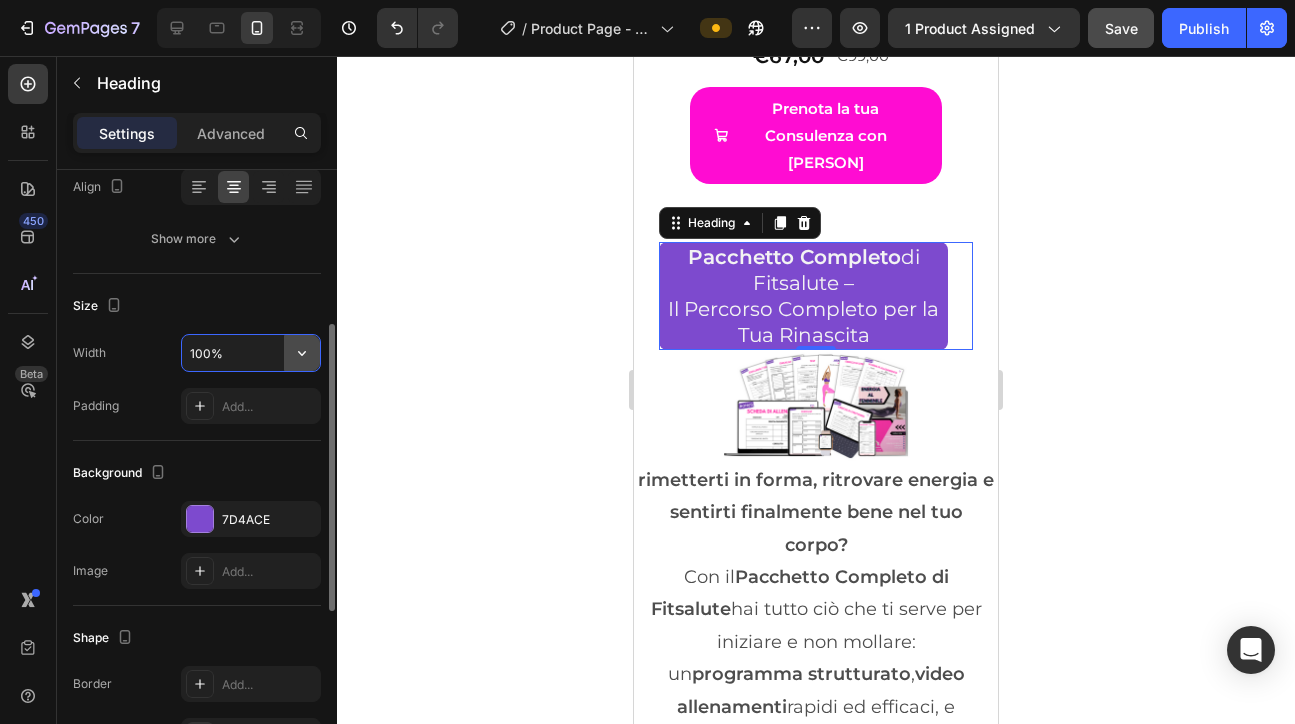 click 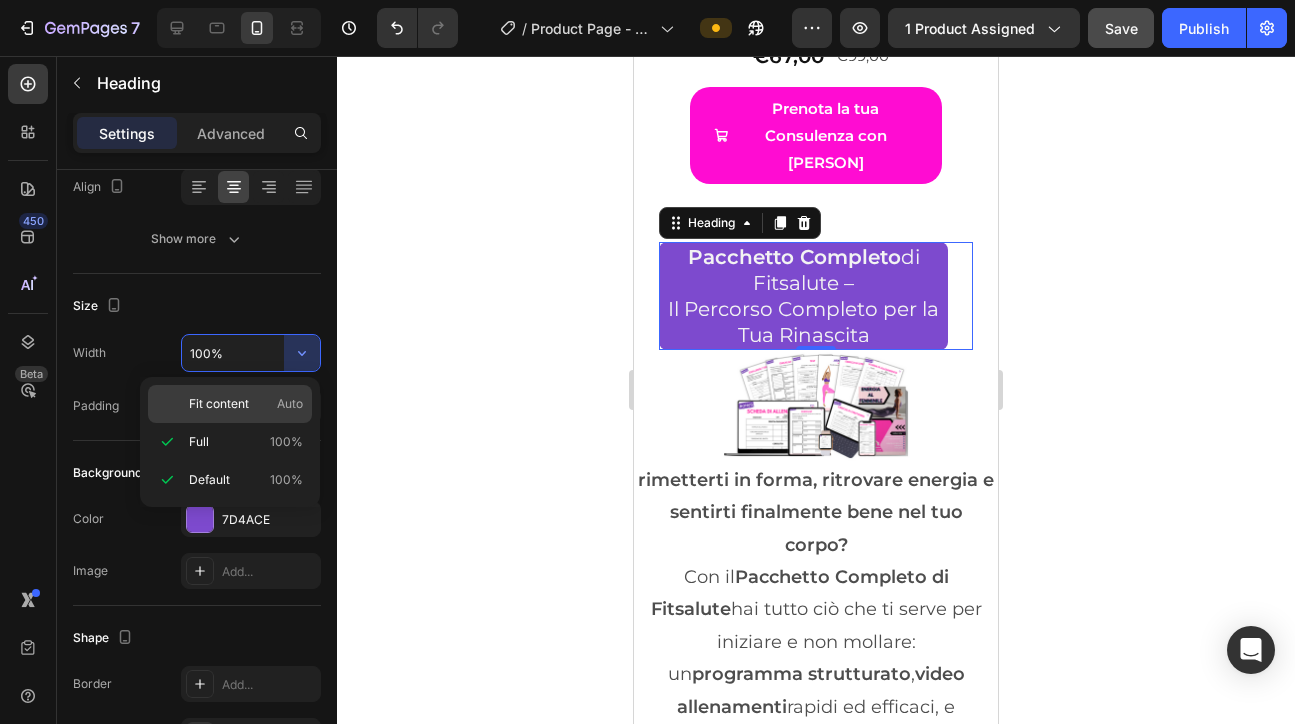 click on "Fit content Auto" 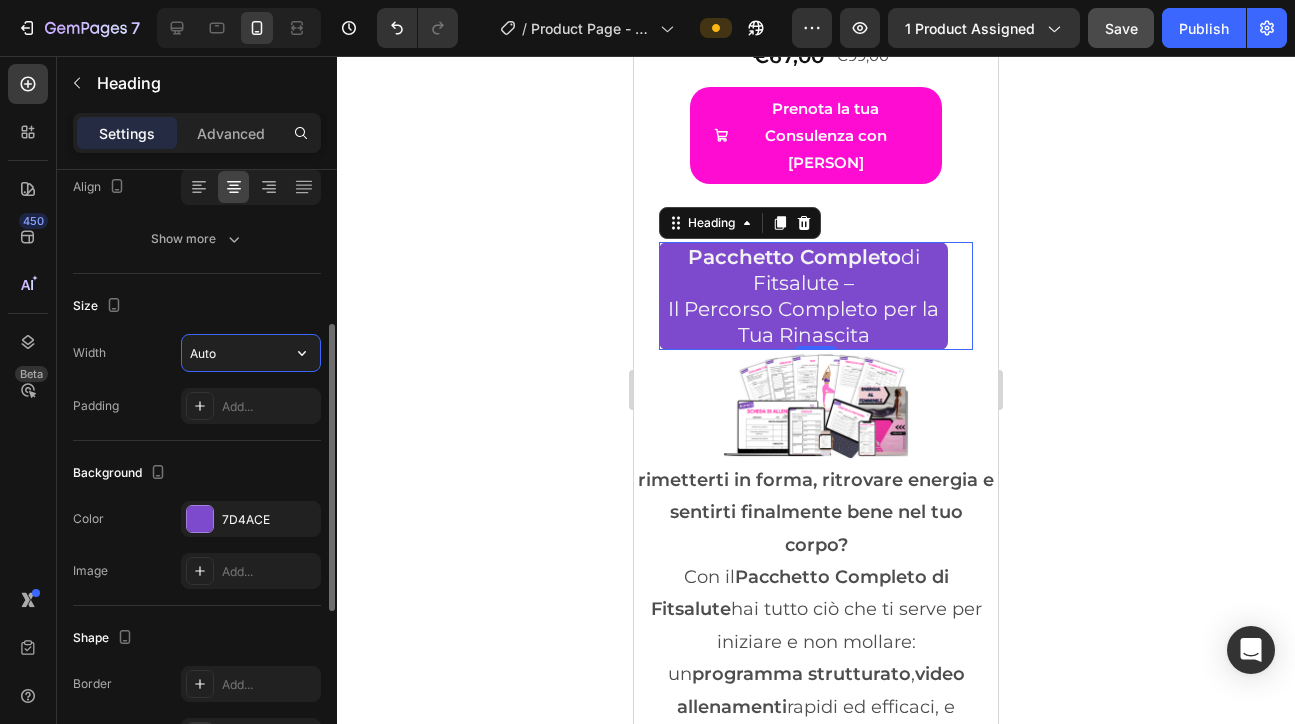 click on "Auto" at bounding box center [251, 353] 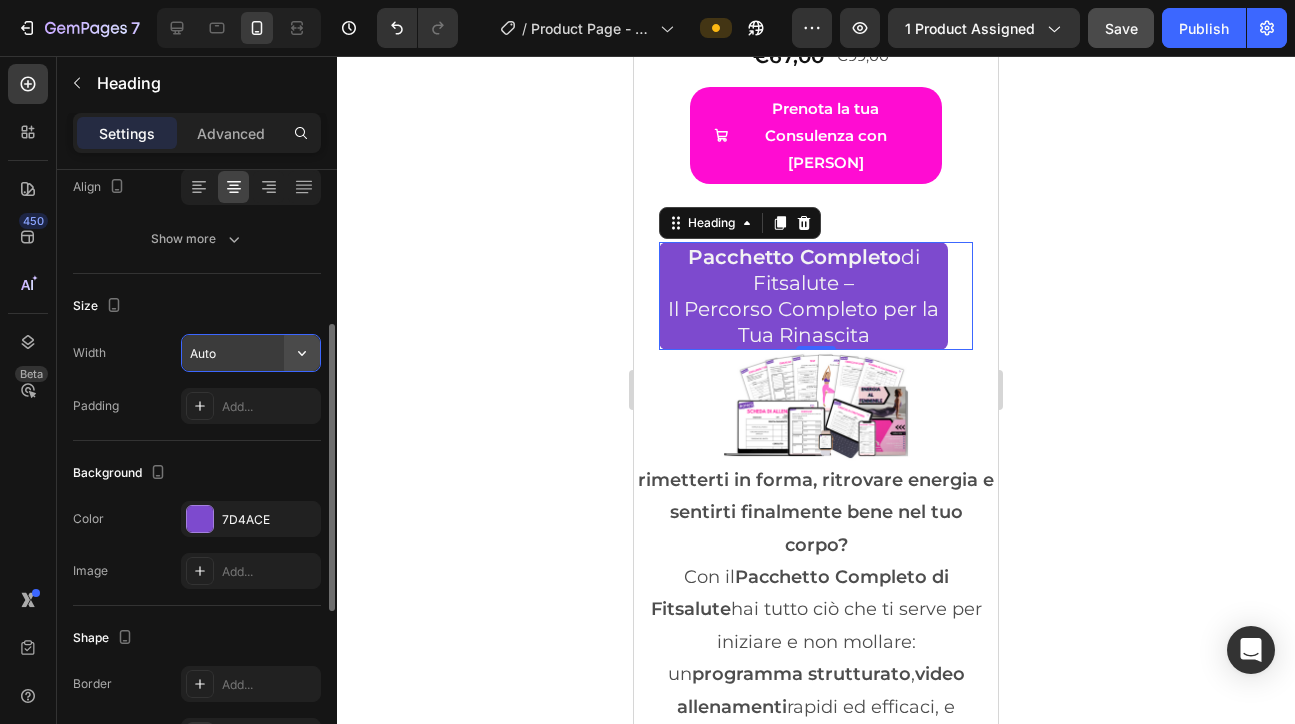 click 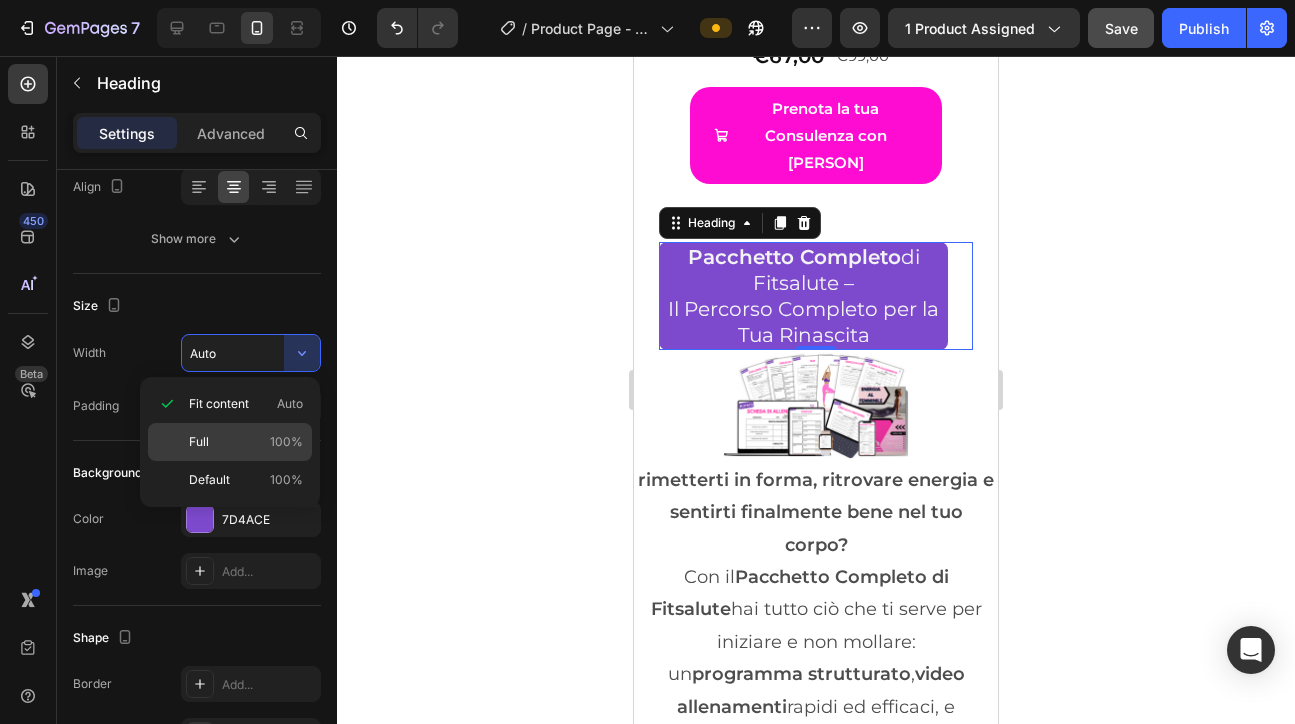 click on "100%" at bounding box center [286, 442] 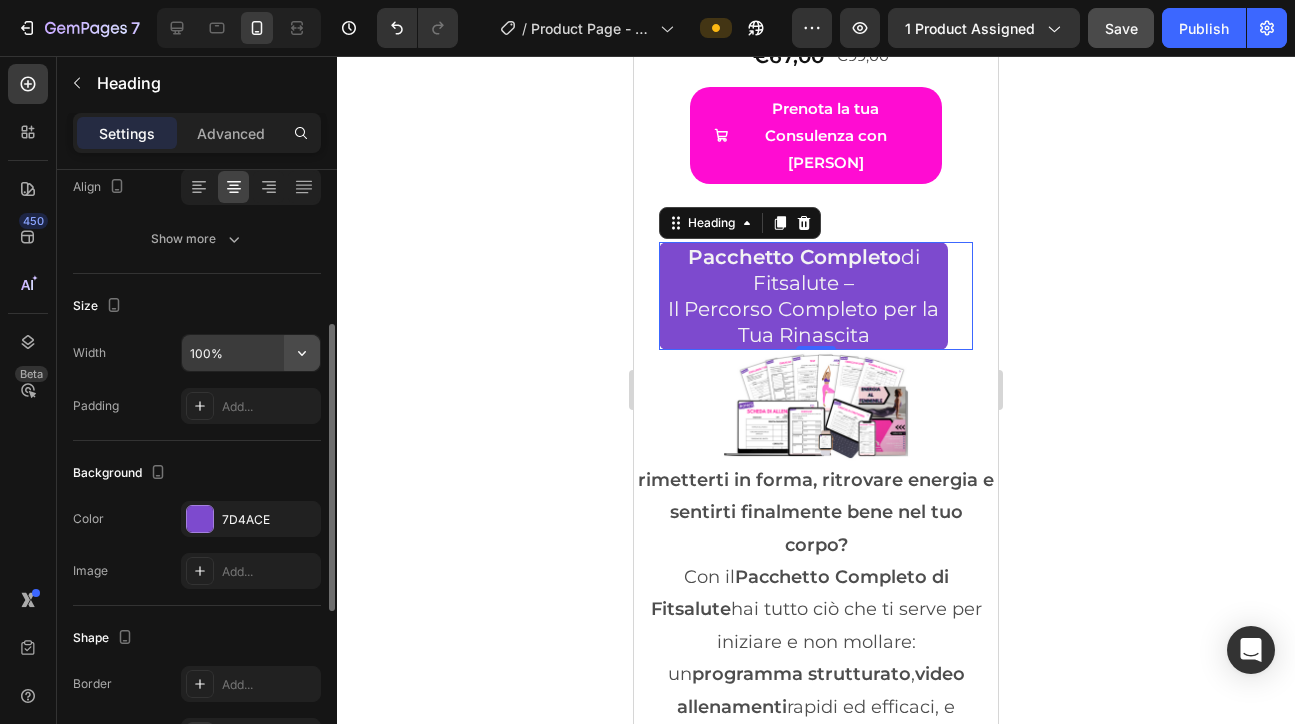 click 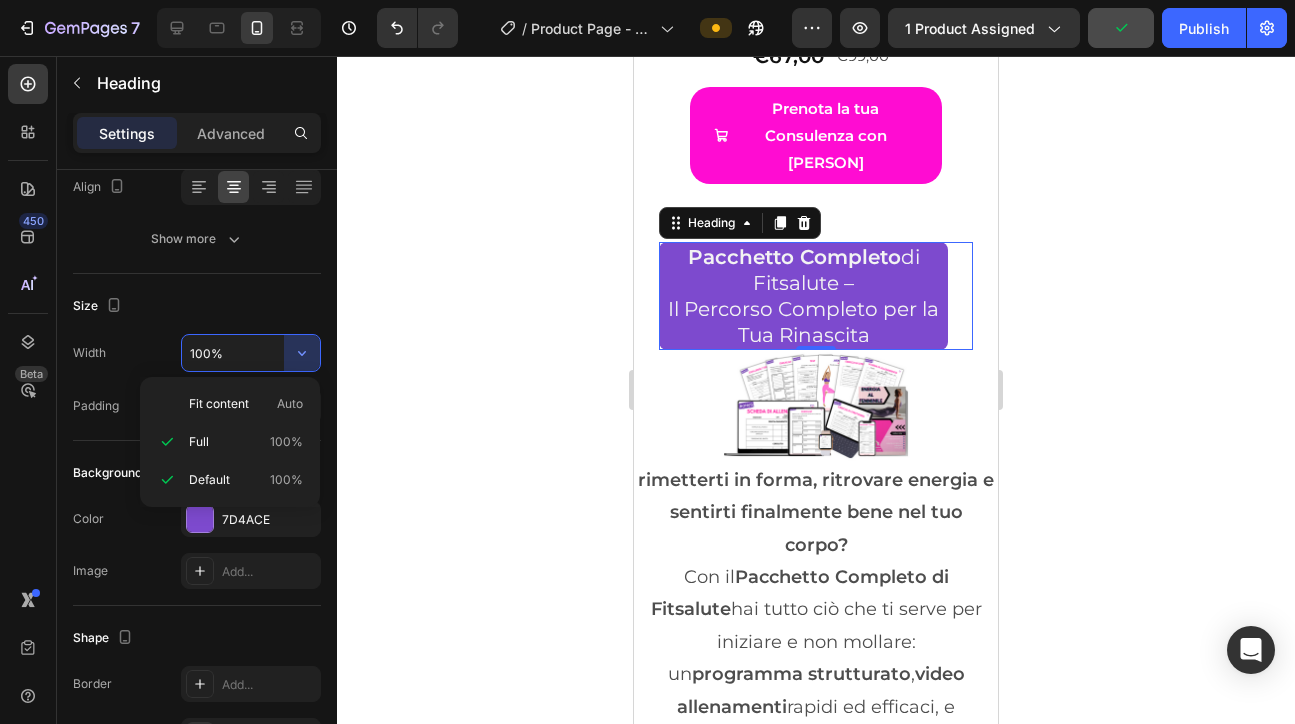 click 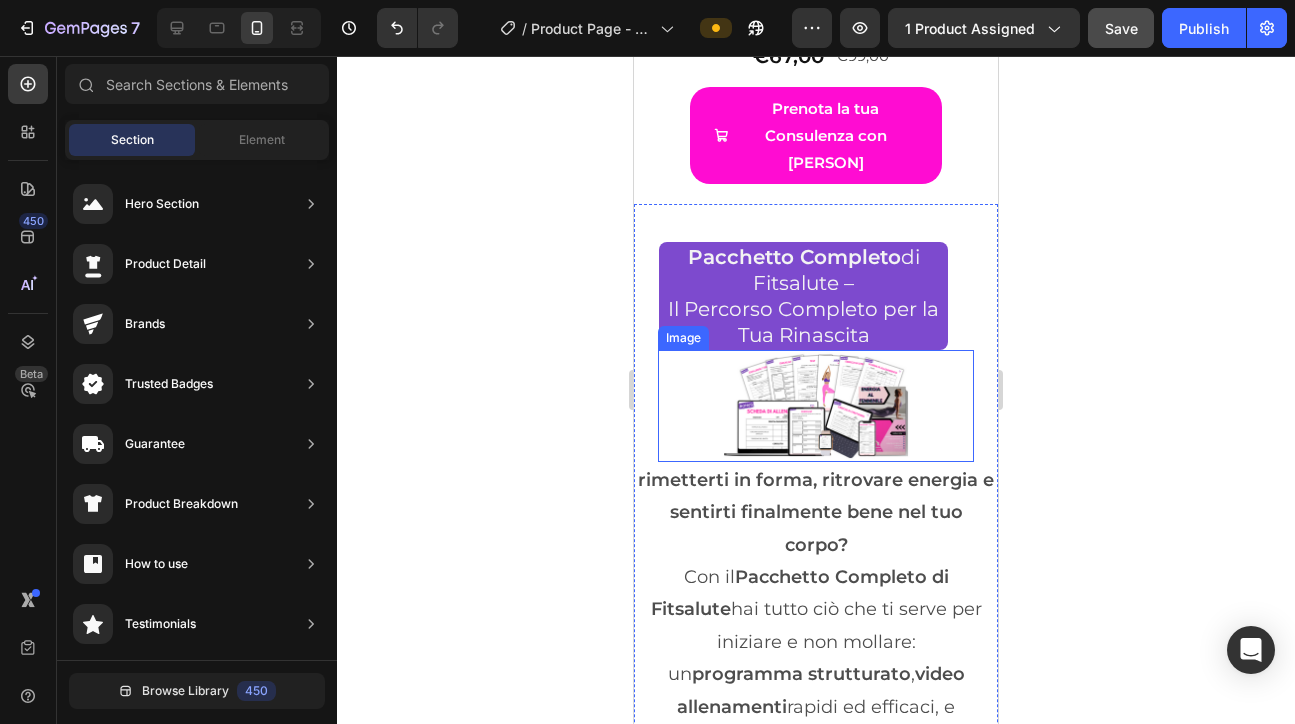 click at bounding box center [816, 406] 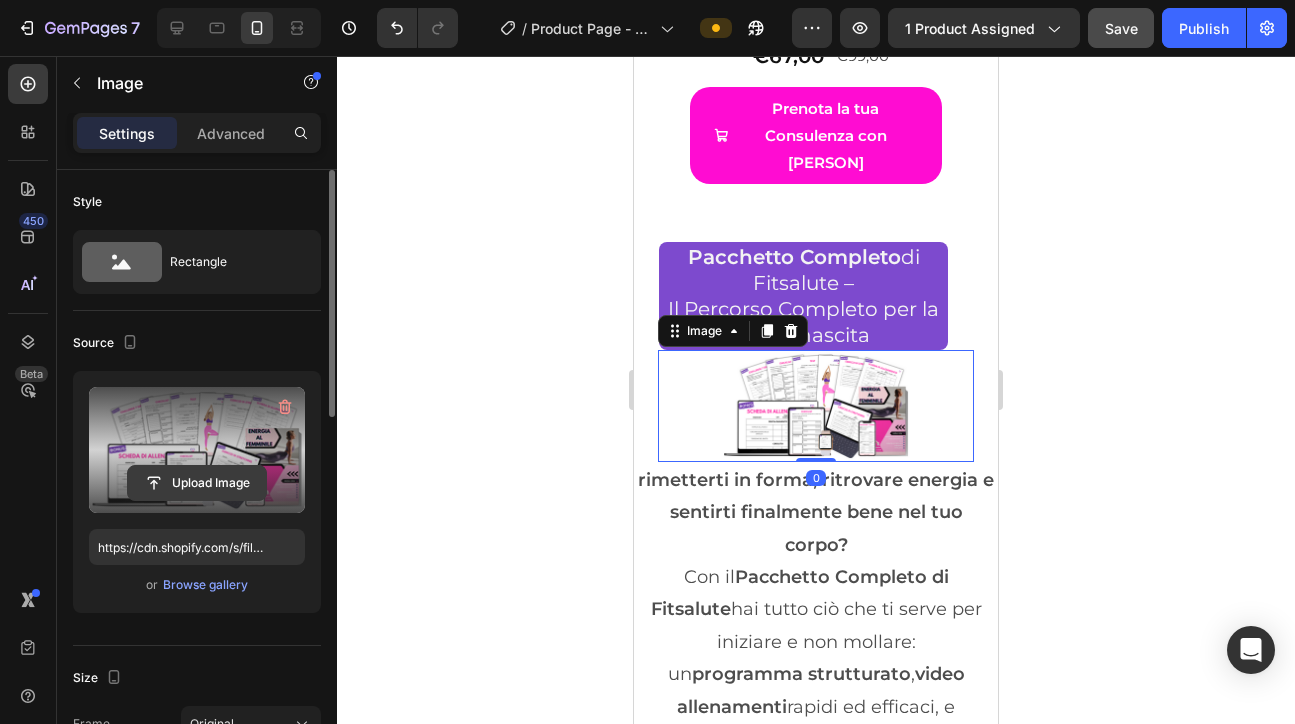 click 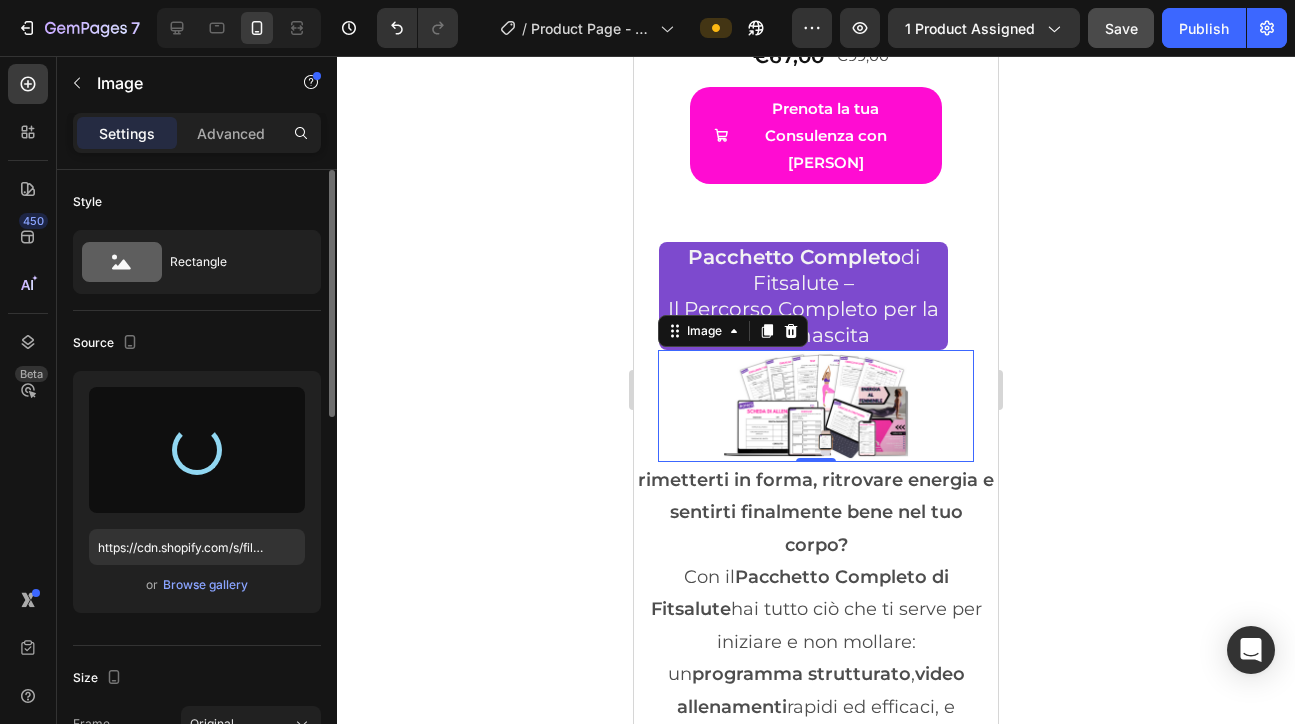 type on "https://cdn.shopify.com/s/files/1/0876/4286/6000/files/gempages_551110982638765270-e05c186a-b4fa-4b3d-a799-7423d44313d9.png" 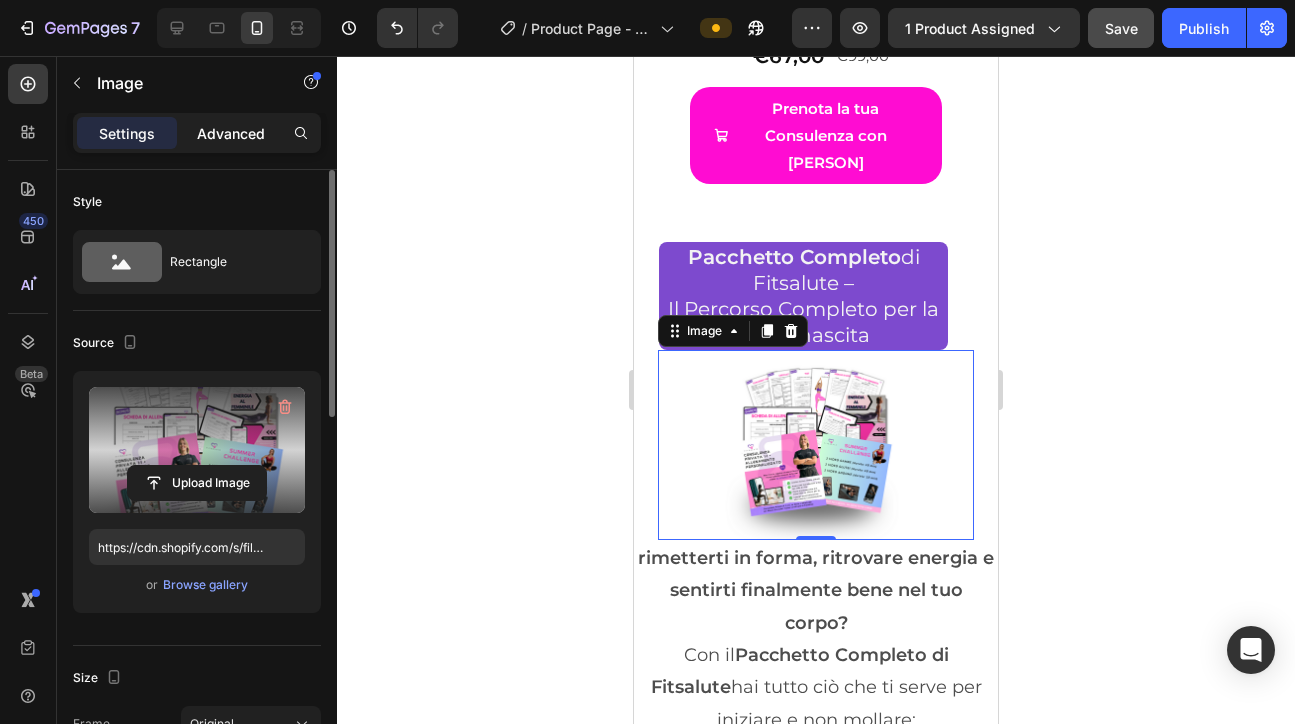 click on "Advanced" at bounding box center (231, 133) 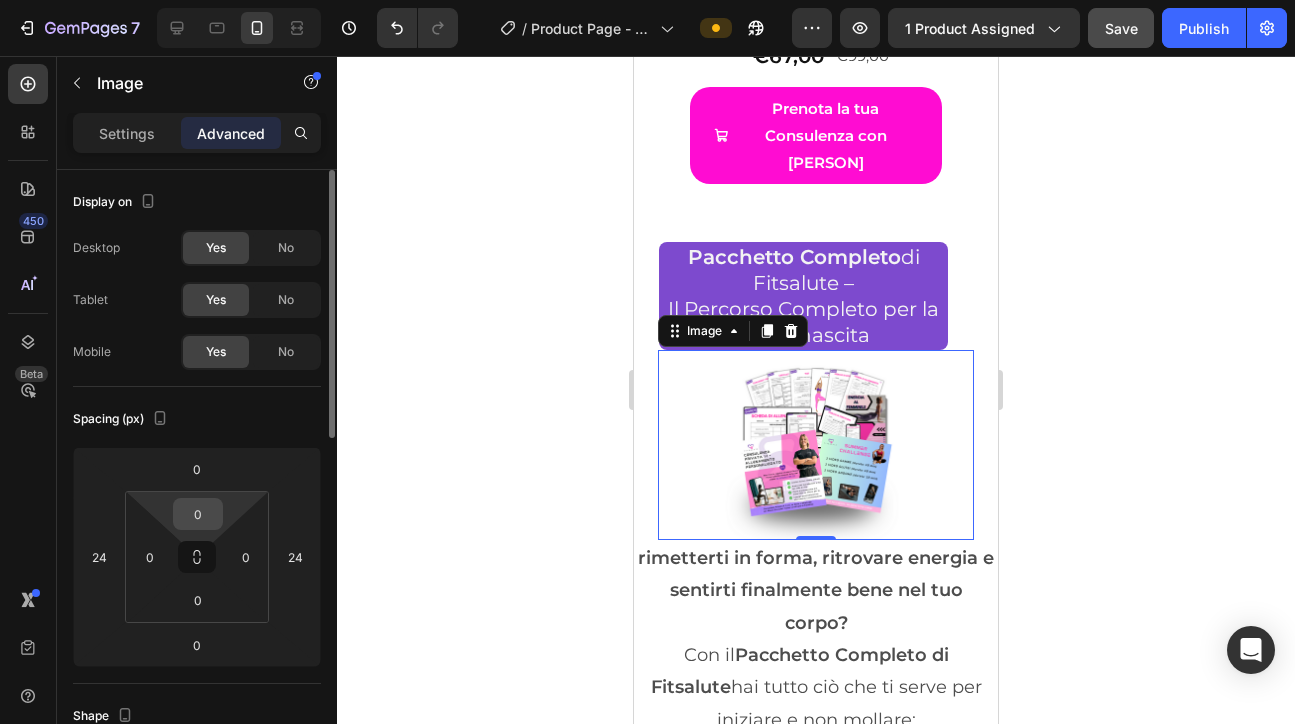 click on "0" at bounding box center (198, 514) 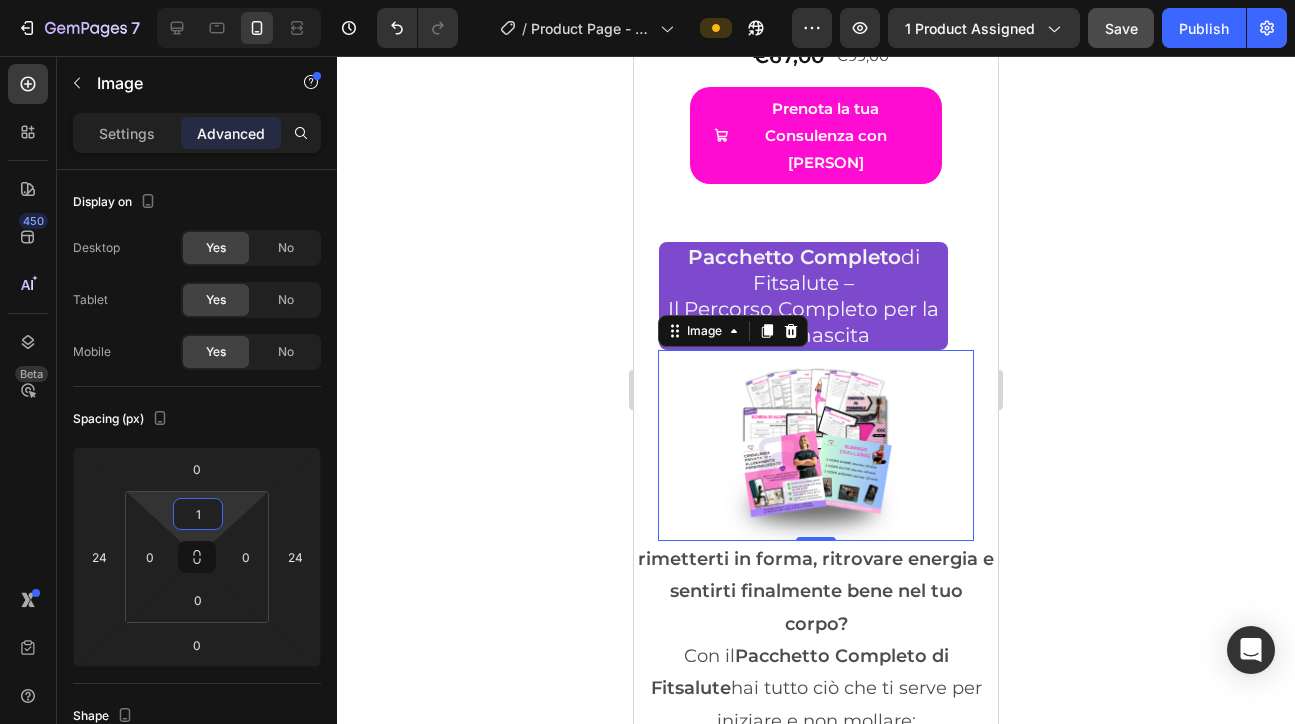 type on "10" 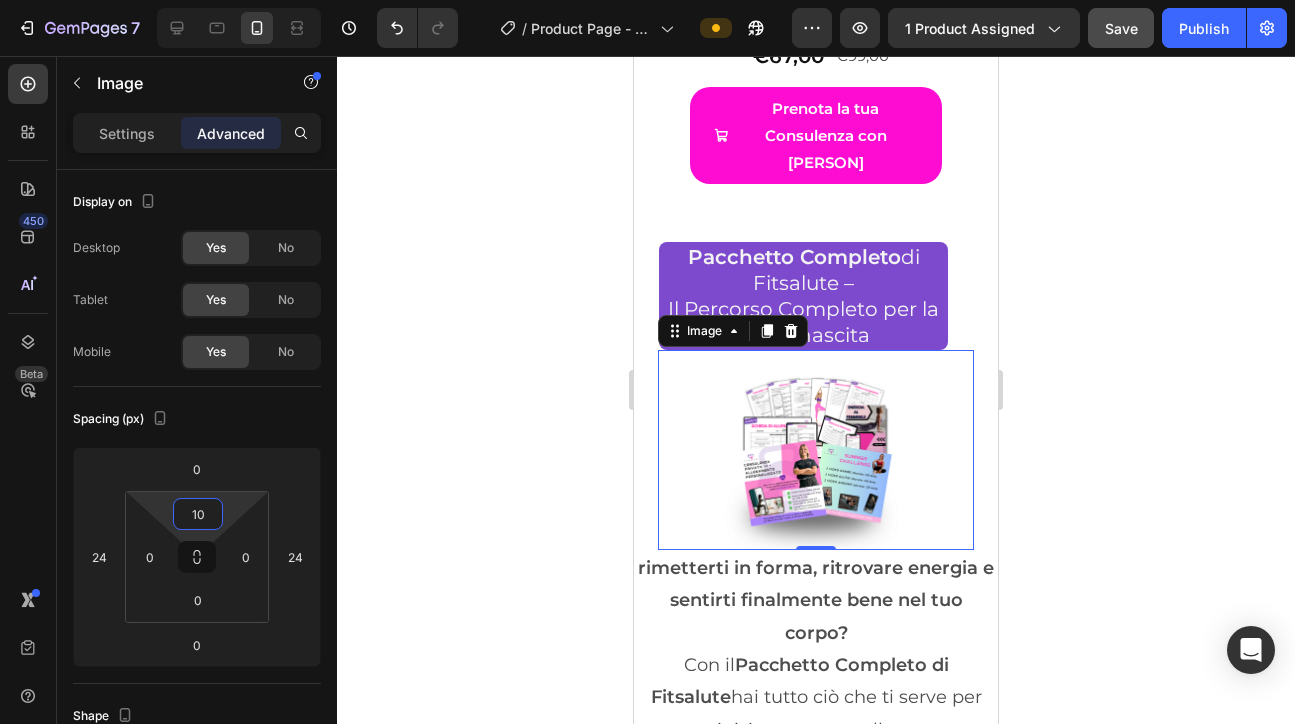click 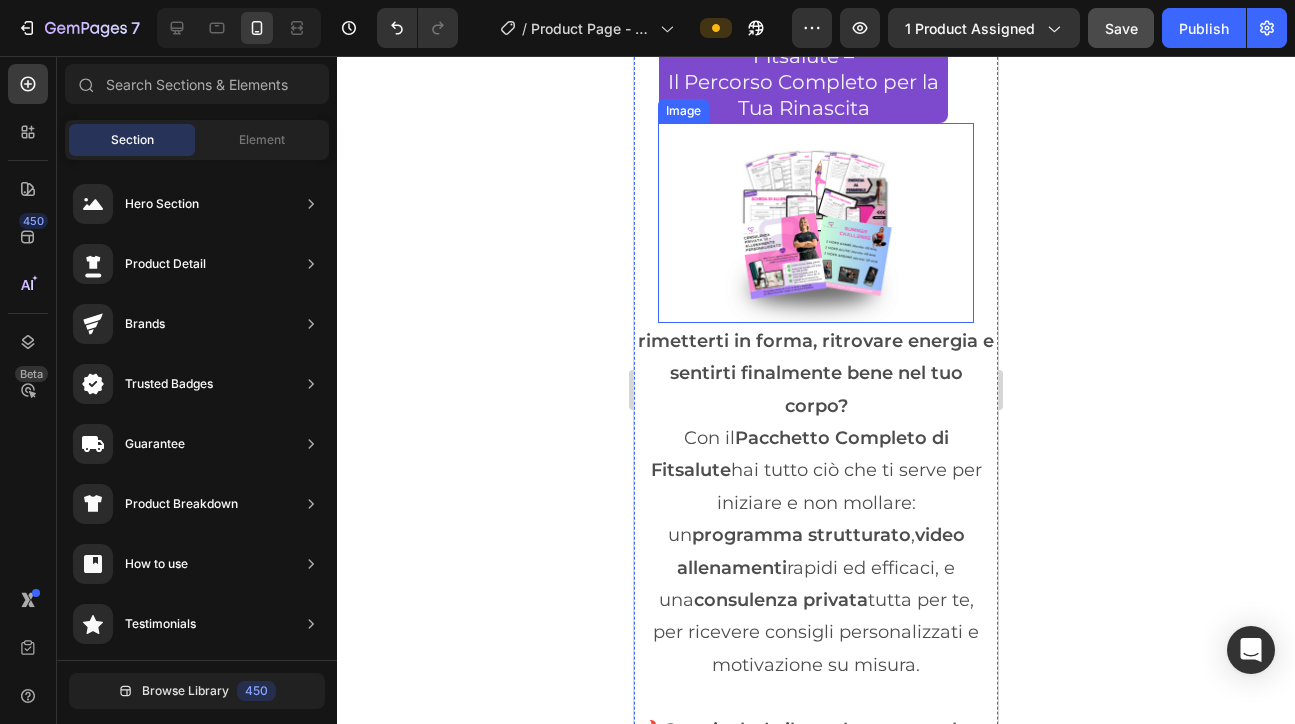 scroll, scrollTop: 11568, scrollLeft: 0, axis: vertical 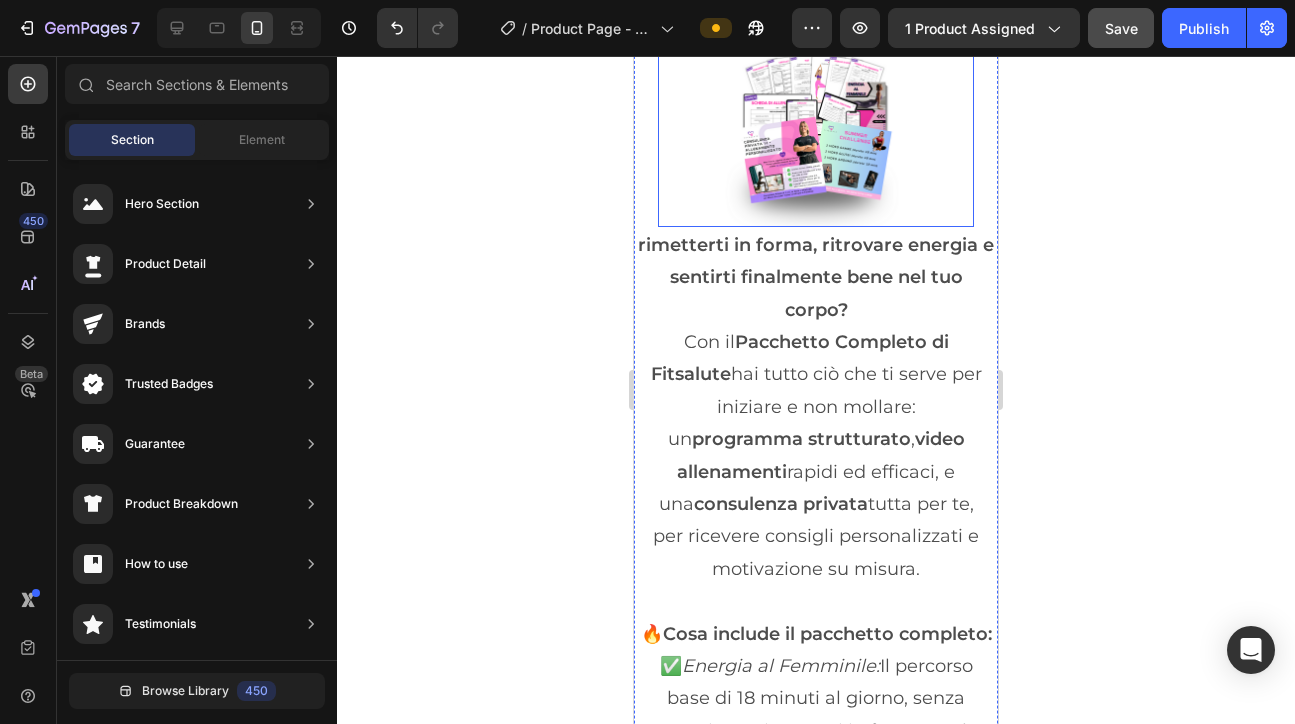 click on "per ricevere consigli personalizzati e motivazione su misura." at bounding box center [816, 552] 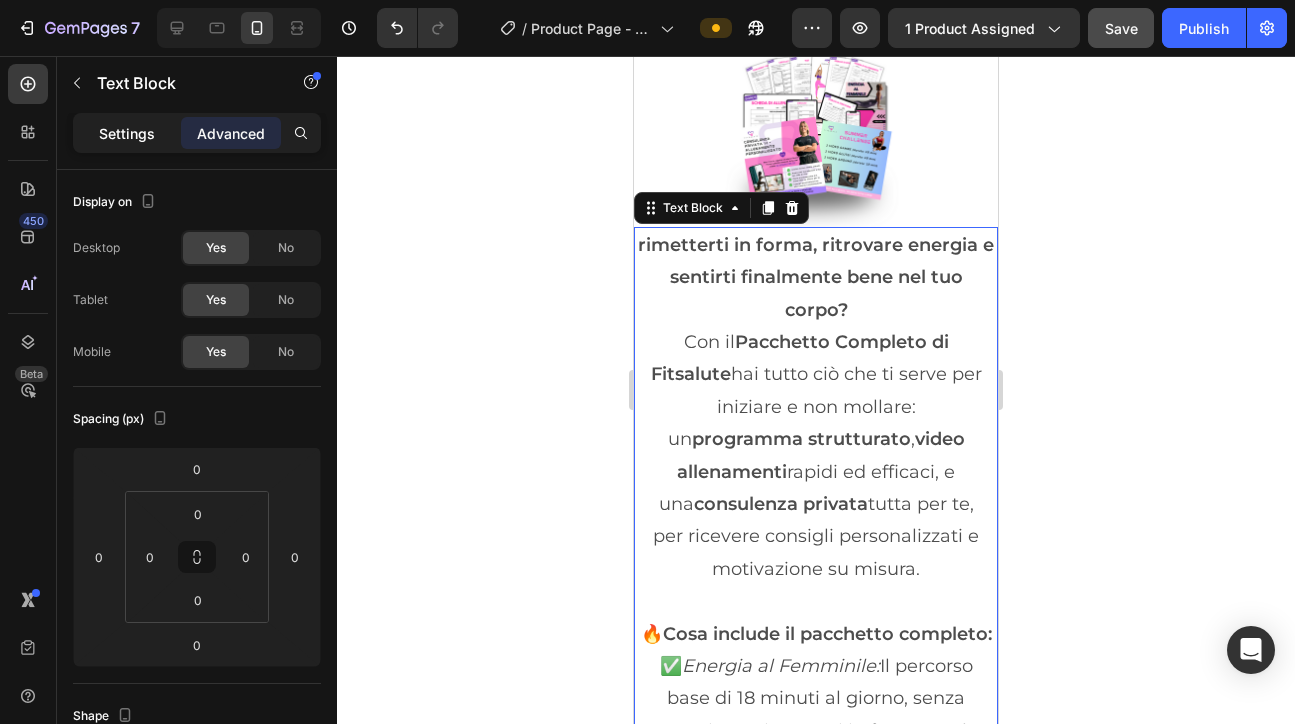 click on "Settings" at bounding box center [127, 133] 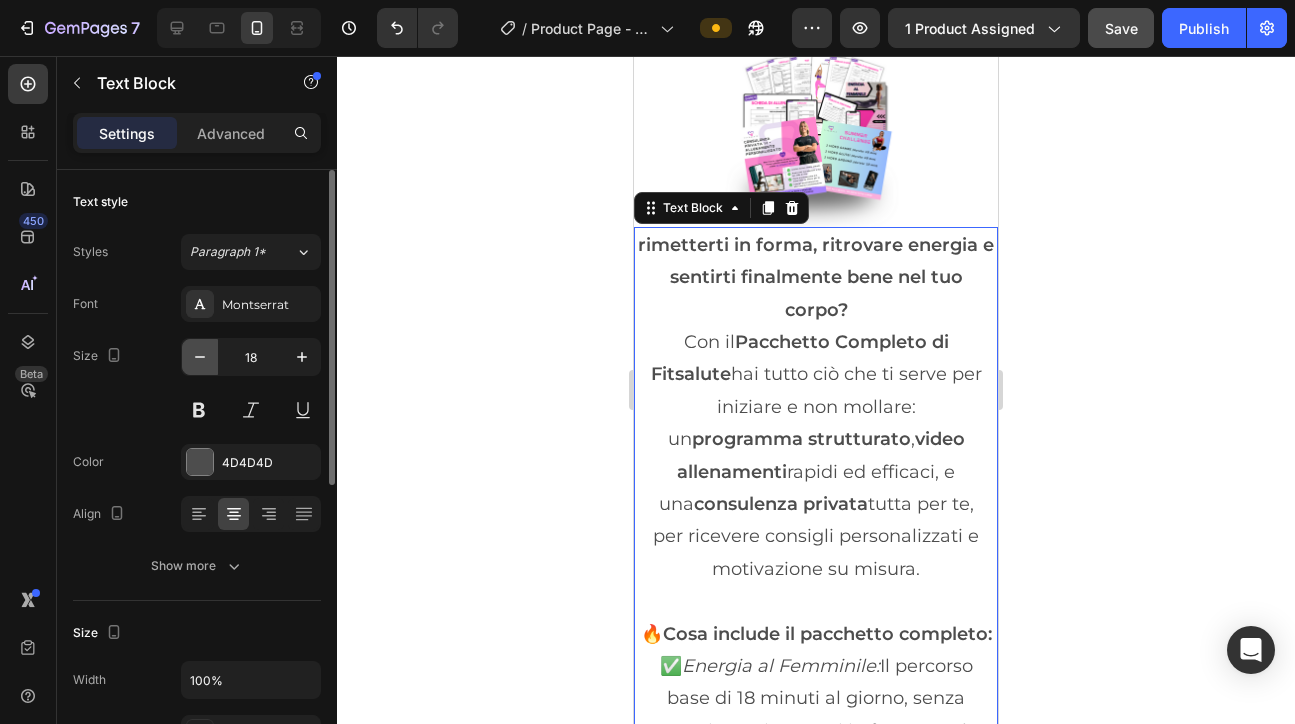click 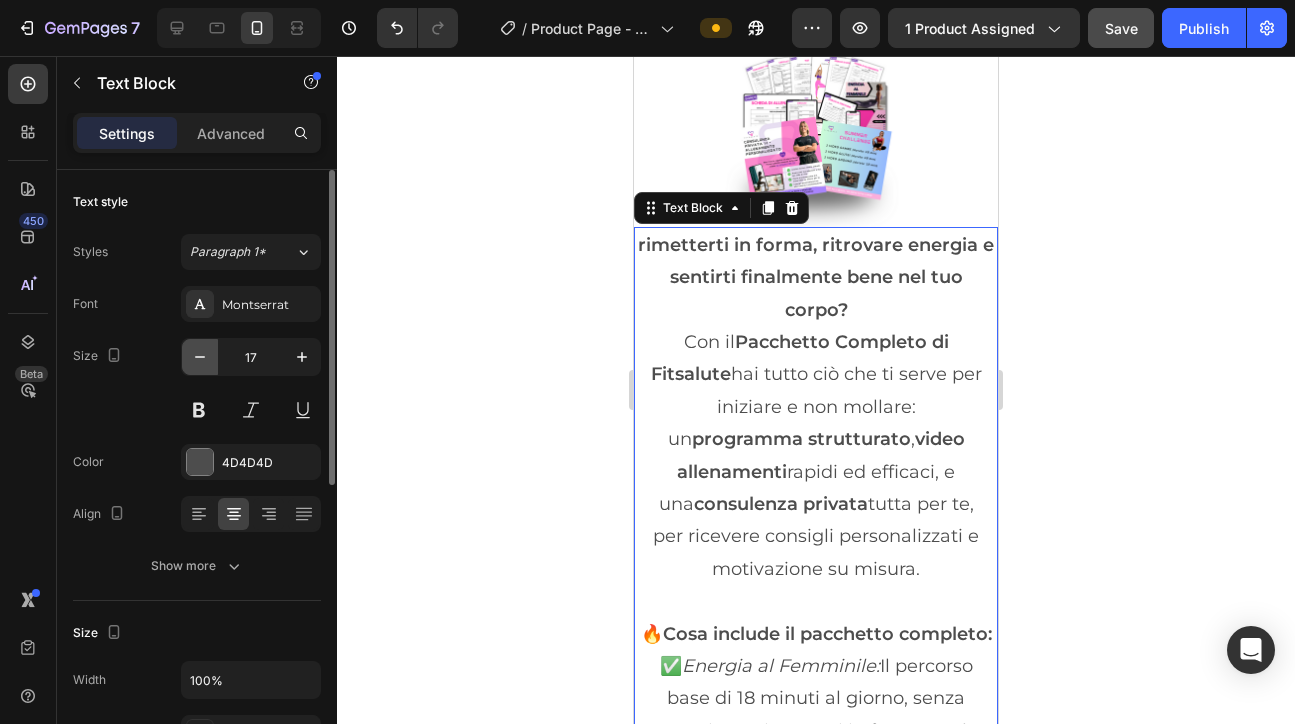 click 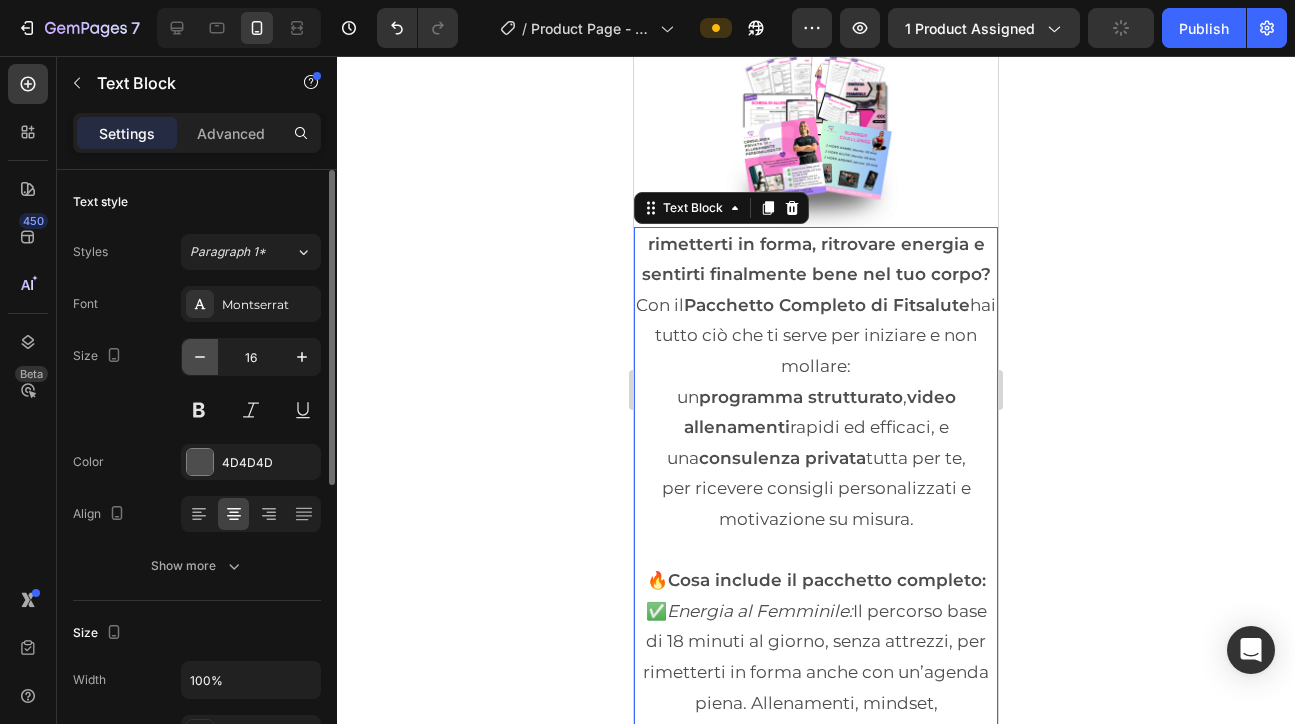 click 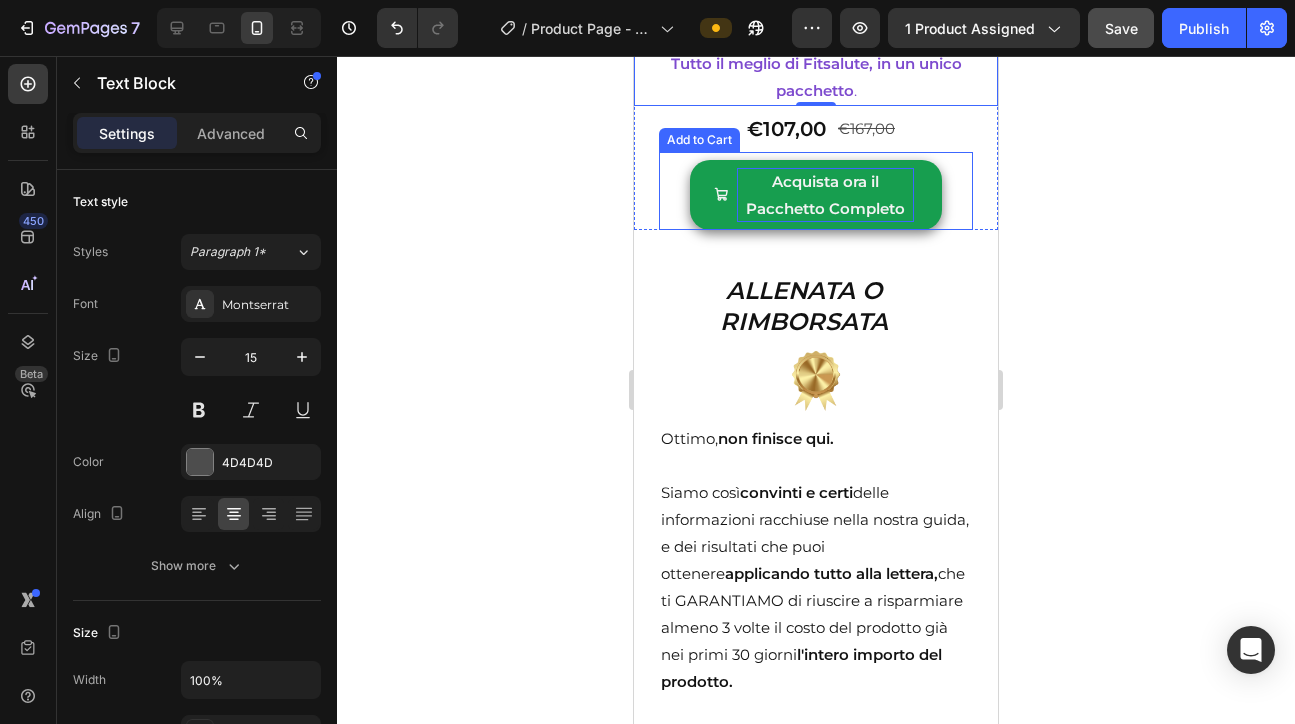 scroll, scrollTop: 12737, scrollLeft: 0, axis: vertical 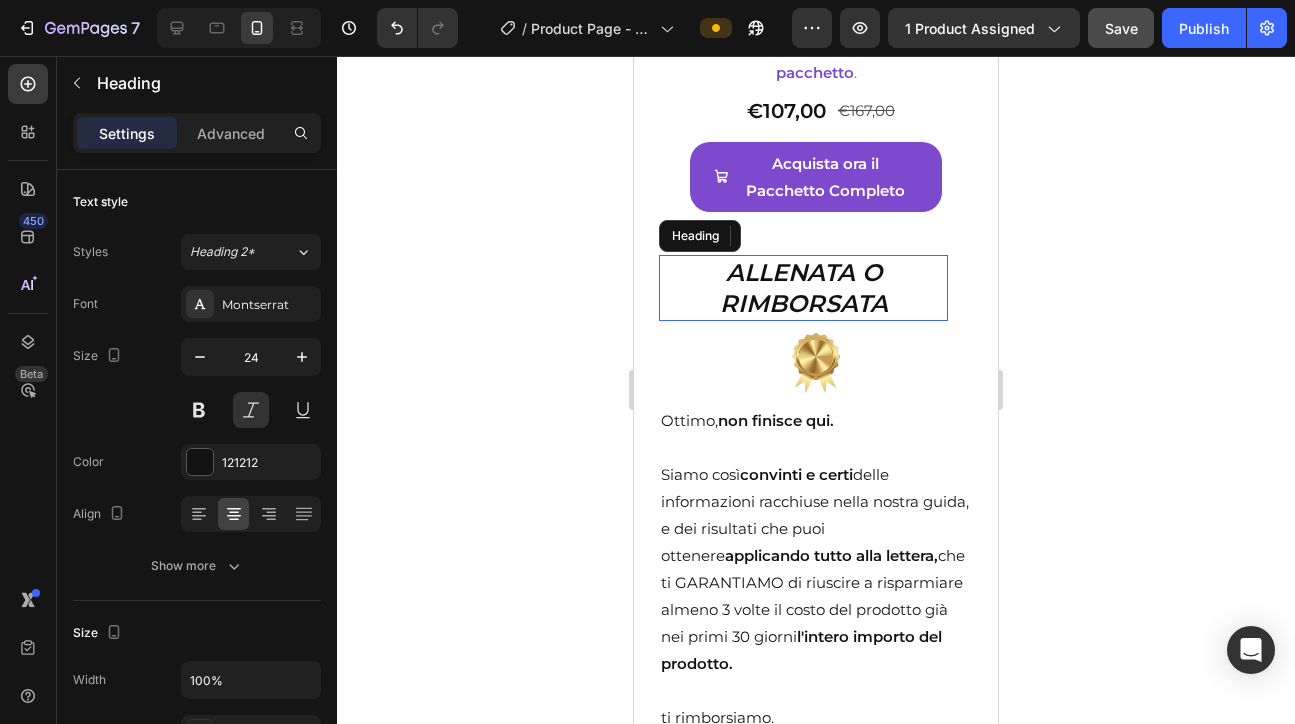 click on "ALLENATA O RIMBORSATA" at bounding box center [803, 288] 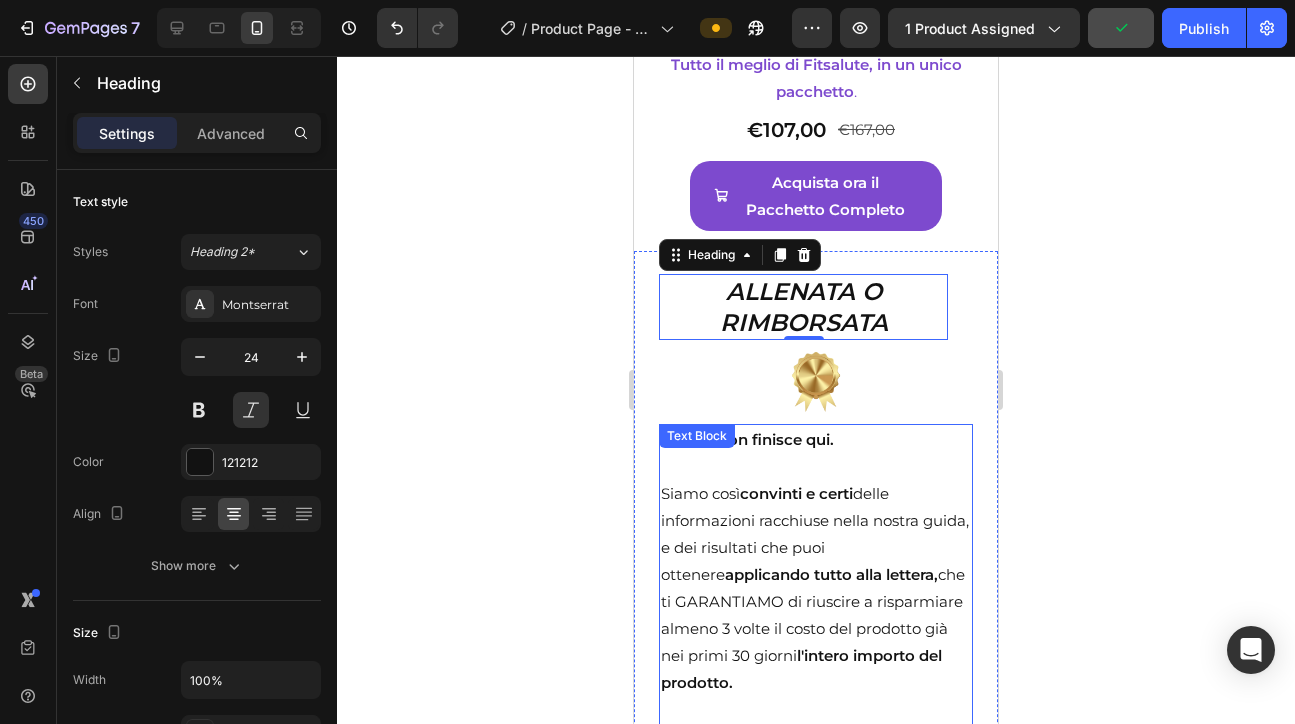 scroll, scrollTop: 12629, scrollLeft: 0, axis: vertical 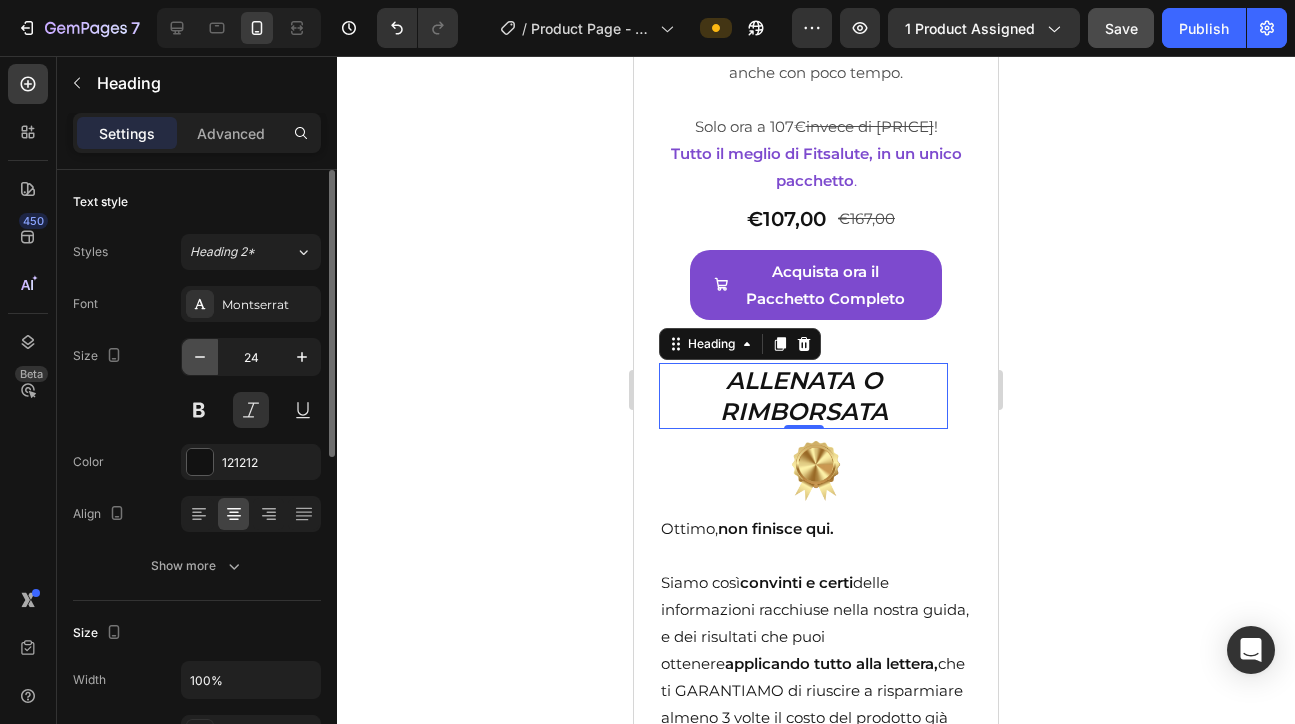 click 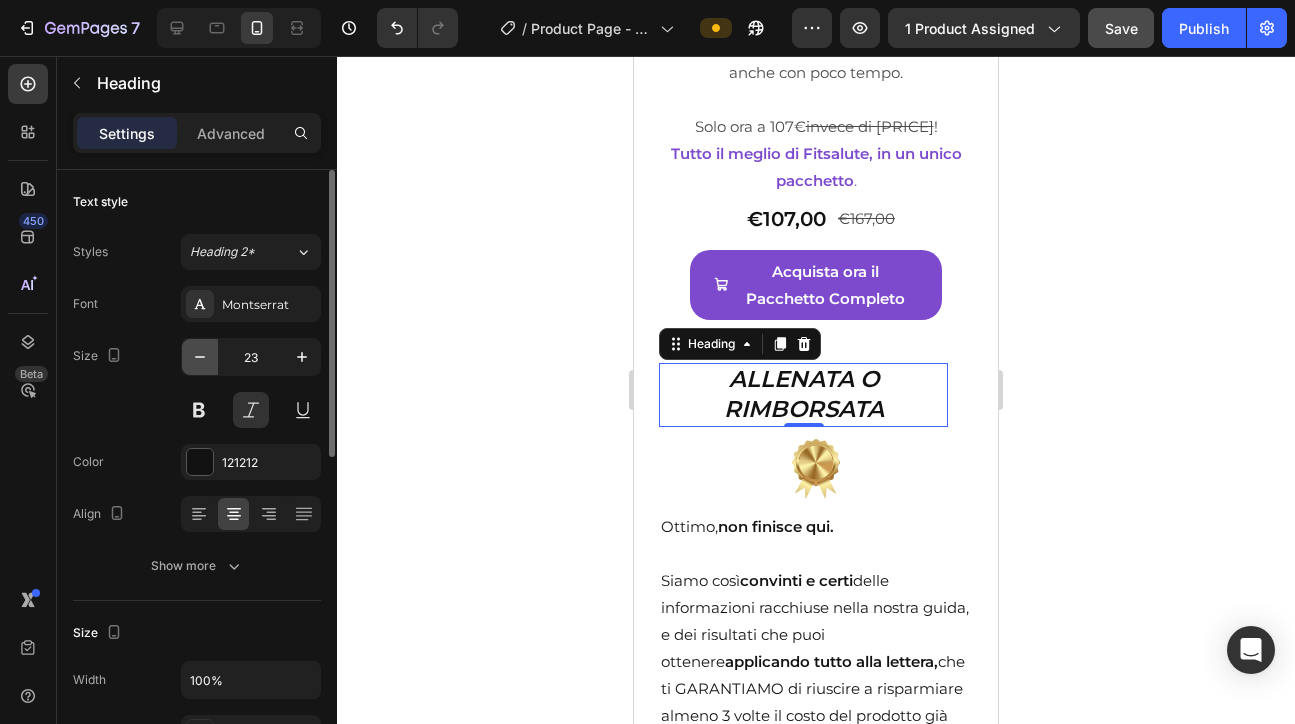 click 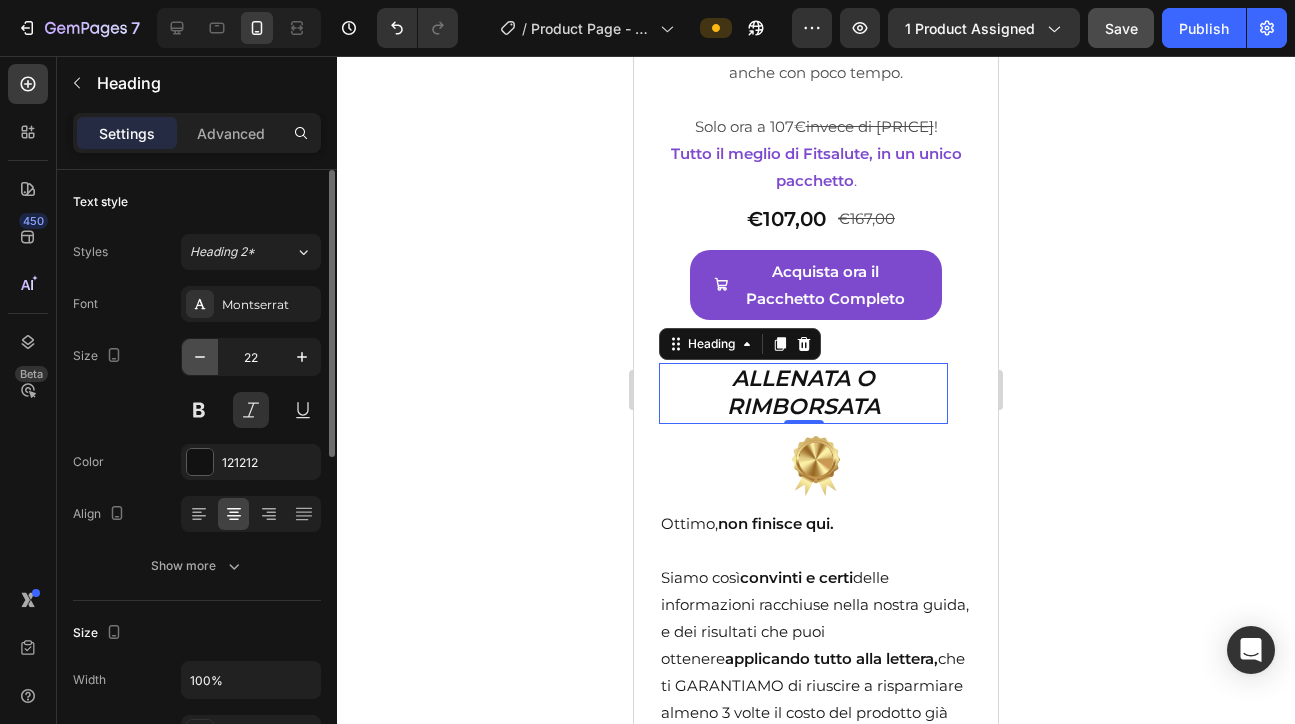 click 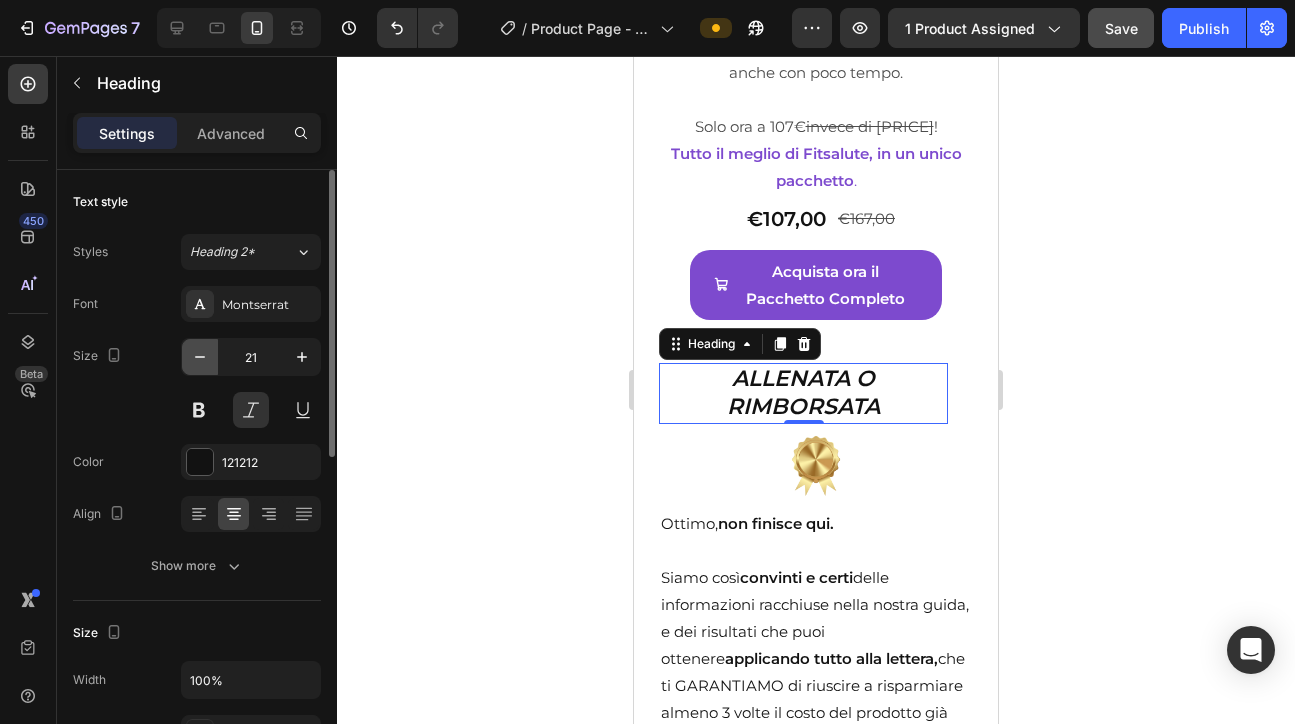 click 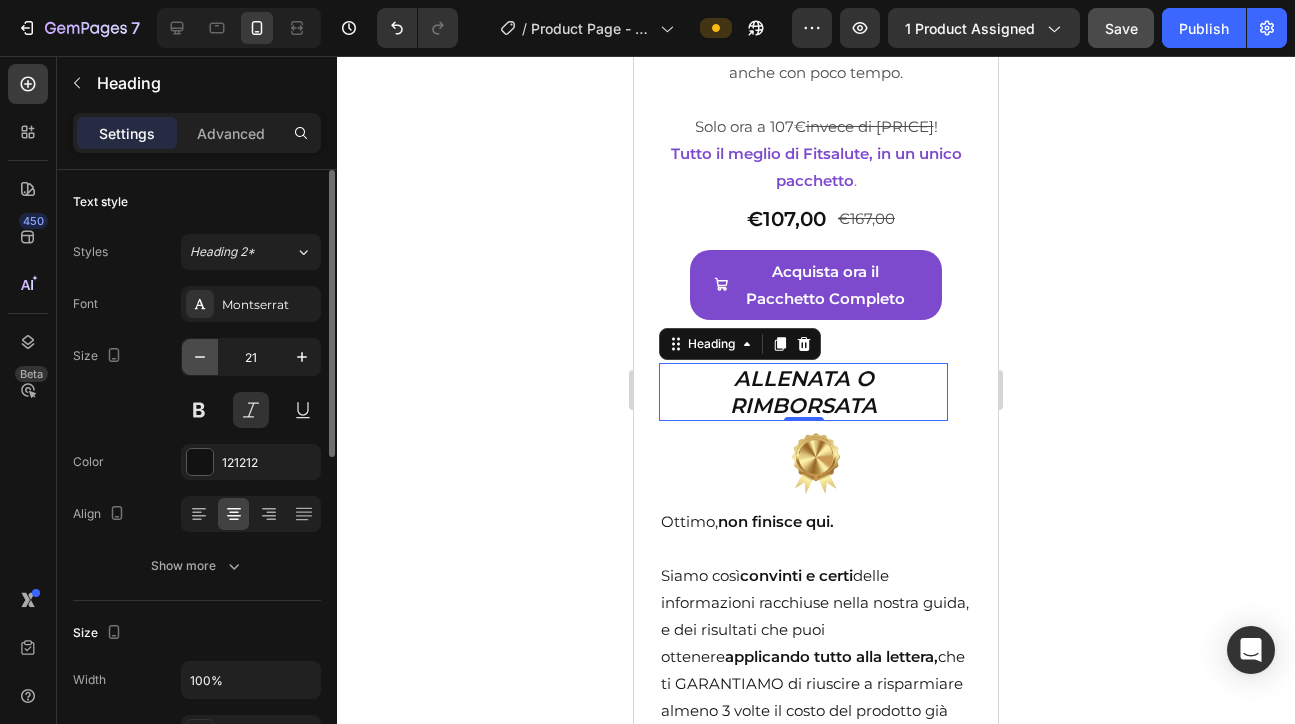 type on "20" 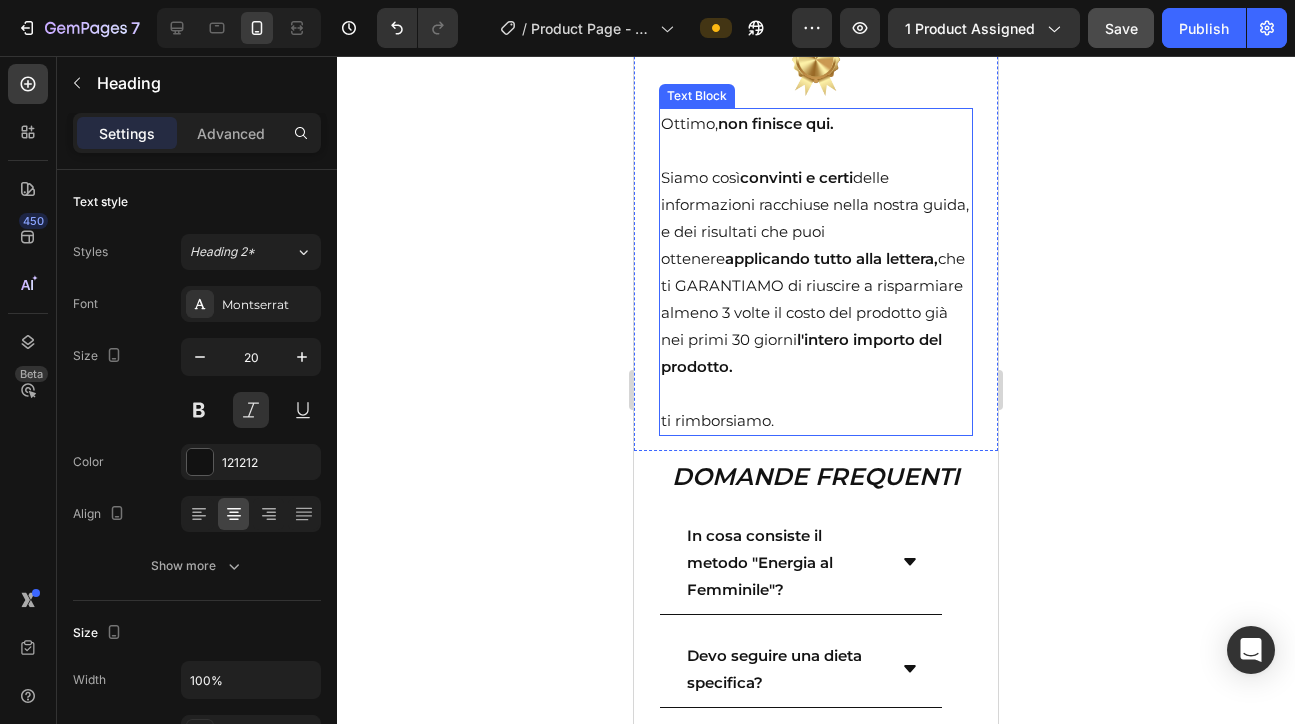 scroll, scrollTop: 13014, scrollLeft: 0, axis: vertical 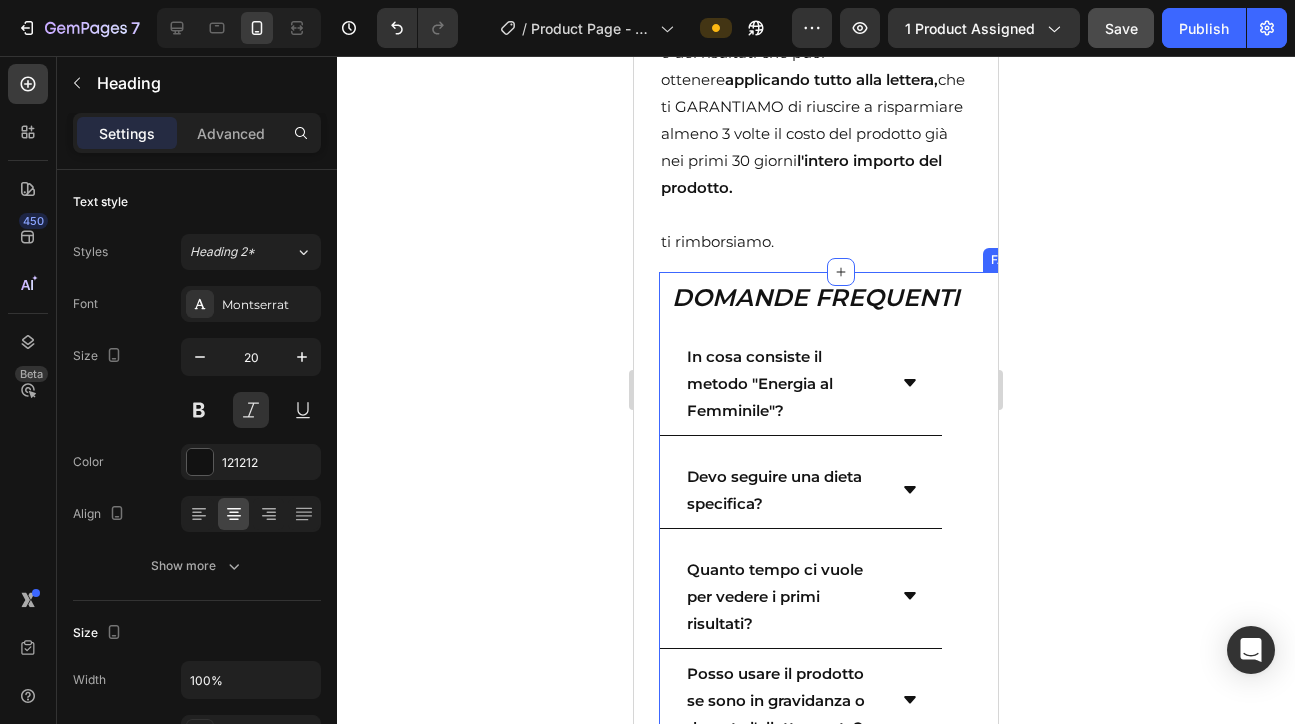 click on "DOMANDE FREQUENTI Heading
In cosa consiste il metodo "Energia al Femminile"?
Devo seguire una dieta specifica?
Quanto tempo ci vuole per vedere i primi risultati? Accordion
Posso usare il prodotto se sono in gravidanza o durante l'allattamento?
I metodi di pagamento sono sicuri?
È prevista una garanzia o un rimborso? Accordion Row" at bounding box center [841, 605] 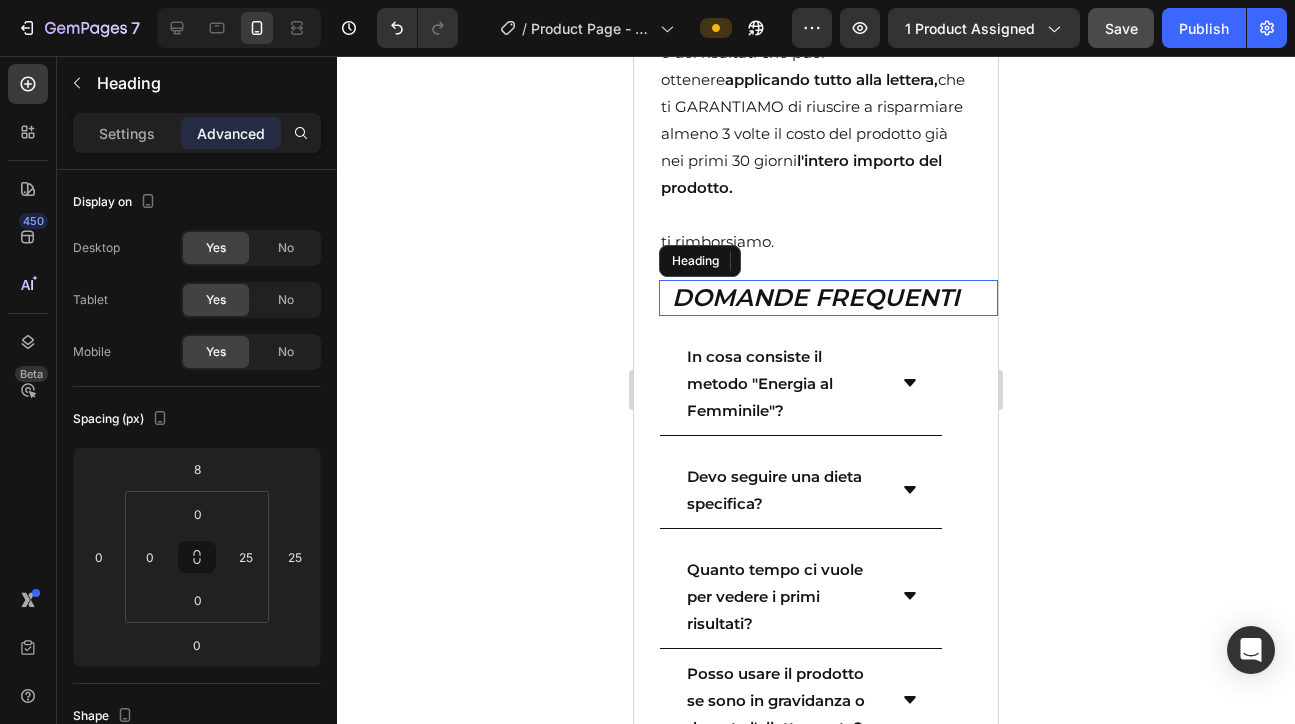 click on "DOMANDE FREQUENTI" at bounding box center [816, 297] 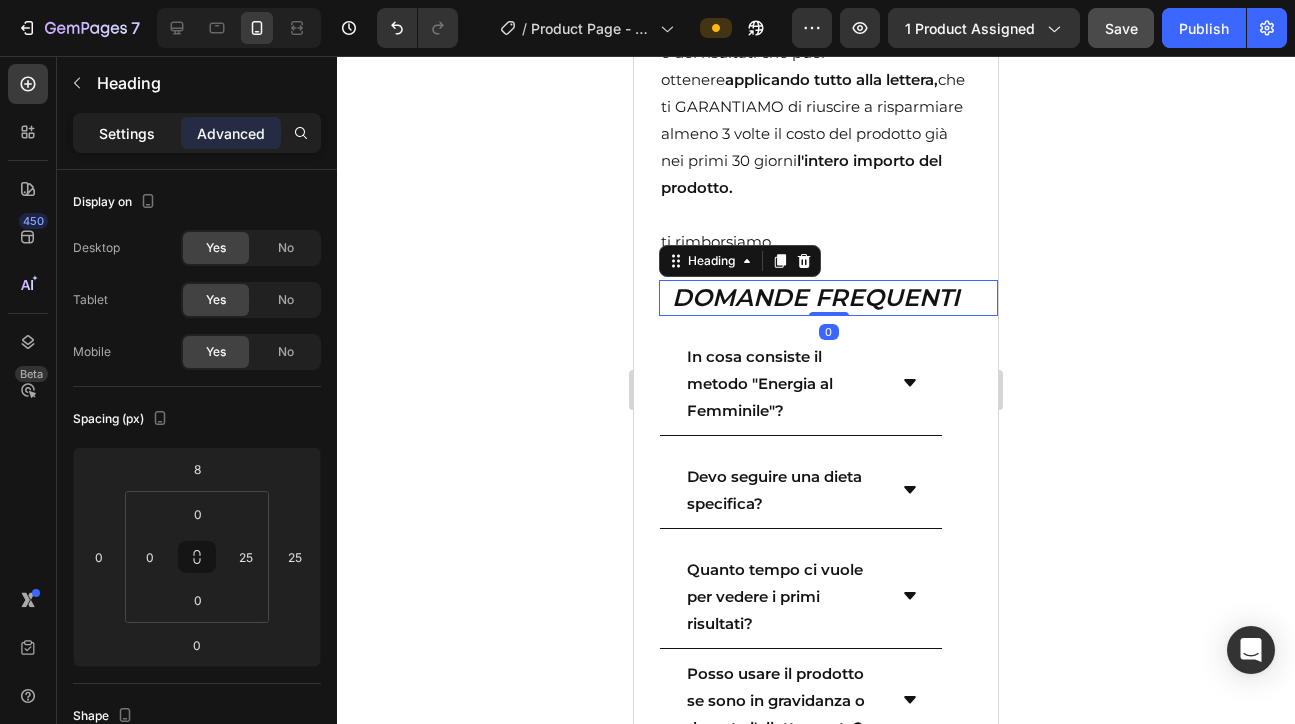 click on "Settings" at bounding box center [127, 133] 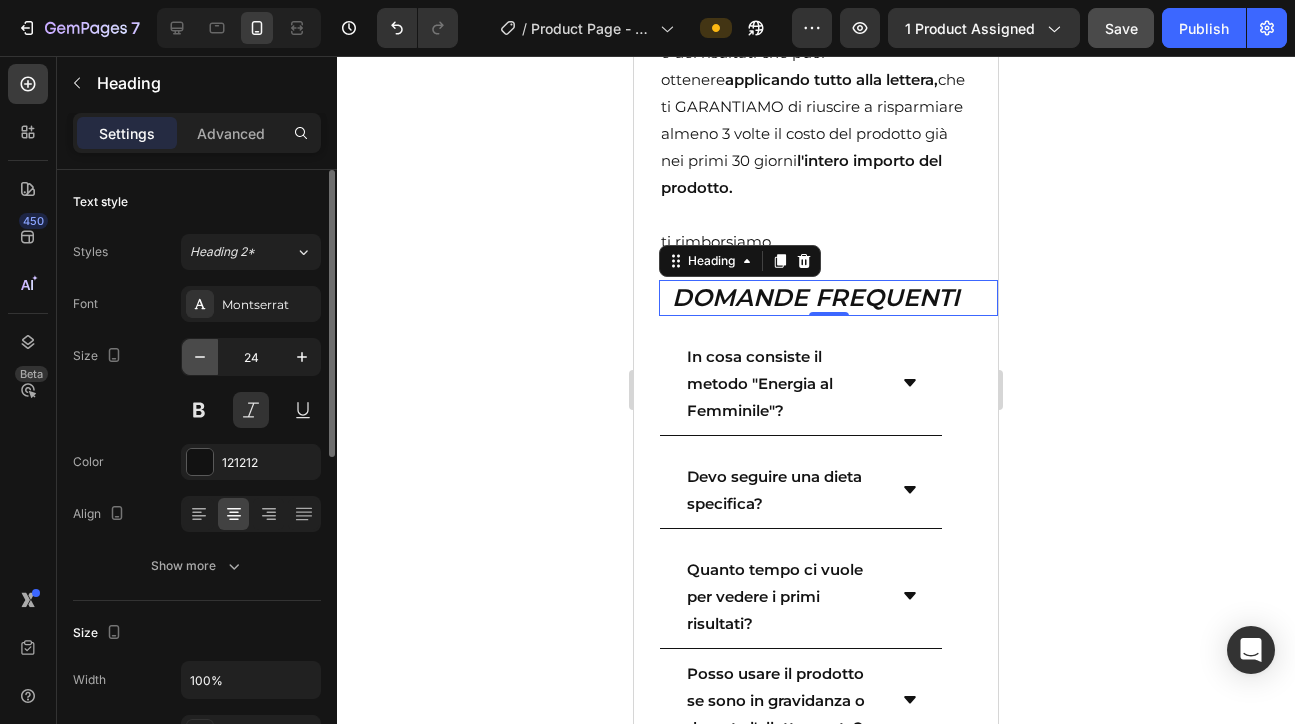 click 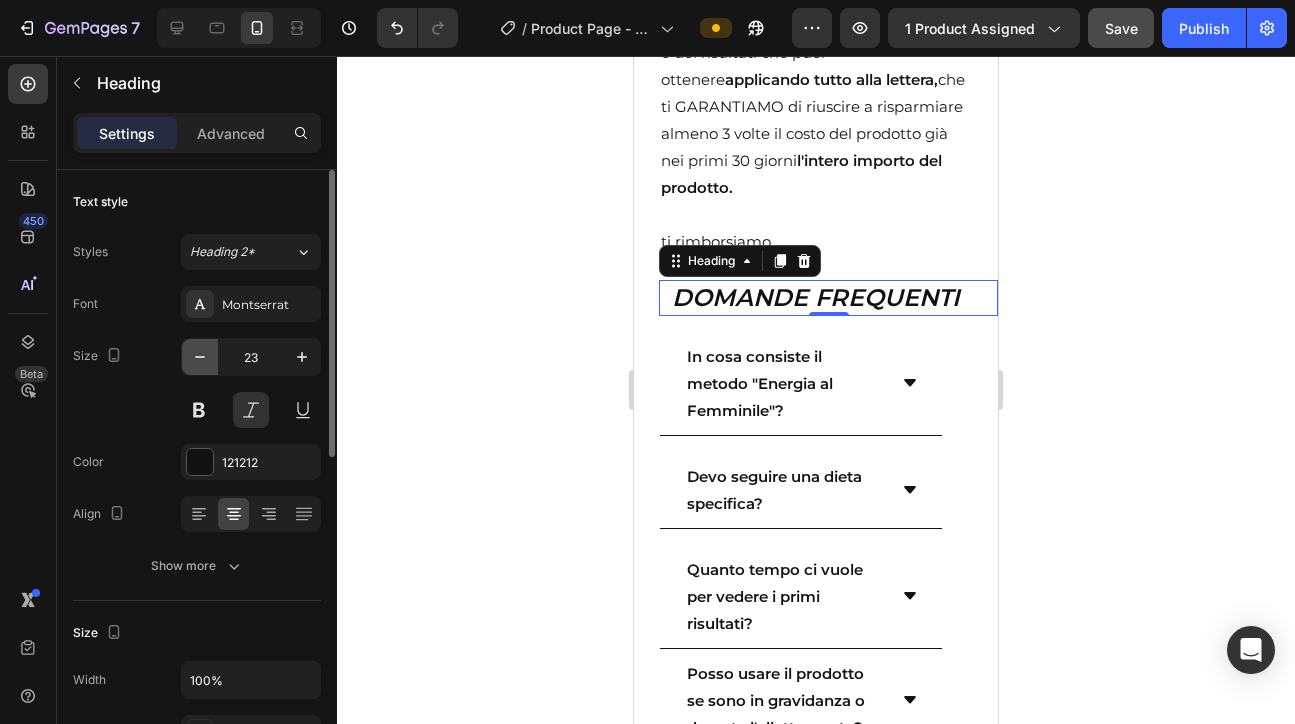 click 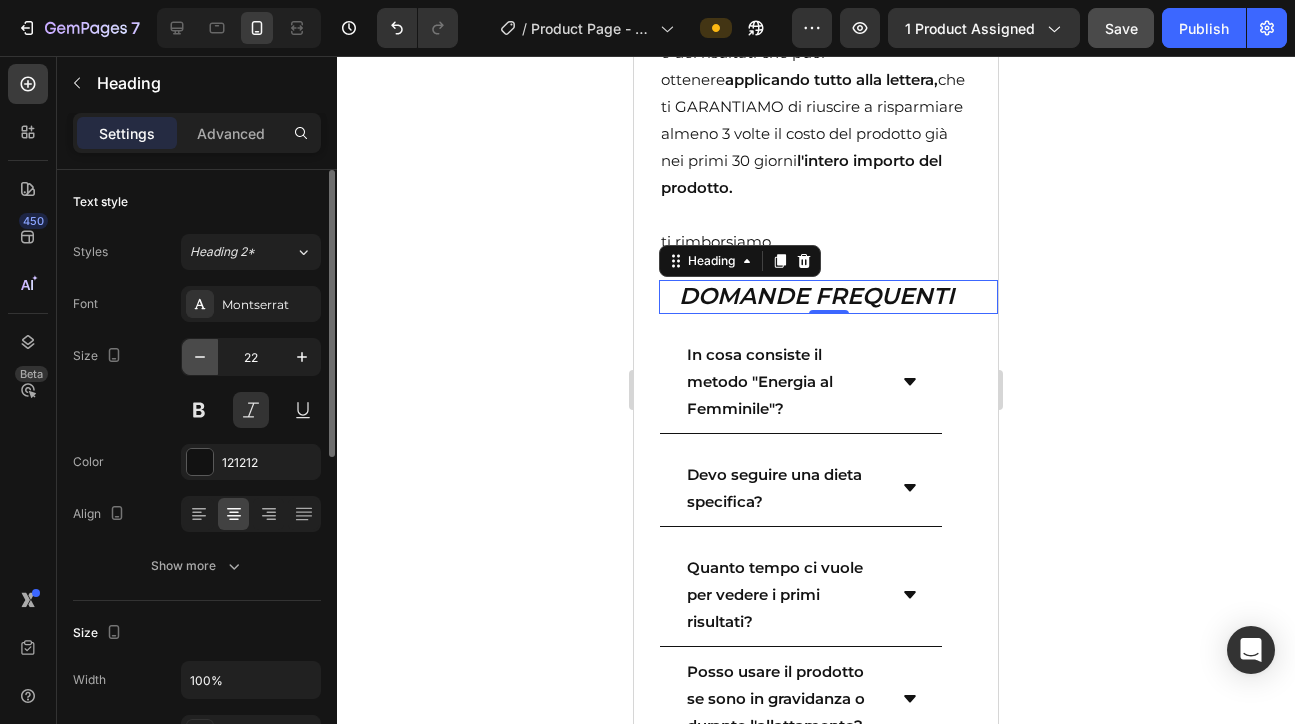 click 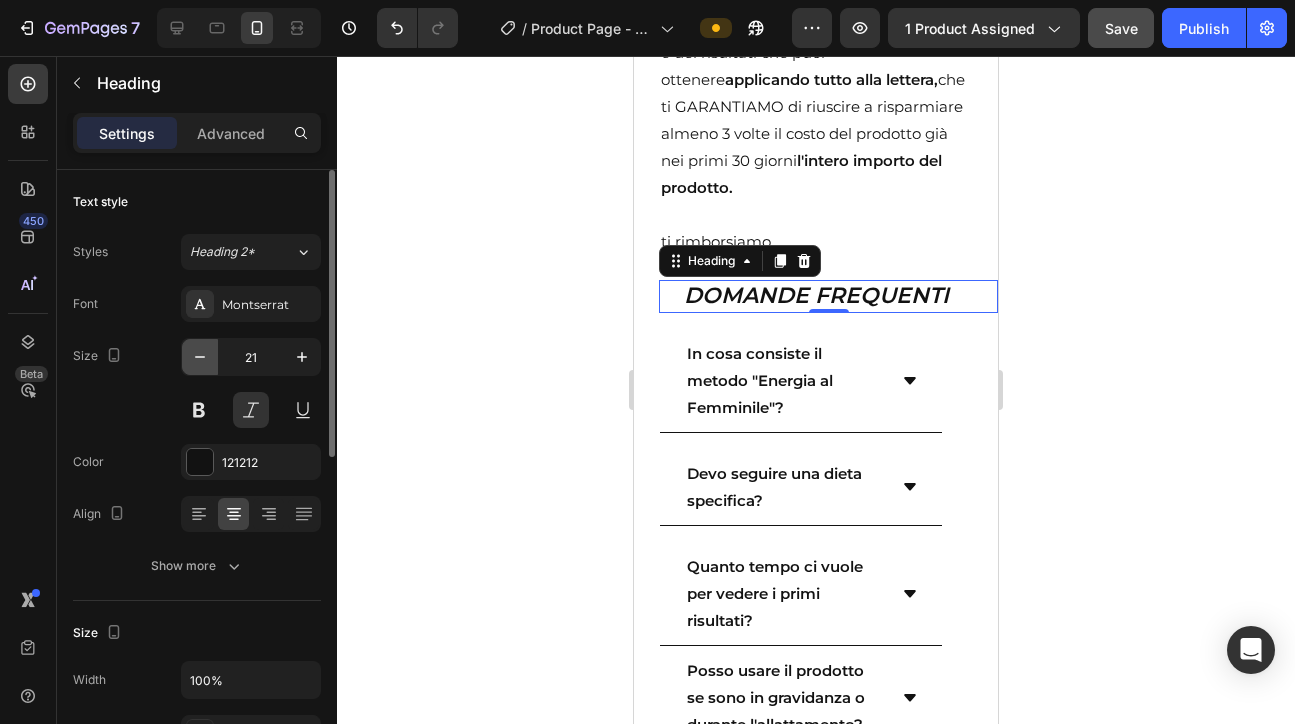 click 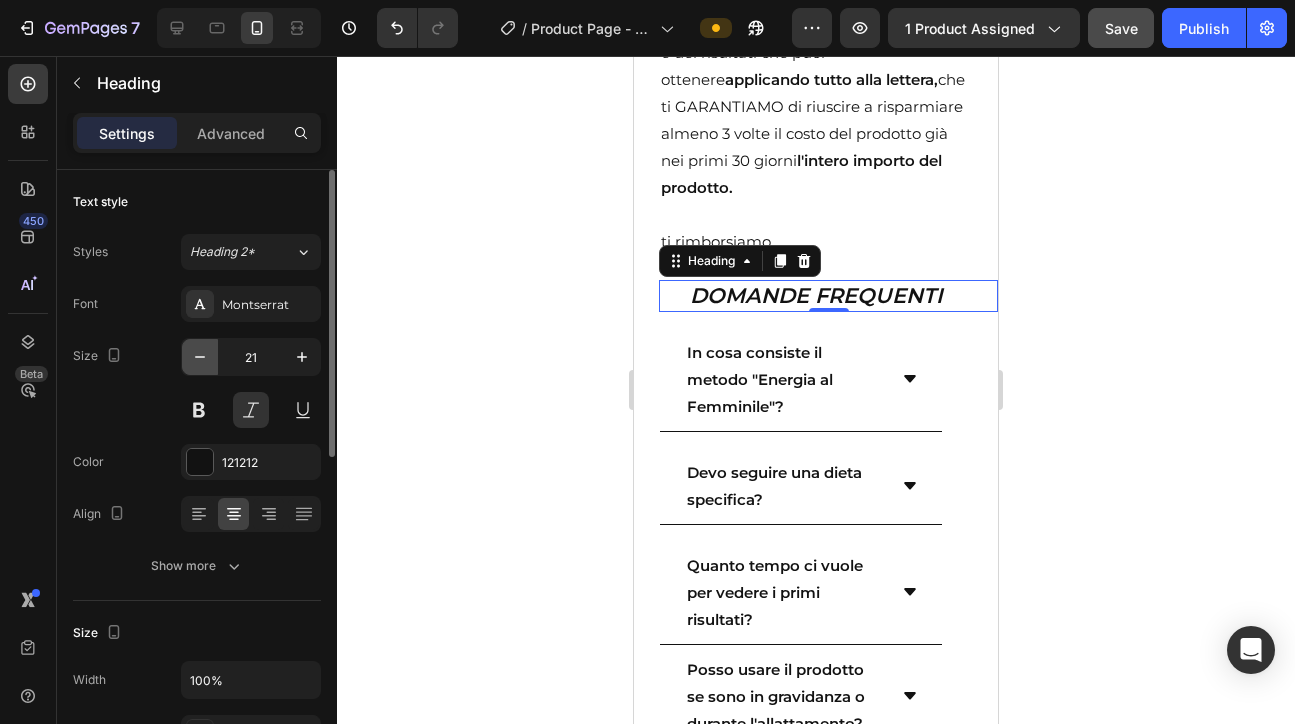 type on "20" 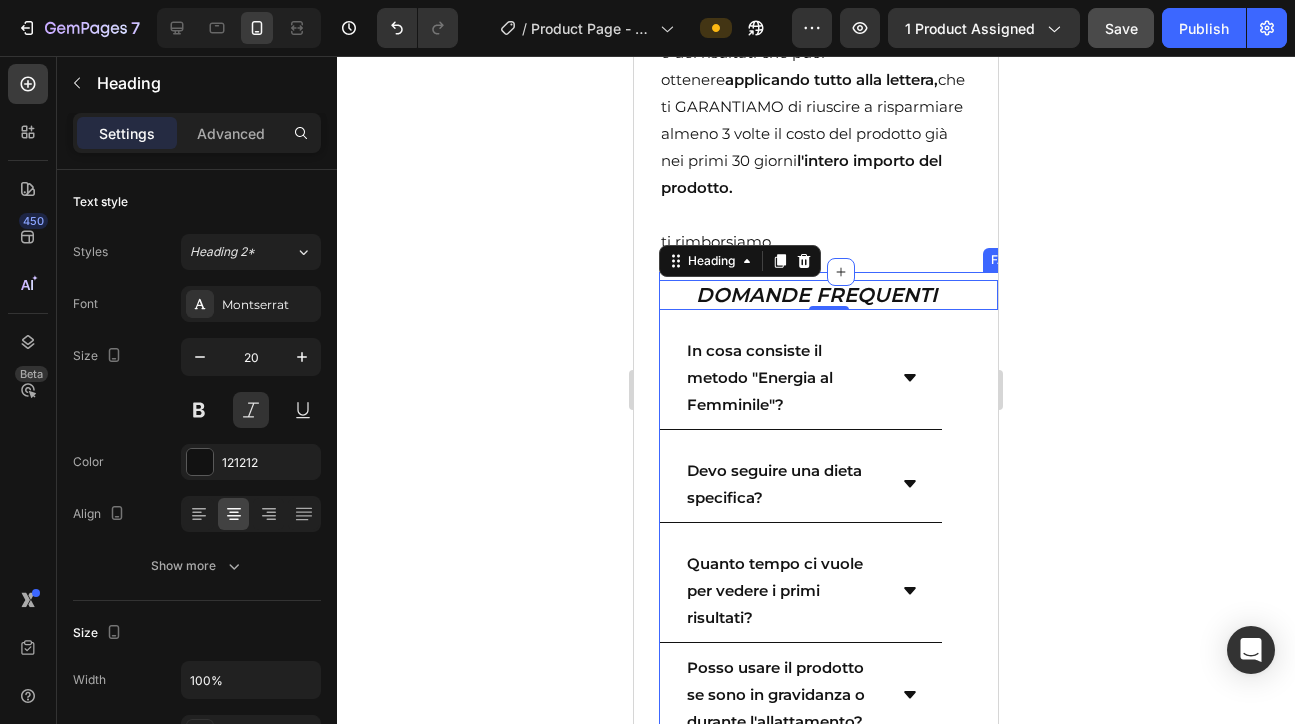 click 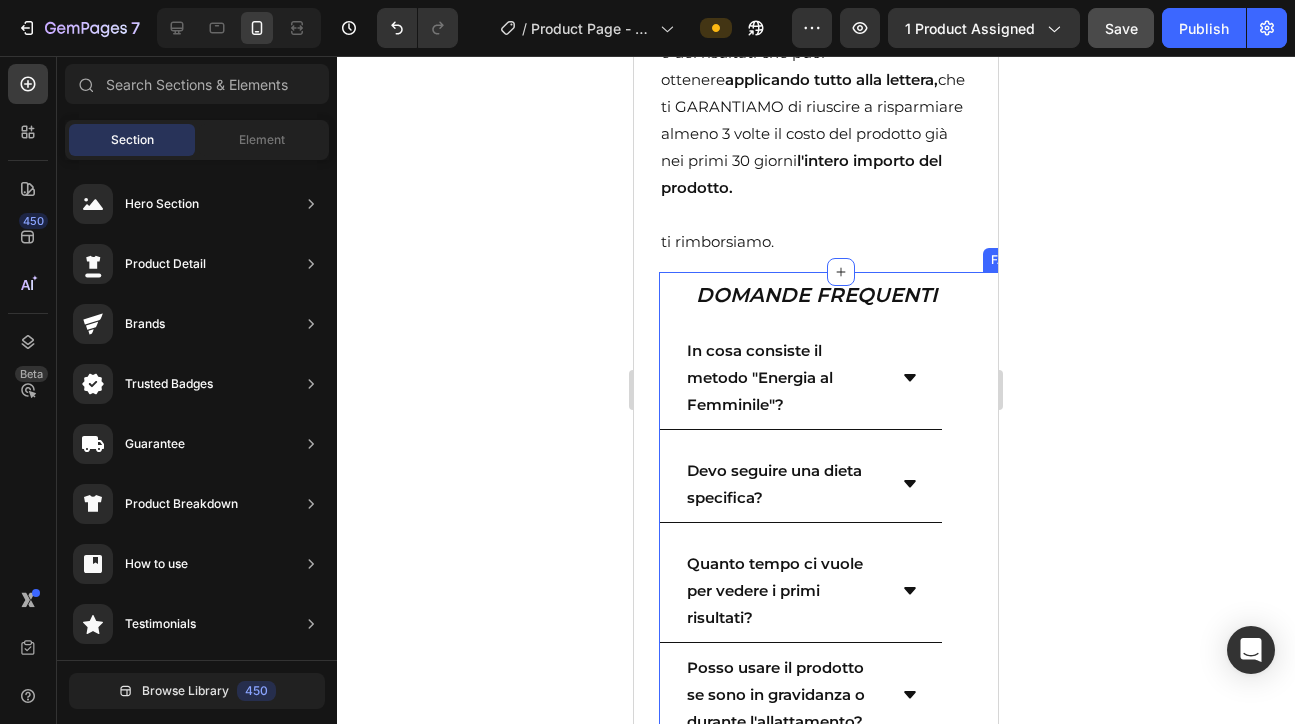 click 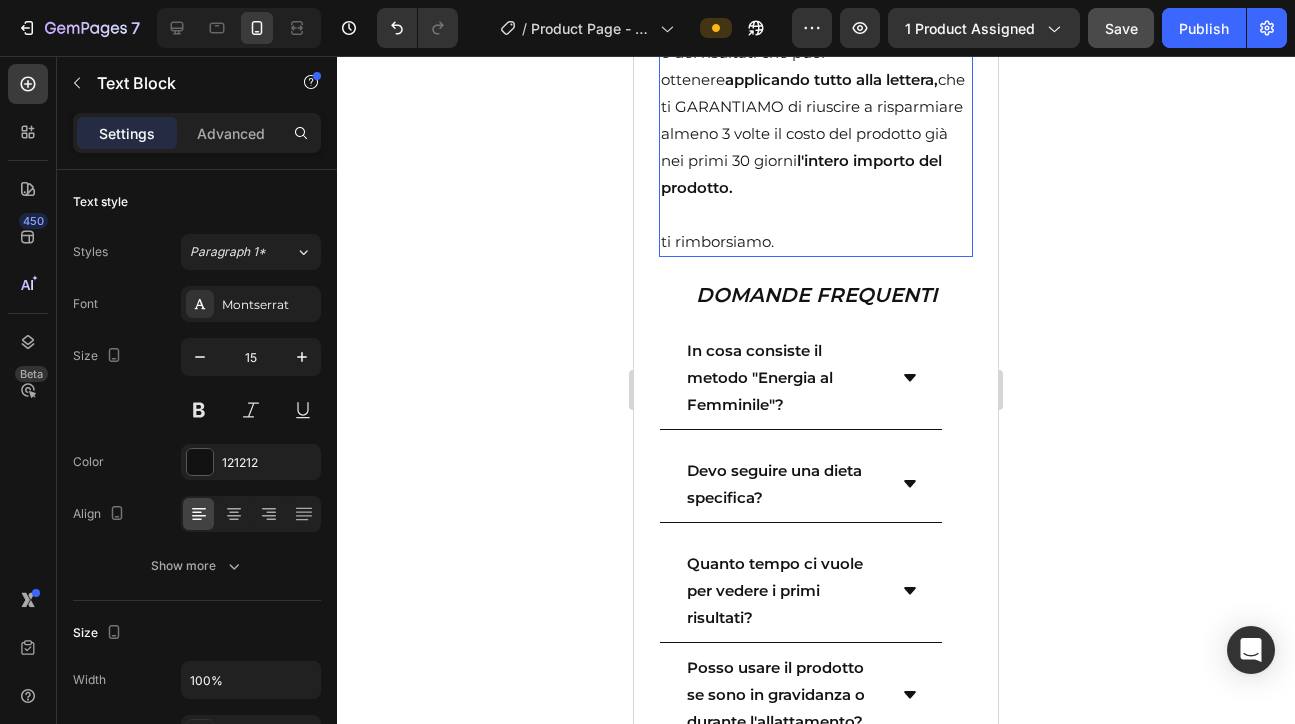 click on "Hai letto bene, se non funziona ti rimborsiamo." at bounding box center (816, 228) 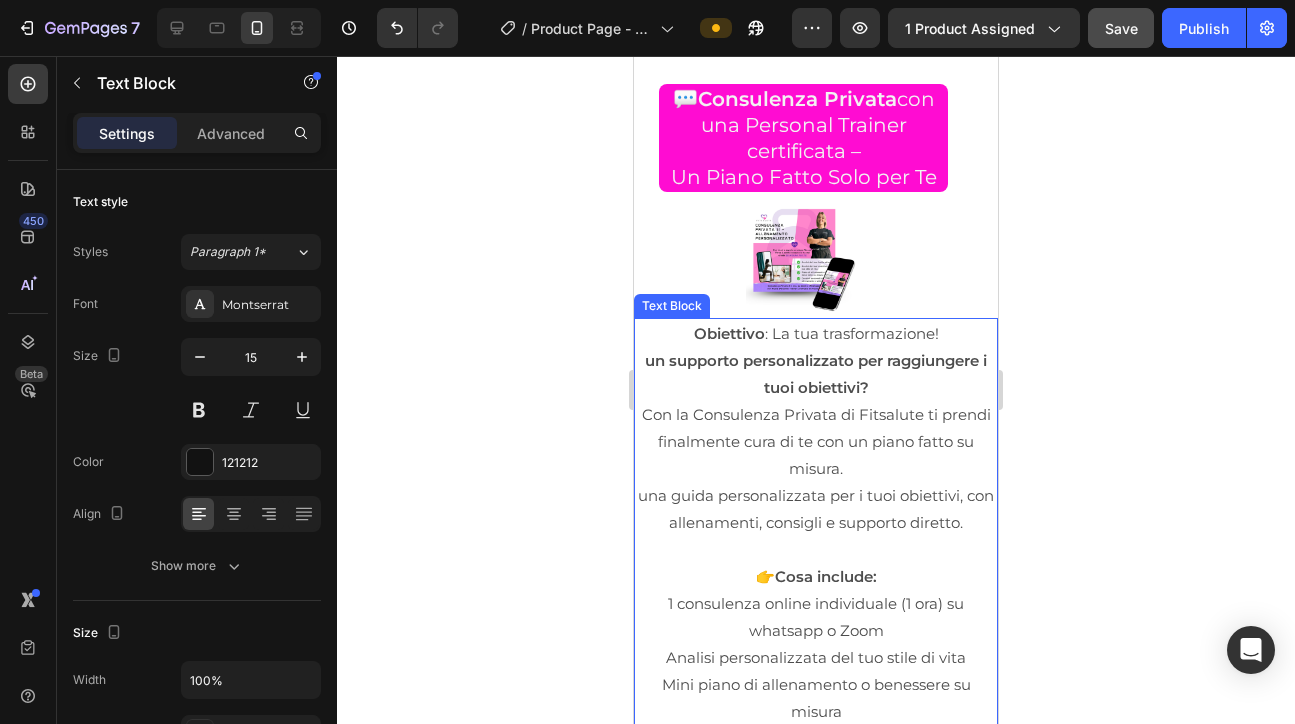 scroll, scrollTop: 10273, scrollLeft: 0, axis: vertical 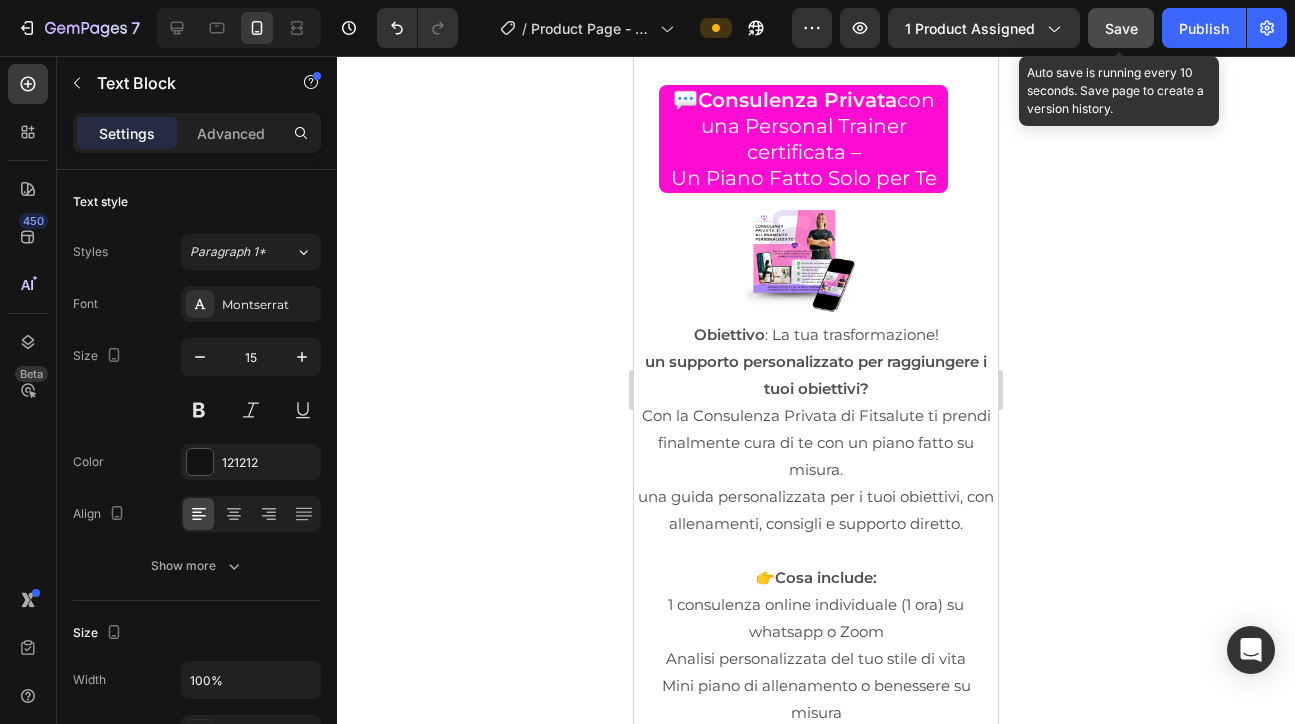 click on "Save" at bounding box center [1121, 28] 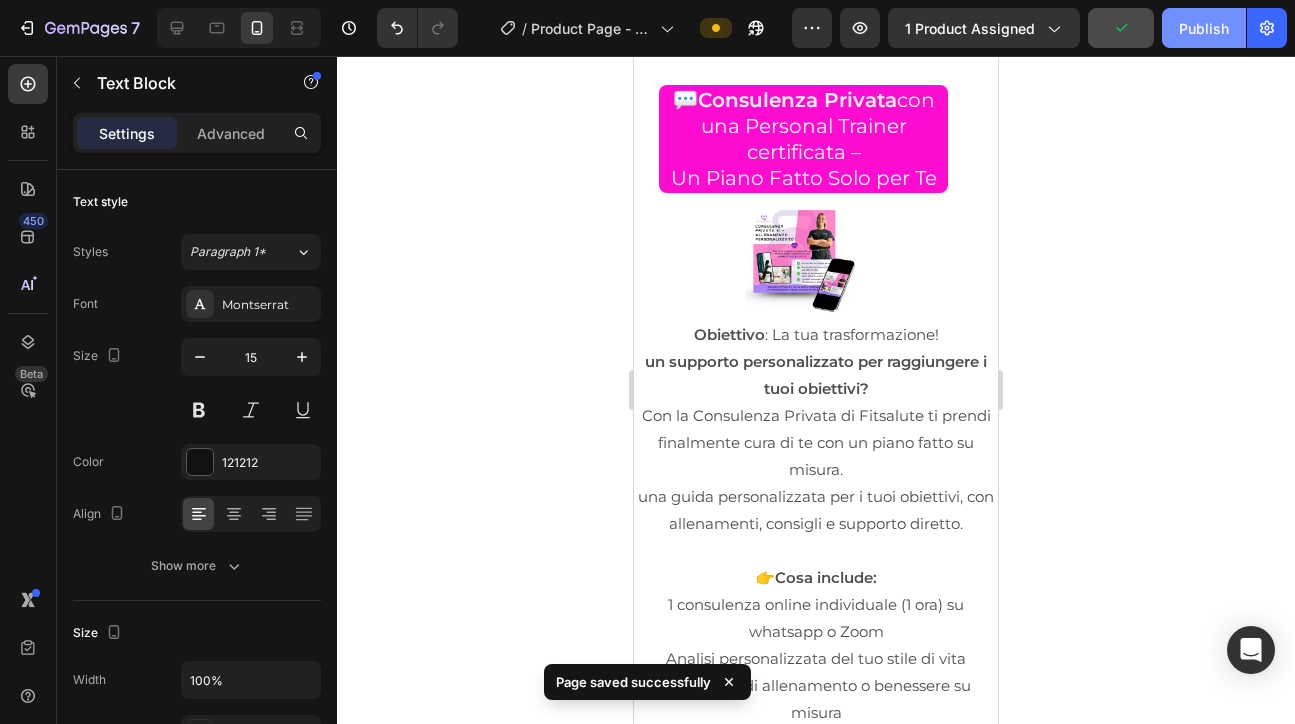 click on "Publish" at bounding box center [1204, 28] 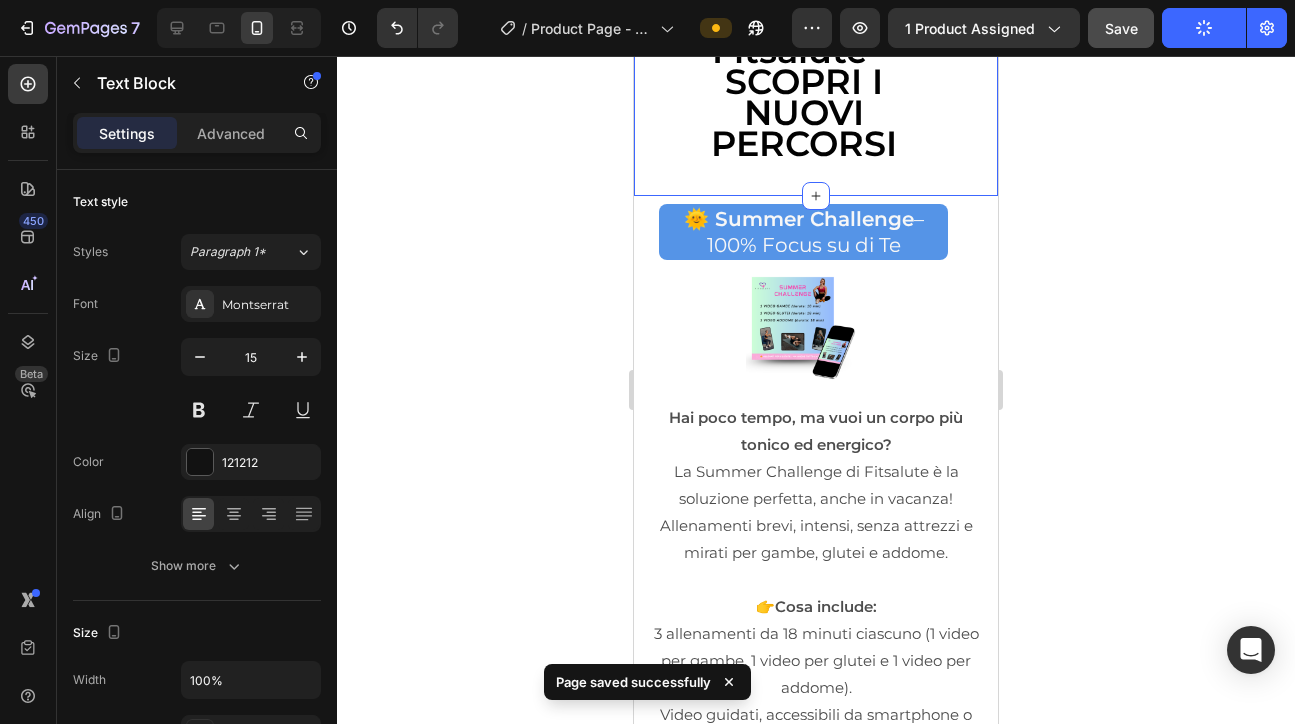 scroll, scrollTop: 9324, scrollLeft: 0, axis: vertical 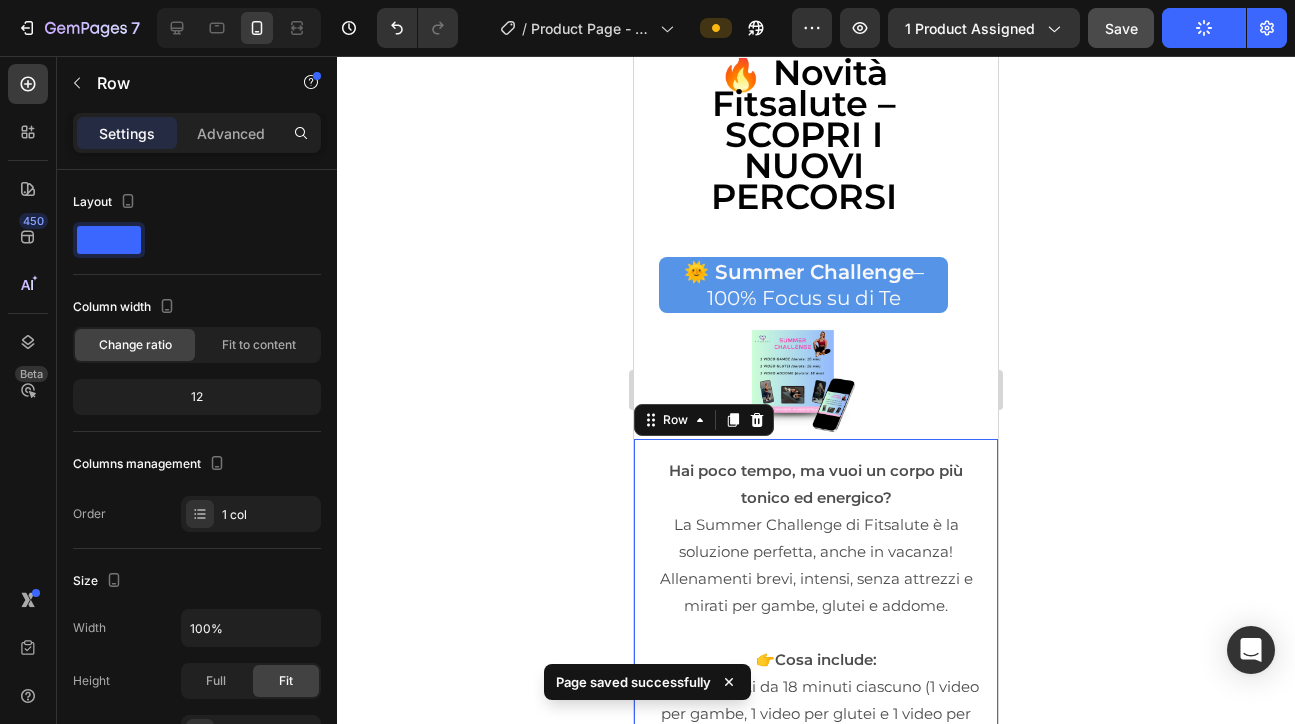 drag, startPoint x: 1615, startPoint y: 508, endPoint x: 981, endPoint y: 452, distance: 636.4684 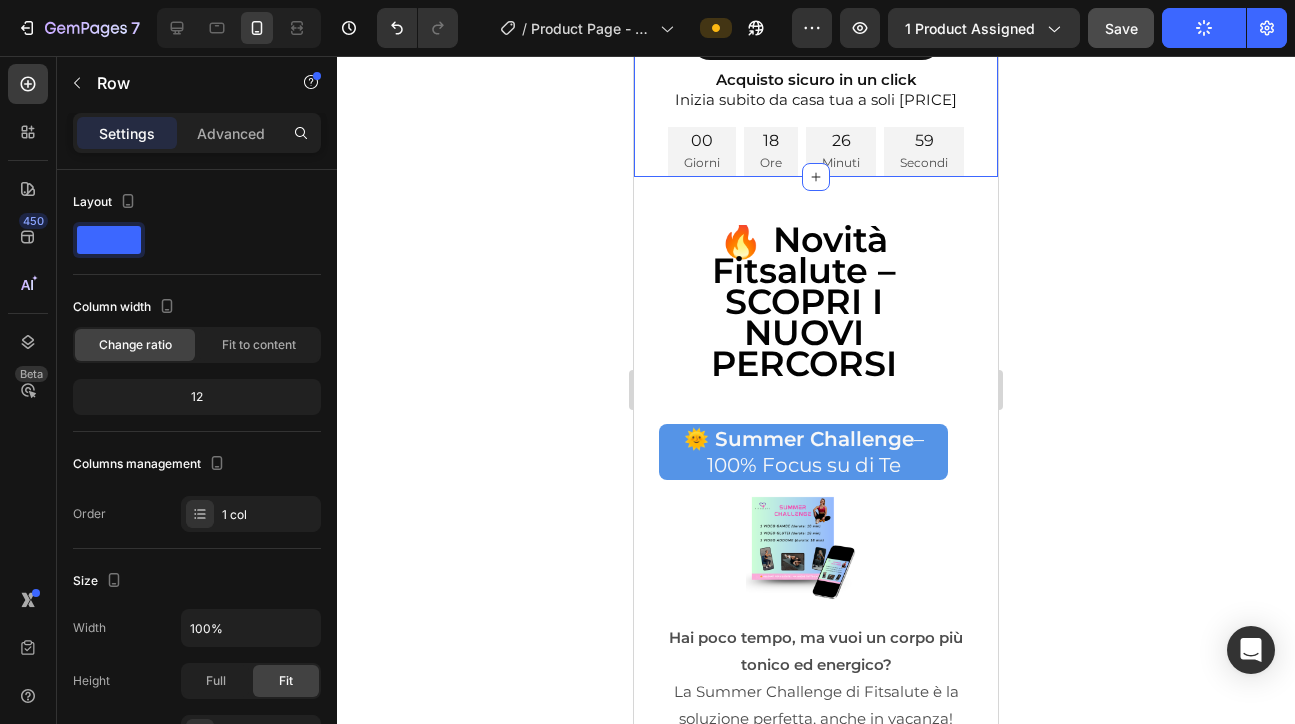 scroll, scrollTop: 9112, scrollLeft: 0, axis: vertical 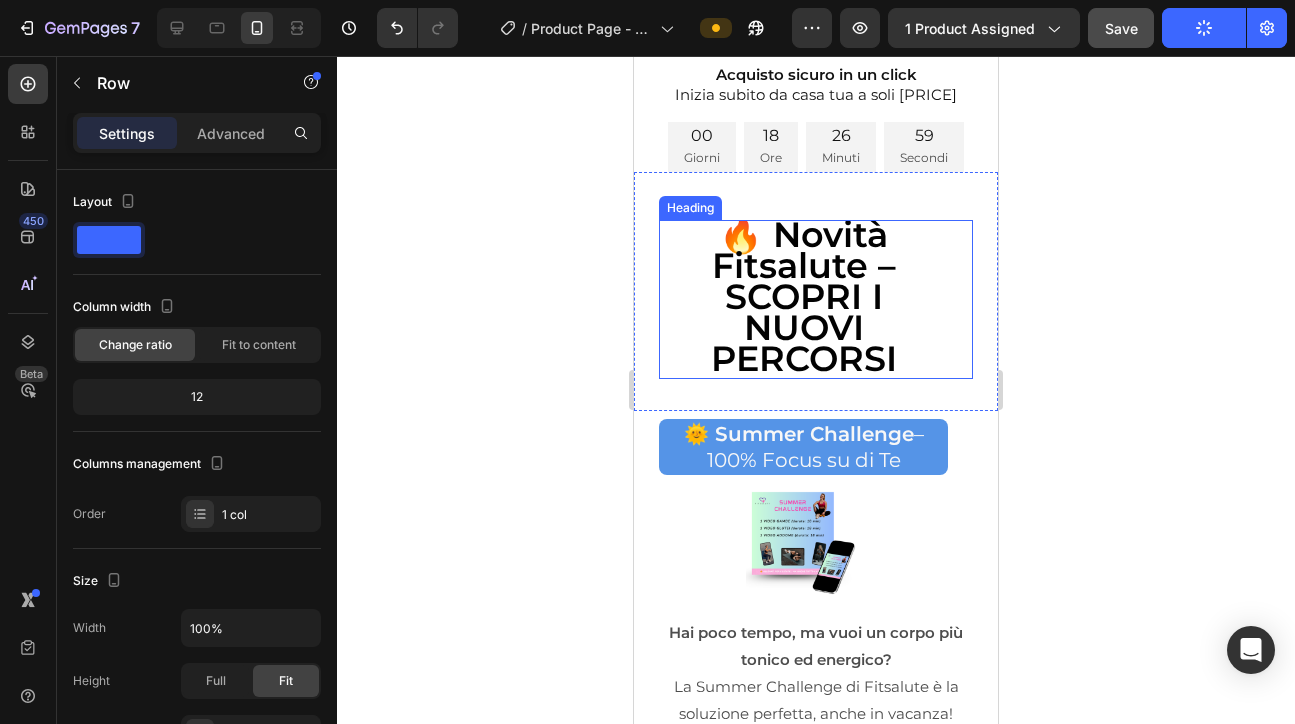 click on "🔥 Novità Fitsalute – SCOPRI I NUOVI PERCORSI" at bounding box center (804, 296) 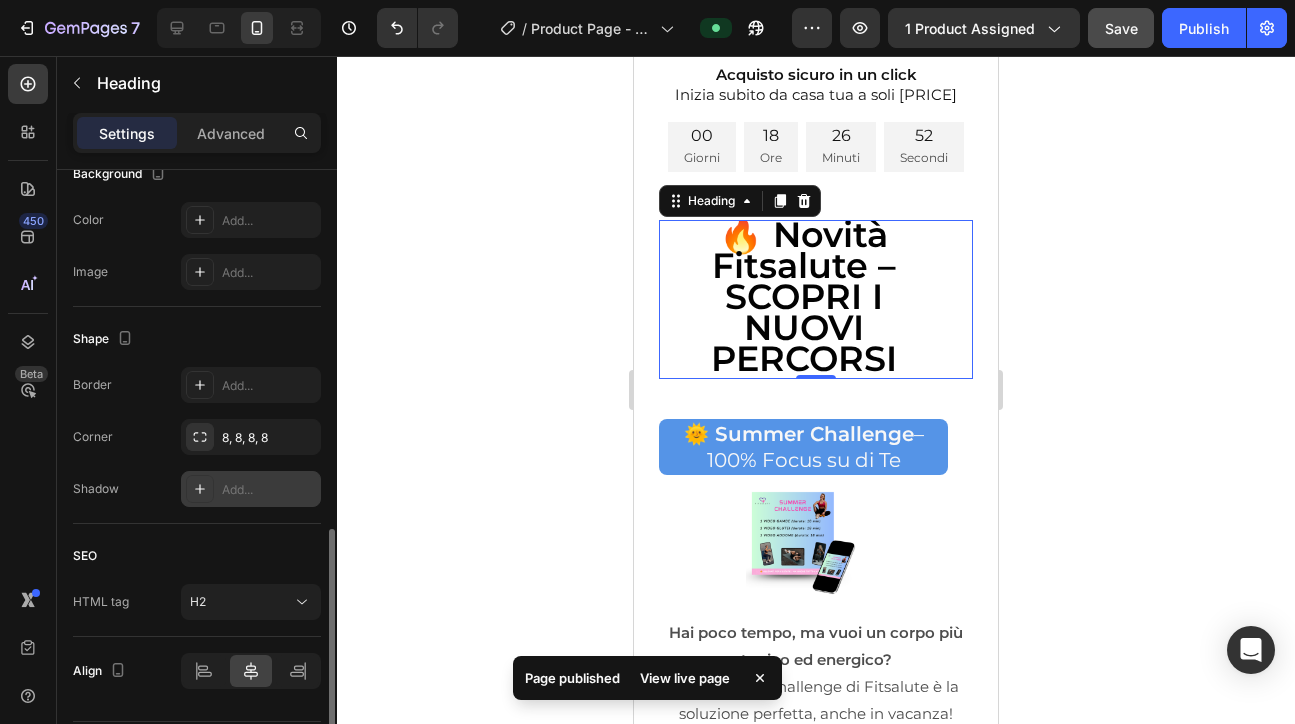 scroll, scrollTop: 687, scrollLeft: 0, axis: vertical 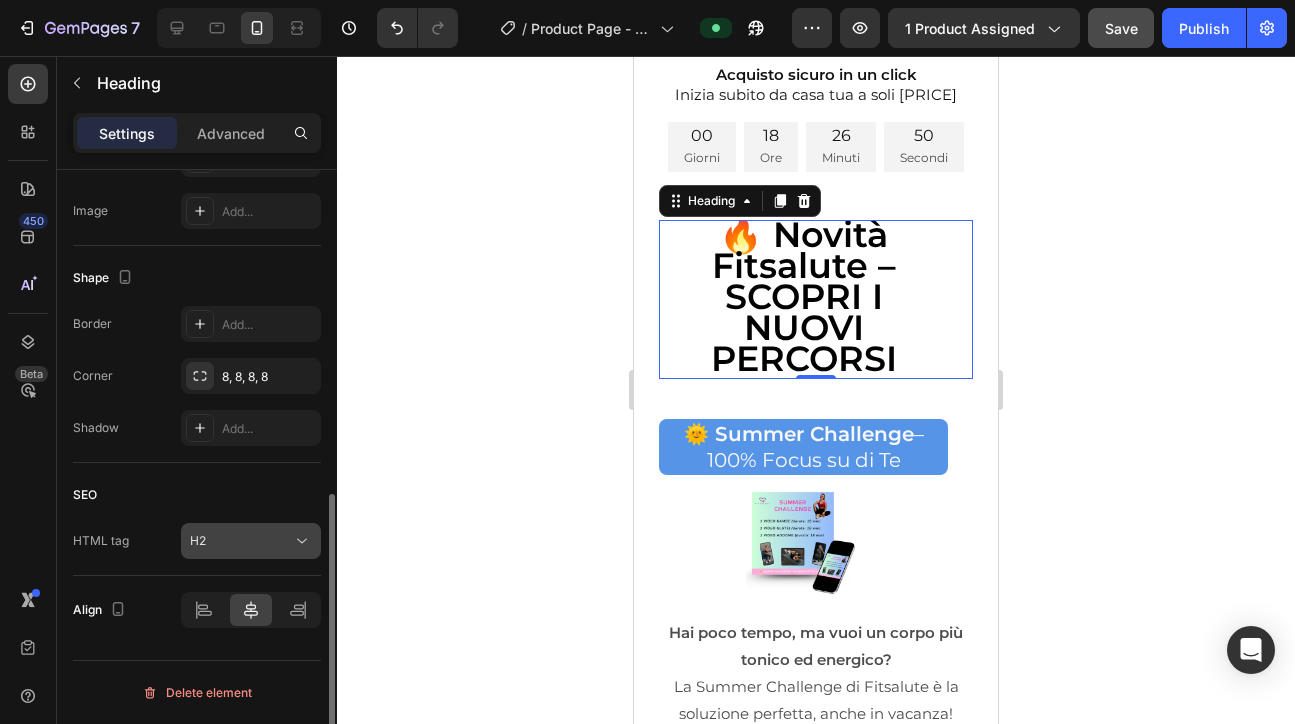 click on "H2" at bounding box center [241, 541] 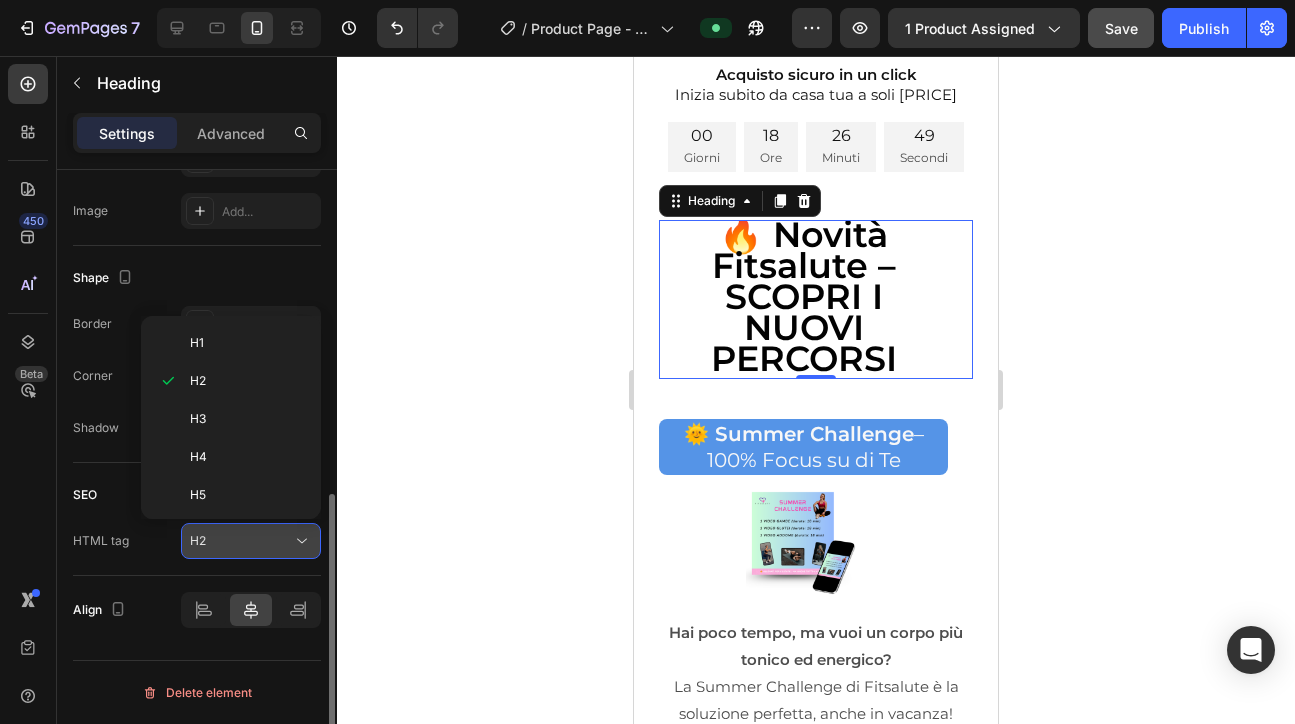 click on "H2" at bounding box center [241, 541] 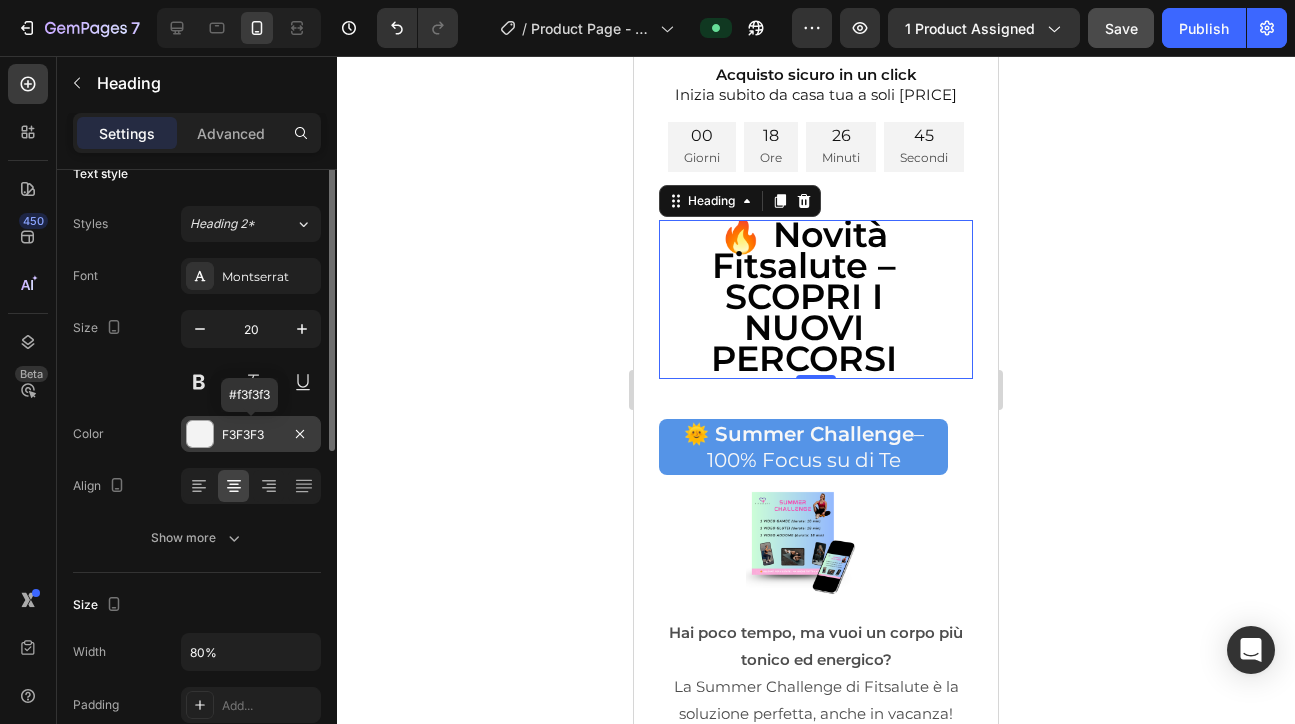 scroll, scrollTop: 0, scrollLeft: 0, axis: both 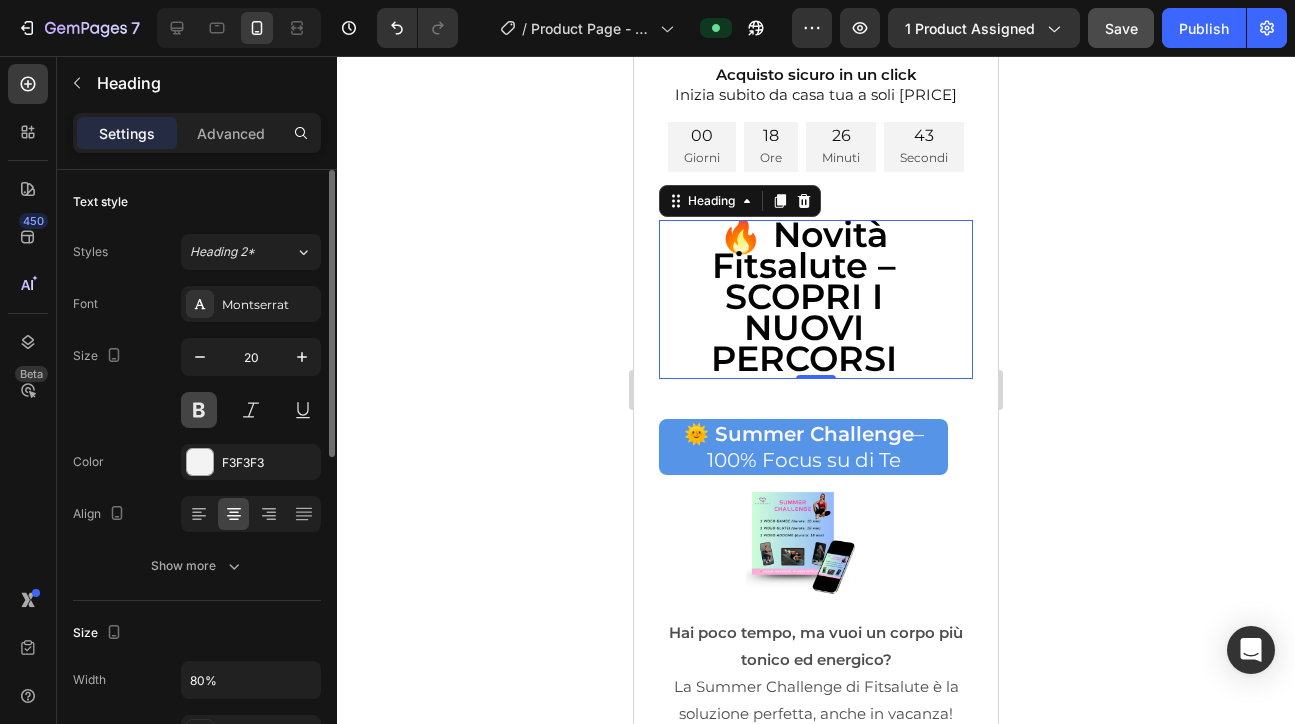 click at bounding box center [199, 410] 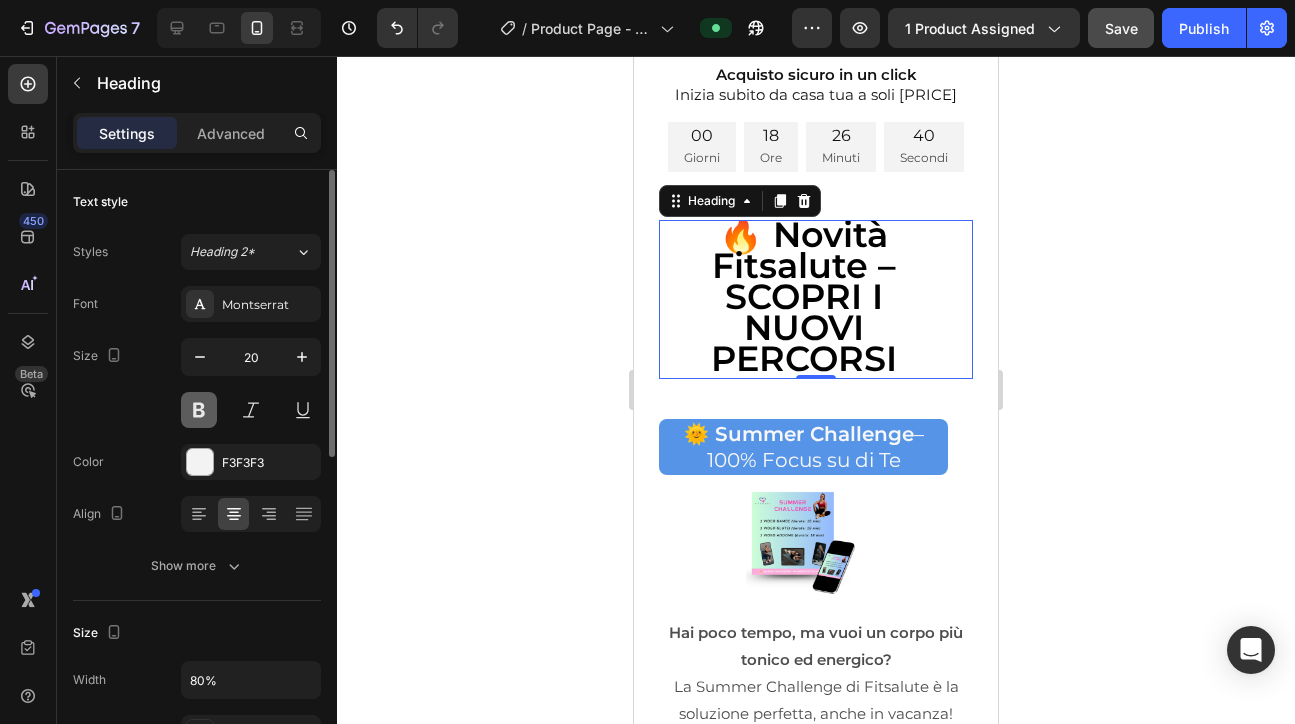 click at bounding box center [199, 410] 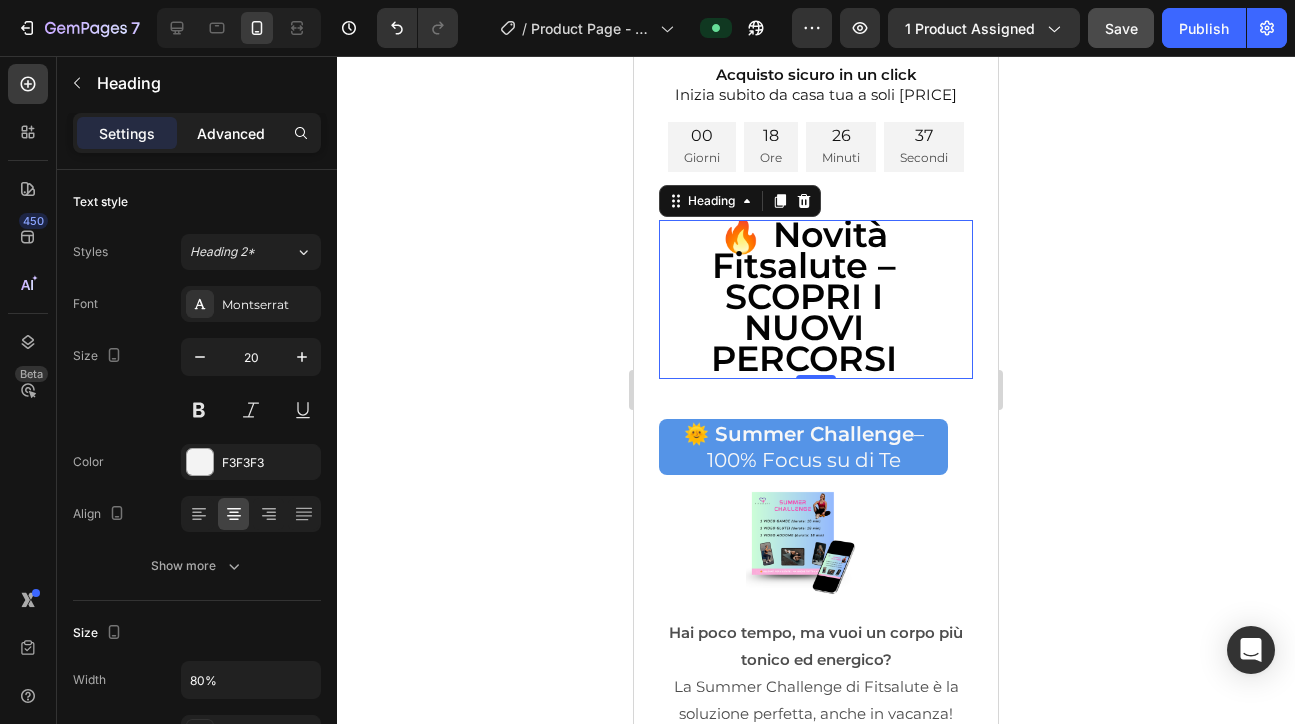 click on "Advanced" at bounding box center [231, 133] 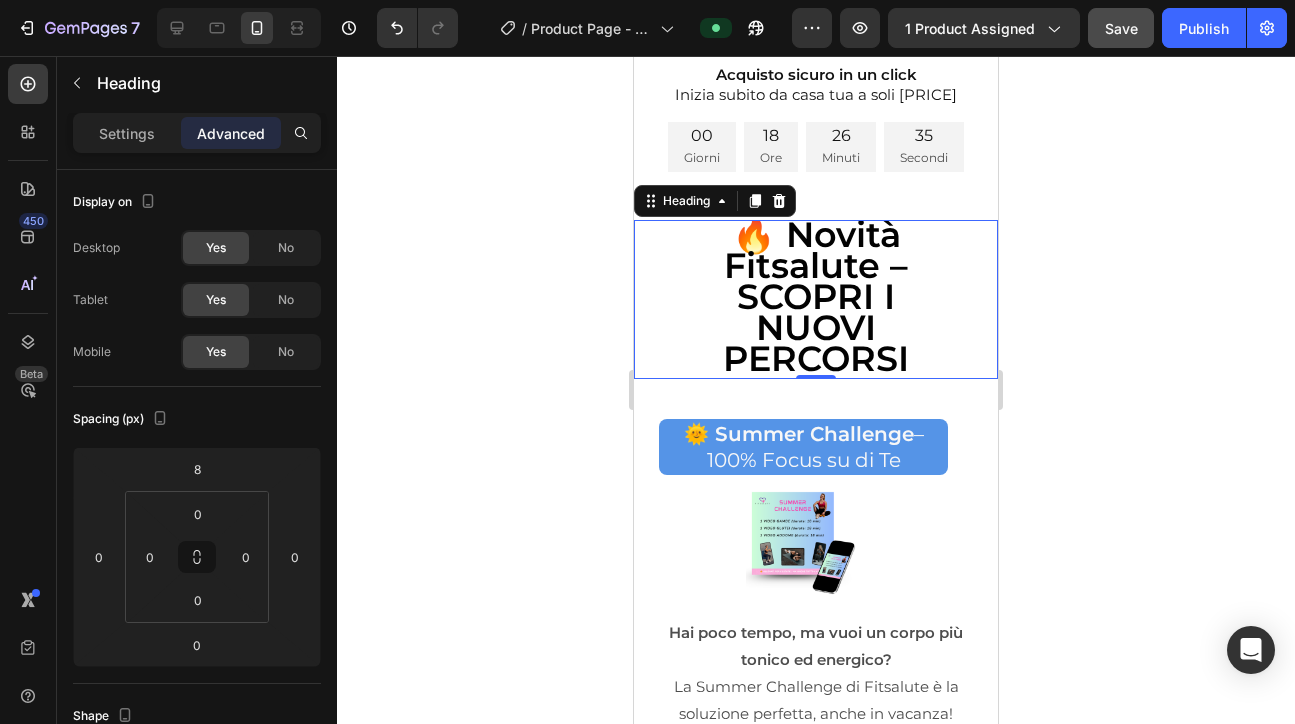 click 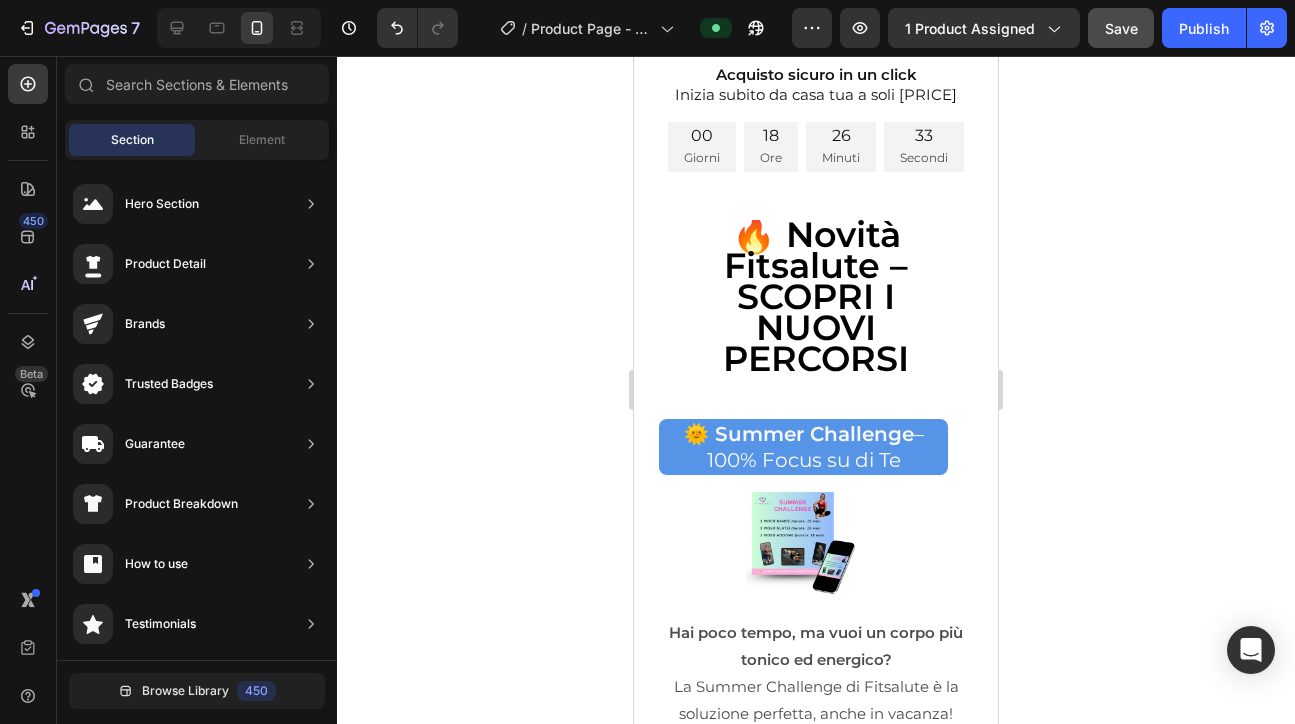 click 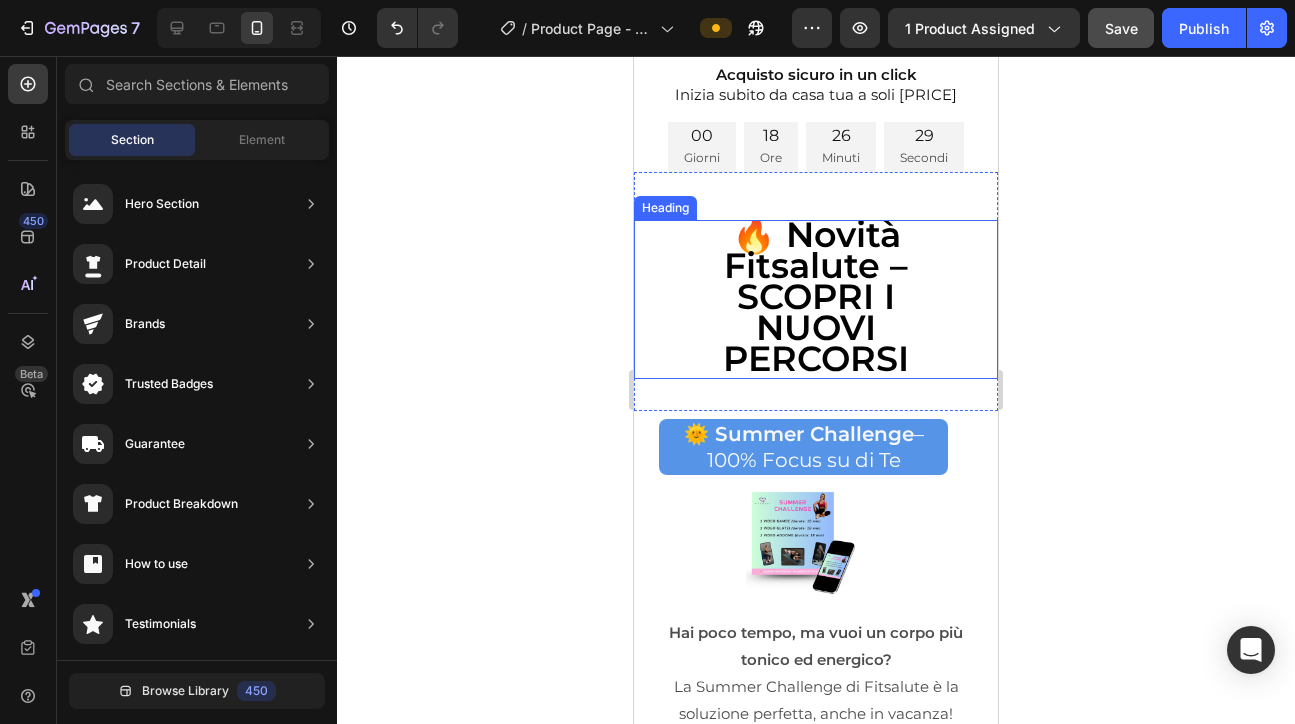 click 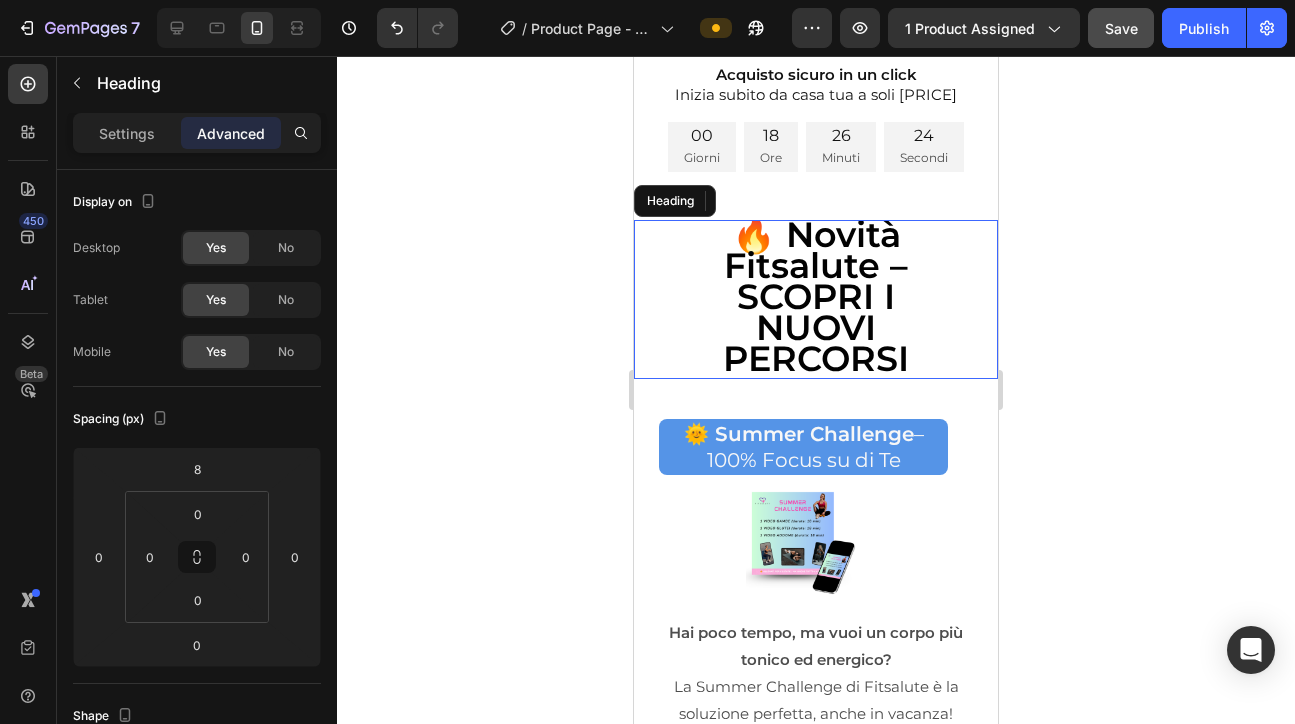 drag, startPoint x: 1543, startPoint y: 399, endPoint x: 909, endPoint y: 343, distance: 636.4684 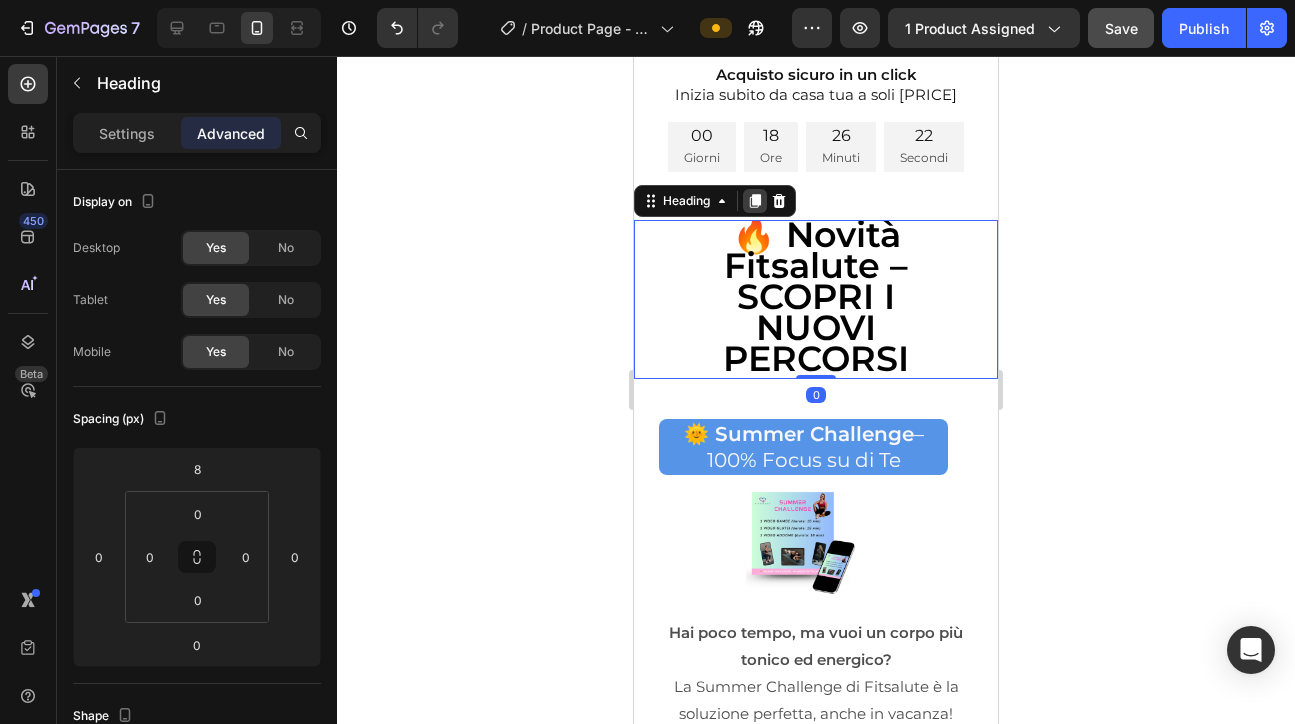 click 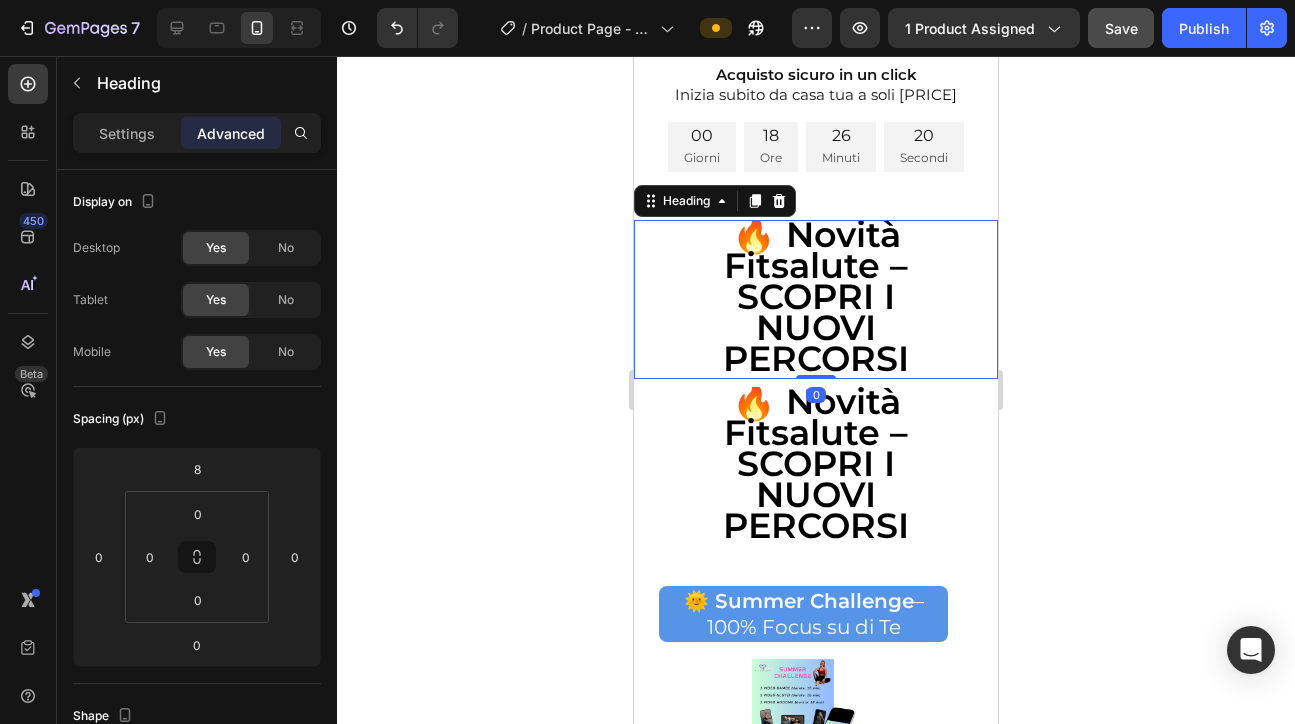 click on "🔥 Novità Fitsalute – SCOPRI I NUOVI PERCORSI" at bounding box center [816, 296] 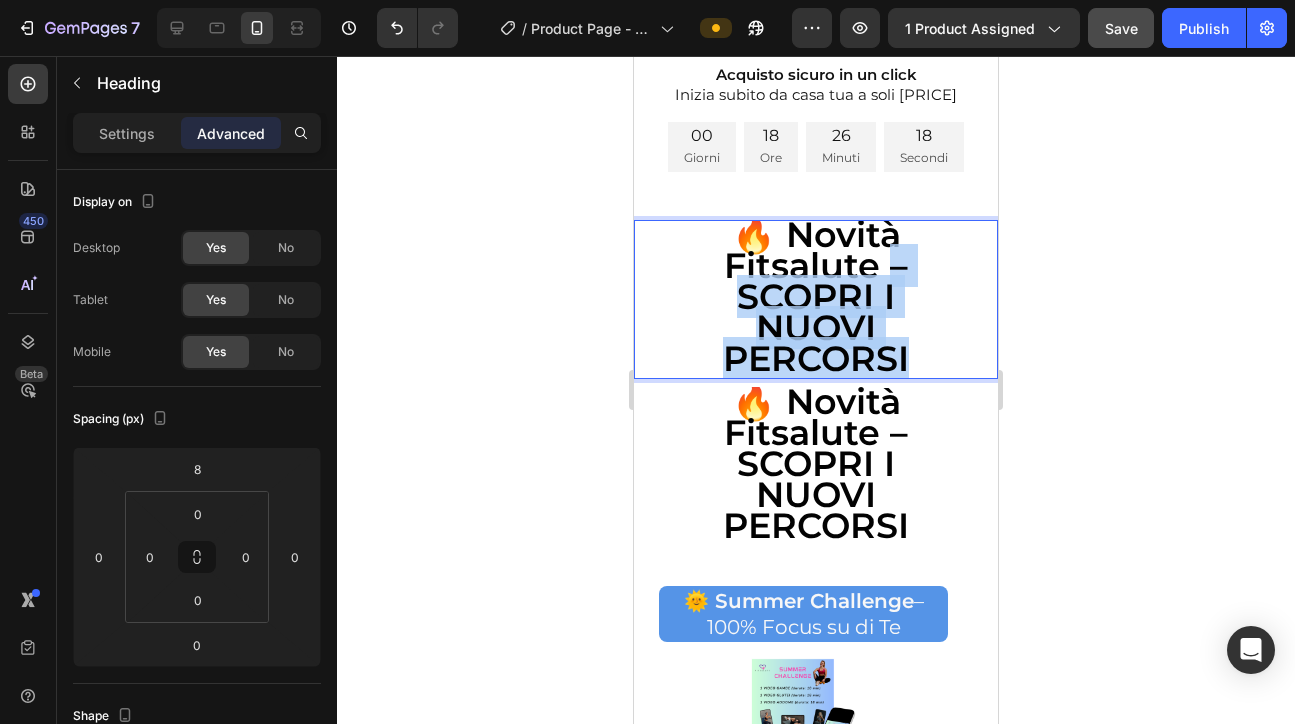 scroll, scrollTop: 1, scrollLeft: 0, axis: vertical 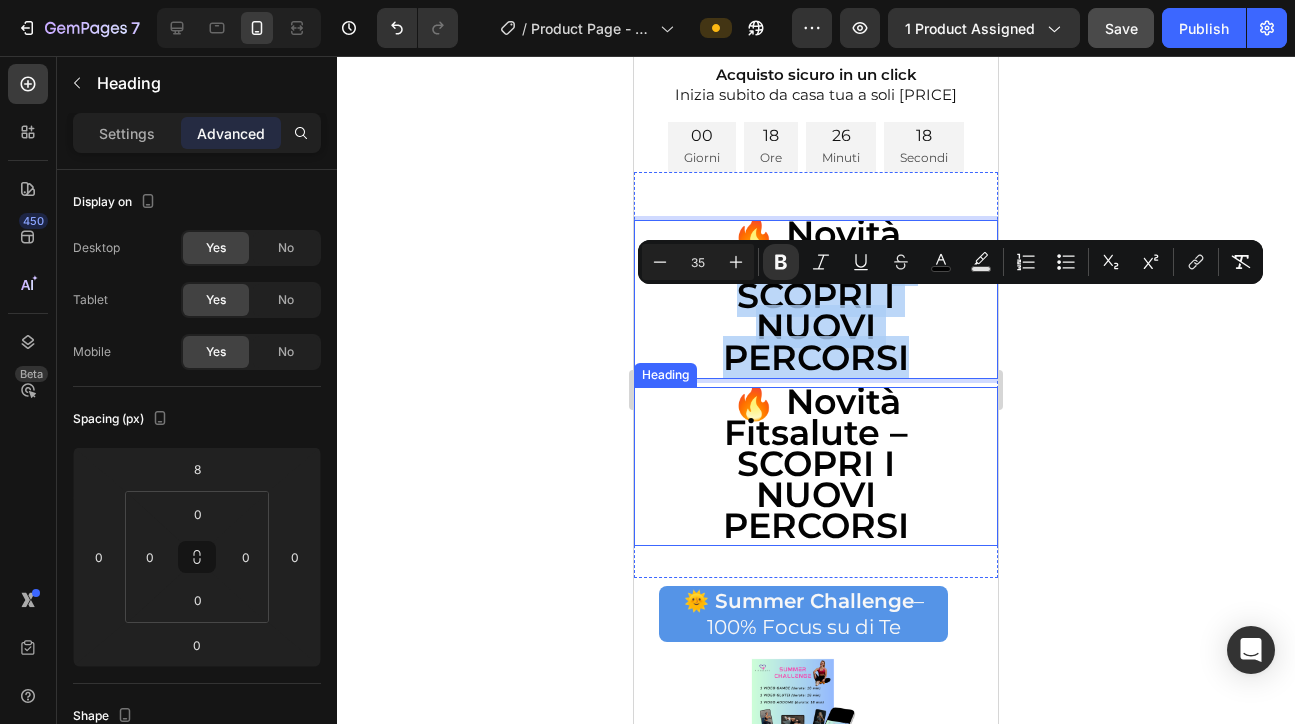 drag, startPoint x: 881, startPoint y: 314, endPoint x: 955, endPoint y: 448, distance: 153.07515 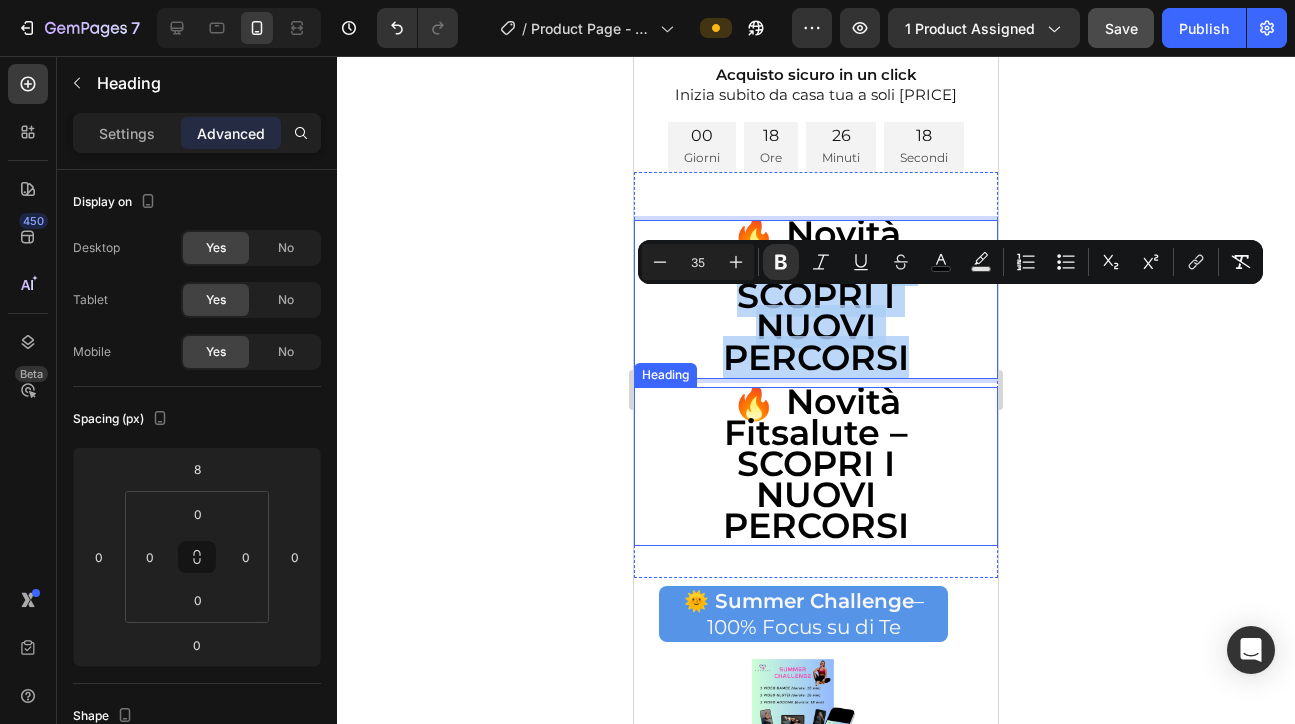 click on "🔥 Novità Fitsalute – SCOPRI I NUOVI PERCORSI Heading   0 🔥 Novità Fitsalute – SCOPRI I NUOVI PERCORSI Heading" at bounding box center (816, 379) 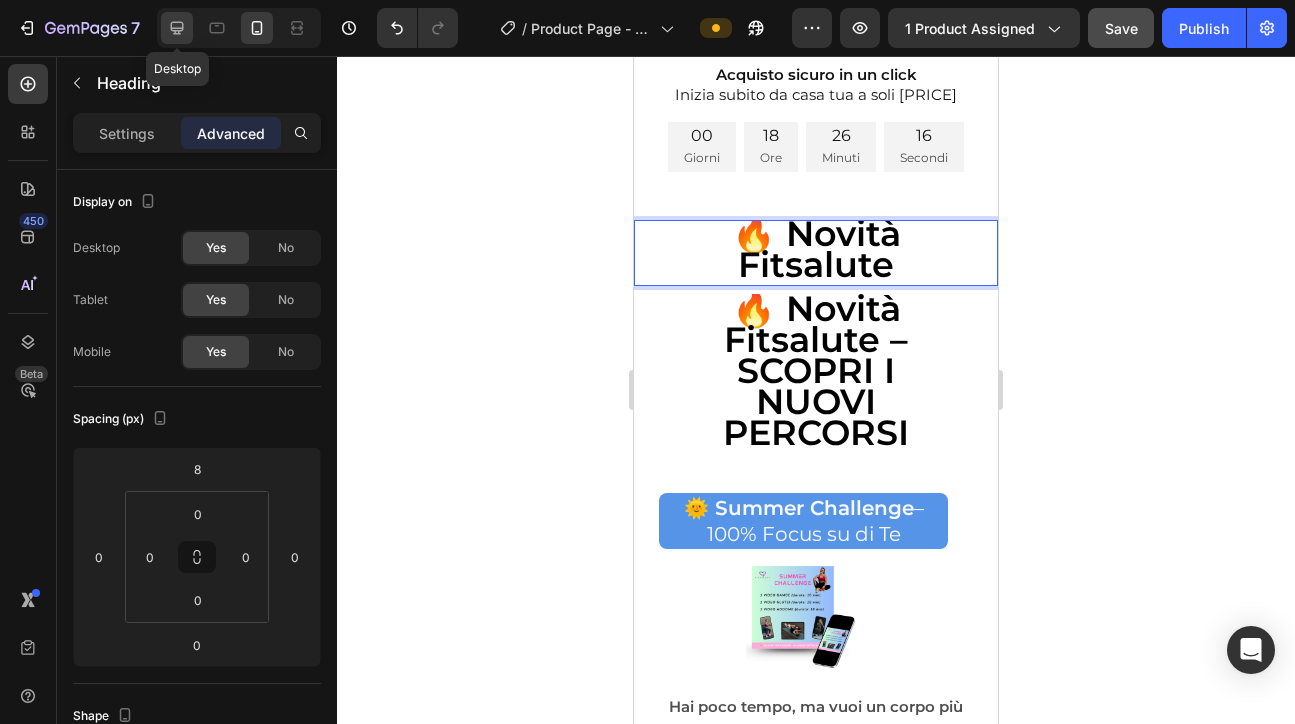 click 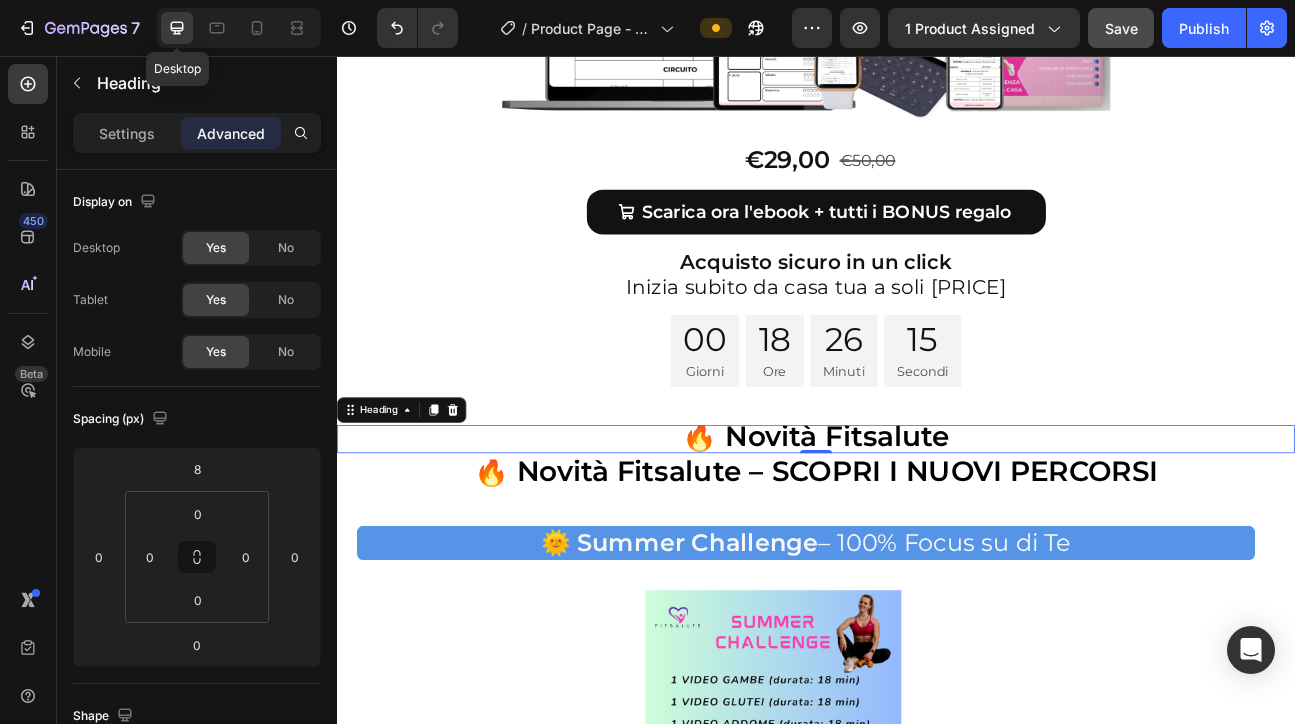 scroll, scrollTop: 9500, scrollLeft: 0, axis: vertical 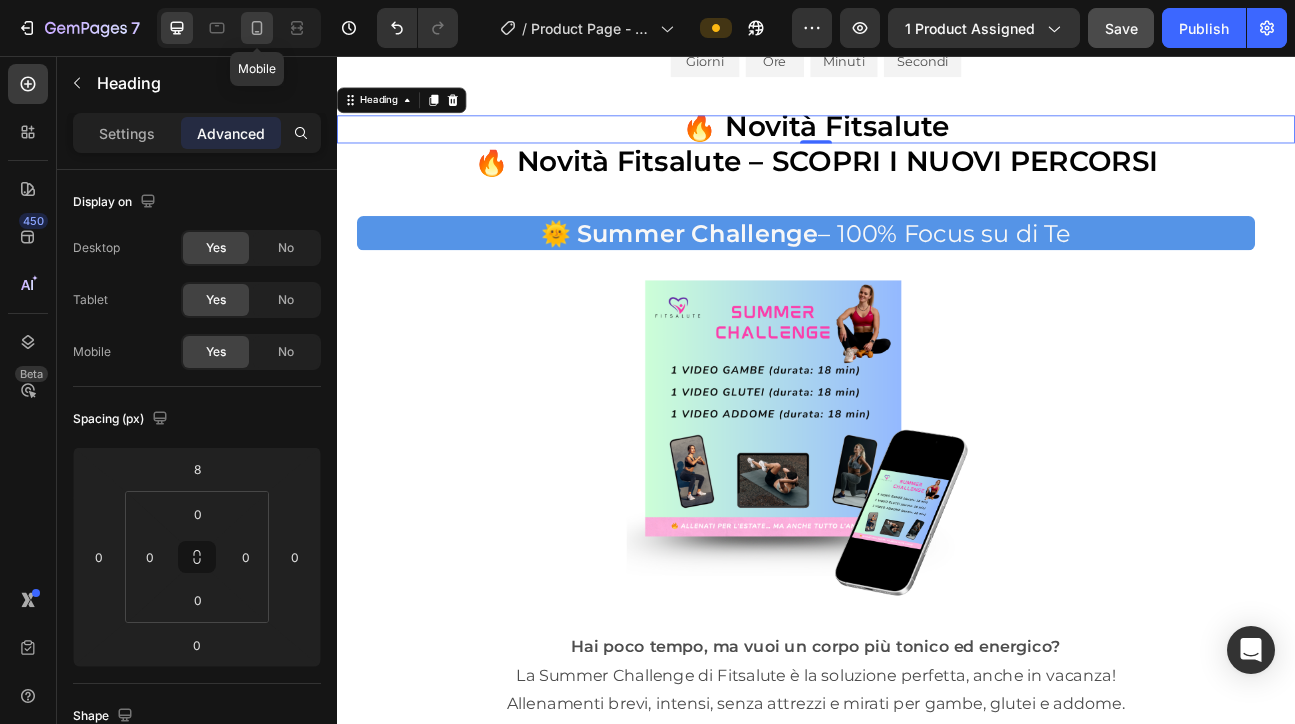 click 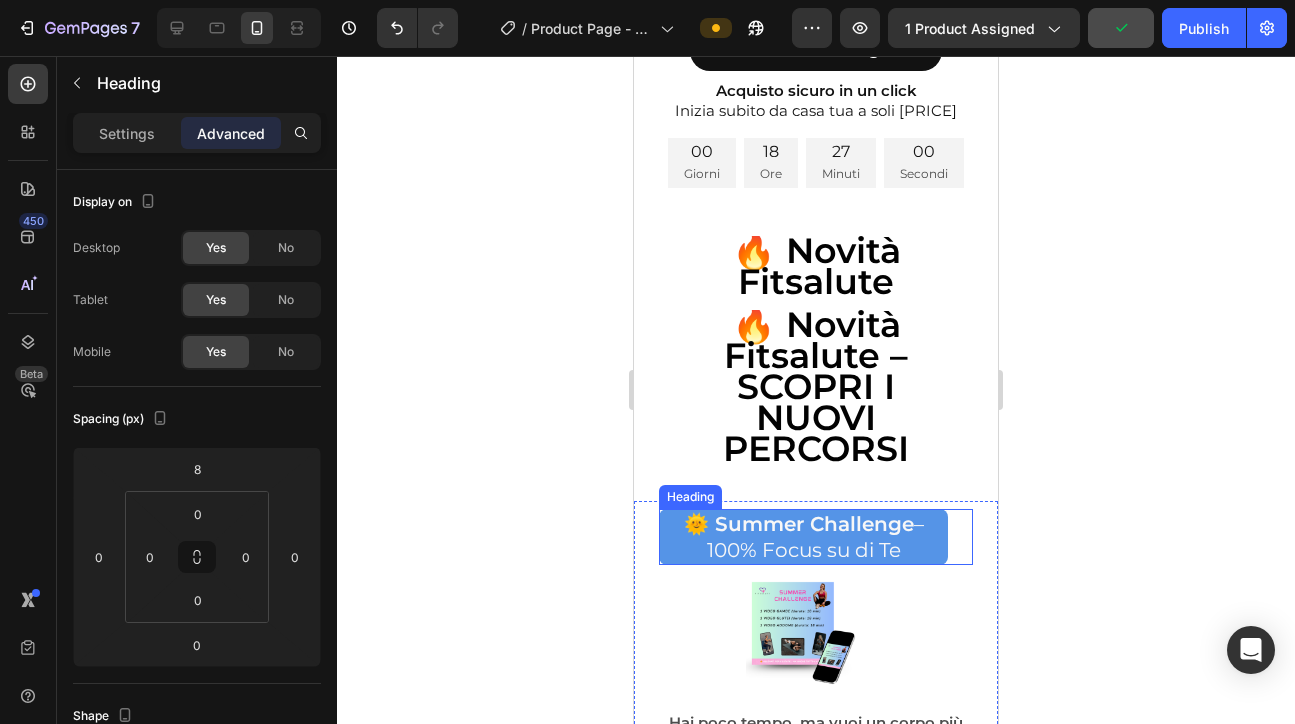 scroll, scrollTop: 9090, scrollLeft: 0, axis: vertical 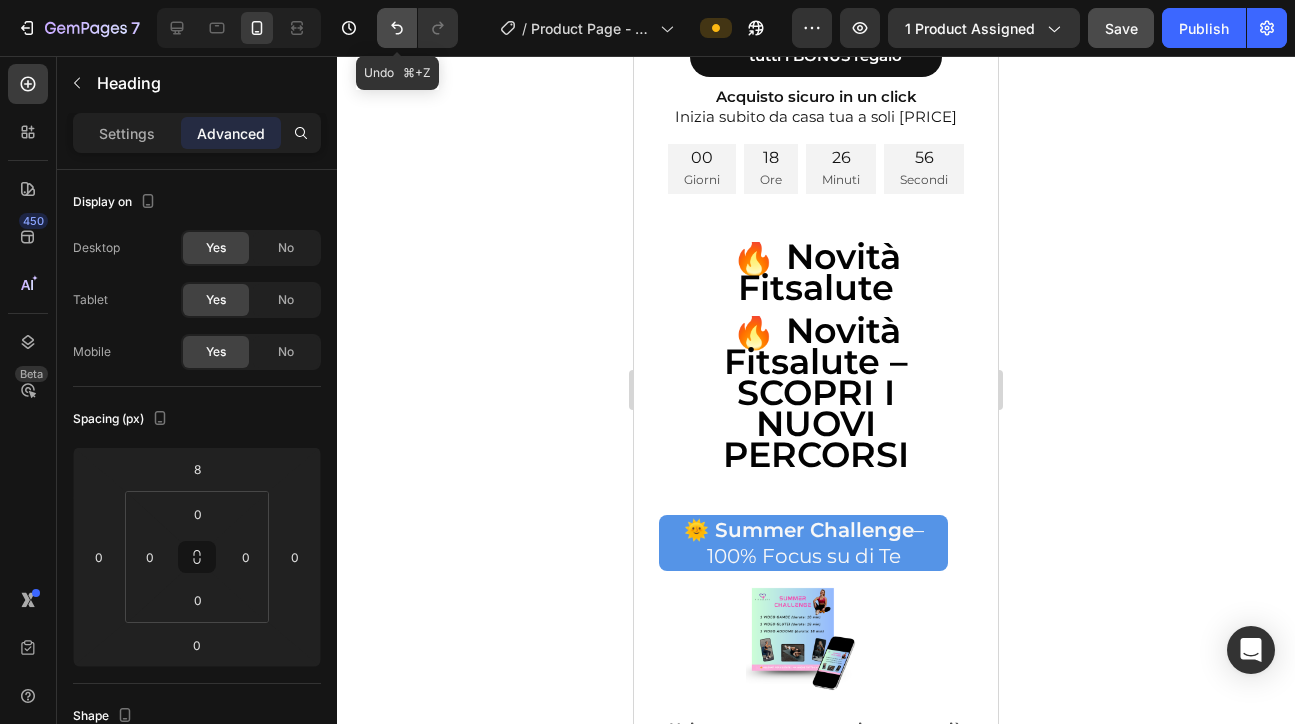 click 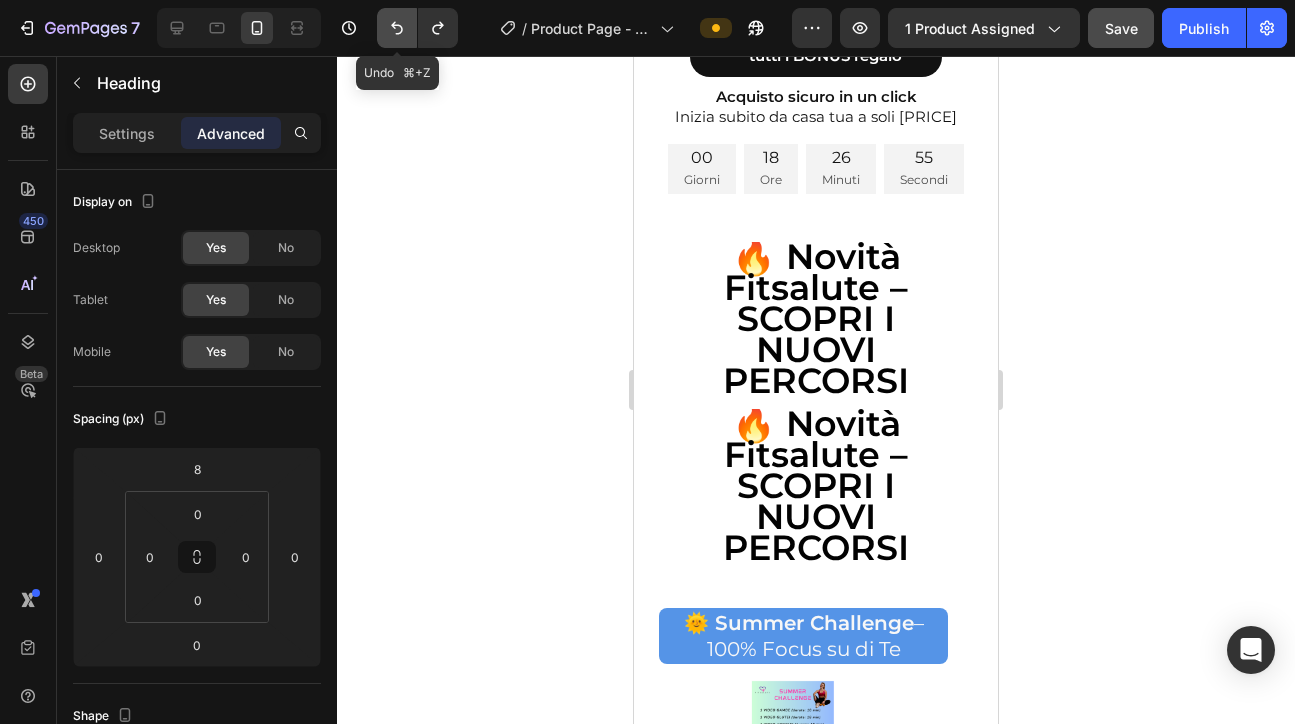 click 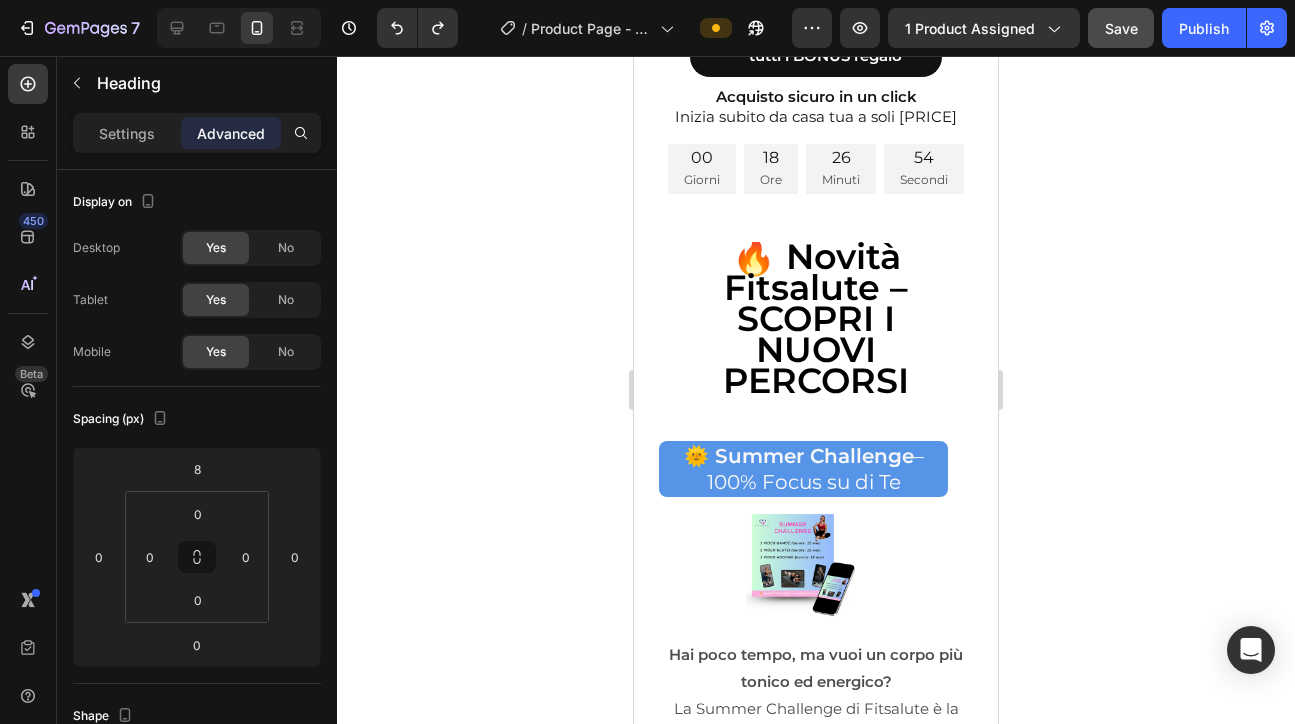 click 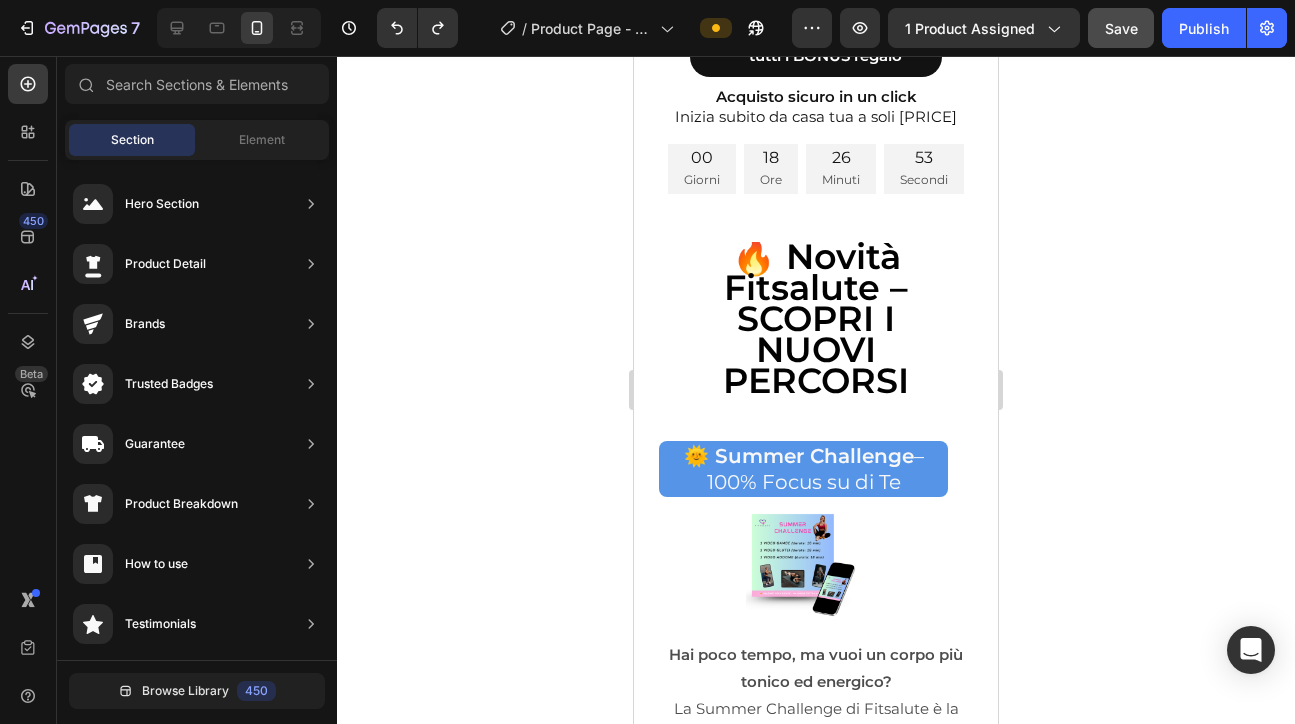 drag, startPoint x: 1482, startPoint y: 426, endPoint x: 848, endPoint y: 370, distance: 636.4684 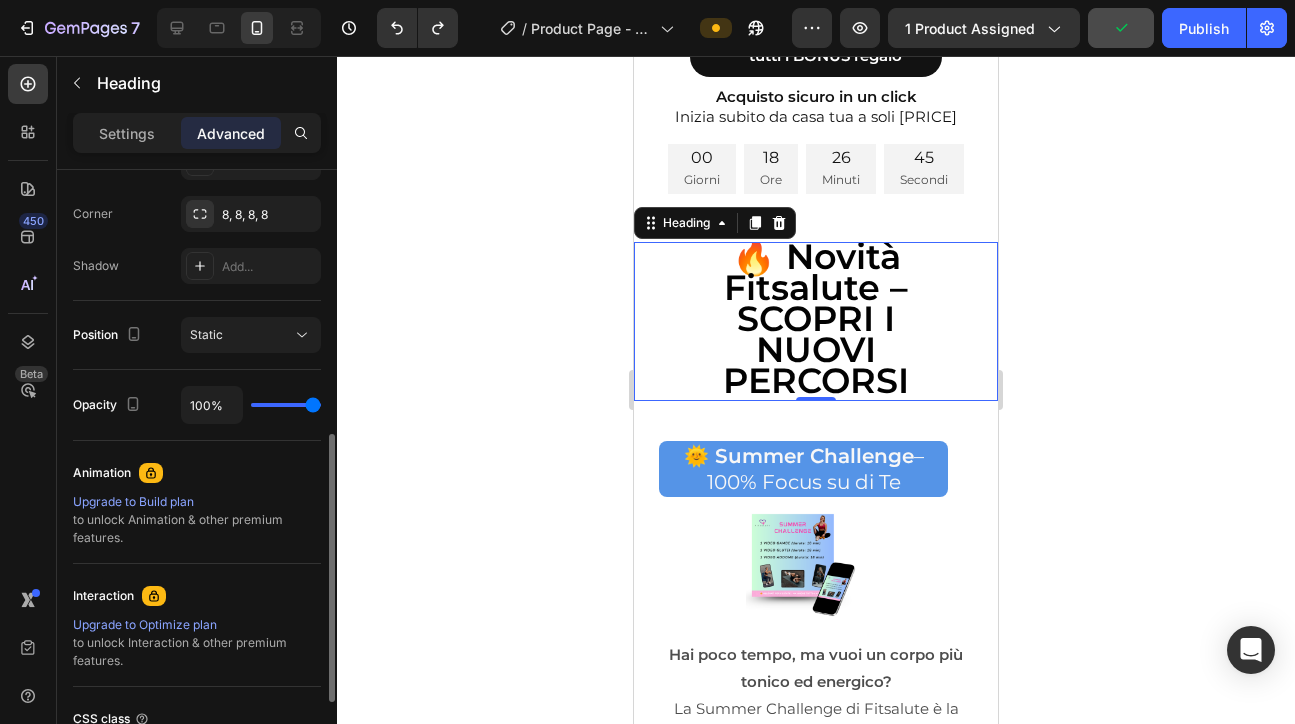 scroll, scrollTop: 777, scrollLeft: 0, axis: vertical 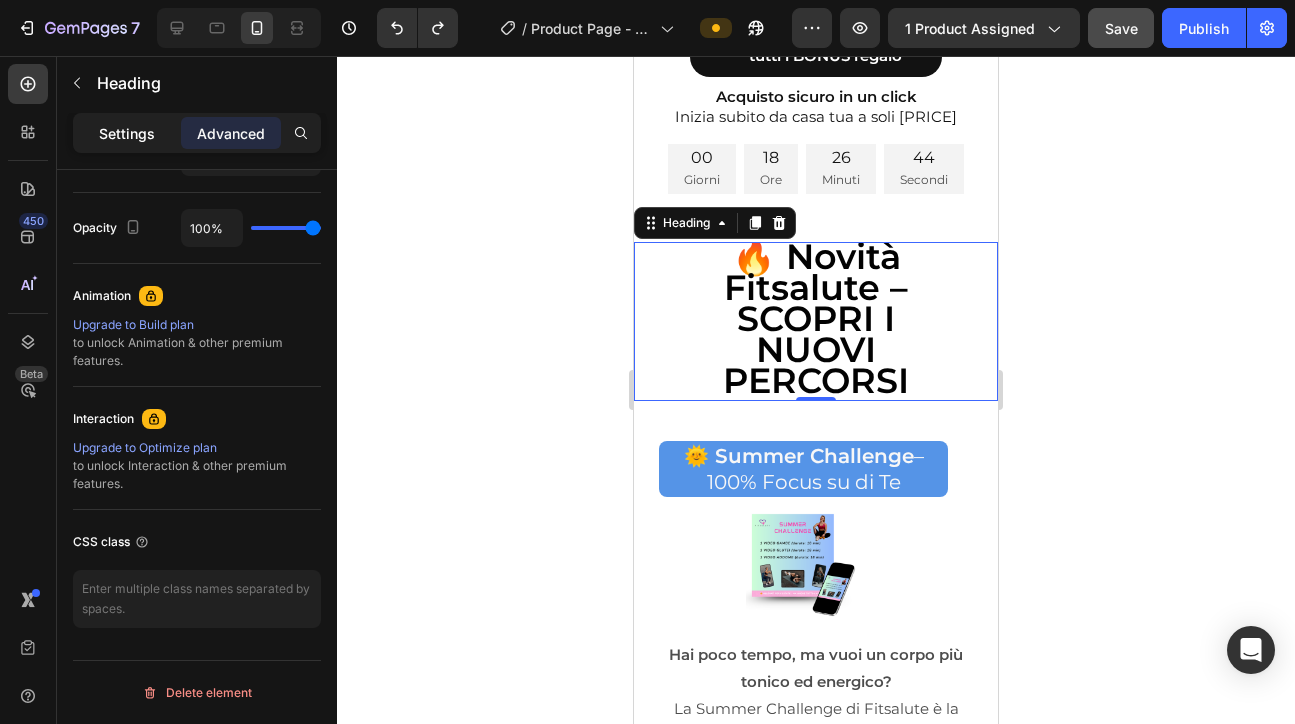 click on "Settings" at bounding box center [127, 133] 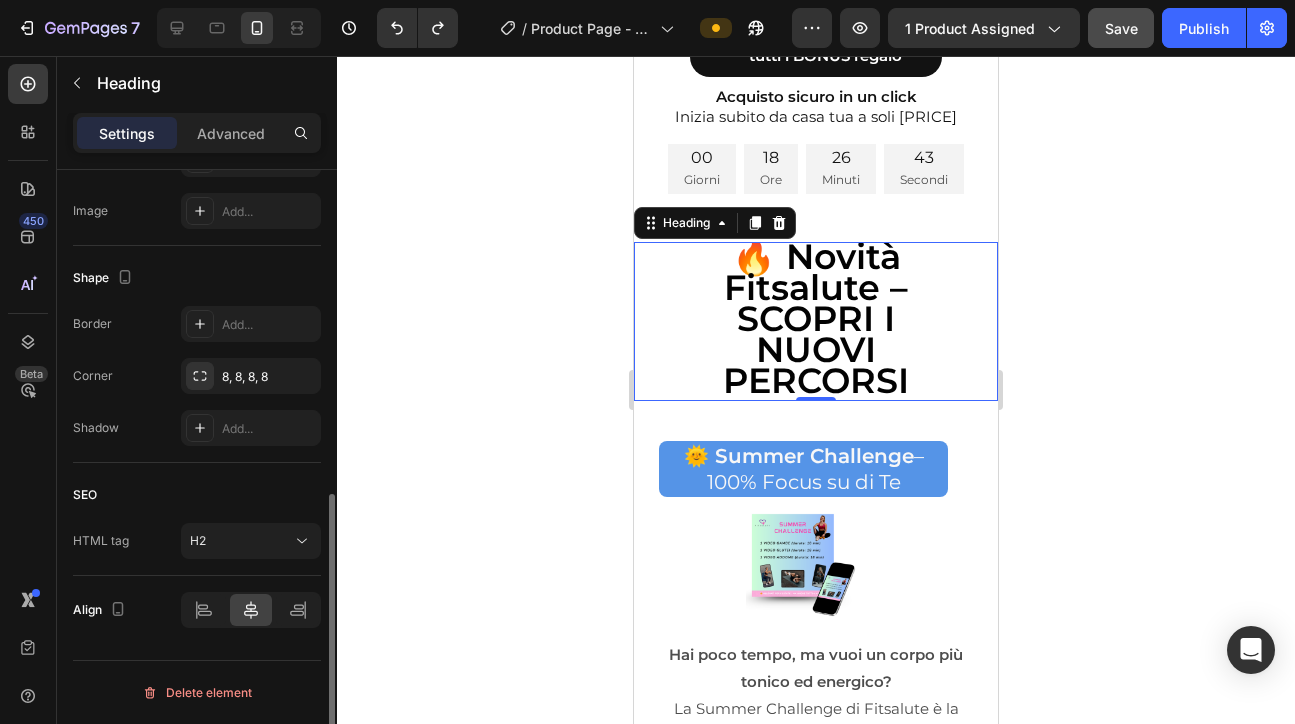 scroll, scrollTop: 687, scrollLeft: 0, axis: vertical 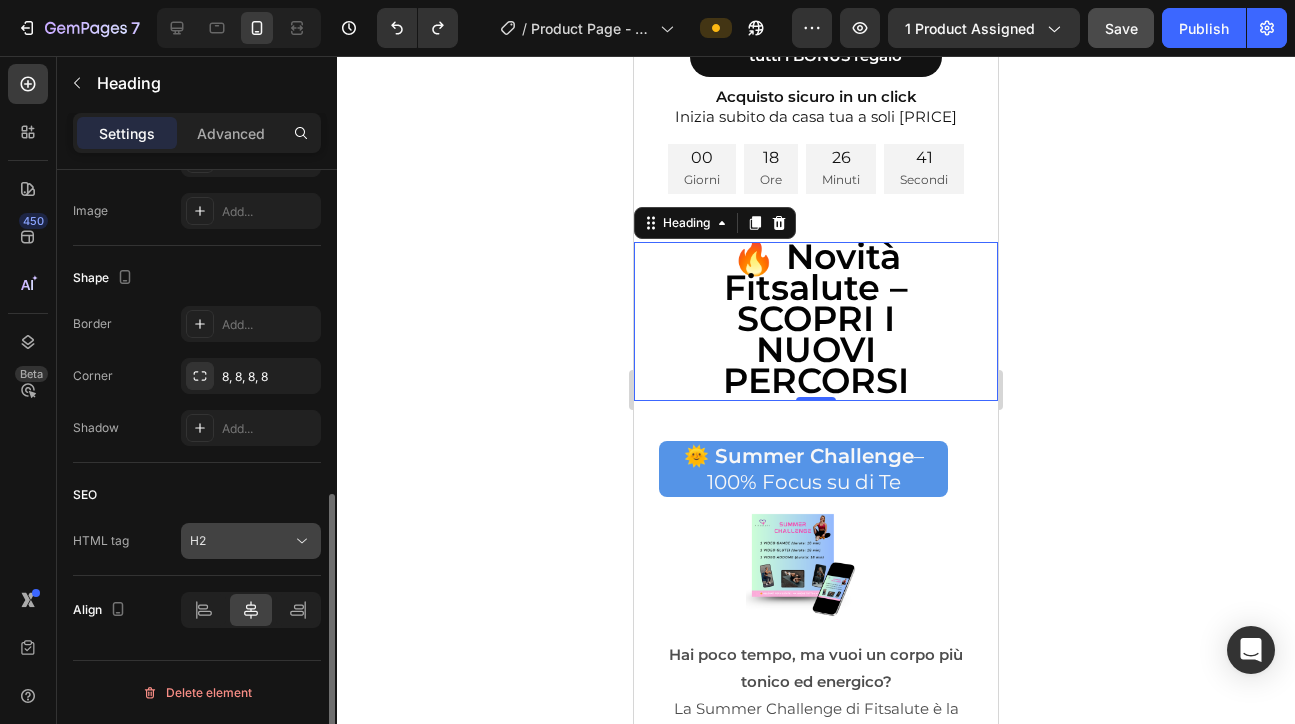 click 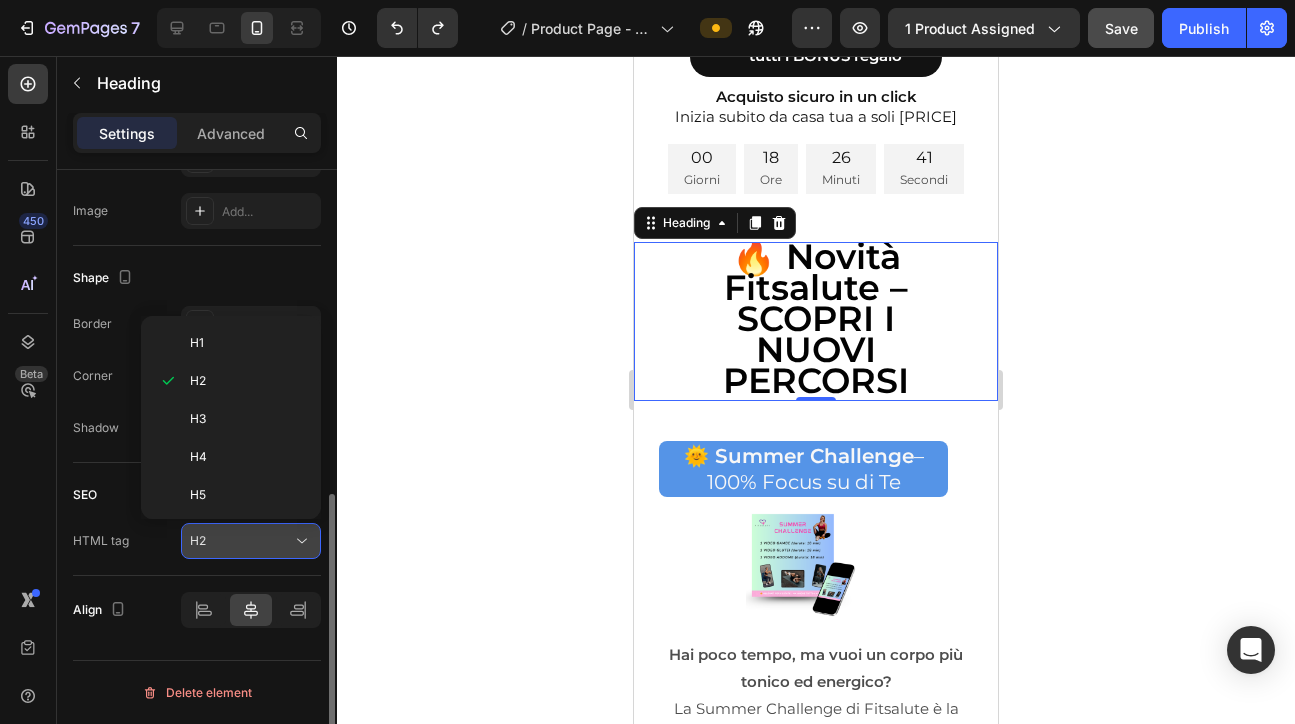 click 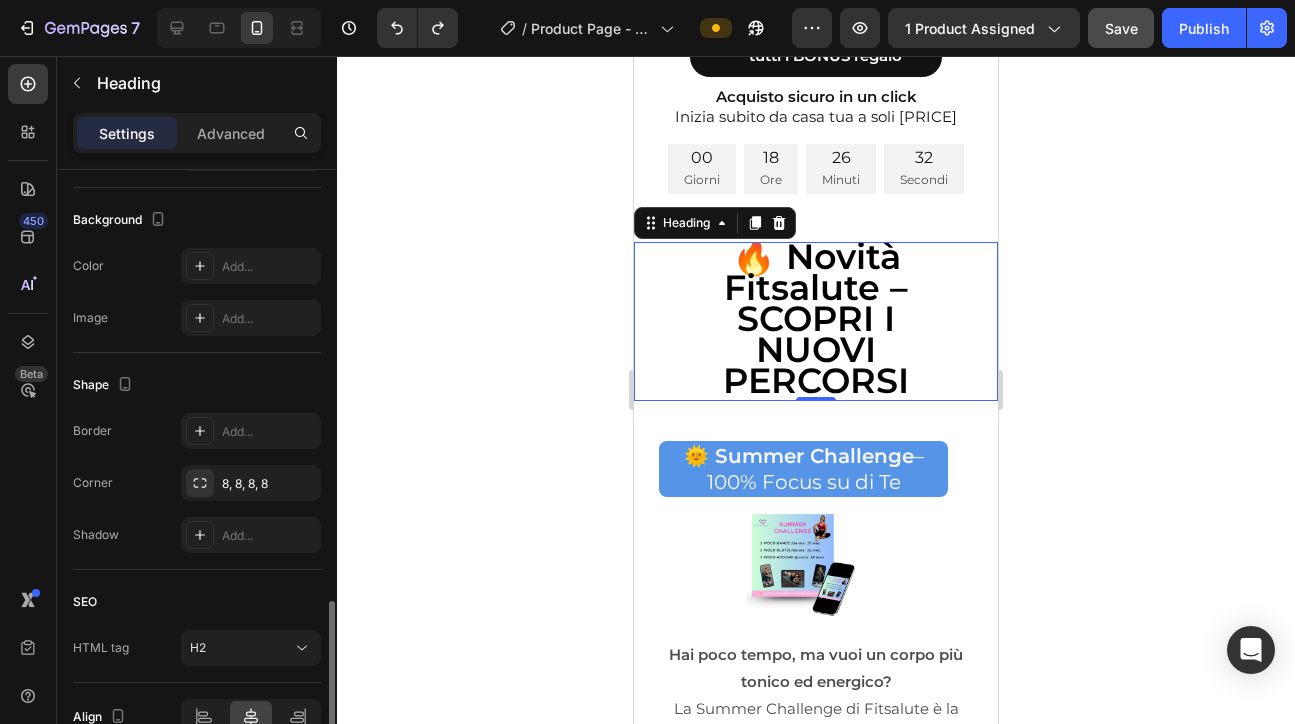 scroll, scrollTop: 687, scrollLeft: 0, axis: vertical 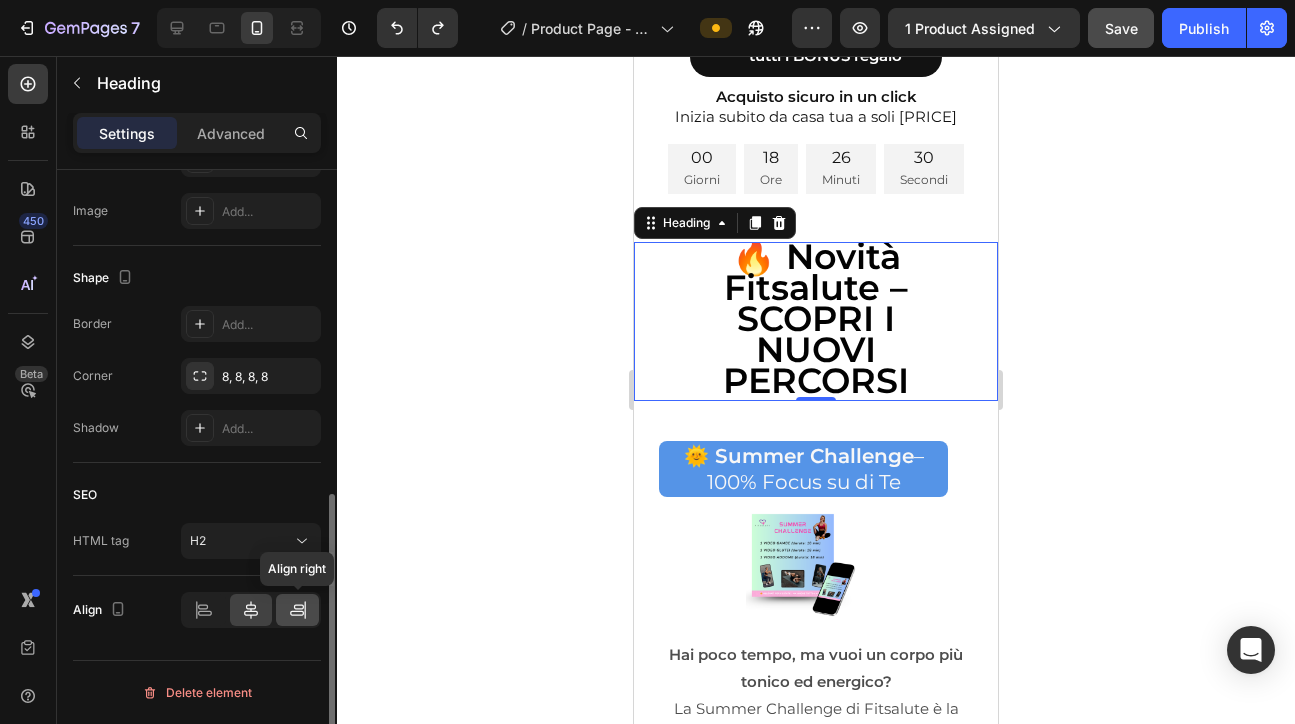click 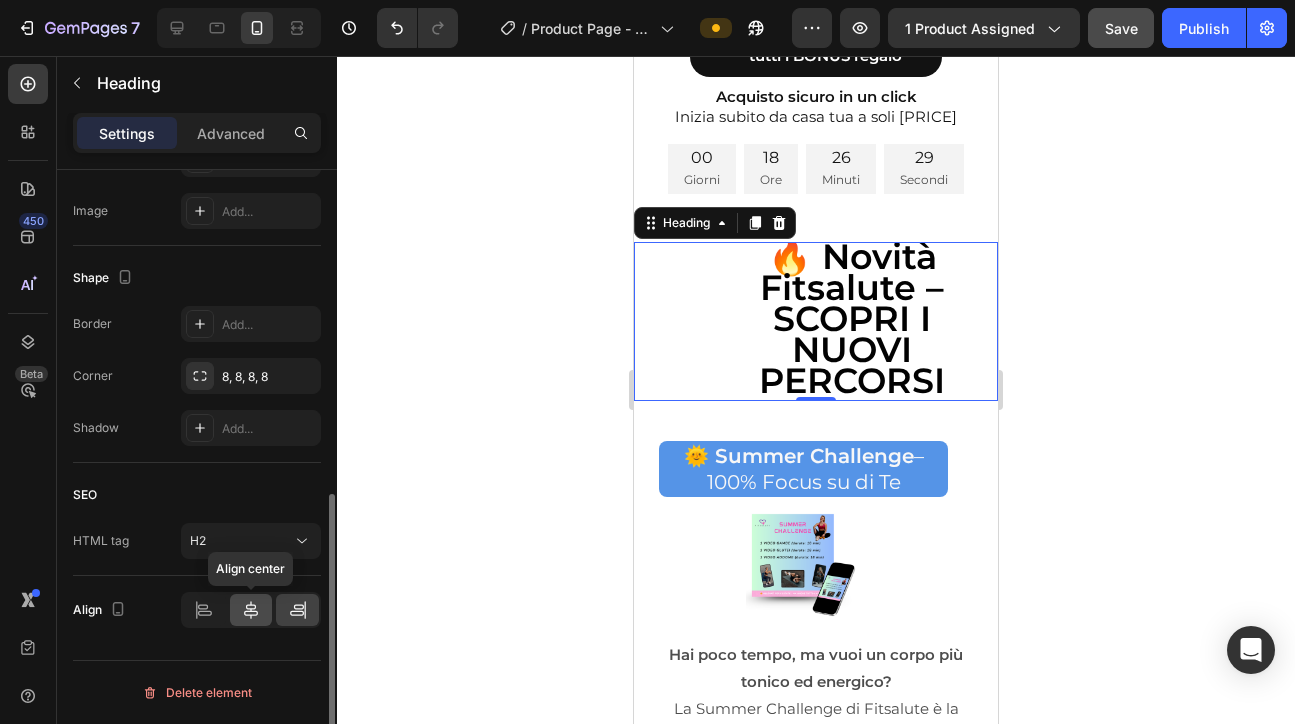 click 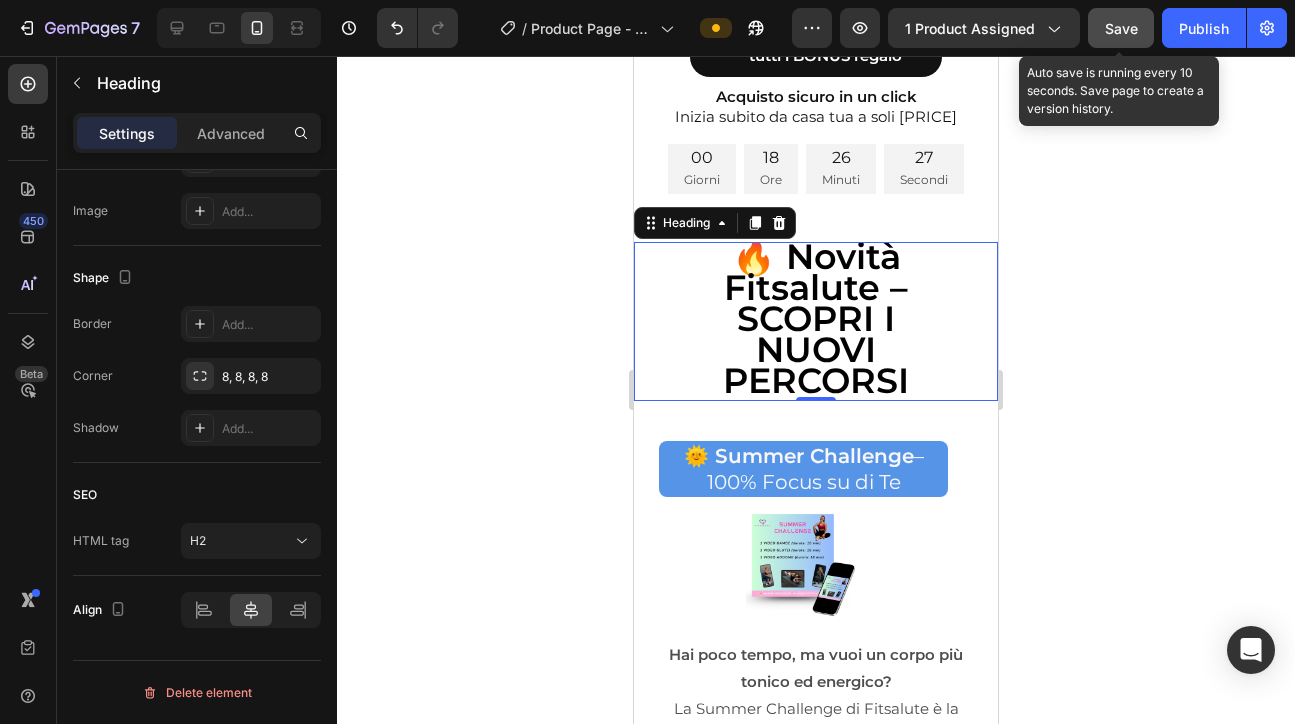 click on "Save" at bounding box center [1121, 28] 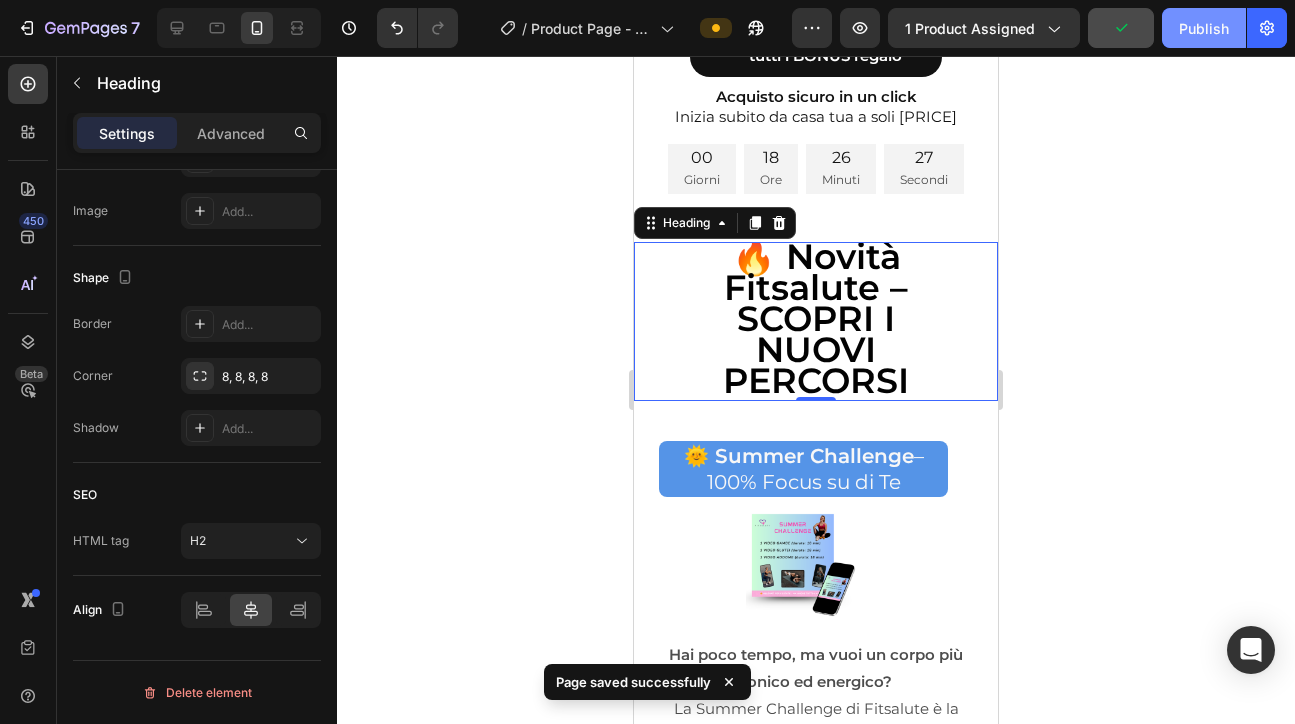 click on "Publish" at bounding box center (1204, 28) 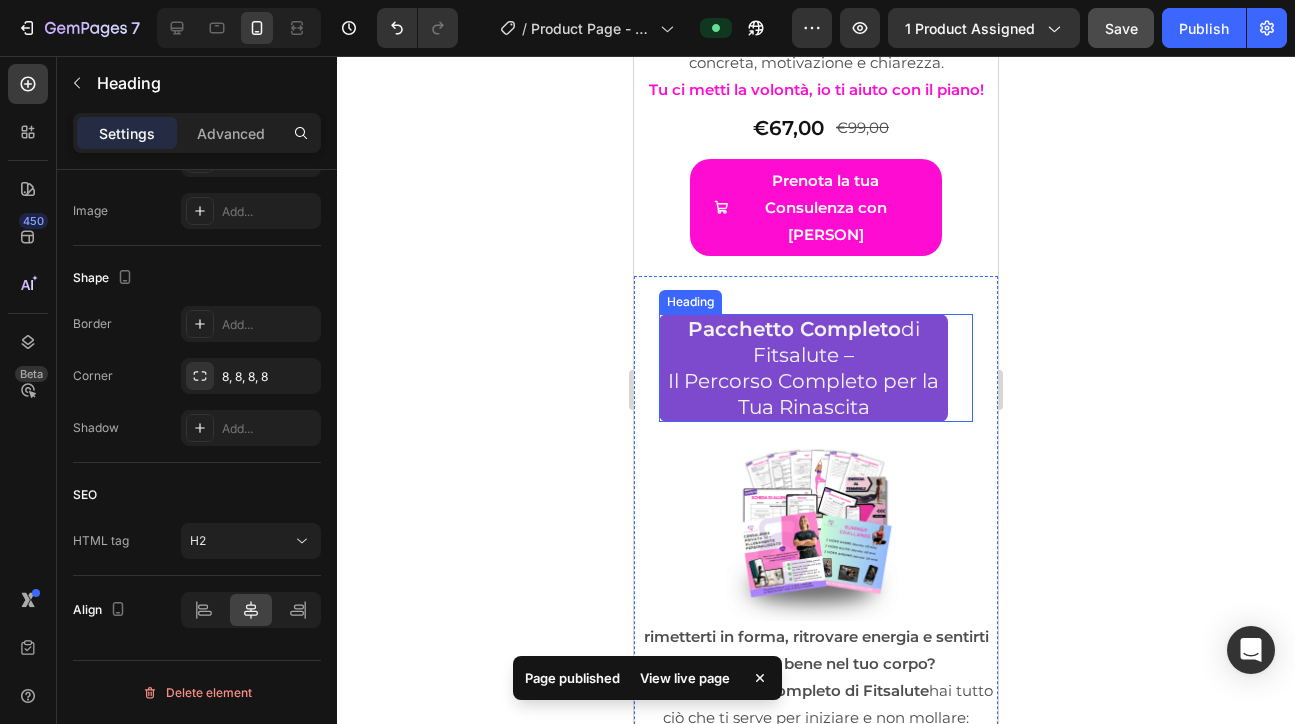 scroll, scrollTop: 10728, scrollLeft: 0, axis: vertical 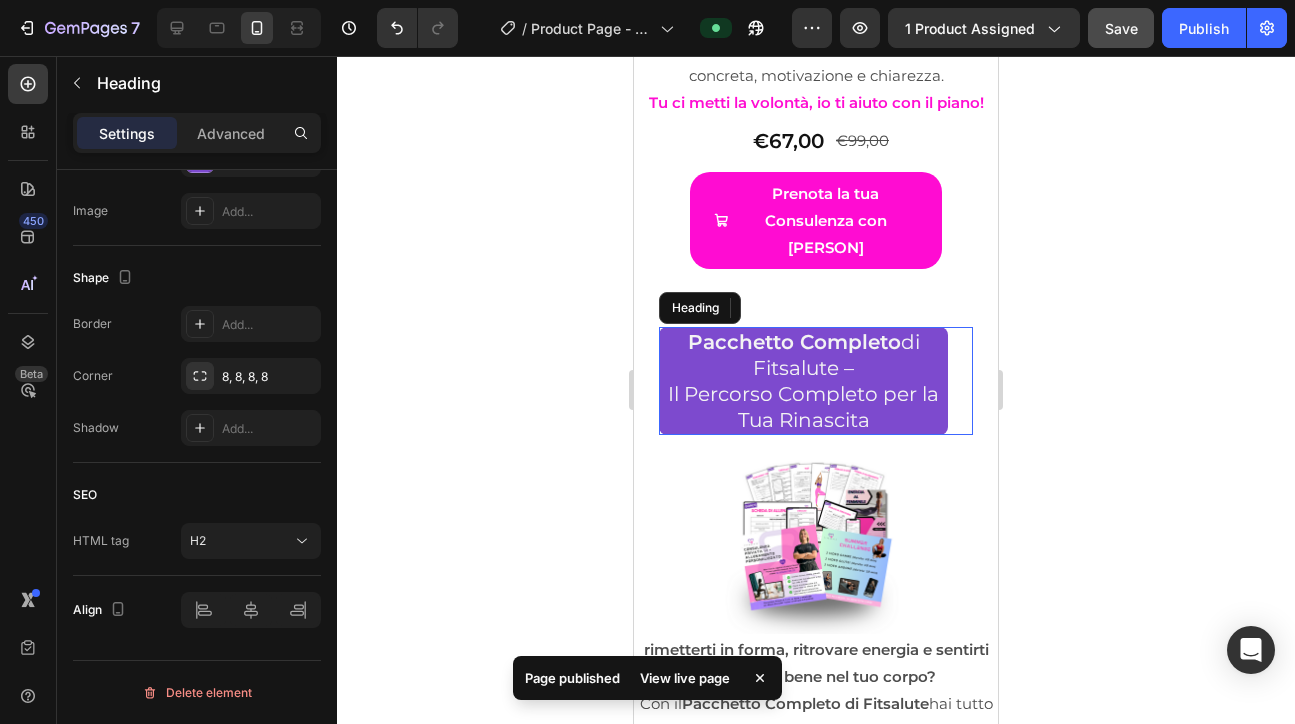 click on "🌟 Pacchetto Completo  di Fitsalute –  Il Percorso Completo per la Tua Rinascita" at bounding box center (803, 381) 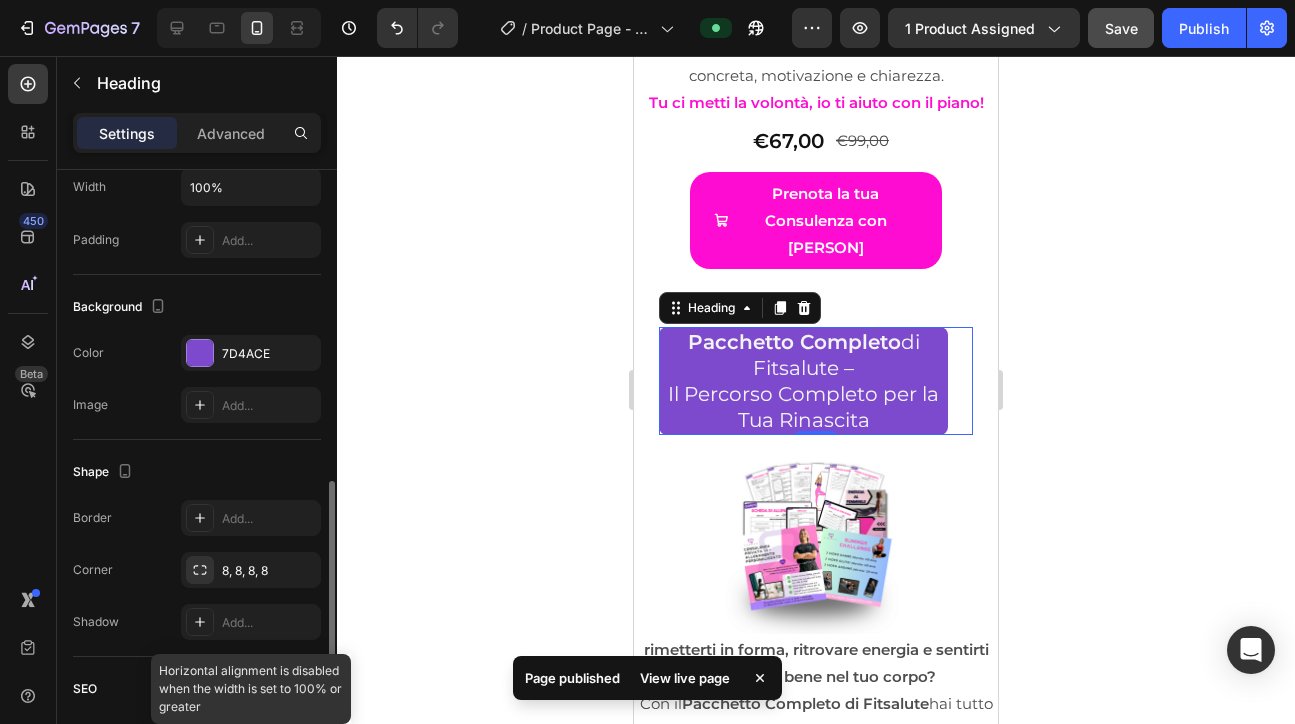 scroll, scrollTop: 488, scrollLeft: 0, axis: vertical 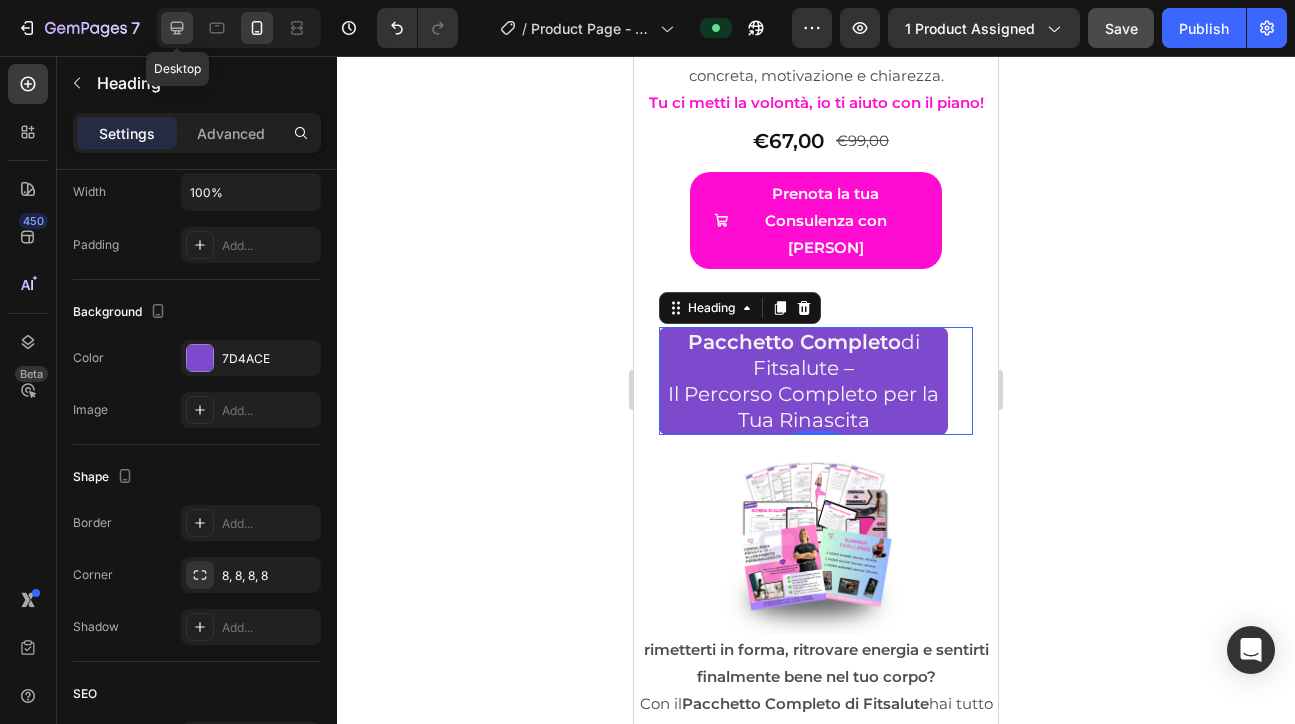click 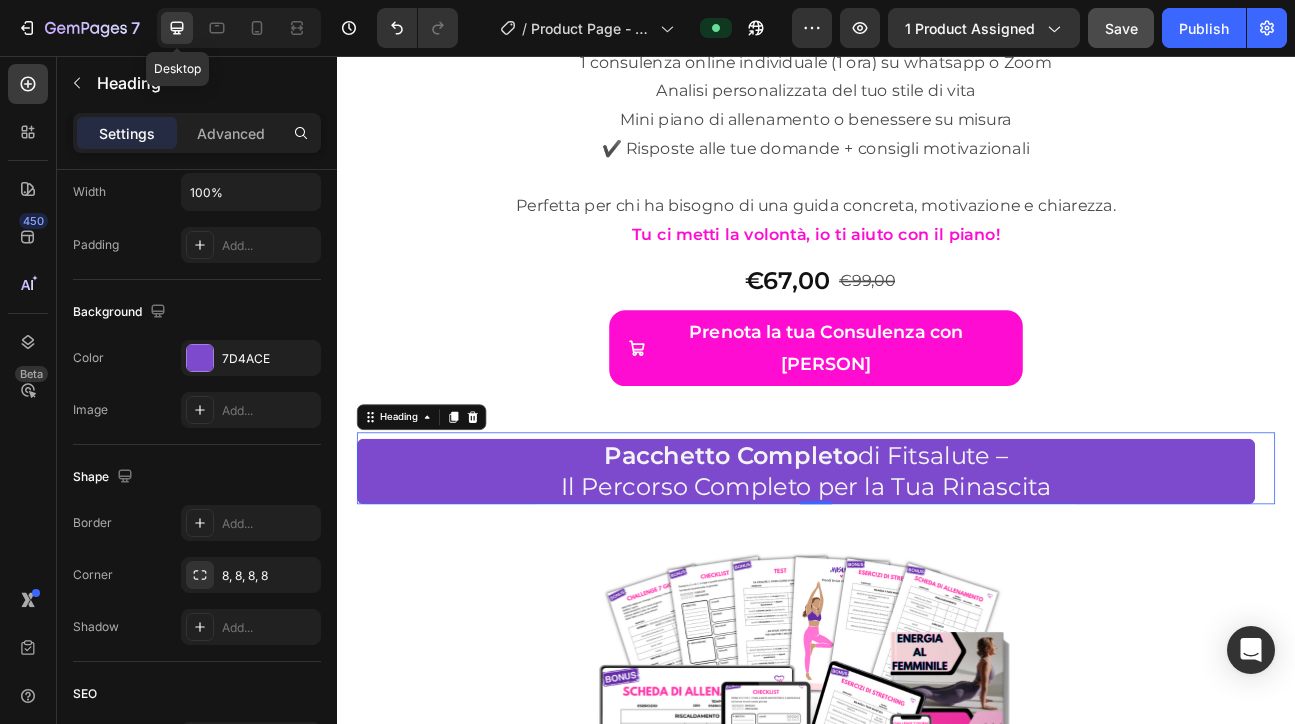 type on "30" 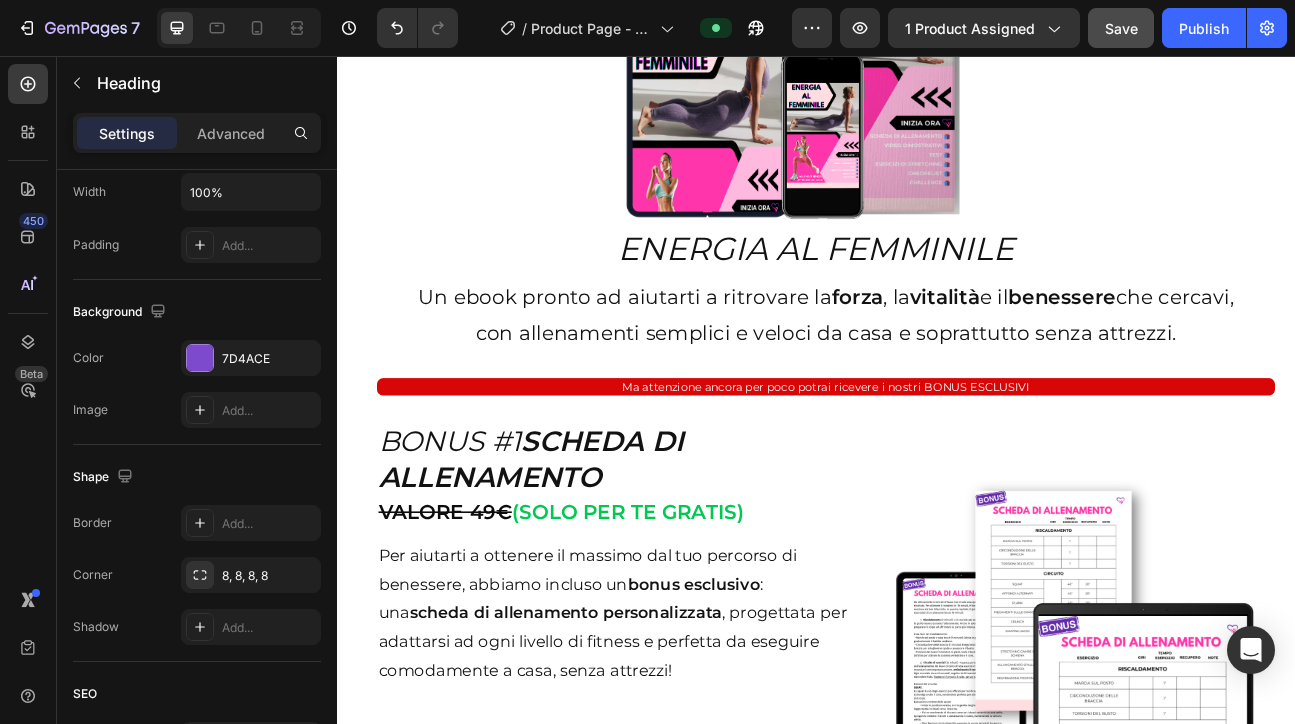 scroll, scrollTop: 4575, scrollLeft: 0, axis: vertical 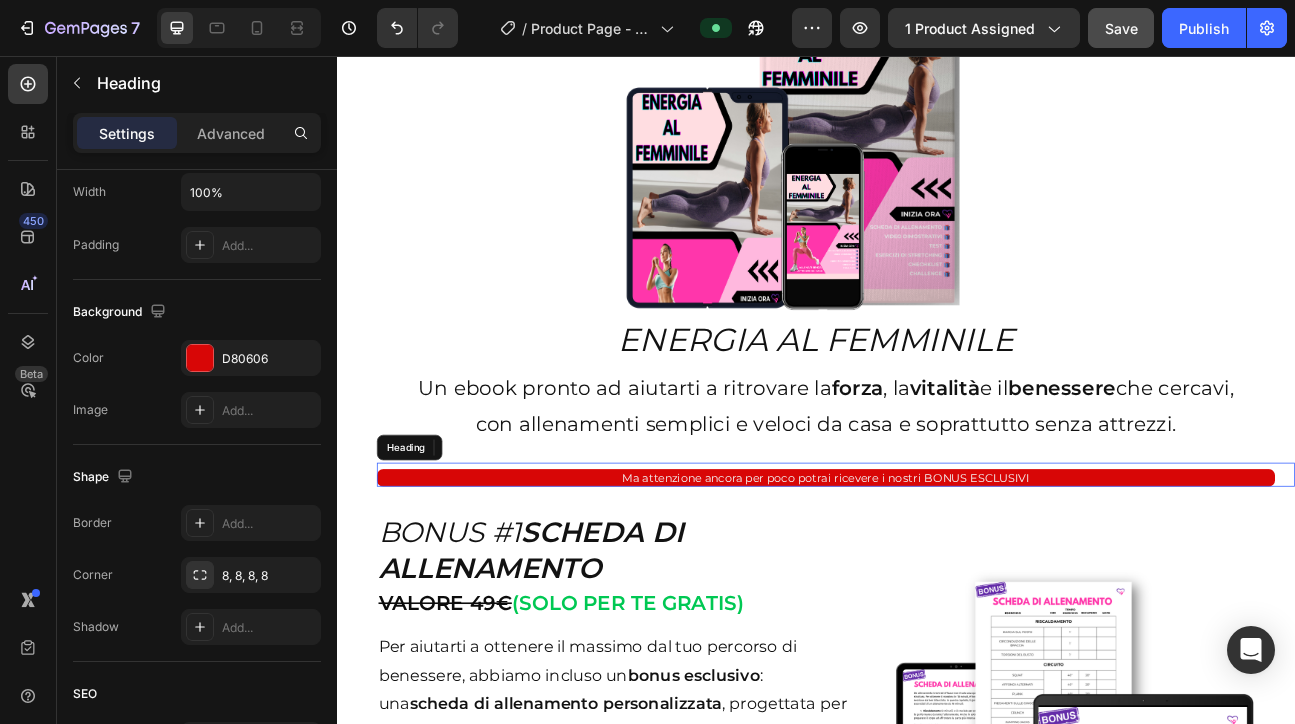 click on "Ma attenzione ancora per poco potrai ricevere i nostri BONUS ESCLUSIVI" at bounding box center [949, 584] 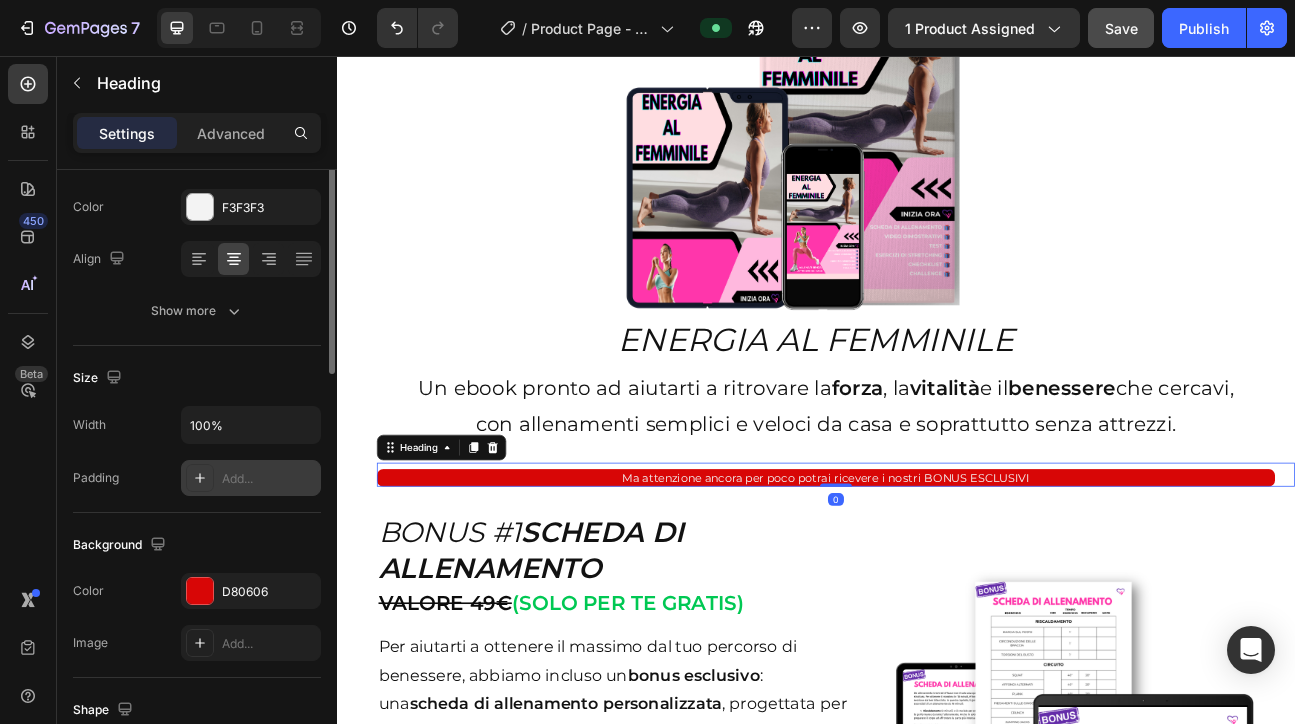 scroll, scrollTop: 0, scrollLeft: 0, axis: both 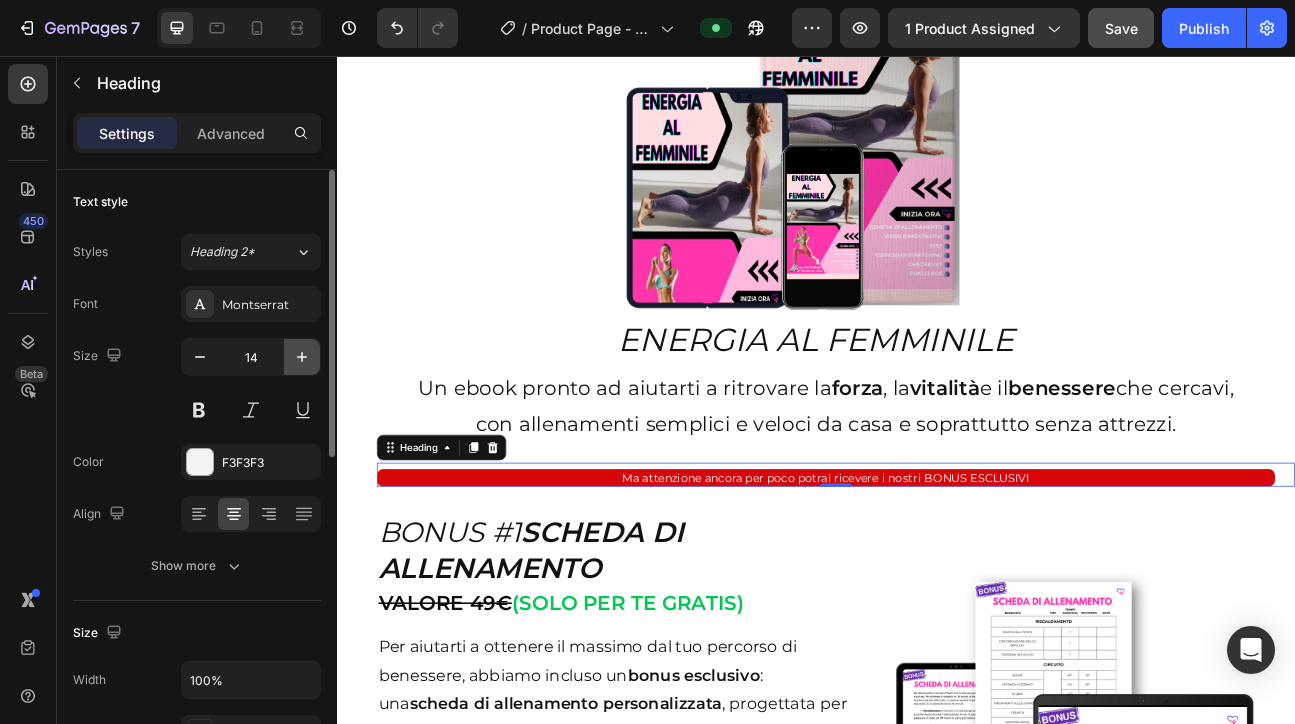 click 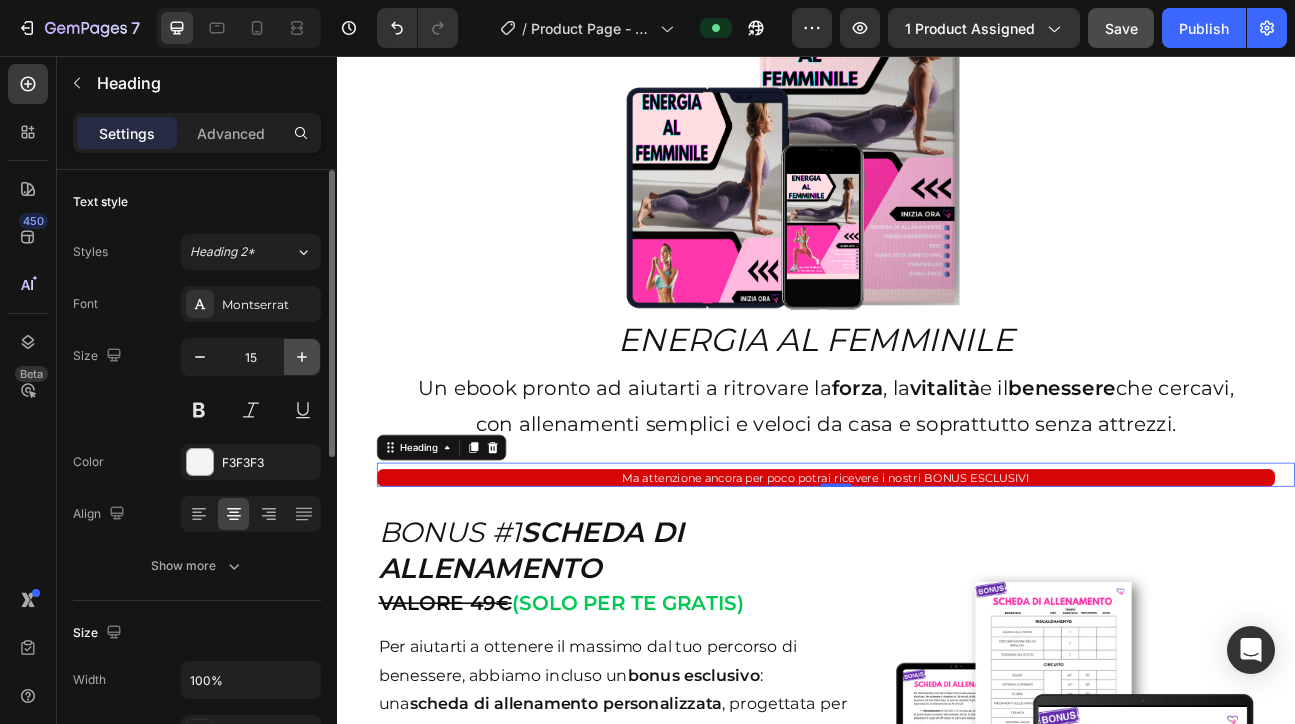 click 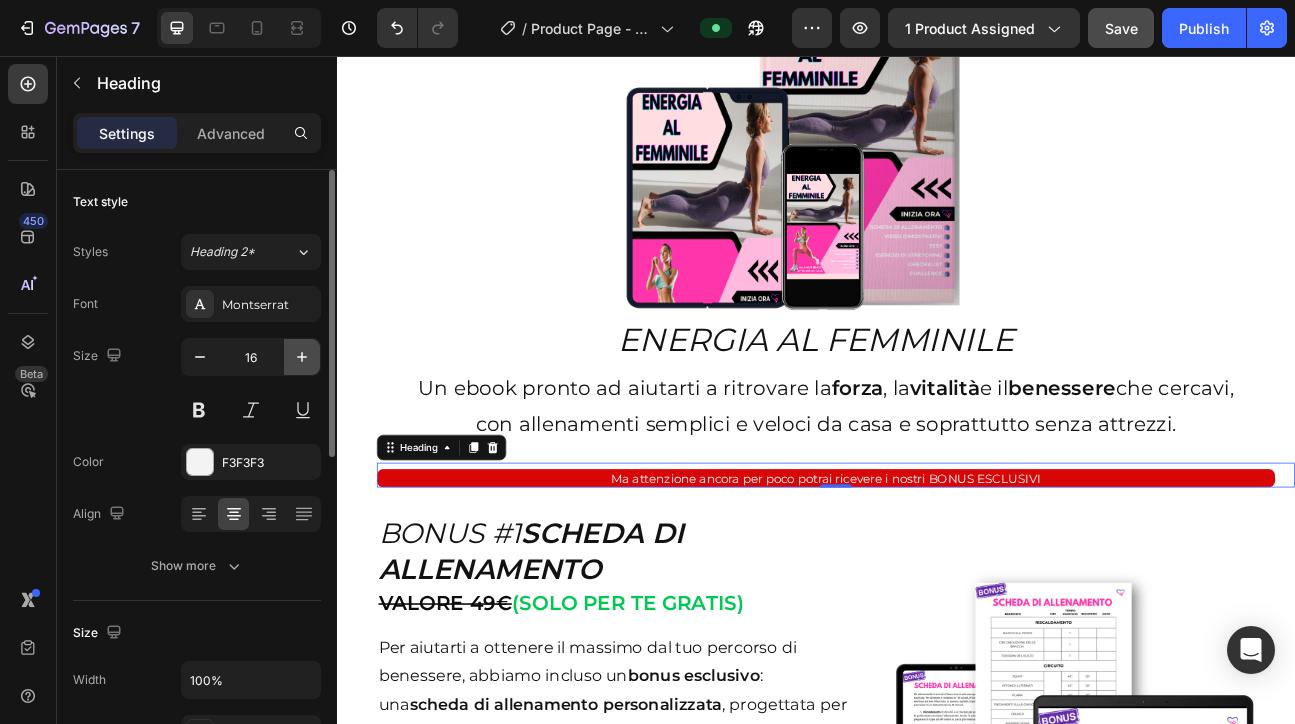click 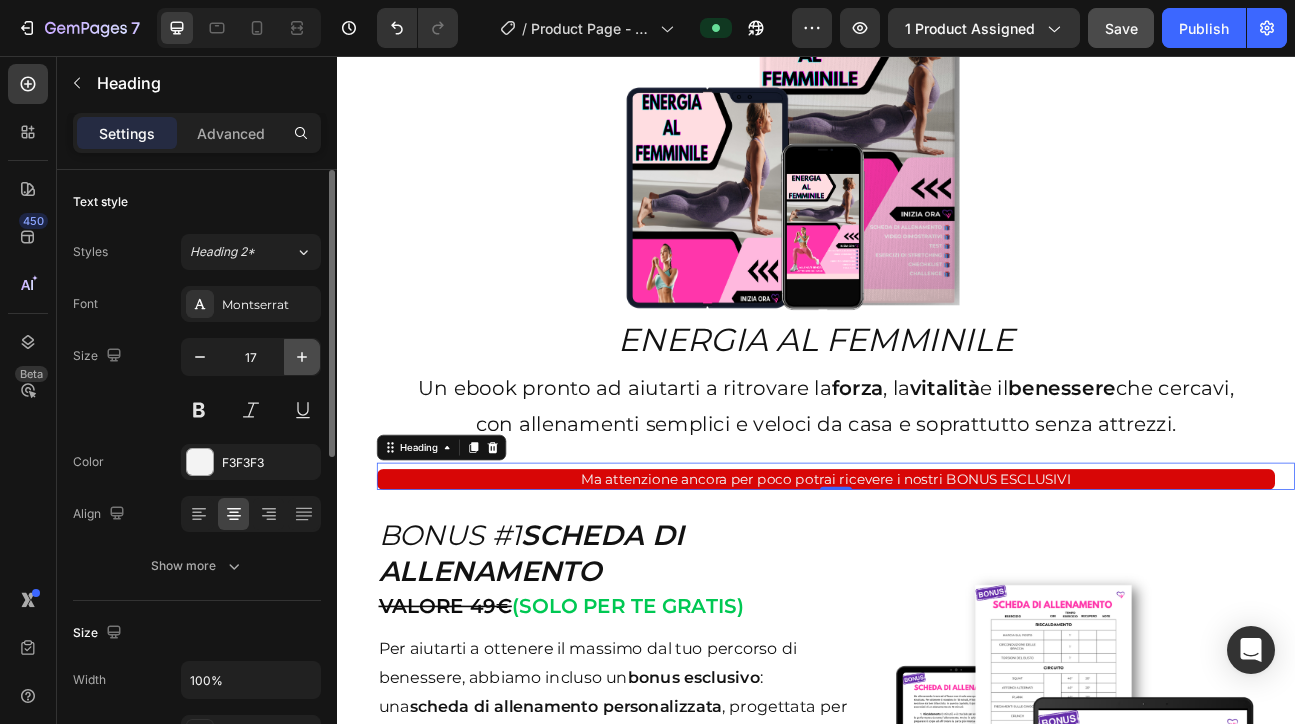 click 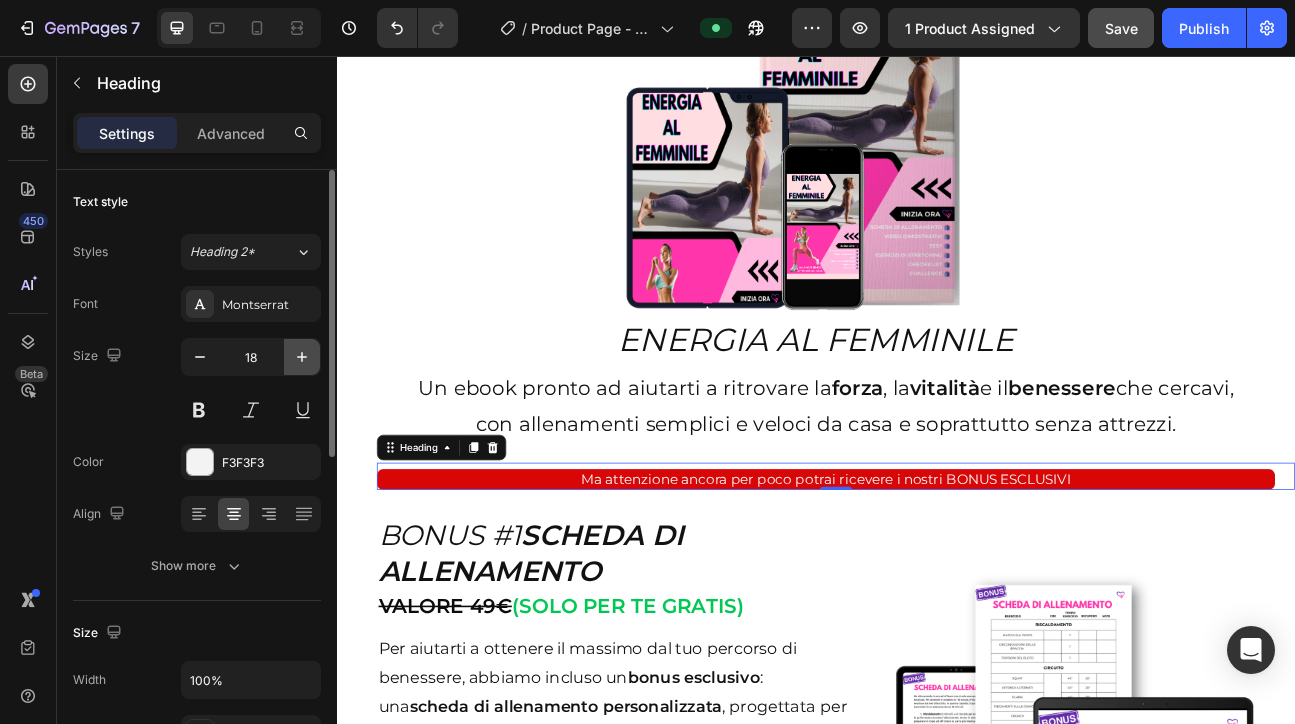 click 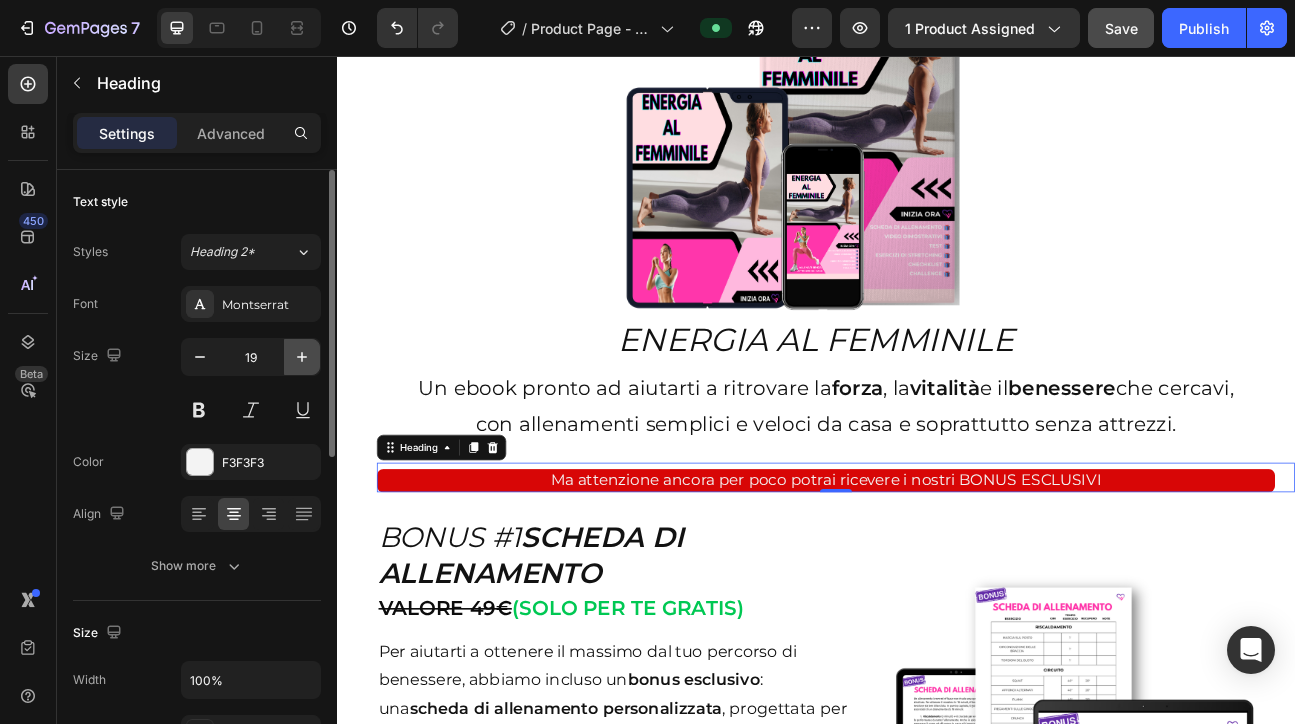 click 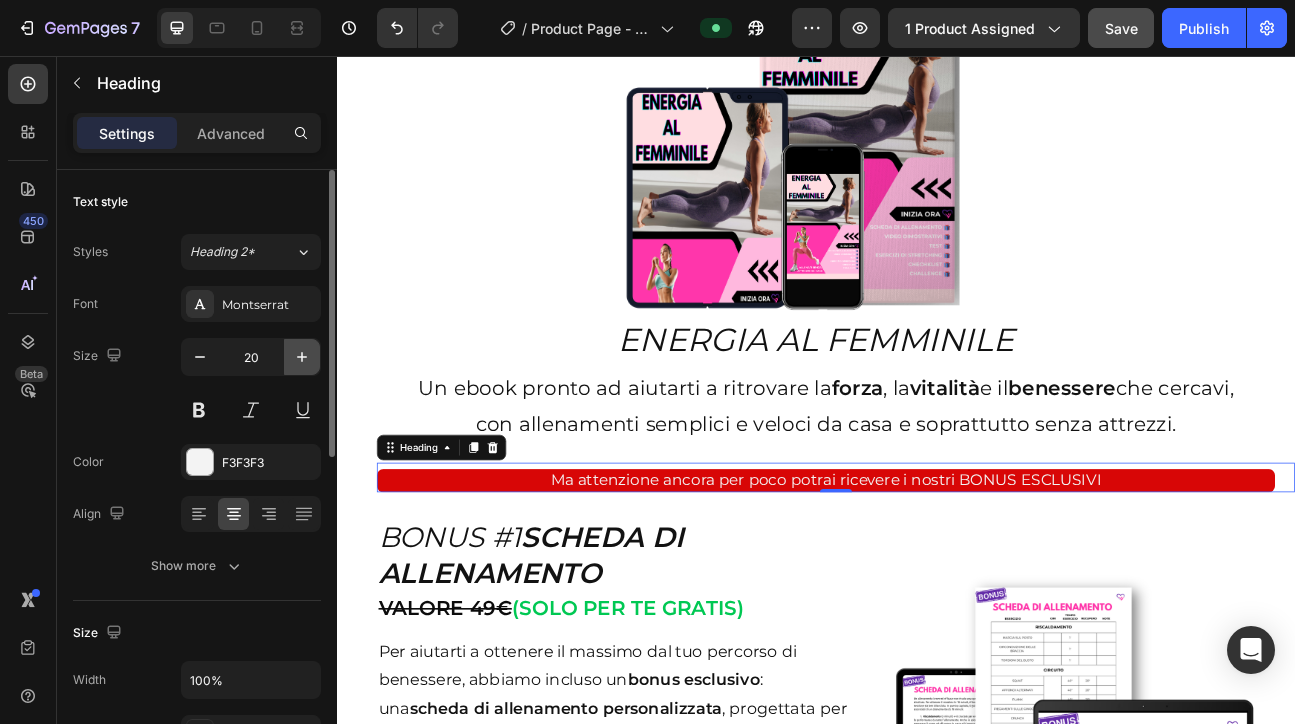 click 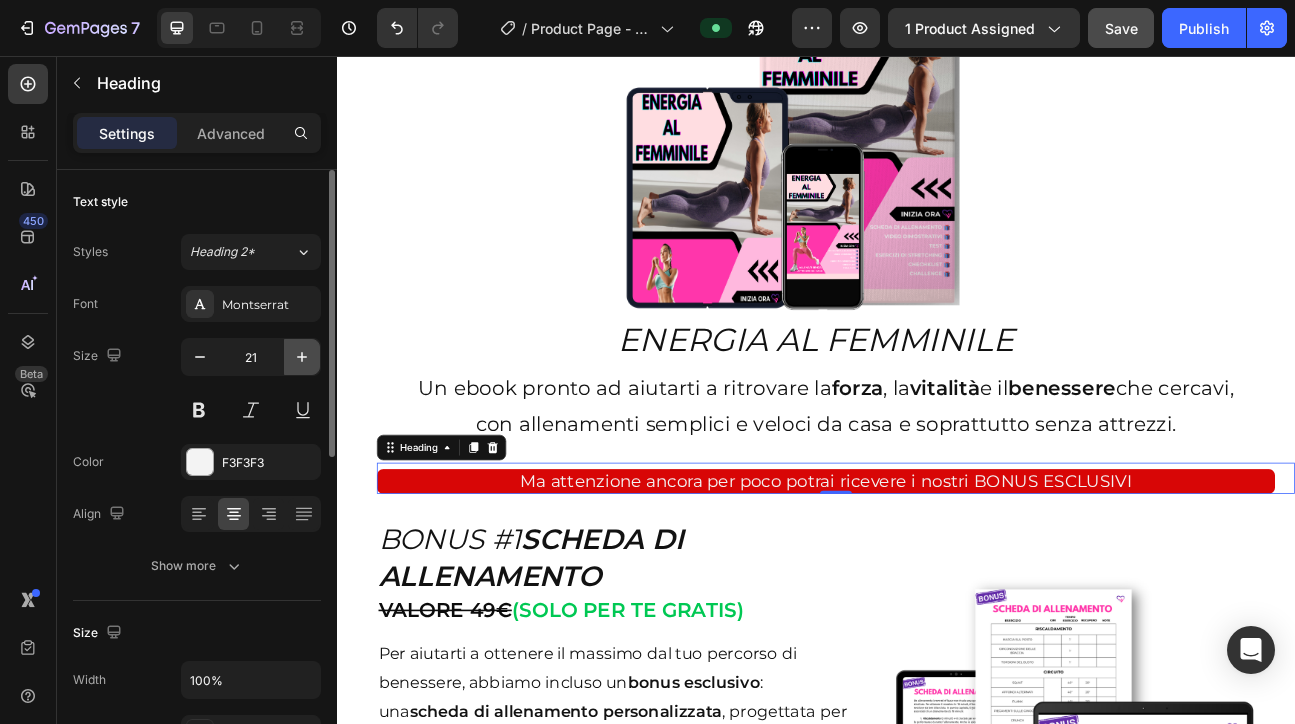click 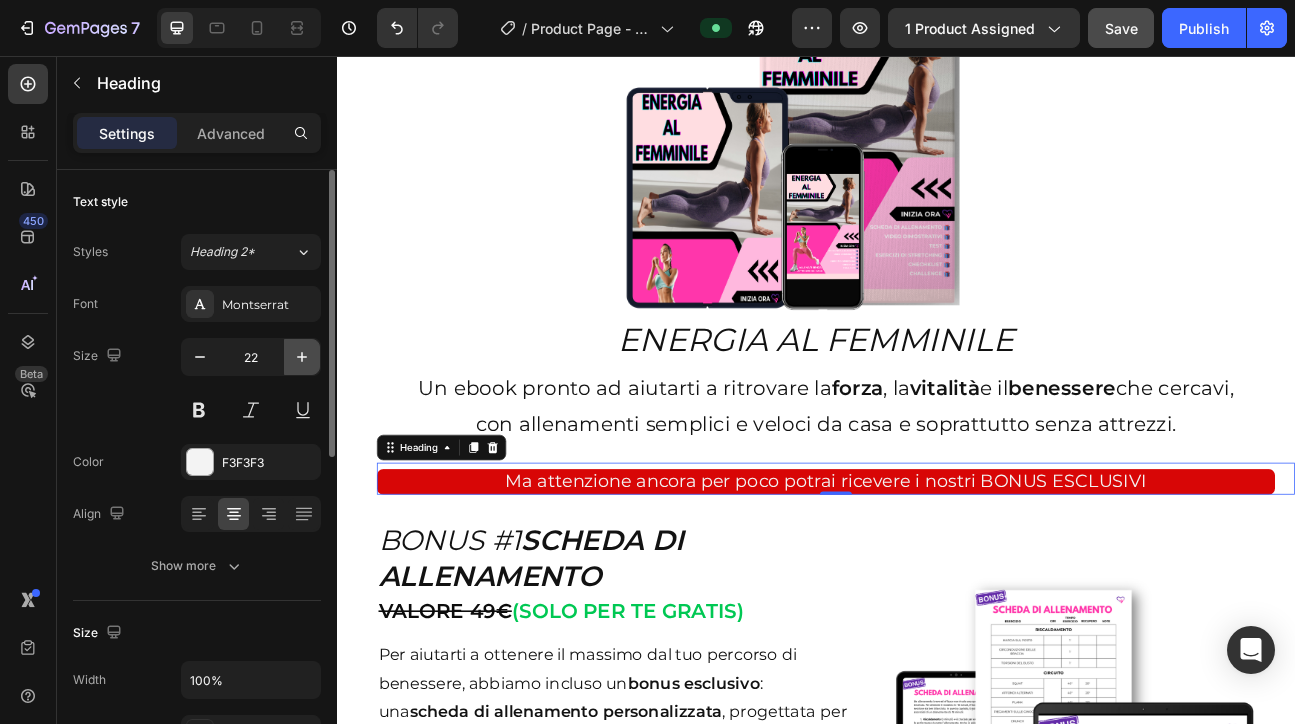 click 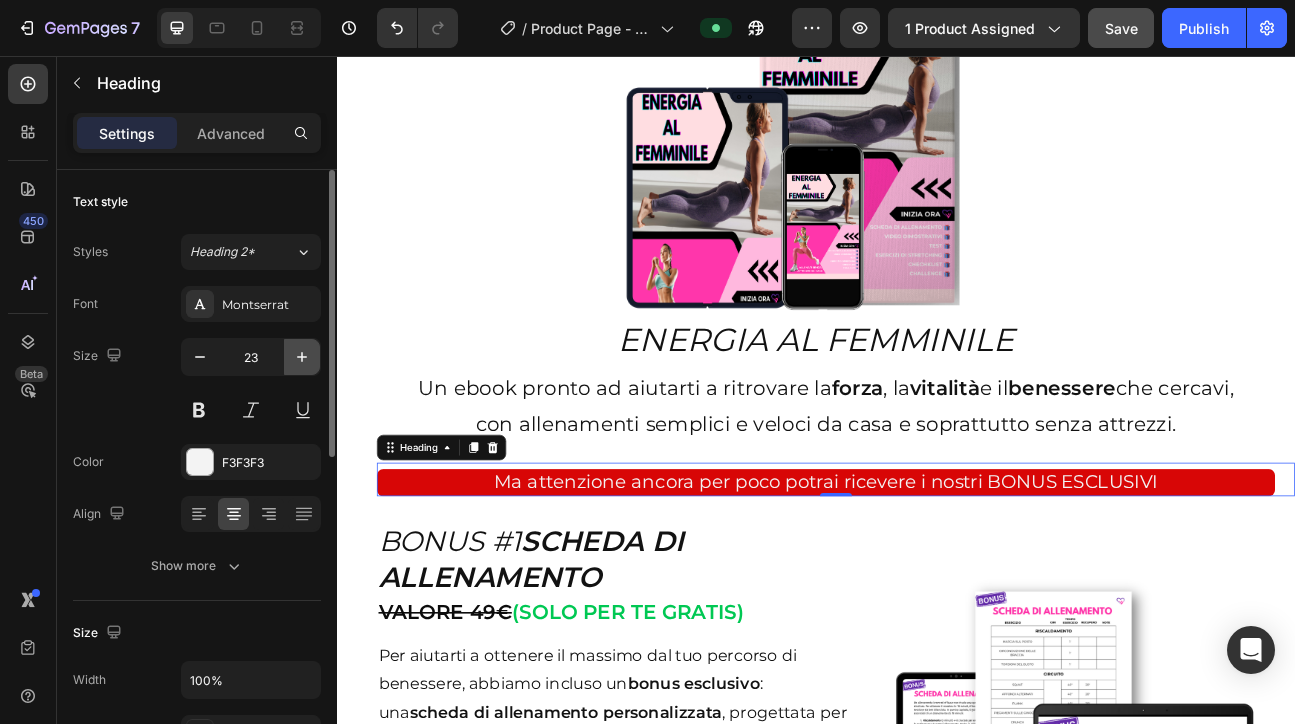 click 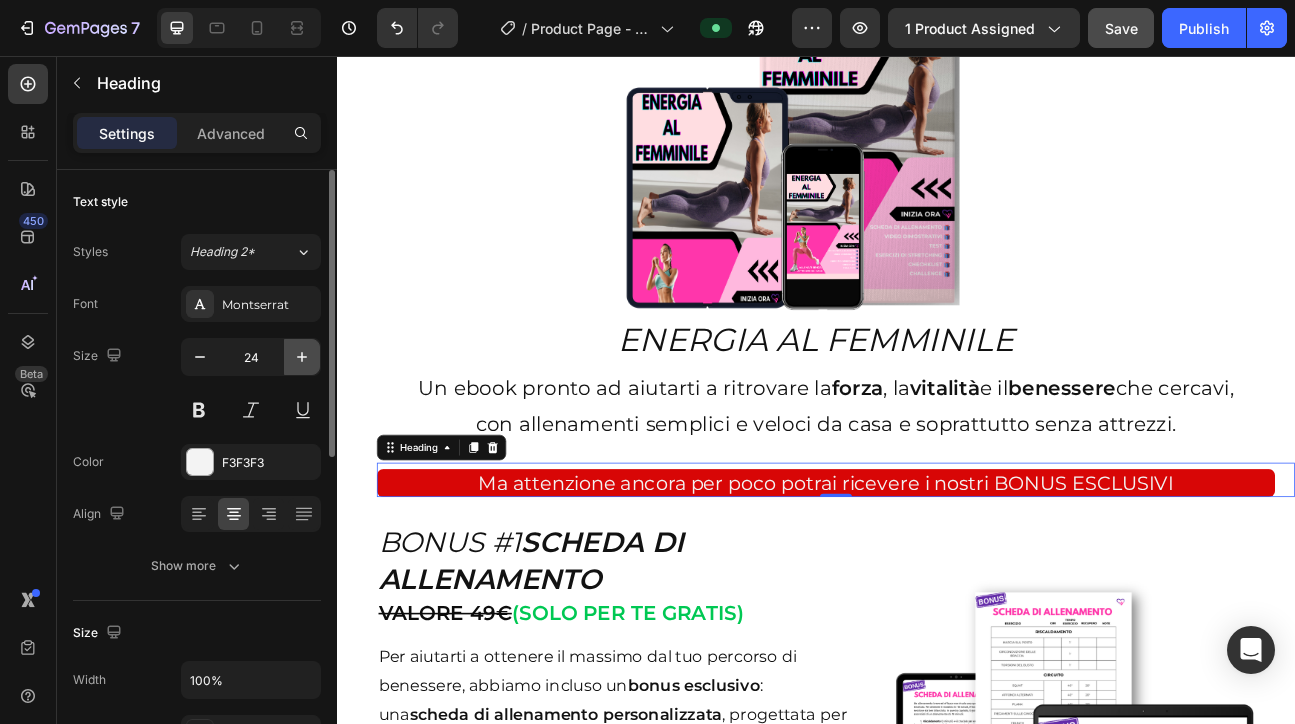 click 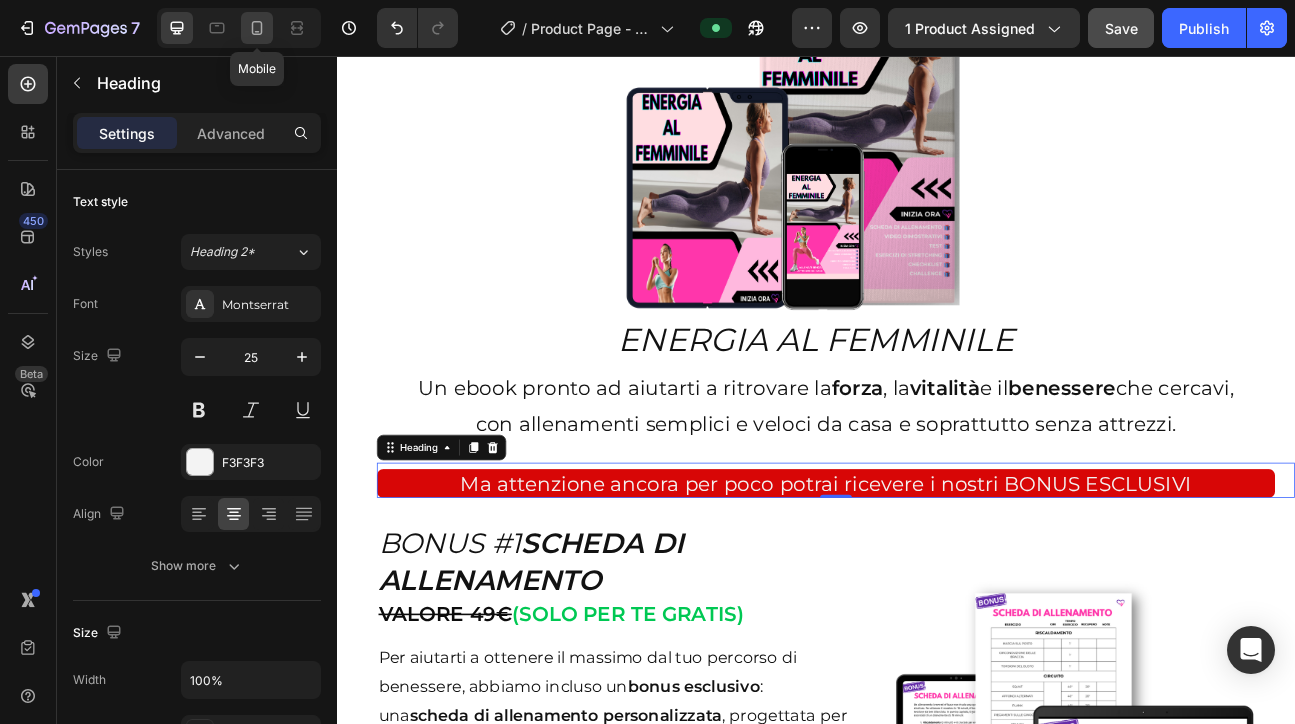 click 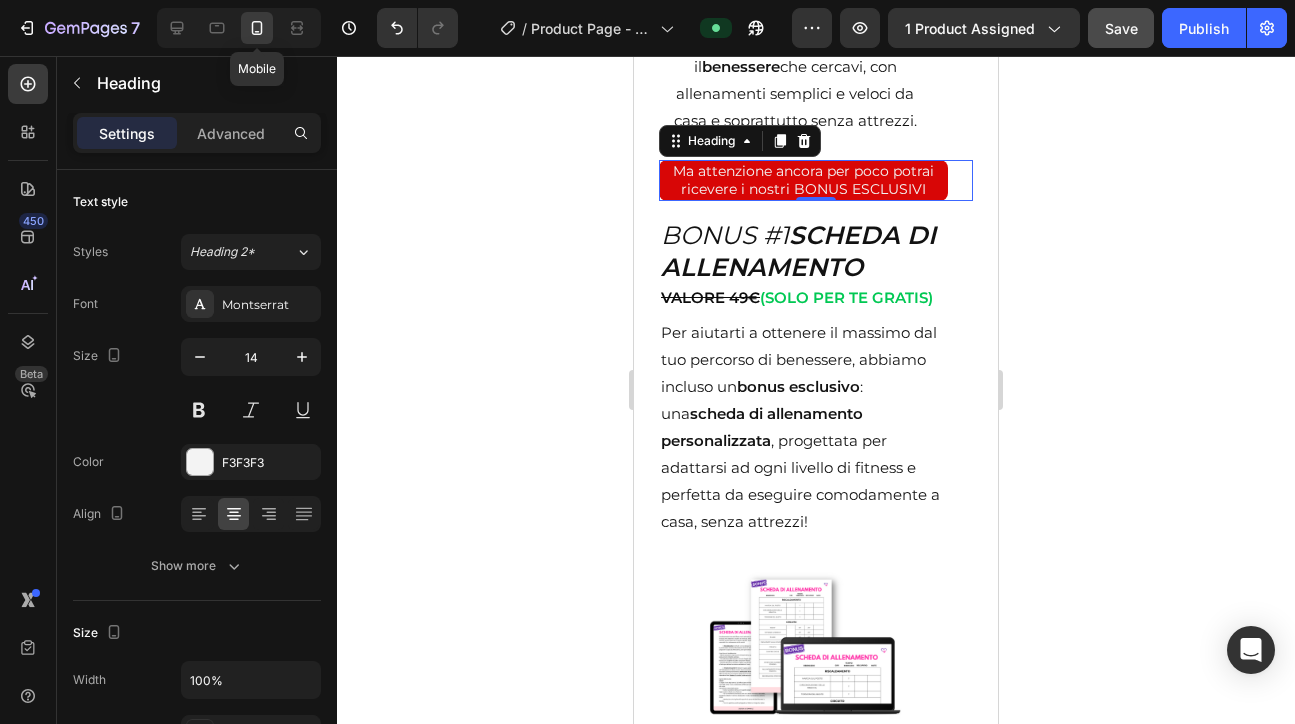 scroll, scrollTop: 4895, scrollLeft: 0, axis: vertical 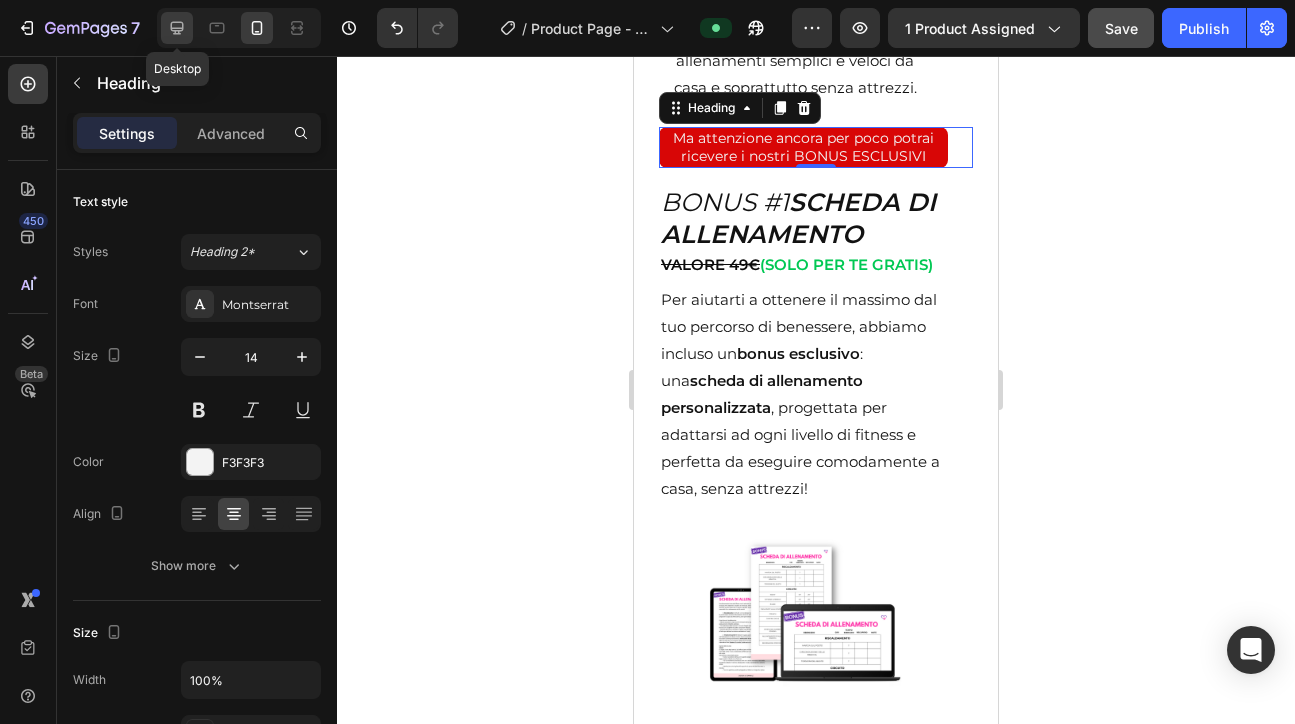 click 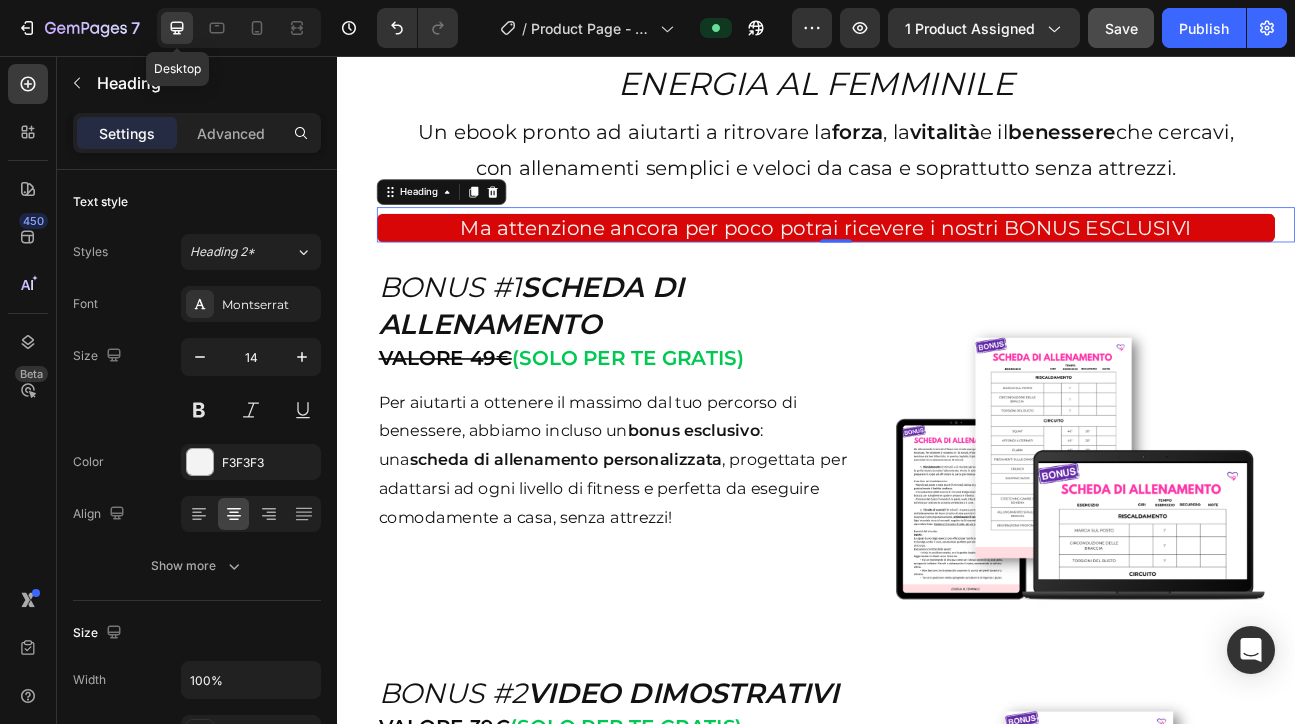 type on "25" 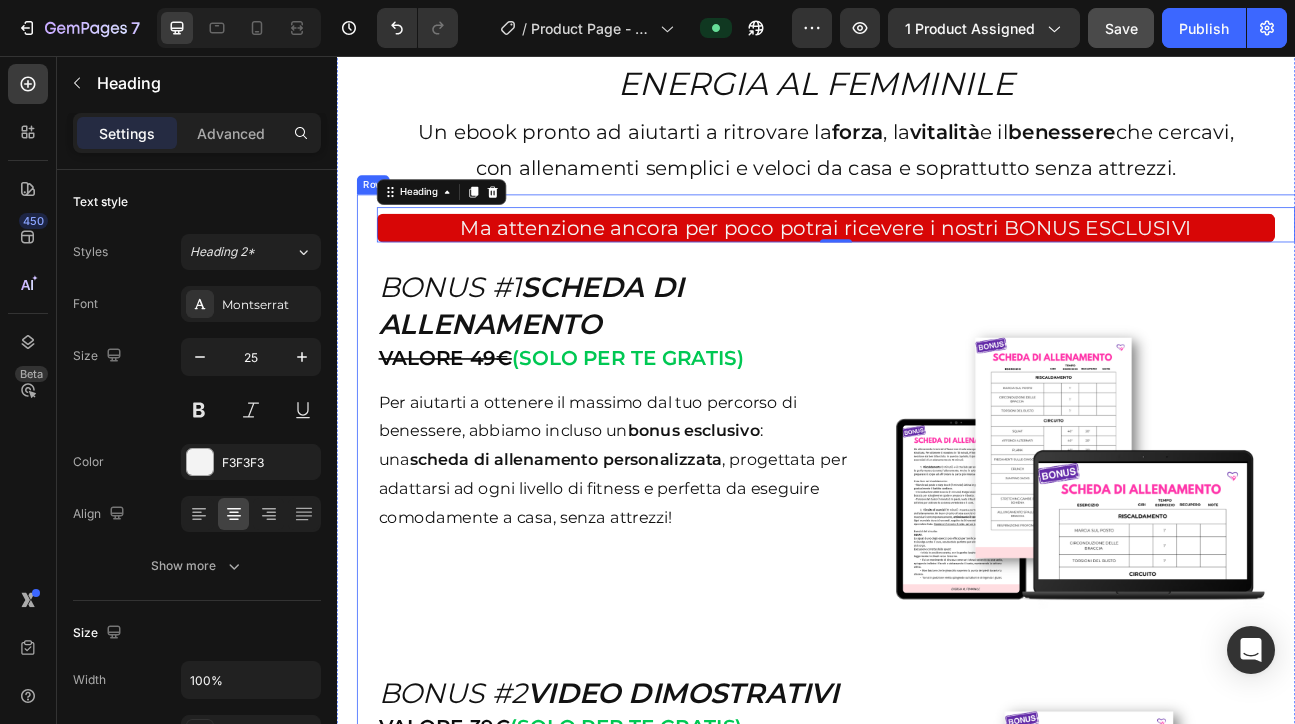 scroll, scrollTop: 5013, scrollLeft: 0, axis: vertical 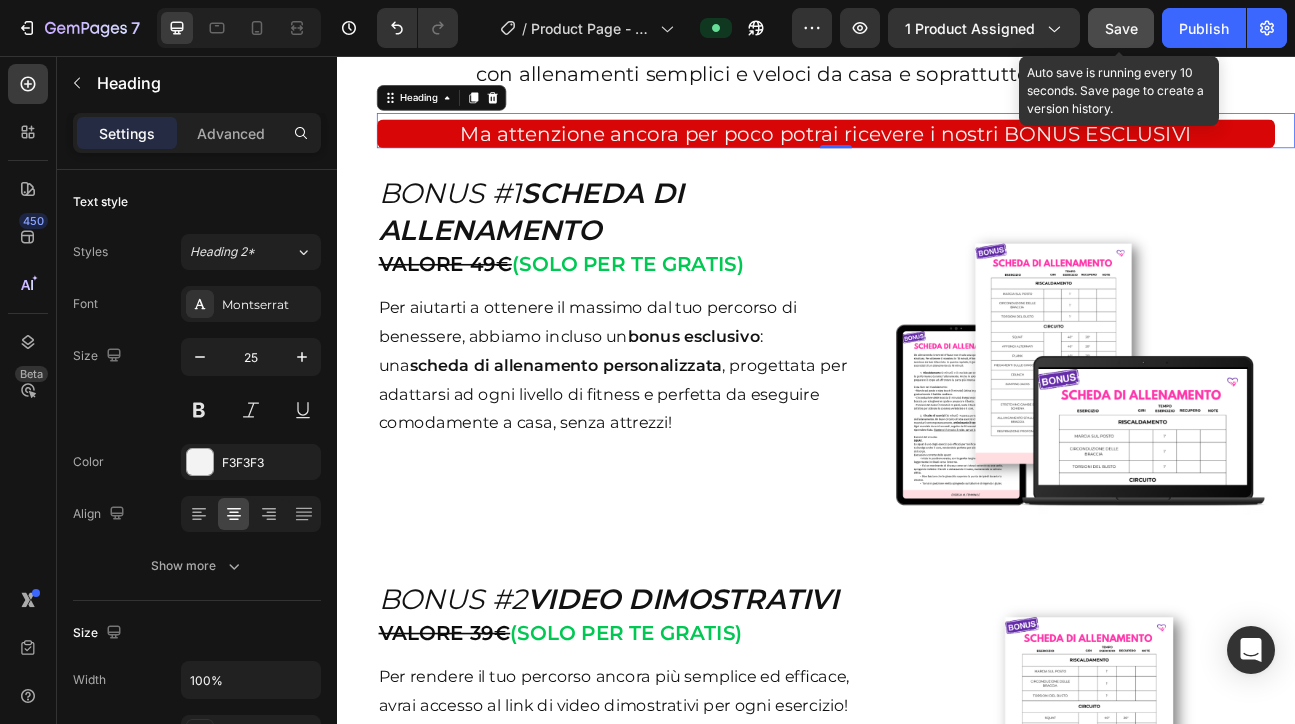 click on "Save" at bounding box center [1121, 28] 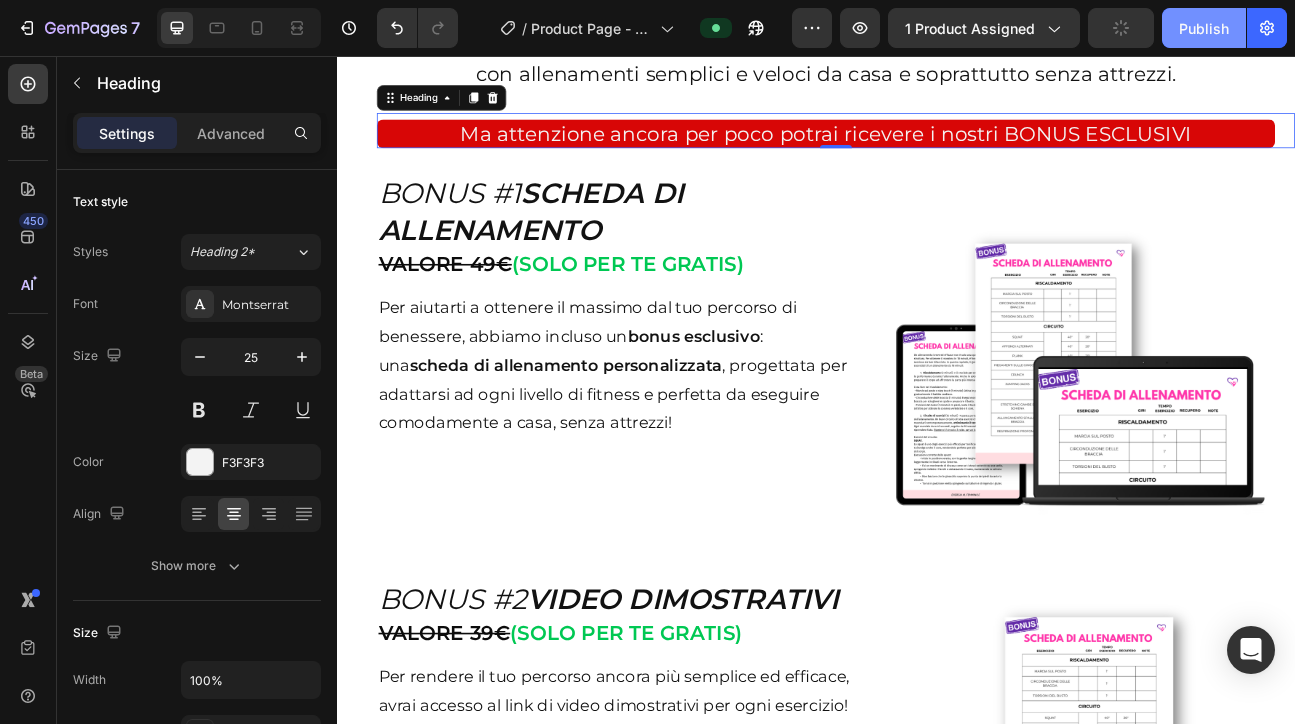 click on "Publish" at bounding box center (1204, 28) 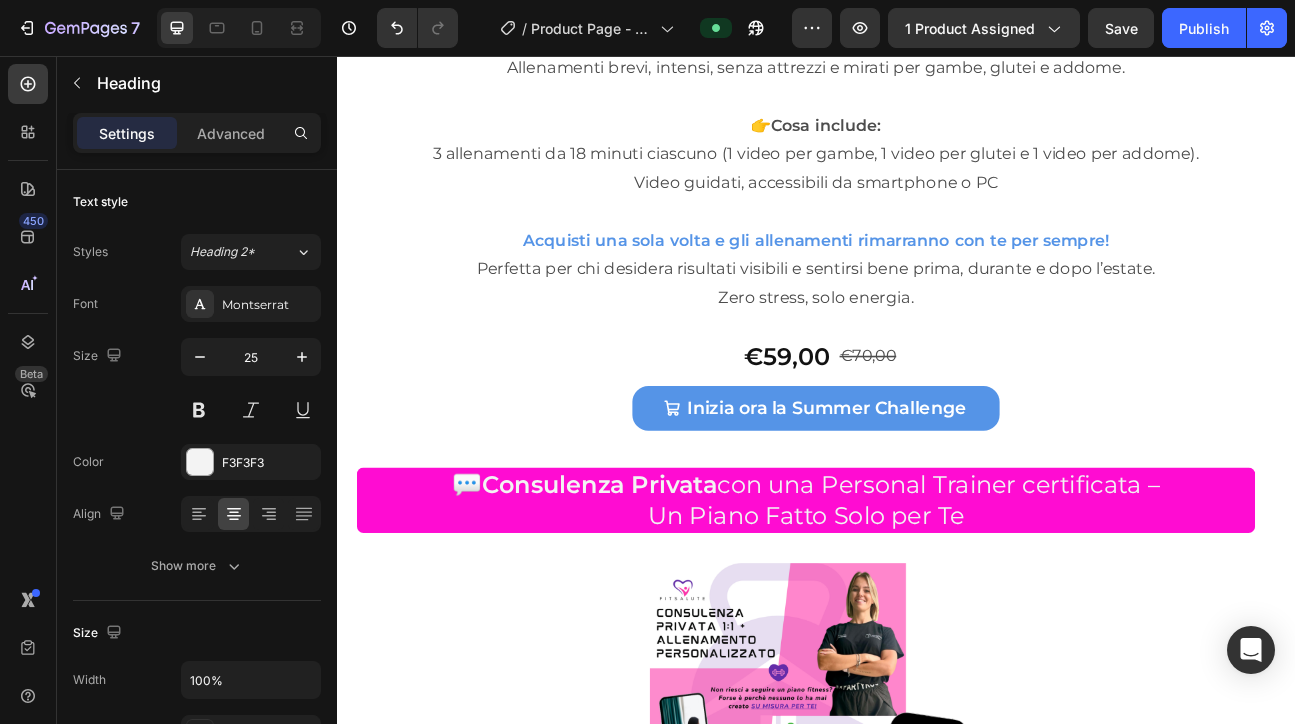 scroll, scrollTop: 10247, scrollLeft: 0, axis: vertical 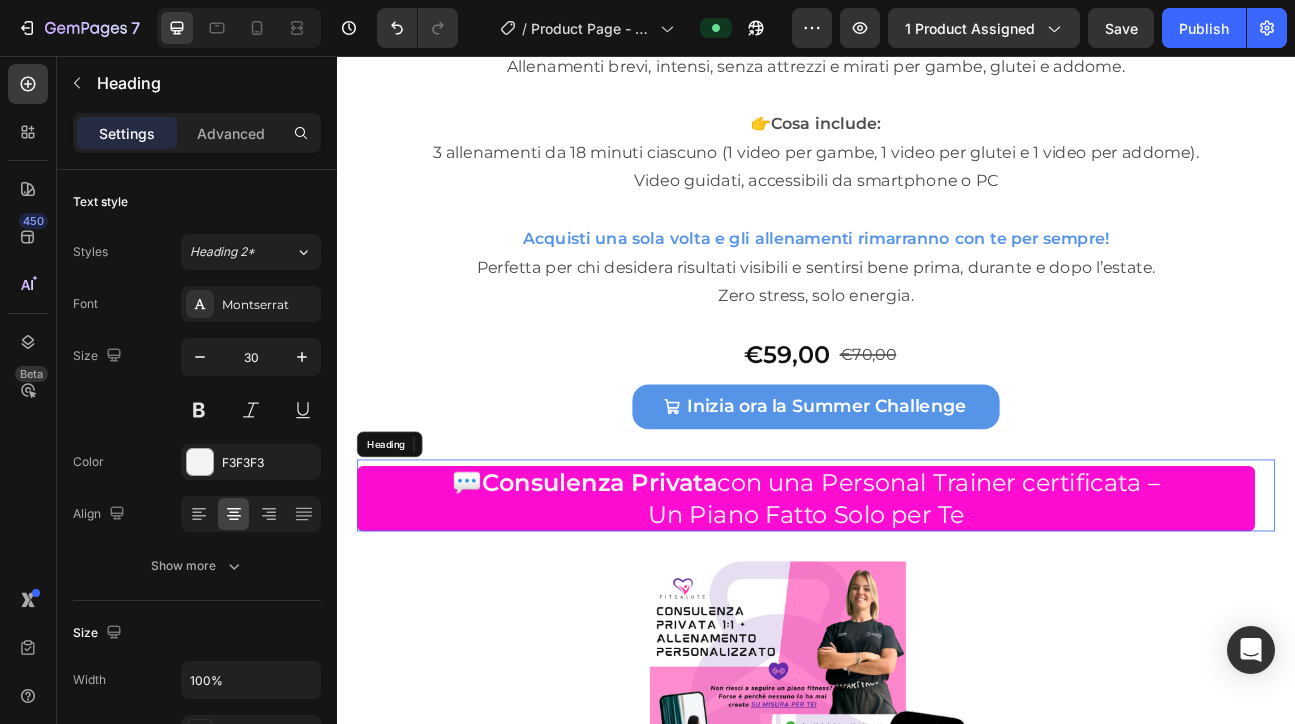click on "💬  Consulenza Privata  con una Personal Trainer certificata –  Un Piano Fatto Solo per Te" at bounding box center (924, 610) 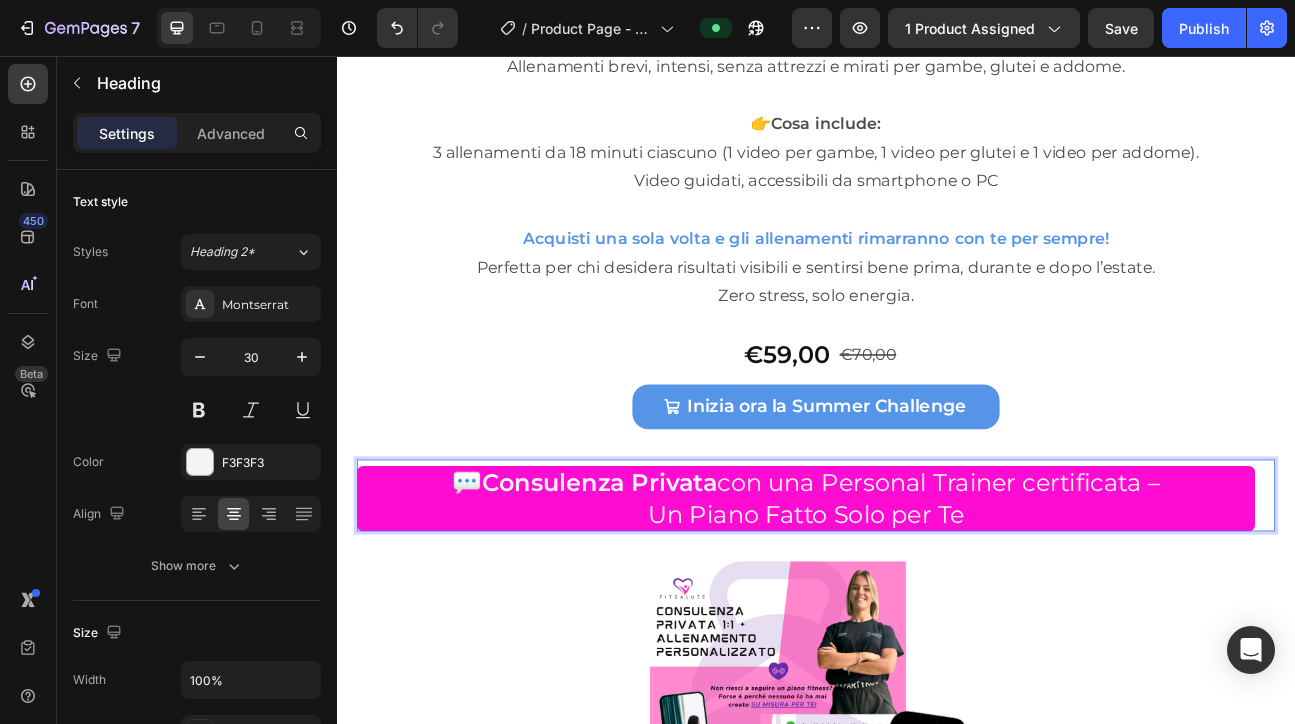 click on "💬  Consulenza Privata  con una Personal Trainer certificata –  Un Piano Fatto Solo per Te" at bounding box center (924, 610) 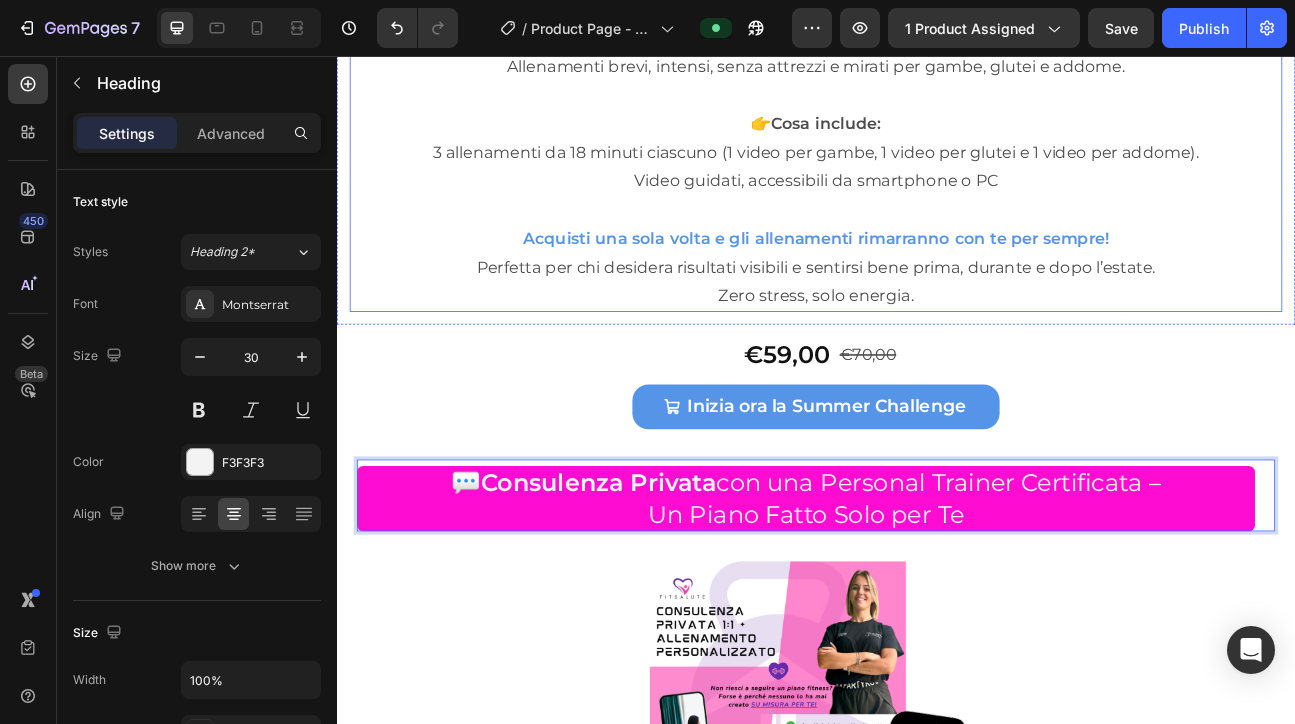 click on "Save" at bounding box center [1121, 28] 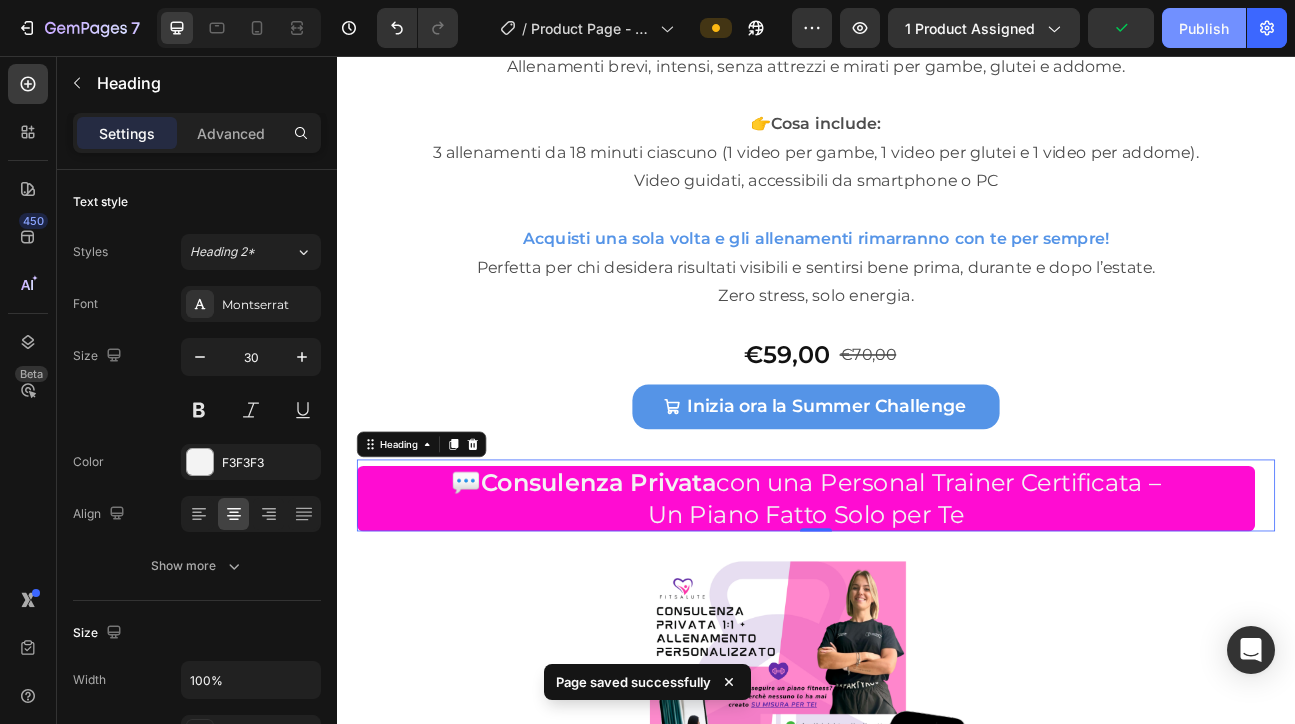 click on "Publish" at bounding box center (1204, 28) 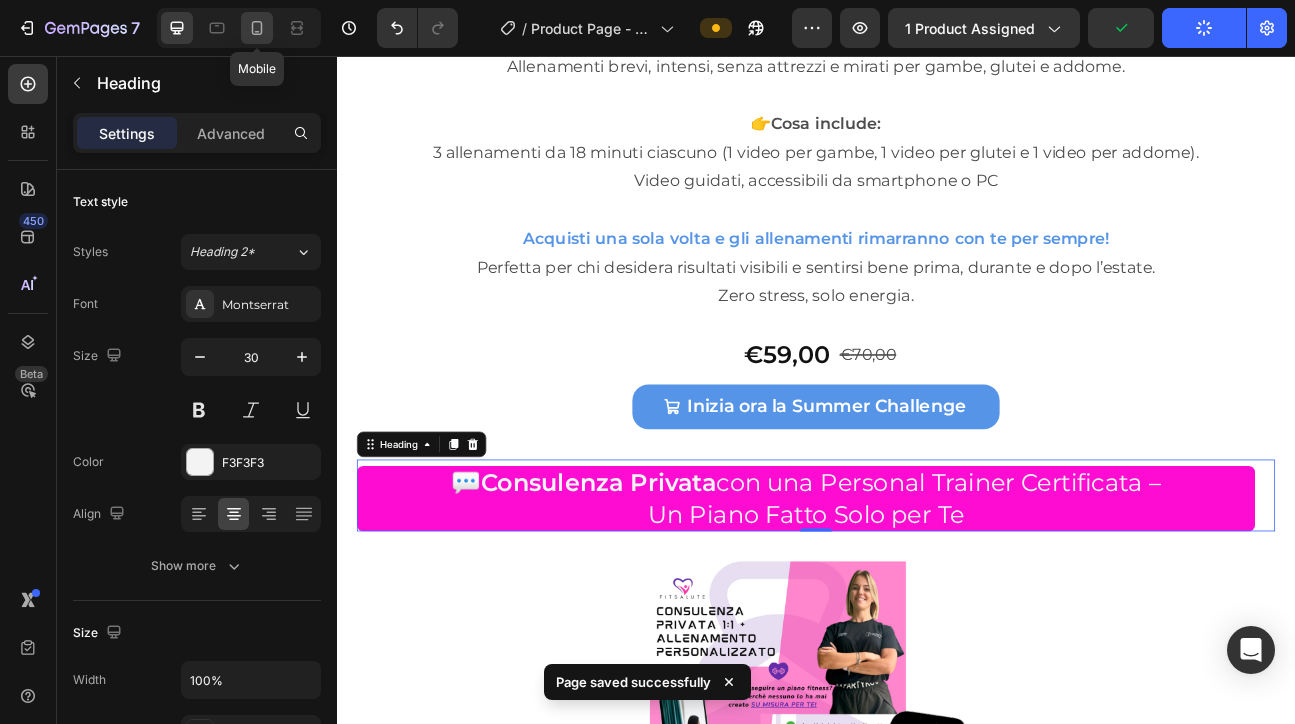 click 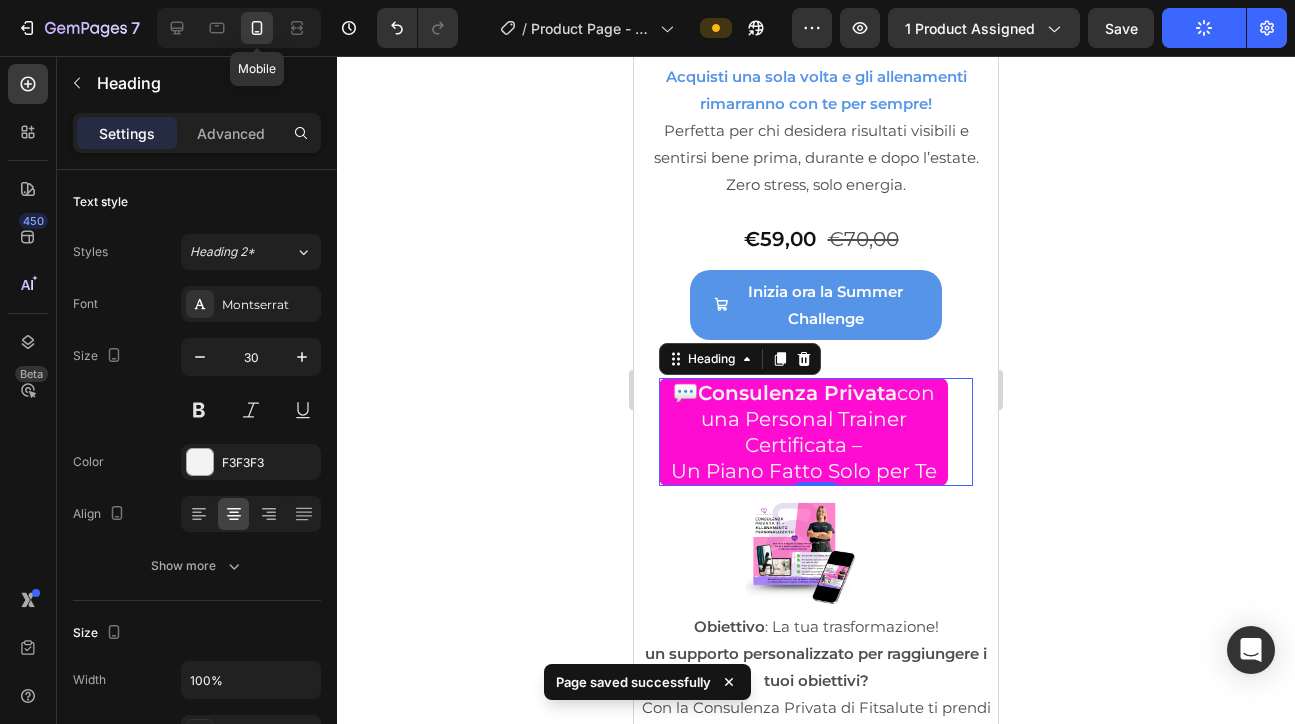 type on "20" 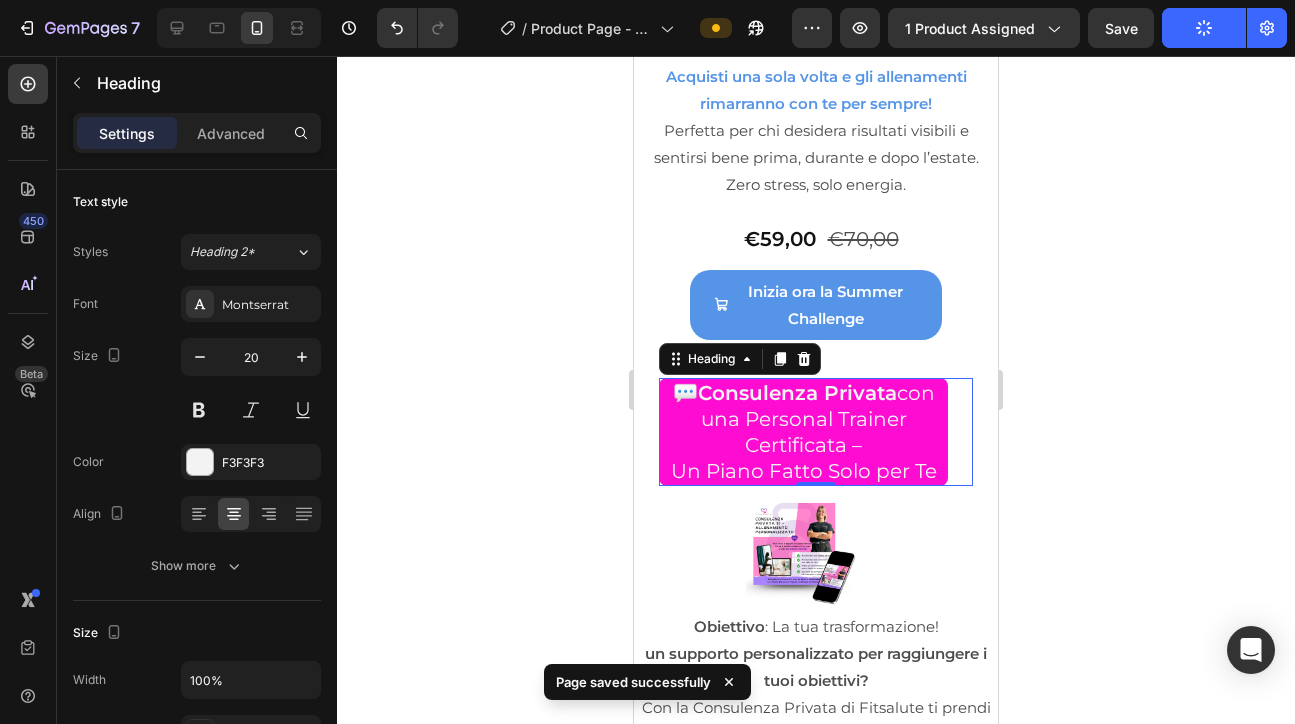 scroll, scrollTop: 10498, scrollLeft: 0, axis: vertical 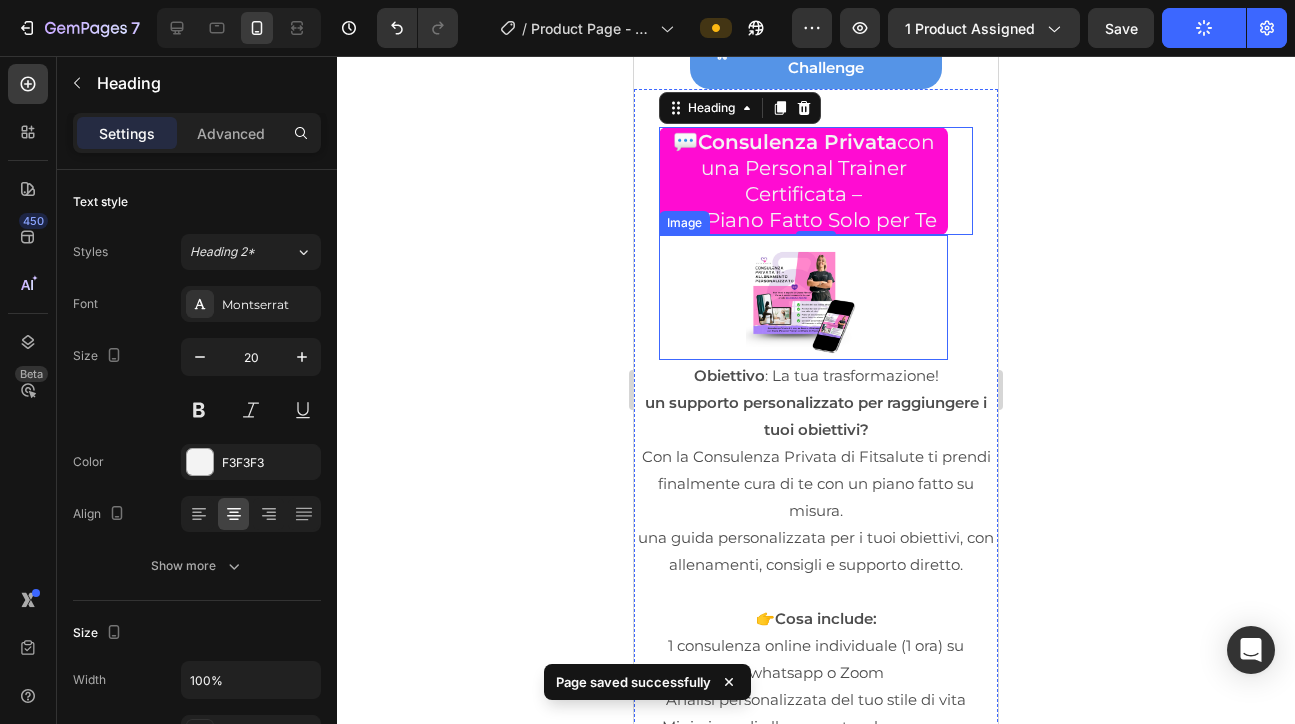 click at bounding box center (804, 303) 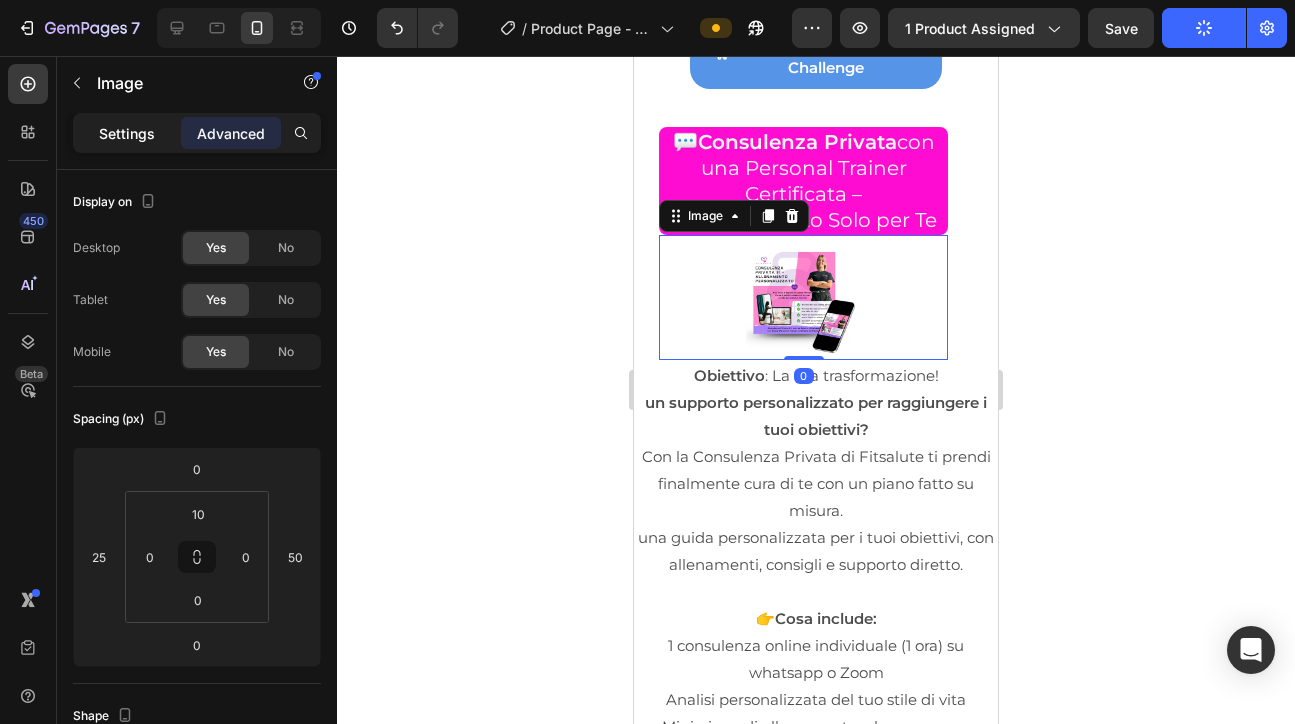 click on "Settings" at bounding box center [127, 133] 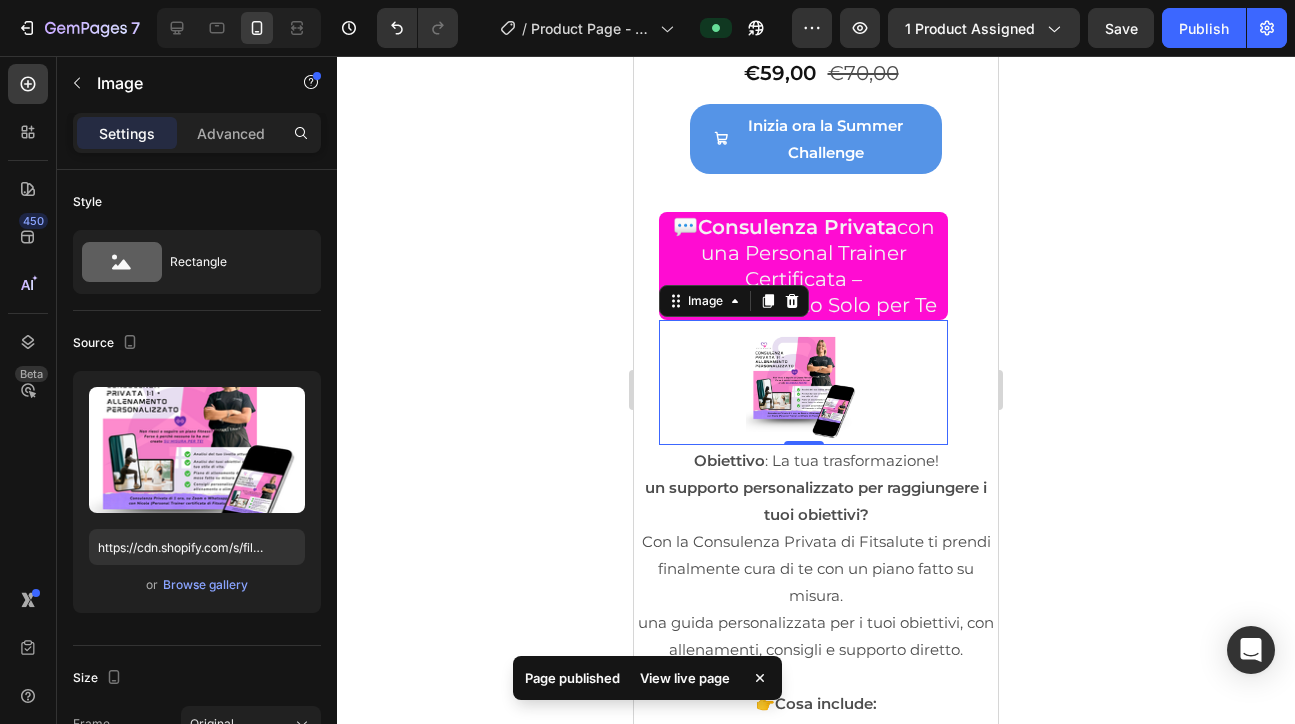 scroll, scrollTop: 10373, scrollLeft: 0, axis: vertical 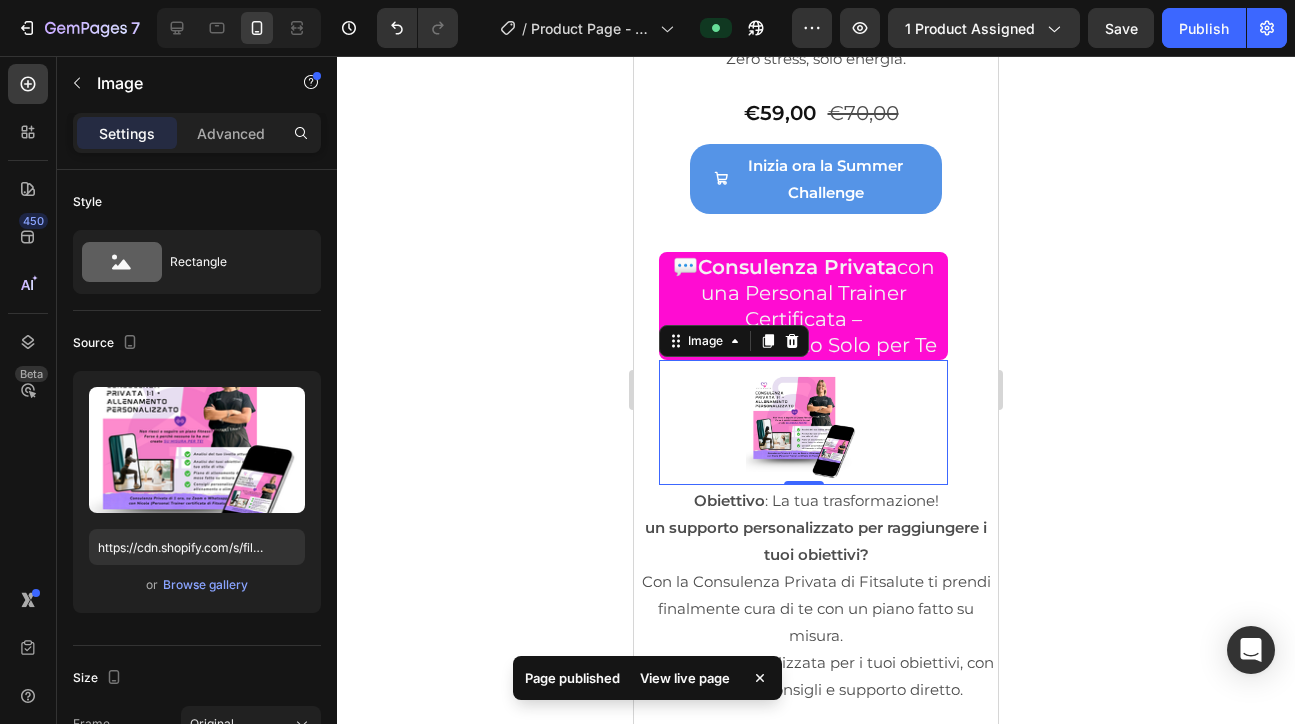 drag, startPoint x: 1580, startPoint y: 360, endPoint x: 946, endPoint y: 304, distance: 636.4684 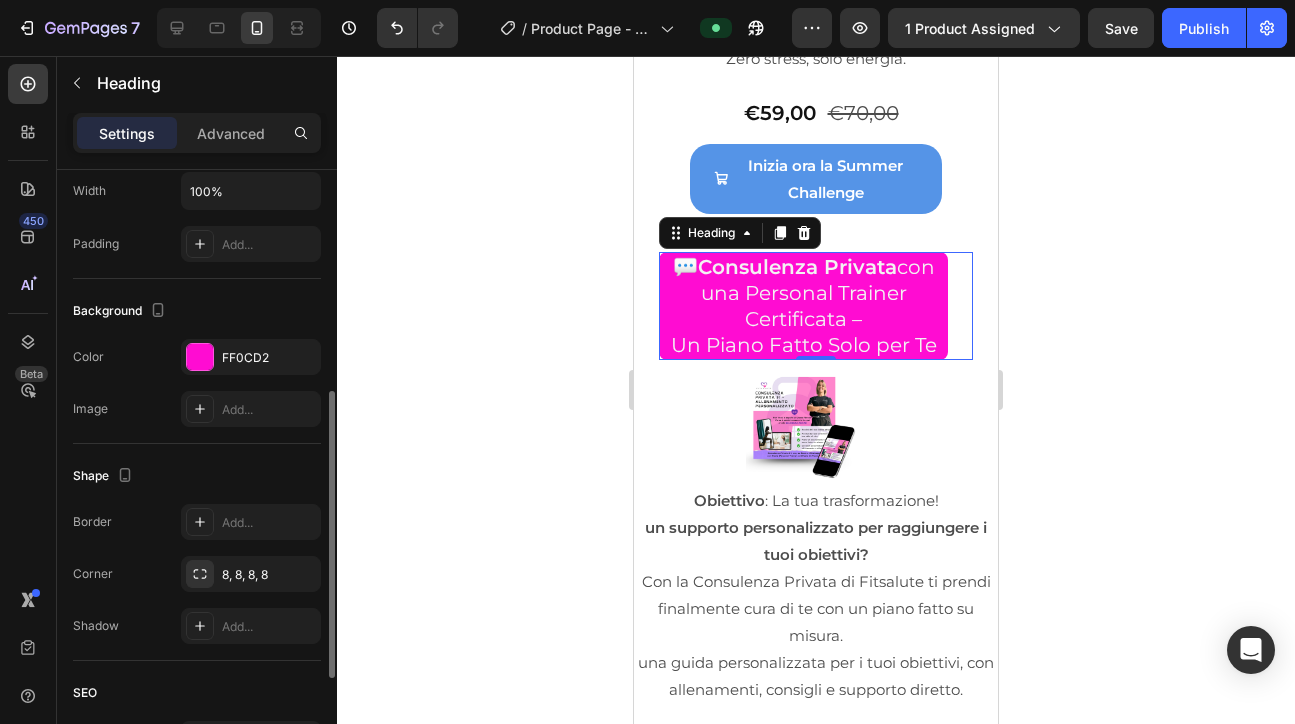 scroll, scrollTop: 489, scrollLeft: 0, axis: vertical 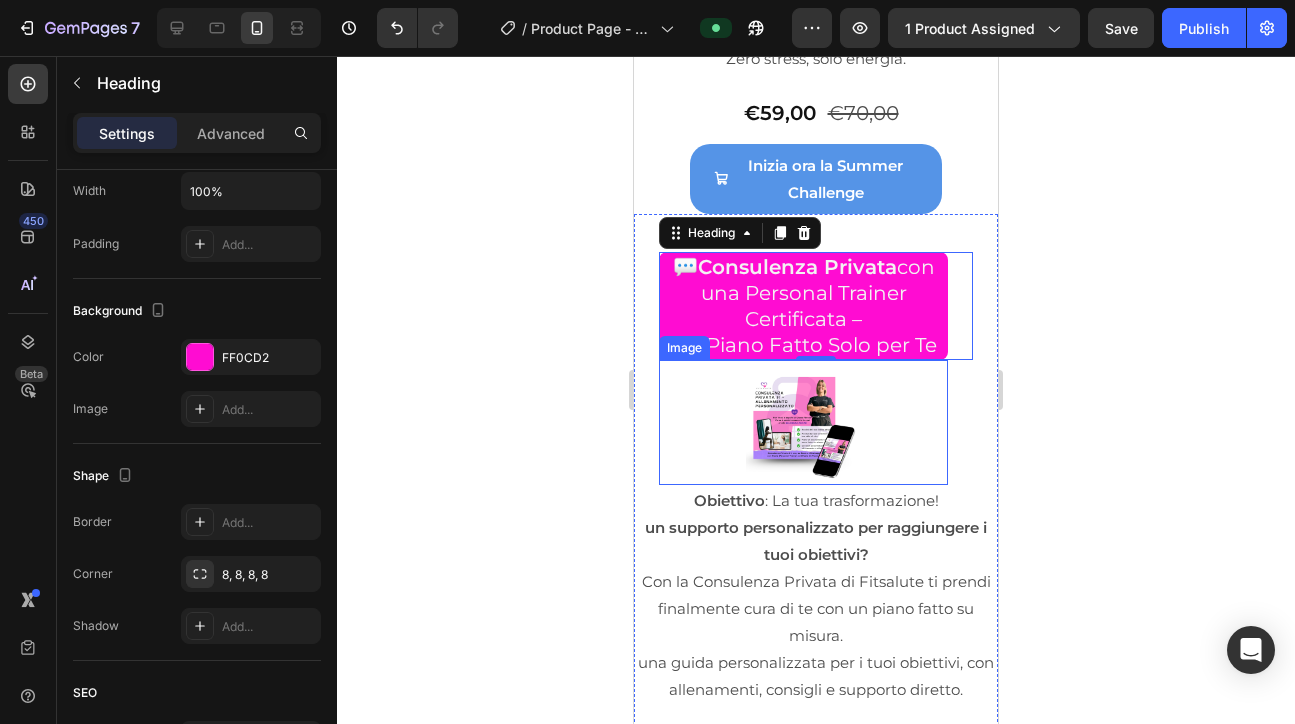click at bounding box center [803, 428] 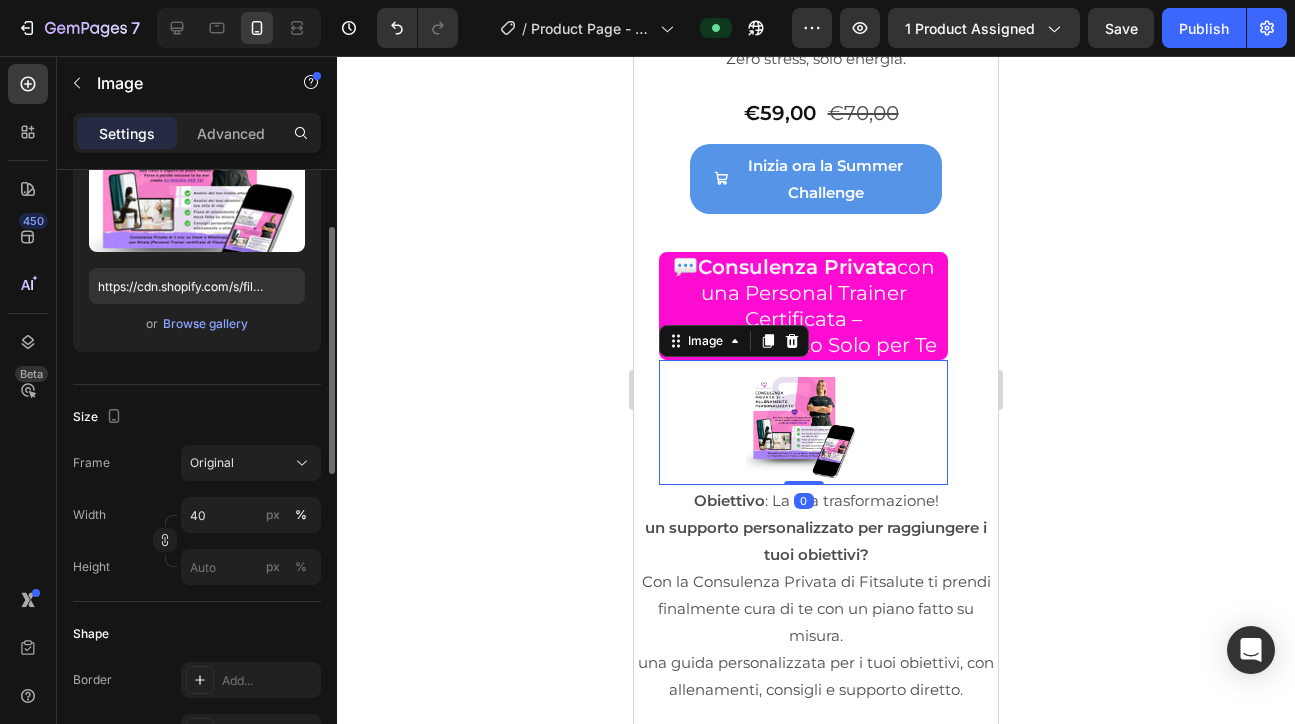scroll, scrollTop: 329, scrollLeft: 0, axis: vertical 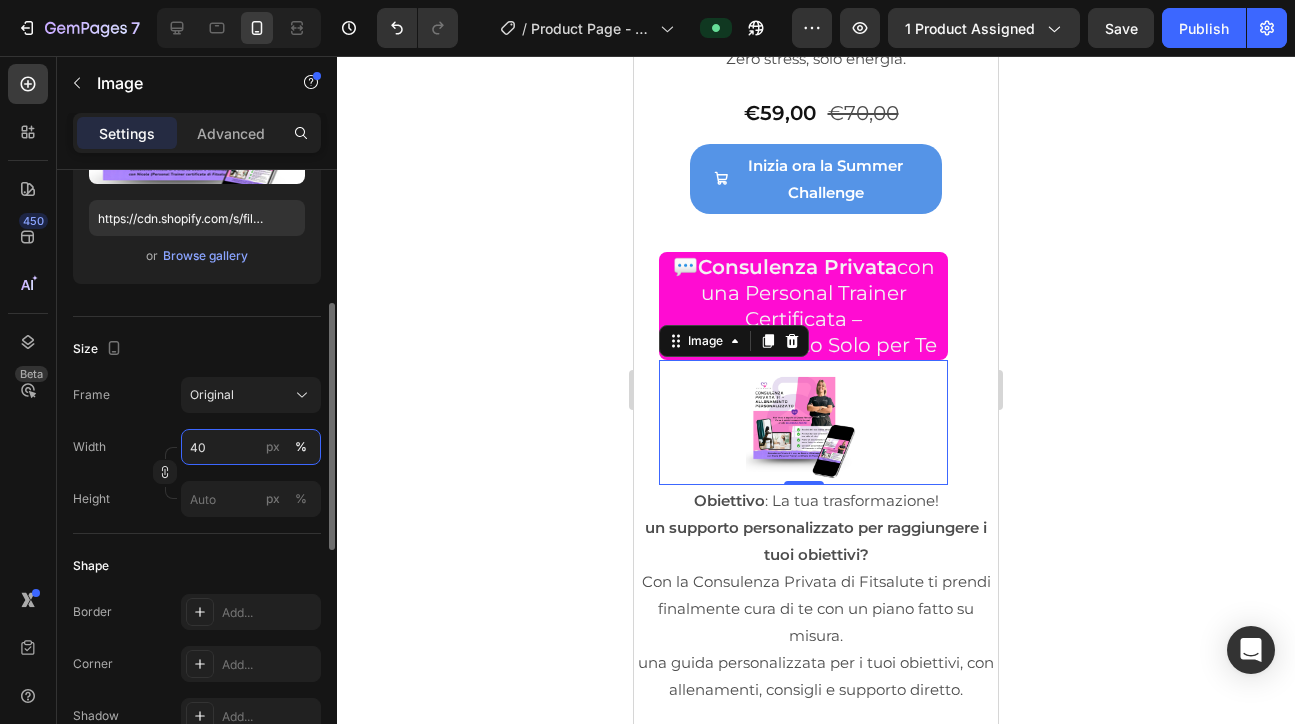 drag, startPoint x: 213, startPoint y: 449, endPoint x: 169, endPoint y: 448, distance: 44.011364 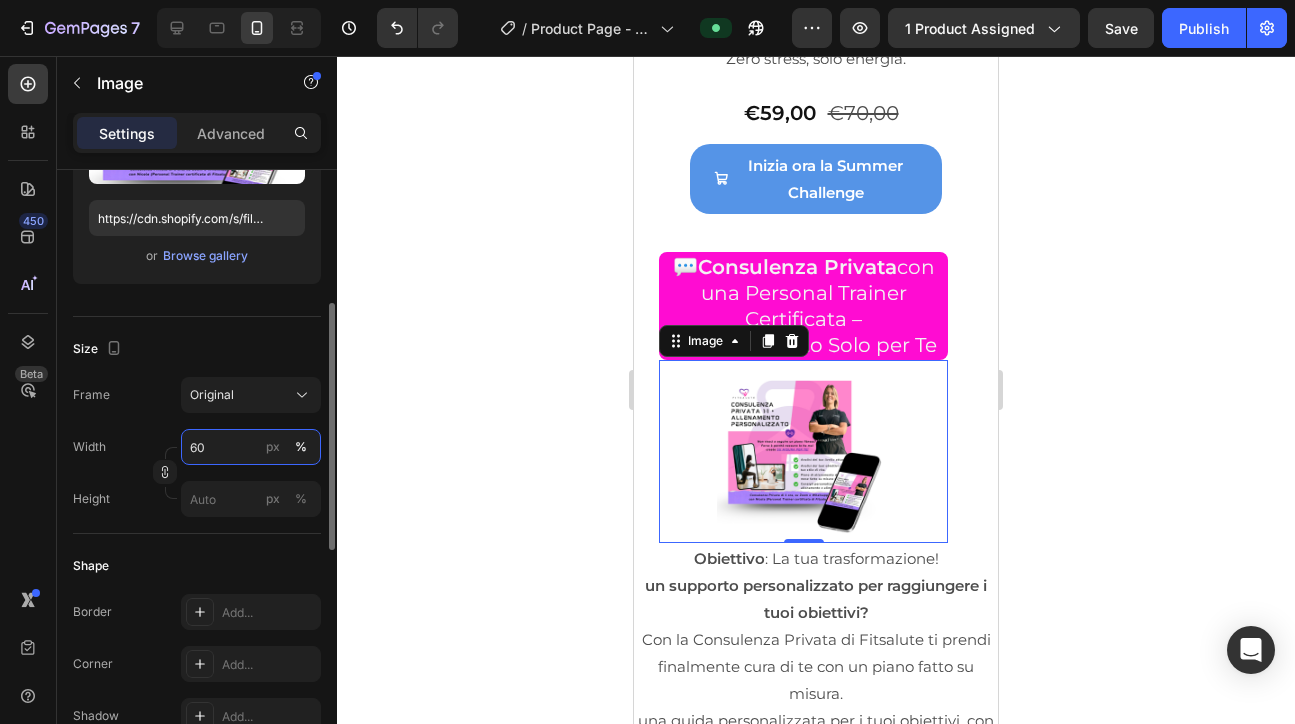 type on "6" 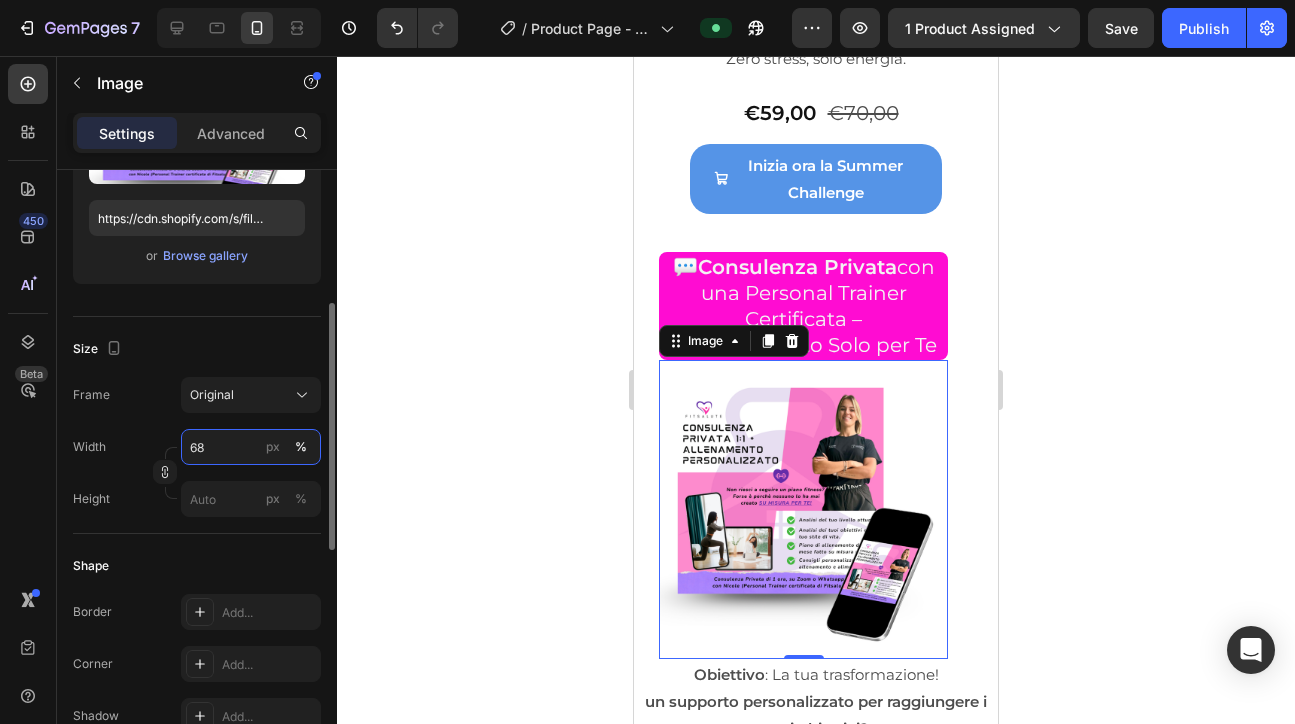 type on "6" 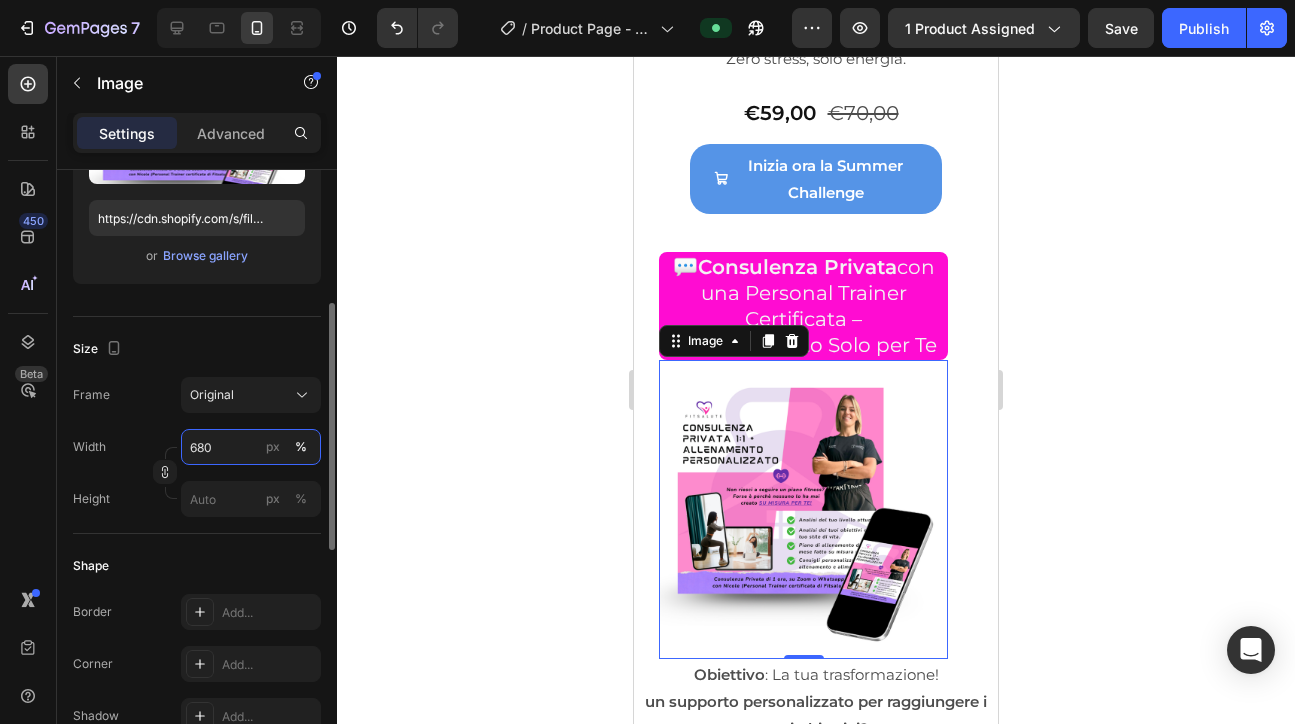 click on "680" at bounding box center [251, 447] 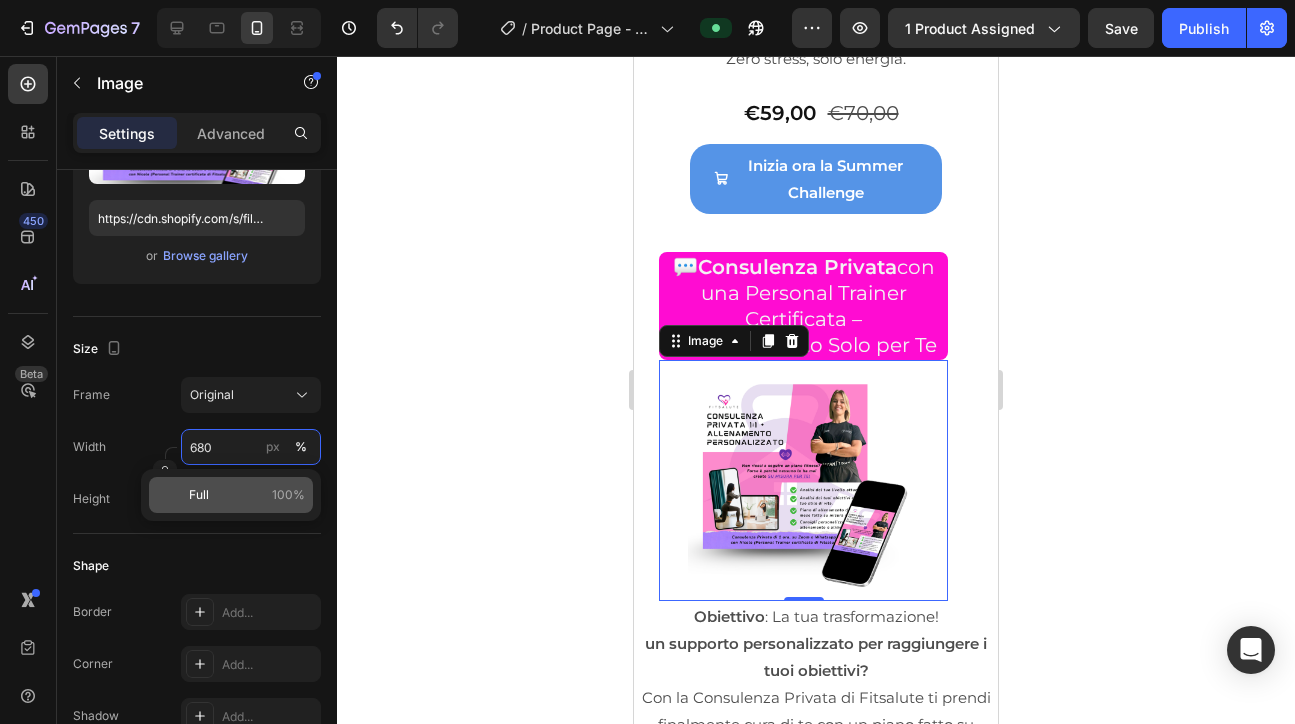 type on "80" 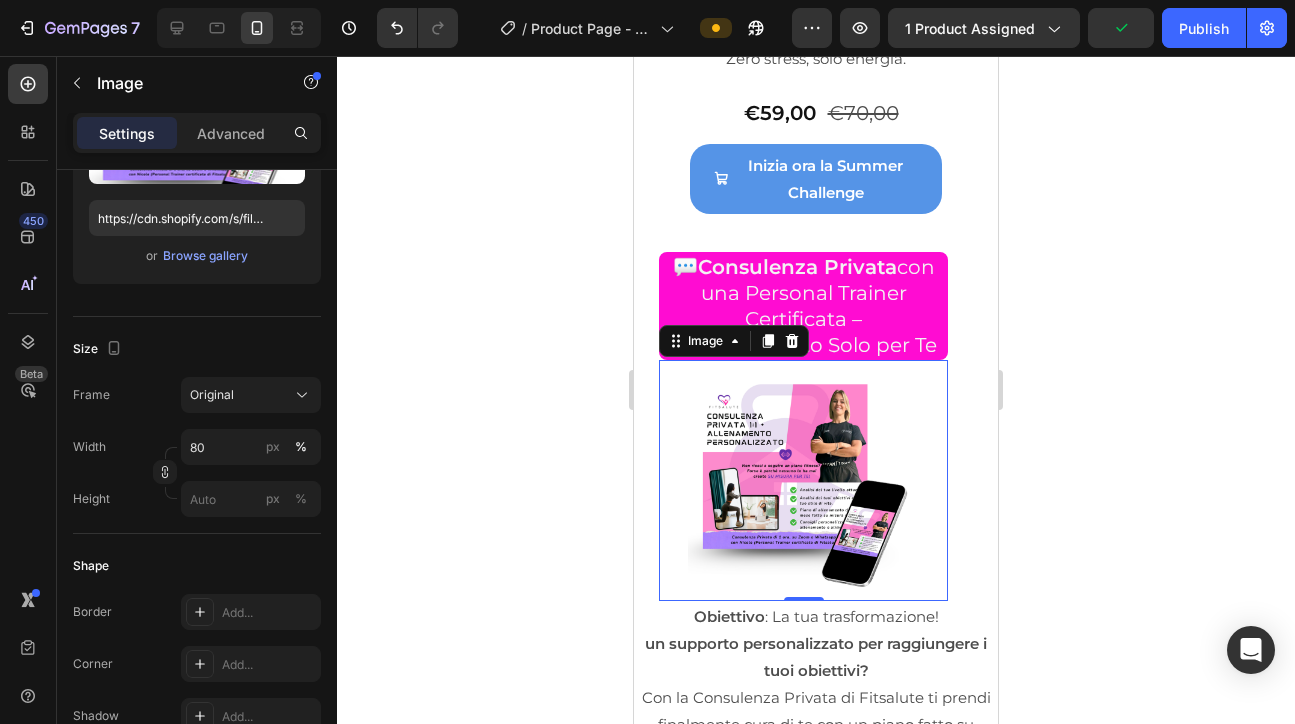 click 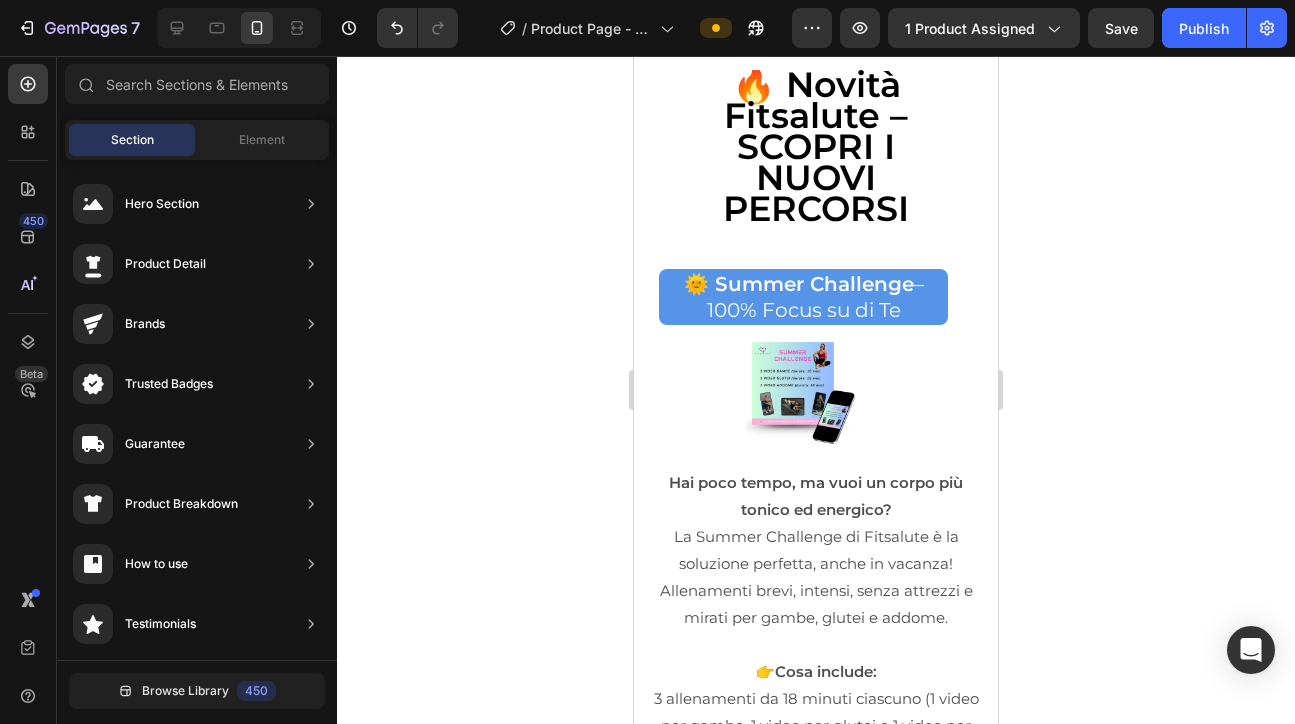 scroll, scrollTop: 9584, scrollLeft: 0, axis: vertical 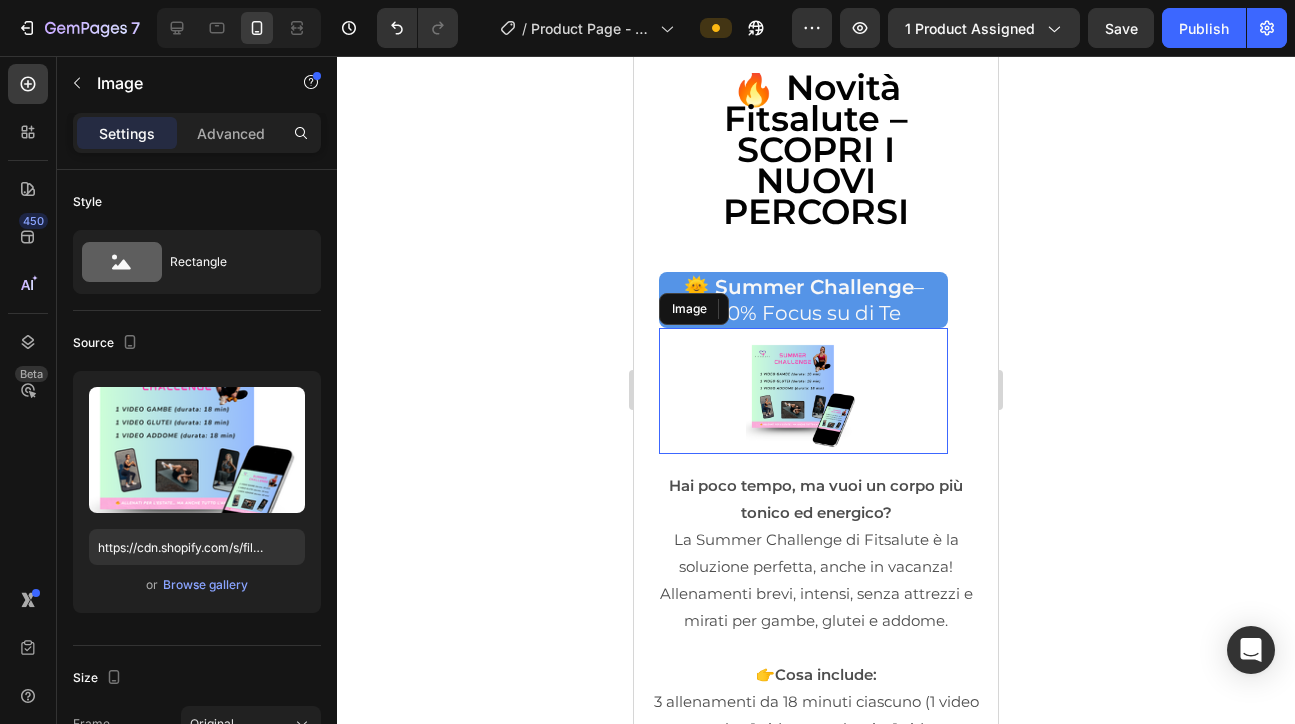 click at bounding box center (804, 396) 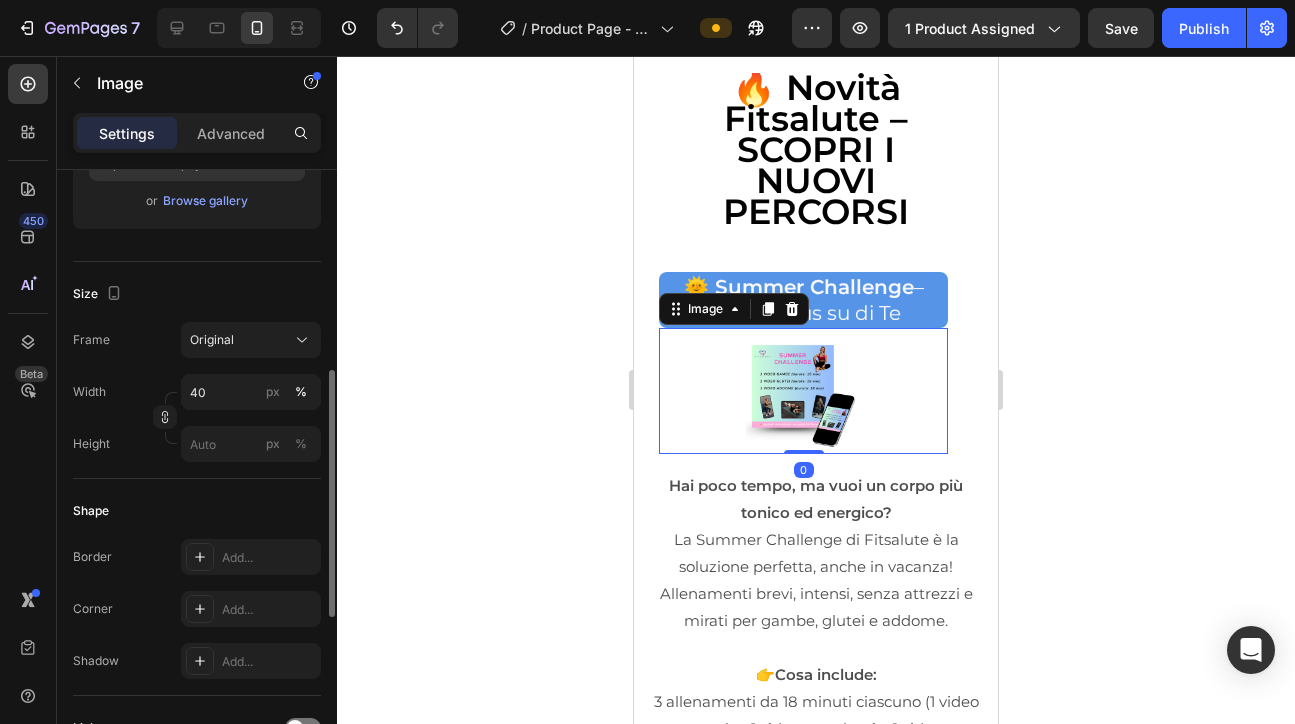 scroll, scrollTop: 416, scrollLeft: 0, axis: vertical 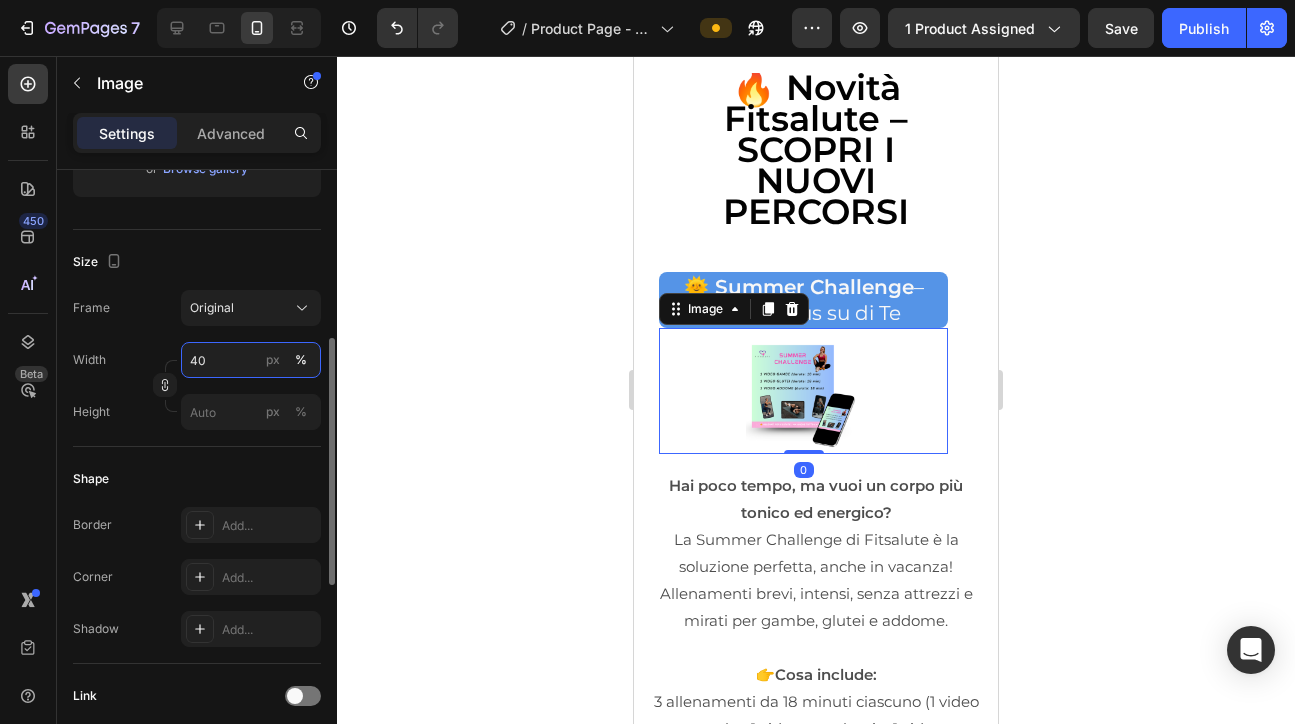 click on "40" at bounding box center [251, 360] 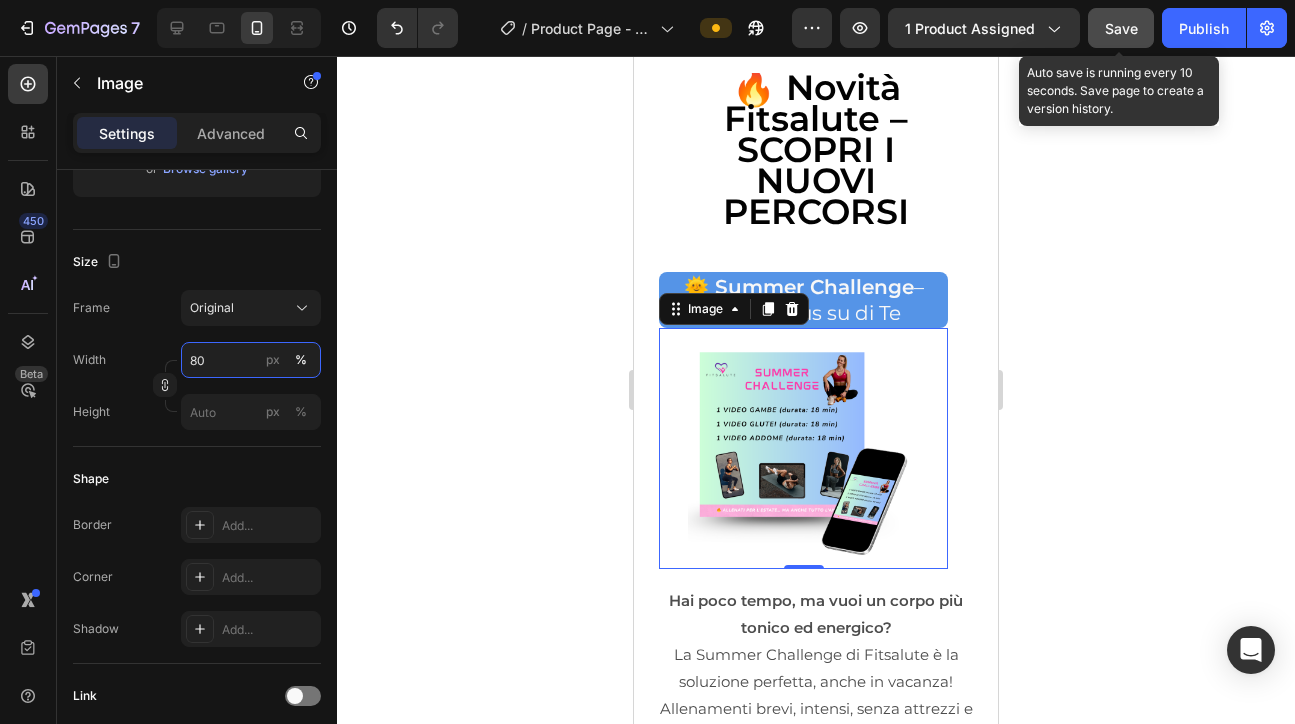 type on "80" 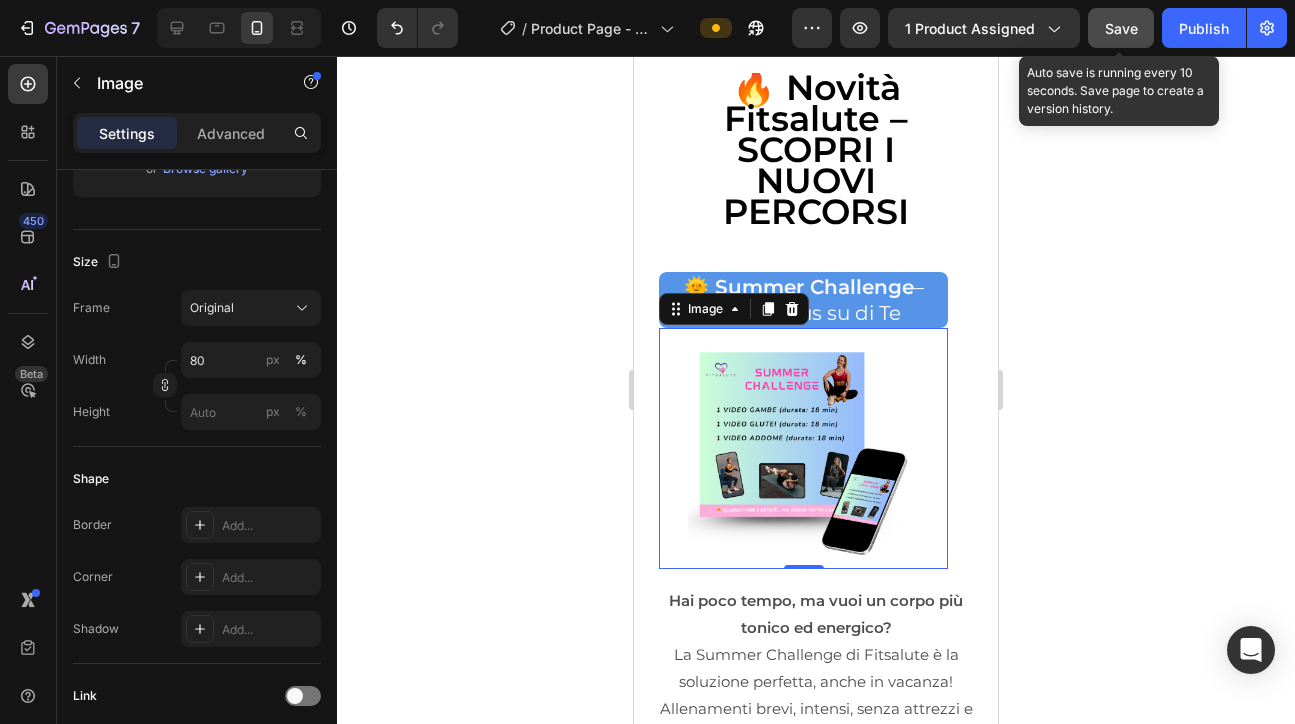 click on "Save" 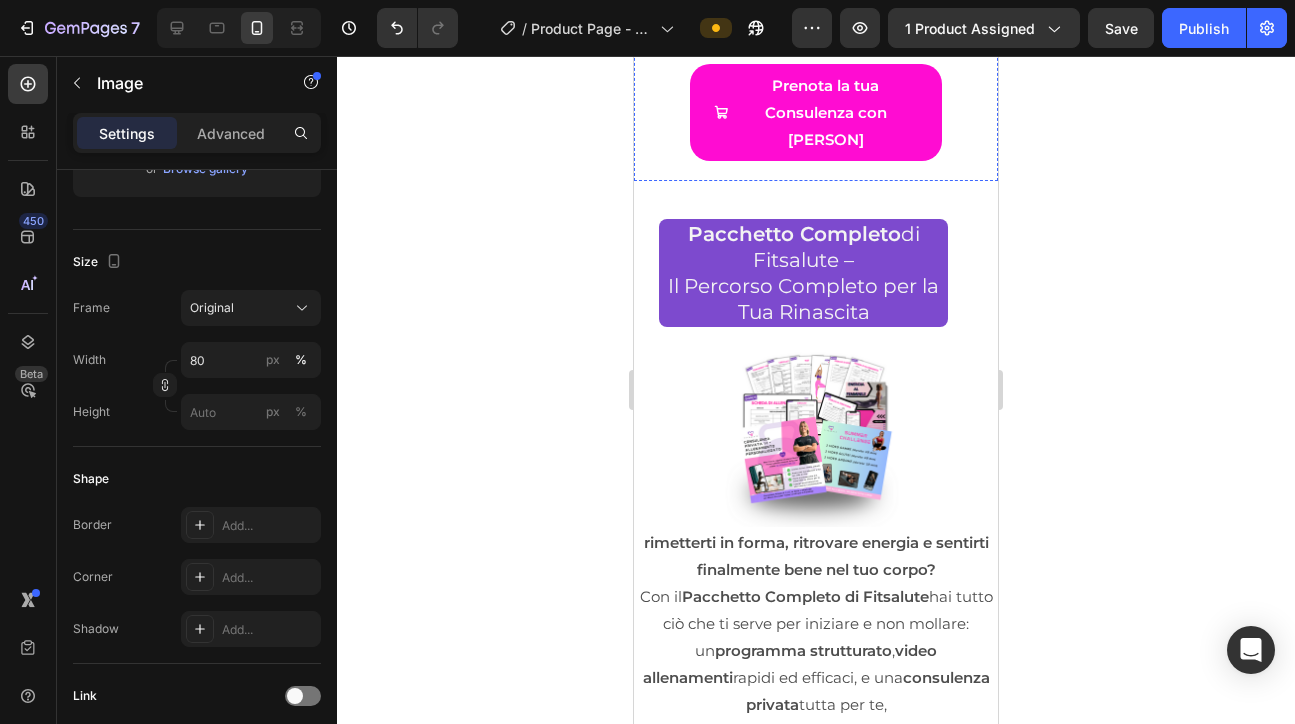 scroll, scrollTop: 11822, scrollLeft: 0, axis: vertical 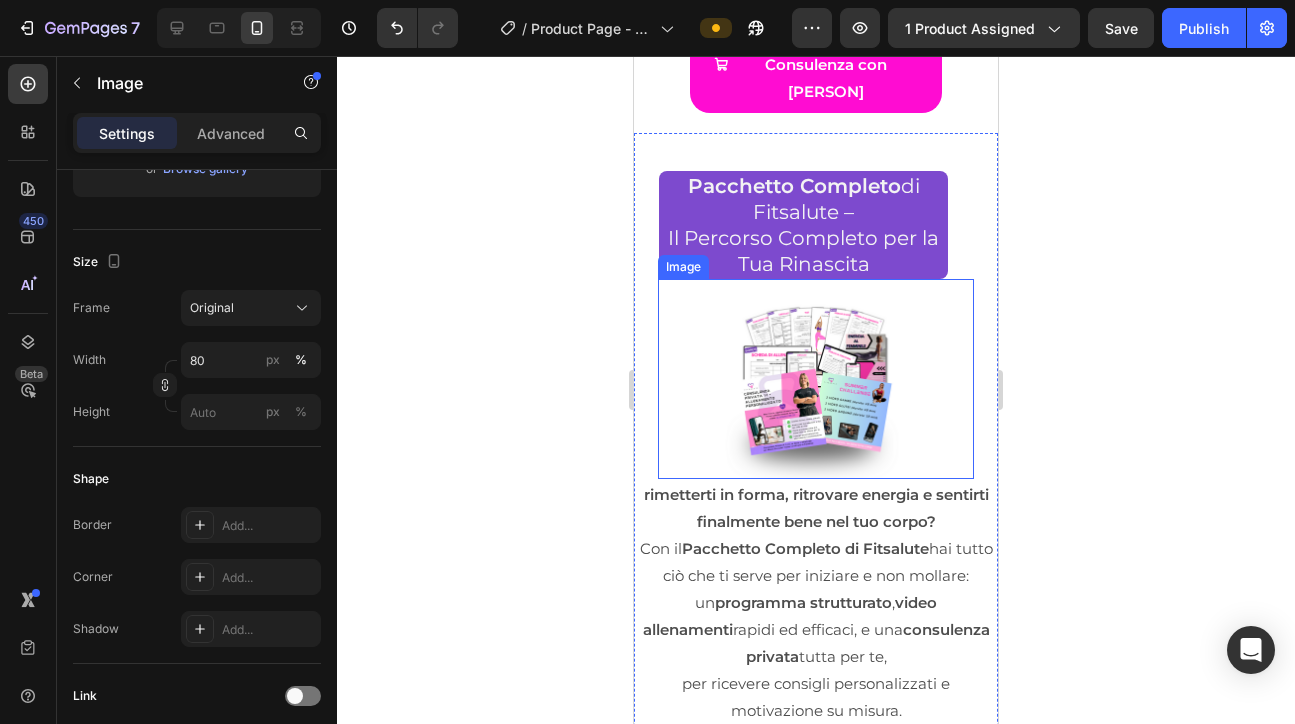 click at bounding box center (816, 384) 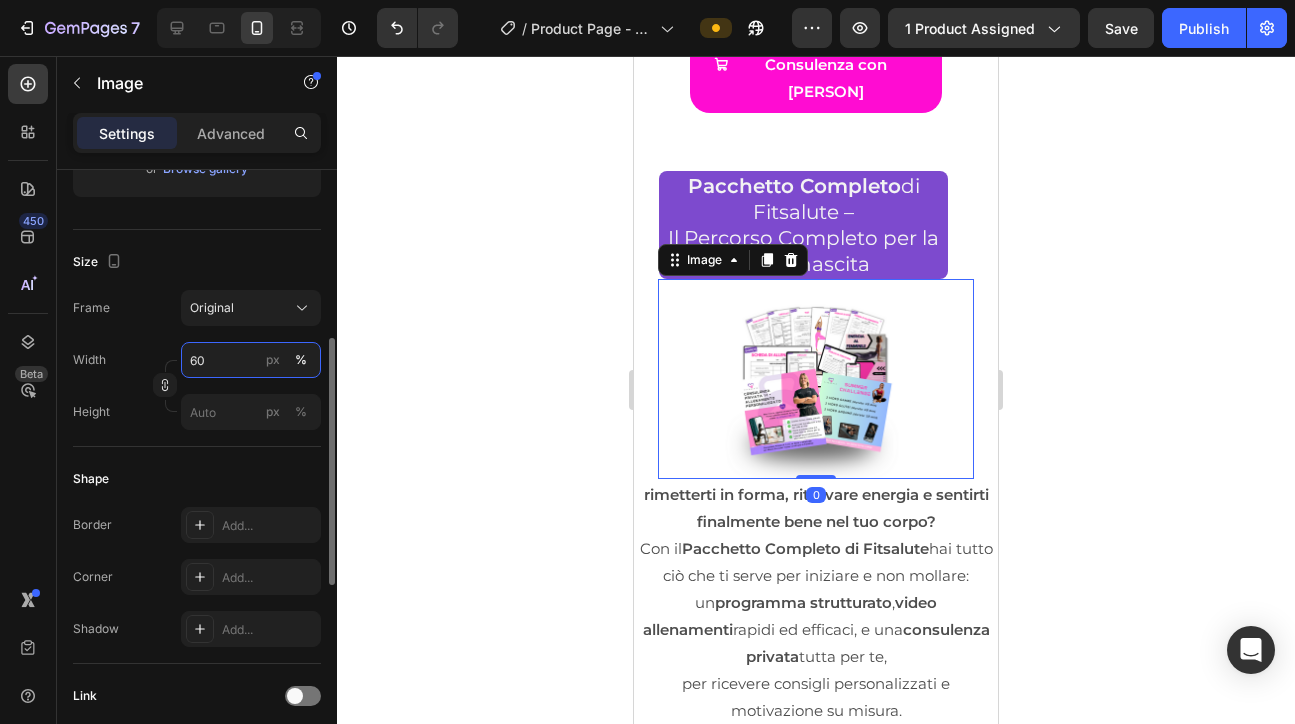 click on "60" at bounding box center (251, 360) 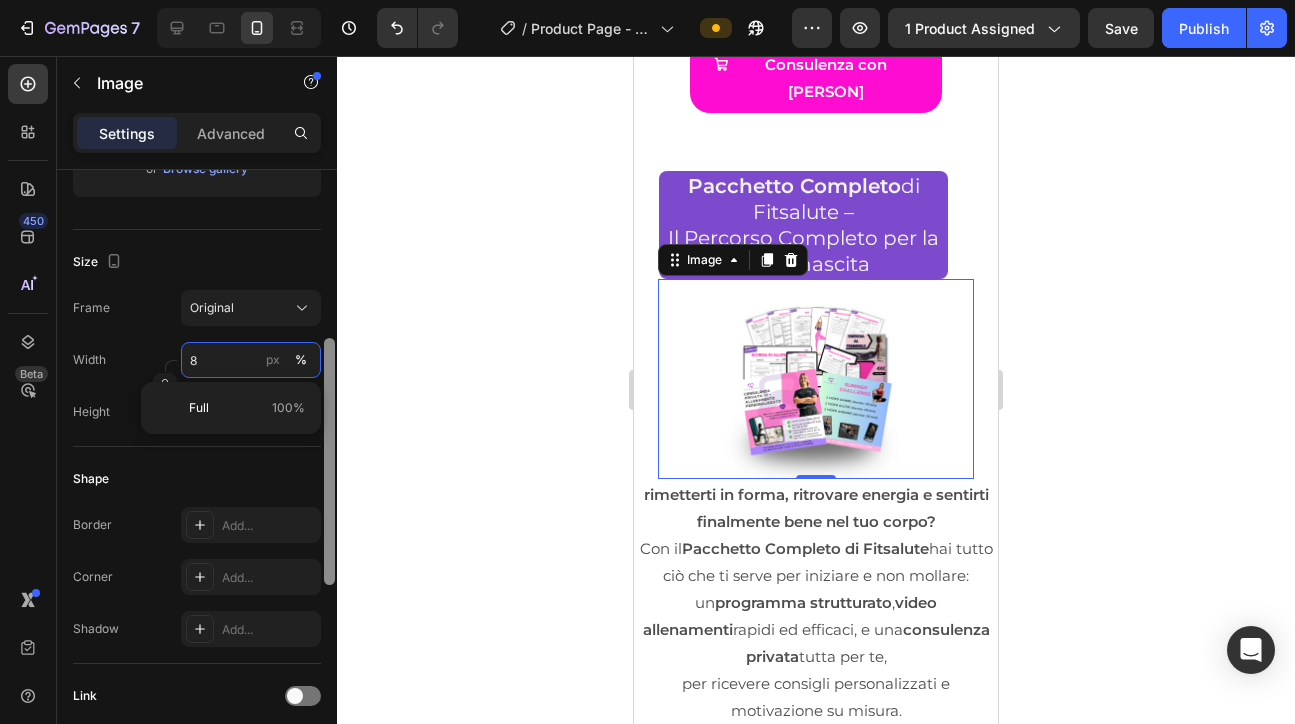 type on "80" 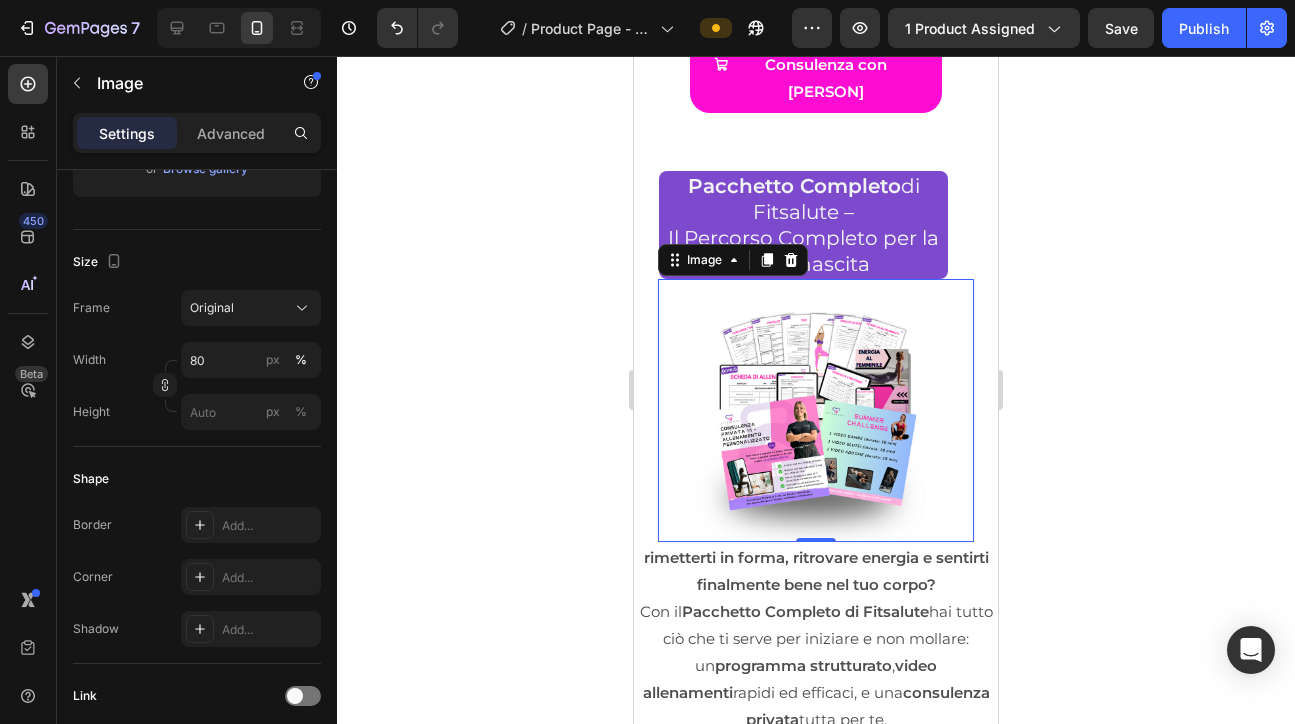 click 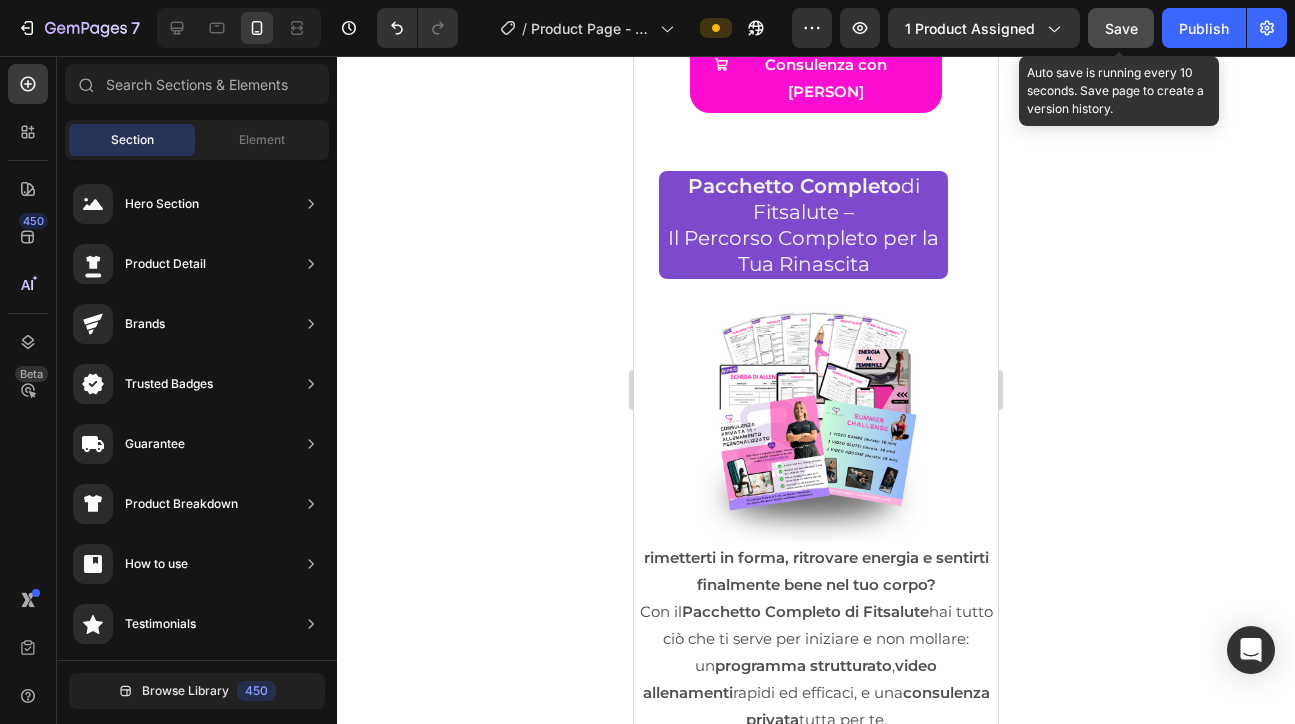 click on "Save" 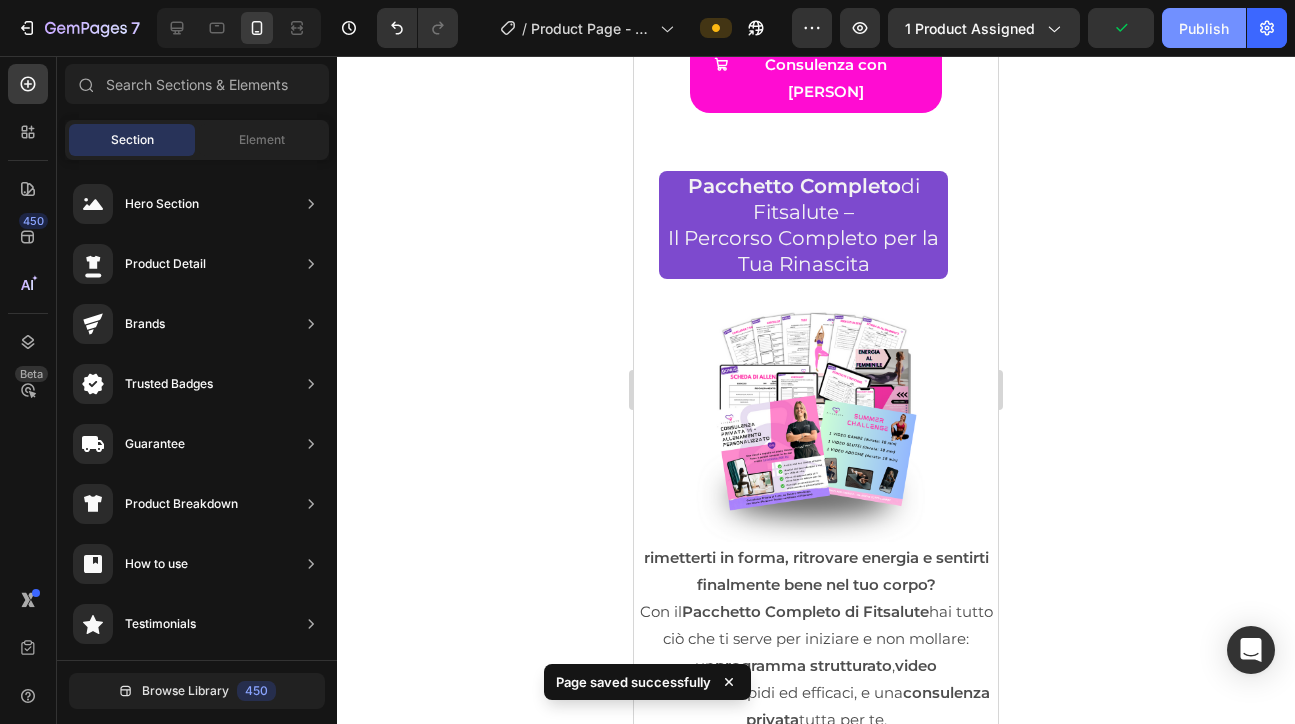click on "Publish" 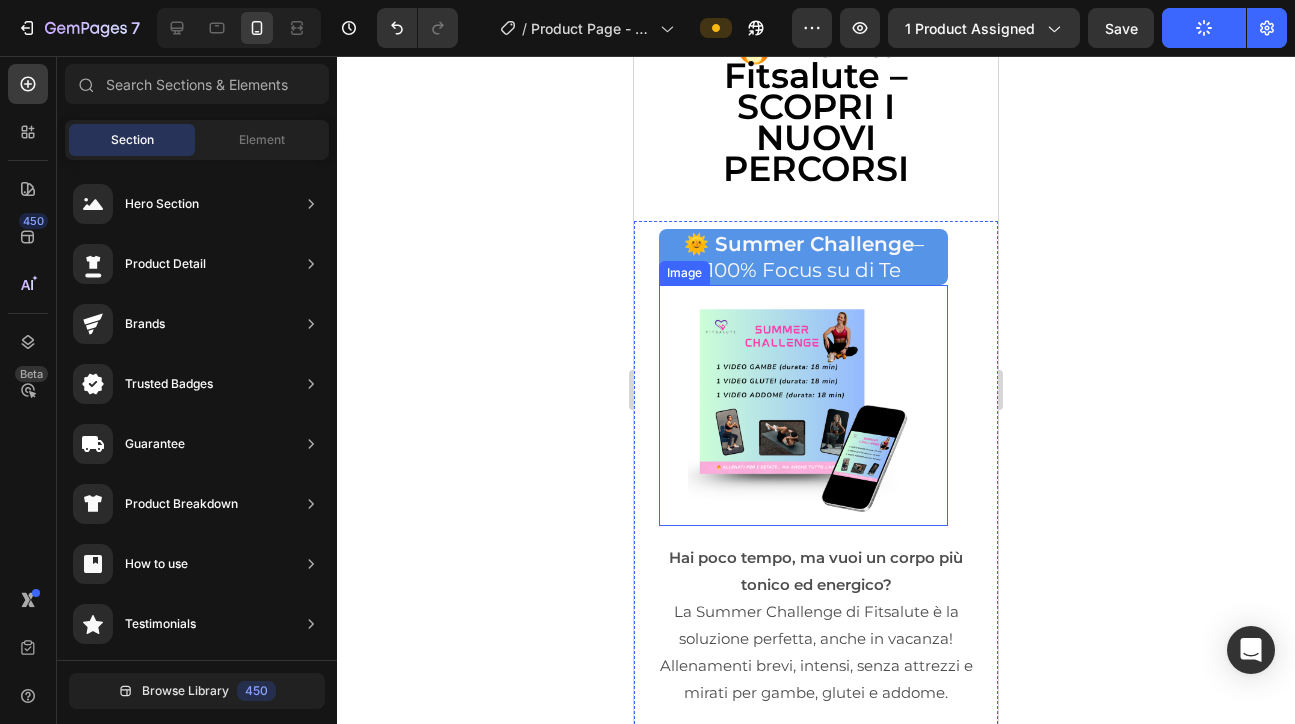 scroll, scrollTop: 9352, scrollLeft: 0, axis: vertical 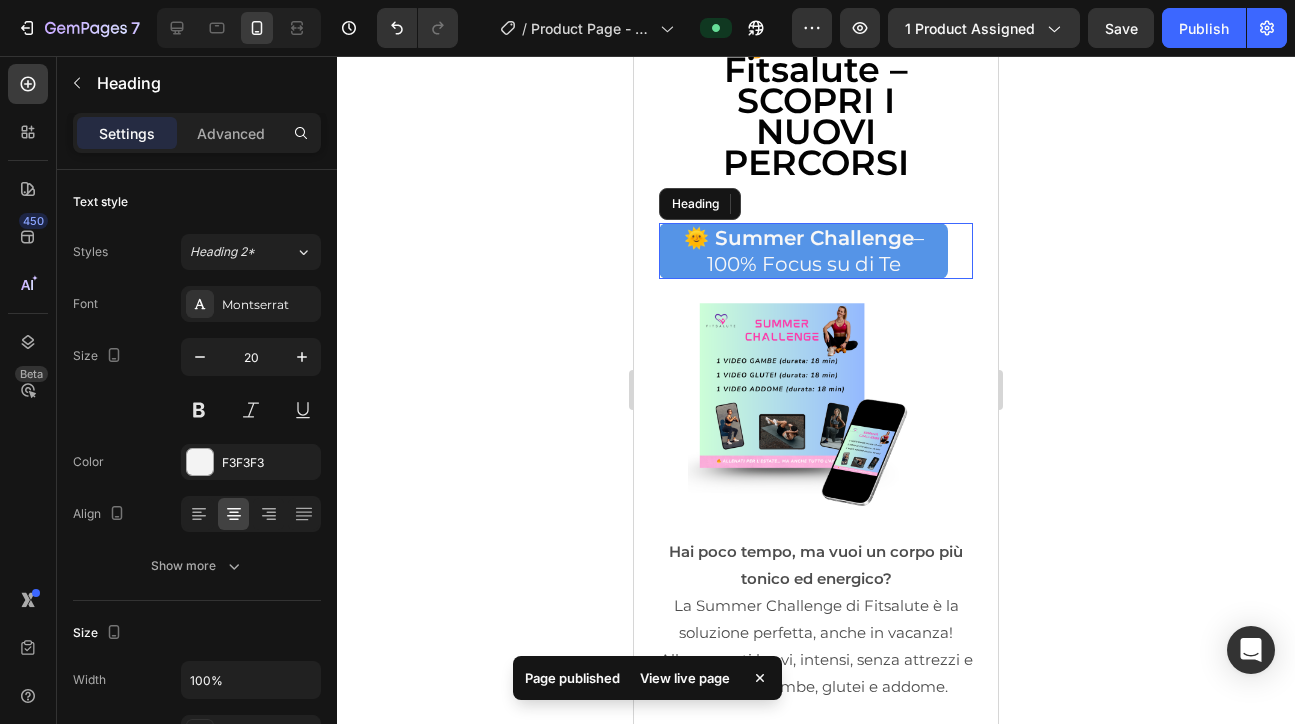 click on "🌞 Summer Challenge  – 100% Focus su di Te Heading" at bounding box center (816, 251) 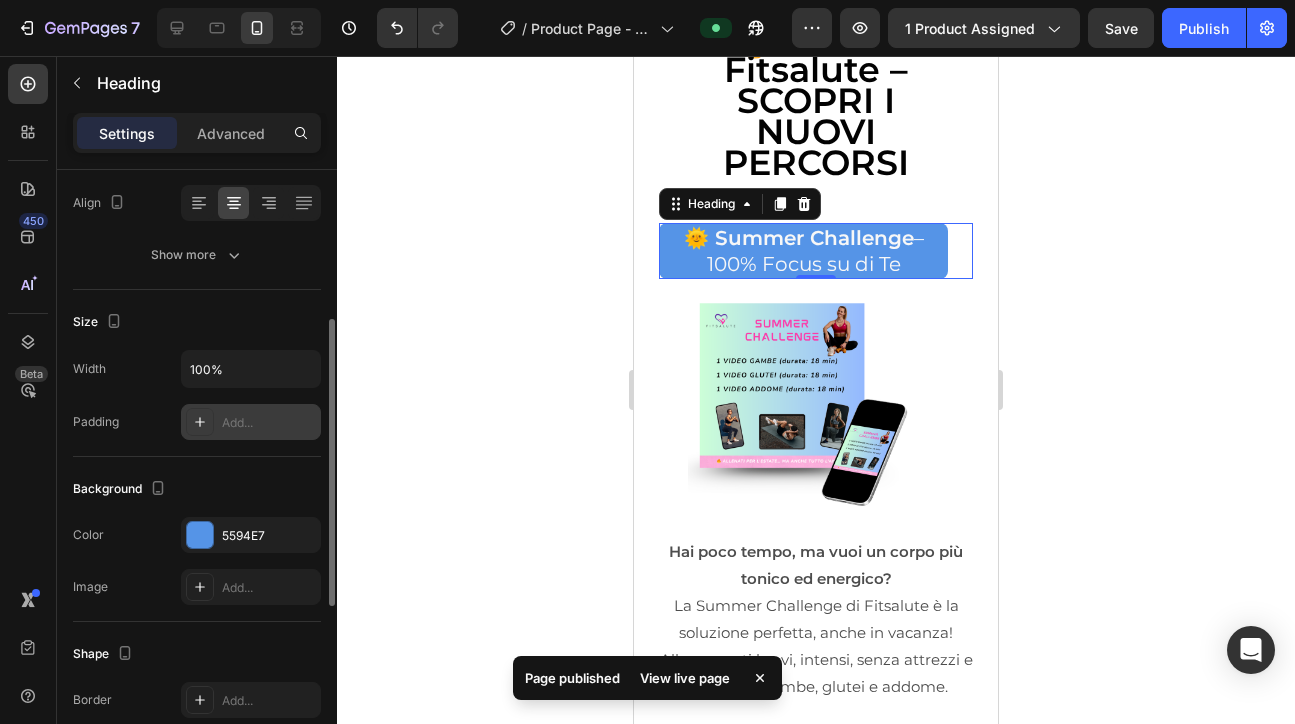 scroll, scrollTop: 313, scrollLeft: 0, axis: vertical 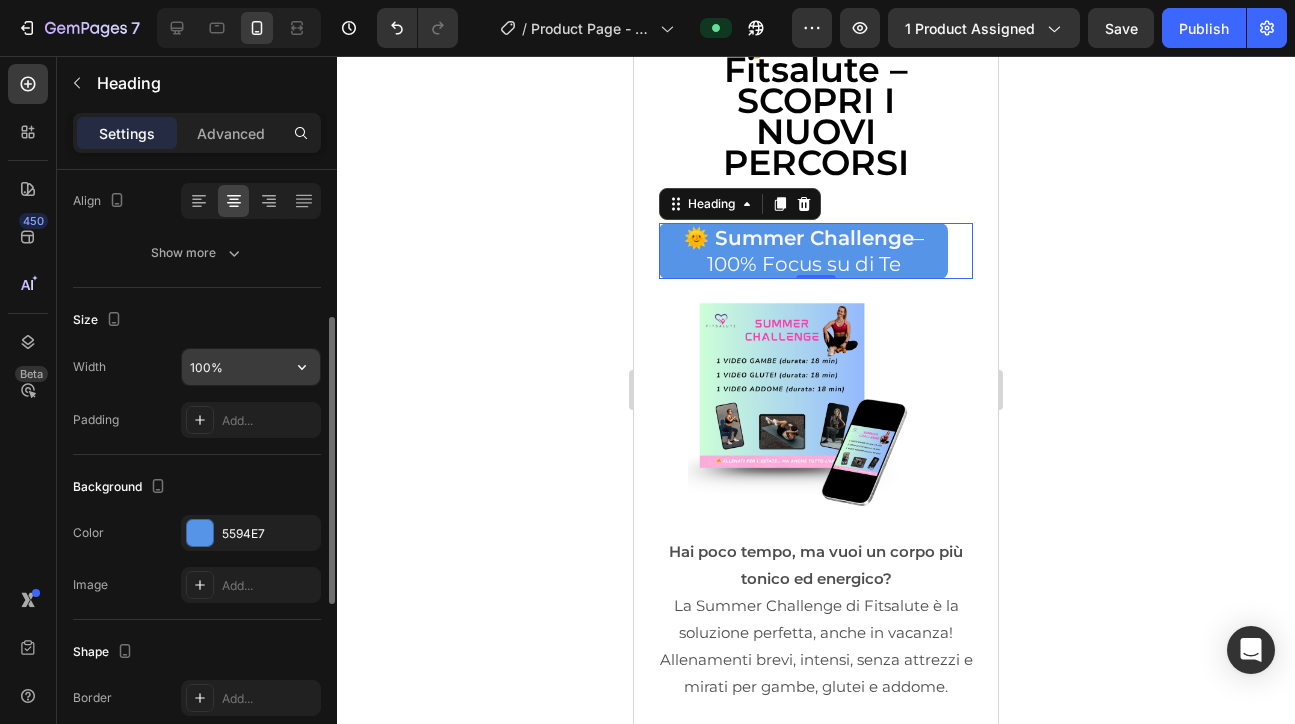 click on "100%" at bounding box center (251, 367) 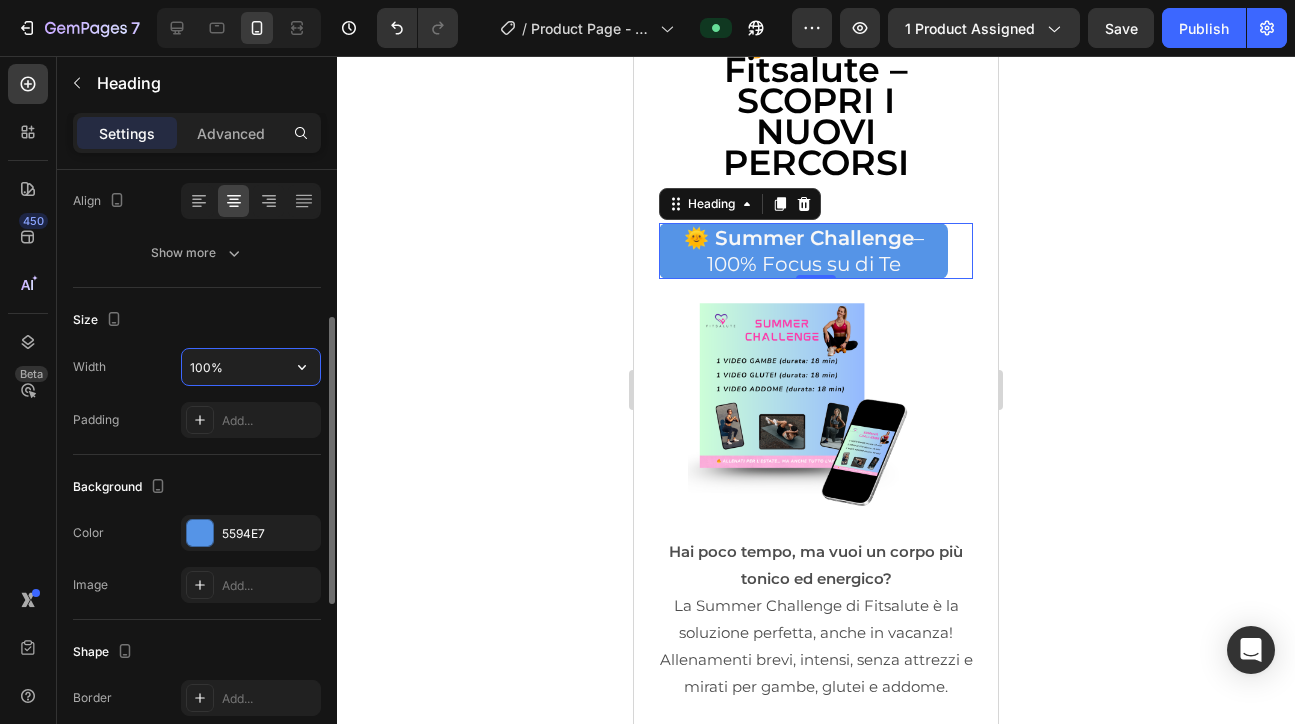 click on "100%" at bounding box center (251, 367) 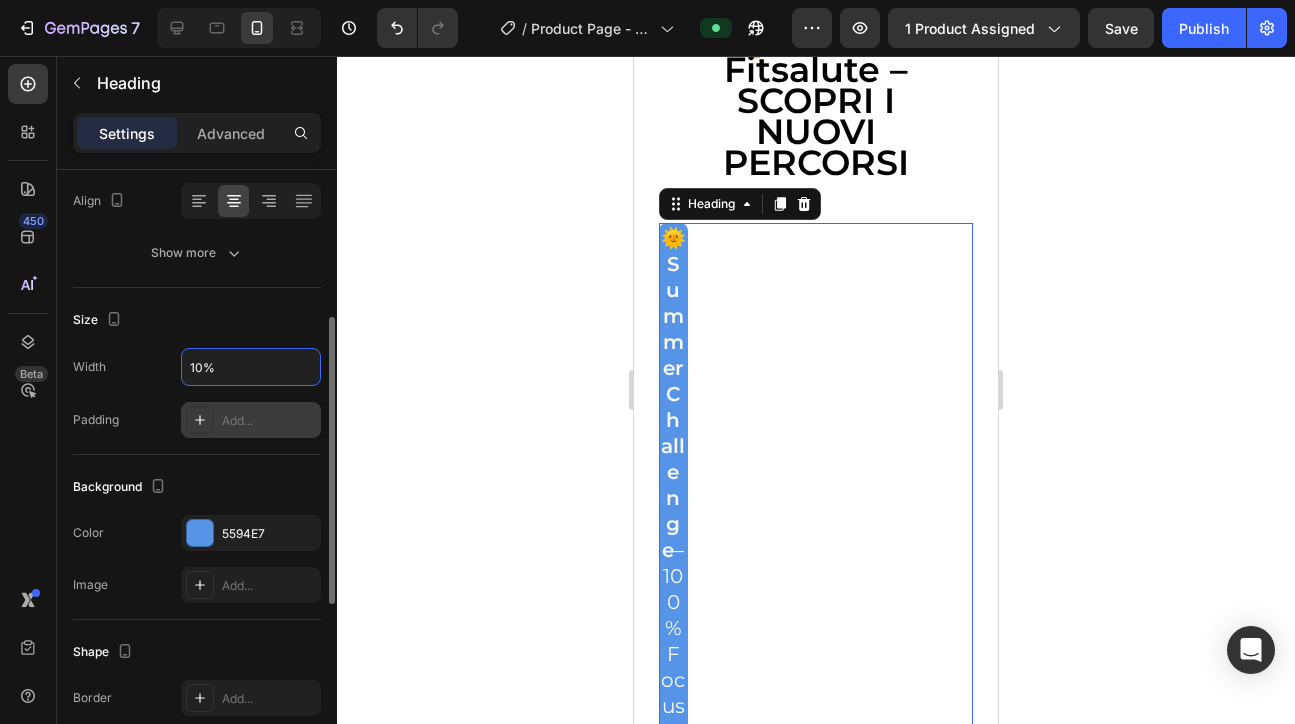type on "100%" 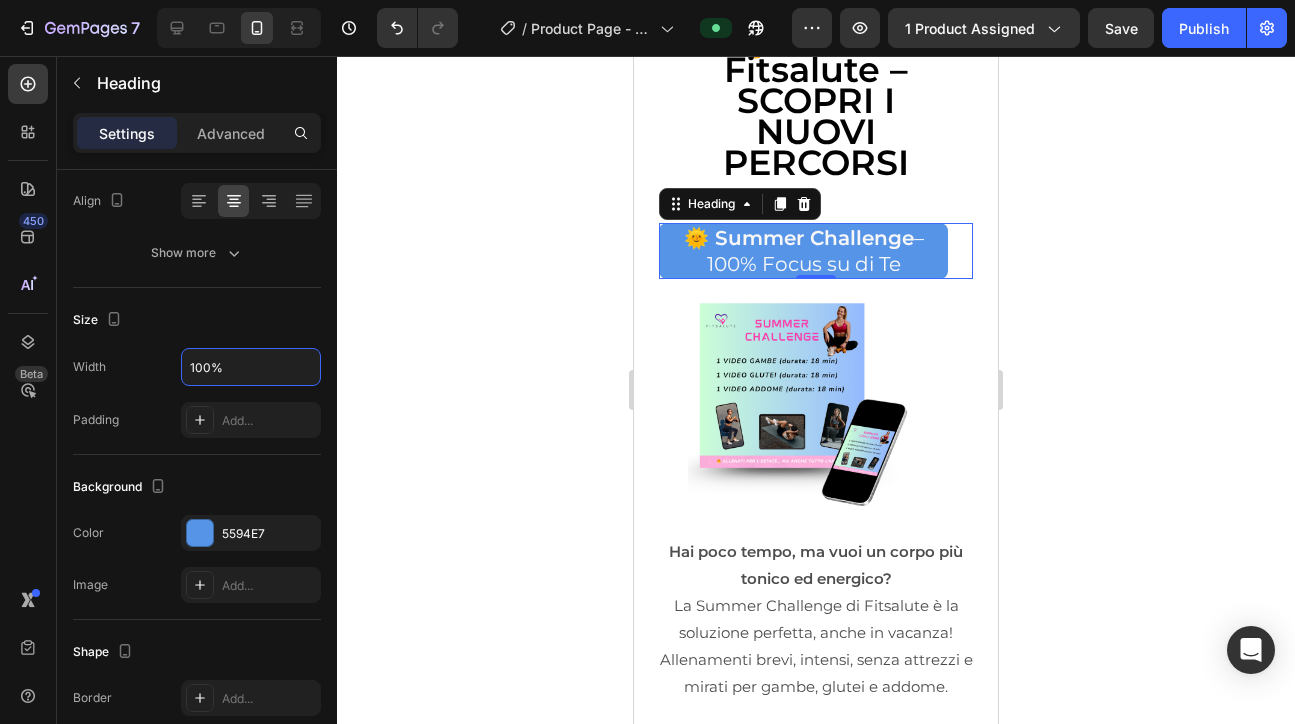 click 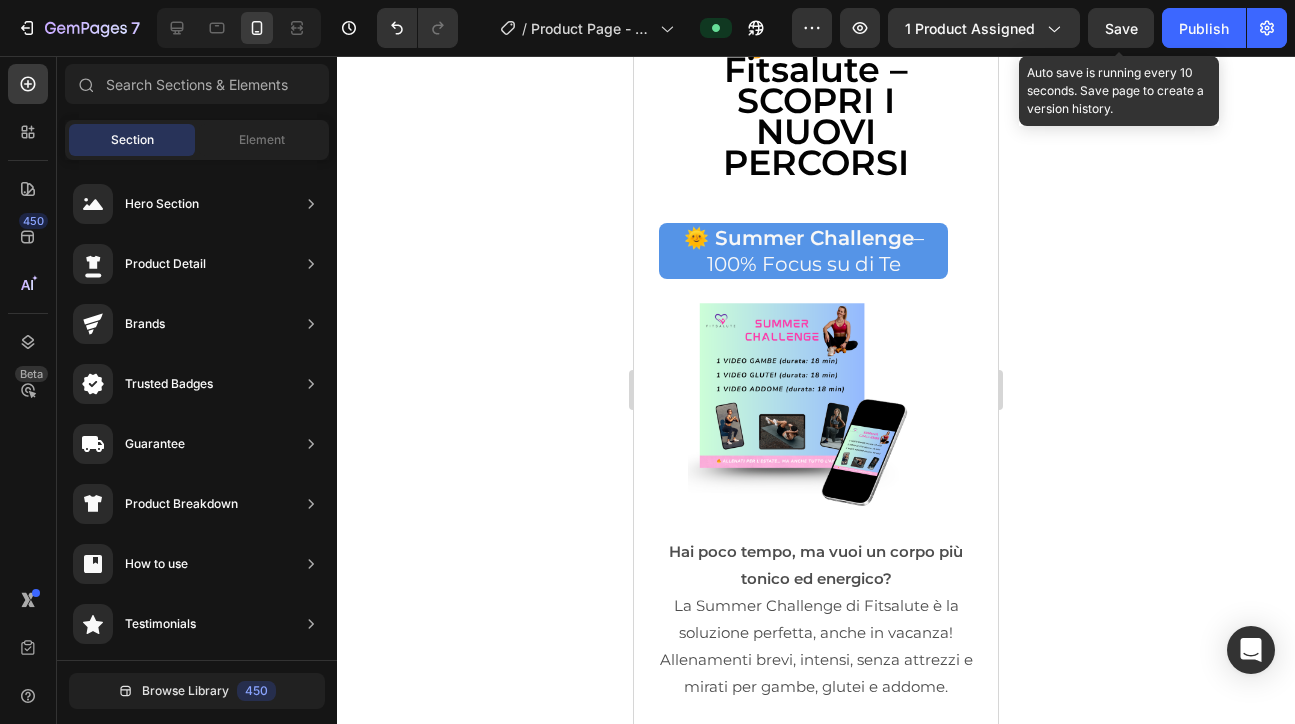 click on "Save" at bounding box center [1121, 28] 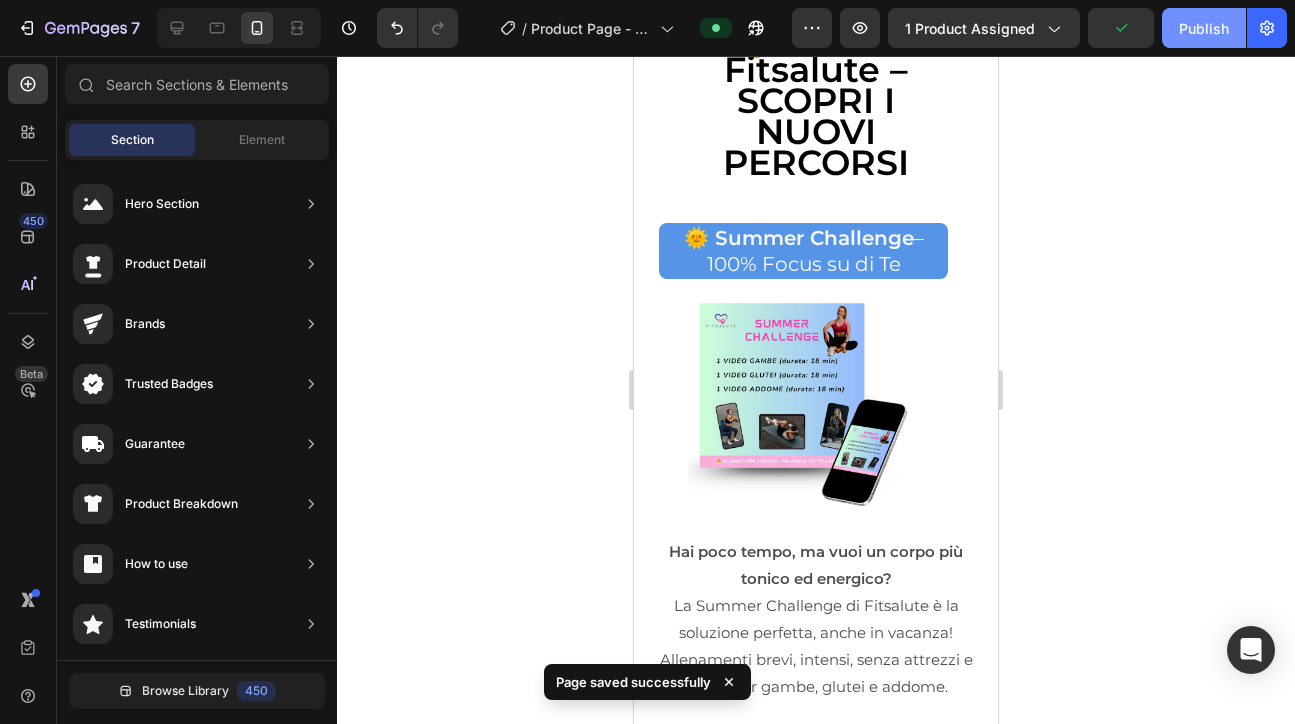click on "Publish" at bounding box center [1204, 28] 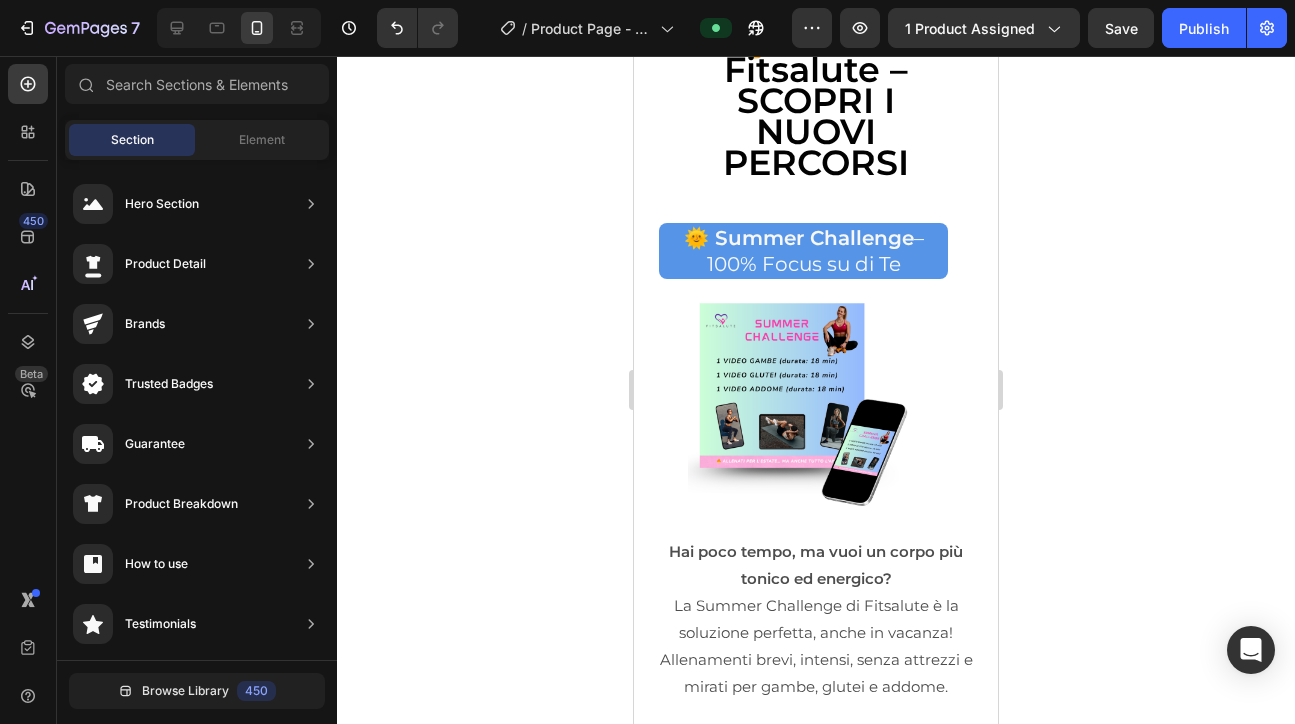 scroll, scrollTop: 9291, scrollLeft: 0, axis: vertical 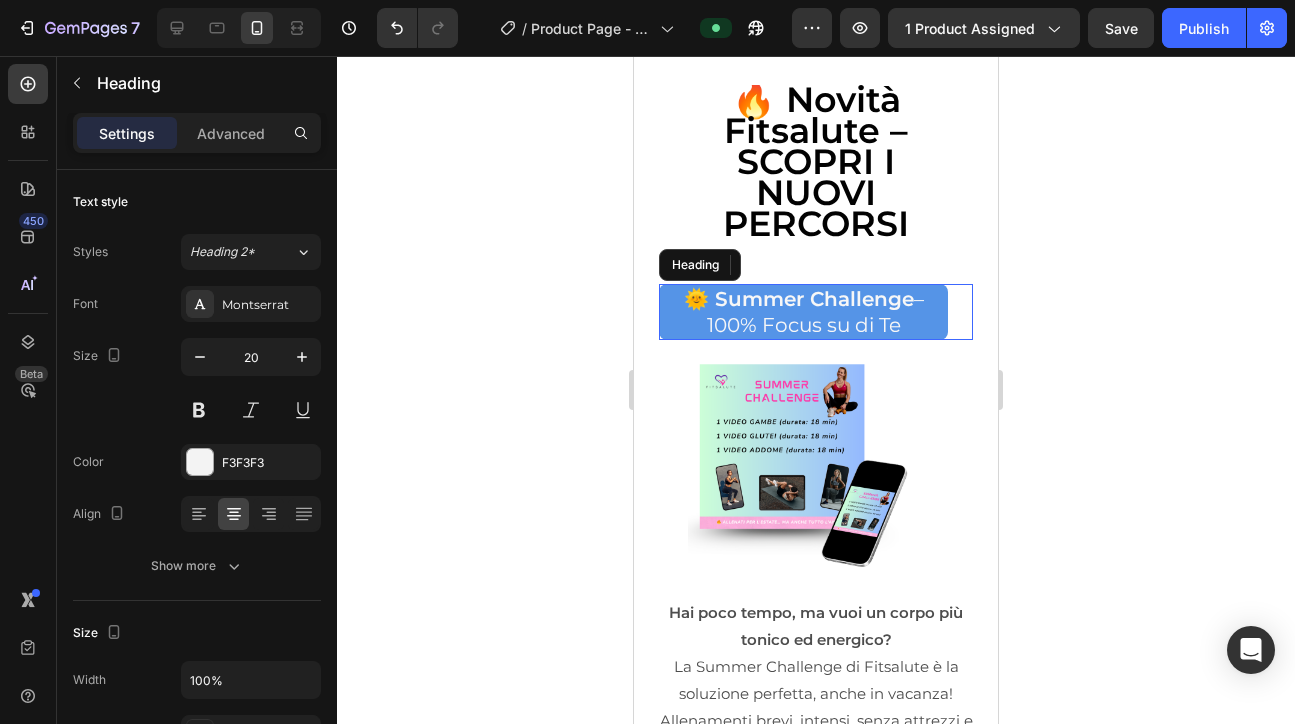 click on "🌞 Summer Challenge  – 100% Focus su di Te Heading" at bounding box center [816, 312] 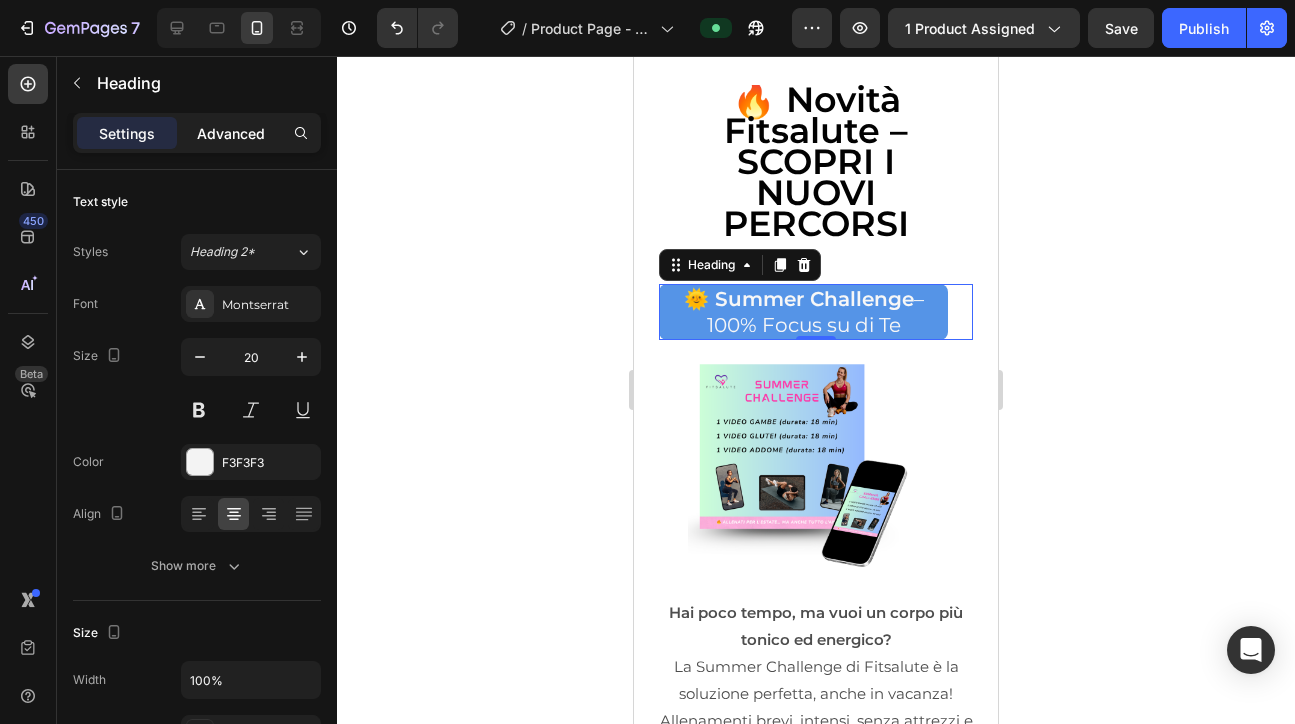 click on "Advanced" 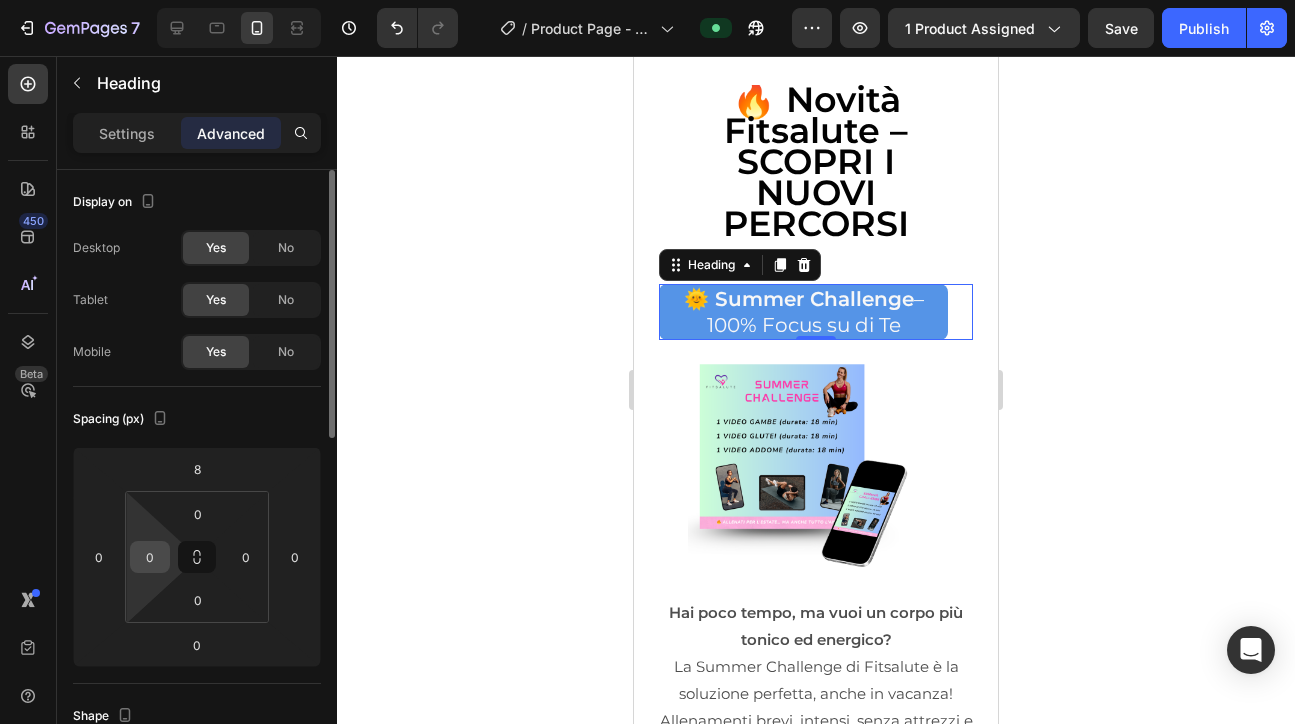 click on "0" at bounding box center (150, 557) 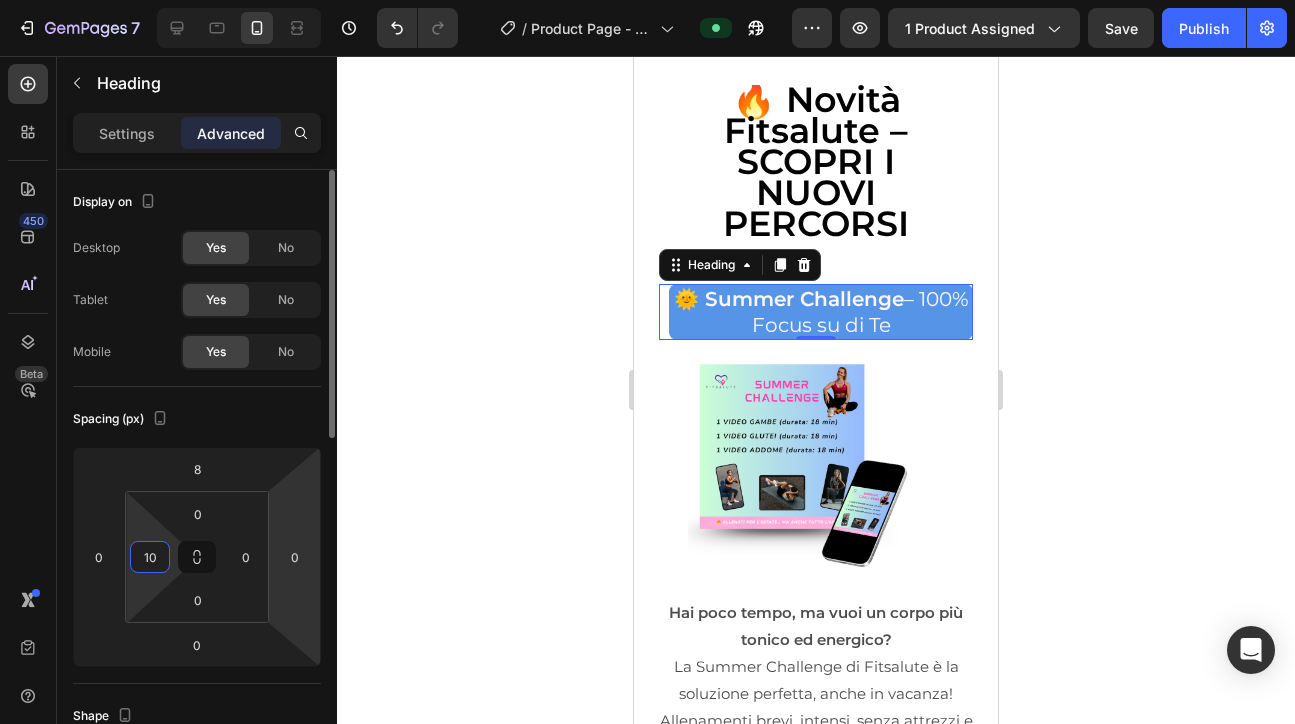 type on "10" 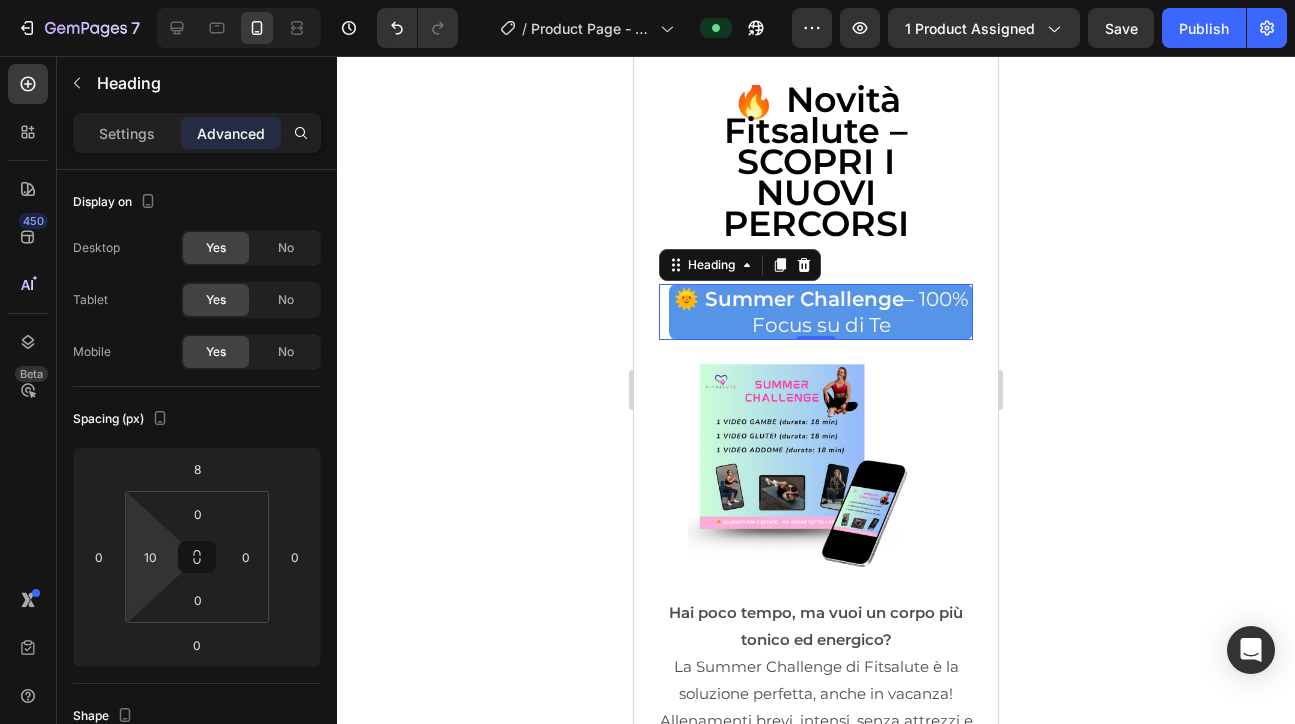 click 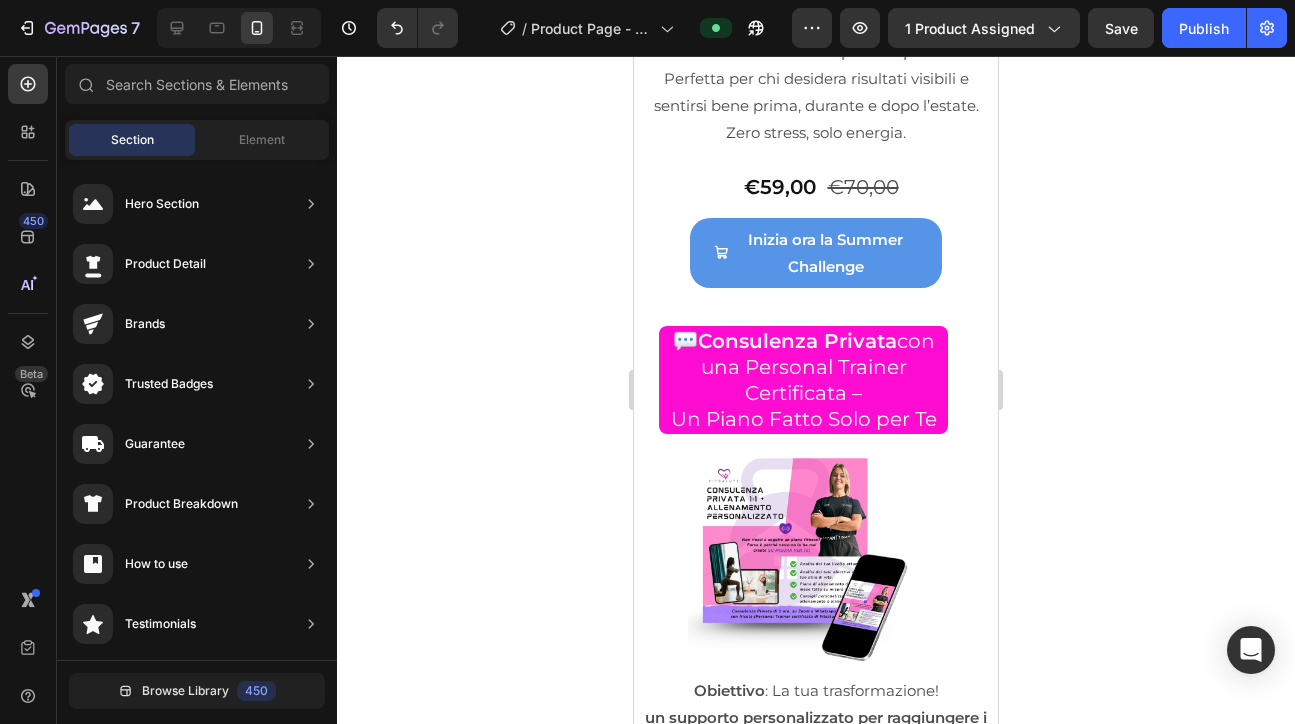 scroll, scrollTop: 10279, scrollLeft: 0, axis: vertical 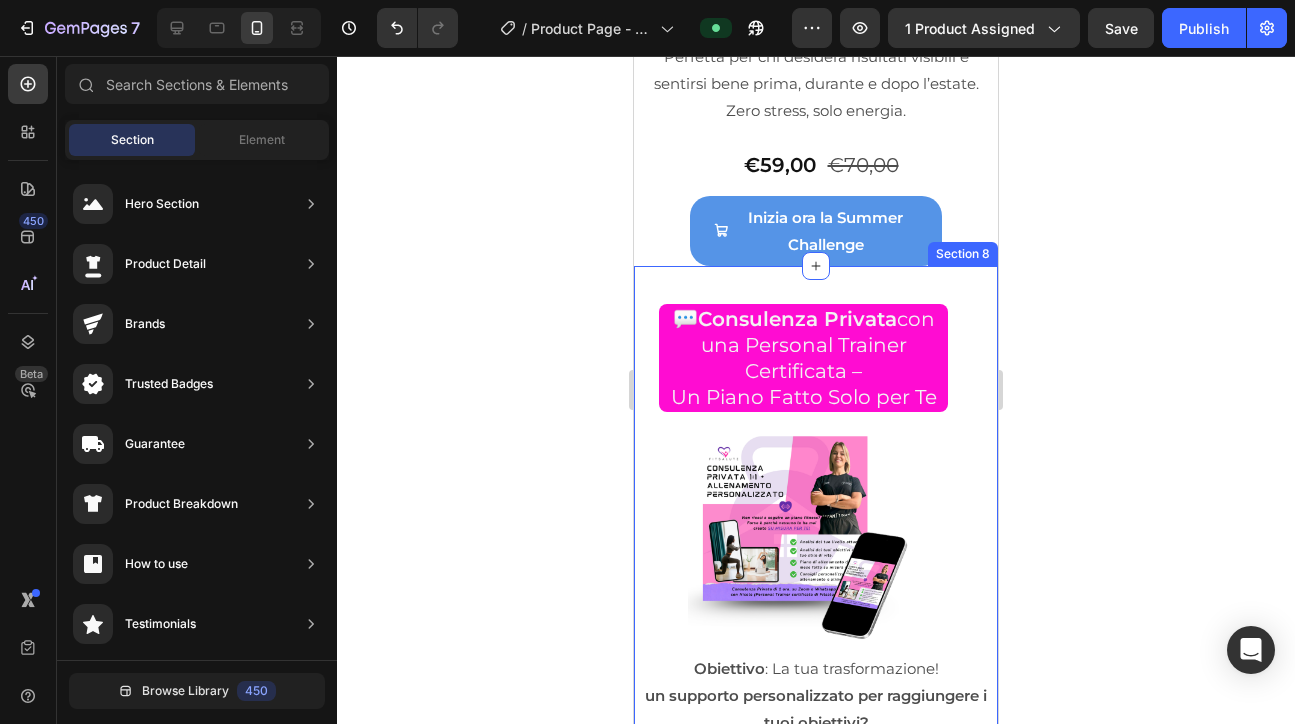 click on "💬  Consulenza Privata  con una Personal Trainer Certificata –  Un Piano Fatto Solo per Te" at bounding box center (803, 358) 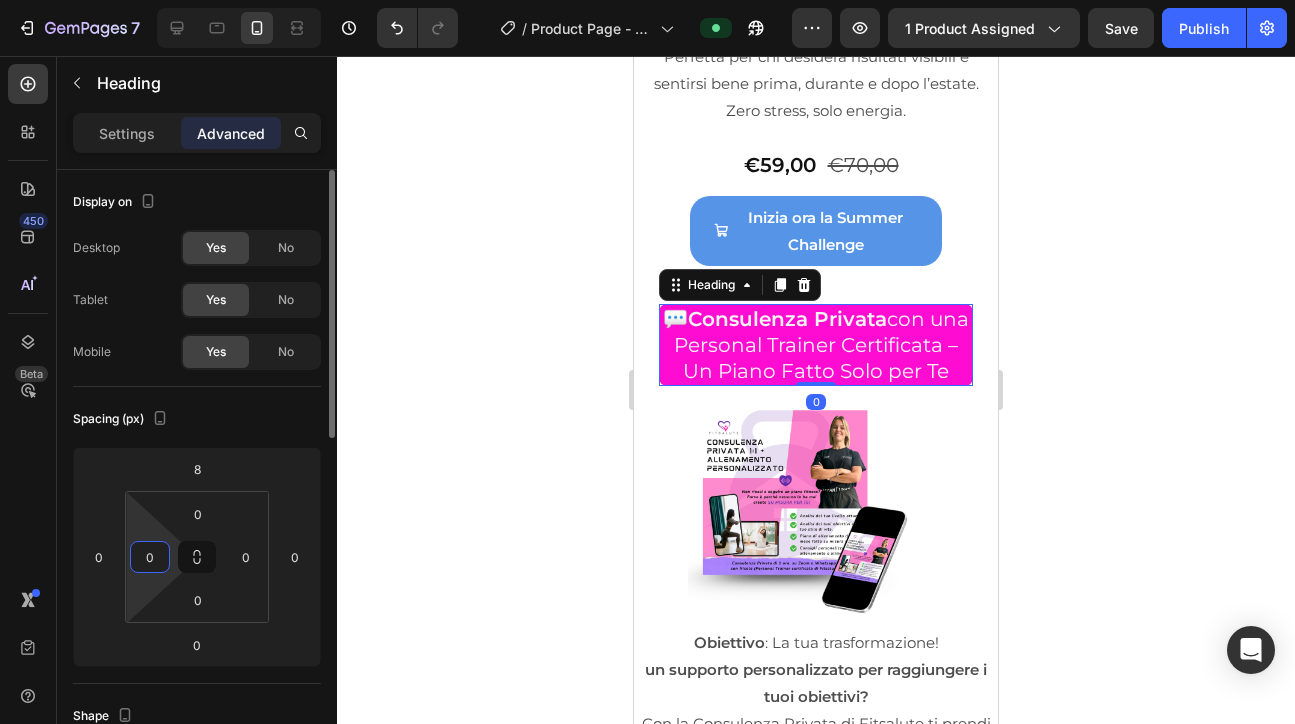 click on "0" at bounding box center [150, 557] 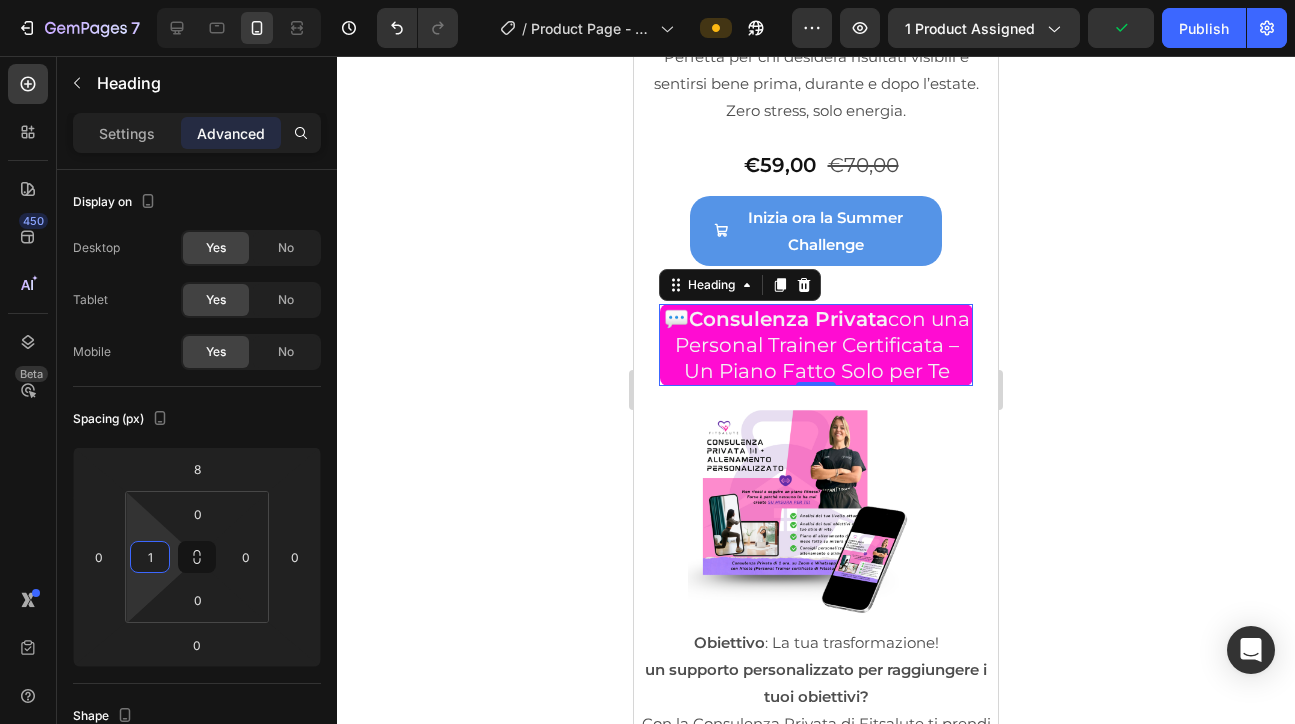 type on "10" 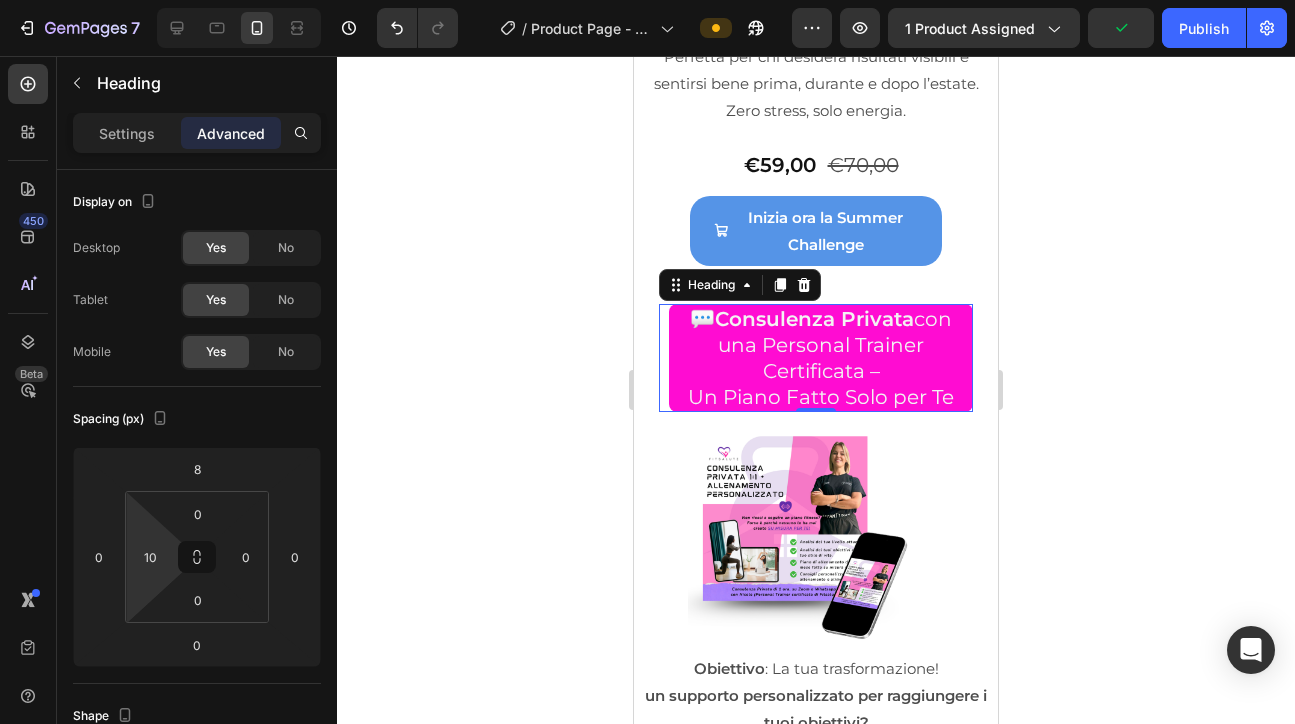 click 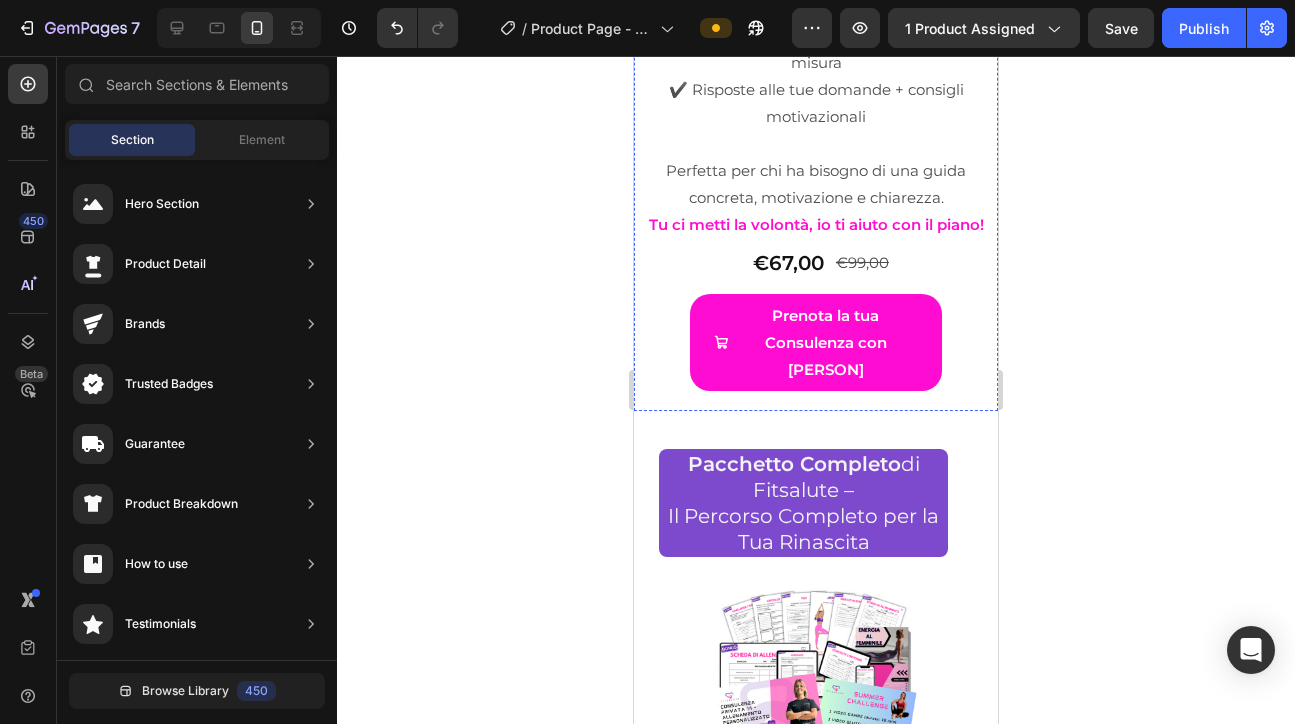 scroll, scrollTop: 11284, scrollLeft: 0, axis: vertical 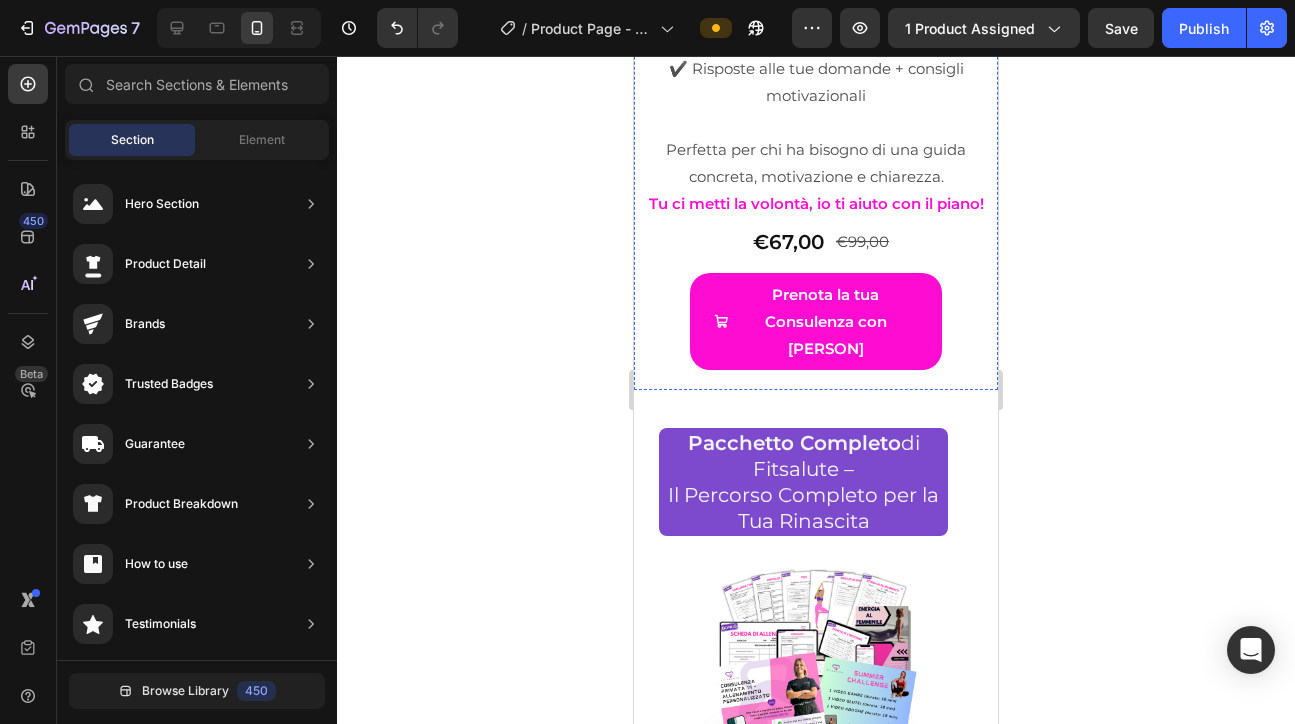 click on "🌟 Pacchetto Completo  di Fitsalute –  Il Percorso Completo per la Tua Rinascita" at bounding box center [803, 482] 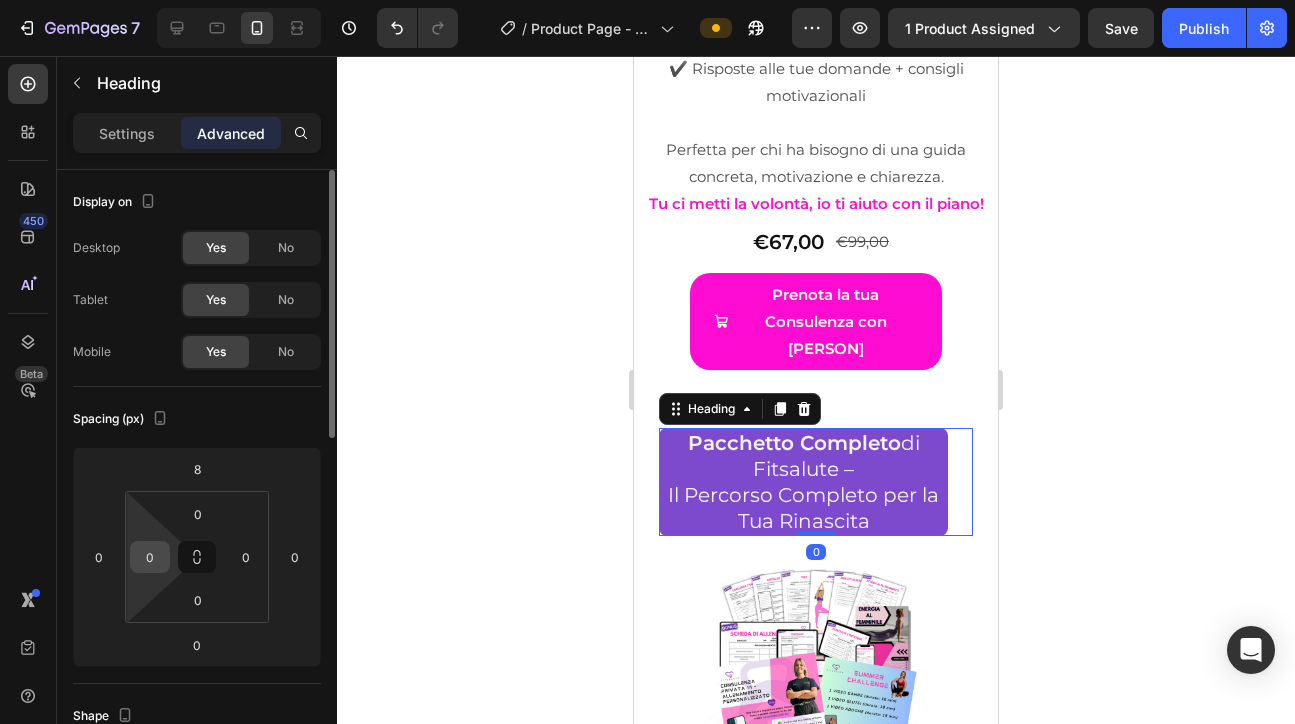 click on "0" at bounding box center (150, 557) 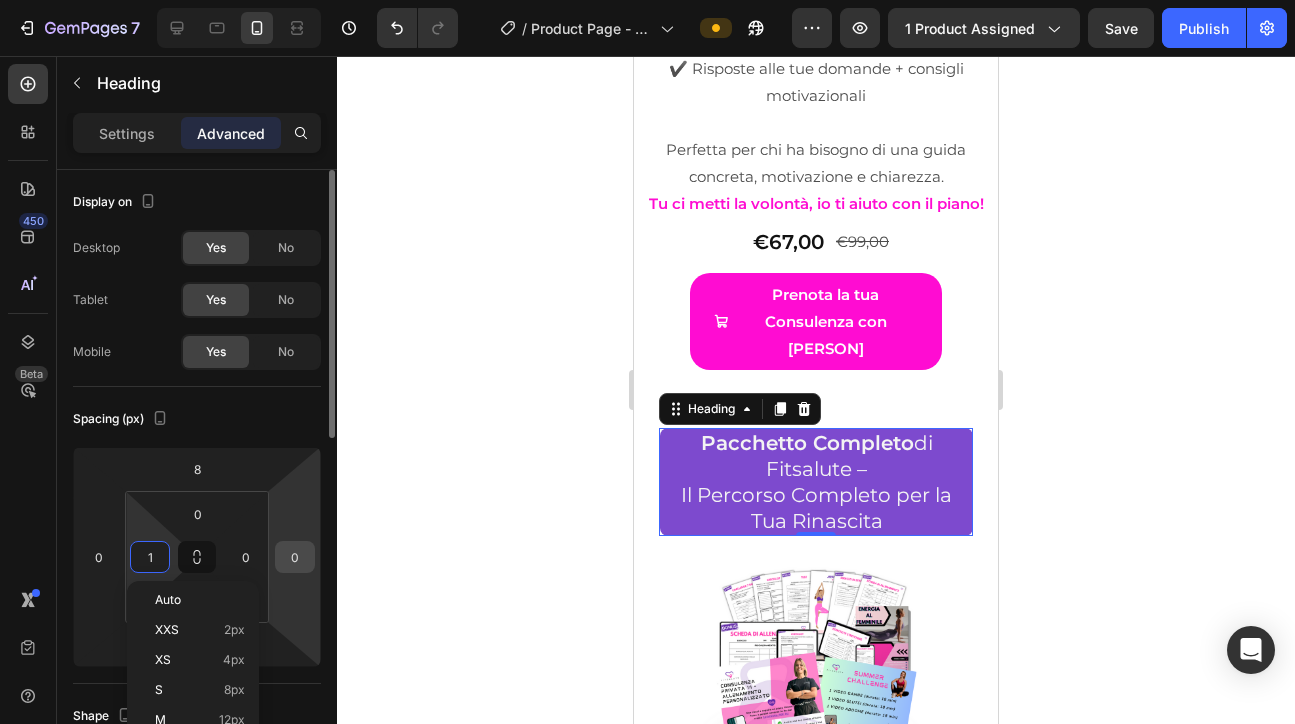 type on "10" 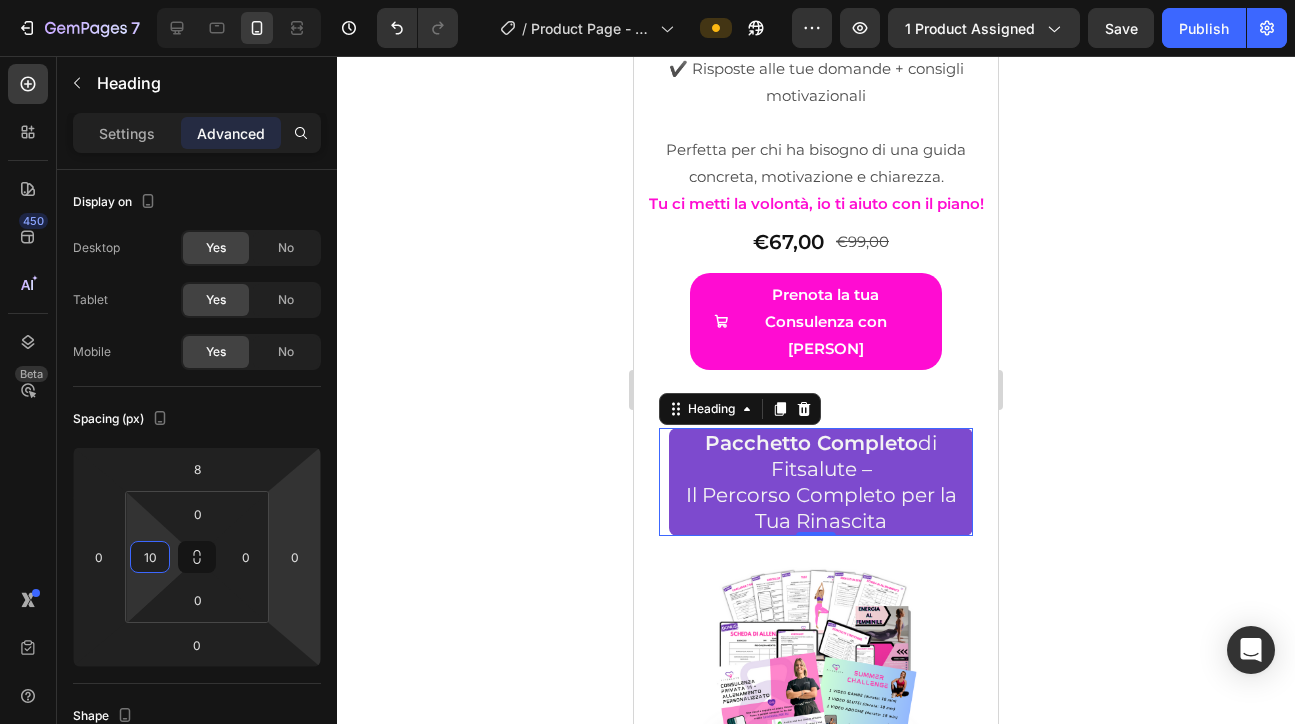 click 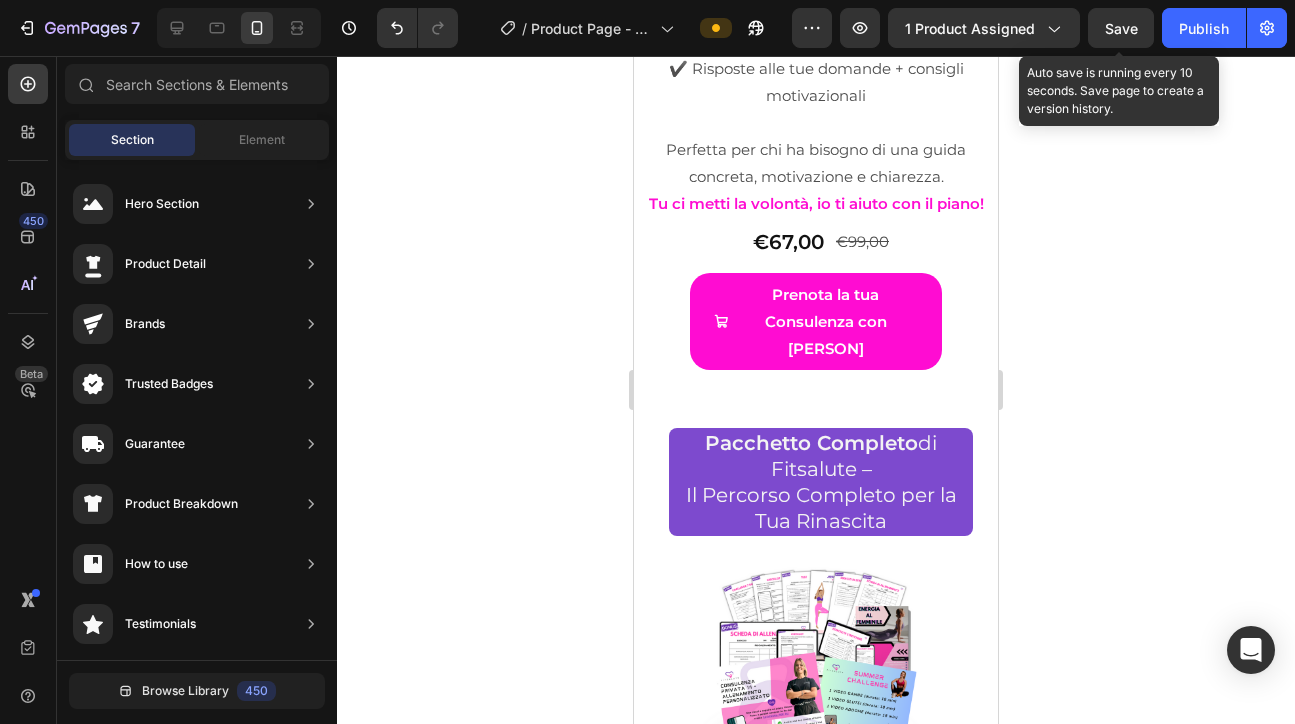 click on "Save" at bounding box center (1121, 28) 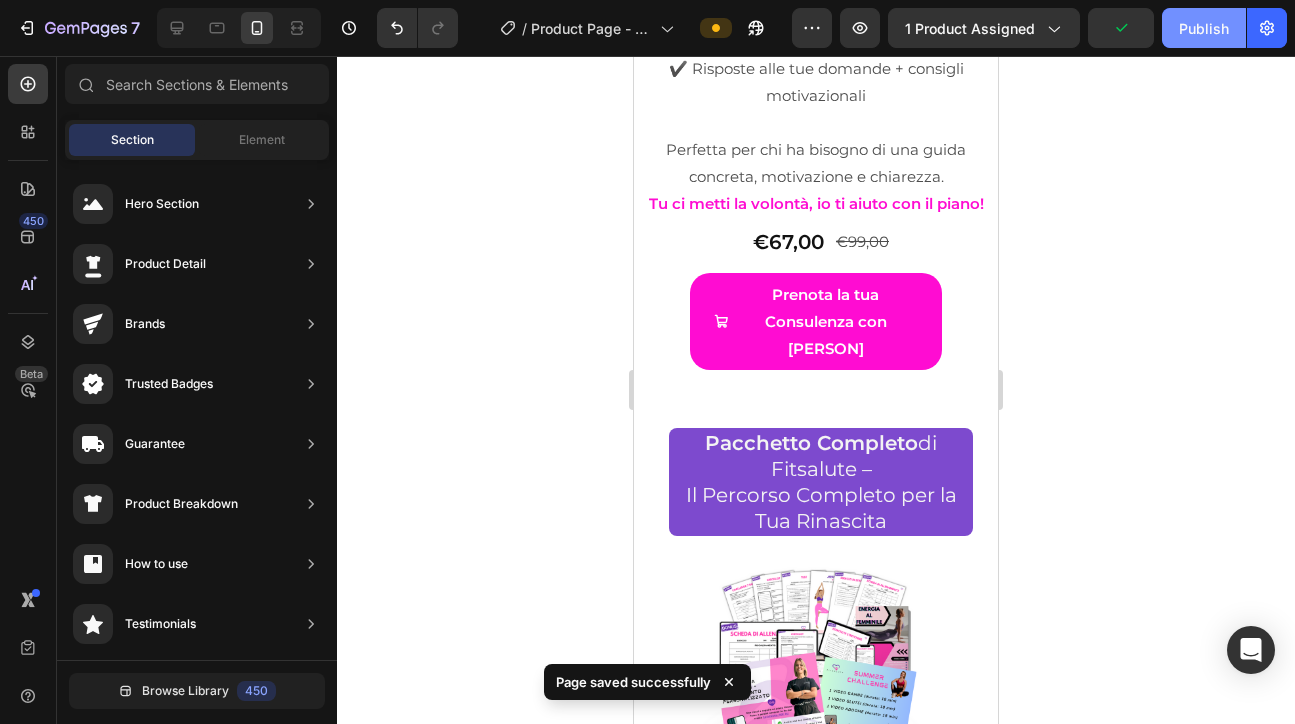 click on "Publish" at bounding box center [1204, 28] 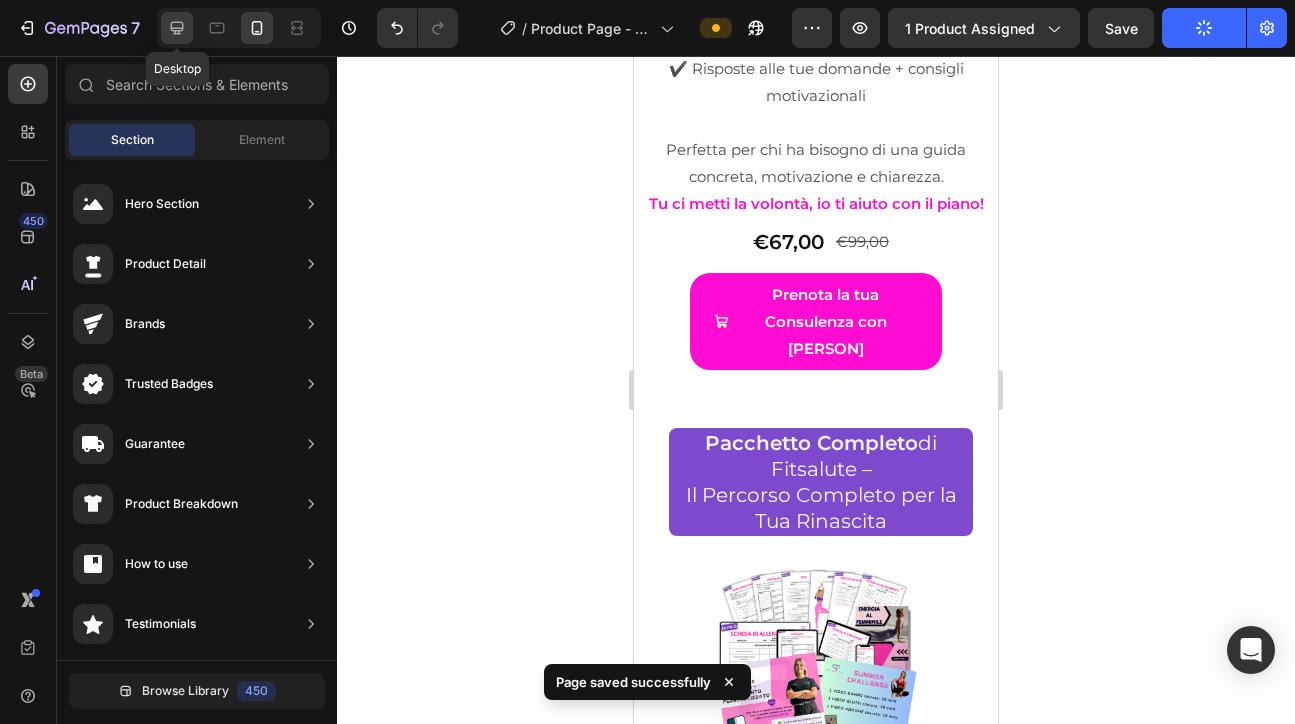 click 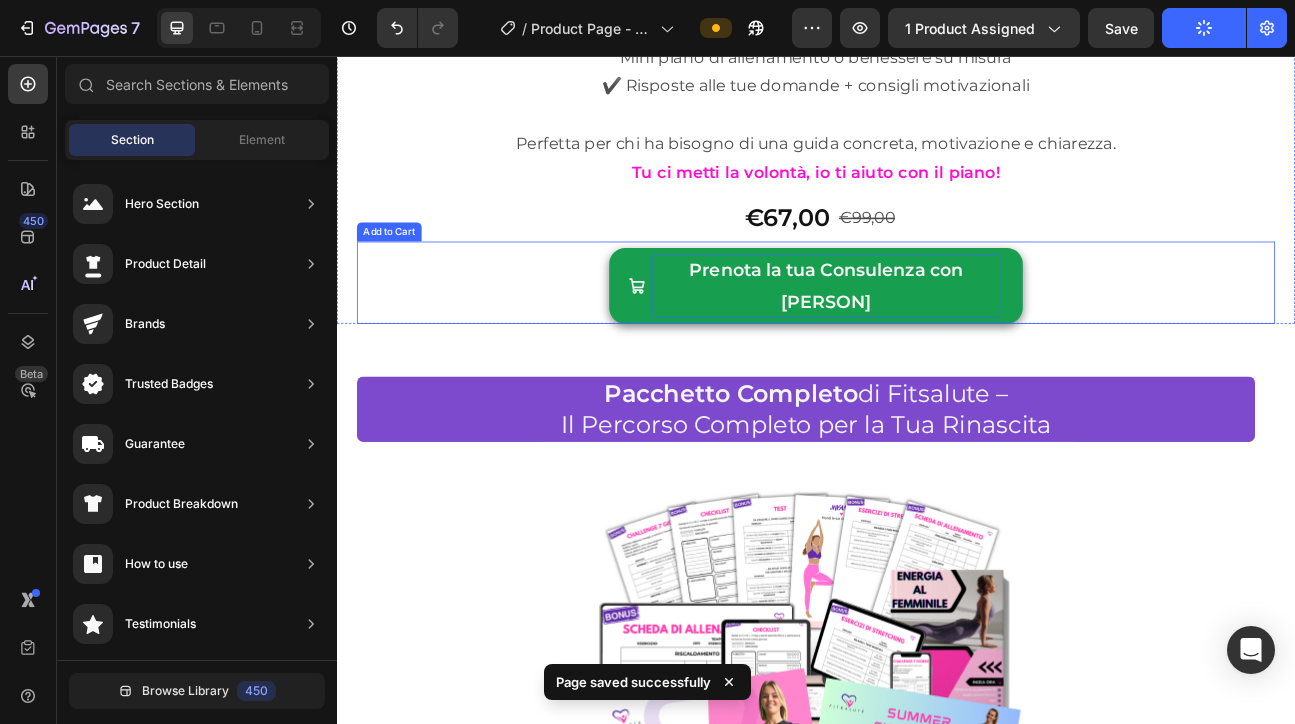 scroll, scrollTop: 11349, scrollLeft: 0, axis: vertical 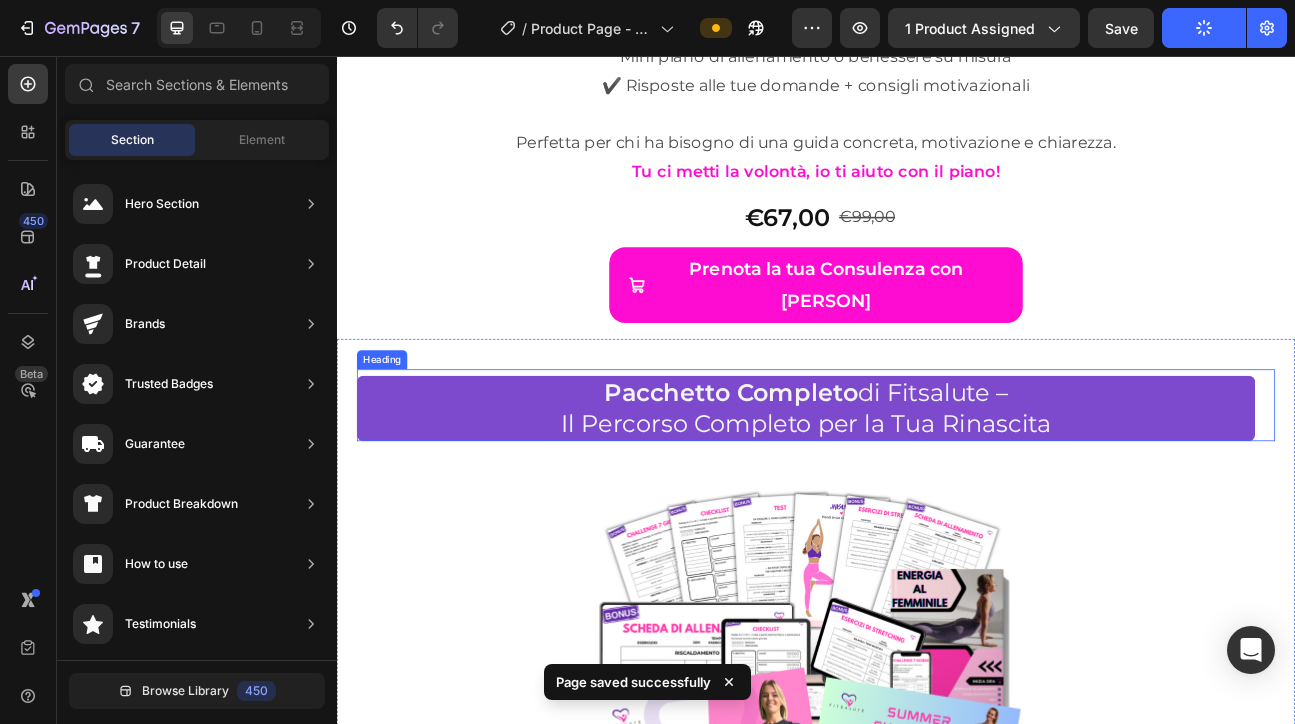 click on "🌟 Pacchetto Completo" at bounding box center [831, 477] 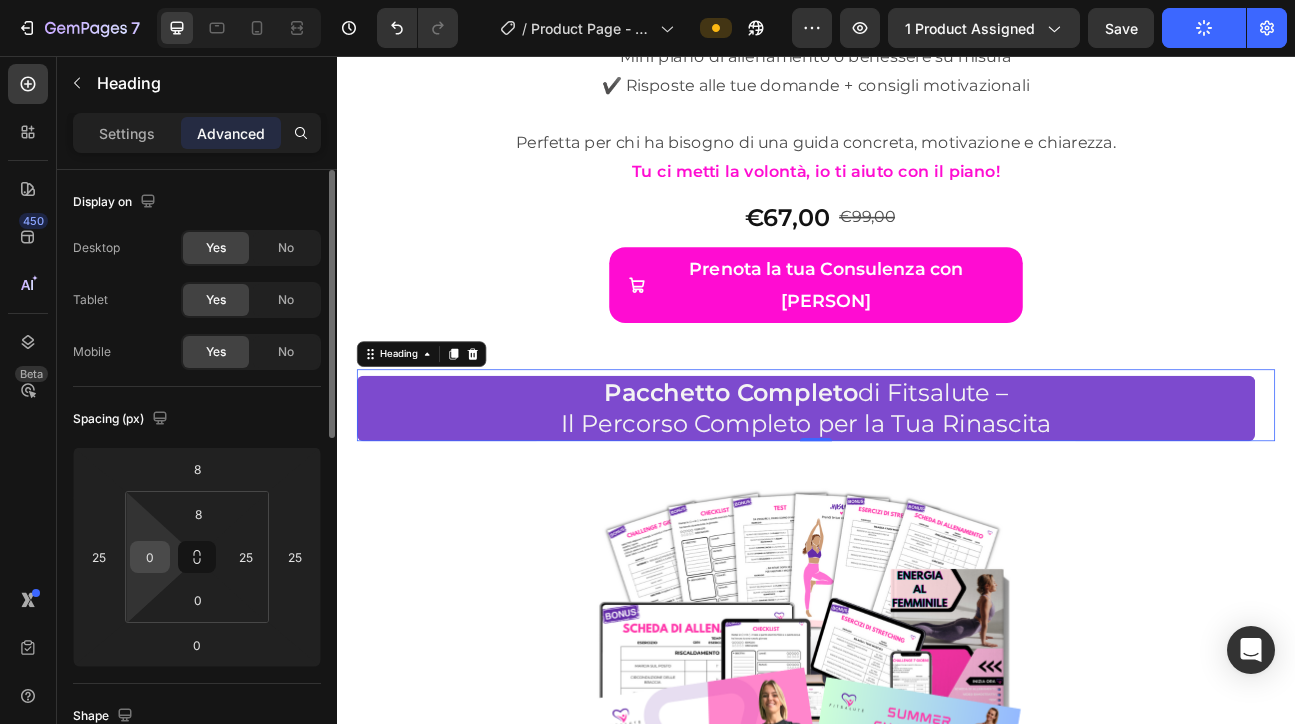 click on "0" at bounding box center (150, 557) 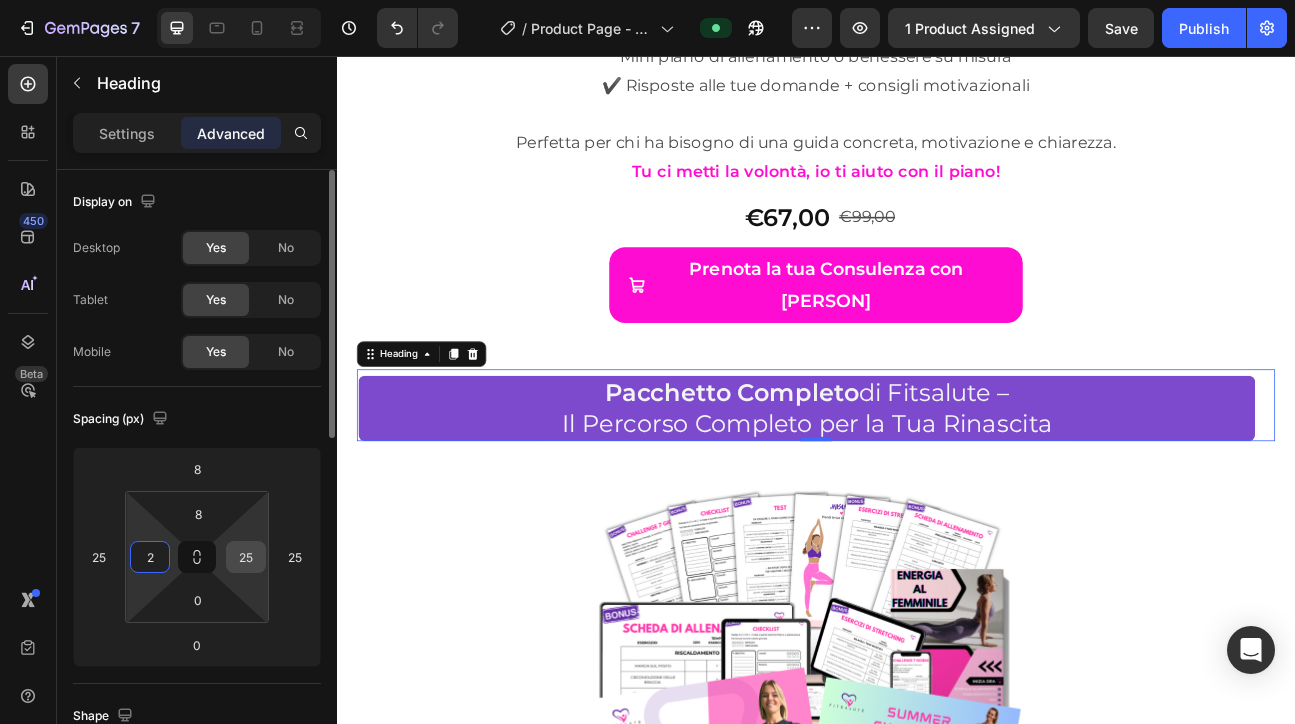 type on "25" 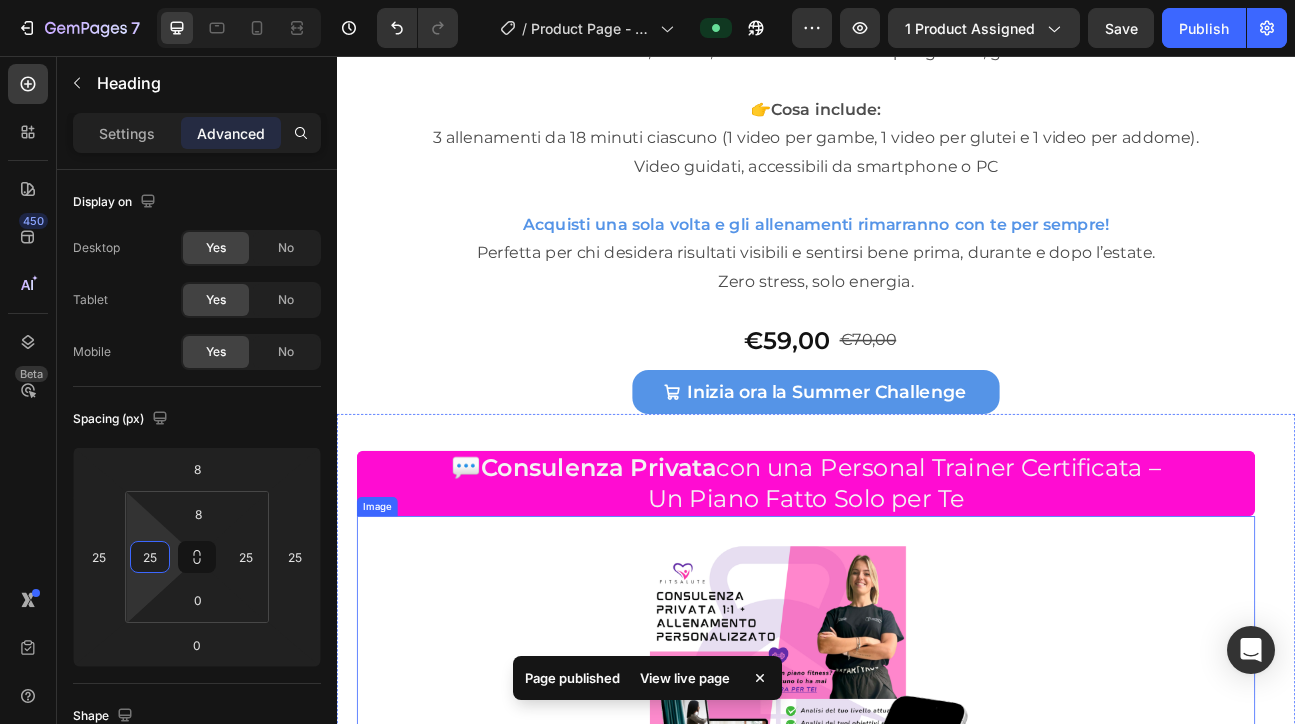 scroll, scrollTop: 10112, scrollLeft: 0, axis: vertical 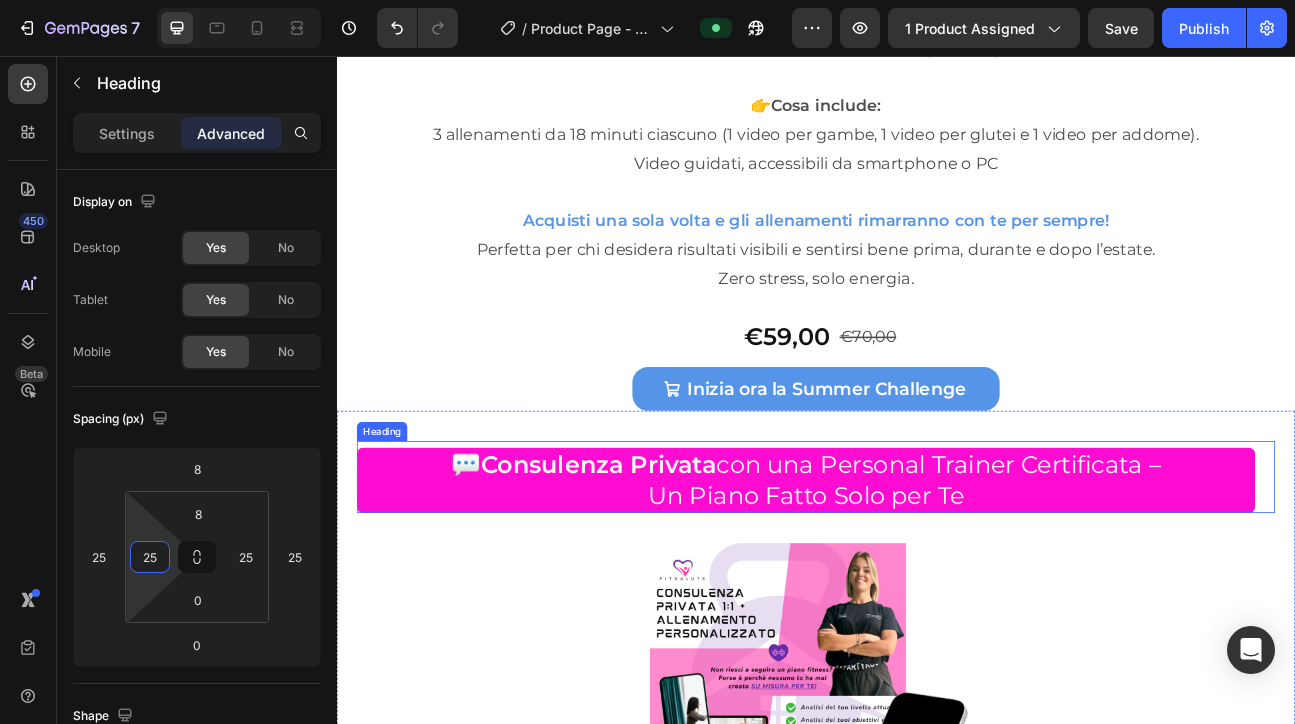 click on "Consulenza Privata" at bounding box center (664, 567) 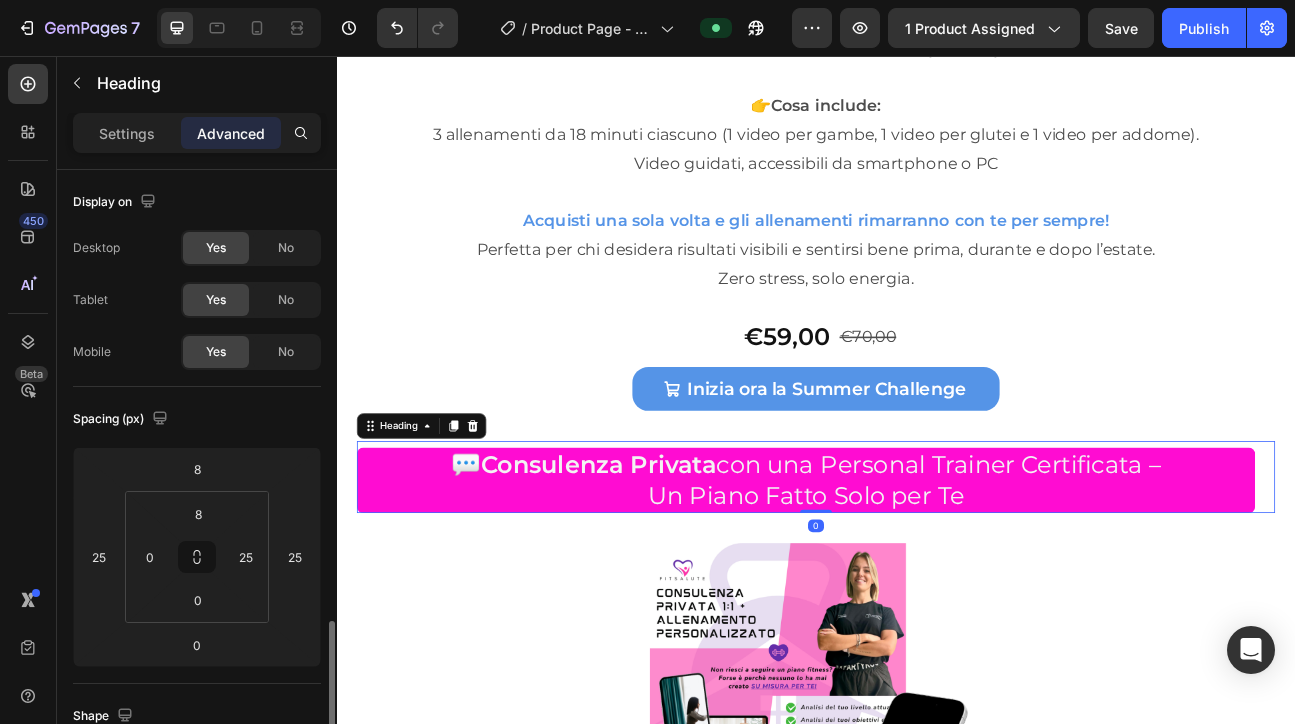 scroll, scrollTop: 313, scrollLeft: 0, axis: vertical 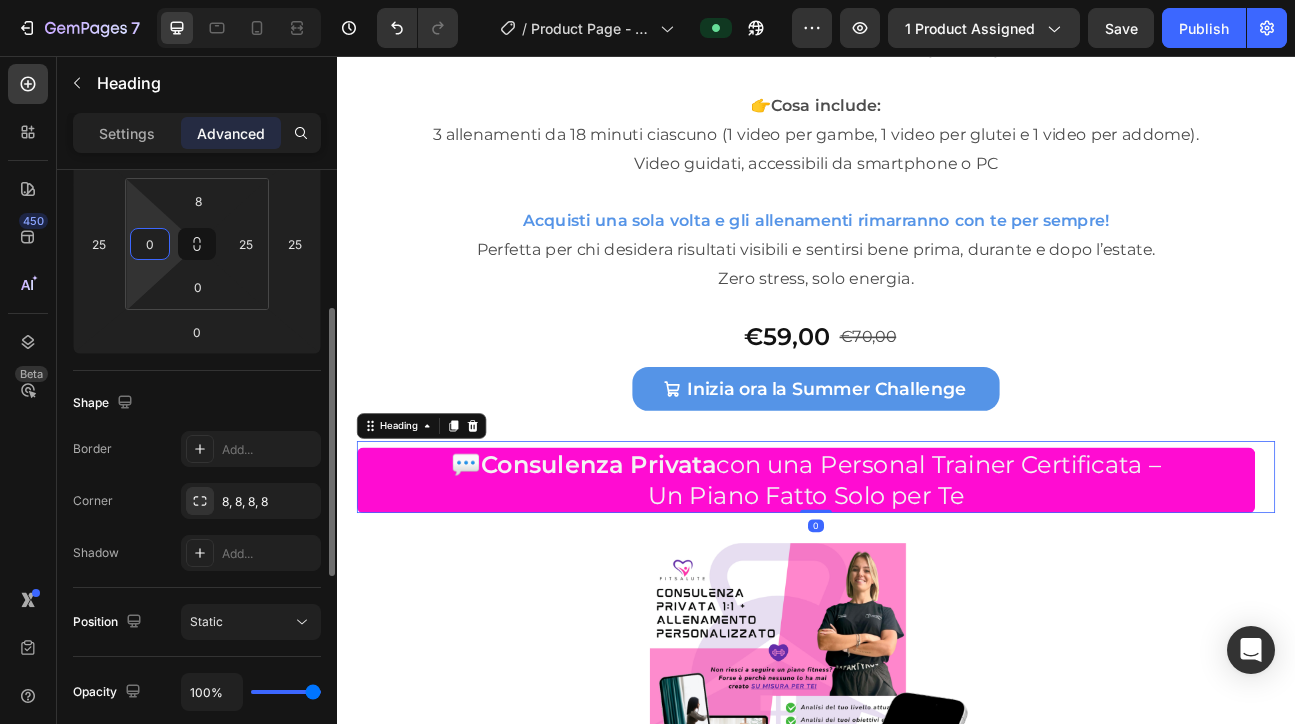 click on "0" at bounding box center (150, 244) 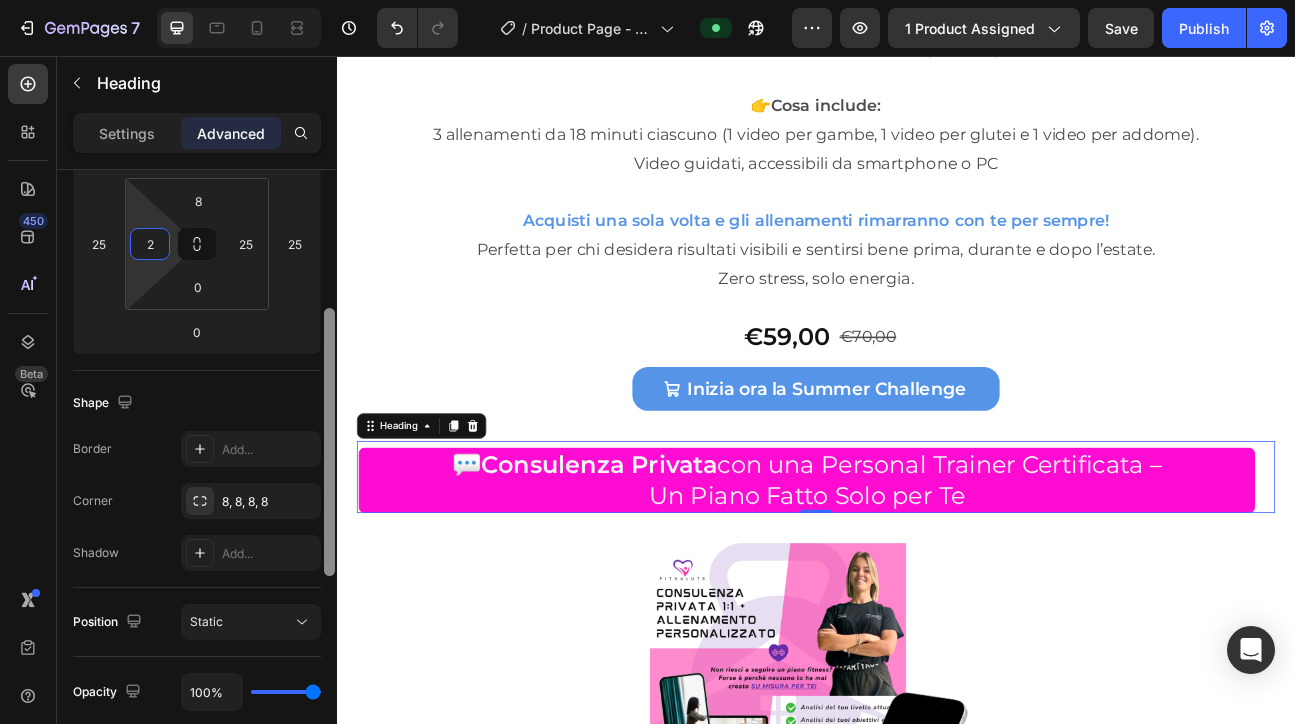 type on "25" 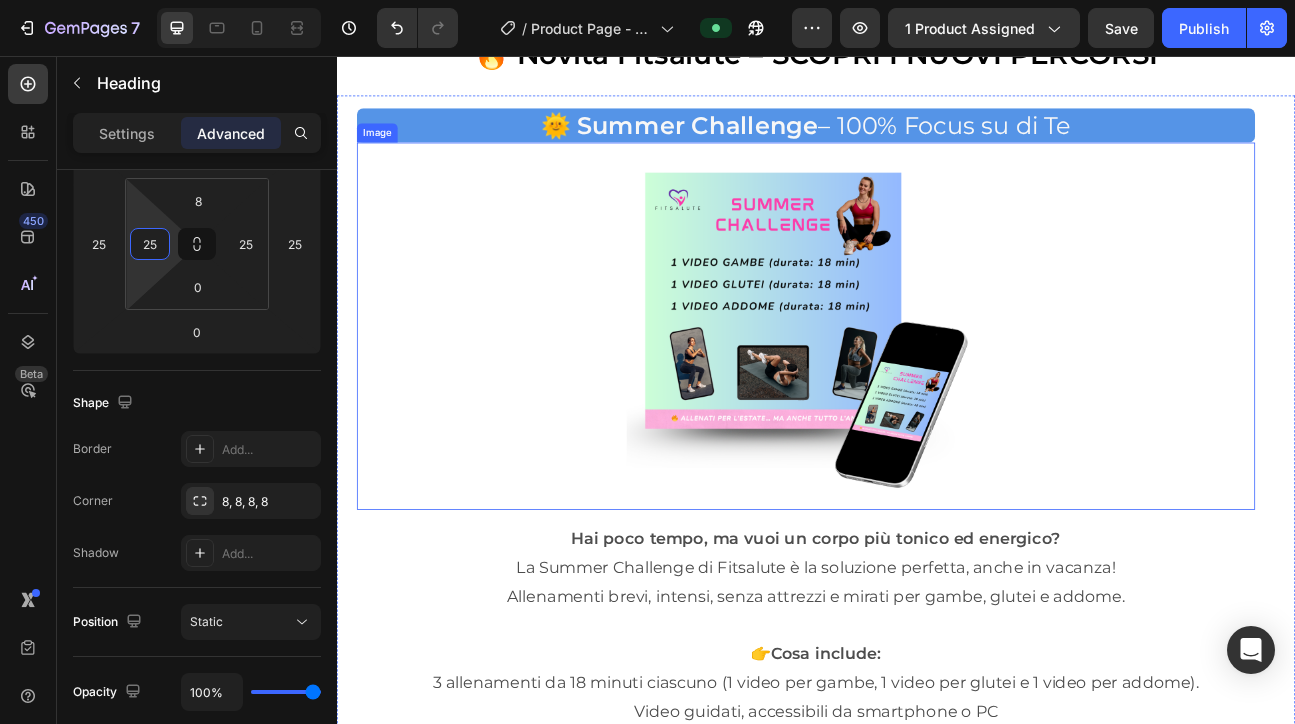 scroll, scrollTop: 9300, scrollLeft: 0, axis: vertical 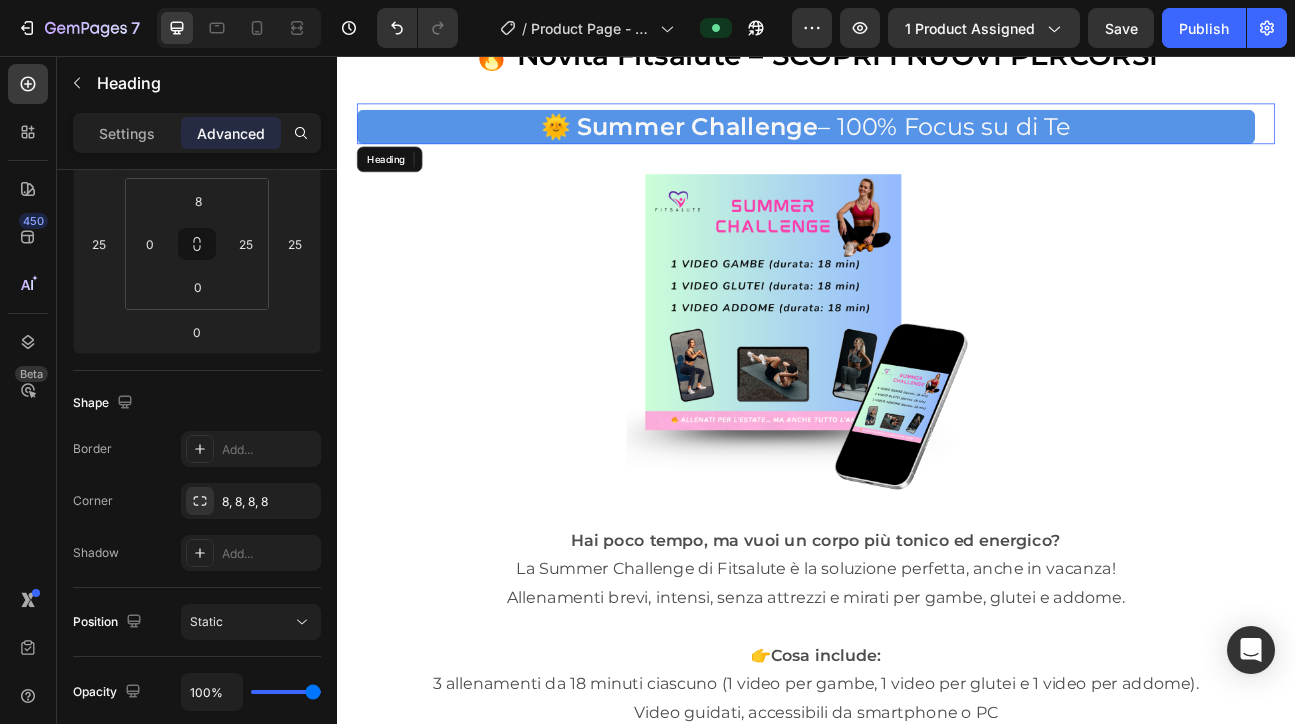 click on "🌞 Summer Challenge  – 100% Focus su di Te" at bounding box center [924, 144] 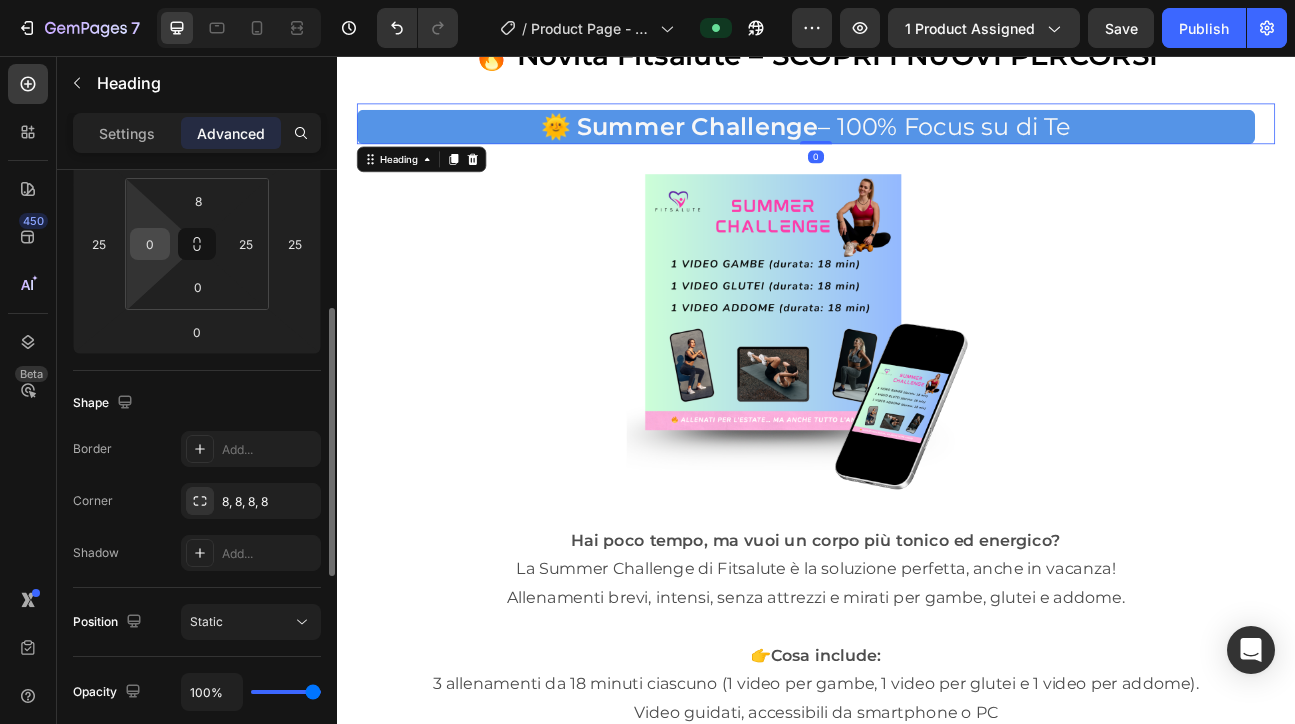 click on "0" at bounding box center (150, 244) 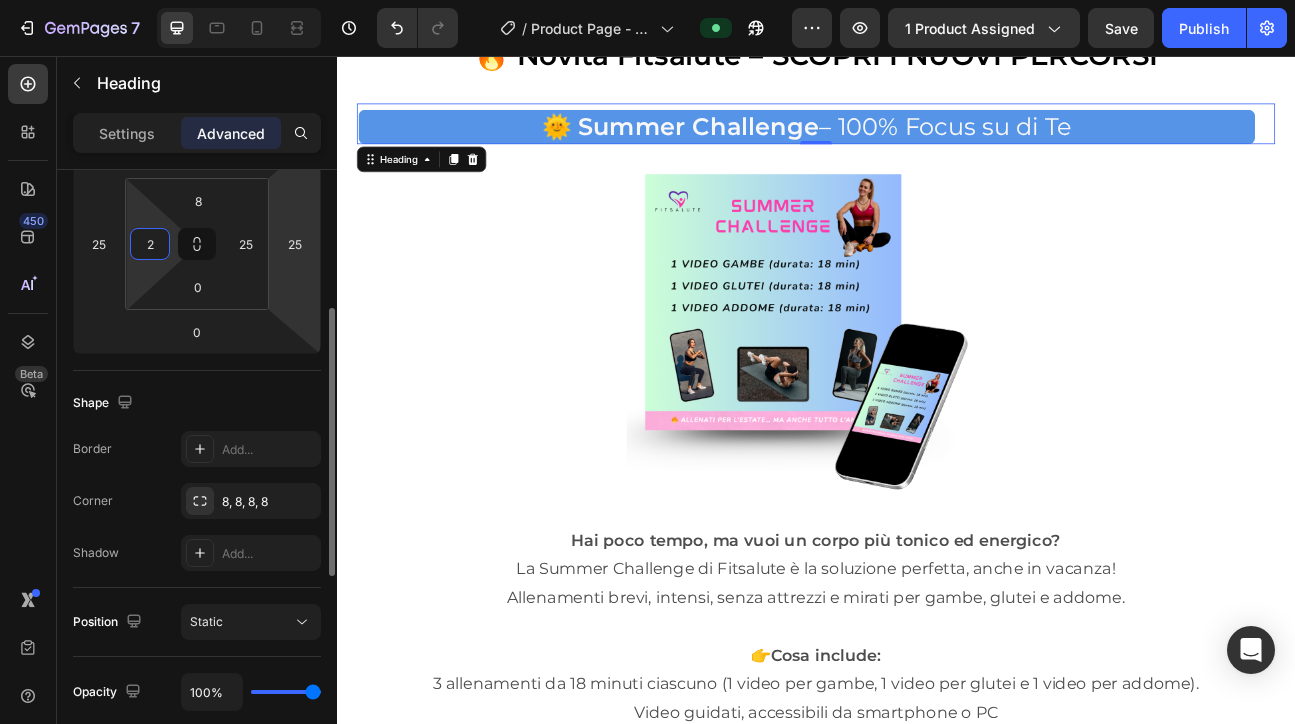 type on "25" 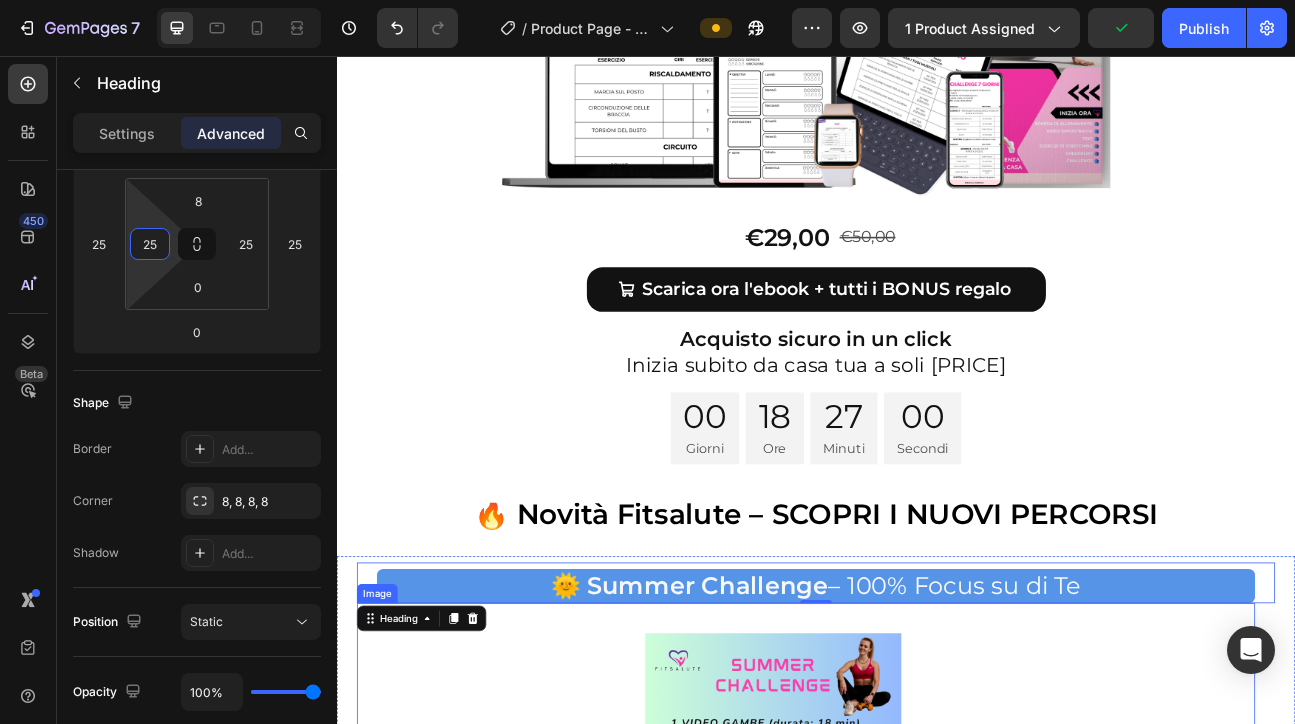 scroll, scrollTop: 8994, scrollLeft: 0, axis: vertical 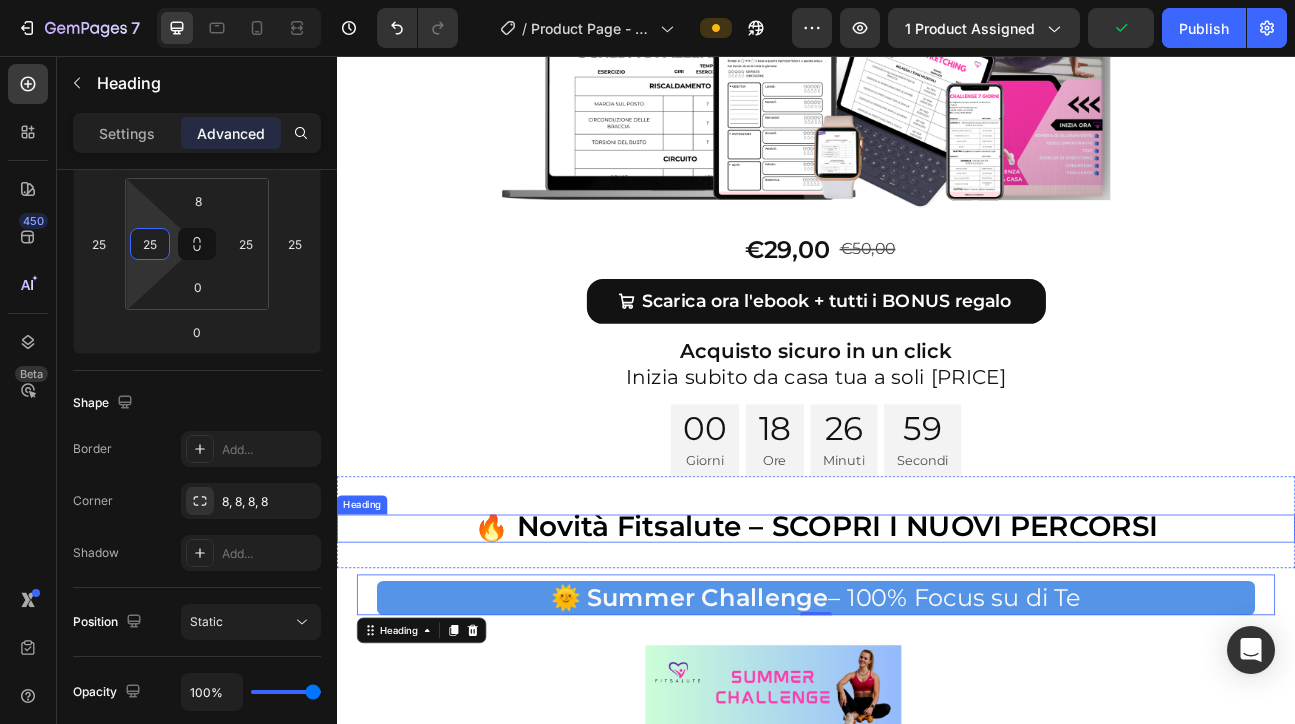 click on "🔥 Novità Fitsalute – SCOPRI I NUOVI PERCORSI" at bounding box center [937, 644] 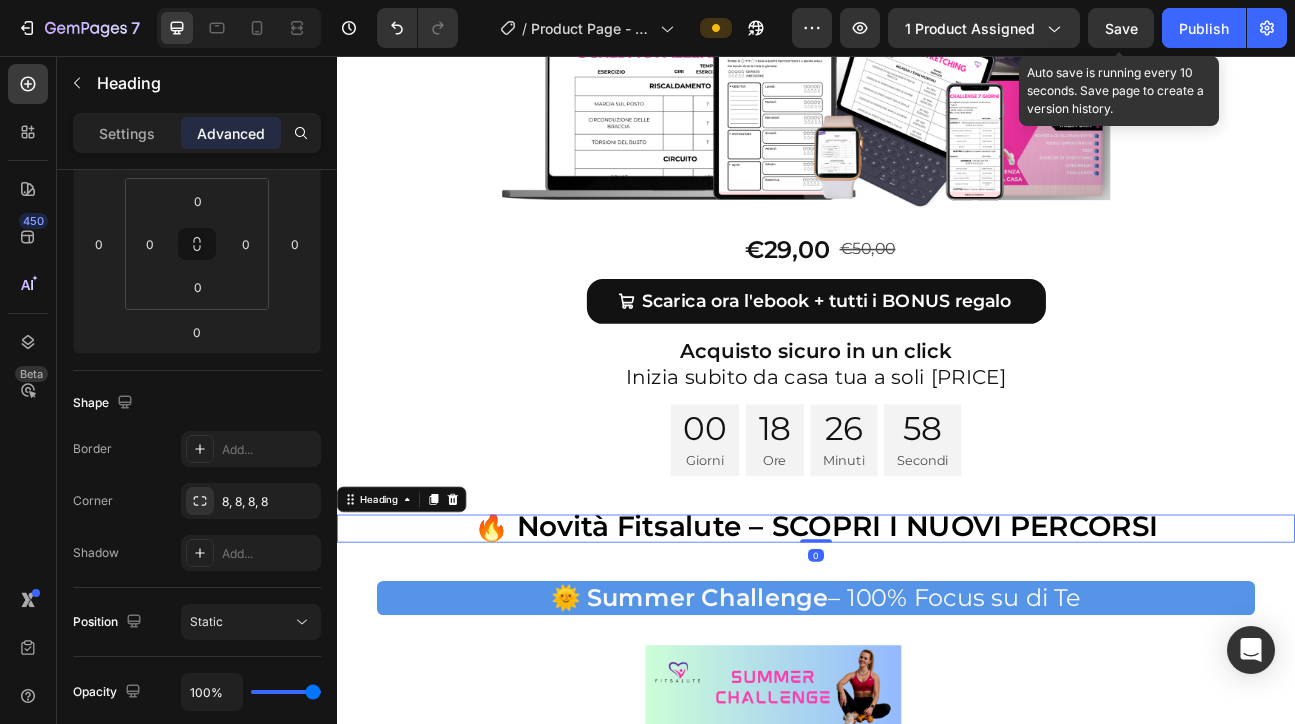 click on "Save" at bounding box center [1121, 28] 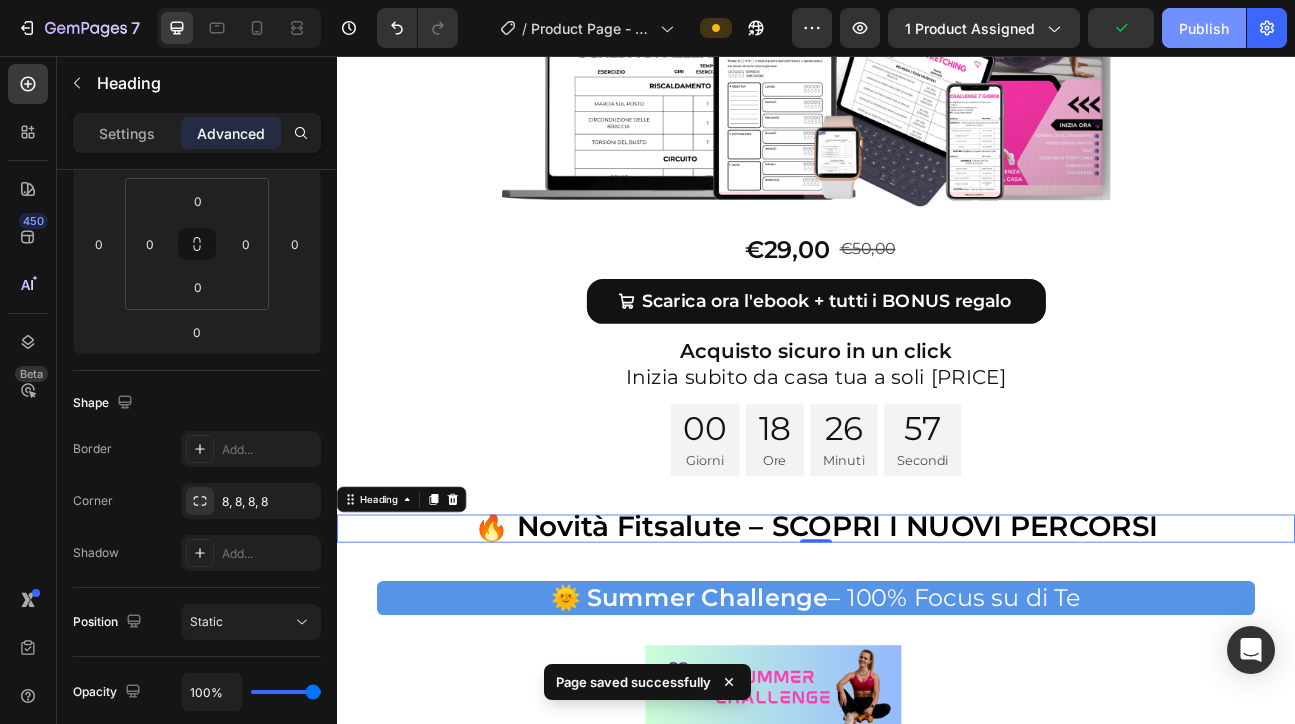 click on "Publish" at bounding box center [1204, 28] 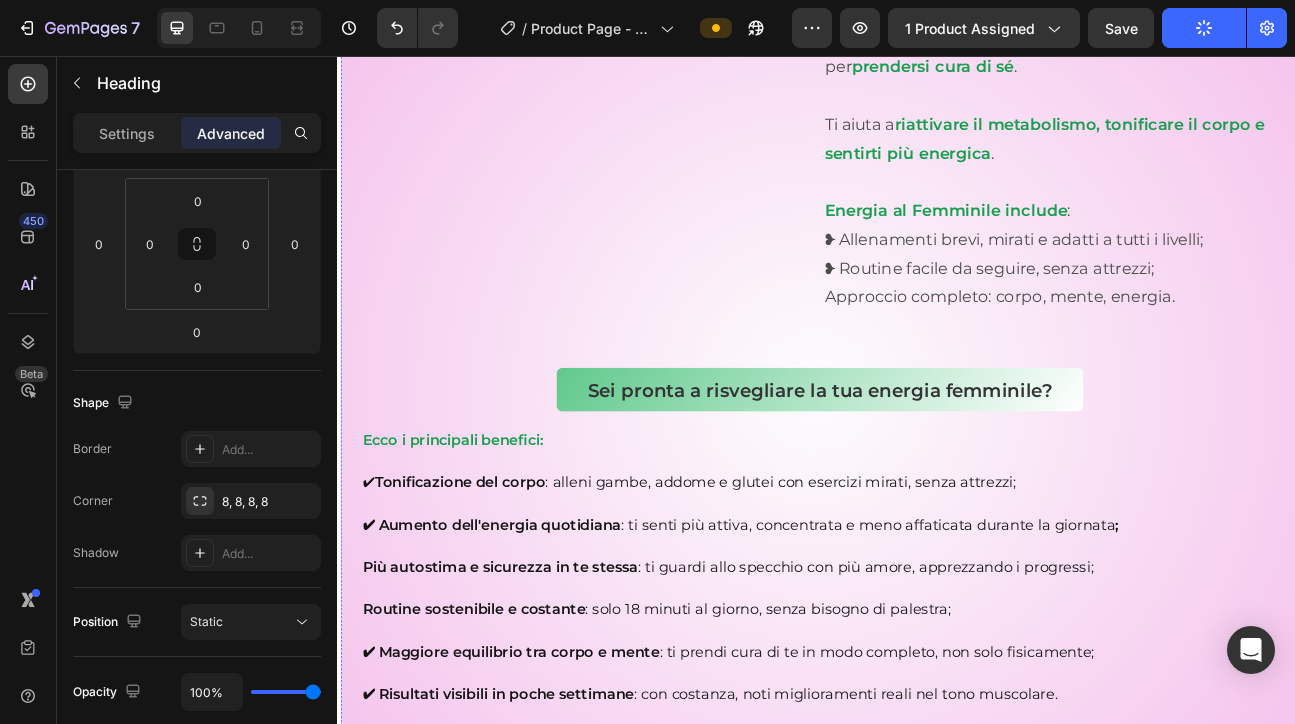 scroll, scrollTop: 2586, scrollLeft: 0, axis: vertical 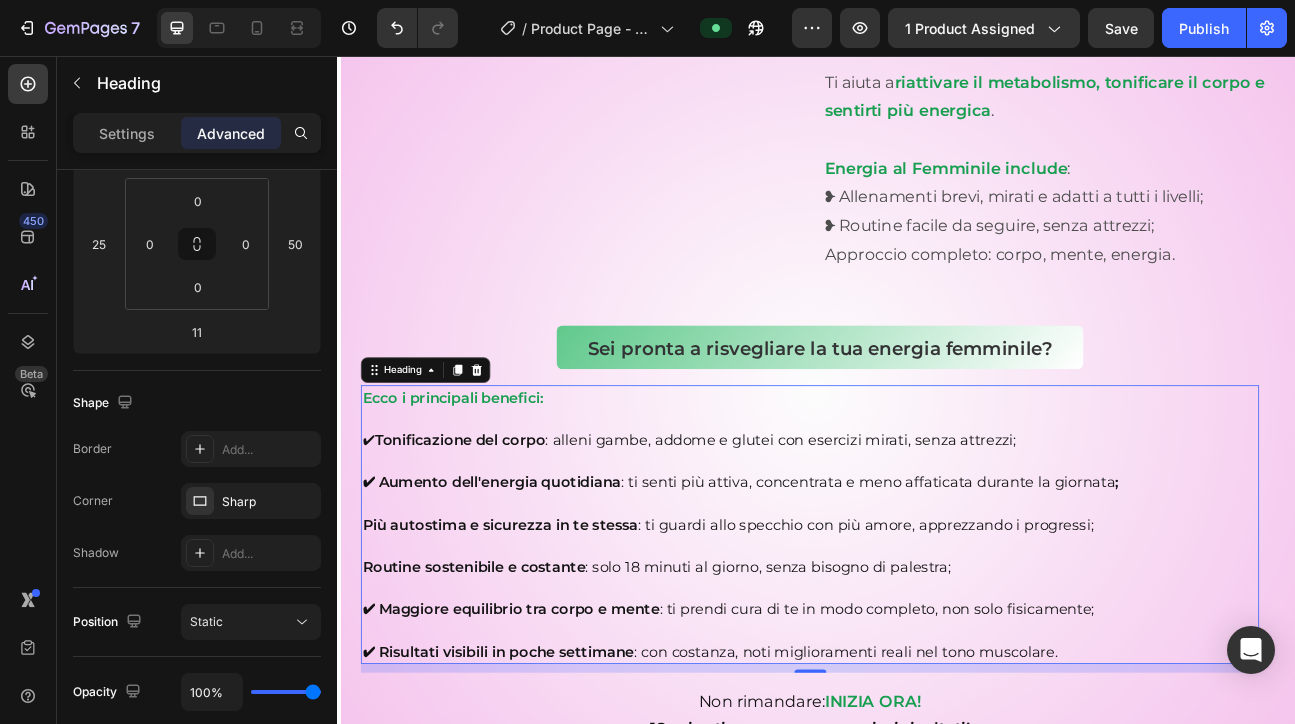 click on "Ecco i principali benefici:   ✔  Tonificazione del corpo : alleni gambe, addome e glutei con esercizi mirati, senza attrezzi;   ✔ Aumento dell'energia quotidiana : ti senti più attiva, concentrata e meno affaticata durante la giornata ;   ✔ Più autostima e sicurezza in te stessa : ti guardi allo specchio con più amore, apprezzando i progressi;    ✔ Routine sostenibile e costante : solo 18 minuti al giorno, senza bisogno di palestra;   ✔ Maggiore equilibrio tra corpo e mente : ti prendi cura di te in modo completo, non solo fisicamente;   ✔ Risultati visibili in poche settimane : con costanza, noti miglioramenti reali nel tono muscolare." at bounding box center (929, 642) 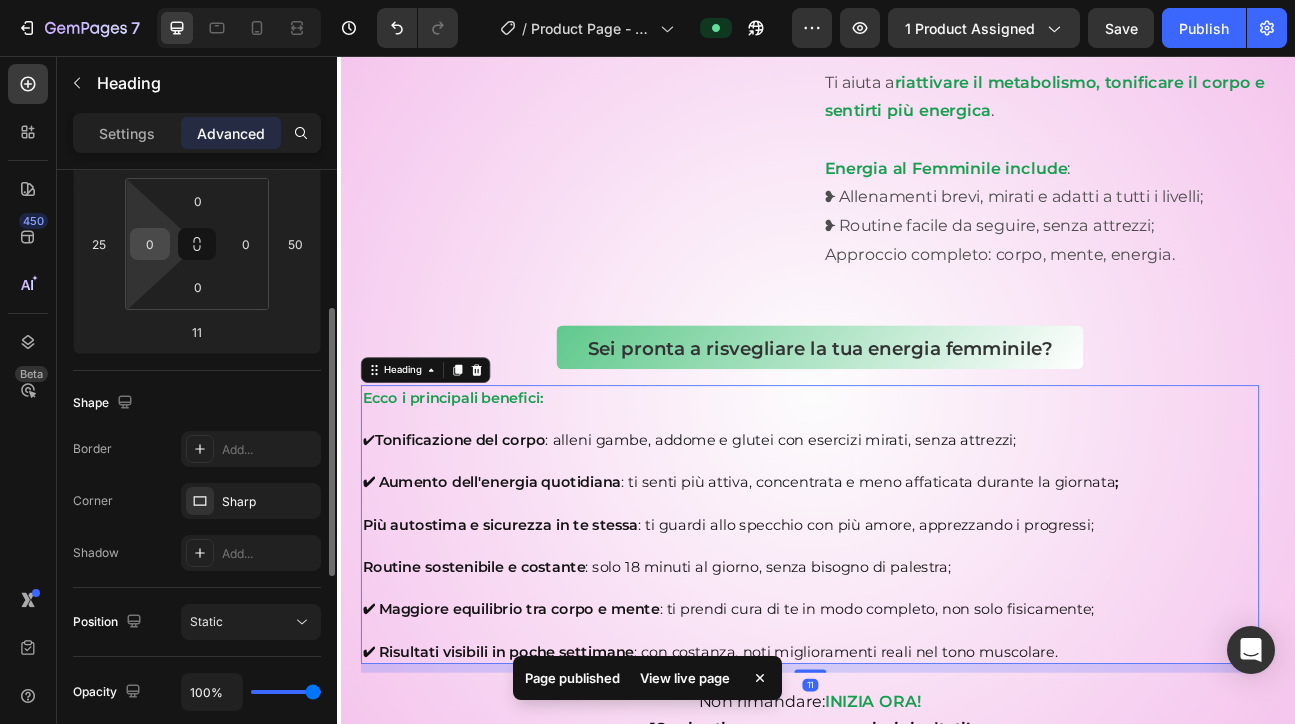 click on "0" at bounding box center (150, 244) 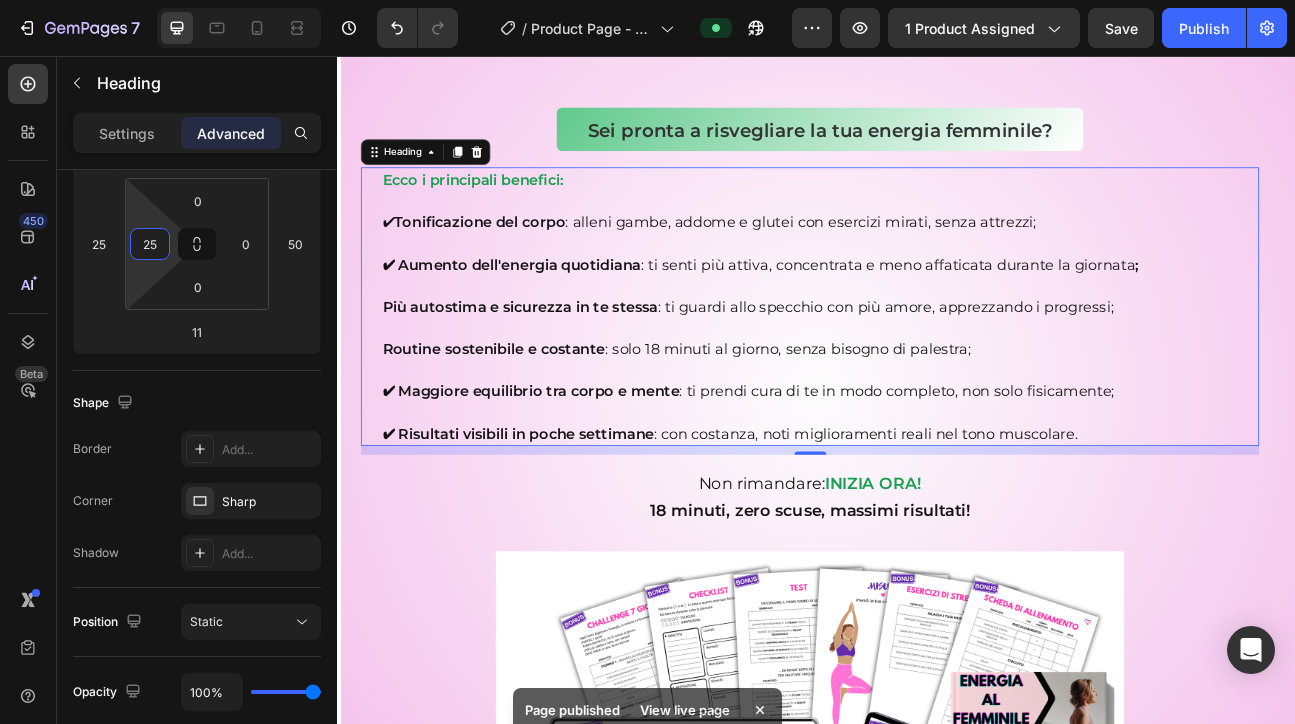 scroll, scrollTop: 2904, scrollLeft: 0, axis: vertical 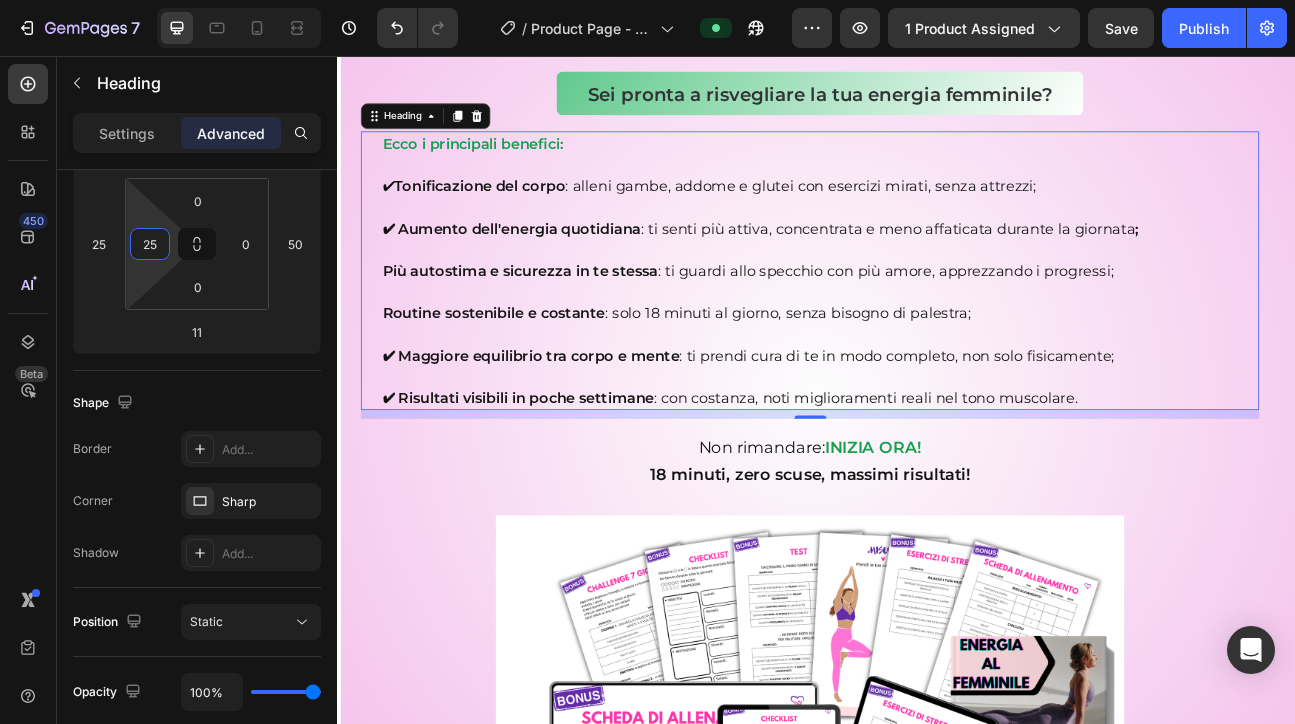 type on "25" 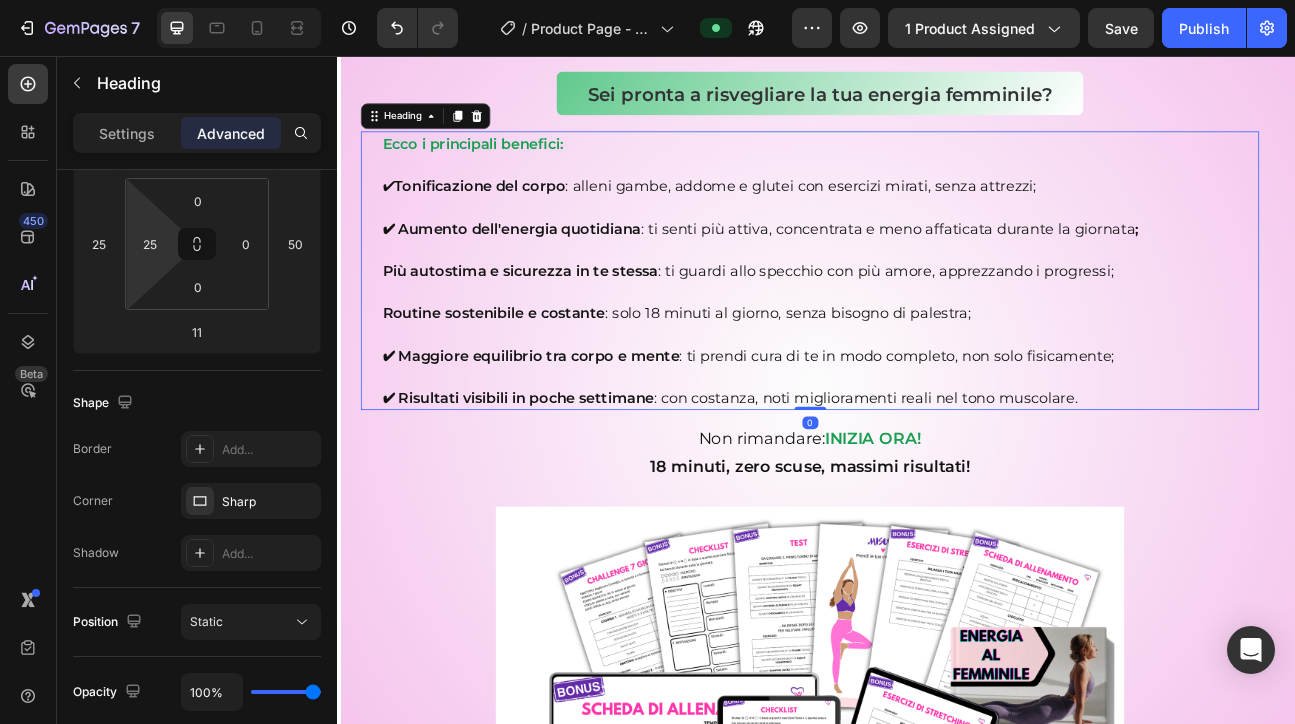 drag, startPoint x: 926, startPoint y: 508, endPoint x: 926, endPoint y: 477, distance: 31 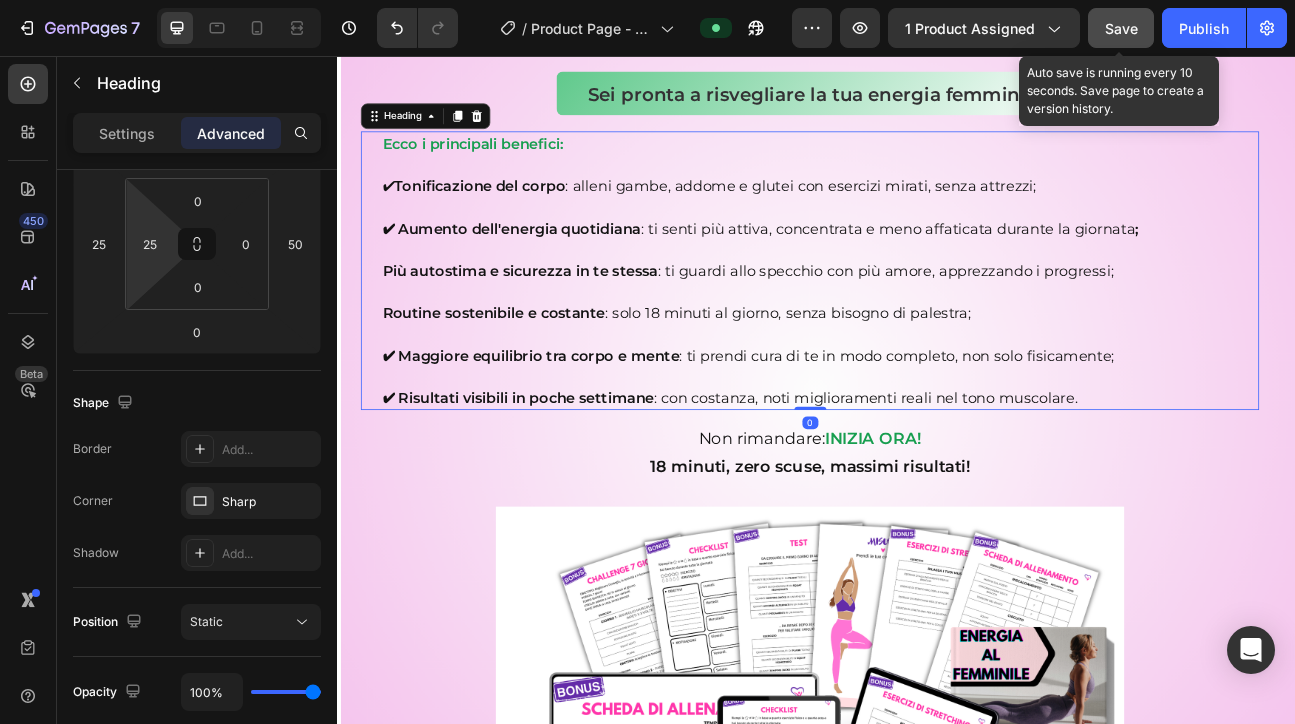 click on "Save" 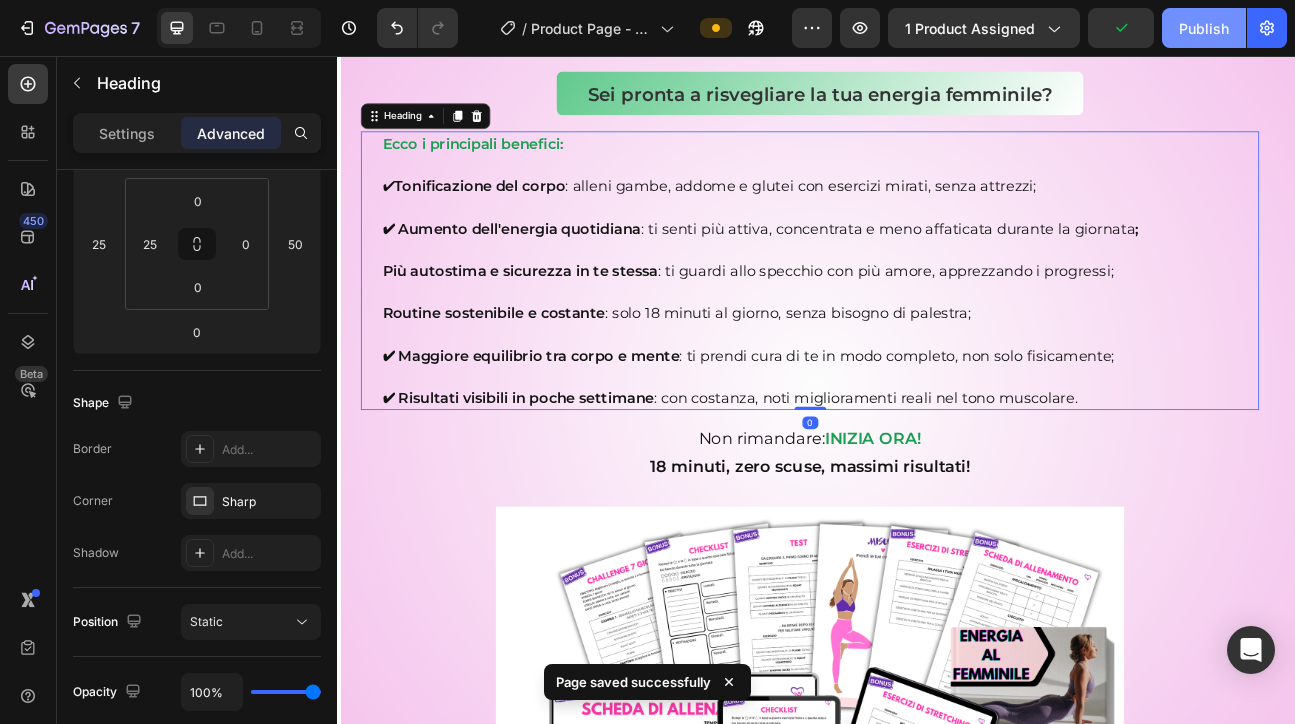 click on "Publish" at bounding box center (1204, 28) 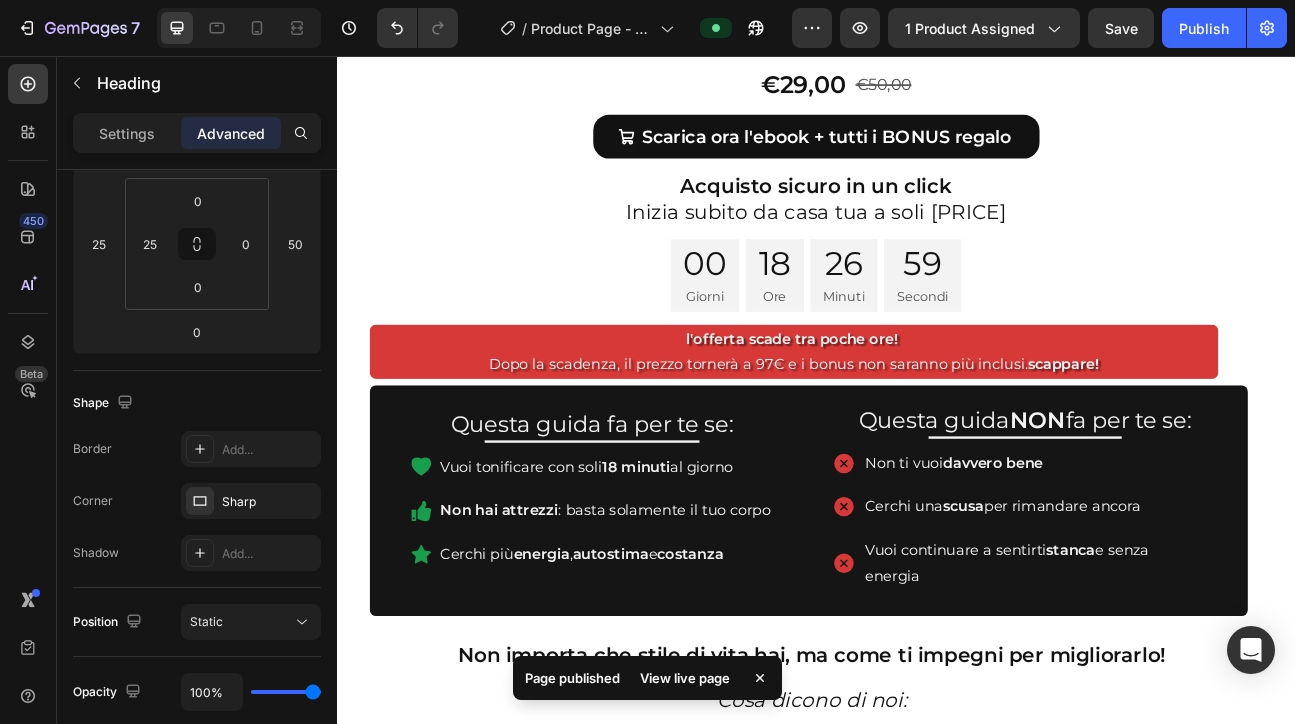 scroll, scrollTop: 1006, scrollLeft: 0, axis: vertical 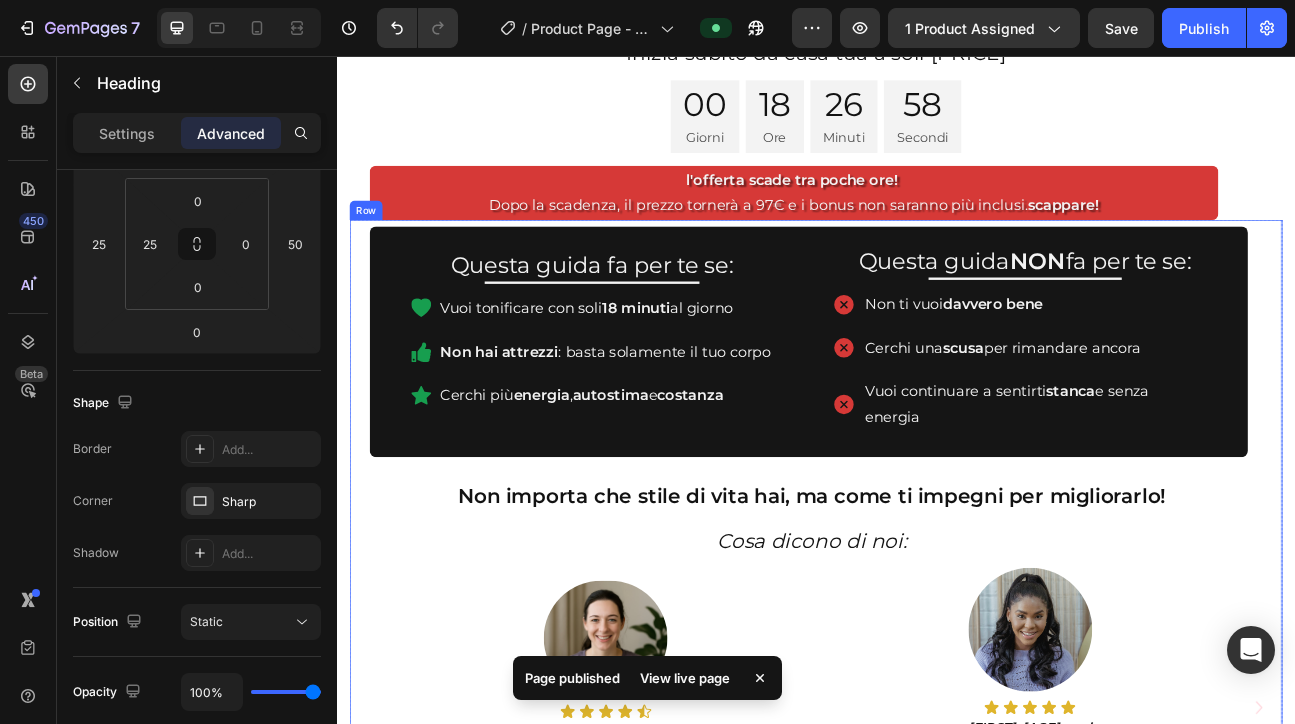 click on "Questa guida  NON  fa per te se: Heading                Title Line
Non ti vuoi  davvero bene
Cerchi una  scusa  per rimandare ancora
Vuoi continuare a sentirti  stanca  e senza energia Item List Row" at bounding box center [1200, 412] 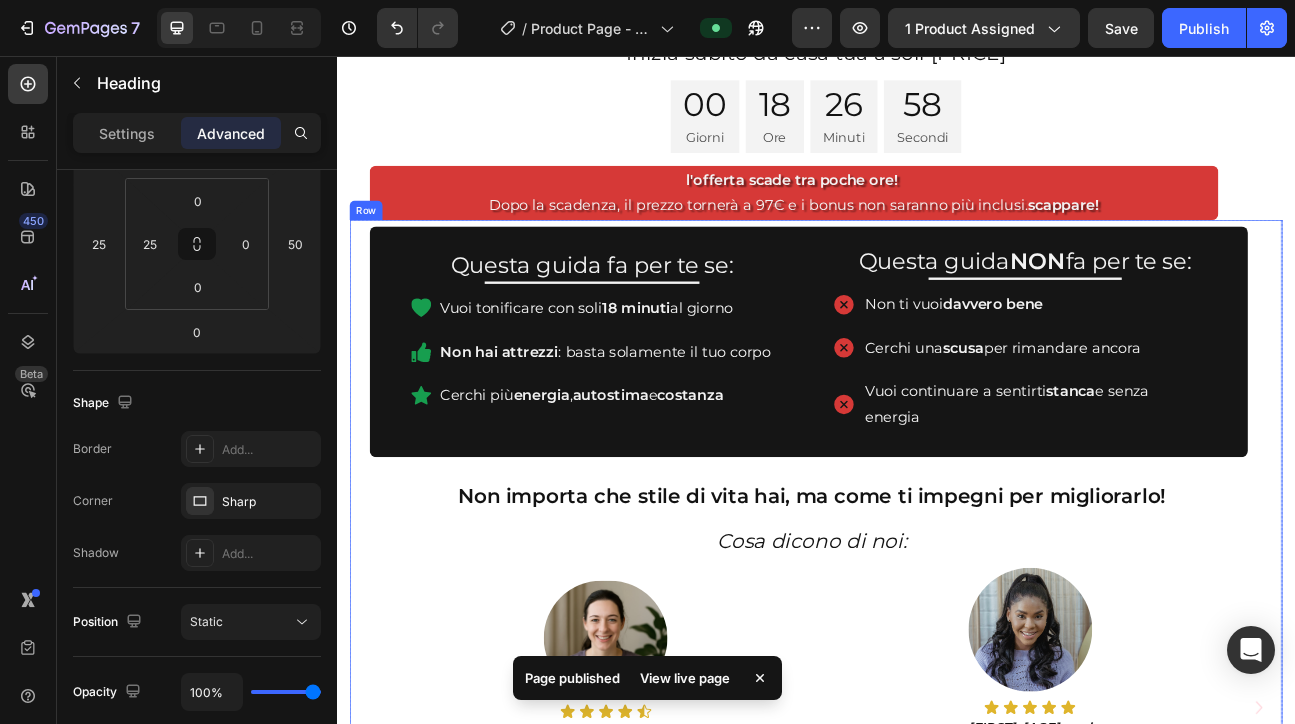 scroll, scrollTop: 0, scrollLeft: 0, axis: both 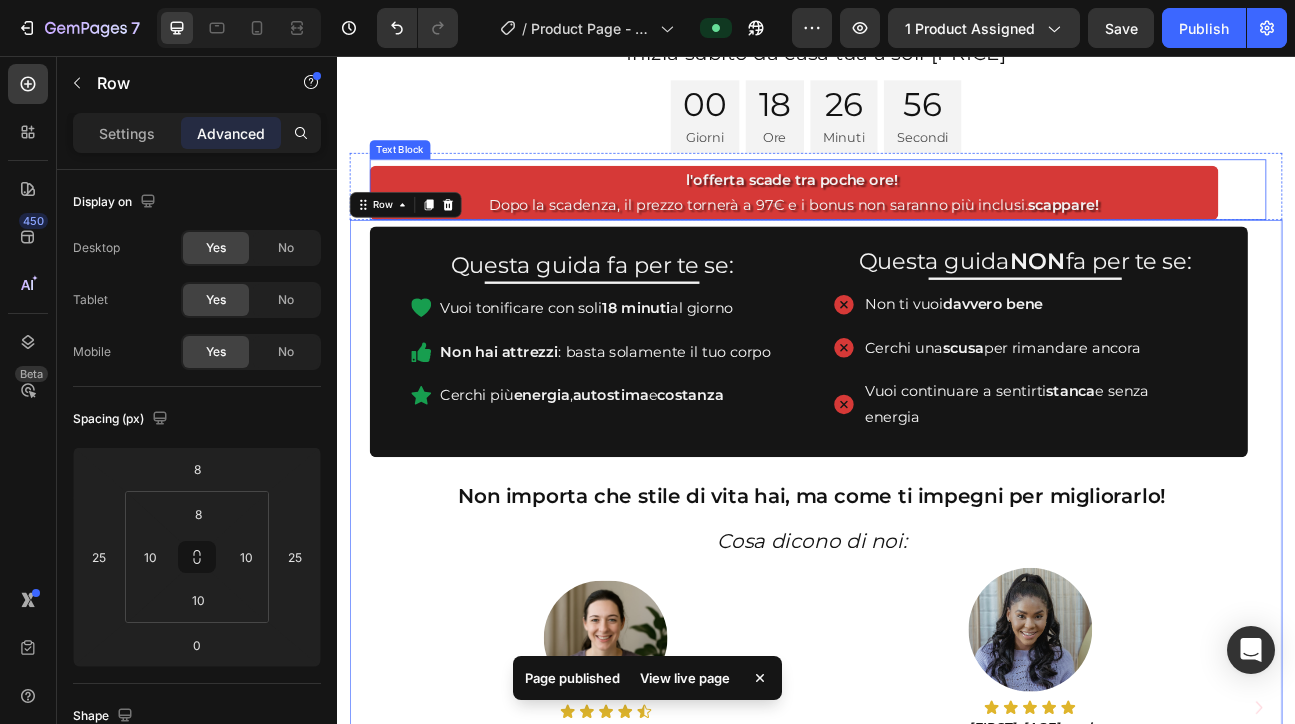 click on "Attenzione: l'offerta scade tra poche ore!" at bounding box center [909, 211] 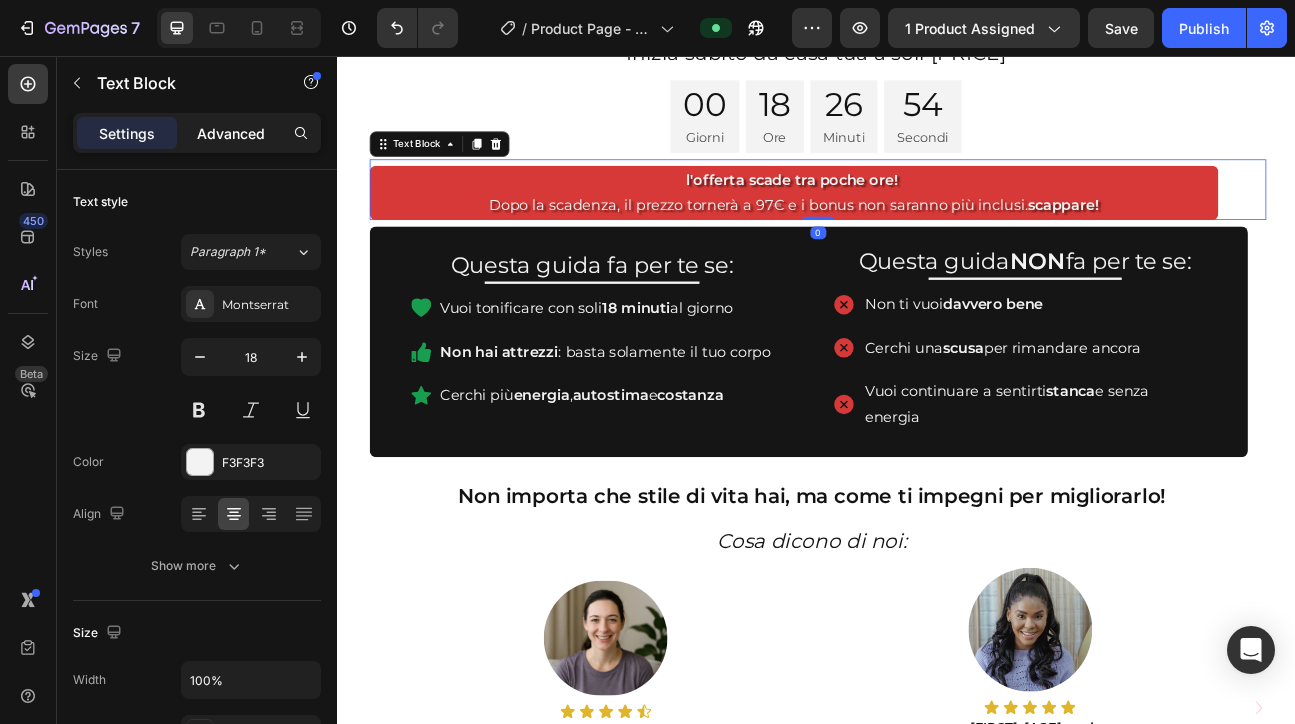 click on "Advanced" at bounding box center (231, 133) 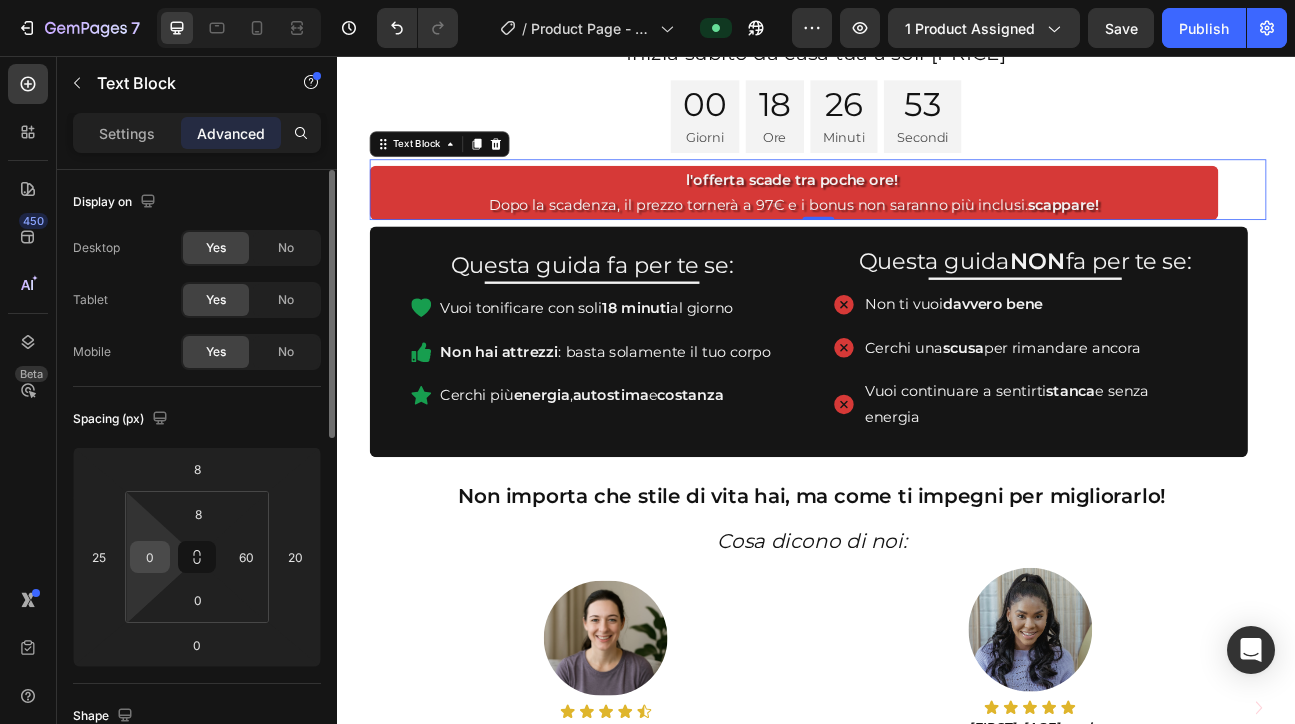click on "0" at bounding box center [150, 557] 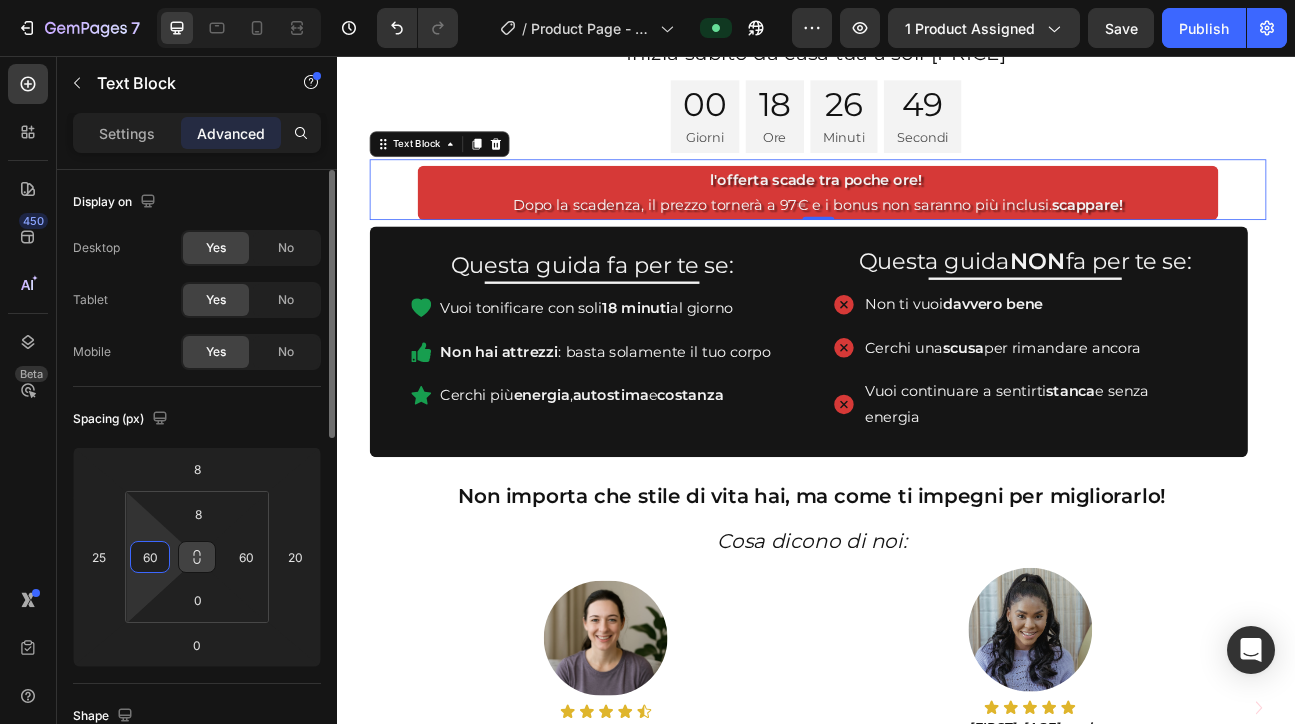 type on "6" 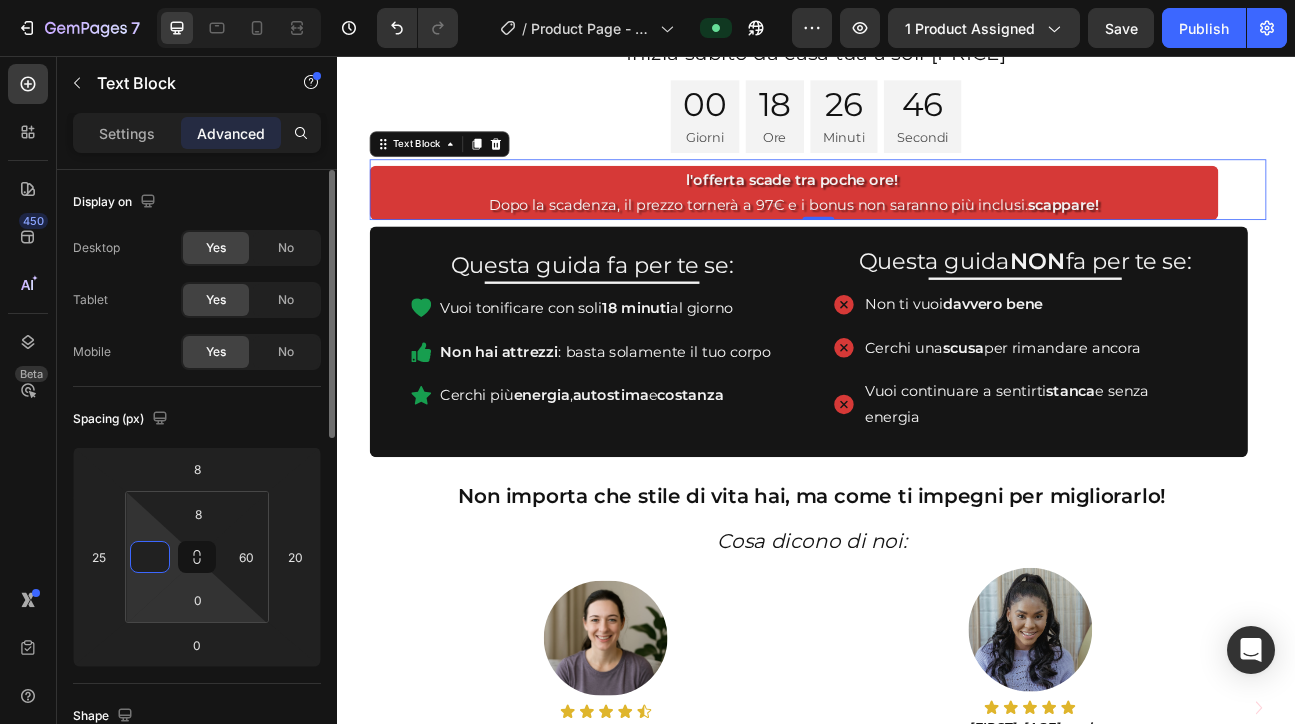 type on "0" 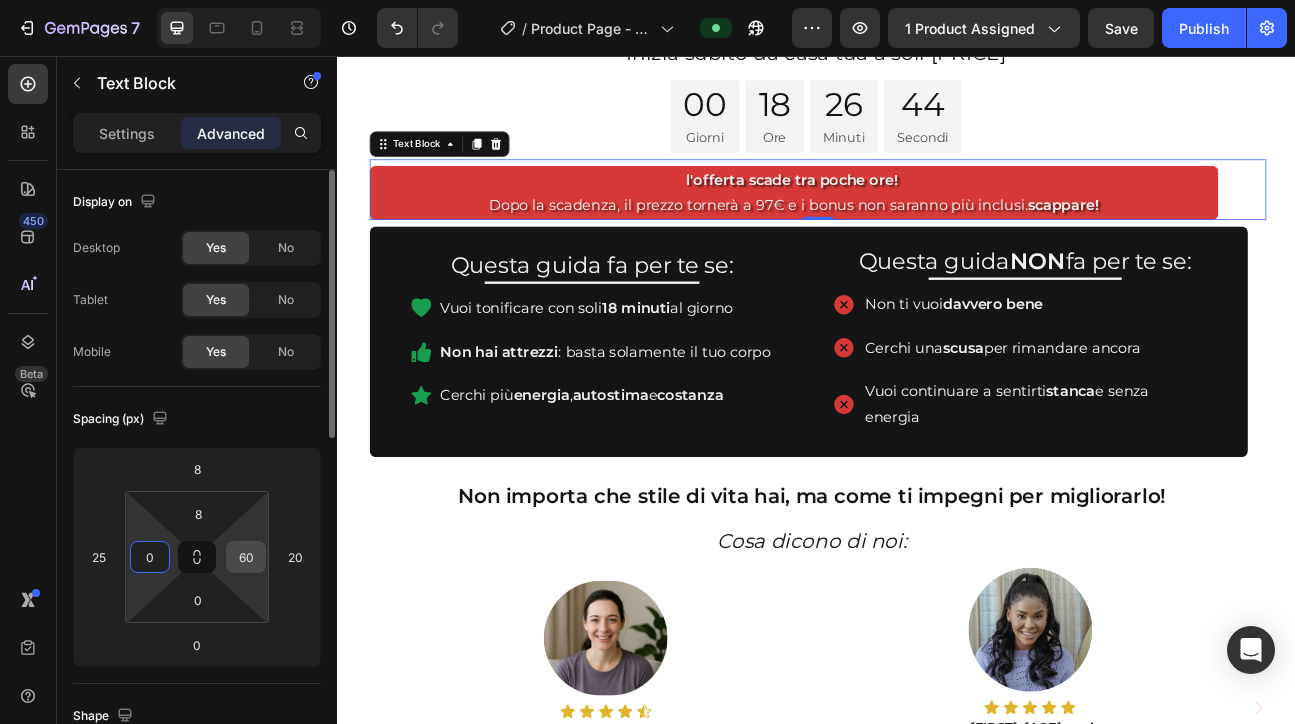 click on "60" at bounding box center (246, 557) 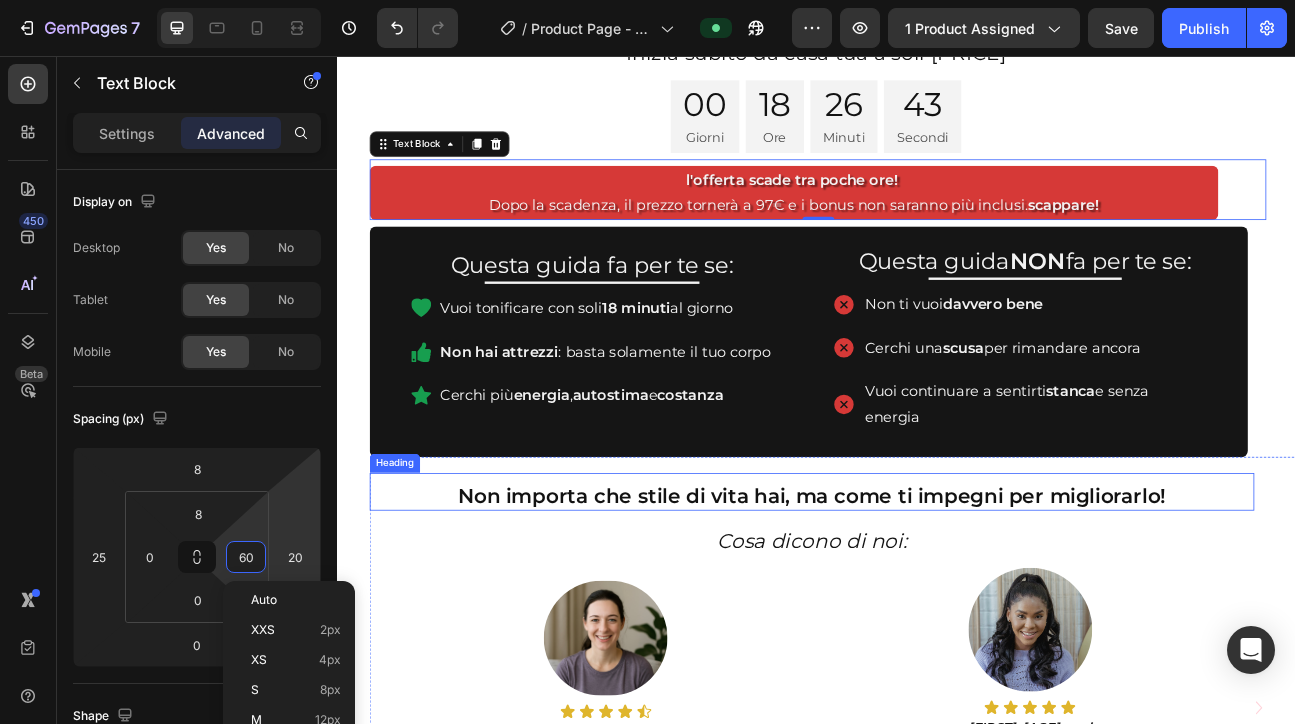 type on "0" 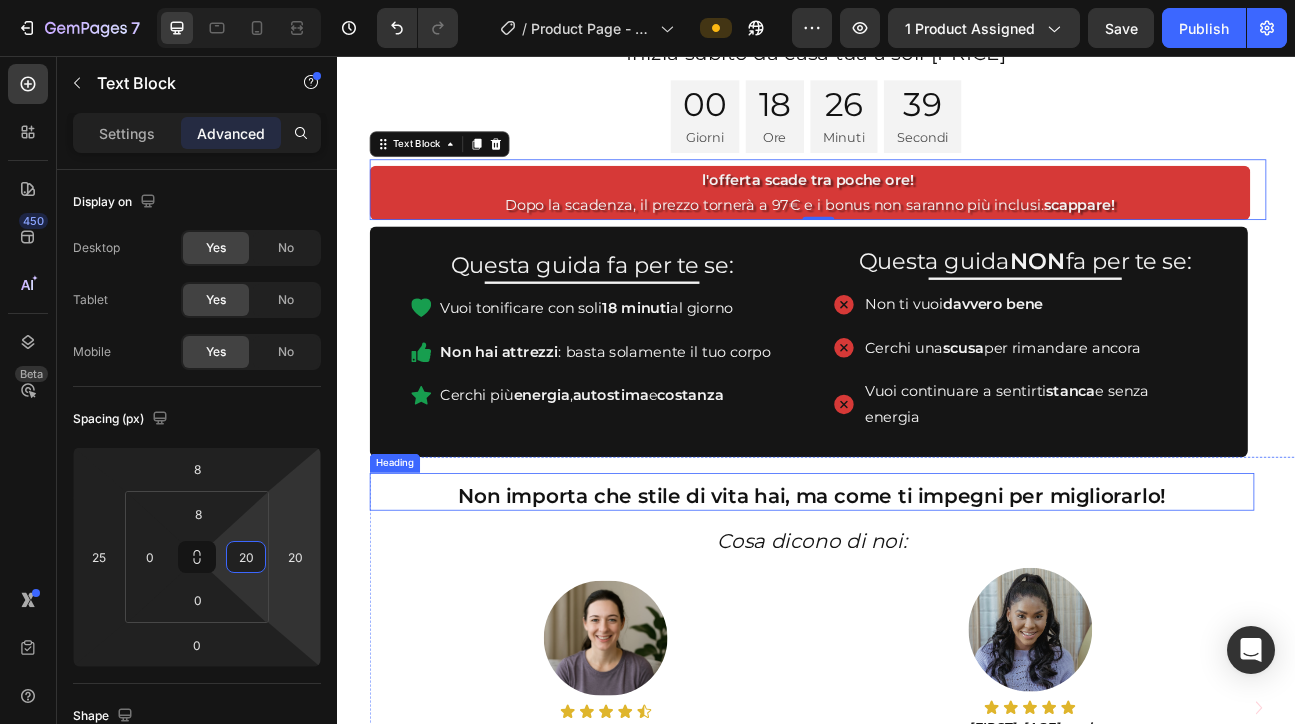 type on "2" 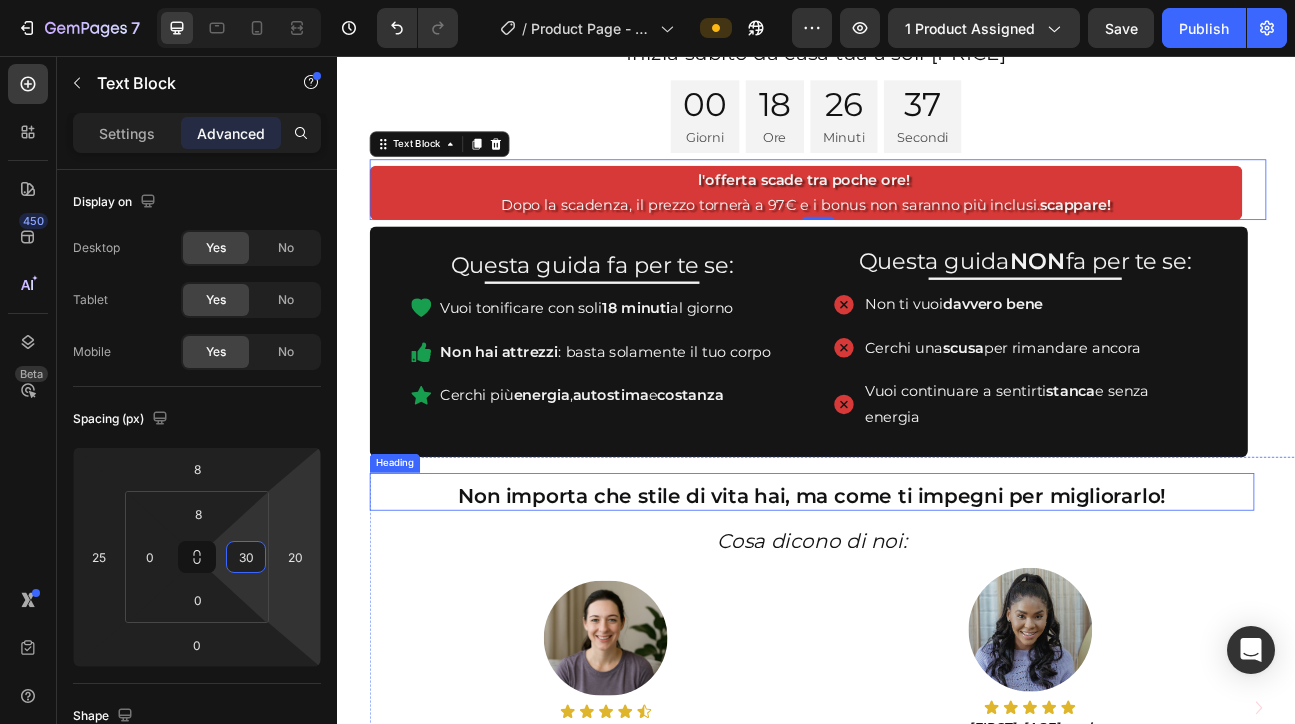 type on "3" 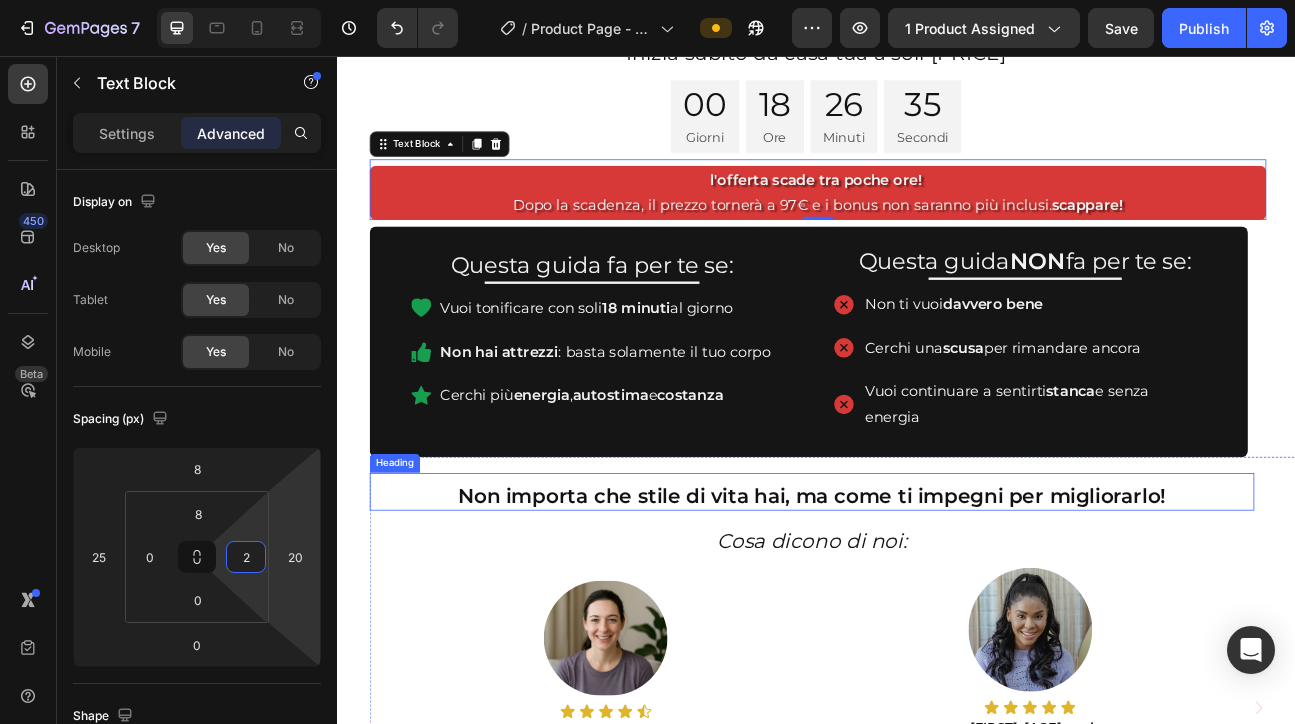 type on "25" 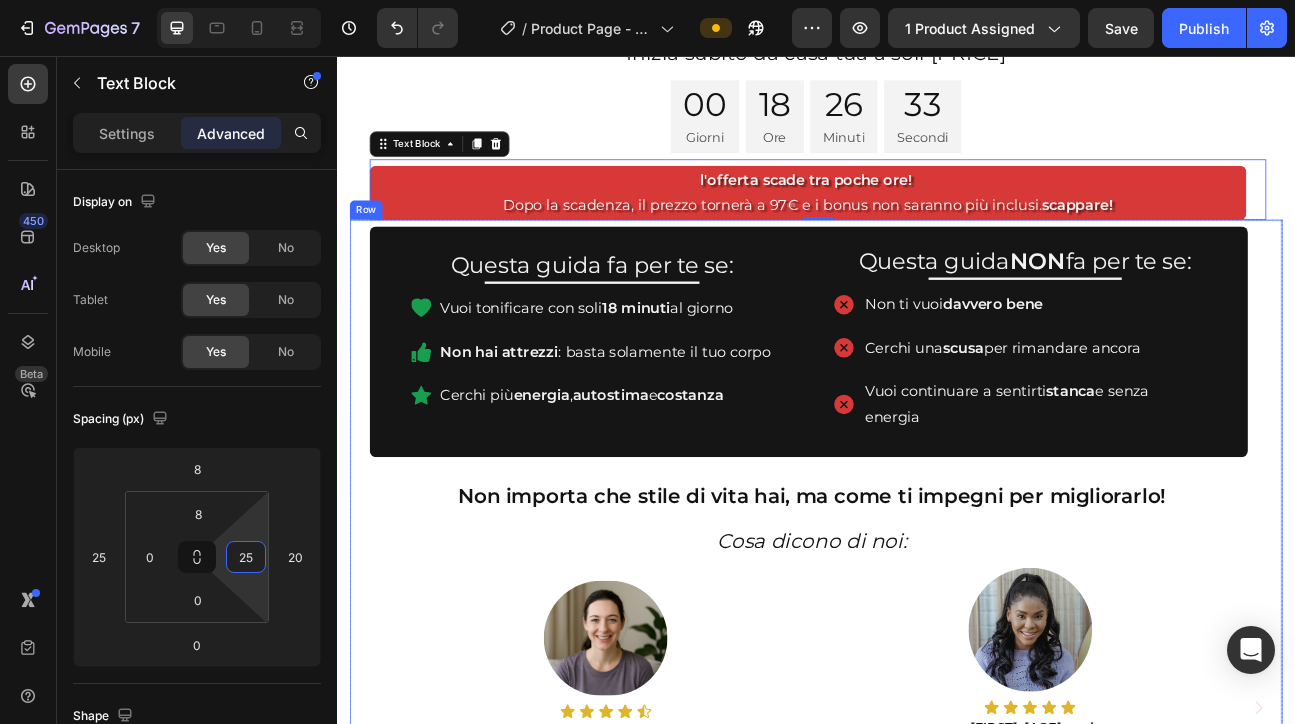click on "Questa guida fa per te se: Heading                Title Line Vuoi tonificare con soli  18 minuti  al giorno Non hai attrezzi : basta solamente il tuo corpo Cerchi più  energia ,  autostima  e  costanza Item List Row Questa guida  NON  fa per te se: Heading                Title Line
Non ti vuoi  davvero bene
Cerchi una  scusa  per rimandare ancora
Vuoi continuare a sentirti  stanca  e senza energia Item List Row Row Non importa che stile di vita hai, ma come ti impegni per migliorarlo! Heading Cosa dicono di noi: Heading Row
Image Icon Icon Icon Icon Icon Icon List Sara, 41 anni Text Block "Sono mamma di due bambini. Pensavo di non avere più tempo per me; ma con Energia al Femminile ho imparato a ritagliarmi 18 minuti al giorno. I risultati si vedono e, soprattutto, mi sento più forte e centrata." Text Block Row Image Icon Icon Icon Icon Icon Icon List Francesca, 32 anni Text Block Text Block Row Image Icon Row" at bounding box center [937, 680] 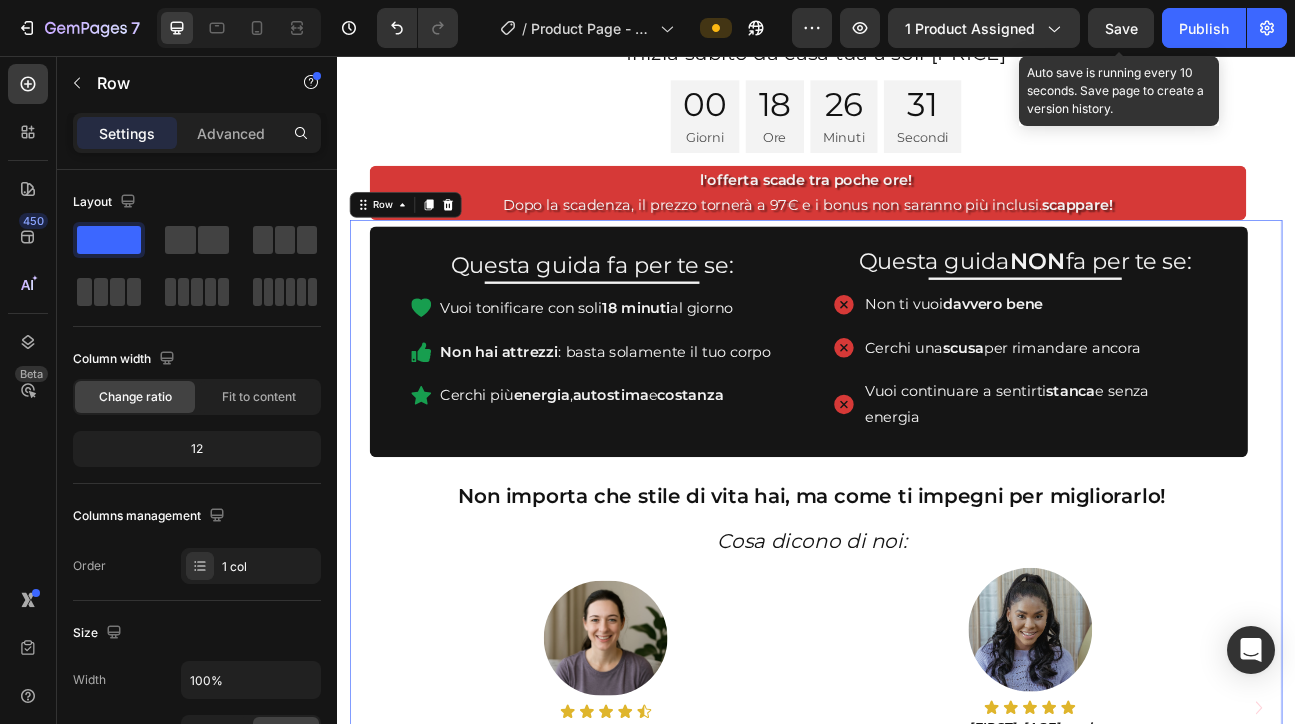 click on "Save" at bounding box center [1121, 28] 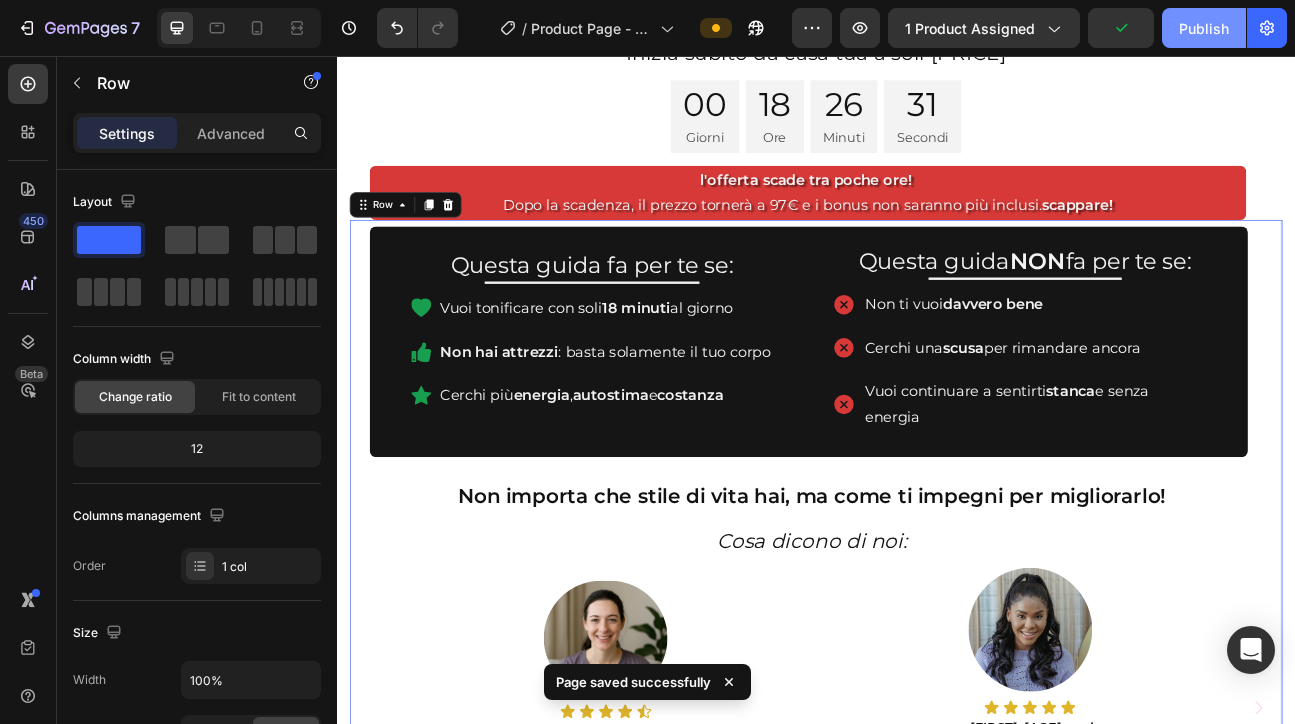 click on "Publish" at bounding box center (1204, 28) 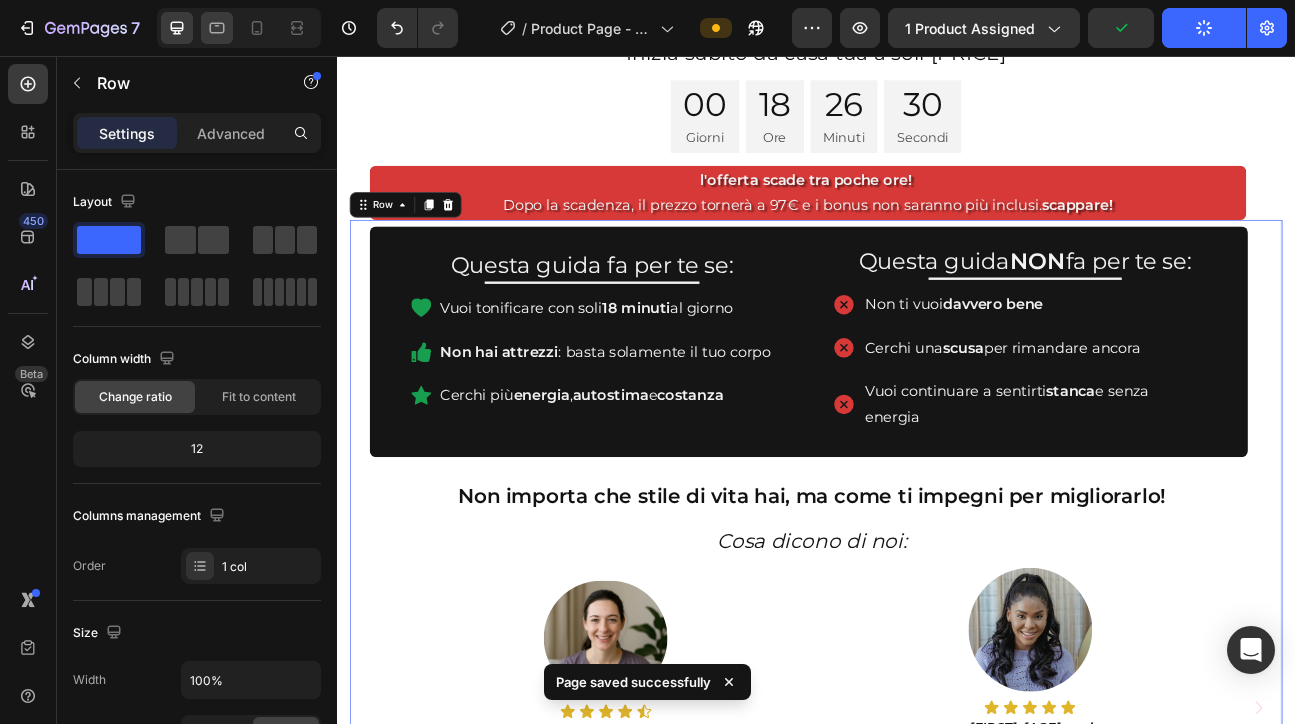 click 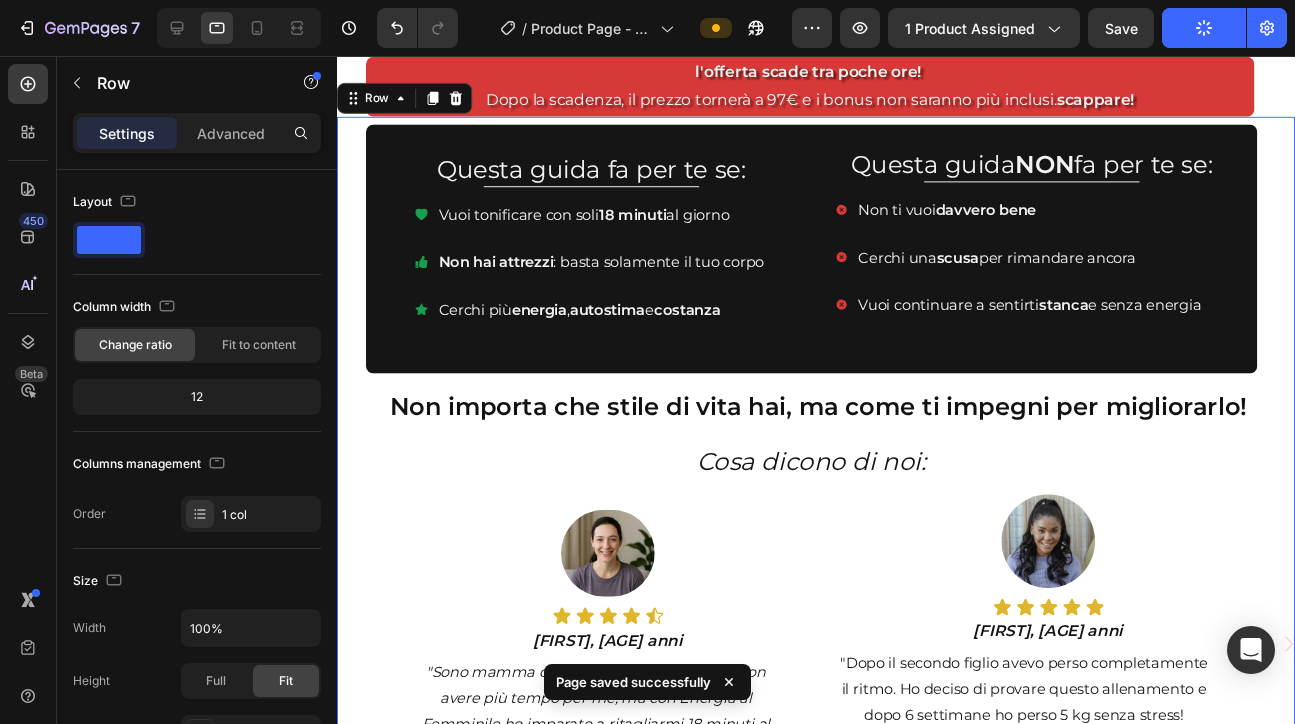 scroll, scrollTop: 965, scrollLeft: 0, axis: vertical 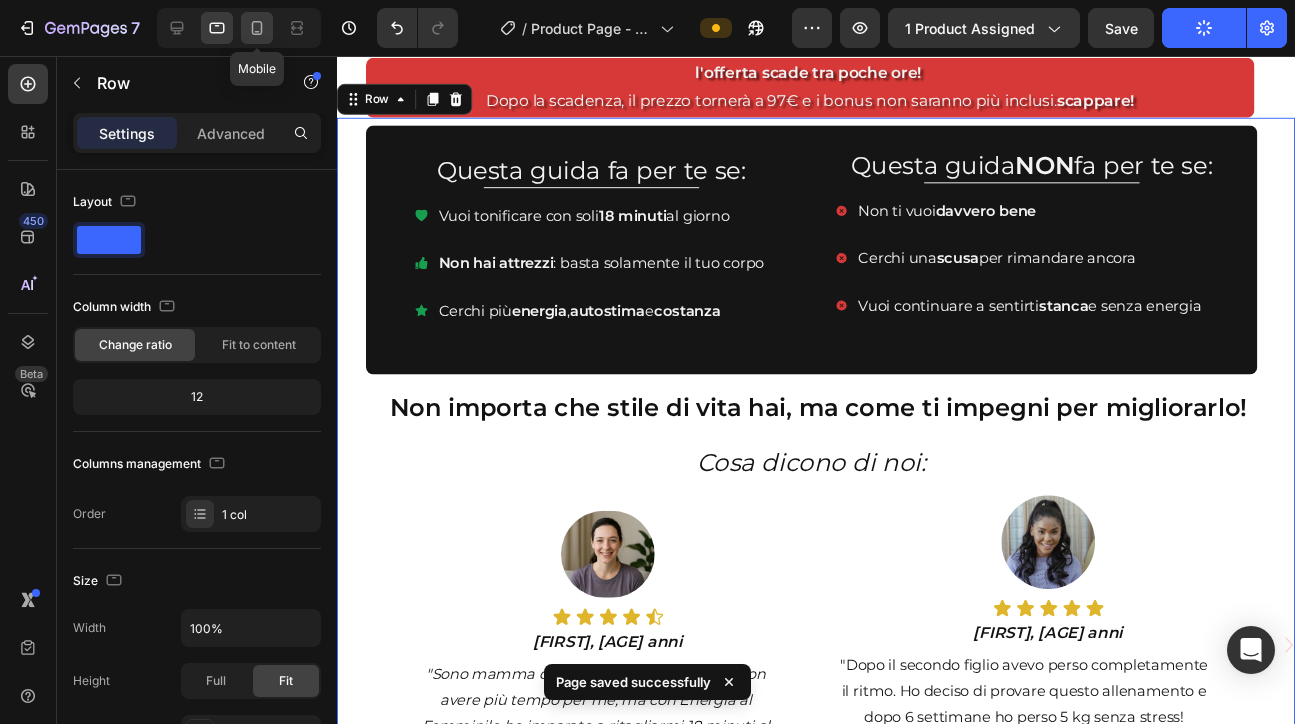 click 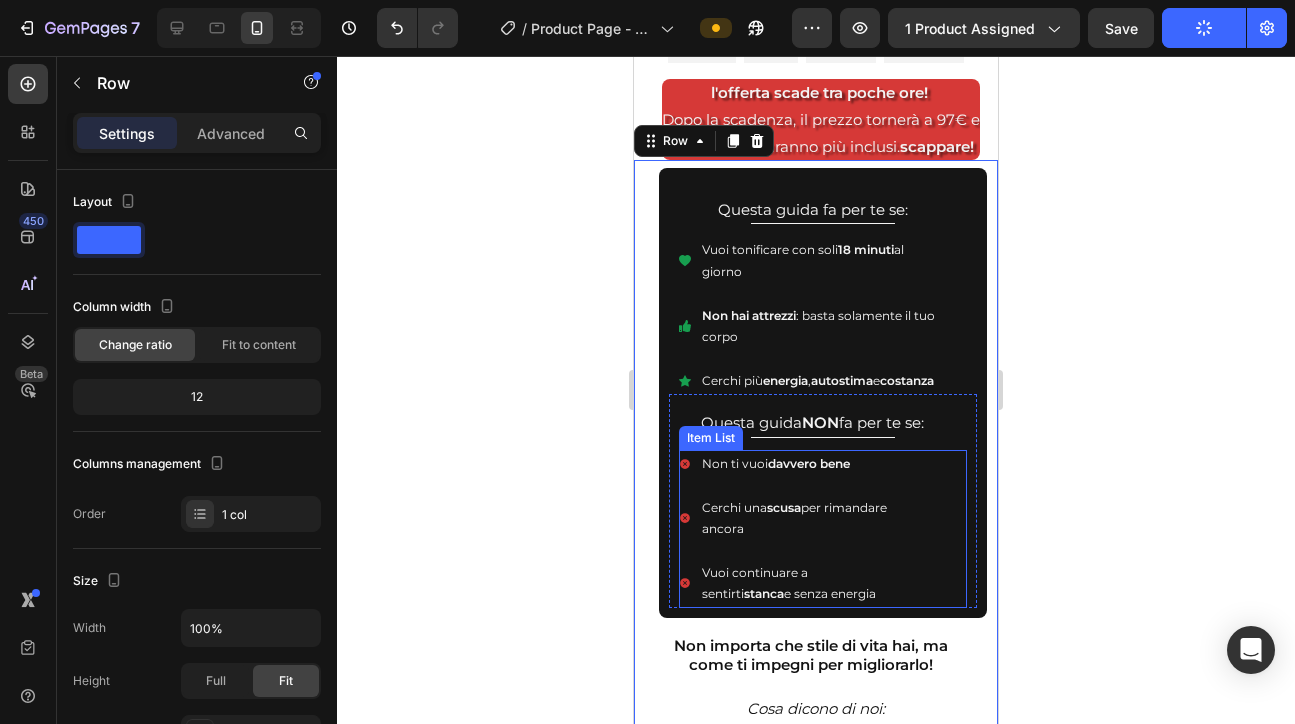 scroll, scrollTop: 709, scrollLeft: 0, axis: vertical 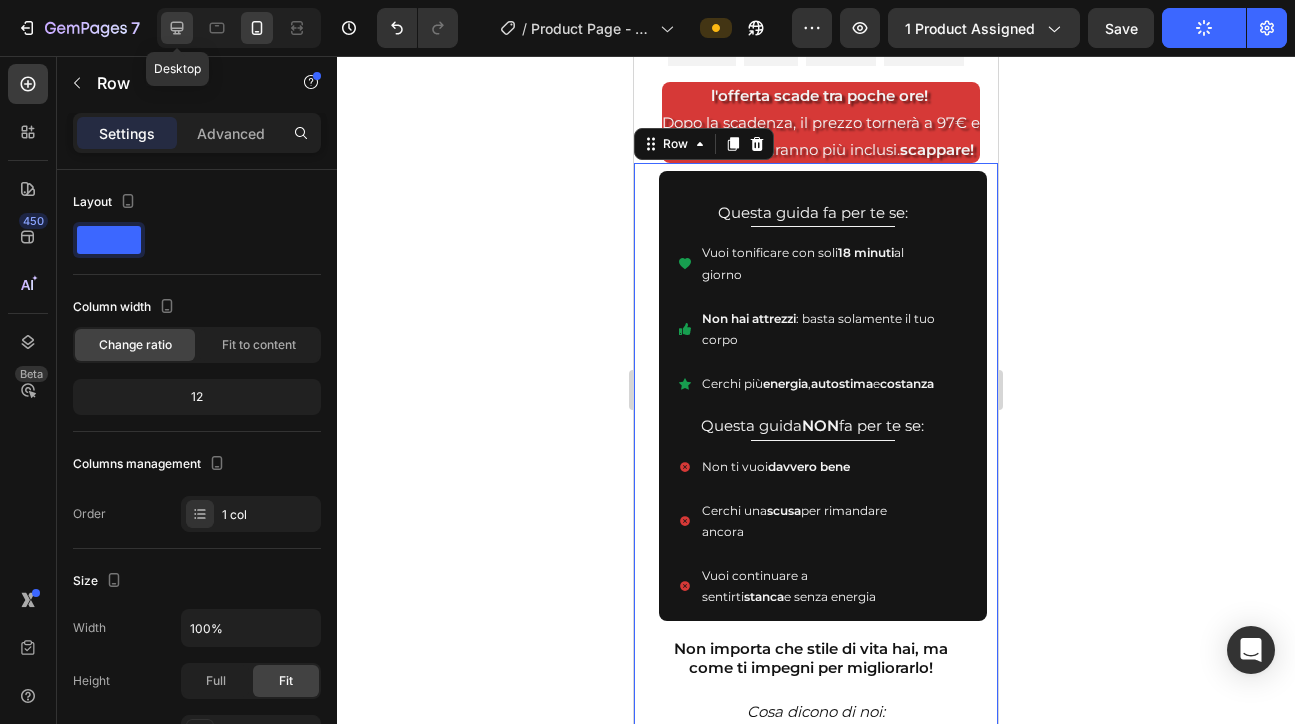 click 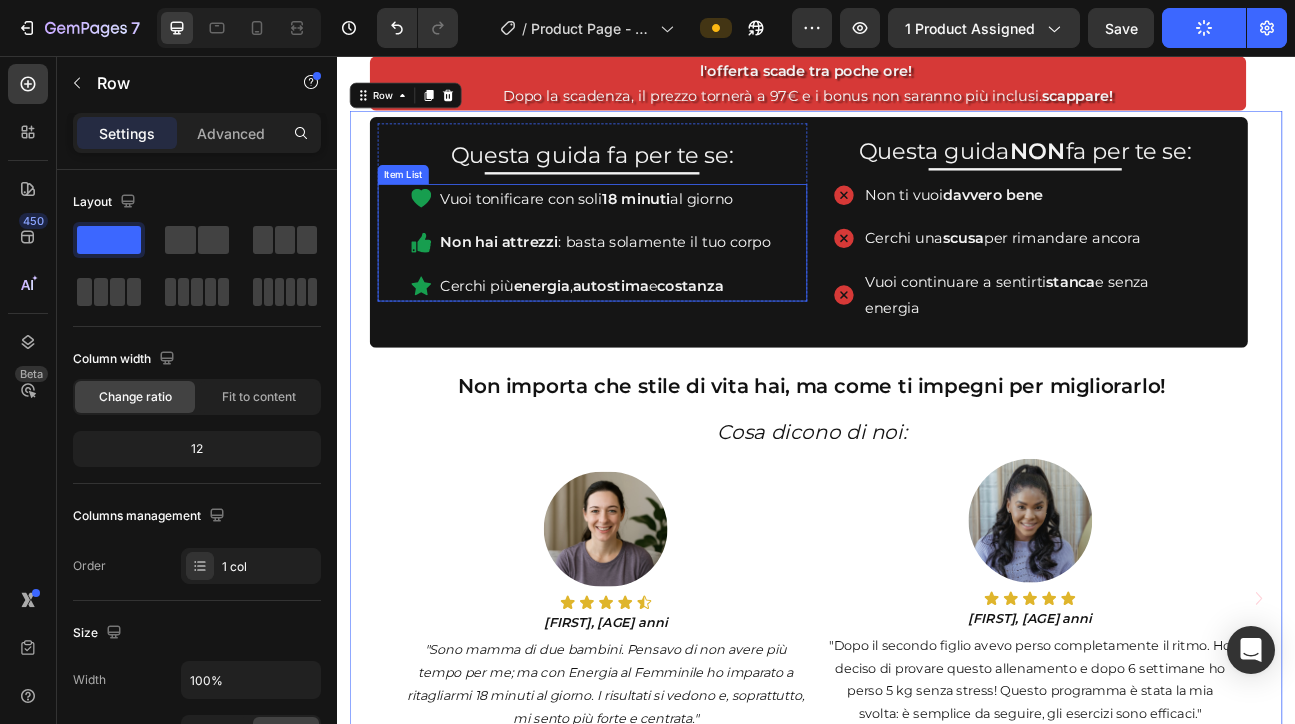 scroll, scrollTop: 1064, scrollLeft: 0, axis: vertical 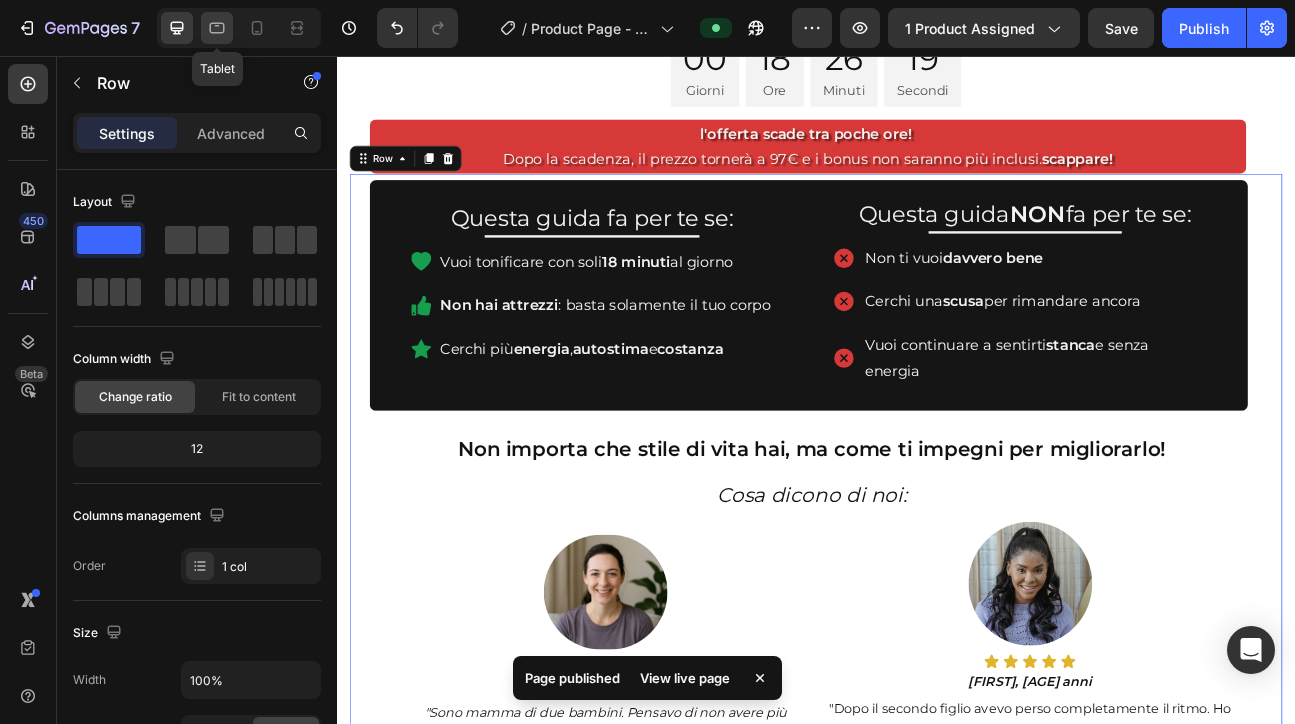 click 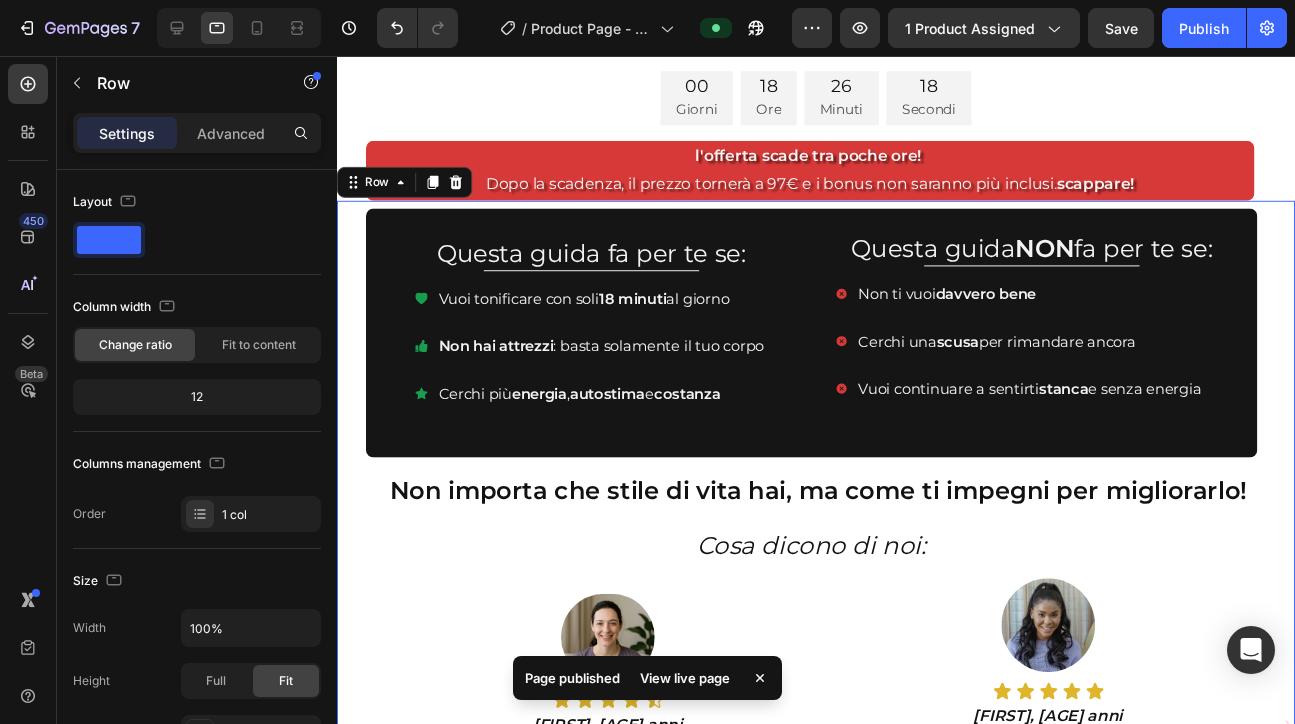 scroll, scrollTop: 878, scrollLeft: 0, axis: vertical 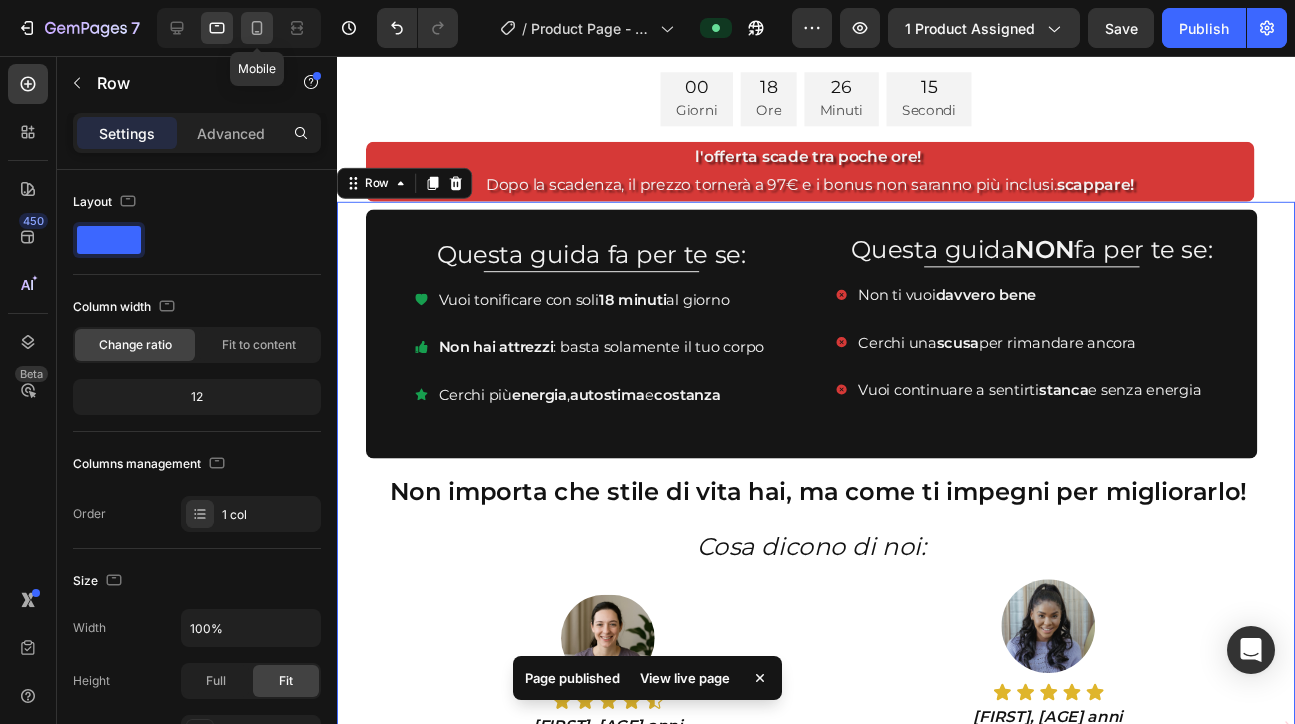click 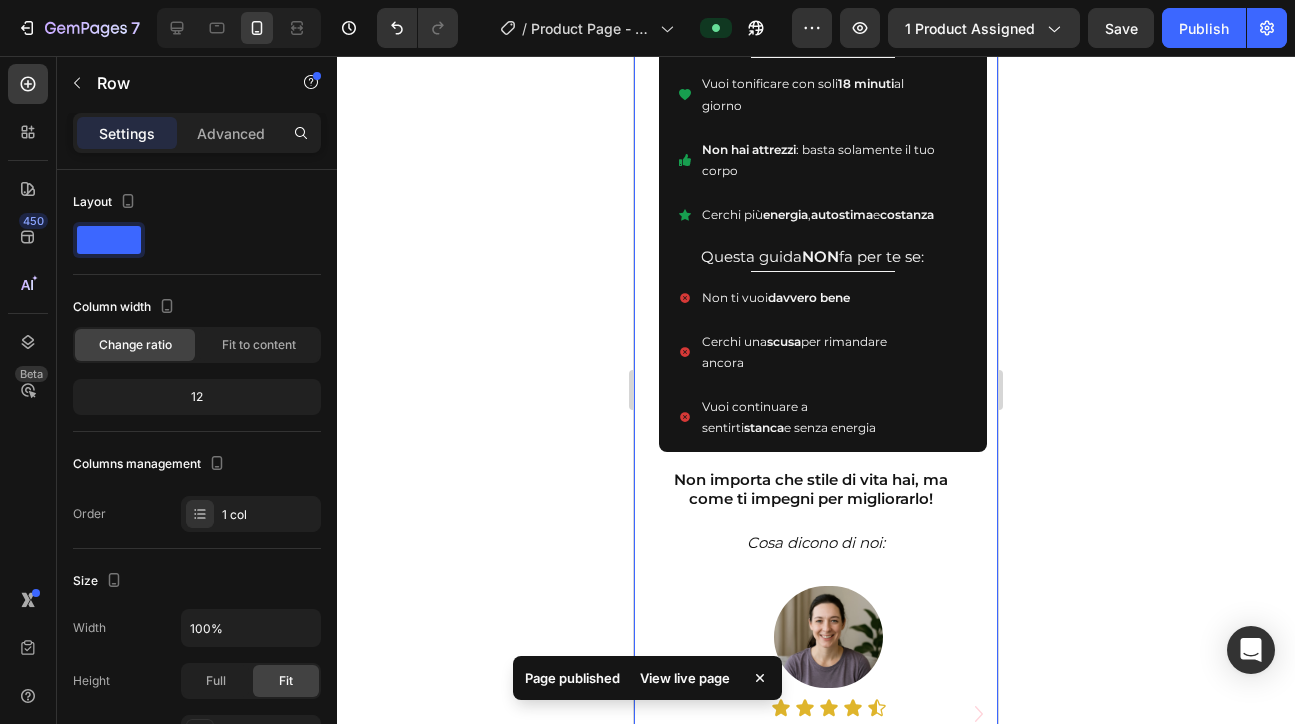 scroll, scrollTop: 834, scrollLeft: 0, axis: vertical 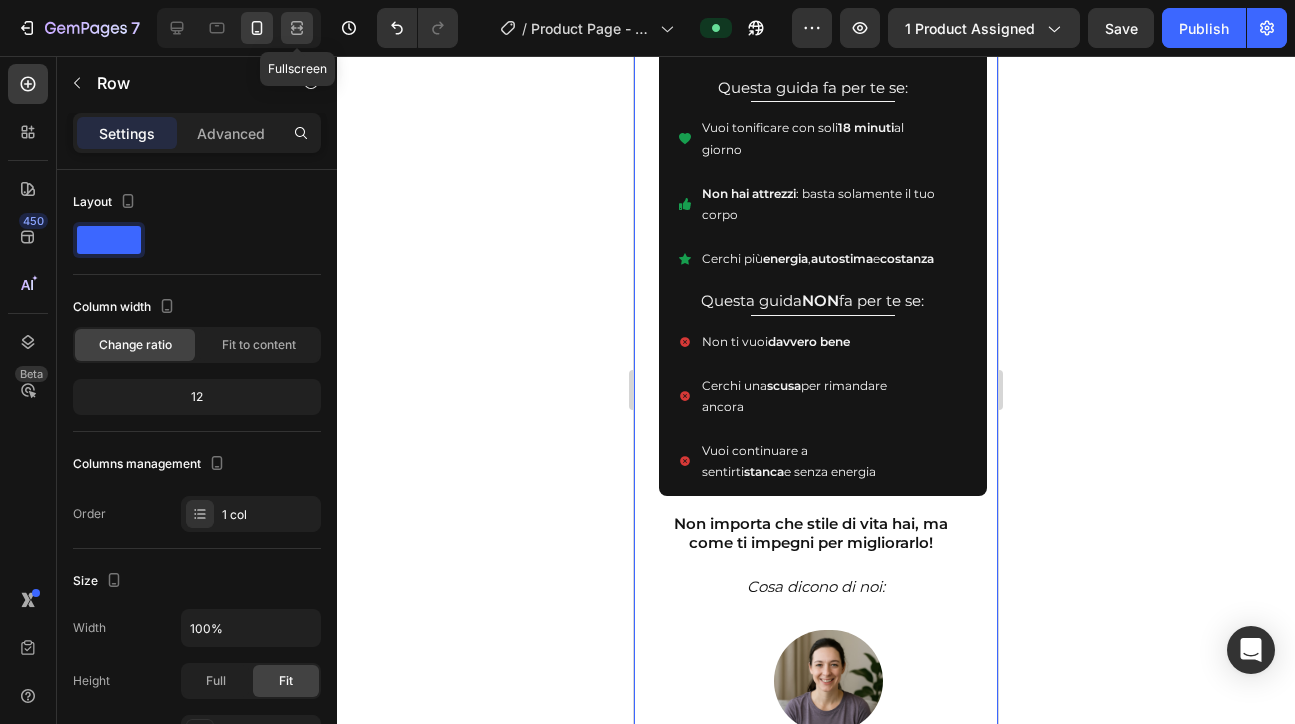click 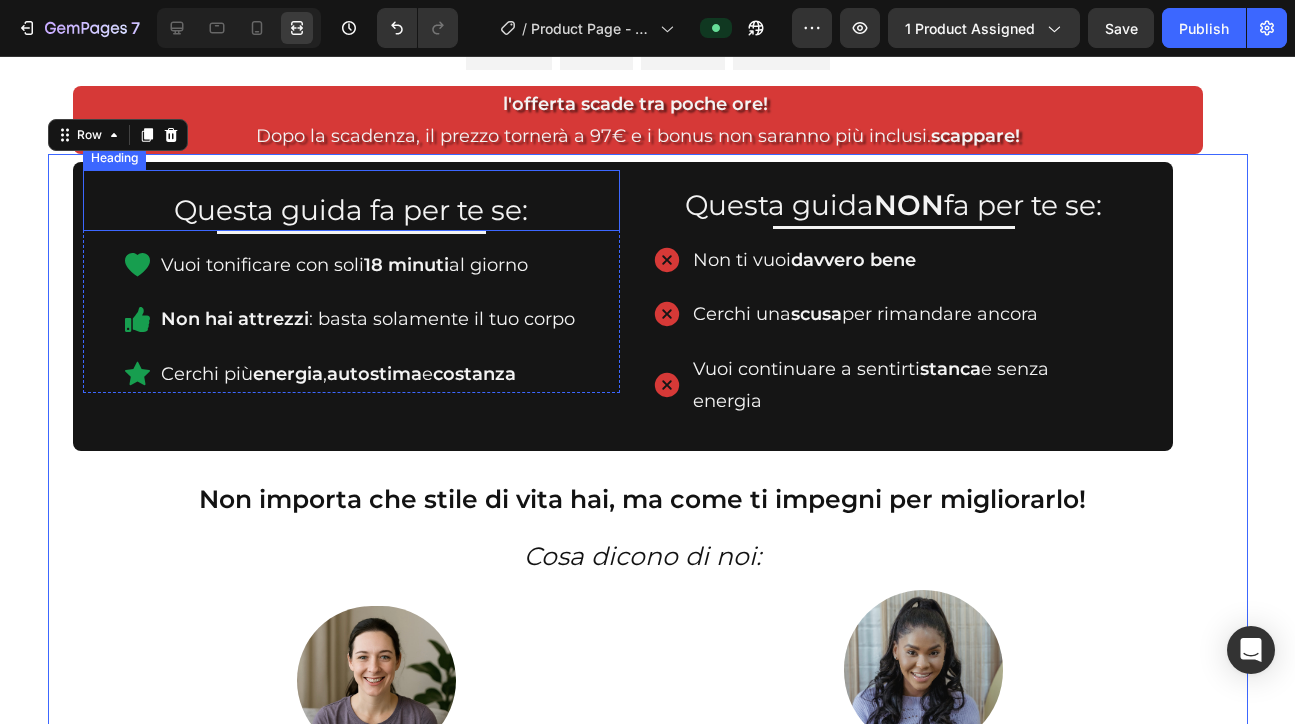scroll, scrollTop: 1120, scrollLeft: 0, axis: vertical 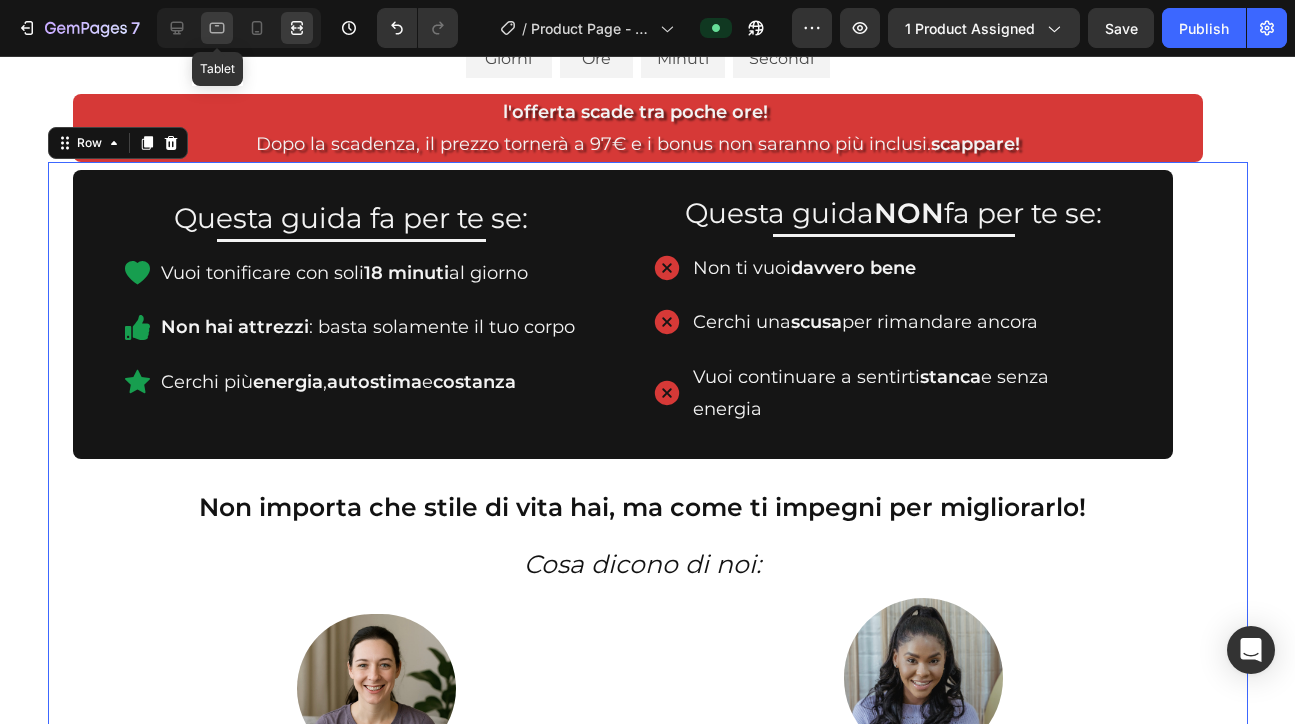 click 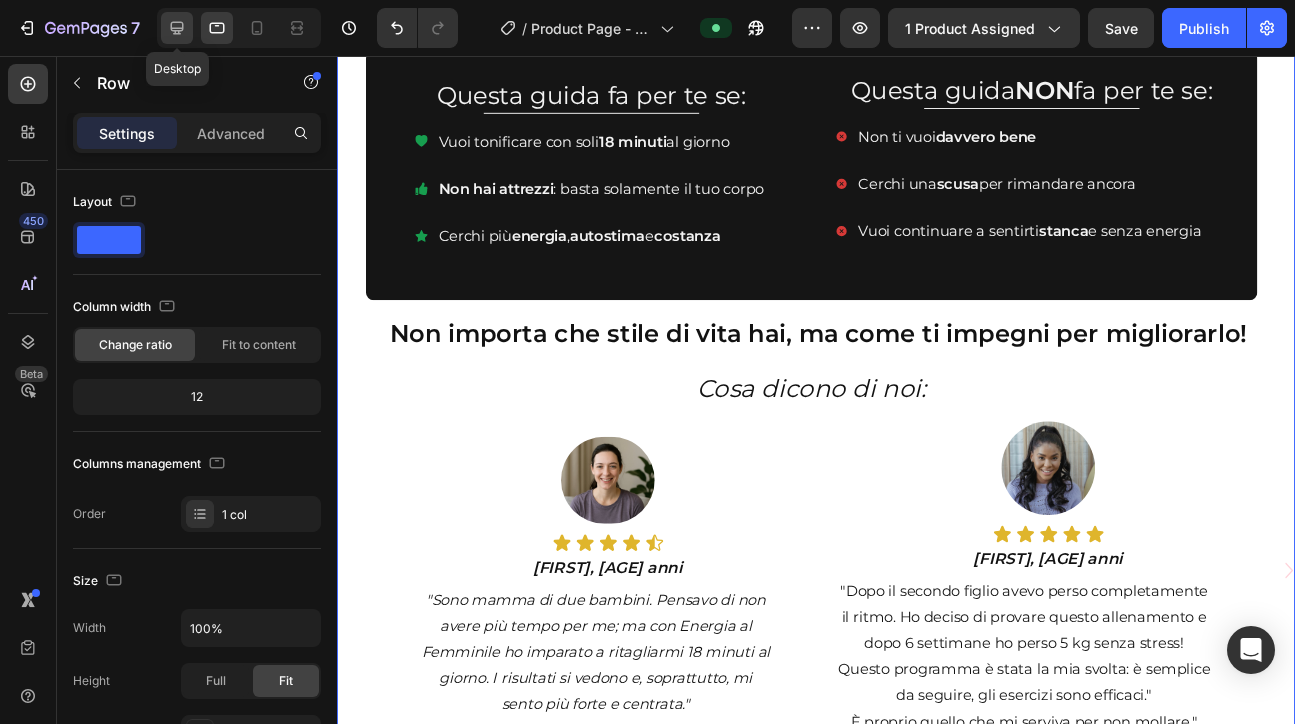 click 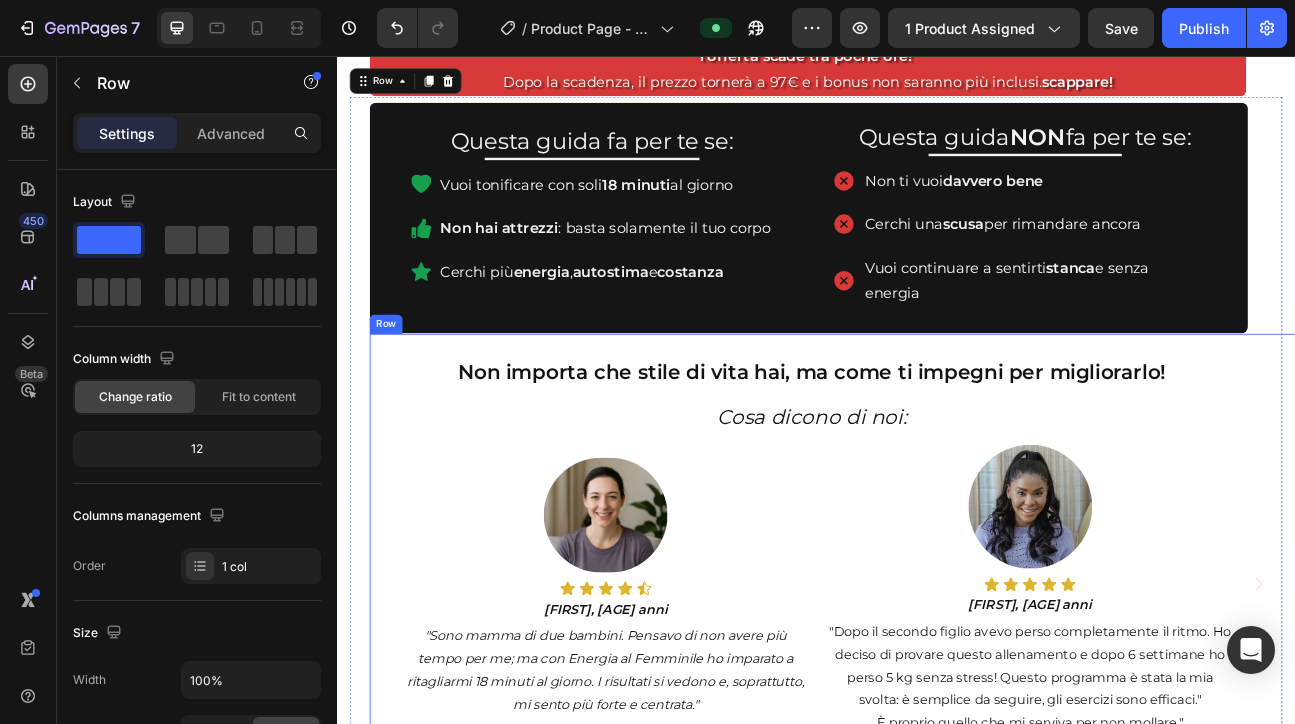 scroll, scrollTop: 1157, scrollLeft: 0, axis: vertical 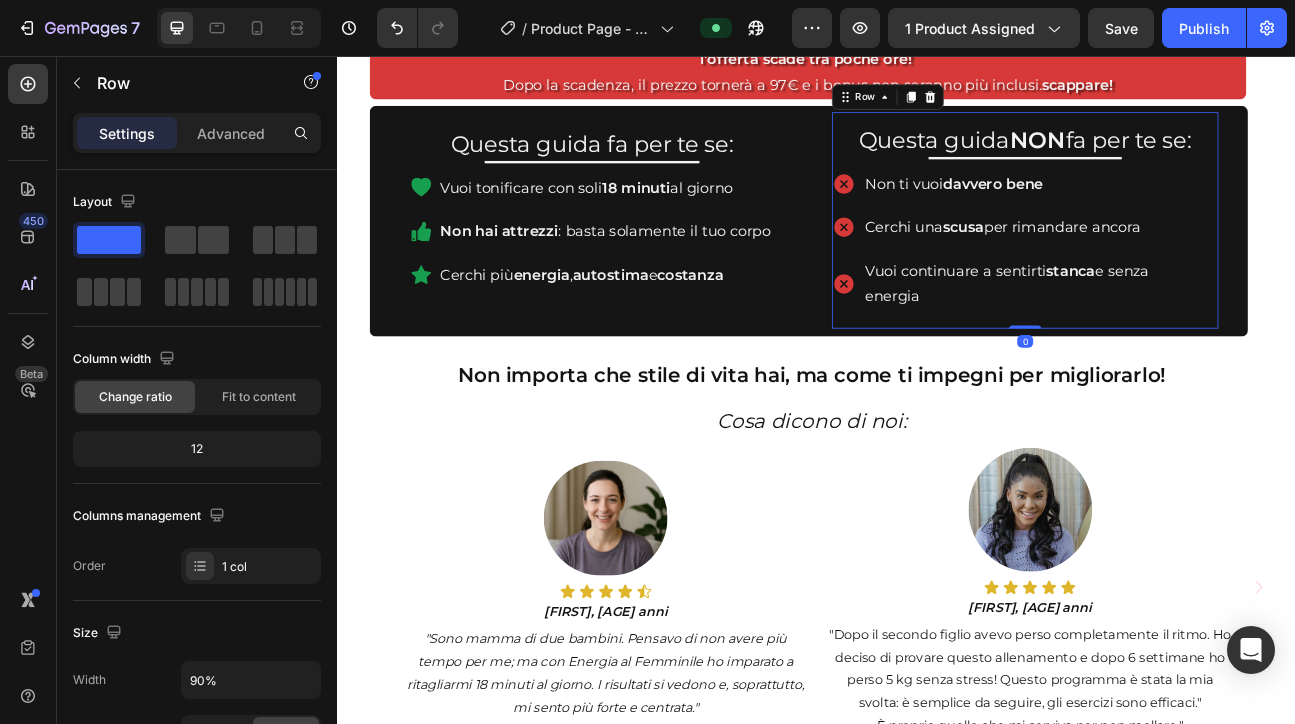 click on "Questa guida  NON  fa per te se: Heading                Title Line
Non ti vuoi  davvero bene
Cerchi una  scusa  per rimandare ancora
Vuoi continuare a sentirti  stanca  e senza energia Item List" at bounding box center [1199, 266] 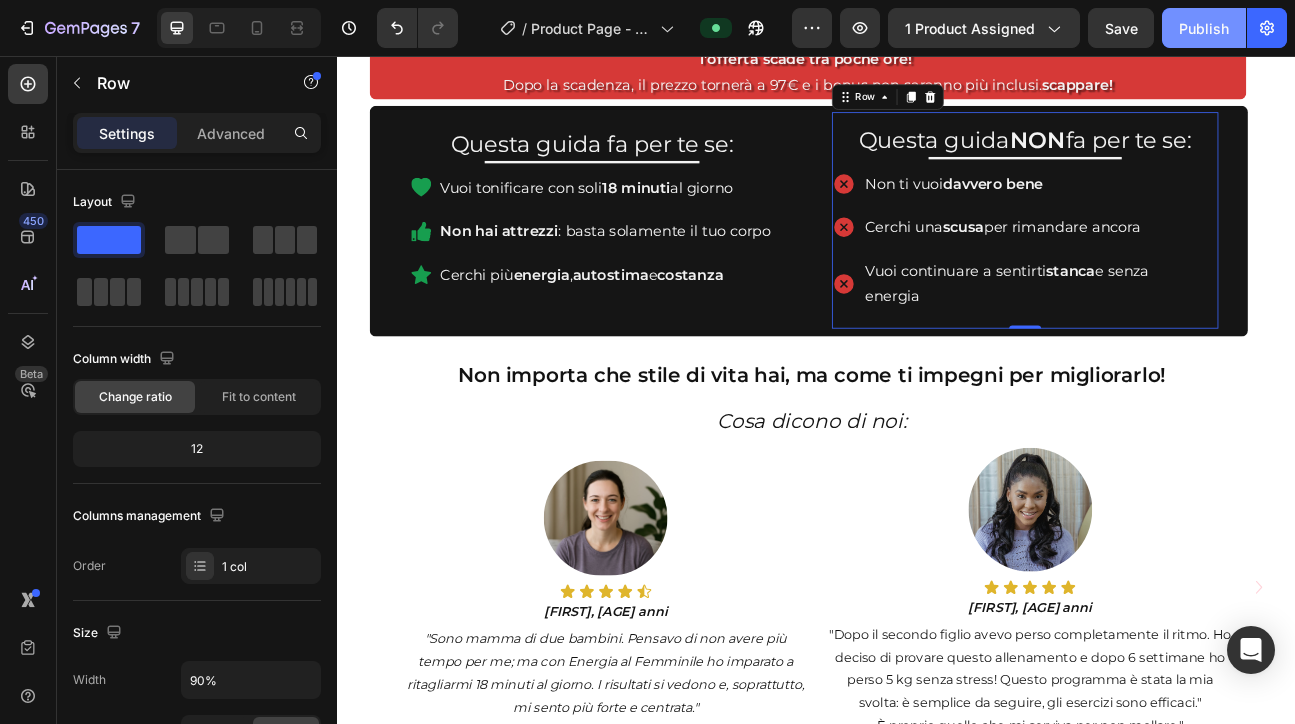 click on "Publish" 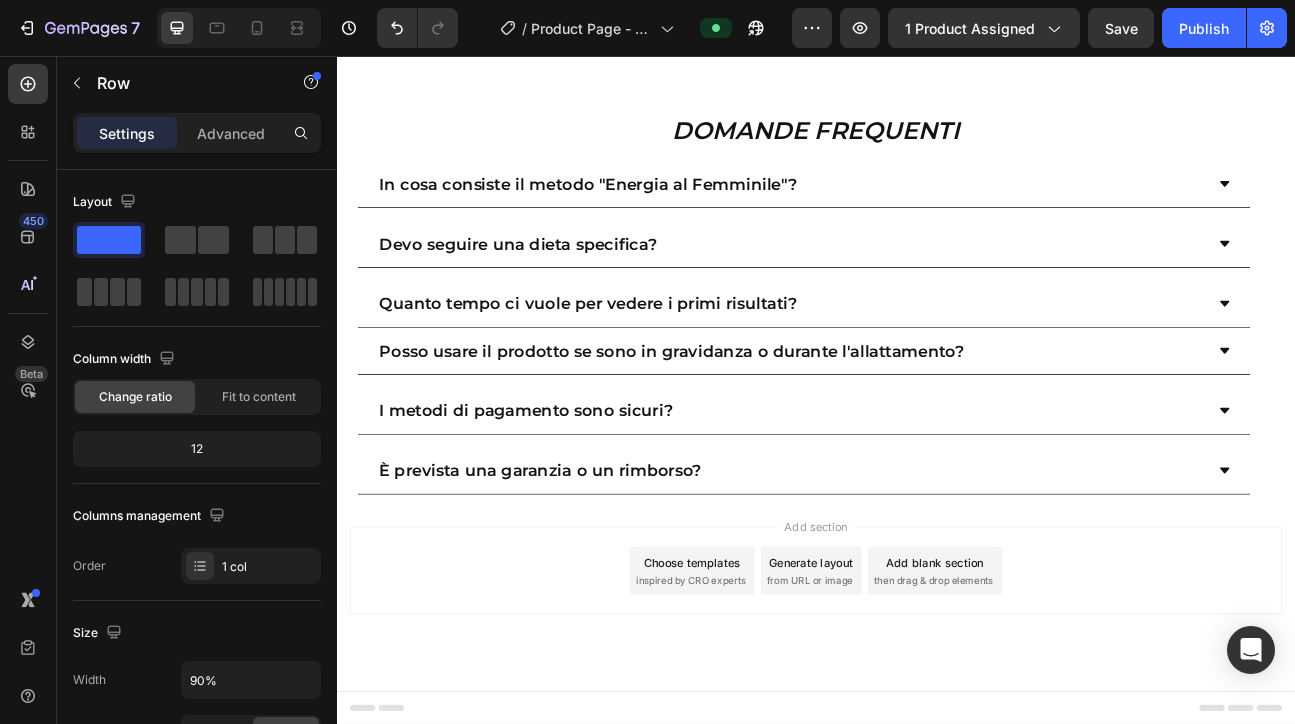 scroll, scrollTop: 14399, scrollLeft: 0, axis: vertical 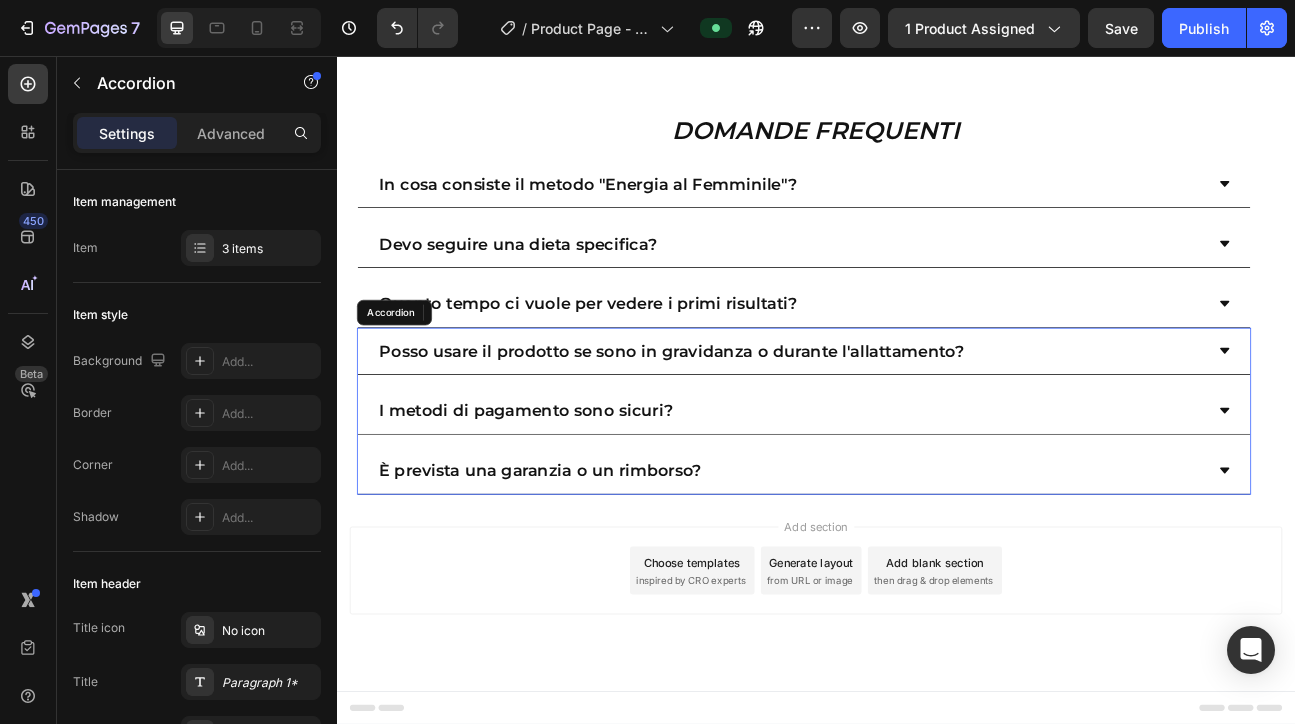 click on "È prevista una garanzia o un rimborso?" at bounding box center [592, 575] 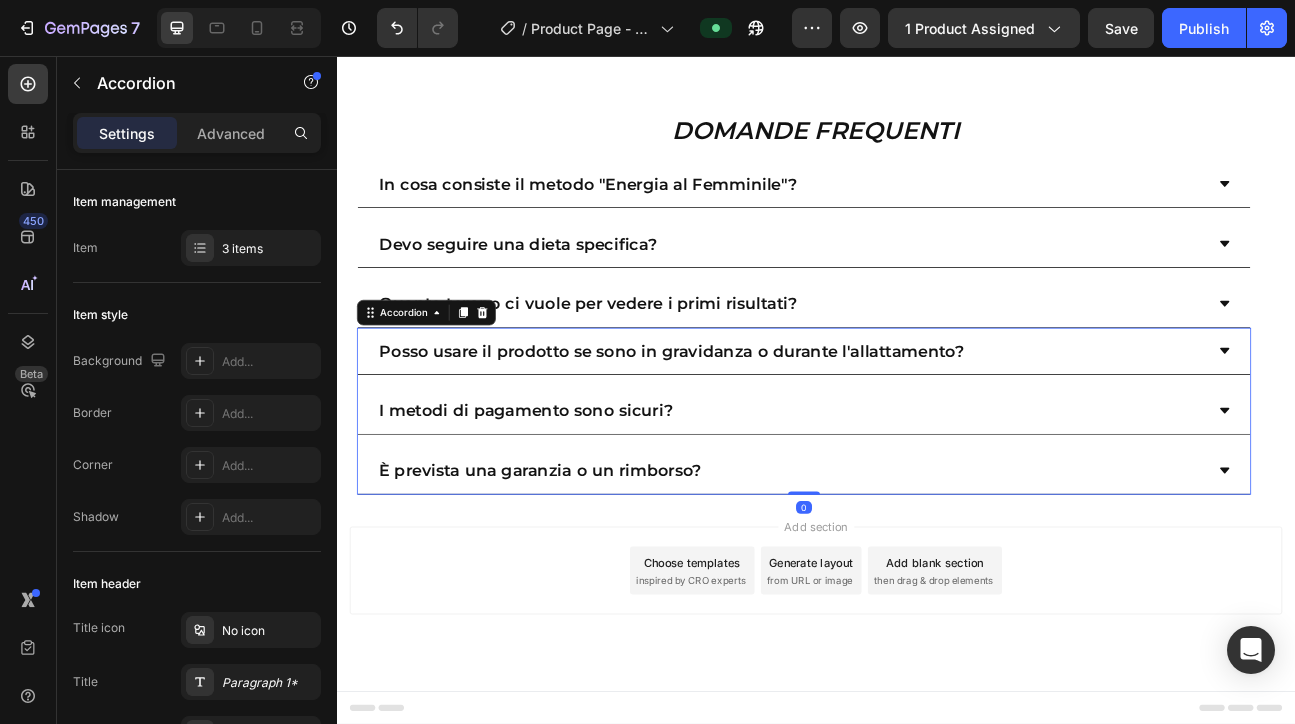 click on "È prevista una garanzia o un rimborso?" at bounding box center [592, 575] 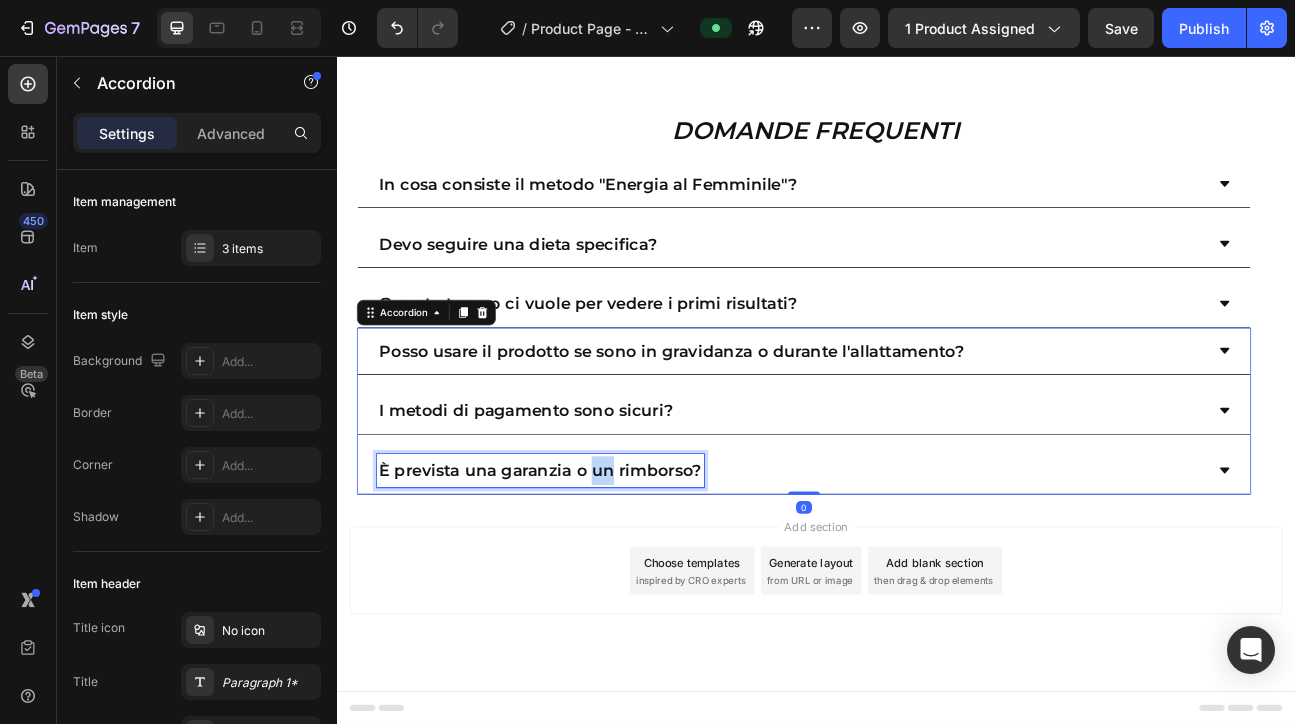 click on "È prevista una garanzia o un rimborso?" at bounding box center (592, 575) 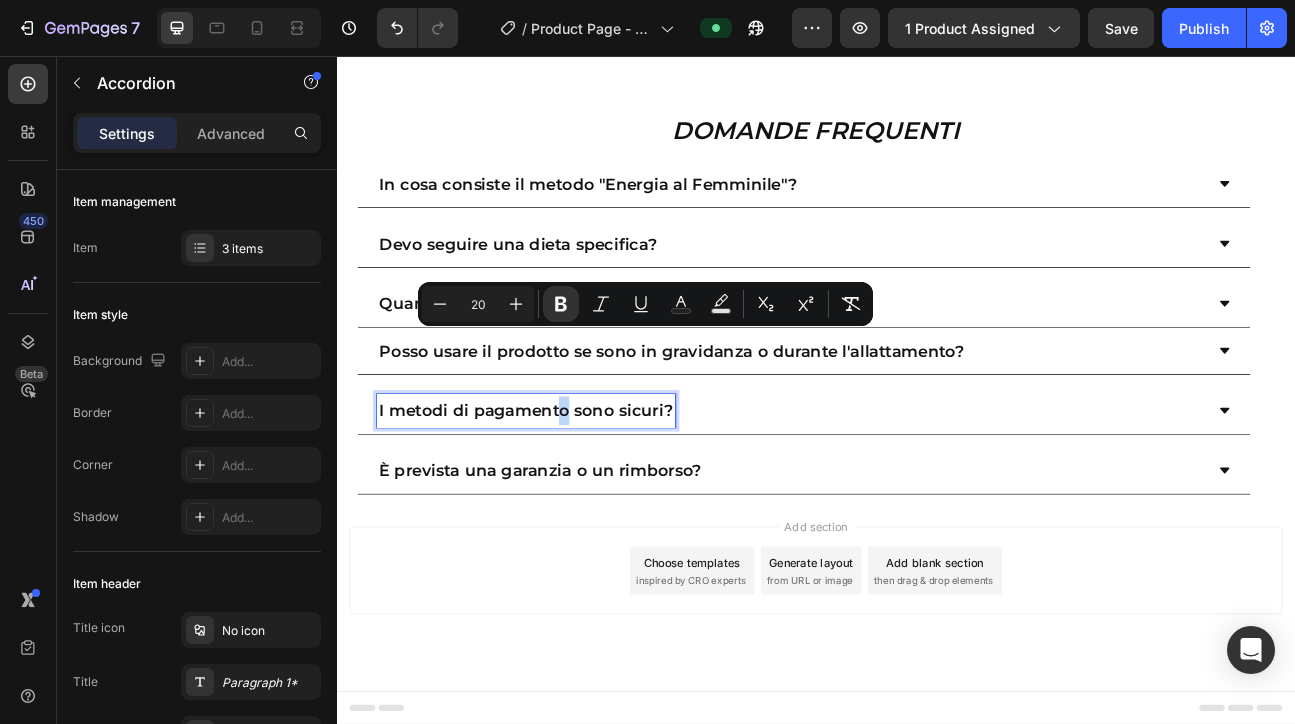 click on "In cosa consiste il metodo "Energia al Femminile"?
Devo seguire una dieta specifica?
Quanto tempo ci vuole per vedere i primi risultati? Accordion
Posso usare il prodotto se sono in gravidanza o durante l'allattamento?
I metodi di pagamento sono sicuri?
È prevista una garanzia o un rimborso? Accordion   0" at bounding box center (962, 396) 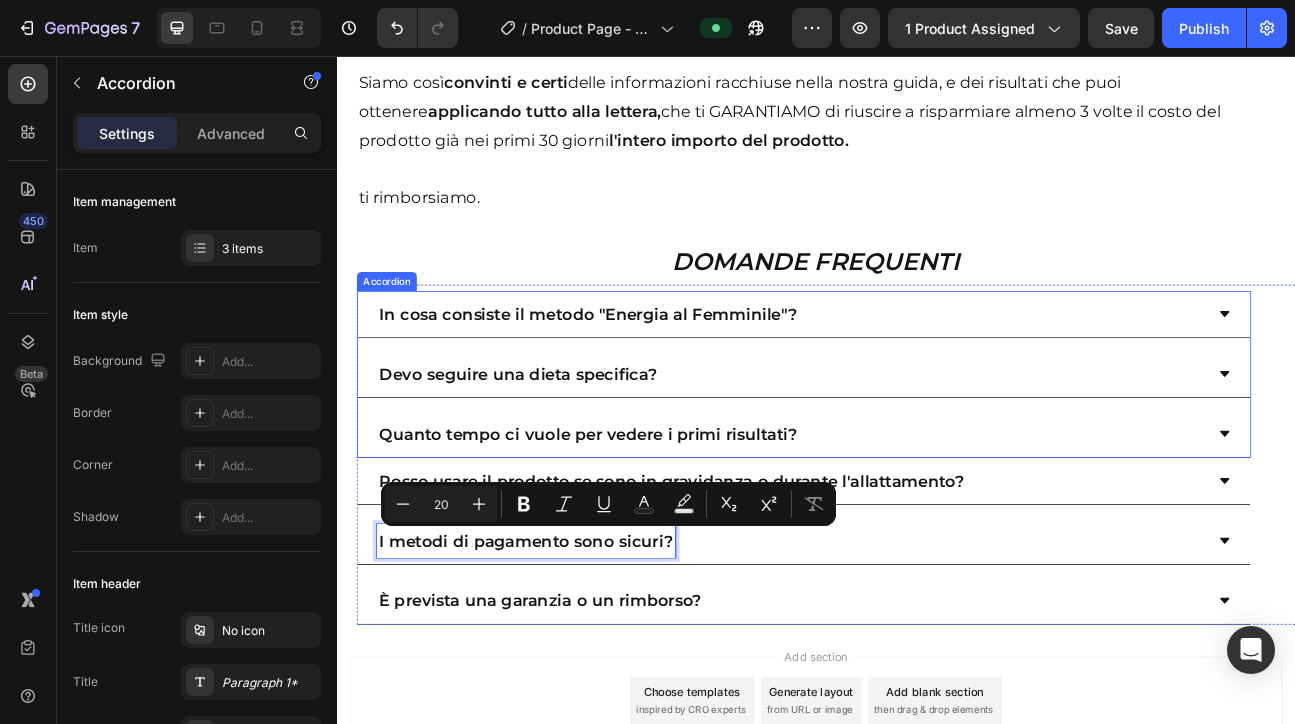 click on "Quanto tempo ci vuole per vedere i primi risultati?" at bounding box center (922, 529) 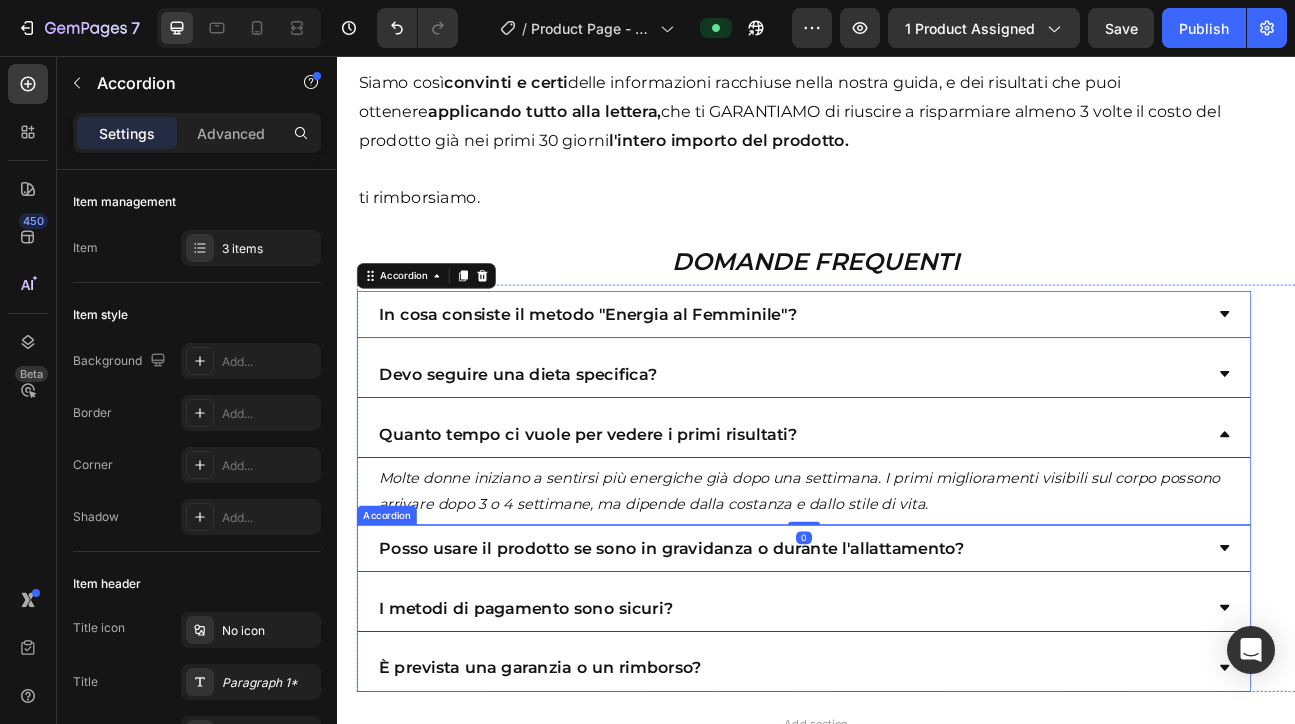 click on "I metodi di pagamento sono sicuri?" at bounding box center [574, 747] 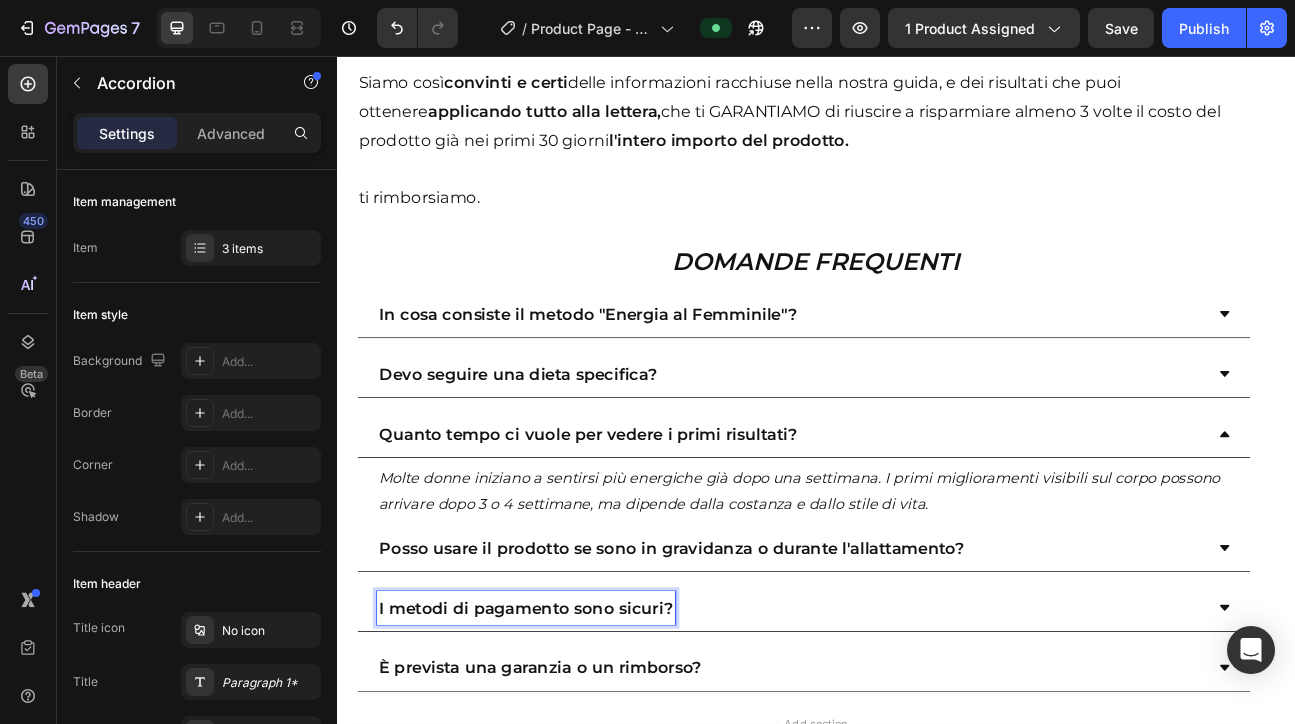 click on "I metodi di pagamento sono sicuri?" at bounding box center (574, 747) 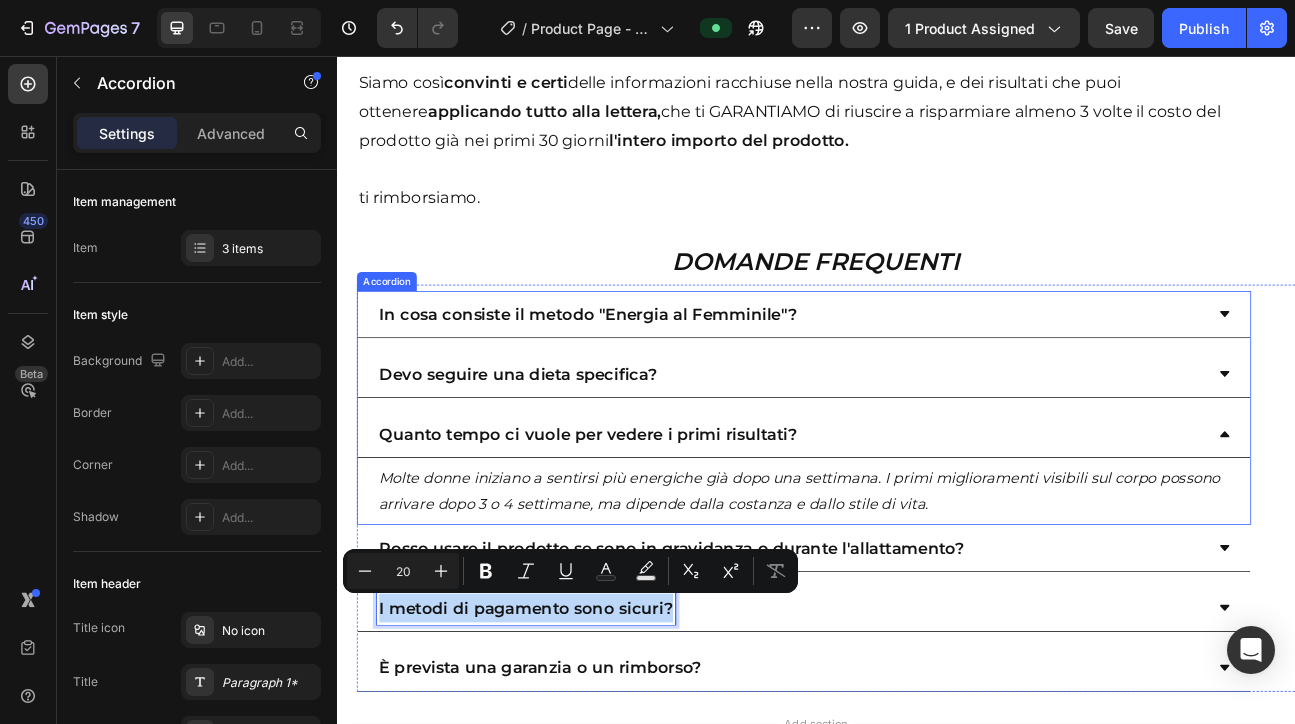 click on "In cosa consiste il metodo "Energia al Femminile"?" at bounding box center [652, 379] 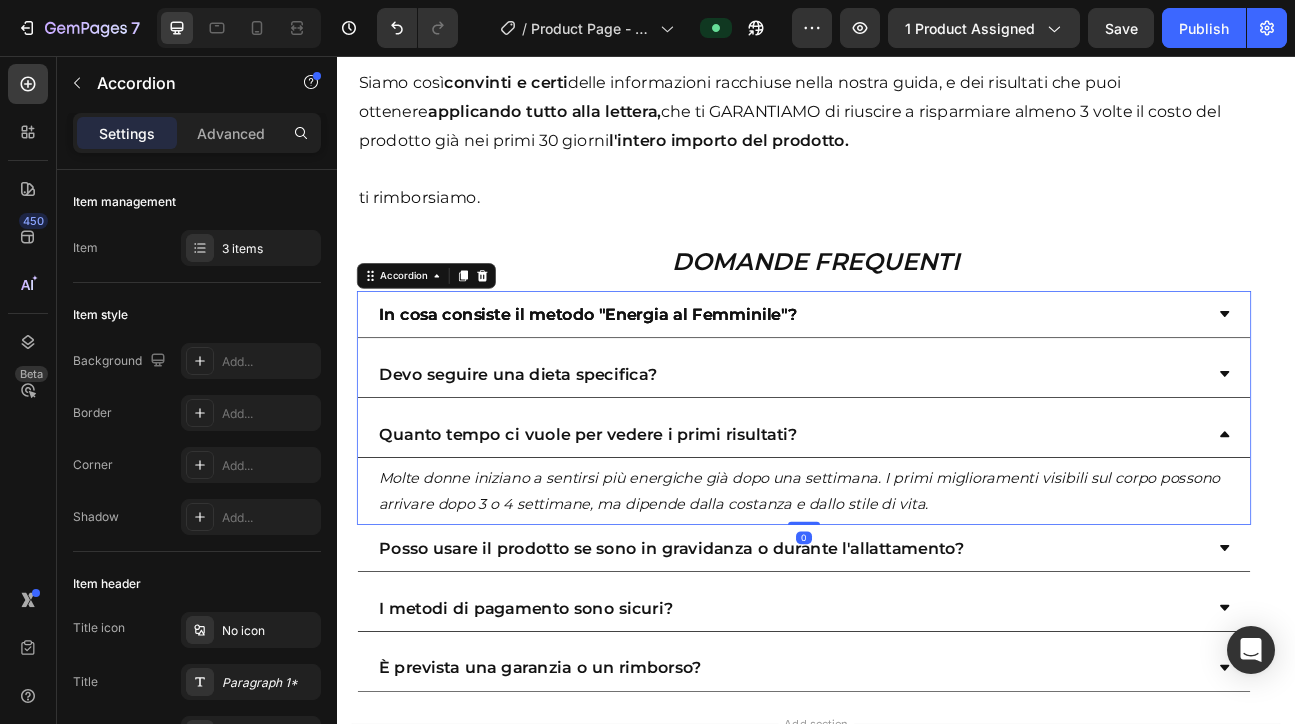 click on "In cosa consiste il metodo "Energia al Femminile"?" at bounding box center [652, 379] 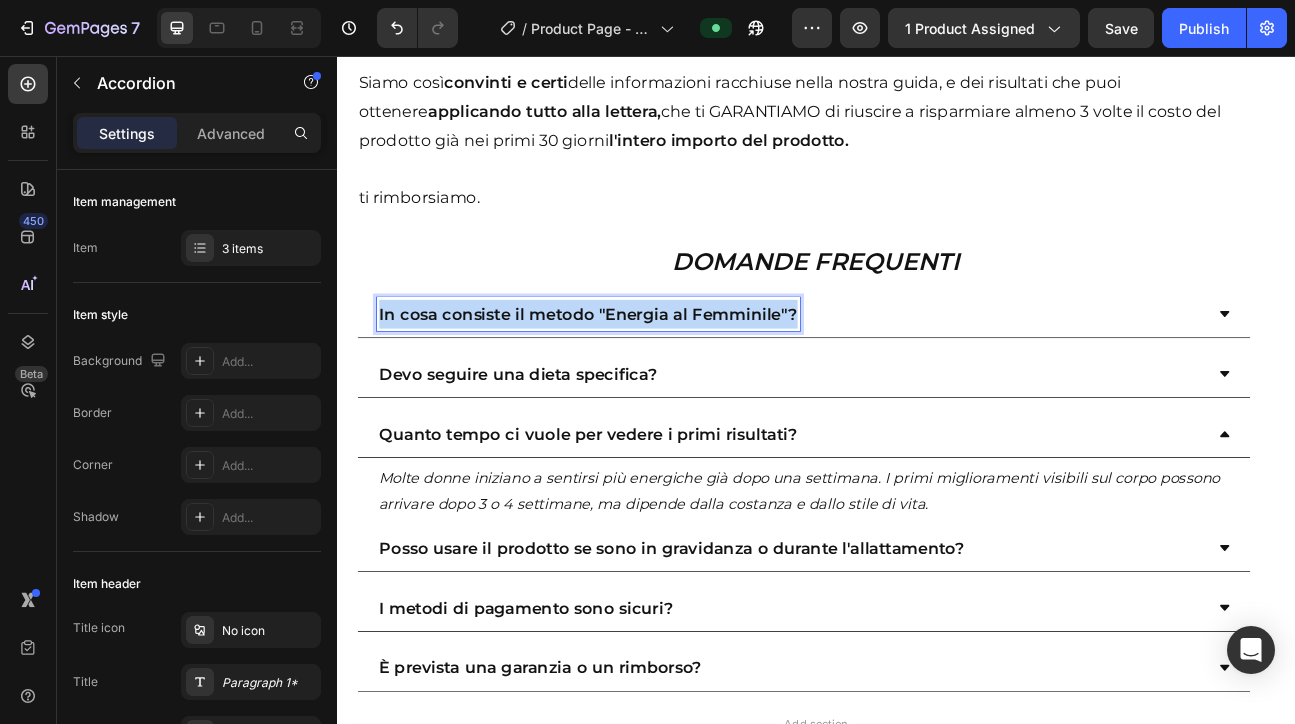 click on "In cosa consiste il metodo "Energia al Femminile"?" at bounding box center [652, 379] 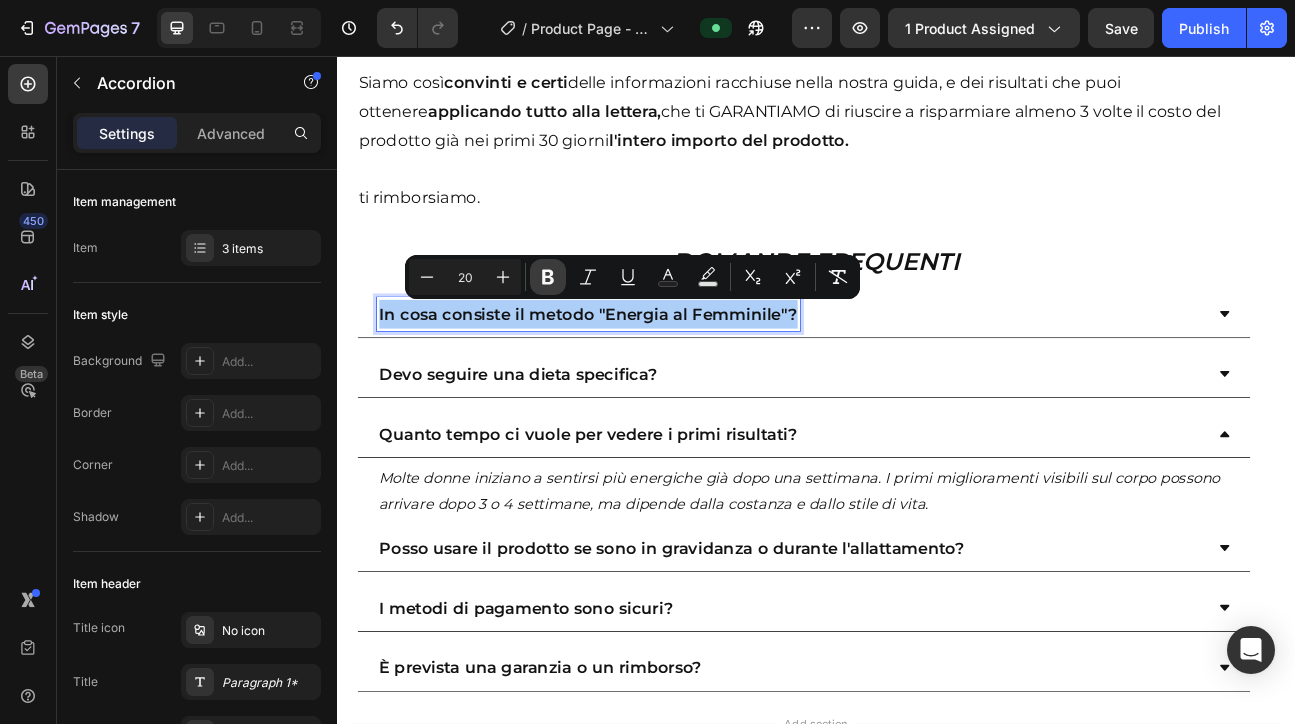 click 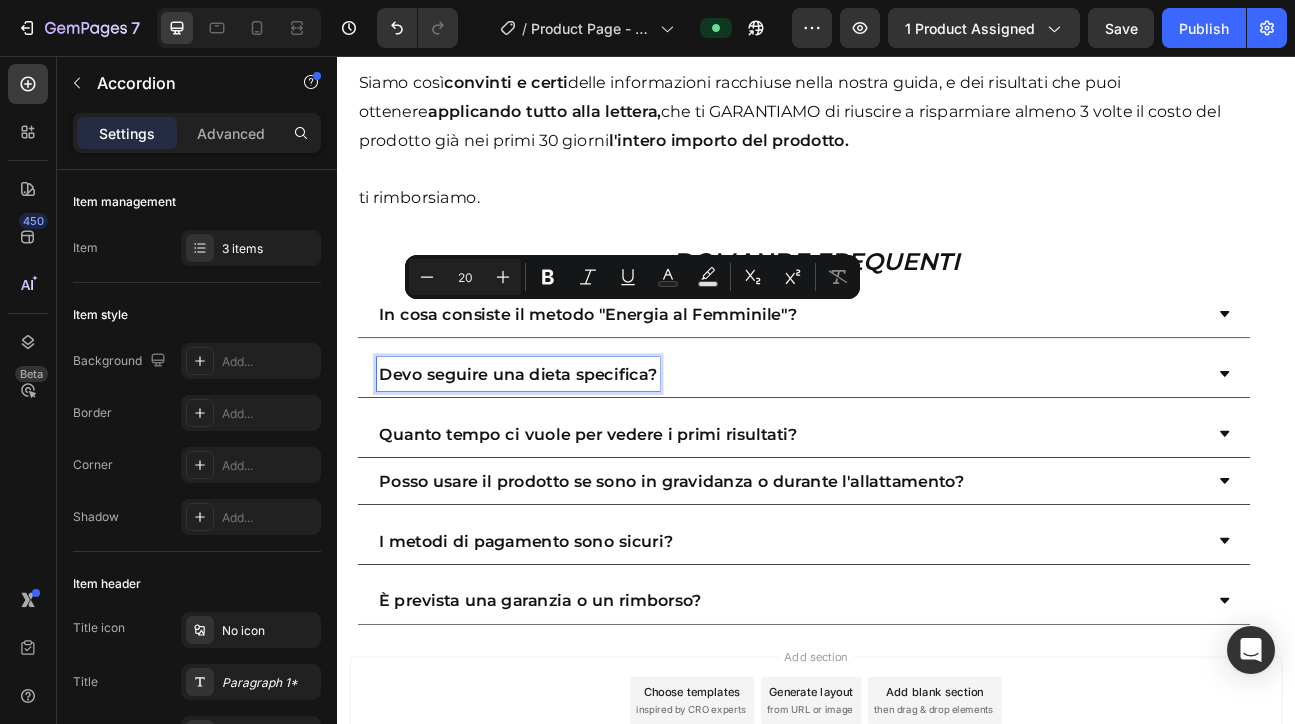click on "Devo seguire una dieta specifica?" at bounding box center [564, 454] 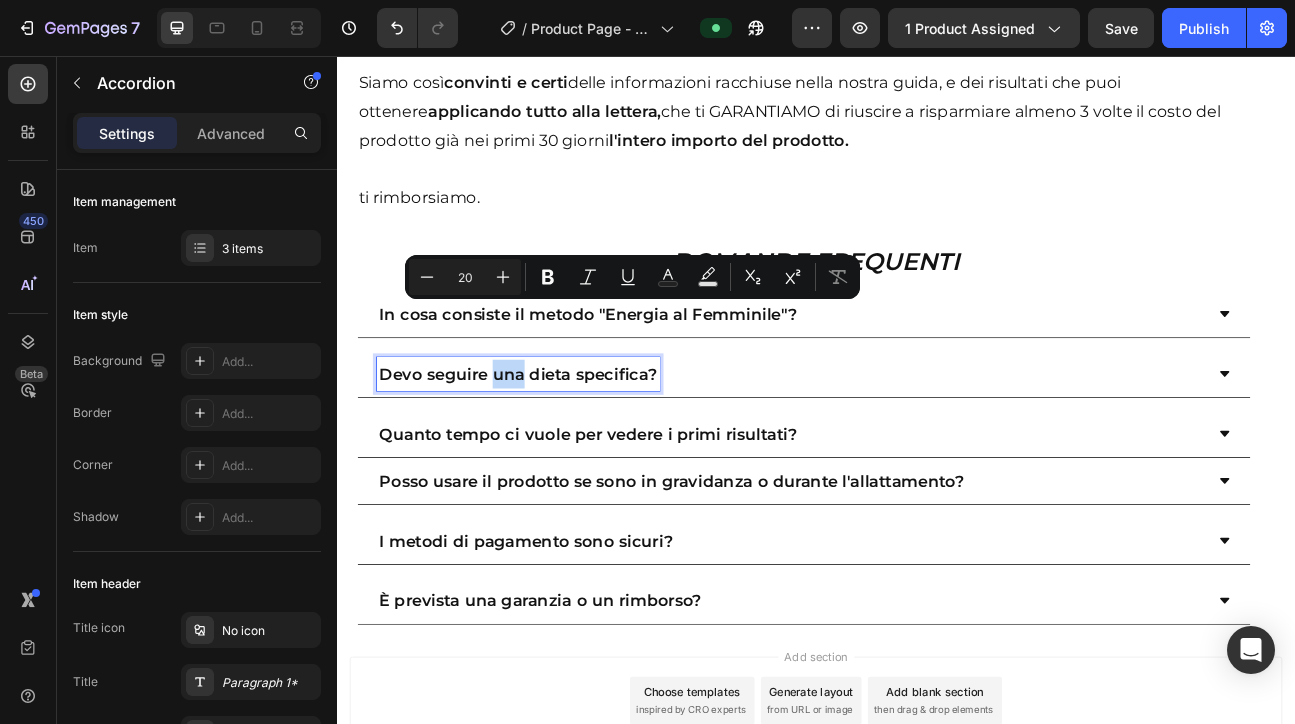 click on "Devo seguire una dieta specifica?" at bounding box center (564, 454) 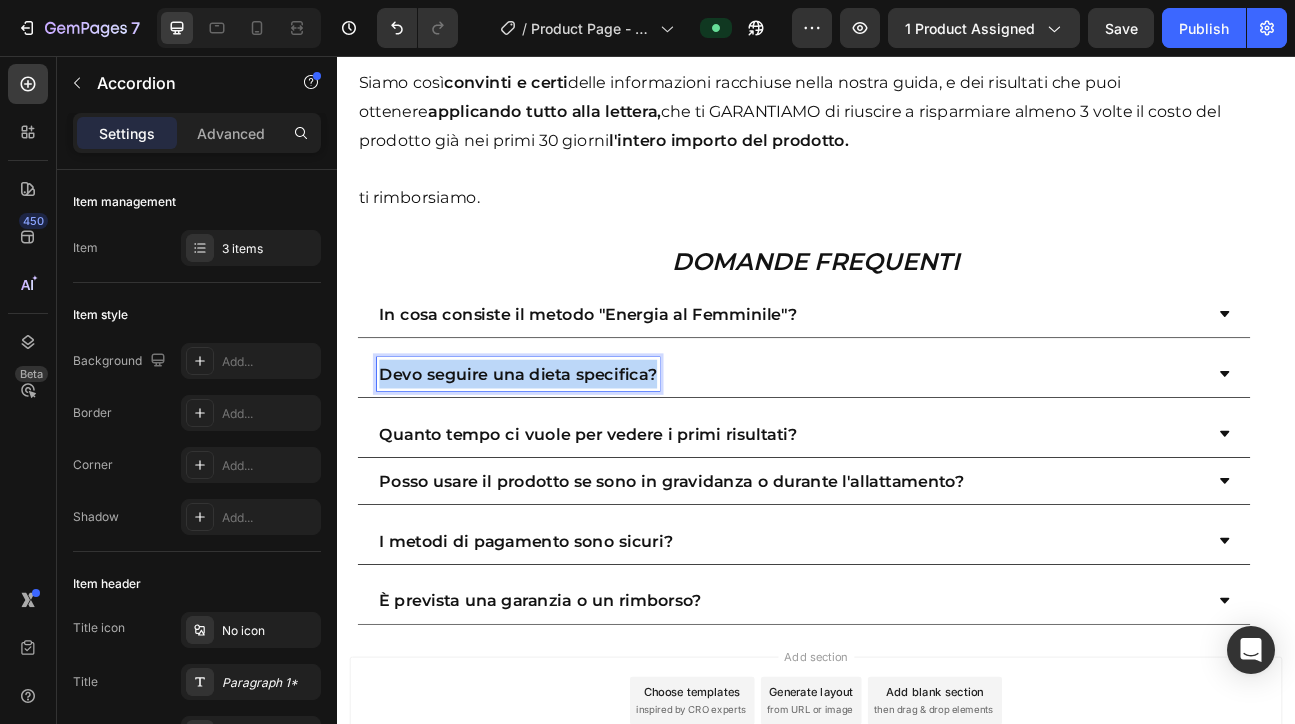 click on "Devo seguire una dieta specifica?" at bounding box center [564, 454] 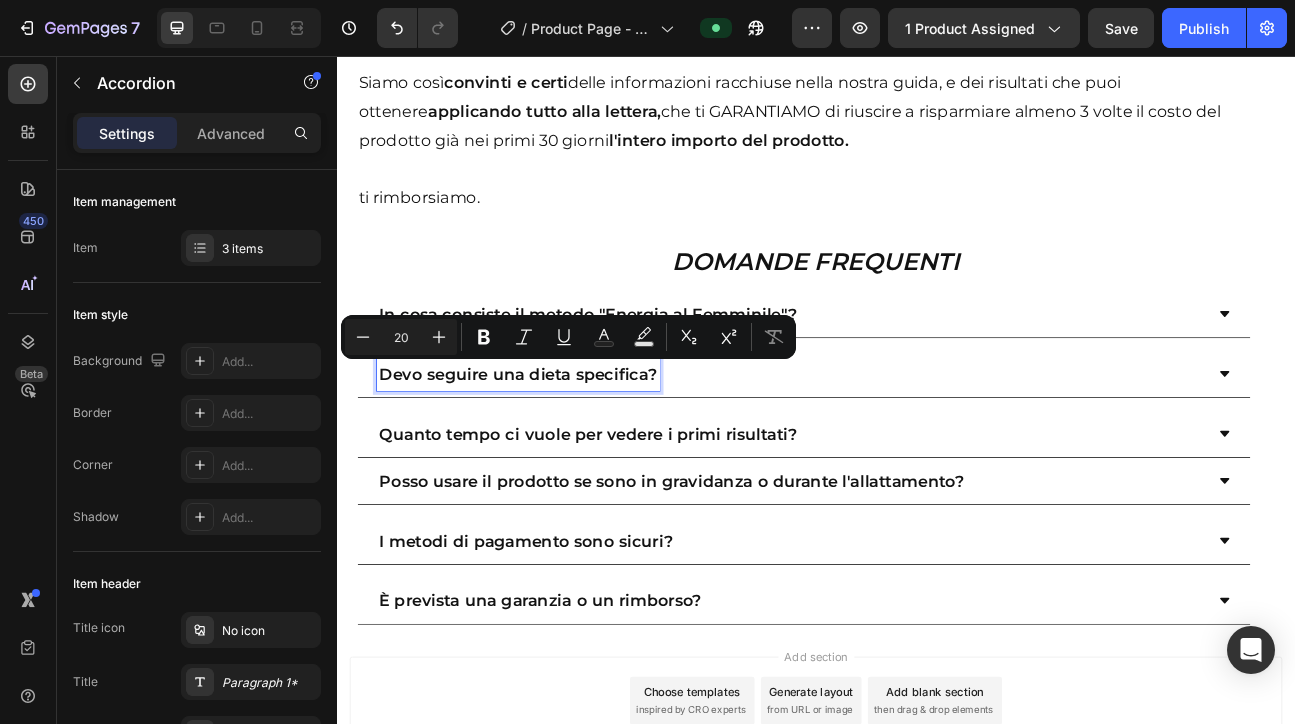 click on "Quanto tempo ci vuole per vedere i primi risultati?" at bounding box center (652, 529) 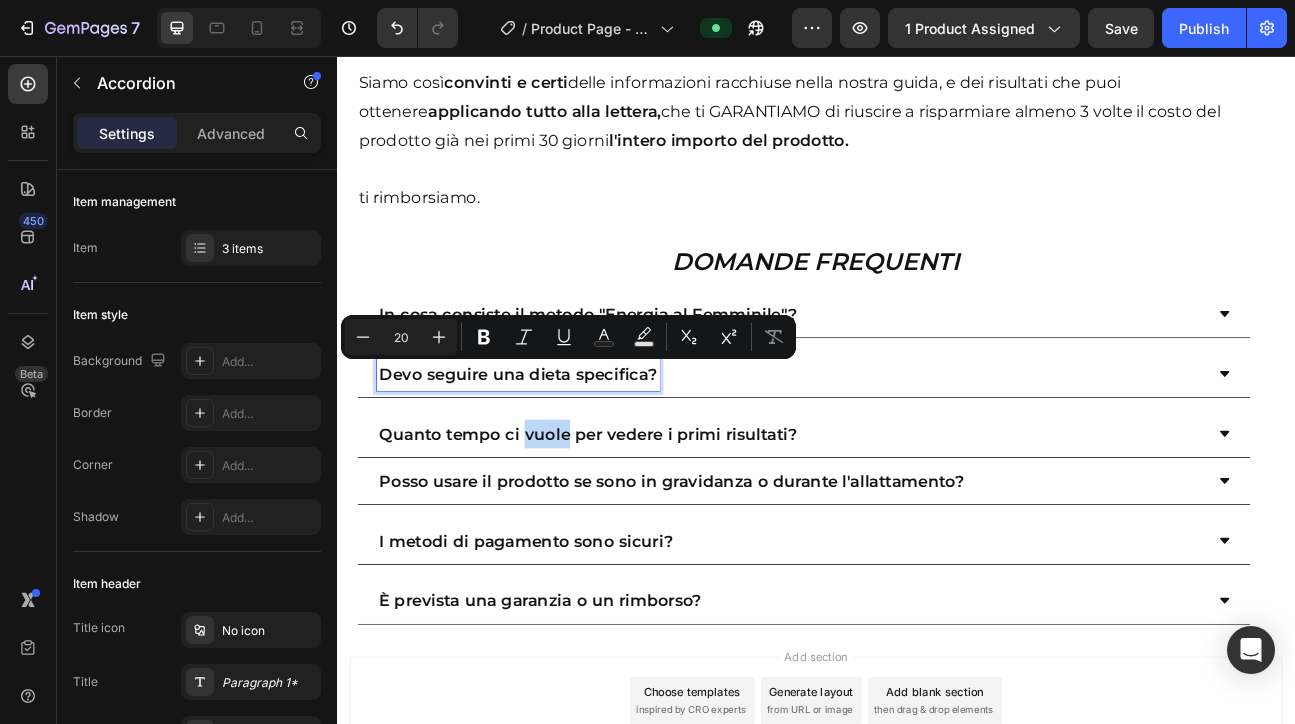 click on "Quanto tempo ci vuole per vedere i primi risultati?" at bounding box center [652, 529] 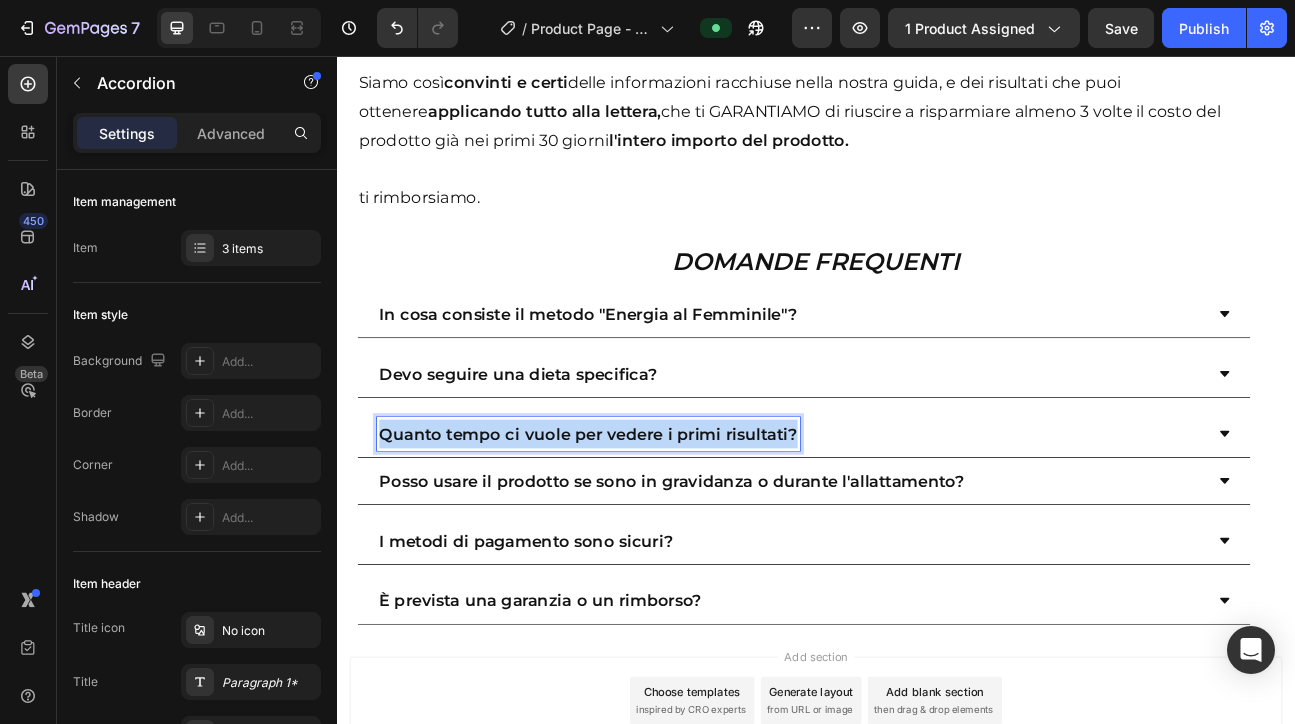 click on "Quanto tempo ci vuole per vedere i primi risultati?" at bounding box center [652, 529] 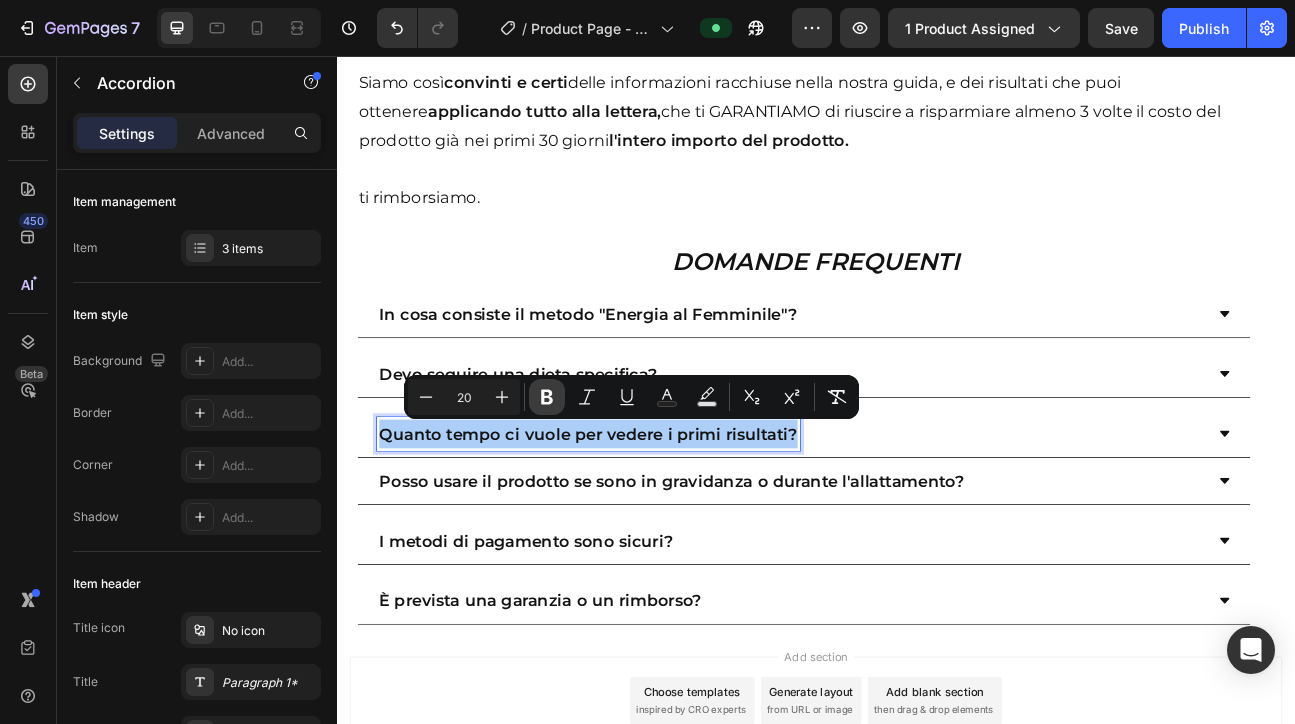 click 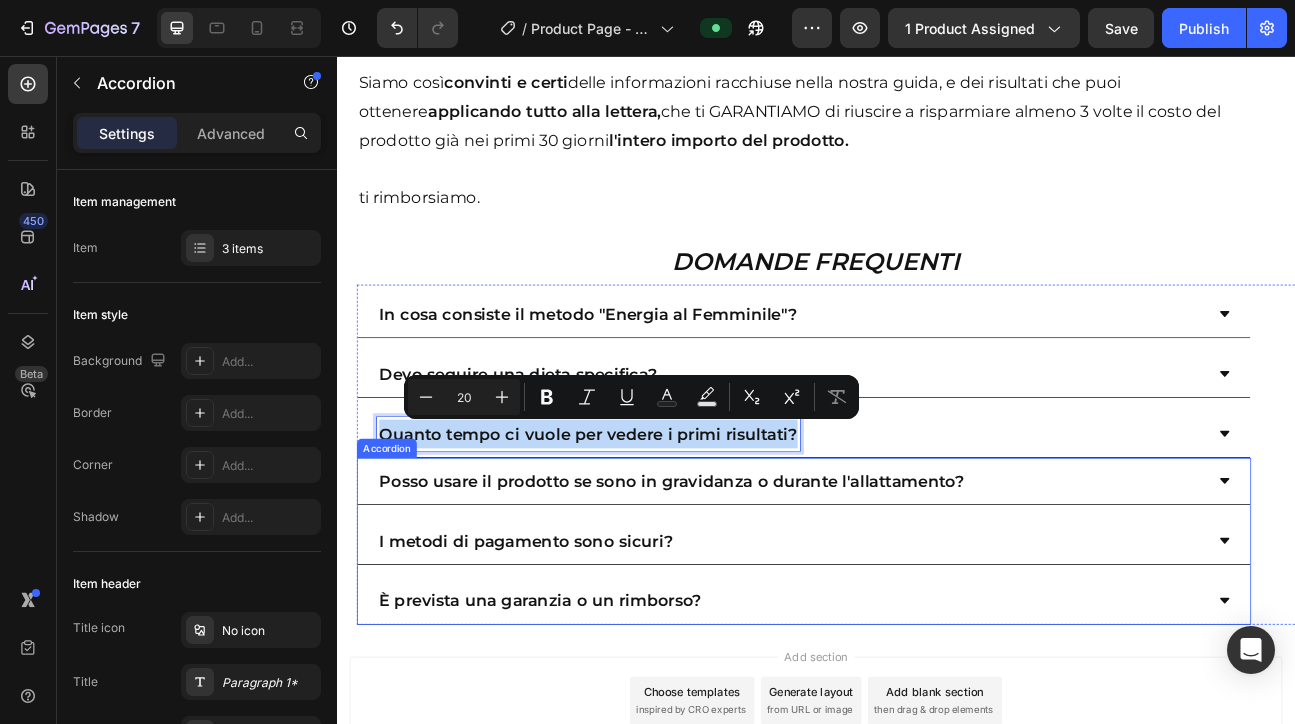 click on "Posso usare il prodotto se sono in gravidanza o durante l'allattamento?" at bounding box center [756, 588] 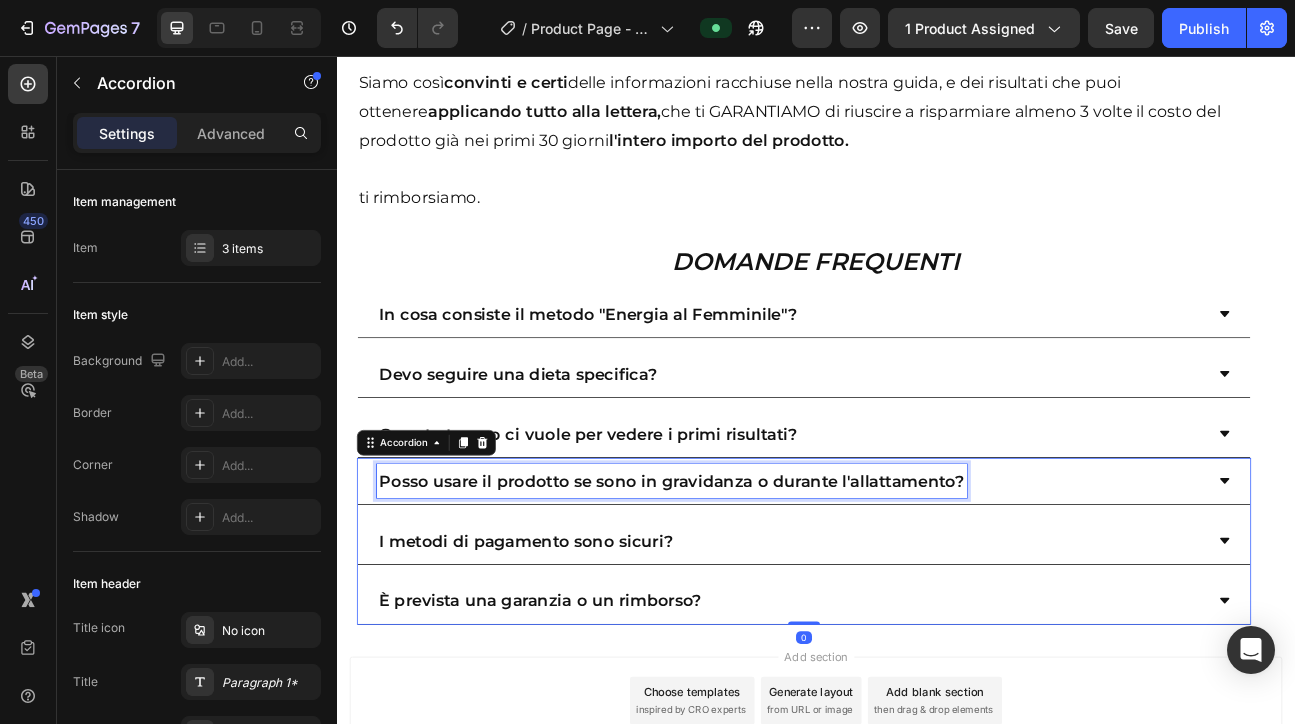 click on "Posso usare il prodotto se sono in gravidanza o durante l'allattamento?" at bounding box center (756, 588) 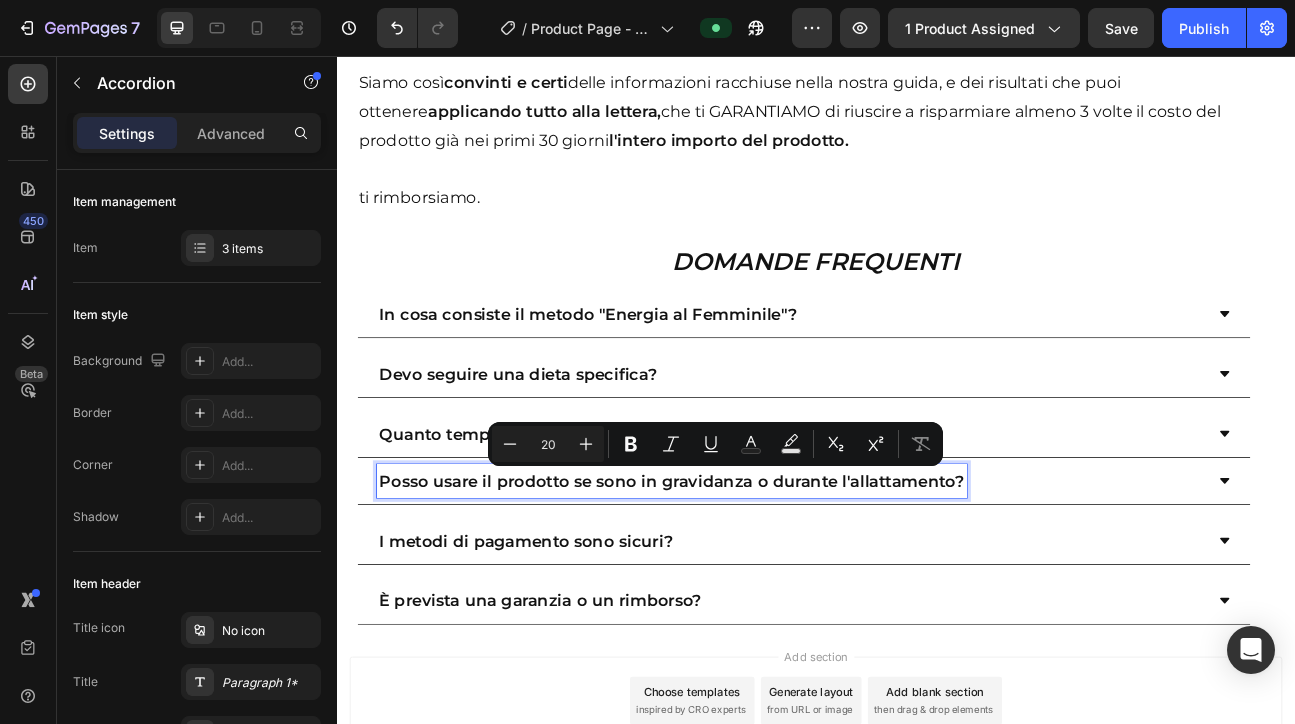 click on "I metodi di pagamento sono sicuri?" at bounding box center [574, 663] 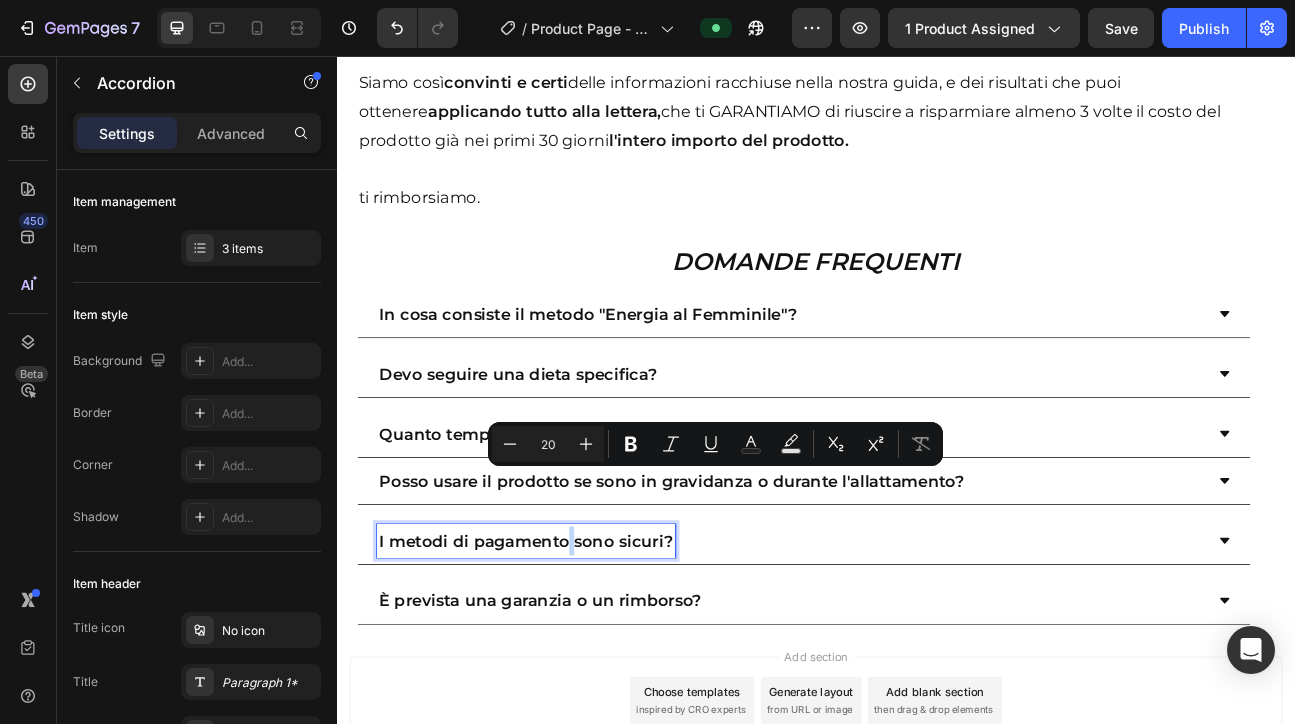 click on "I metodi di pagamento sono sicuri?" at bounding box center (574, 663) 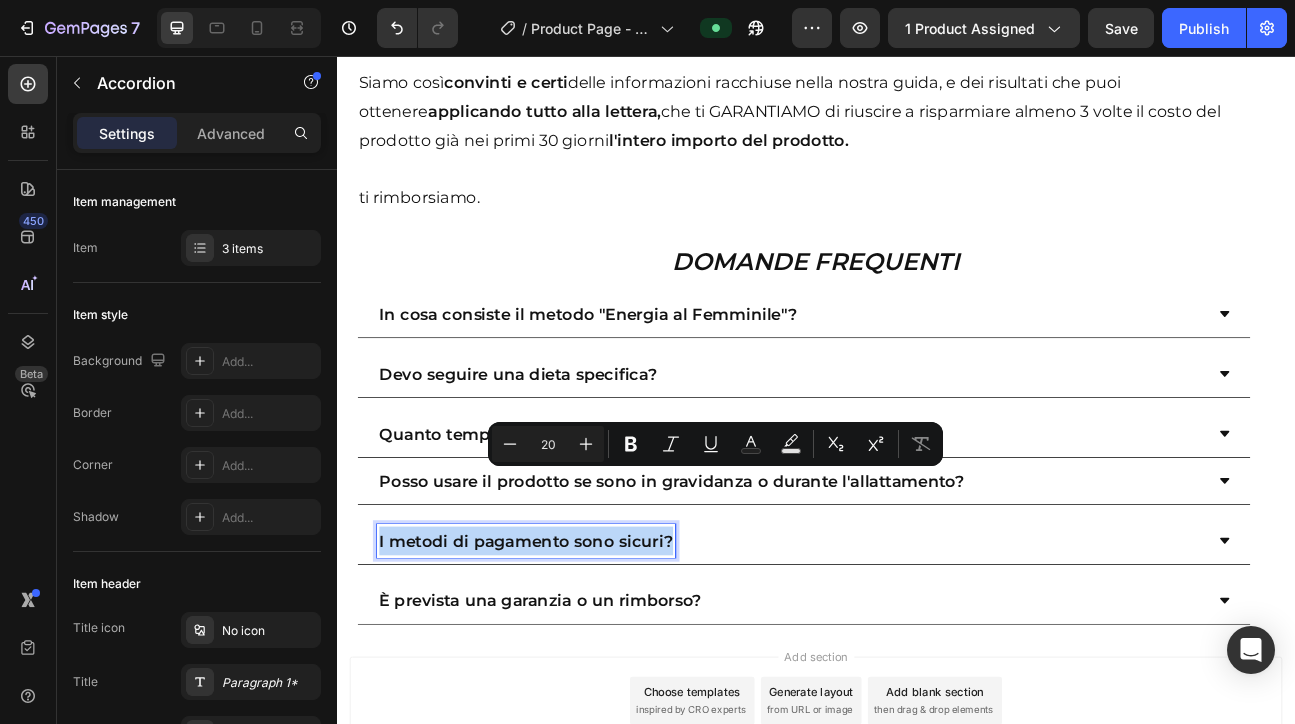 click on "I metodi di pagamento sono sicuri?" at bounding box center (574, 663) 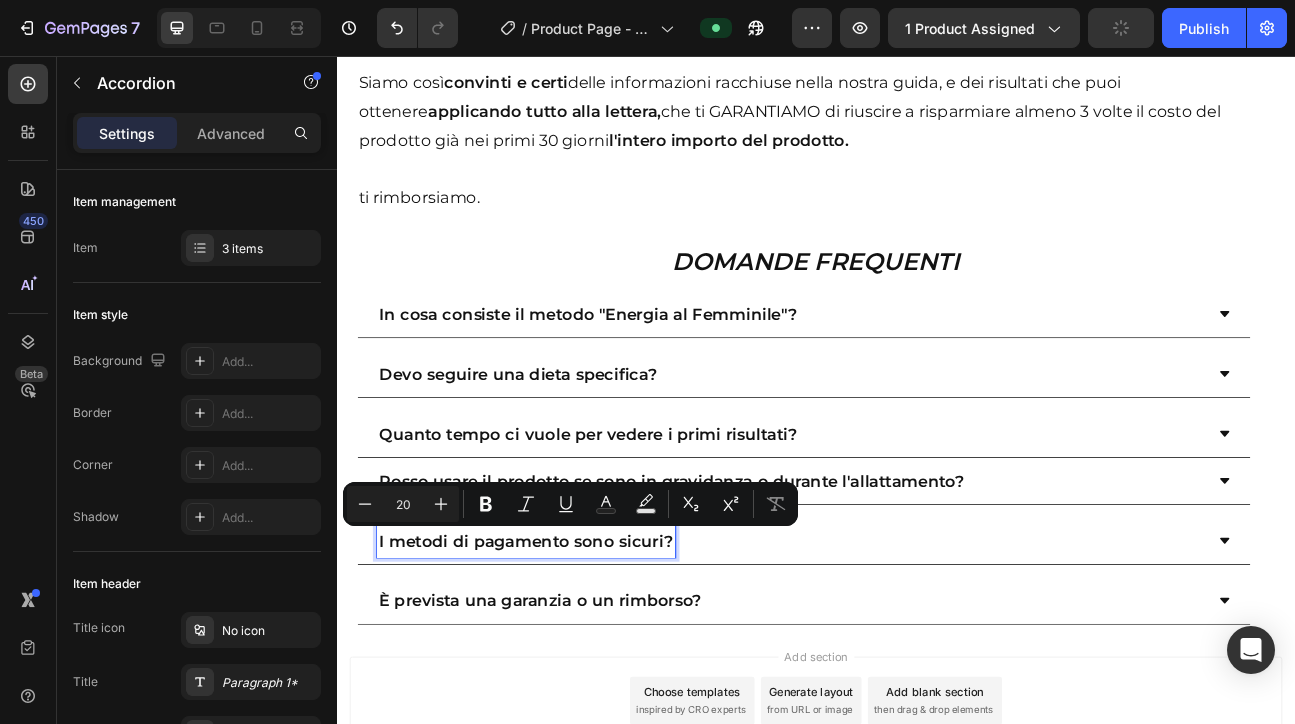 click on "È prevista una garanzia o un rimborso?" at bounding box center (592, 738) 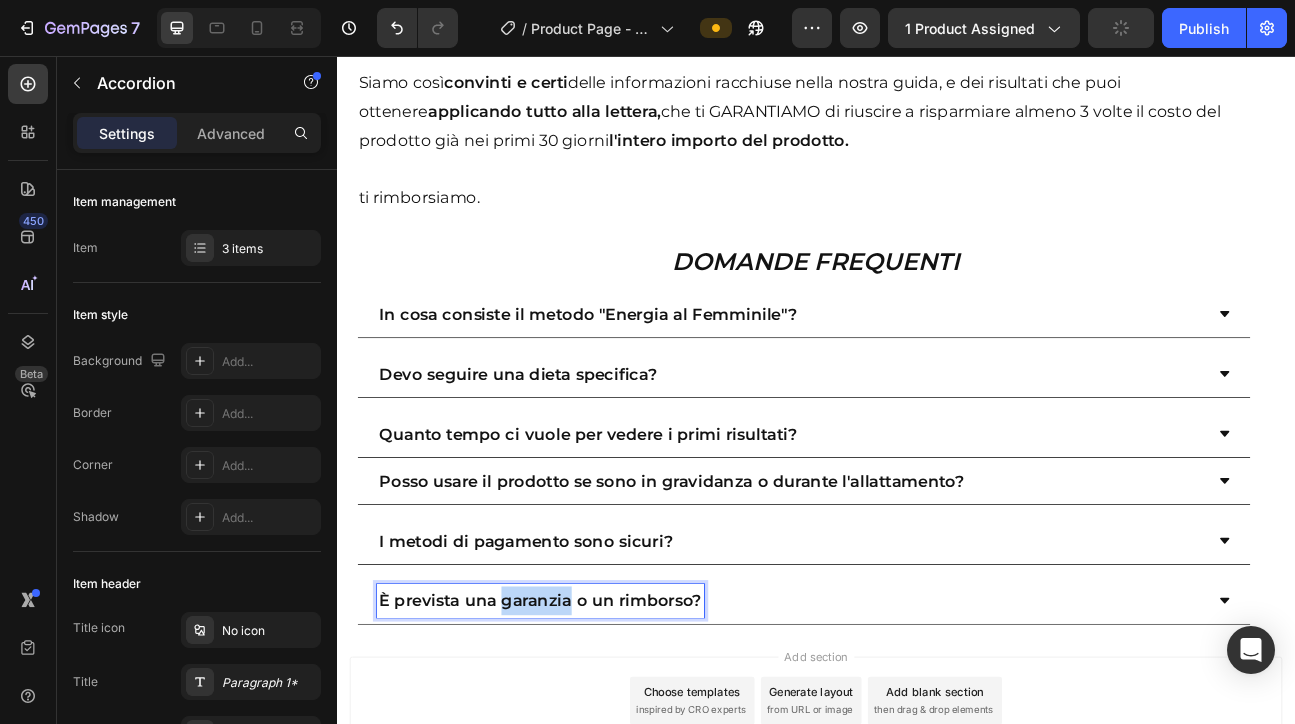 click on "È prevista una garanzia o un rimborso?" at bounding box center (592, 738) 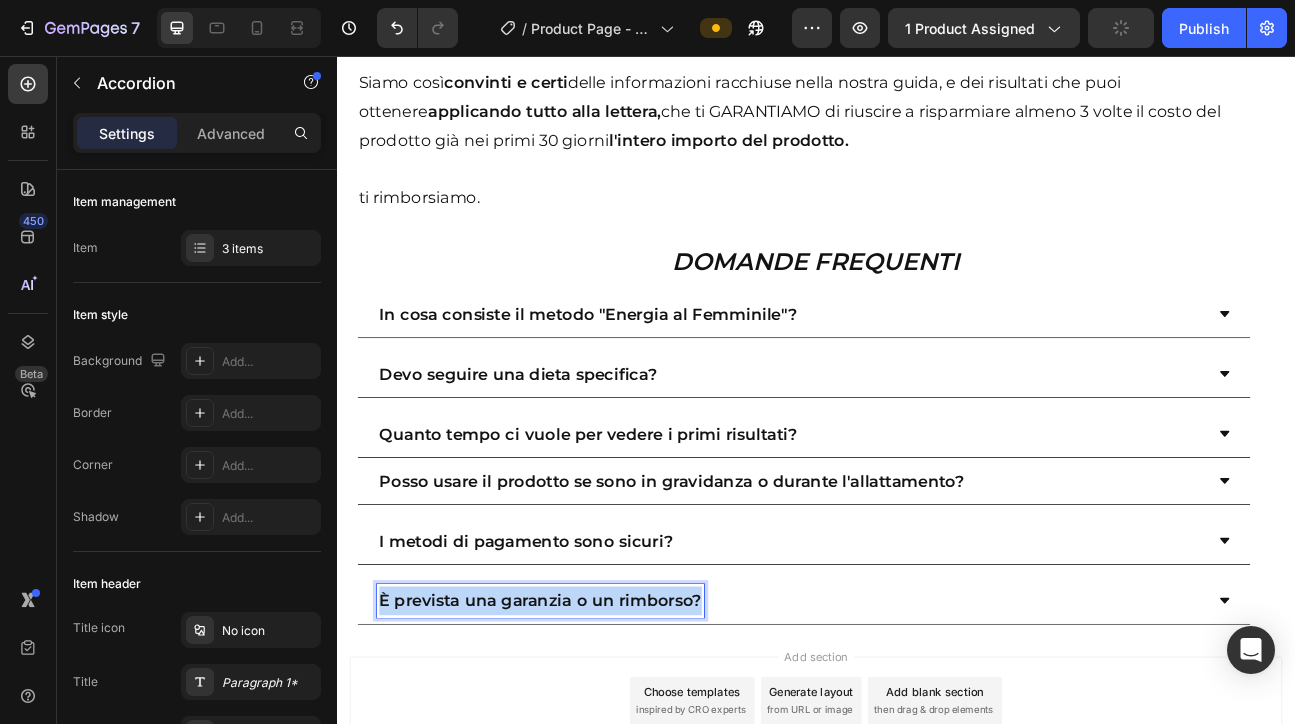 click on "È prevista una garanzia o un rimborso?" at bounding box center [592, 738] 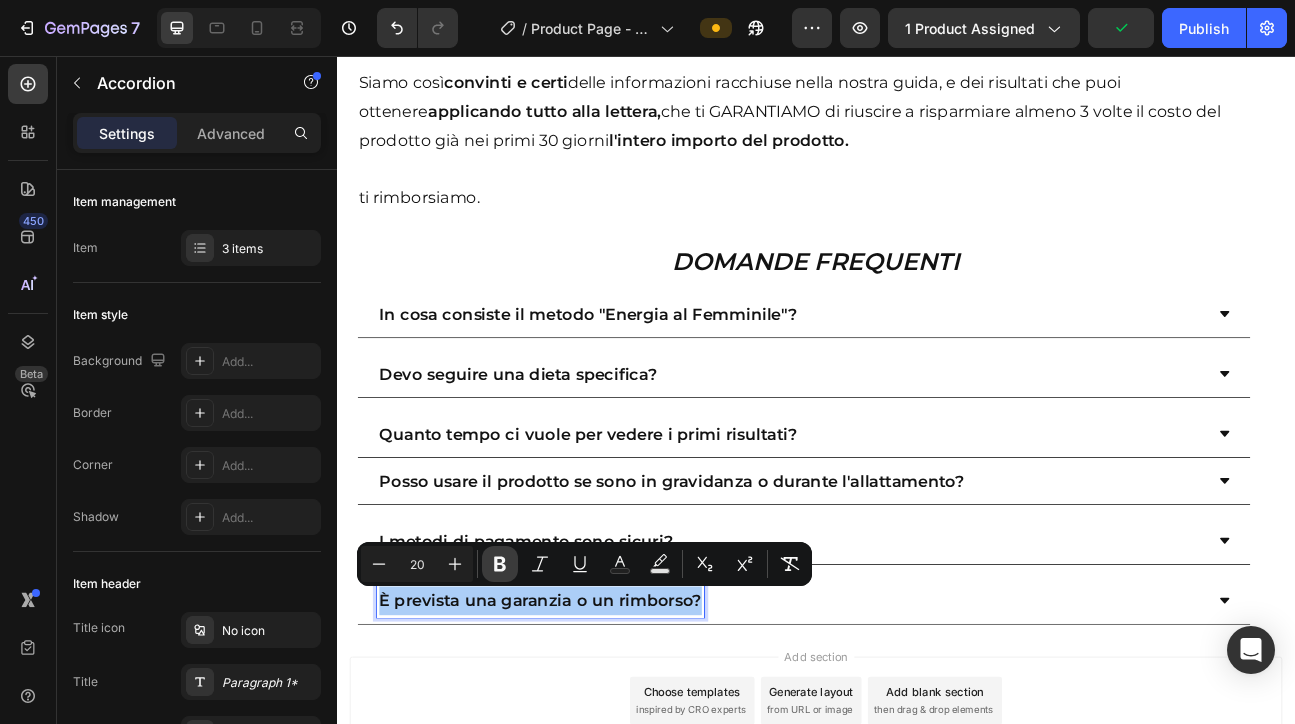 click 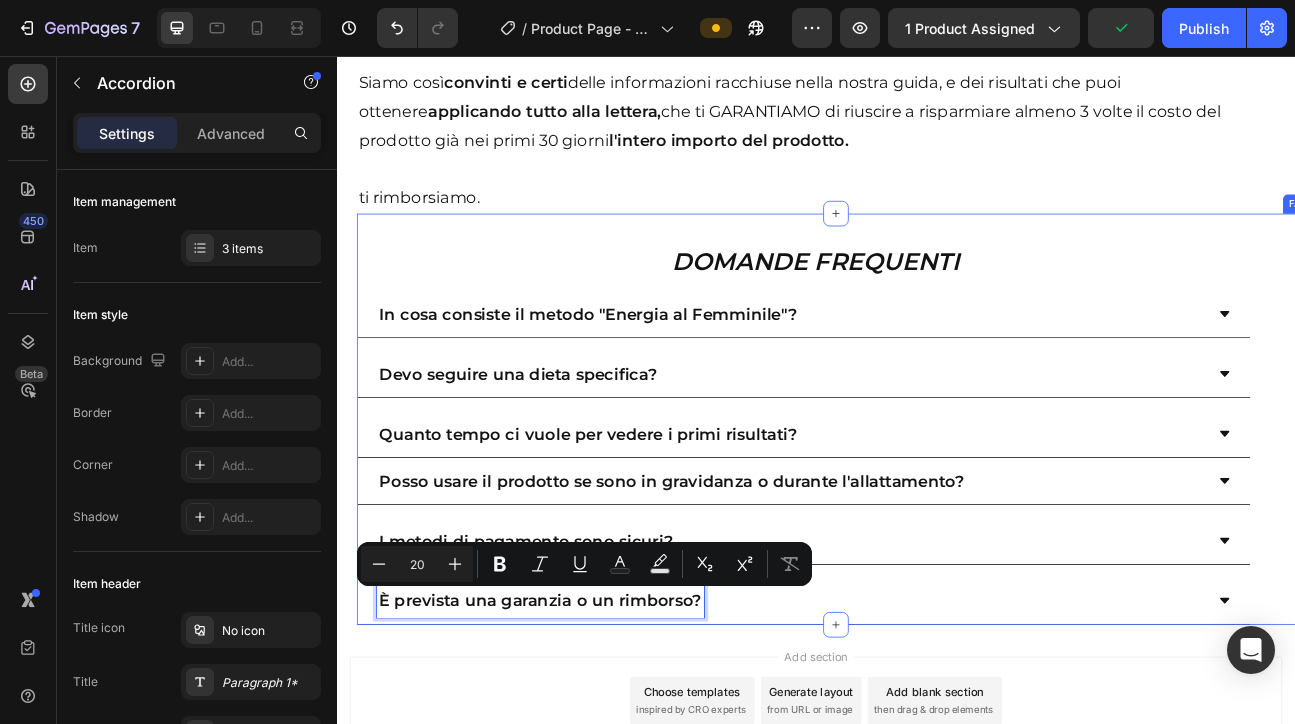 click on "Hai letto bene, se non funziona ti rimborsiamo." at bounding box center [937, 215] 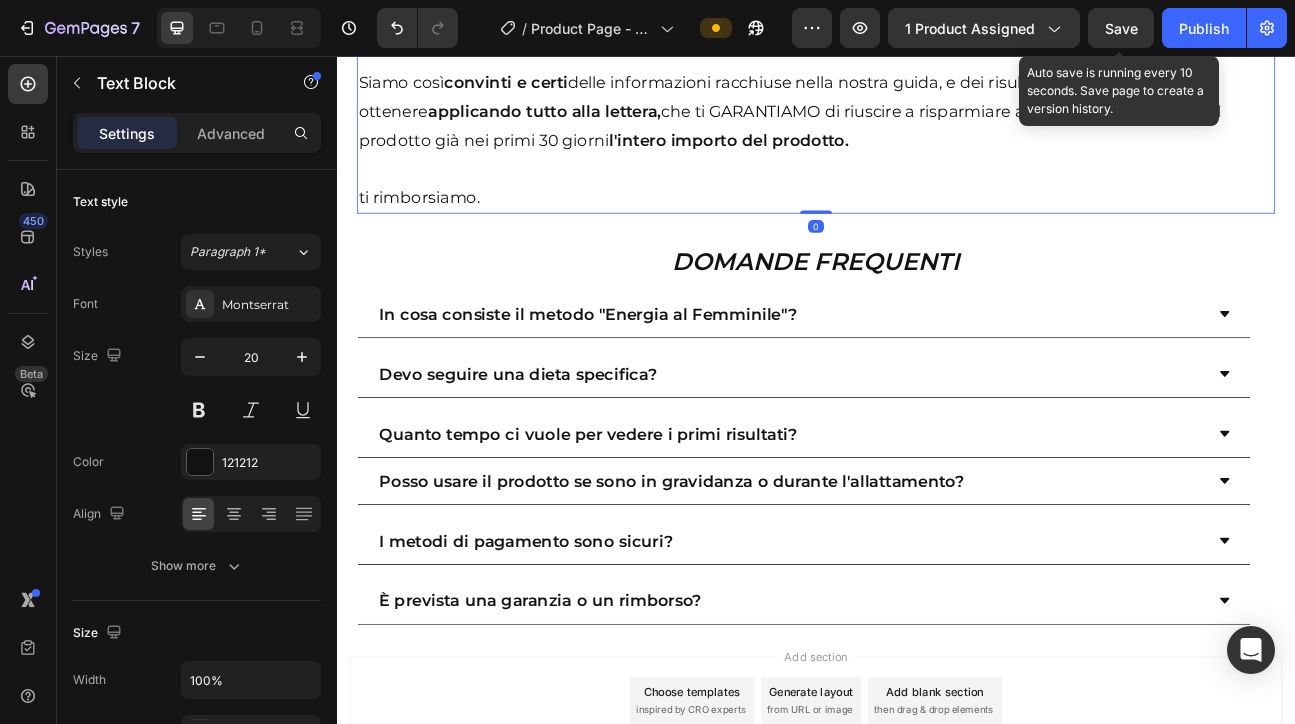 click on "Save" 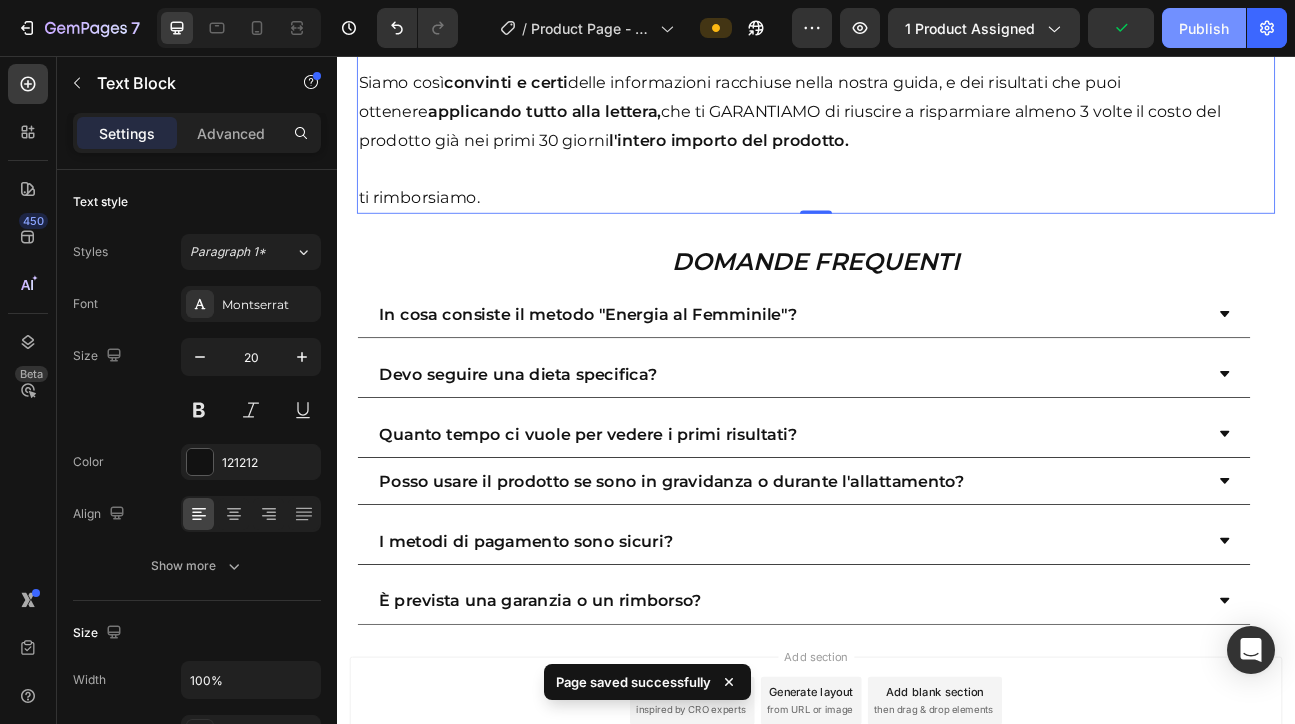click on "Publish" at bounding box center (1204, 28) 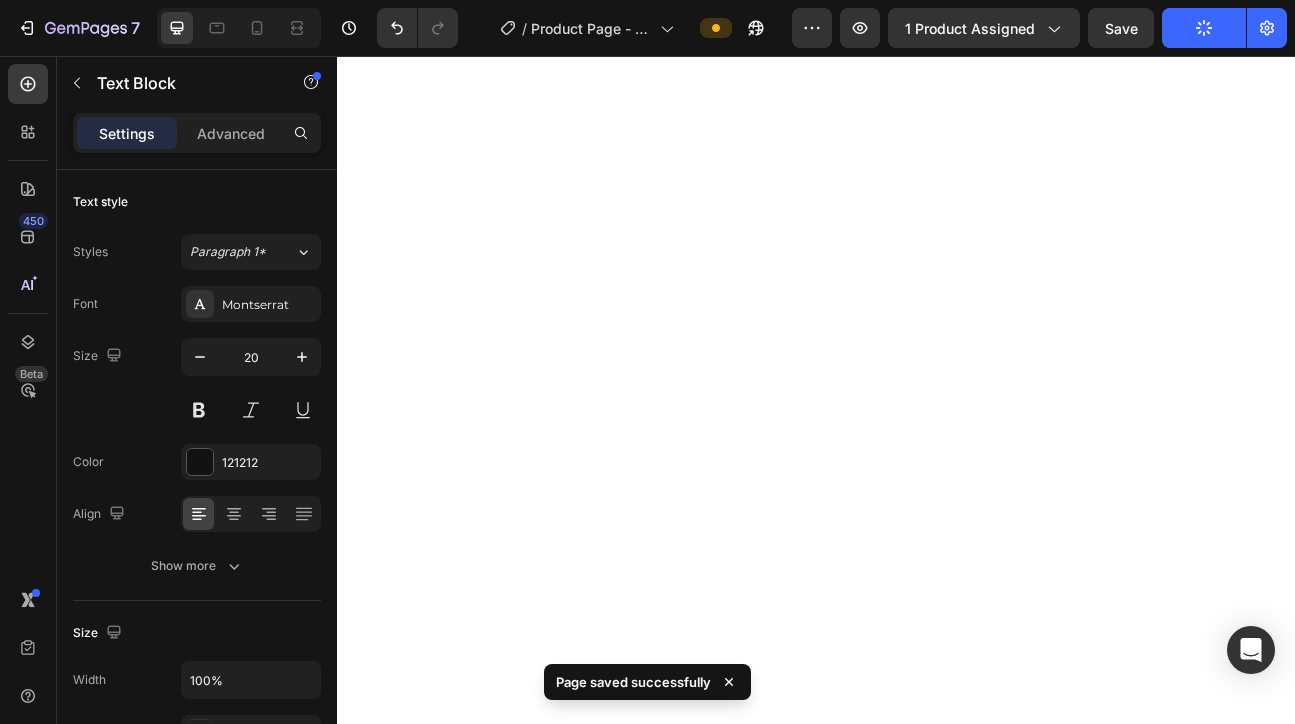 scroll, scrollTop: 0, scrollLeft: 0, axis: both 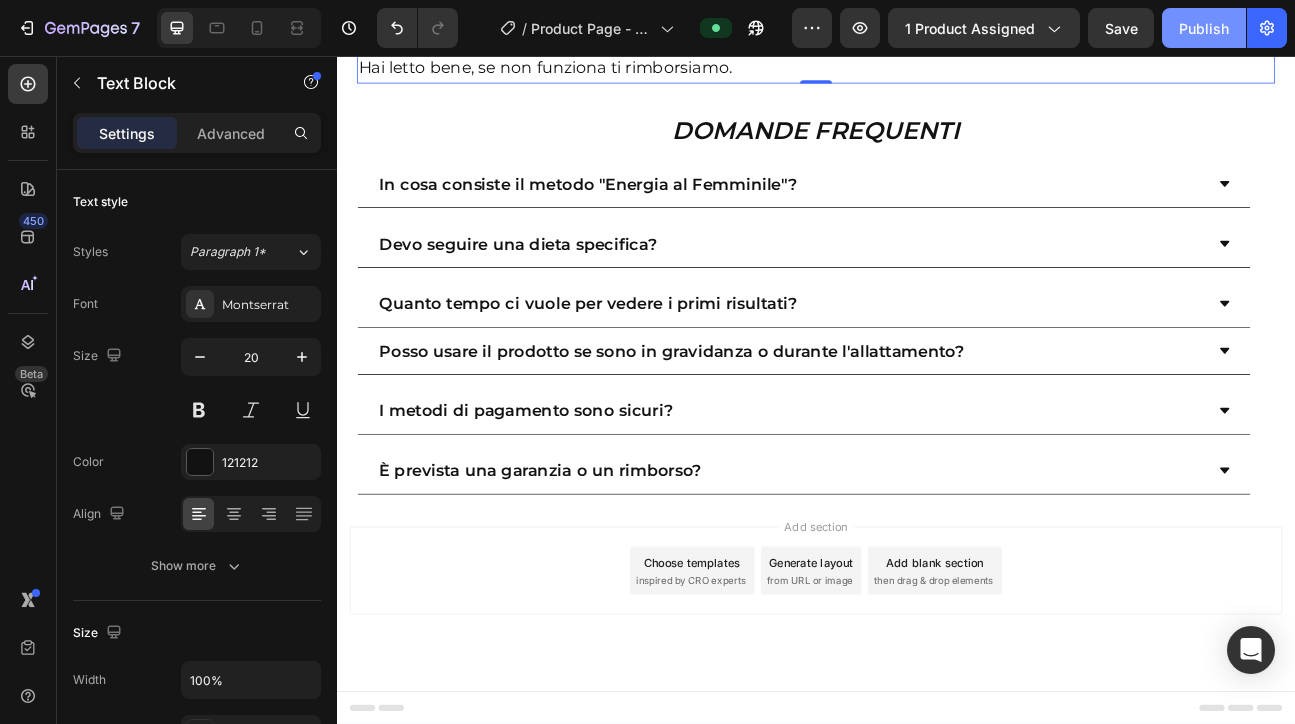 click on "Publish" 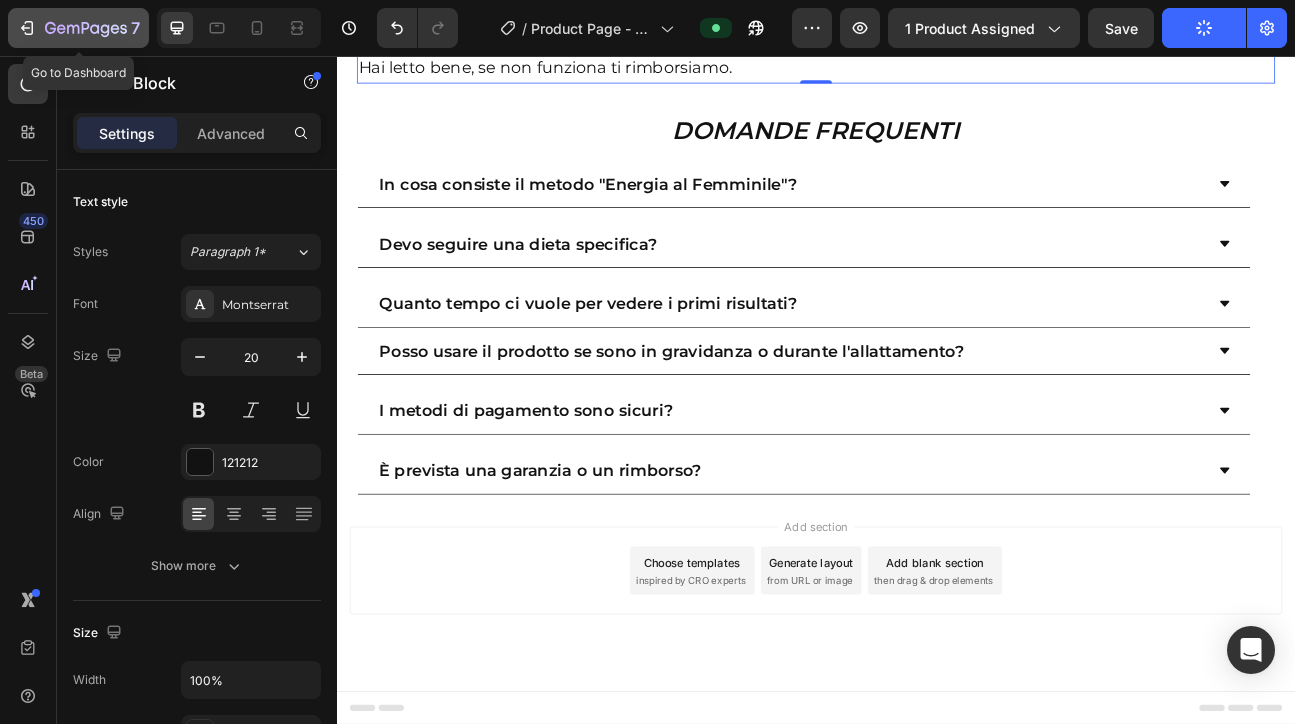 click 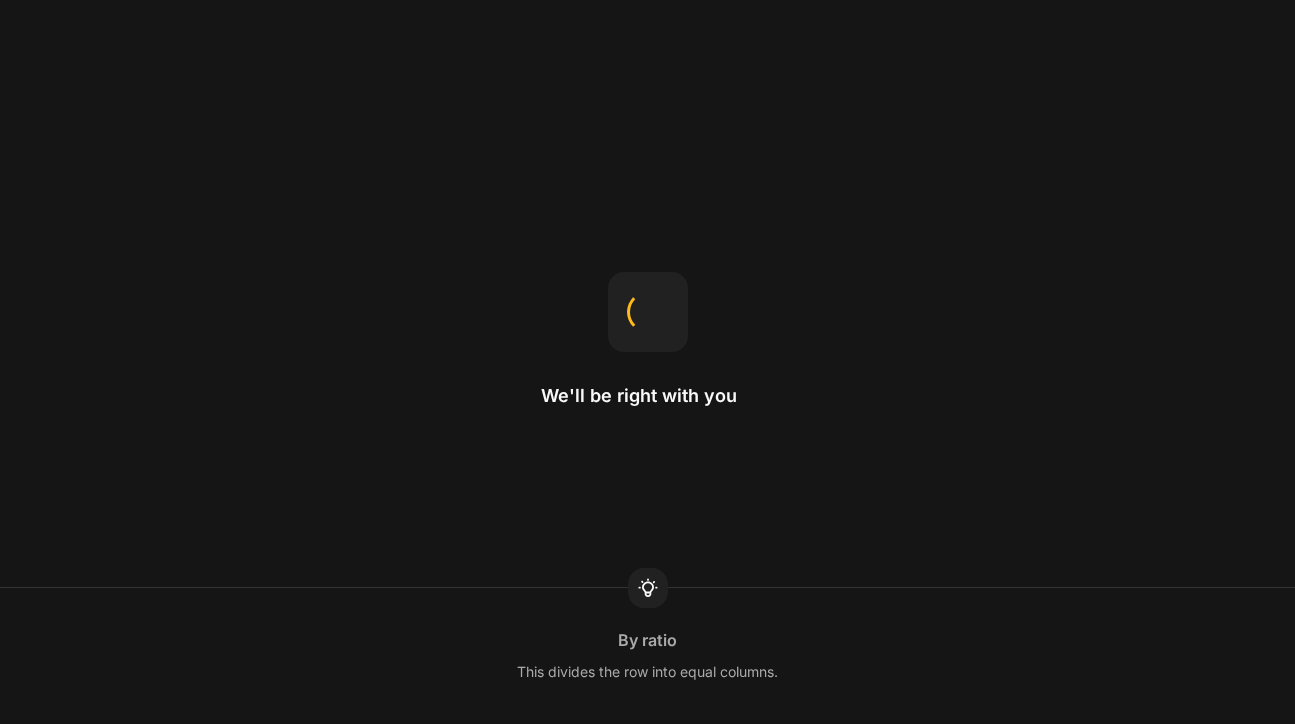 scroll, scrollTop: 0, scrollLeft: 0, axis: both 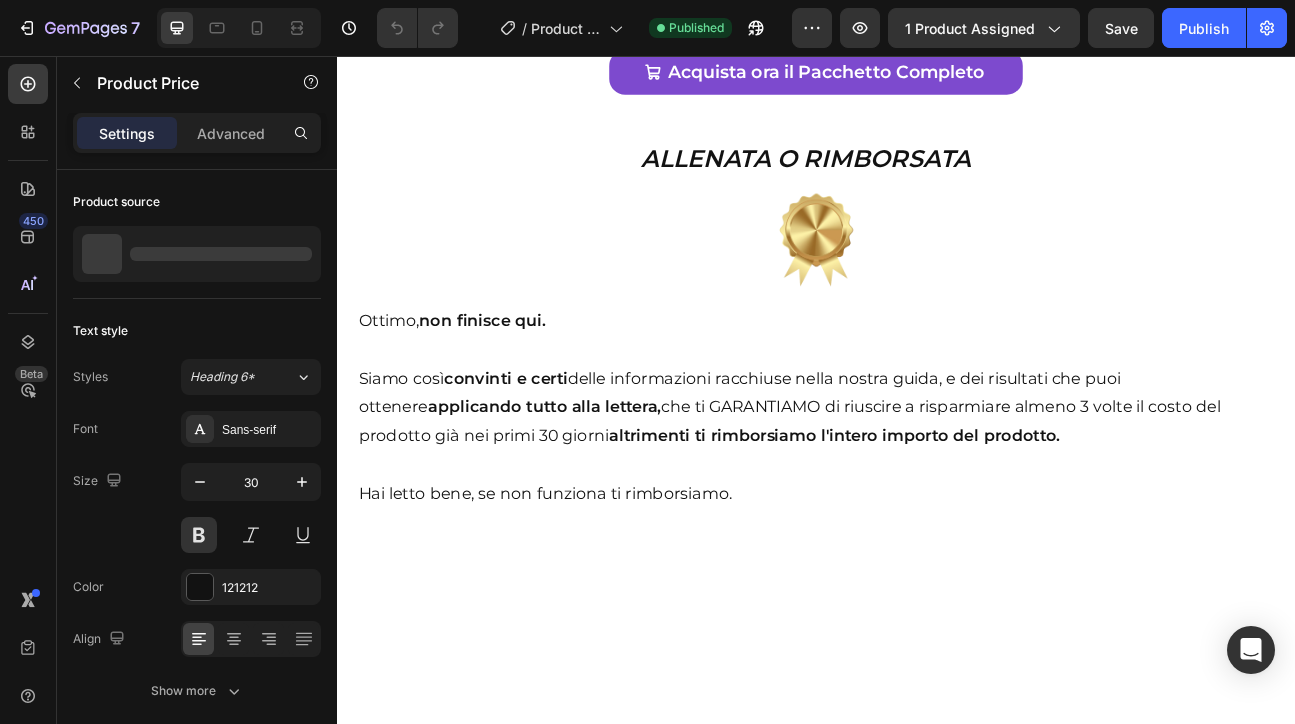 click on "€107,00" at bounding box center [898, 10] 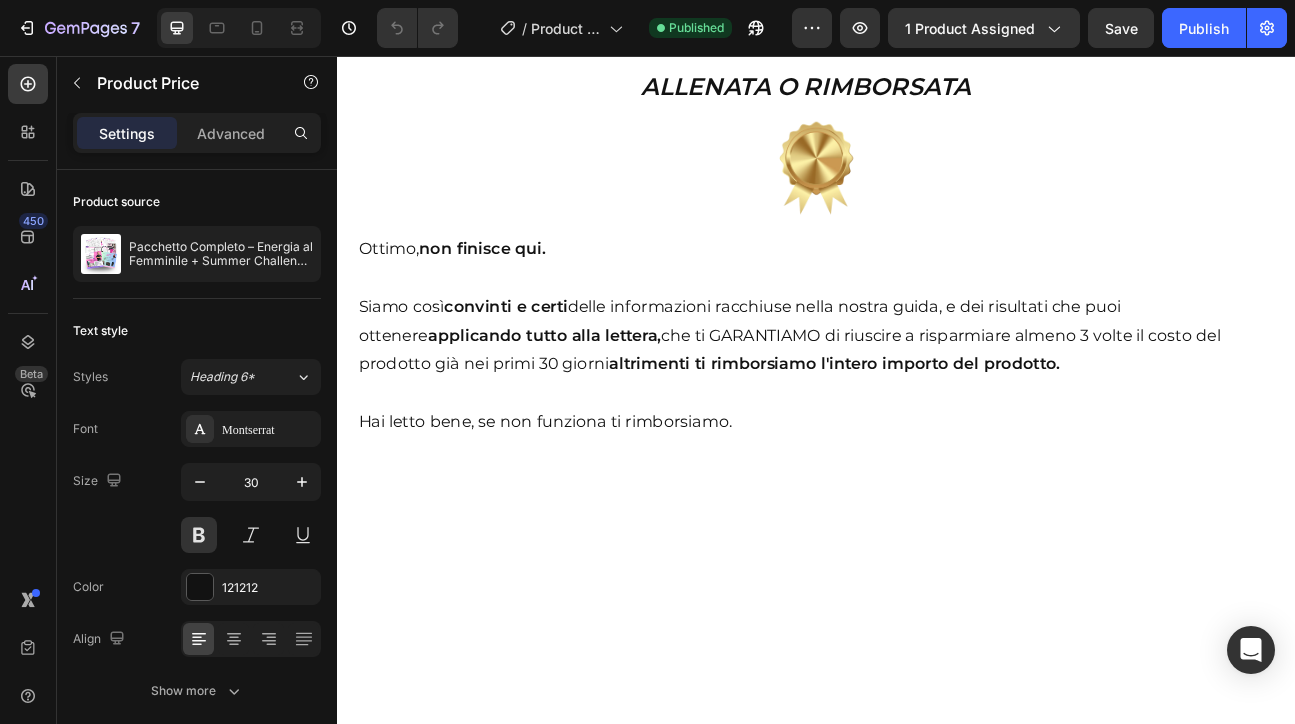 scroll, scrollTop: 13282, scrollLeft: 0, axis: vertical 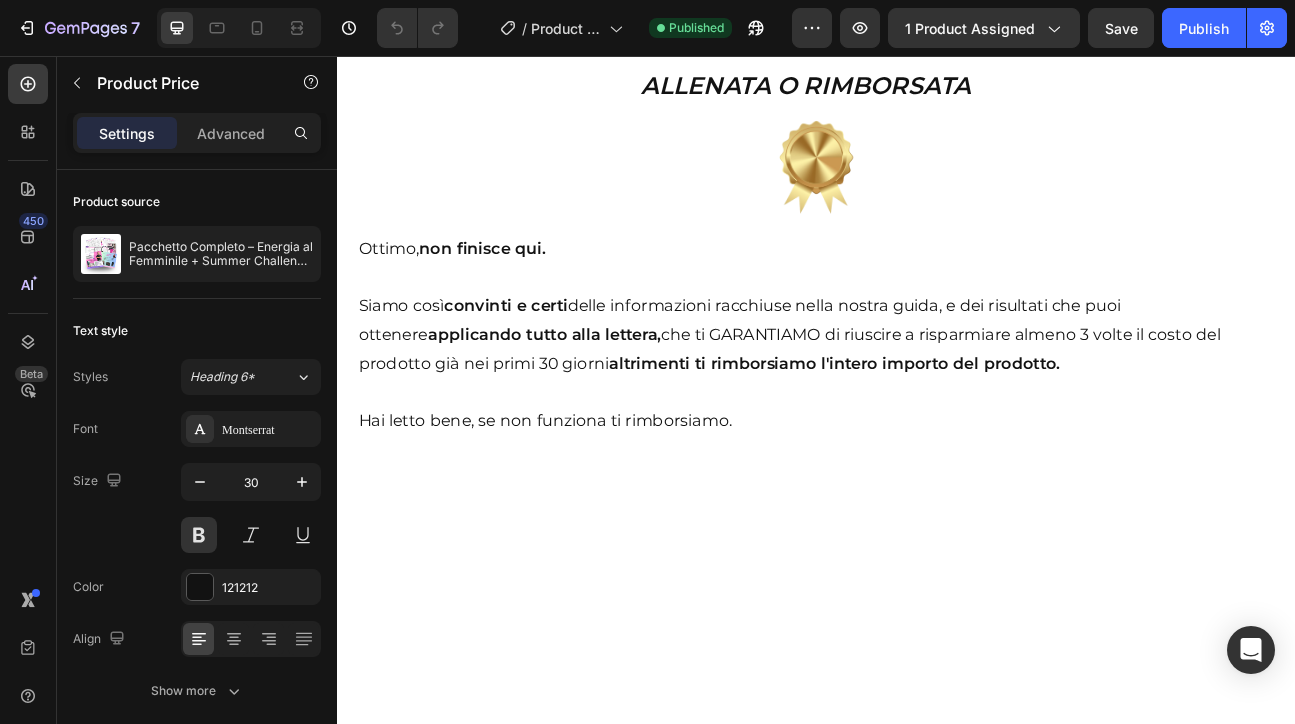 click on "invece di 167€" at bounding box center [1024, -174] 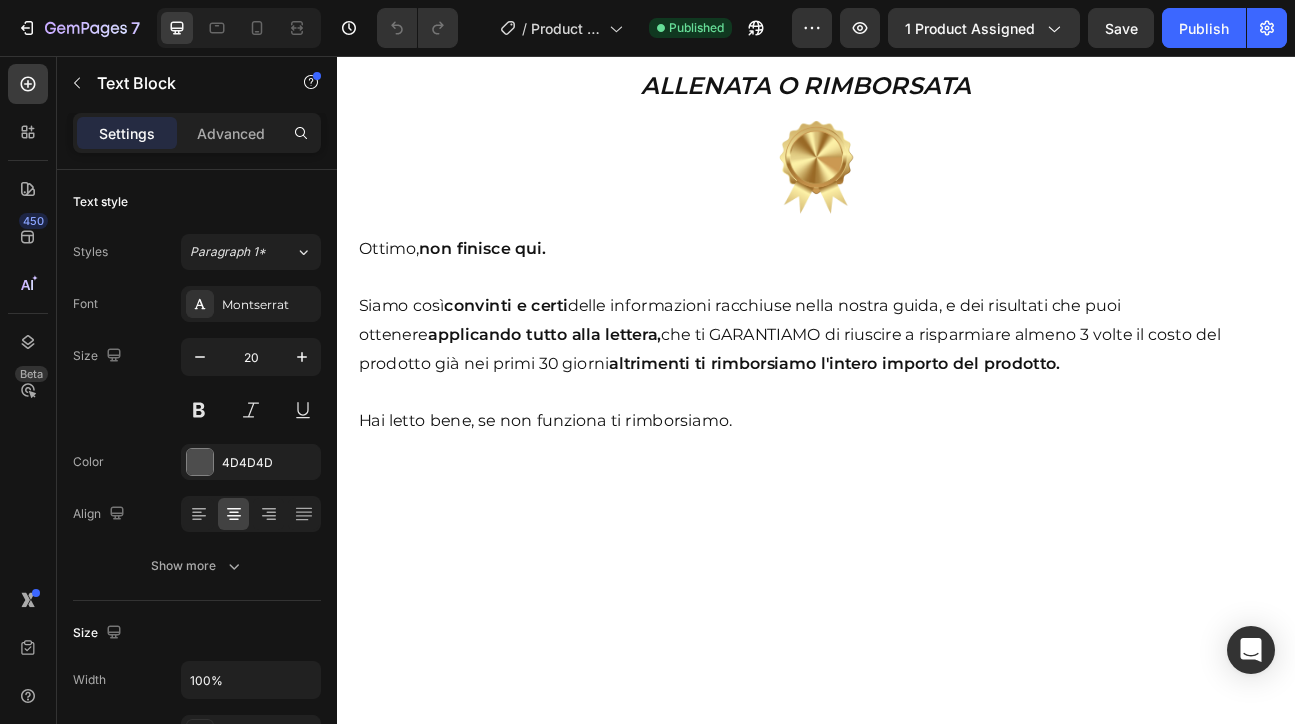 click on "invece di 167€" at bounding box center [1024, -174] 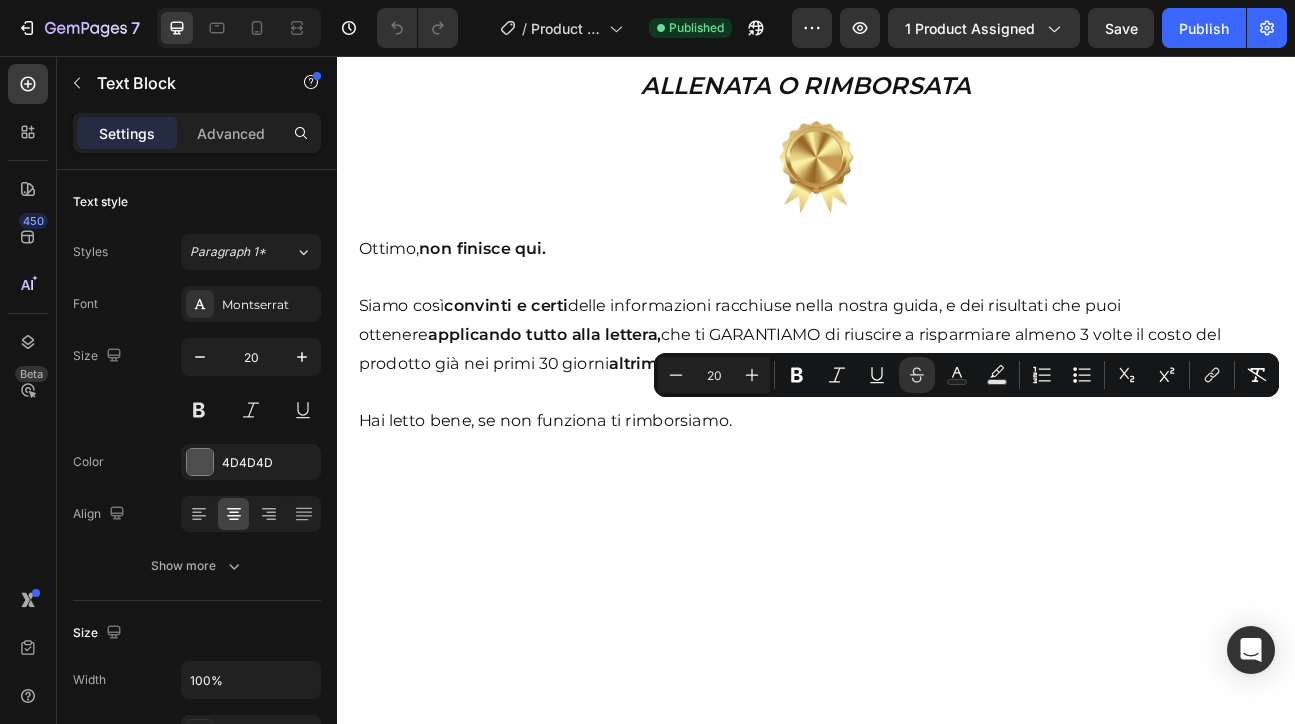 click on "invece di 167€" at bounding box center (1024, -174) 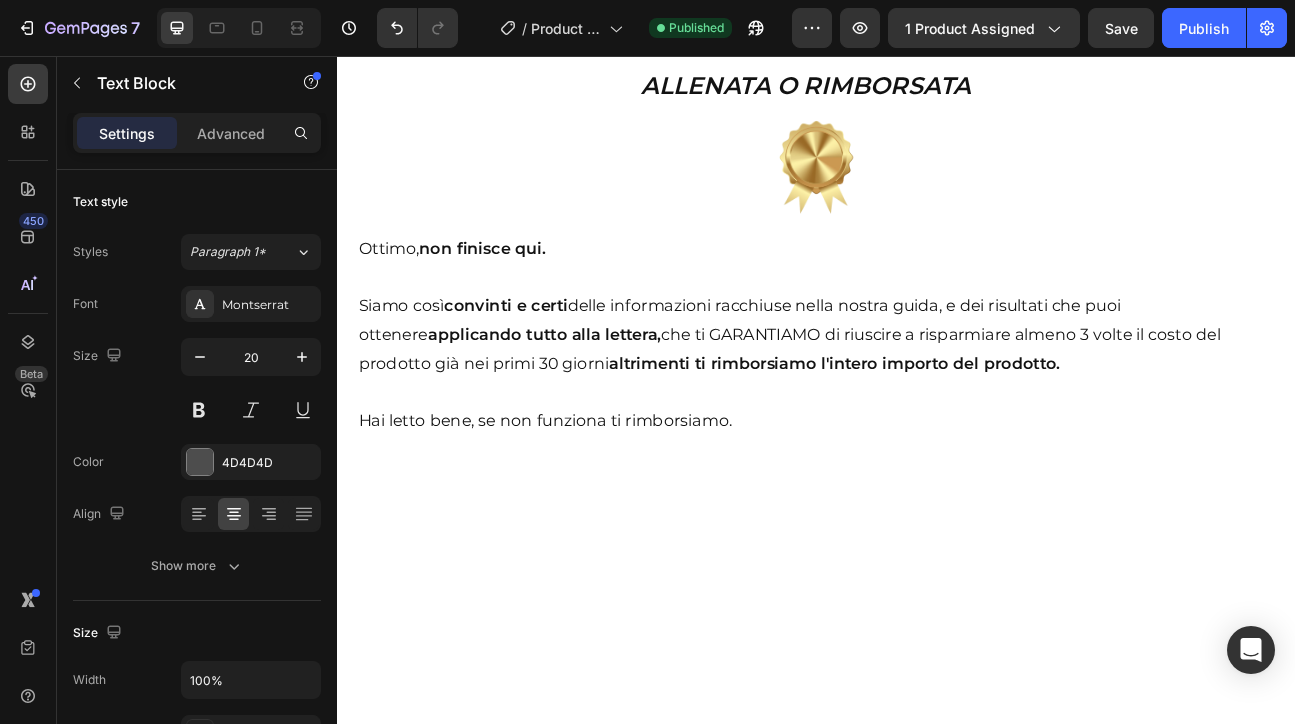 click on "🎁 Solo ora a 107€  invece di 160€ !" at bounding box center (937, -174) 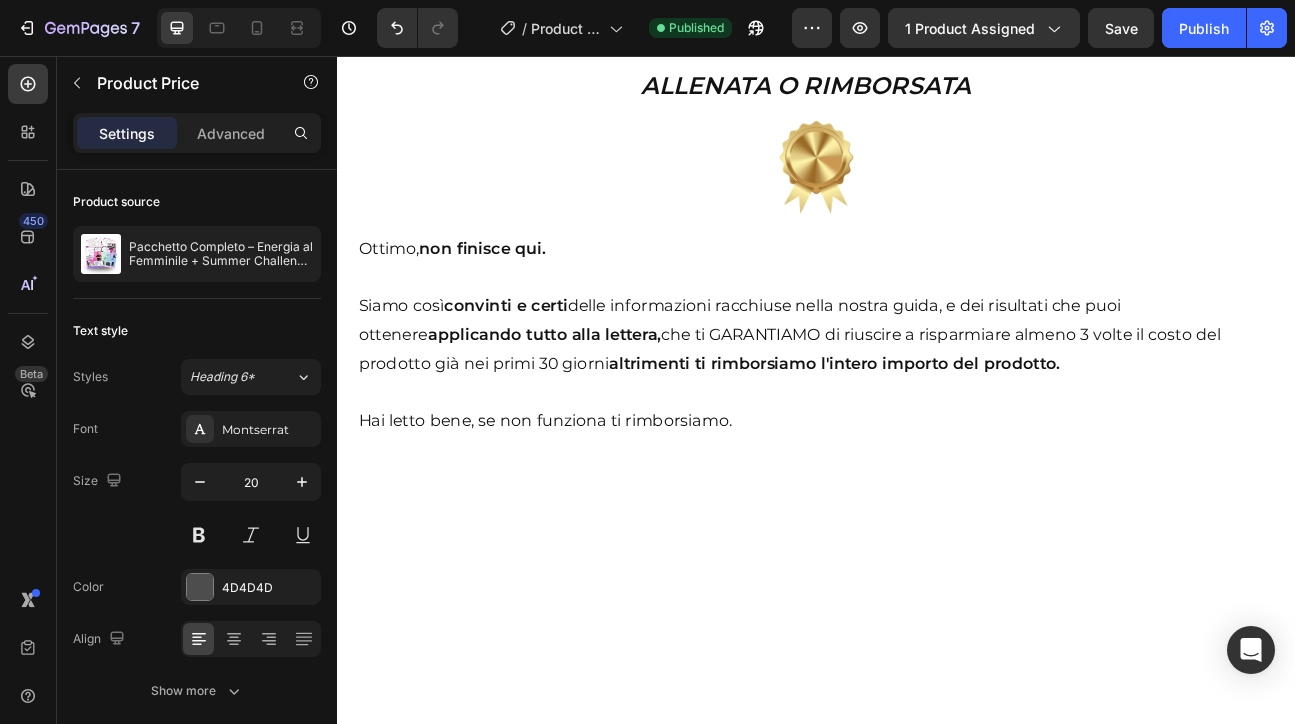 click on "€167,00" at bounding box center (1008, -80) 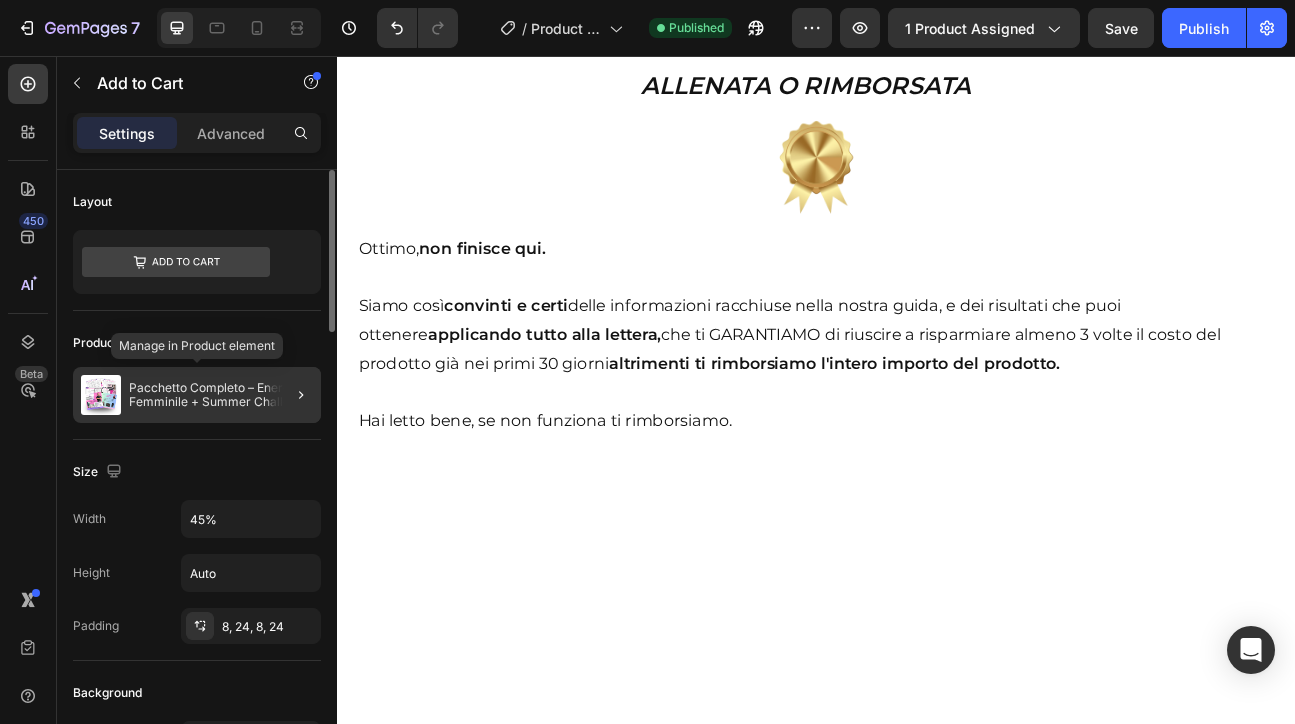 click on "Pacchetto Completo – Energia al Femminile + Summer Challenge + Consulenza Privata" at bounding box center [221, 395] 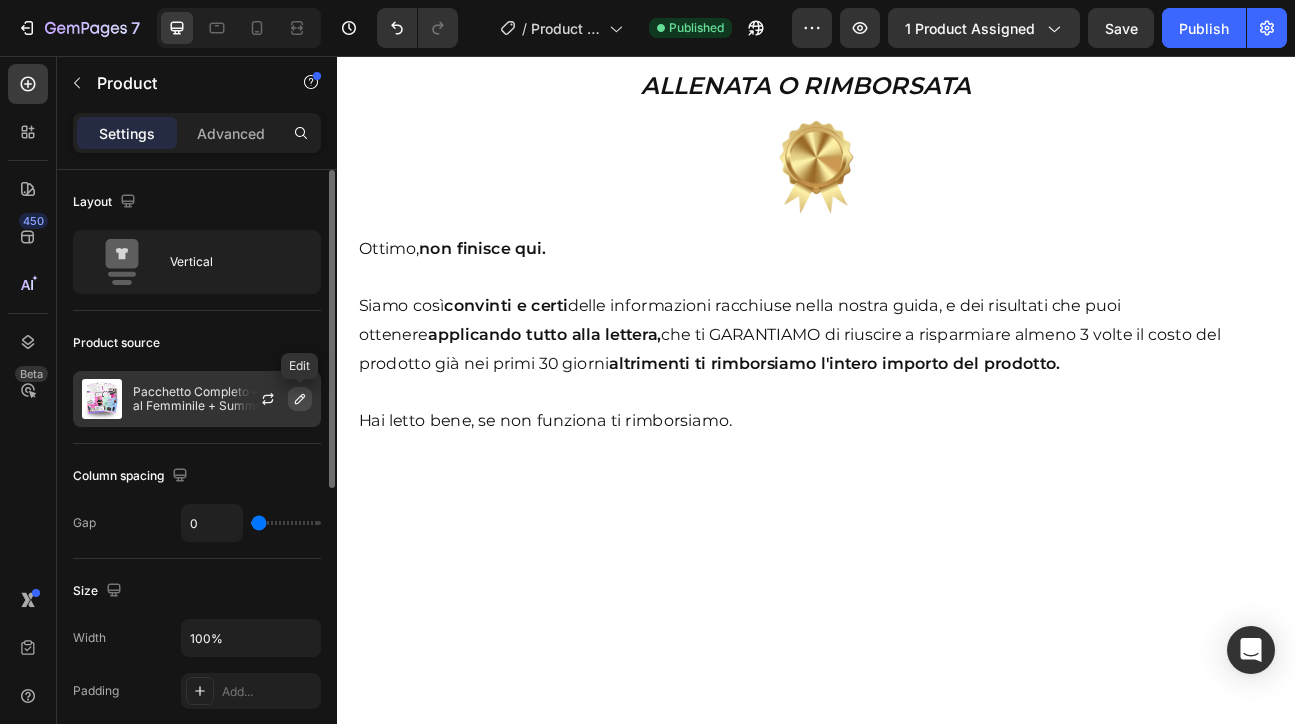 click 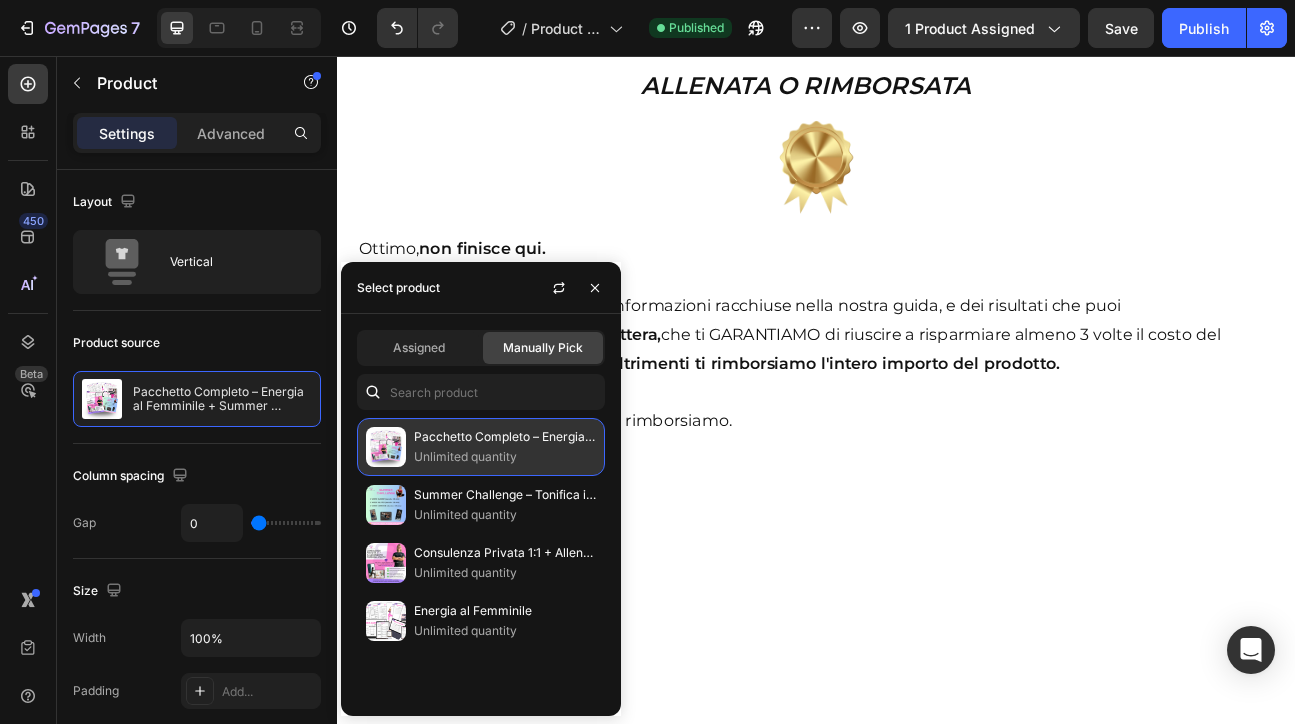 click on "Pacchetto Completo – Energia al Femminile + Summer Challenge + Consulenza Privata Unlimited quantity" 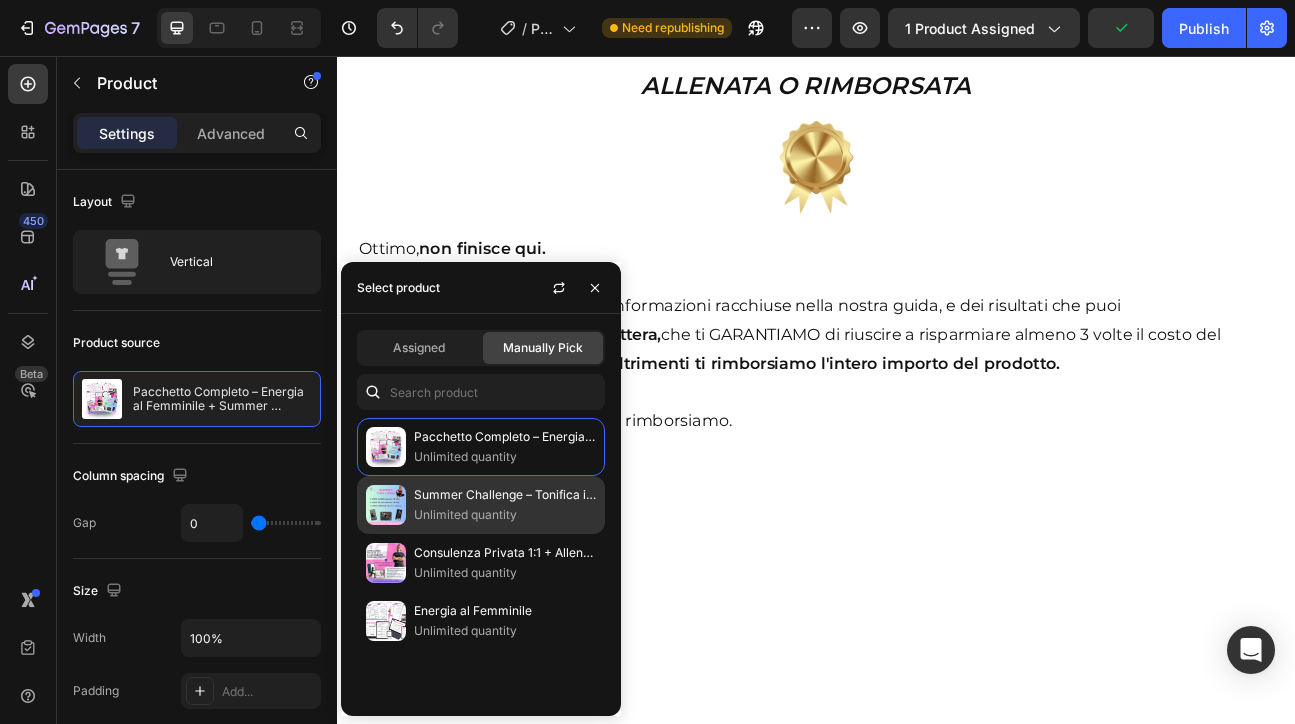 click on "Summer Challenge – Tonifica in 3 Video (Gambe, Glutei, Addome) Unlimited quantity" 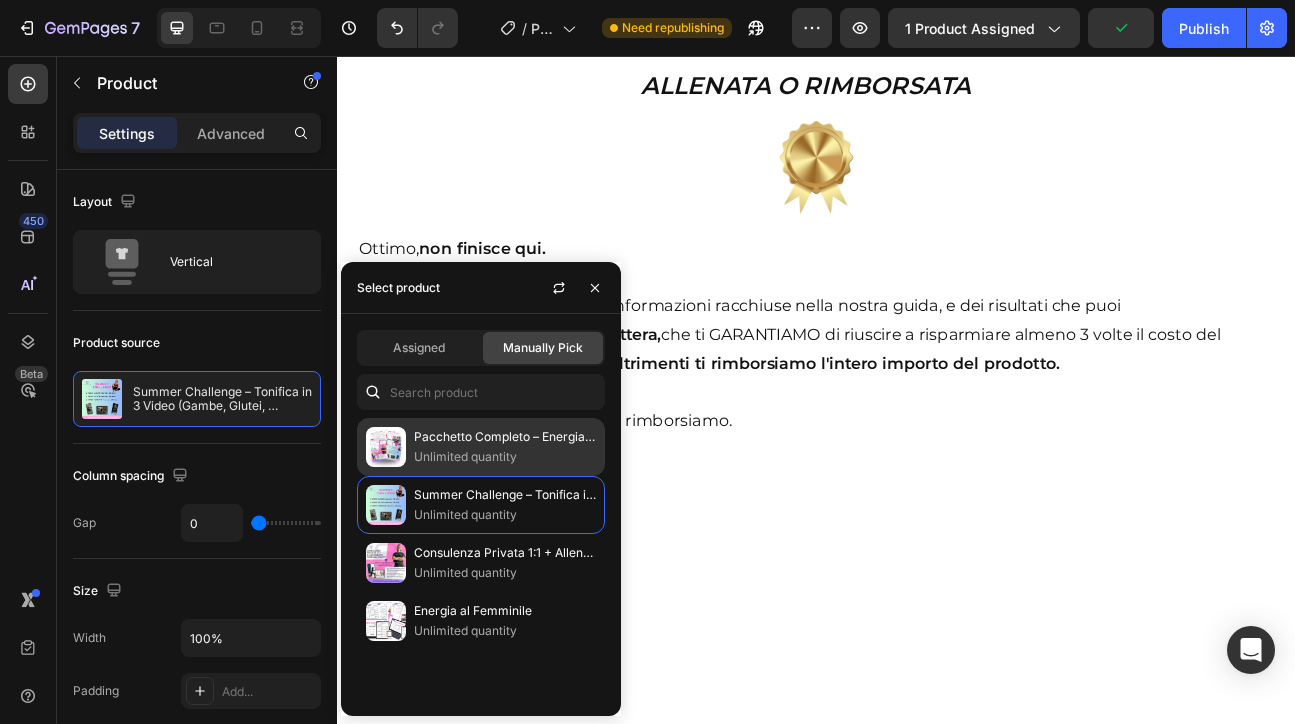 click on "Pacchetto Completo – Energia al Femminile + Summer Challenge + Consulenza Privata" at bounding box center (505, 437) 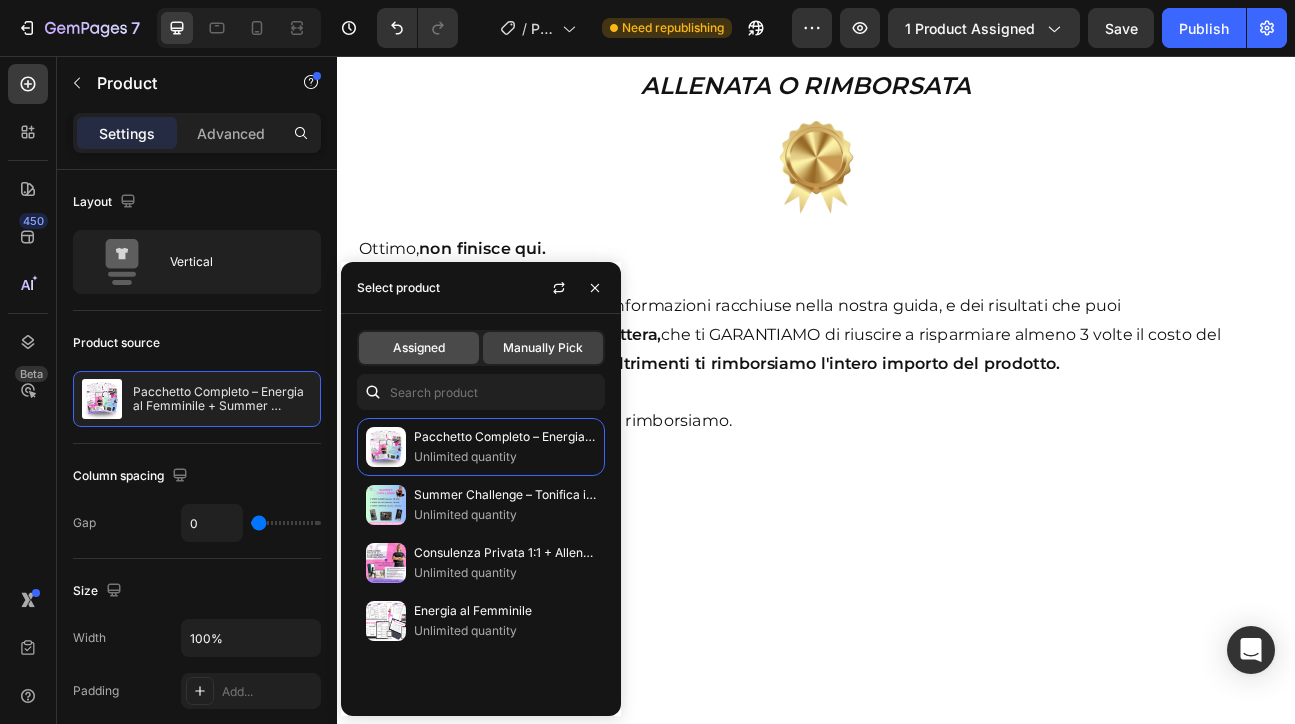 click on "Assigned" 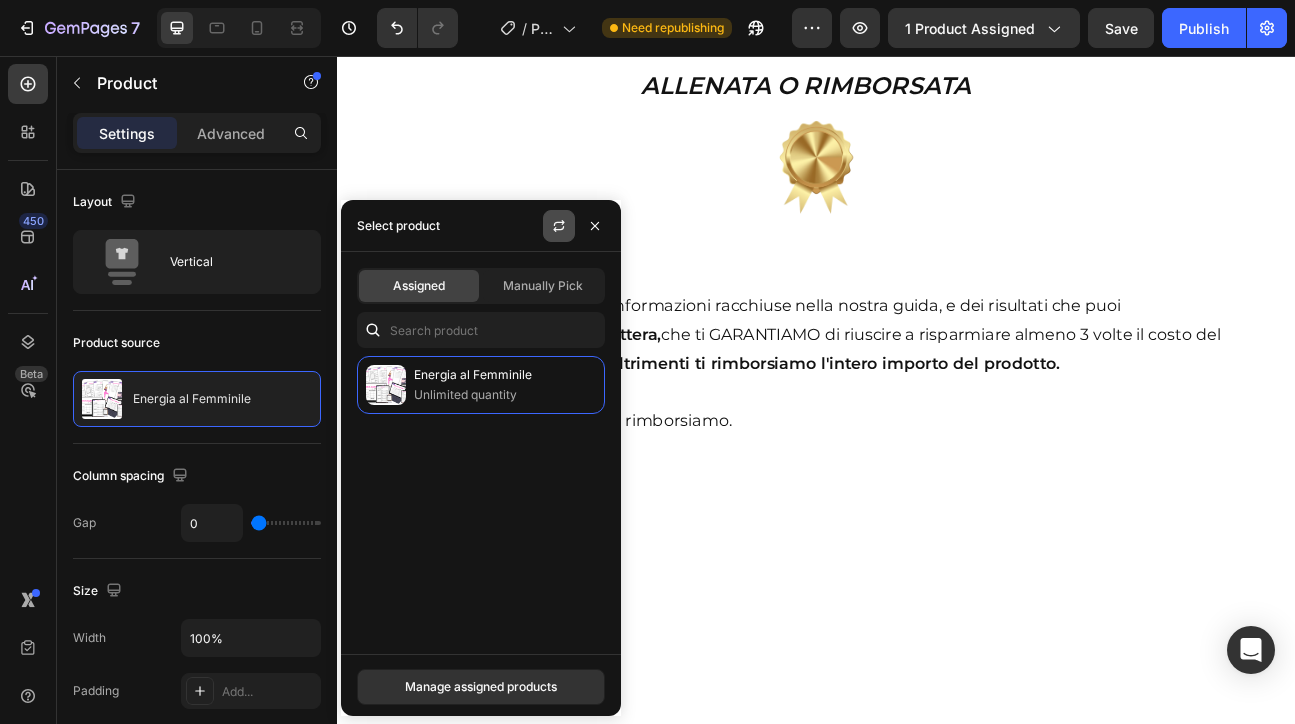 click on "Manually Pick" 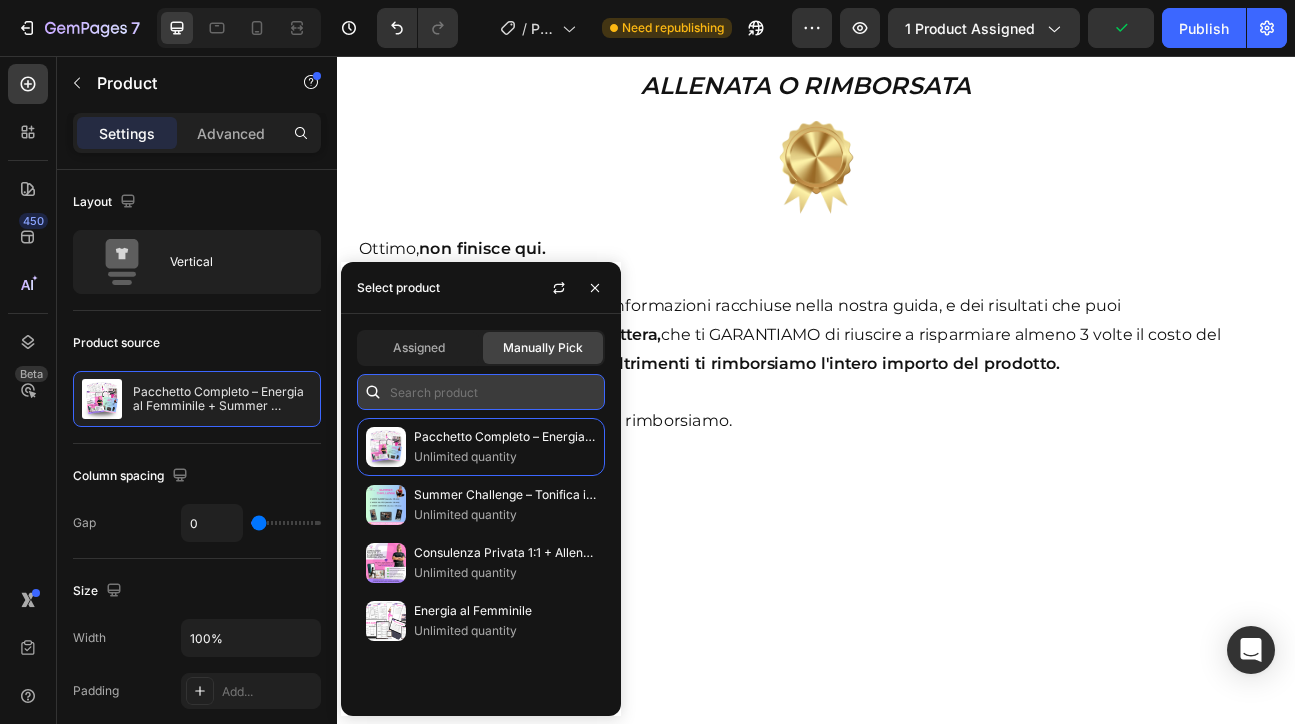 click at bounding box center (481, 392) 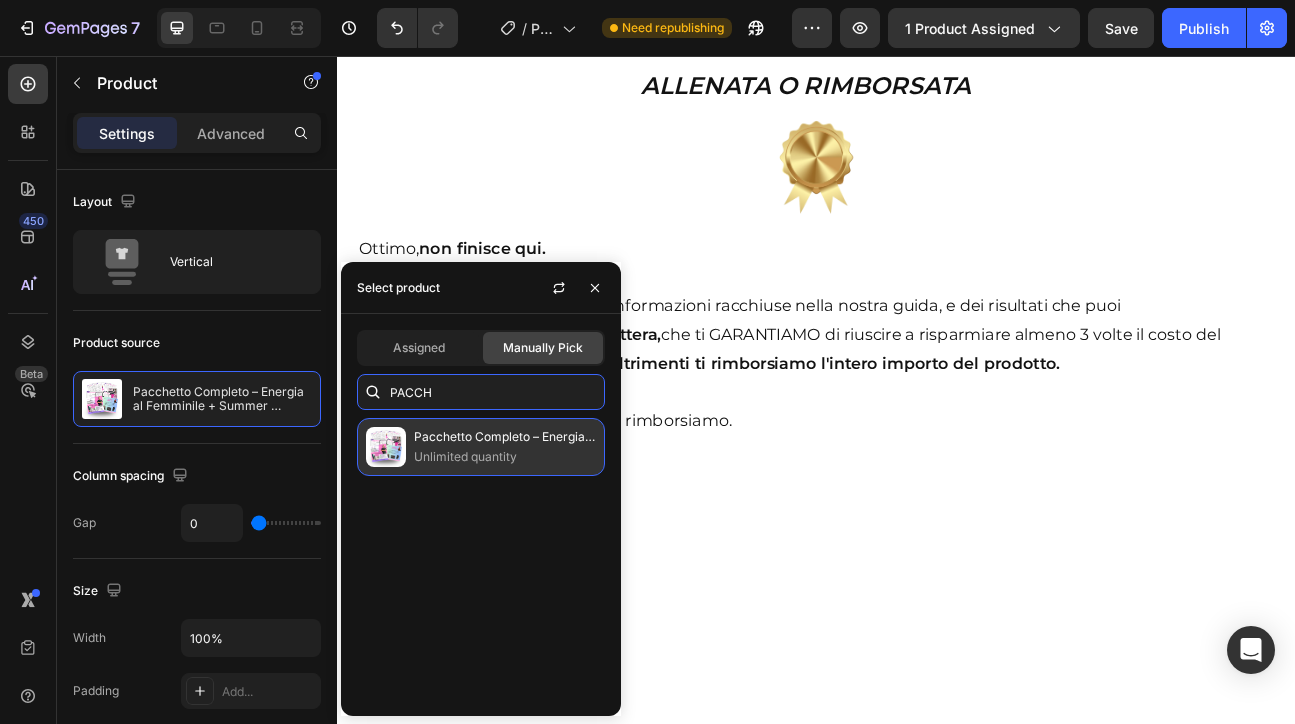 type on "PACCH" 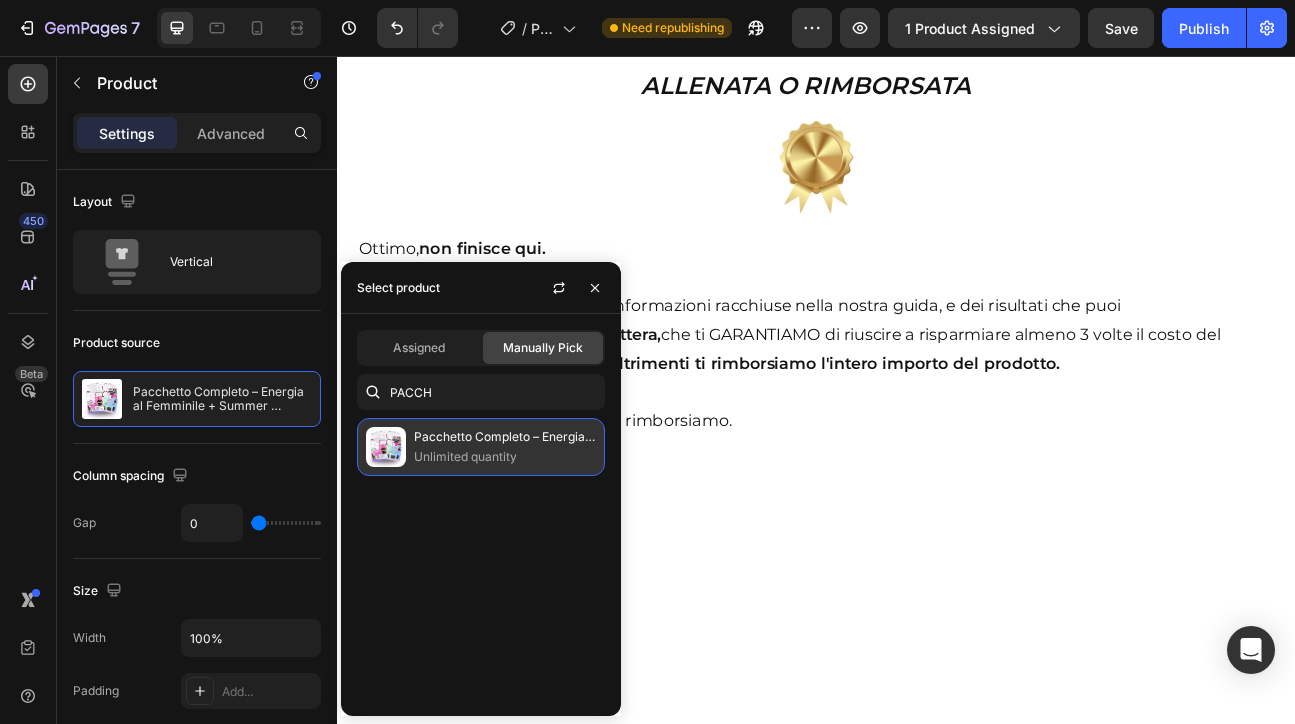 click on "Pacchetto Completo – Energia al Femminile + Summer Challenge + Consulenza Privata" at bounding box center (505, 437) 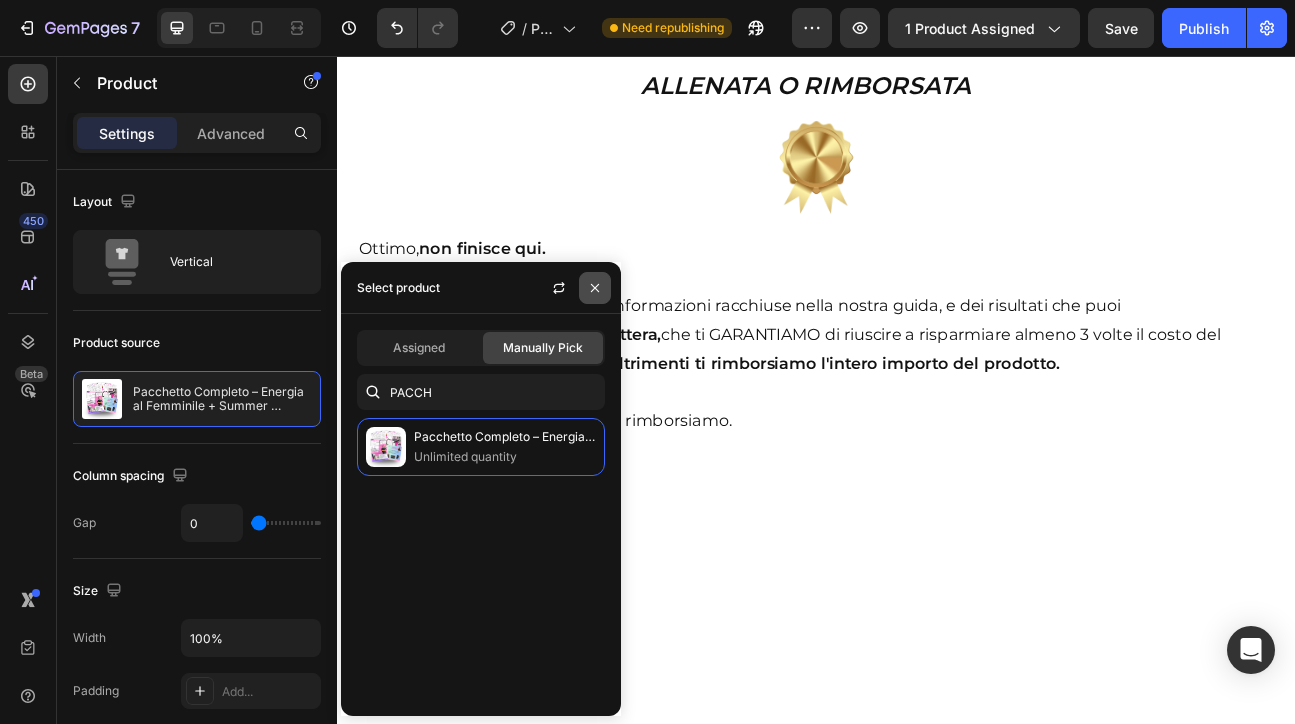 click 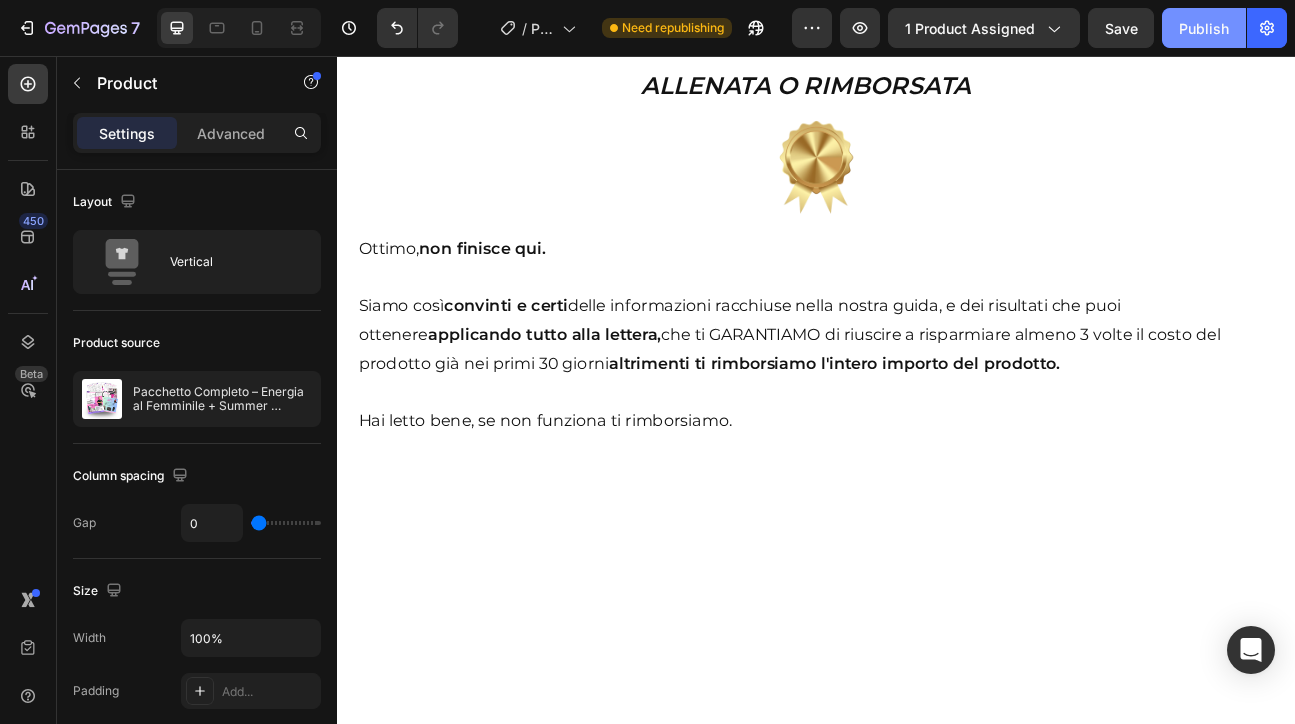 click on "Publish" at bounding box center [1204, 28] 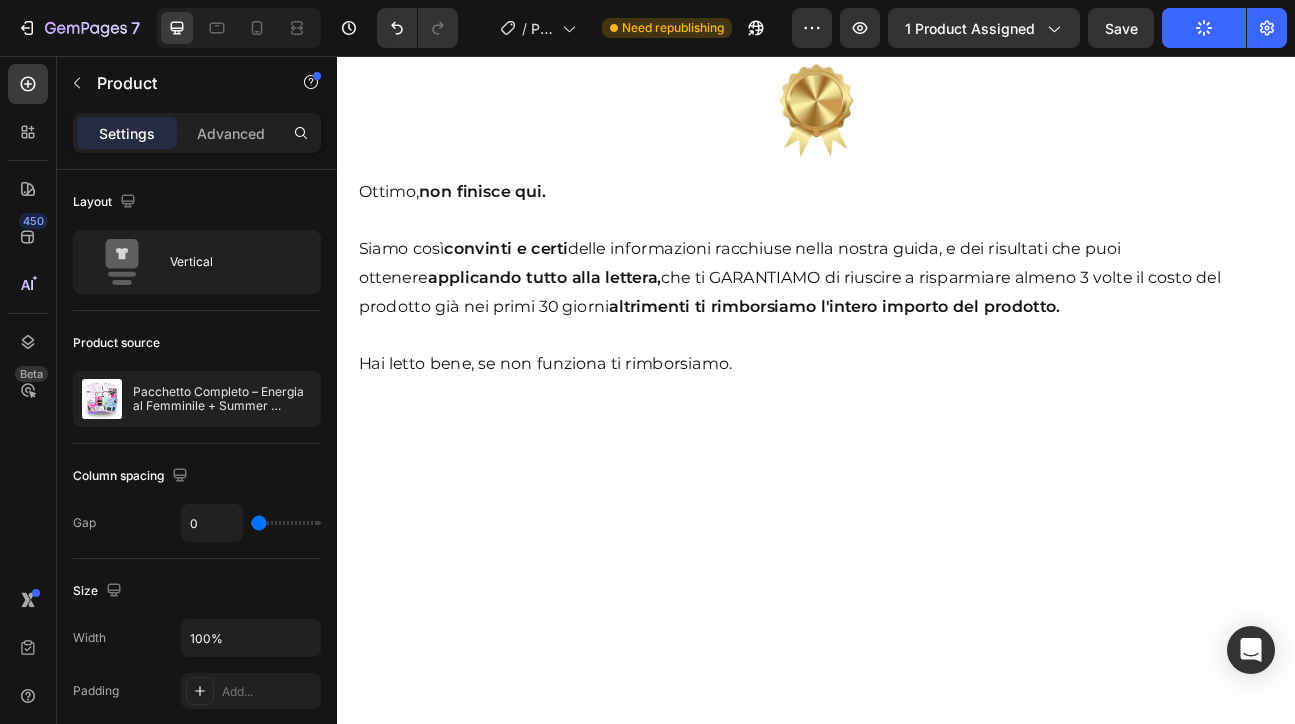scroll, scrollTop: 13354, scrollLeft: 0, axis: vertical 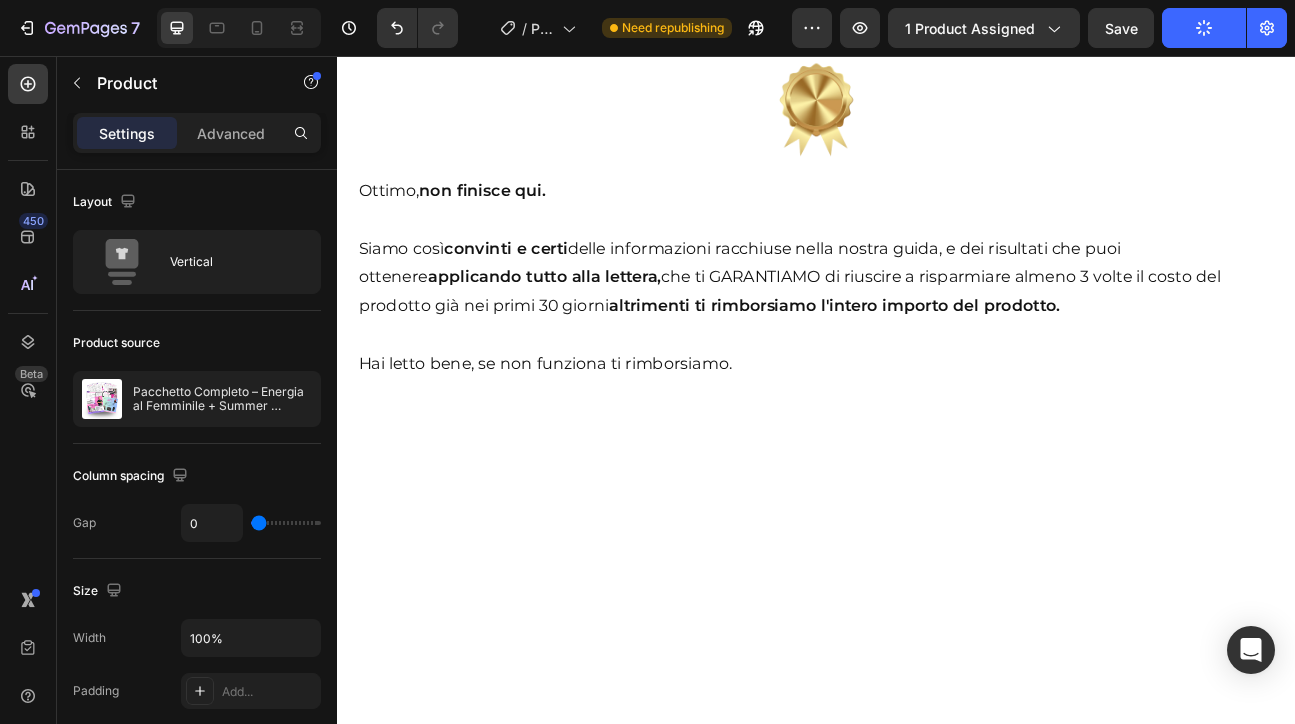click on "Acquista ora il Pacchetto Completo" at bounding box center [950, -87] 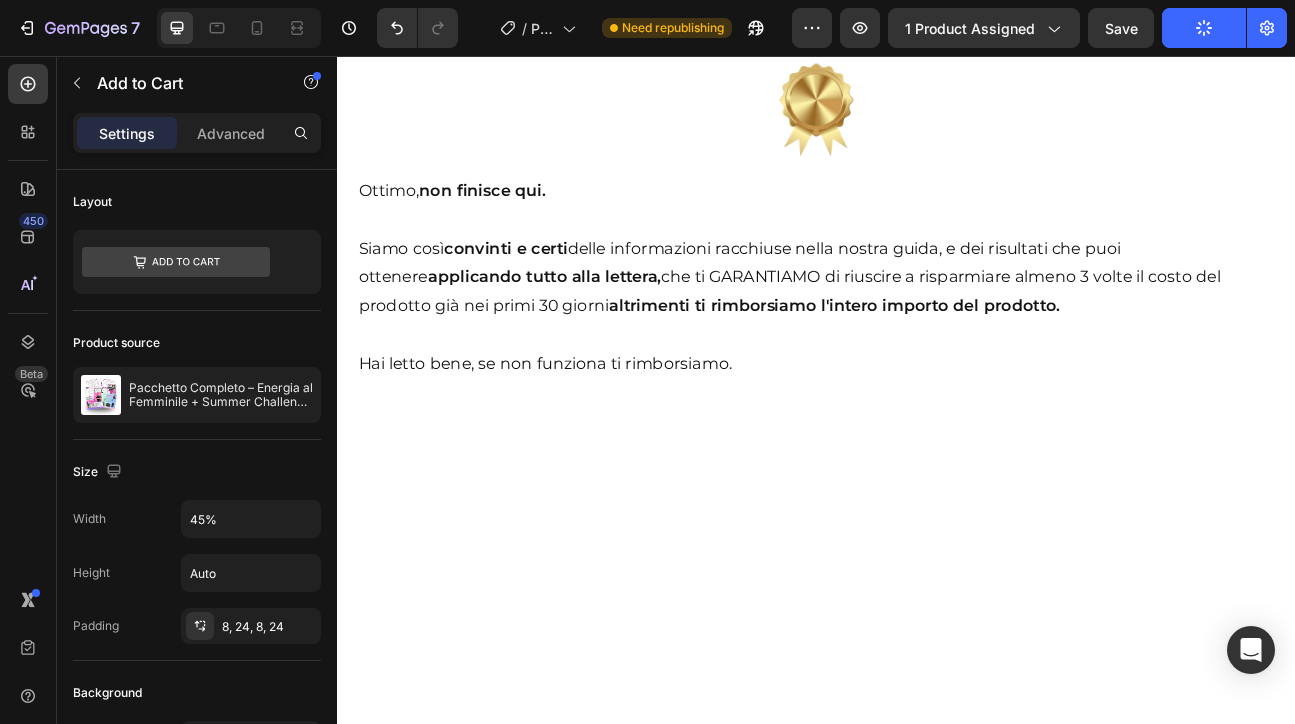 click on "€107,00" at bounding box center (898, -153) 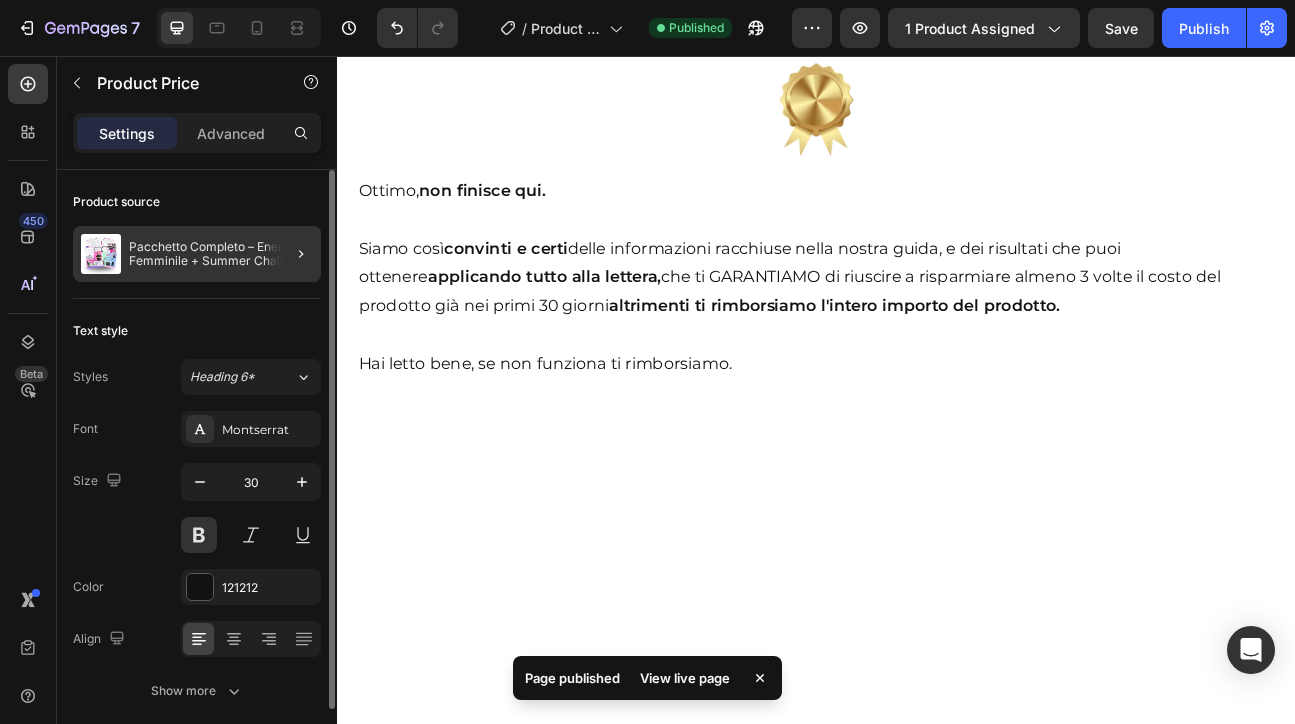 click 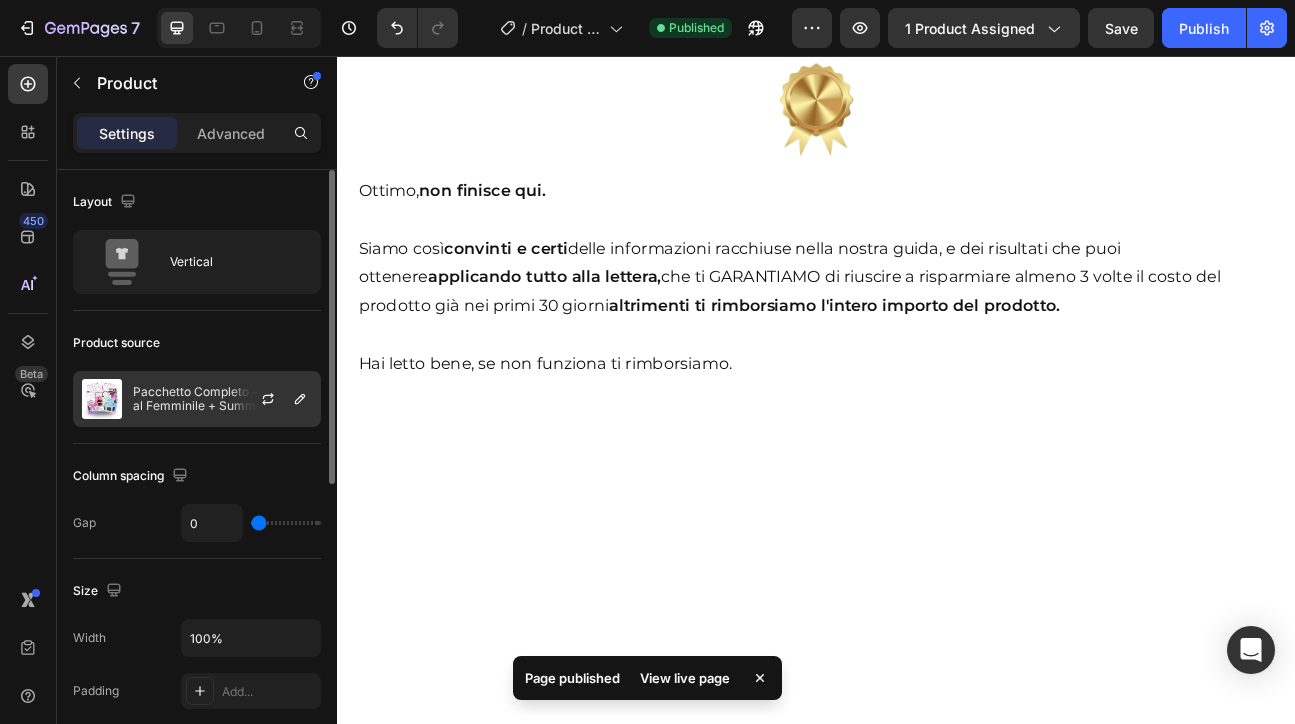 click at bounding box center [276, 399] 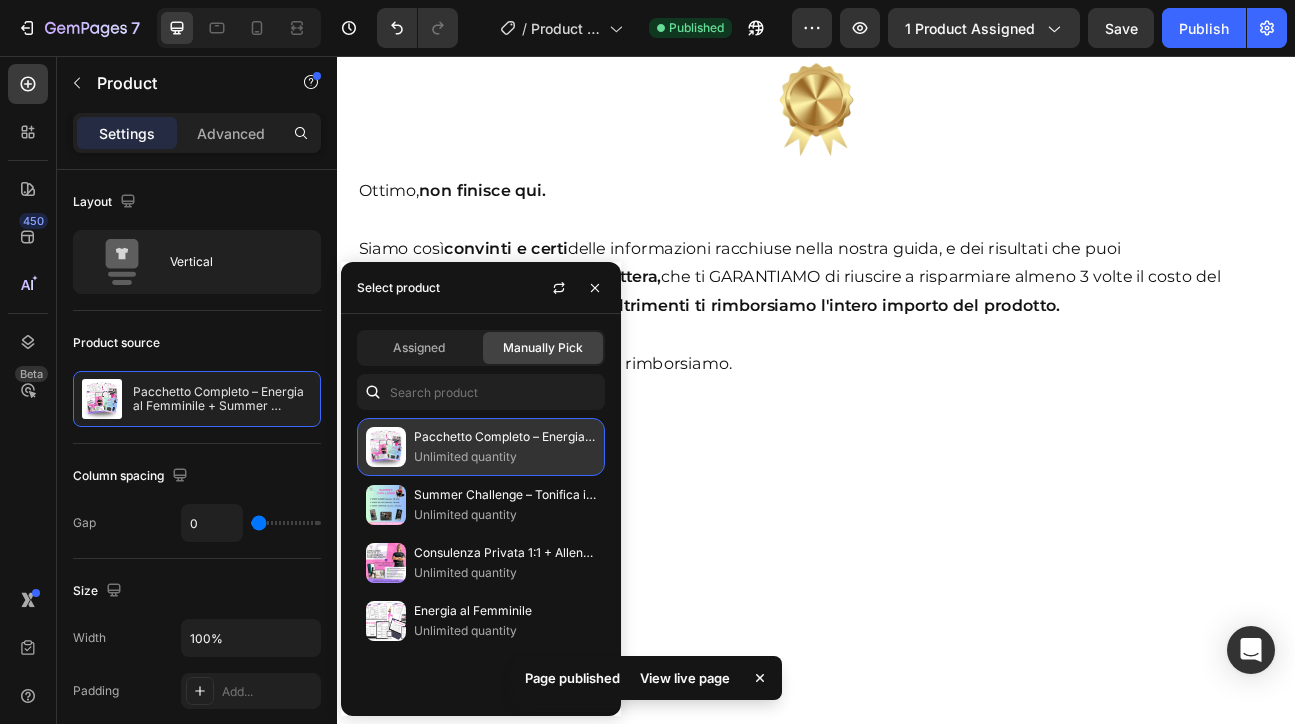 click on "Pacchetto Completo – Energia al Femminile + Summer Challenge + Consulenza Privata" at bounding box center (505, 437) 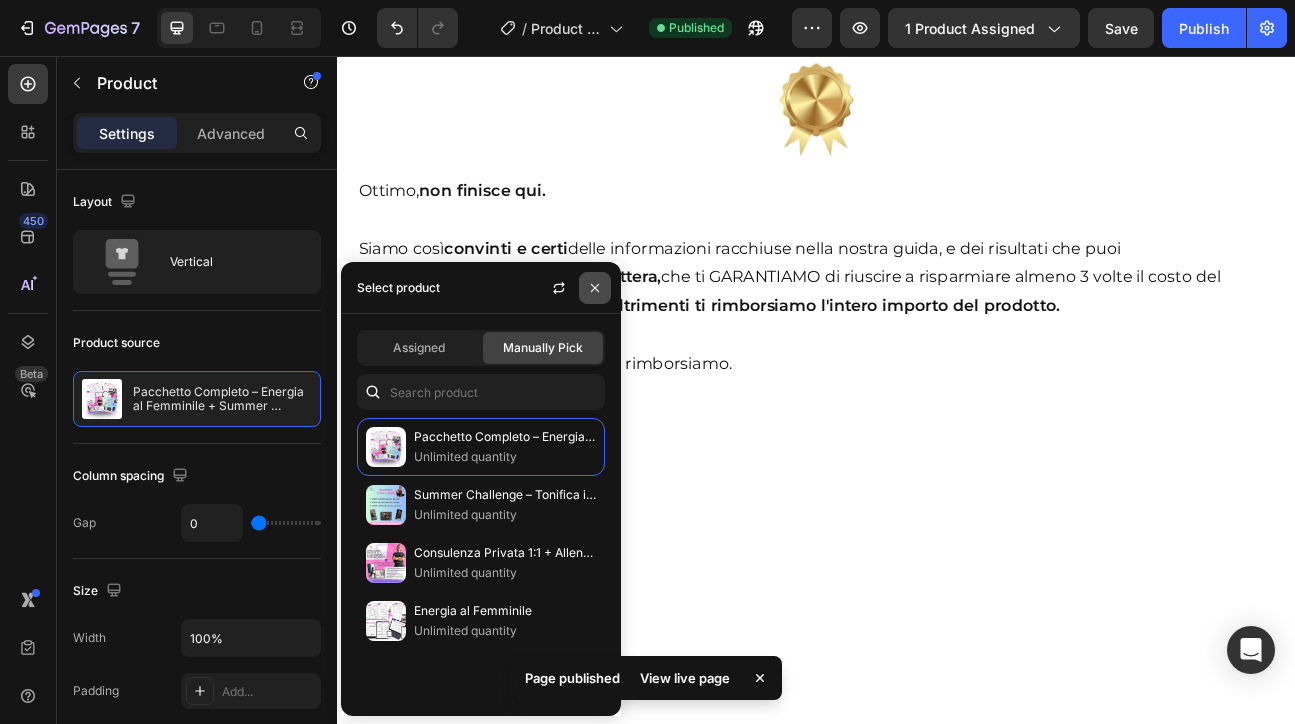 click 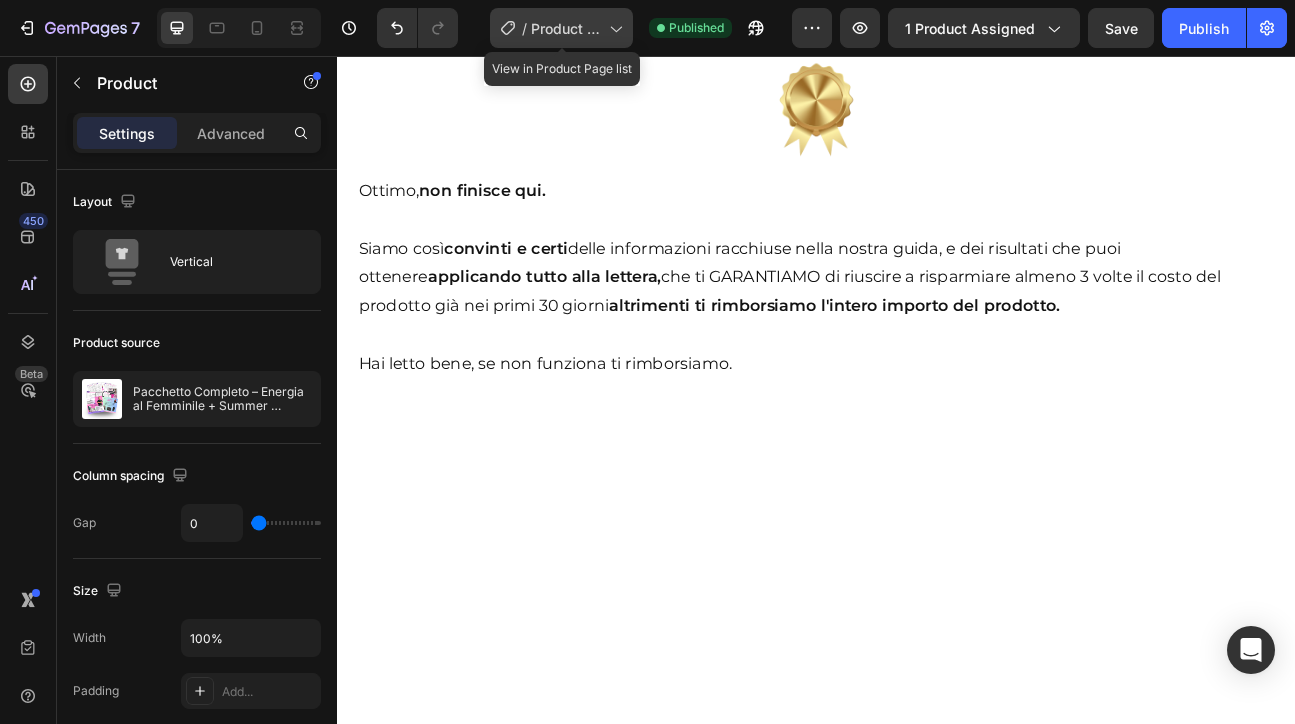 click on "Product Page - Jan 27, 23:52:11" at bounding box center (566, 28) 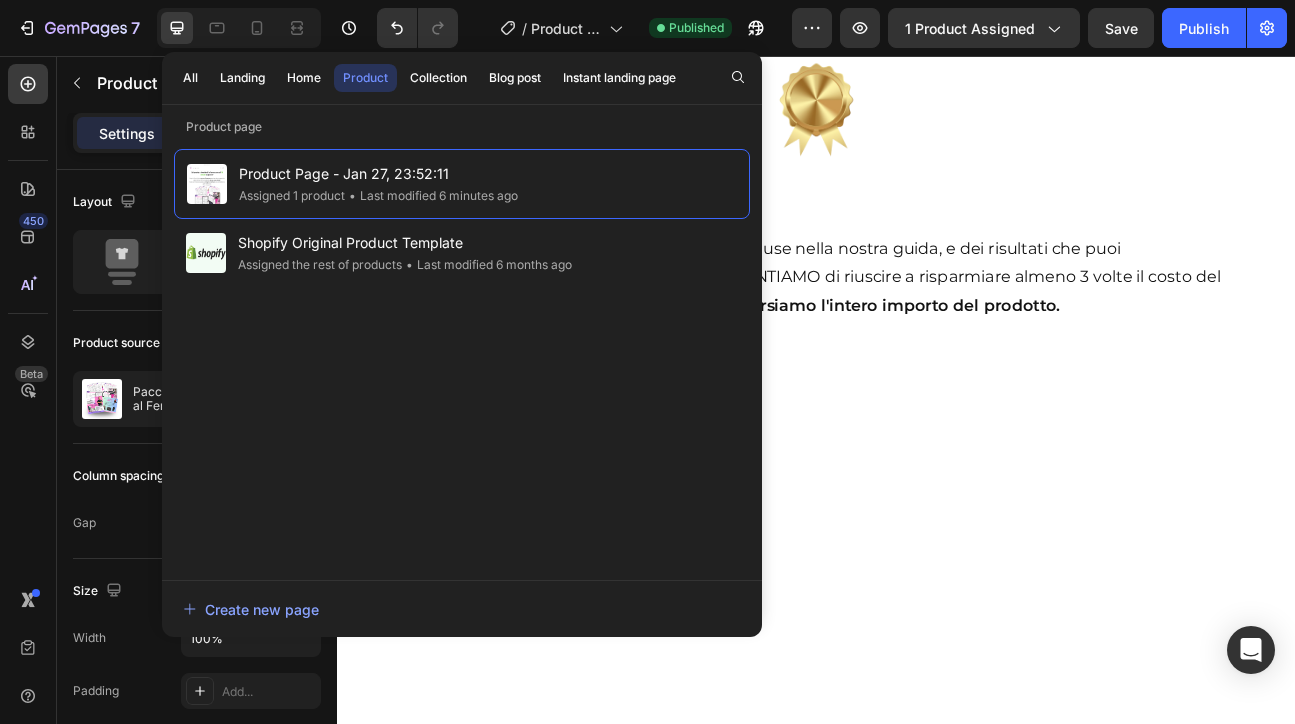 click on "💬  Perché sceglierlo?" at bounding box center (937, -426) 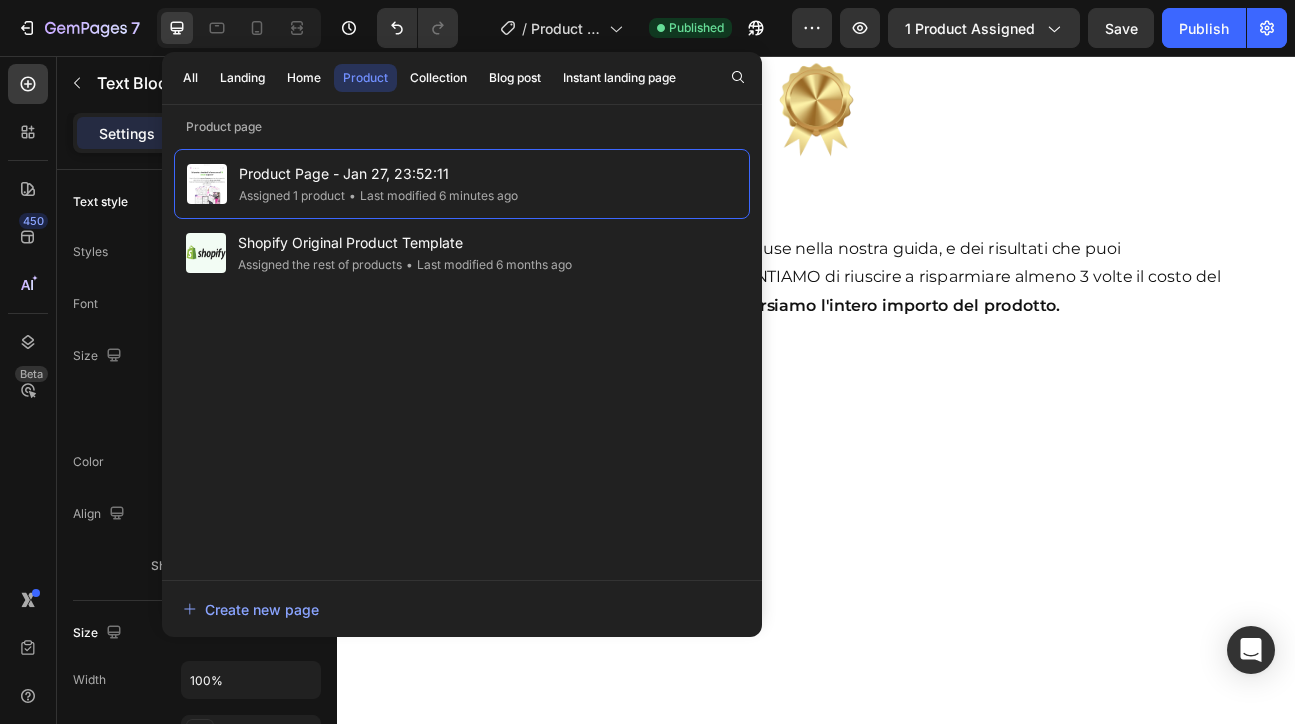 click on "Acquista ora il Pacchetto Completo" at bounding box center (950, -87) 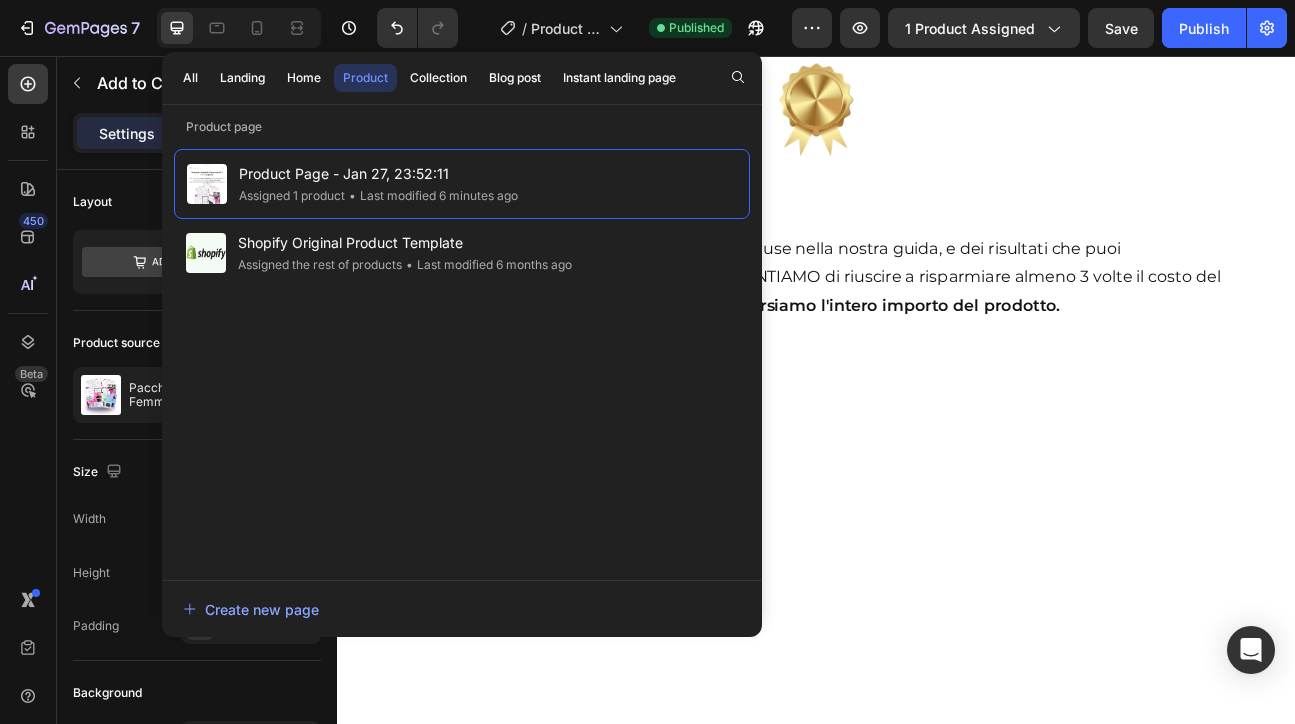 click at bounding box center [937, -462] 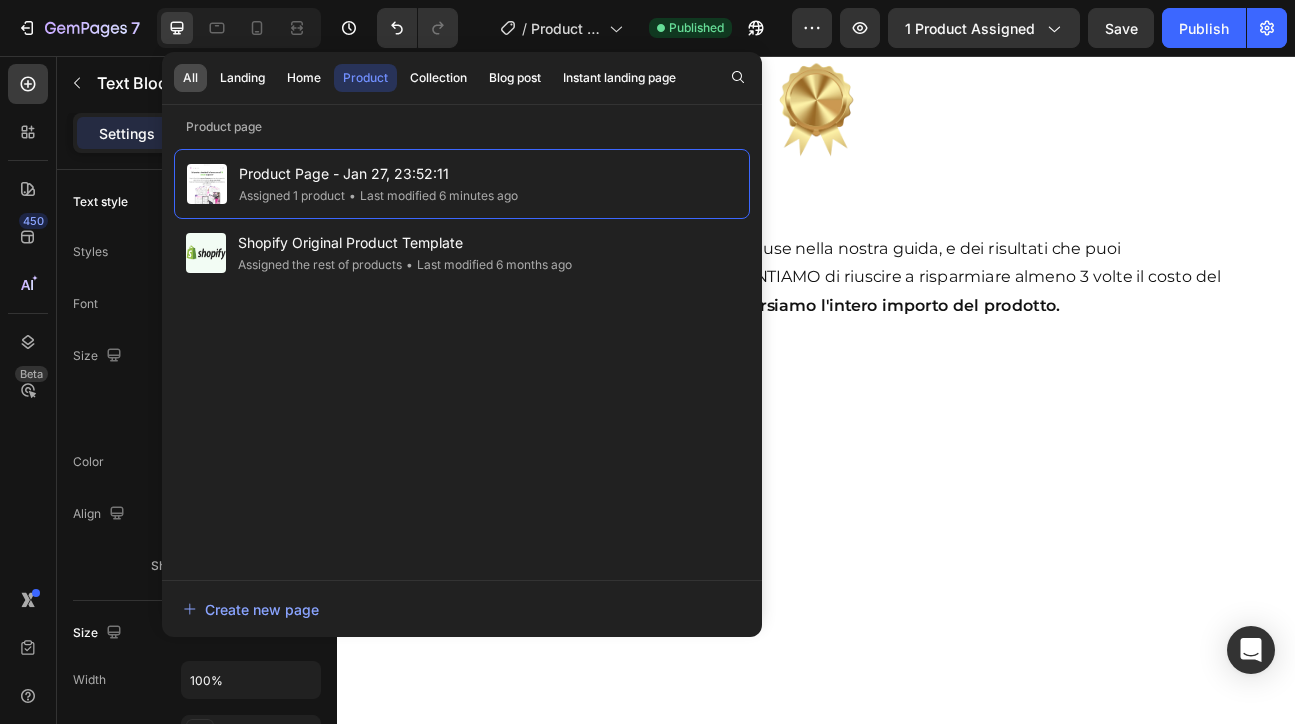click on "All" 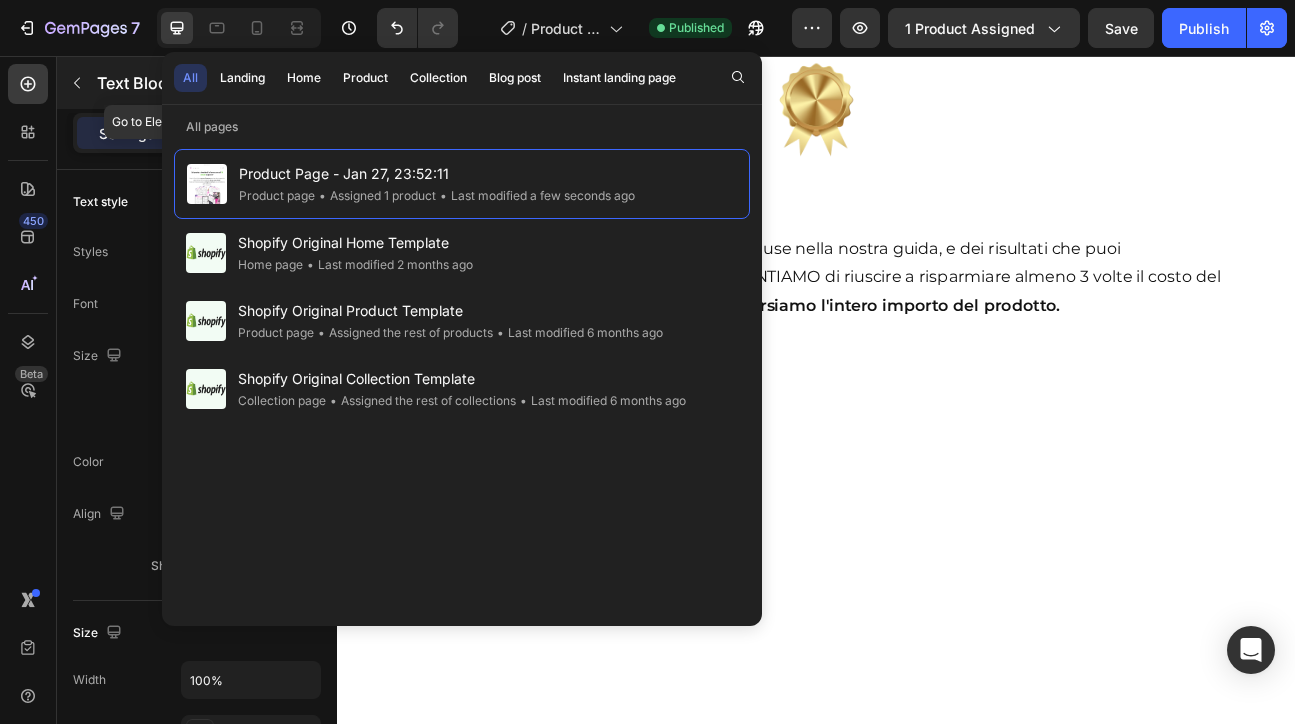 click at bounding box center (77, 83) 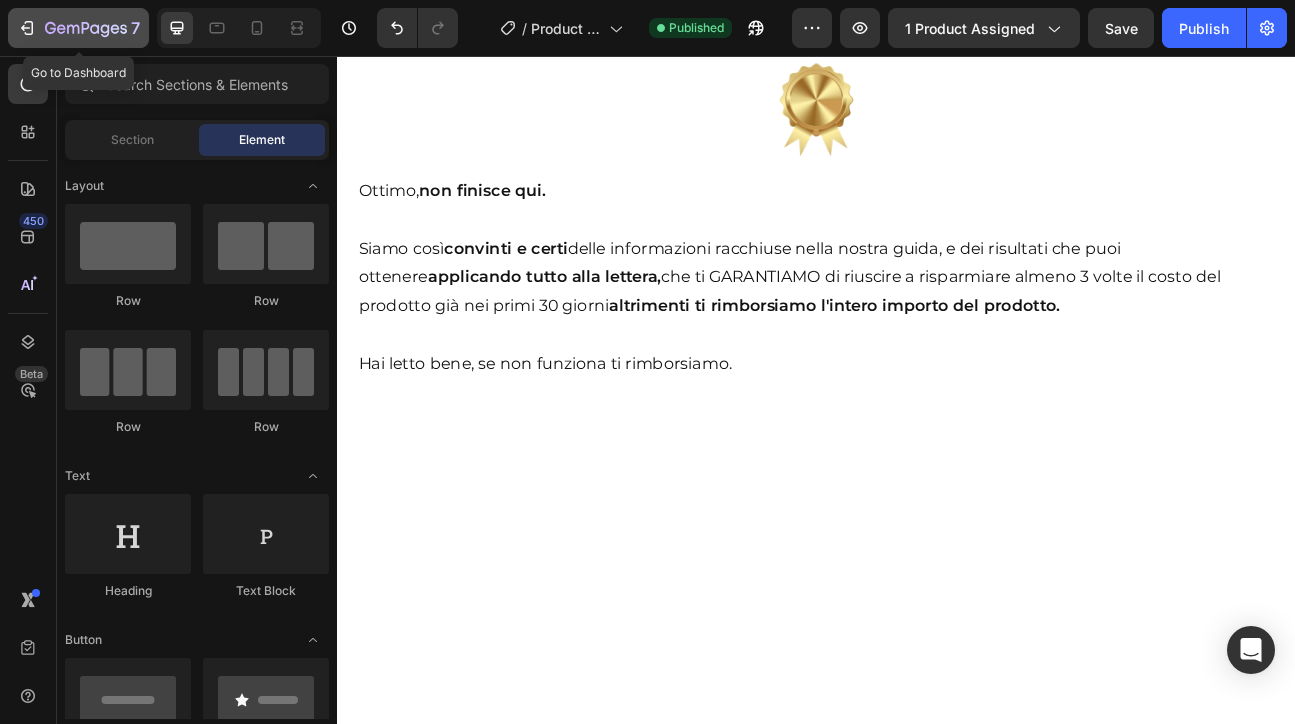 click 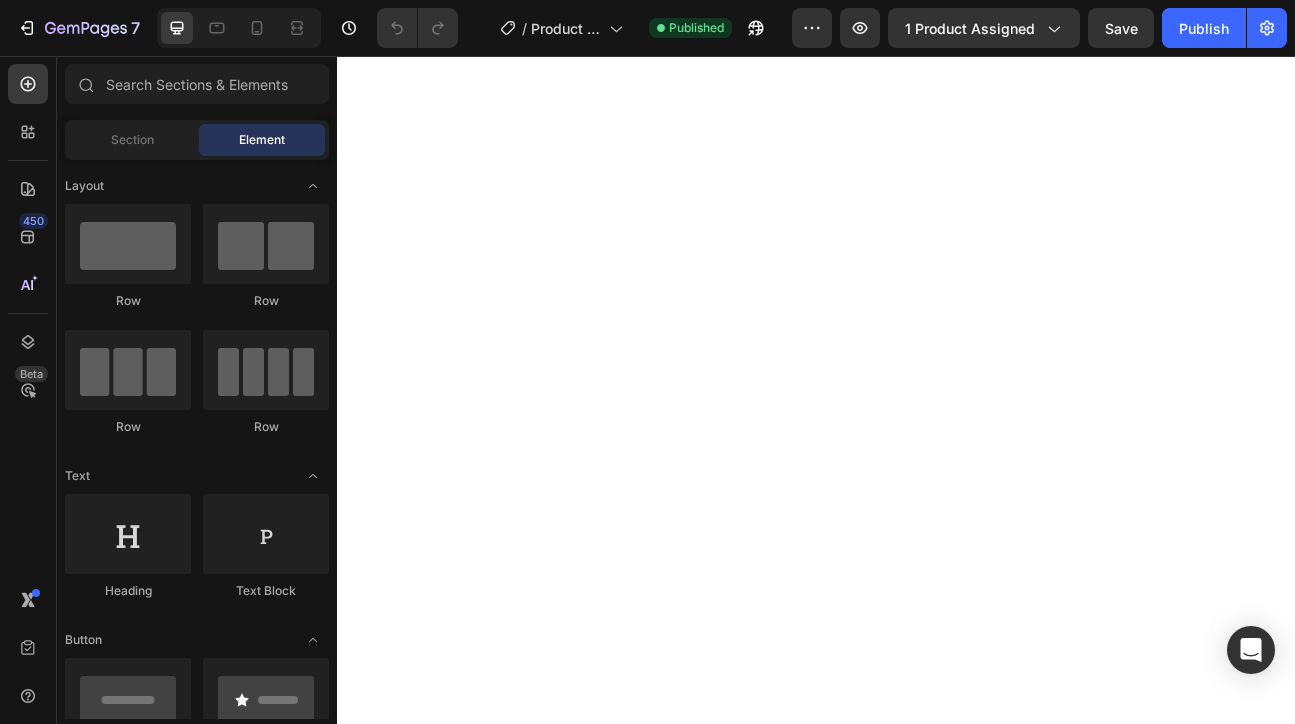 scroll, scrollTop: 0, scrollLeft: 0, axis: both 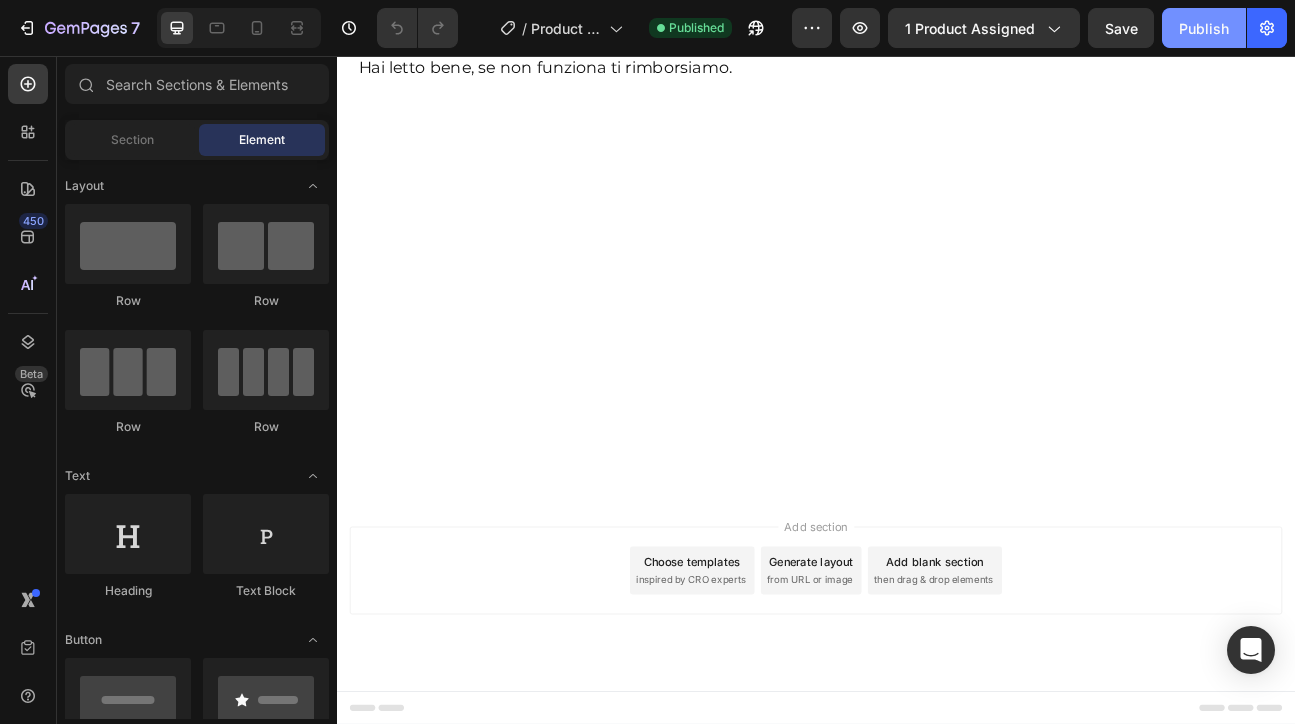 click on "Publish" 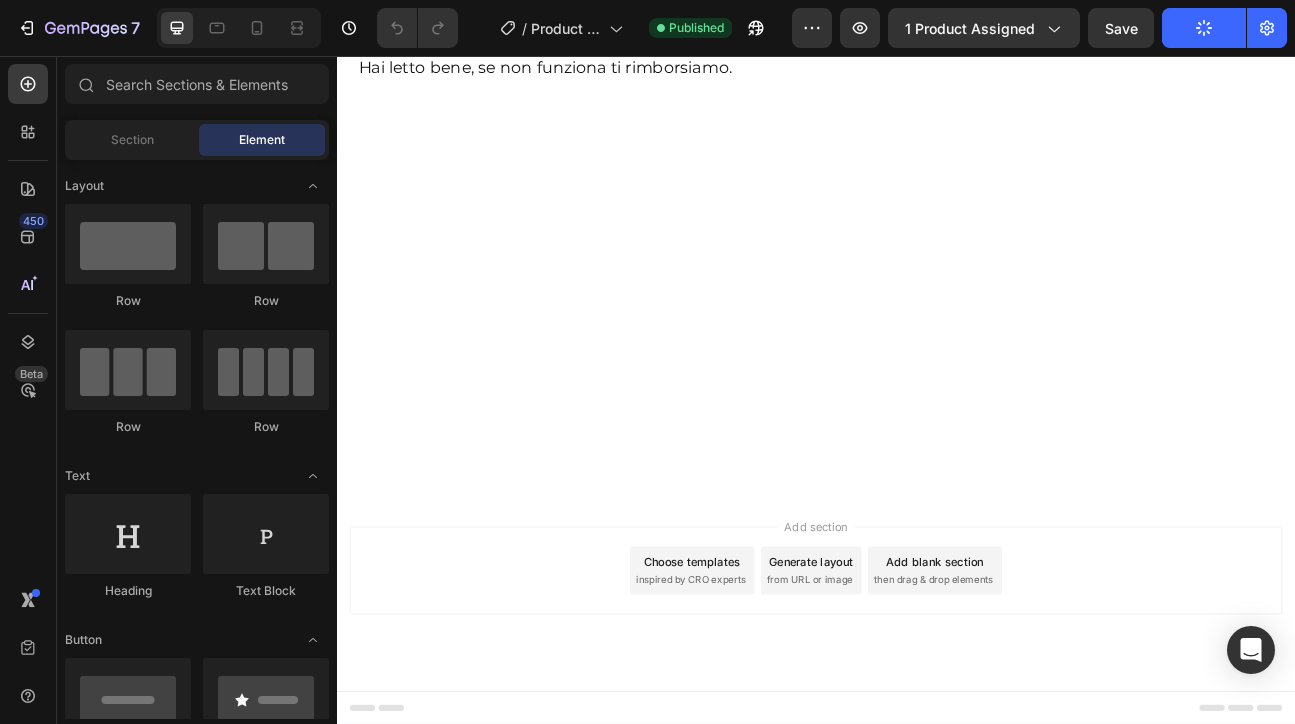 click on "Acquista ora il Pacchetto Completo" at bounding box center (950, -295) 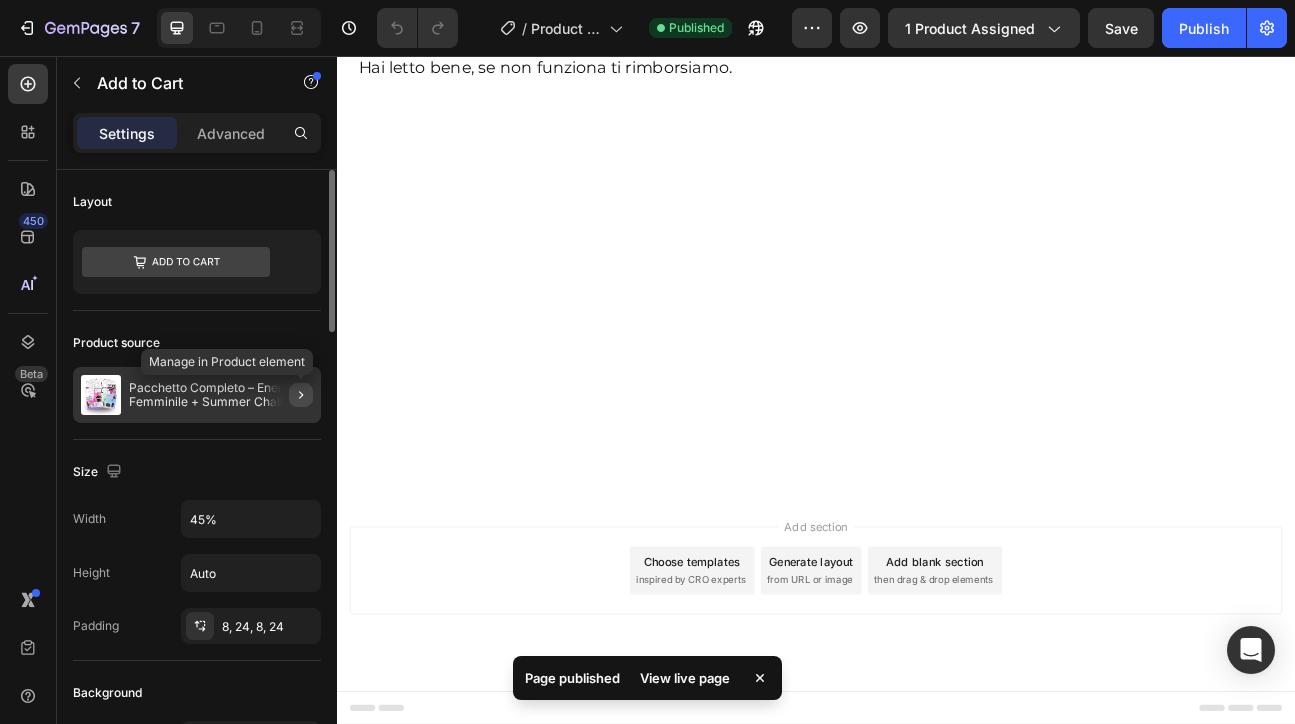 click 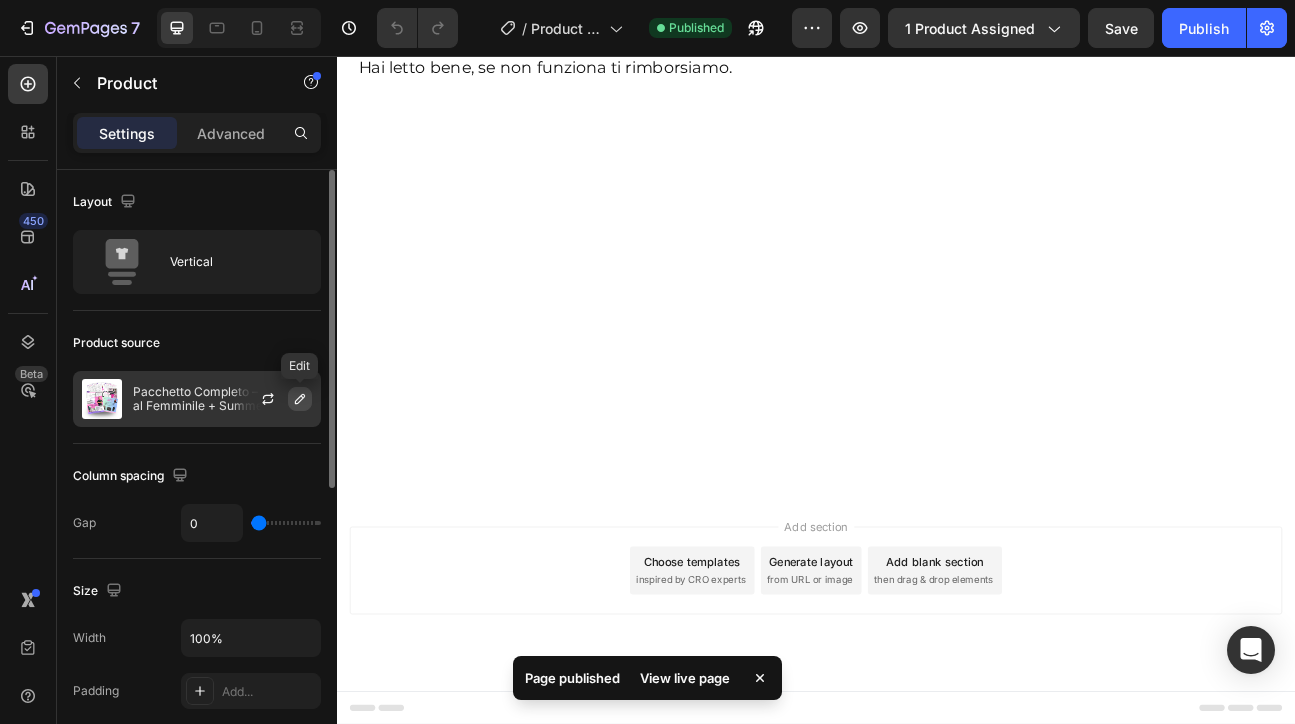 click 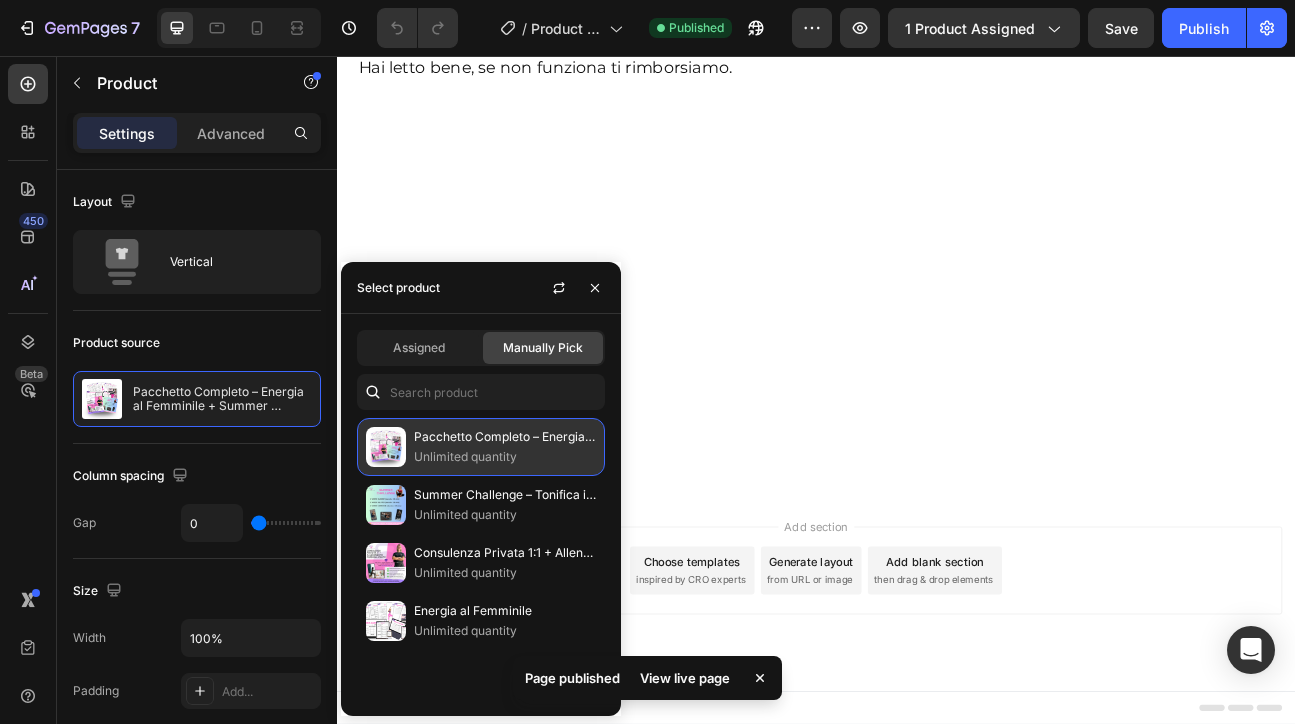 click on "Pacchetto Completo – Energia al Femminile + Summer Challenge + Consulenza Privata" at bounding box center (505, 437) 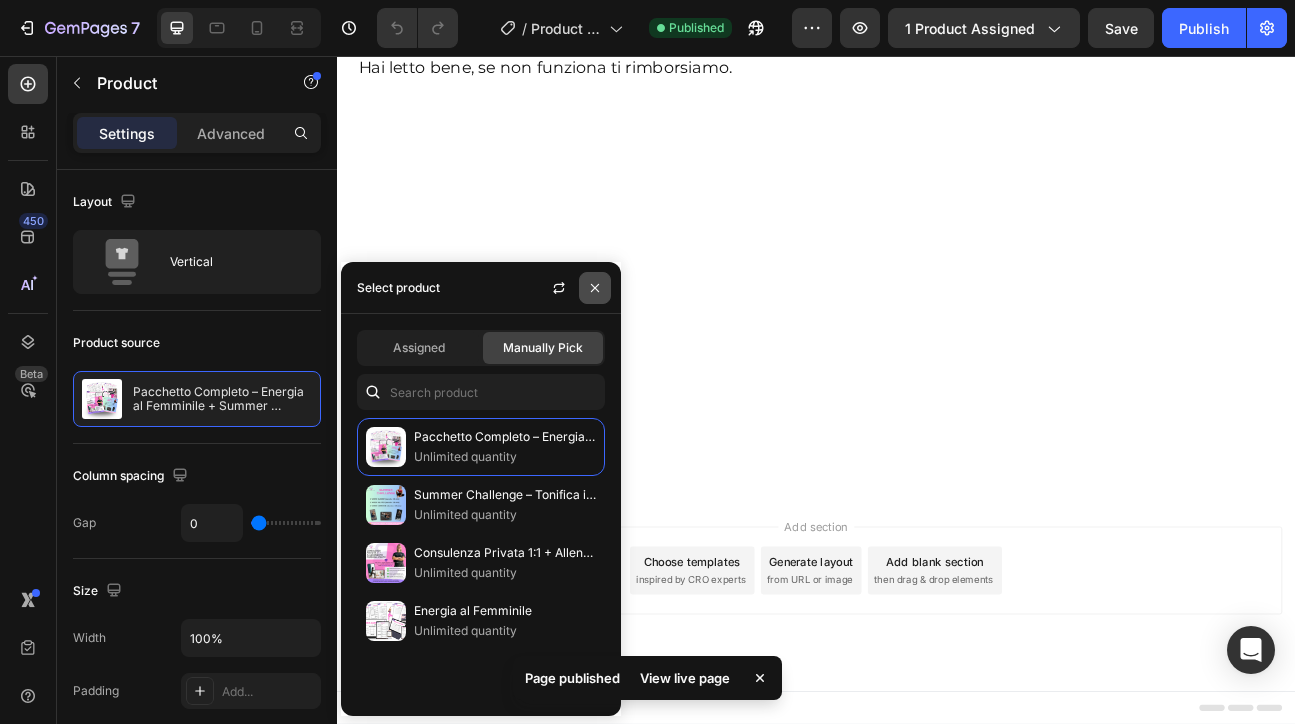 click 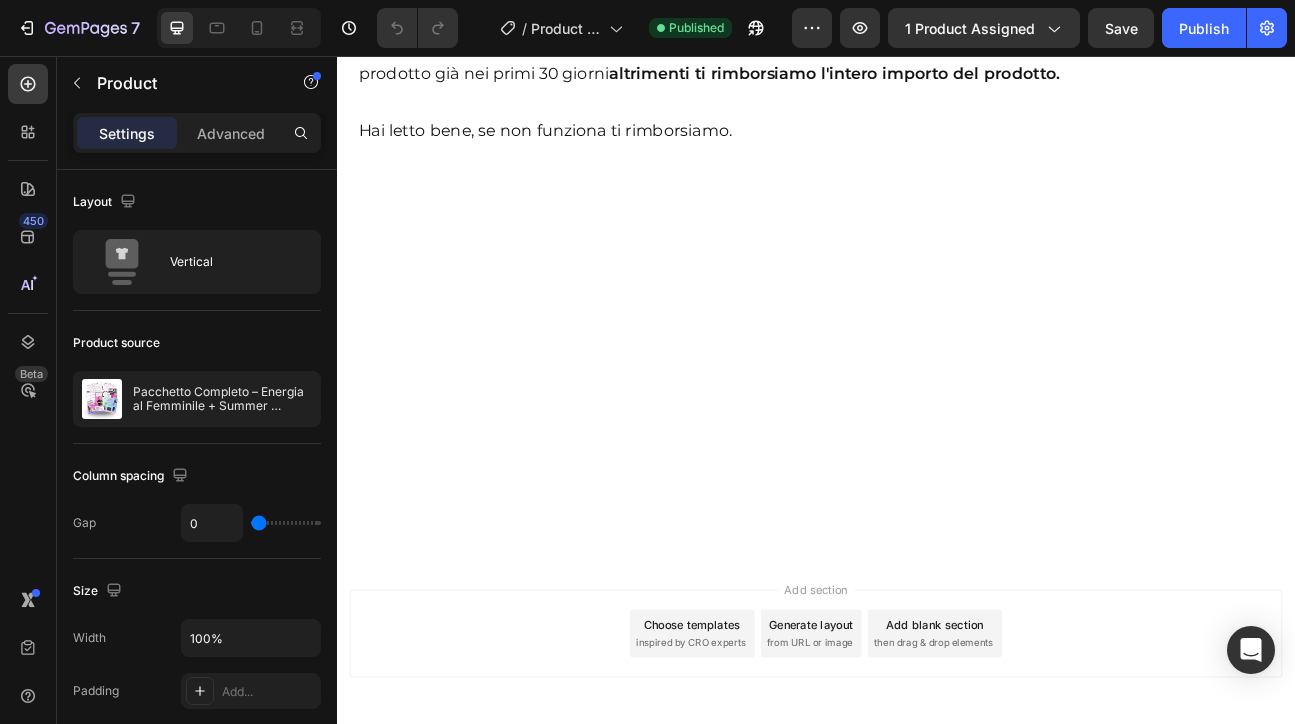 scroll, scrollTop: 13482, scrollLeft: 0, axis: vertical 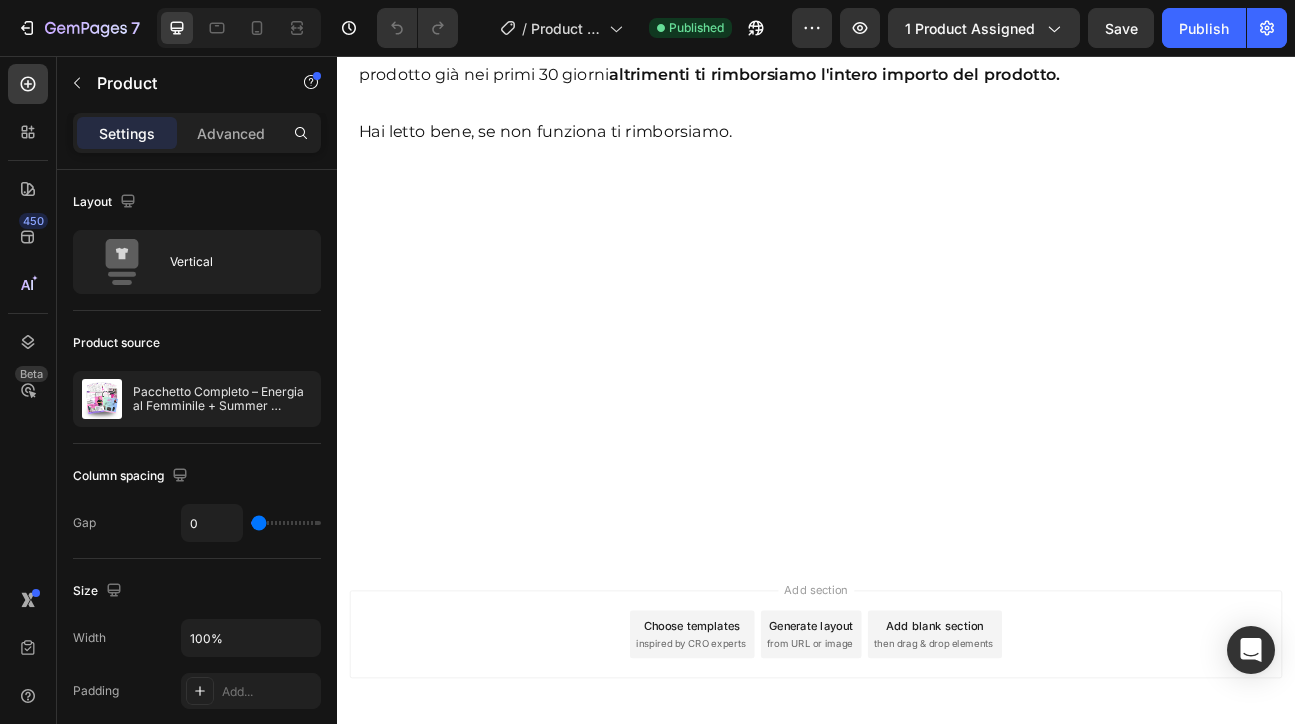 click on "€107,00 Product Price Product Price €167,00 Product Price Product Price Row   0" at bounding box center (942, -285) 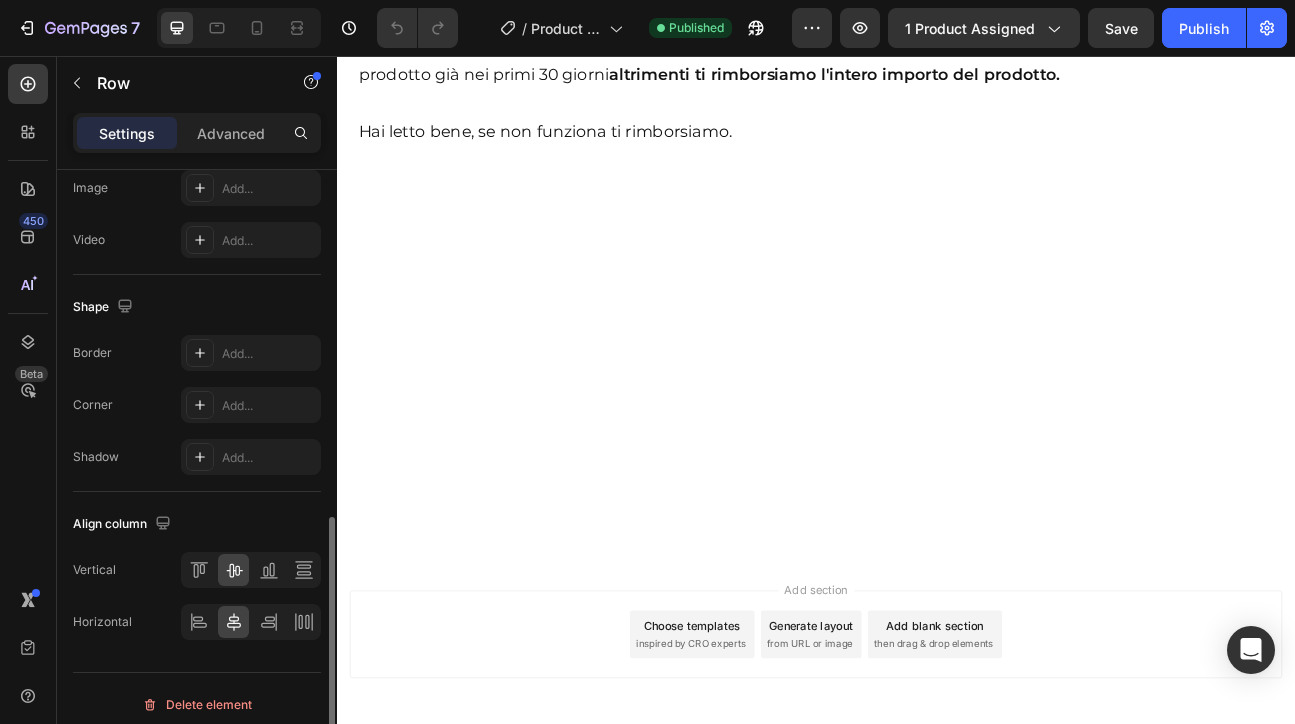 scroll, scrollTop: 824, scrollLeft: 0, axis: vertical 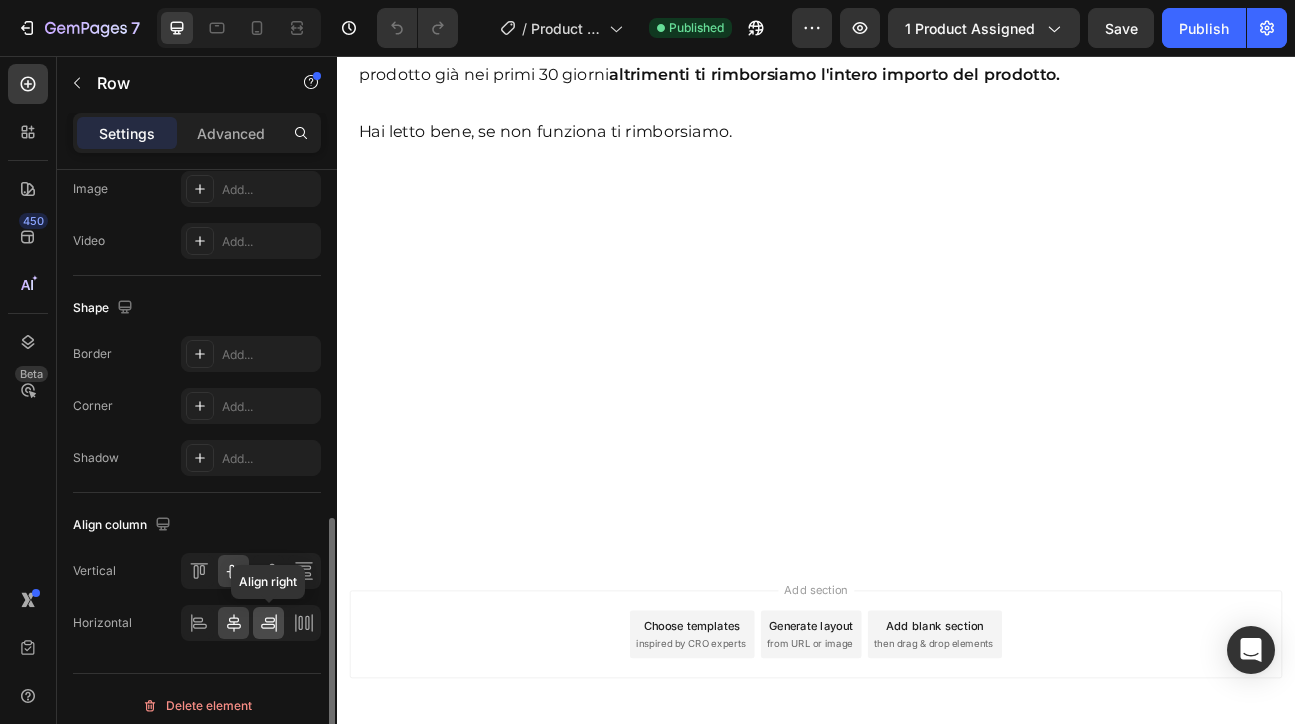 click 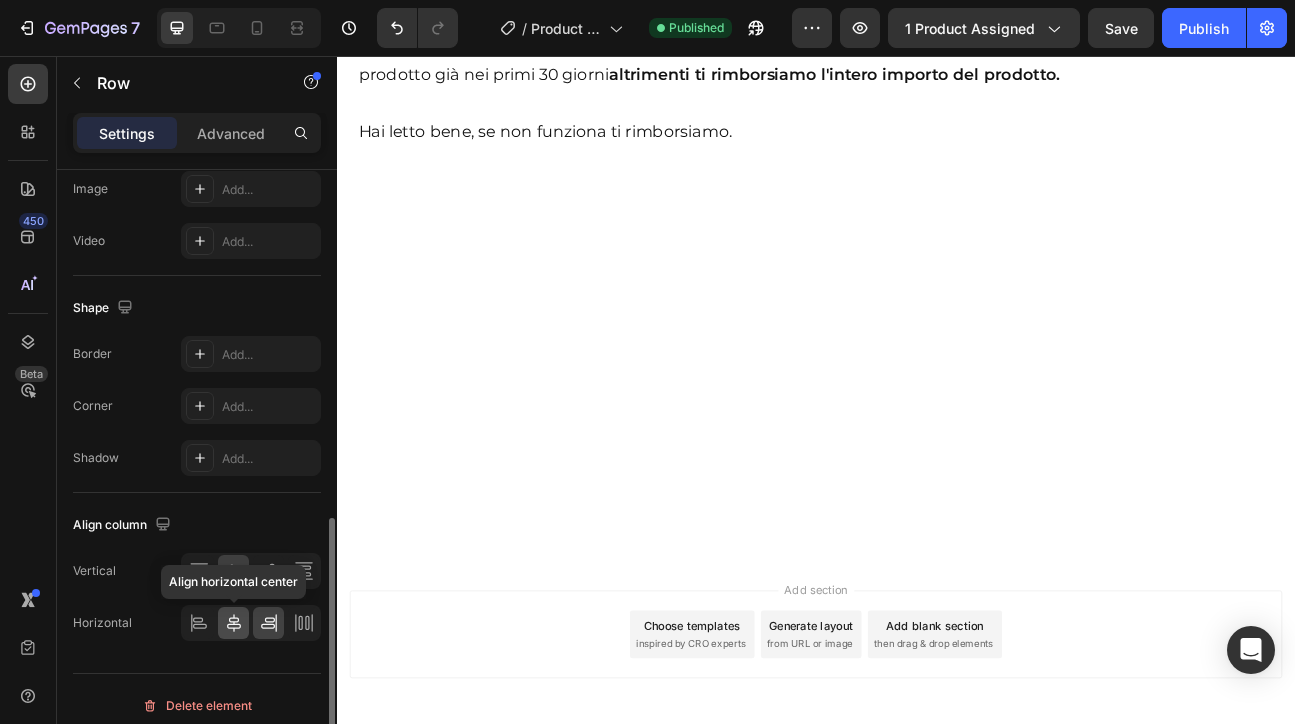 click 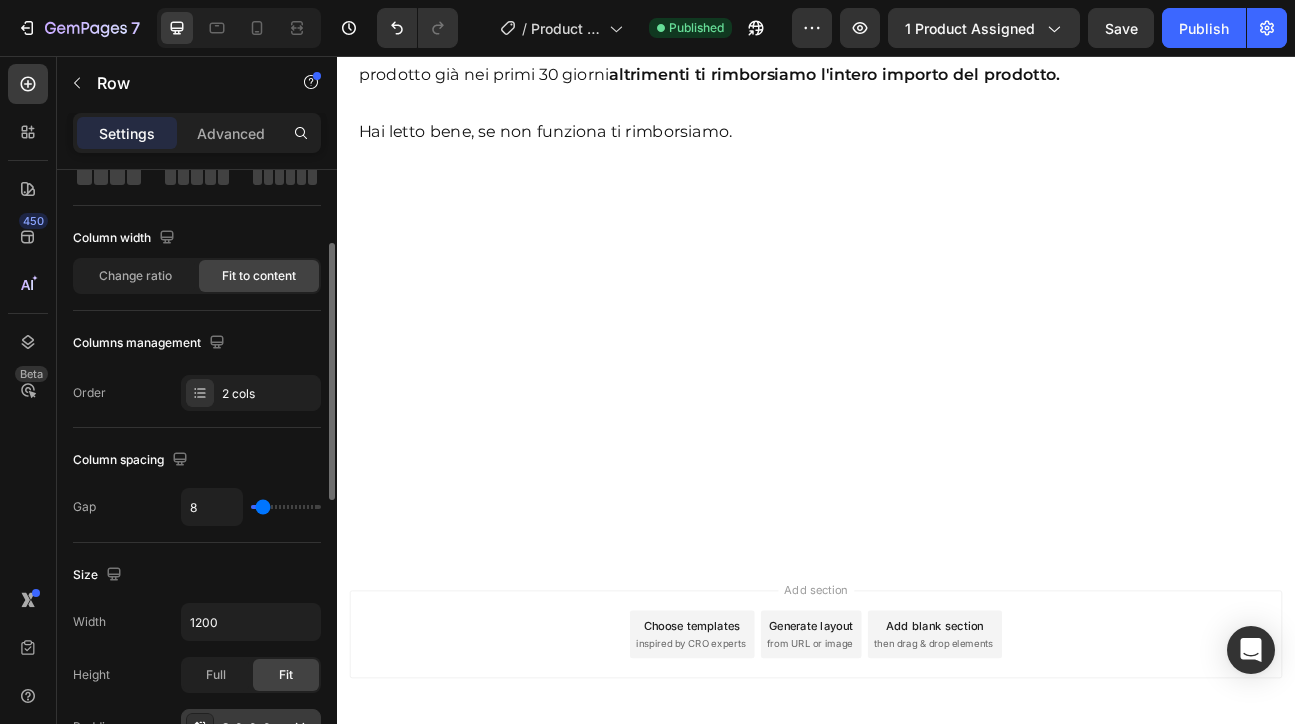 scroll, scrollTop: 0, scrollLeft: 0, axis: both 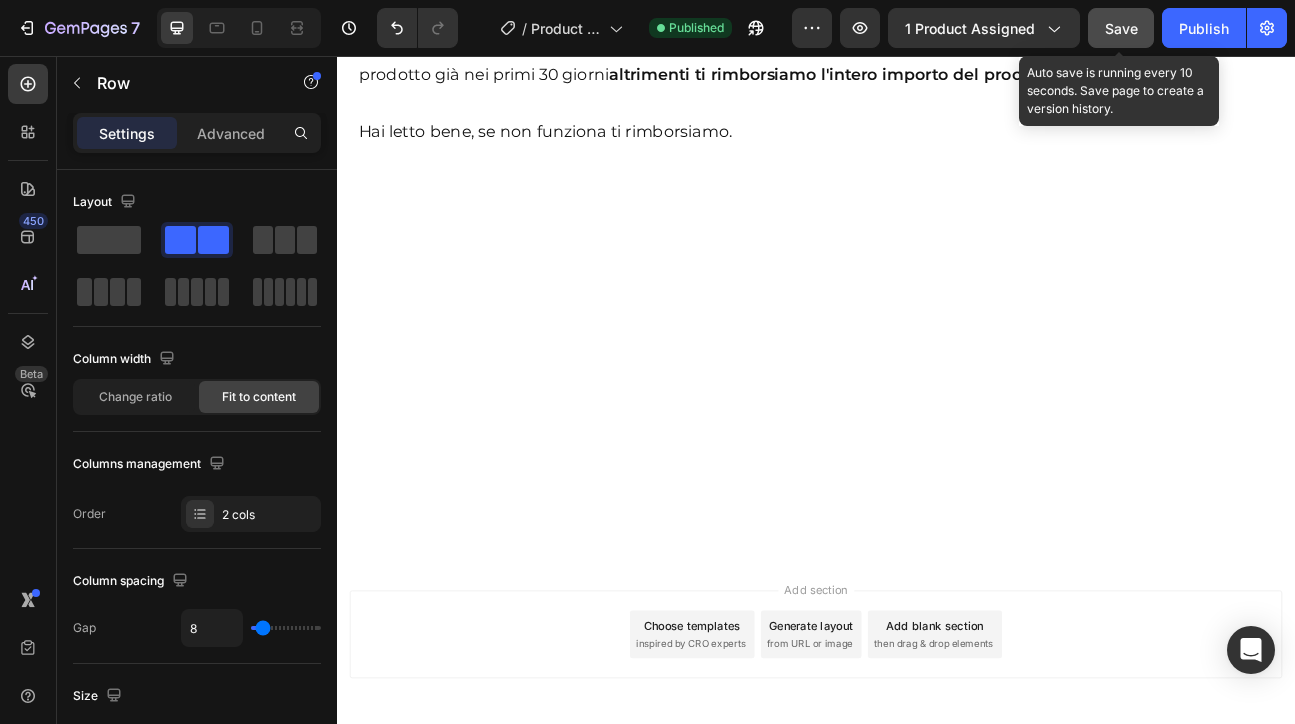 click on "Save" at bounding box center [1121, 28] 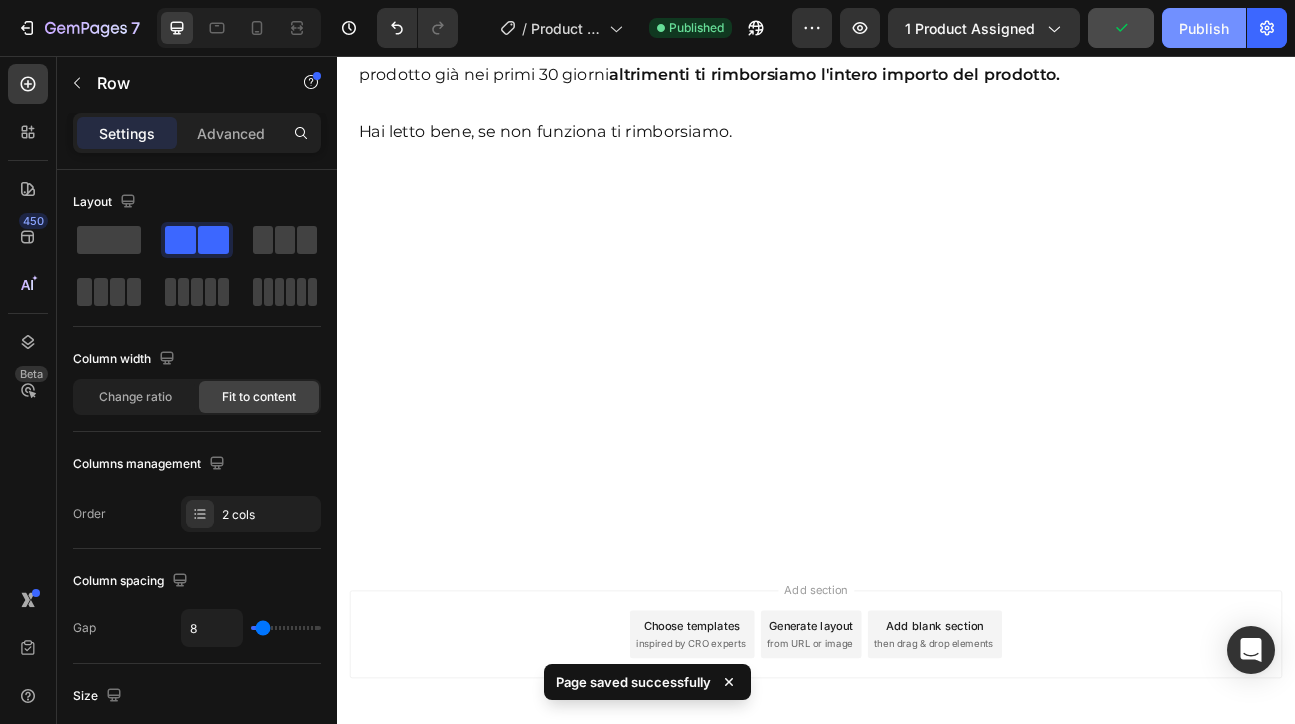 click on "Publish" at bounding box center (1204, 28) 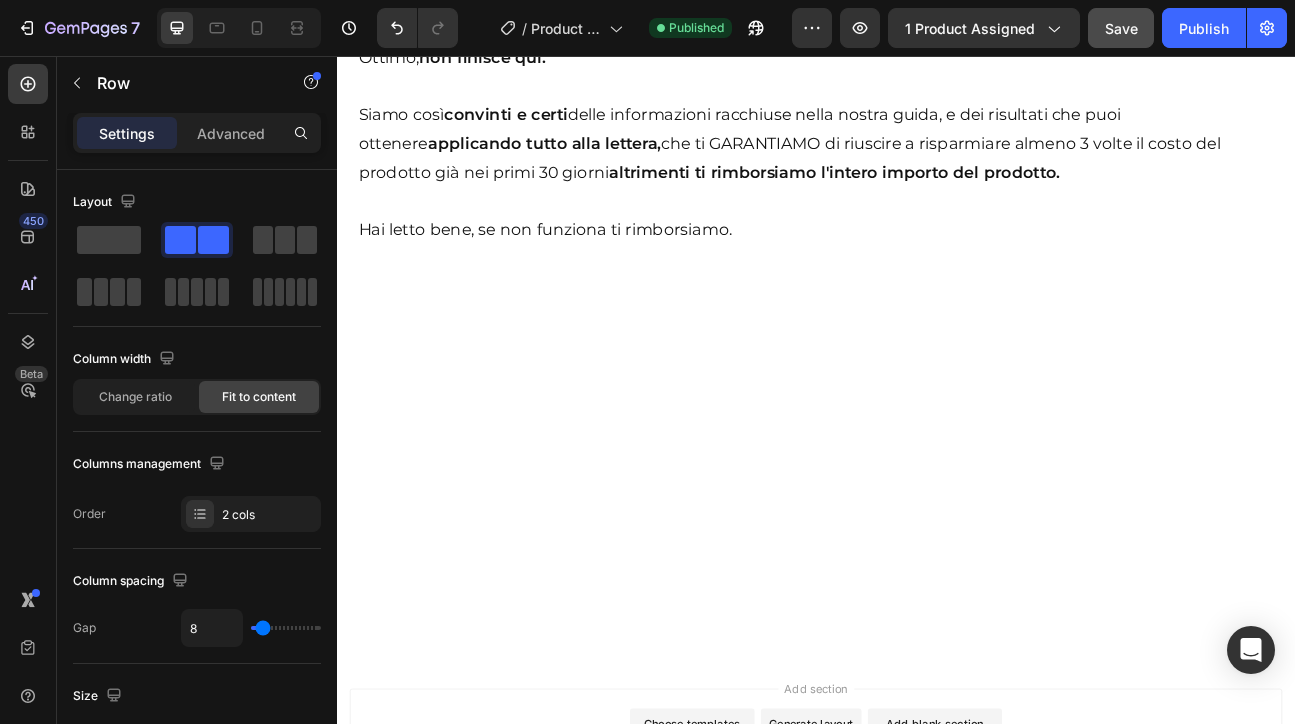 scroll, scrollTop: 13356, scrollLeft: 0, axis: vertical 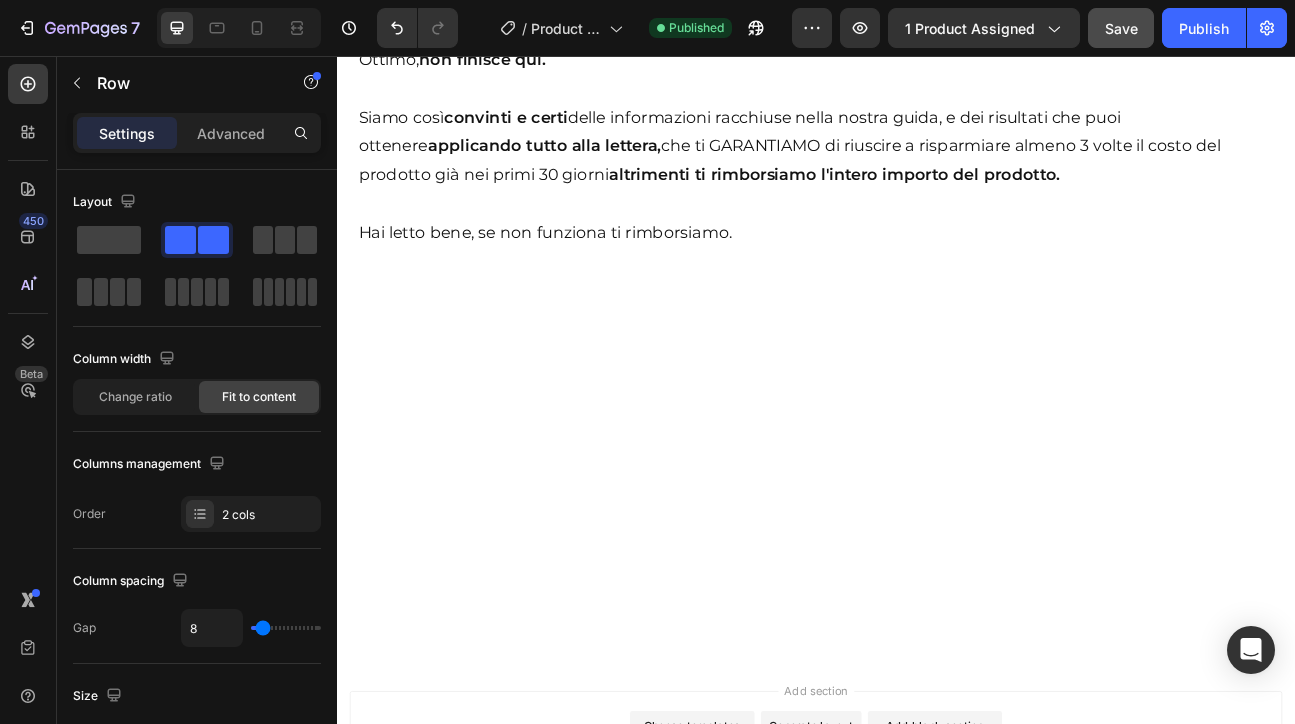 click on "€107,00 Product Price Product Price €167,00 Product Price Product Price Row   0" at bounding box center [942, -159] 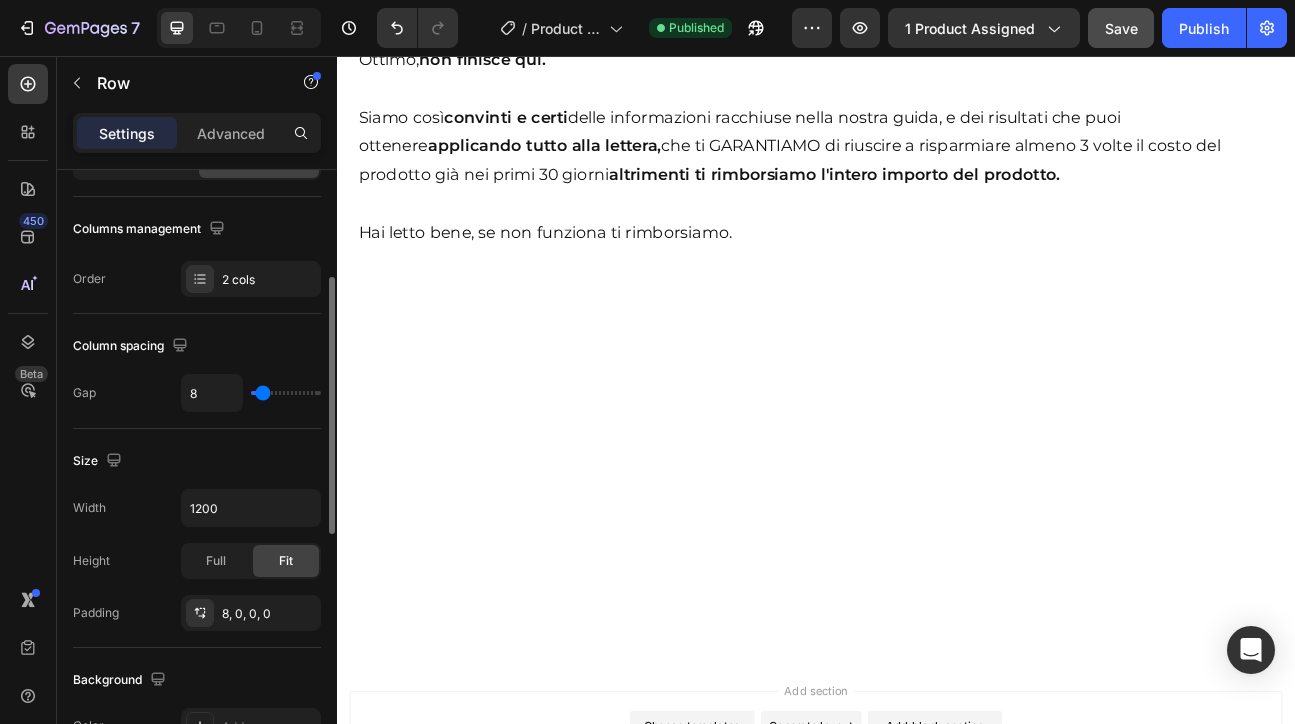 scroll, scrollTop: 243, scrollLeft: 0, axis: vertical 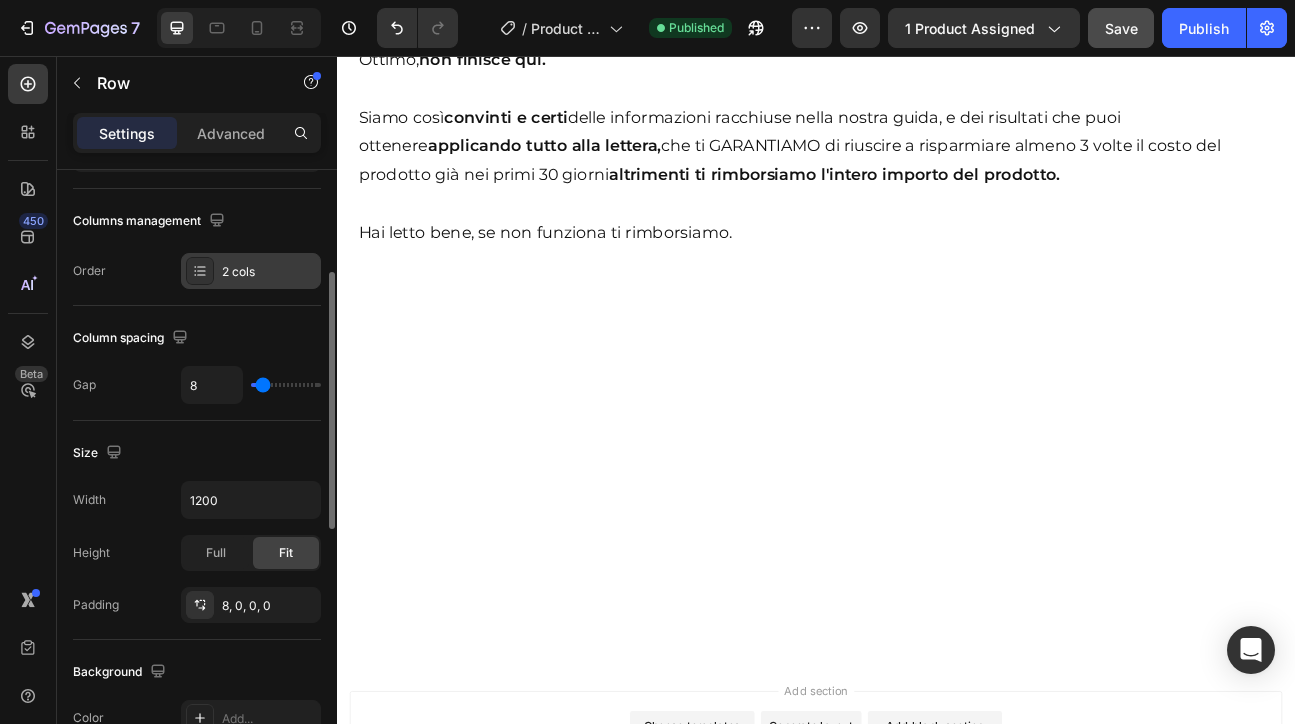 click on "2 cols" at bounding box center (269, 272) 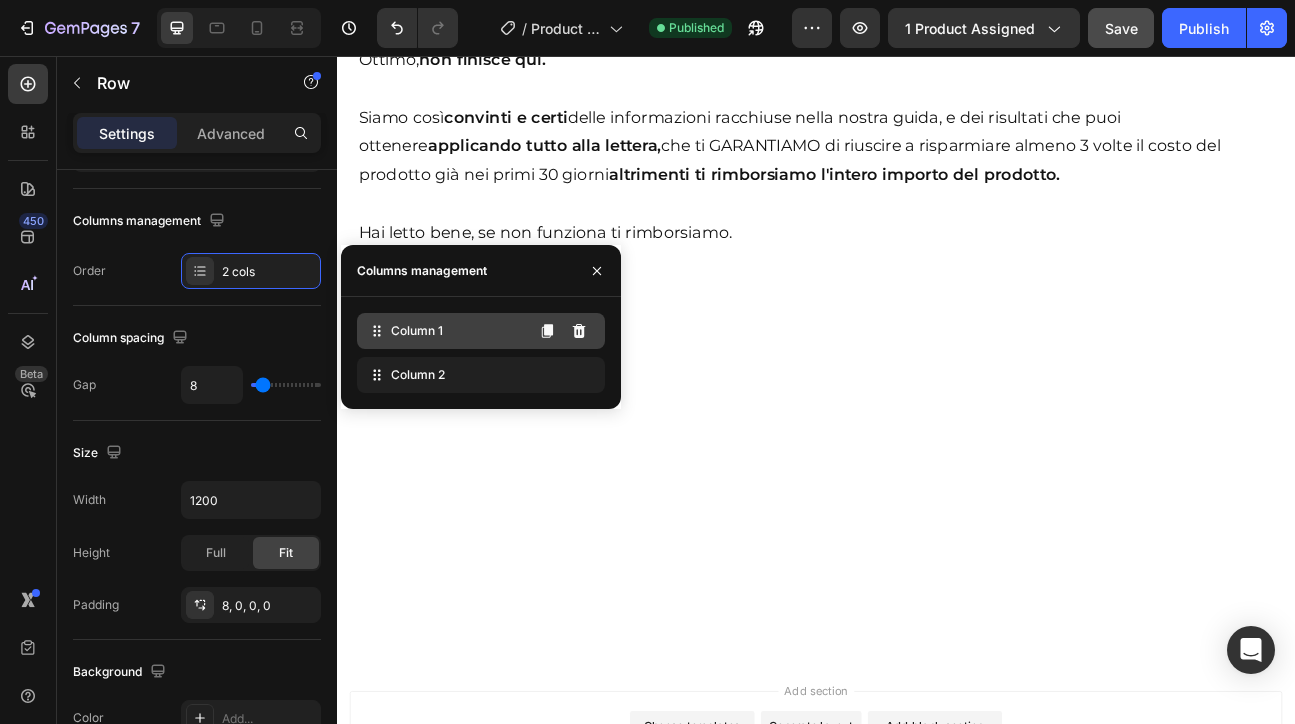 click on "Column 1" at bounding box center (417, 331) 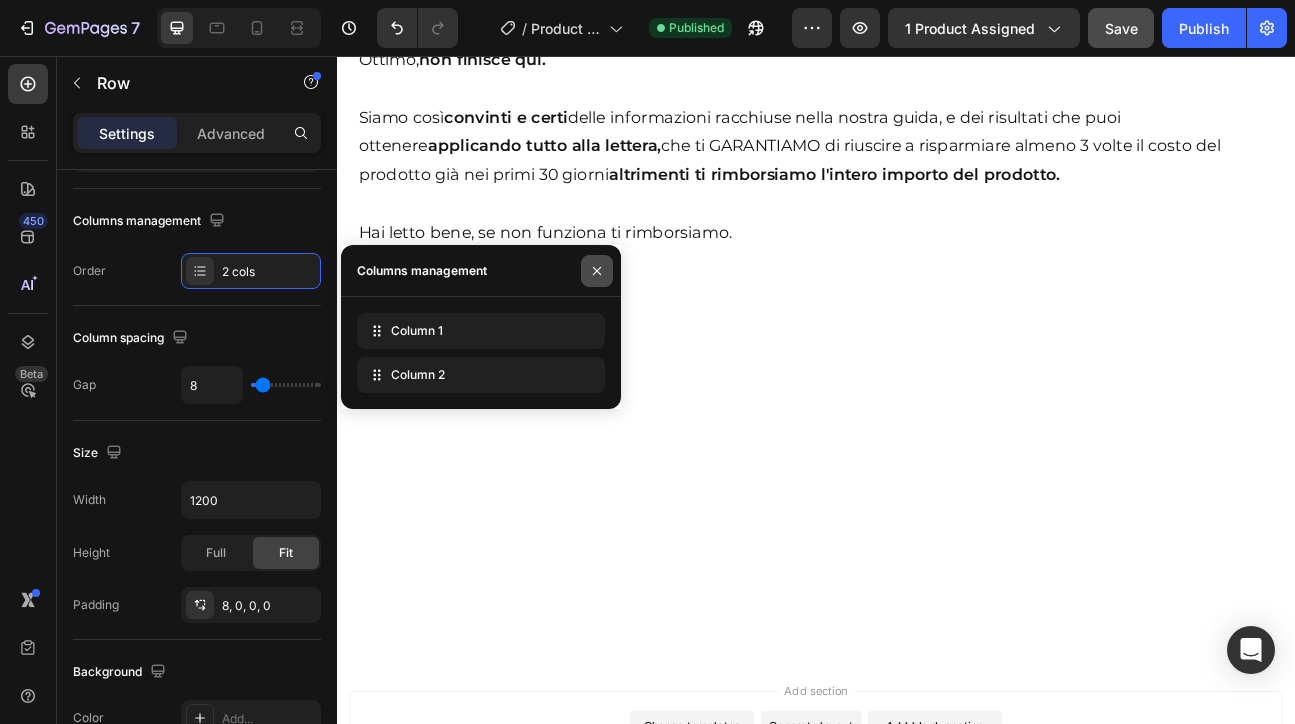 drag, startPoint x: 600, startPoint y: 275, endPoint x: 329, endPoint y: 274, distance: 271.00183 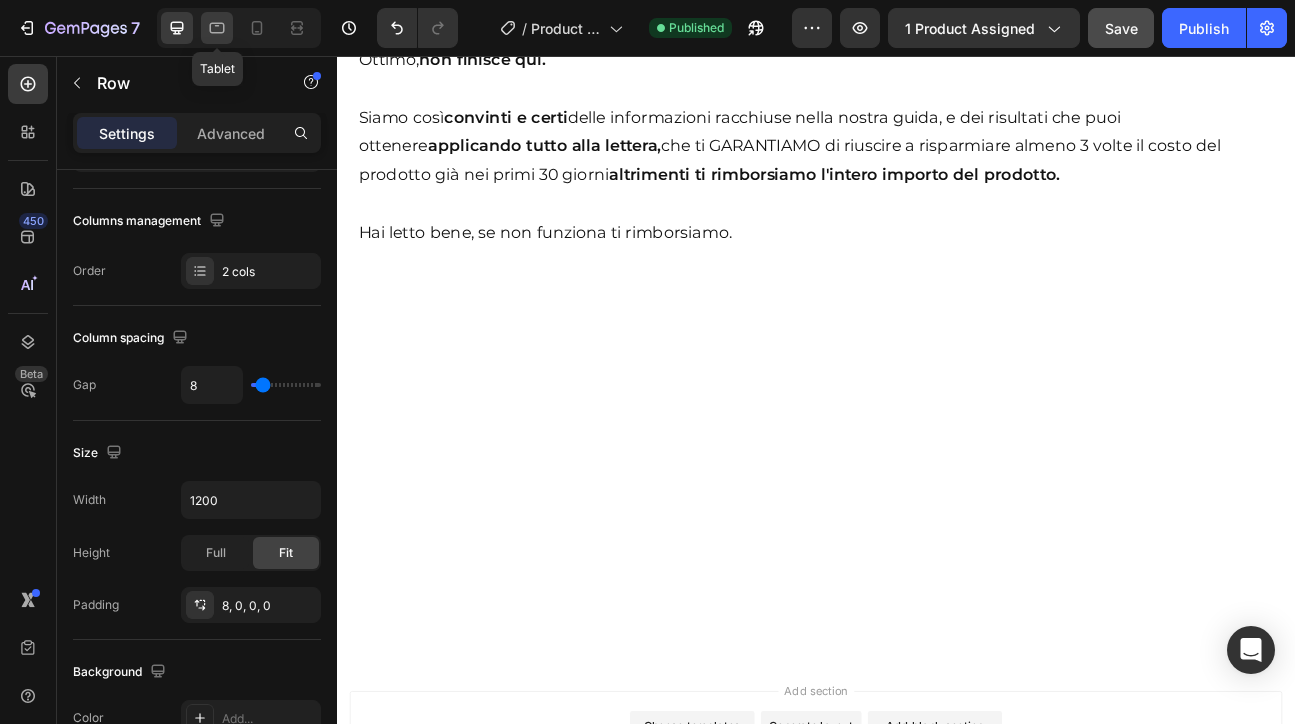 click 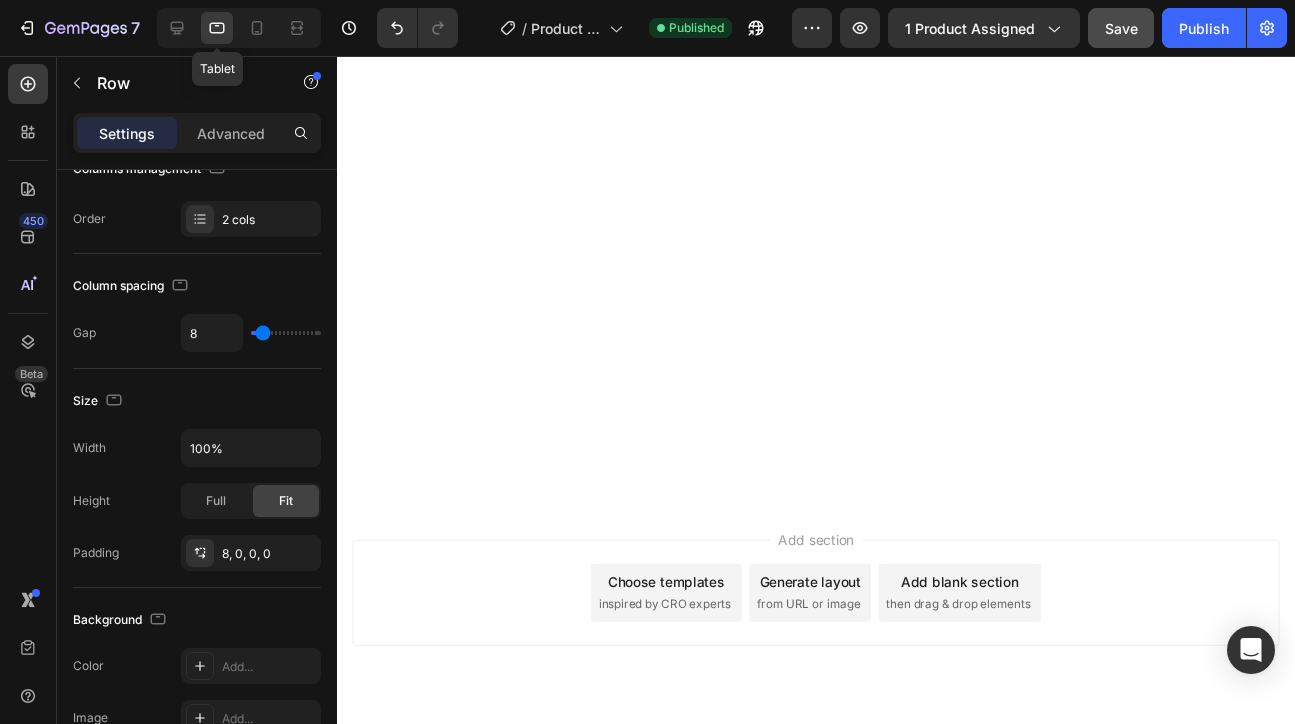scroll, scrollTop: 13604, scrollLeft: 0, axis: vertical 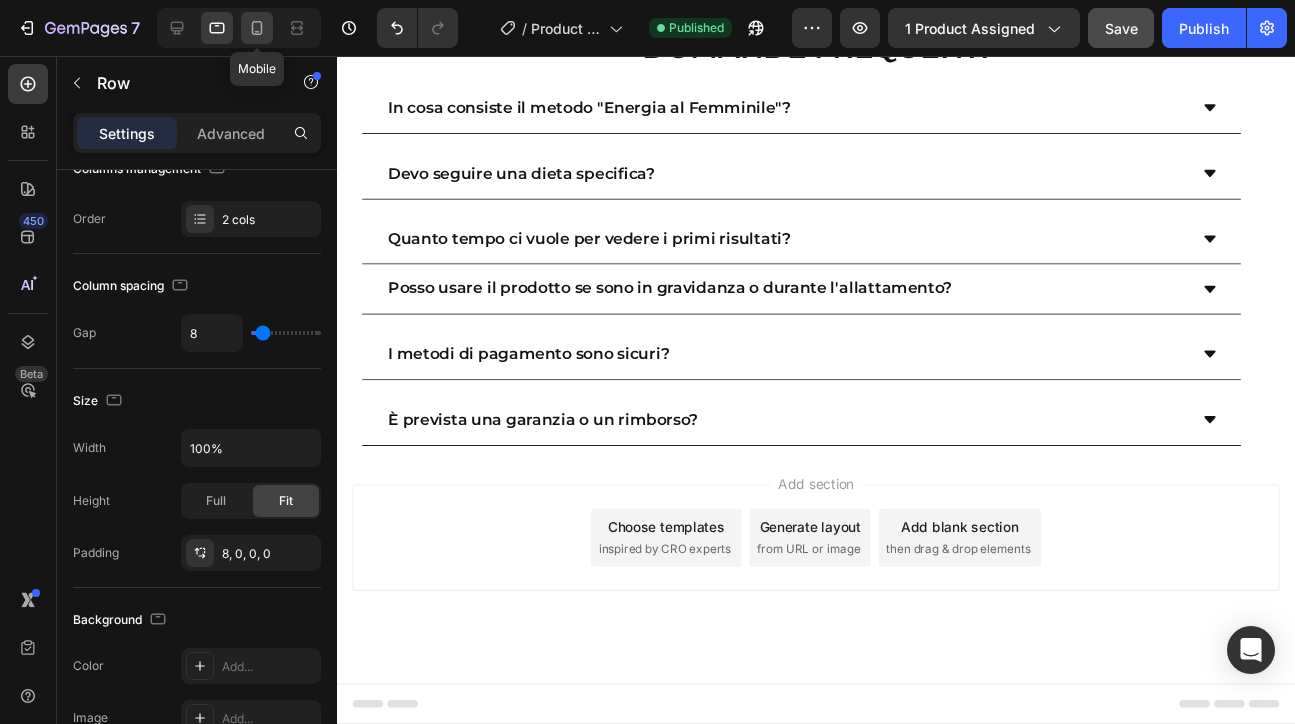 click 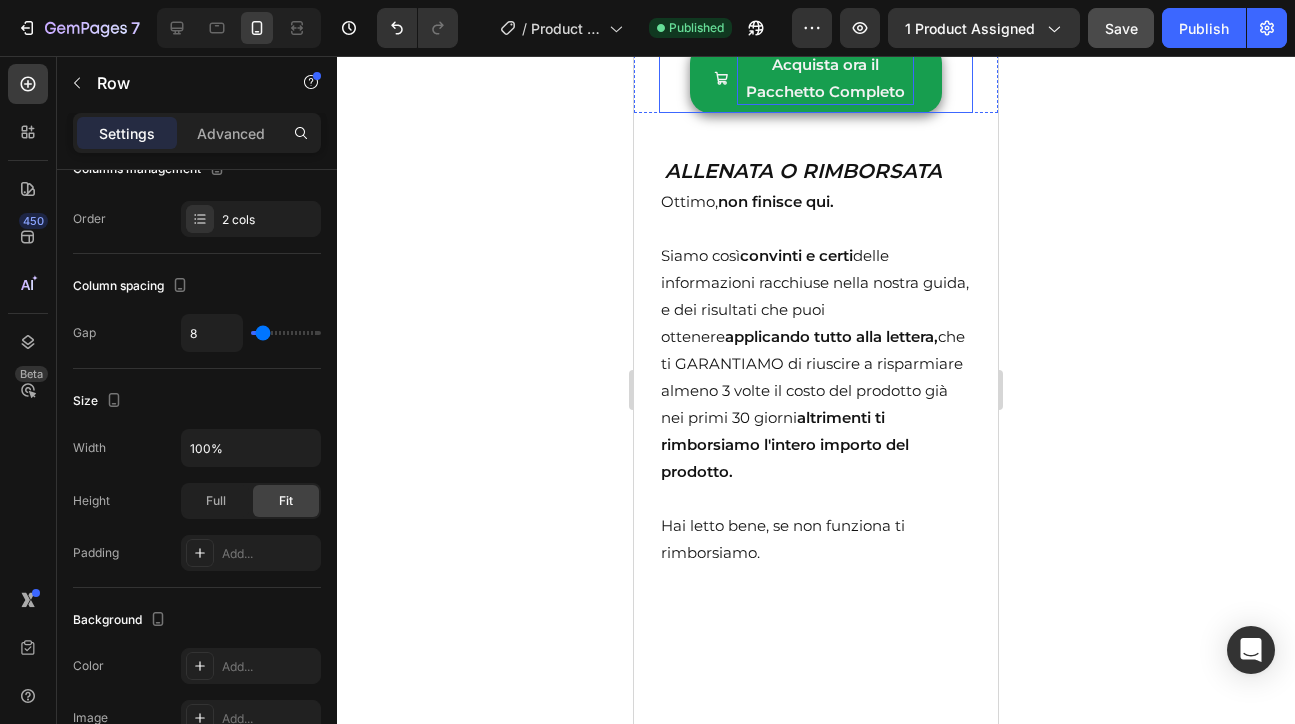 scroll, scrollTop: 13497, scrollLeft: 0, axis: vertical 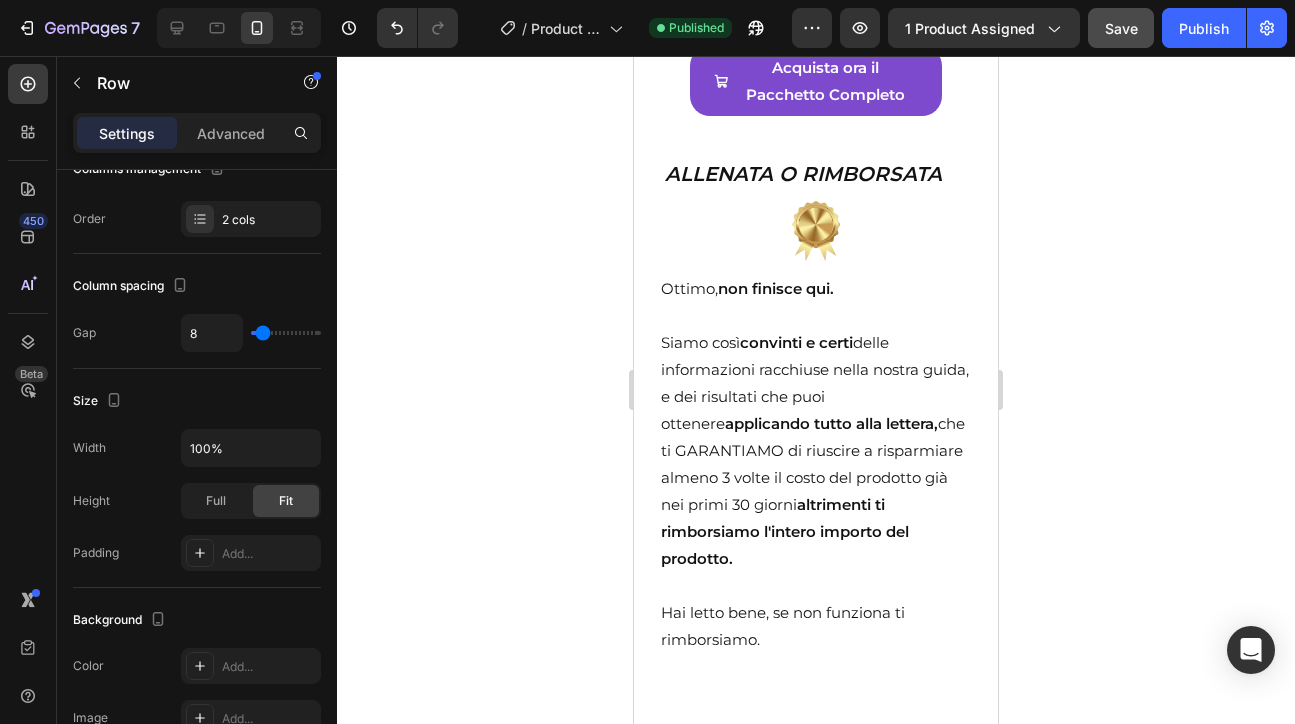 click on "€107,00 Product Price Product Price €167,00 Product Price Product Price Row   0" at bounding box center (821, 15) 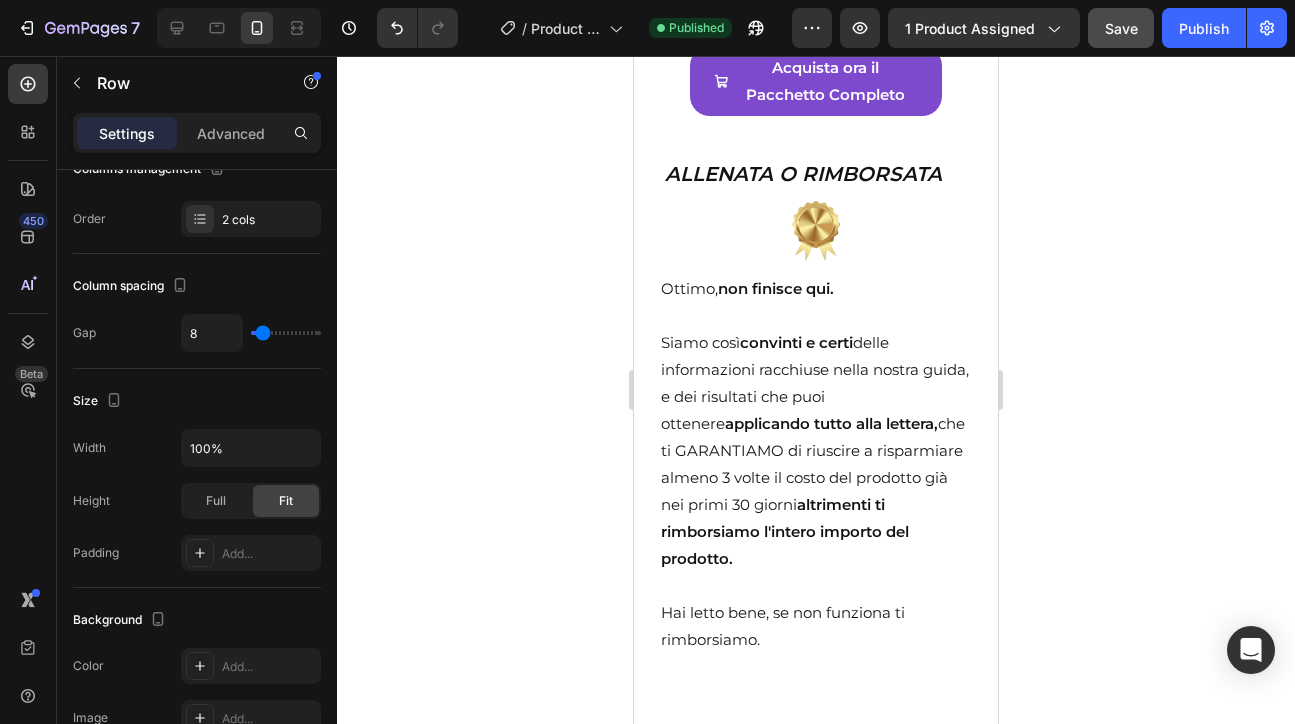 click on "€107,00 Product Price Product Price €167,00 Product Price Product Price Row   0" at bounding box center (821, 15) 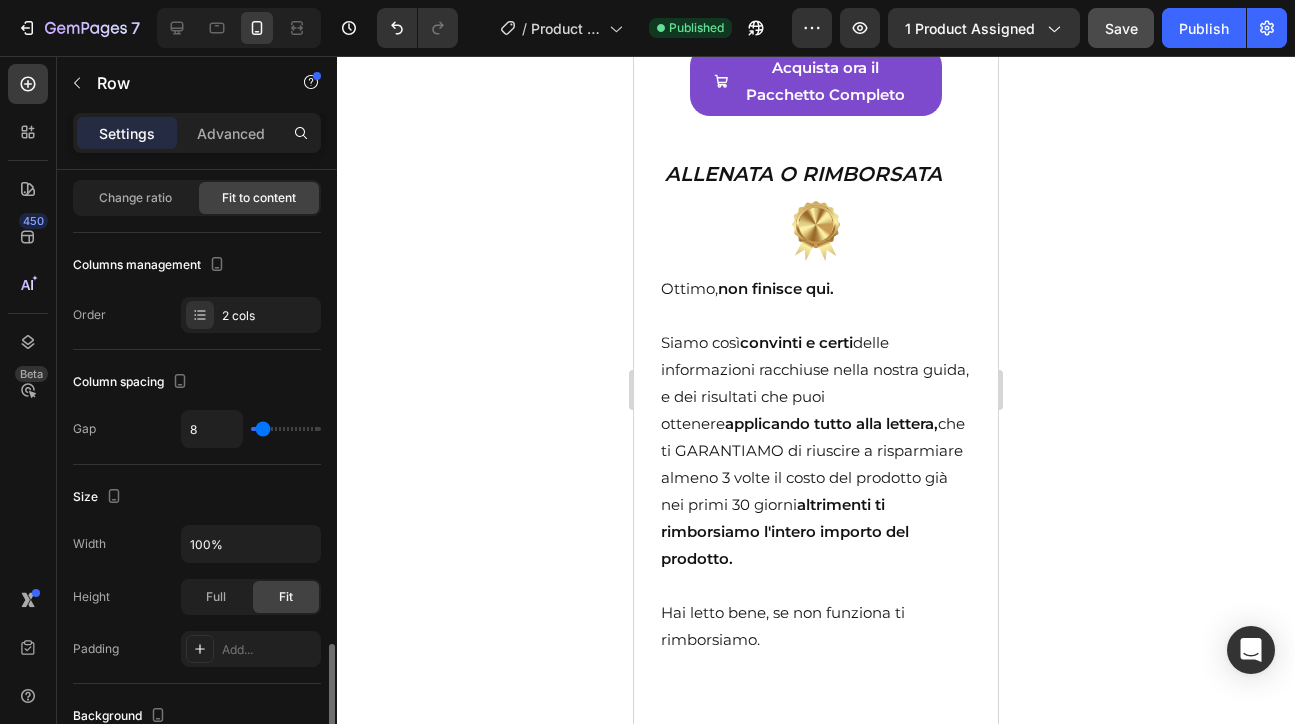 scroll, scrollTop: 0, scrollLeft: 0, axis: both 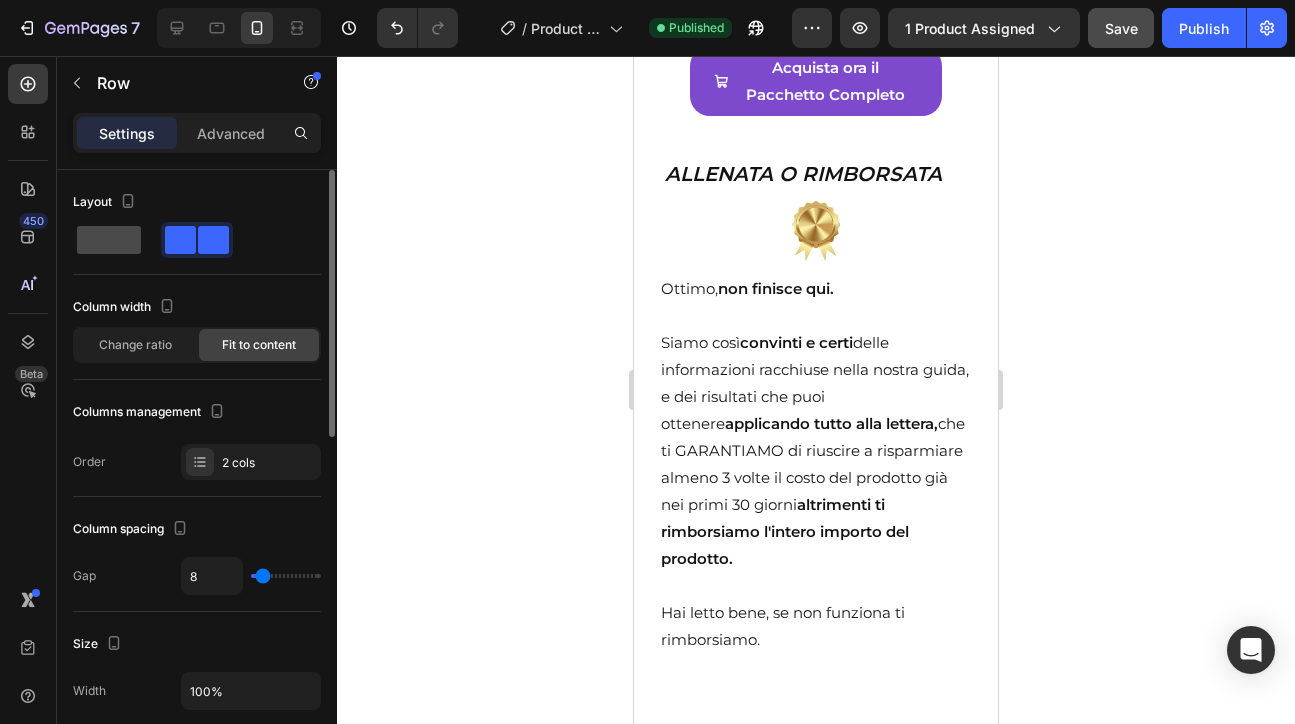 click 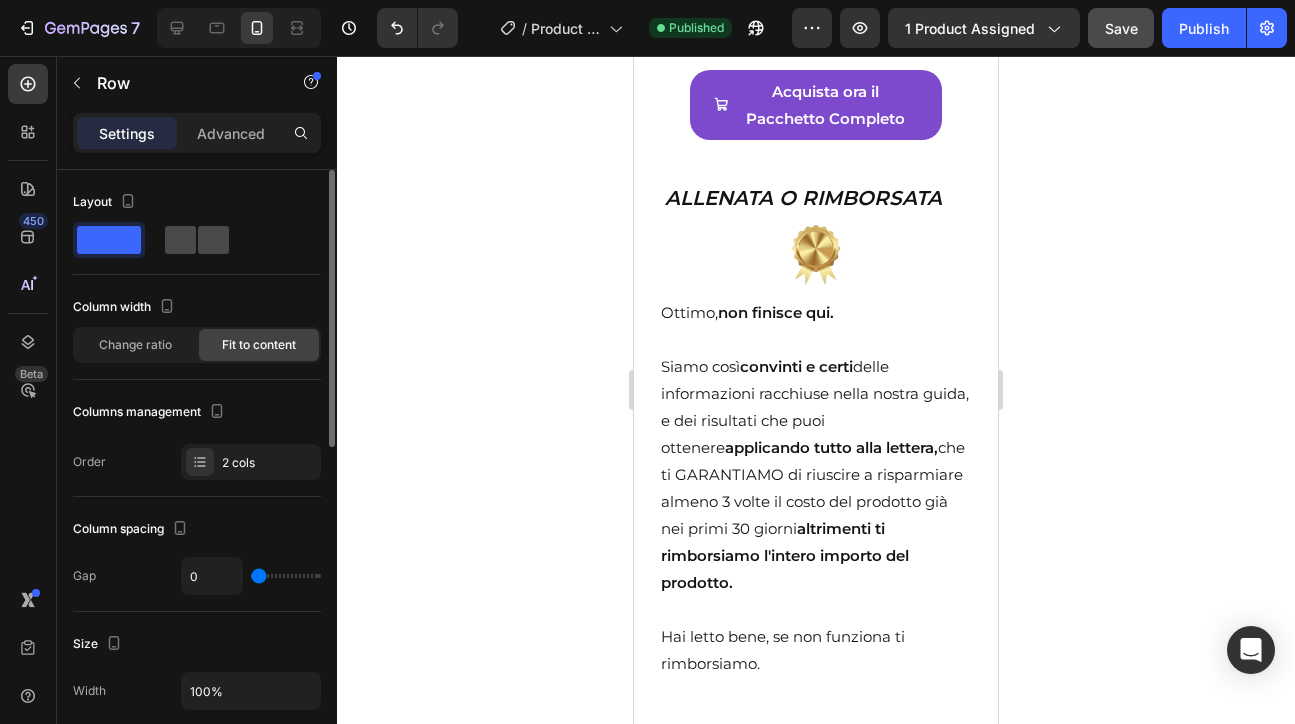 click 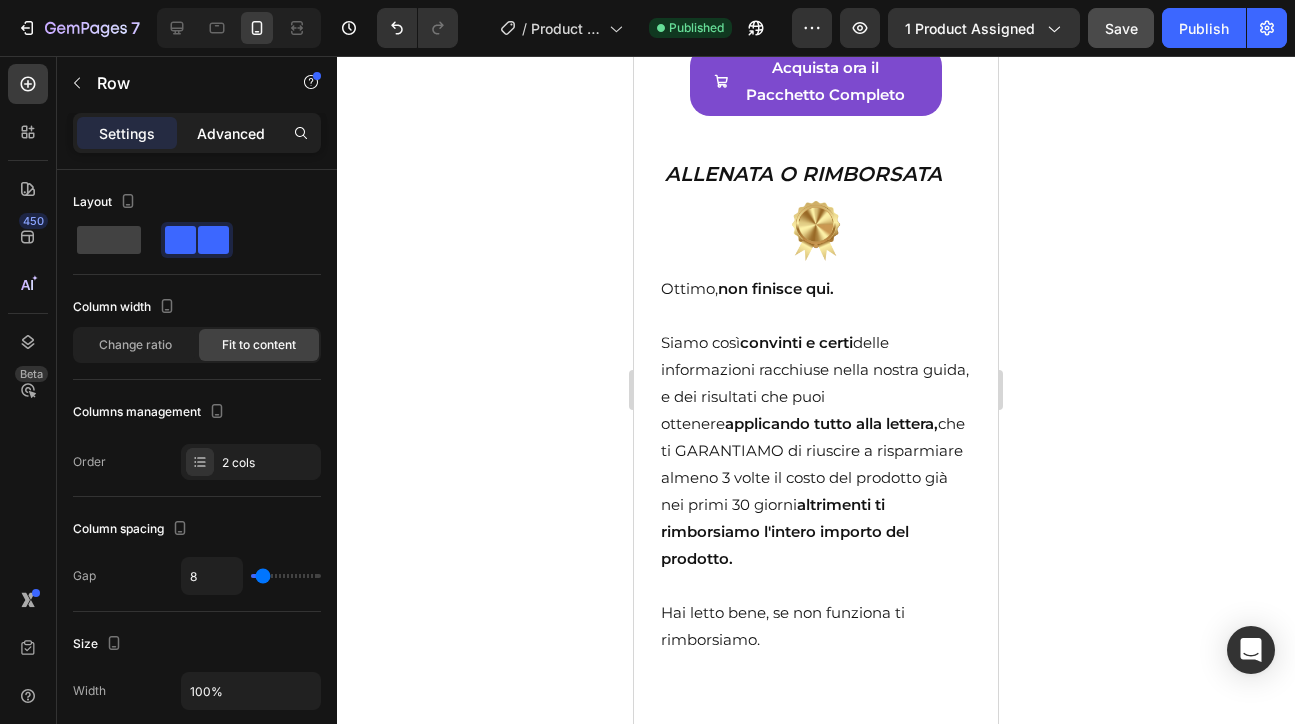 click on "Advanced" at bounding box center (231, 133) 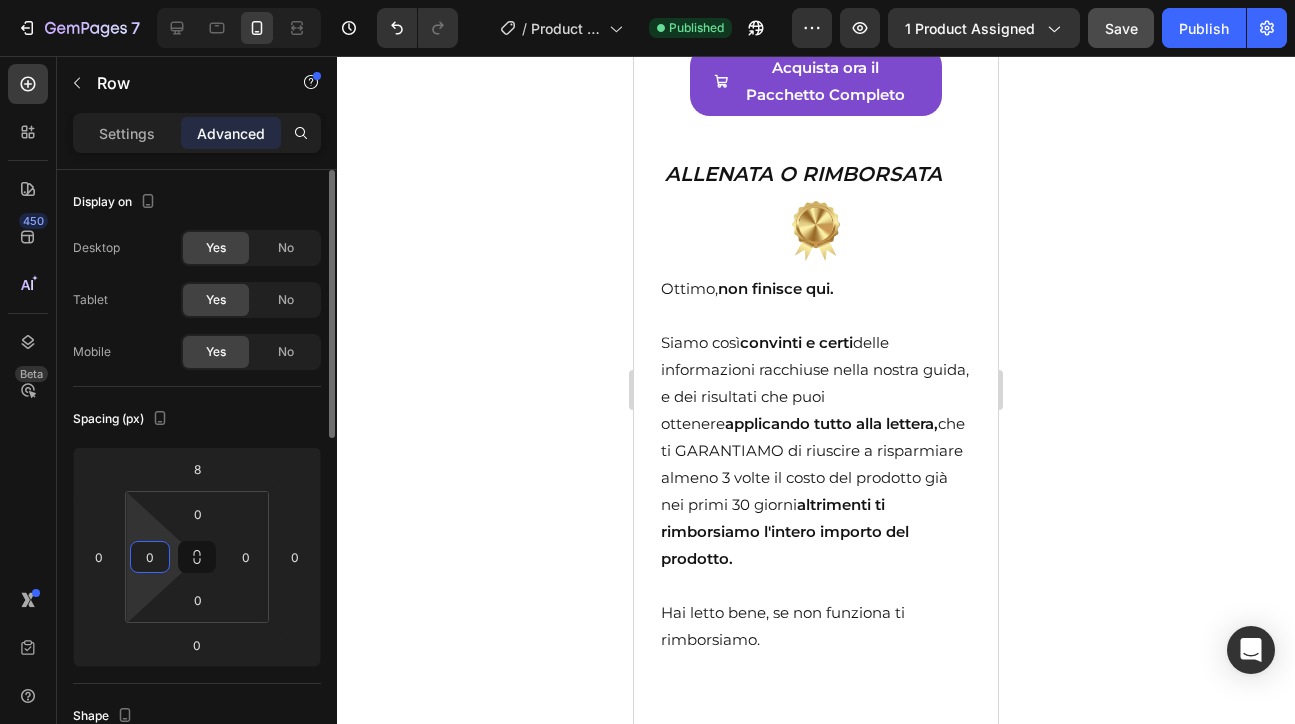 click on "0" at bounding box center (150, 557) 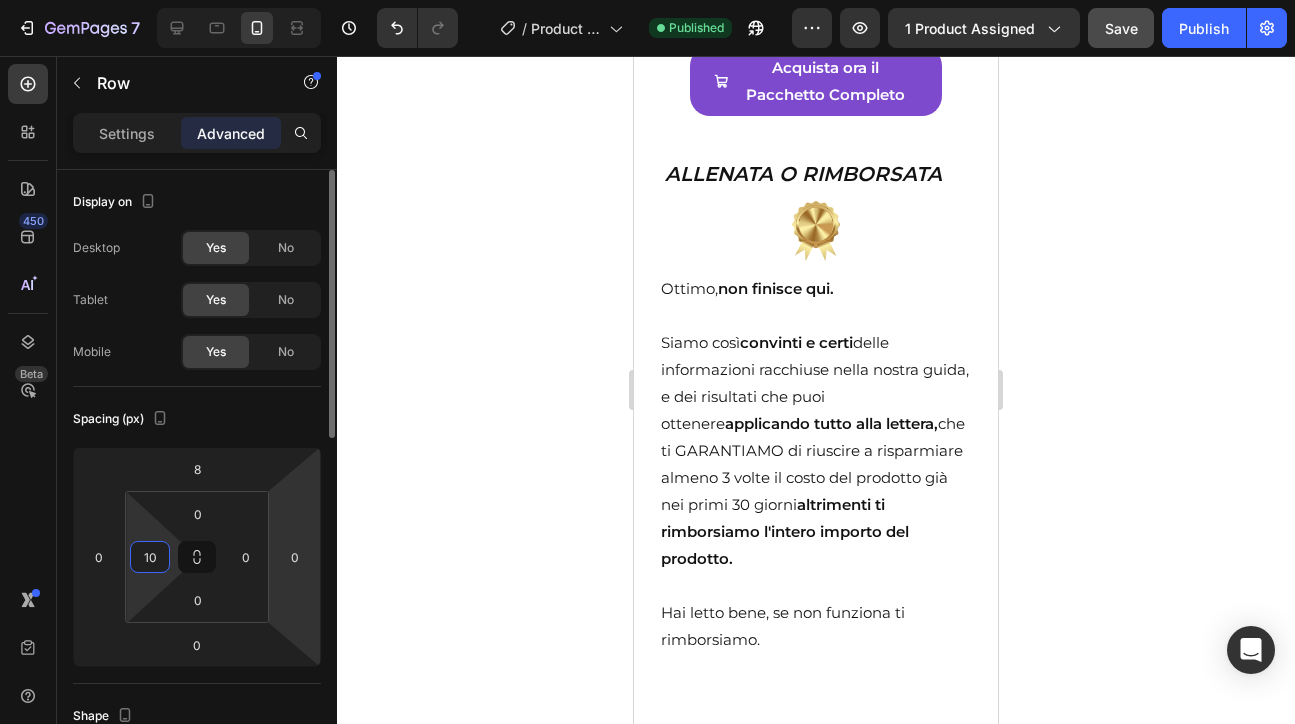 type on "1" 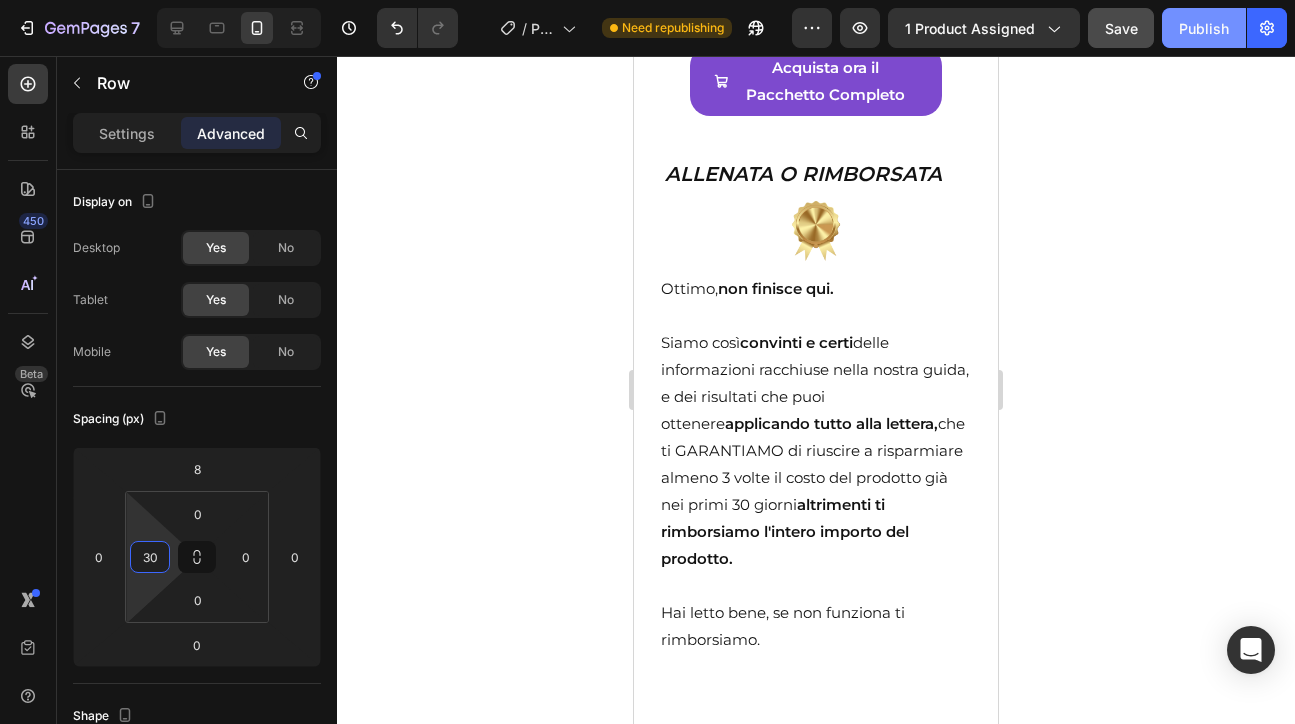 type on "30" 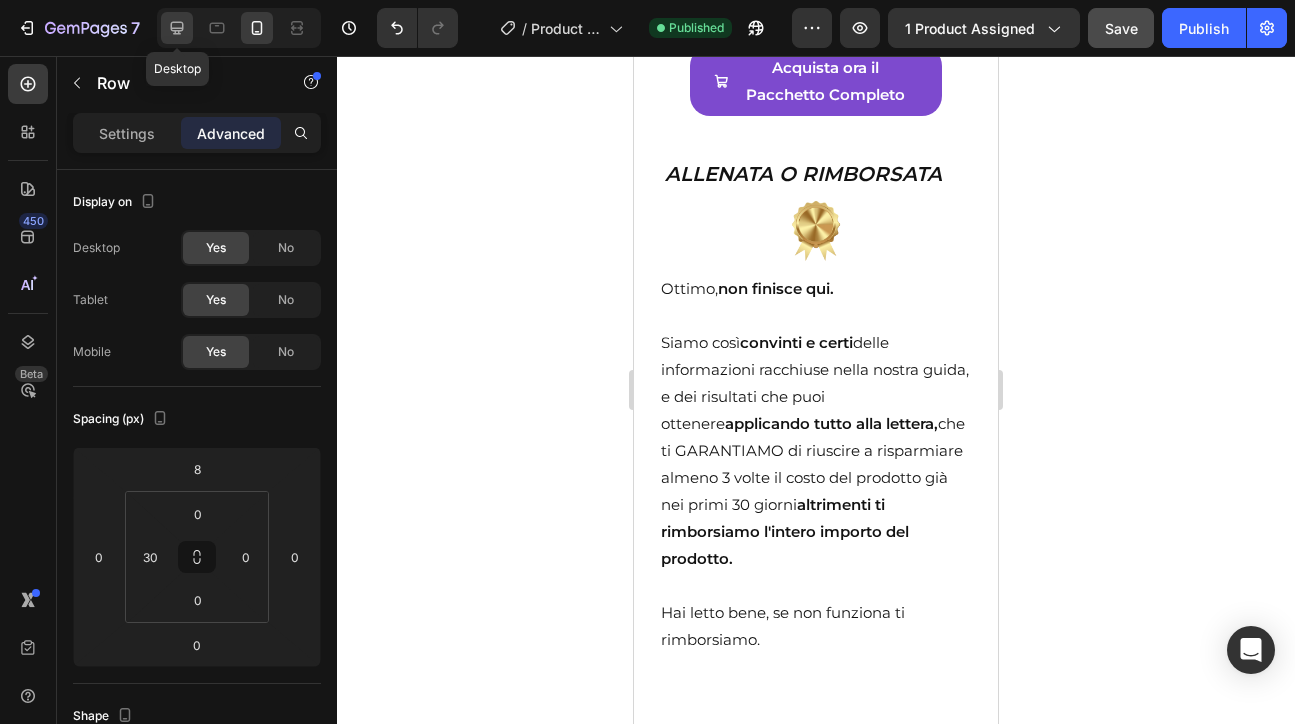 click 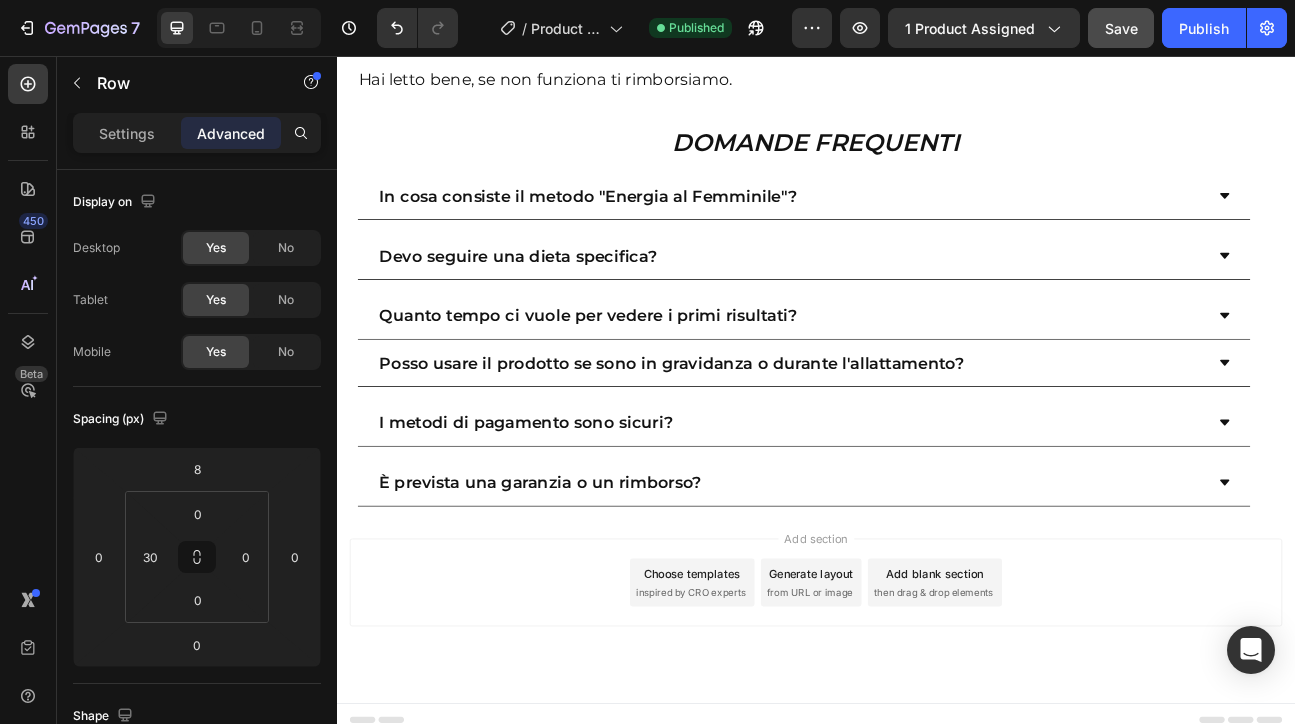 scroll, scrollTop: 13721, scrollLeft: 0, axis: vertical 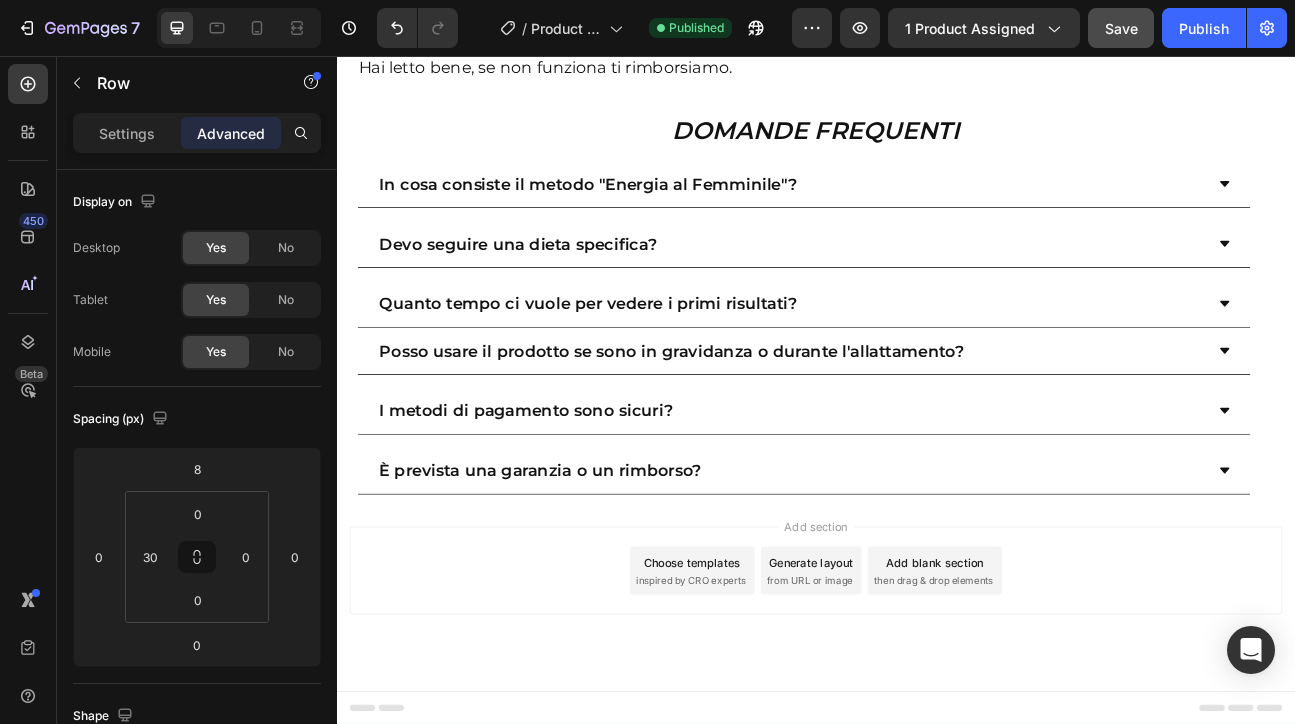 click on "€107,00 Product Price Product Price €167,00 Product Price Product Price Row   0" at bounding box center [937, -523] 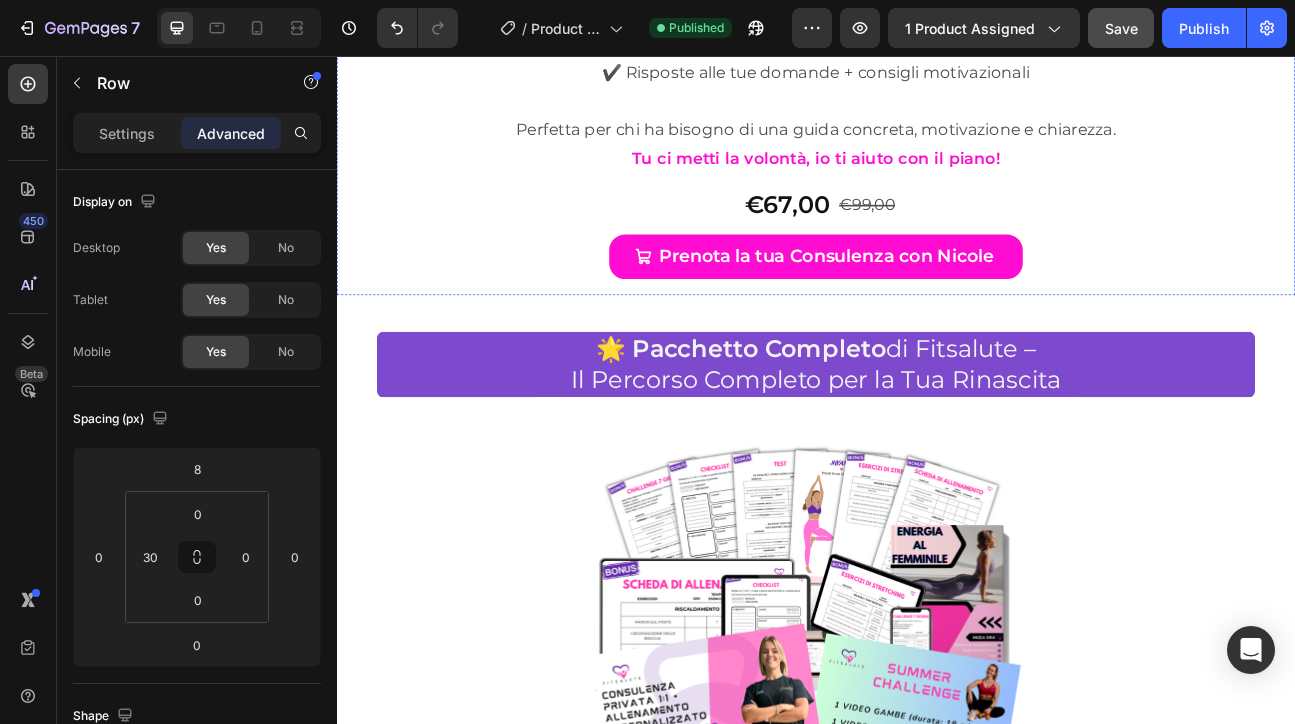 scroll, scrollTop: 11594, scrollLeft: 0, axis: vertical 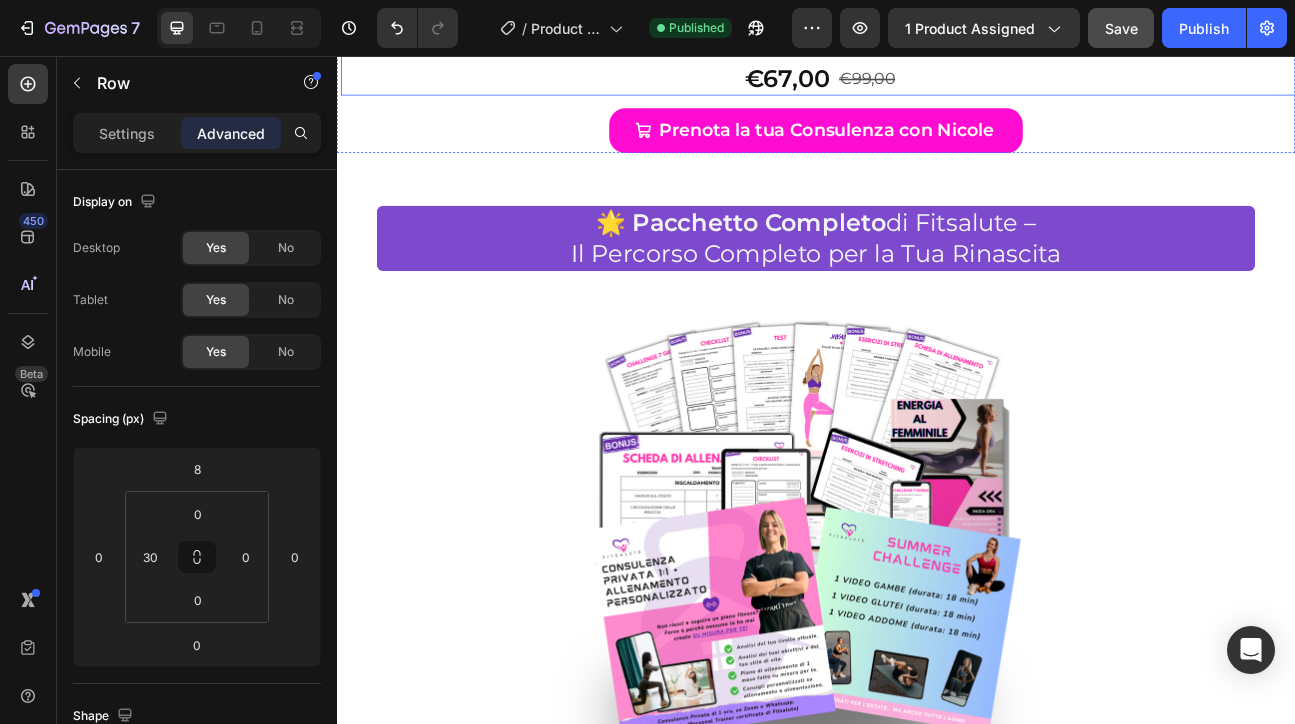 click on "€67,00 Product Price Product Price €99,00 Product Price Product Price Row" at bounding box center (942, 79) 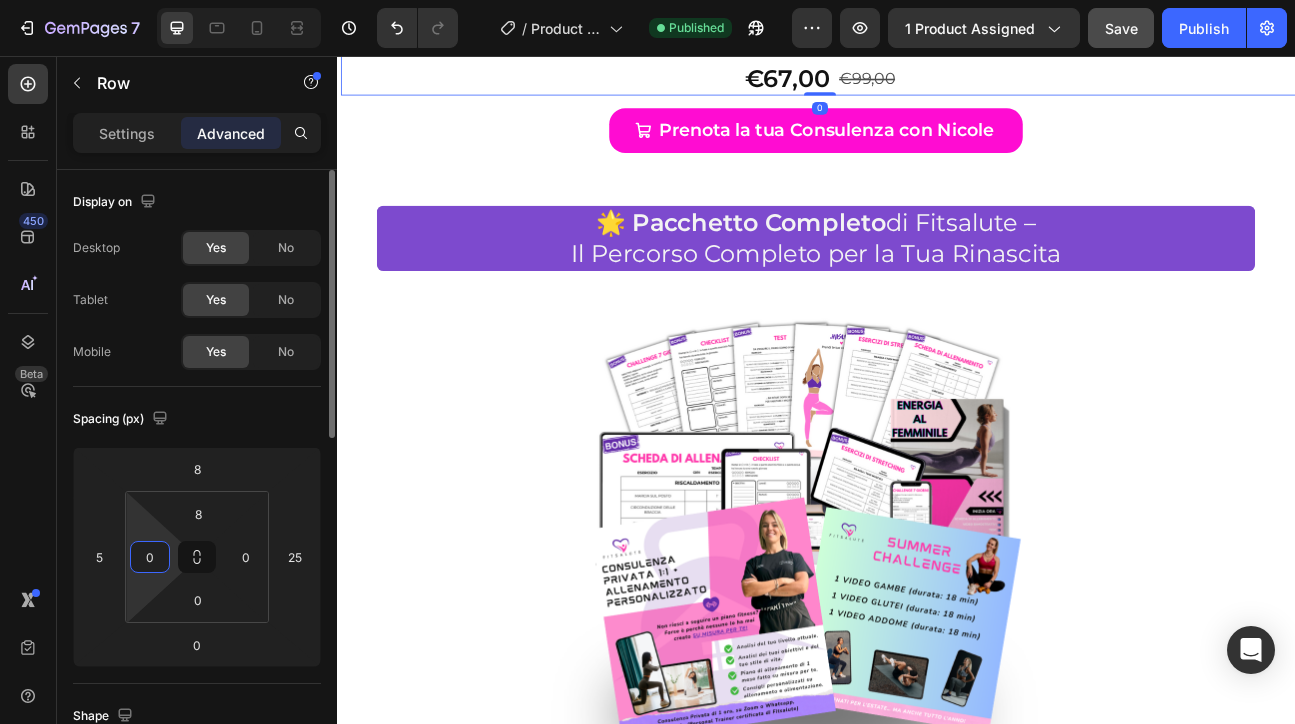 click on "0" at bounding box center (150, 557) 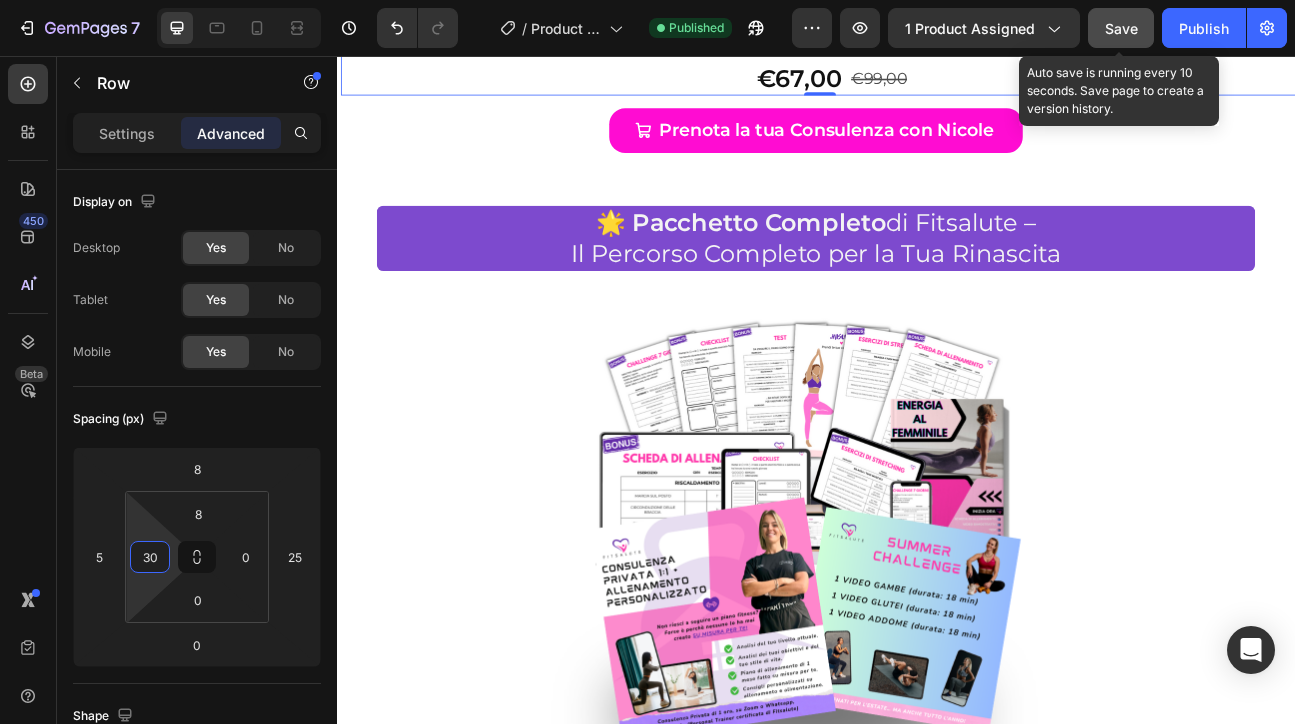 type on "30" 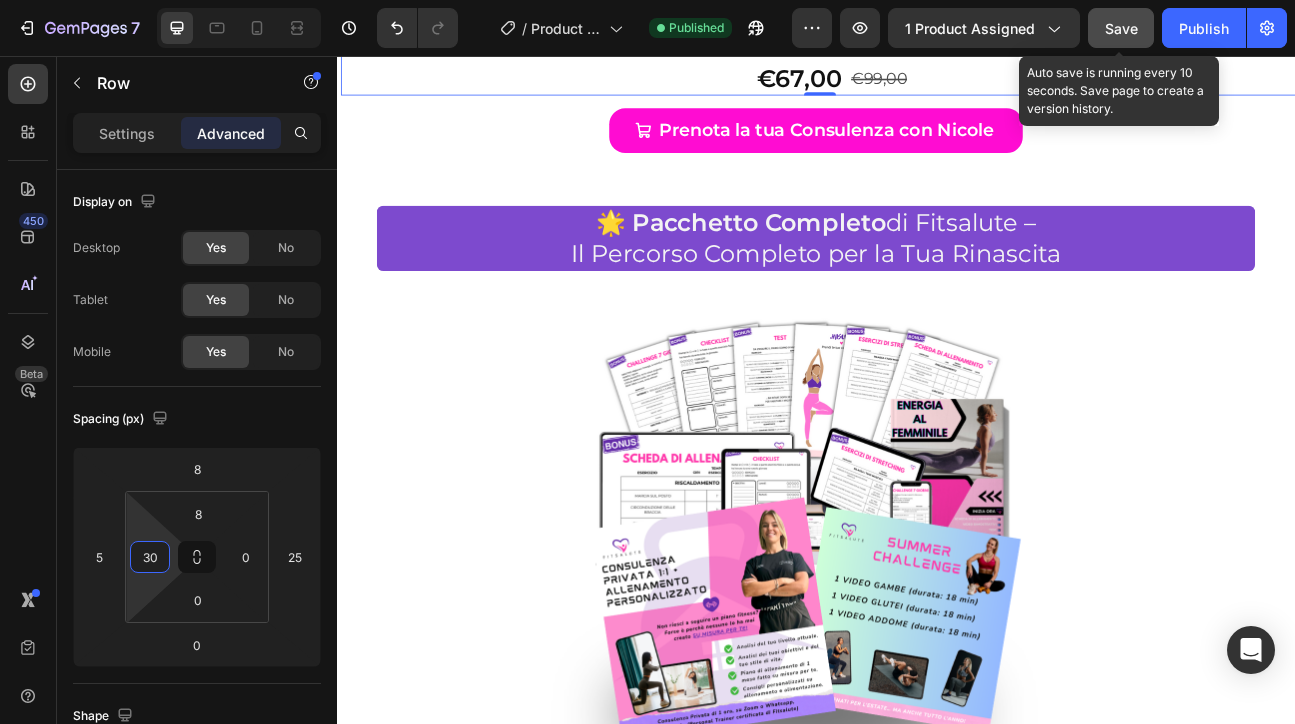 click on "Save" at bounding box center (1121, 28) 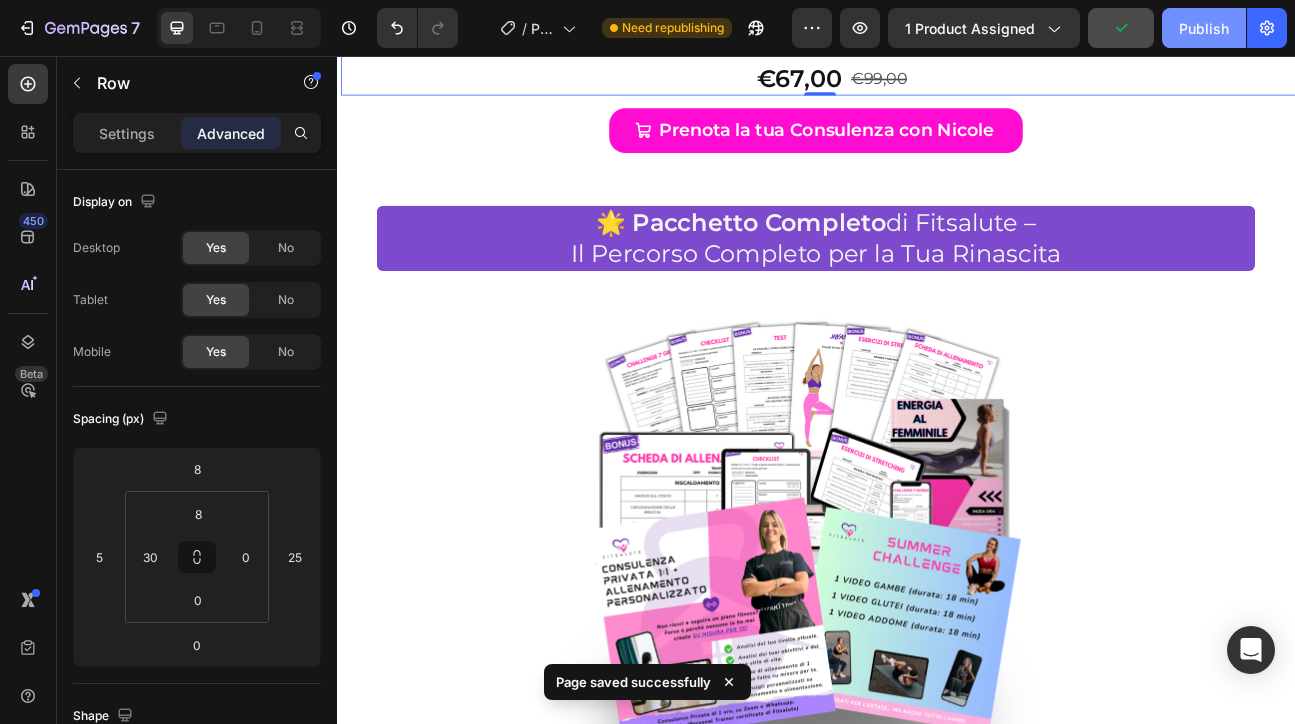 click on "Publish" at bounding box center [1204, 28] 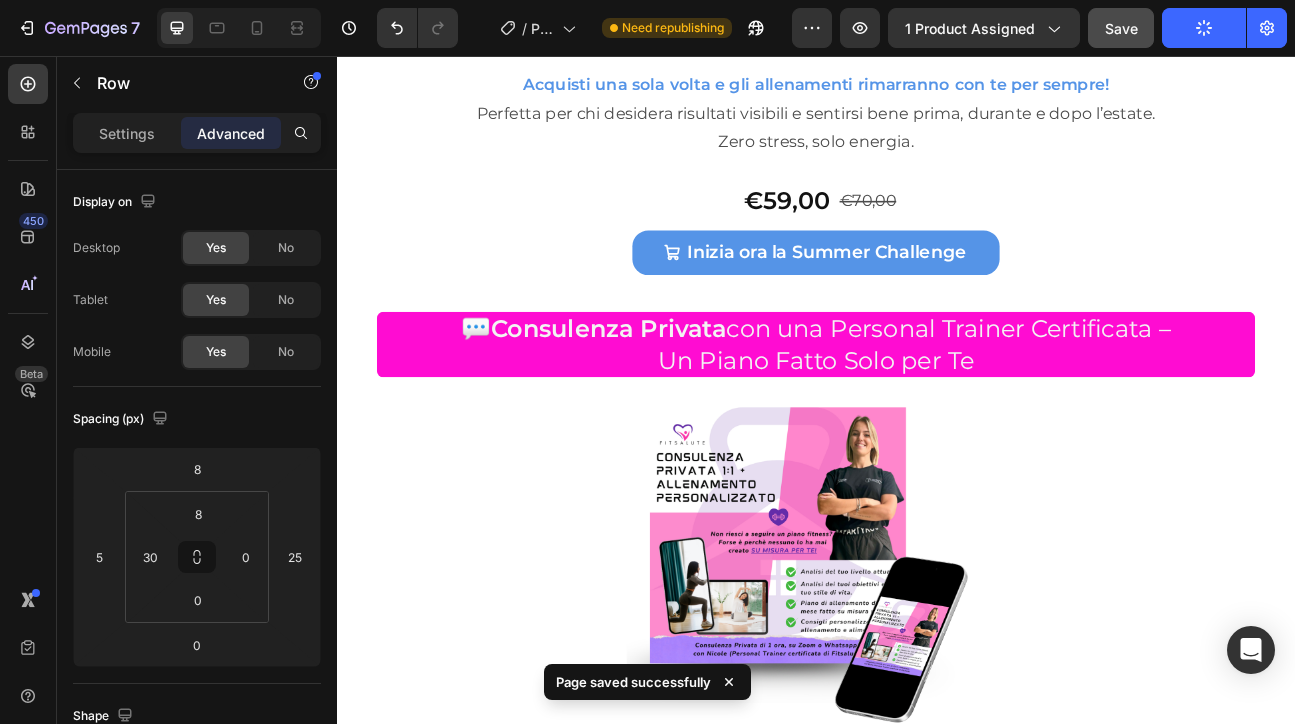 scroll, scrollTop: 10250, scrollLeft: 0, axis: vertical 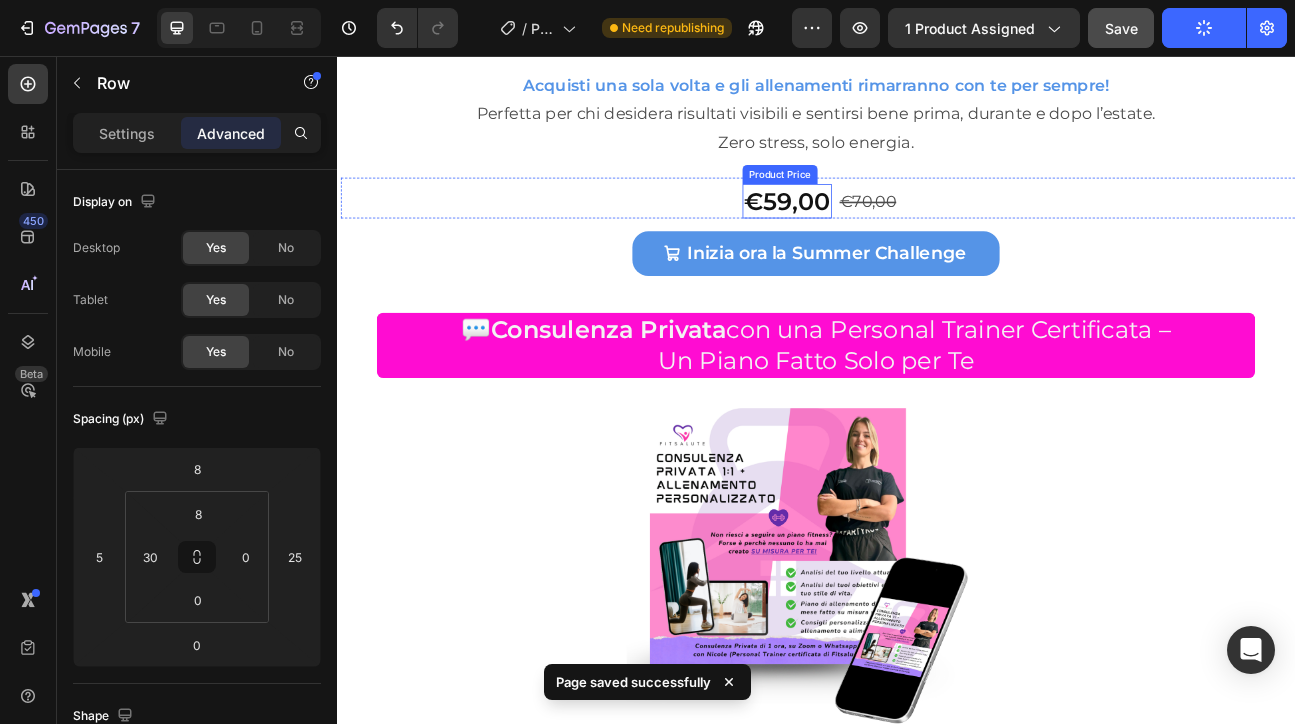click on "€59,00" at bounding box center [901, 237] 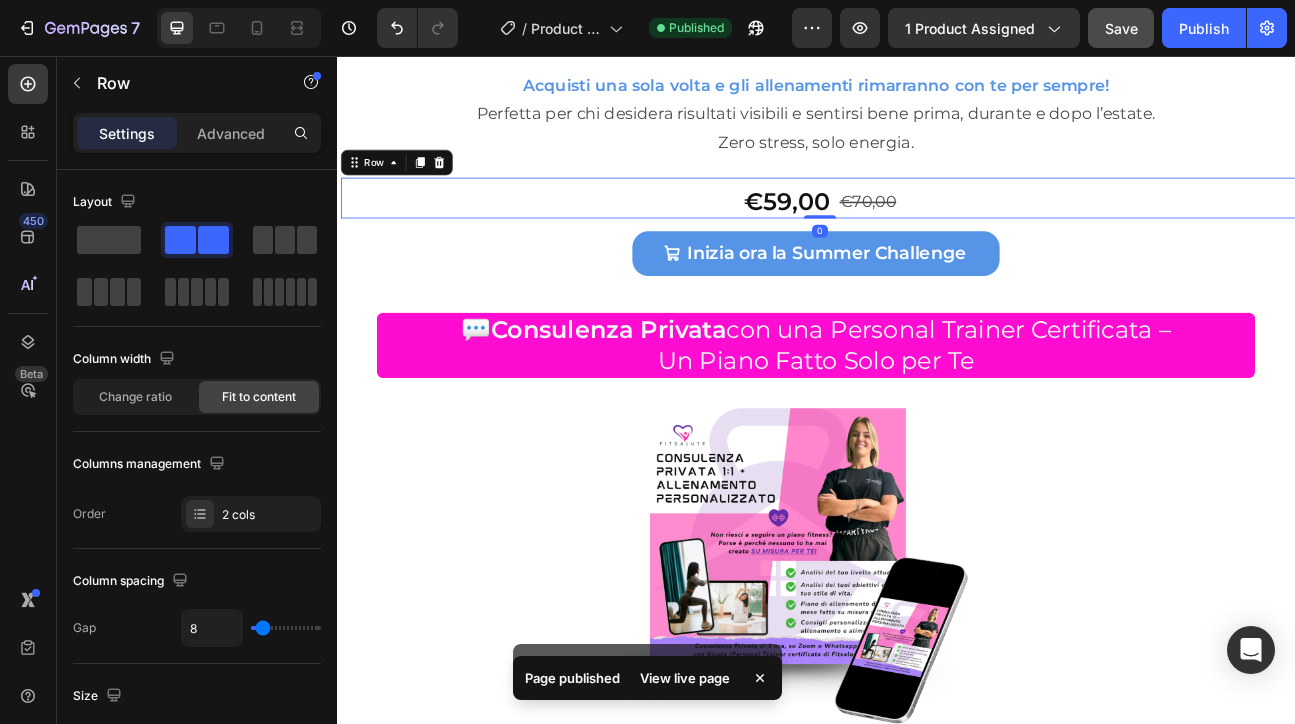click on "€59,00 Product Price Product Price €70,00 Product Price Product Price Row   0" at bounding box center [942, 233] 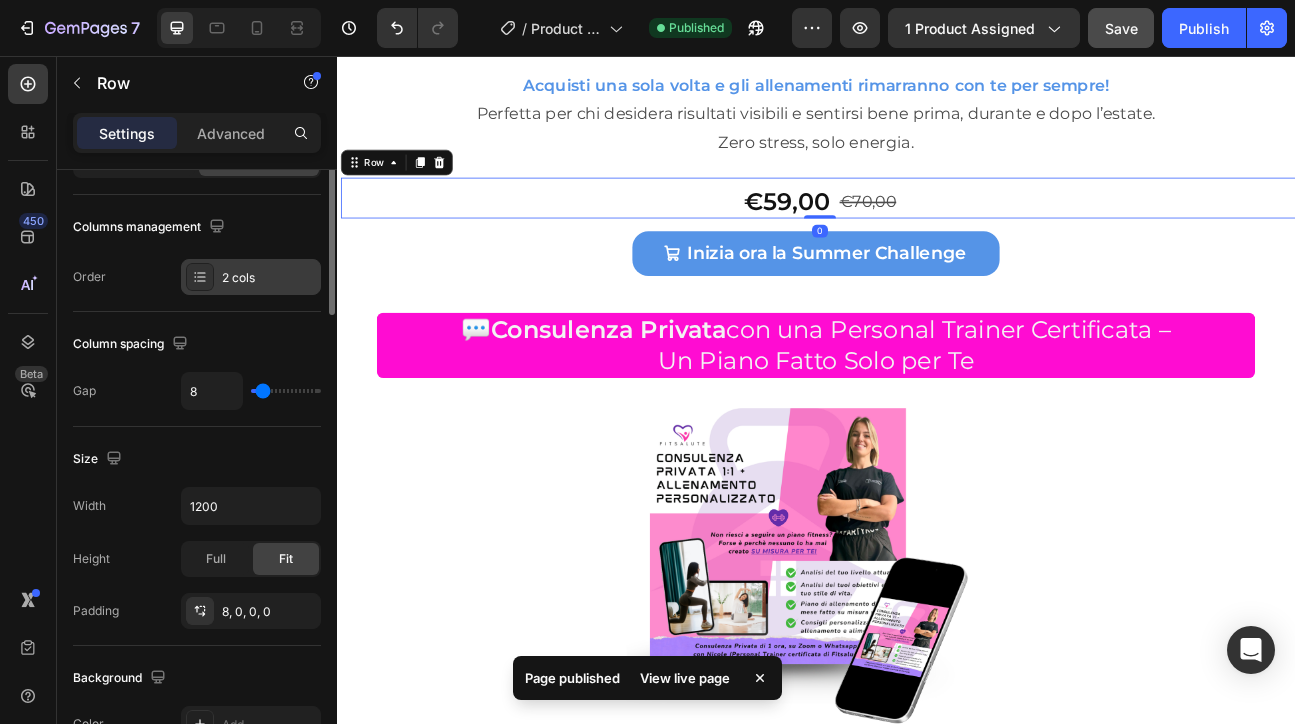 scroll, scrollTop: 281, scrollLeft: 0, axis: vertical 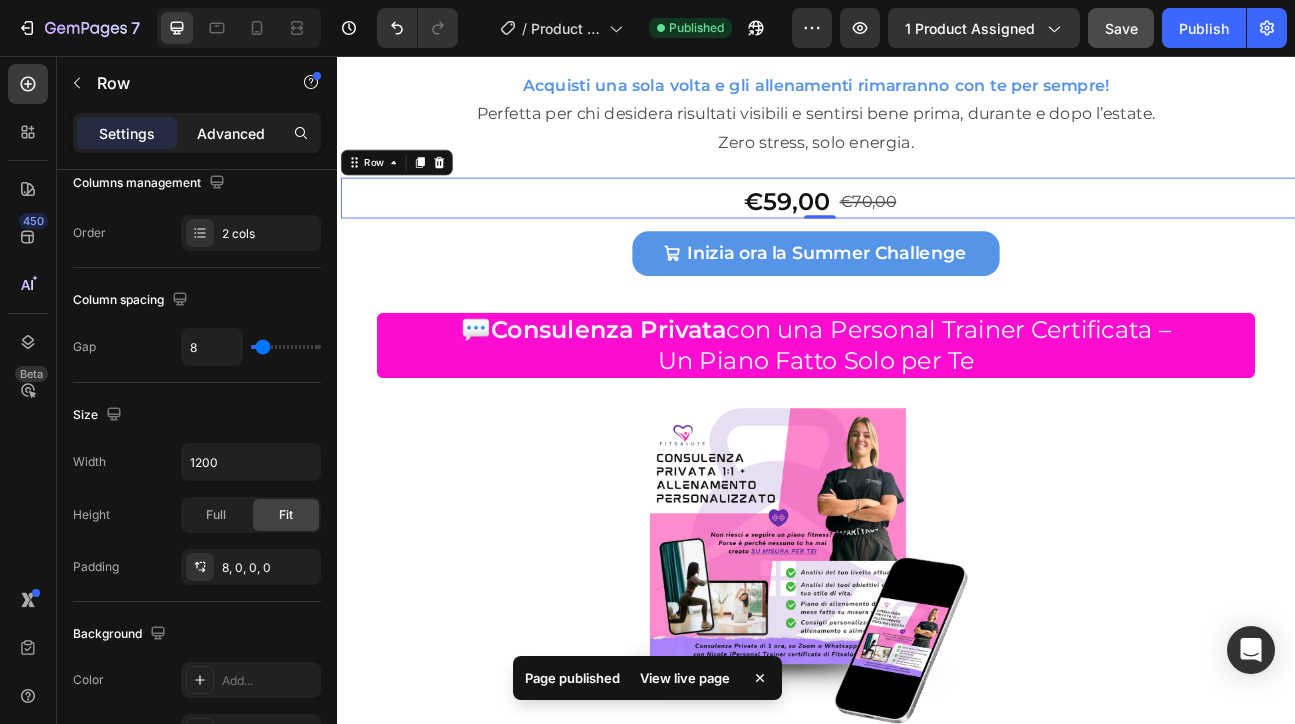 click on "Advanced" at bounding box center [231, 133] 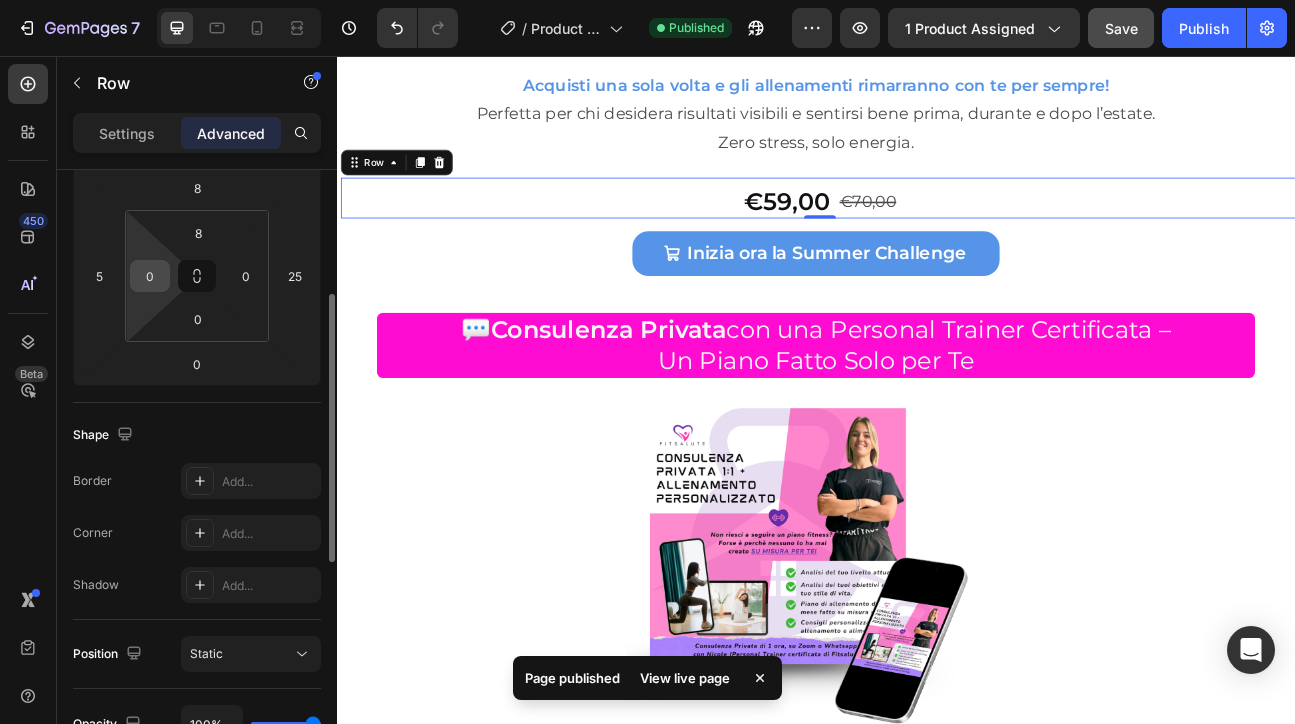 click on "0" at bounding box center [150, 276] 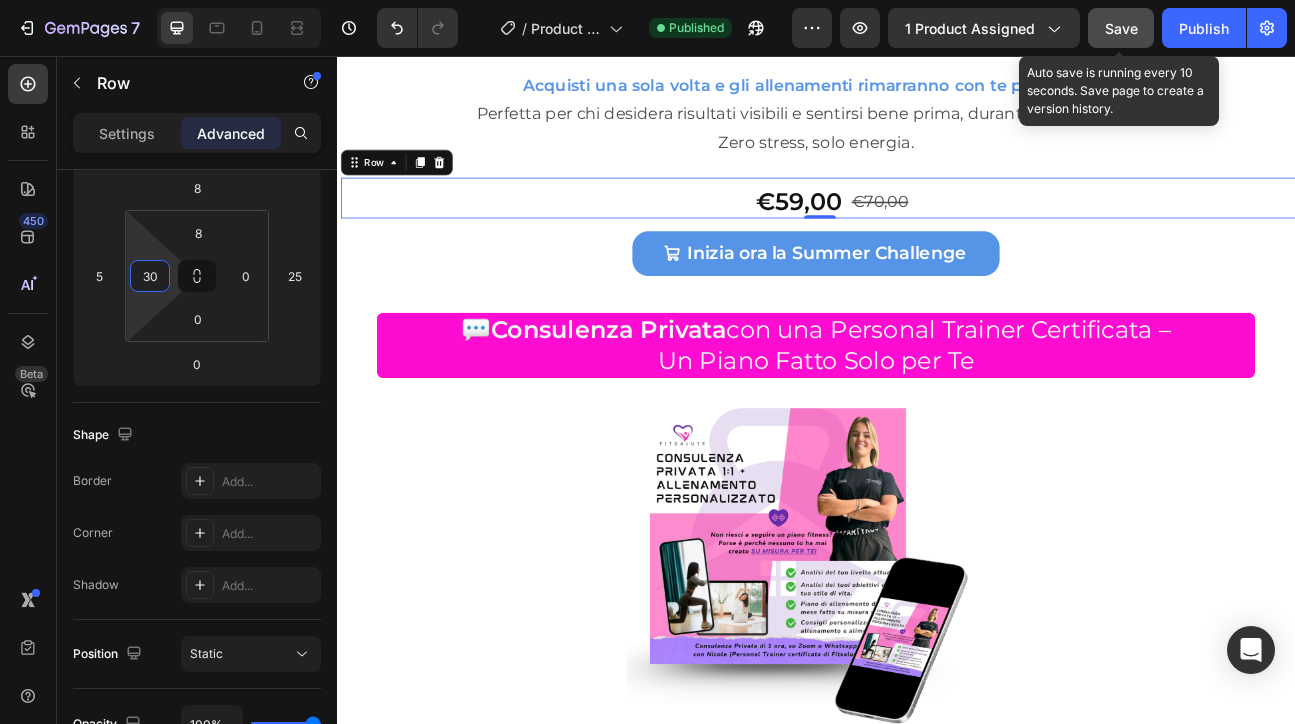 type on "30" 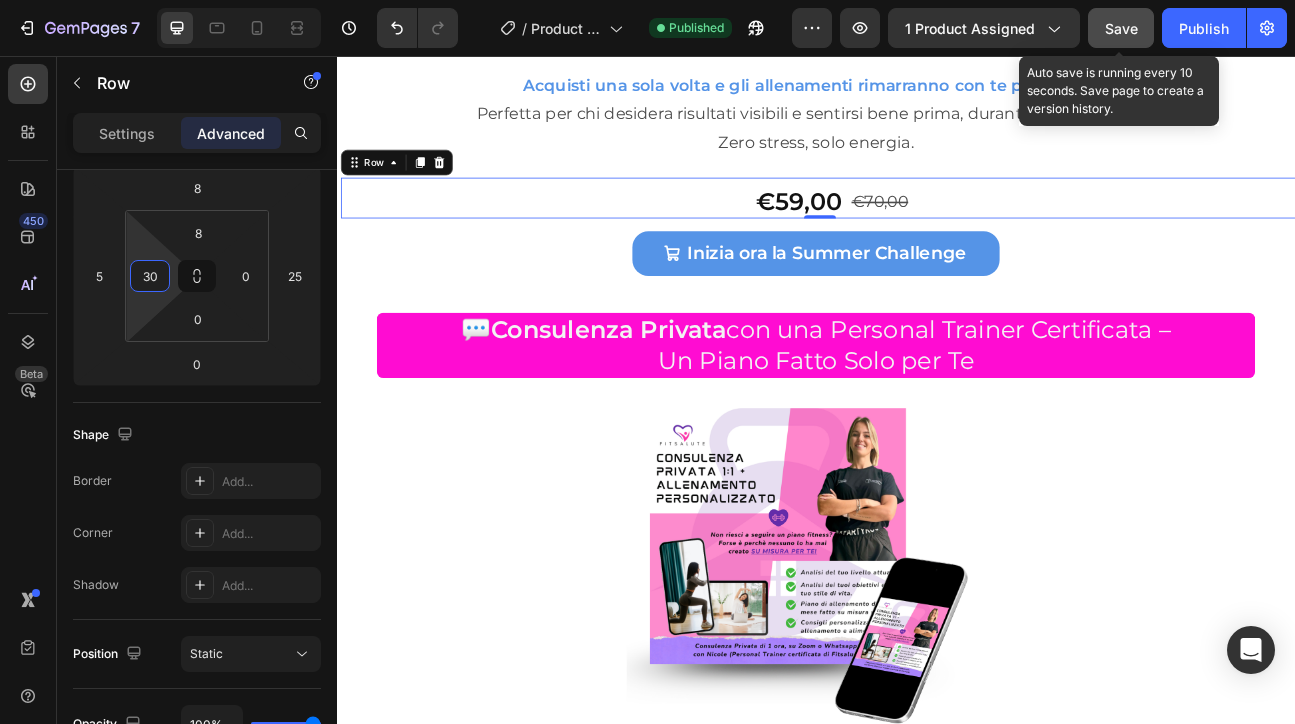 click on "Save" at bounding box center [1121, 28] 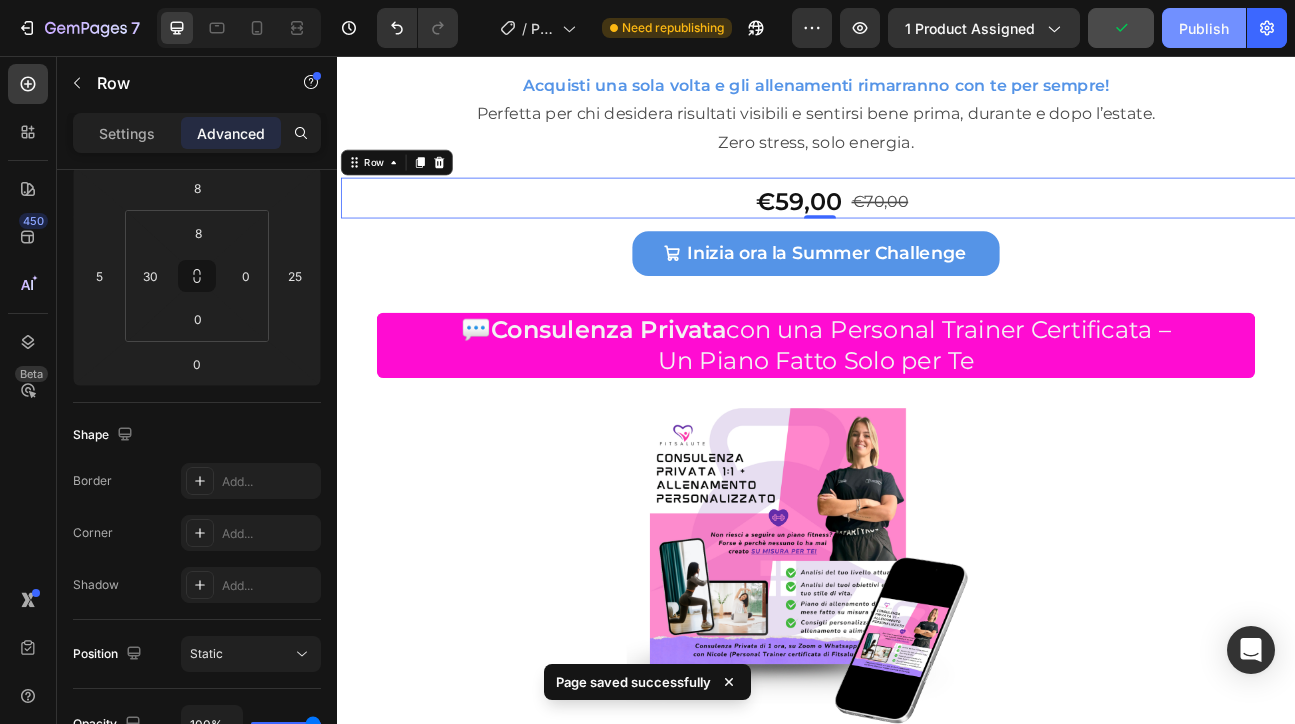 click on "Publish" at bounding box center (1204, 28) 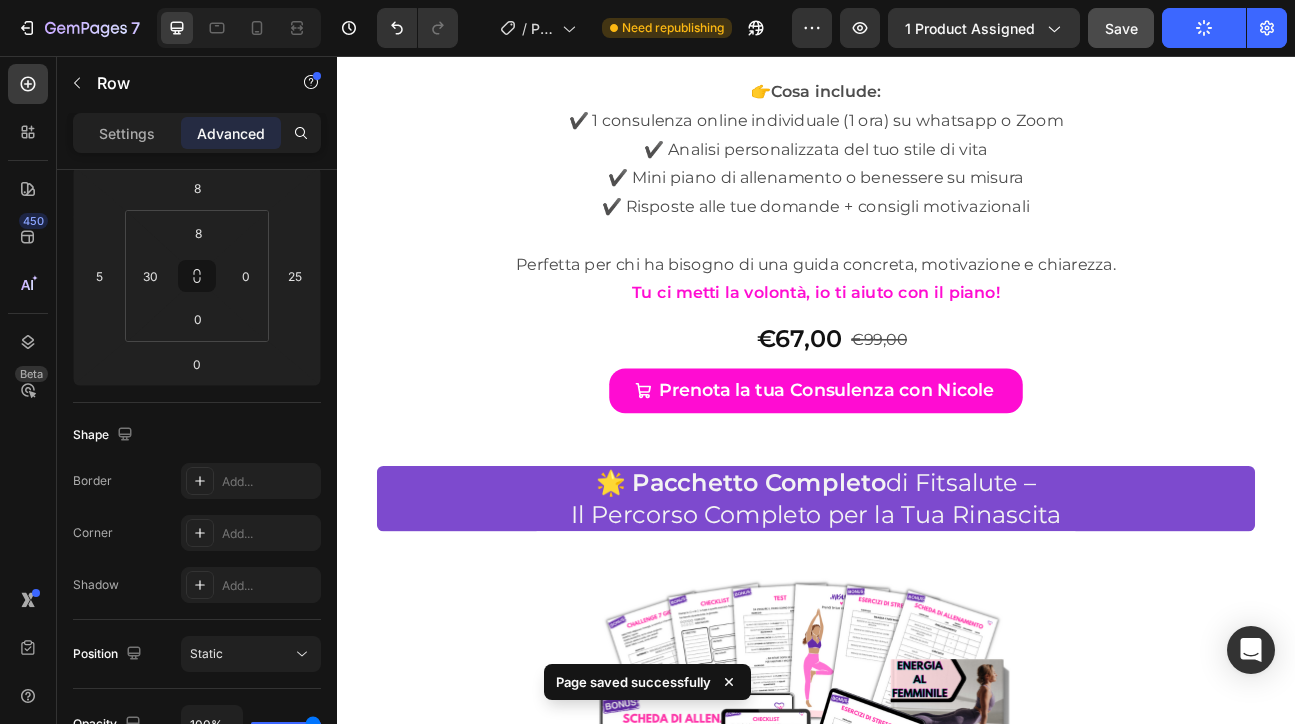scroll, scrollTop: 11737, scrollLeft: 0, axis: vertical 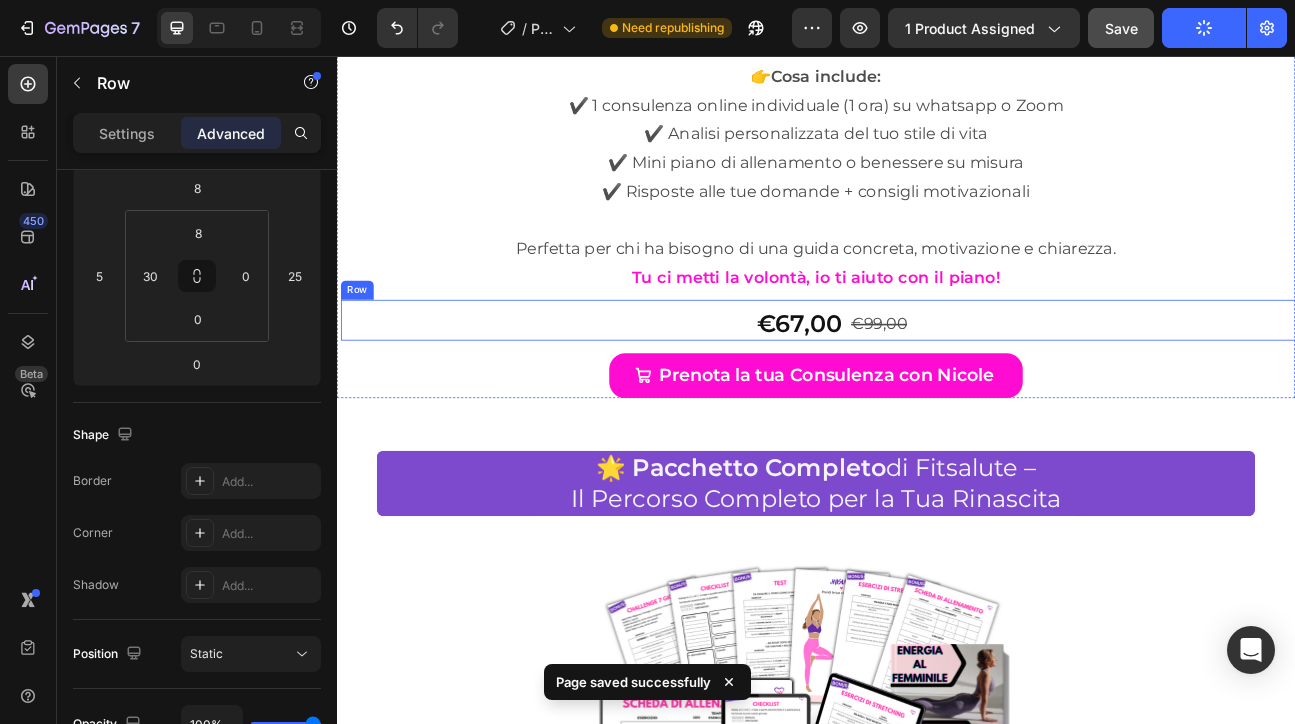 click on "€67,00 Product Price Product Price €99,00 Product Price Product Price Row" at bounding box center (942, 386) 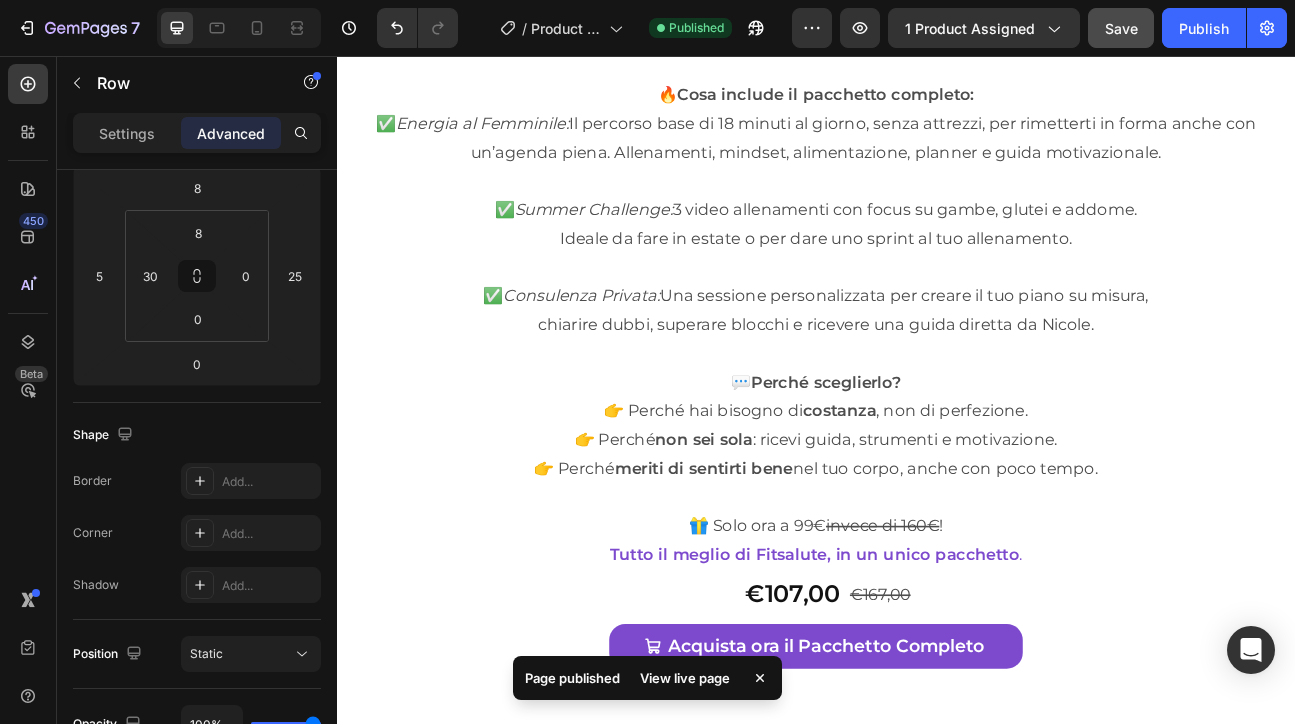 scroll, scrollTop: 13394, scrollLeft: 0, axis: vertical 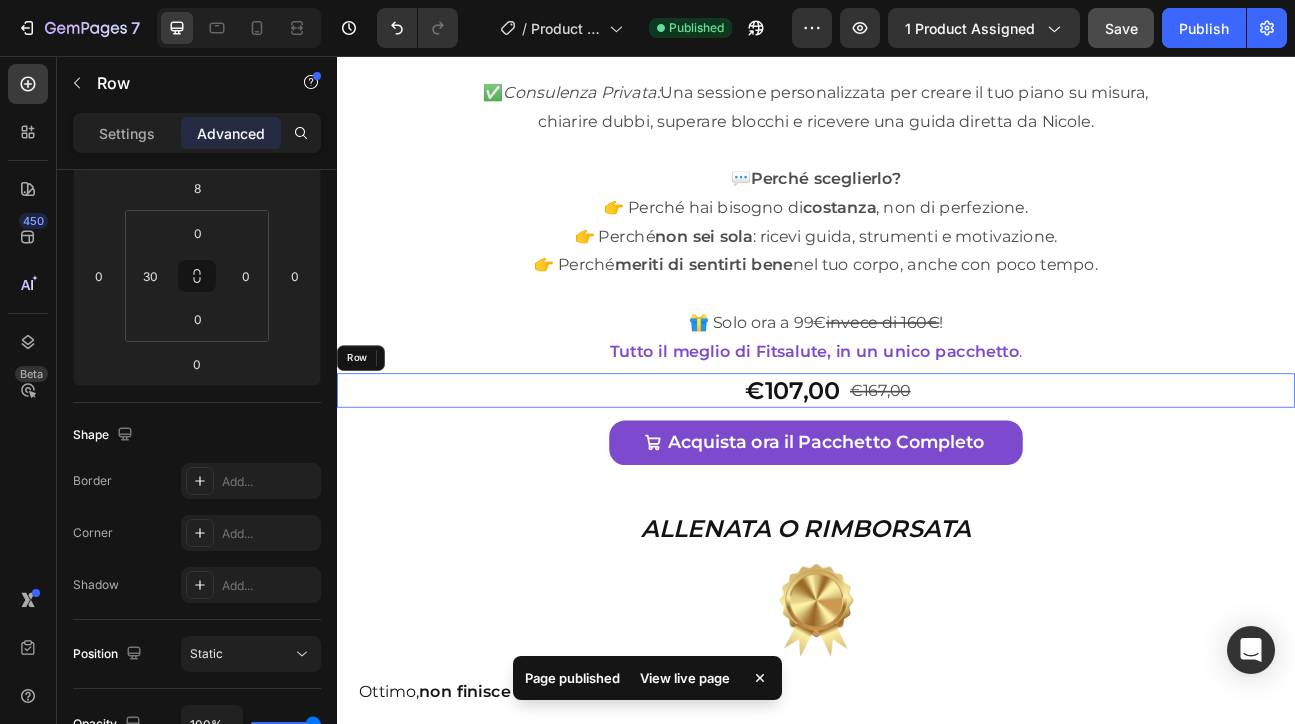 click on "€107,00 Product Price Product Price €167,00 Product Price Product Price Row" at bounding box center (937, 474) 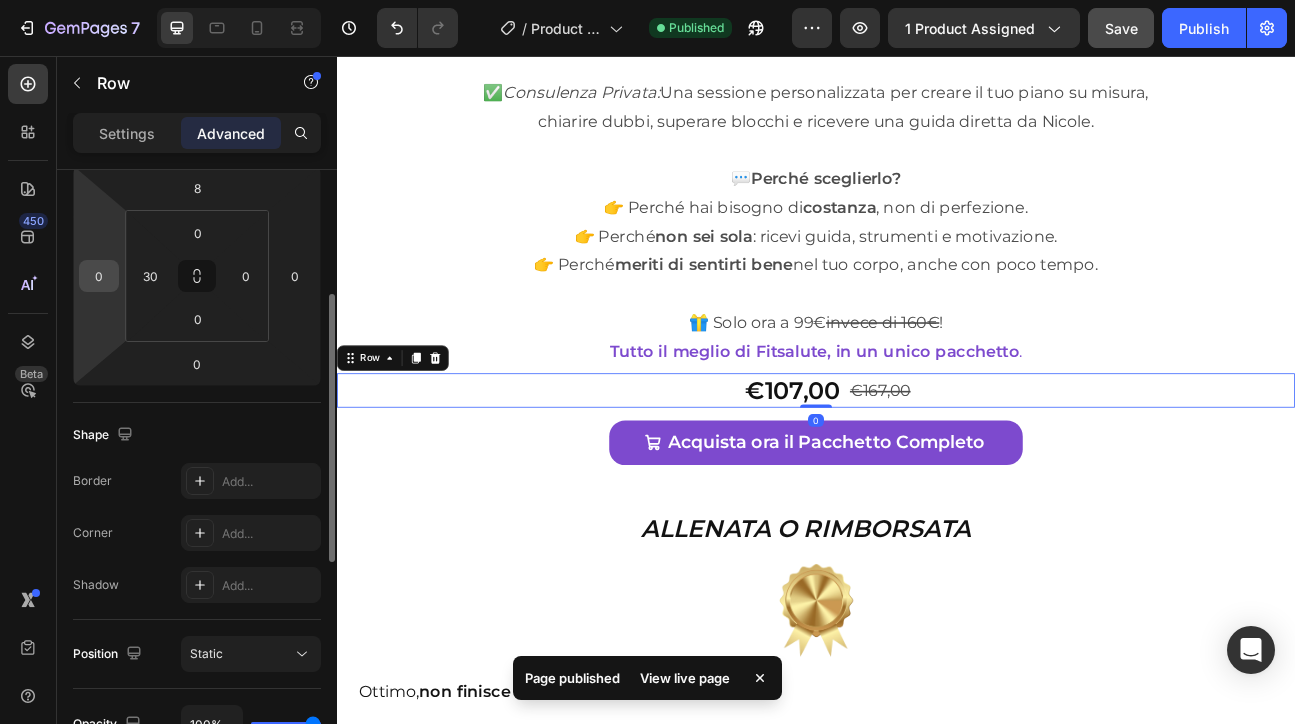 click on "0" at bounding box center [99, 276] 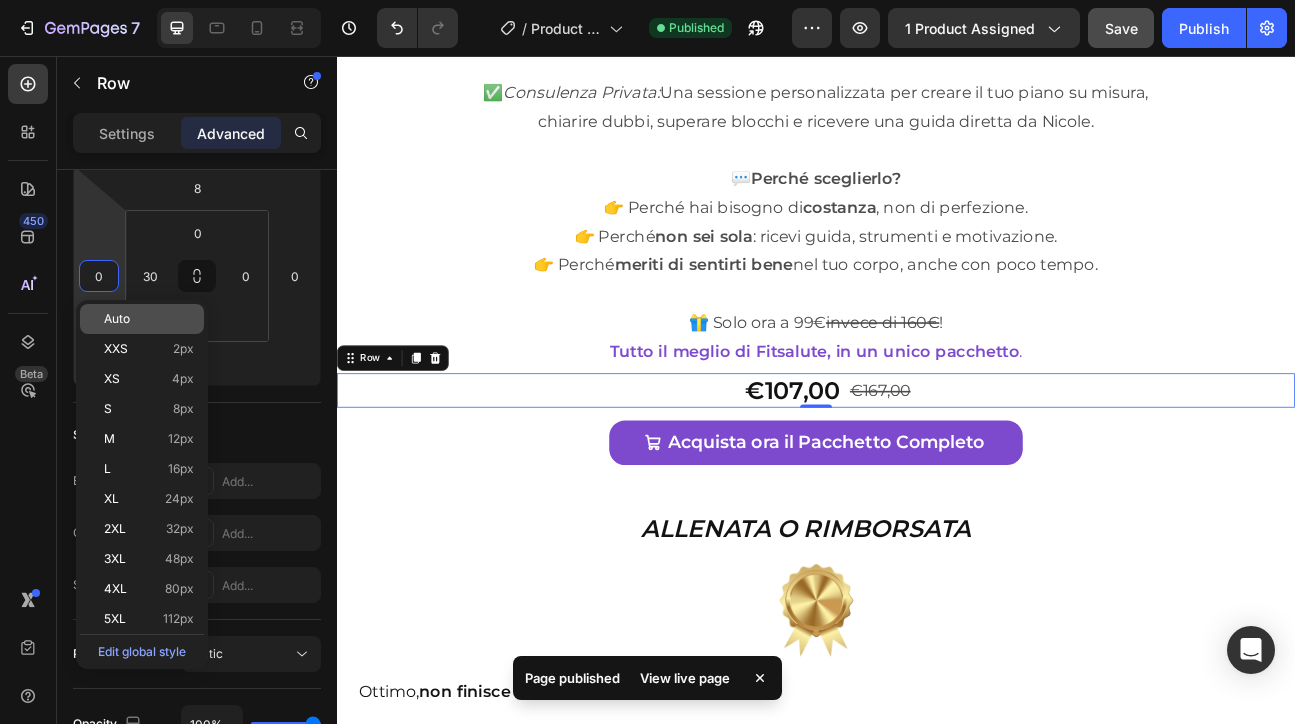 type on "5" 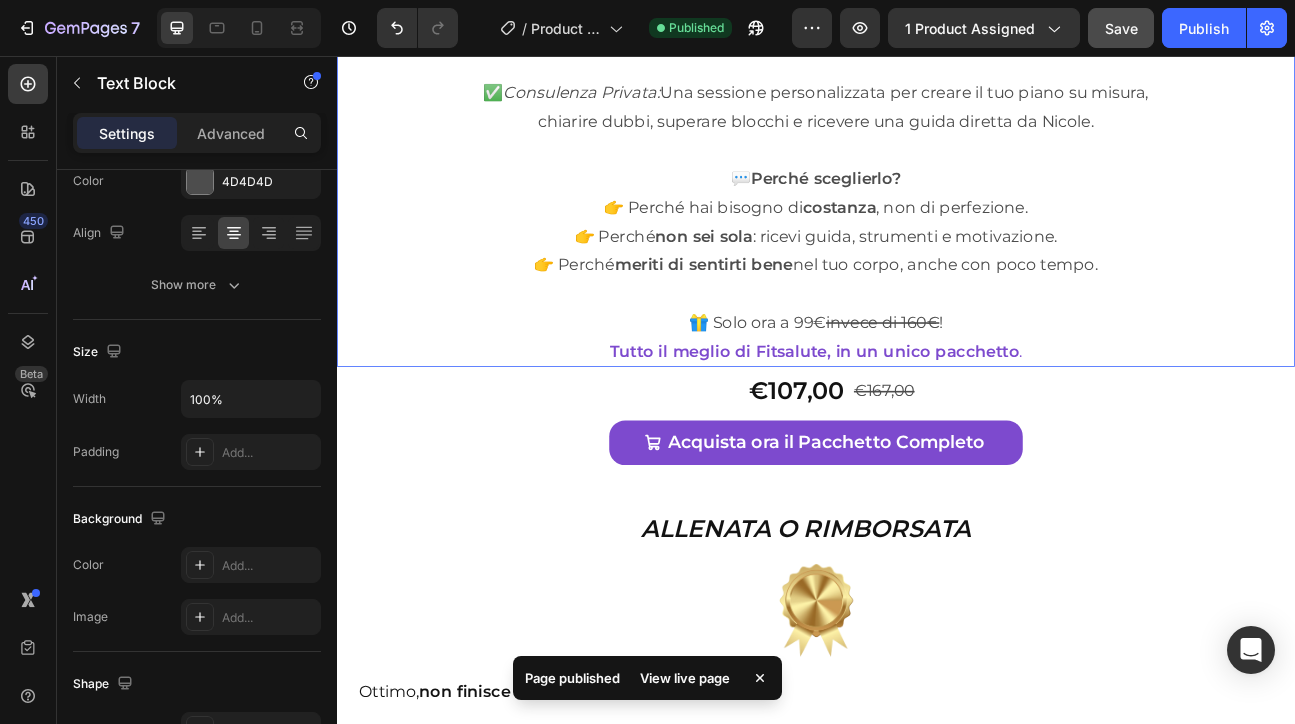 click on "👉 Perché  non sei sola : ricevi guida, strumenti e motivazione." at bounding box center (937, 281) 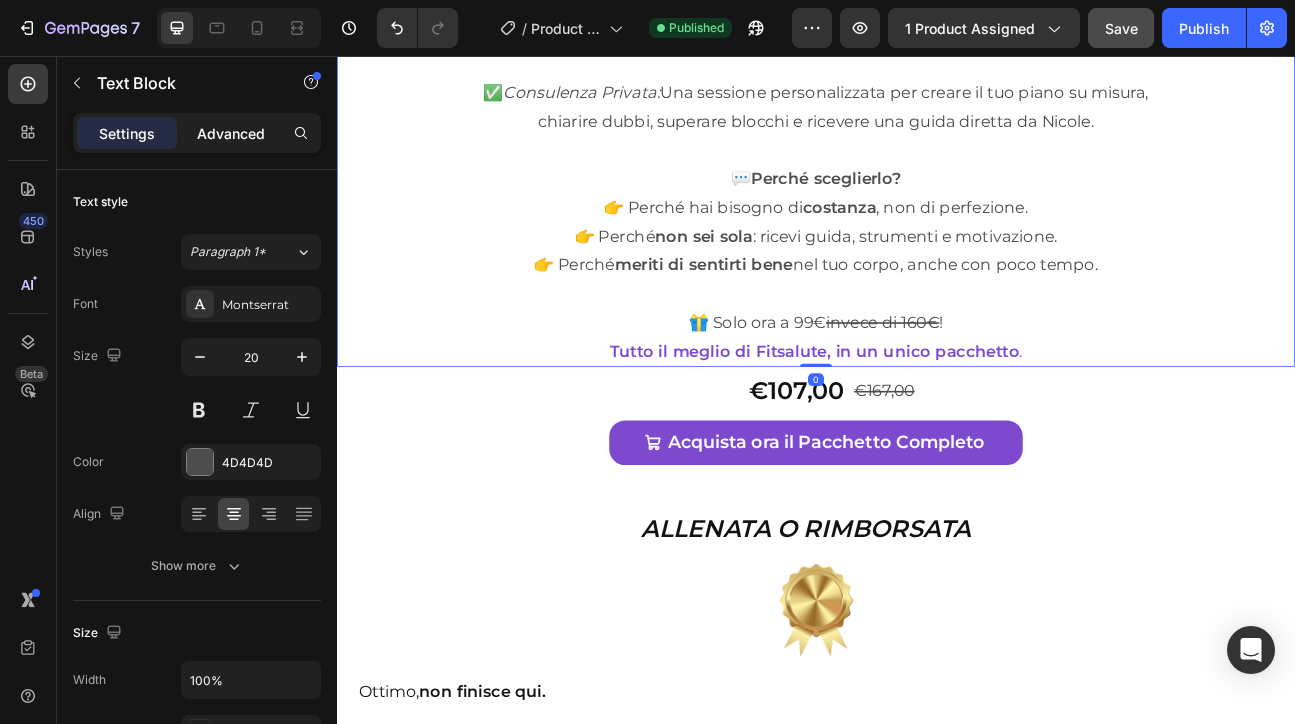 click on "Advanced" at bounding box center [231, 133] 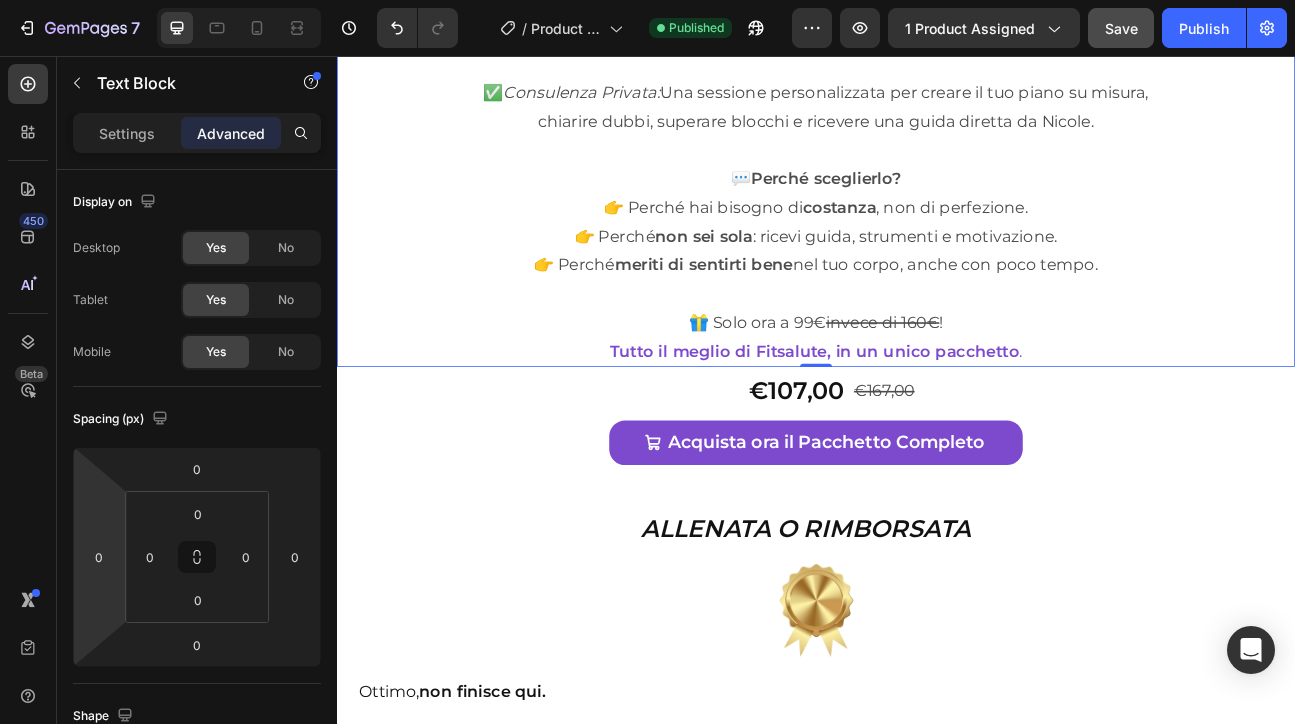 click on "7   /  Product Page - Jan 27, 23:52:11 Published Preview 1 product assigned  Save   Publish  450 Beta Sections(18) Elements(84) Section Element Hero Section Product Detail Brands Trusted Badges Guarantee Product Breakdown How to use Testimonials Compare Bundle FAQs Social Proof Brand Story Product List Collection Blog List Contact Sticky Add to Cart Custom Footer Browse Library 450 Layout
Row
Row
Row
Row Text
Heading
Text Block Button
Button
Button Media
Image
Image" at bounding box center (647, 0) 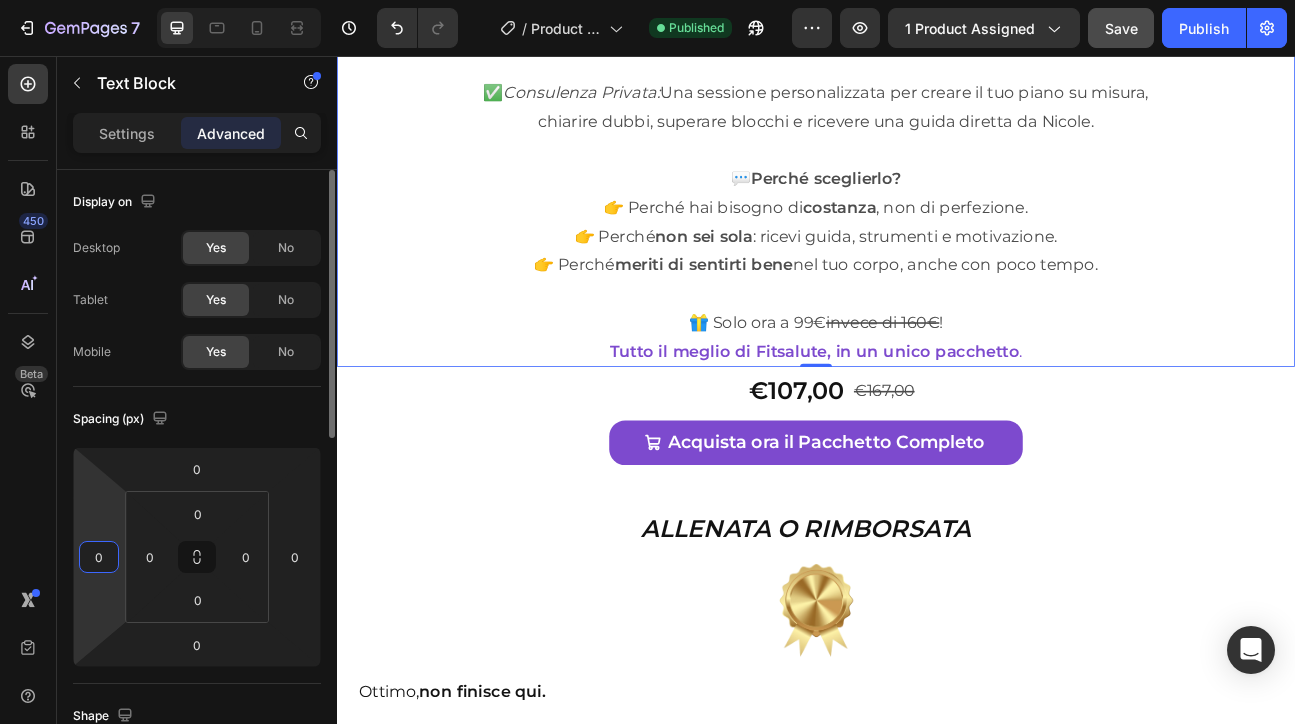 type on "5" 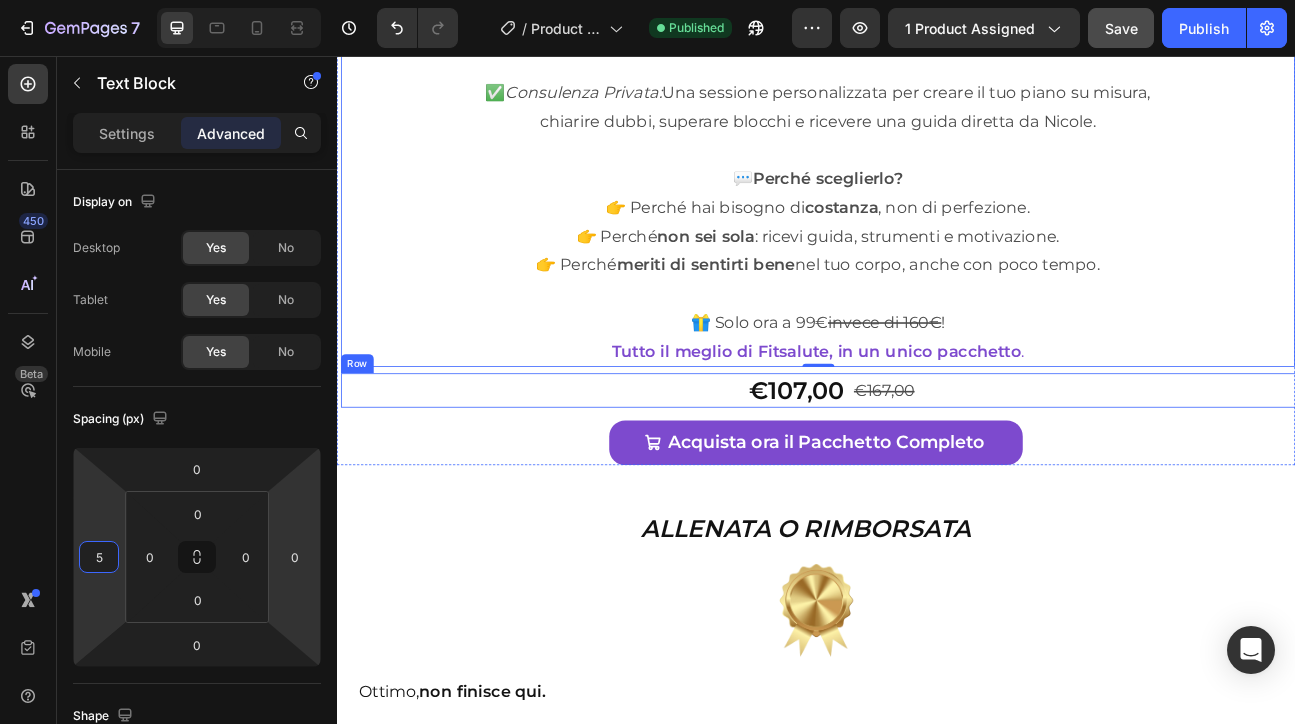 click on "Acquista ora il Pacchetto Completo Add to Cart" at bounding box center (937, 532) 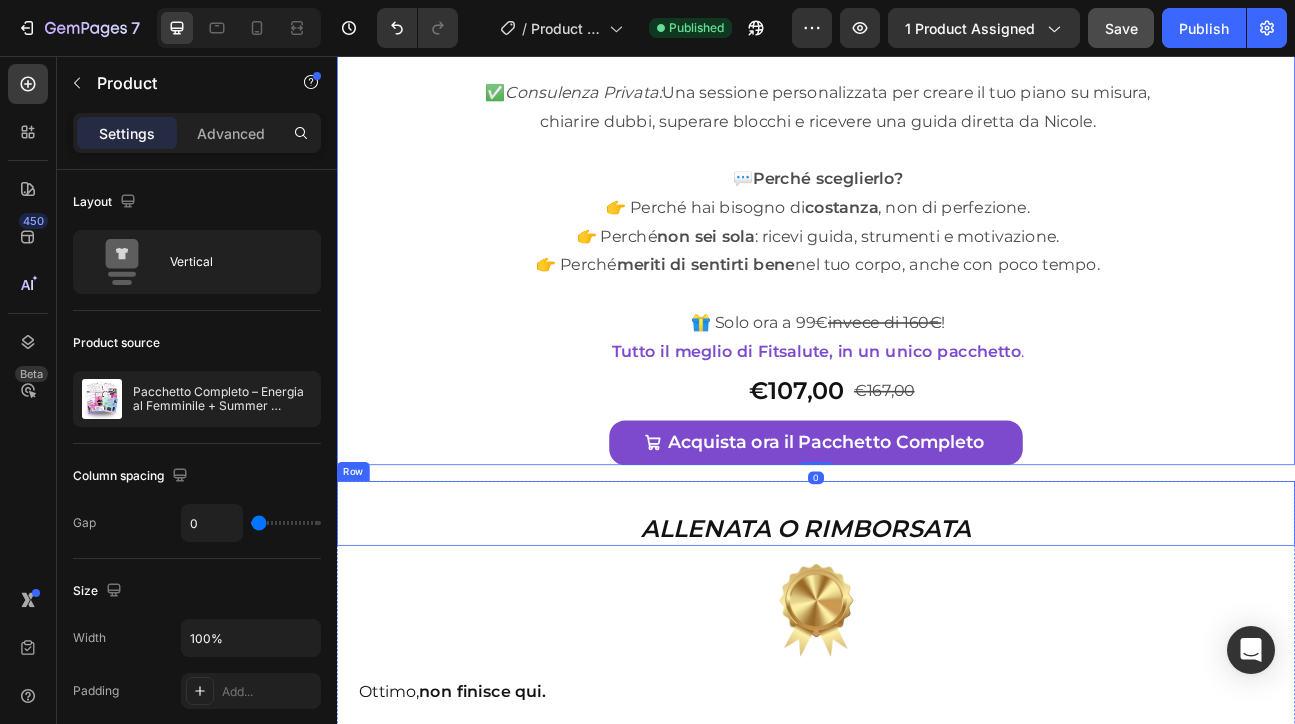 click on "ALLENATA O RIMBORSATA Heading" at bounding box center (937, 628) 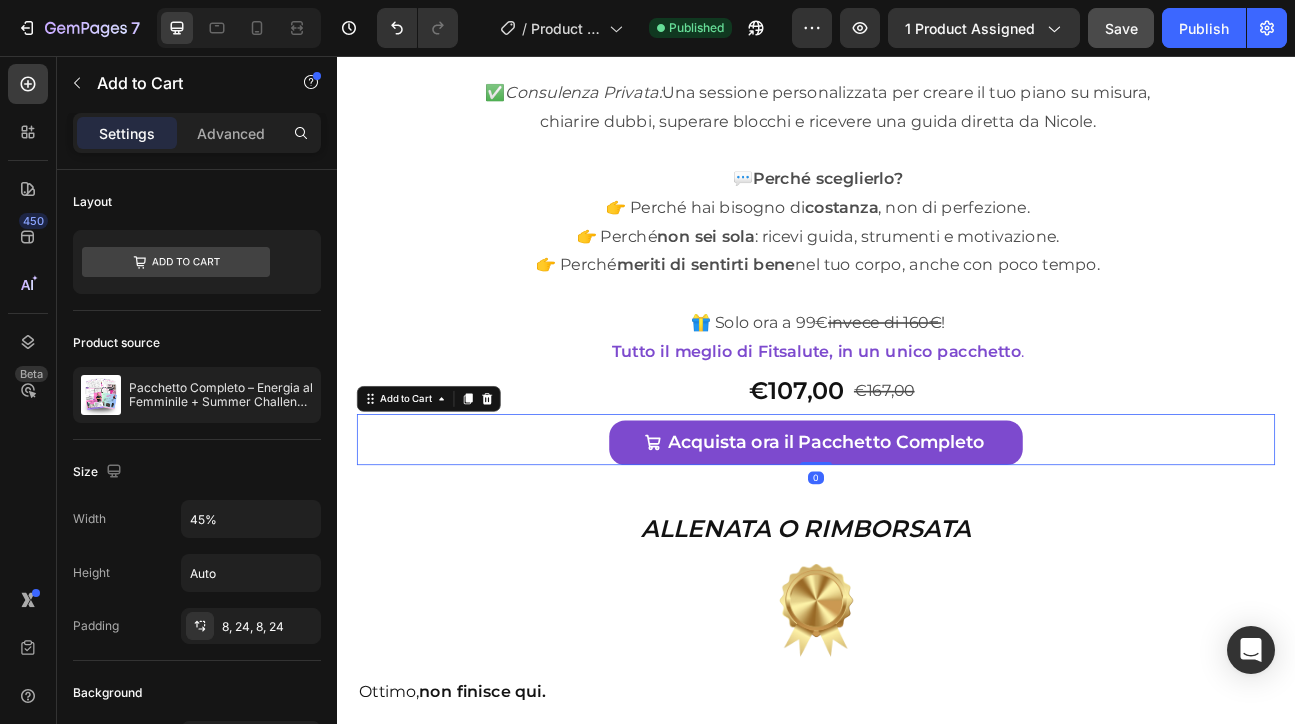 click on "Acquista ora il Pacchetto Completo Add to Cart   0" at bounding box center (937, 536) 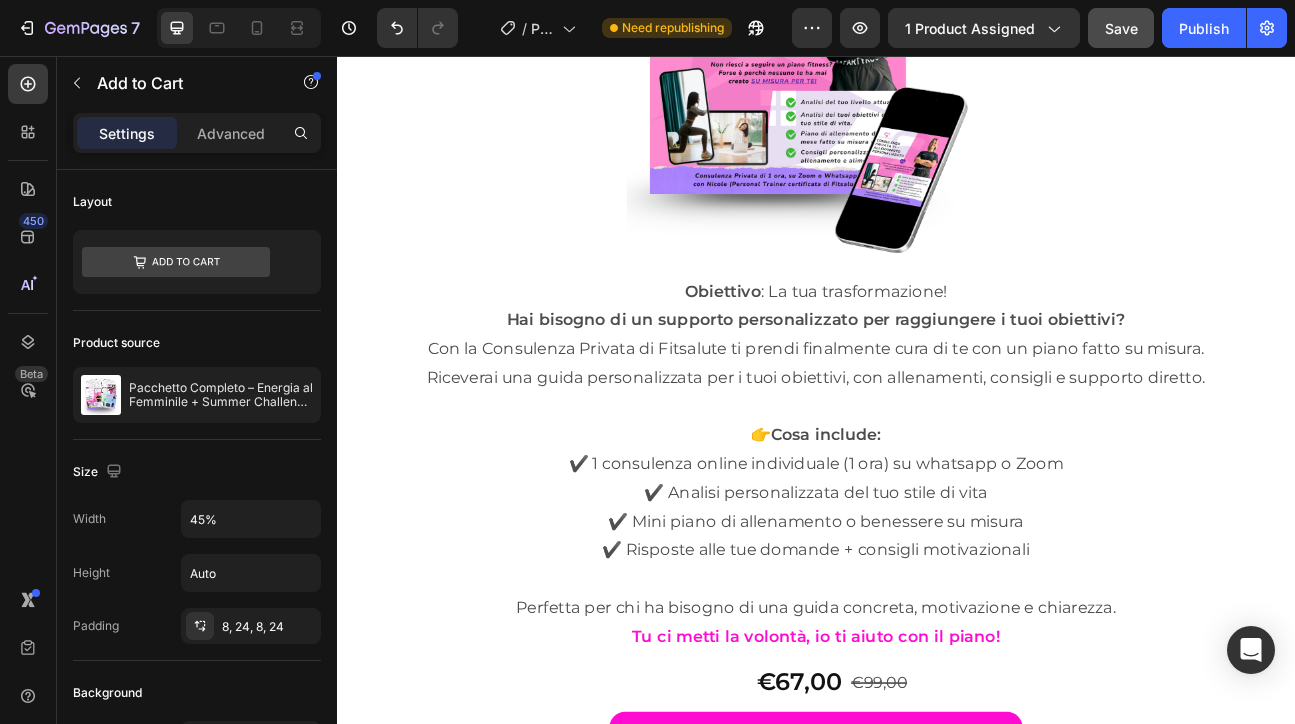 scroll, scrollTop: 11257, scrollLeft: 0, axis: vertical 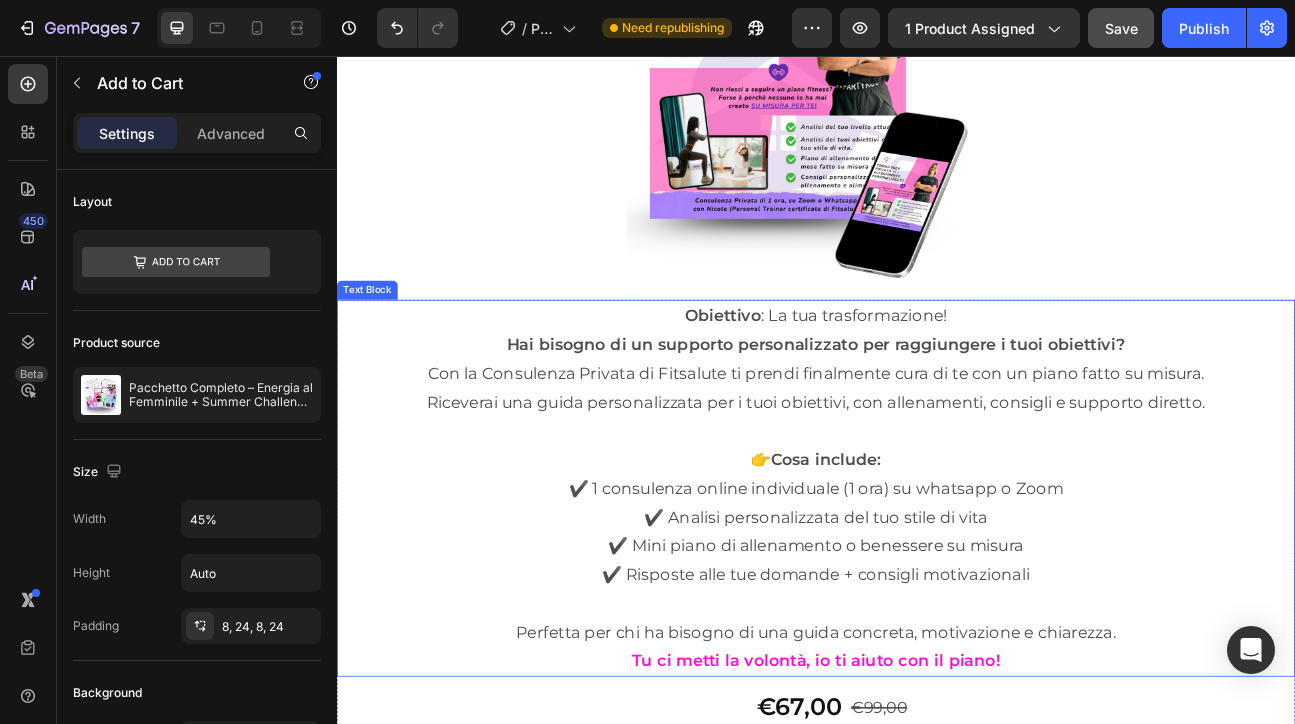 click on "👉  Cosa include:" at bounding box center (937, 561) 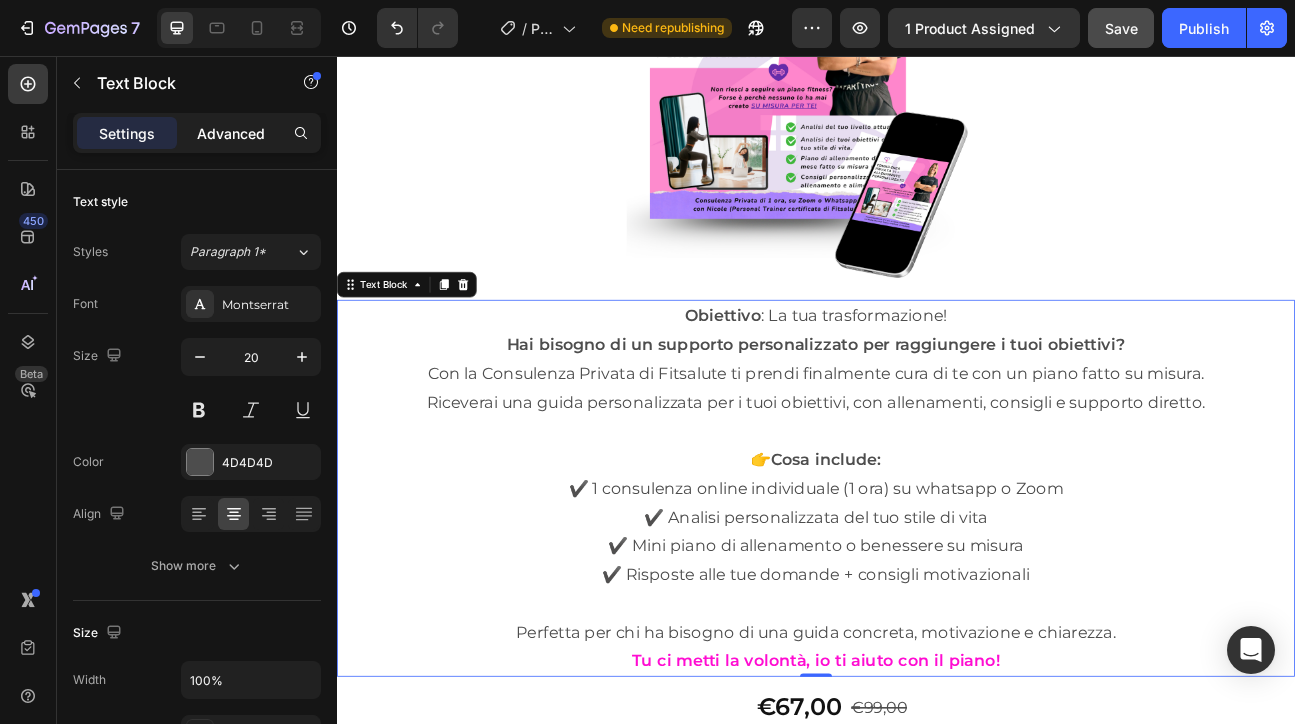 click on "Advanced" at bounding box center (231, 133) 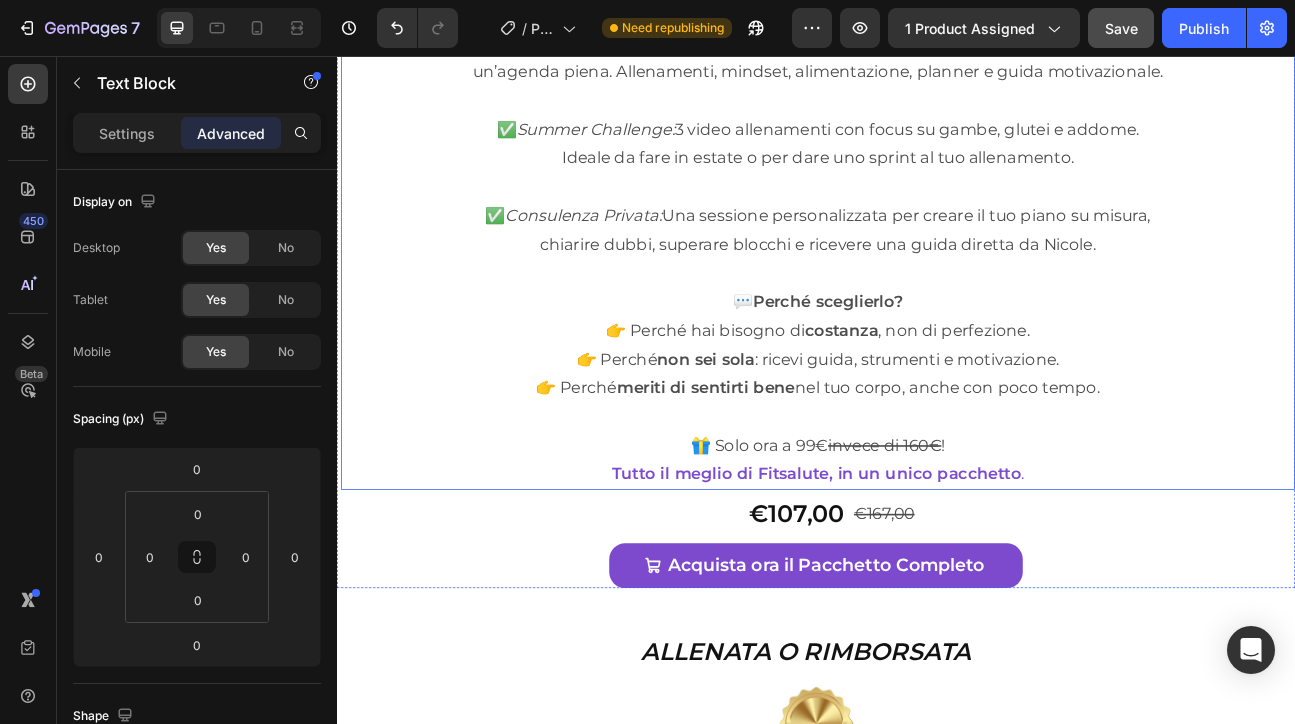 scroll, scrollTop: 13154, scrollLeft: 0, axis: vertical 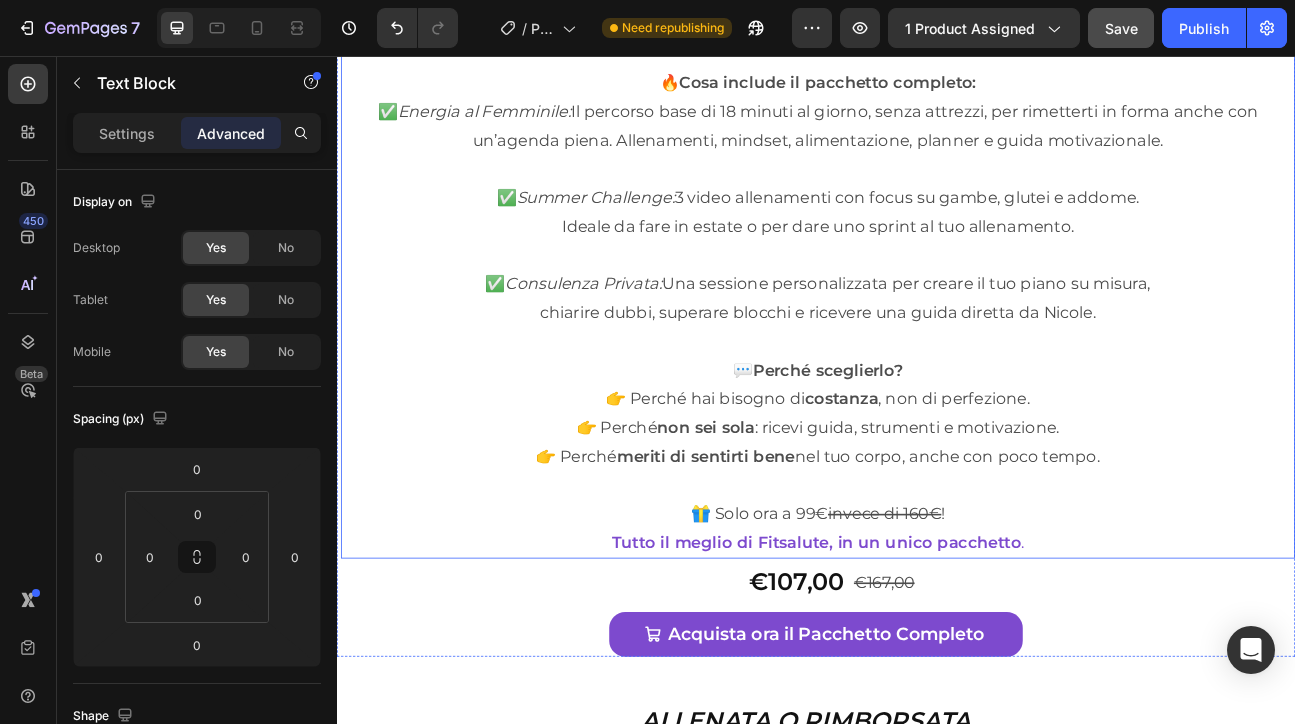 click on "meriti di sentirti bene" at bounding box center [799, 557] 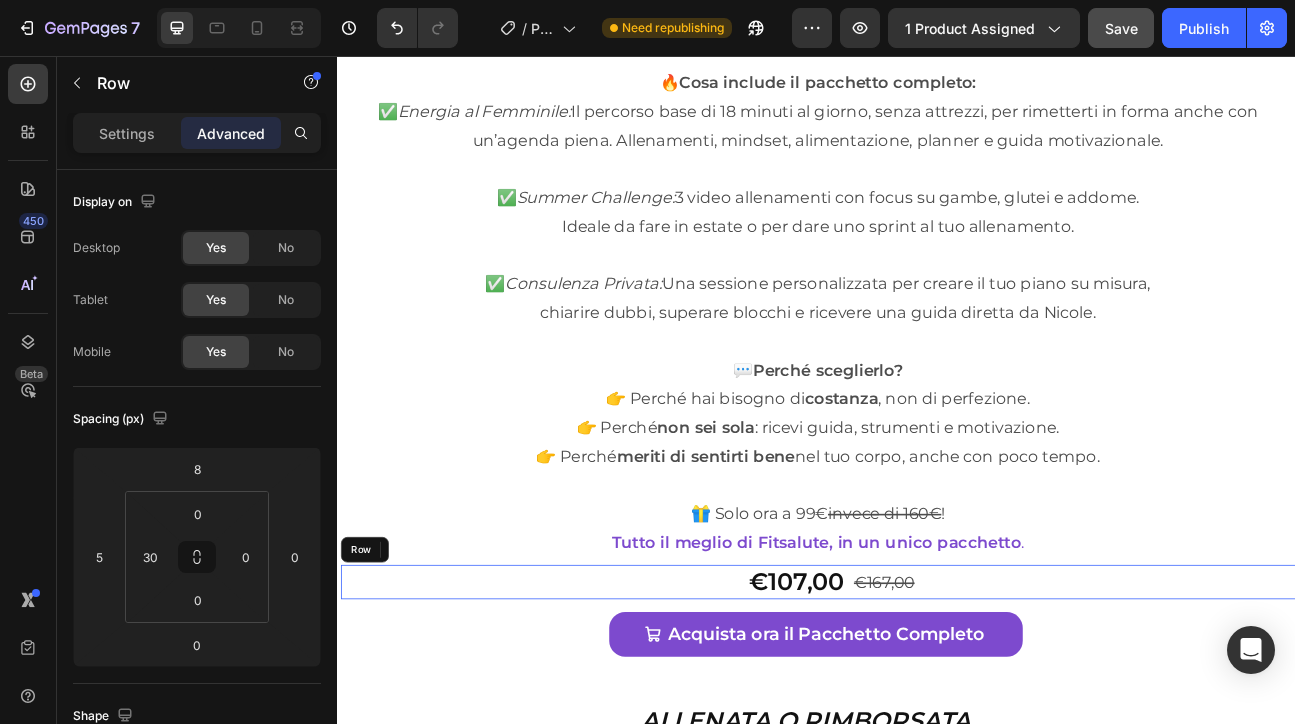 click on "€107,00 Product Price Product Price €167,00 Product Price Product Price Row" at bounding box center [942, 714] 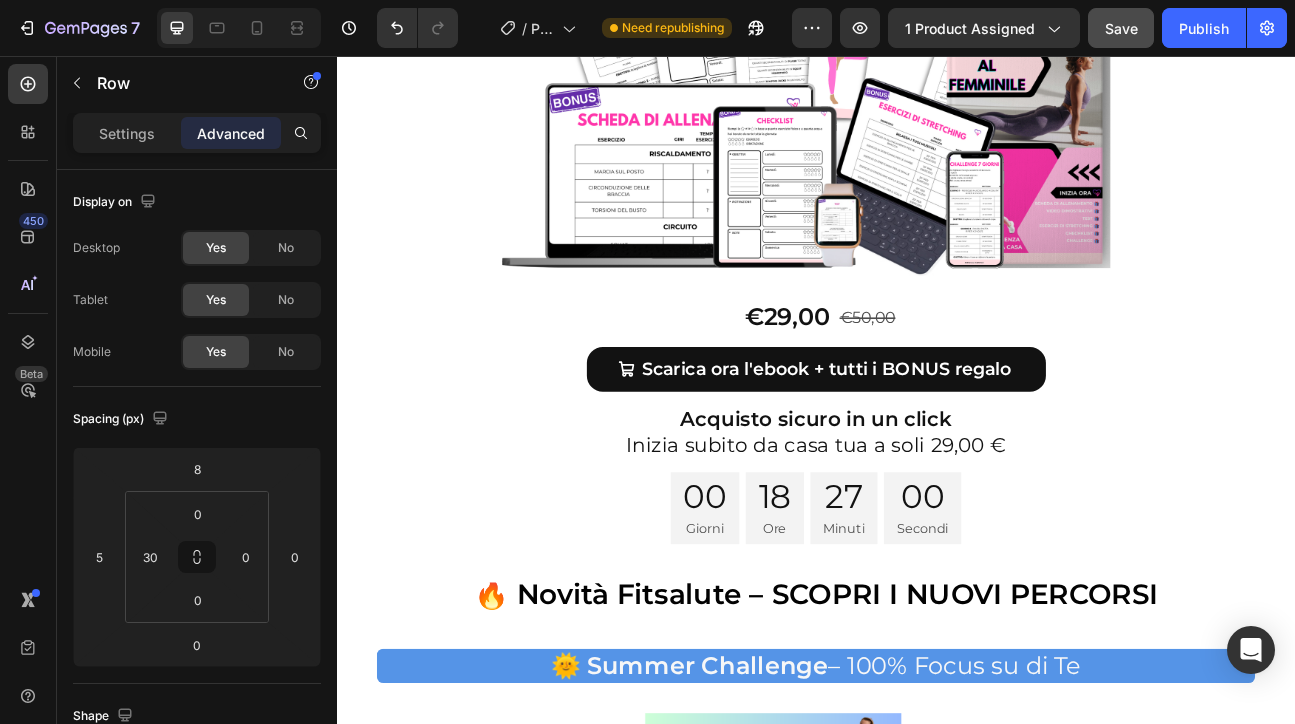 scroll, scrollTop: 9172, scrollLeft: 0, axis: vertical 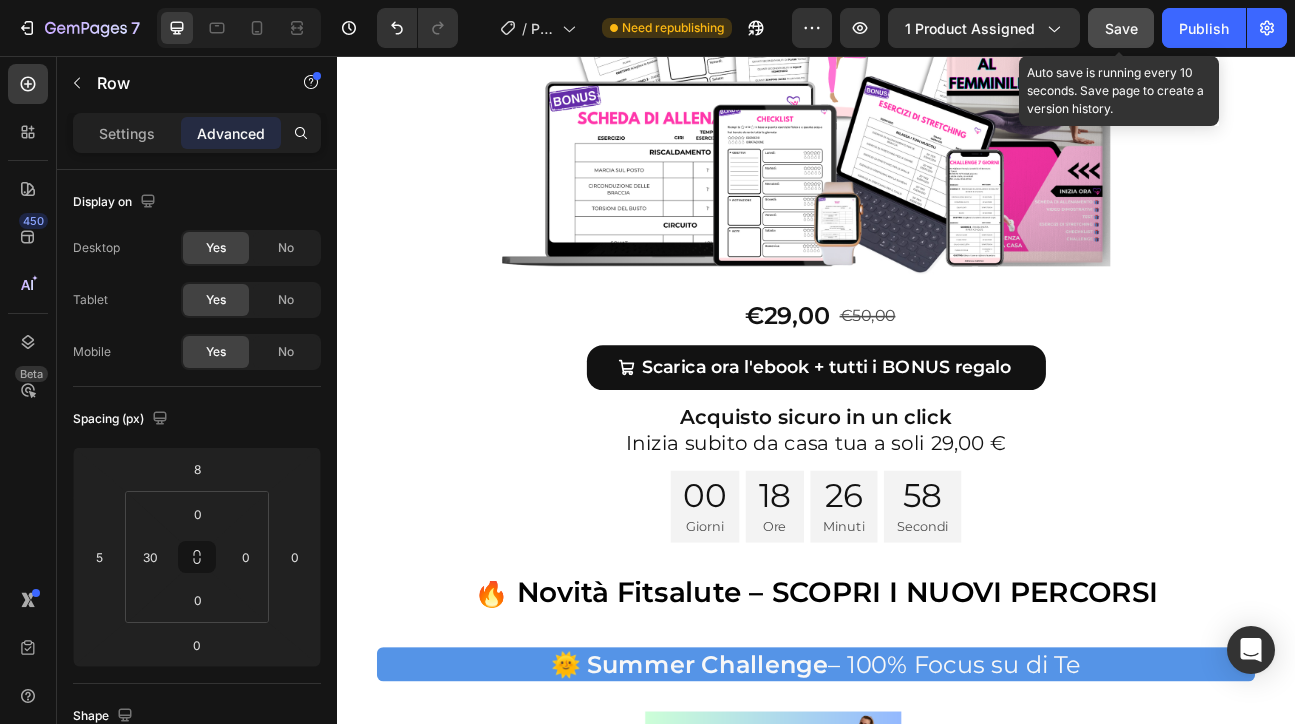 click on "Save" at bounding box center [1121, 28] 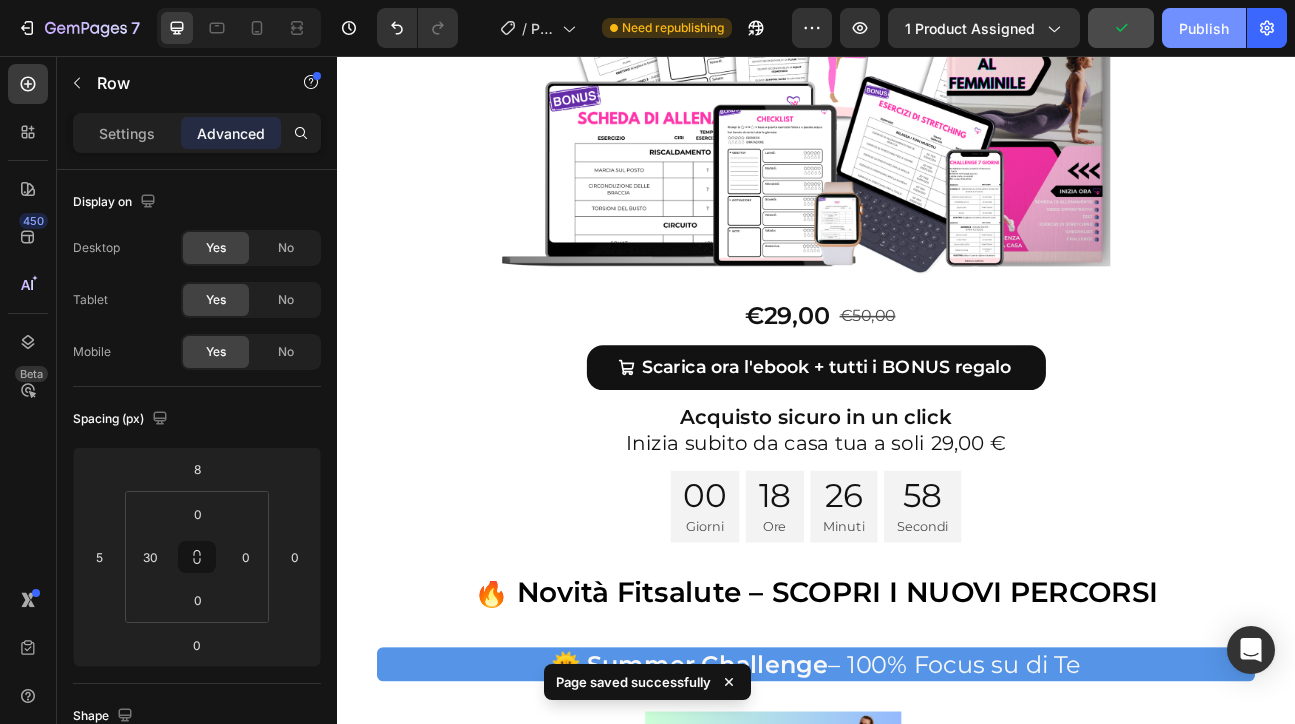 click on "Publish" at bounding box center [1204, 28] 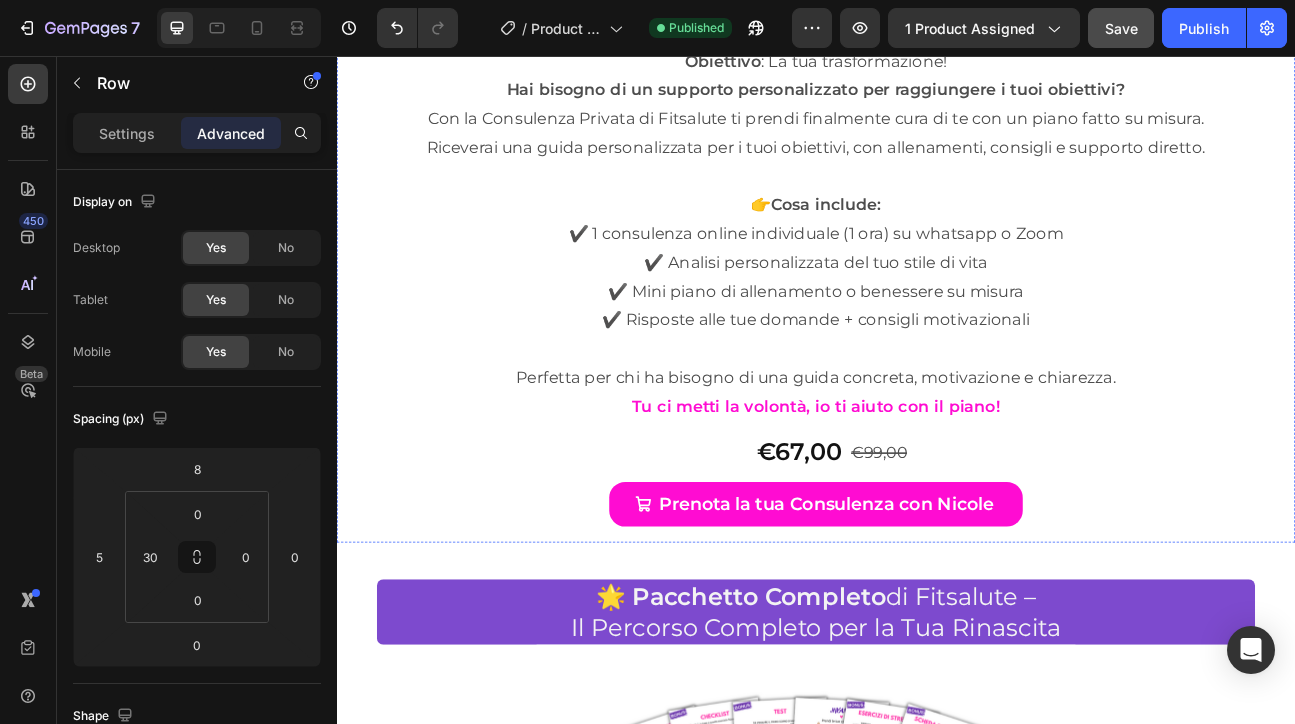 scroll, scrollTop: 11631, scrollLeft: 0, axis: vertical 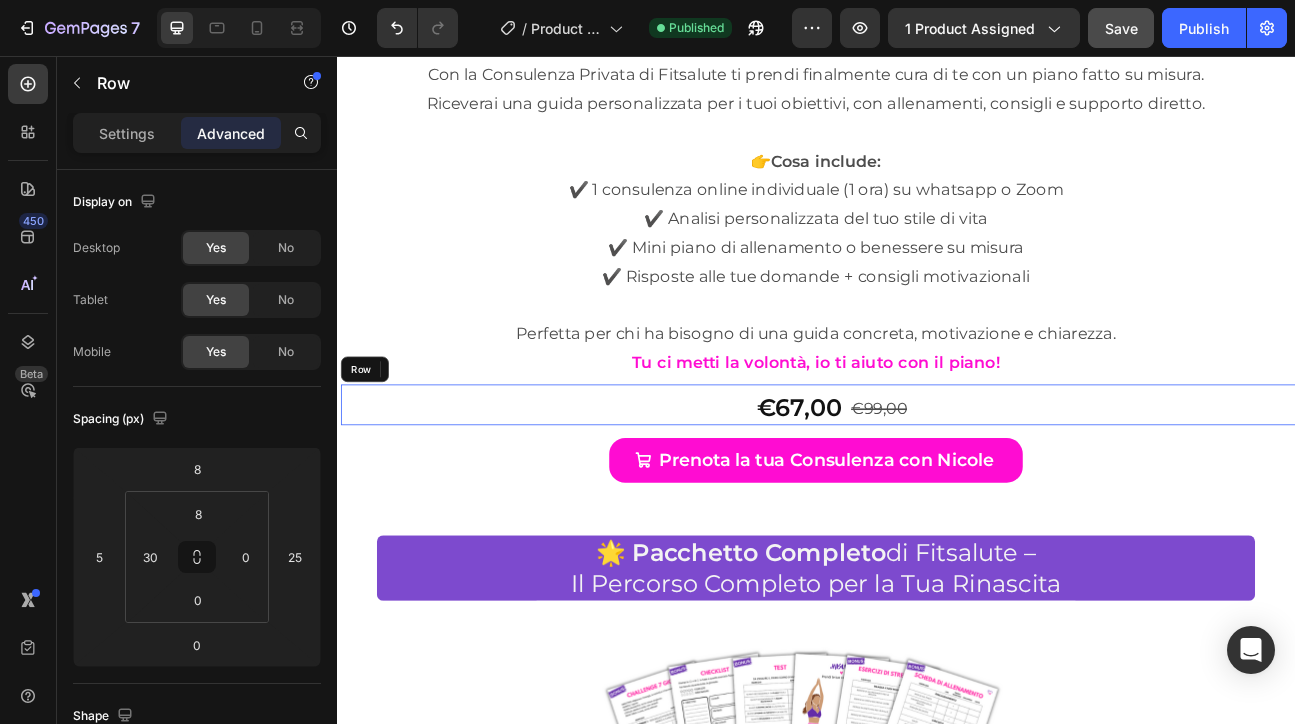 click on "€67,00 Product Price Product Price €99,00 Product Price Product Price Row" at bounding box center [942, 492] 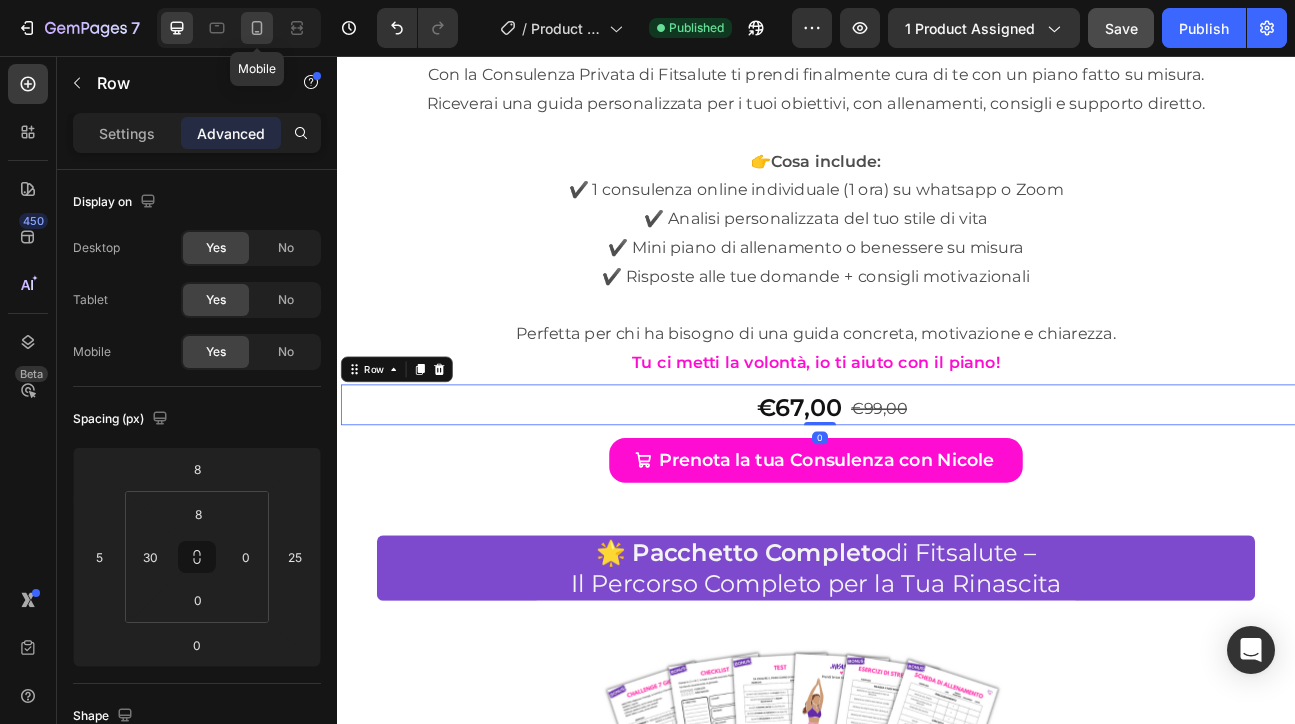 click 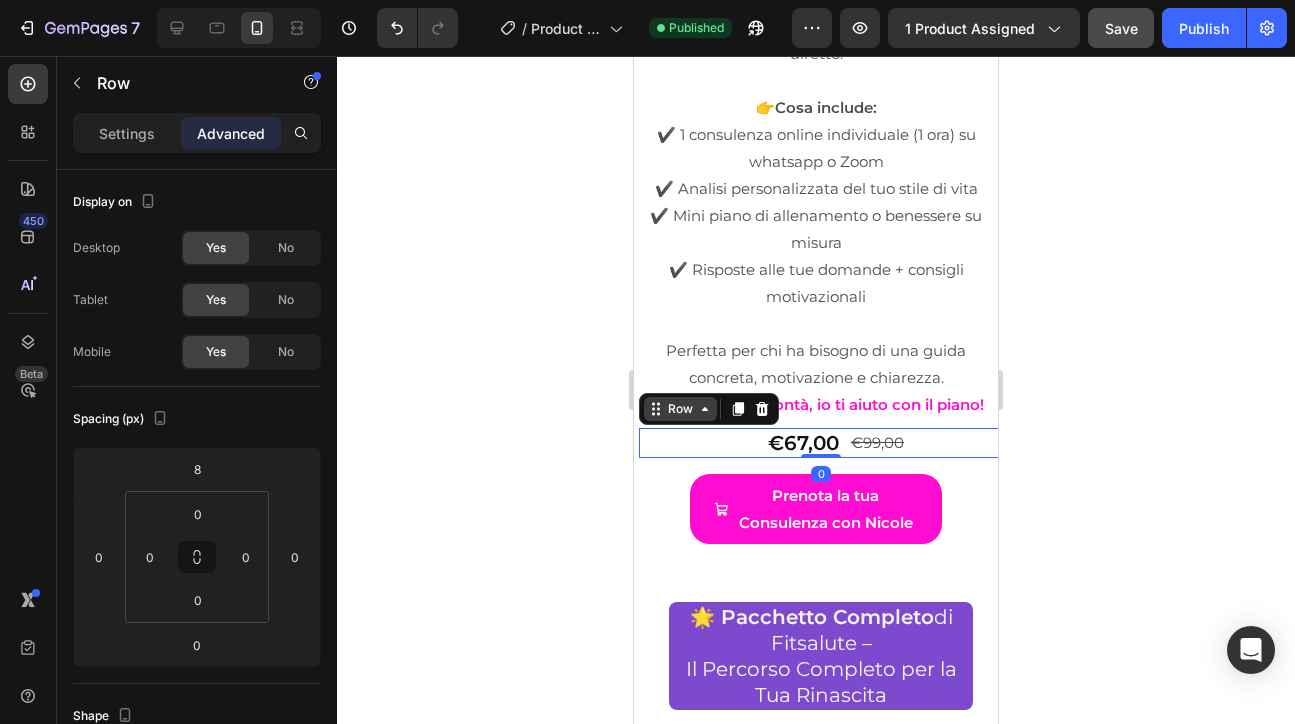 scroll, scrollTop: 11933, scrollLeft: 0, axis: vertical 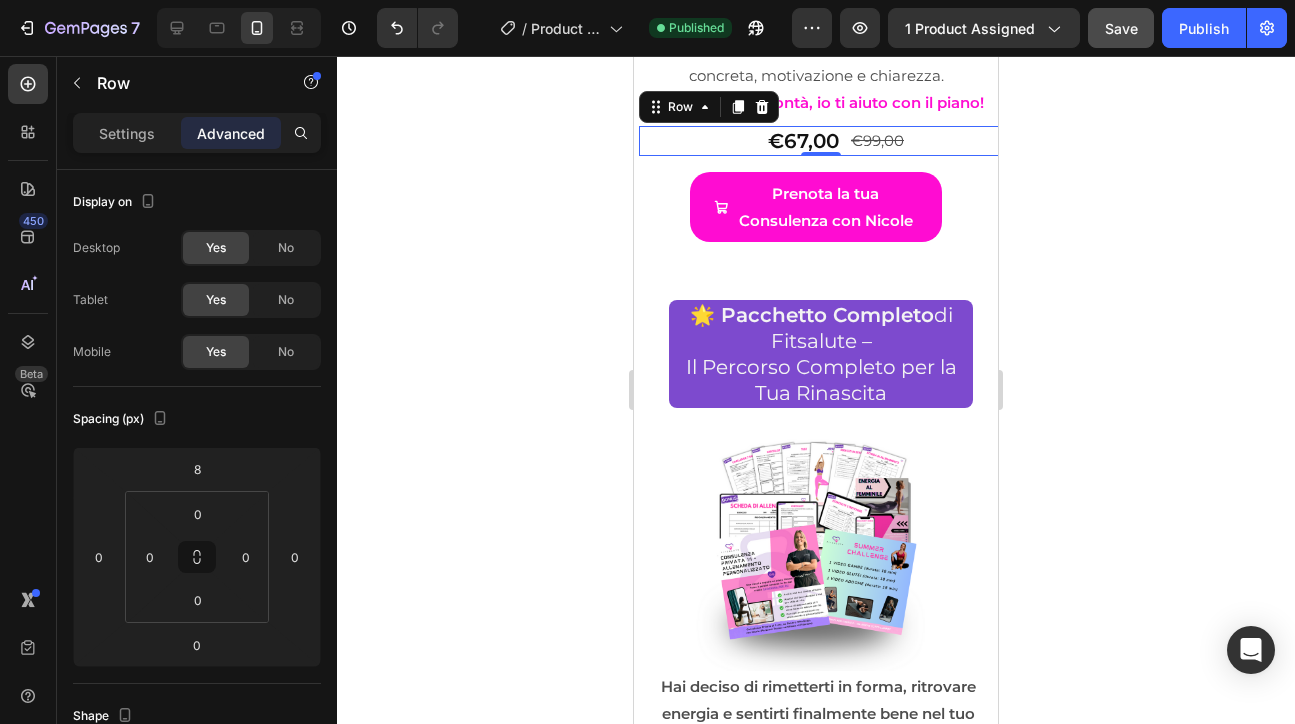 click on "€67,00 Product Price Product Price €99,00 Product Price Product Price Row   0" at bounding box center [821, 141] 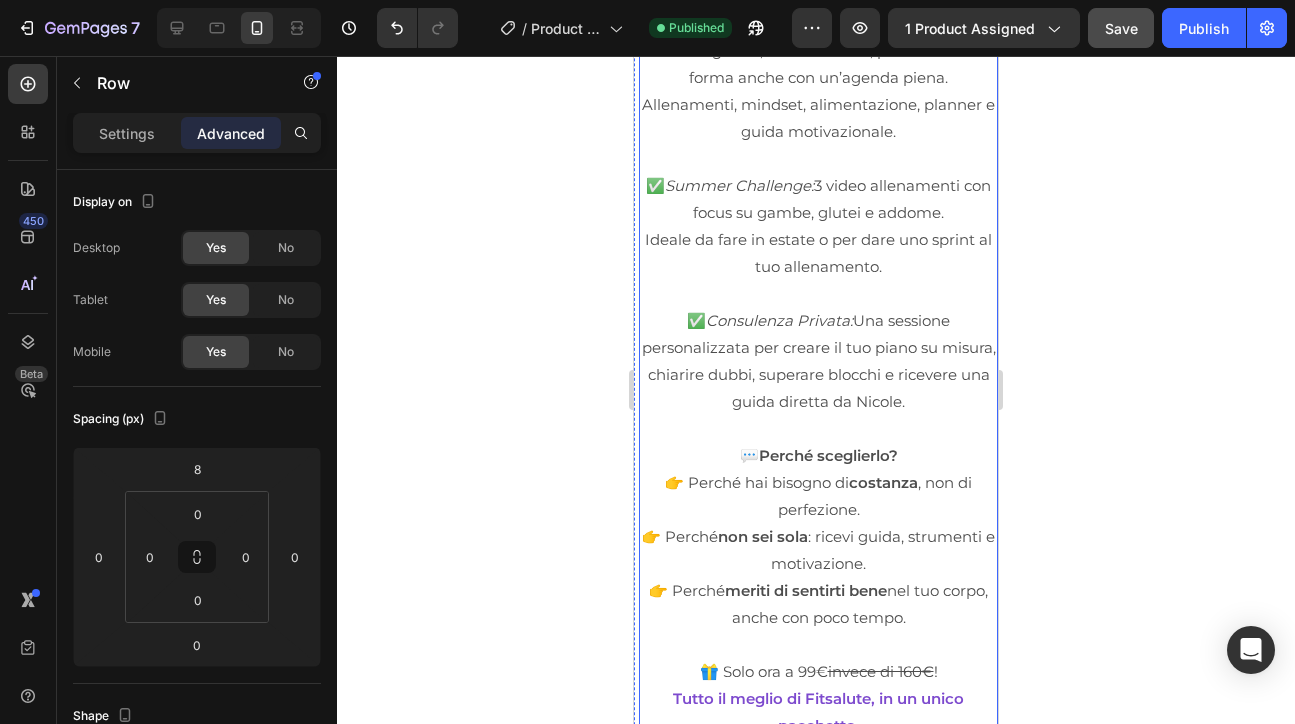 scroll, scrollTop: 13149, scrollLeft: 0, axis: vertical 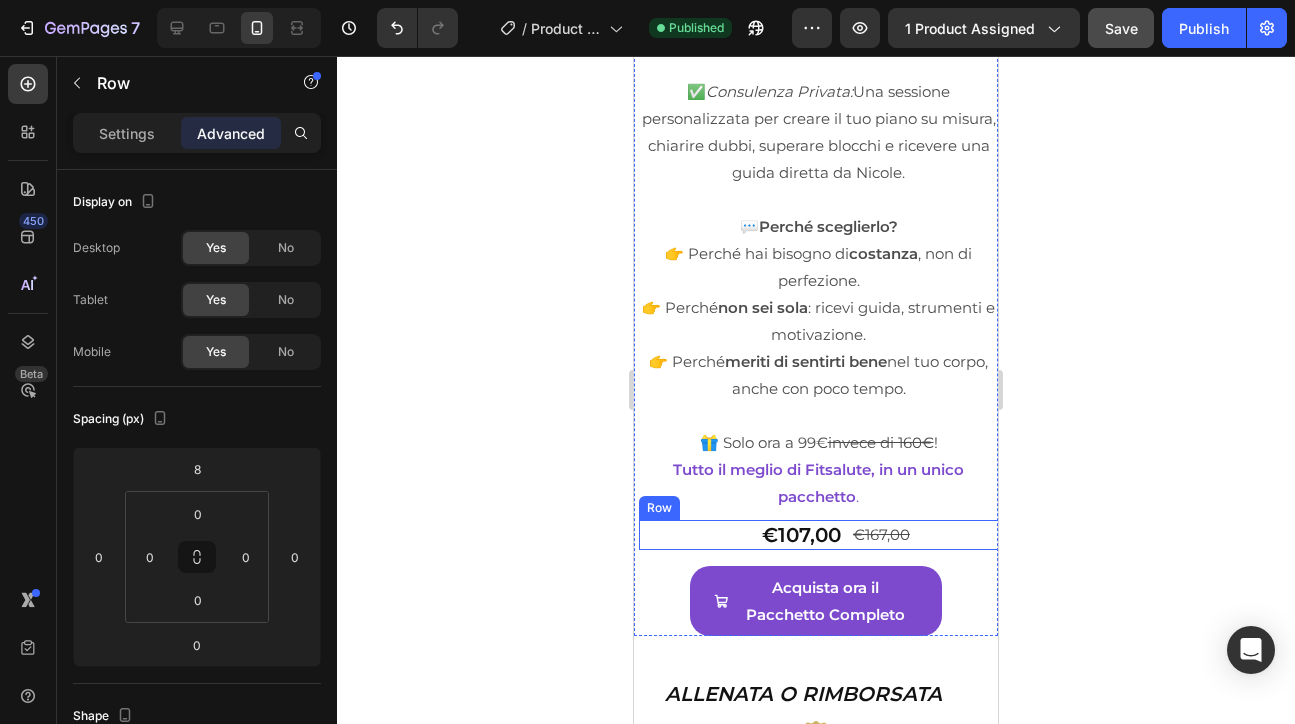 click on "€107,00 Product Price Product Price €167,00 Product Price Product Price Row" at bounding box center (821, 535) 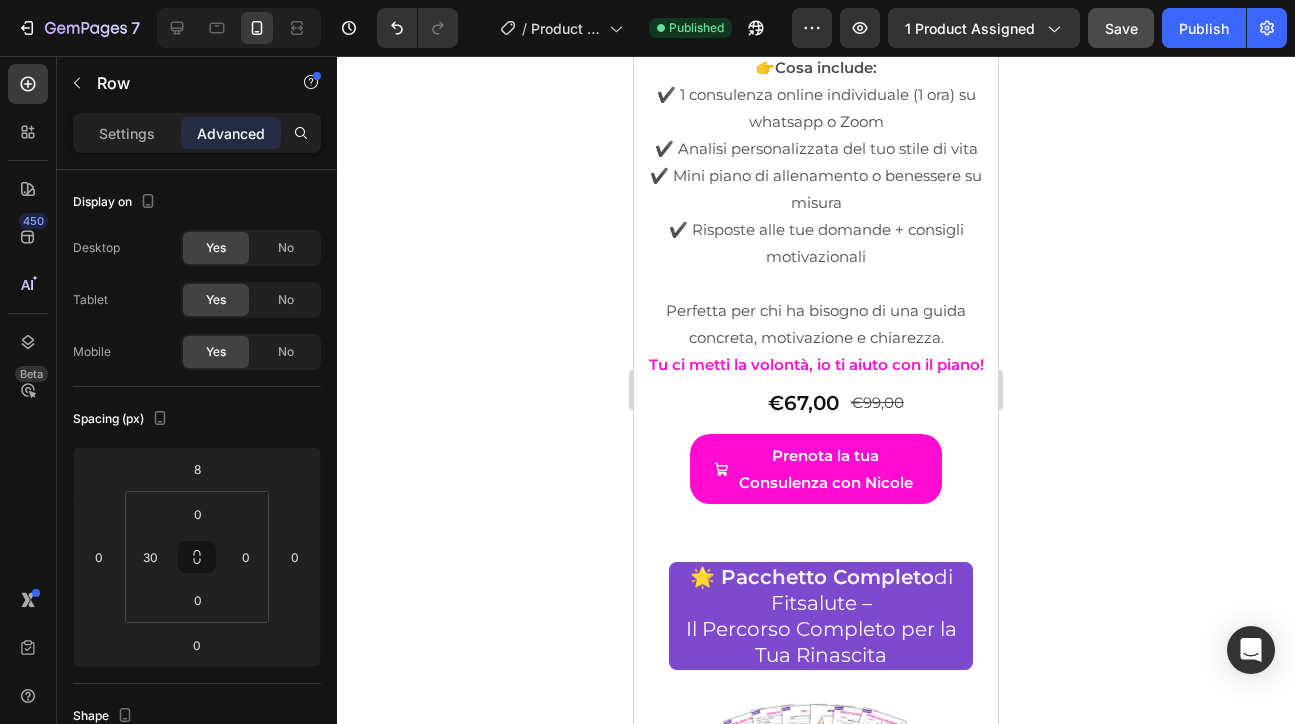 scroll, scrollTop: 11672, scrollLeft: 0, axis: vertical 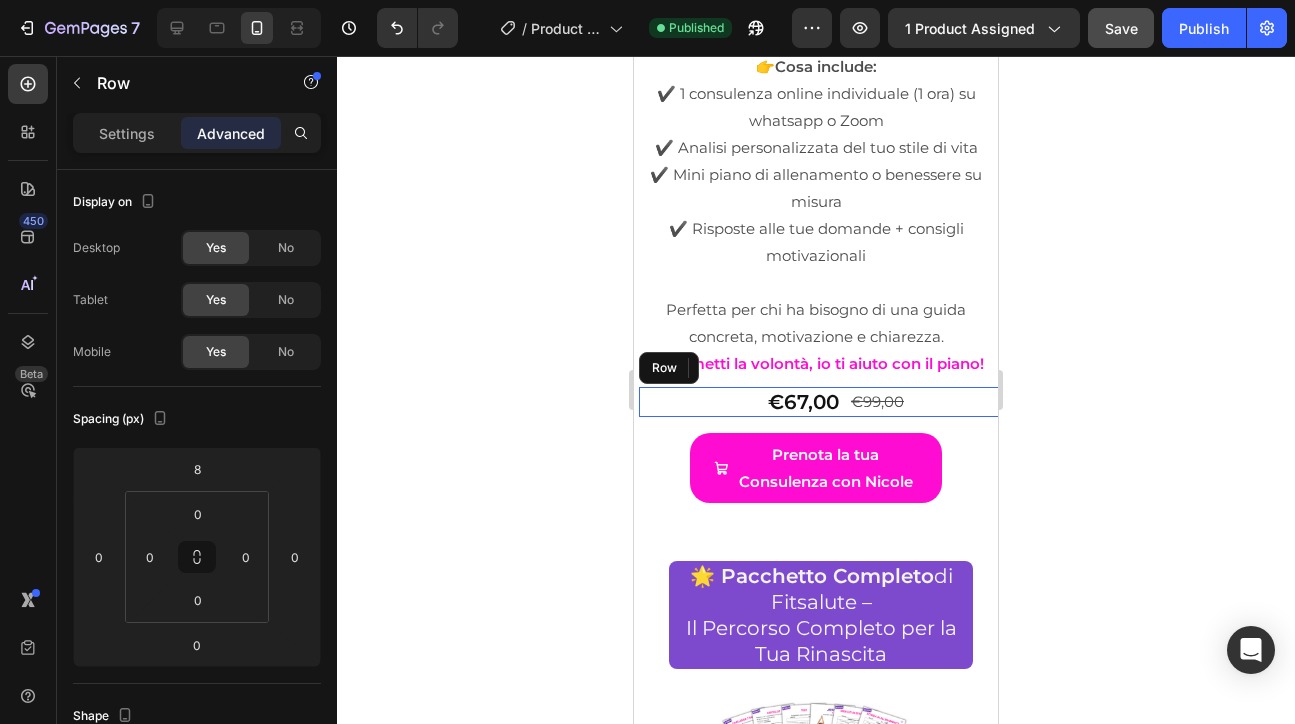 click on "€67,00 Product Price Product Price €99,00 Product Price Product Price Row" at bounding box center [821, 402] 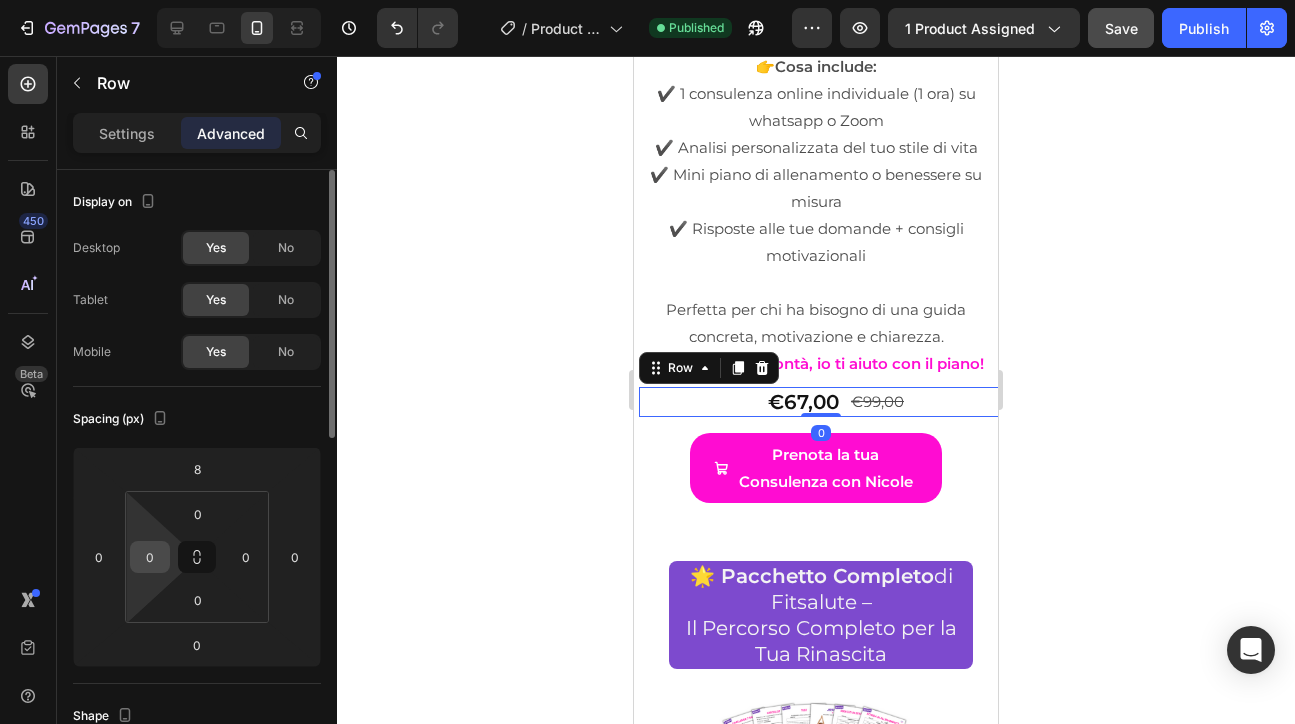 click on "0" at bounding box center (150, 557) 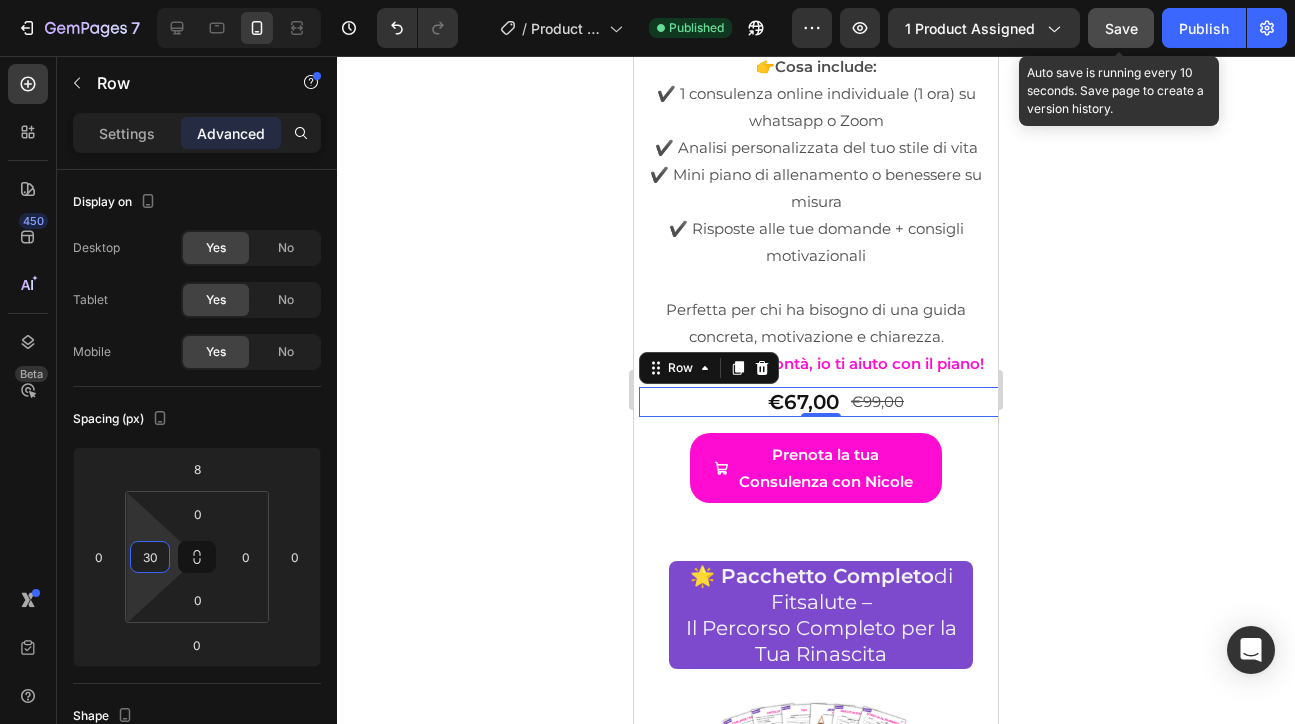 type on "30" 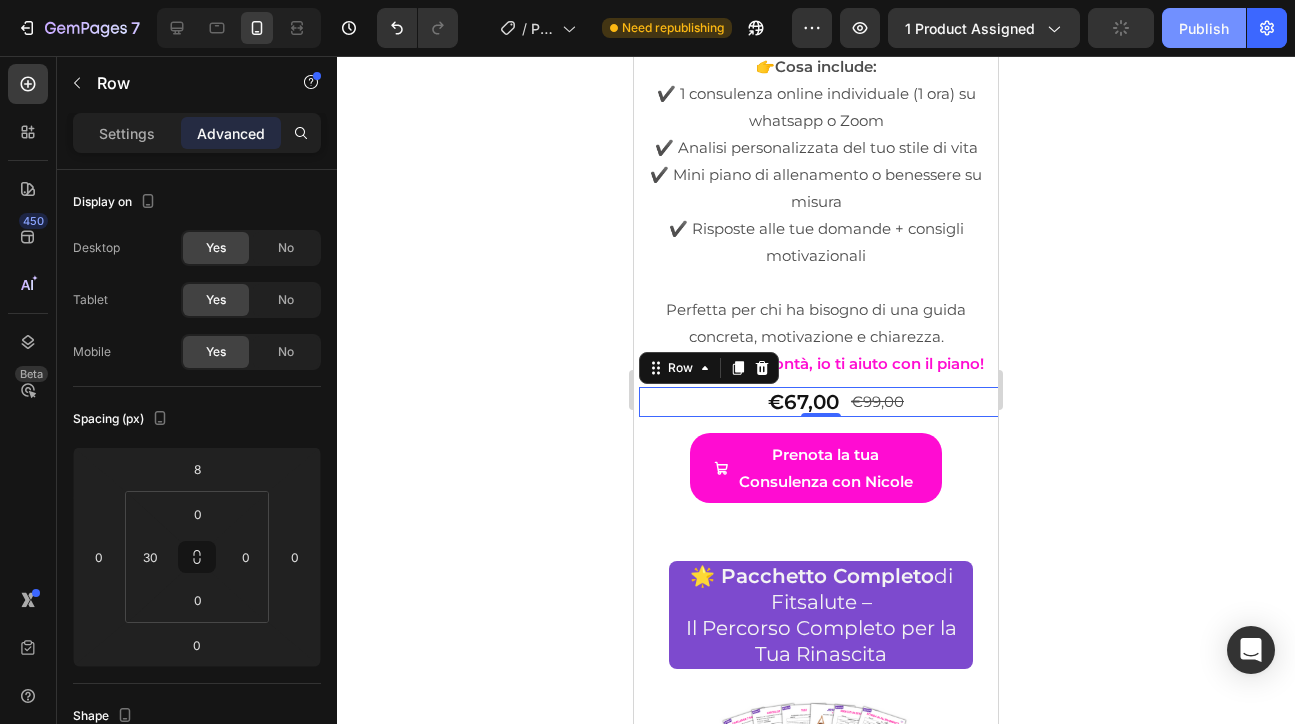 click on "Publish" at bounding box center (1204, 28) 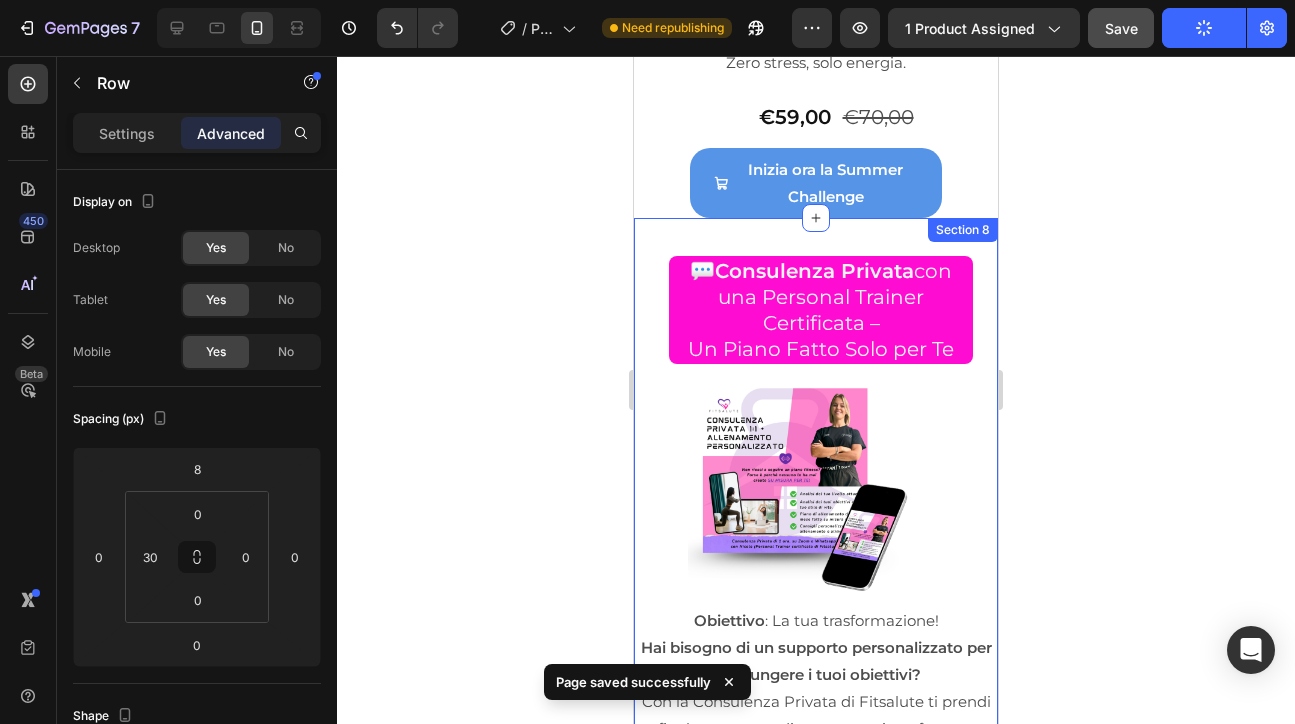 scroll, scrollTop: 10495, scrollLeft: 0, axis: vertical 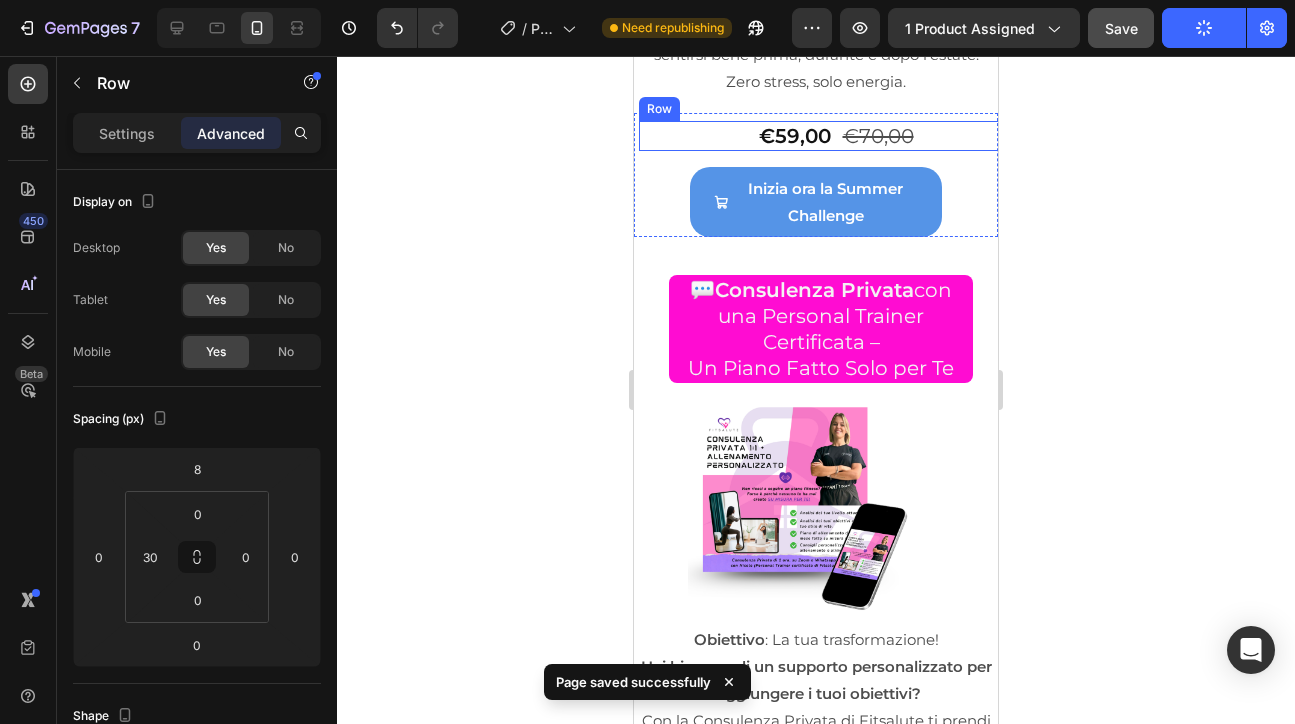 click on "€59,00 Product Price Product Price €70,00 Product Price Product Price Row" at bounding box center (821, 136) 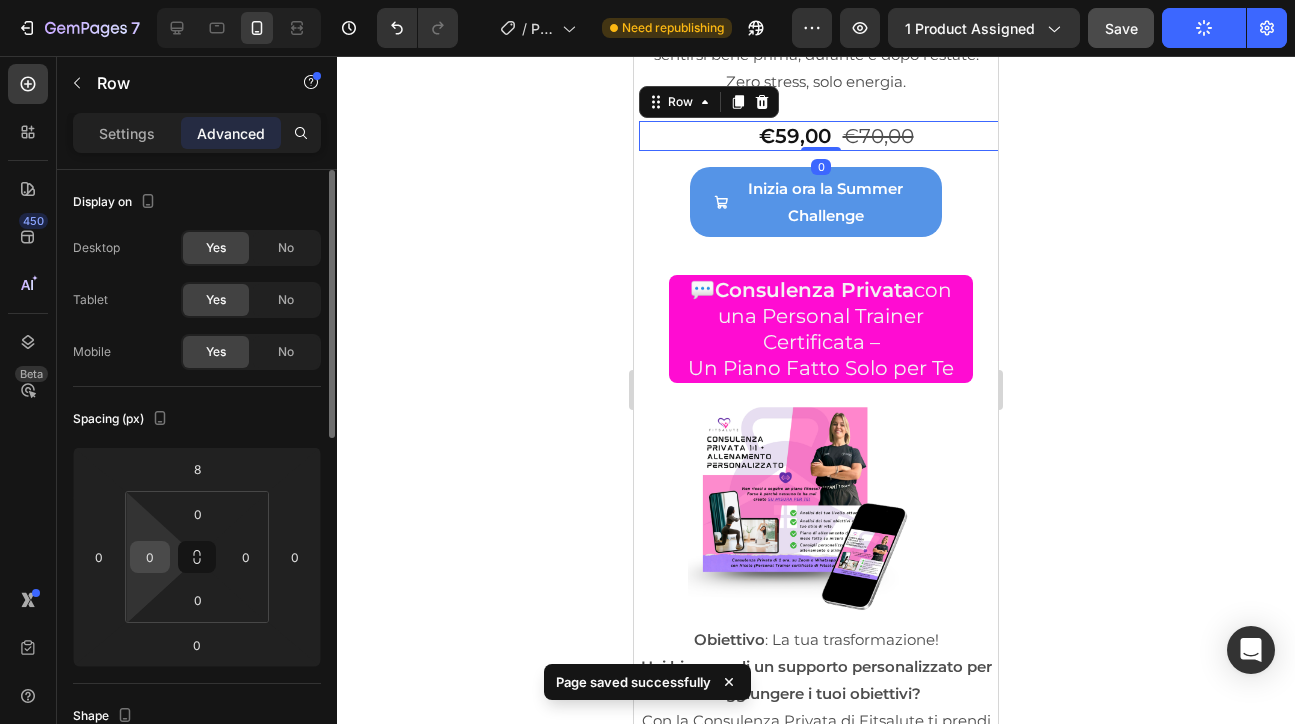 click on "0" at bounding box center [150, 557] 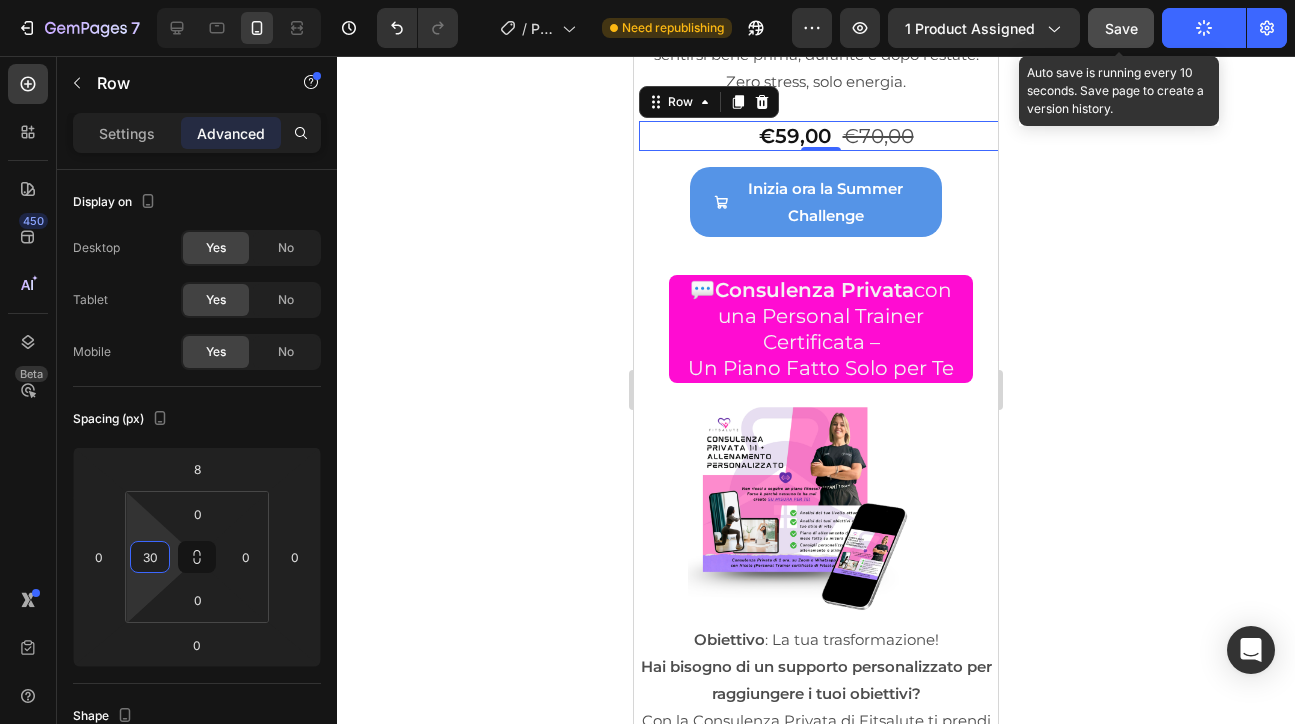 type on "30" 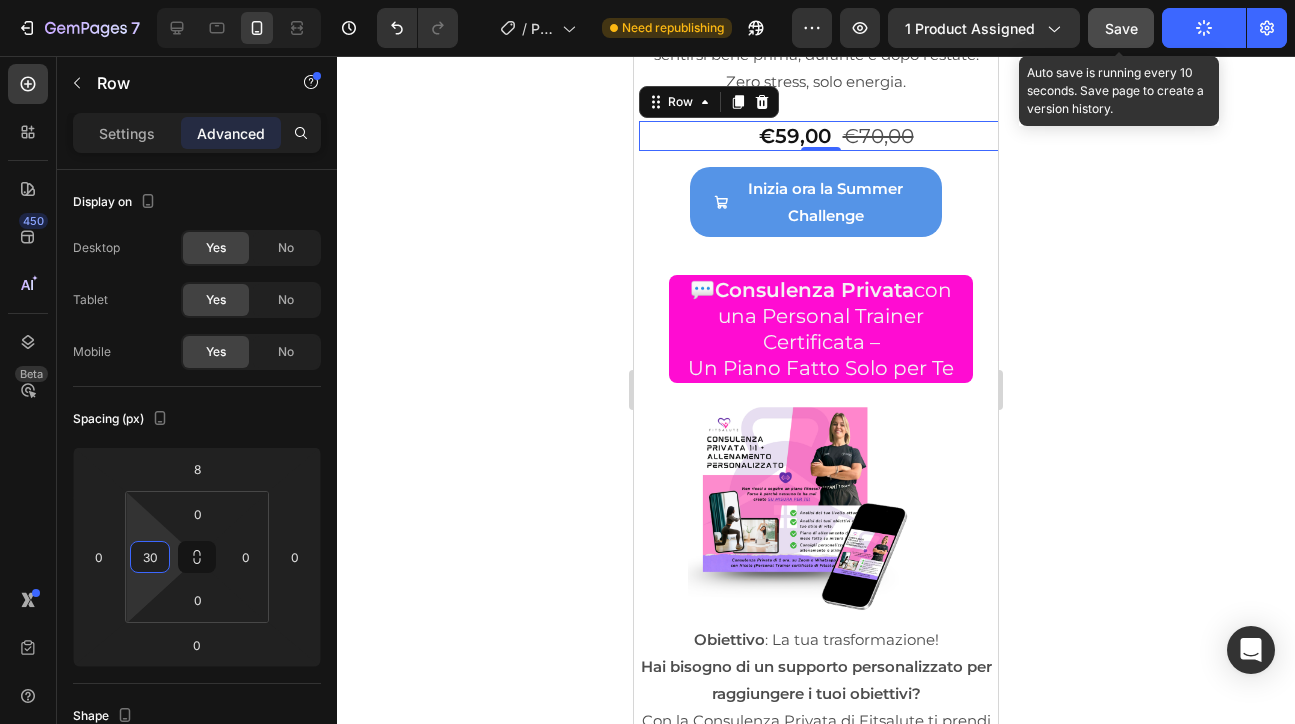 click on "Save" at bounding box center (1121, 28) 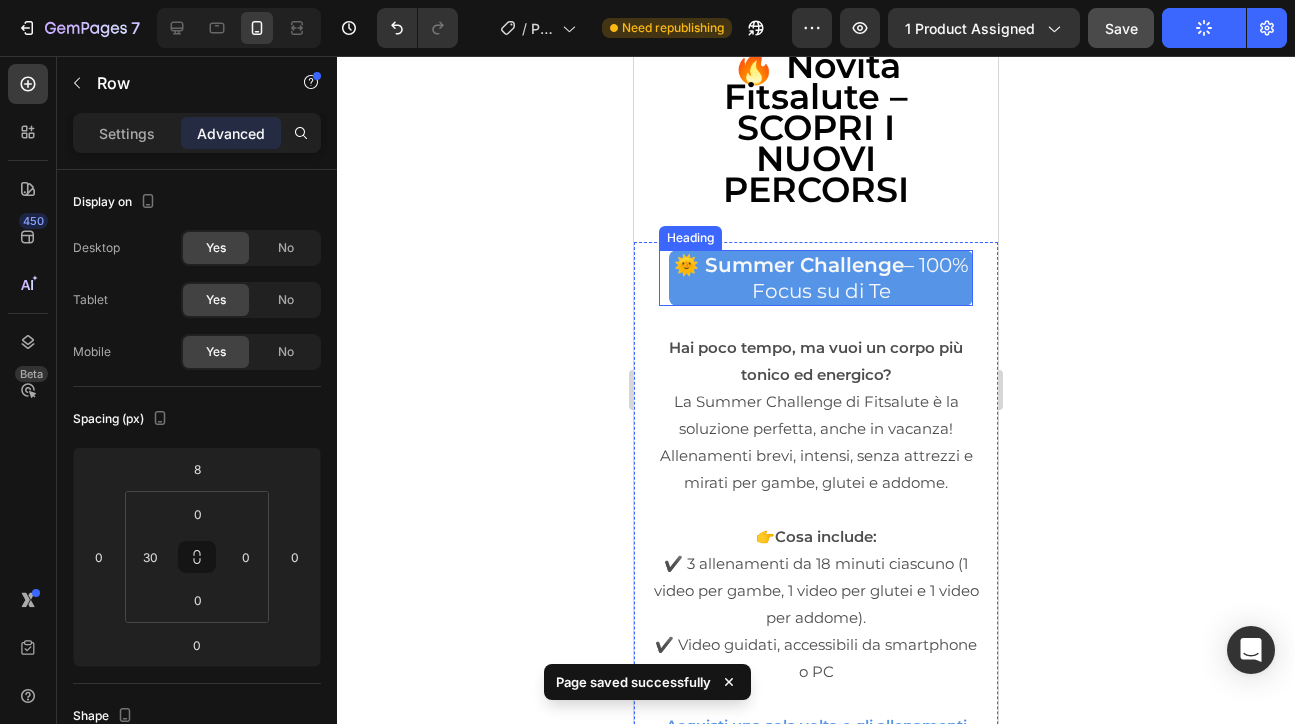 scroll, scrollTop: 9463, scrollLeft: 0, axis: vertical 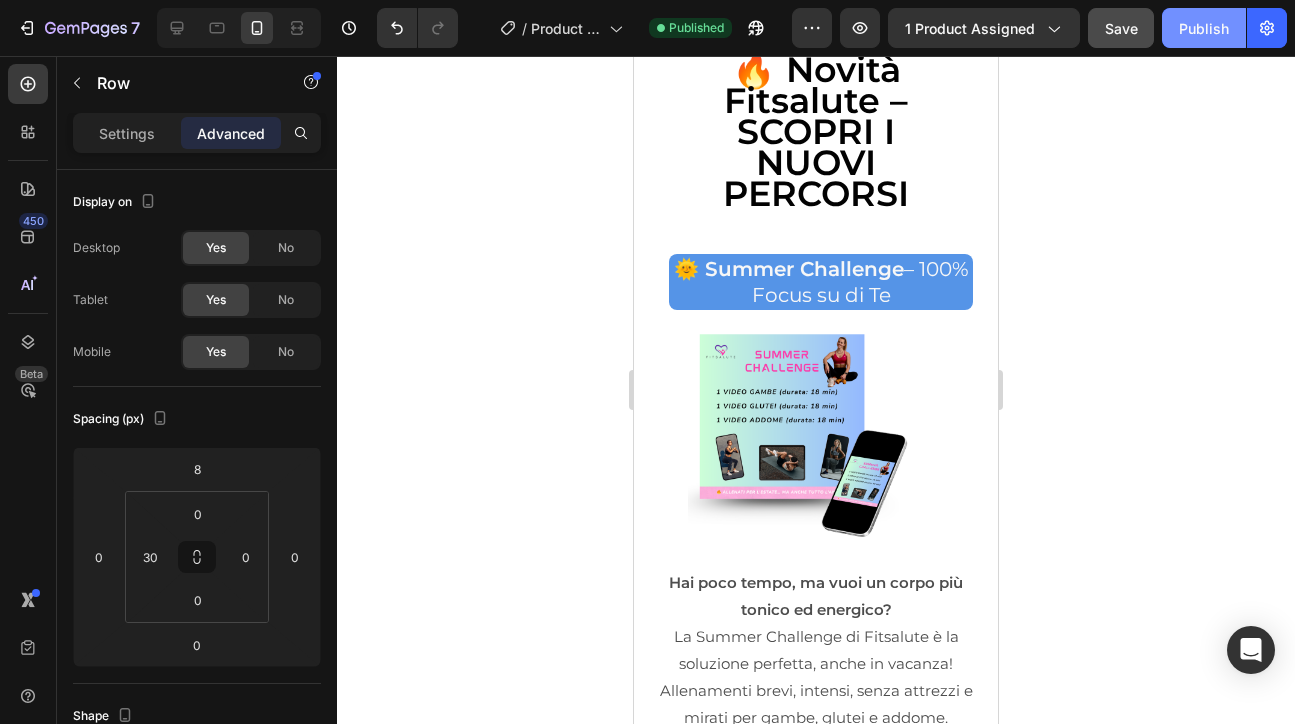 click on "Publish" at bounding box center (1204, 28) 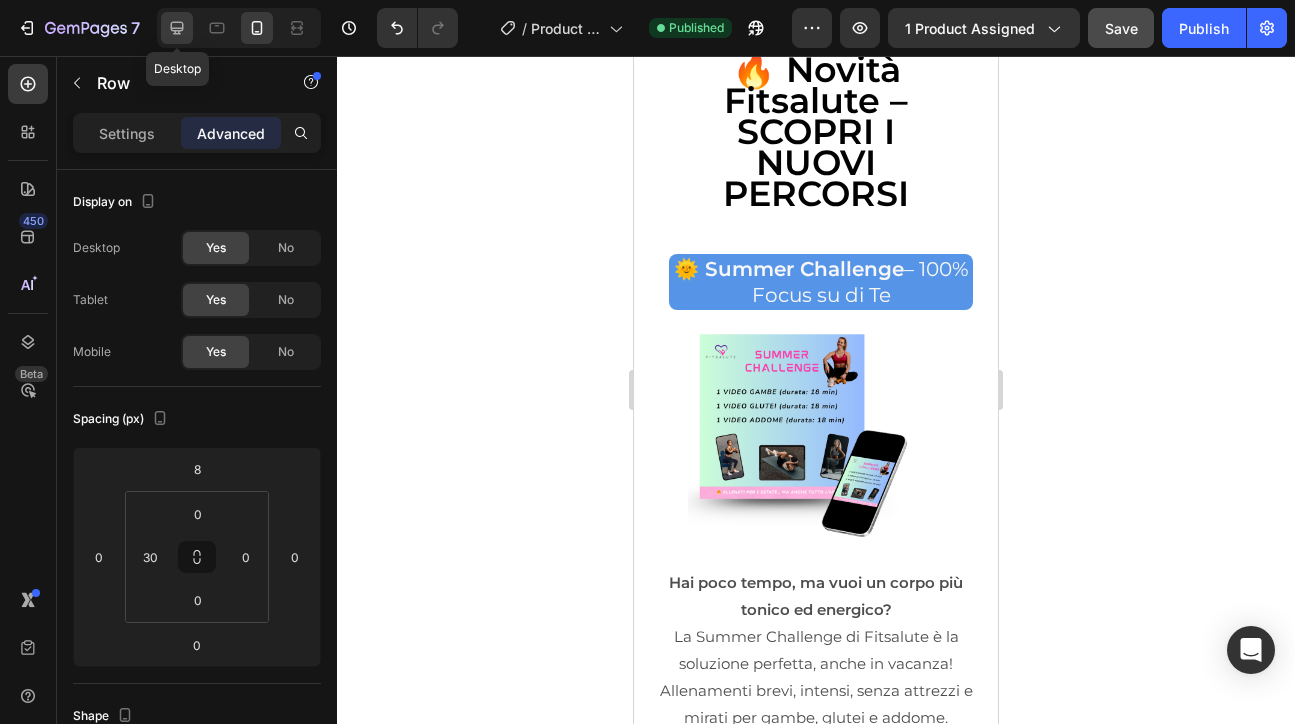 click 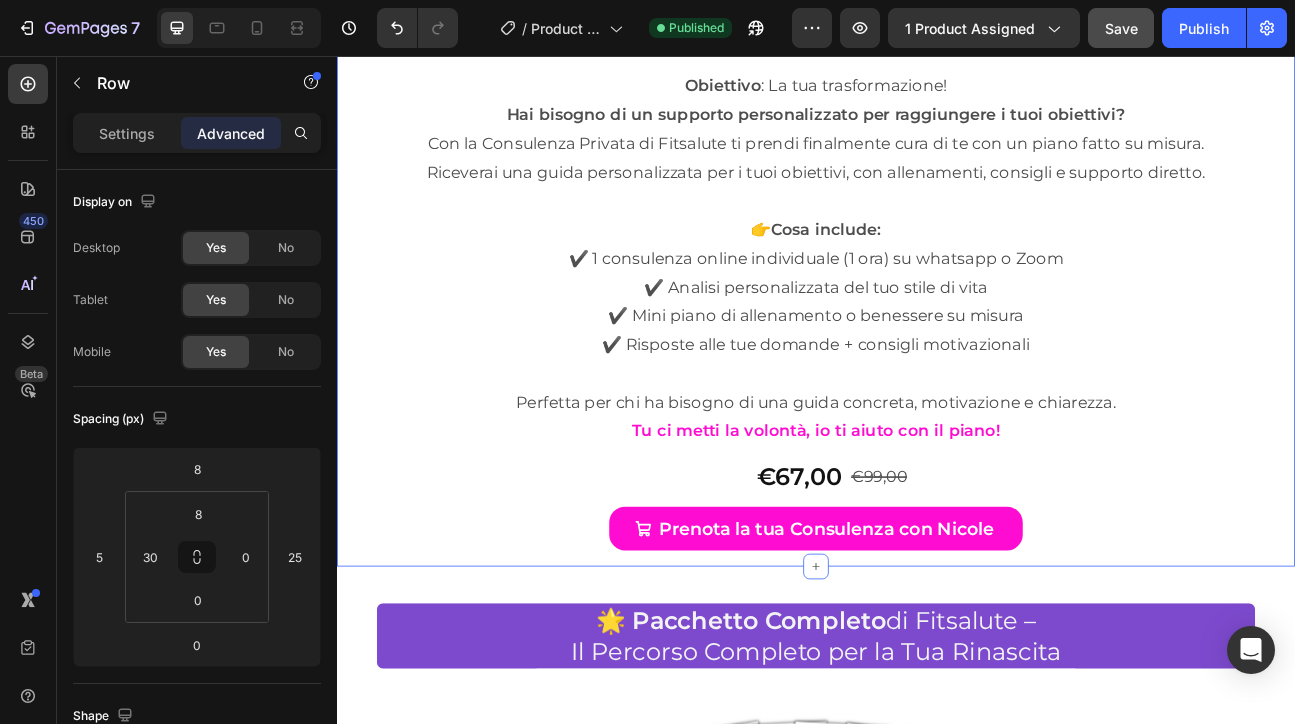 scroll, scrollTop: 11499, scrollLeft: 0, axis: vertical 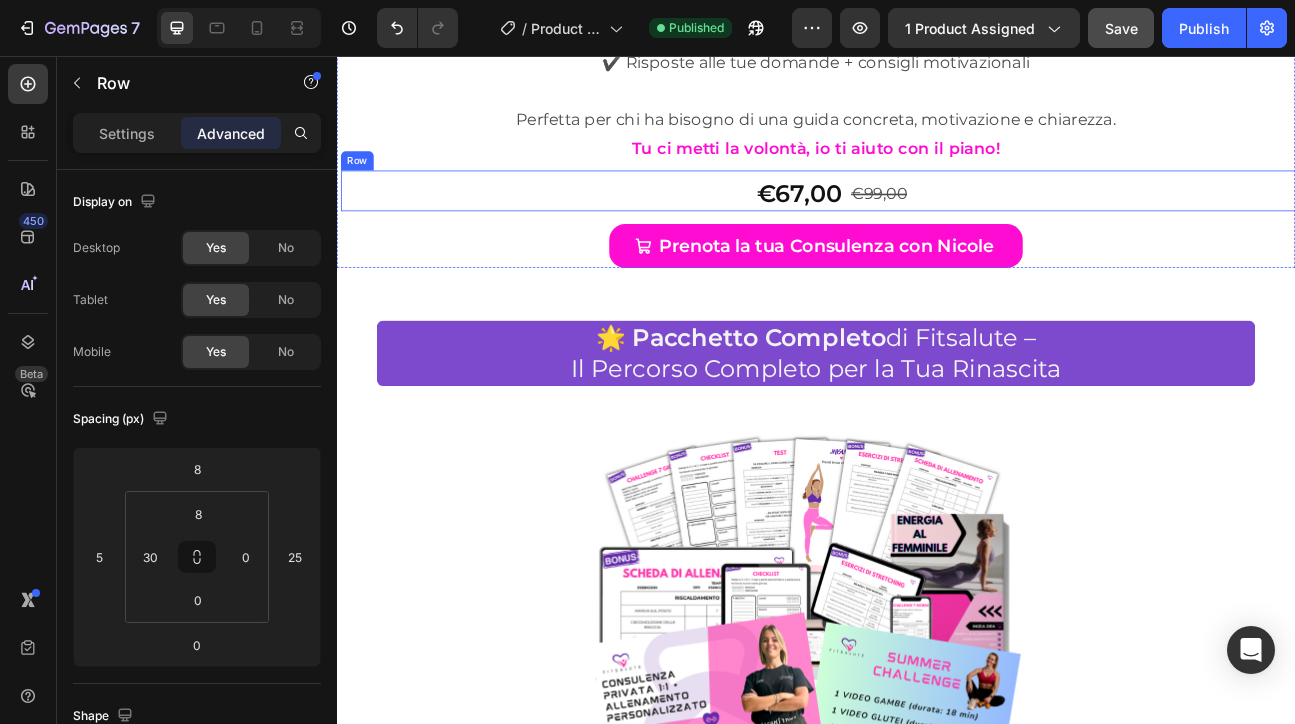 click on "€67,00 Product Price Product Price €99,00 Product Price Product Price Row" at bounding box center (942, 224) 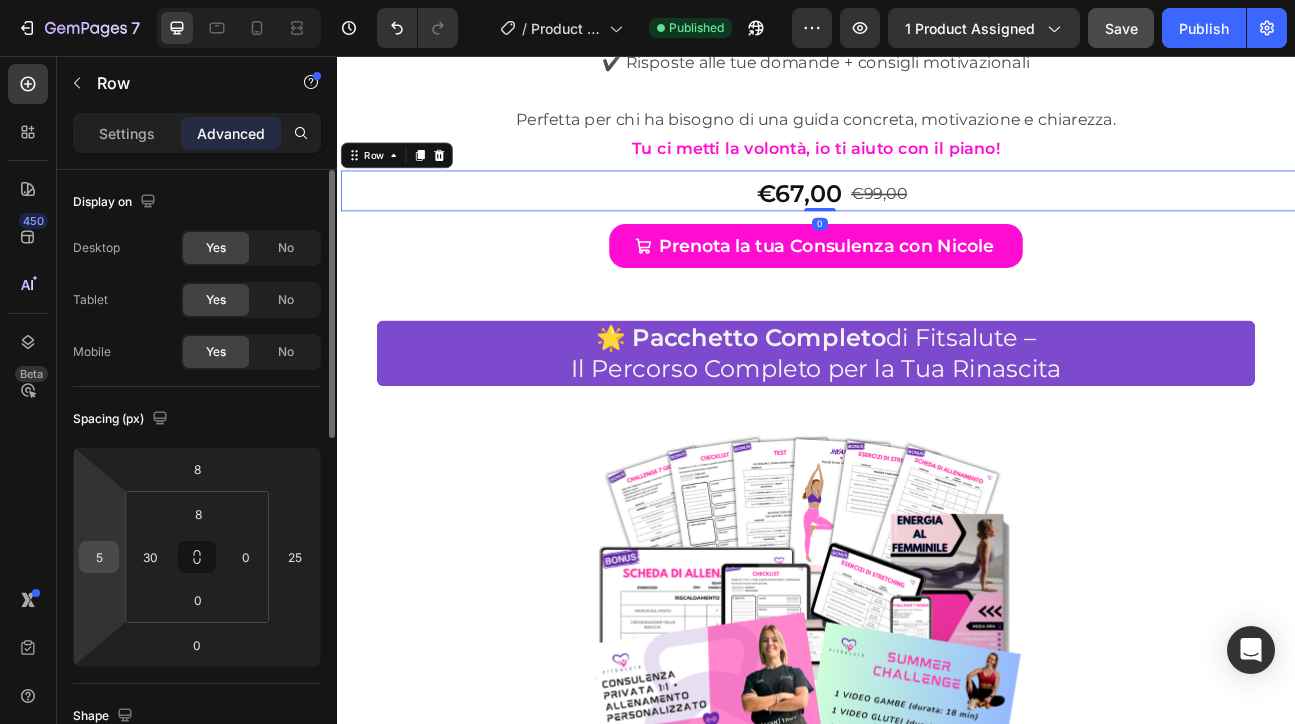 click on "5" at bounding box center (99, 557) 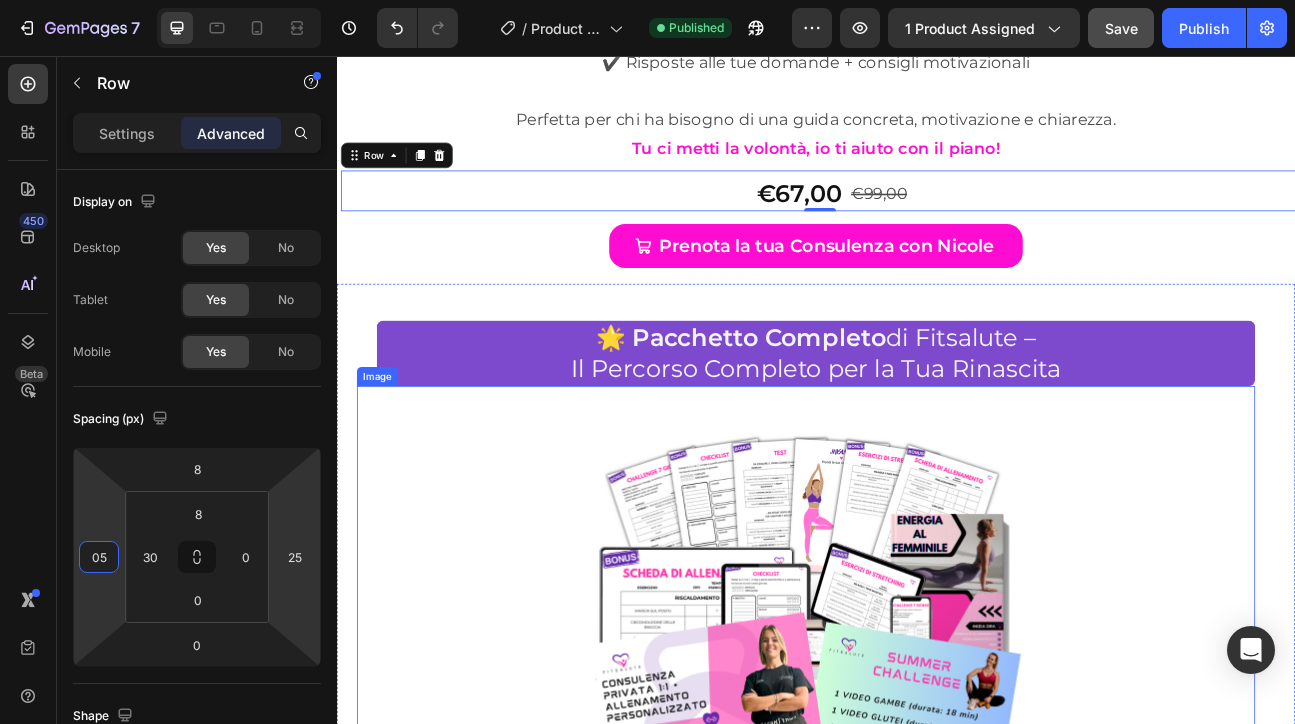 type on "0" 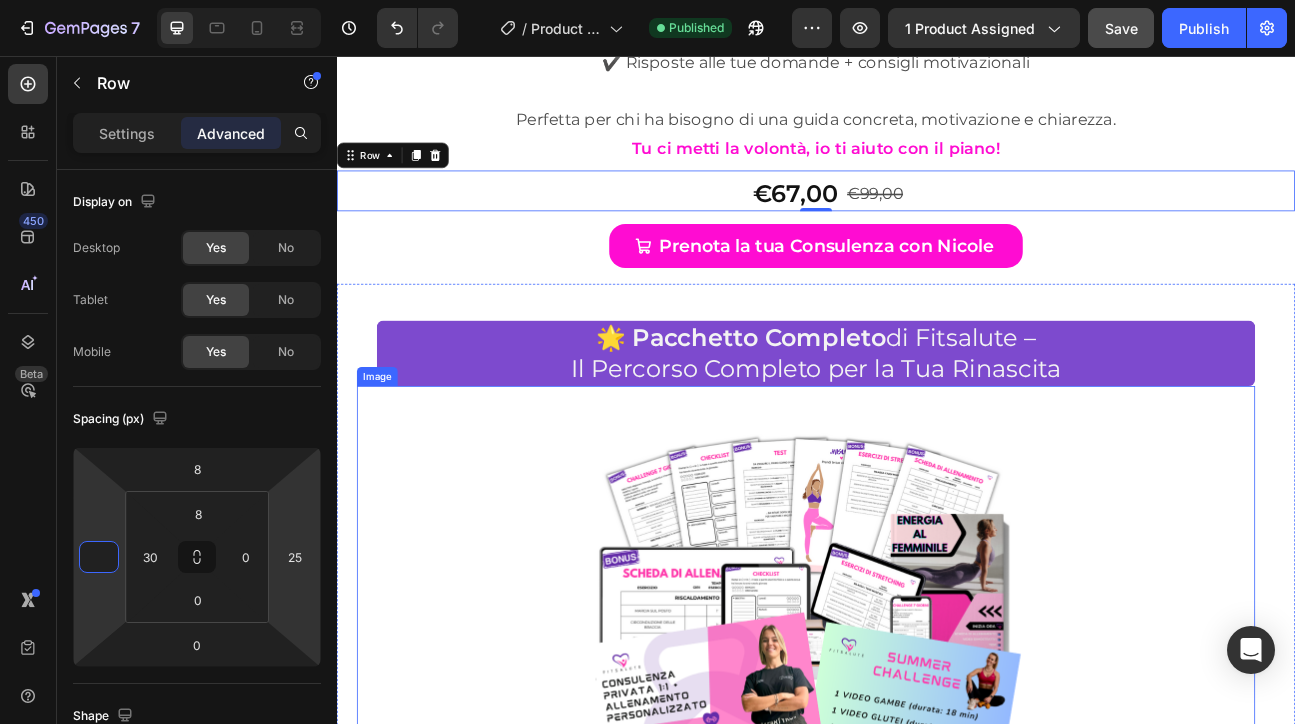 type on "5" 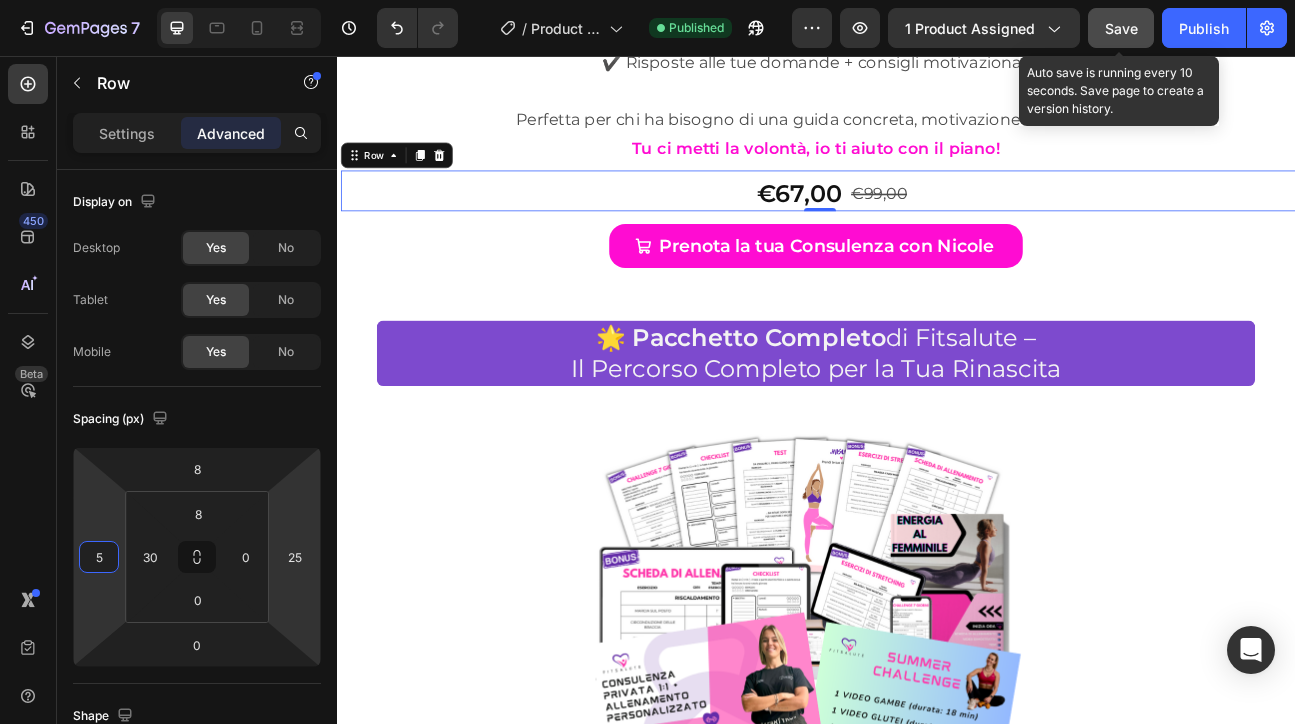 click on "Save" at bounding box center (1121, 28) 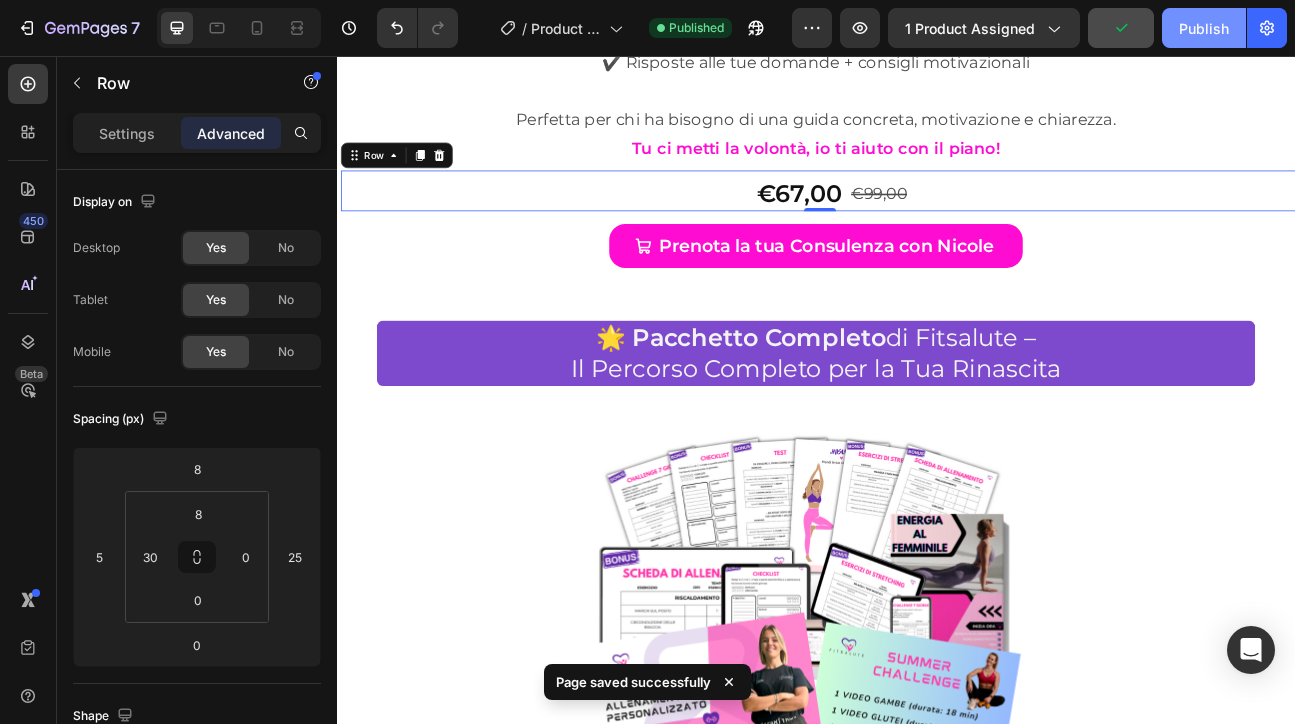 click on "Publish" at bounding box center [1204, 28] 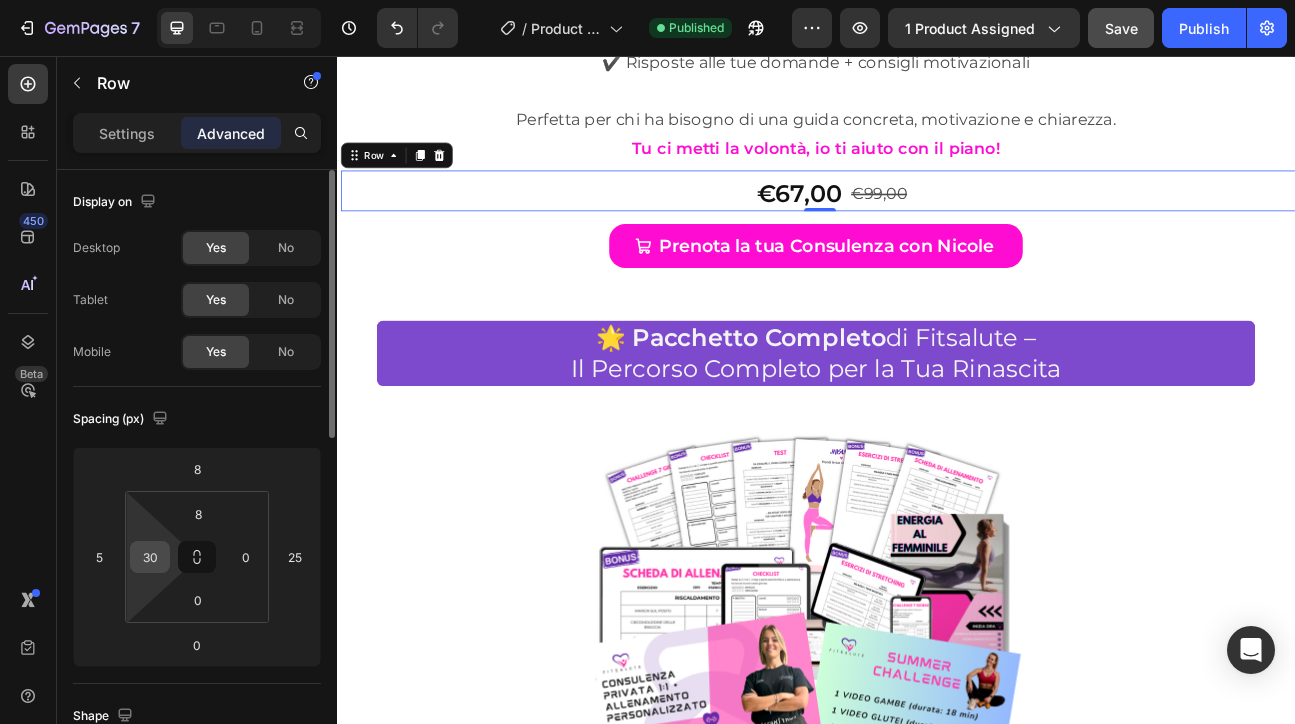 click on "30" at bounding box center [150, 557] 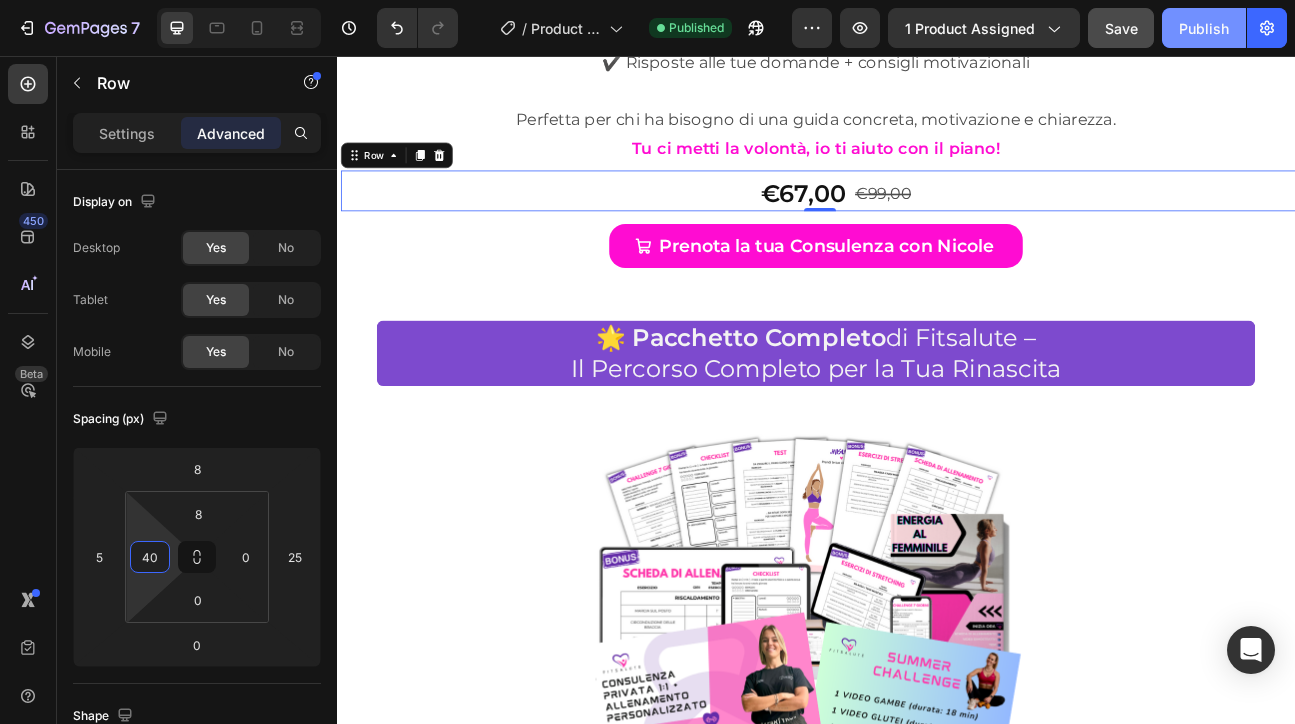 type on "40" 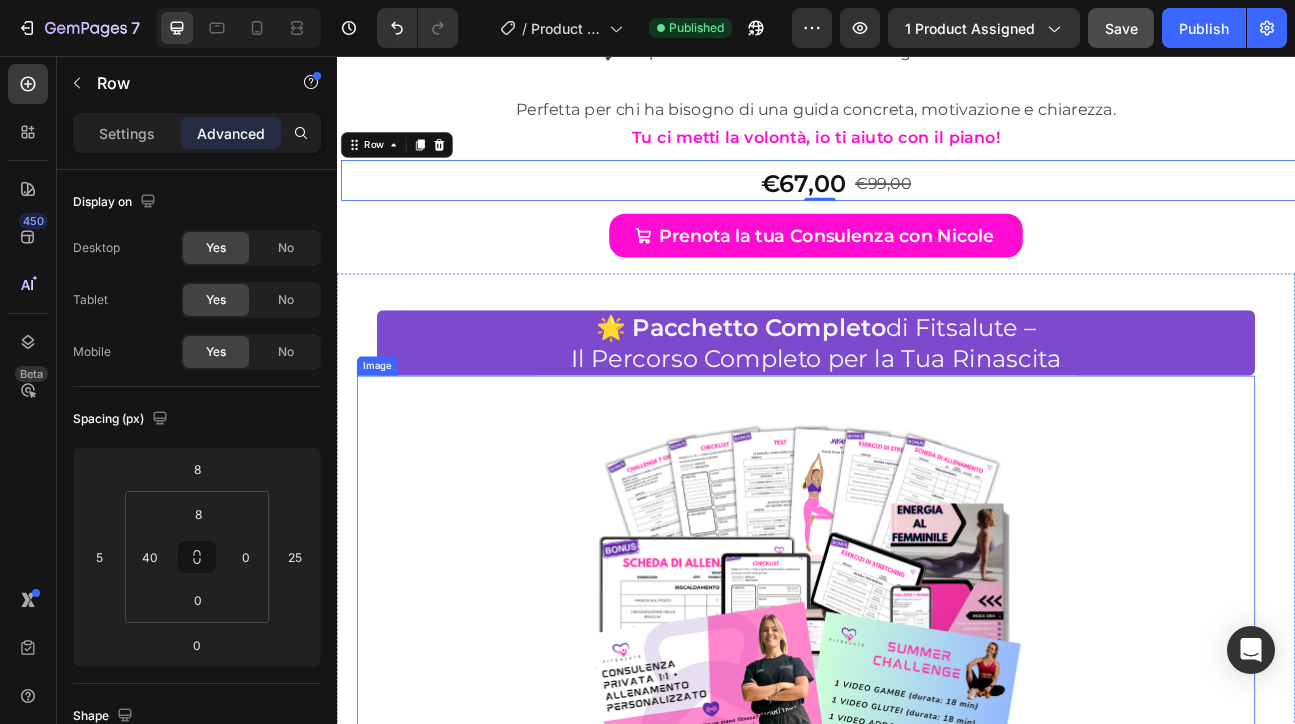 scroll, scrollTop: 11515, scrollLeft: 0, axis: vertical 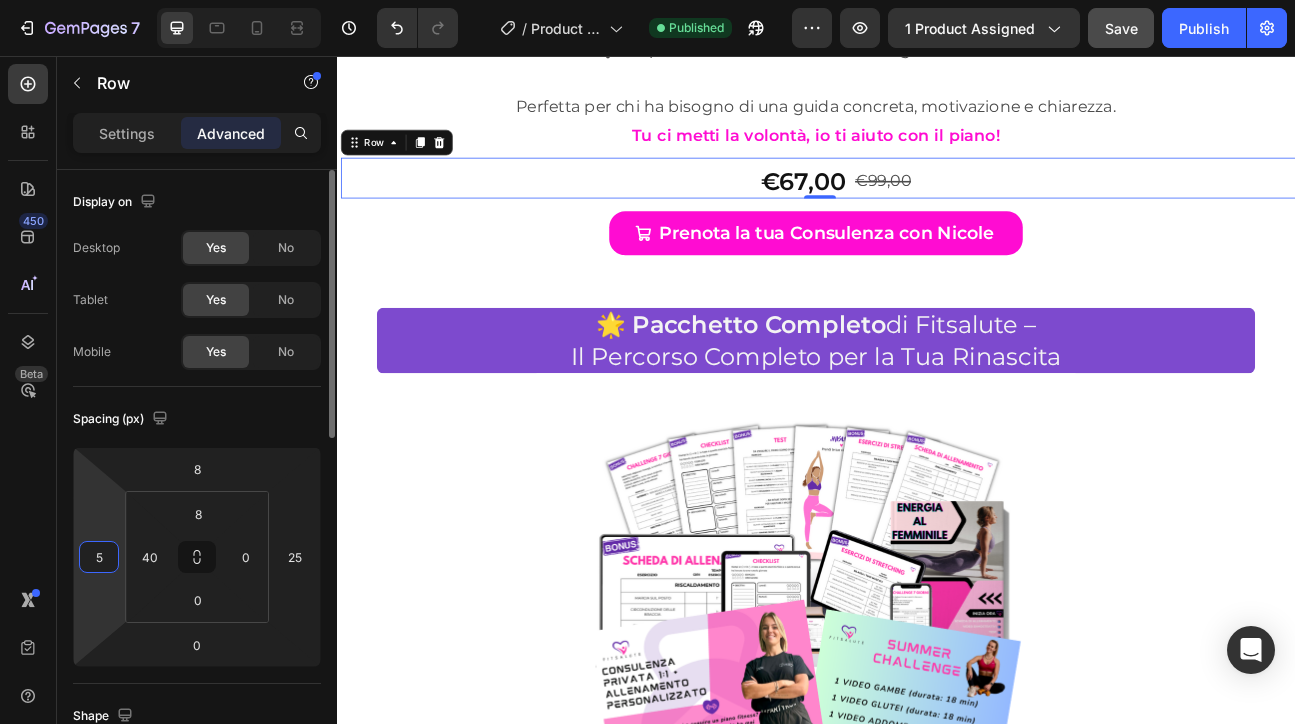 click on "5" at bounding box center (99, 557) 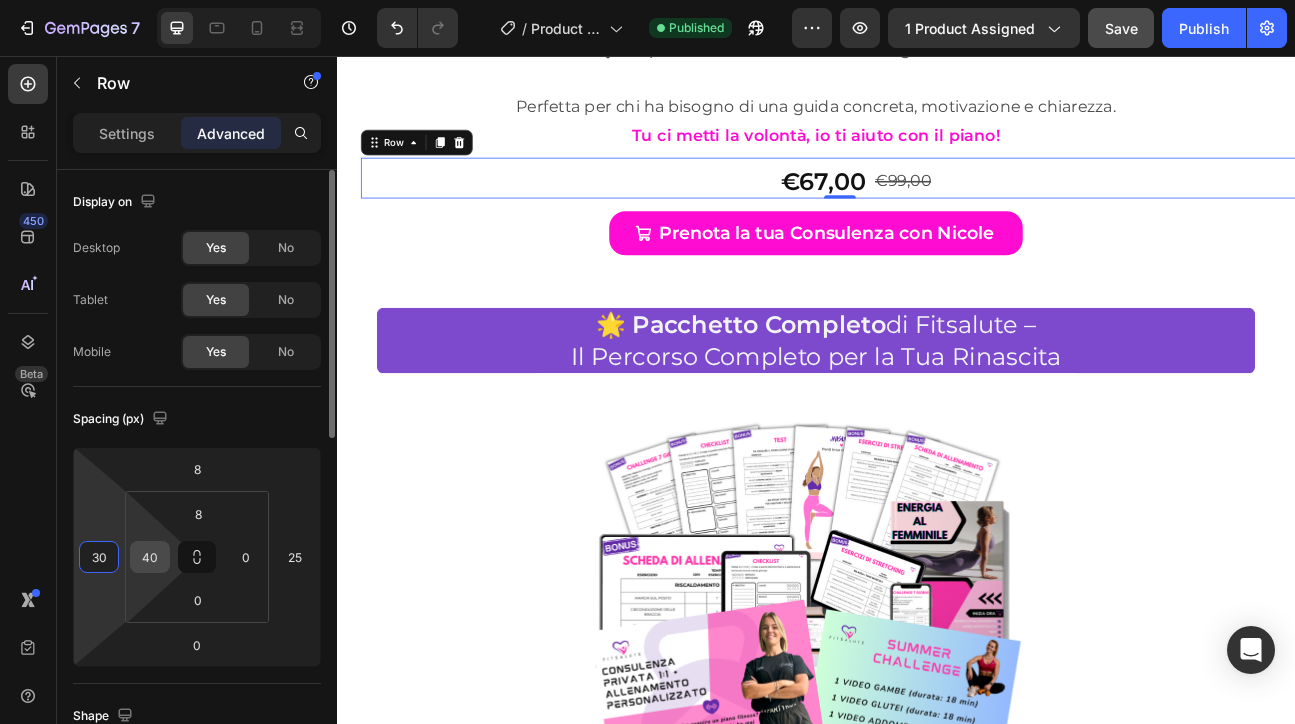 type on "30" 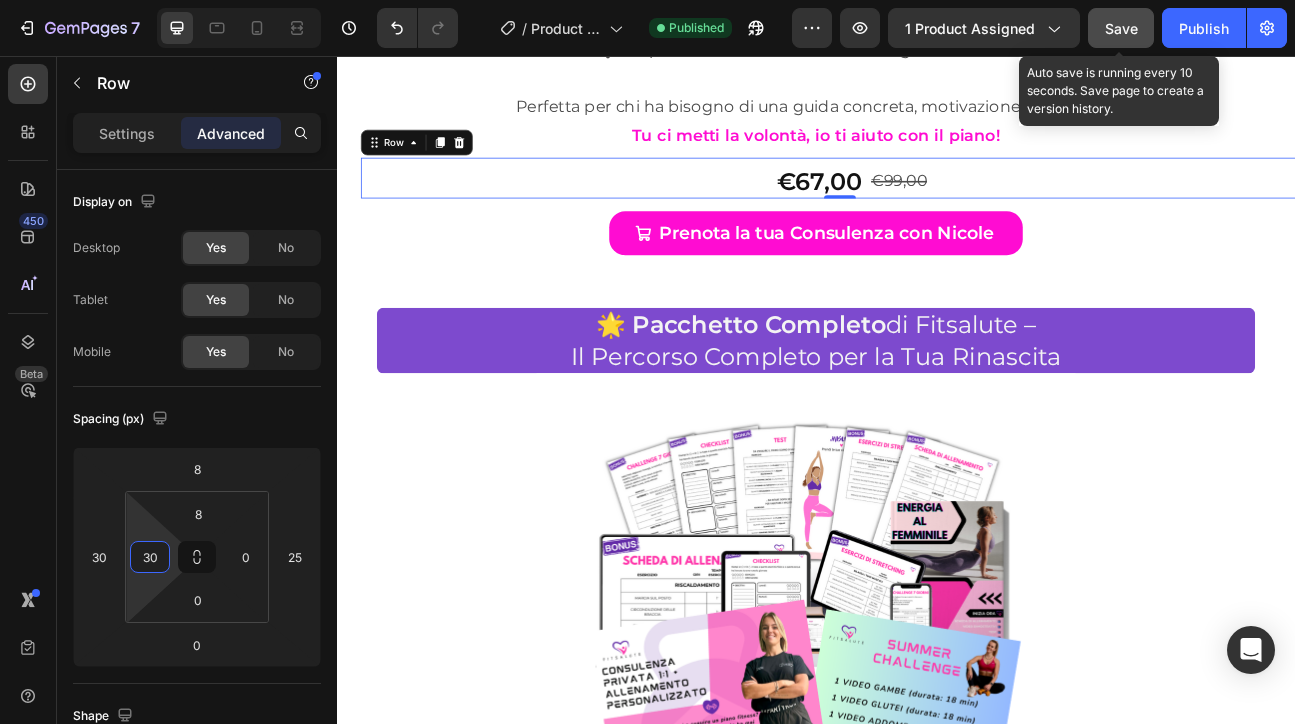 type on "30" 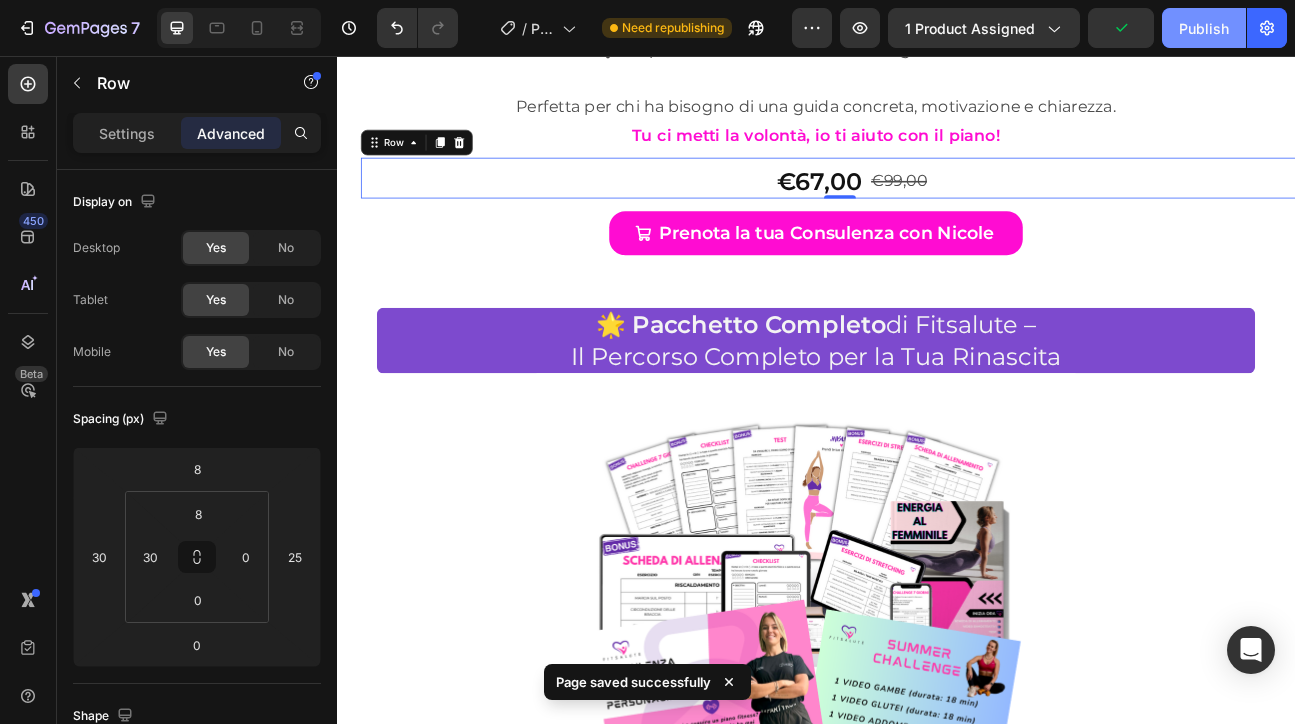 click on "Publish" at bounding box center [1204, 28] 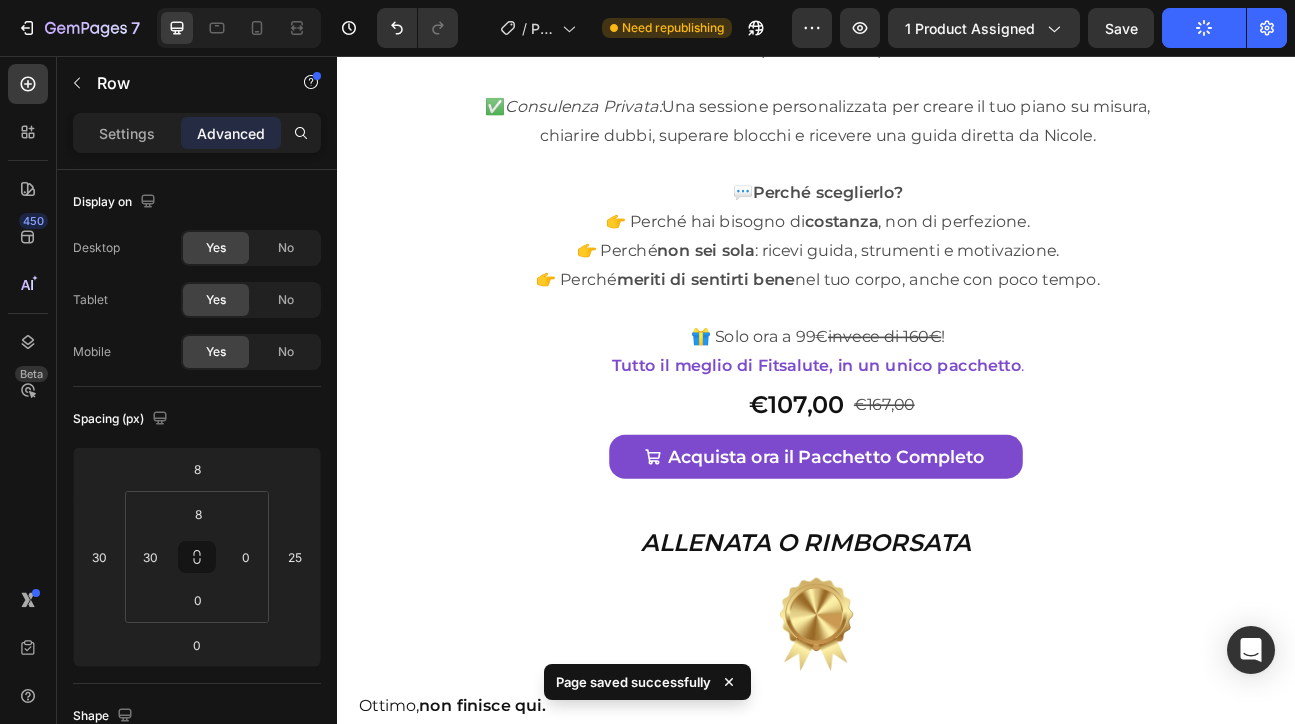 scroll, scrollTop: 13072, scrollLeft: 0, axis: vertical 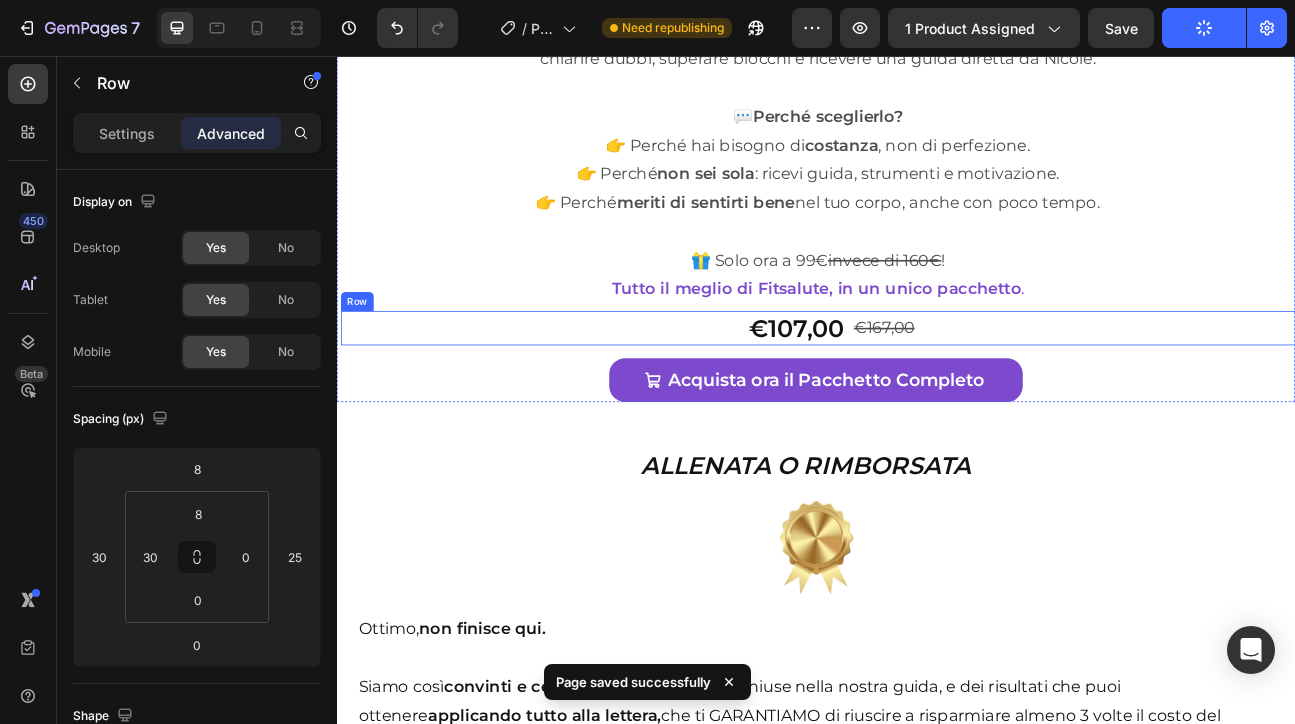 click on "€107,00 Product Price Product Price €167,00 Product Price Product Price Row" at bounding box center (942, 396) 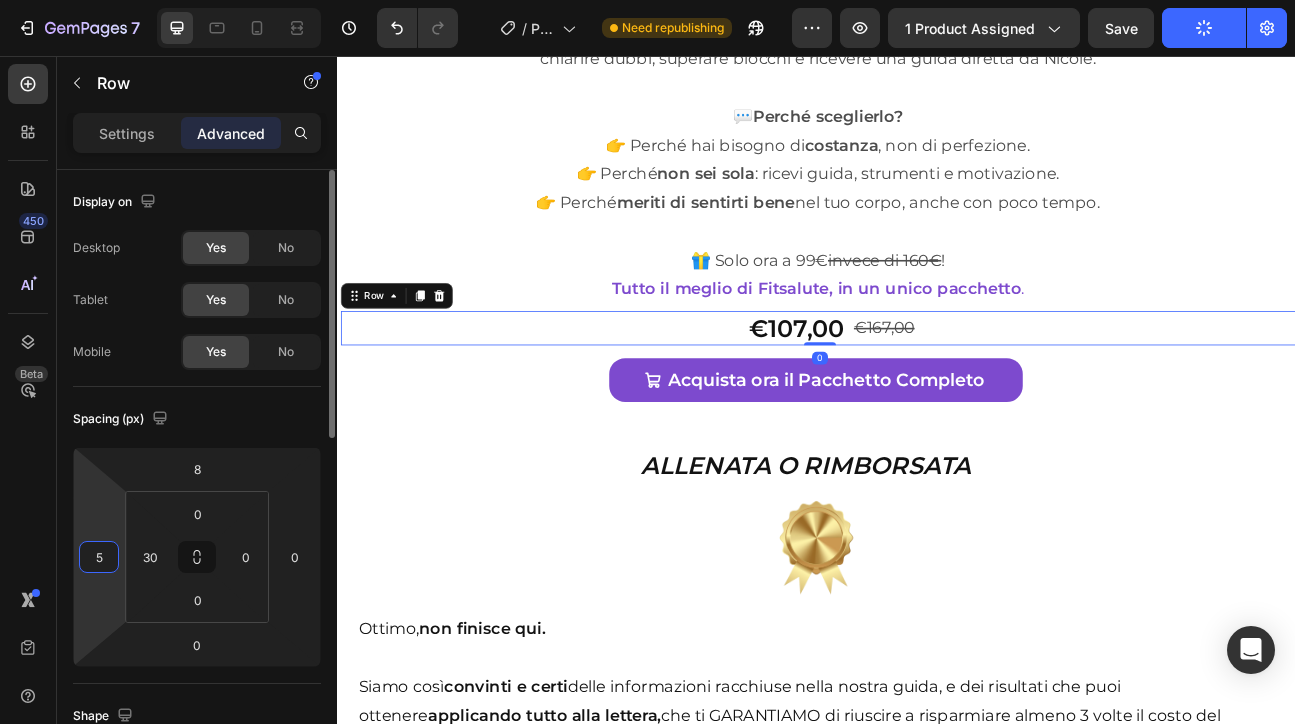 click on "5" at bounding box center (99, 557) 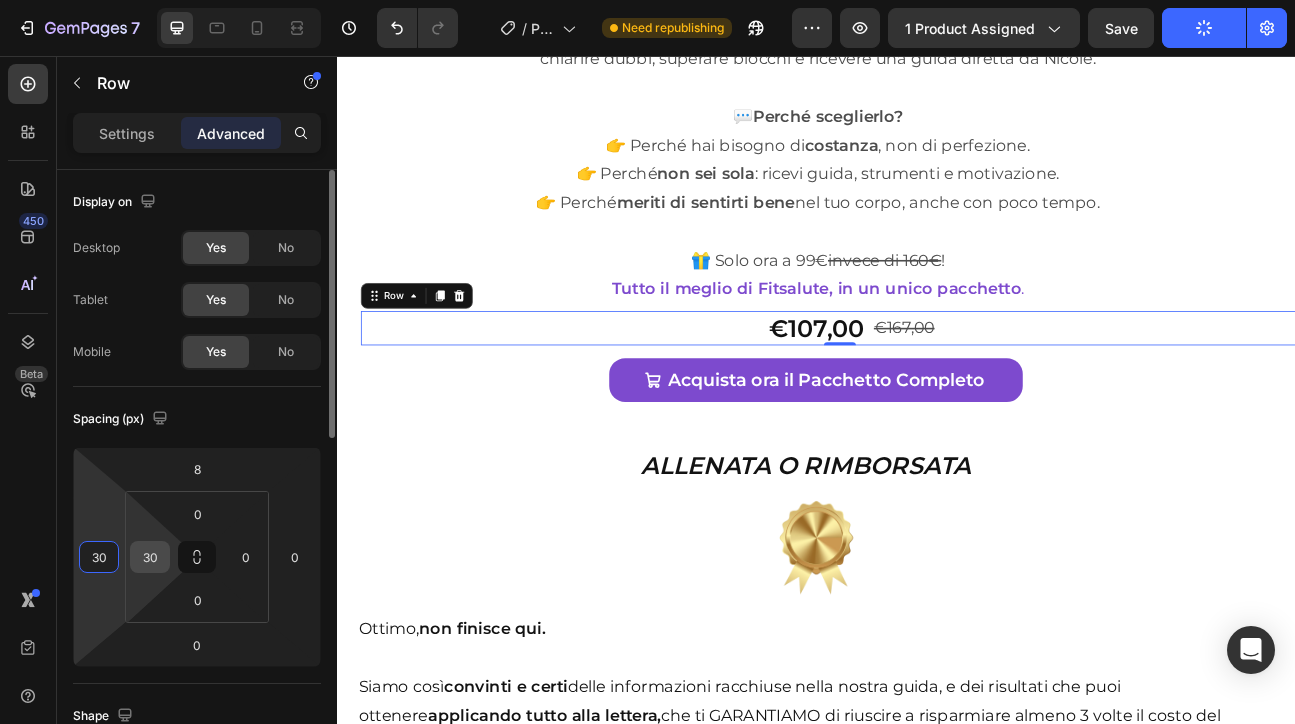 type on "30" 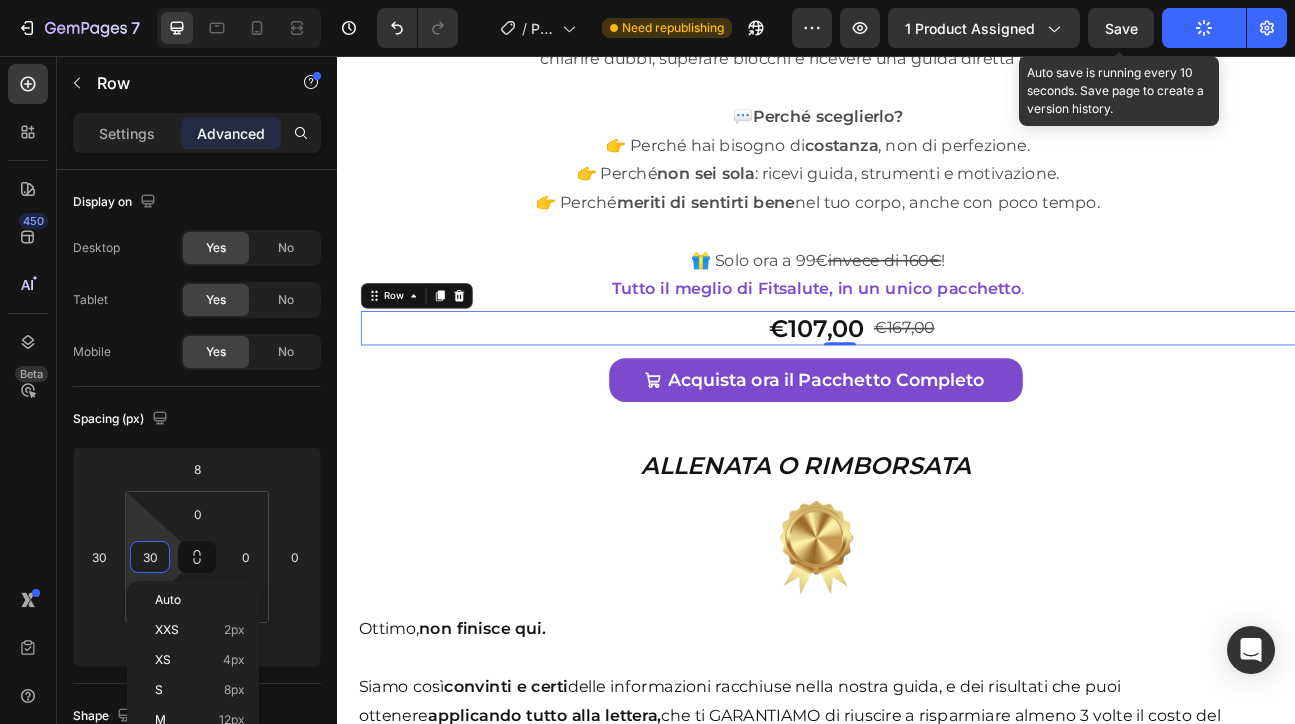 click on "Save" at bounding box center [1121, 28] 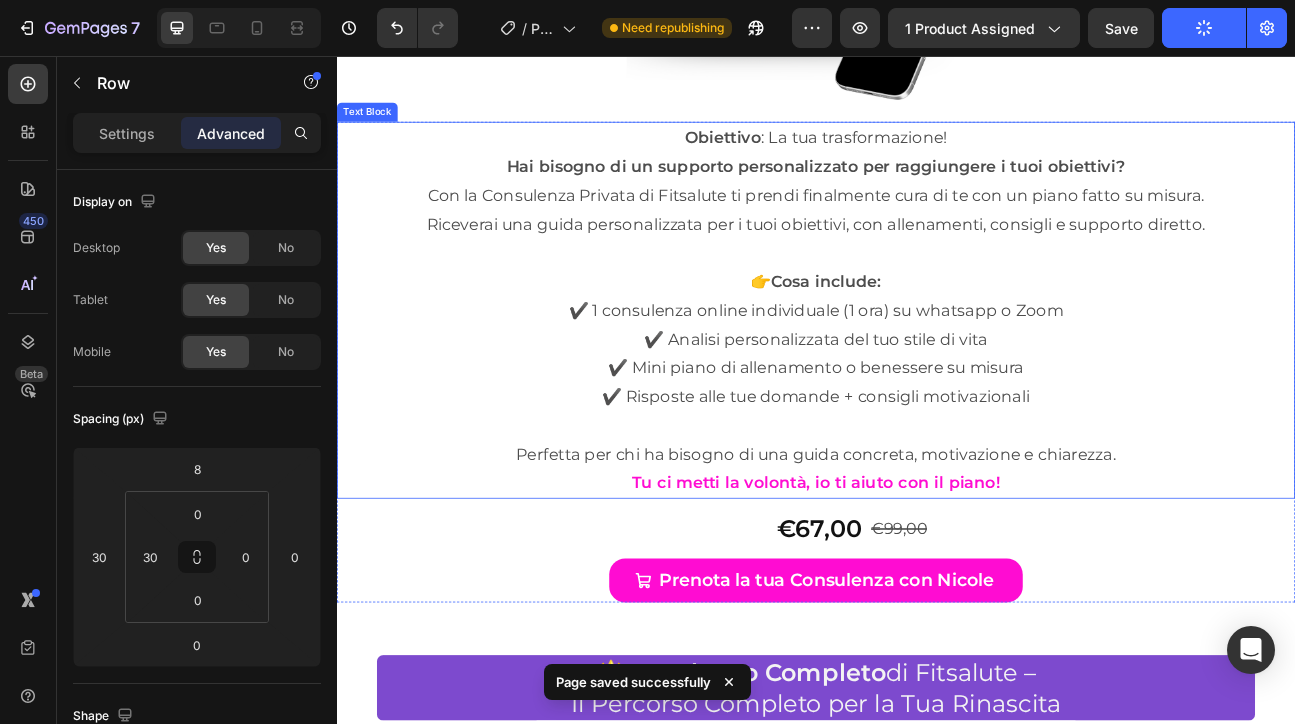 scroll, scrollTop: 11422, scrollLeft: 0, axis: vertical 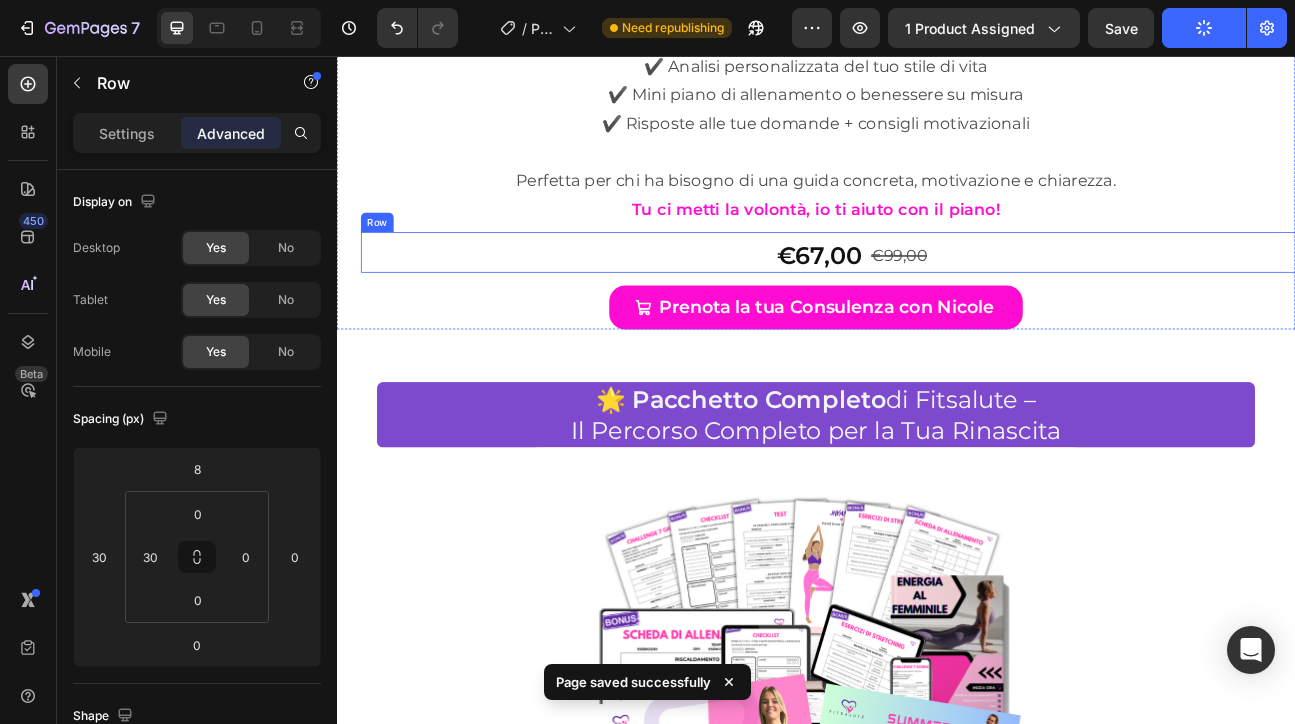click on "€67,00 Product Price Product Price €99,00 Product Price Product Price Row" at bounding box center [967, 301] 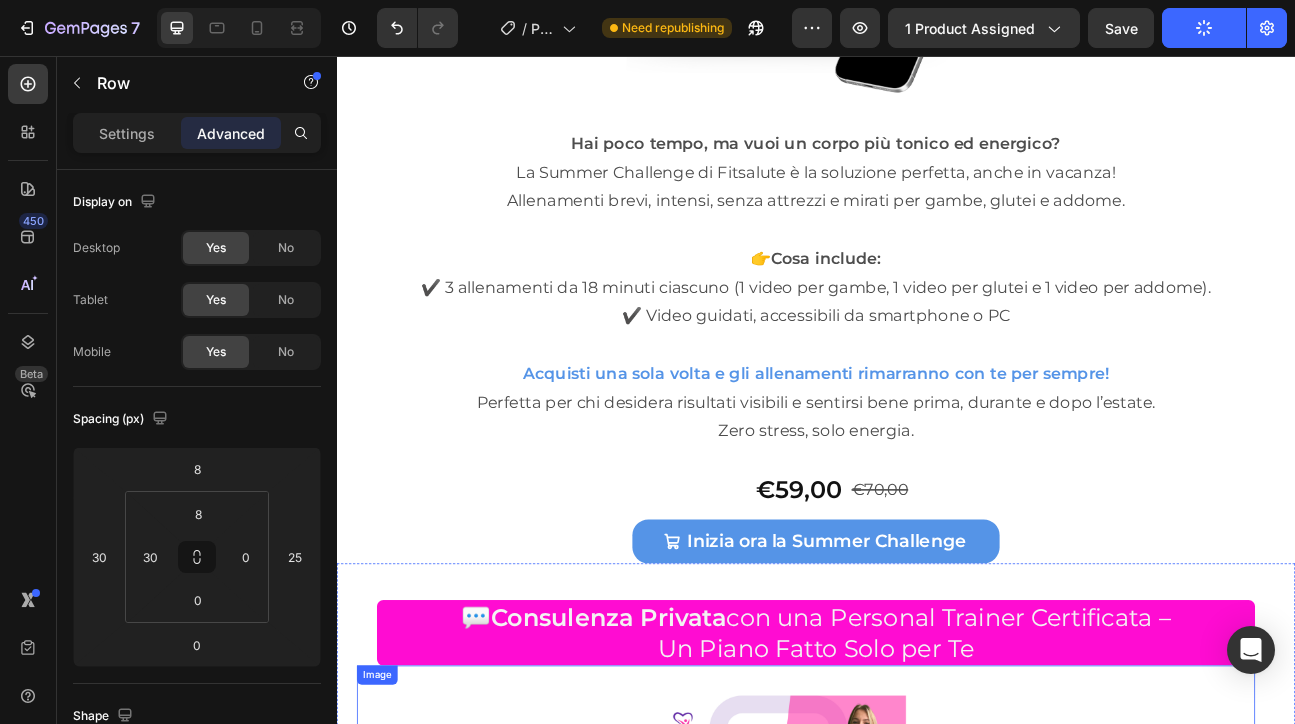 scroll, scrollTop: 9933, scrollLeft: 0, axis: vertical 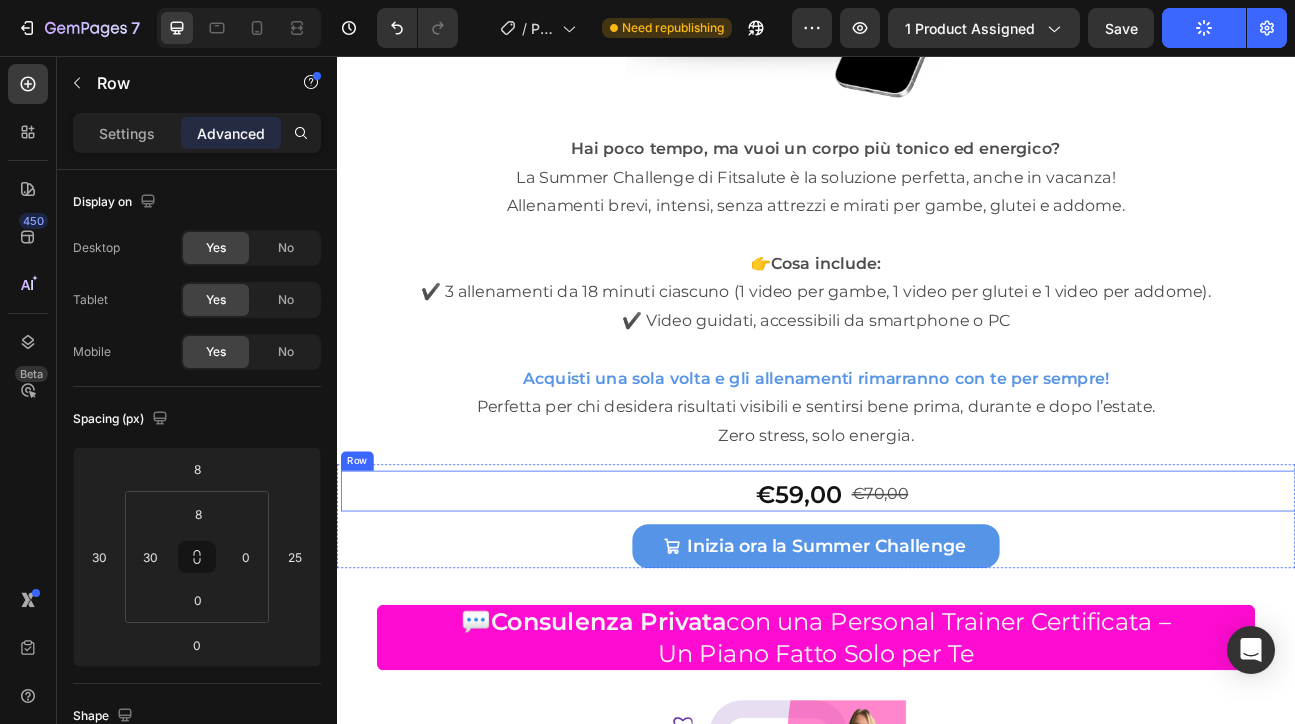 click on "€59,00 Product Price Product Price €70,00 Product Price Product Price Row" at bounding box center (942, 600) 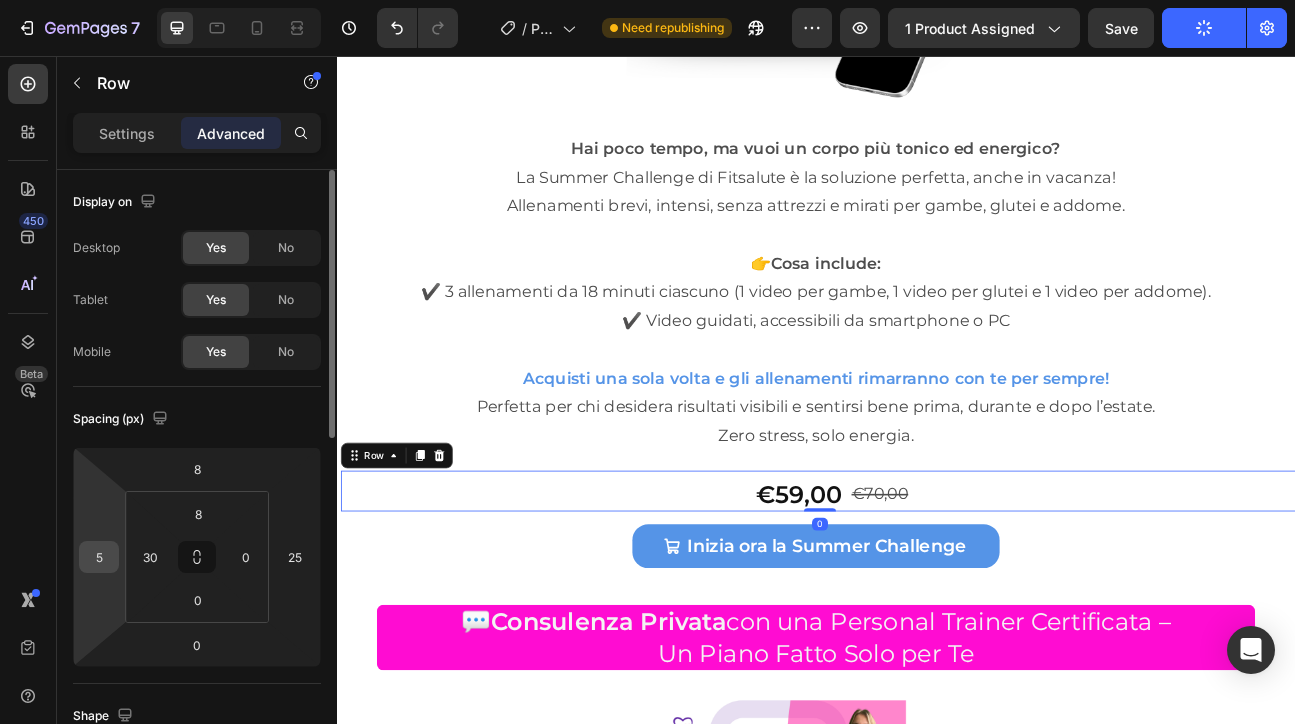 click on "5" at bounding box center [99, 557] 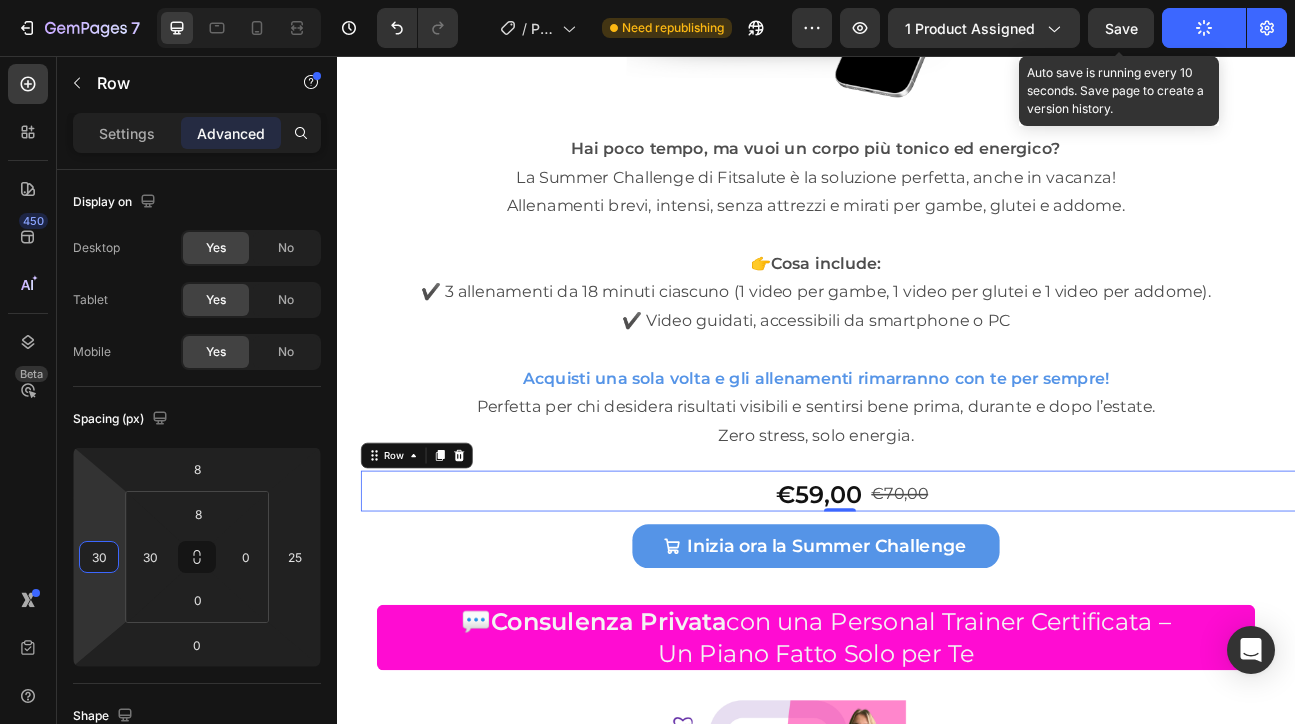 click on "Save" at bounding box center [1121, 28] 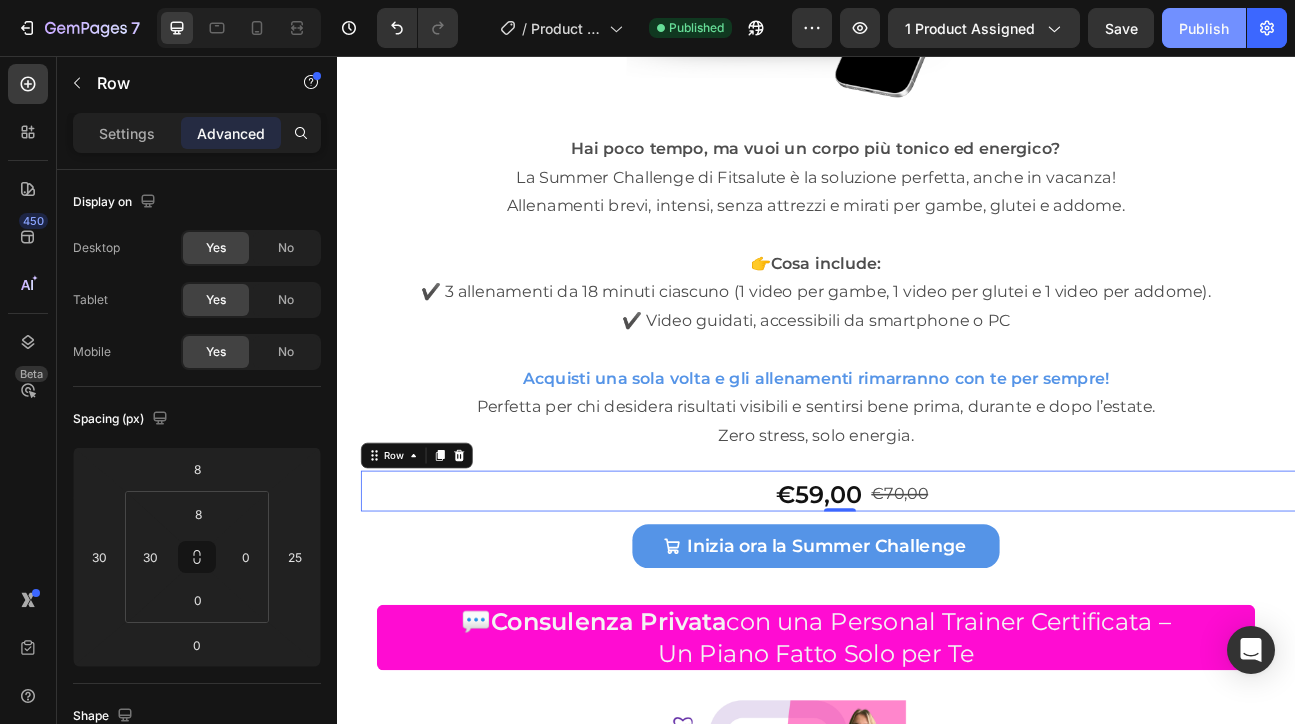 click on "Publish" at bounding box center (1204, 28) 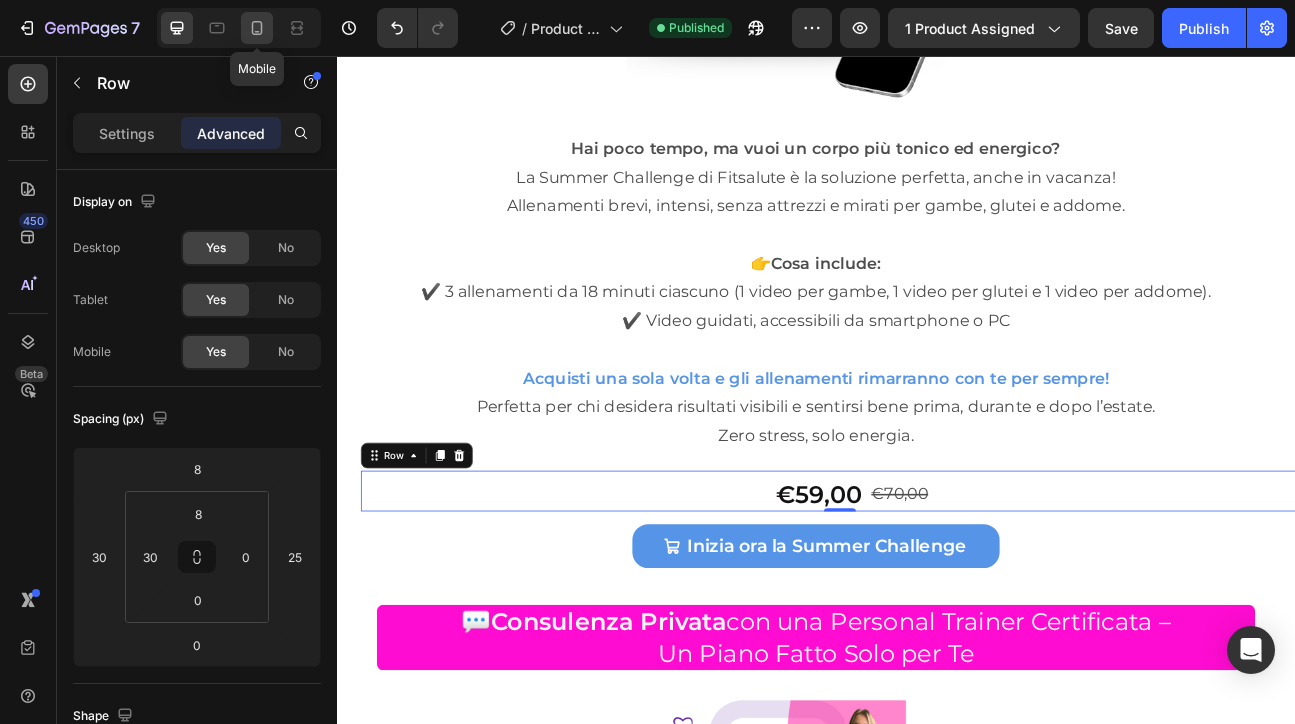 click 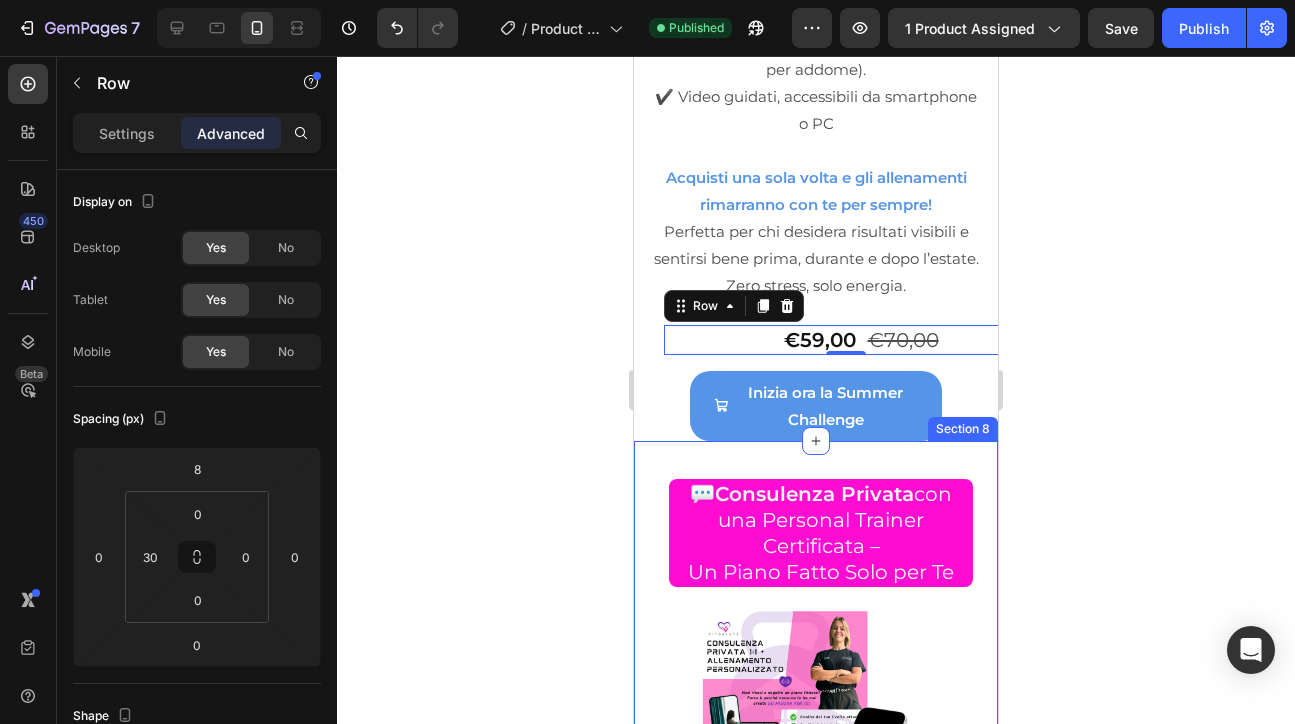 scroll, scrollTop: 10102, scrollLeft: 0, axis: vertical 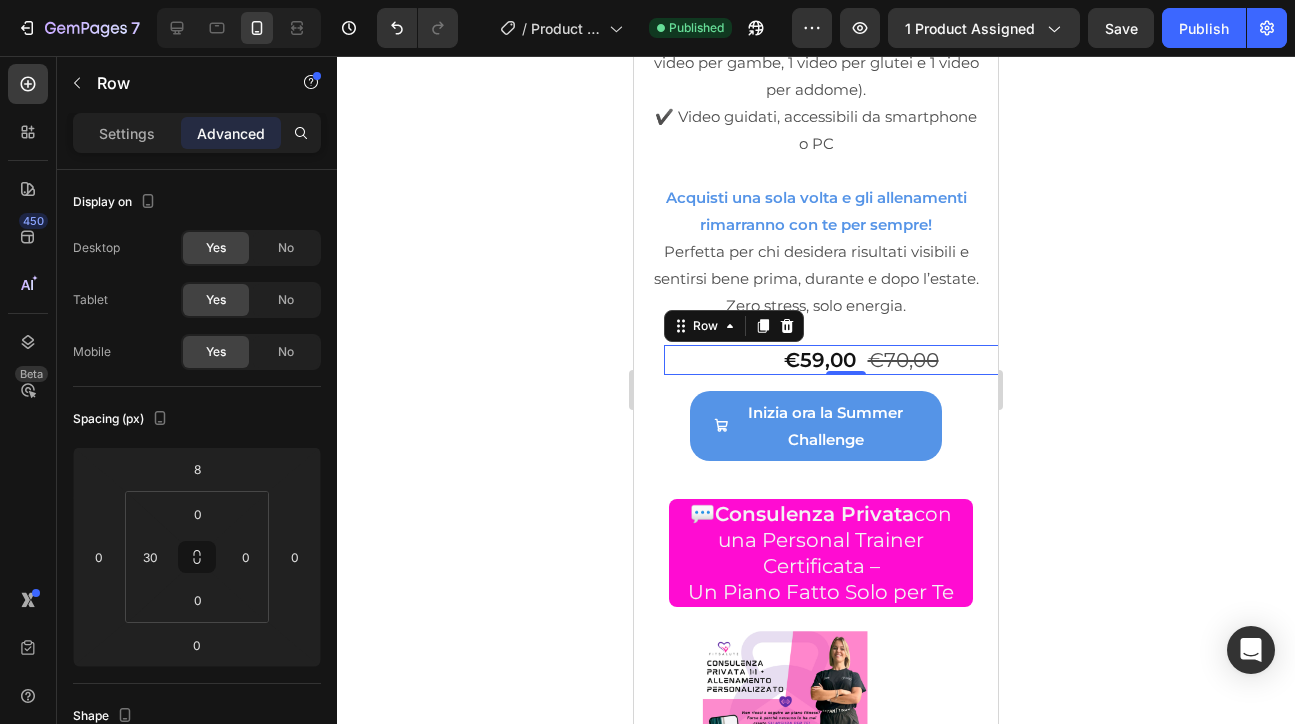 click on "€59,00 Product Price Product Price €70,00 Product Price Product Price Row   0" at bounding box center [846, 360] 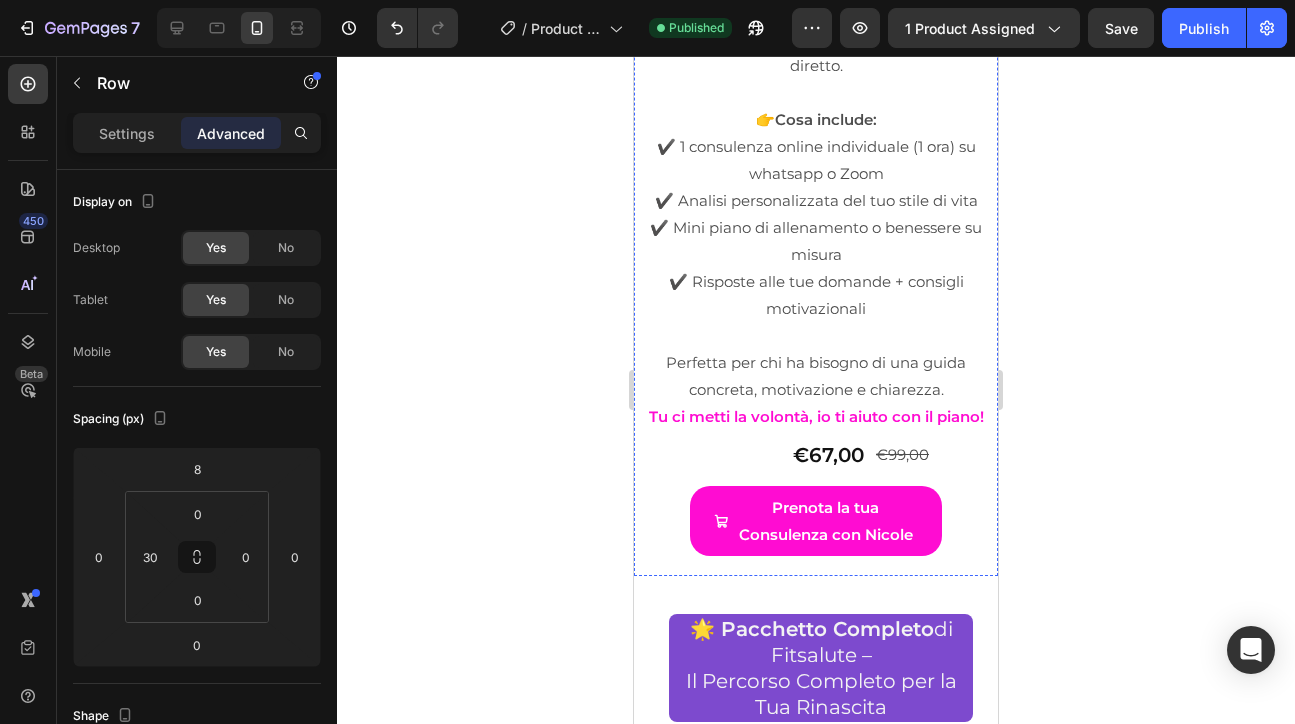 scroll, scrollTop: 11118, scrollLeft: 0, axis: vertical 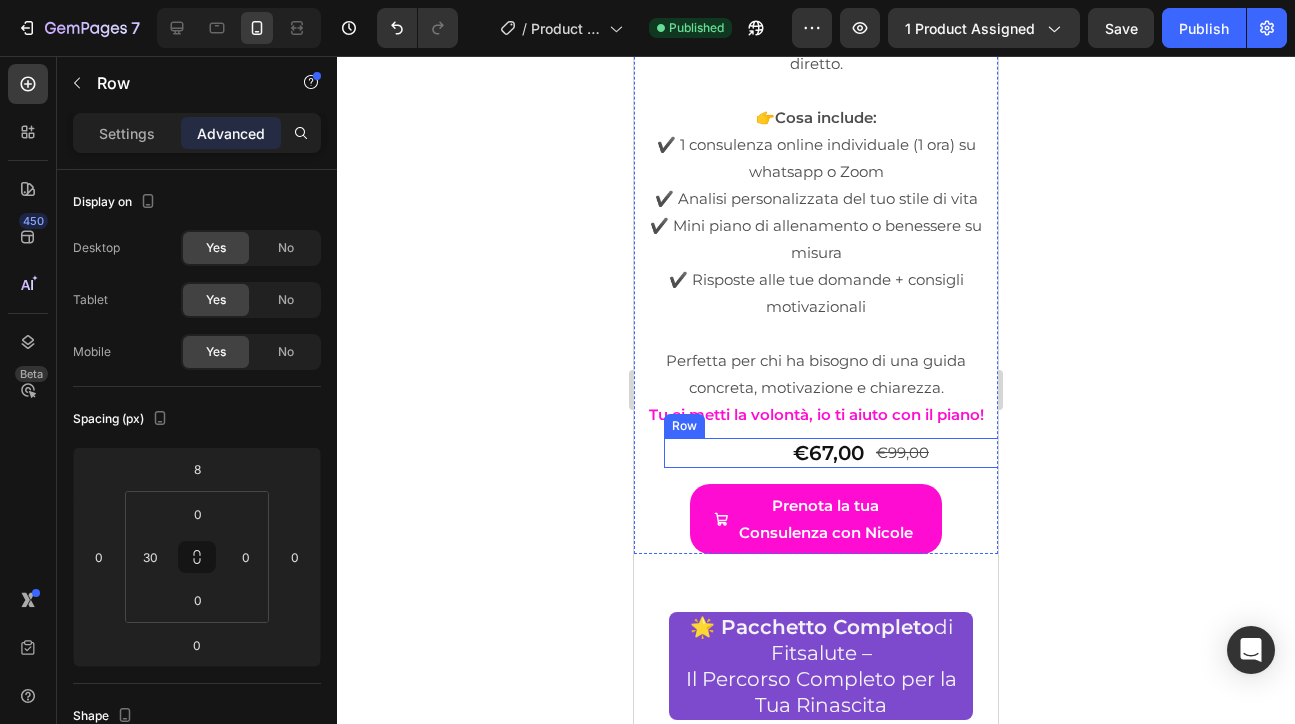 click on "€67,00 Product Price Product Price €99,00 Product Price Product Price Row" at bounding box center (846, 453) 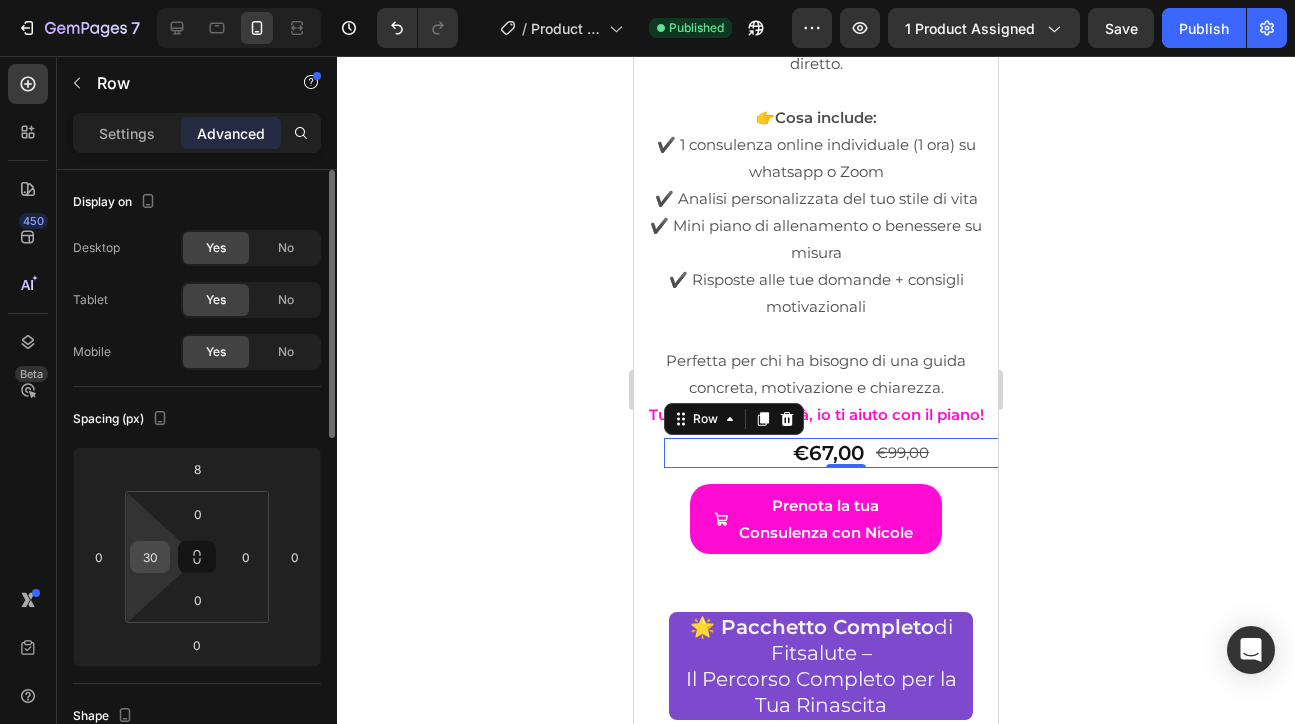 click on "30" at bounding box center (150, 557) 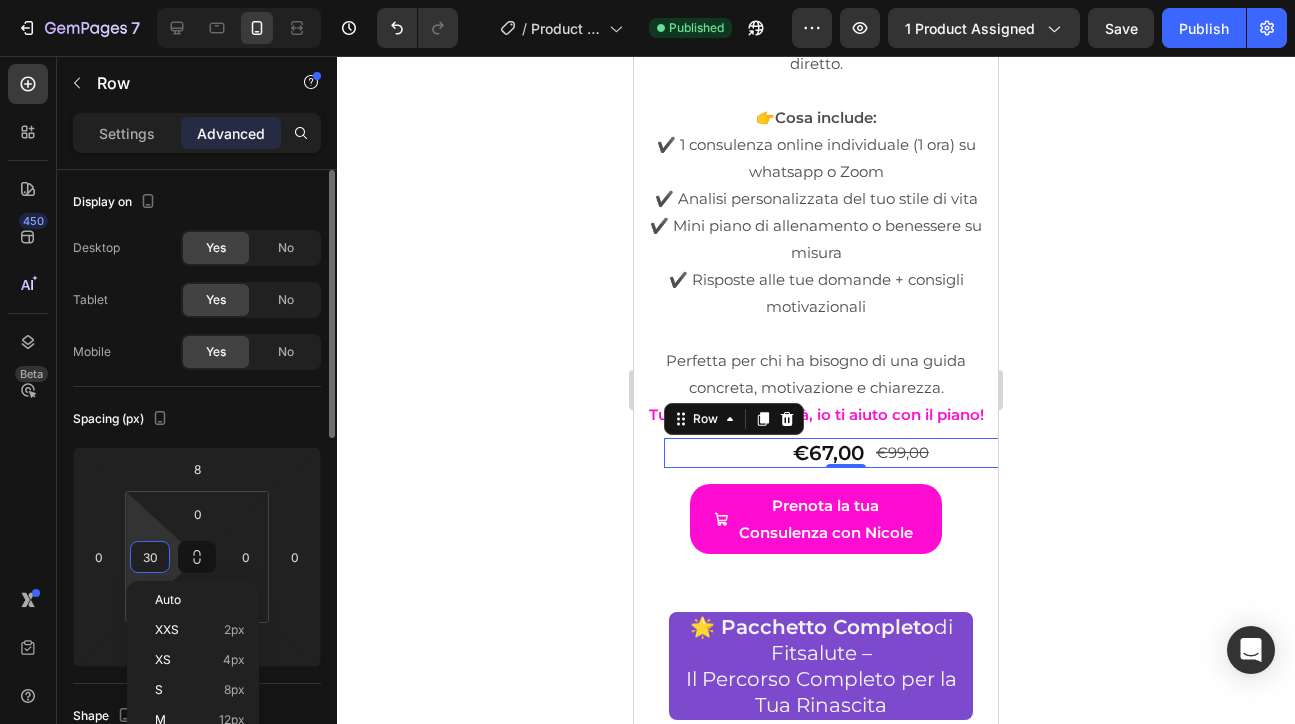 type on "0" 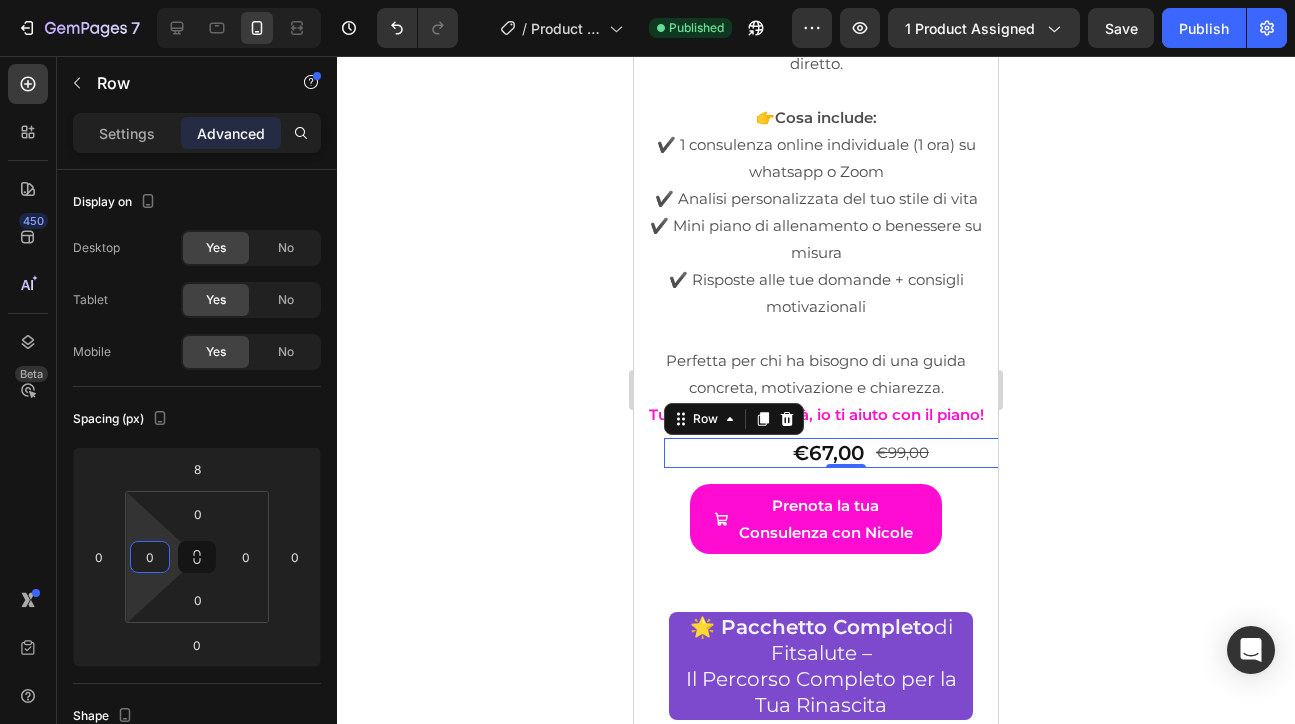 click 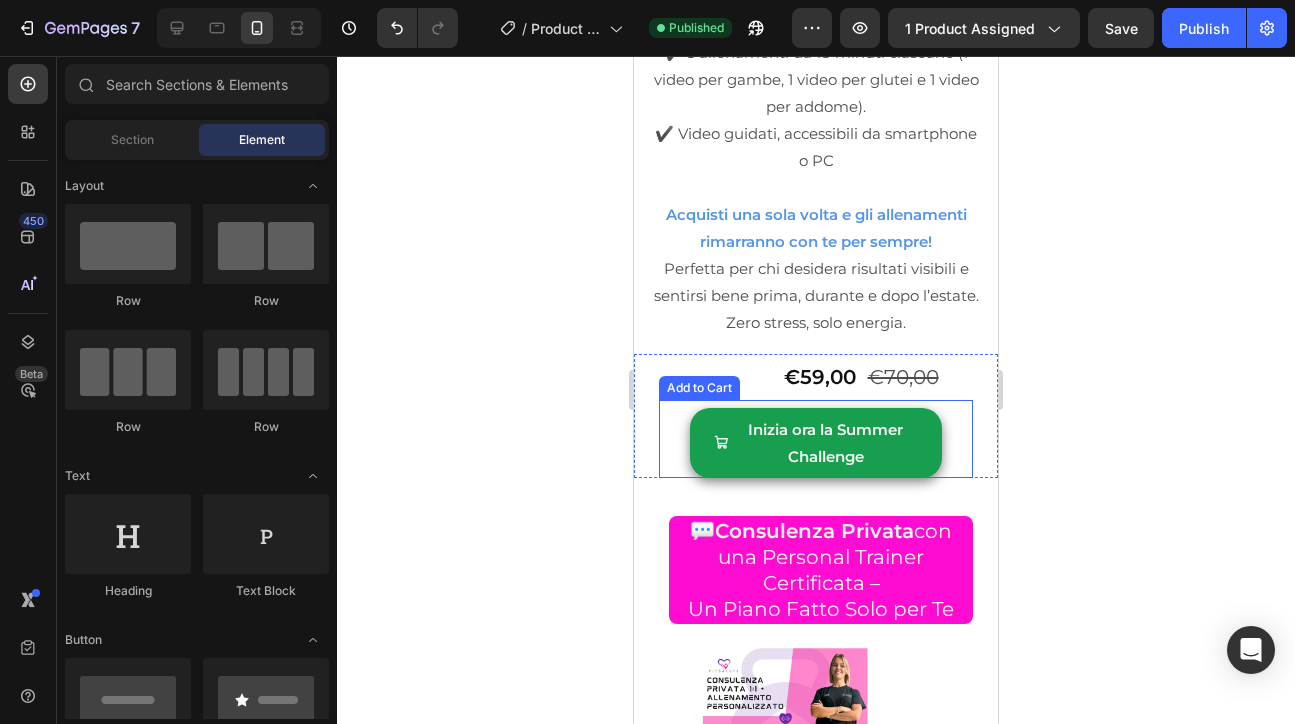 scroll, scrollTop: 10084, scrollLeft: 0, axis: vertical 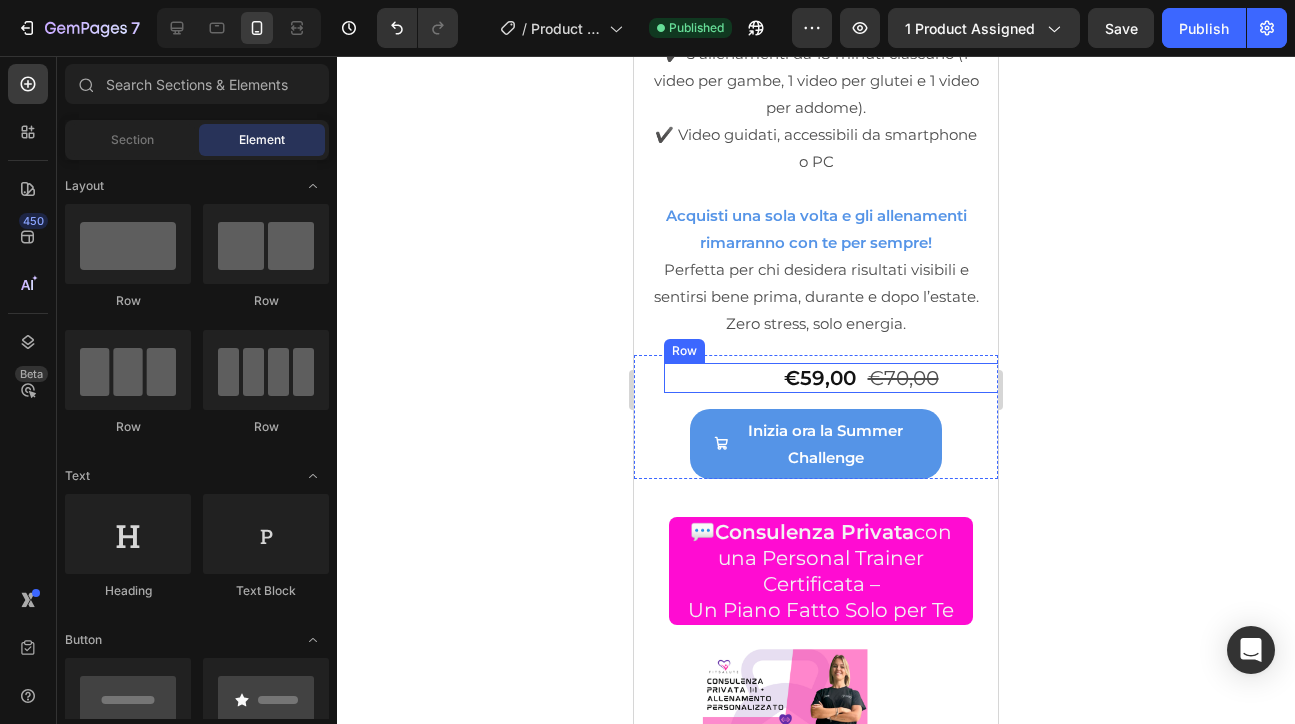 click on "€59,00 Product Price Product Price €70,00 Product Price Product Price Row" at bounding box center [846, 378] 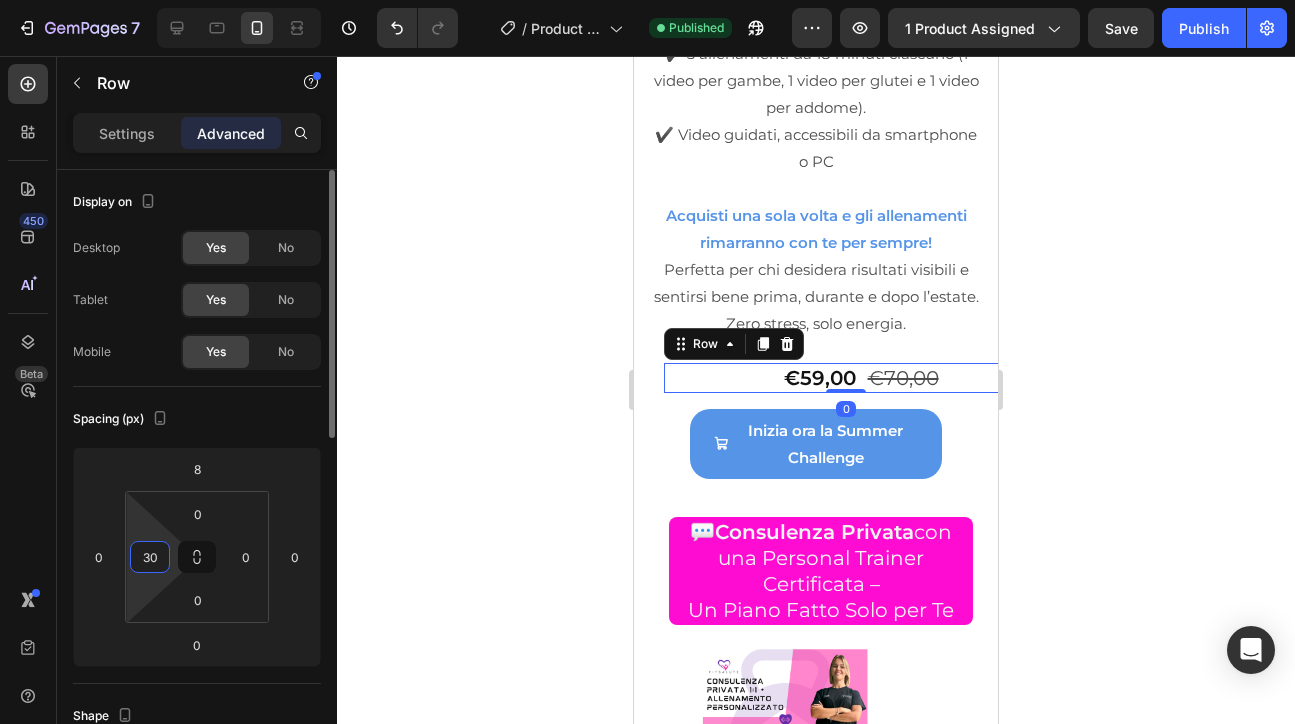 click on "30" at bounding box center [150, 557] 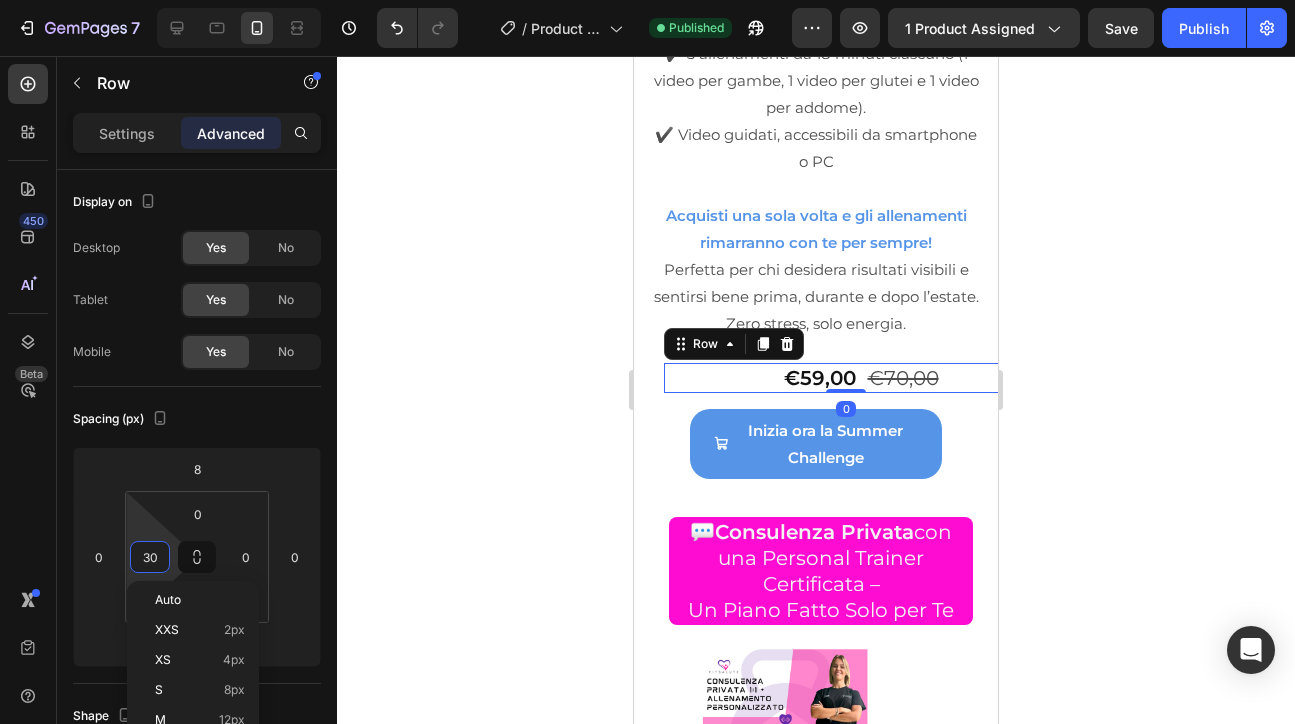 type on "0" 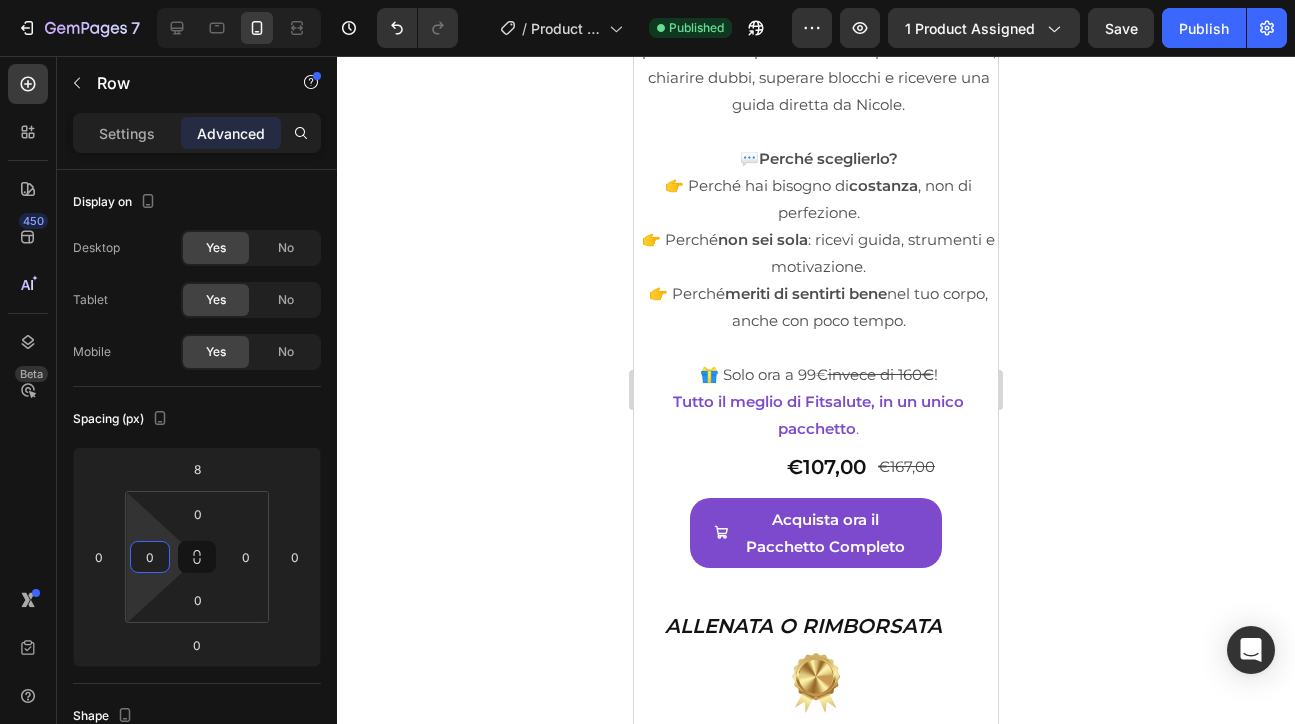 scroll, scrollTop: 12737, scrollLeft: 0, axis: vertical 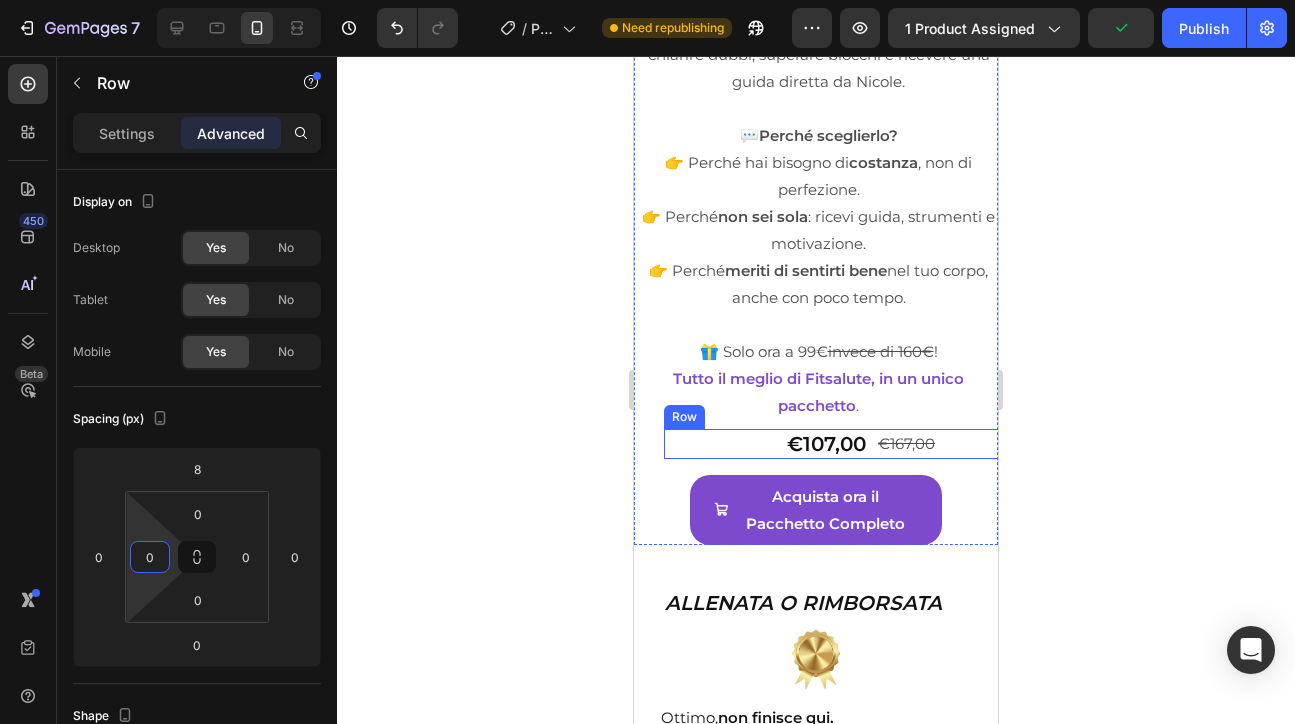 click on "€107,00 Product Price Product Price €167,00 Product Price Product Price Row" at bounding box center [846, 444] 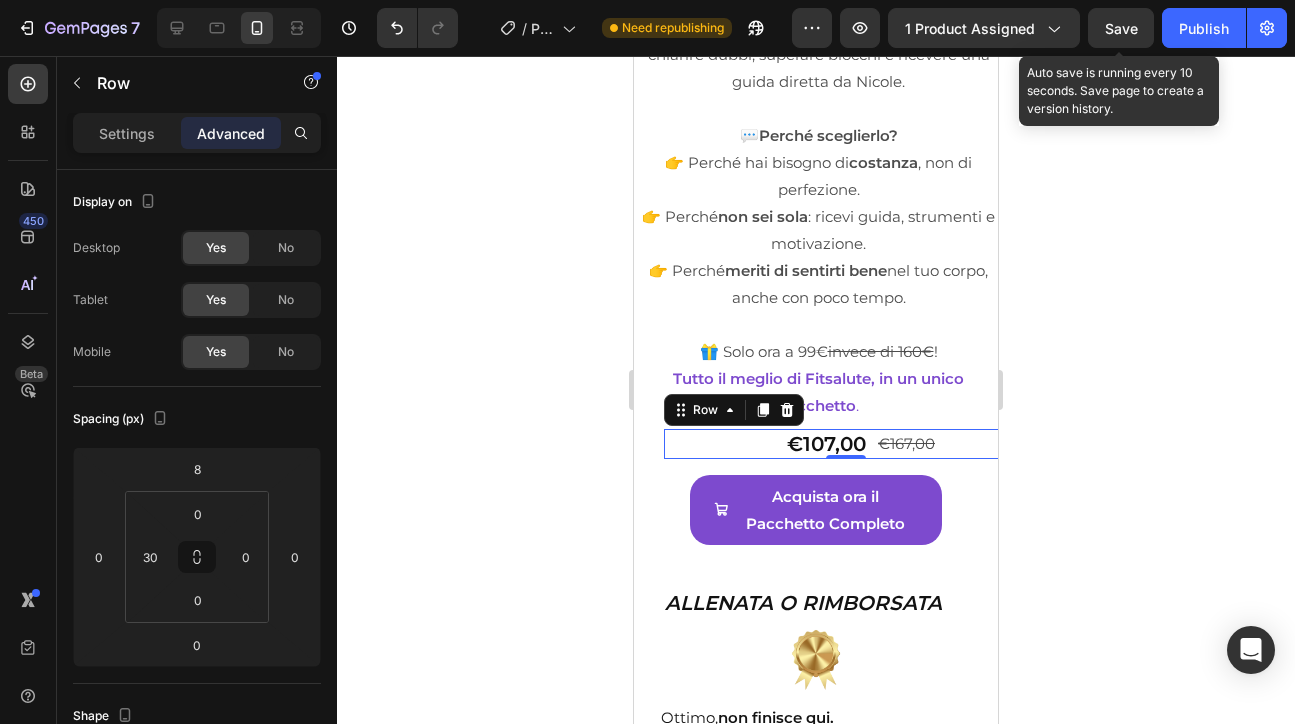 click on "Save" at bounding box center [1121, 28] 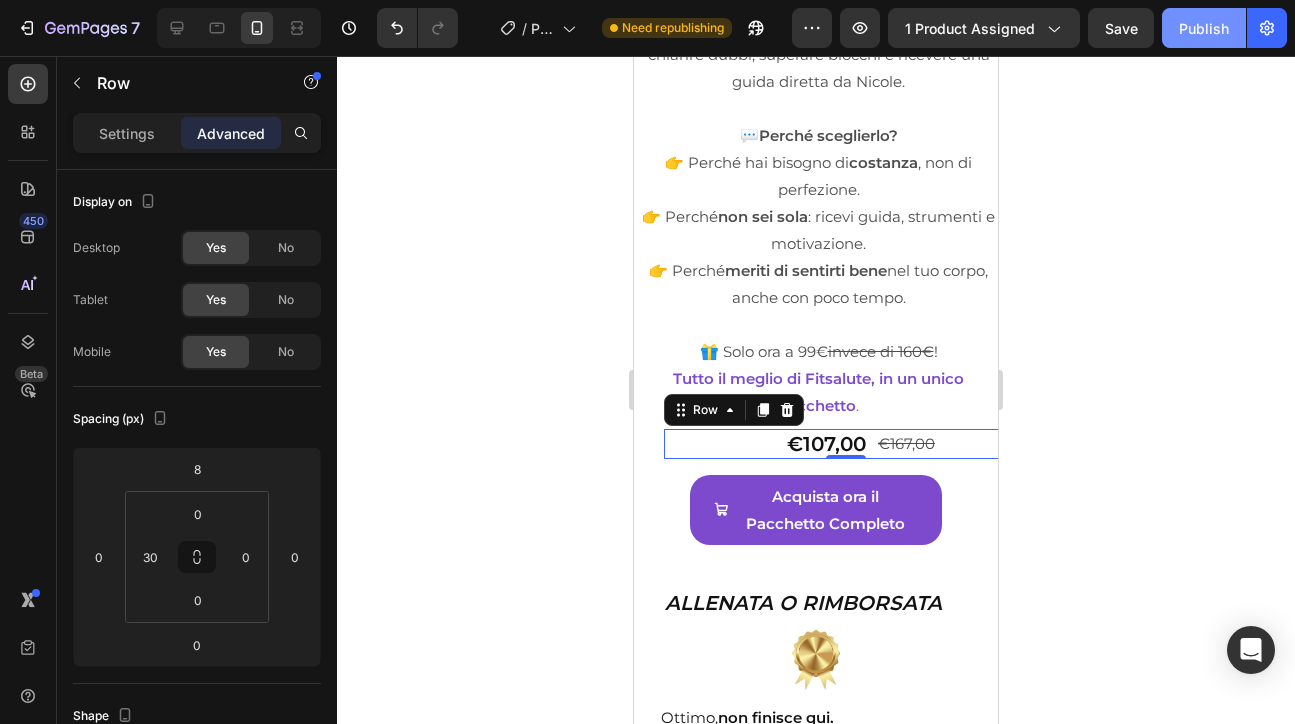 click on "Publish" 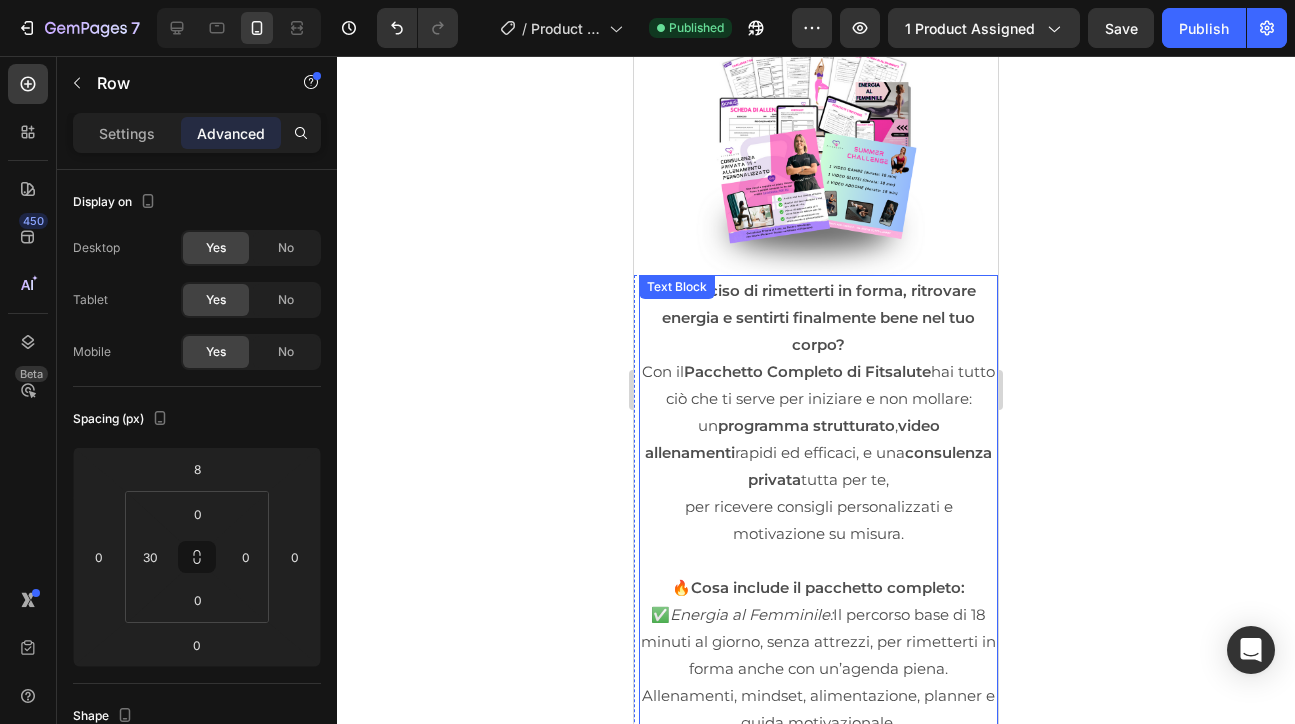 scroll, scrollTop: 11802, scrollLeft: 0, axis: vertical 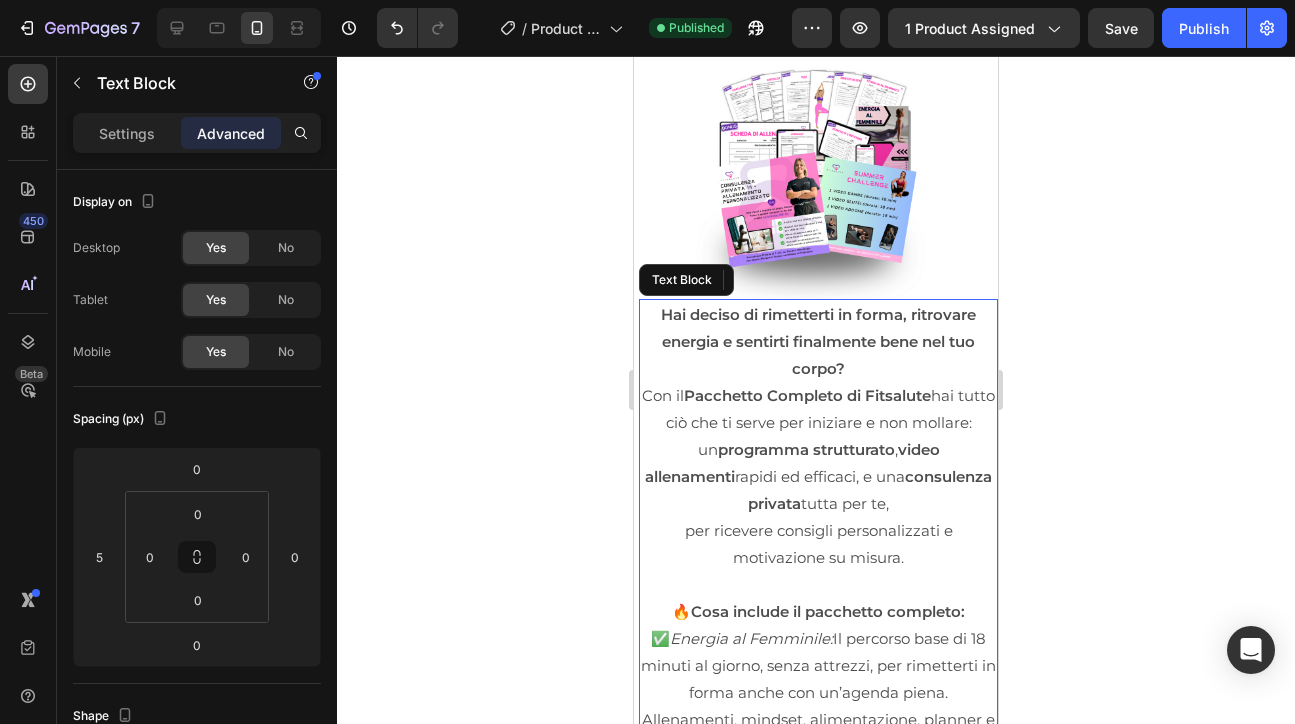 click on "🔥  Cosa include il pacchetto completo:" at bounding box center [818, 611] 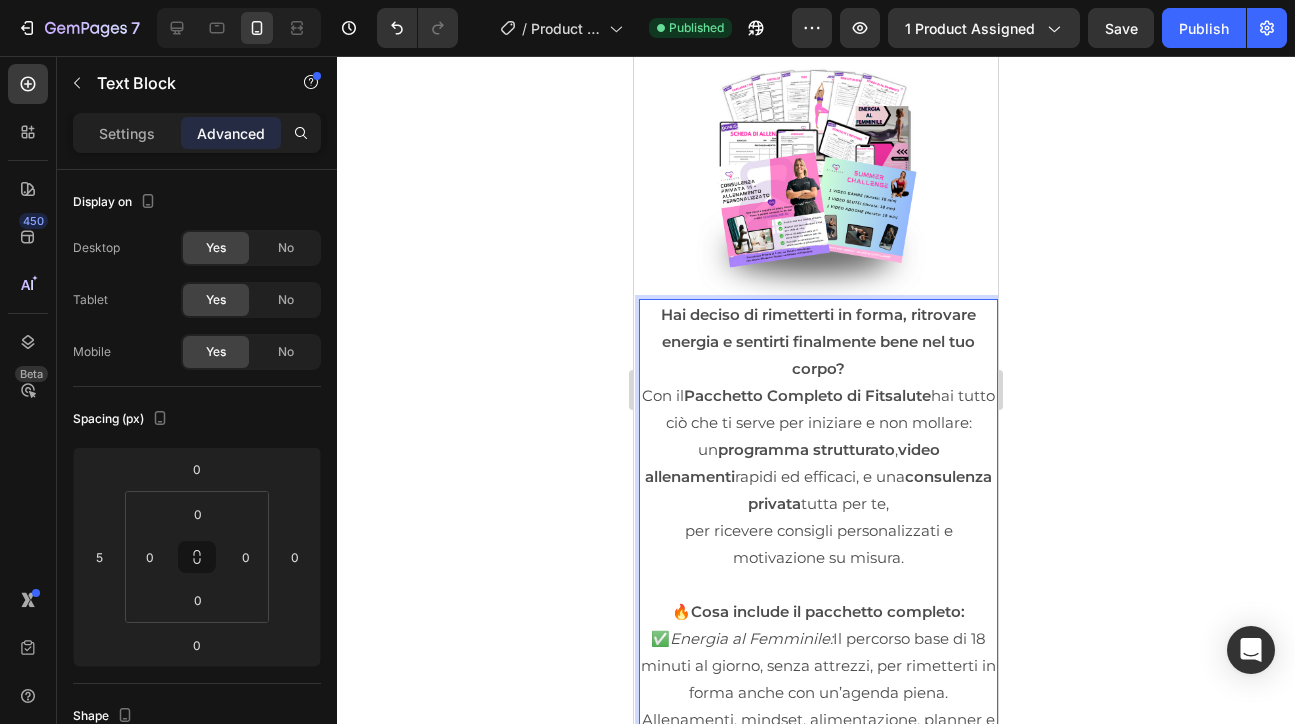 click on "🔥  Cosa include il pacchetto completo:" at bounding box center (818, 611) 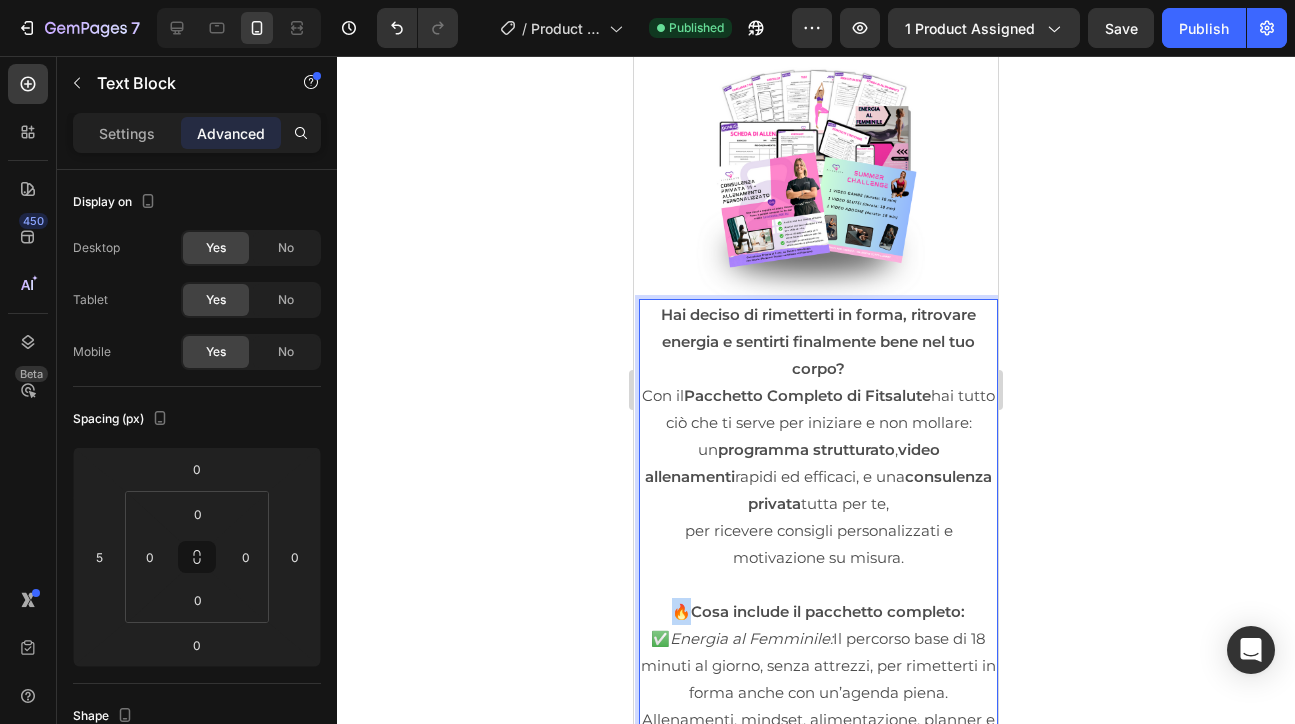 click on "🔥  Cosa include il pacchetto completo:" at bounding box center [818, 611] 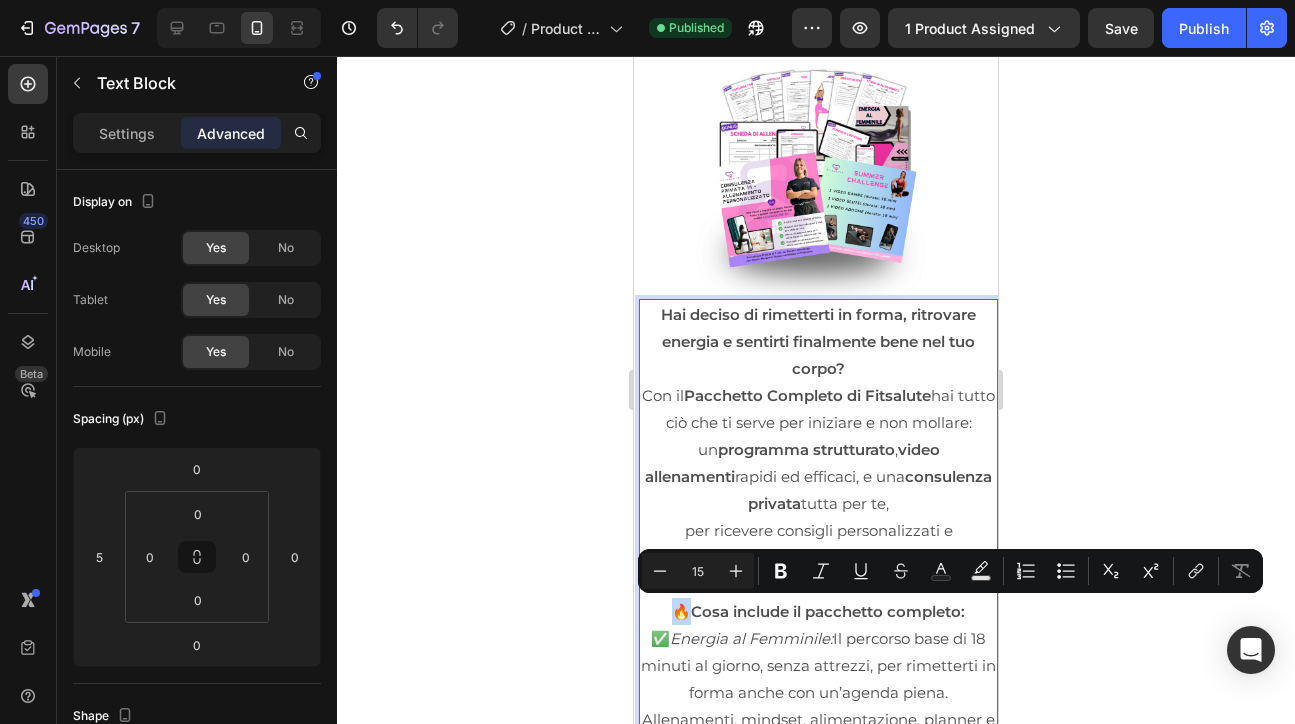 copy on "🔥" 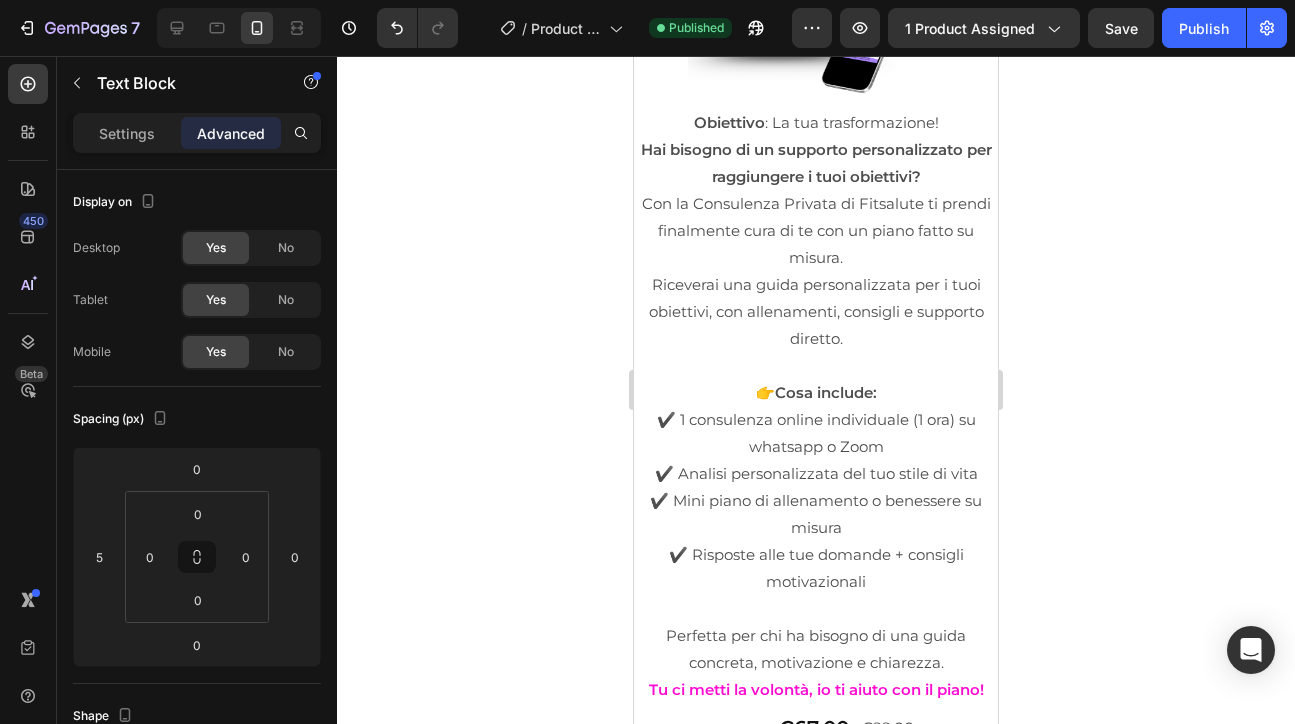 scroll, scrollTop: 10617, scrollLeft: 0, axis: vertical 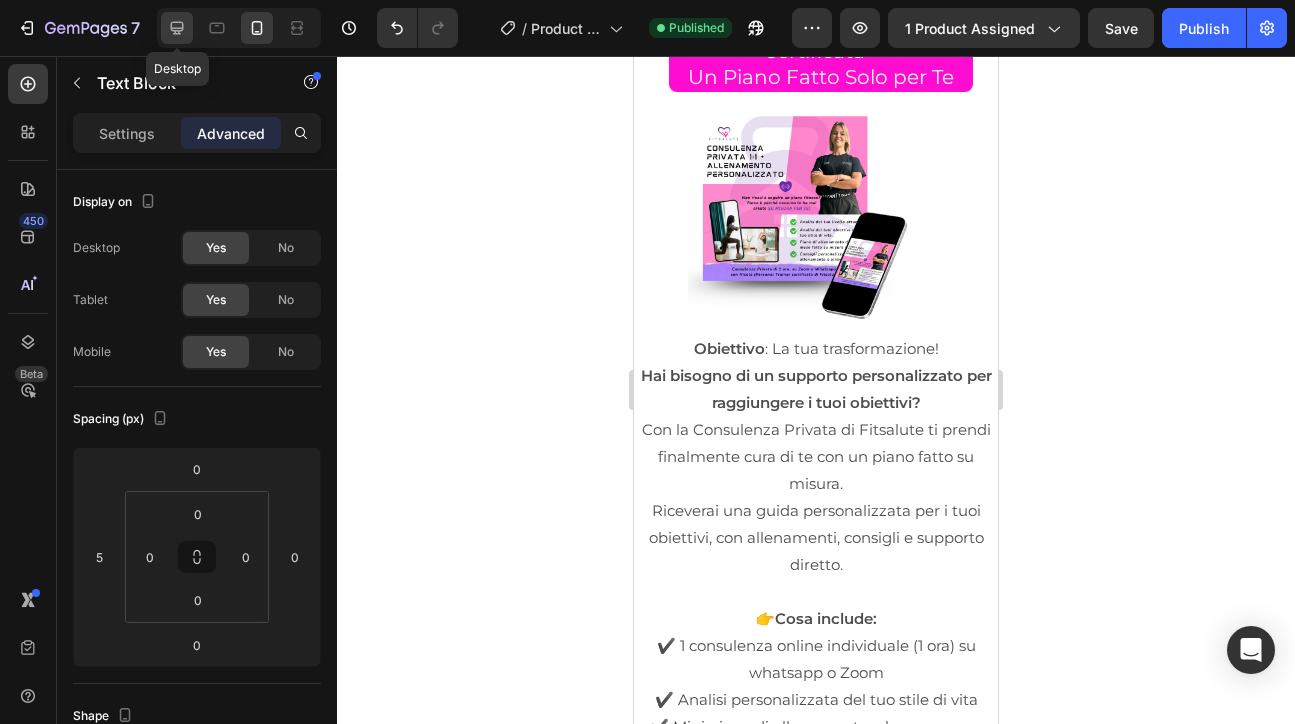 click 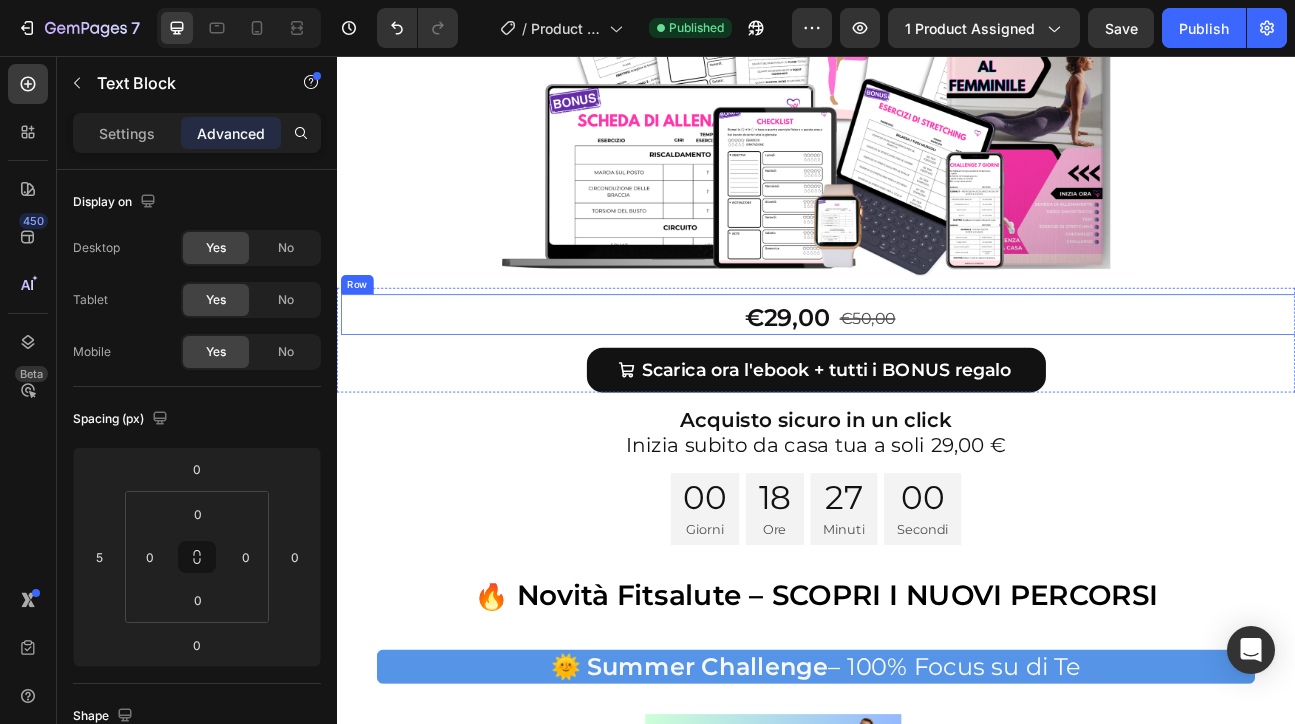 scroll, scrollTop: 9415, scrollLeft: 0, axis: vertical 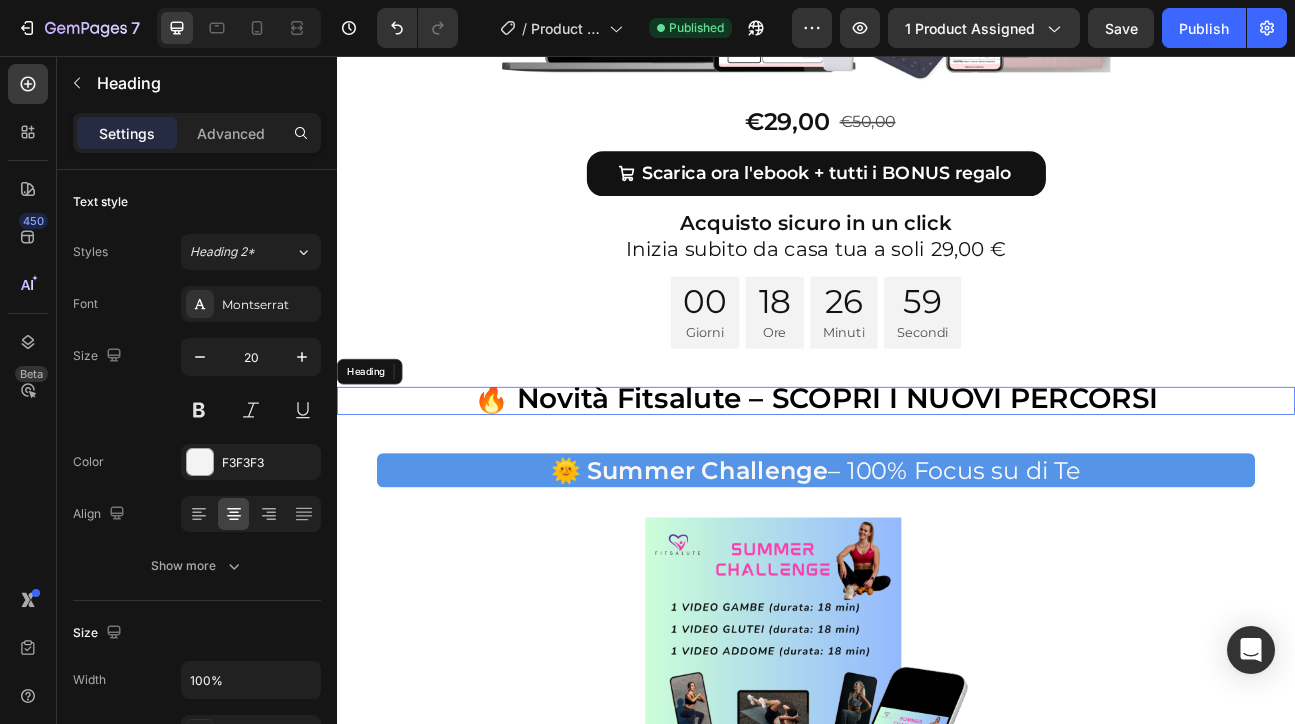 click on "🔥 Novità Fitsalute – SCOPRI I NUOVI PERCORSI" at bounding box center [937, 484] 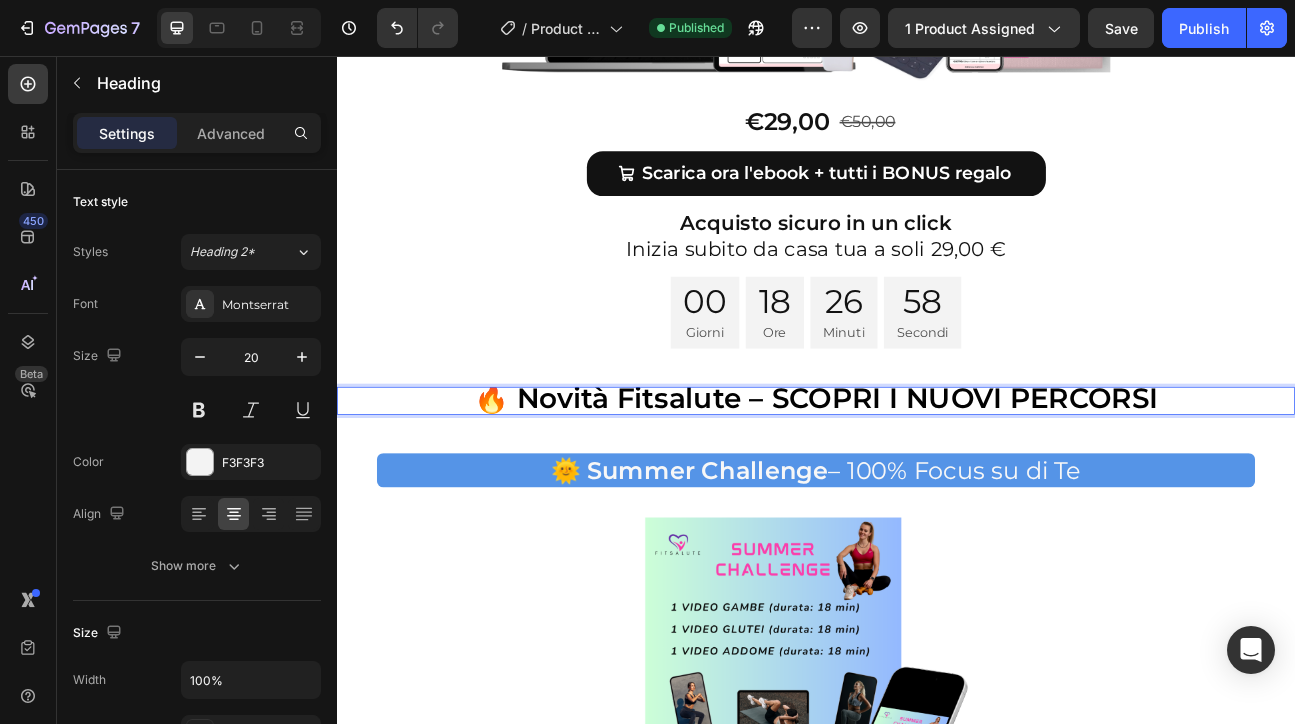 click on "🔥 Novità Fitsalute – SCOPRI I NUOVI PERCORSI" at bounding box center (937, 484) 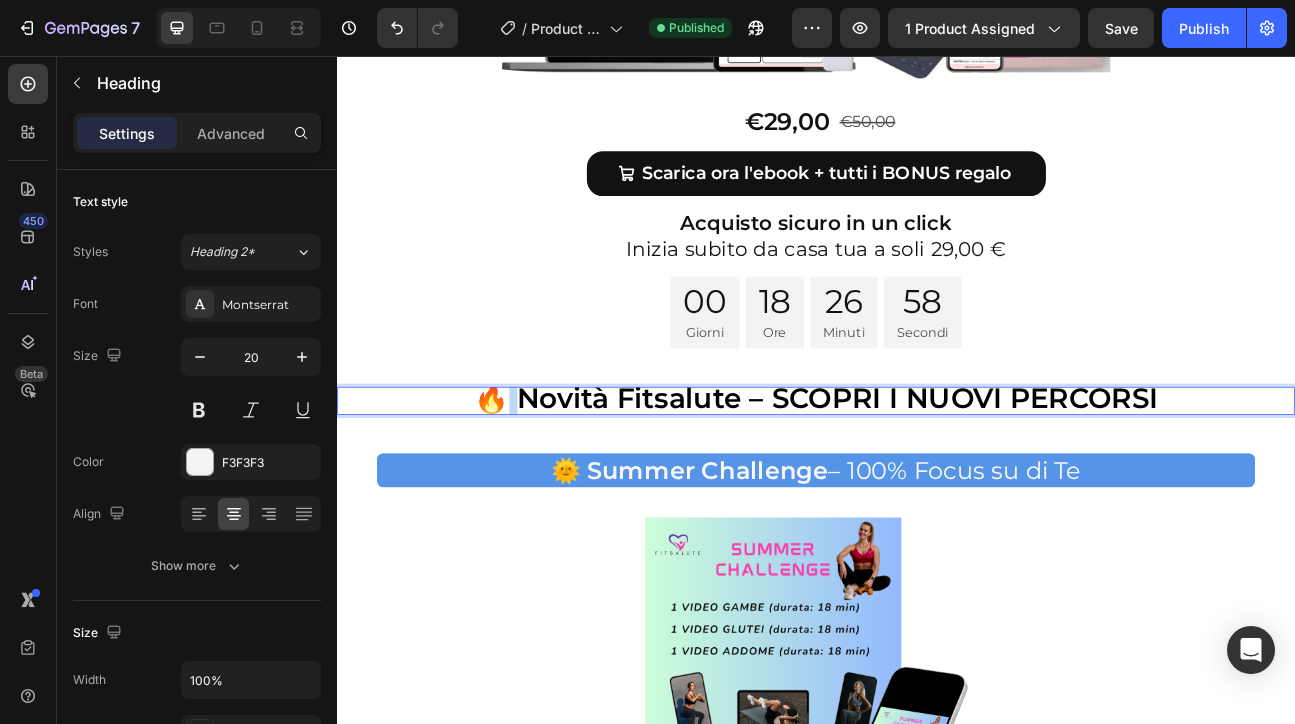 click on "🔥 Novità Fitsalute – SCOPRI I NUOVI PERCORSI" at bounding box center (937, 484) 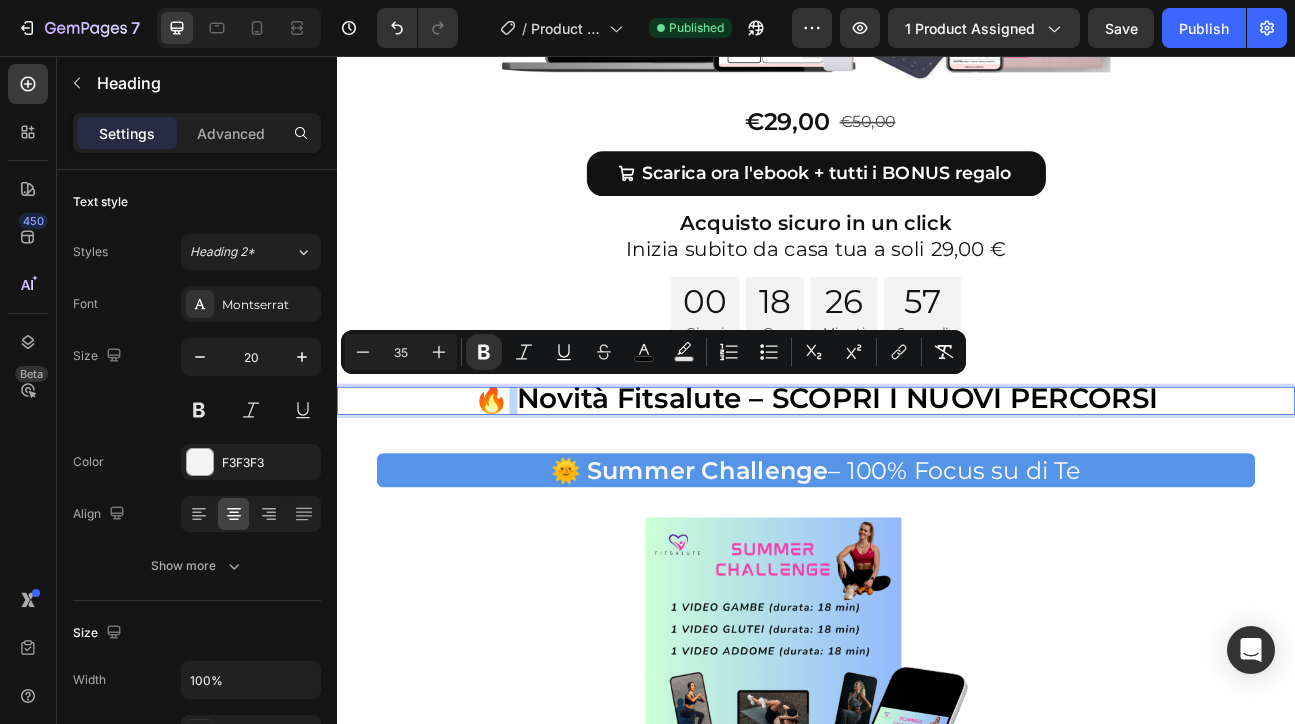 click on "🔥 Novità Fitsalute – SCOPRI I NUOVI PERCORSI" at bounding box center (937, 484) 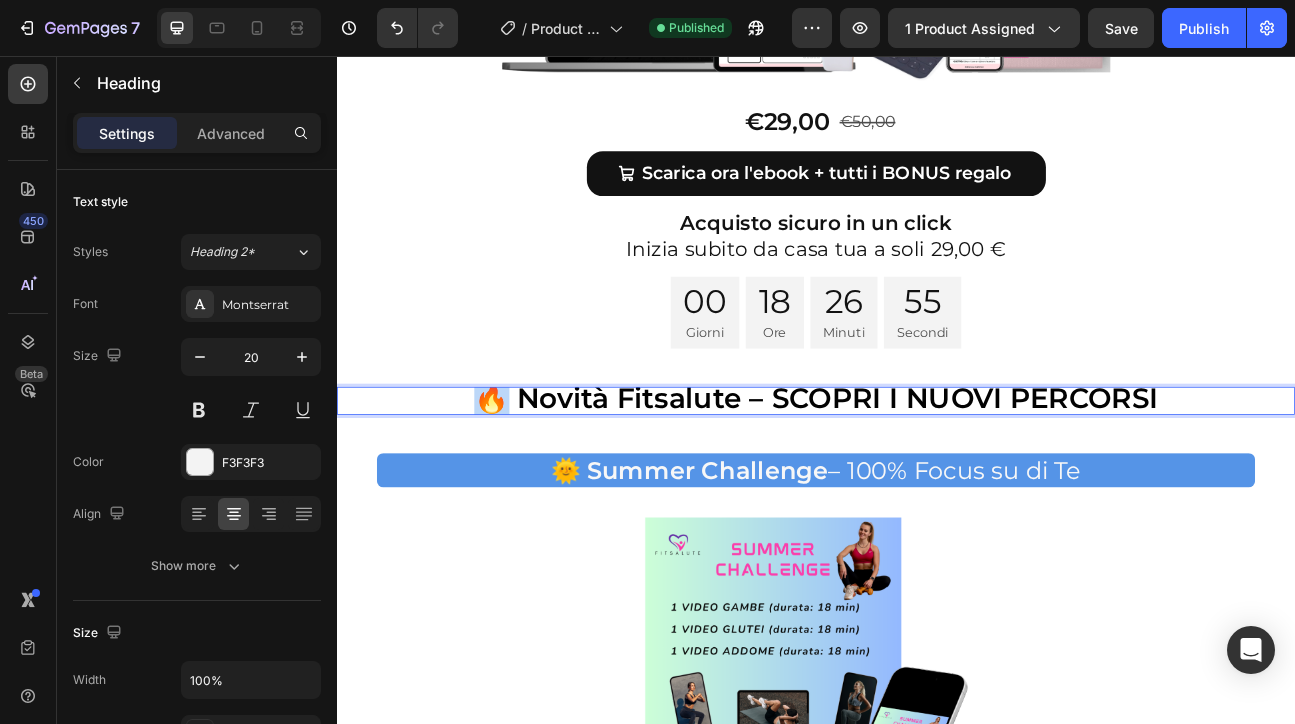 click on "🔥 Novità Fitsalute – SCOPRI I NUOVI PERCORSI" at bounding box center (937, 484) 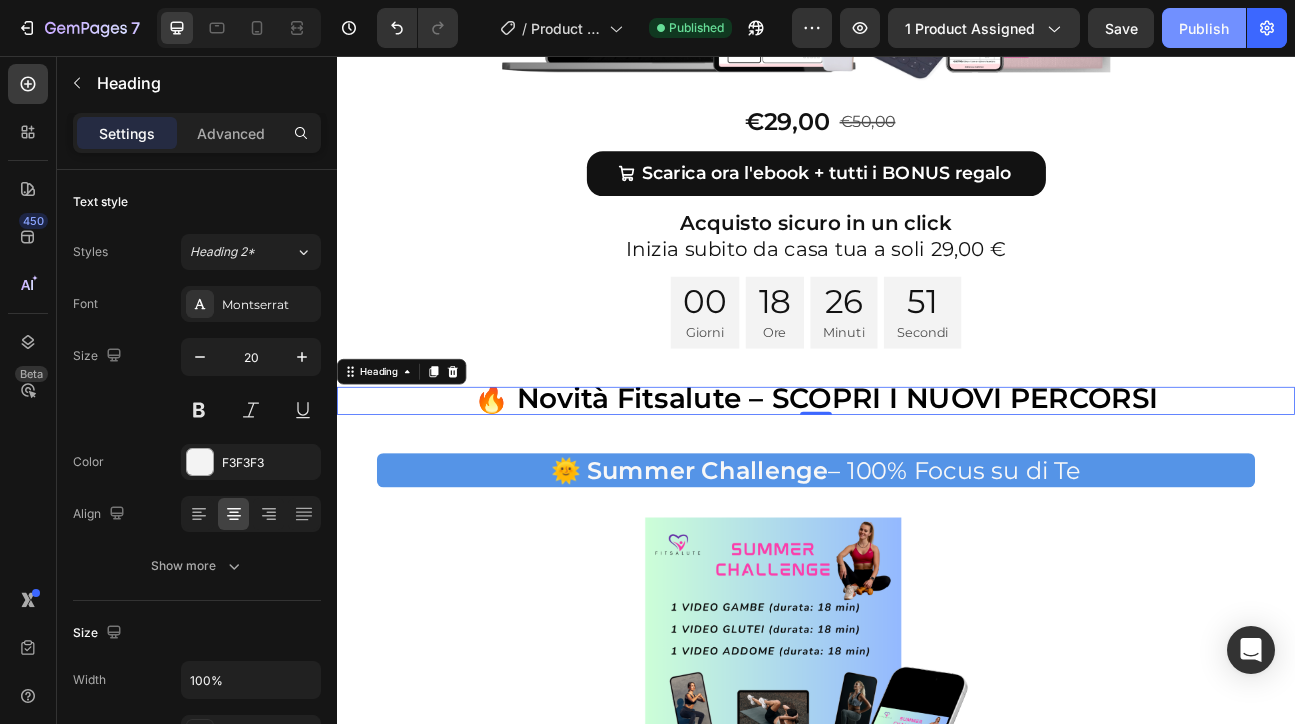 click on "Publish" at bounding box center (1204, 28) 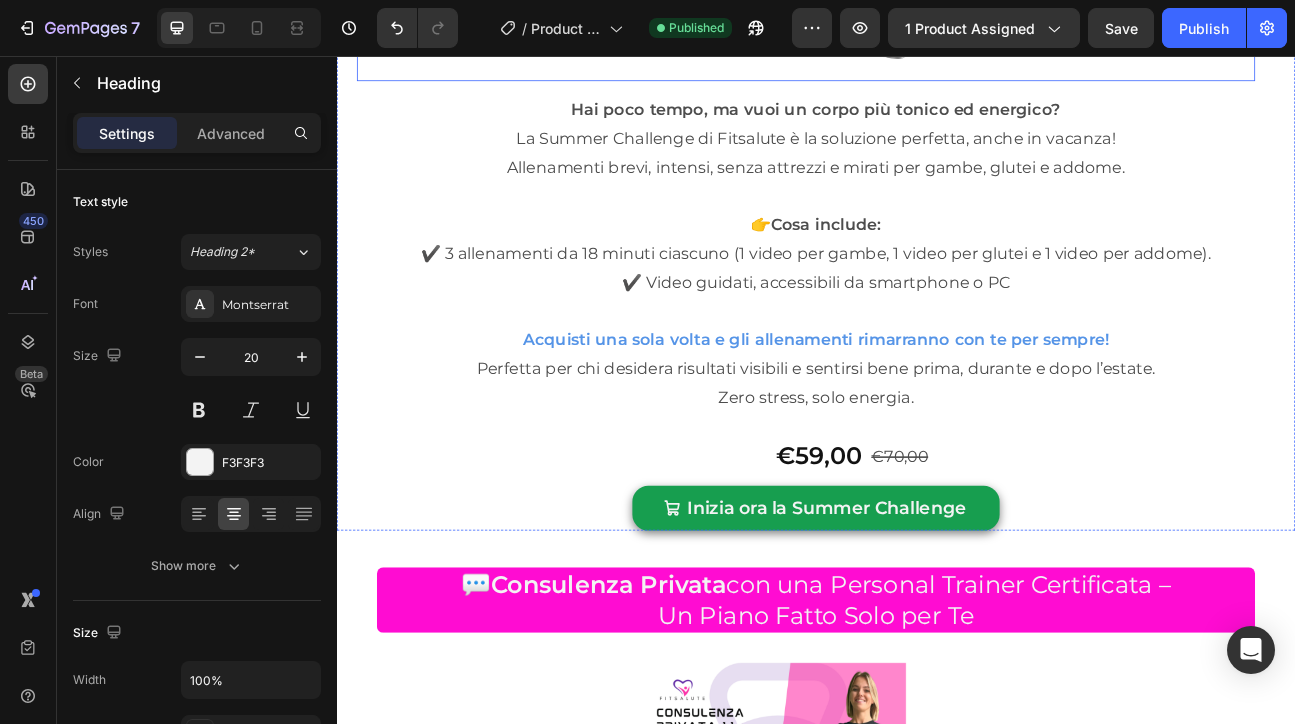 scroll, scrollTop: 10385, scrollLeft: 0, axis: vertical 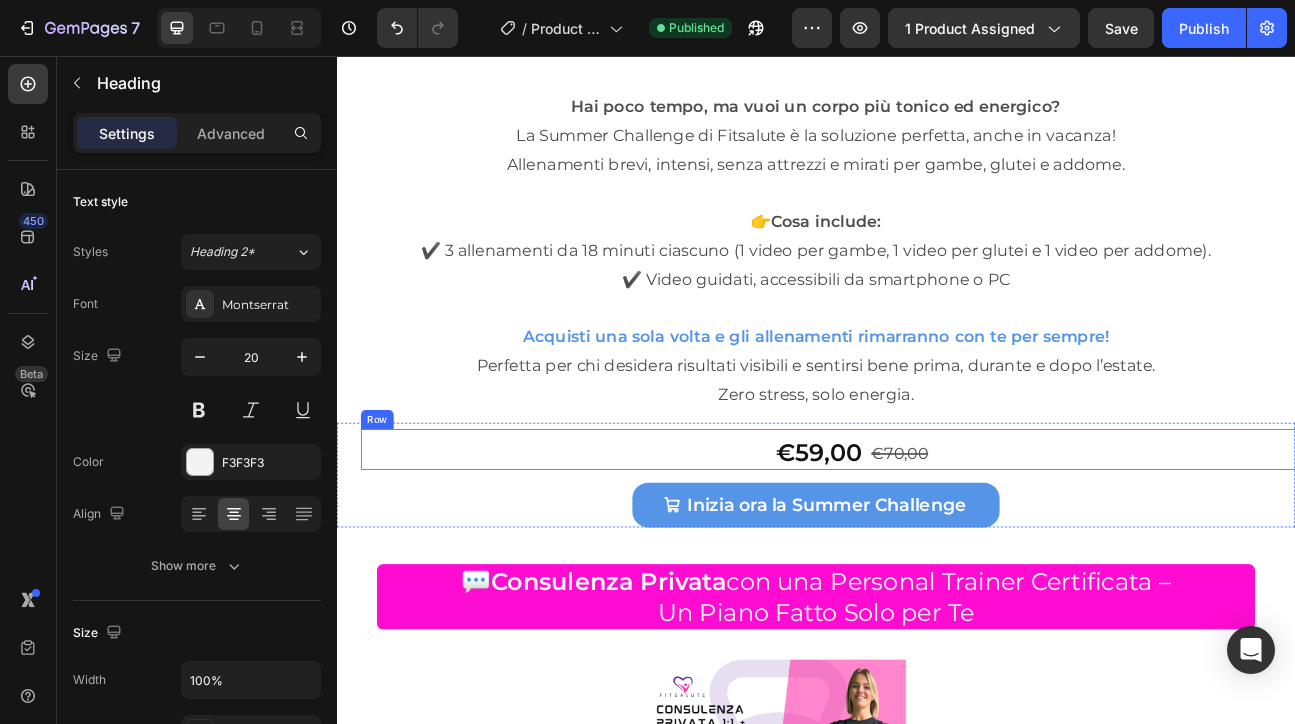 click on "€59,00 Product Price Product Price €70,00 Product Price Product Price Row" at bounding box center [967, 548] 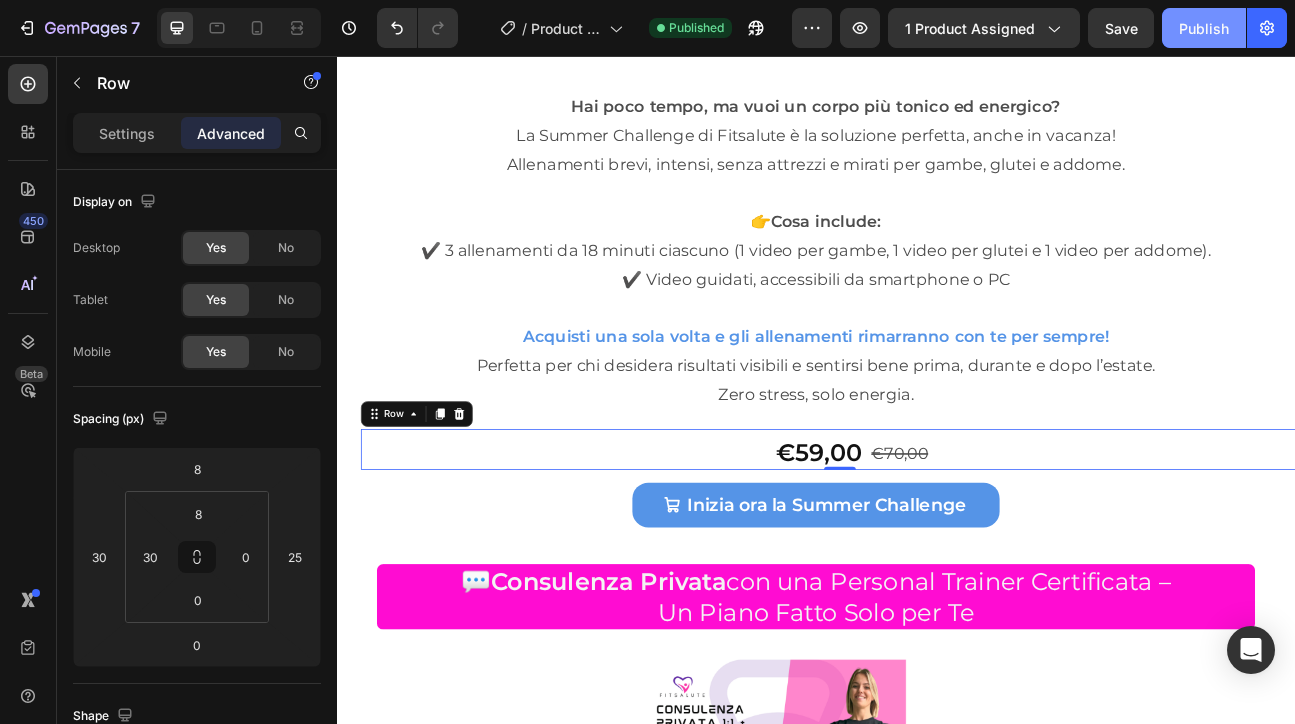 click on "Publish" 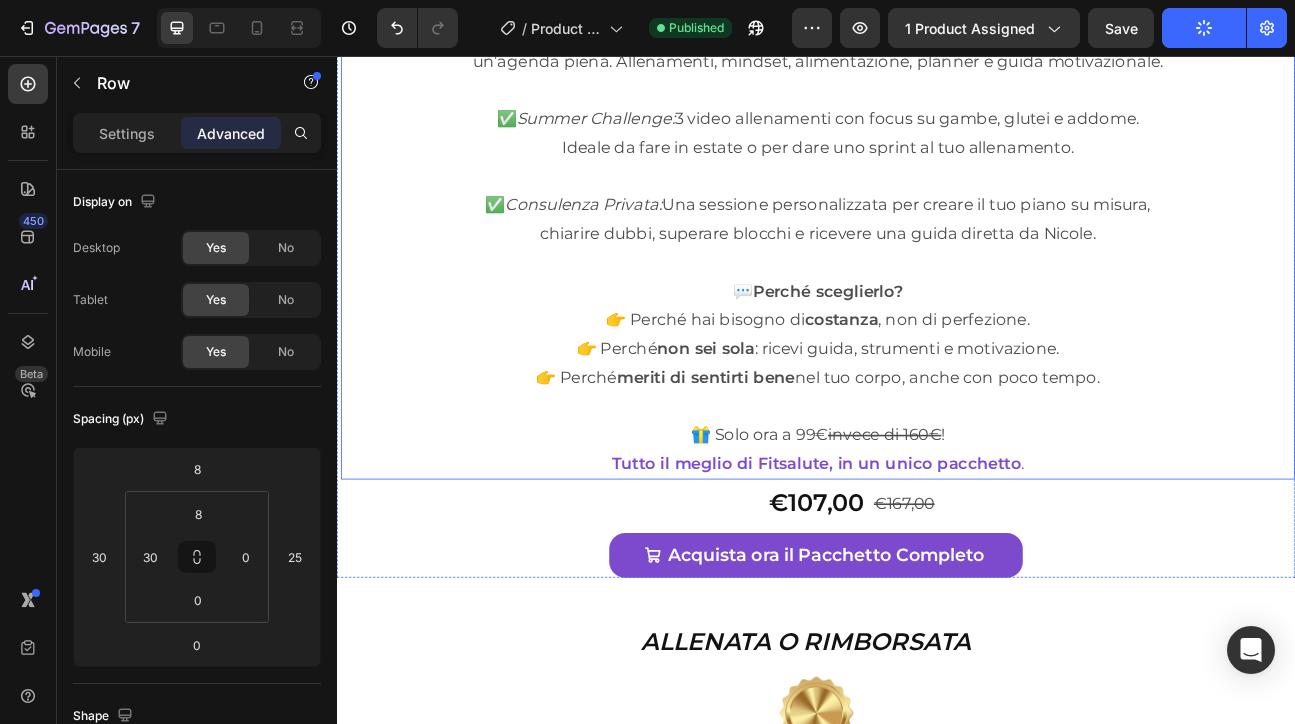 scroll, scrollTop: 13337, scrollLeft: 0, axis: vertical 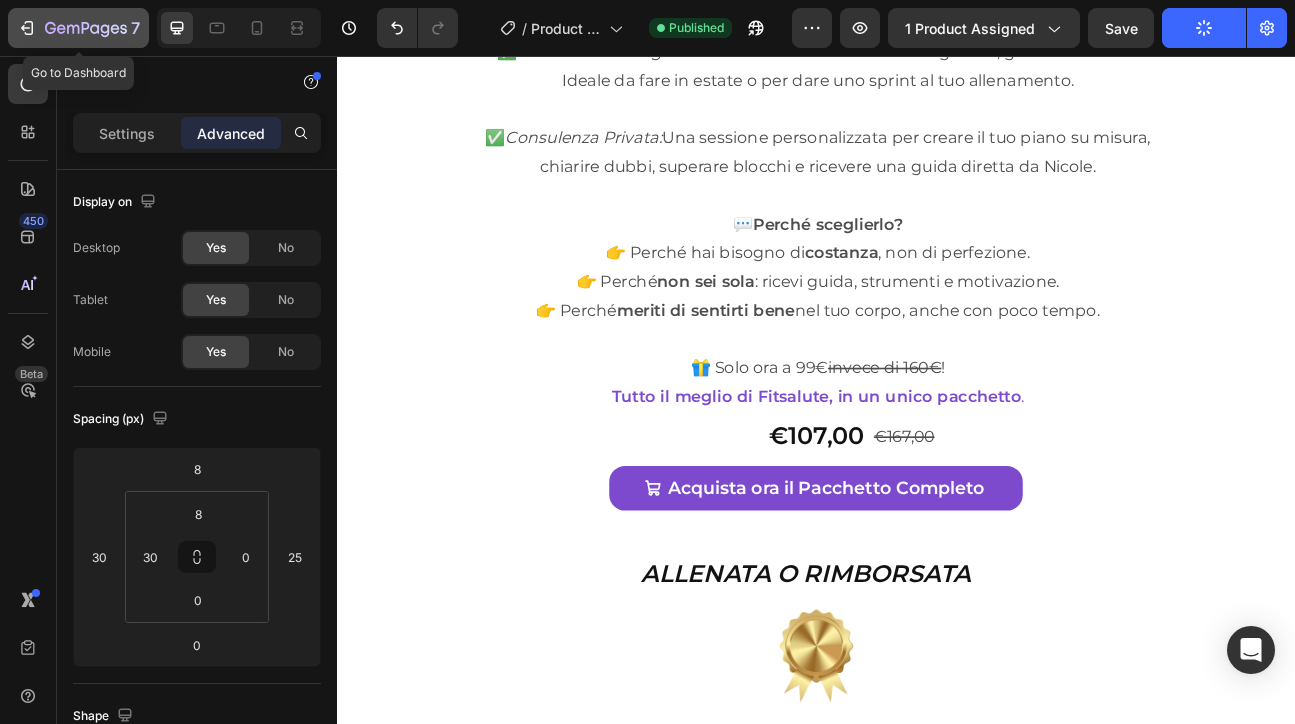 click 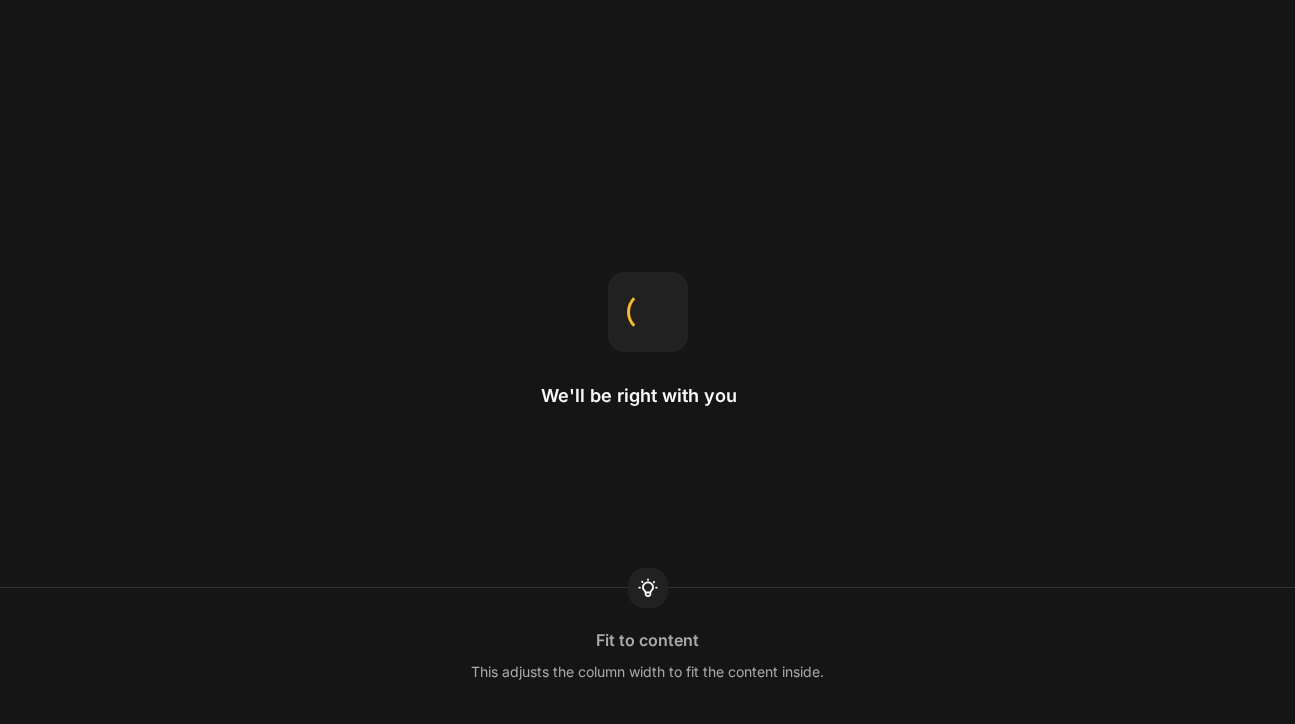 scroll, scrollTop: 0, scrollLeft: 0, axis: both 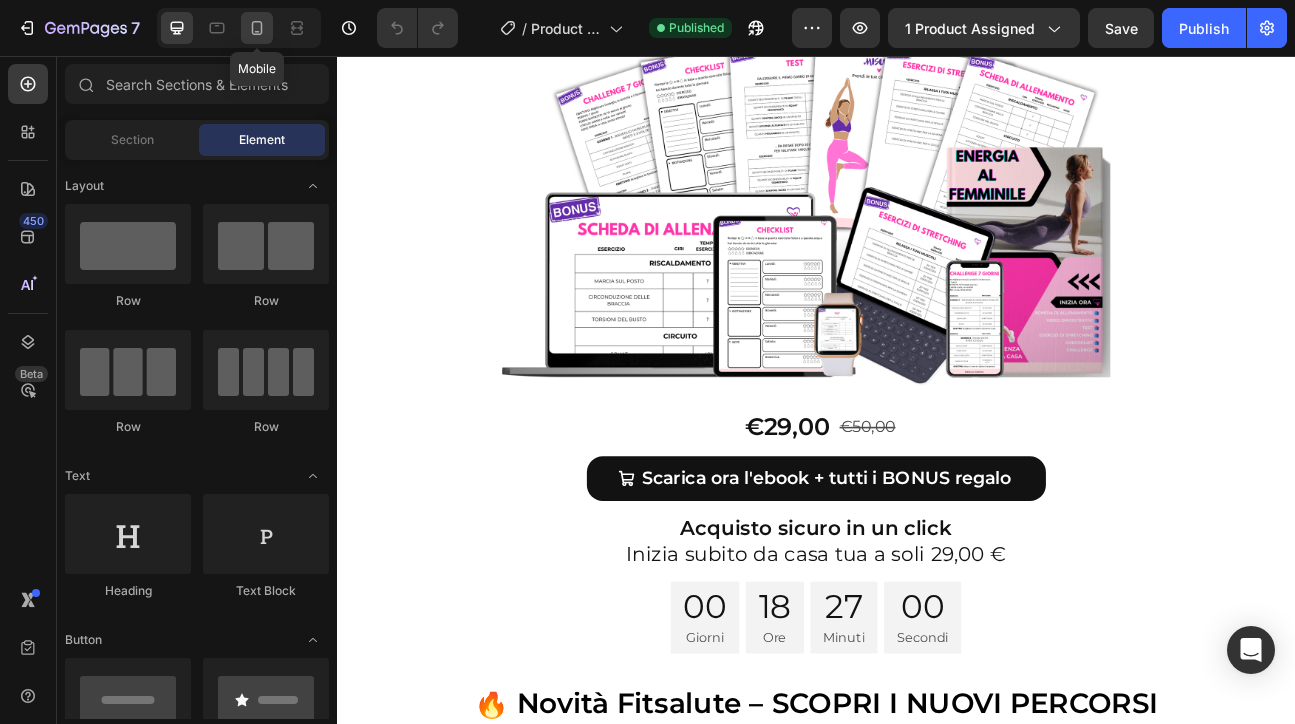 click 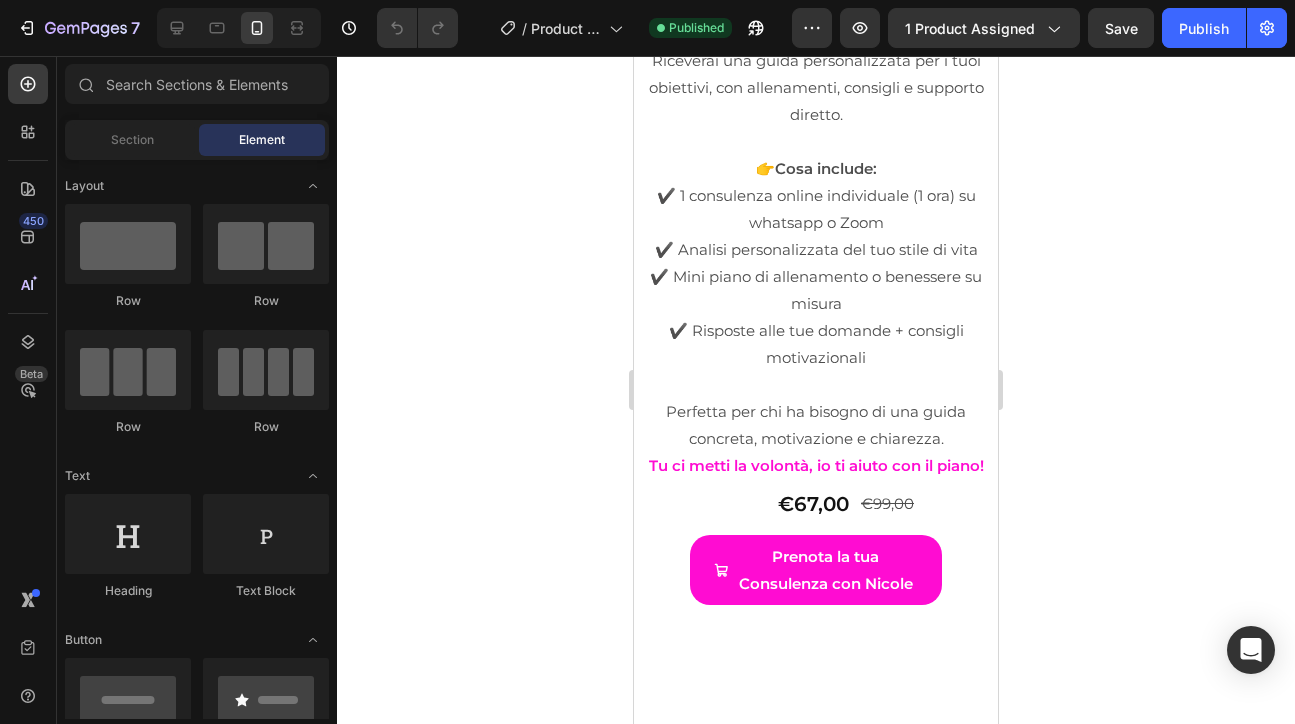 scroll, scrollTop: 11470, scrollLeft: 0, axis: vertical 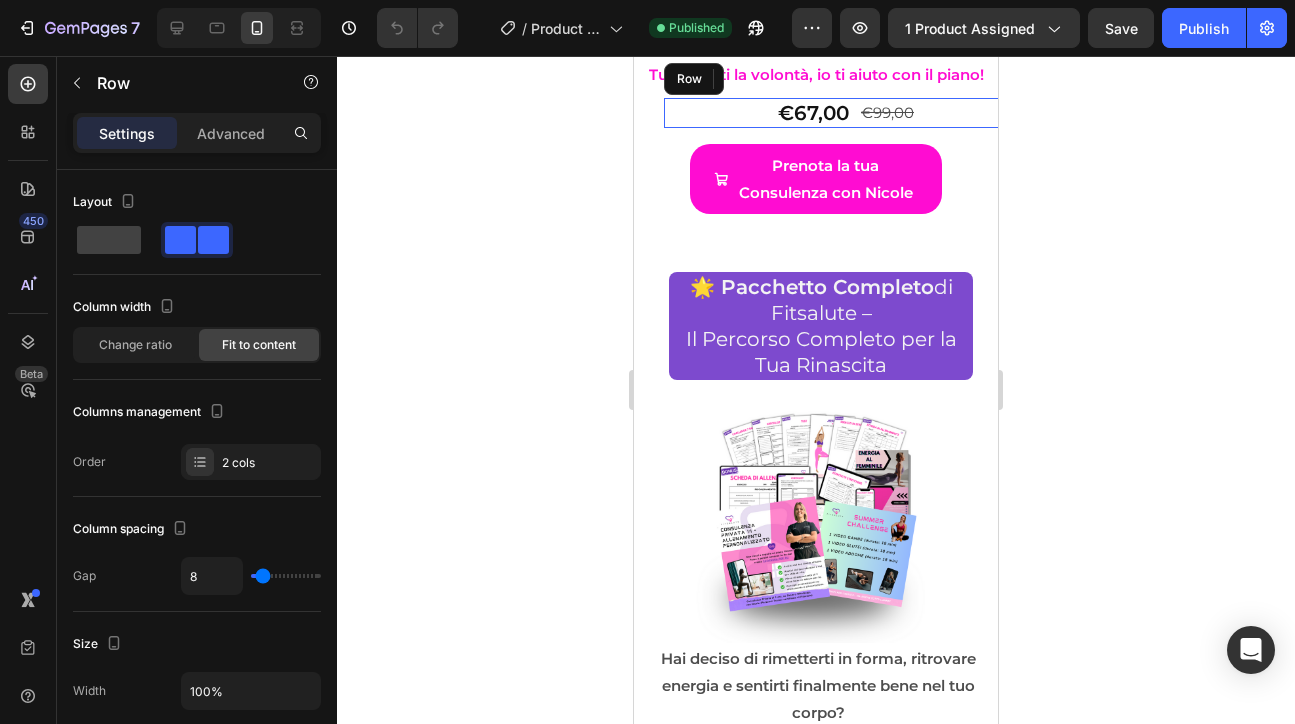 click on "€67,00 Product Price Product Price €99,00 Product Price Product Price Row" at bounding box center [846, 113] 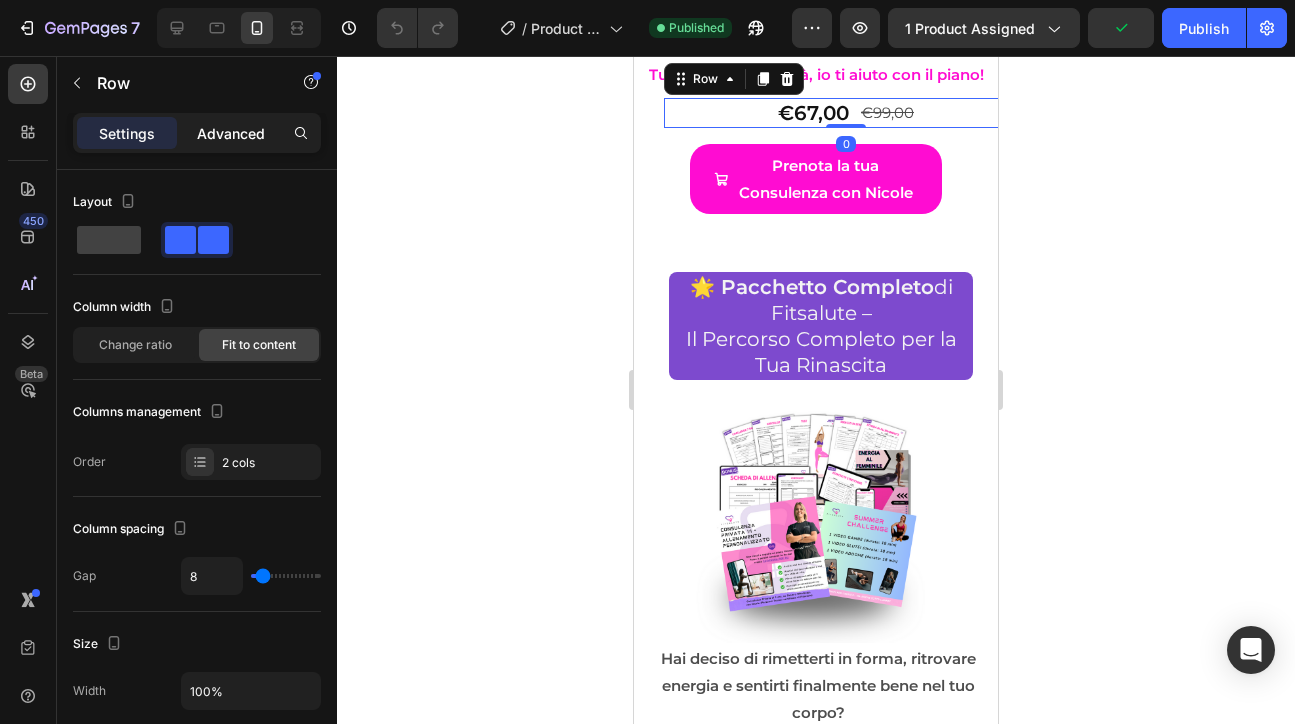 click on "Advanced" at bounding box center [231, 133] 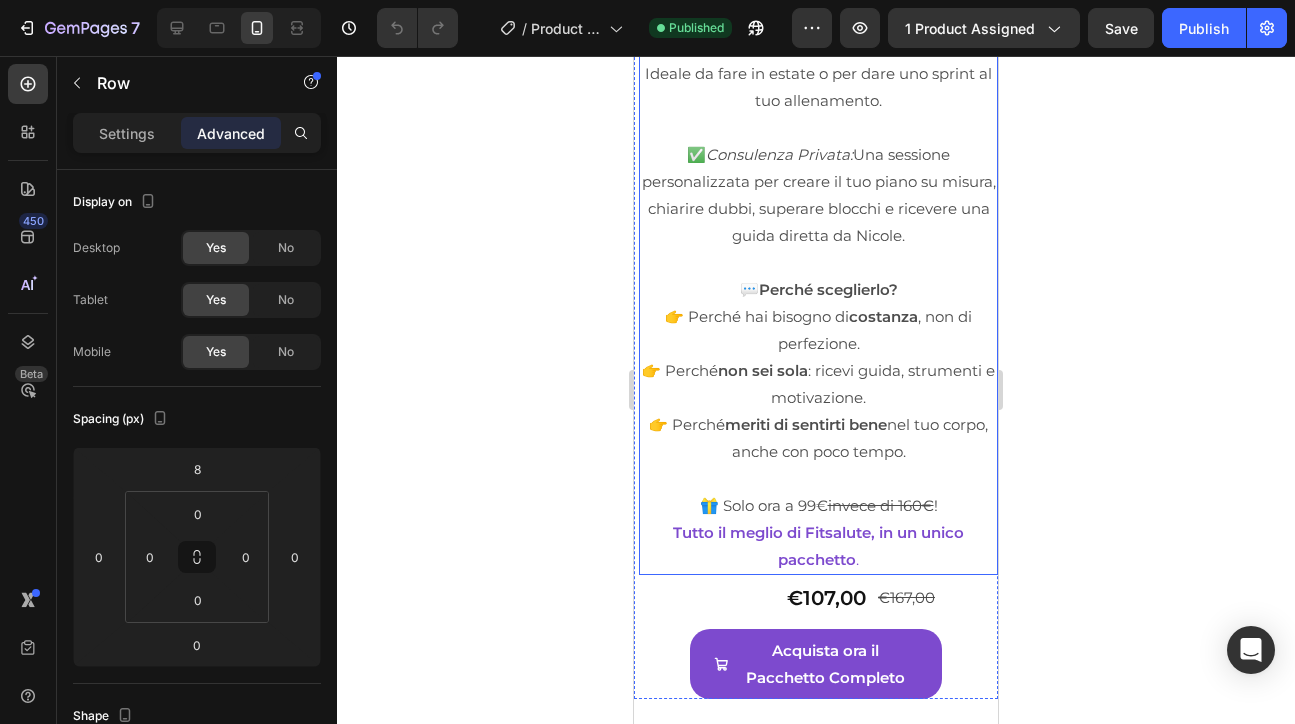 scroll, scrollTop: 12874, scrollLeft: 0, axis: vertical 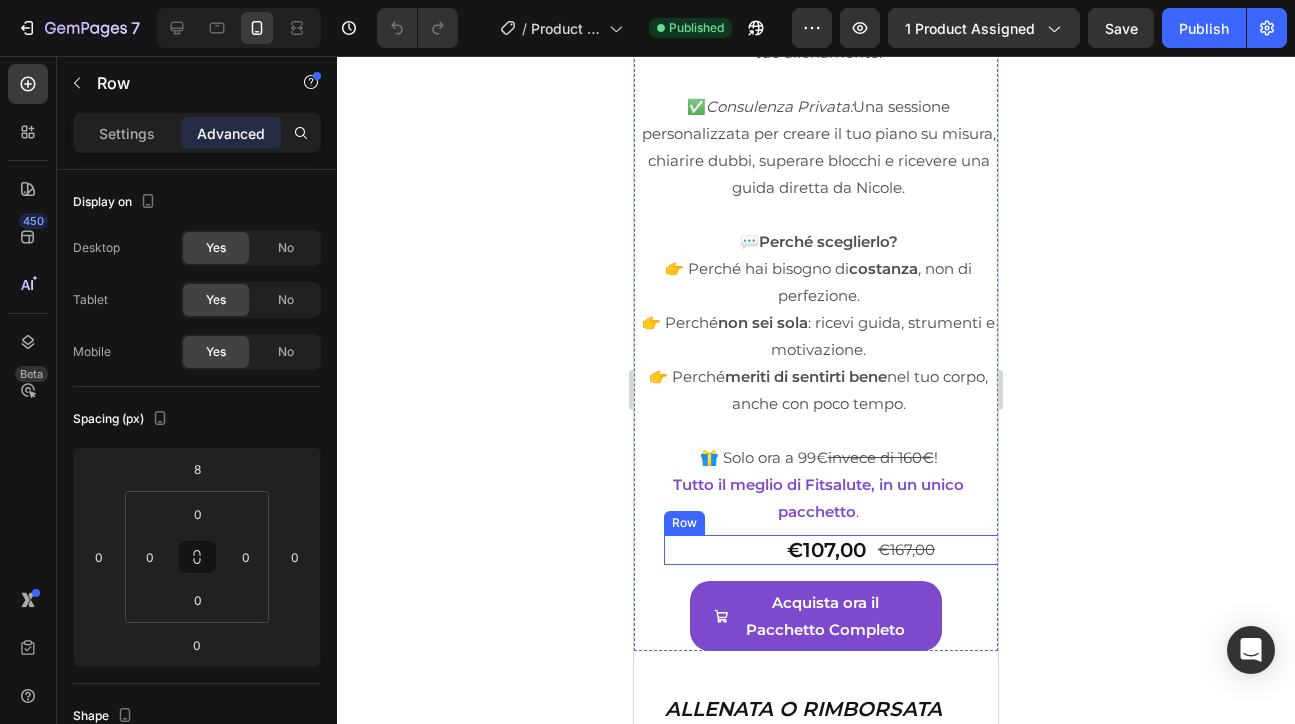 click on "€107,00 Product Price Product Price €167,00 Product Price Product Price Row" at bounding box center [846, 550] 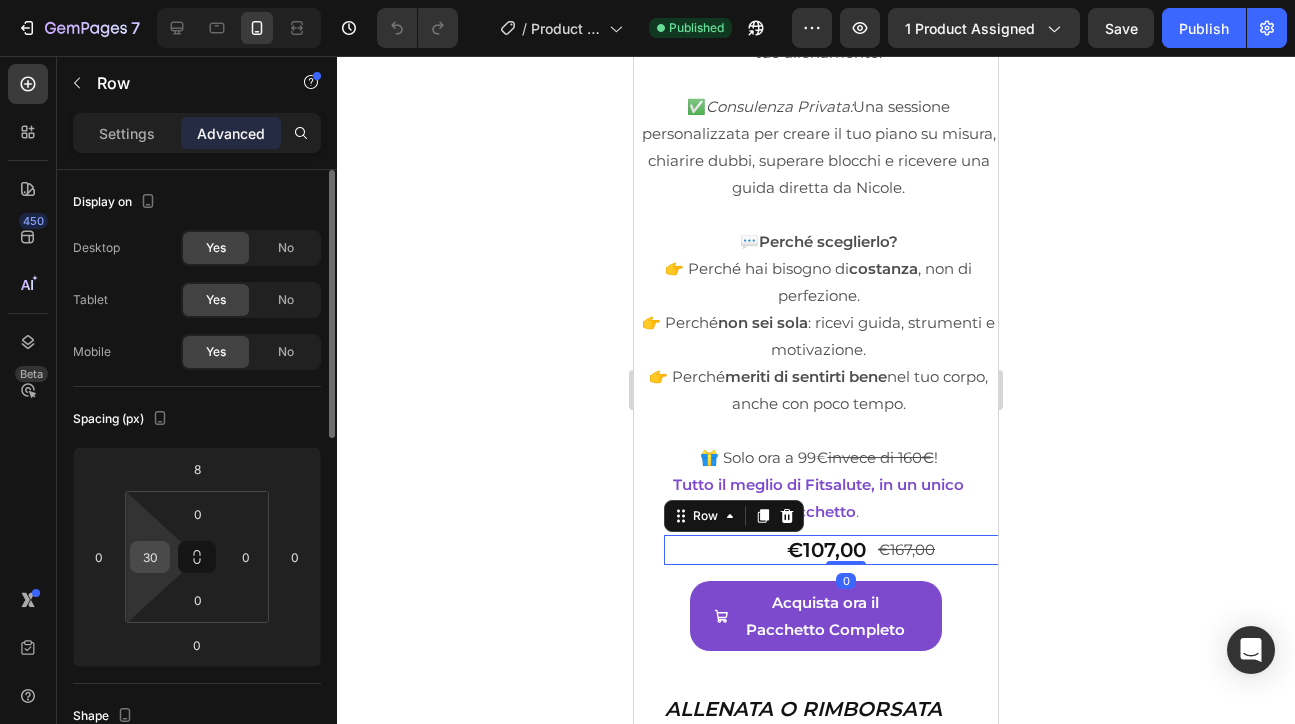click on "30" at bounding box center [150, 557] 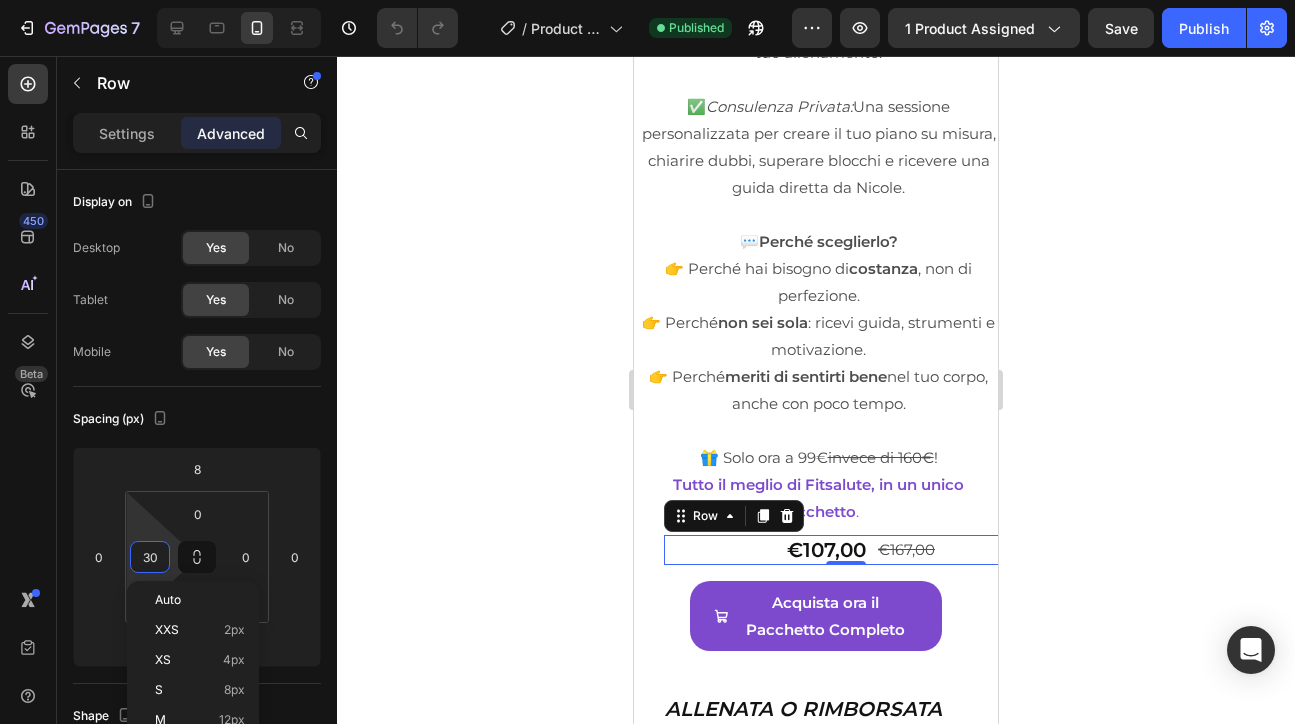 type on "0" 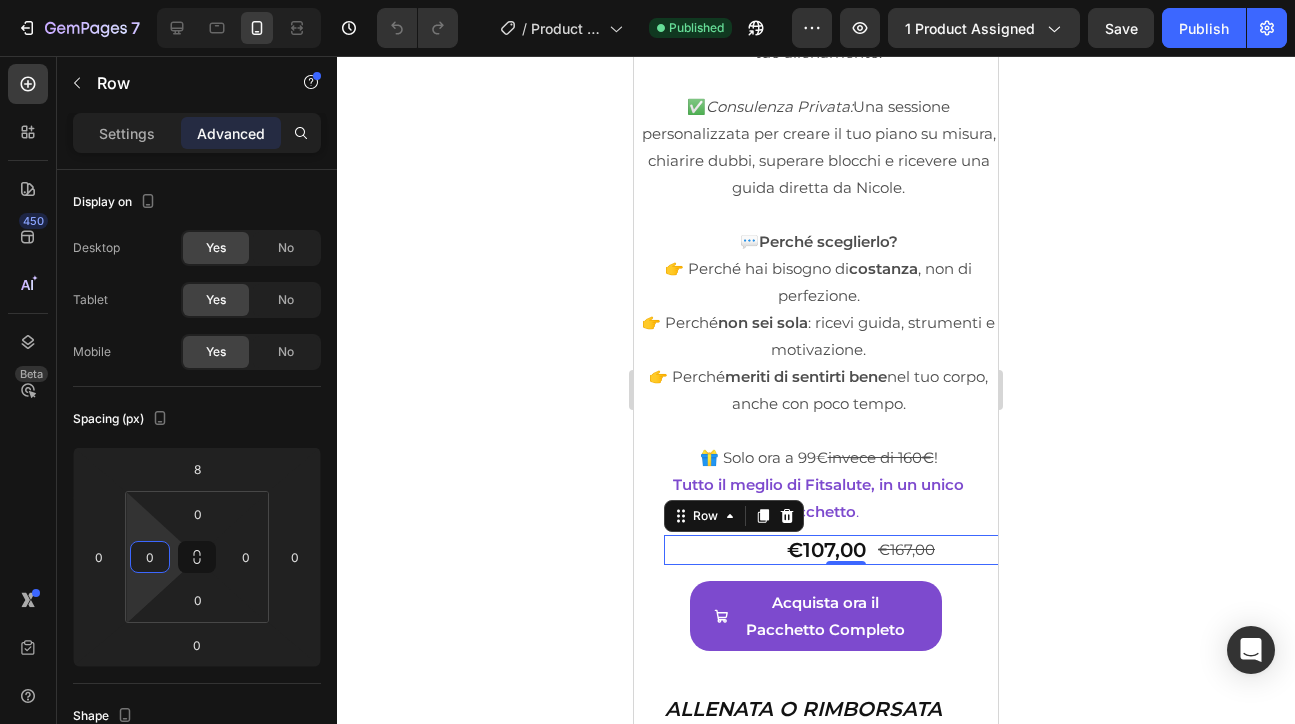 click 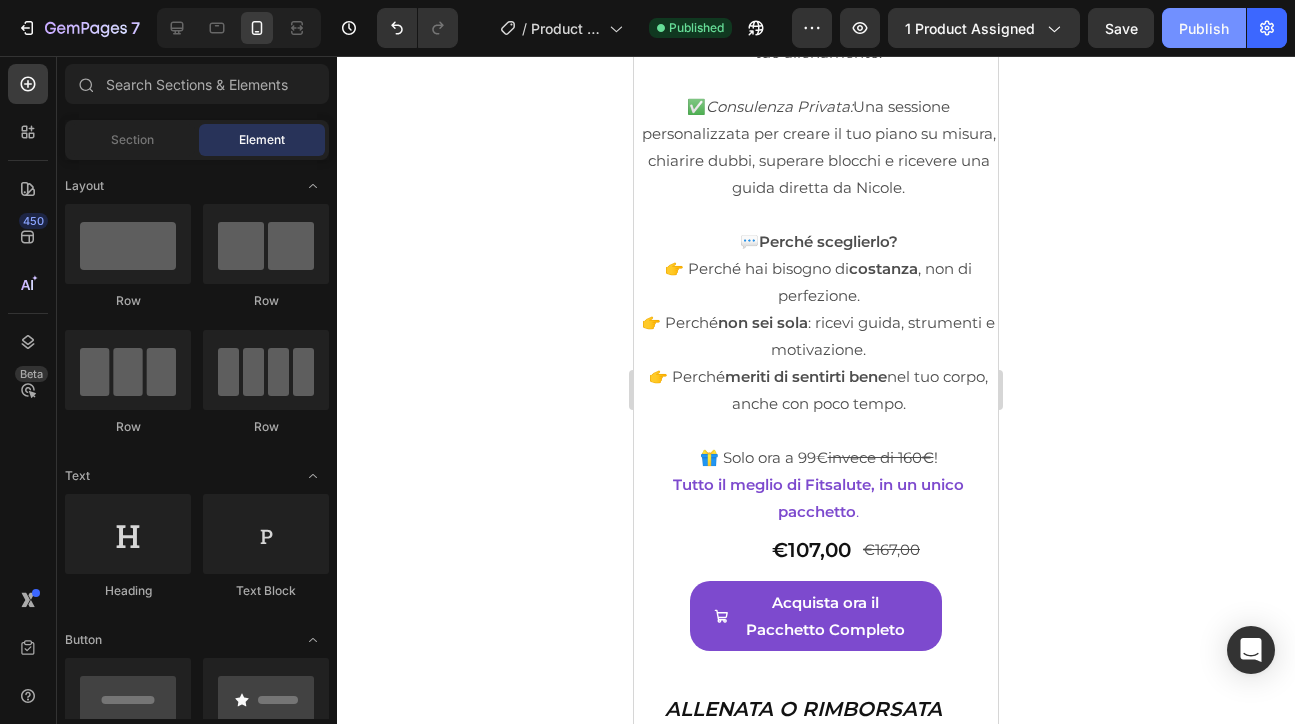 click on "Publish" 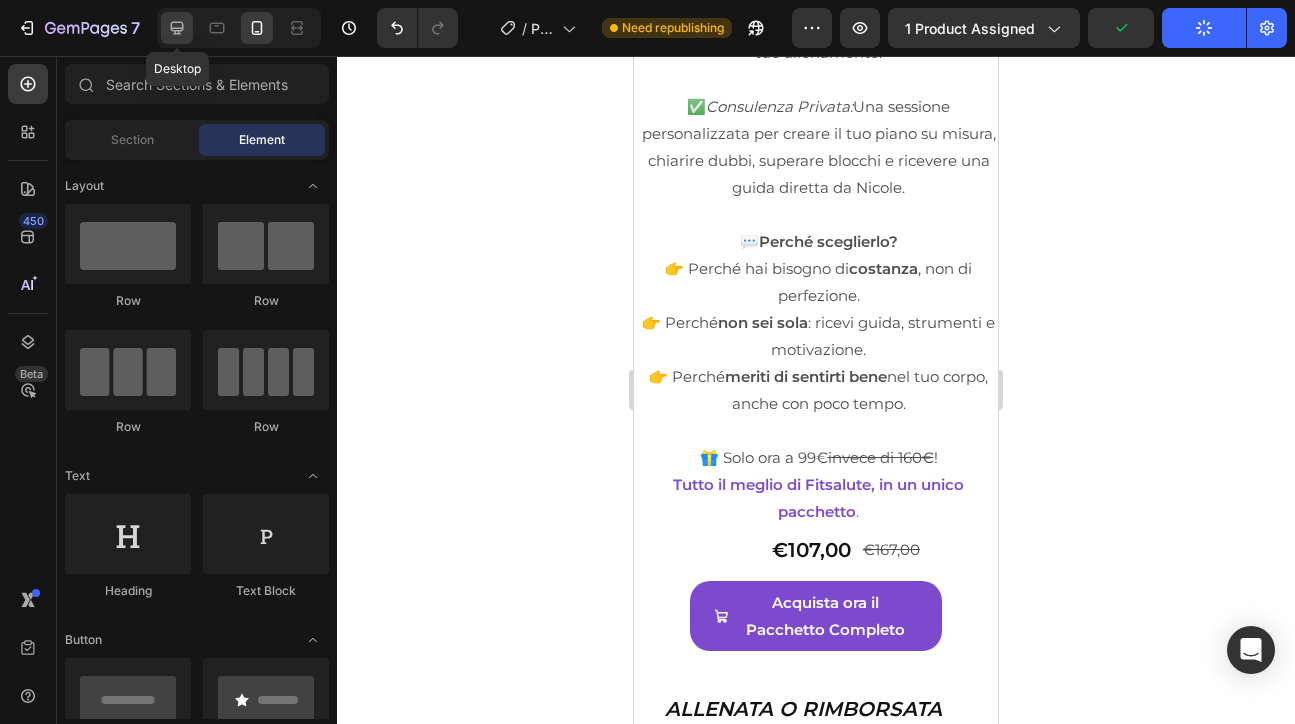 click 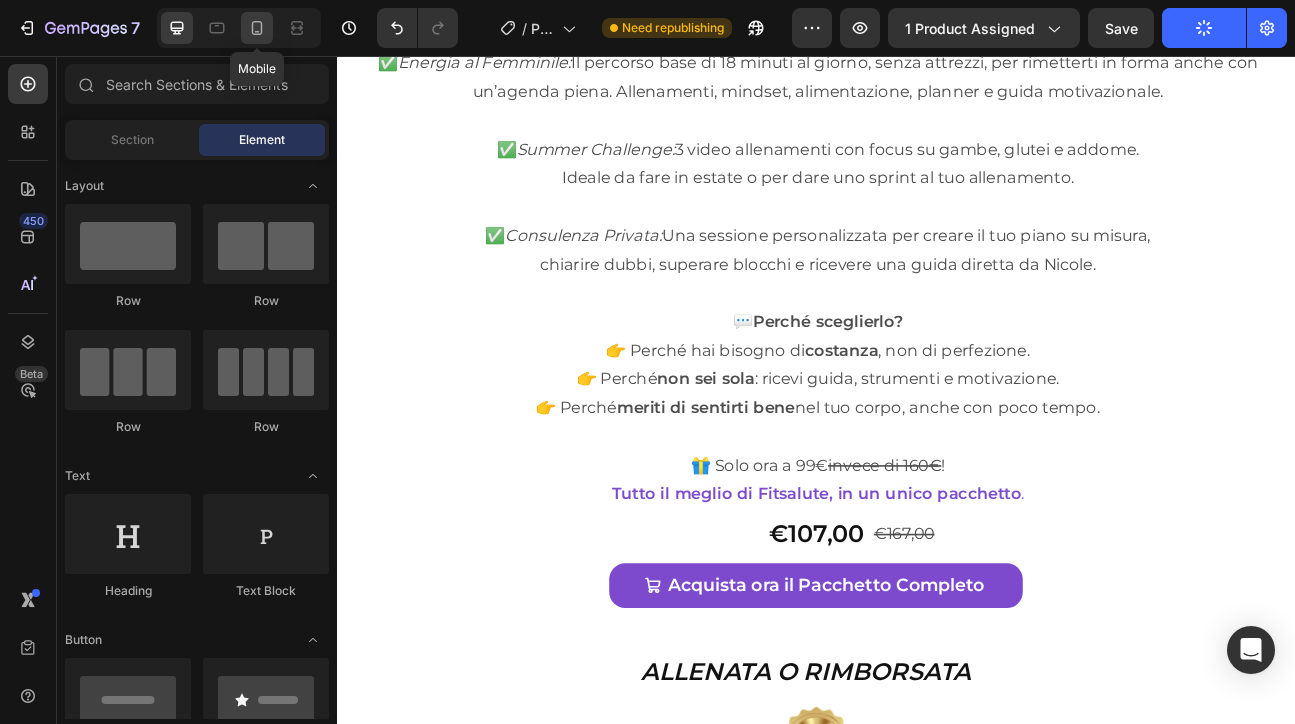 click 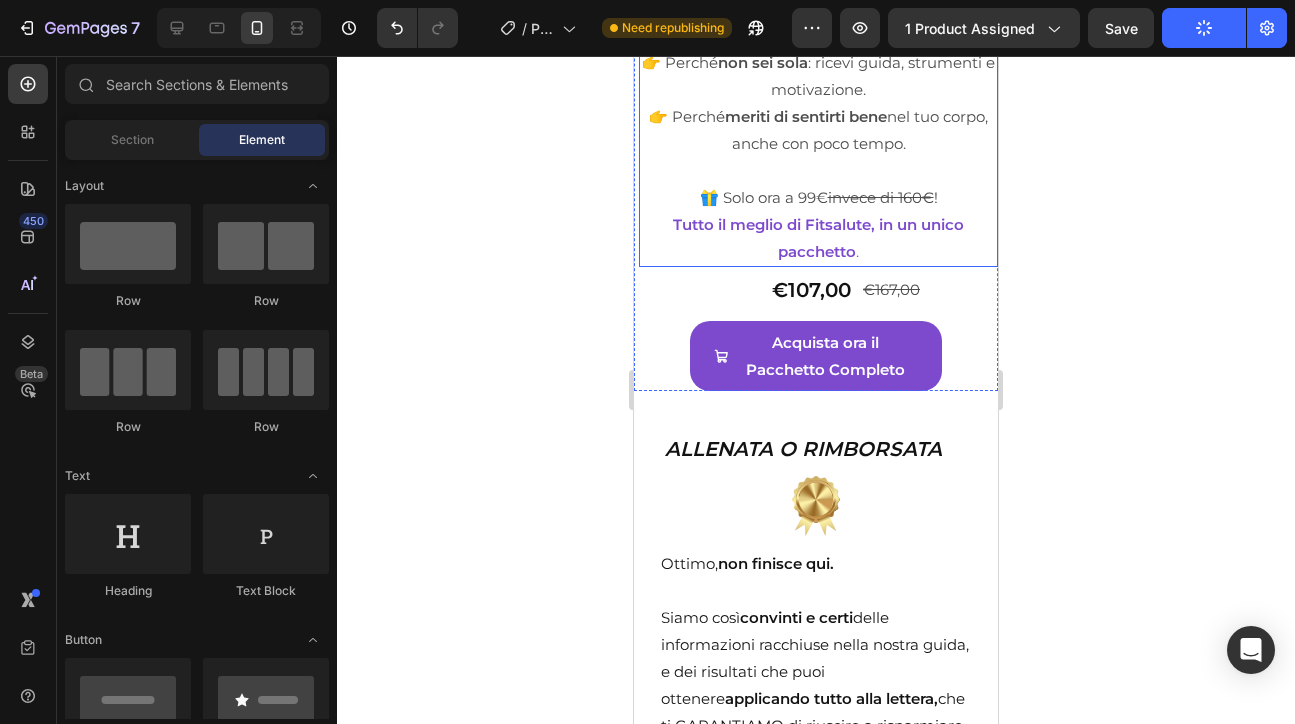 scroll, scrollTop: 13210, scrollLeft: 0, axis: vertical 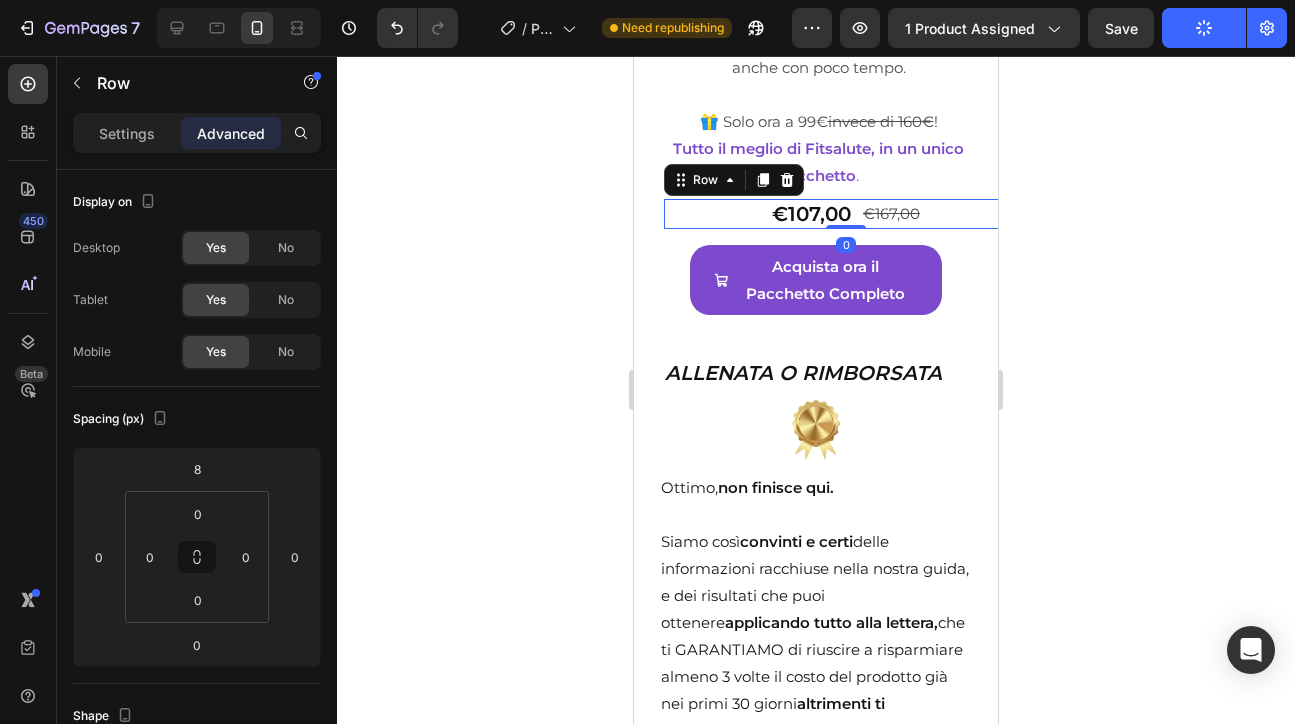 click on "€107,00 Product Price Product Price €167,00 Product Price Product Price Row   0" at bounding box center (846, 214) 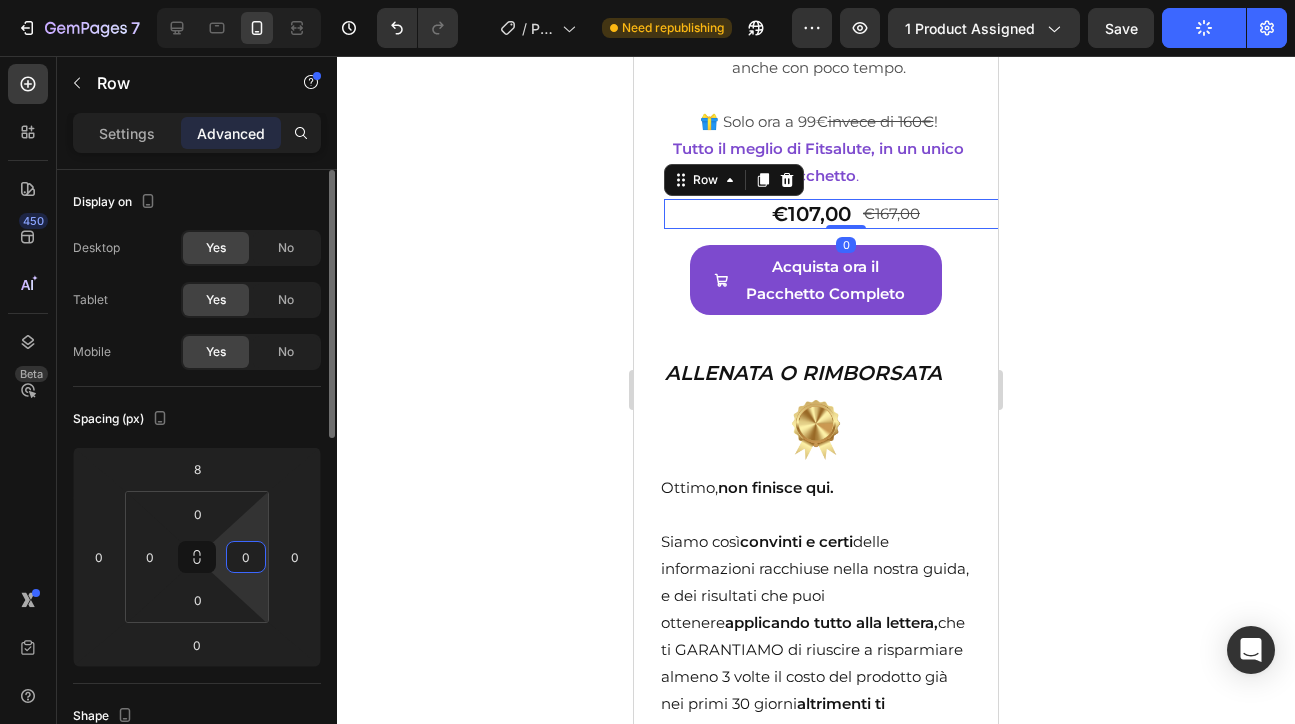 click on "0" at bounding box center (246, 557) 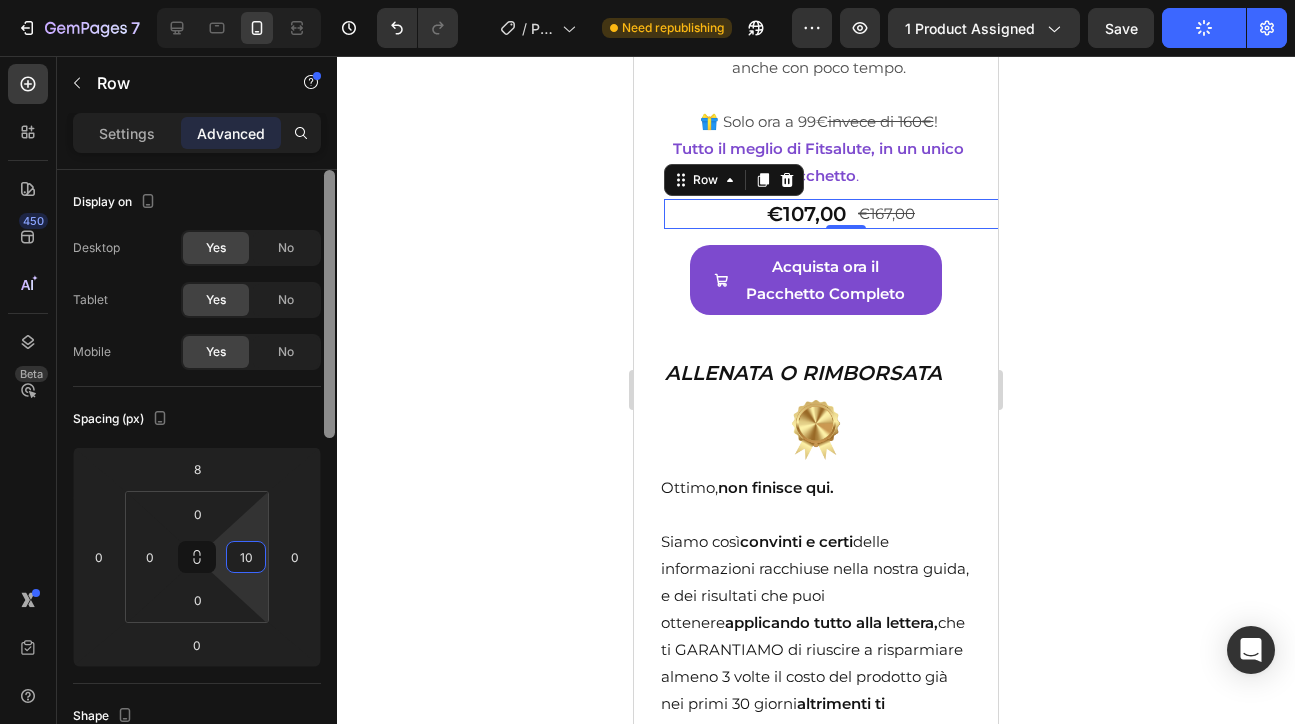 type on "1" 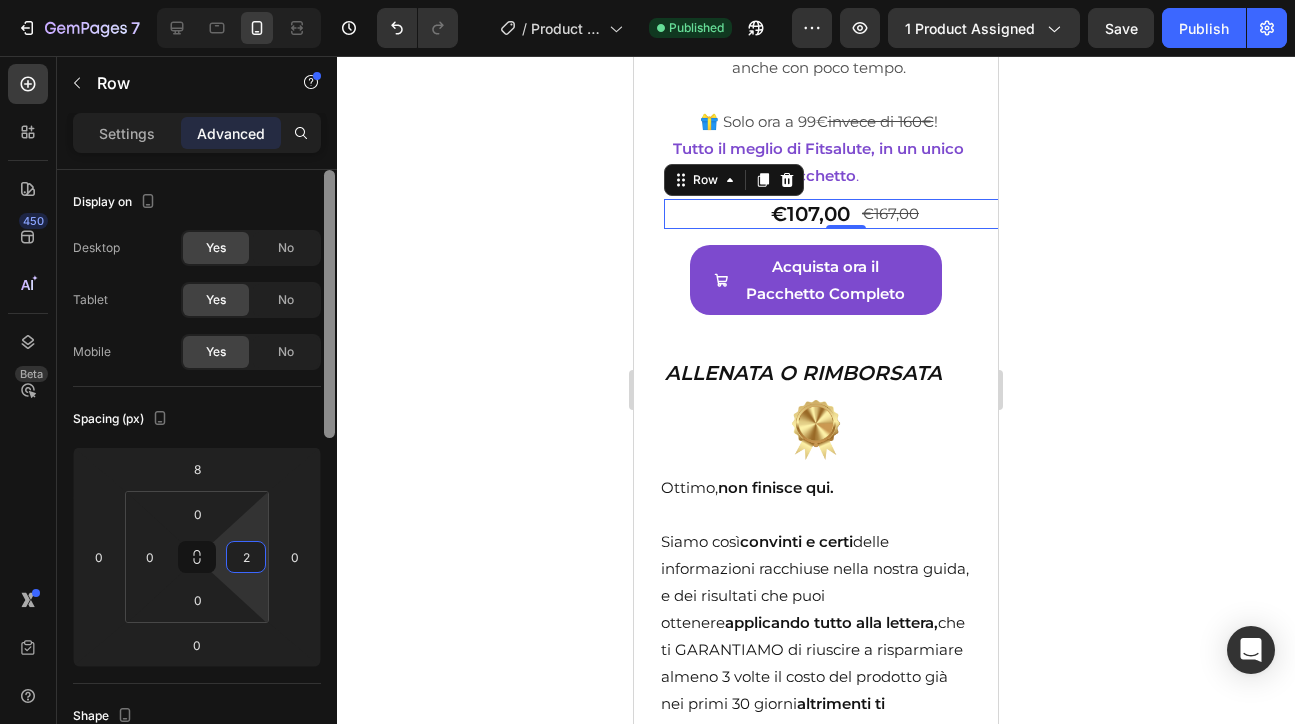 type on "20" 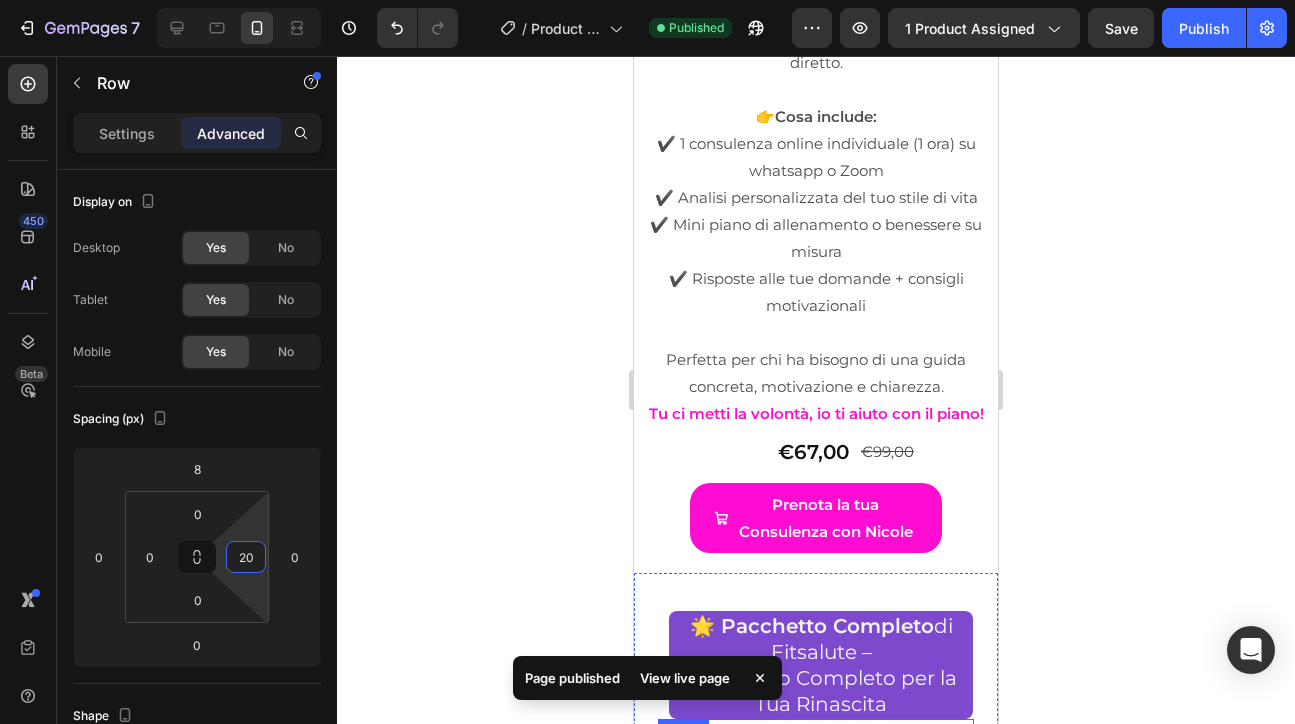 scroll, scrollTop: 11337, scrollLeft: 0, axis: vertical 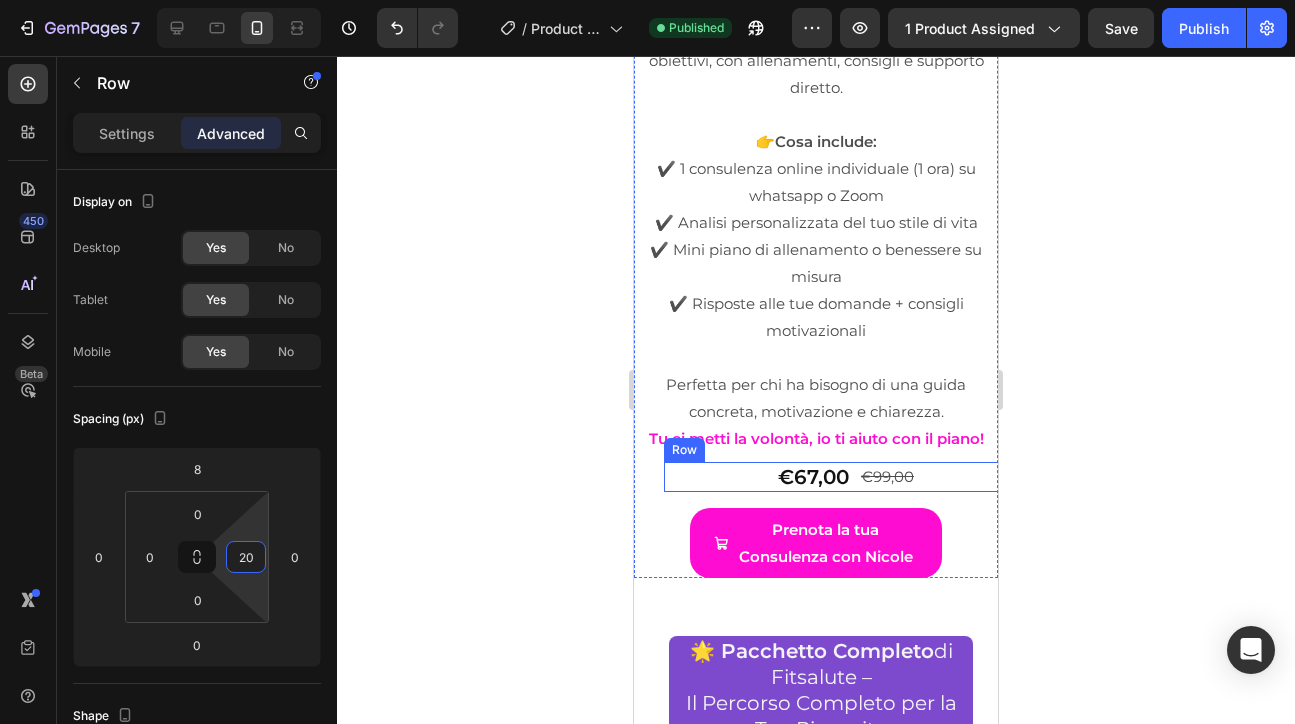 click on "€67,00 Product Price Product Price €99,00 Product Price Product Price Row" at bounding box center (846, 477) 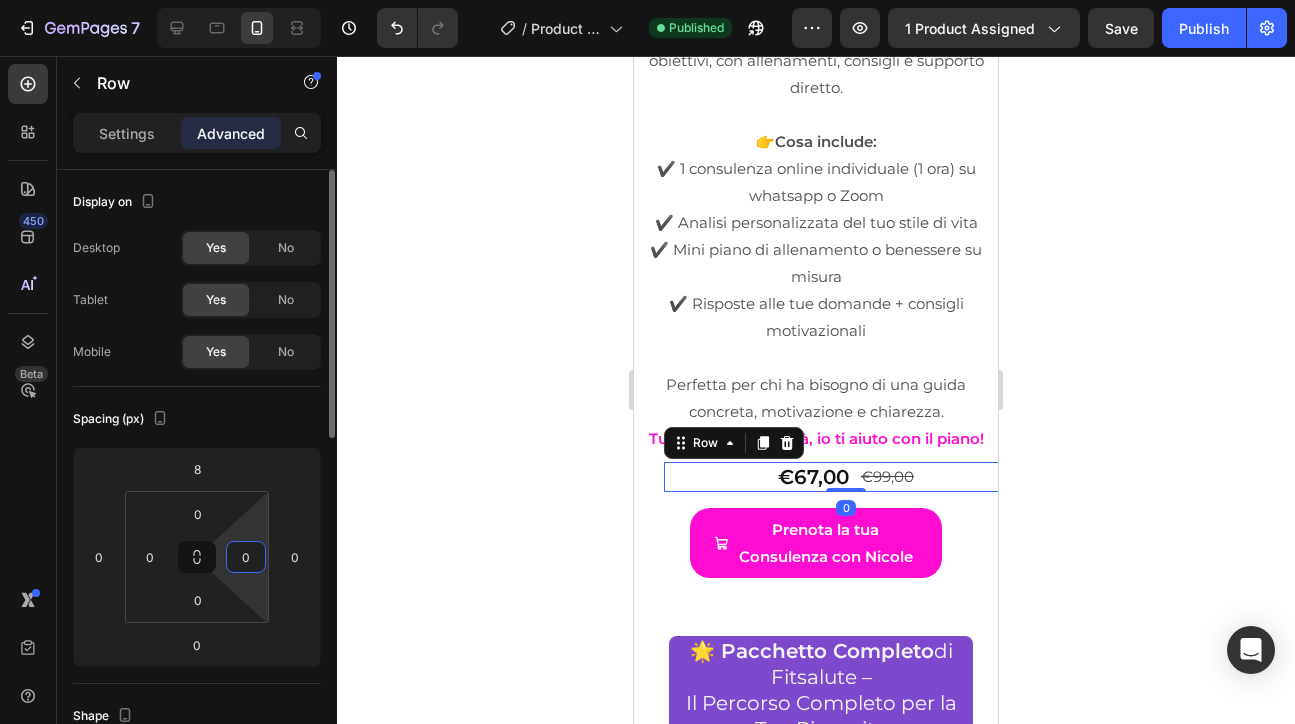 click on "0" at bounding box center (246, 557) 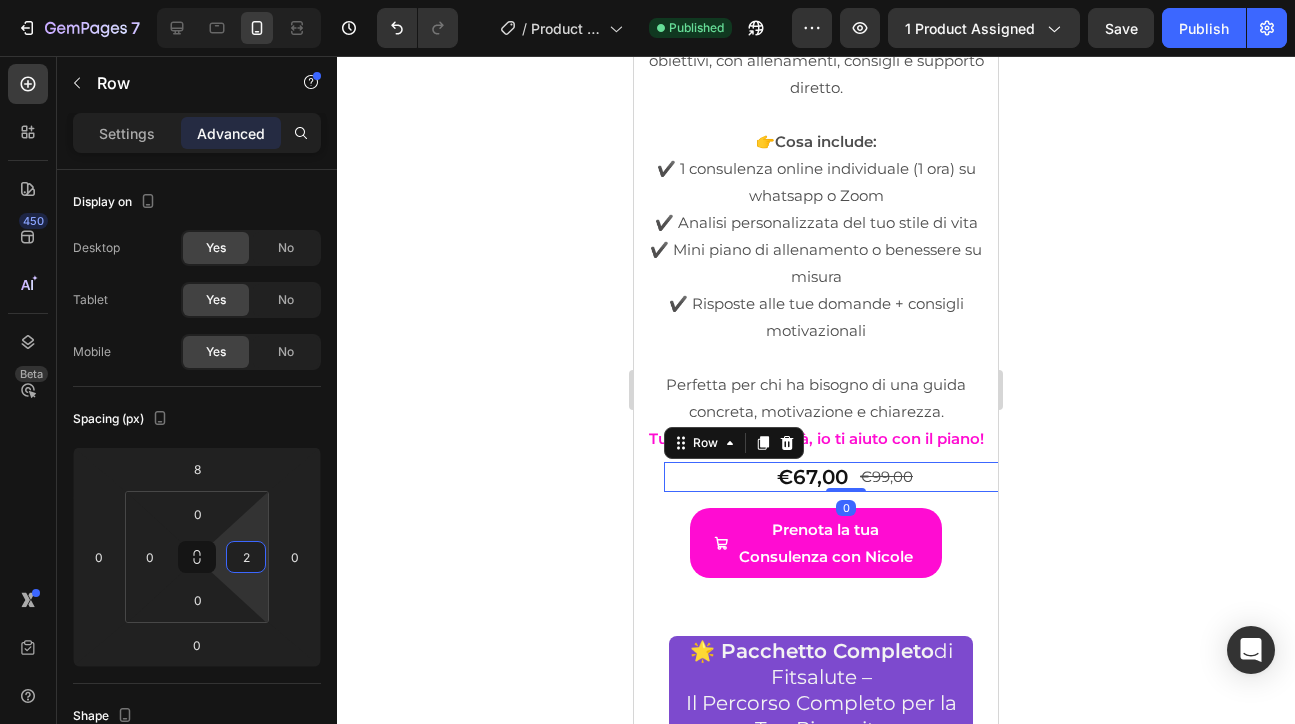 type on "20" 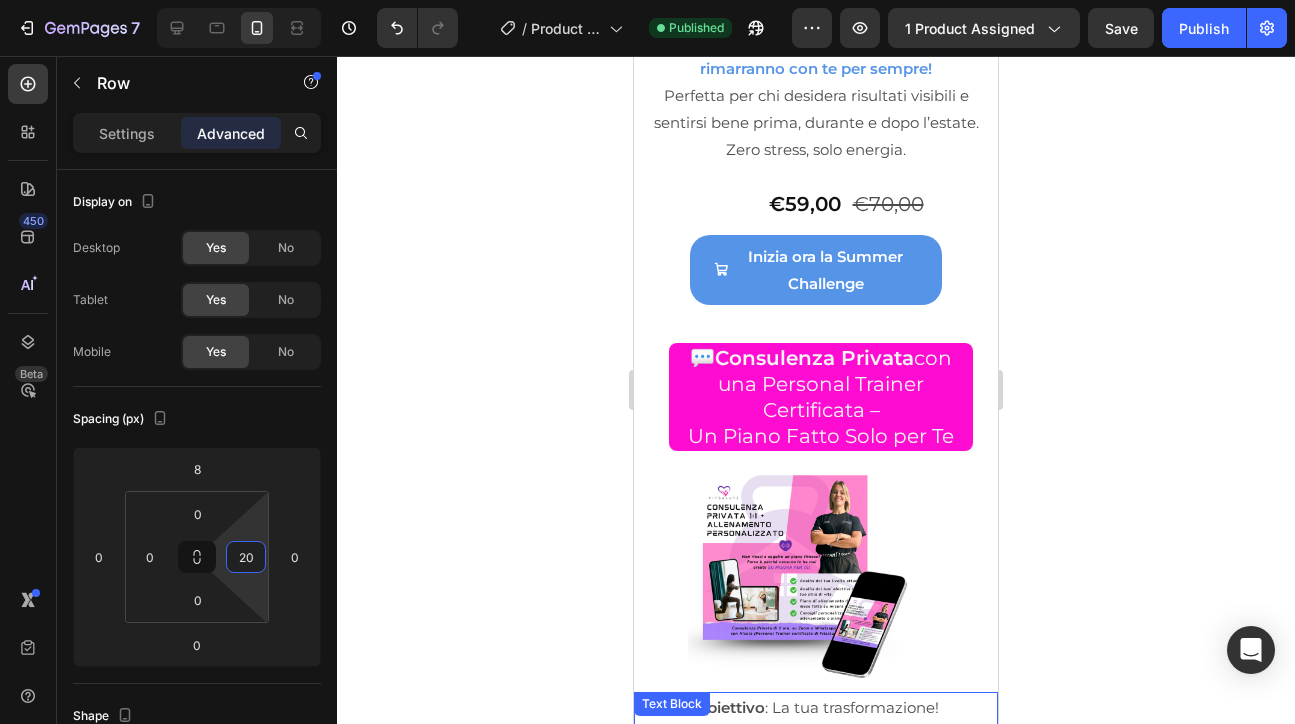 scroll, scrollTop: 10220, scrollLeft: 0, axis: vertical 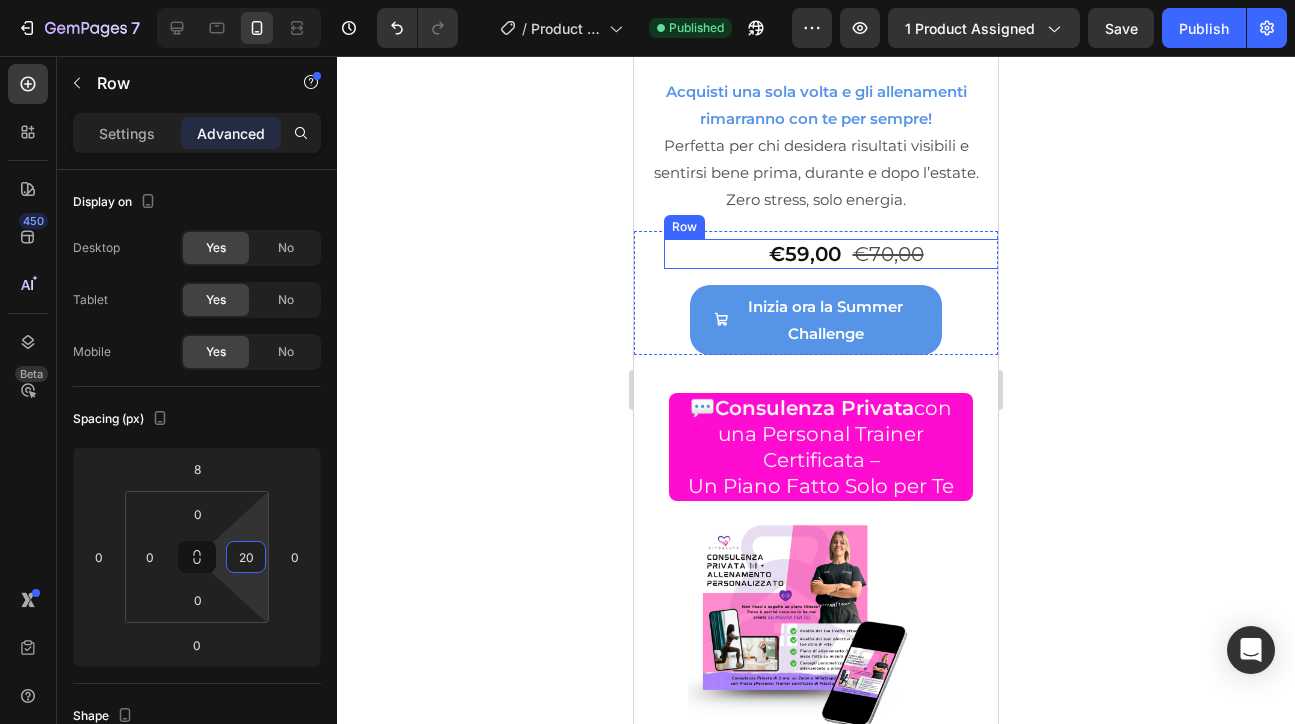click on "€59,00 Product Price Product Price €70,00 Product Price Product Price Row" at bounding box center (846, 254) 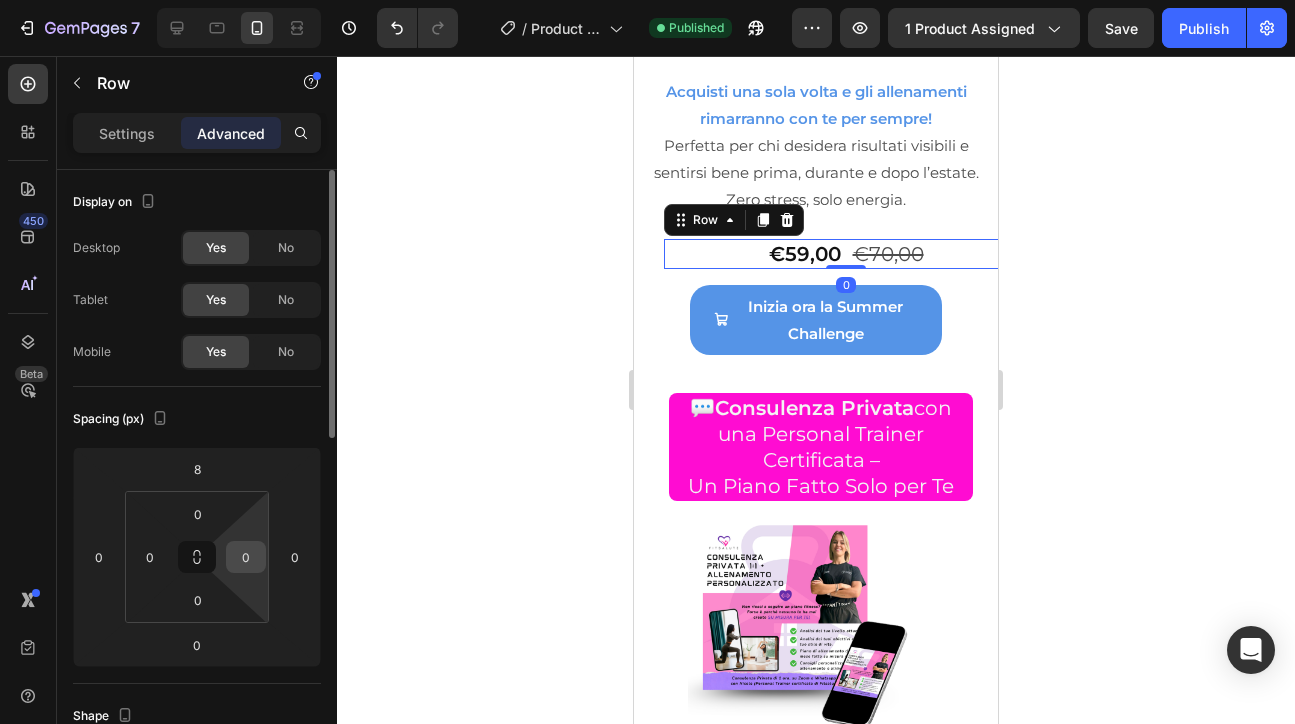 click on "0" at bounding box center (246, 557) 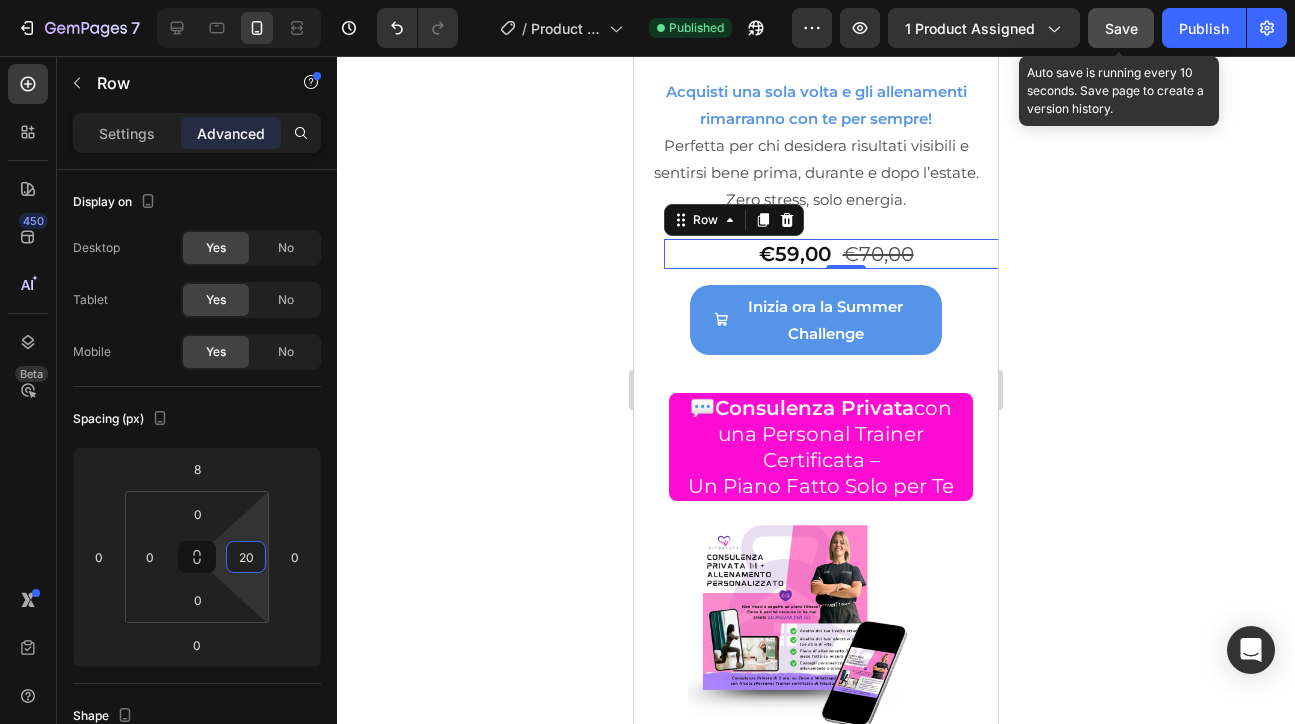 type on "20" 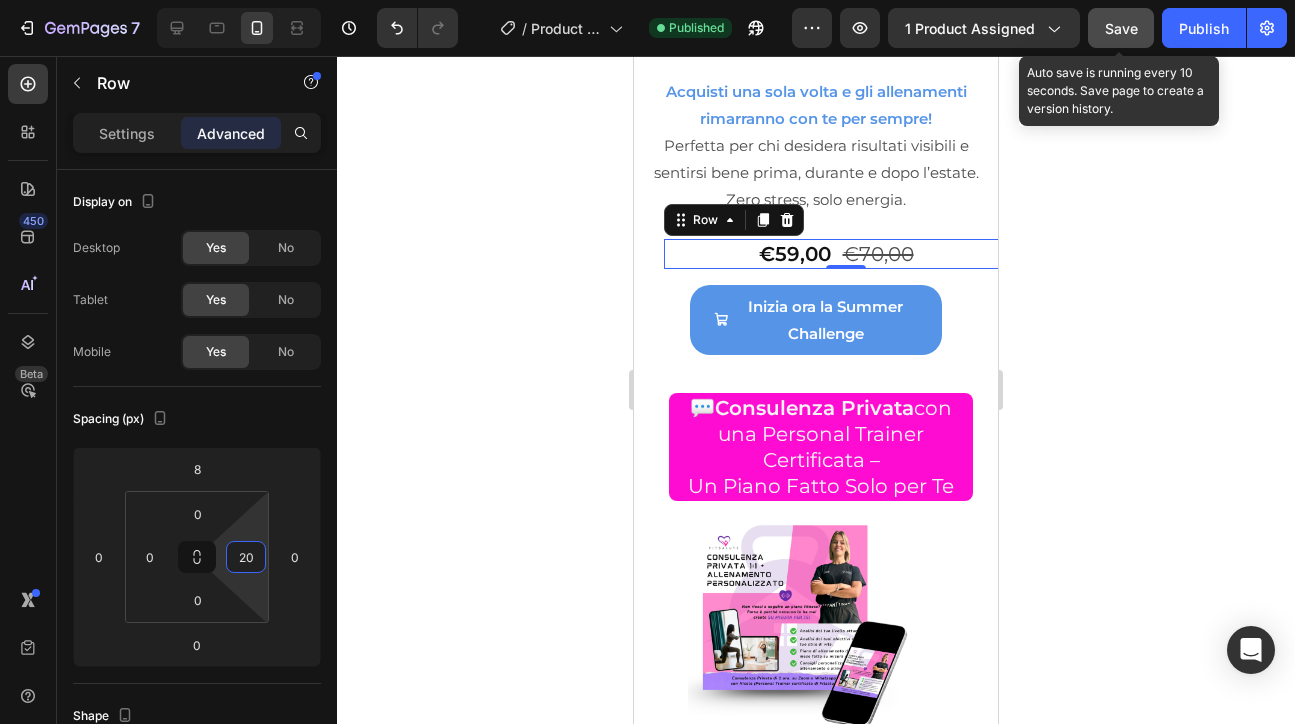 click on "Save" 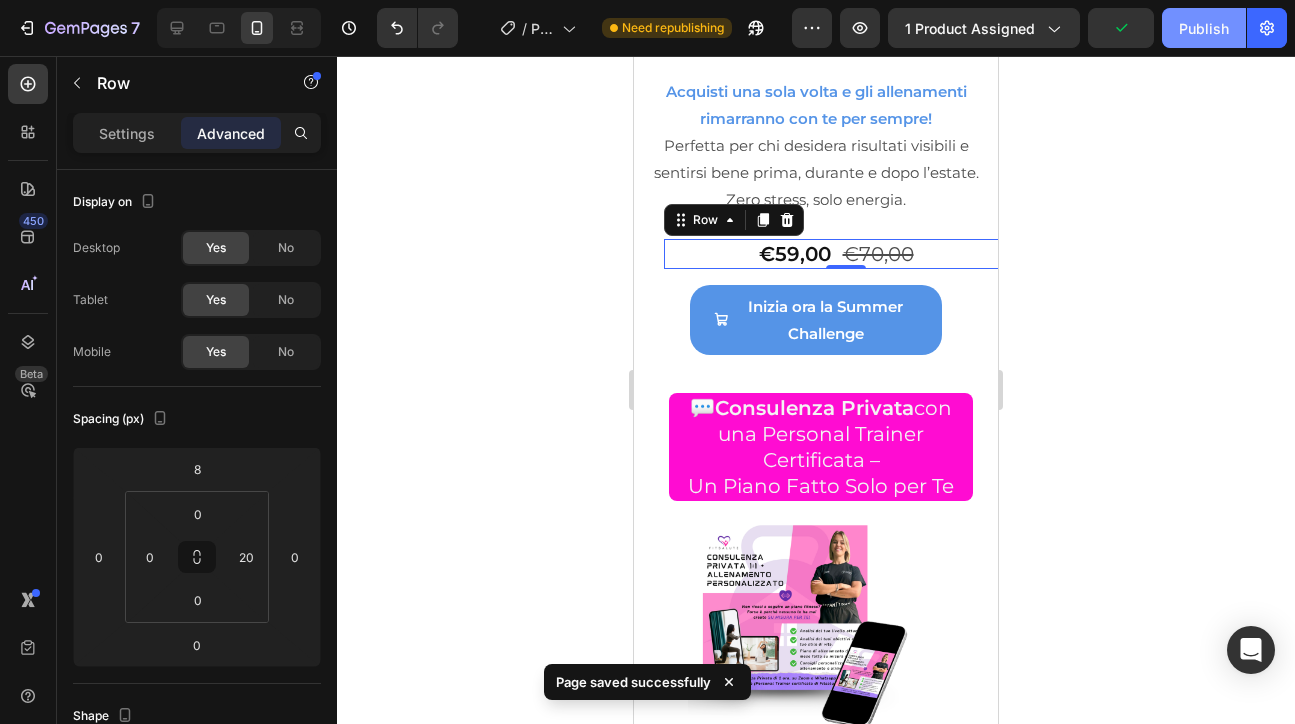 click on "Publish" at bounding box center [1204, 28] 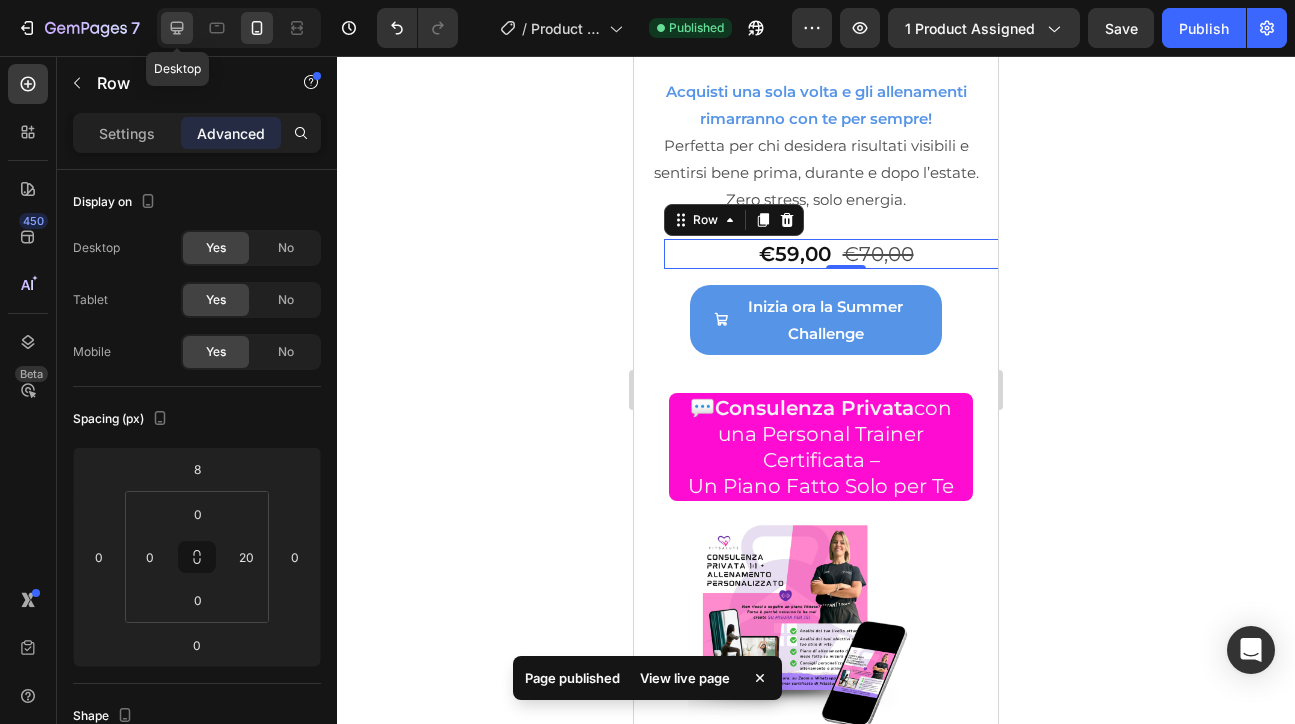 click 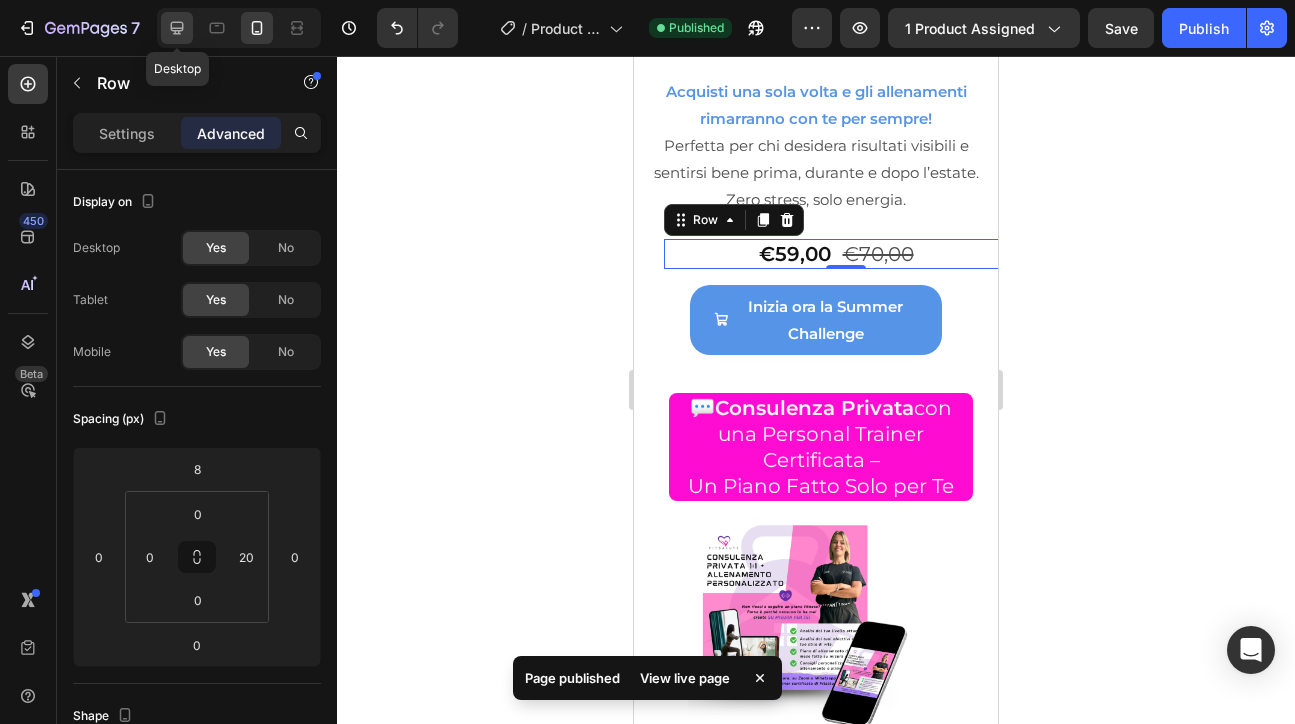 type on "30" 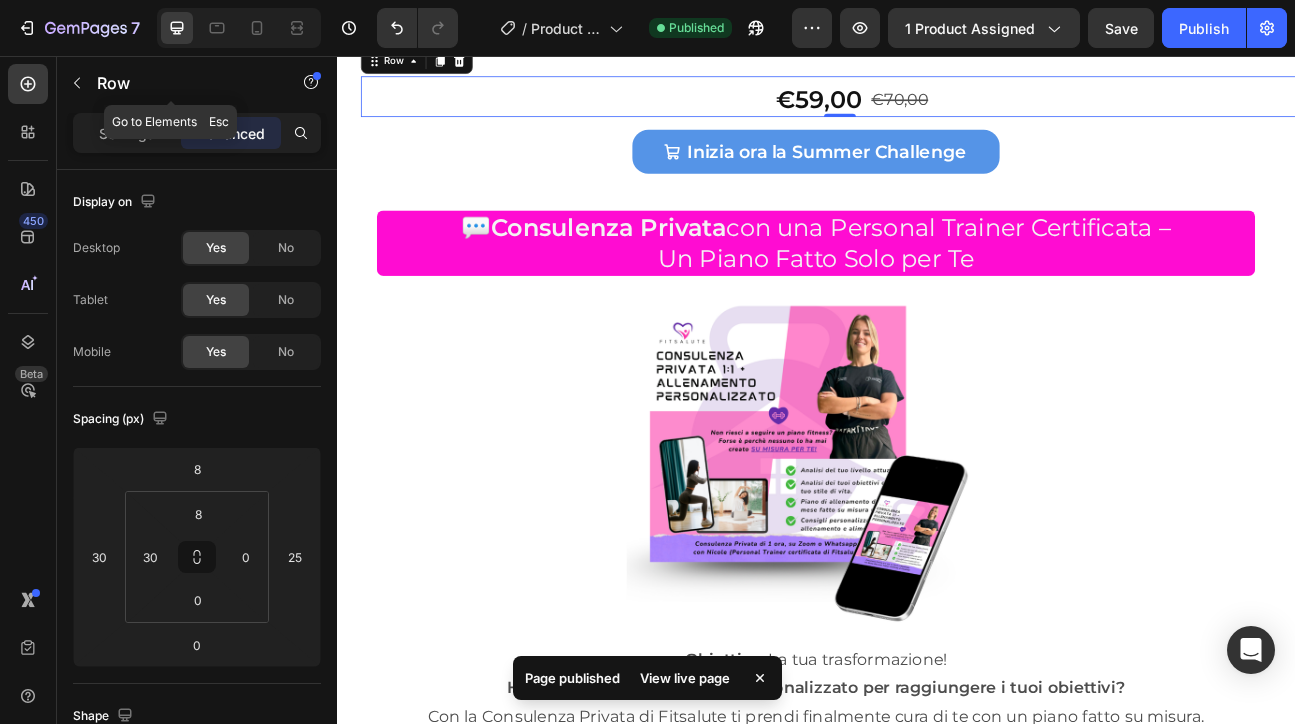 scroll, scrollTop: 10624, scrollLeft: 0, axis: vertical 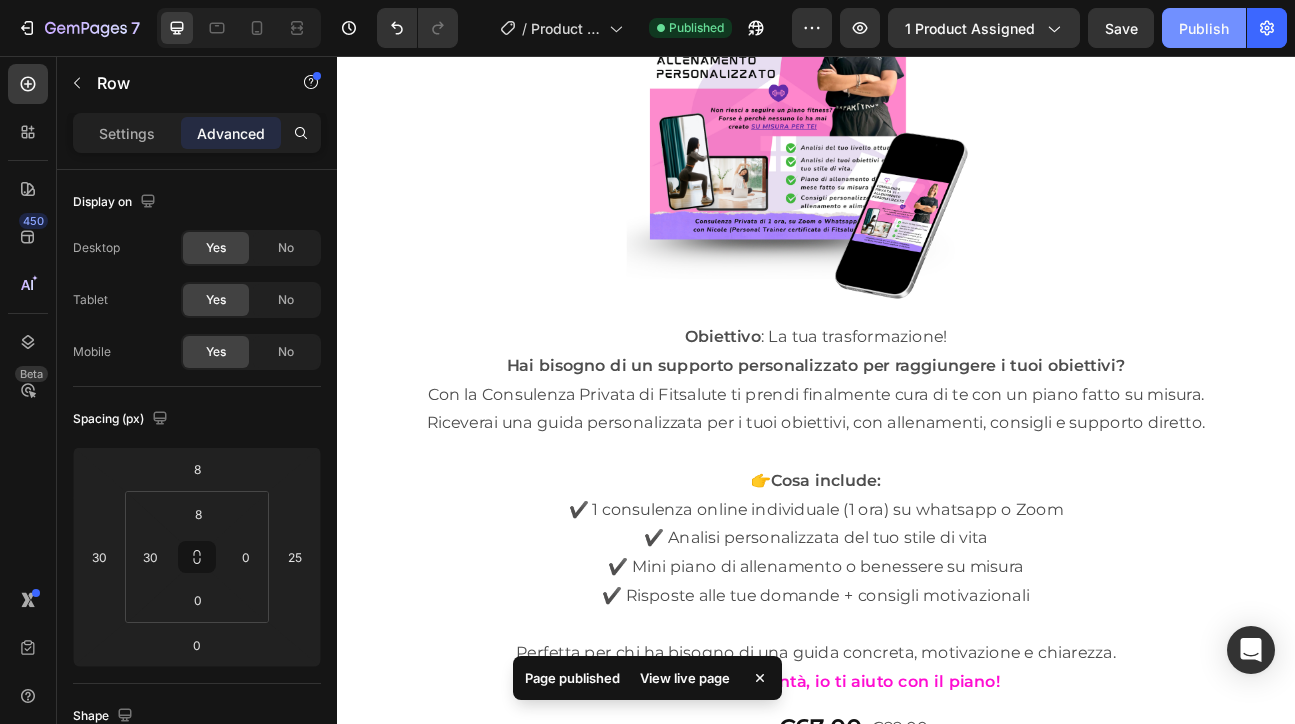 click on "Publish" at bounding box center [1204, 28] 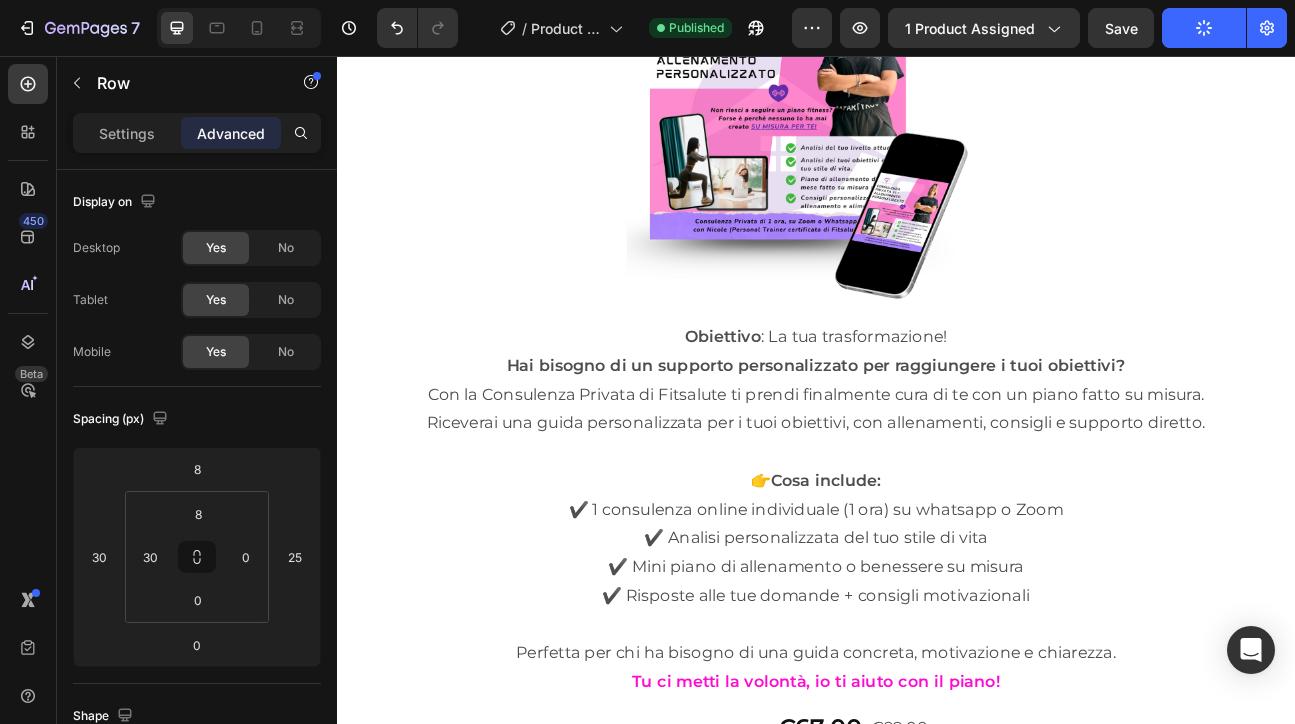 click on "€59,00 Product Price Product Price €70,00 Product Price Product Price Row   0" at bounding box center (967, -298) 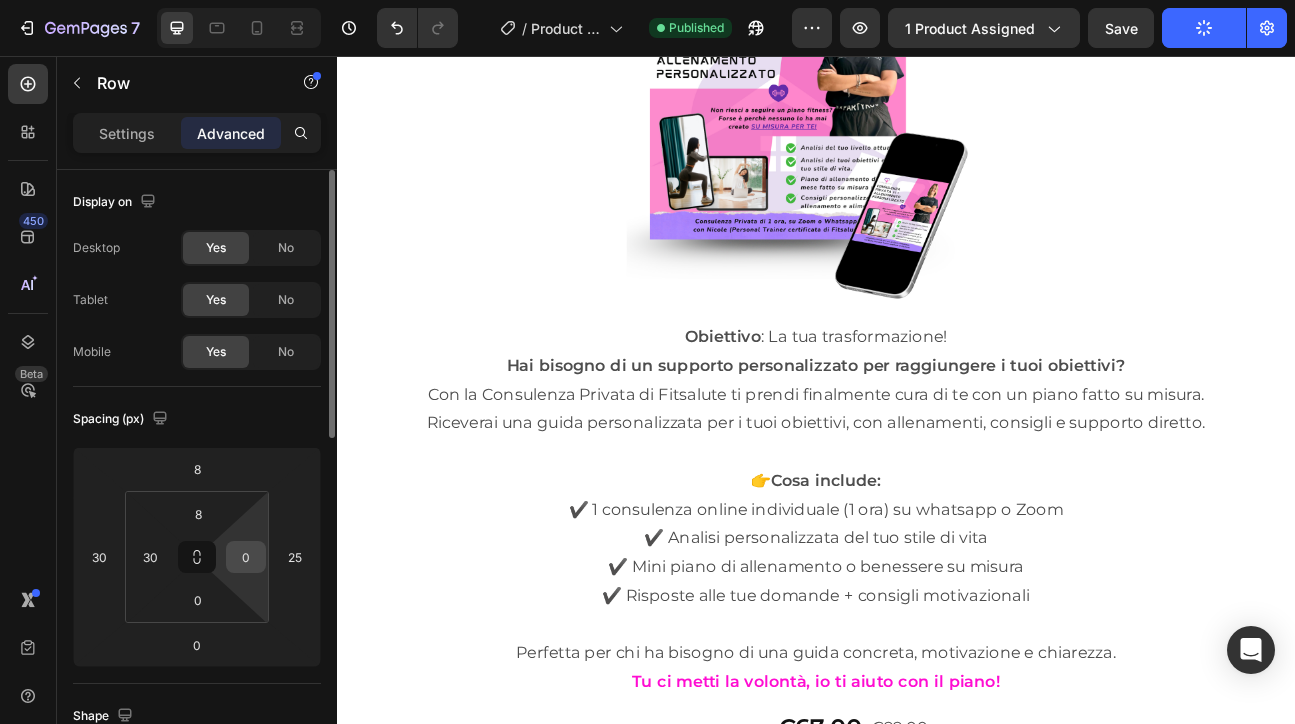 click on "0" at bounding box center (246, 557) 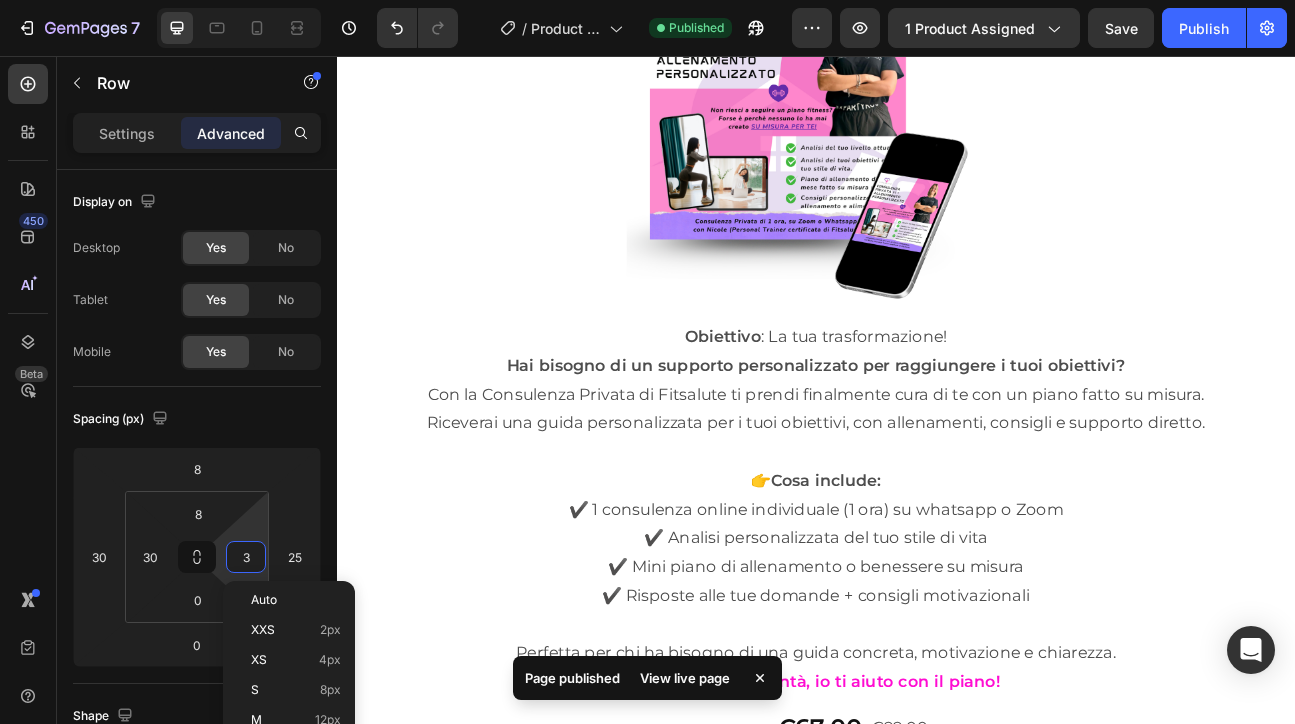 type on "30" 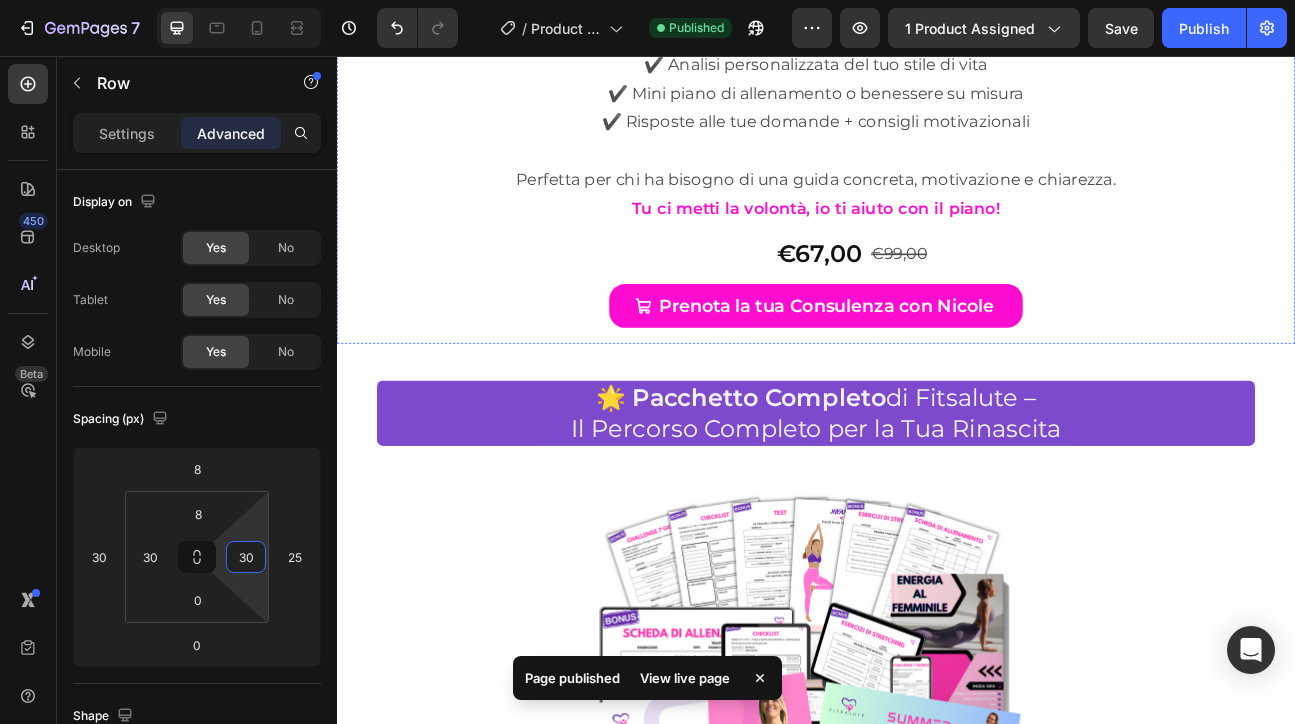 scroll, scrollTop: 11806, scrollLeft: 0, axis: vertical 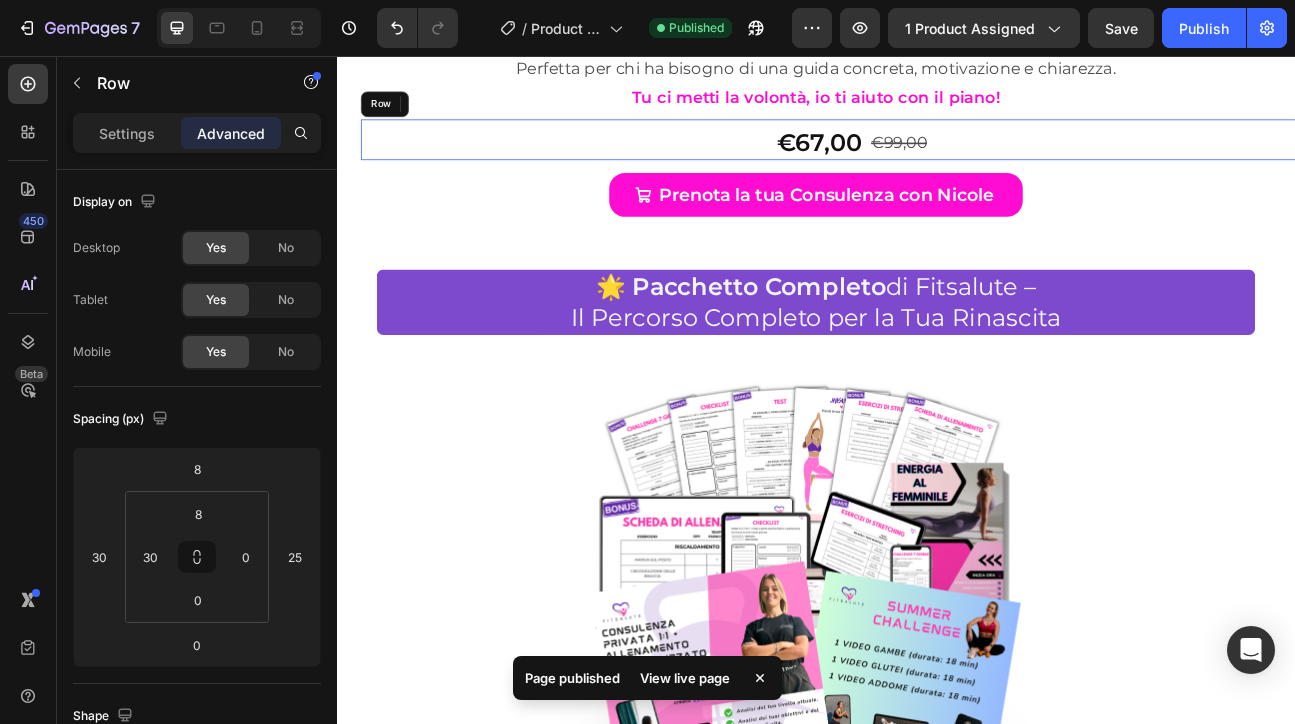 click on "€67,00 Product Price Product Price €99,00 Product Price Product Price Row" at bounding box center [967, 160] 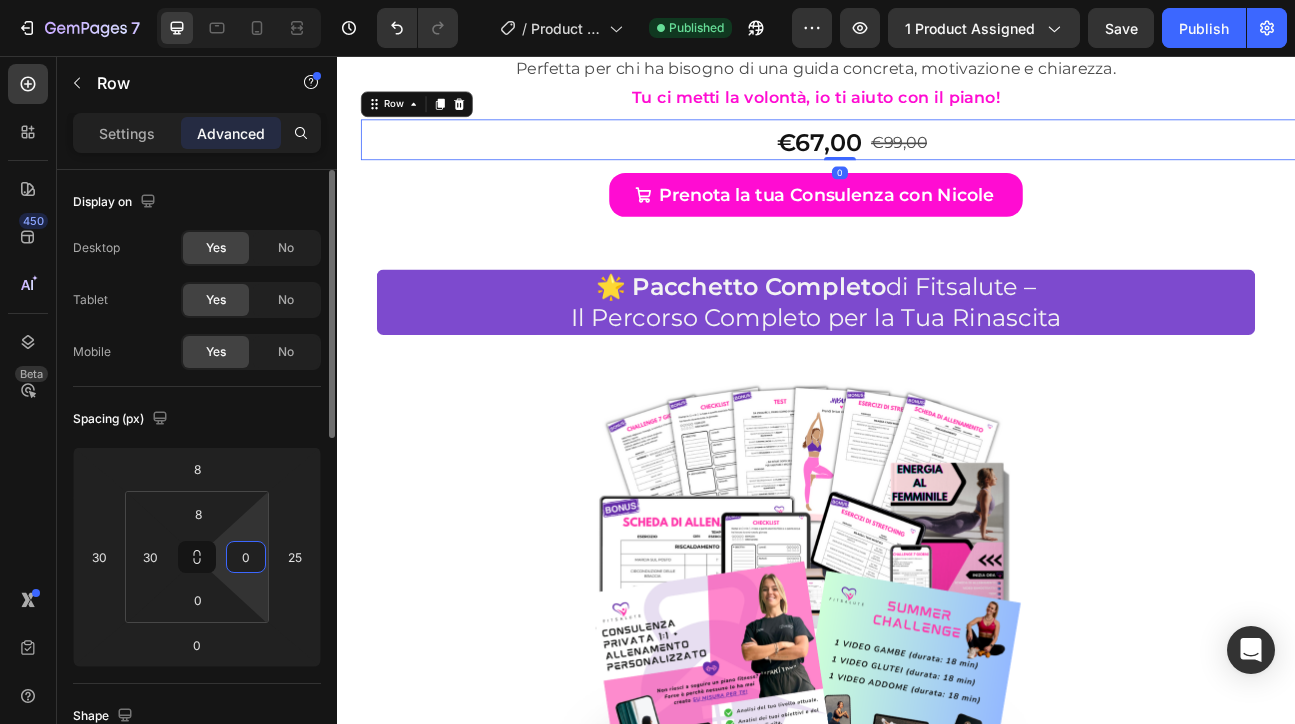 click on "0" at bounding box center (246, 557) 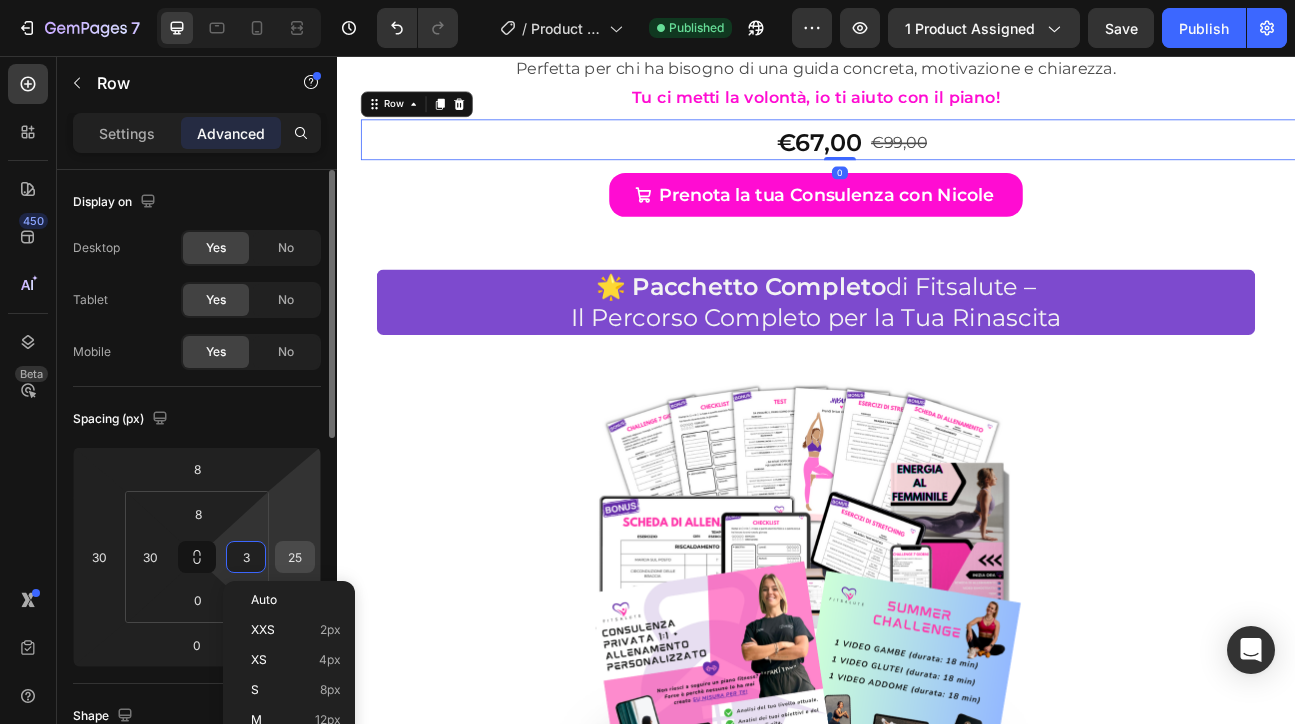 type on "30" 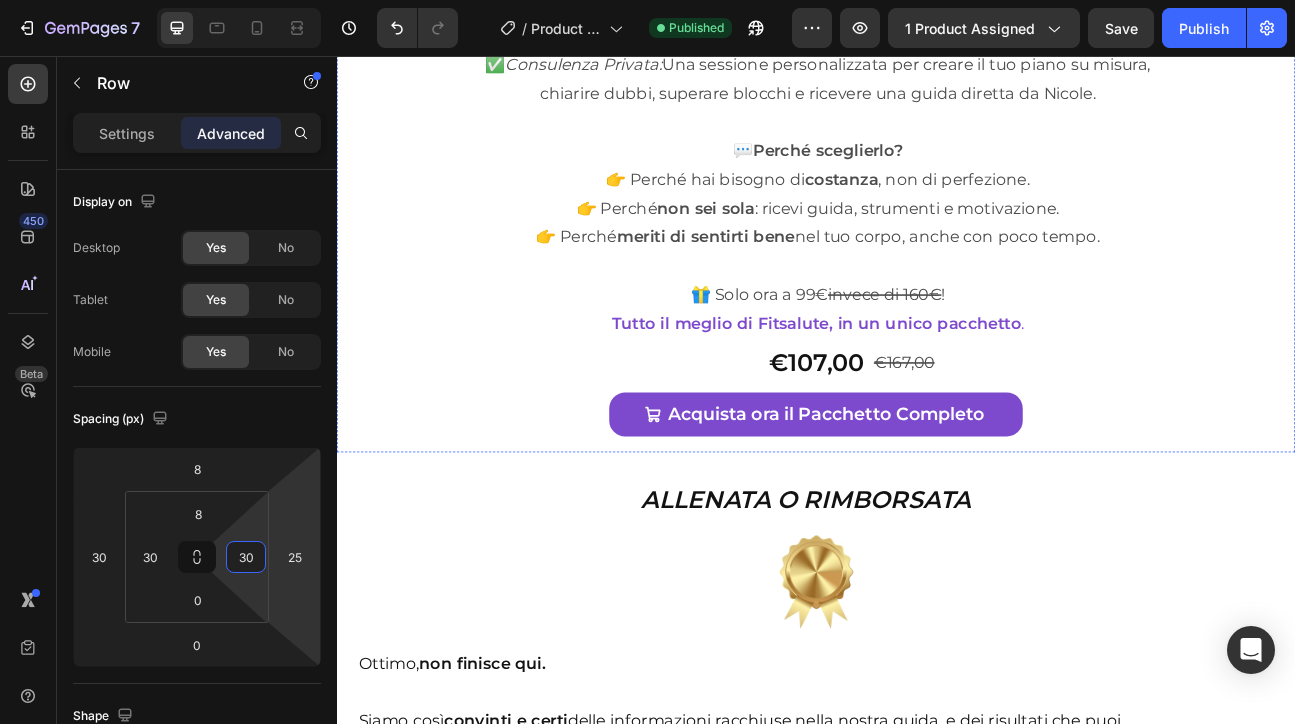 scroll, scrollTop: 13380, scrollLeft: 0, axis: vertical 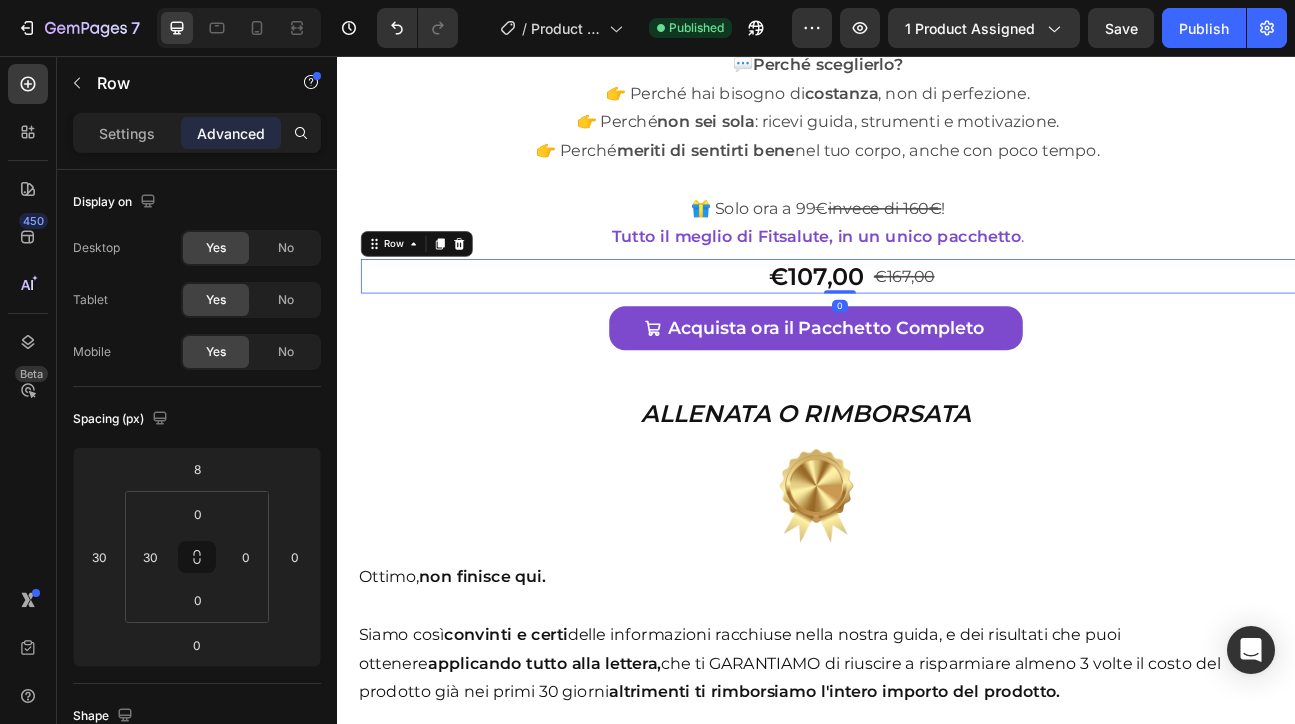 click on "€107,00 Product Price Product Price €167,00 Product Price Product Price Row   0" at bounding box center (967, 331) 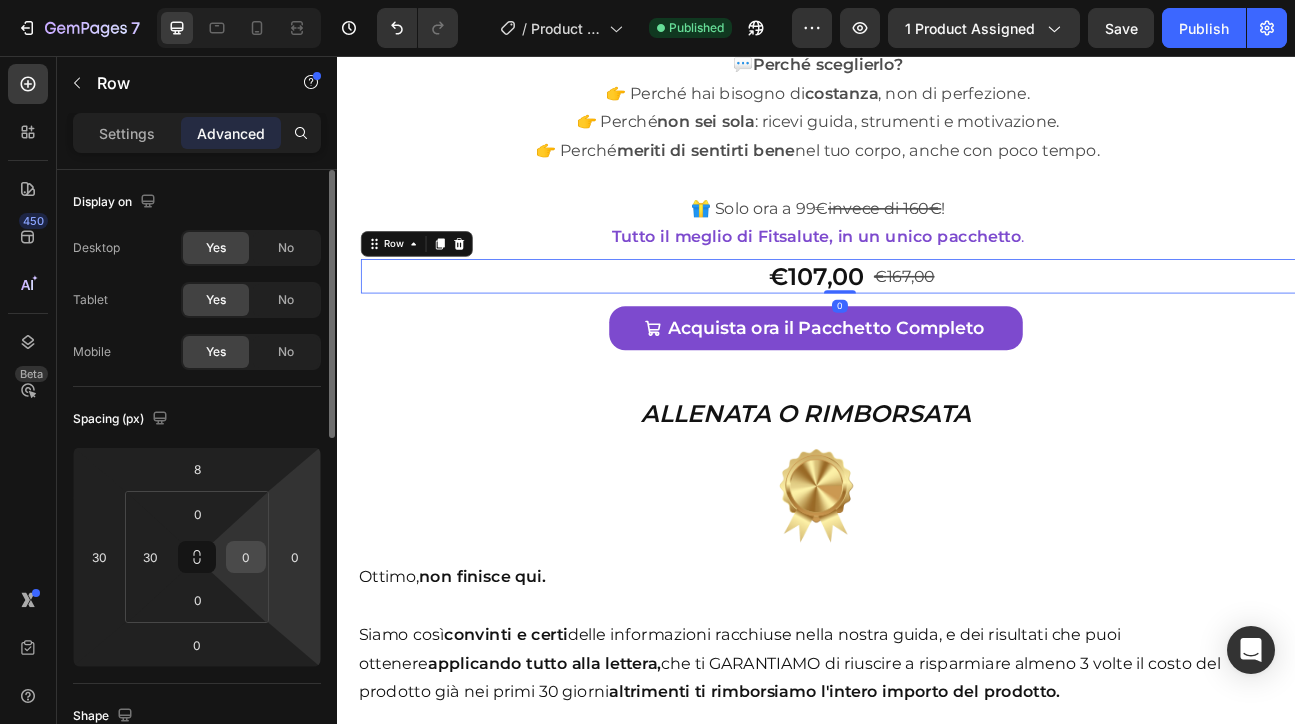 click on "0" at bounding box center [246, 557] 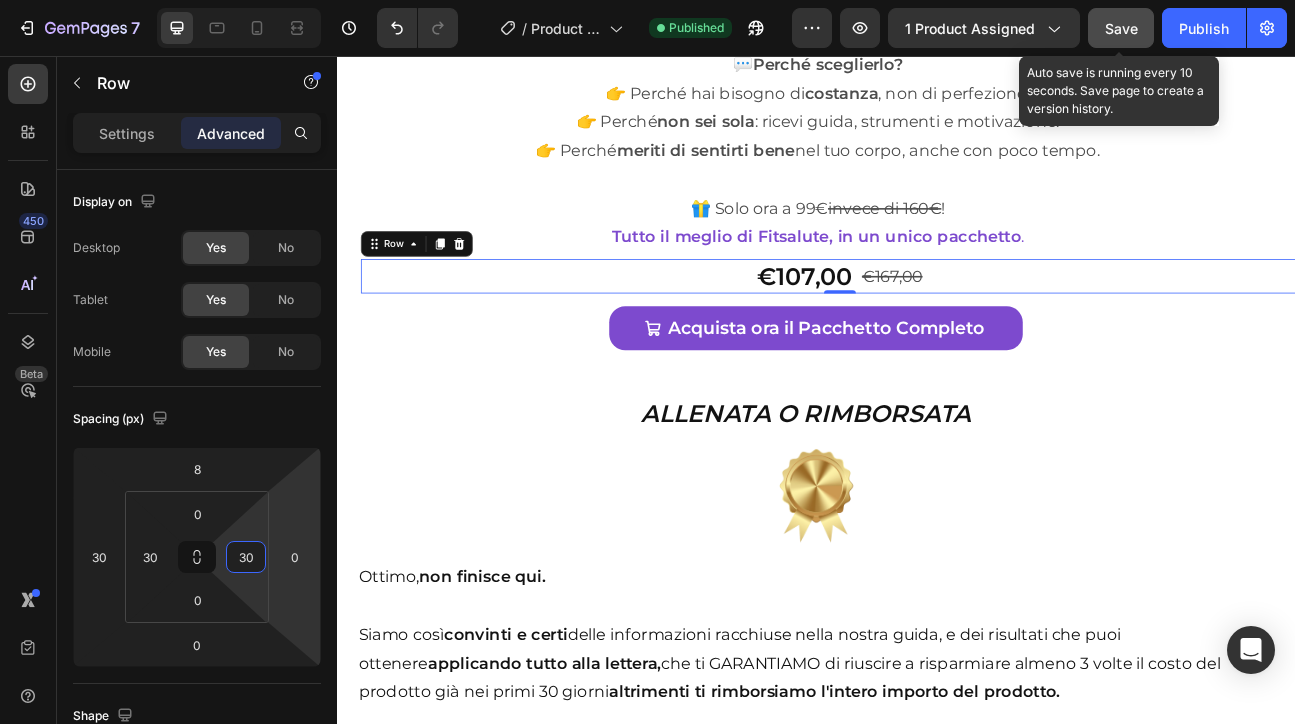 type on "30" 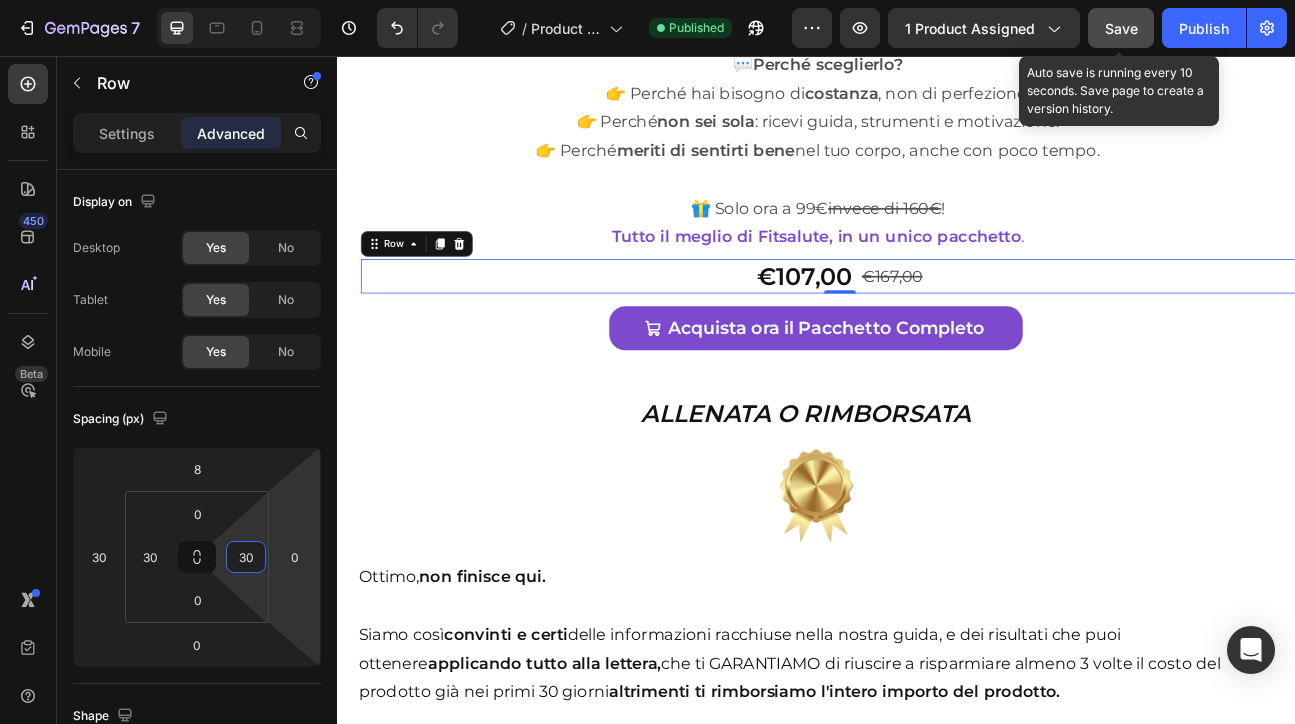 click on "Save" 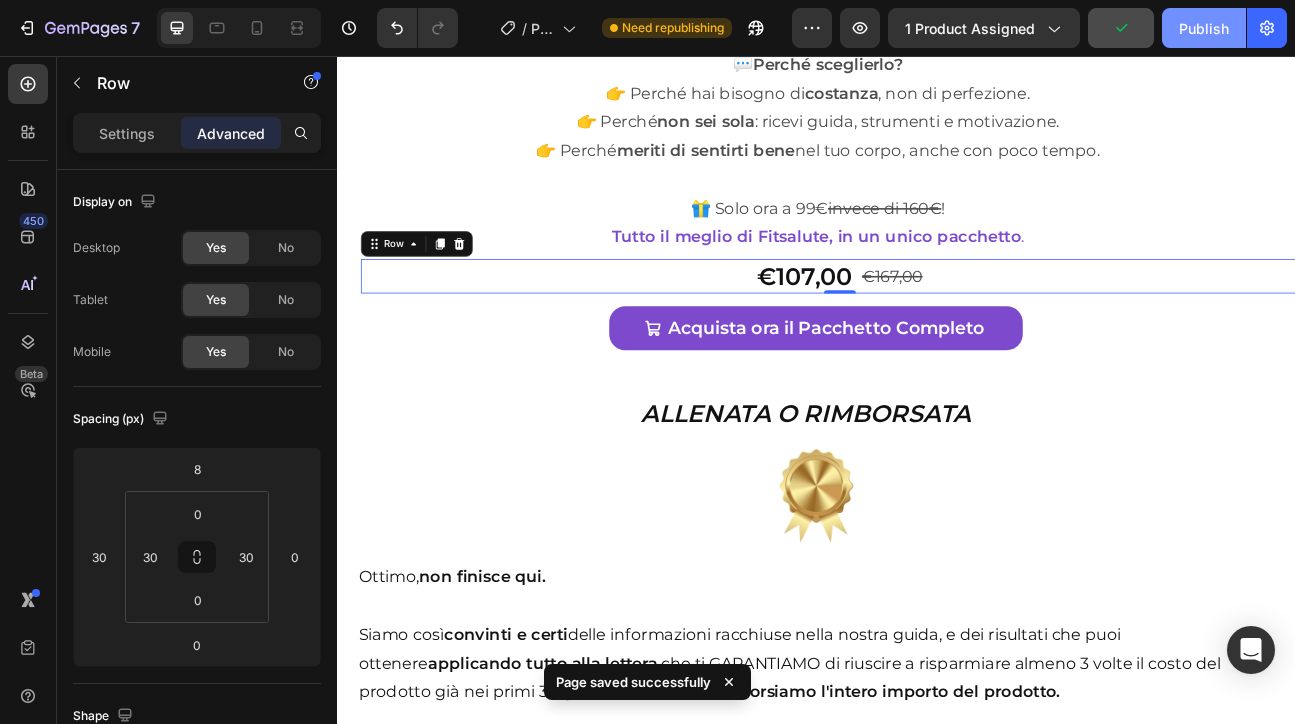click on "Publish" at bounding box center [1204, 28] 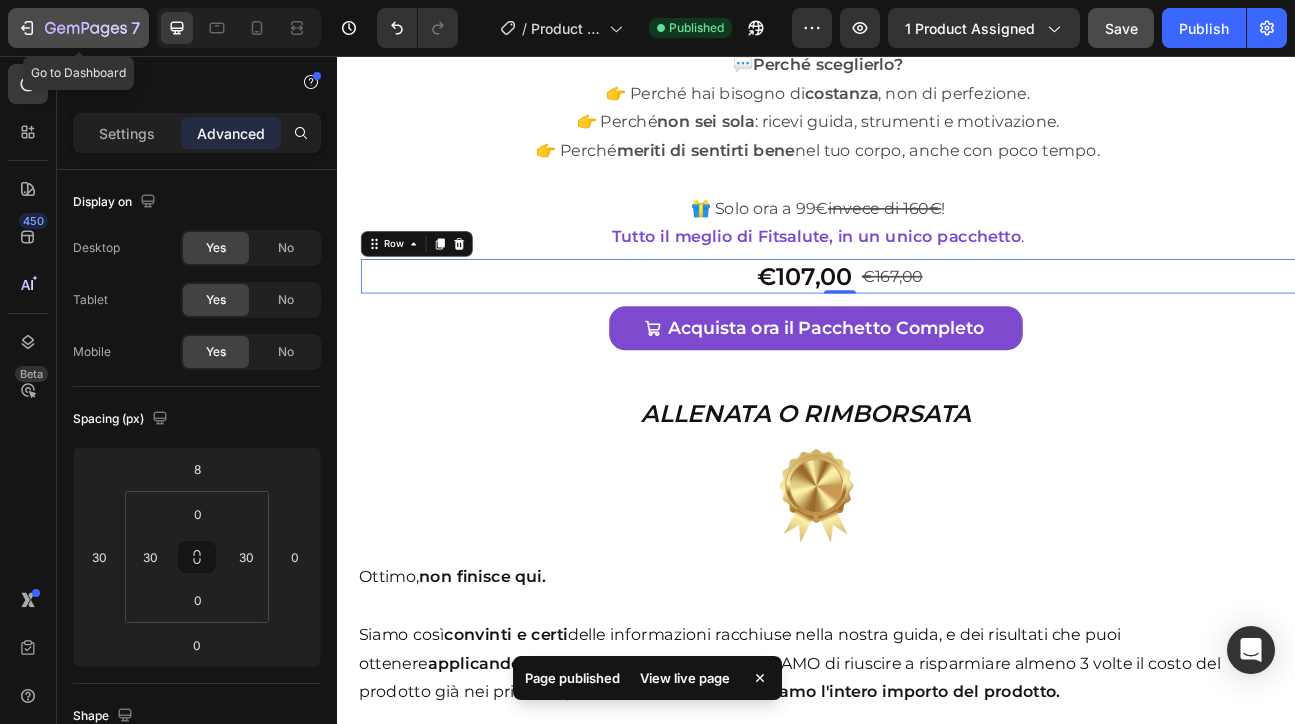 click 